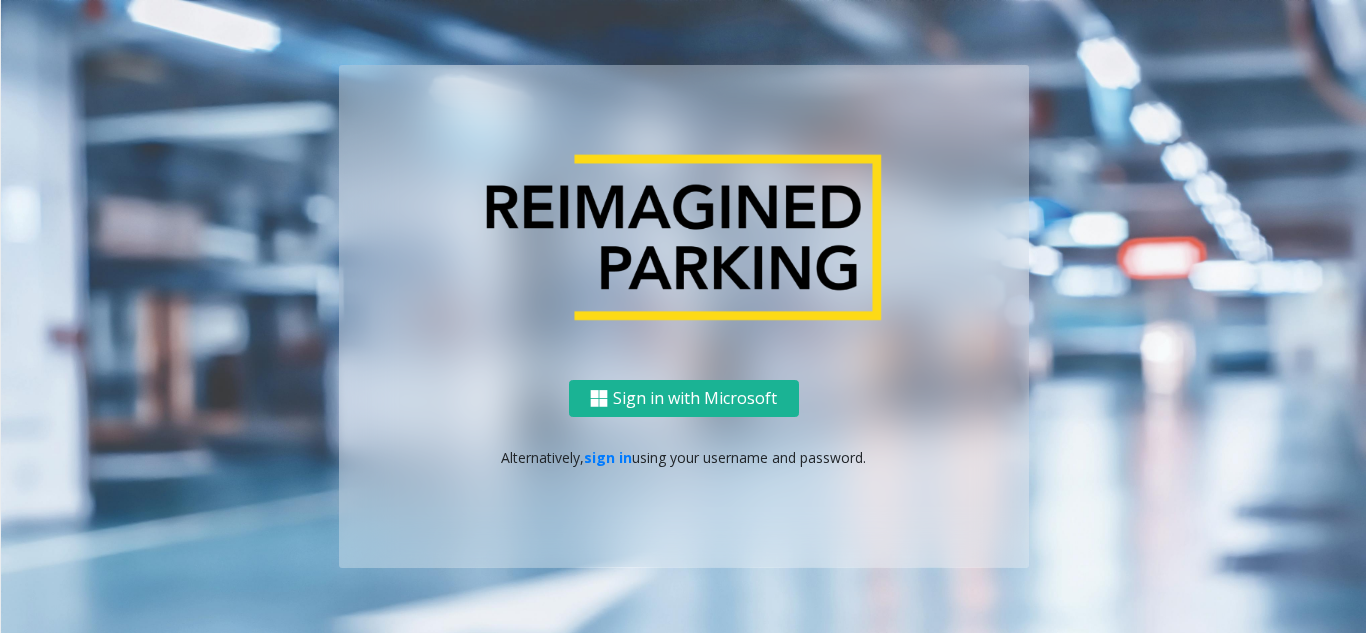 scroll, scrollTop: 0, scrollLeft: 0, axis: both 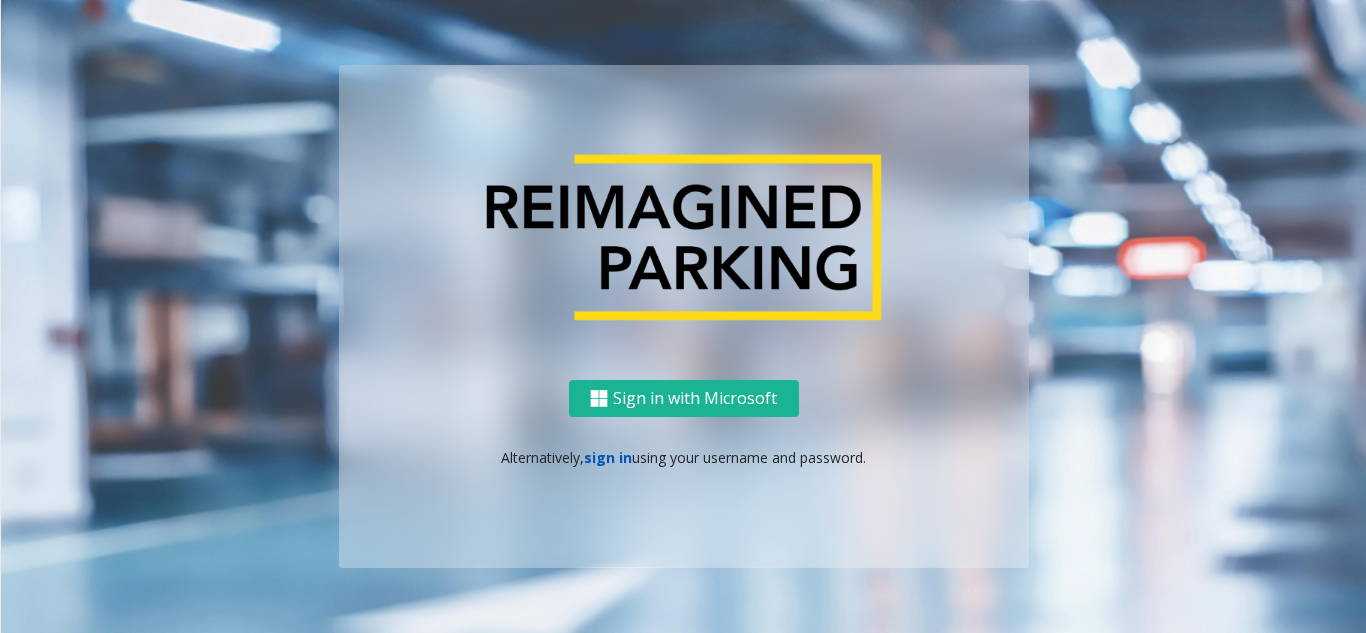 click on "sign in" 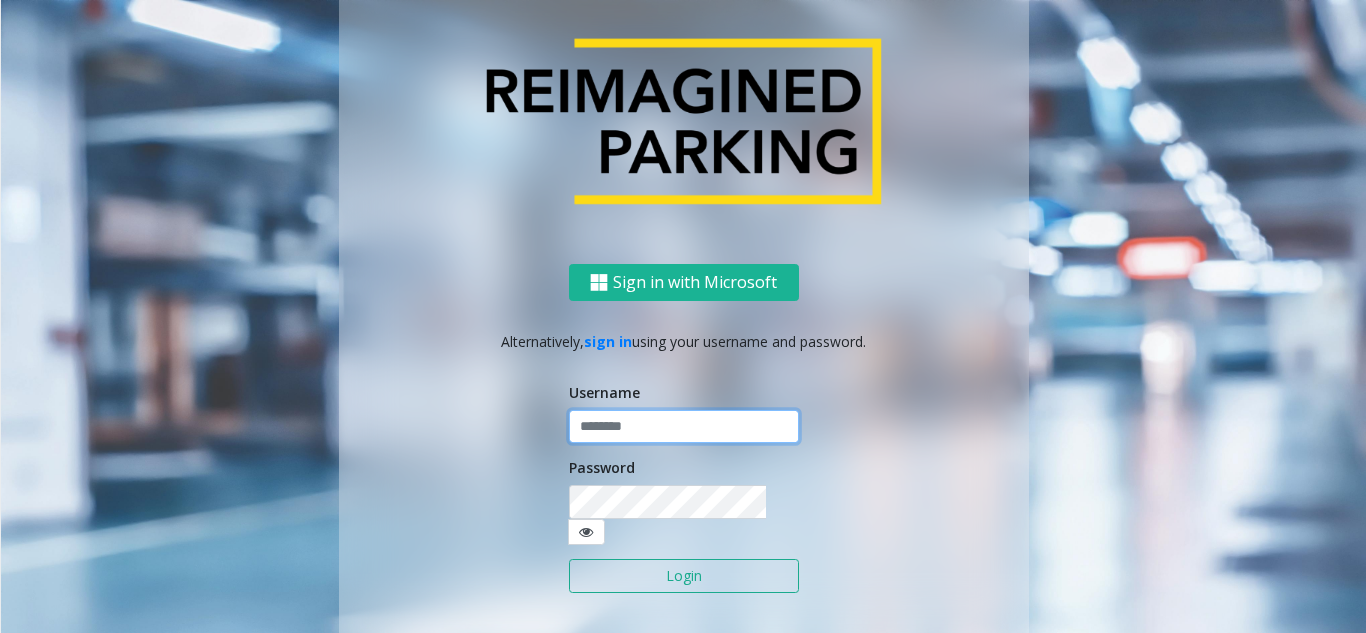 click 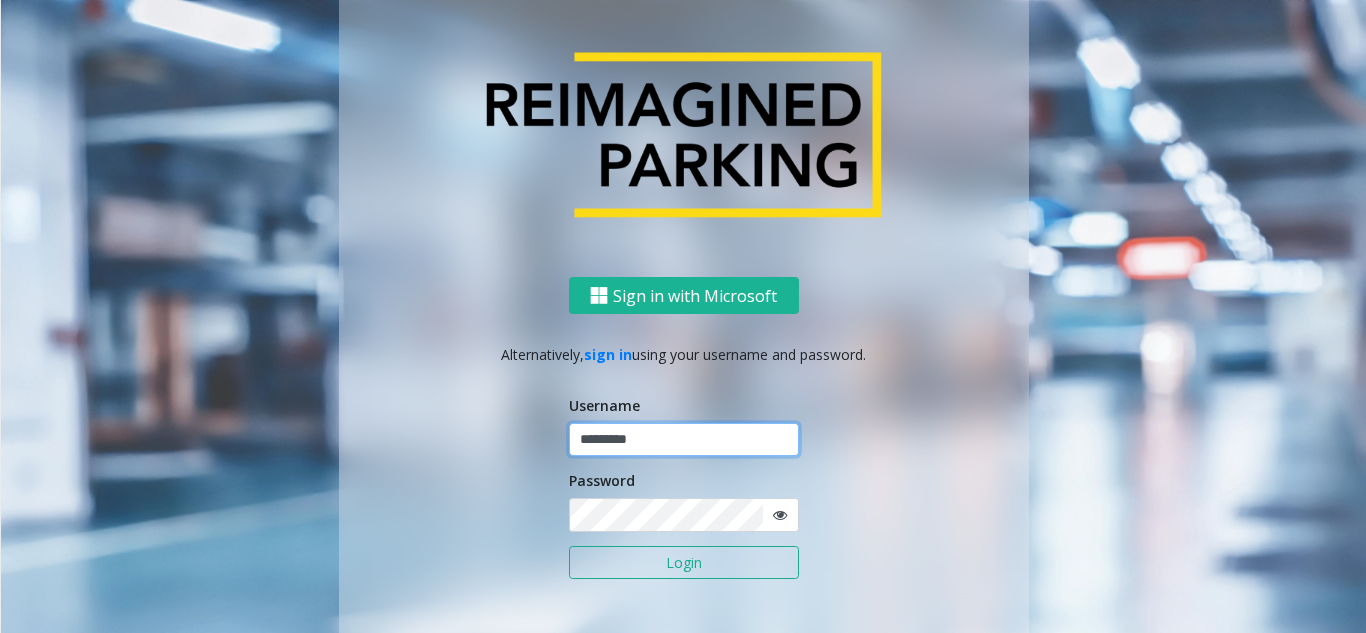 type on "*********" 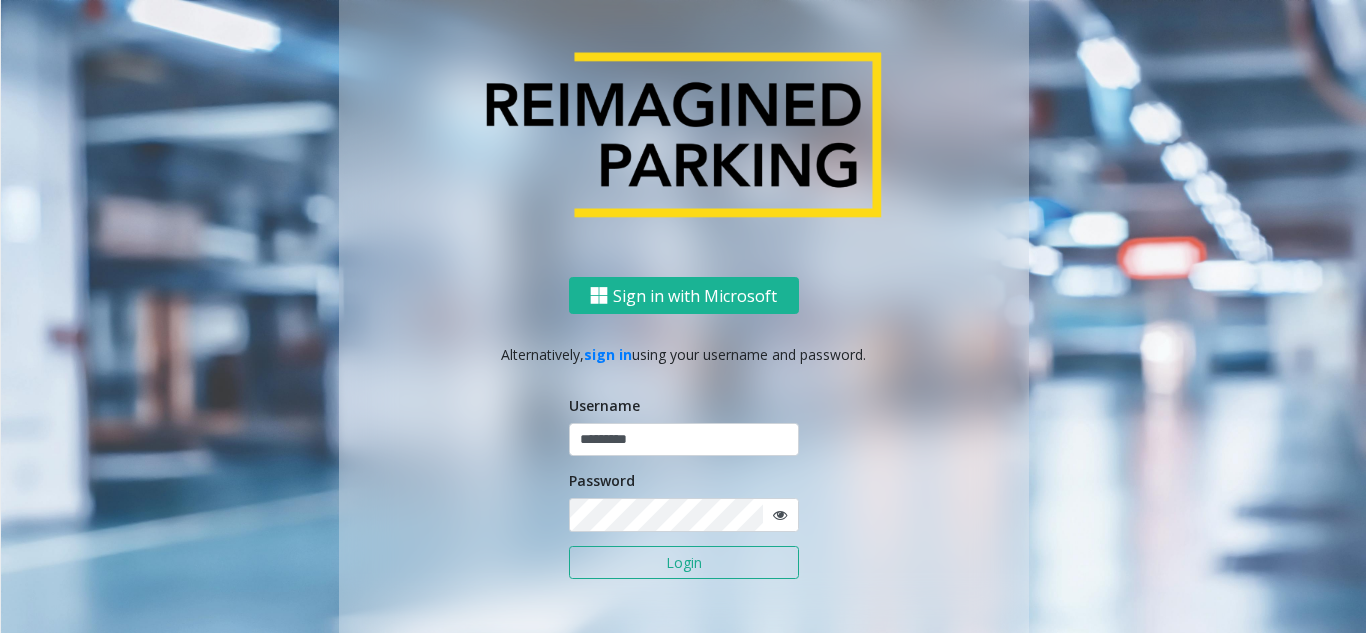 click 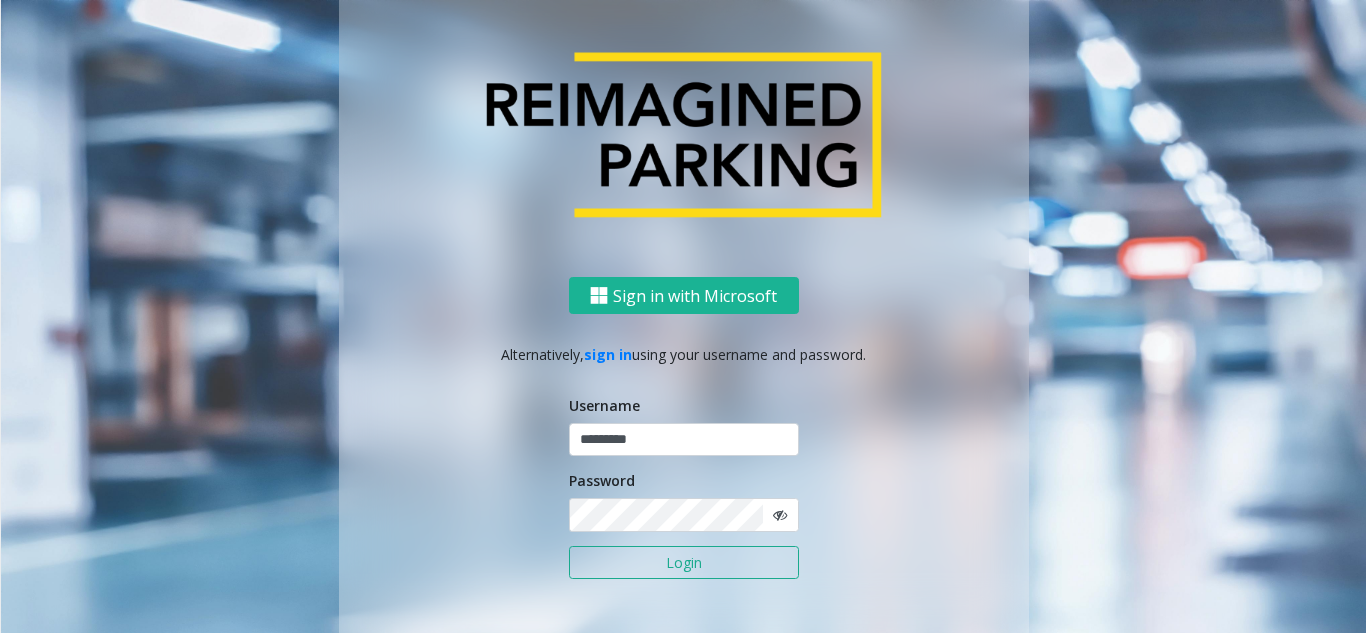 click 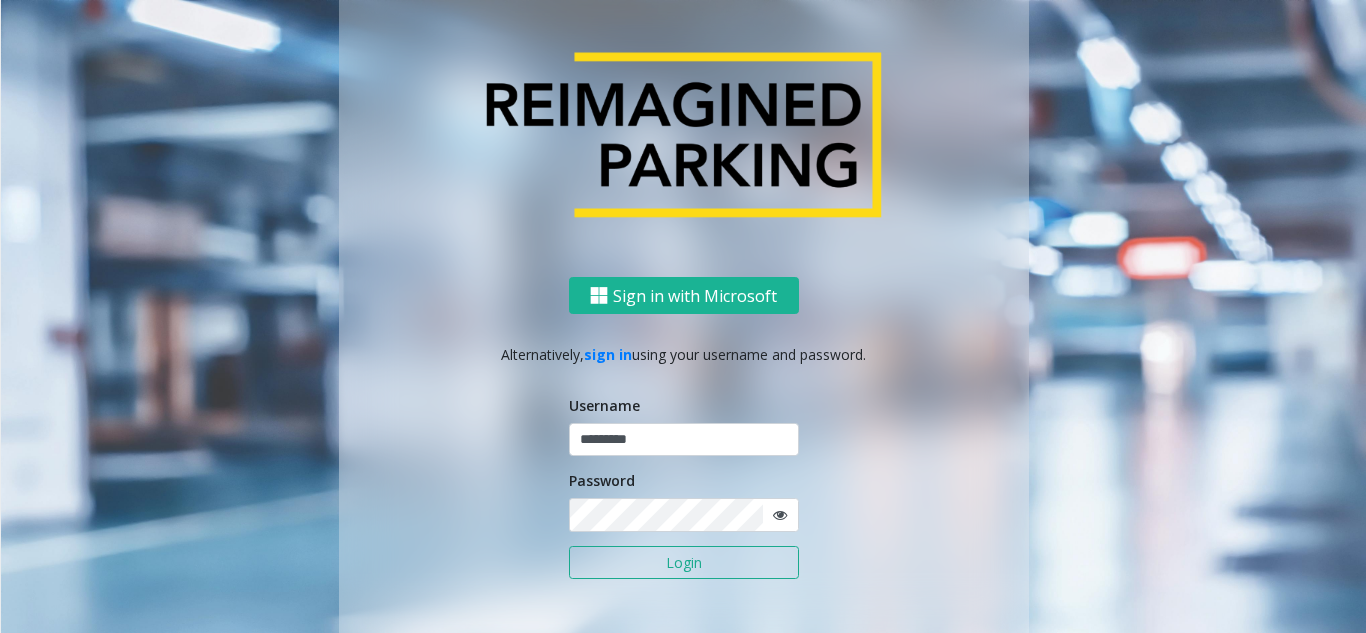 click on "Login" 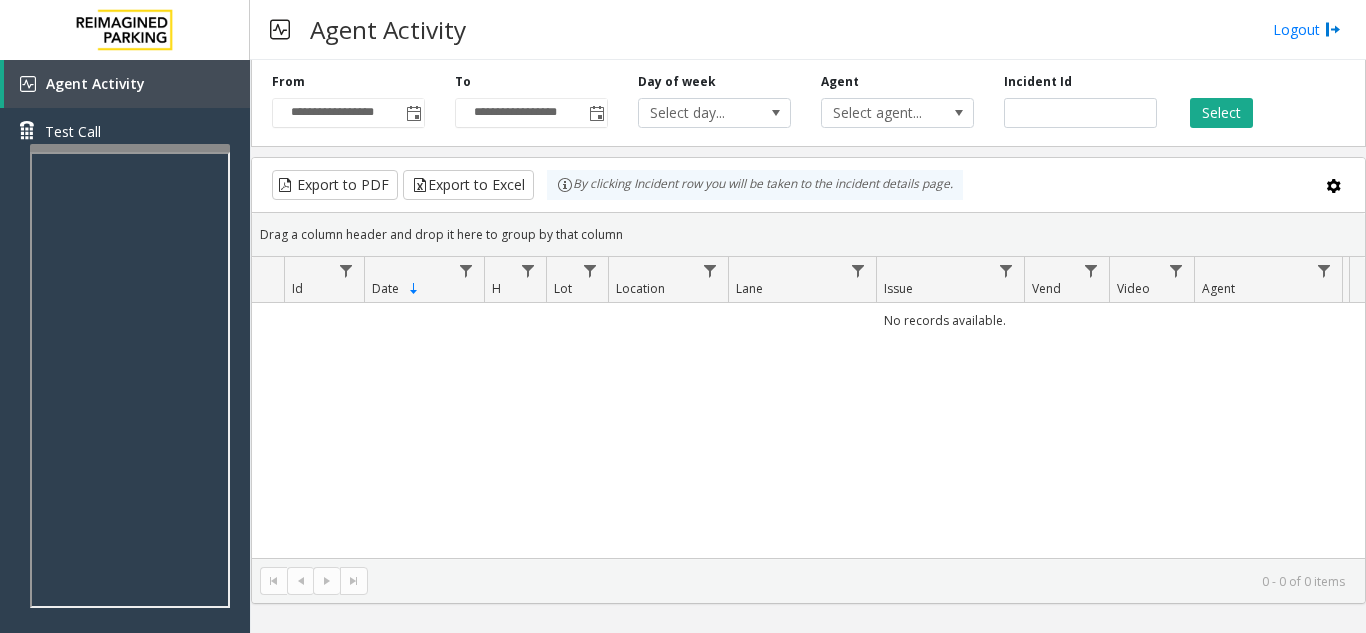 scroll, scrollTop: 0, scrollLeft: 218, axis: horizontal 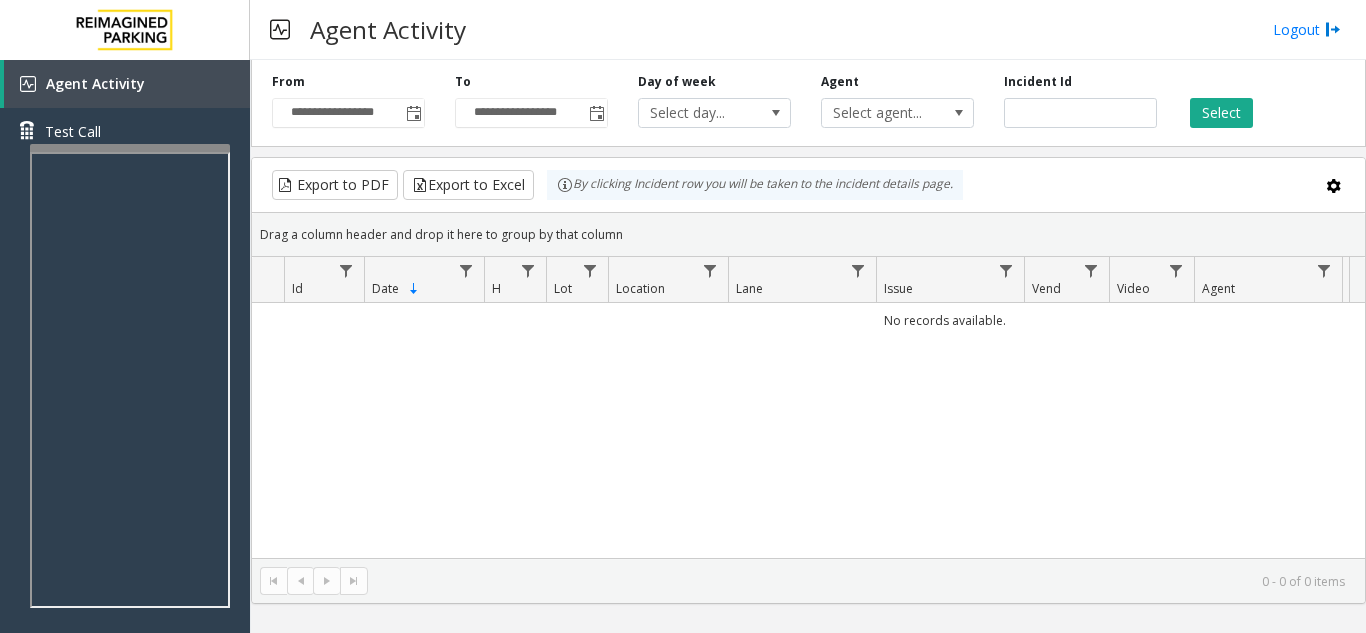 drag, startPoint x: 1090, startPoint y: 312, endPoint x: 859, endPoint y: 313, distance: 231.00217 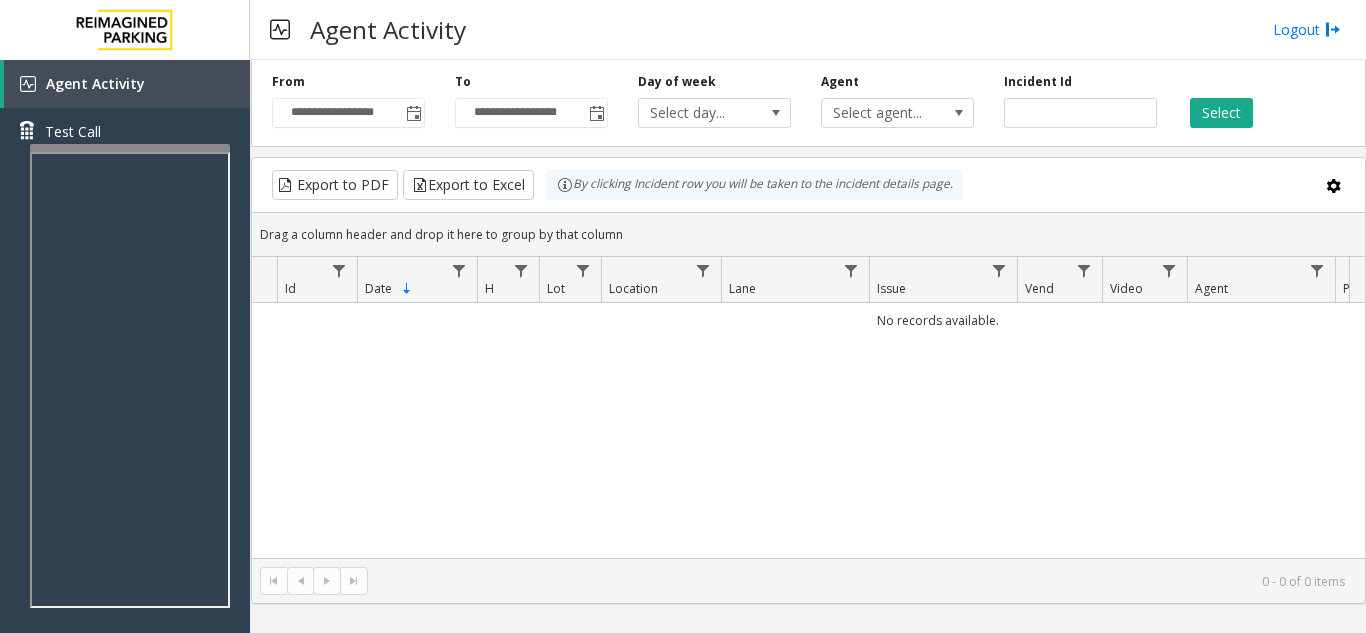 scroll, scrollTop: 0, scrollLeft: 100, axis: horizontal 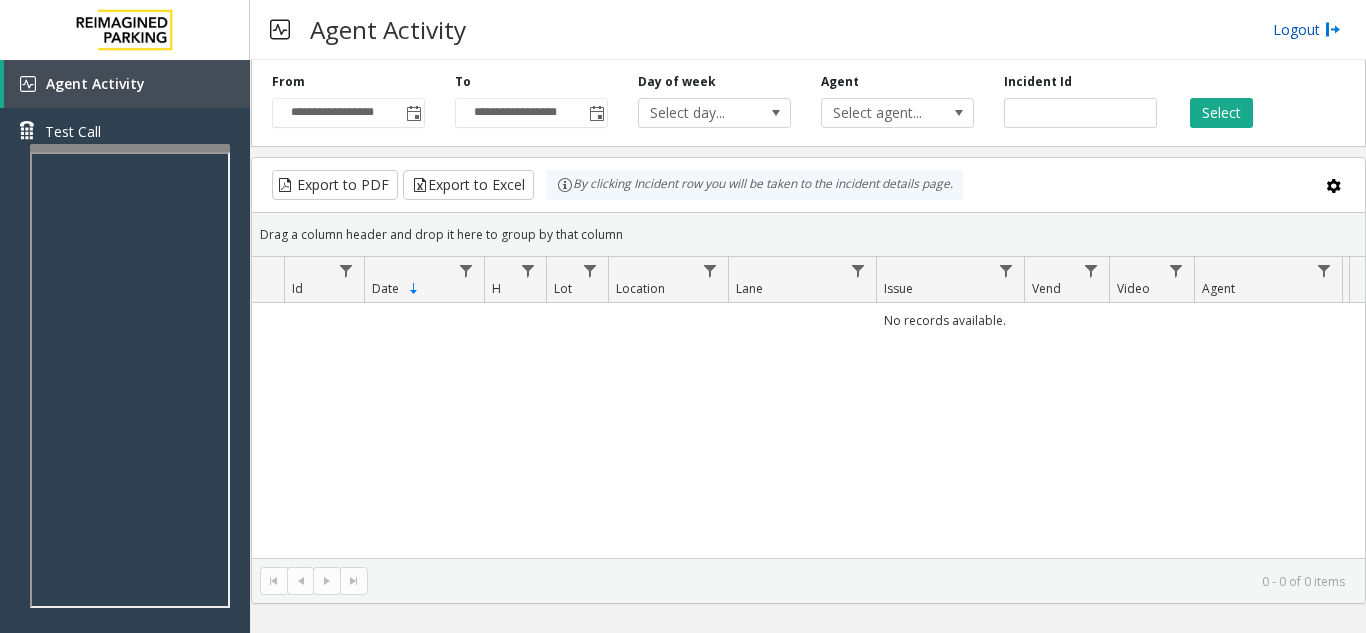 click on "Logout" at bounding box center (1307, 29) 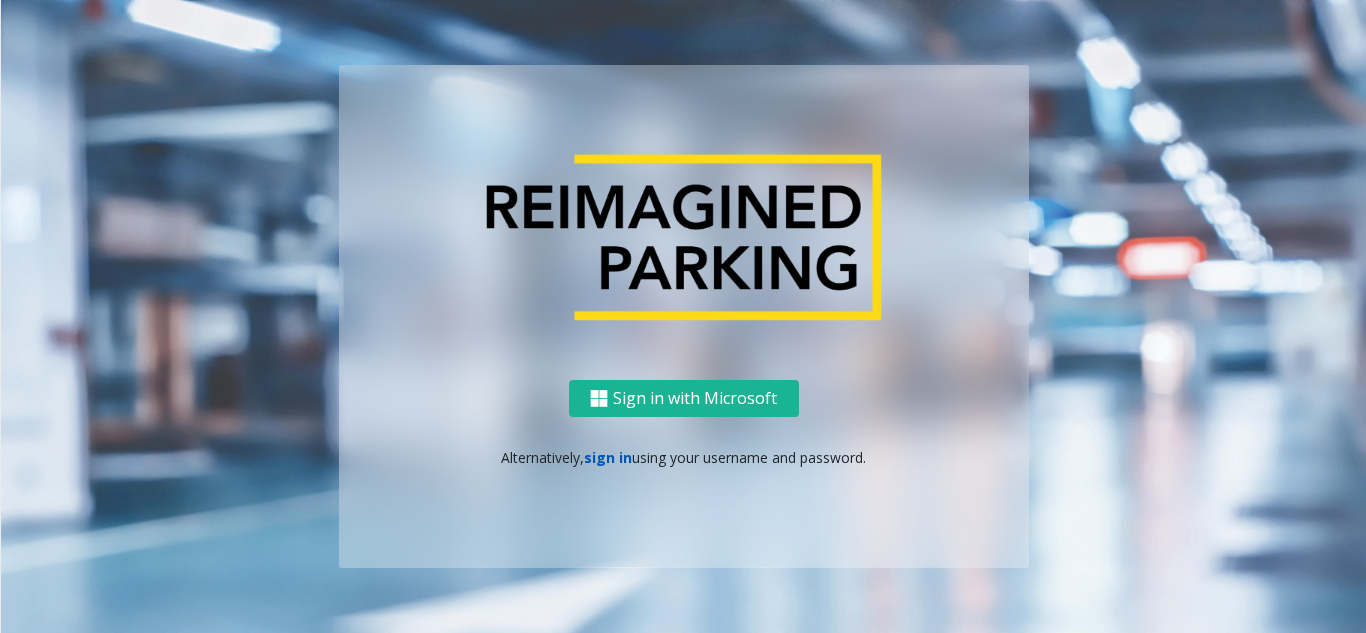 click on "sign in" 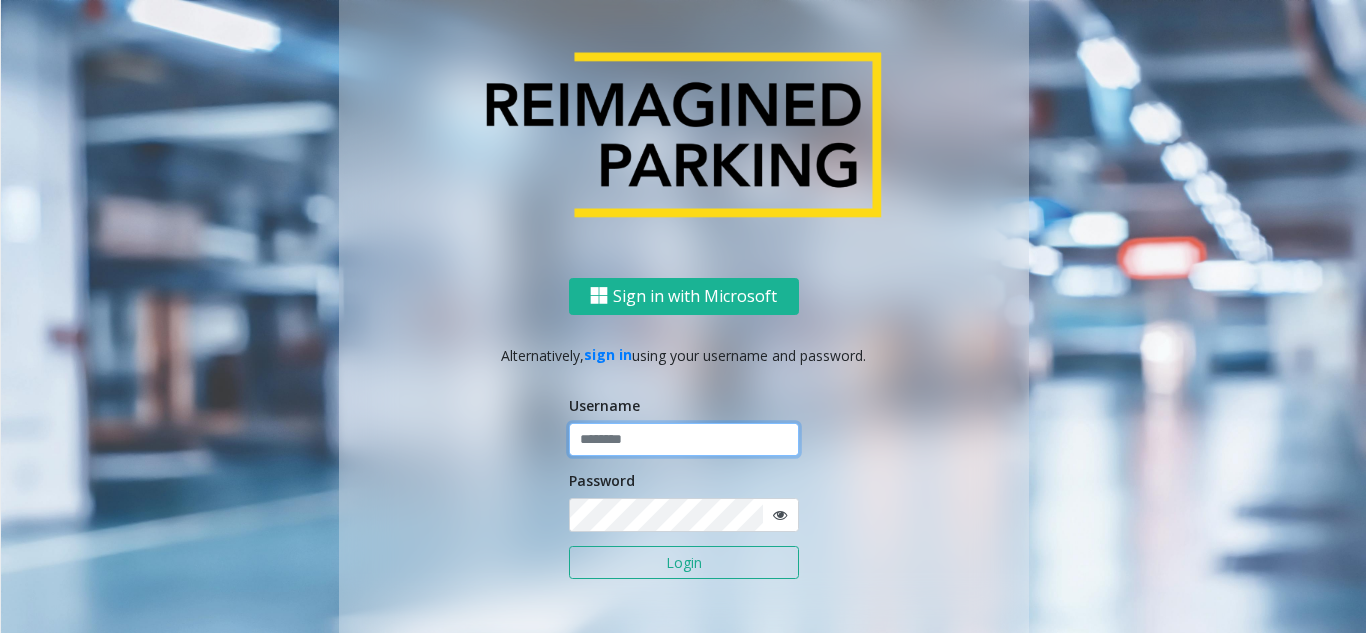 click 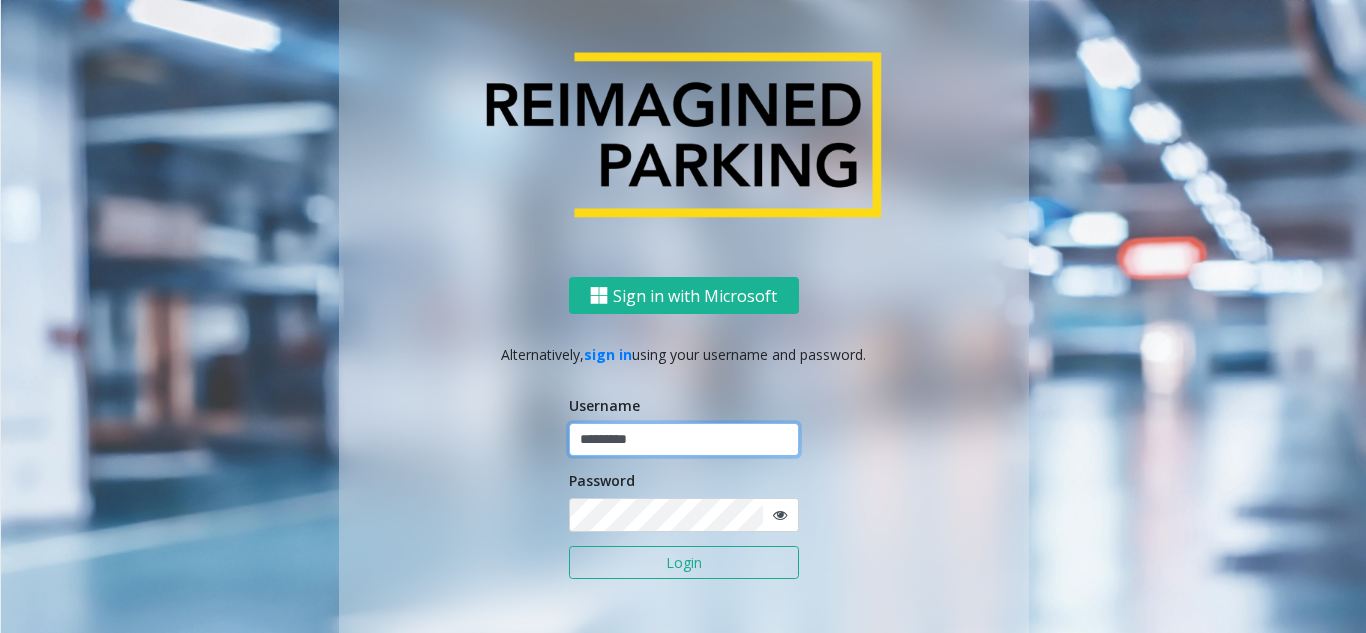 type on "*********" 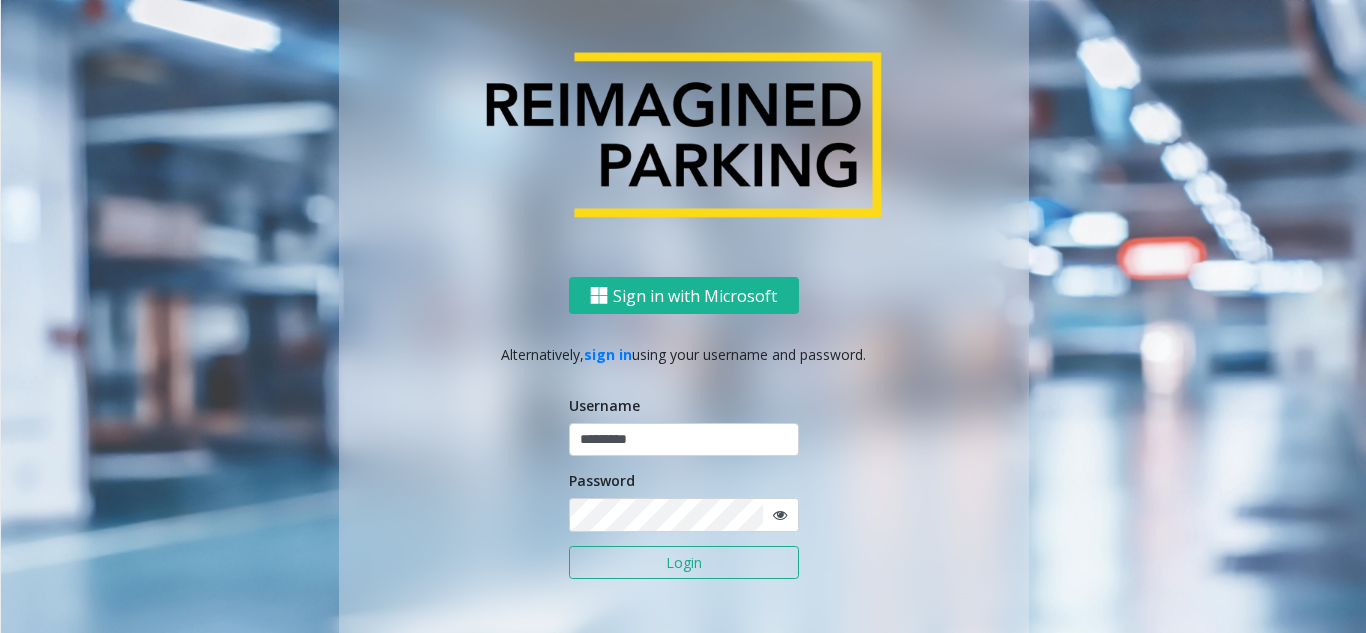 click 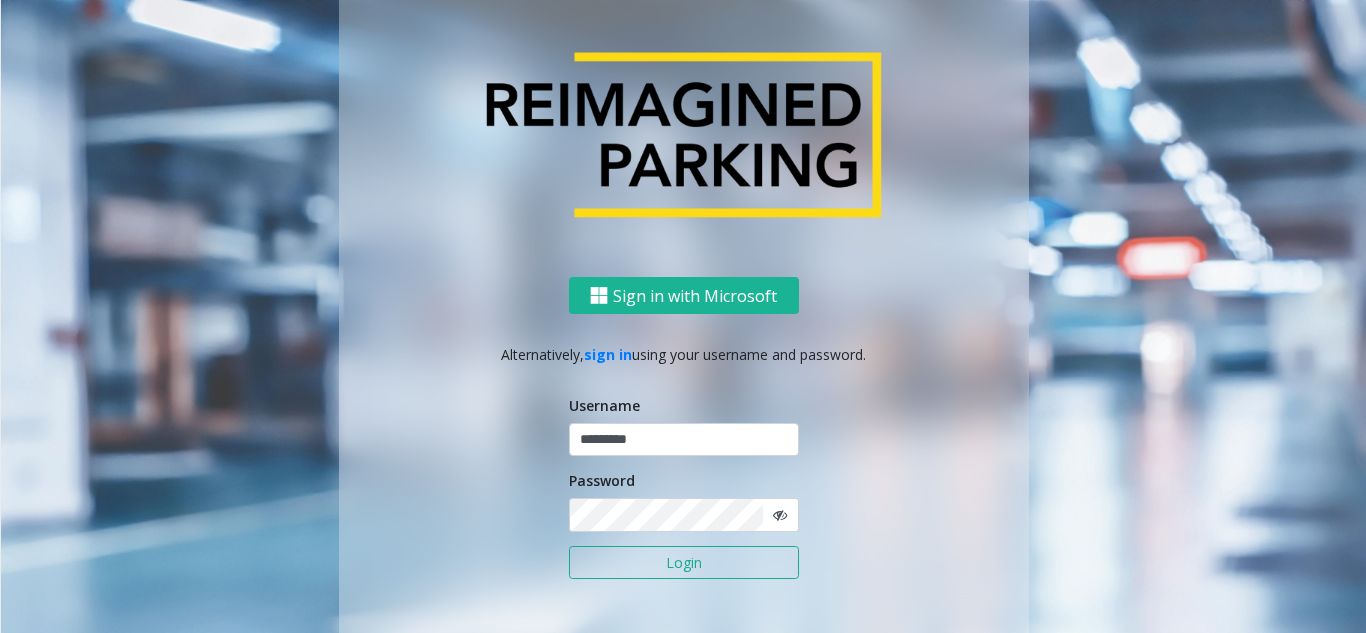 click on "Login" 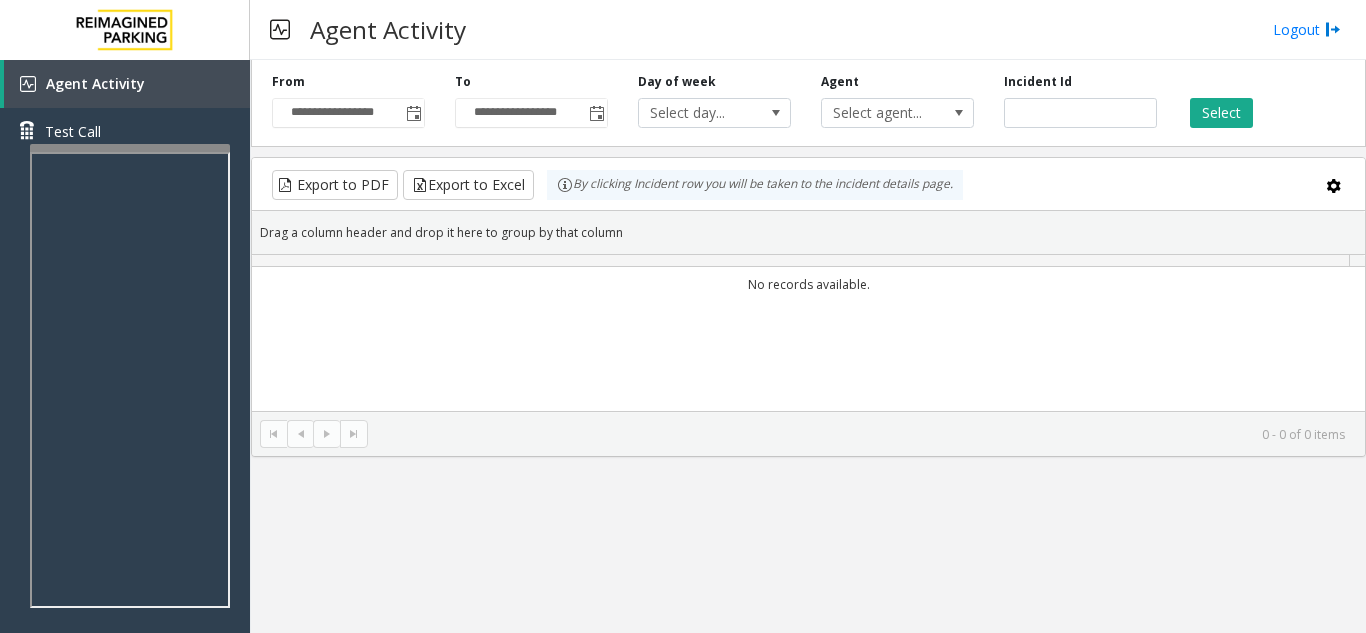 scroll, scrollTop: 0, scrollLeft: 0, axis: both 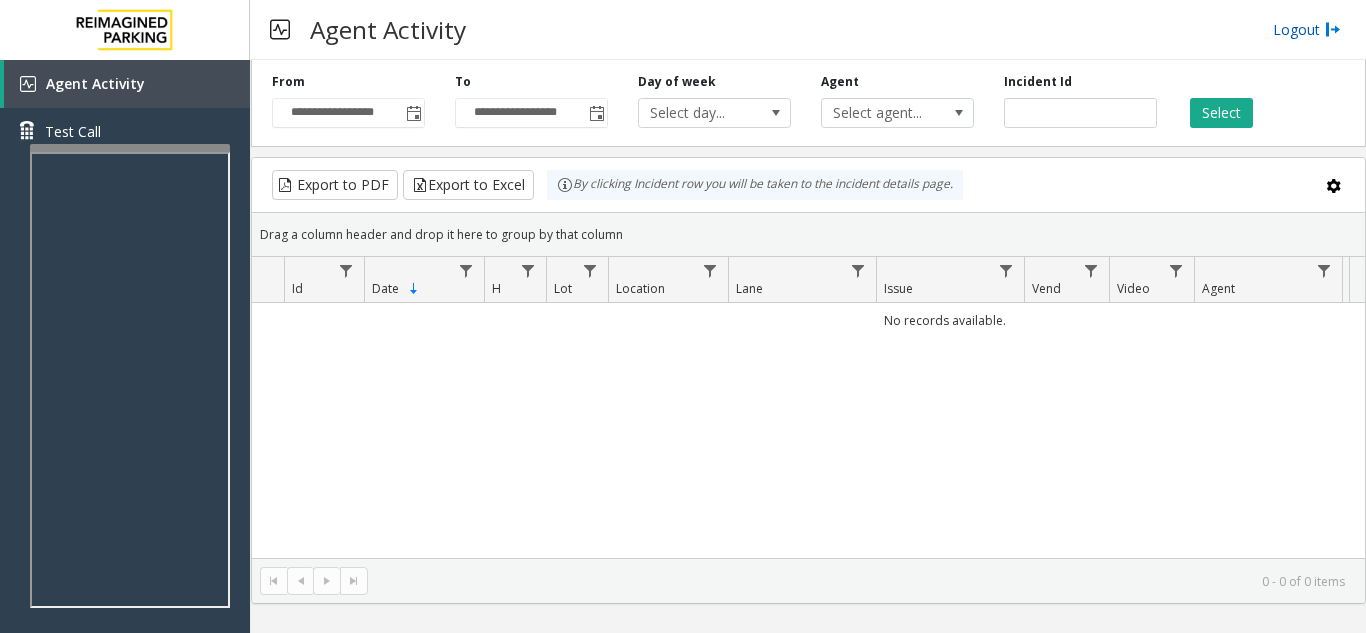 click on "Logout" at bounding box center [1307, 29] 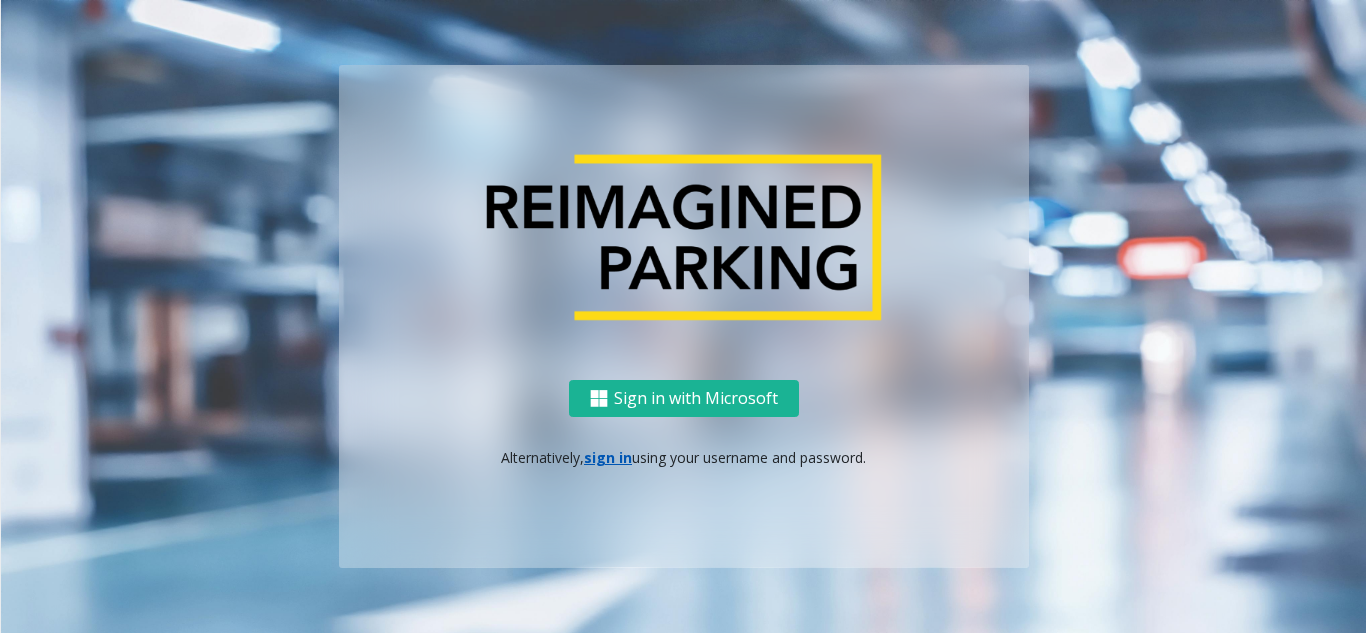 scroll, scrollTop: 0, scrollLeft: 0, axis: both 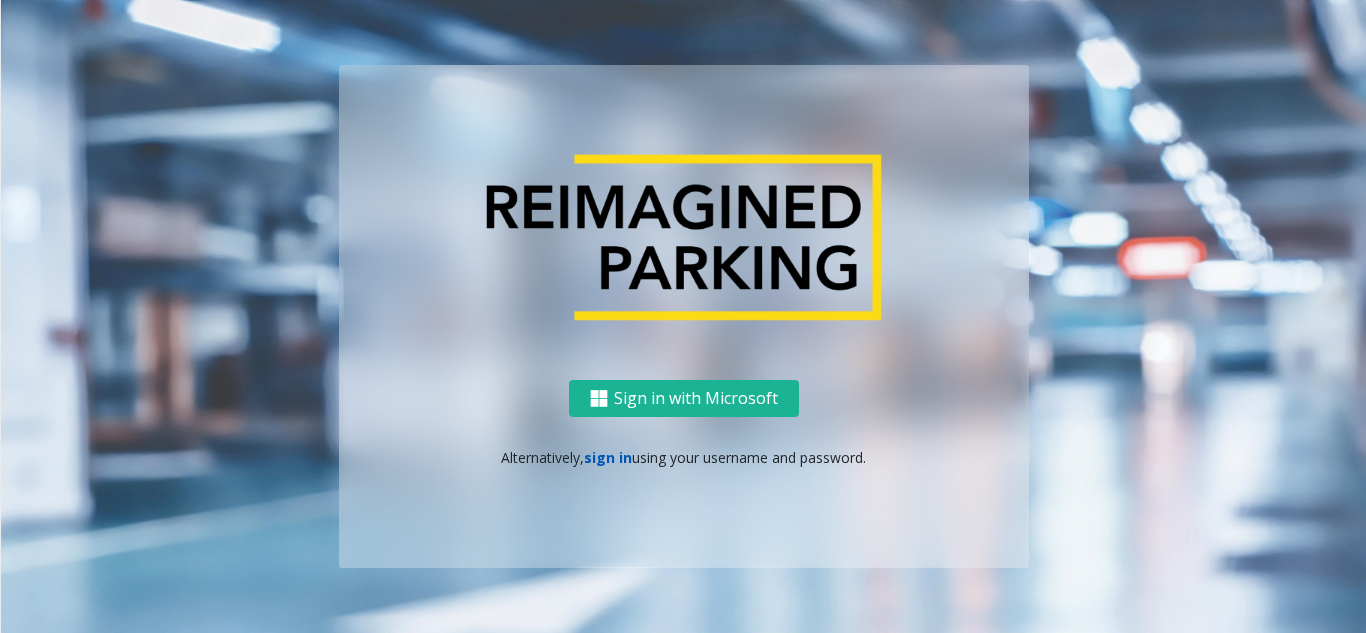 click on "sign in" 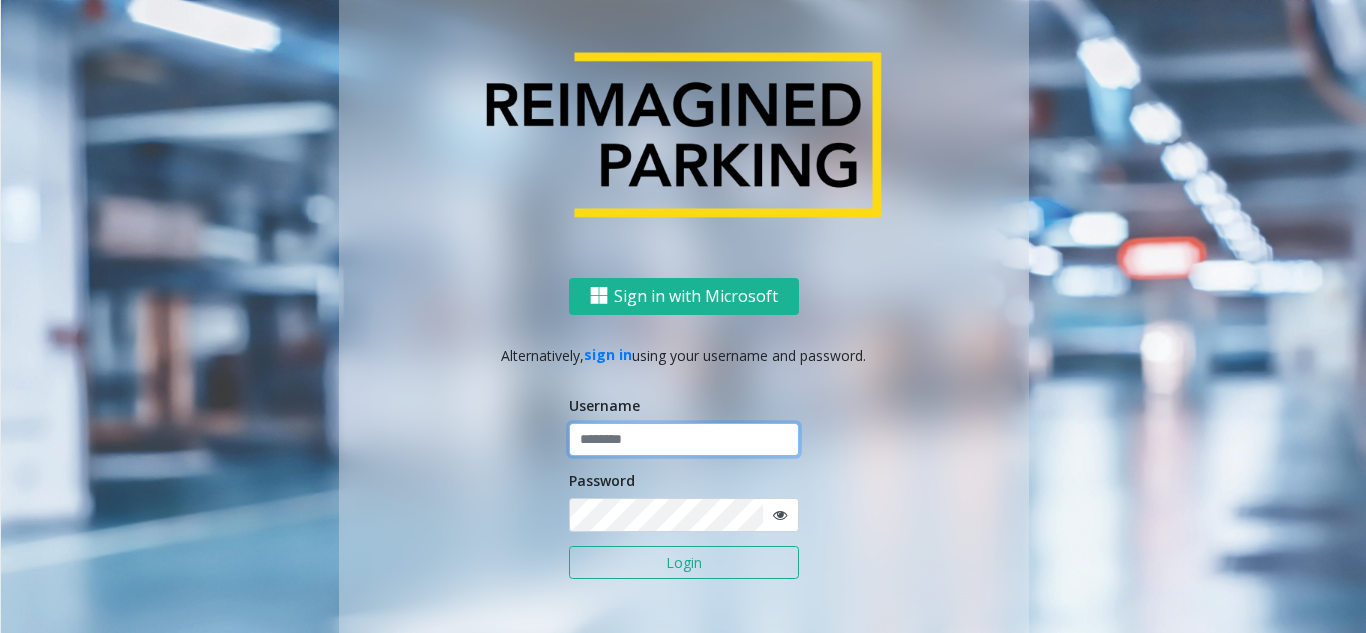 click 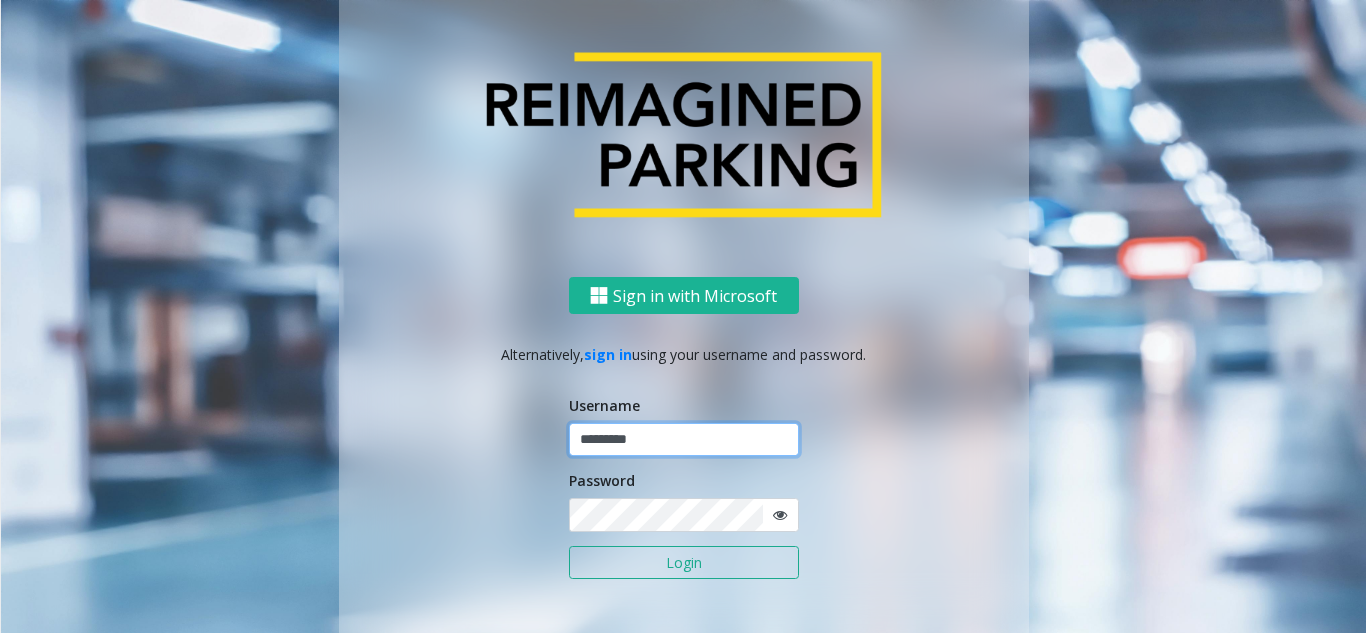 type on "*********" 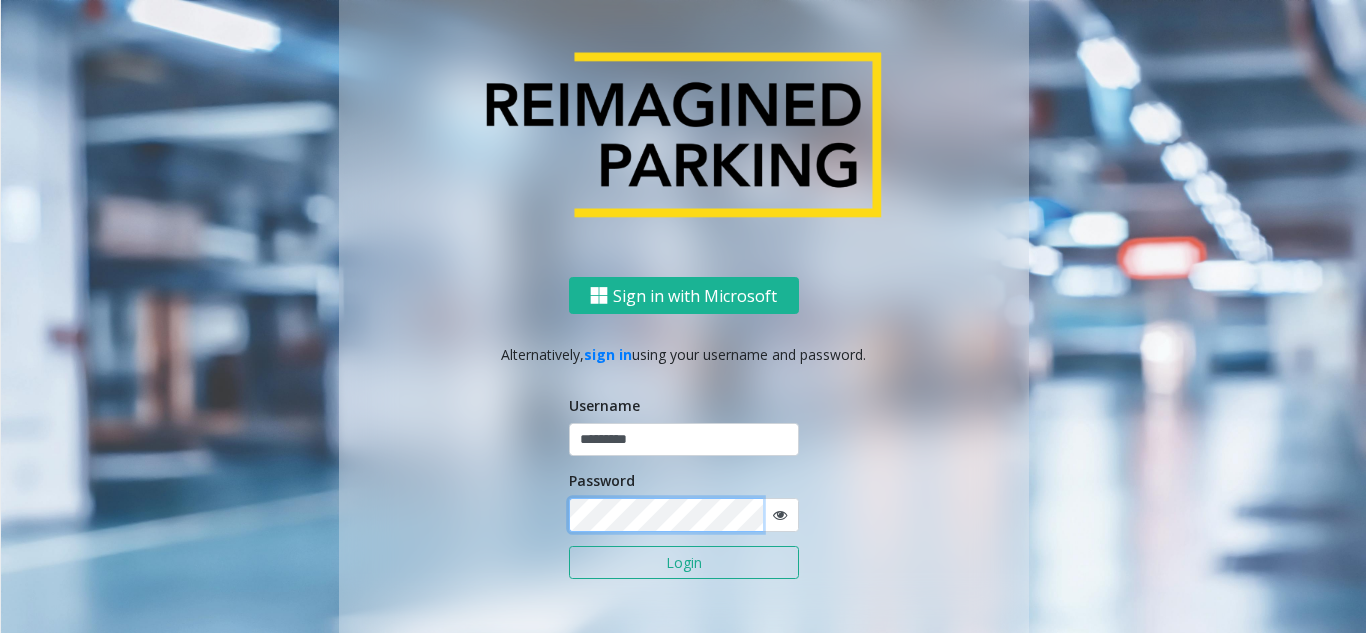 click on "Login" 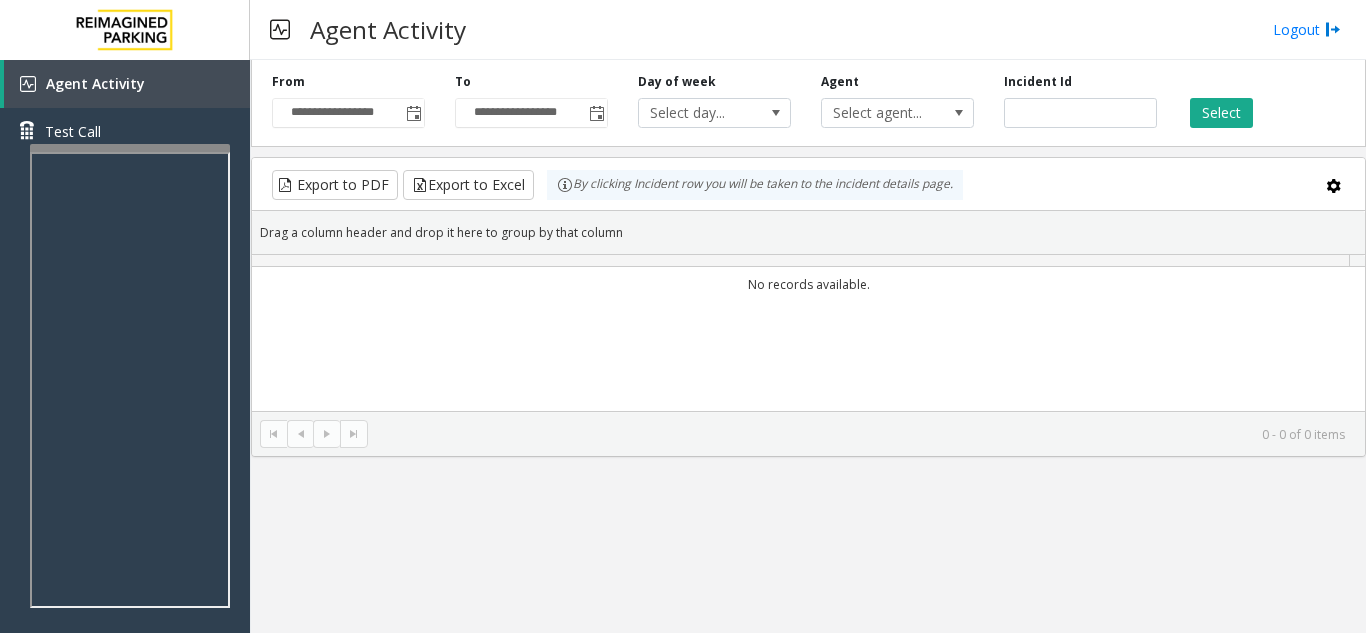 scroll, scrollTop: 0, scrollLeft: 0, axis: both 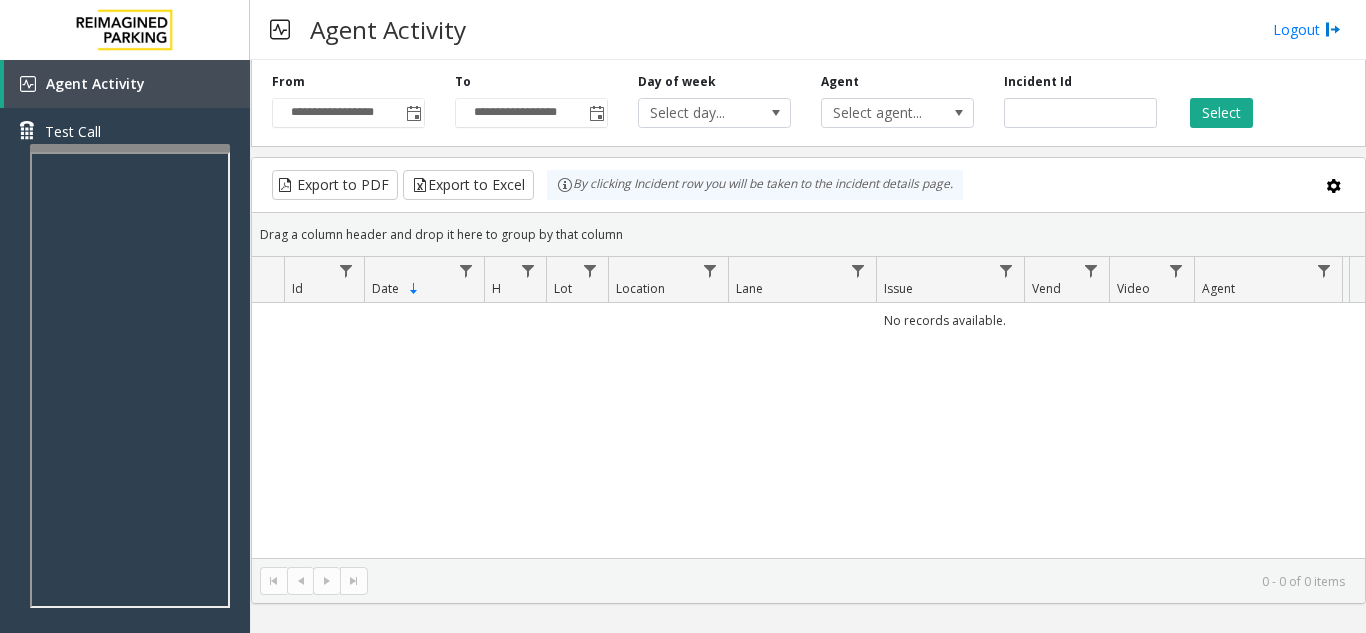 click on "No records available." 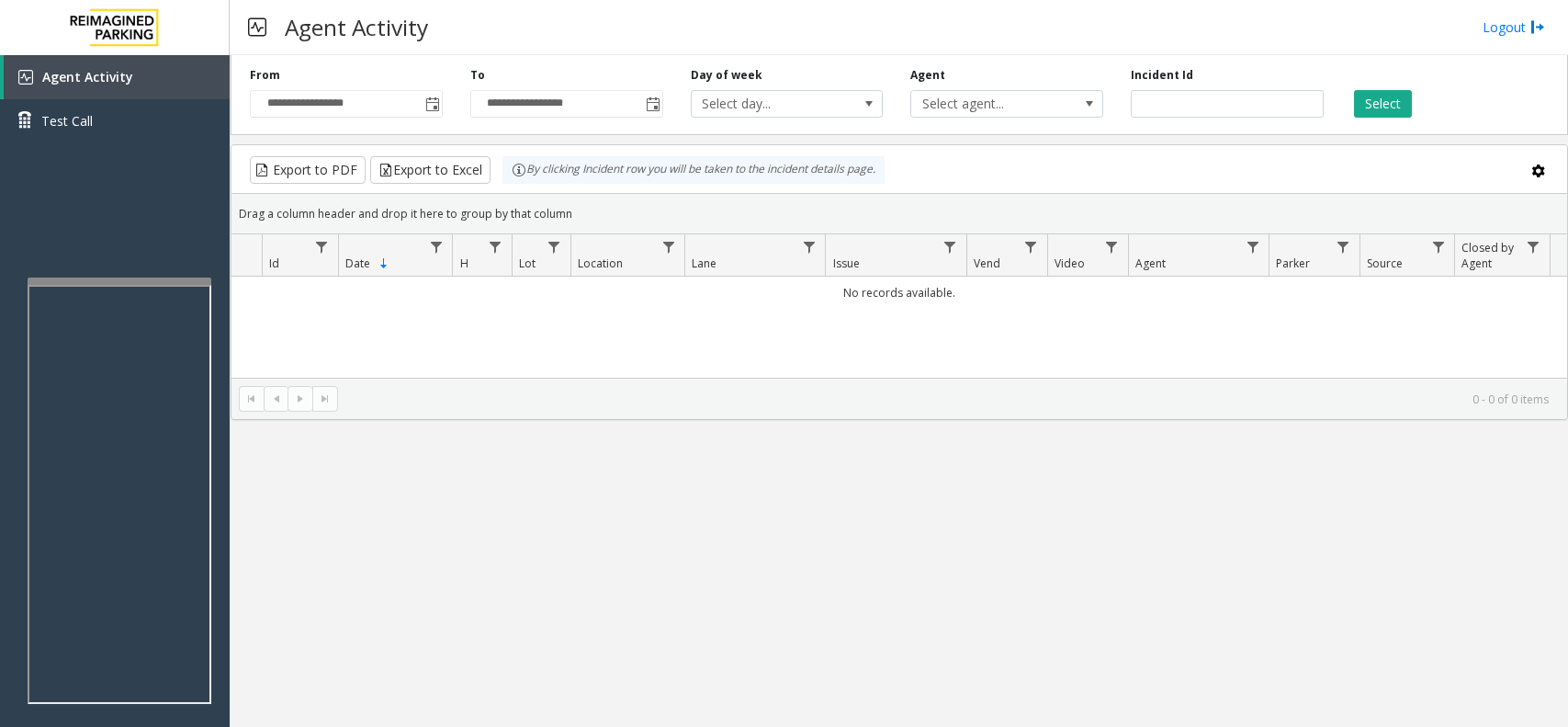 scroll, scrollTop: 0, scrollLeft: 0, axis: both 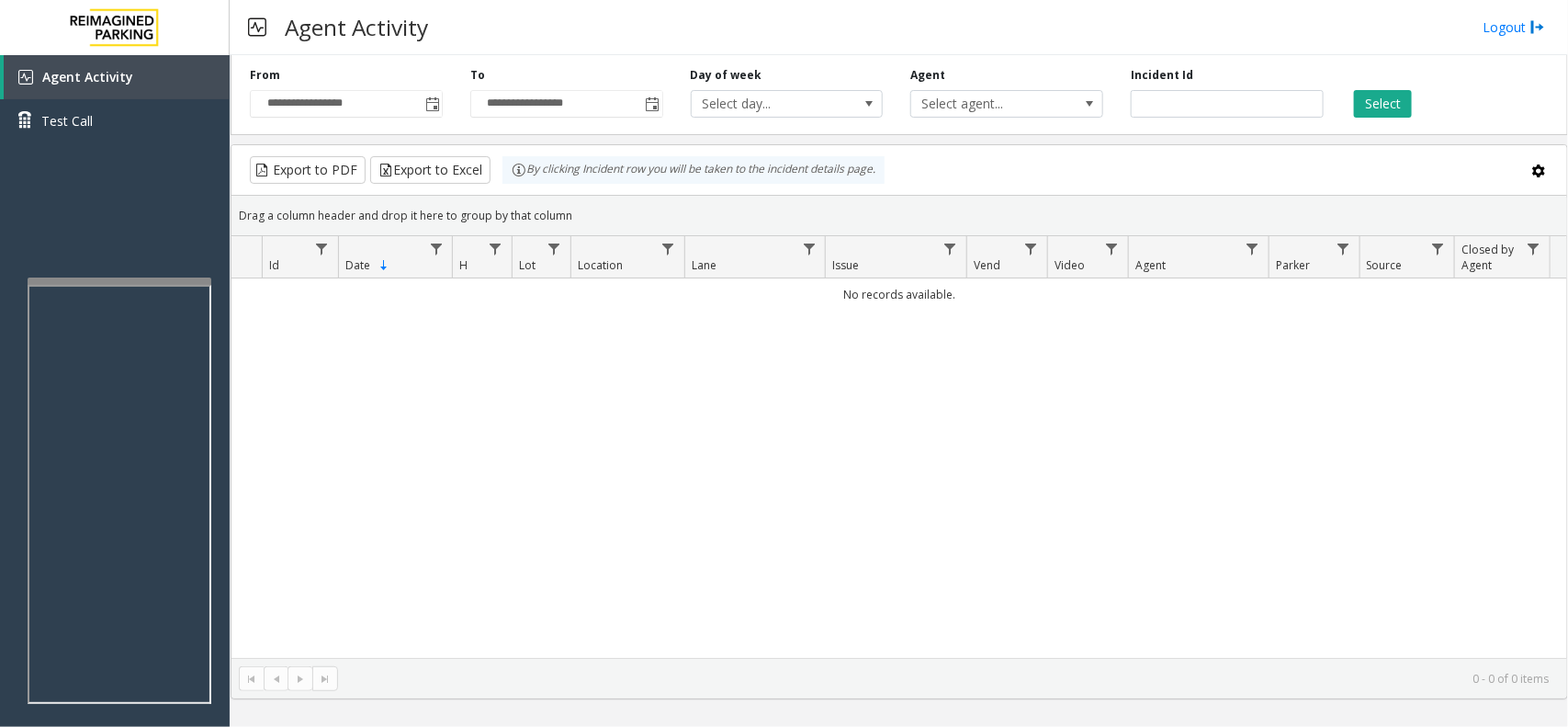click on "No records available." 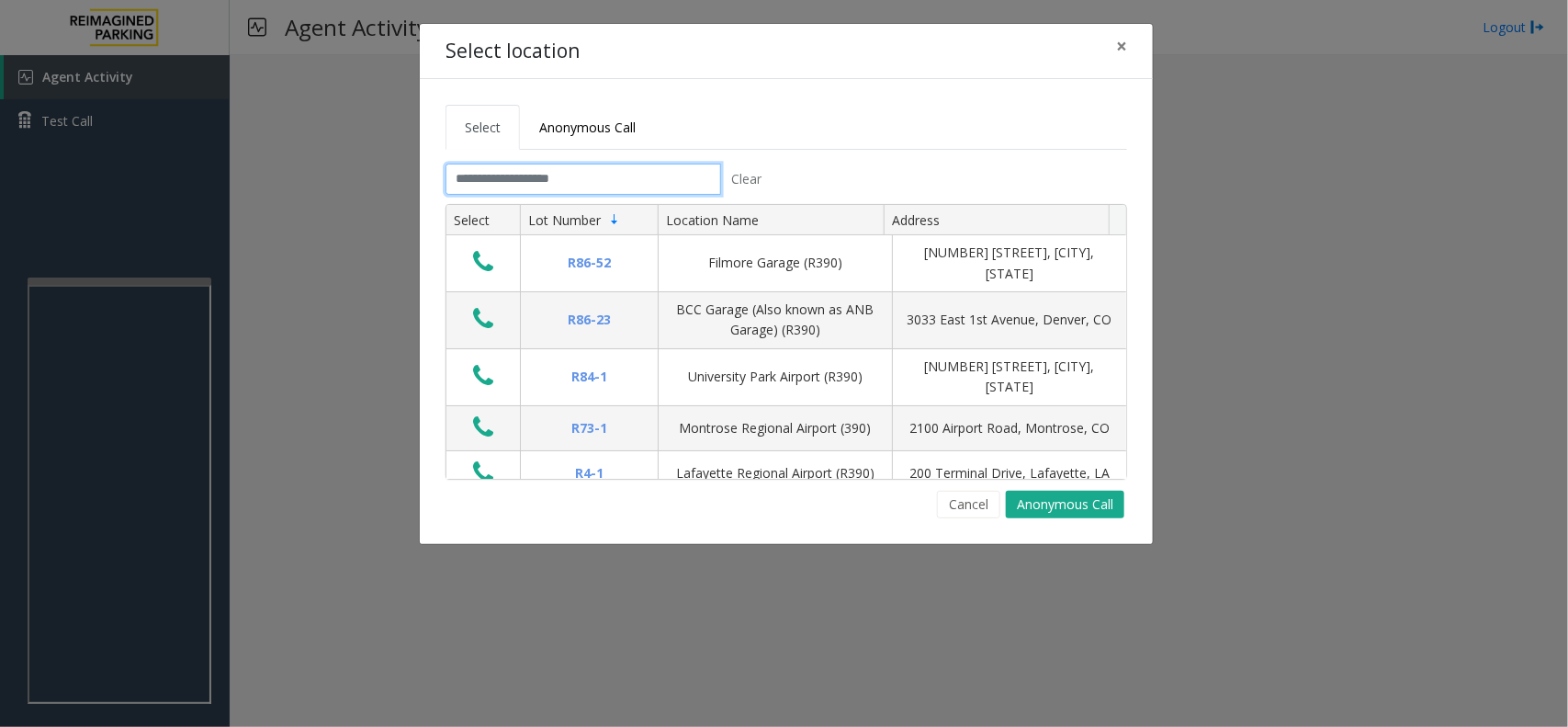 click 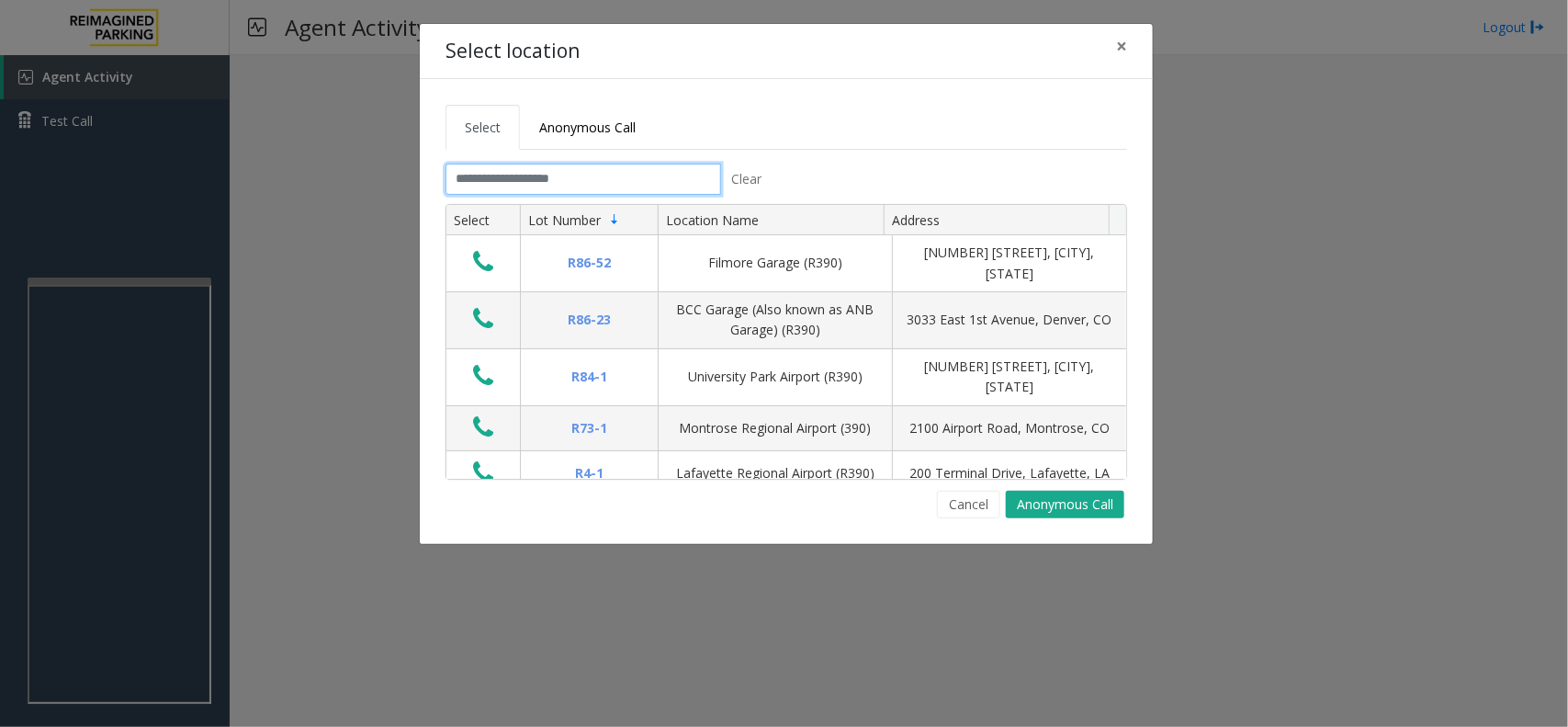 click 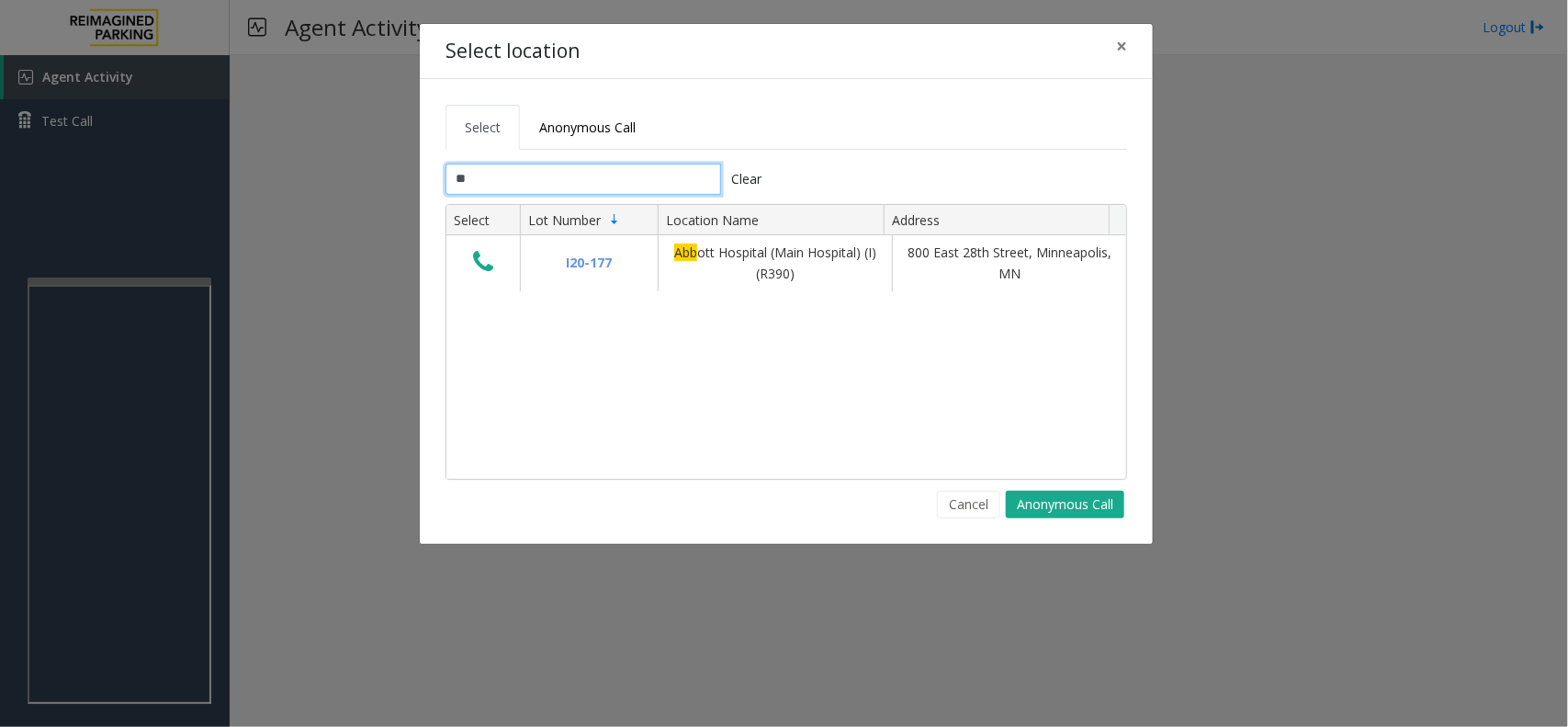 type on "*" 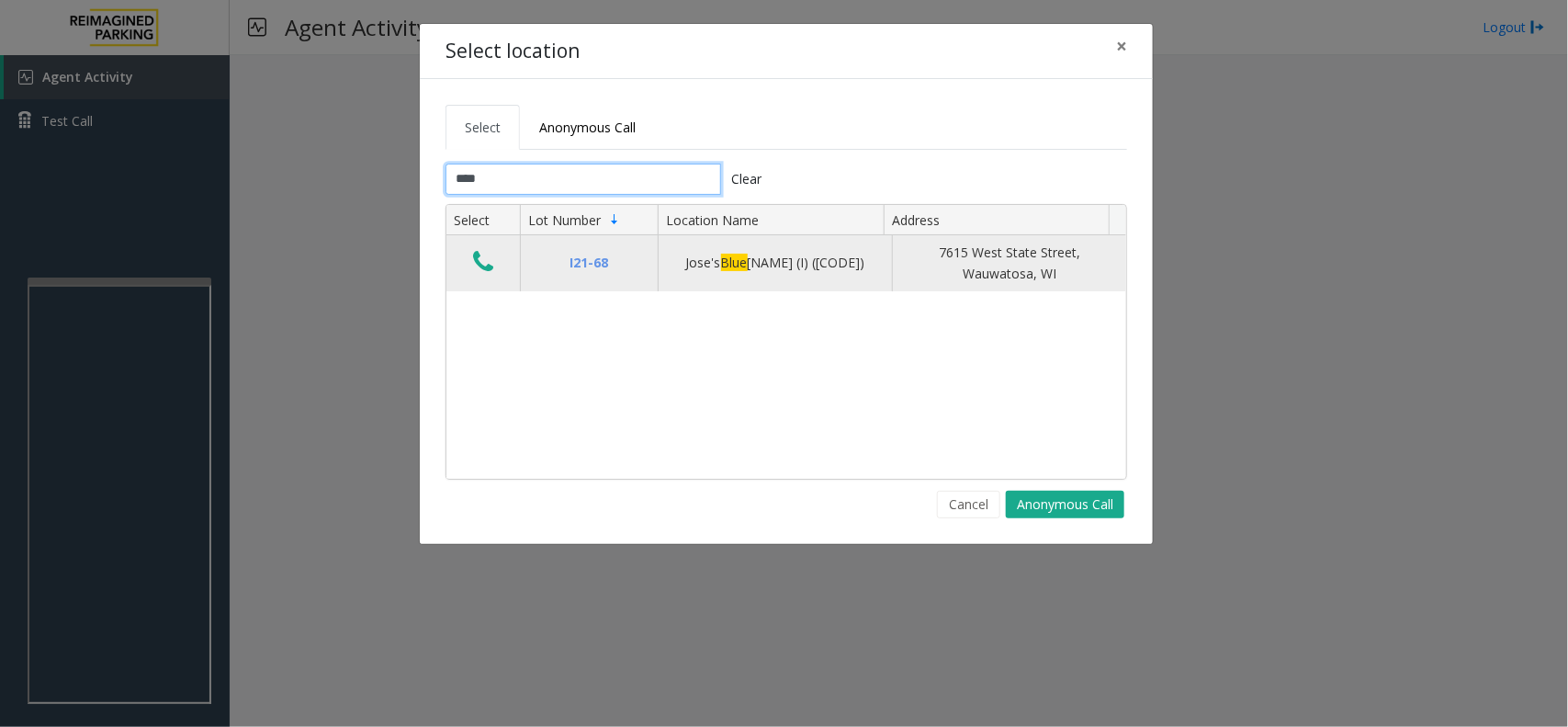 type on "****" 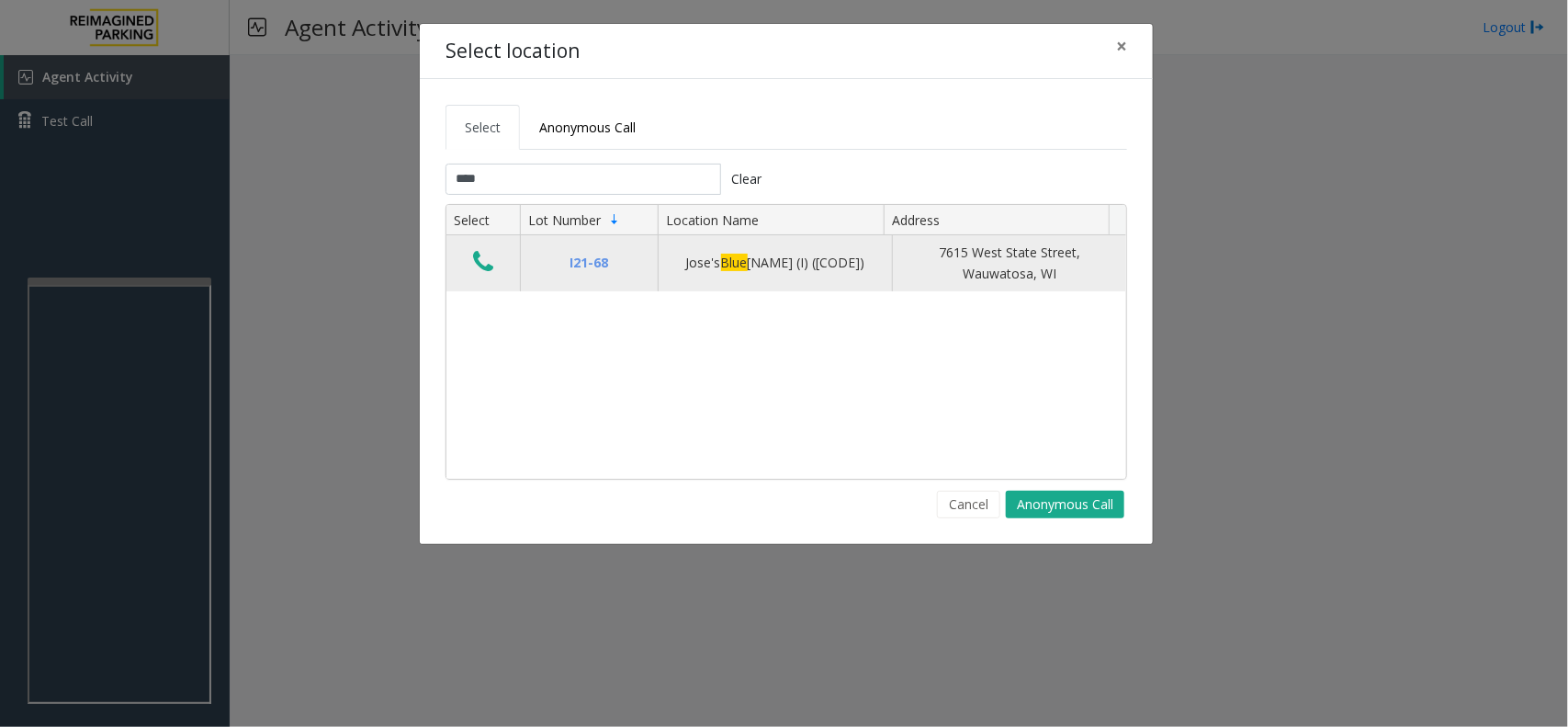 click 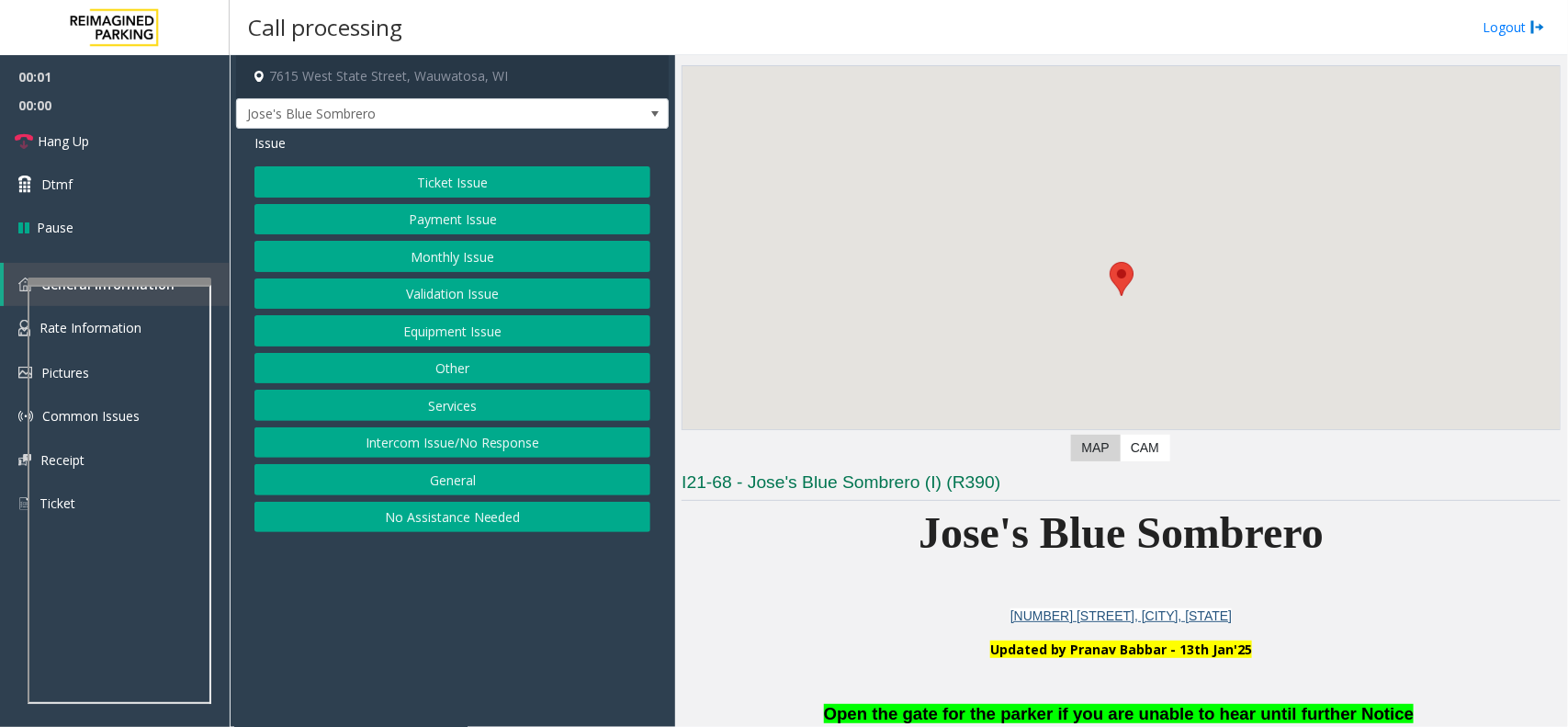 scroll, scrollTop: 115, scrollLeft: 0, axis: vertical 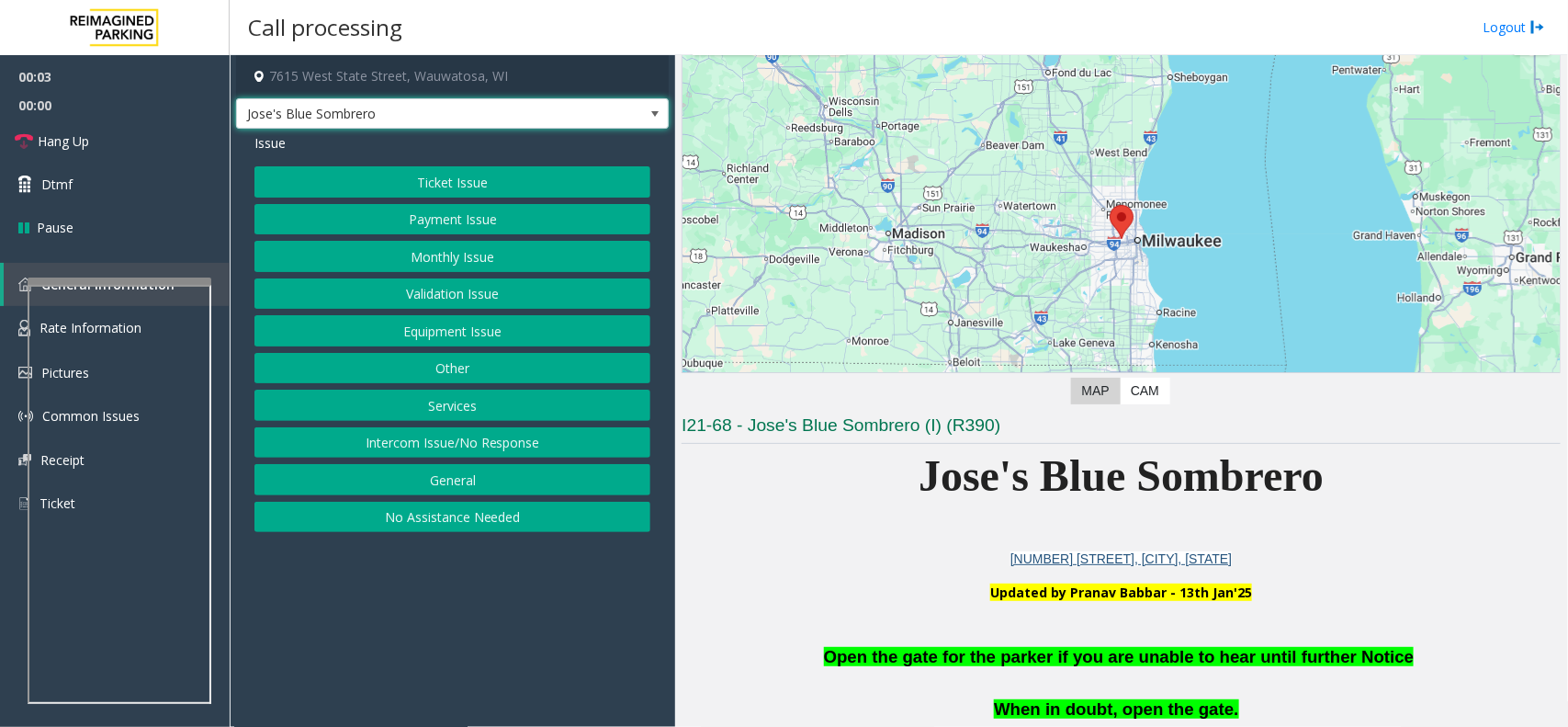 click on "Jose's Blue Sombrero" at bounding box center (452, 114) 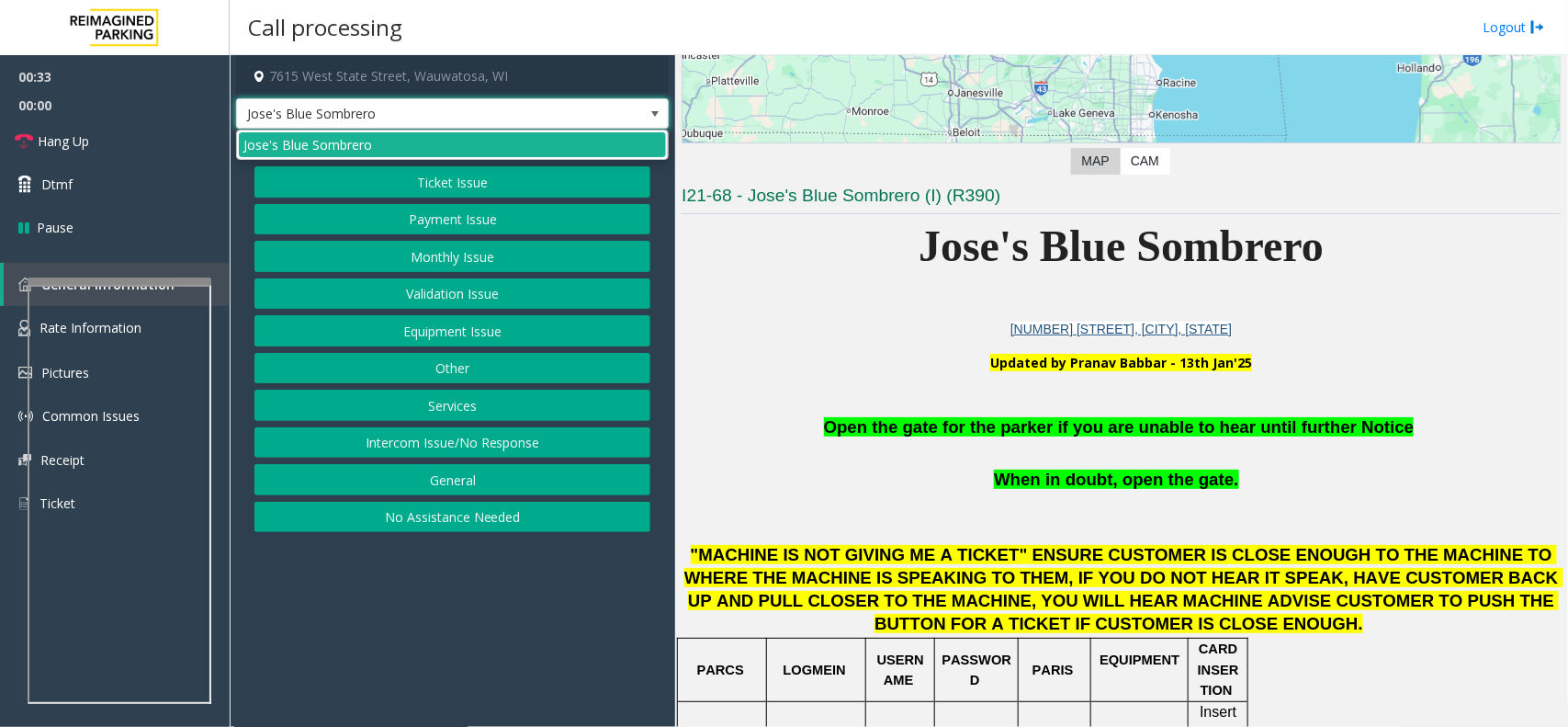 scroll, scrollTop: 460, scrollLeft: 0, axis: vertical 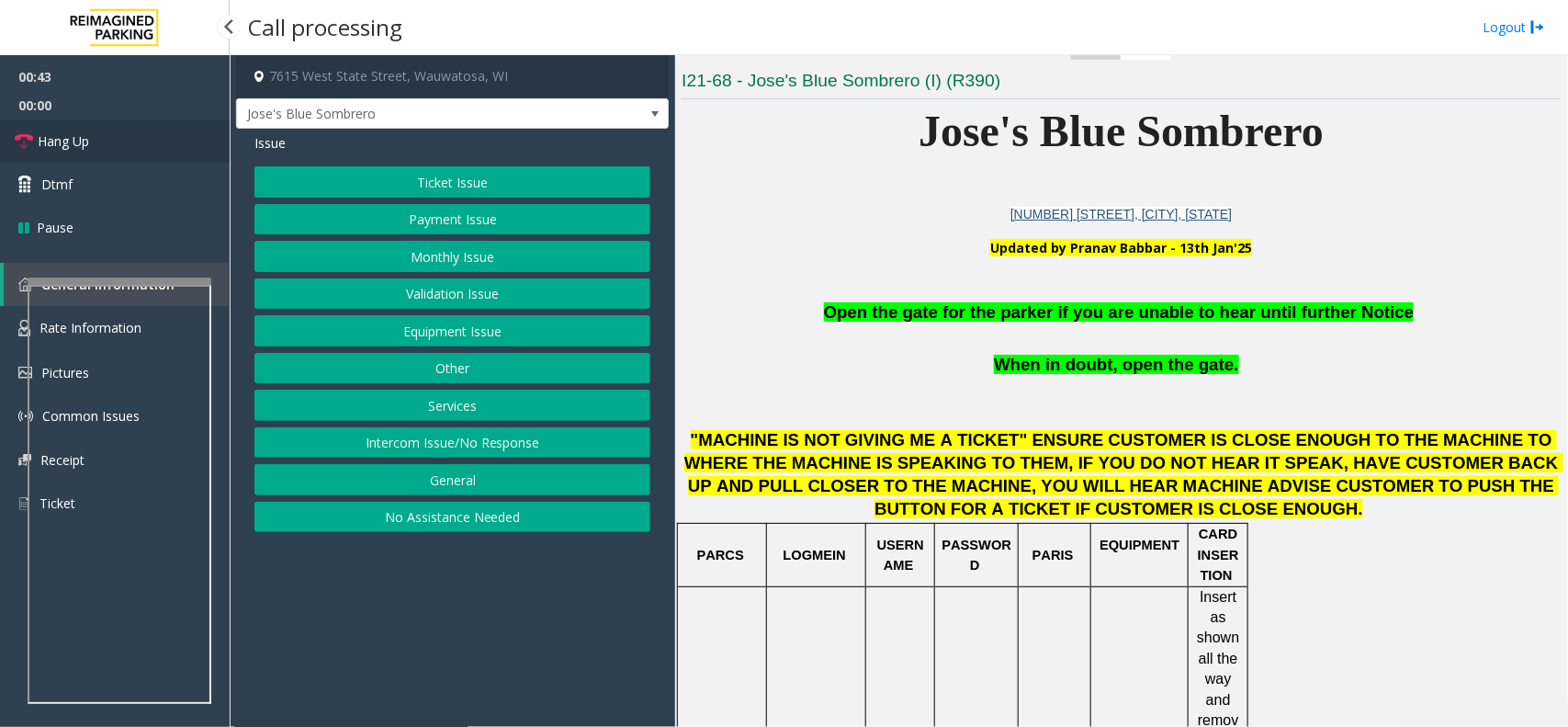 click on "Hang Up" at bounding box center [115, 141] 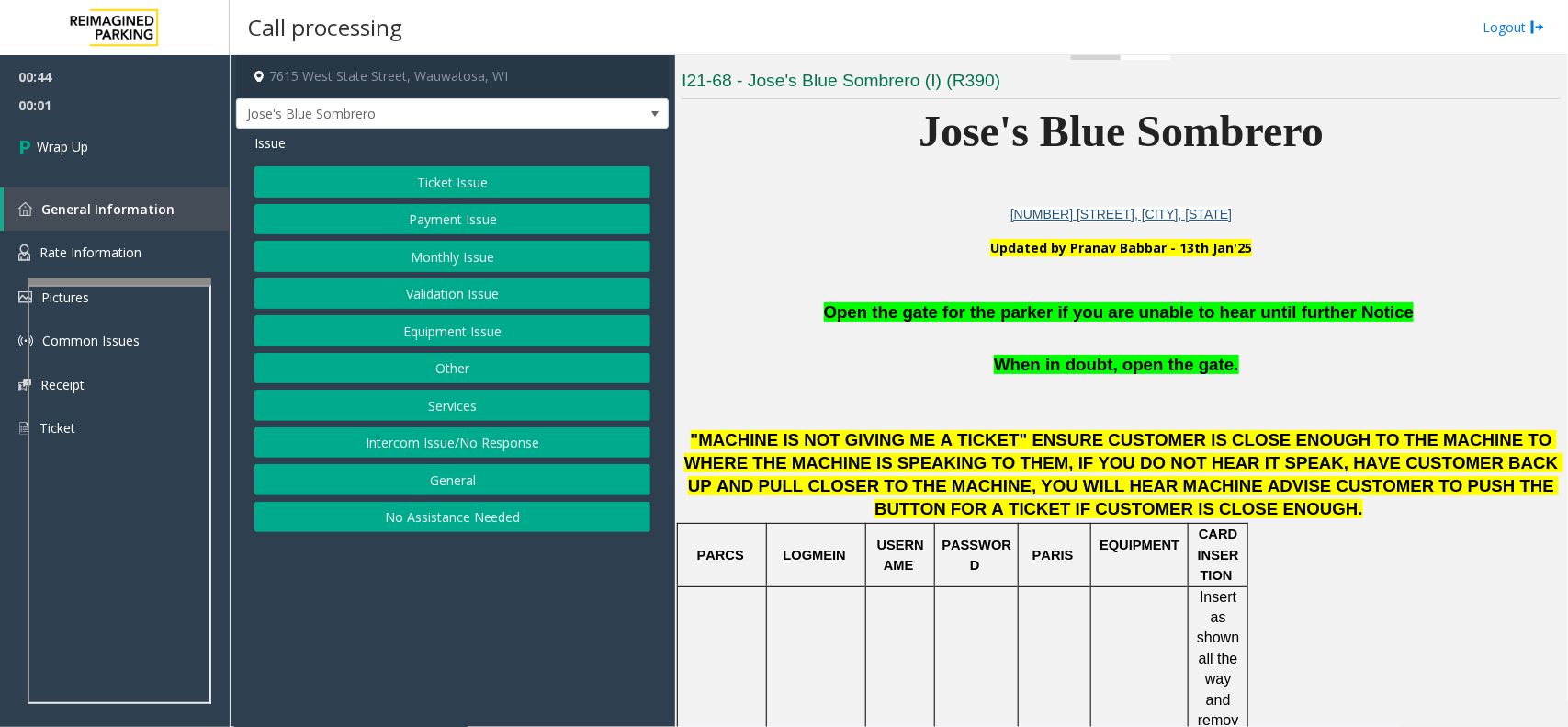 click on "Equipment Issue" 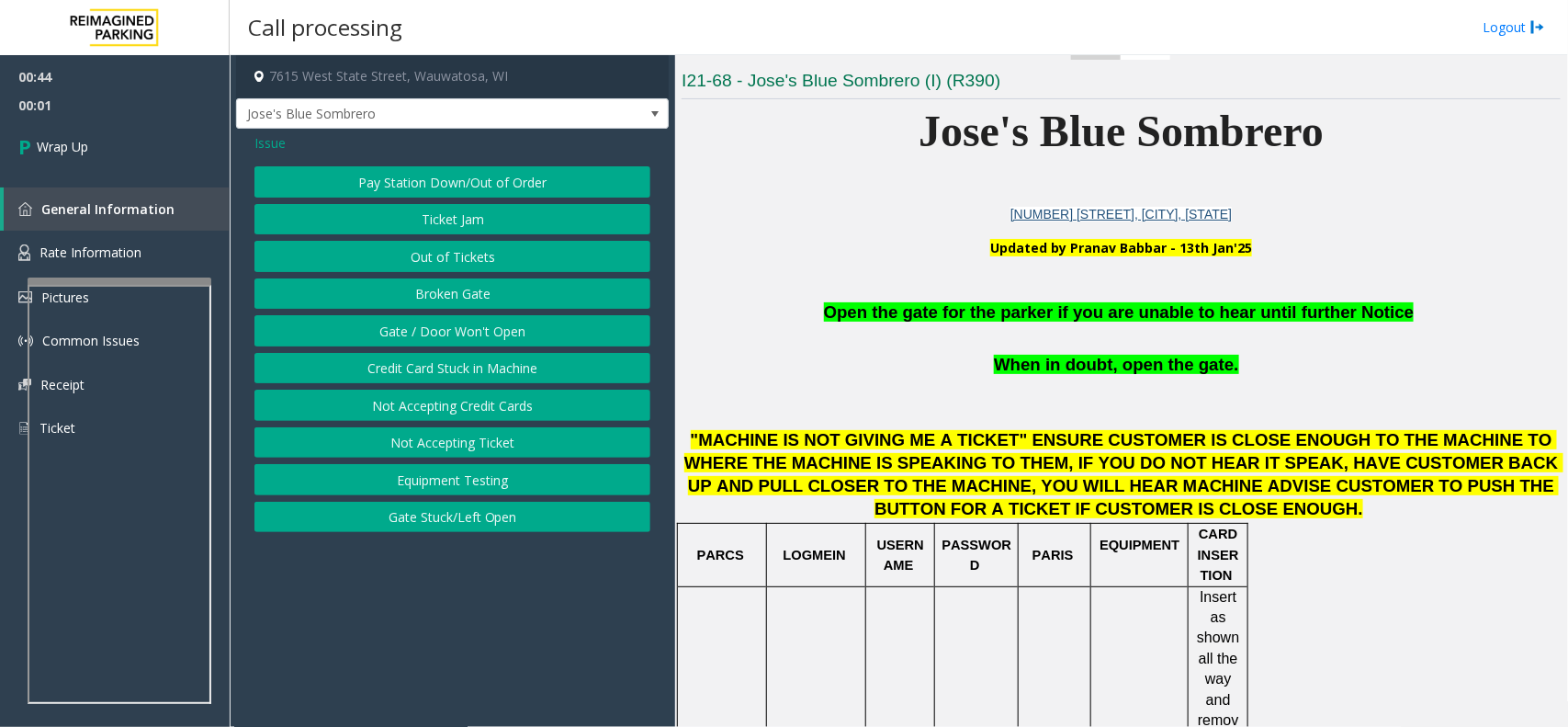 click on "Gate / Door Won't Open" 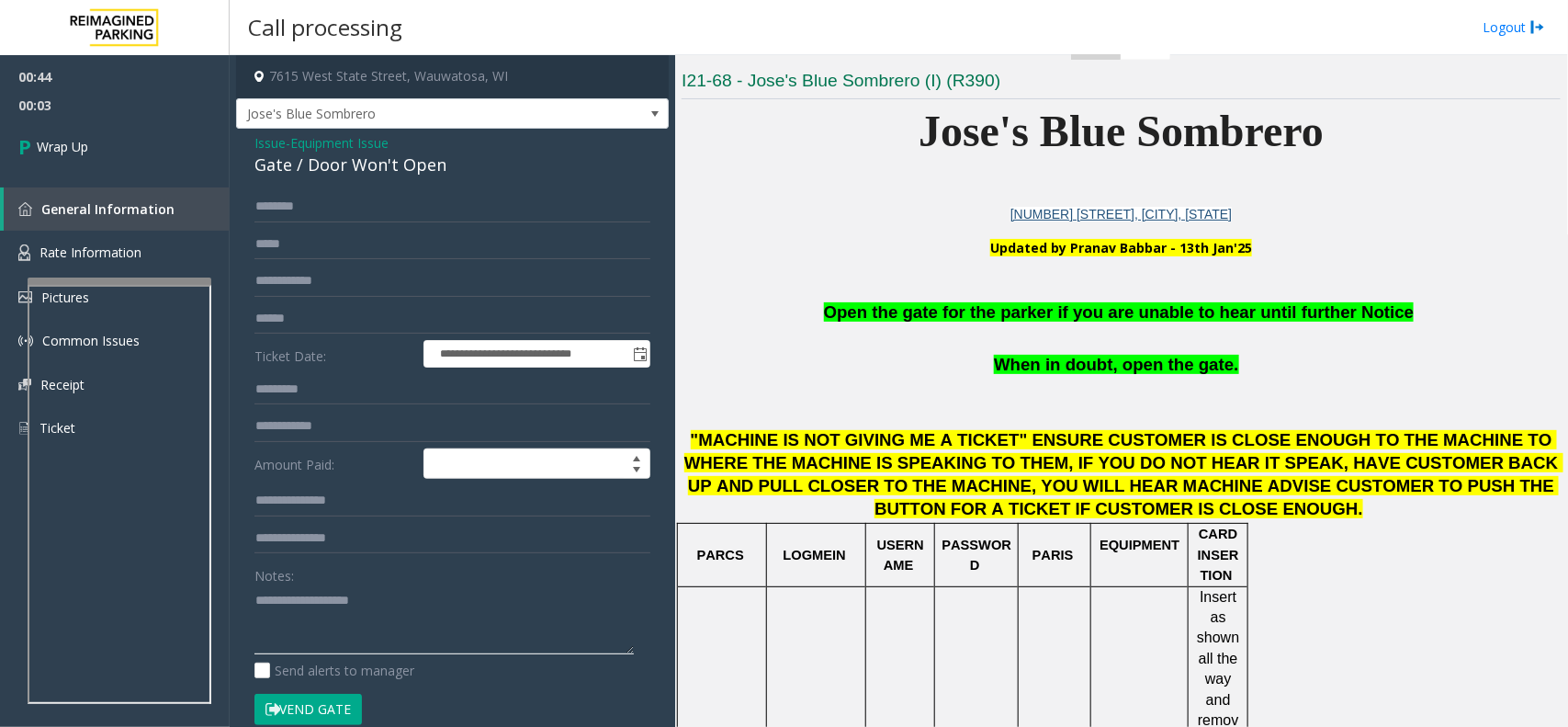 click 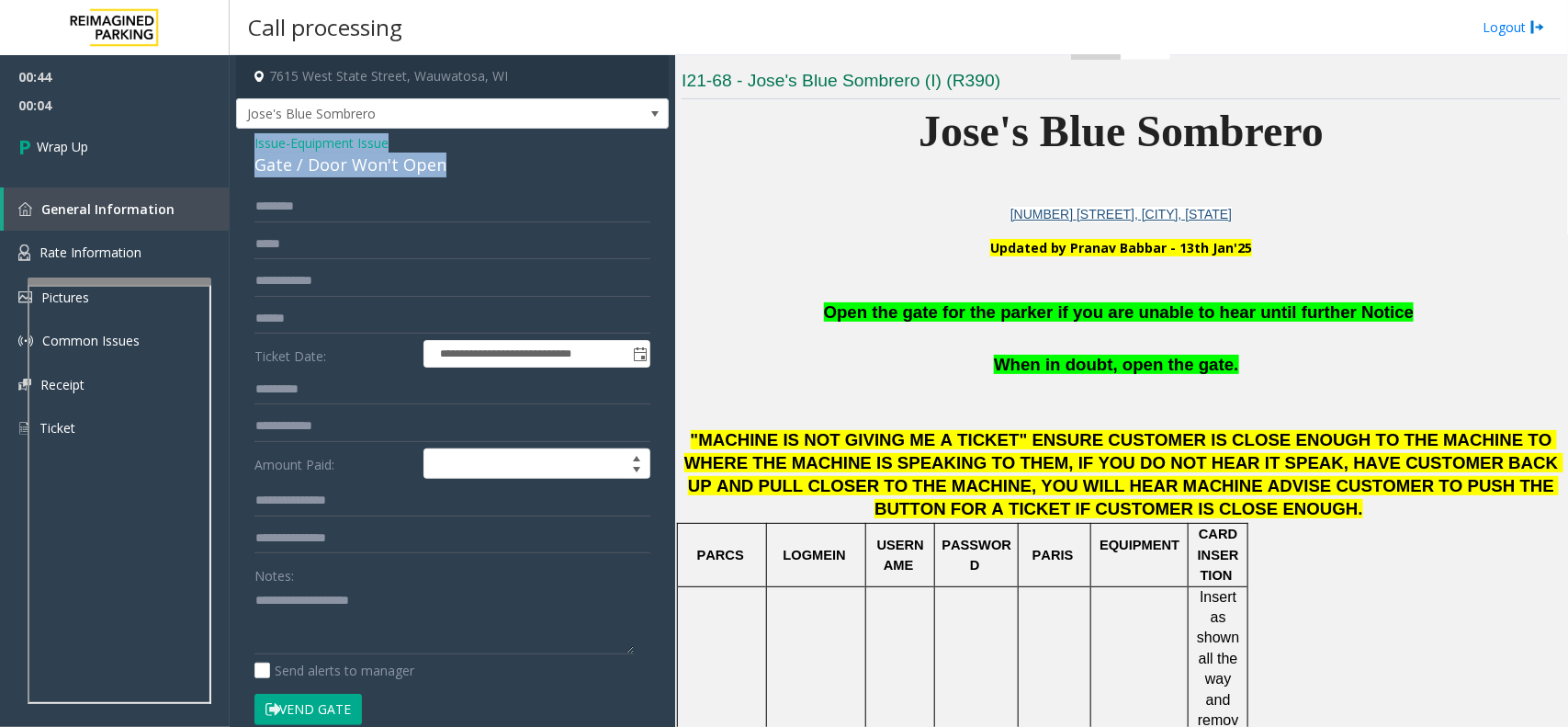 drag, startPoint x: 443, startPoint y: 164, endPoint x: 244, endPoint y: 138, distance: 200.69131 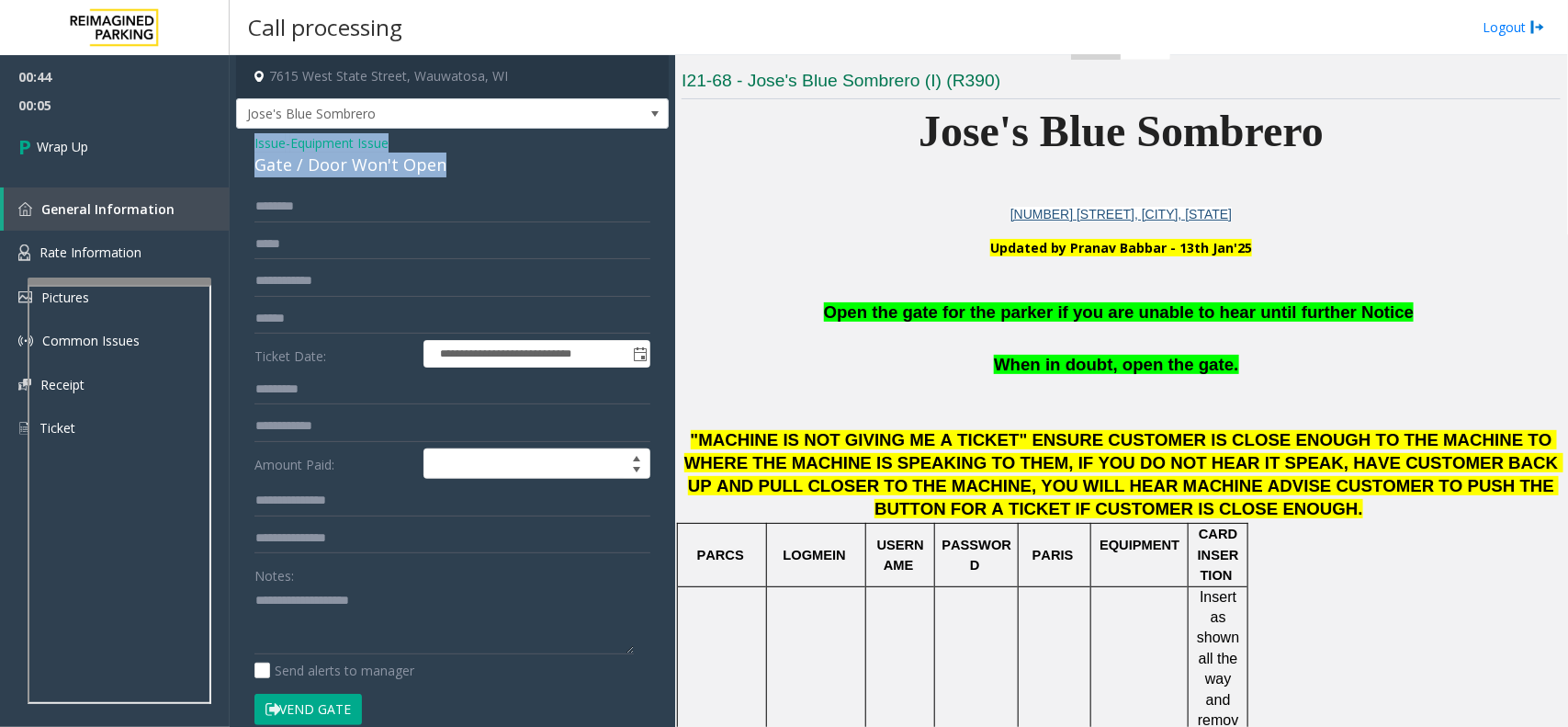 copy on "Issue  -  Equipment Issue Gate / Door Won't Open" 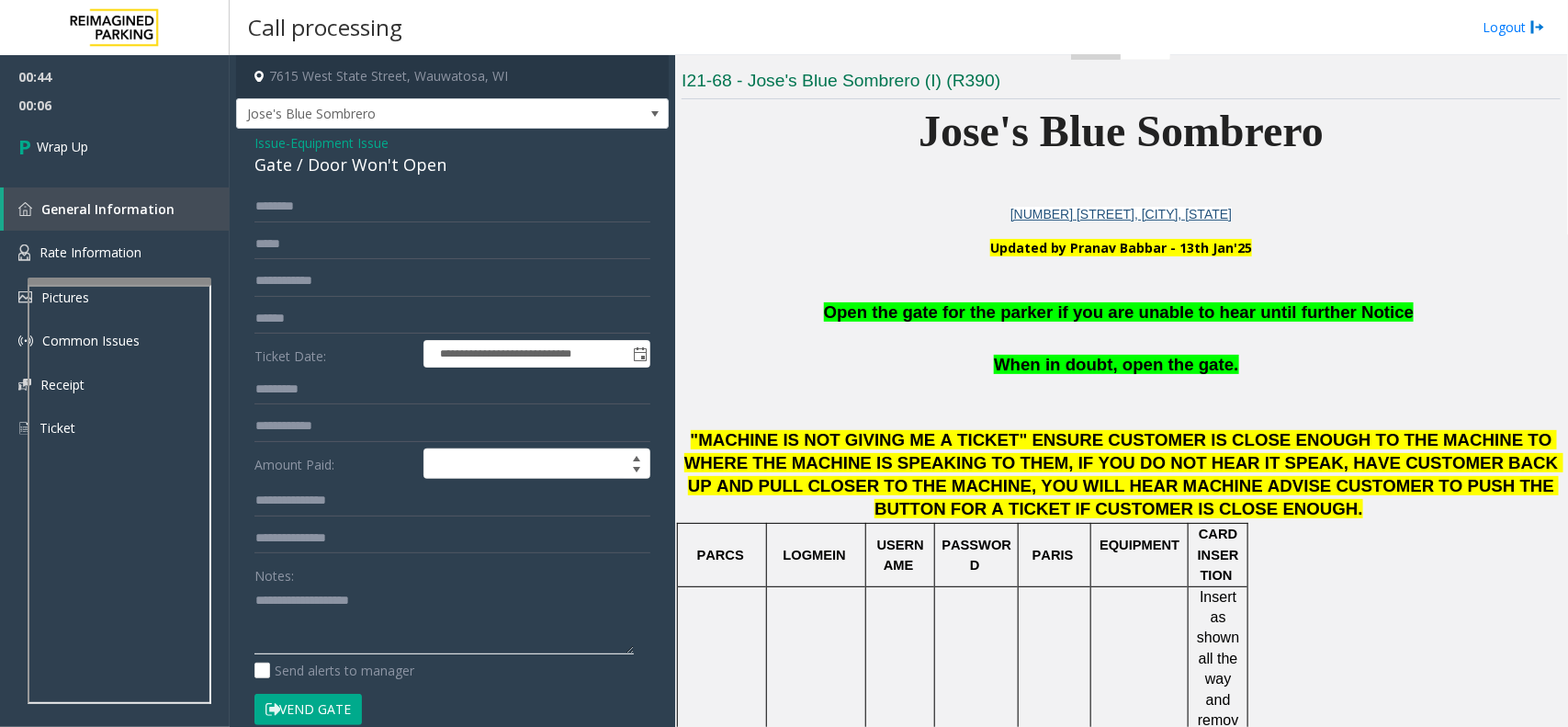 click 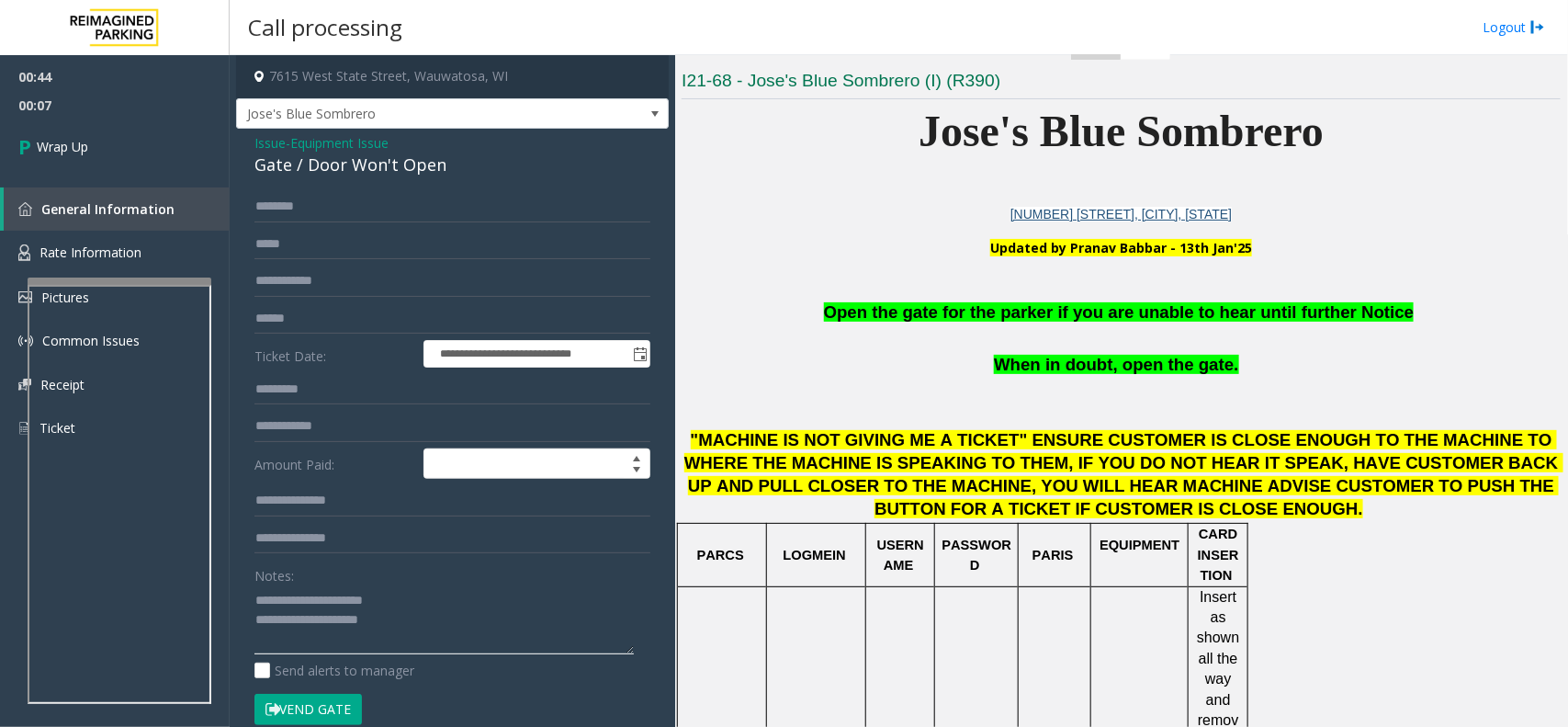drag, startPoint x: 400, startPoint y: 598, endPoint x: 297, endPoint y: 598, distance: 103 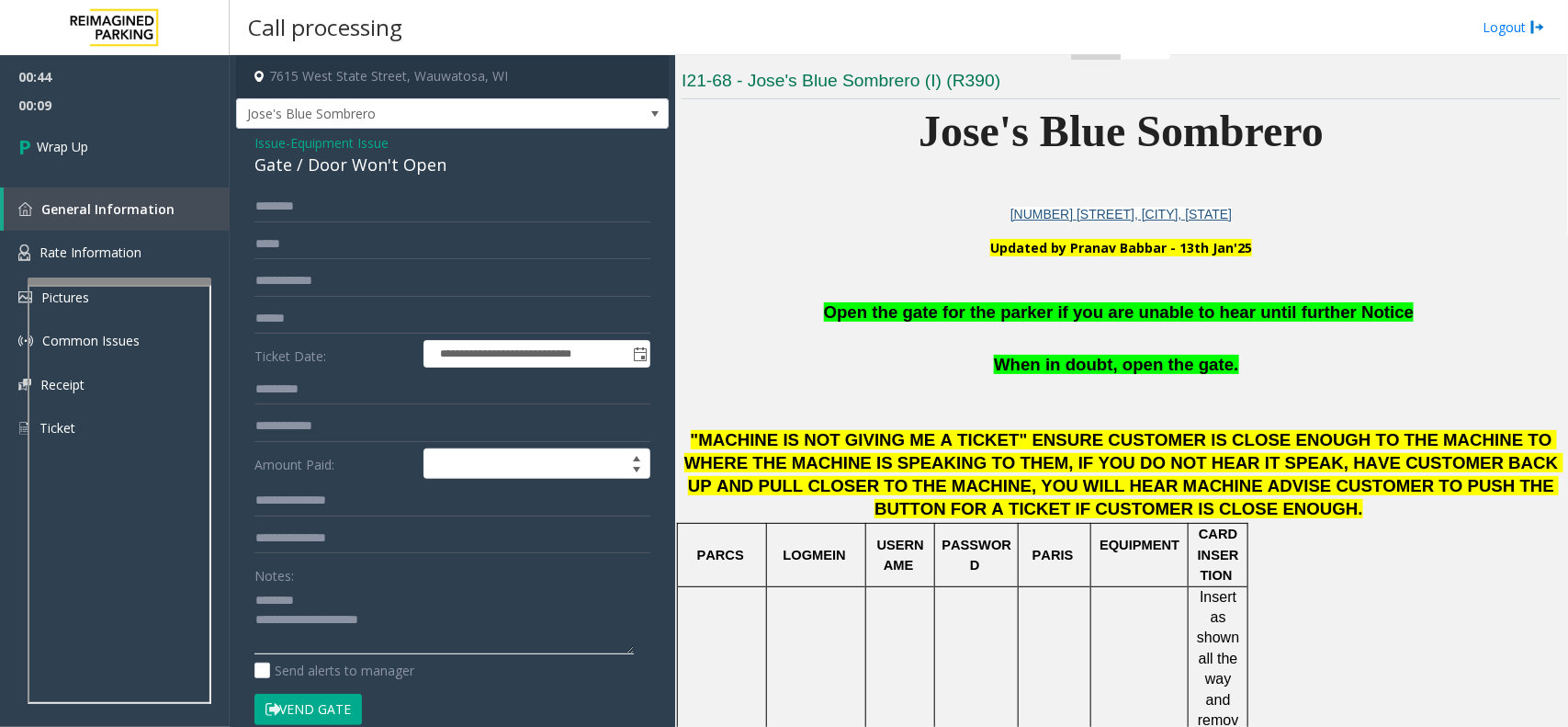 click 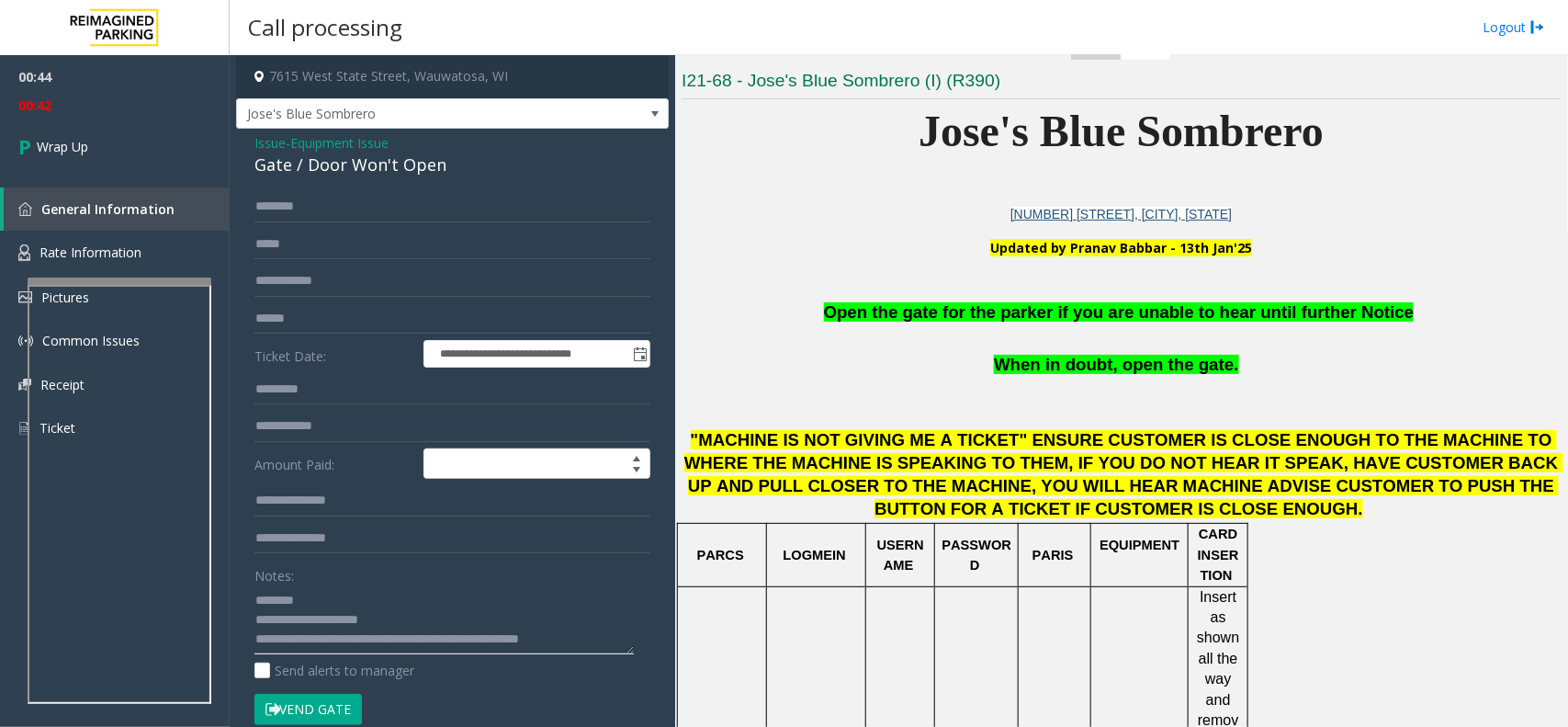 scroll, scrollTop: 12, scrollLeft: 0, axis: vertical 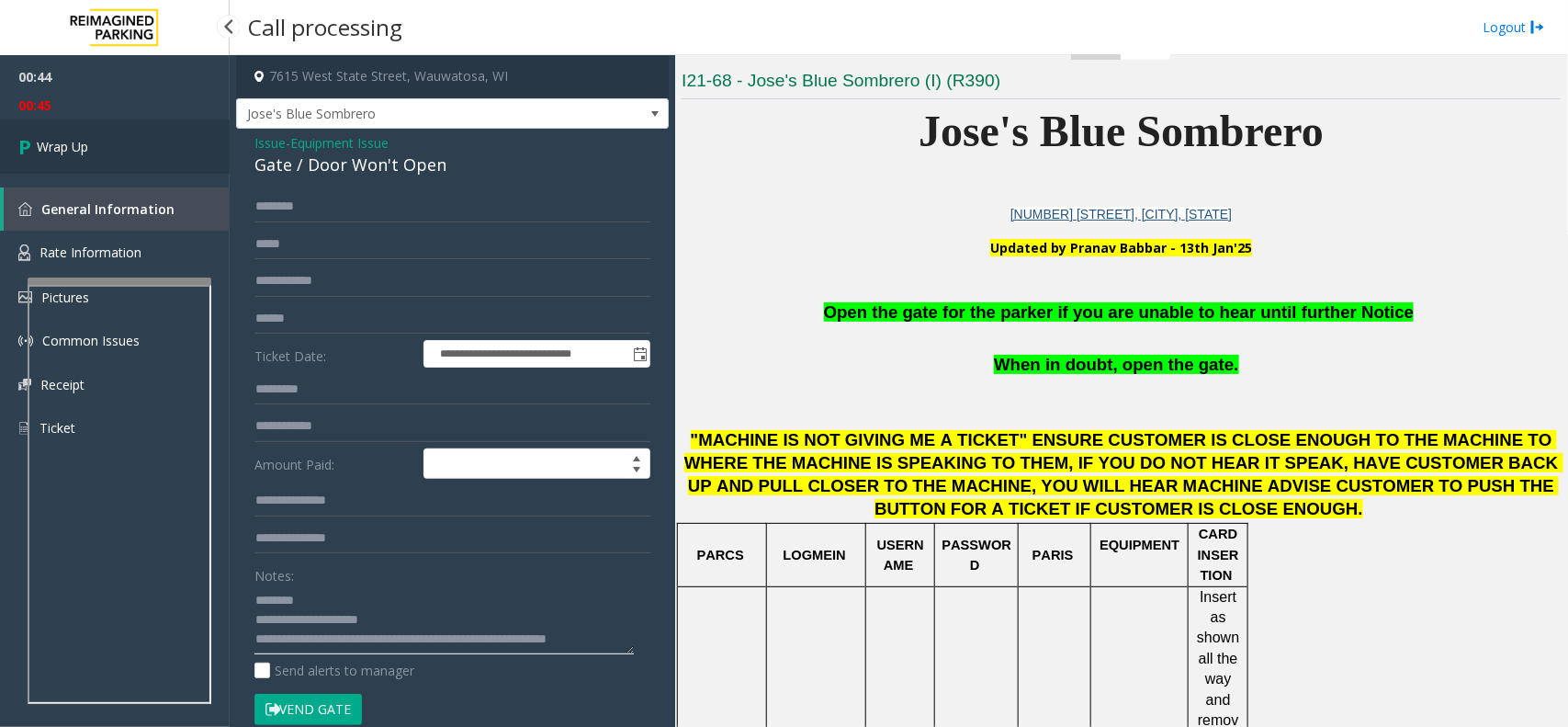 type on "**********" 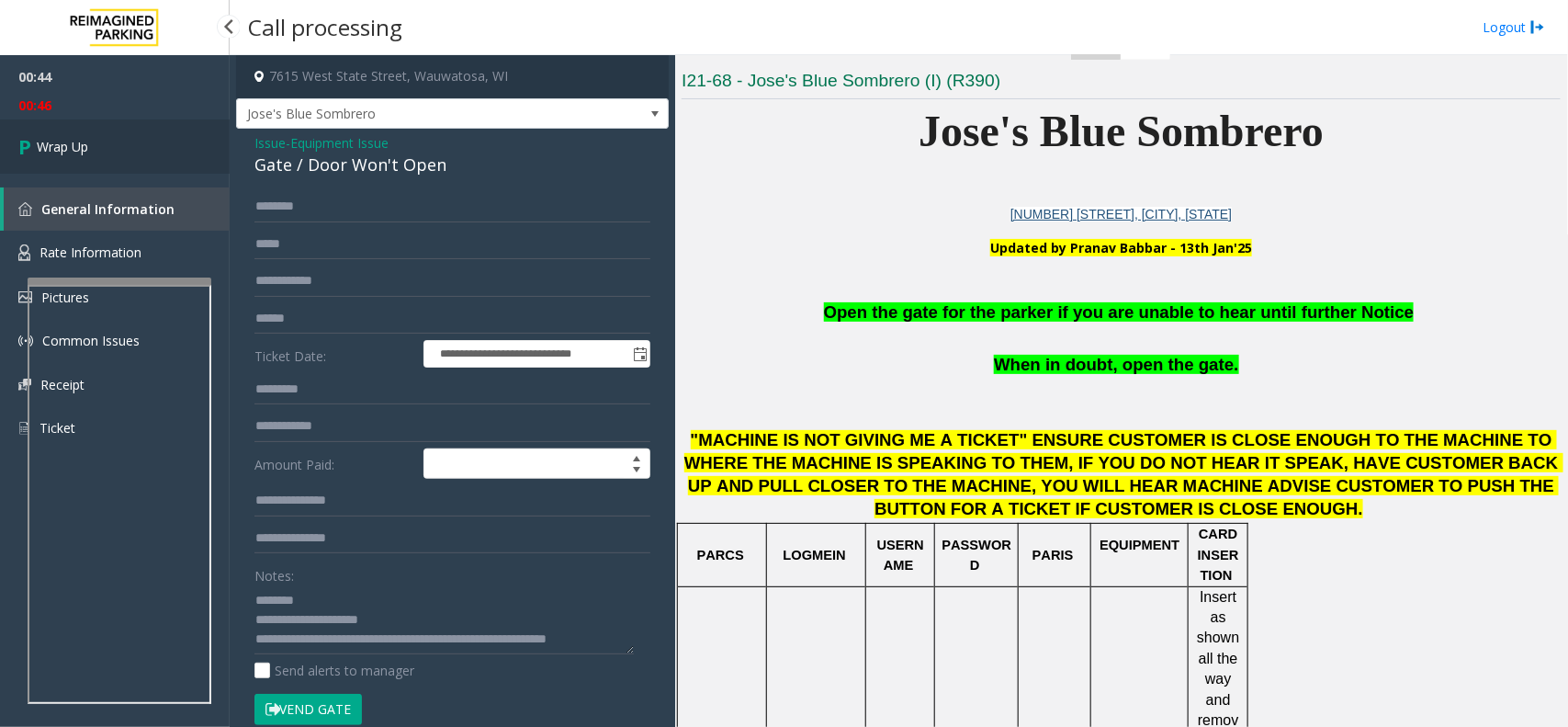 click on "Wrap Up" at bounding box center (115, 146) 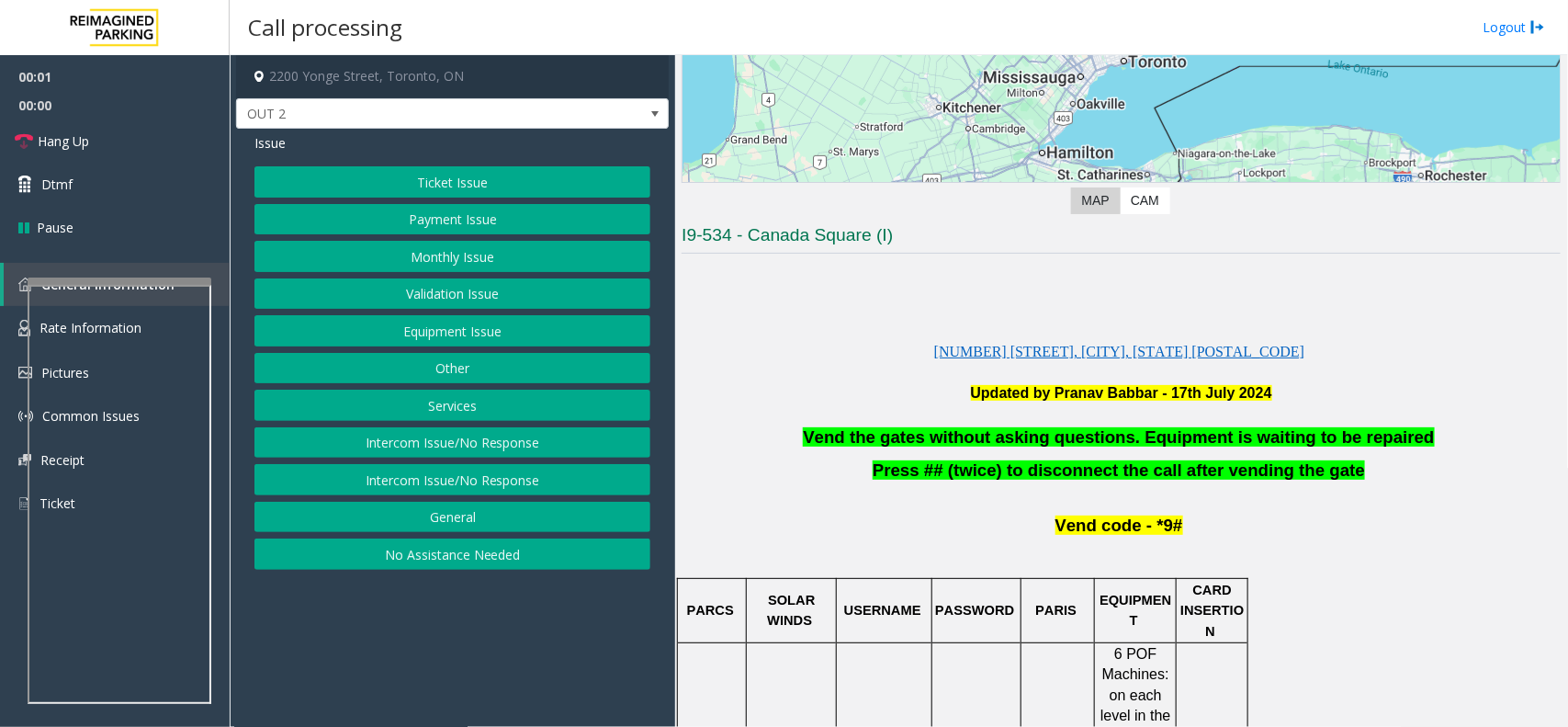 scroll, scrollTop: 345, scrollLeft: 0, axis: vertical 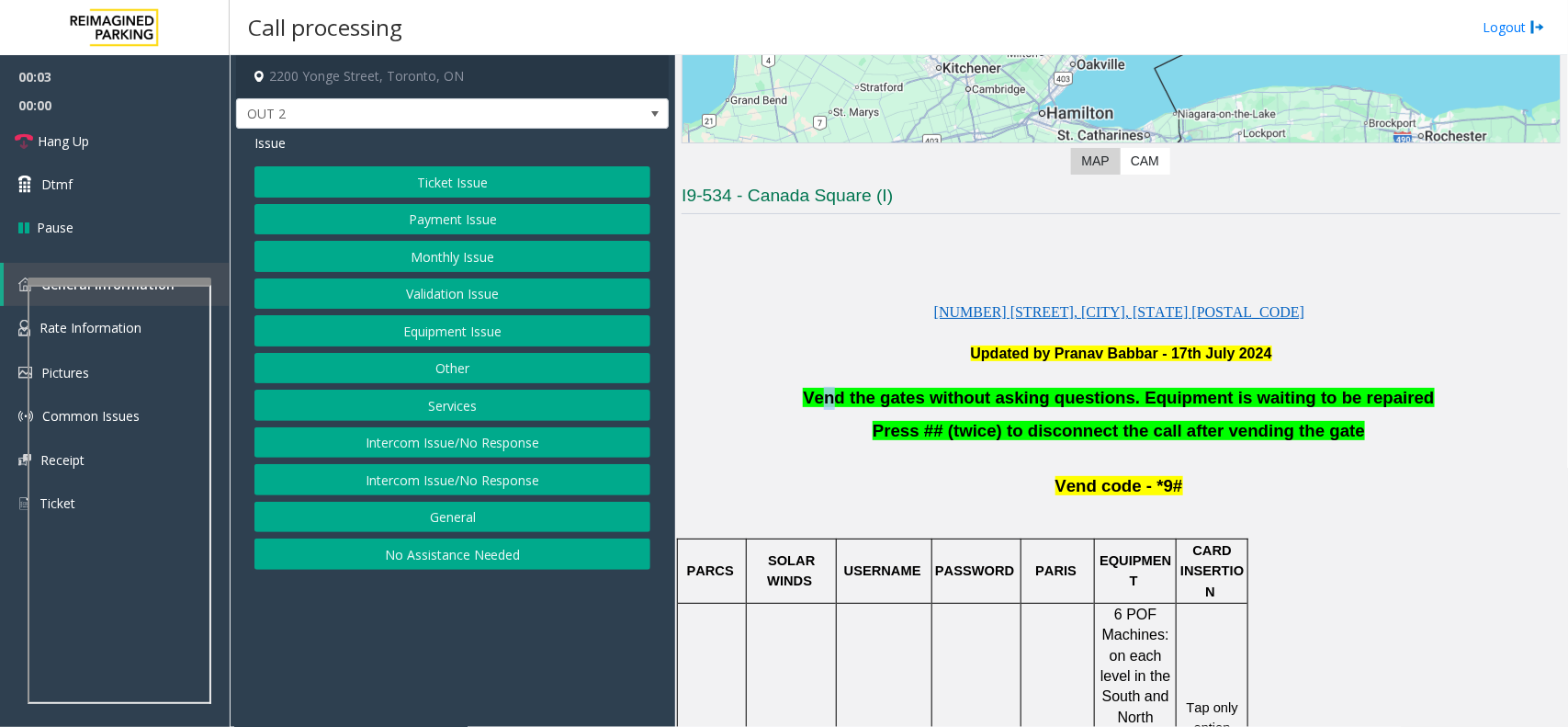 drag, startPoint x: 866, startPoint y: 397, endPoint x: 850, endPoint y: 396, distance: 16.03122 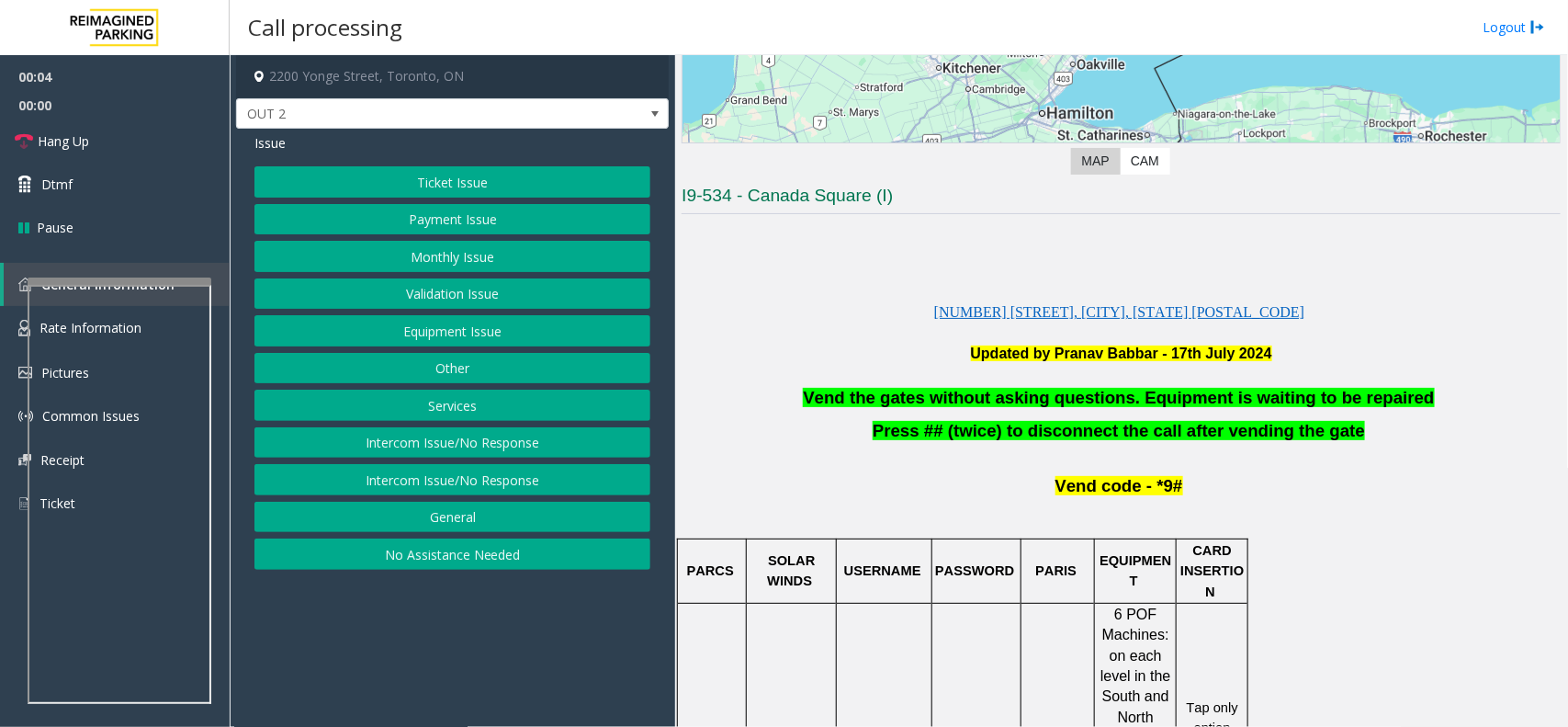 click on "Vend the gates without asking questions. Equipment is waiting to be repaired" 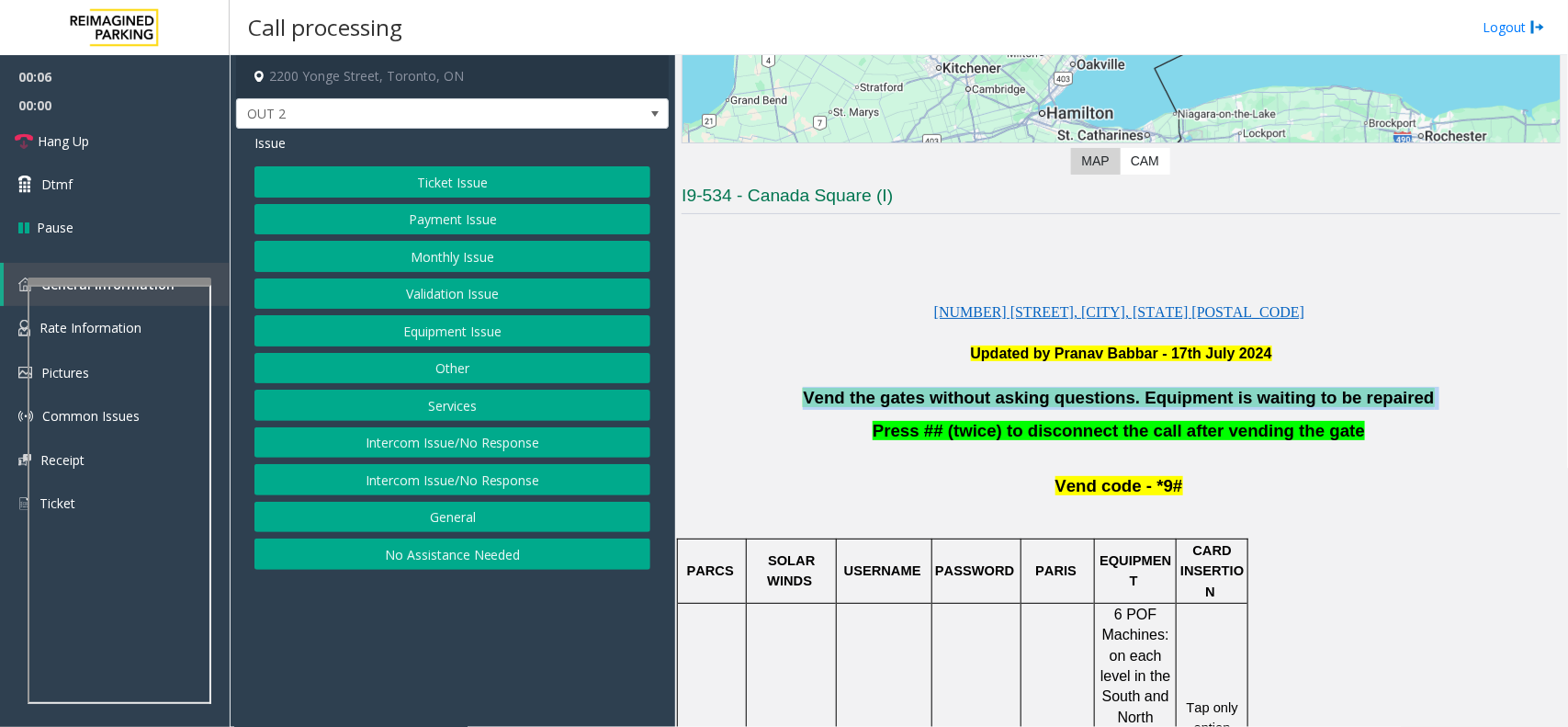 drag, startPoint x: 831, startPoint y: 396, endPoint x: 1427, endPoint y: 389, distance: 596.0411 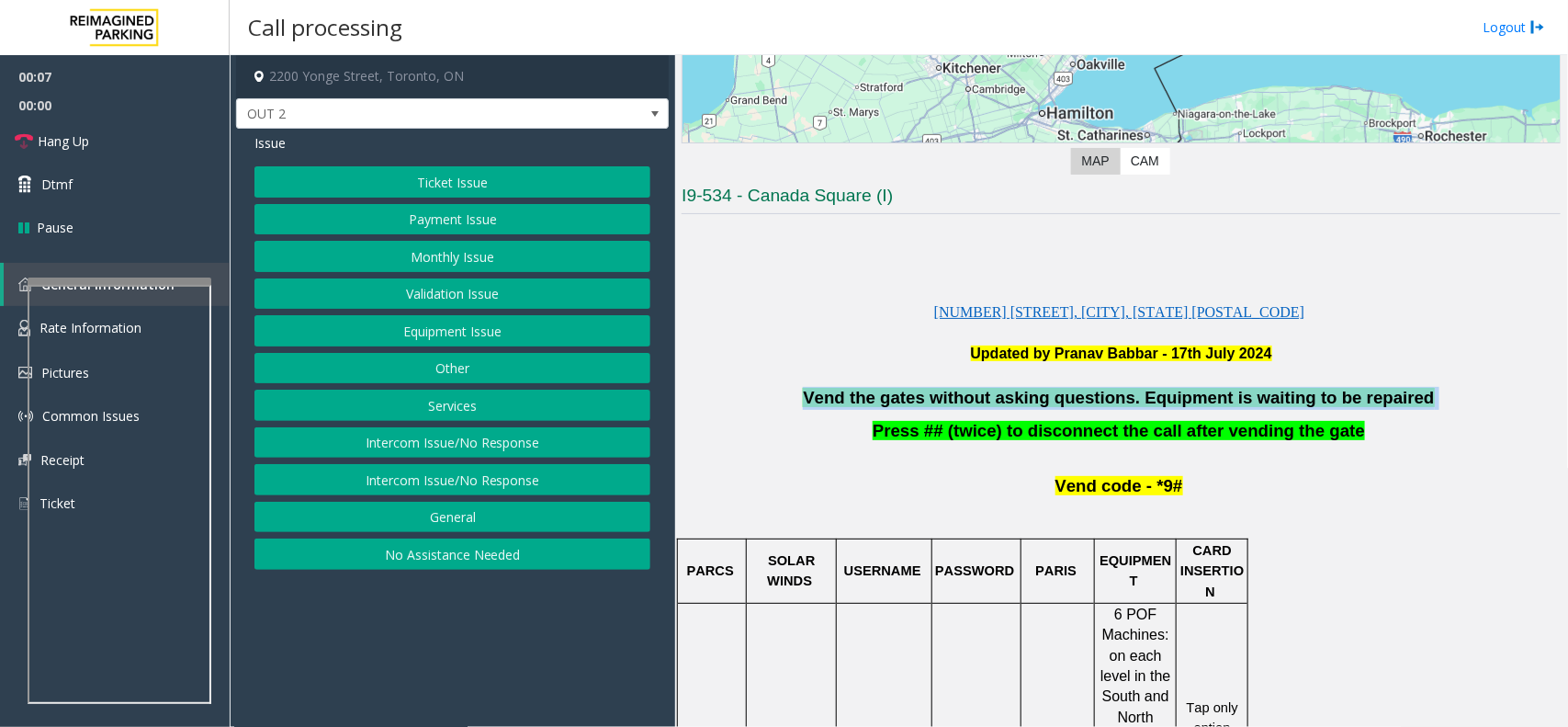 copy on "Vend the gates without asking questions. Equipment is waiting to be repaired" 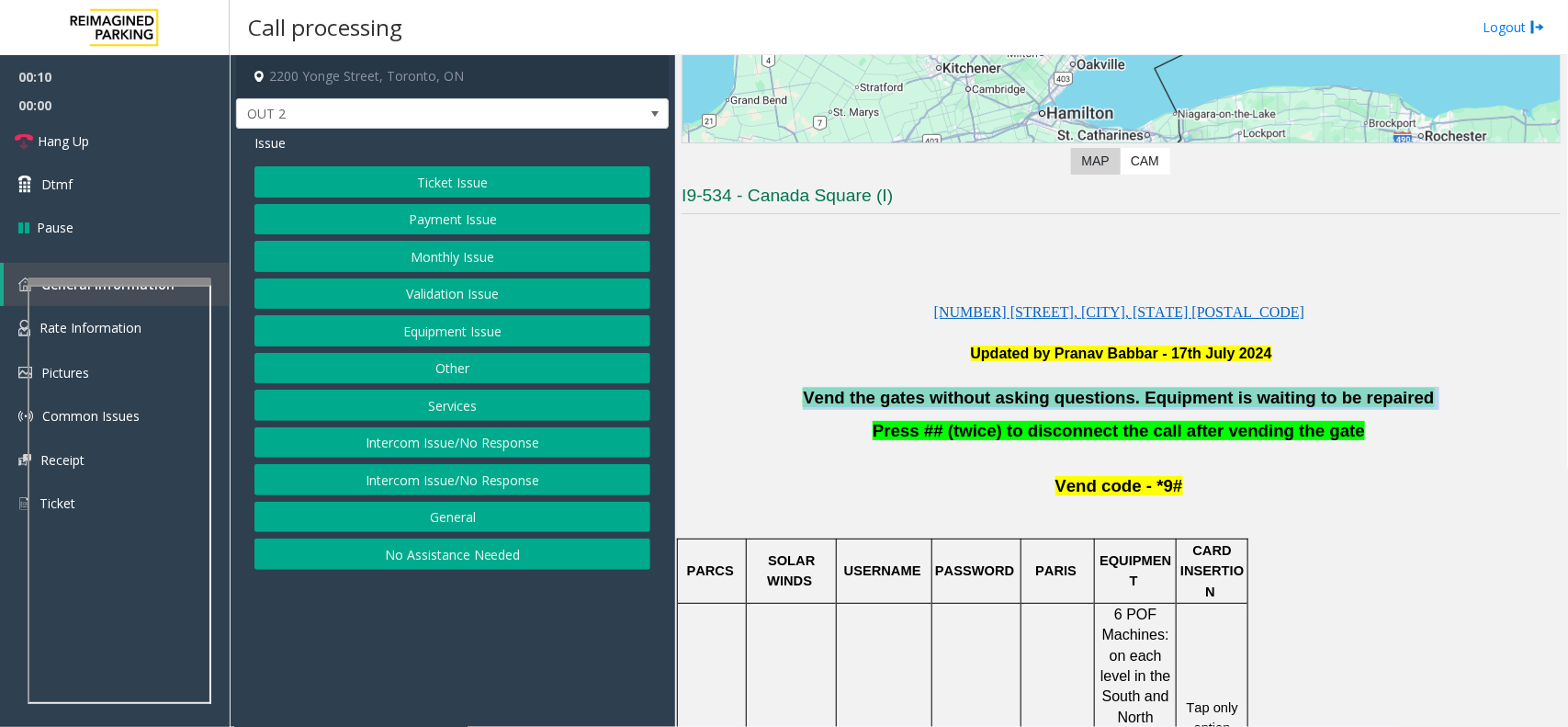 click on "Equipment Issue" 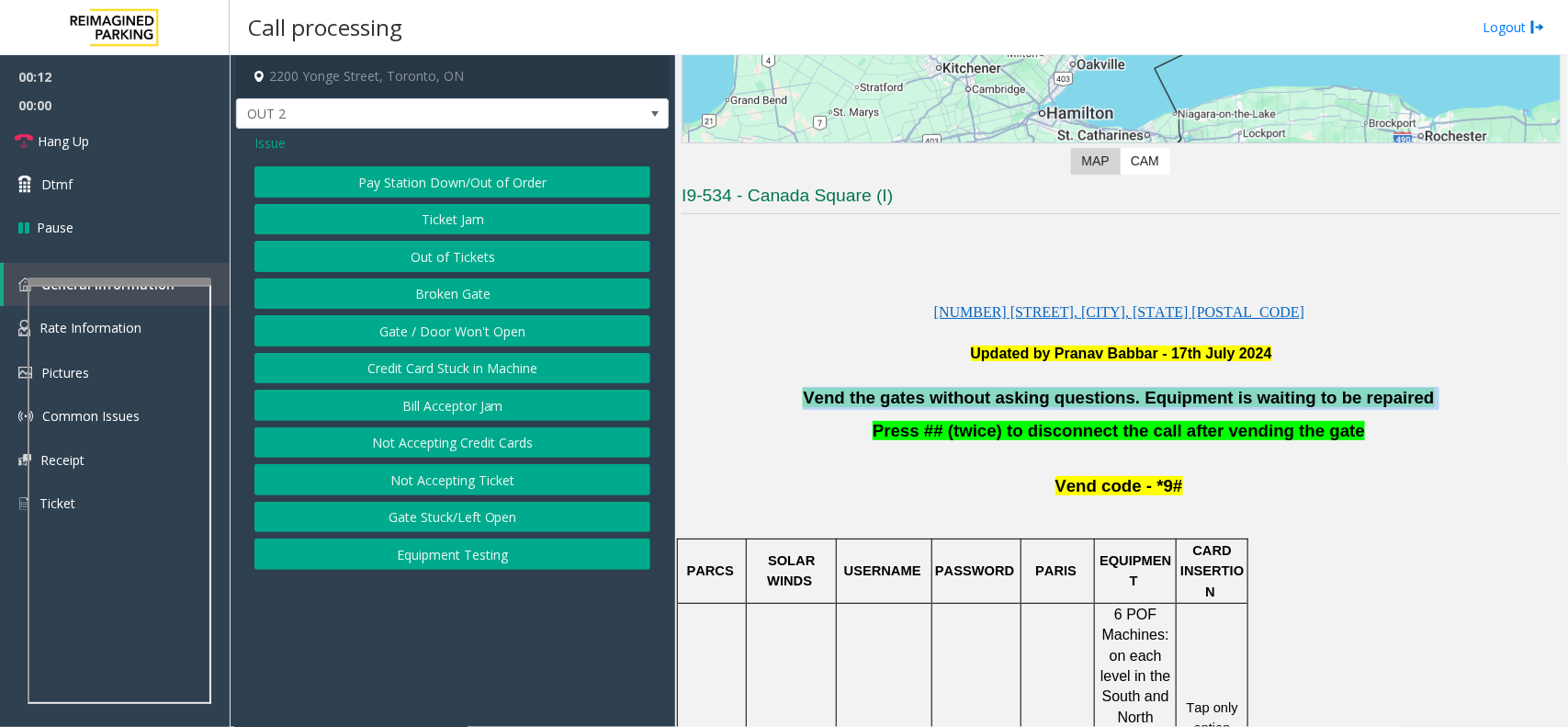 click on "Gate / Door Won't Open" 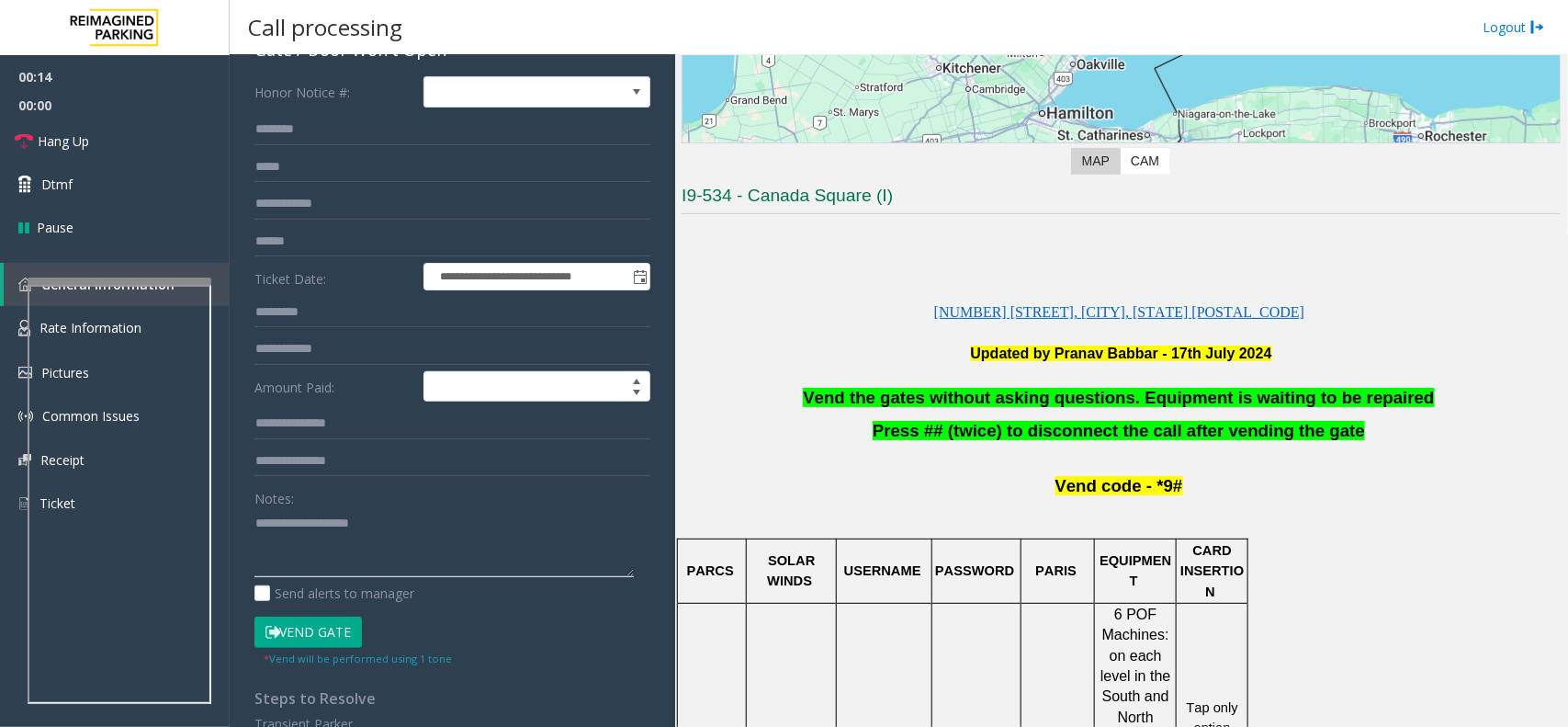 click 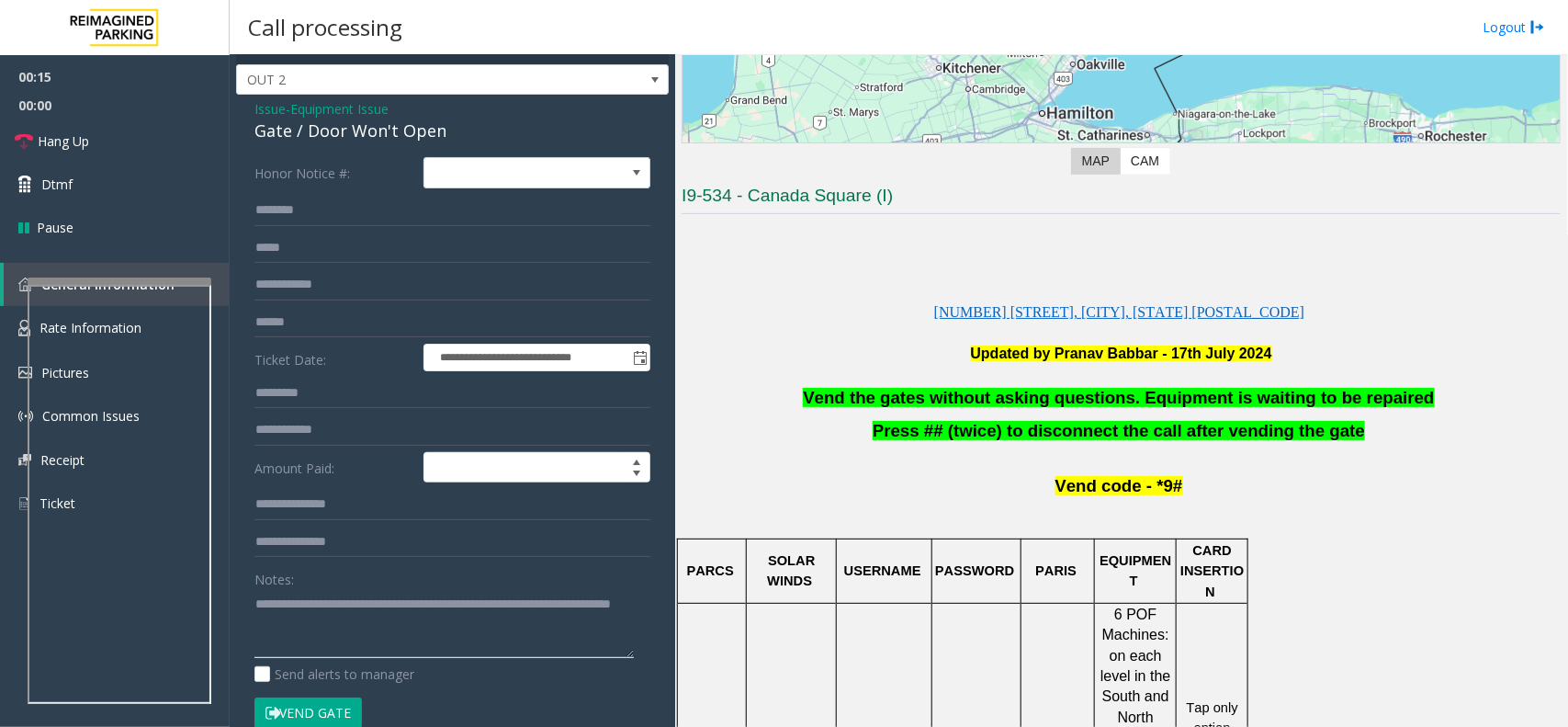 scroll, scrollTop: 0, scrollLeft: 0, axis: both 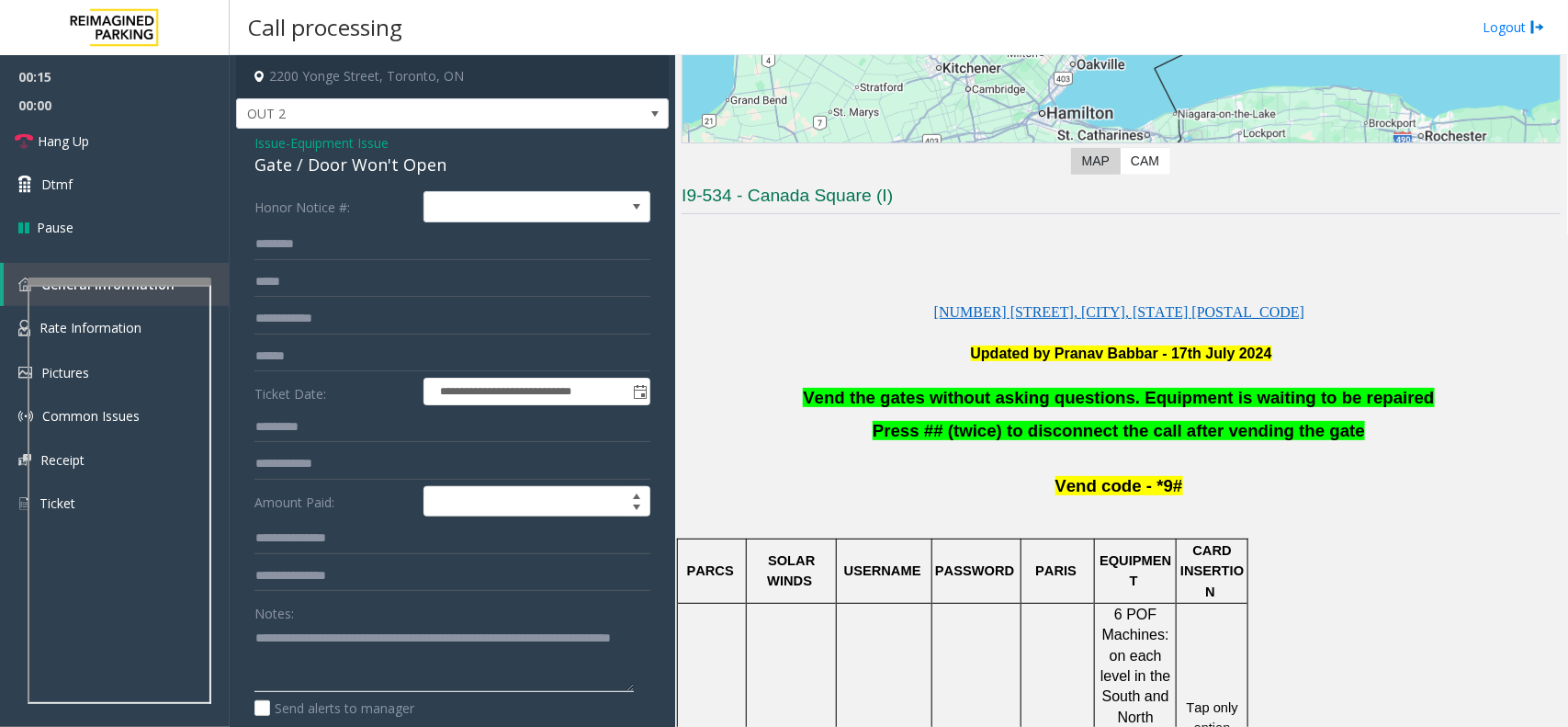 type on "**********" 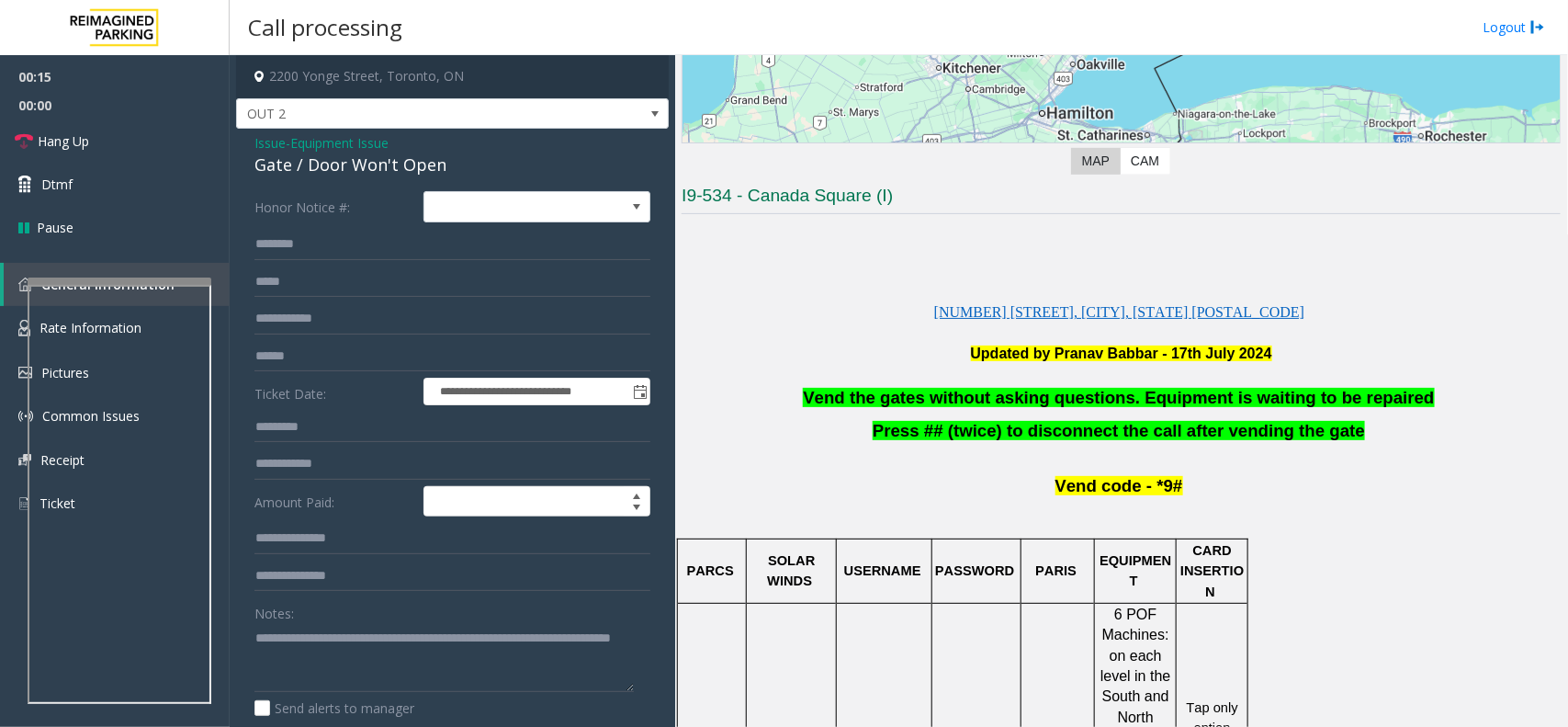 click on "Equipment Issue" 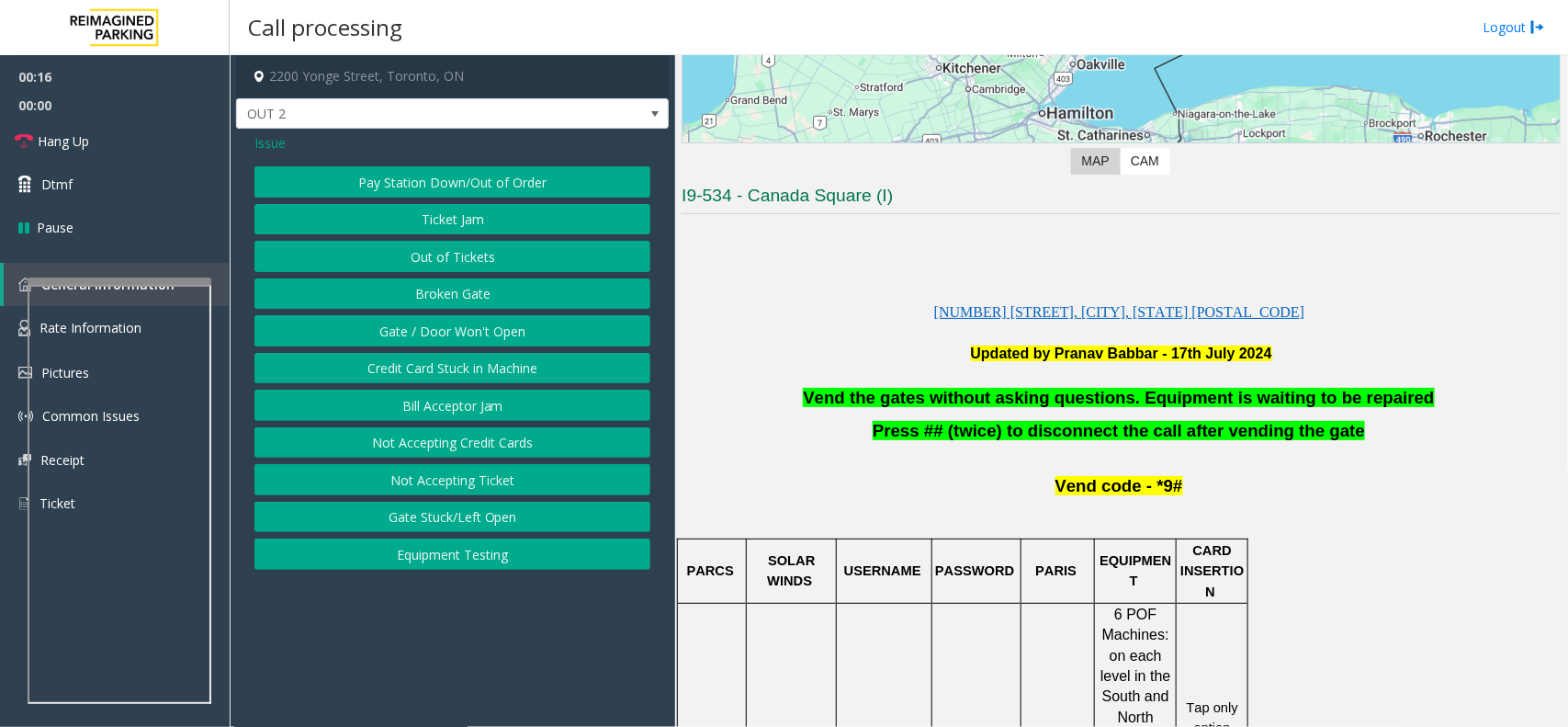 click on "Issue" 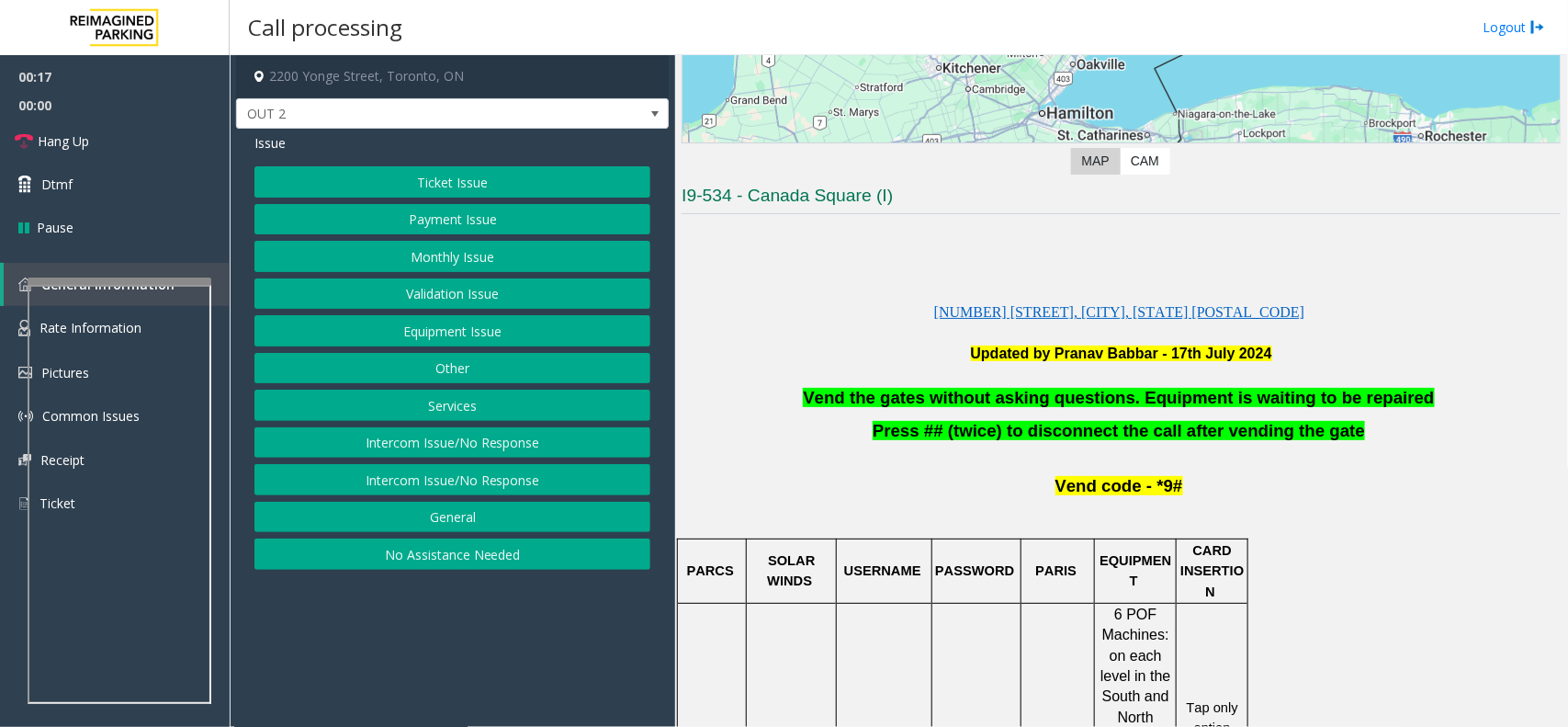 click on "Ticket Issue" 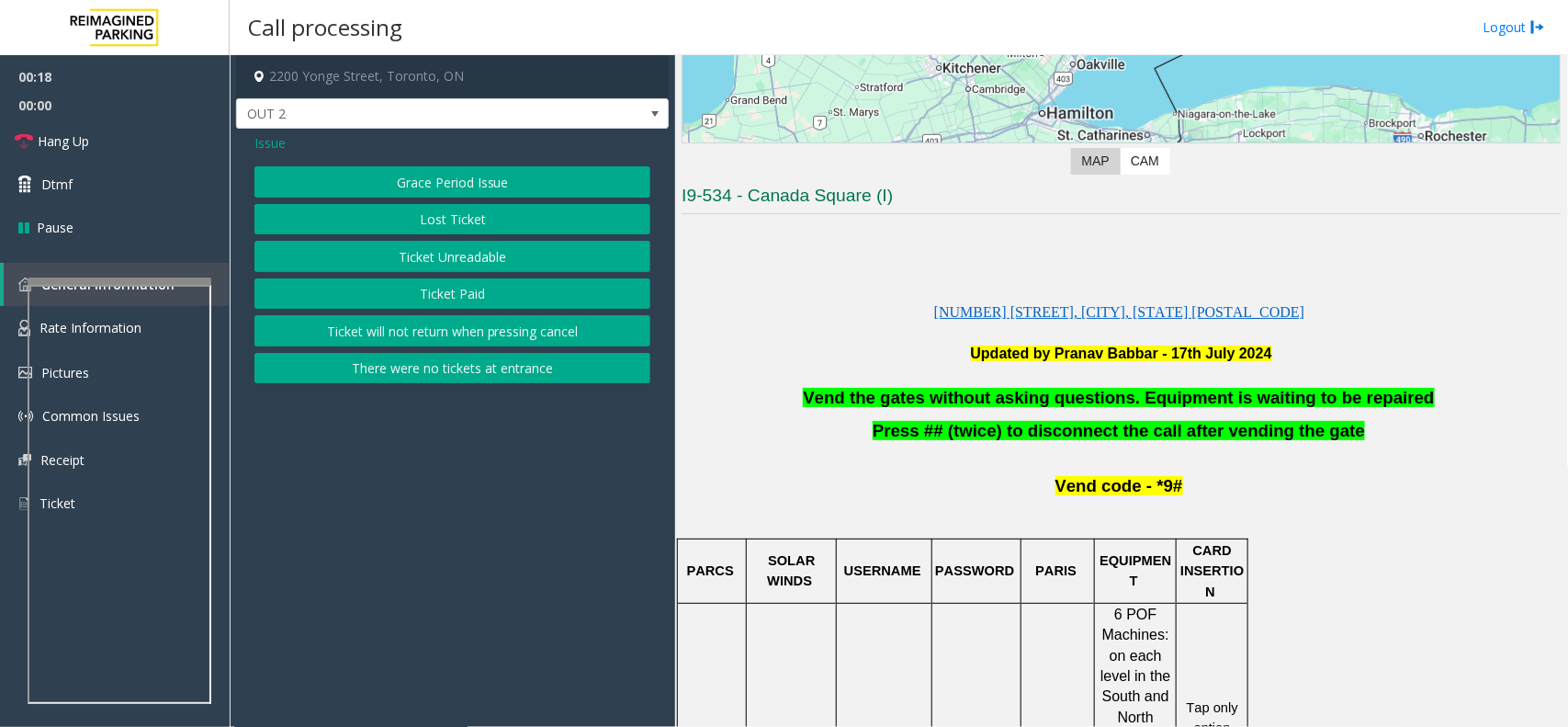 click on "Ticket Unreadable" 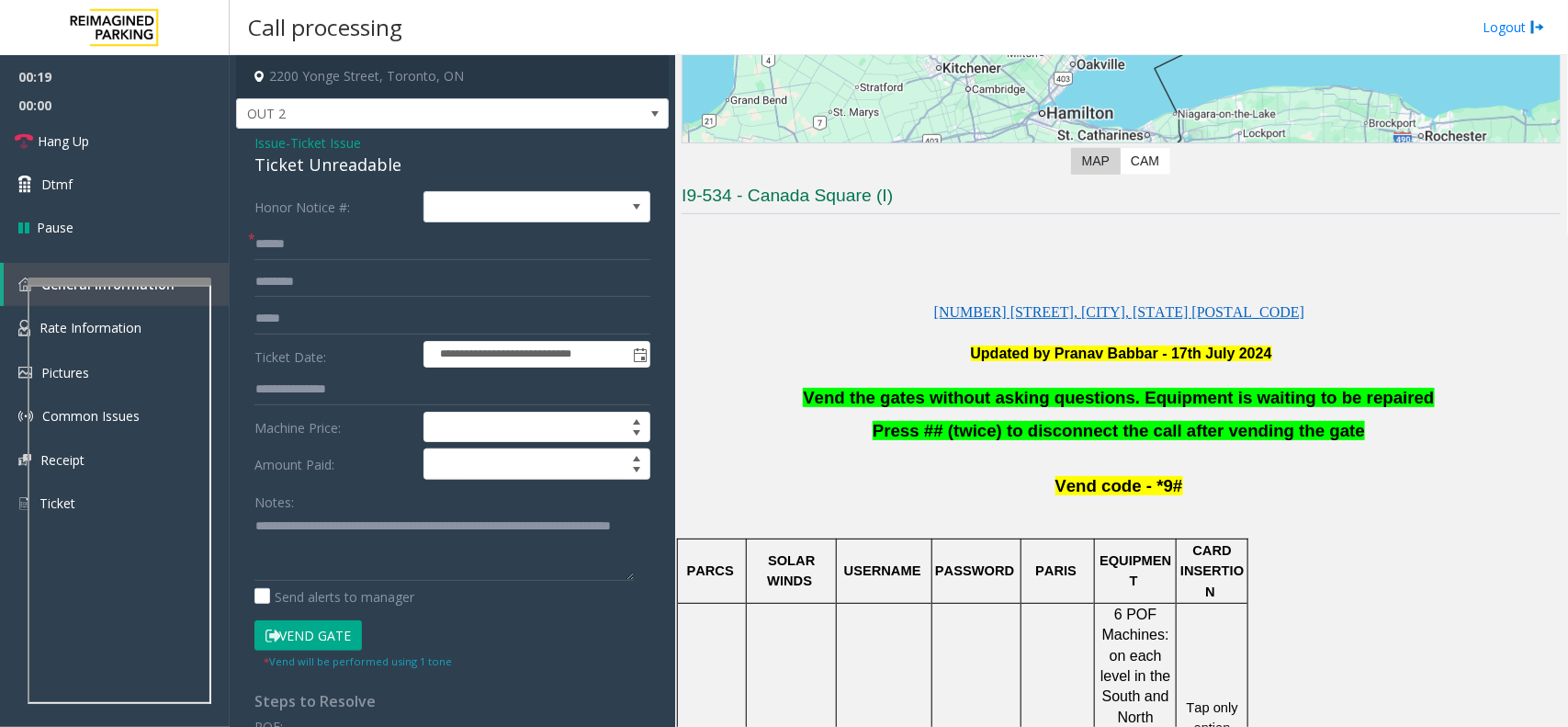 click on "Vend Gate" 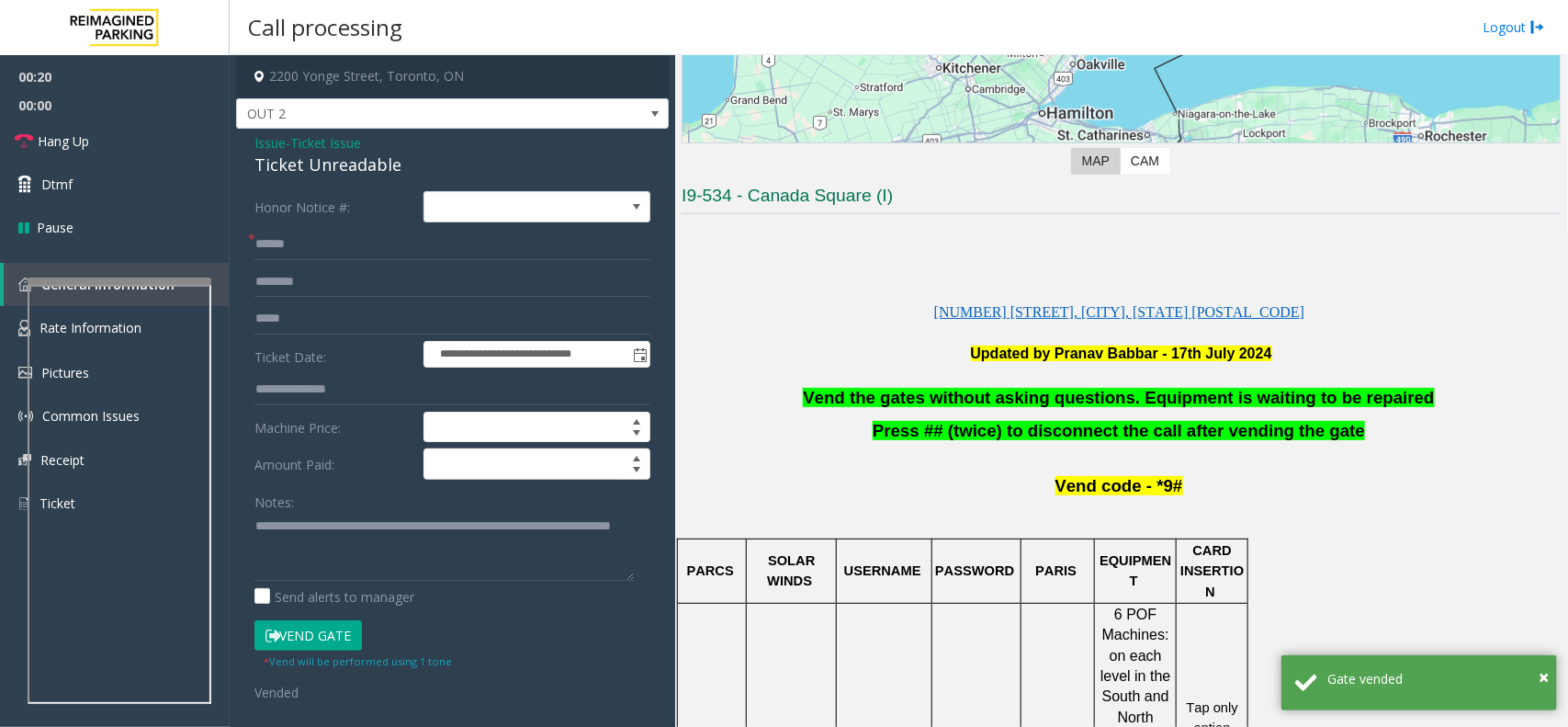click on "Ticket Issue" 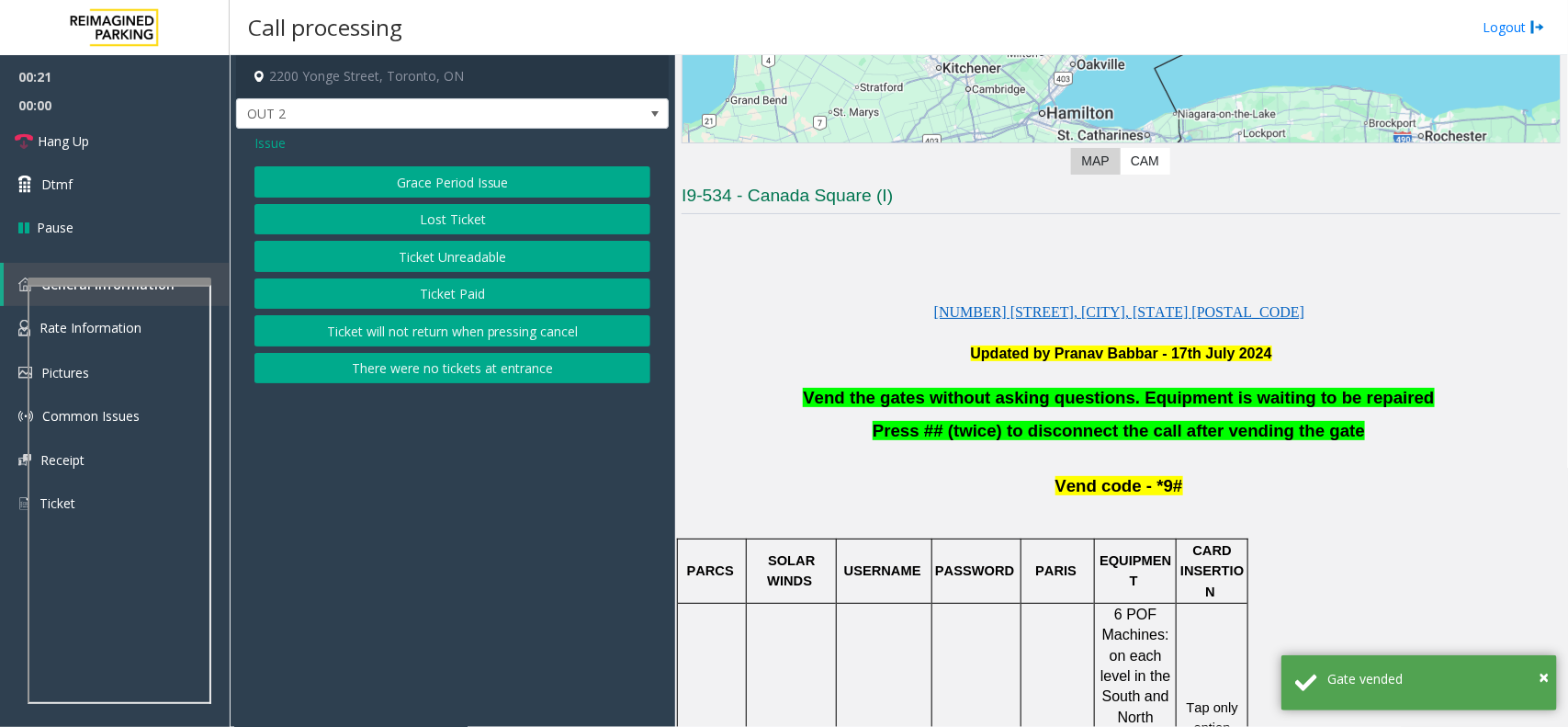 click on "Issue" 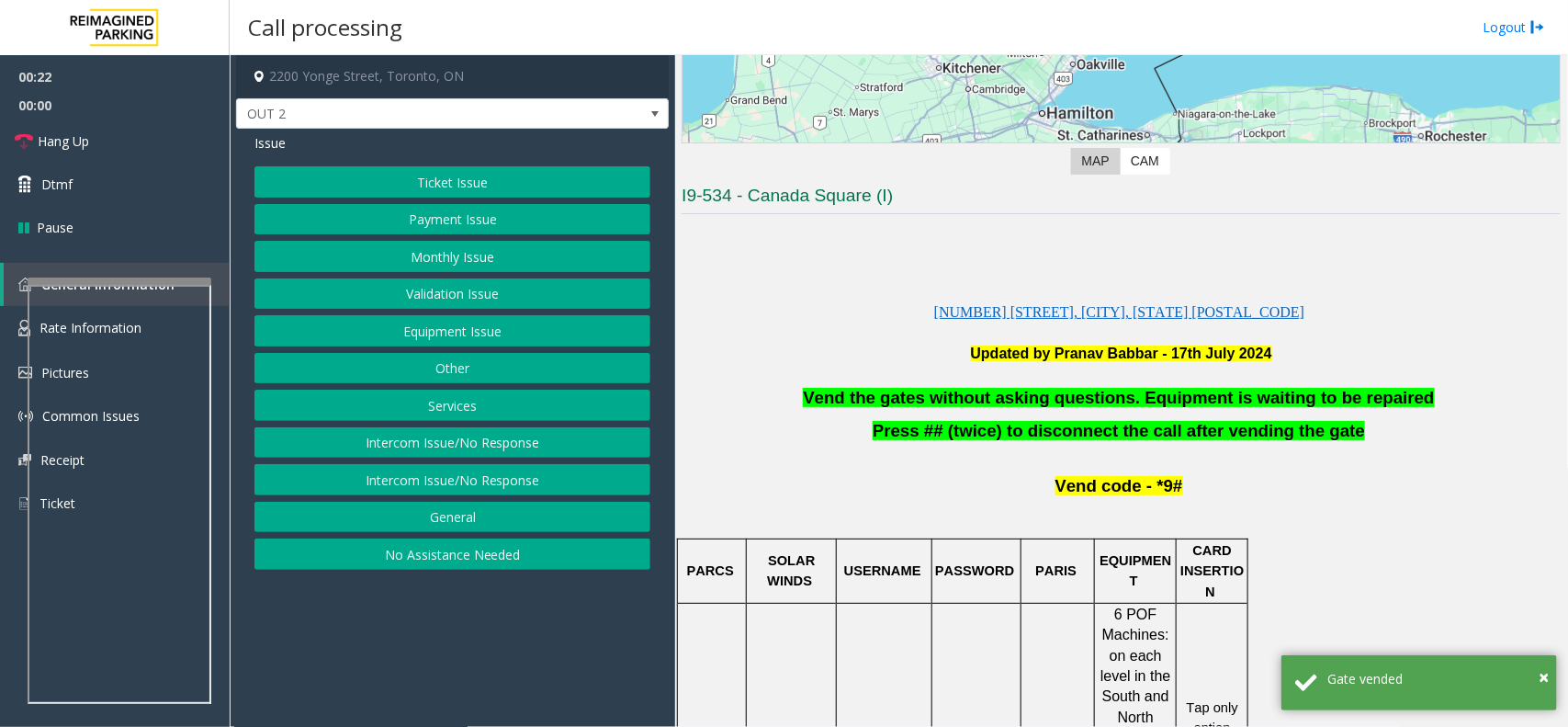 click on "Equipment Issue" 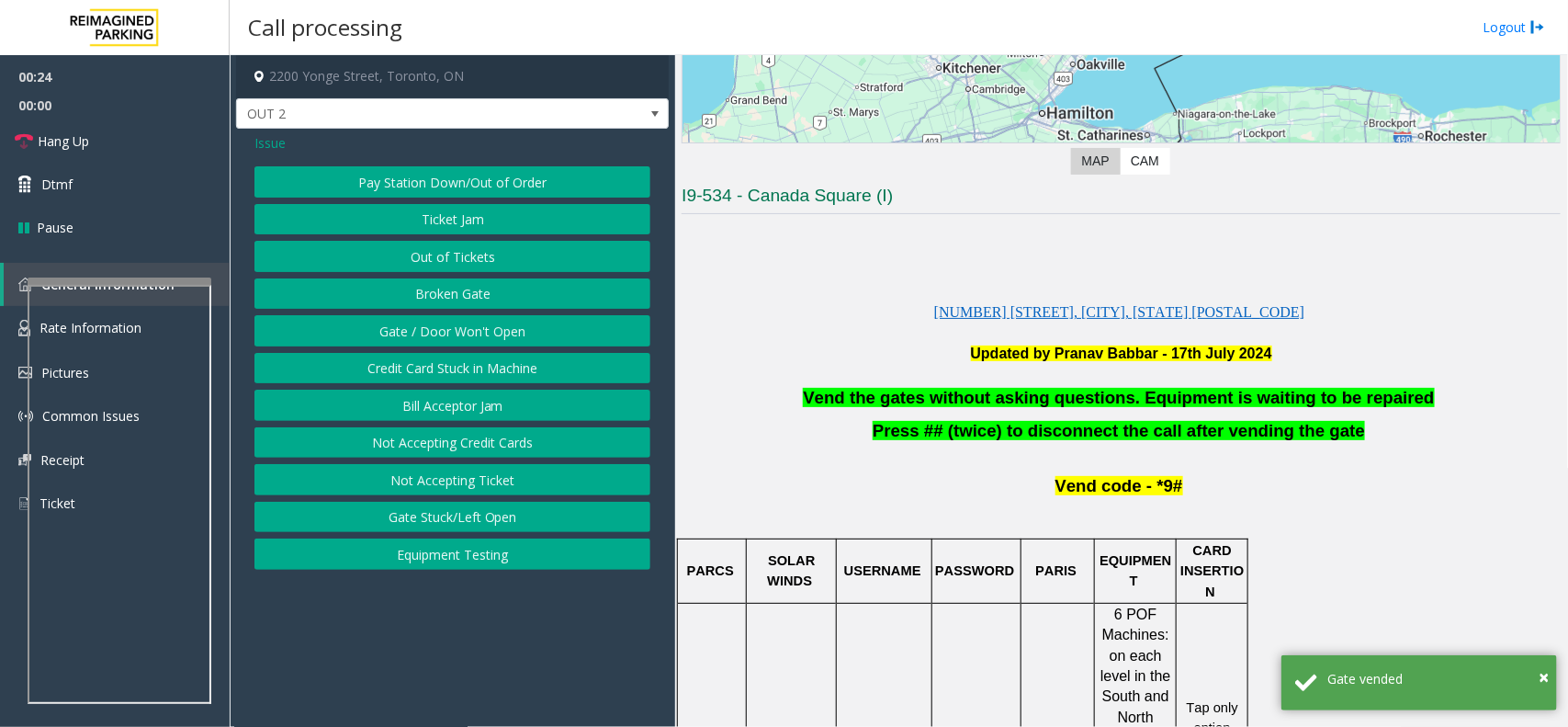 click on "Gate / Door Won't Open" 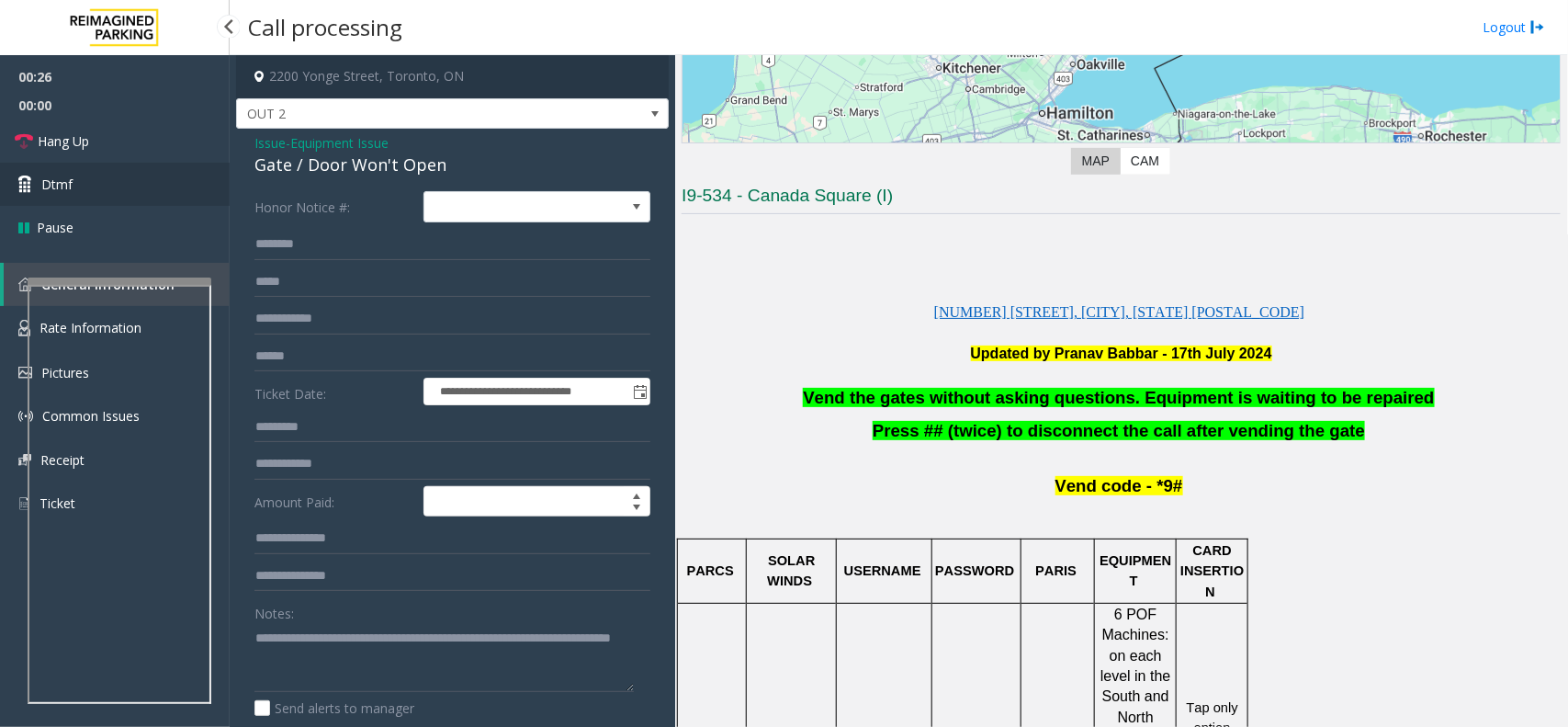 click on "Dtmf" at bounding box center [115, 184] 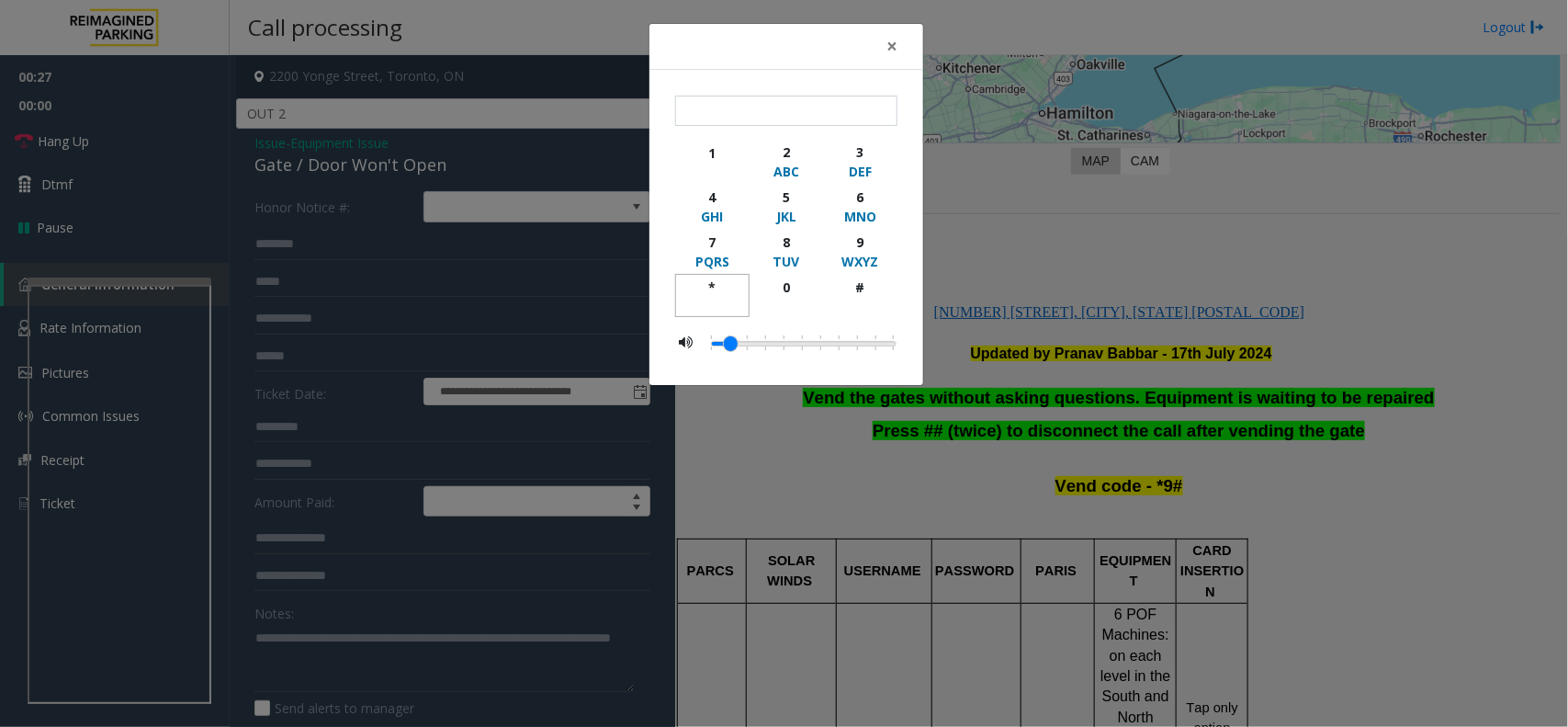 click on "*" 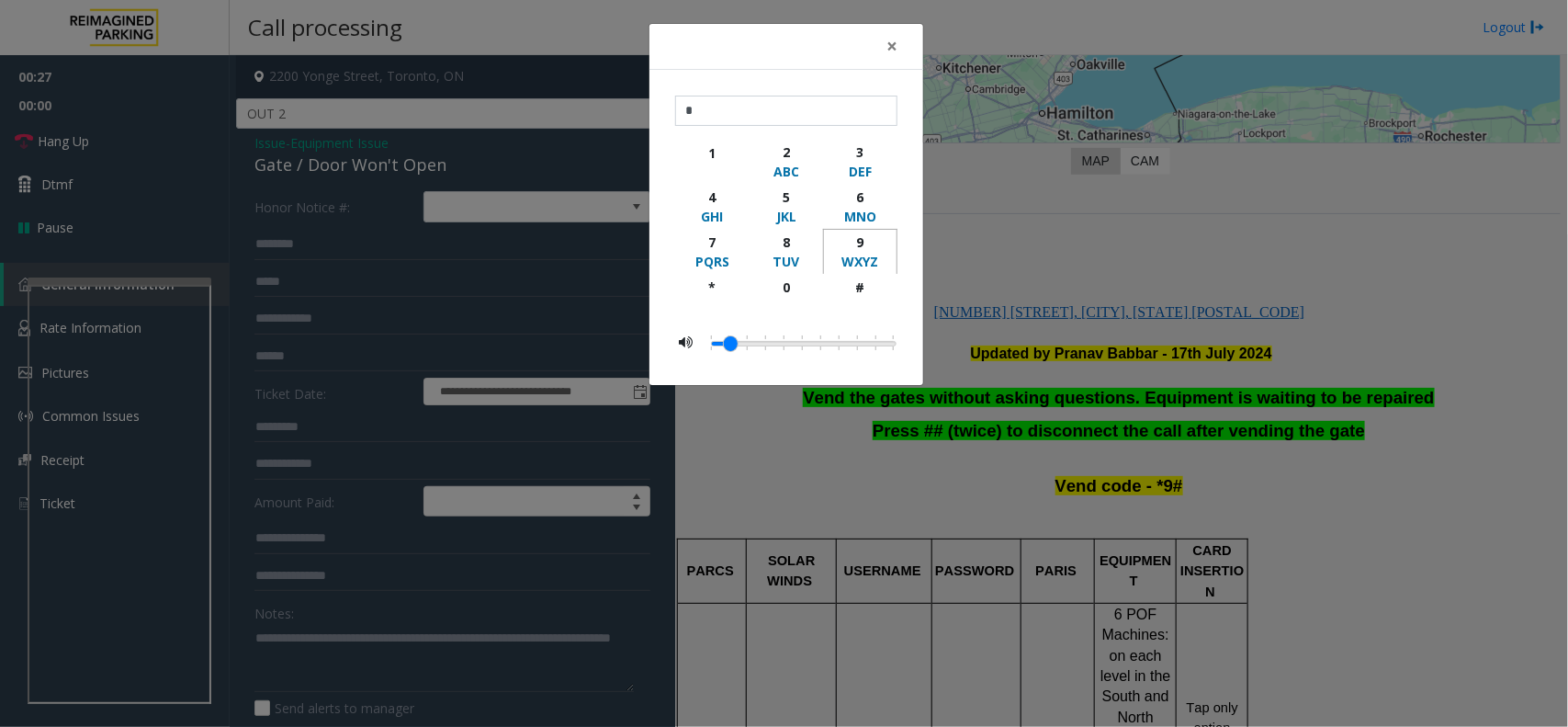 click on "9" 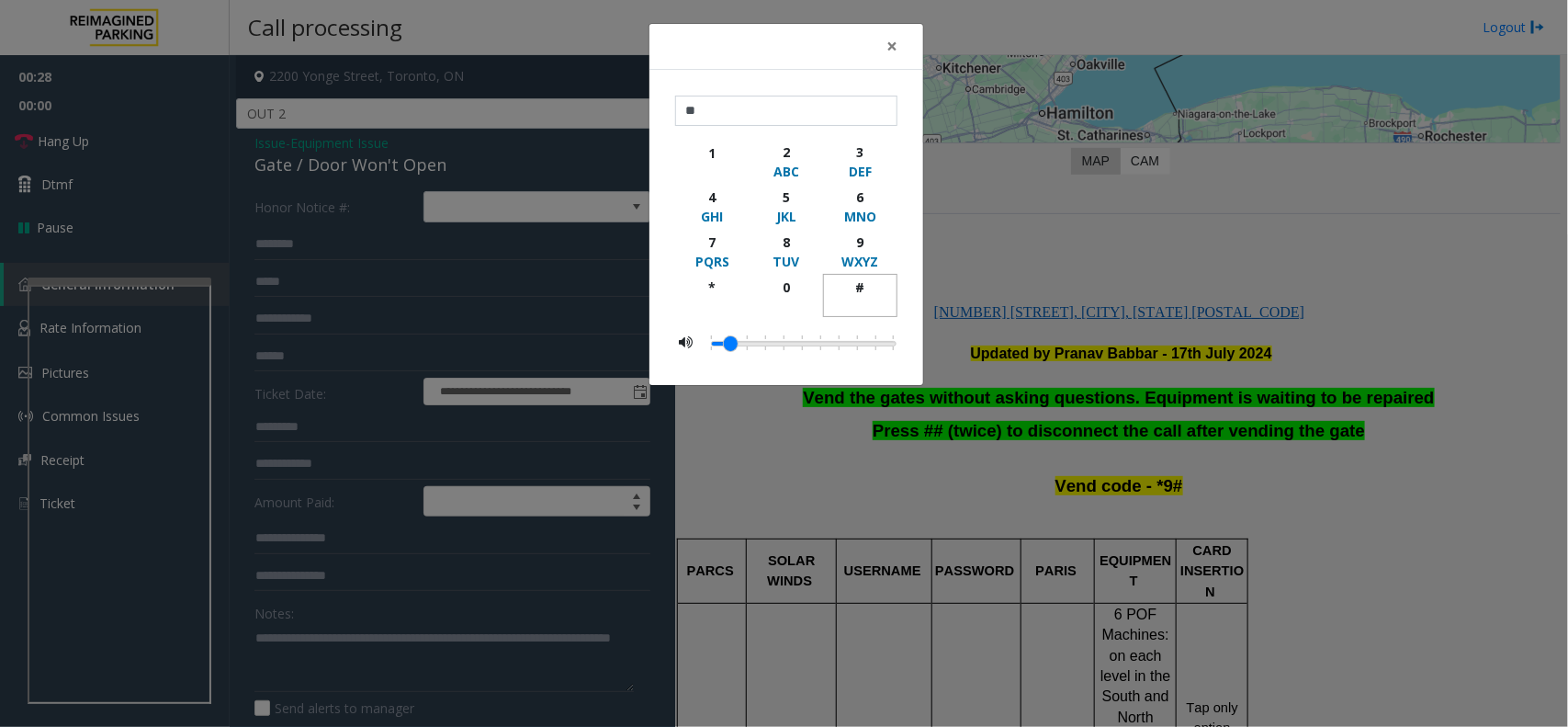click on "#" 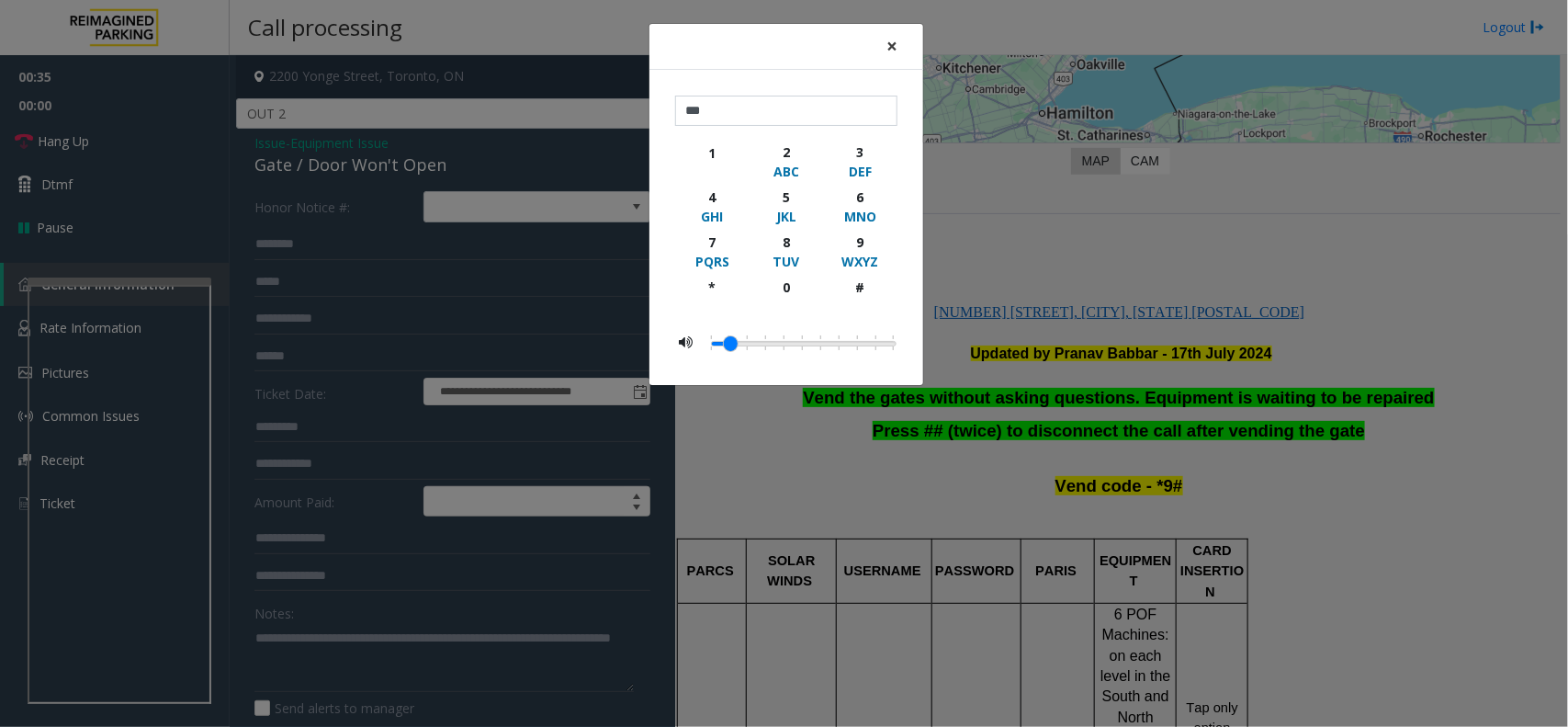 click on "×" 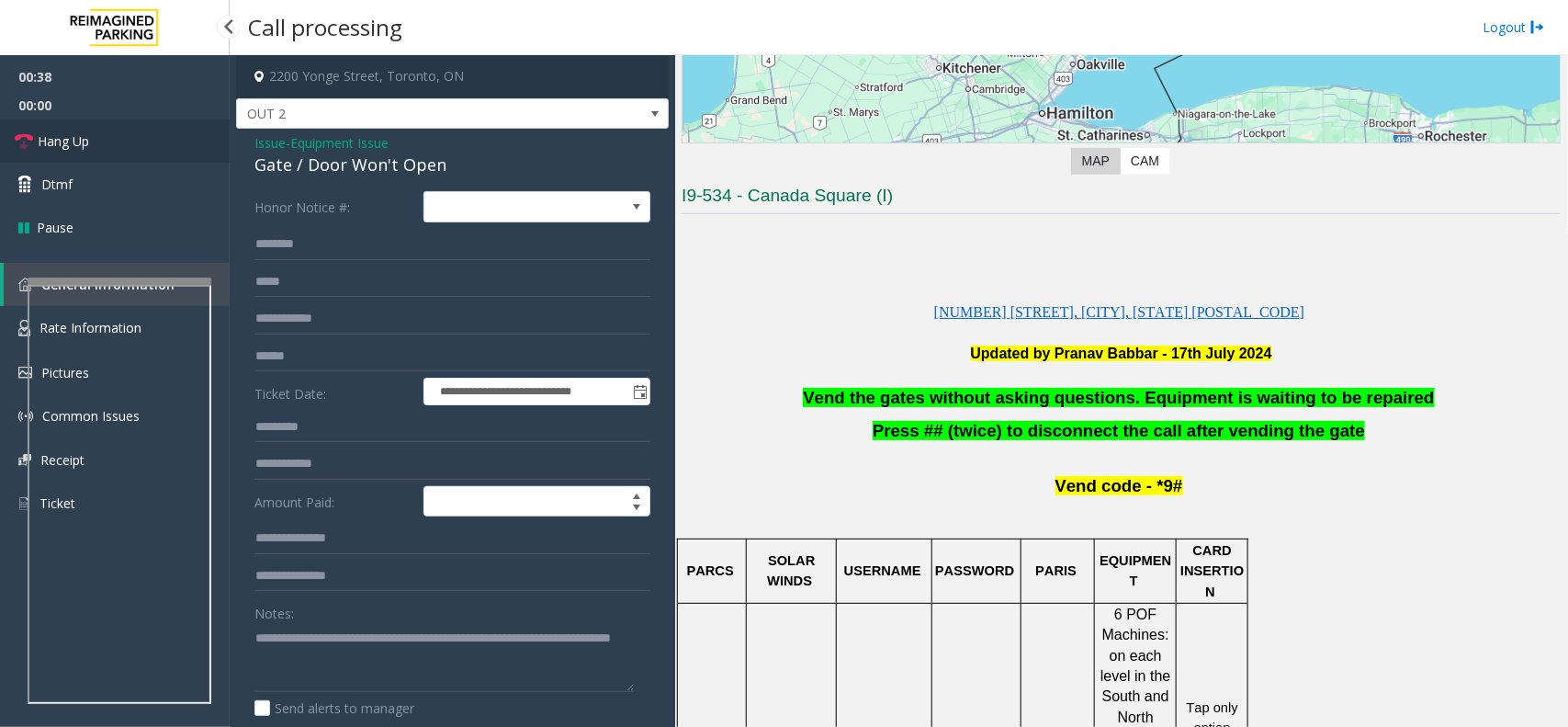 click on "Hang Up" at bounding box center [63, 141] 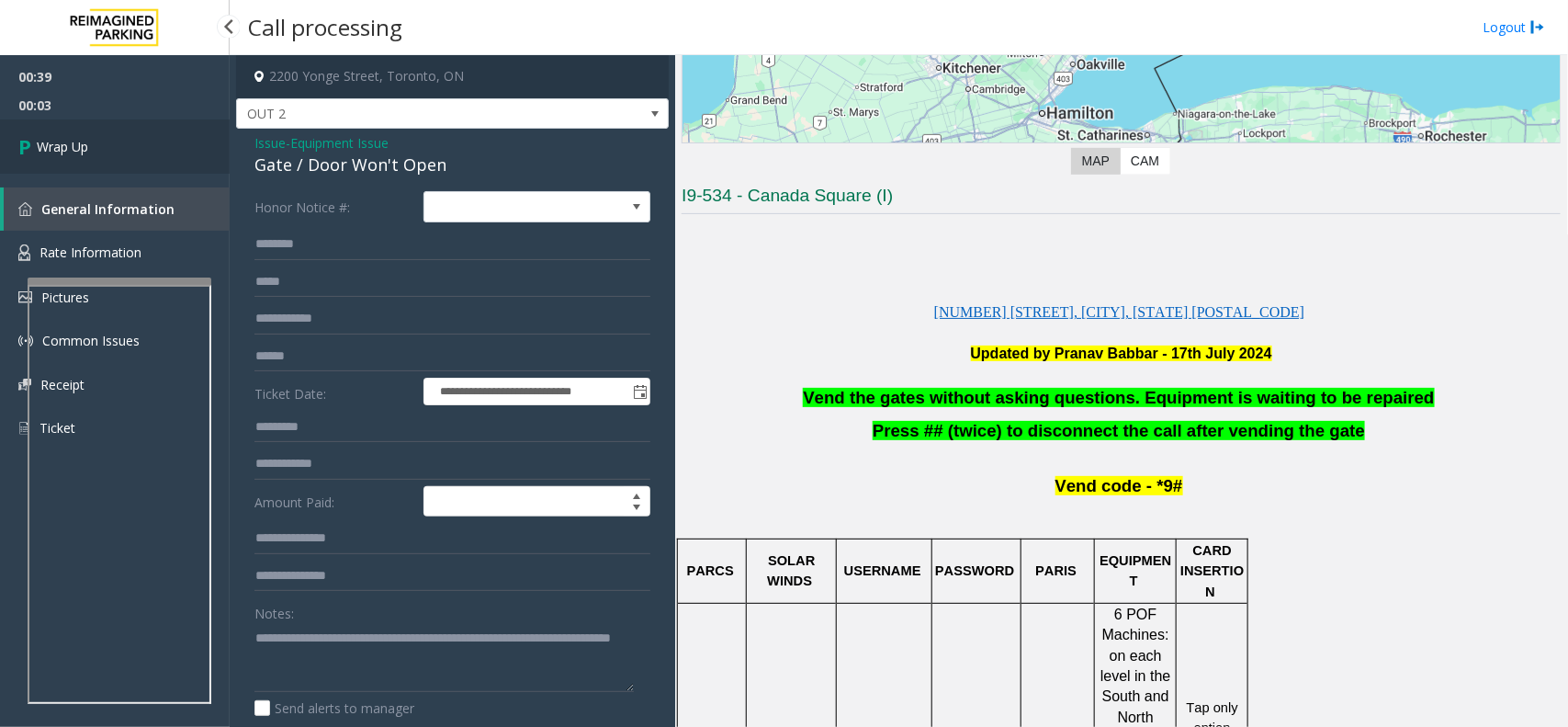 click on "Wrap Up" at bounding box center (62, 146) 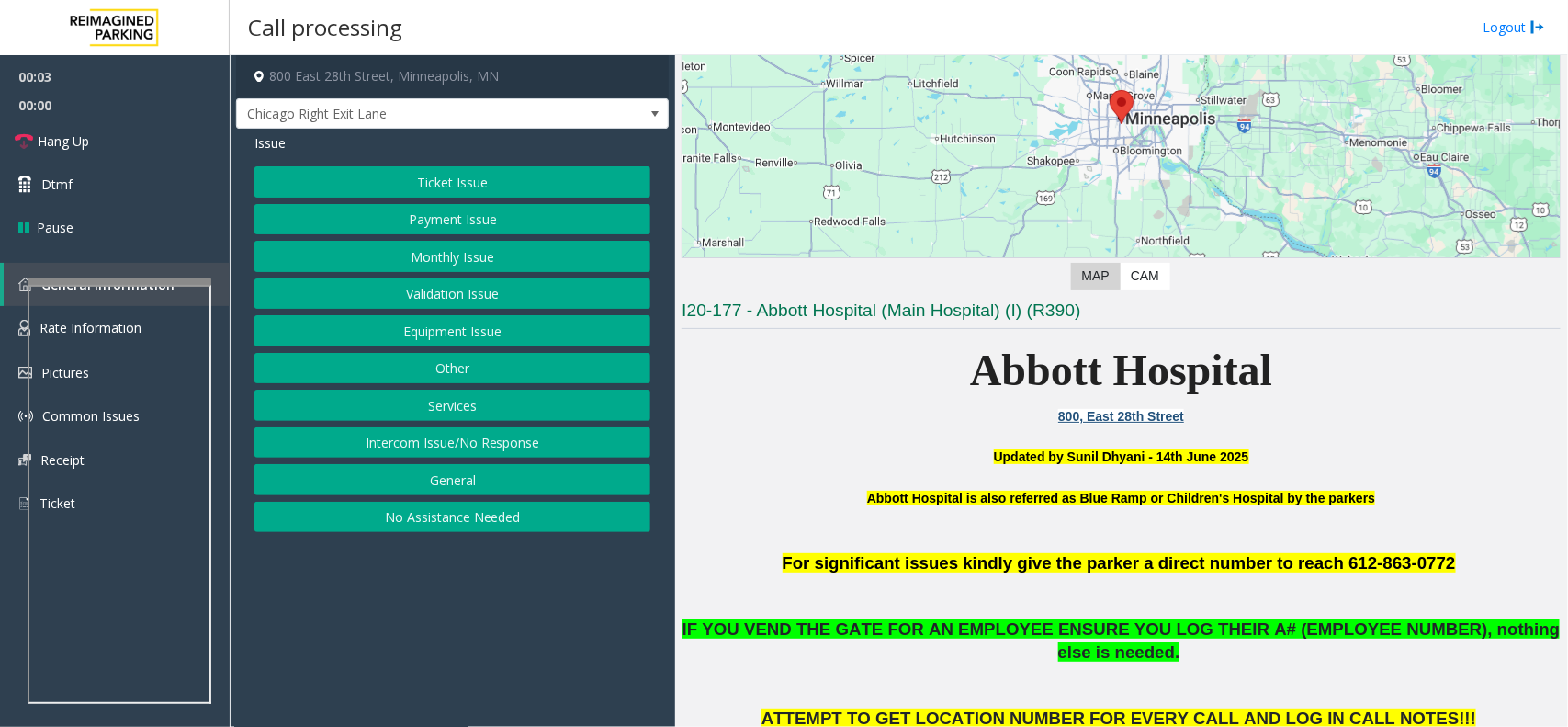 scroll, scrollTop: 345, scrollLeft: 0, axis: vertical 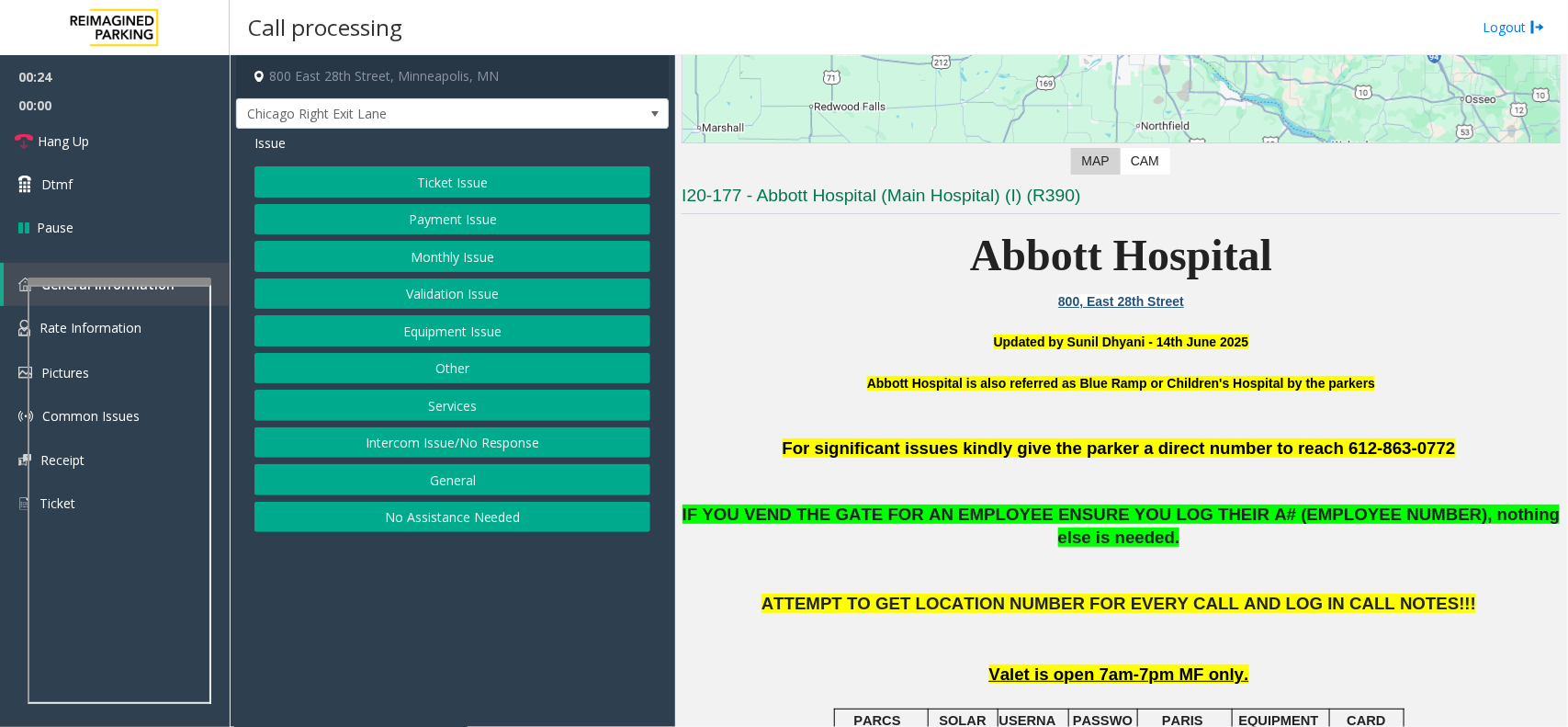click on "Monthly Issue" 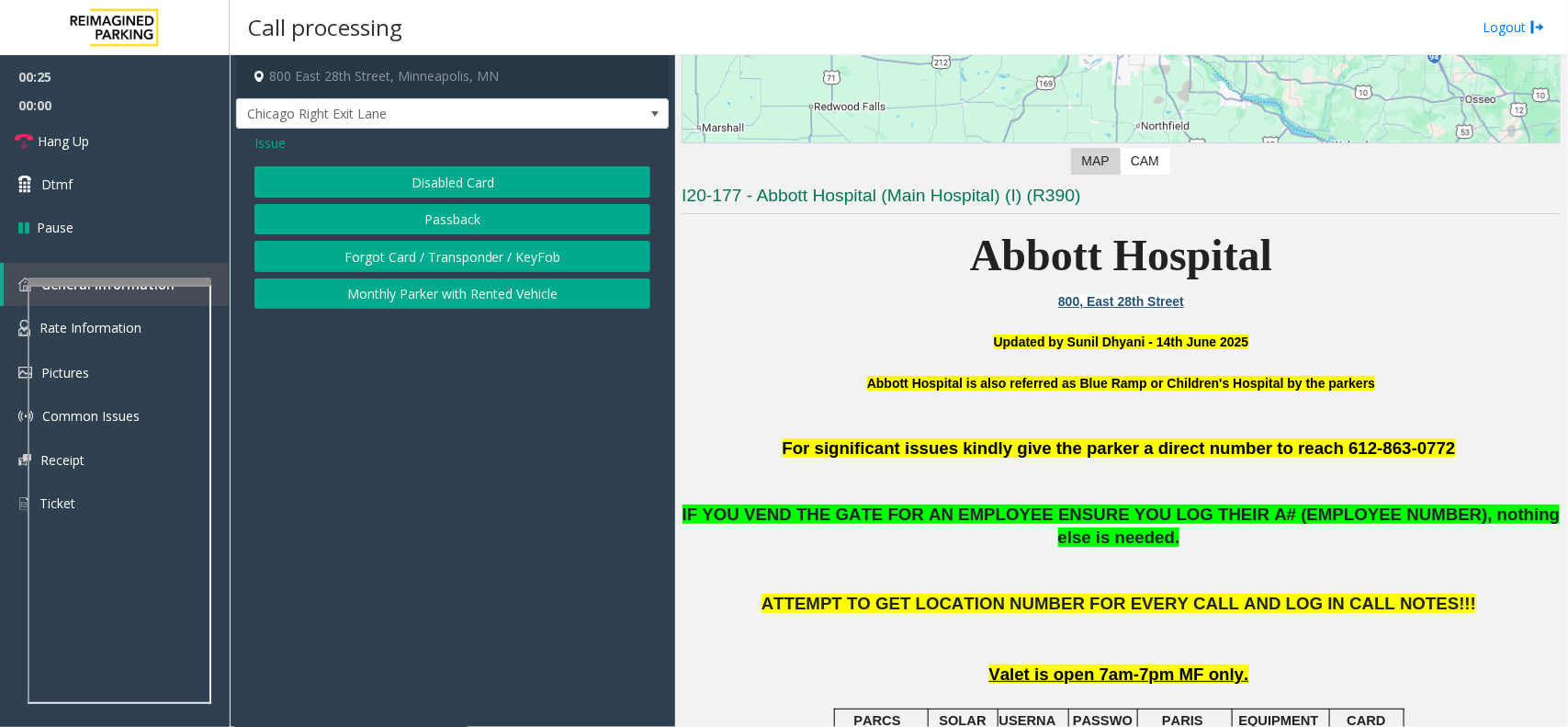 click on "Disabled Card" 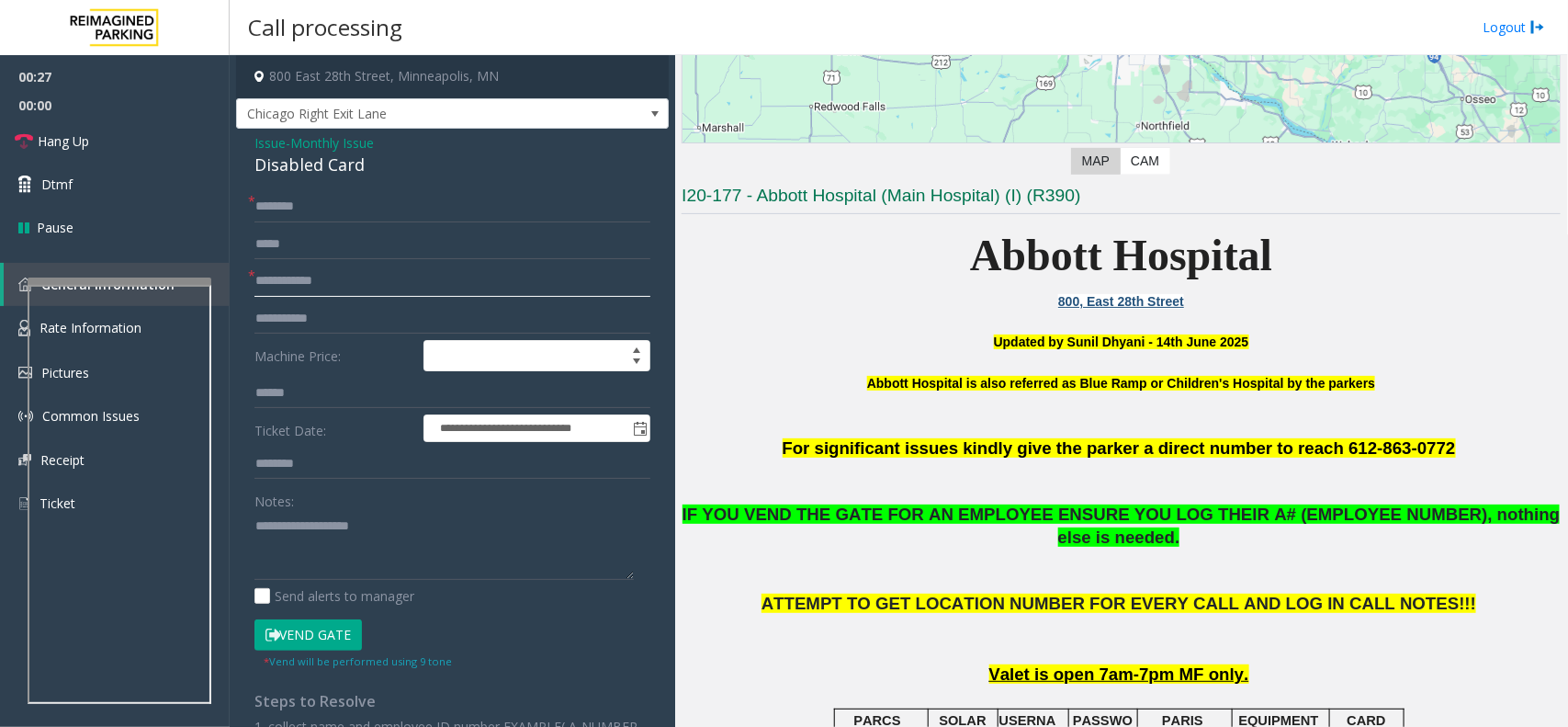 click 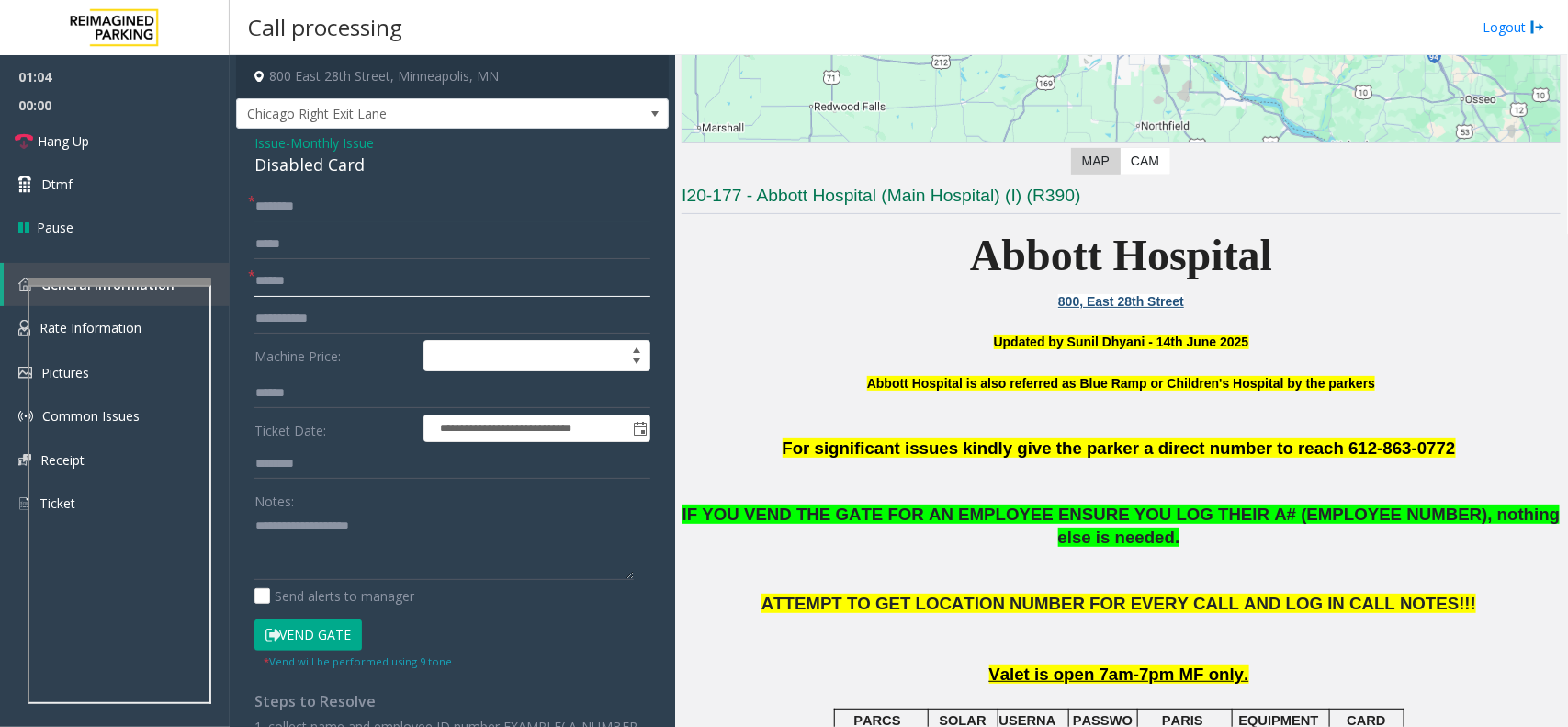 click on "******" 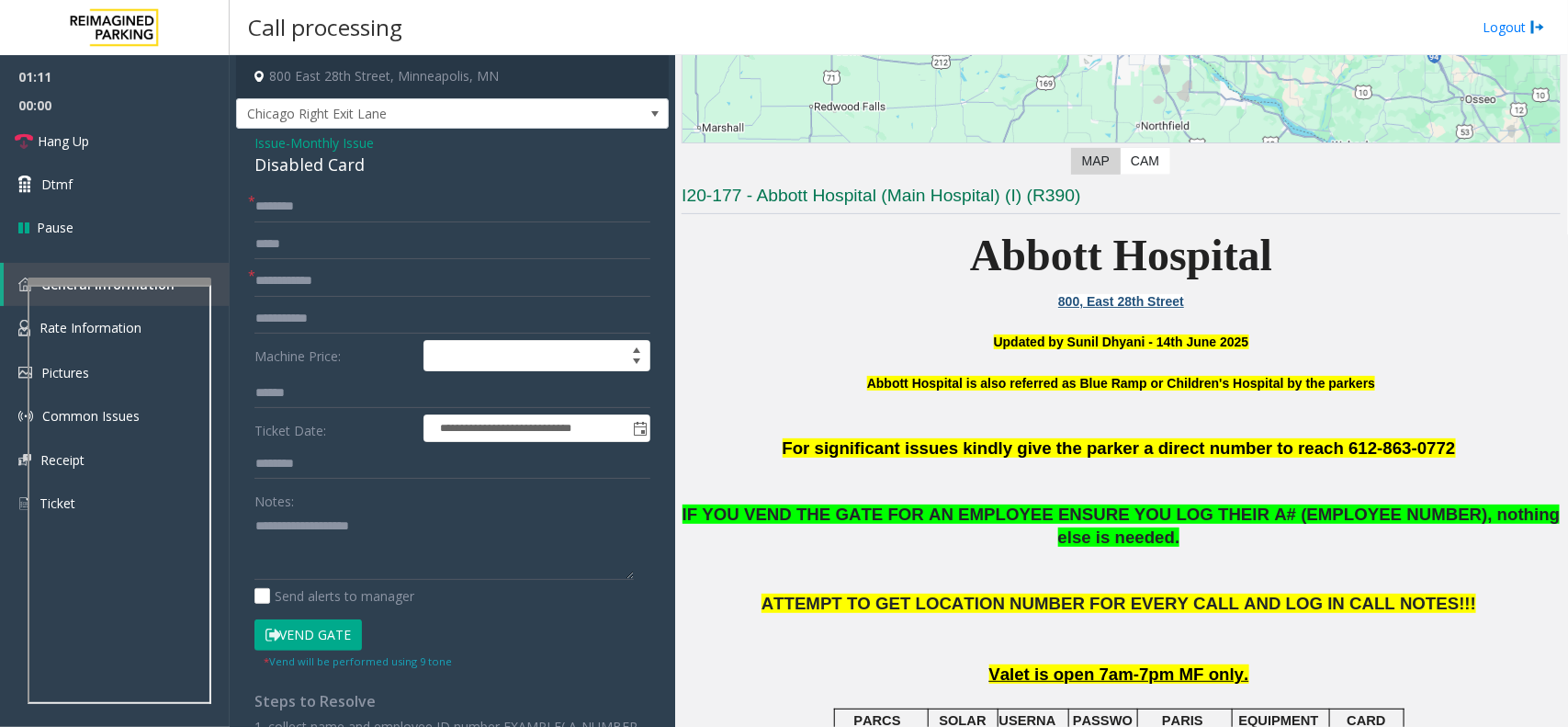 click on "Vend Gate" 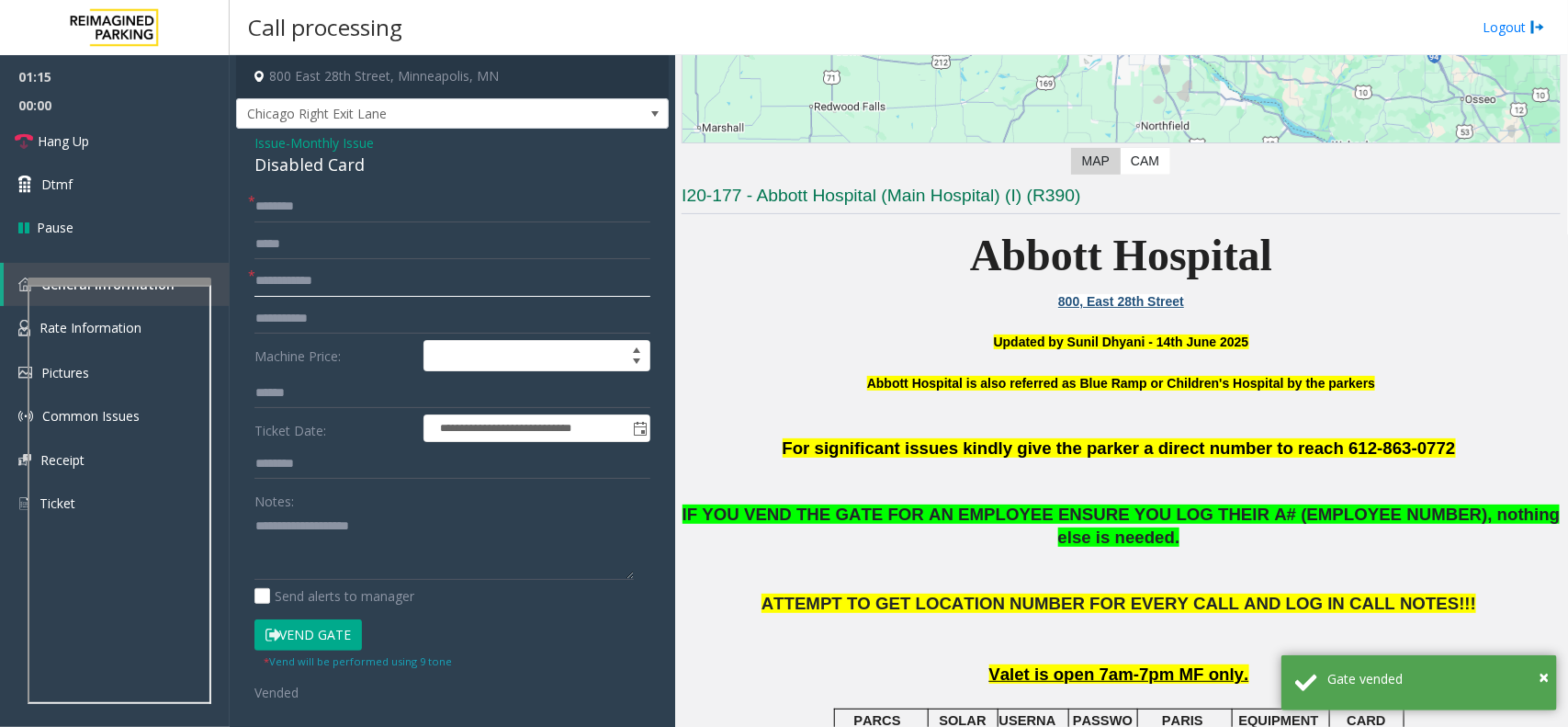 drag, startPoint x: 355, startPoint y: 280, endPoint x: 304, endPoint y: 273, distance: 51.478151 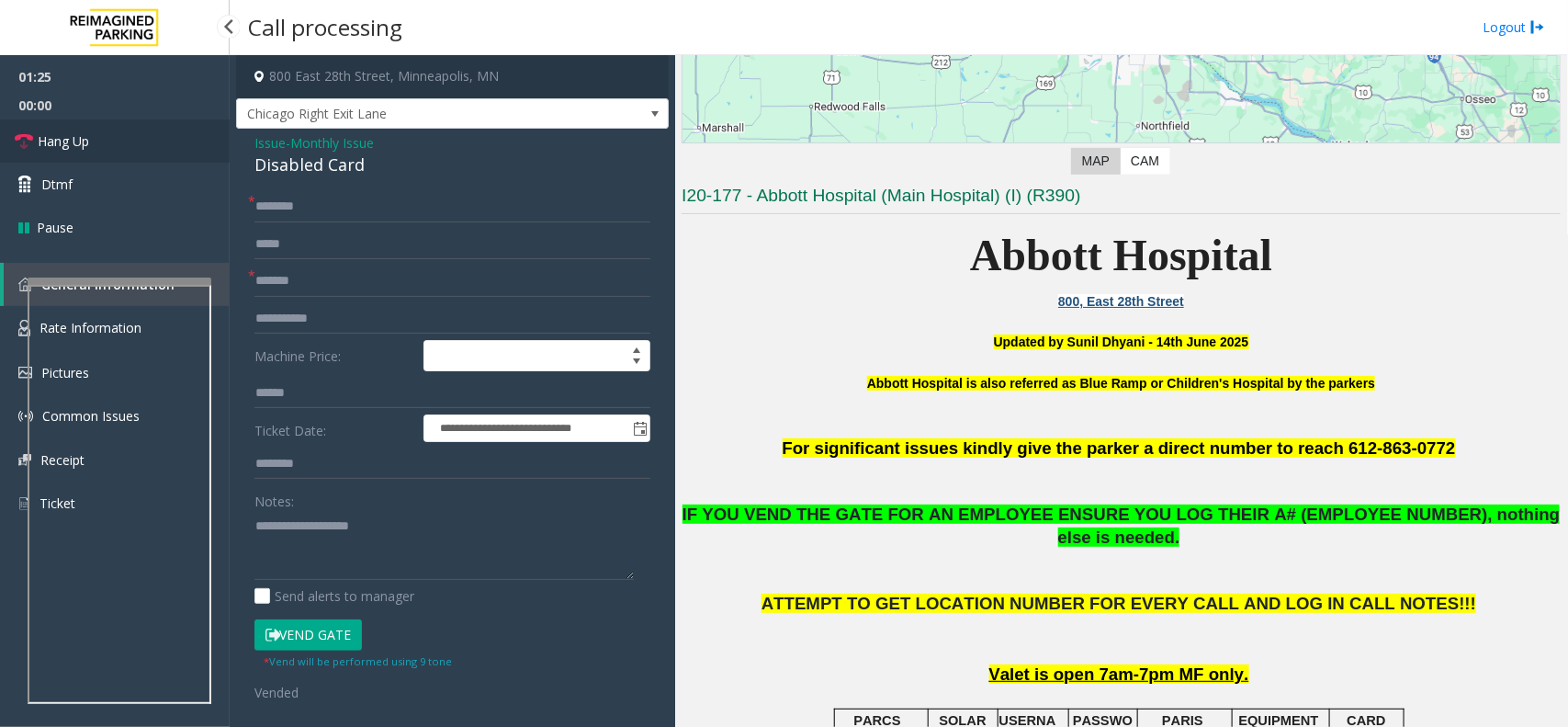 click on "Hang Up" at bounding box center (115, 141) 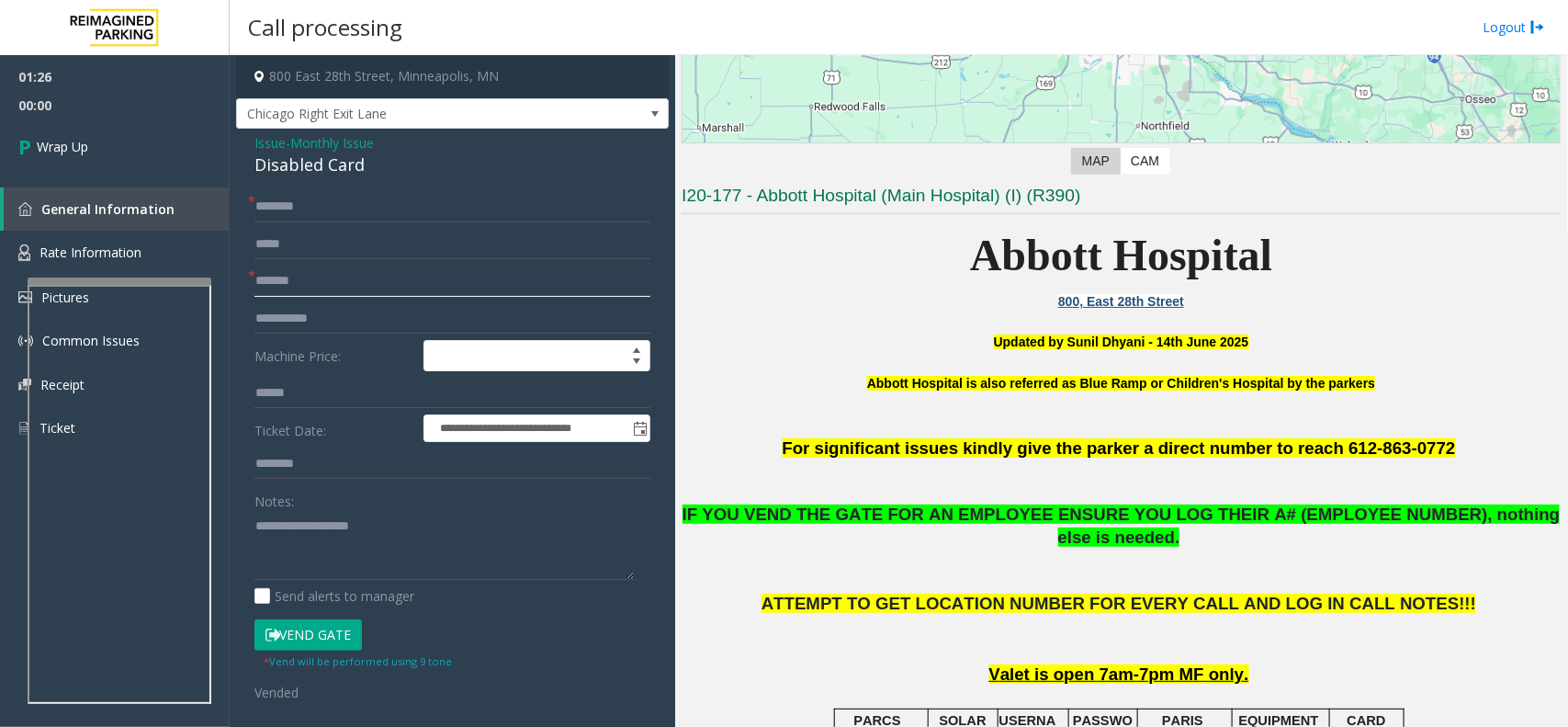 click on "******" 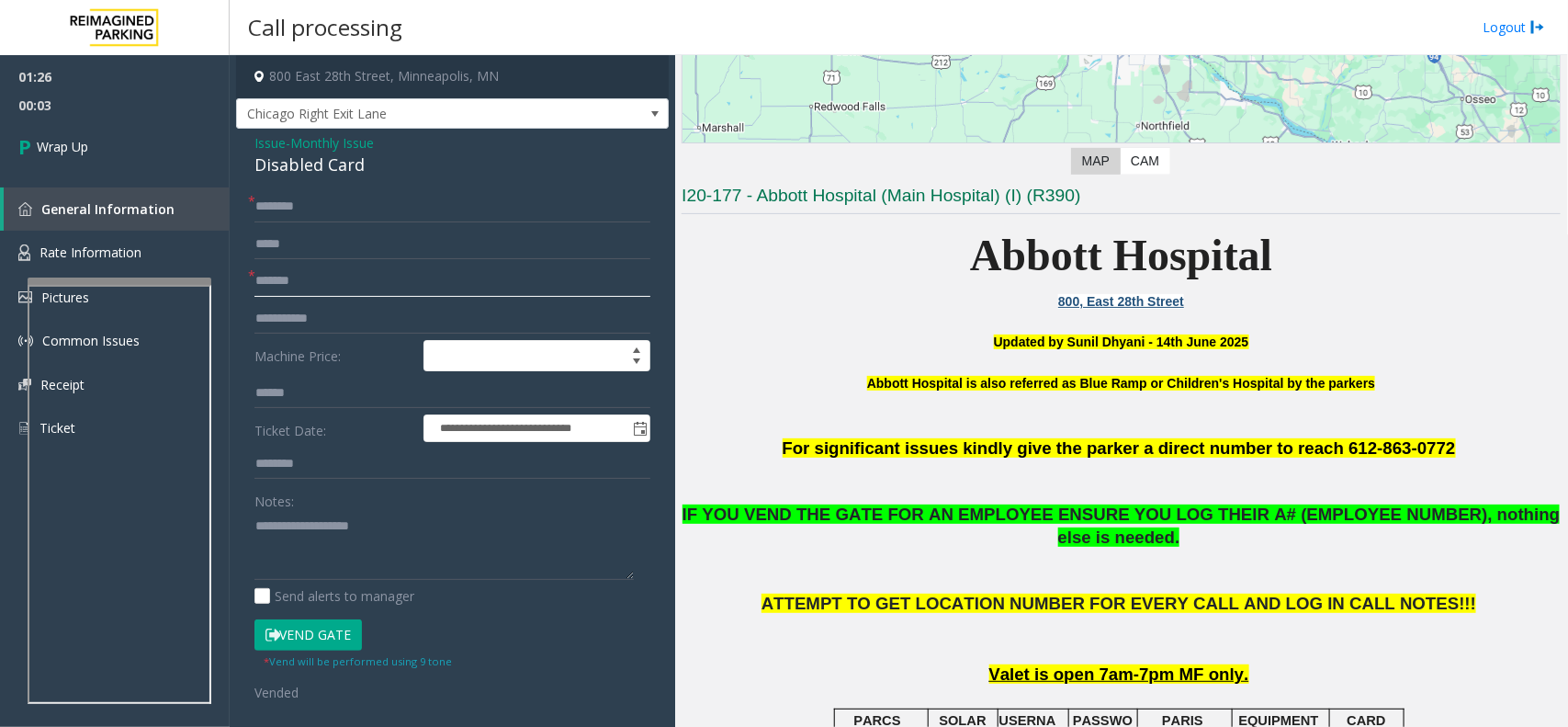 type on "******" 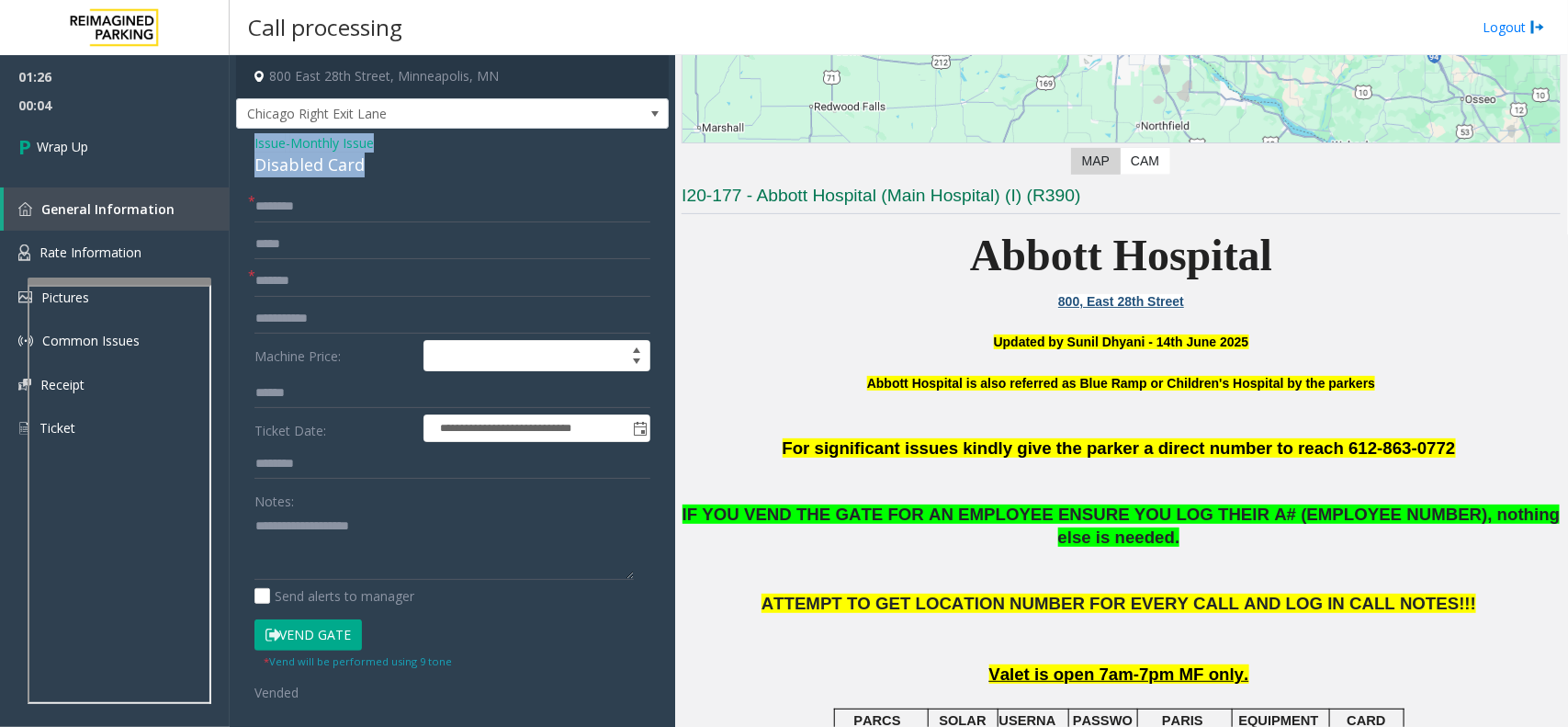 drag, startPoint x: 374, startPoint y: 172, endPoint x: 235, endPoint y: 141, distance: 142.41489 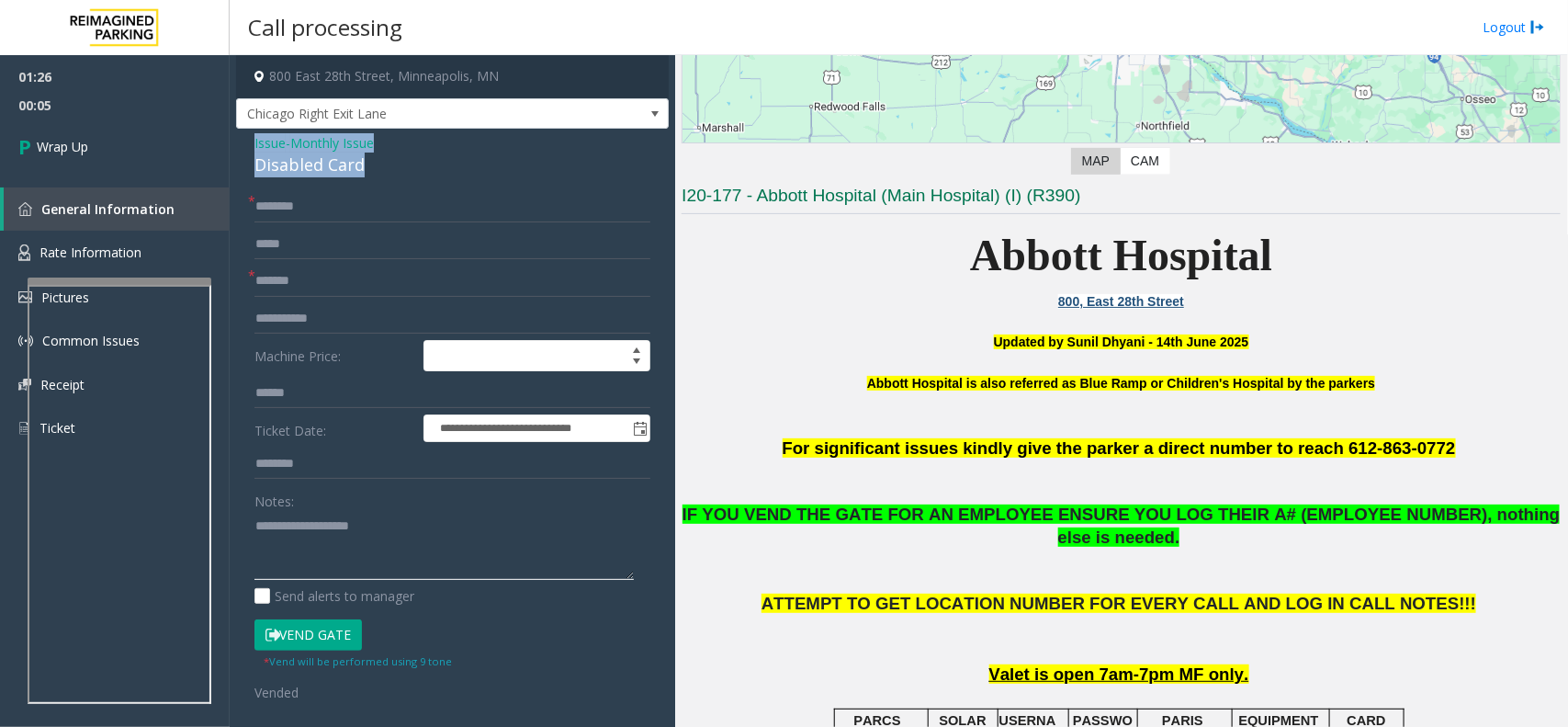 paste on "**********" 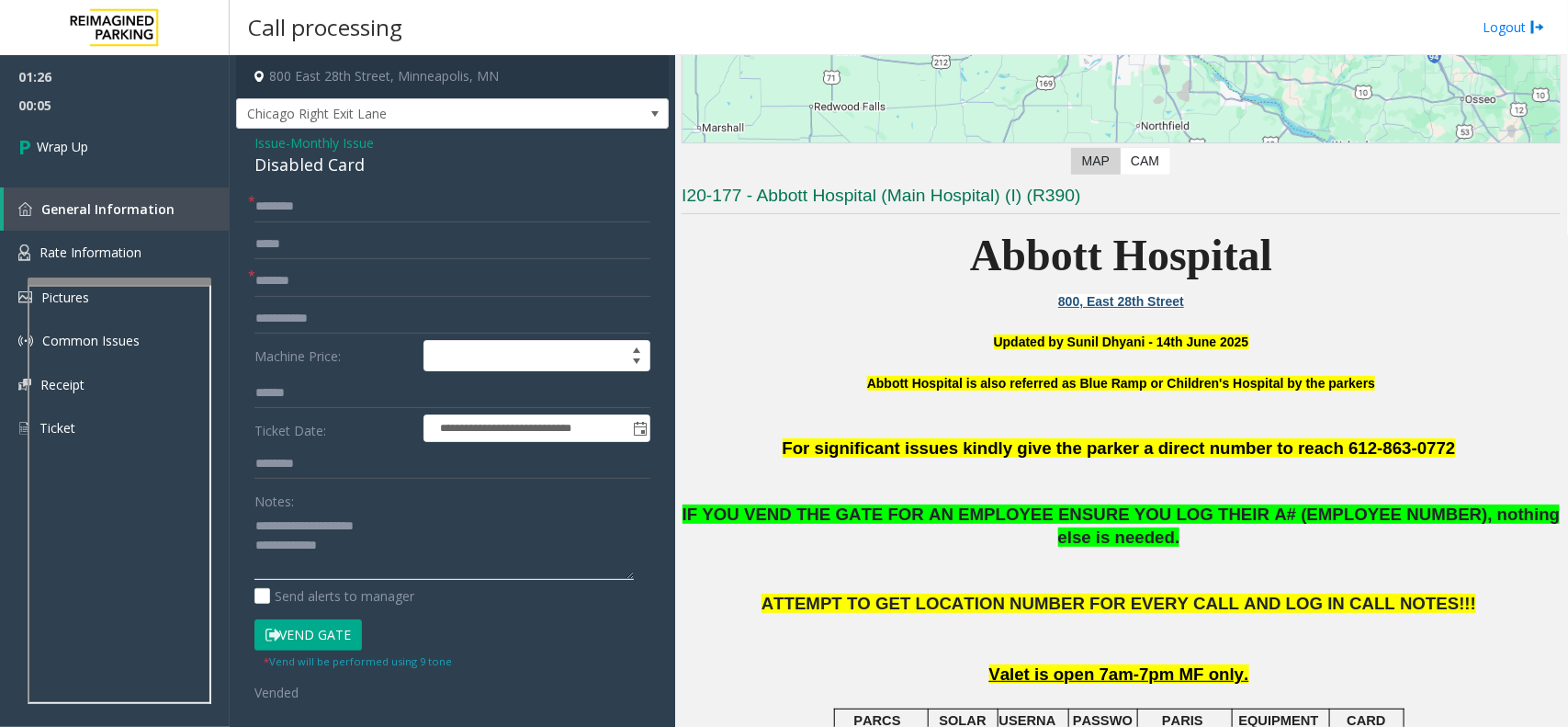click 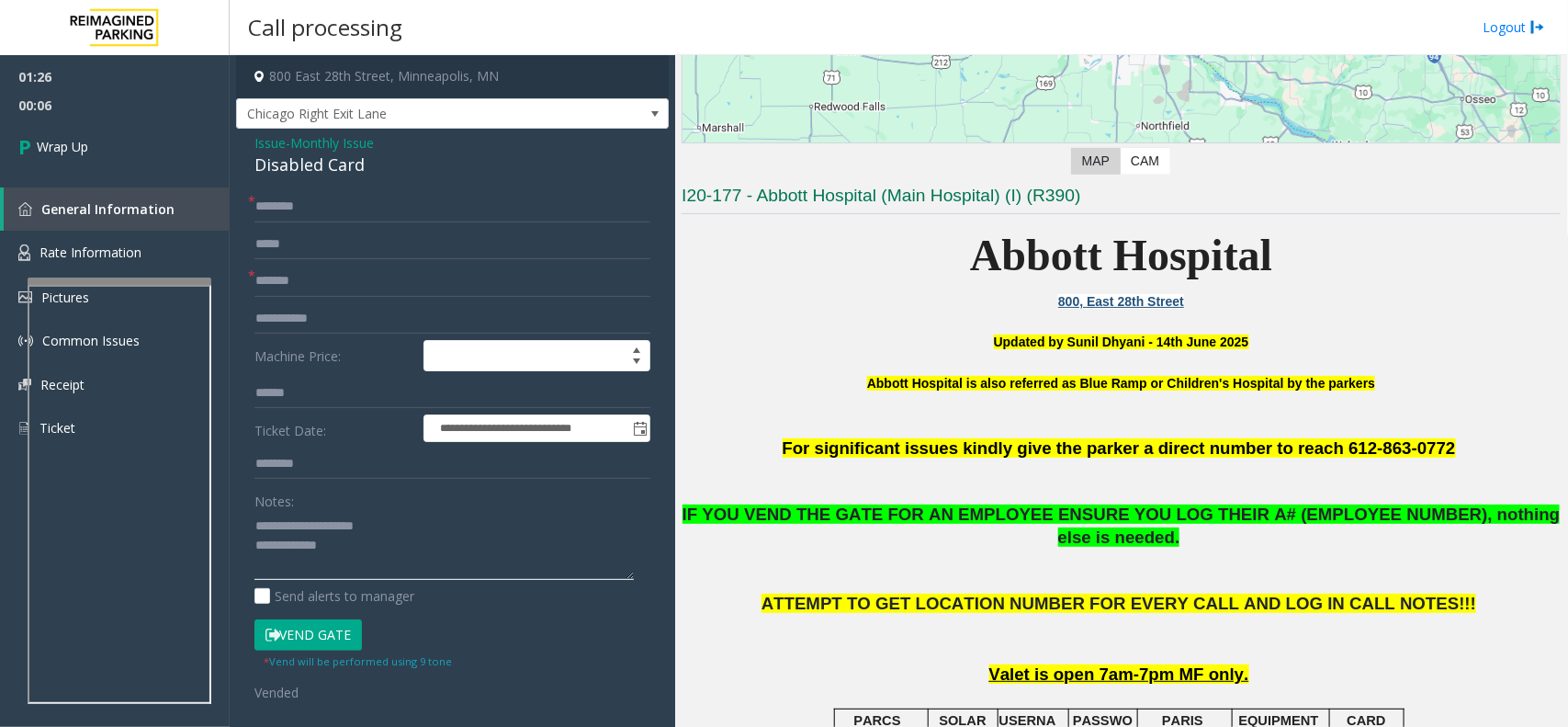 drag, startPoint x: 388, startPoint y: 529, endPoint x: 299, endPoint y: 519, distance: 89.56004 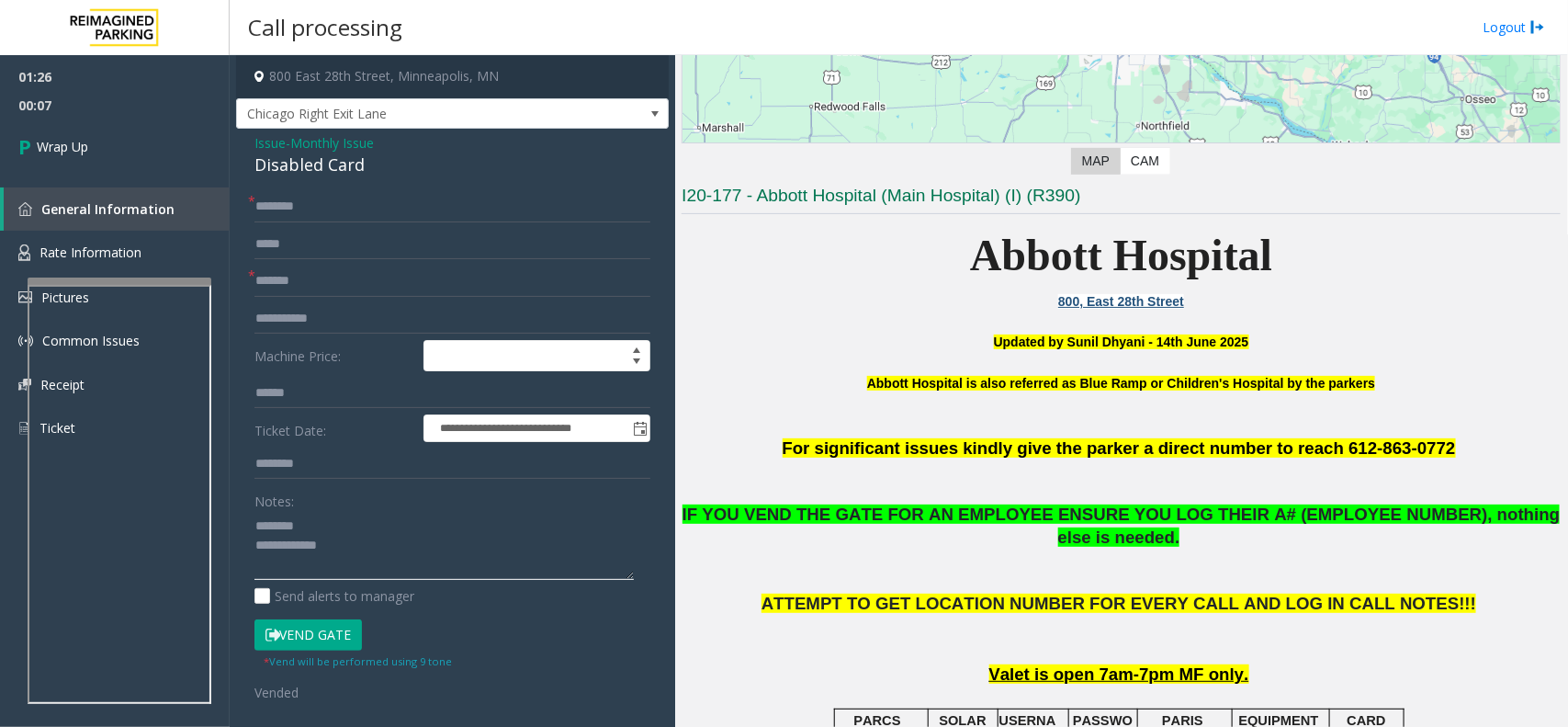 click 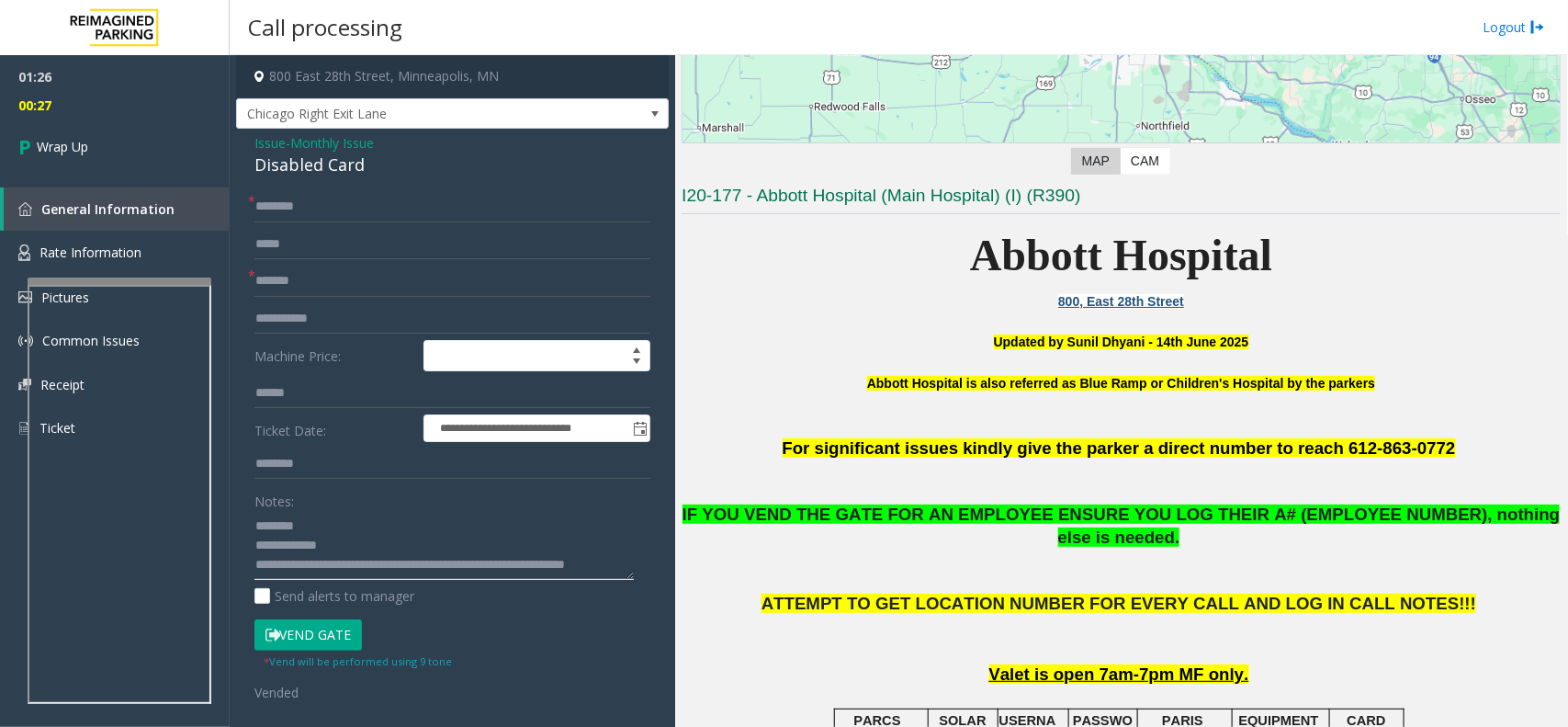 scroll, scrollTop: 12, scrollLeft: 0, axis: vertical 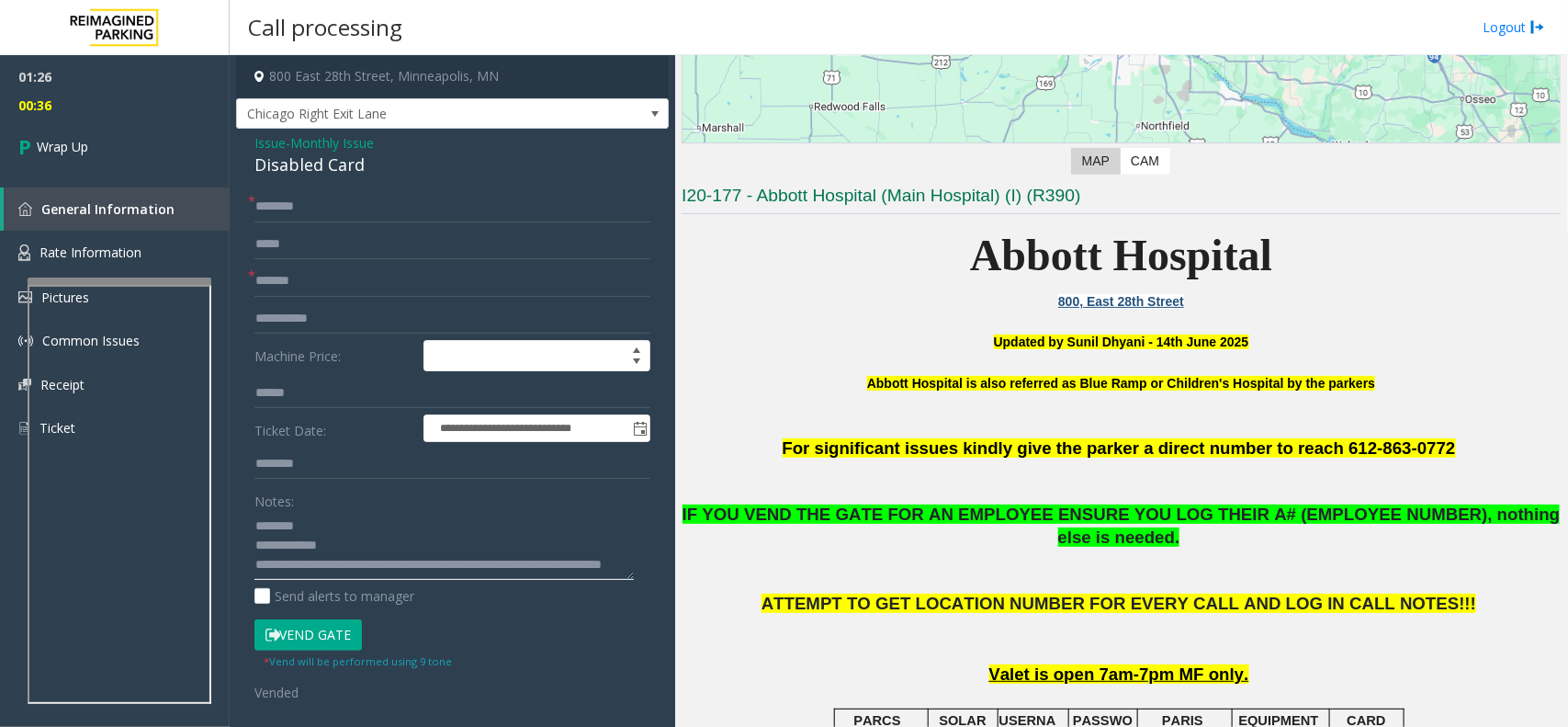 type on "**********" 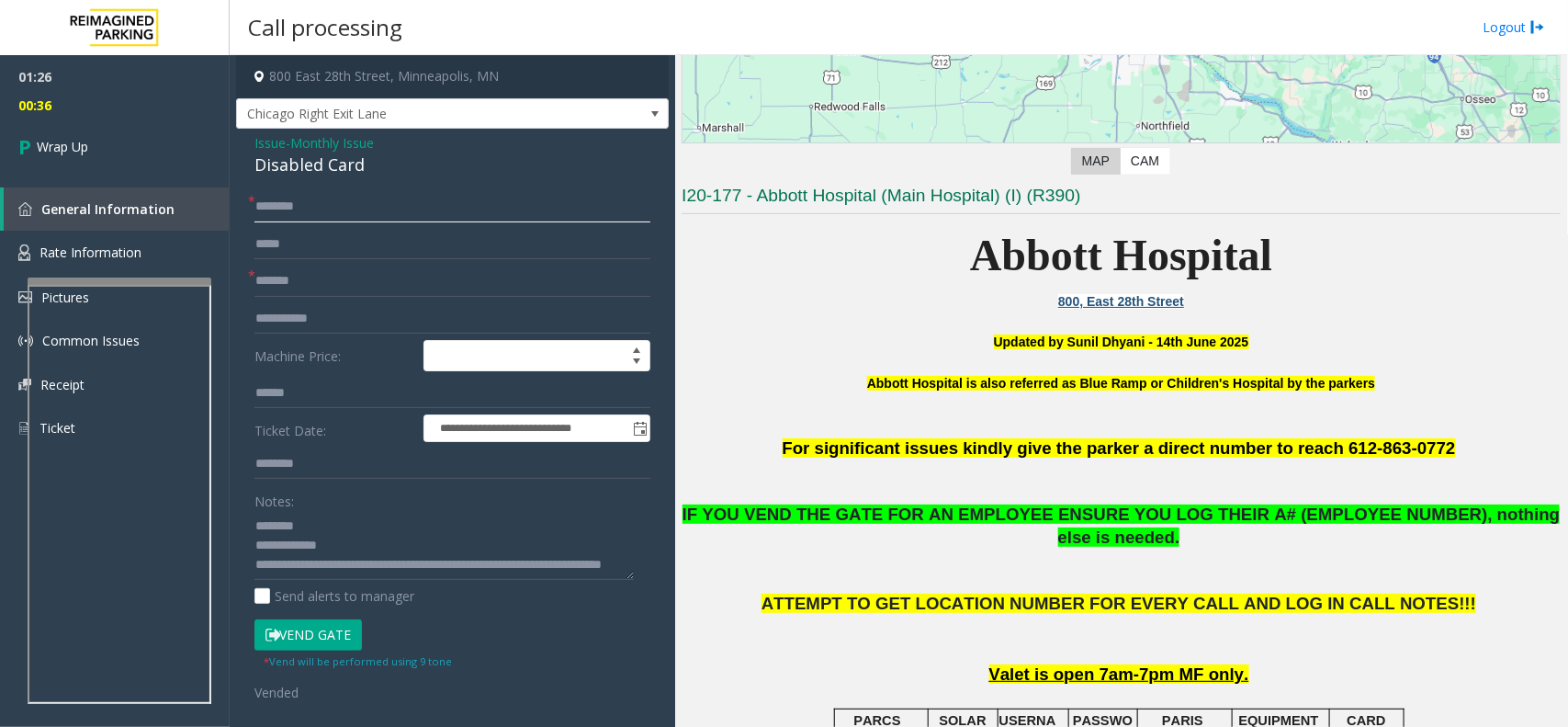 click 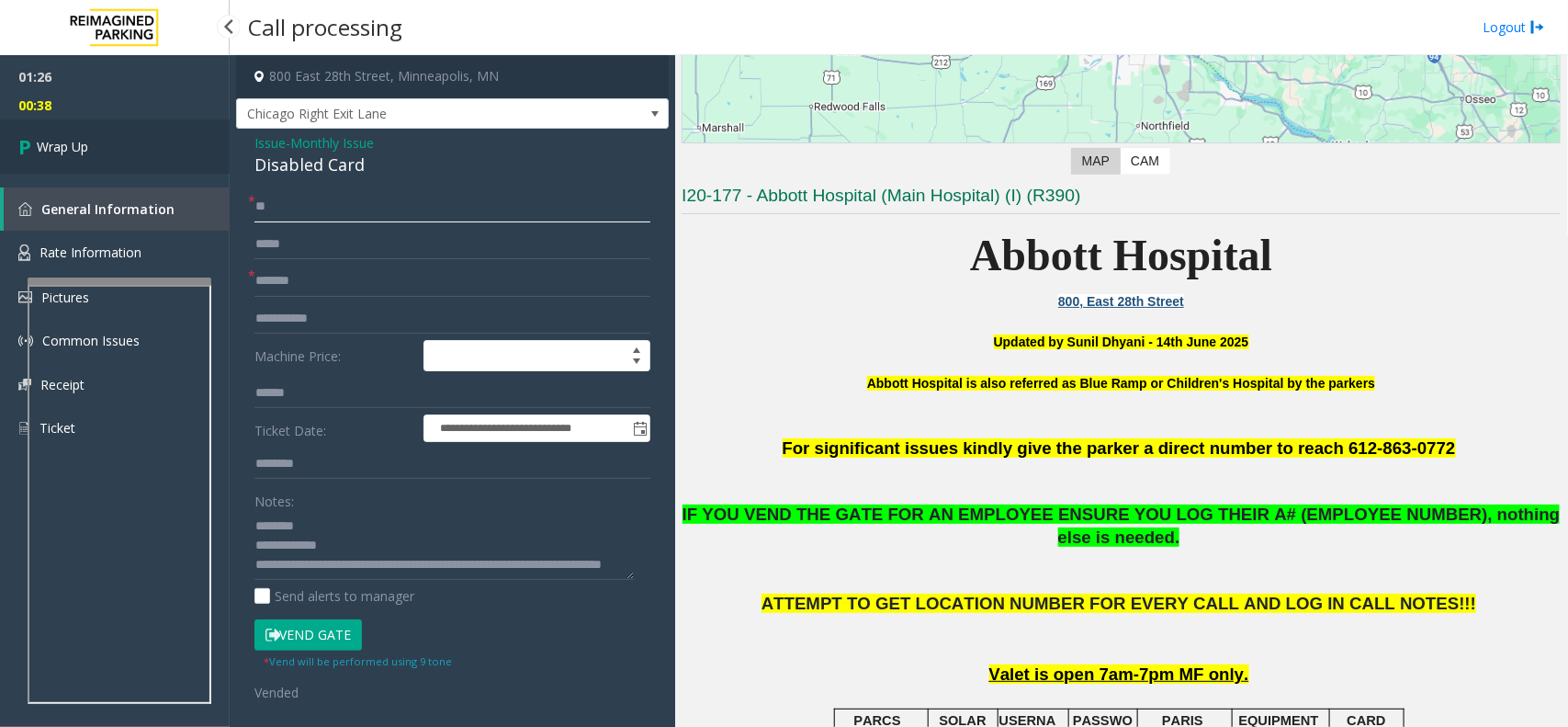 type on "**" 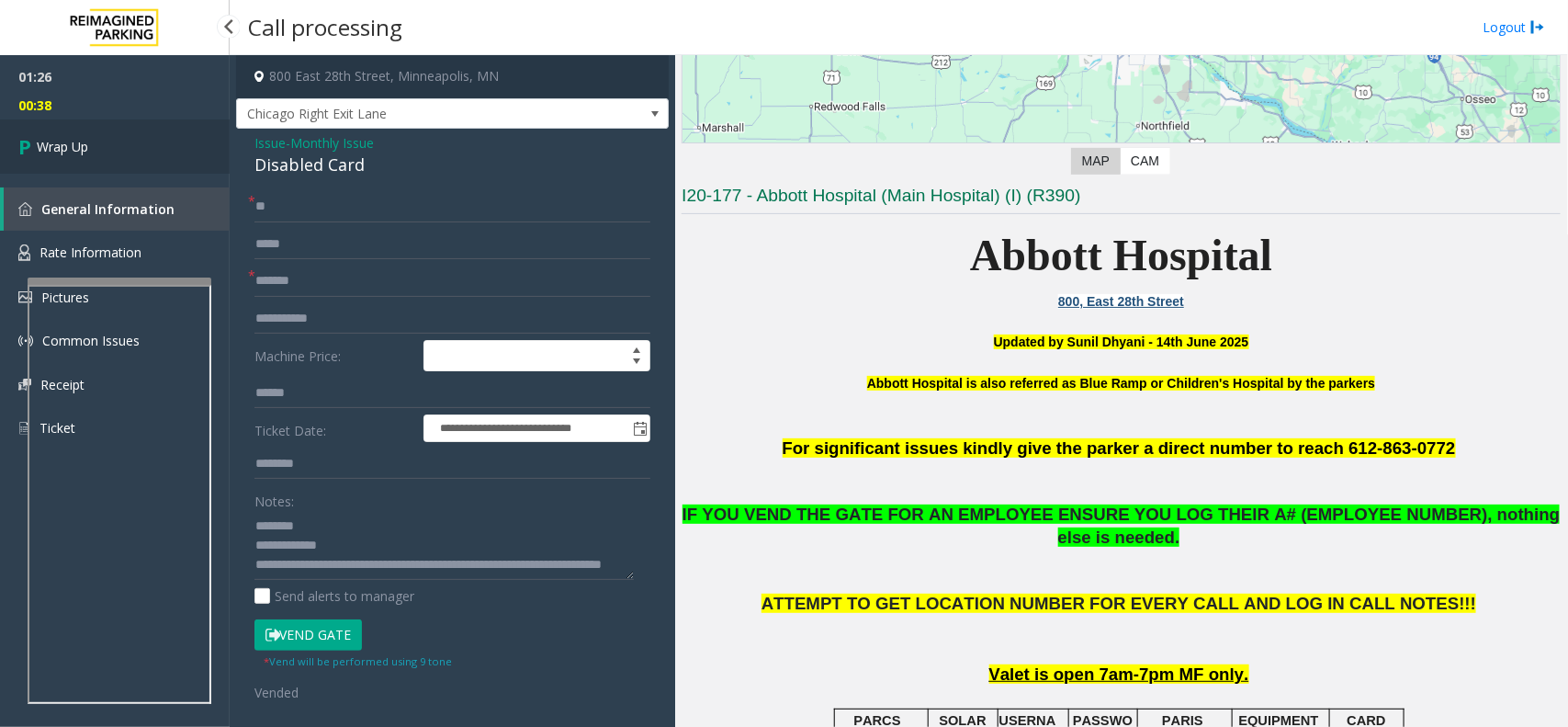 click on "Wrap Up" at bounding box center (62, 146) 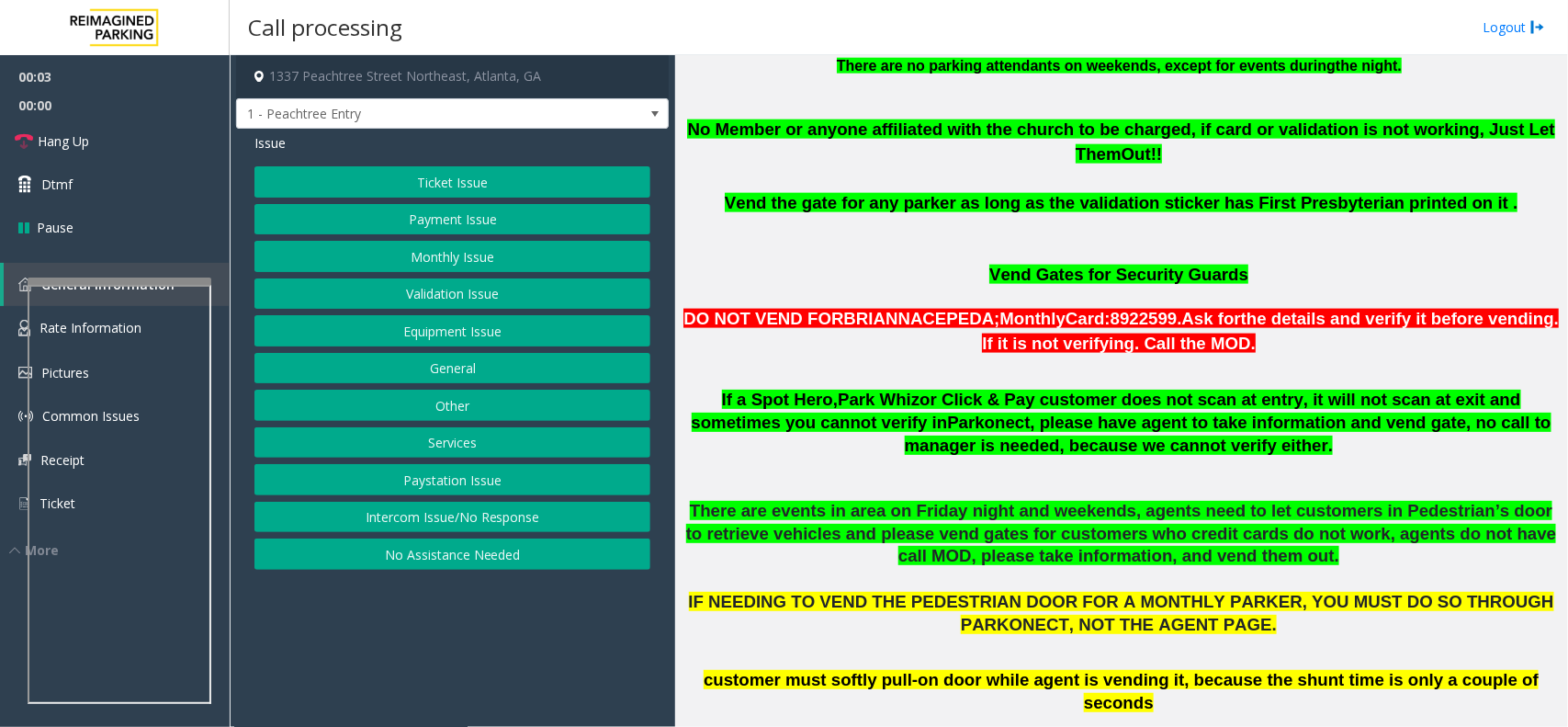 scroll, scrollTop: 1034, scrollLeft: 0, axis: vertical 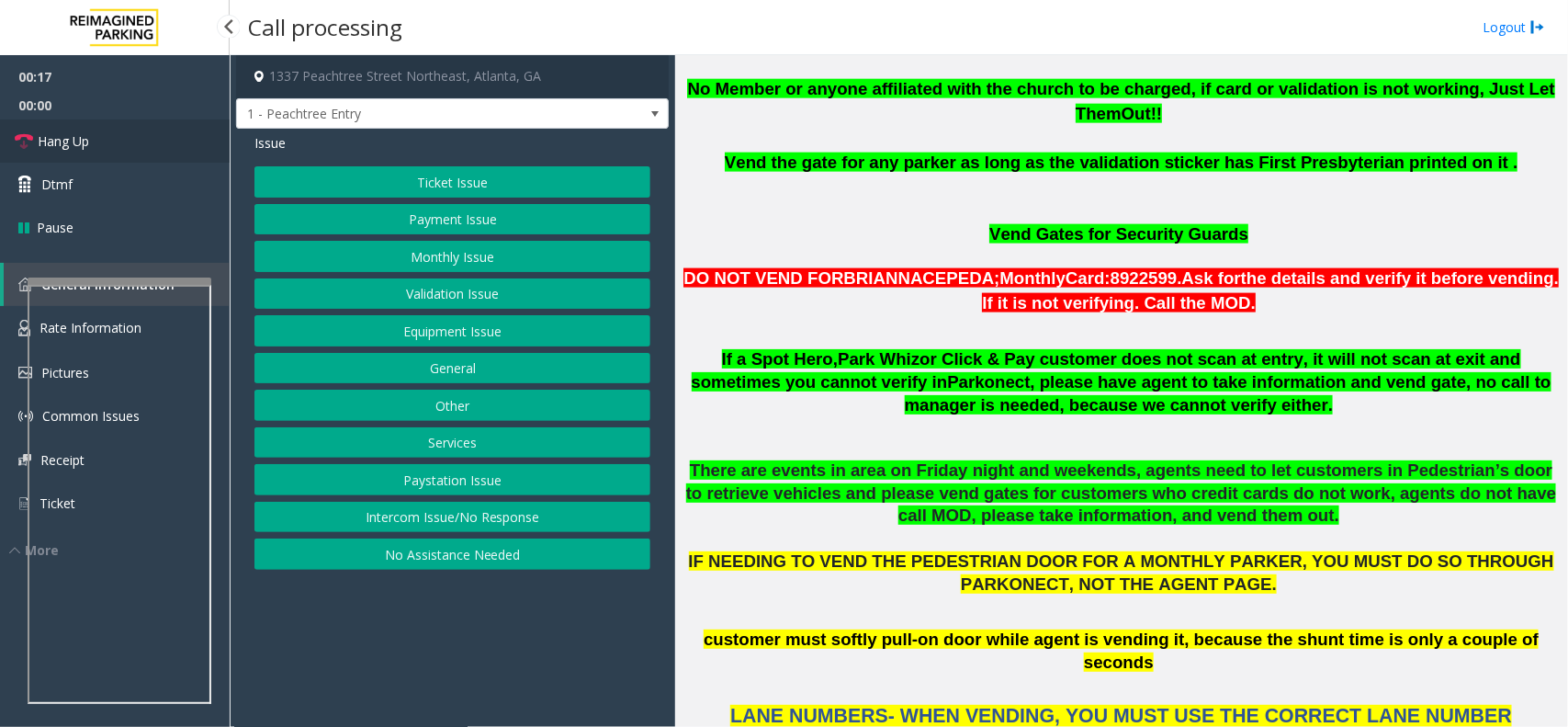 click on "Hang Up" at bounding box center (63, 141) 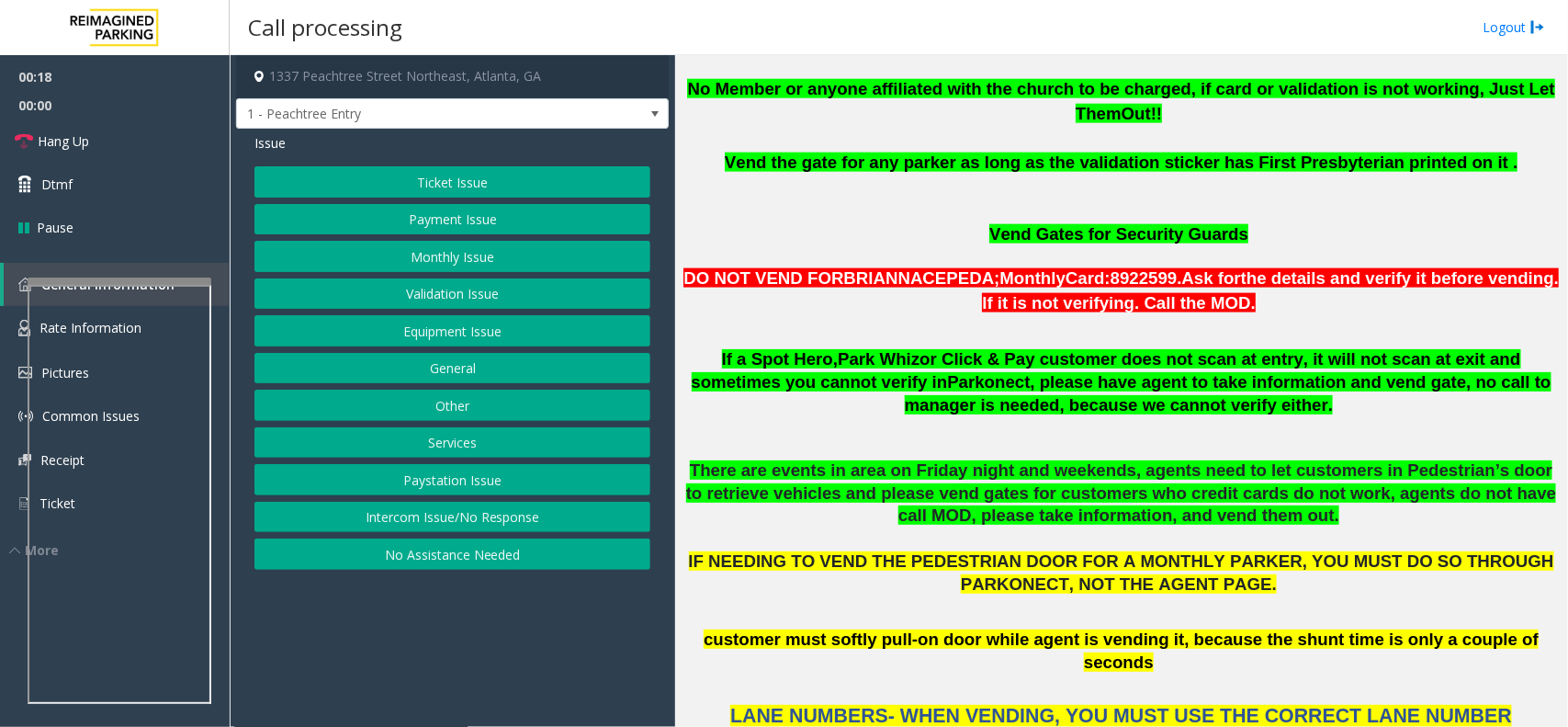 click on "Intercom Issue/No Response" 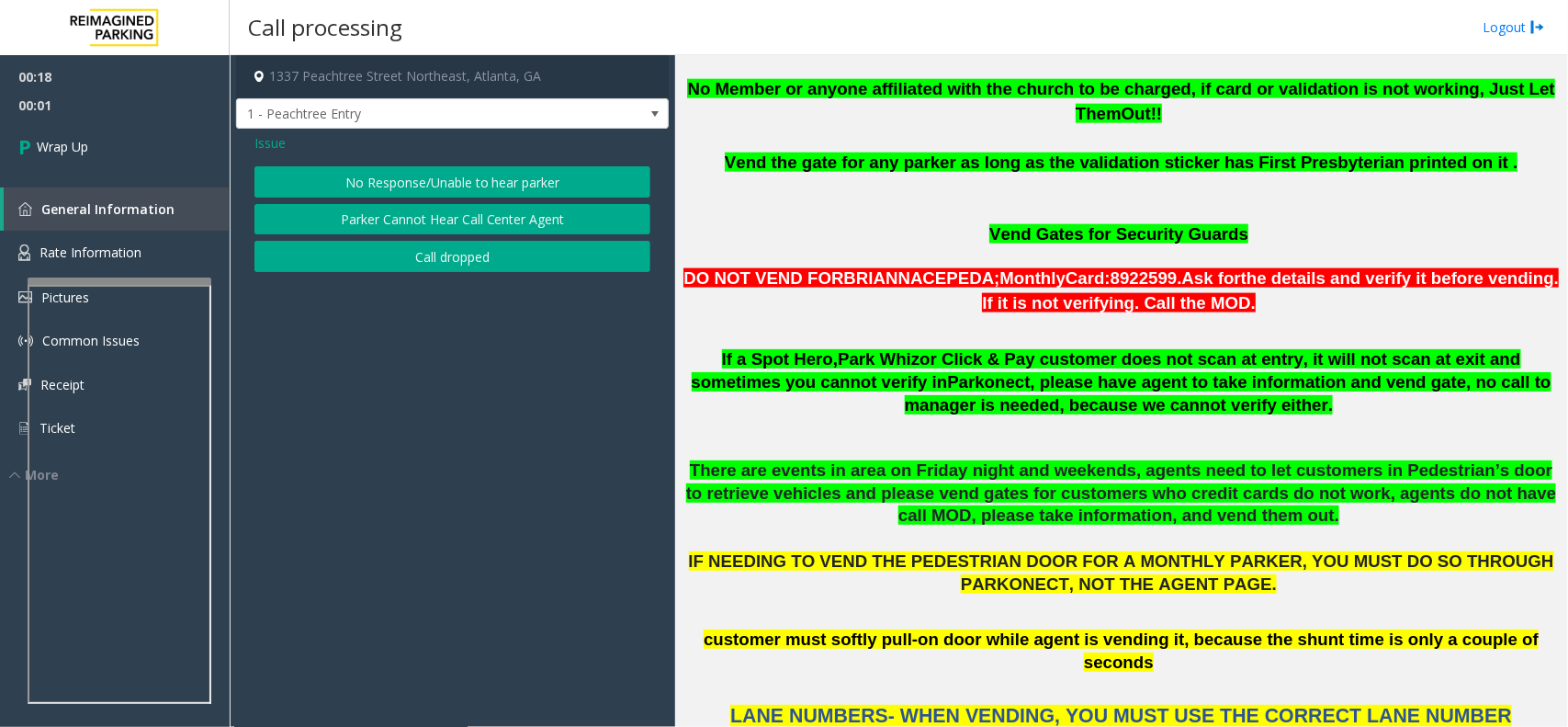 click on "No Response/Unable to hear parker" 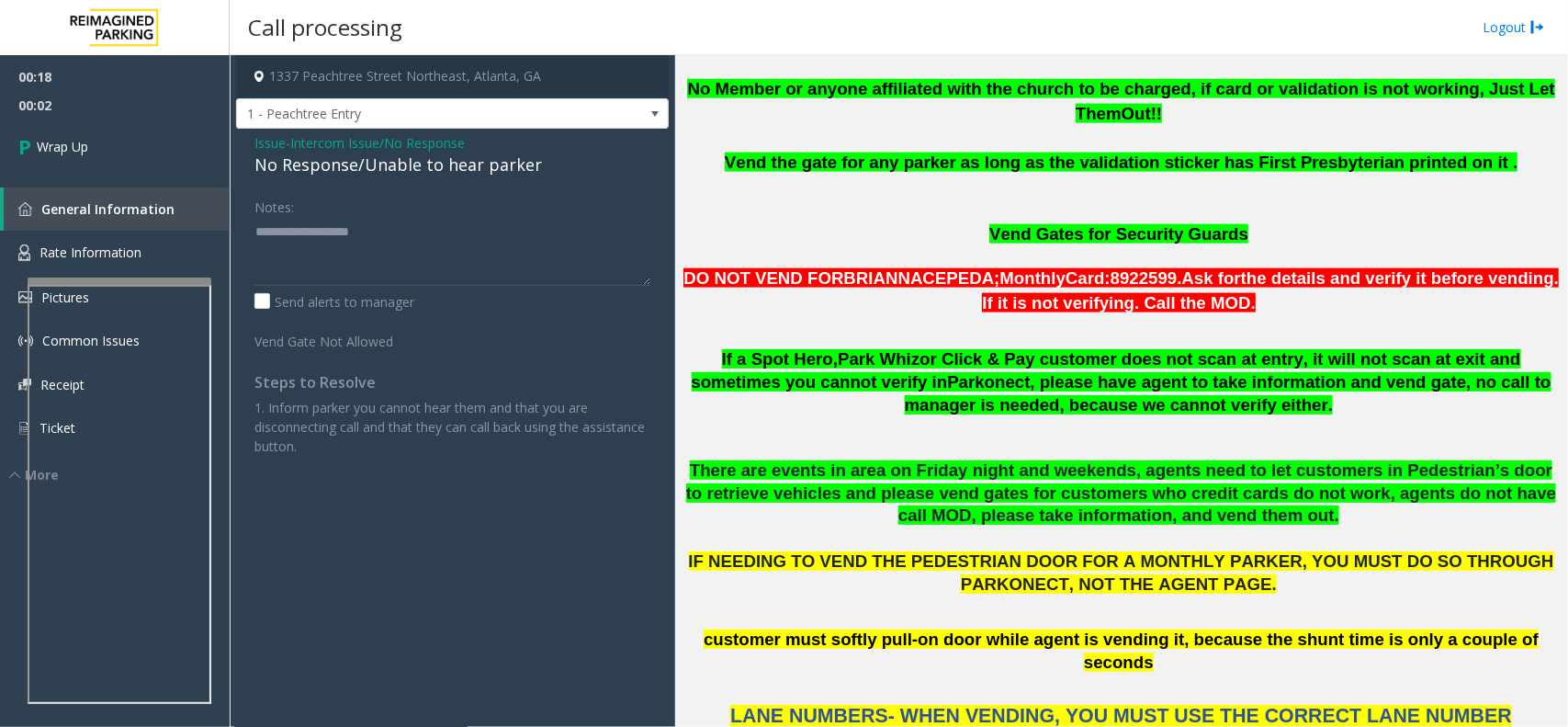 click on "No Response/Unable to hear parker" 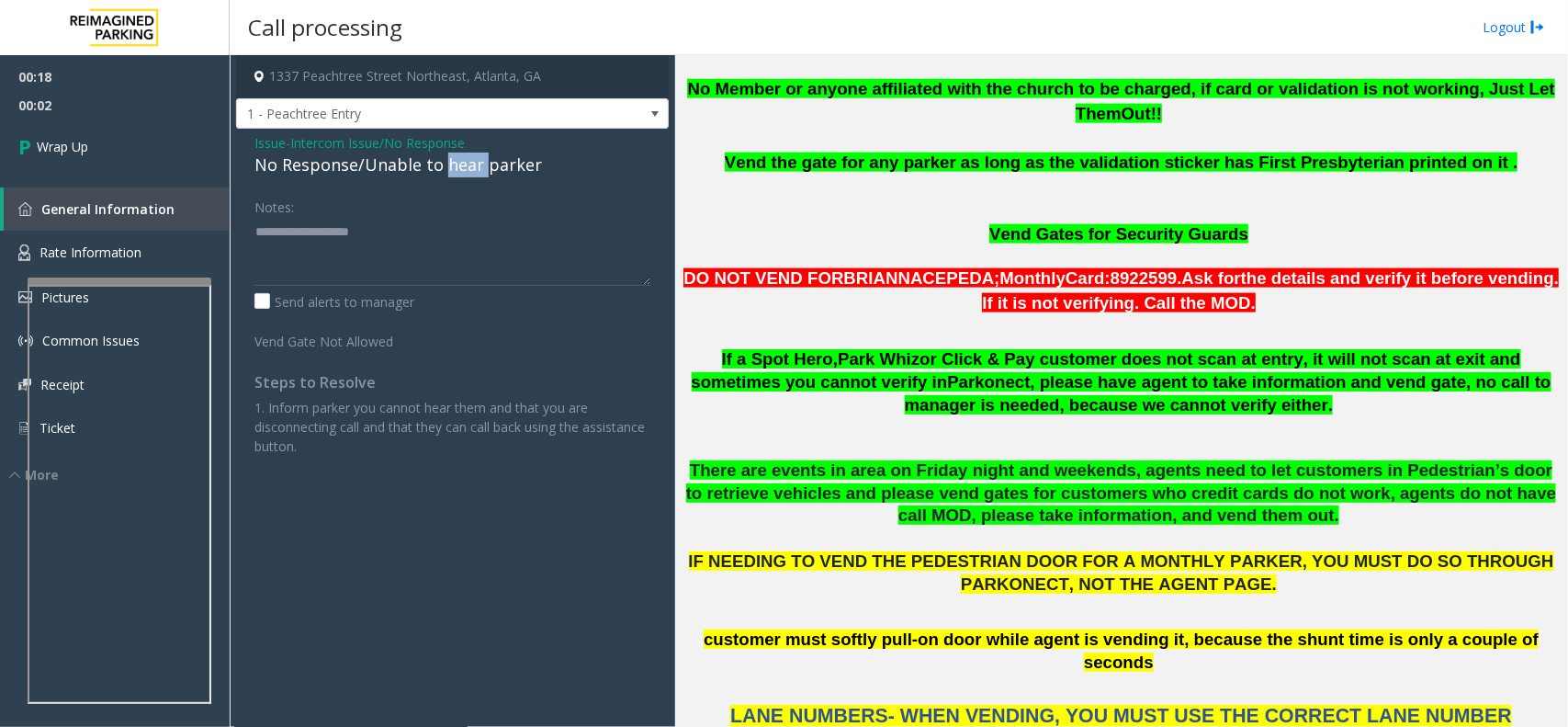 click on "No Response/Unable to hear parker" 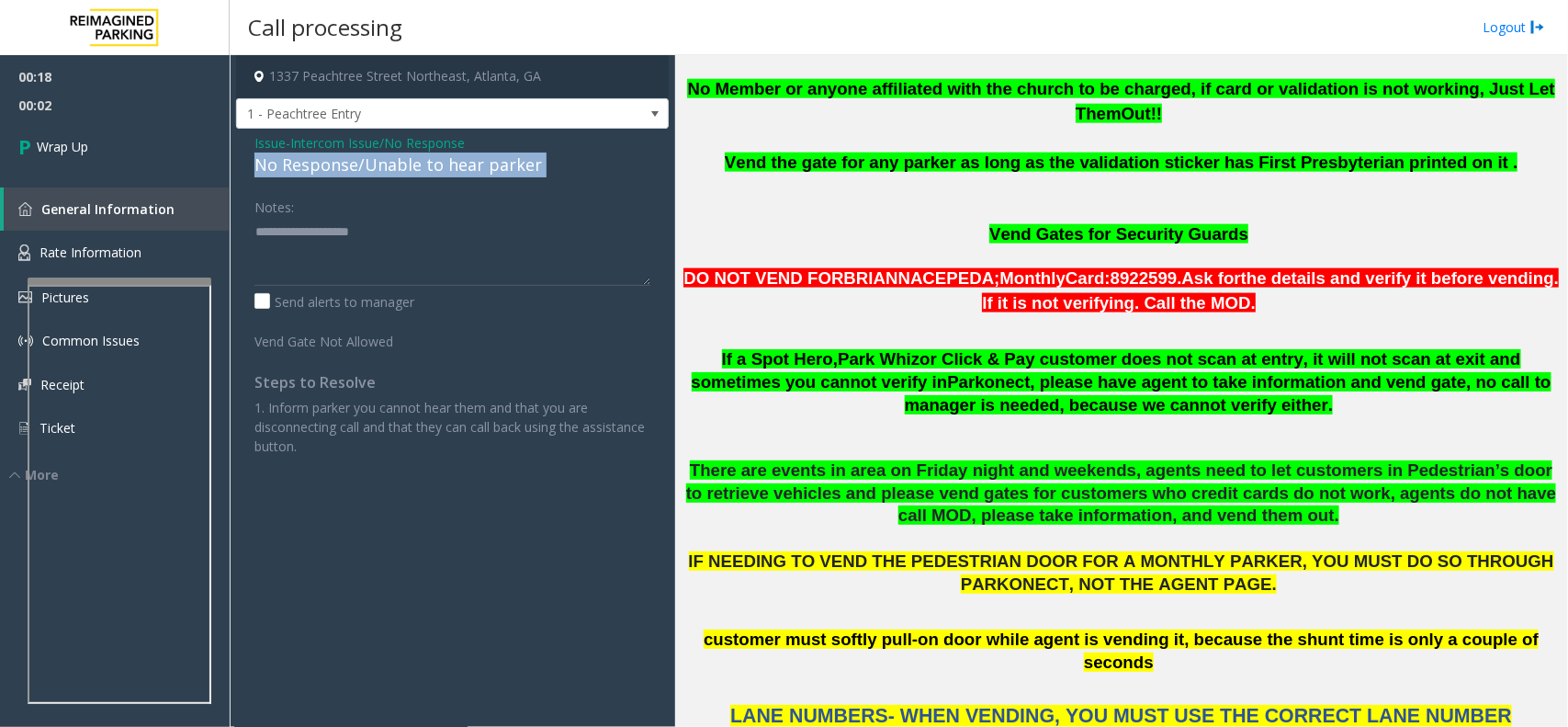 click on "No Response/Unable to hear parker" 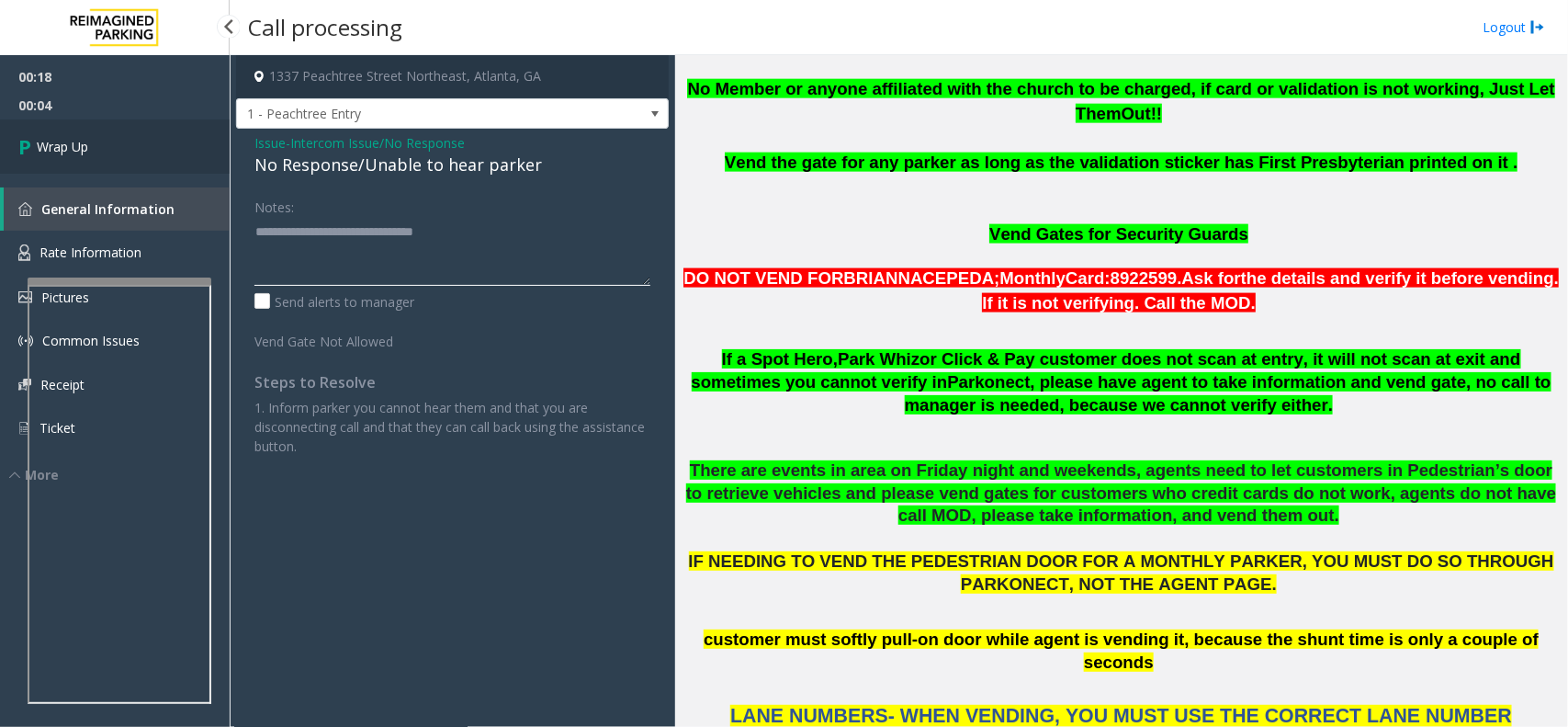 type on "**********" 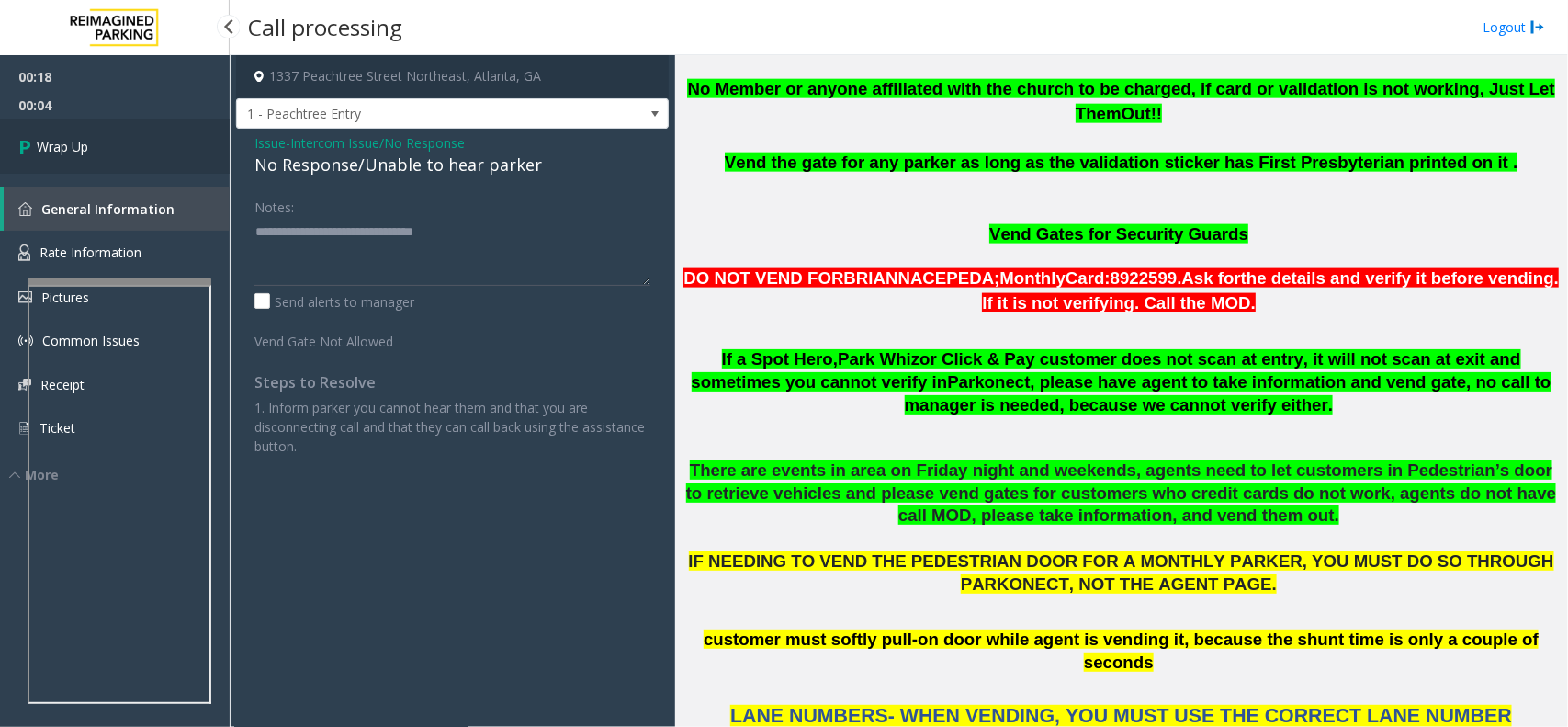 click on "Wrap Up" at bounding box center (62, 146) 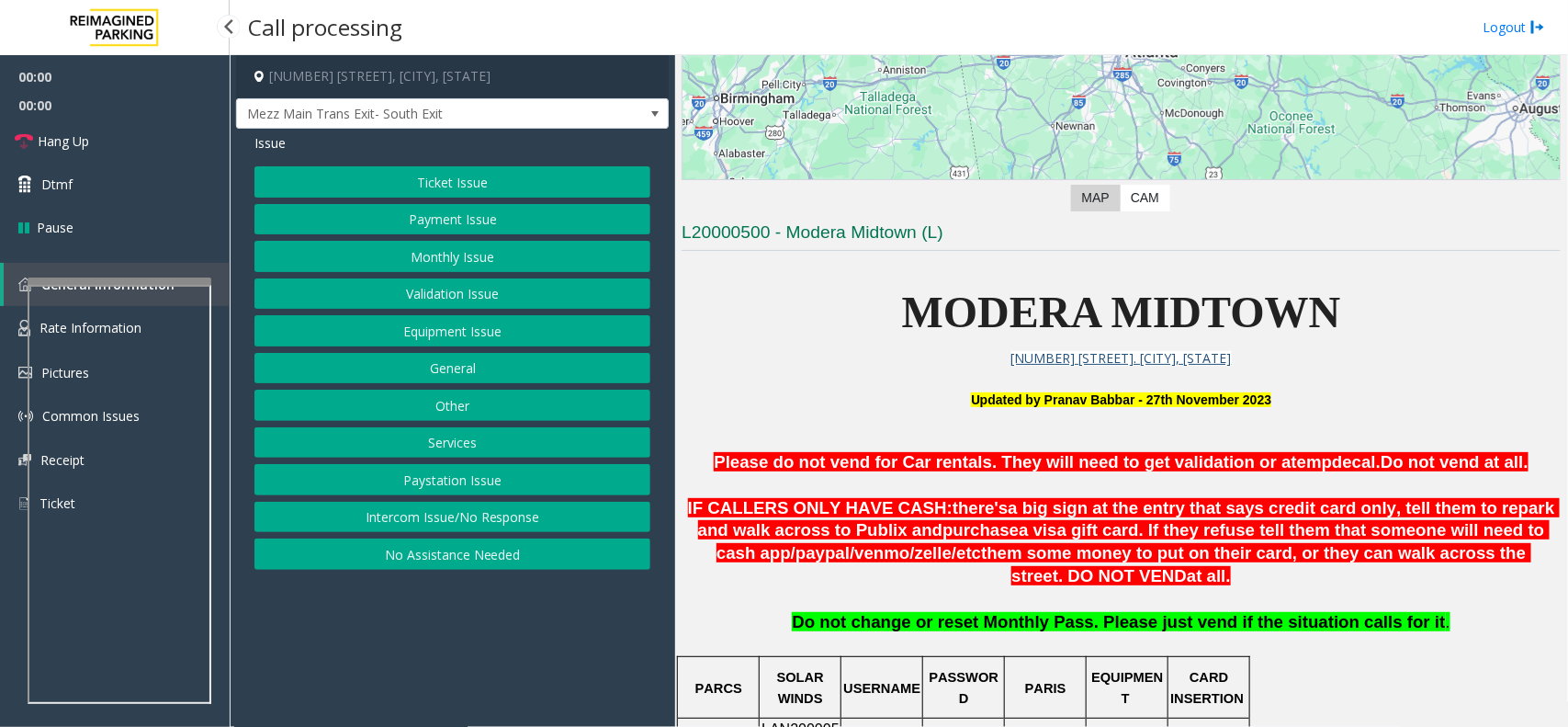 scroll, scrollTop: 460, scrollLeft: 0, axis: vertical 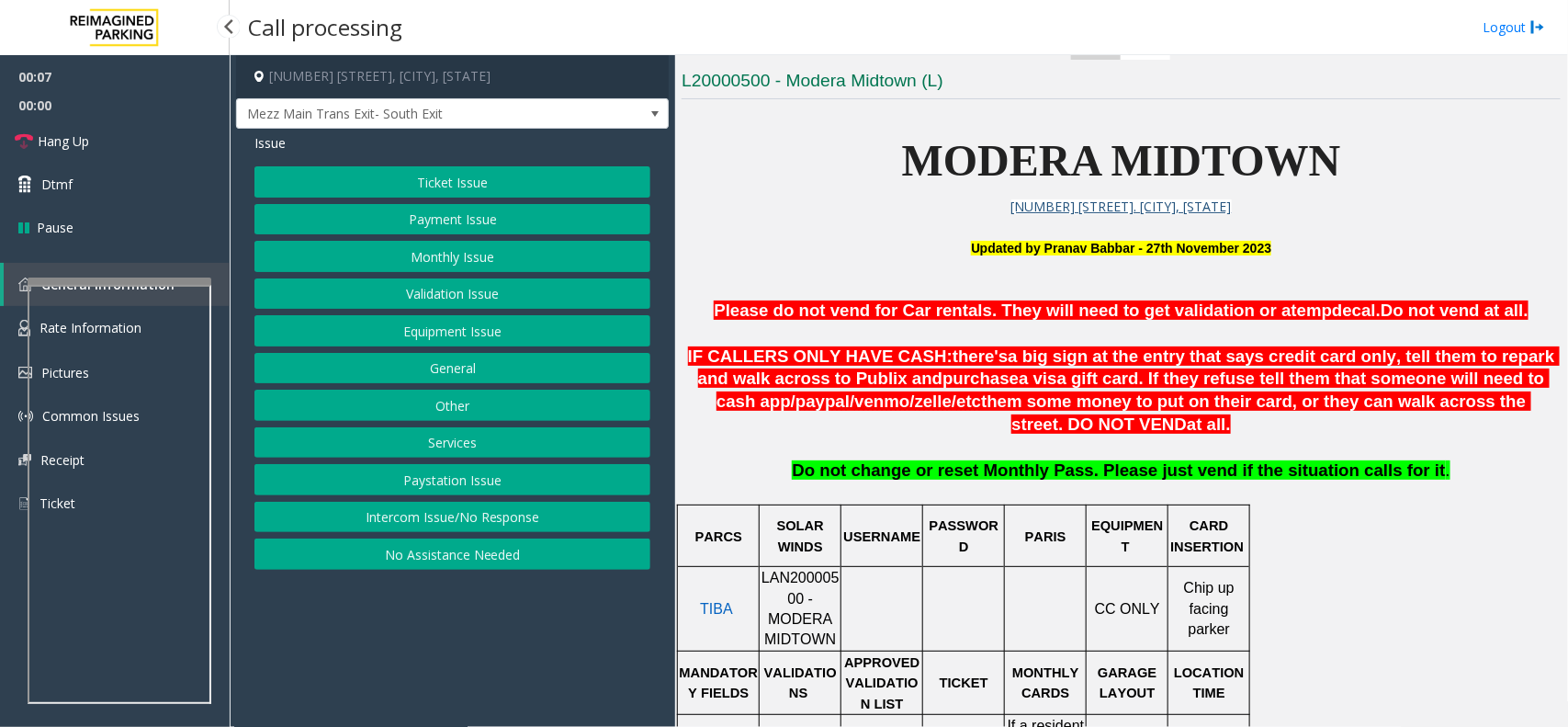 click on "LAN20000500 - MODERA MIDTOWN" 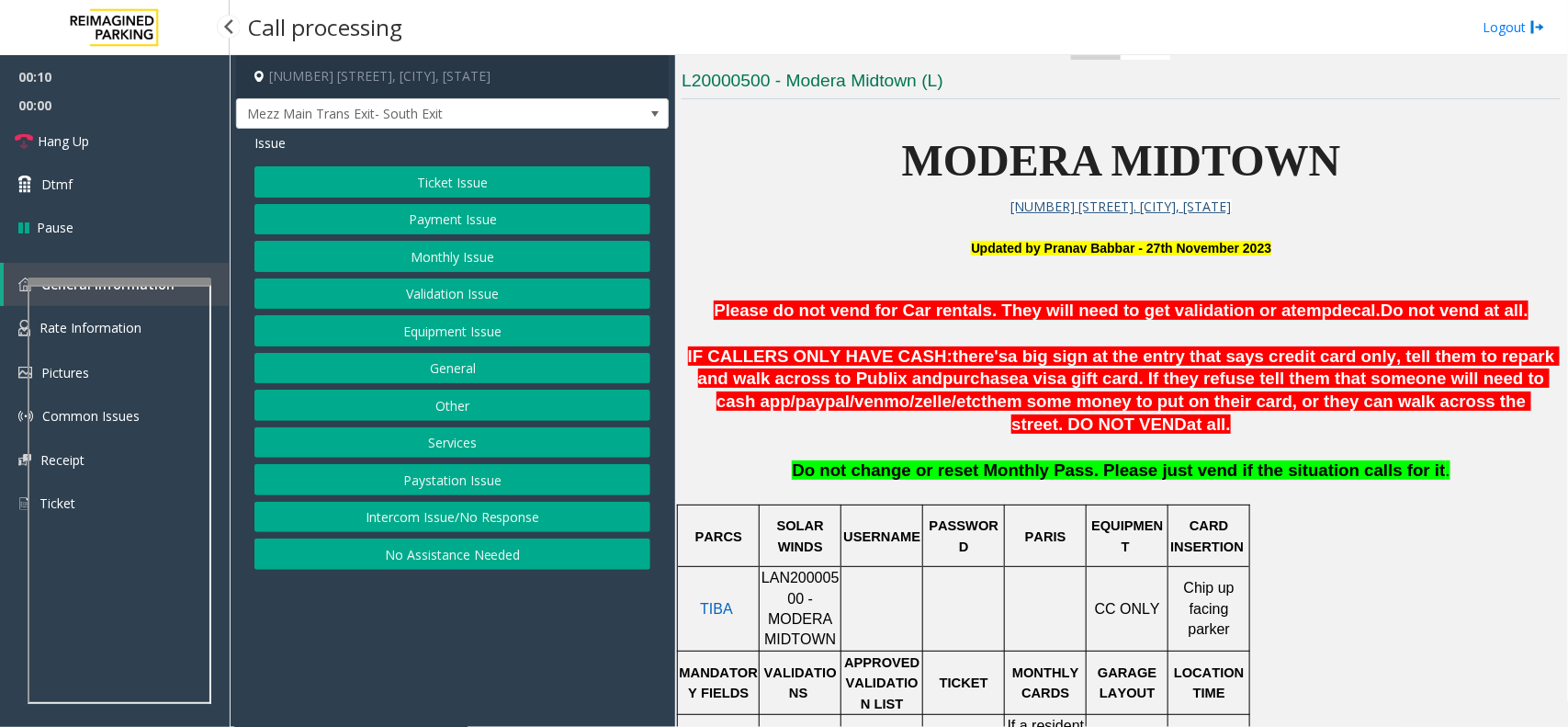 drag, startPoint x: 763, startPoint y: 593, endPoint x: 1483, endPoint y: 636, distance: 721.28288 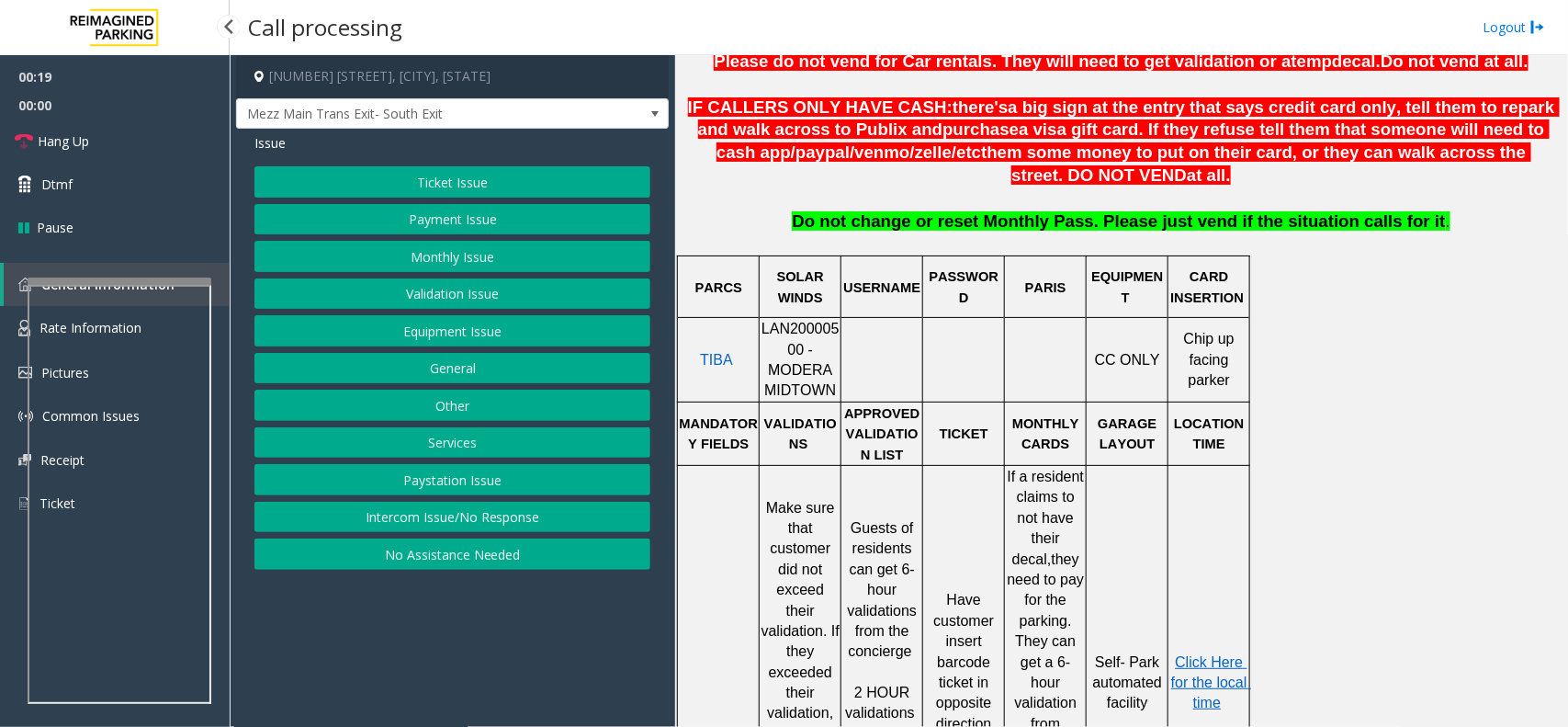 scroll, scrollTop: 460, scrollLeft: 0, axis: vertical 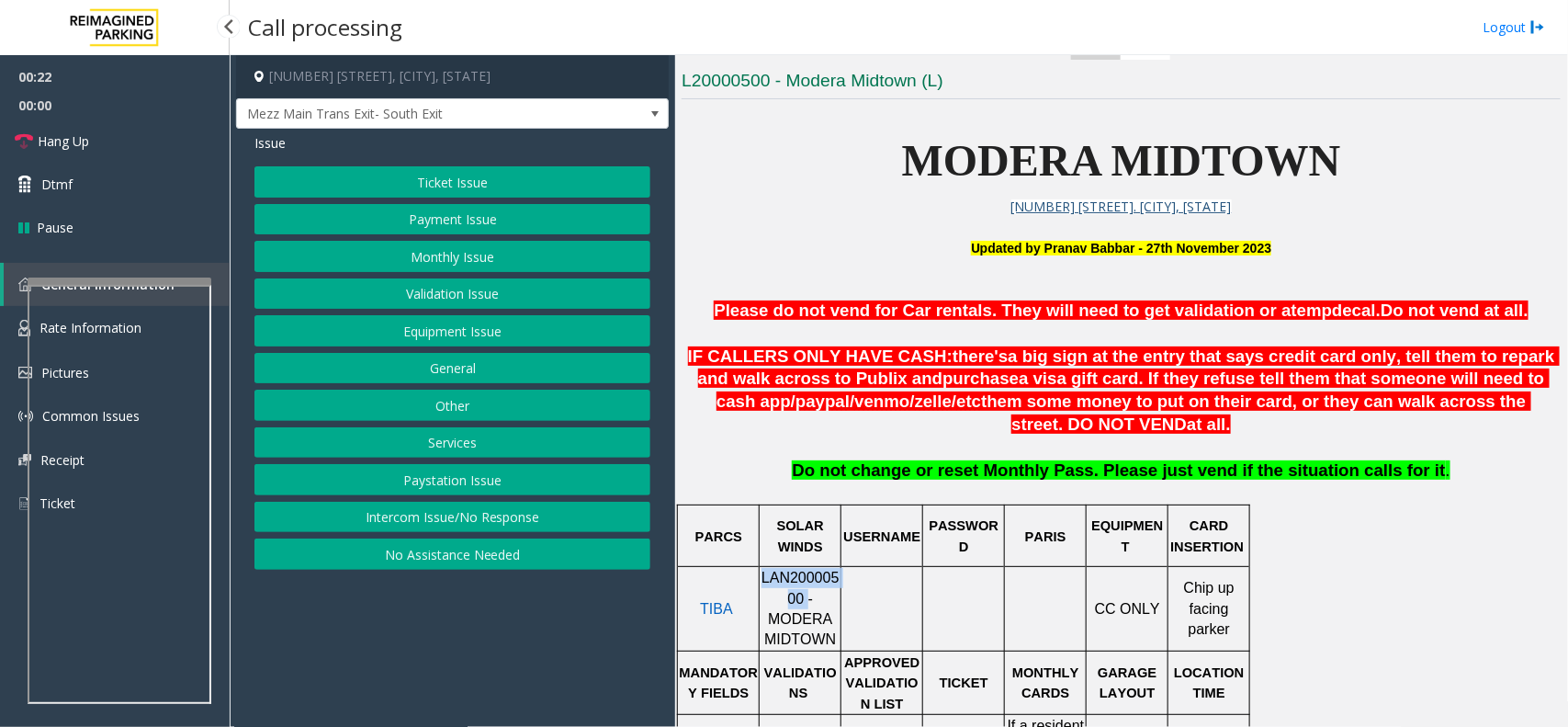 drag, startPoint x: 774, startPoint y: 614, endPoint x: 764, endPoint y: 591, distance: 25.08 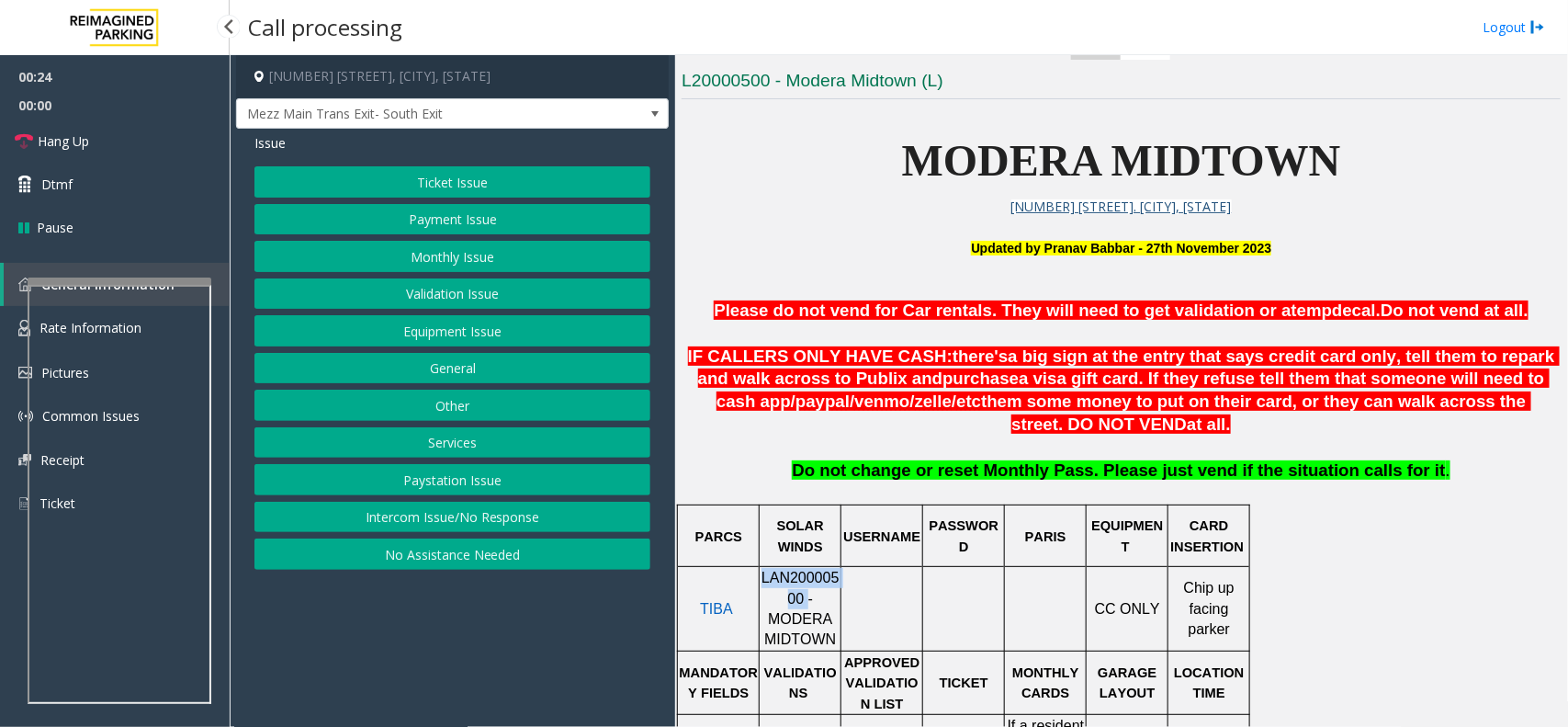 copy on "LAN20000500" 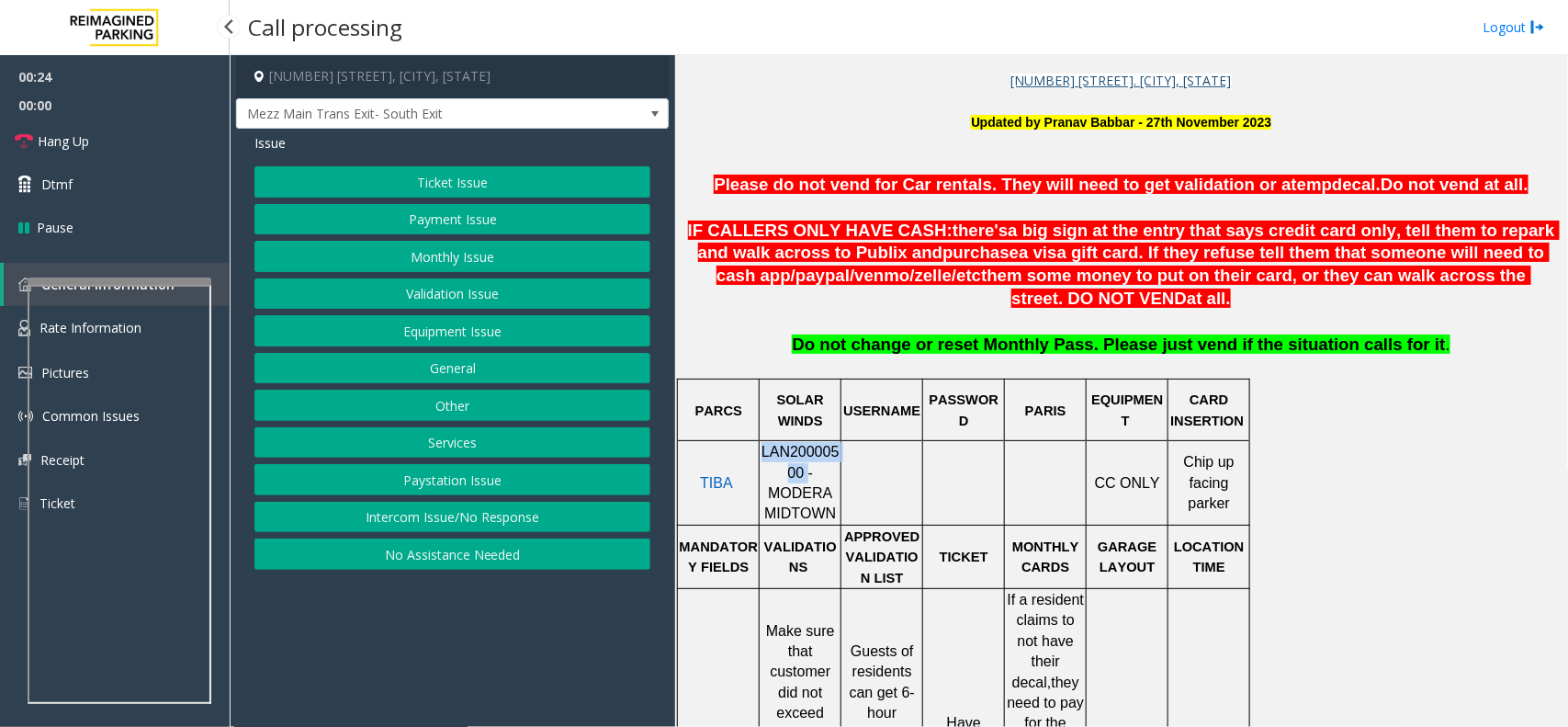 scroll, scrollTop: 804, scrollLeft: 0, axis: vertical 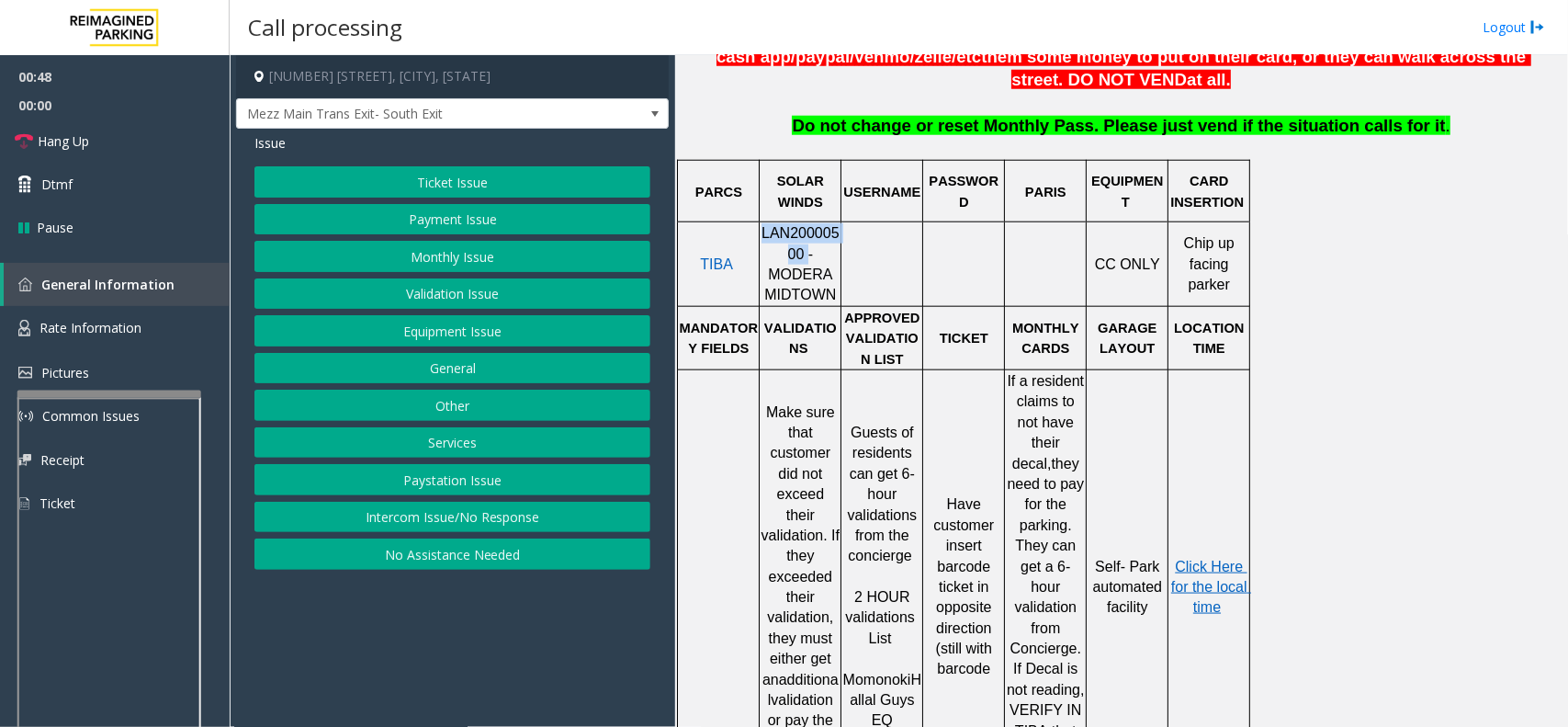 click at bounding box center [109, 394] 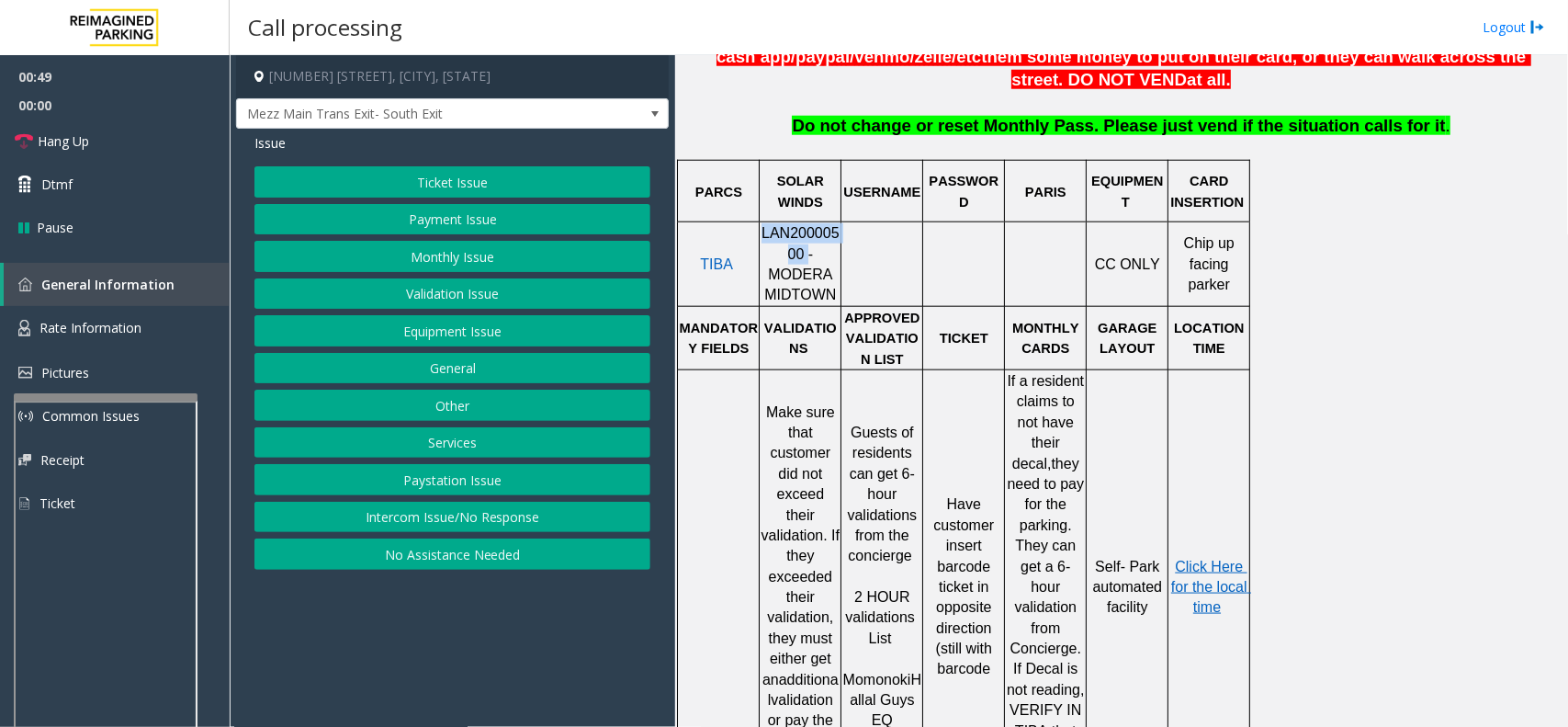 click on "Ticket Issue" 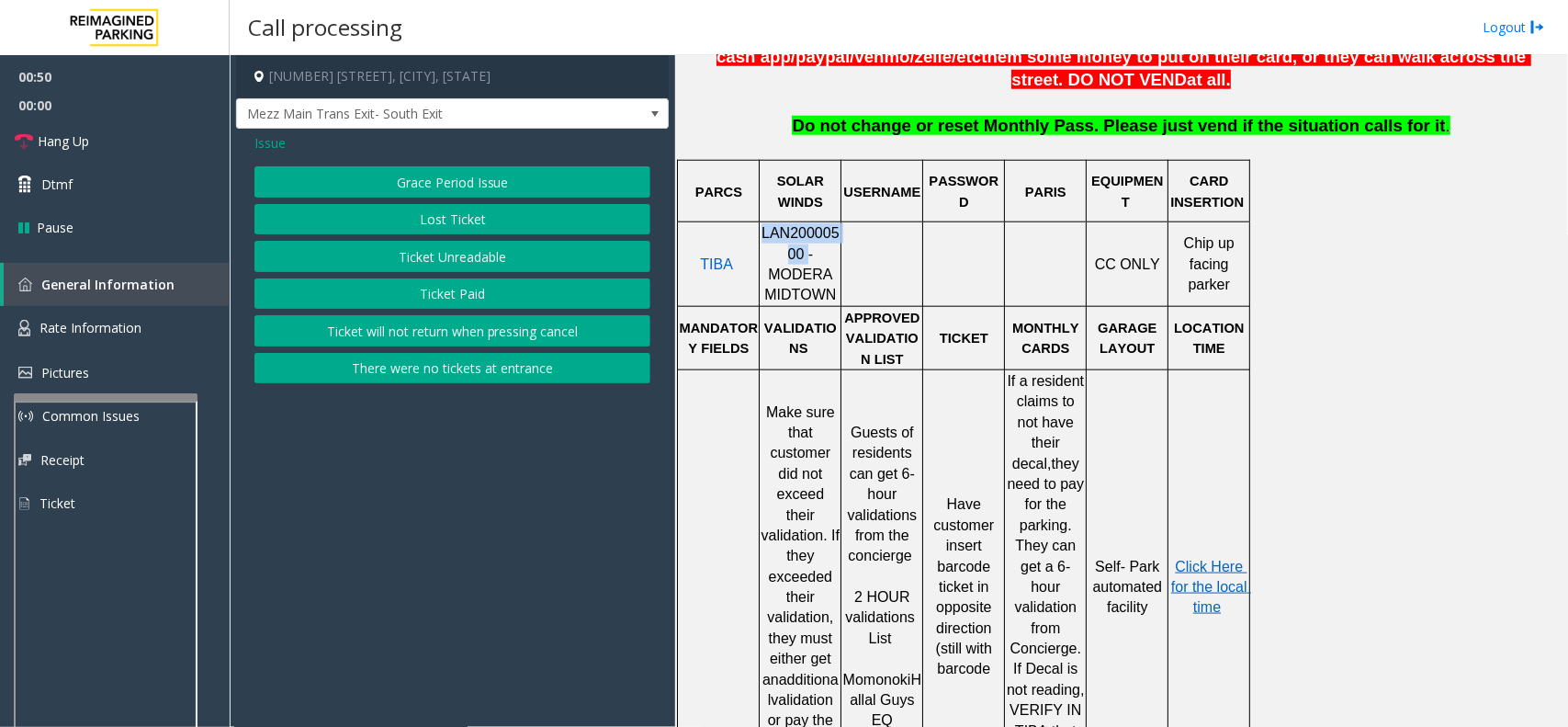 click on "Ticket Unreadable" 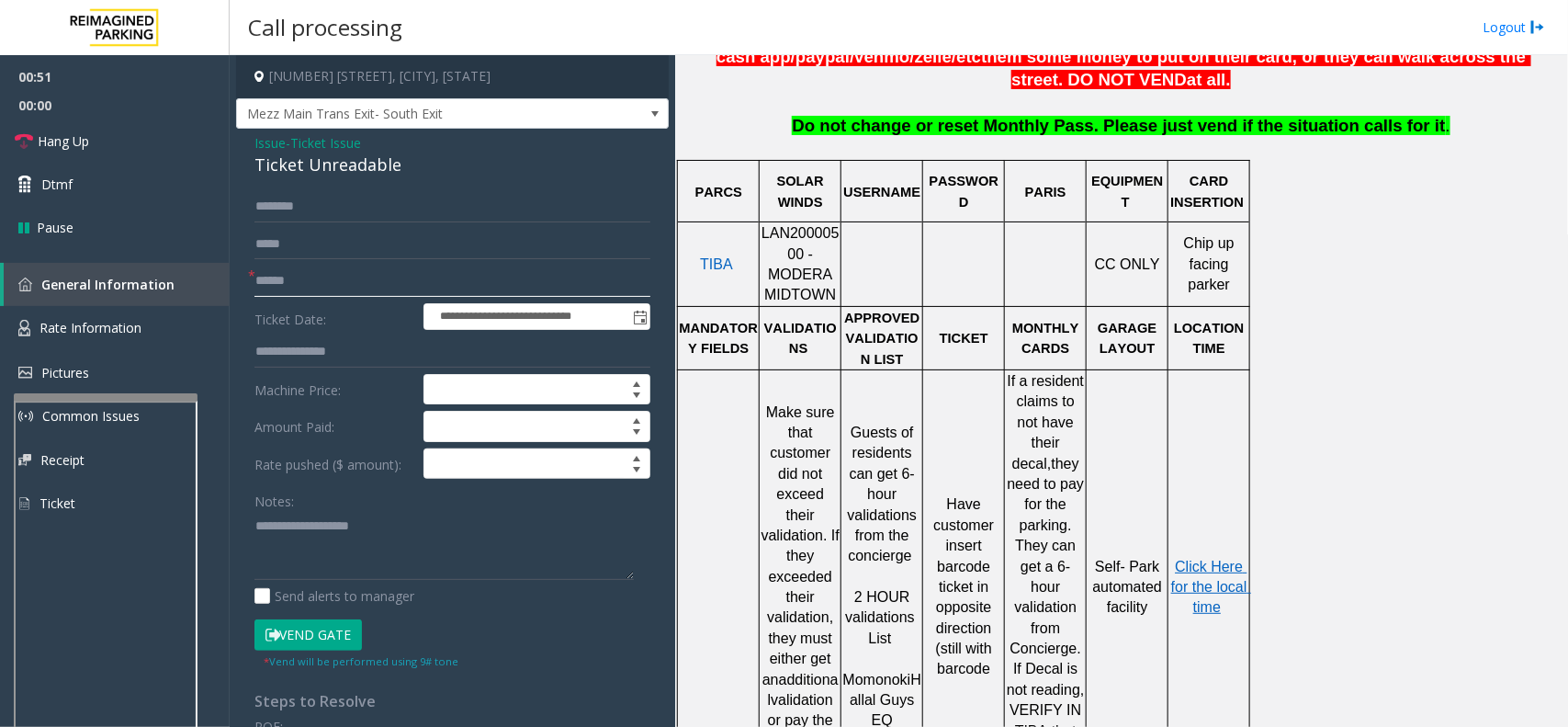 click 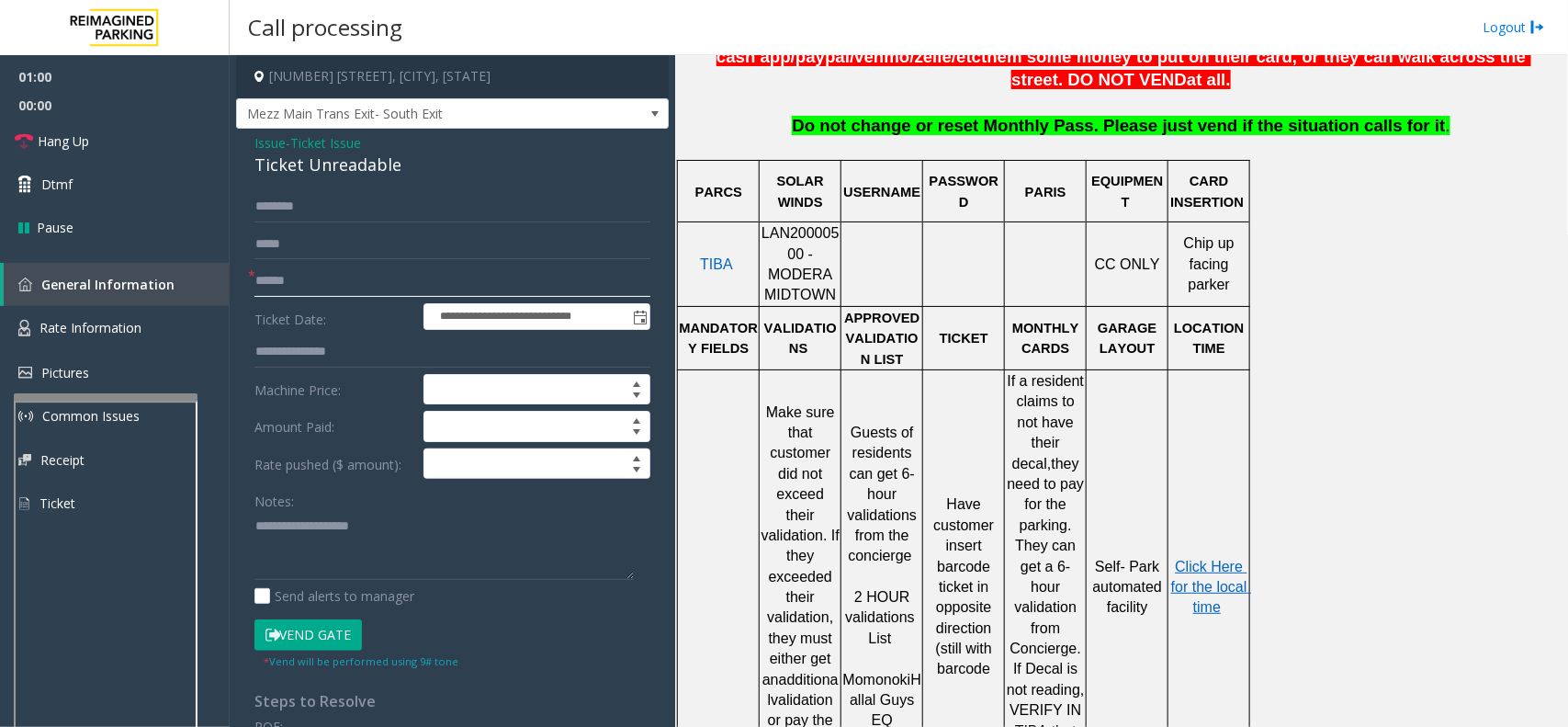 drag, startPoint x: 377, startPoint y: 273, endPoint x: 1440, endPoint y: 301, distance: 1063.3687 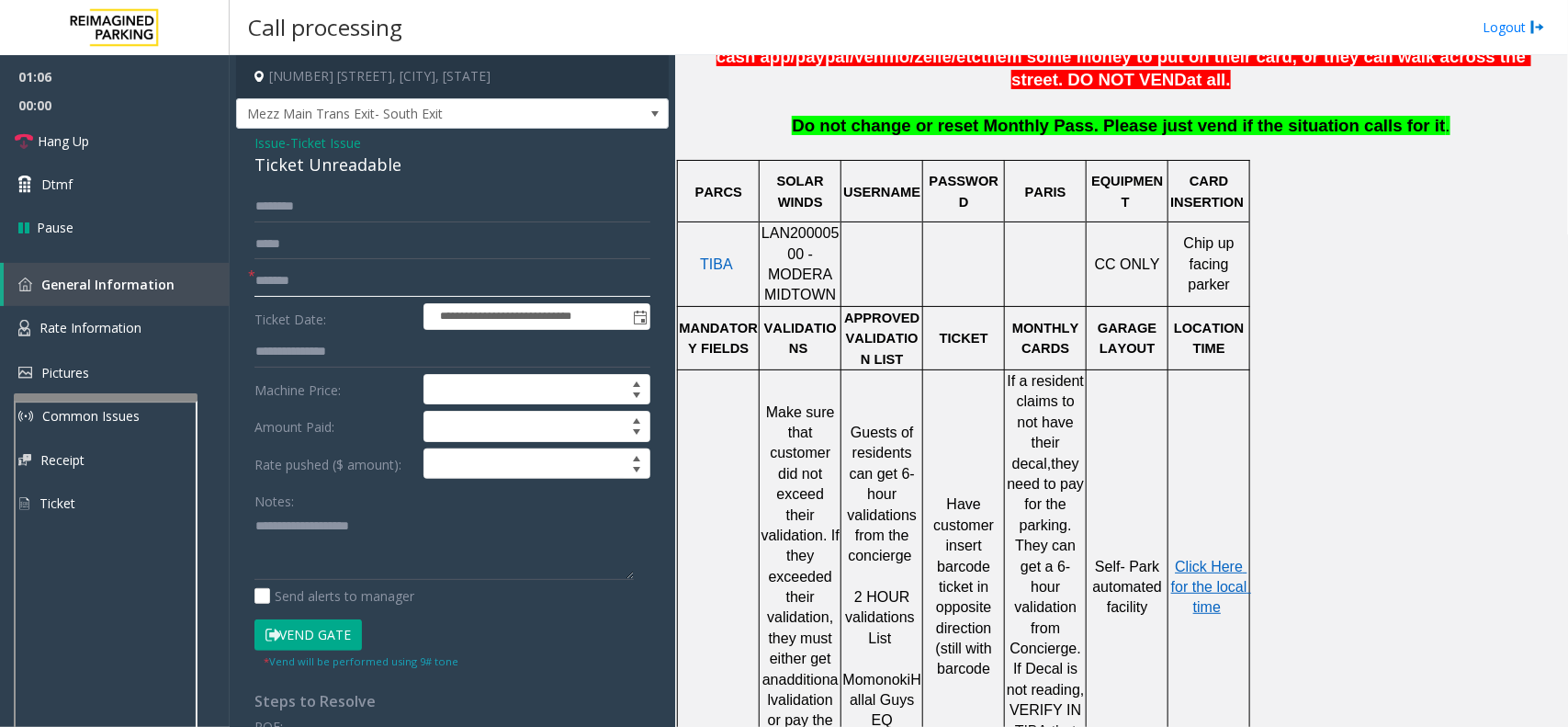type on "*******" 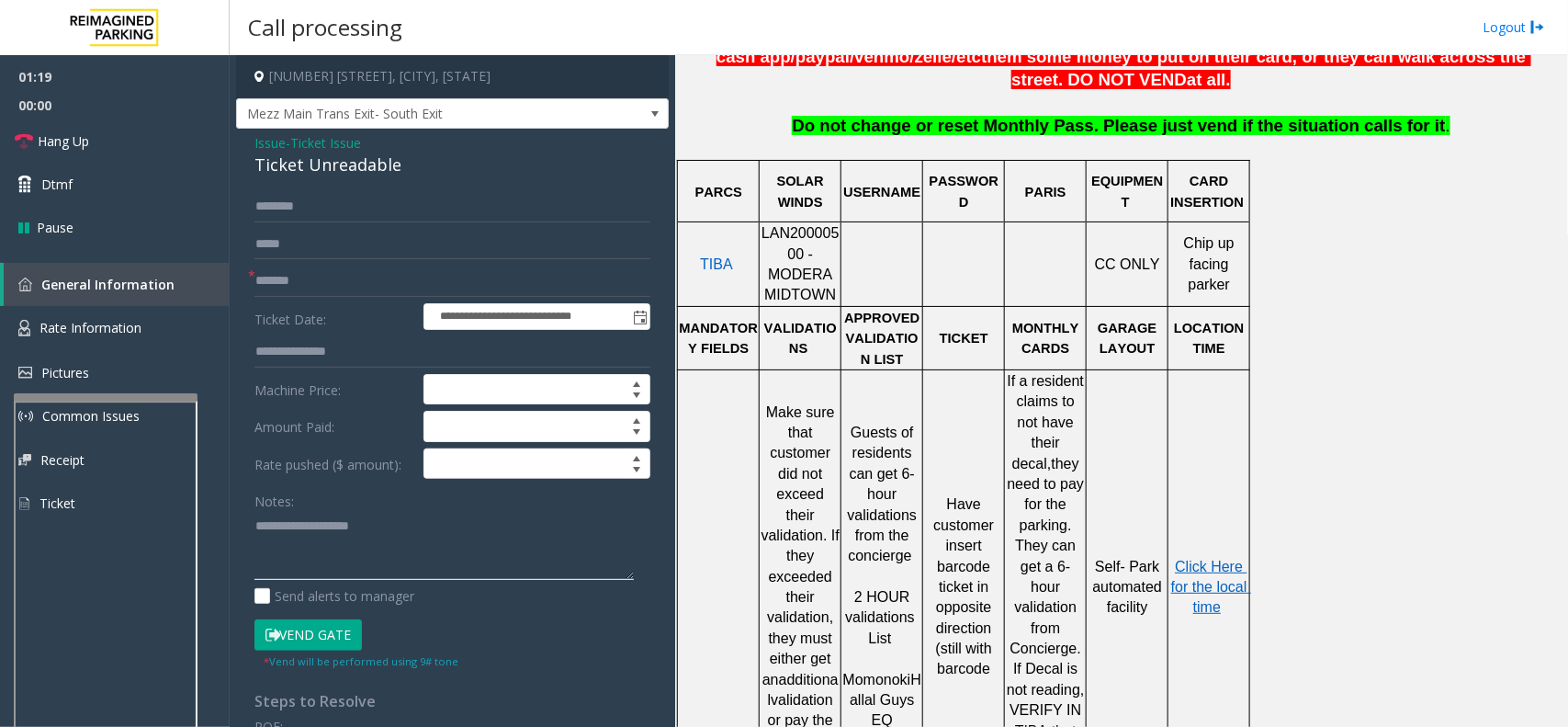 click 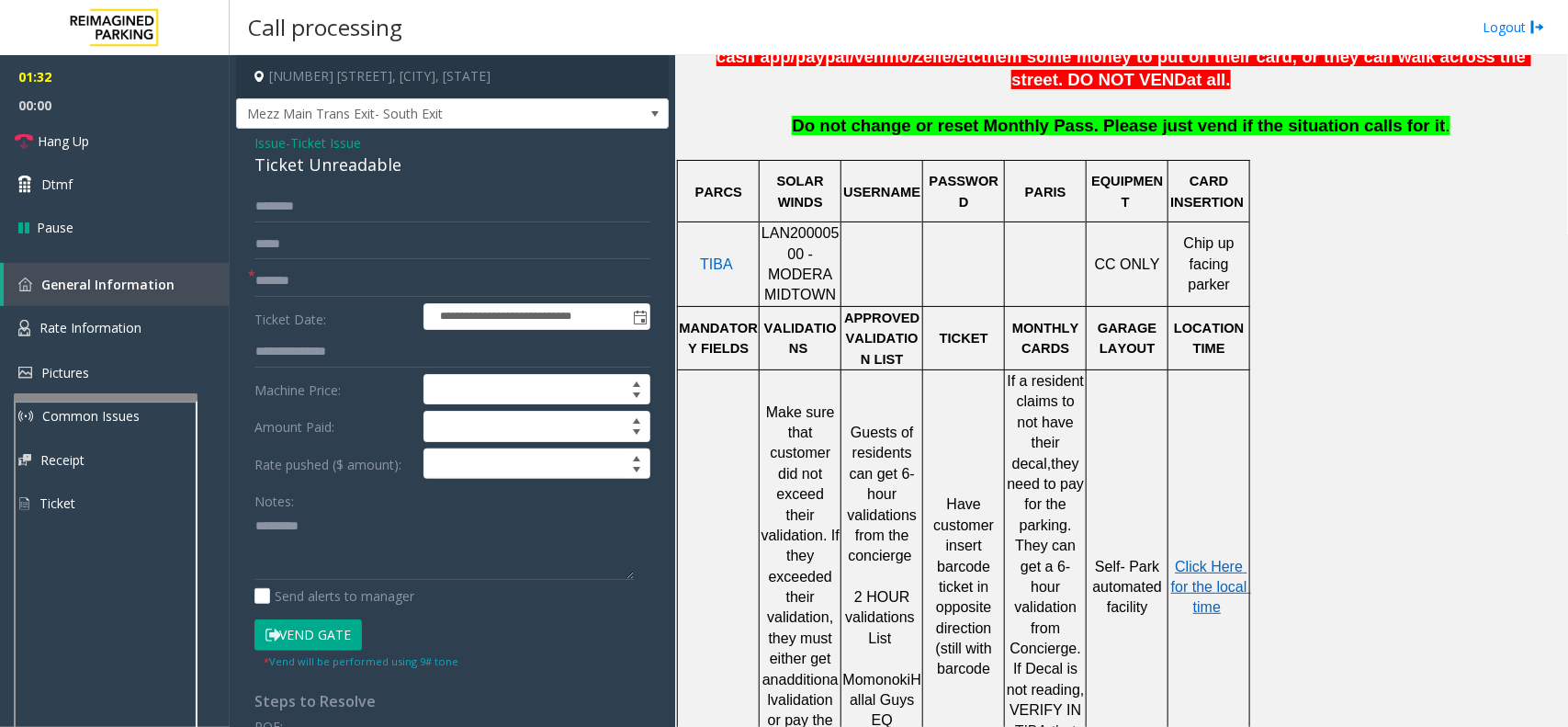 drag, startPoint x: 1402, startPoint y: 361, endPoint x: 468, endPoint y: 346, distance: 934.12 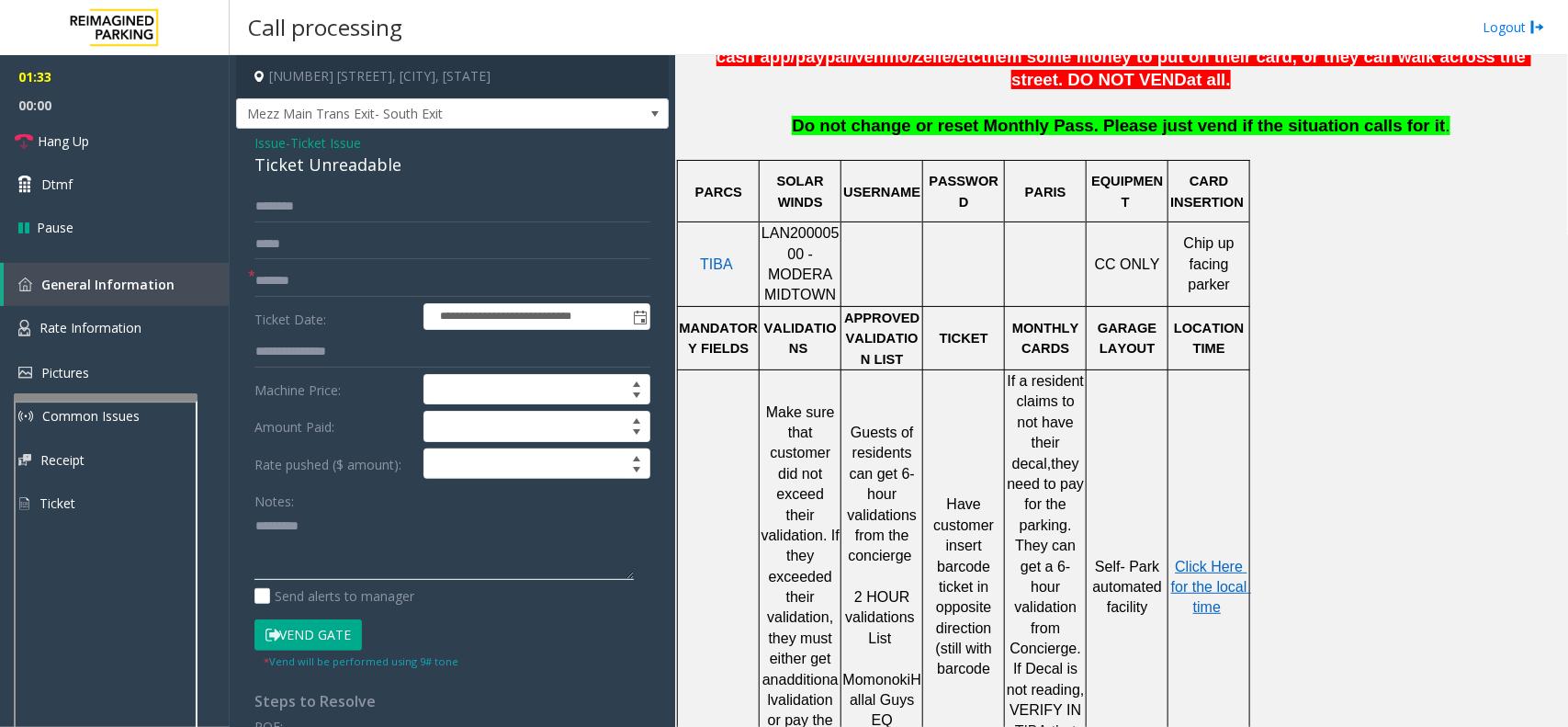 drag, startPoint x: 468, startPoint y: 346, endPoint x: 379, endPoint y: 548, distance: 220.7374 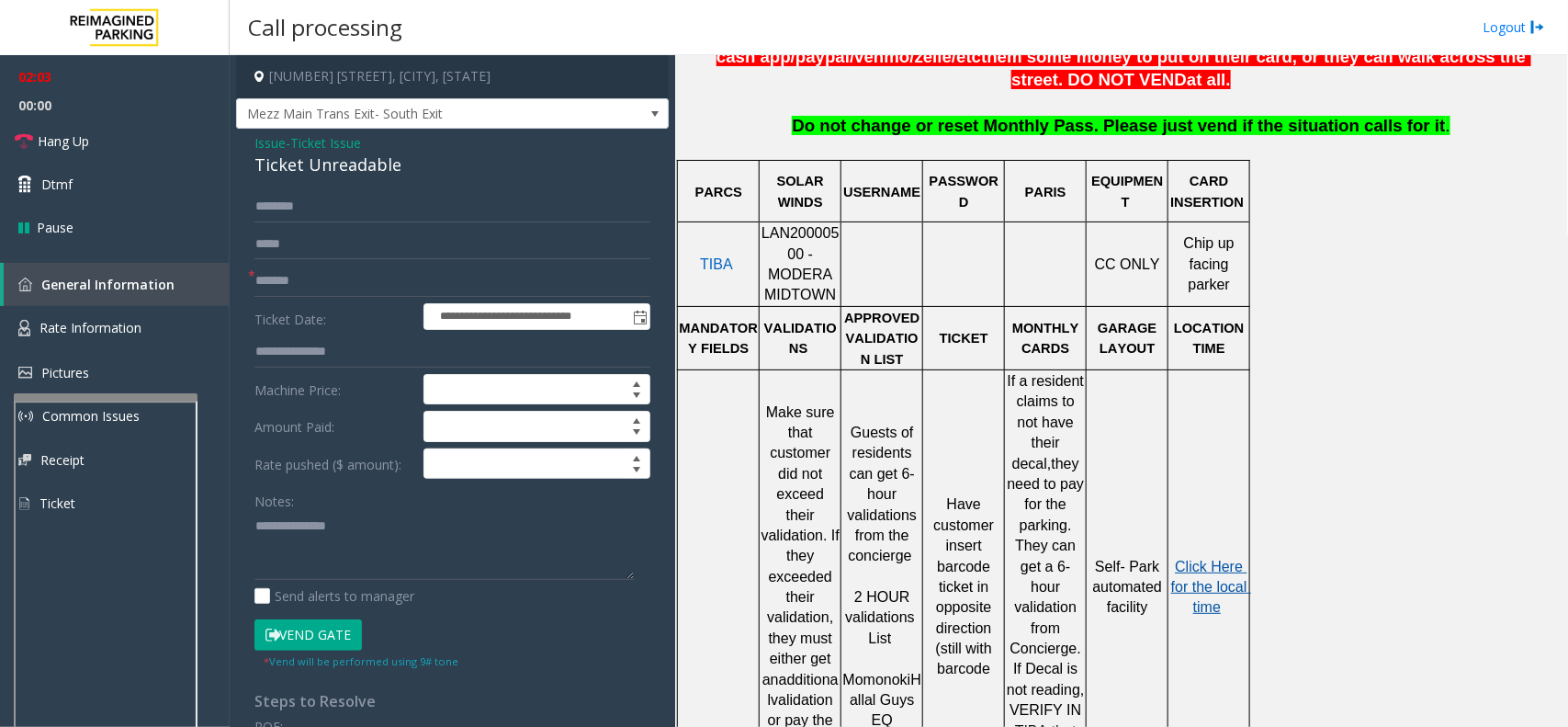click on "Click Here for the local time" 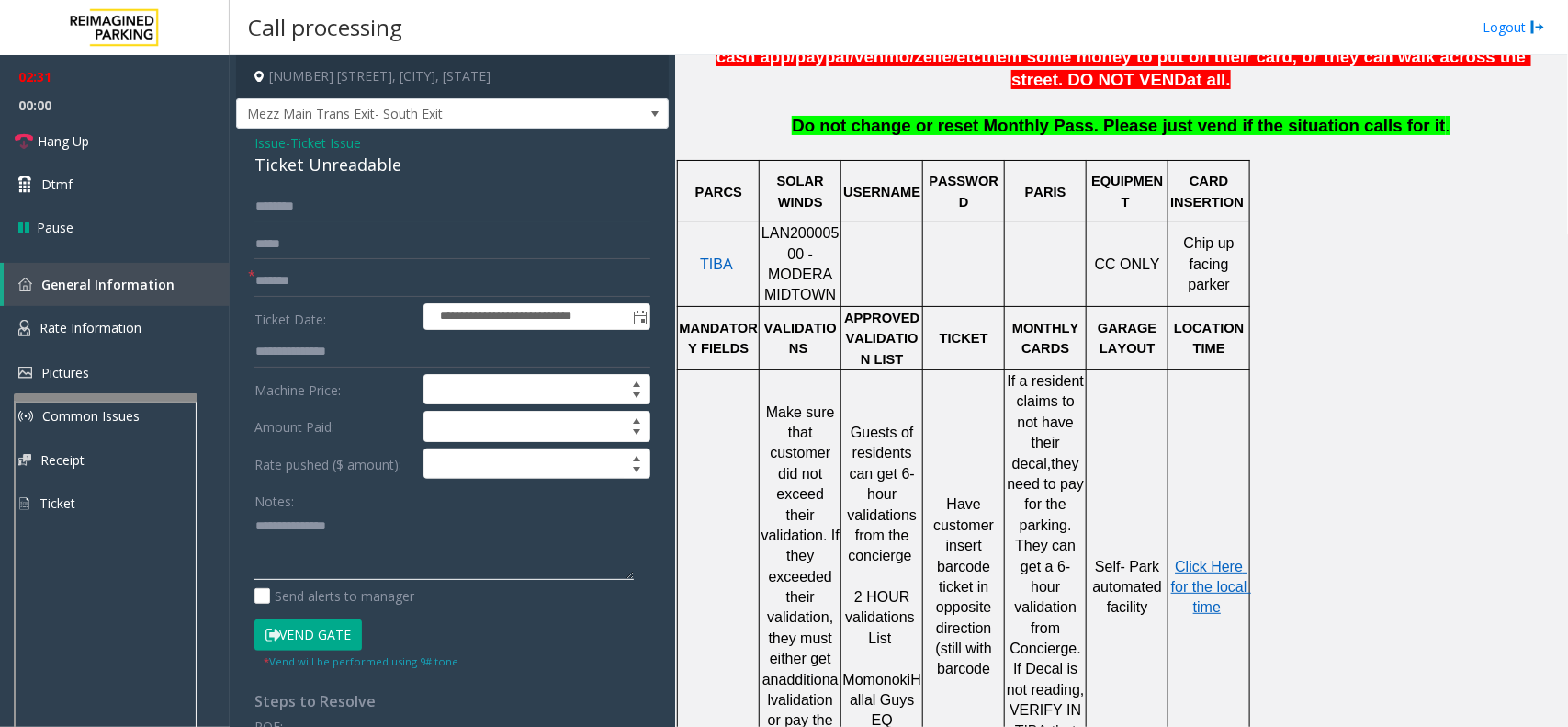 click 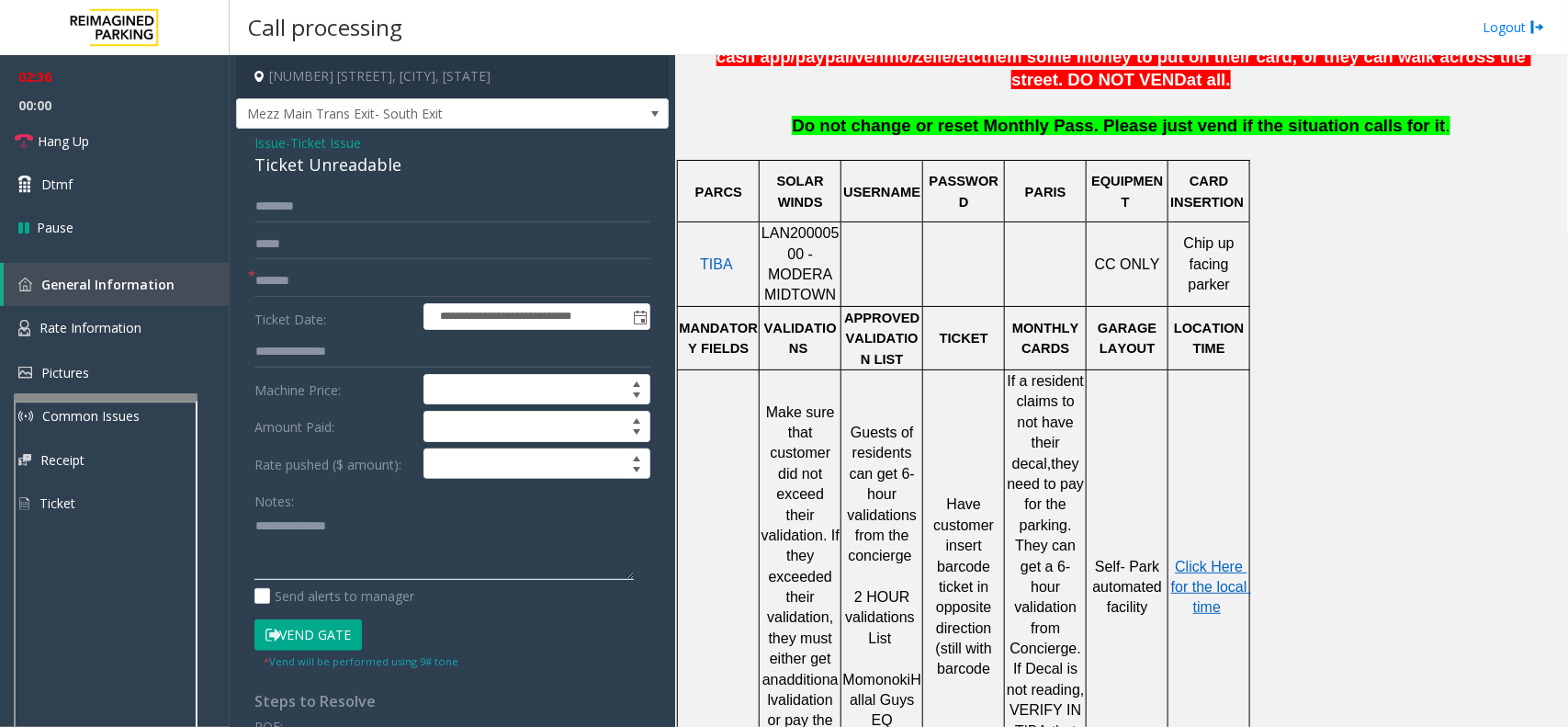 click 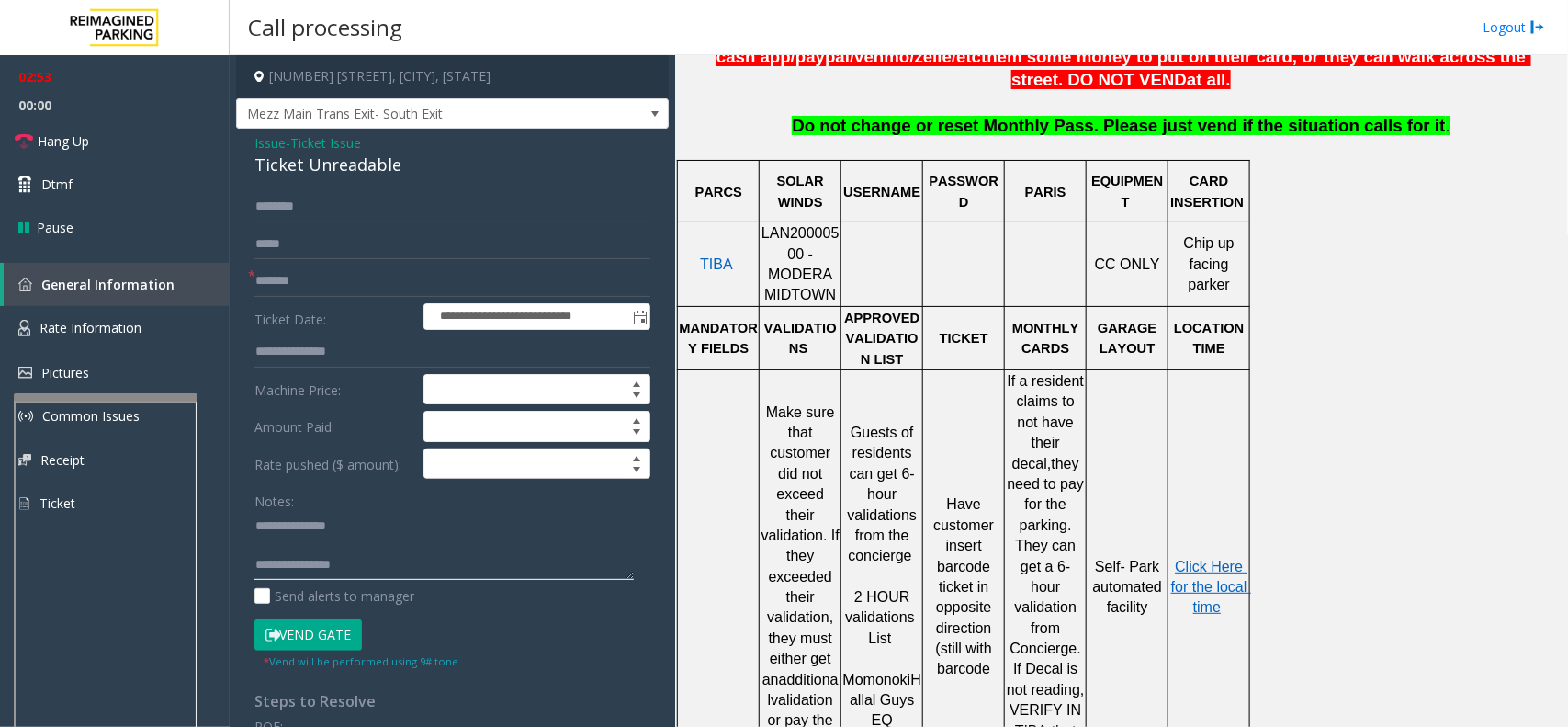 type on "**********" 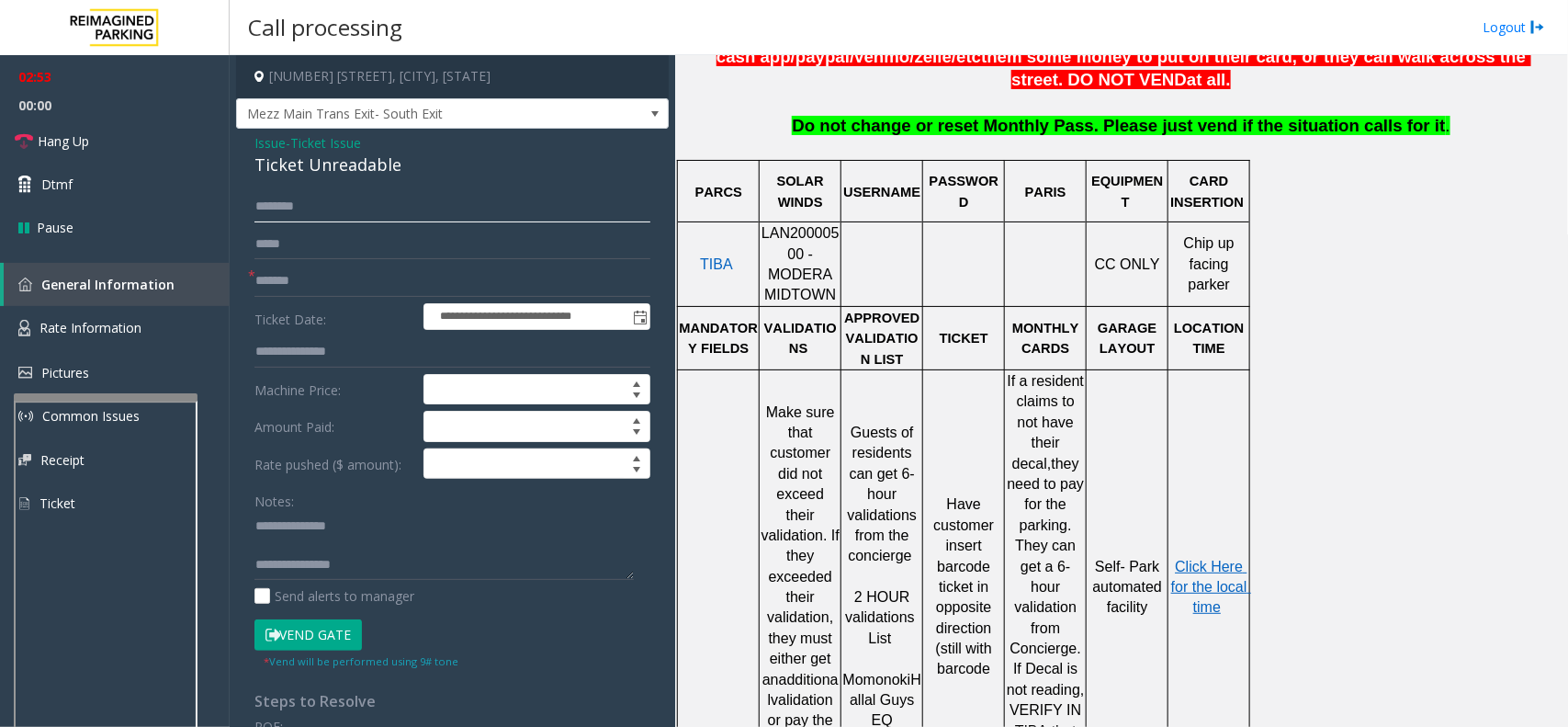 click 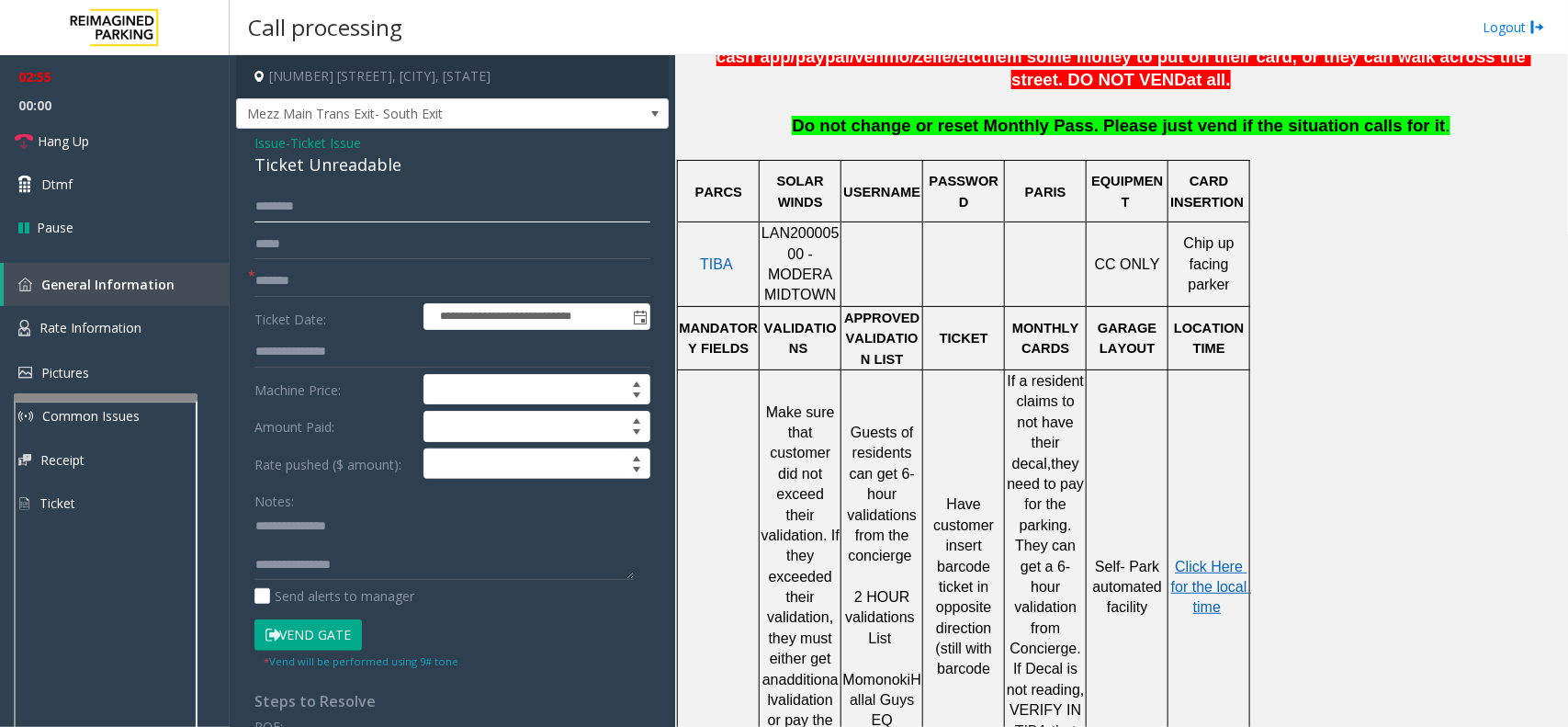 click 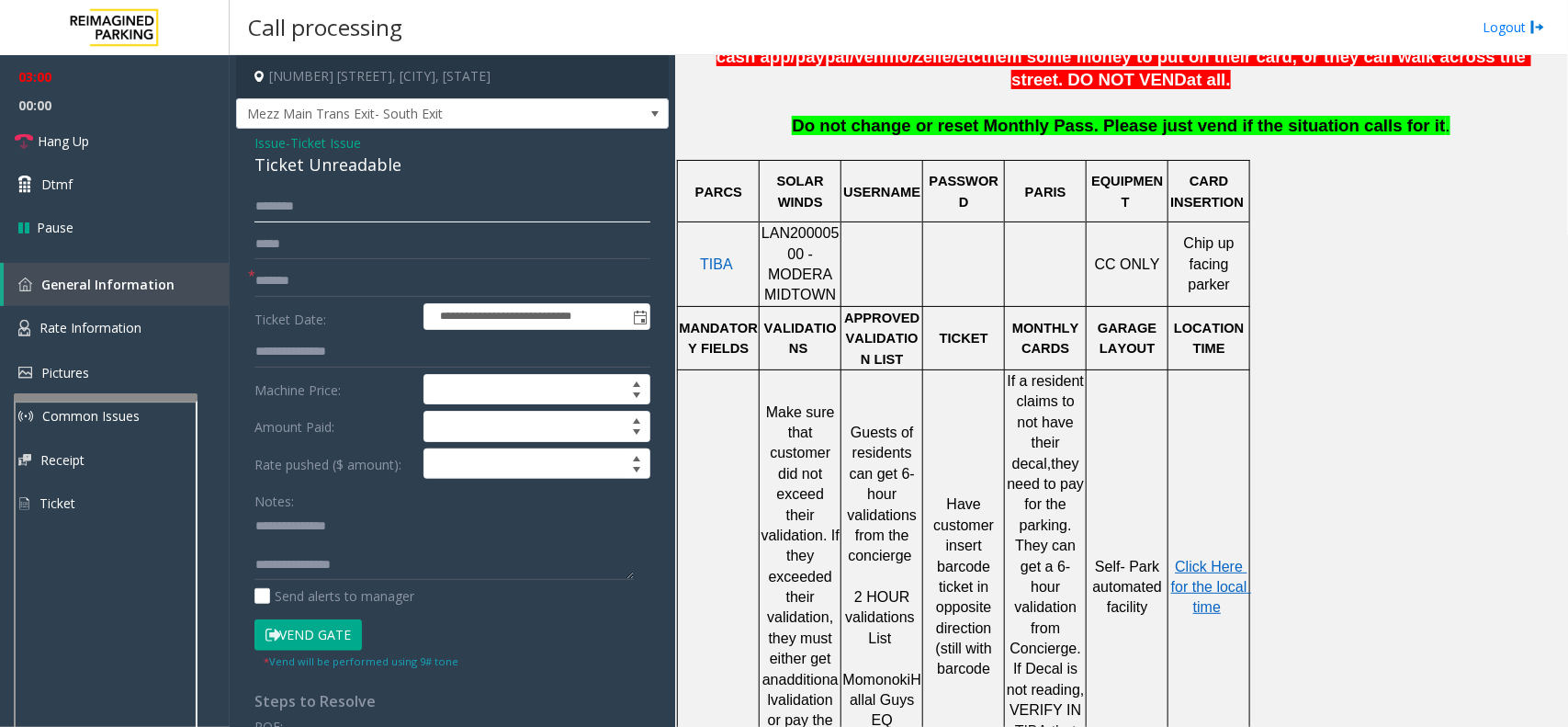 click 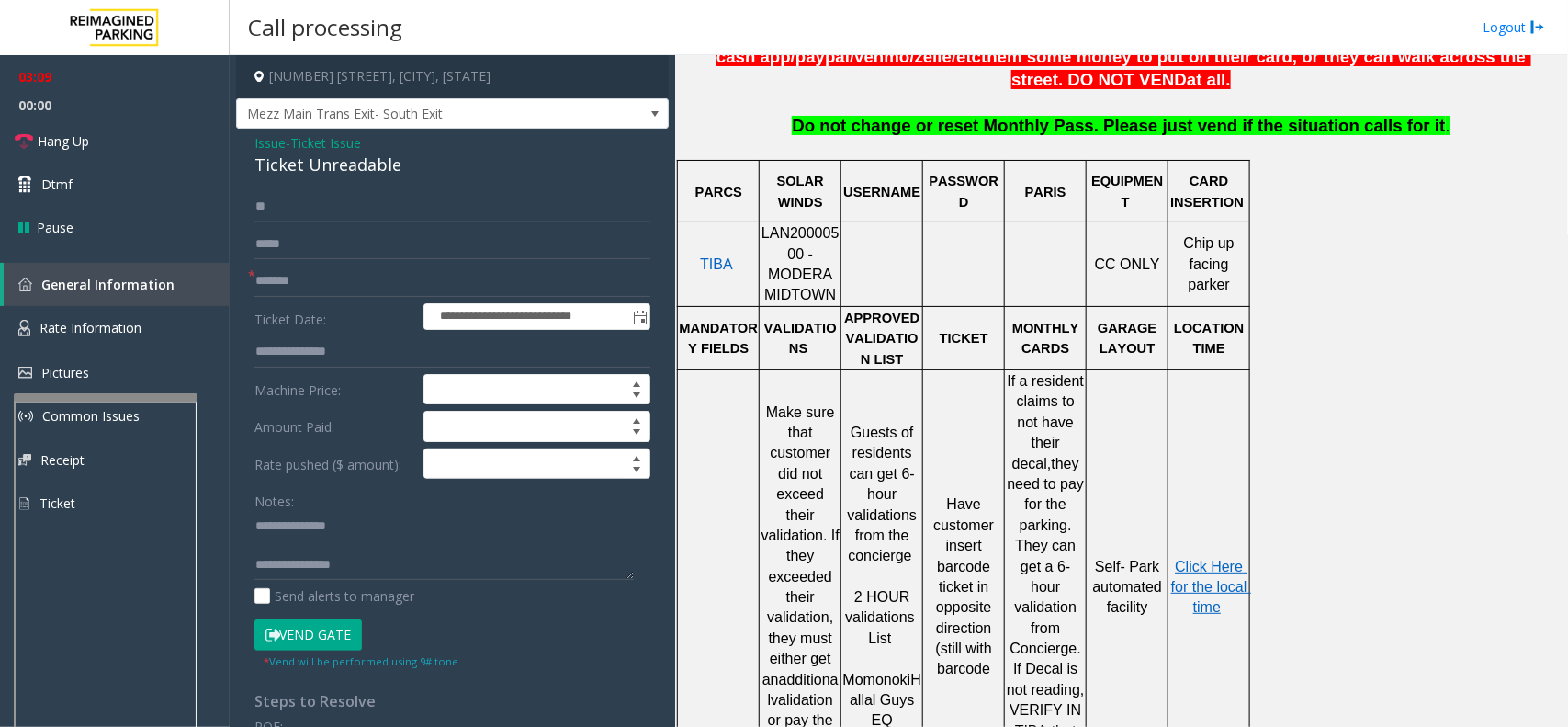 type on "**" 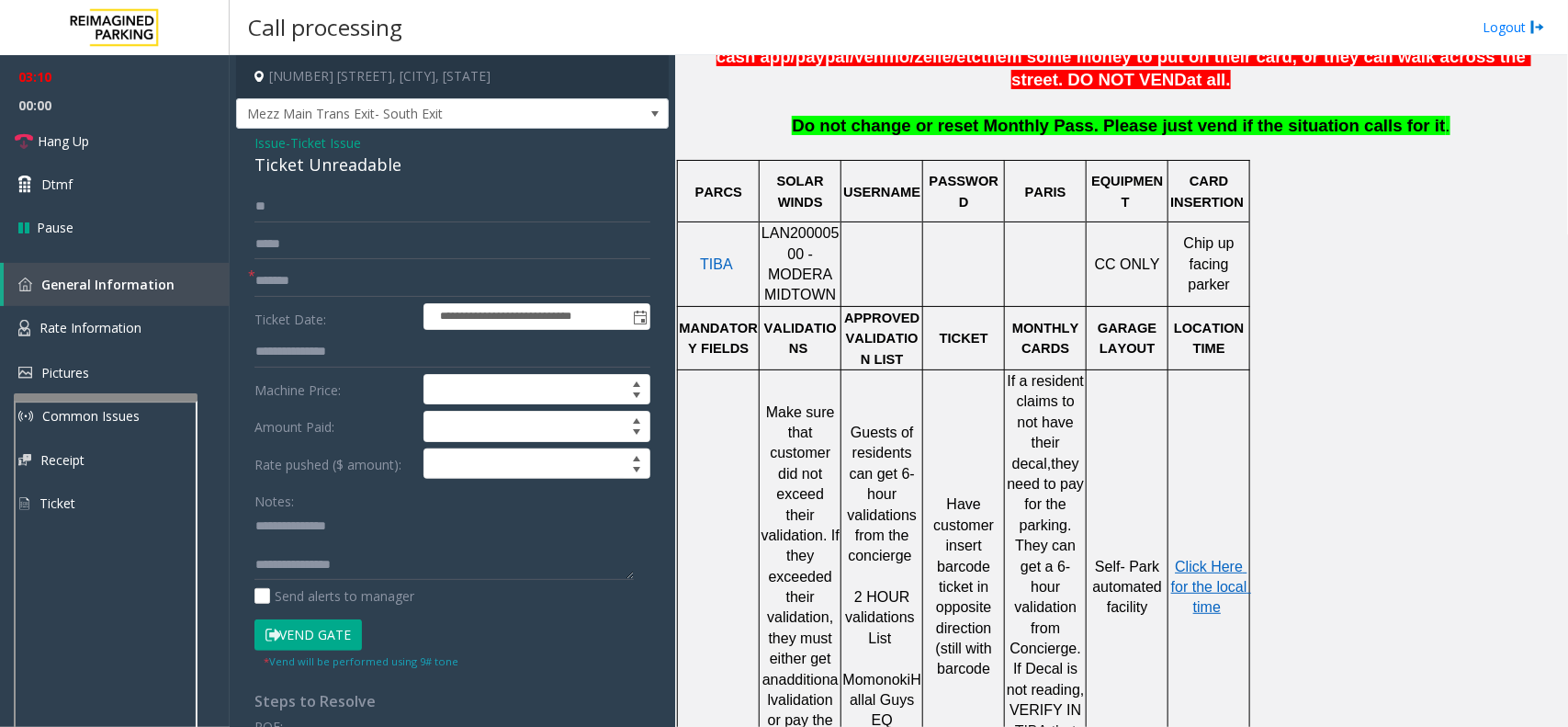 click on "Vend Gate" 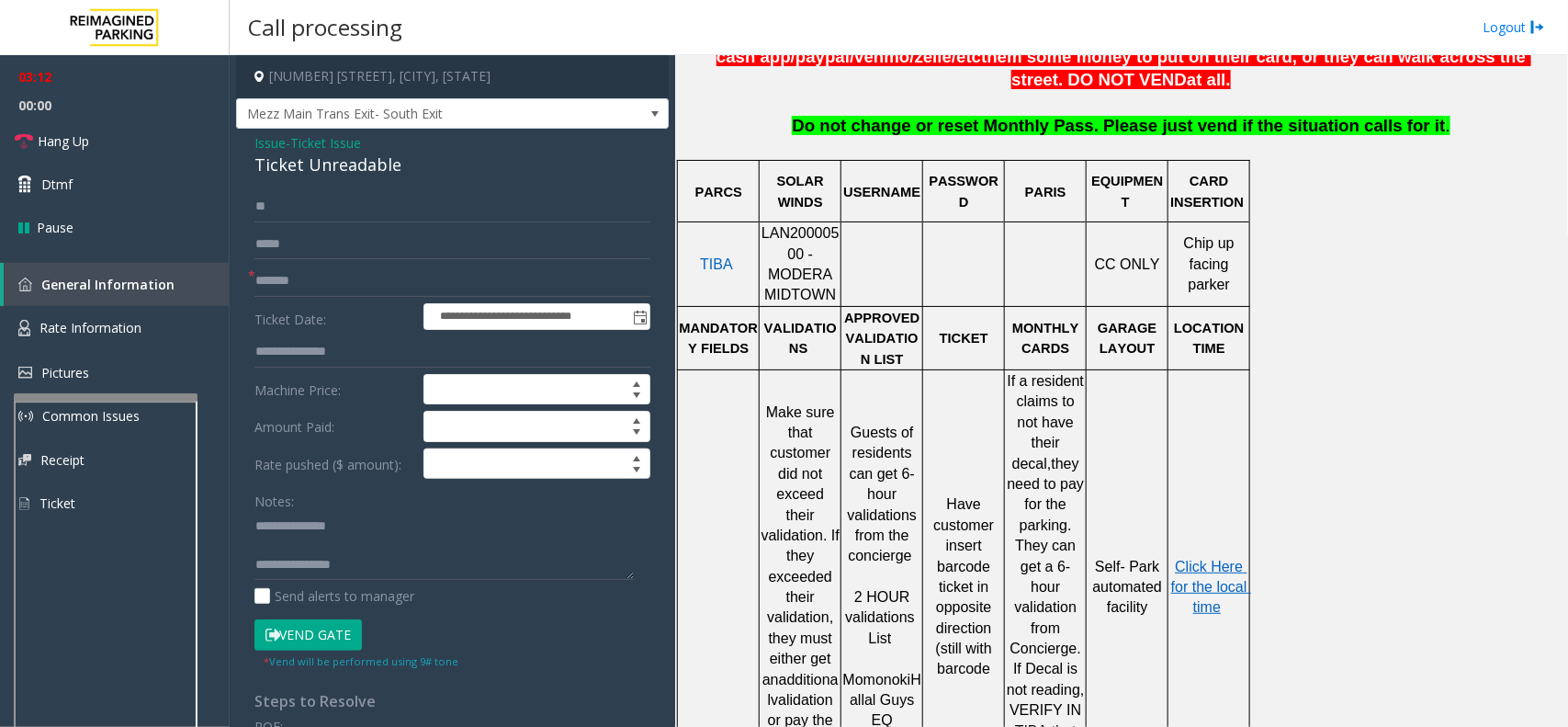 click on "Ticket Issue" 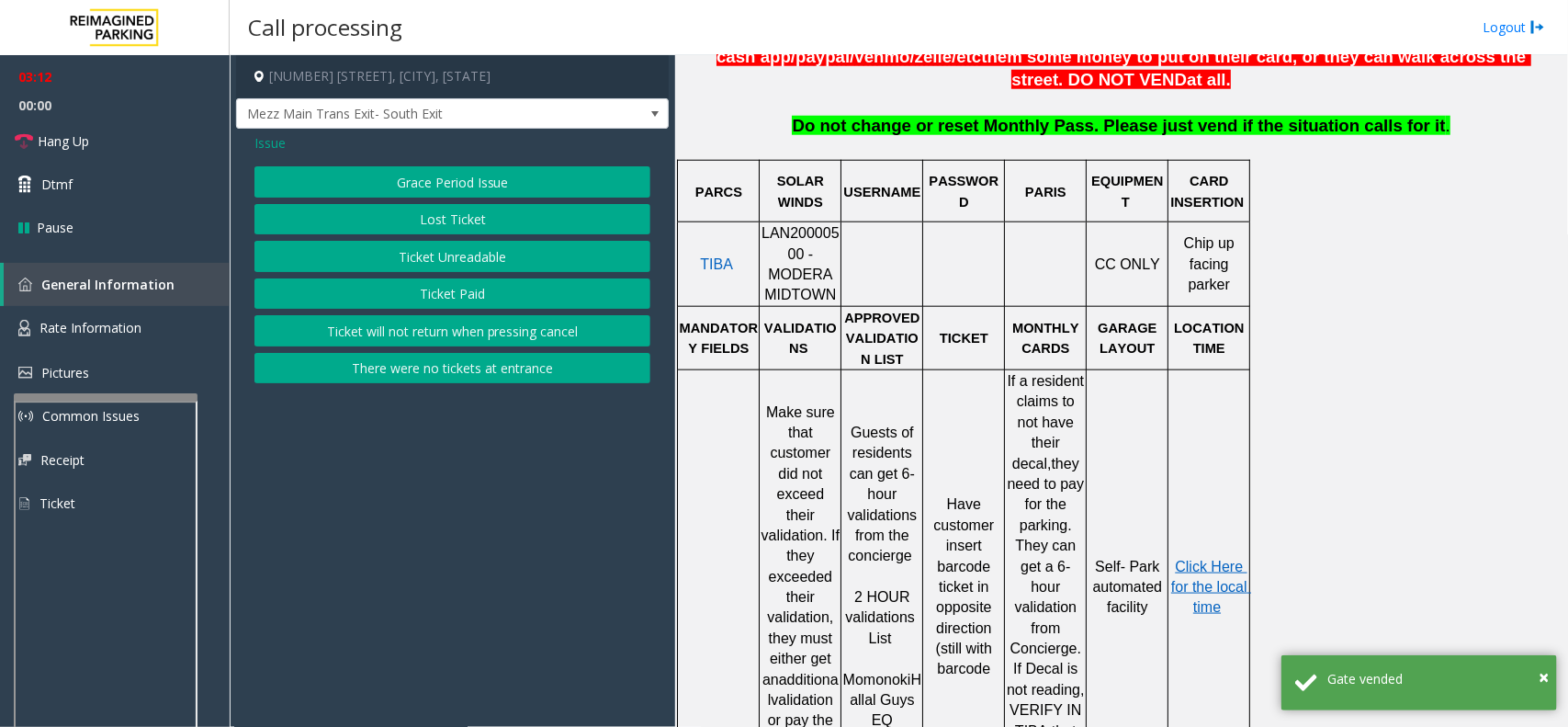 click on "Issue" 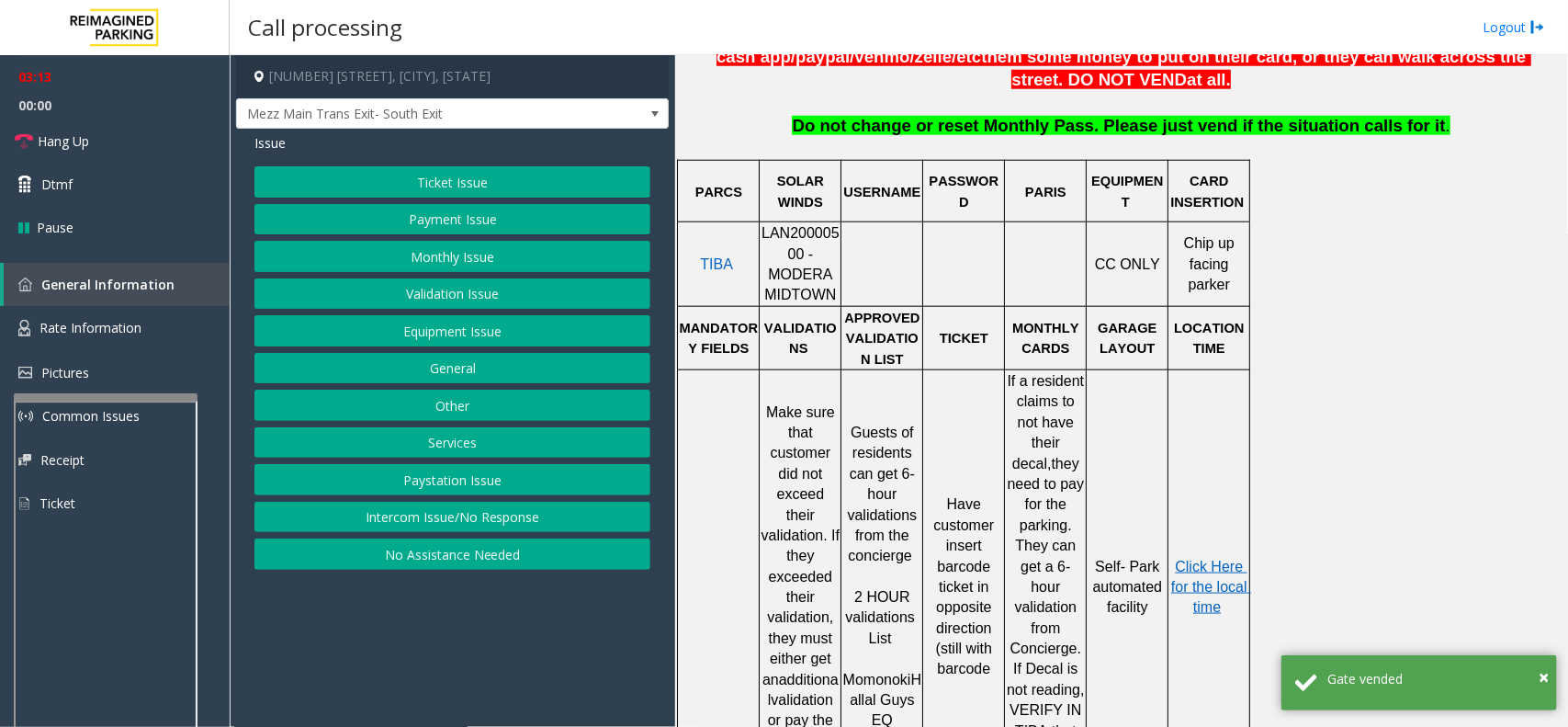 click on "Validation Issue" 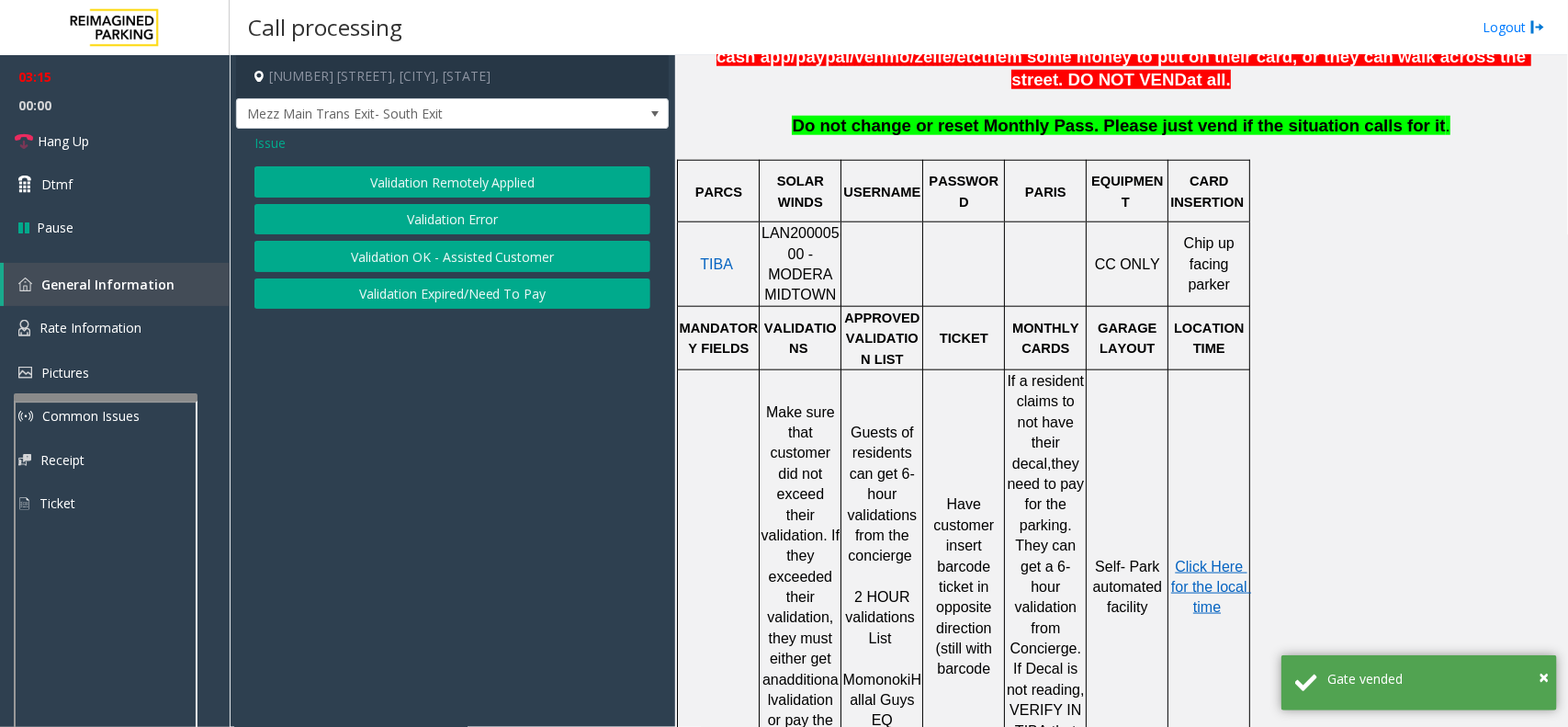 click on "Validation Error" 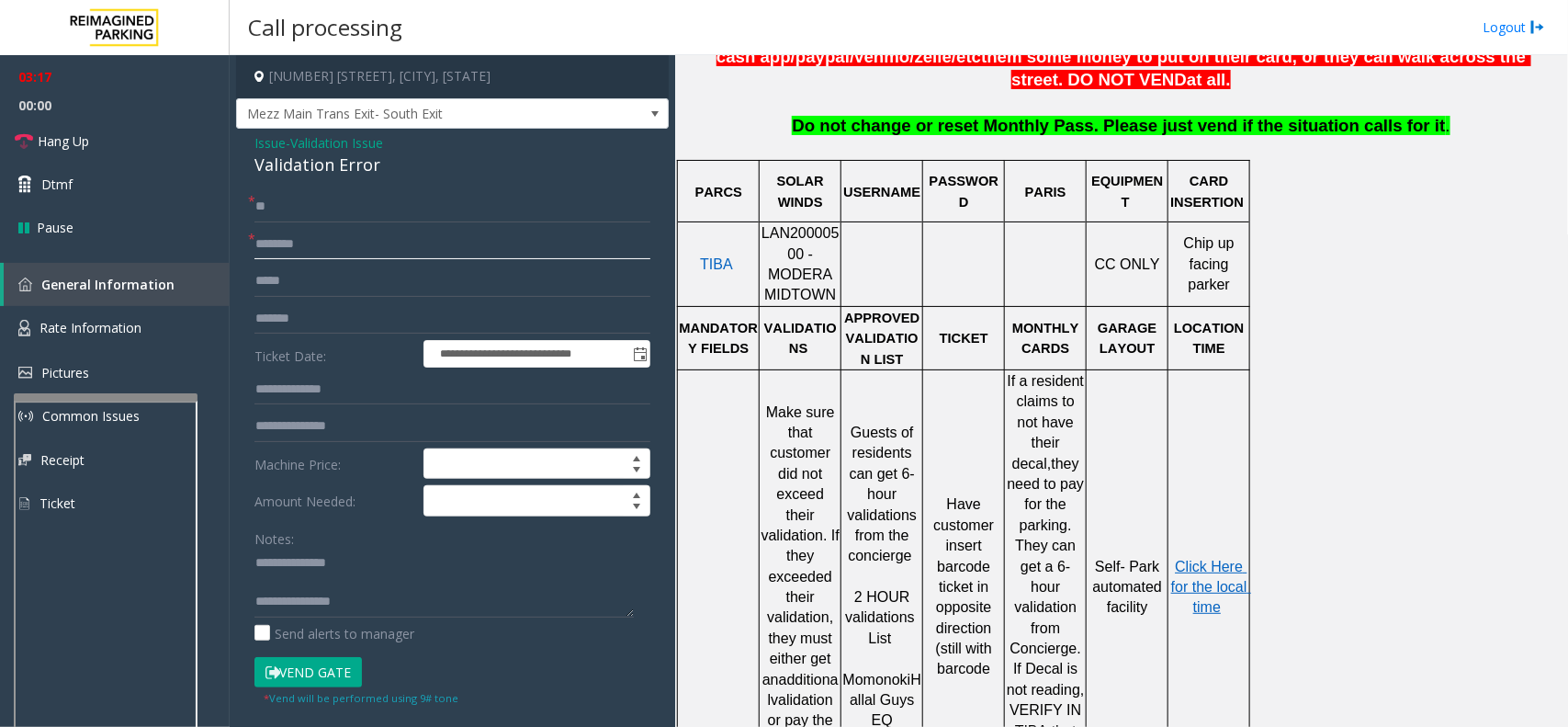 click 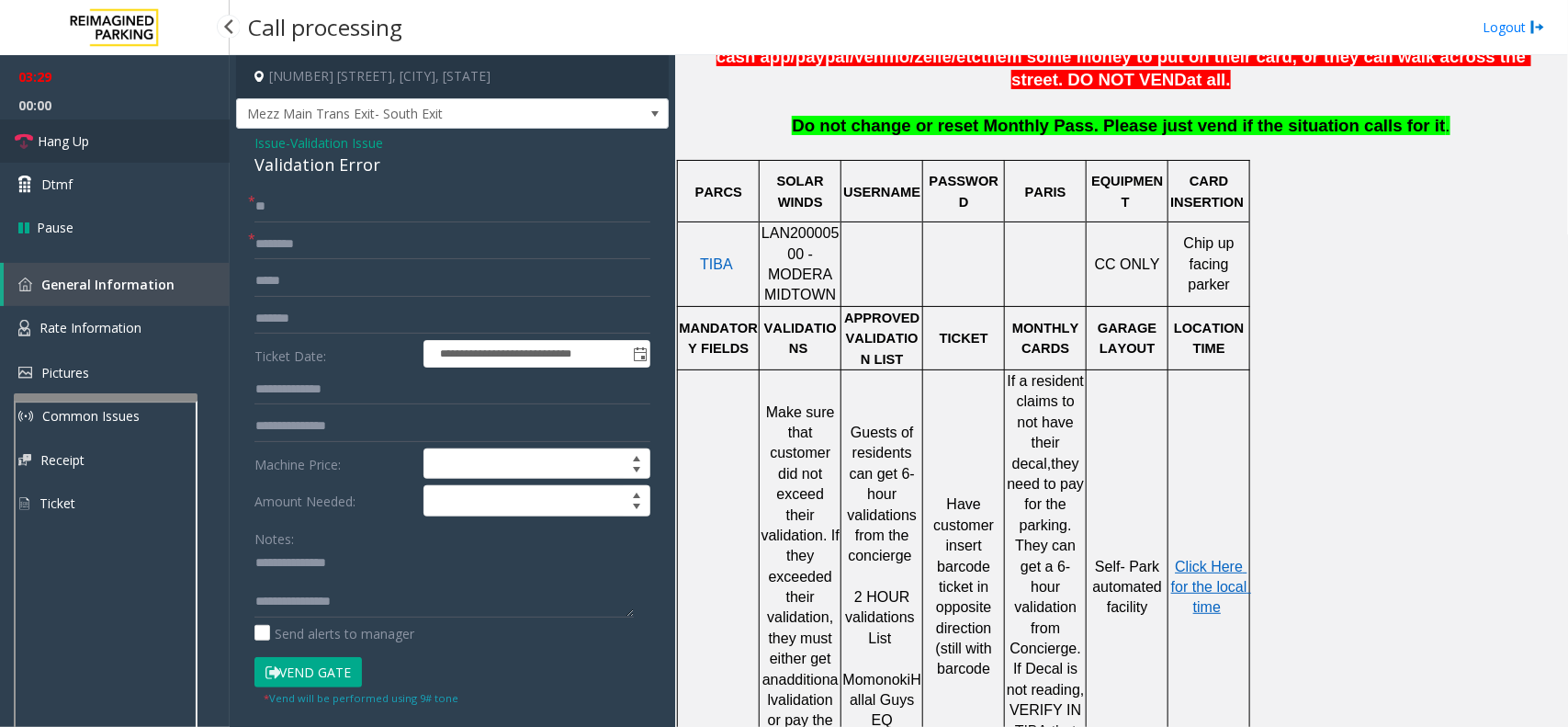 click on "Hang Up" at bounding box center [115, 141] 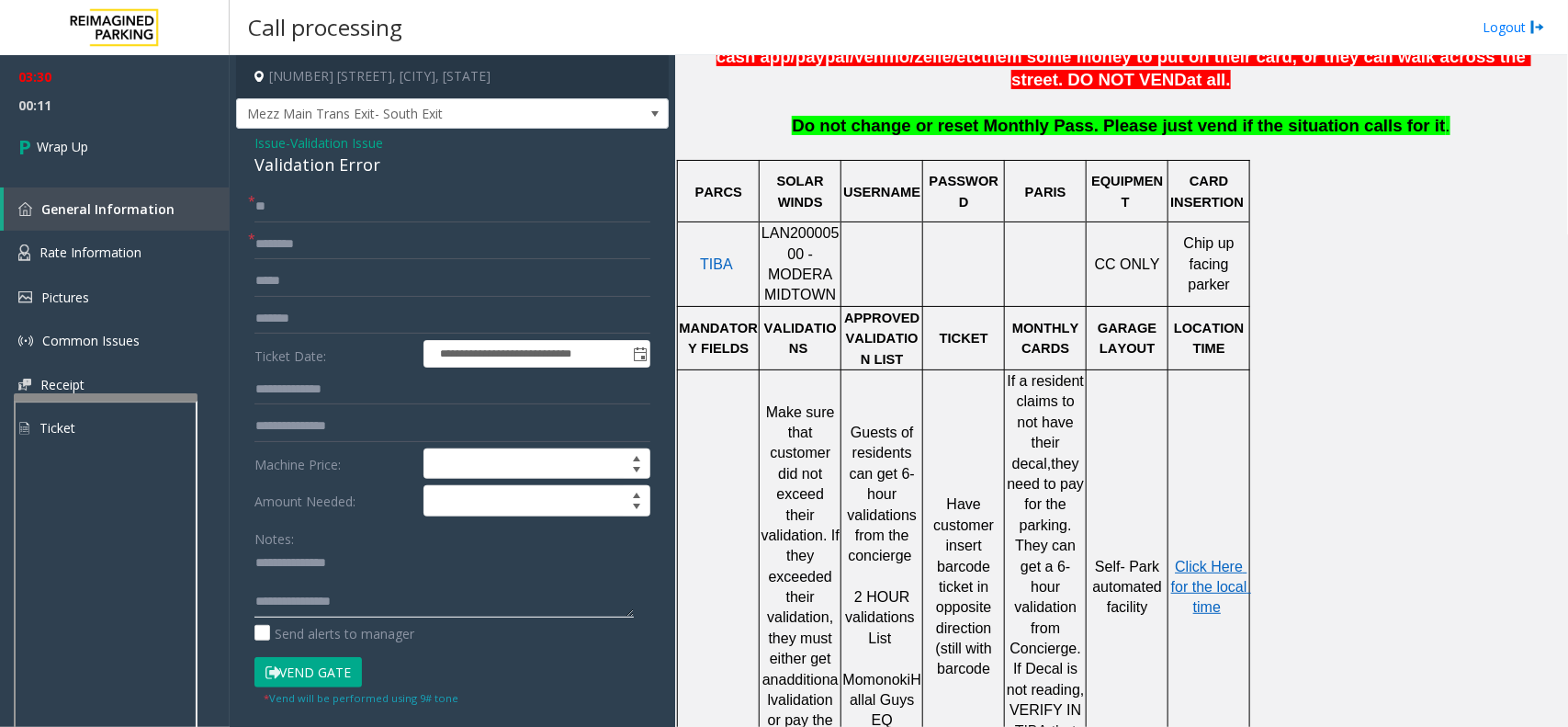 click 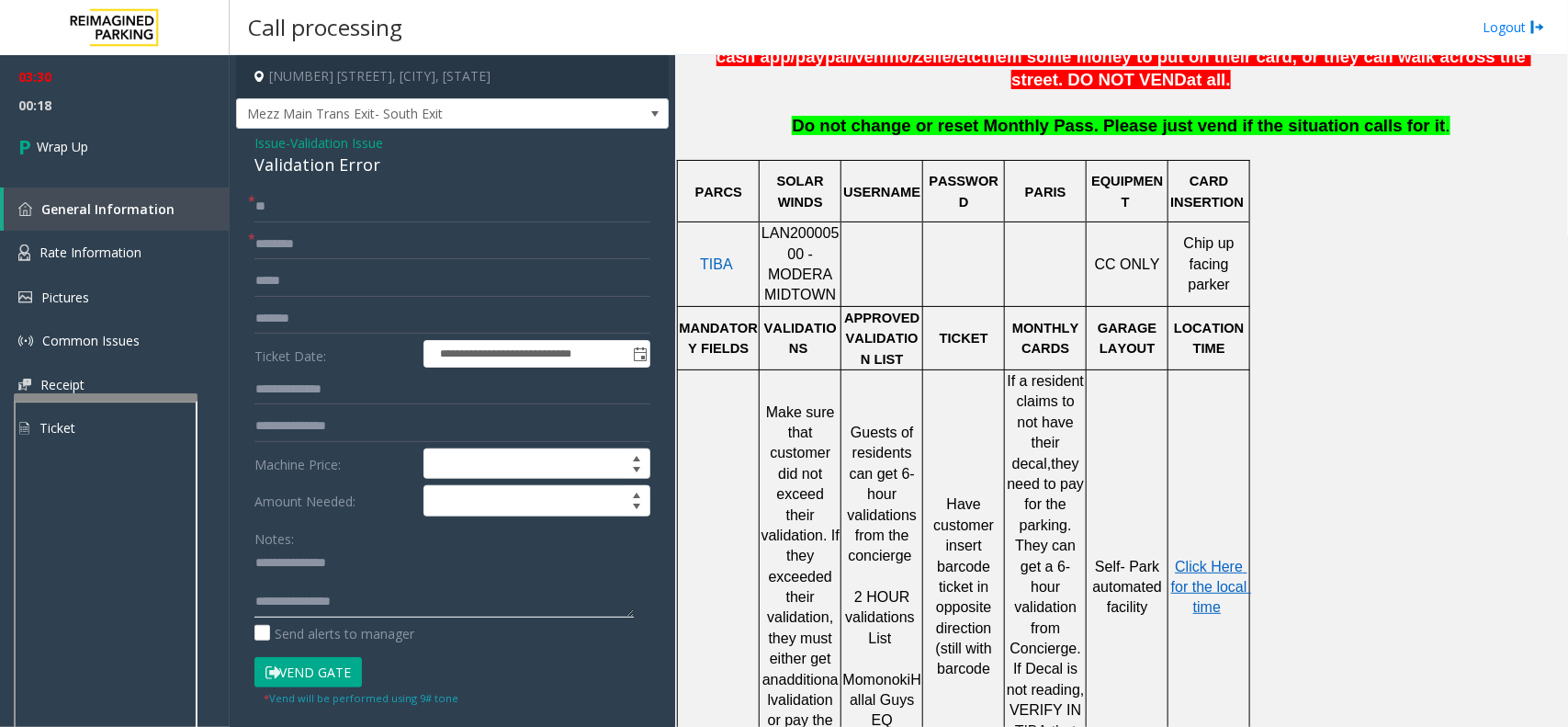 type on "**********" 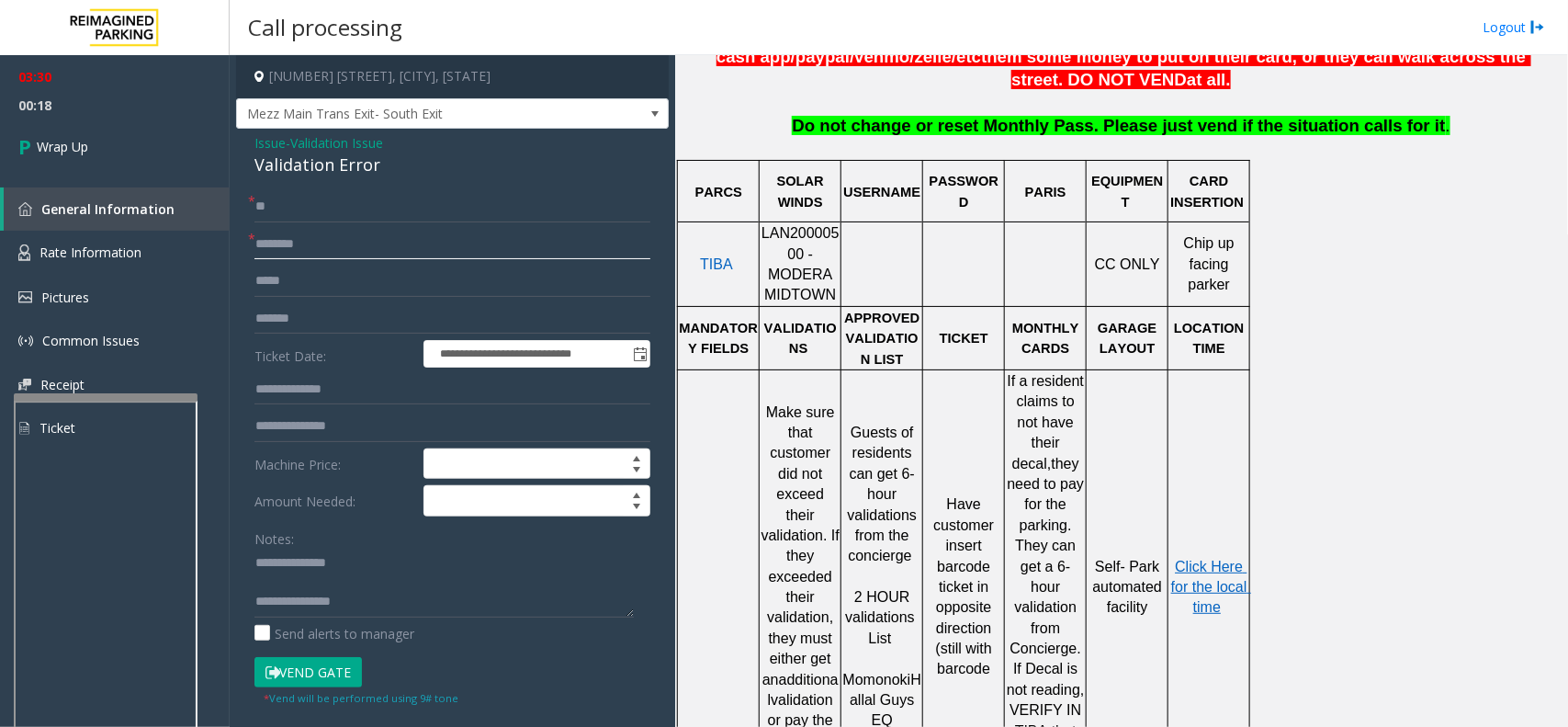 click 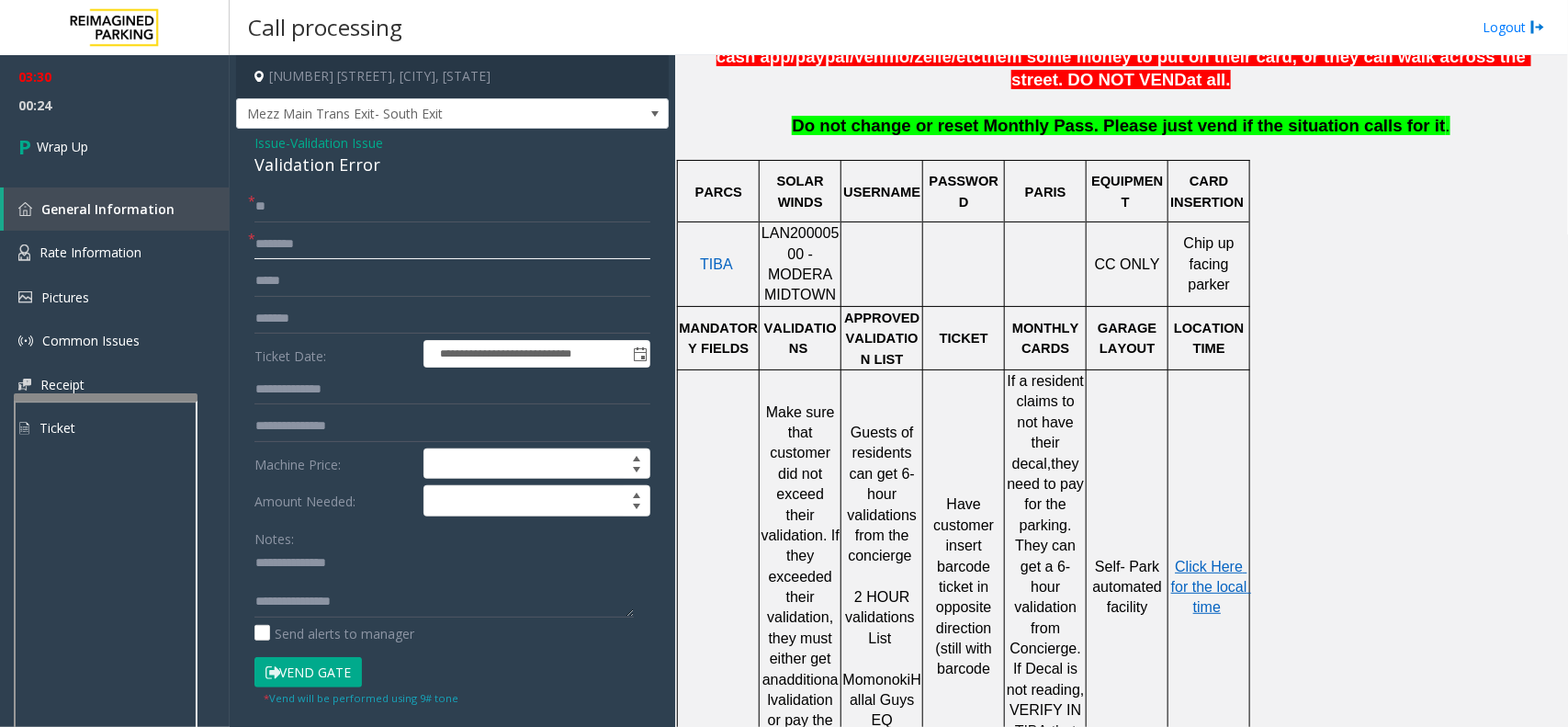 type on "********" 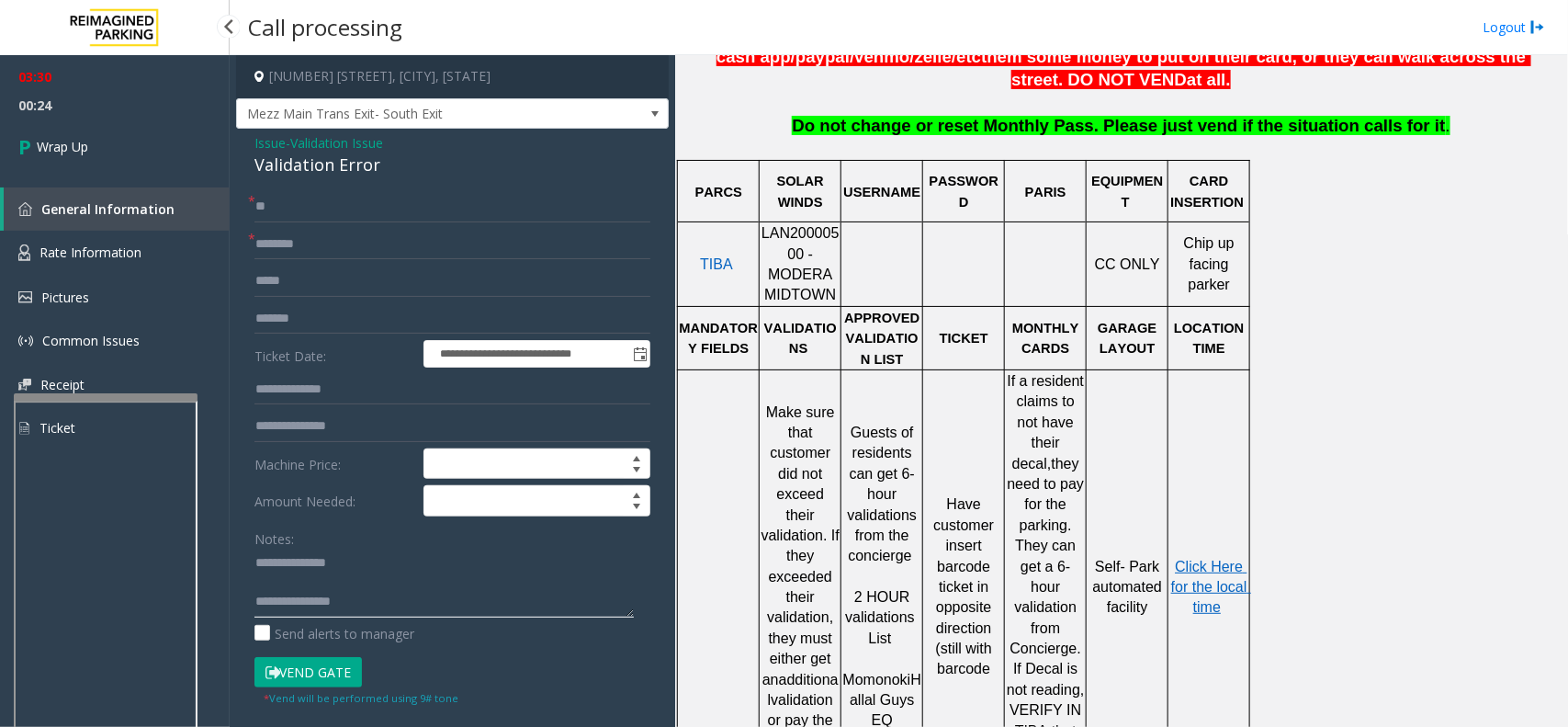 drag, startPoint x: 322, startPoint y: 567, endPoint x: 220, endPoint y: 561, distance: 102.176318 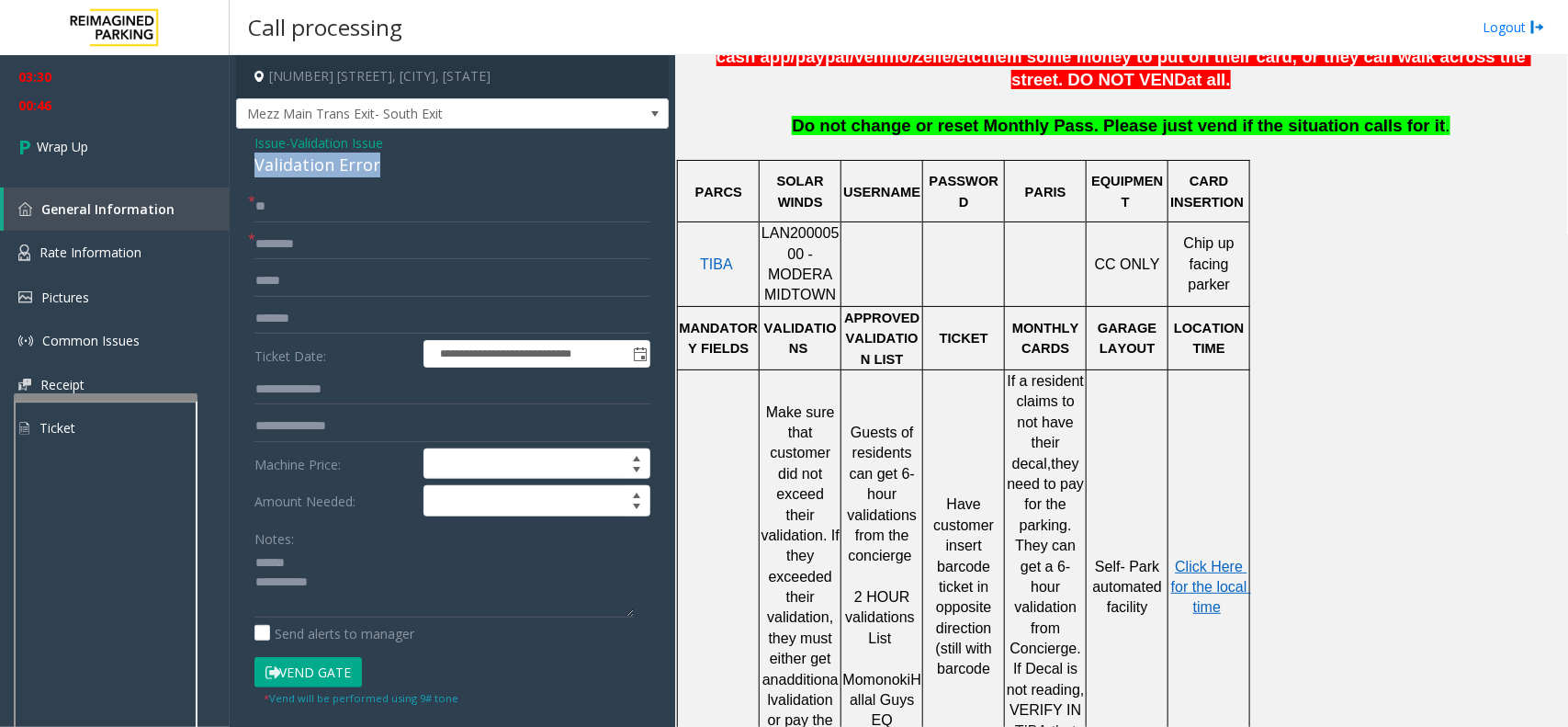 drag, startPoint x: 378, startPoint y: 162, endPoint x: 251, endPoint y: 164, distance: 127.0157 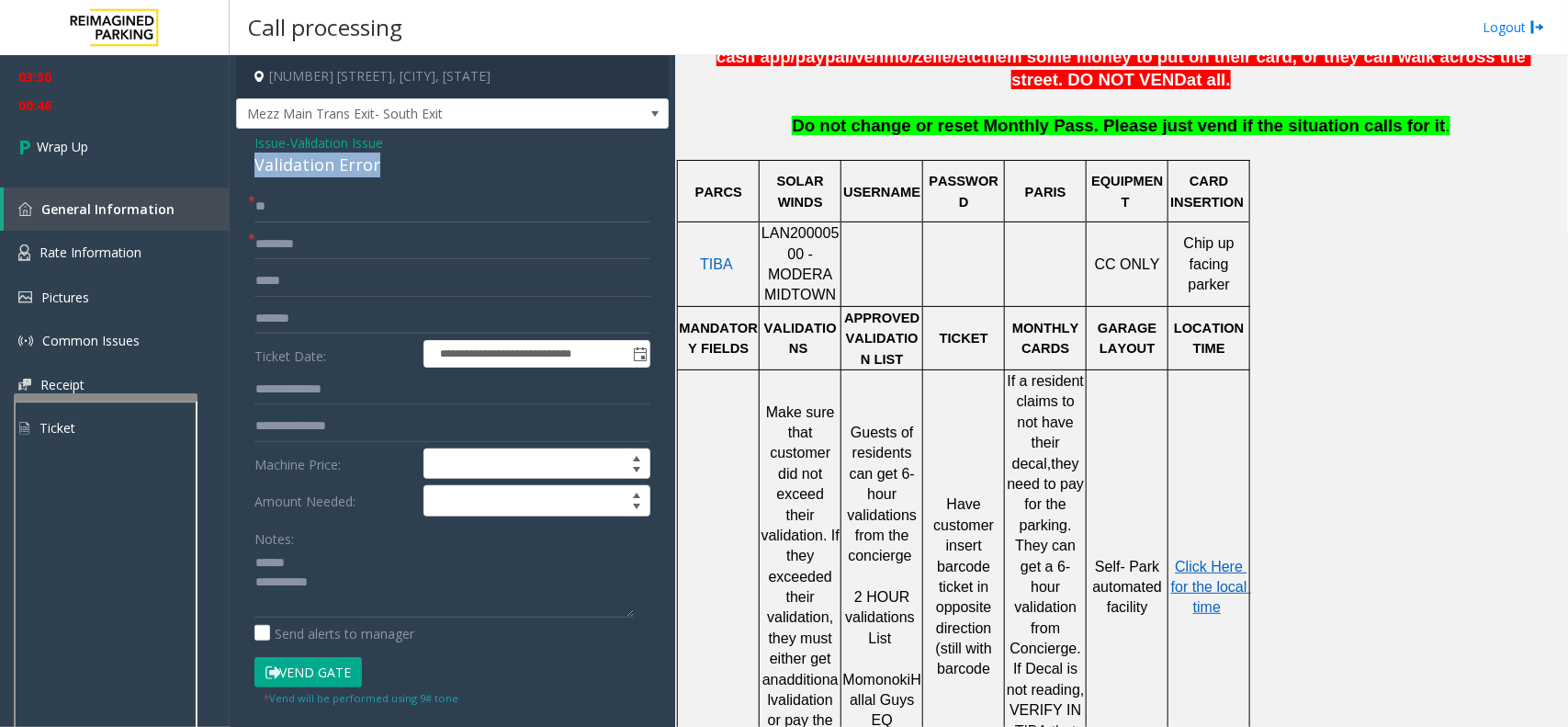 click on "**********" 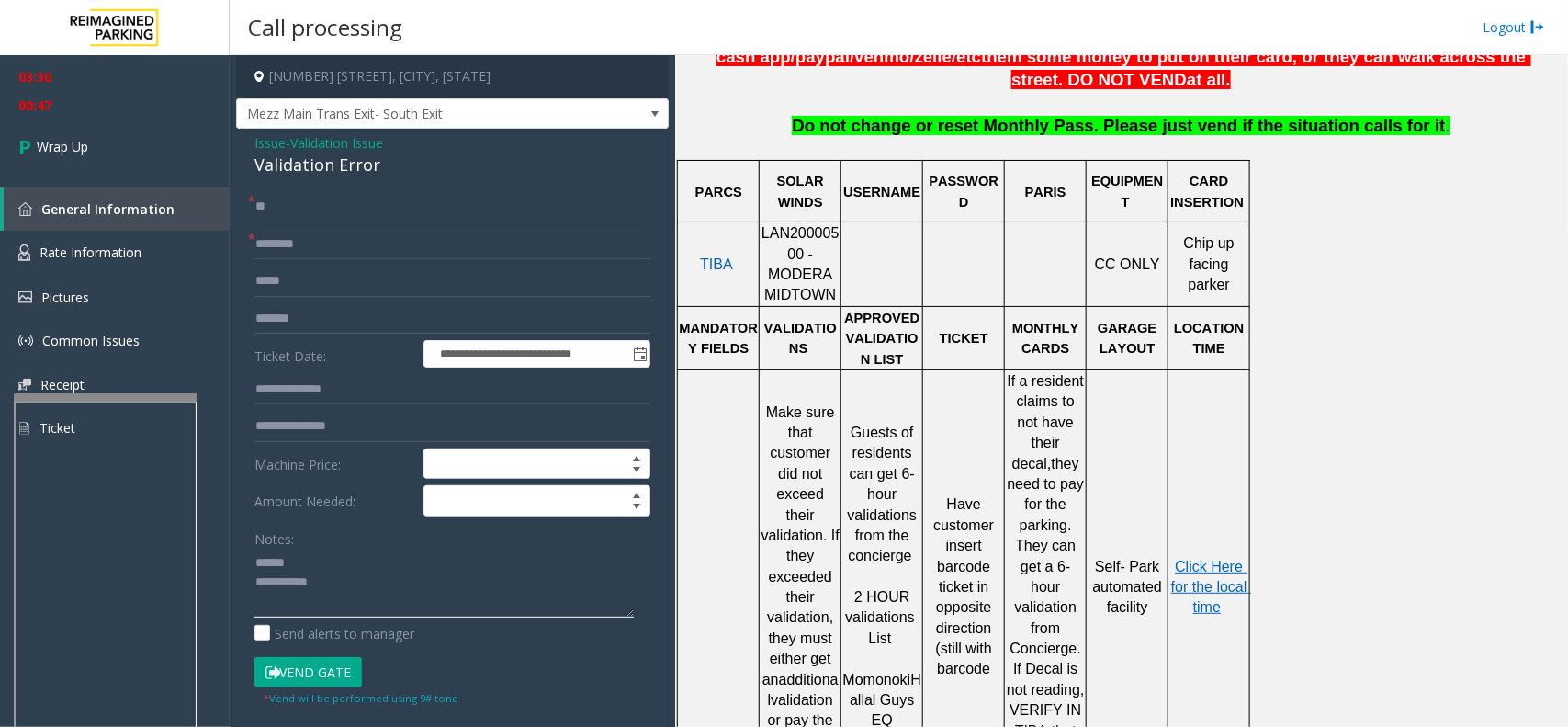 paste on "**********" 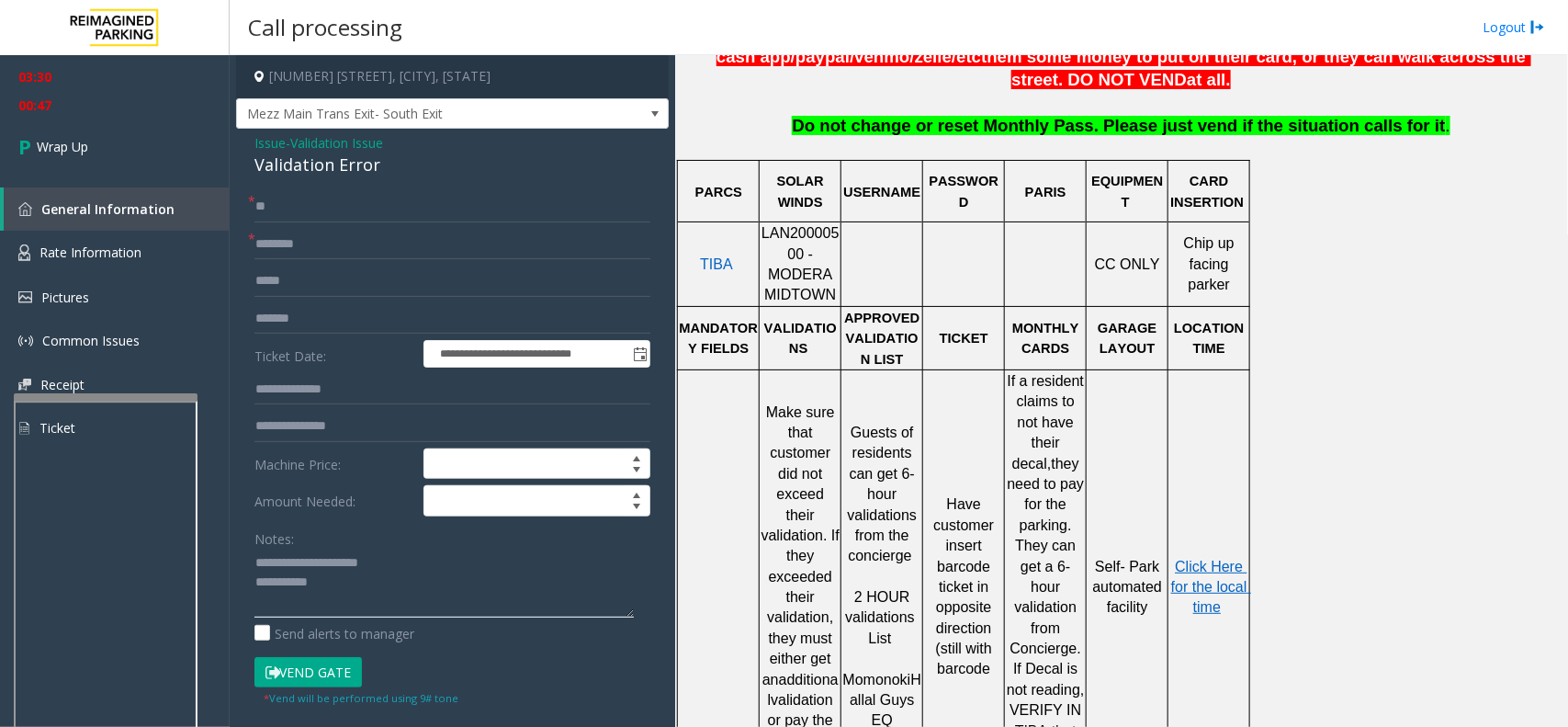 click 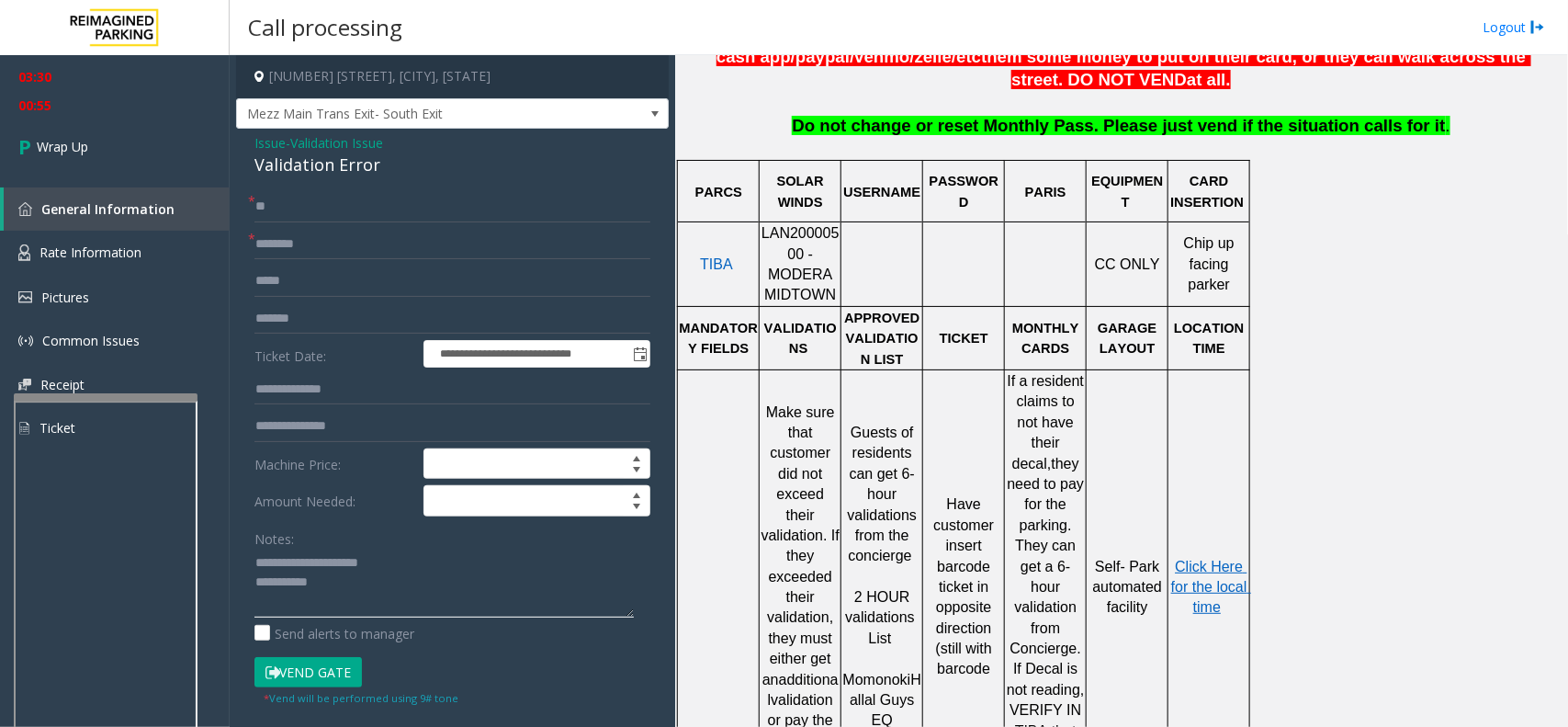 click 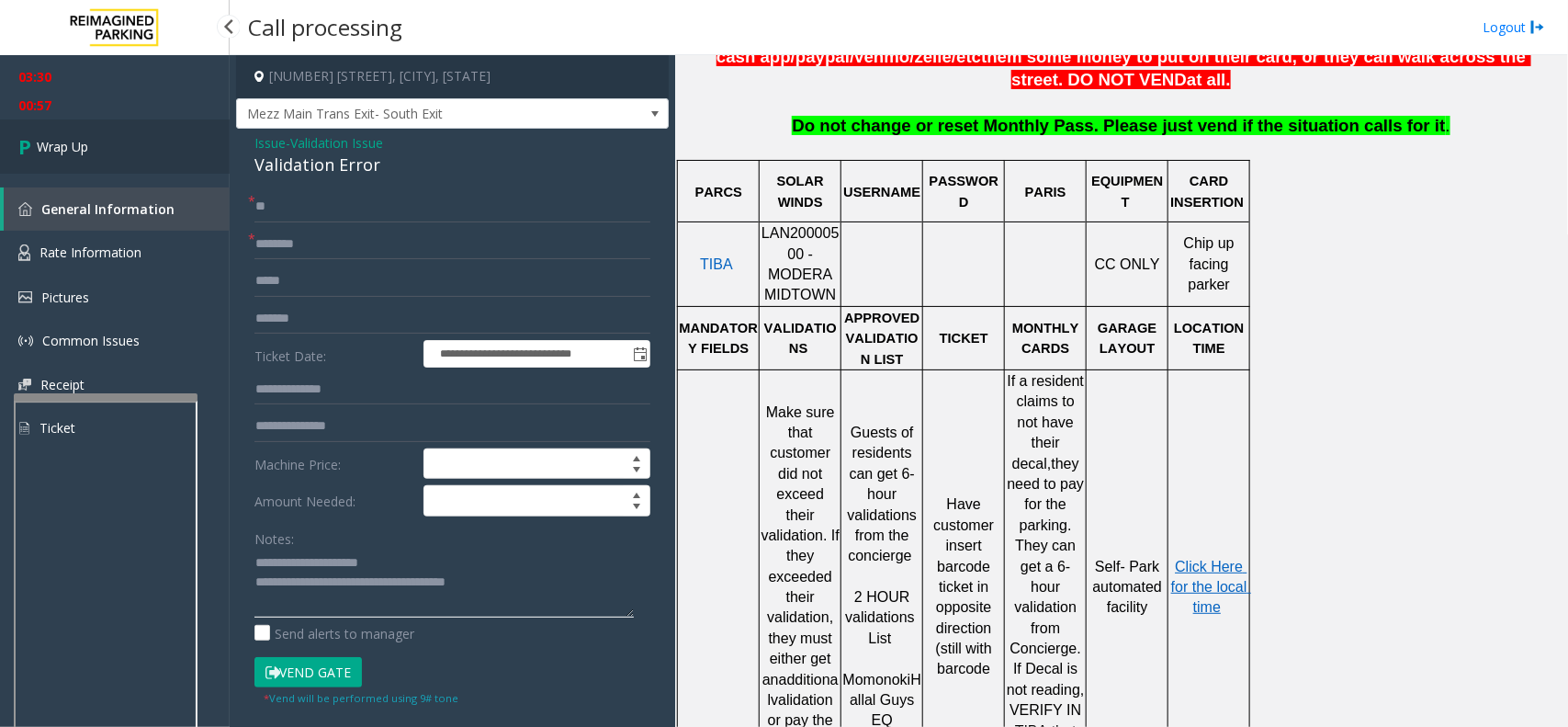 type on "**********" 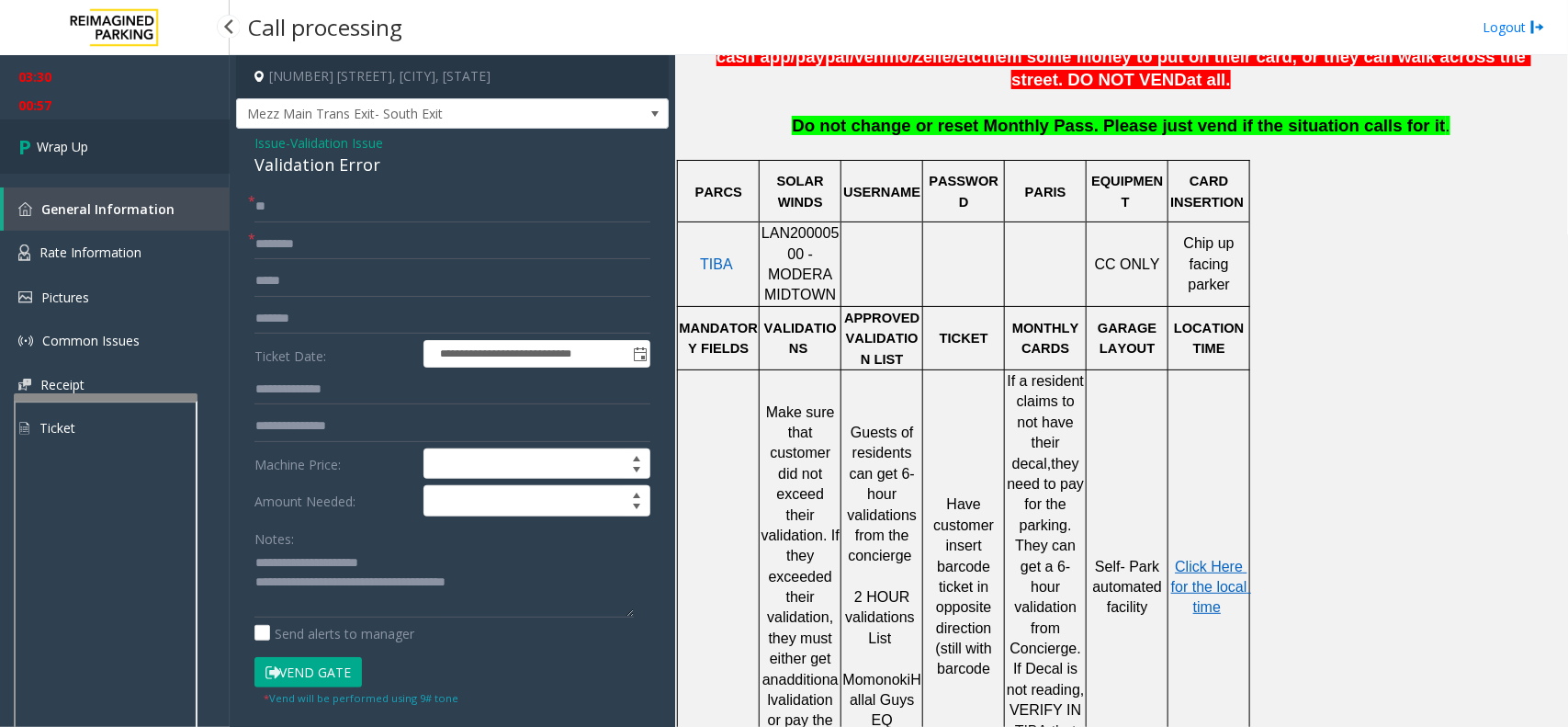 click on "Wrap Up" at bounding box center (115, 146) 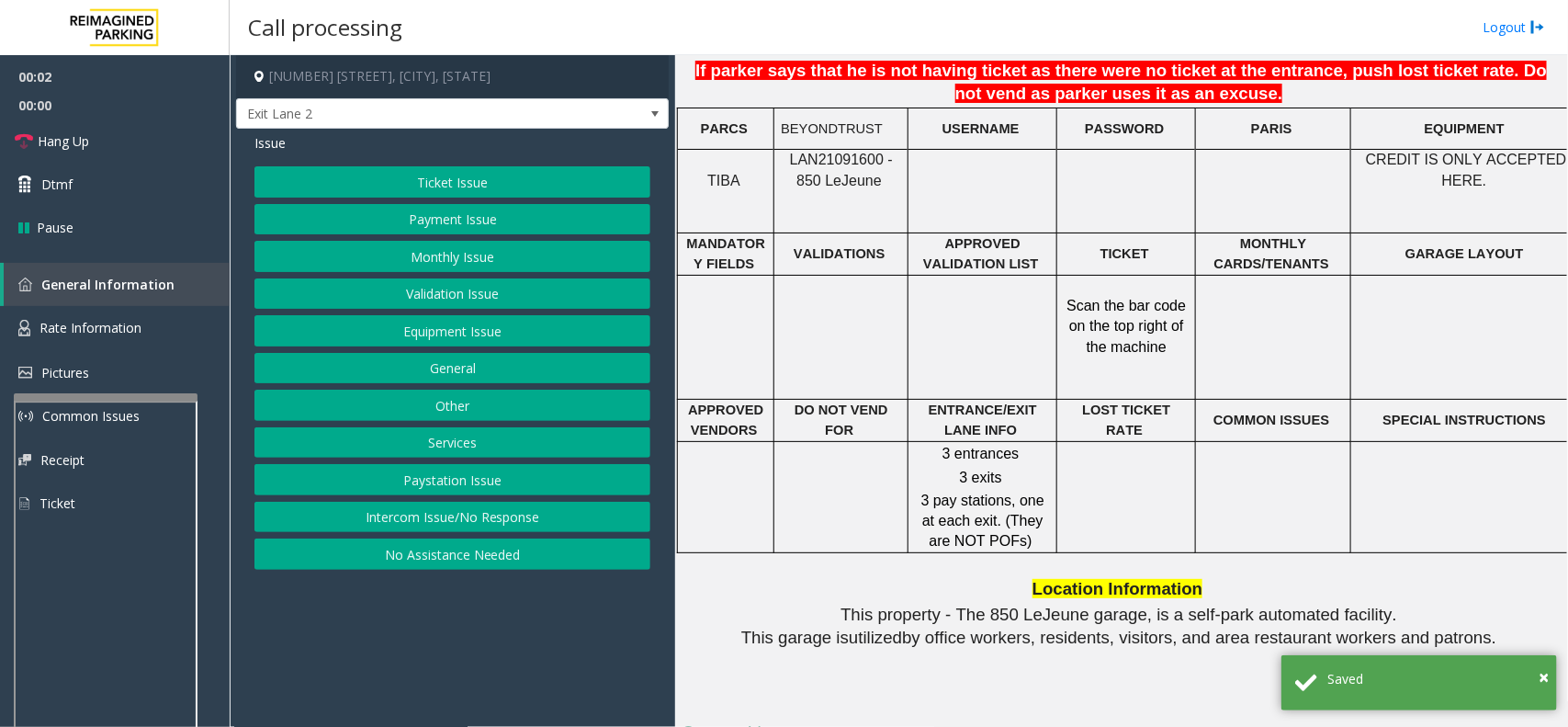 scroll, scrollTop: 1608, scrollLeft: 0, axis: vertical 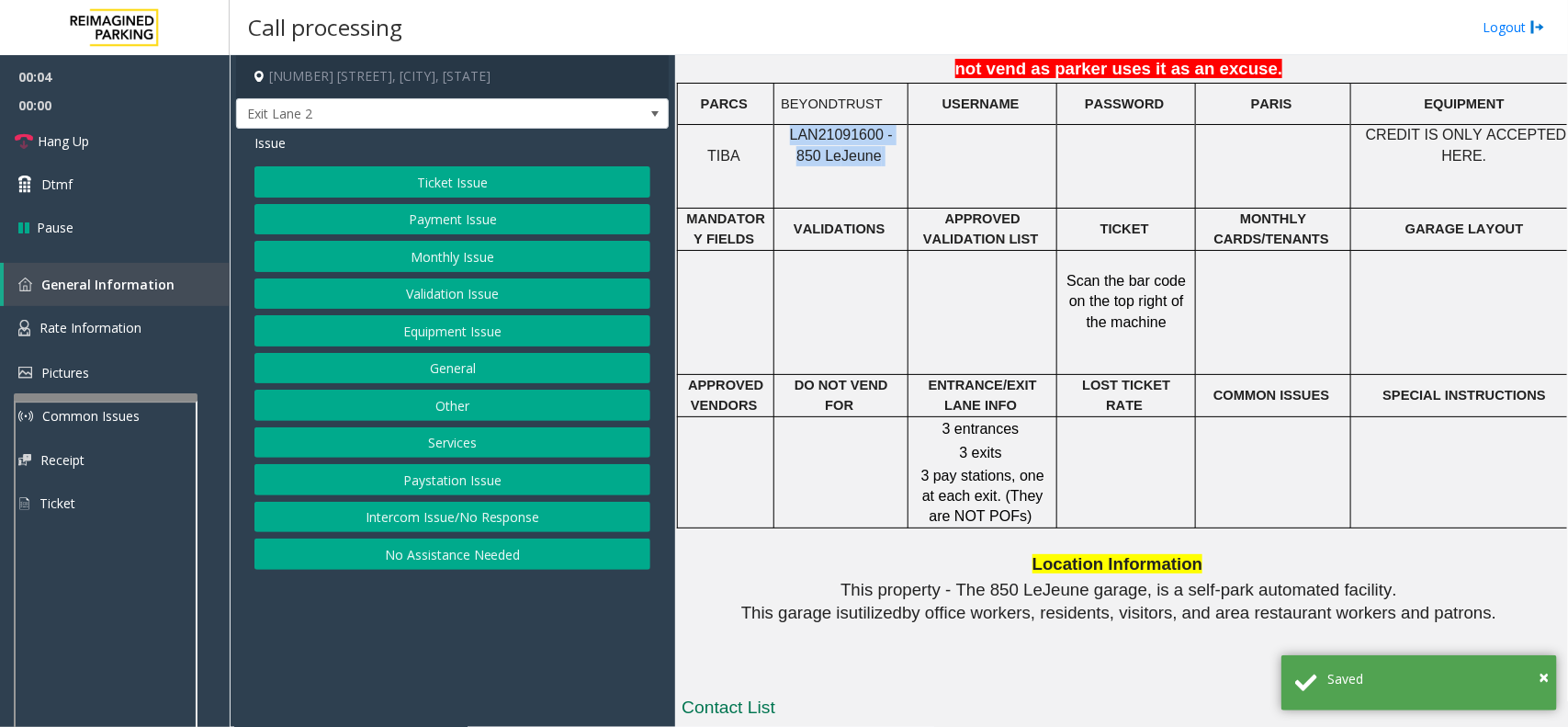 drag, startPoint x: 879, startPoint y: 184, endPoint x: 773, endPoint y: 176, distance: 106.30146 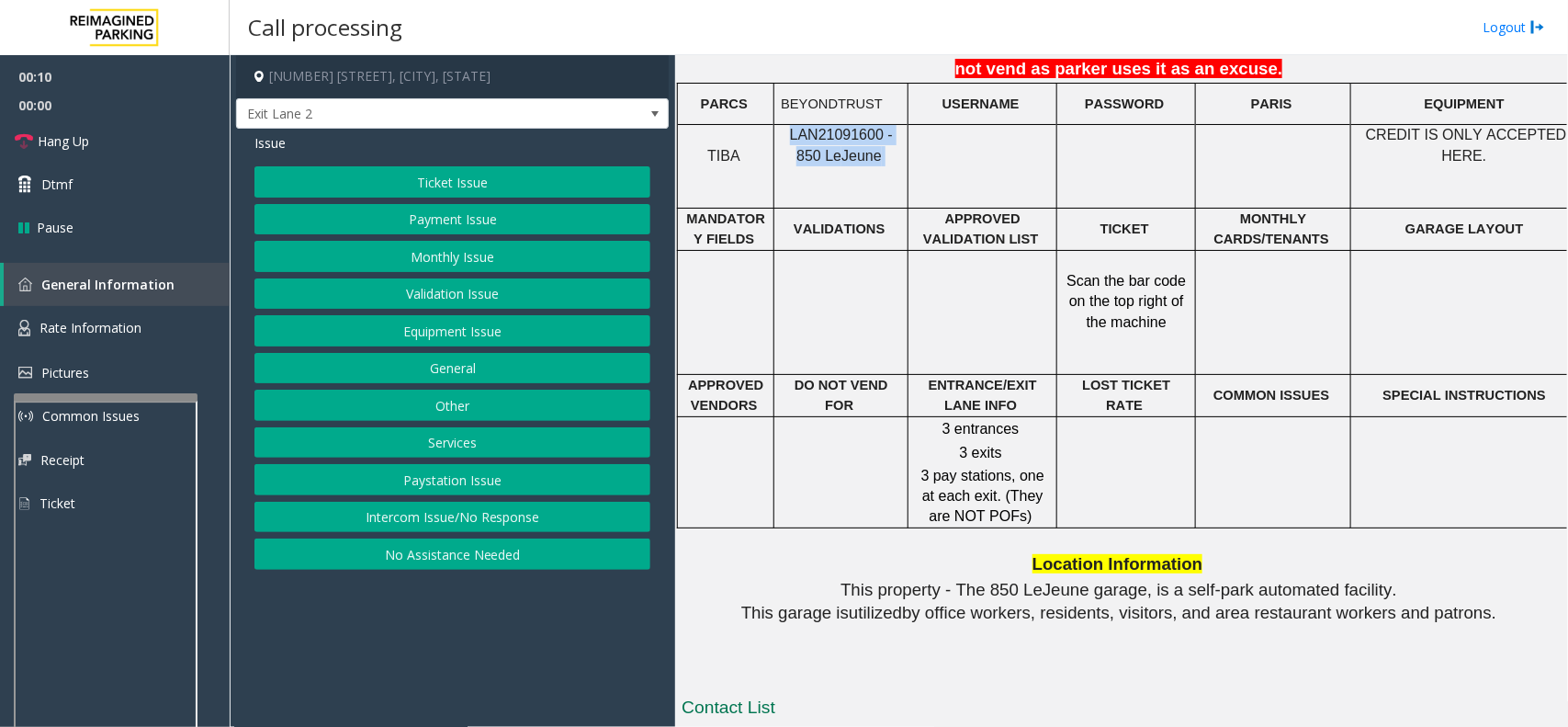 click on "Validation Issue" 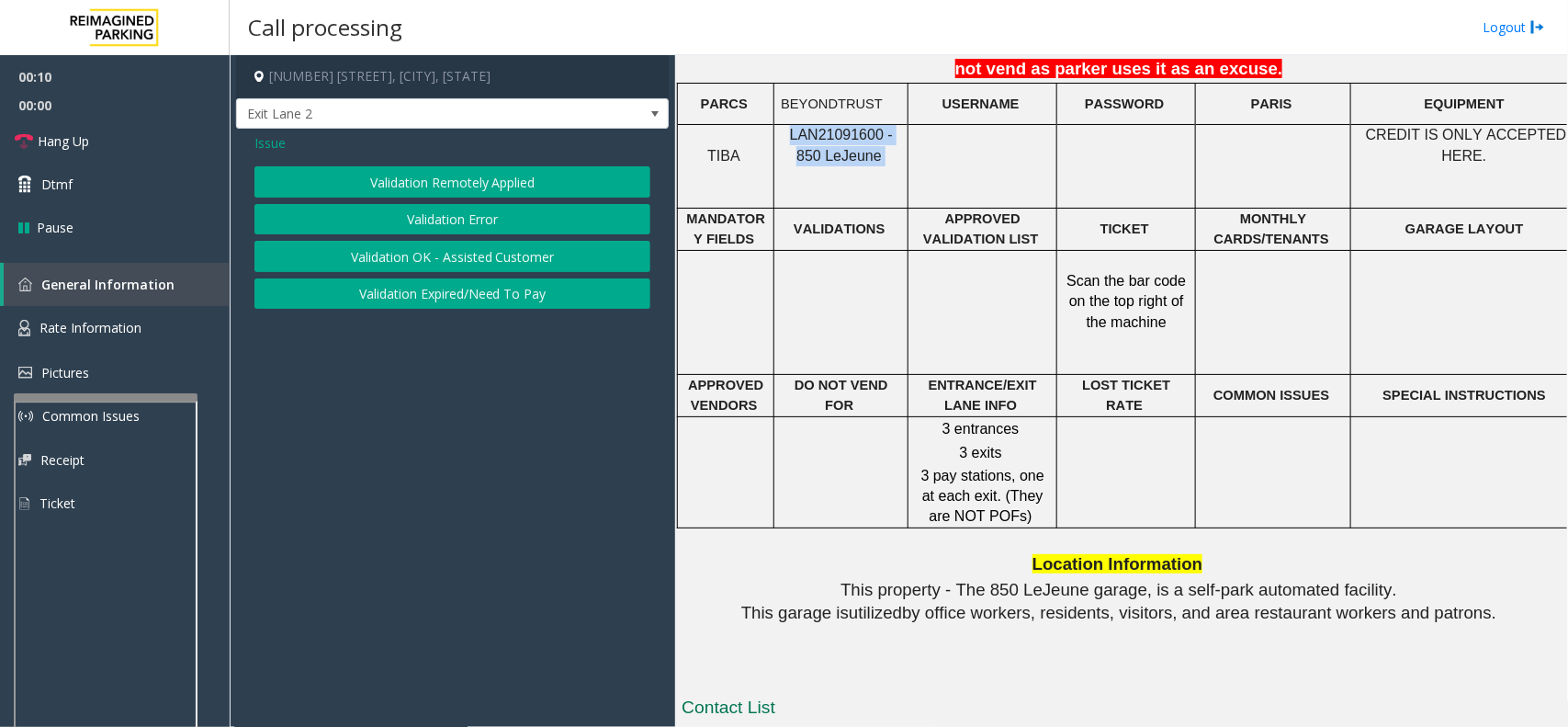 click on "Validation Error" 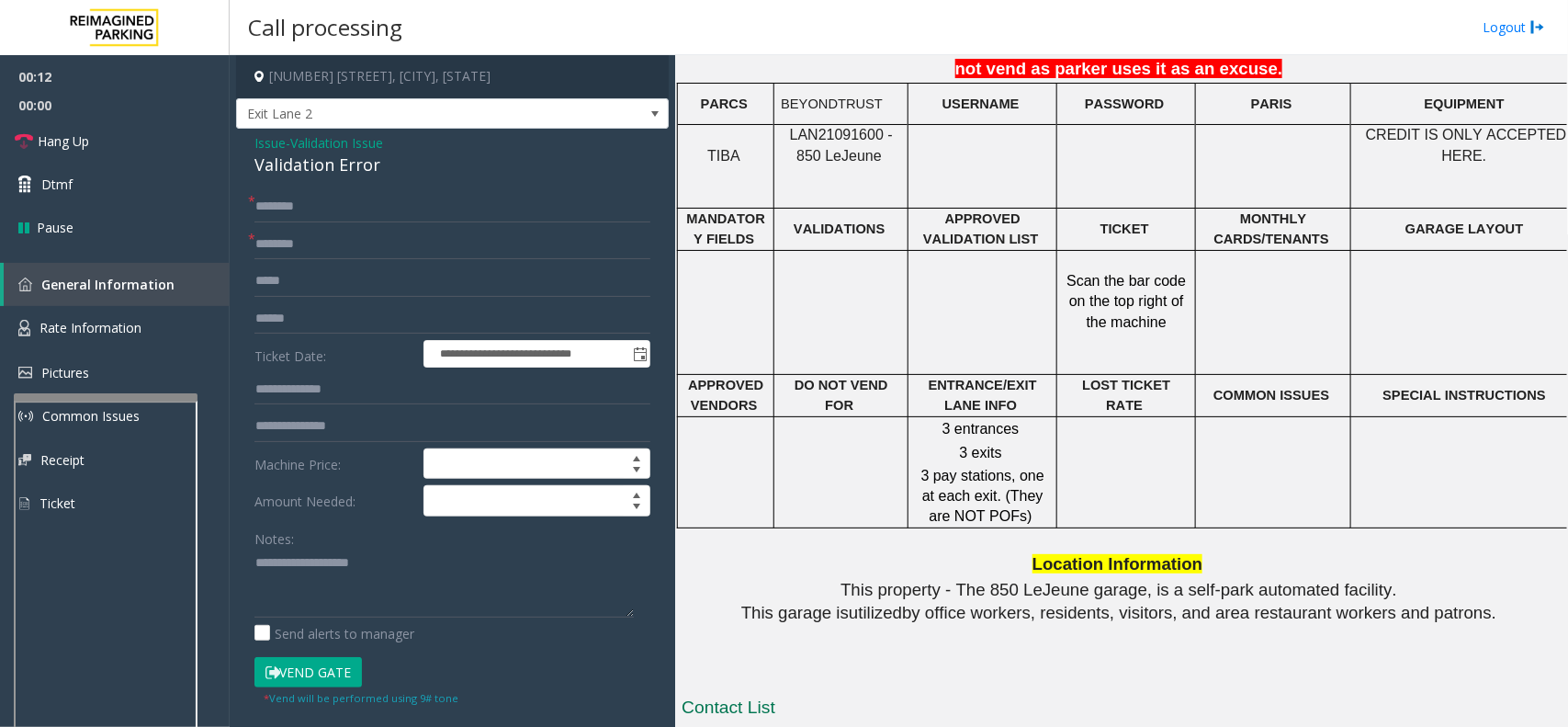 click on "**********" 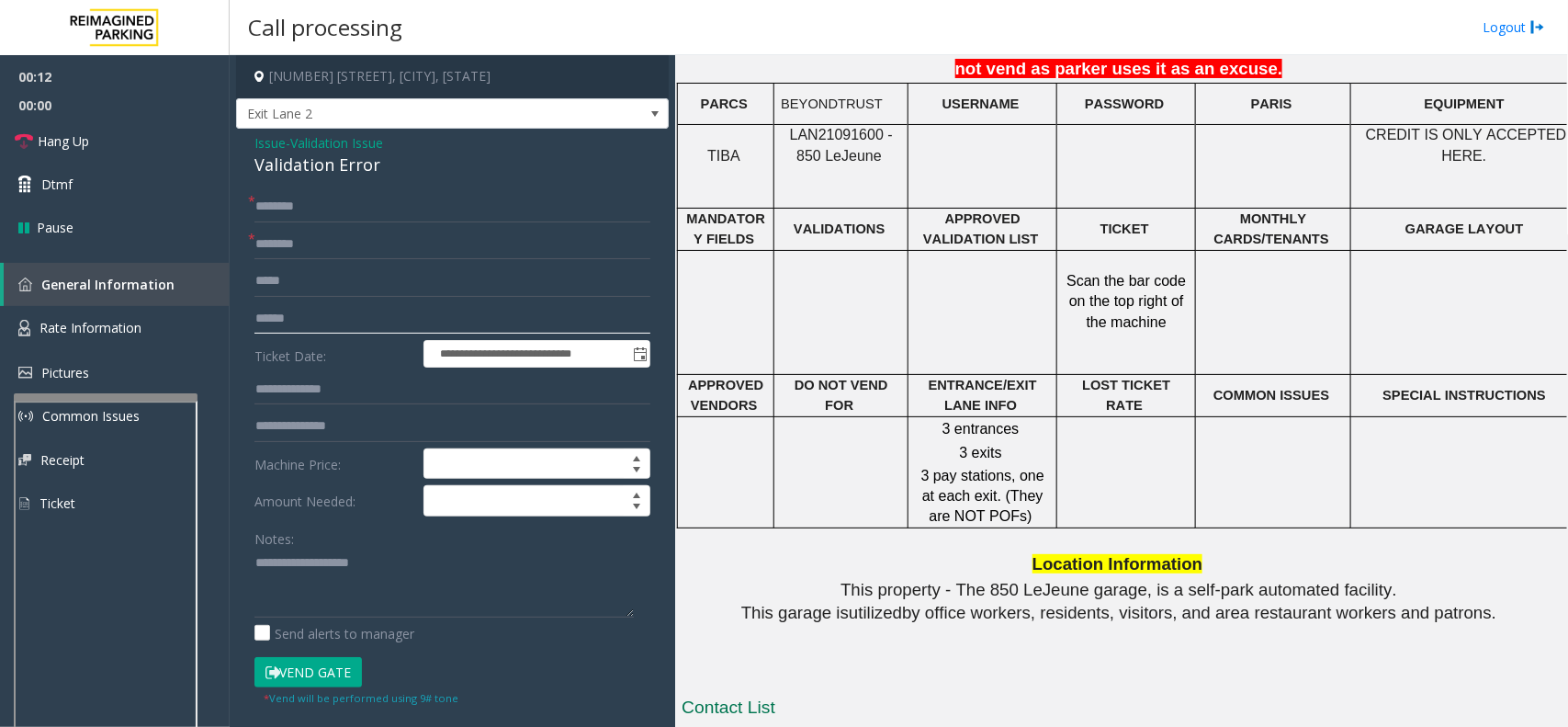click 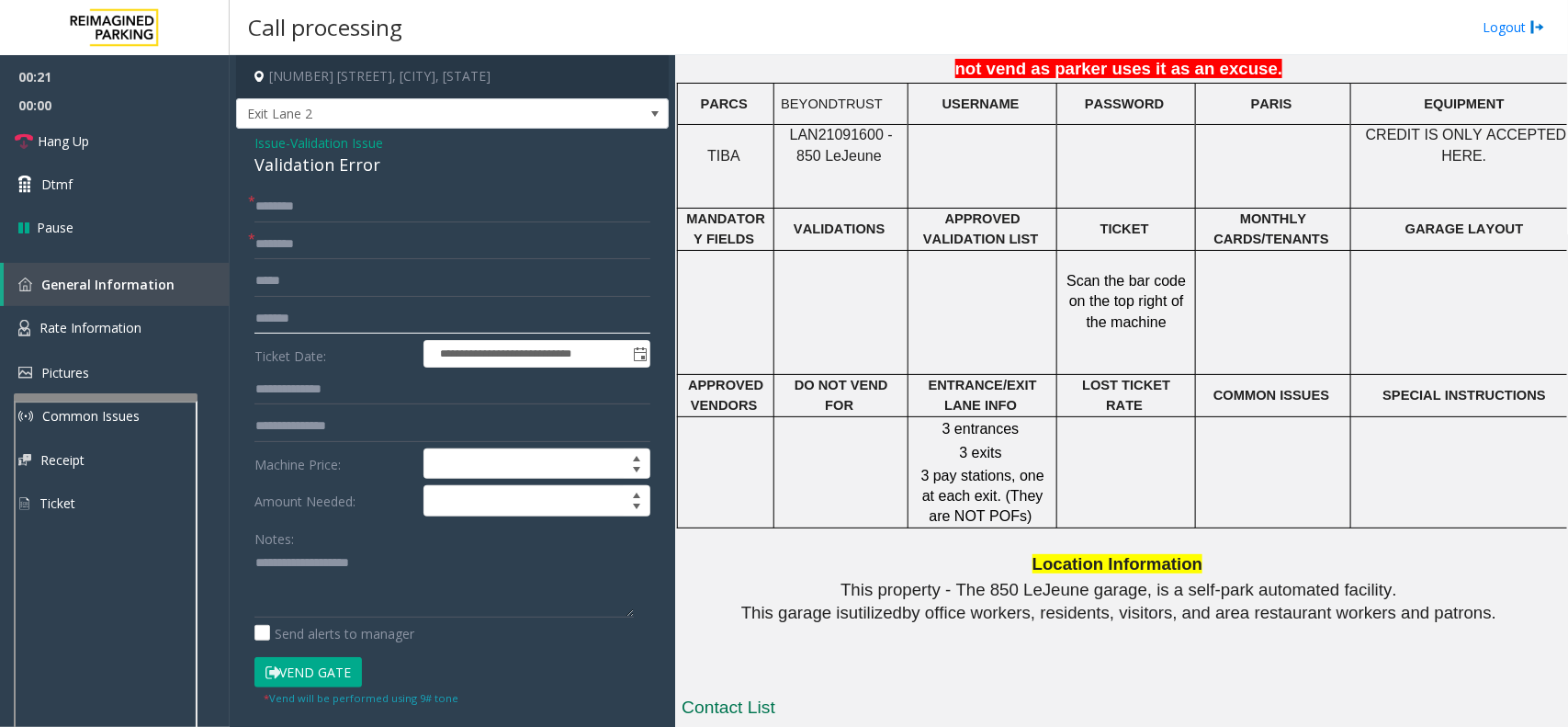 type on "*******" 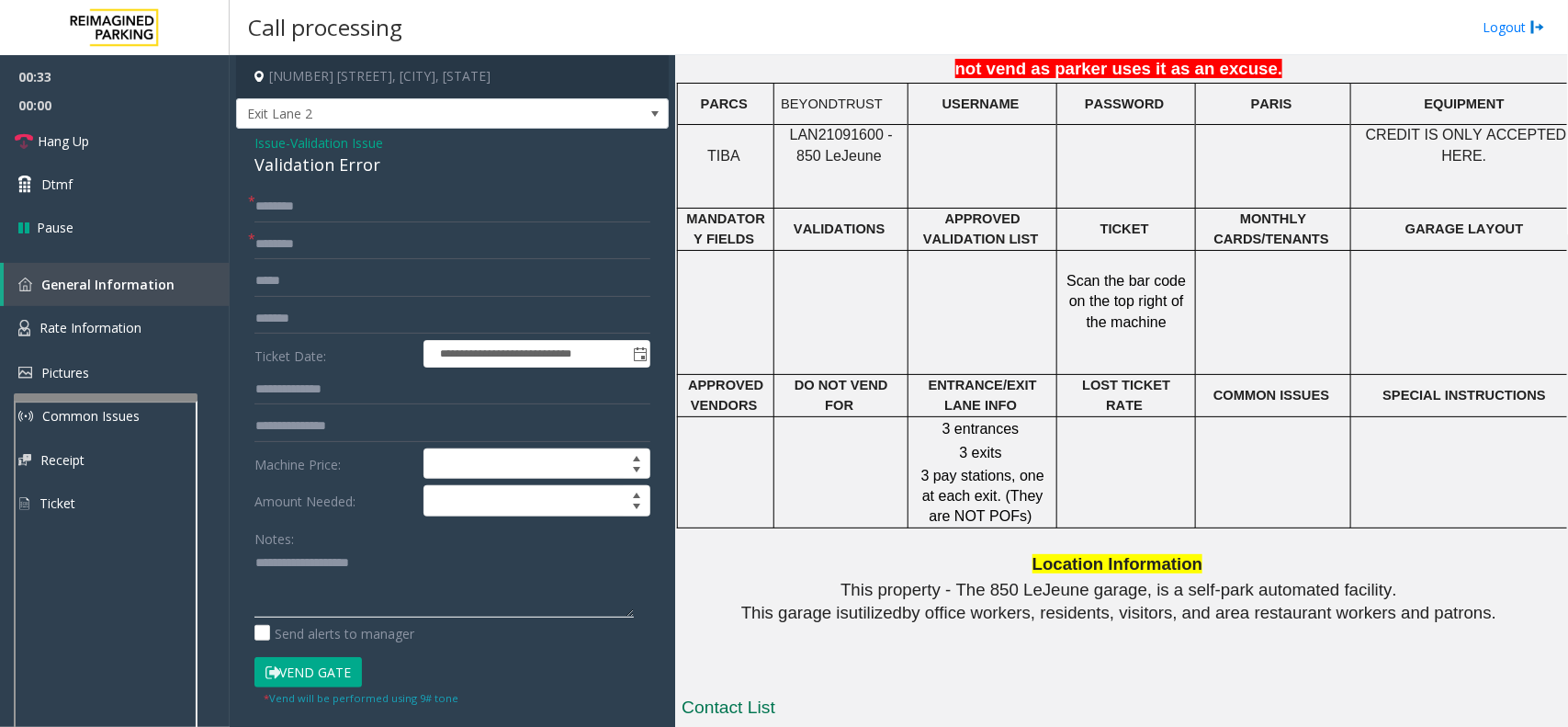 click 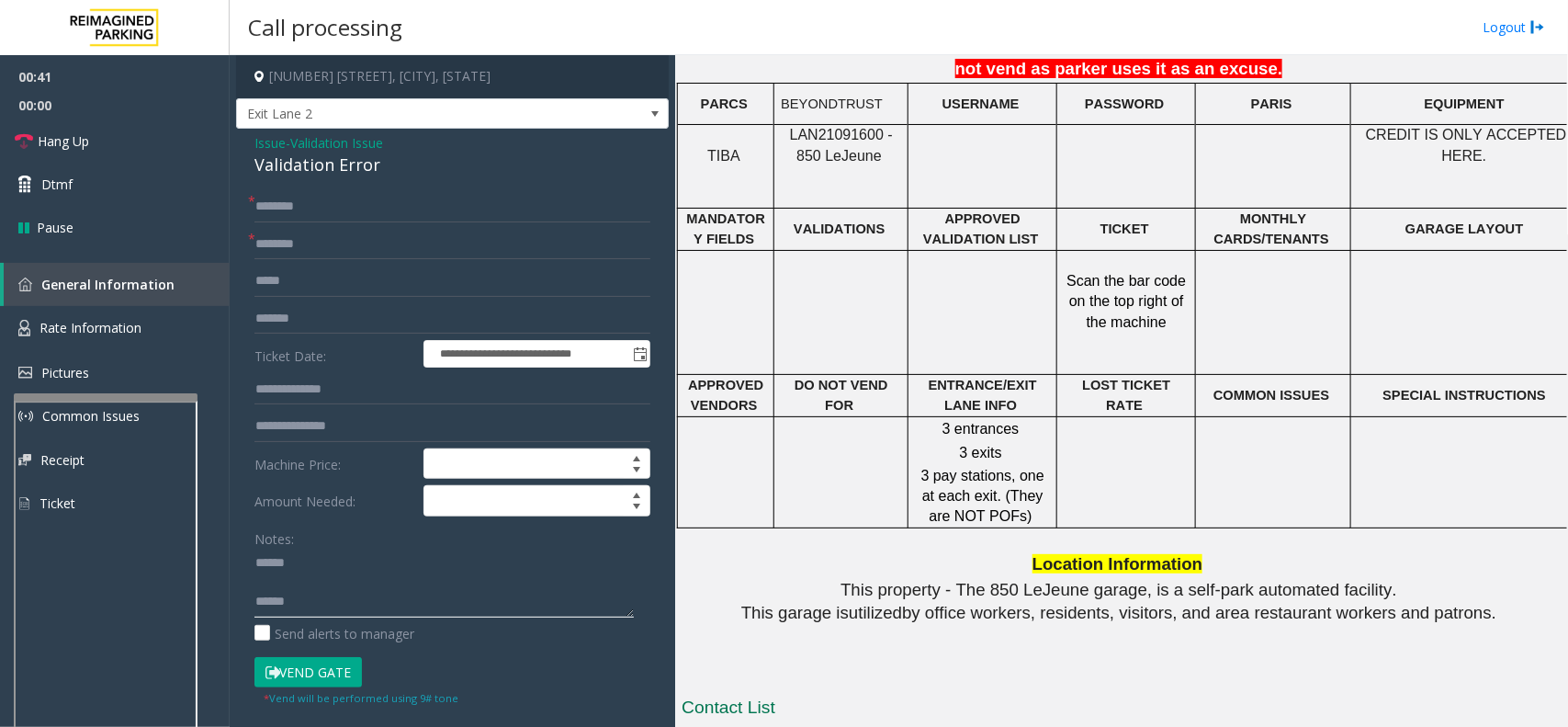 scroll, scrollTop: 12, scrollLeft: 0, axis: vertical 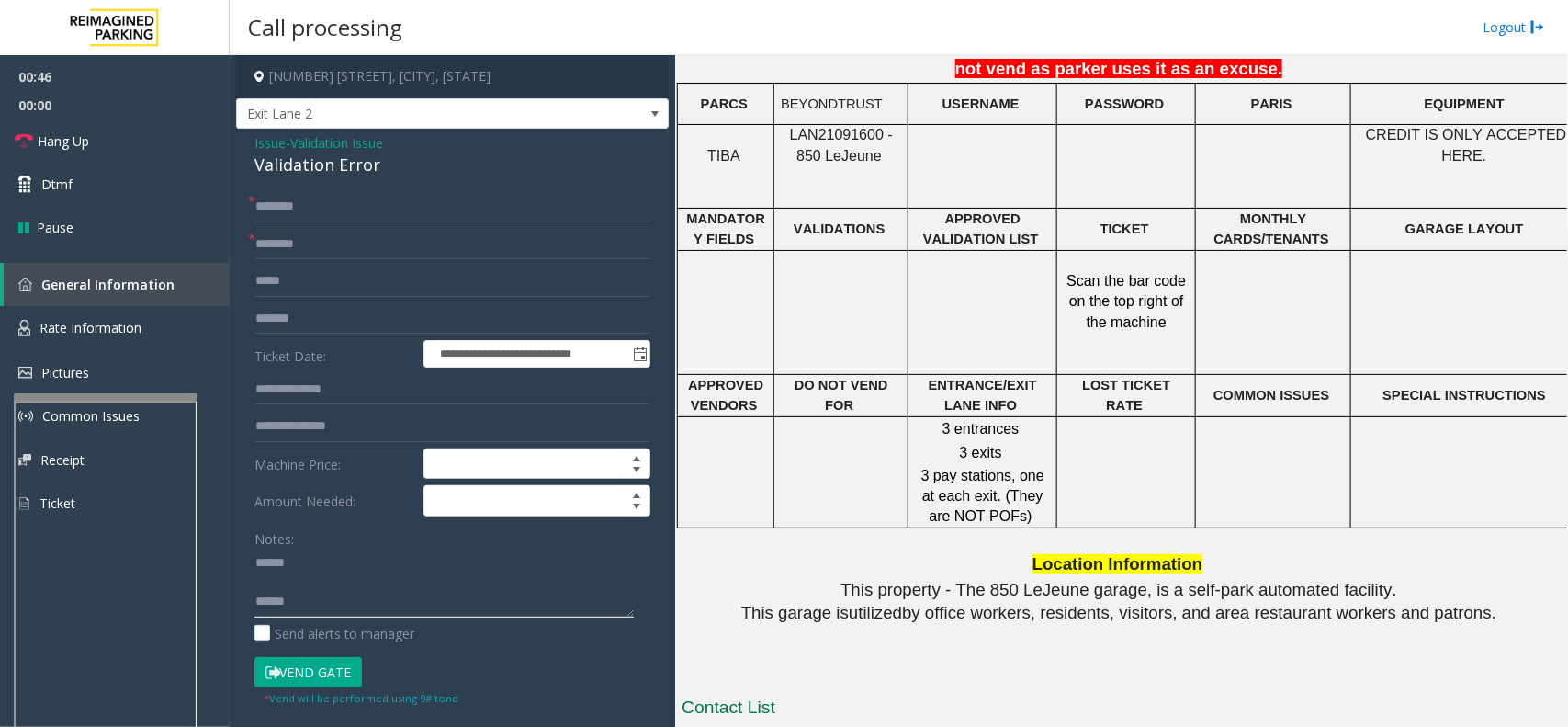 type on "******
*****" 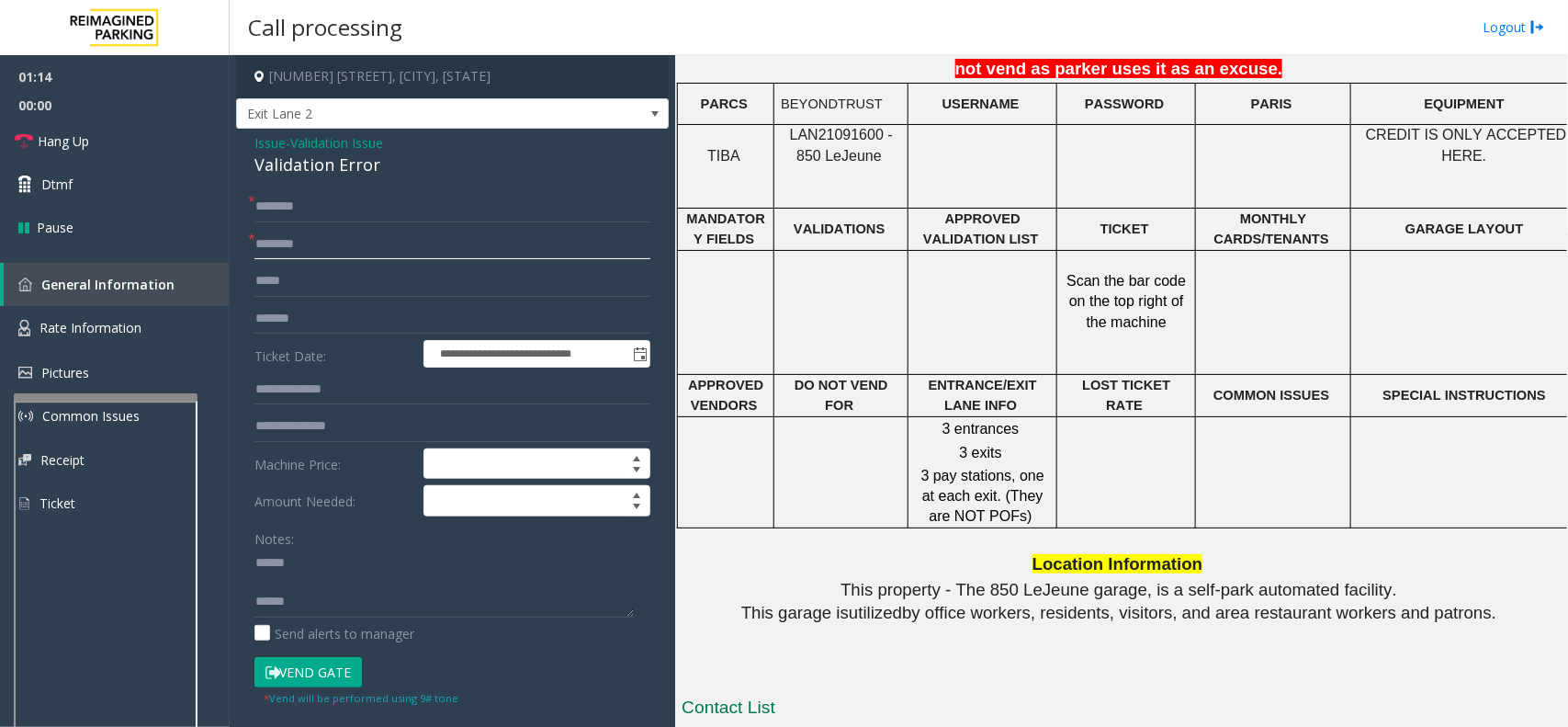 click 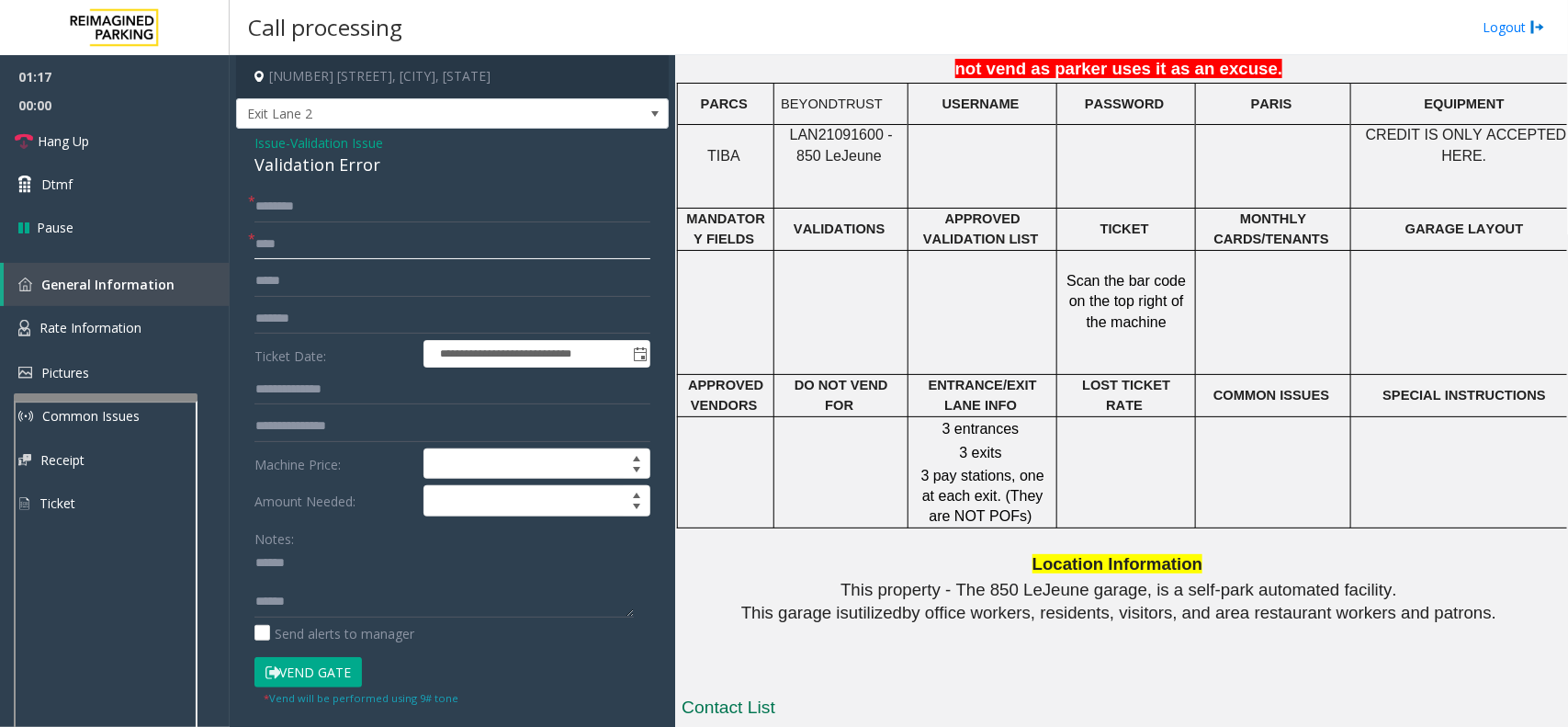 type on "****" 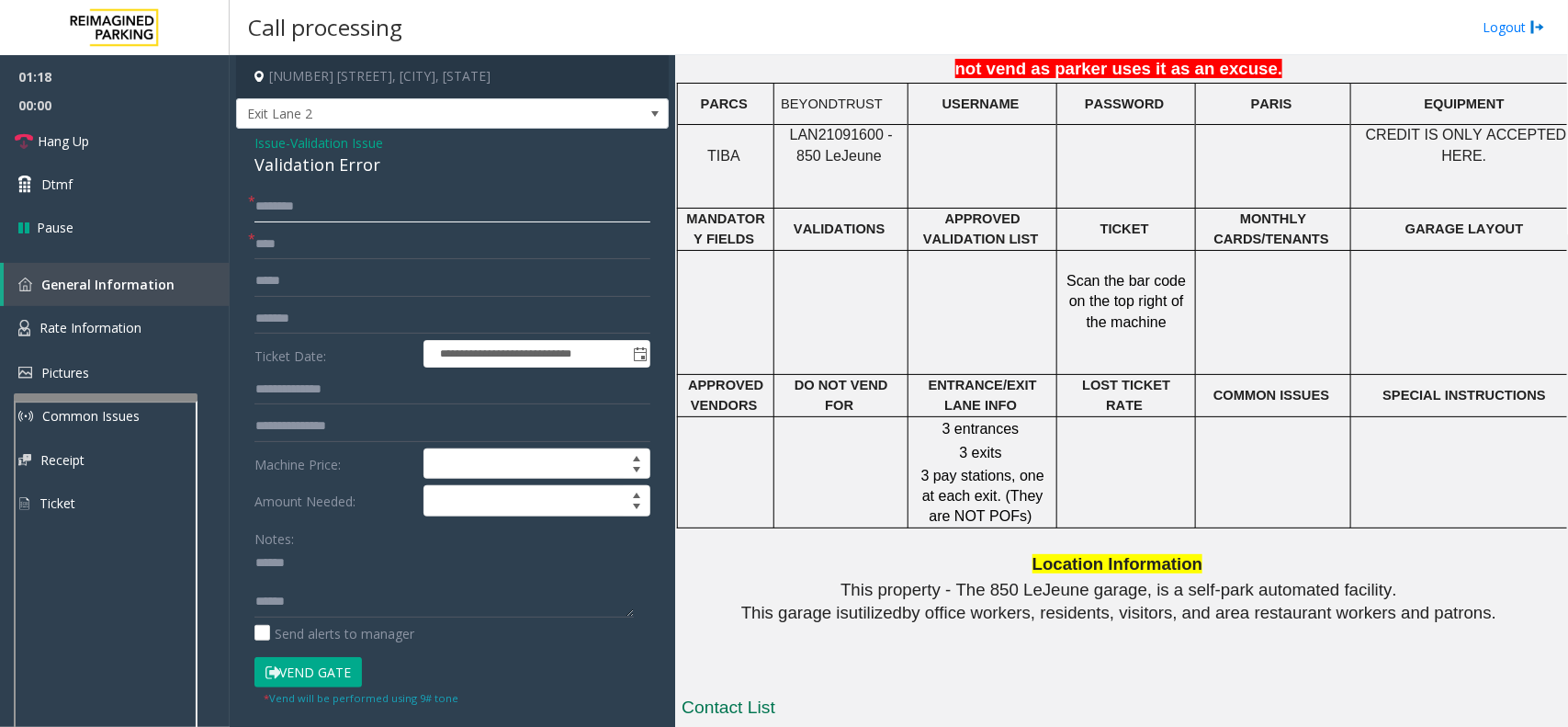 click 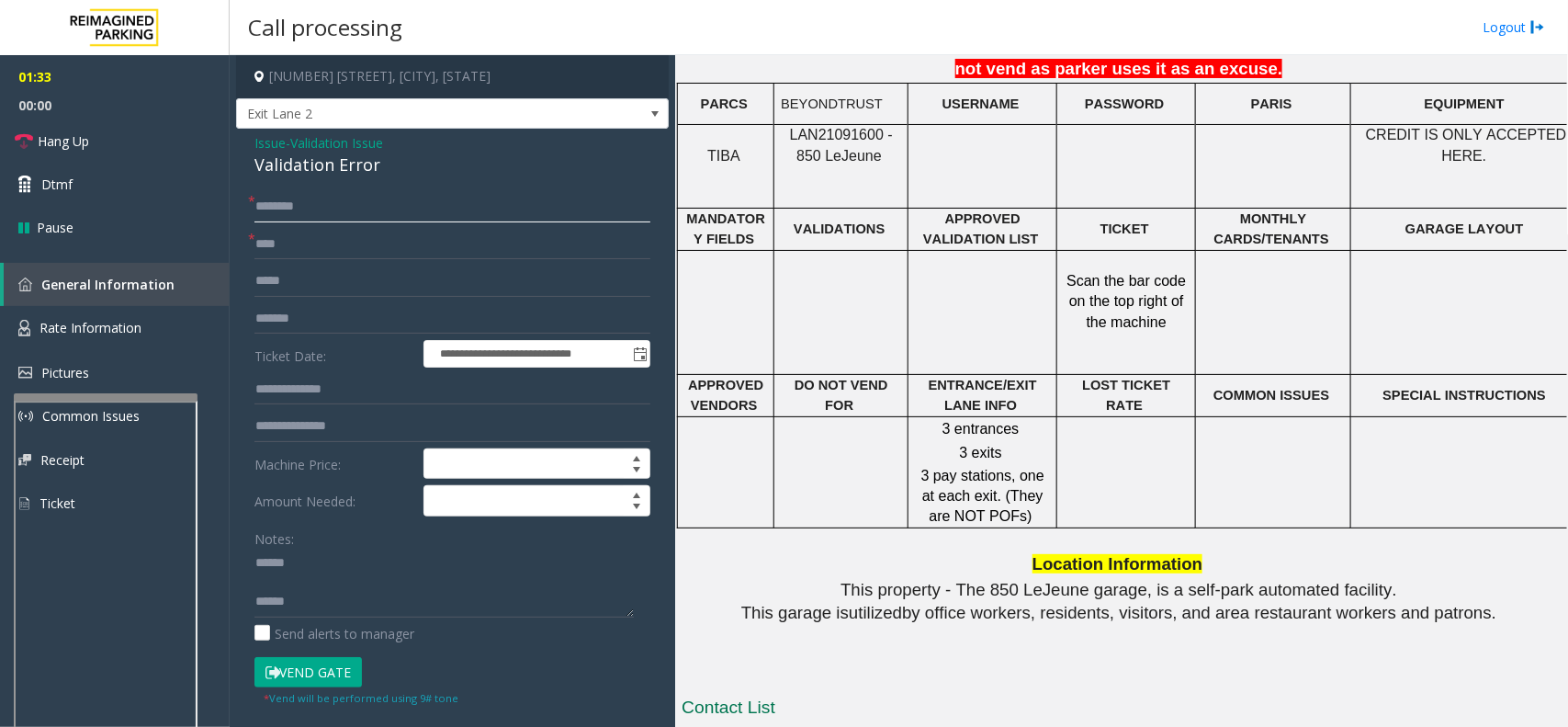 scroll, scrollTop: 0, scrollLeft: 0, axis: both 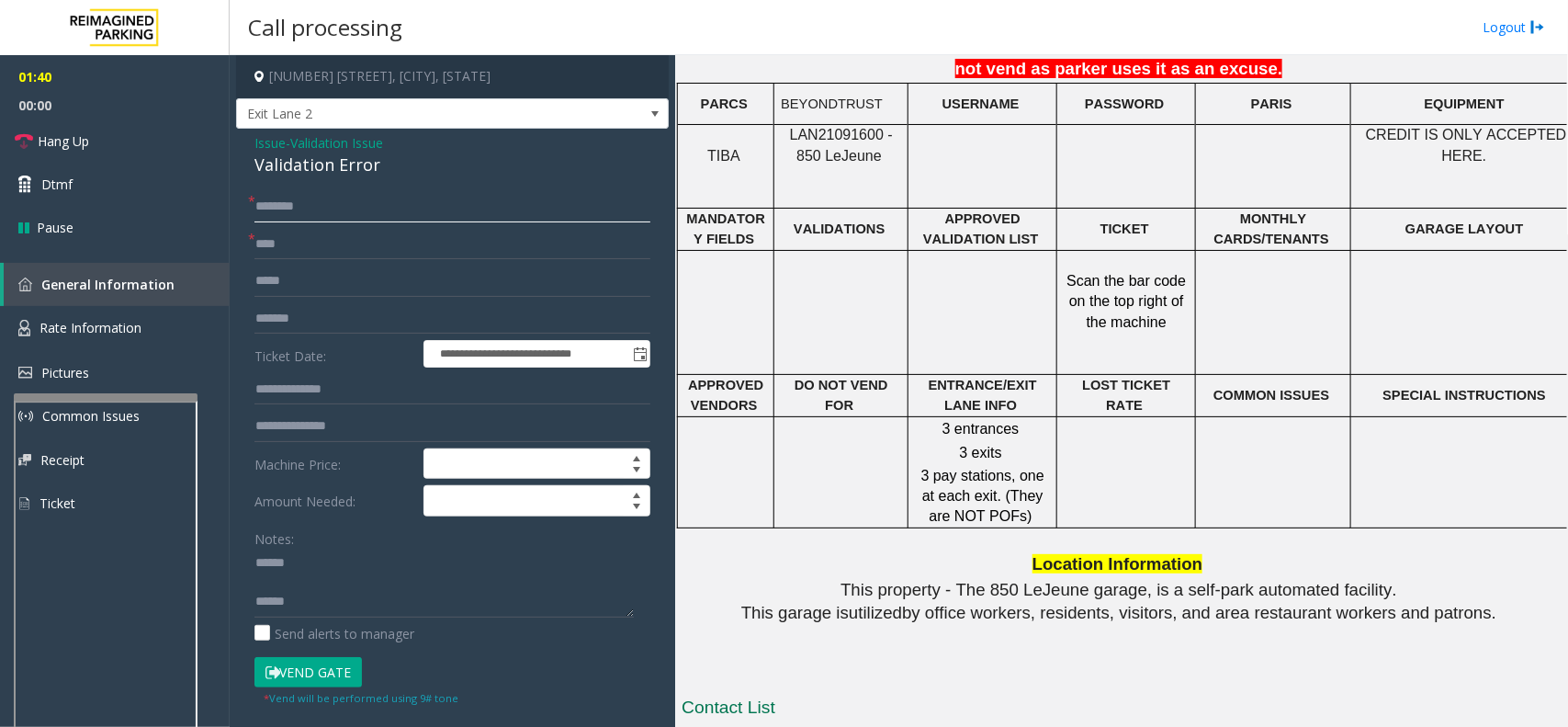type on "********" 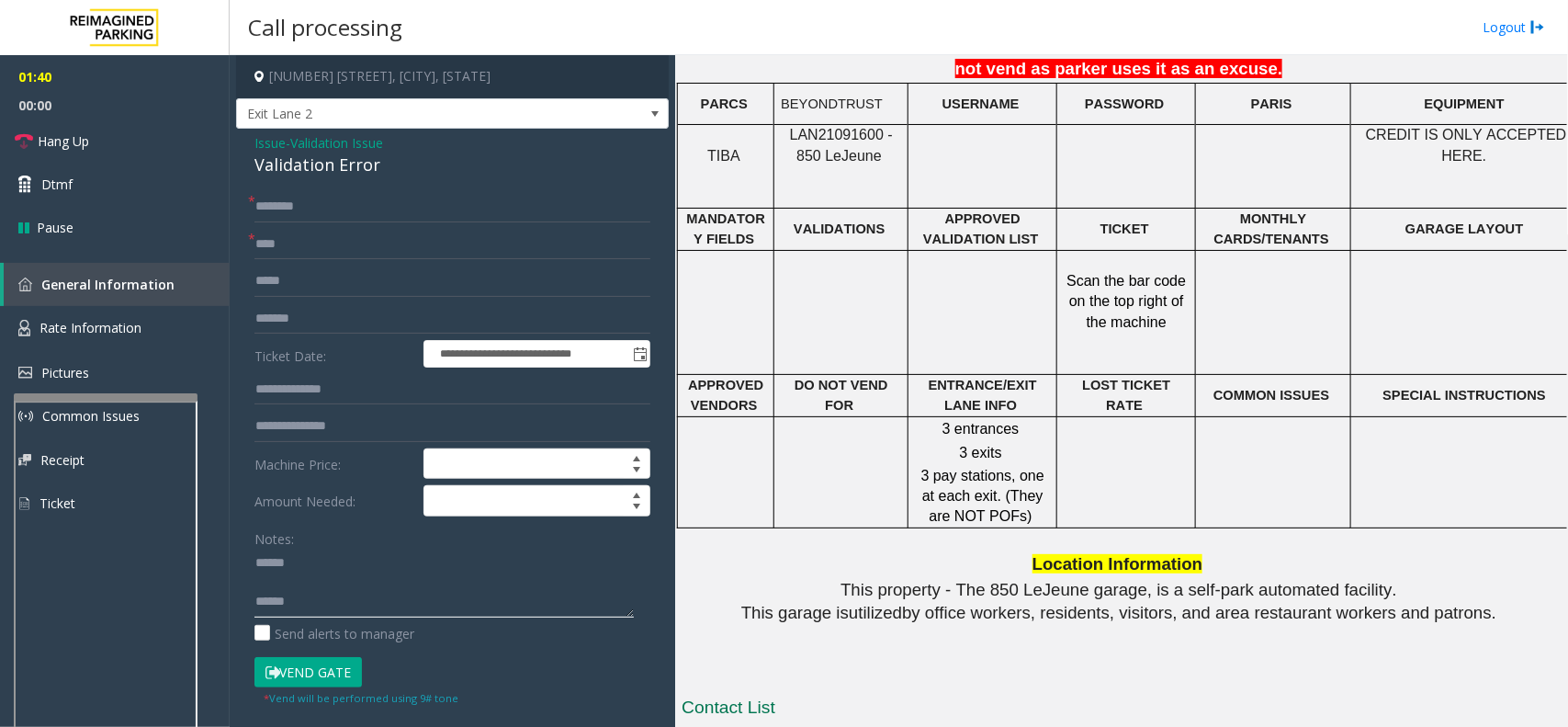 click 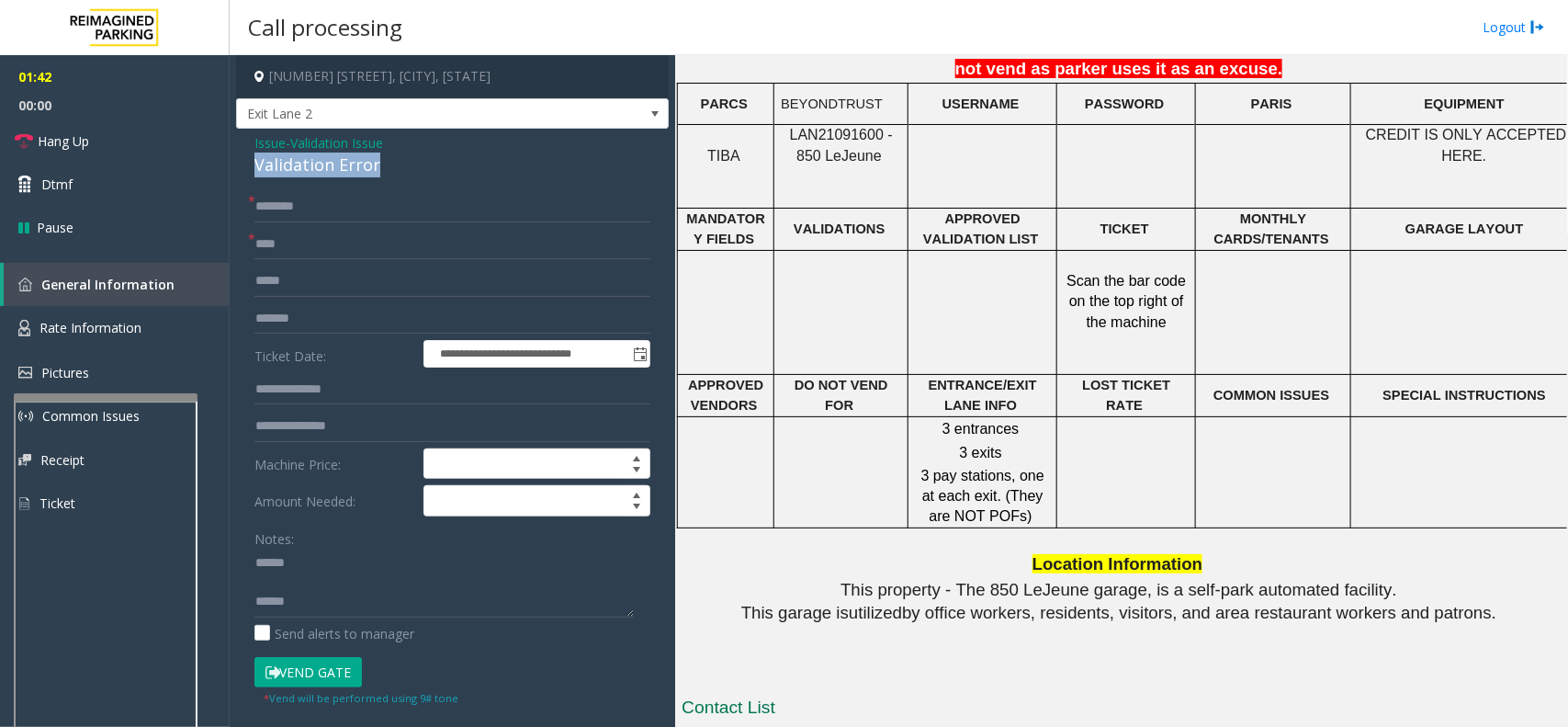 drag, startPoint x: 395, startPoint y: 170, endPoint x: 244, endPoint y: 166, distance: 151.05297 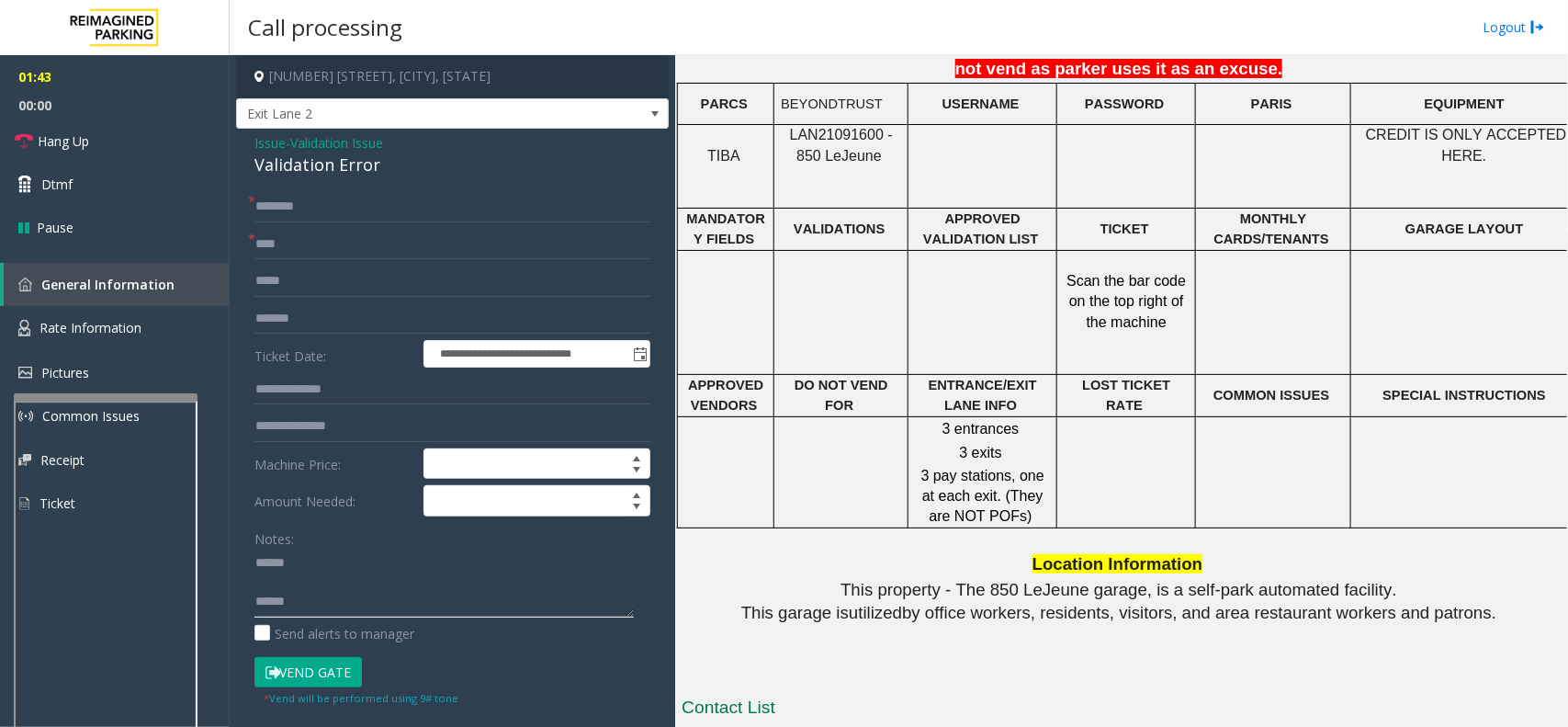paste on "**********" 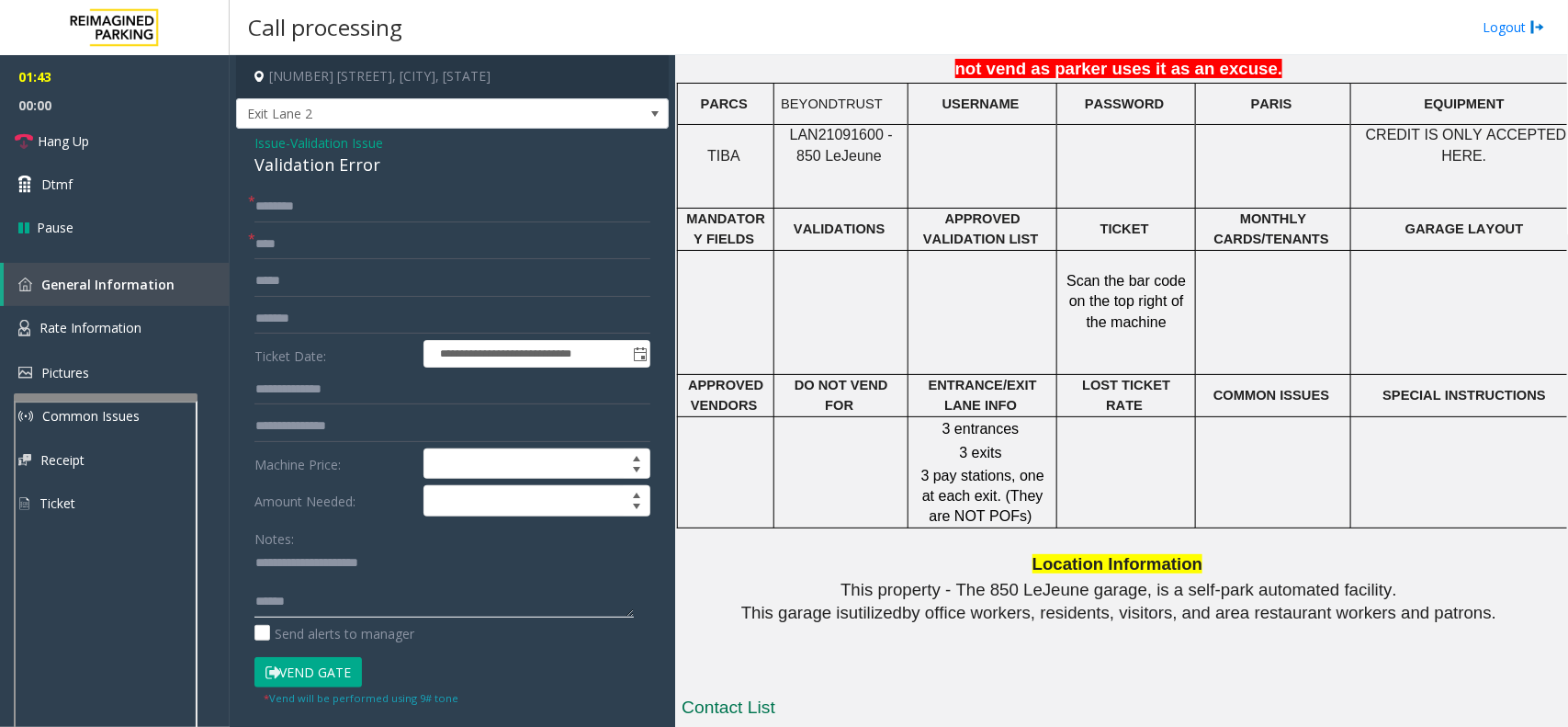click 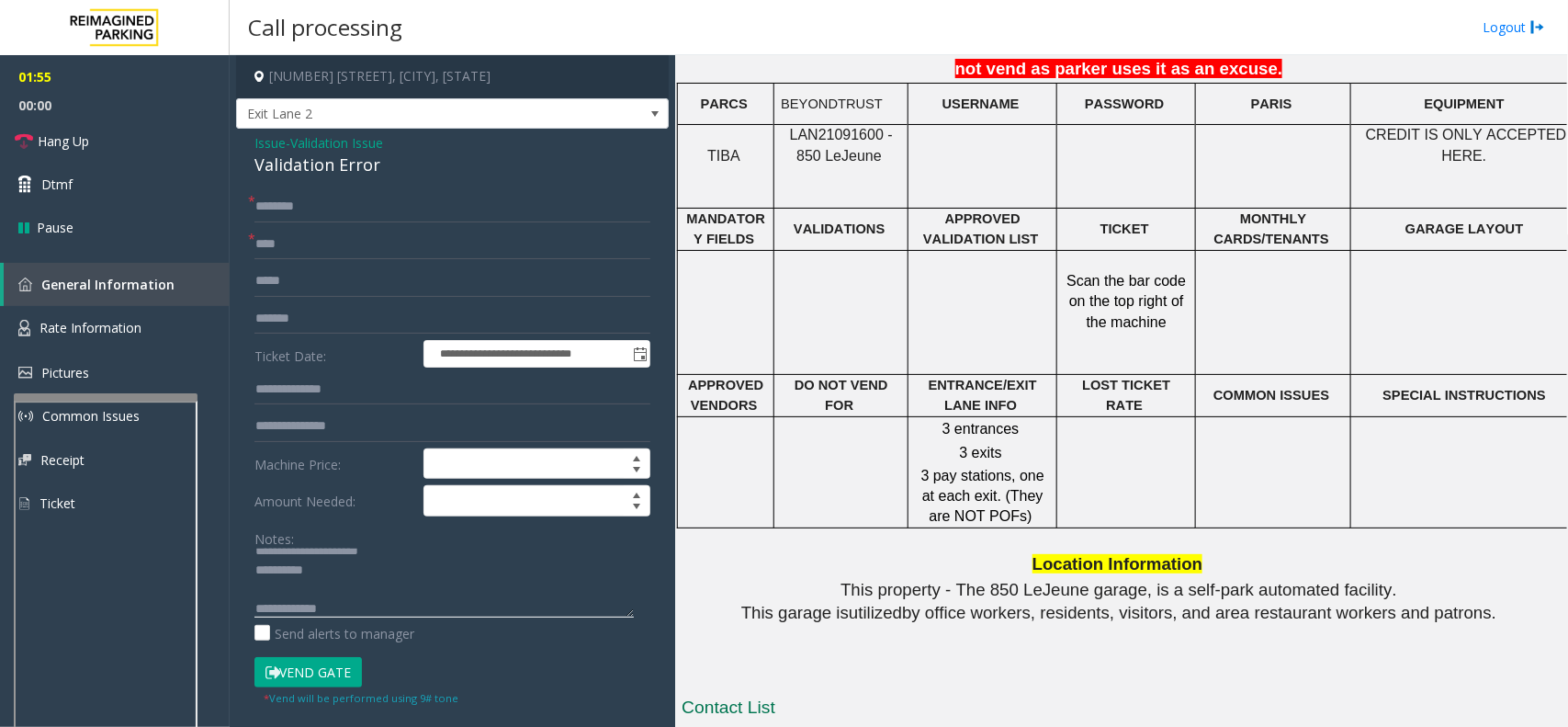 scroll, scrollTop: 0, scrollLeft: 0, axis: both 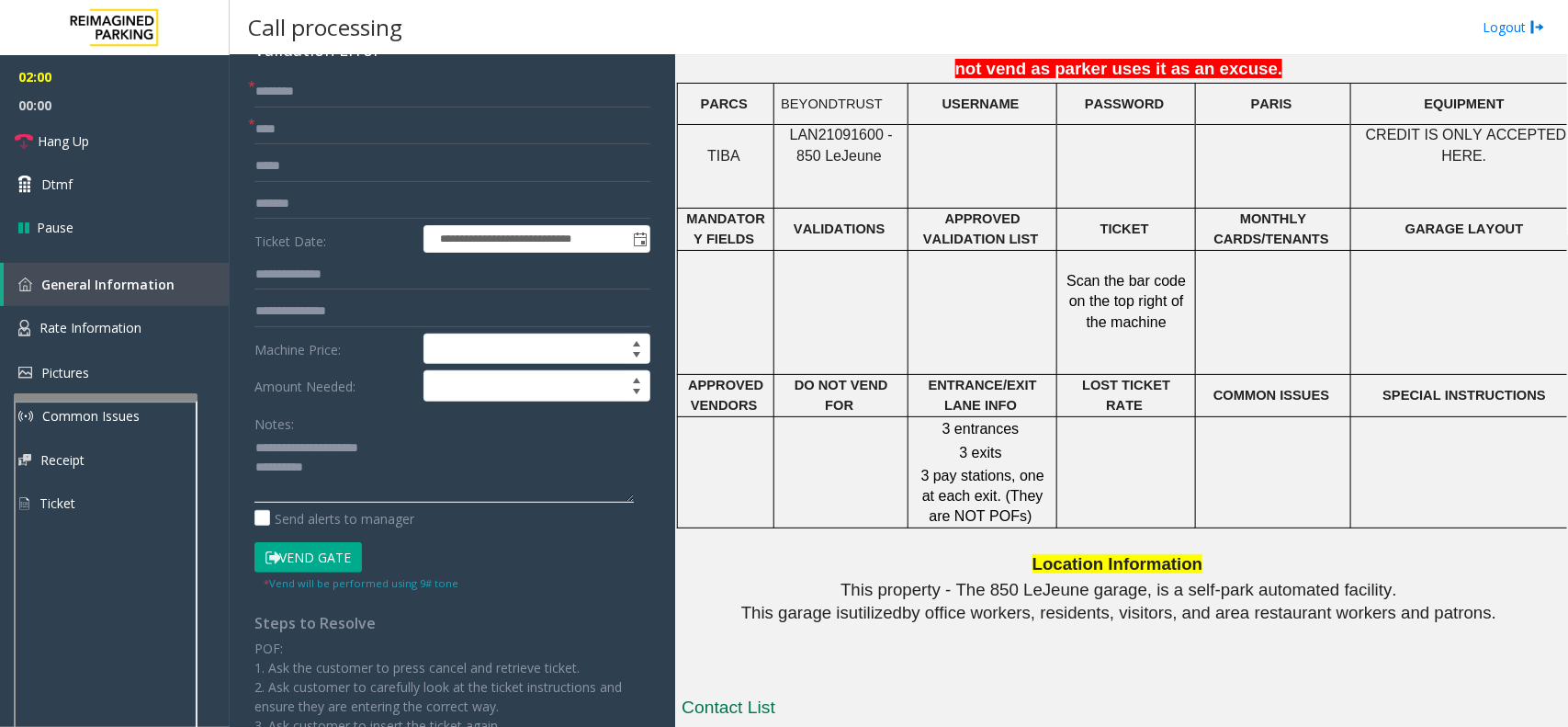 click 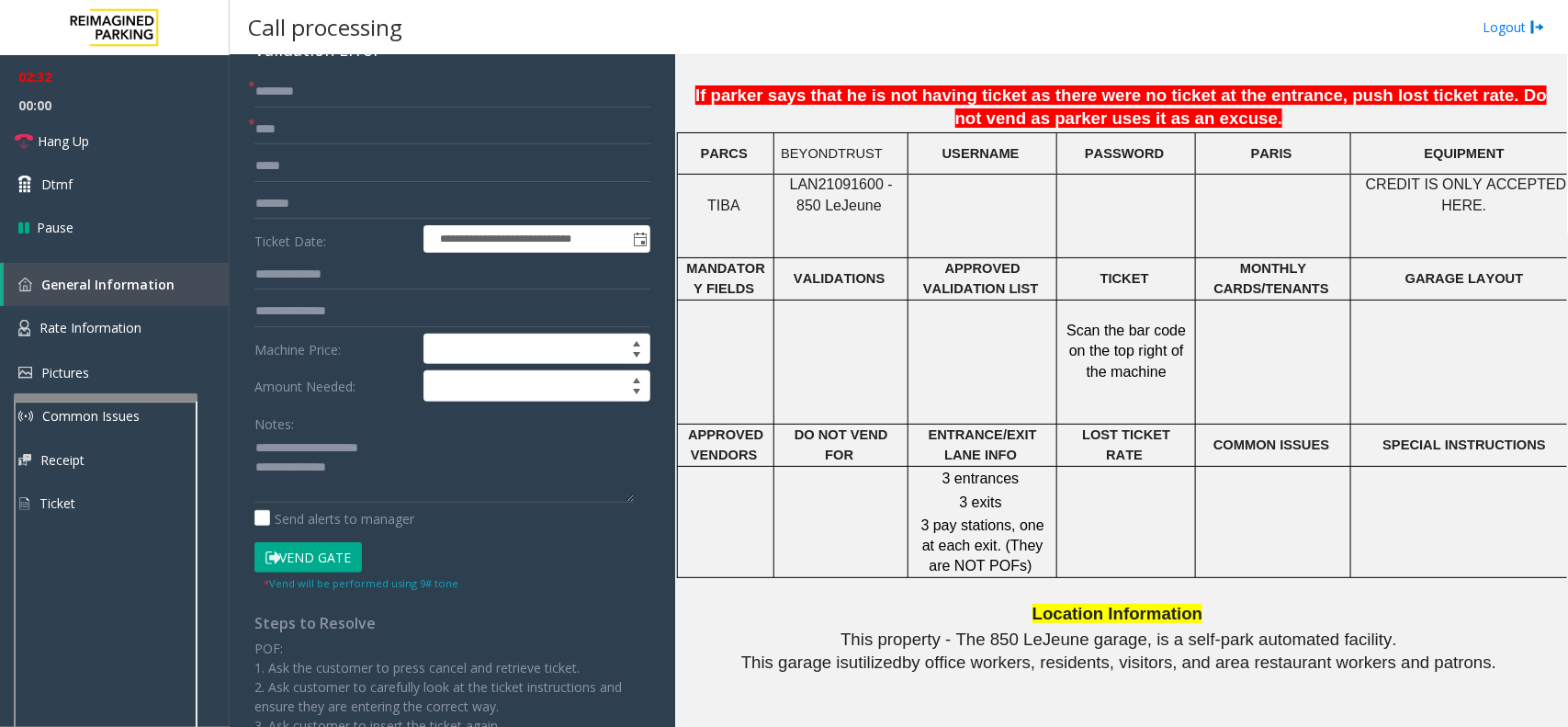 scroll, scrollTop: 1792, scrollLeft: 0, axis: vertical 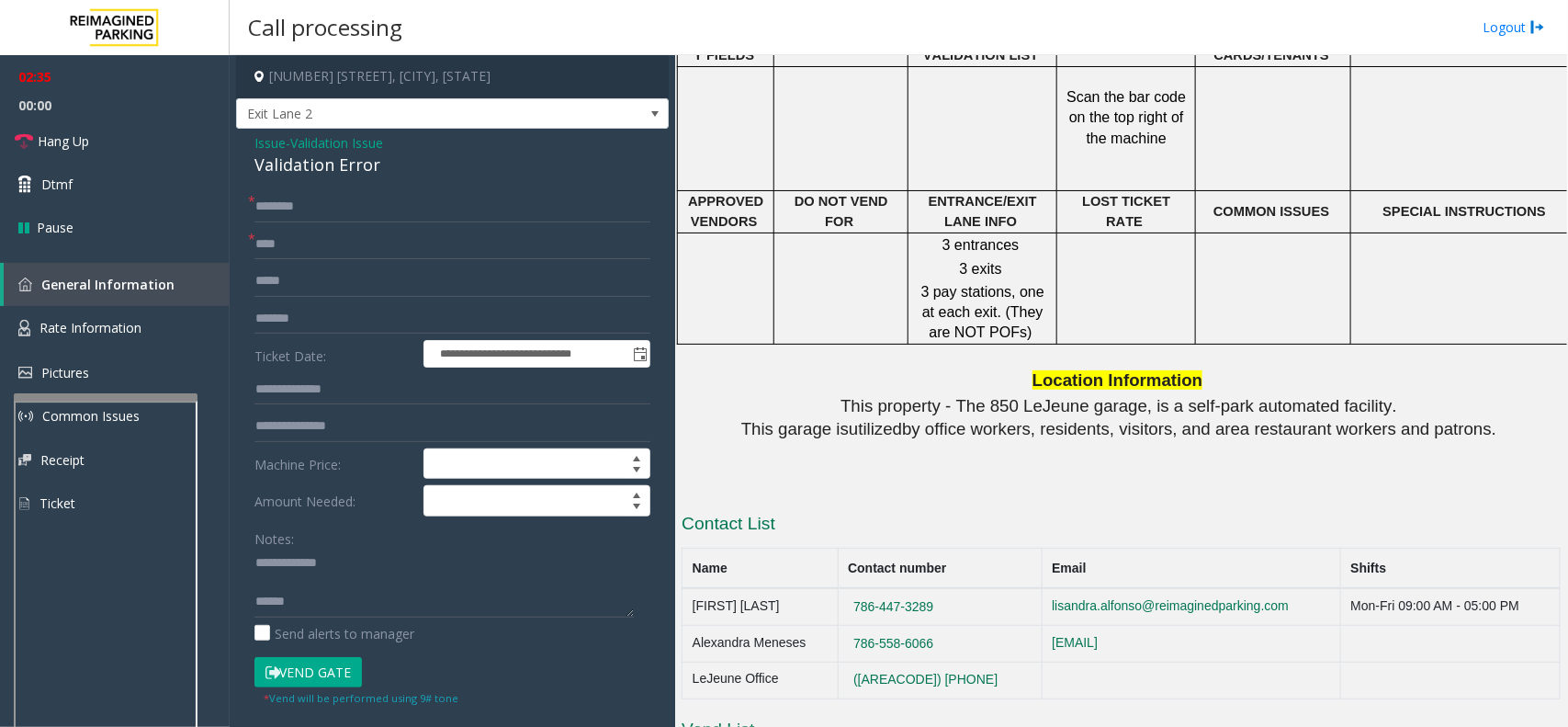 click on "Vend Gate" 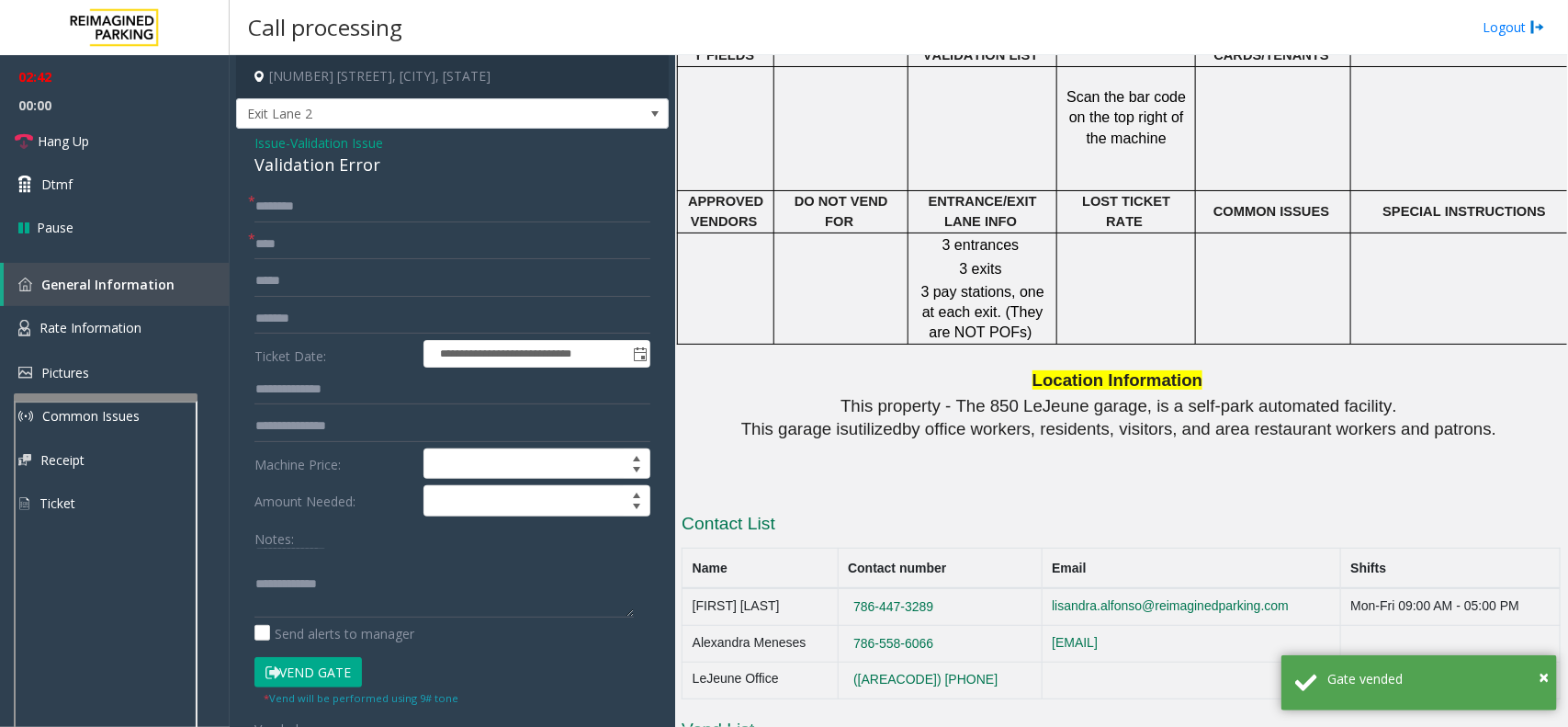 scroll, scrollTop: 0, scrollLeft: 0, axis: both 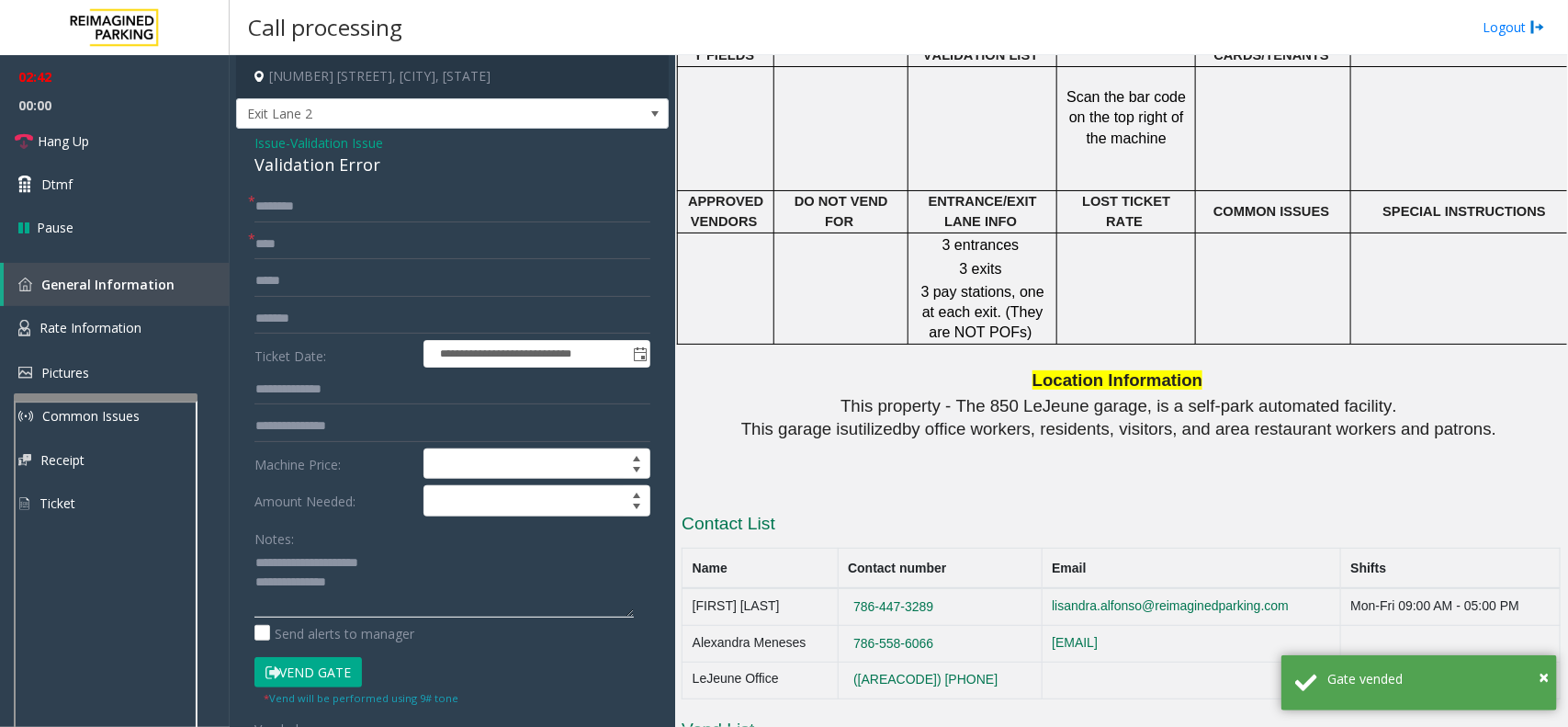 click 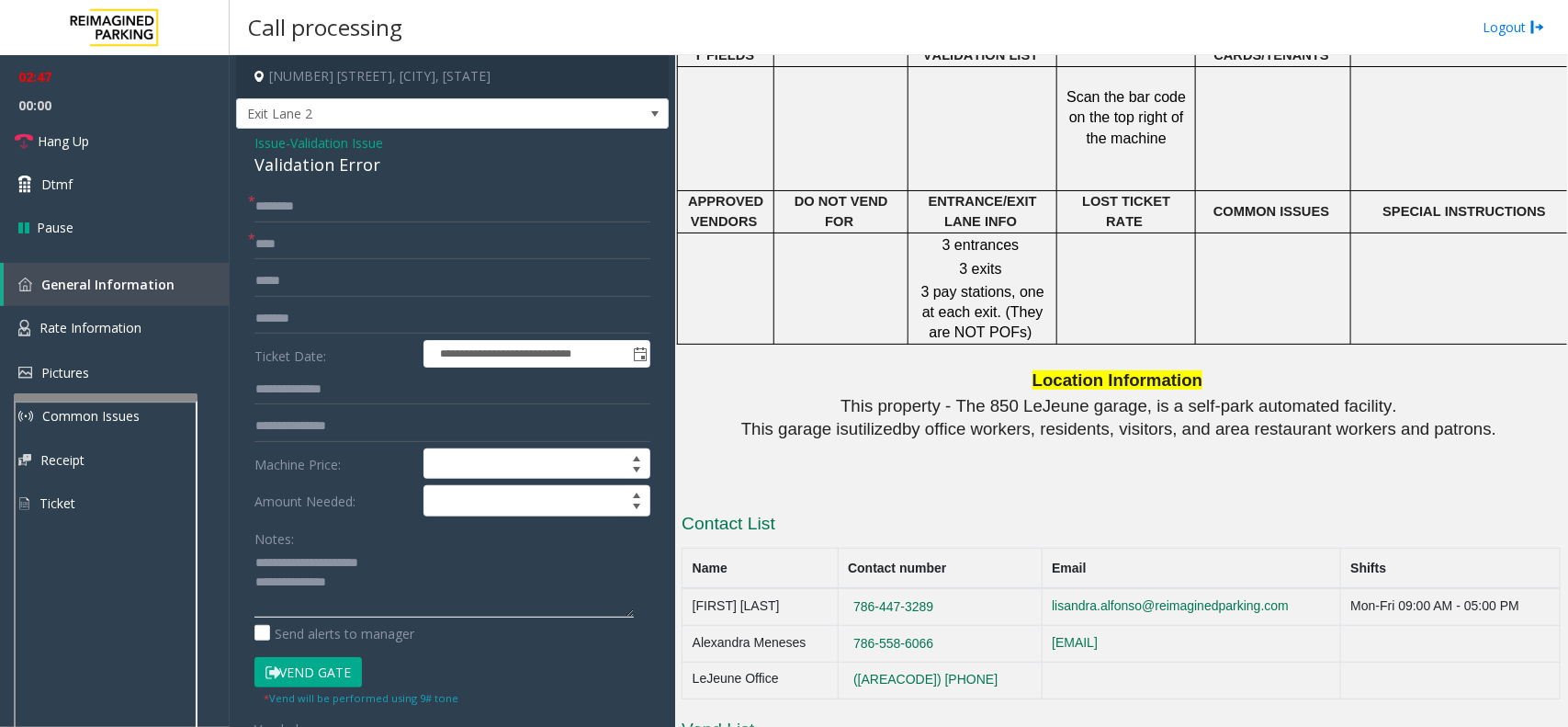 drag, startPoint x: 368, startPoint y: 580, endPoint x: 355, endPoint y: 584, distance: 13.60147 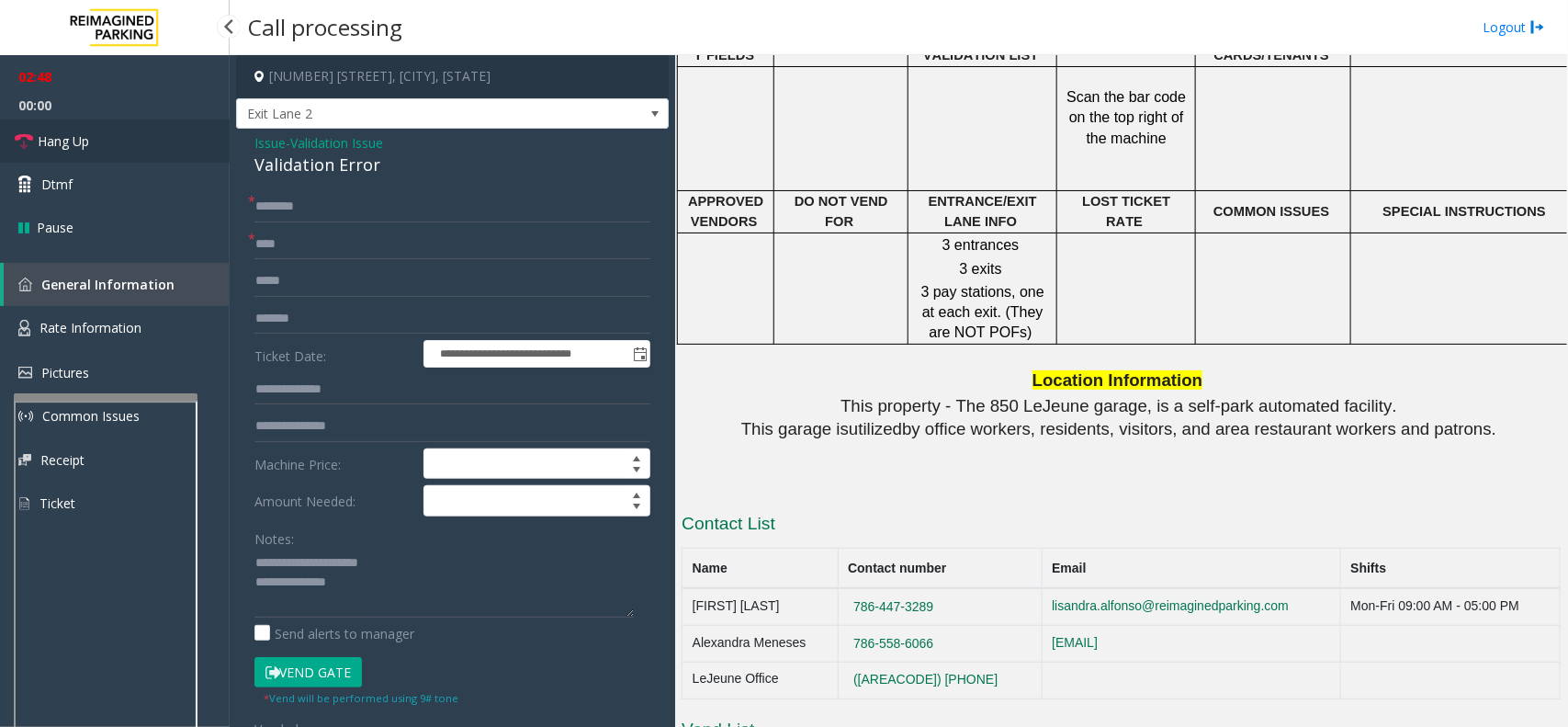 click on "Hang Up" at bounding box center (63, 141) 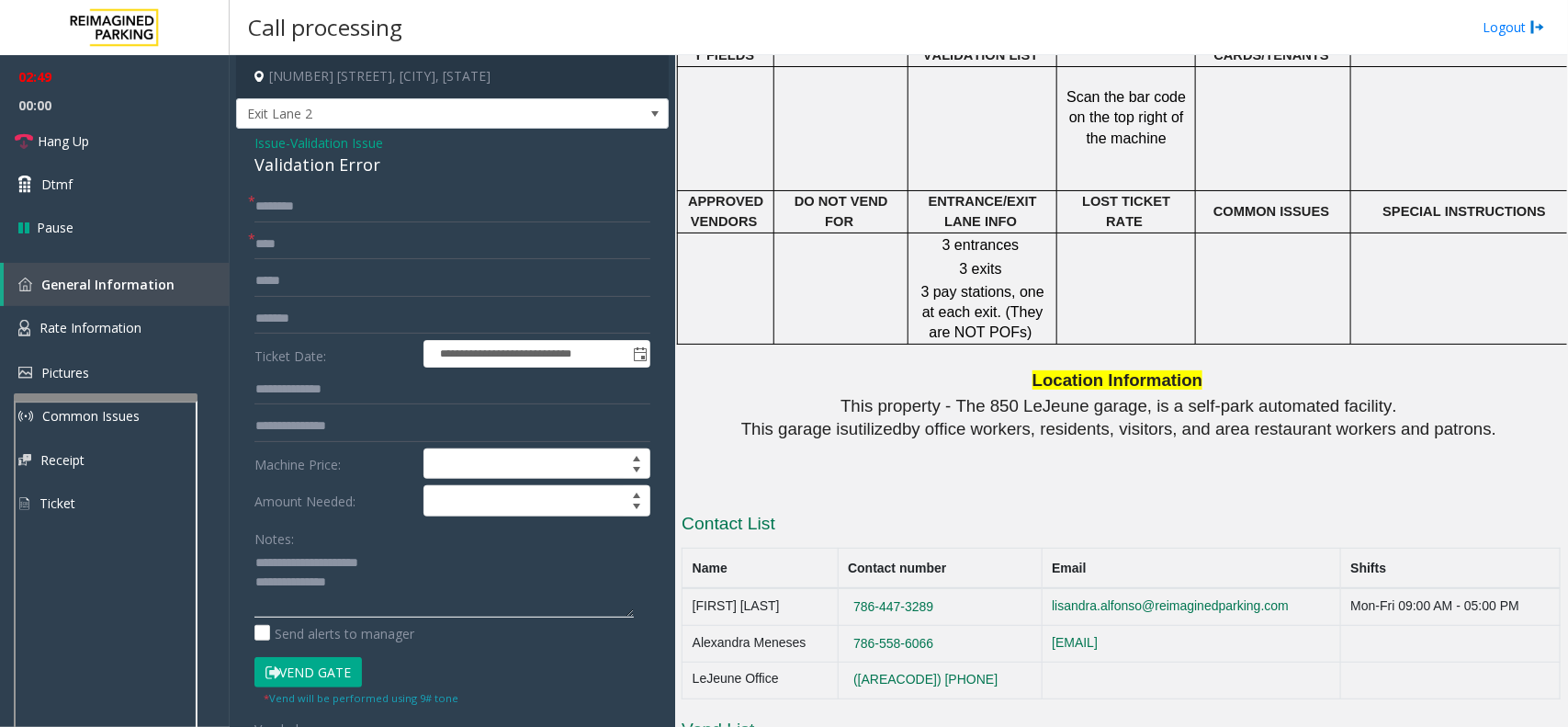 click 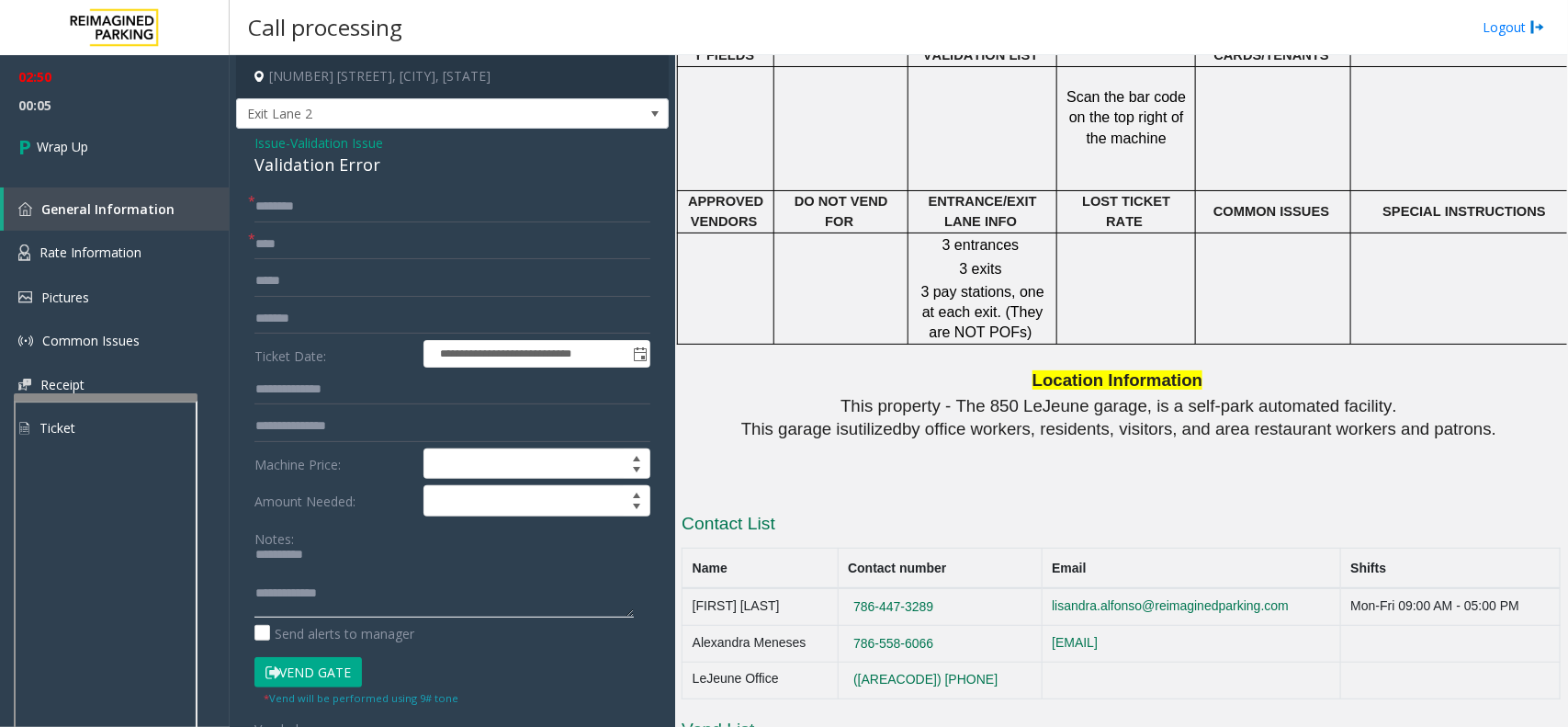 scroll, scrollTop: 0, scrollLeft: 0, axis: both 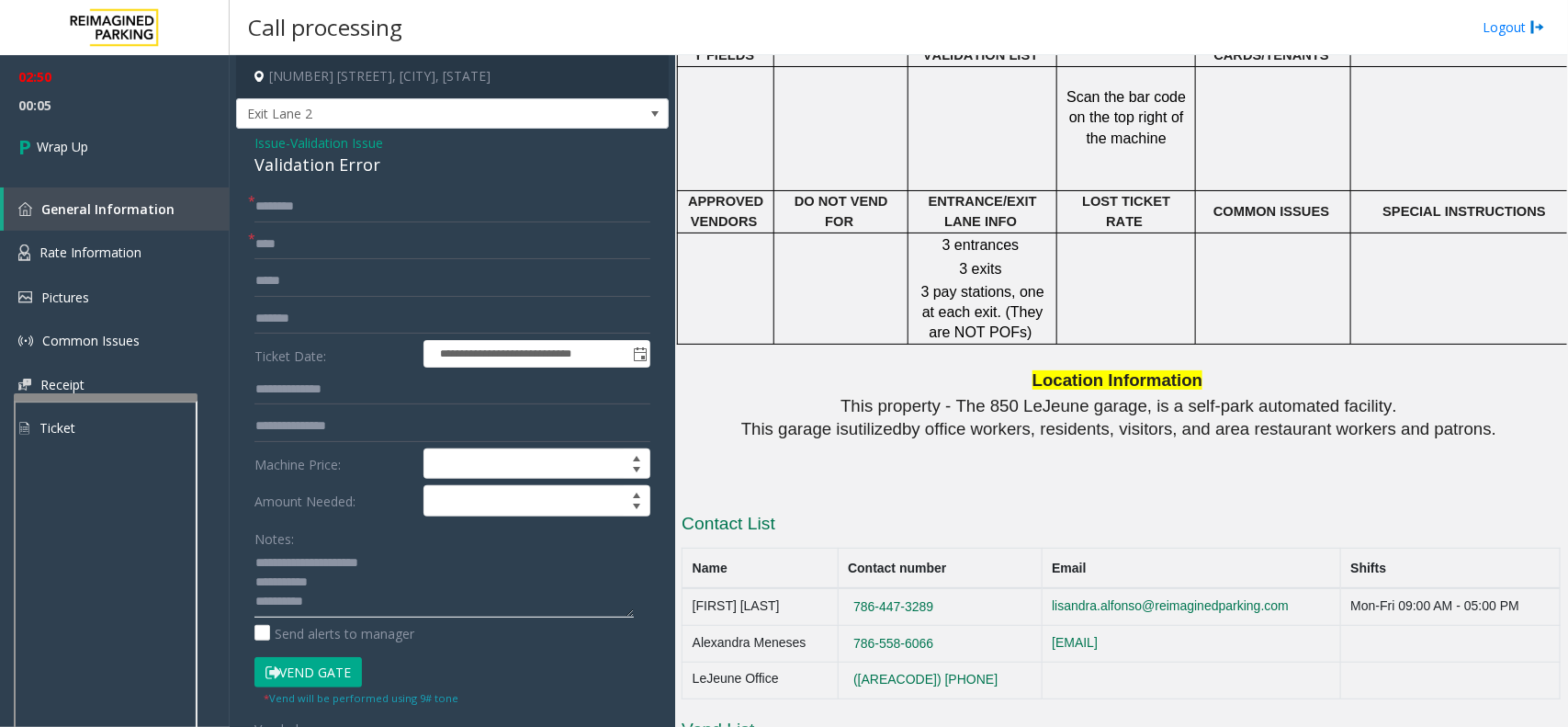 type on "**********" 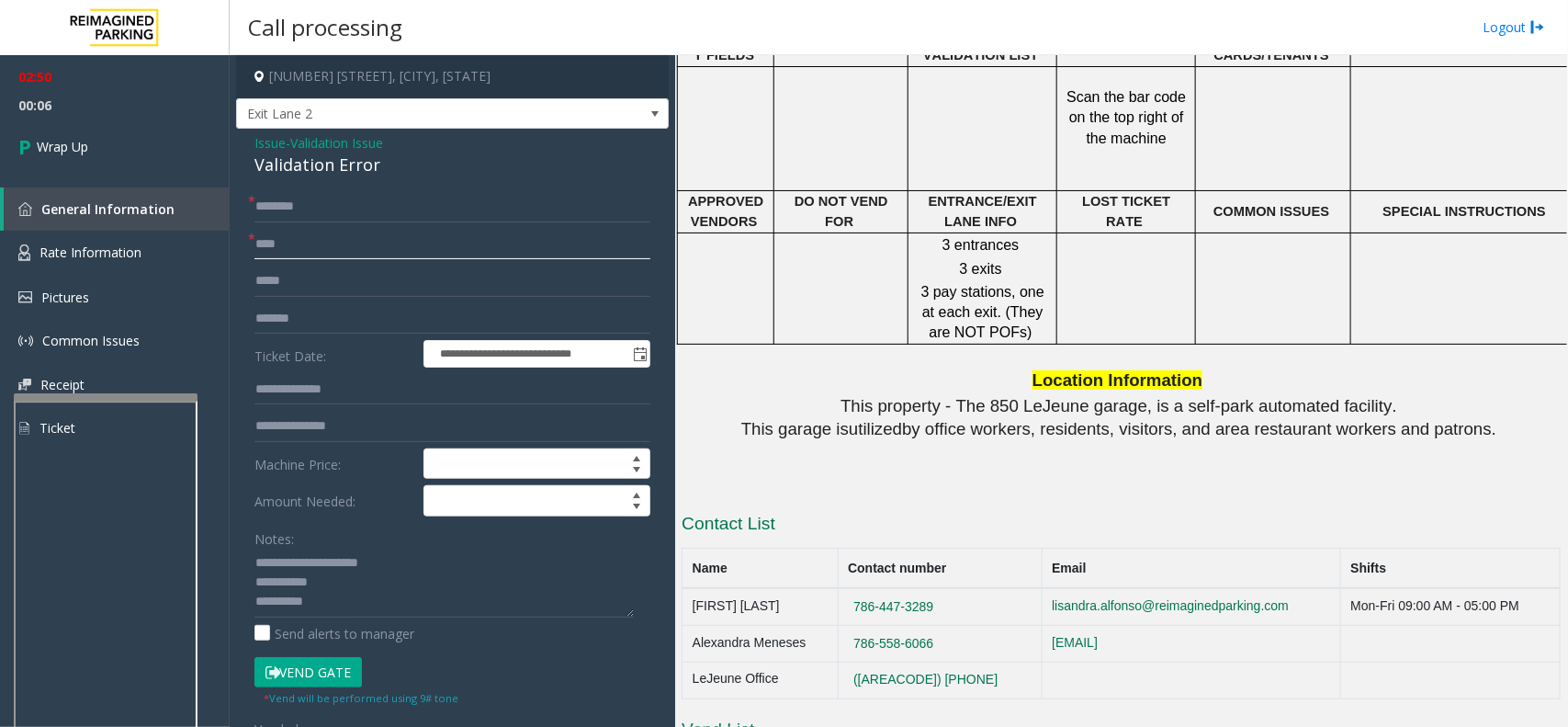 click on "****" 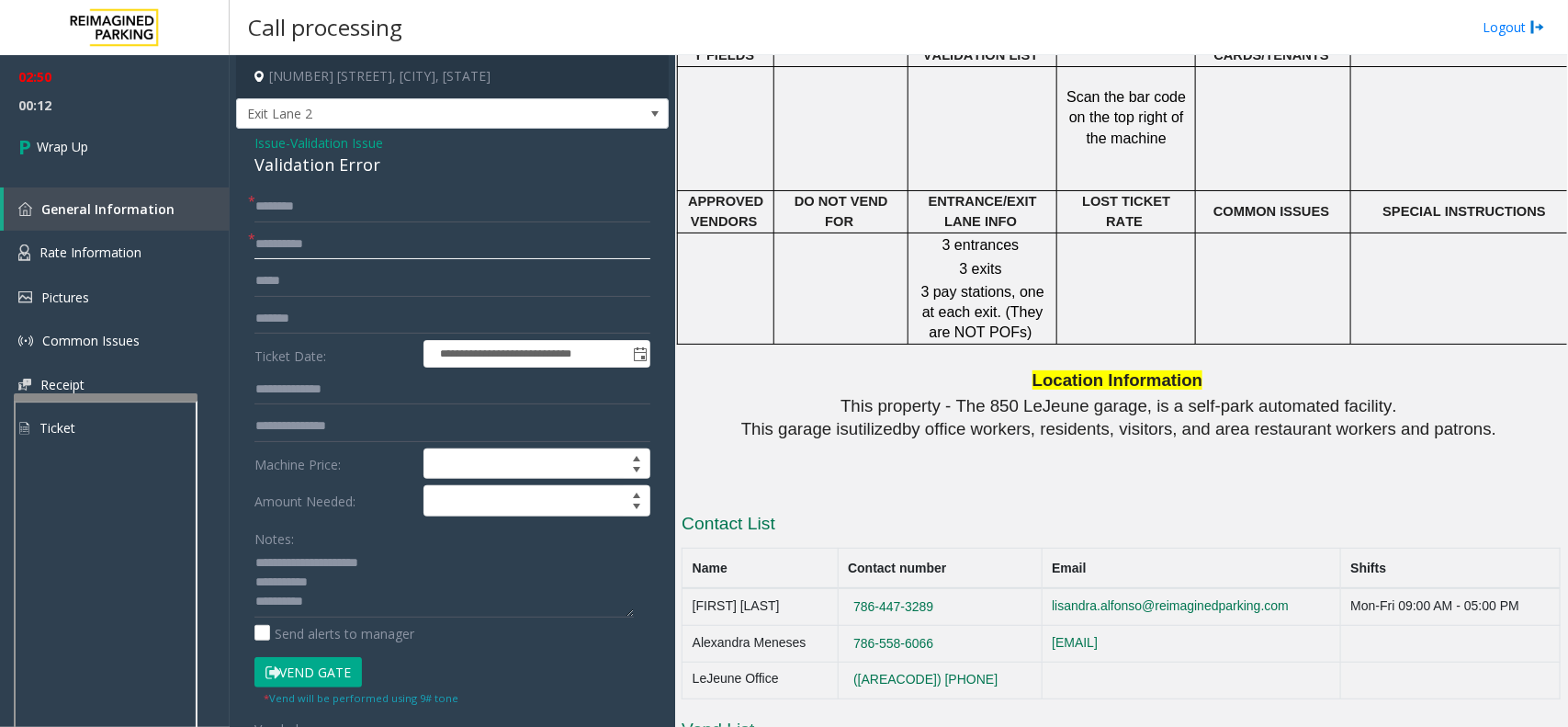 type on "**********" 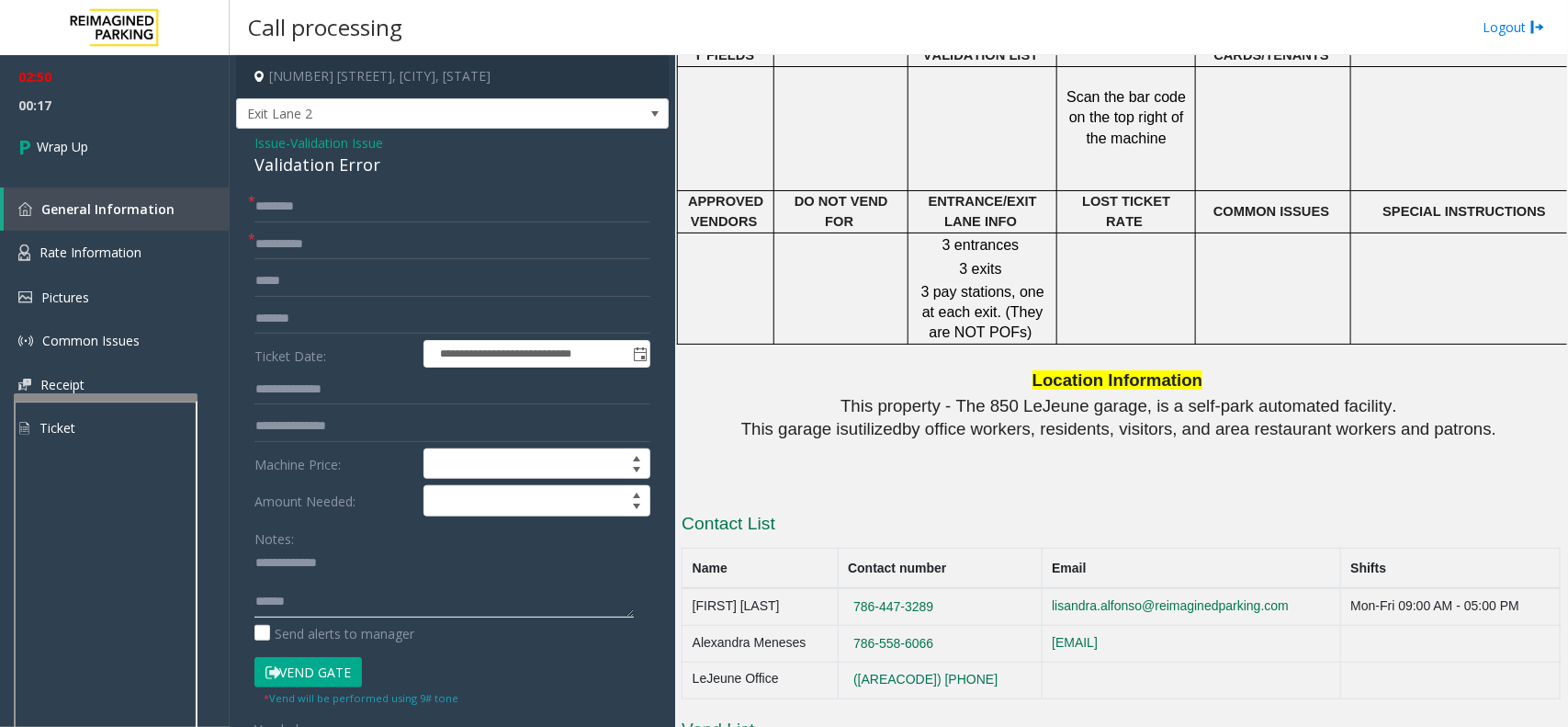 scroll, scrollTop: 0, scrollLeft: 0, axis: both 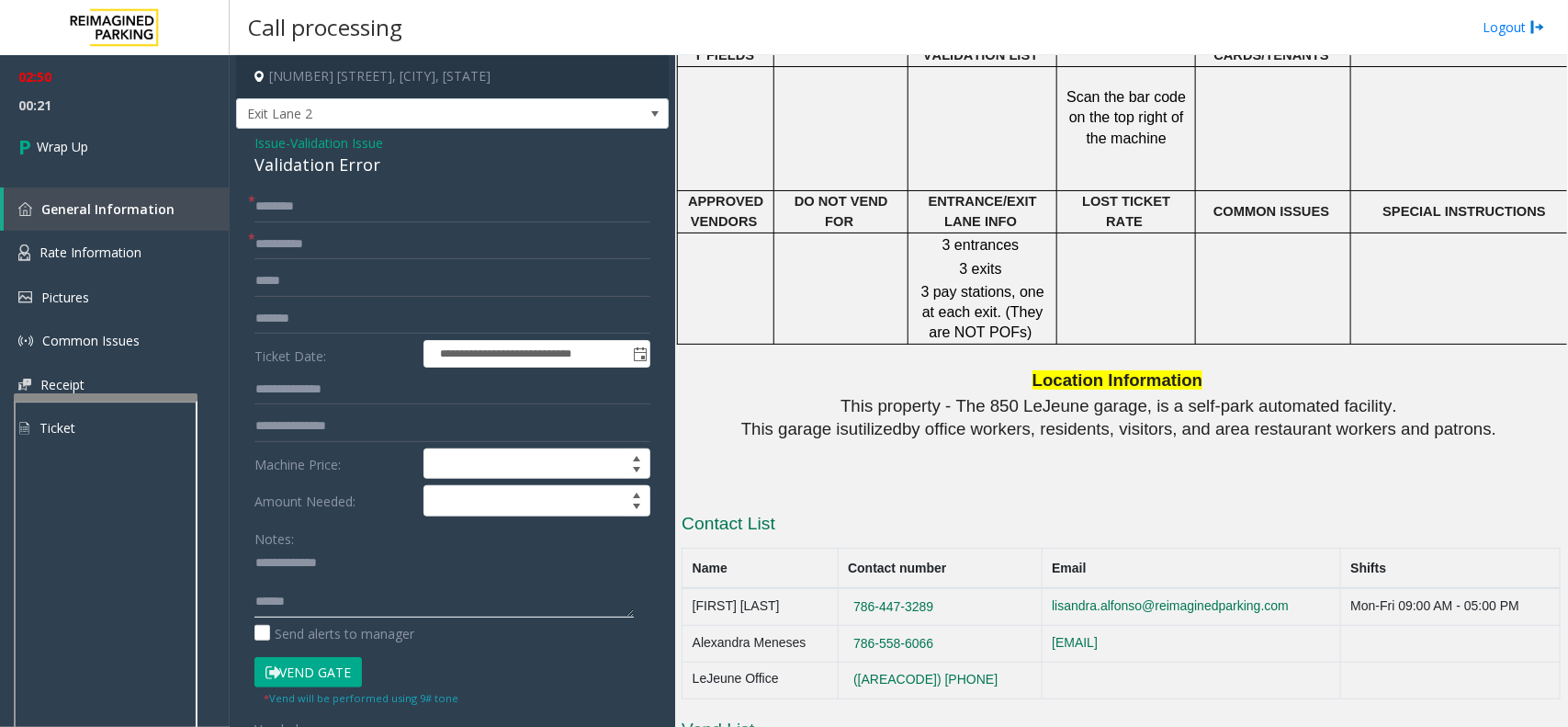 click 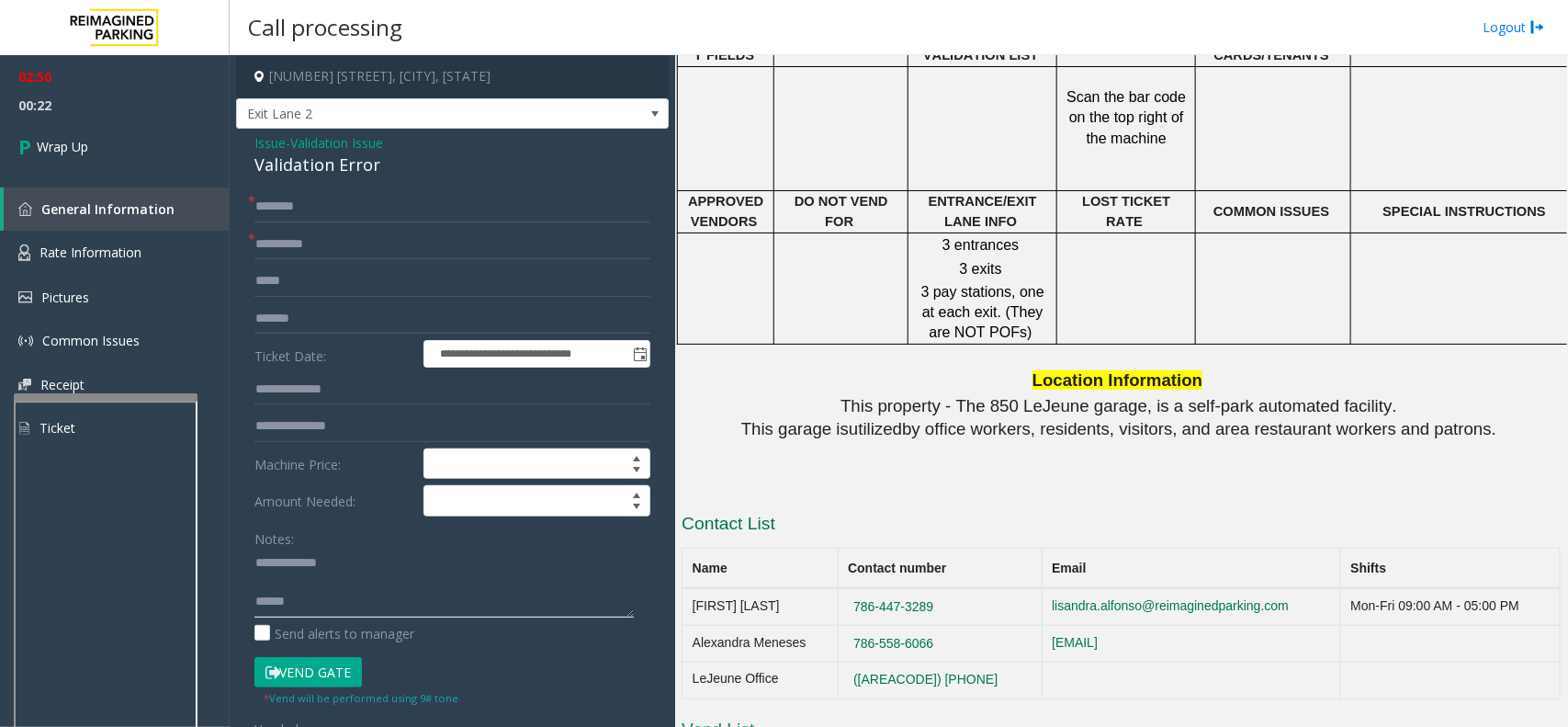 scroll, scrollTop: 81, scrollLeft: 0, axis: vertical 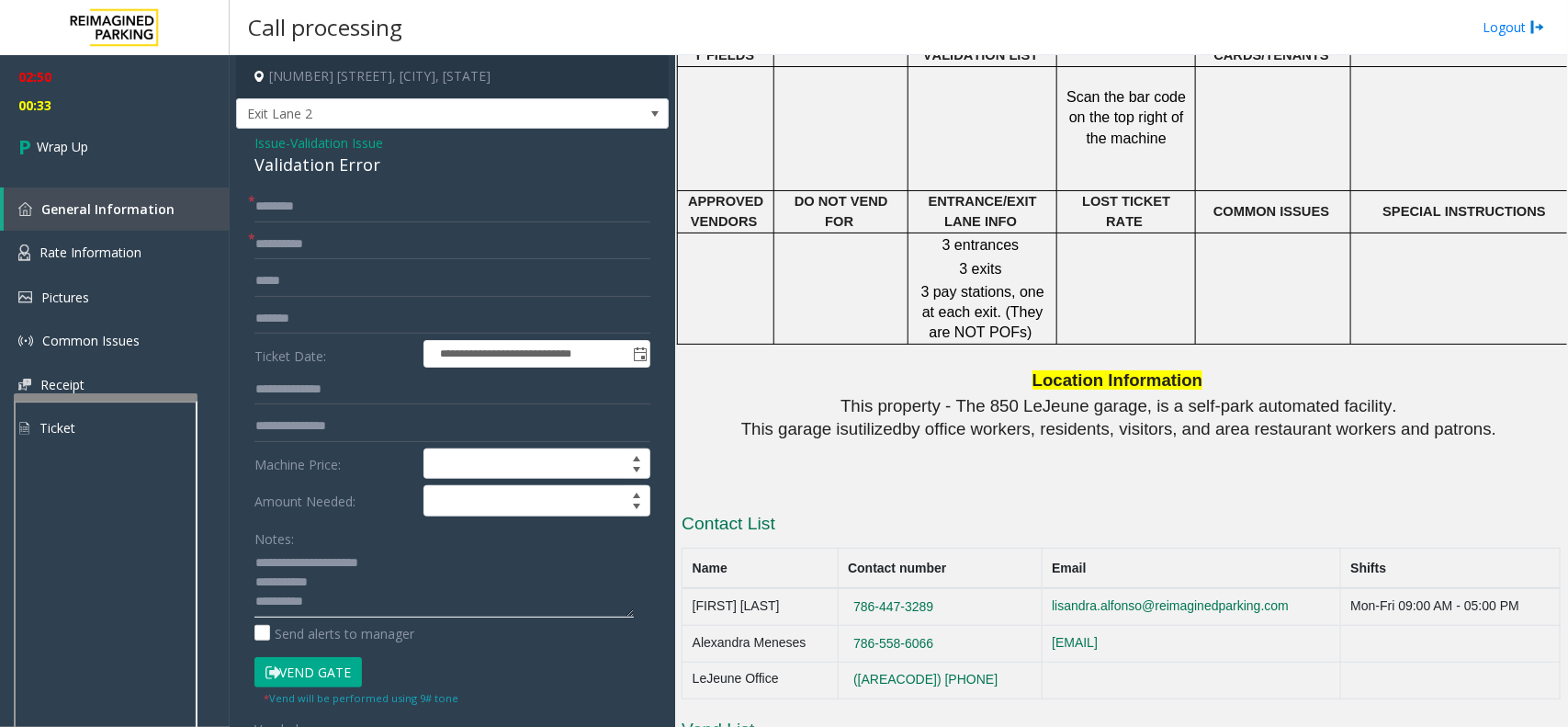 drag, startPoint x: 341, startPoint y: 562, endPoint x: 361, endPoint y: 556, distance: 20.880613 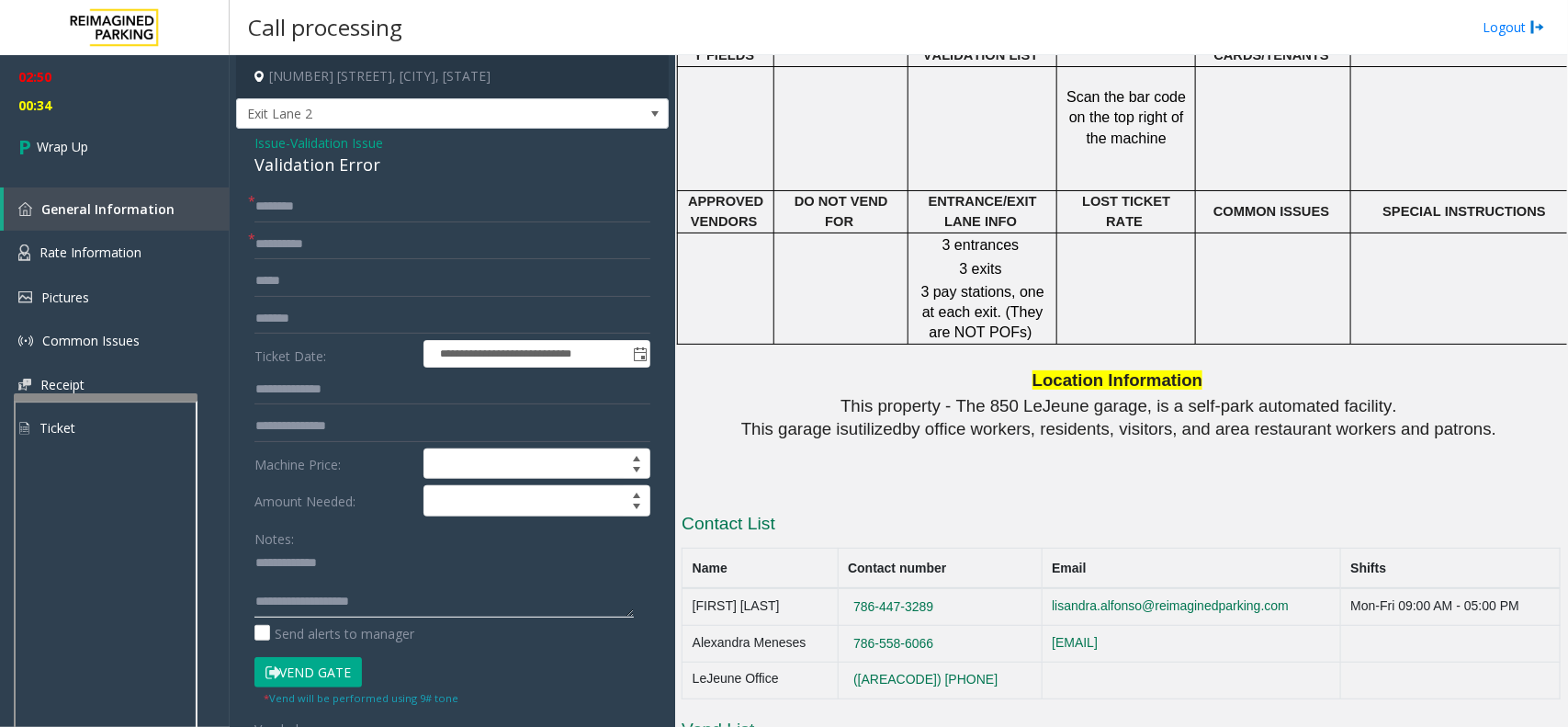 click 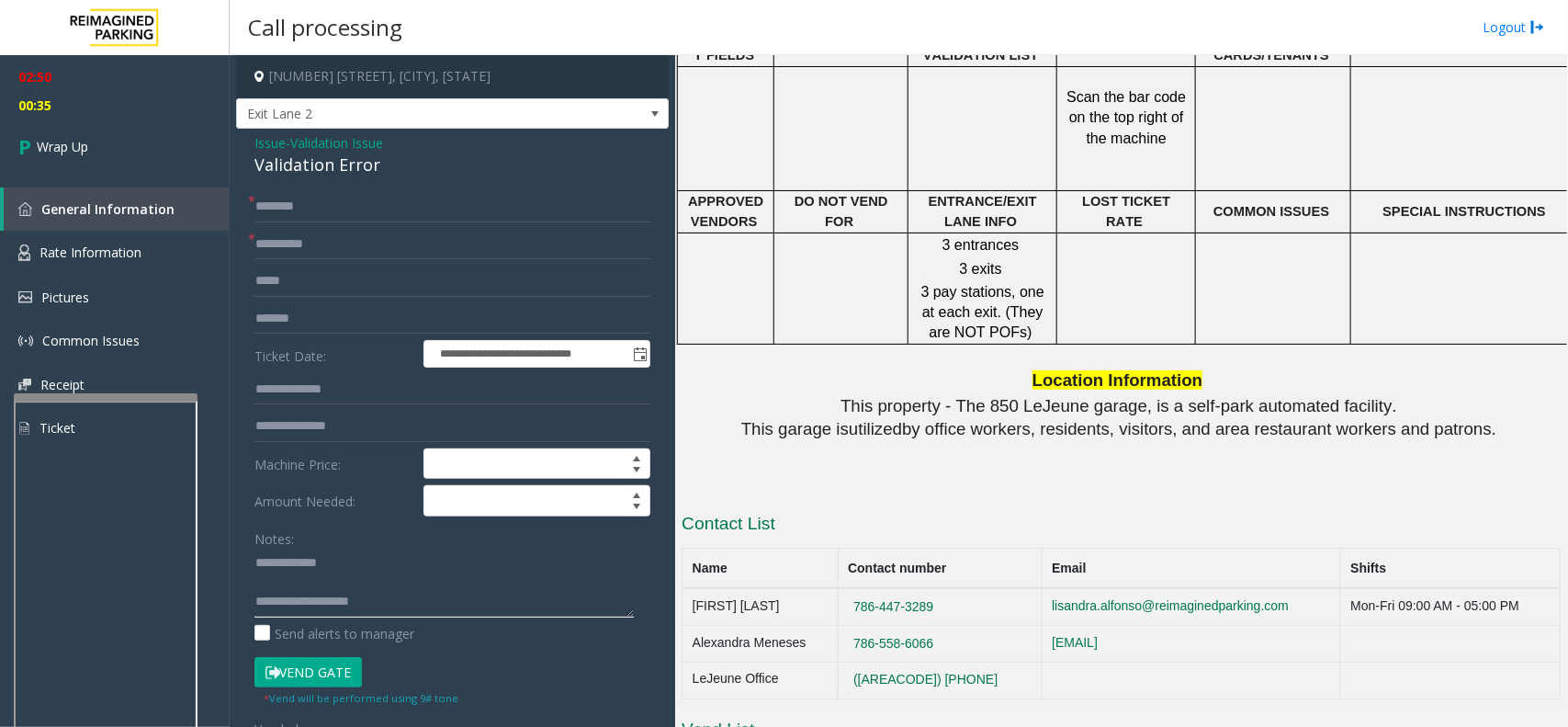click 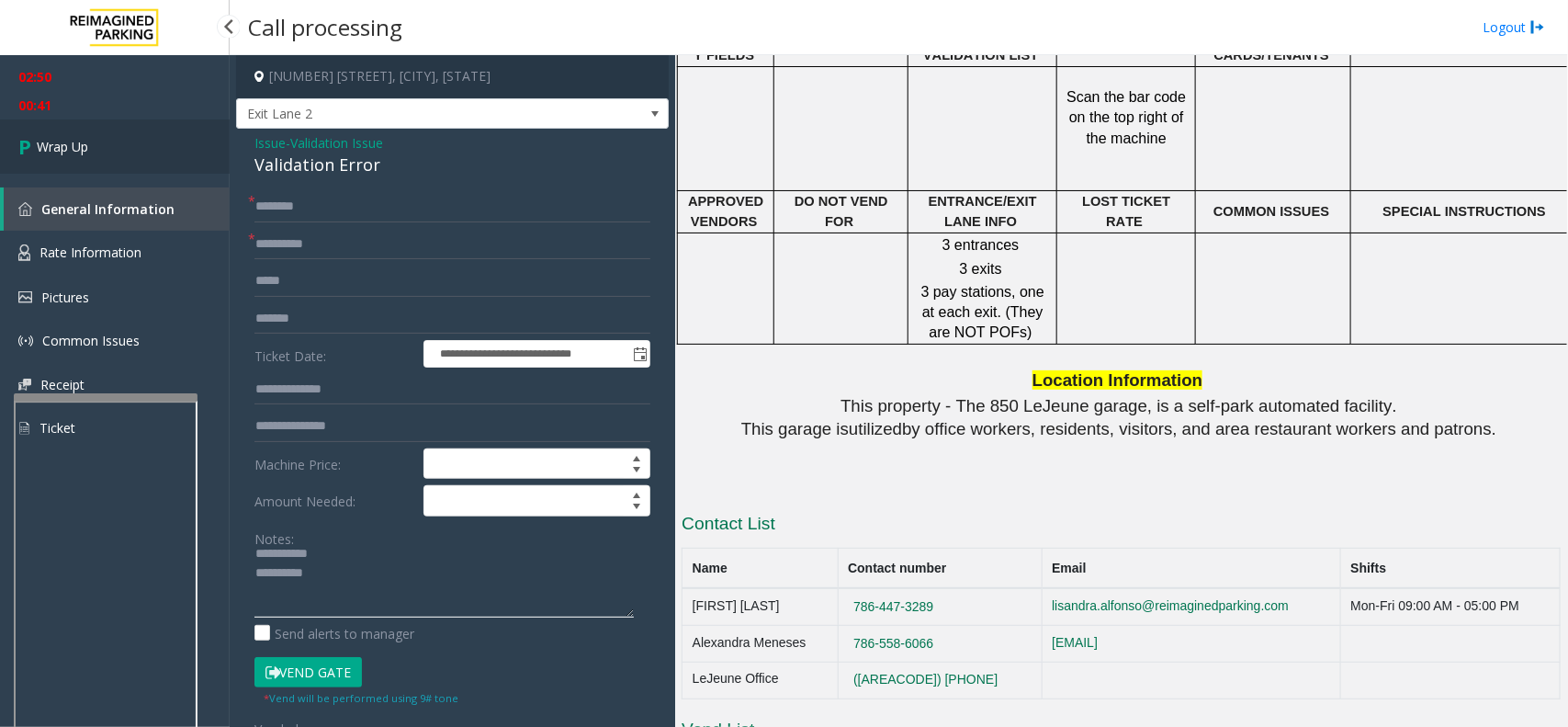 scroll, scrollTop: 0, scrollLeft: 0, axis: both 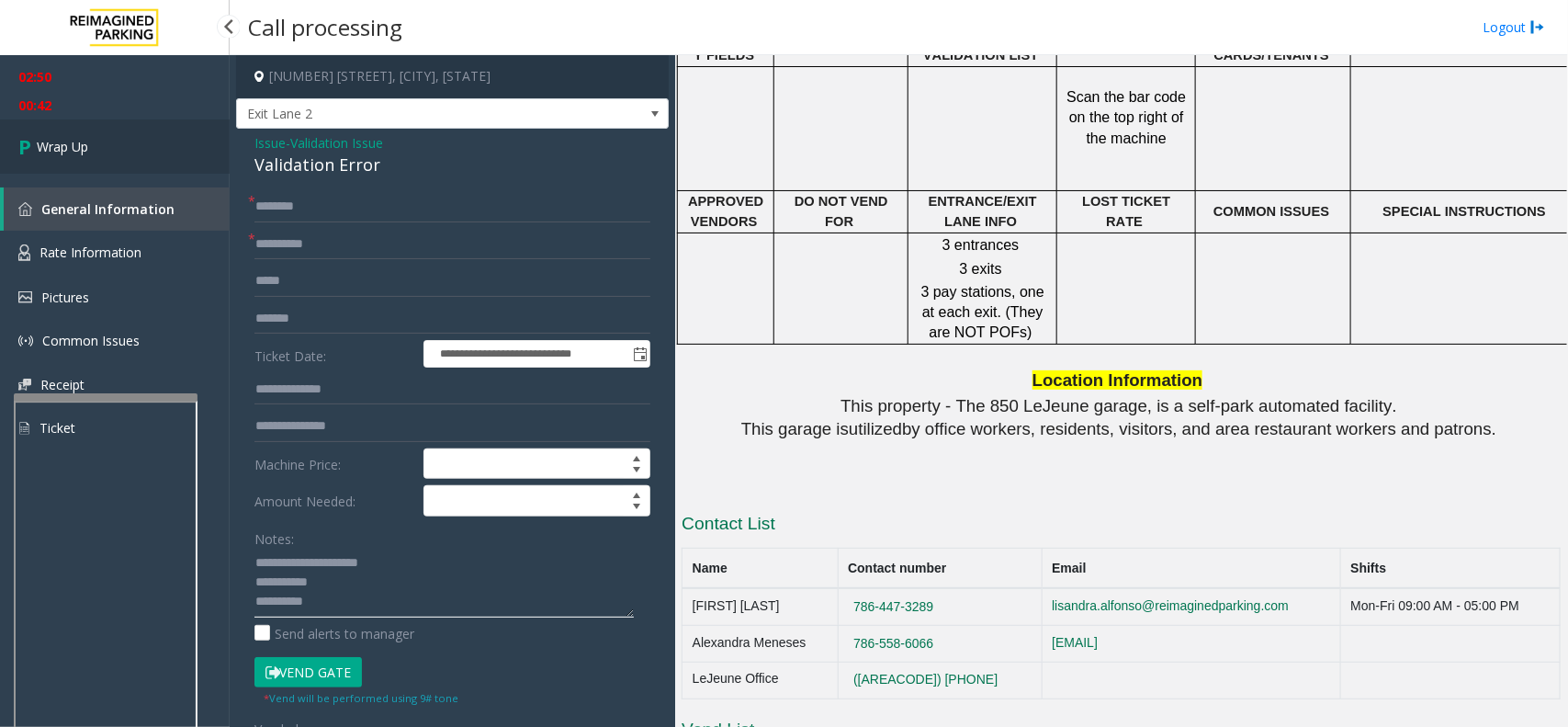 type on "**********" 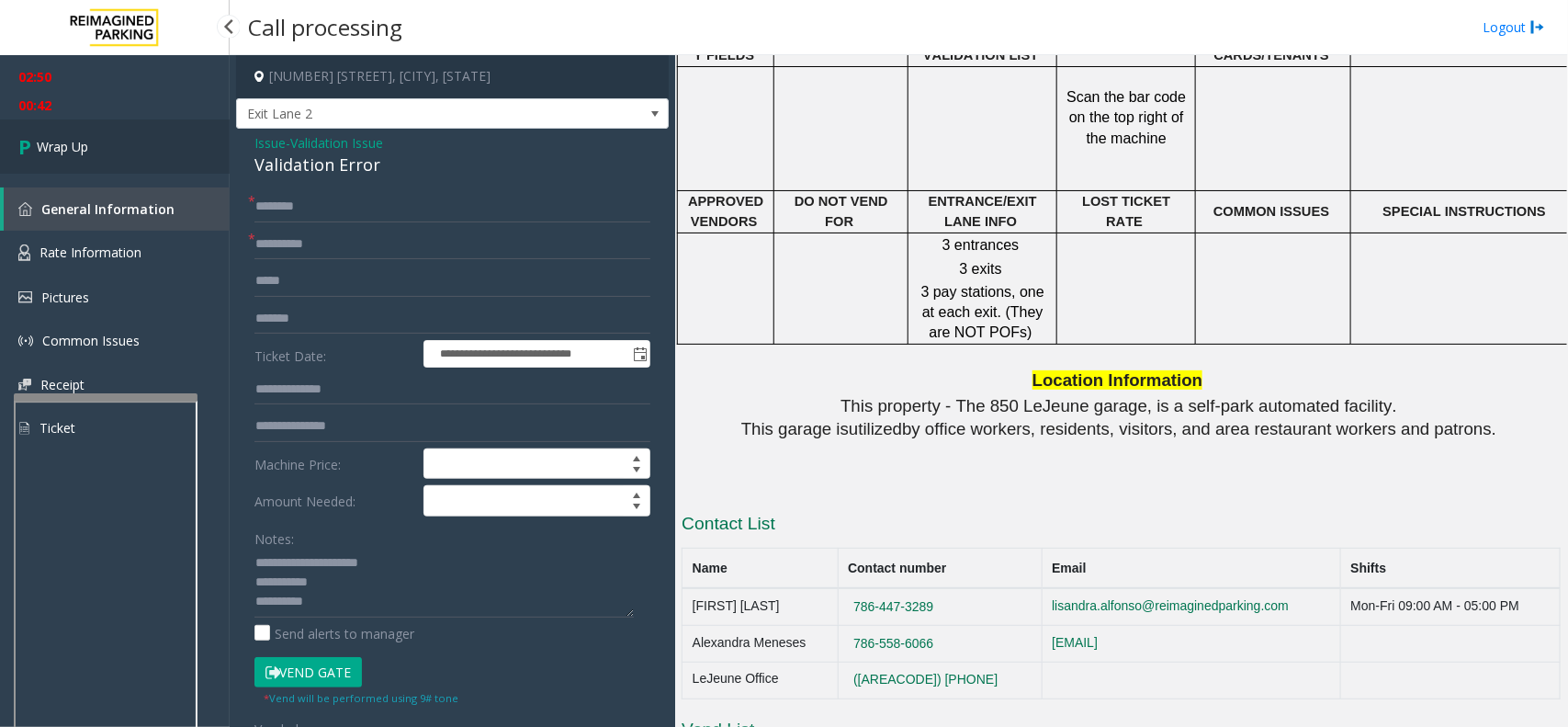 click on "Wrap Up" at bounding box center [115, 146] 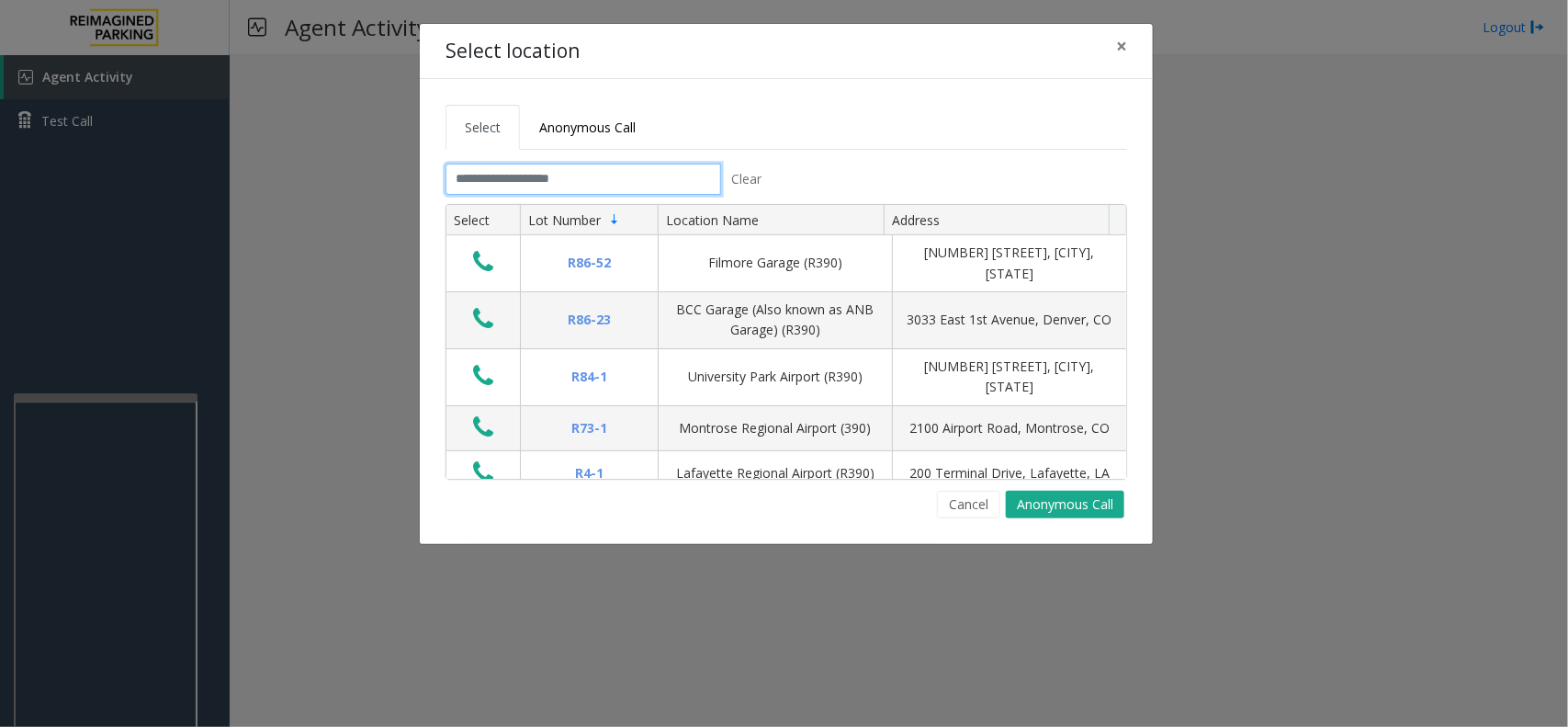 click 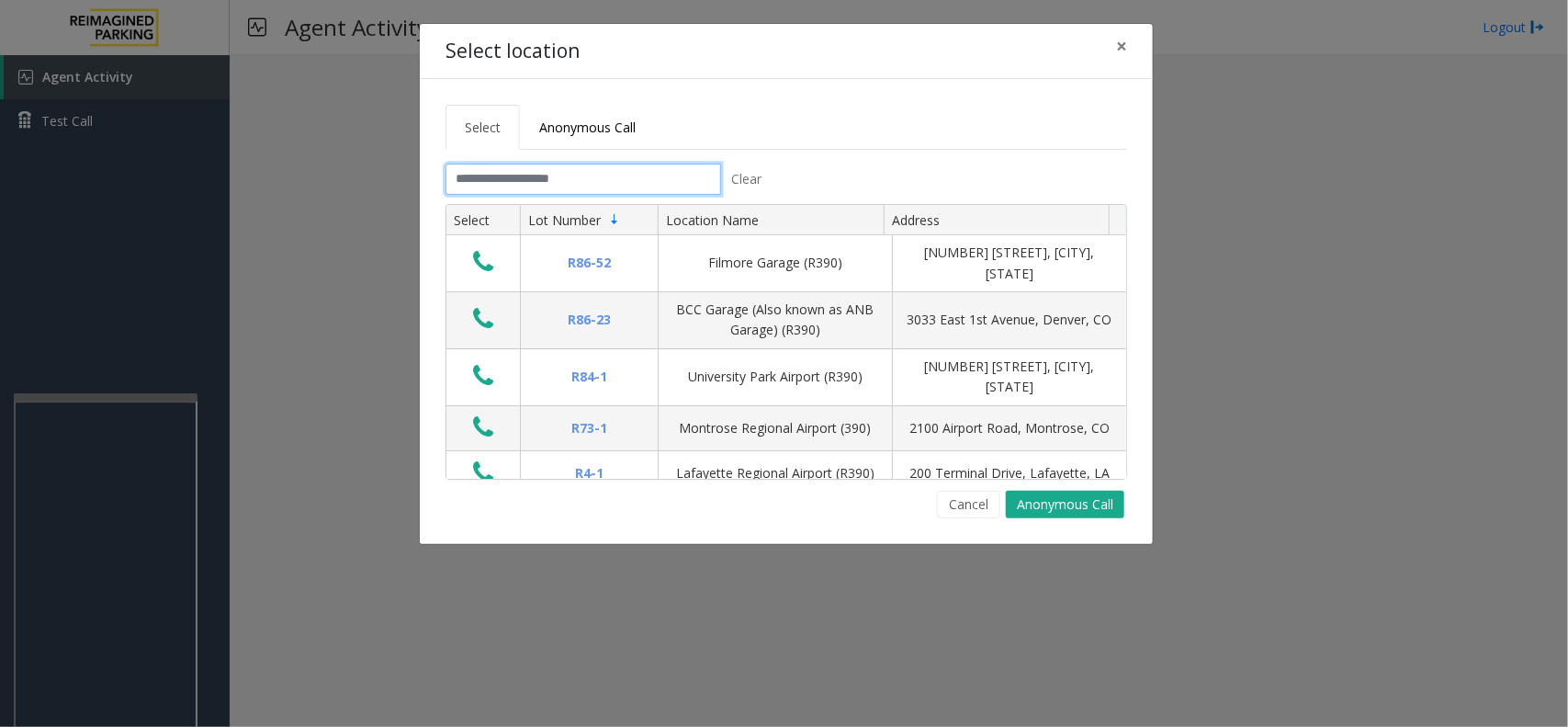 click 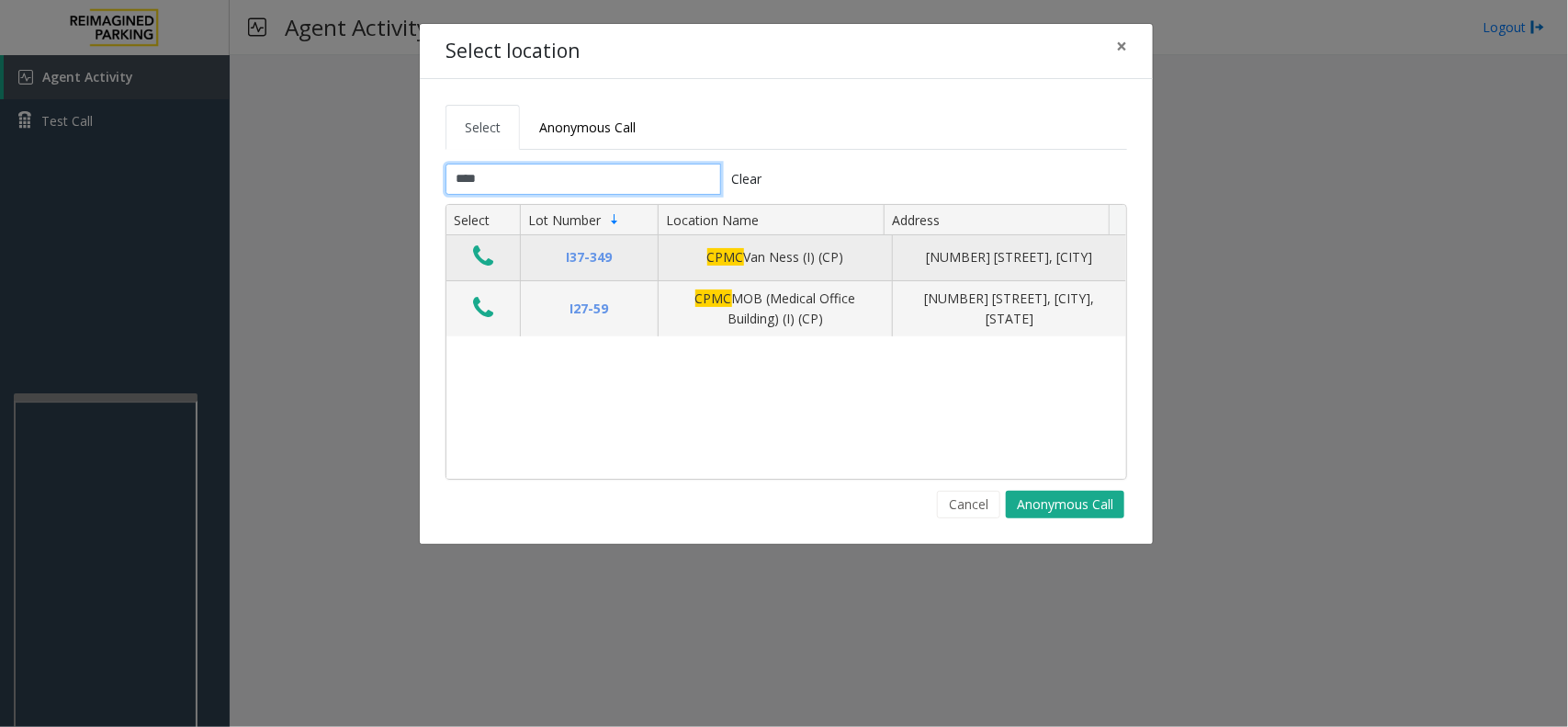 type on "****" 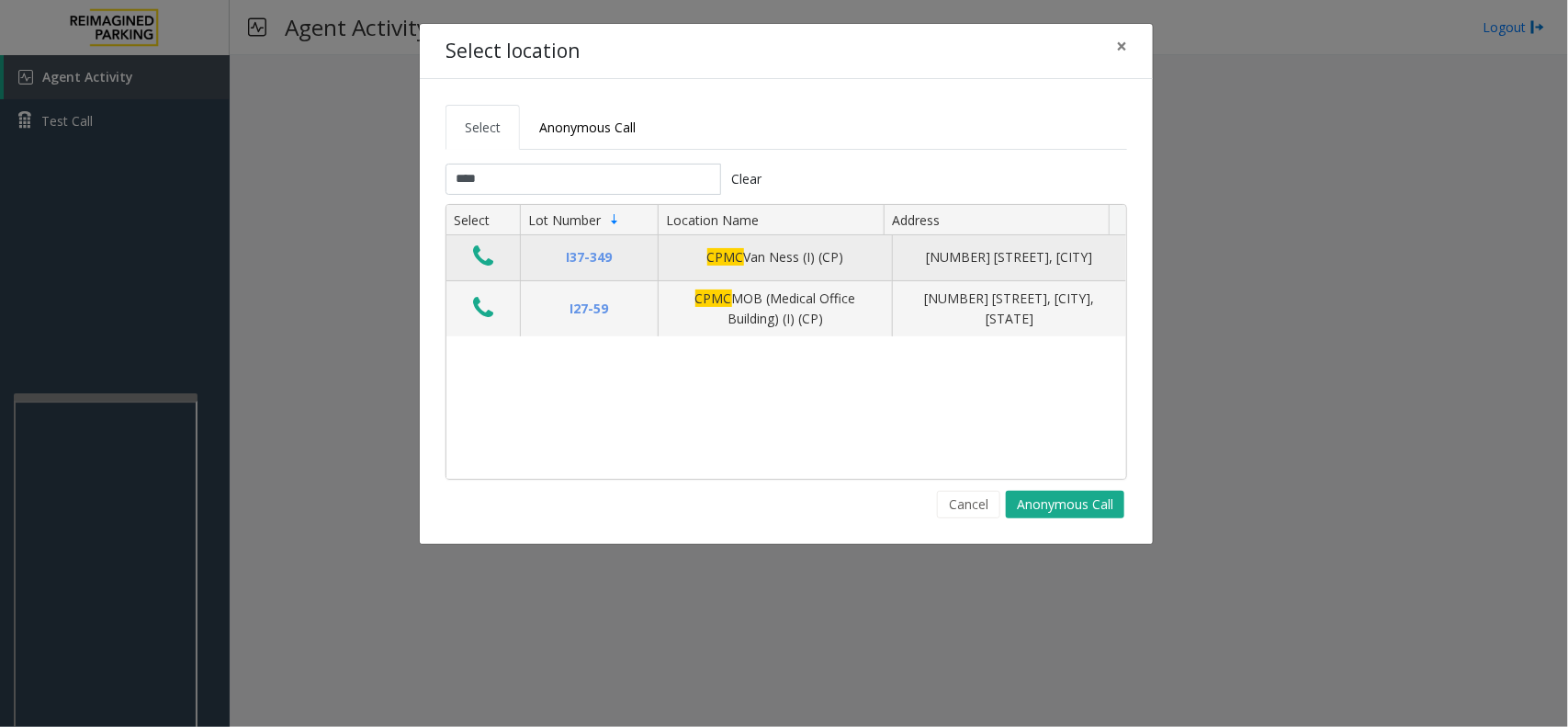 click 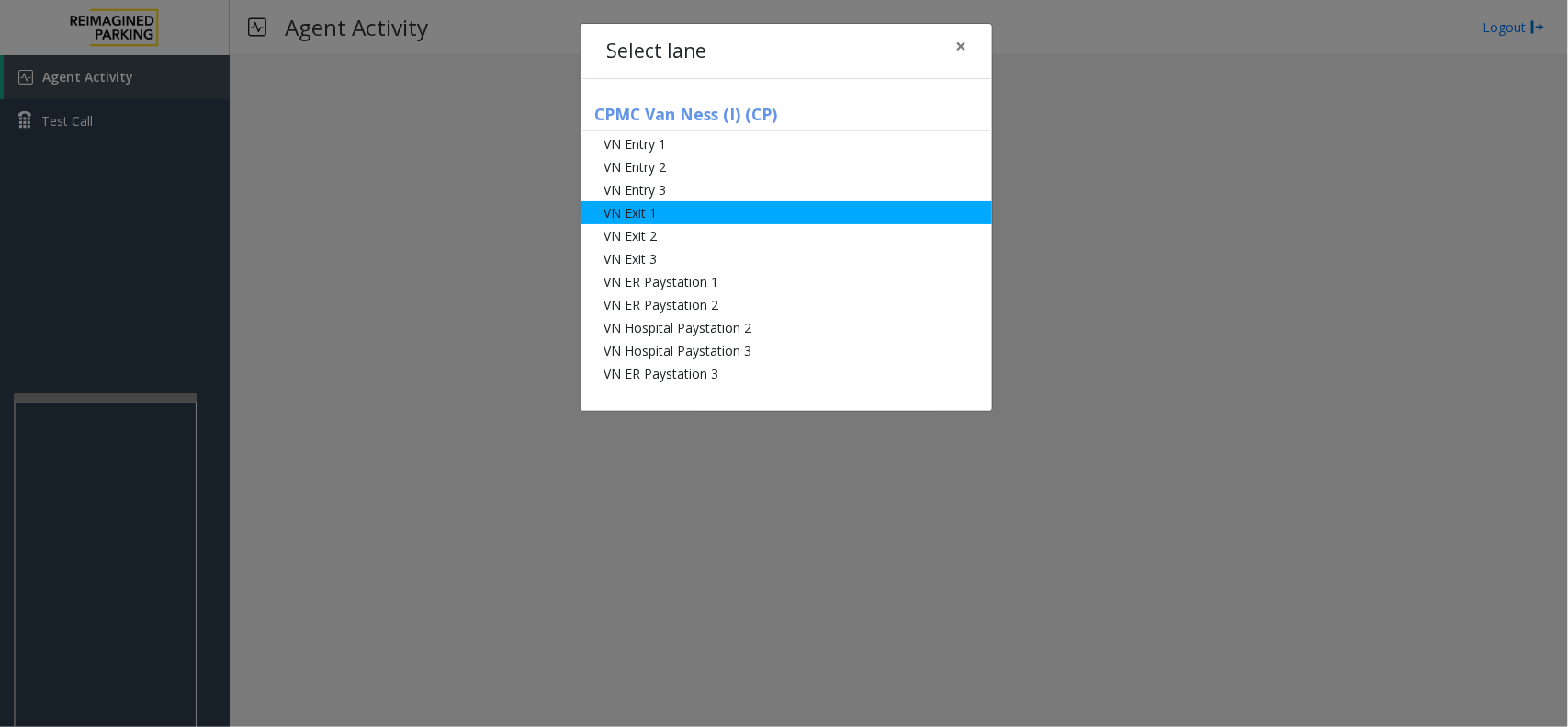 click on "VN Exit 1" 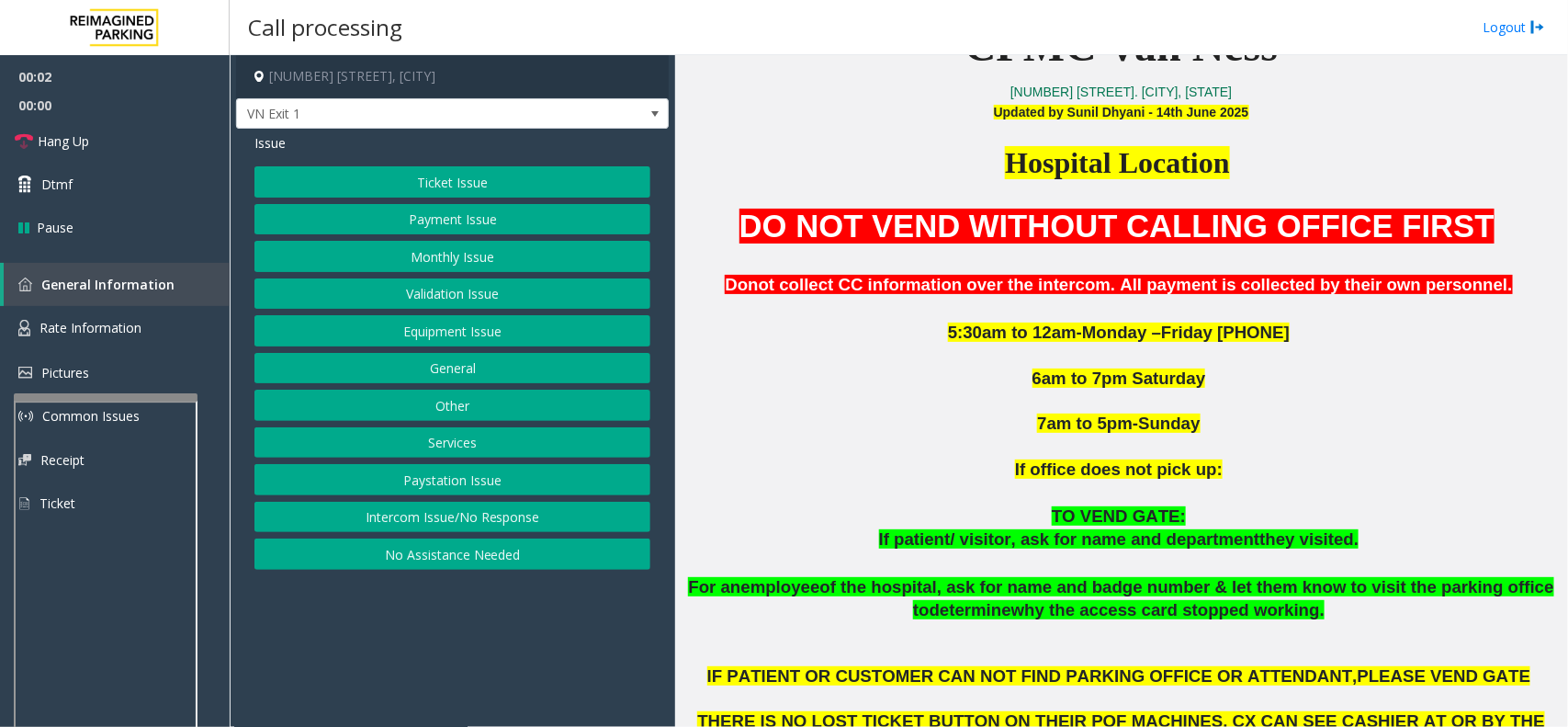 scroll, scrollTop: 689, scrollLeft: 0, axis: vertical 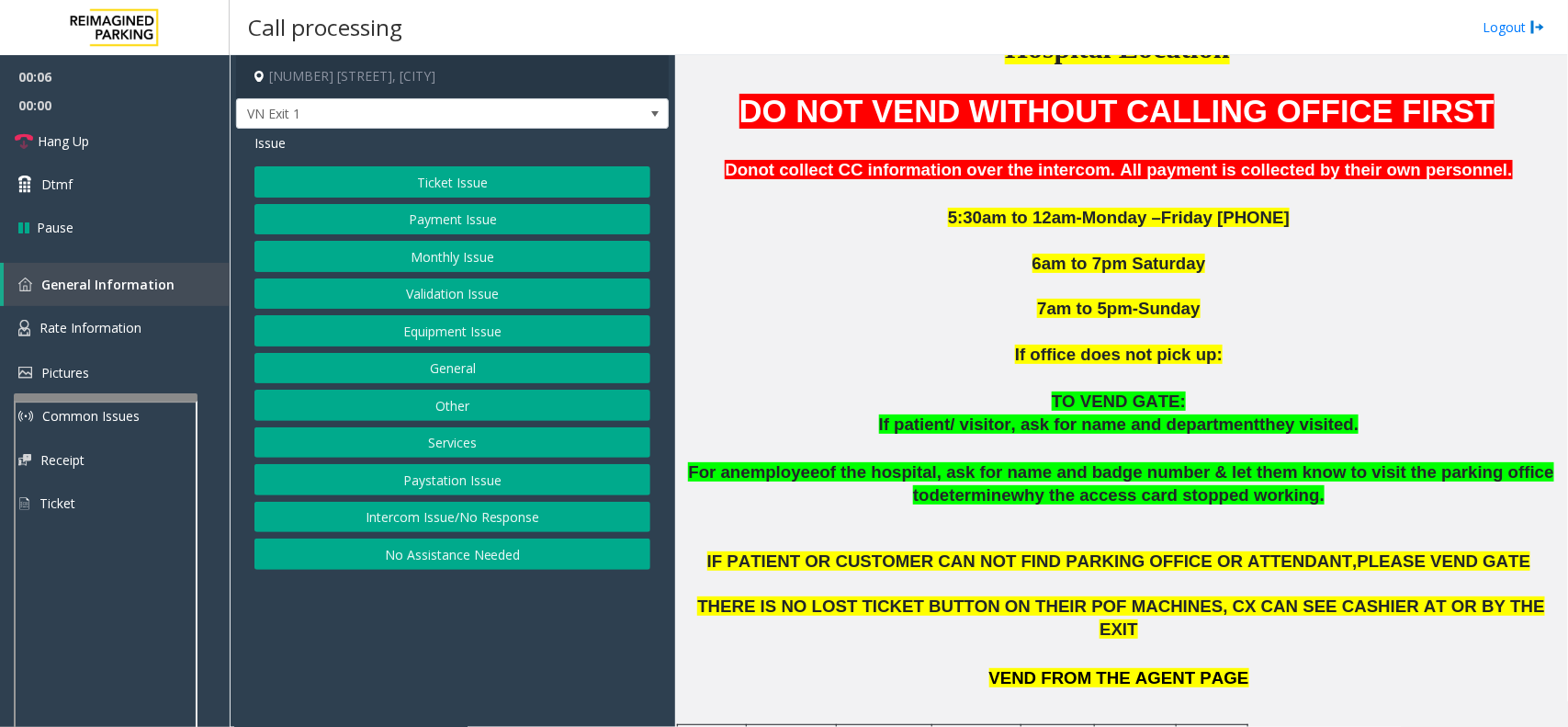 click on "Monthly Issue" 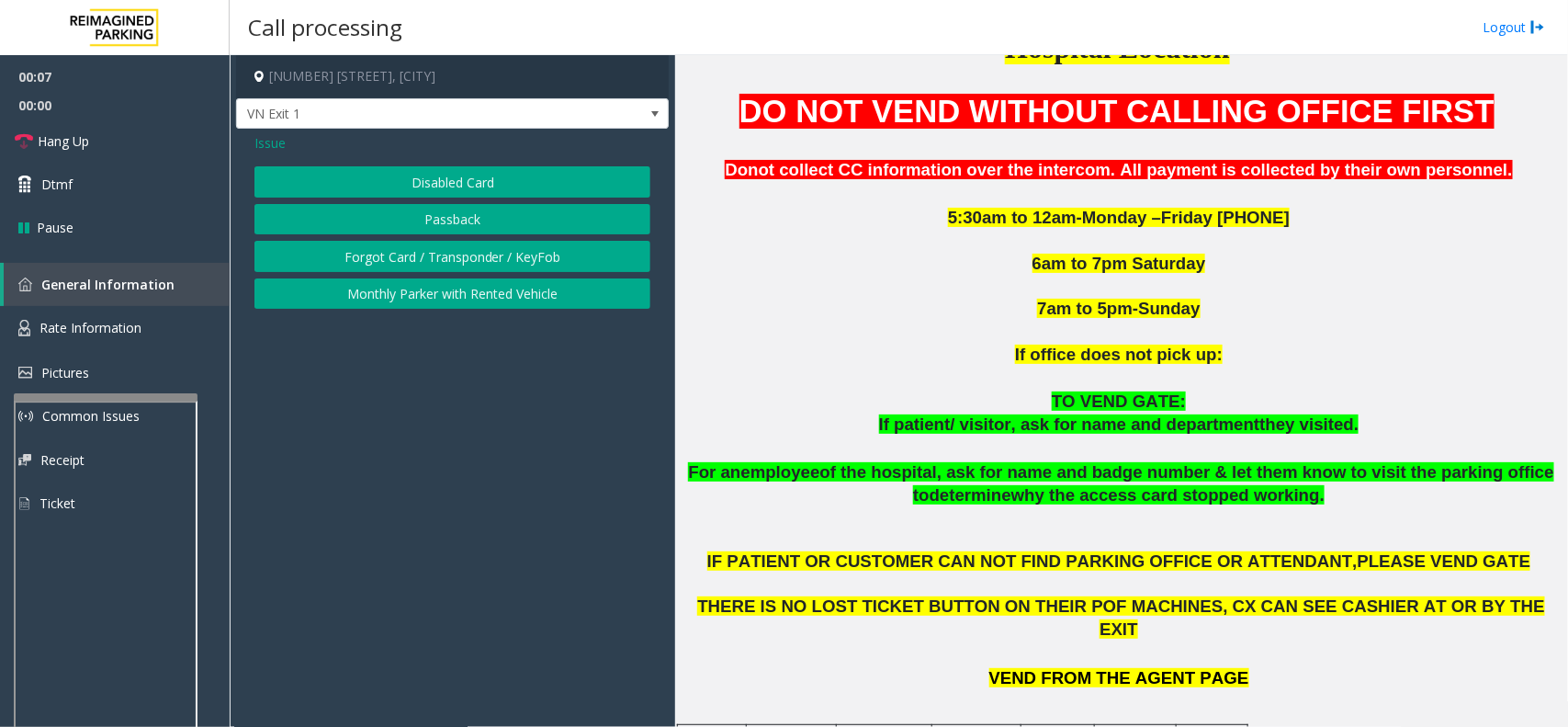 click on "Disabled Card" 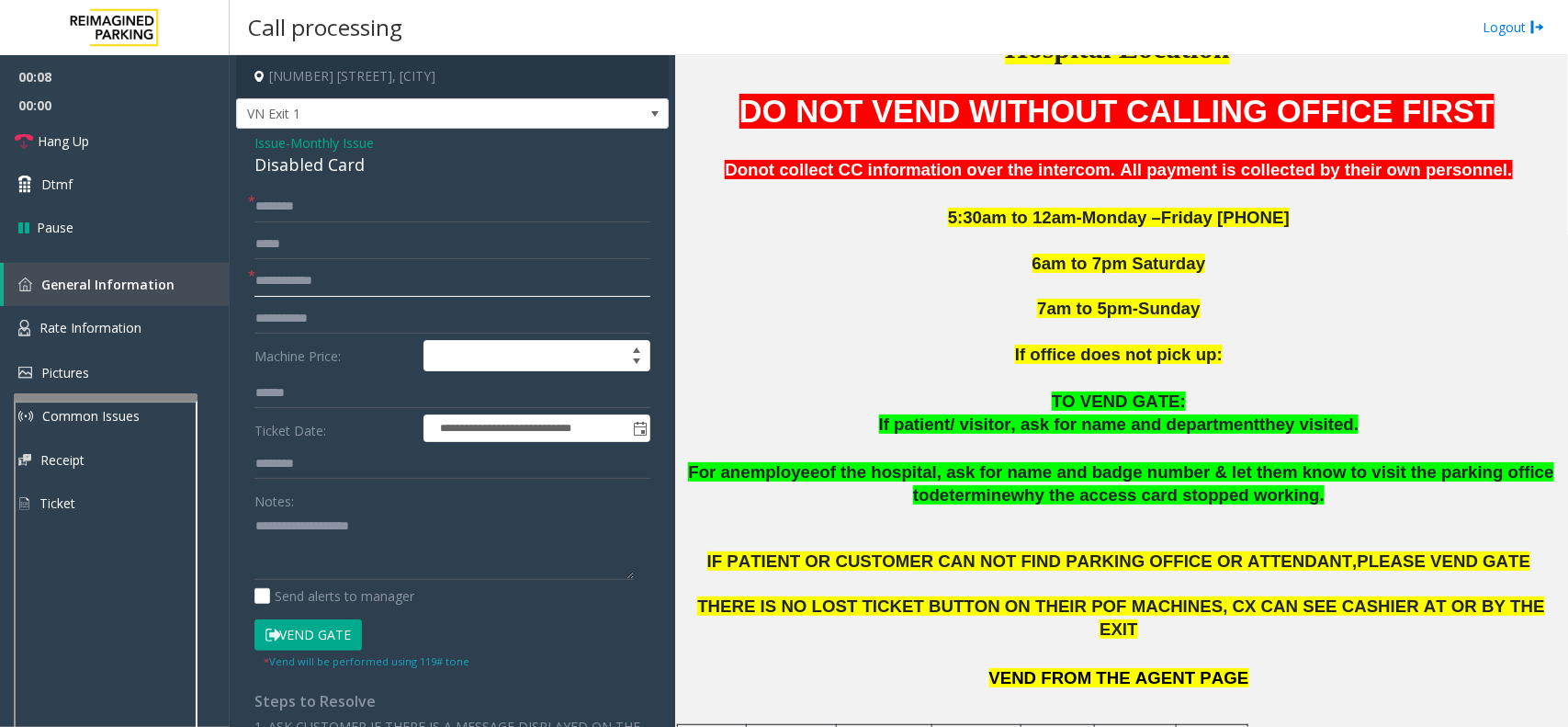 click 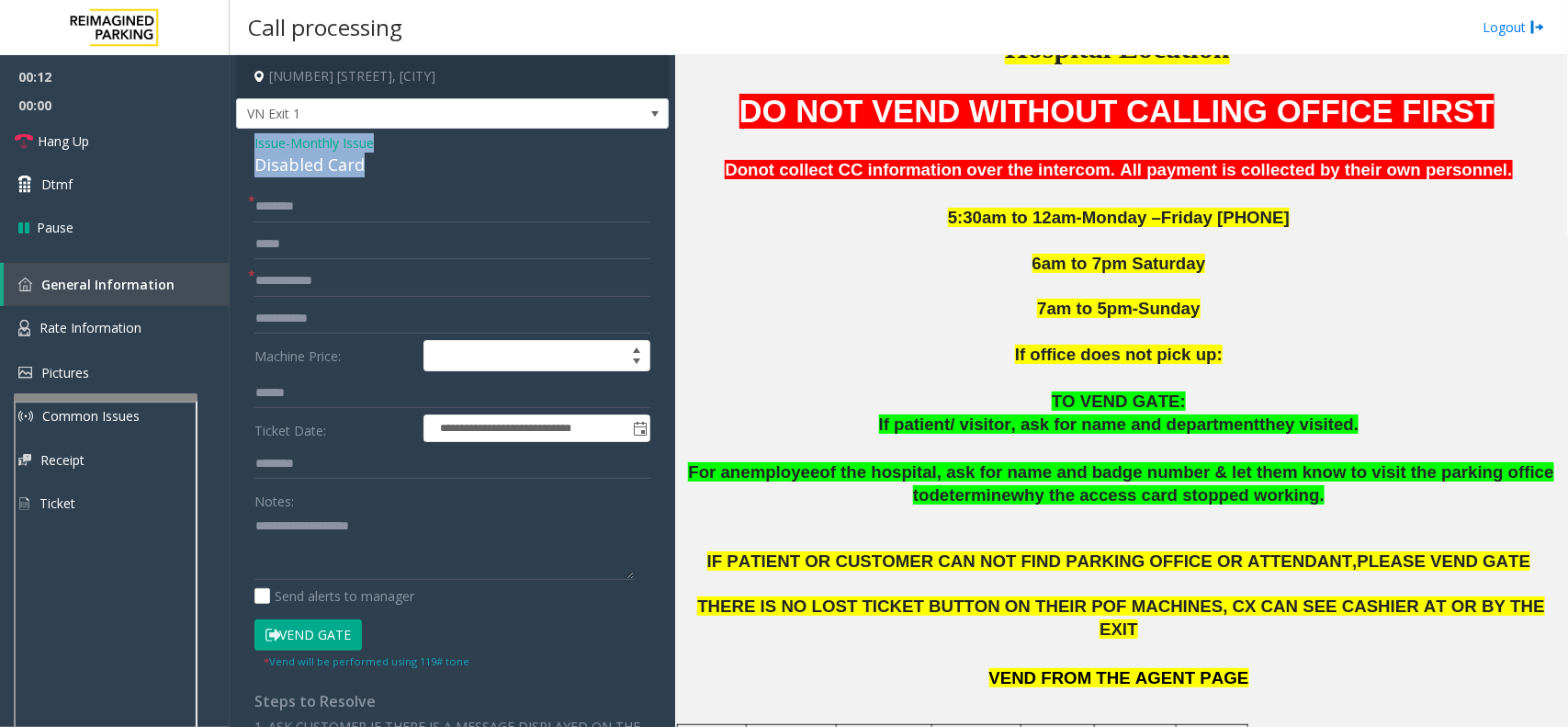 drag, startPoint x: 375, startPoint y: 153, endPoint x: 251, endPoint y: 150, distance: 124.03629 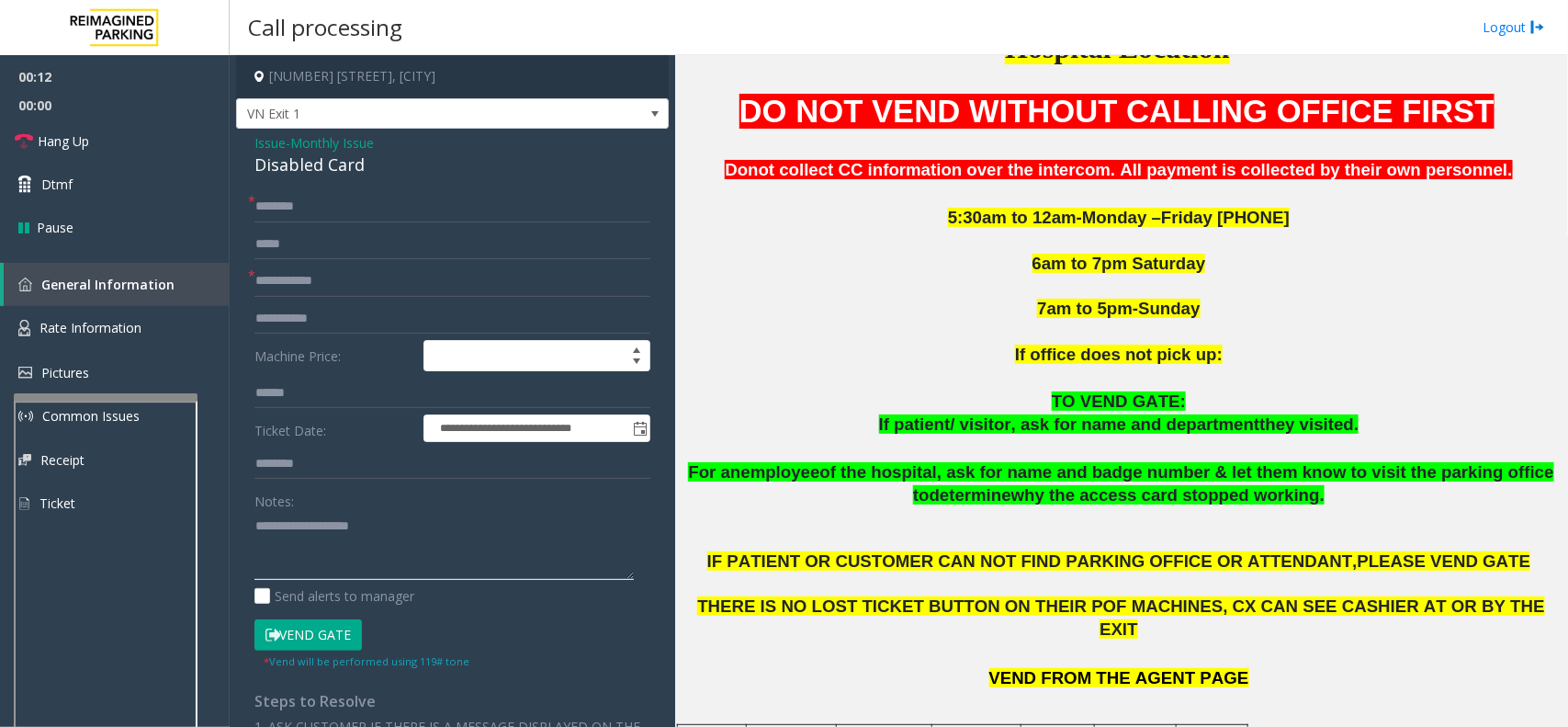 paste on "**********" 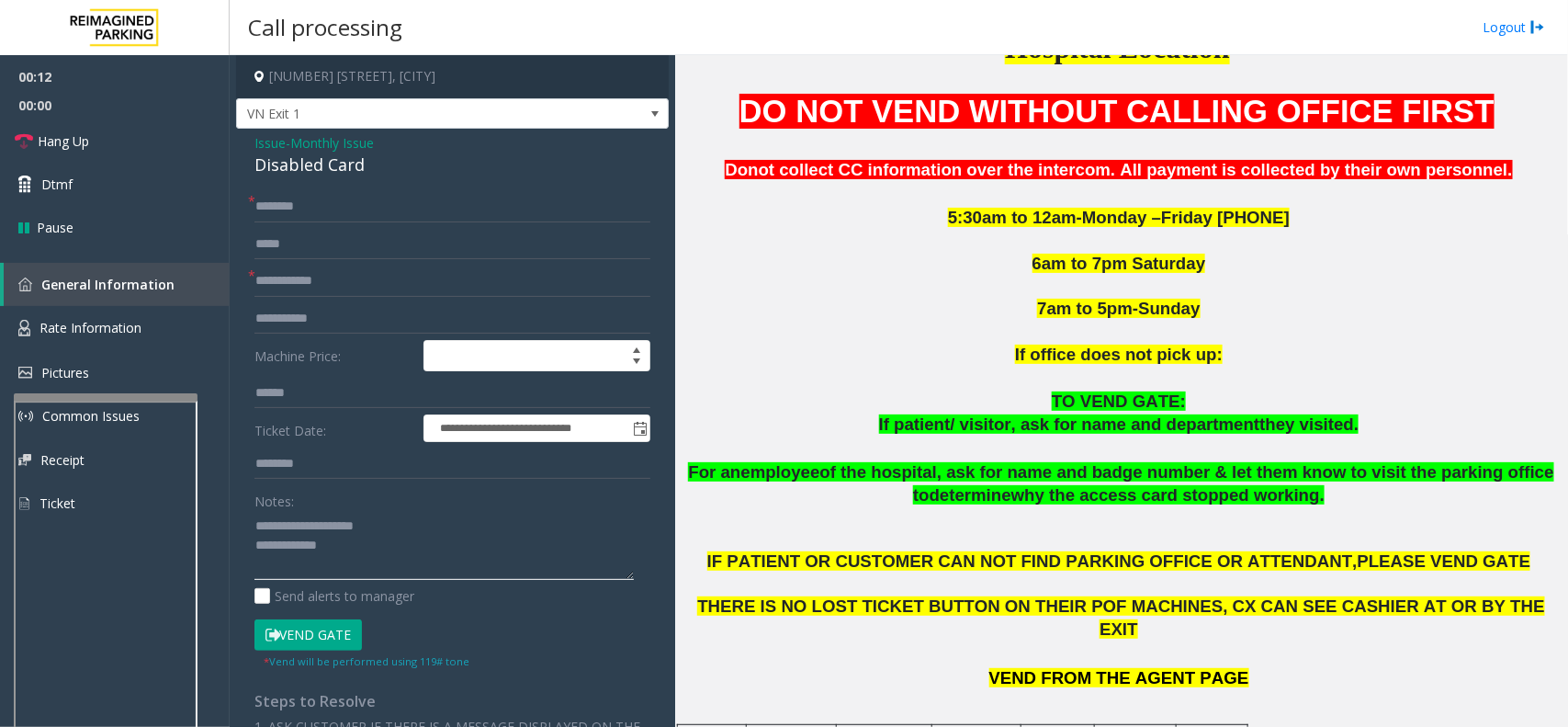 click 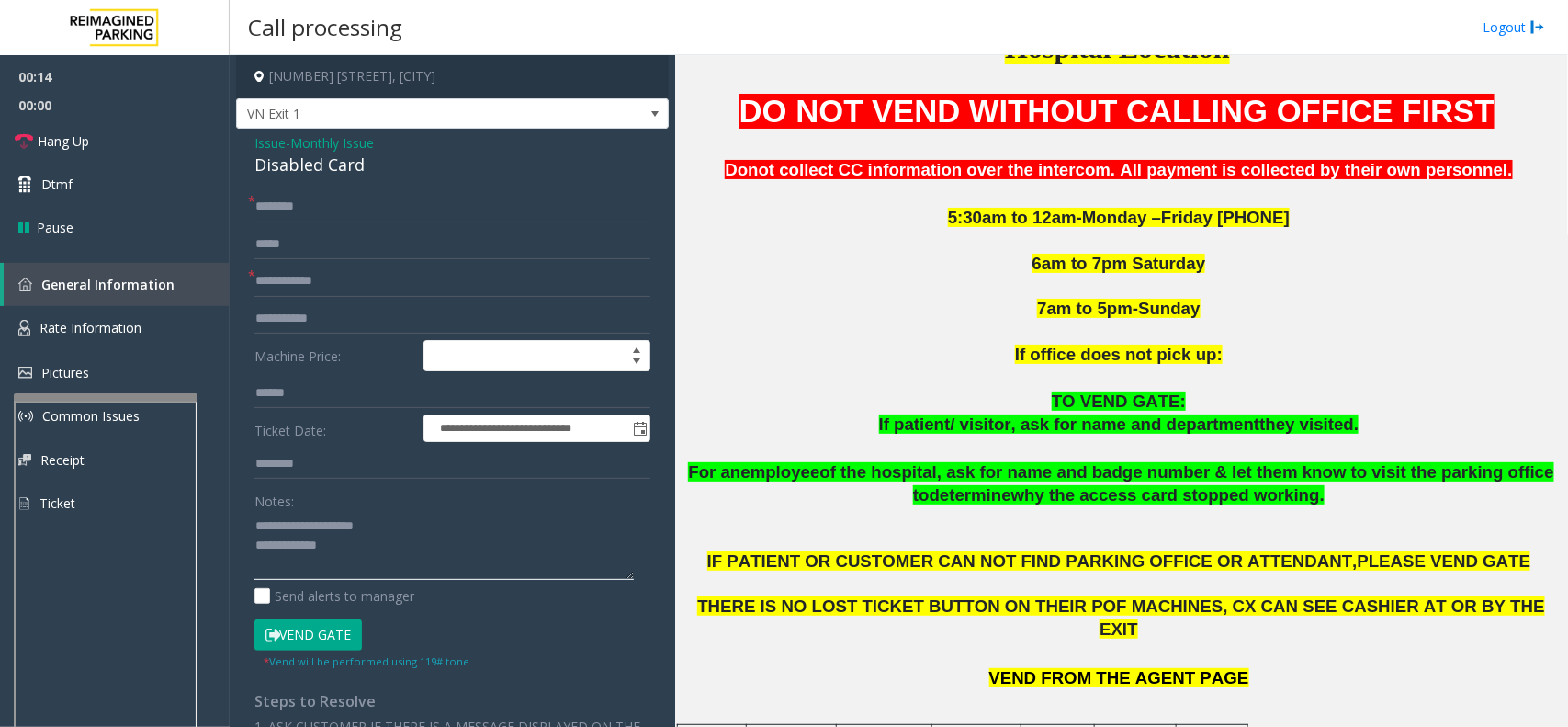 drag, startPoint x: 389, startPoint y: 528, endPoint x: 299, endPoint y: 525, distance: 90.049986 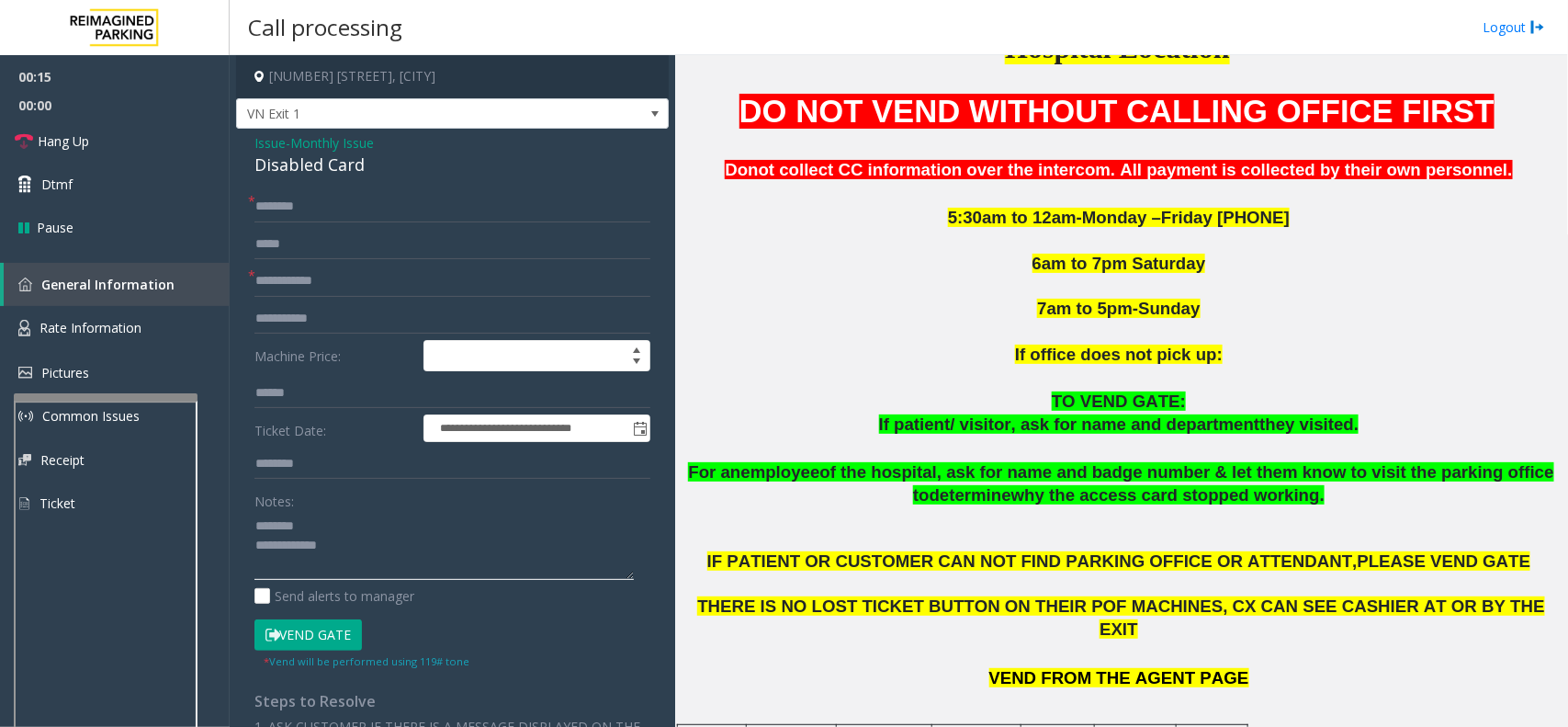 click 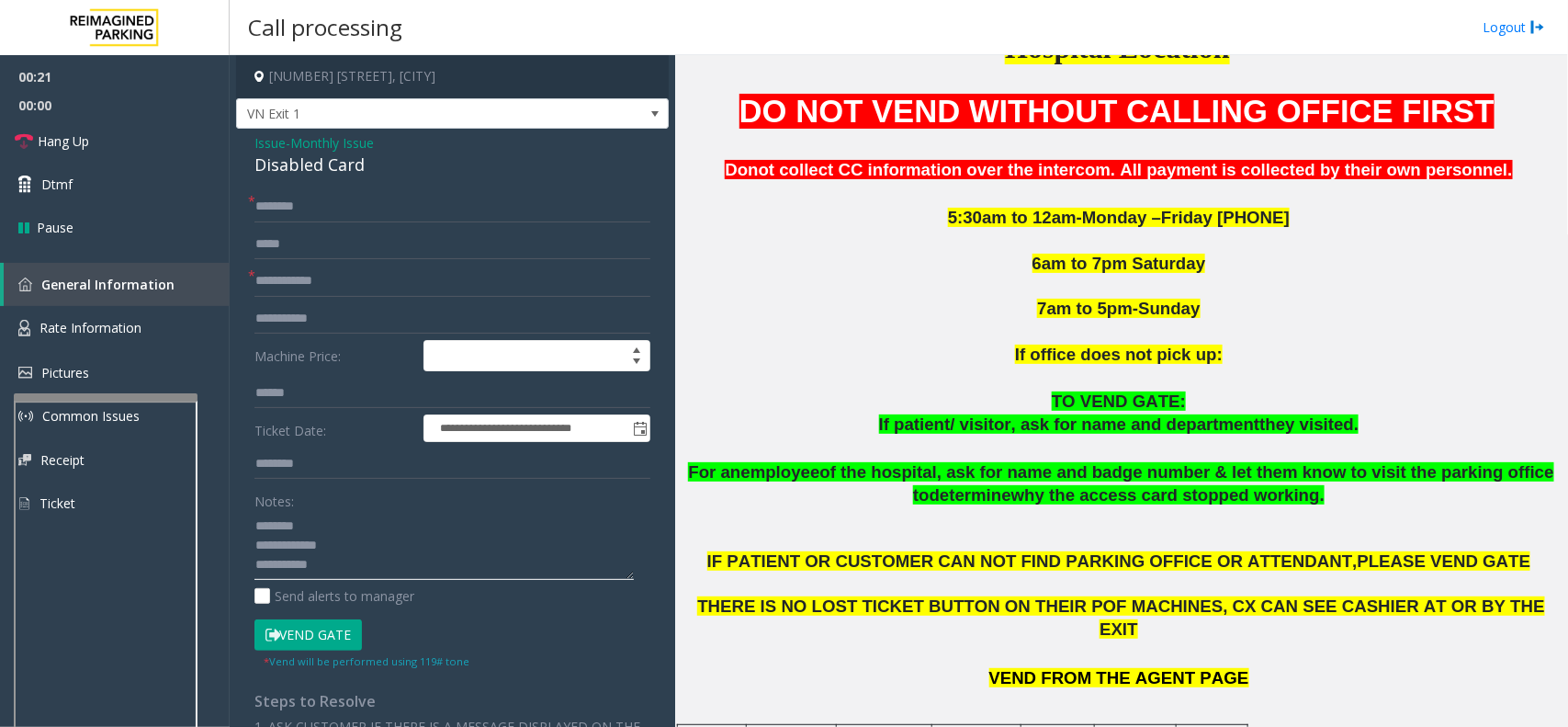 type on "**********" 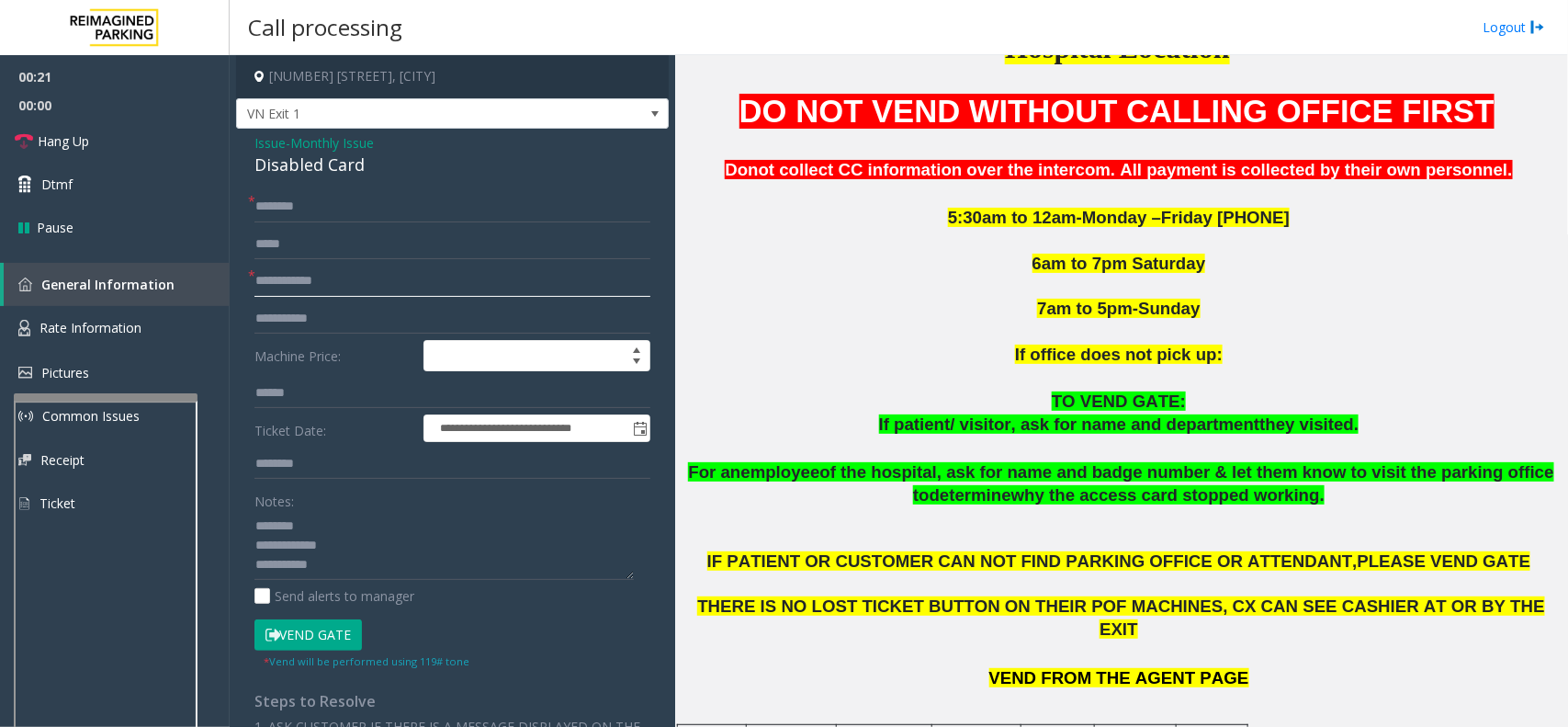 click 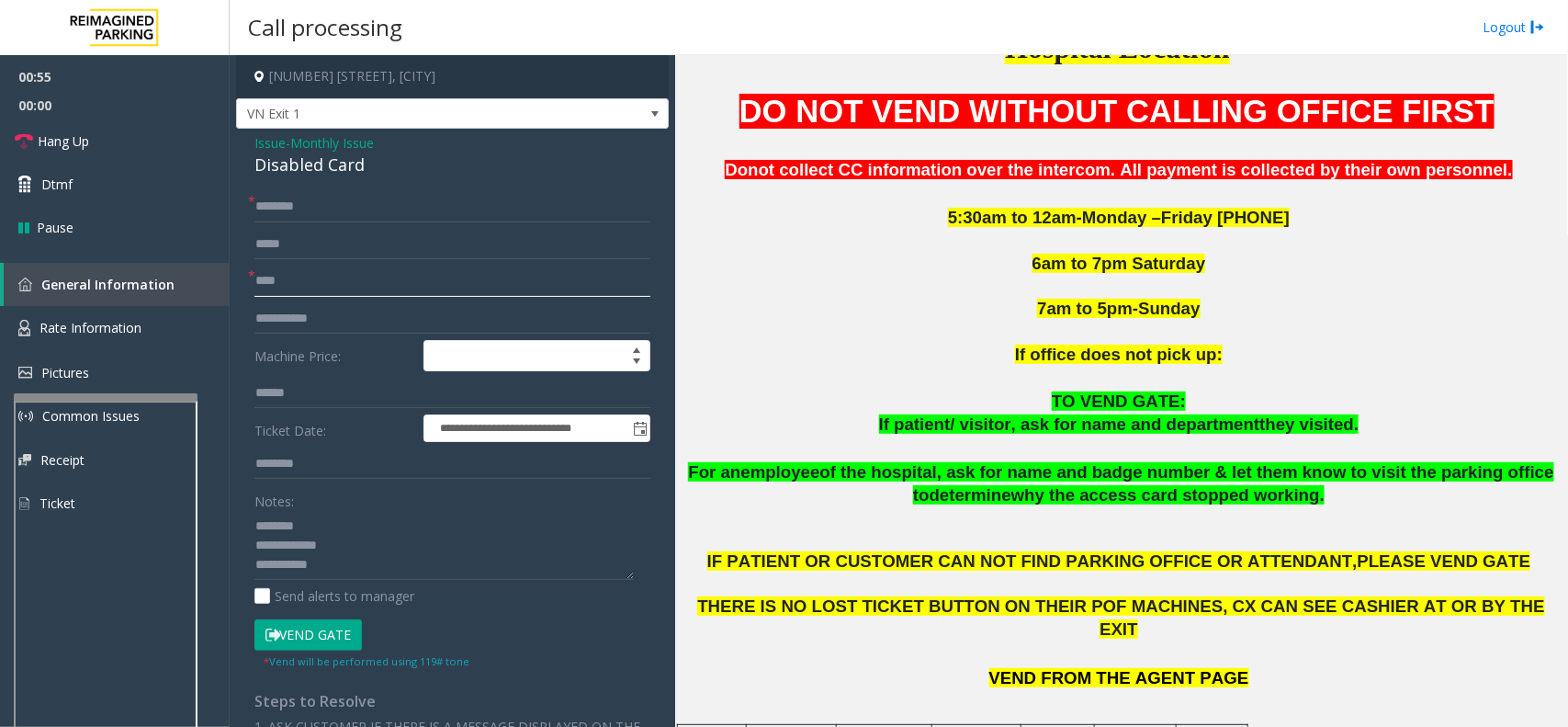 click on "****" 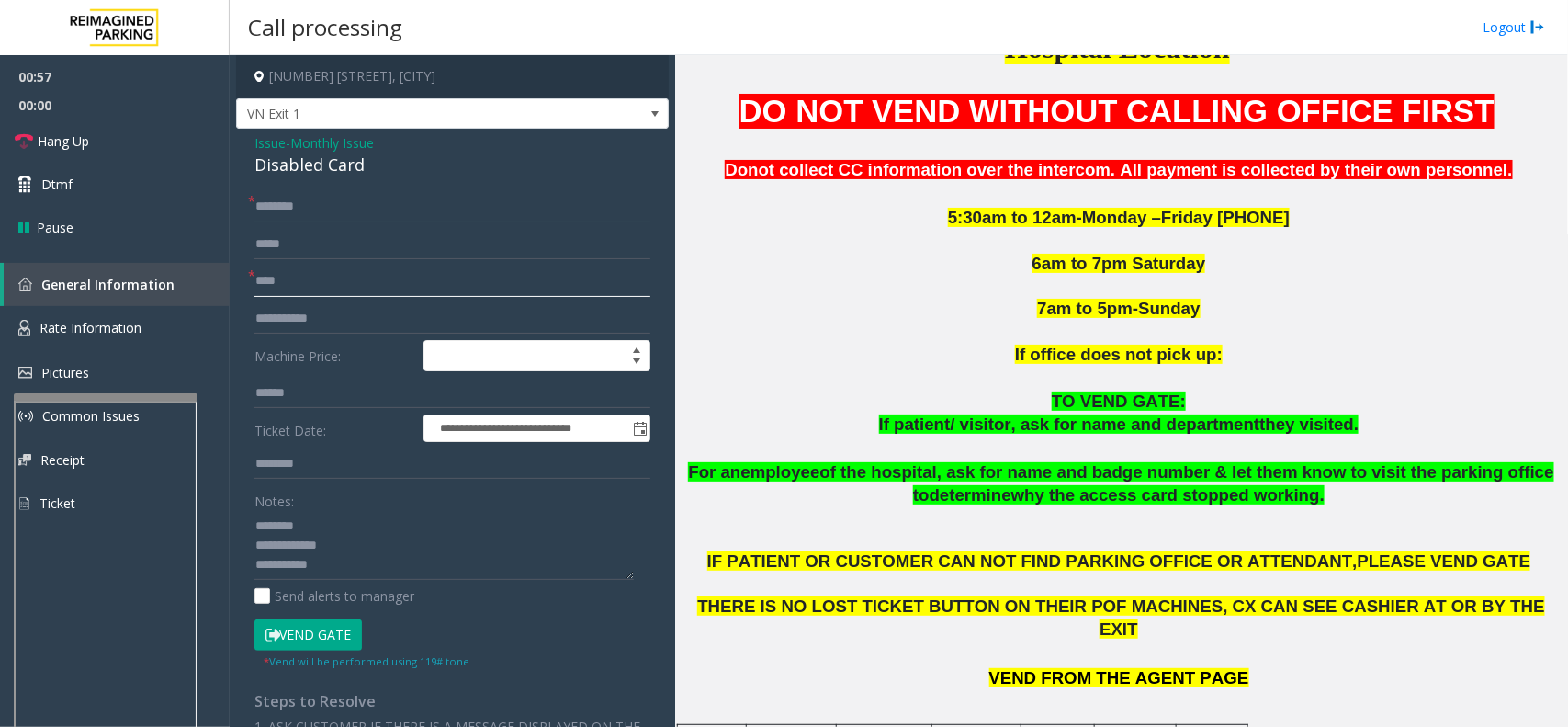 click on "****" 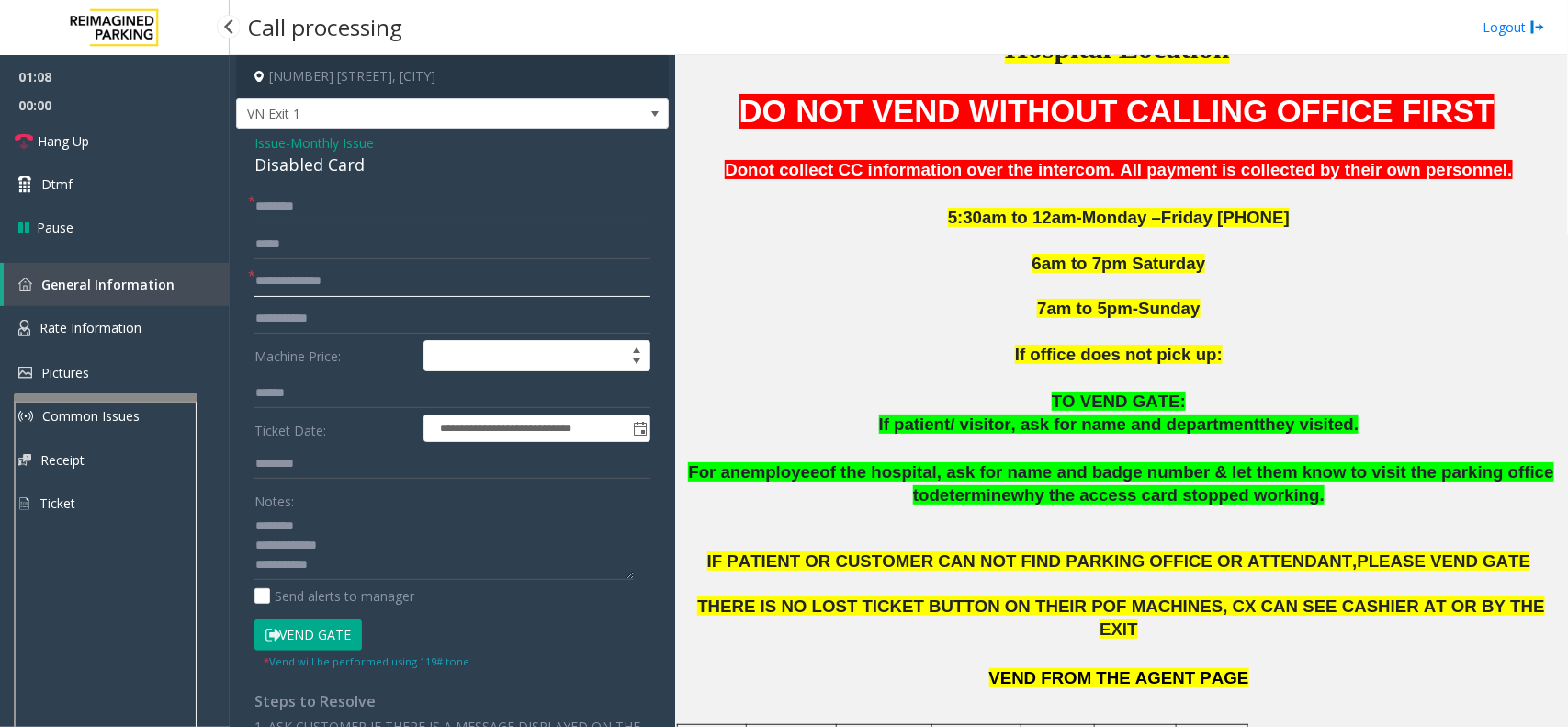 drag, startPoint x: 287, startPoint y: 286, endPoint x: 227, endPoint y: 280, distance: 60.29925 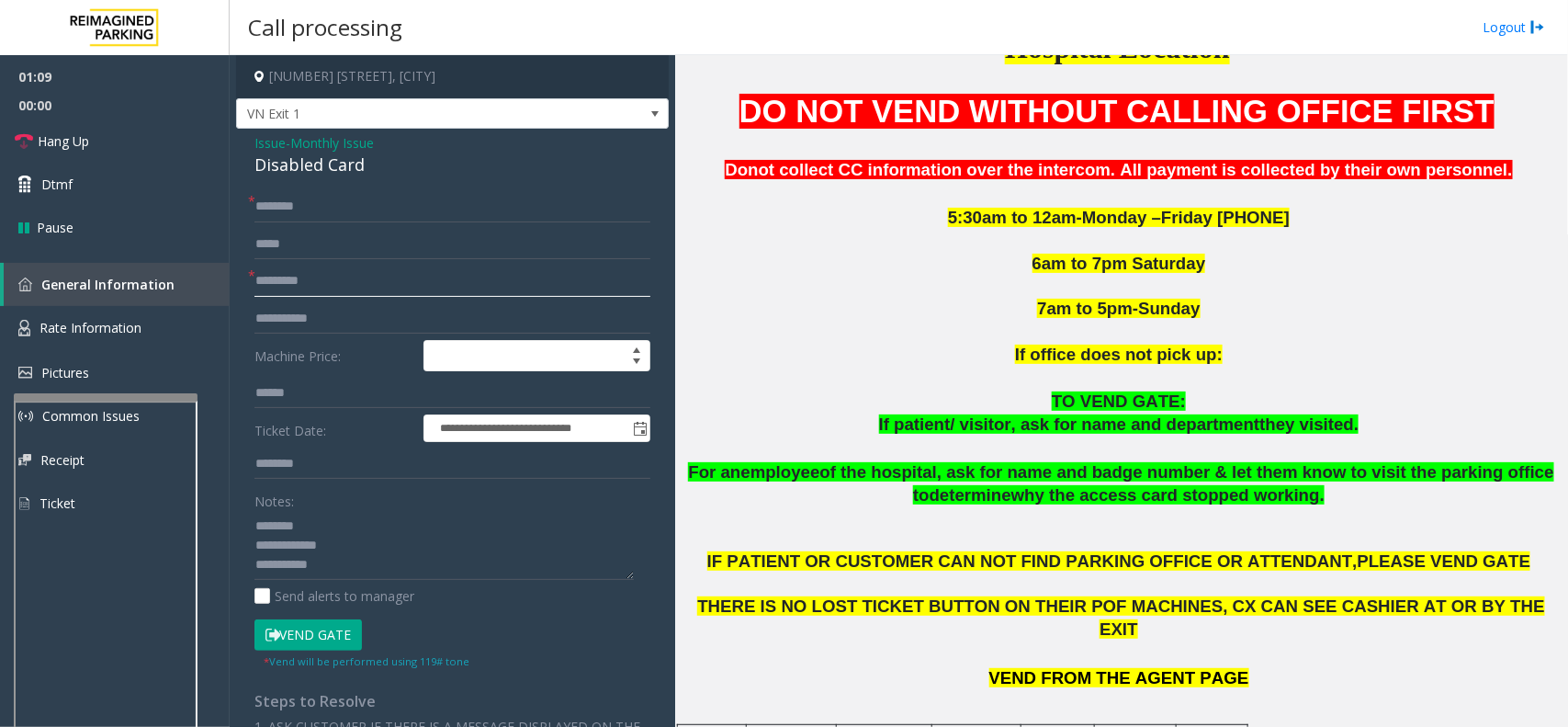 type on "*********" 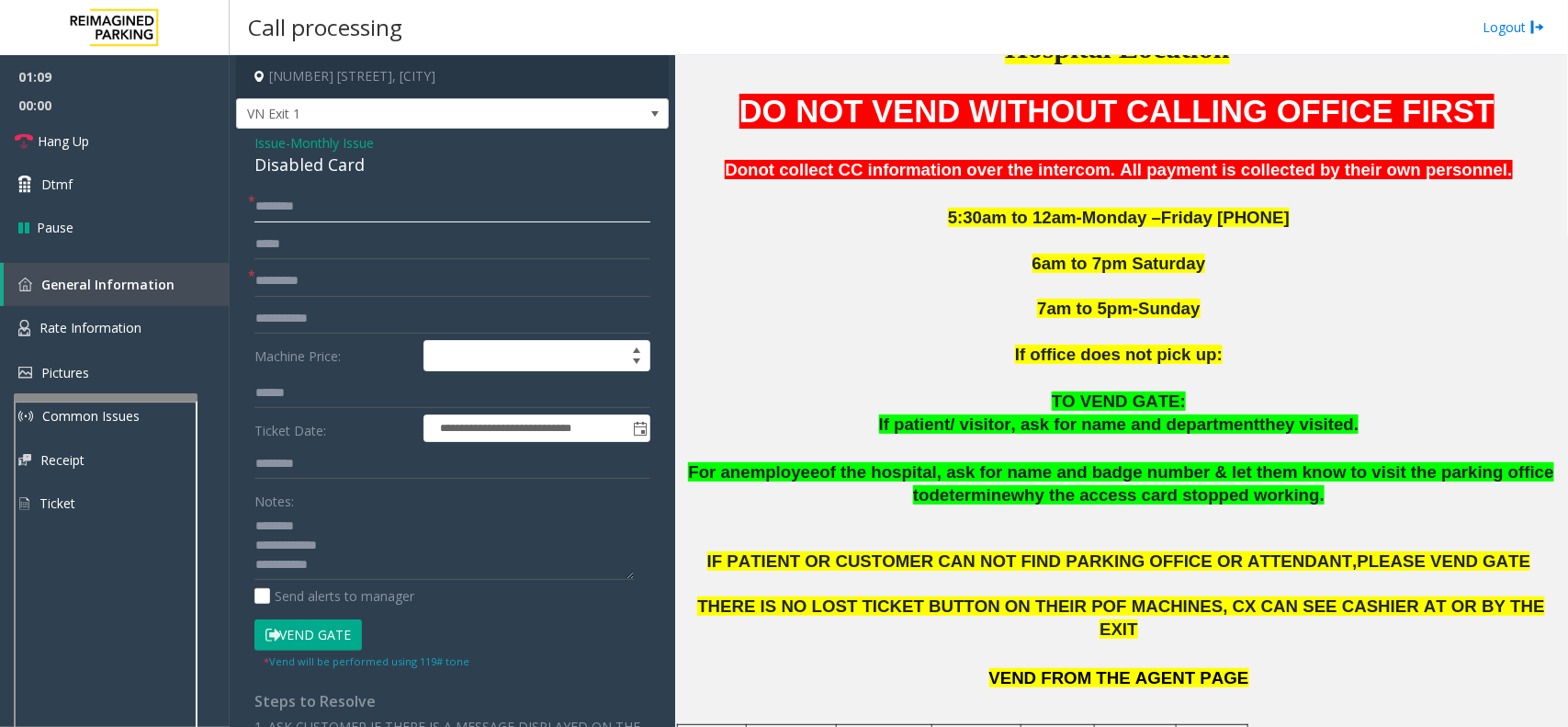 click 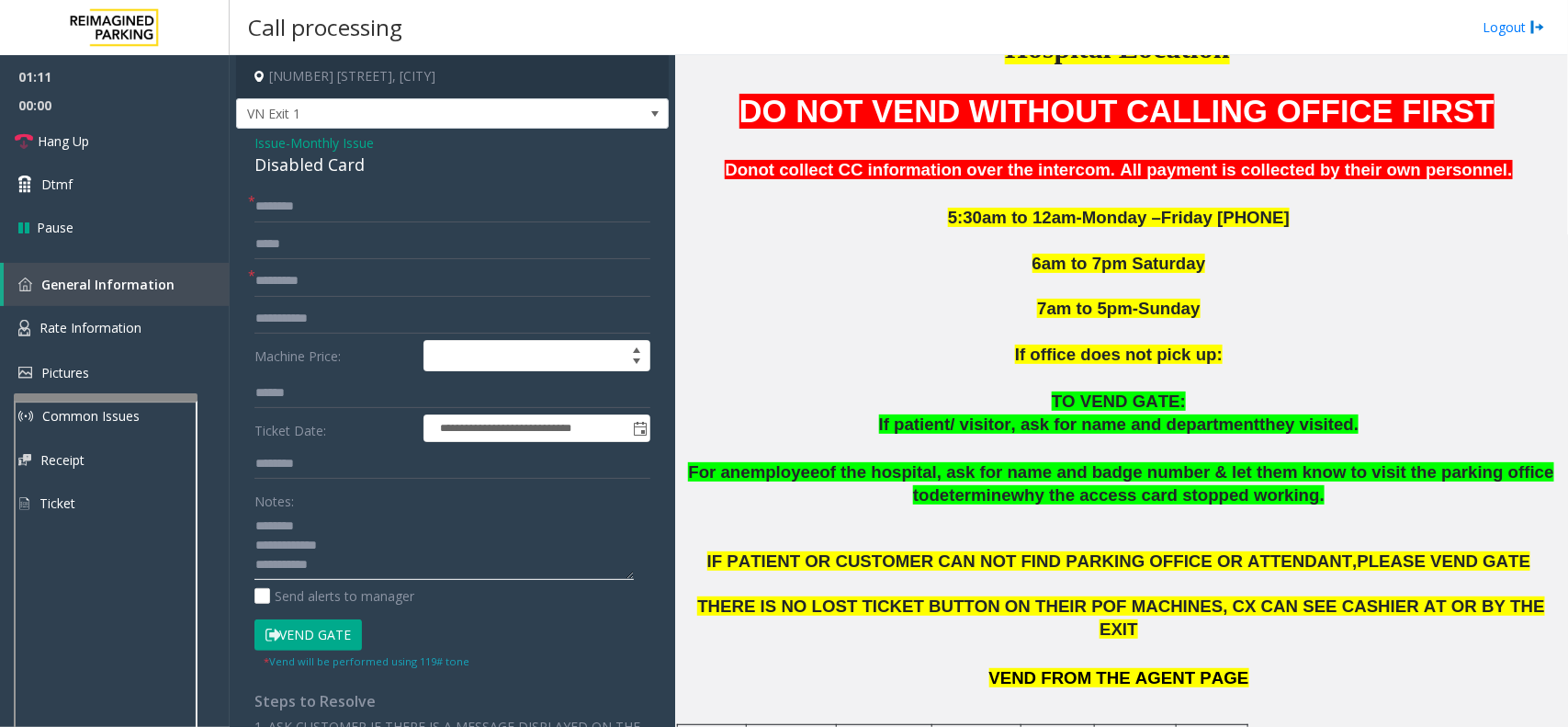 click 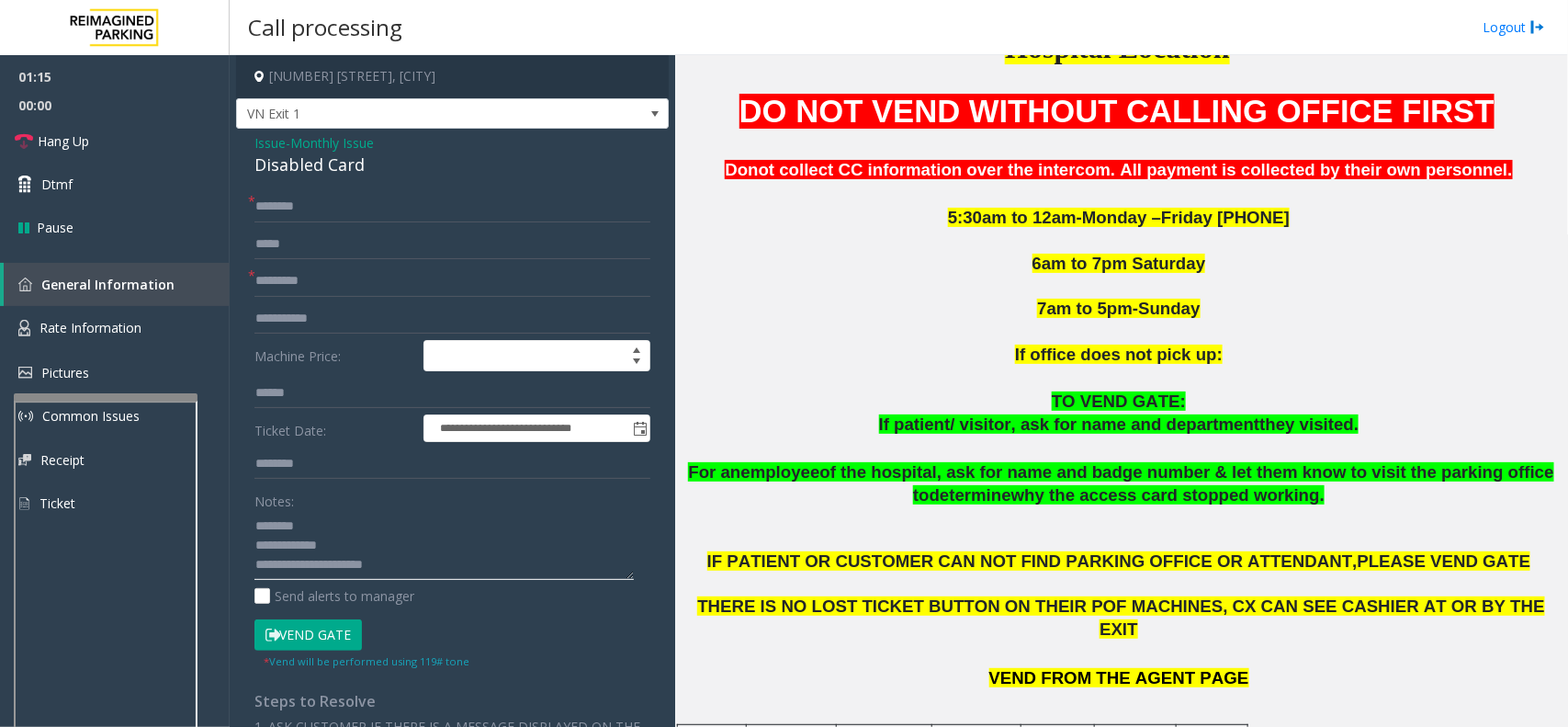 type on "**********" 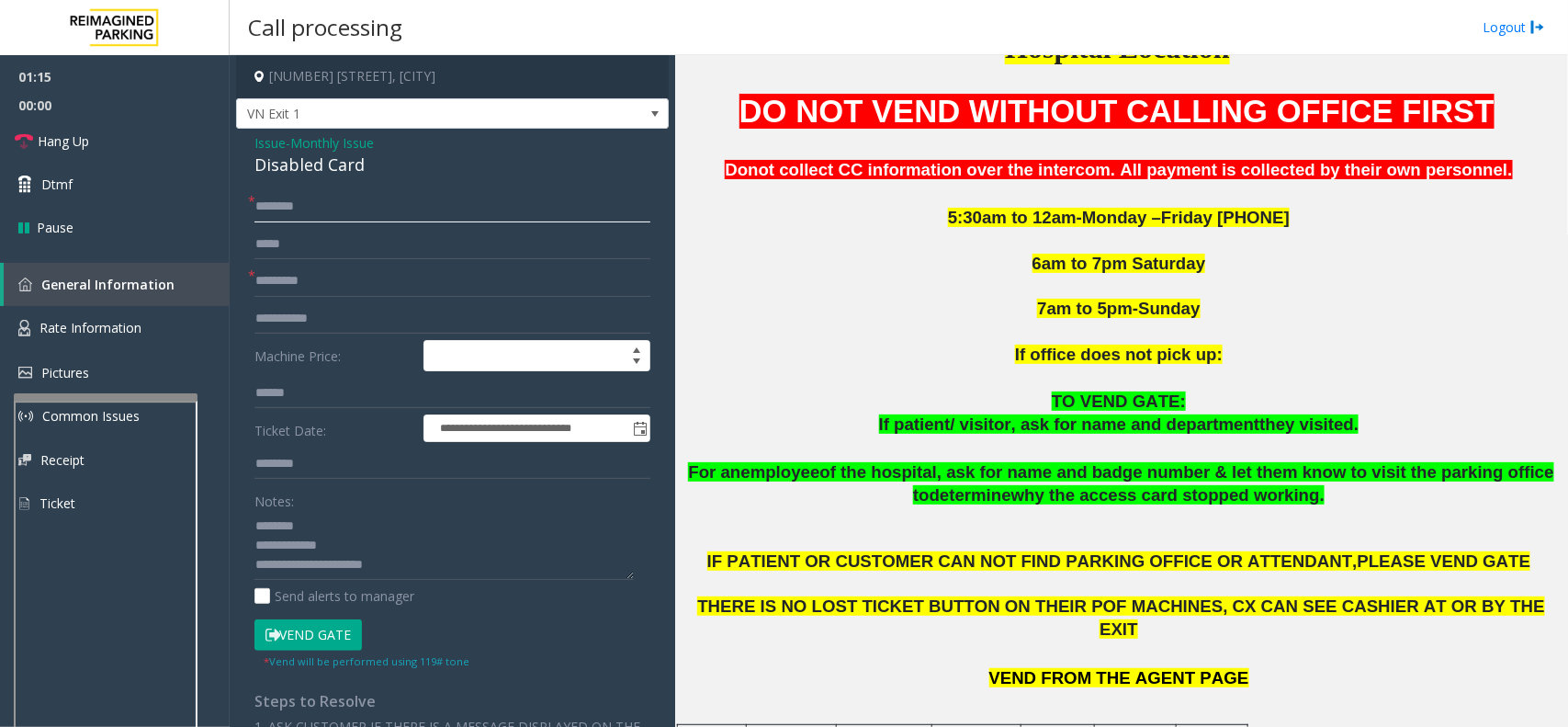 click 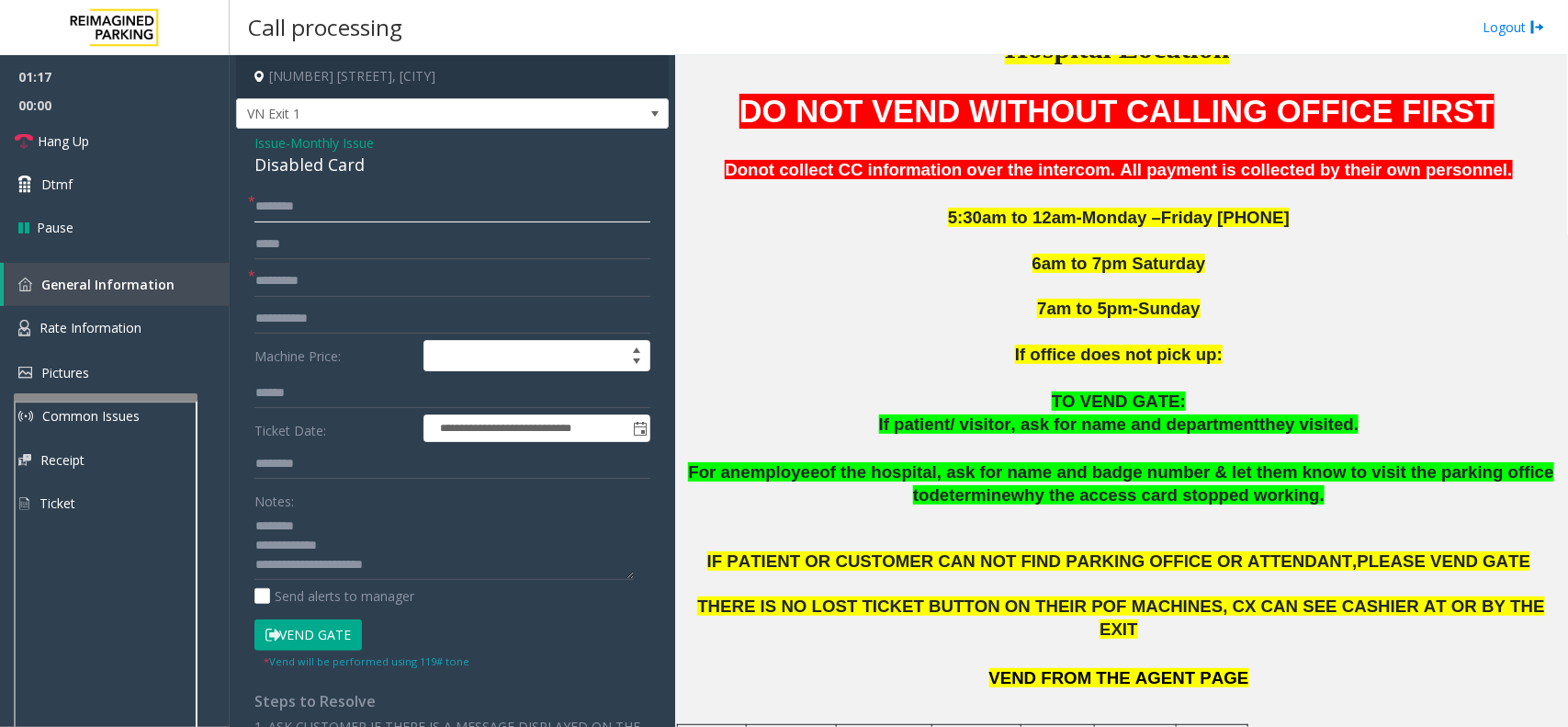 click 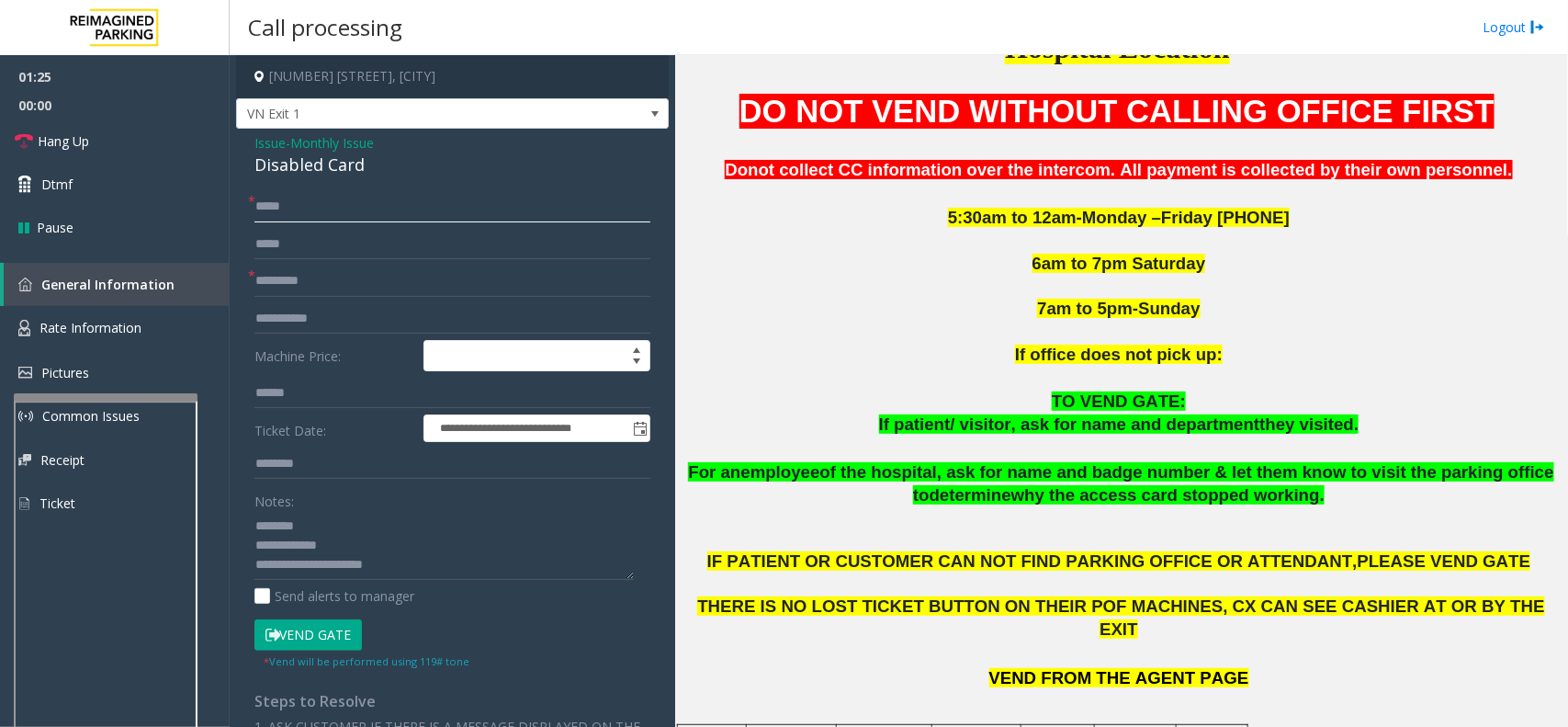 type on "*****" 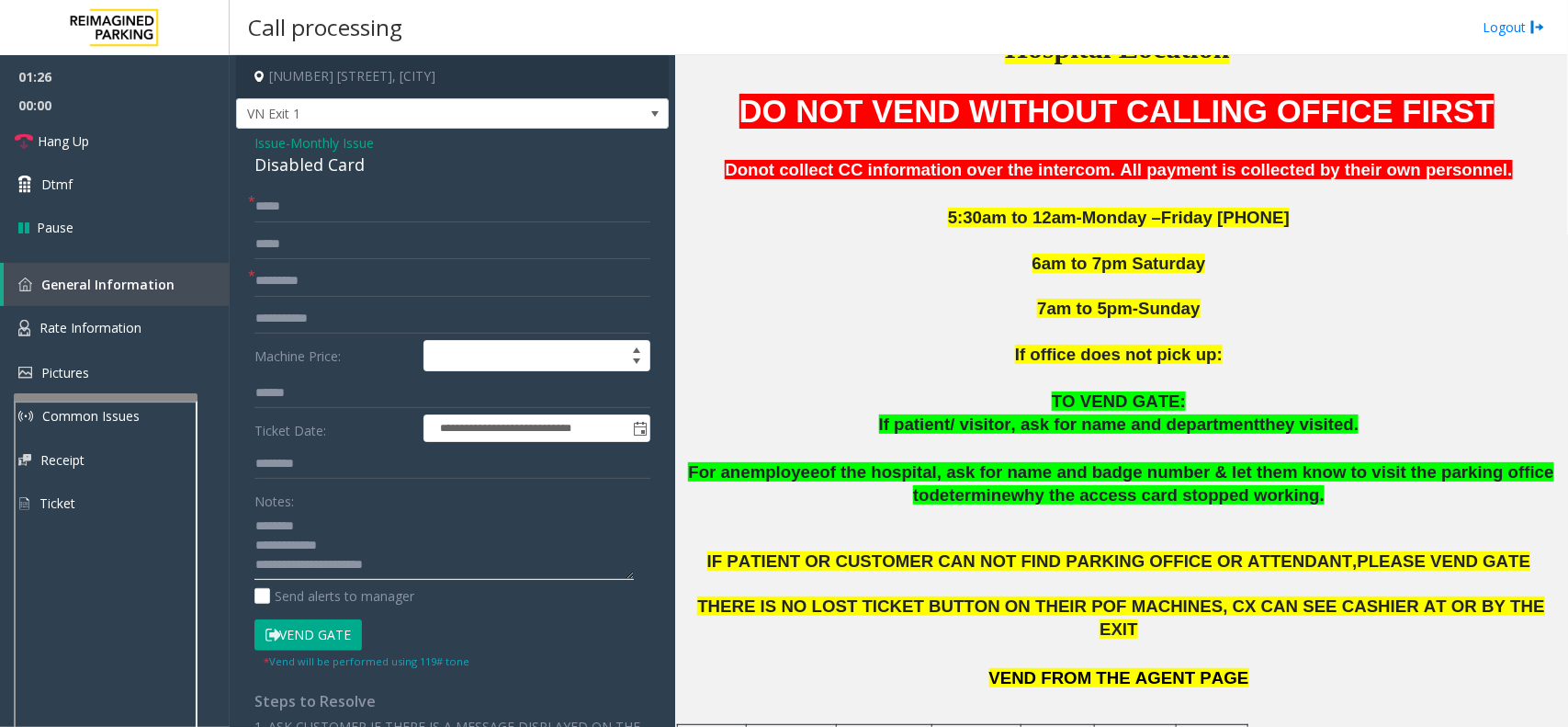 click 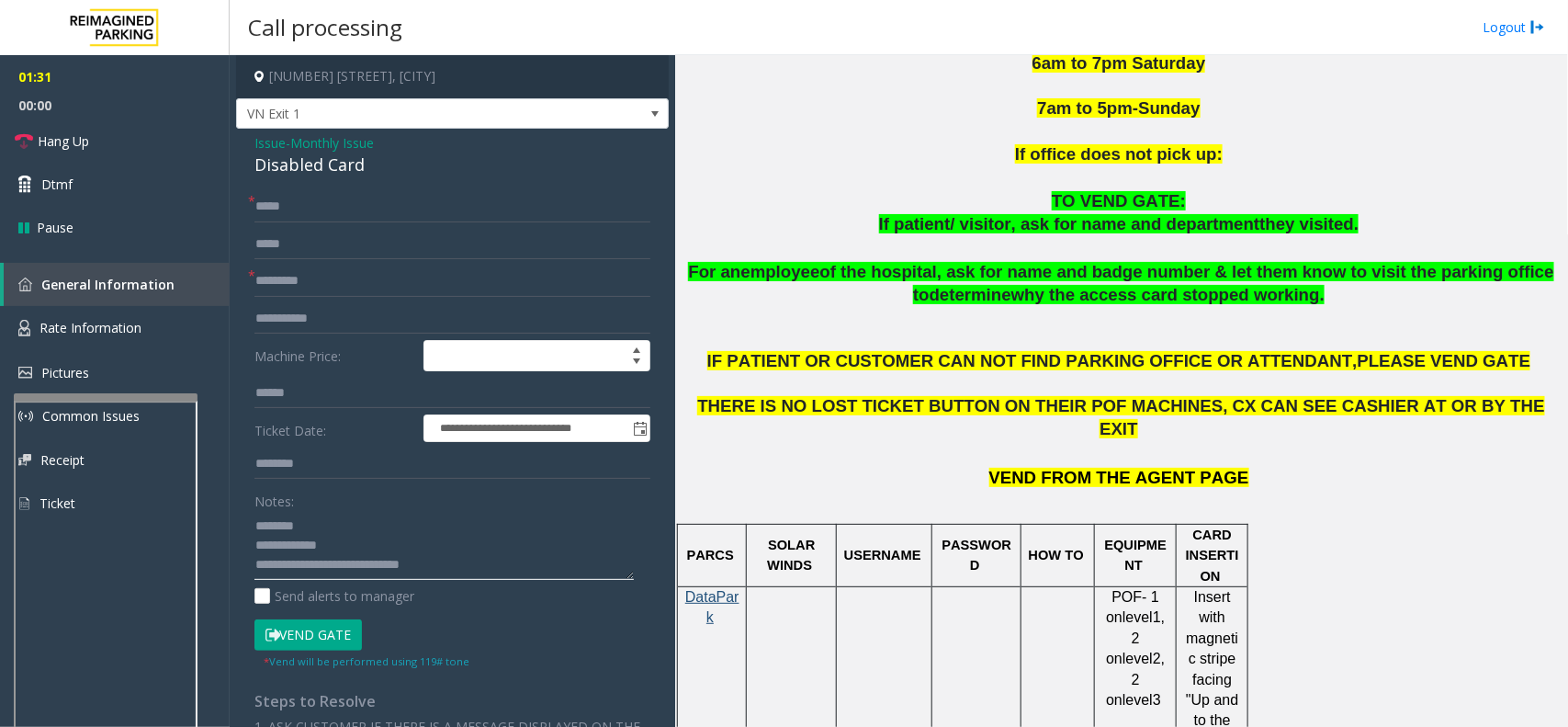 scroll, scrollTop: 804, scrollLeft: 0, axis: vertical 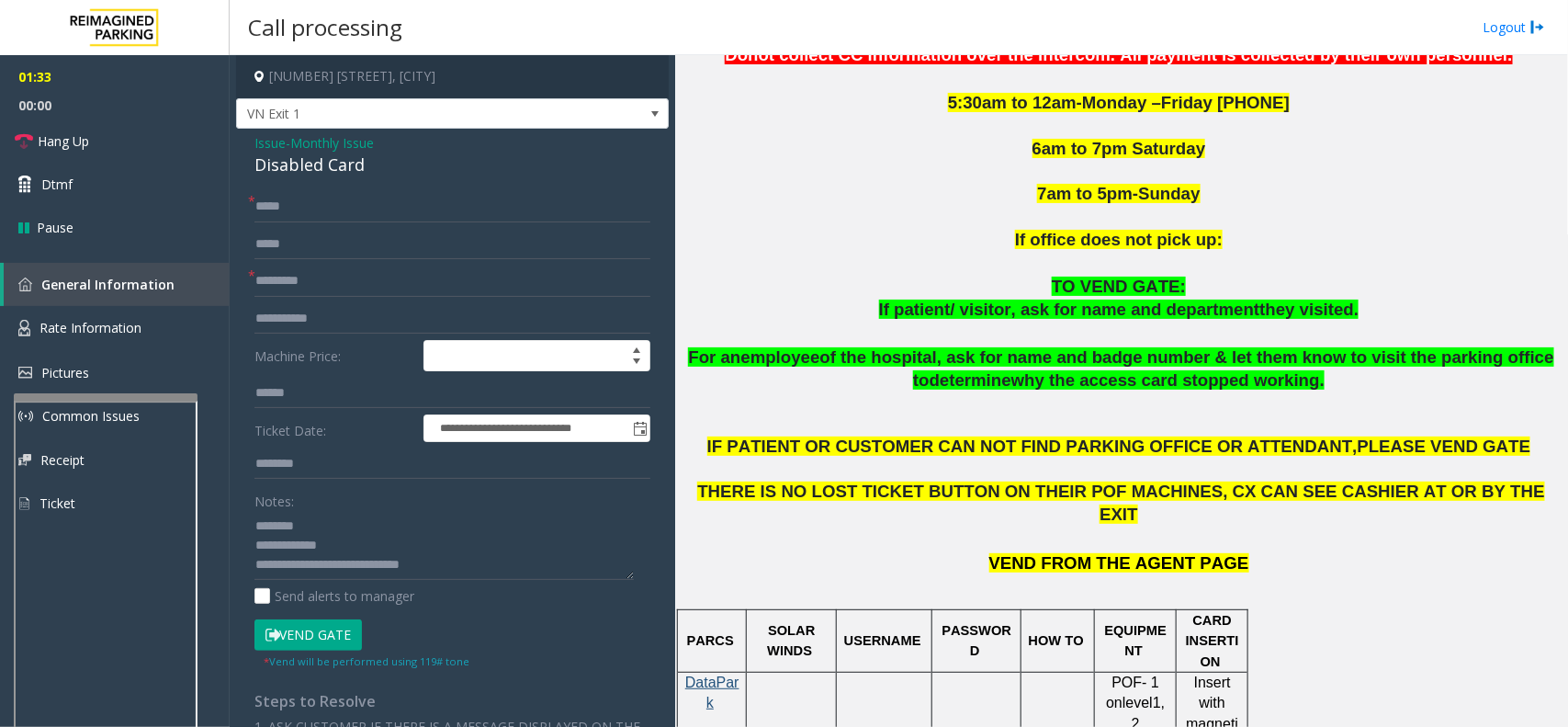 drag, startPoint x: 337, startPoint y: 617, endPoint x: 355, endPoint y: 616, distance: 18.027756 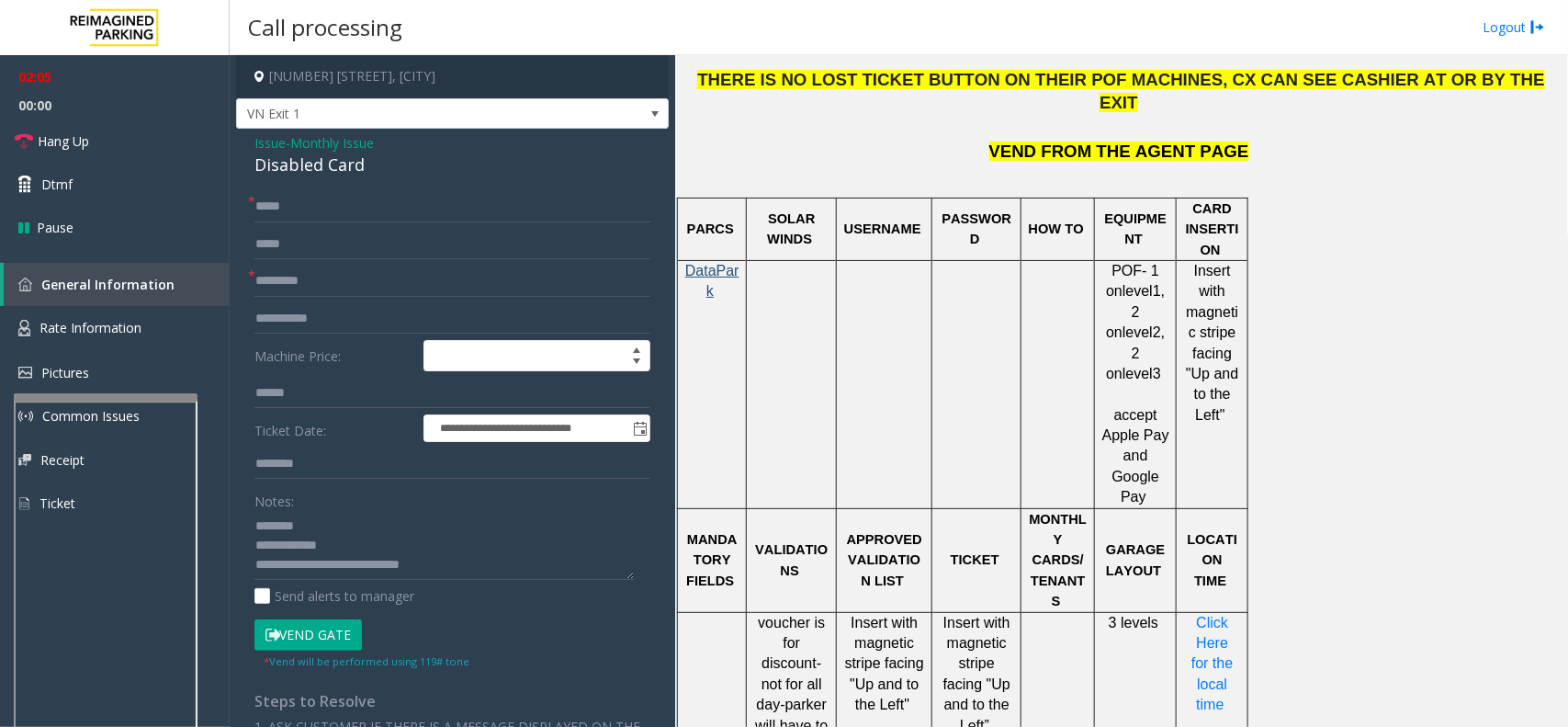 scroll, scrollTop: 1215, scrollLeft: 0, axis: vertical 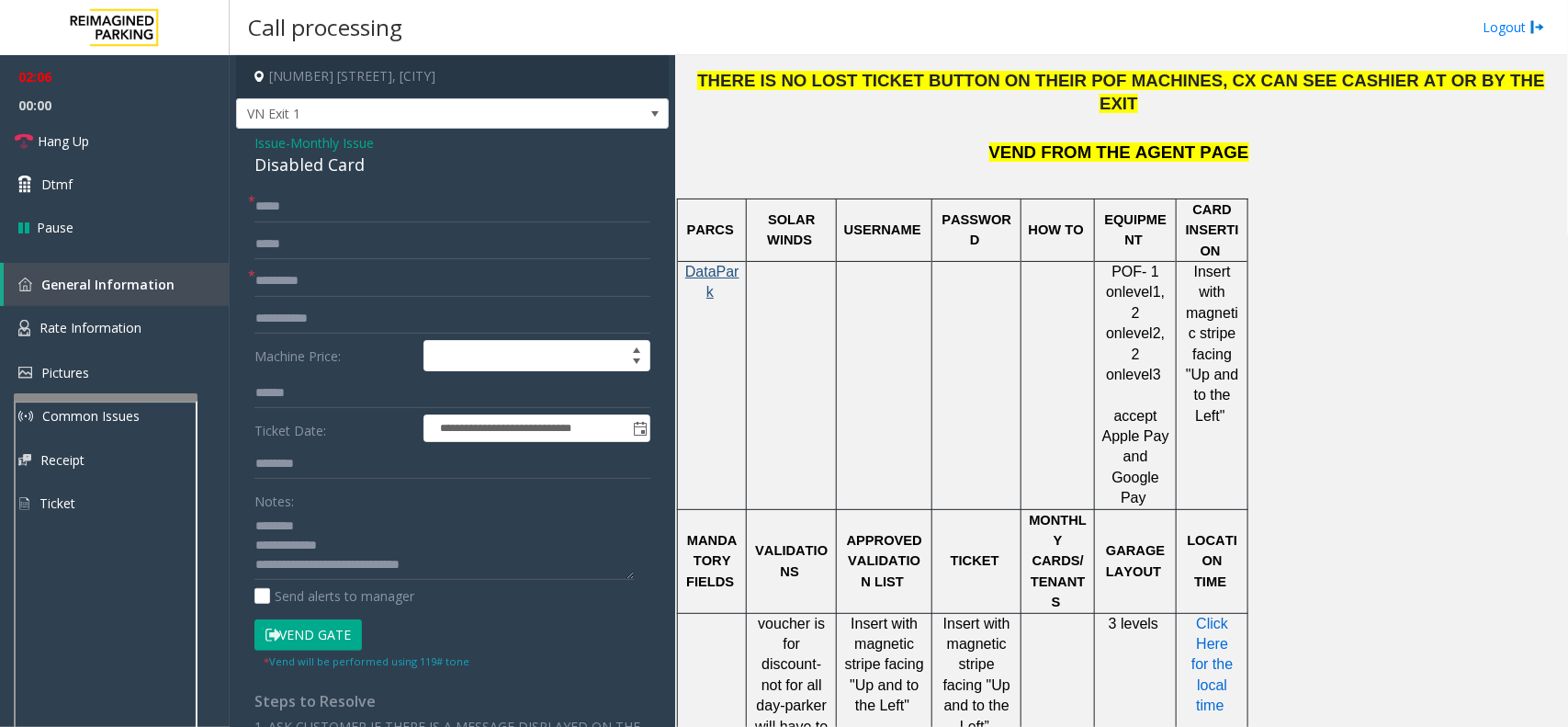 click on "Click Here for the local time" 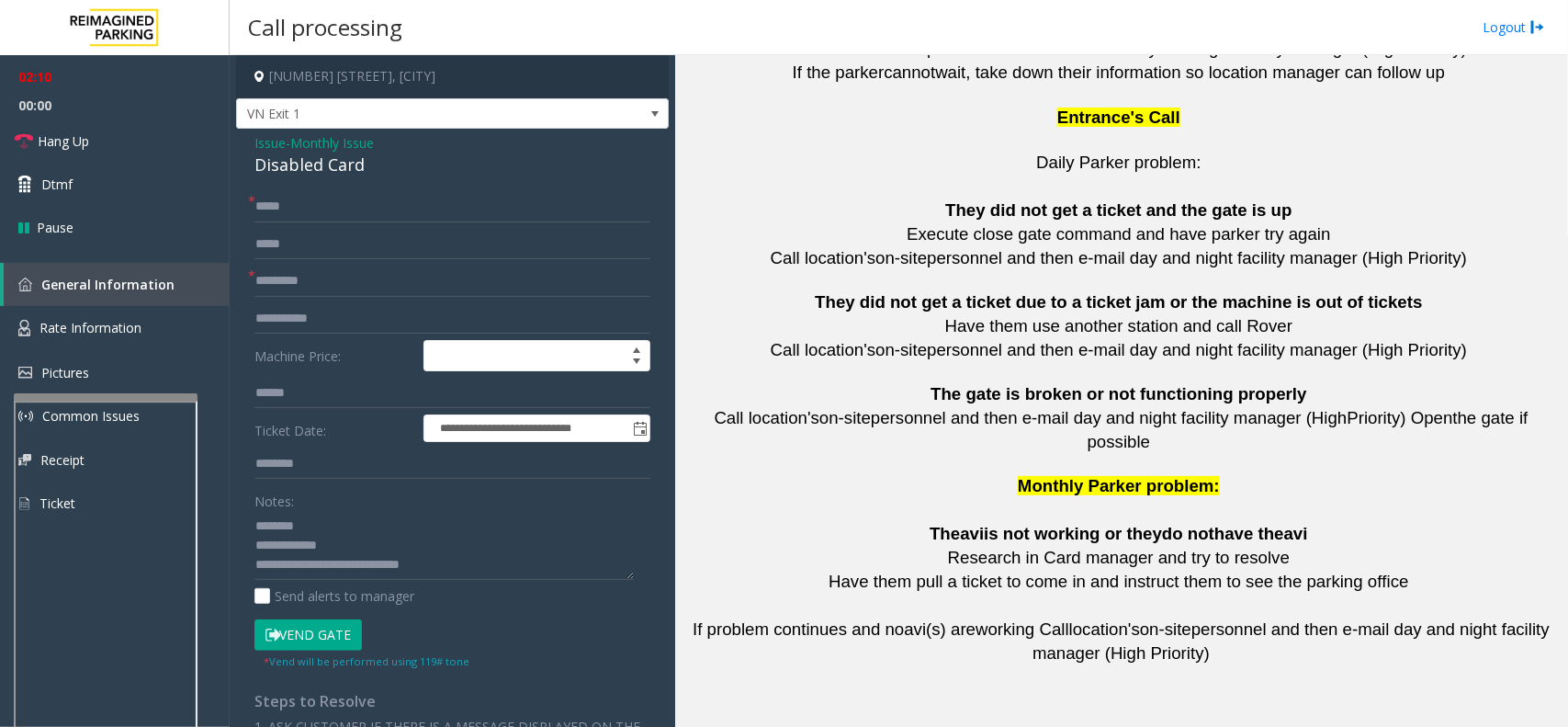 scroll, scrollTop: 4087, scrollLeft: 0, axis: vertical 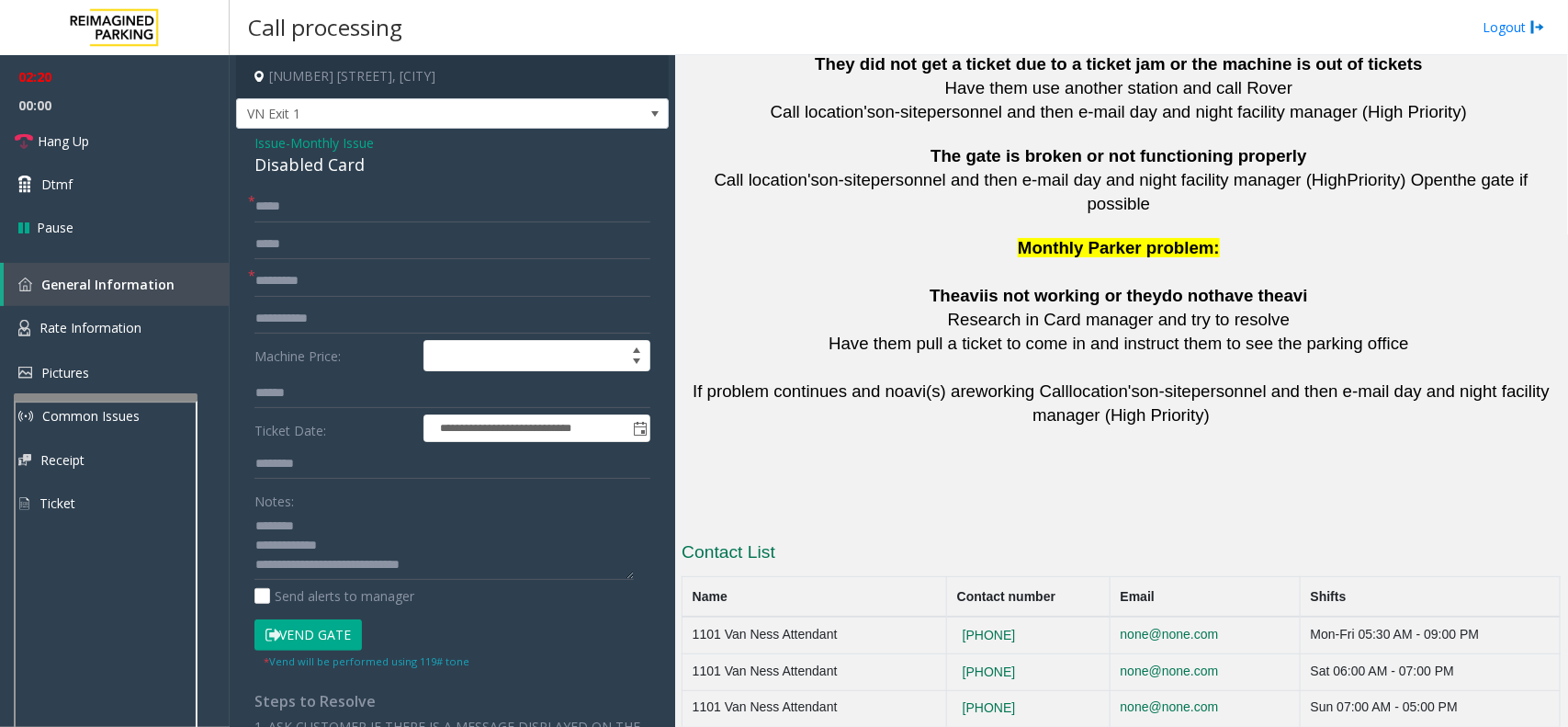 click on "[PHONE]" 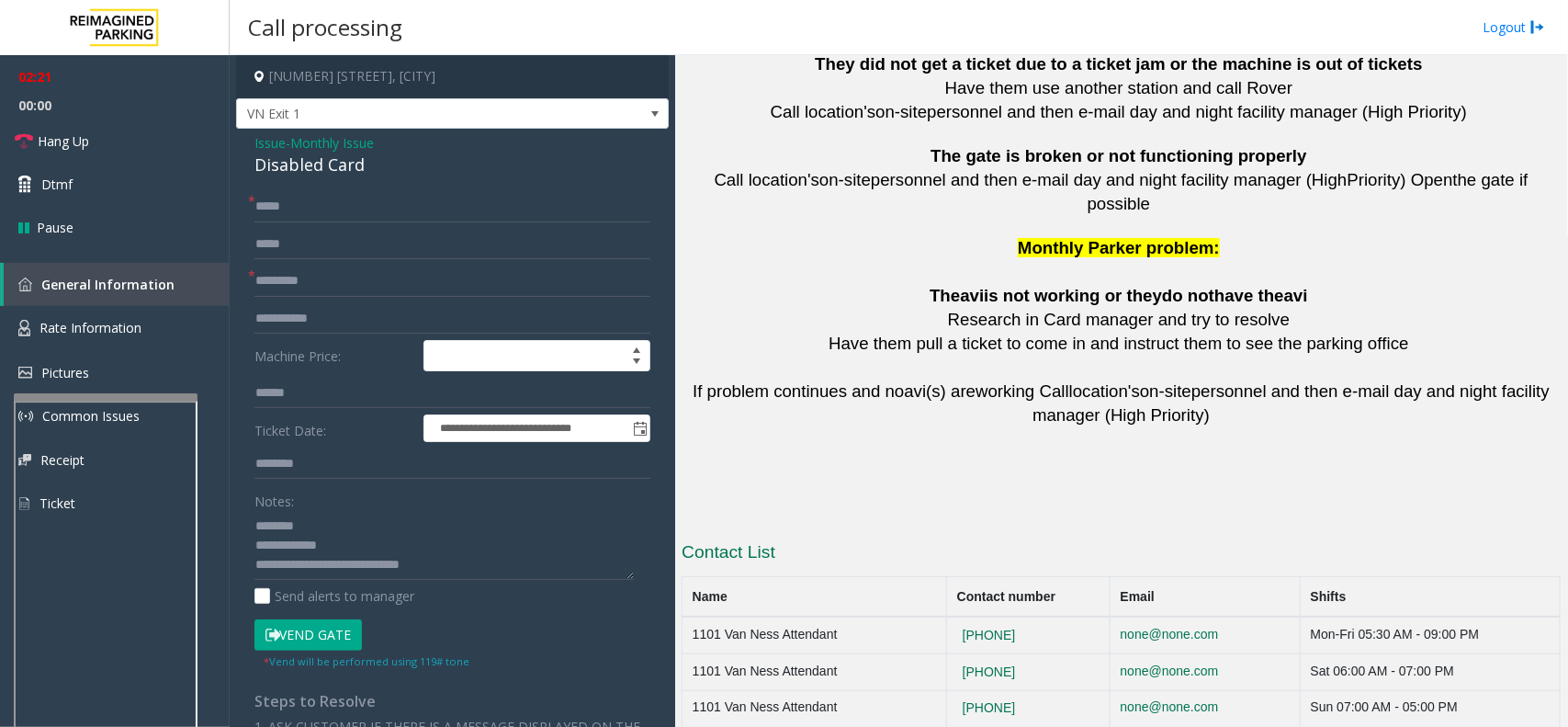 drag, startPoint x: 1015, startPoint y: 502, endPoint x: 905, endPoint y: 511, distance: 110.36757 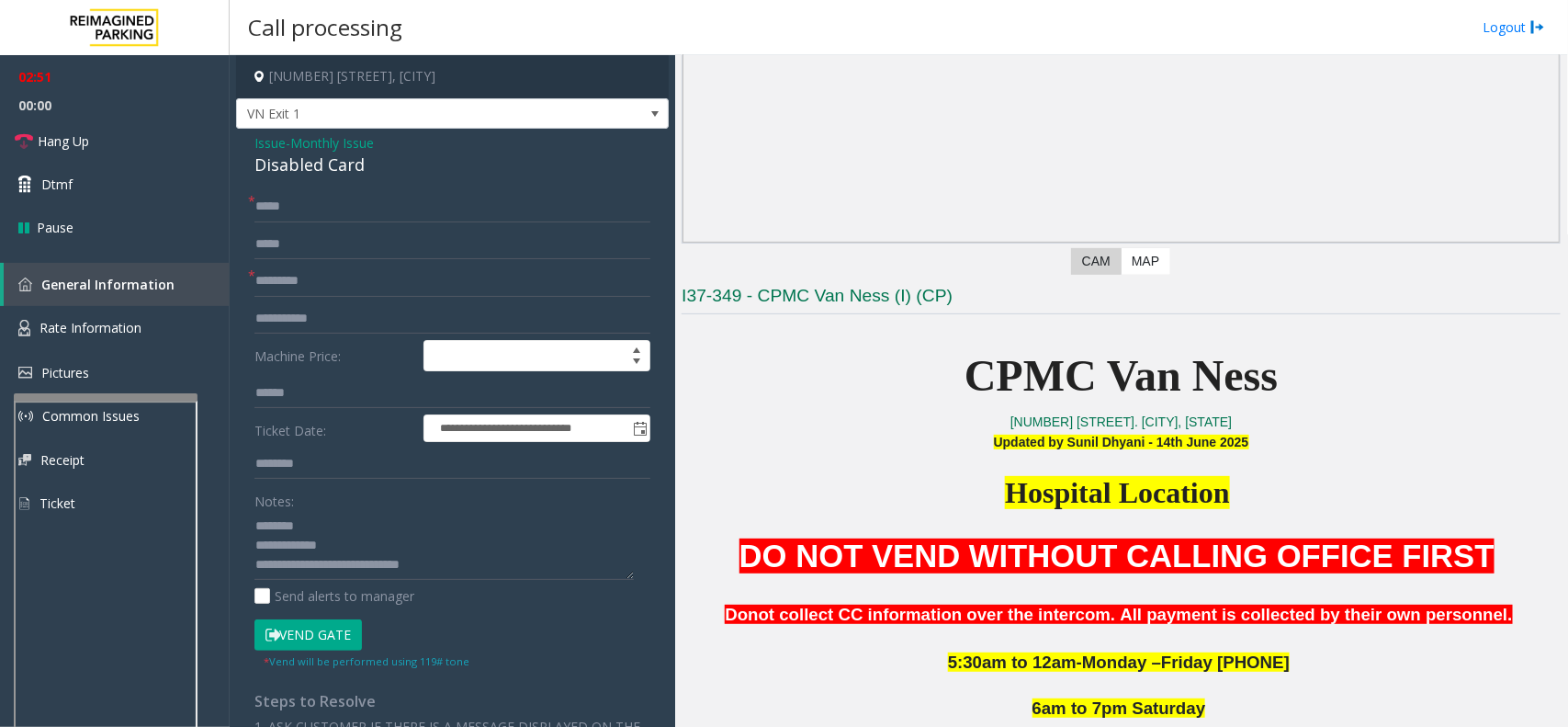 scroll, scrollTop: 296, scrollLeft: 0, axis: vertical 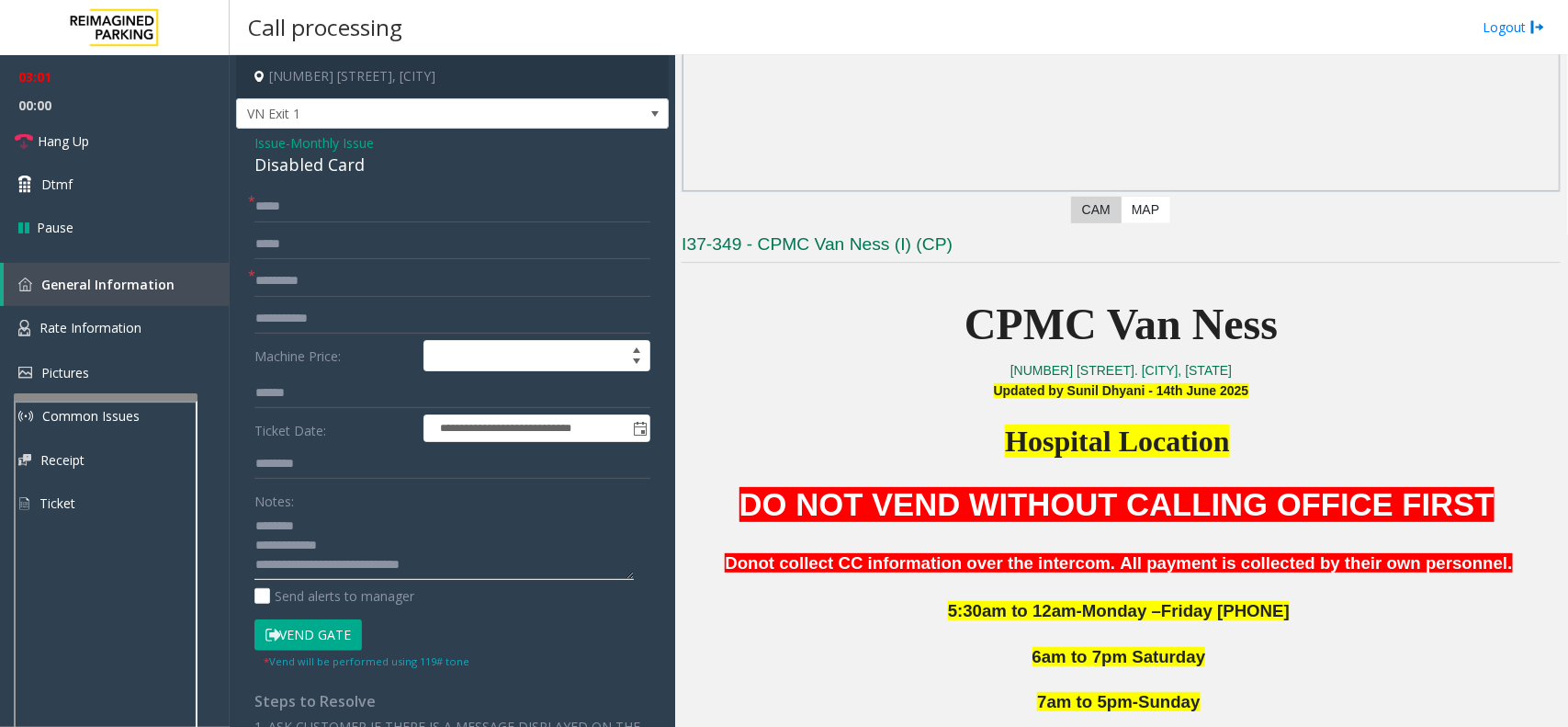 click 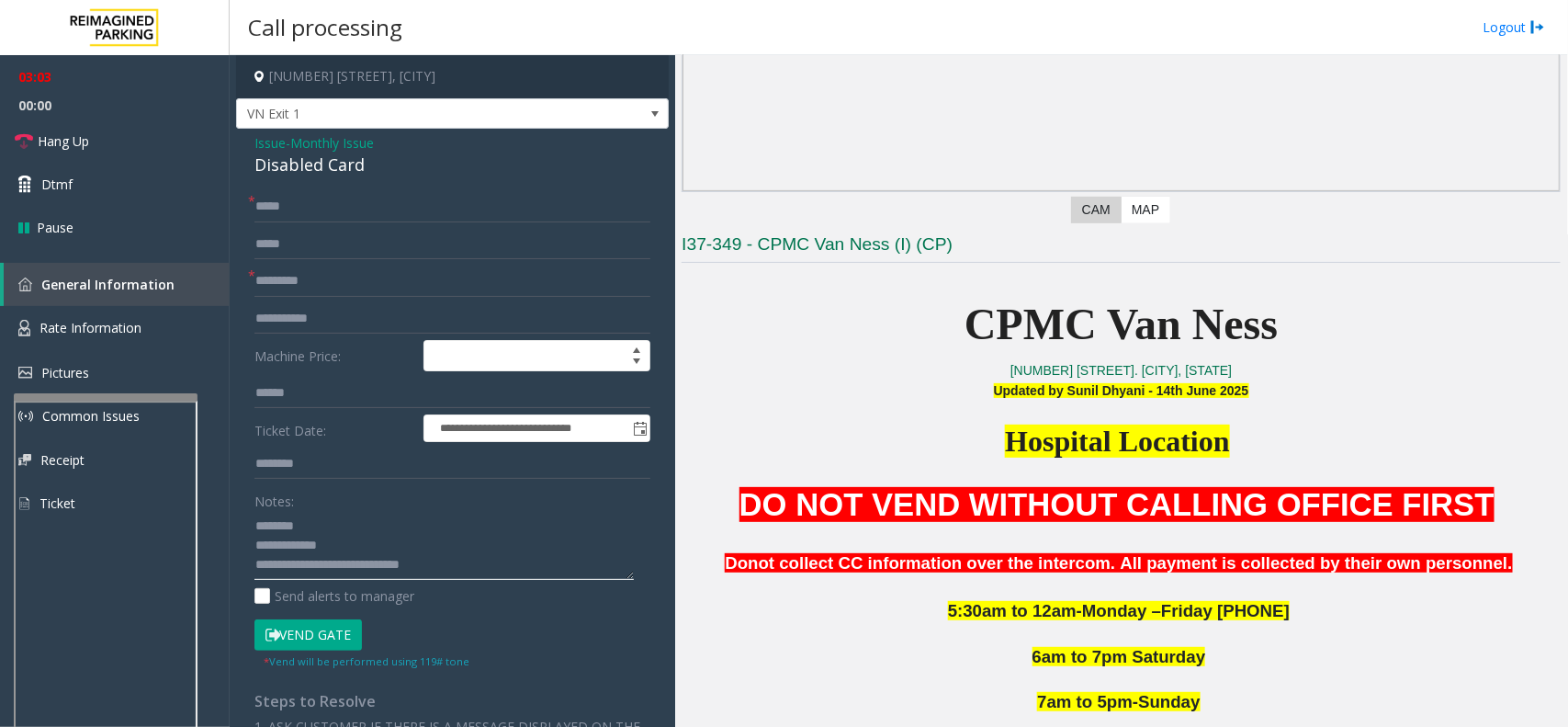 drag, startPoint x: 456, startPoint y: 562, endPoint x: 321, endPoint y: 563, distance: 135.0037 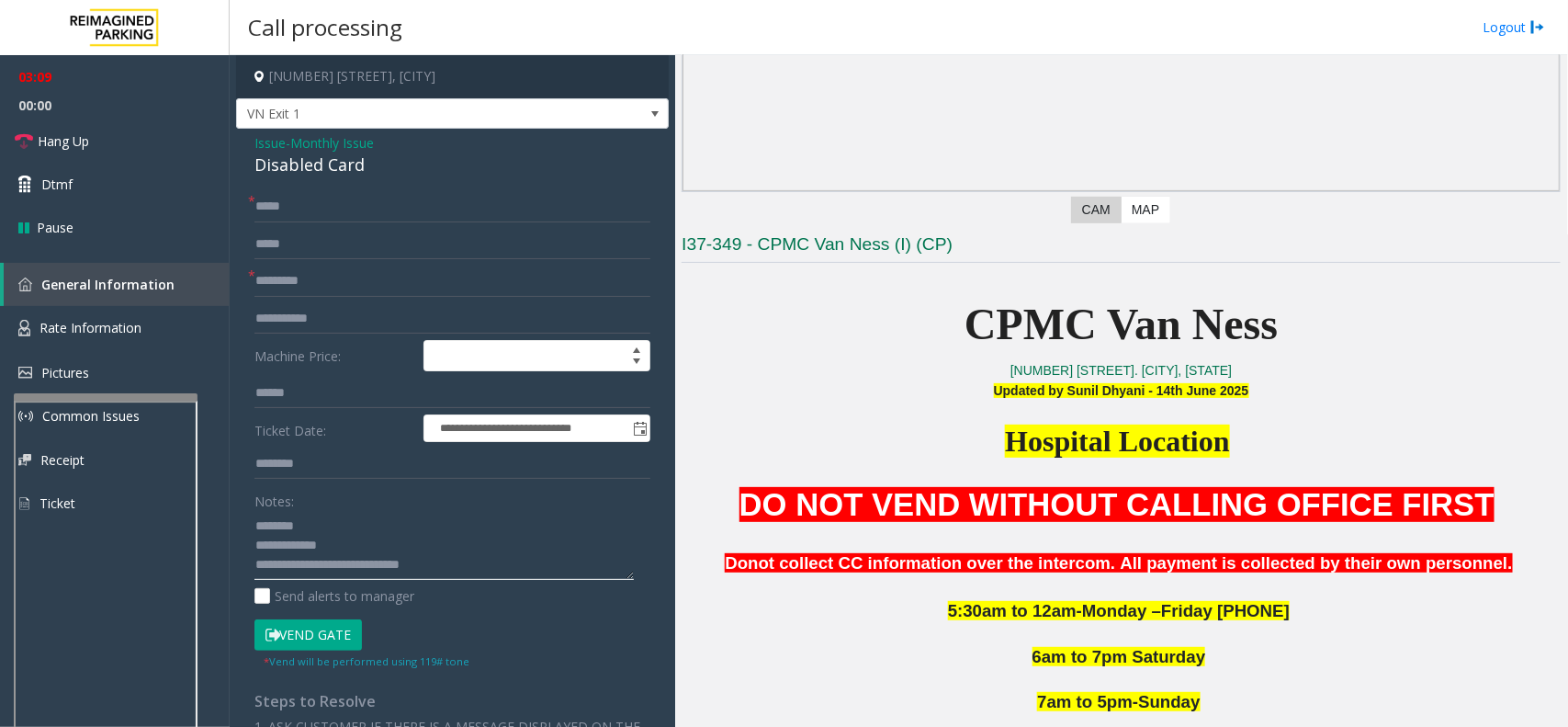 click 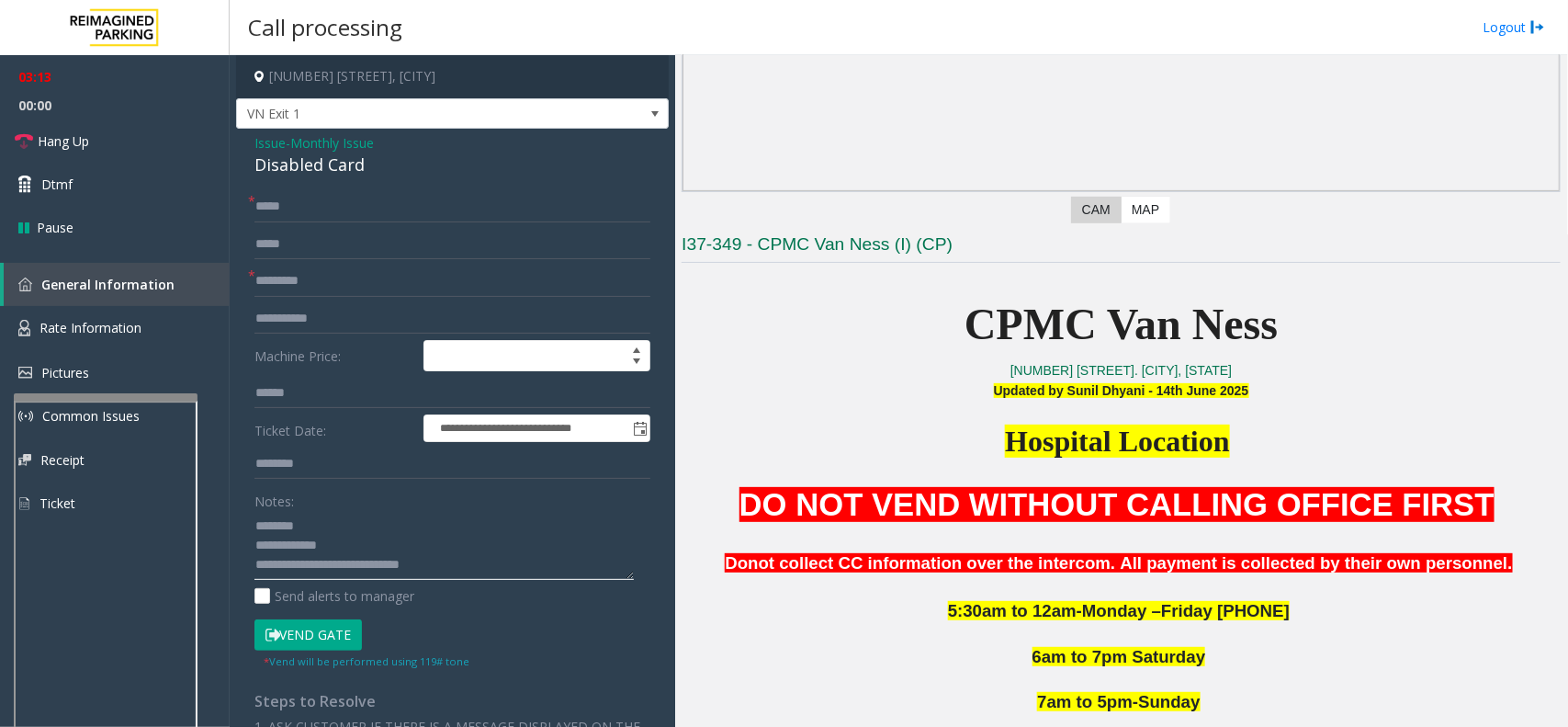 drag, startPoint x: 485, startPoint y: 568, endPoint x: 323, endPoint y: 563, distance: 162.07714 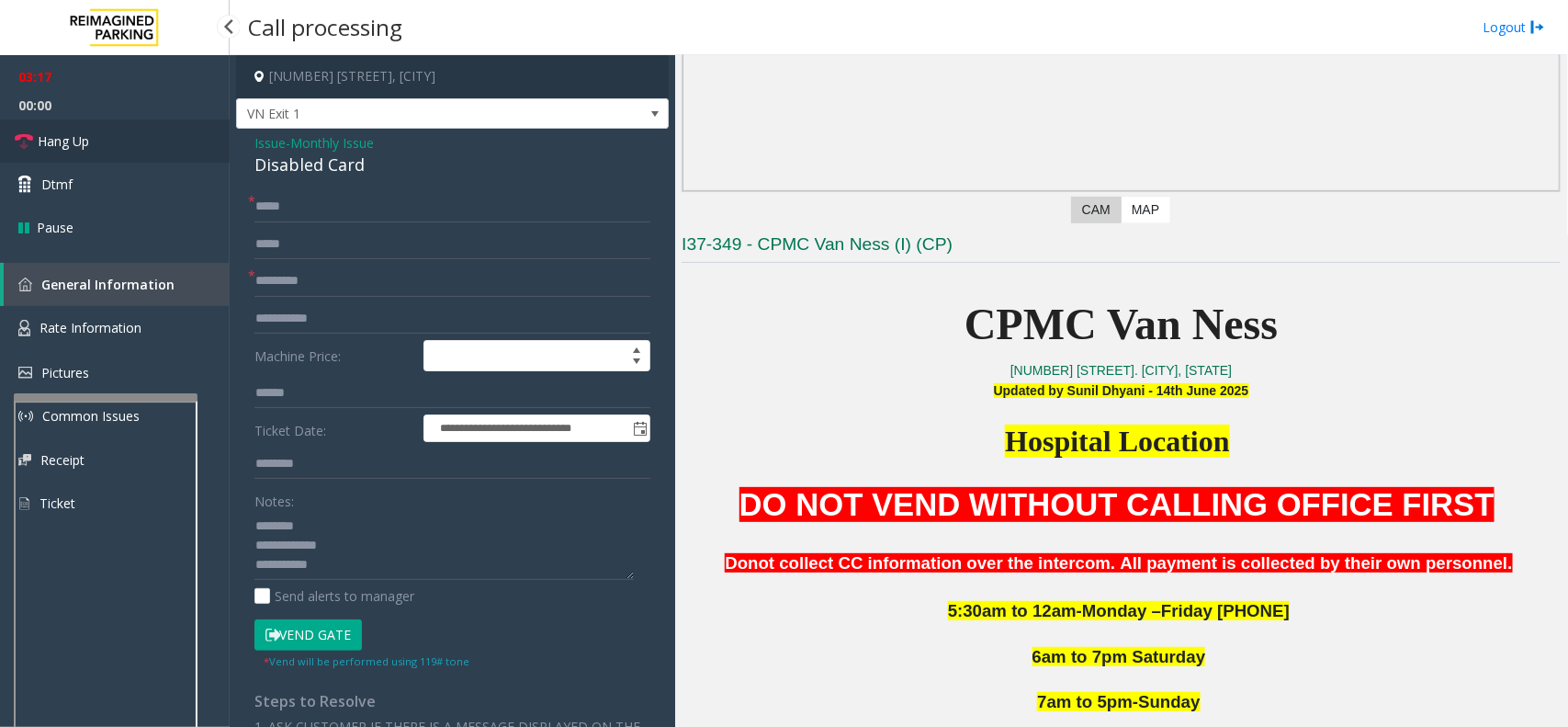 click on "Hang Up" at bounding box center [115, 141] 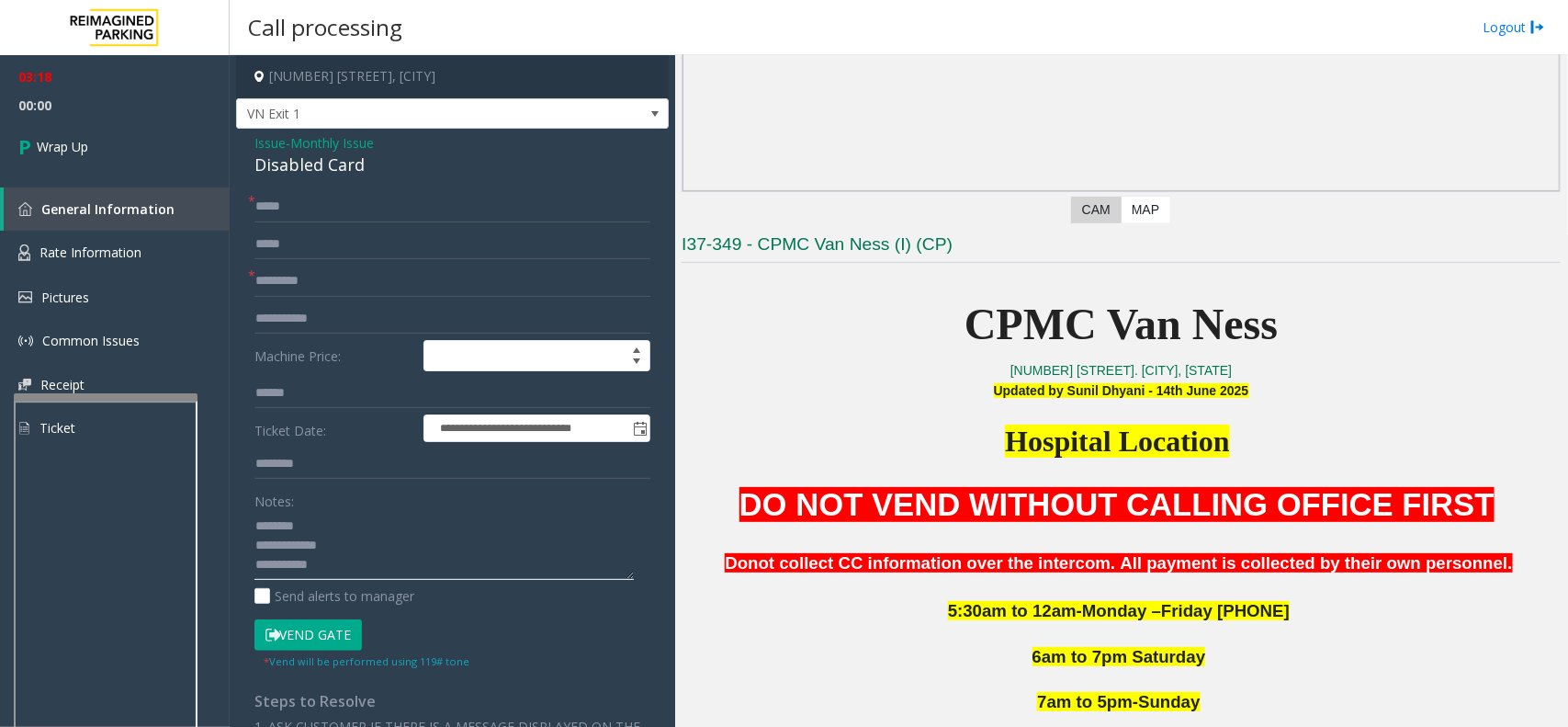 click 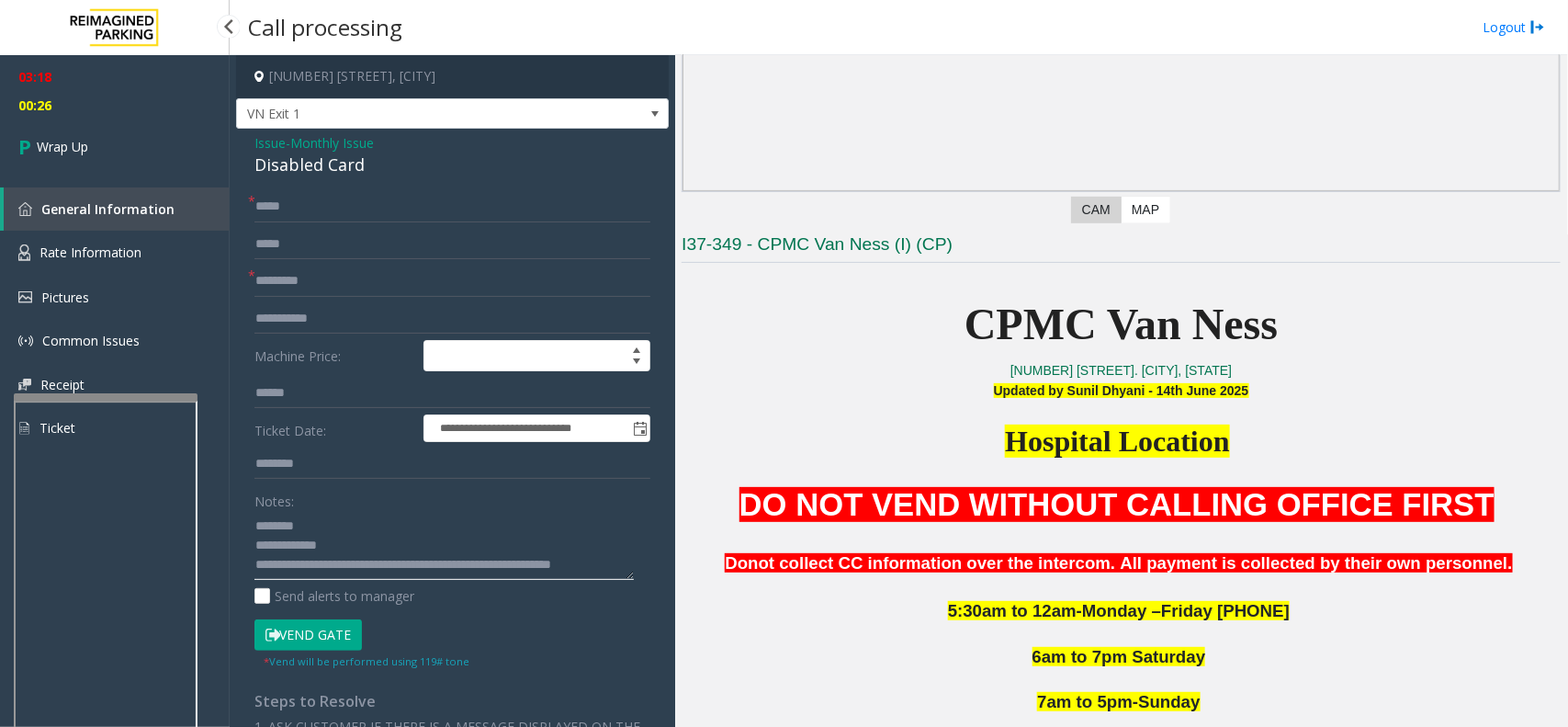scroll, scrollTop: 12, scrollLeft: 0, axis: vertical 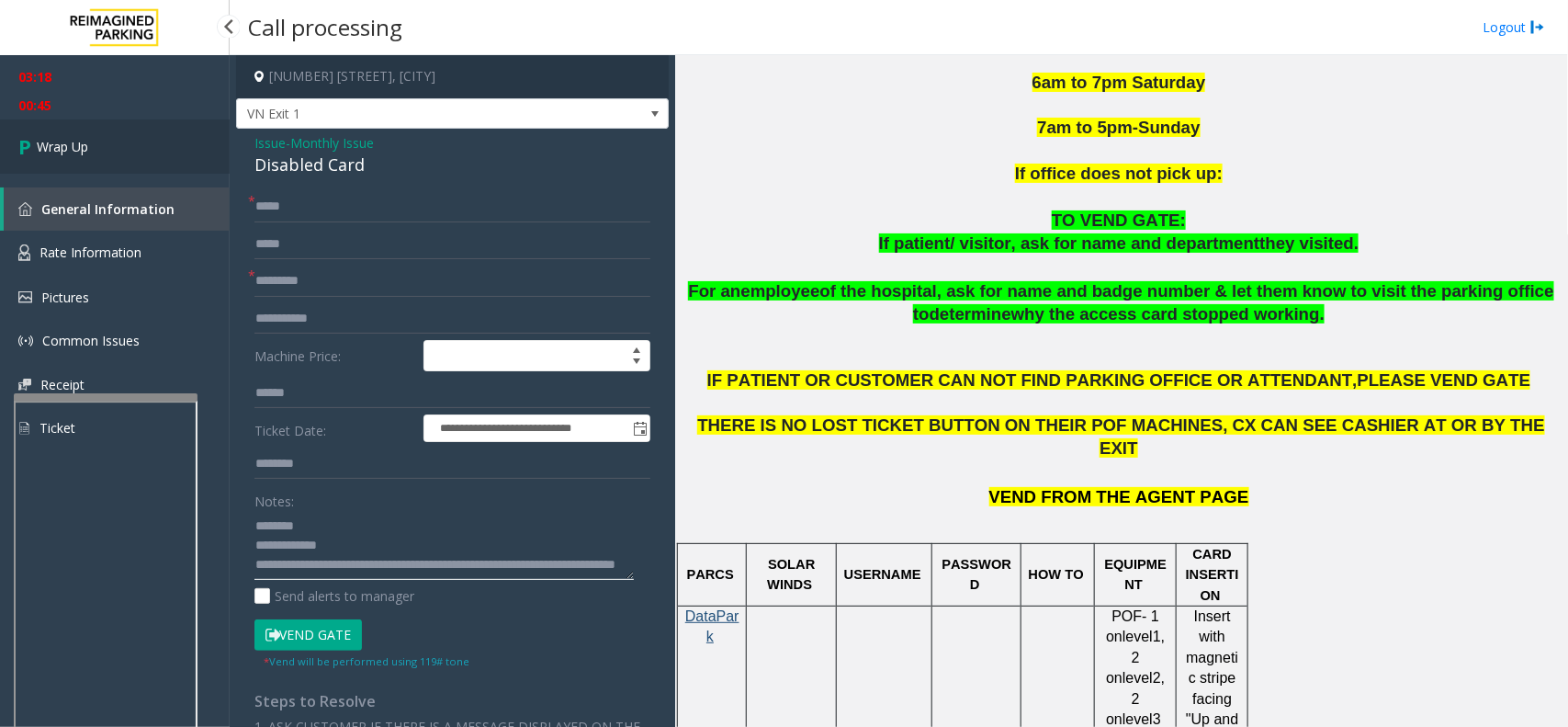 type on "**********" 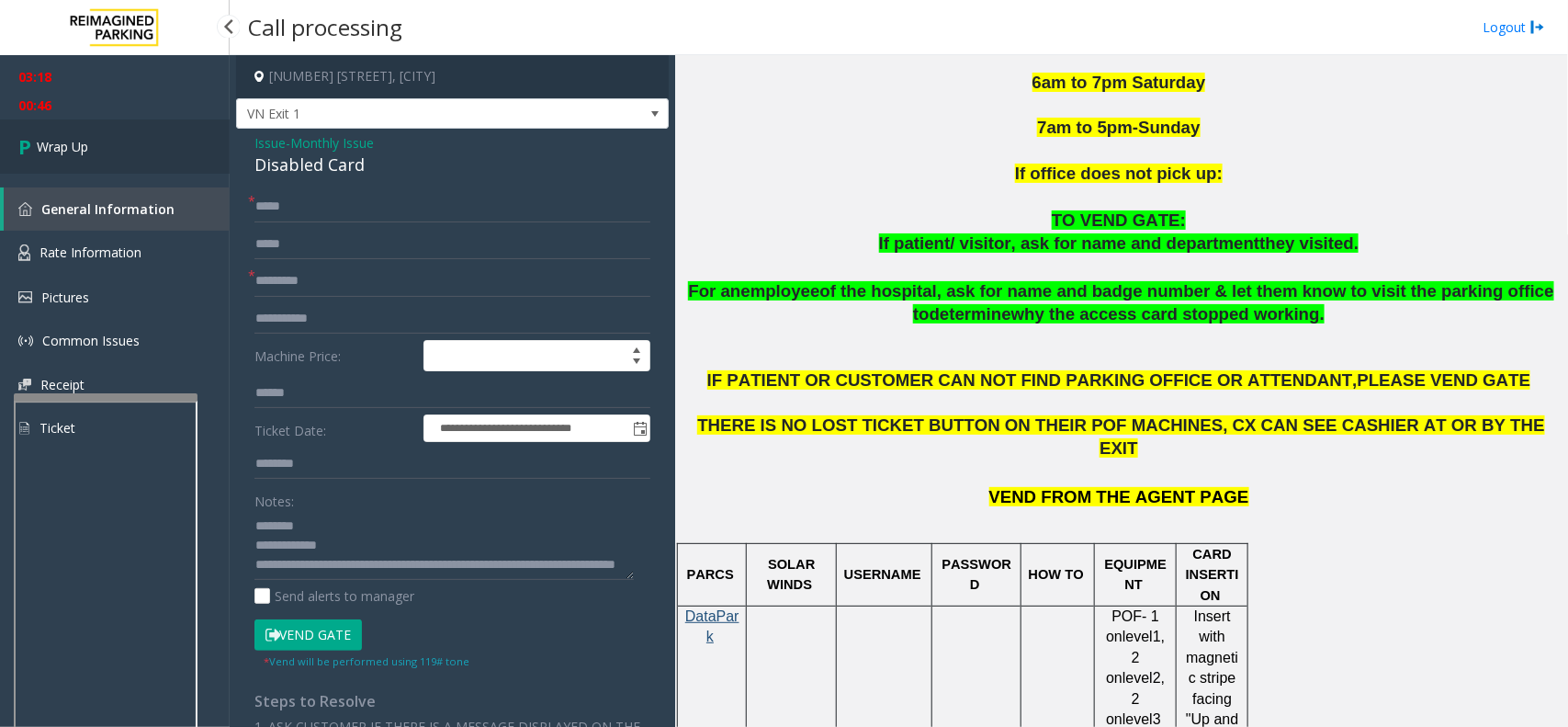 click on "Wrap Up" at bounding box center (115, 146) 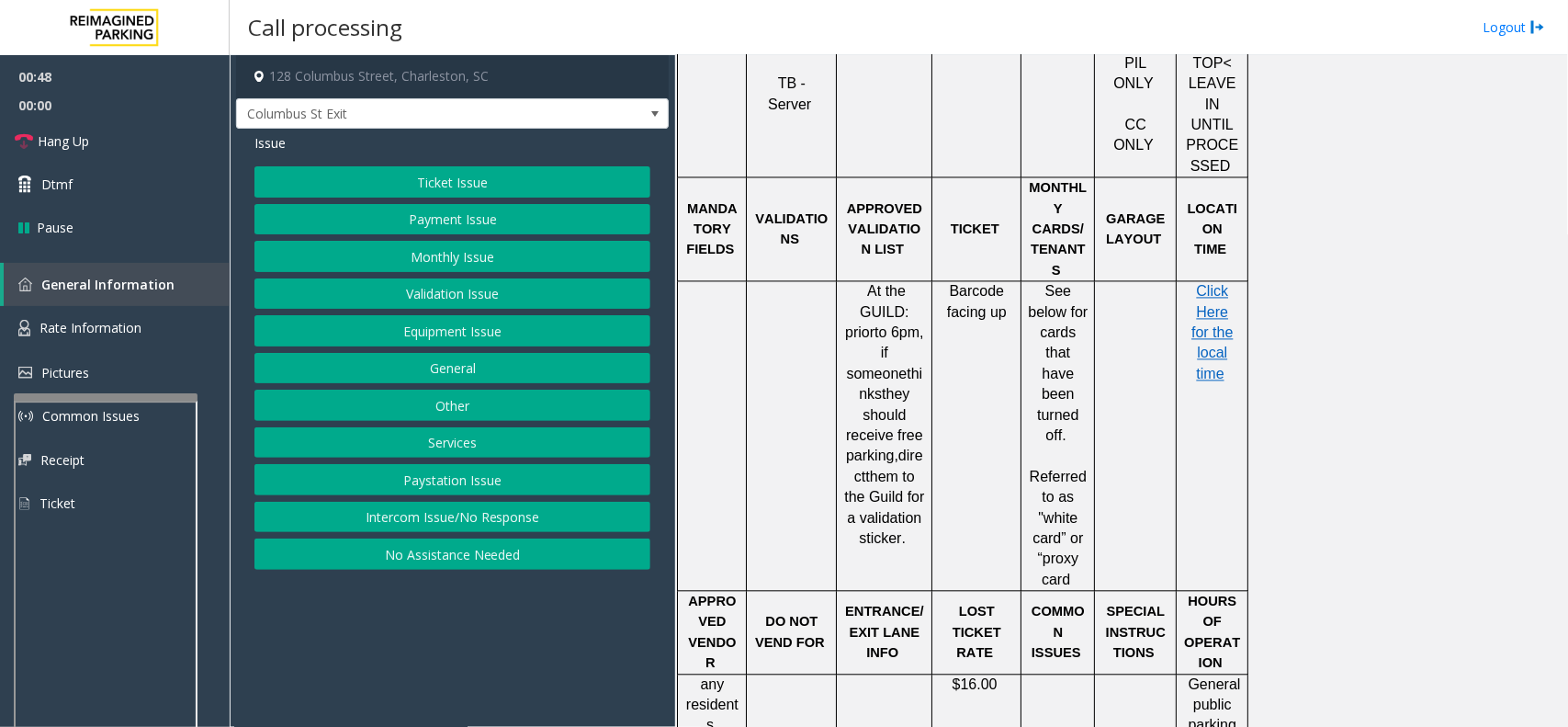 scroll, scrollTop: 1608, scrollLeft: 0, axis: vertical 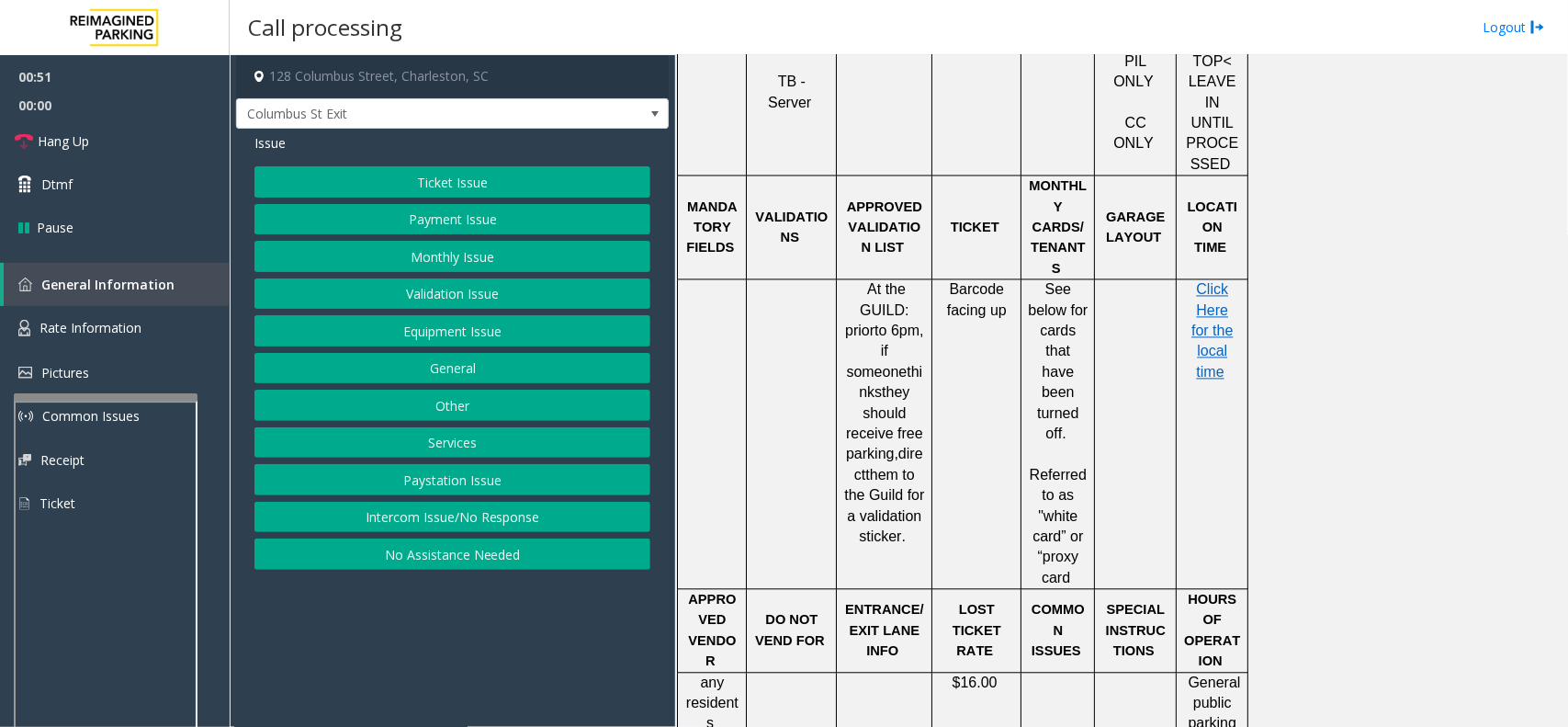 click on "Payment Issue" 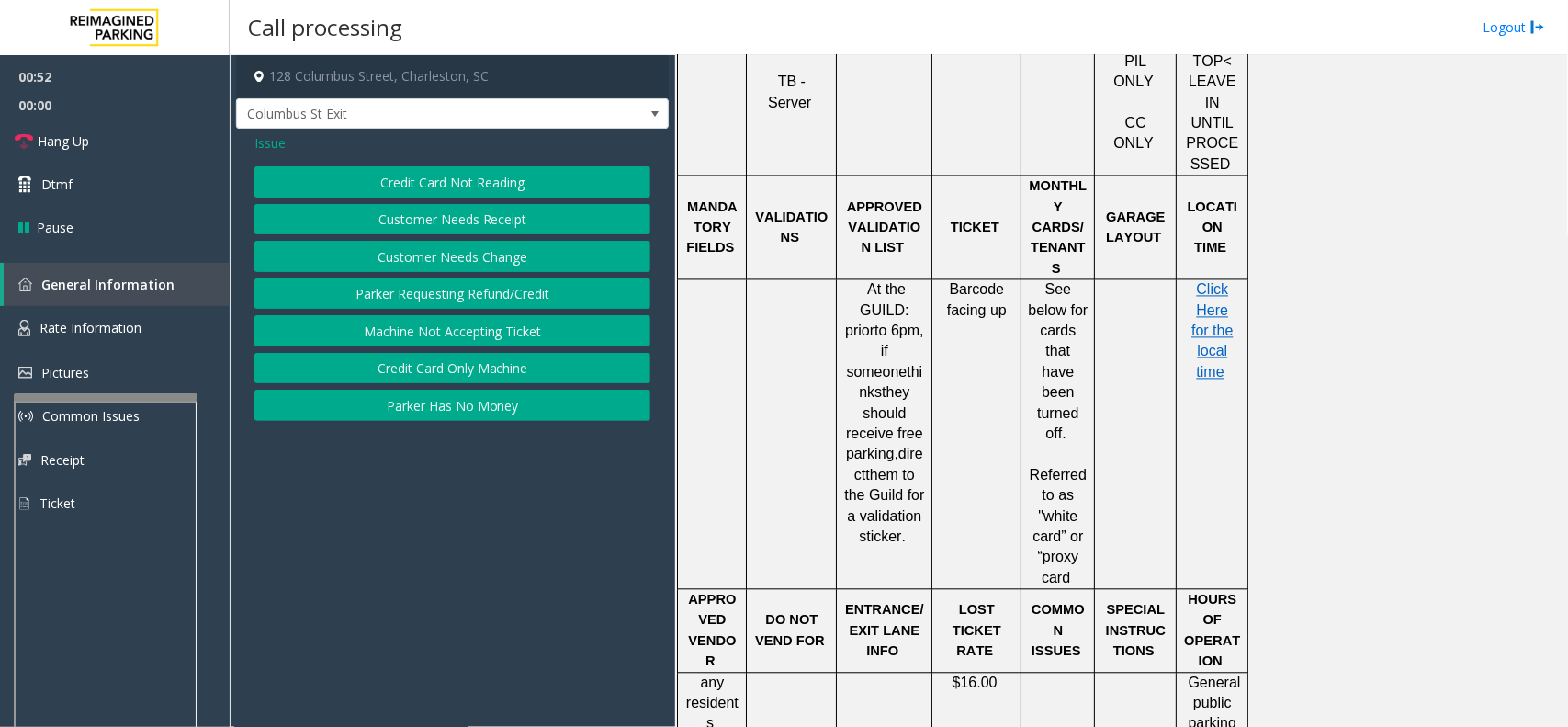 click on "Credit Card Not Reading" 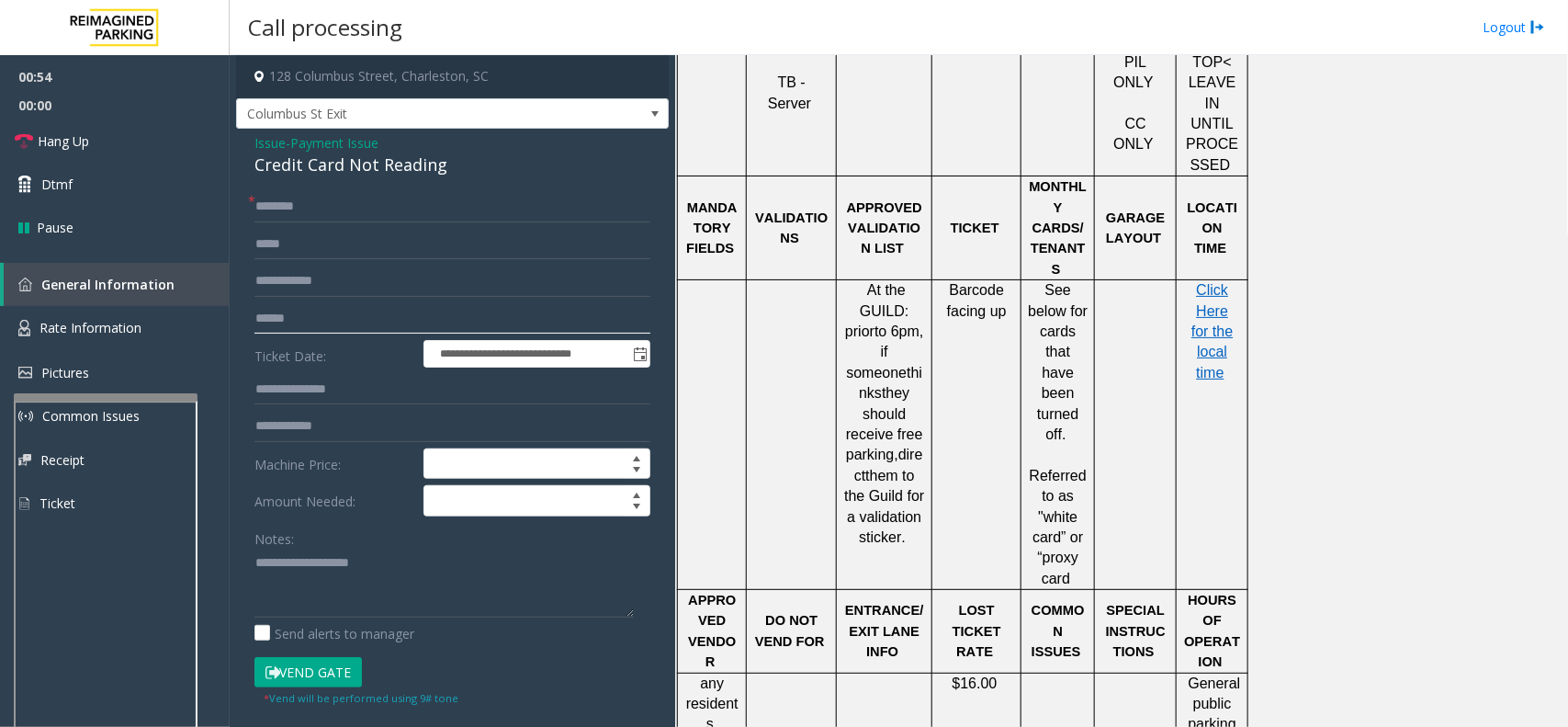 click 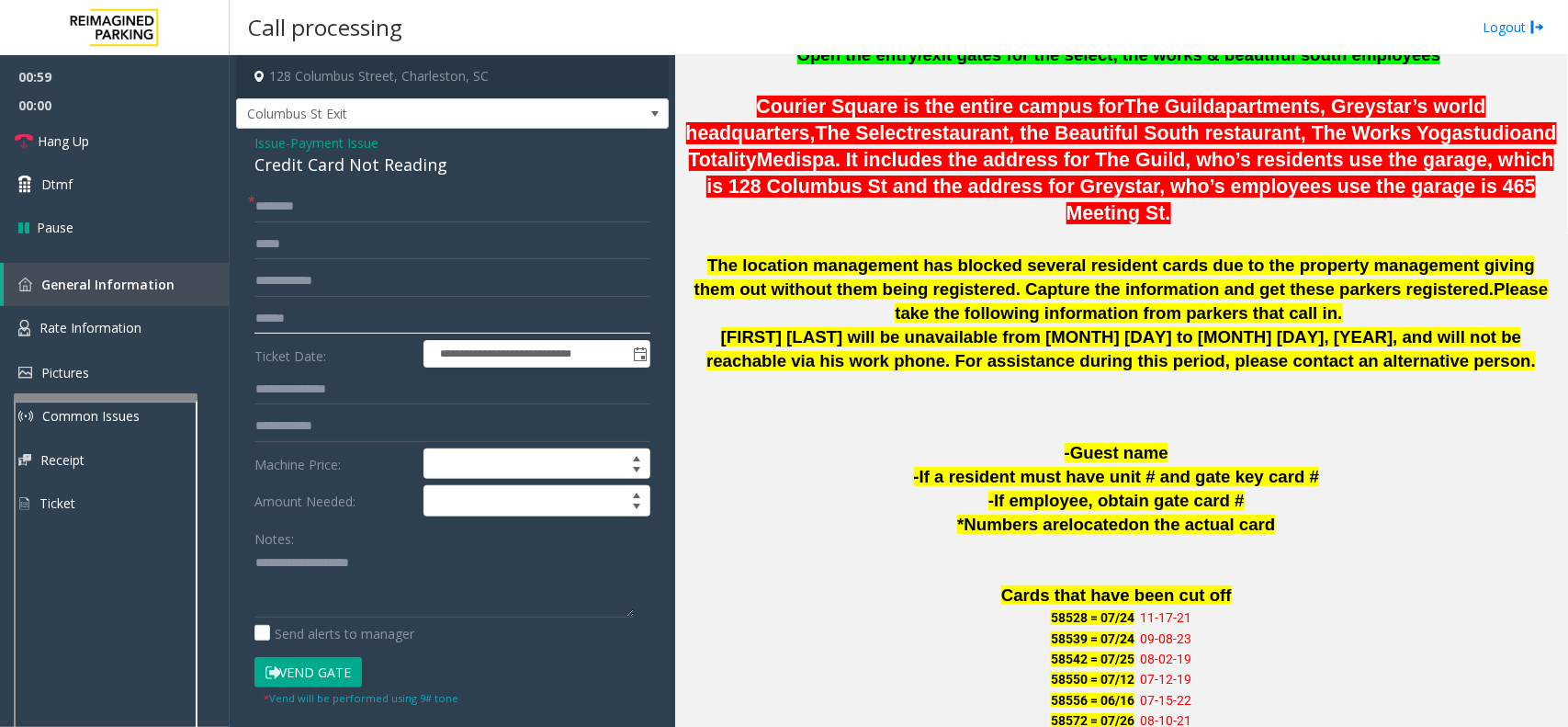 scroll, scrollTop: 689, scrollLeft: 0, axis: vertical 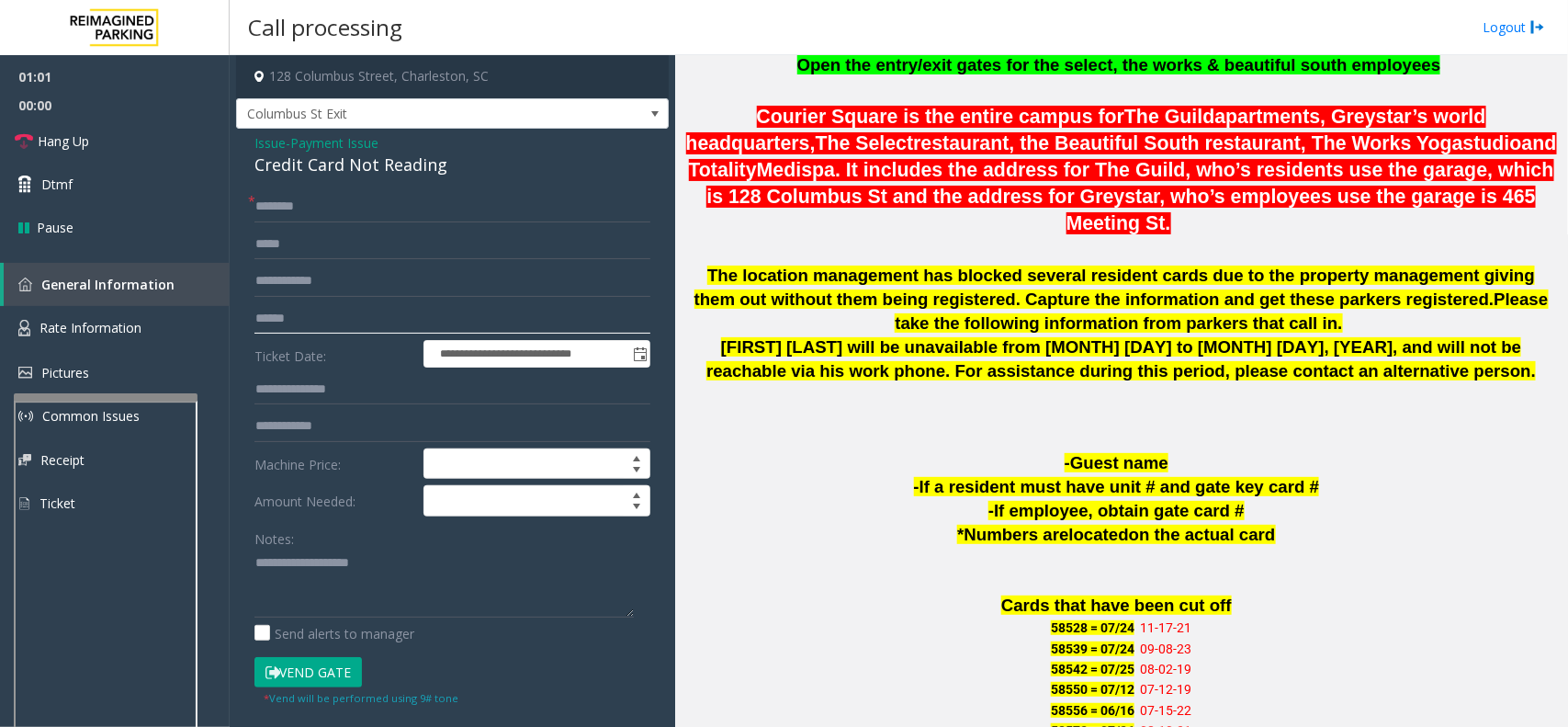 click 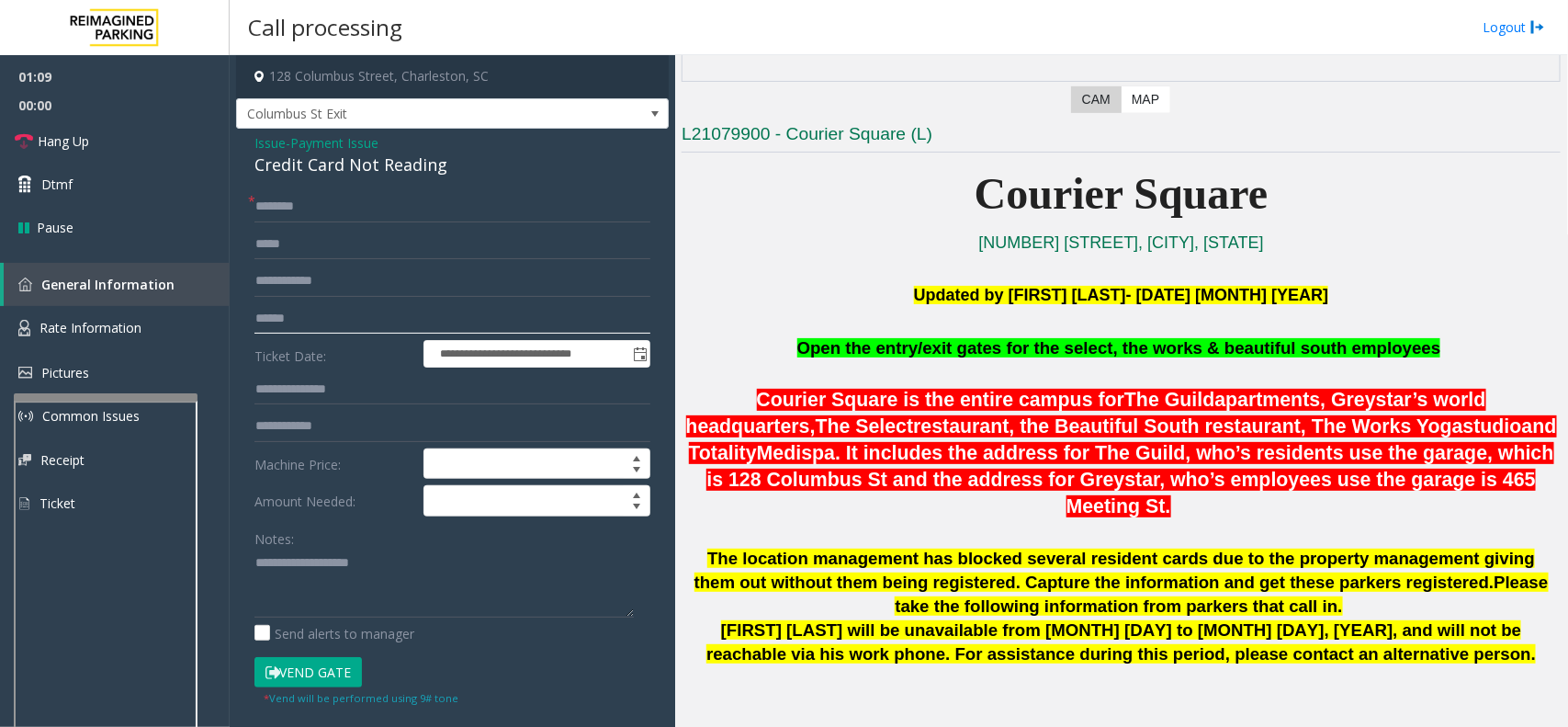 scroll, scrollTop: 460, scrollLeft: 0, axis: vertical 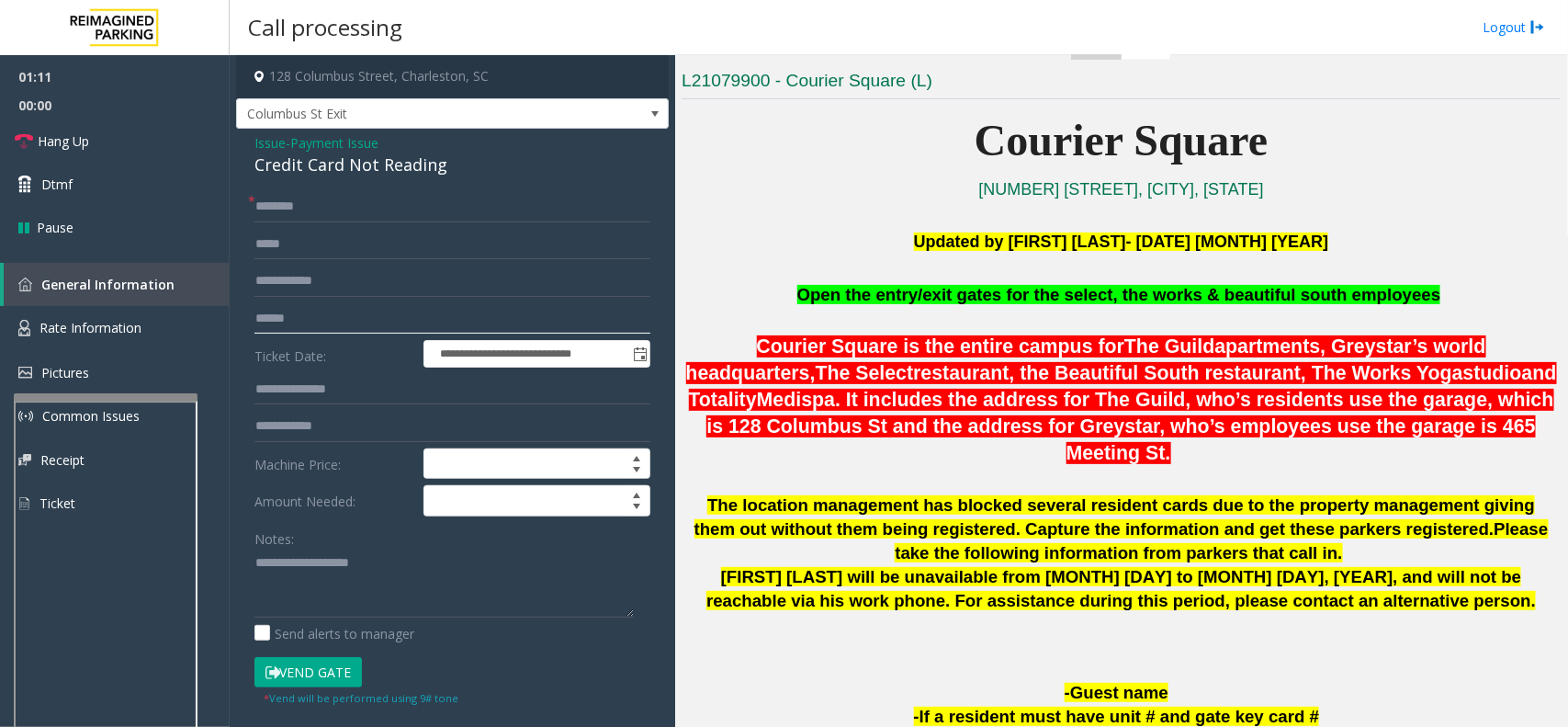 click 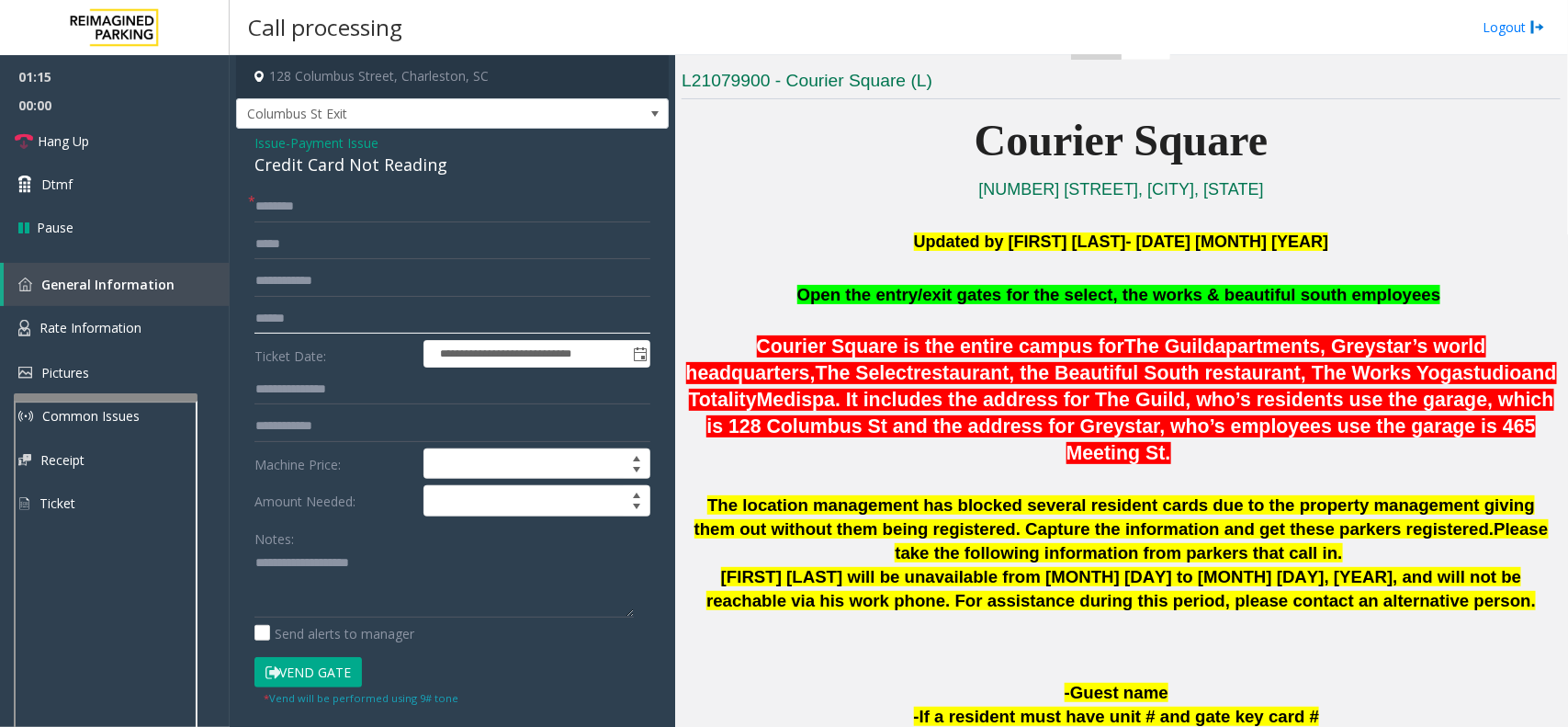 click 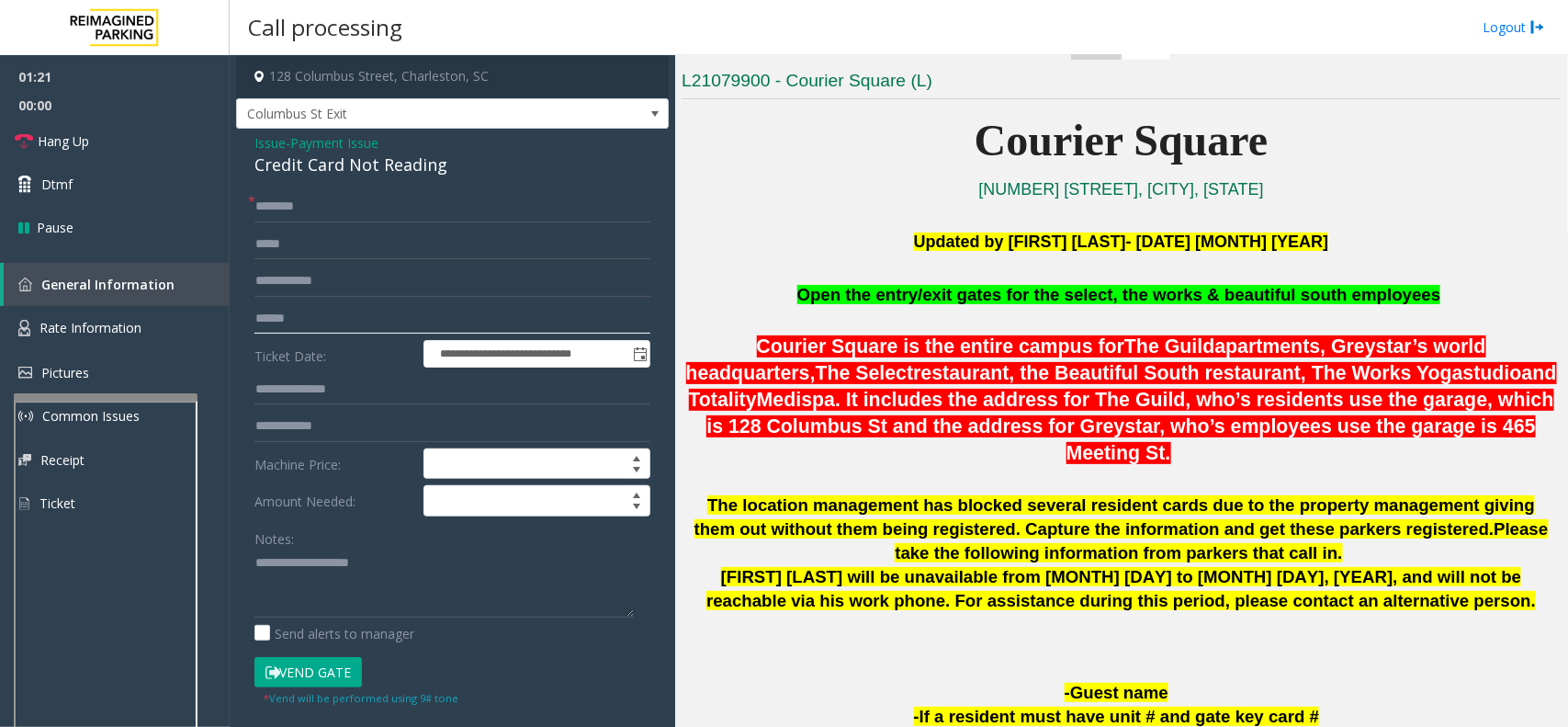 click 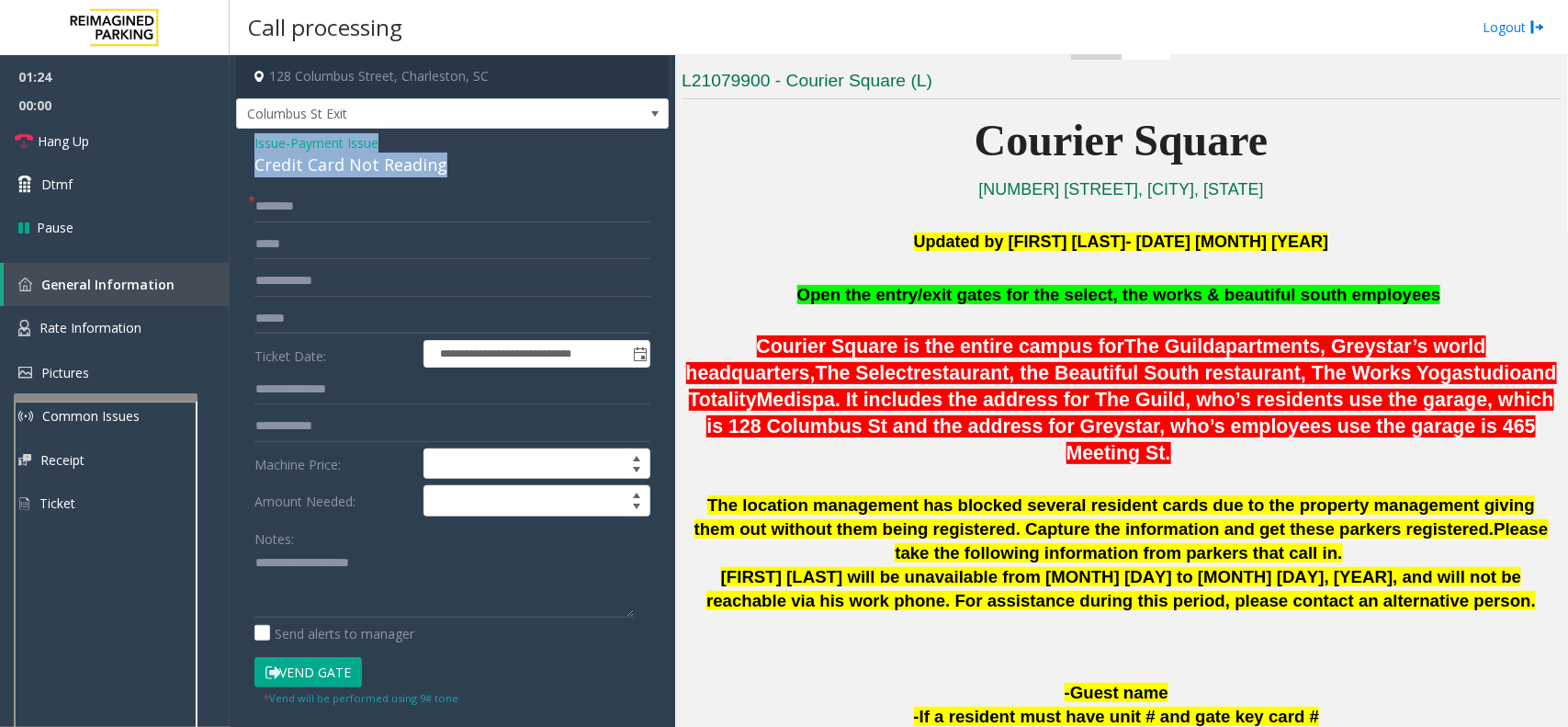 drag, startPoint x: 452, startPoint y: 159, endPoint x: 232, endPoint y: 143, distance: 220.58105 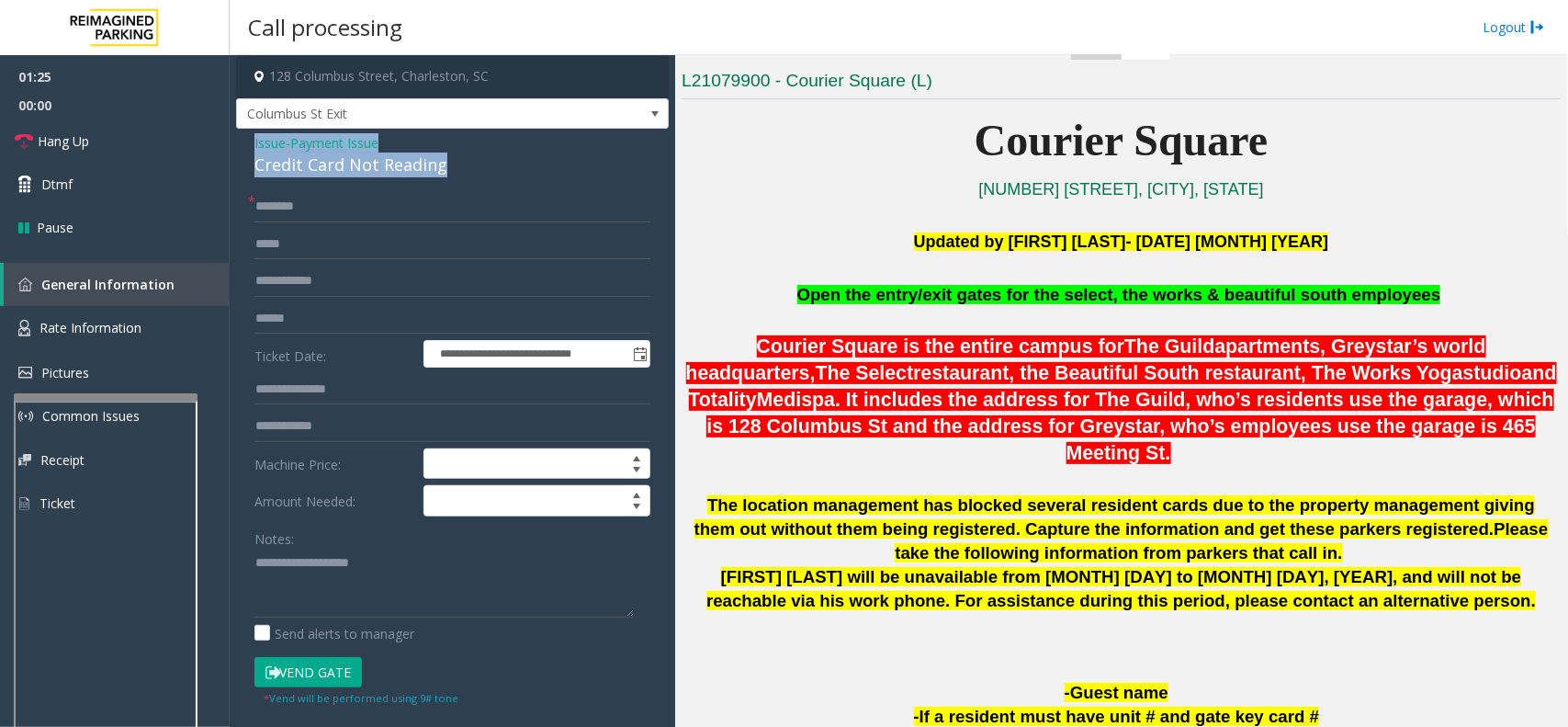 copy on "Issue  -  Payment Issue Credit Card Not Reading" 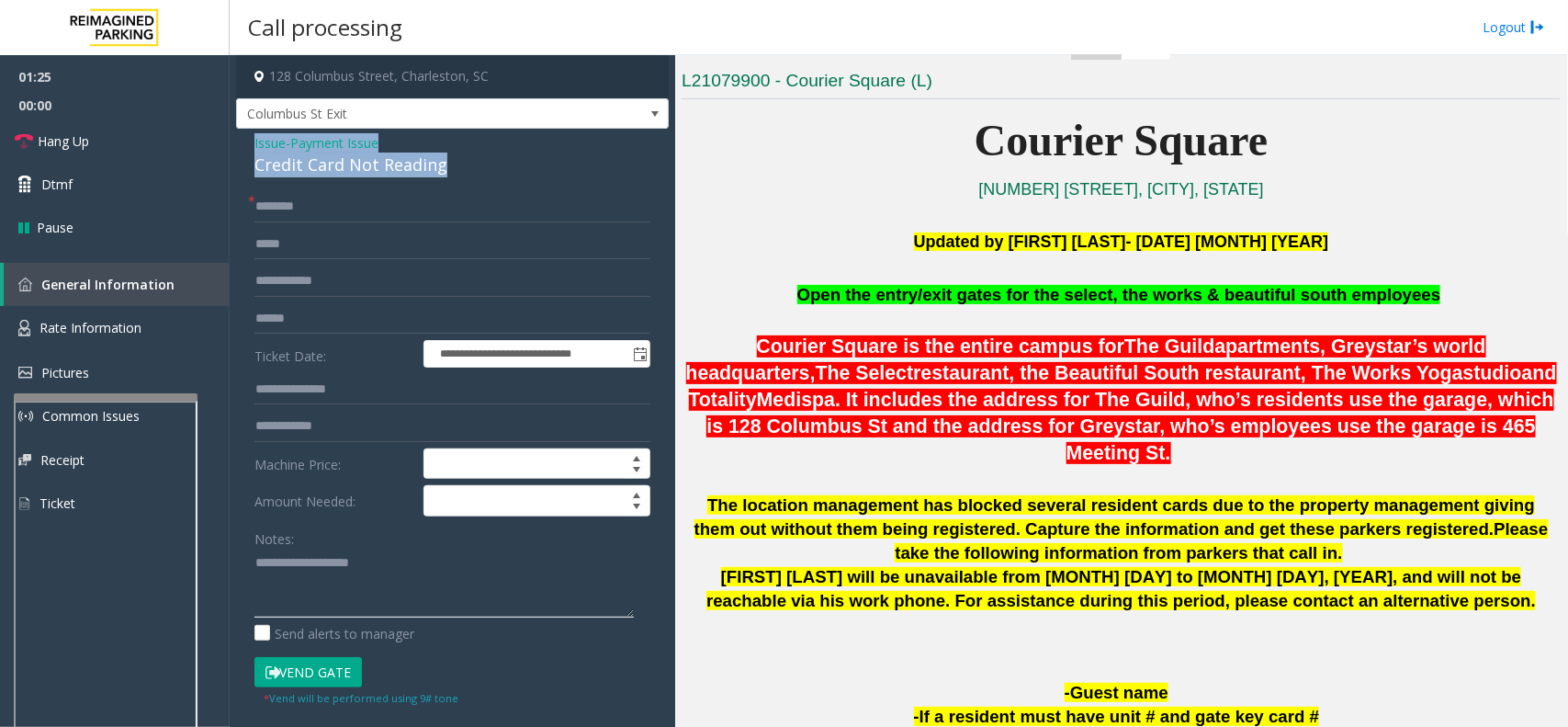 paste on "**********" 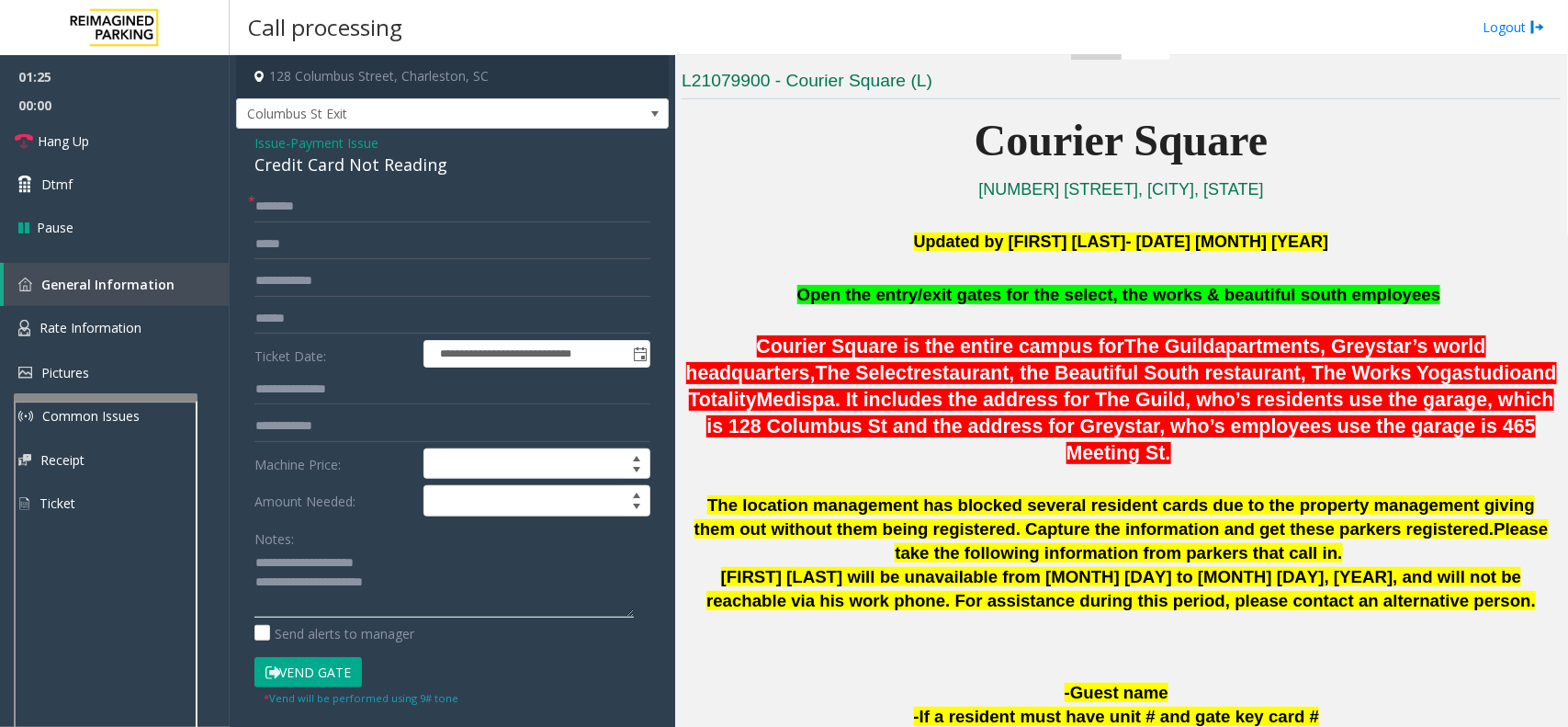 click 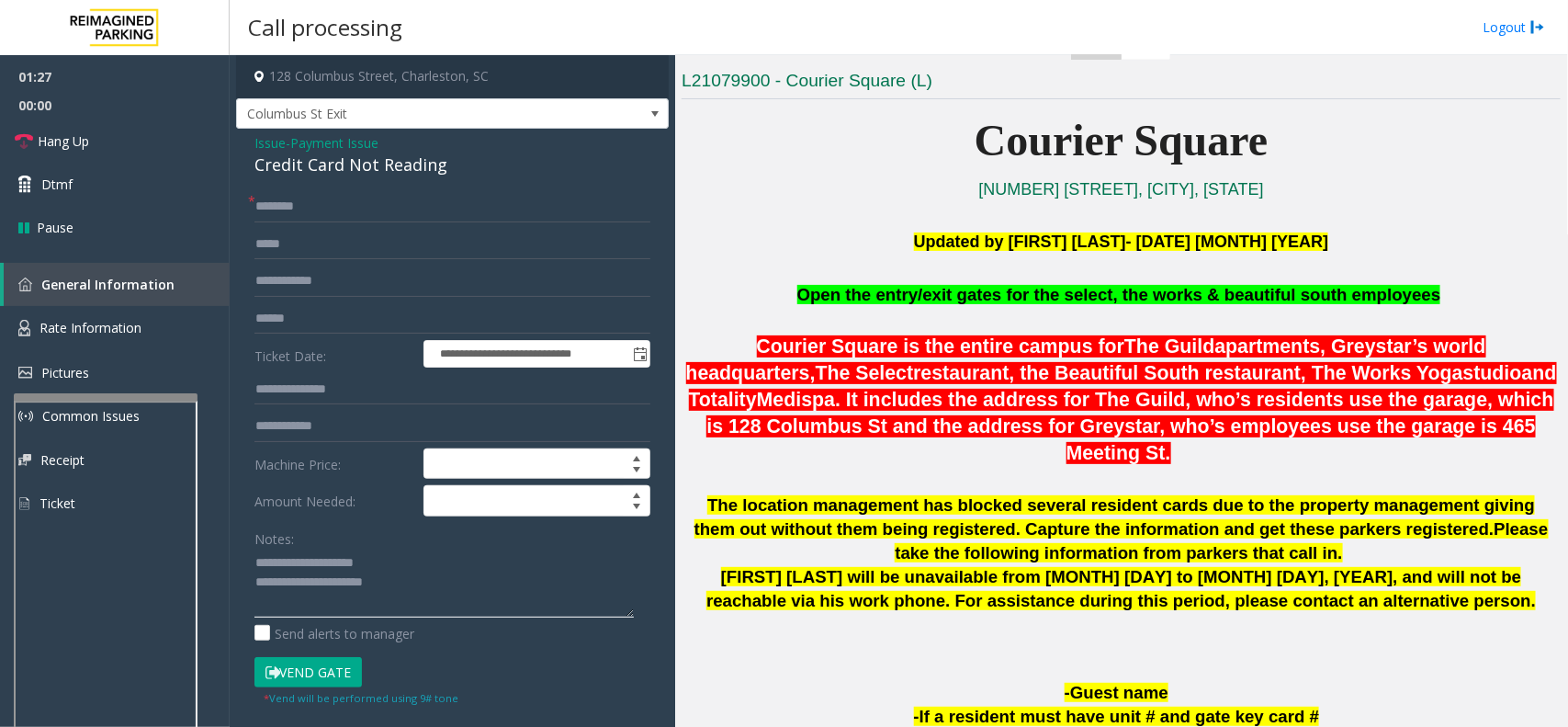 drag, startPoint x: 419, startPoint y: 570, endPoint x: 299, endPoint y: 563, distance: 120.20399 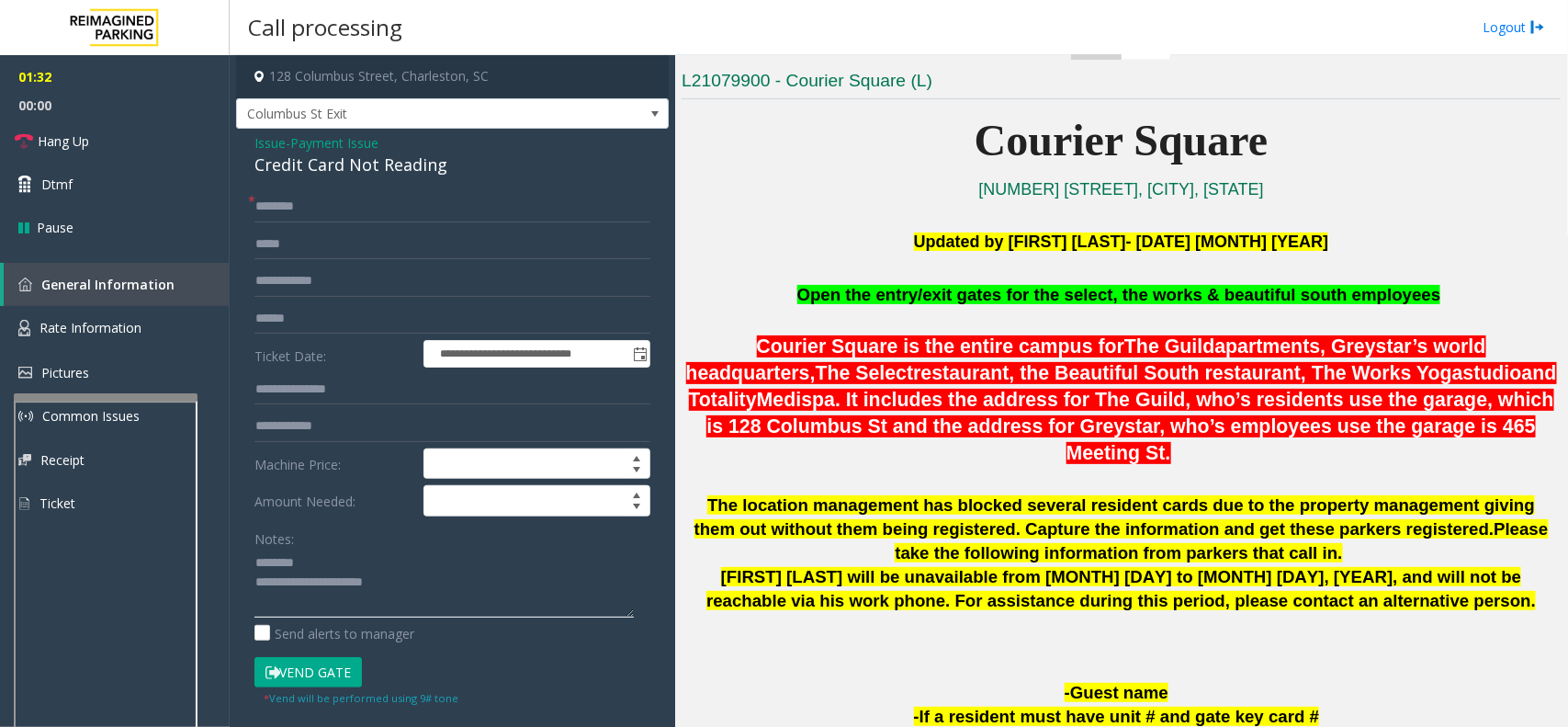 click 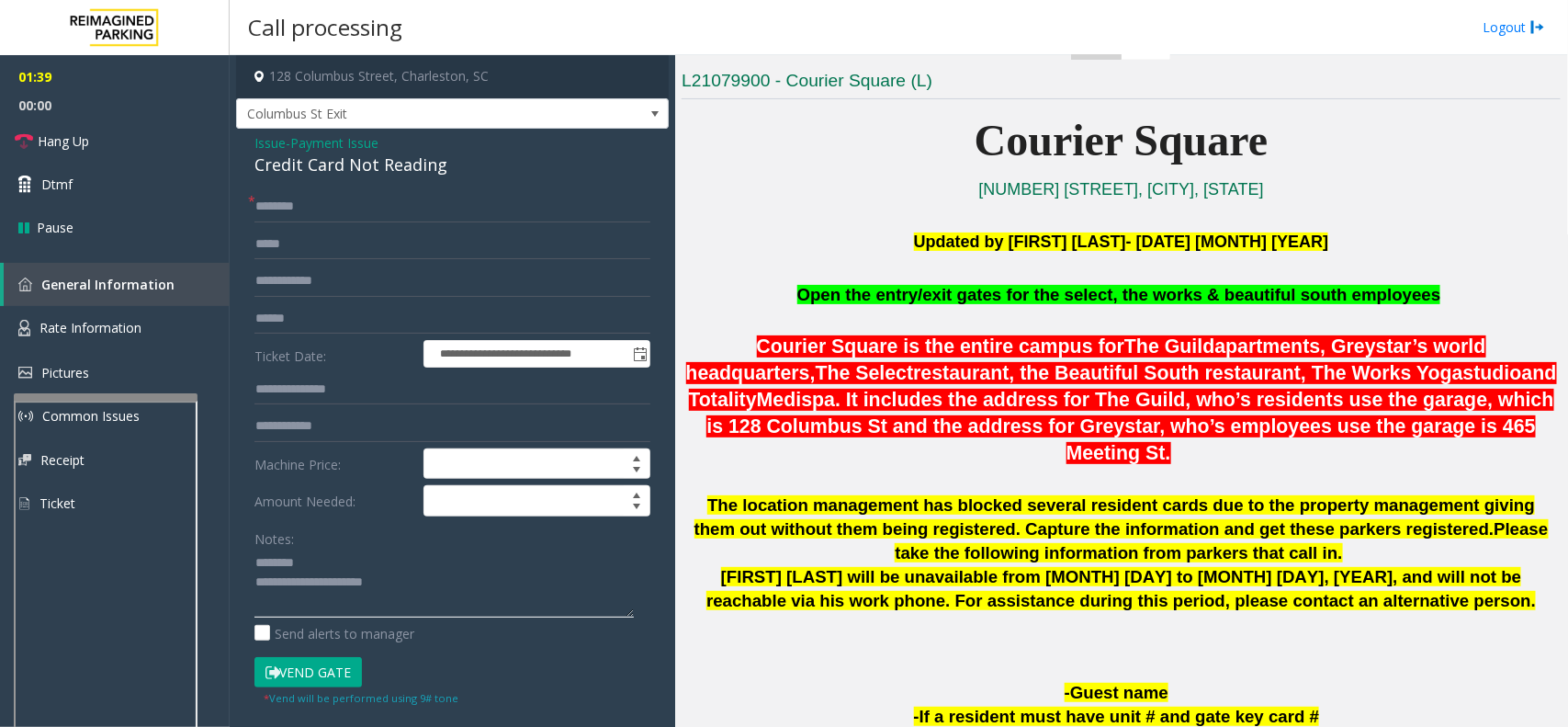 click 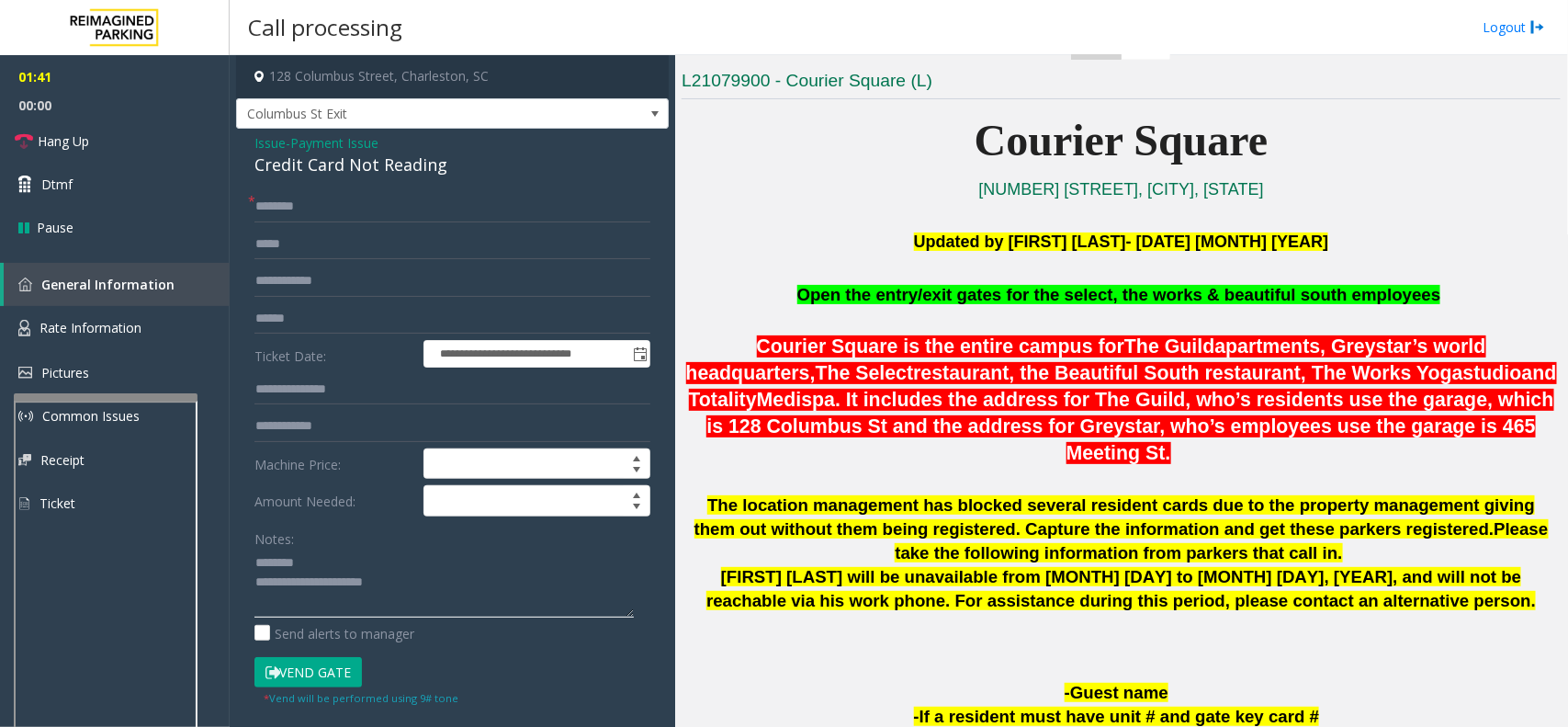 type on "**********" 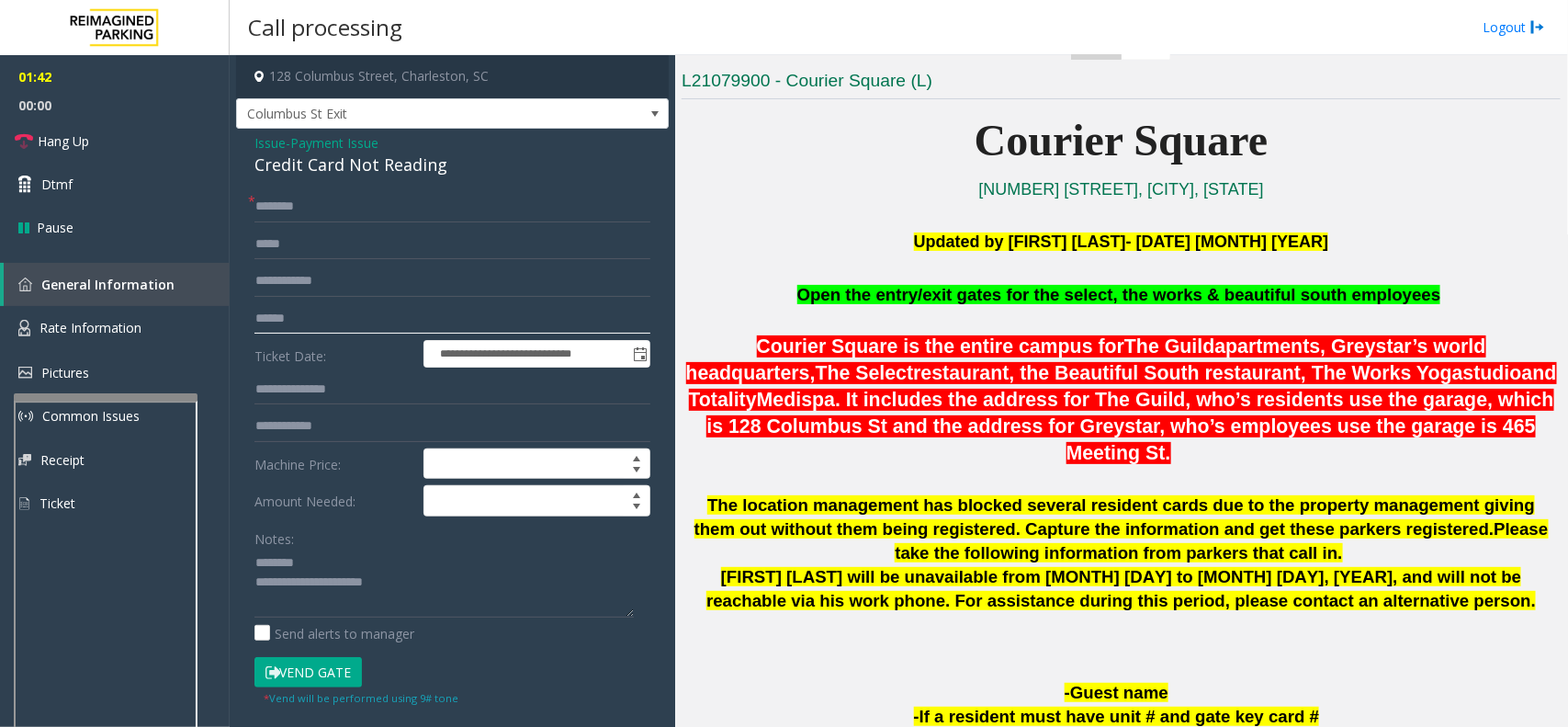 click 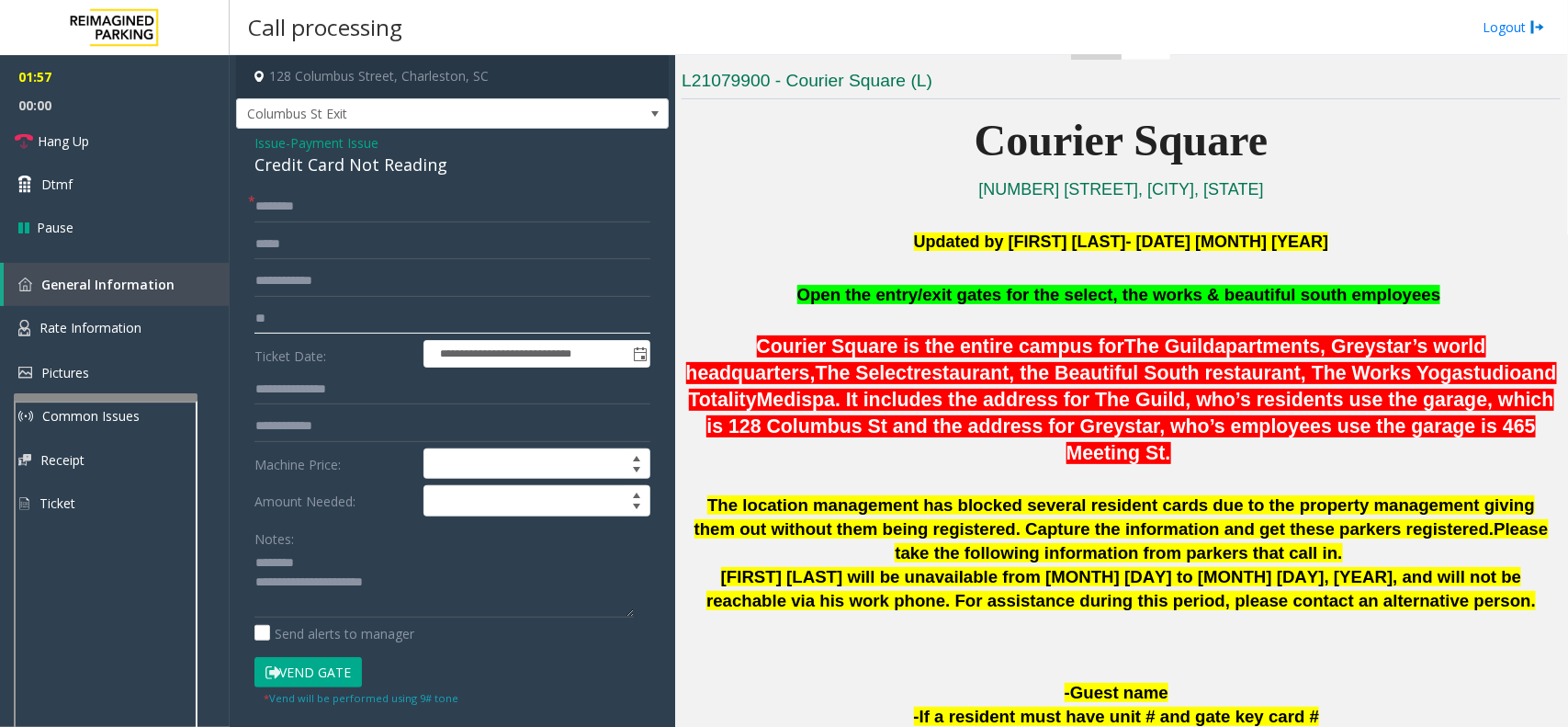 type on "*" 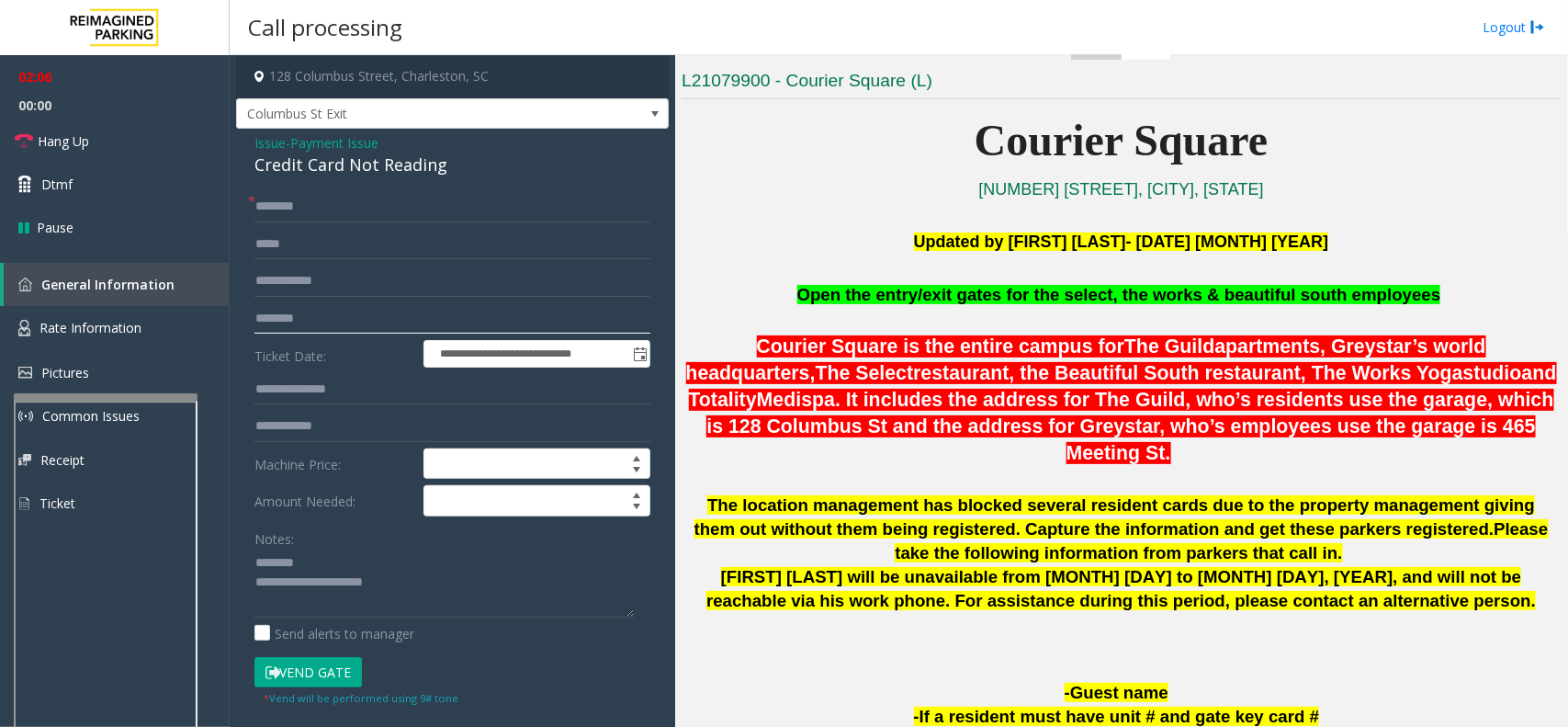 click on "********" 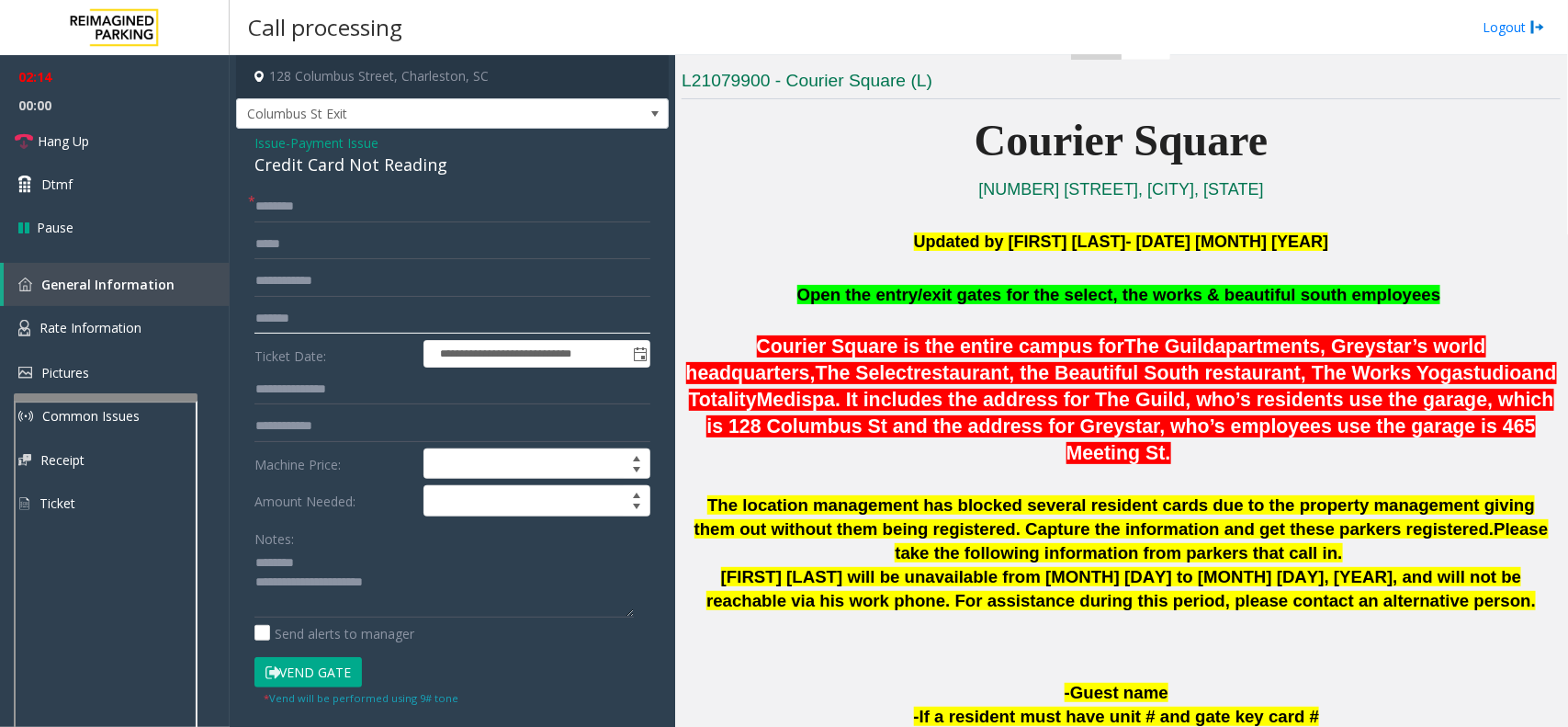 type on "*******" 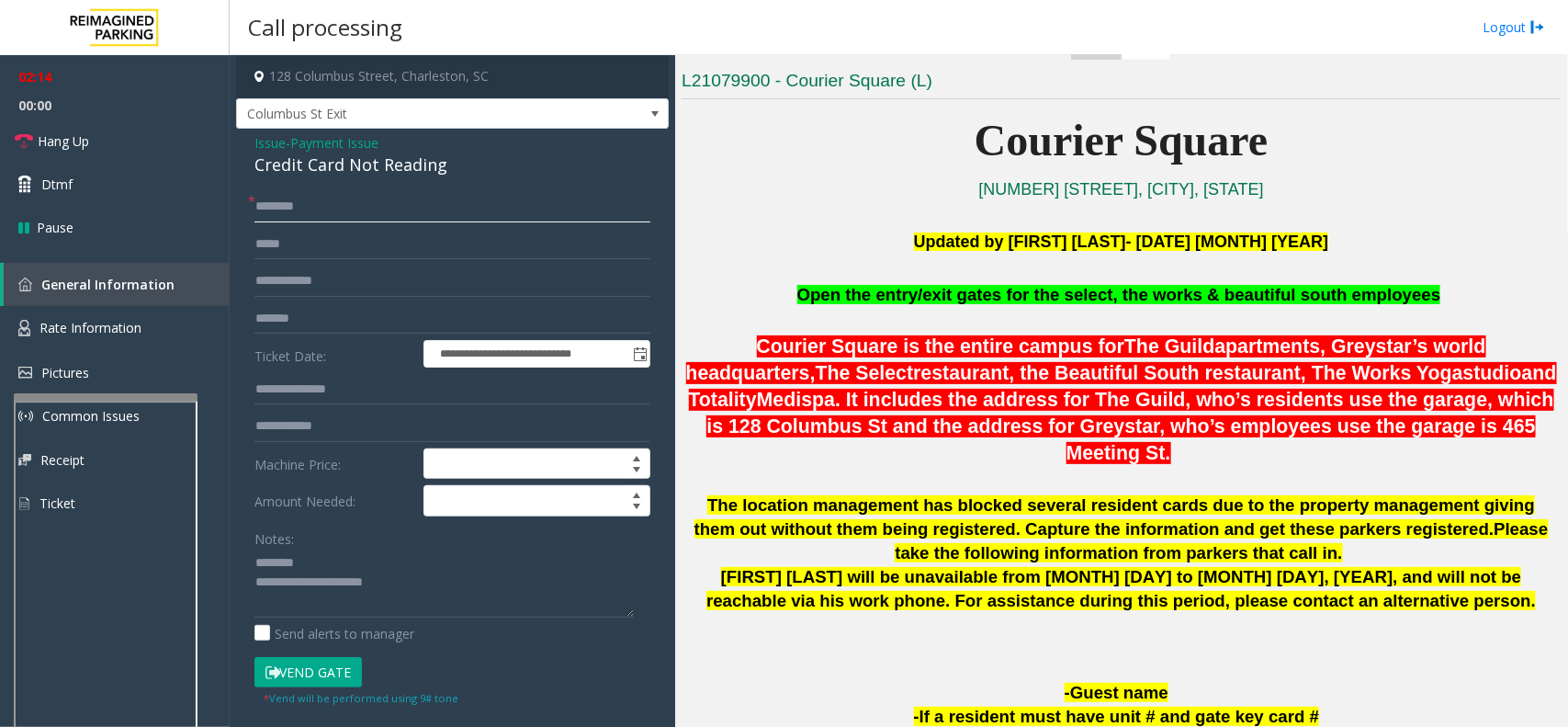 click 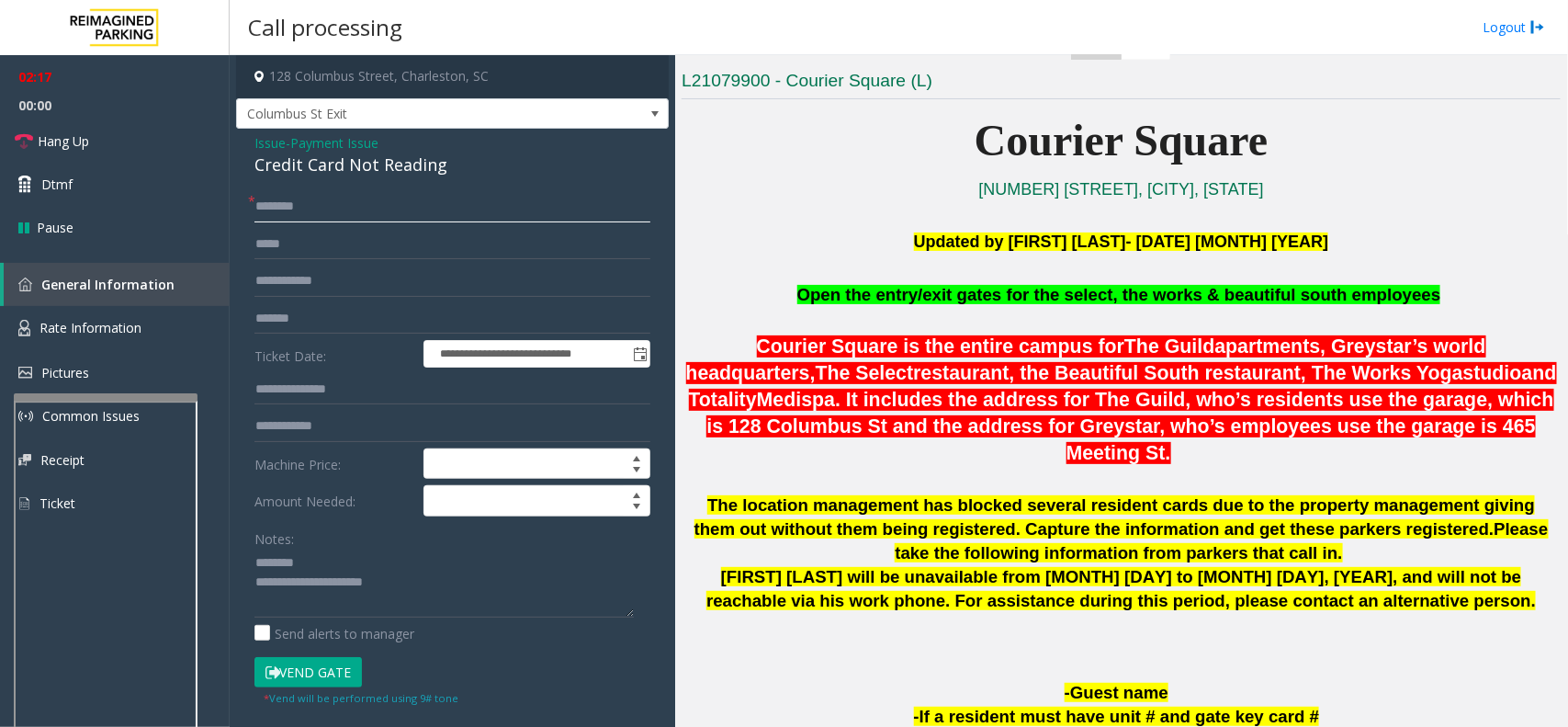 click 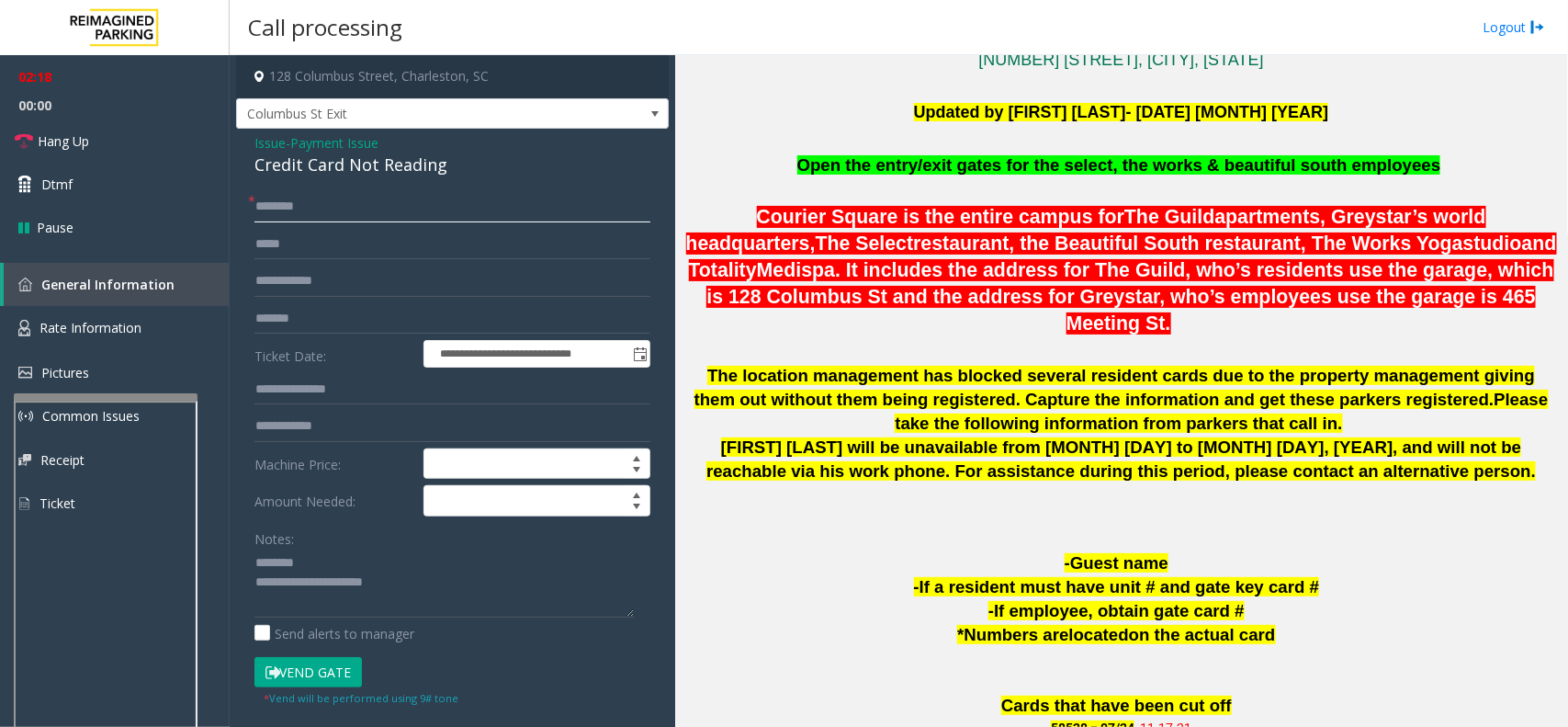 scroll, scrollTop: 574, scrollLeft: 0, axis: vertical 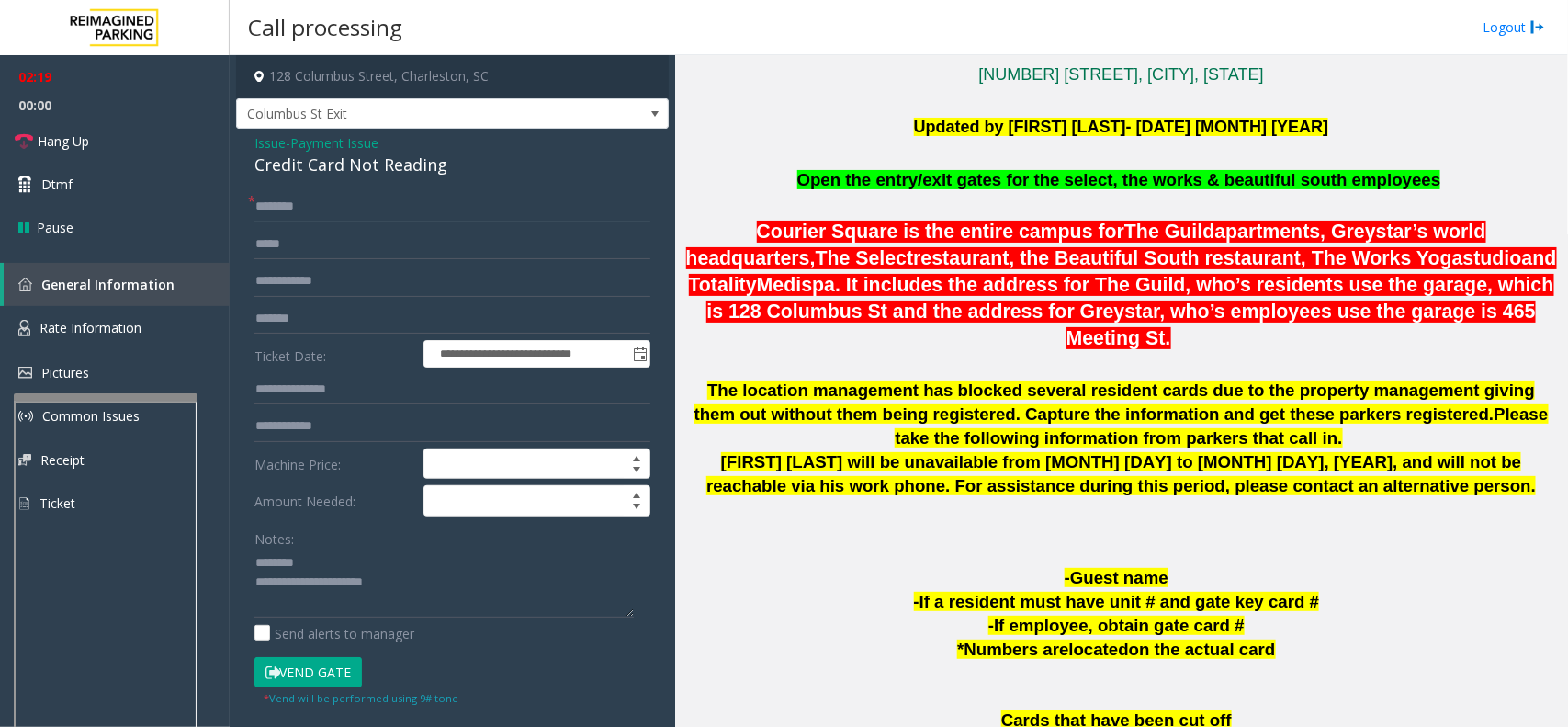 click 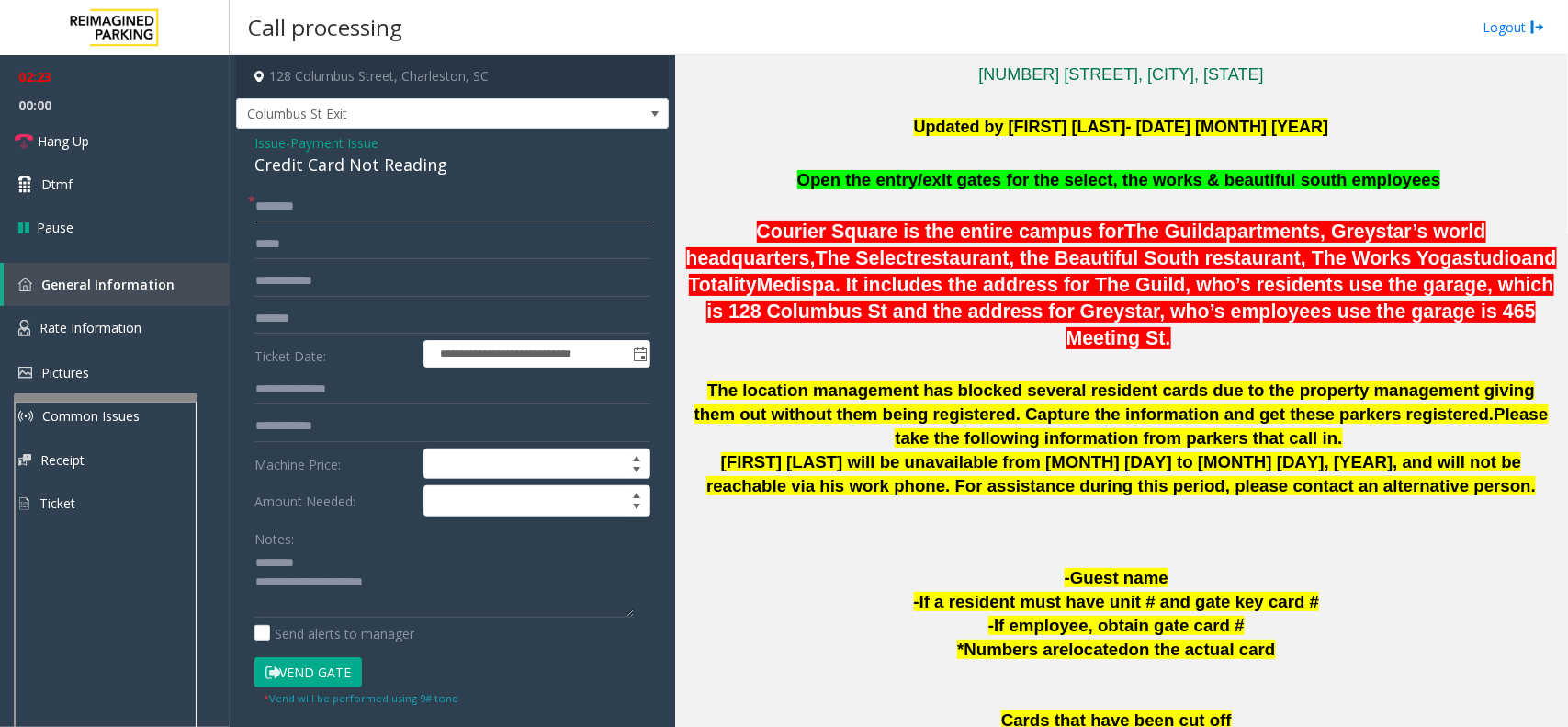 click 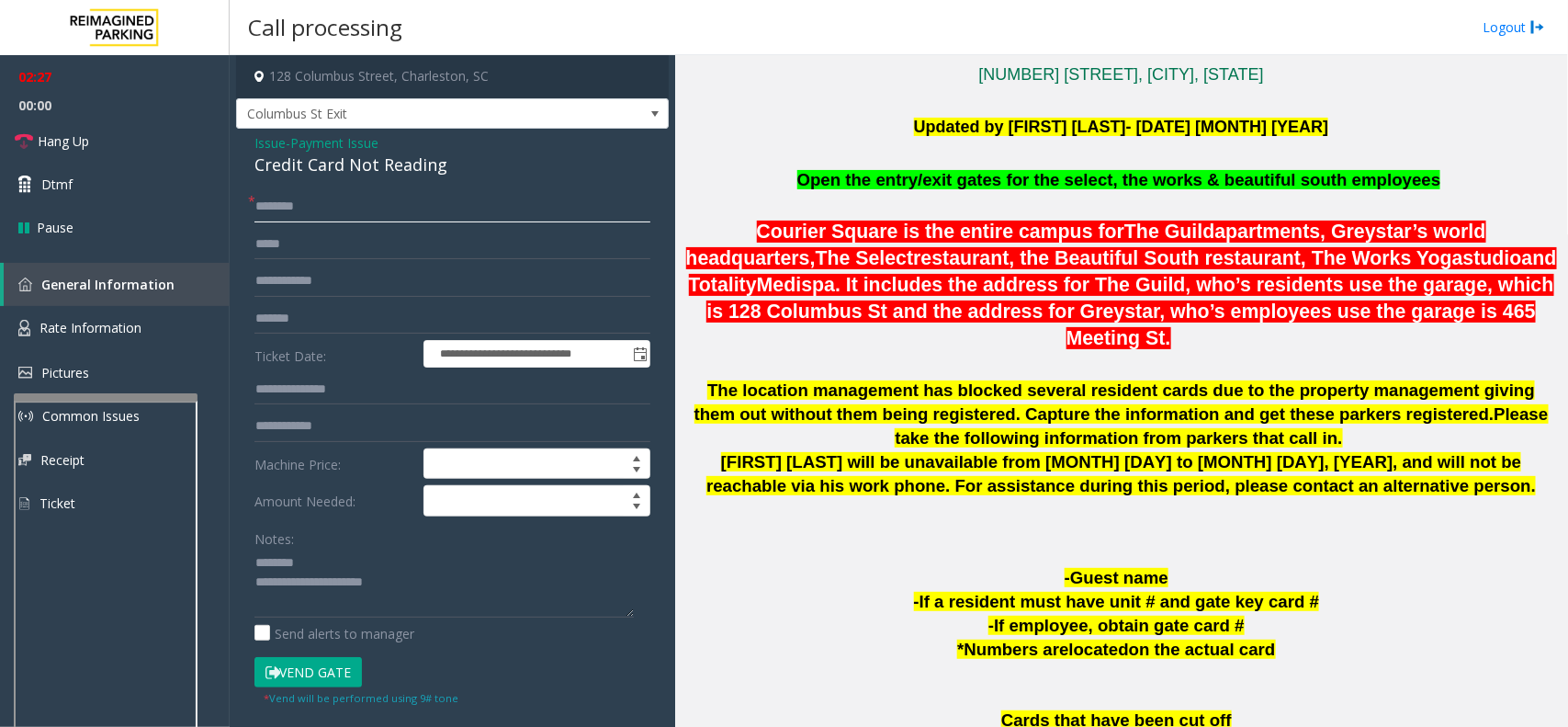 type on "*" 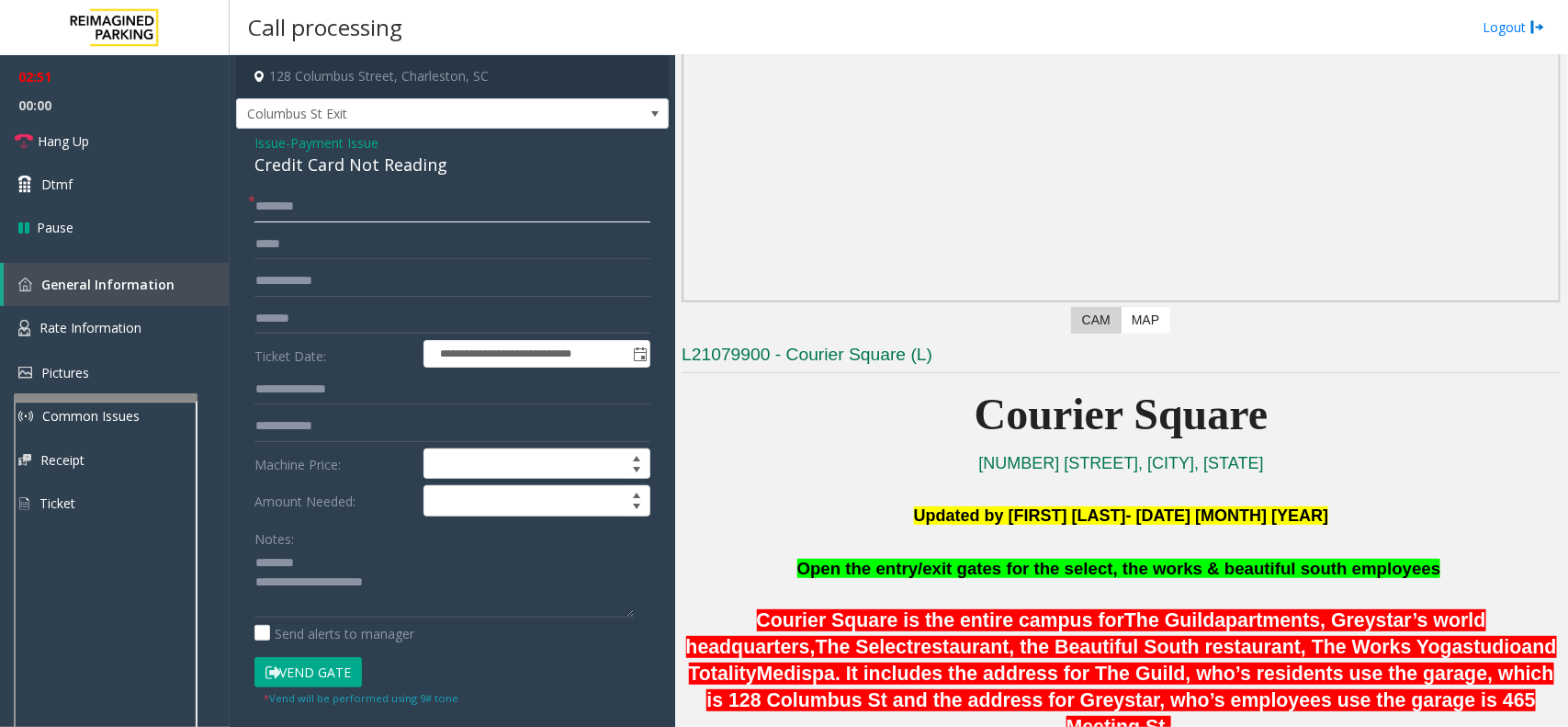 scroll, scrollTop: 574, scrollLeft: 0, axis: vertical 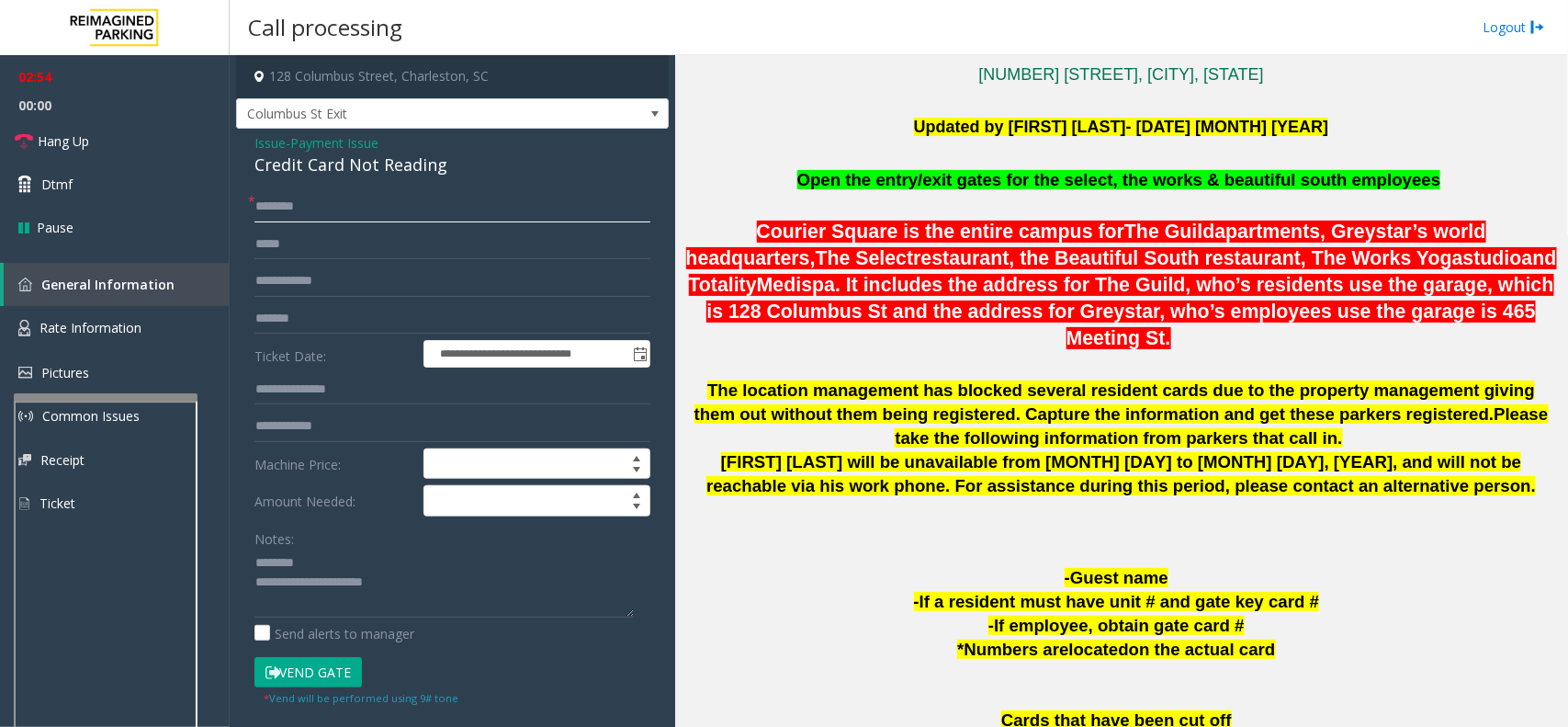 type on "********" 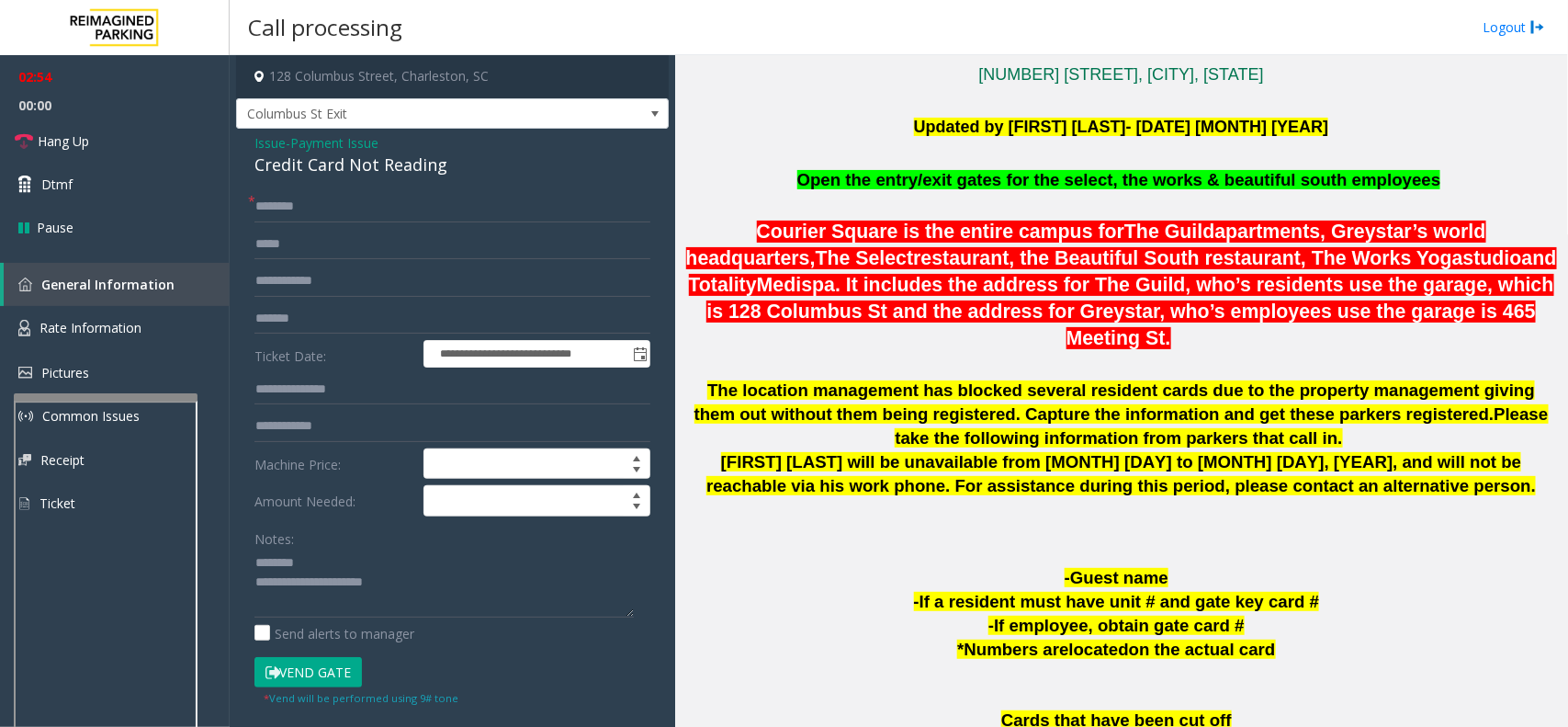 click on "Vend Gate" 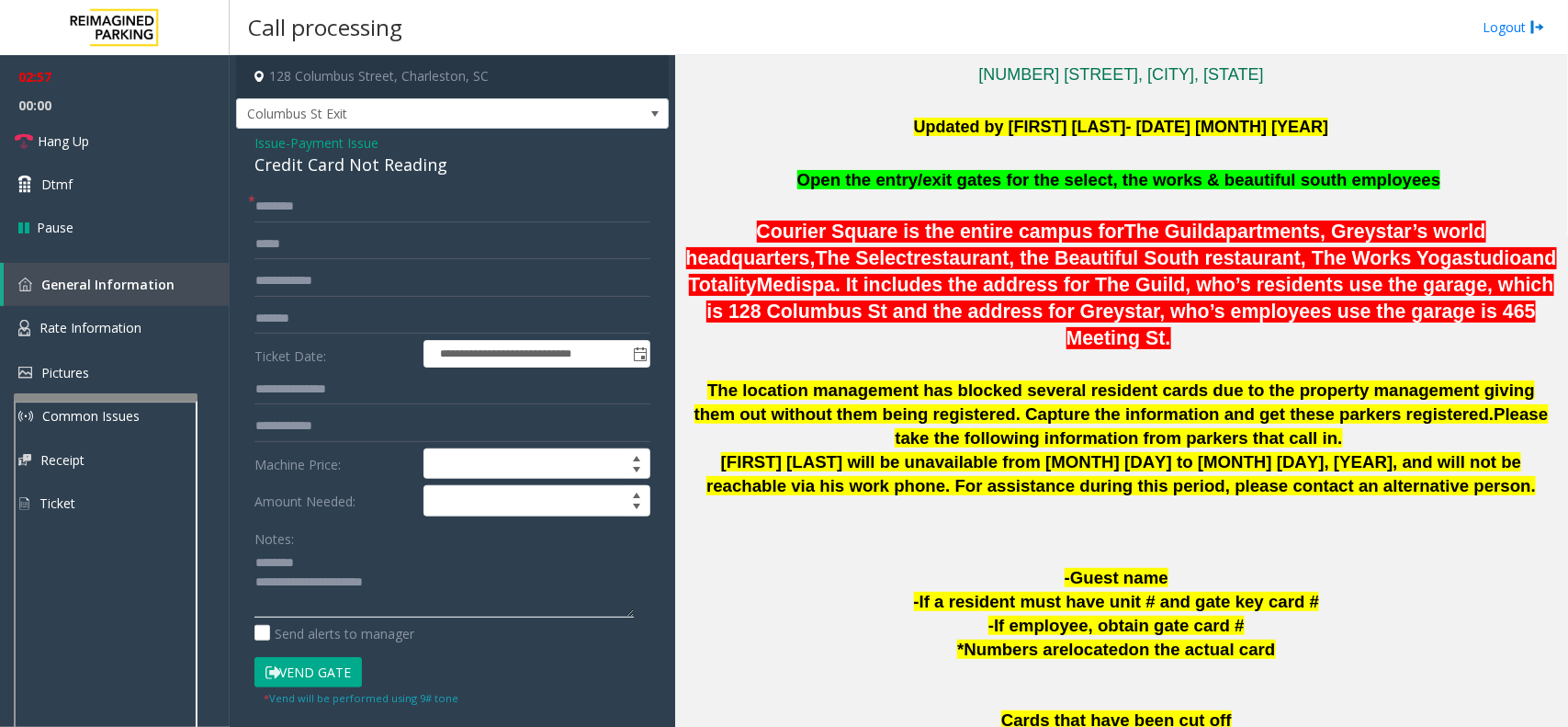 click 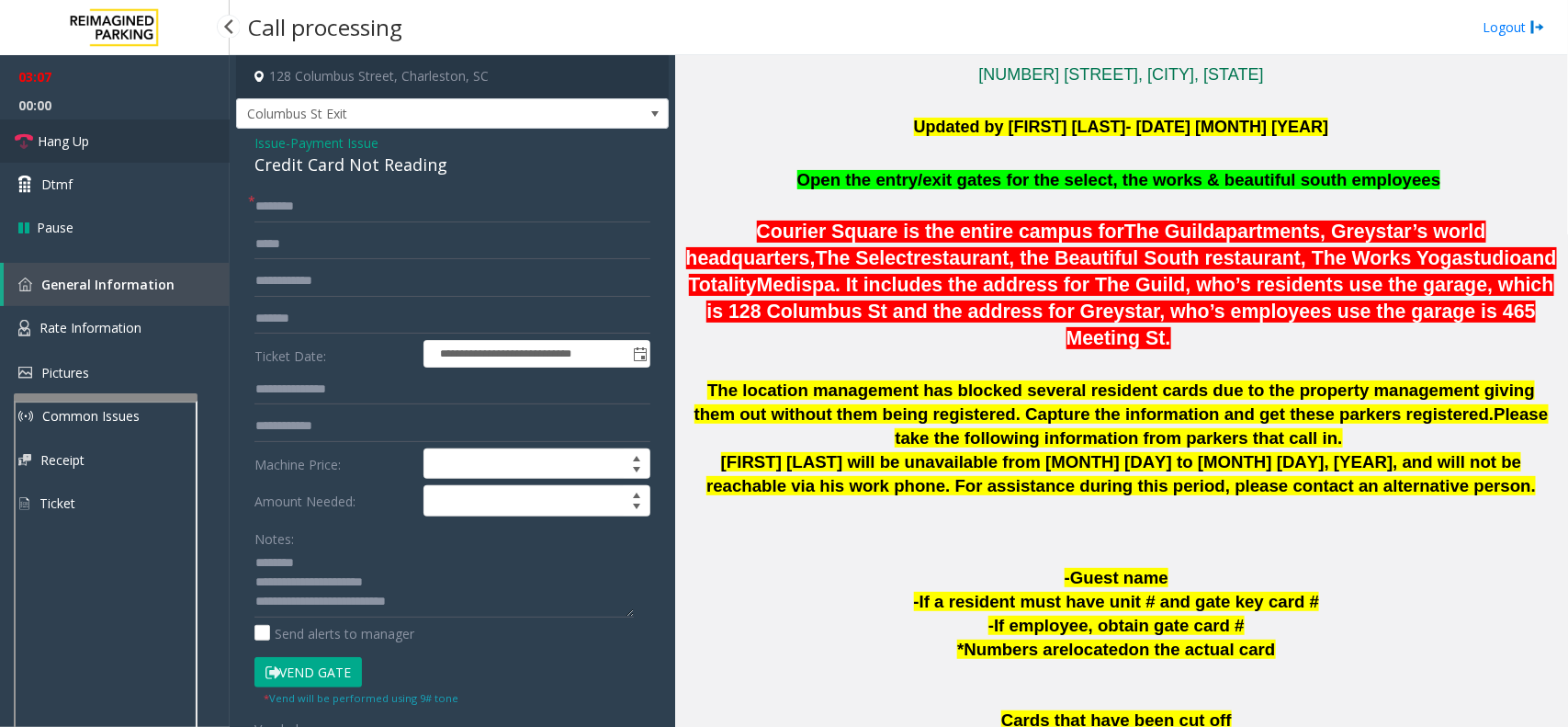 click on "Hang Up" at bounding box center [63, 141] 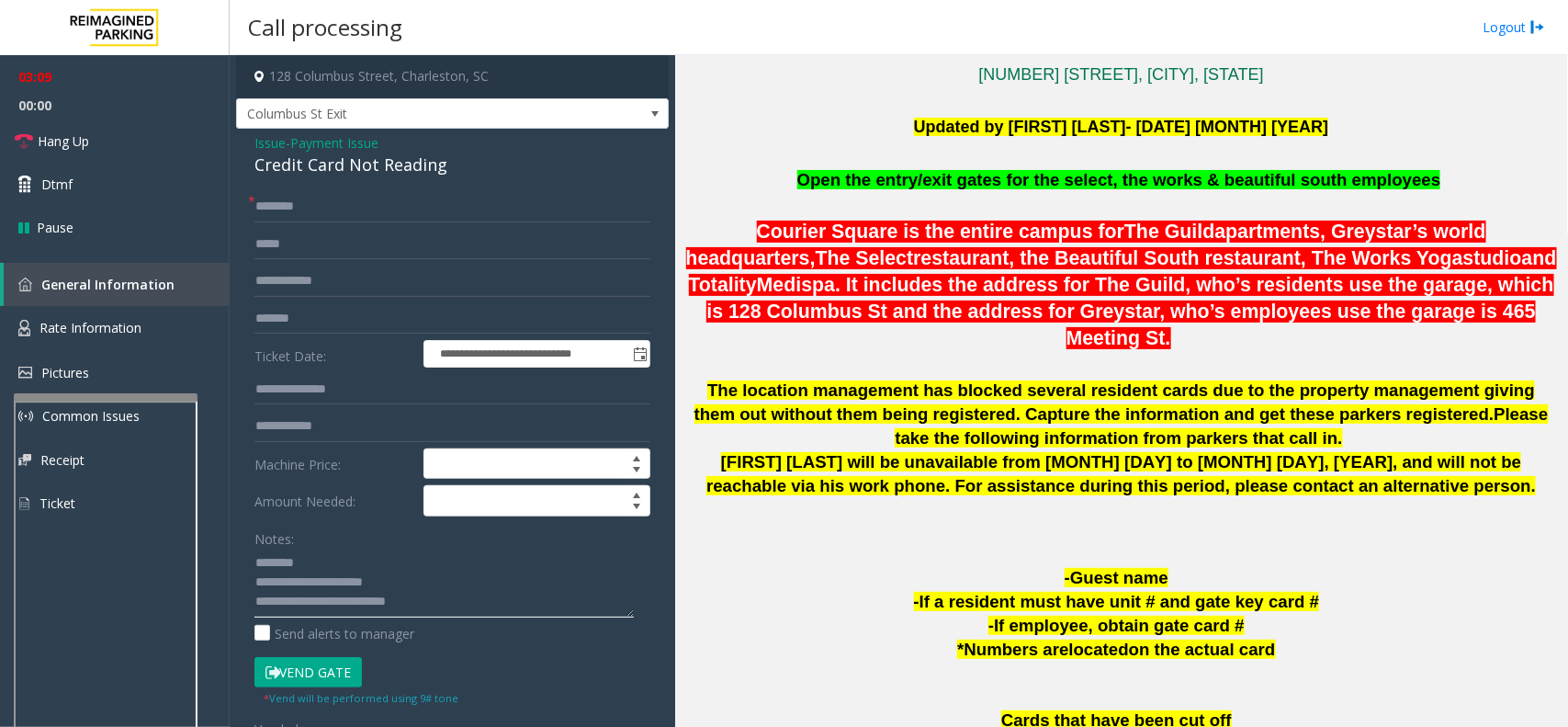 click 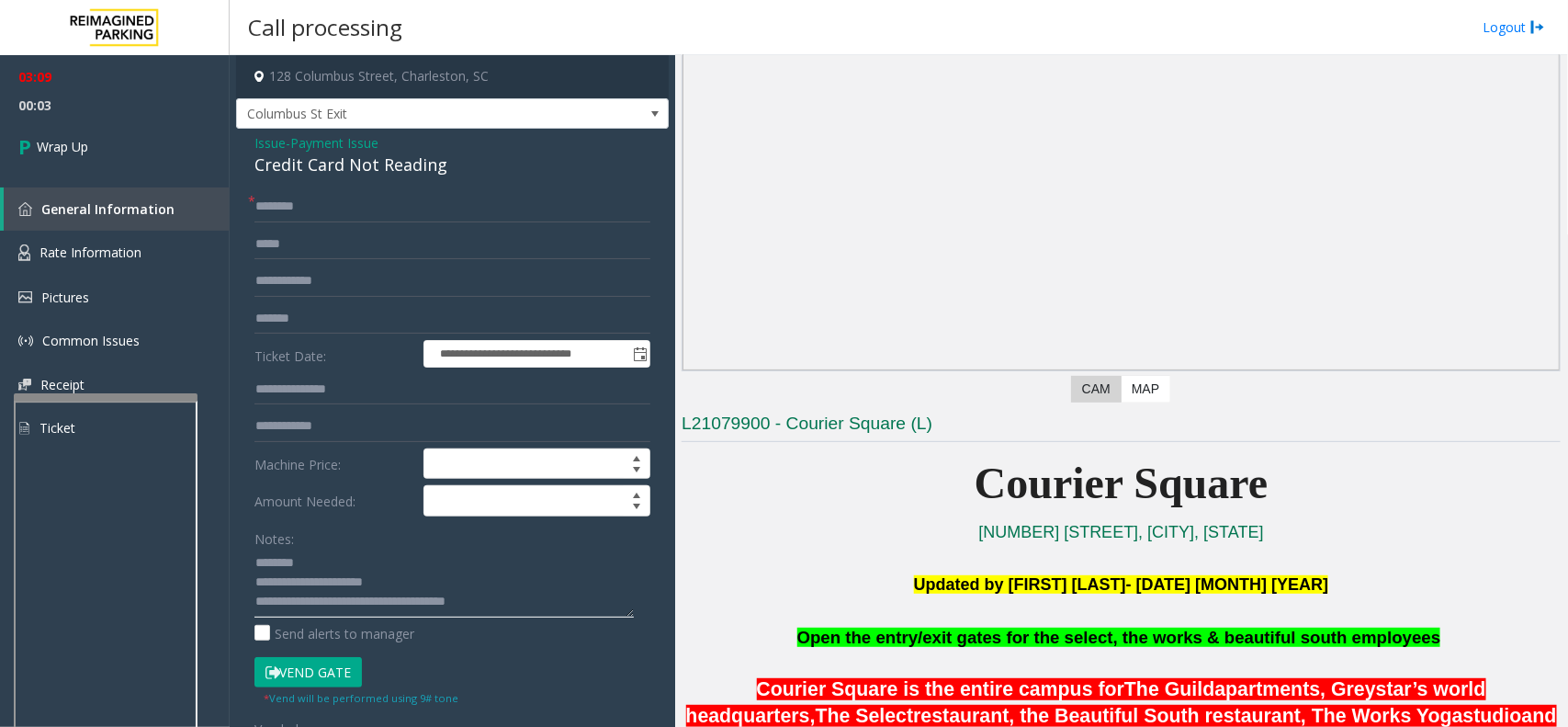 scroll, scrollTop: 115, scrollLeft: 0, axis: vertical 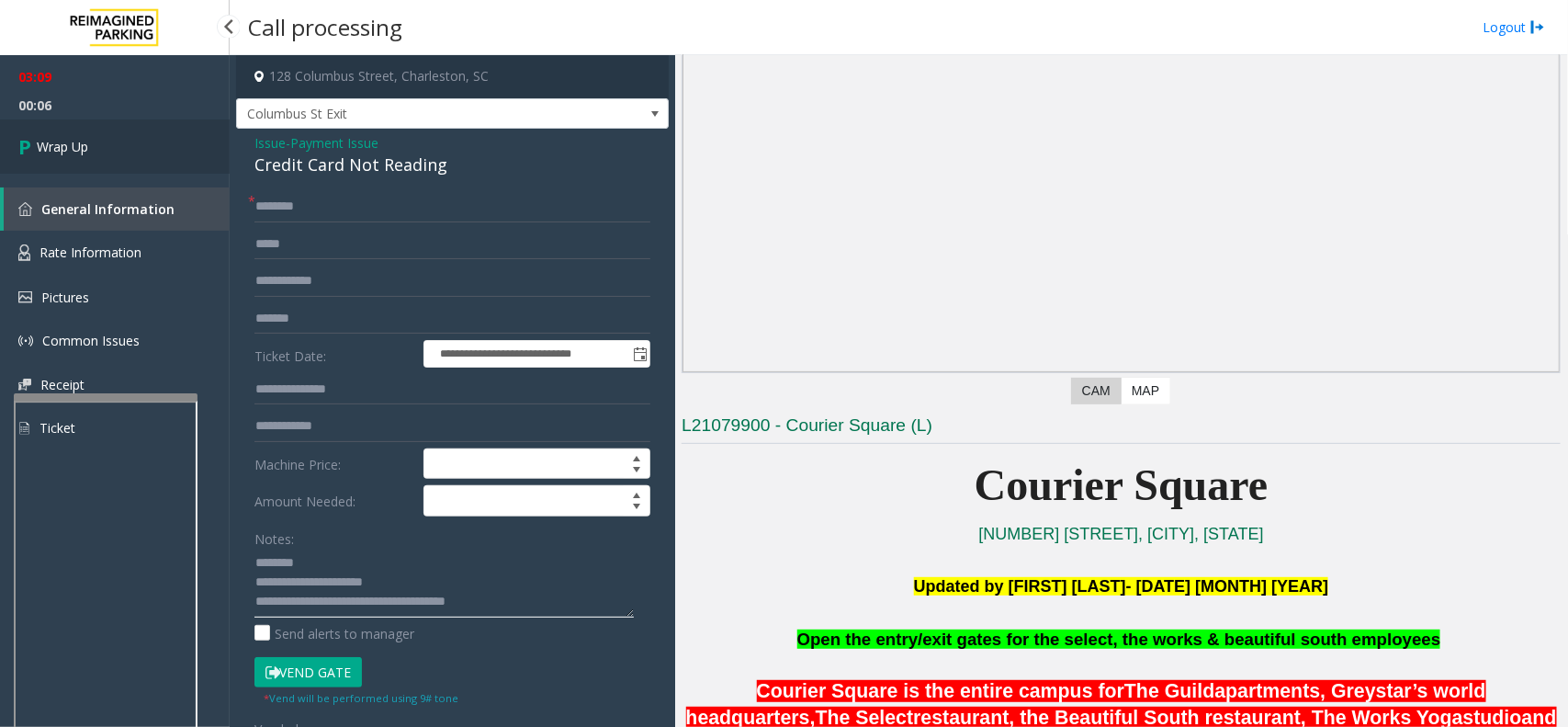 type on "**********" 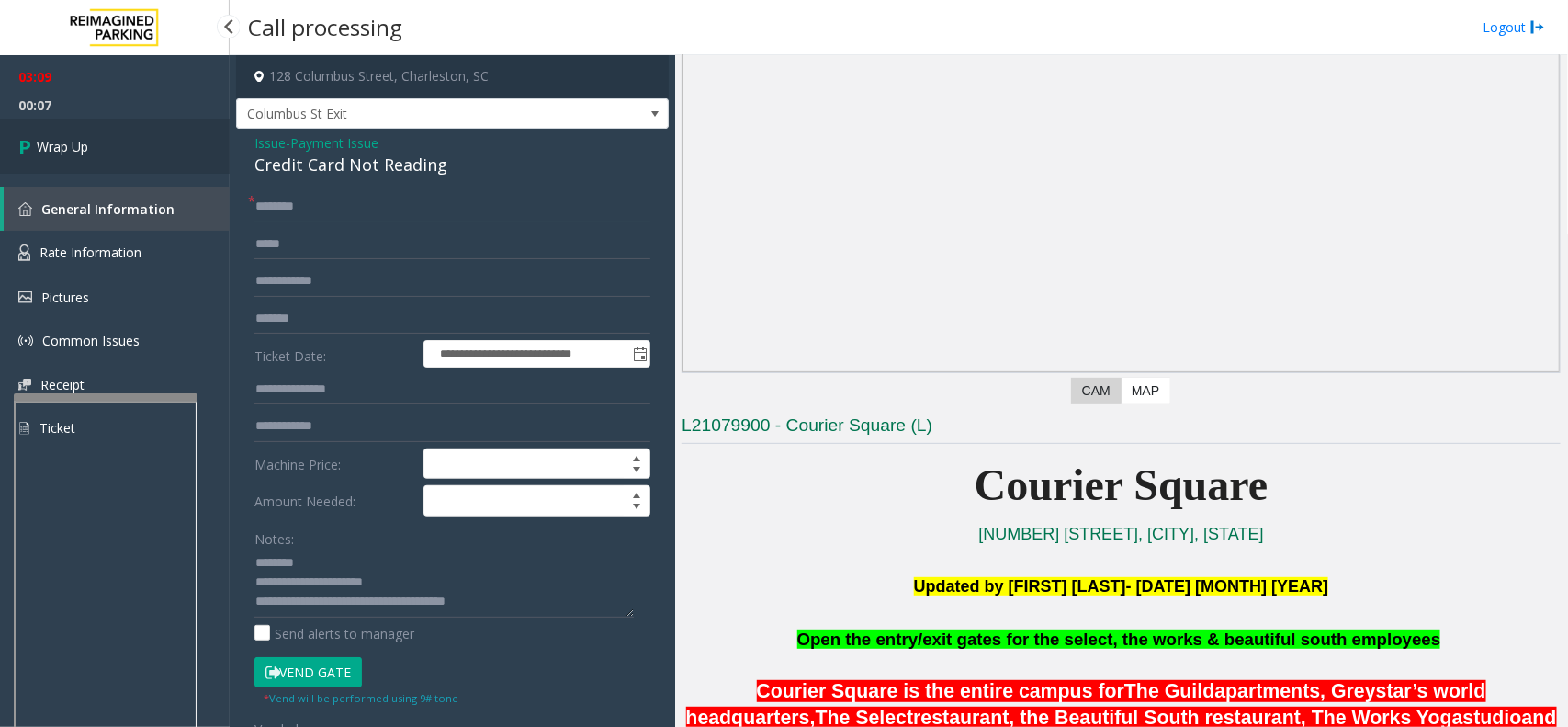 click on "Wrap Up" at bounding box center (115, 146) 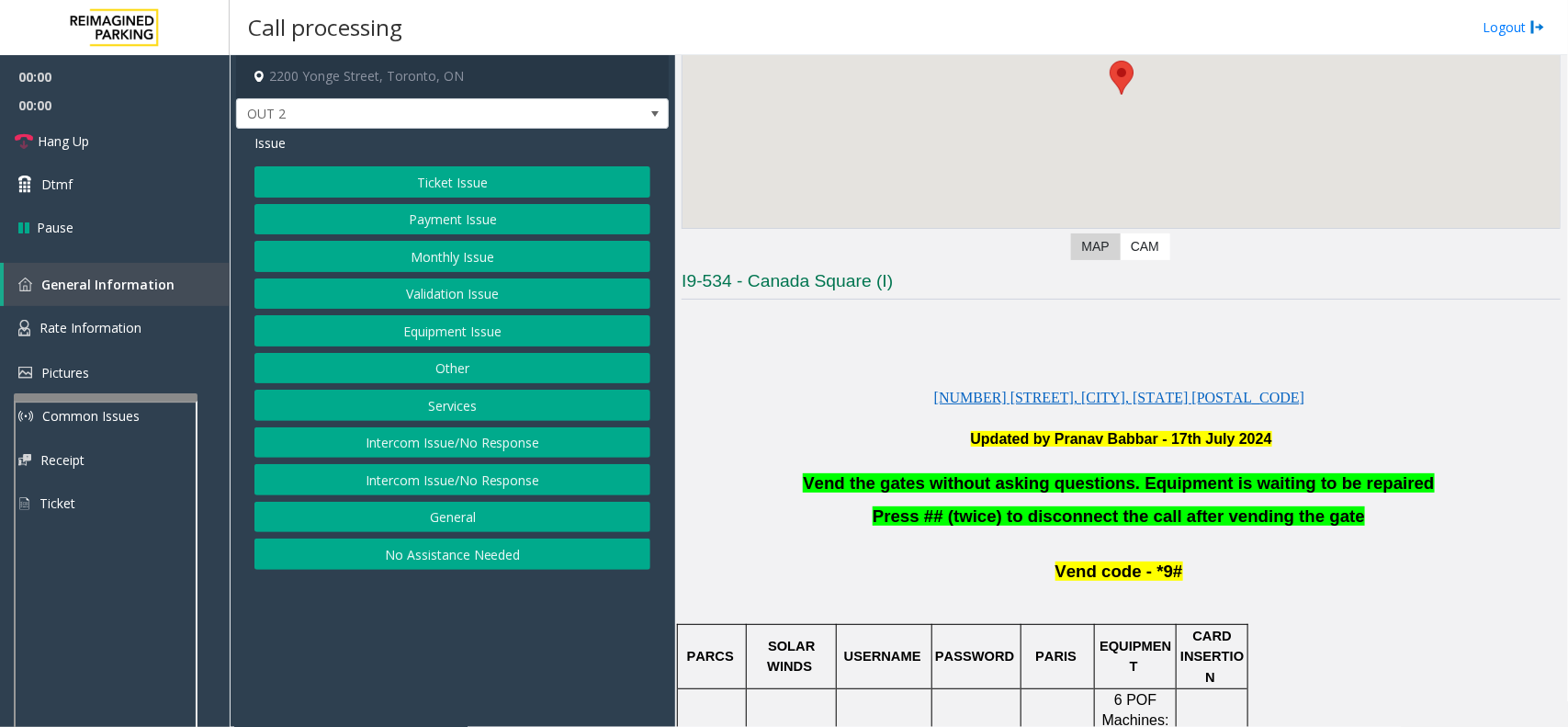 scroll, scrollTop: 460, scrollLeft: 0, axis: vertical 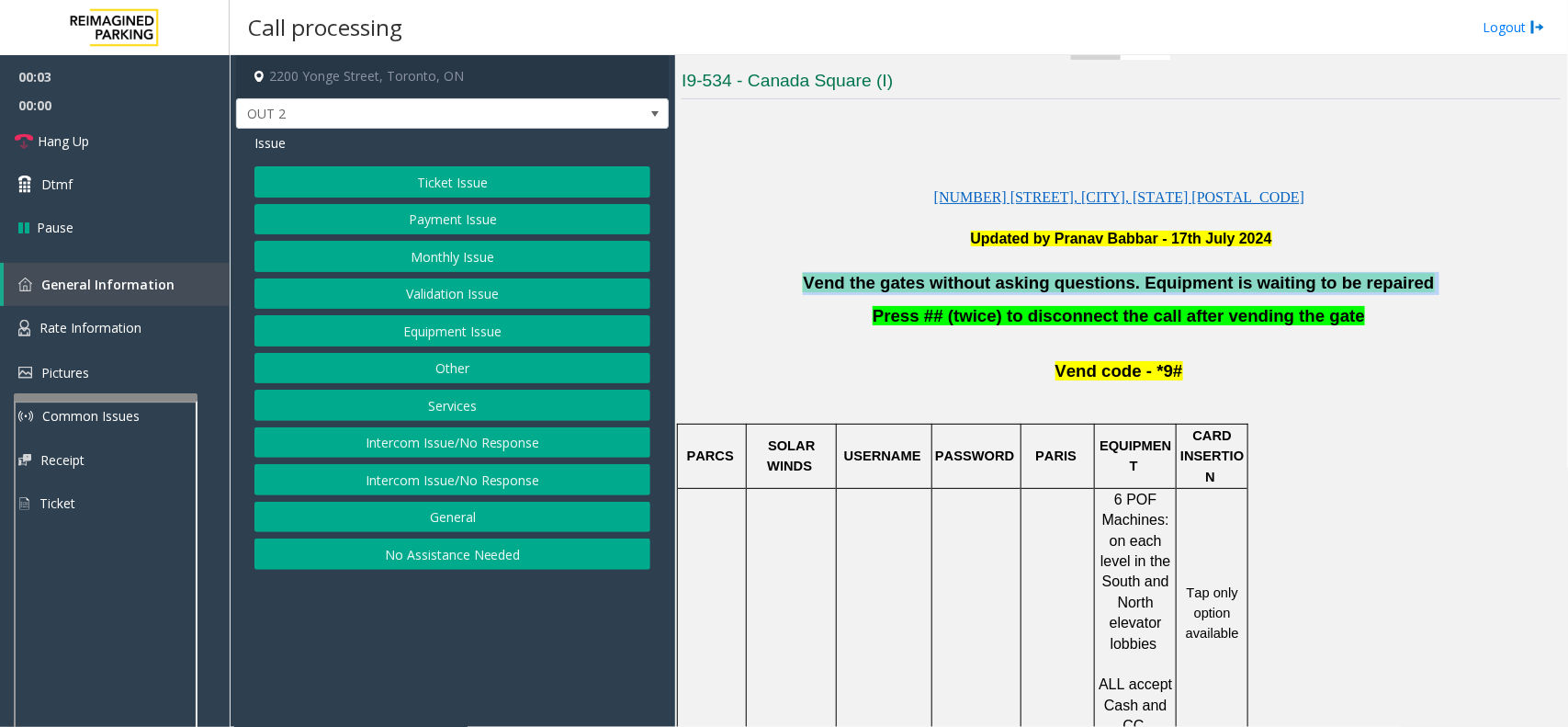drag, startPoint x: 1404, startPoint y: 283, endPoint x: 838, endPoint y: 276, distance: 566.04328 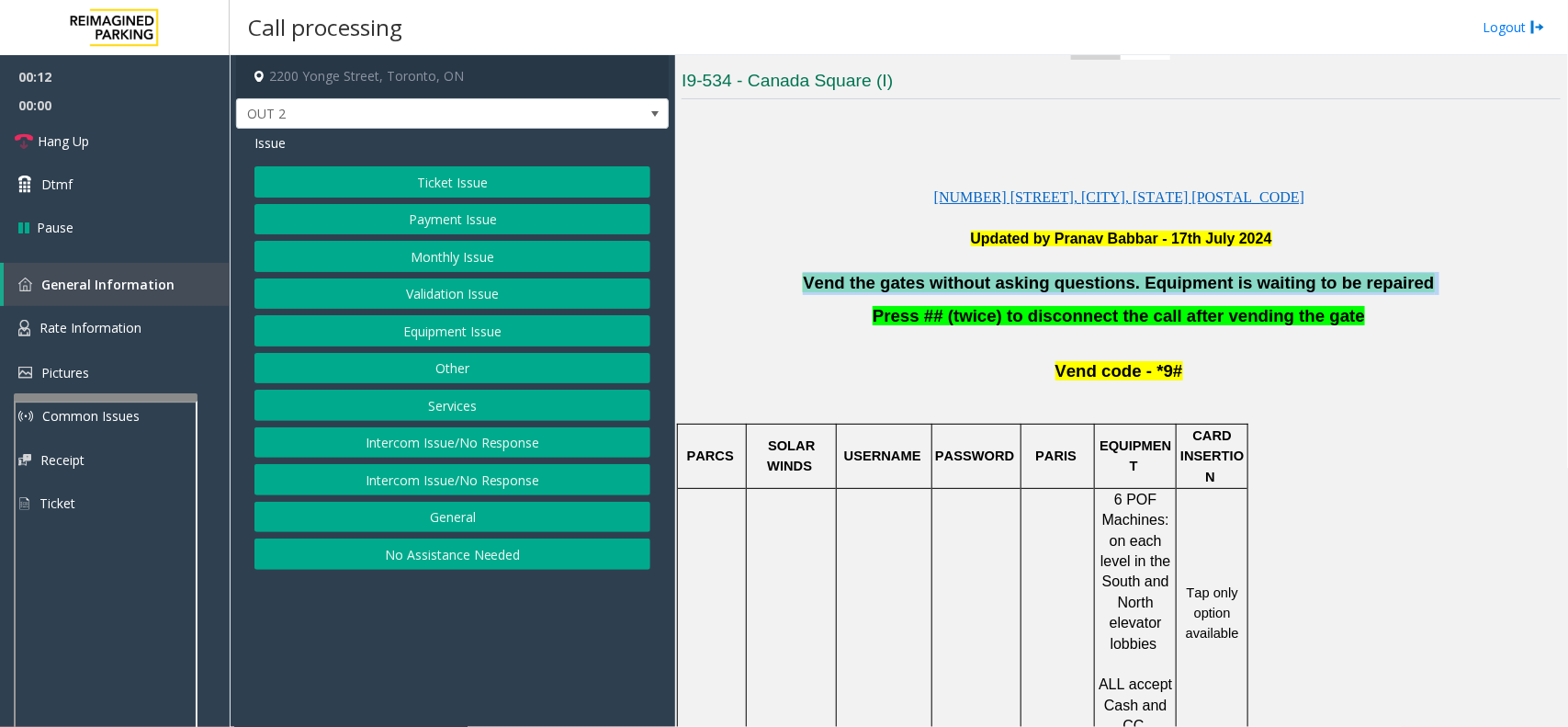 click on "Ticket Issue" 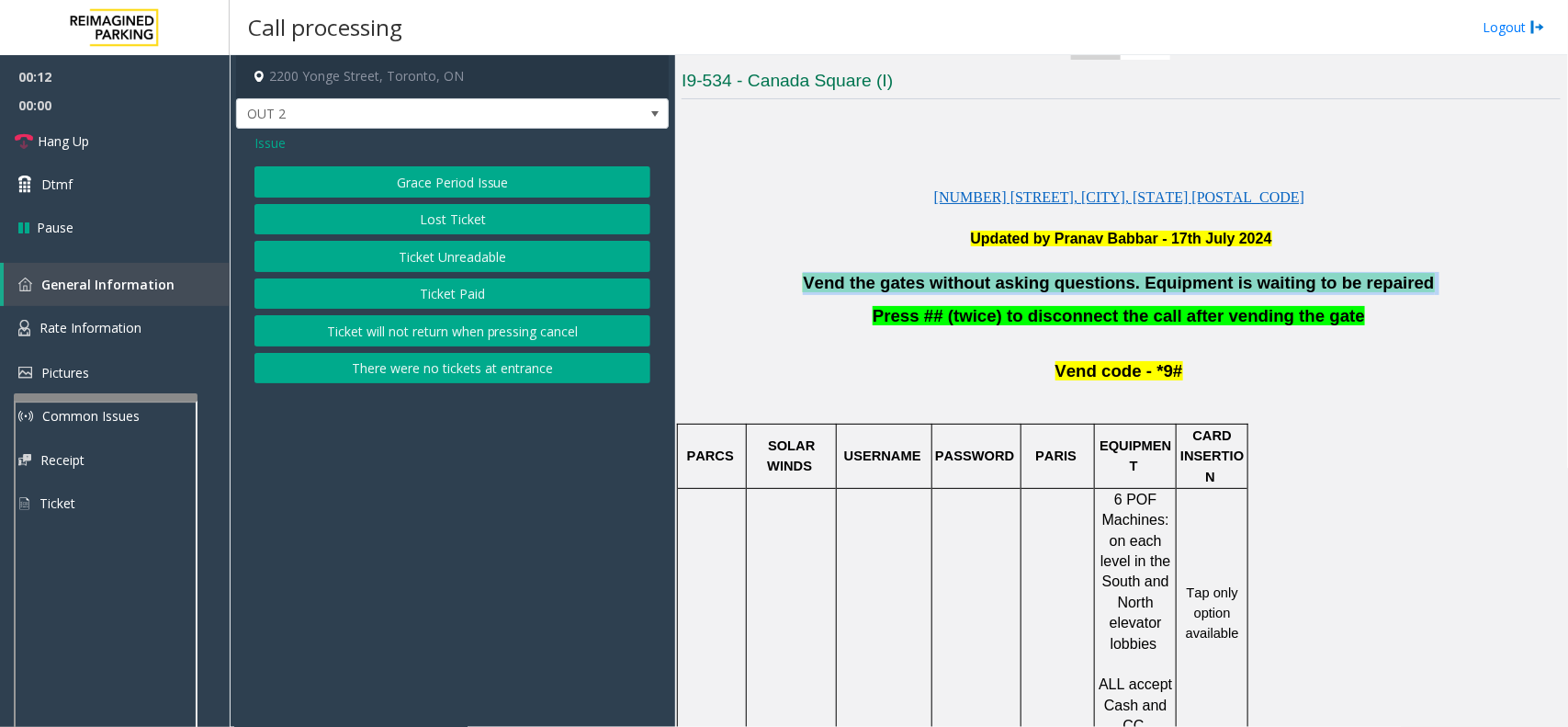 click on "Ticket Unreadable" 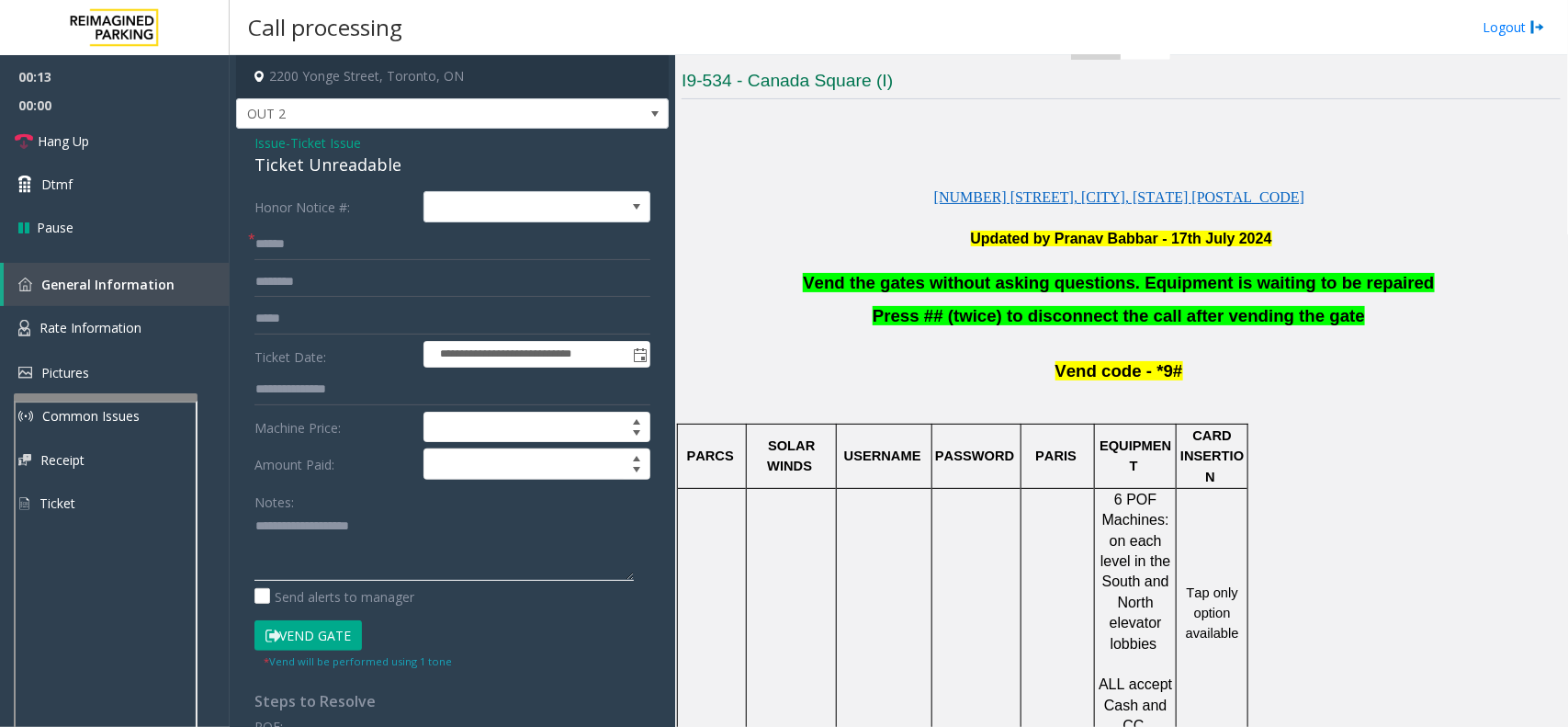 click 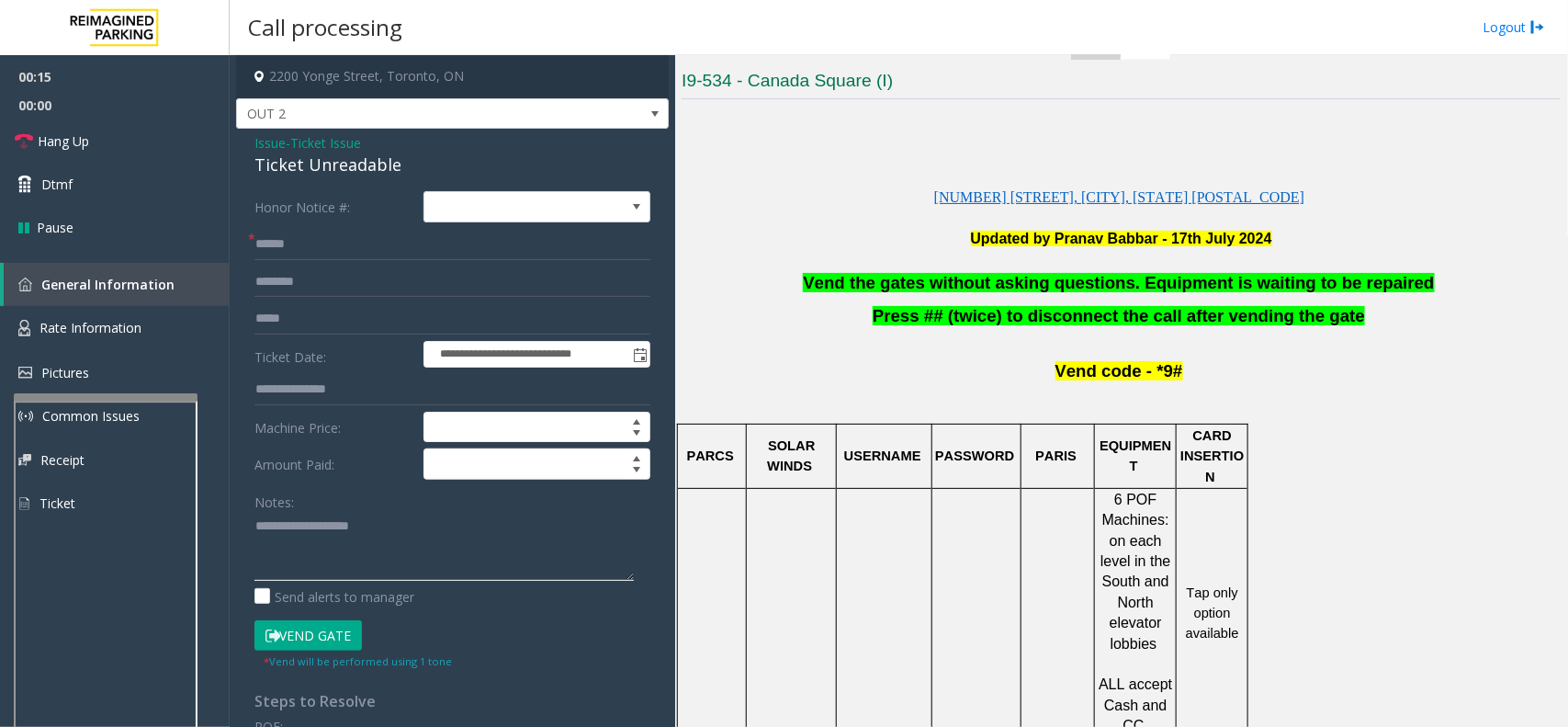 paste on "**********" 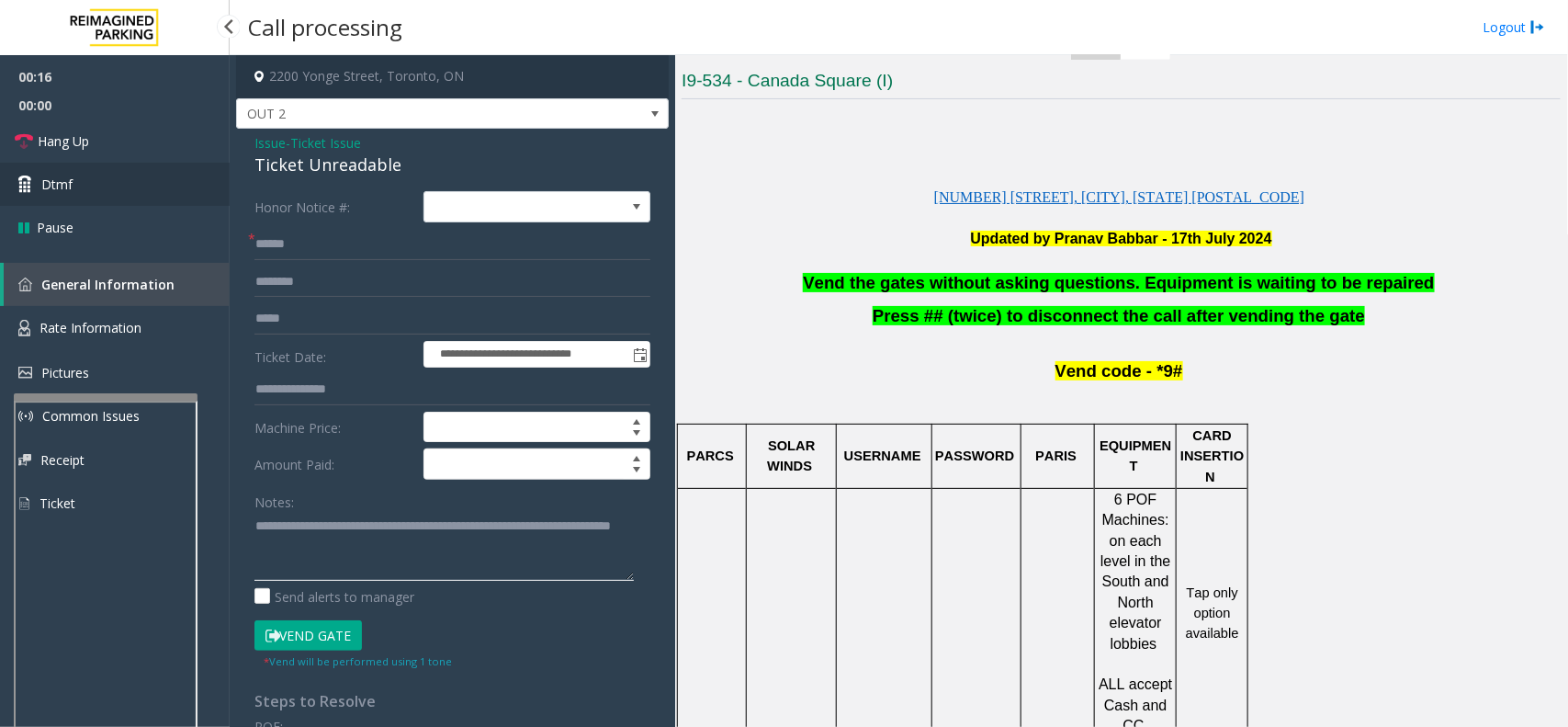 type on "**********" 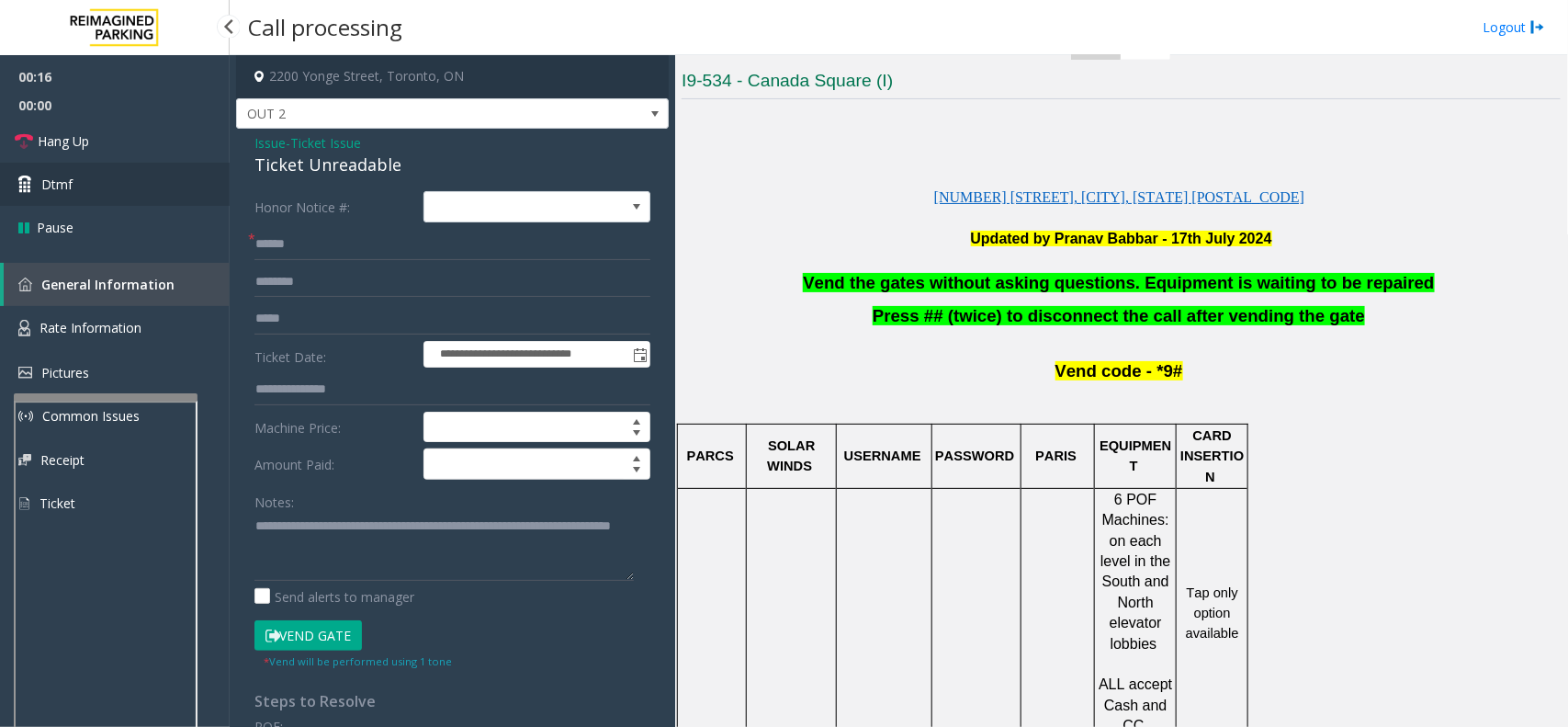 click on "Dtmf" at bounding box center [115, 184] 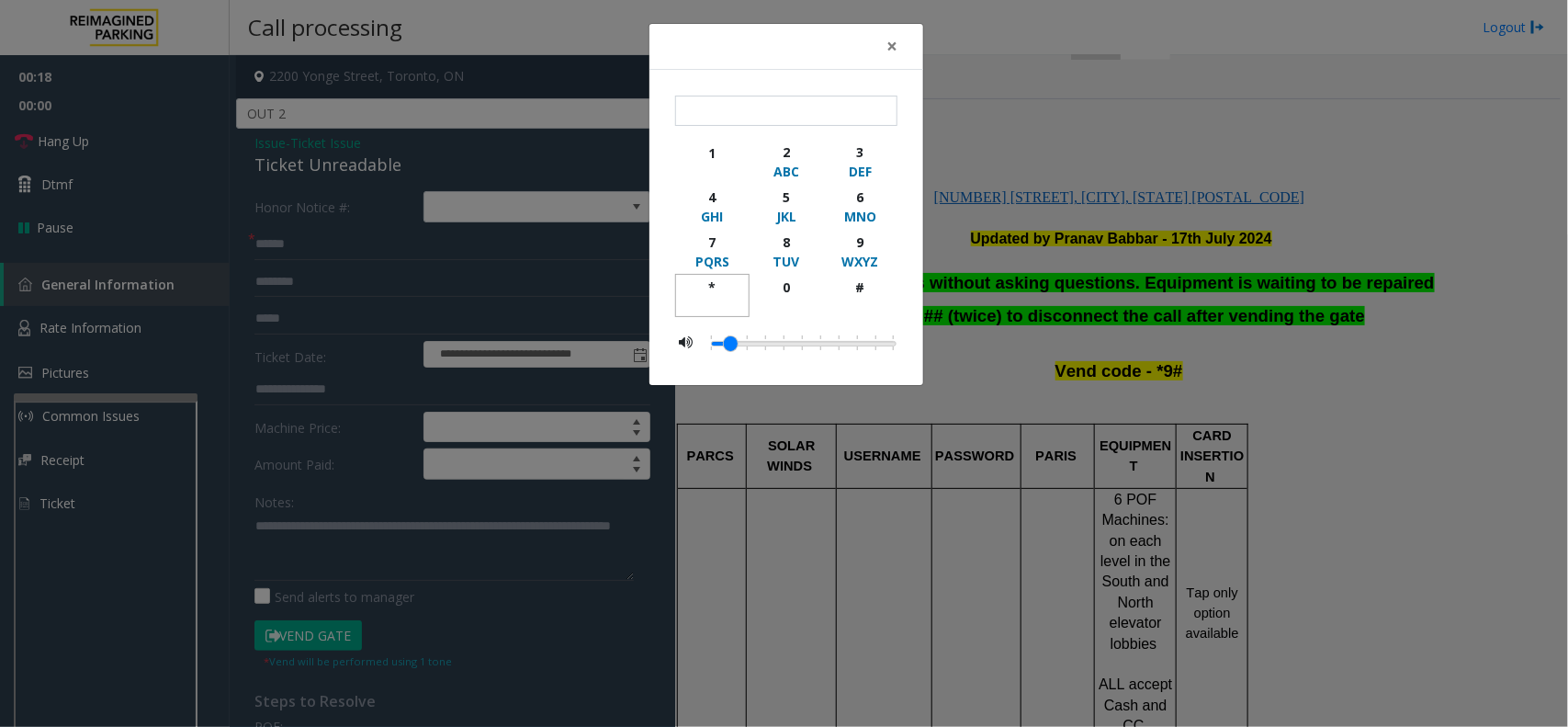 click on "*" 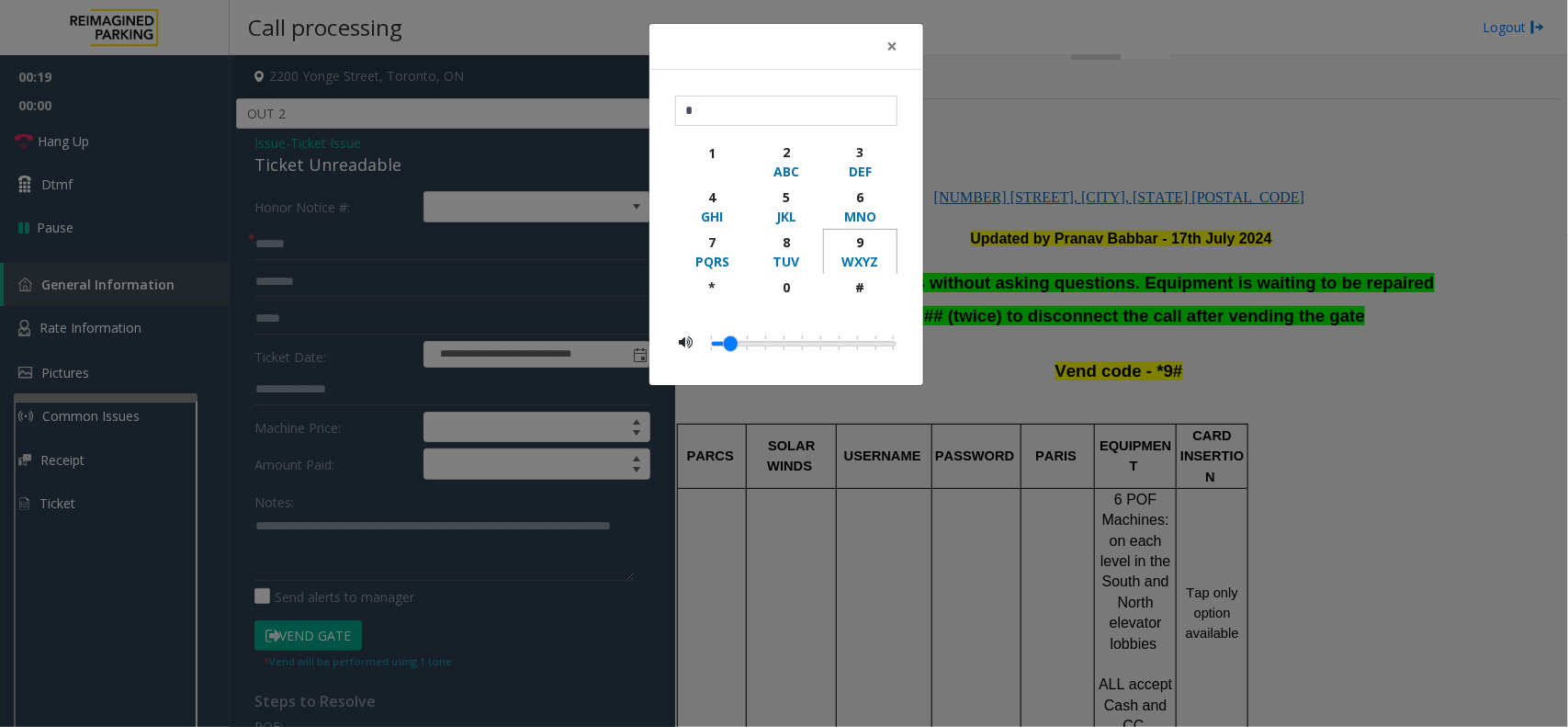 click on "9" 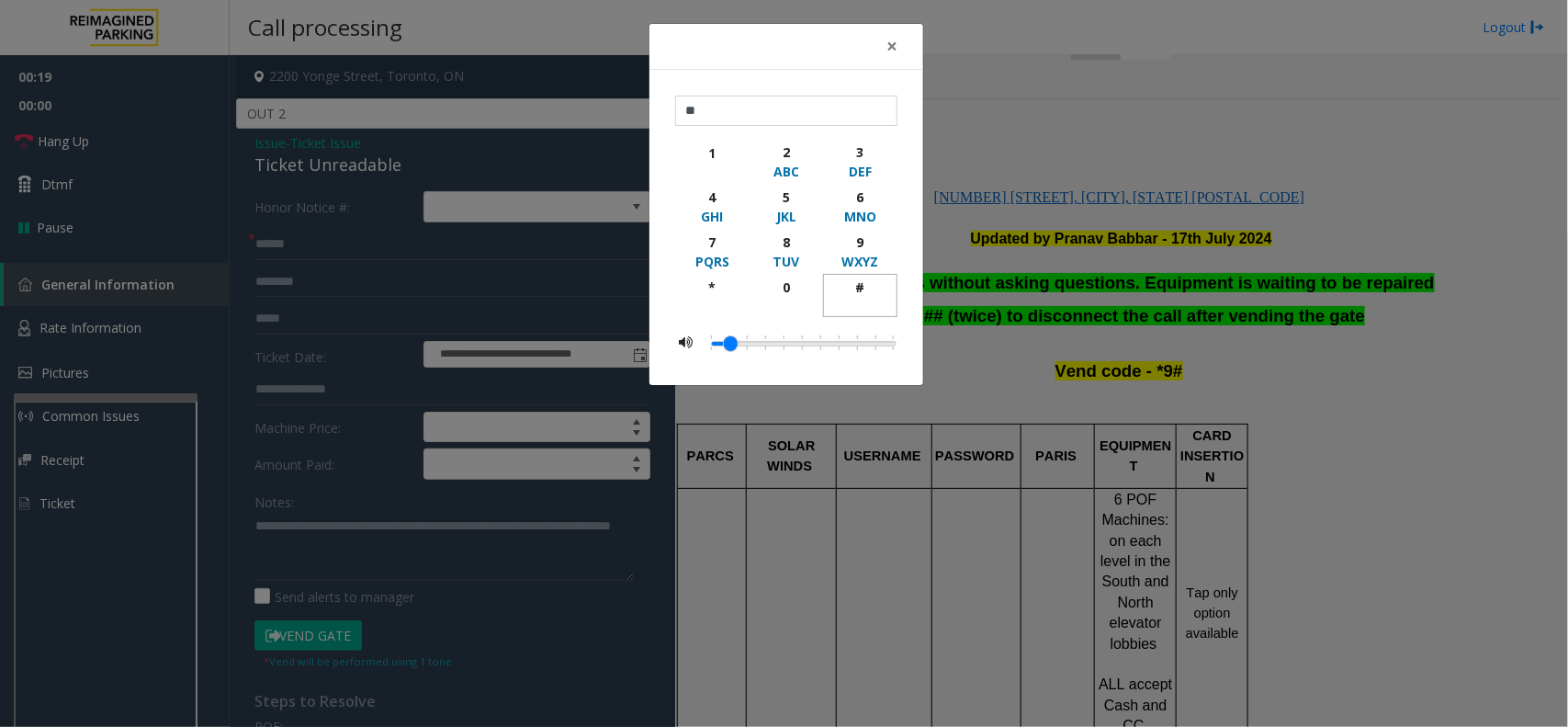 click on "#" 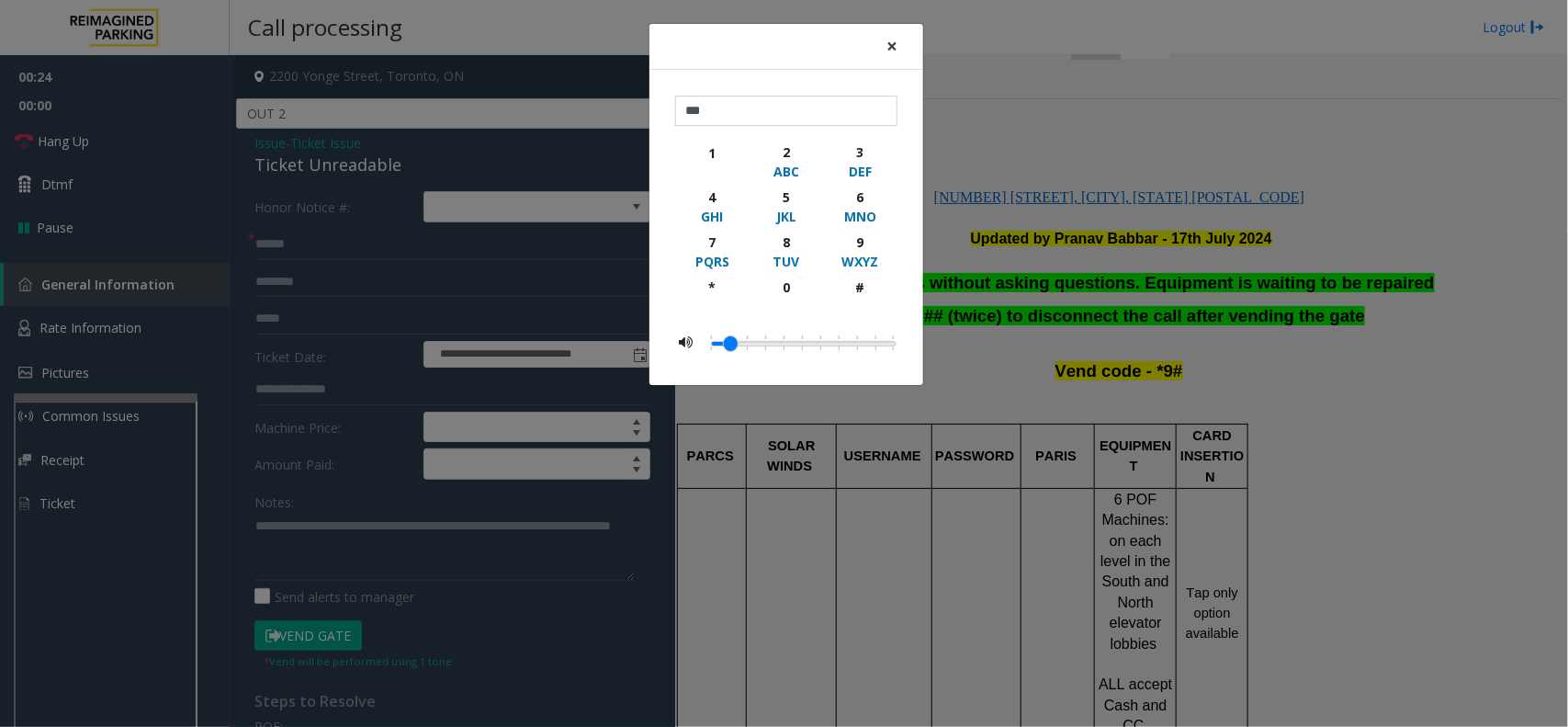 click on "×" 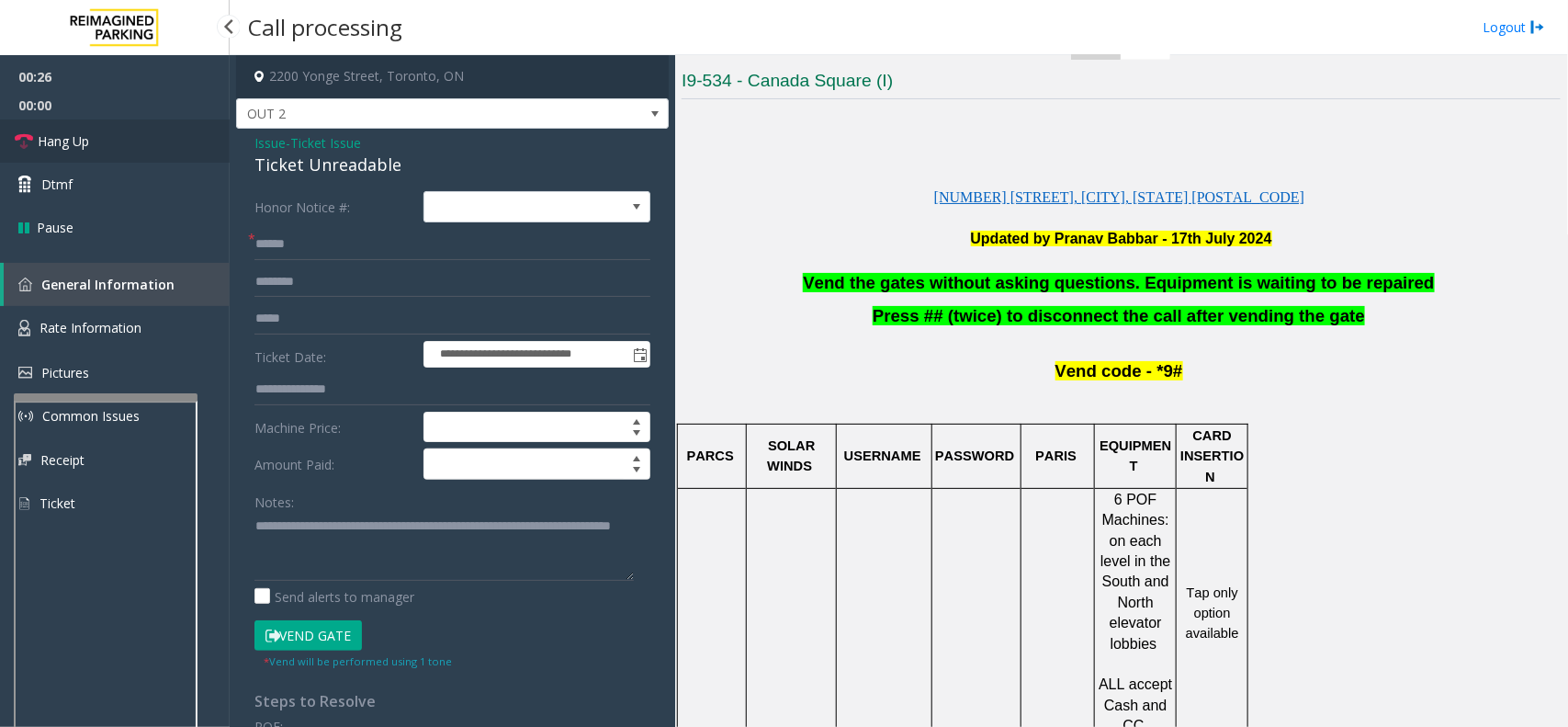 click on "Hang Up" at bounding box center [115, 141] 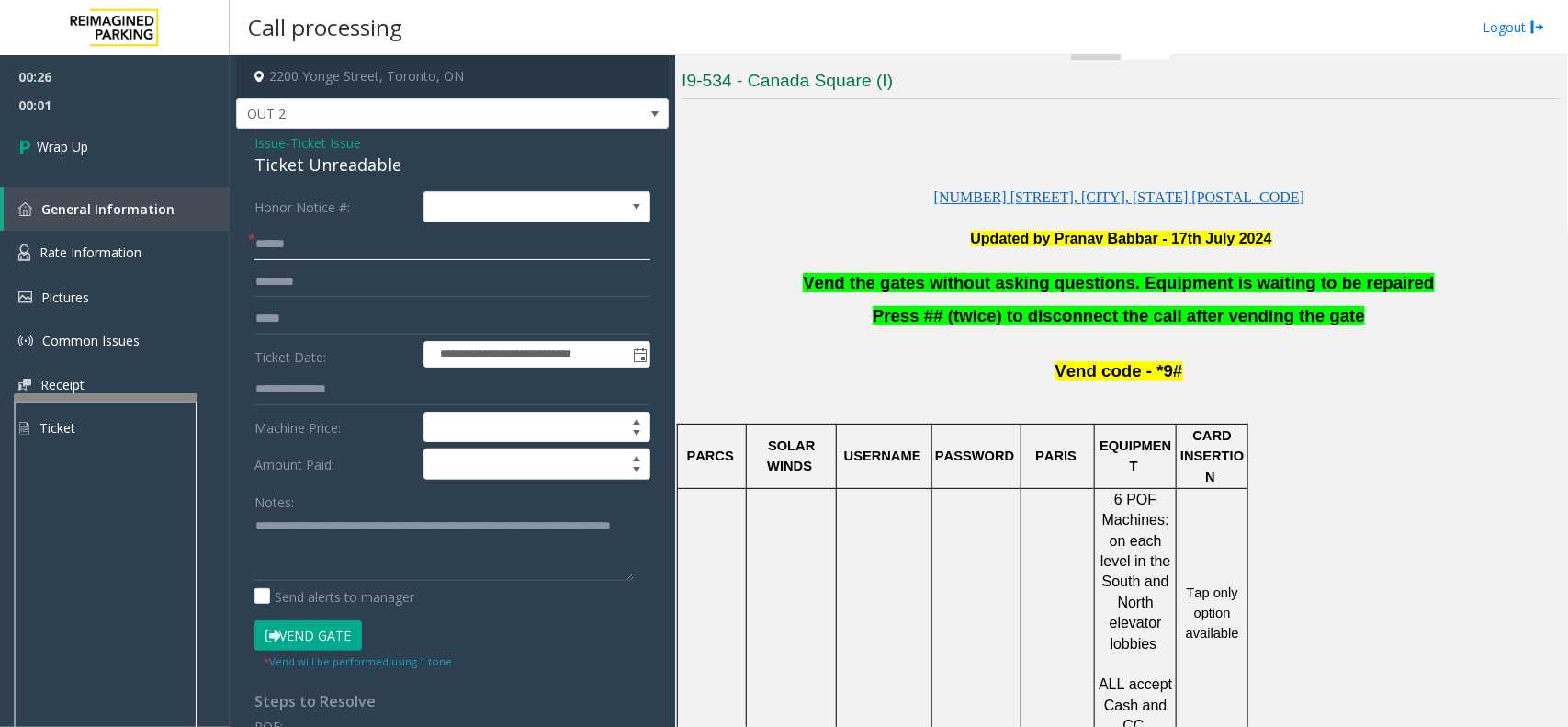 click 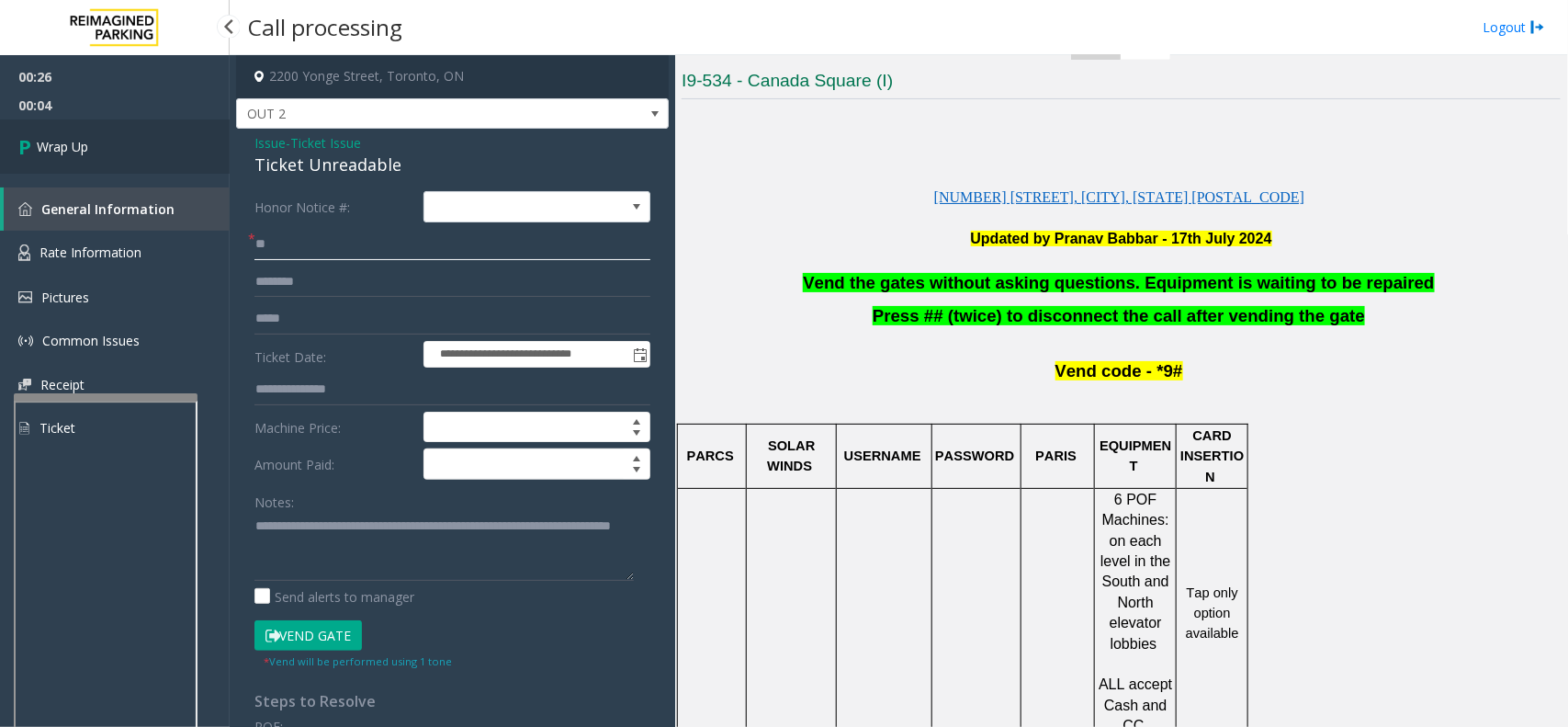 type on "**" 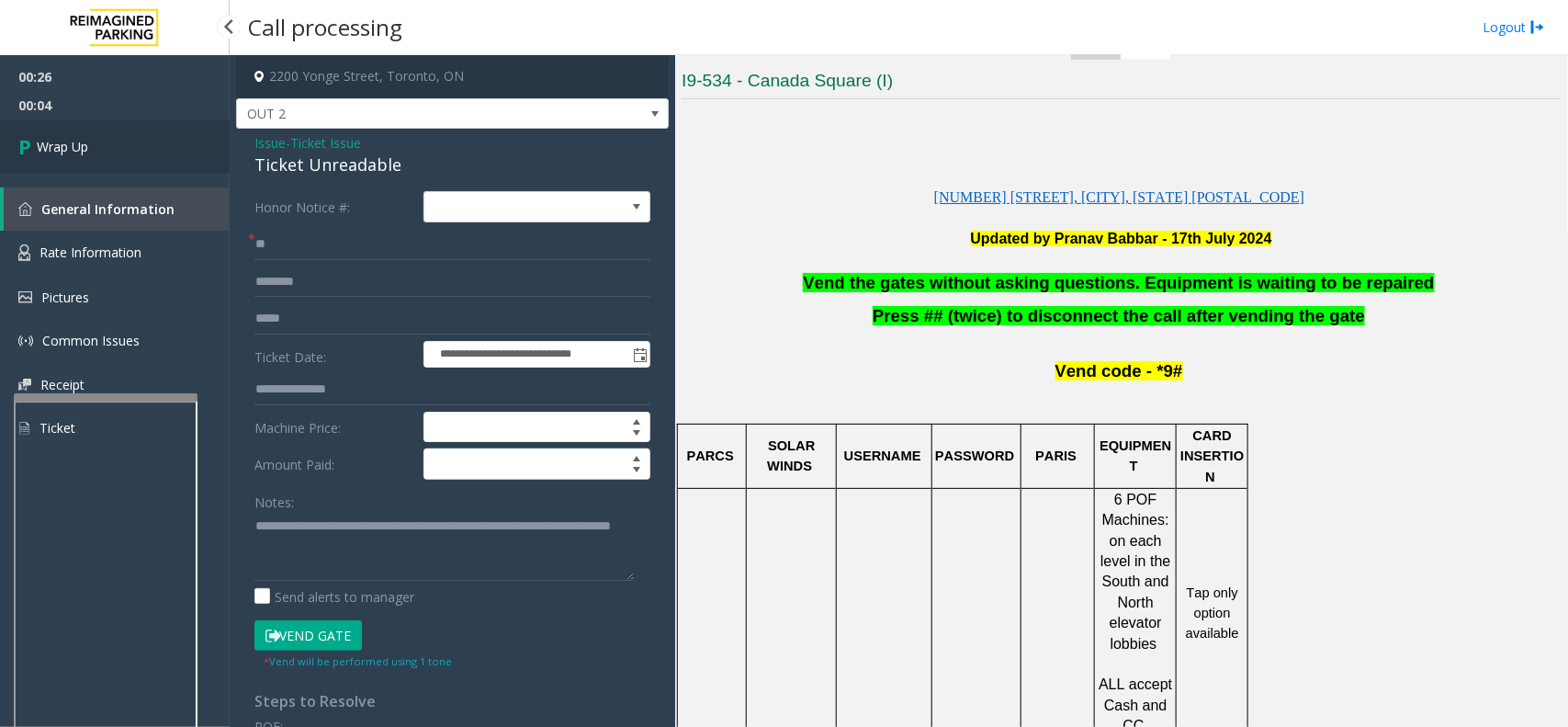 click on "Wrap Up" at bounding box center [62, 146] 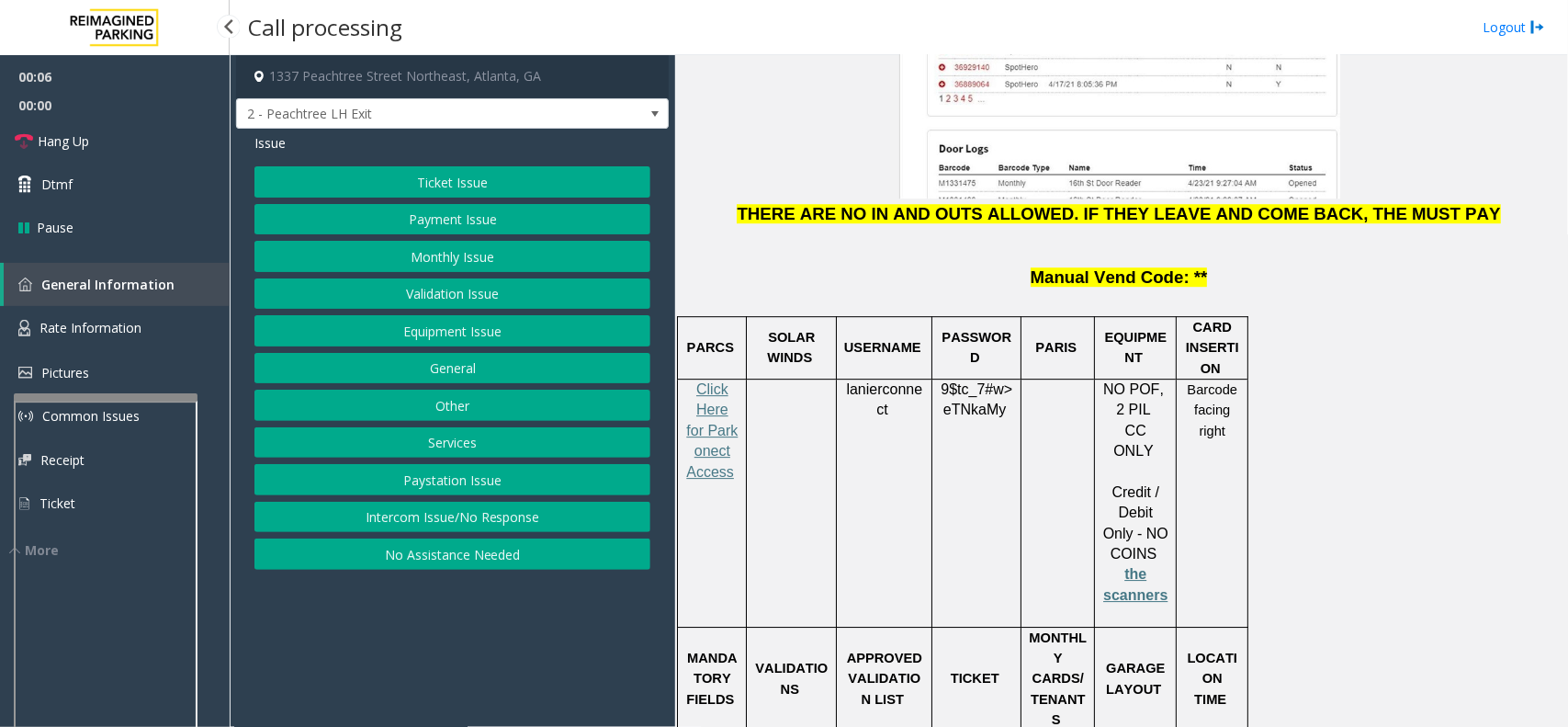 scroll, scrollTop: 2413, scrollLeft: 0, axis: vertical 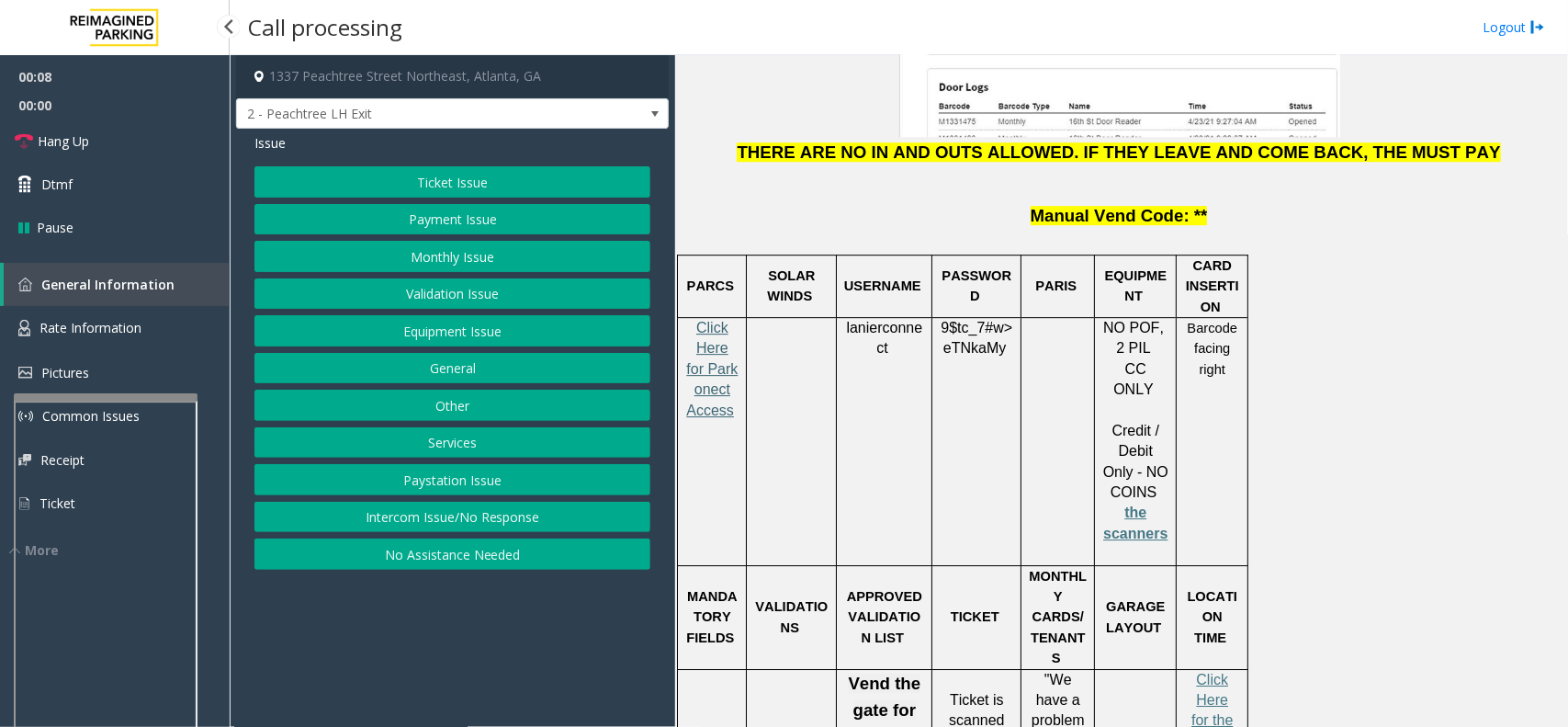 click on "Click Here for Parkonect Access" 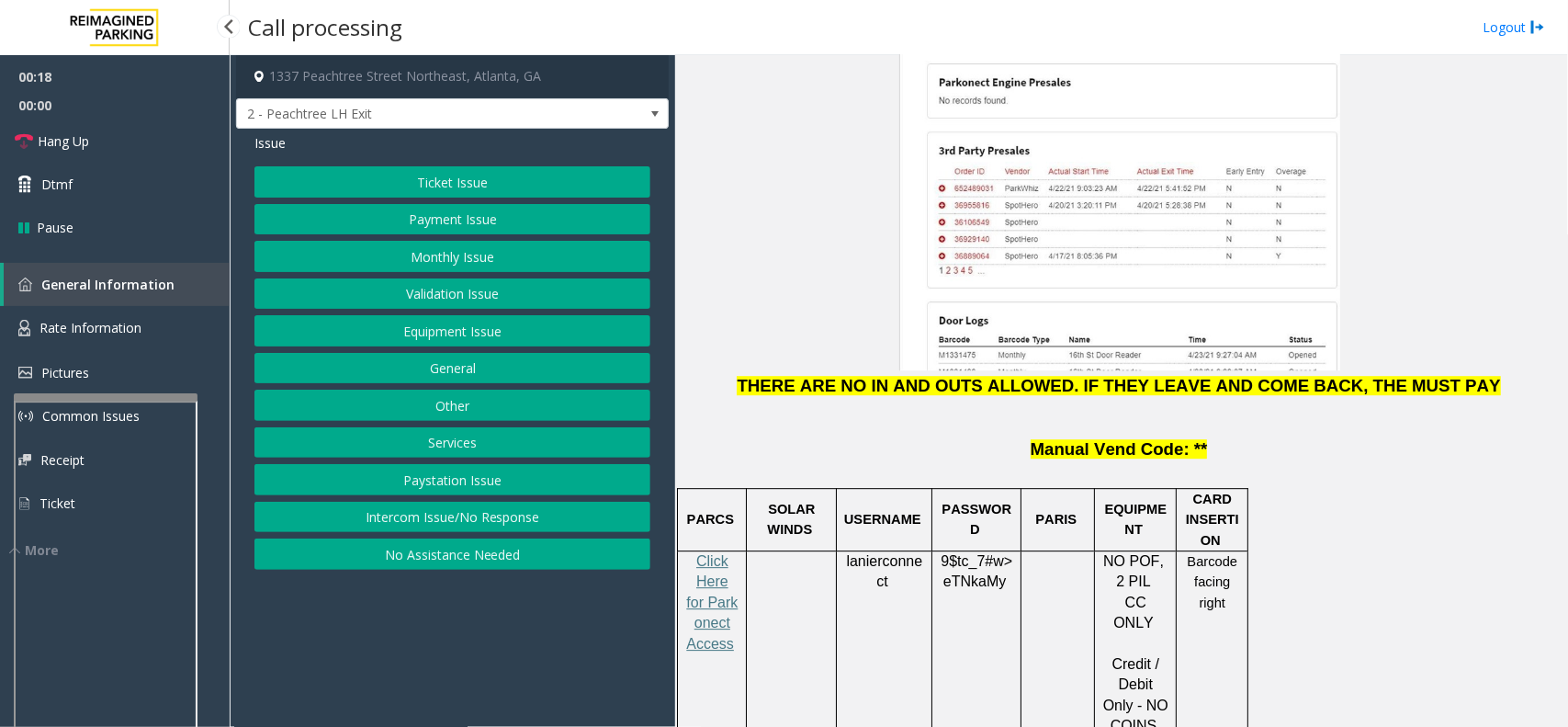 scroll, scrollTop: 2183, scrollLeft: 0, axis: vertical 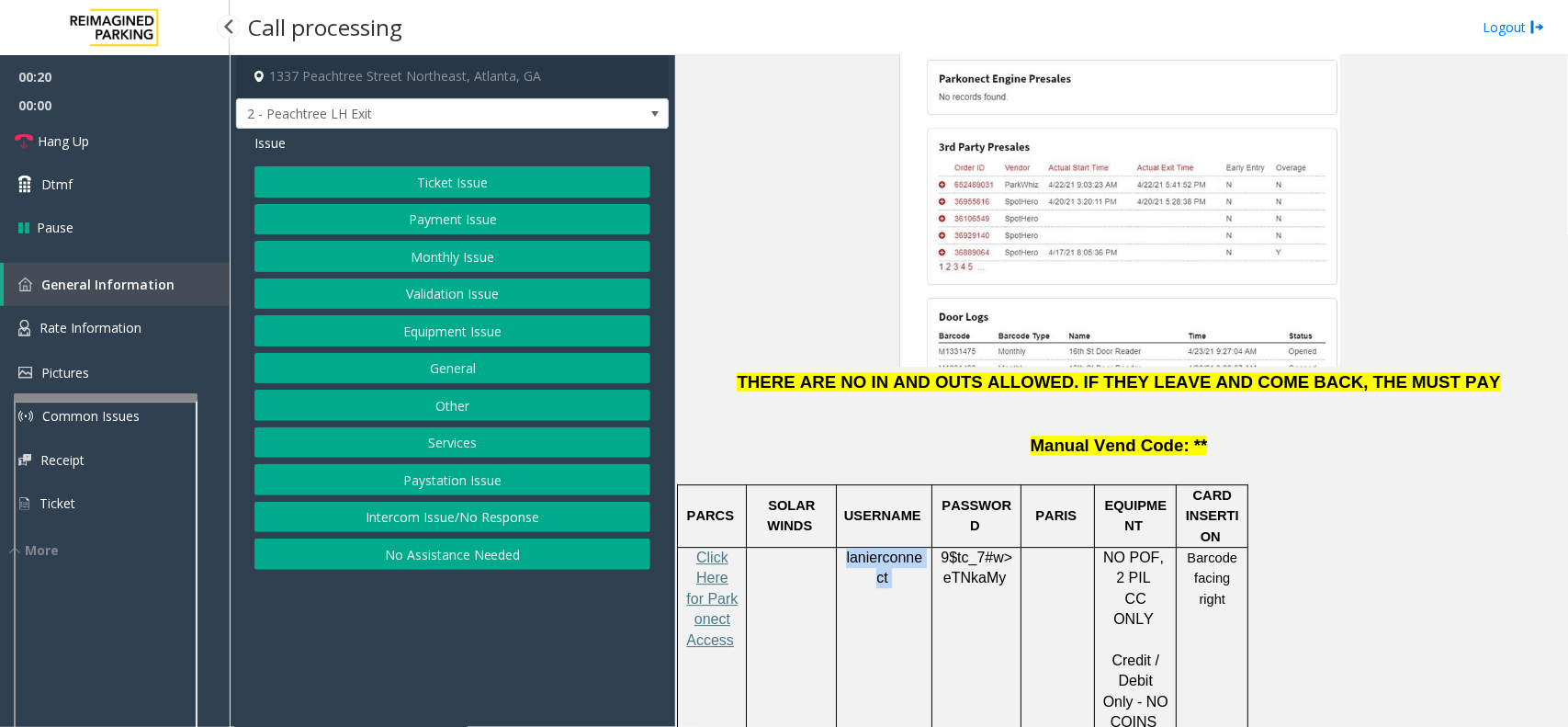 drag, startPoint x: 898, startPoint y: 490, endPoint x: 843, endPoint y: 467, distance: 60 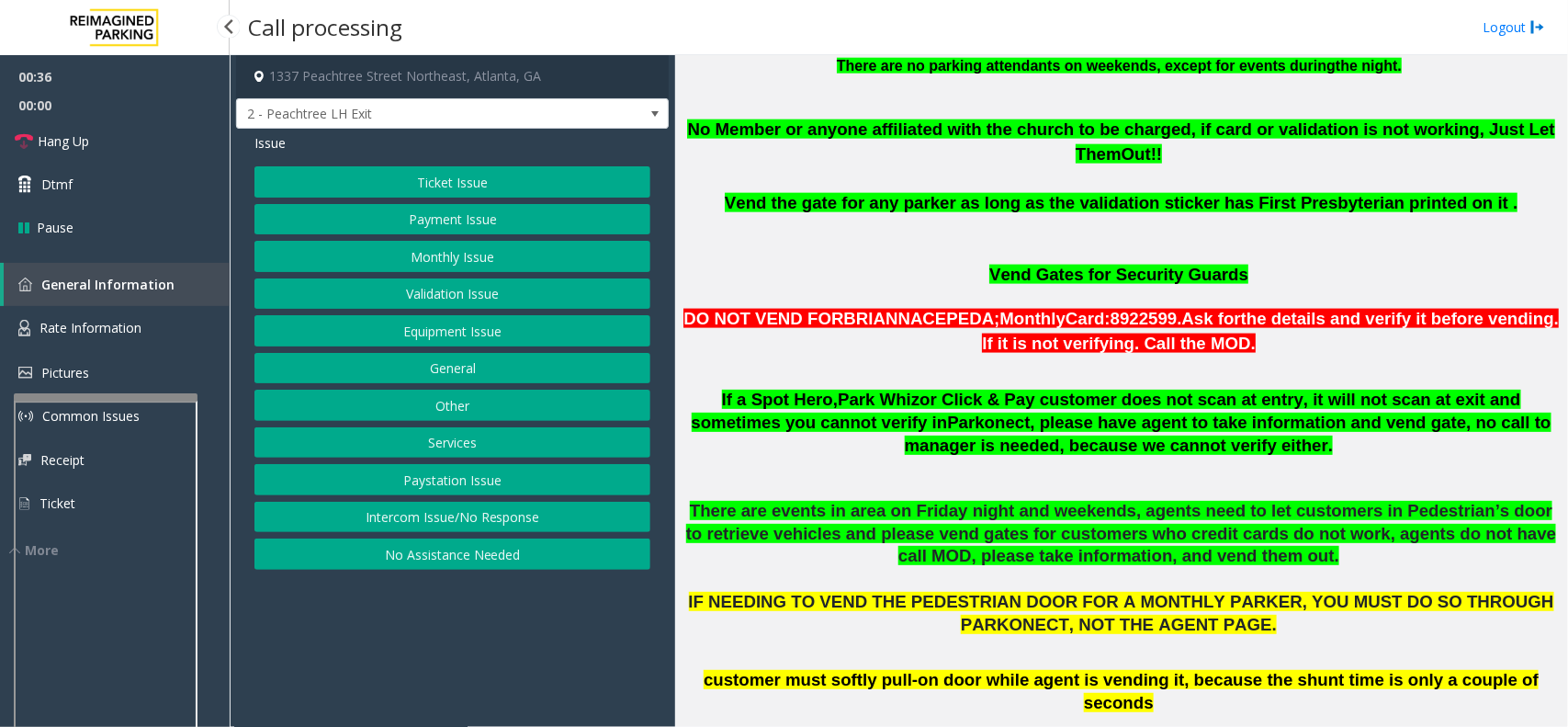 scroll, scrollTop: 1034, scrollLeft: 0, axis: vertical 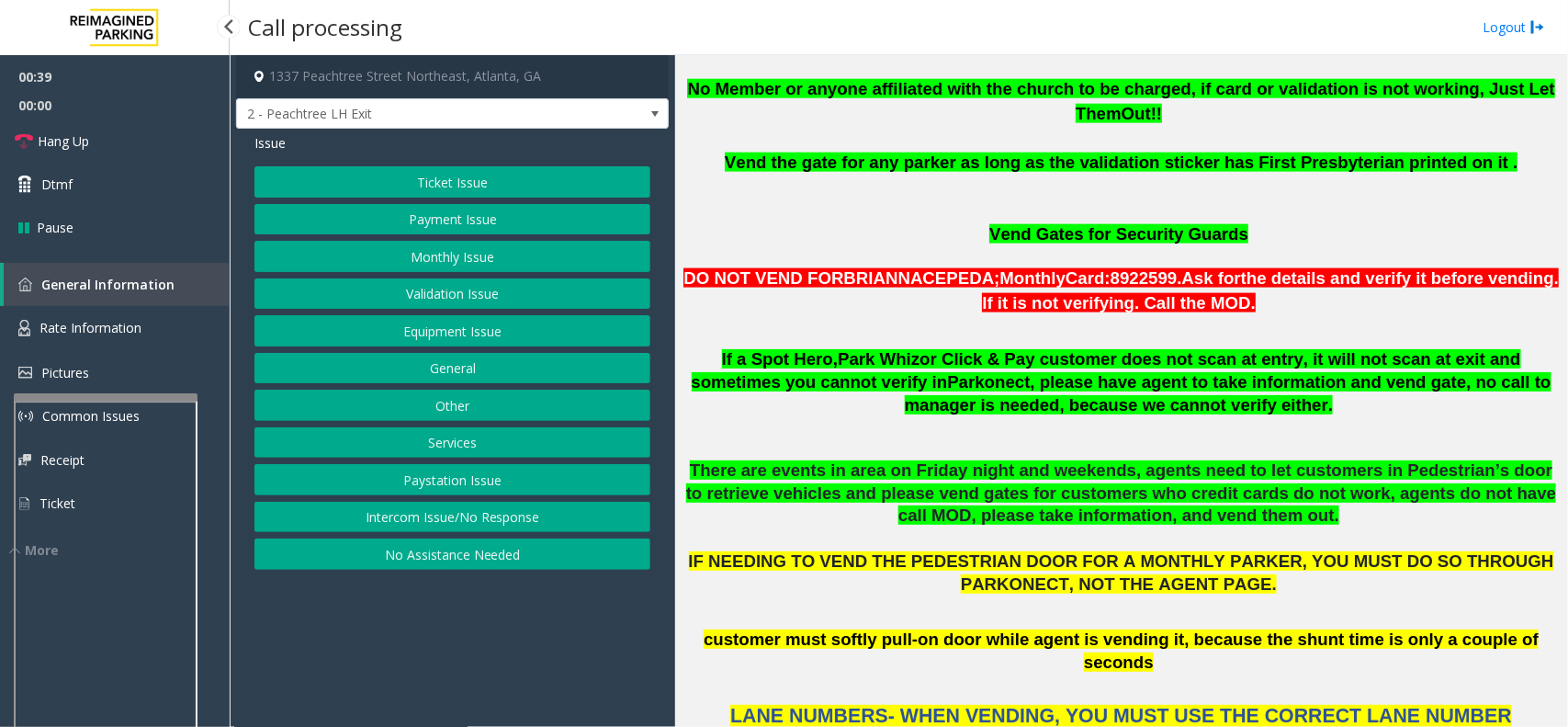 click on "Payment Issue" 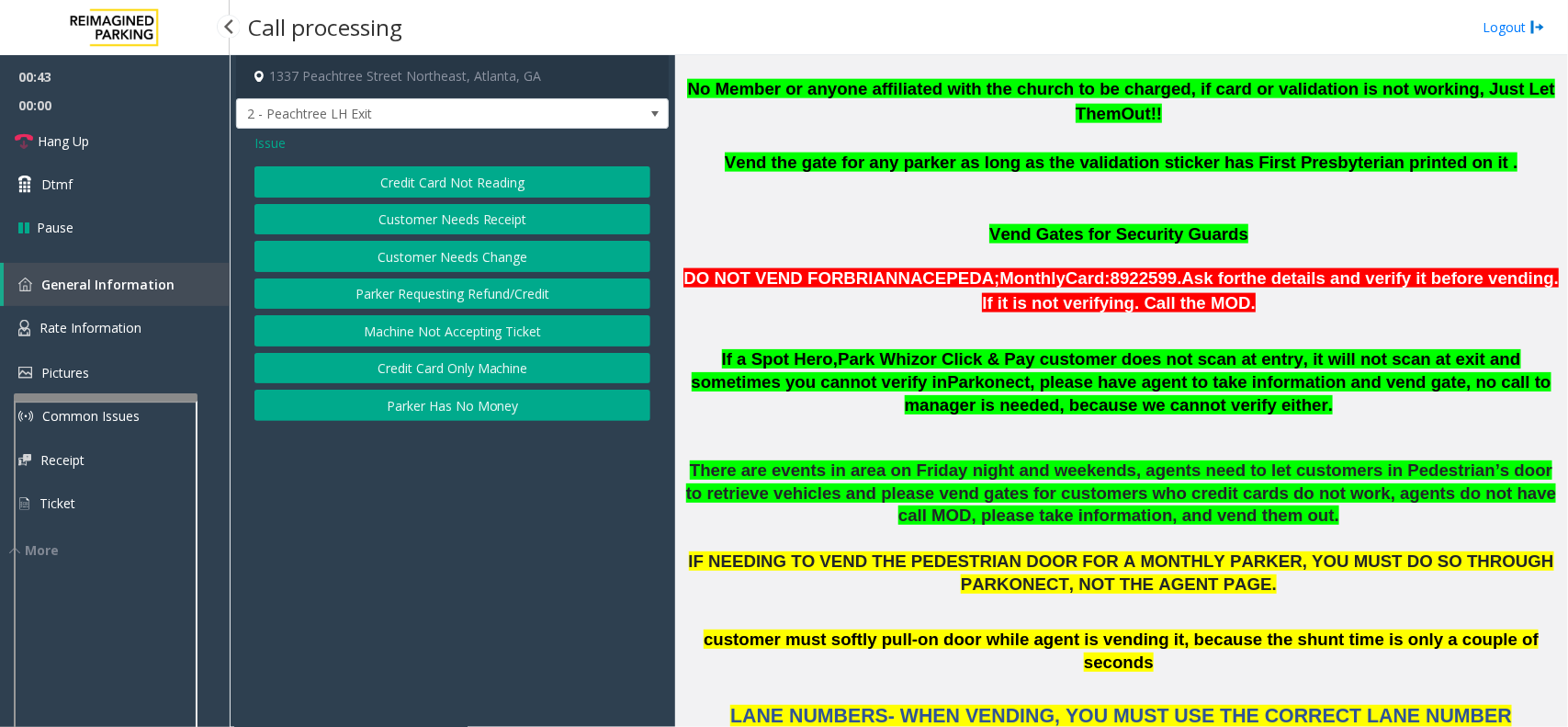 drag, startPoint x: 502, startPoint y: 177, endPoint x: 558, endPoint y: 134, distance: 70.6045 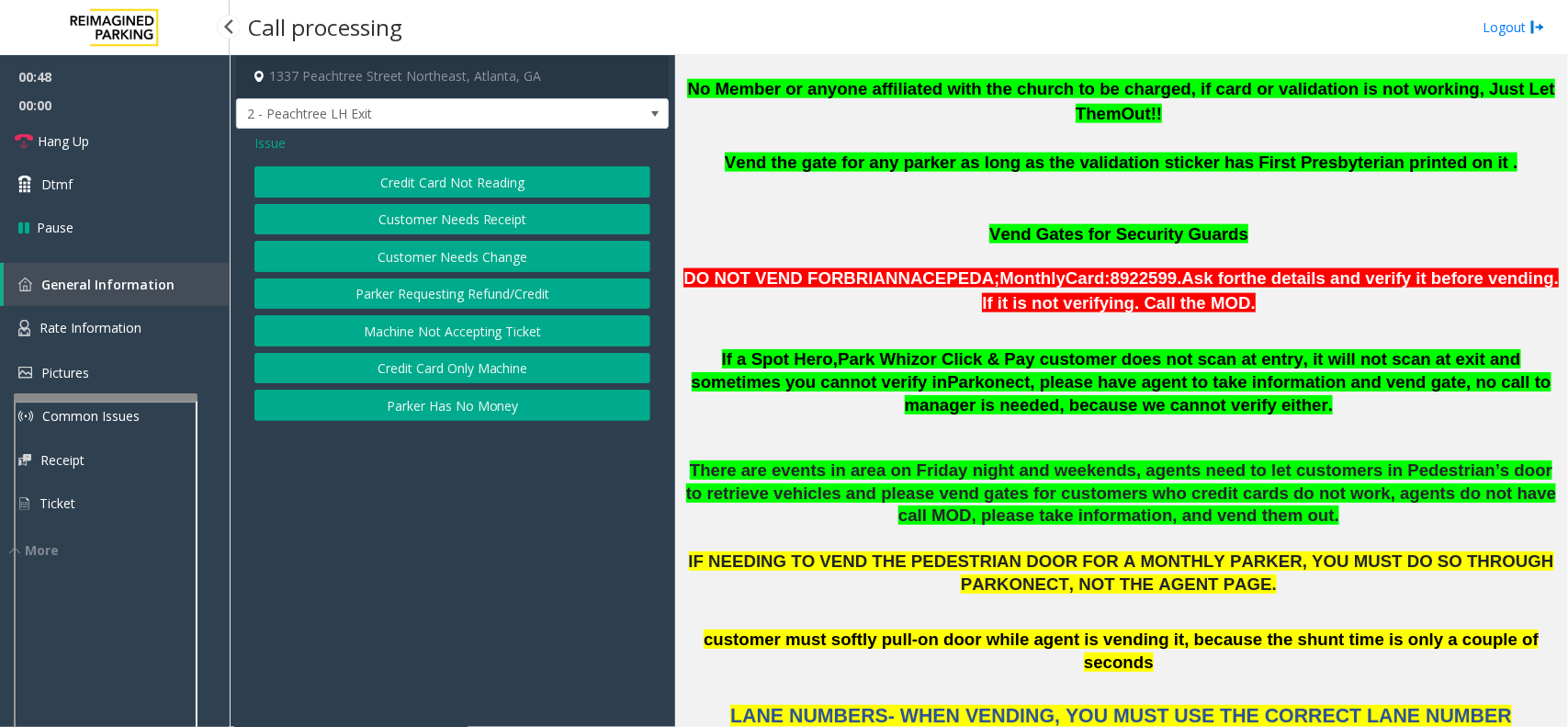 click on "Credit Card Not Reading" 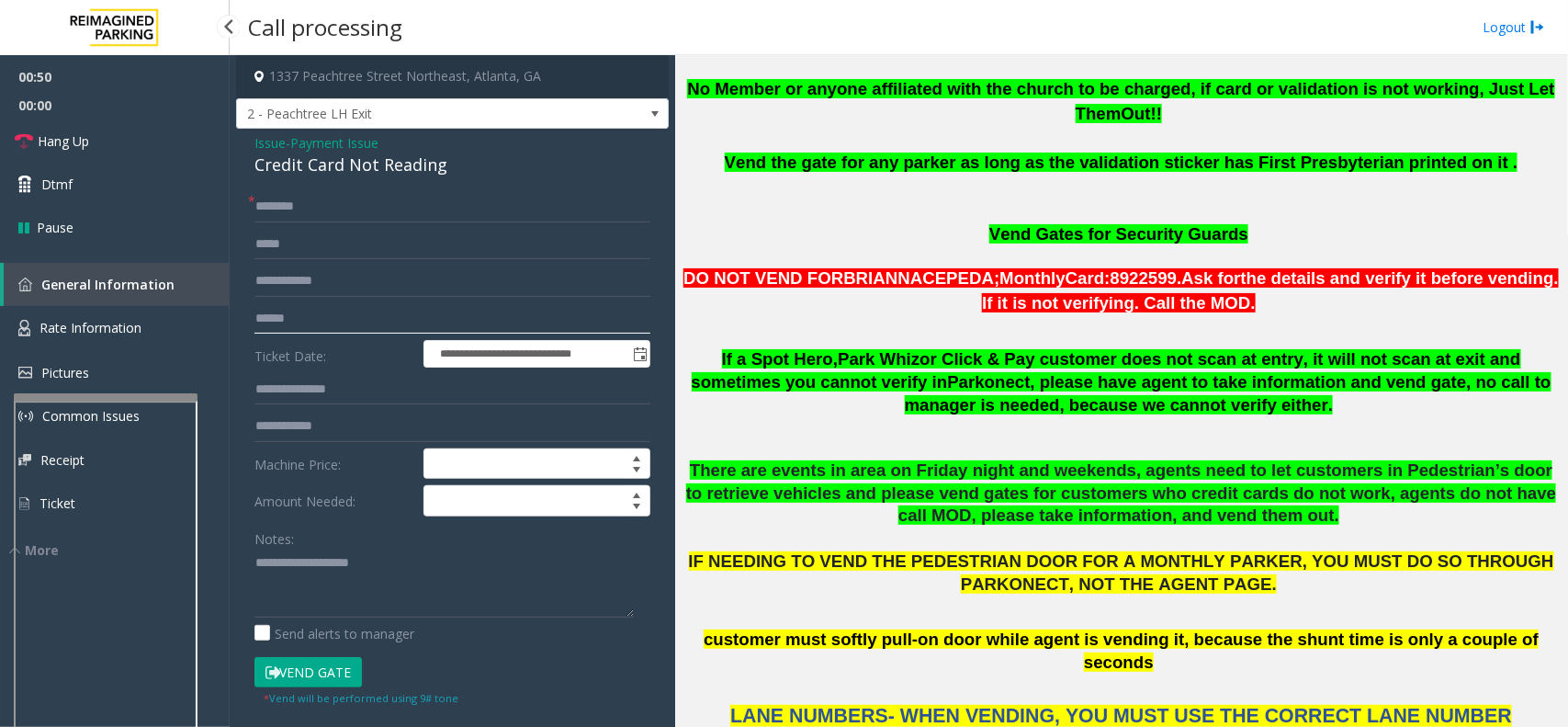 click 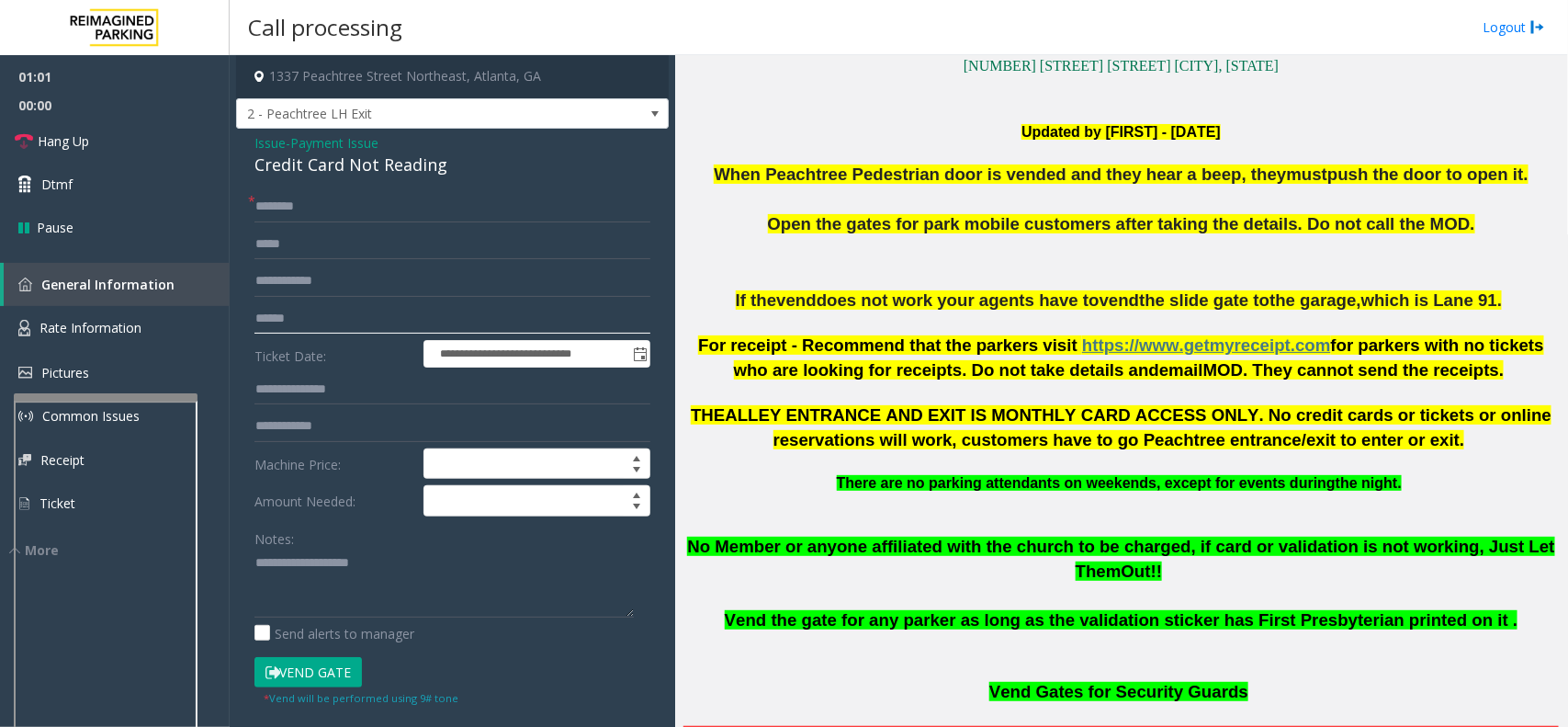 scroll, scrollTop: 574, scrollLeft: 0, axis: vertical 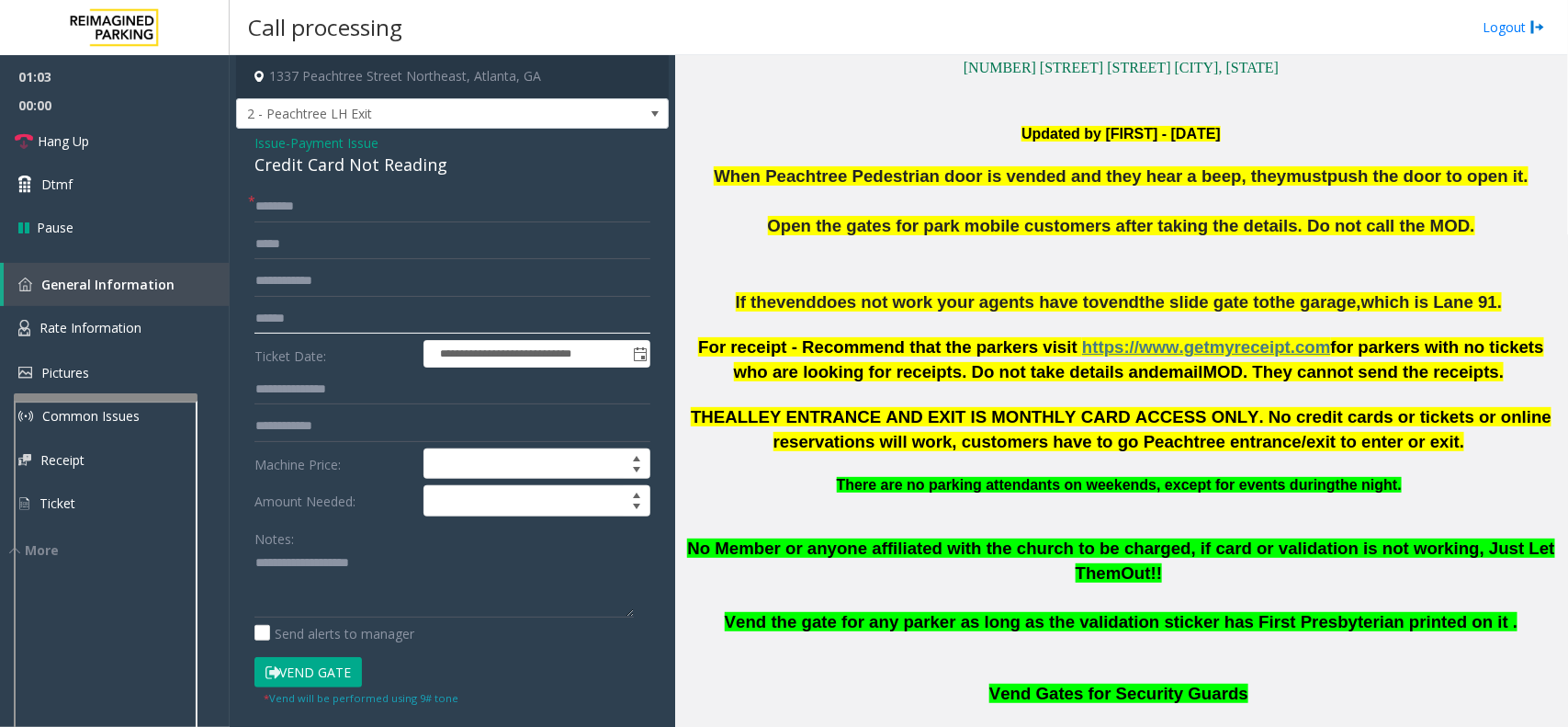 click 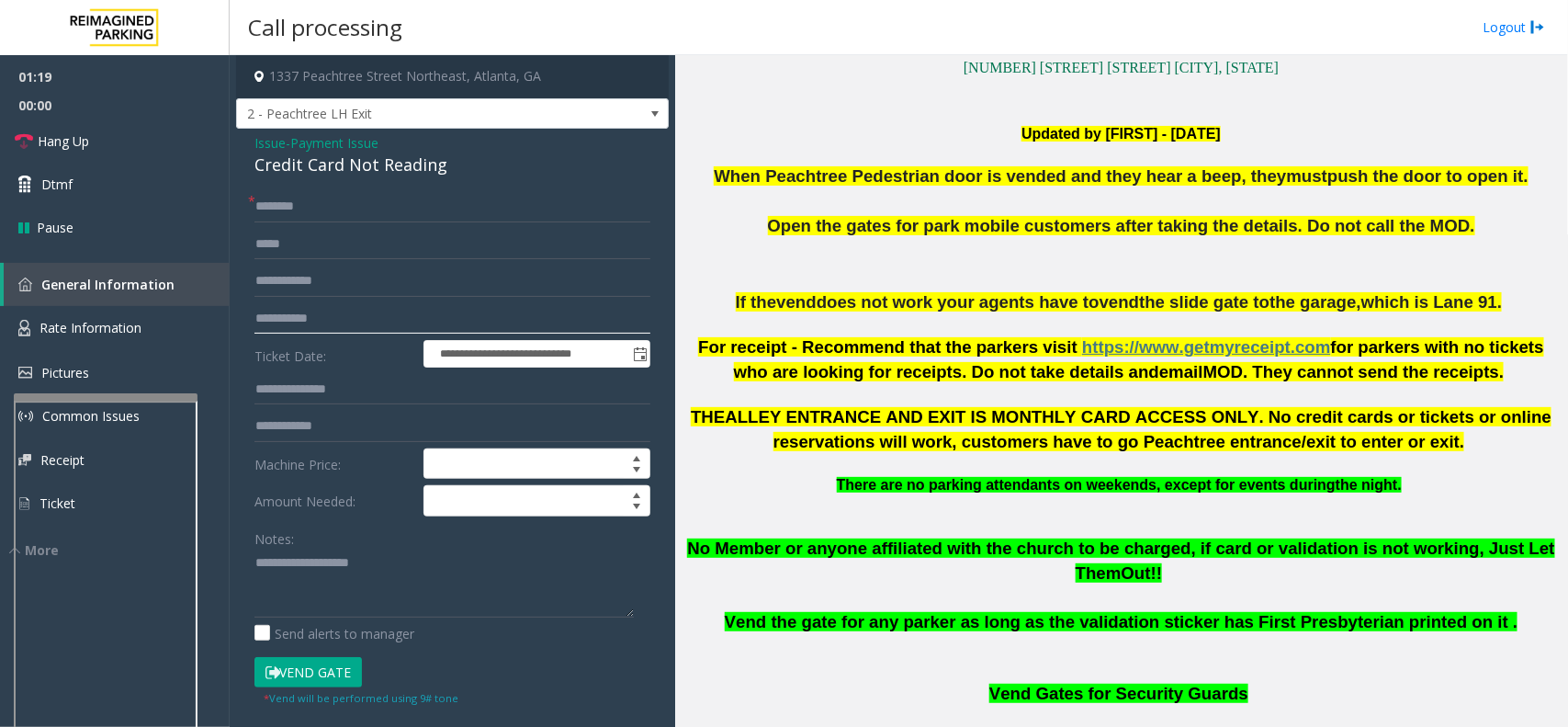 type on "**********" 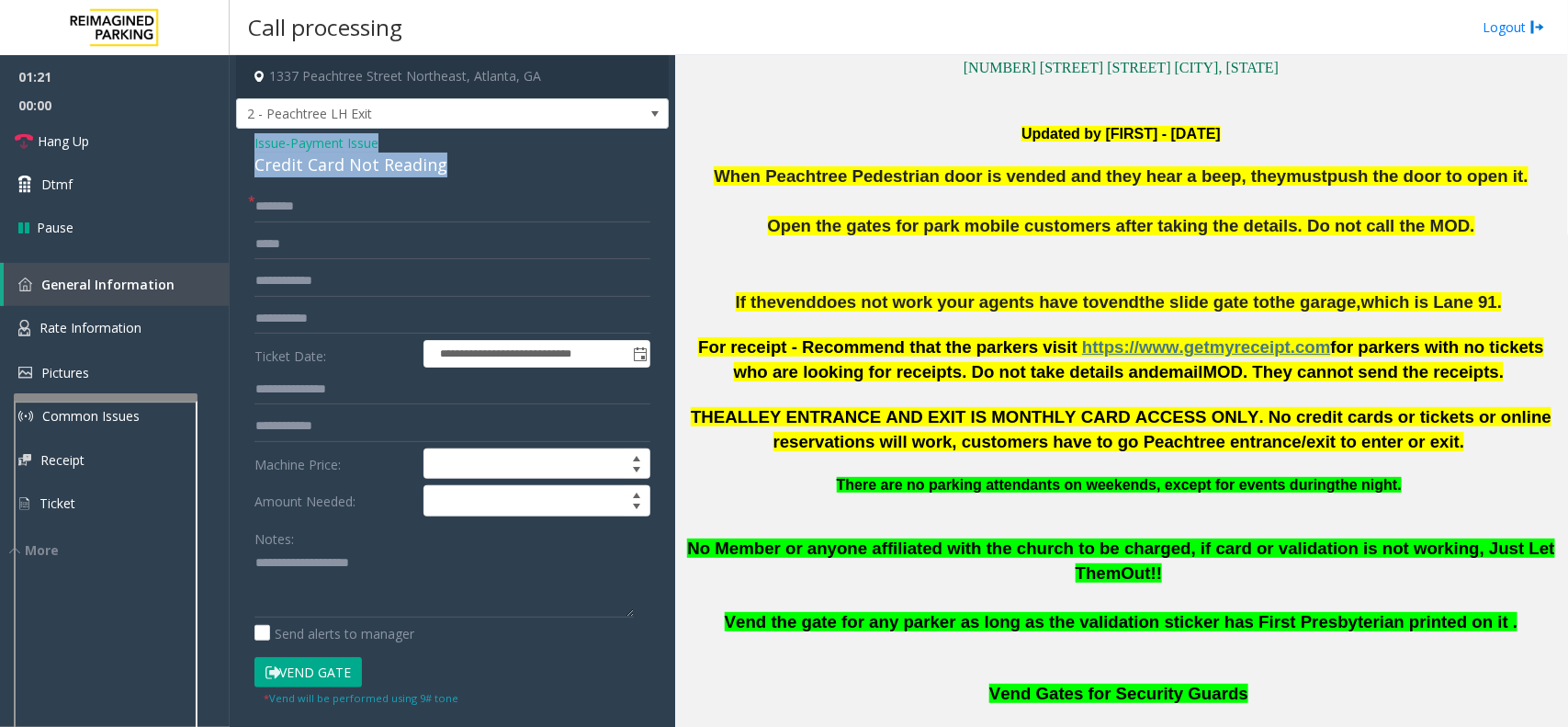drag, startPoint x: 451, startPoint y: 170, endPoint x: 250, endPoint y: 150, distance: 201.99257 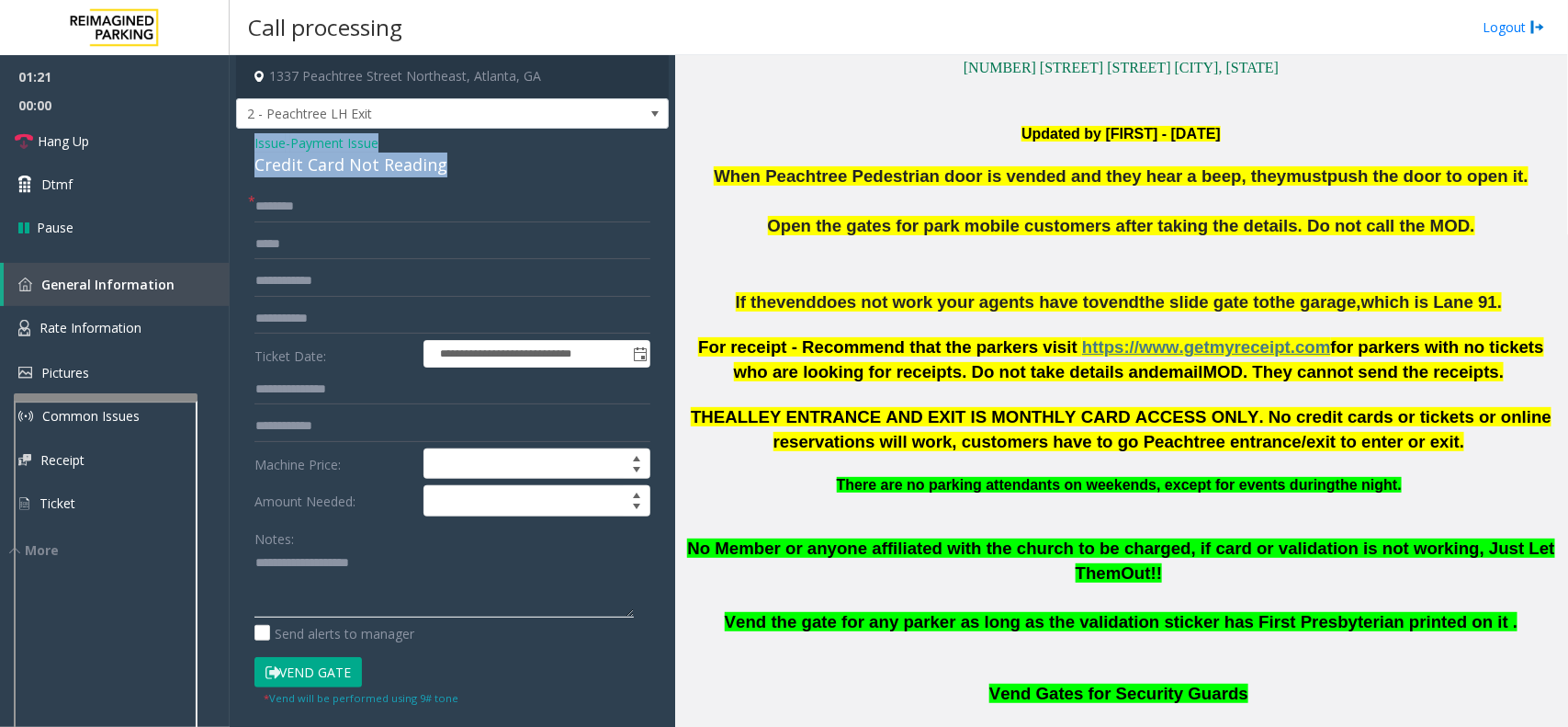 paste on "**********" 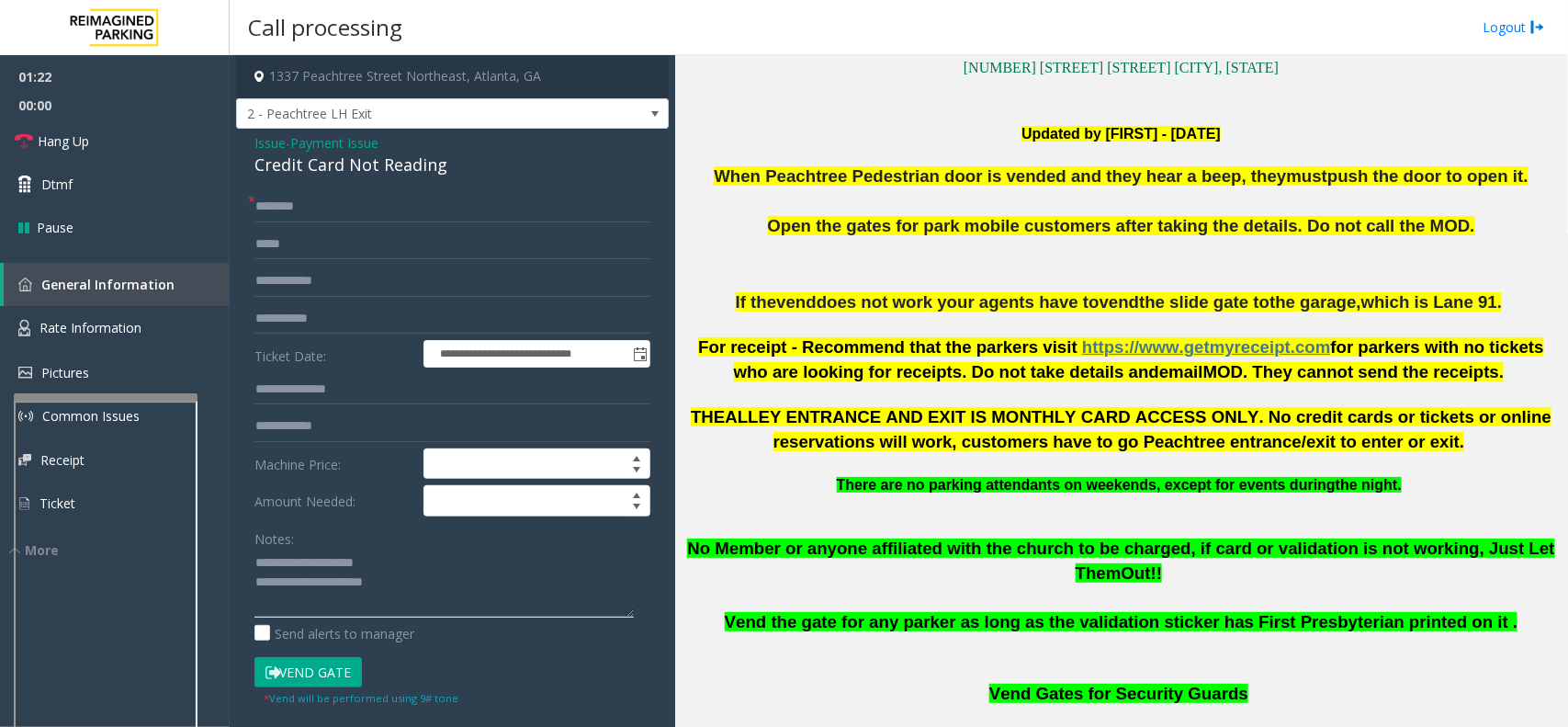 click 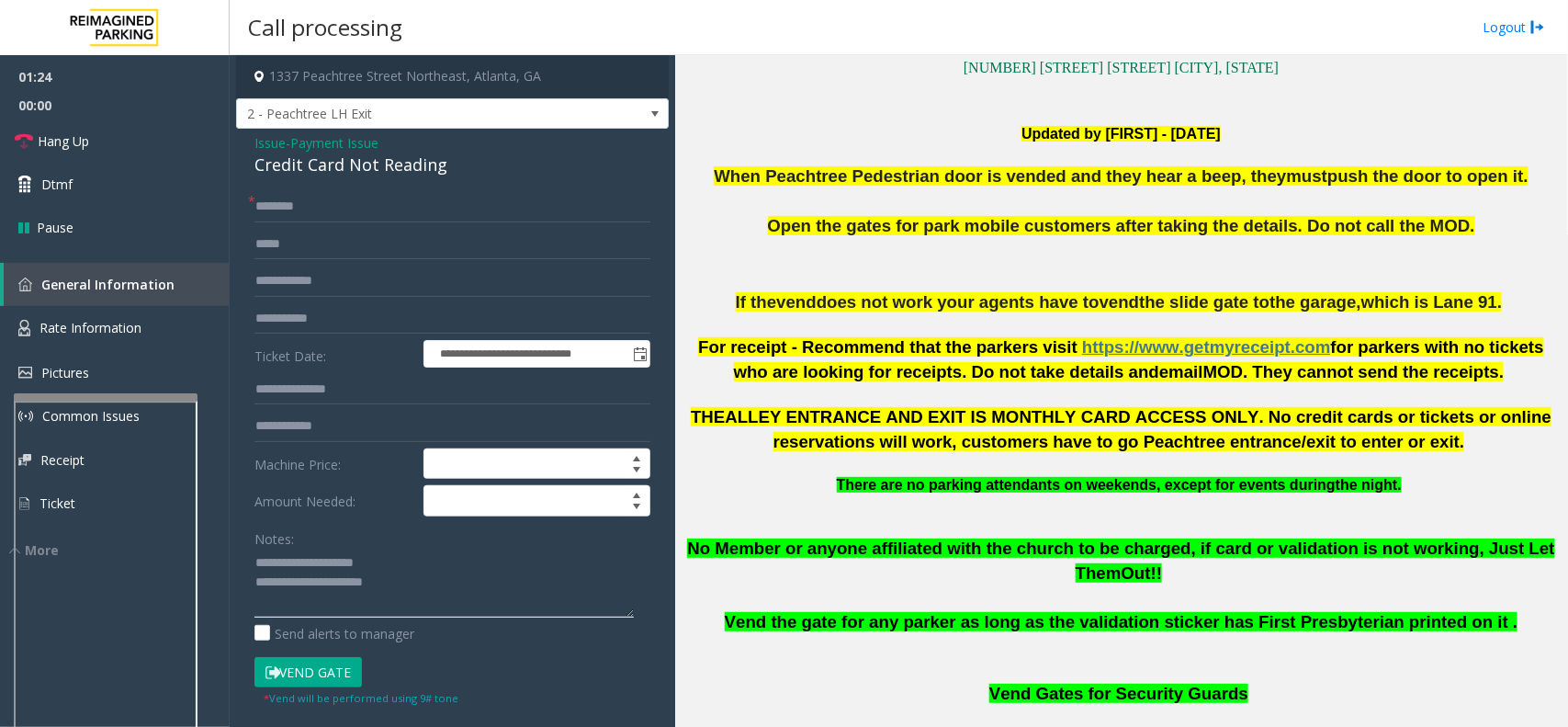 drag, startPoint x: 406, startPoint y: 556, endPoint x: 297, endPoint y: 562, distance: 109.165 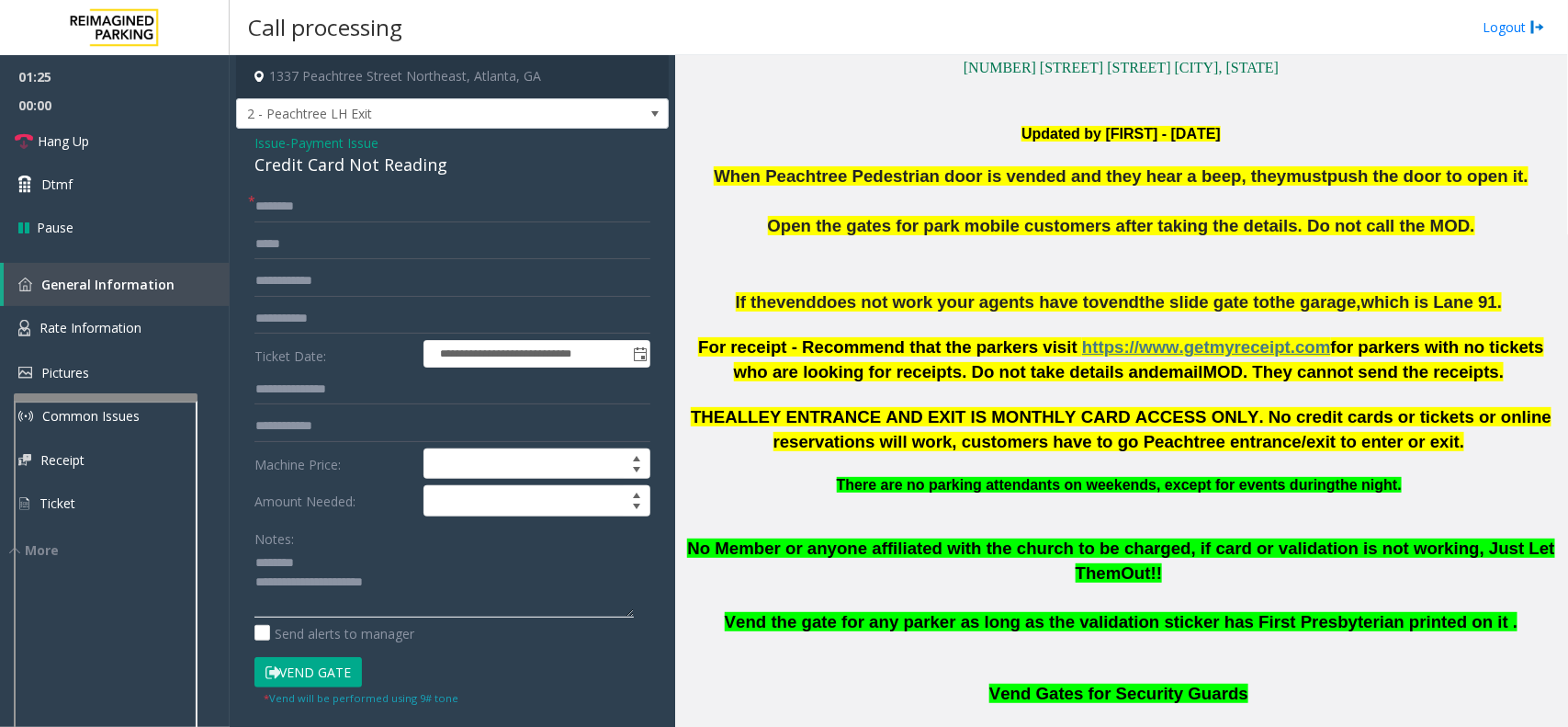 click 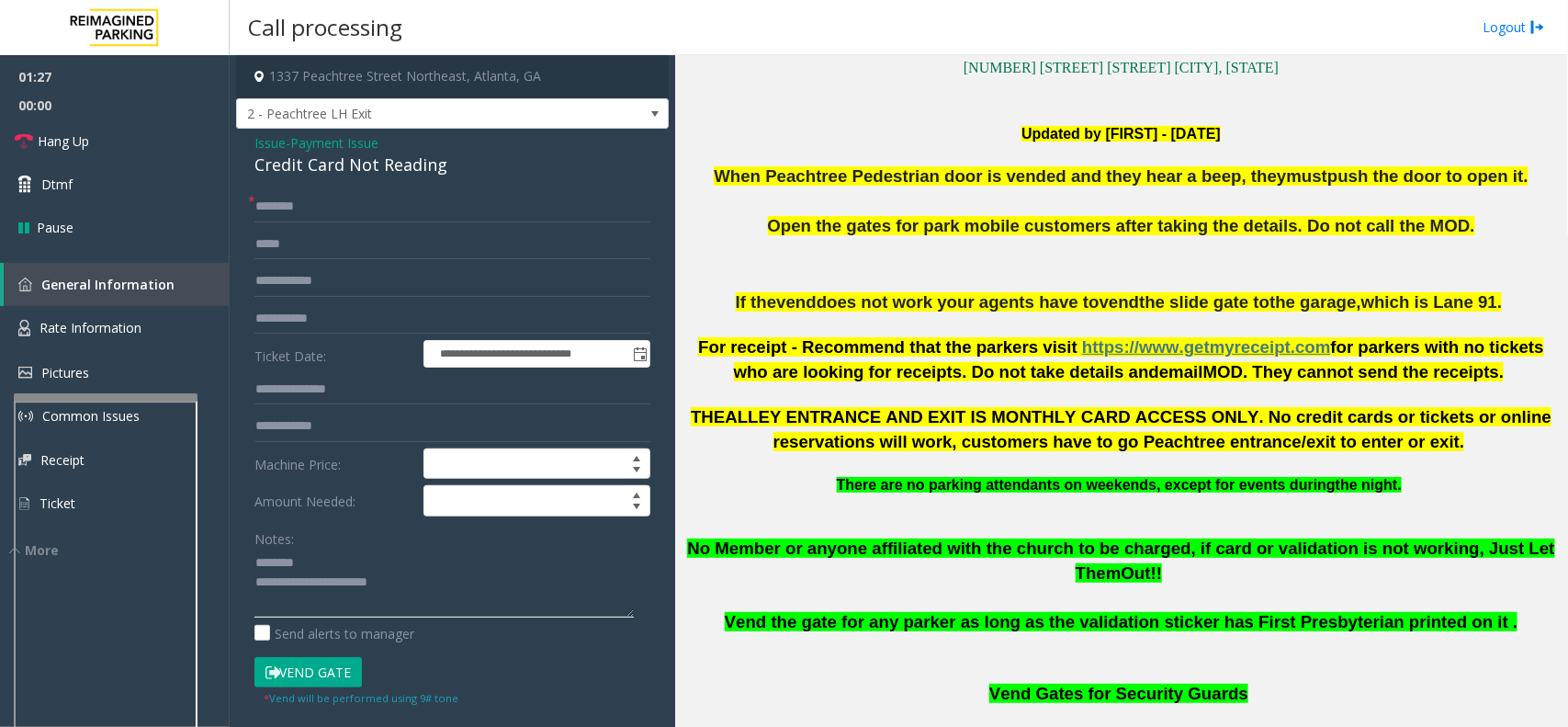 type on "**********" 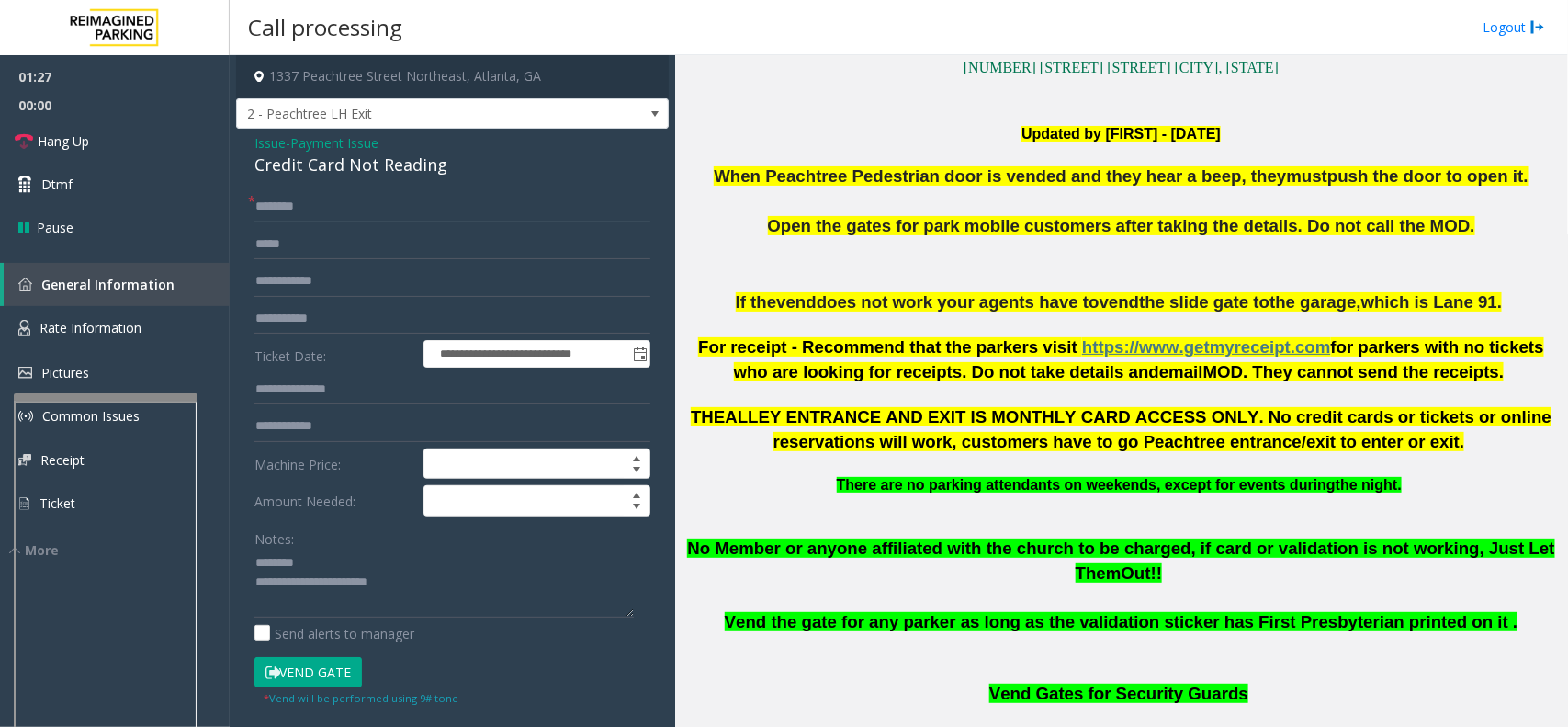 click 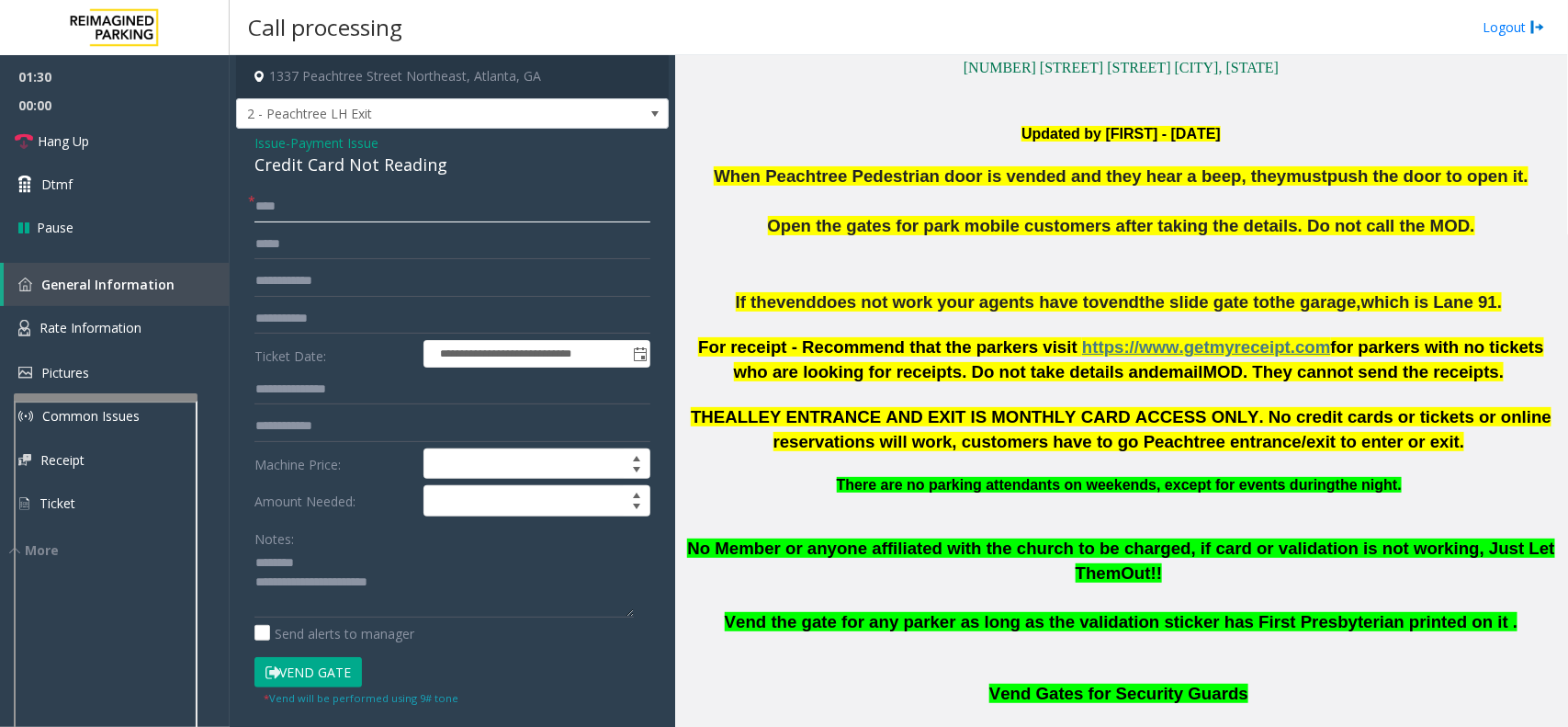 click on "****" 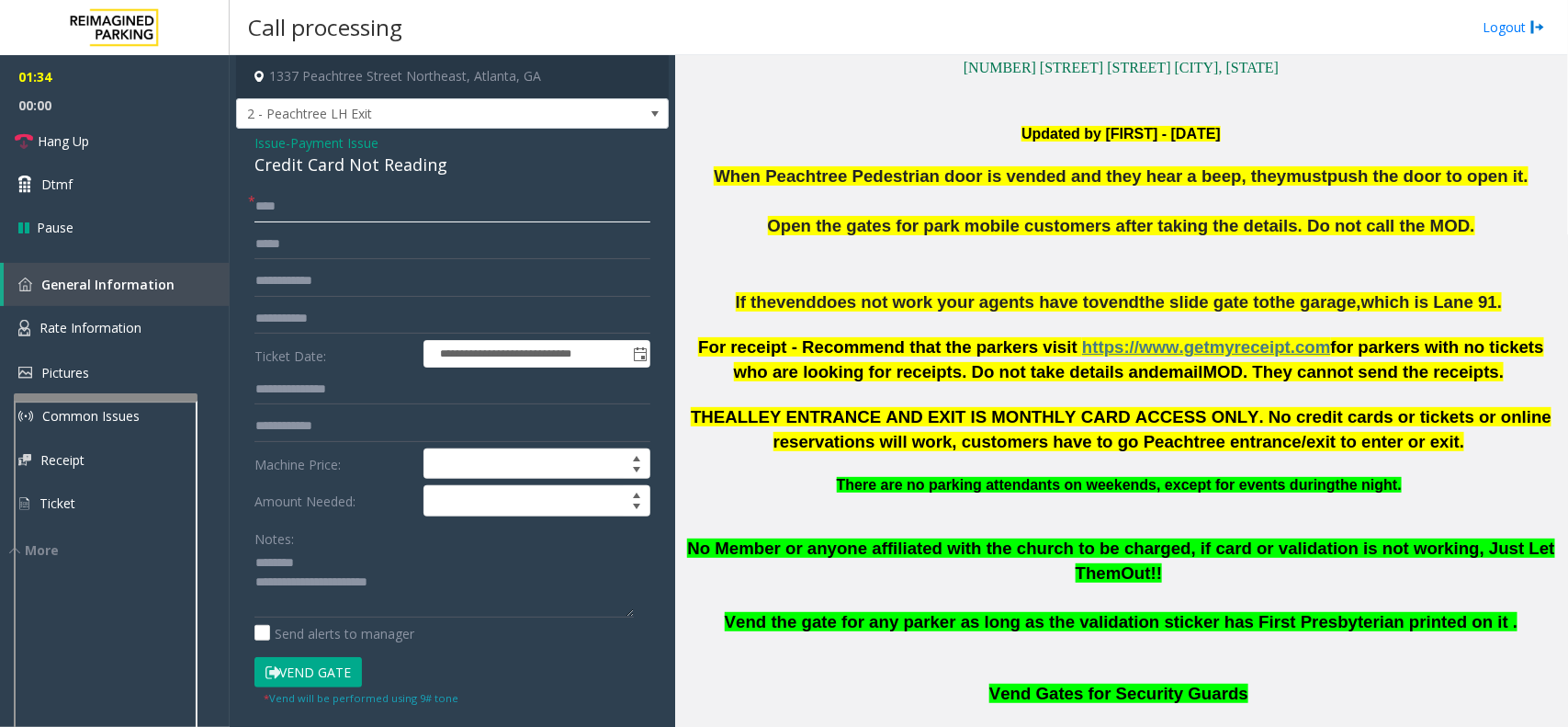 type on "****" 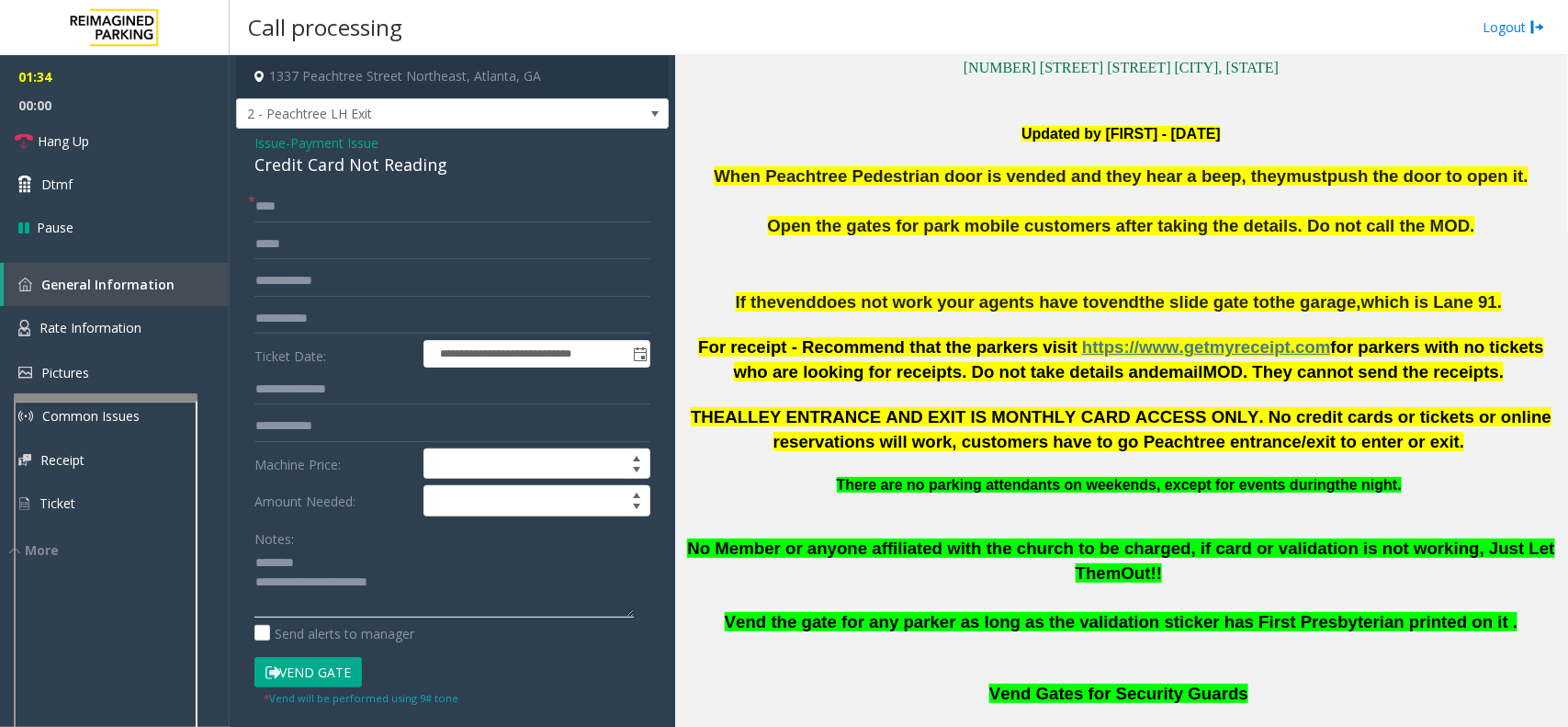 click 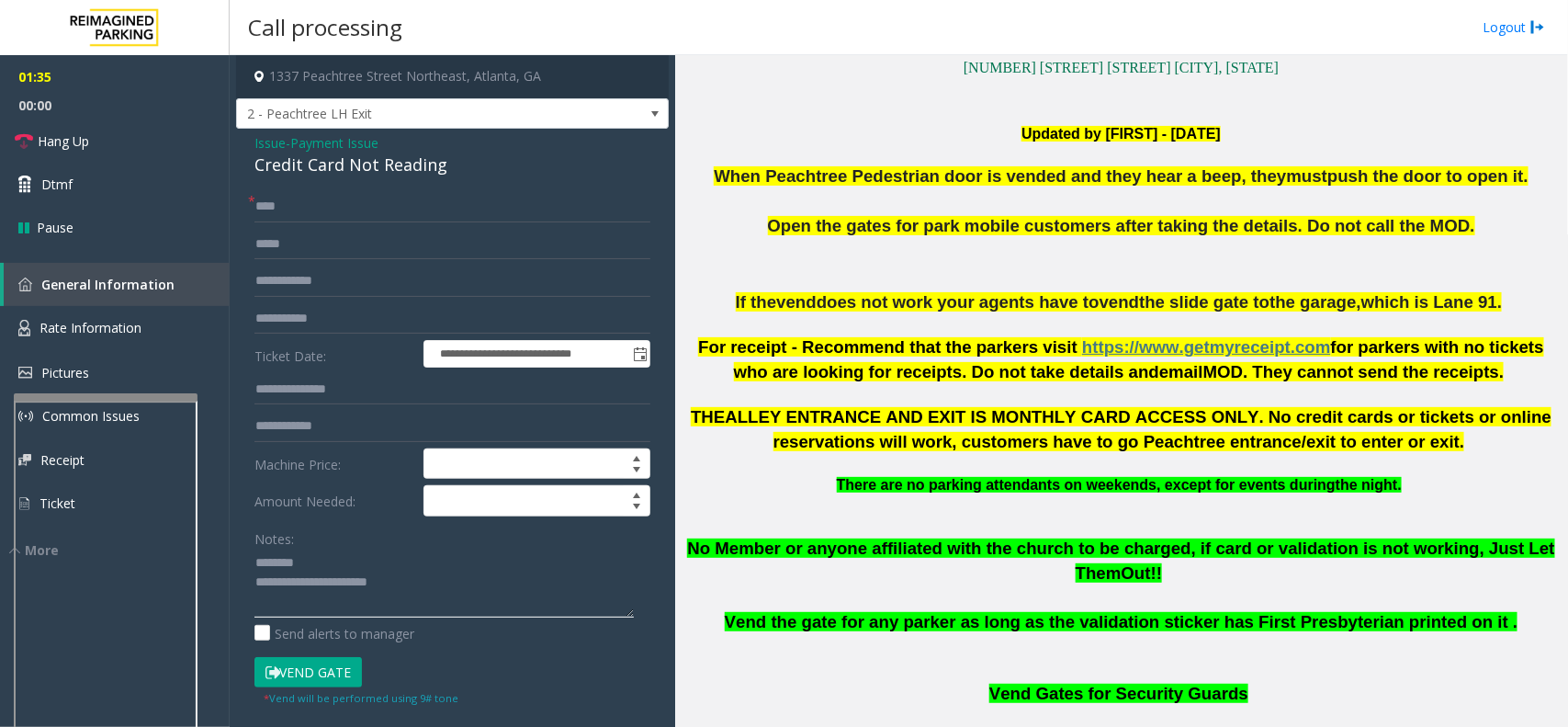 click 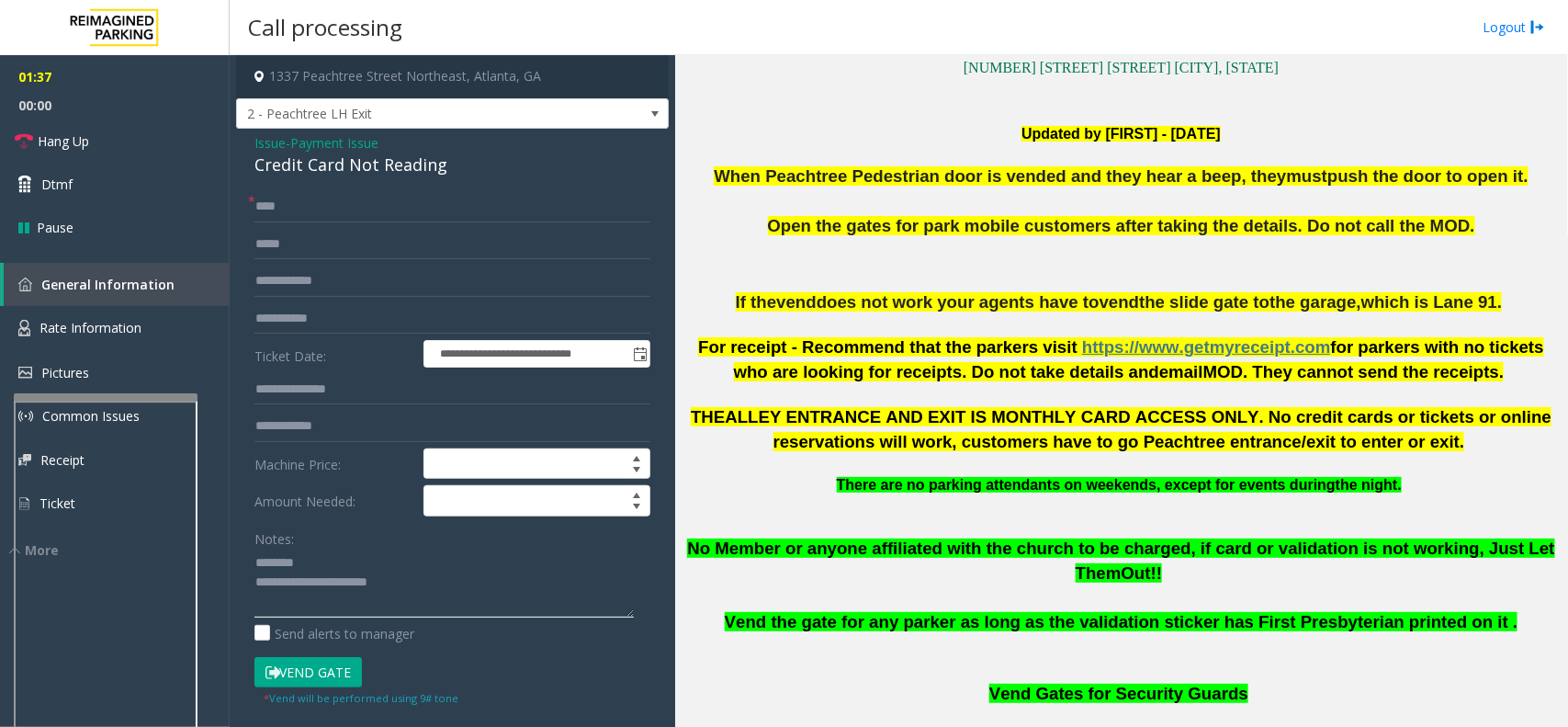 scroll, scrollTop: 689, scrollLeft: 0, axis: vertical 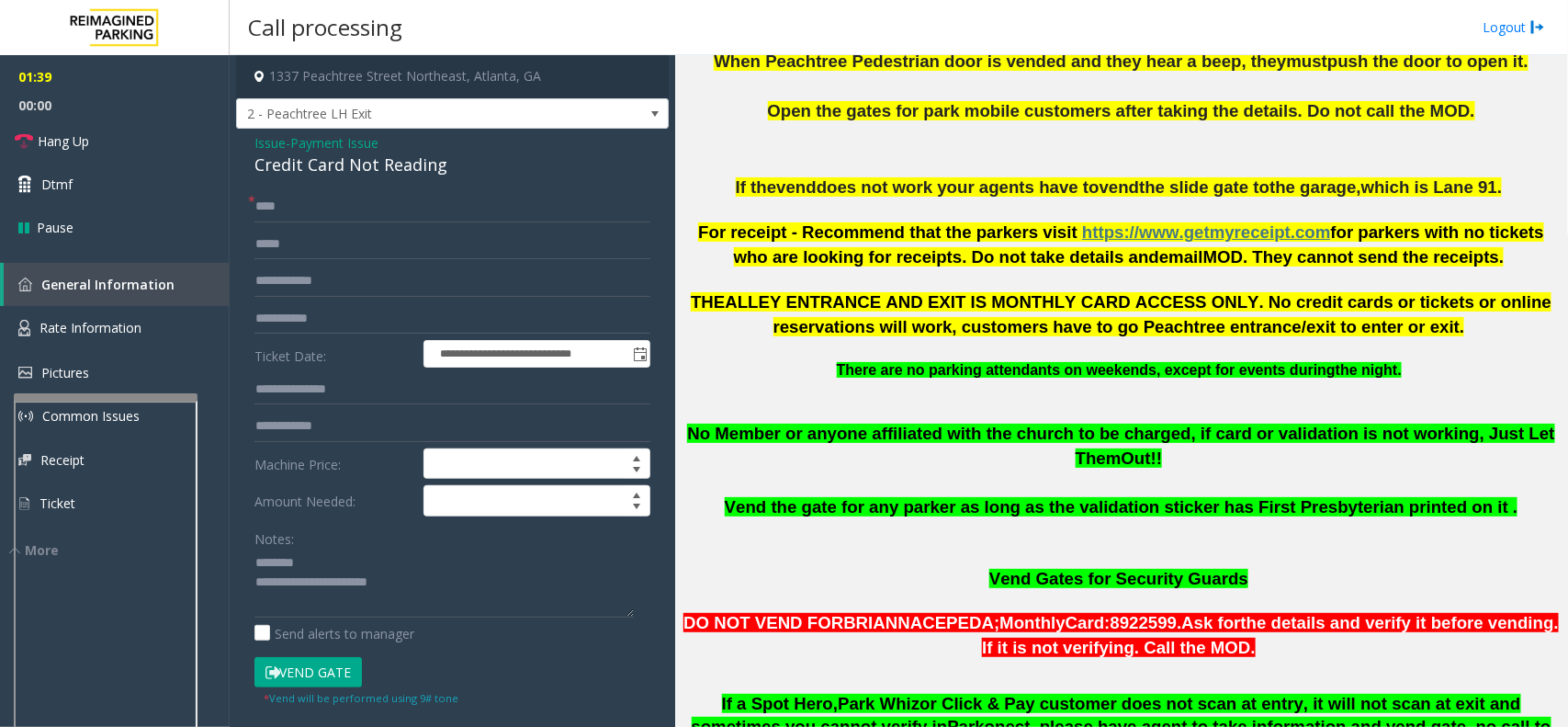 click on "Vend Gate" 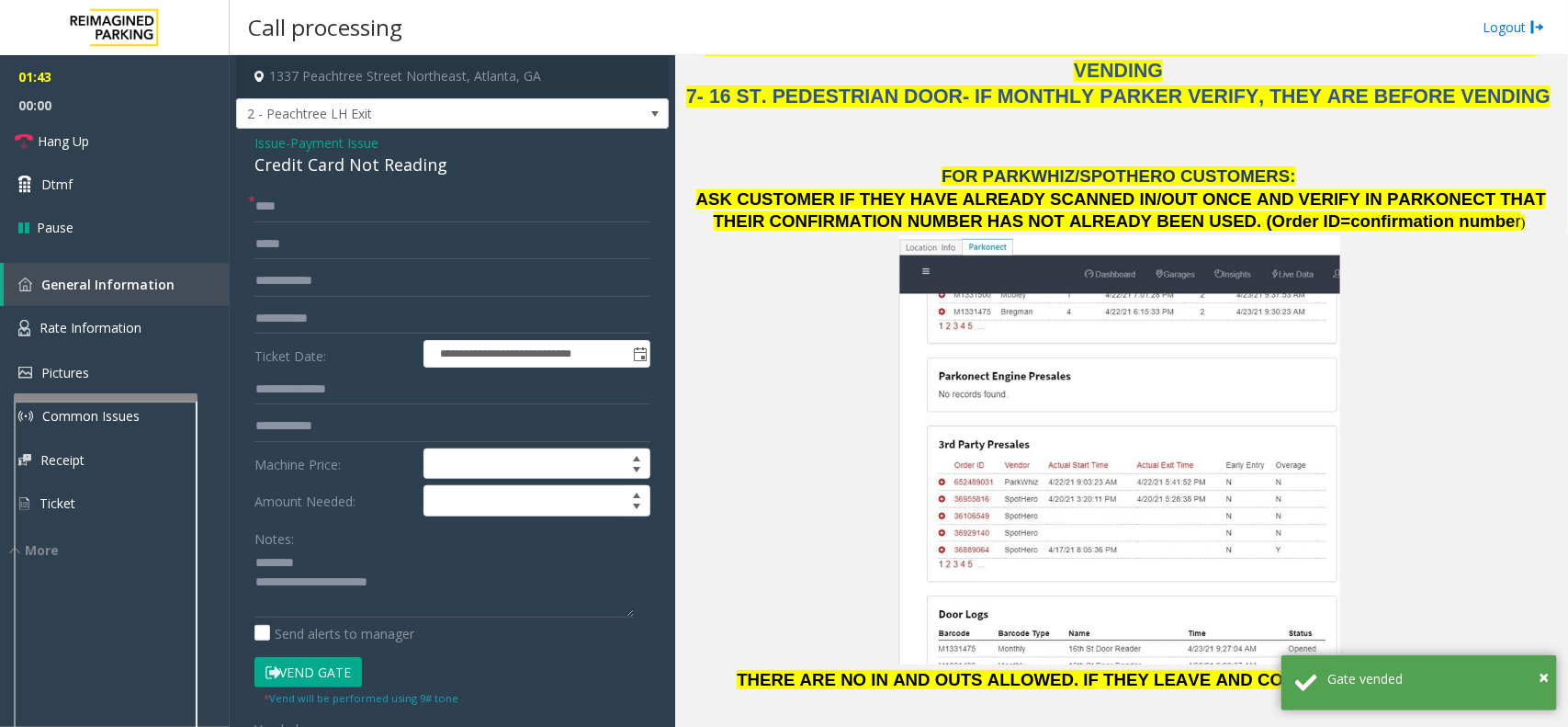scroll, scrollTop: 2068, scrollLeft: 0, axis: vertical 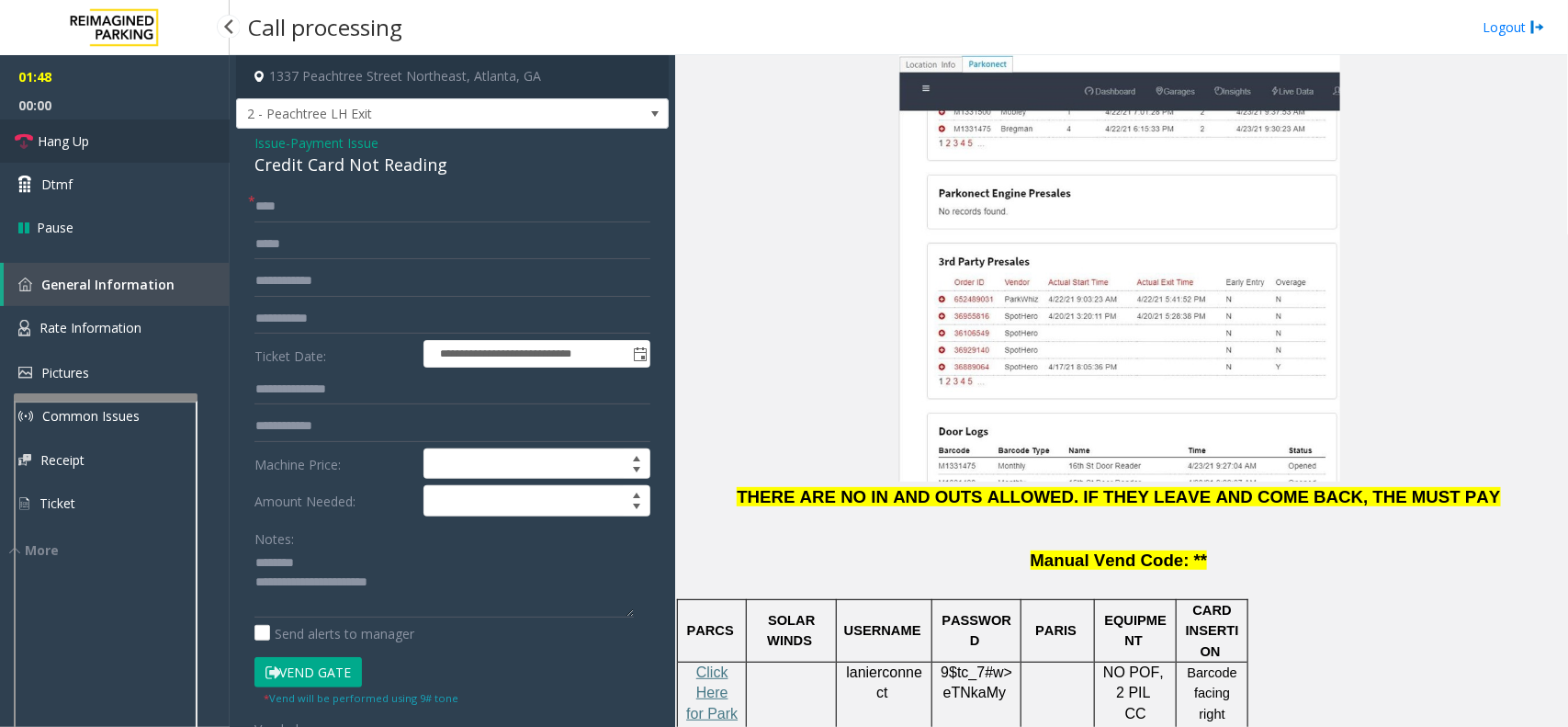 click on "Hang Up" at bounding box center [115, 141] 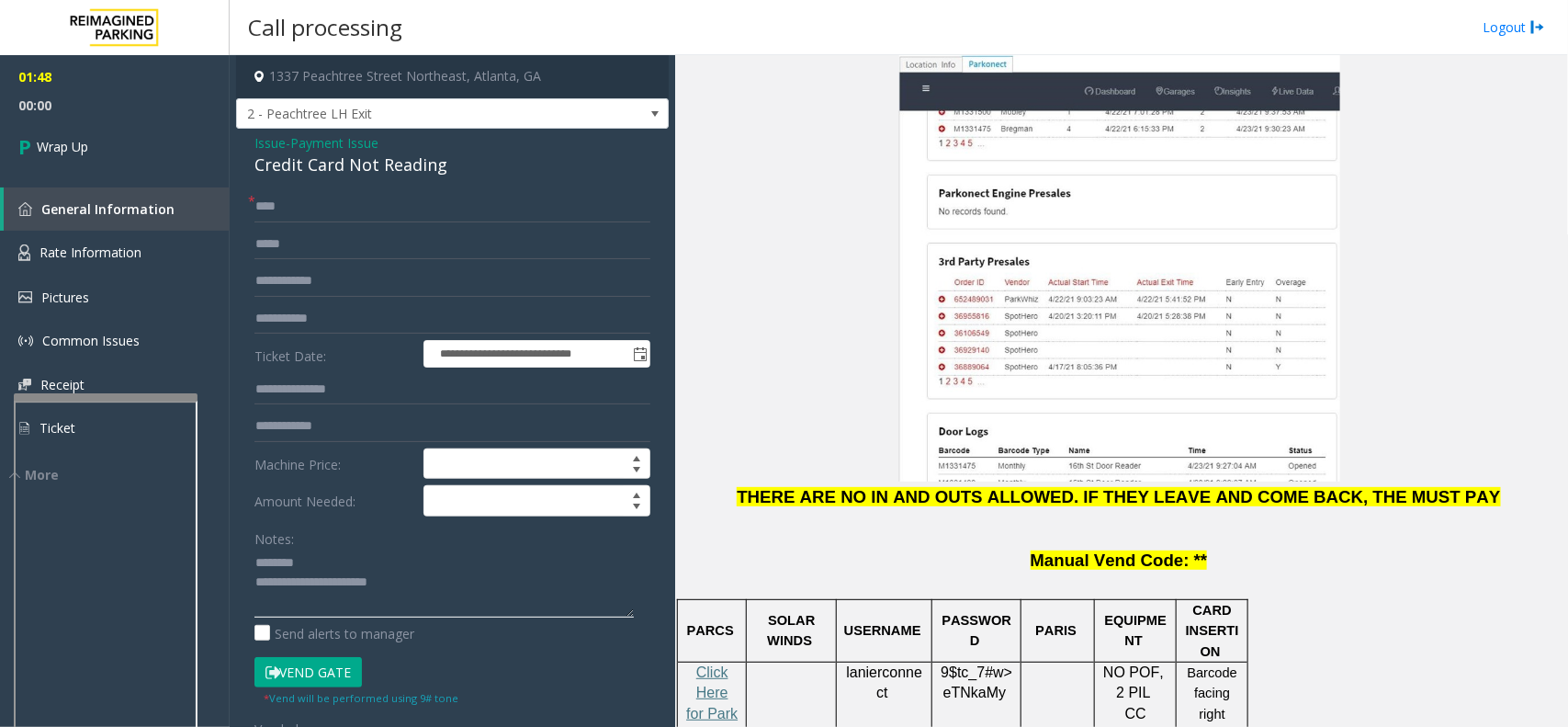 click 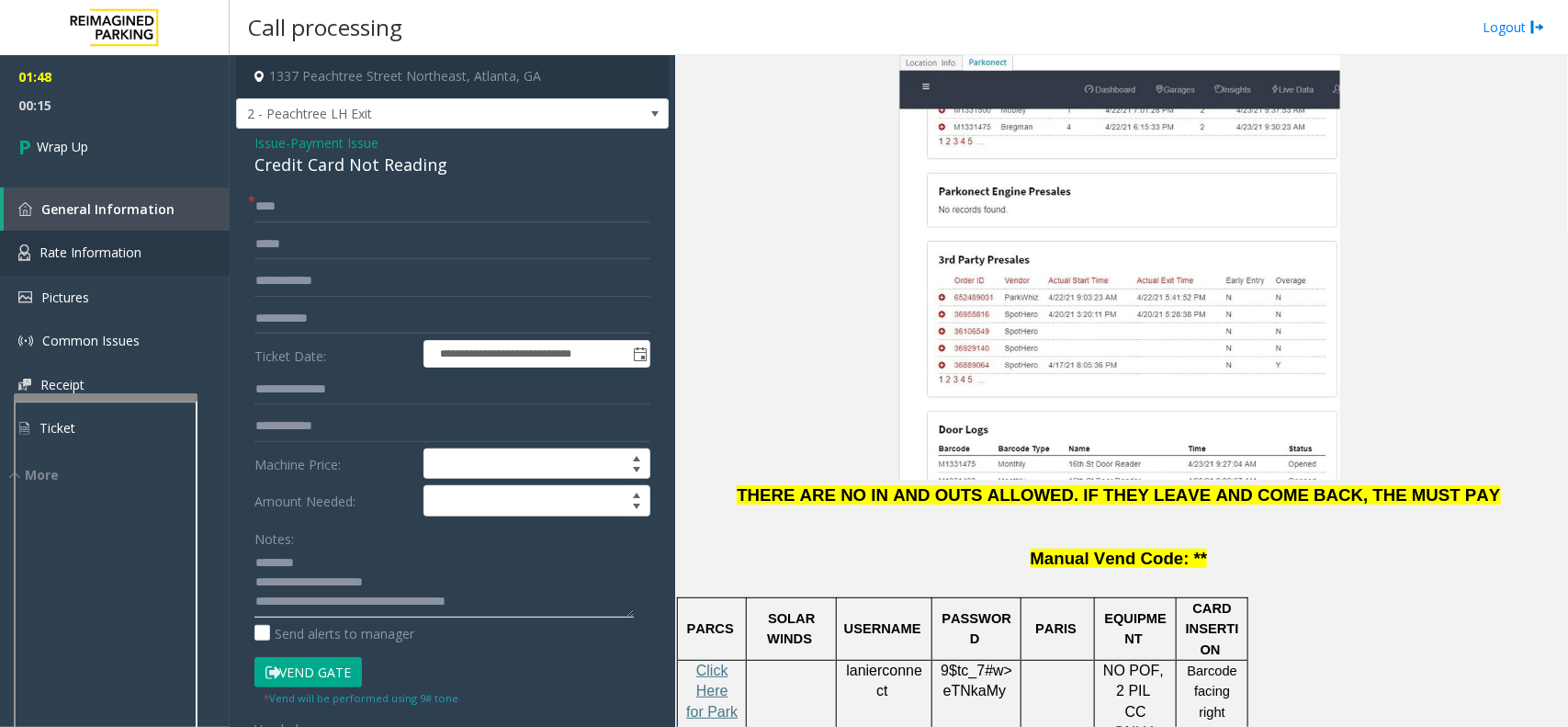 scroll, scrollTop: 2068, scrollLeft: 0, axis: vertical 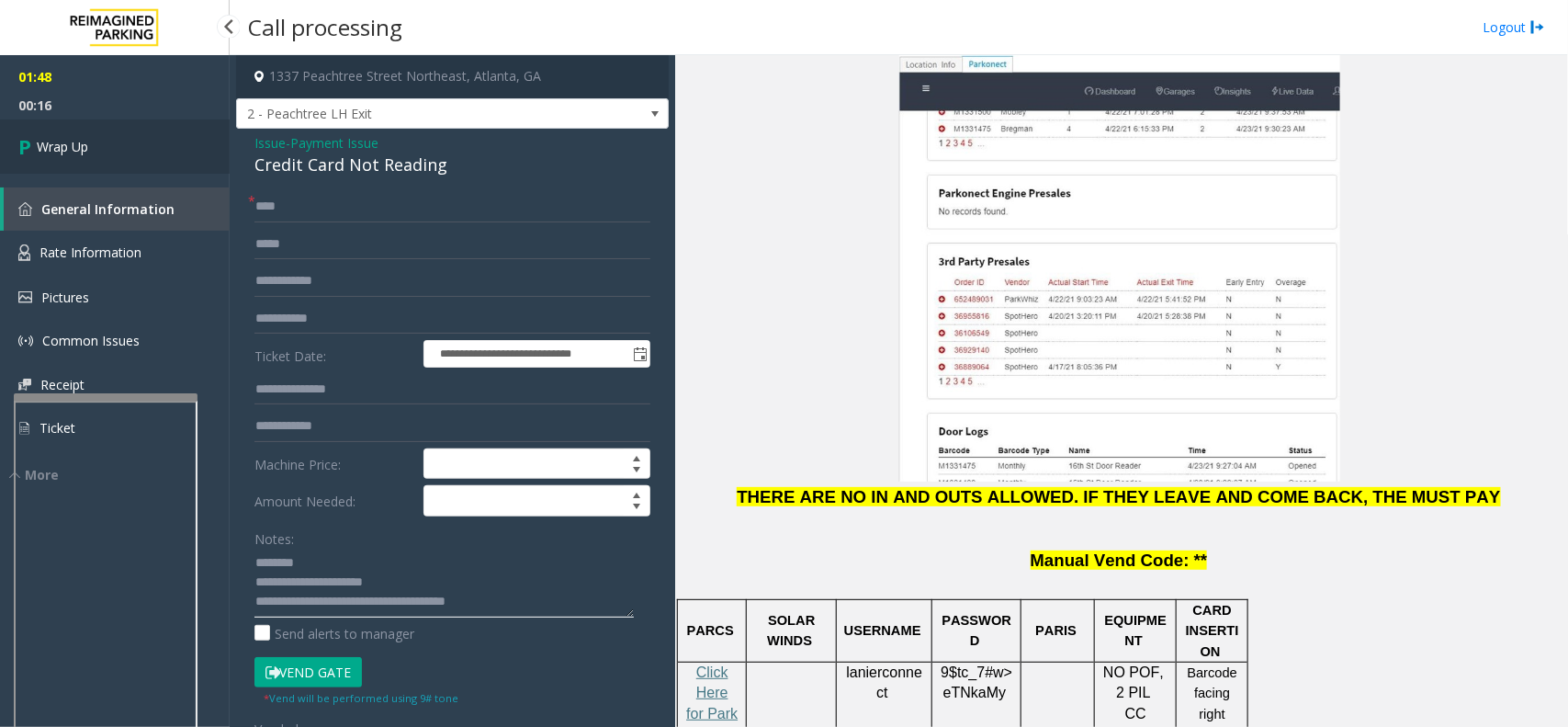 type on "**********" 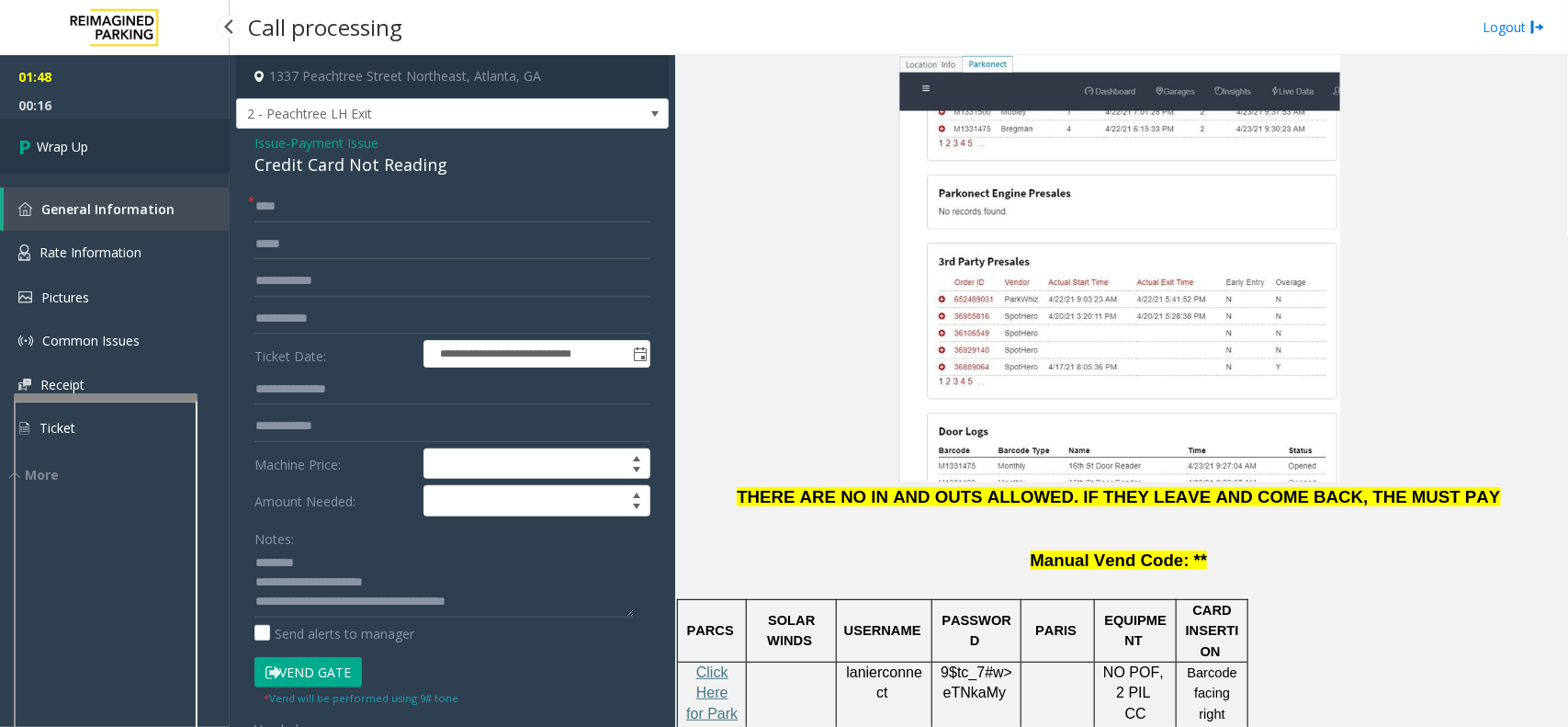 click on "Wrap Up" at bounding box center (62, 146) 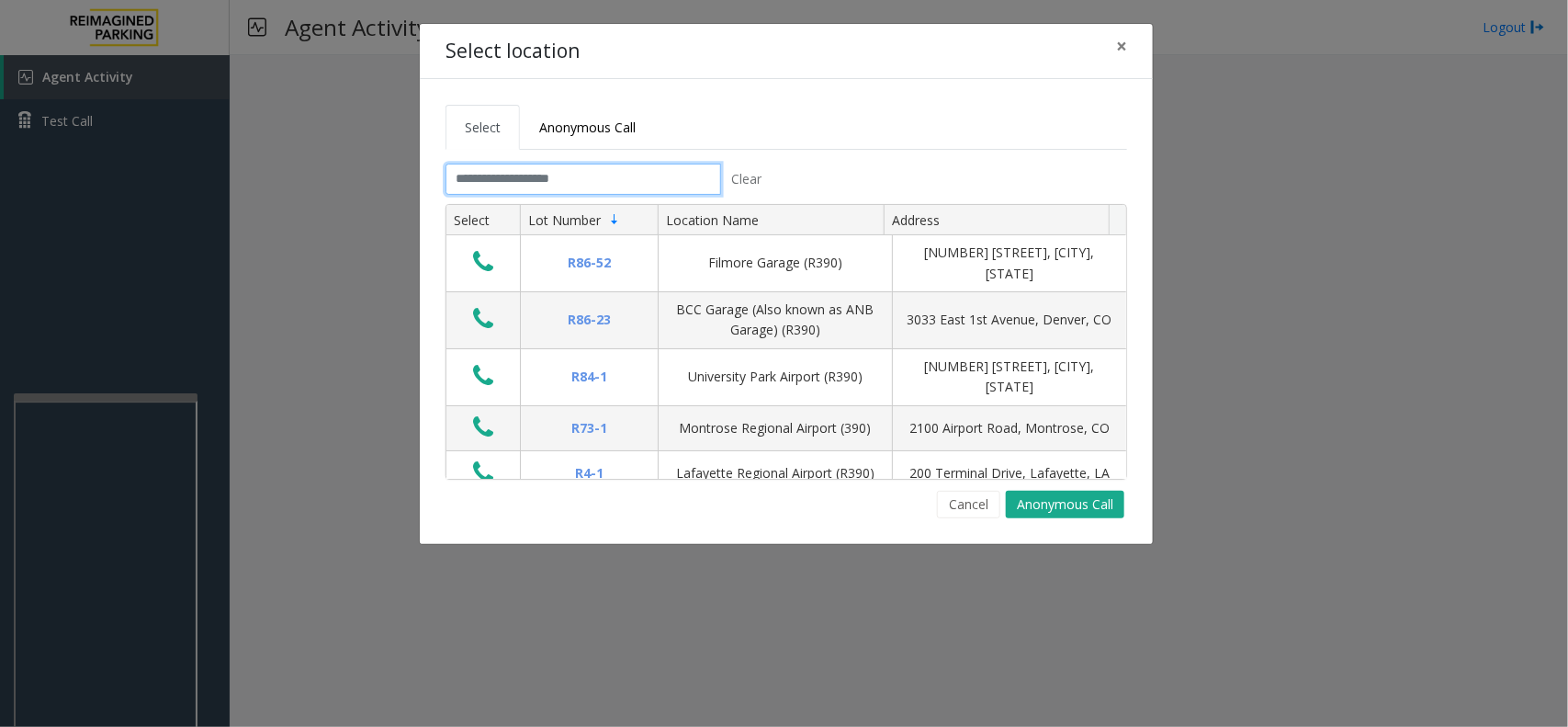 click 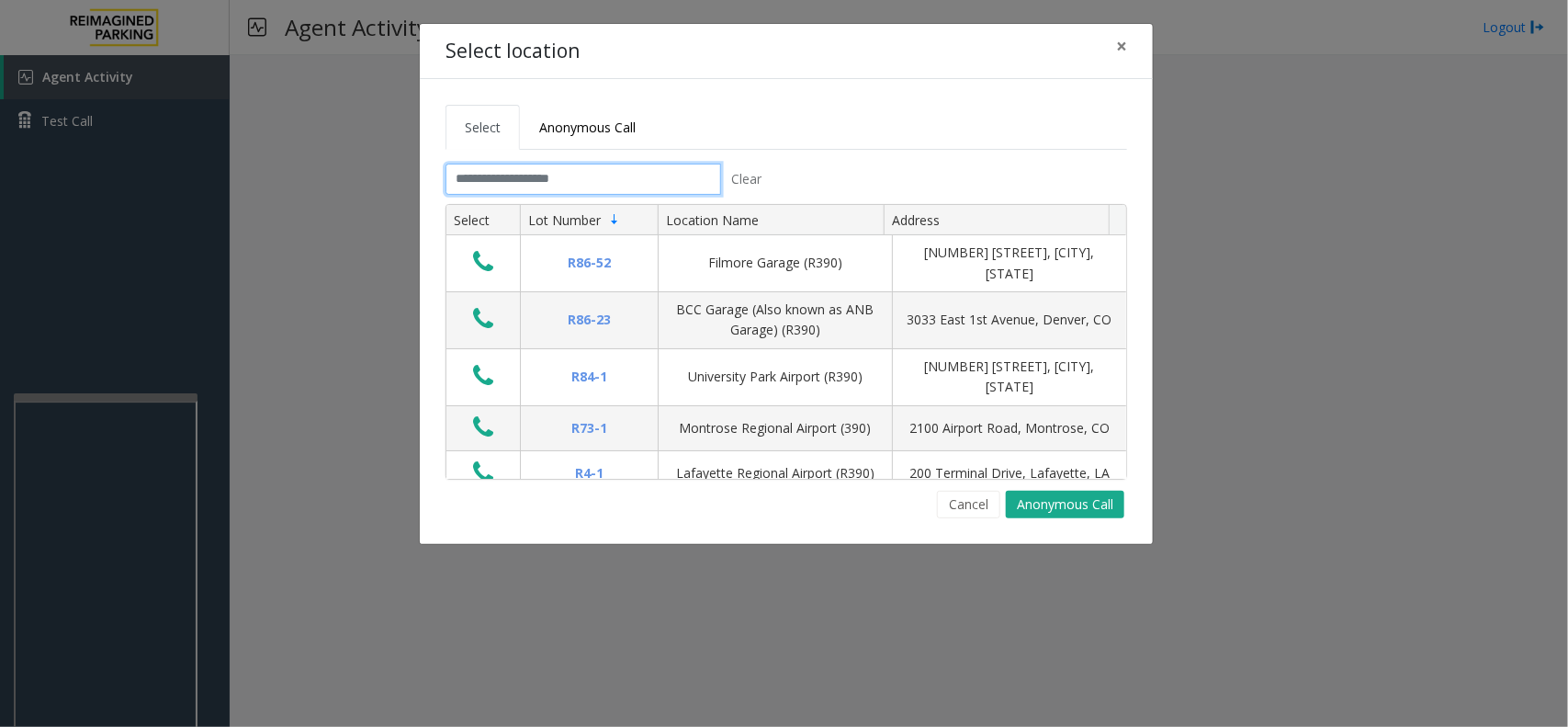 click 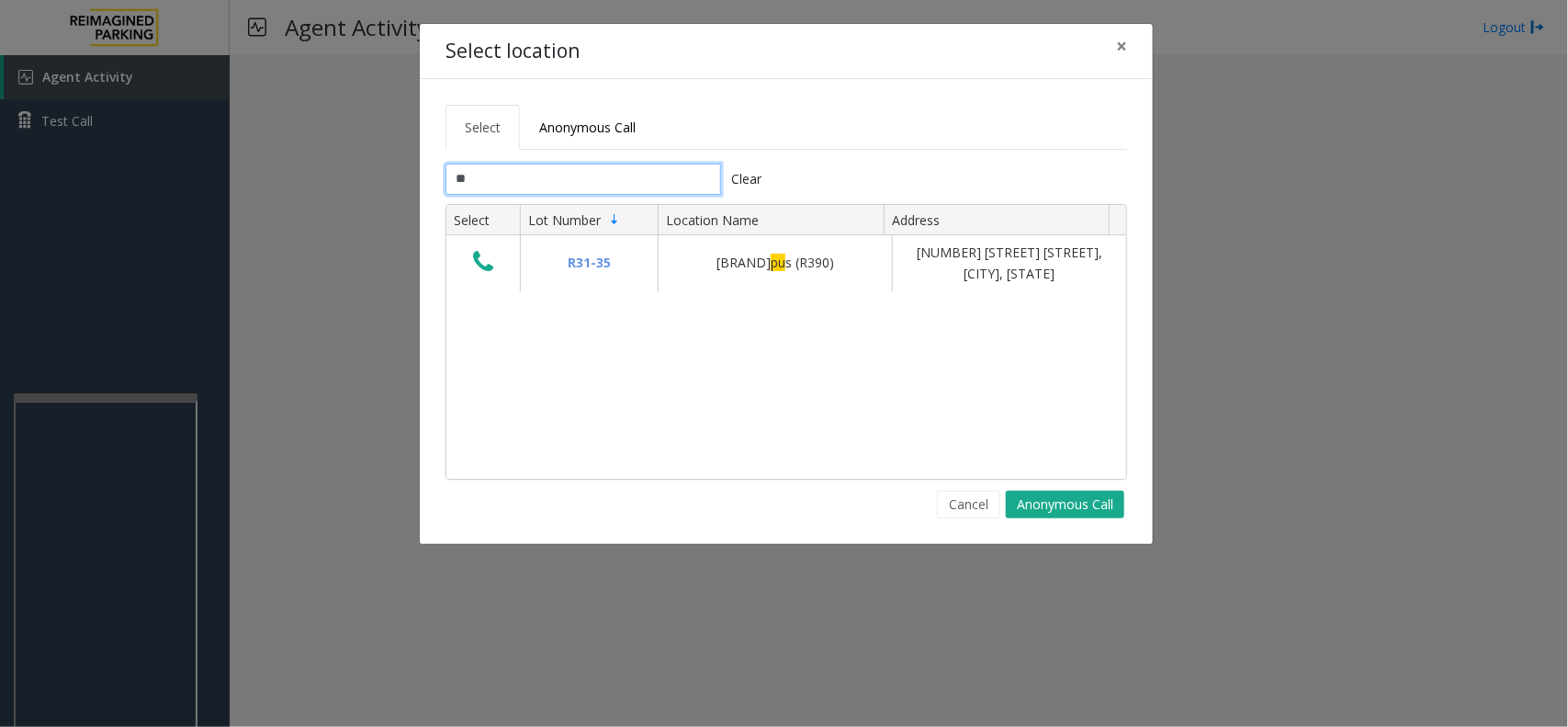 type on "*" 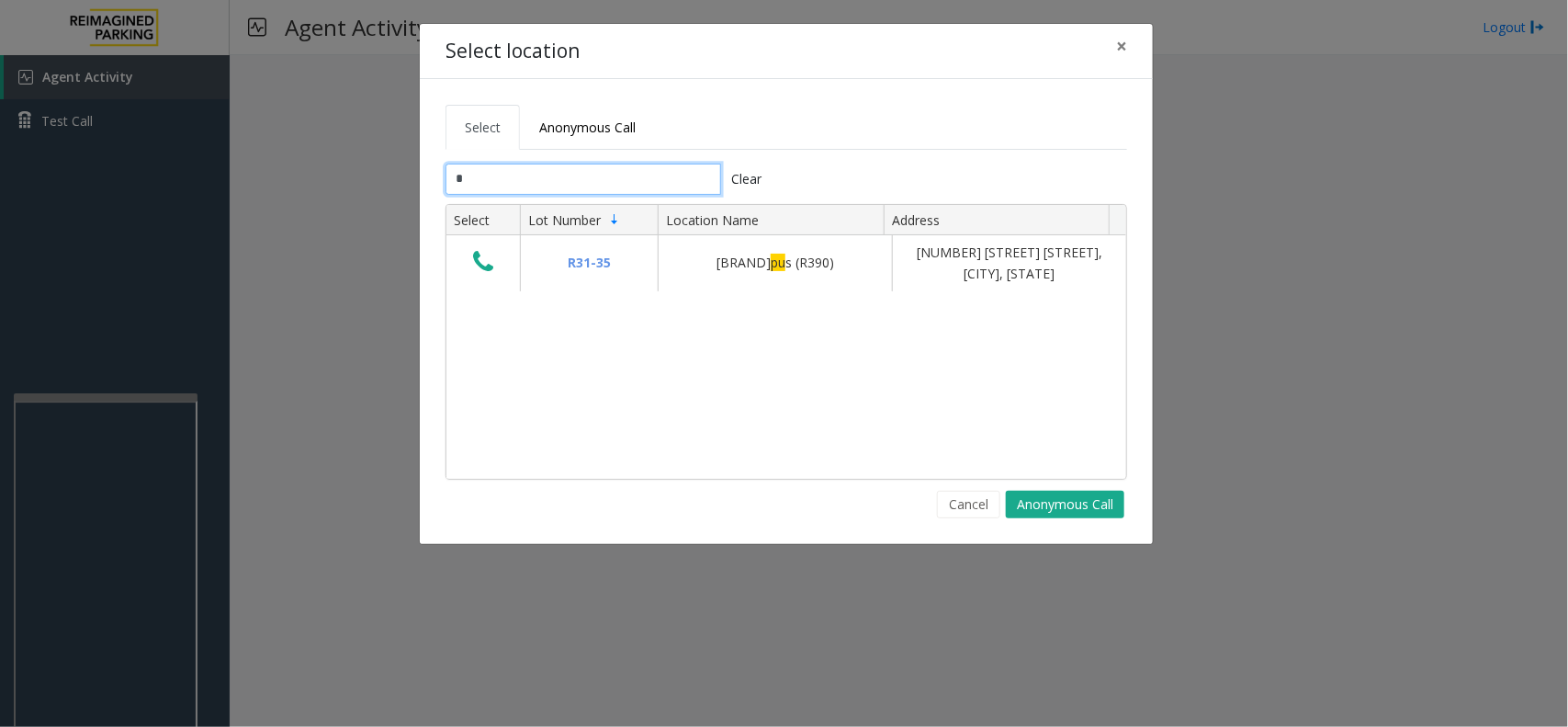 type 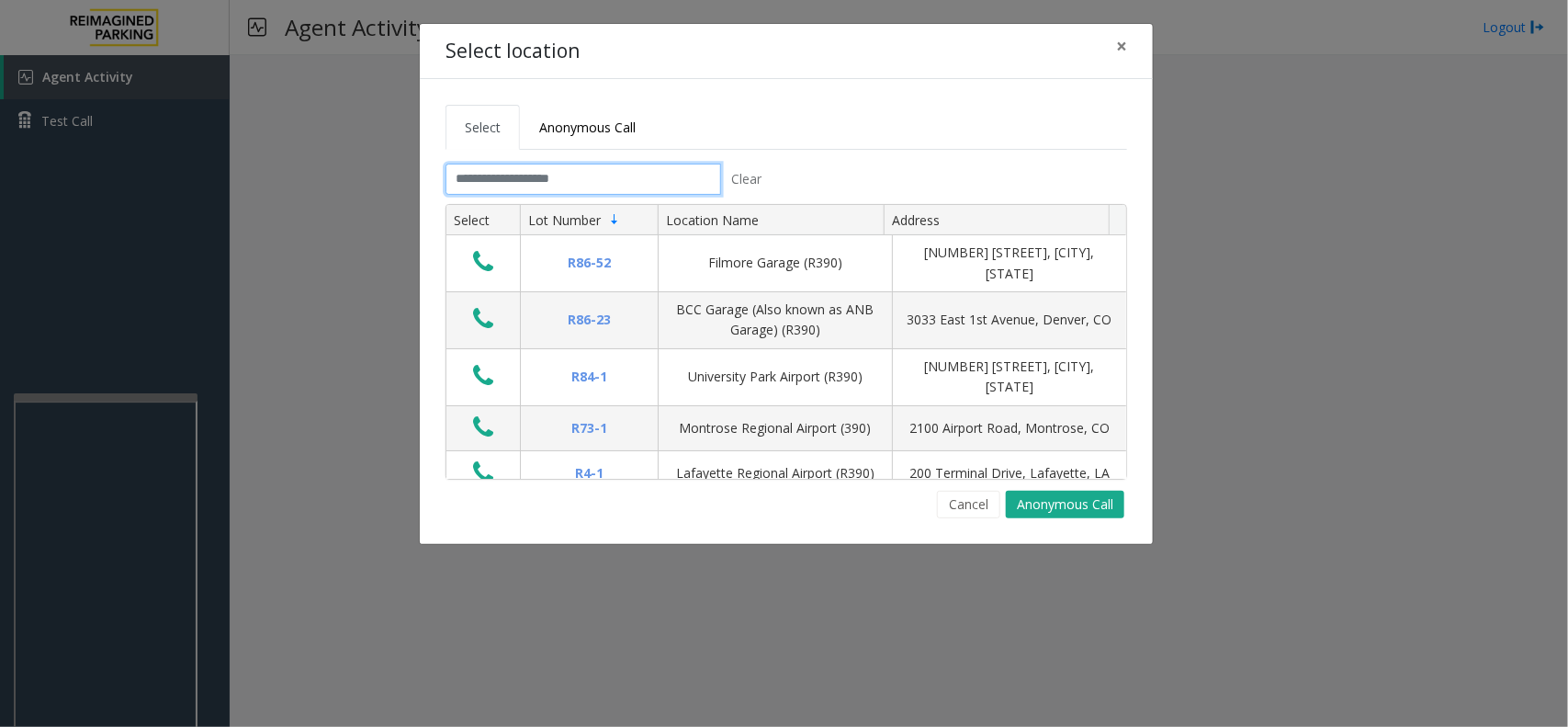 click 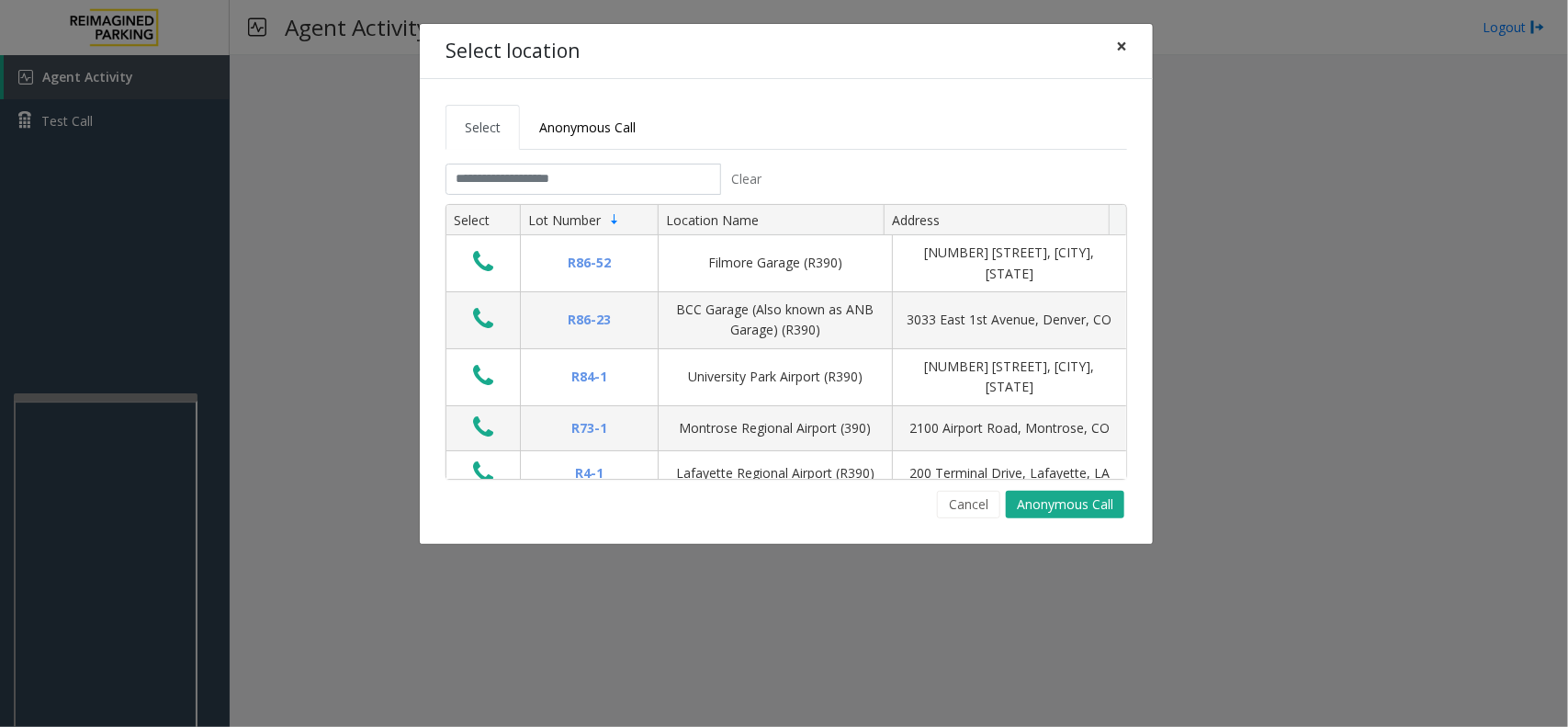 click on "×" 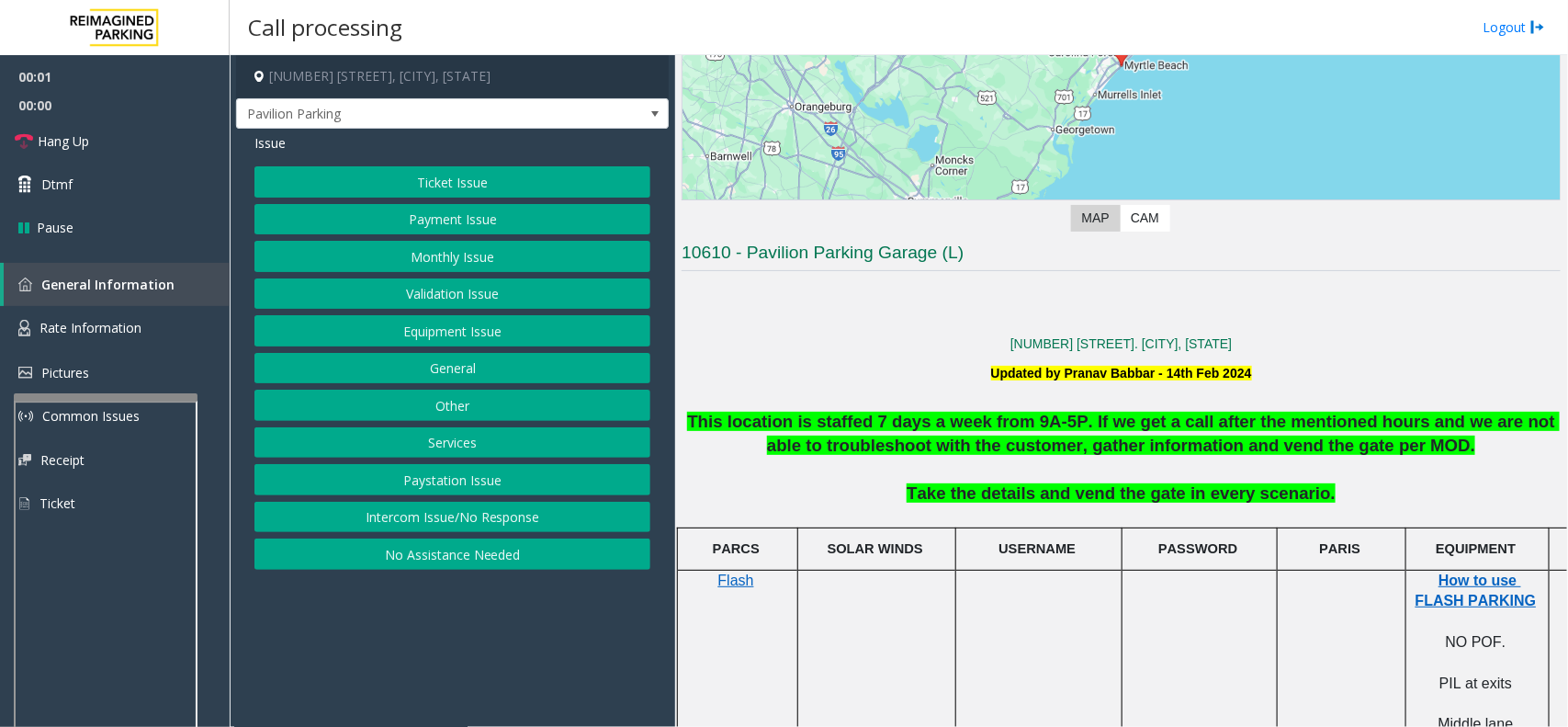 scroll, scrollTop: 345, scrollLeft: 0, axis: vertical 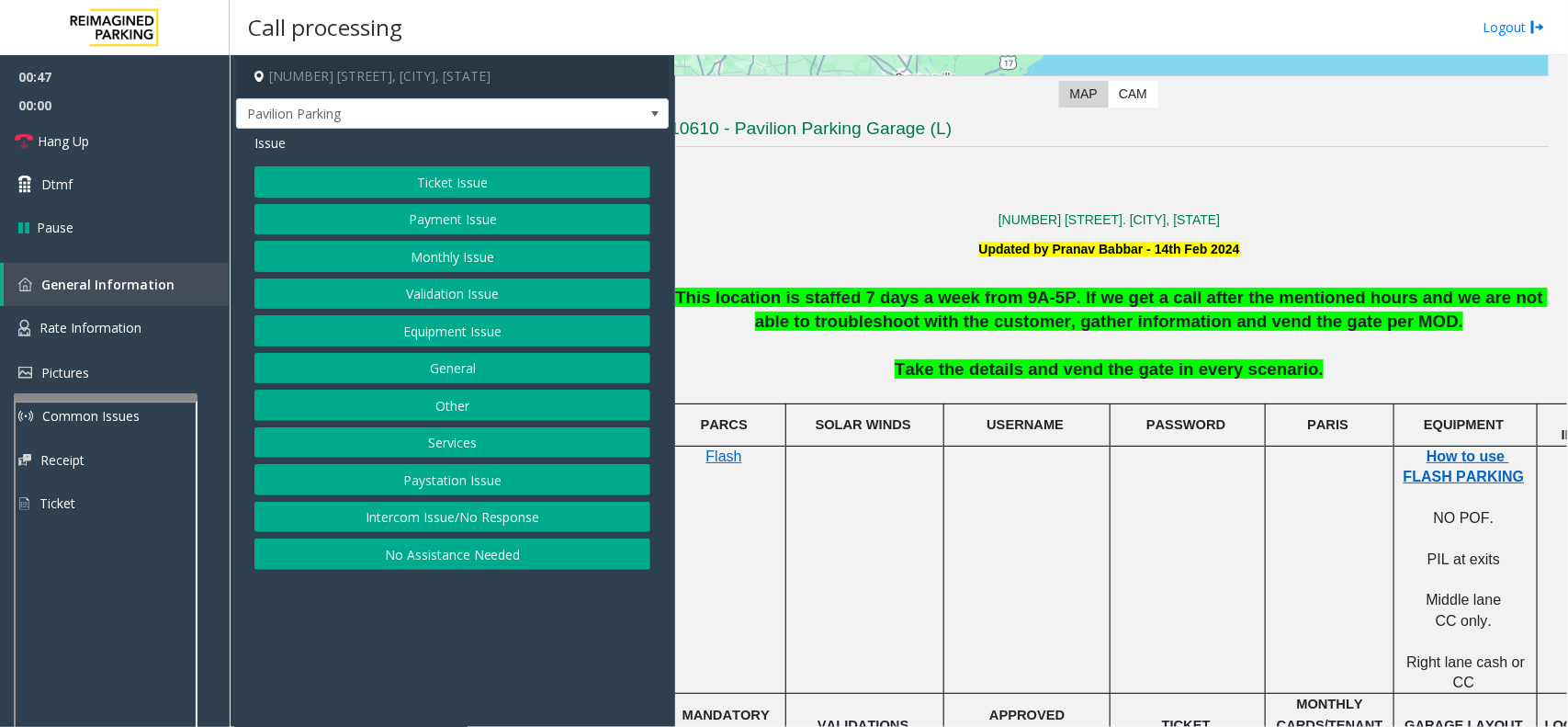 click on "Payment Issue" 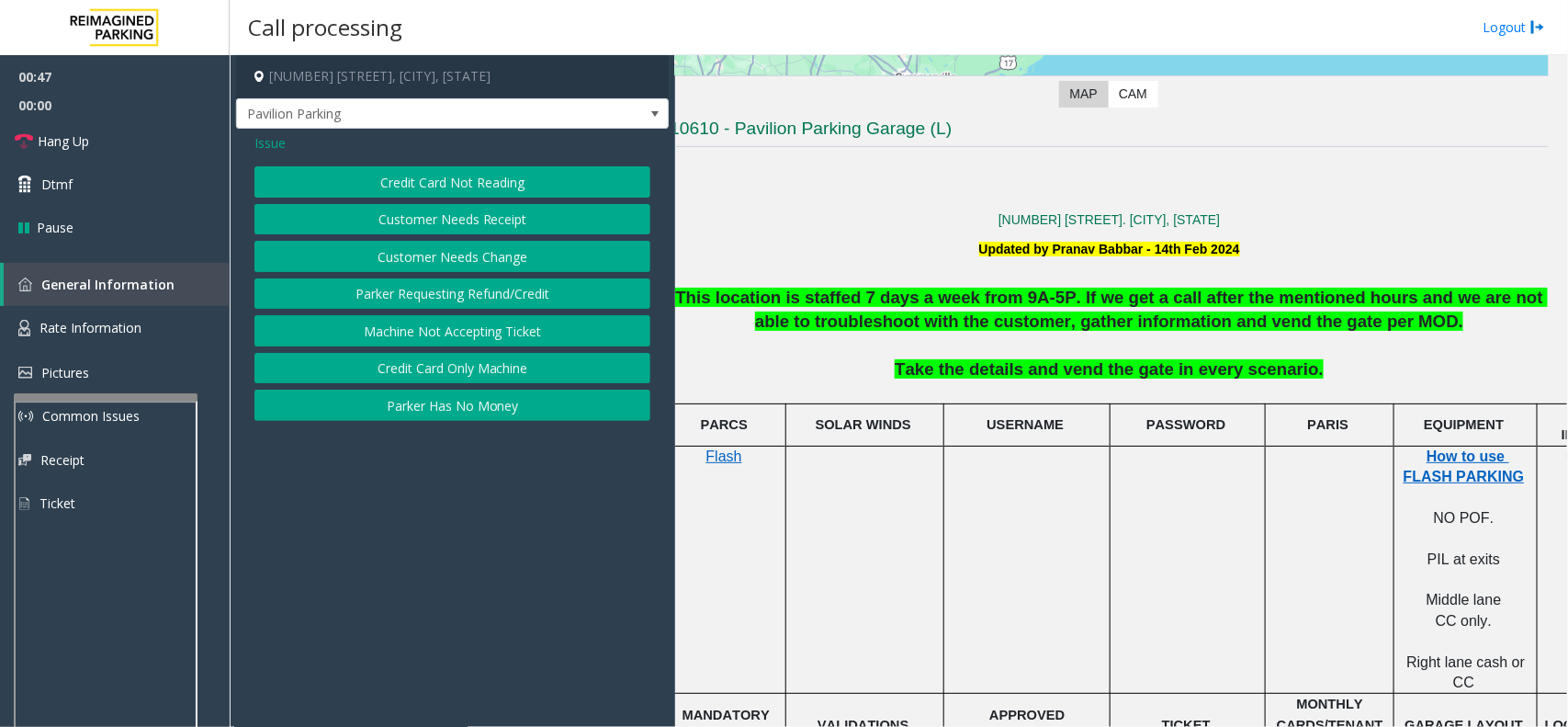 click on "Credit Card Not Reading" 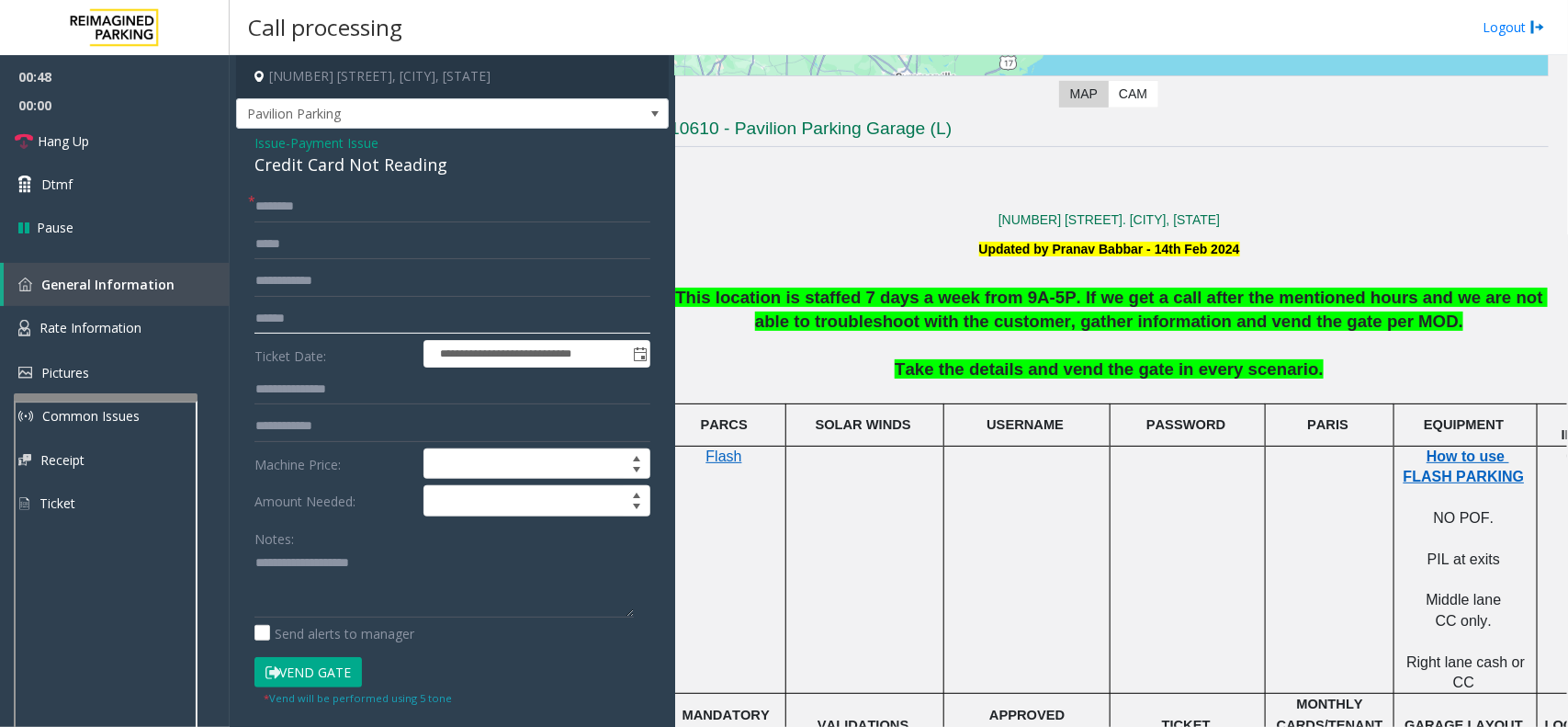 click 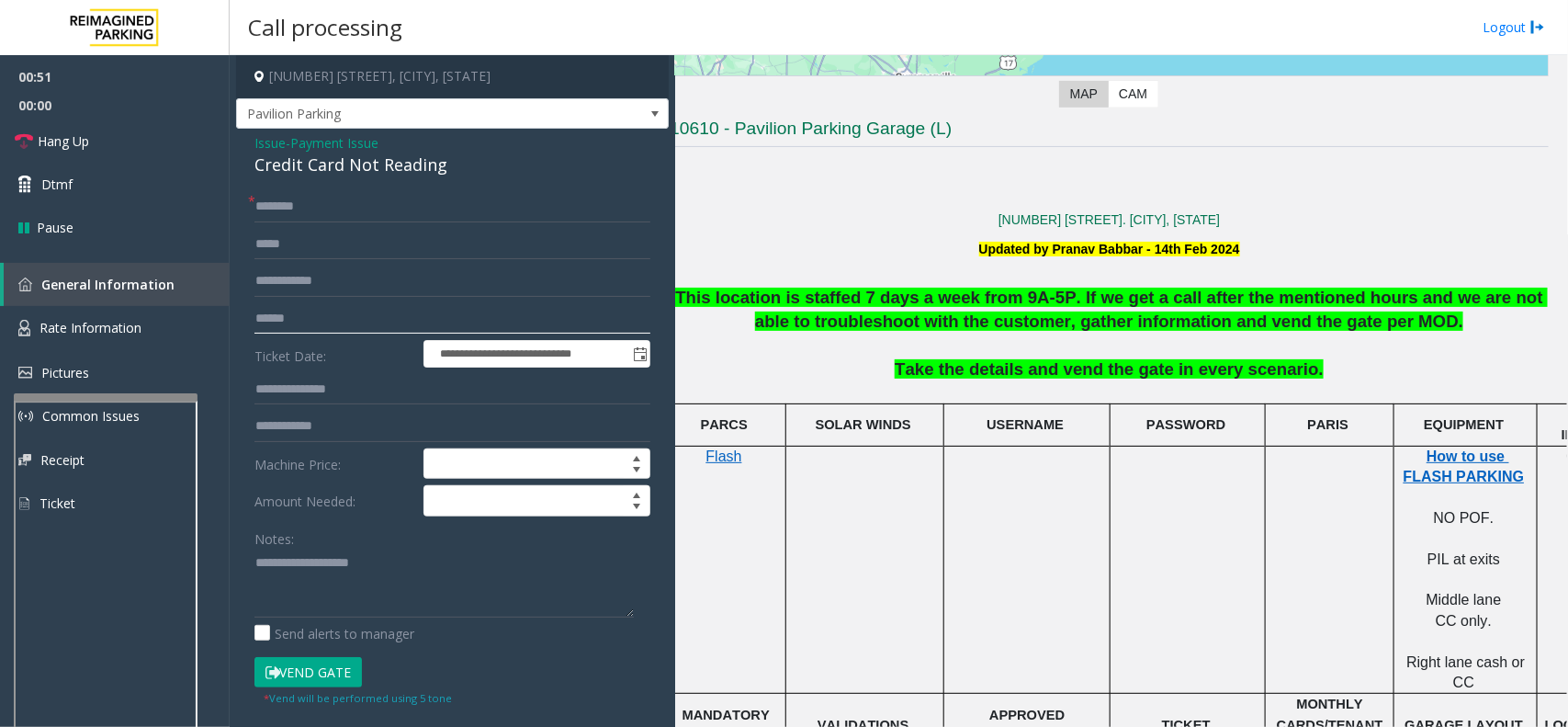 click 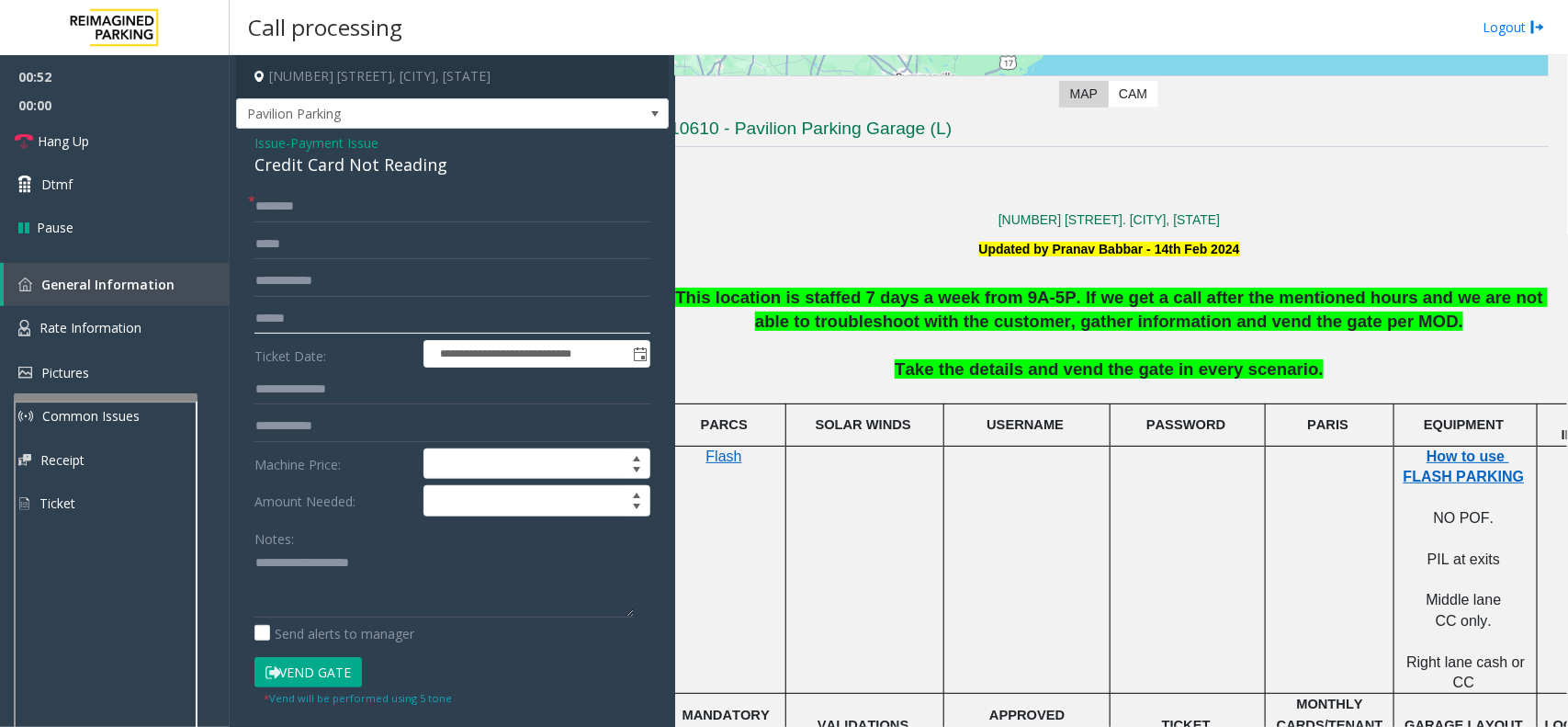 click 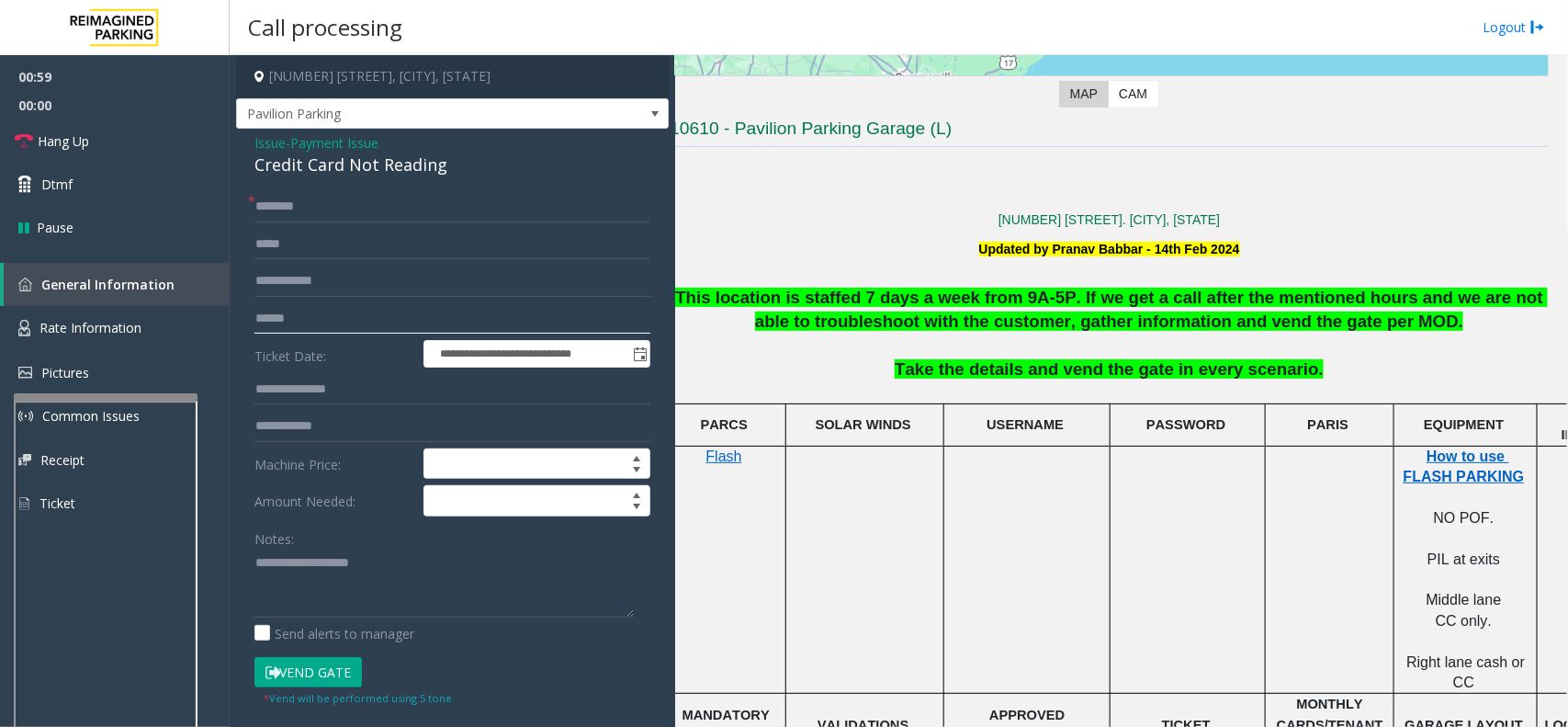 click 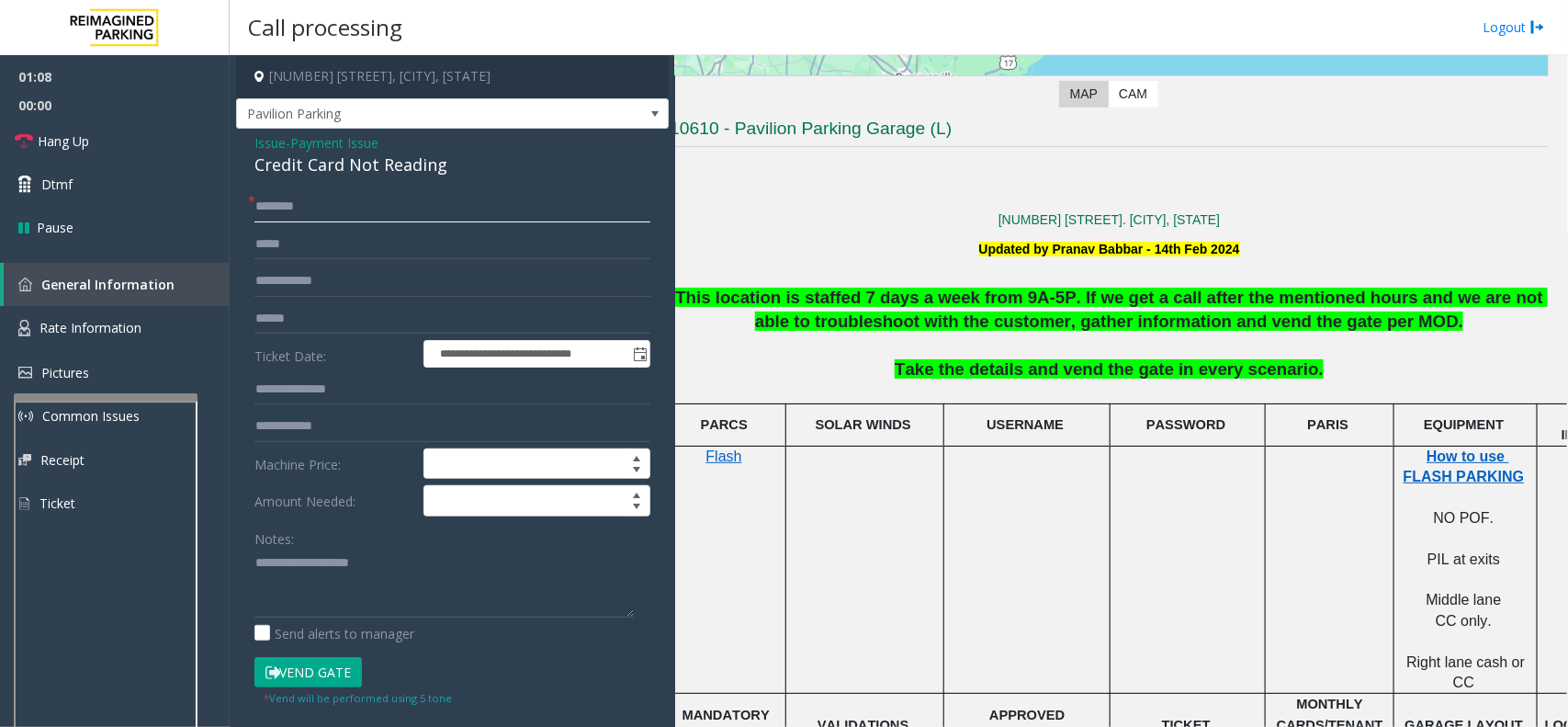 click 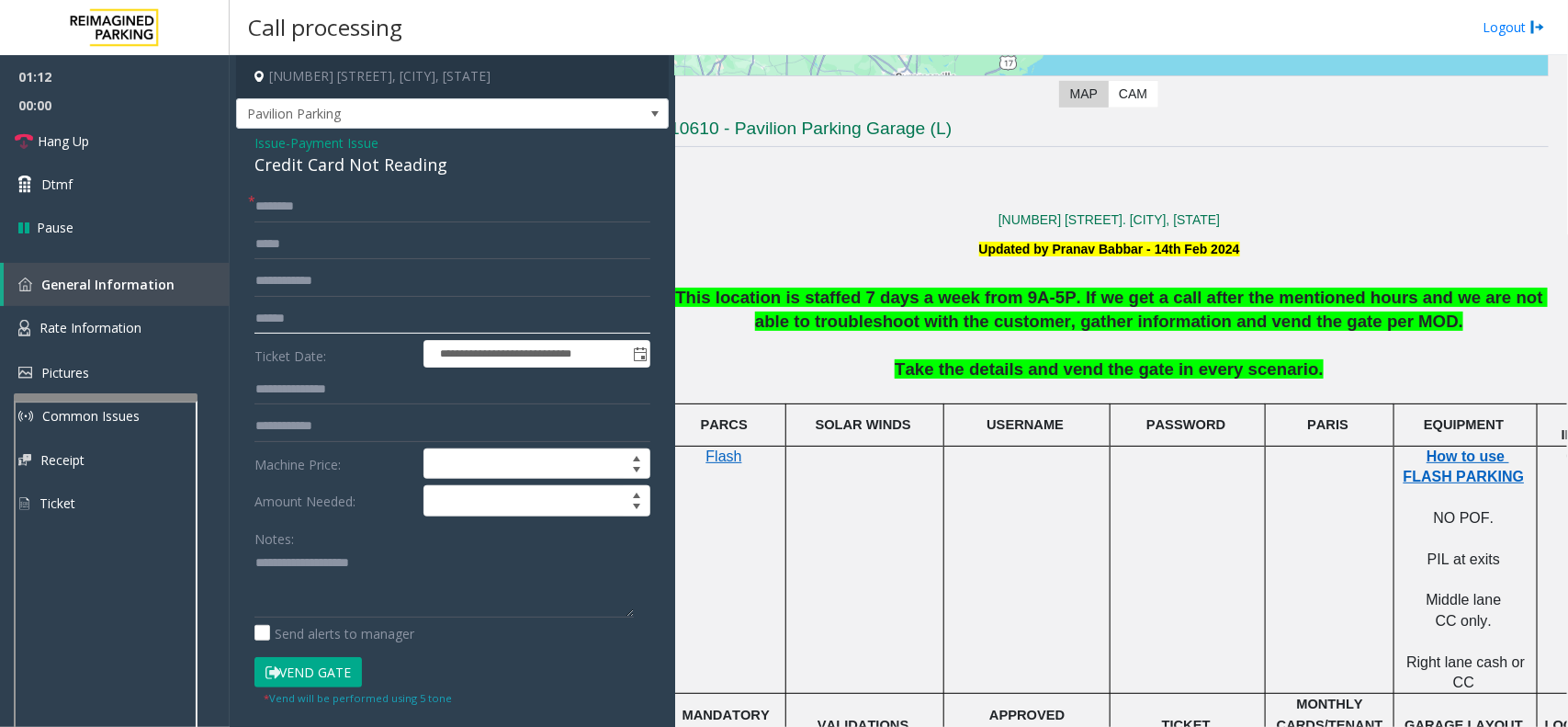drag, startPoint x: 333, startPoint y: 319, endPoint x: 392, endPoint y: 327, distance: 59.539903 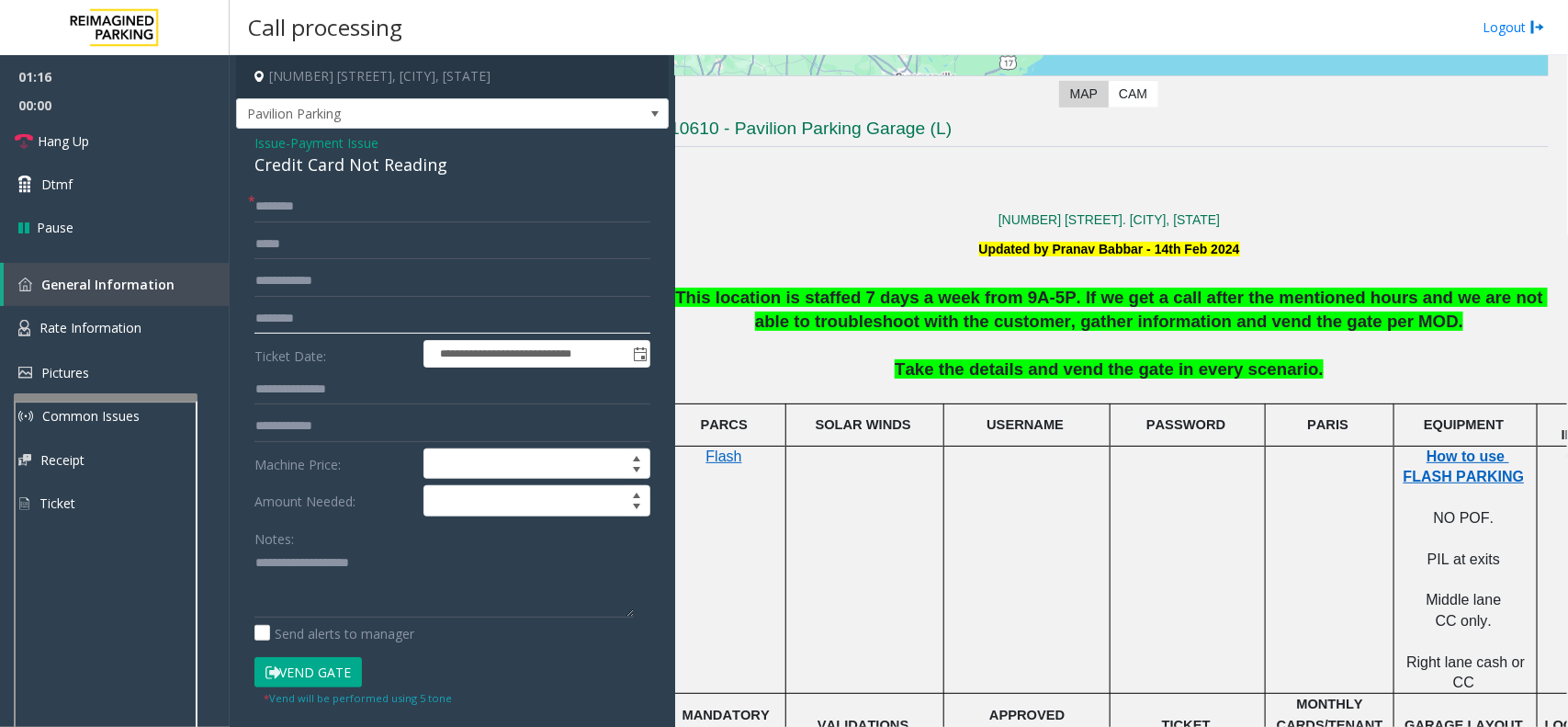 type on "********" 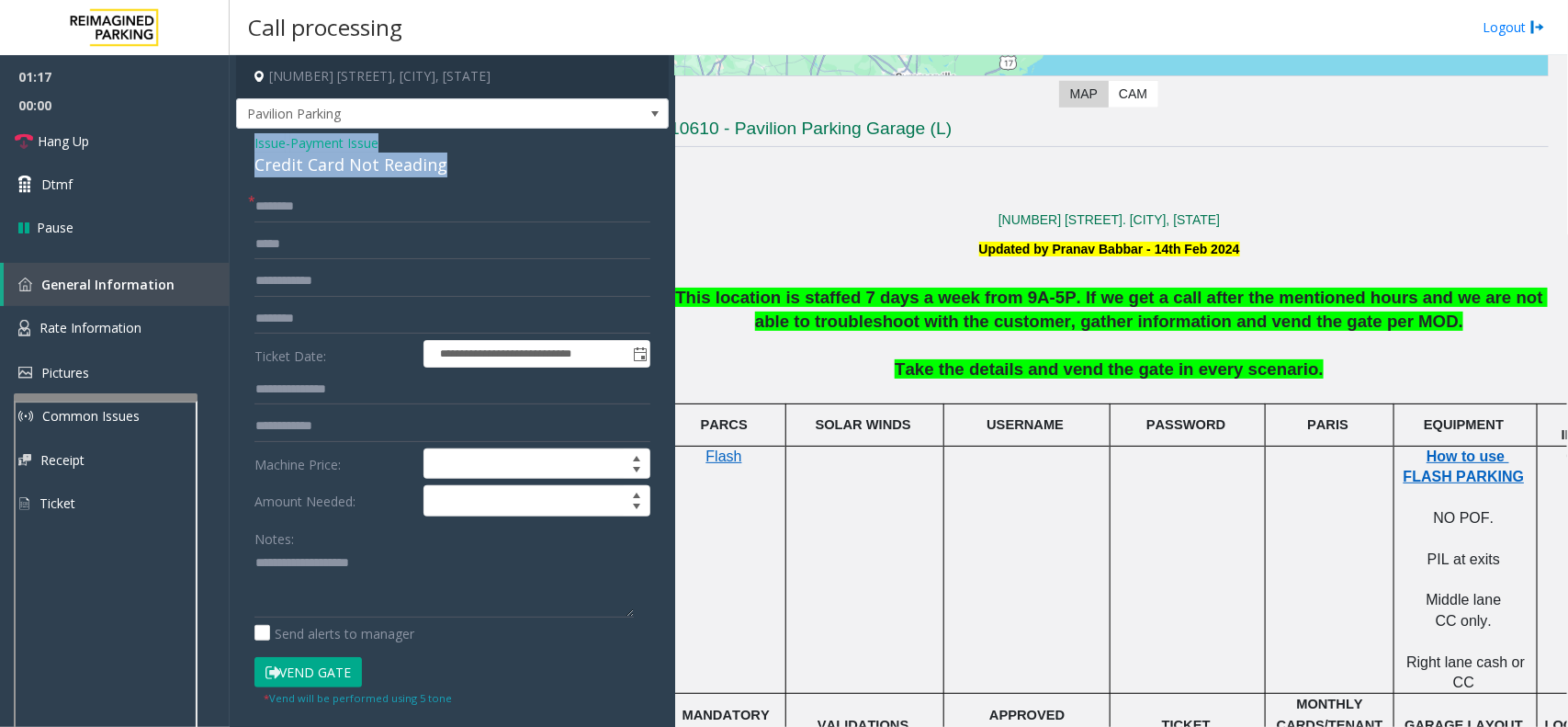 drag, startPoint x: 462, startPoint y: 167, endPoint x: 240, endPoint y: 144, distance: 223.1883 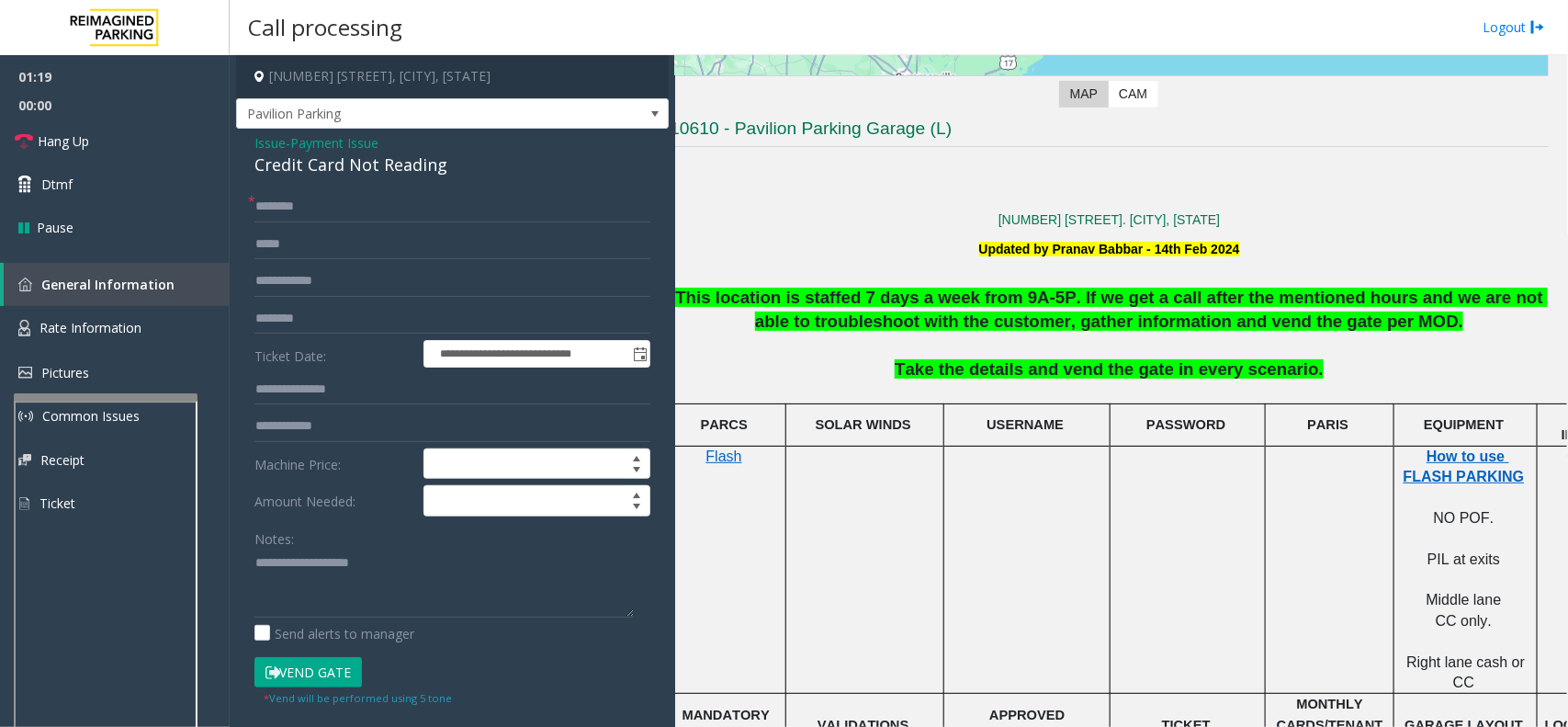 drag, startPoint x: 243, startPoint y: 142, endPoint x: 589, endPoint y: 185, distance: 348.66173 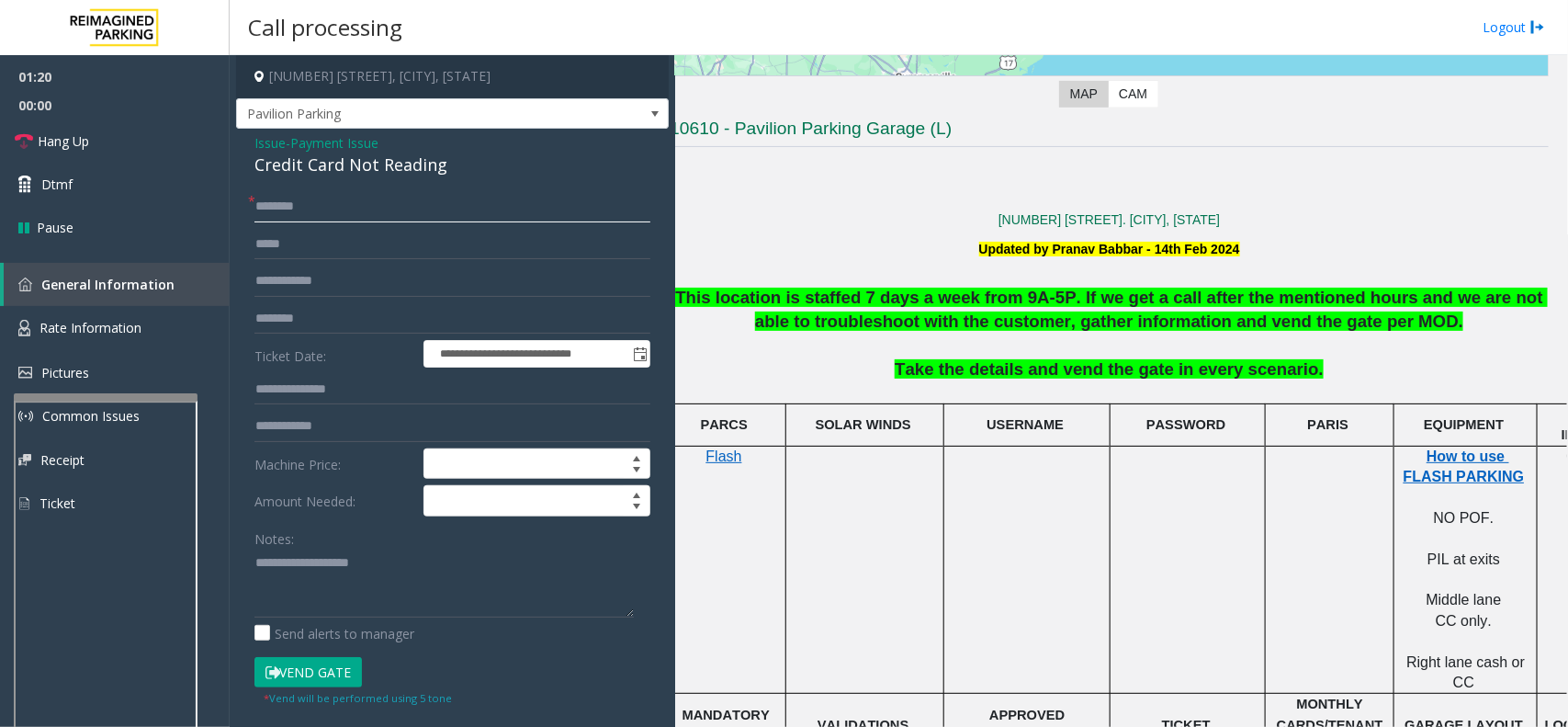 click 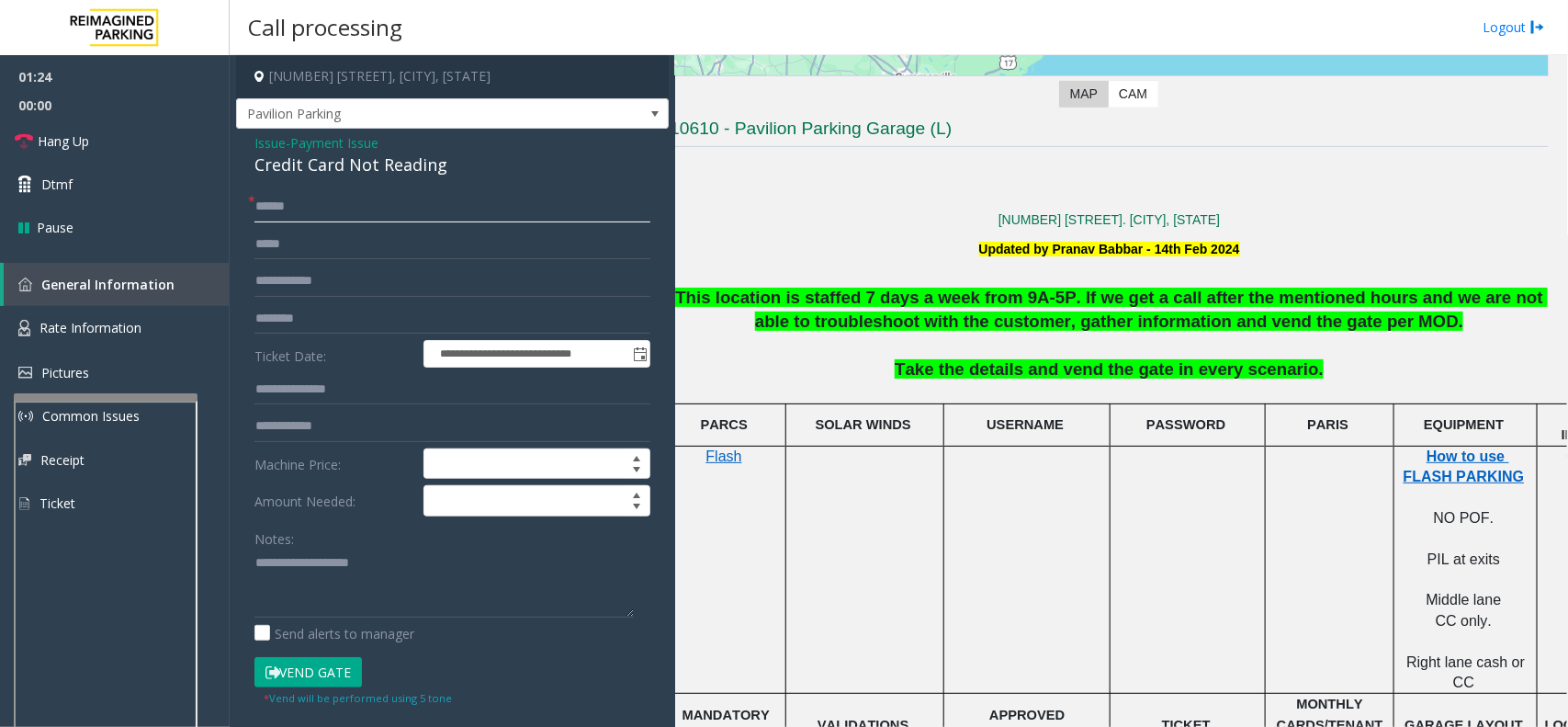 drag, startPoint x: 266, startPoint y: 205, endPoint x: 285, endPoint y: 205, distance: 19 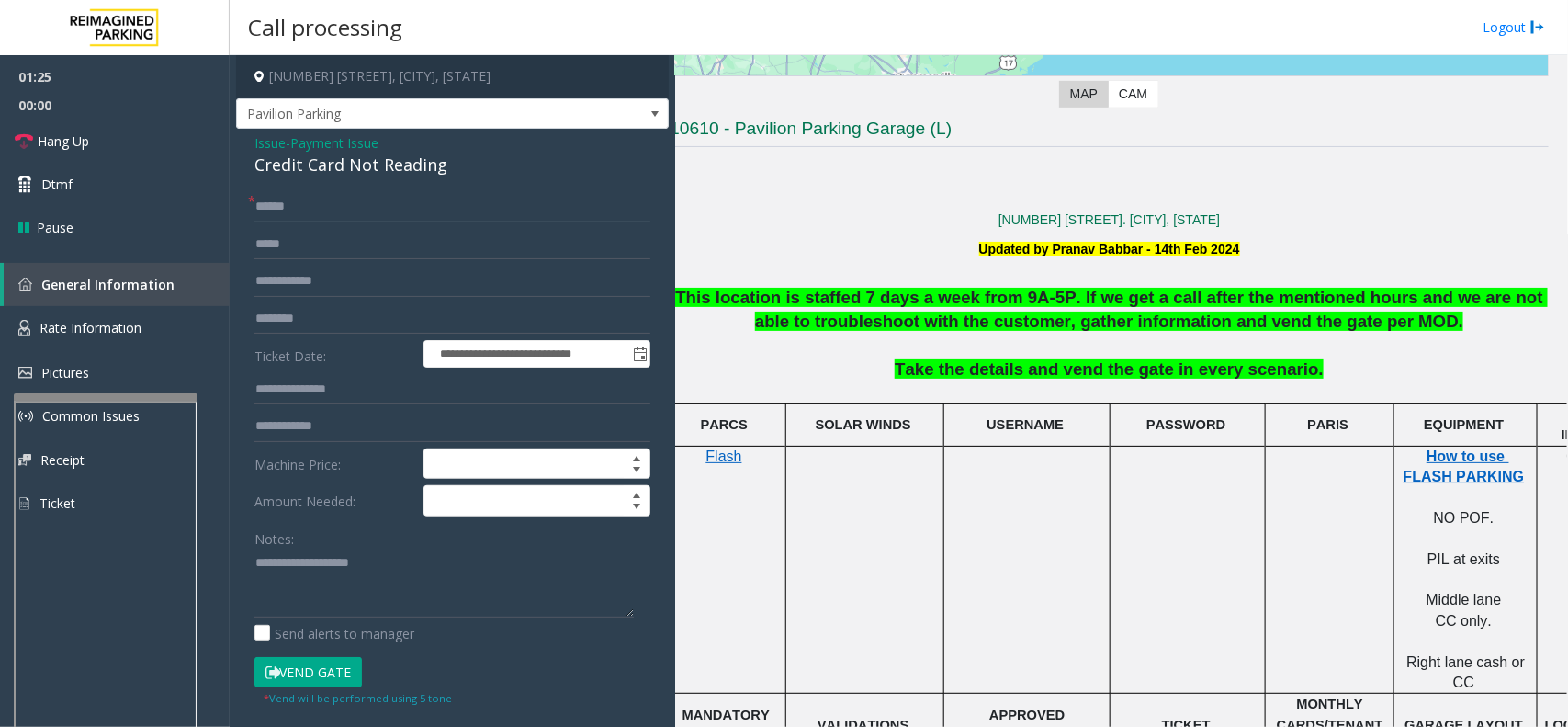 drag, startPoint x: 299, startPoint y: 205, endPoint x: 262, endPoint y: 199, distance: 37.4833 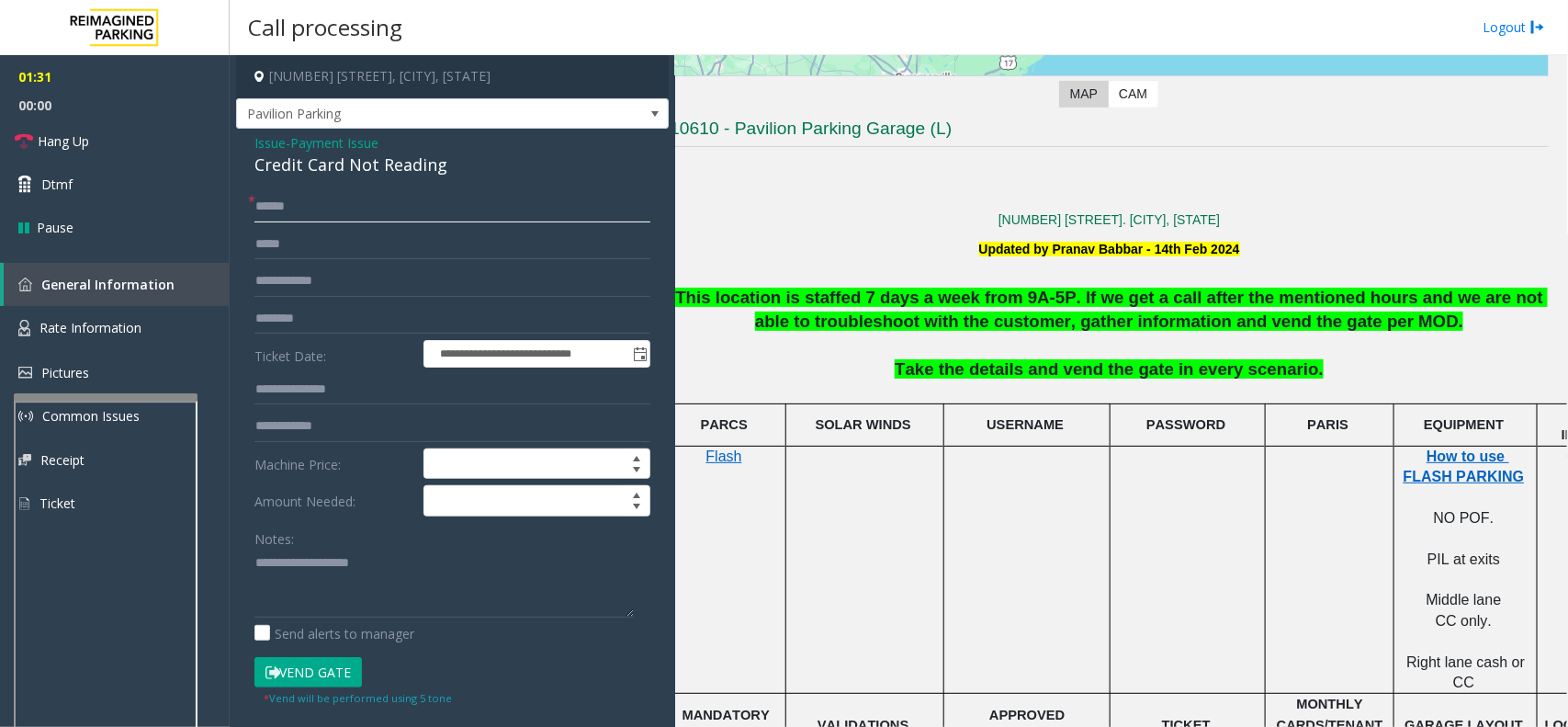 drag, startPoint x: 263, startPoint y: 199, endPoint x: 583, endPoint y: 205, distance: 320.05625 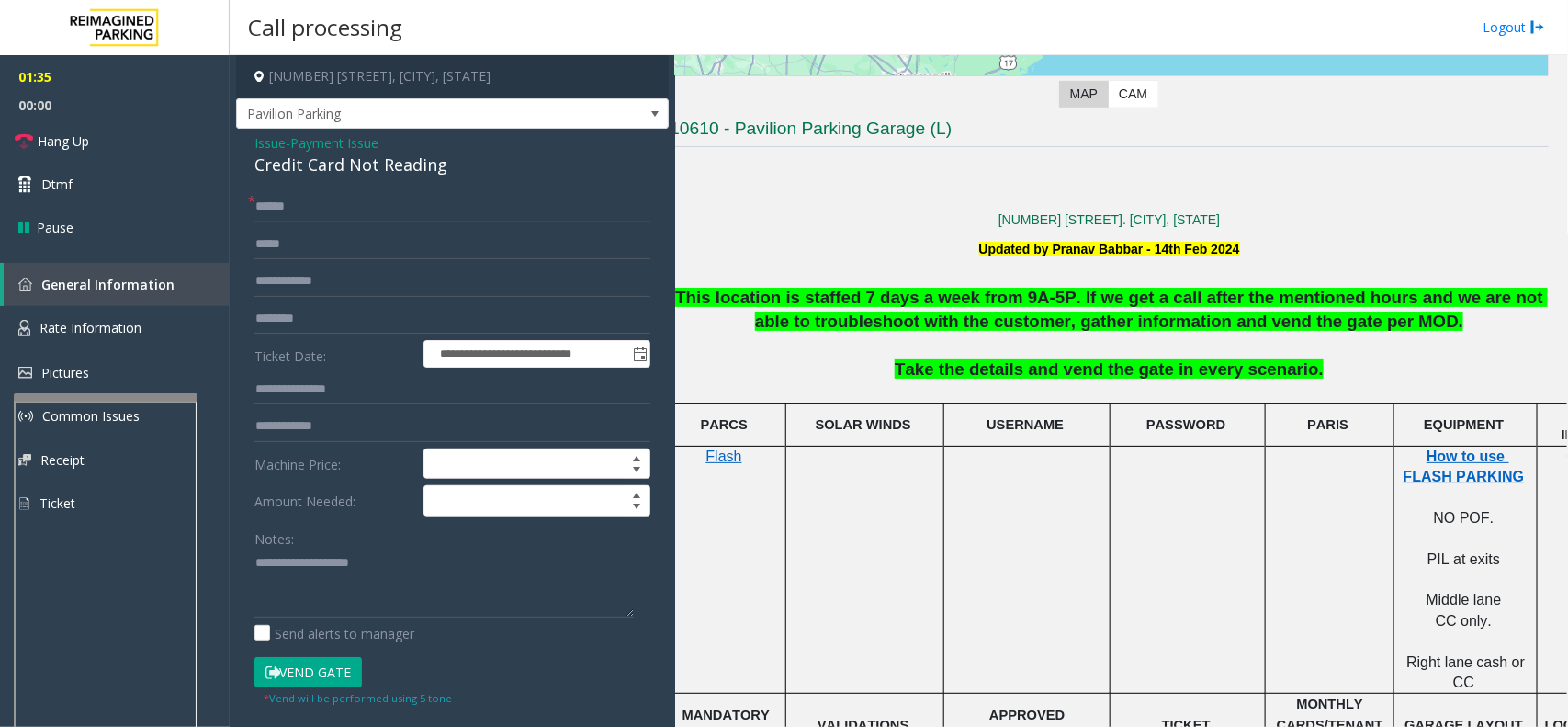 type on "******" 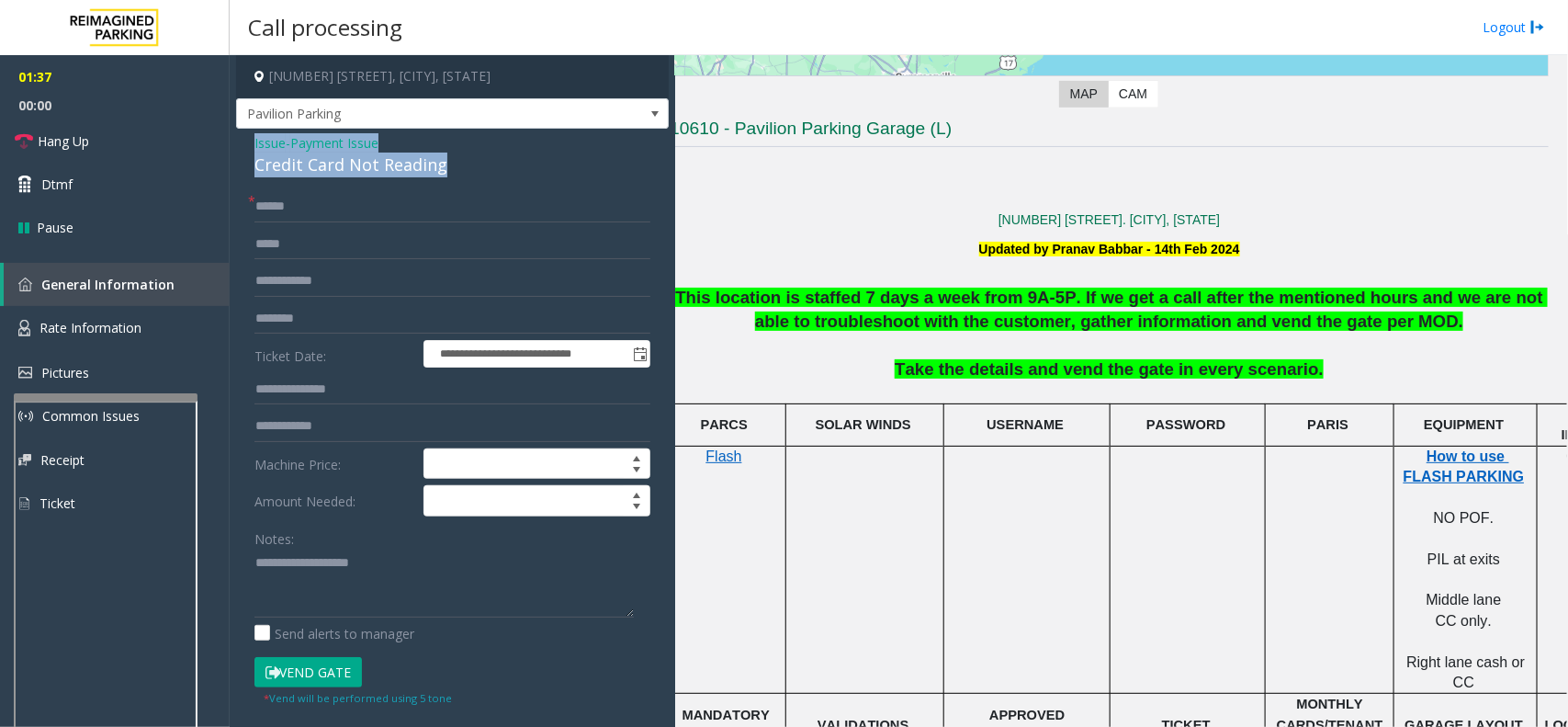 drag, startPoint x: 444, startPoint y: 159, endPoint x: 231, endPoint y: 148, distance: 213.28385 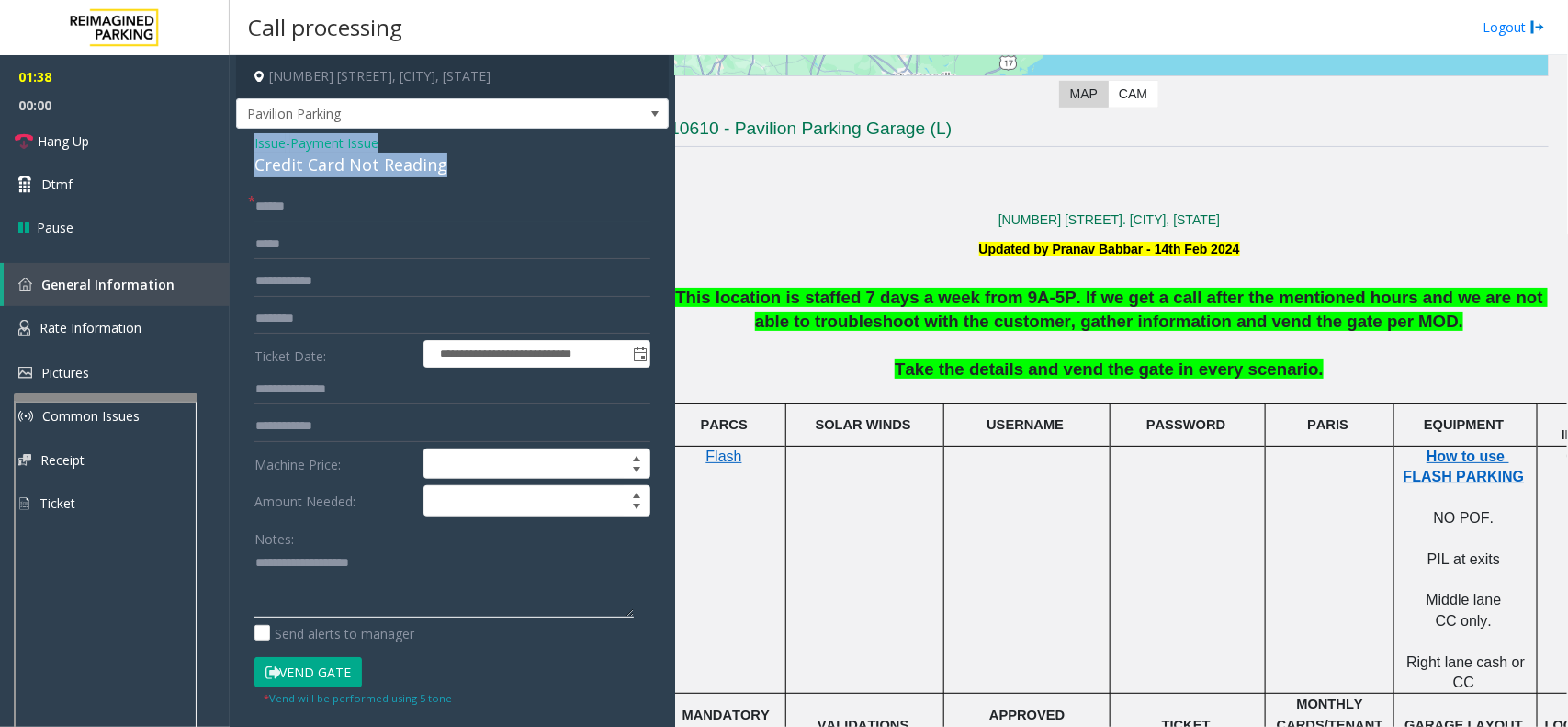 paste on "**********" 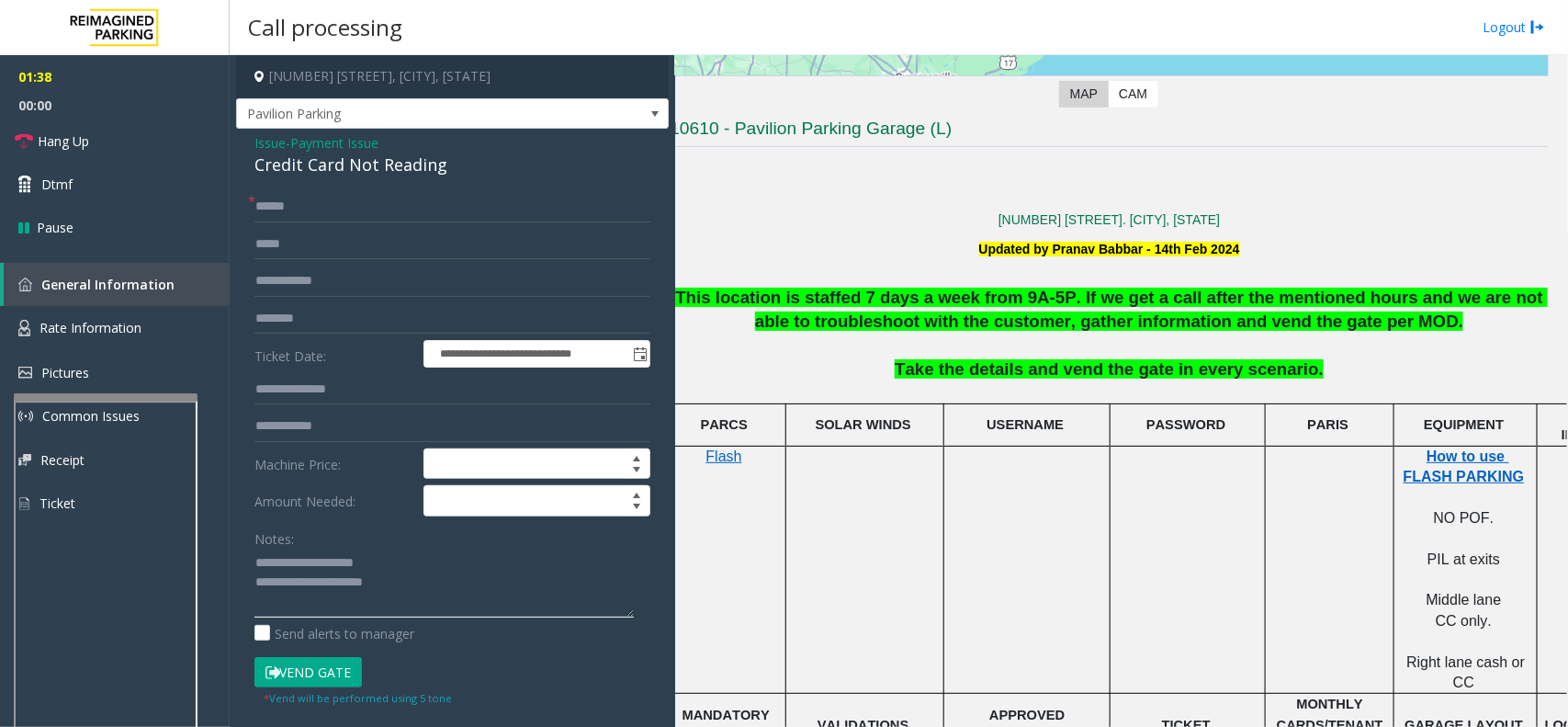 click 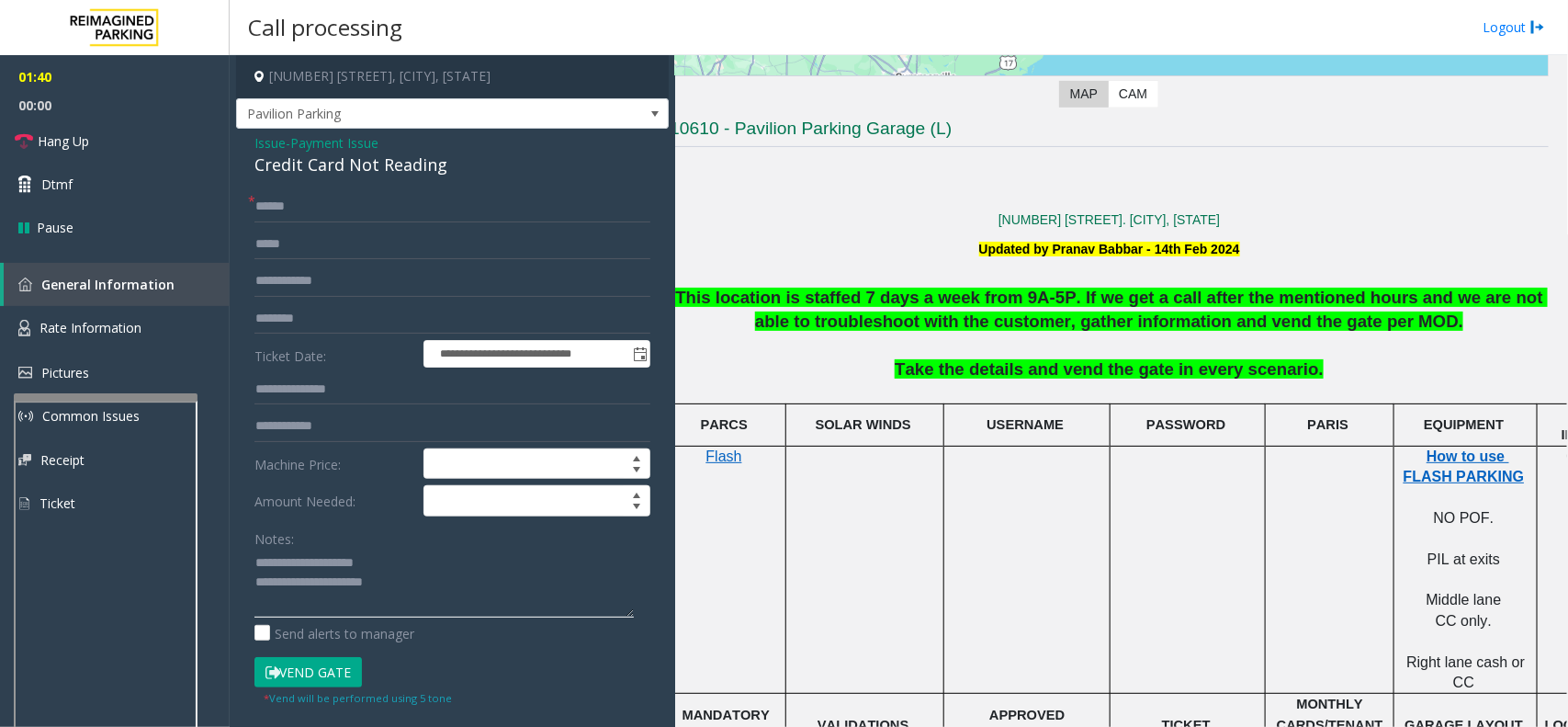 drag, startPoint x: 386, startPoint y: 559, endPoint x: 300, endPoint y: 552, distance: 86.28441 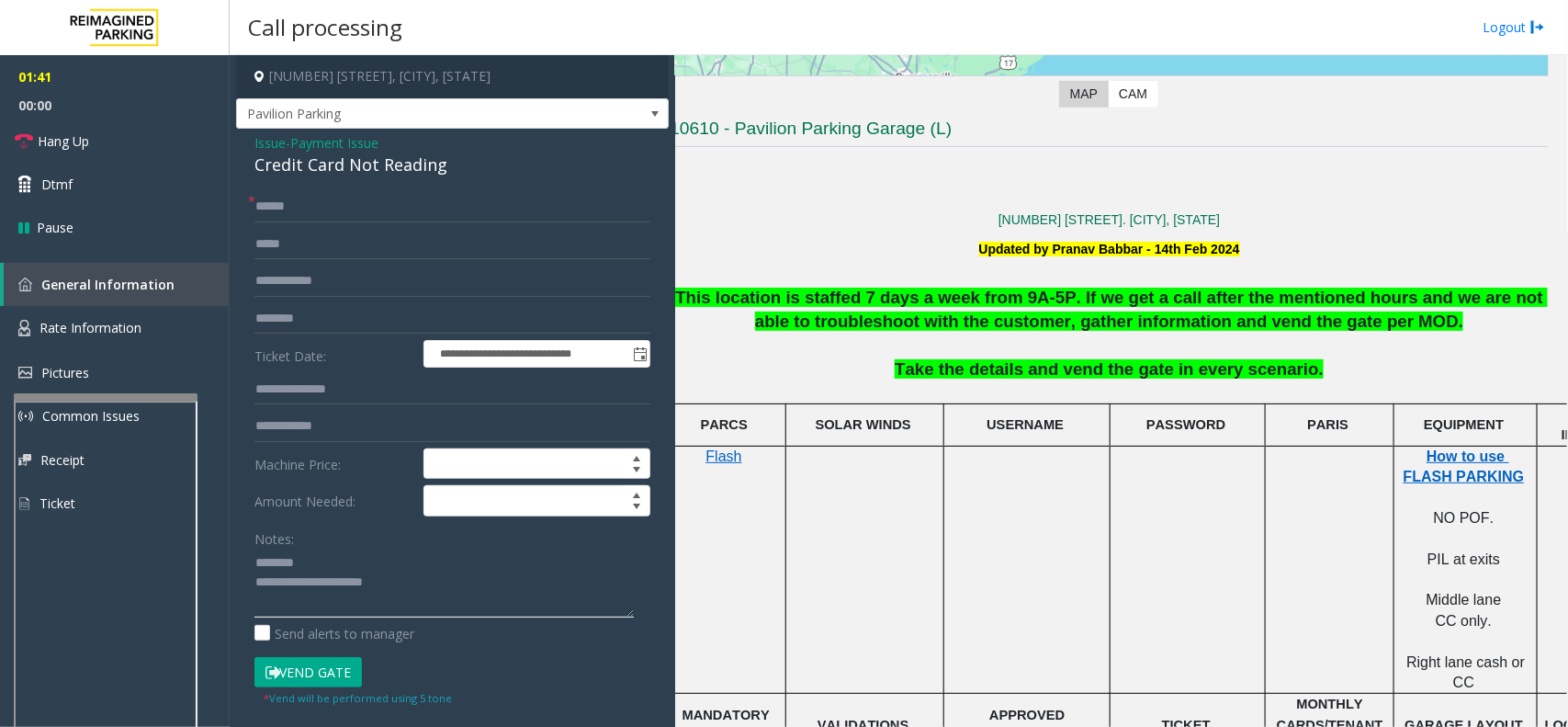 click 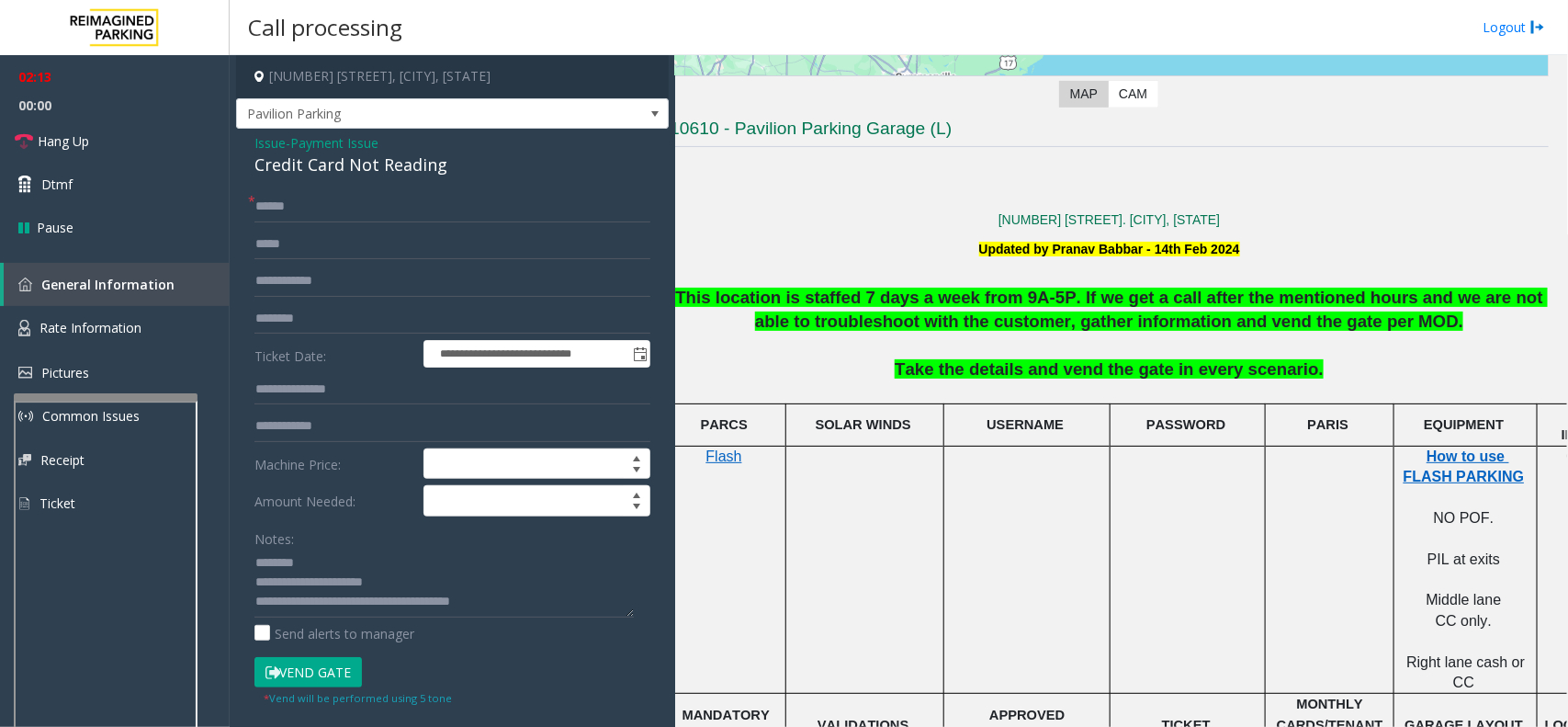 click on "Vend Gate" 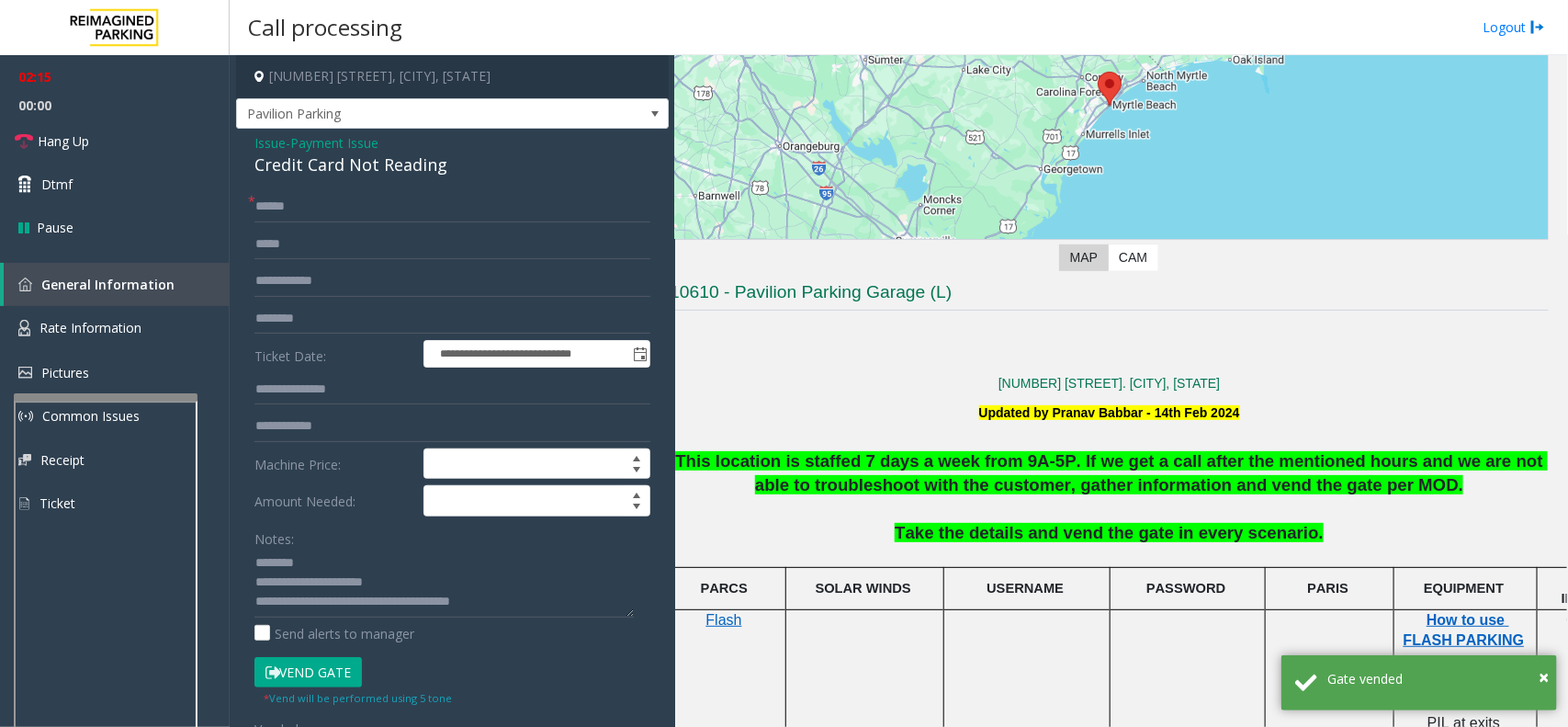 scroll, scrollTop: 182, scrollLeft: 12, axis: both 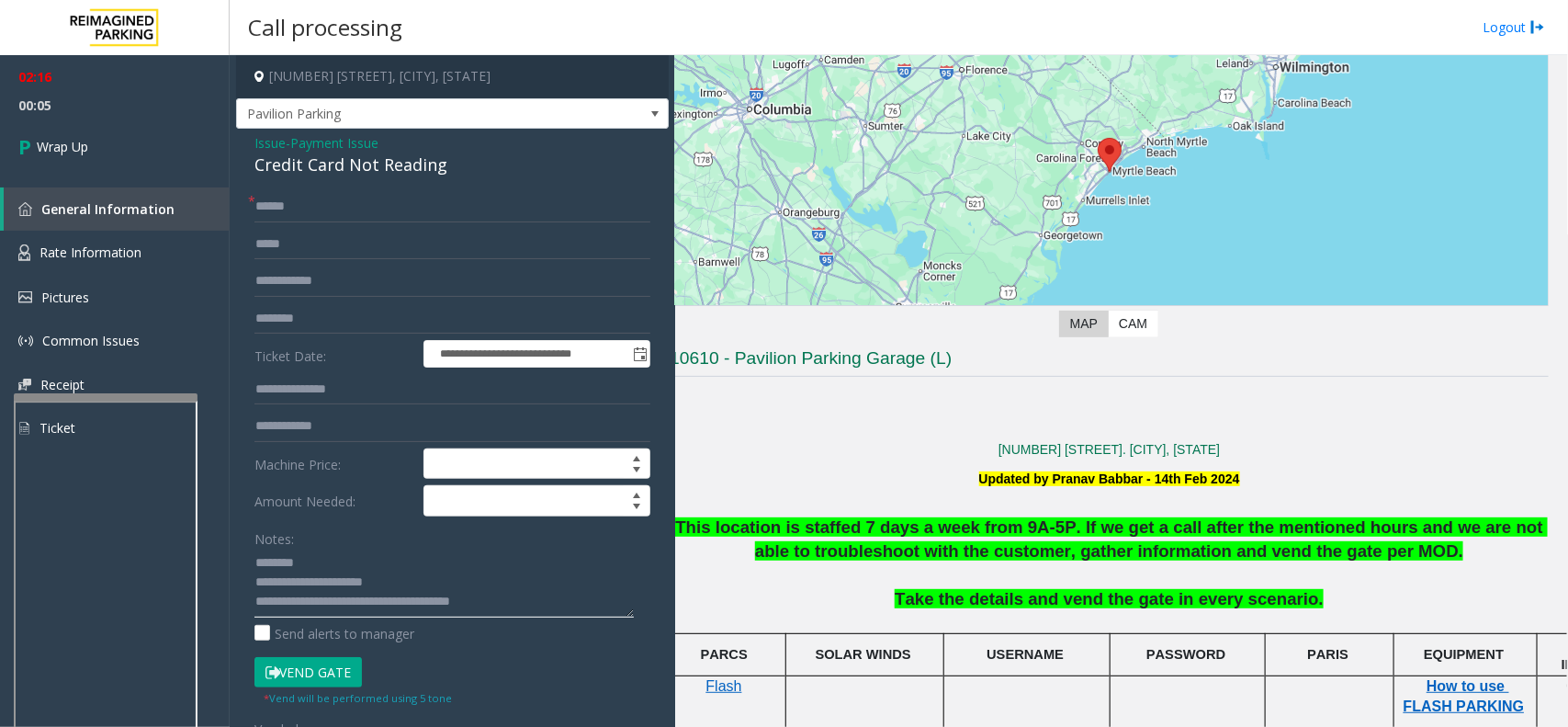 click 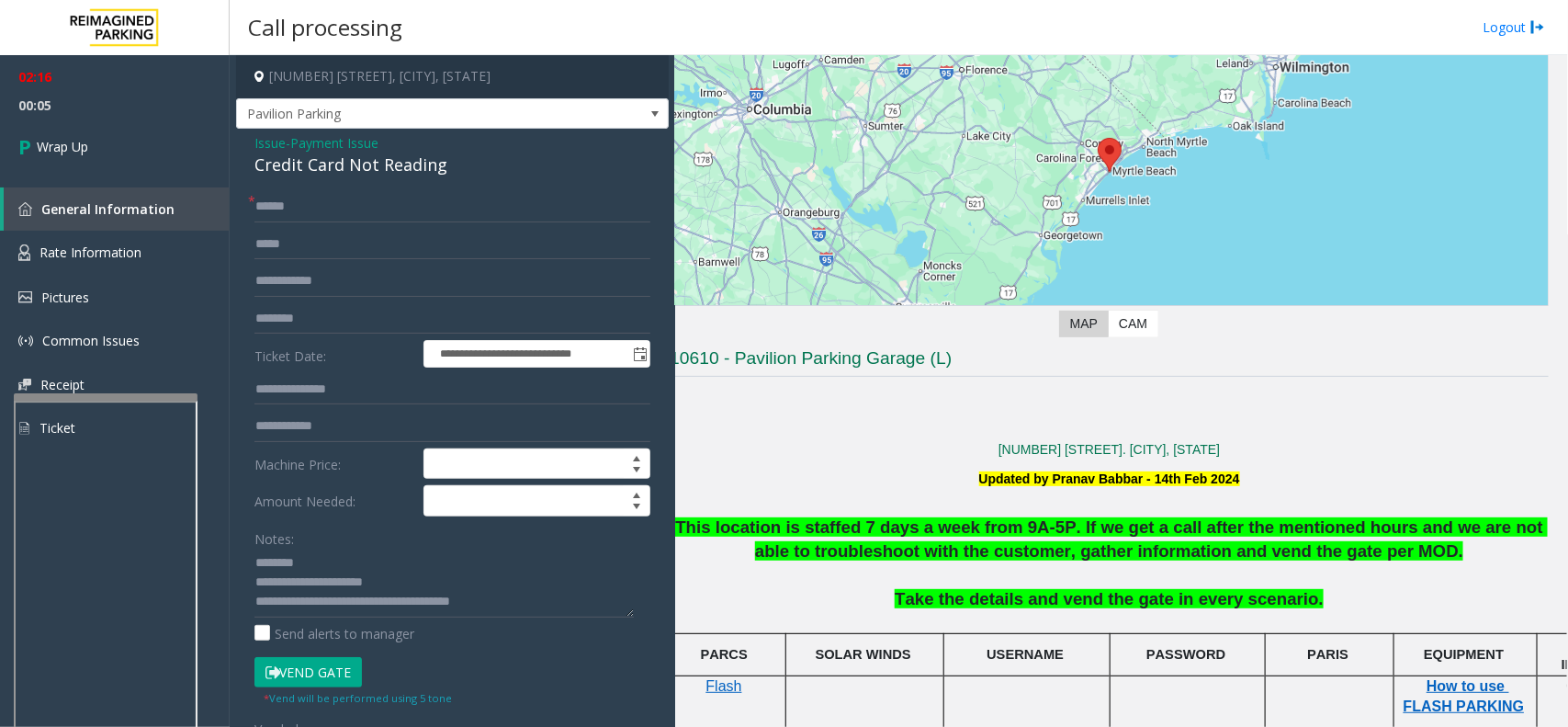 click on "Send alerts to manager" 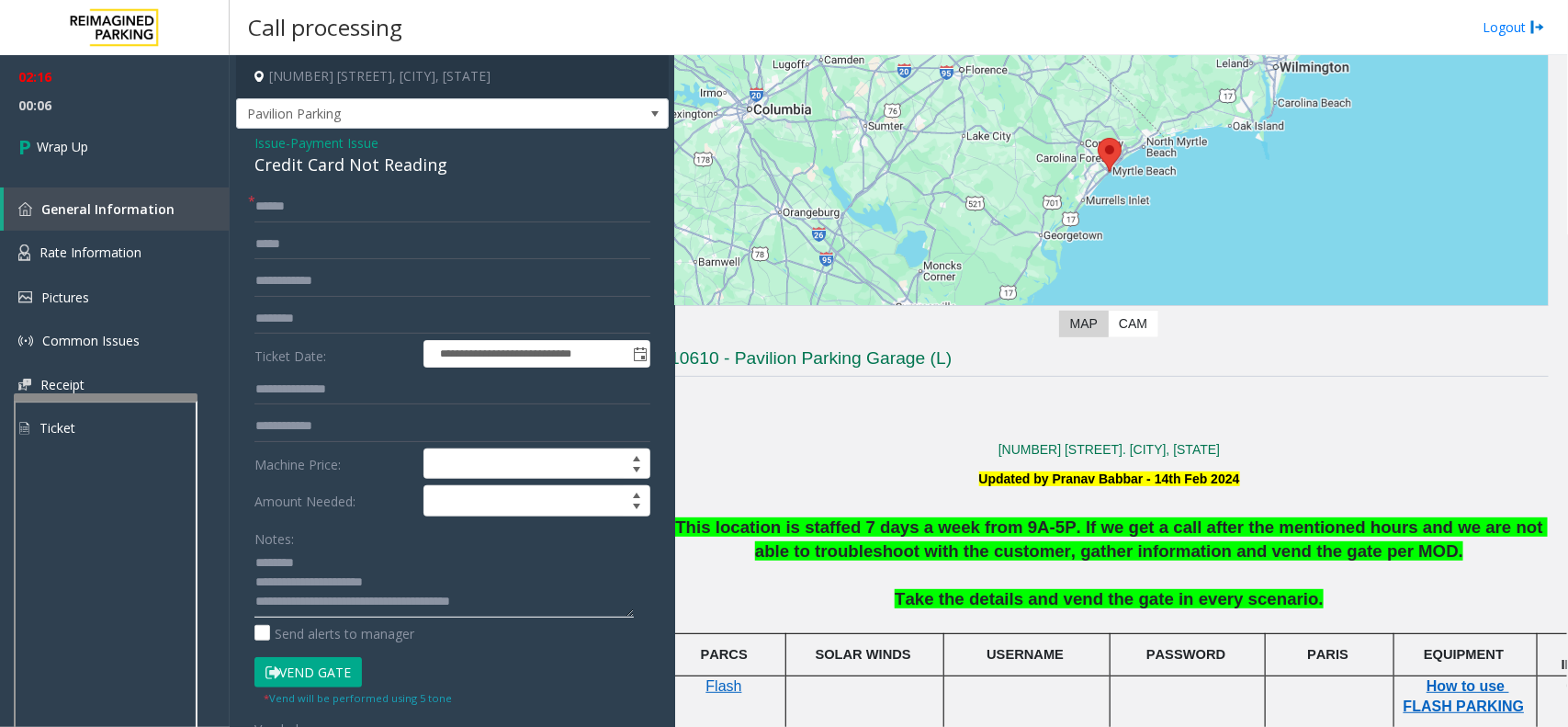 click 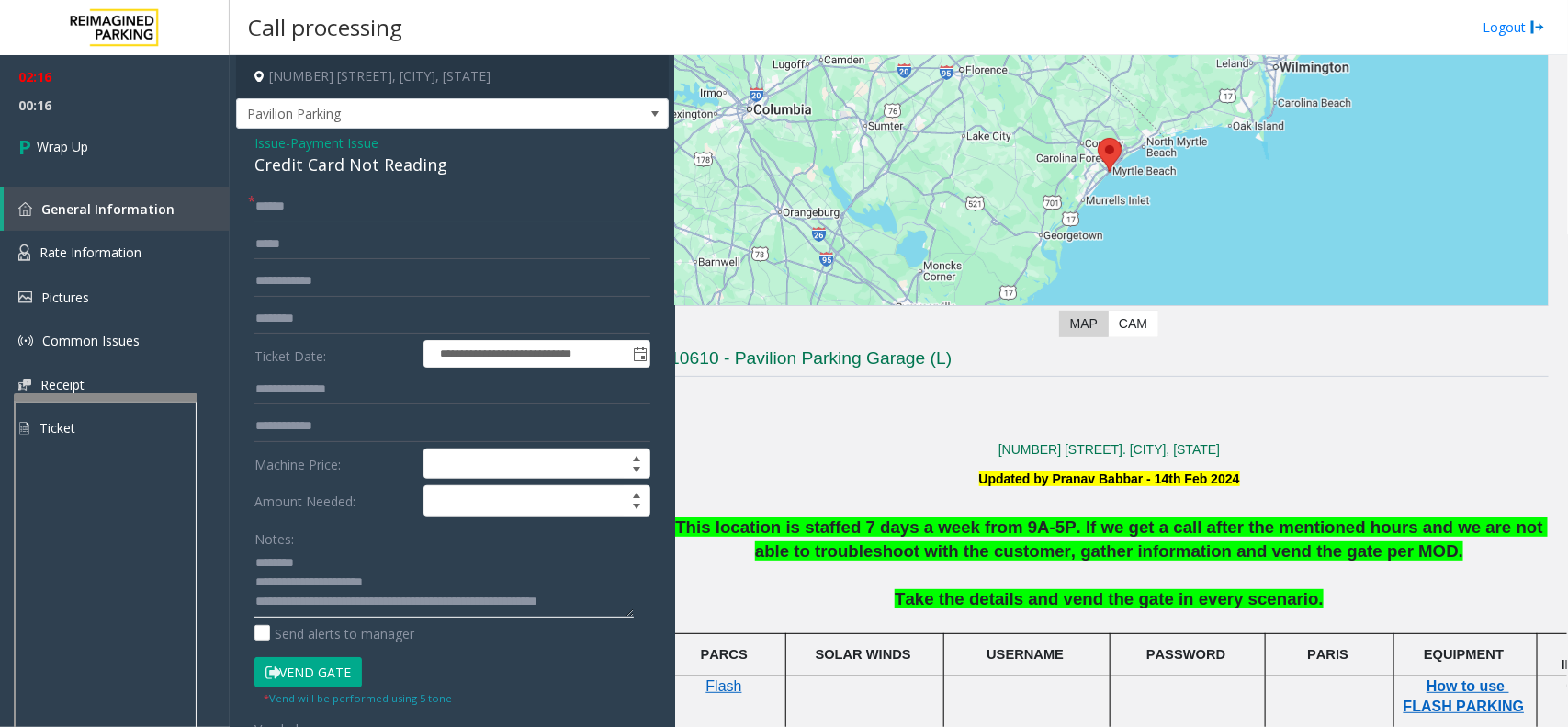 scroll, scrollTop: 12, scrollLeft: 0, axis: vertical 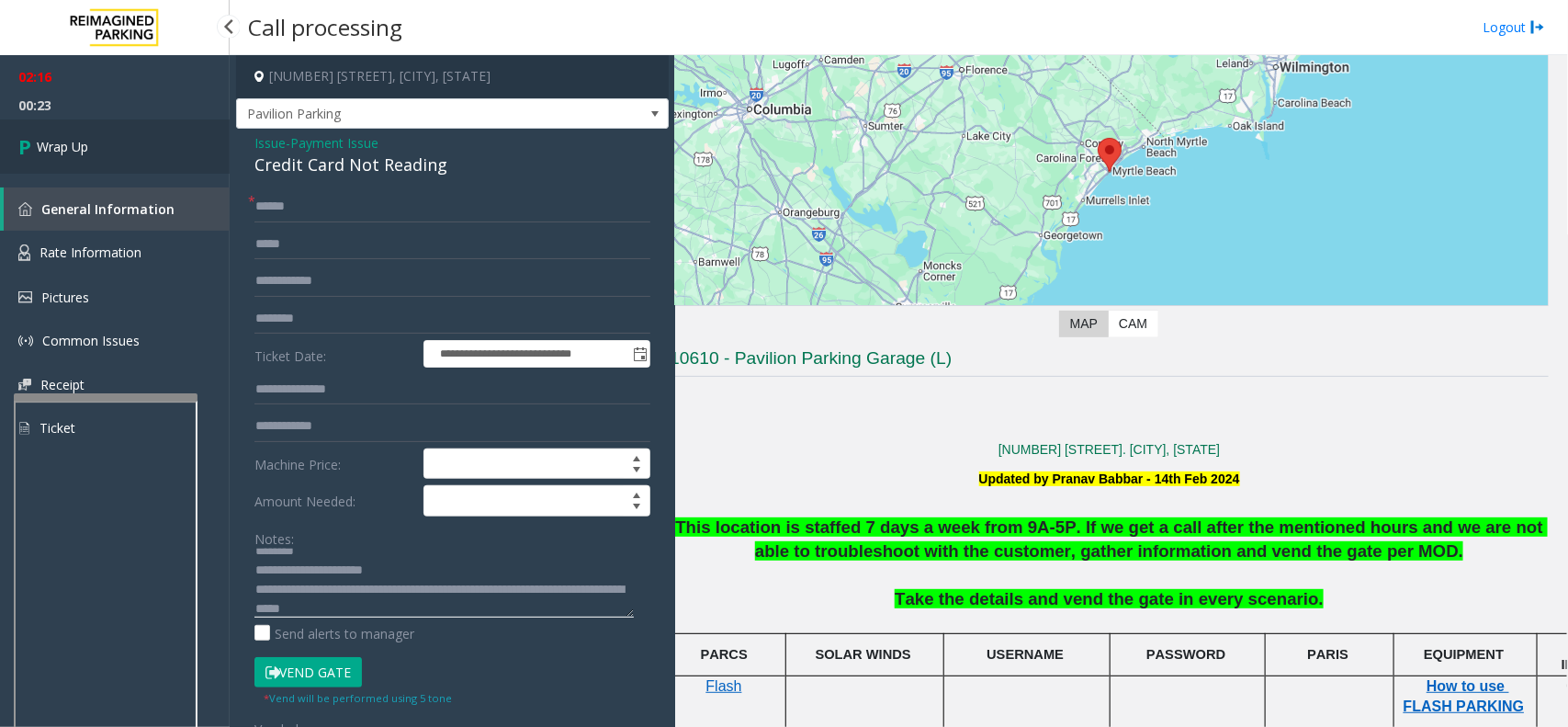 type on "**********" 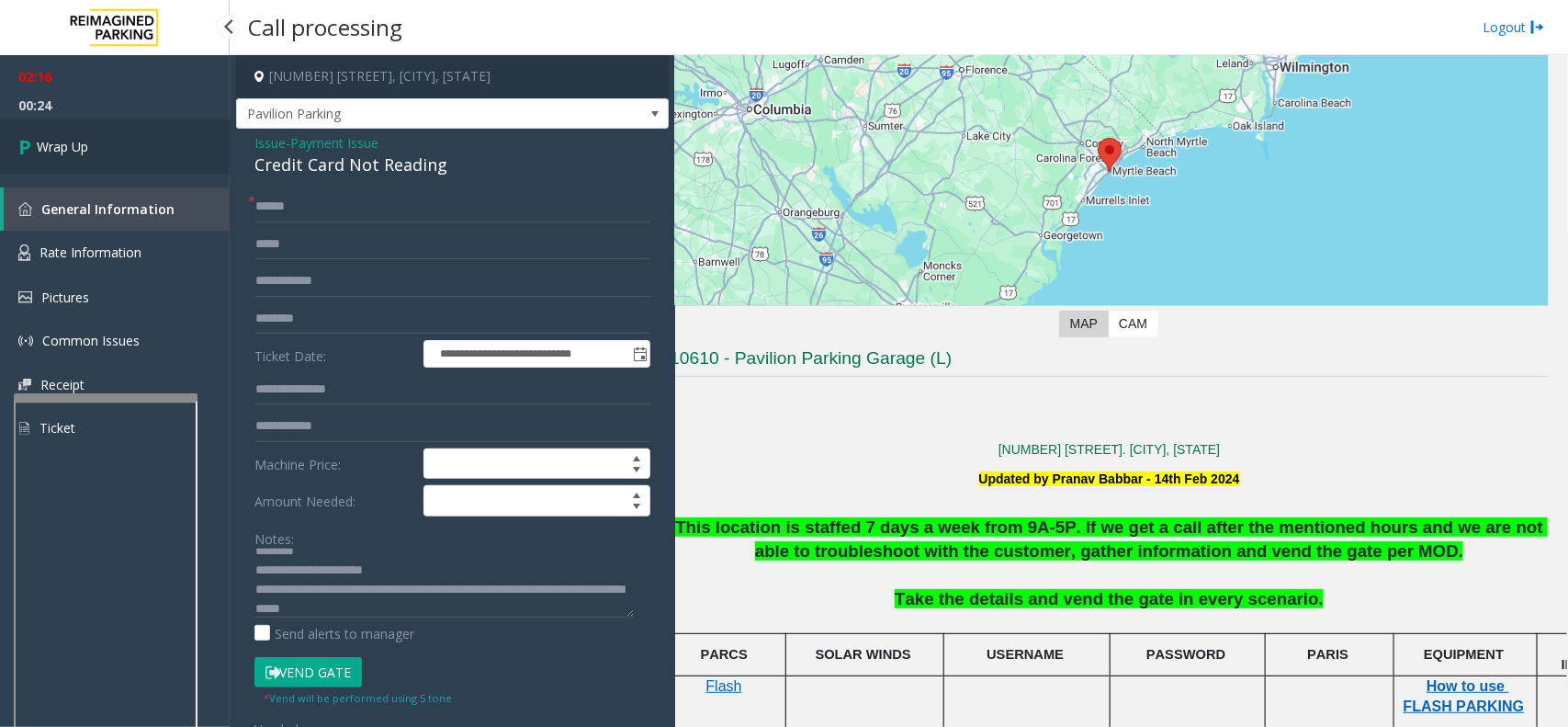 click on "Wrap Up" at bounding box center (115, 146) 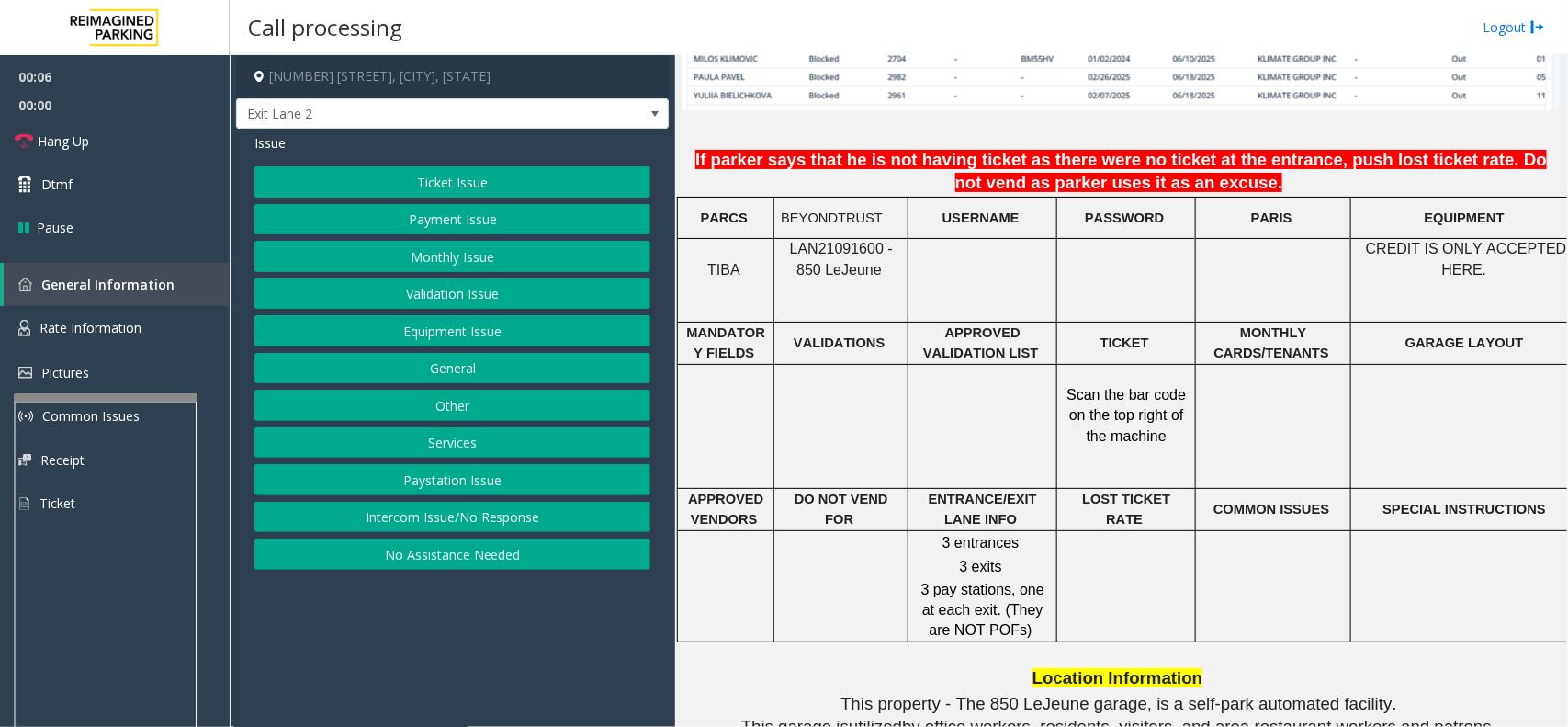 scroll, scrollTop: 1494, scrollLeft: 0, axis: vertical 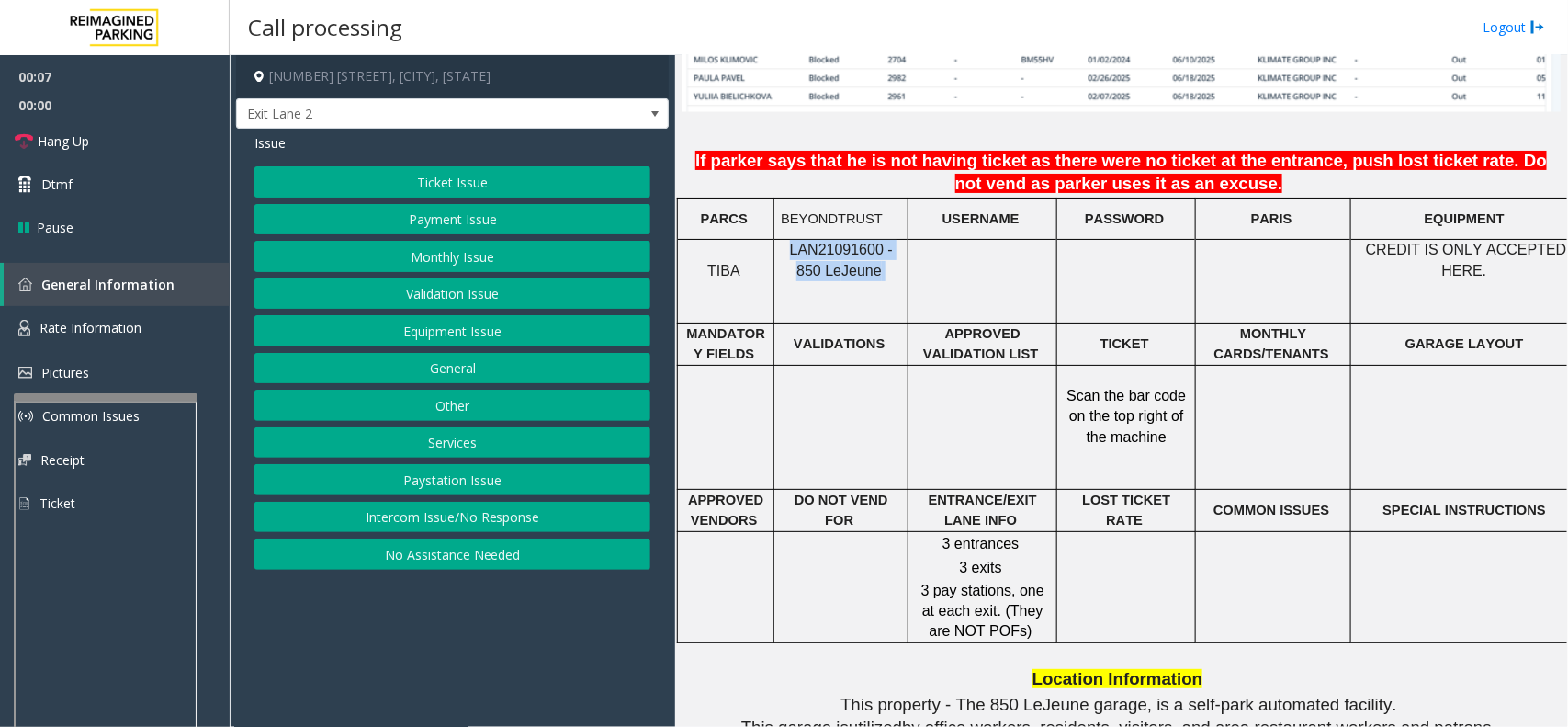 drag, startPoint x: 884, startPoint y: 301, endPoint x: 782, endPoint y: 285, distance: 103.24728 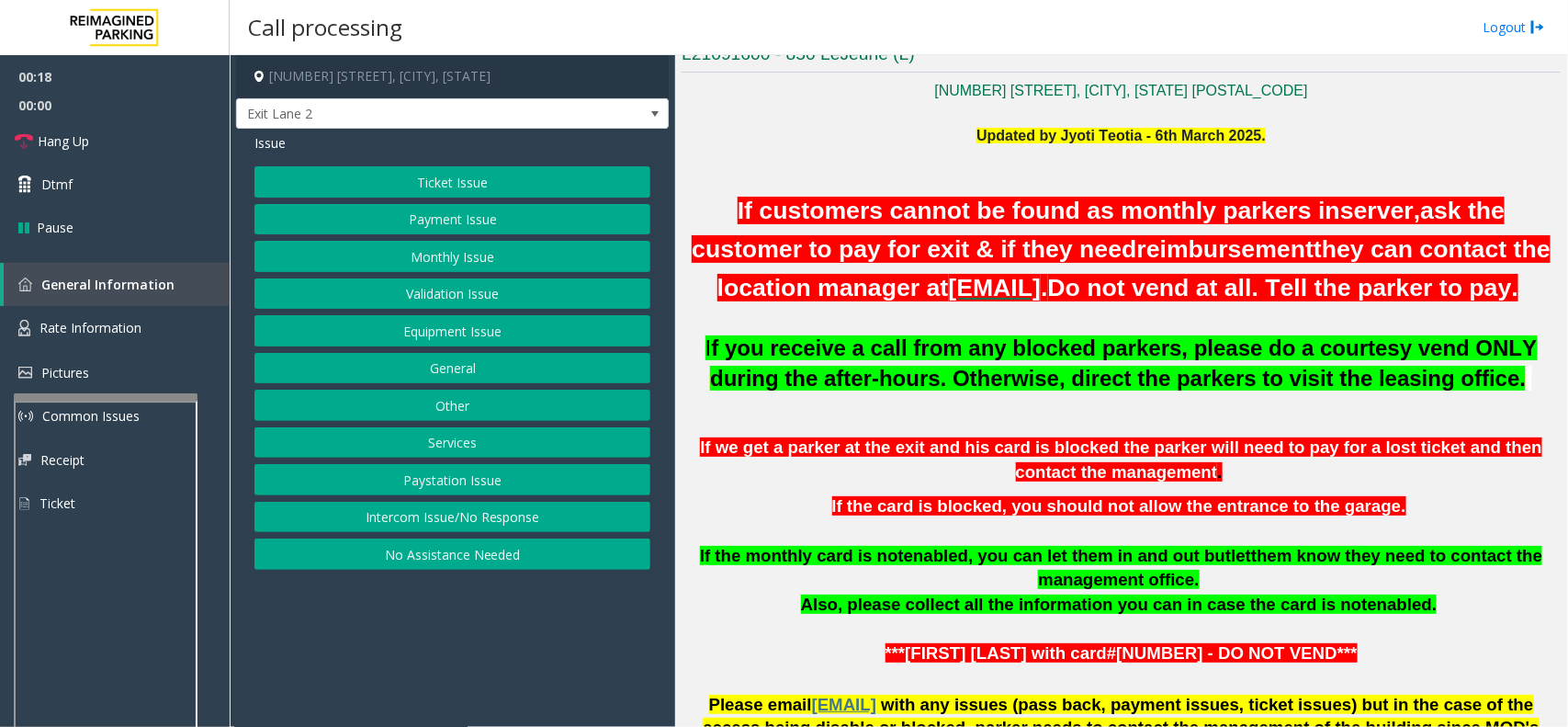 scroll, scrollTop: 460, scrollLeft: 0, axis: vertical 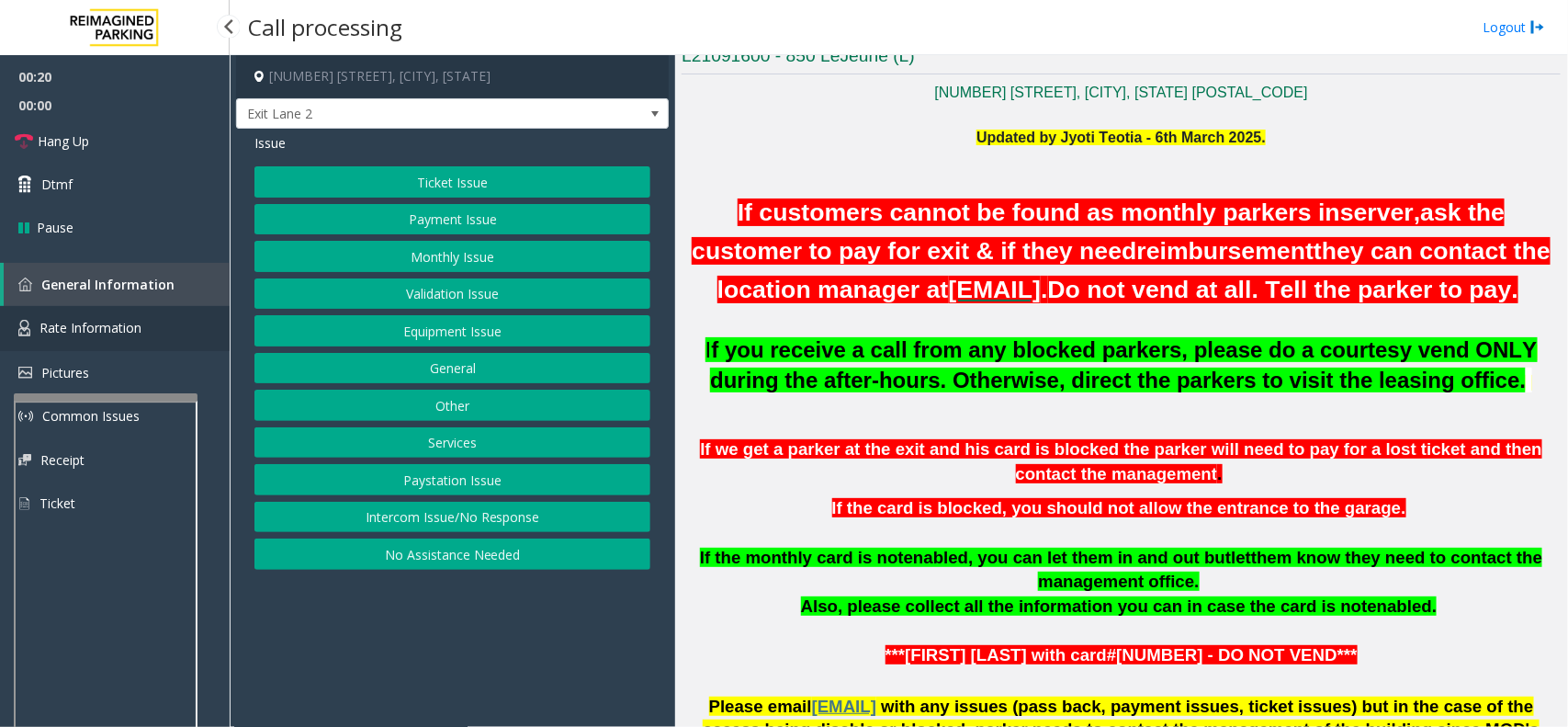 click on "Rate Information" at bounding box center [90, 327] 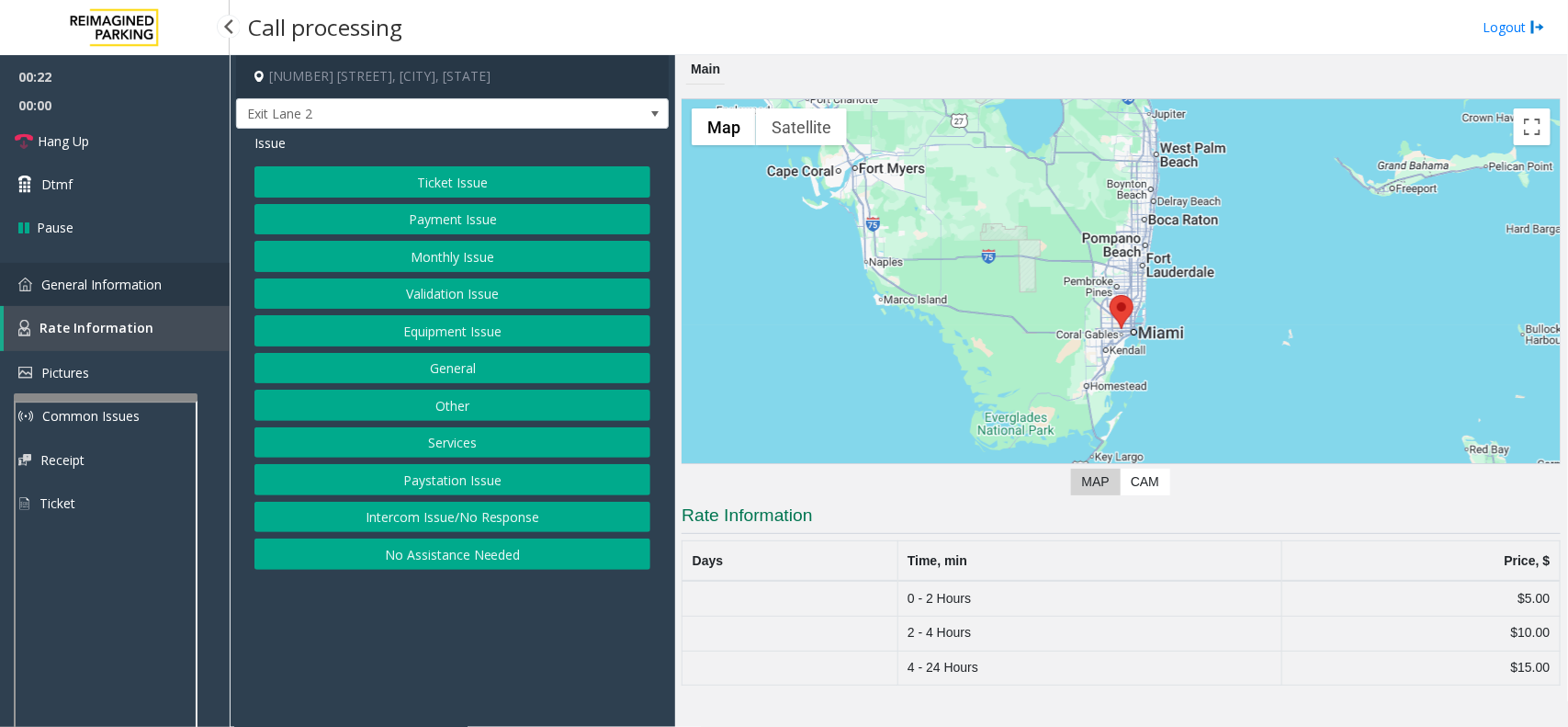 click on "General Information" at bounding box center (101, 284) 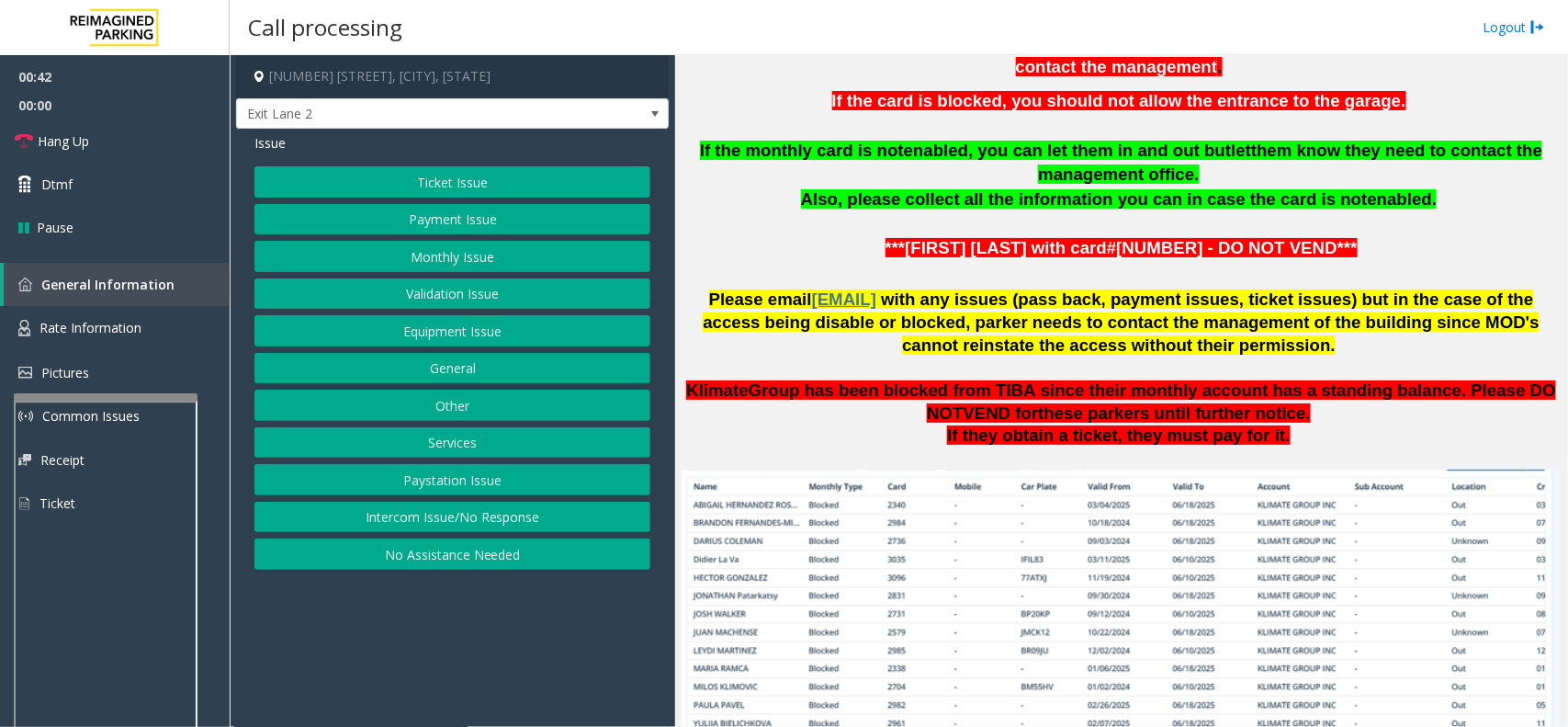 scroll, scrollTop: 1149, scrollLeft: 0, axis: vertical 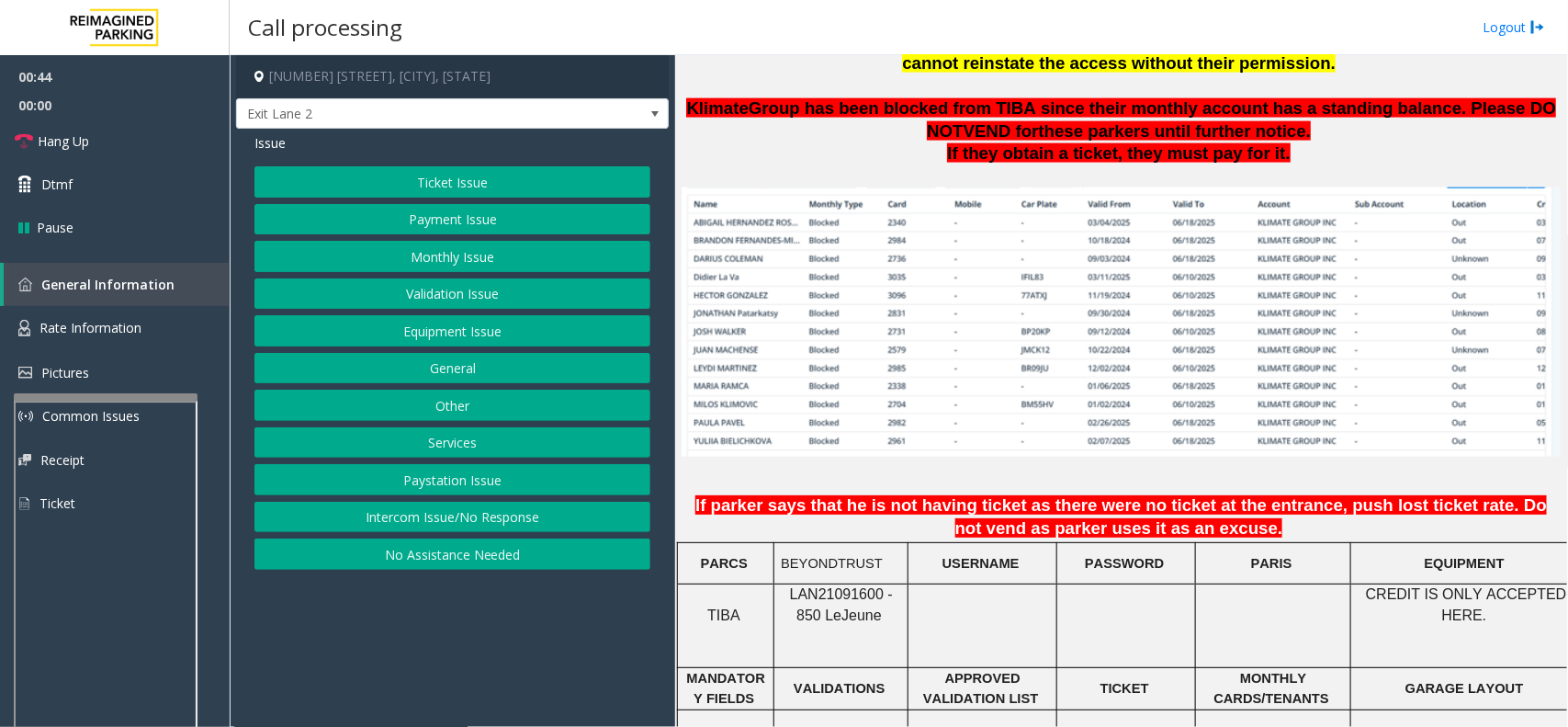 click on "Ticket Issue" 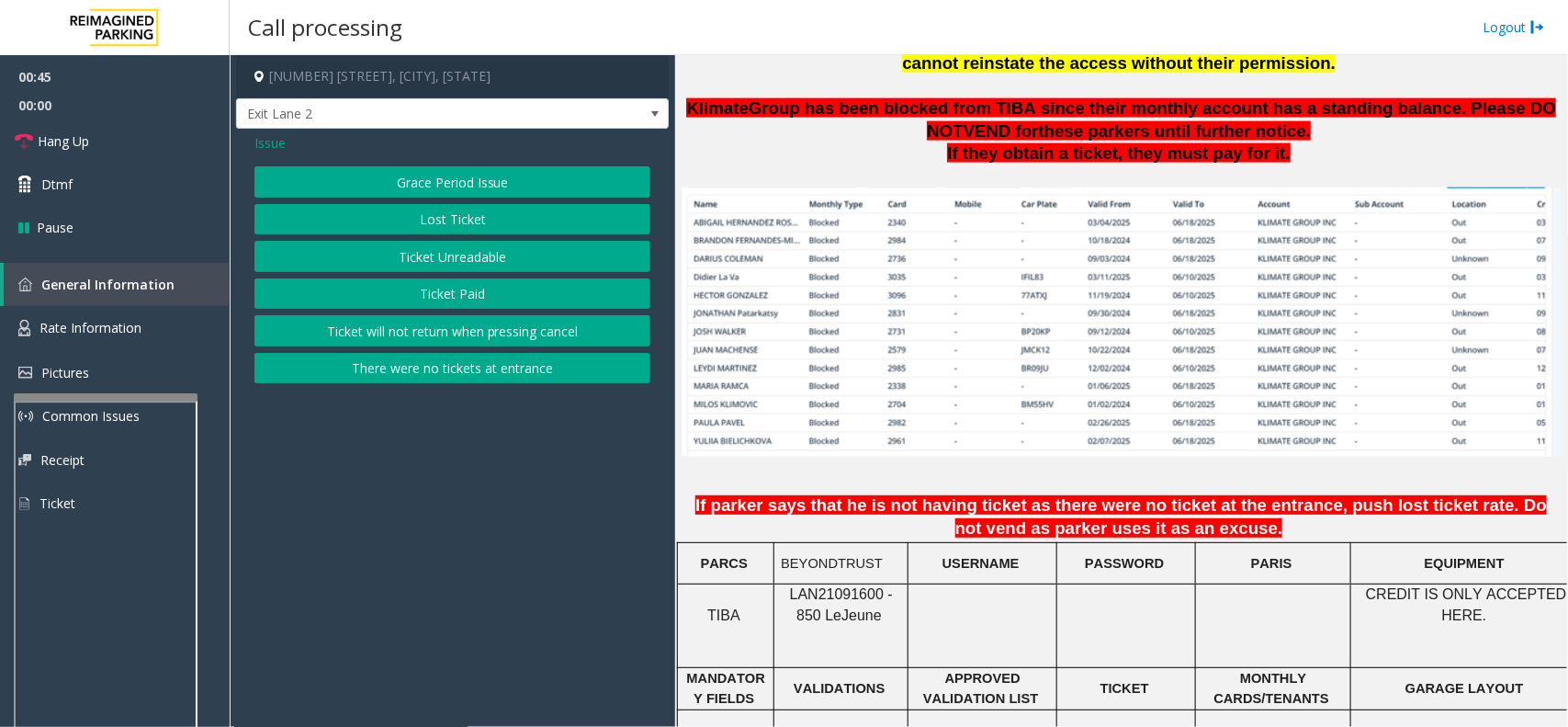 click on "Lost Ticket" 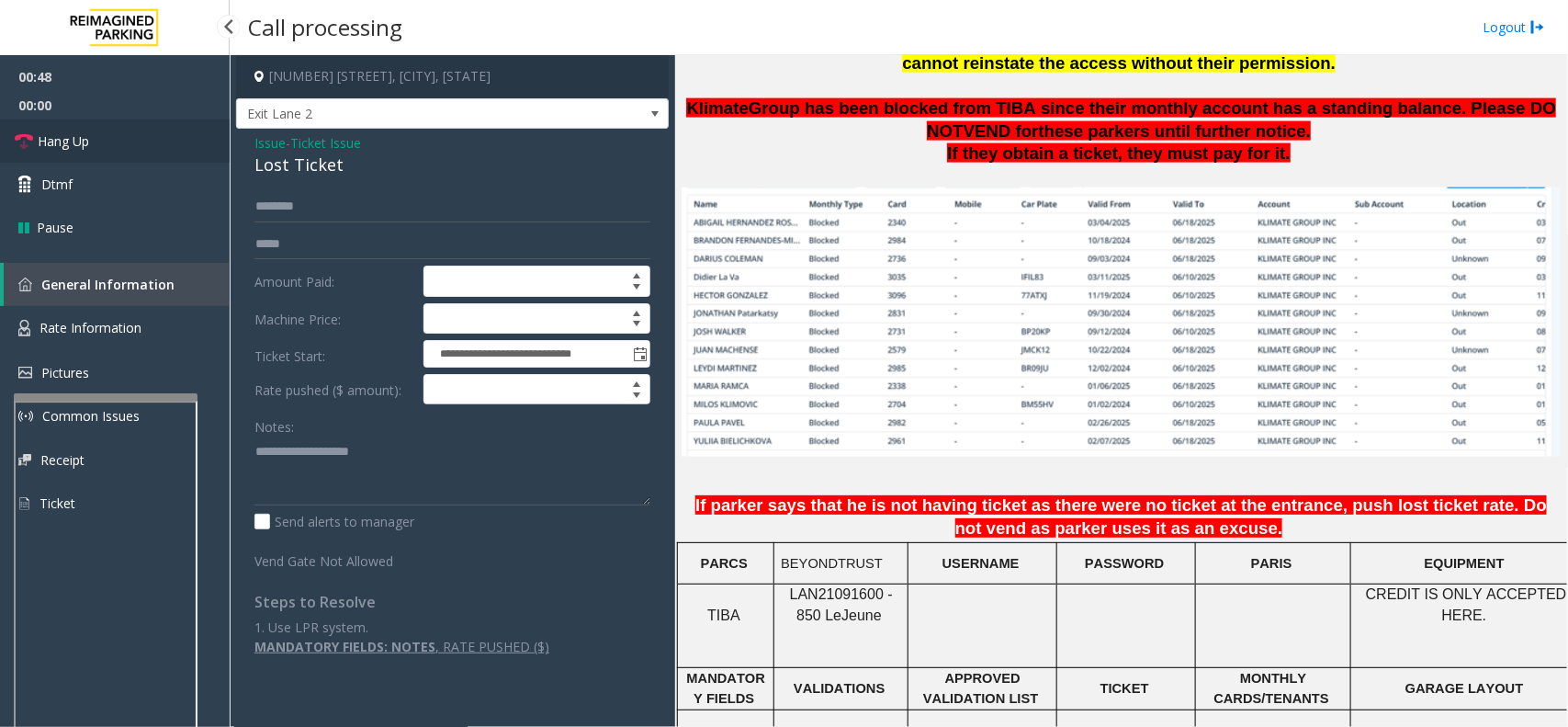 click on "Hang Up" at bounding box center [115, 141] 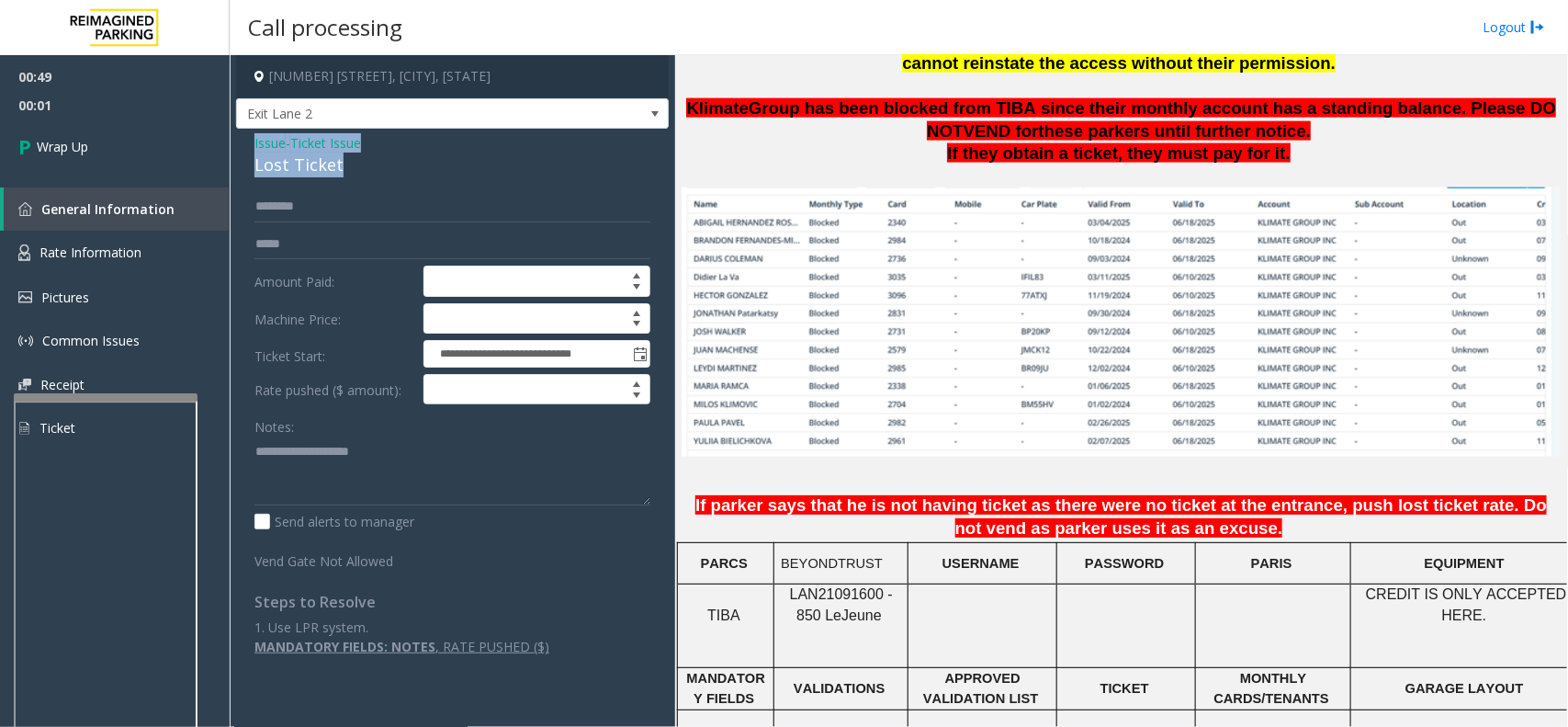 drag, startPoint x: 347, startPoint y: 158, endPoint x: 245, endPoint y: 141, distance: 103.40696 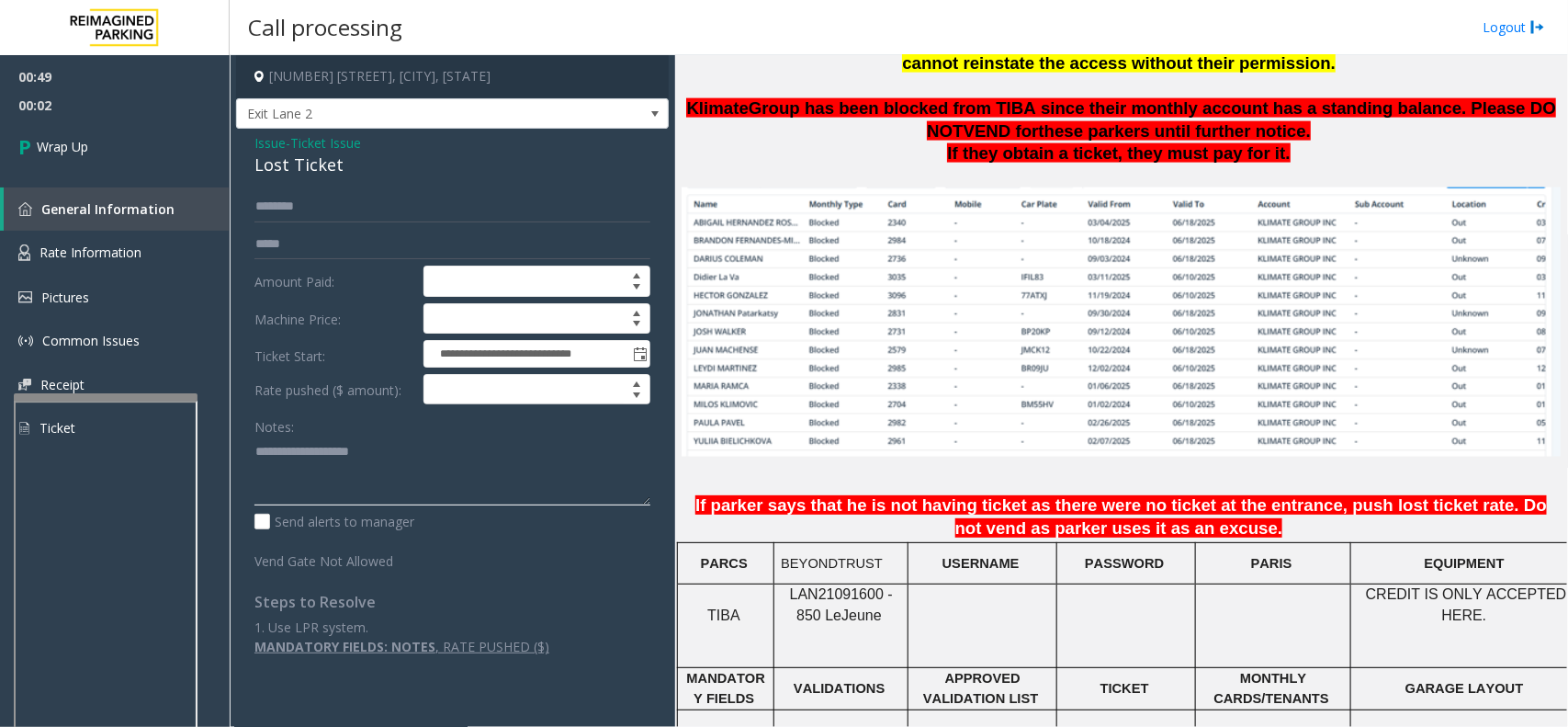 paste on "**********" 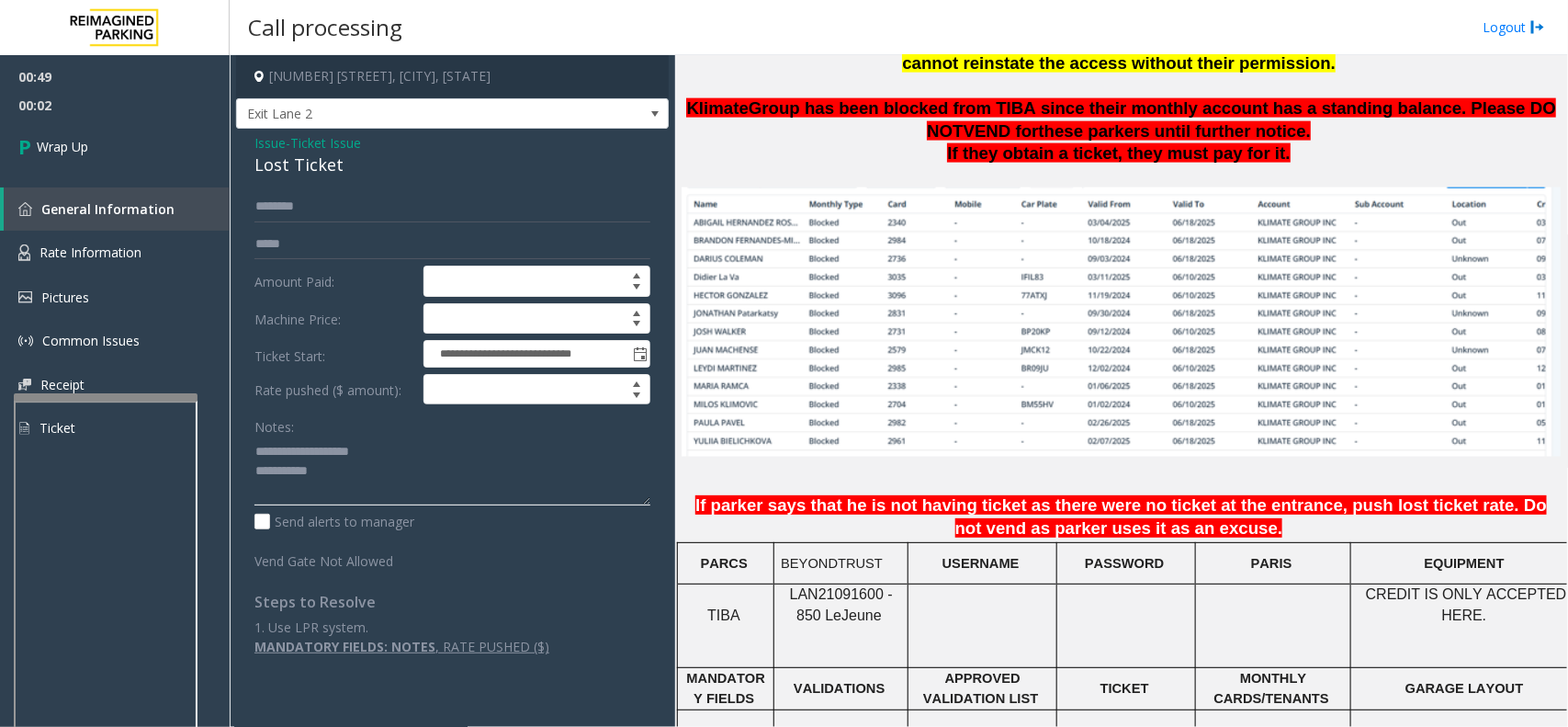 click 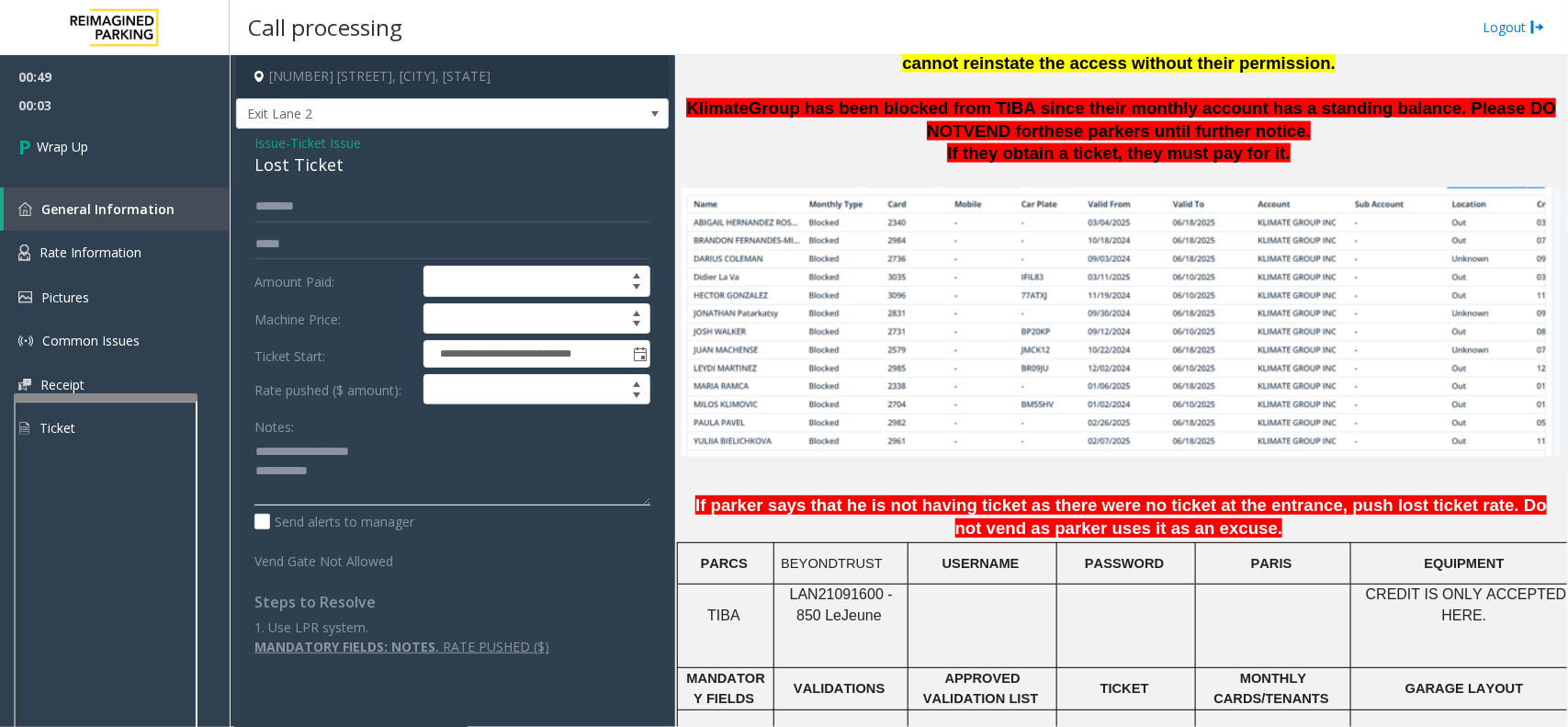 drag, startPoint x: 409, startPoint y: 449, endPoint x: 299, endPoint y: 443, distance: 110.16351 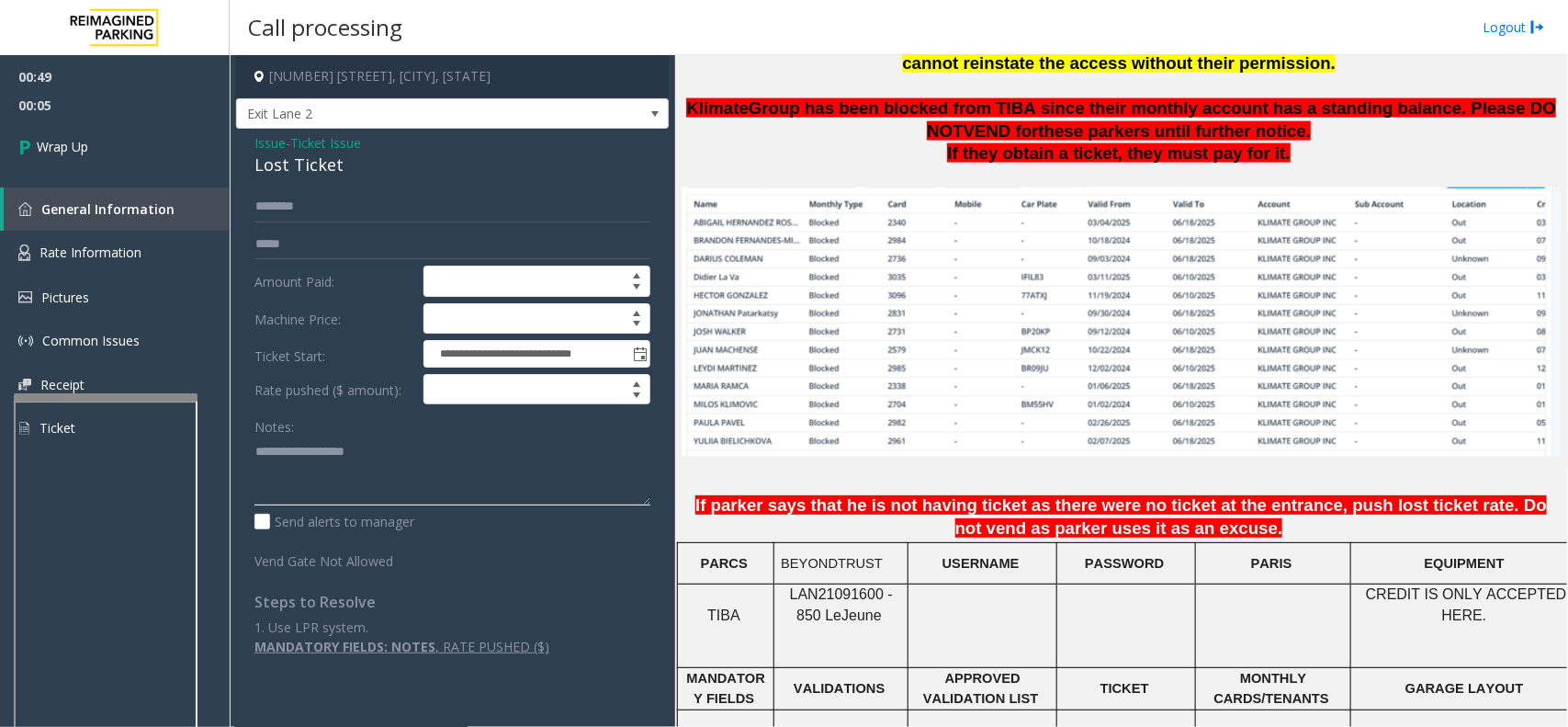 click 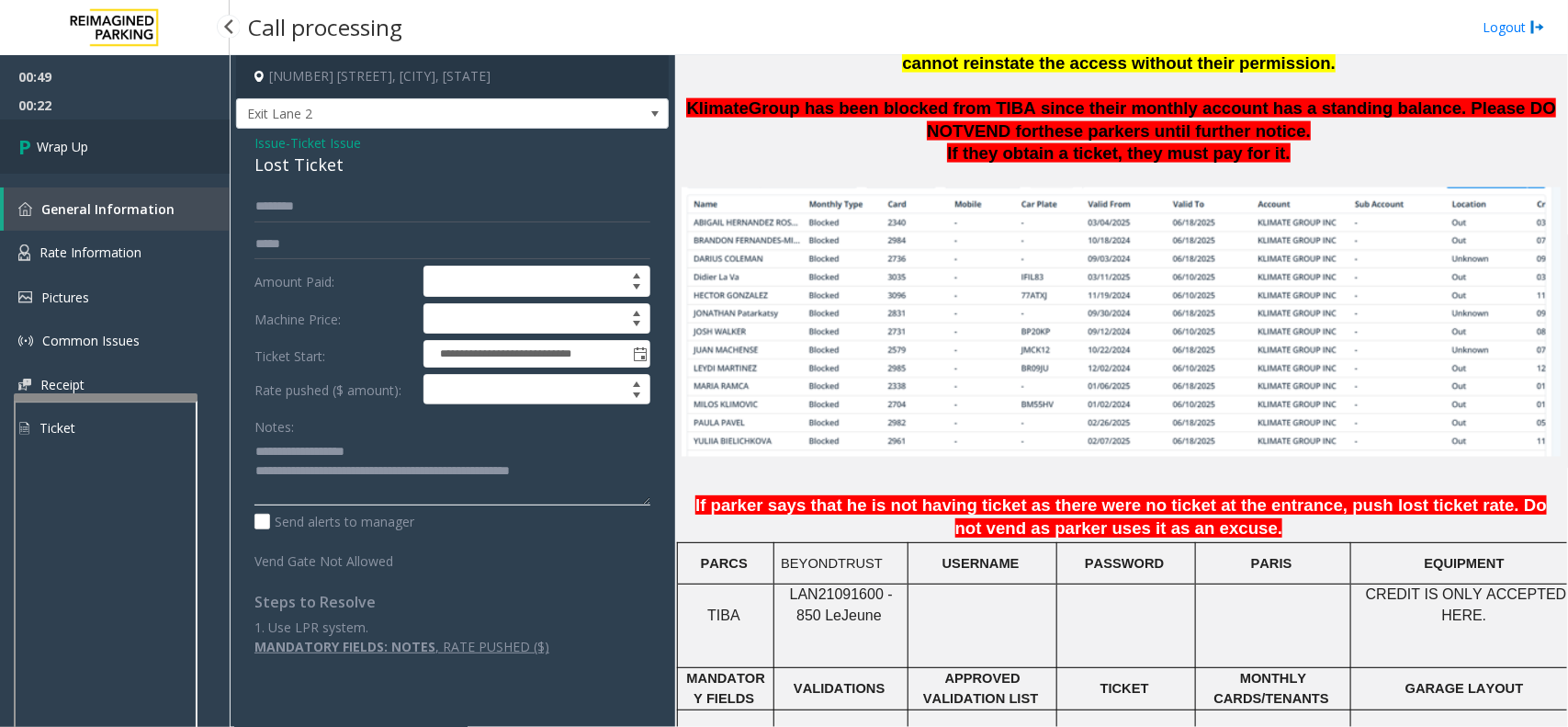 type on "**********" 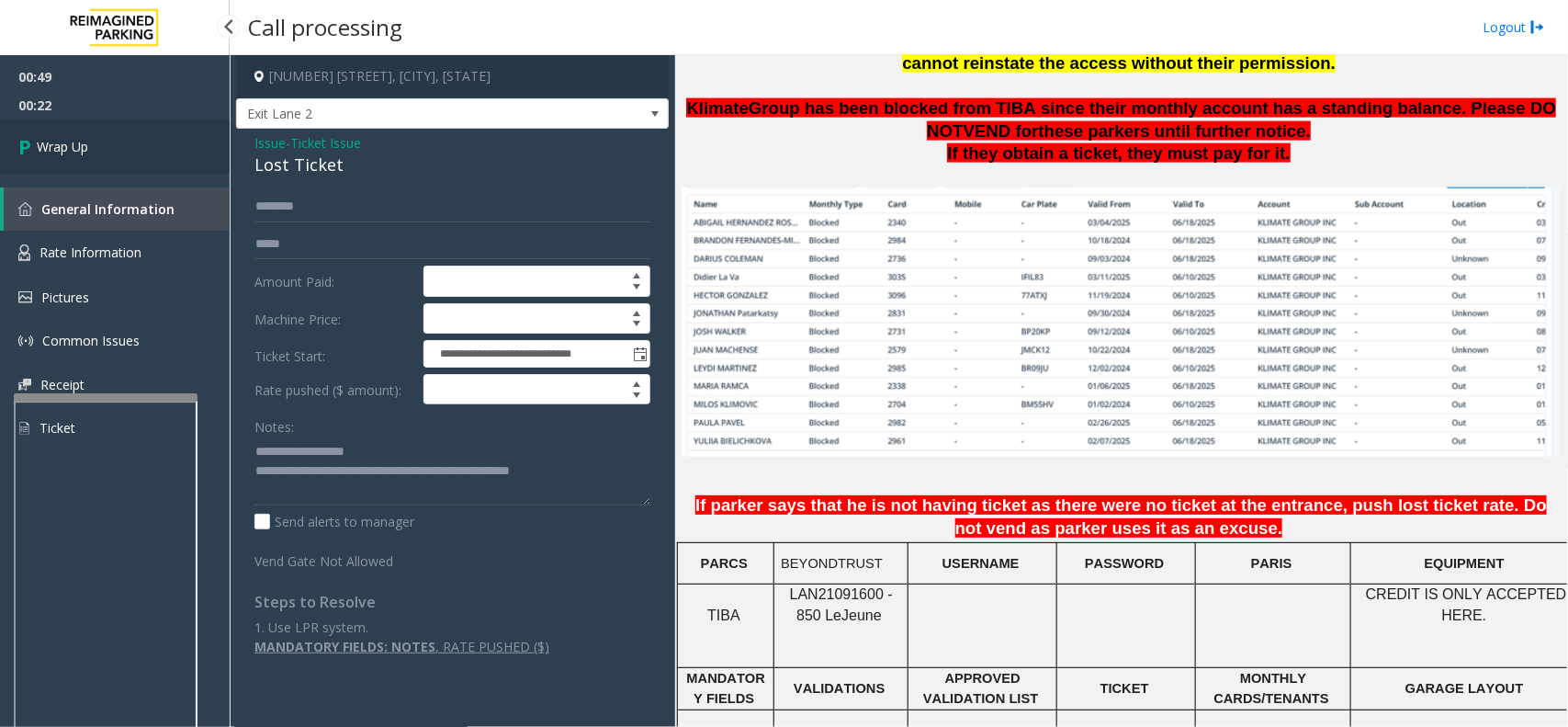 click on "Wrap Up" at bounding box center (115, 146) 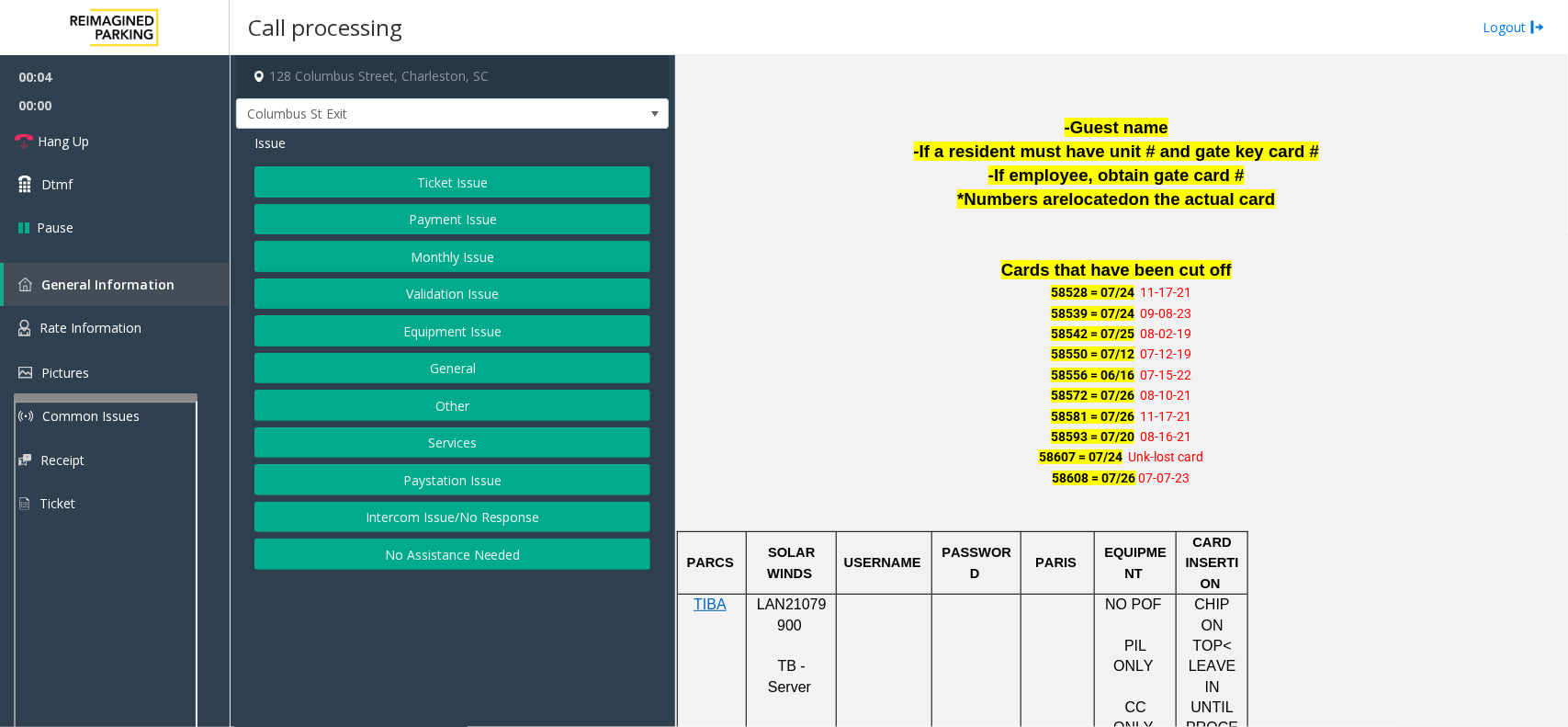scroll, scrollTop: 1149, scrollLeft: 0, axis: vertical 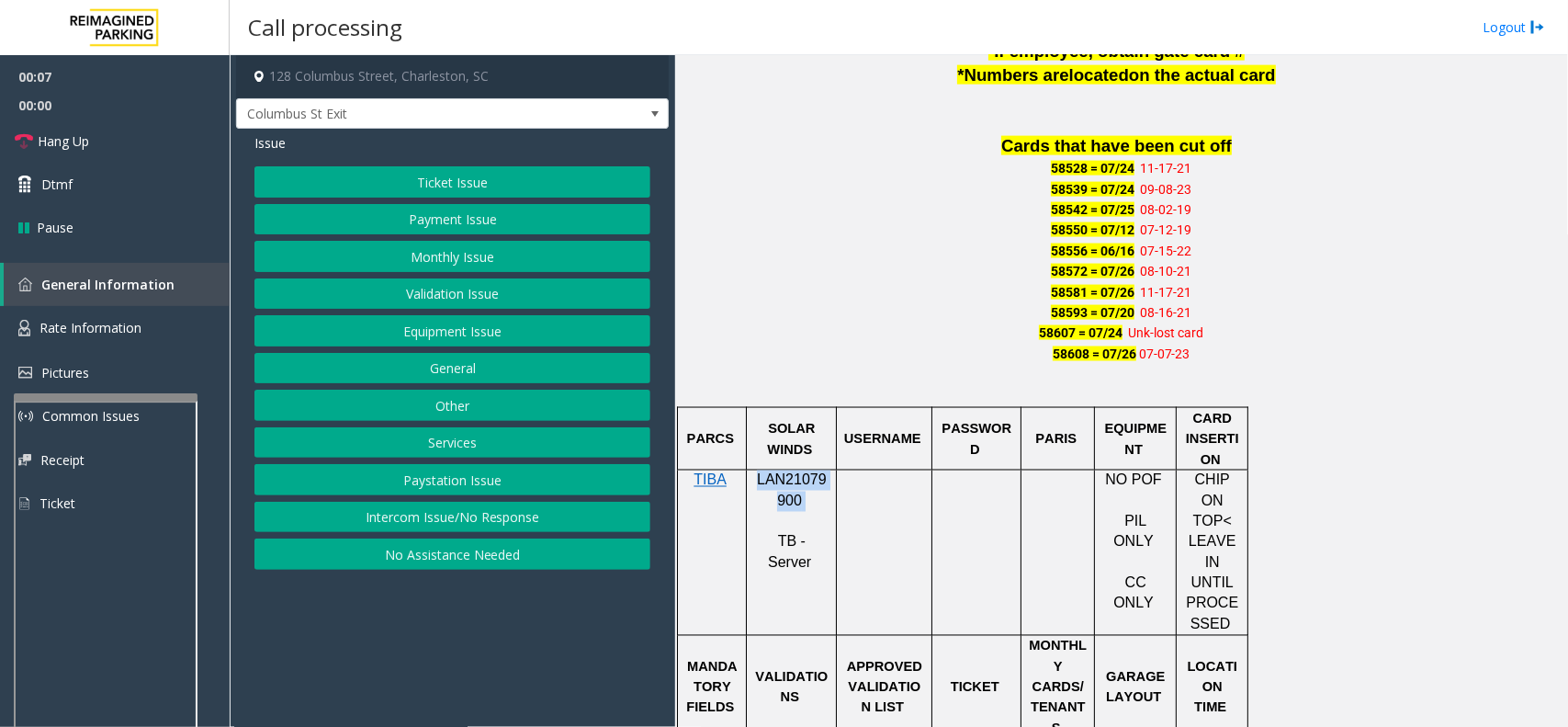 drag, startPoint x: 809, startPoint y: 503, endPoint x: 753, endPoint y: 489, distance: 57.723479 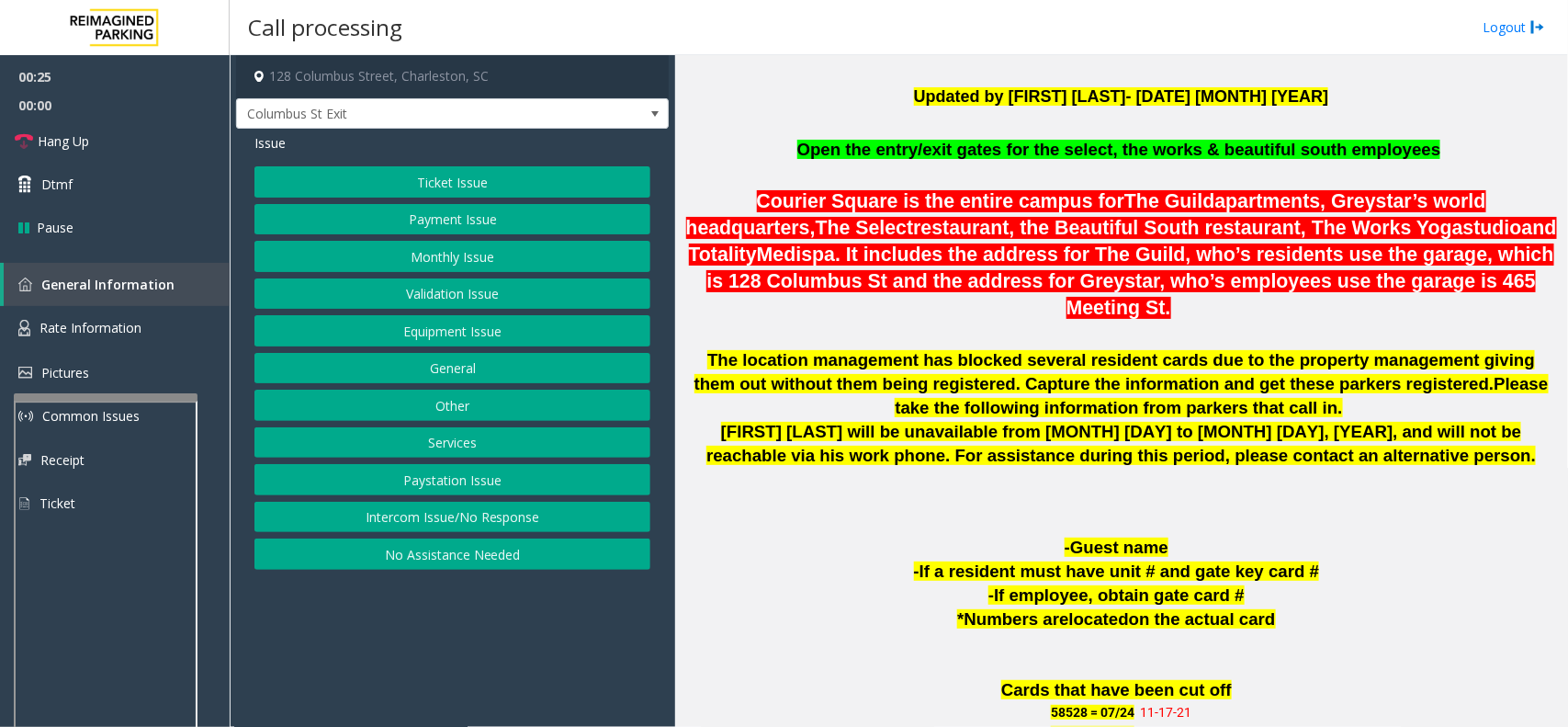 scroll, scrollTop: 574, scrollLeft: 0, axis: vertical 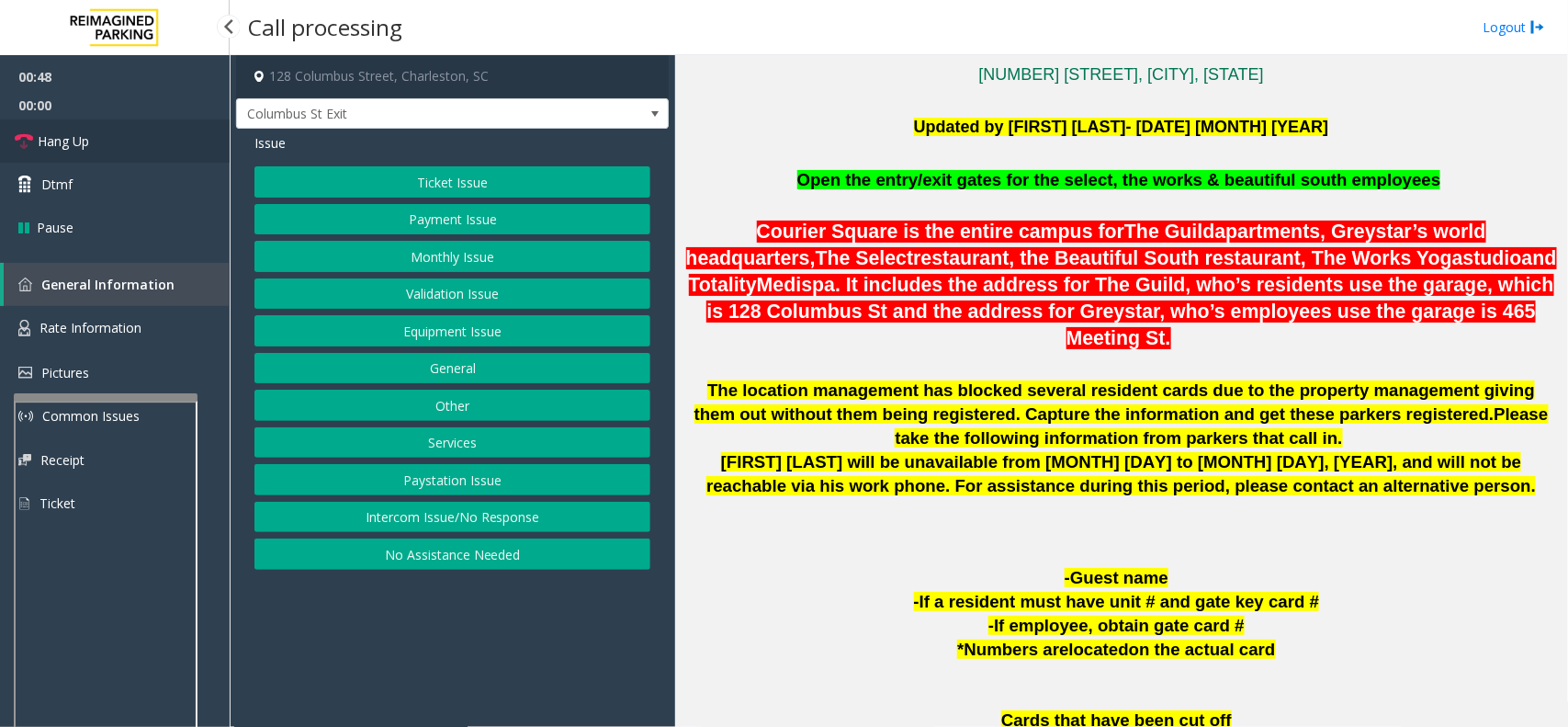 click on "Hang Up" at bounding box center [63, 141] 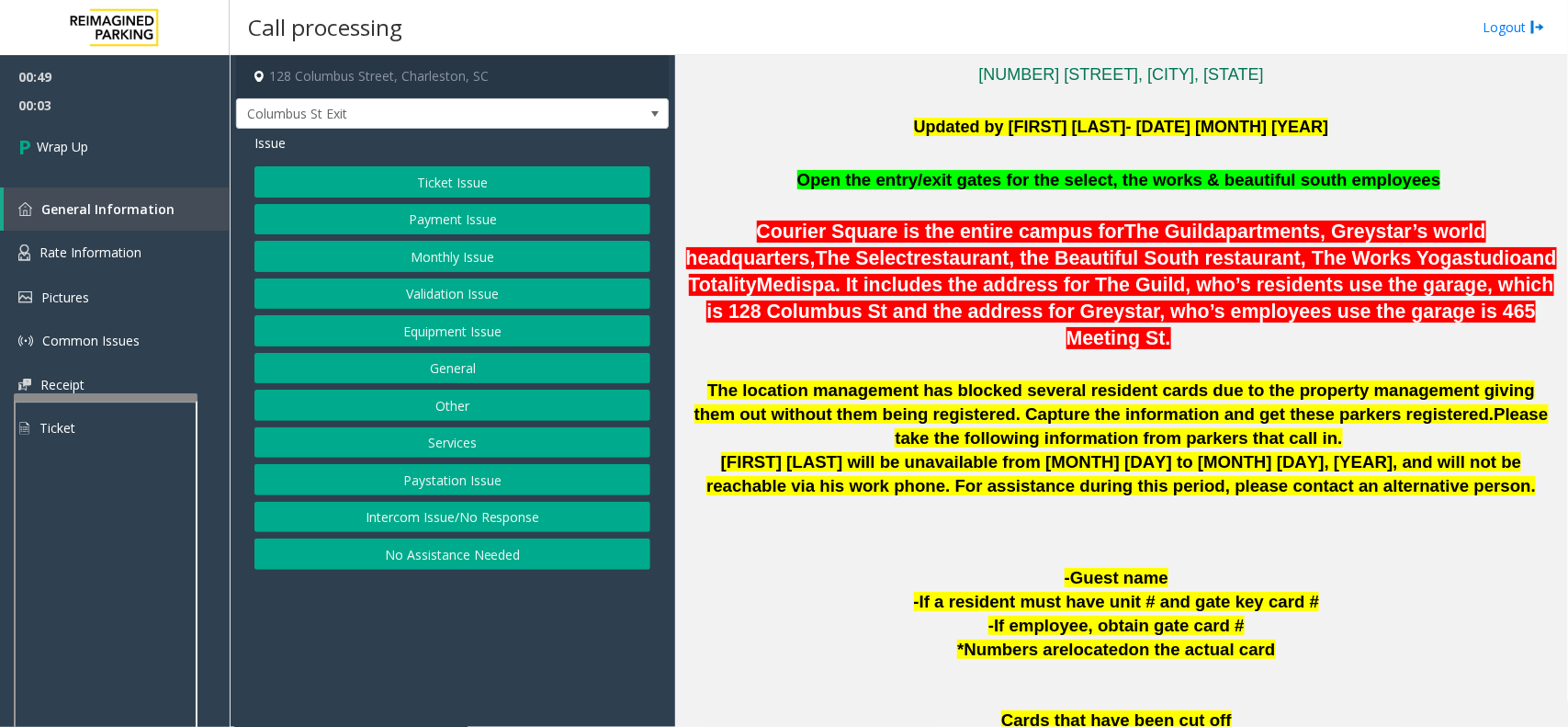 click on "Equipment Issue" 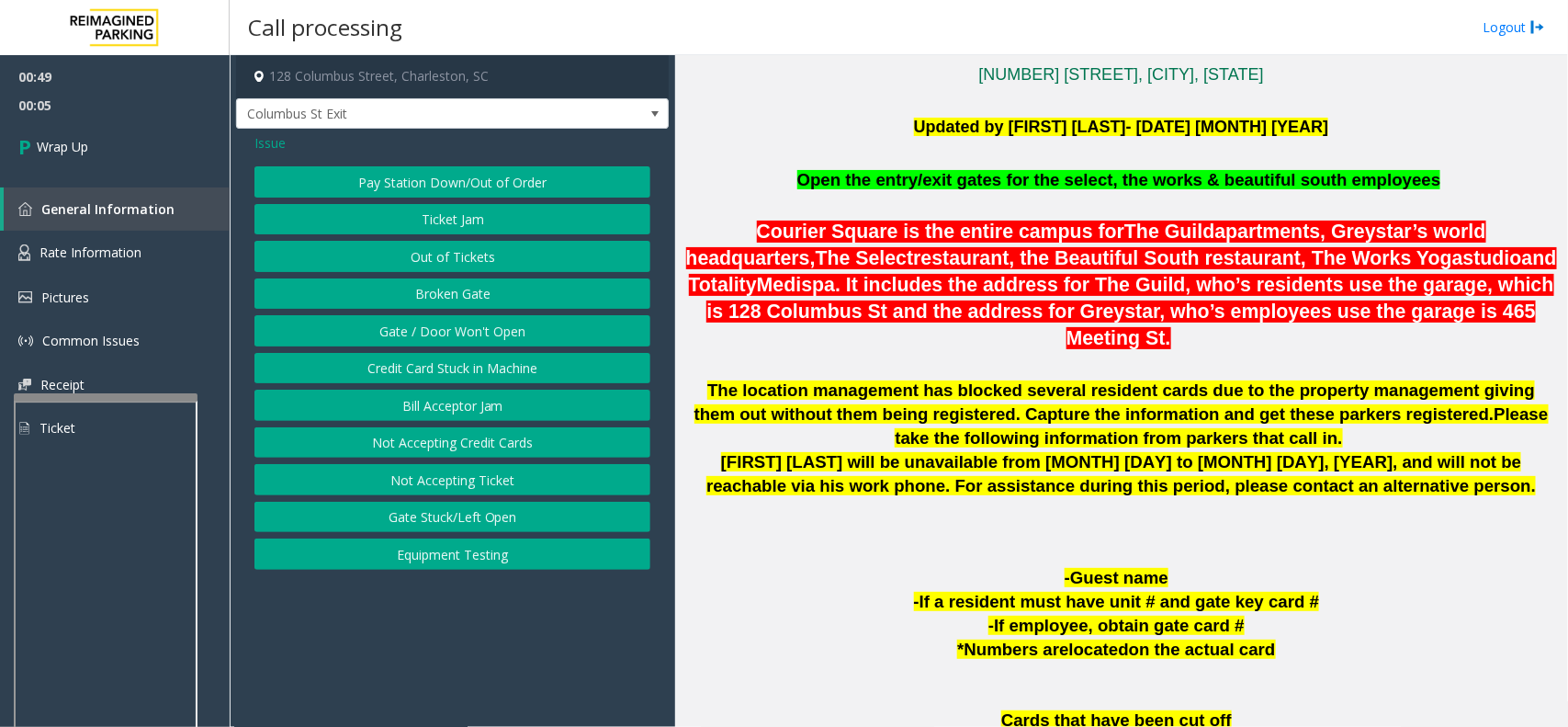 click on "Gate / Door Won't Open" 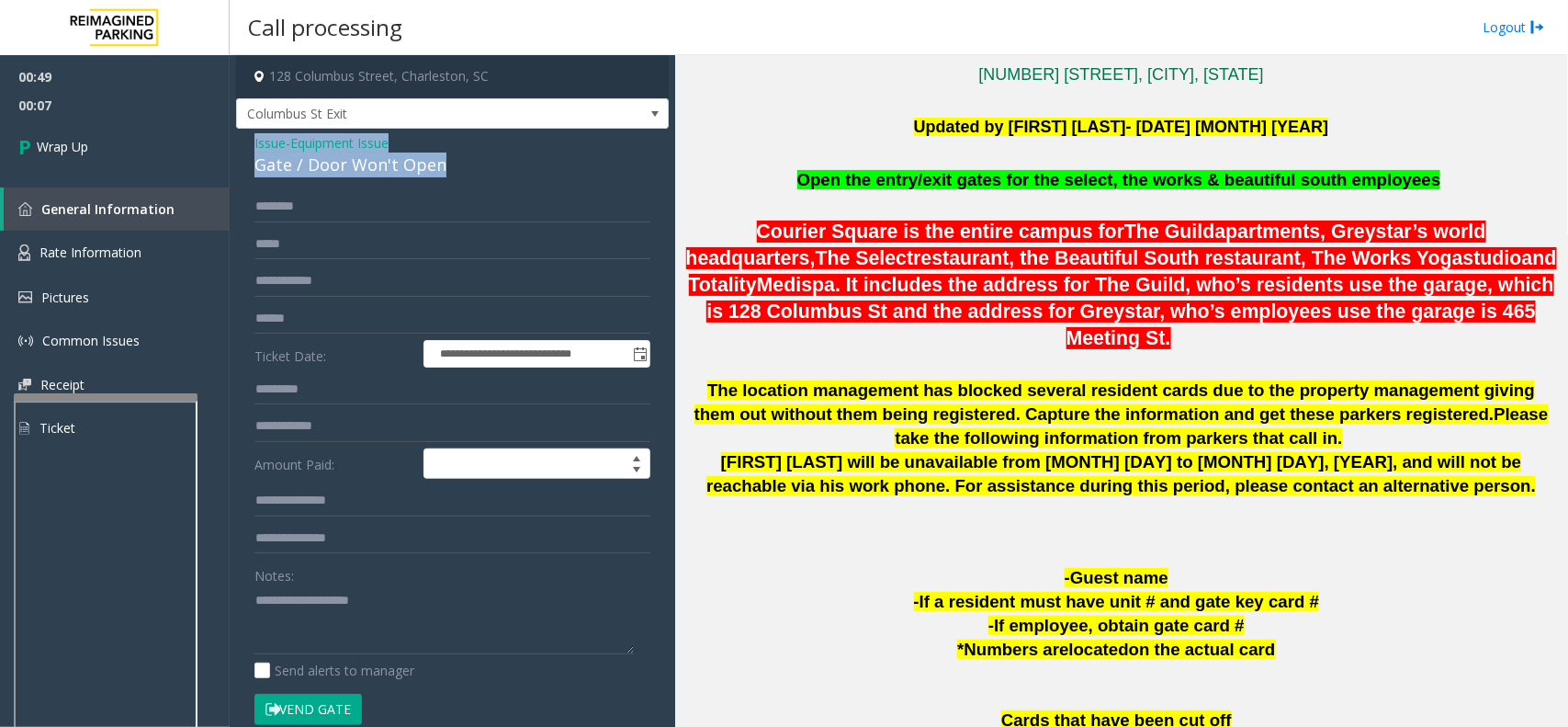 drag, startPoint x: 448, startPoint y: 165, endPoint x: 239, endPoint y: 140, distance: 210.4899 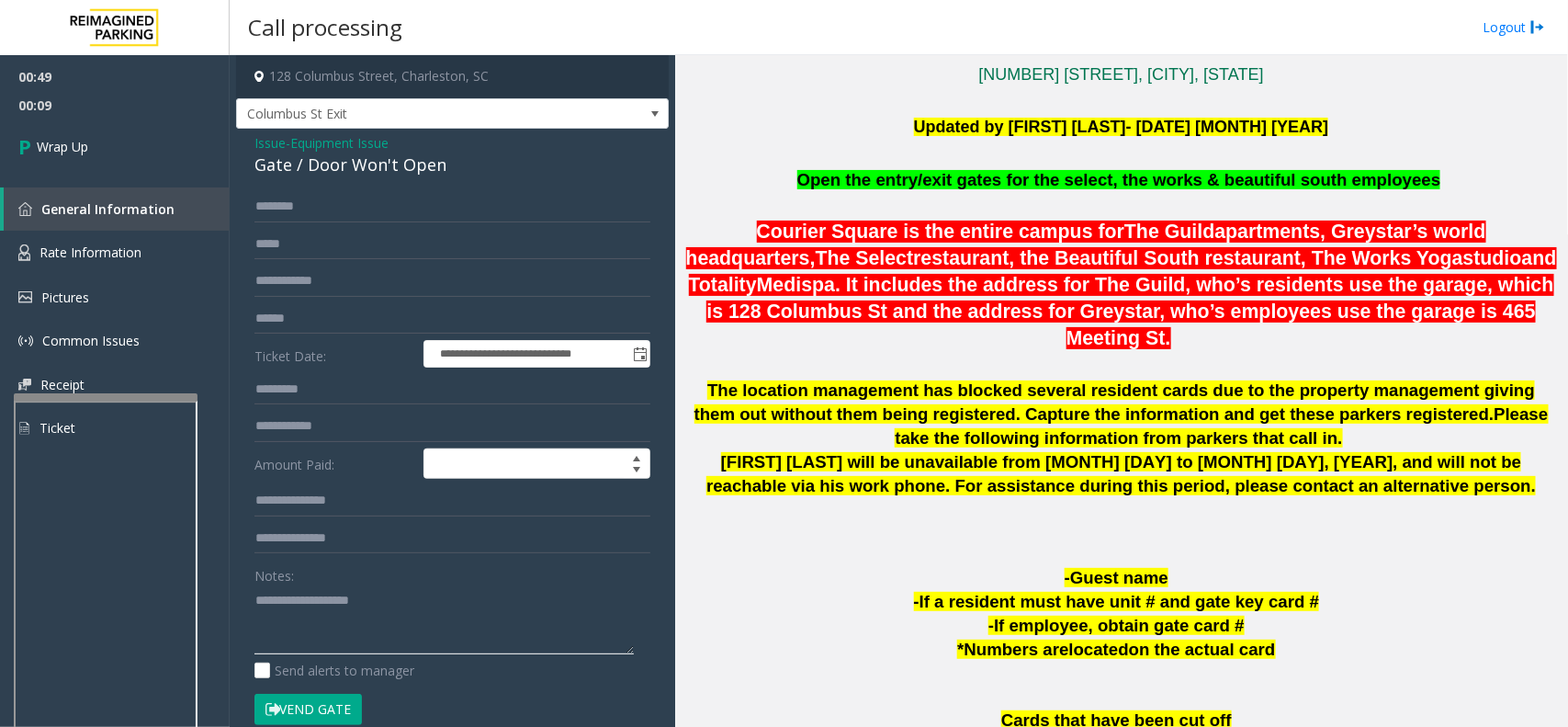 paste on "**********" 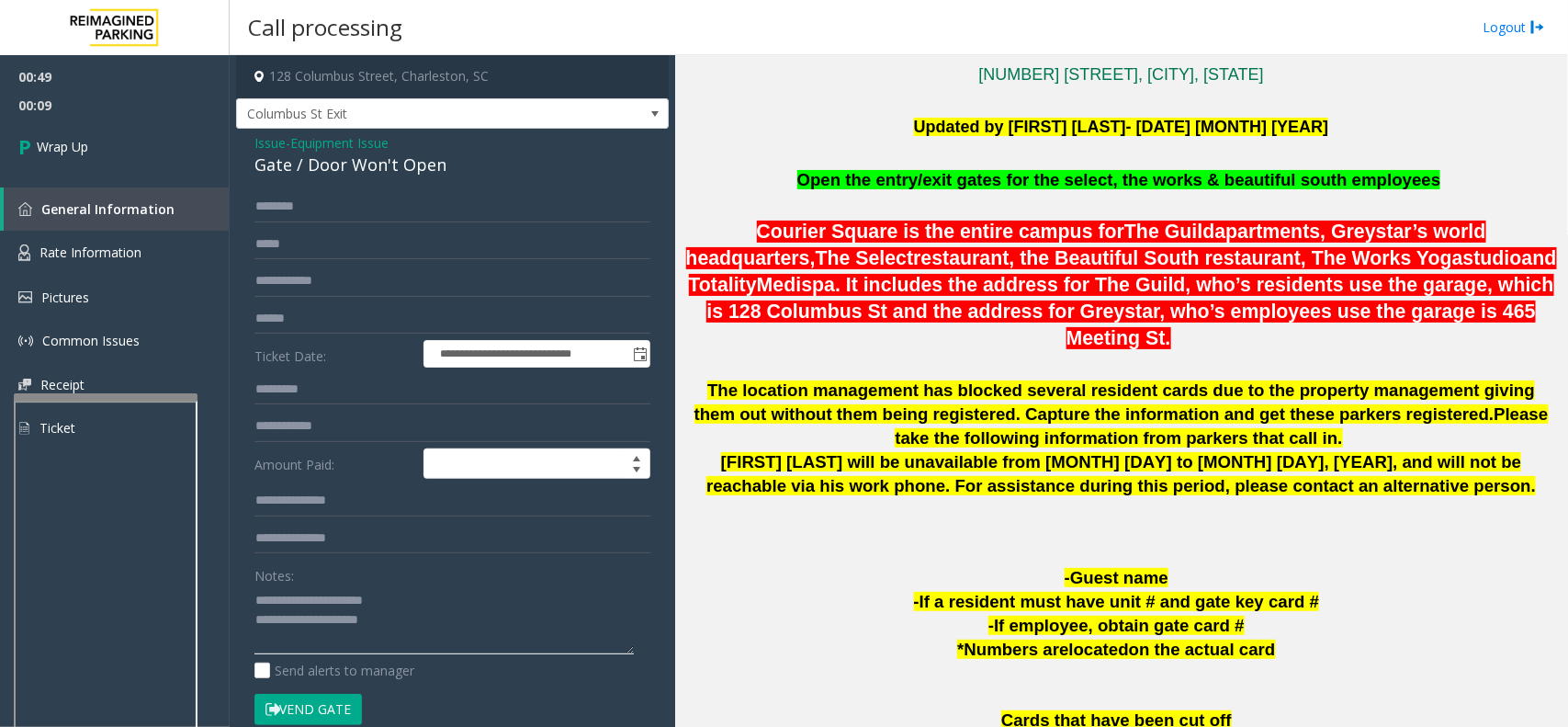 click 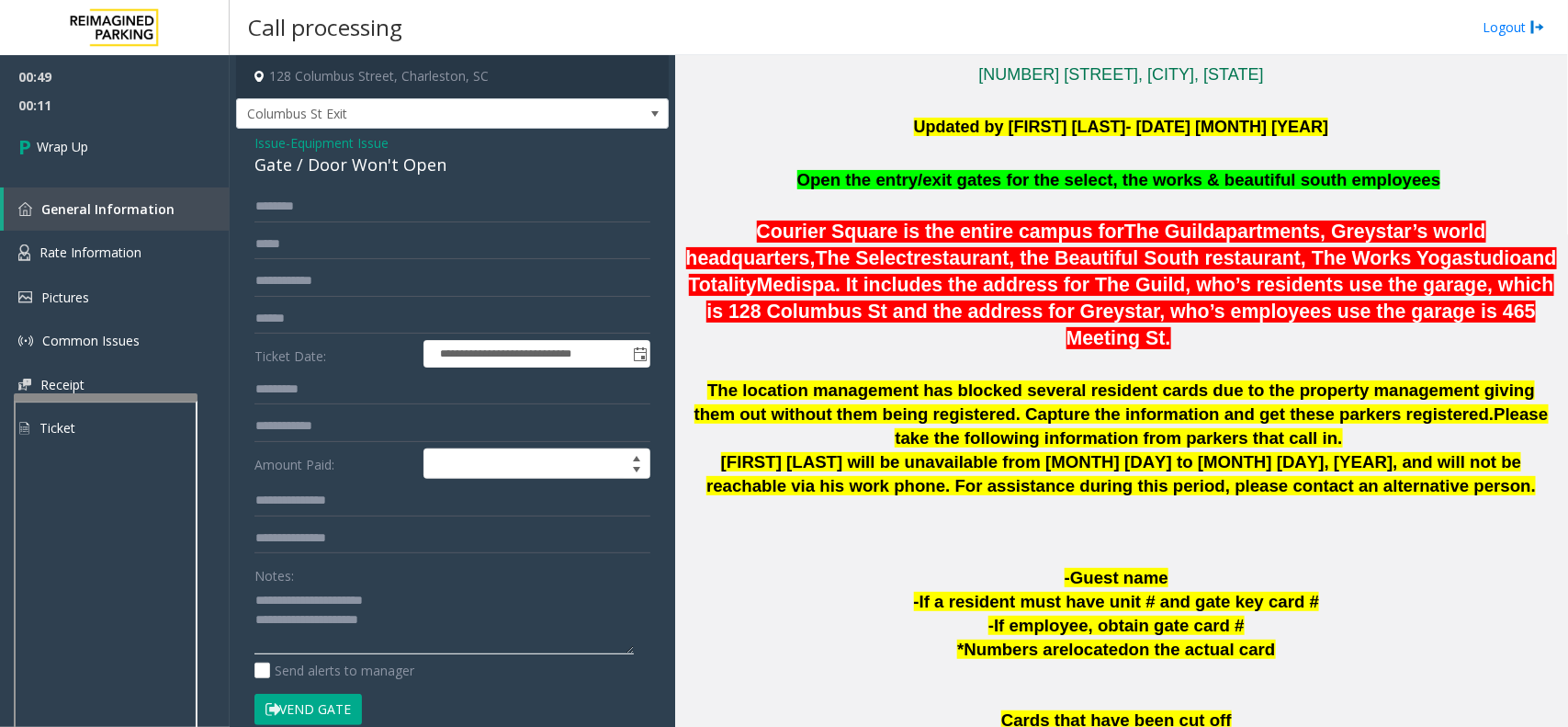 drag, startPoint x: 411, startPoint y: 604, endPoint x: 299, endPoint y: 597, distance: 112.21854 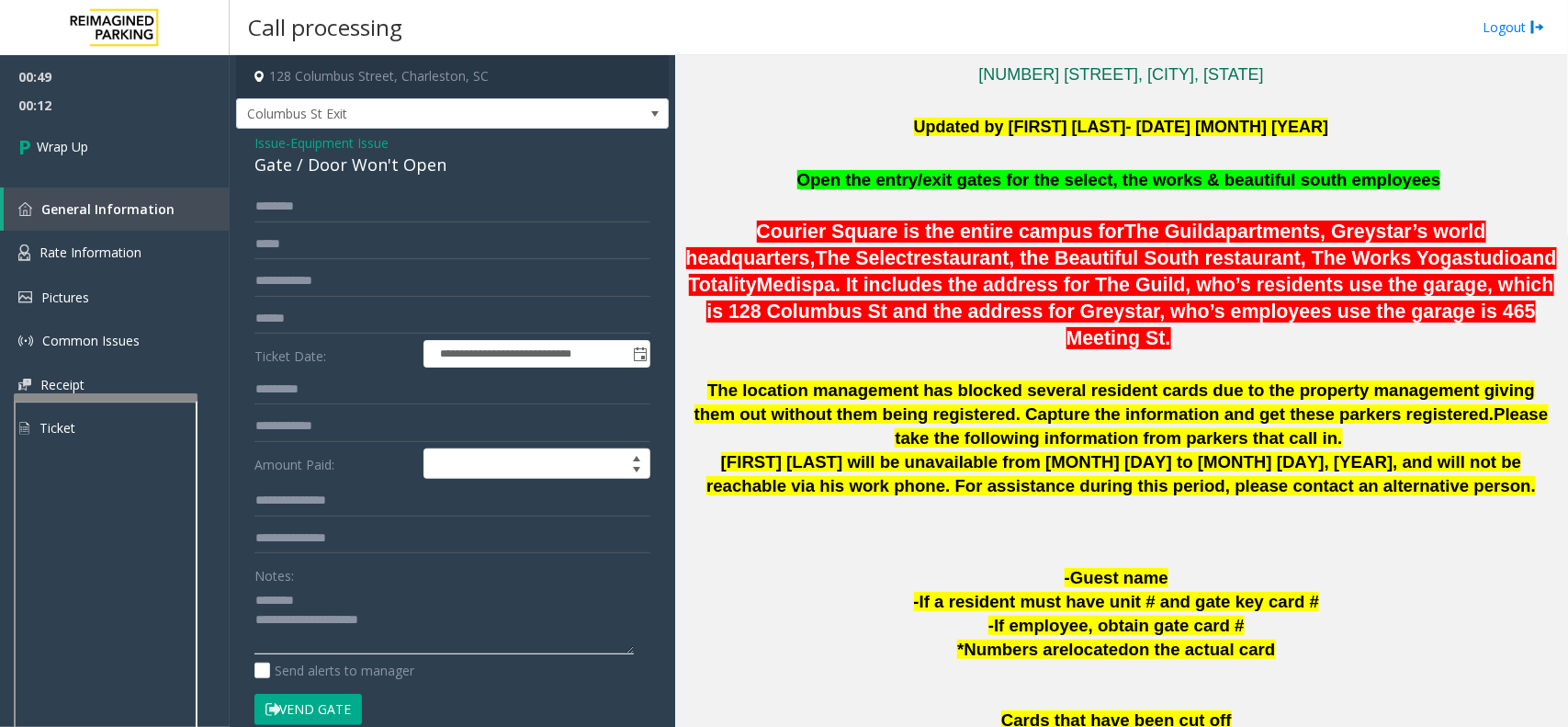 click 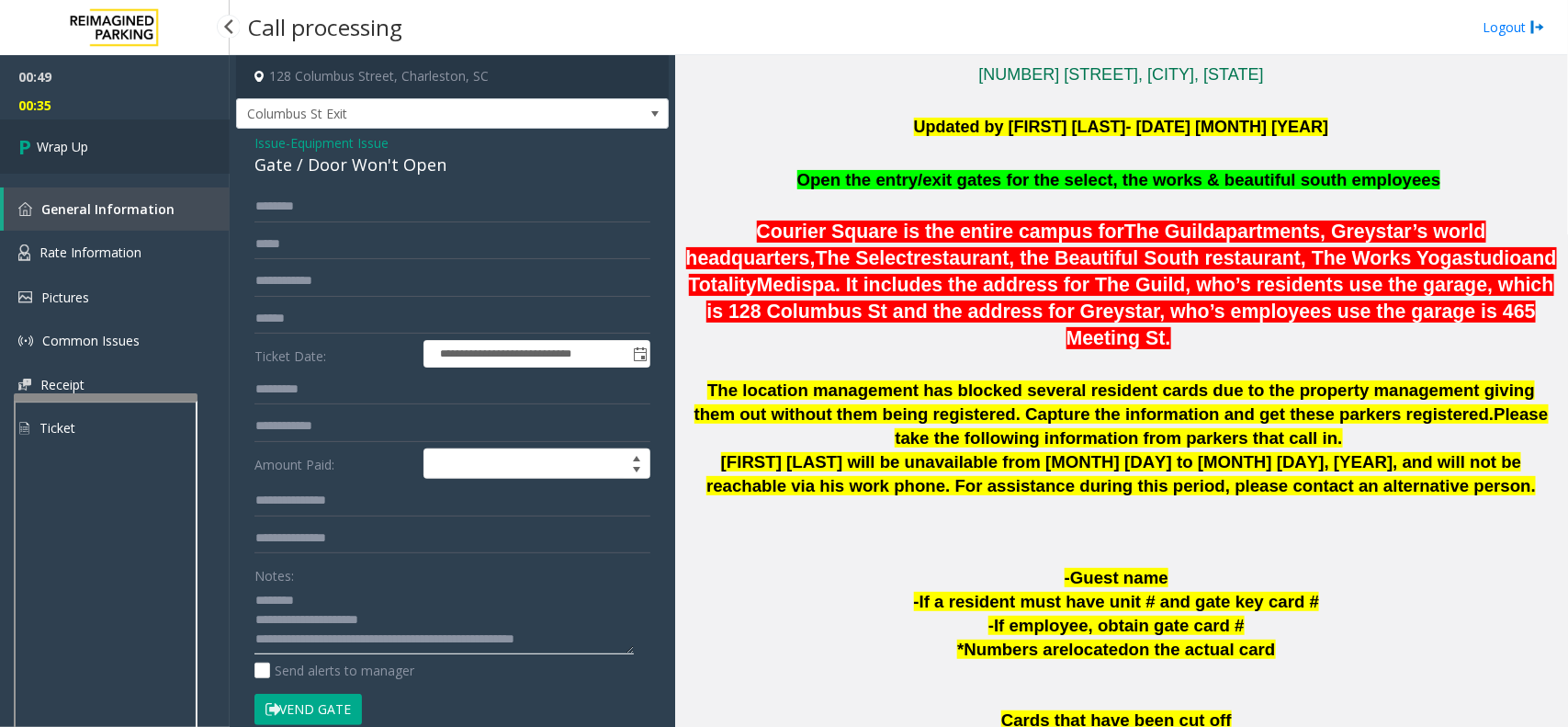 type on "**********" 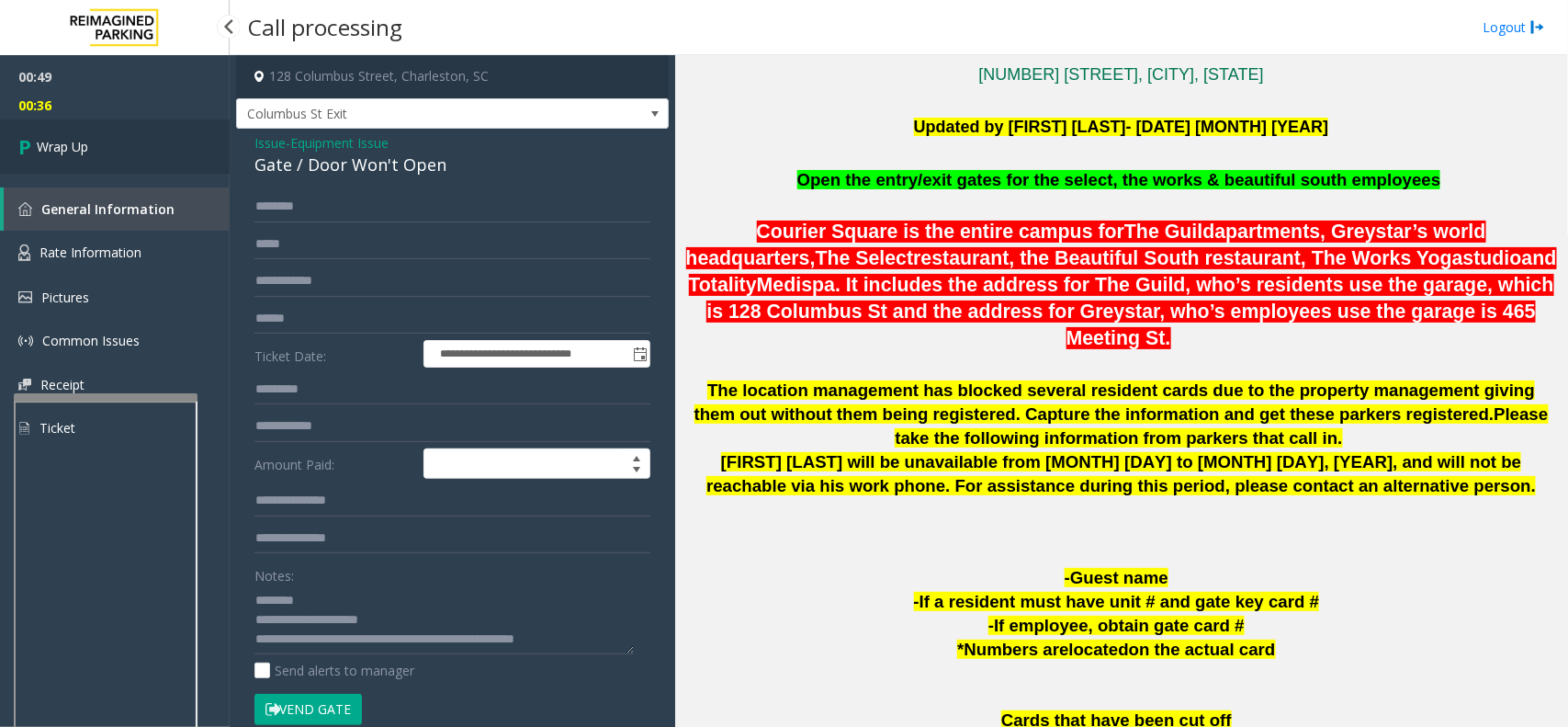click on "Wrap Up" at bounding box center (62, 146) 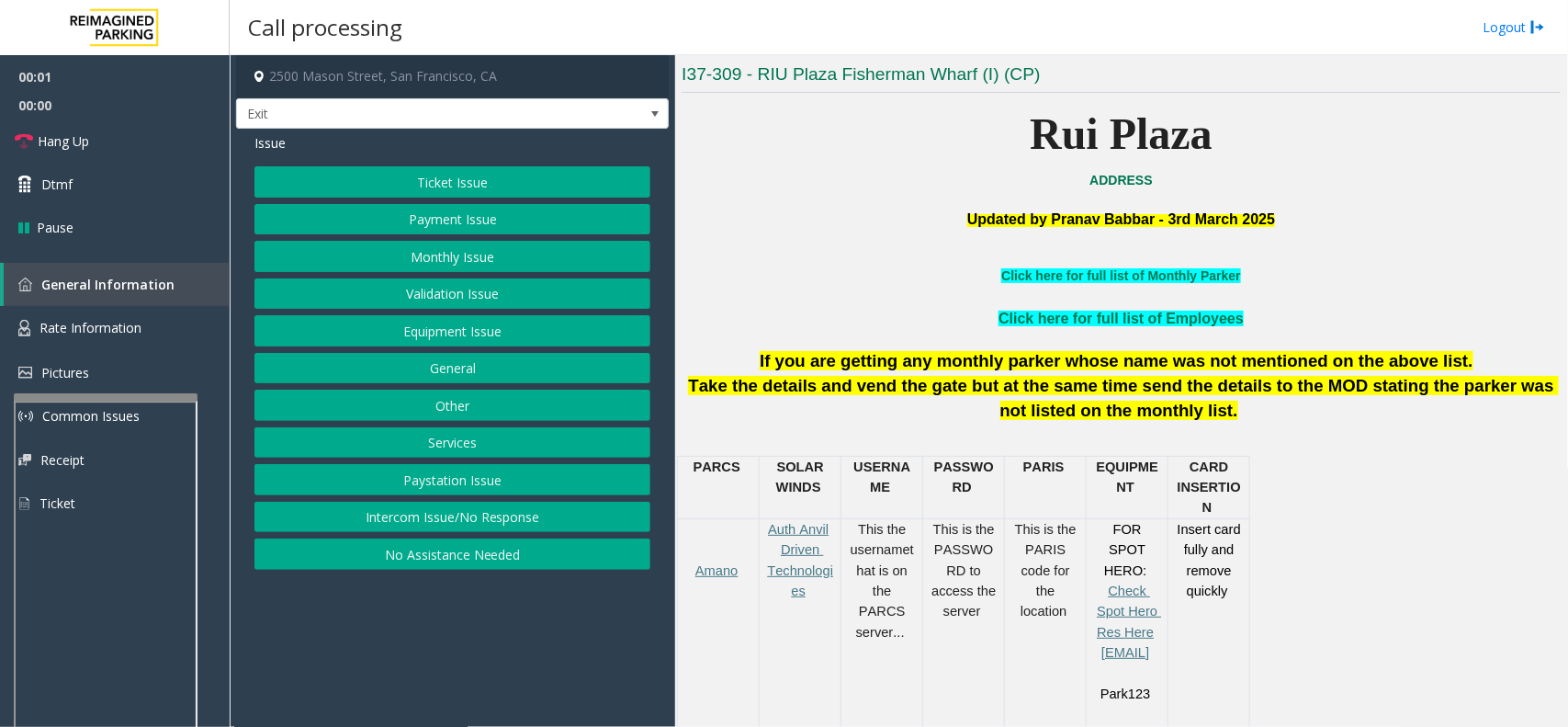 scroll, scrollTop: 804, scrollLeft: 0, axis: vertical 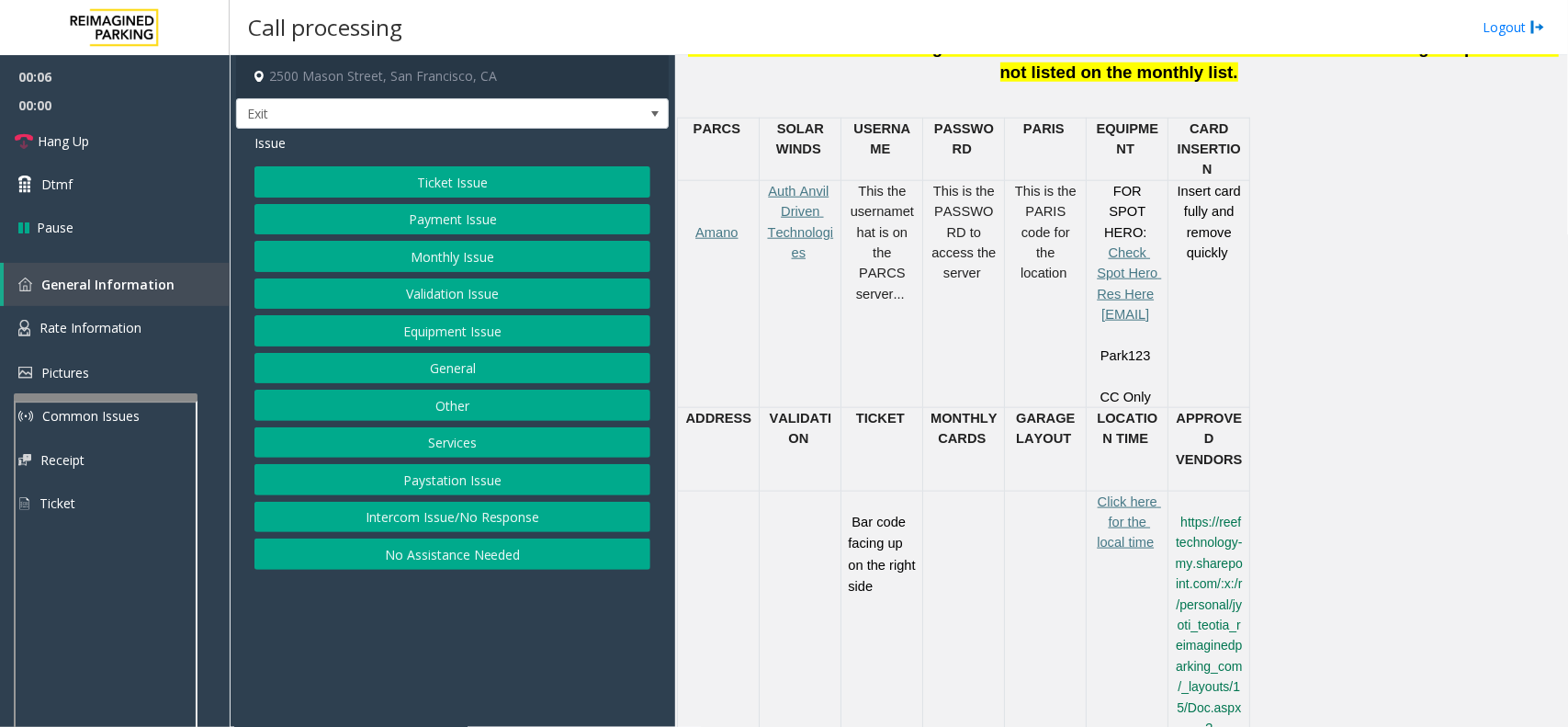 click on "Services" 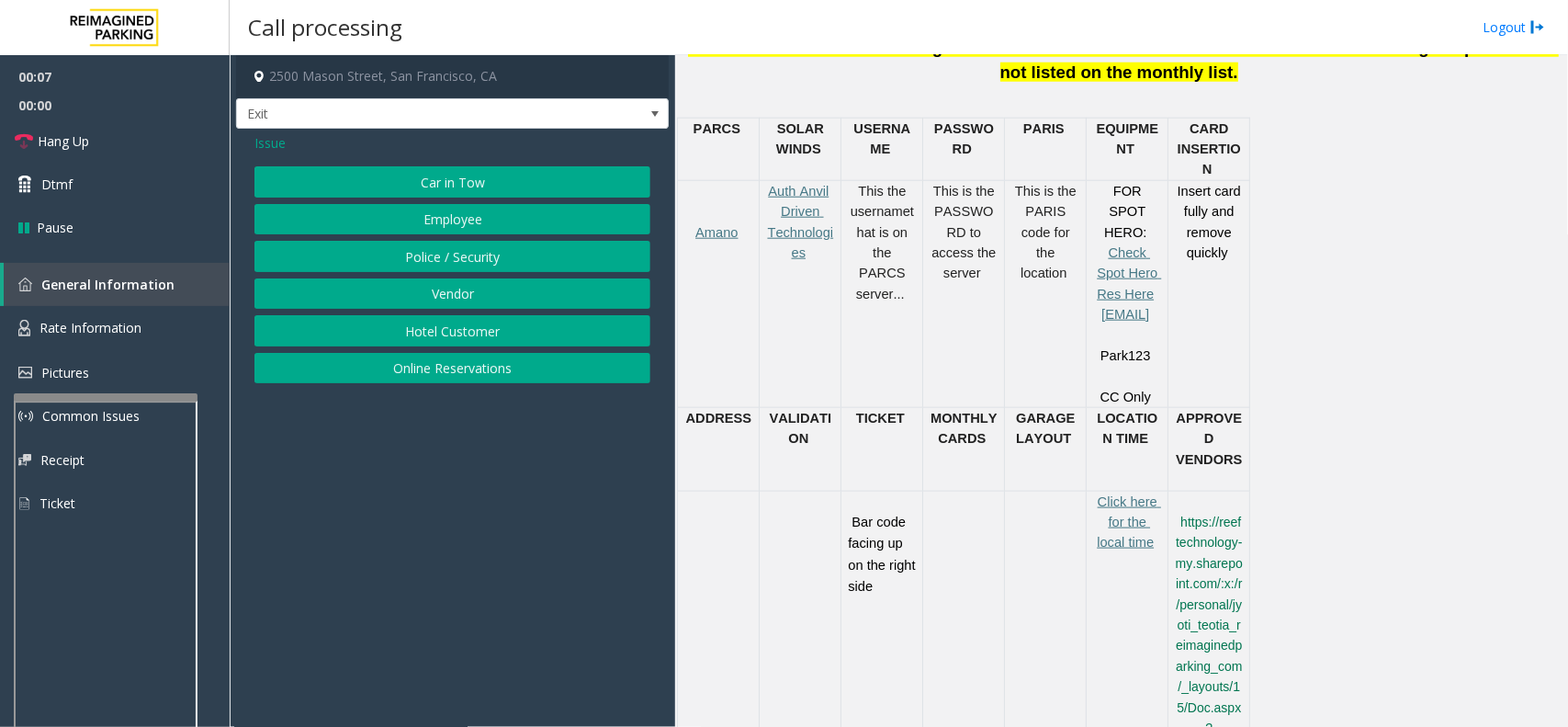 click on "Online Reservations" 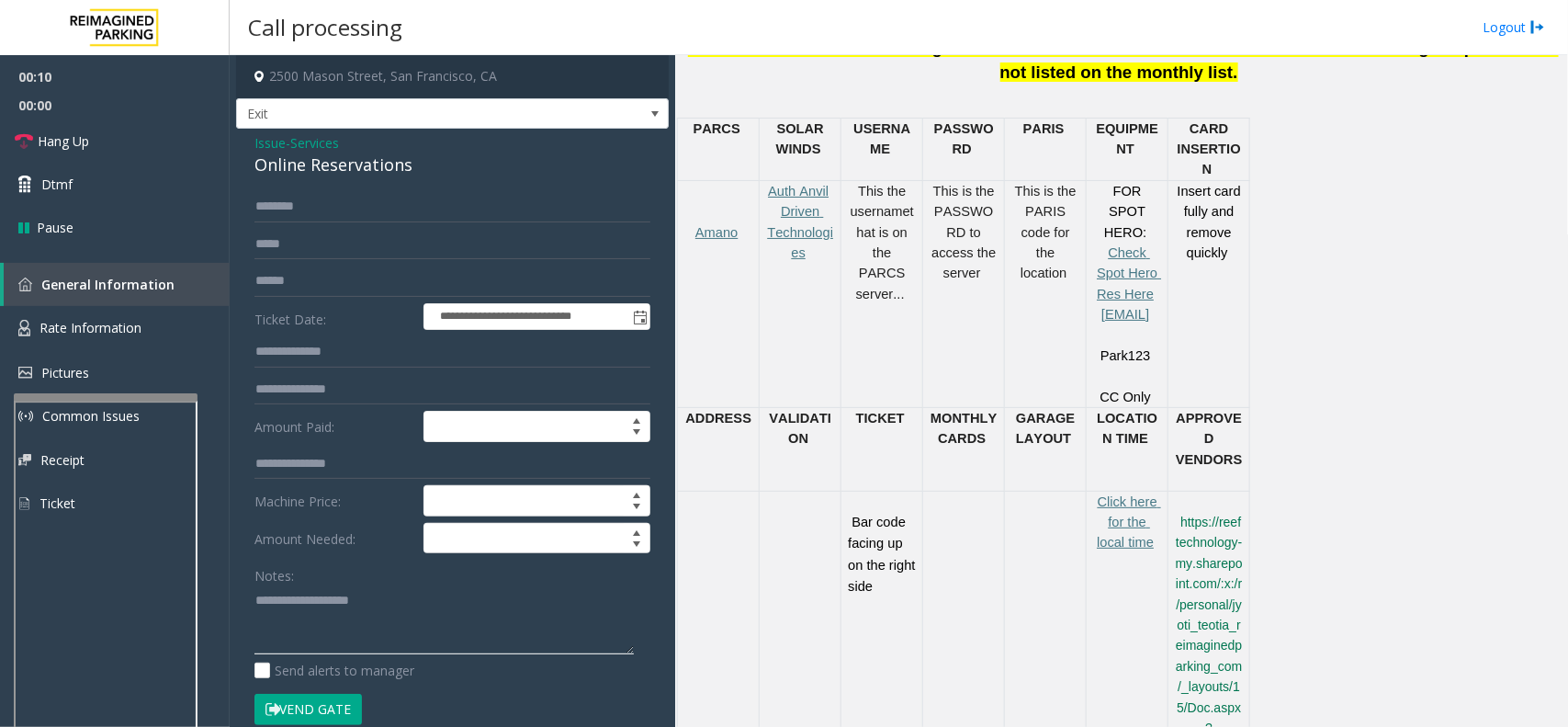 click 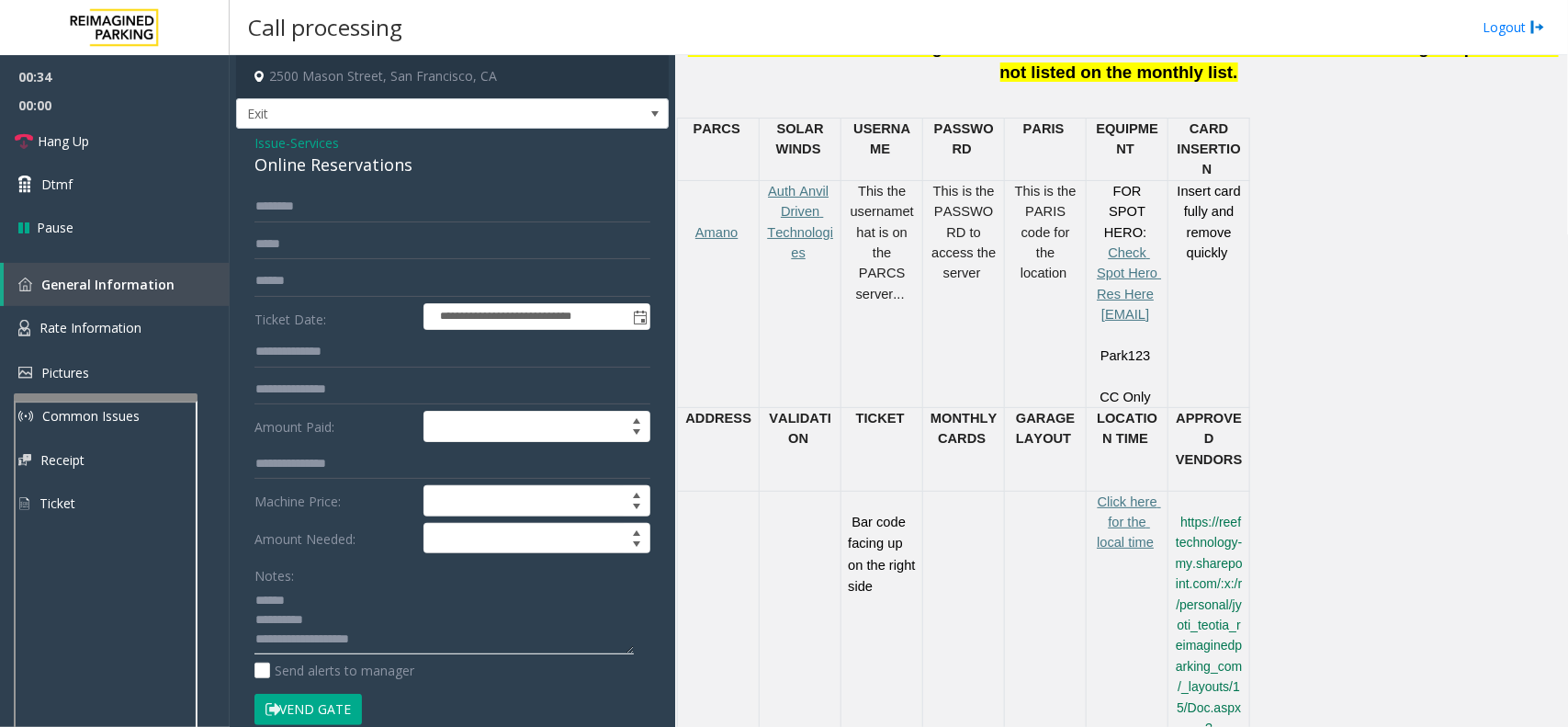 scroll, scrollTop: 14, scrollLeft: 0, axis: vertical 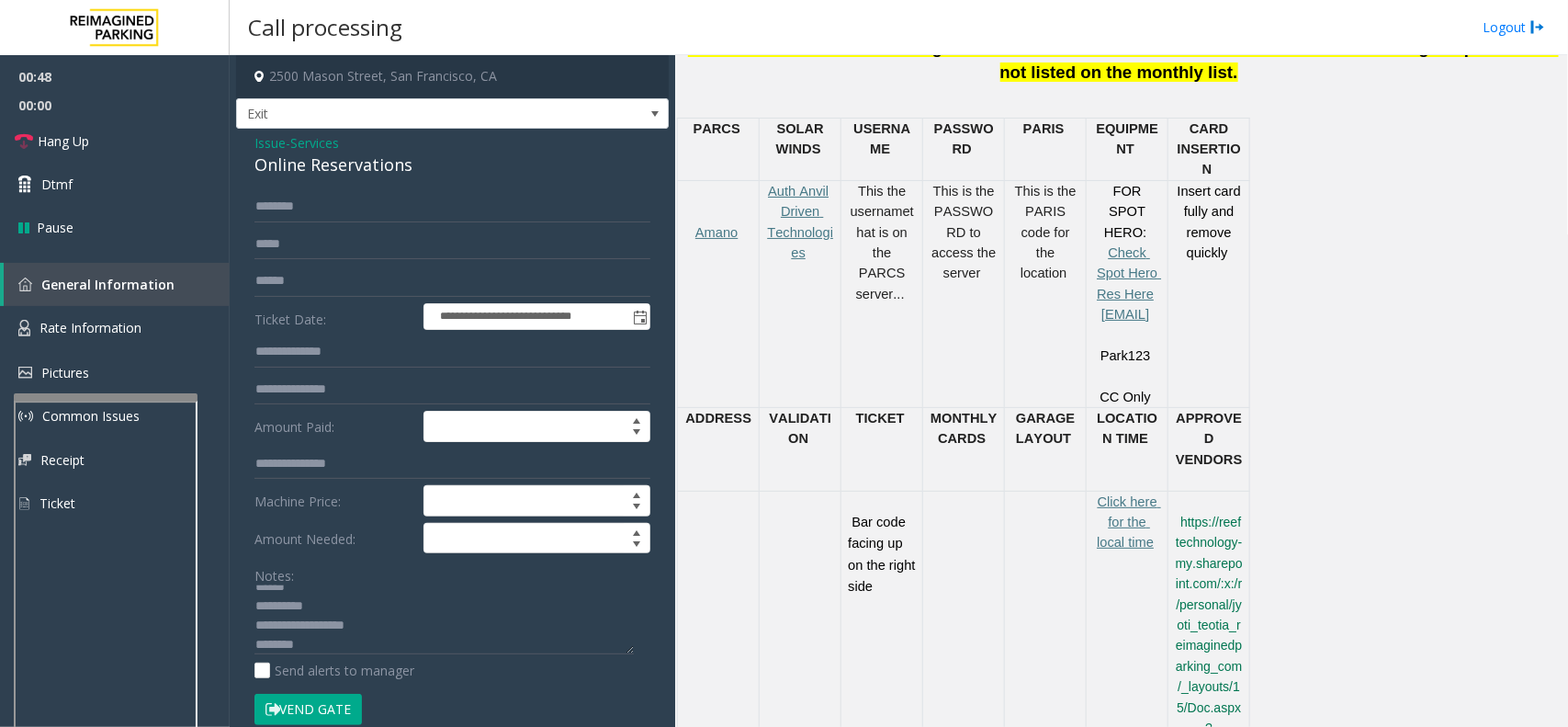 click on "**********" 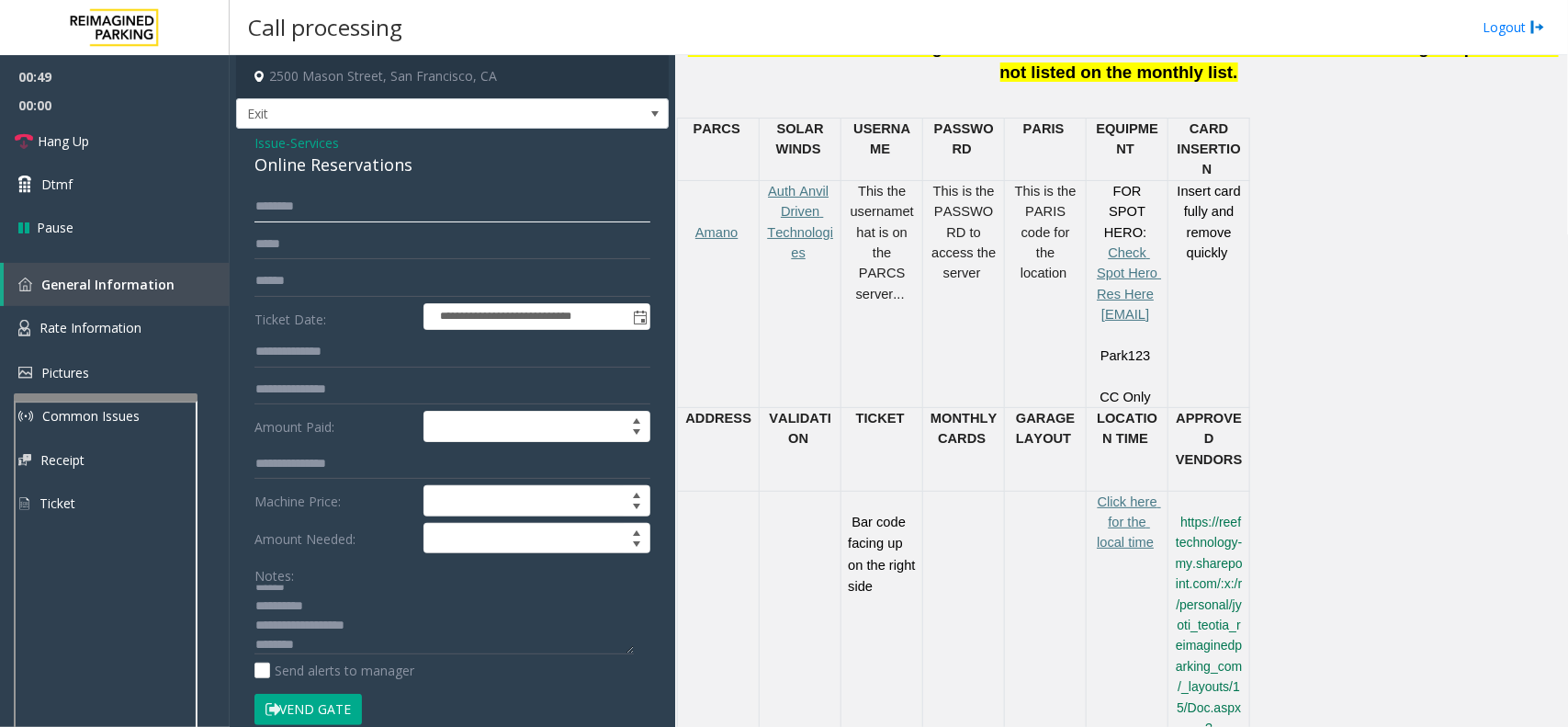 click 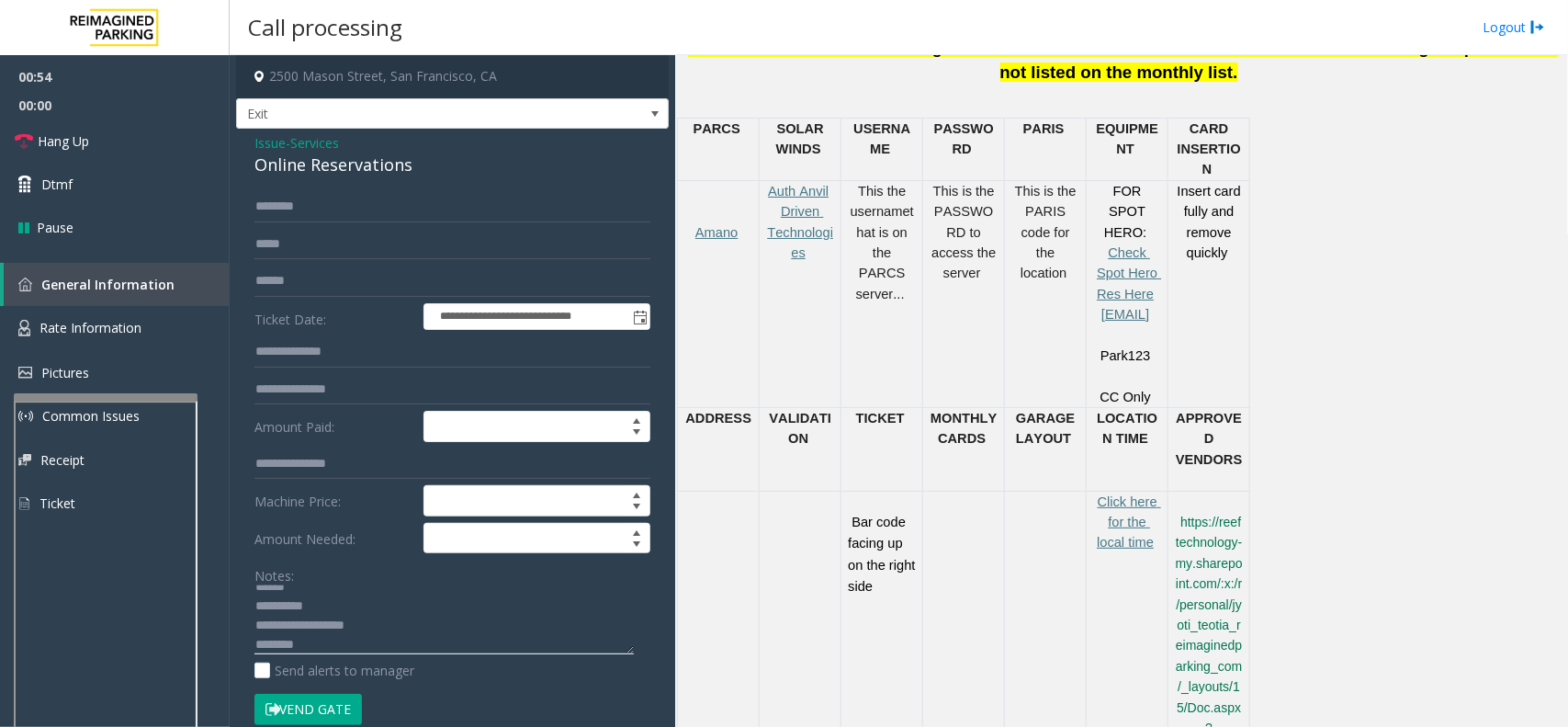 click 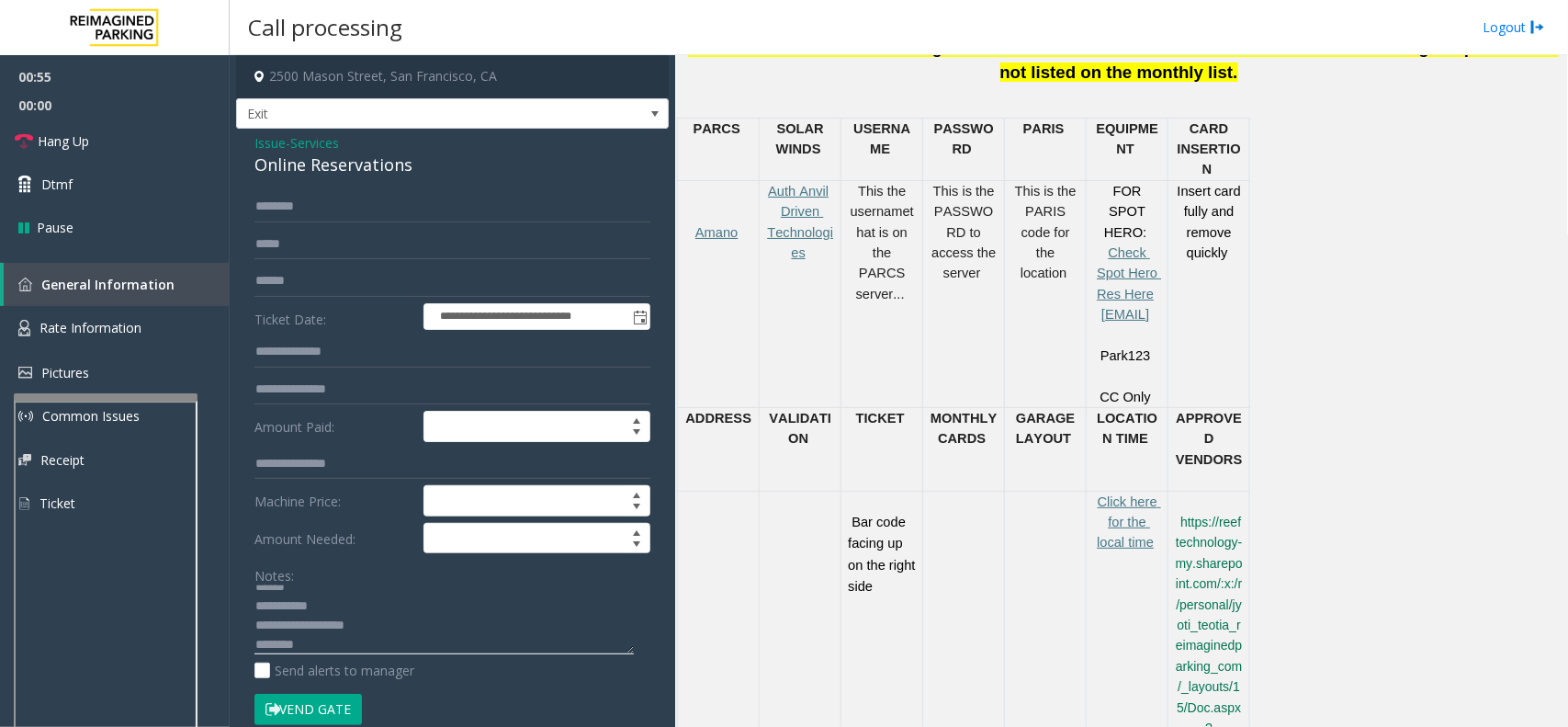 paste on "**********" 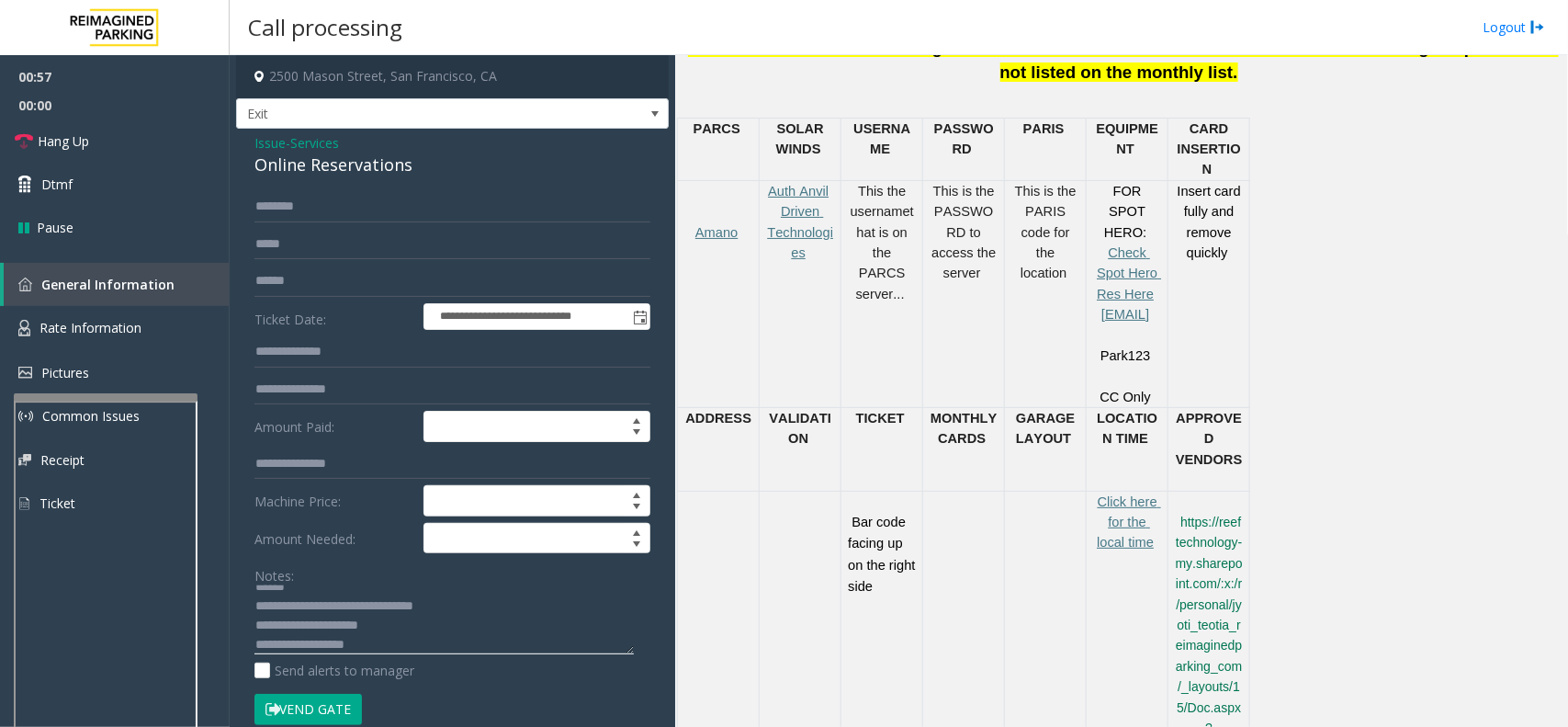 type on "**********" 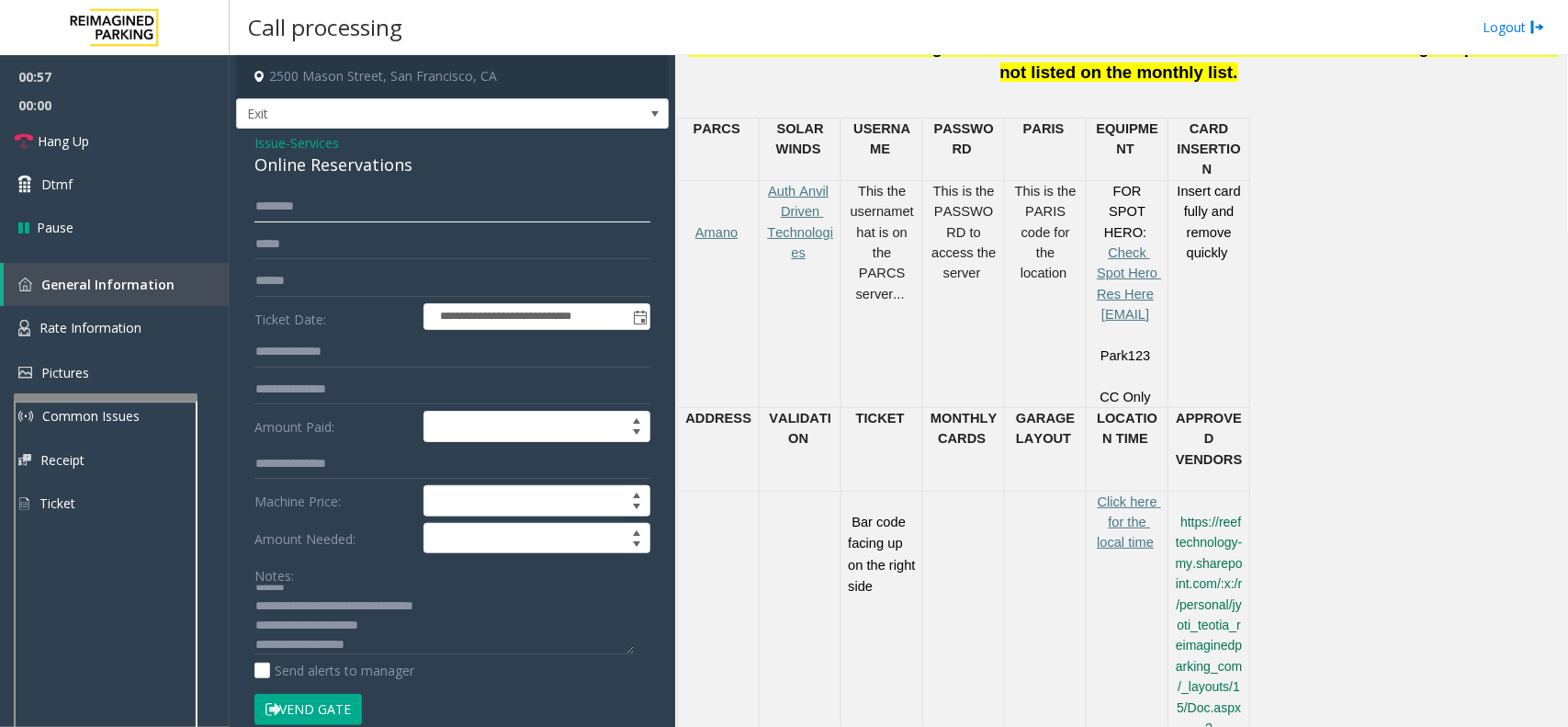 click 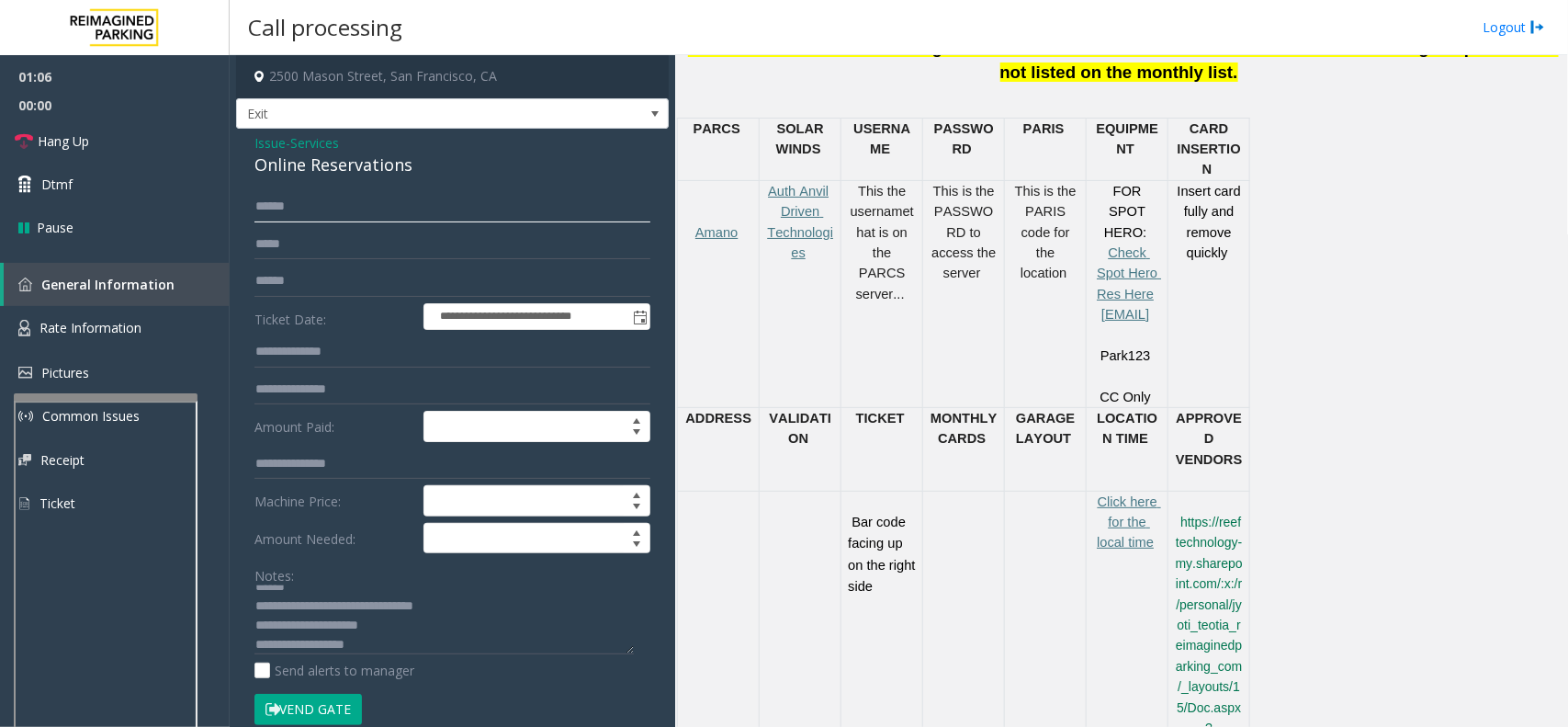type on "******" 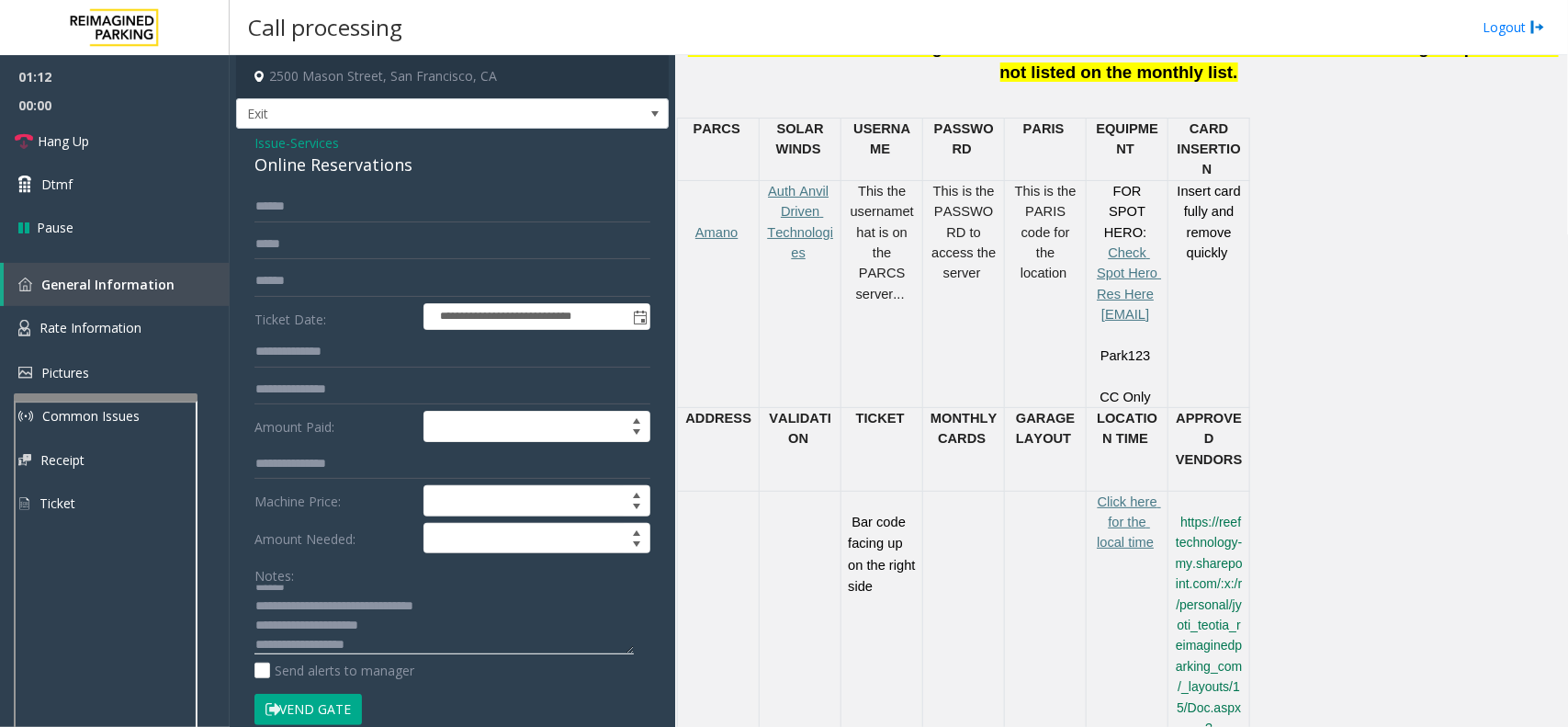 scroll, scrollTop: 0, scrollLeft: 0, axis: both 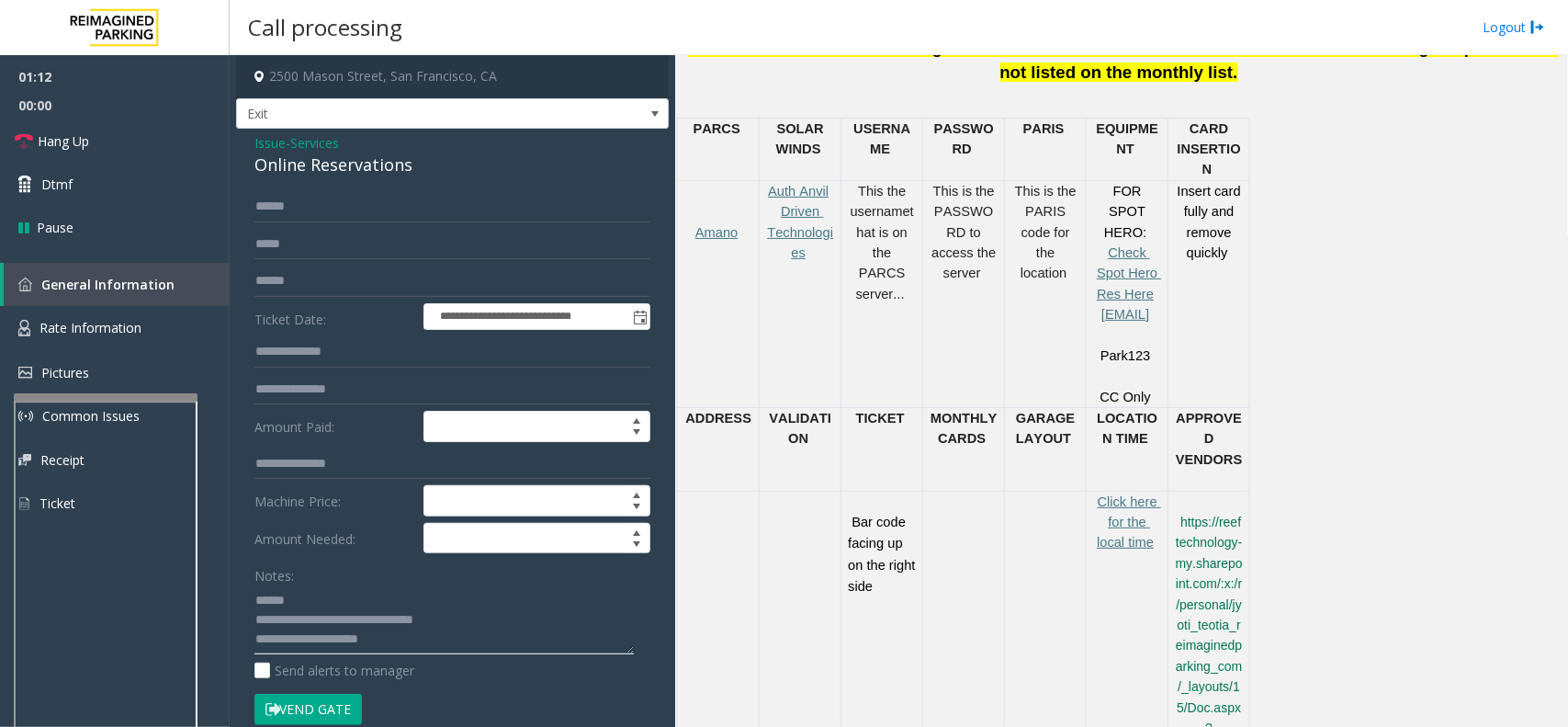 drag, startPoint x: 320, startPoint y: 600, endPoint x: 386, endPoint y: 605, distance: 66.1891 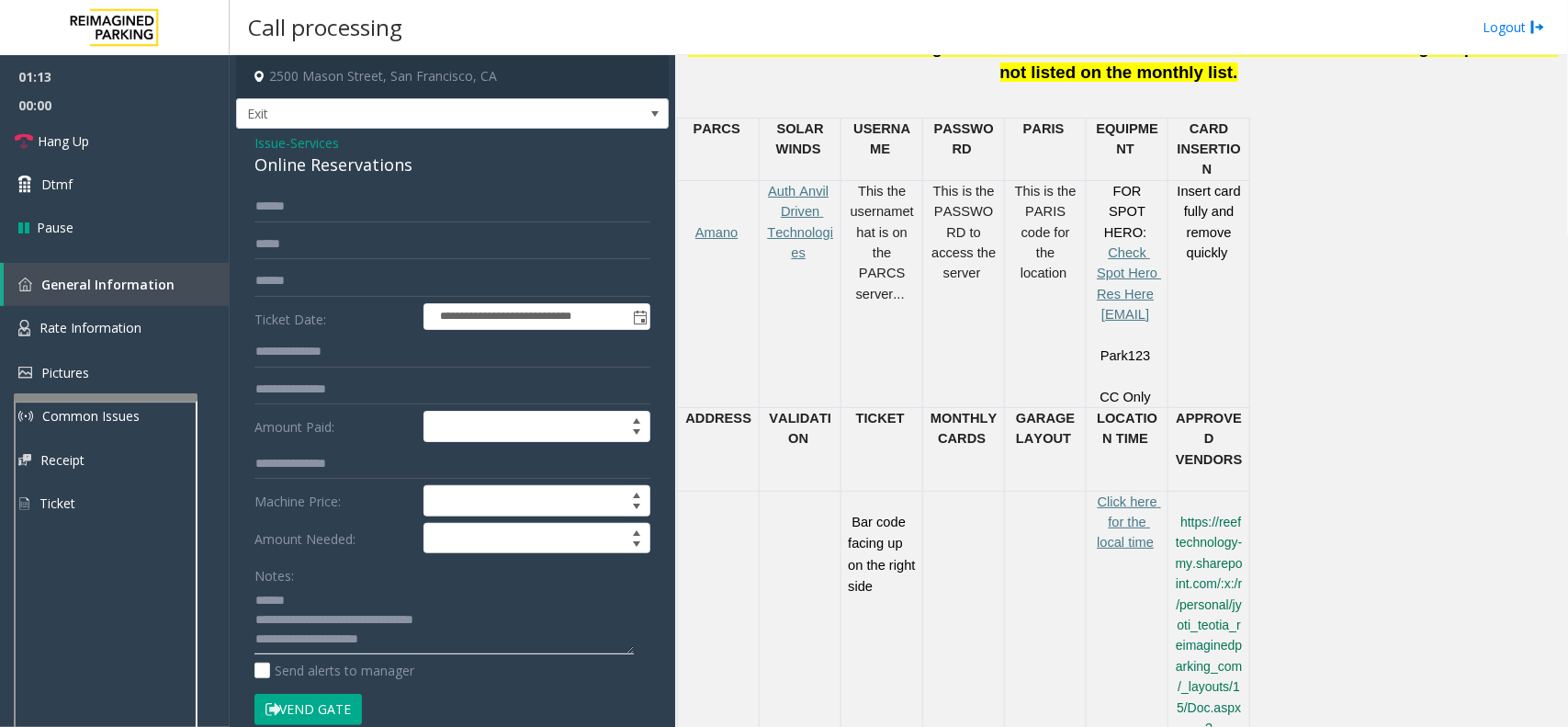 click 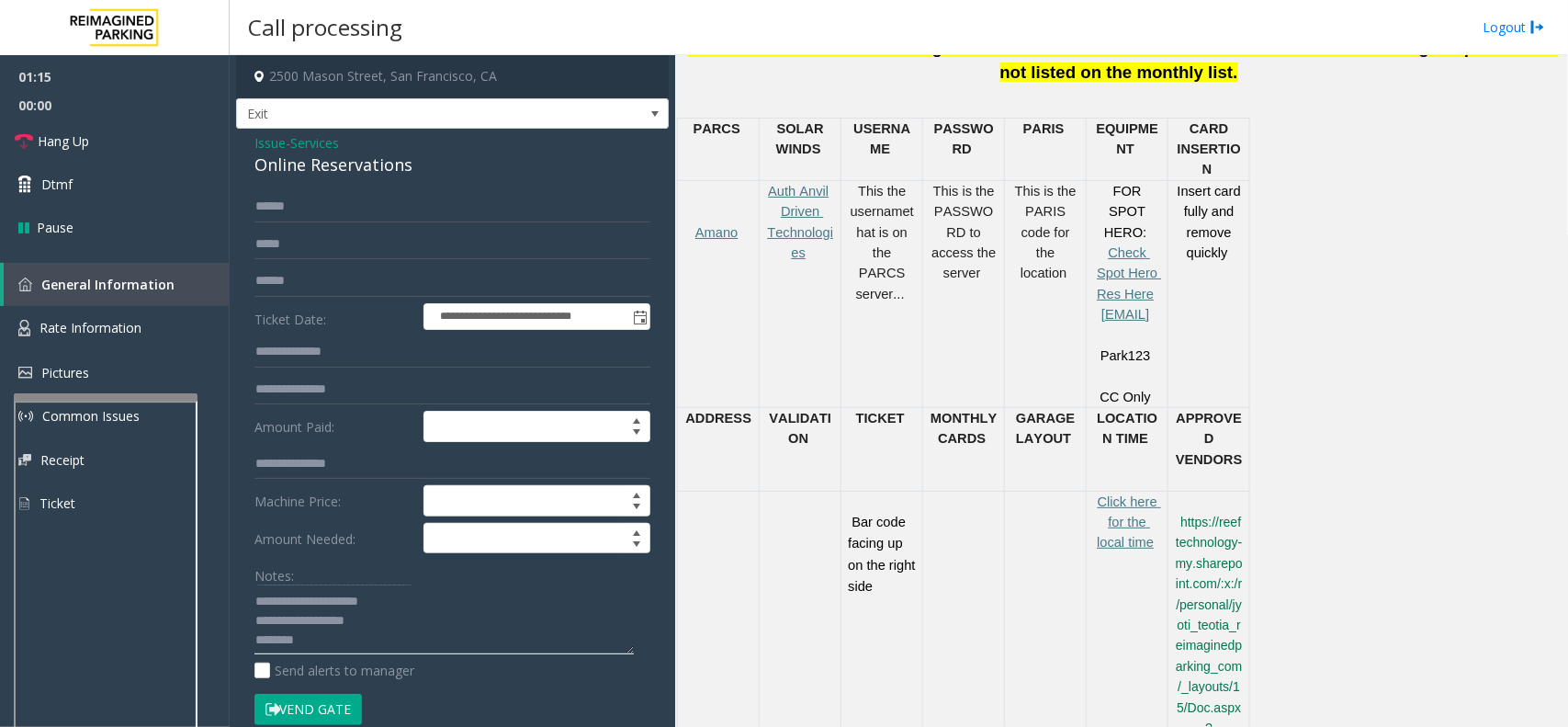 scroll, scrollTop: 0, scrollLeft: 0, axis: both 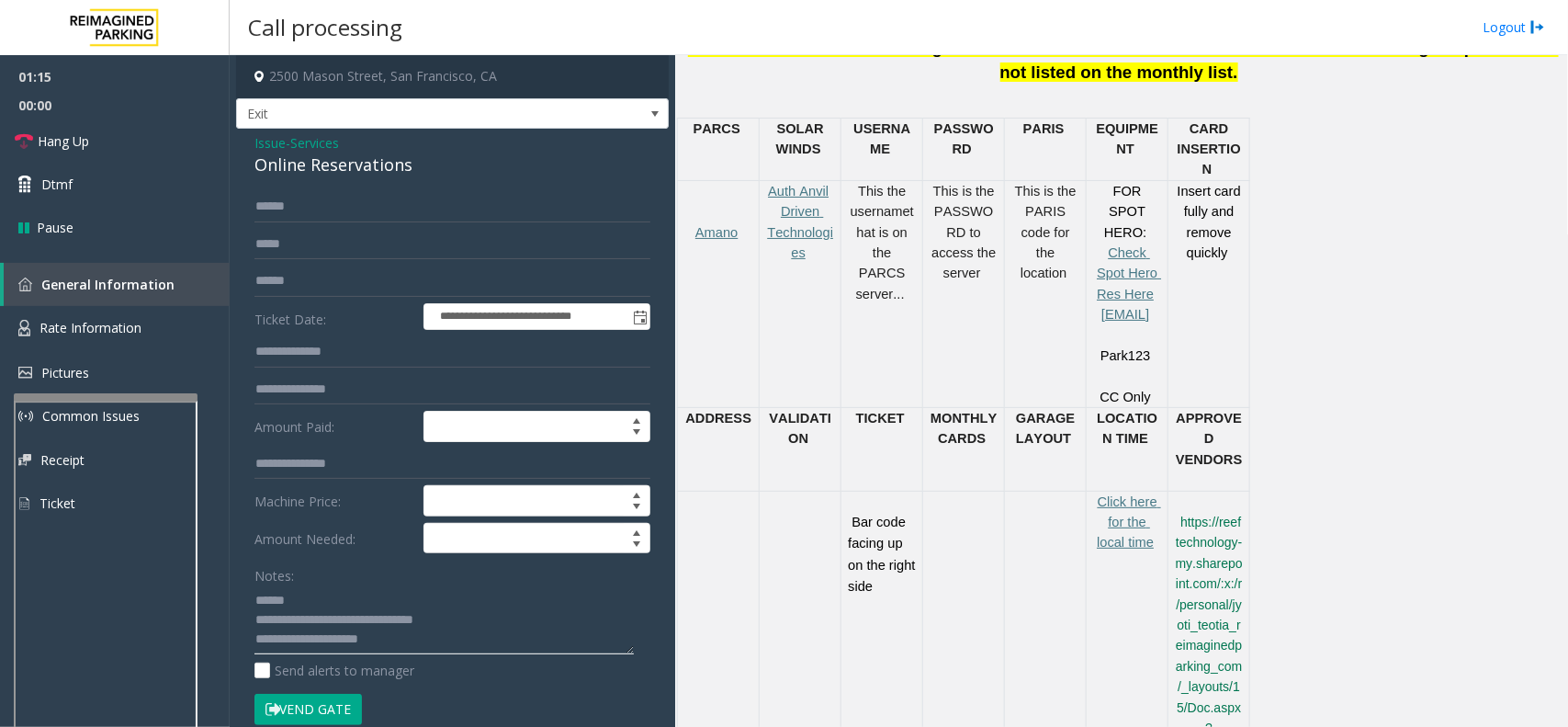 drag, startPoint x: 405, startPoint y: 641, endPoint x: 383, endPoint y: 598, distance: 48.301139 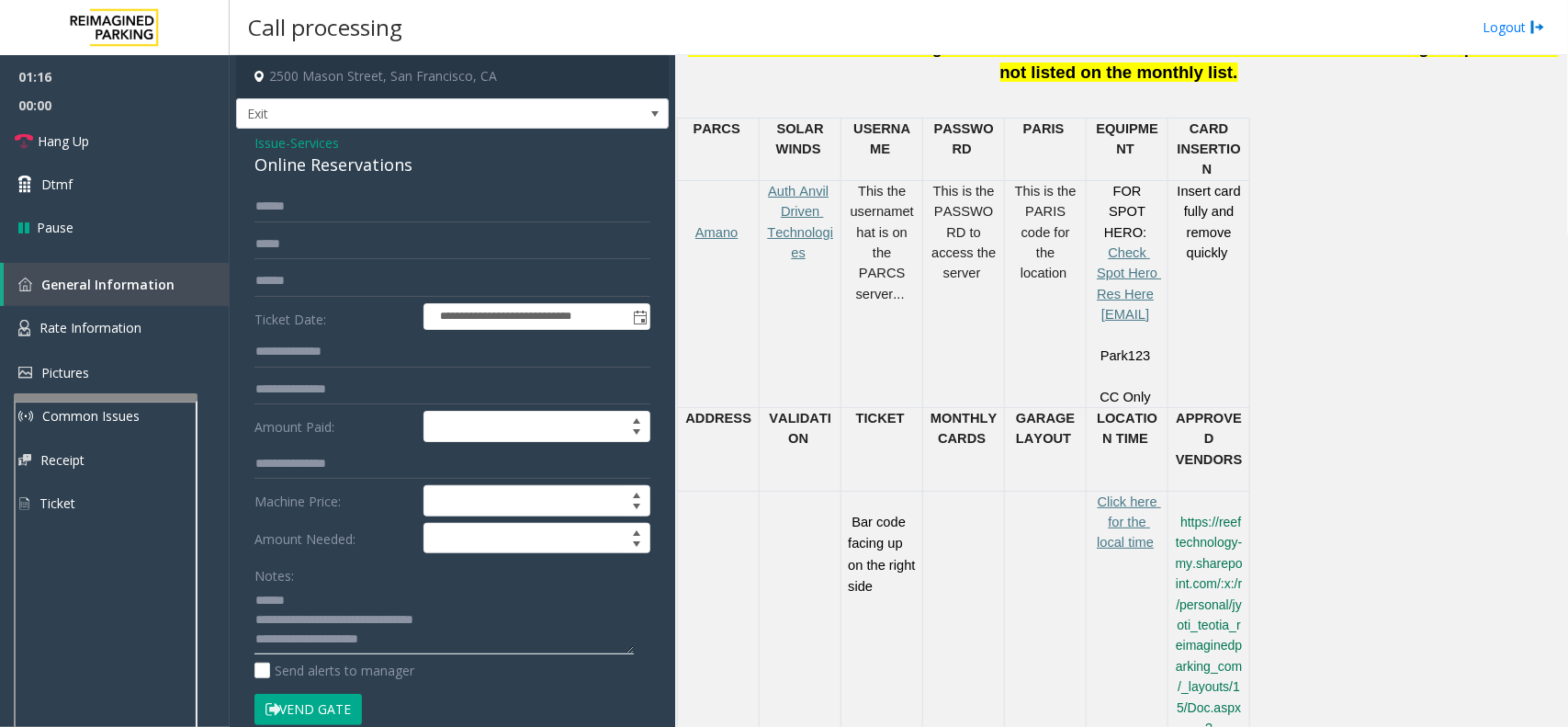 click 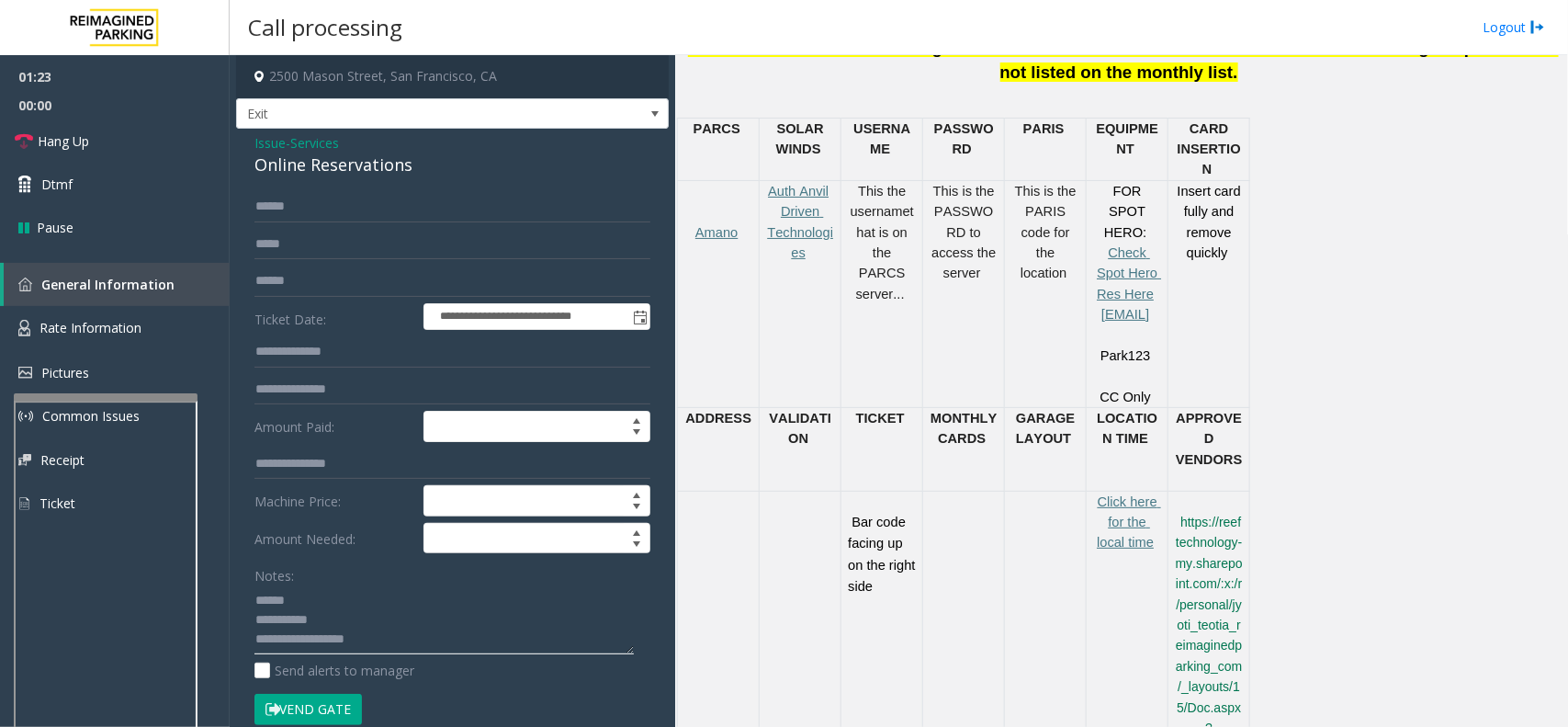 paste on "**********" 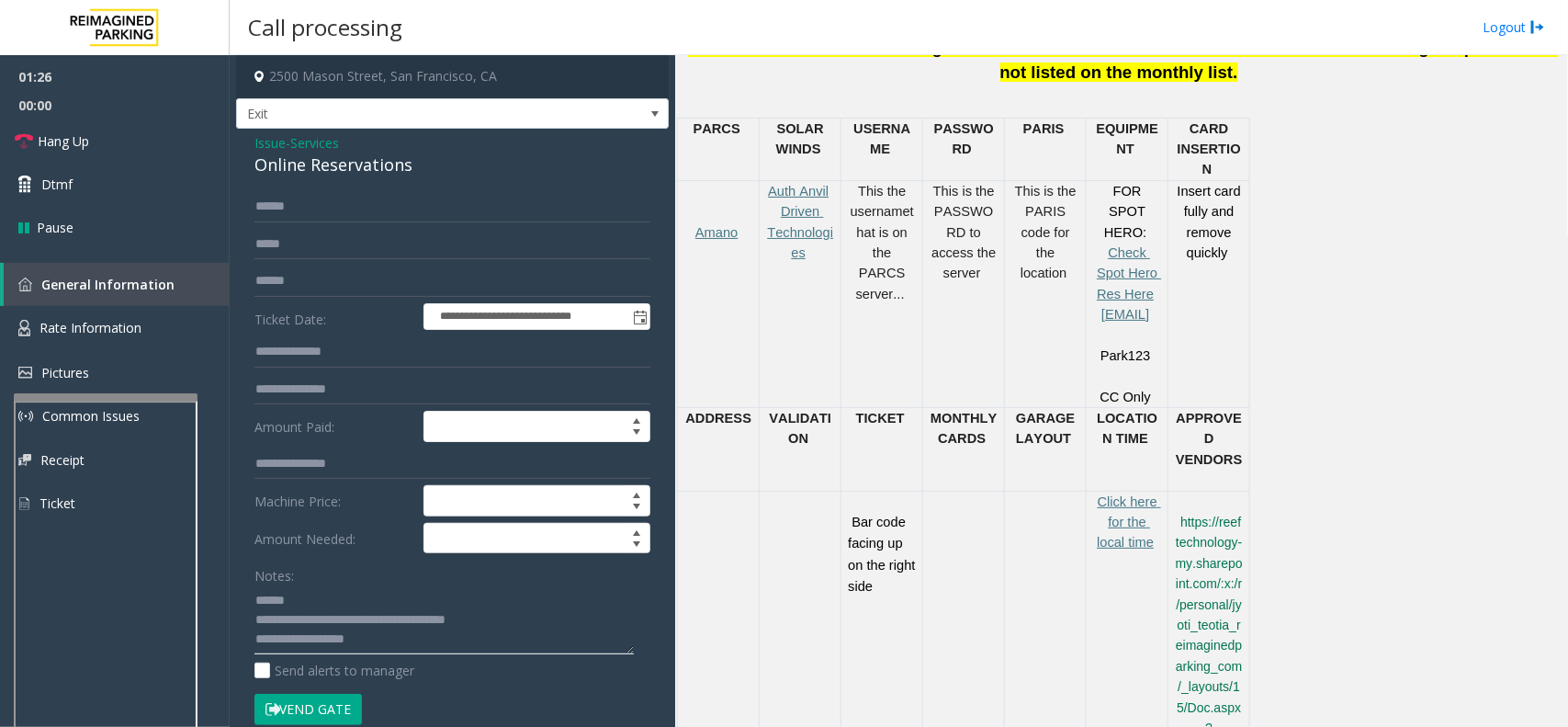scroll, scrollTop: 18, scrollLeft: 0, axis: vertical 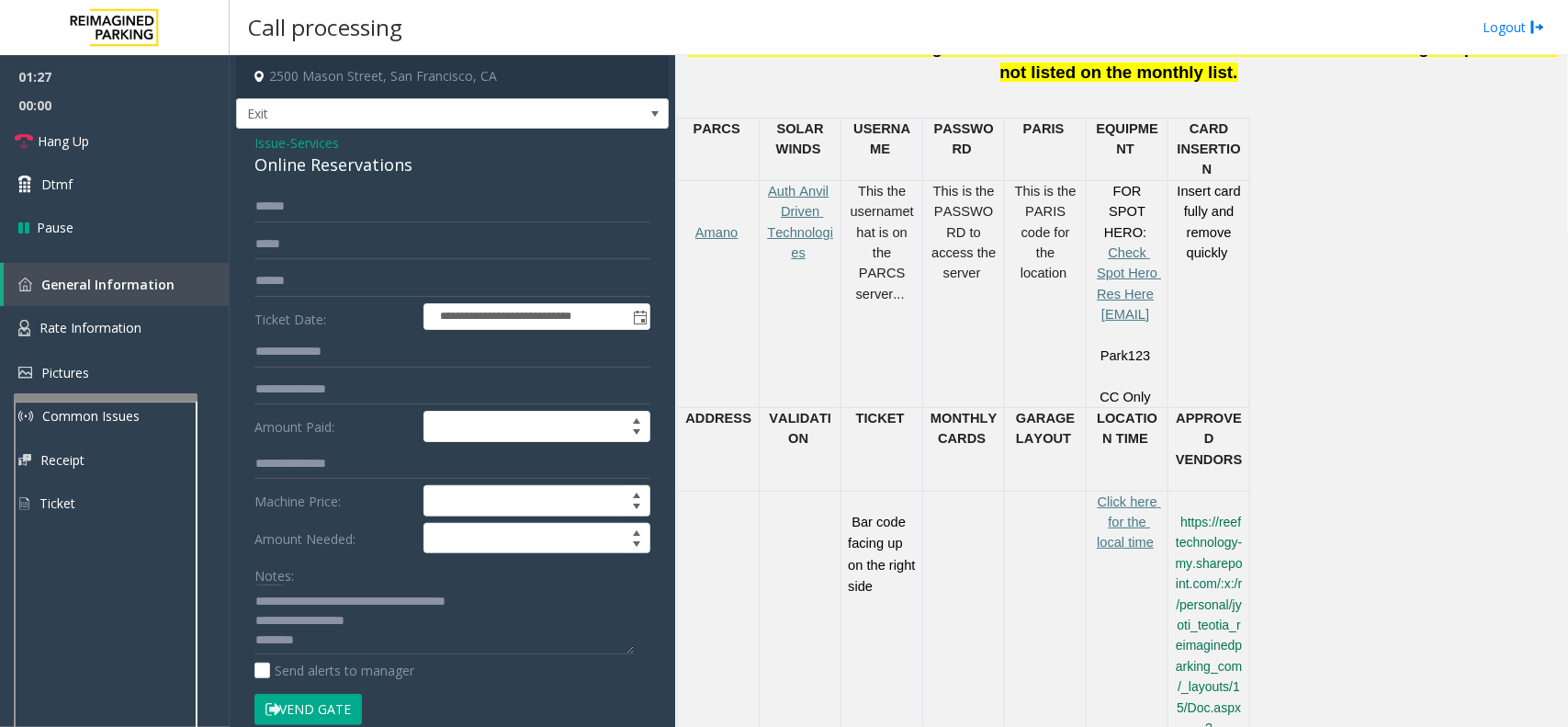 click on "Vend Gate" 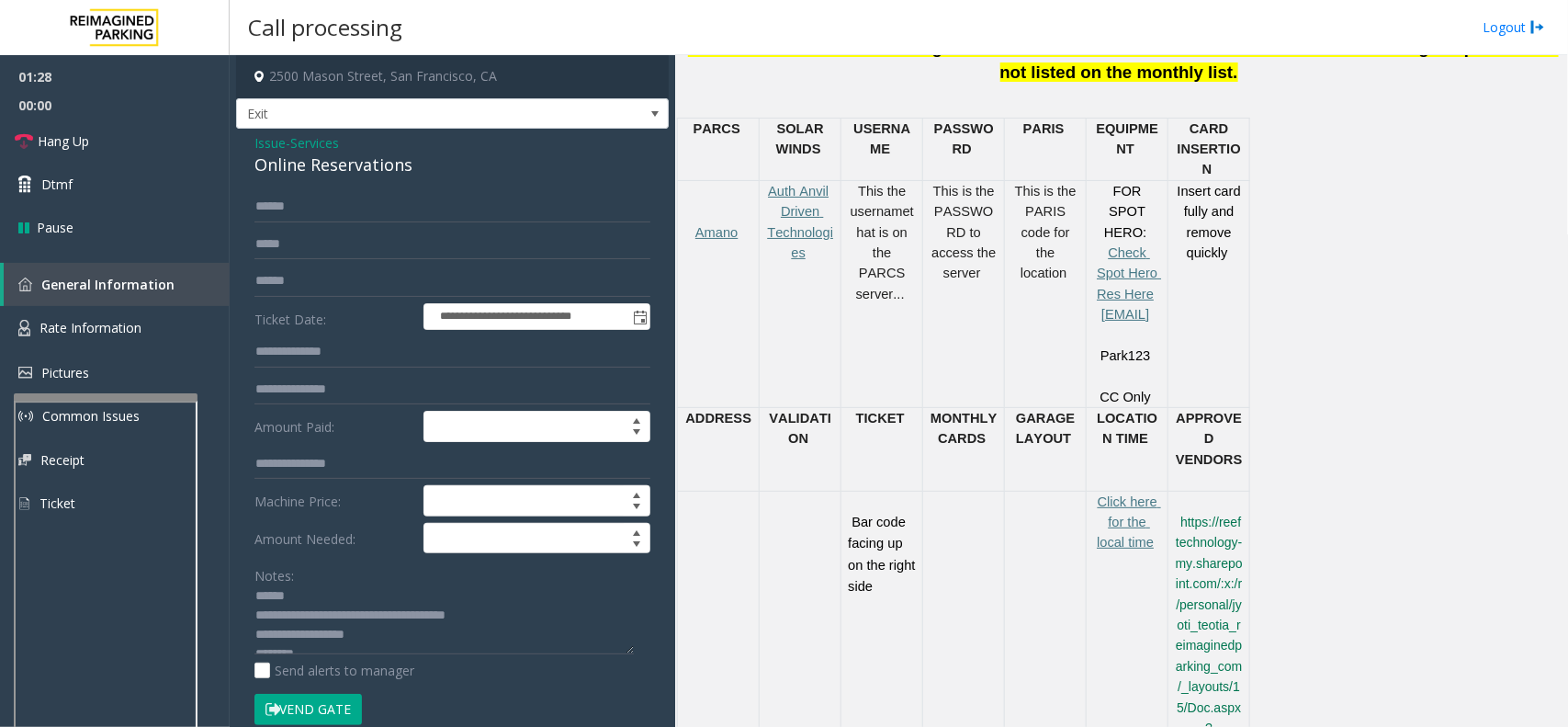 scroll, scrollTop: 0, scrollLeft: 0, axis: both 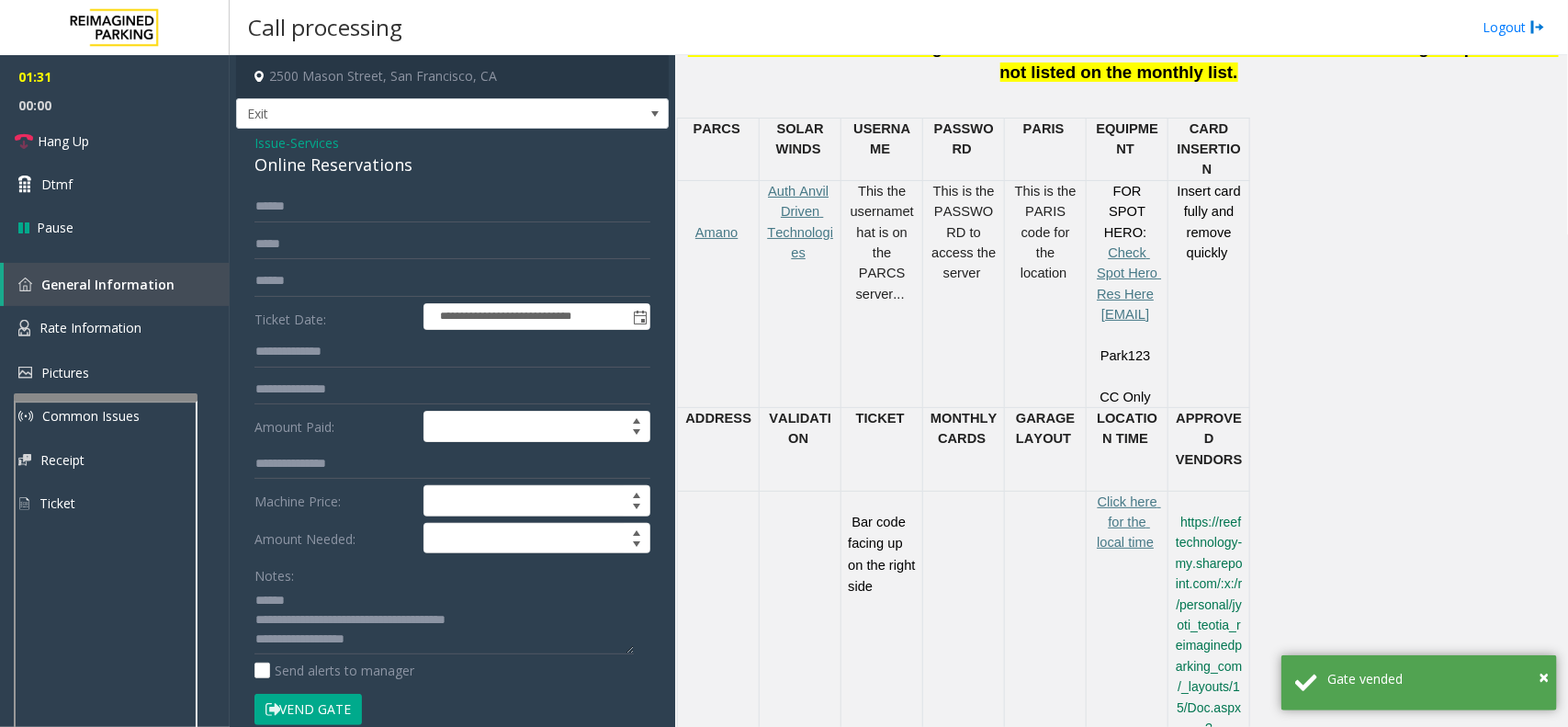 click on "Online Reservations" 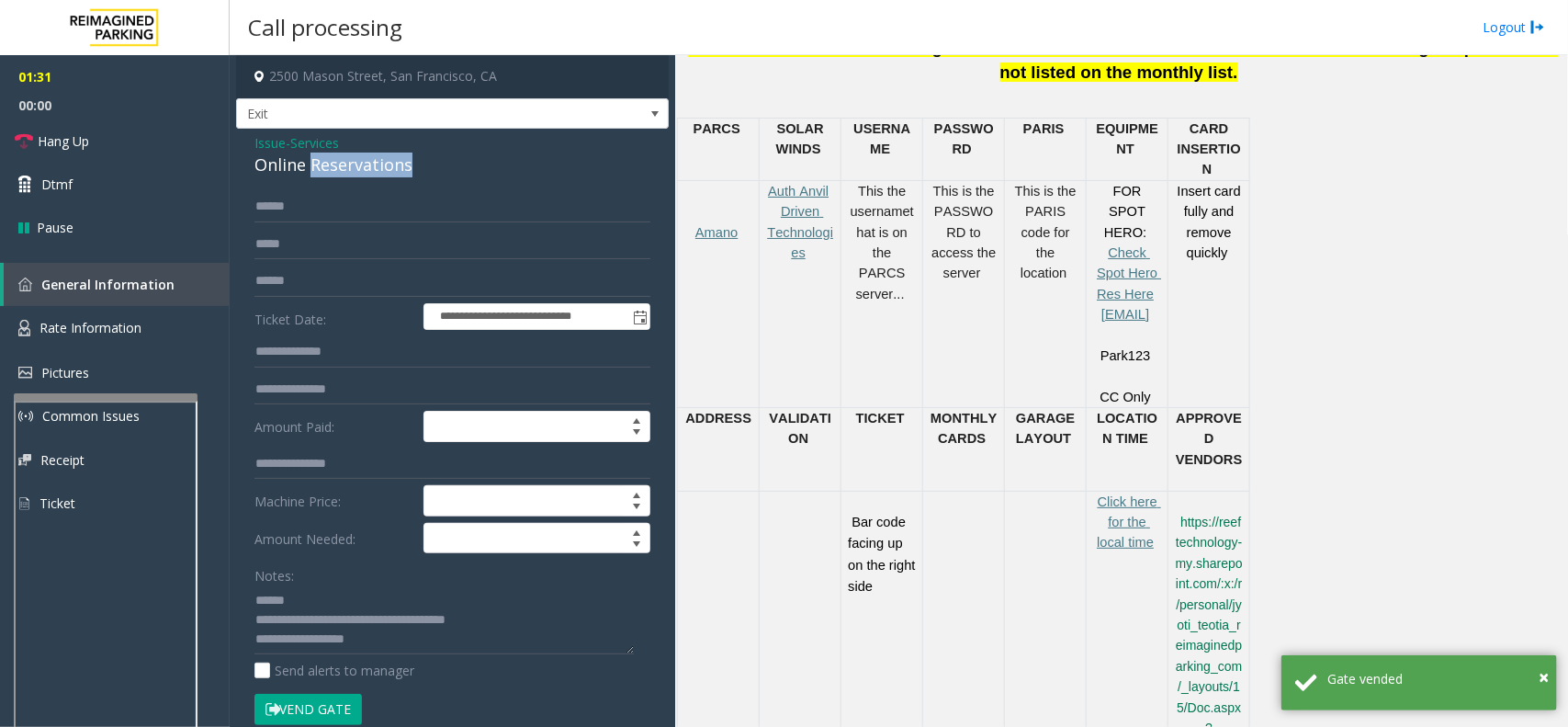 click on "Online Reservations" 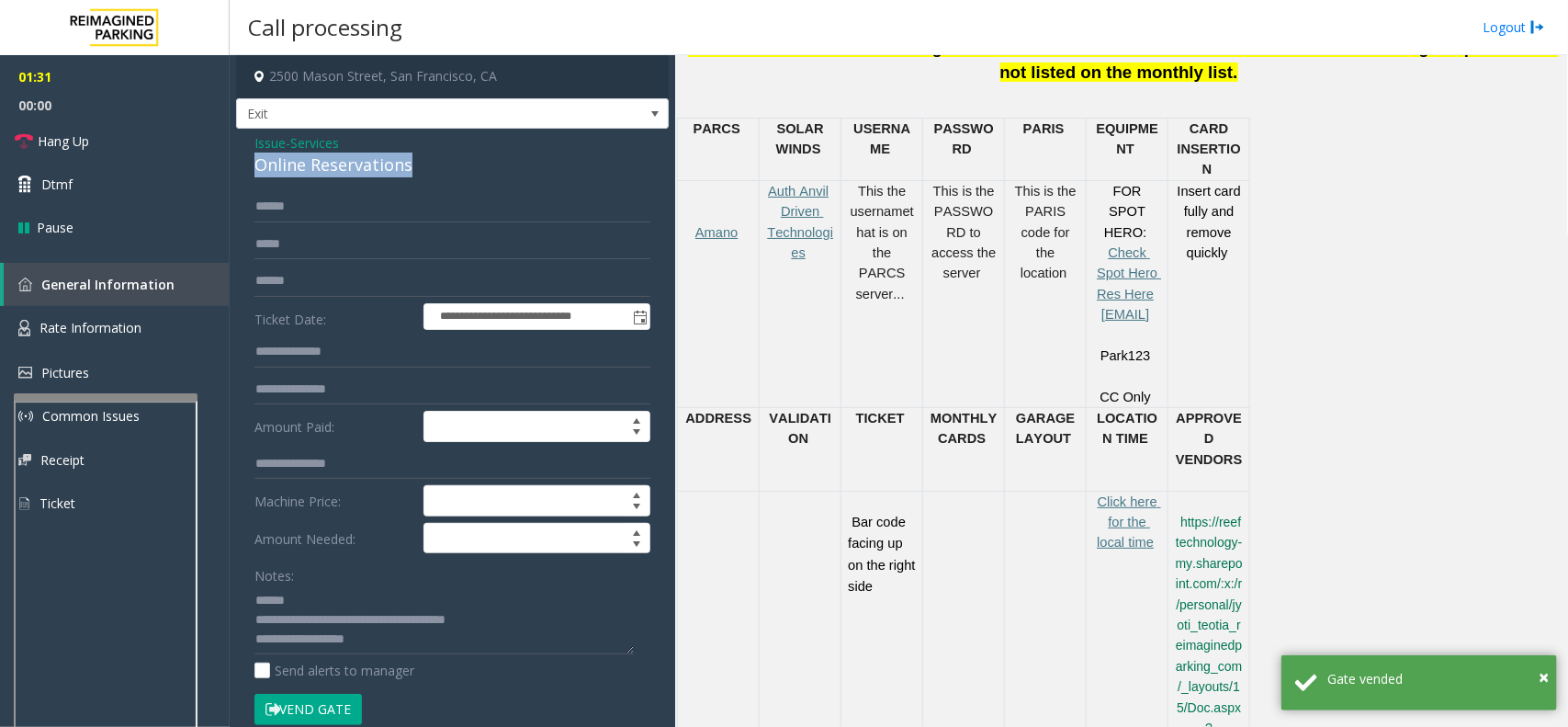 click on "Online Reservations" 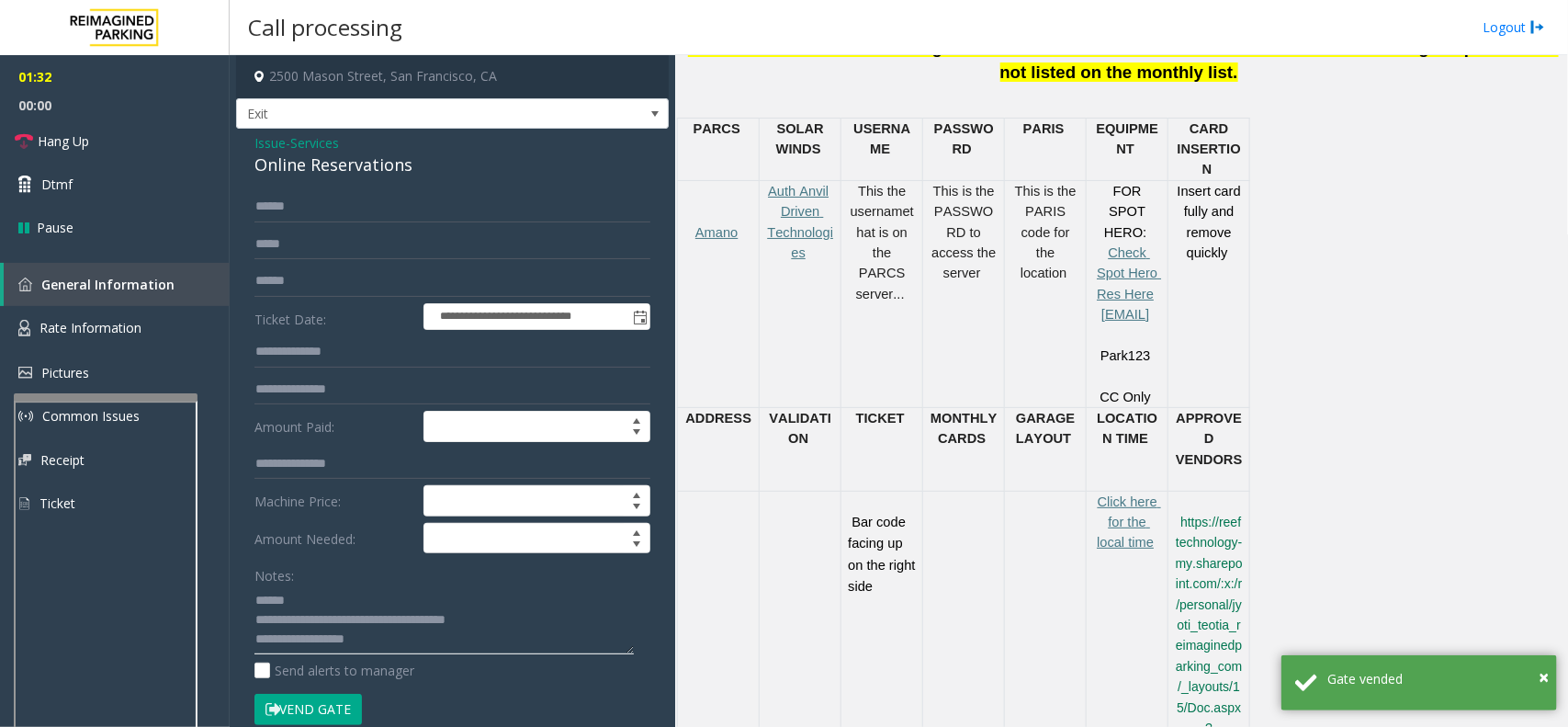 click 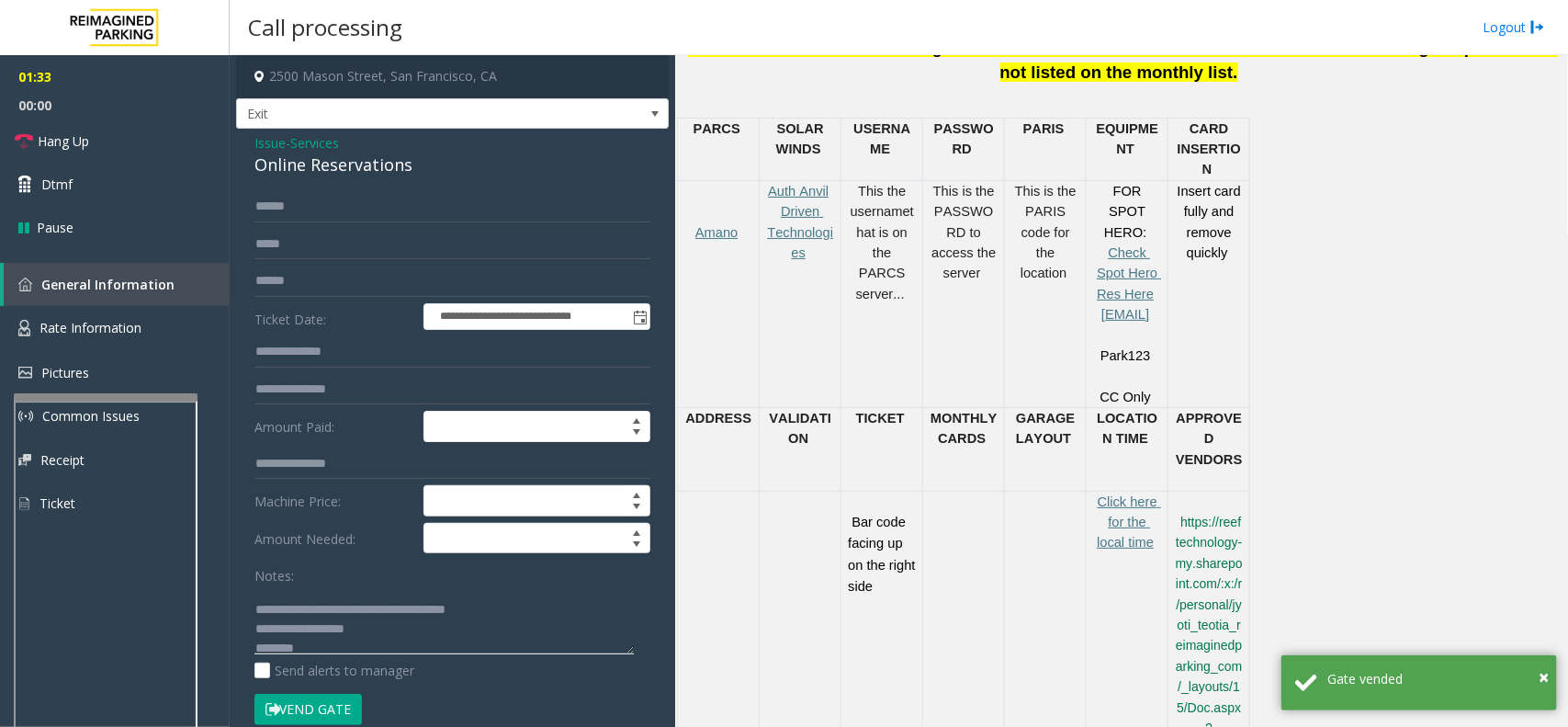scroll, scrollTop: 38, scrollLeft: 0, axis: vertical 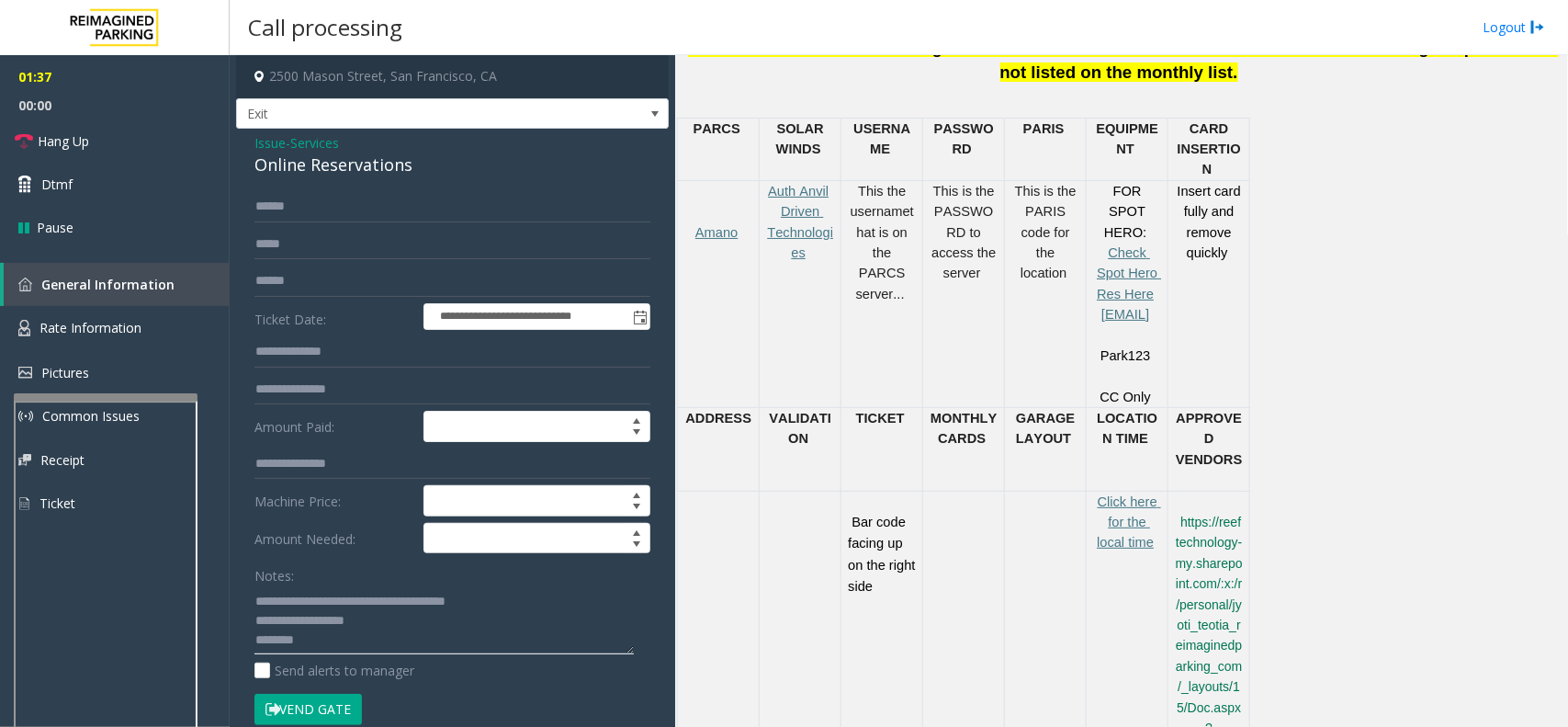 click 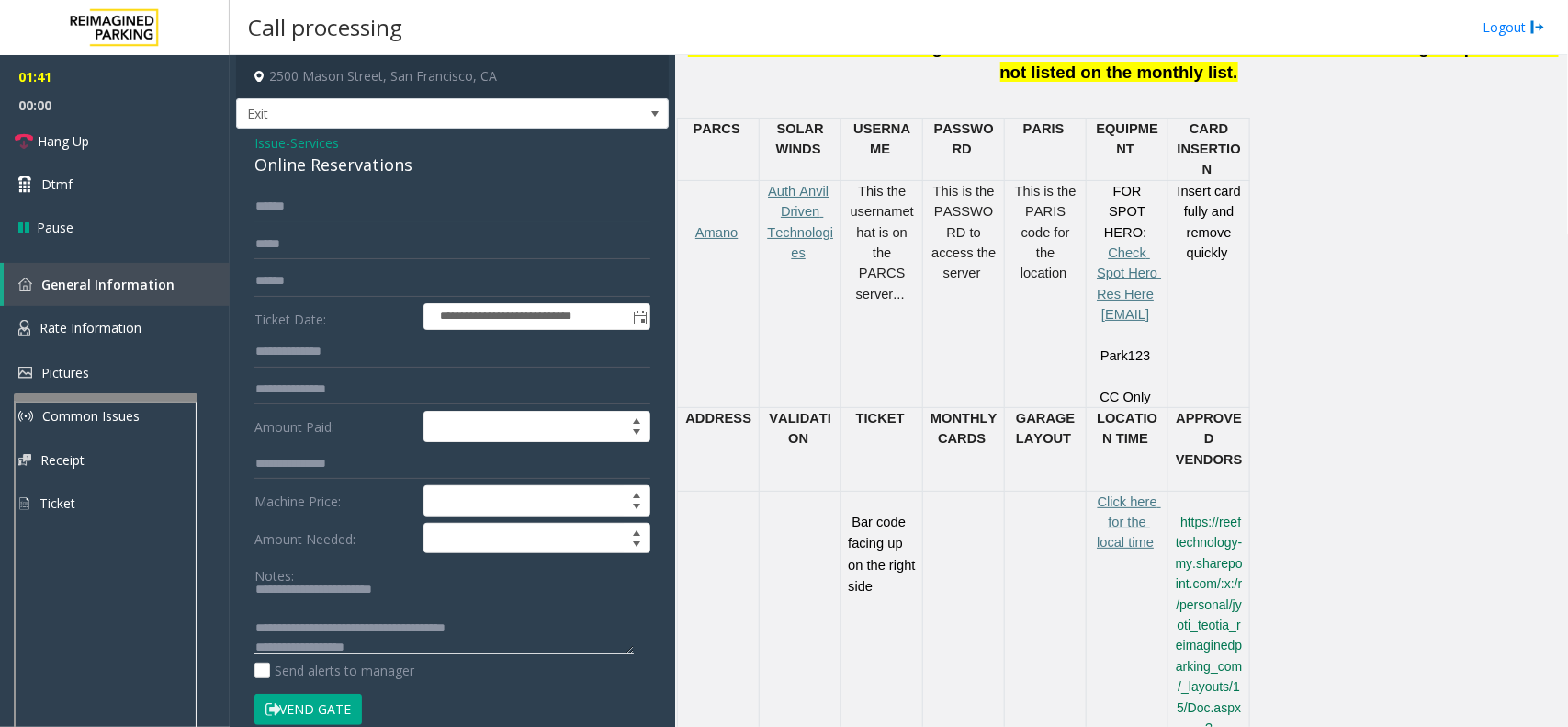 scroll, scrollTop: 0, scrollLeft: 0, axis: both 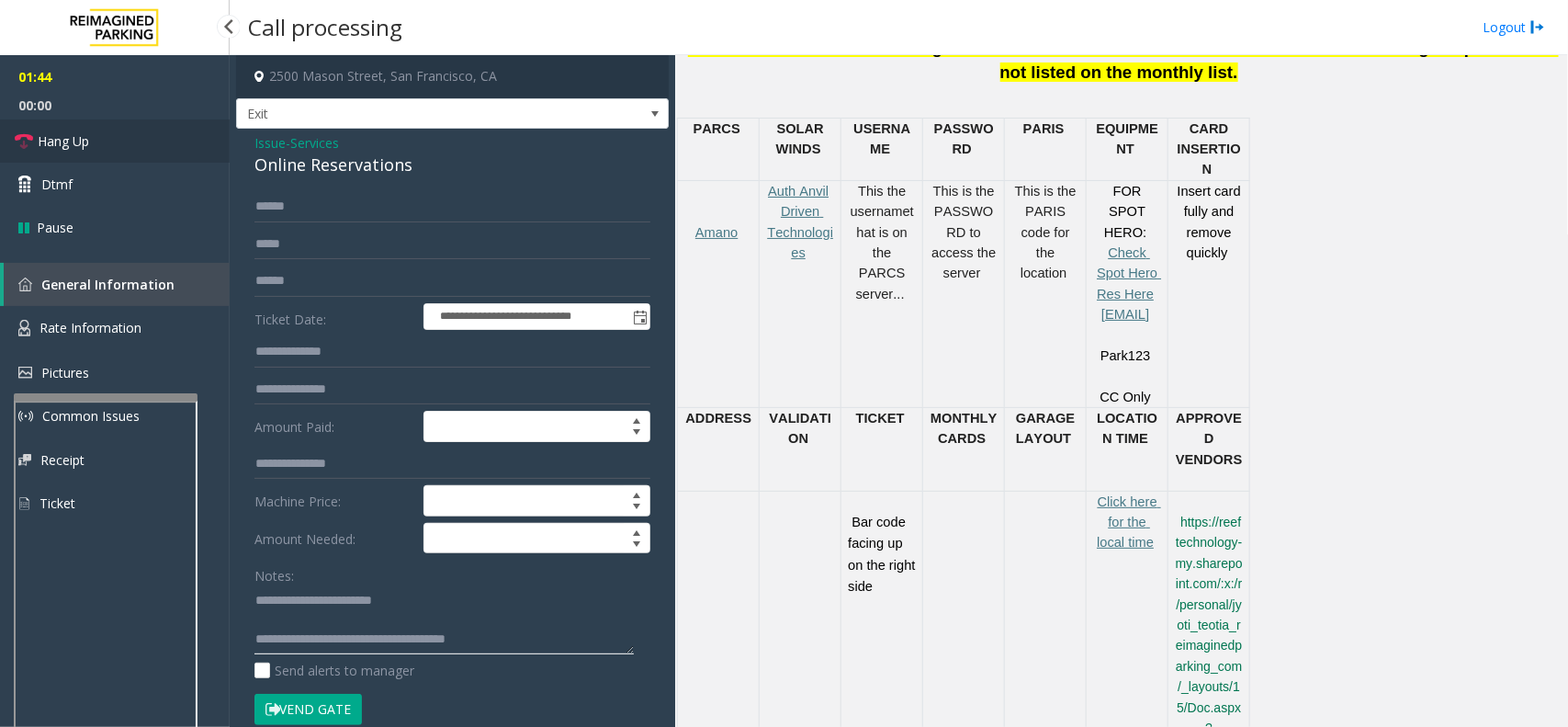 type on "**********" 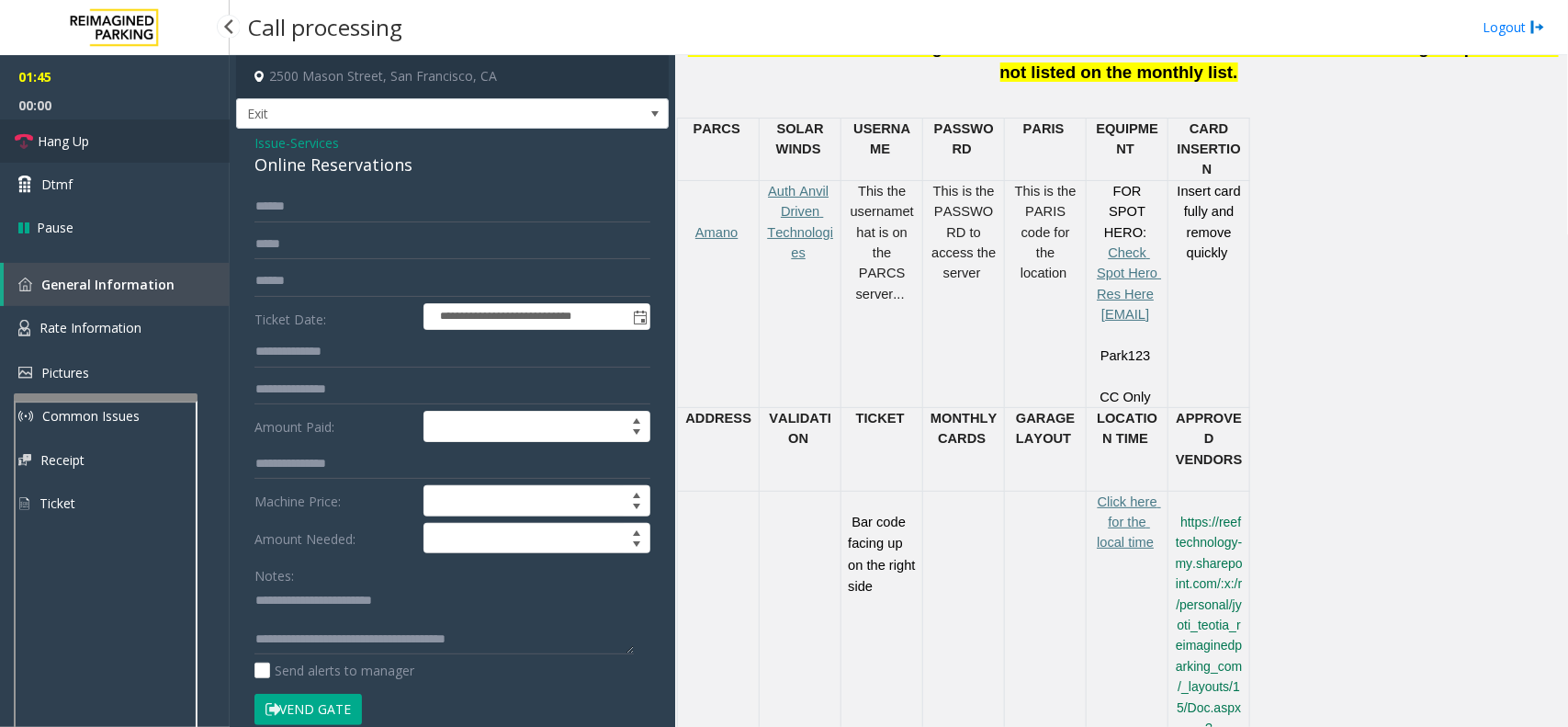 click on "Hang Up" at bounding box center [115, 141] 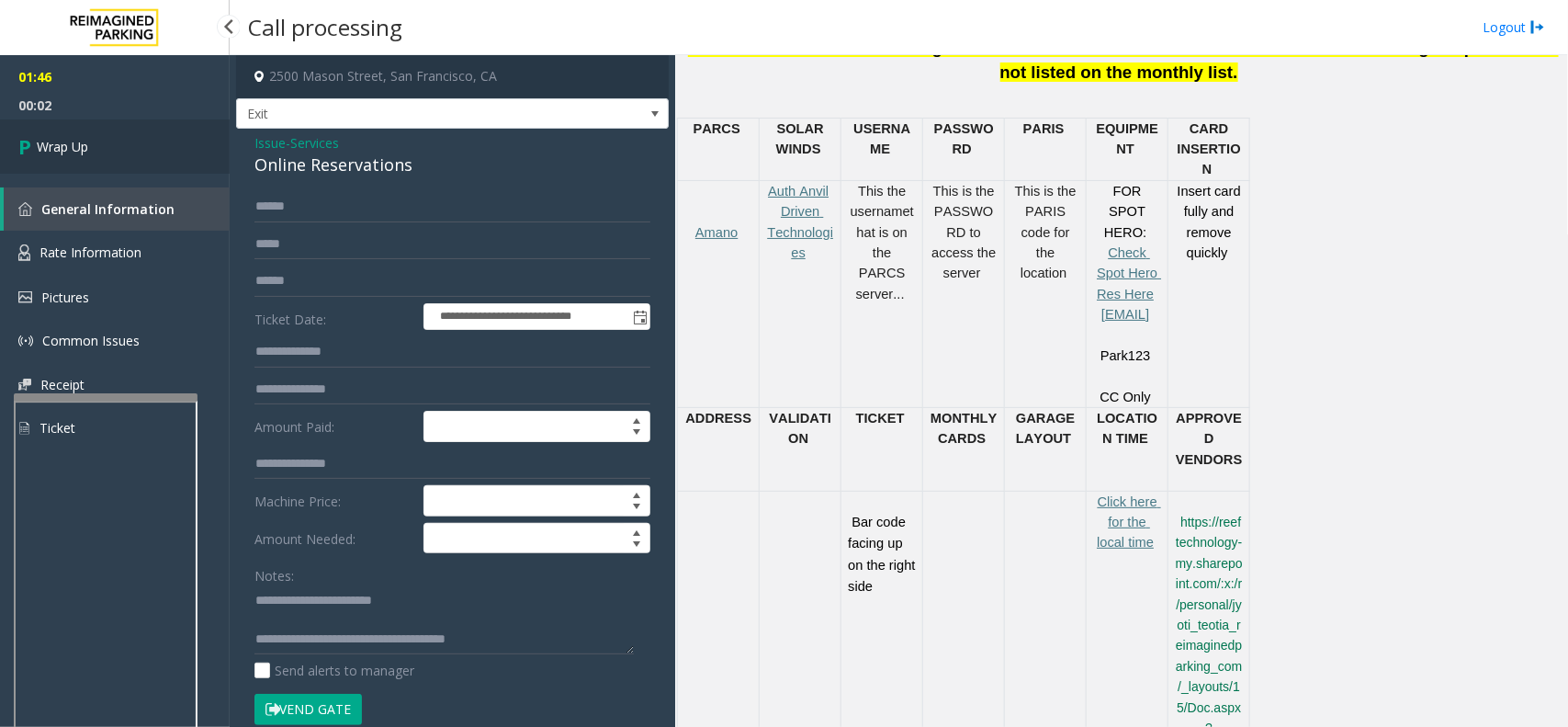 drag, startPoint x: 57, startPoint y: 156, endPoint x: 66, endPoint y: 145, distance: 14.2127 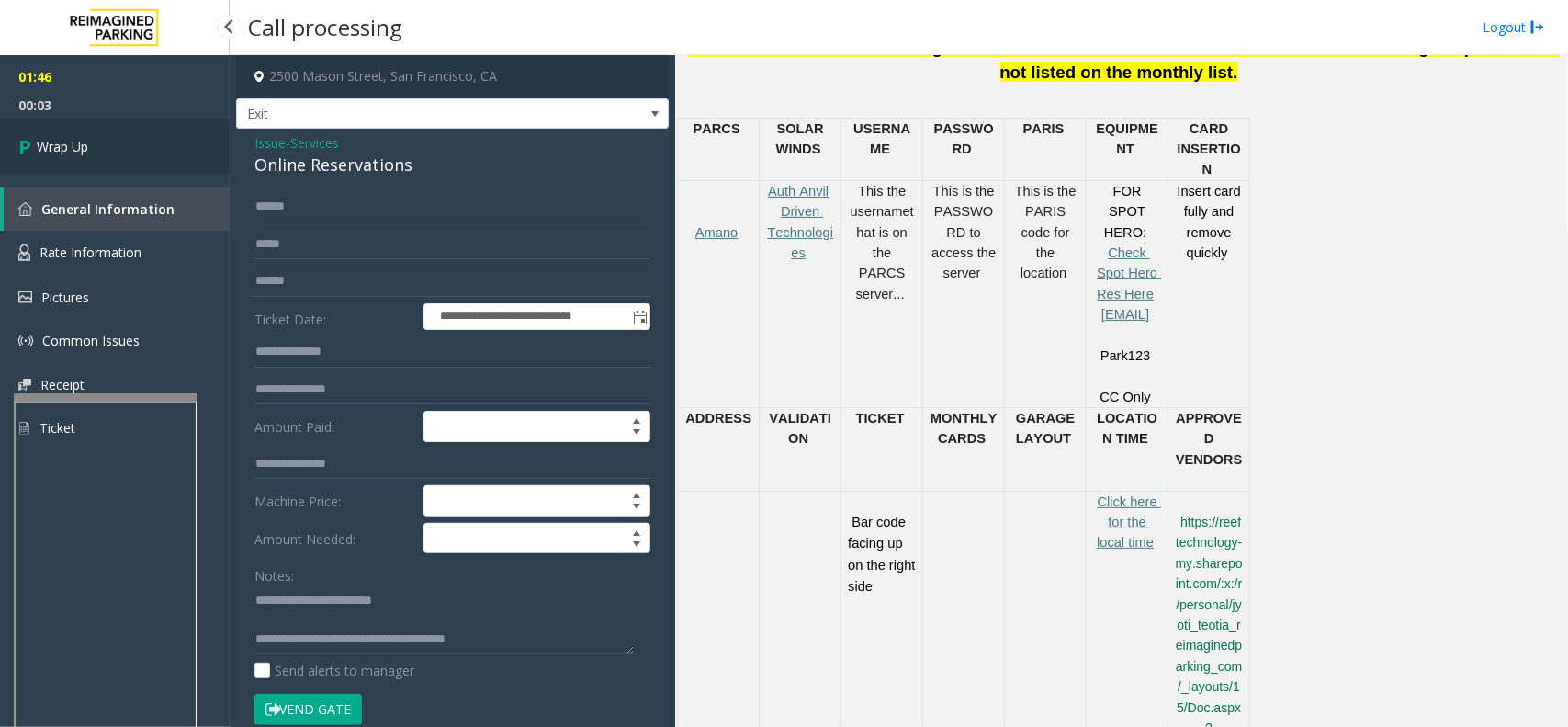 drag, startPoint x: 66, startPoint y: 145, endPoint x: 26, endPoint y: 134, distance: 41.484937 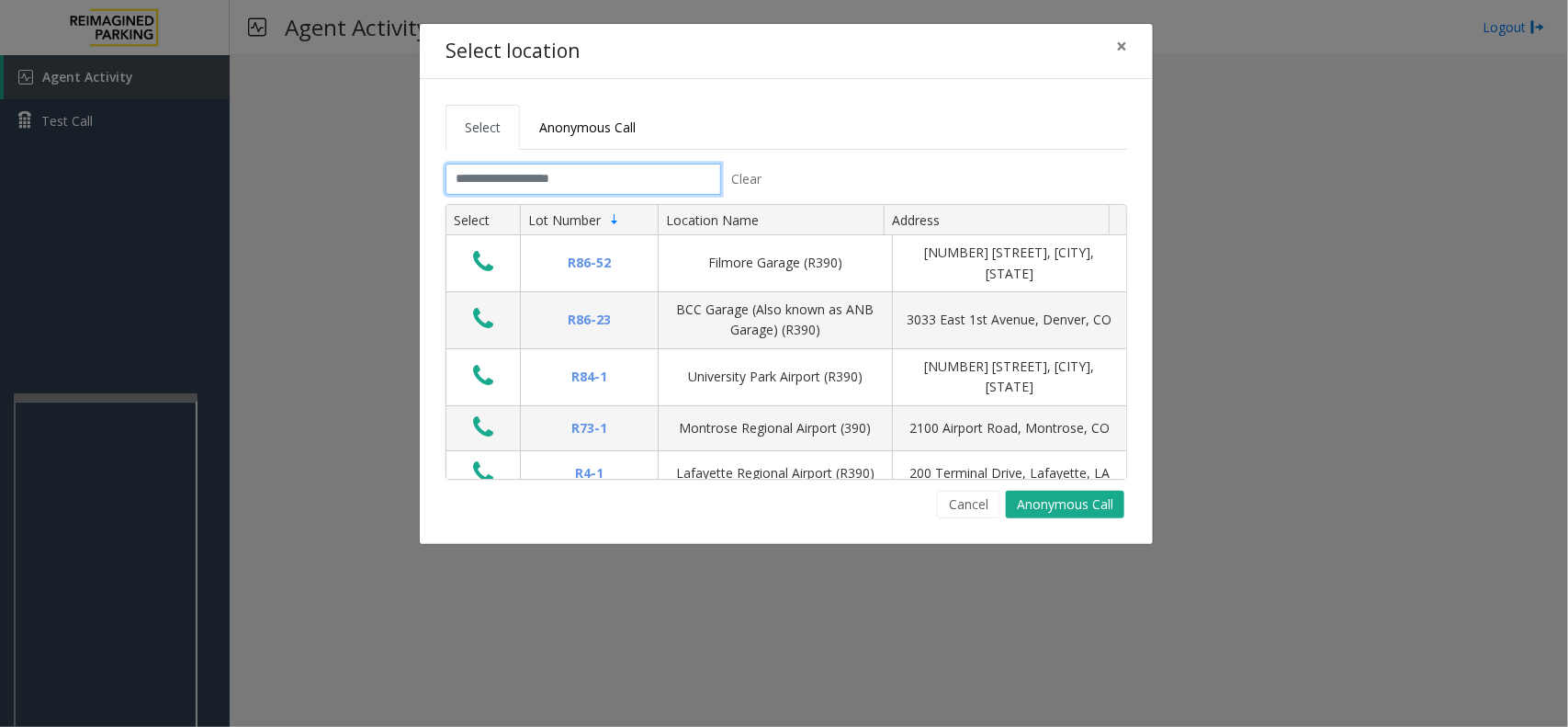 click 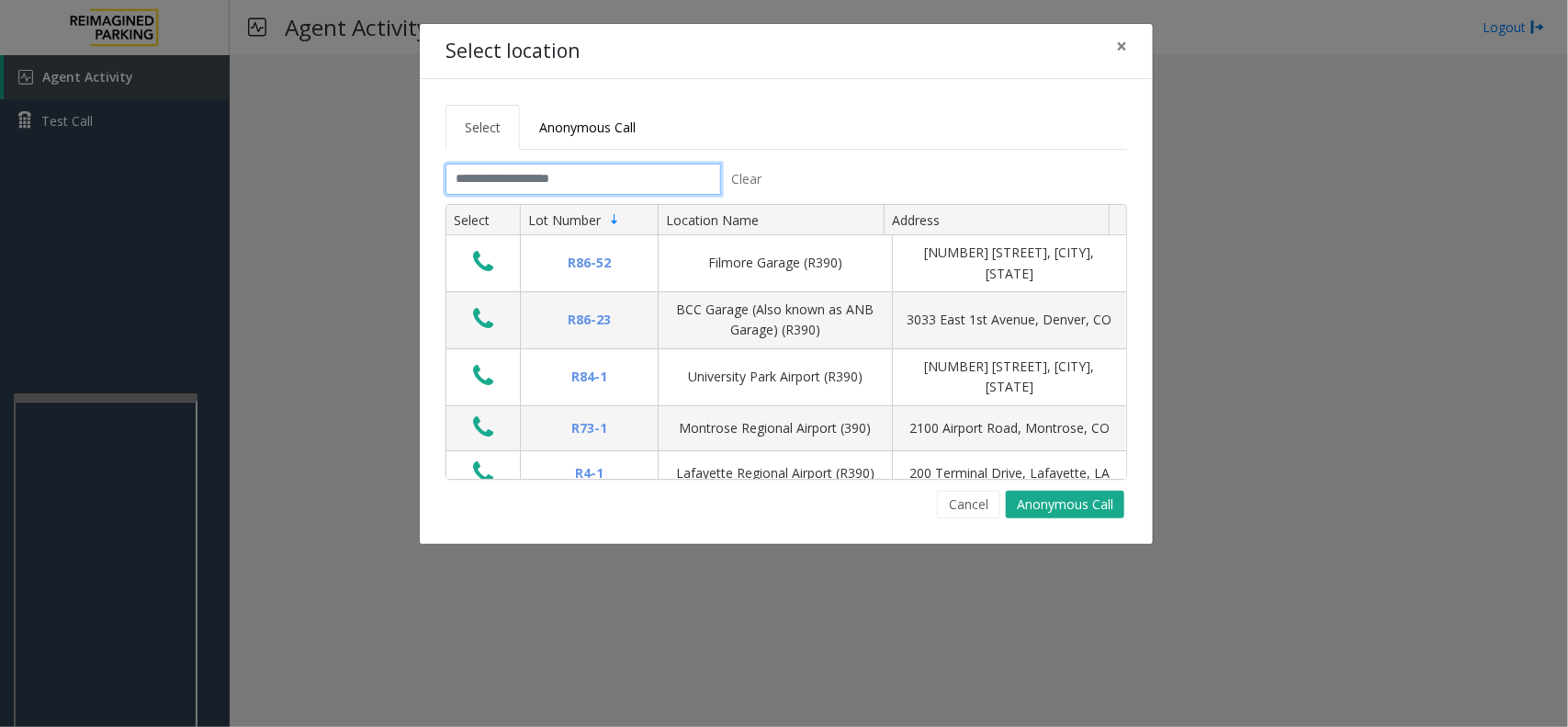 click 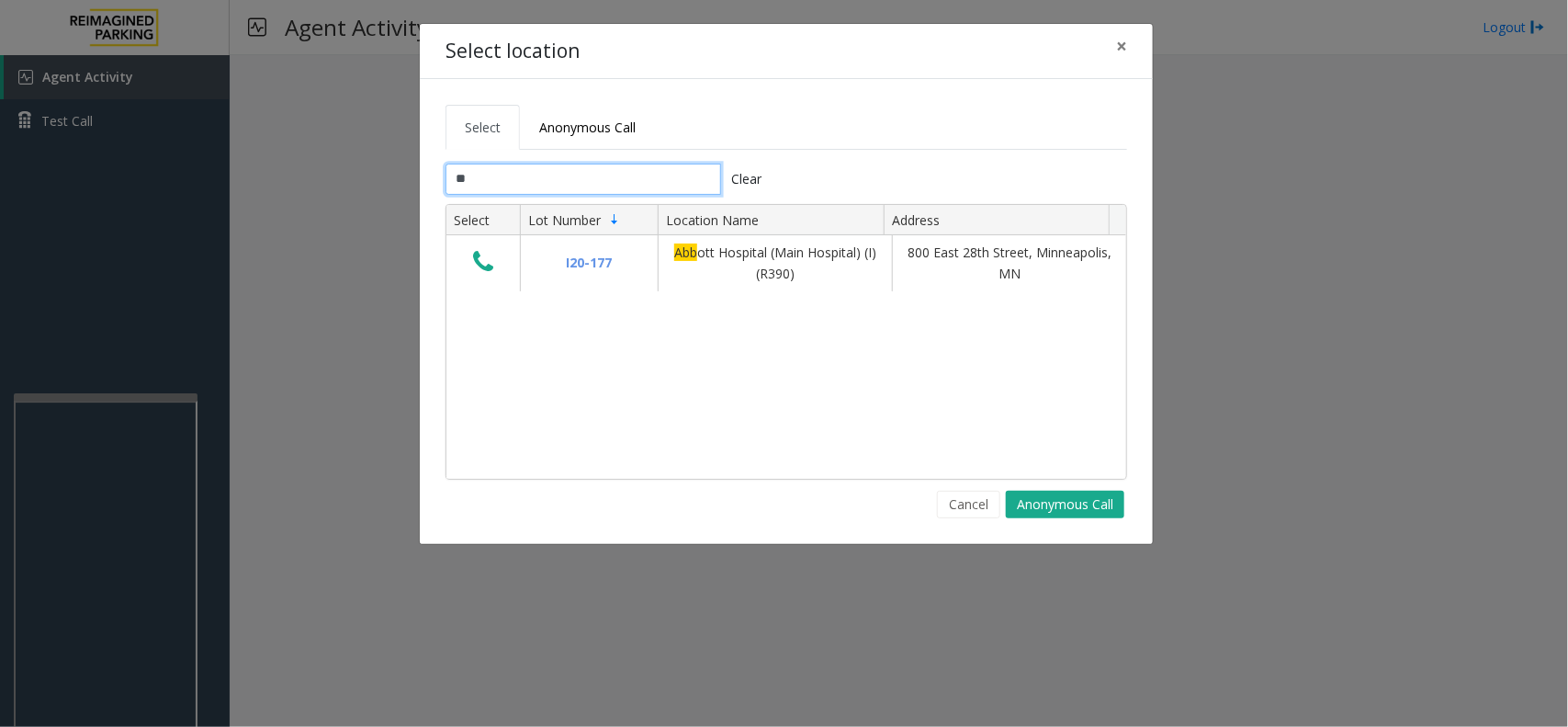 type on "*" 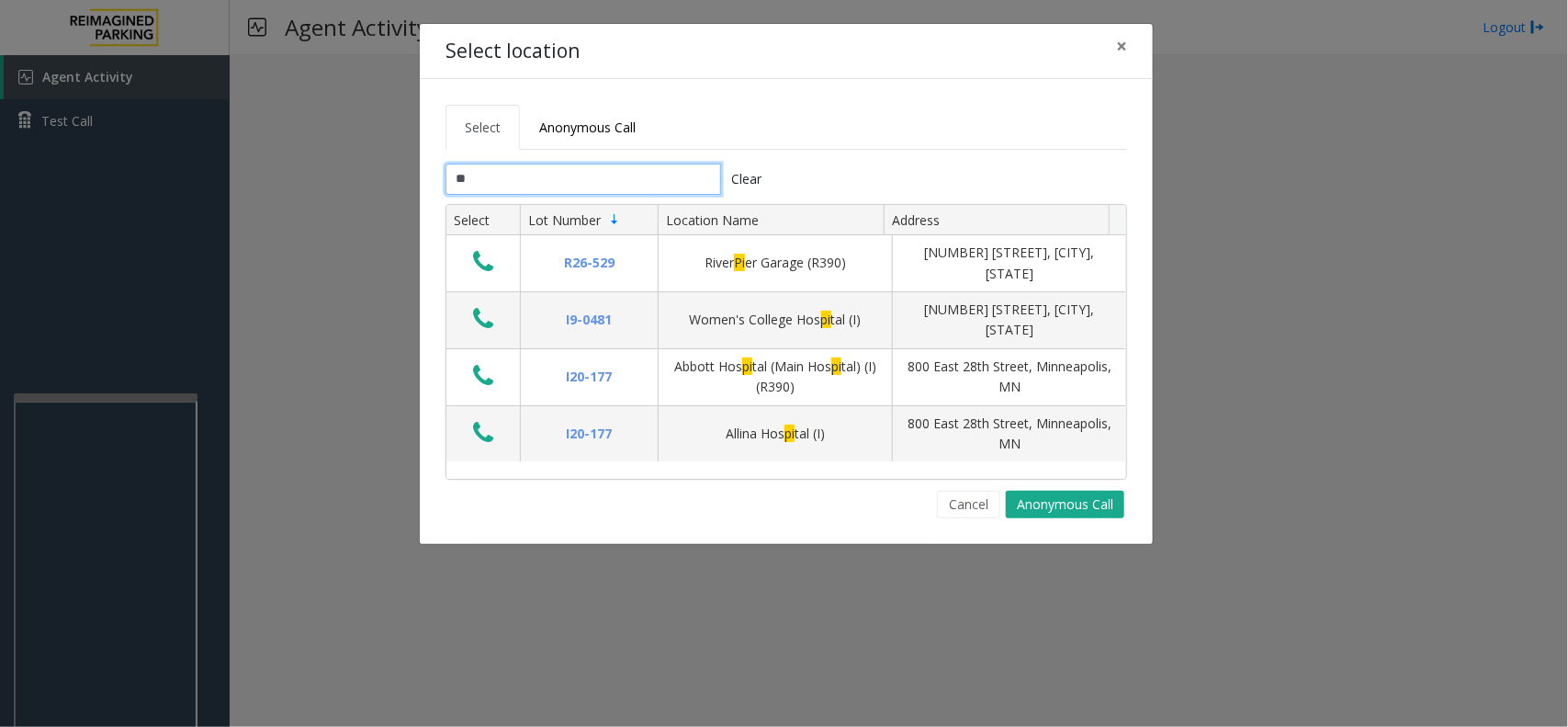 type on "*" 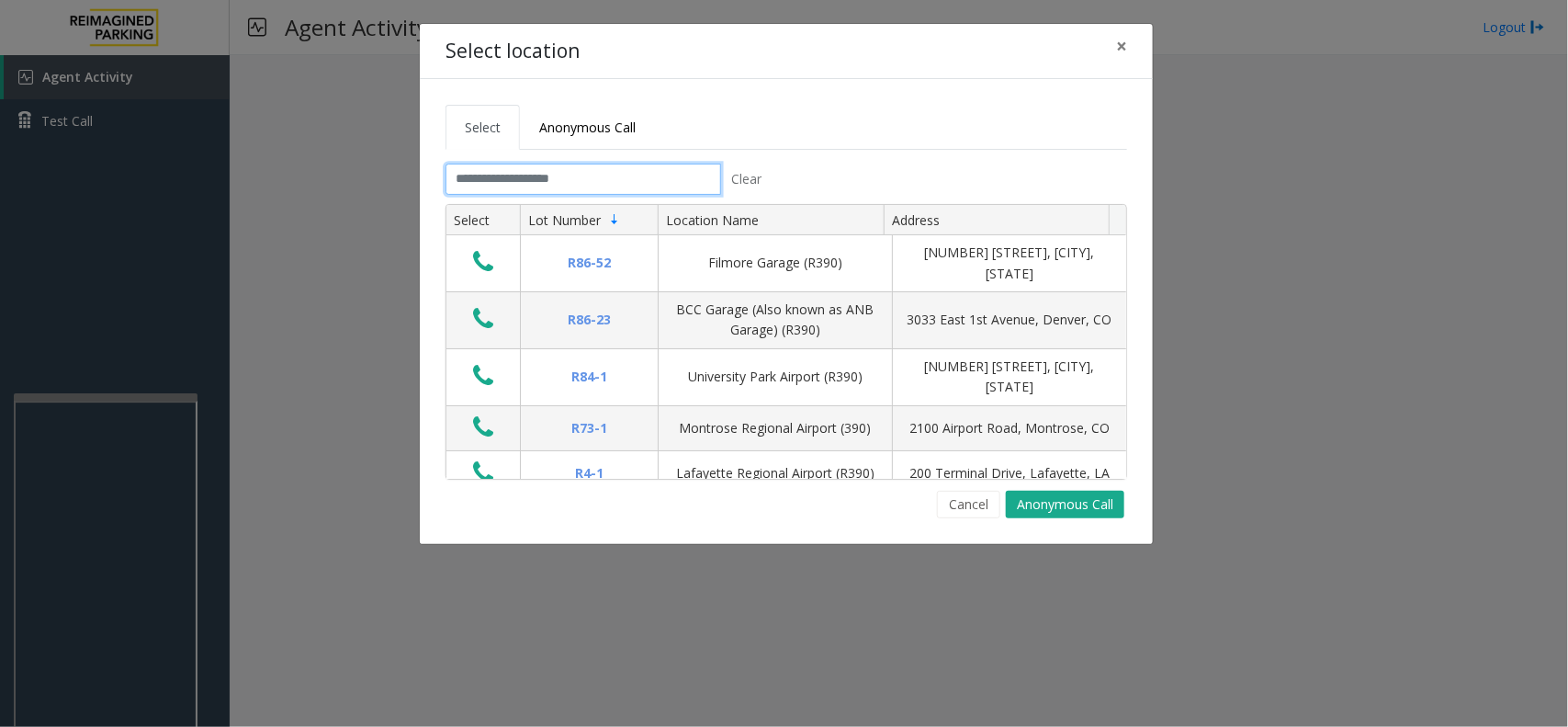 type on "*" 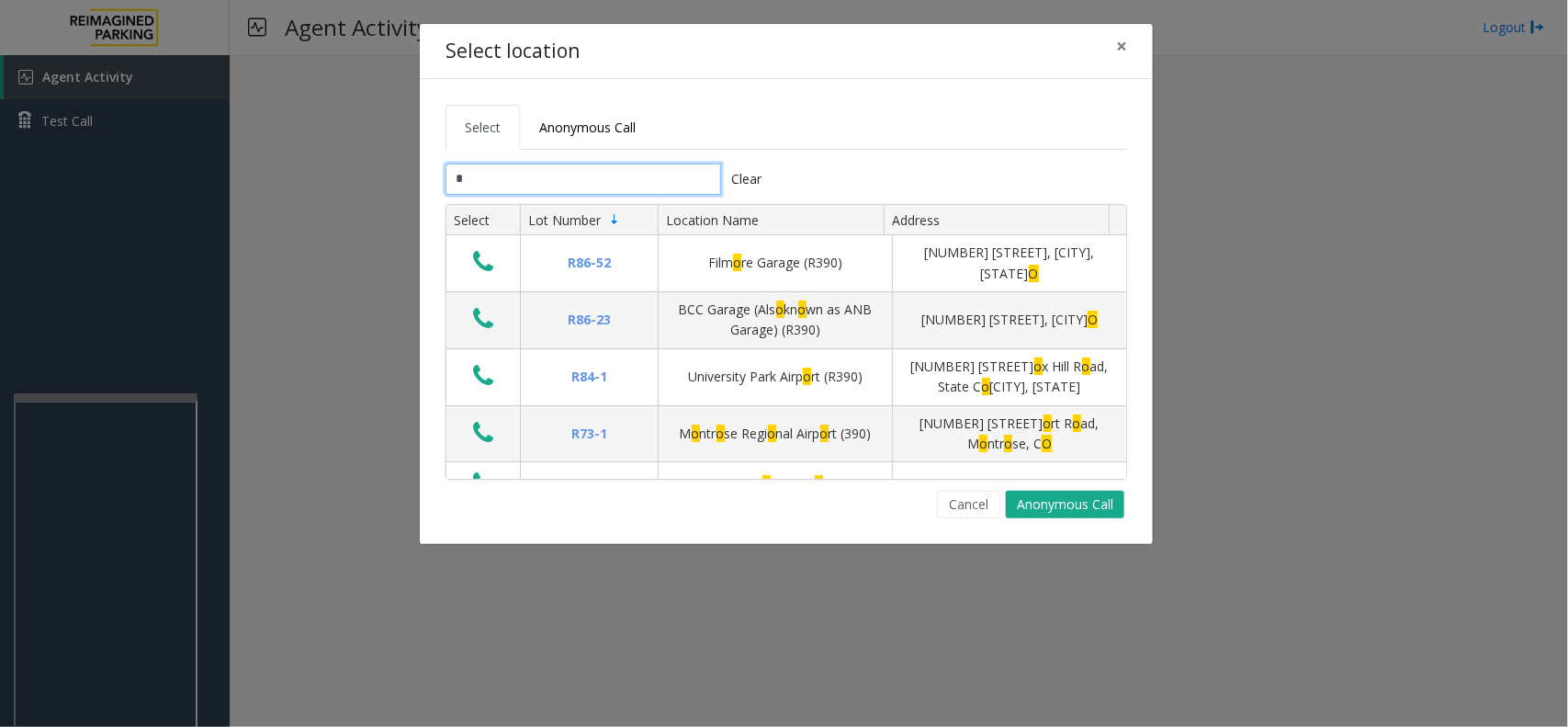 type 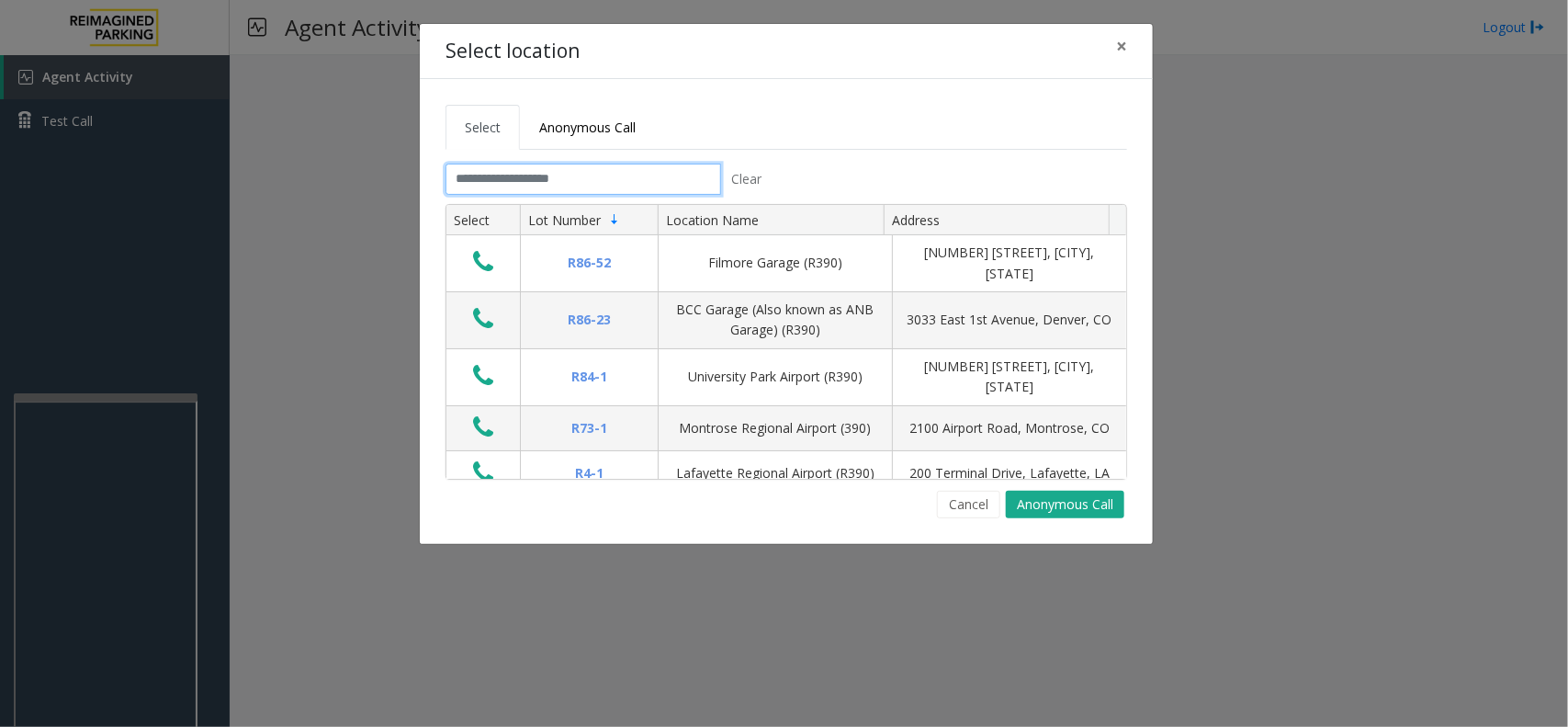 click 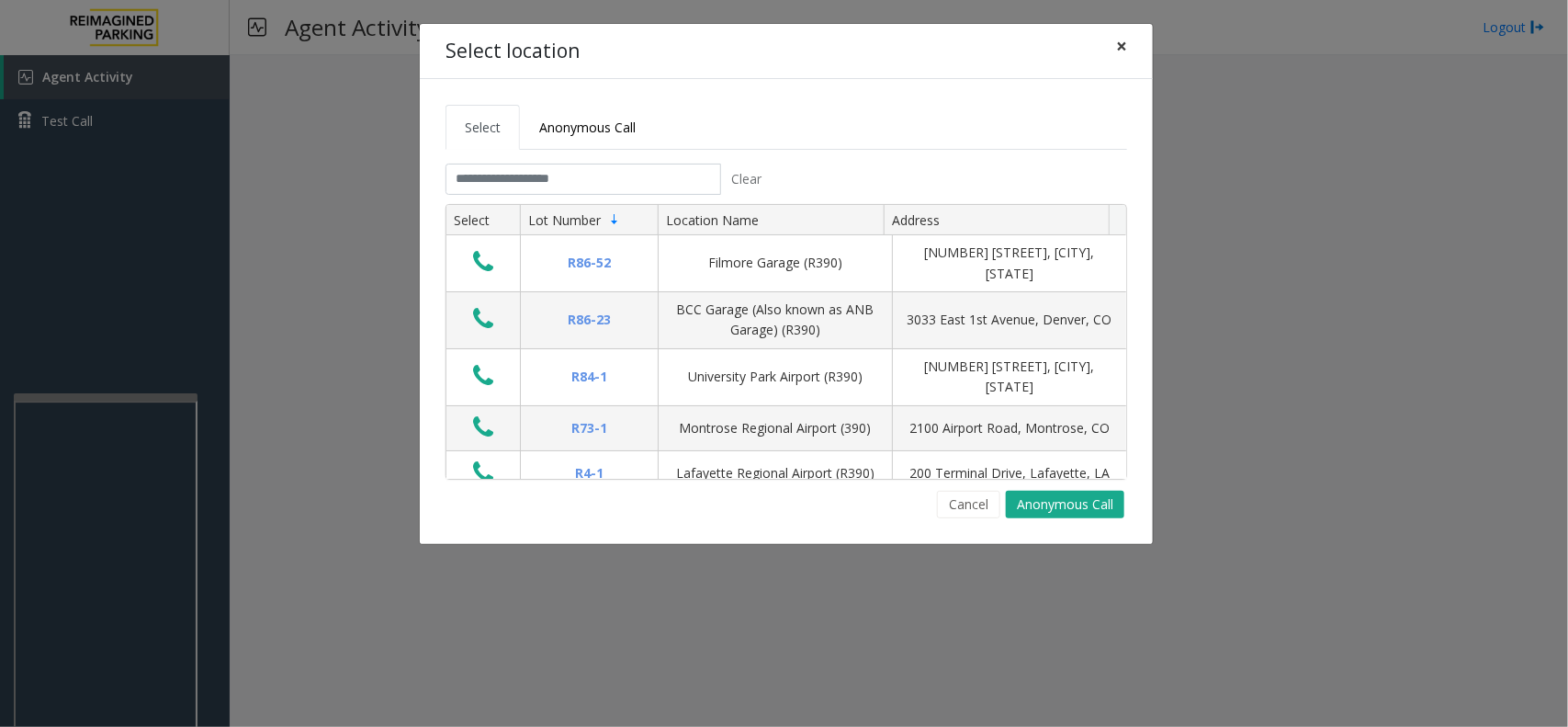click on "×" 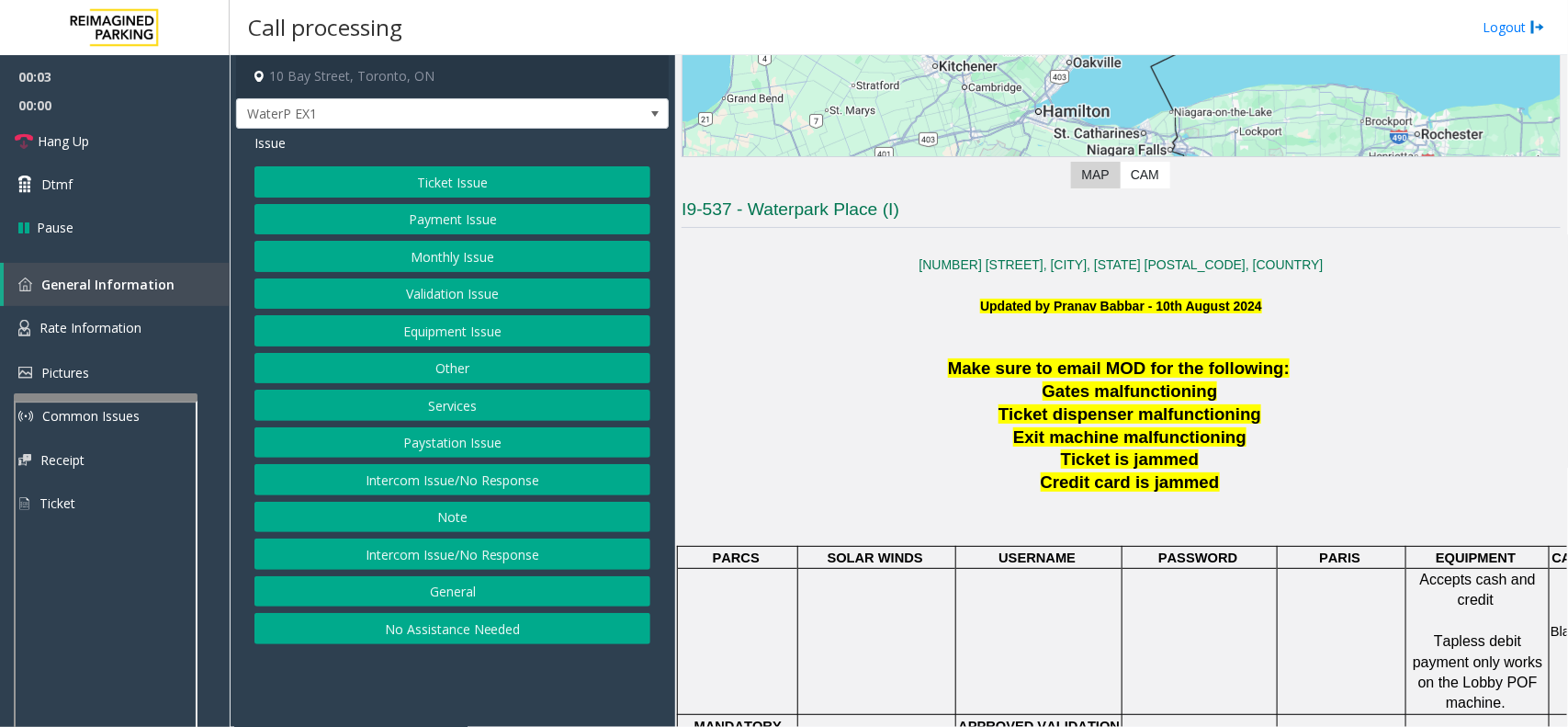 scroll, scrollTop: 345, scrollLeft: 0, axis: vertical 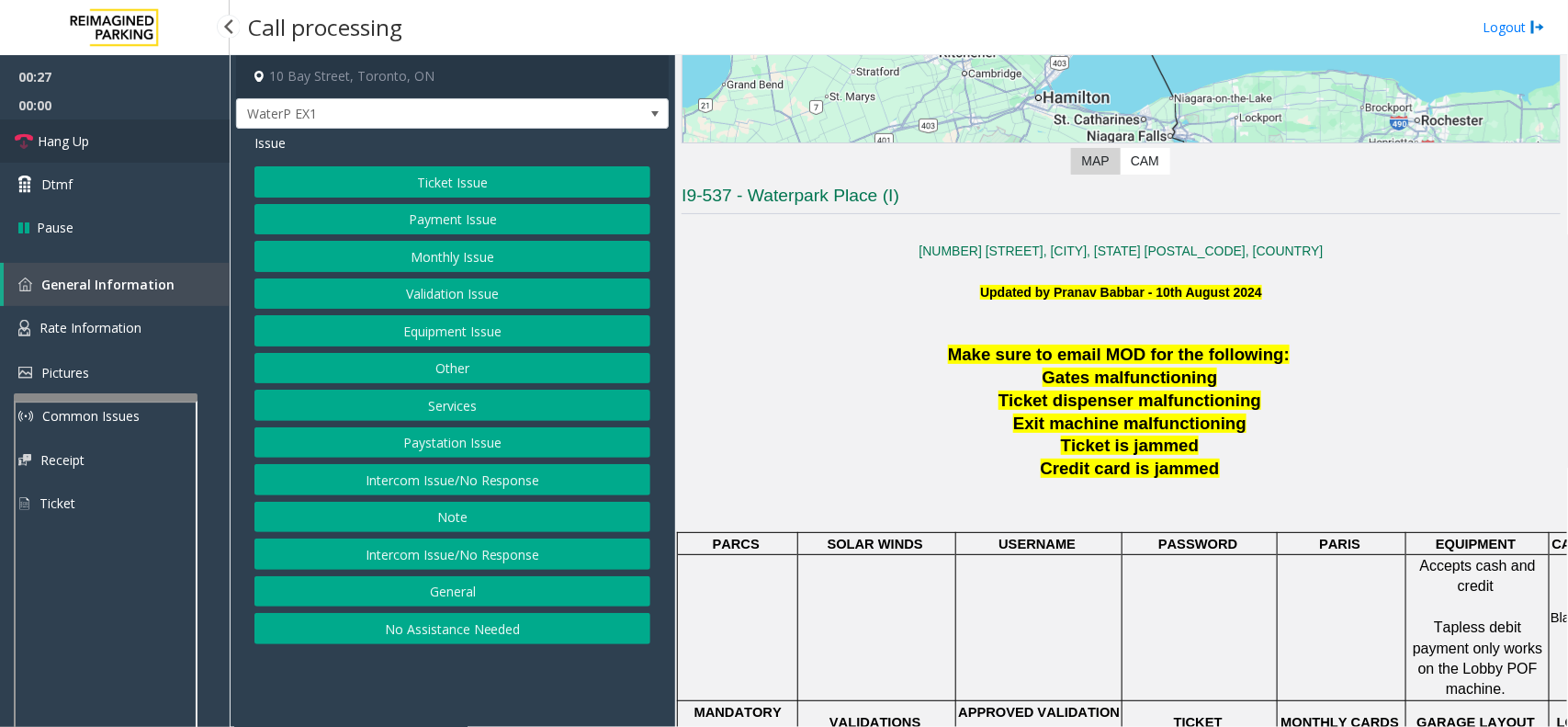 click on "Hang Up" at bounding box center [63, 141] 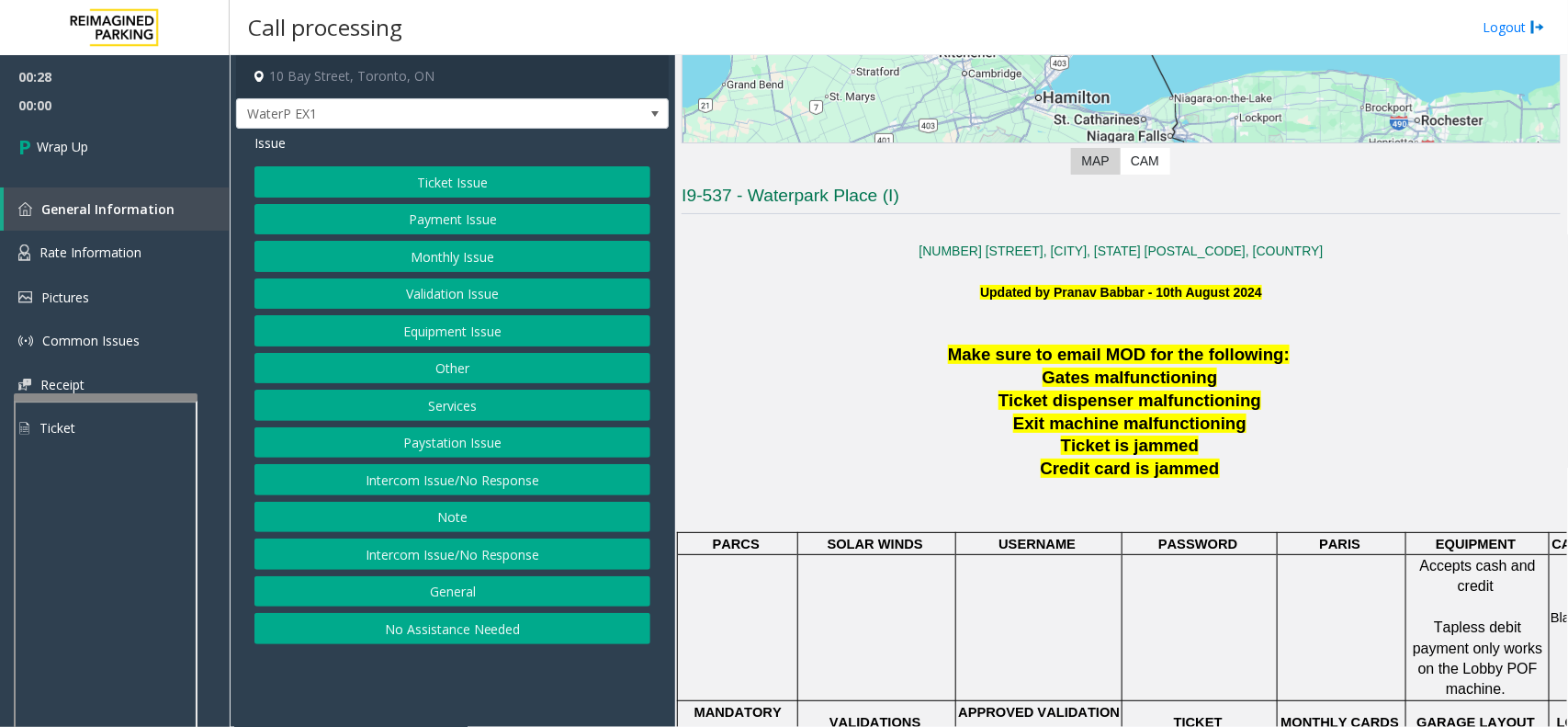 click on "Intercom Issue/No Response" 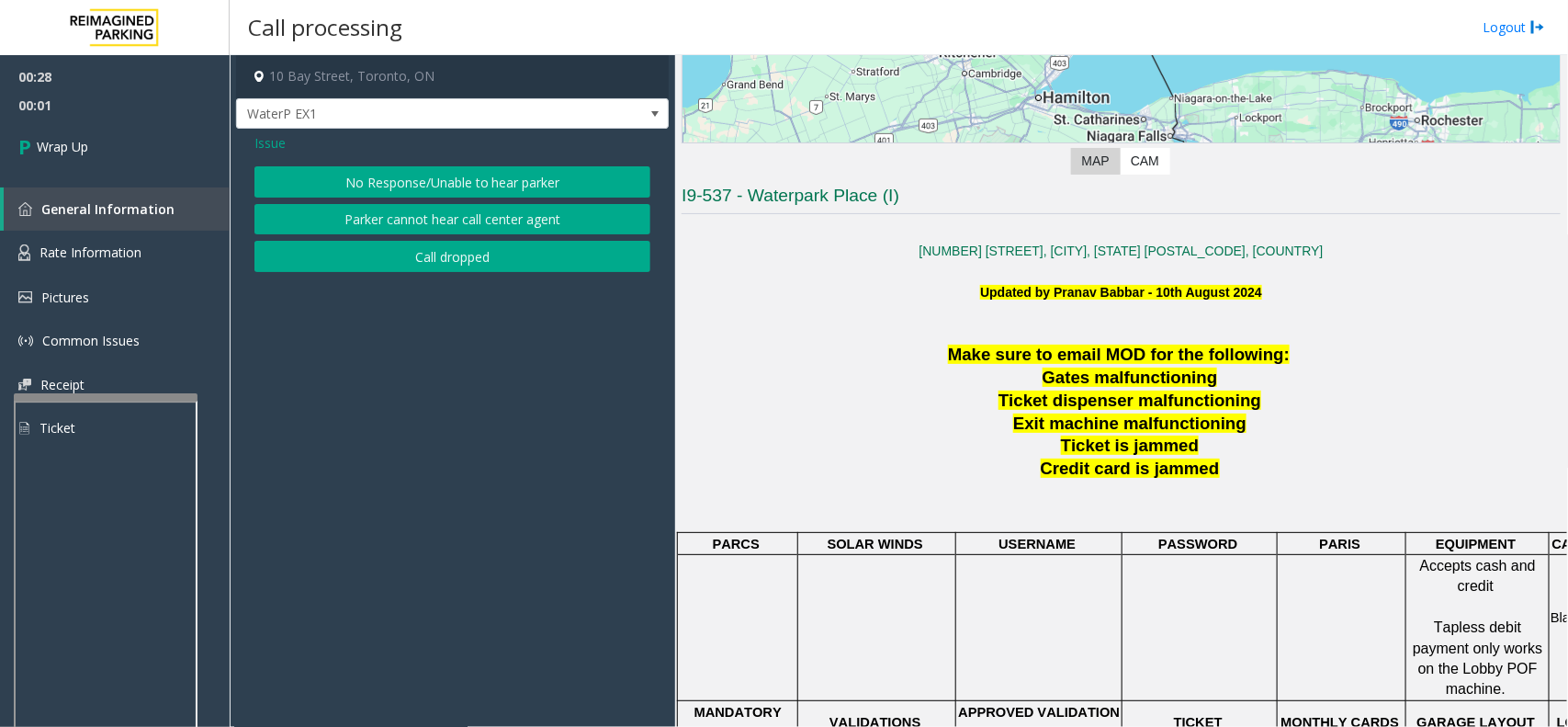 click on "No Response/Unable to hear parker" 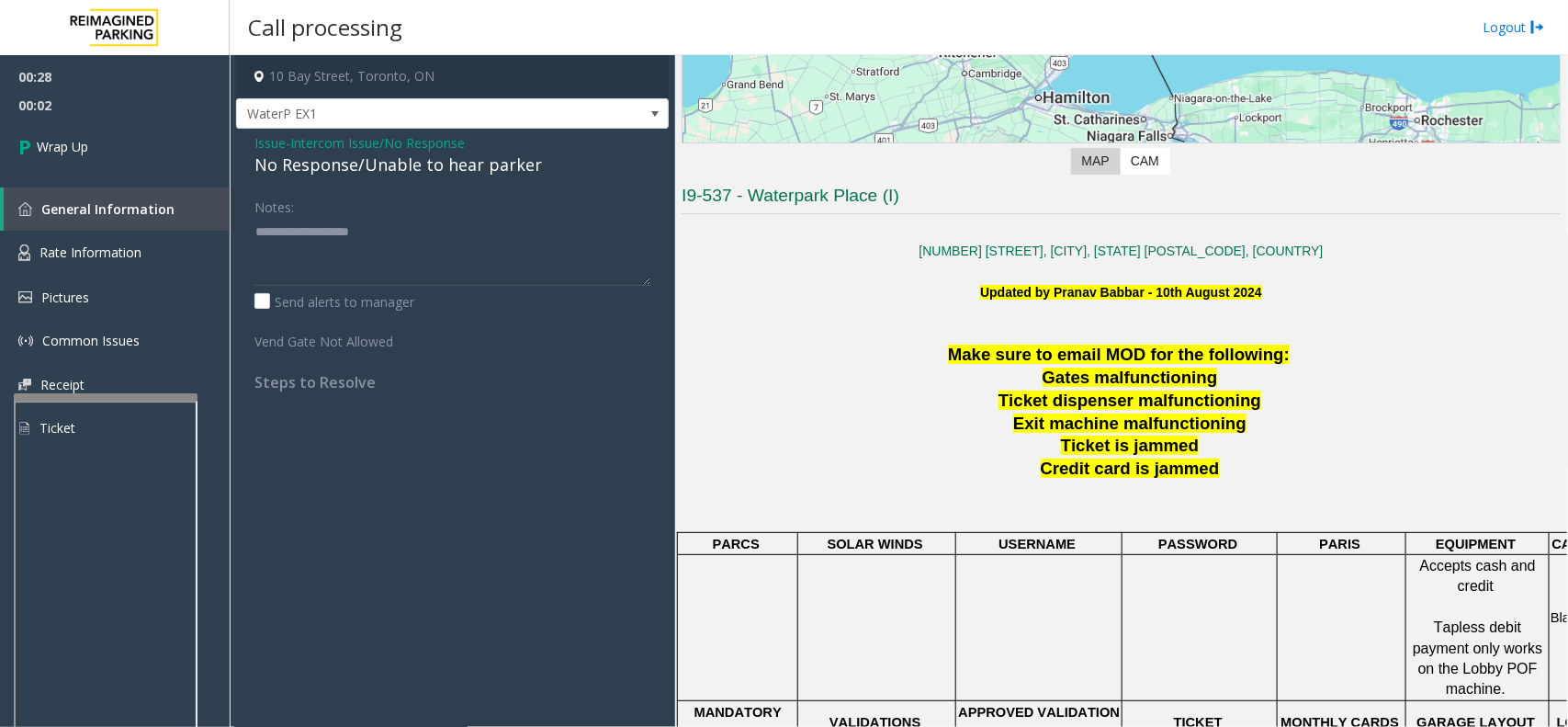 click on "No Response/Unable to hear parker" 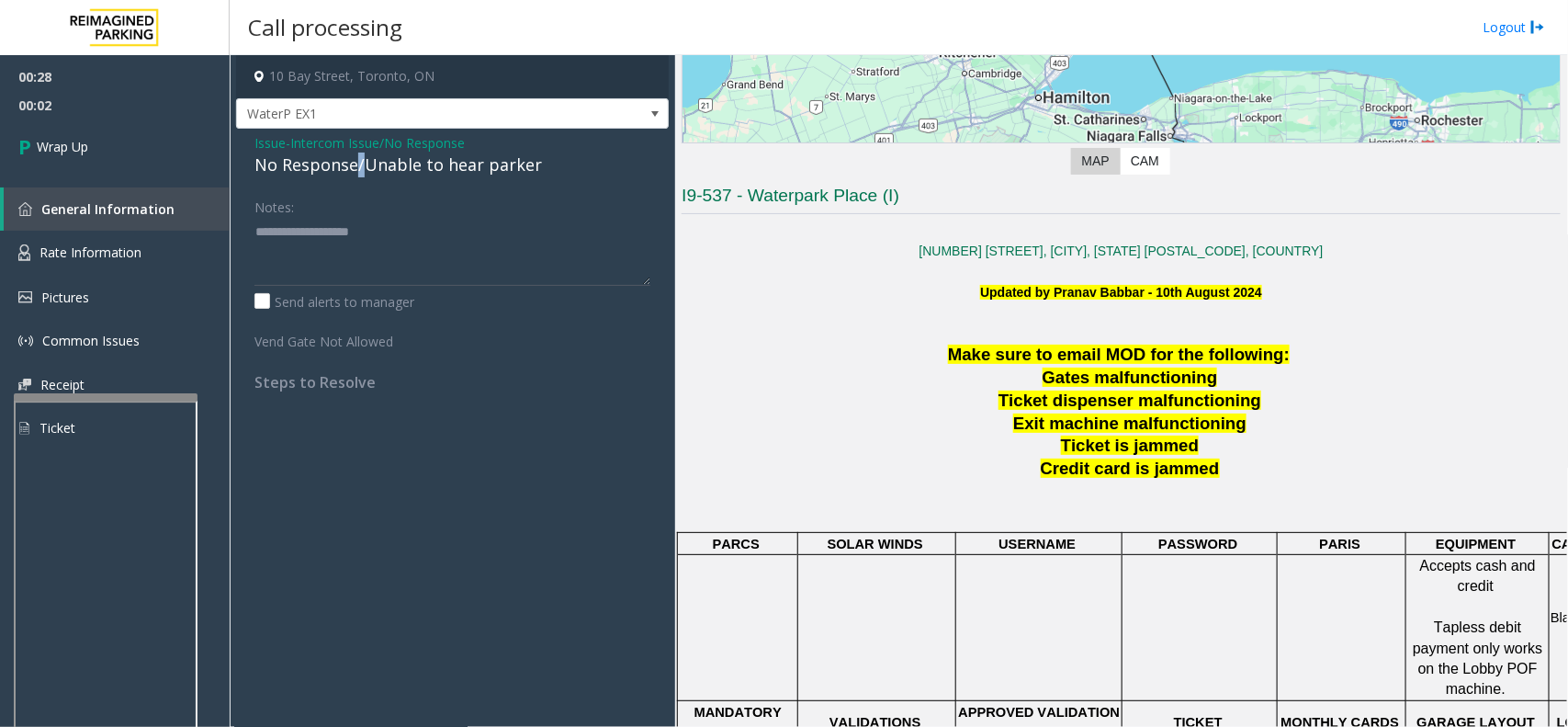 click on "No Response/Unable to hear parker" 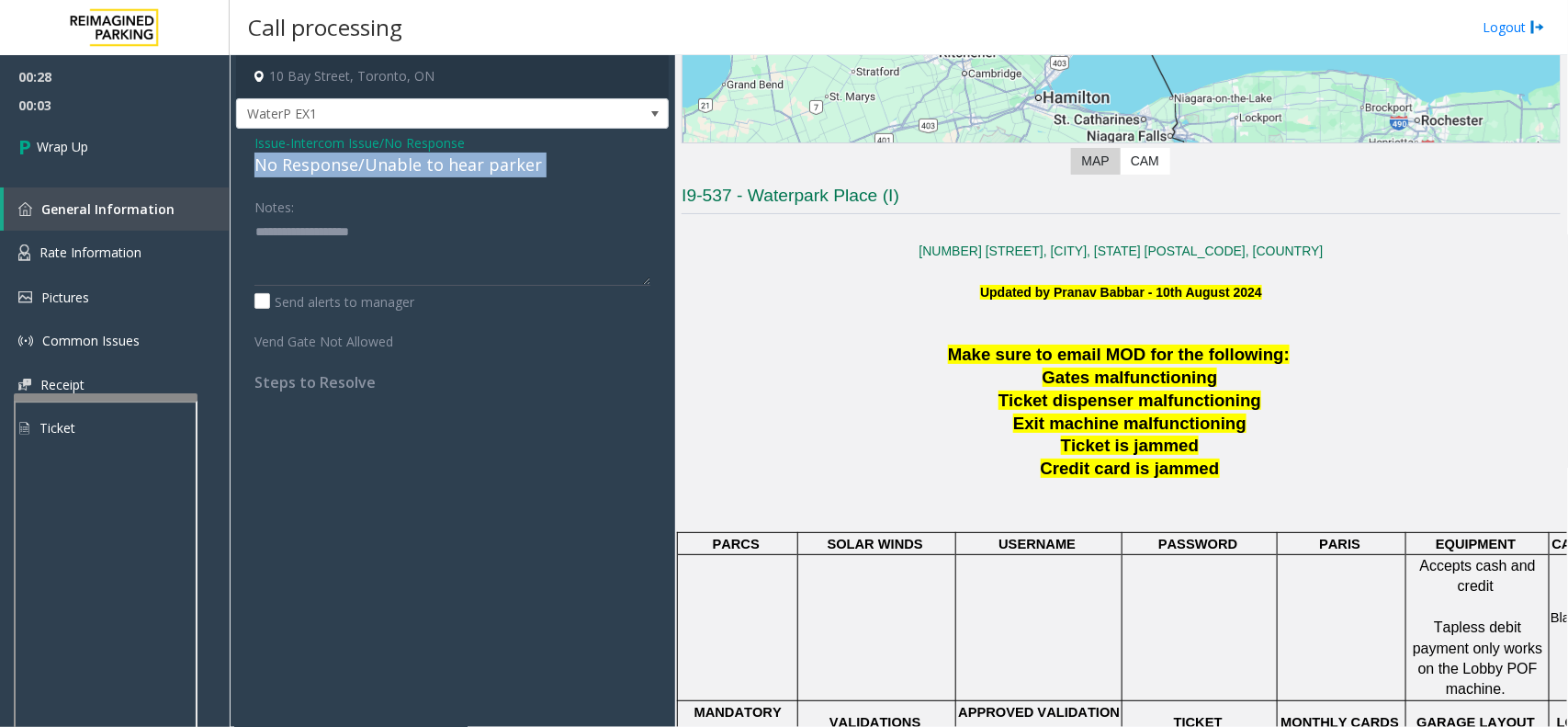 click on "No Response/Unable to hear parker" 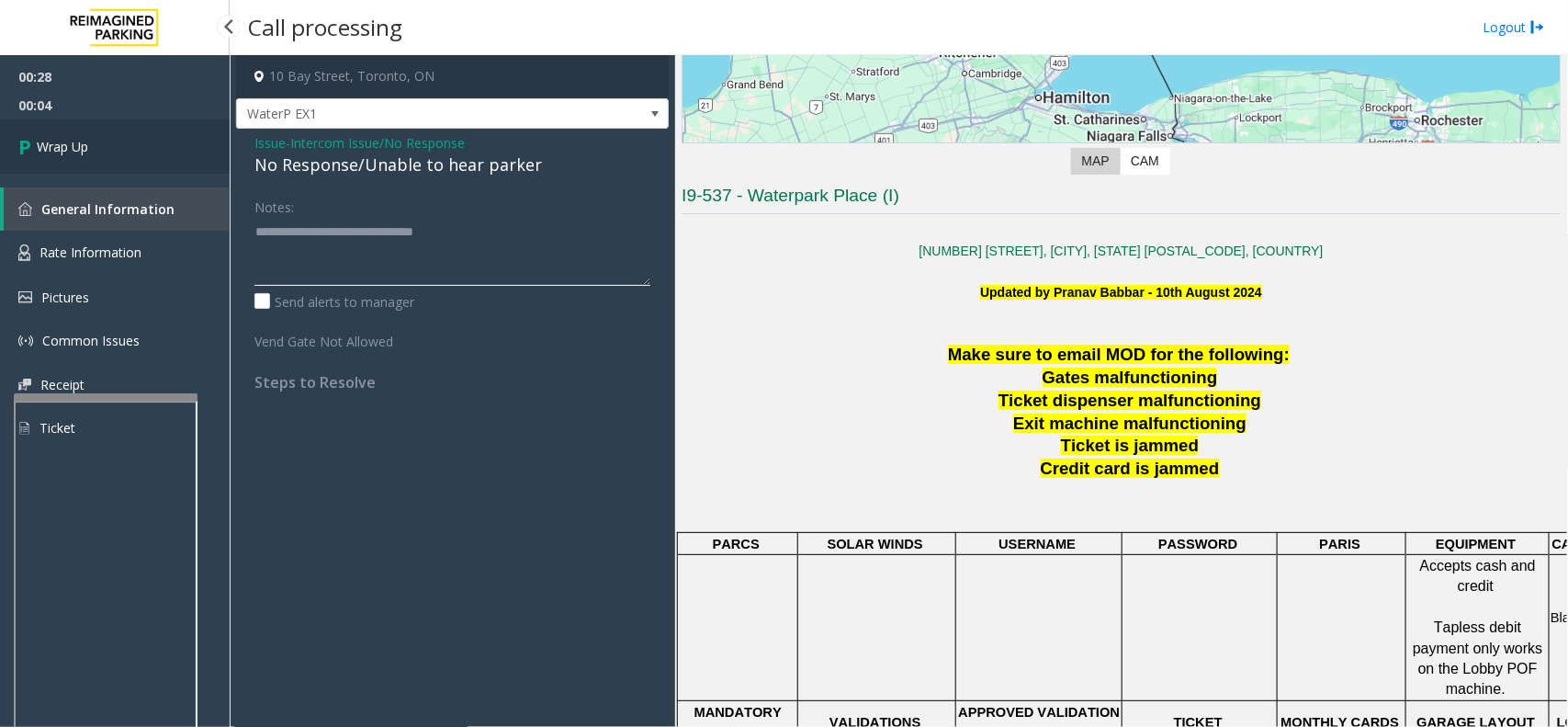 type on "**********" 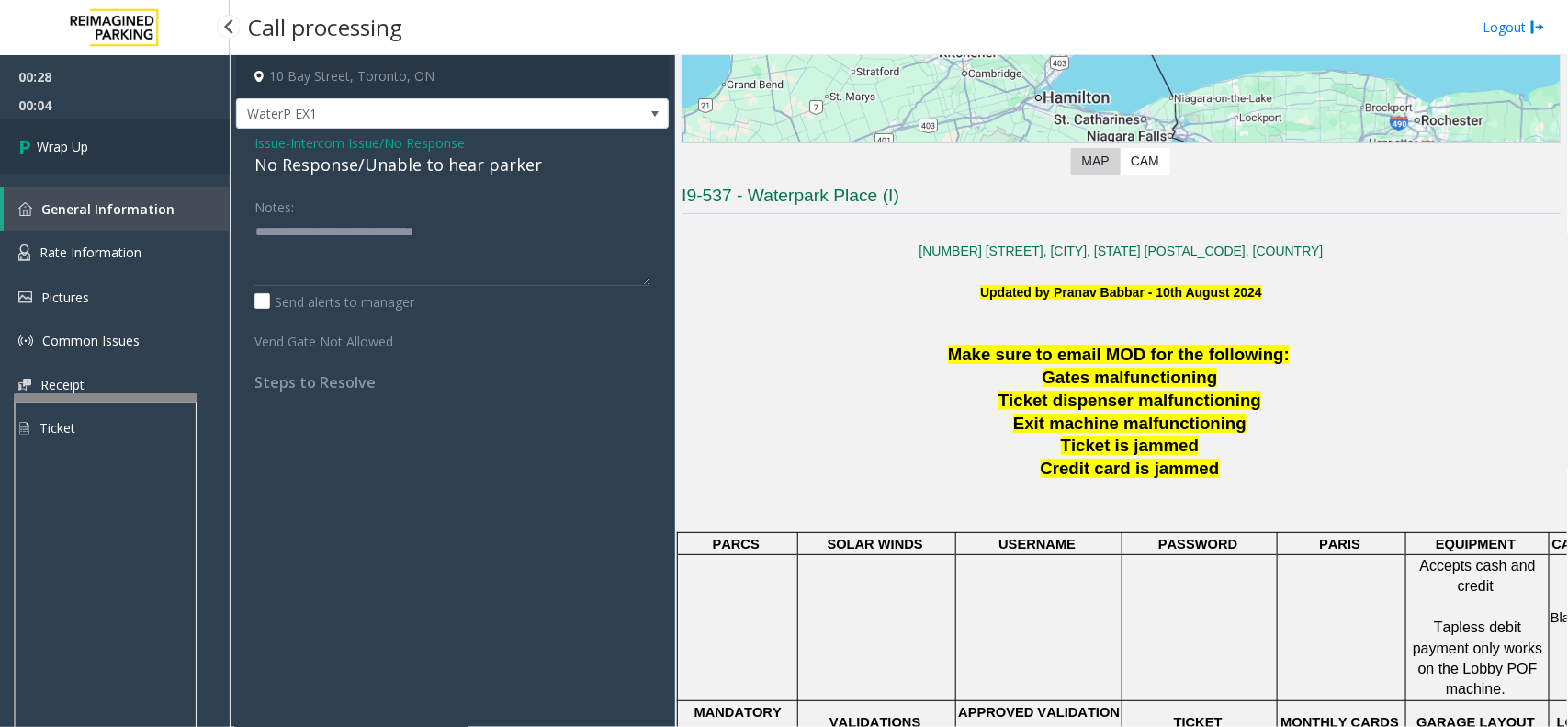 click on "Wrap Up" at bounding box center (115, 146) 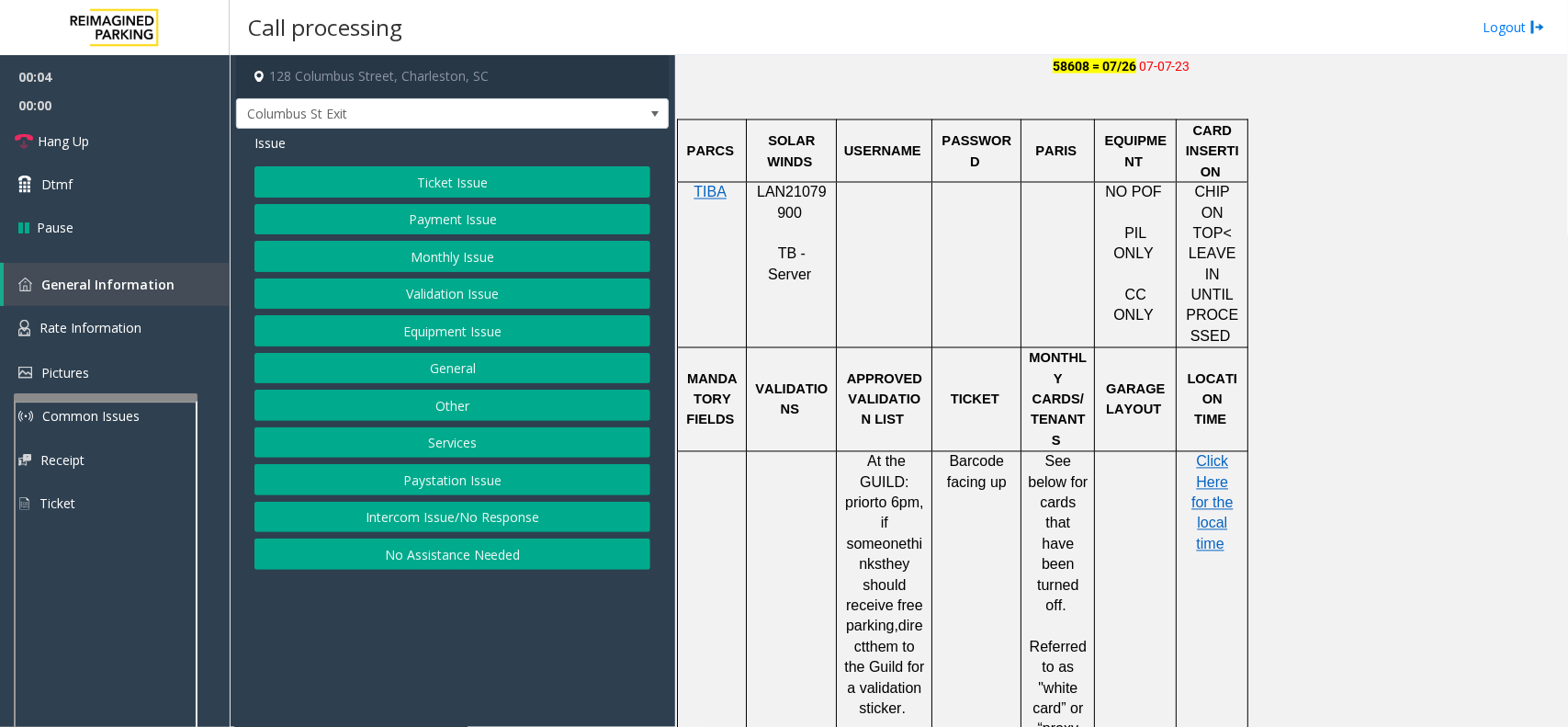 scroll, scrollTop: 1494, scrollLeft: 0, axis: vertical 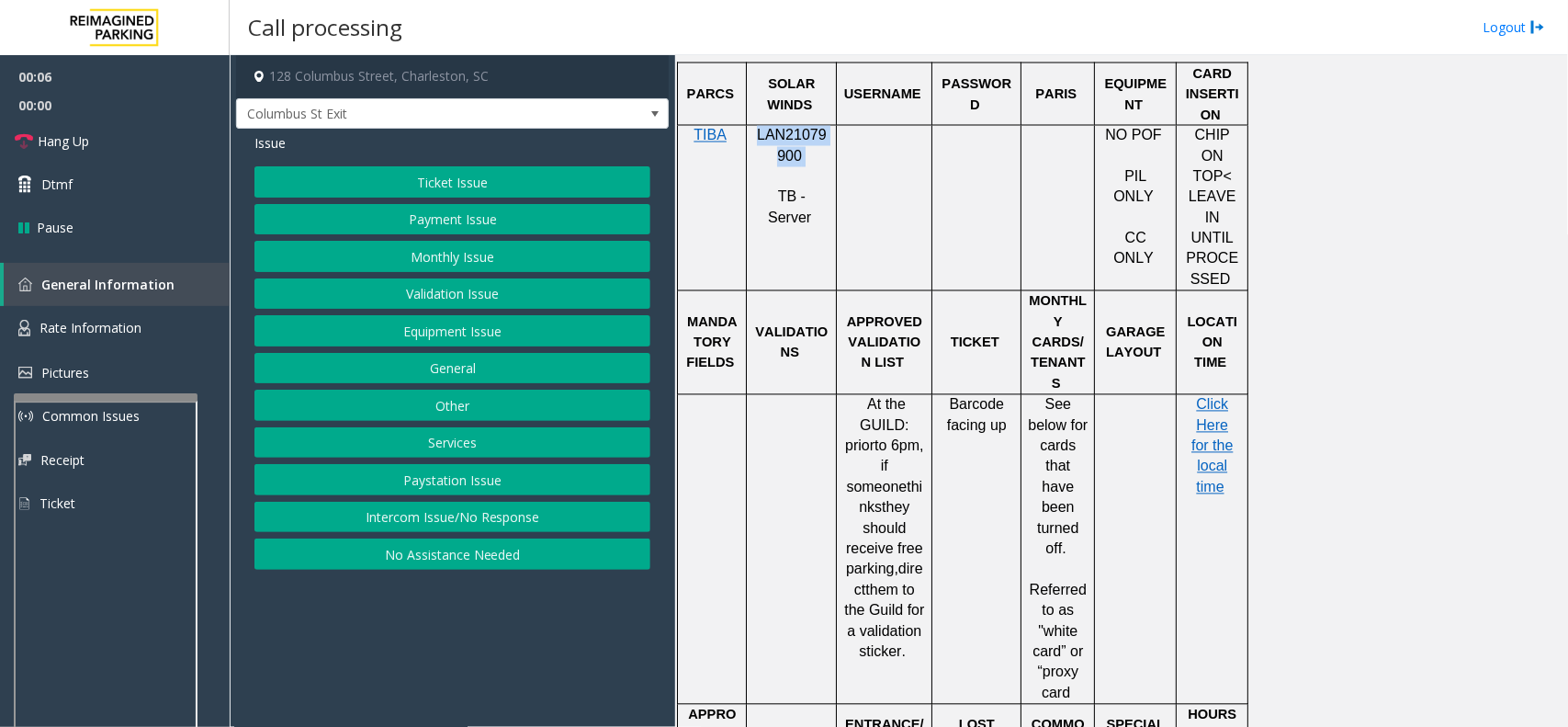 click on "LAN21079900" 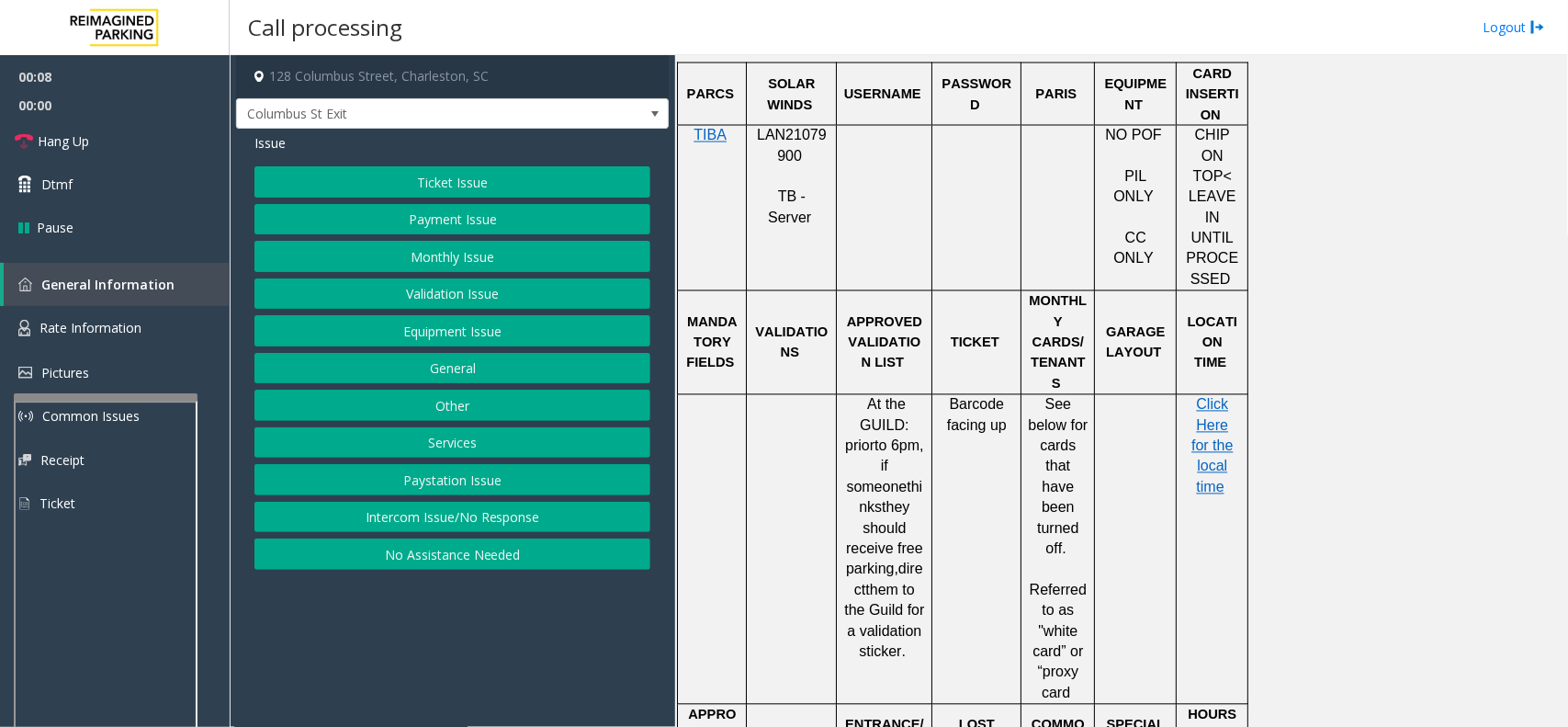 drag, startPoint x: 758, startPoint y: 142, endPoint x: 1393, endPoint y: 379, distance: 677.7861 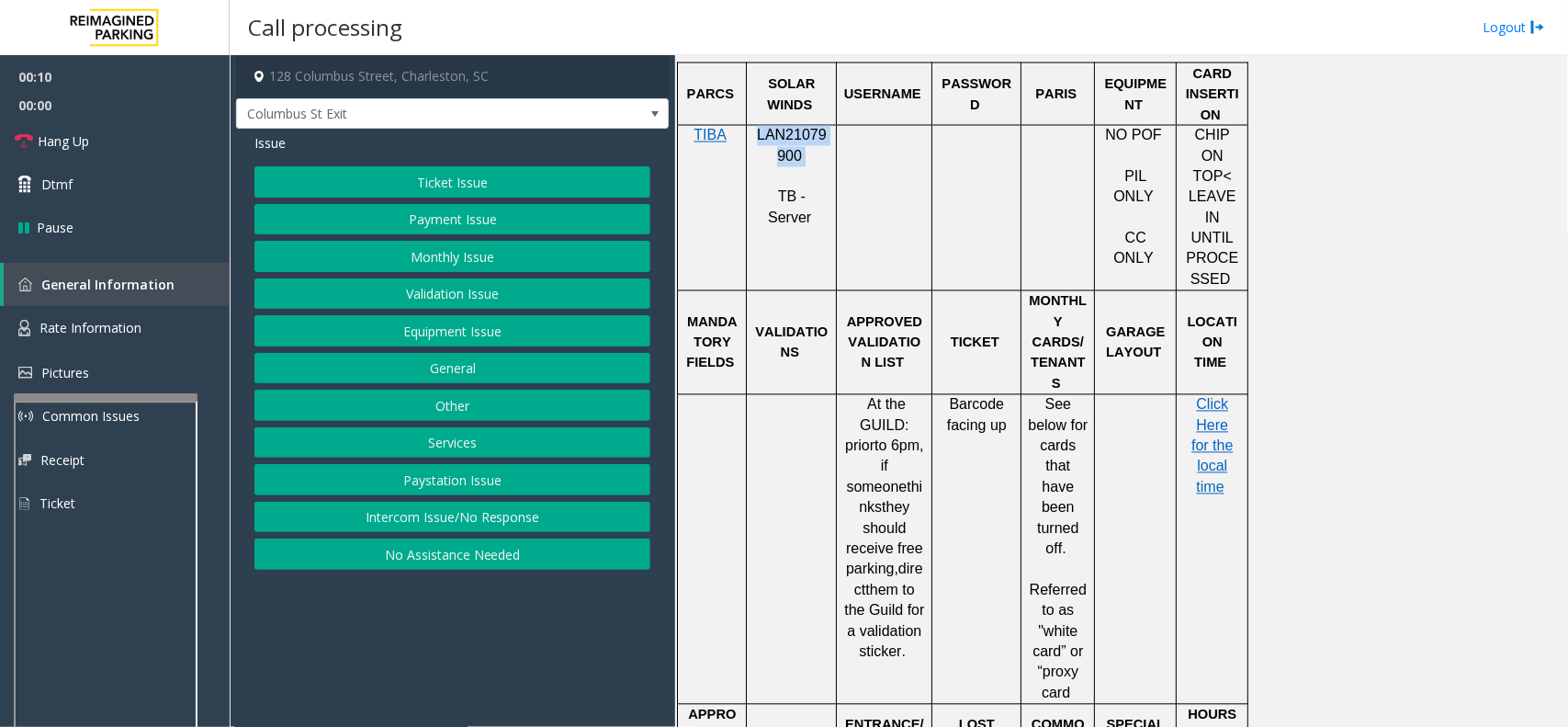 drag, startPoint x: 824, startPoint y: 158, endPoint x: 760, endPoint y: 136, distance: 68 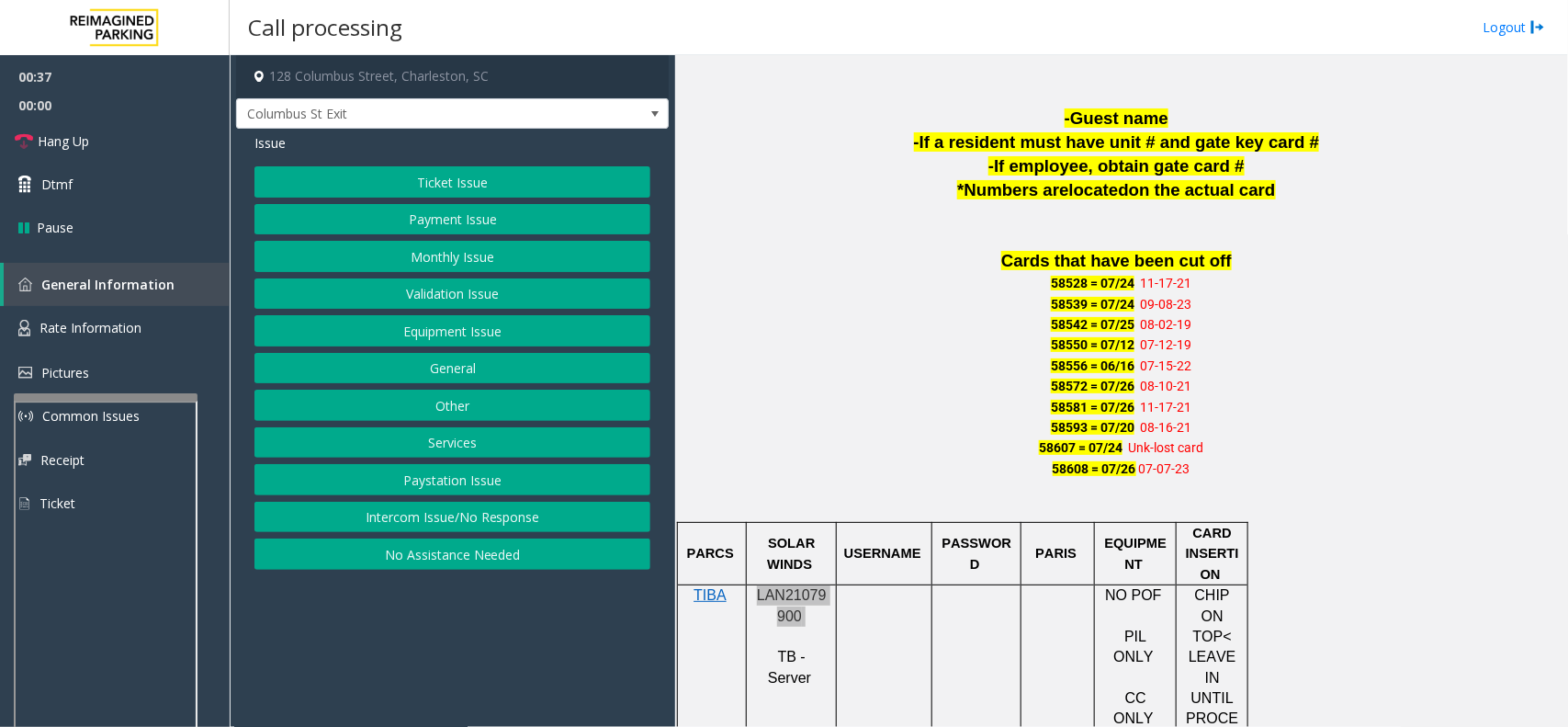 scroll, scrollTop: 1264, scrollLeft: 0, axis: vertical 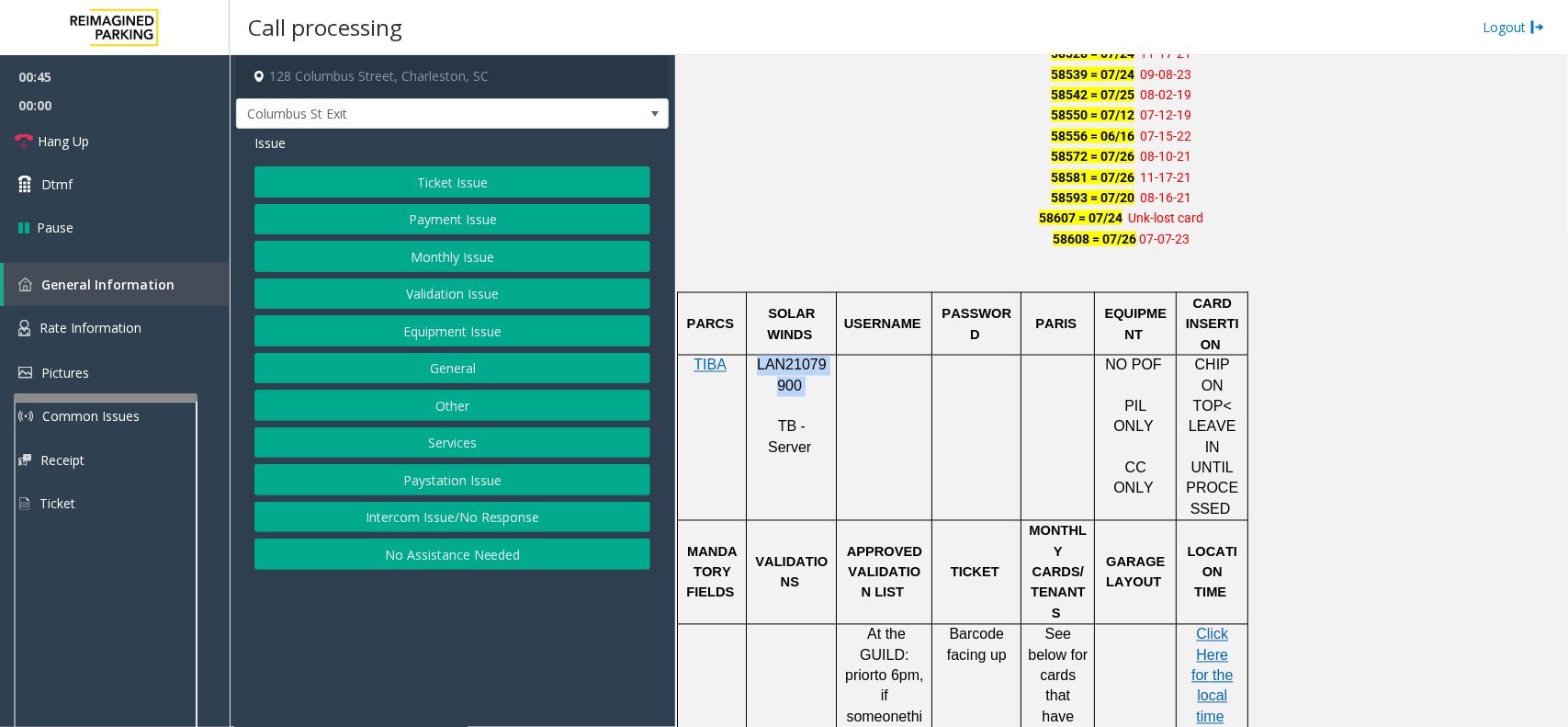 click on "Payment Issue" 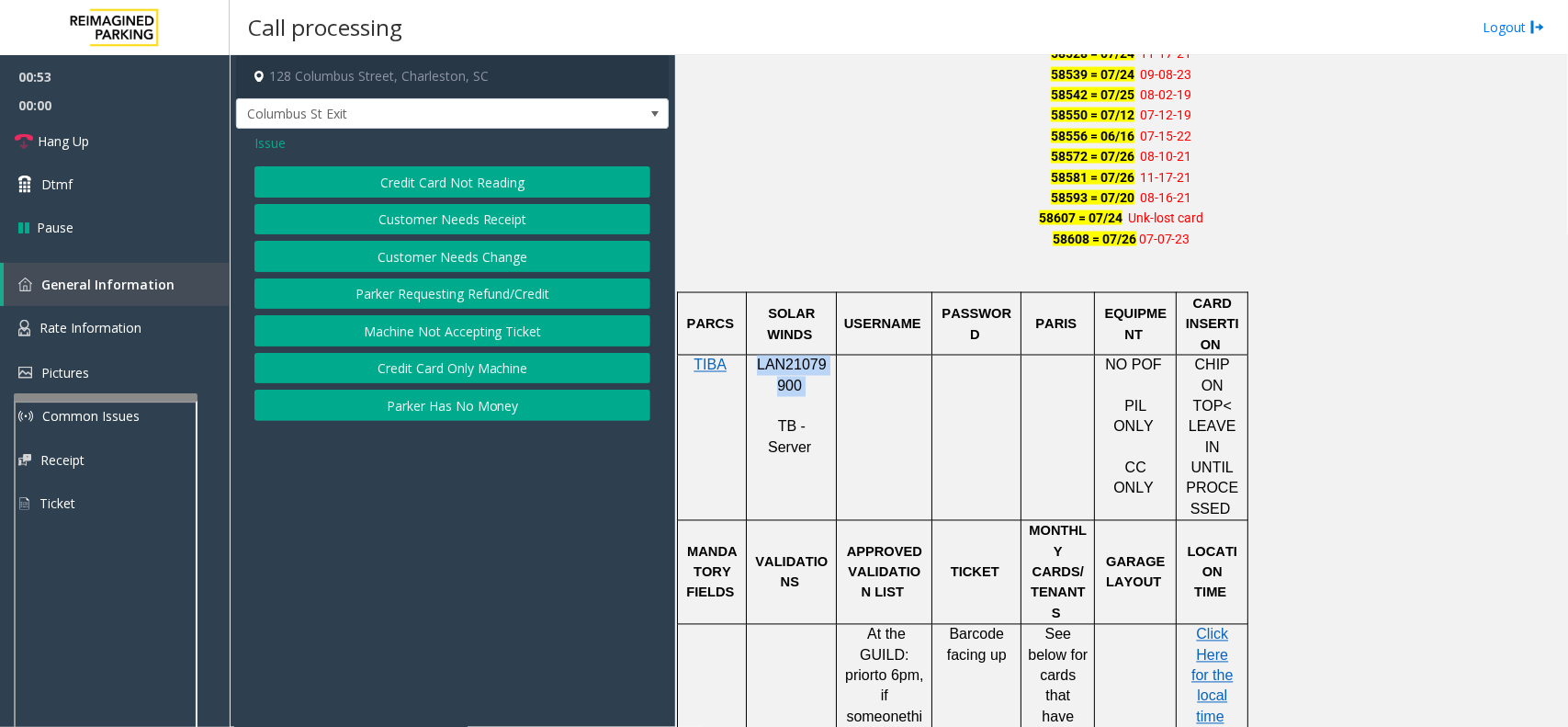 click on "Credit Card Not Reading" 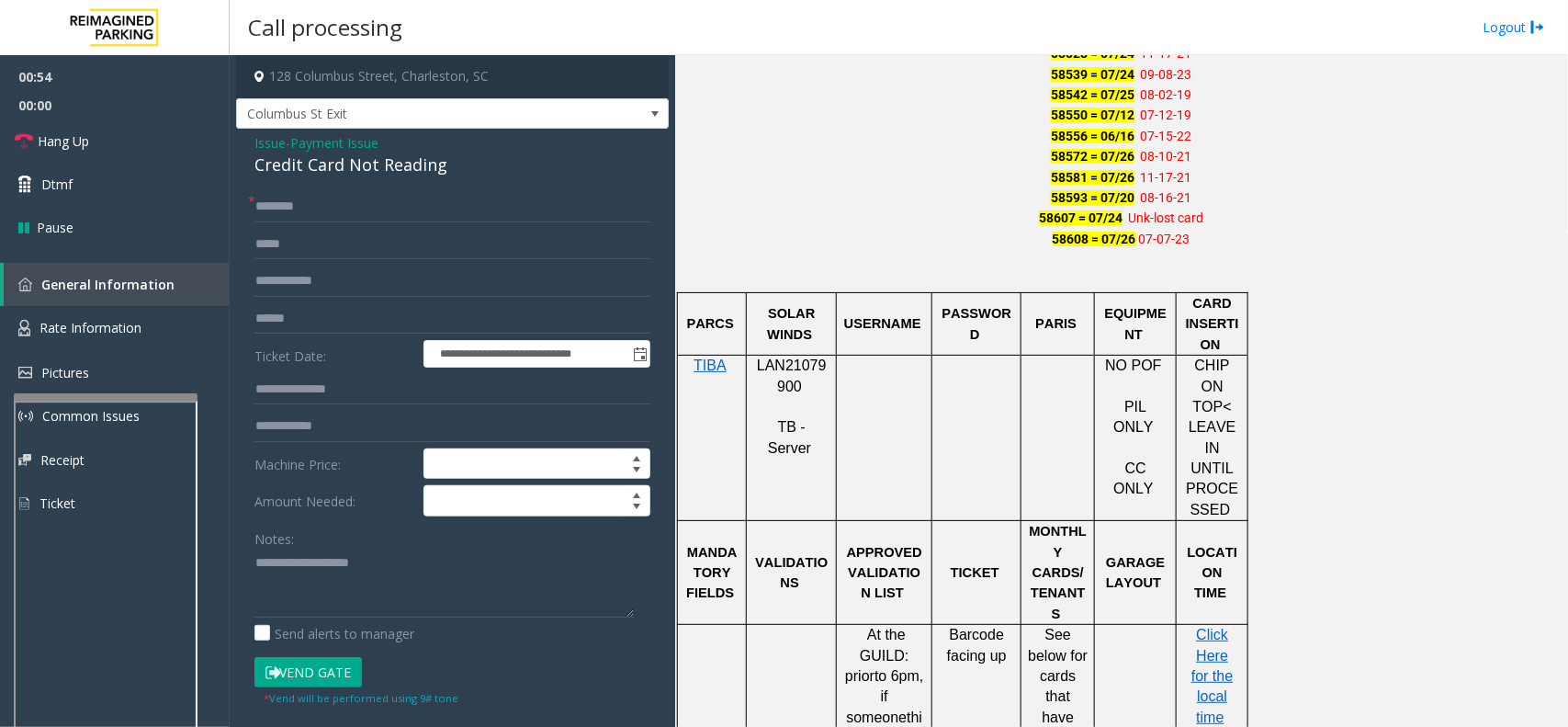 click on "**********" 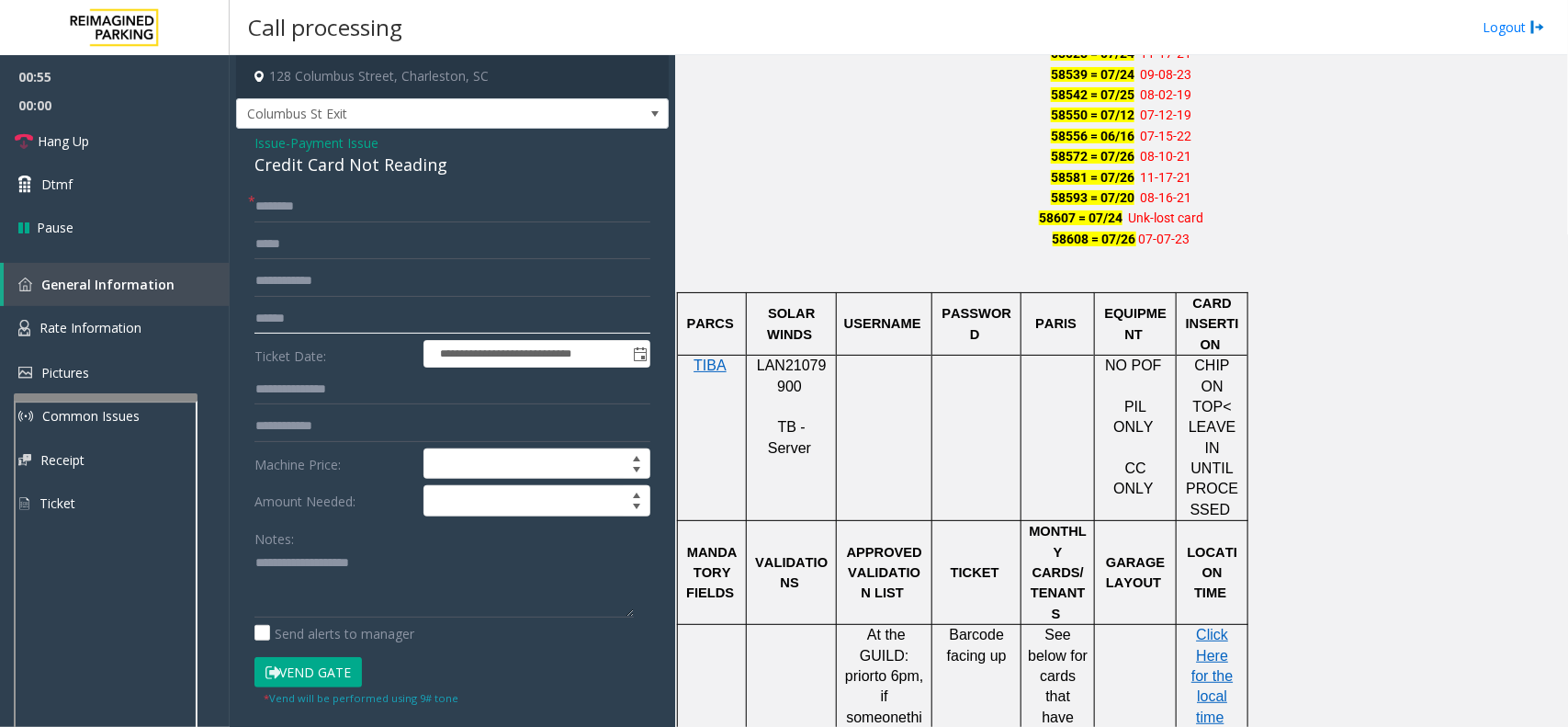click 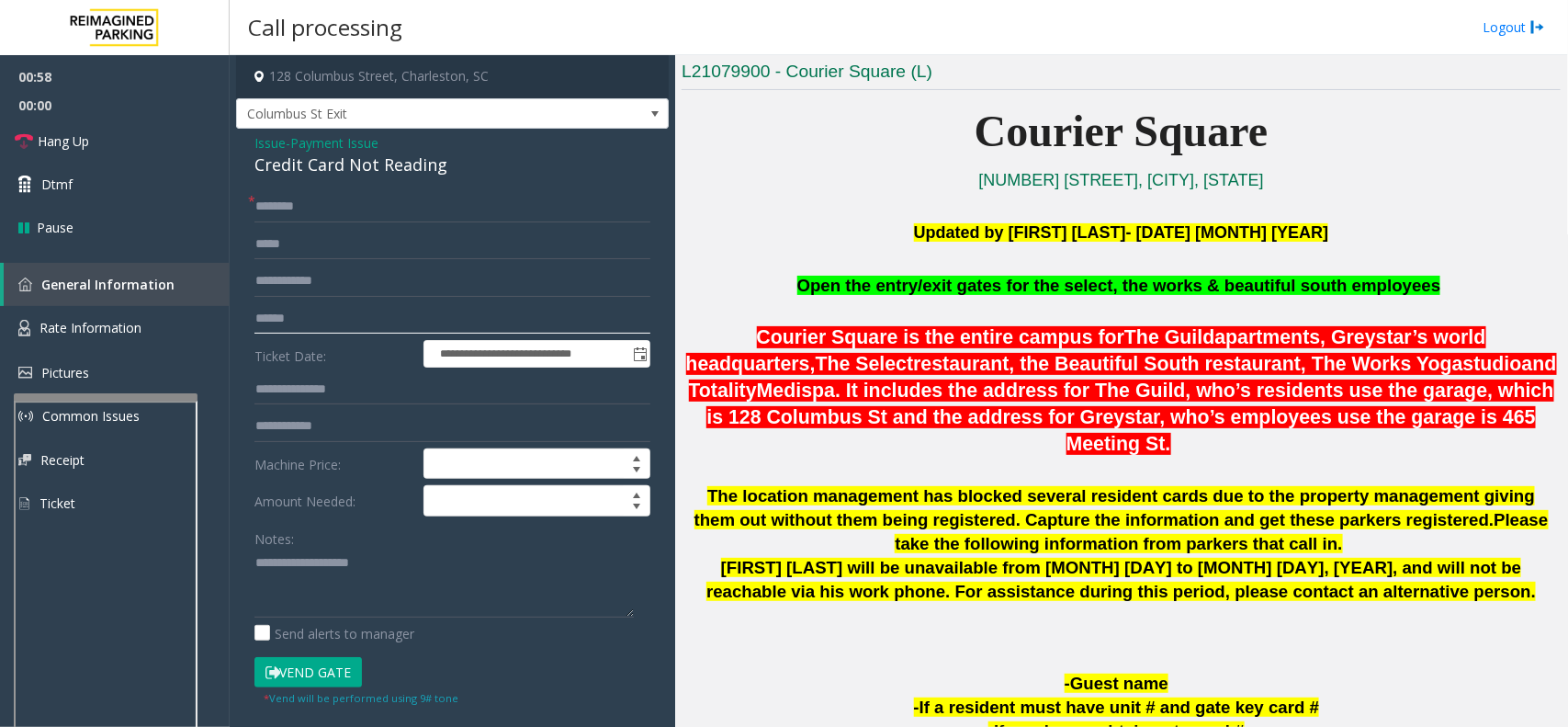 scroll, scrollTop: 460, scrollLeft: 0, axis: vertical 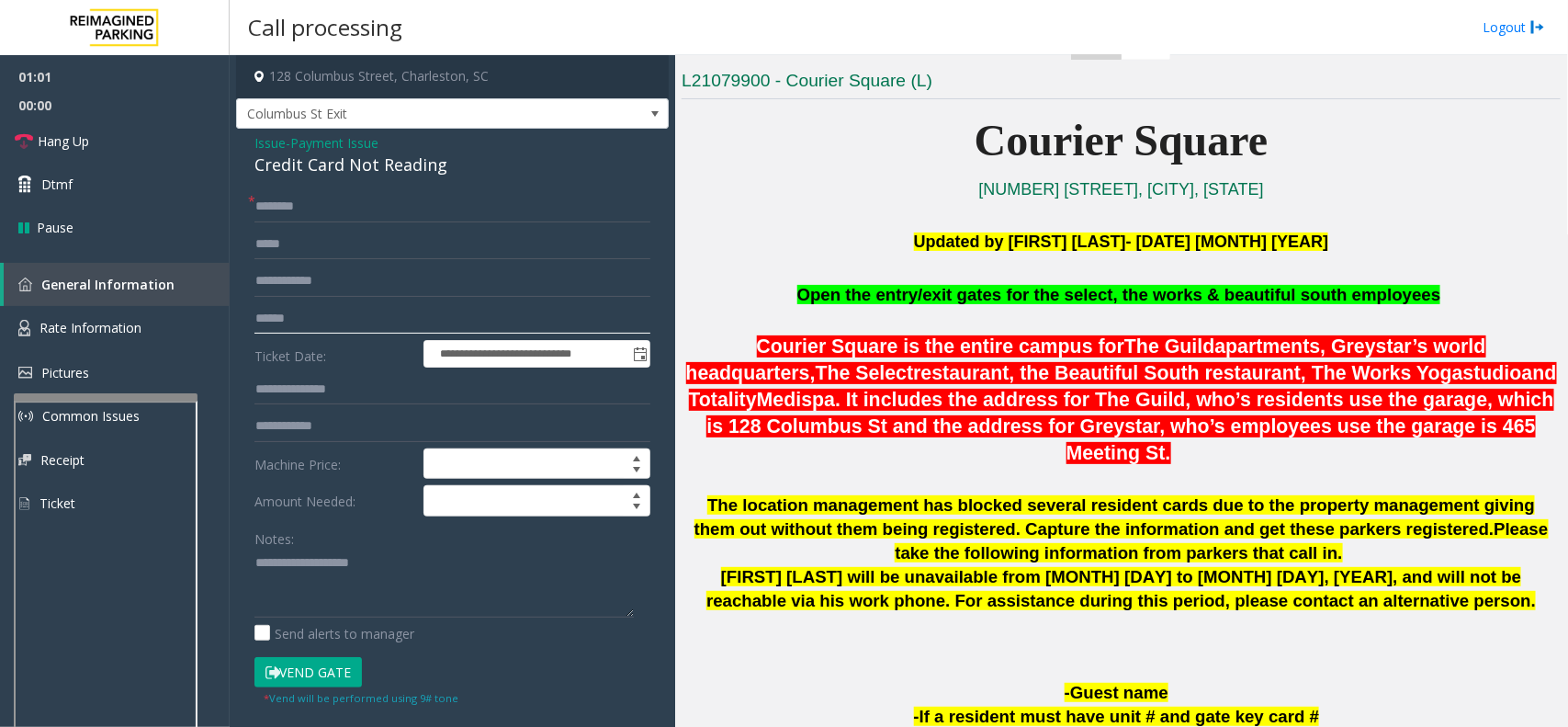 click 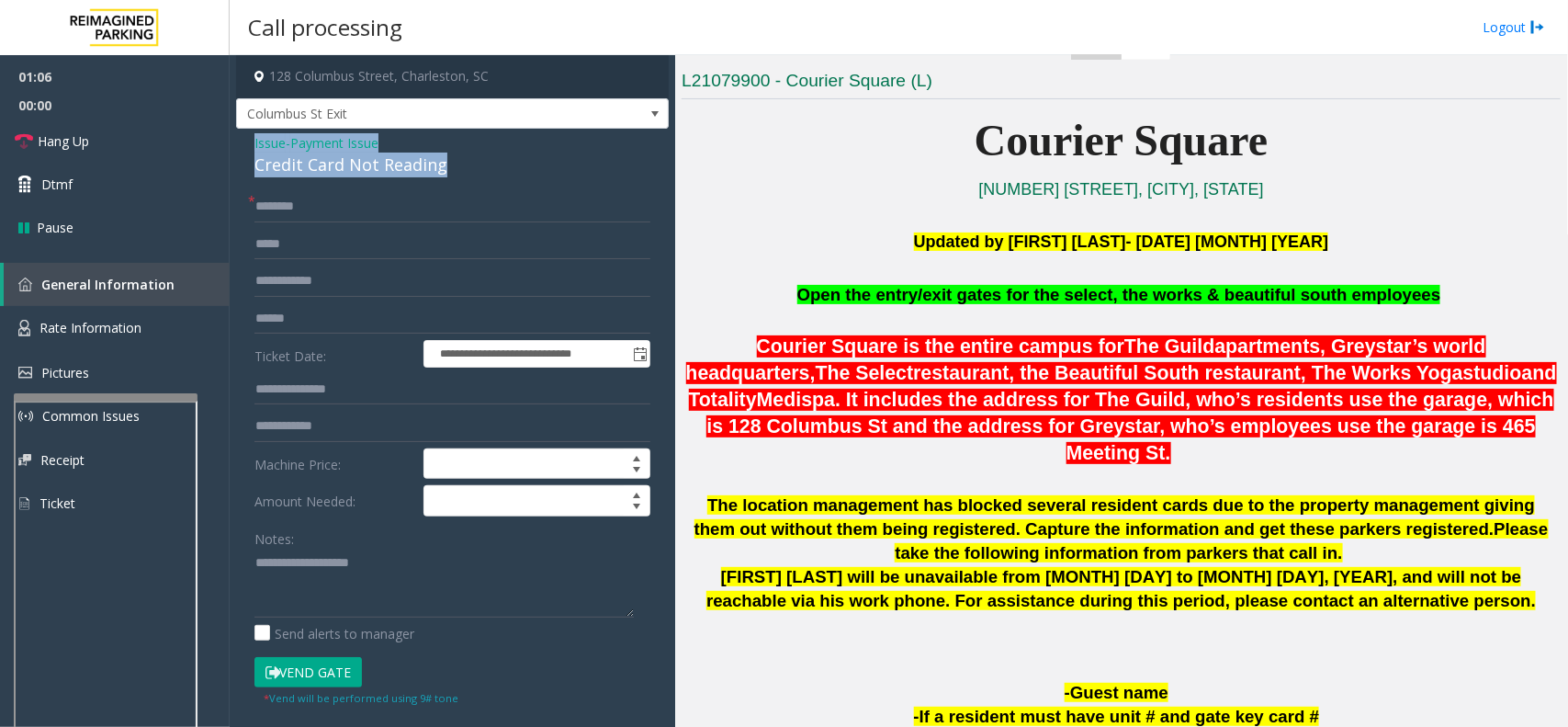 drag, startPoint x: 446, startPoint y: 166, endPoint x: 258, endPoint y: 145, distance: 189.16924 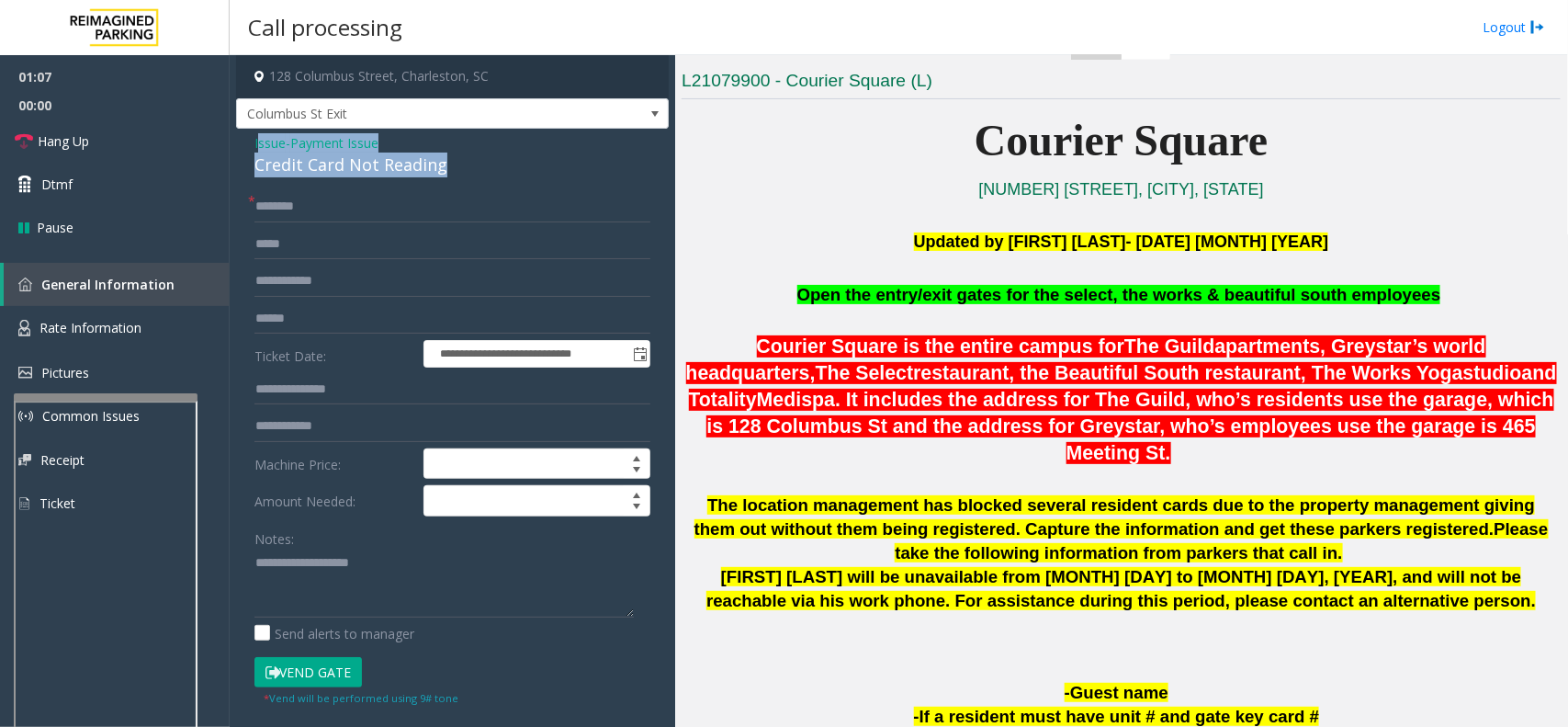 click on "Credit Card Not Reading" 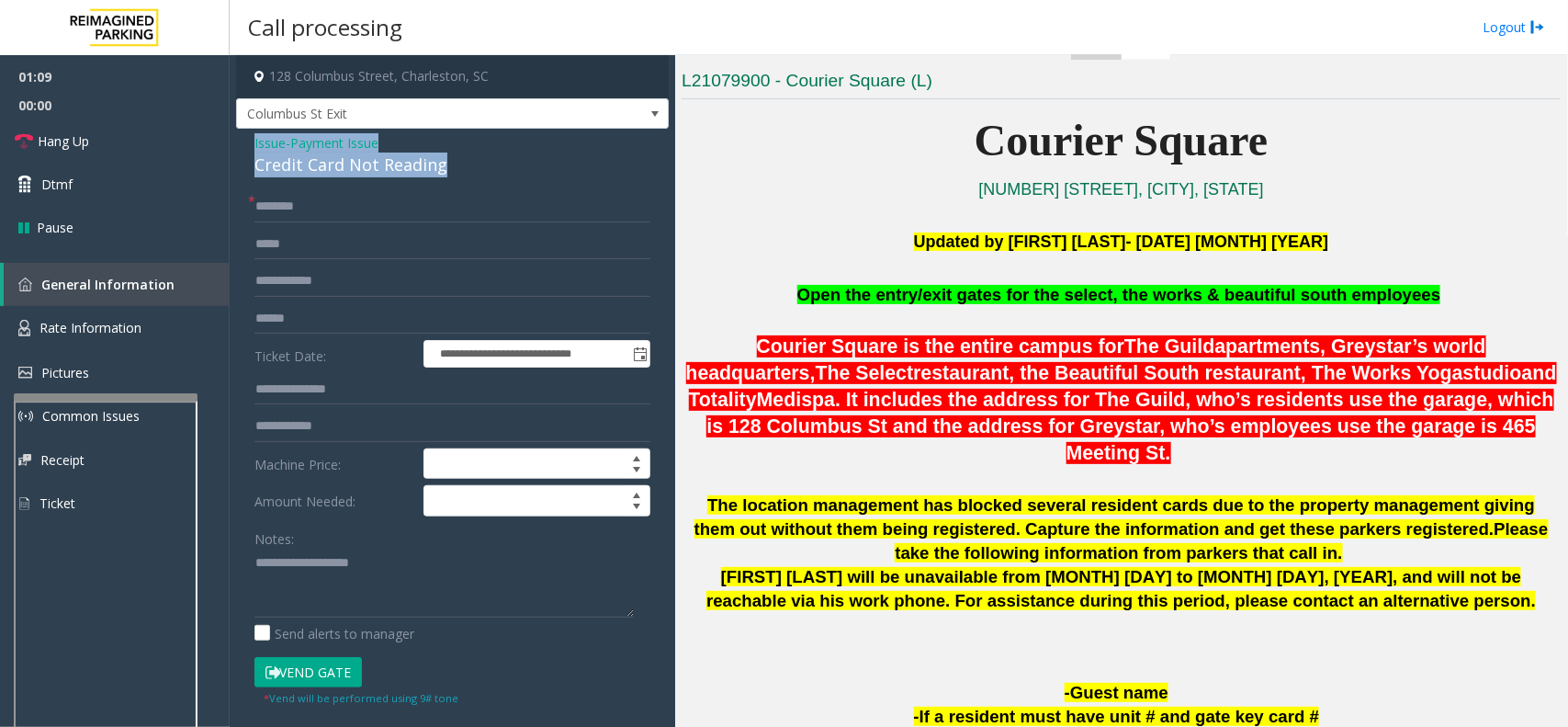 drag, startPoint x: 460, startPoint y: 157, endPoint x: 251, endPoint y: 144, distance: 209.40392 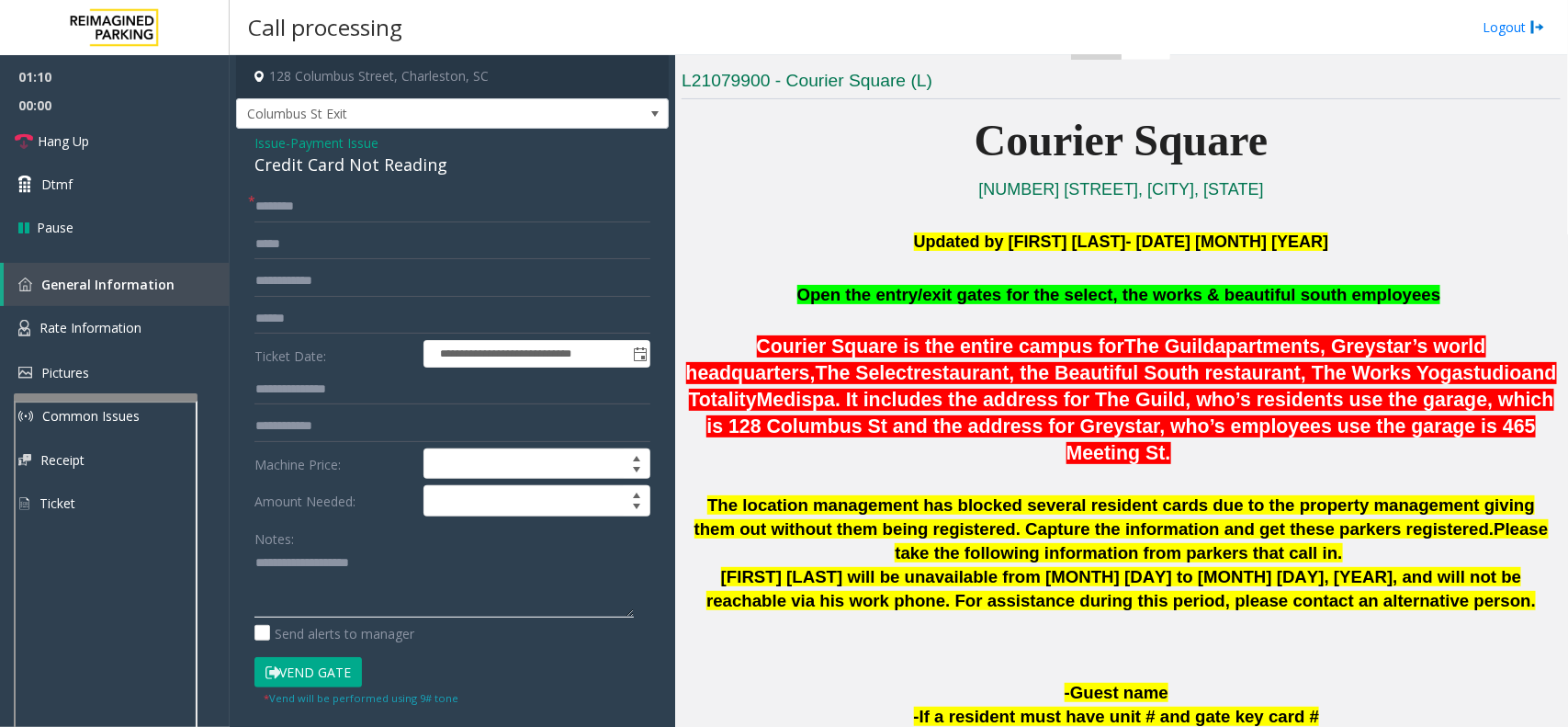 paste on "**********" 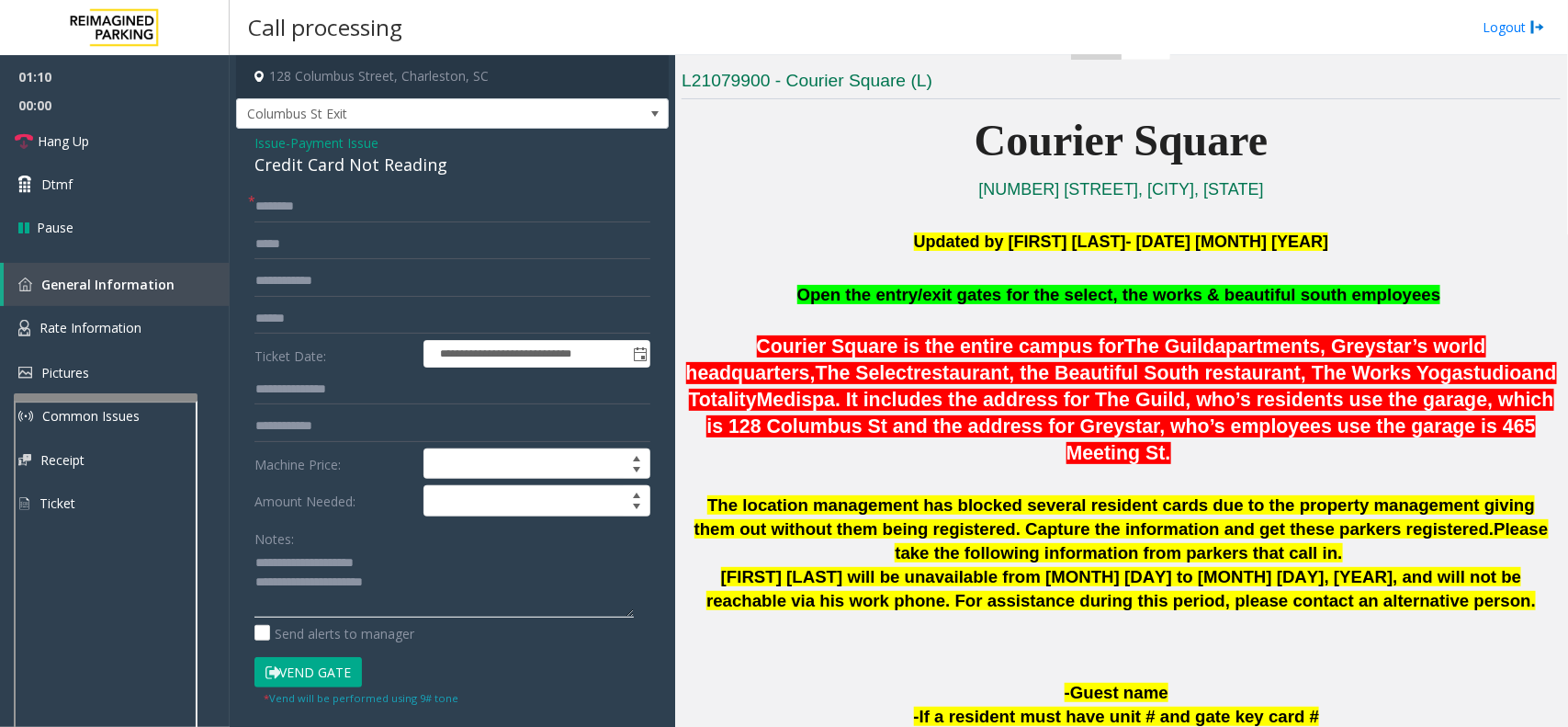 click 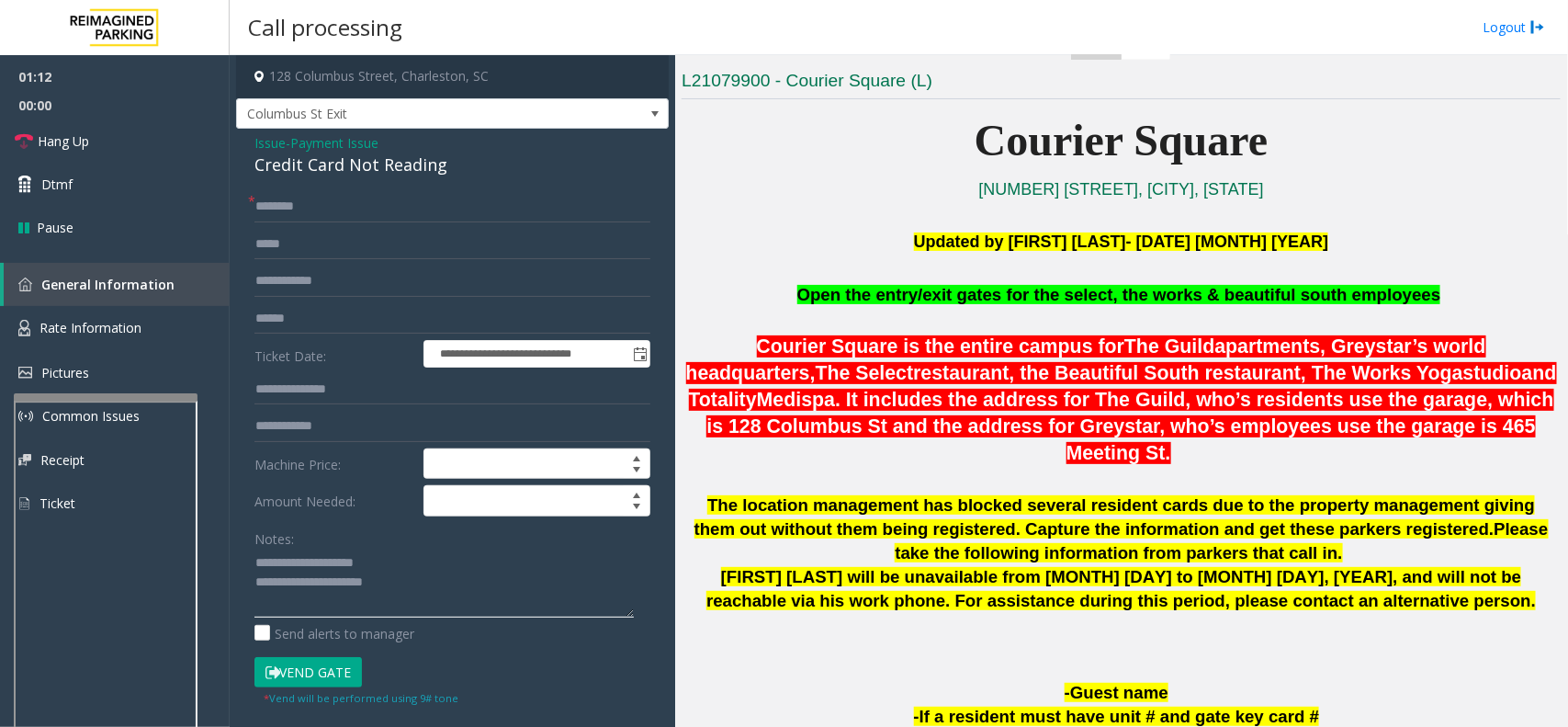 drag, startPoint x: 391, startPoint y: 558, endPoint x: 299, endPoint y: 565, distance: 92.26592 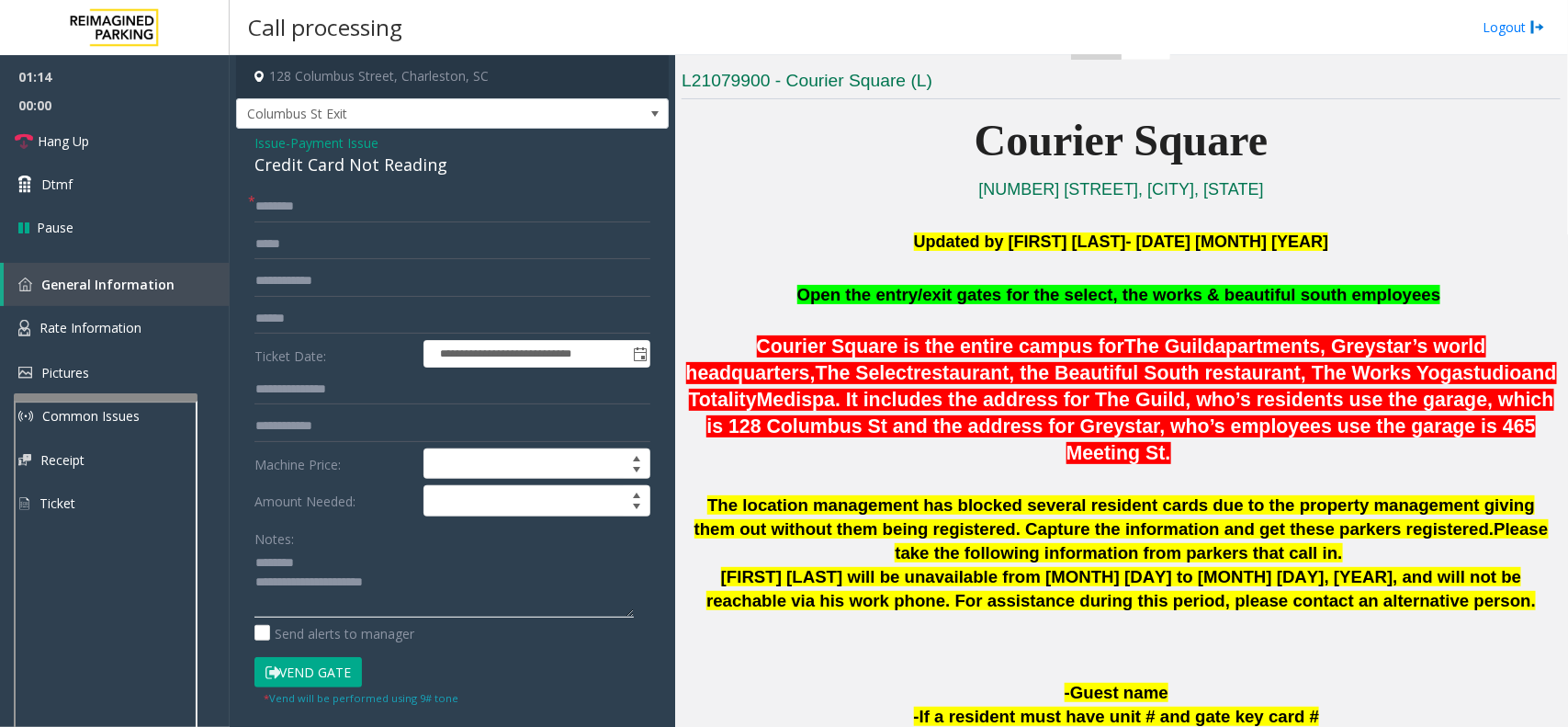type on "**********" 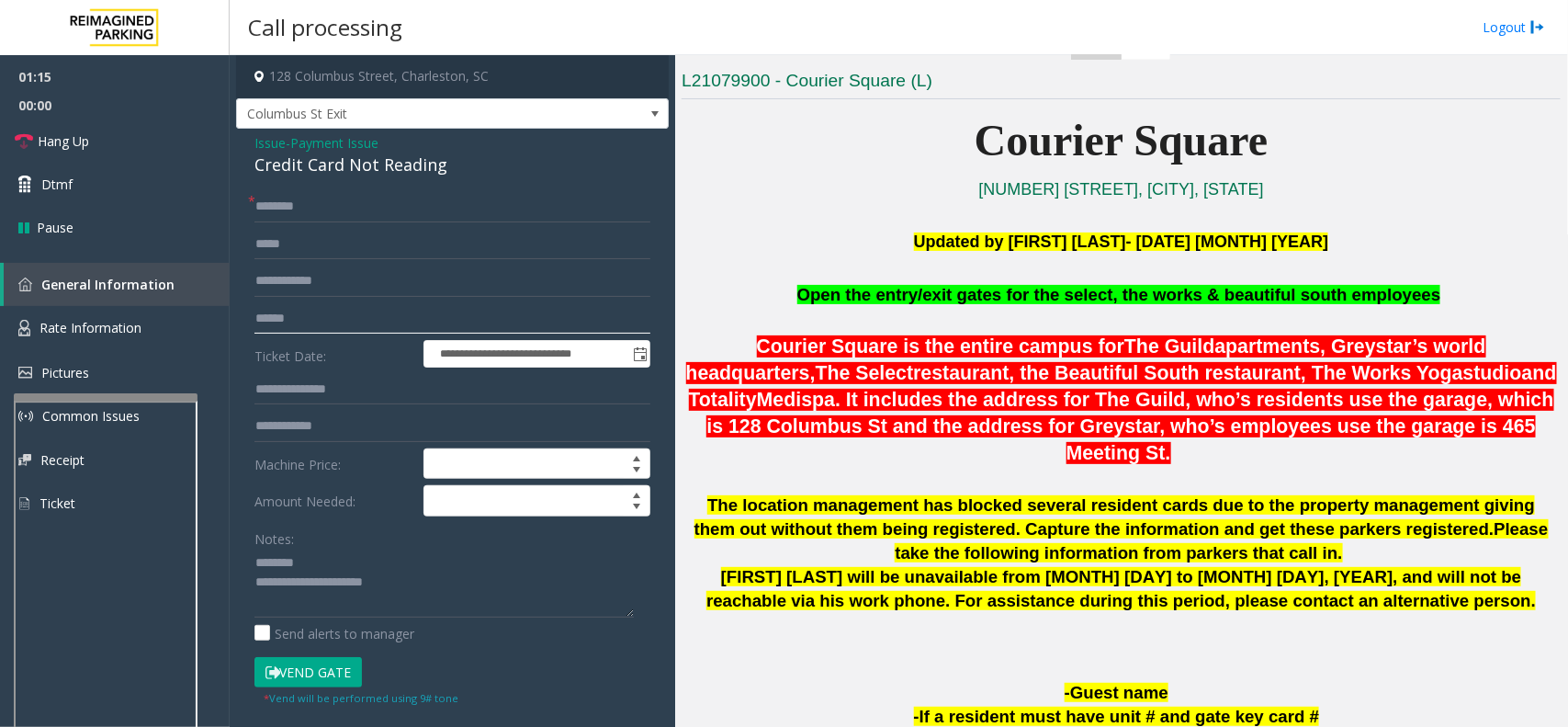 click 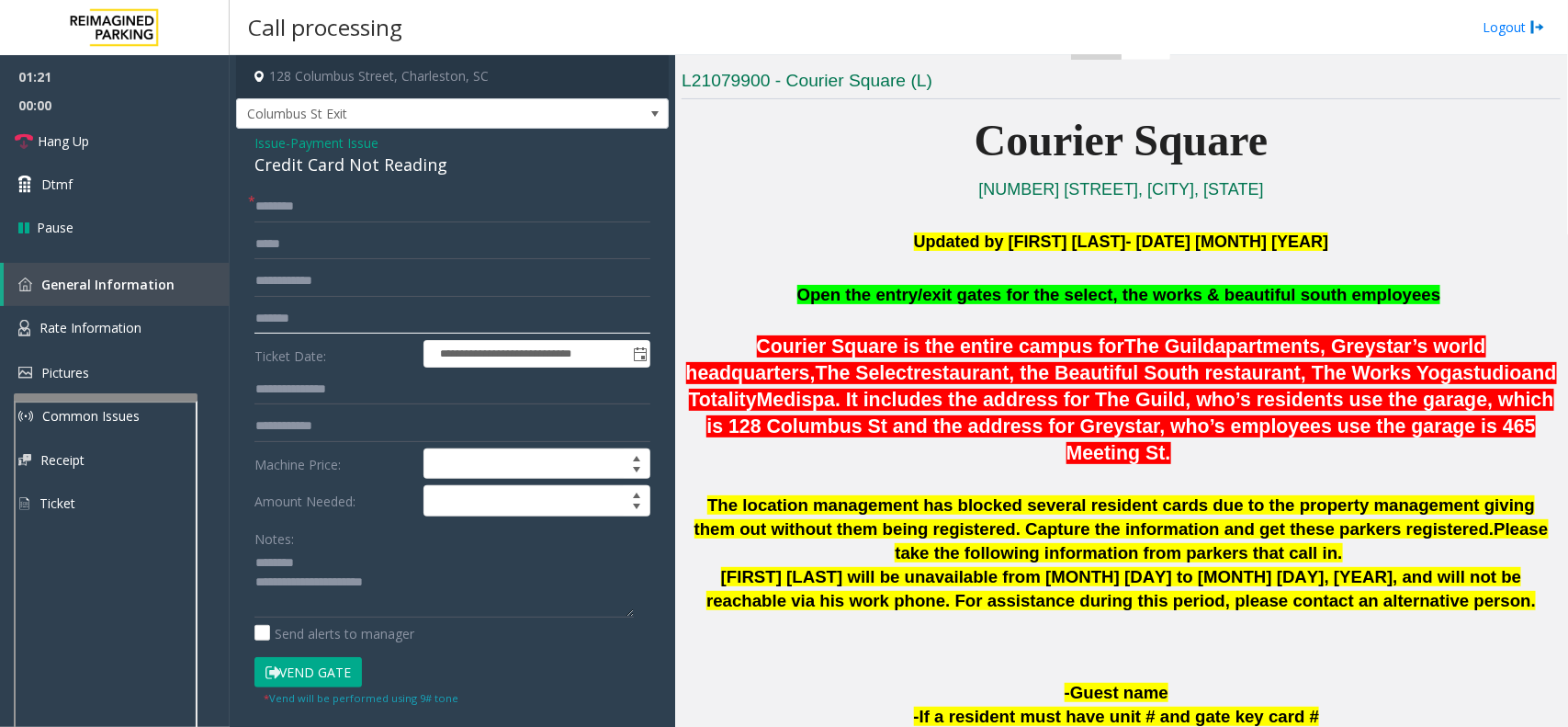 type on "*******" 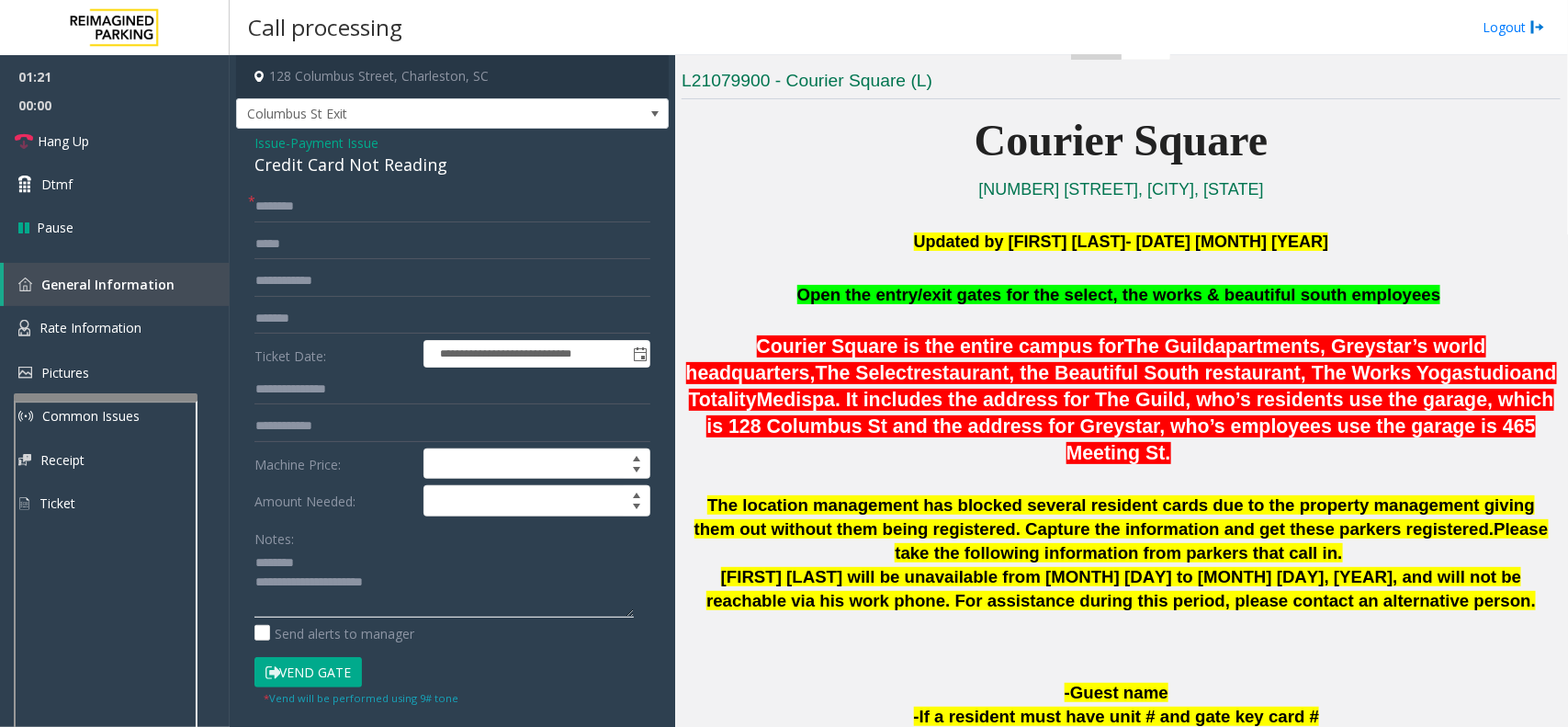 click 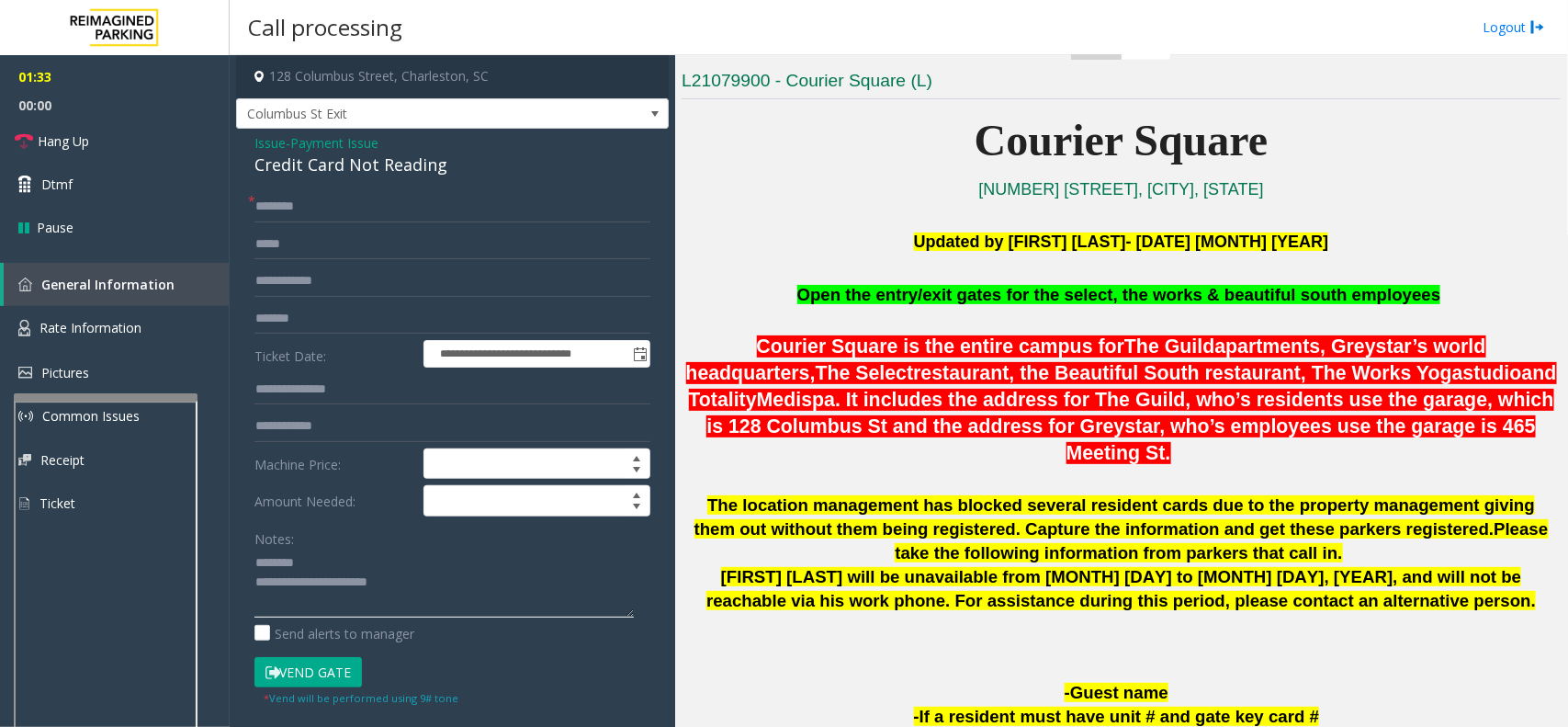 click 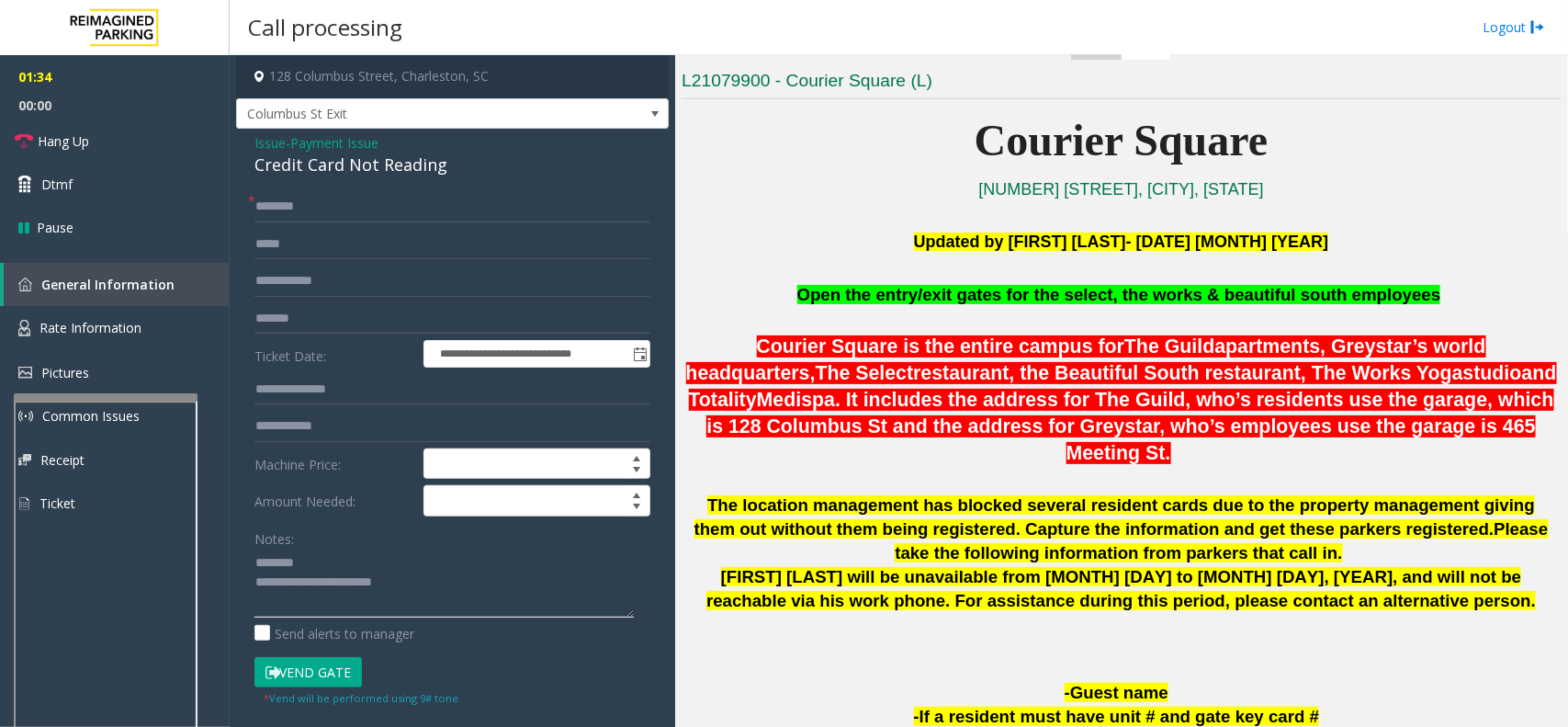 paste on "**********" 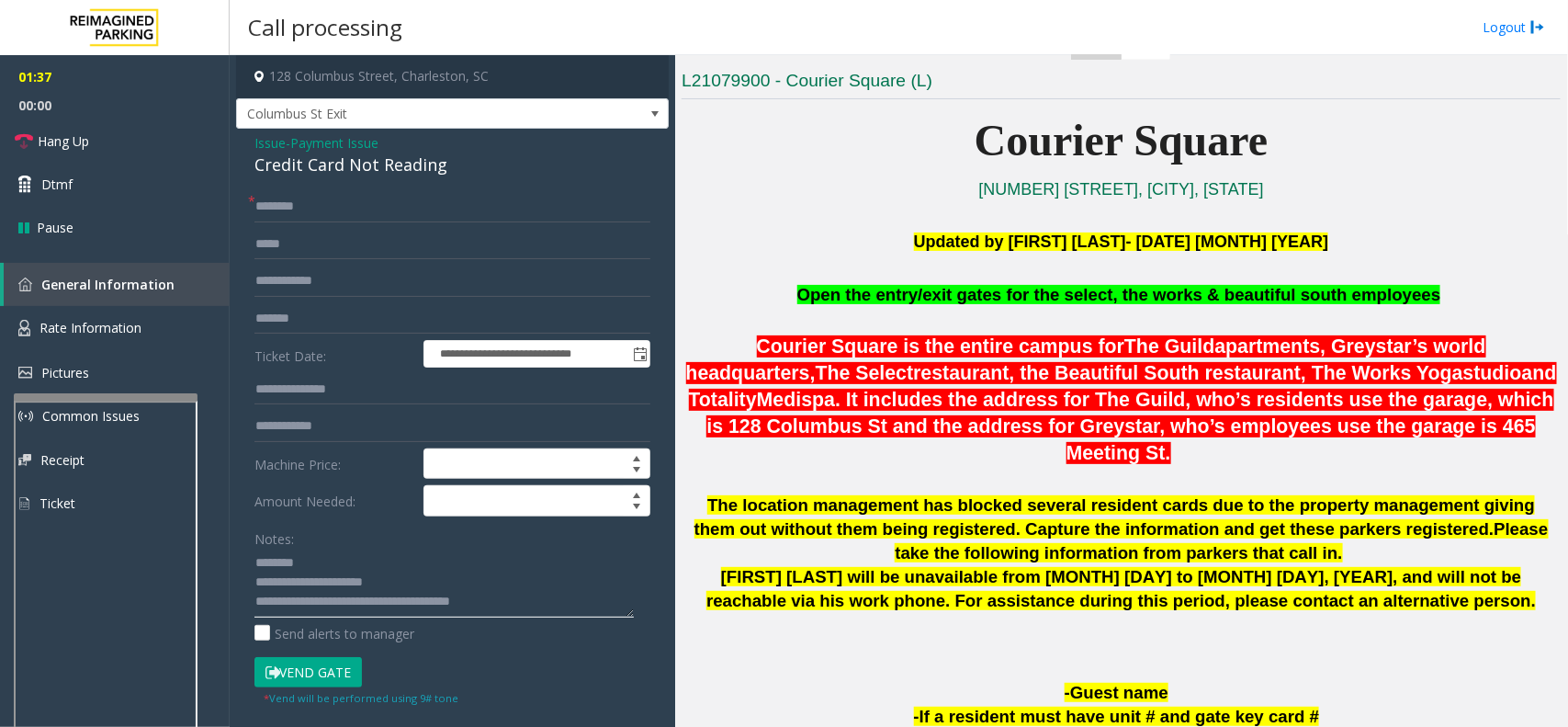 type on "**********" 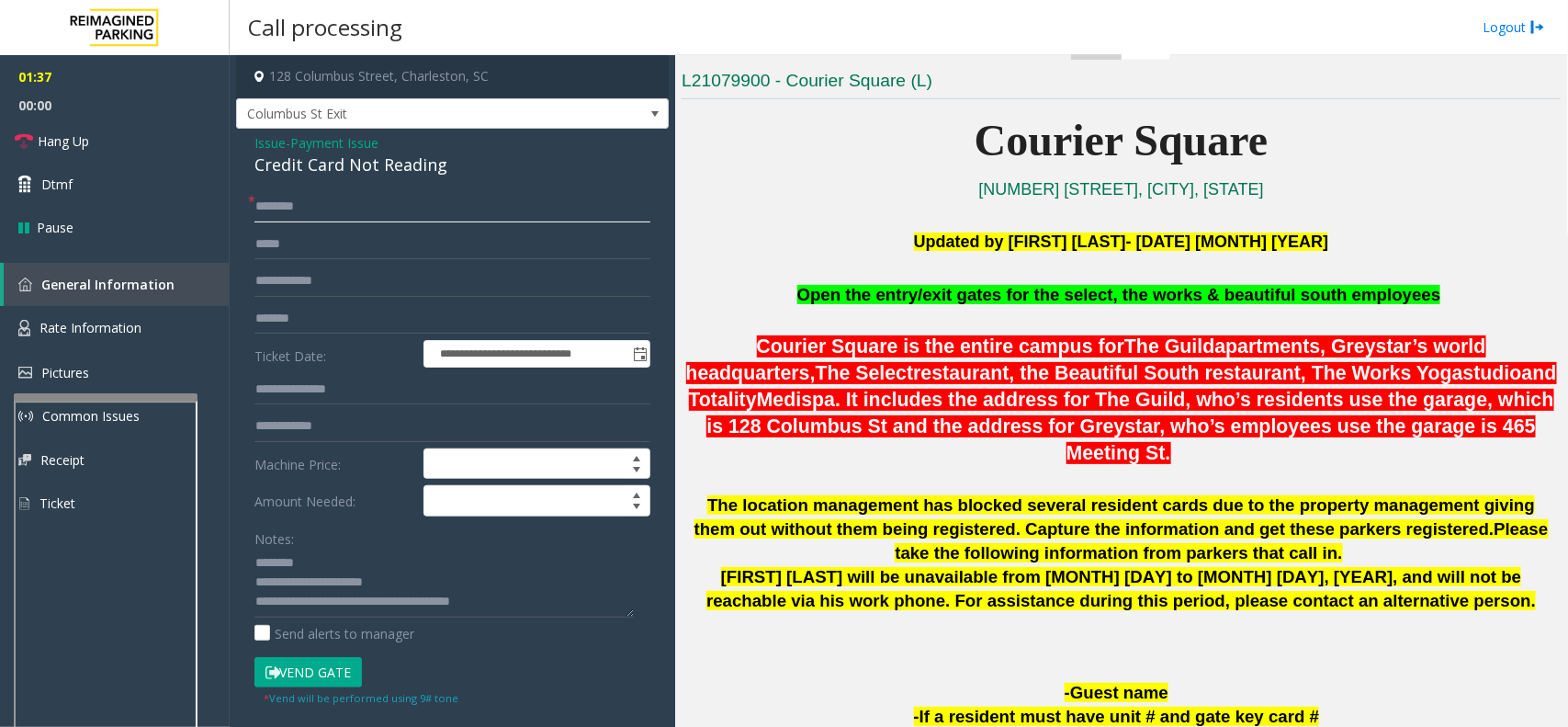 click 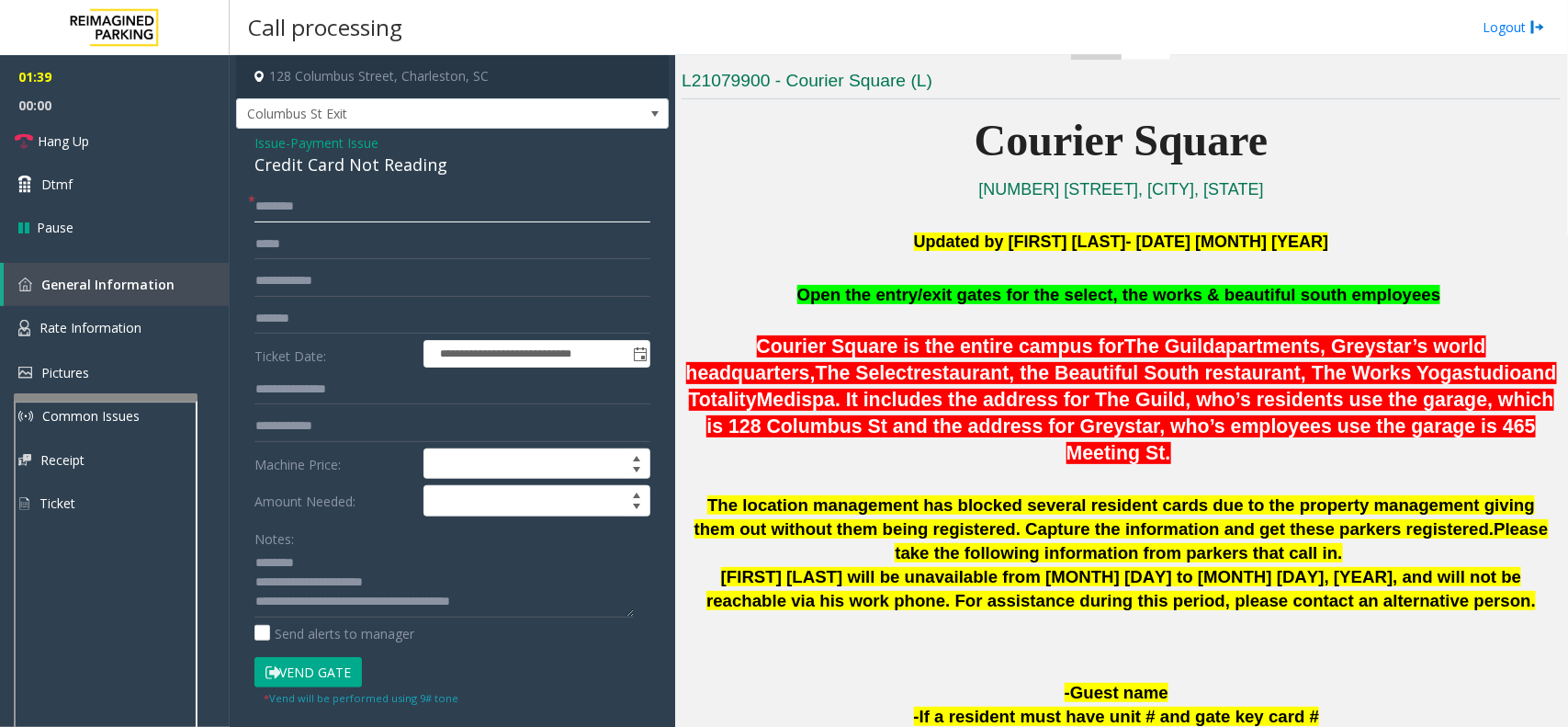 click 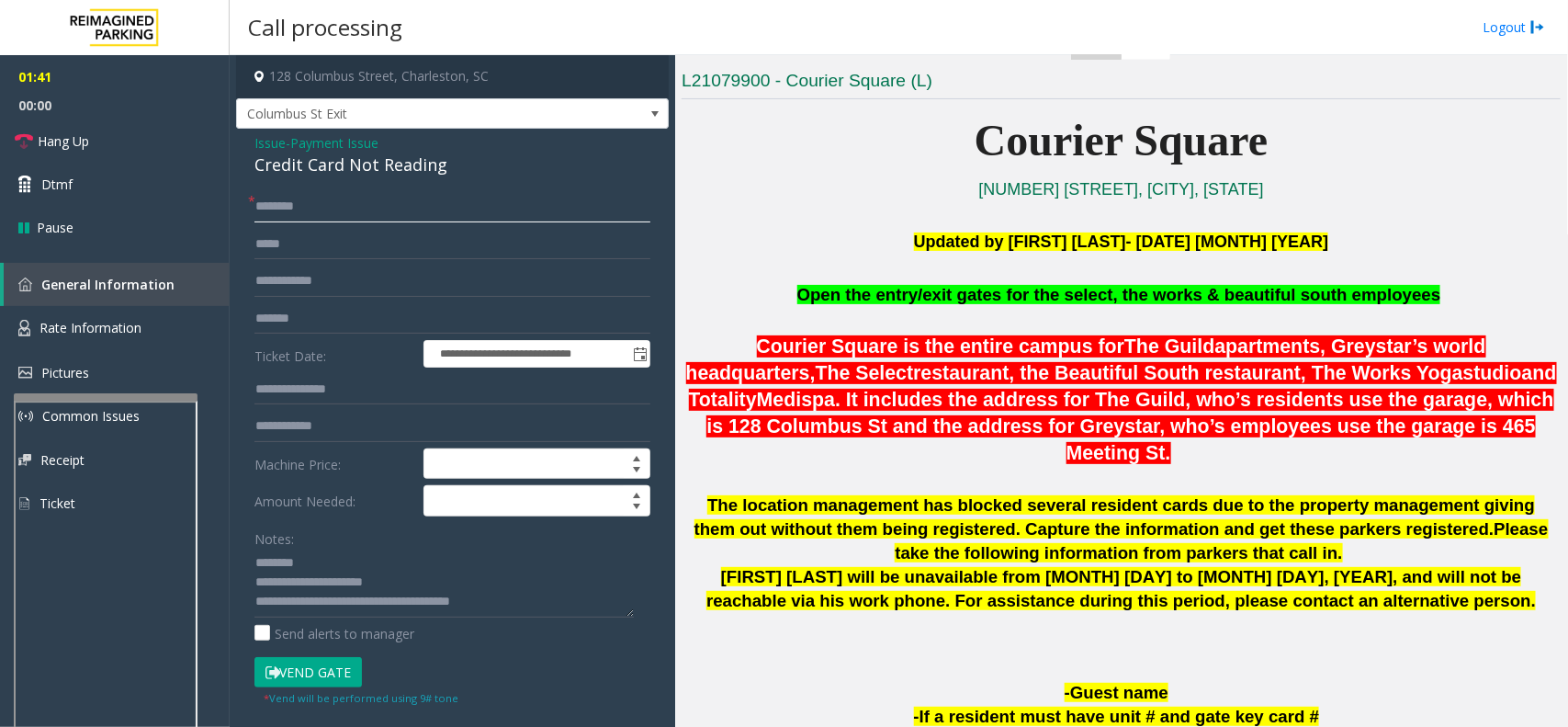 click 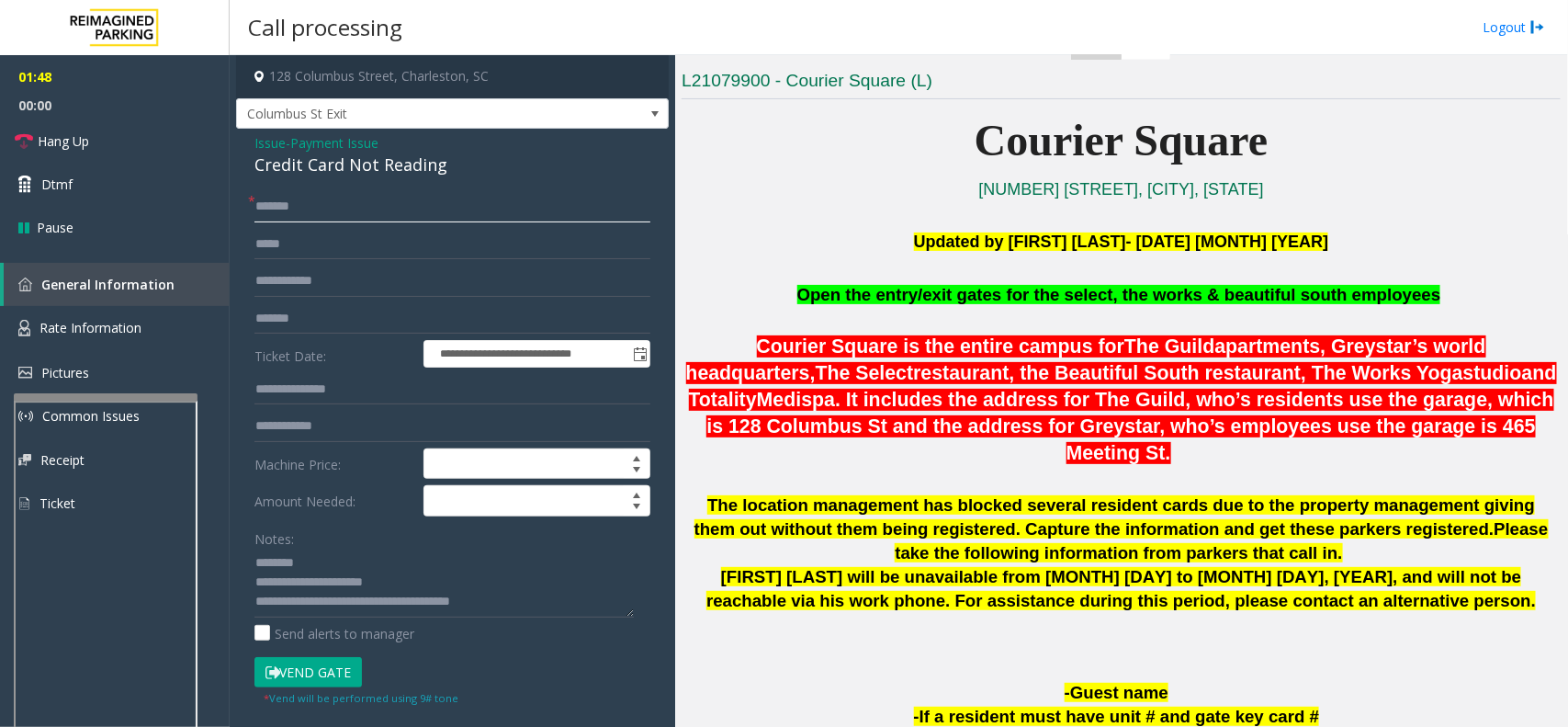 click on "*******" 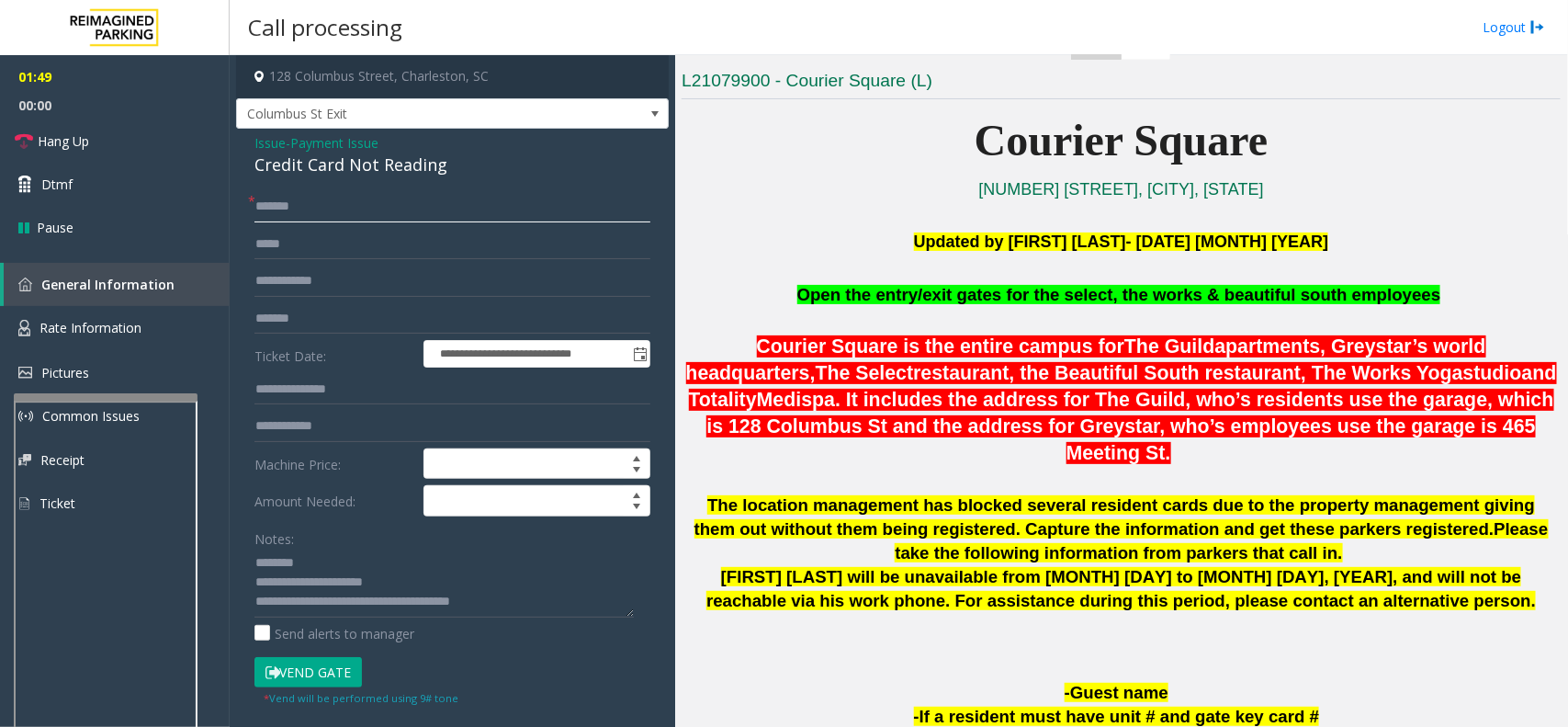 click on "*******" 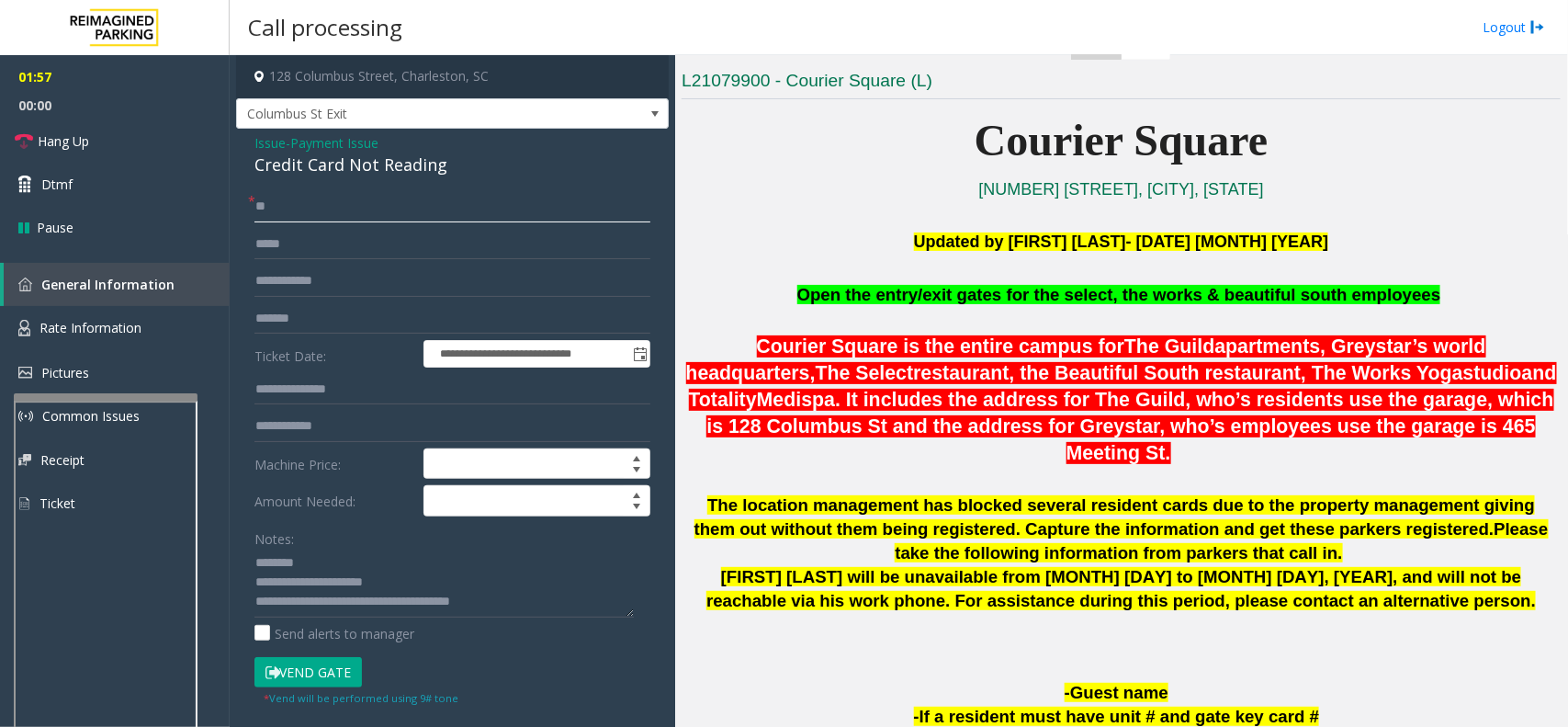 type on "*" 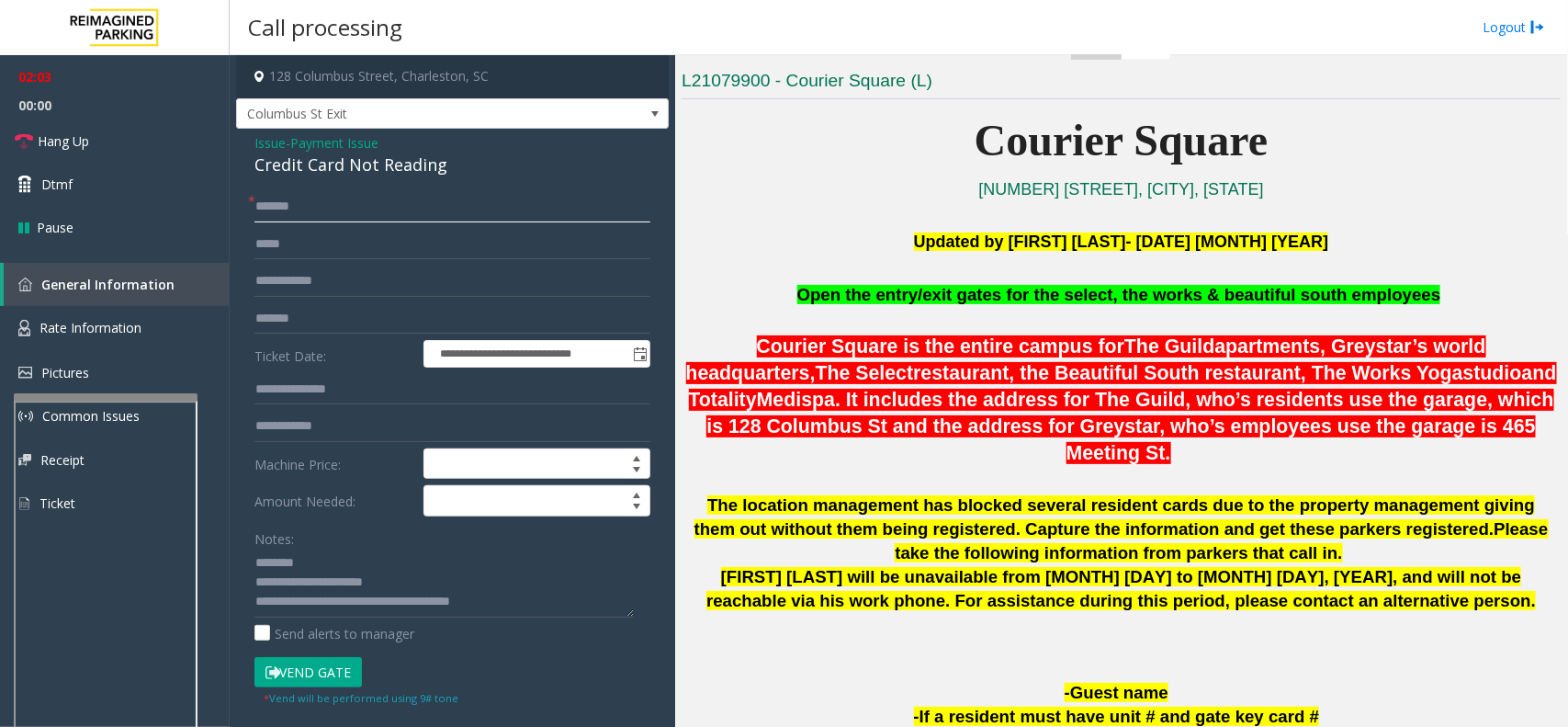 type on "*******" 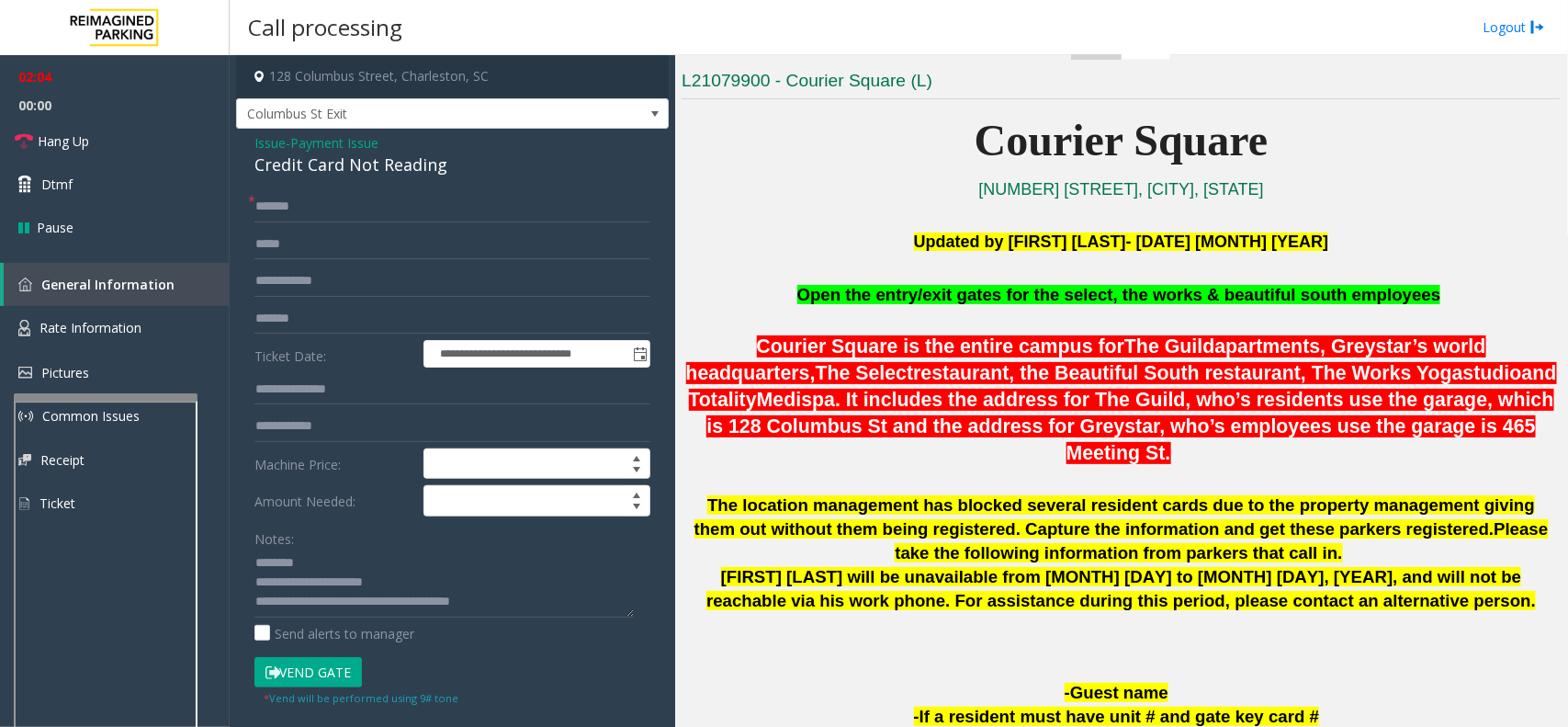 click on "Vend Gate" 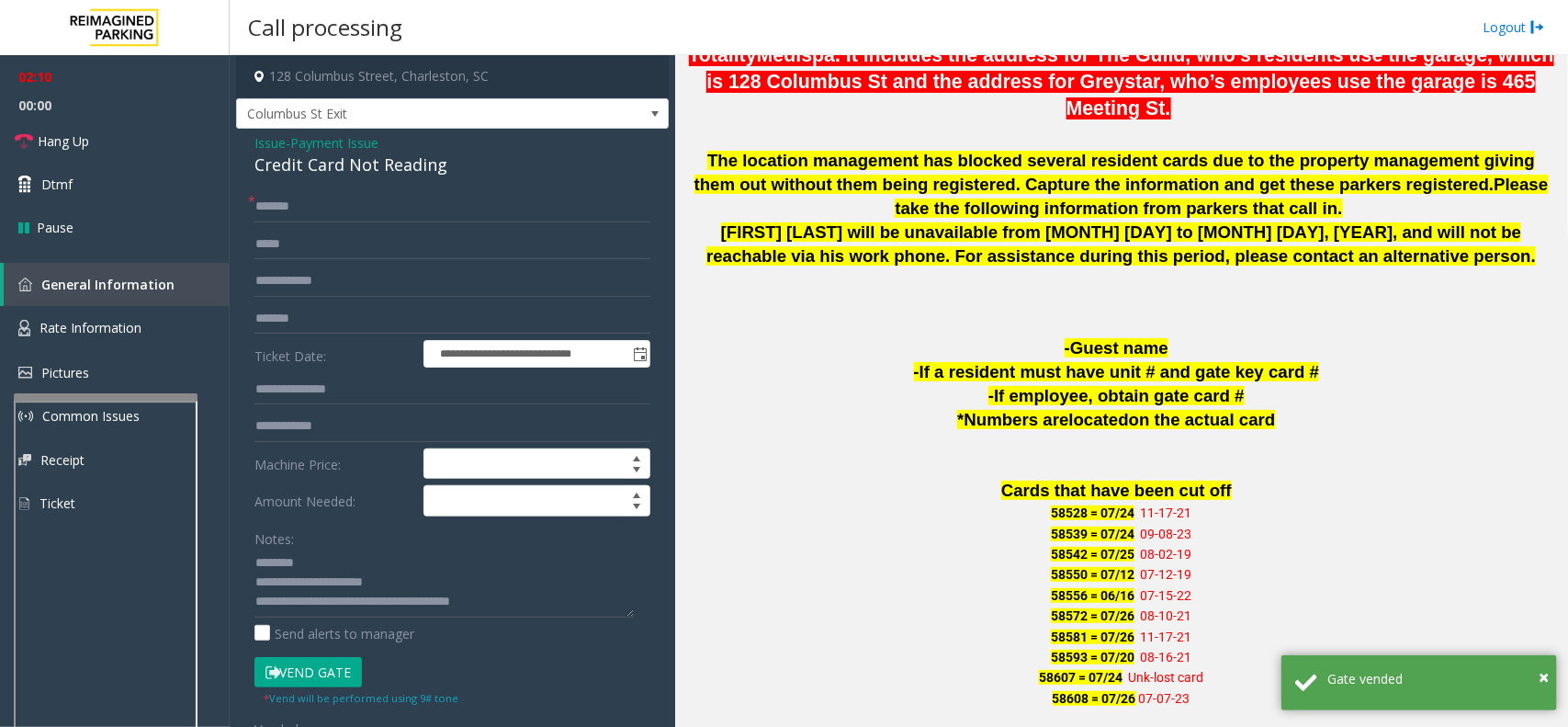 scroll, scrollTop: 689, scrollLeft: 0, axis: vertical 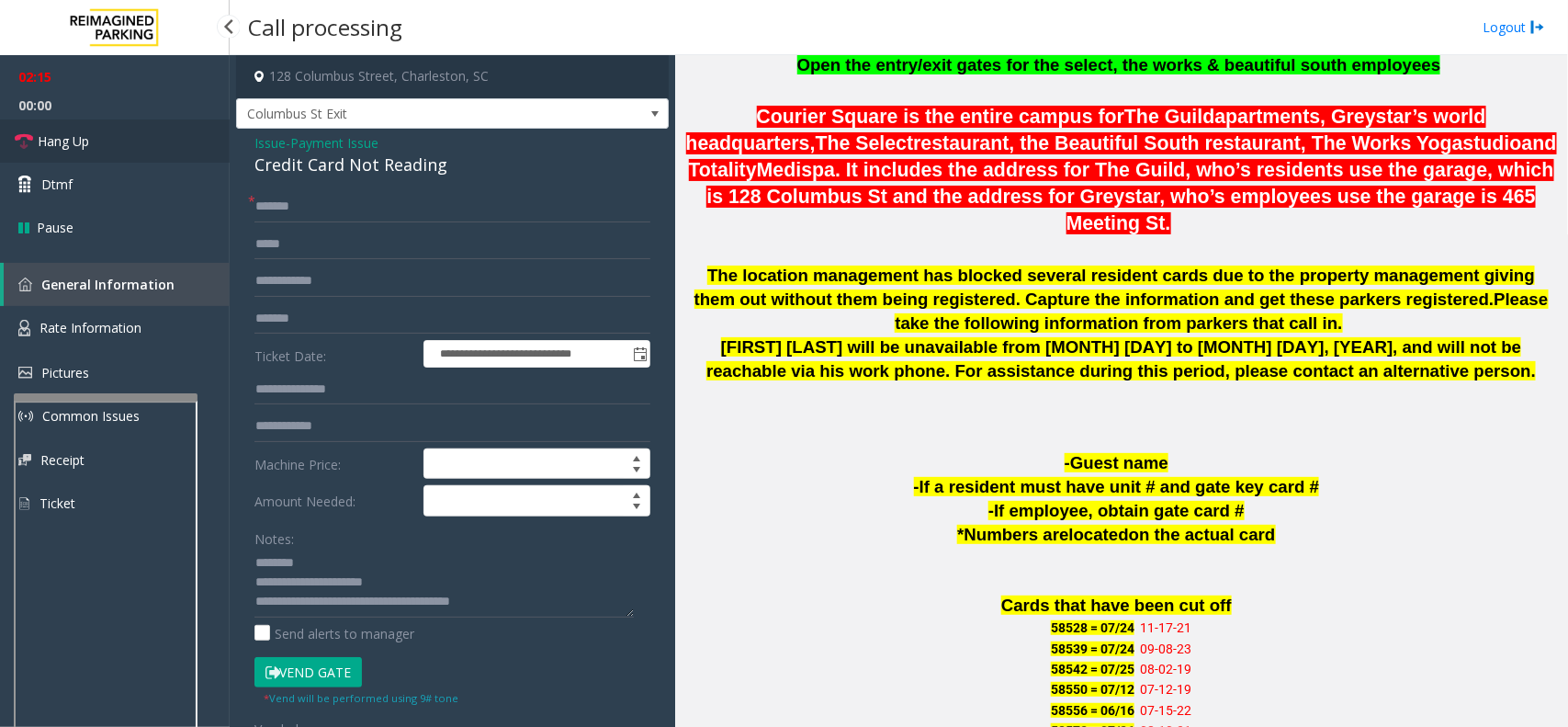 click on "Hang Up" at bounding box center [115, 141] 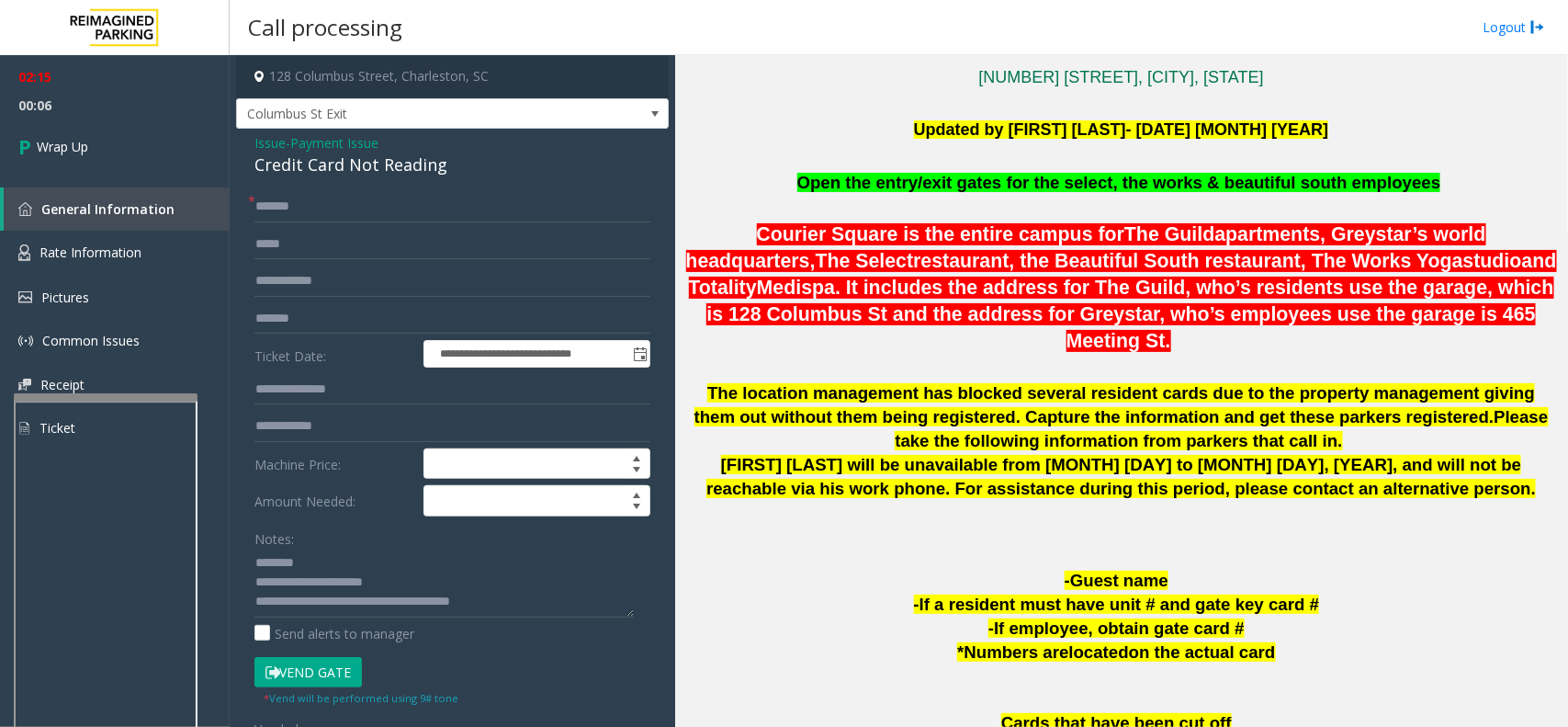 scroll, scrollTop: 460, scrollLeft: 0, axis: vertical 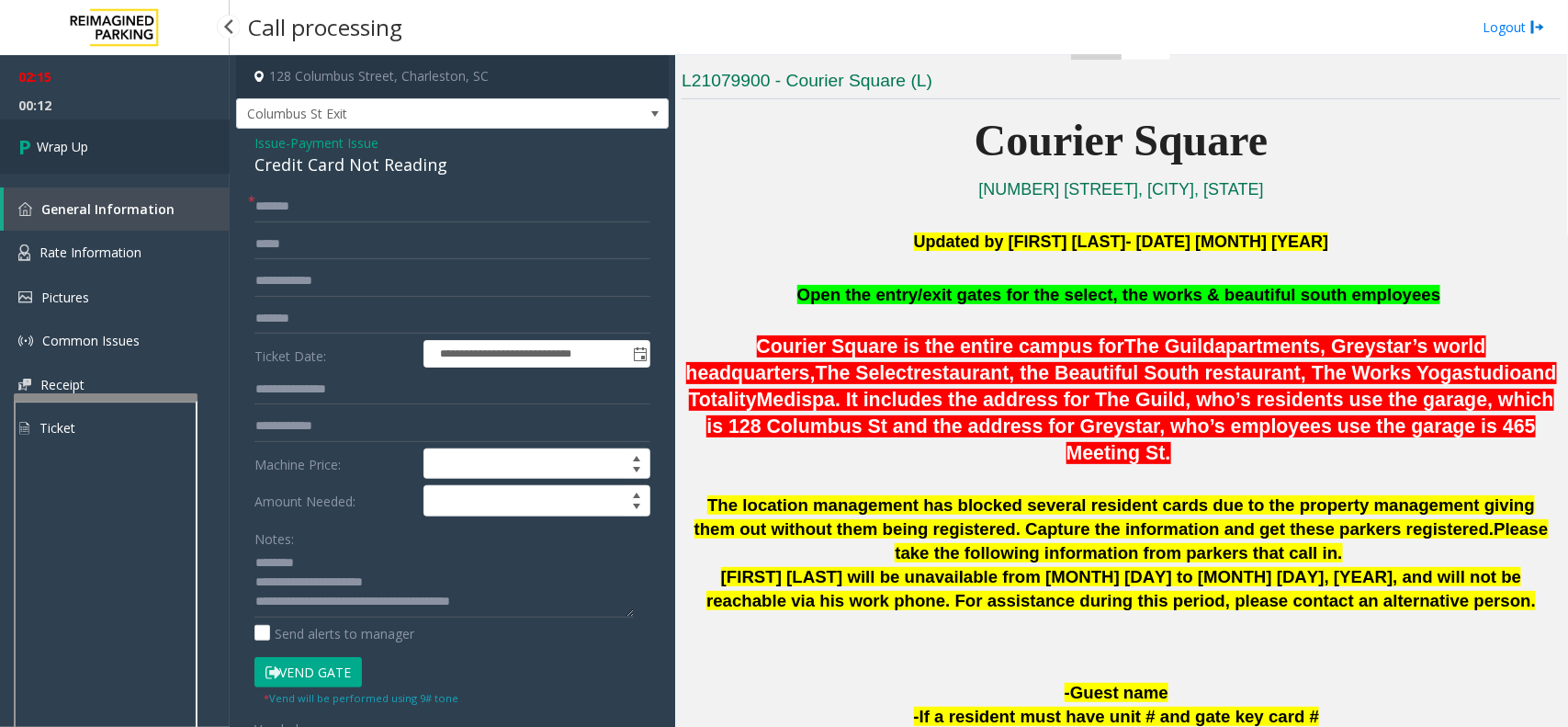 click on "Wrap Up" at bounding box center (115, 146) 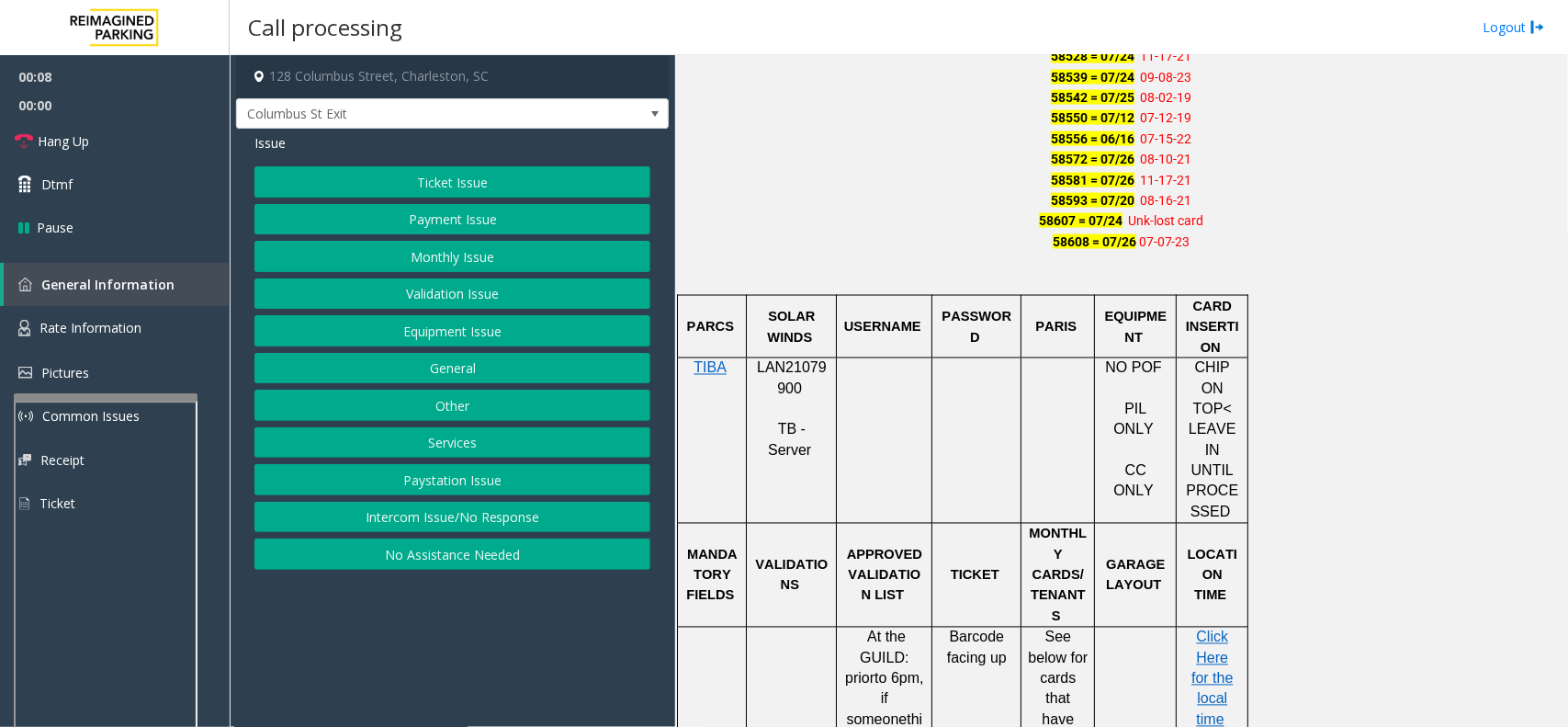 scroll, scrollTop: 1264, scrollLeft: 0, axis: vertical 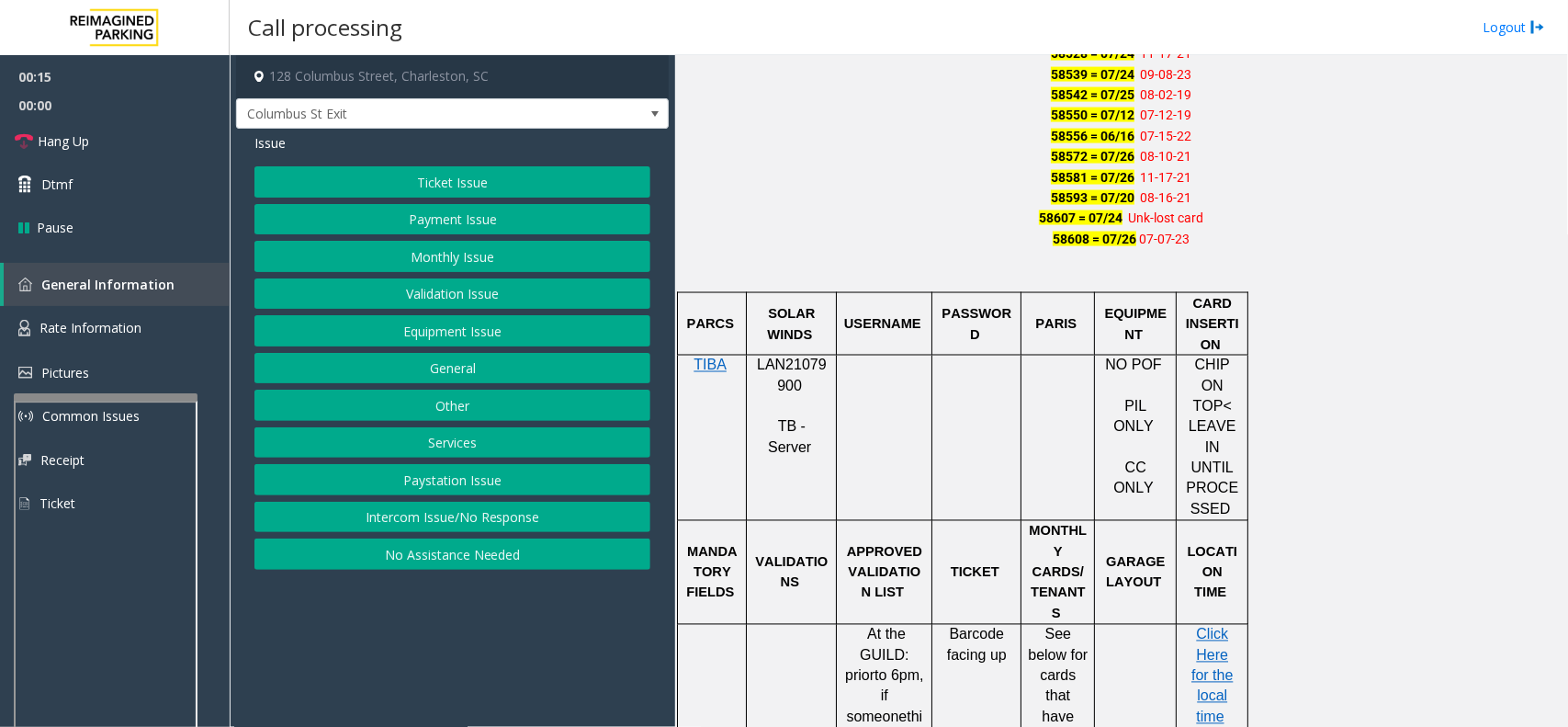 click on "Payment Issue" 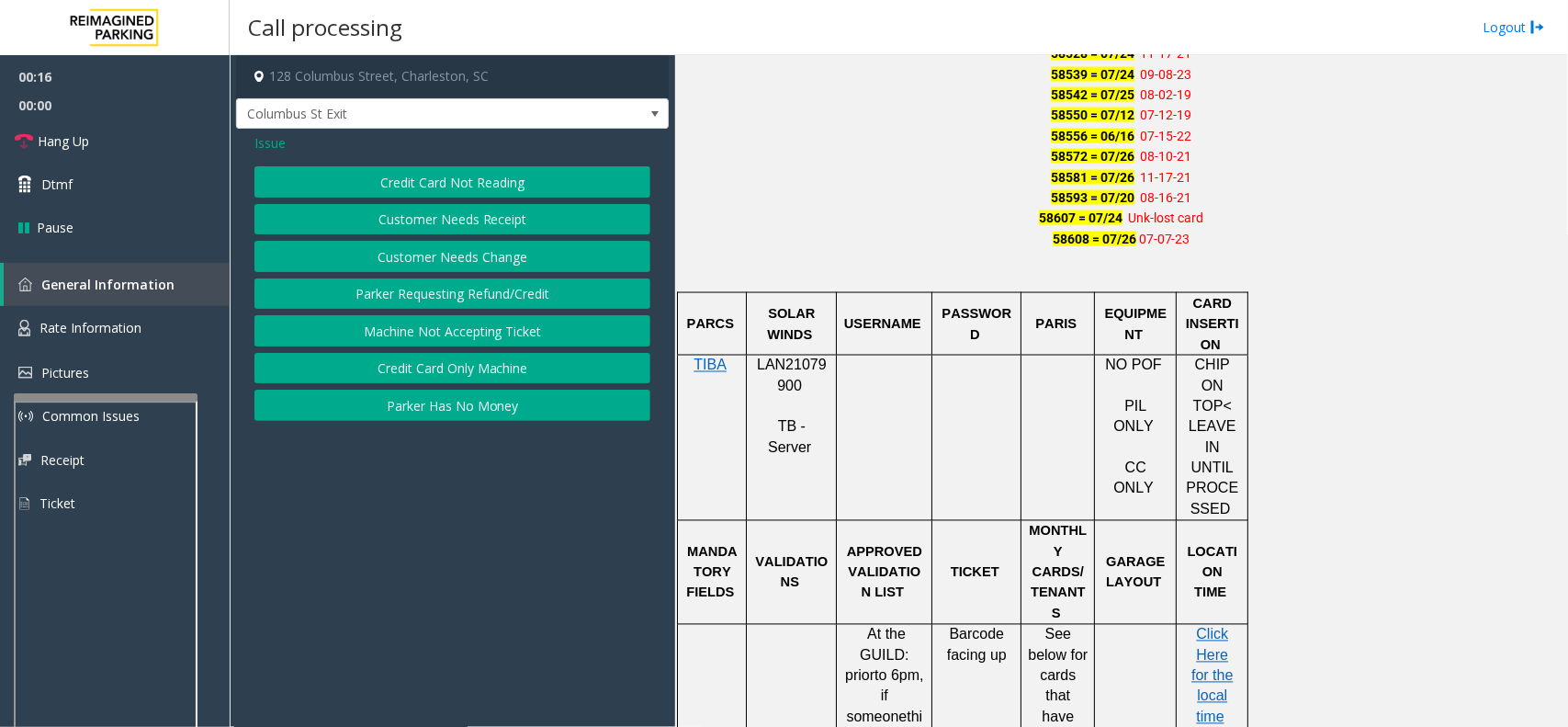 click on "Credit Card Not Reading" 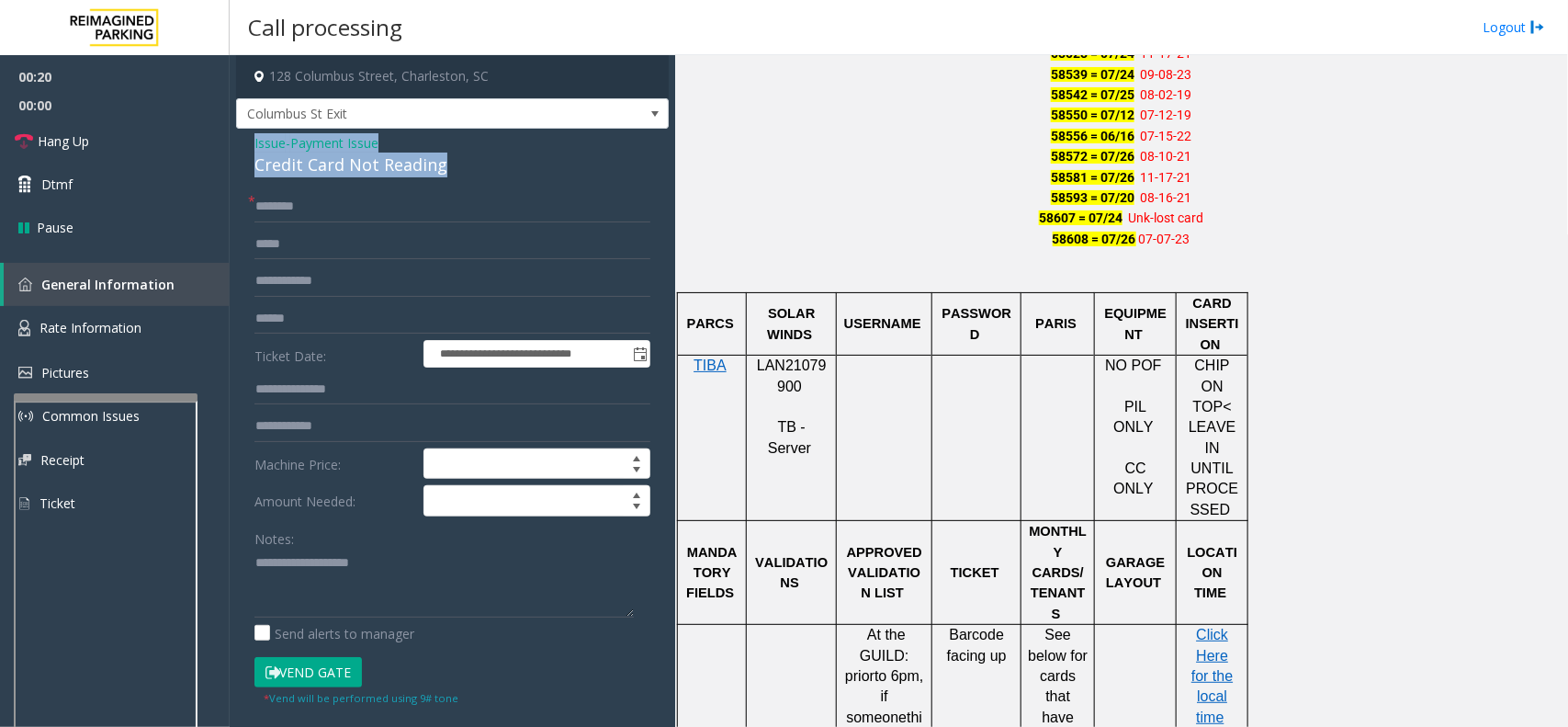 drag, startPoint x: 484, startPoint y: 161, endPoint x: 253, endPoint y: 133, distance: 232.69078 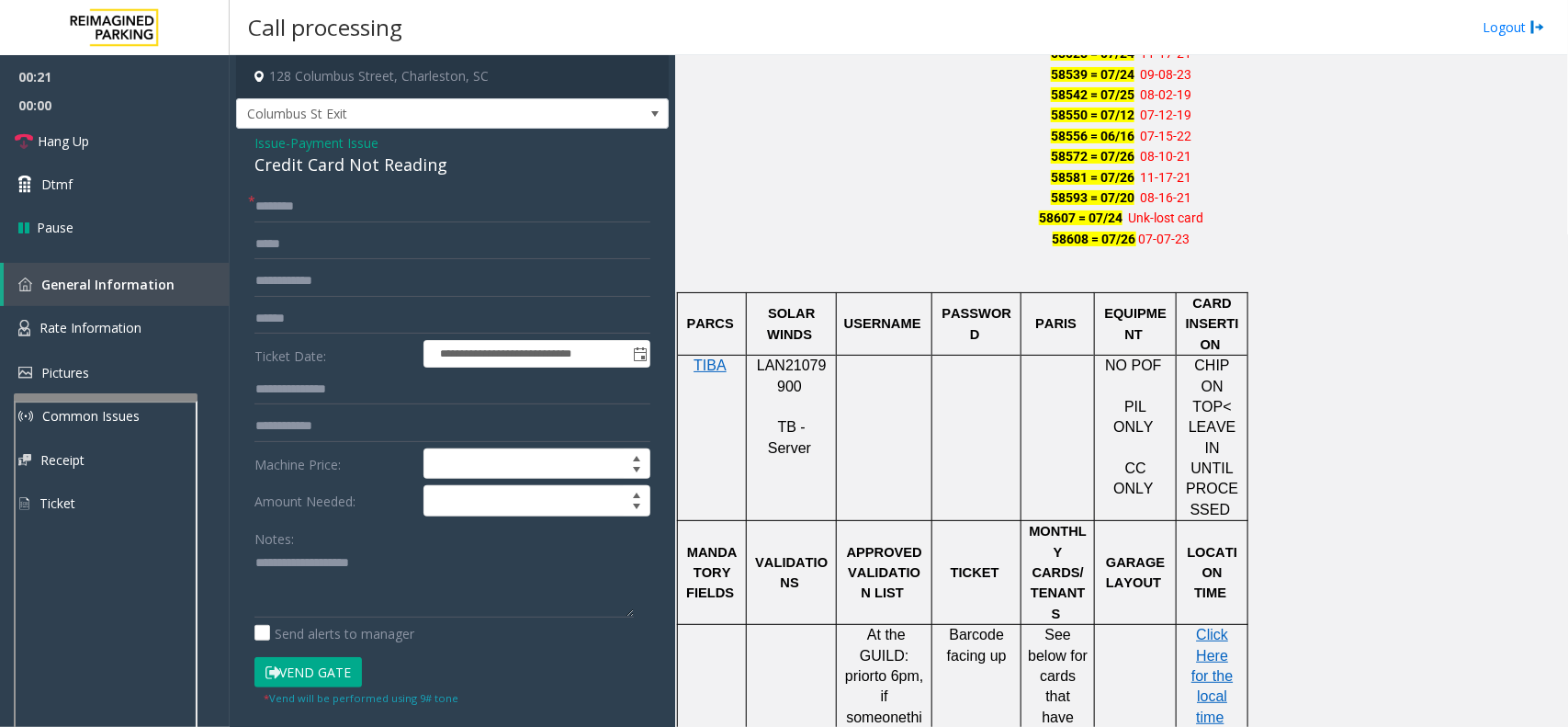 drag, startPoint x: 253, startPoint y: 133, endPoint x: 646, endPoint y: 150, distance: 393.36751 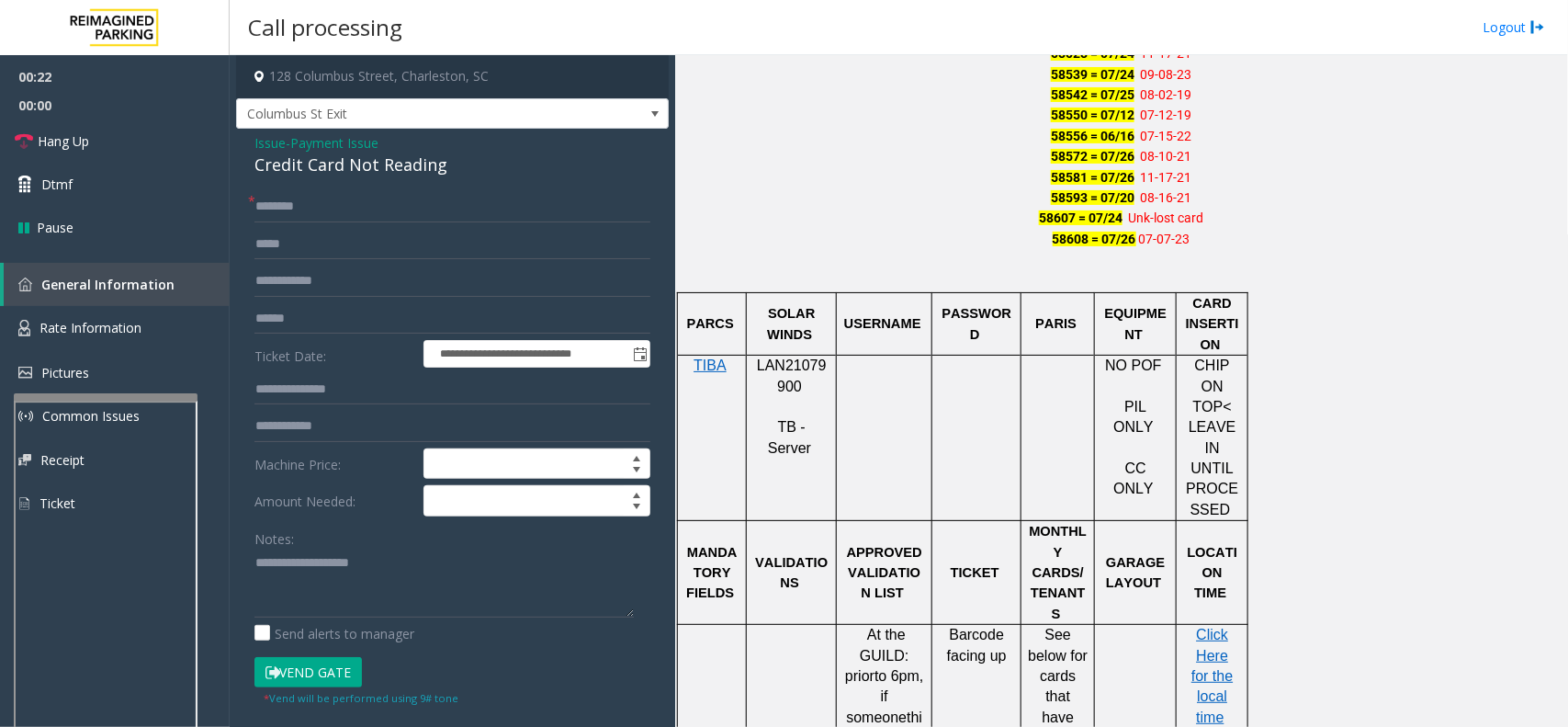 click on "Credit Card Not Reading" 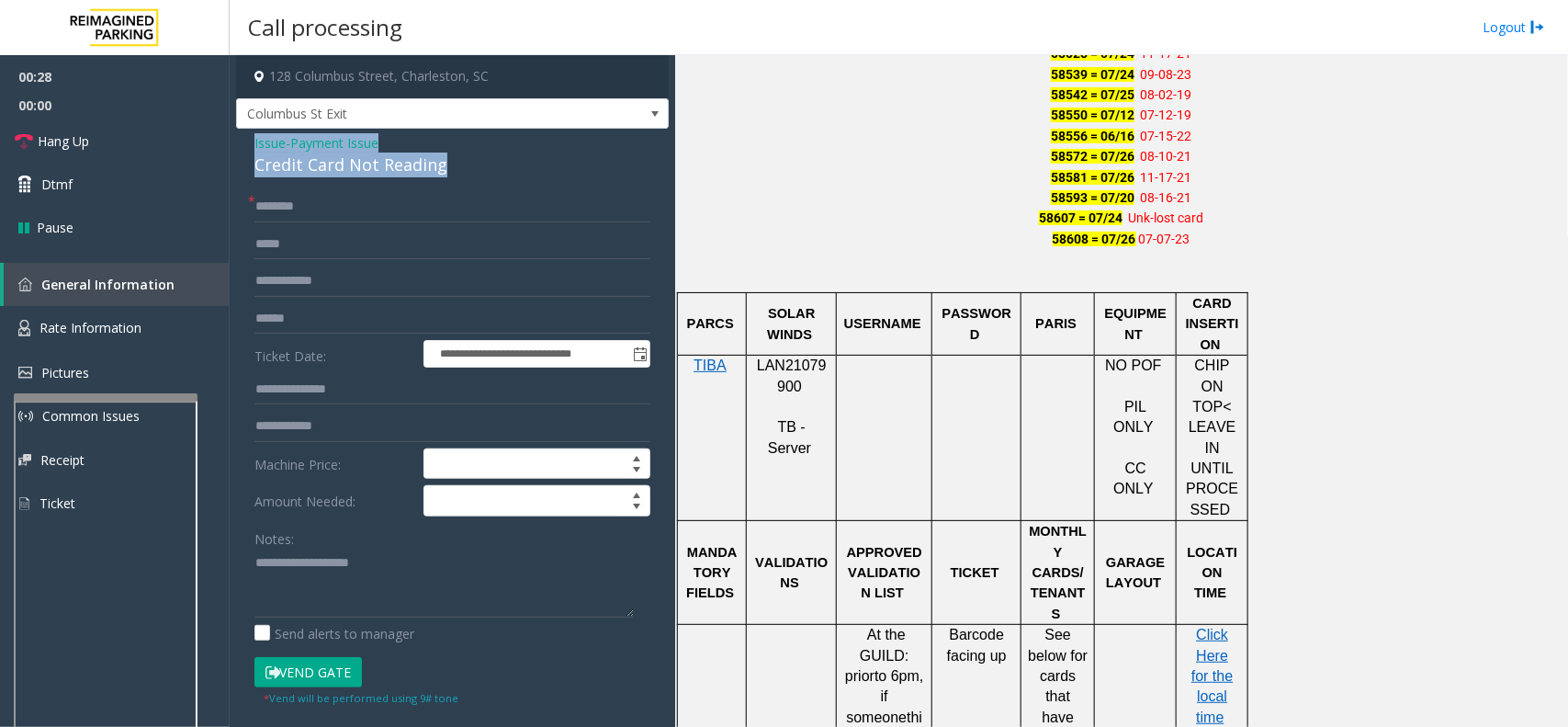 drag, startPoint x: 446, startPoint y: 168, endPoint x: 251, endPoint y: 136, distance: 197.6082 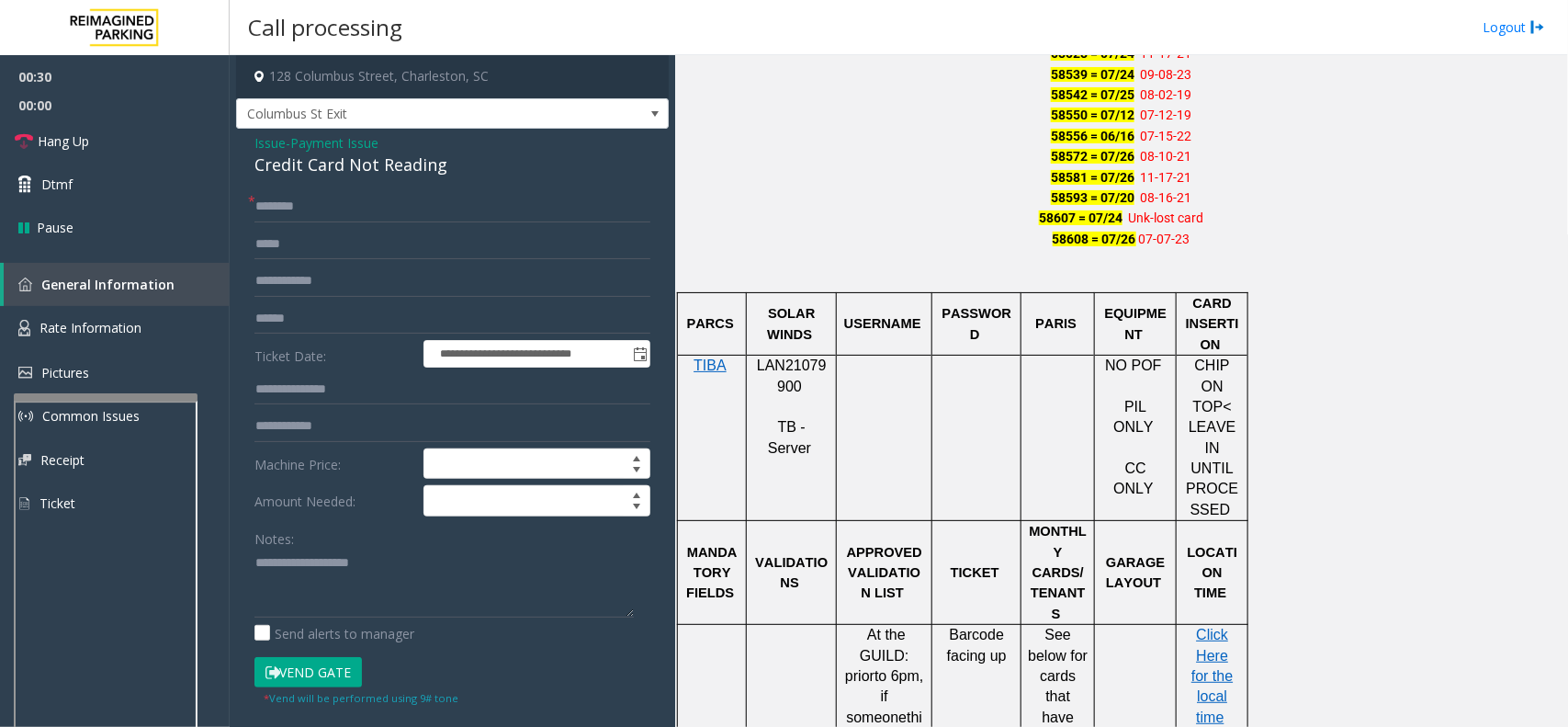drag, startPoint x: 251, startPoint y: 136, endPoint x: 614, endPoint y: 162, distance: 363.92994 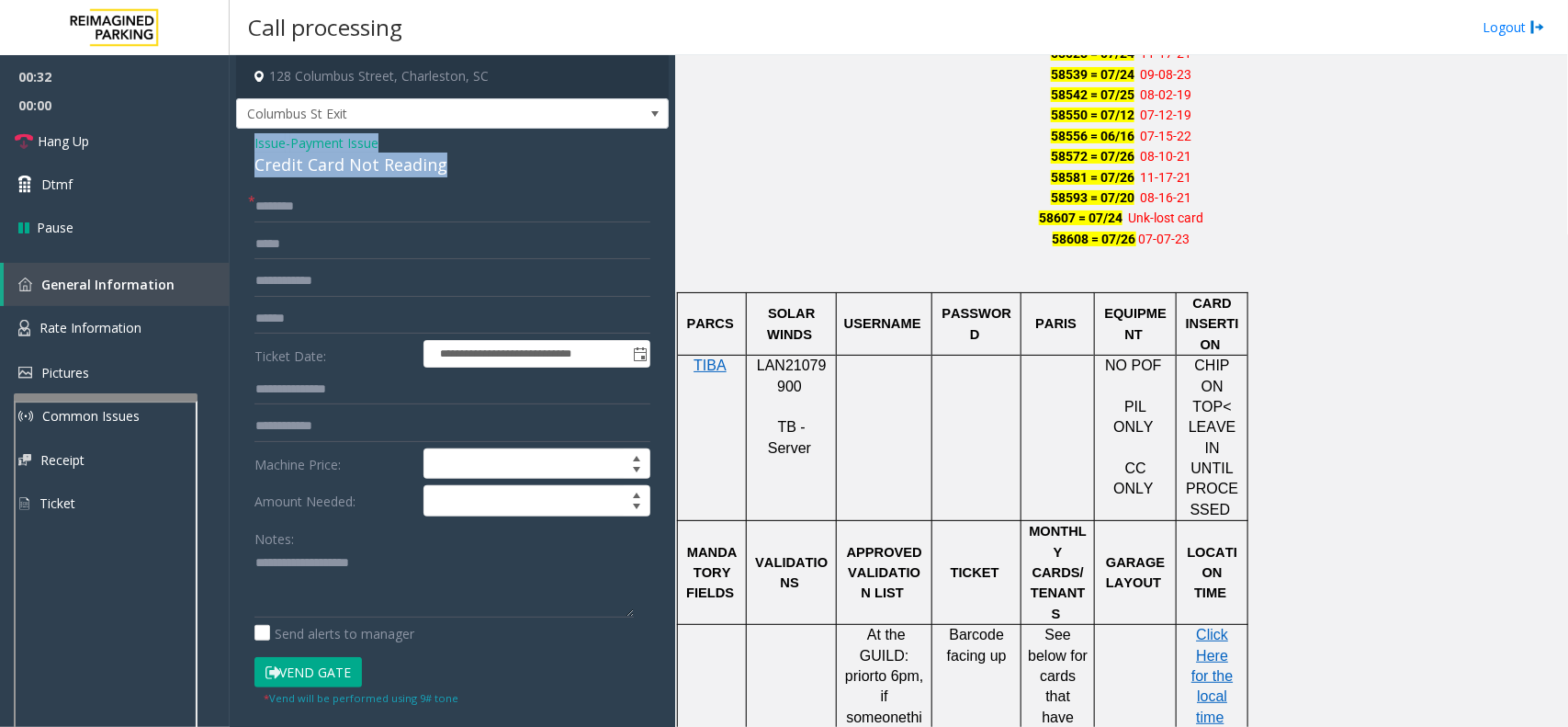 drag, startPoint x: 415, startPoint y: 159, endPoint x: 244, endPoint y: 135, distance: 172.676 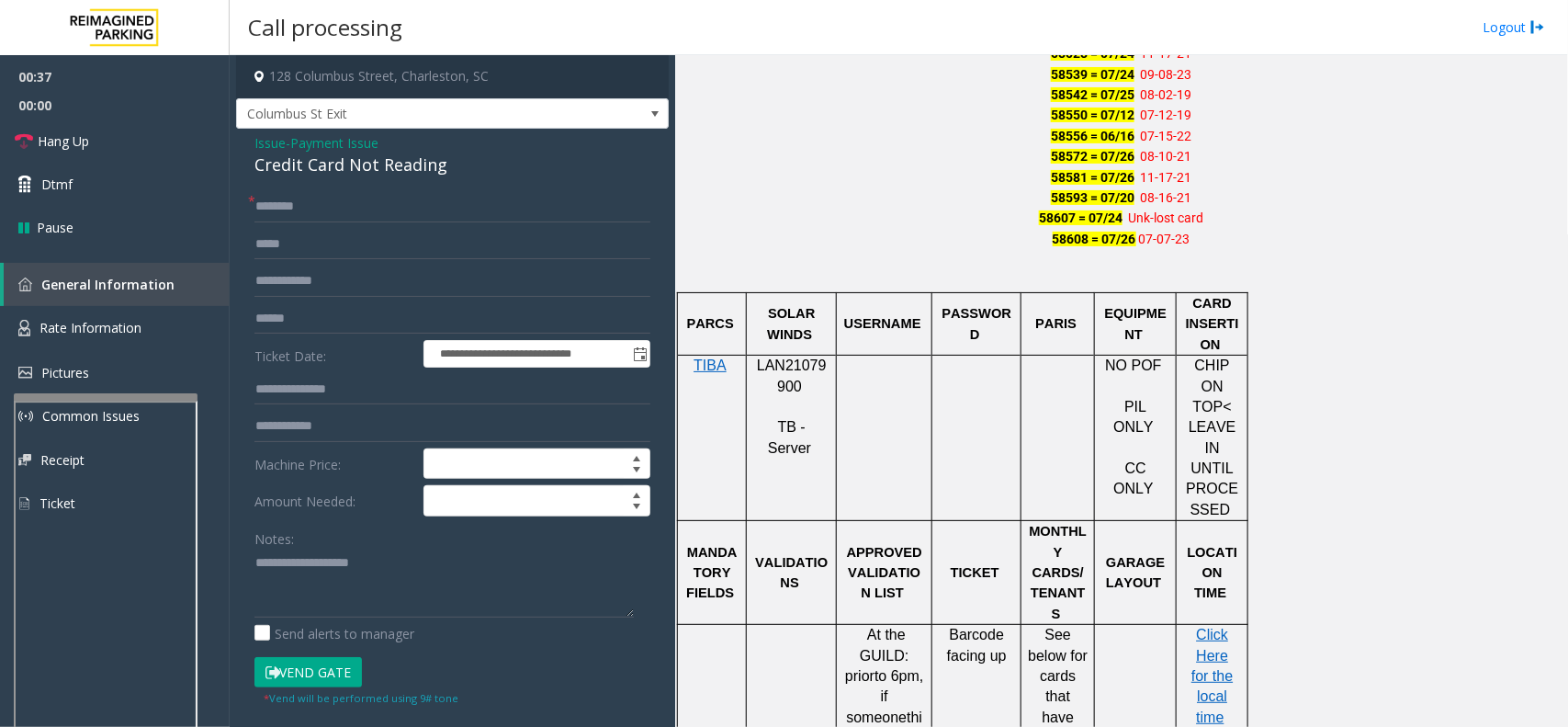 click on "Notes:" 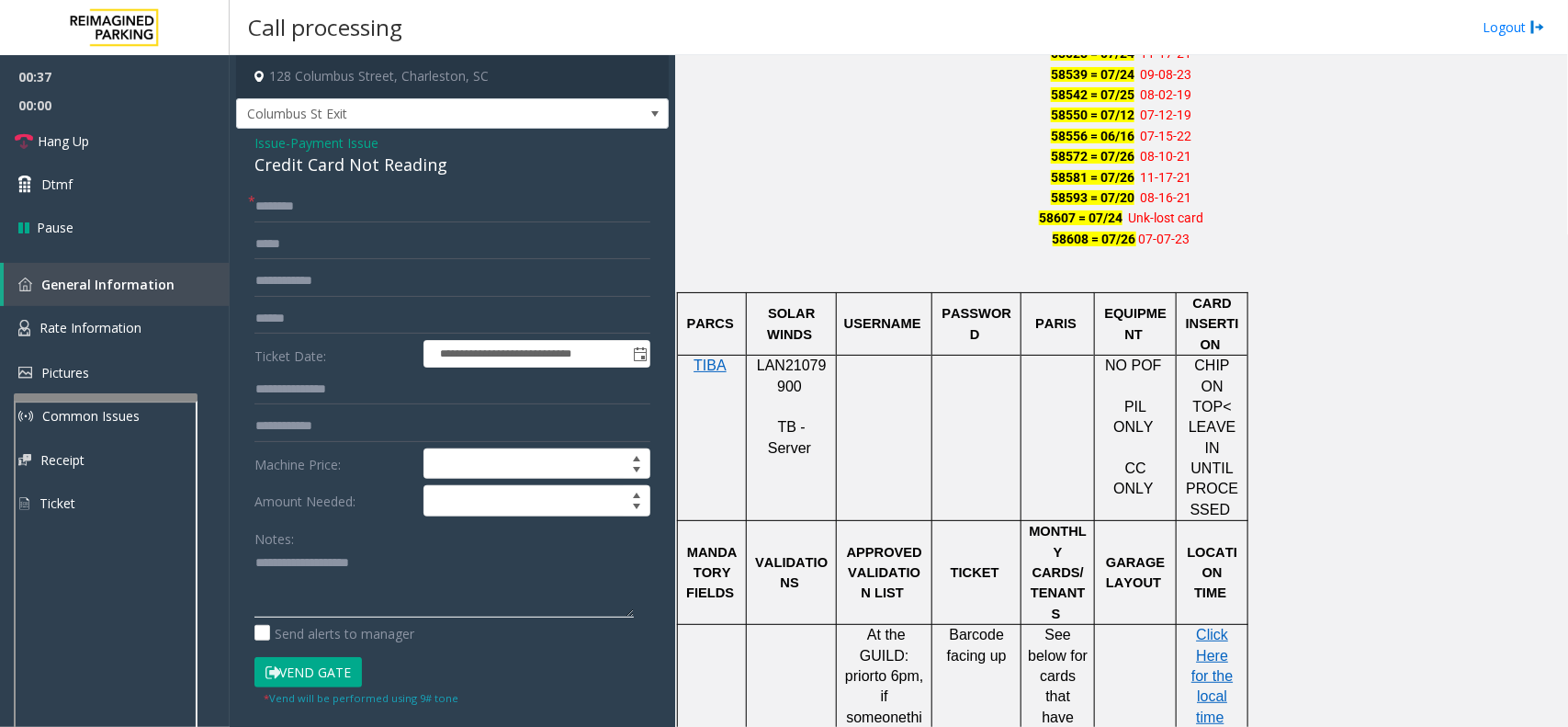click 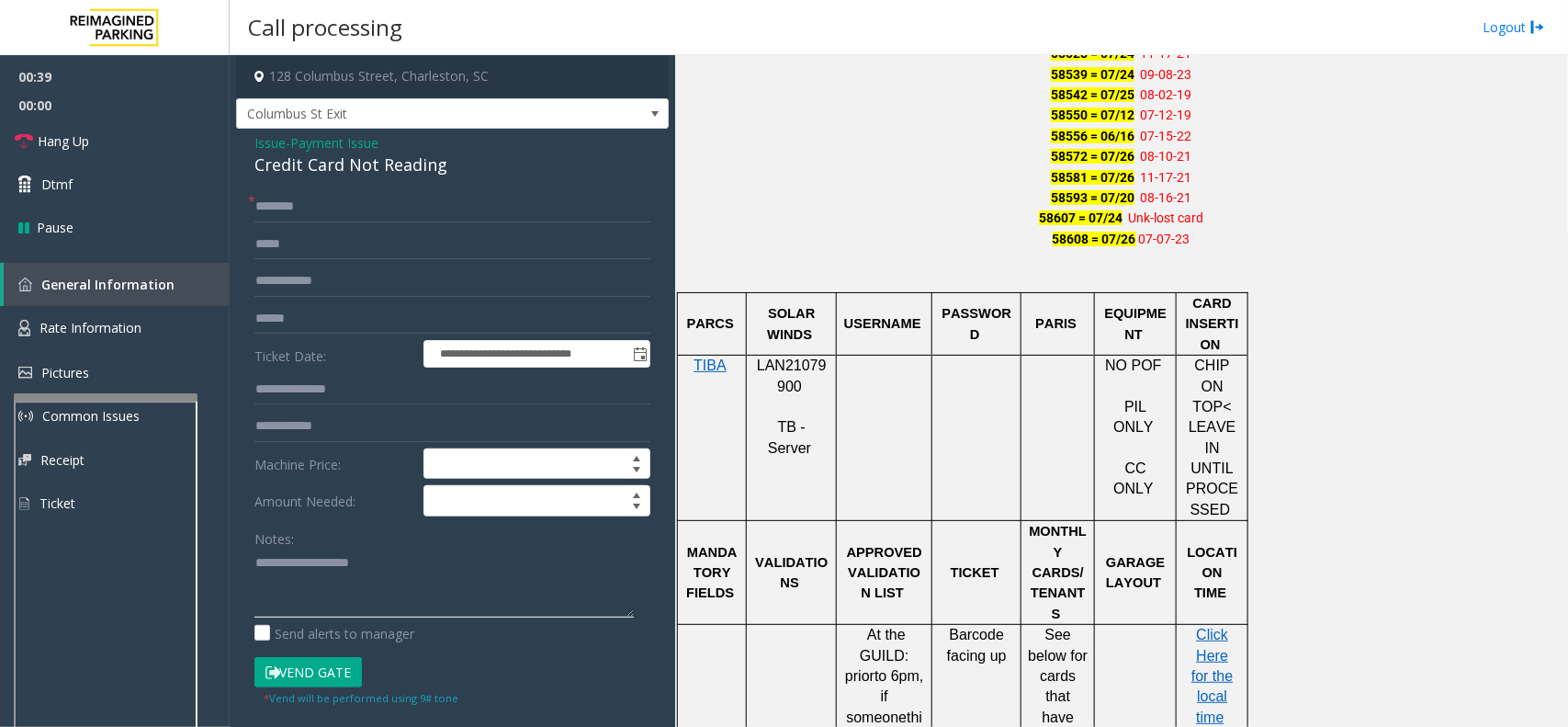 paste on "**********" 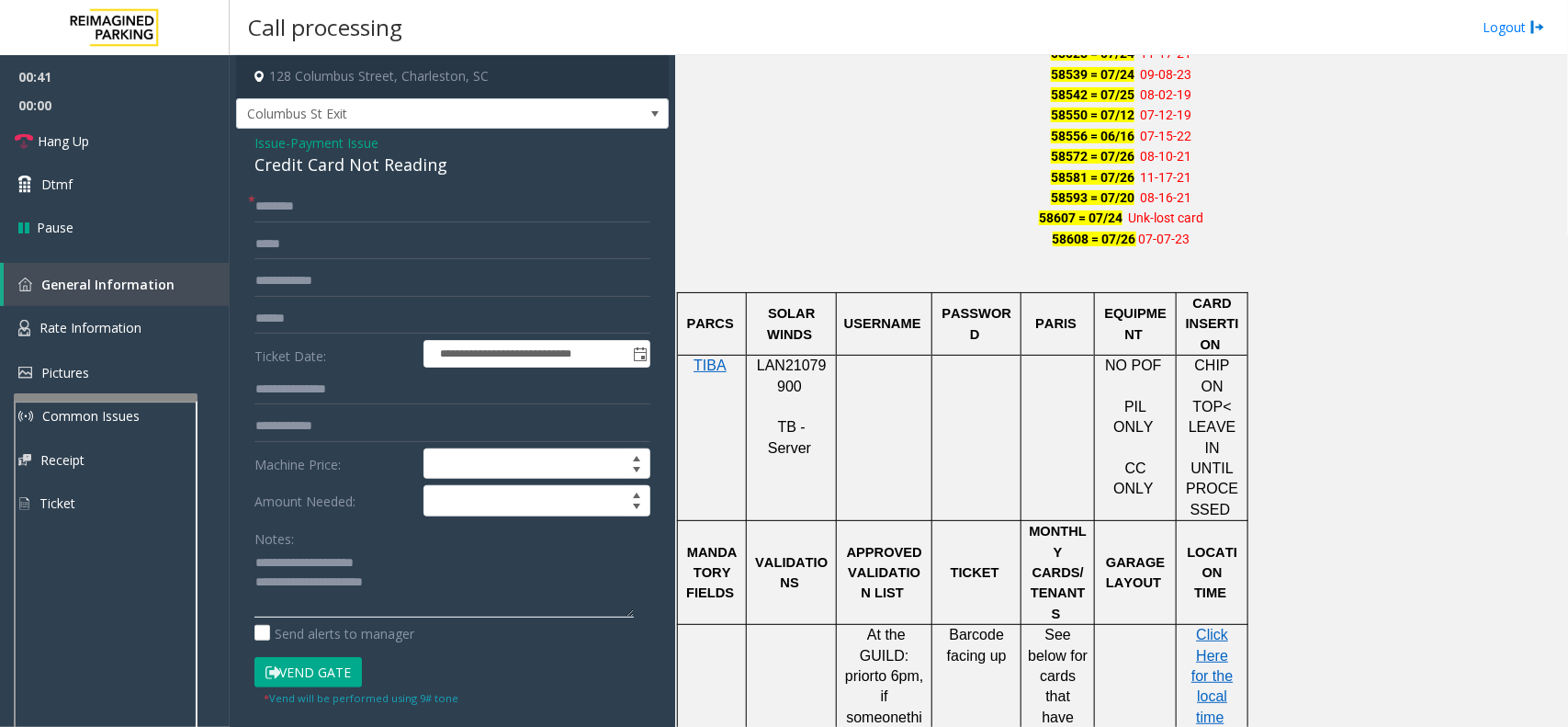 drag, startPoint x: 390, startPoint y: 562, endPoint x: 295, endPoint y: 562, distance: 95 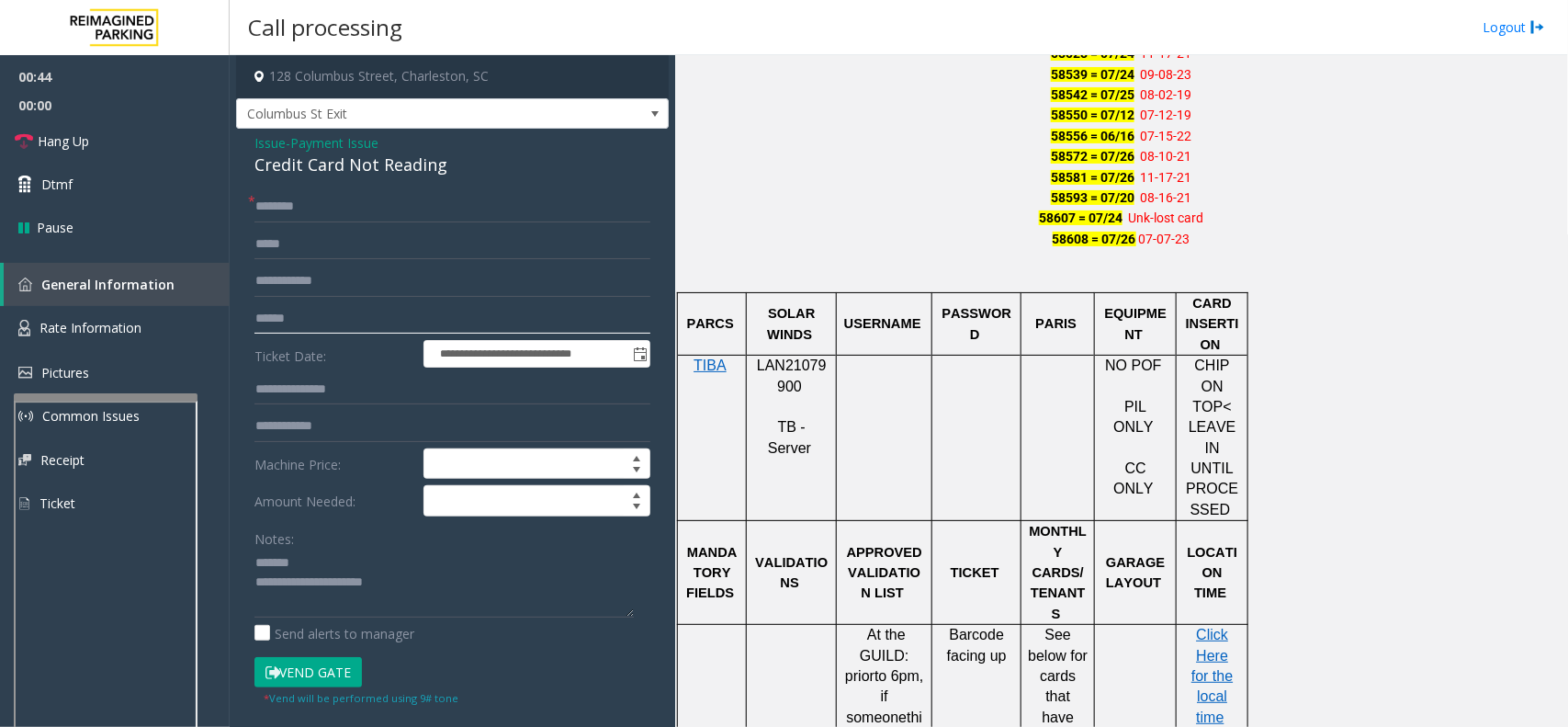 click 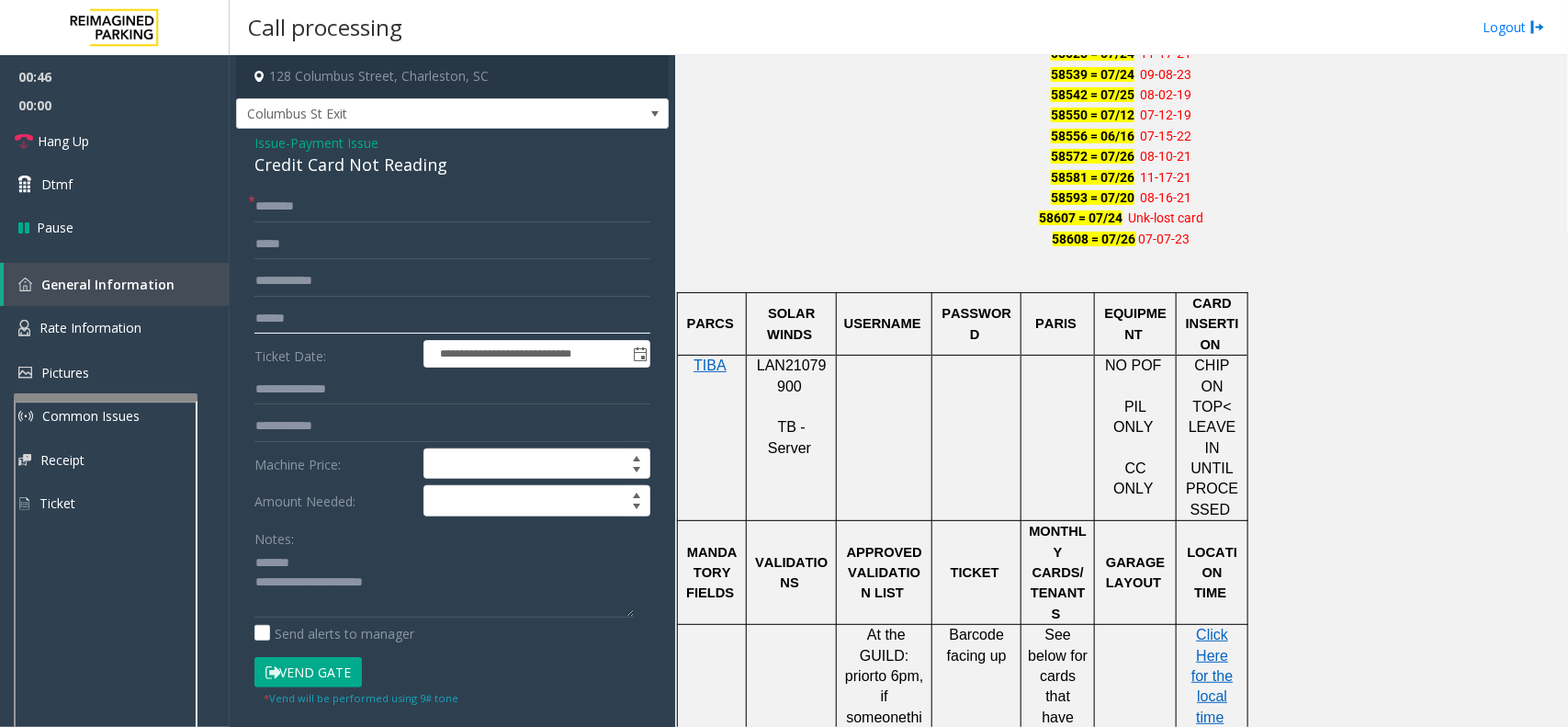 click 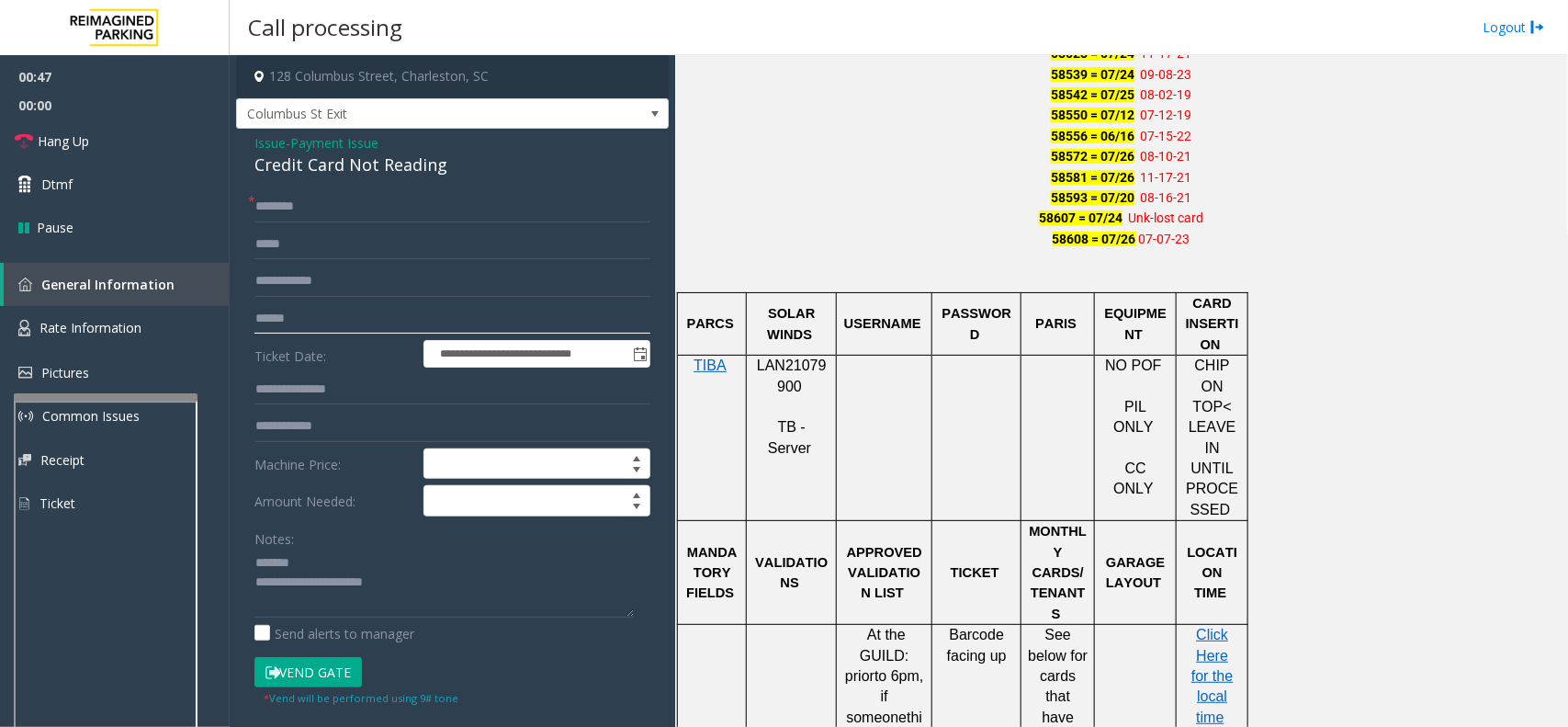 click 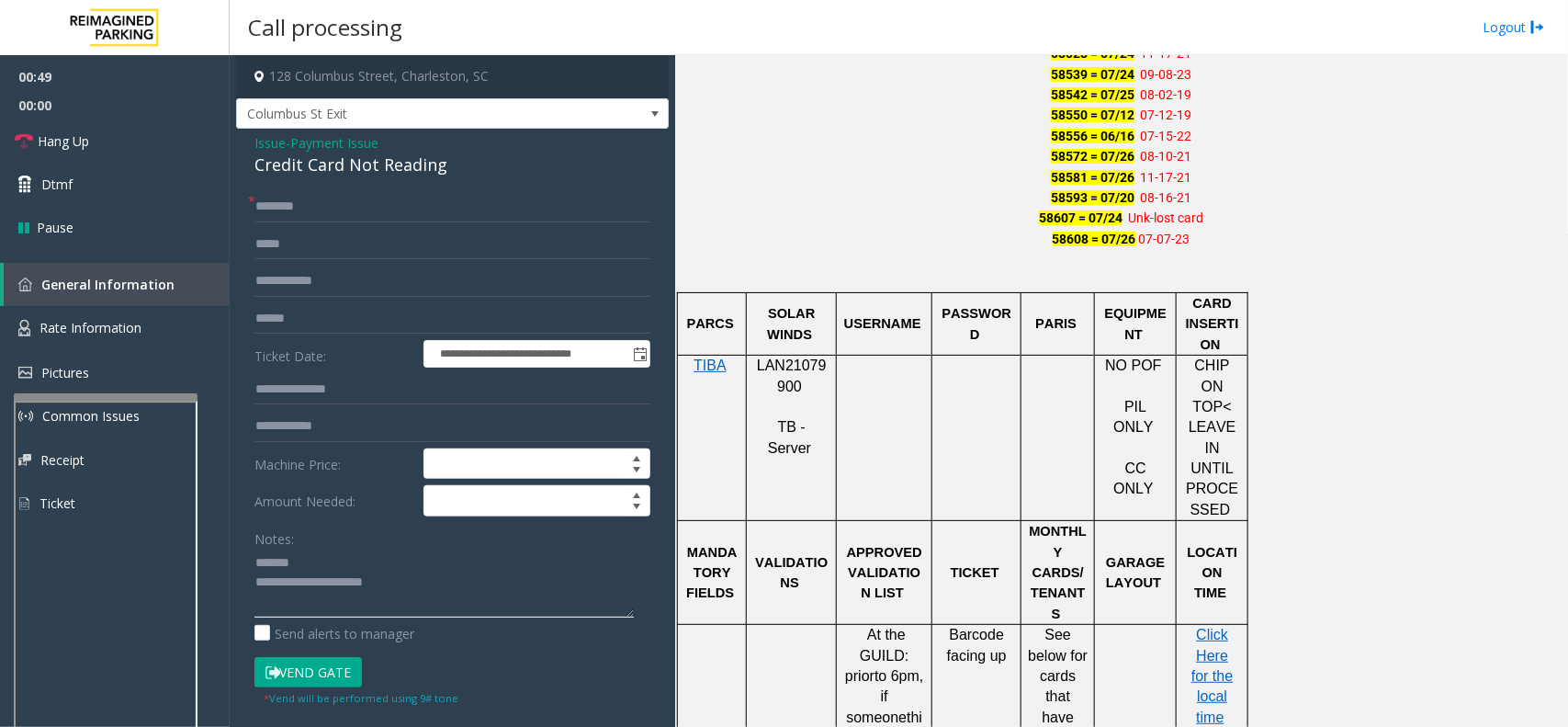 click 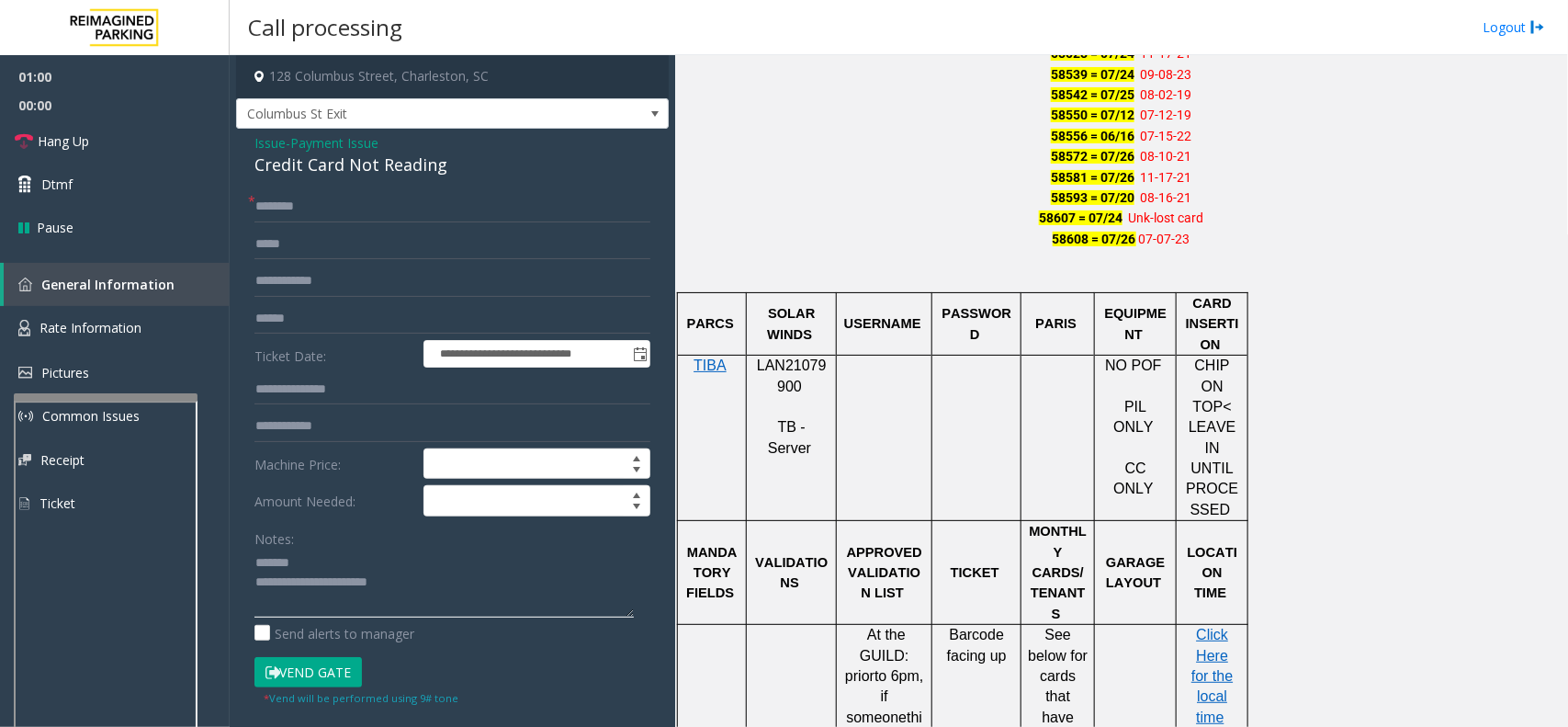 click 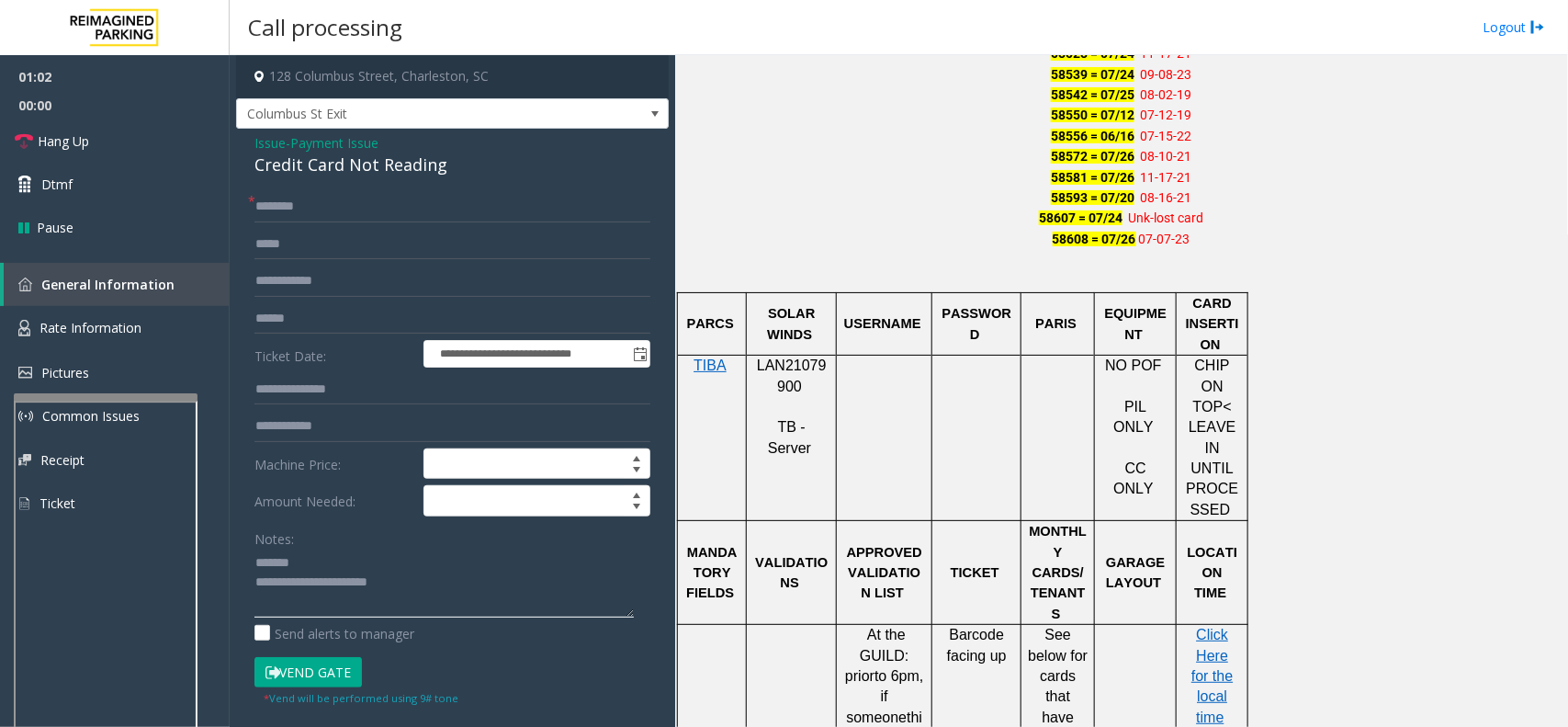 paste on "**********" 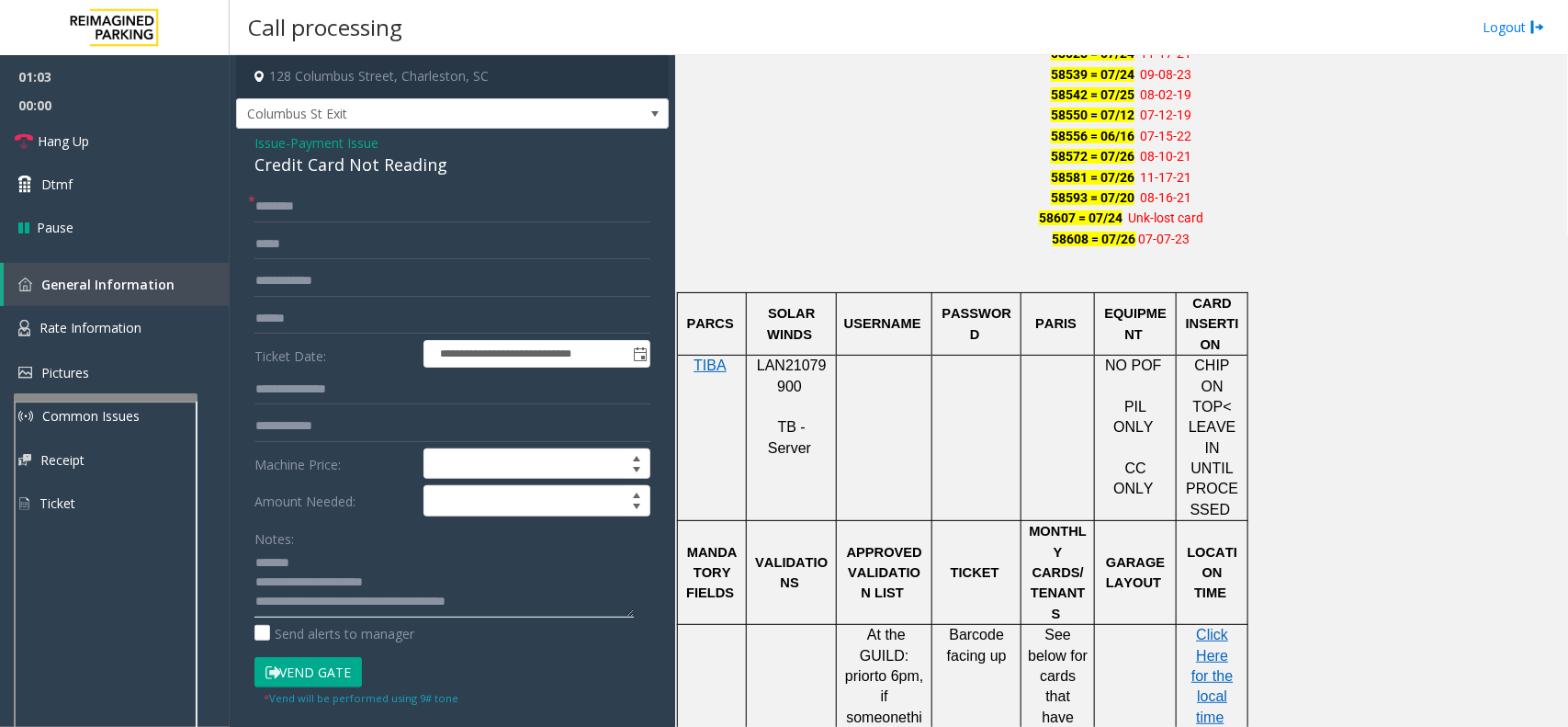 type on "**********" 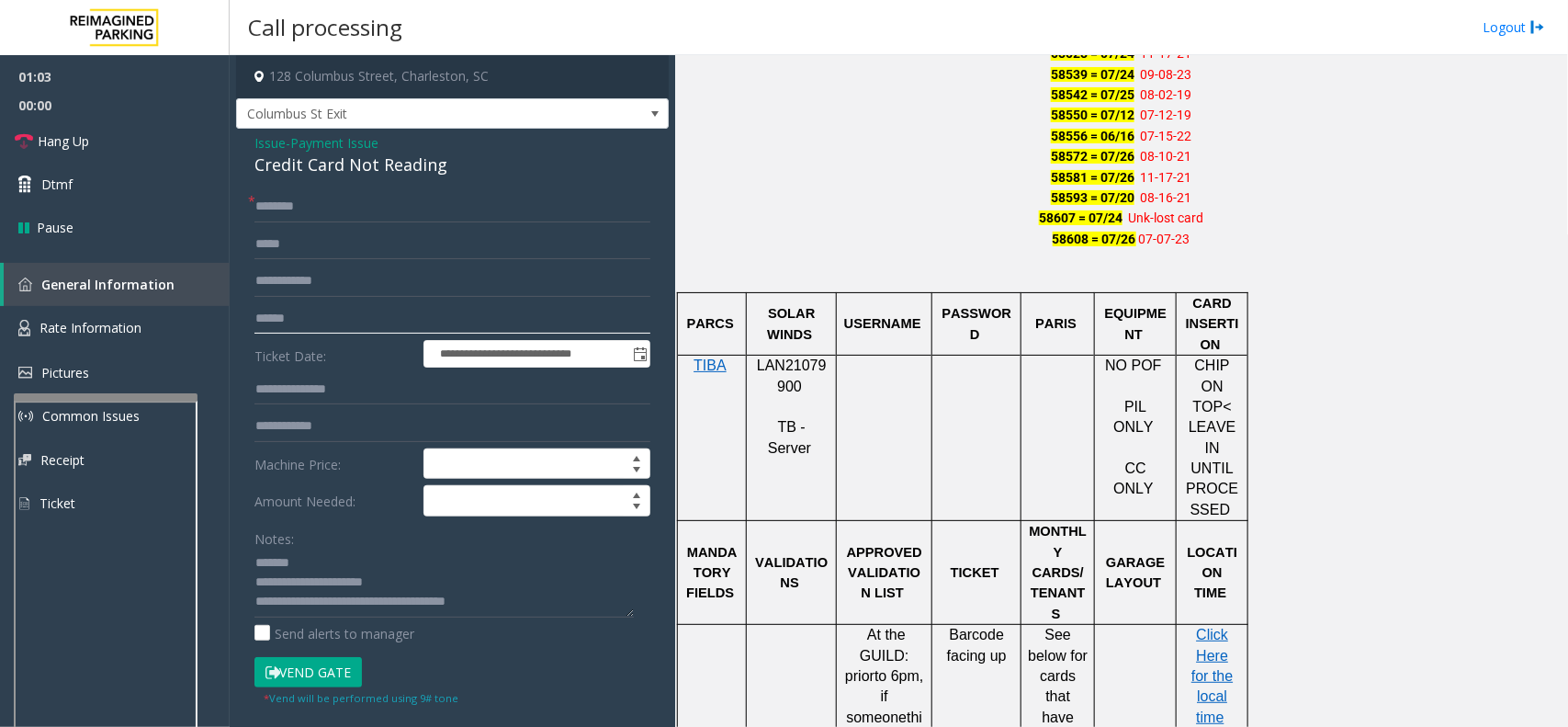 click 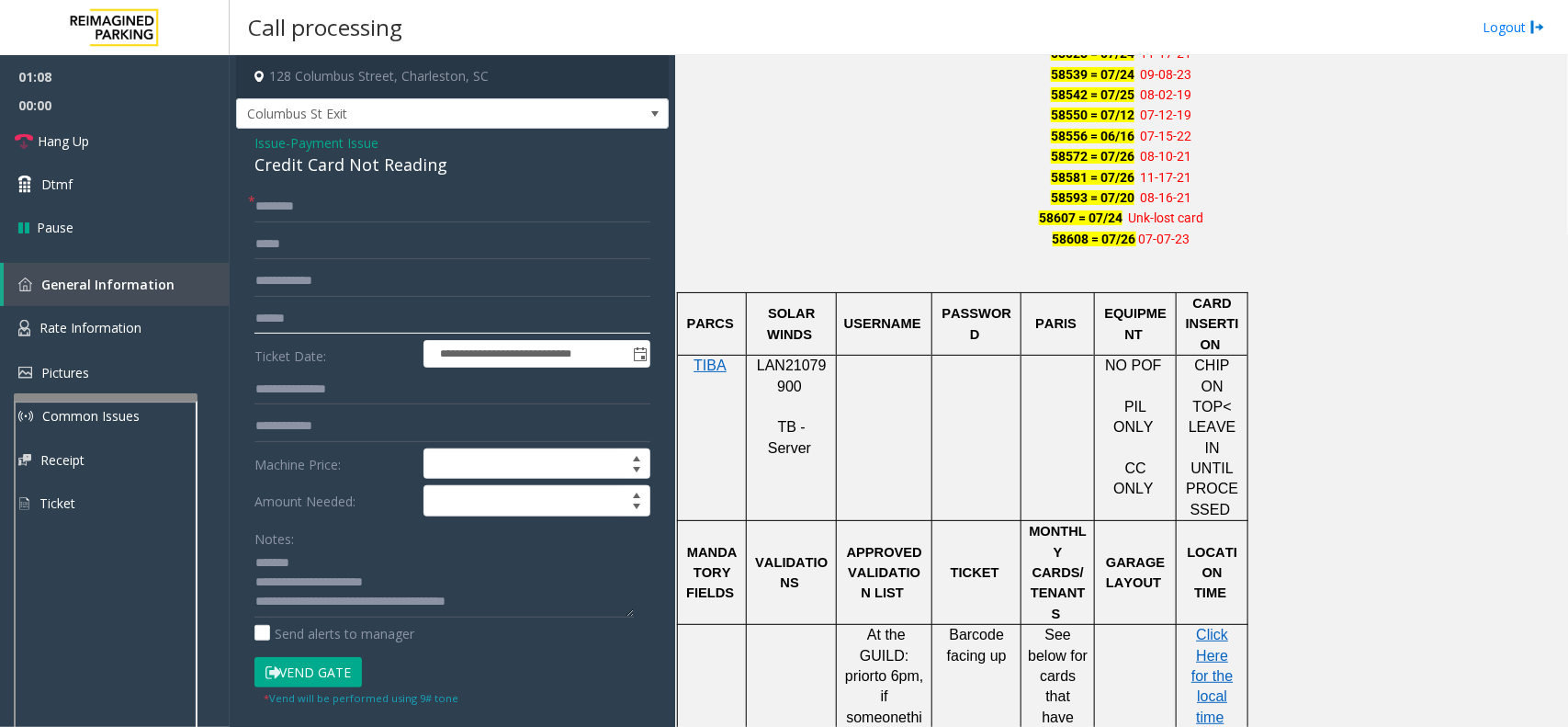 click 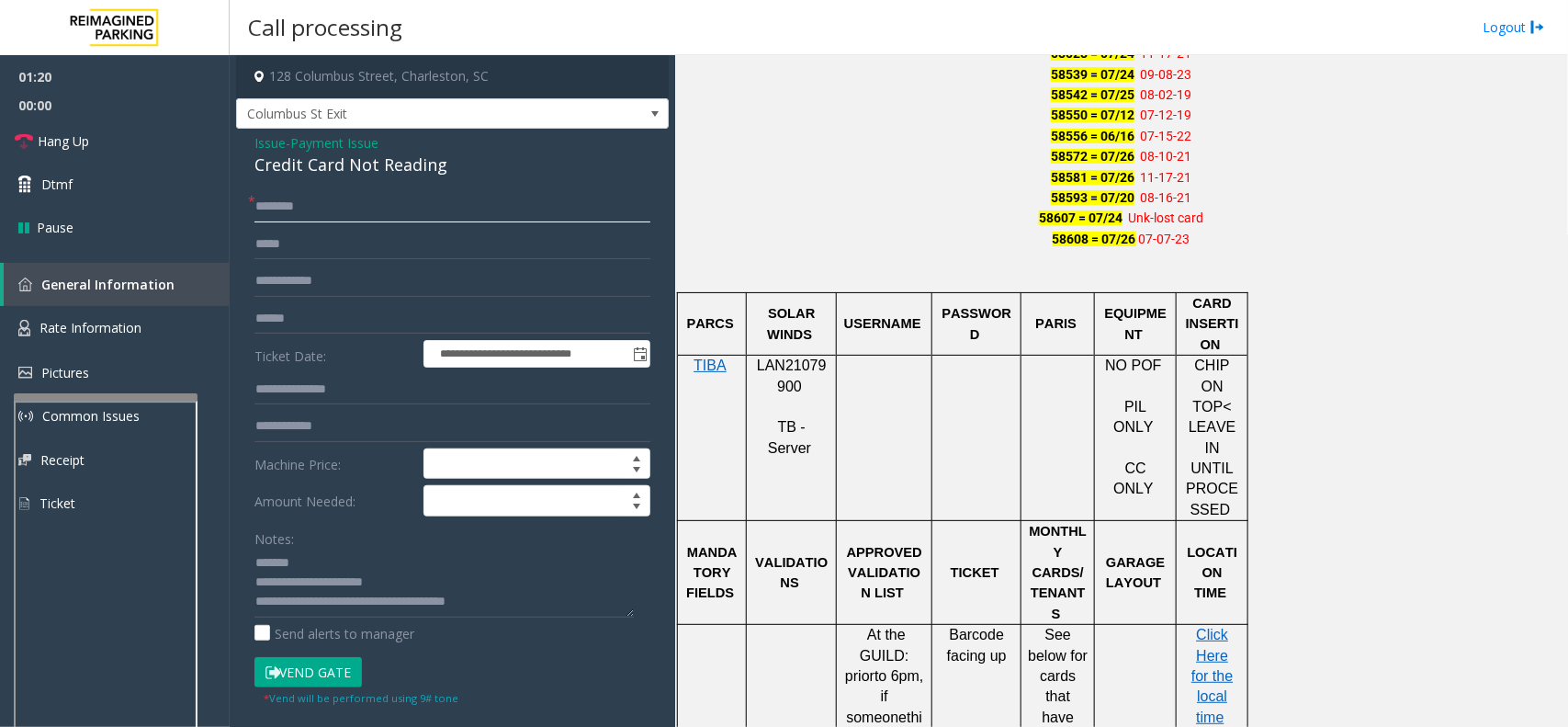 click 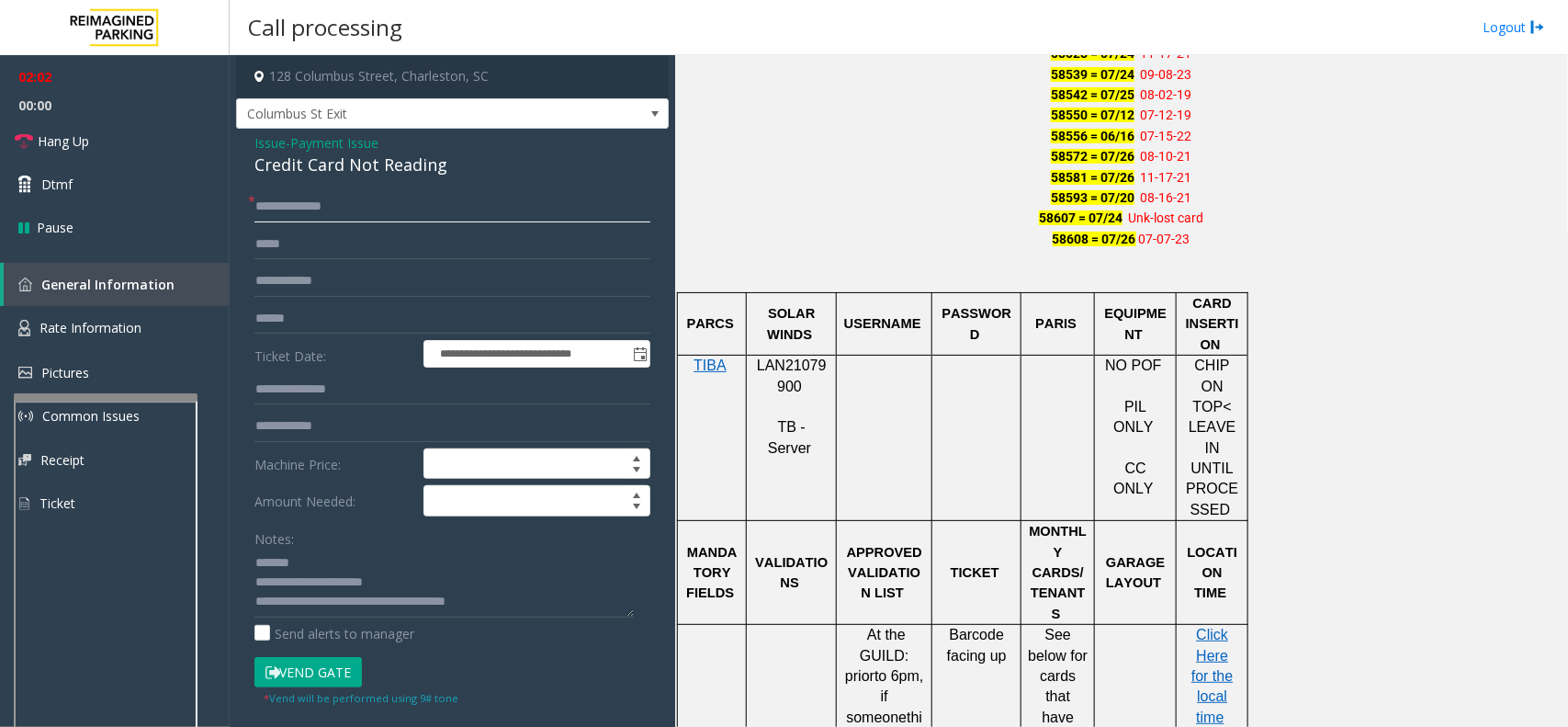 type on "**********" 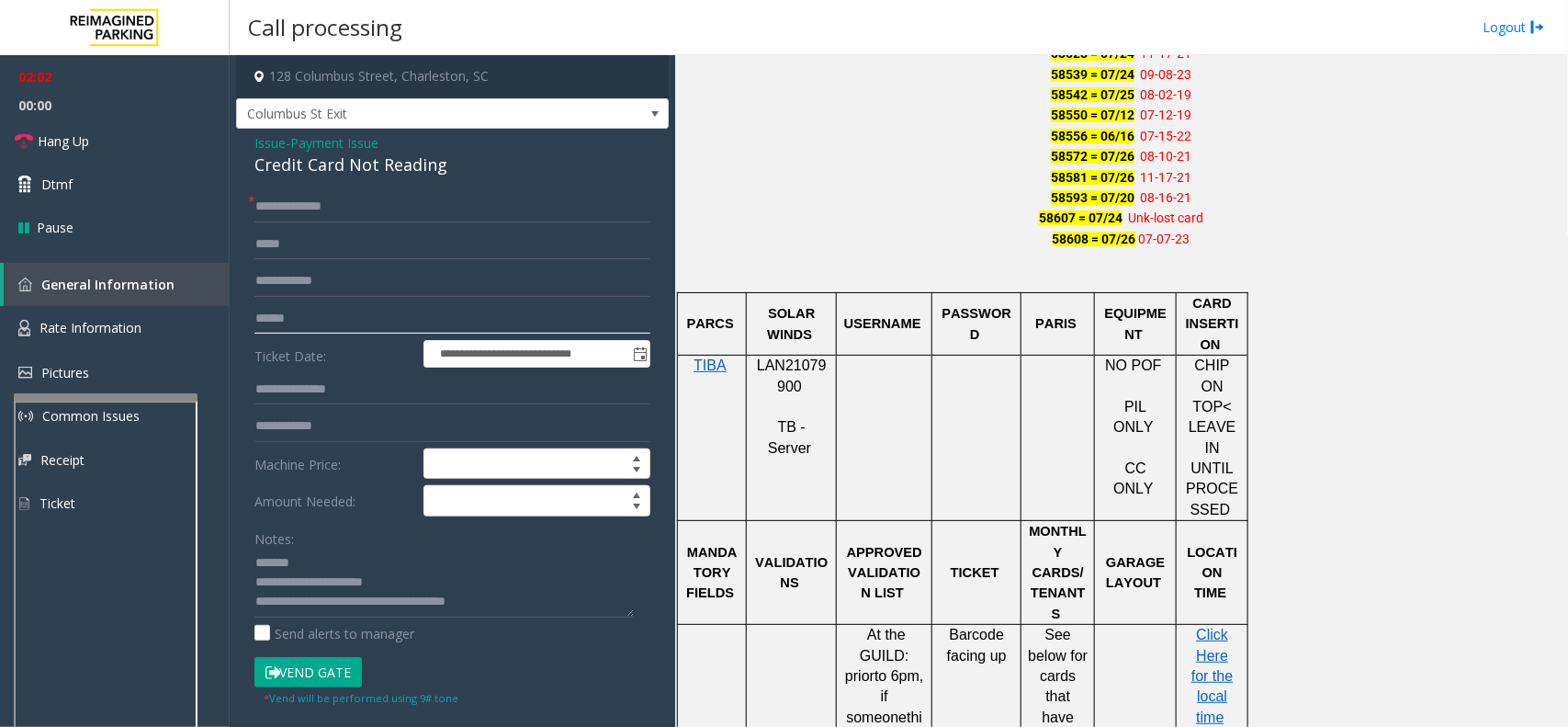 click 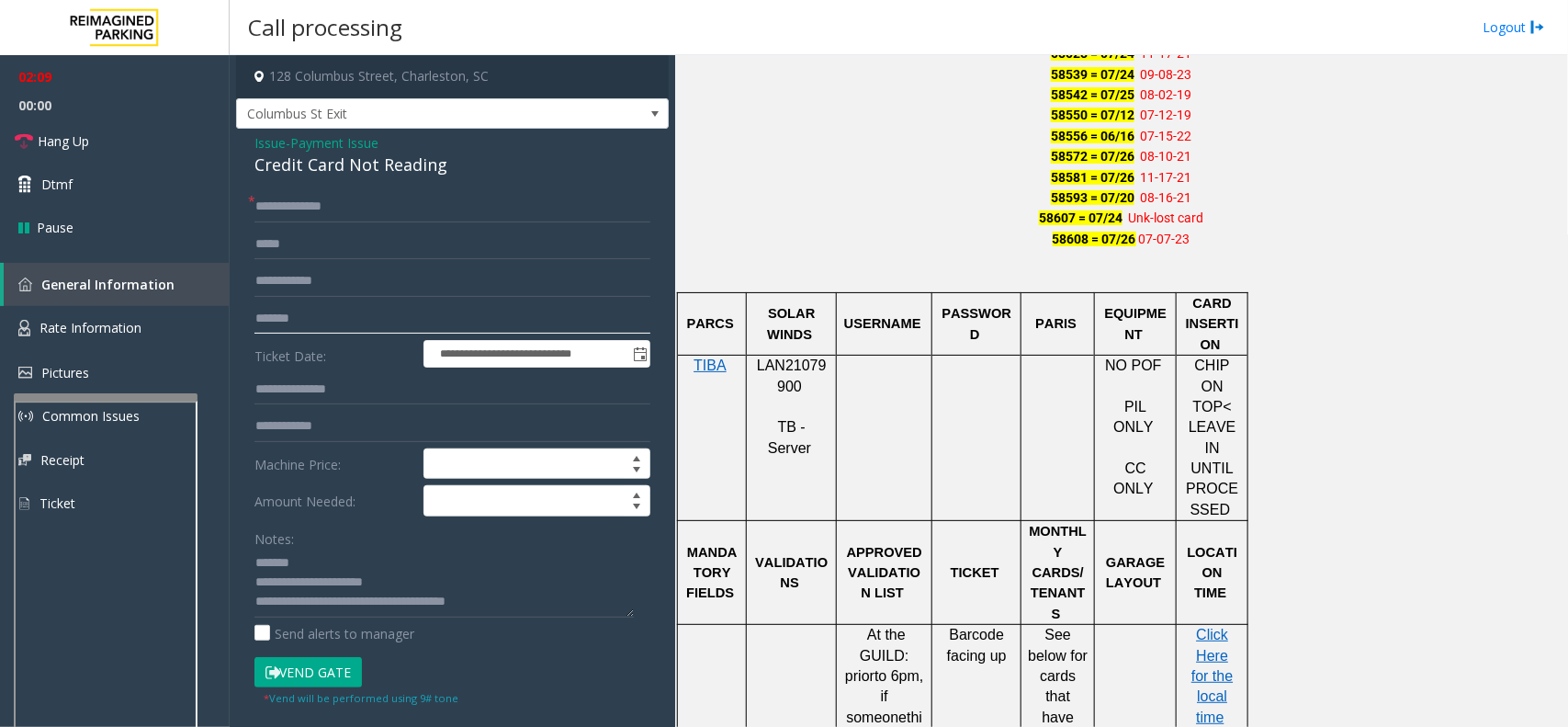 type on "*******" 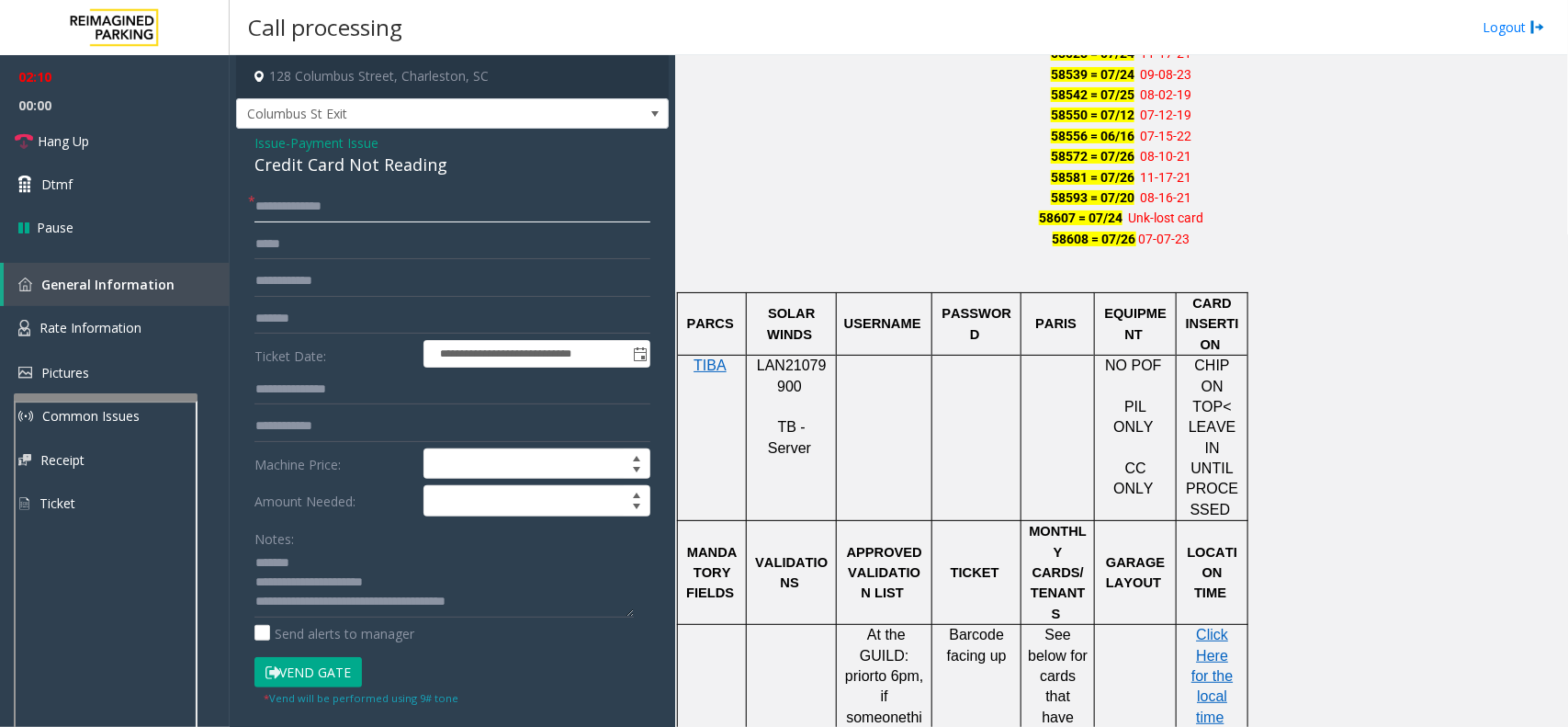 drag, startPoint x: 340, startPoint y: 199, endPoint x: 254, endPoint y: 207, distance: 86.37129 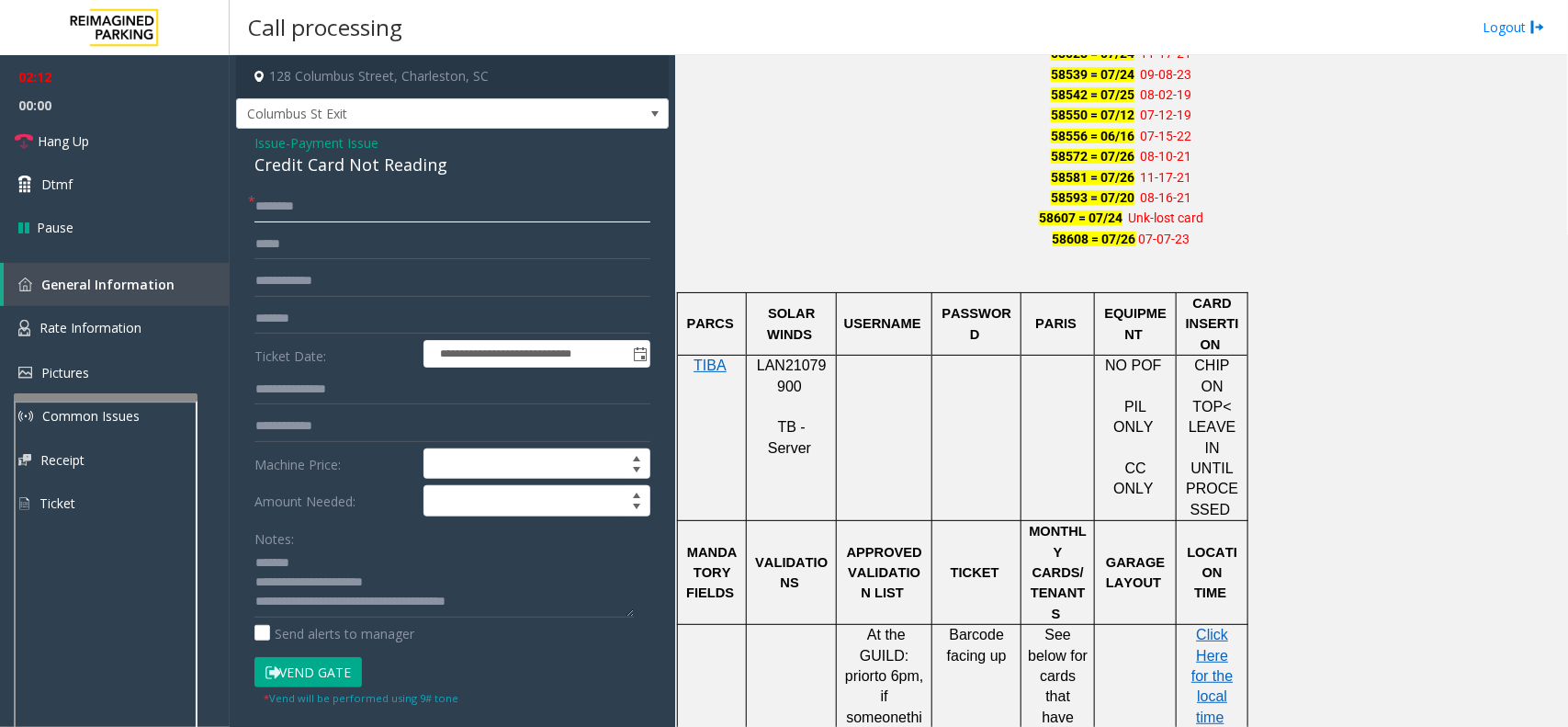 type on "*" 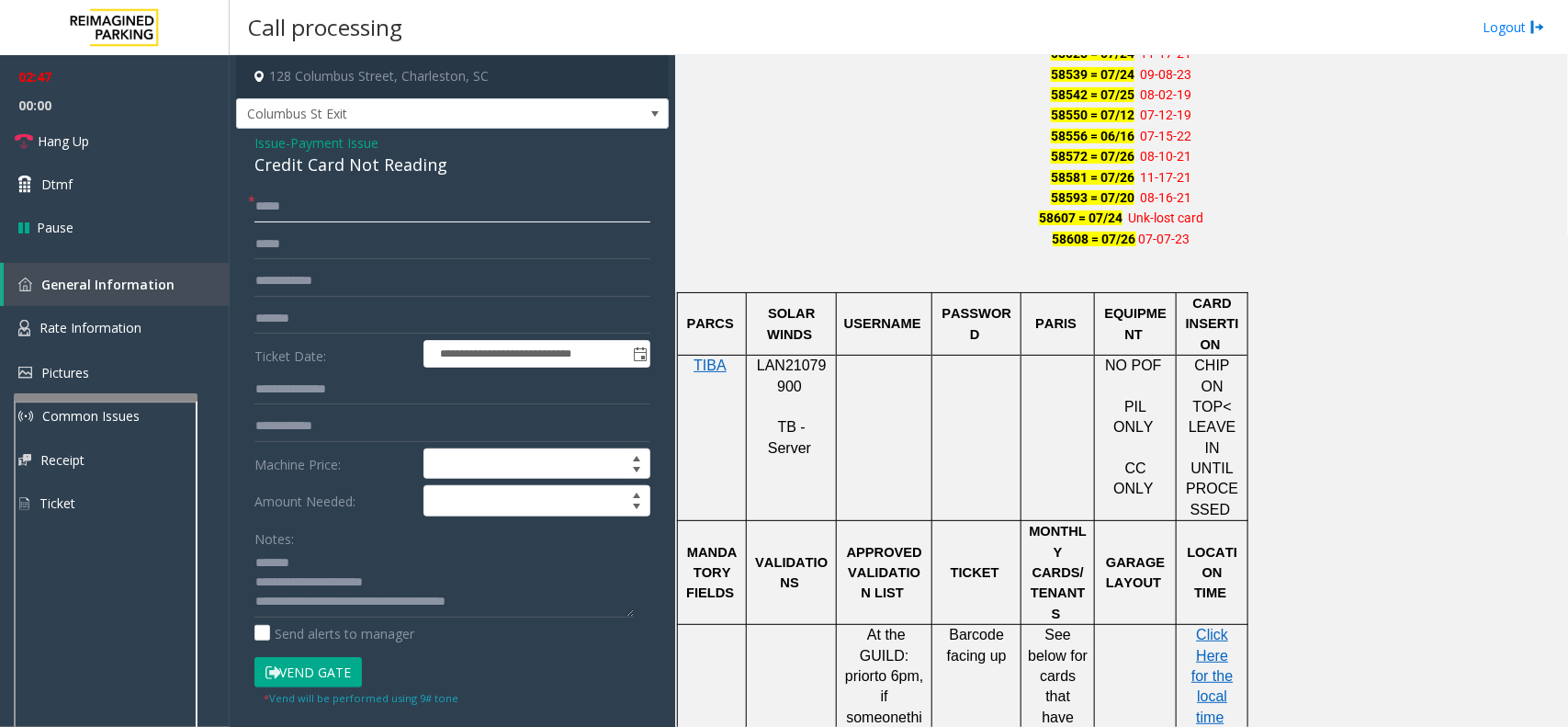click on "*****" 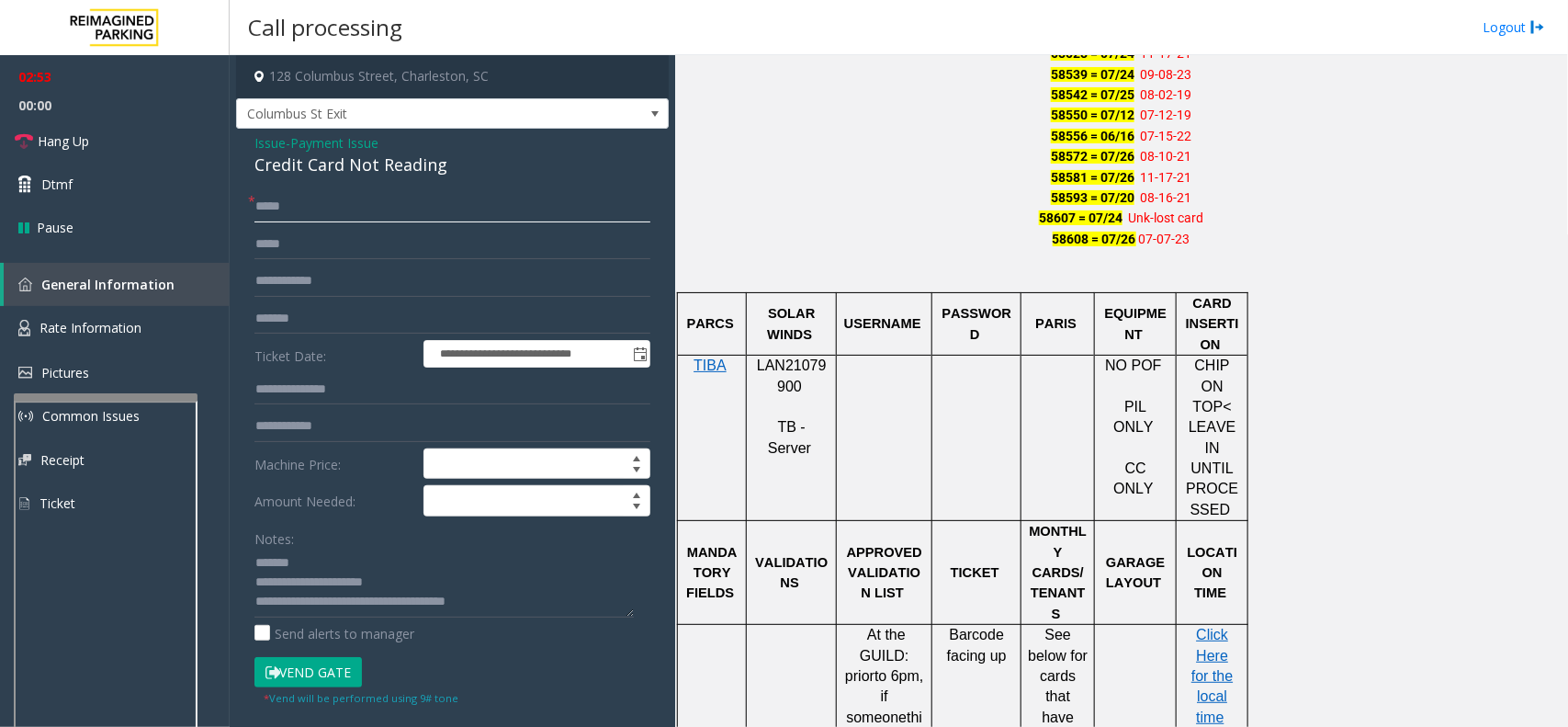 type on "*****" 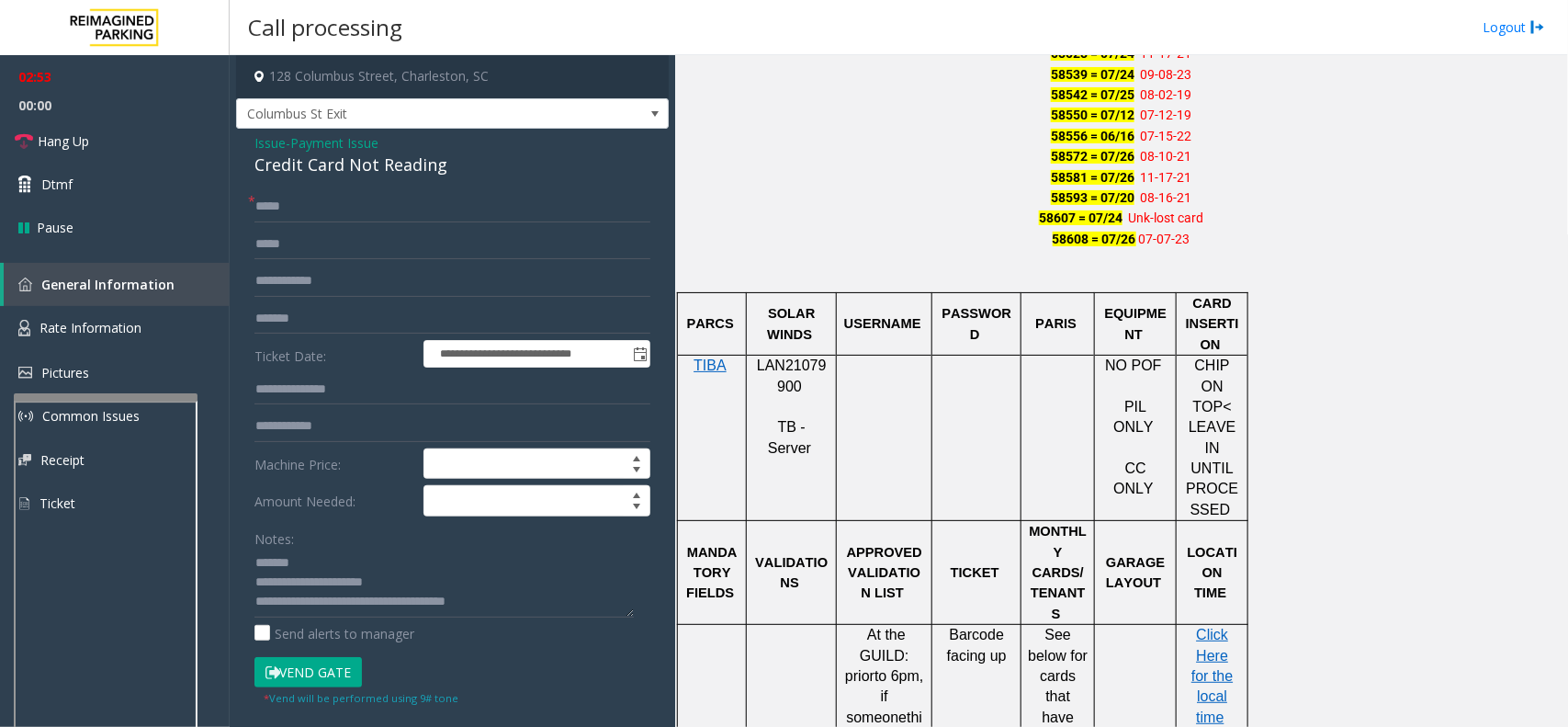 click on "Vend Gate" 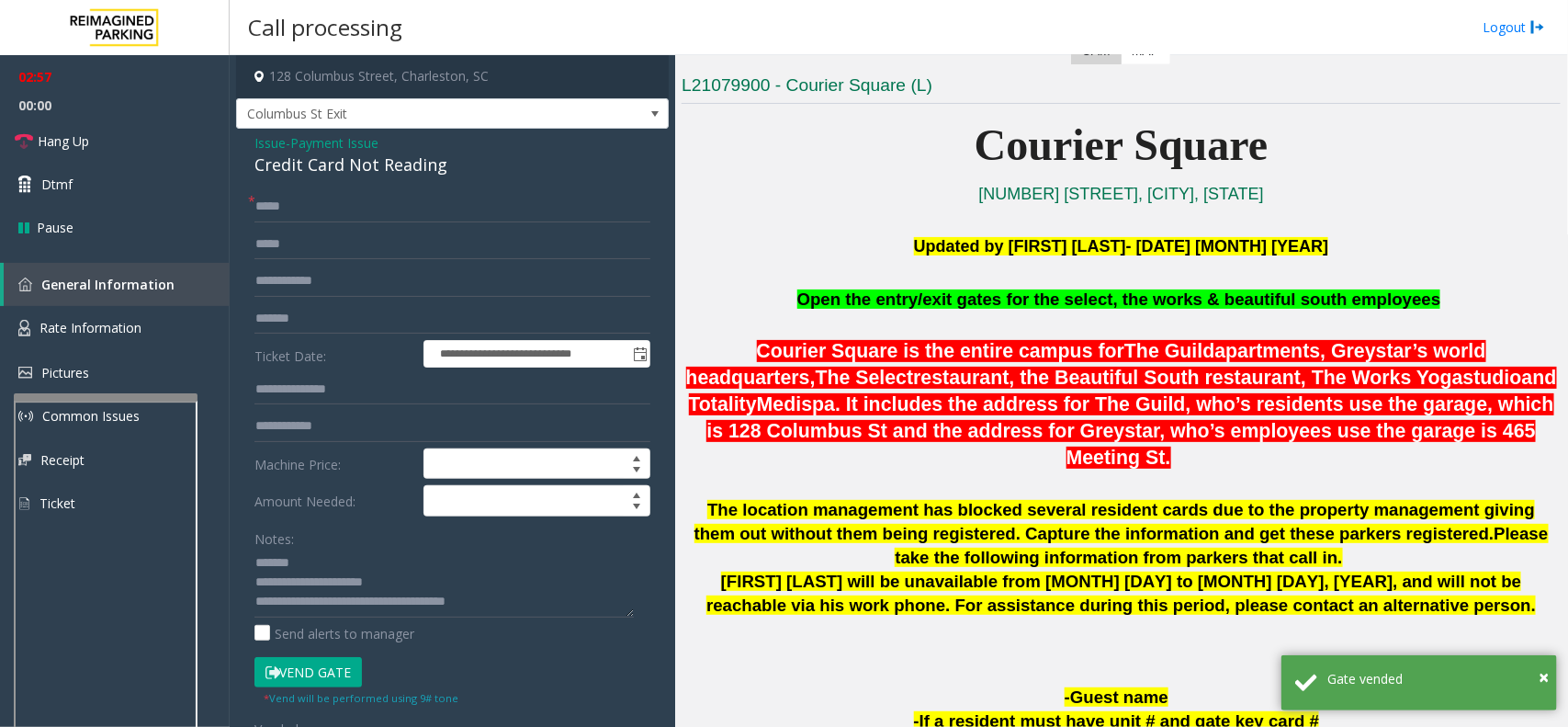 scroll, scrollTop: 460, scrollLeft: 0, axis: vertical 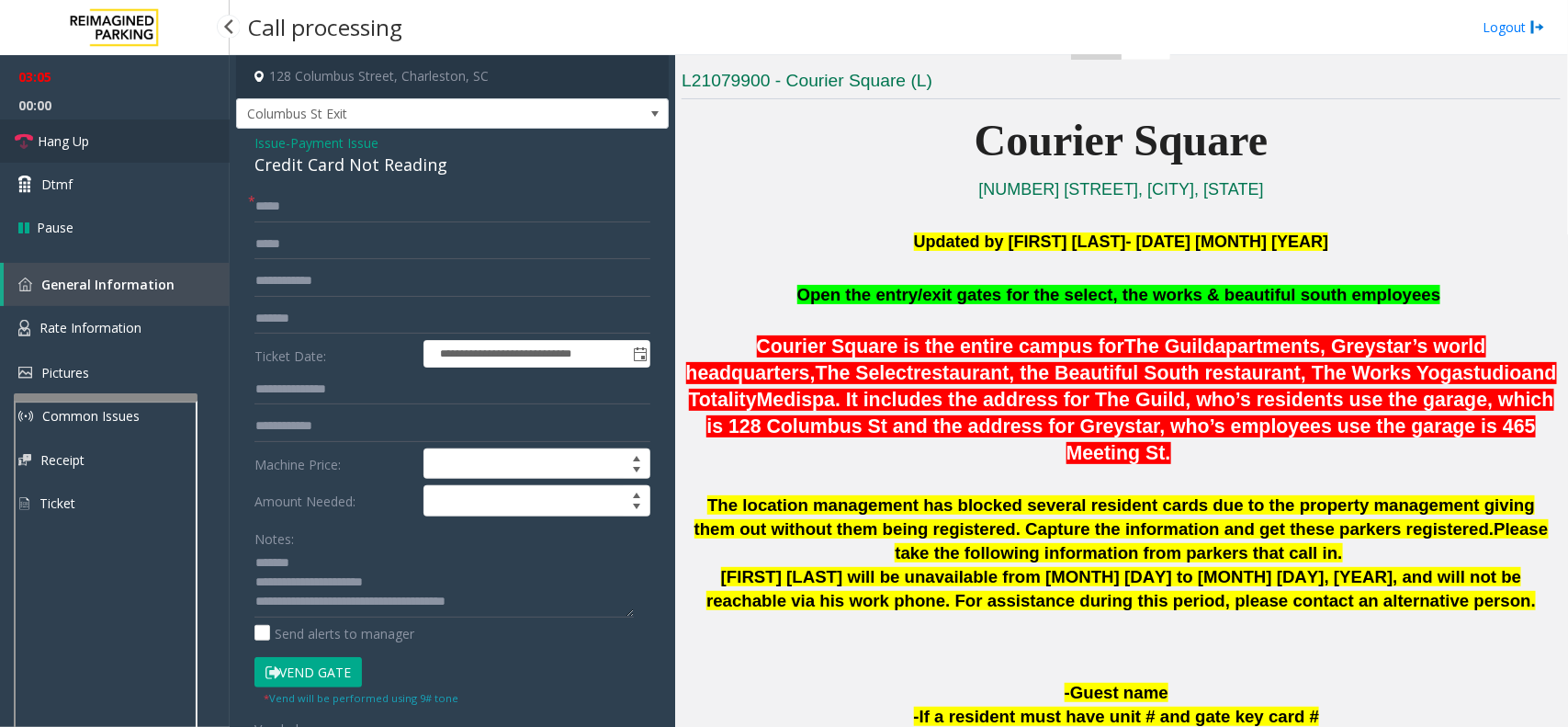 click on "Hang Up" at bounding box center [63, 141] 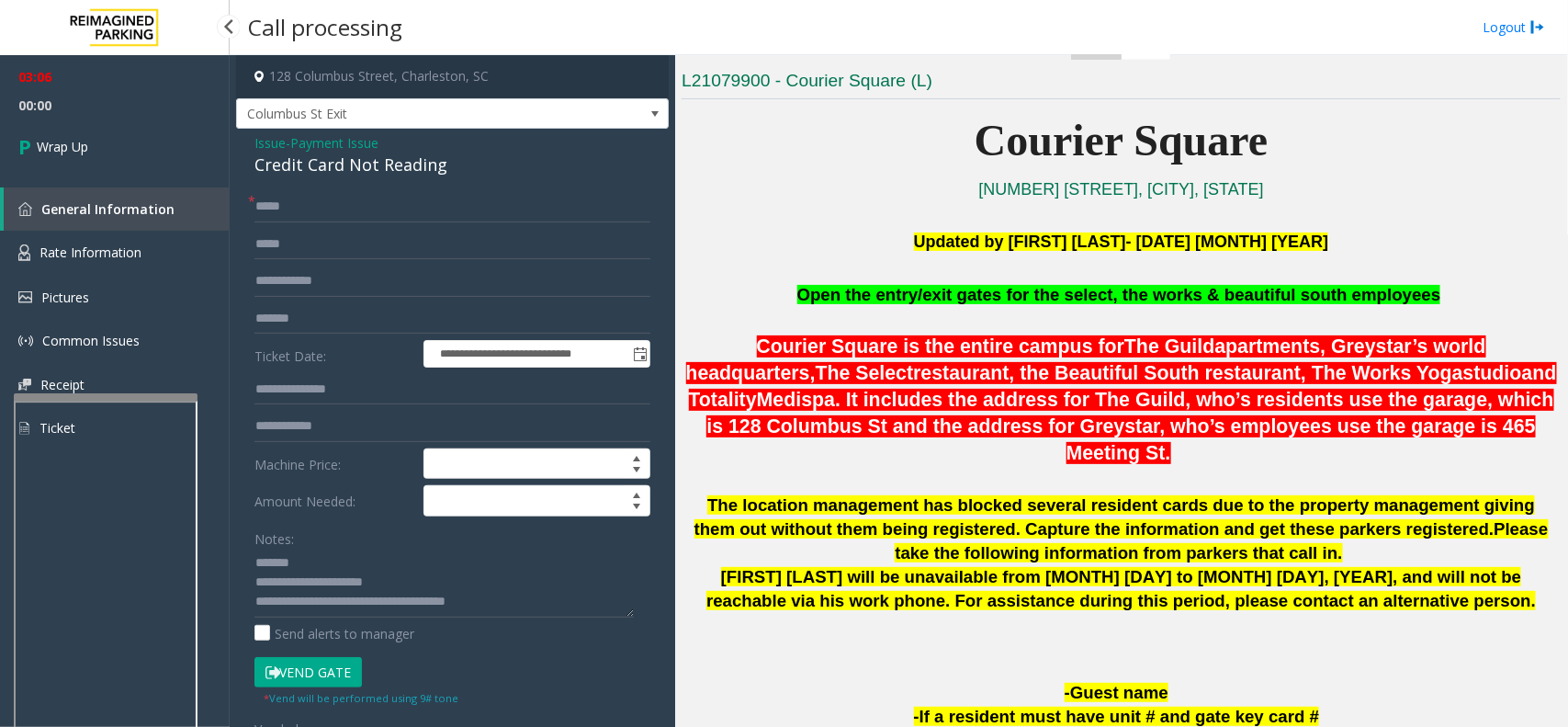 click on "Wrap Up" at bounding box center (115, 146) 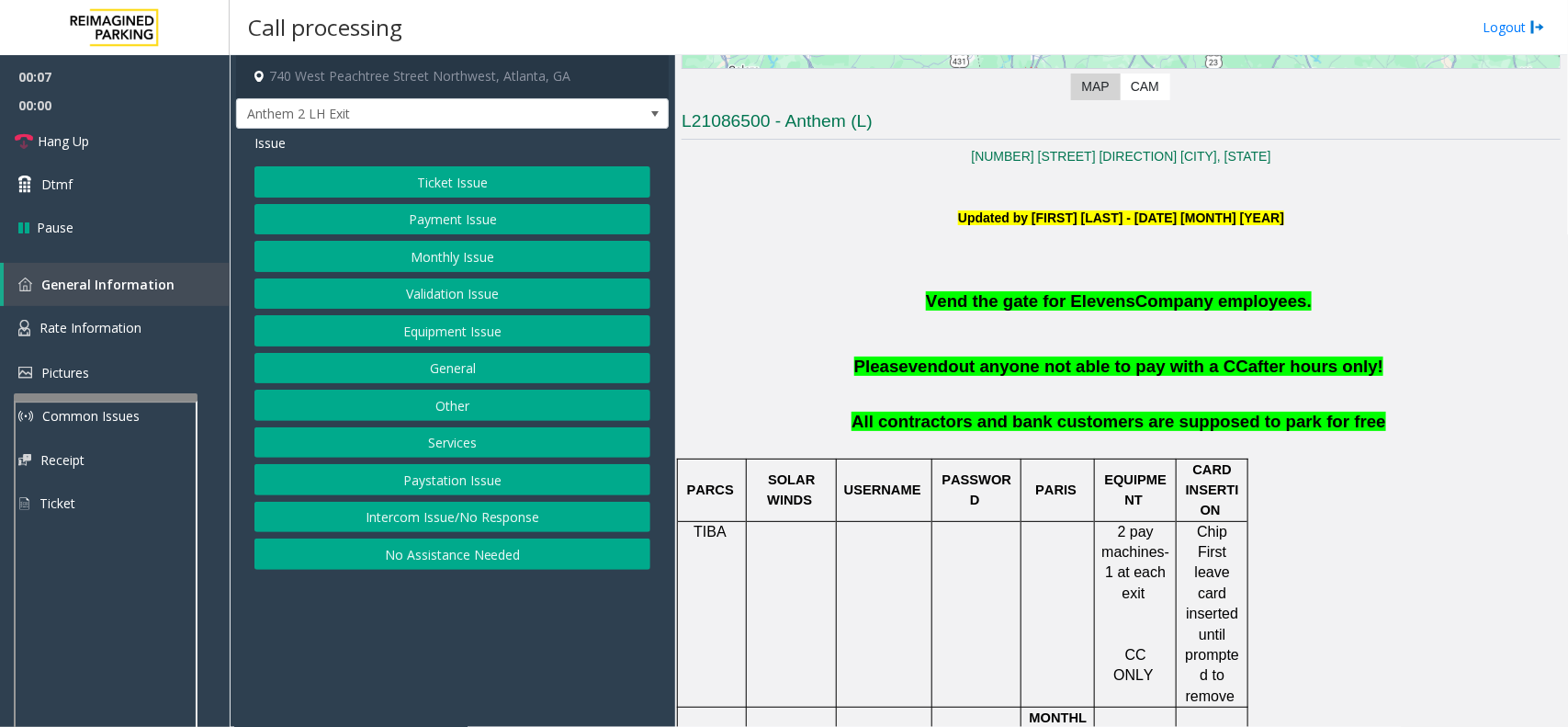 scroll, scrollTop: 460, scrollLeft: 0, axis: vertical 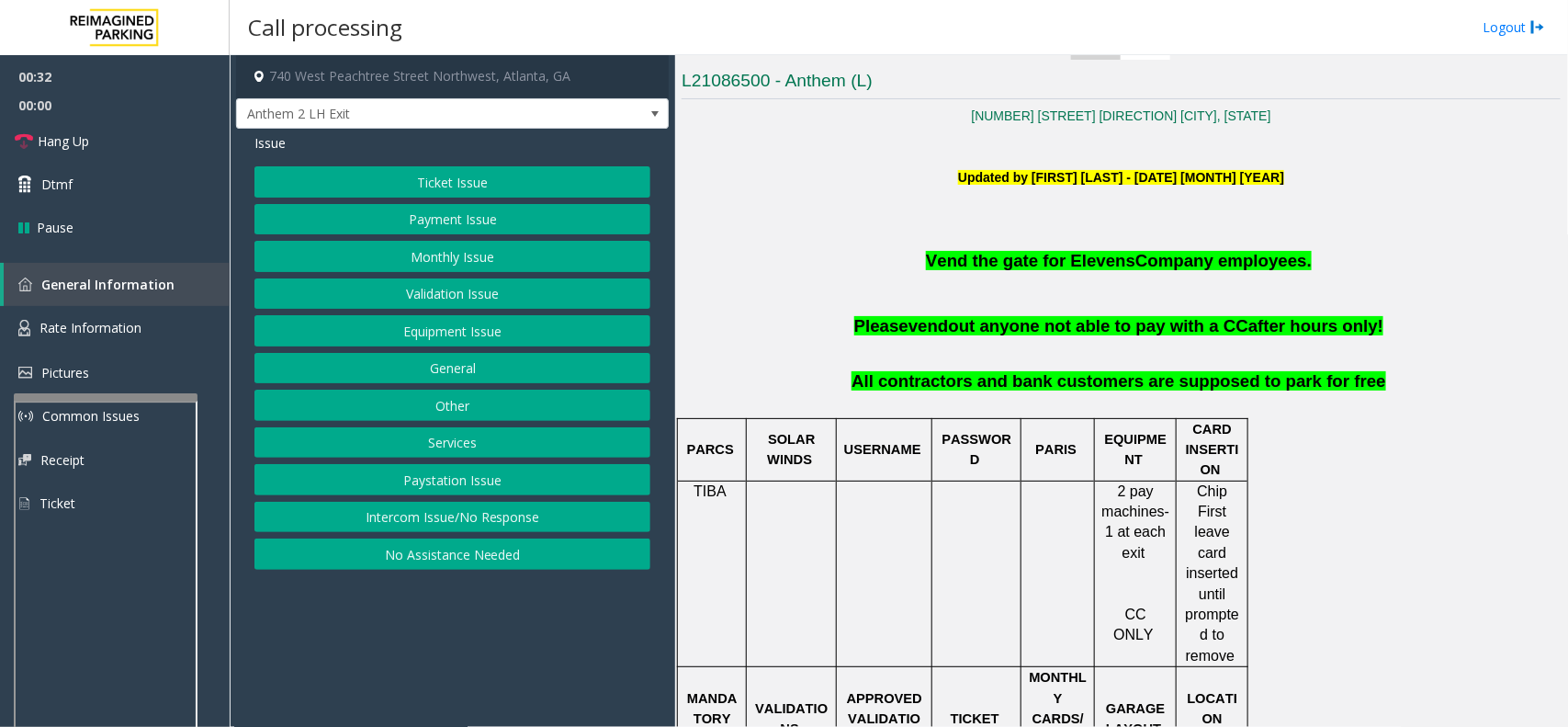 click on "Monthly Issue" 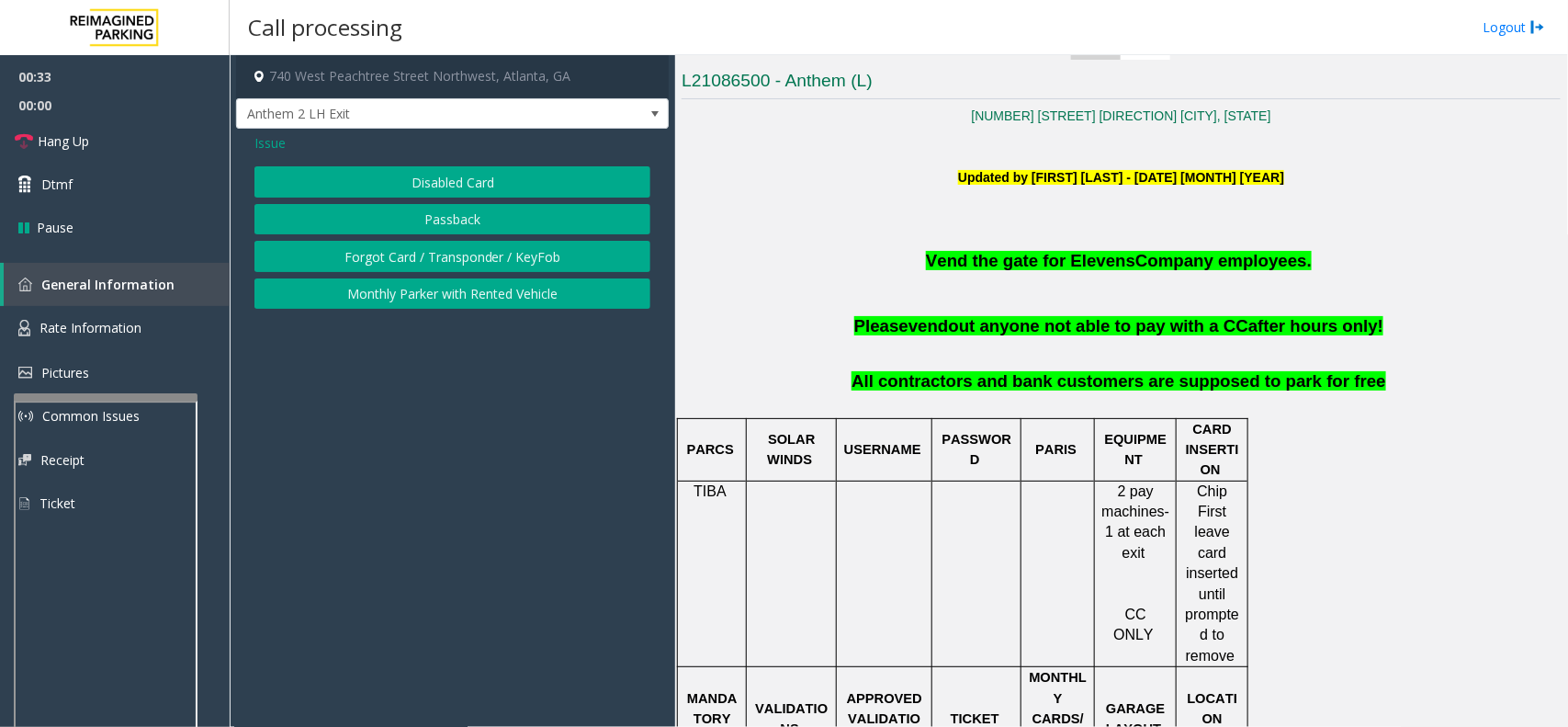 click on "Disabled Card" 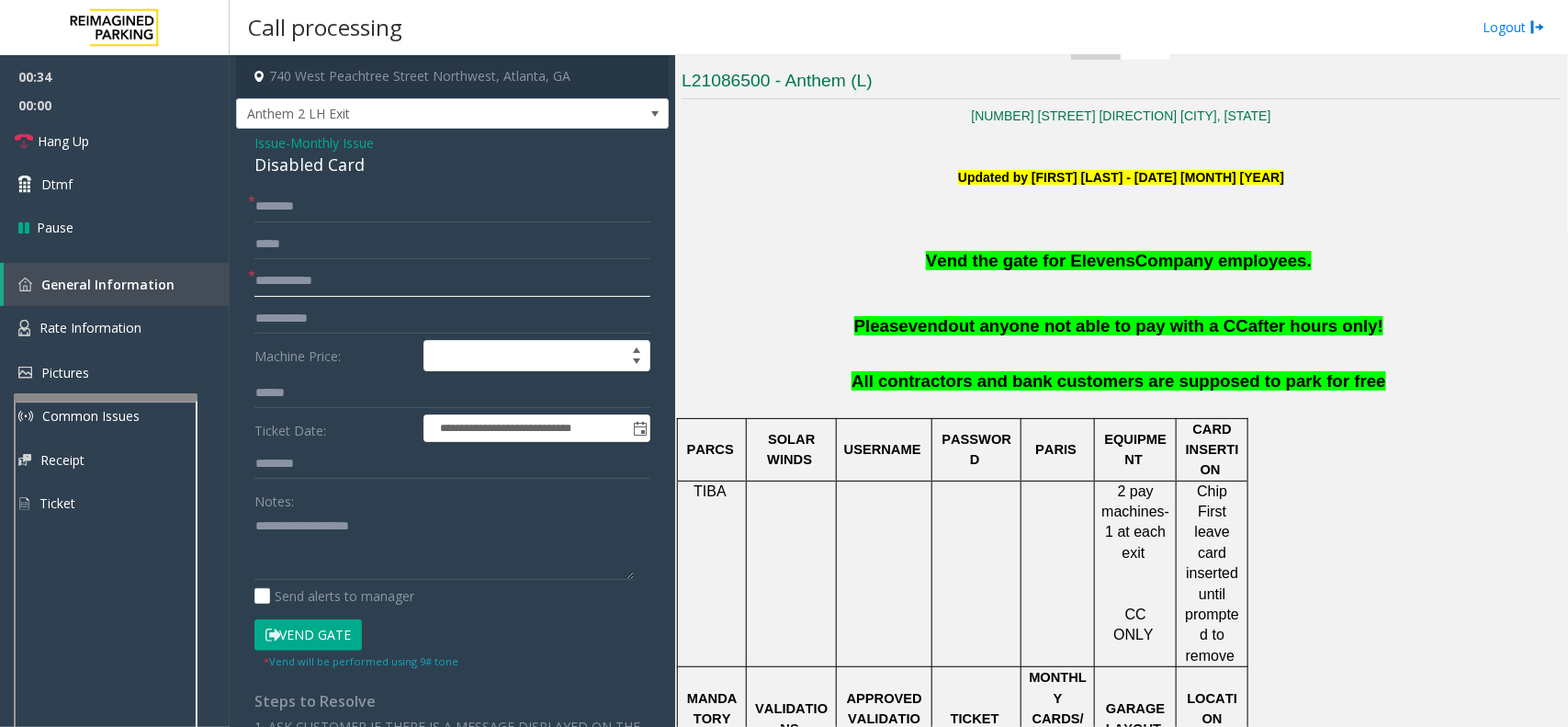 click 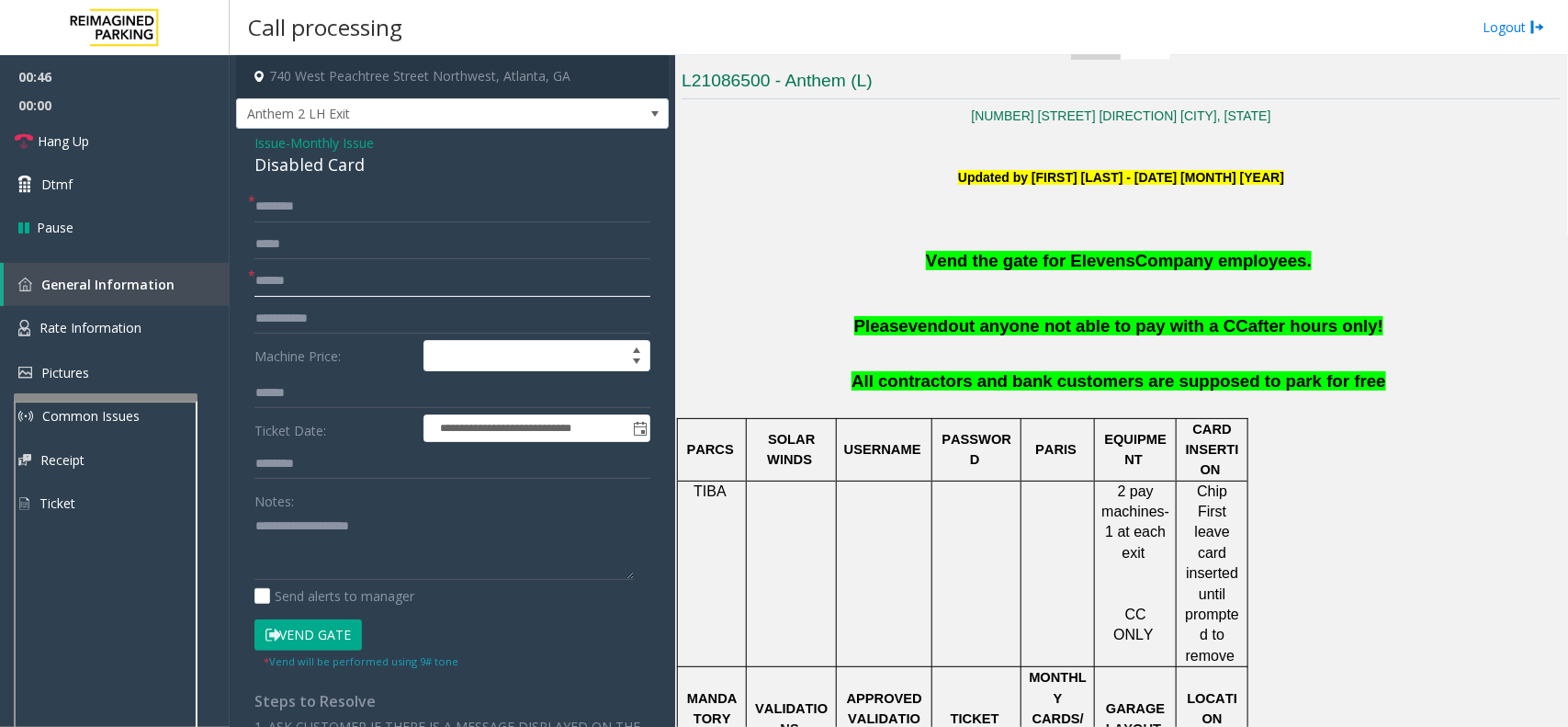 type on "******" 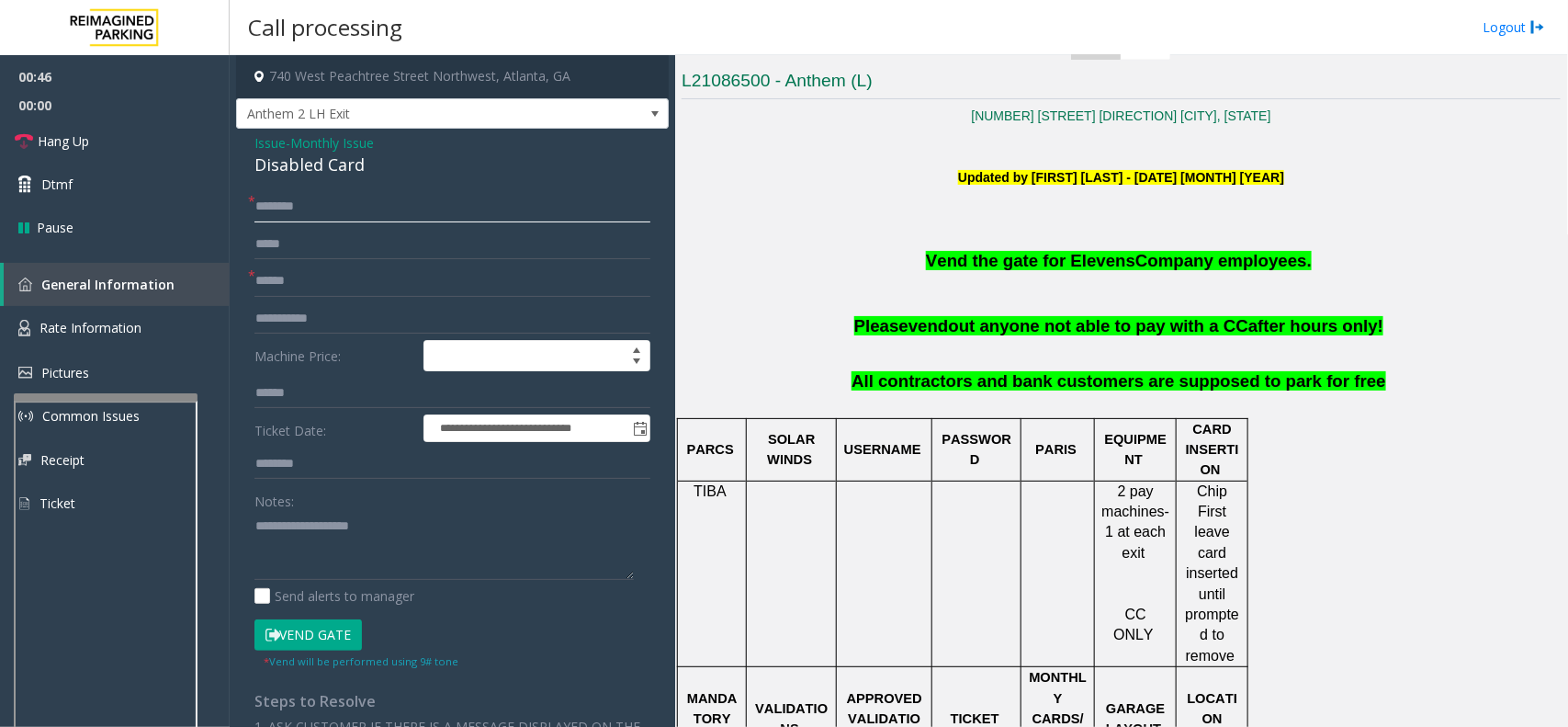 click 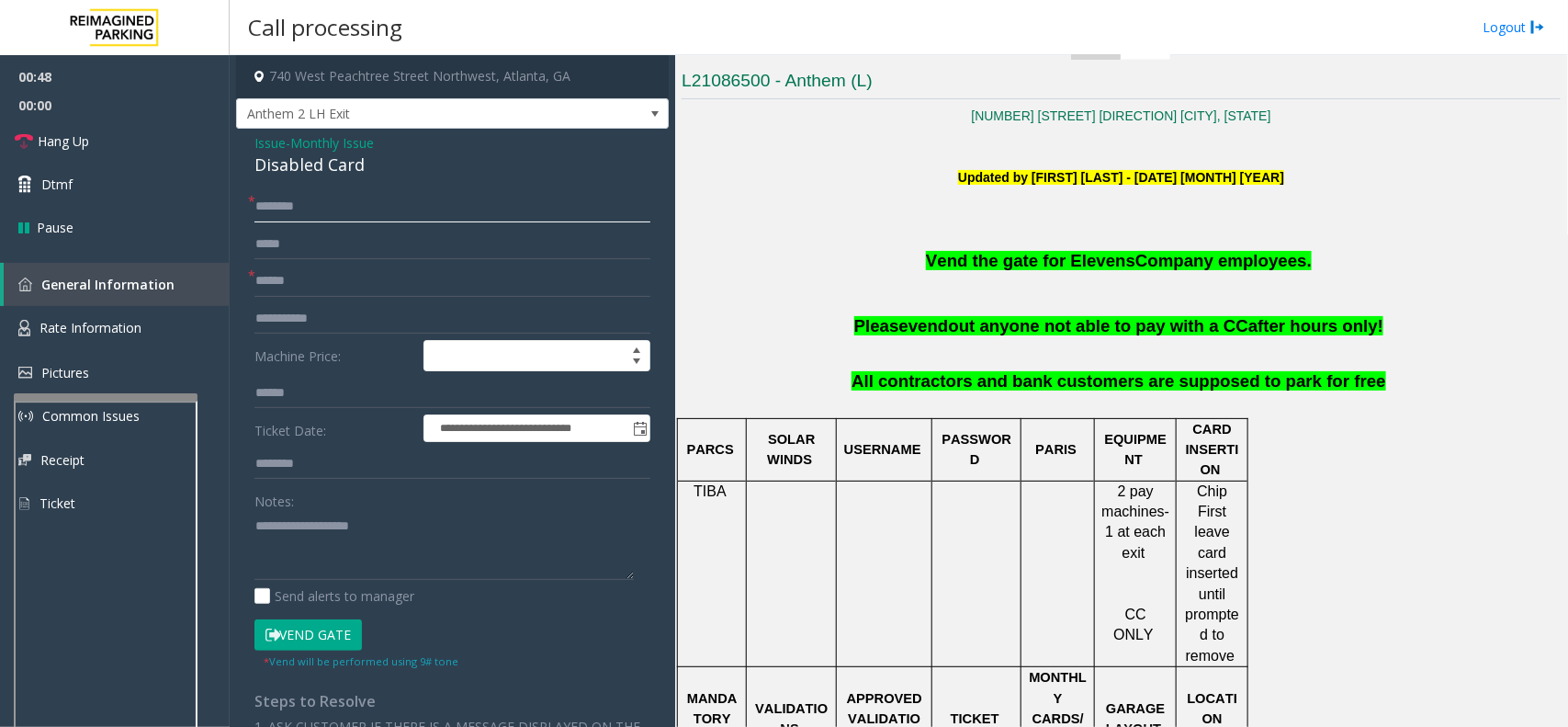 click 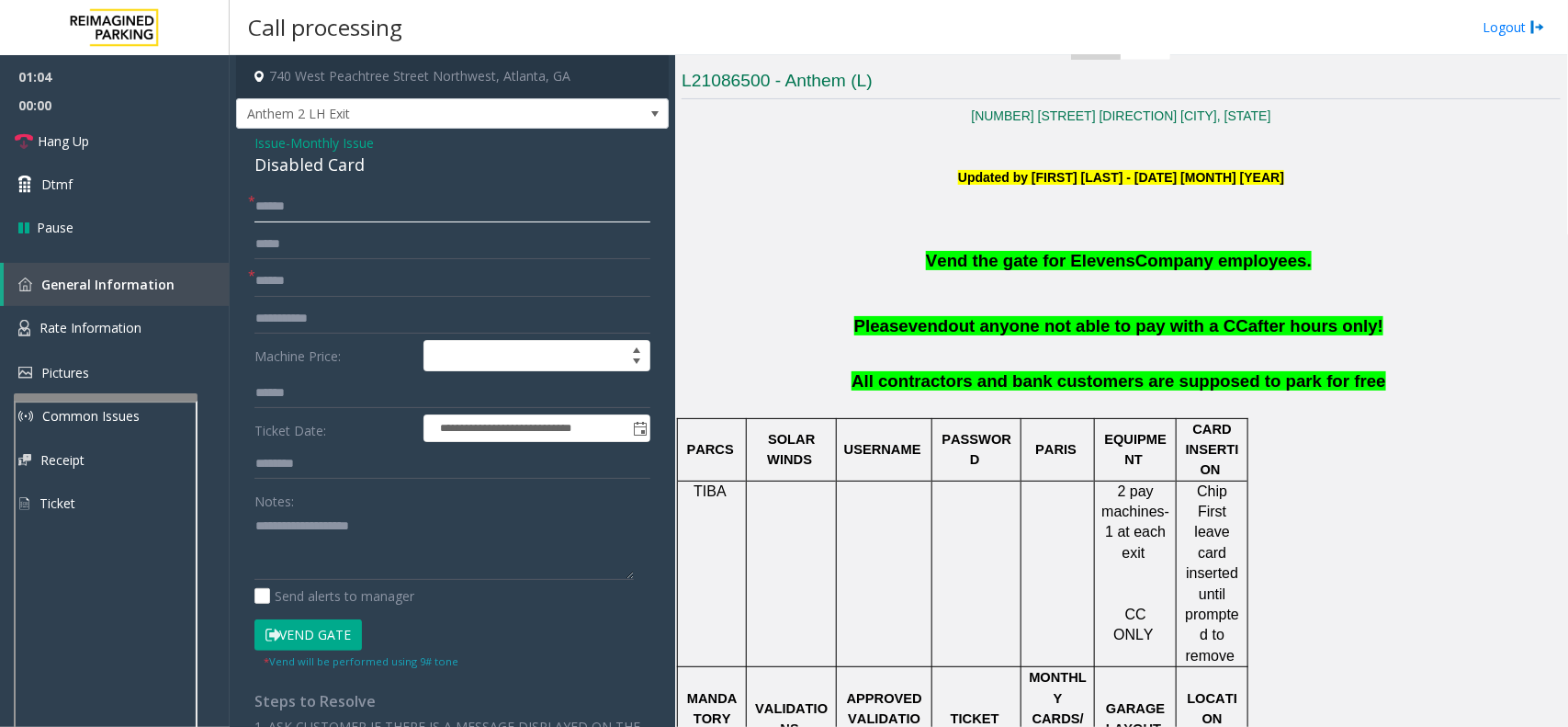 type on "******" 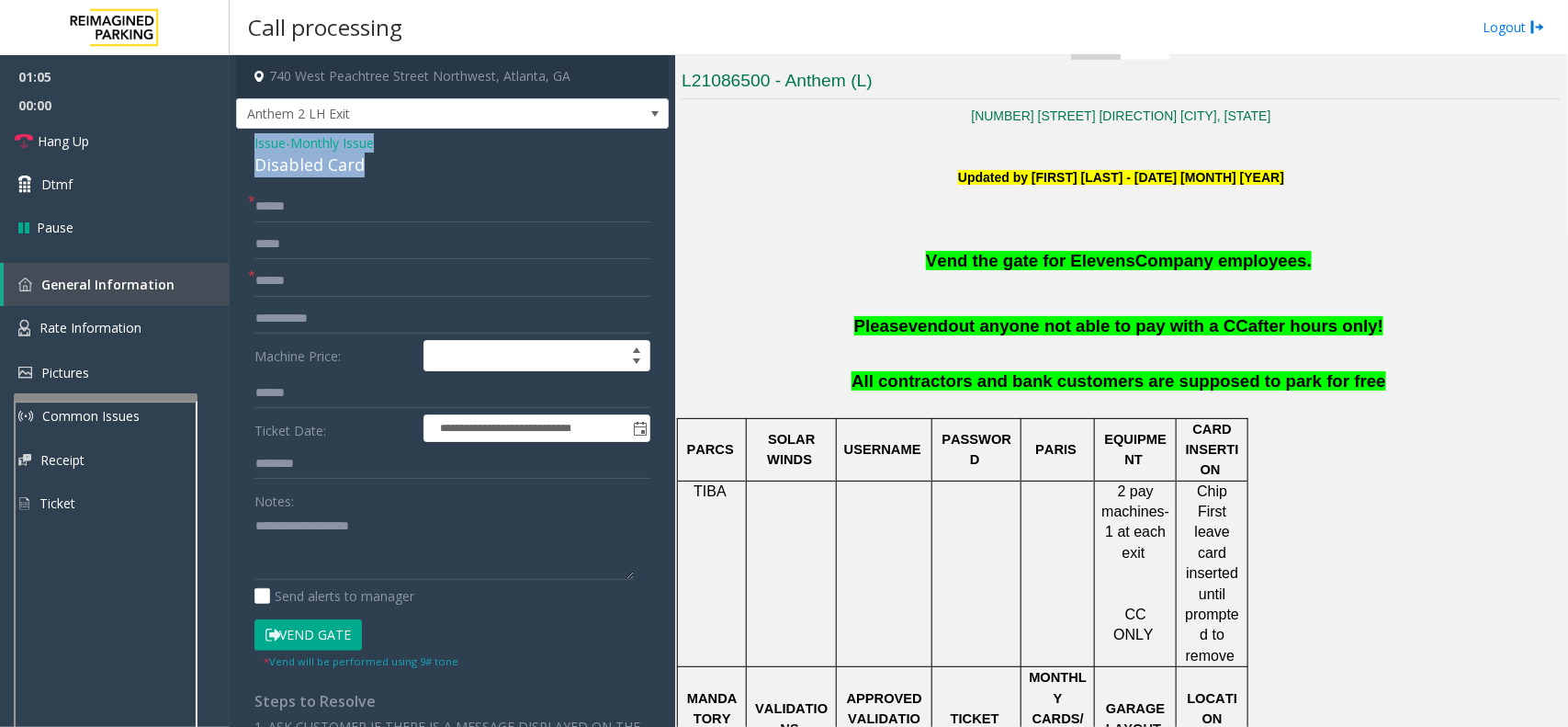 drag, startPoint x: 368, startPoint y: 162, endPoint x: 234, endPoint y: 144, distance: 135.20355 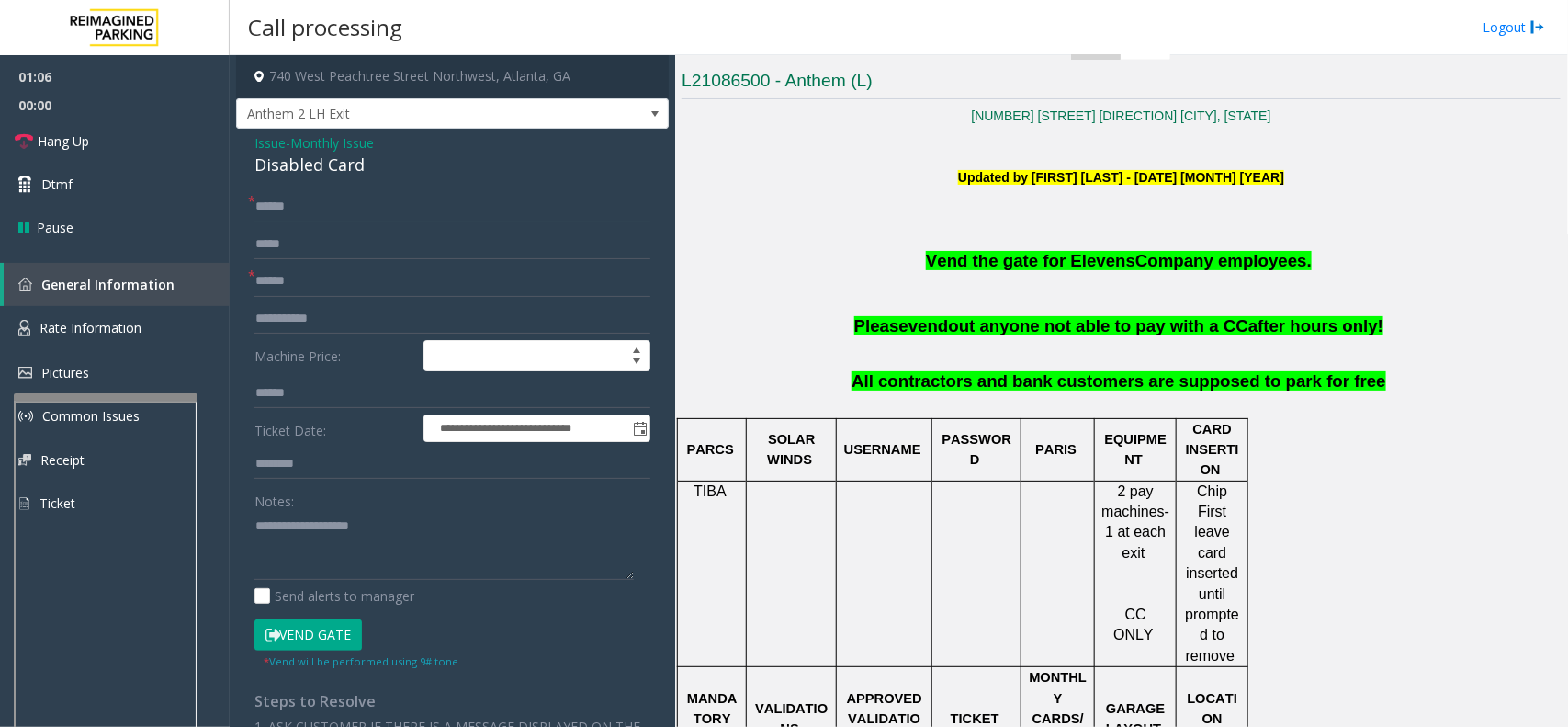 drag, startPoint x: 236, startPoint y: 144, endPoint x: 650, endPoint y: 188, distance: 416.3316 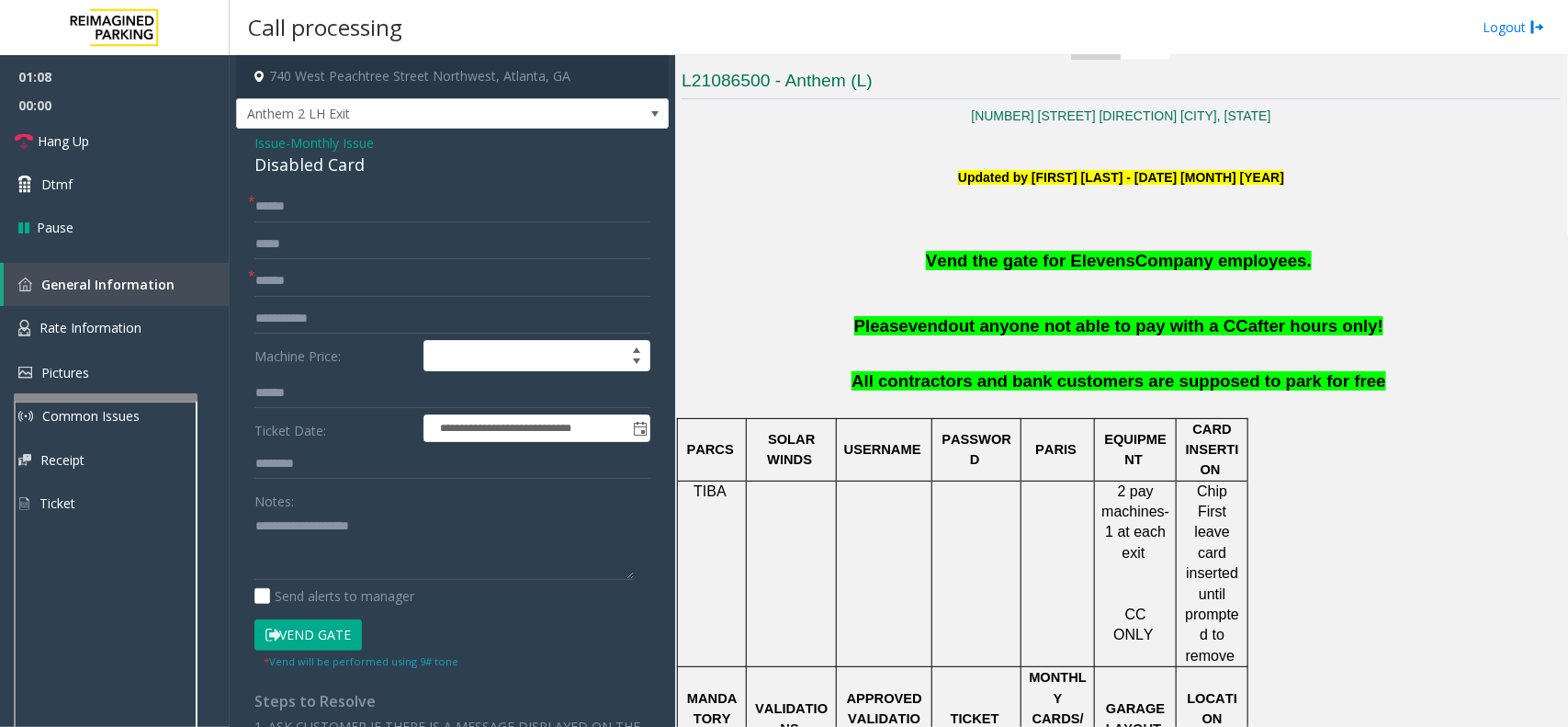 click on "Vend Gate" 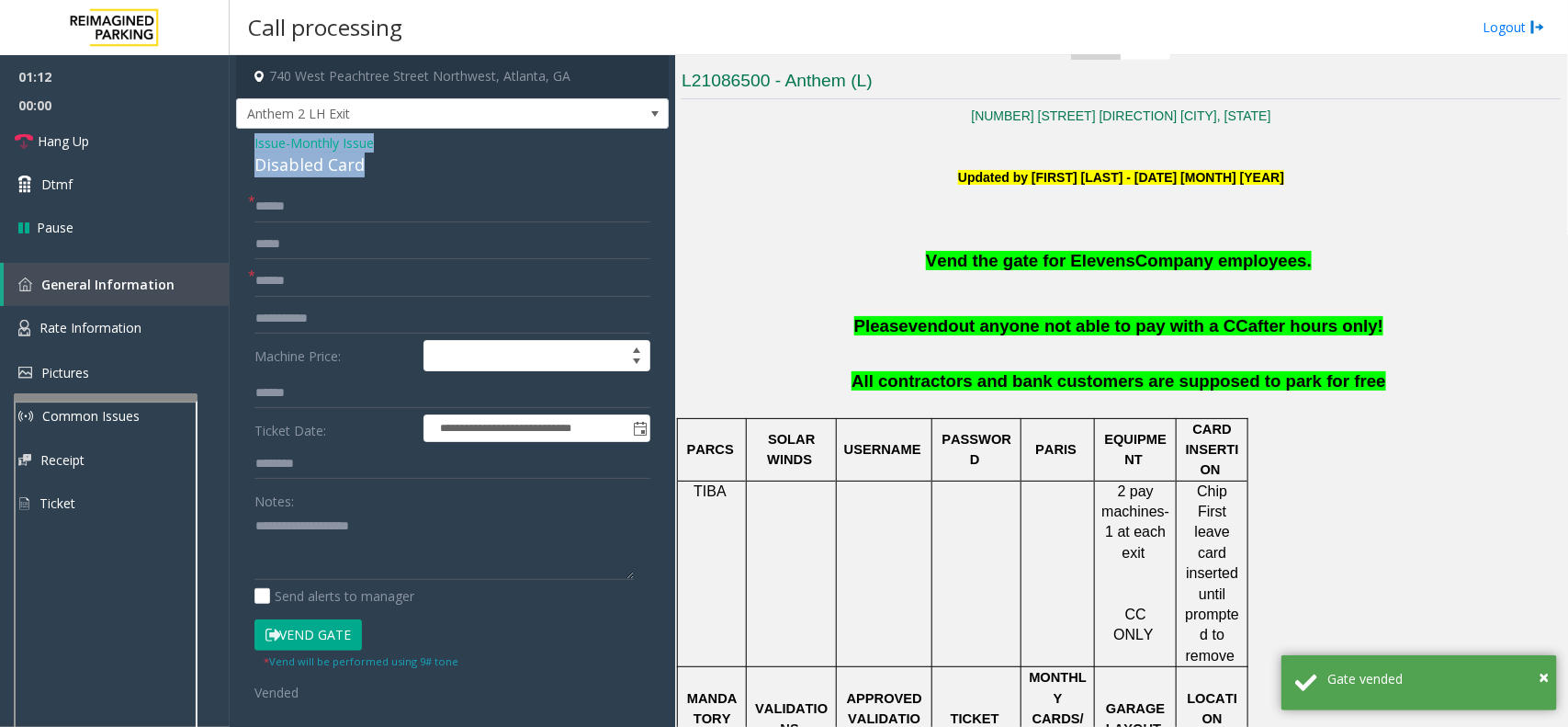 drag, startPoint x: 370, startPoint y: 165, endPoint x: 255, endPoint y: 142, distance: 117.27745 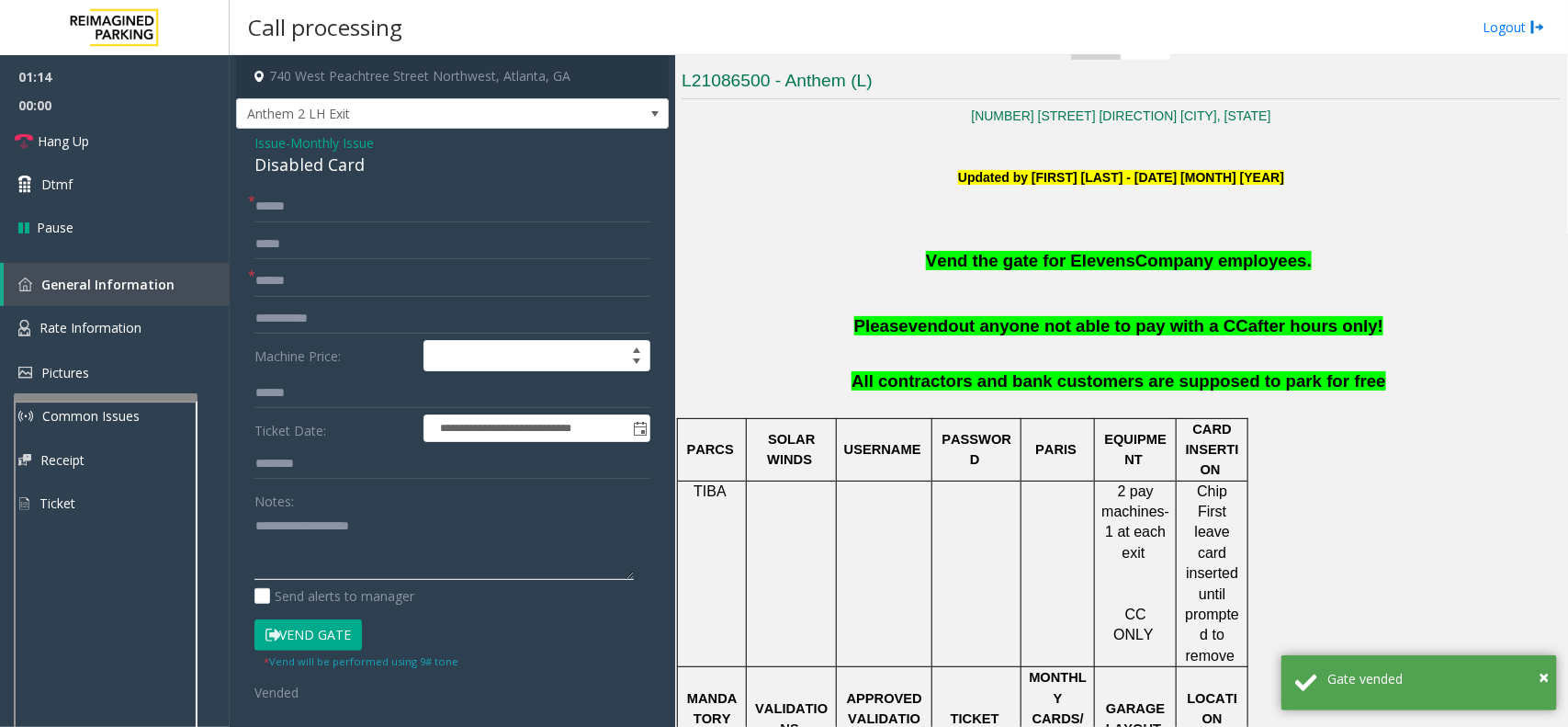 click 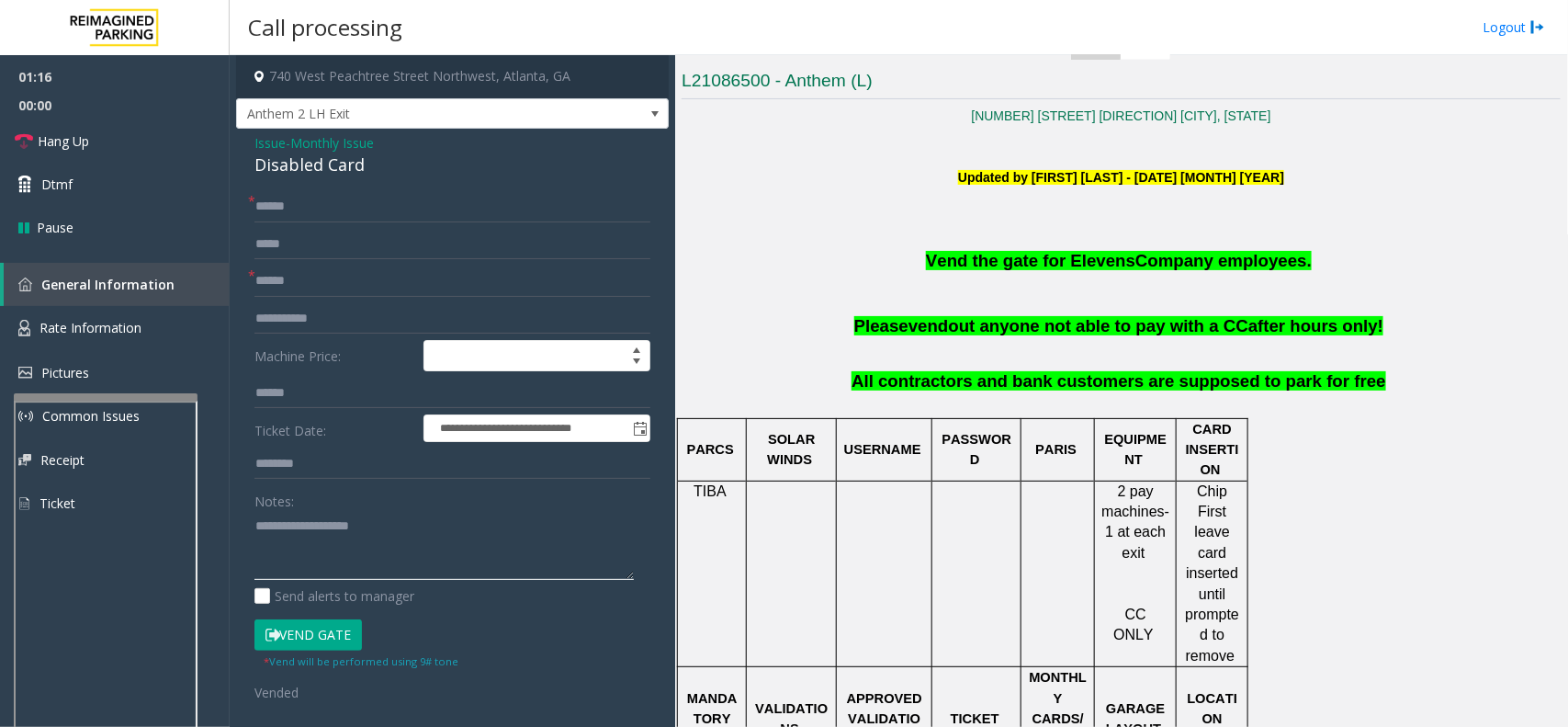 paste on "**********" 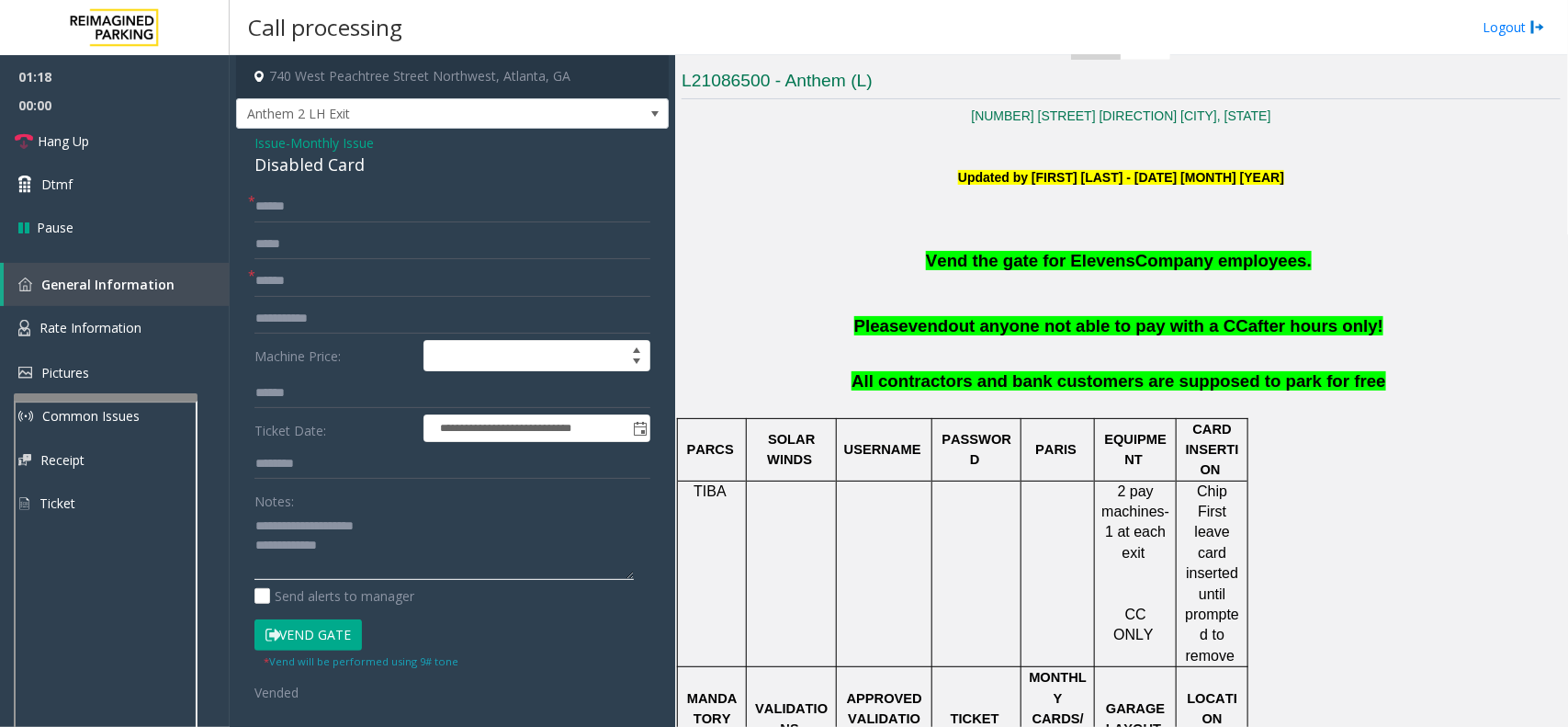 drag, startPoint x: 393, startPoint y: 527, endPoint x: 299, endPoint y: 521, distance: 94.191295 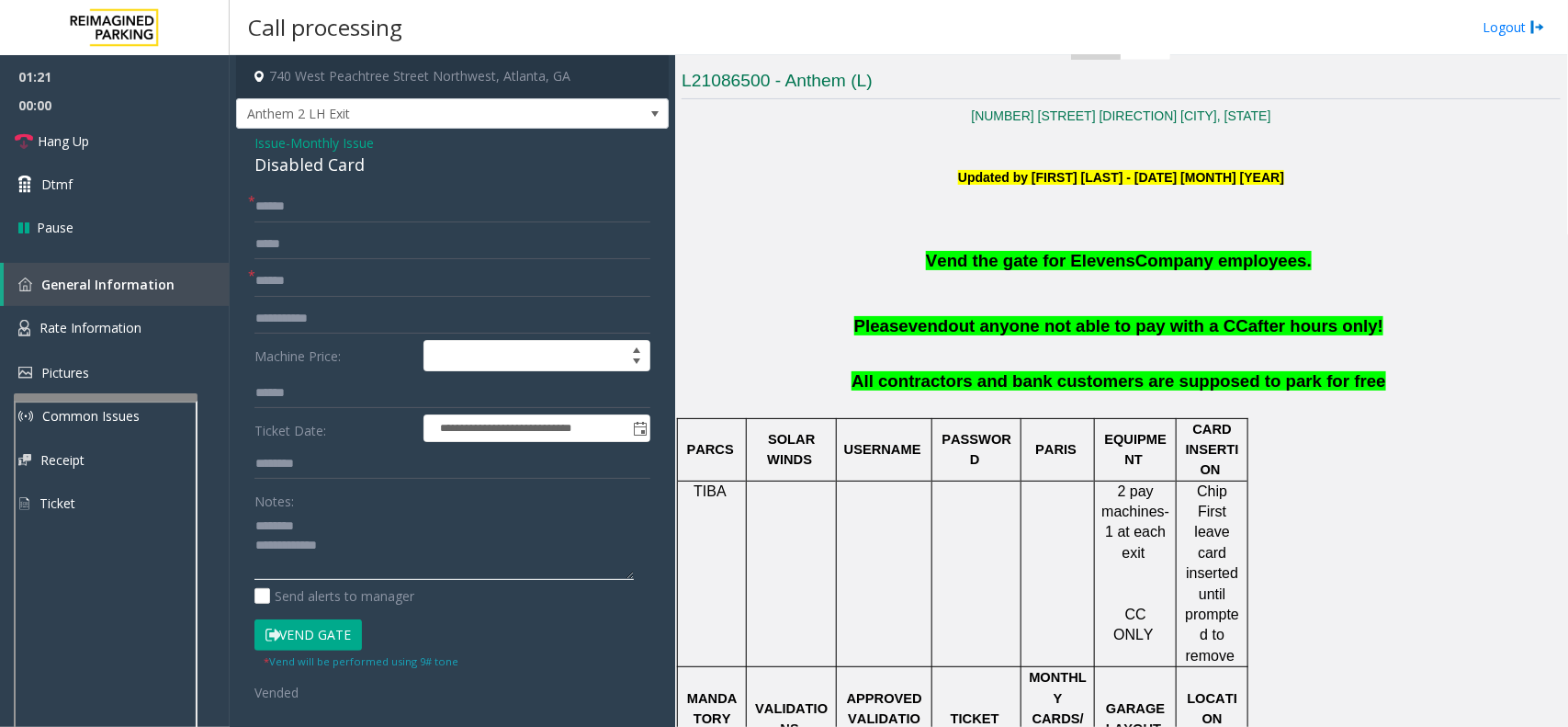 click 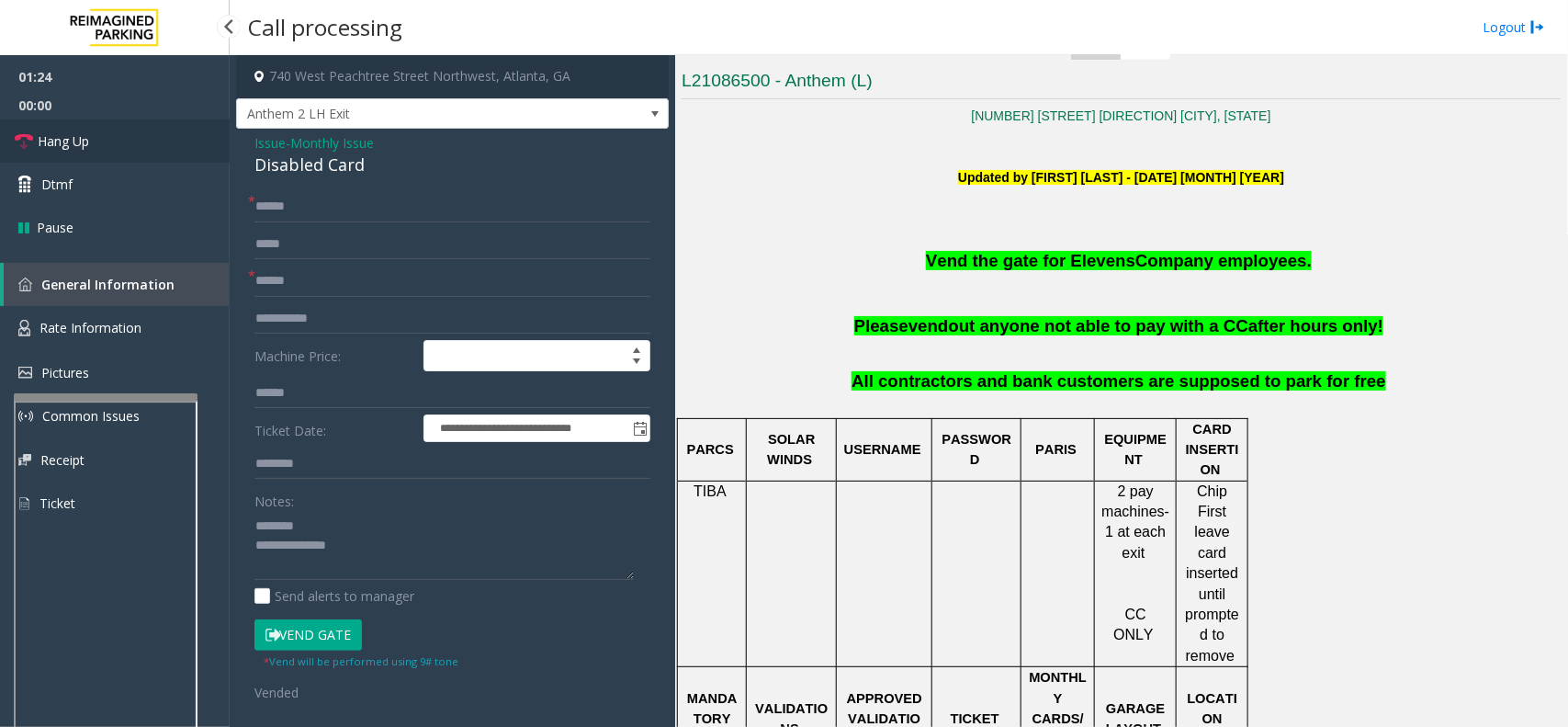 click on "Hang Up" at bounding box center [115, 141] 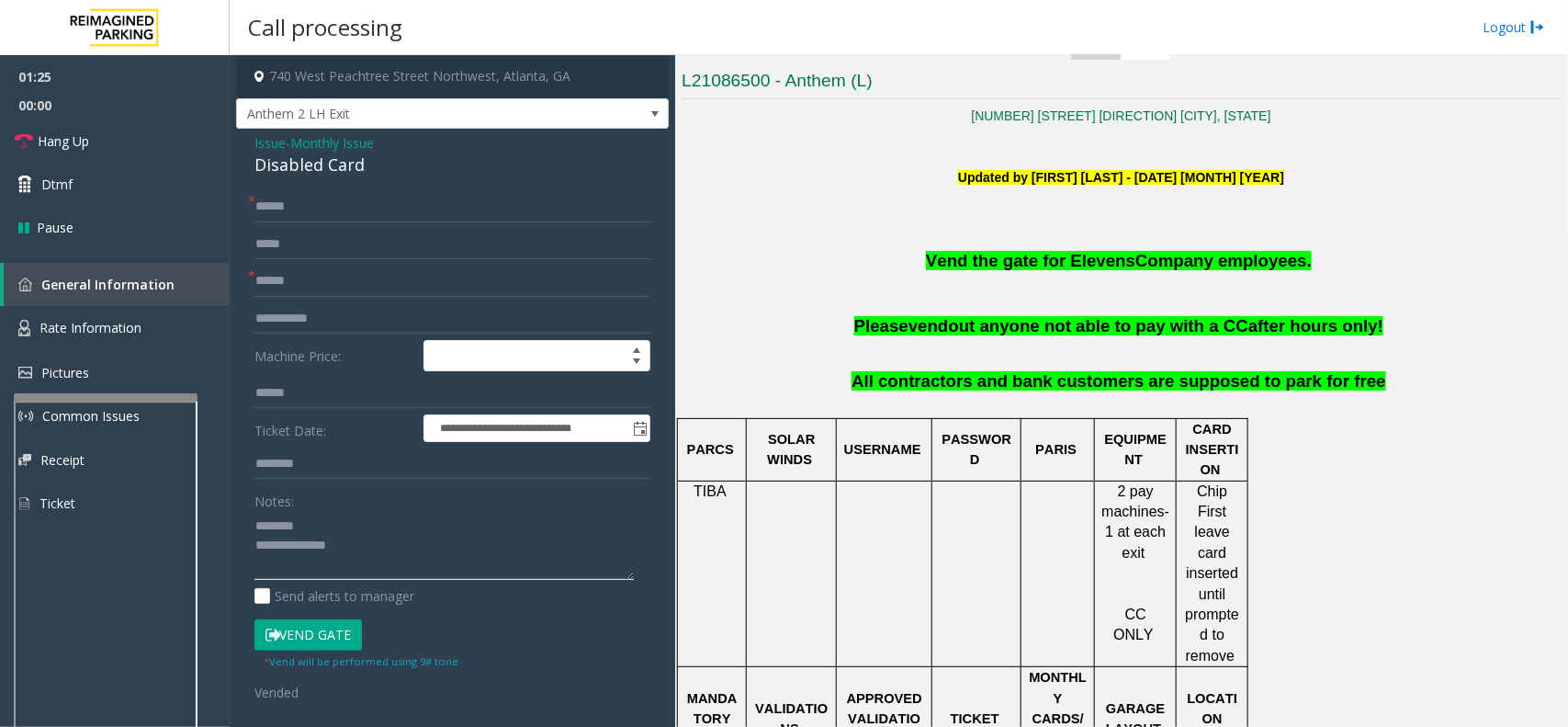 click 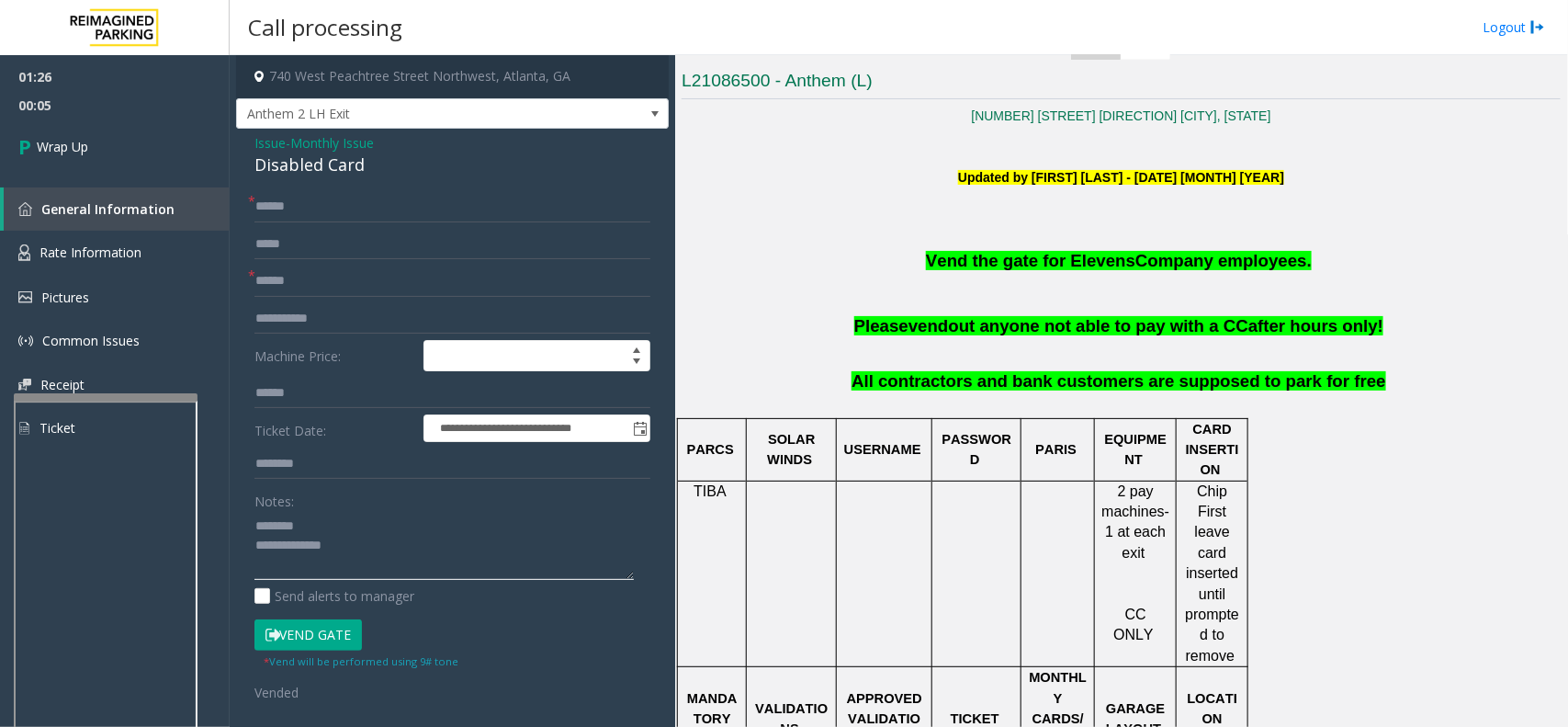 paste on "**********" 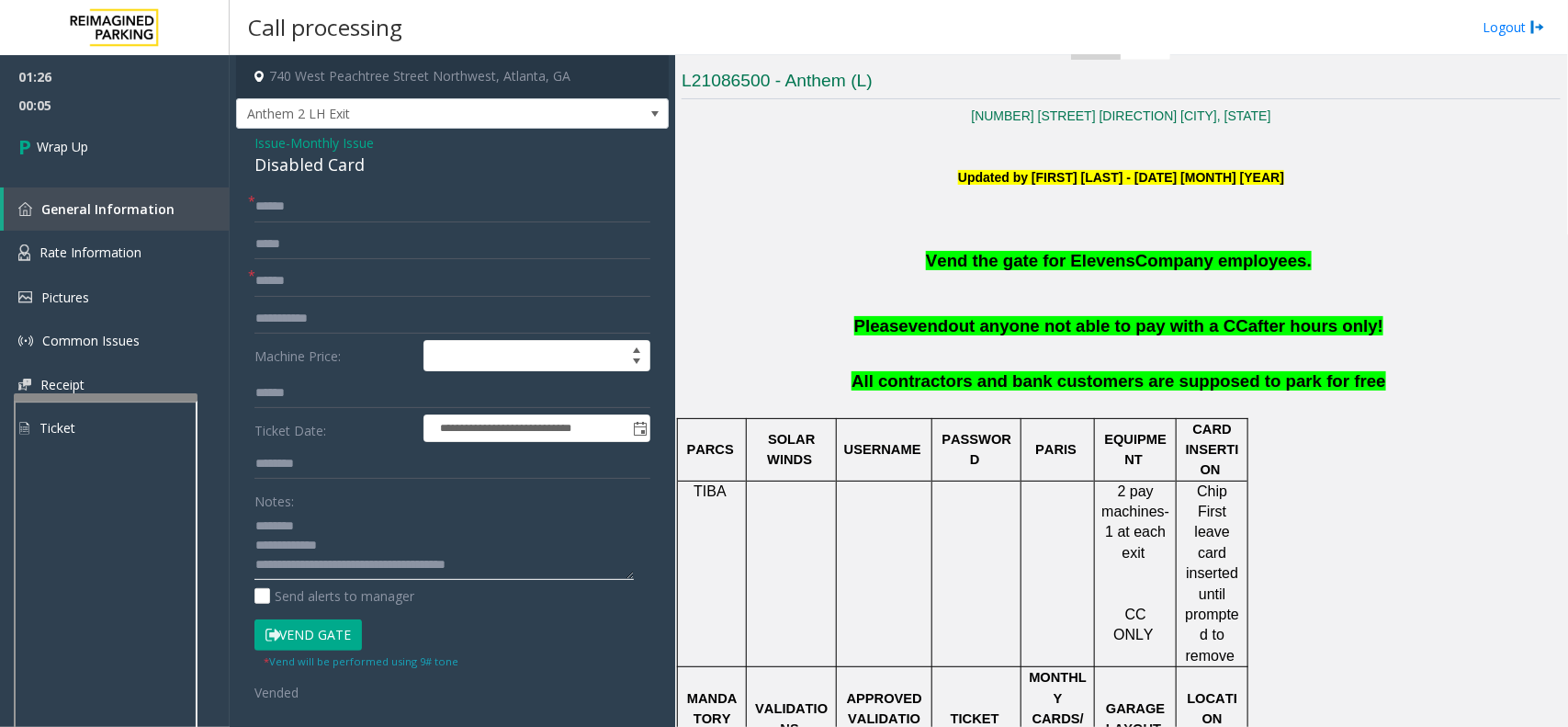 click 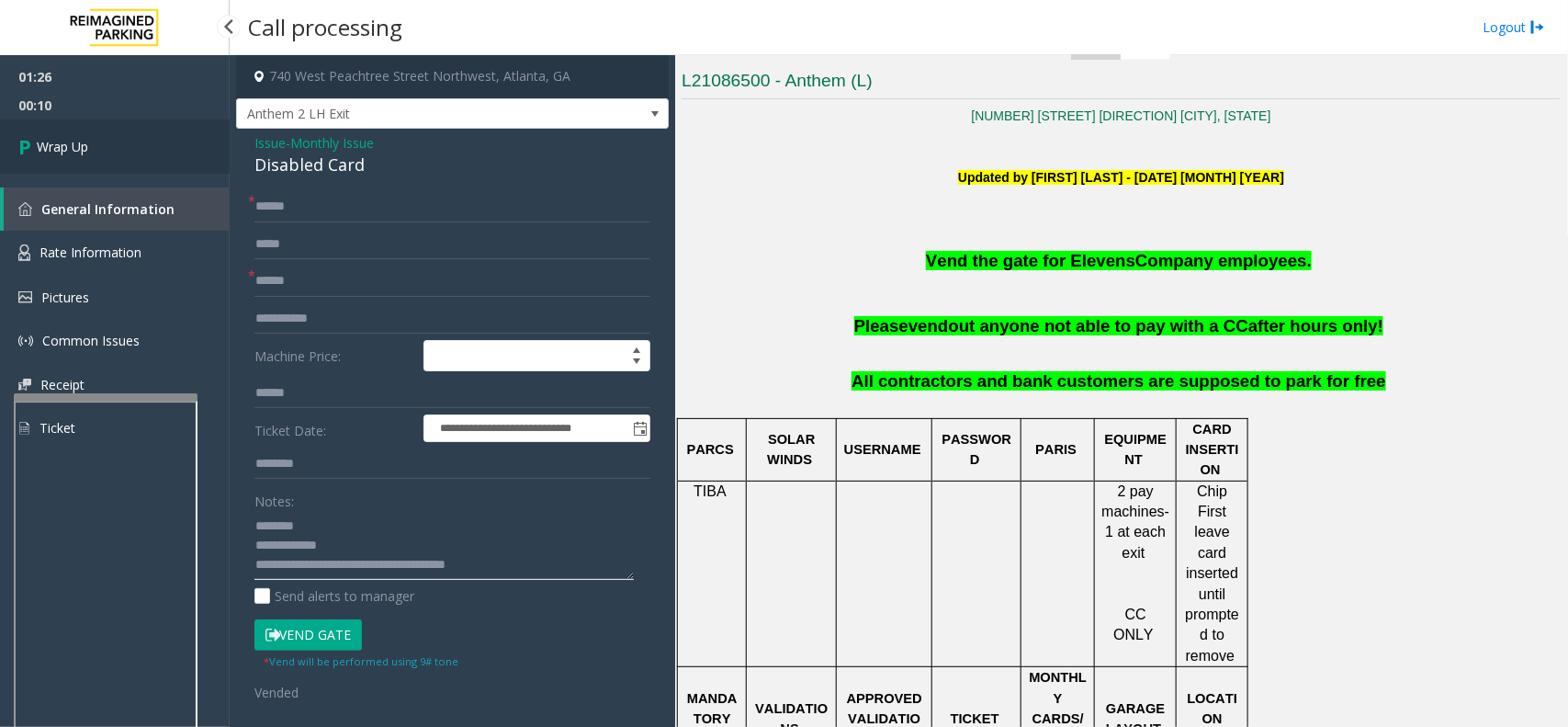 type on "**********" 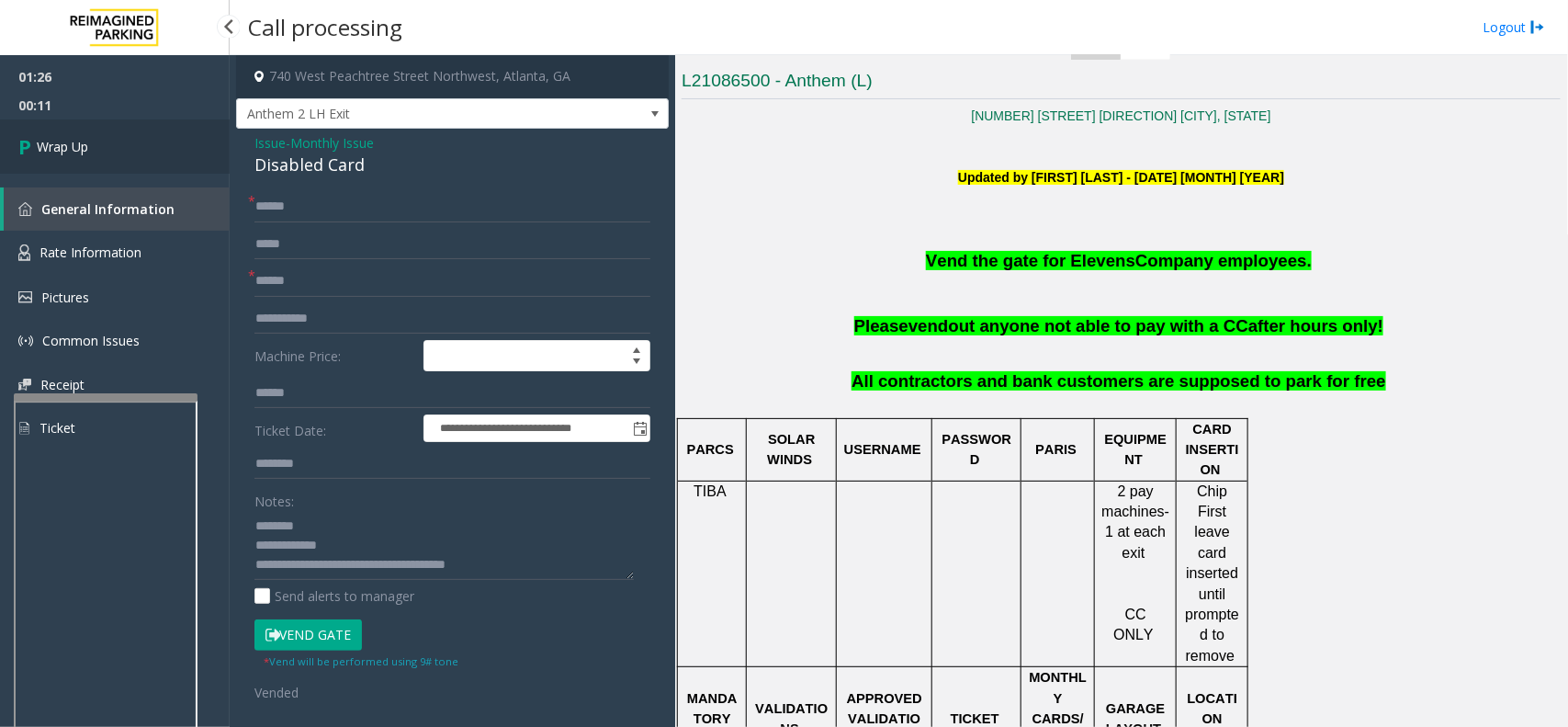 click on "Wrap Up" at bounding box center (62, 146) 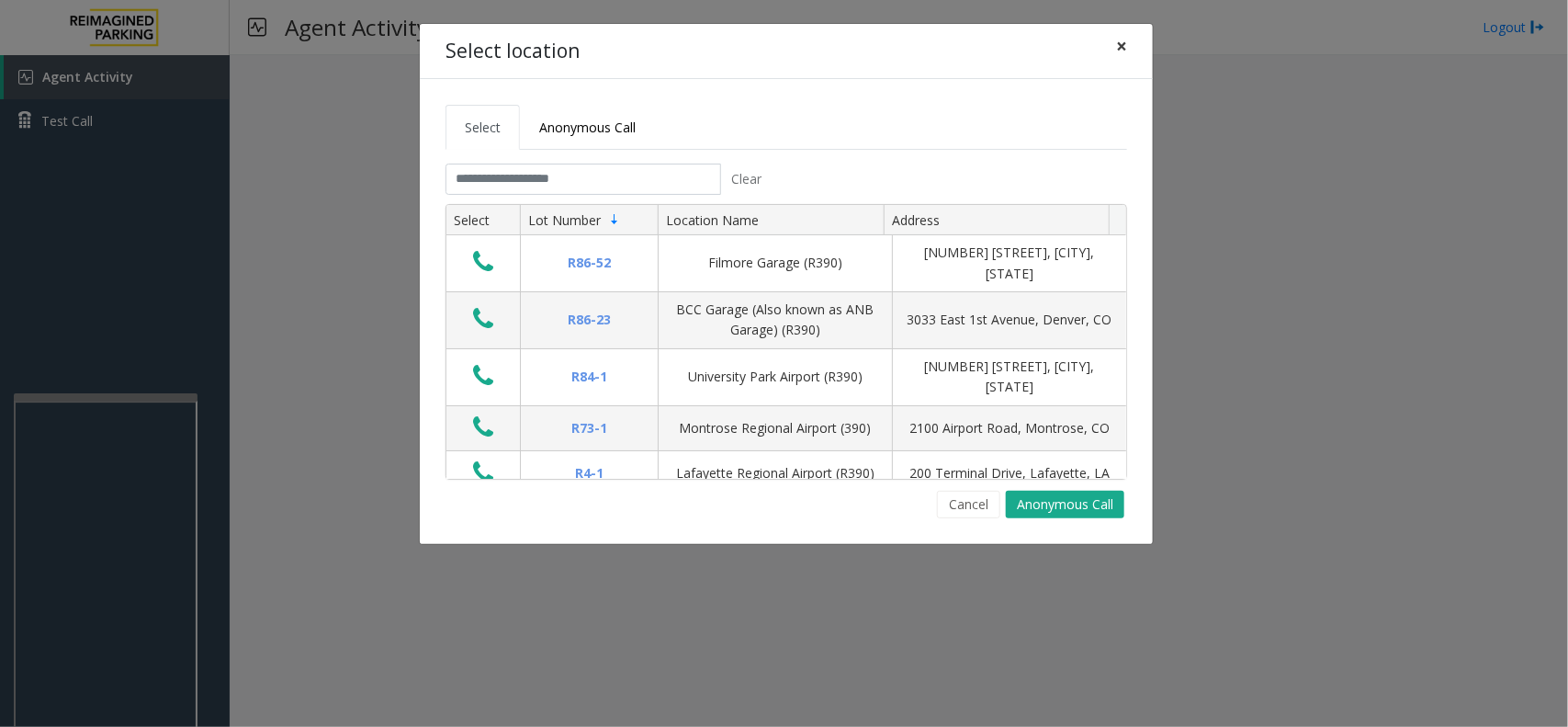 click on "×" 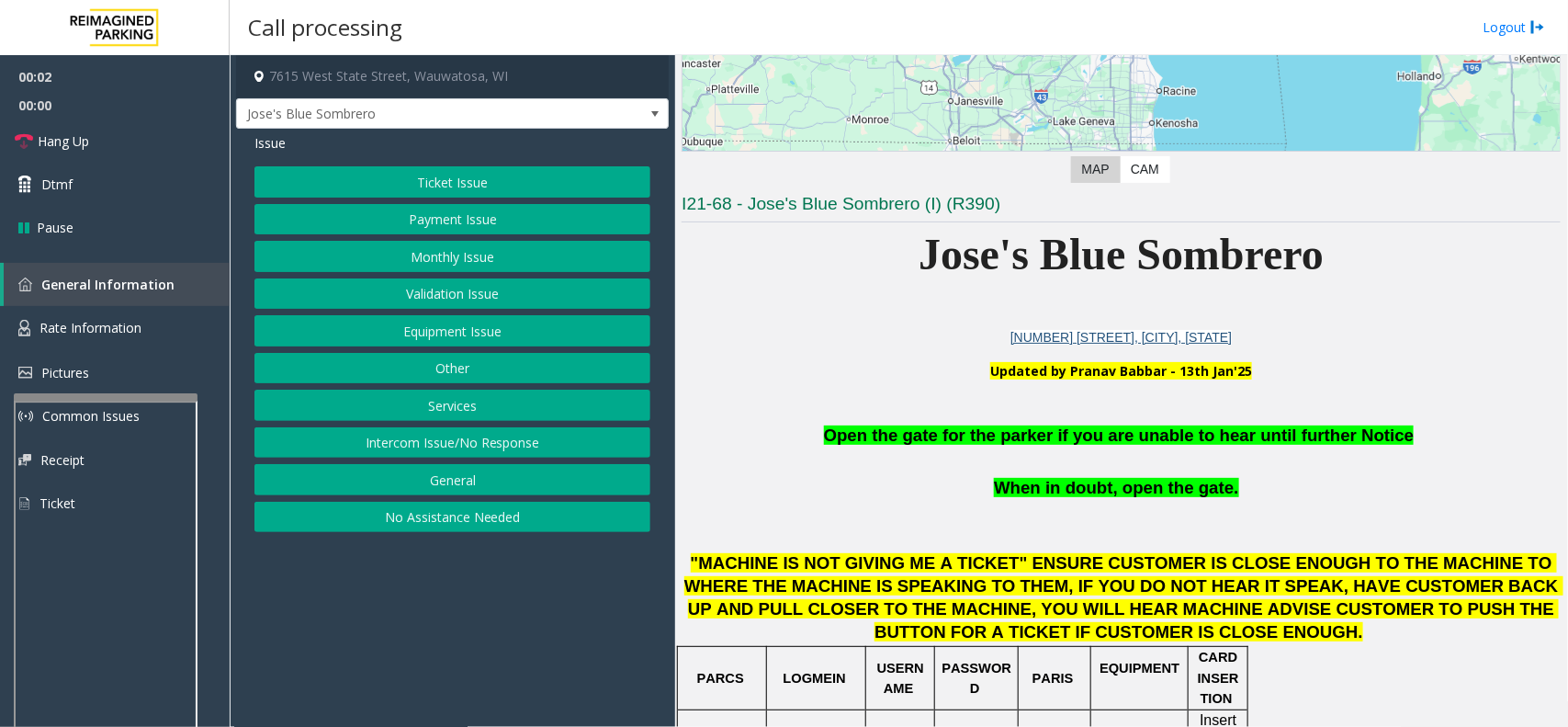 scroll, scrollTop: 345, scrollLeft: 0, axis: vertical 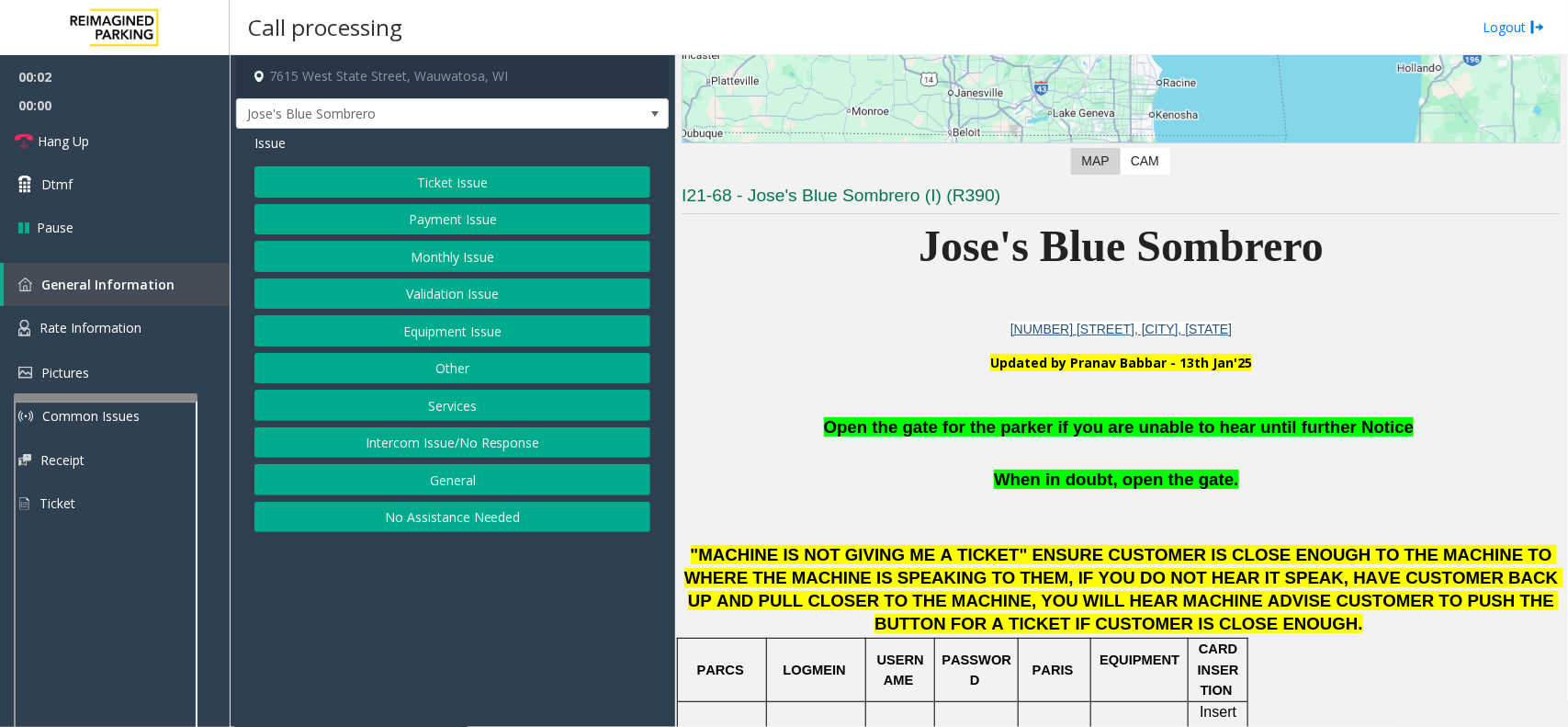 drag, startPoint x: 1108, startPoint y: 326, endPoint x: 1041, endPoint y: 448, distance: 139.18692 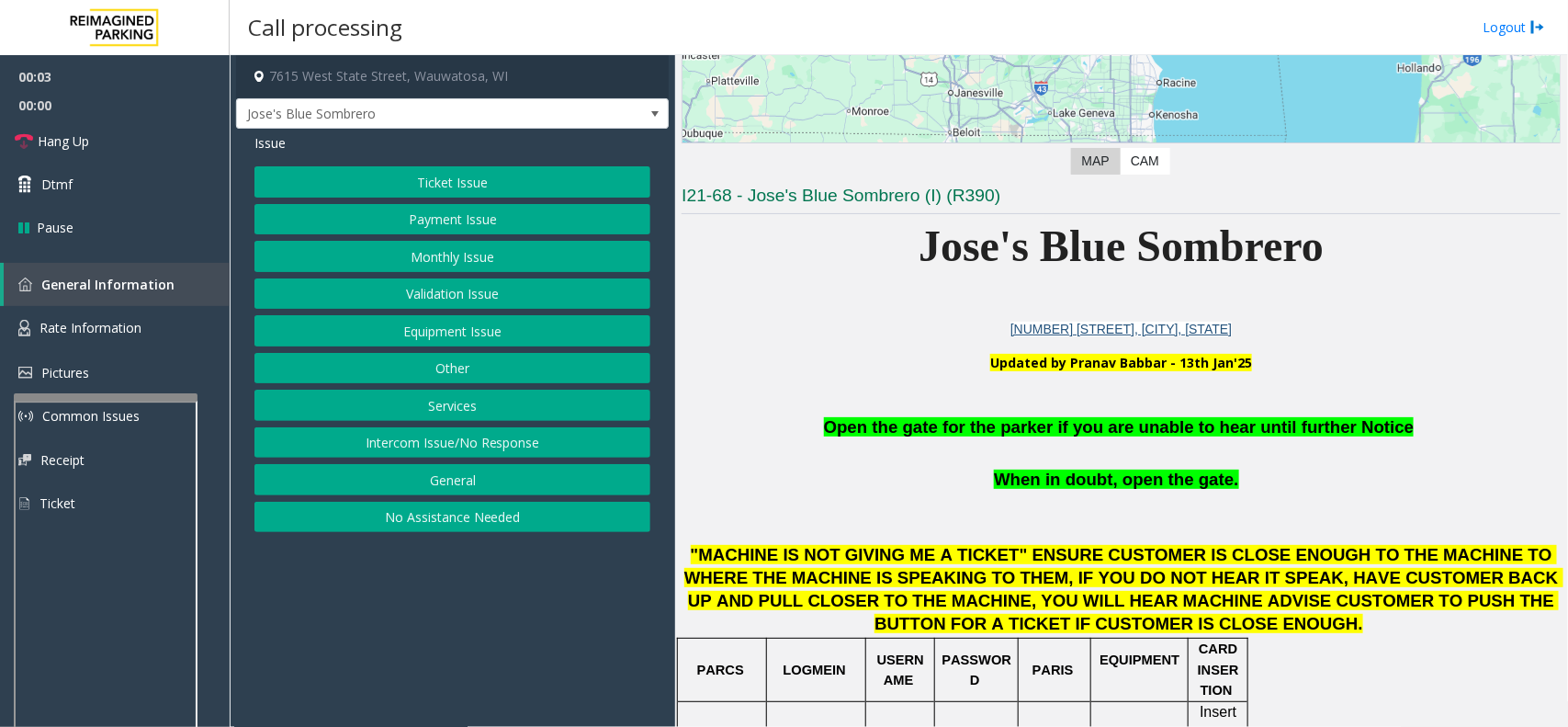 drag, startPoint x: 1041, startPoint y: 448, endPoint x: 924, endPoint y: 475, distance: 120.07498 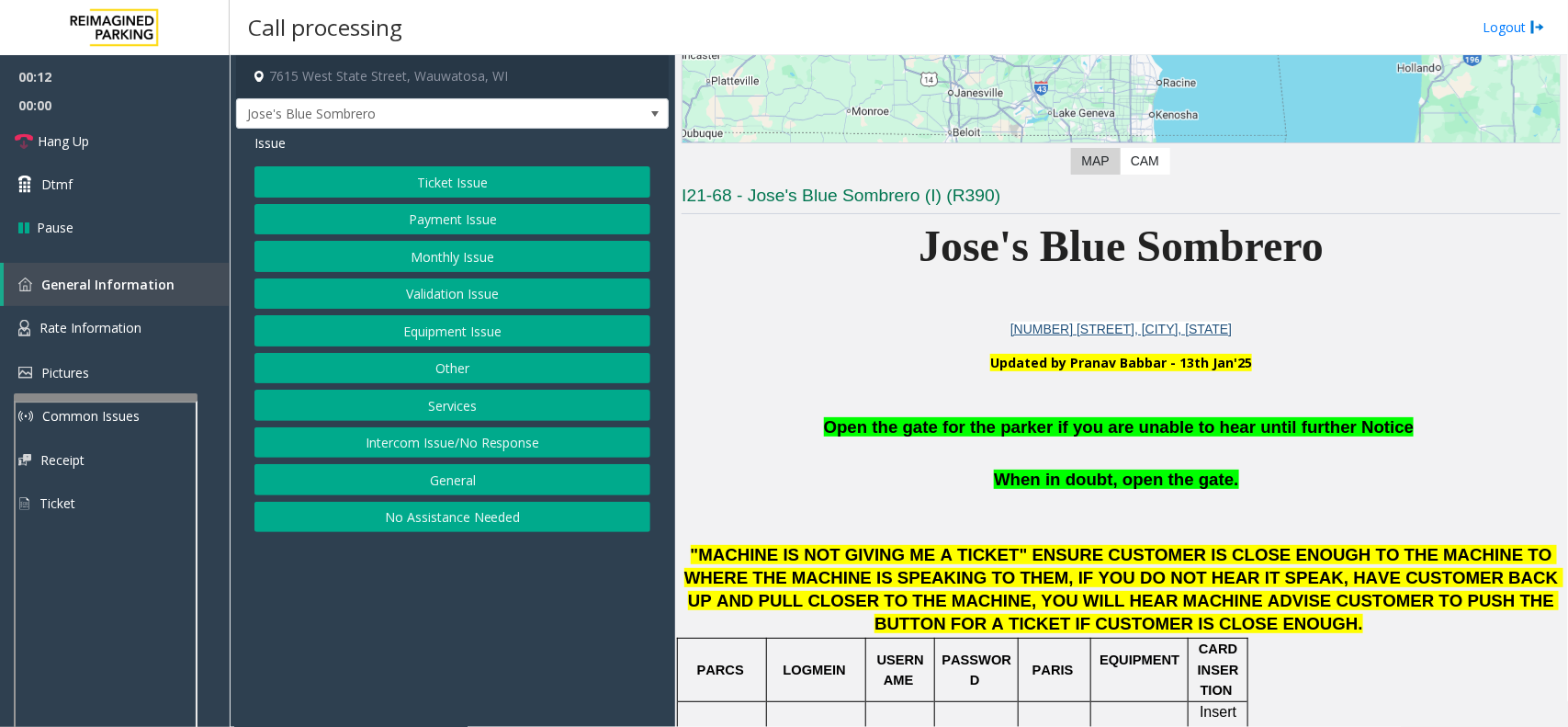 click on "Equipment Issue" 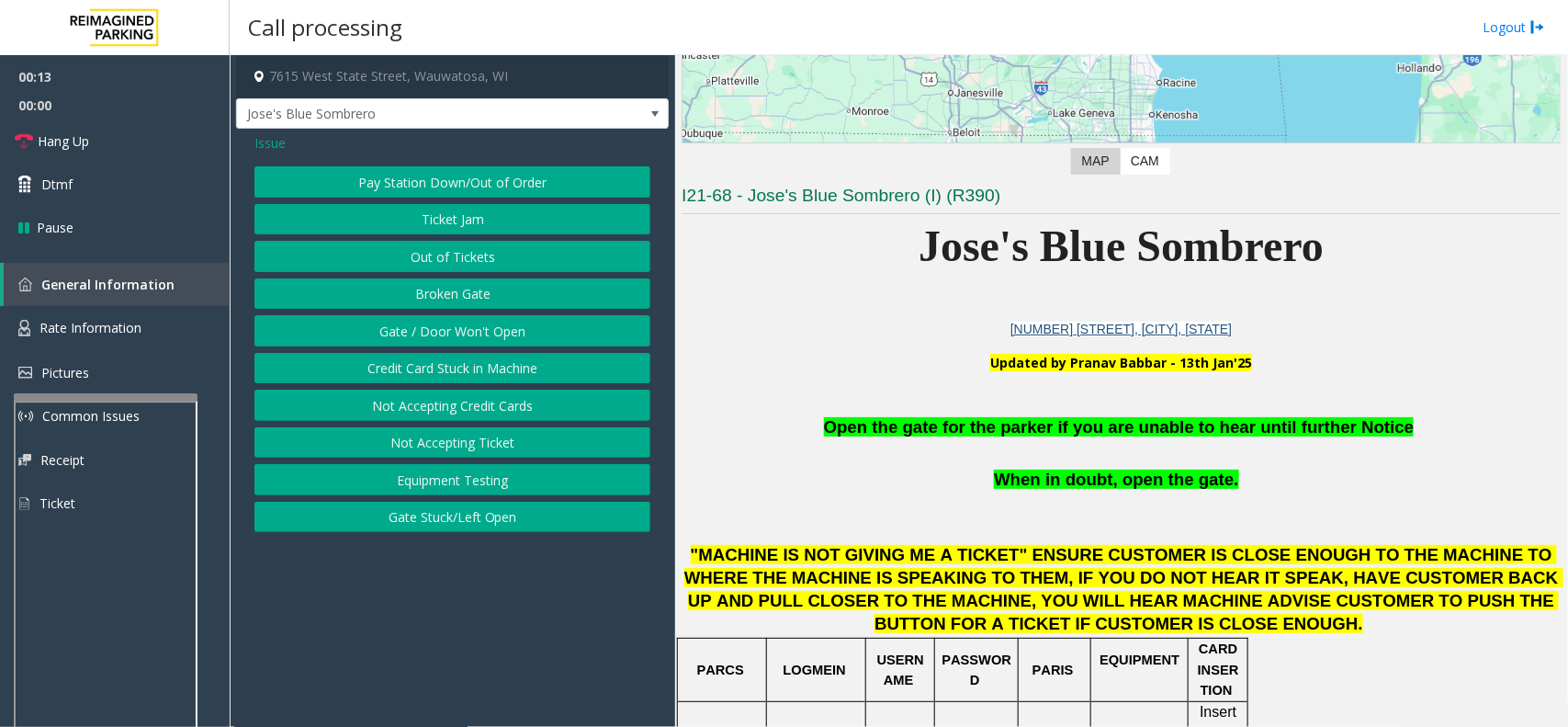 click on "Gate / Door Won't Open" 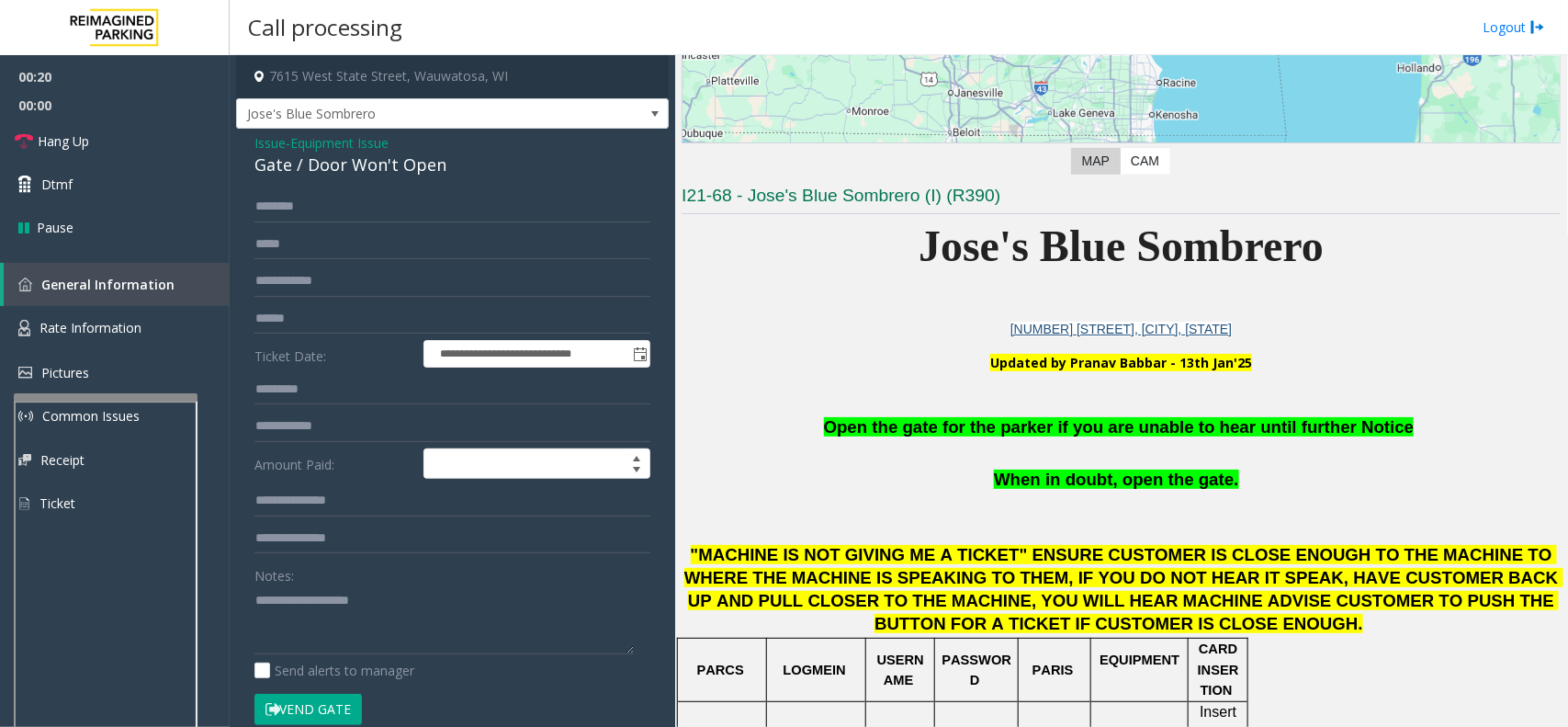 scroll, scrollTop: 689, scrollLeft: 0, axis: vertical 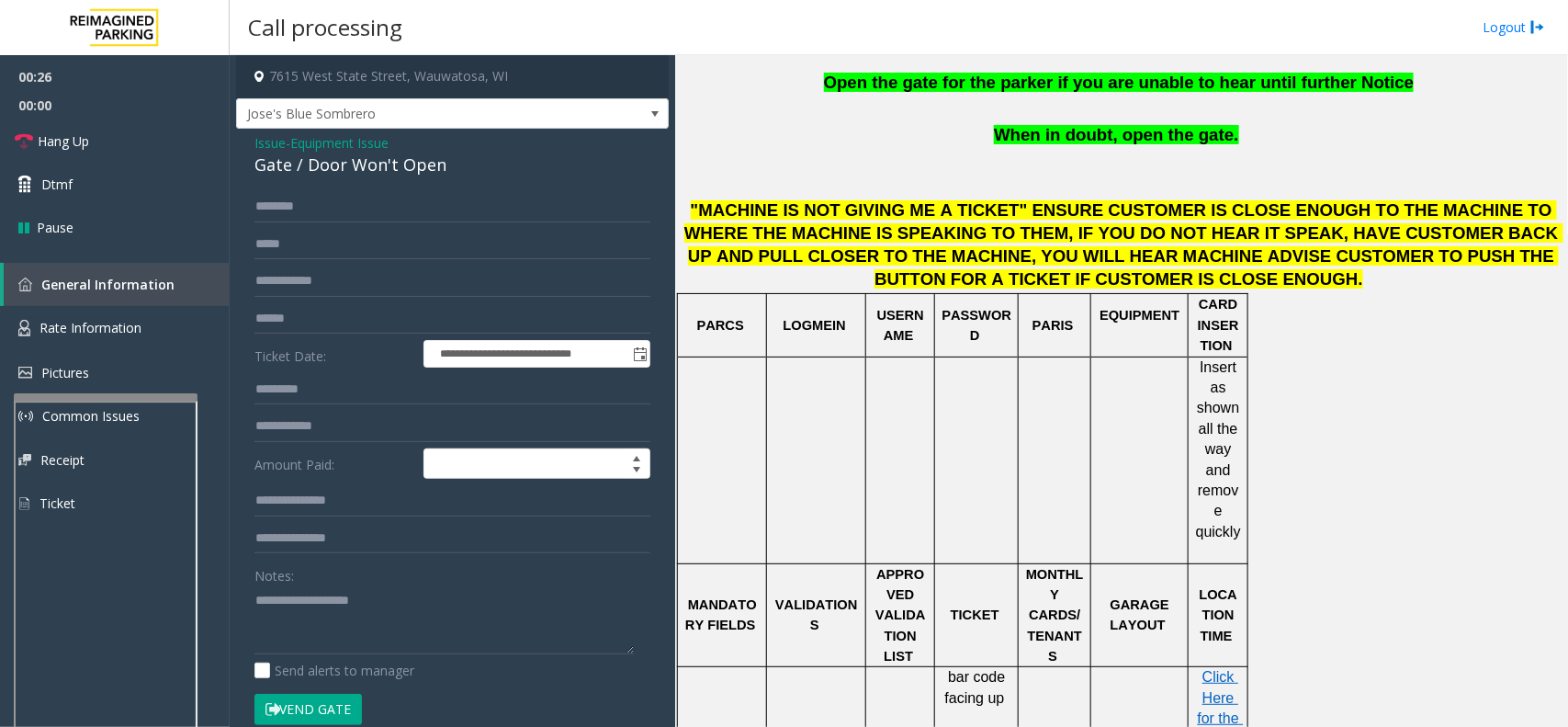 click on "Equipment Issue" 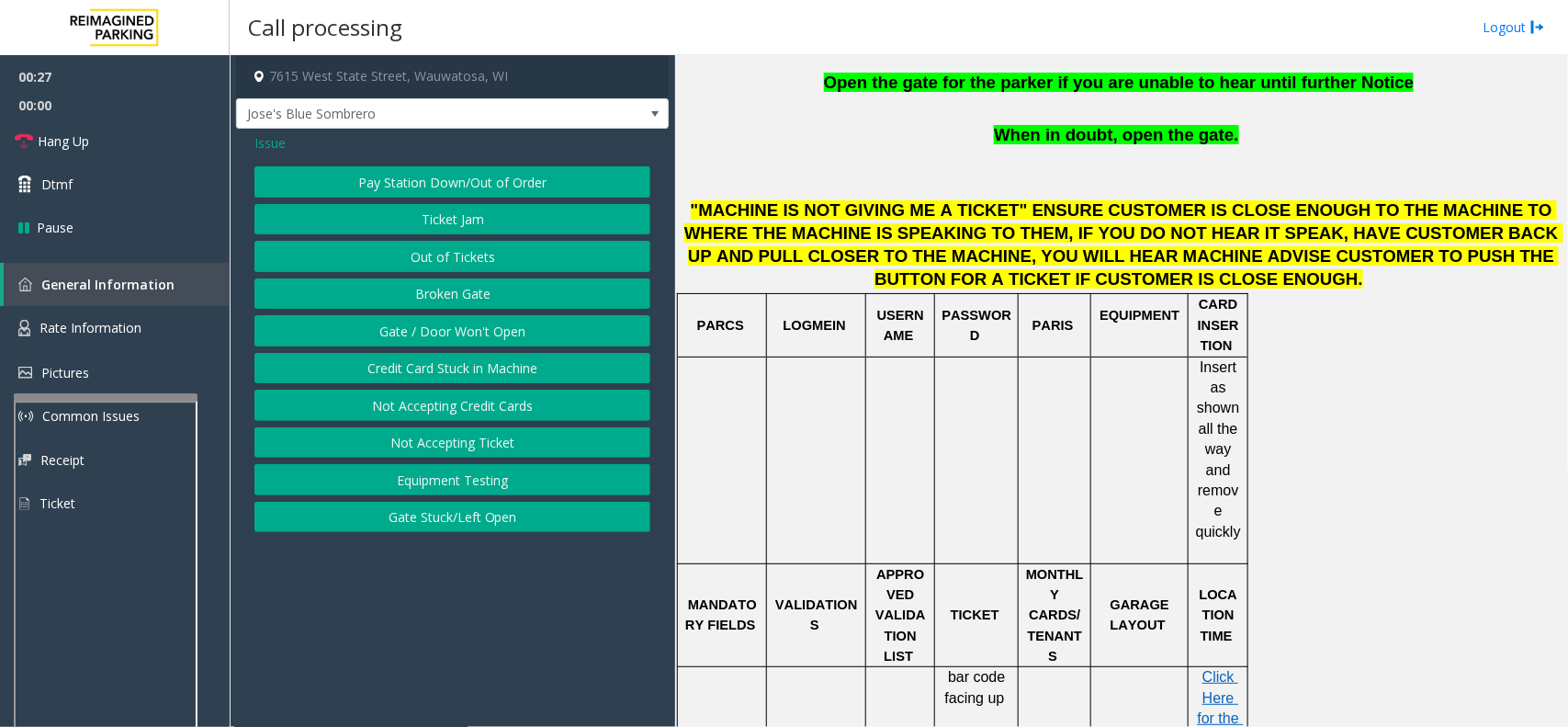 click on "Issue" 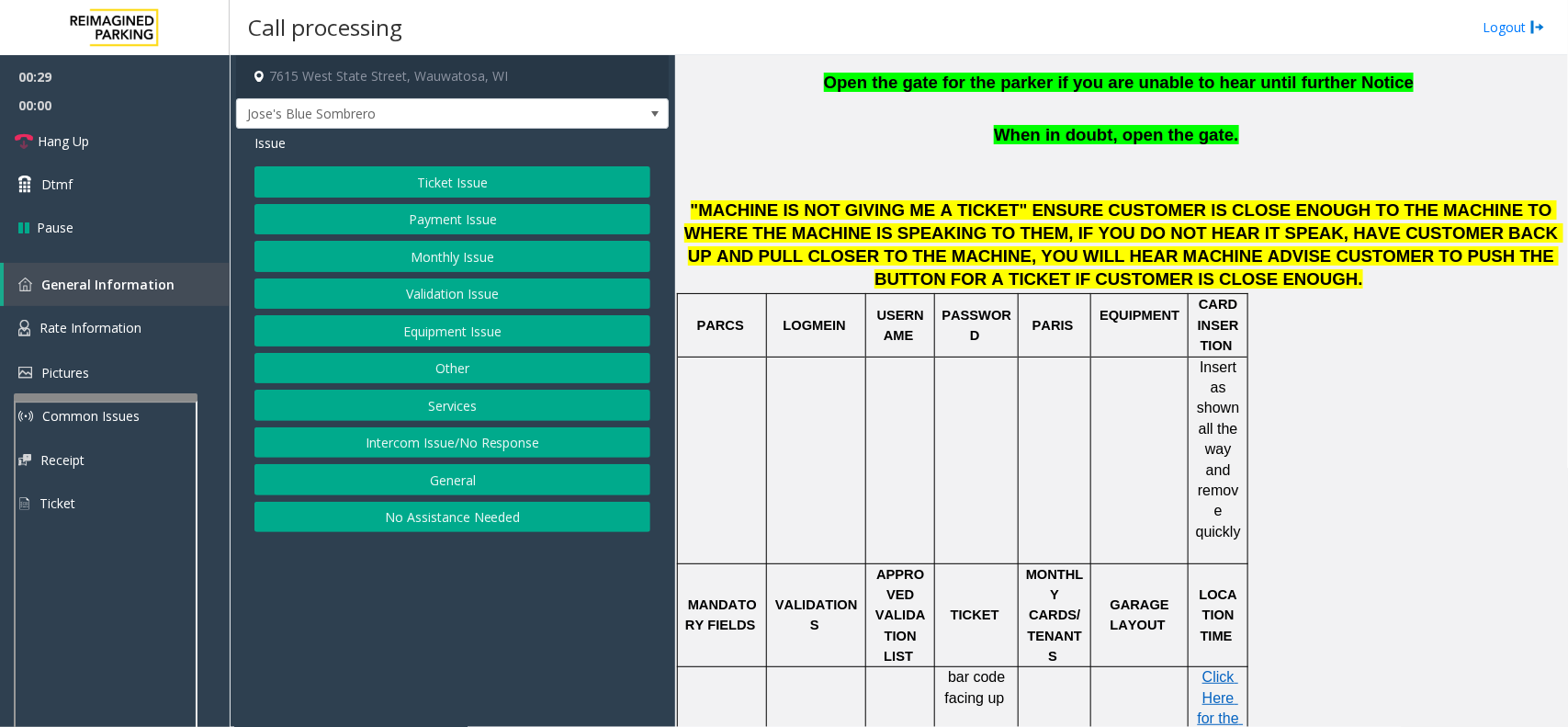 click on "Payment Issue" 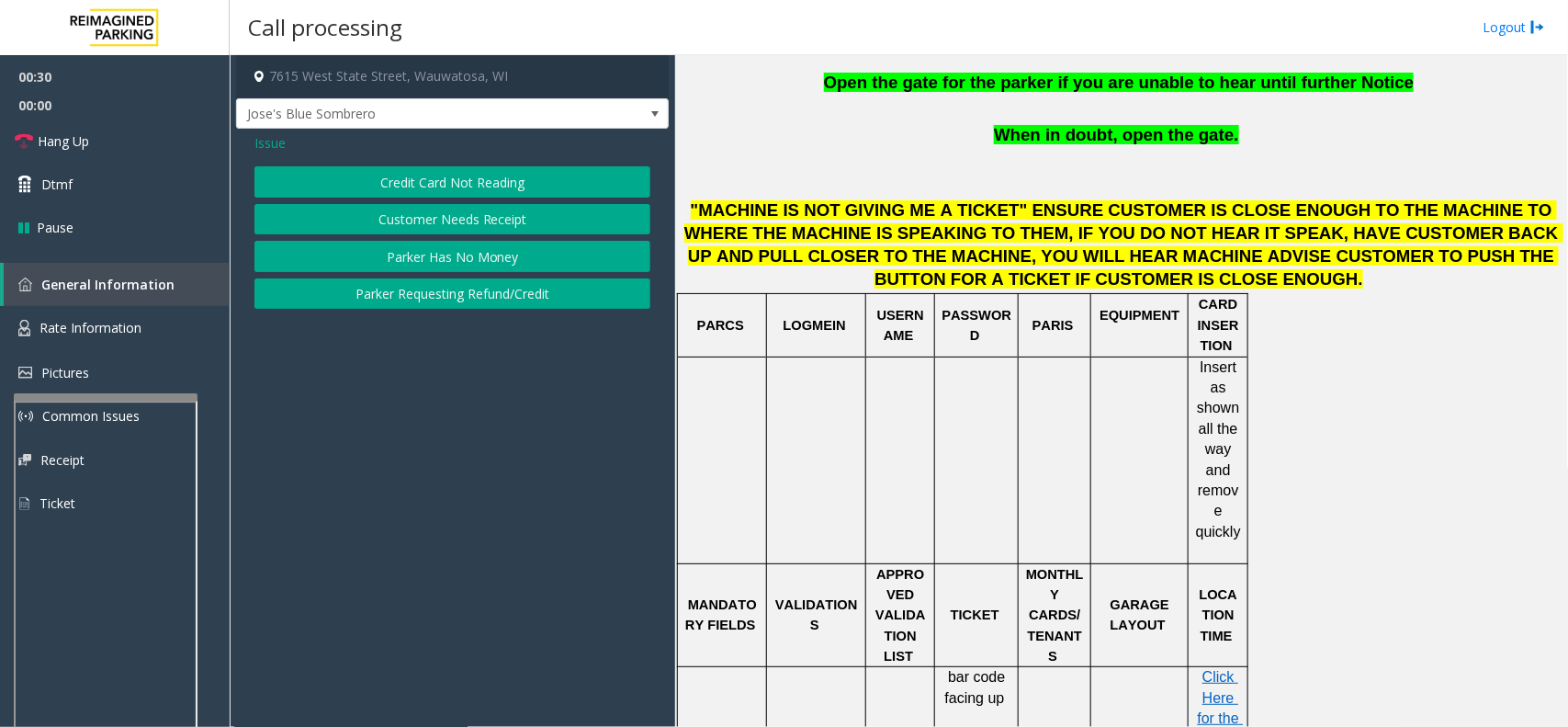 click on "Credit Card Not Reading" 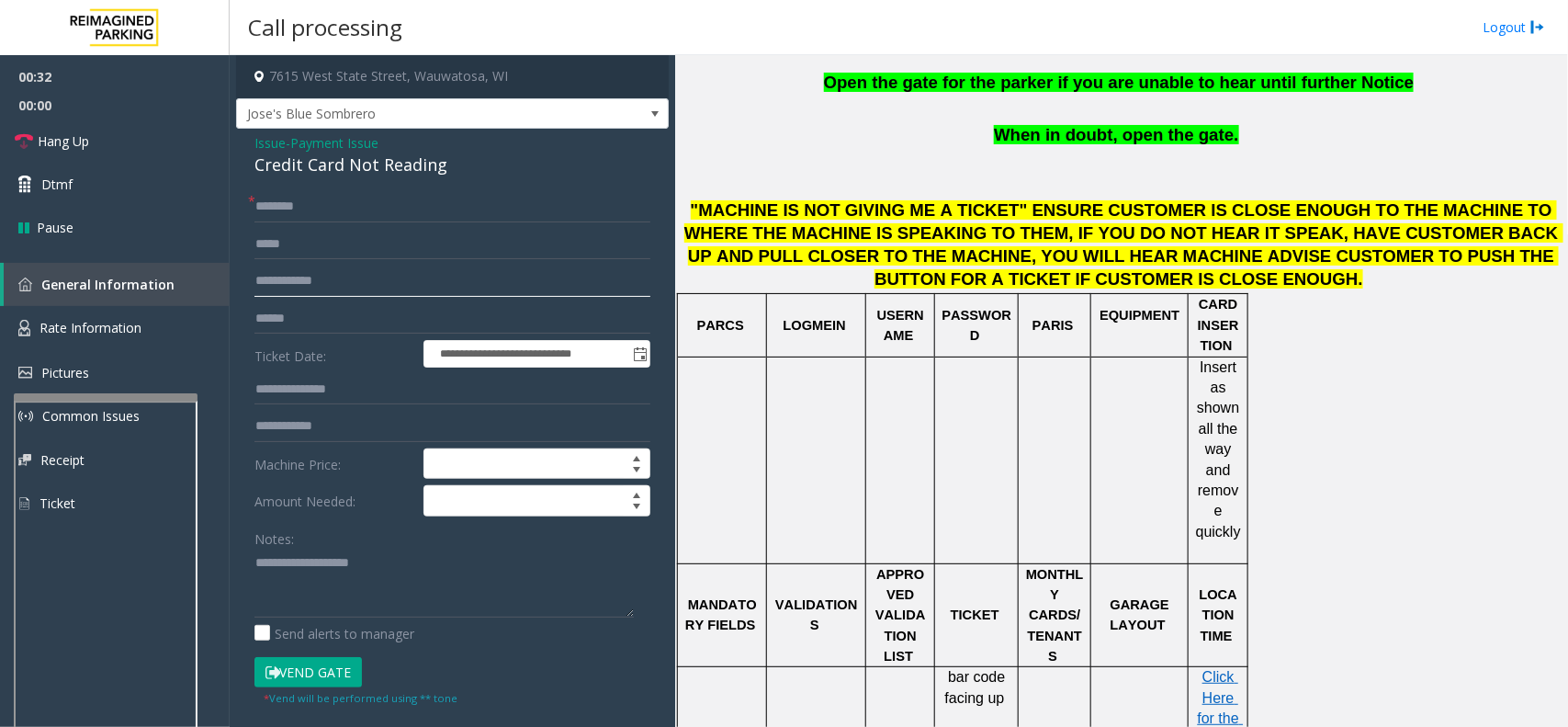drag, startPoint x: 326, startPoint y: 269, endPoint x: 354, endPoint y: 228, distance: 49.64877 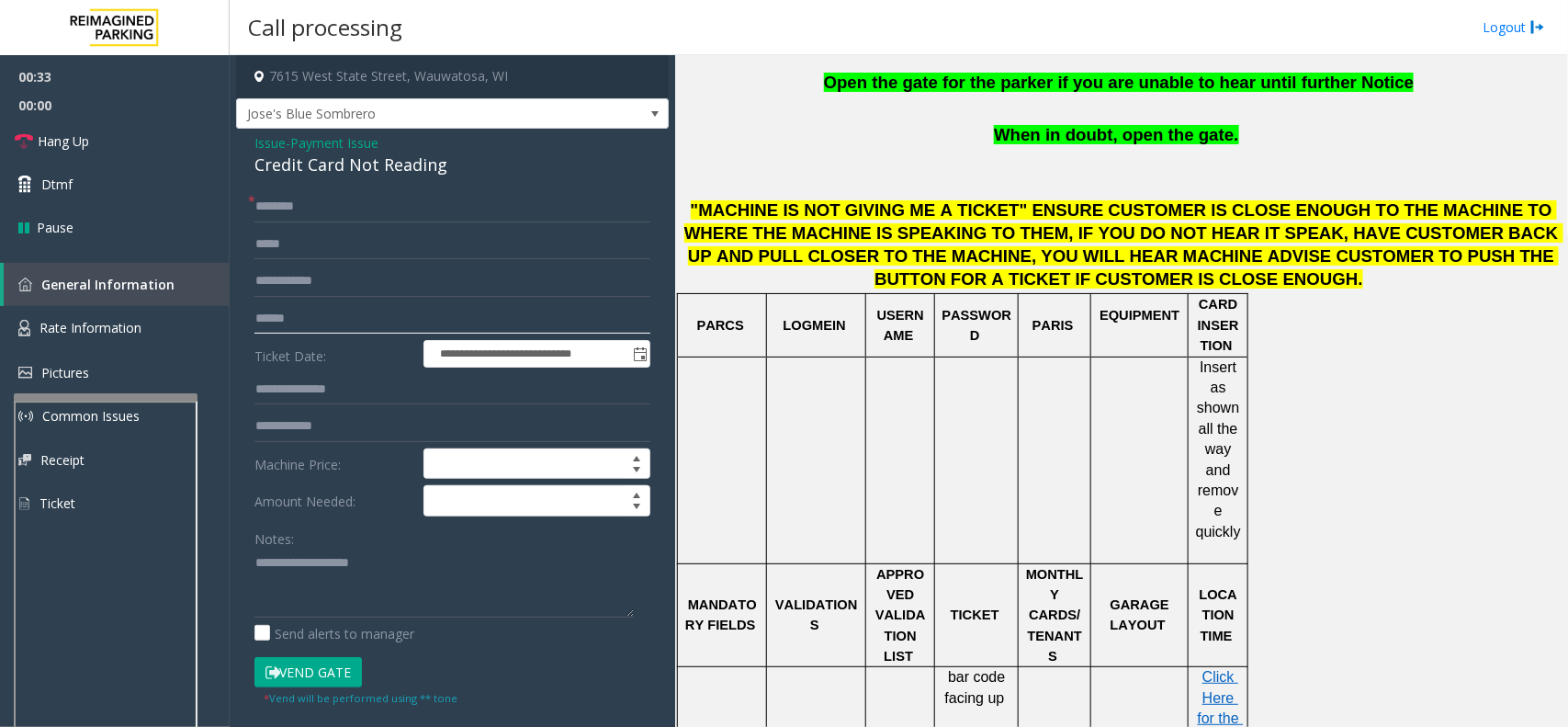 click 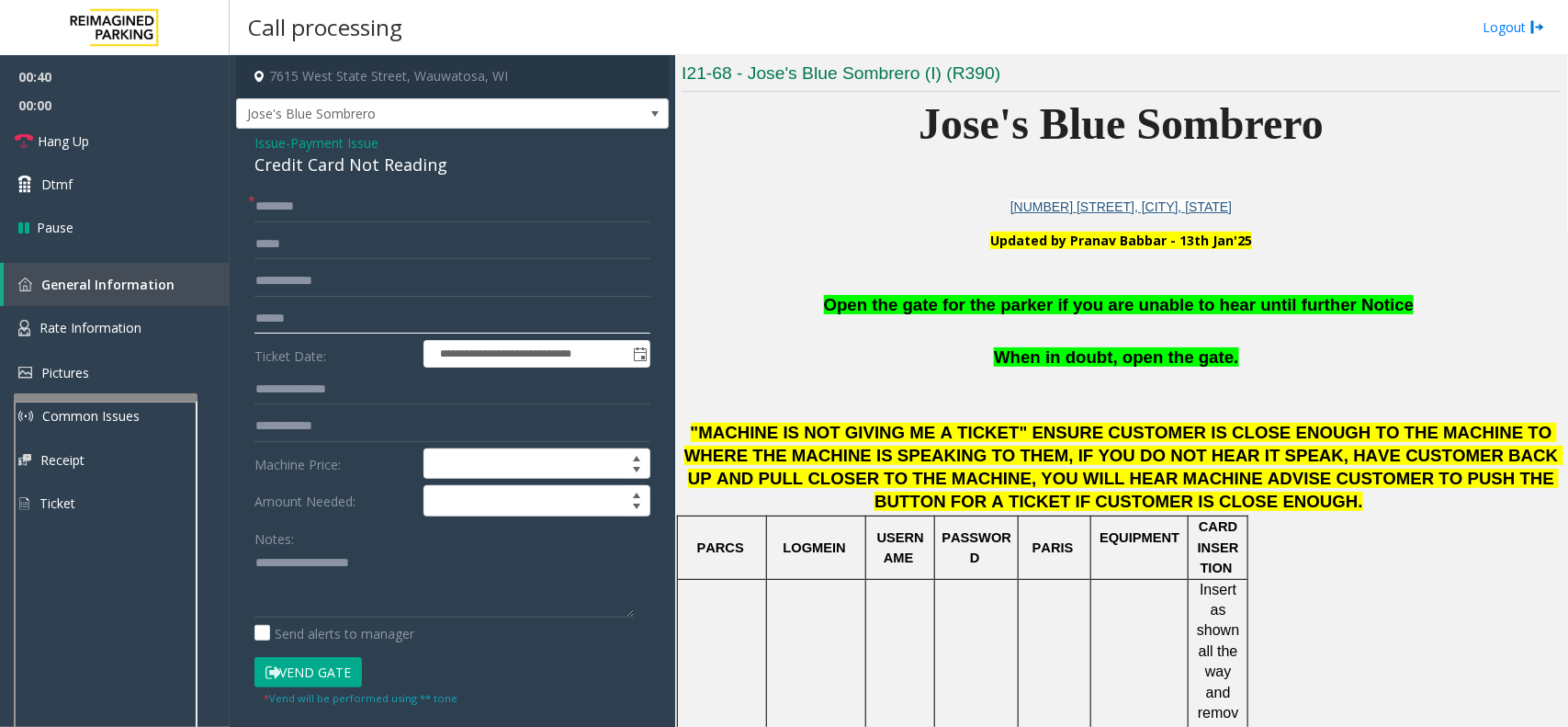 scroll, scrollTop: 345, scrollLeft: 0, axis: vertical 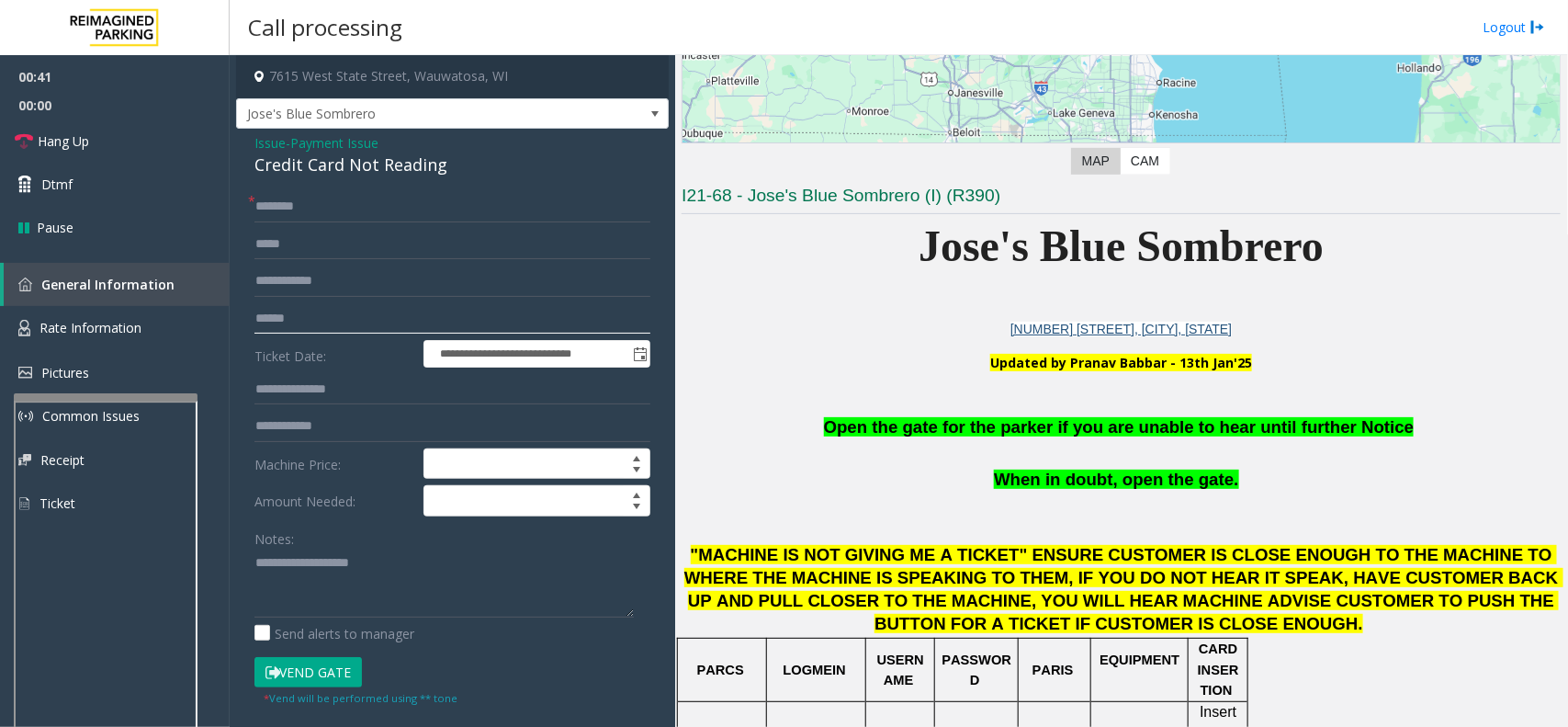 click 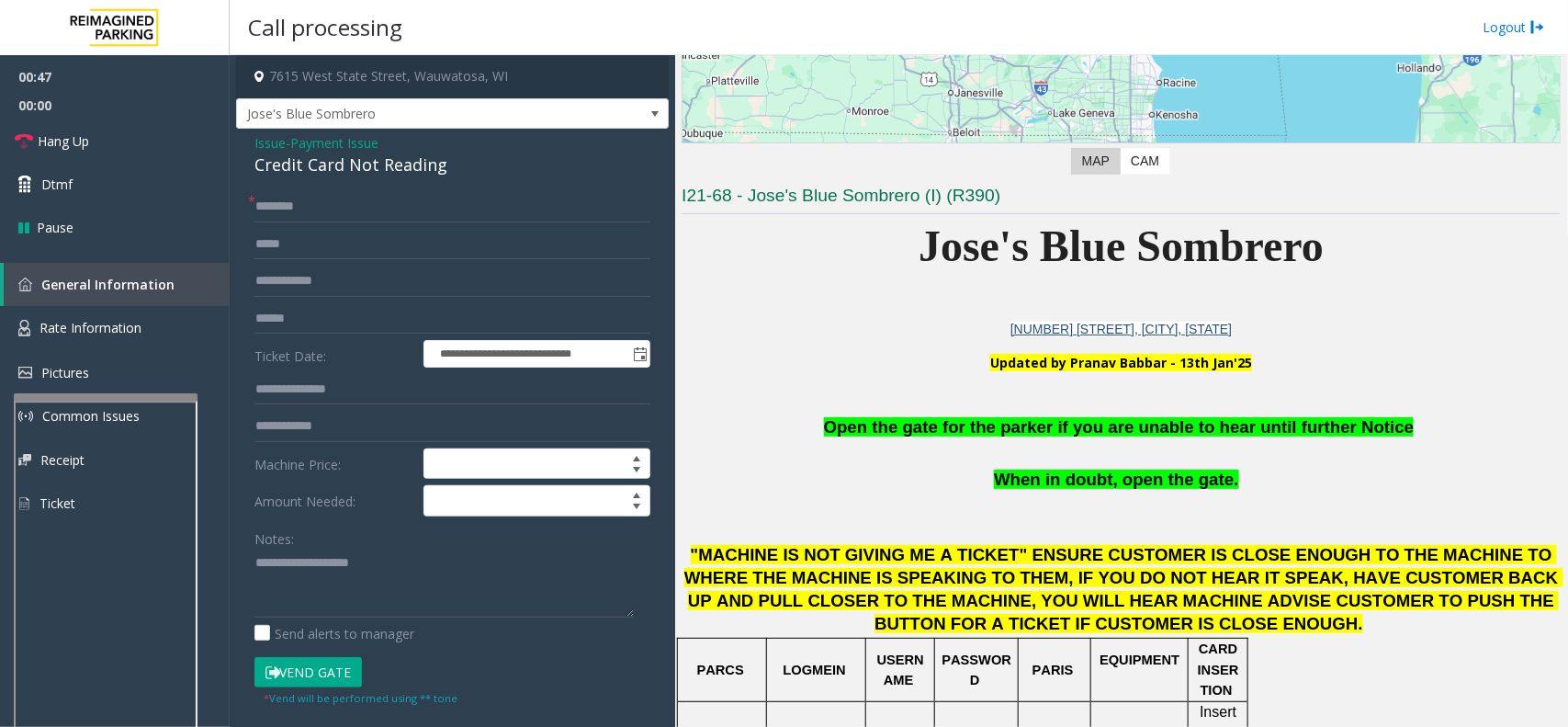 click on "Vend Gate" 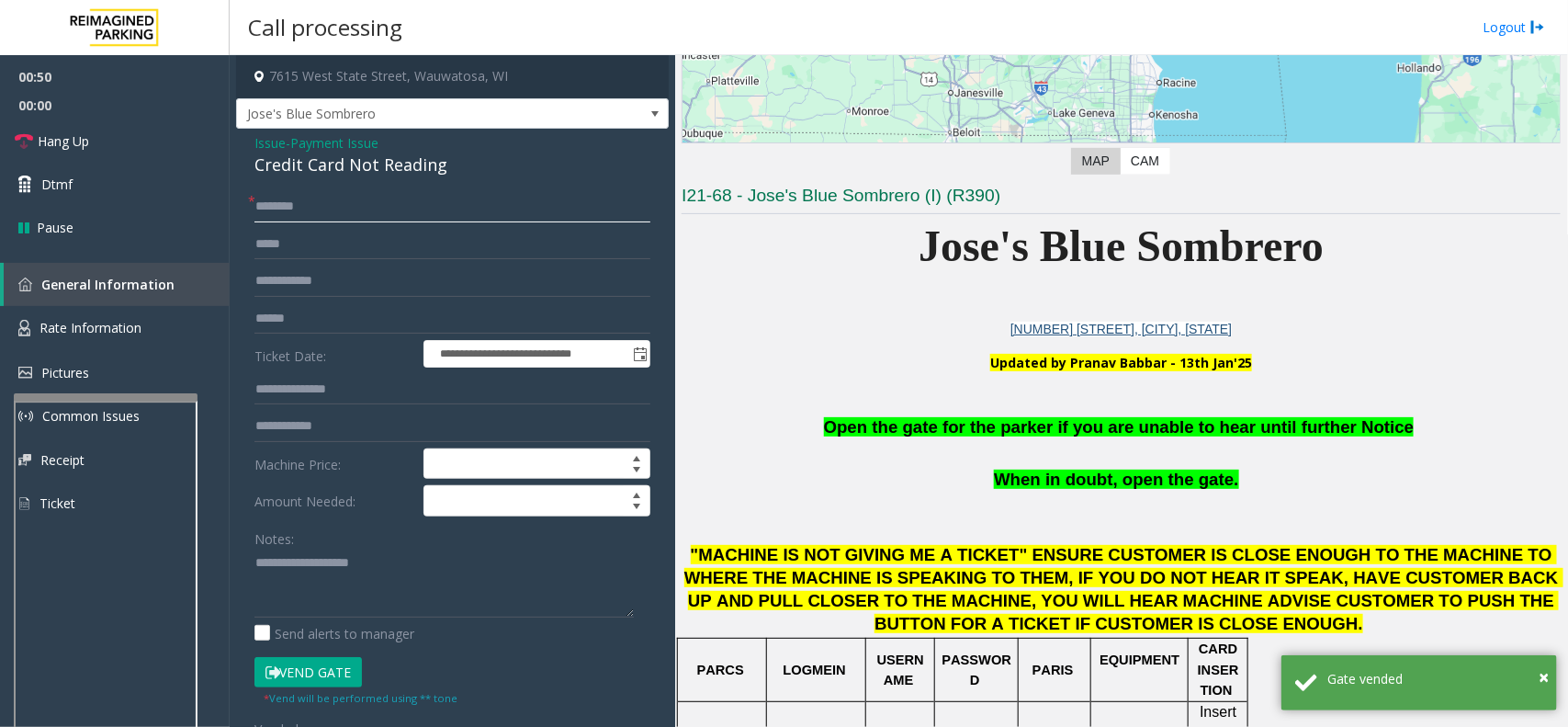 click 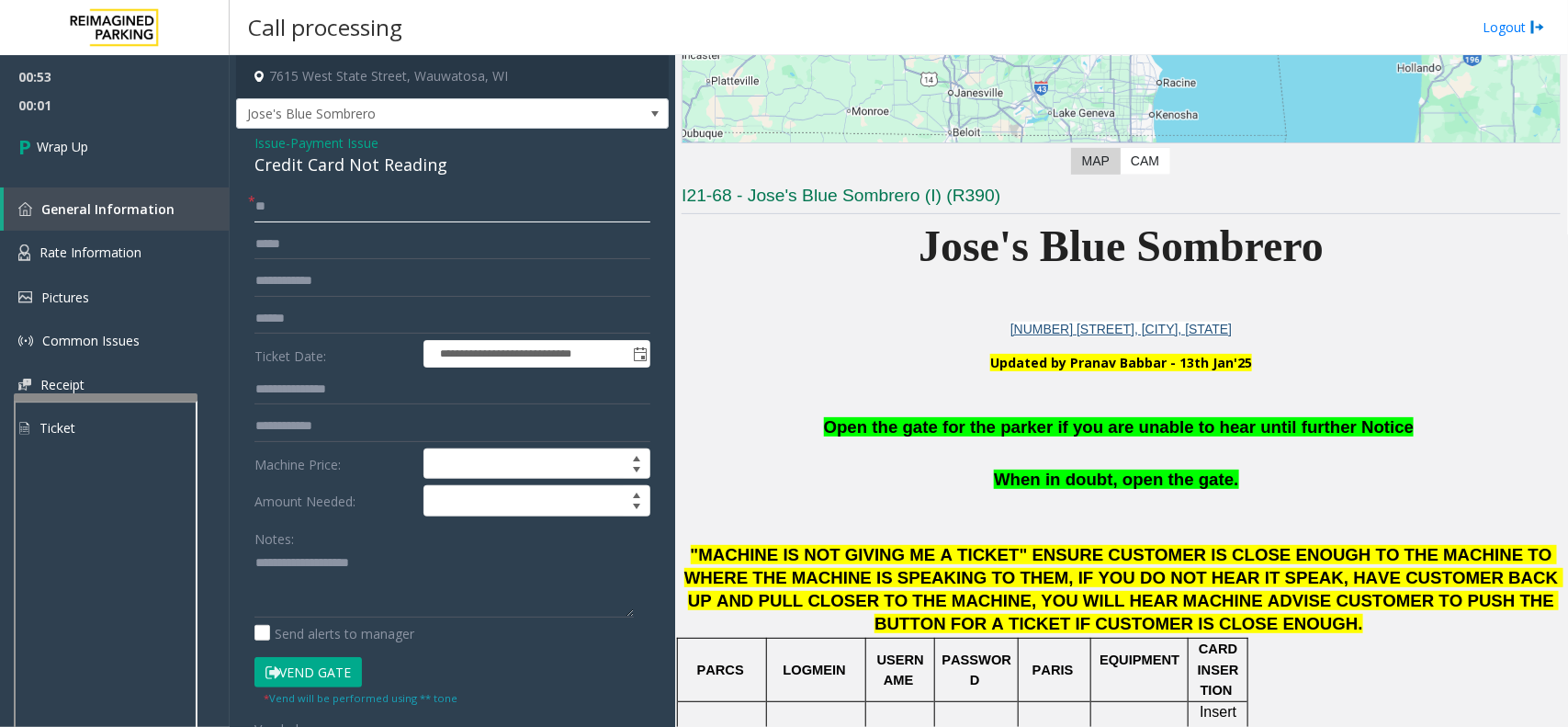 type on "**" 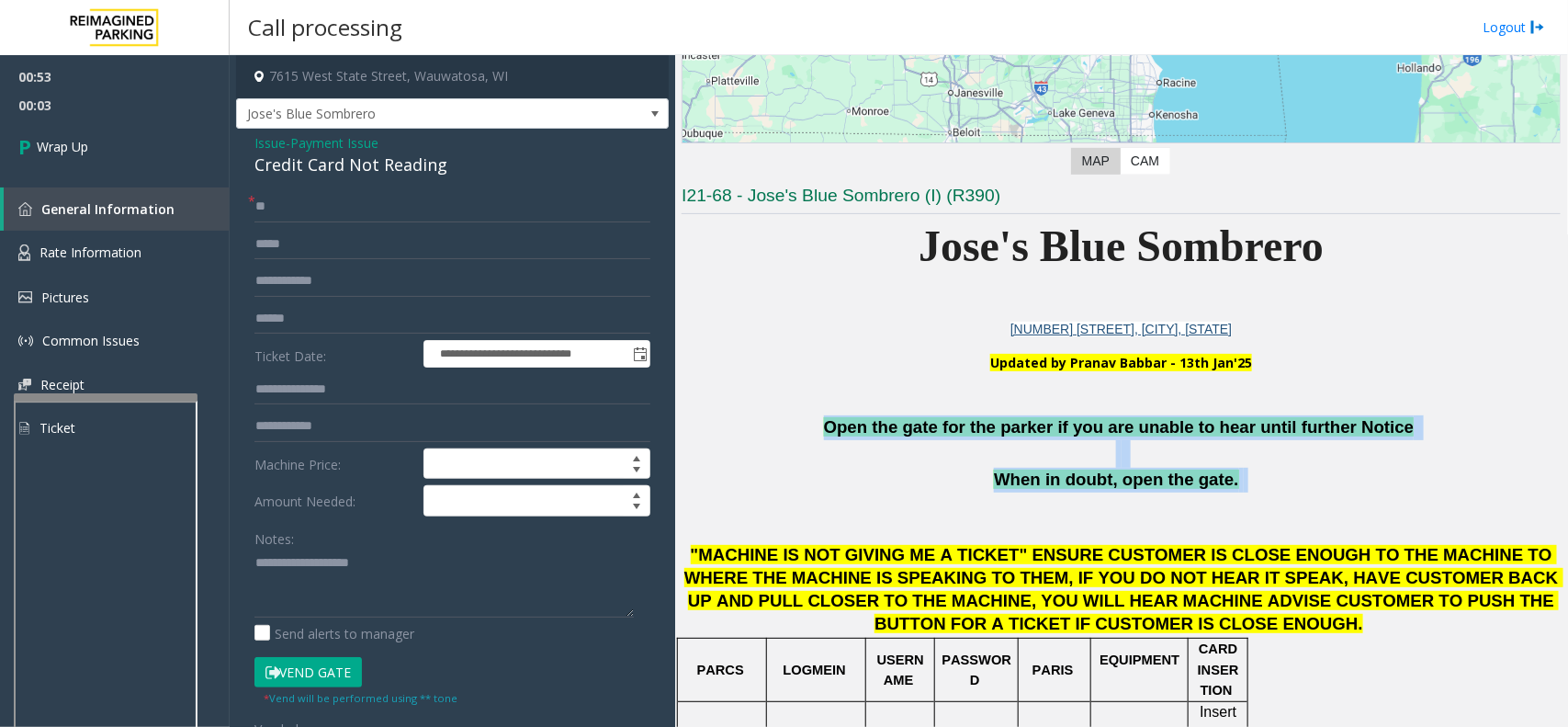 drag, startPoint x: 1224, startPoint y: 475, endPoint x: 820, endPoint y: 432, distance: 406.2819 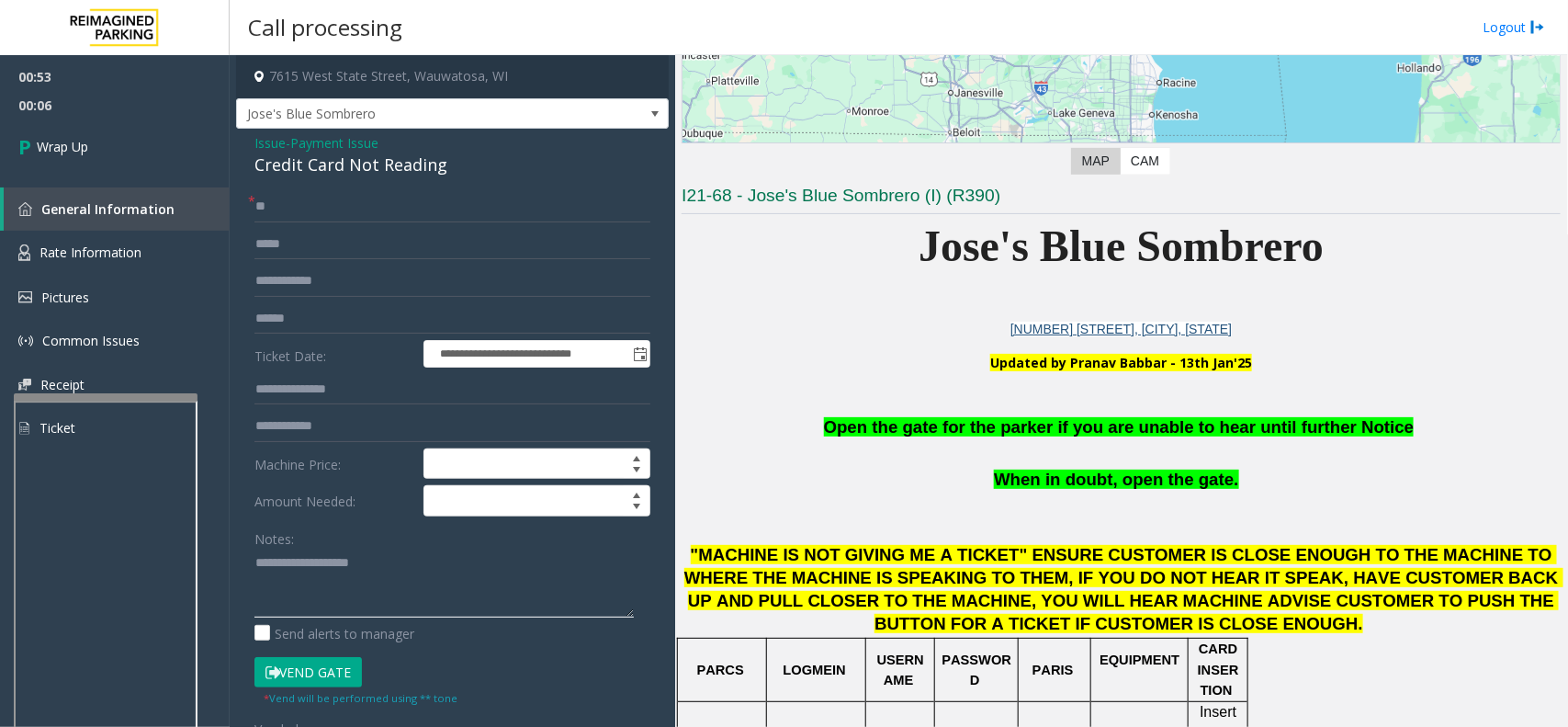 paste on "**********" 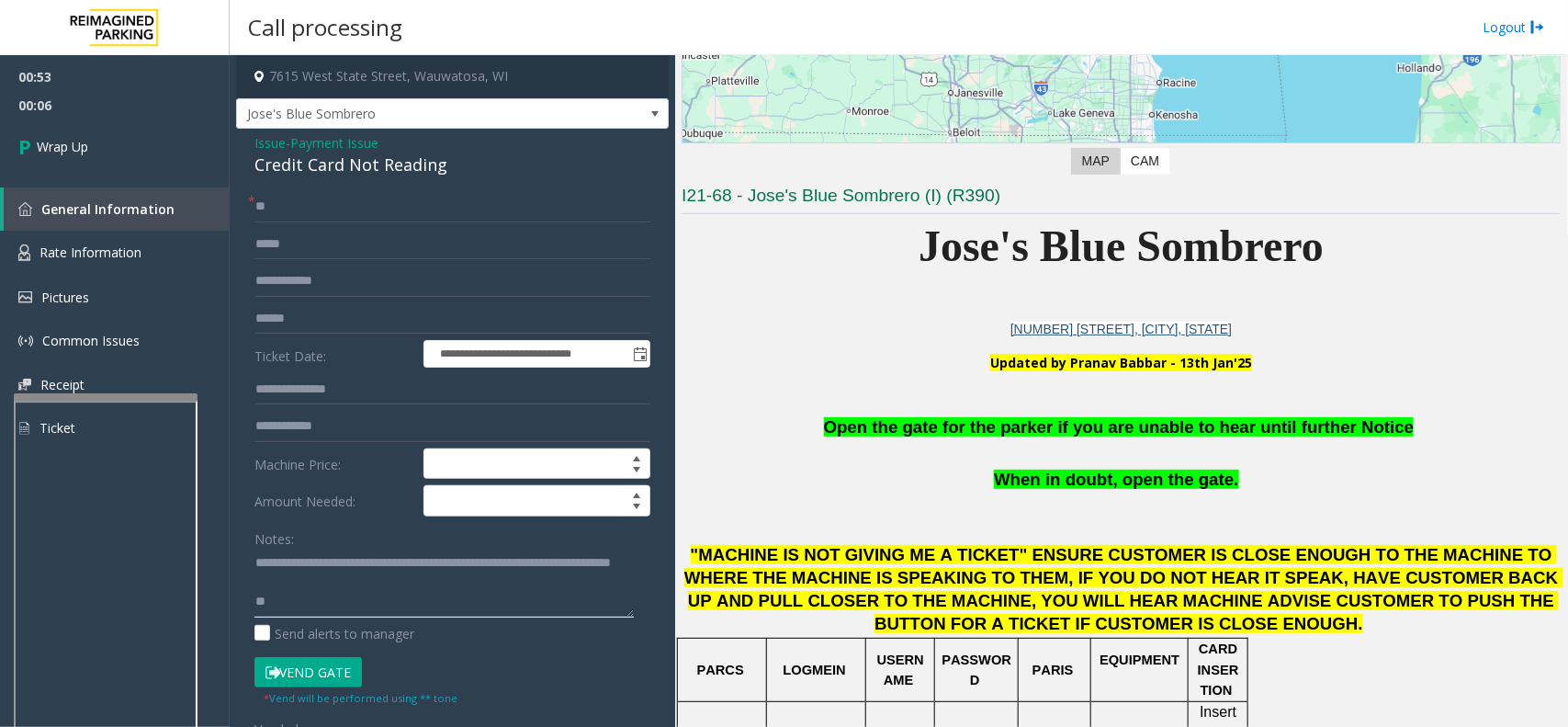 scroll, scrollTop: 51, scrollLeft: 0, axis: vertical 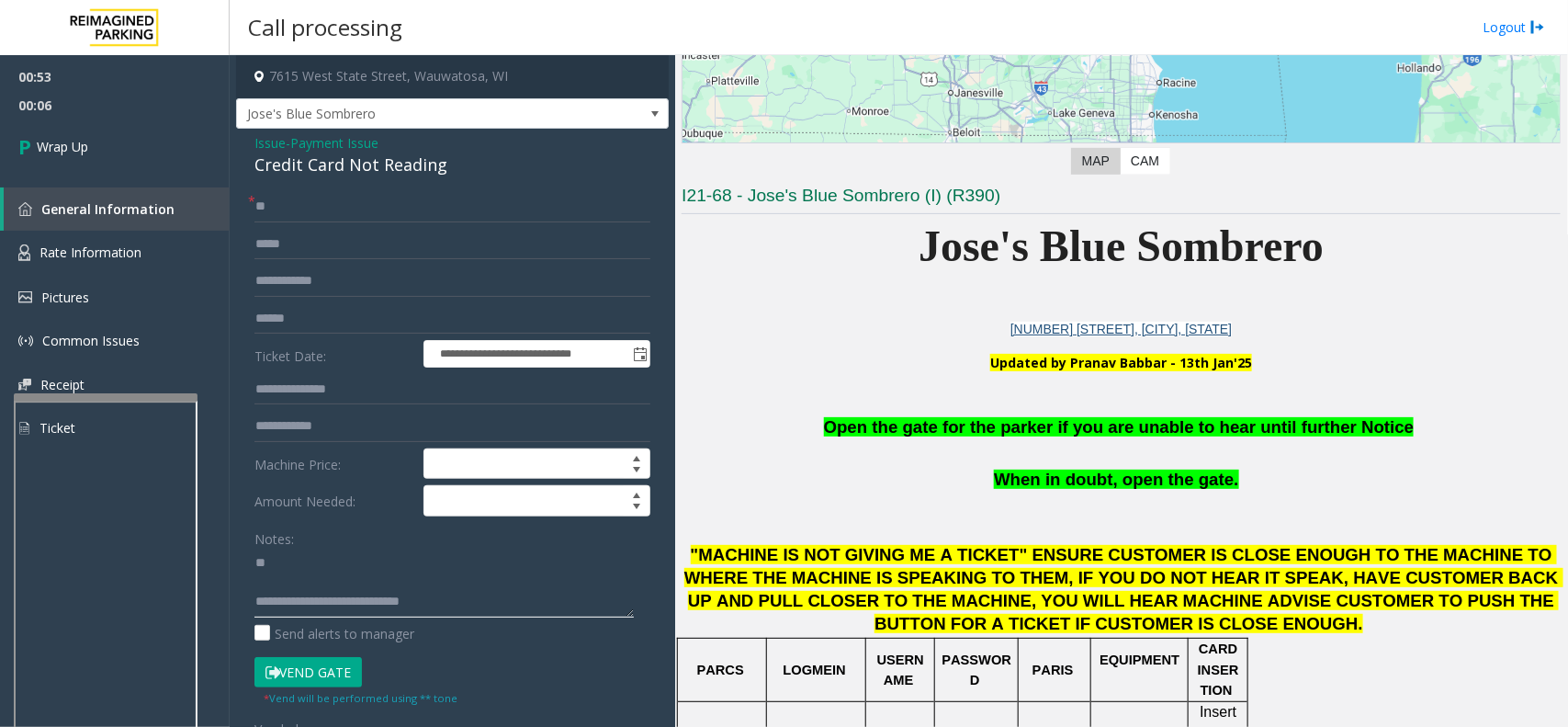 click 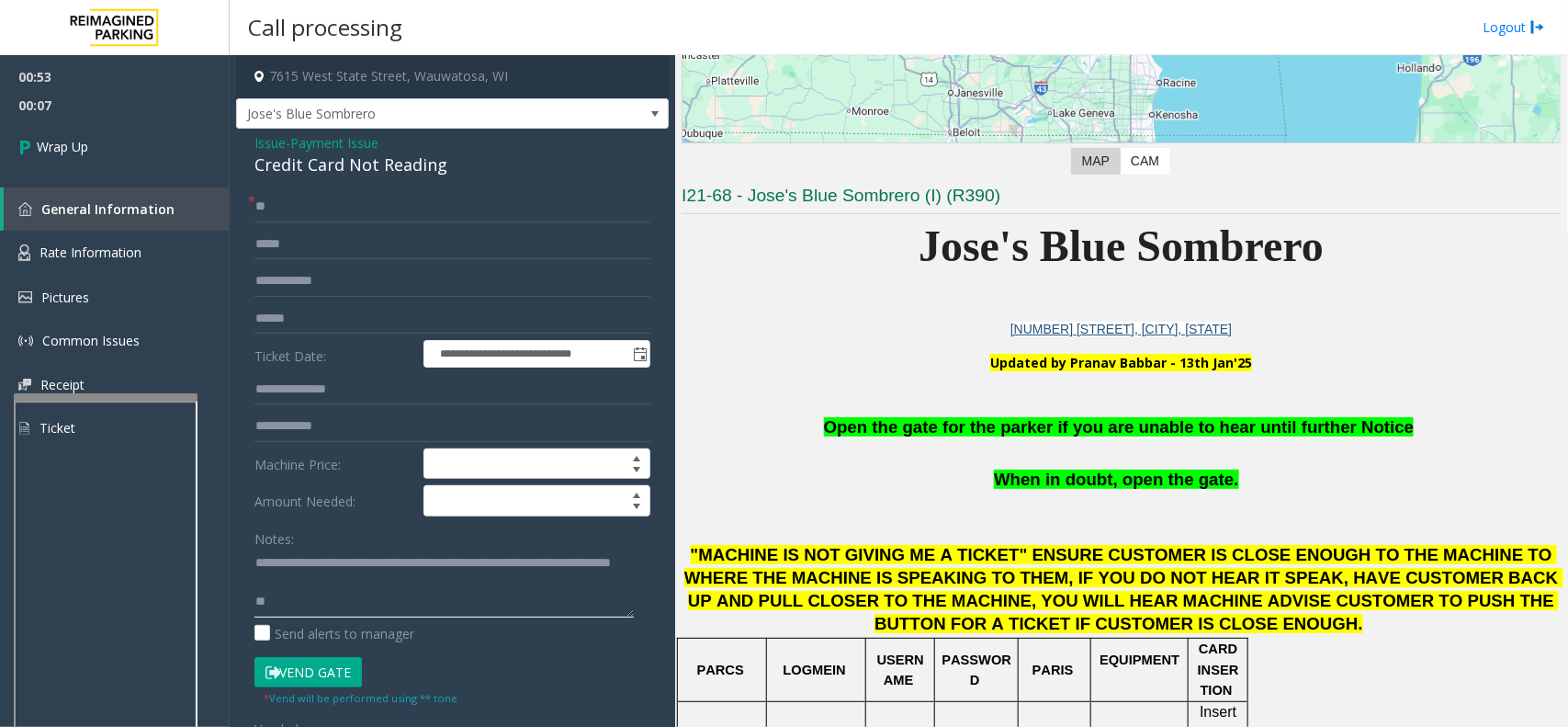 scroll, scrollTop: 57, scrollLeft: 0, axis: vertical 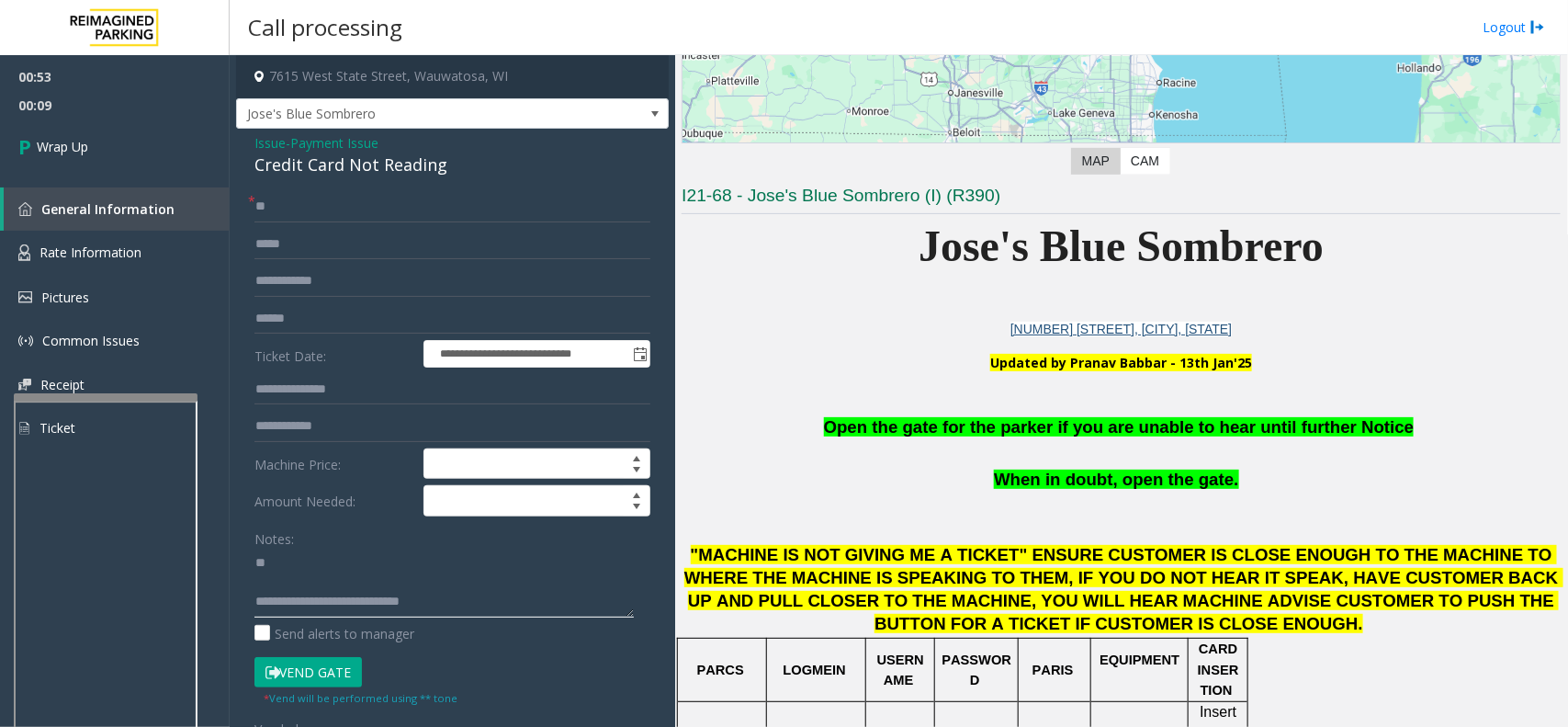 click 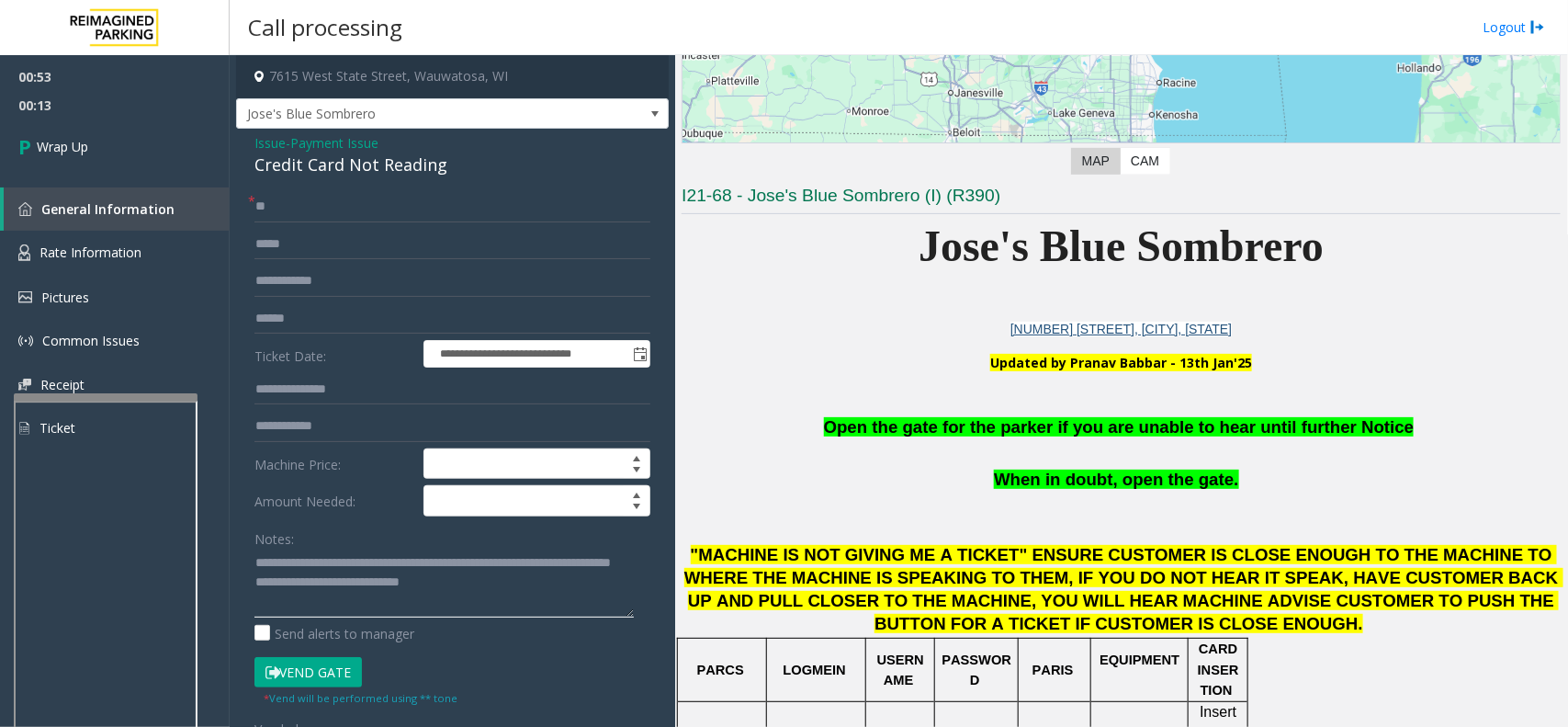 scroll, scrollTop: 0, scrollLeft: 0, axis: both 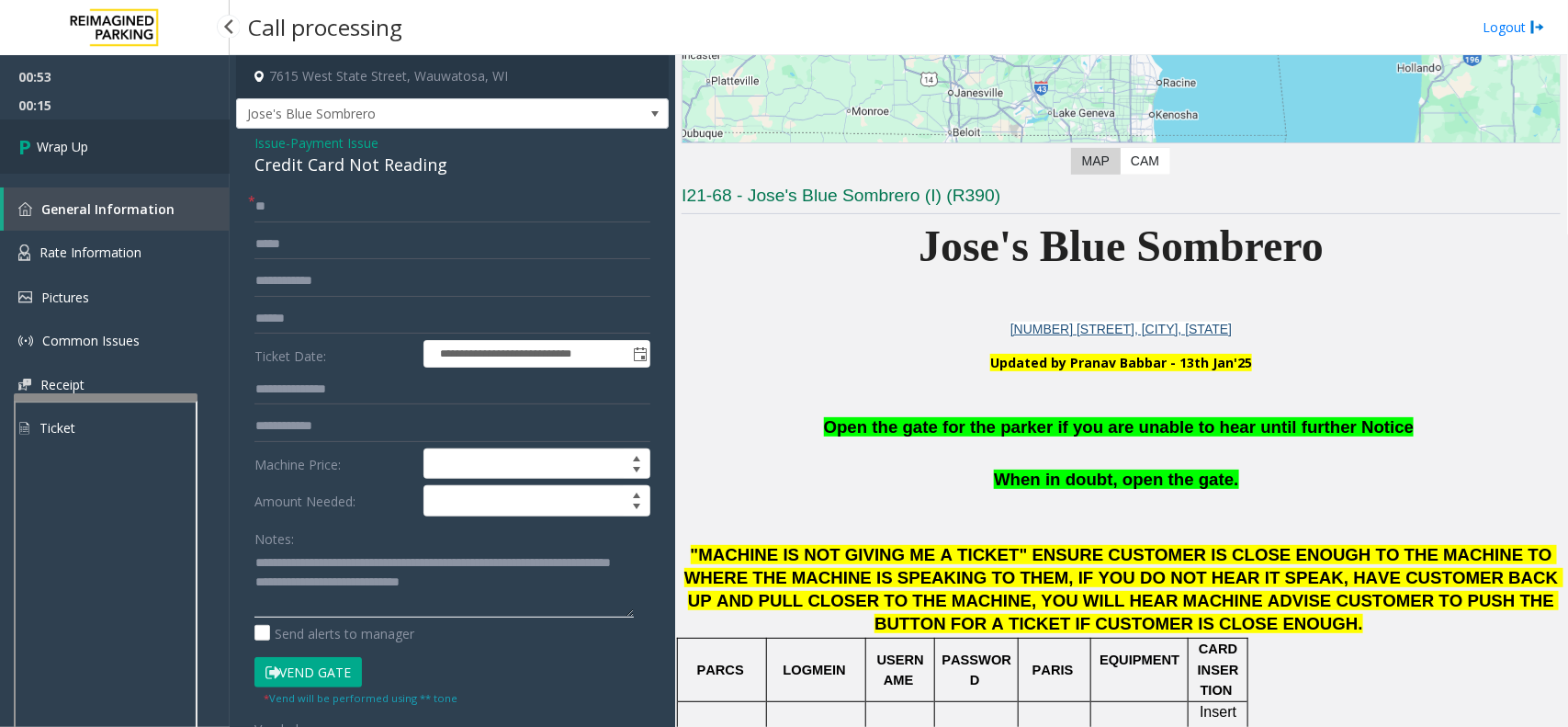 type on "**********" 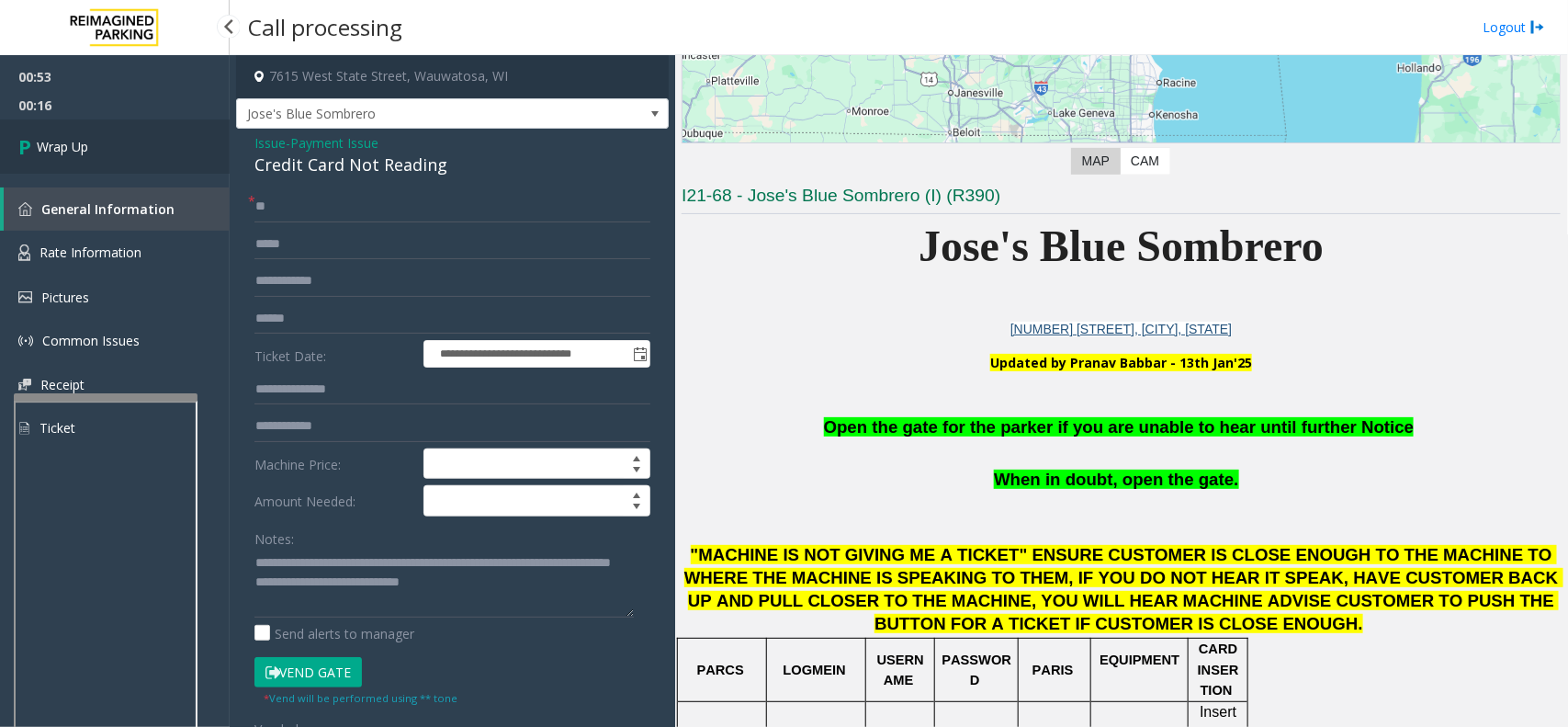 click on "Wrap Up" at bounding box center [115, 146] 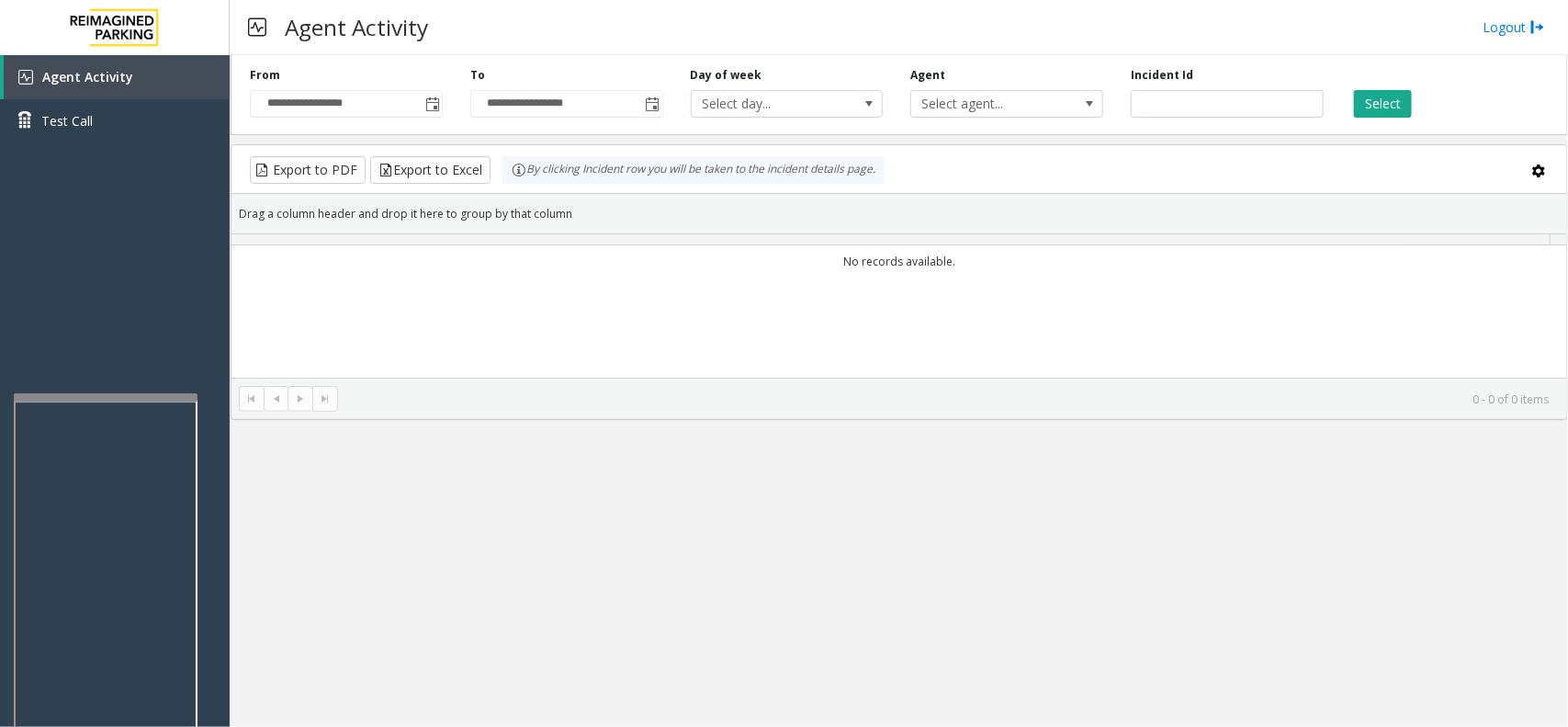 drag, startPoint x: 195, startPoint y: 48, endPoint x: 213, endPoint y: -4, distance: 55.027266 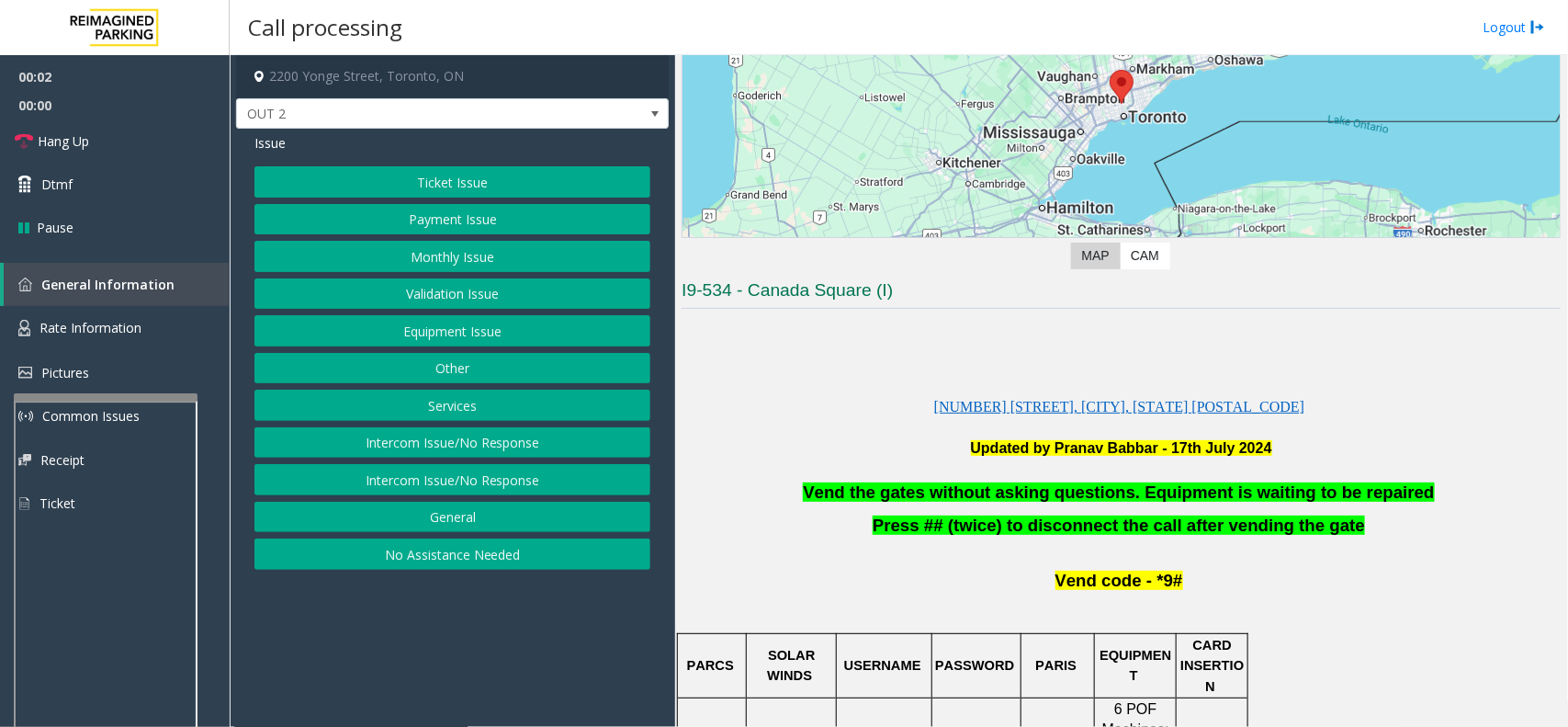 scroll, scrollTop: 460, scrollLeft: 0, axis: vertical 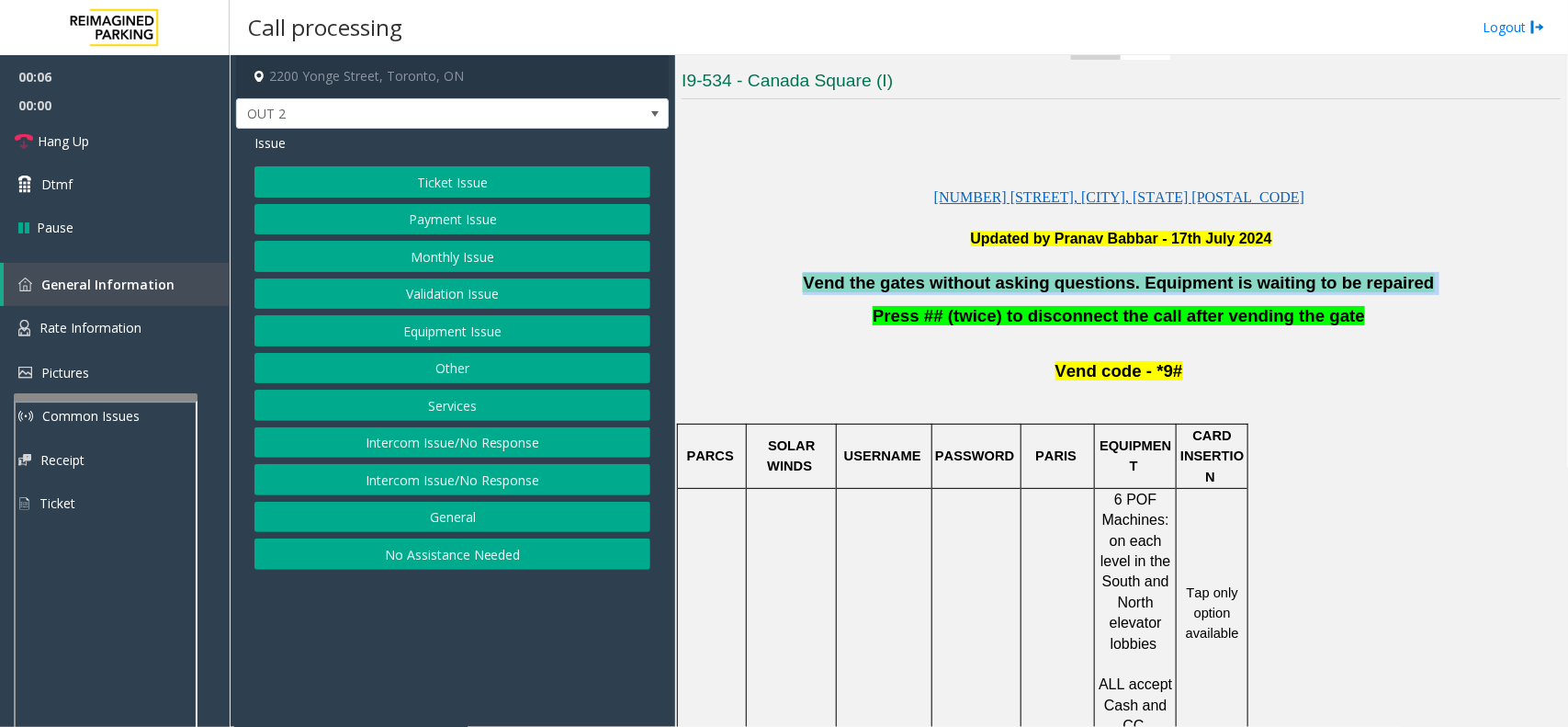 drag, startPoint x: 1393, startPoint y: 281, endPoint x: 808, endPoint y: 287, distance: 585.03077 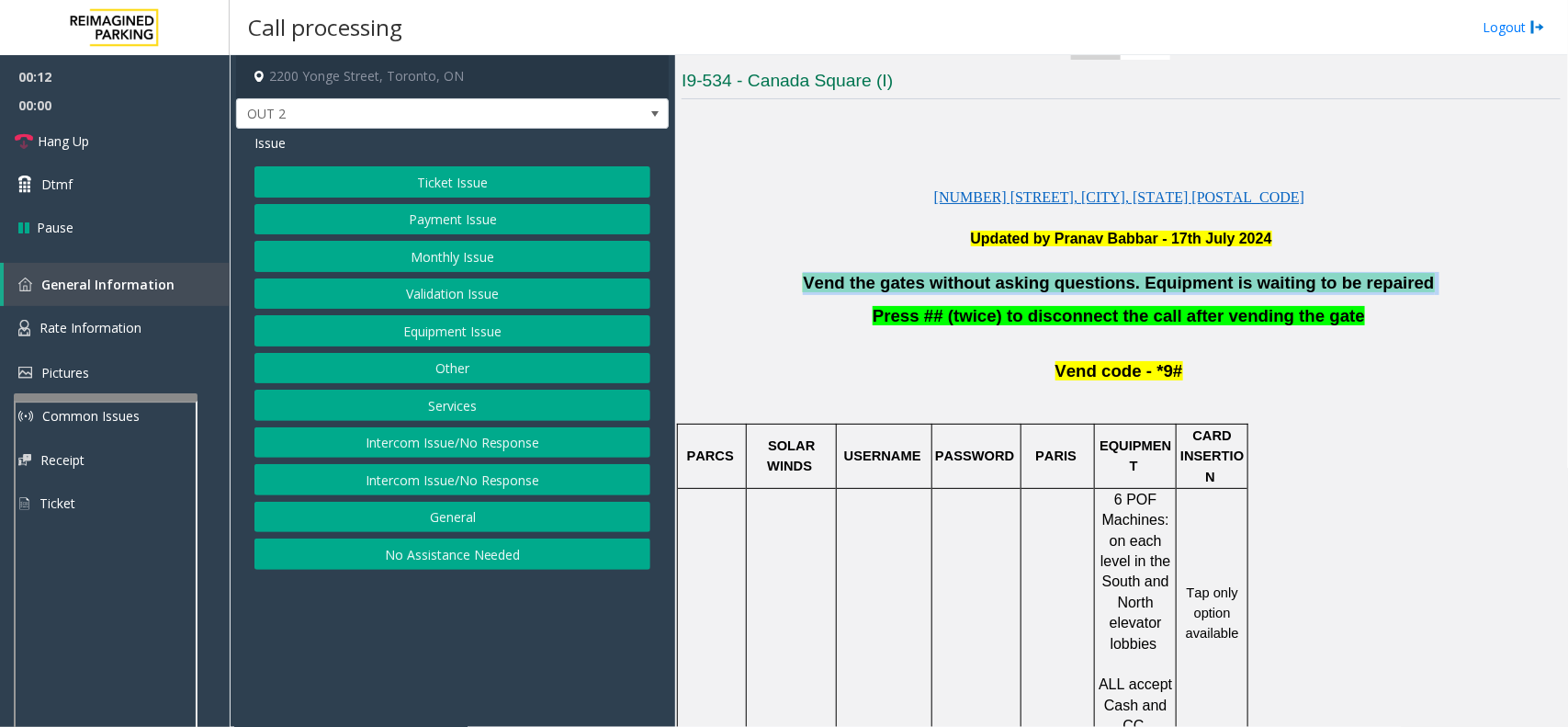 click on "Equipment Issue" 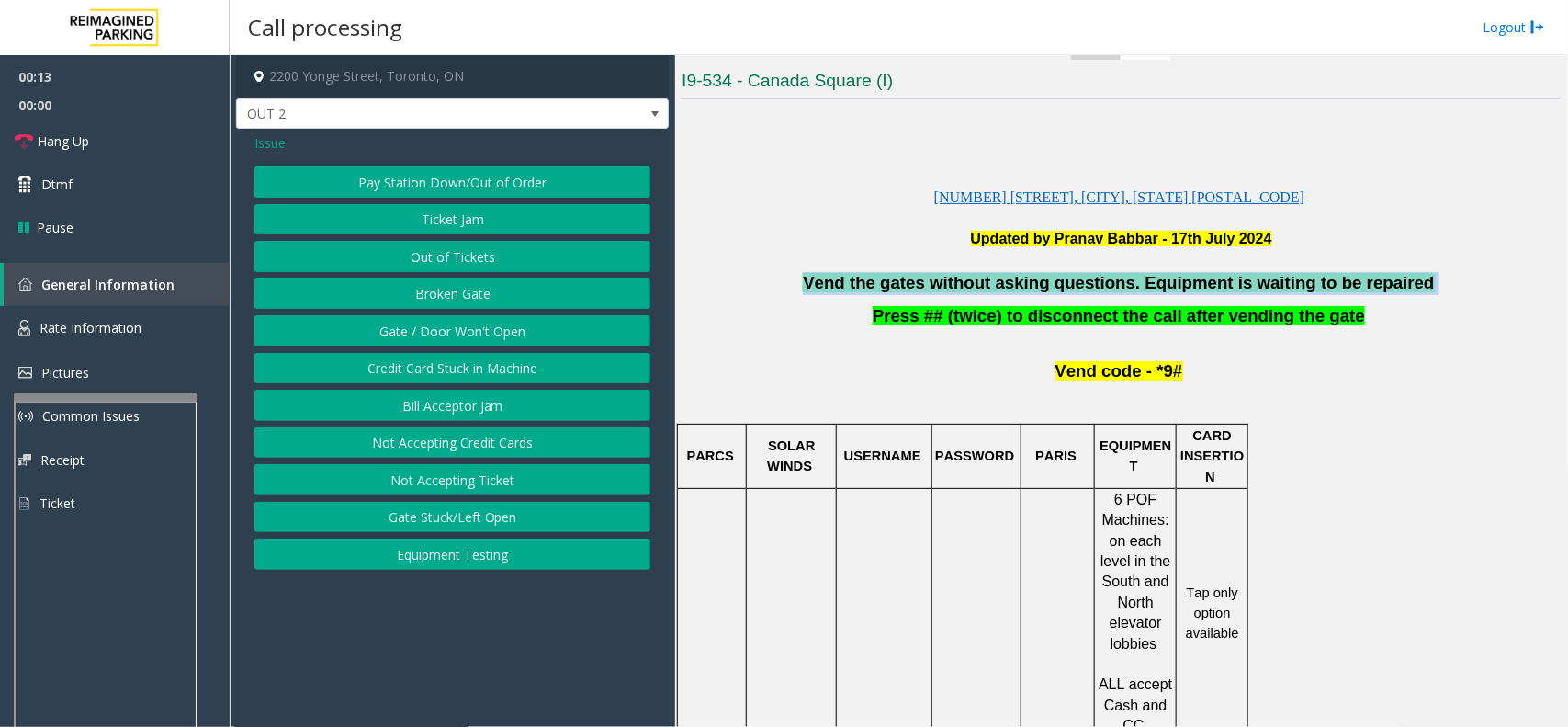 click on "Gate / Door Won't Open" 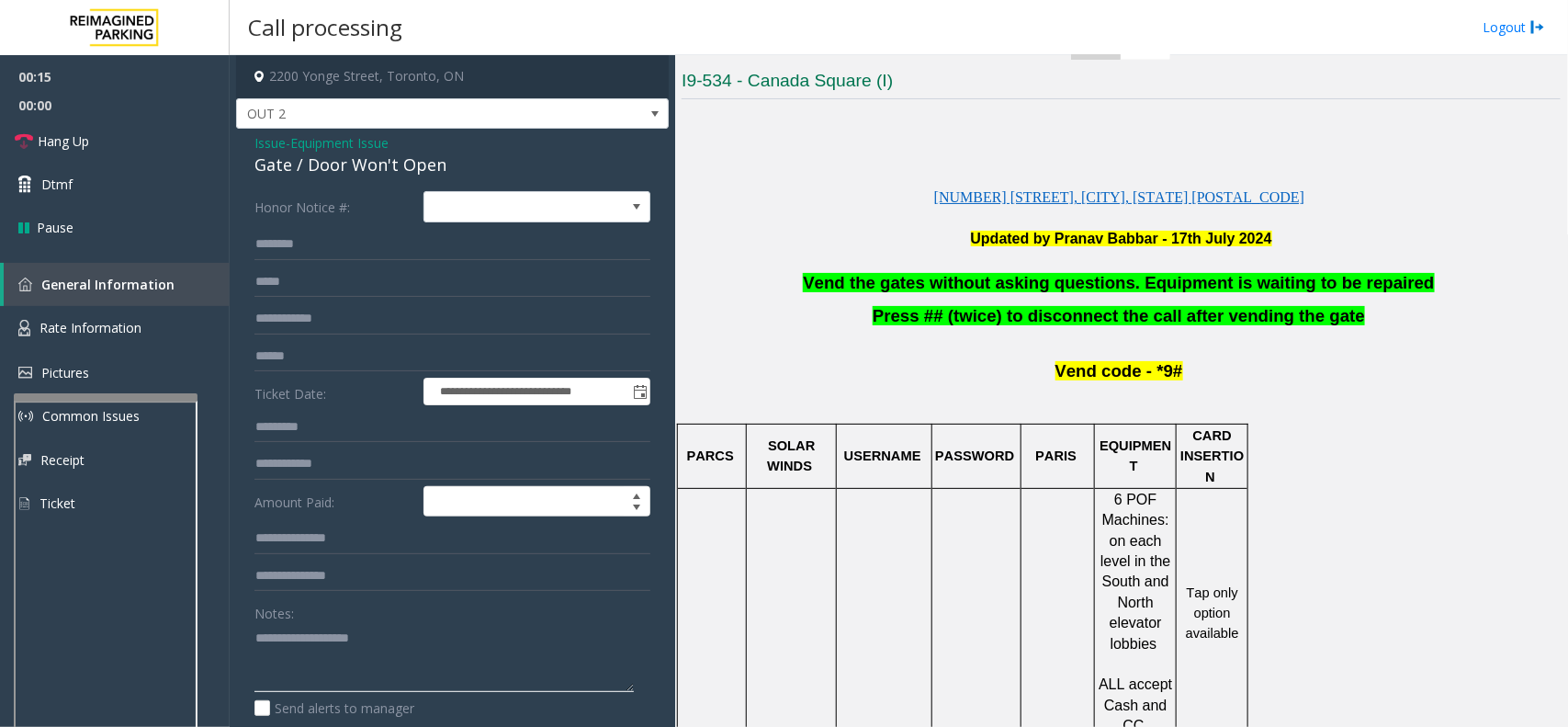click 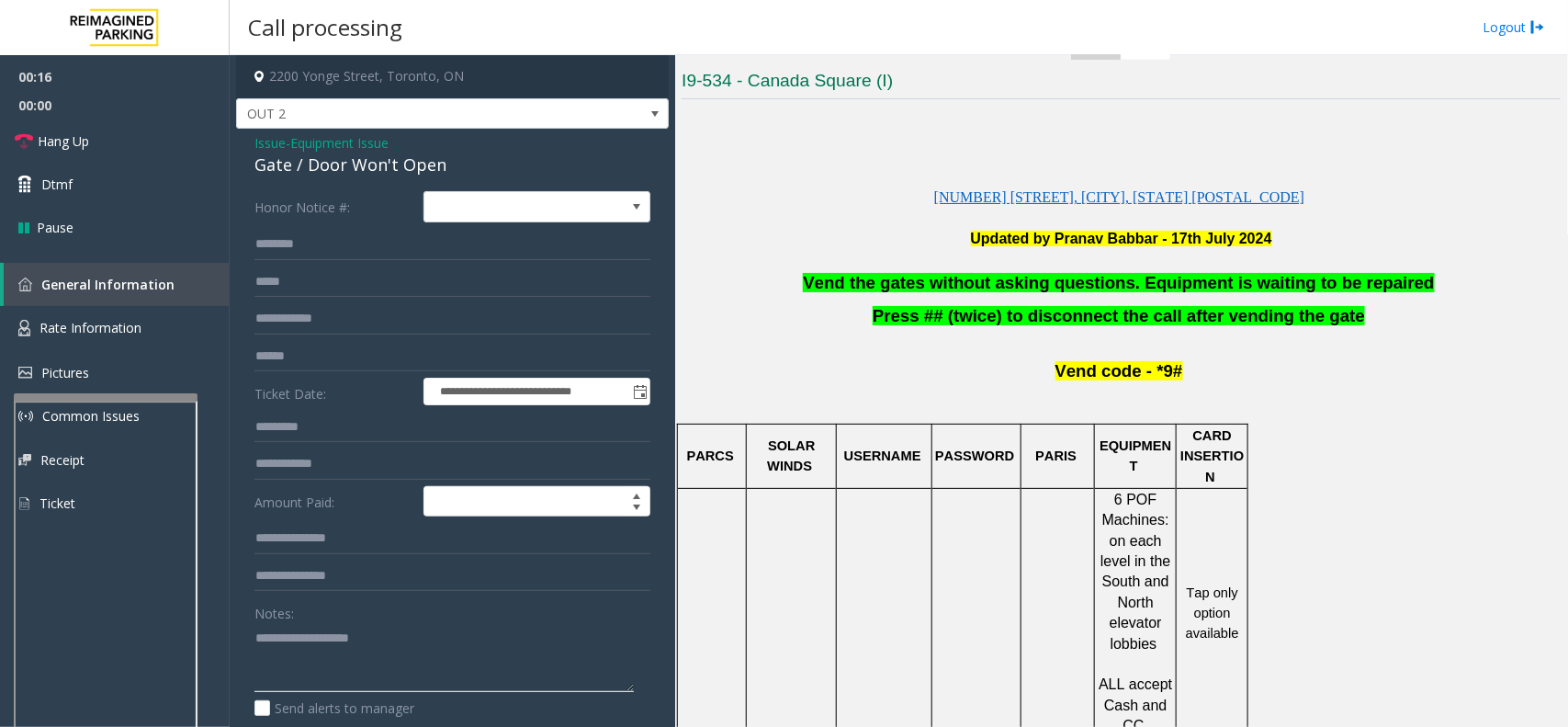 paste on "**********" 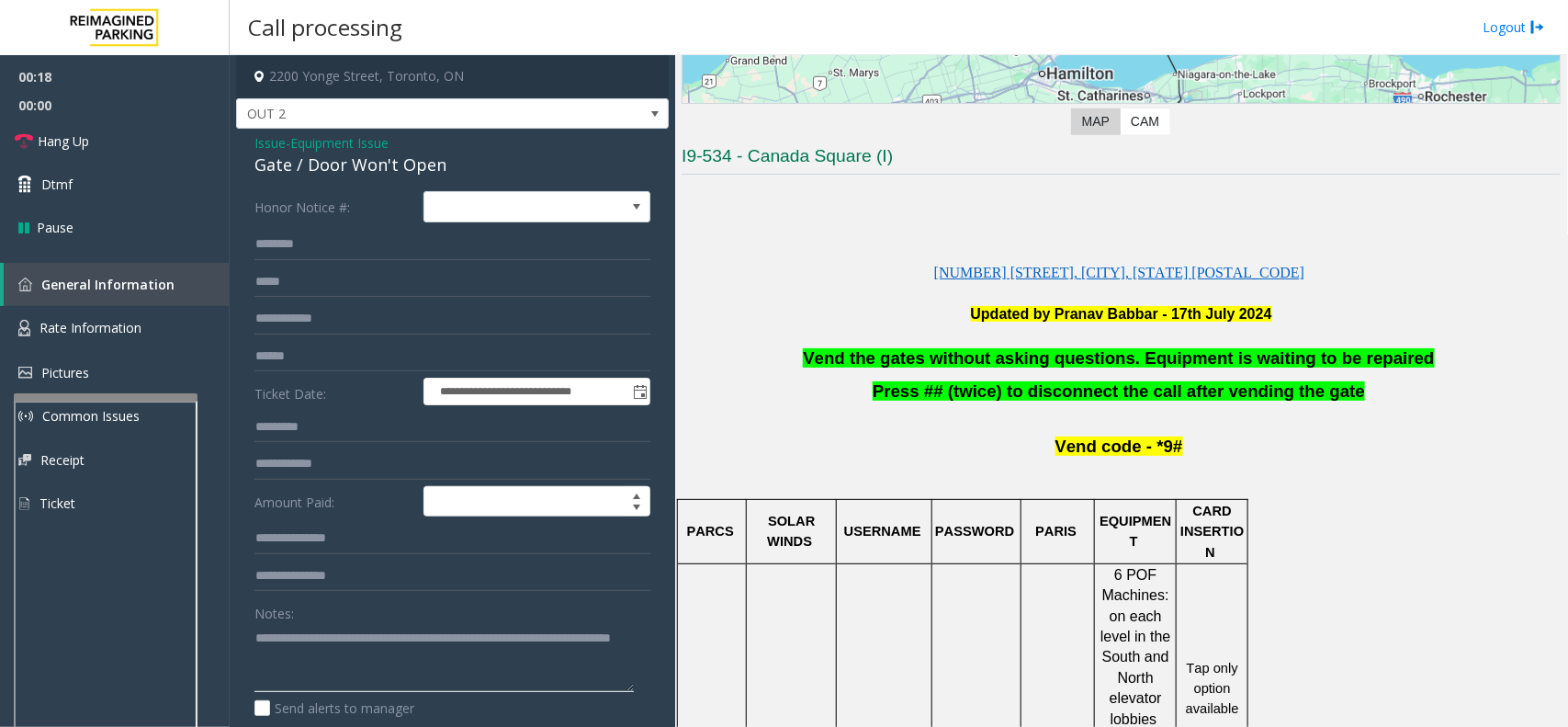 scroll, scrollTop: 345, scrollLeft: 0, axis: vertical 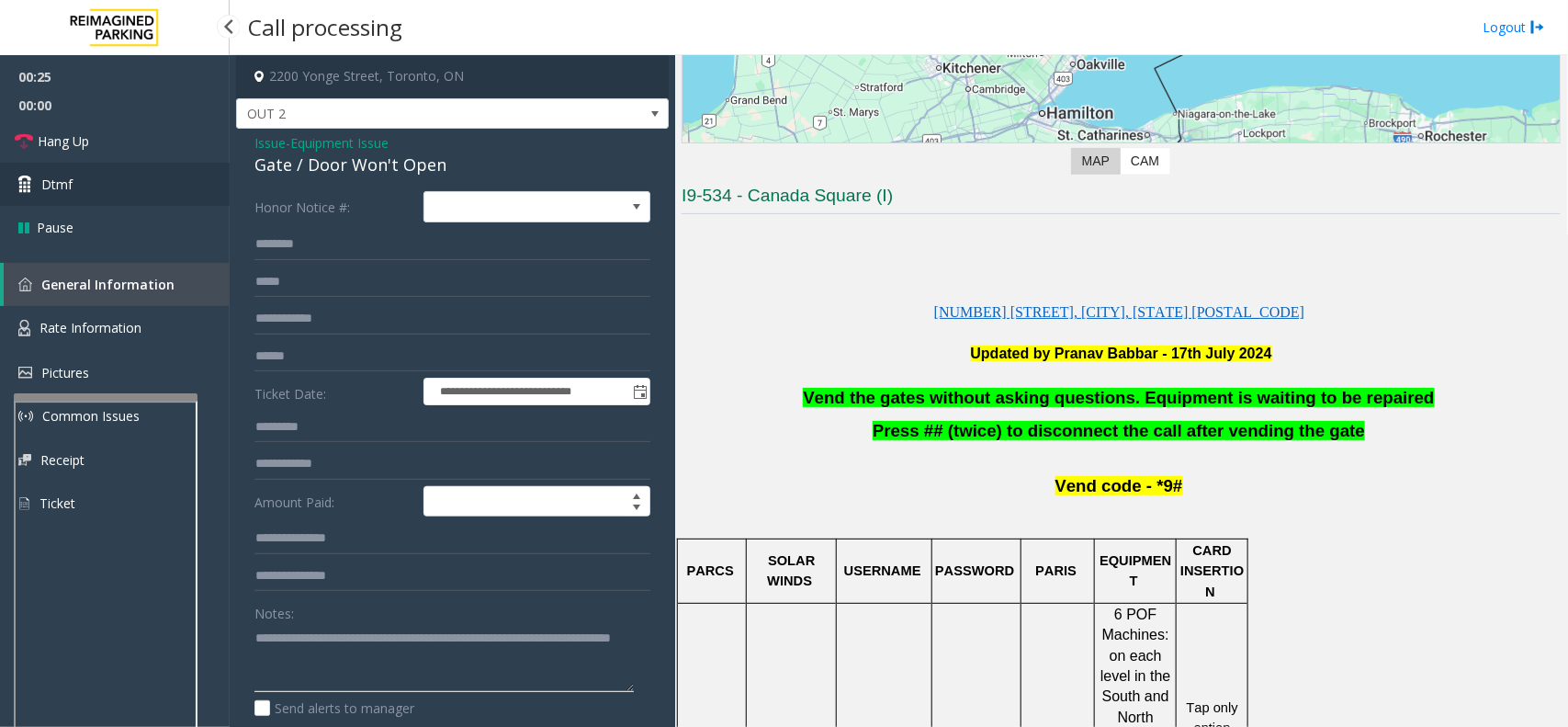 type on "**********" 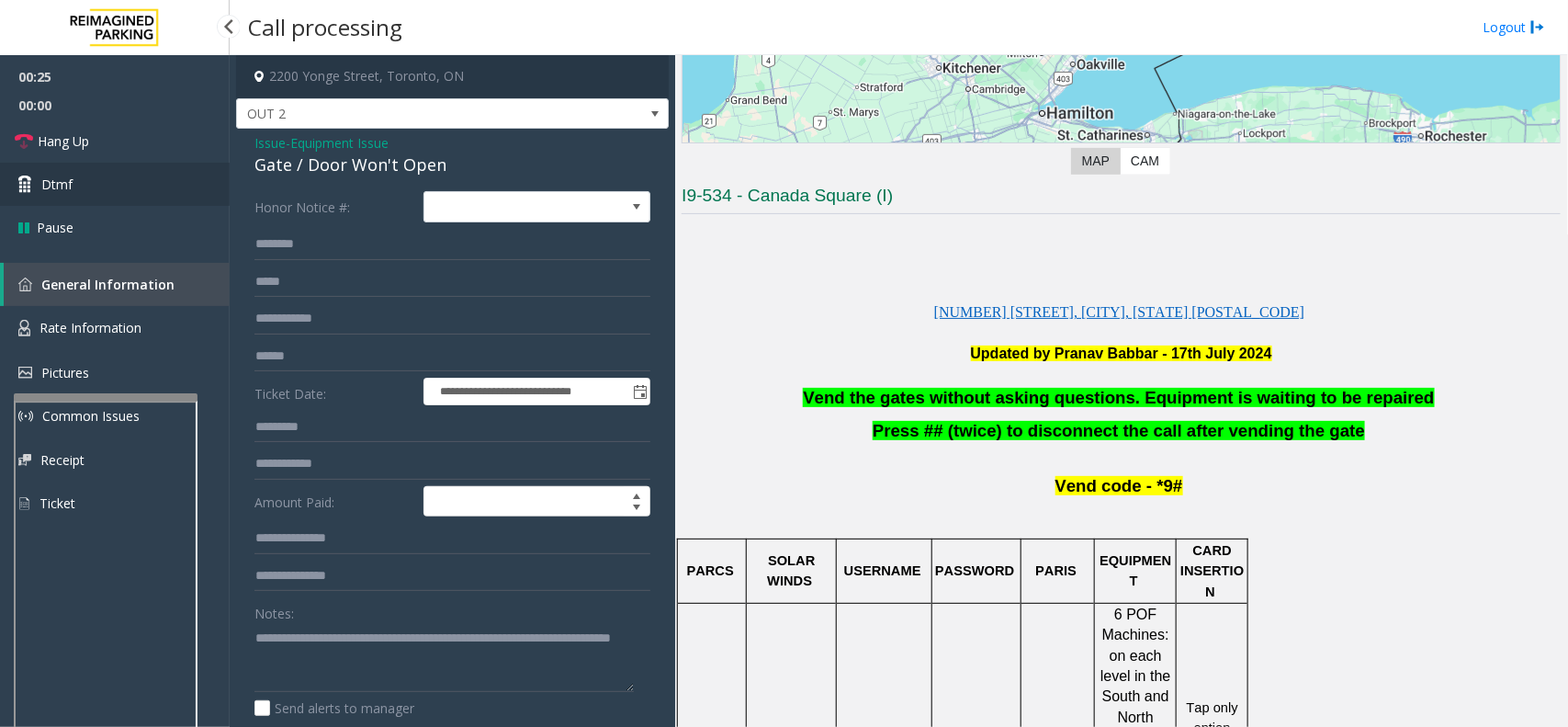 click on "Dtmf" at bounding box center [115, 184] 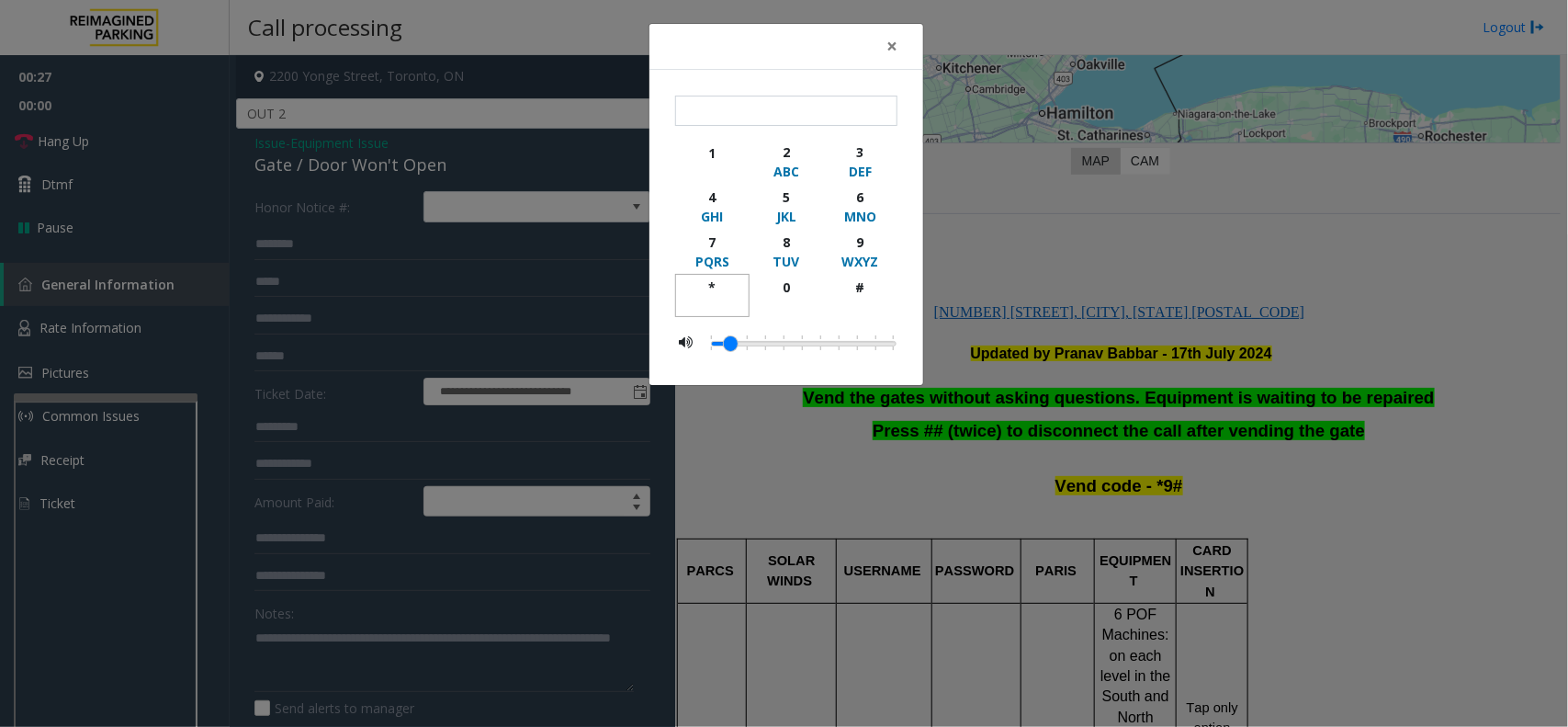 click on "*" 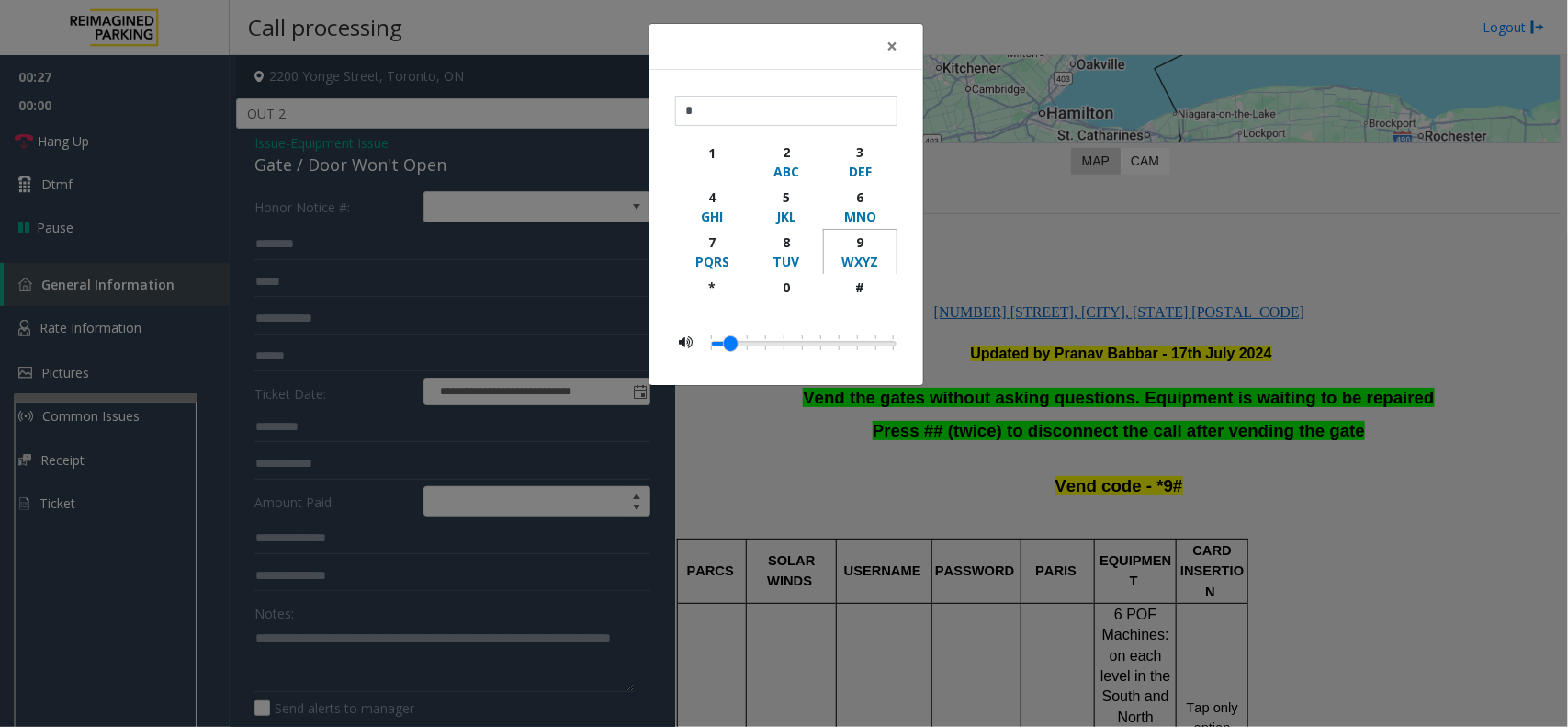 click on "9" 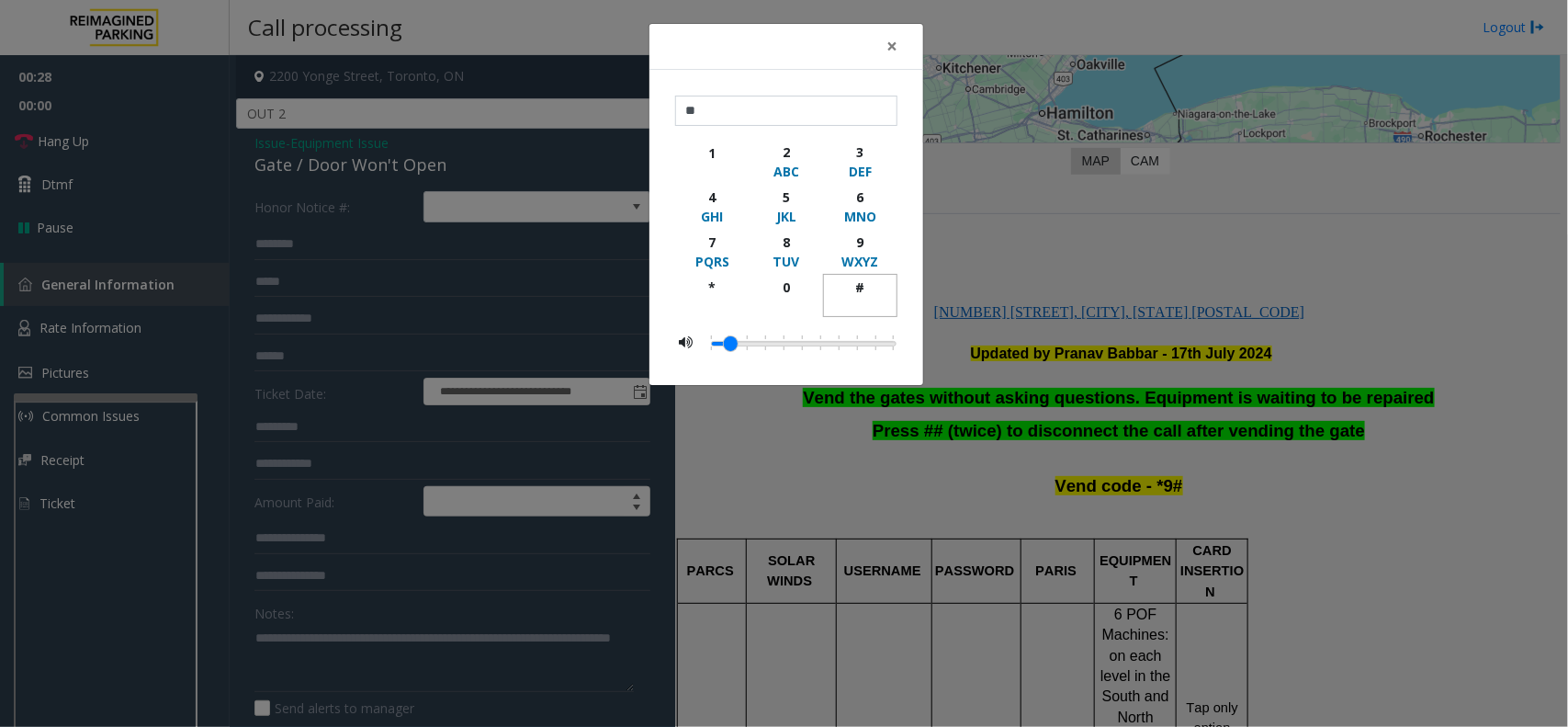 click on "#" 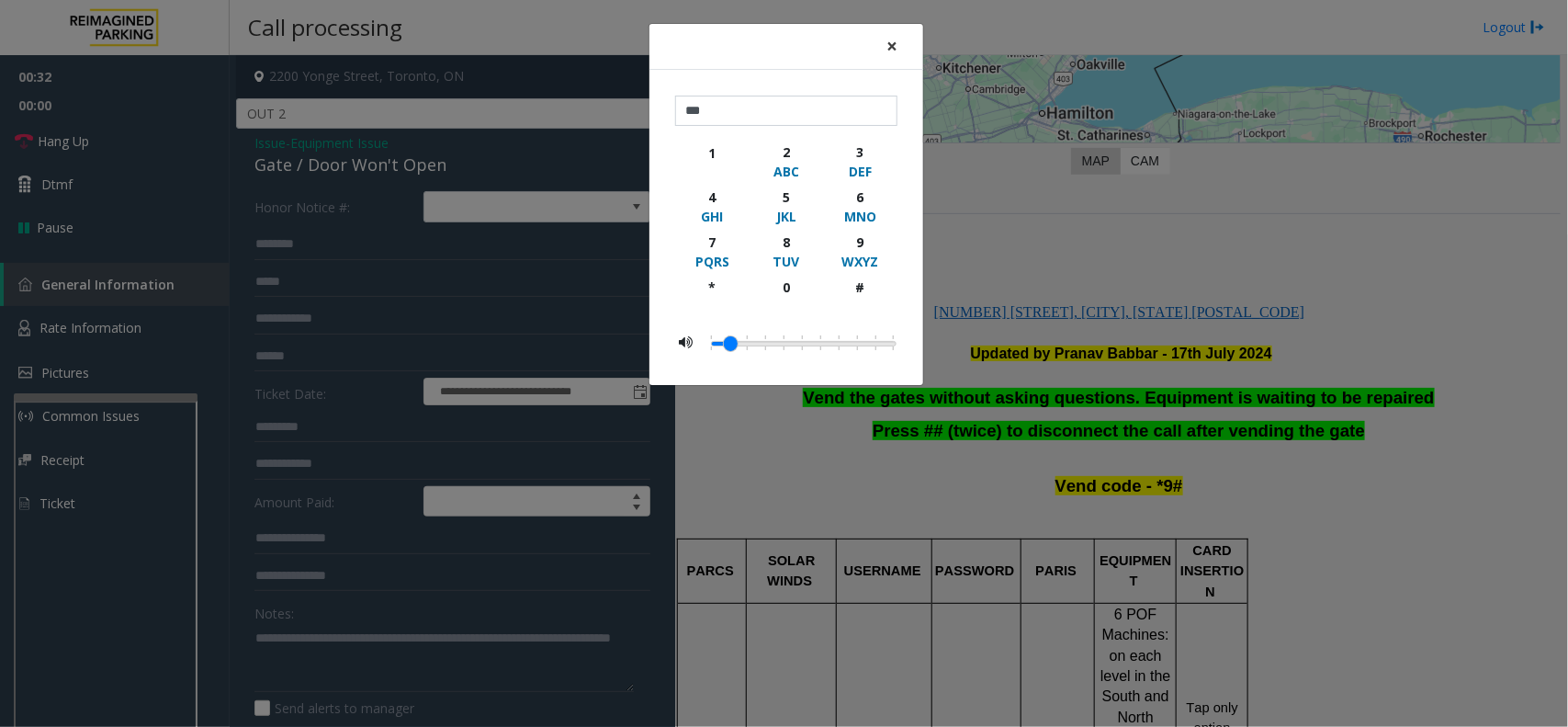 click on "×" 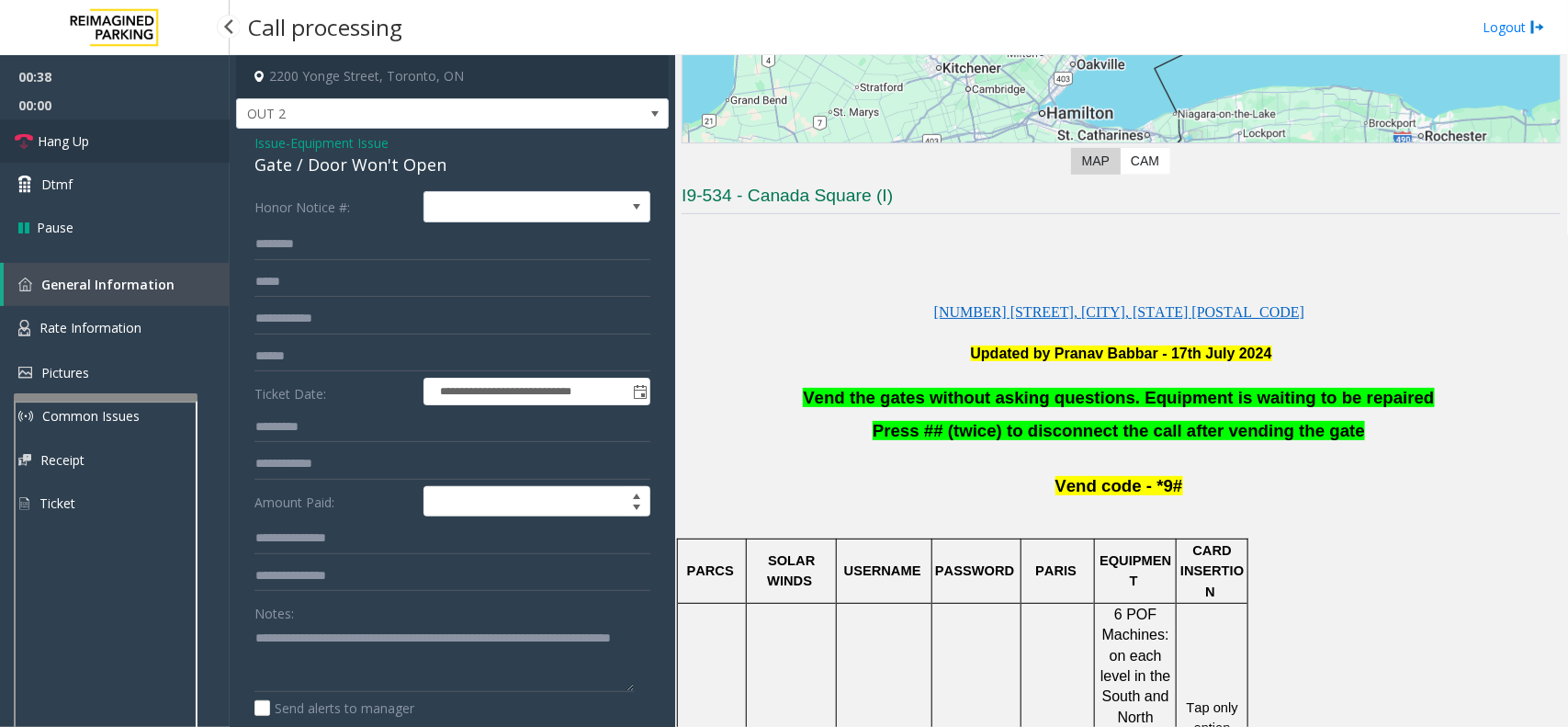 click on "Hang Up" at bounding box center [63, 141] 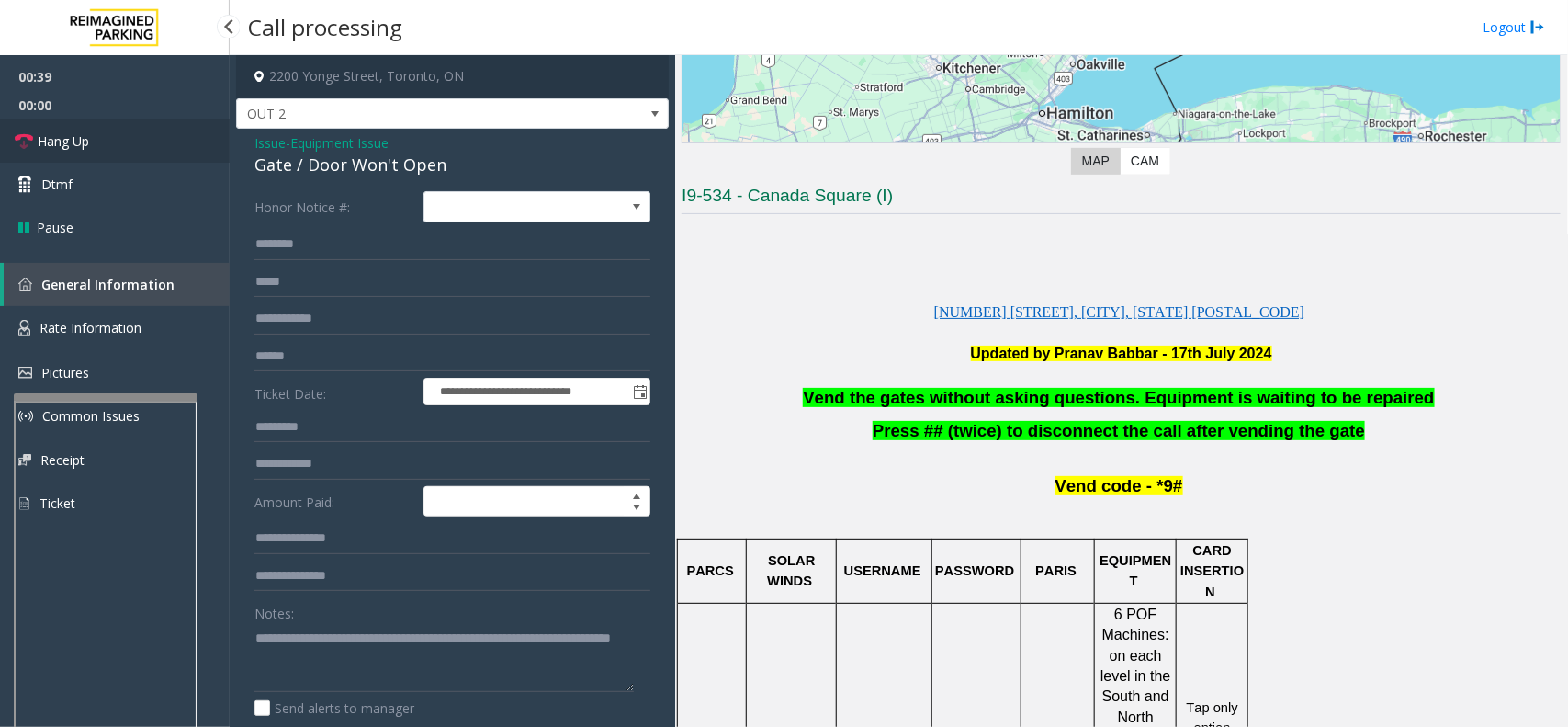 click on "Hang Up" at bounding box center [63, 141] 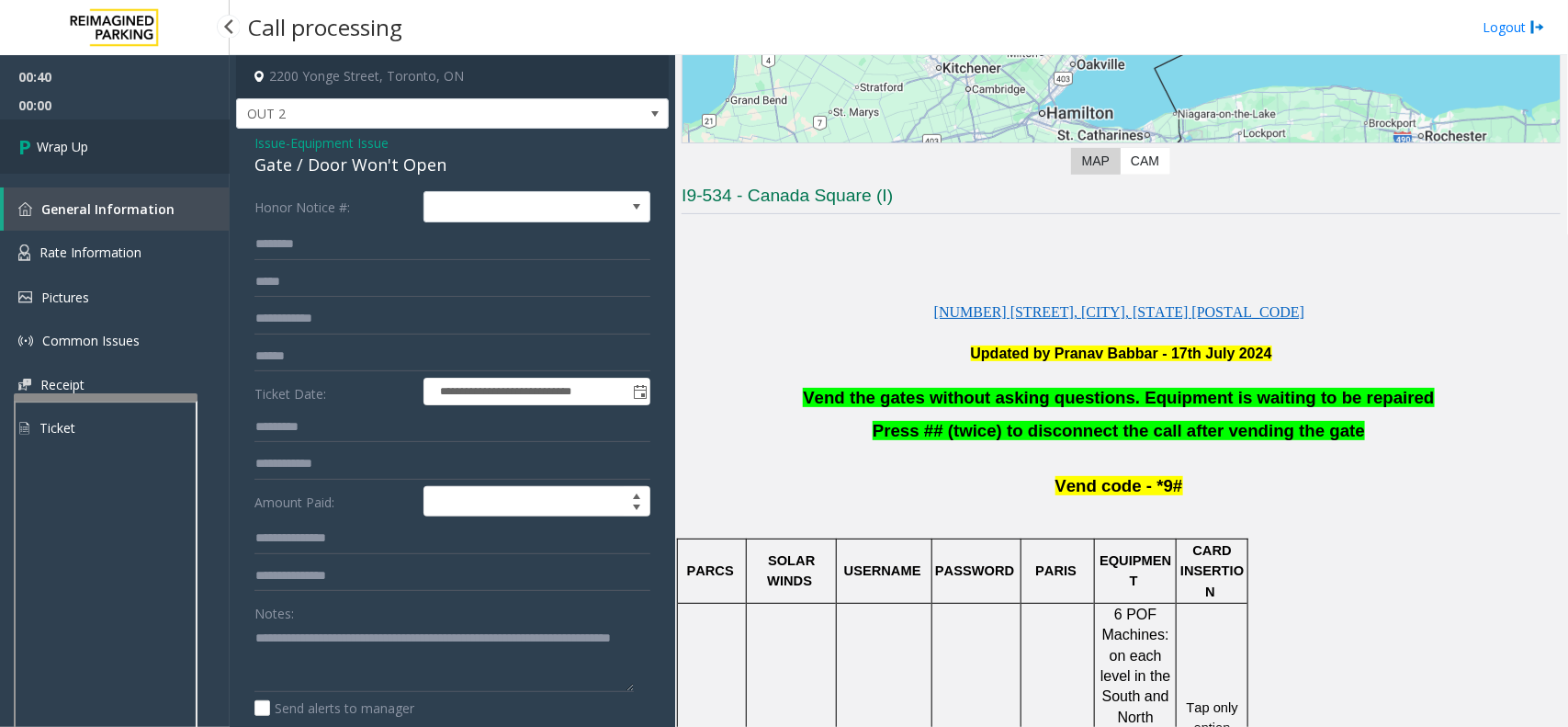 click on "Wrap Up" at bounding box center (115, 146) 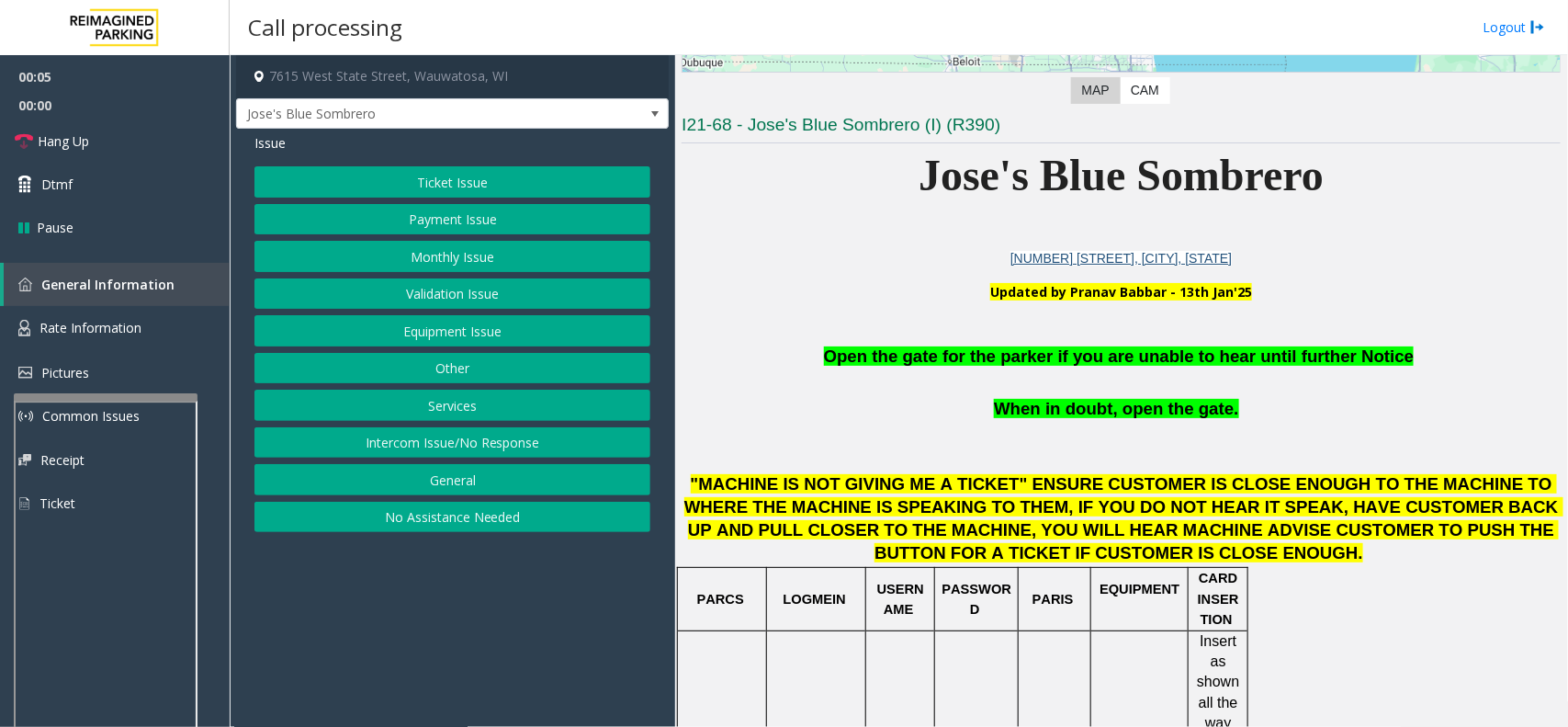 scroll, scrollTop: 460, scrollLeft: 0, axis: vertical 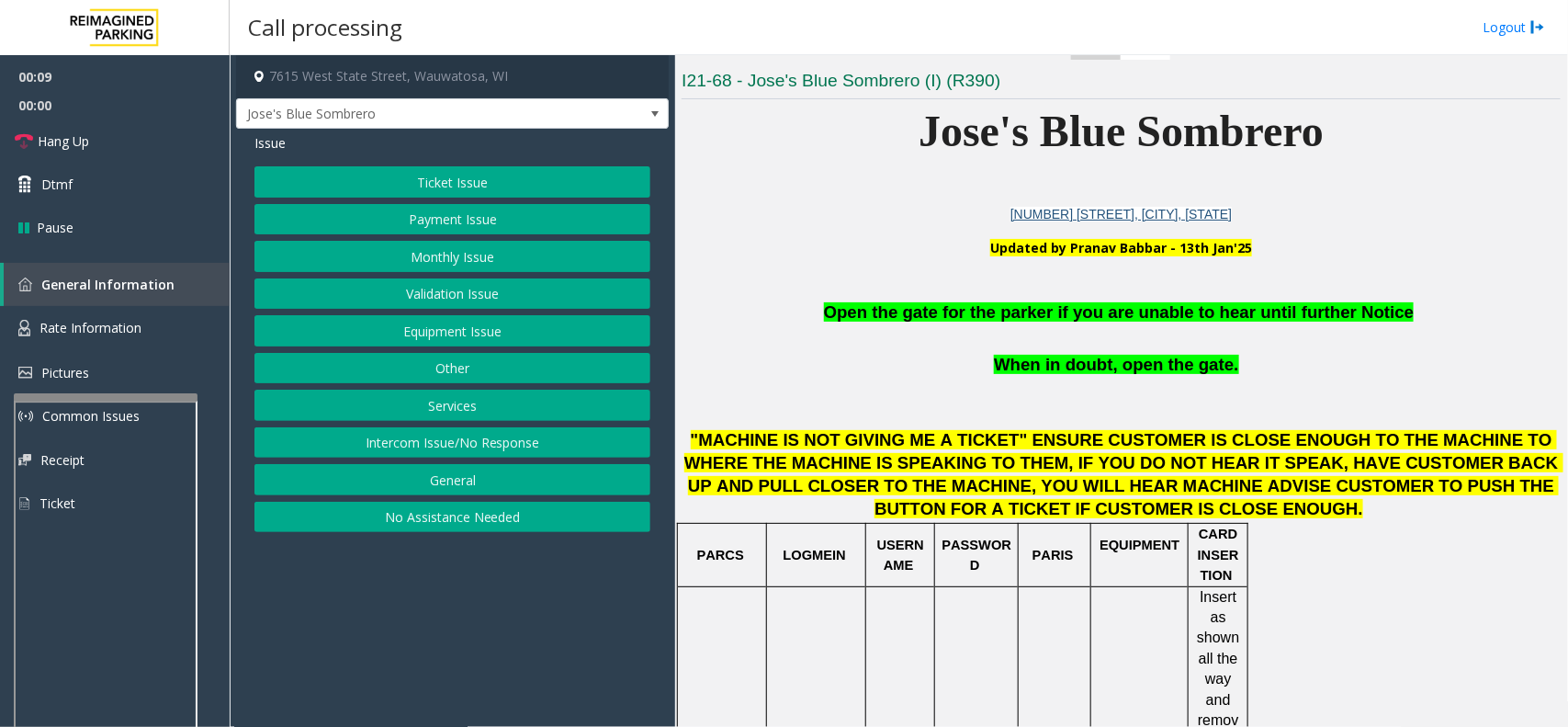 click on "Open the gate for the parker if you are unable to hear until further Notice" 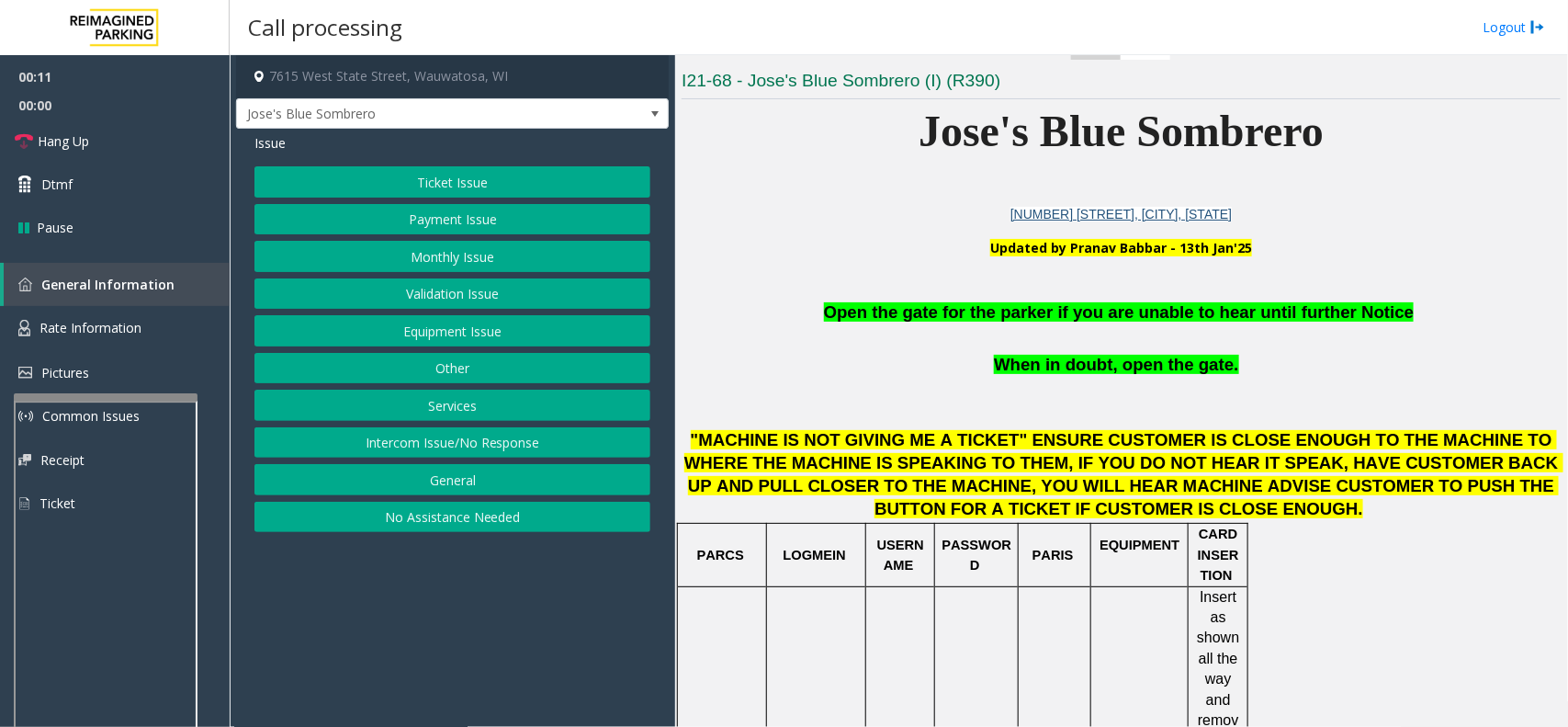 drag, startPoint x: 850, startPoint y: 318, endPoint x: 833, endPoint y: 310, distance: 18.78829 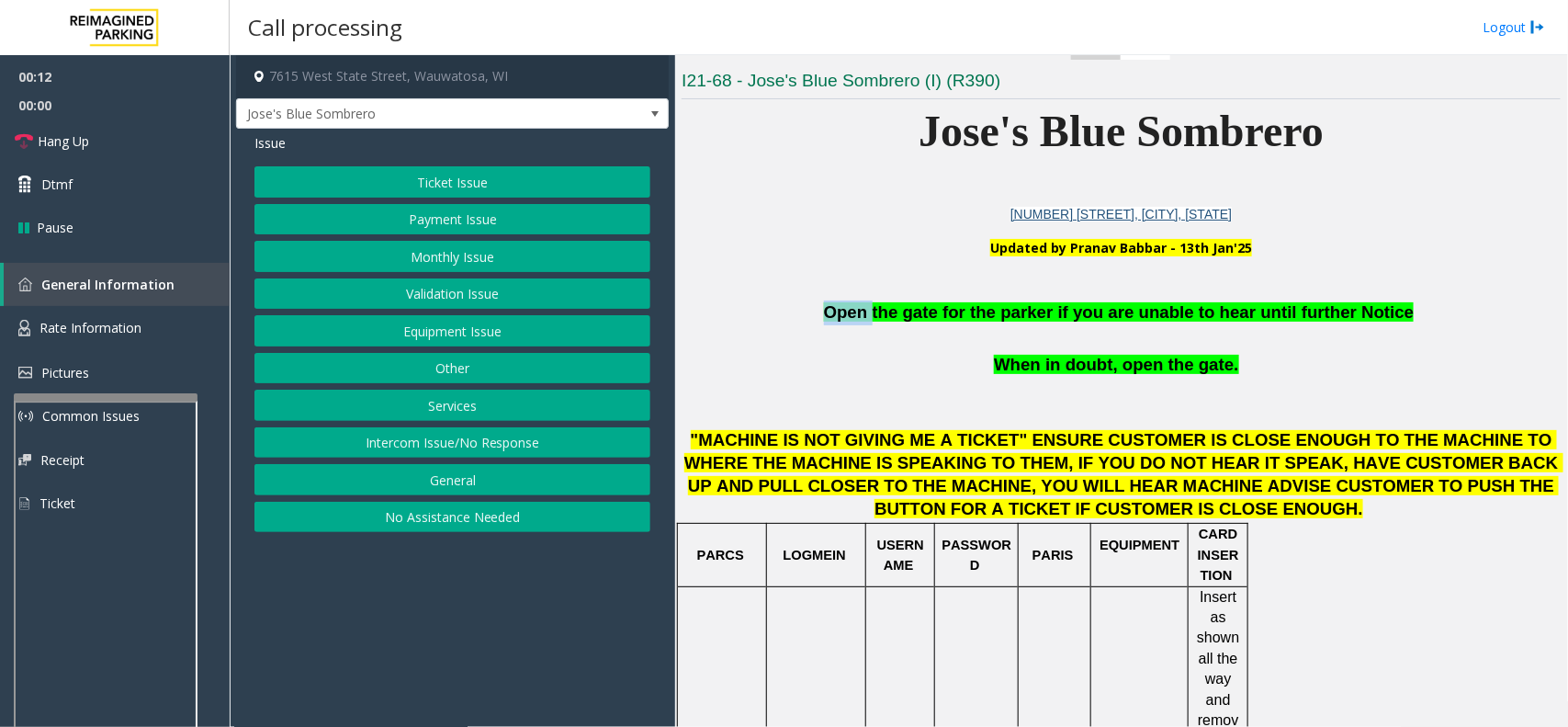 click on "Open the gate for the parker if you are unable to hear until further Notice" 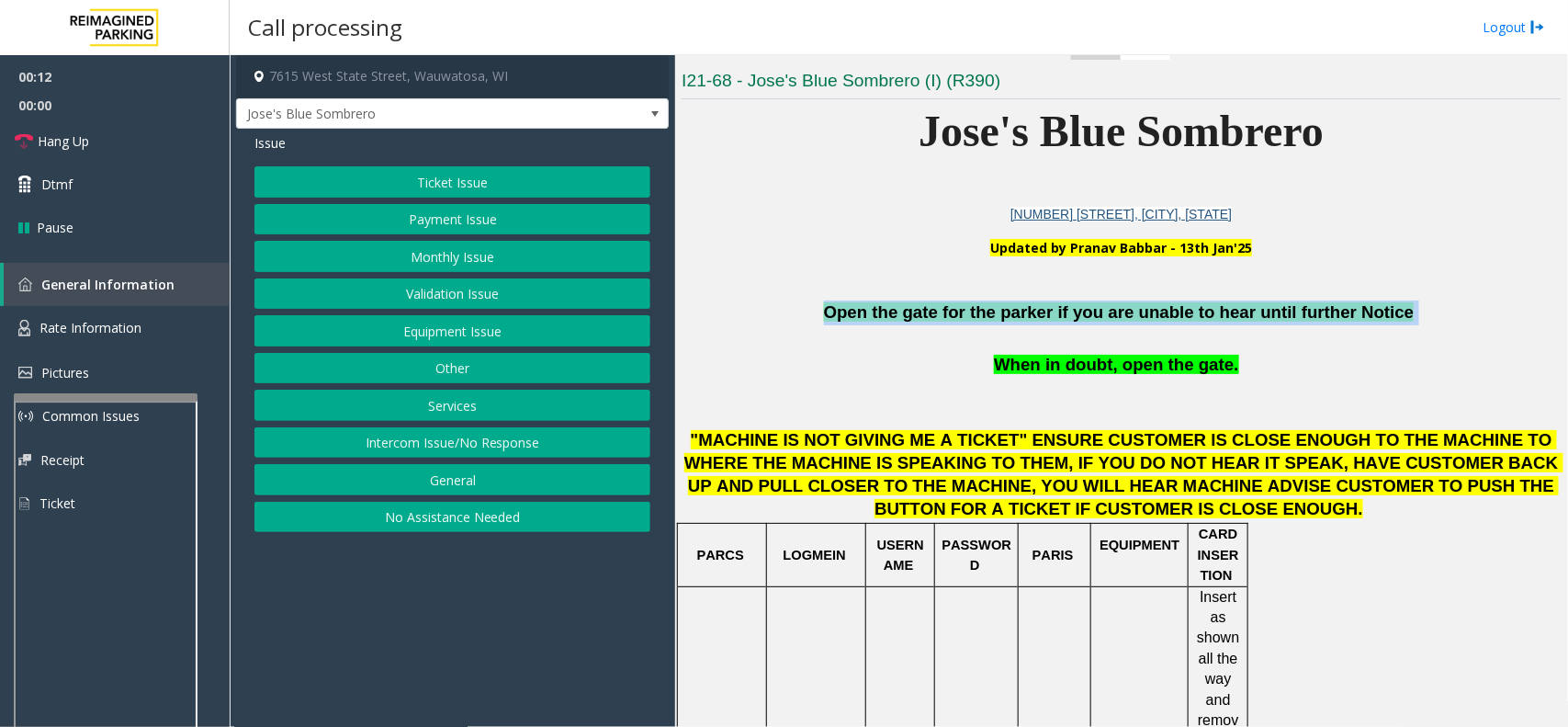 click on "Open the gate for the parker if you are unable to hear until further Notice" 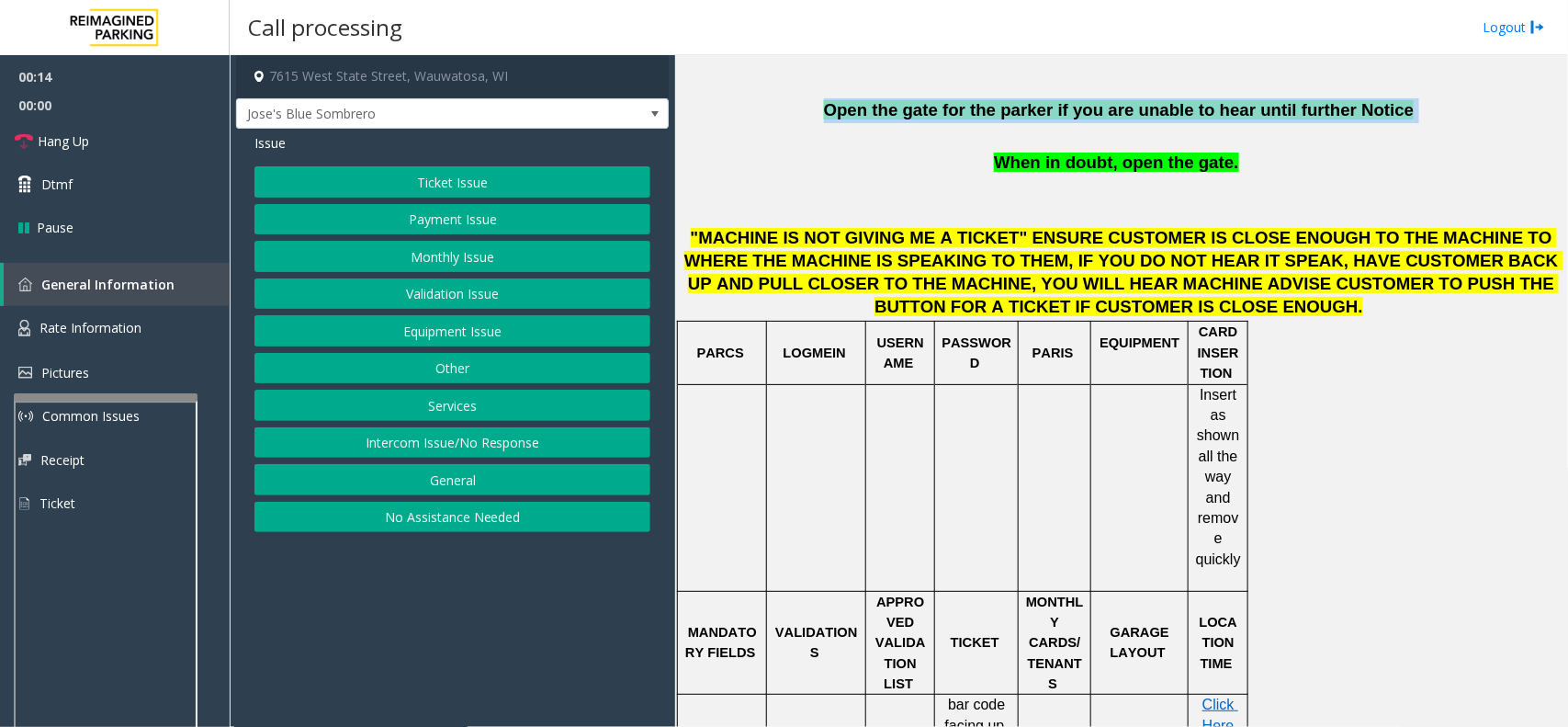 scroll, scrollTop: 689, scrollLeft: 0, axis: vertical 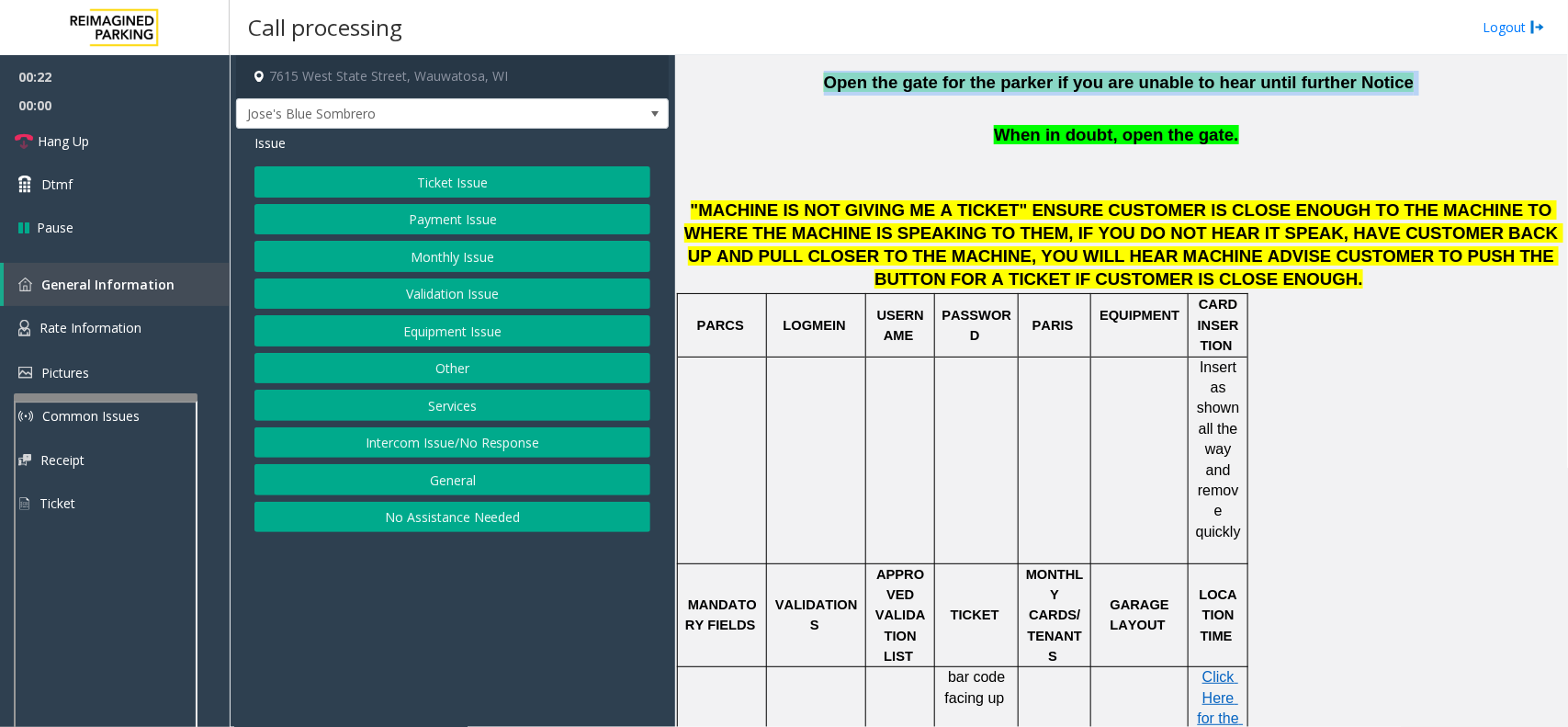 click on "Payment Issue" 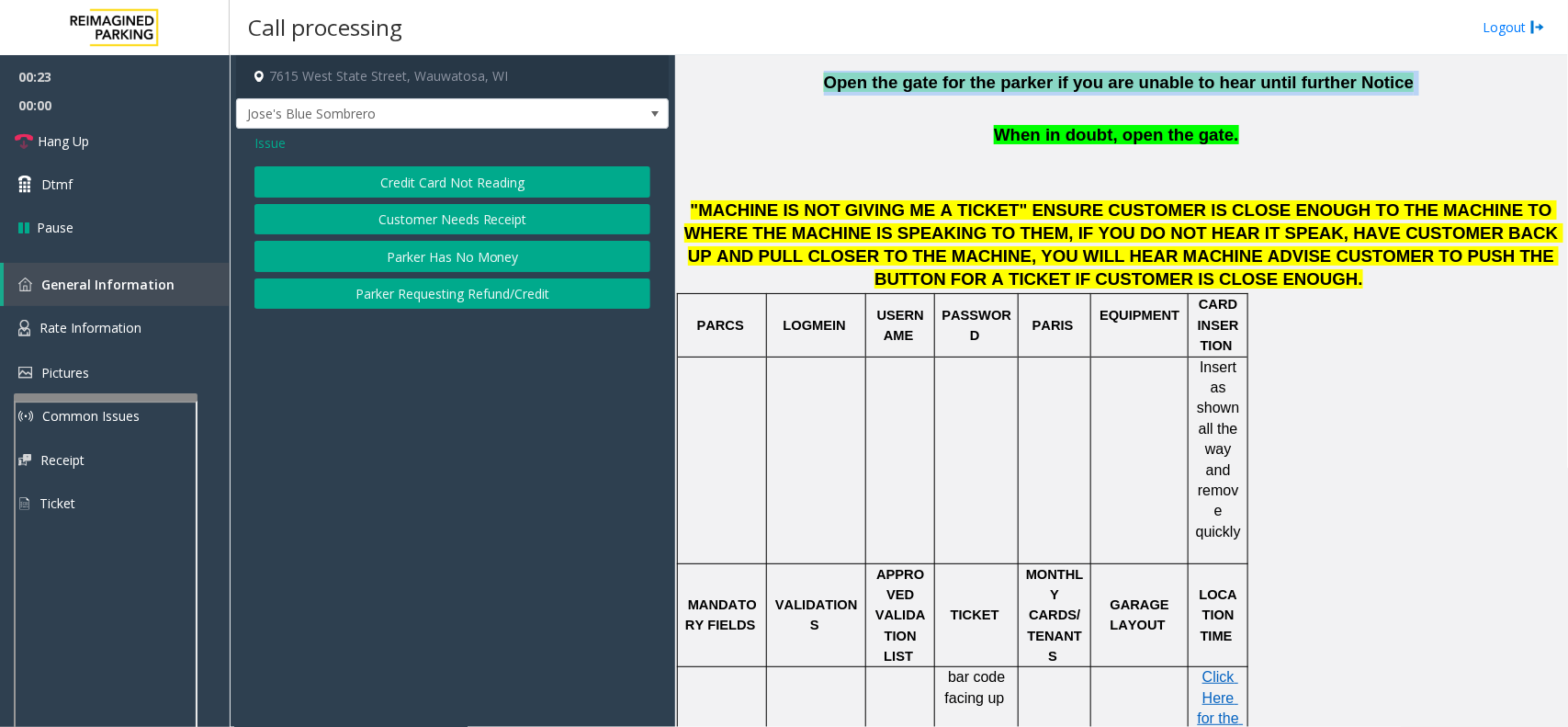 click on "Credit Card Not Reading" 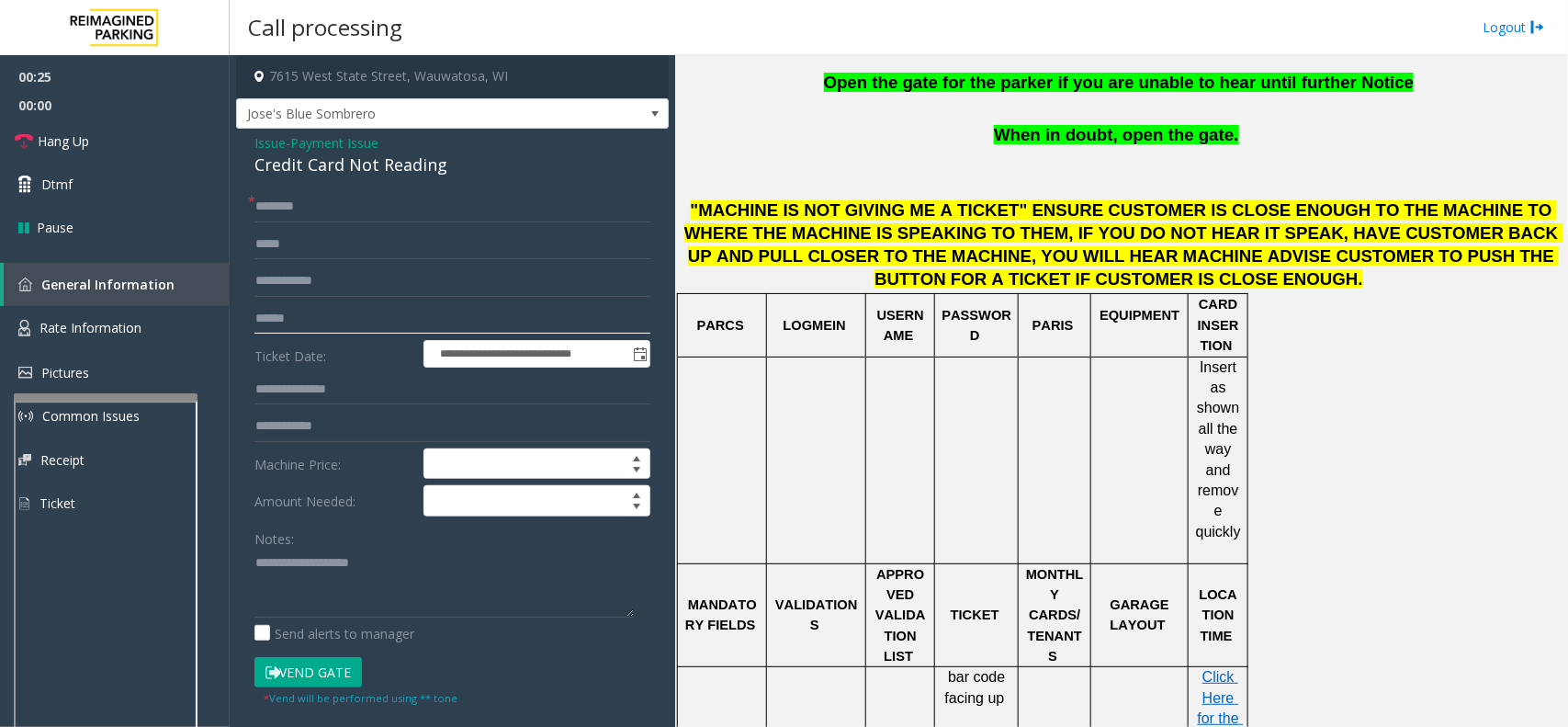 click 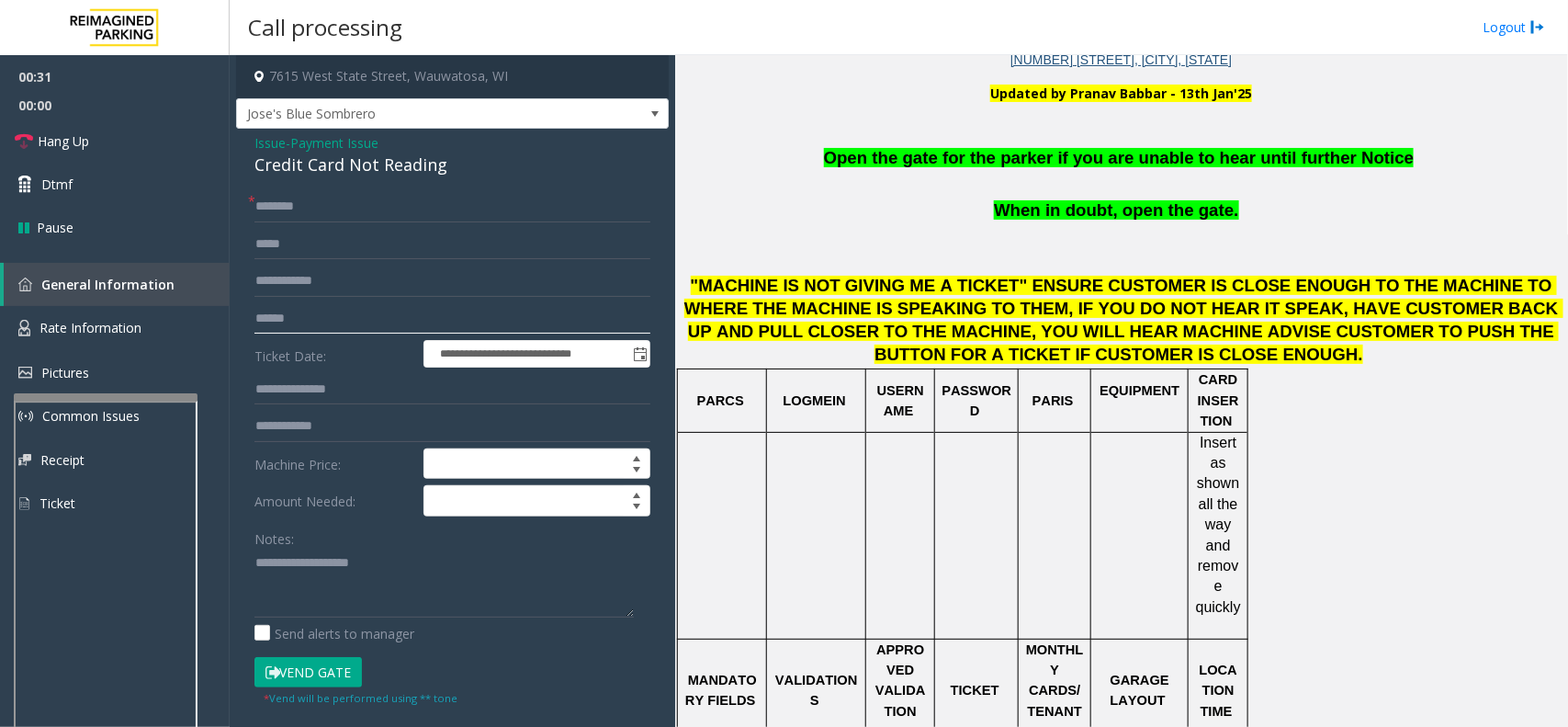 scroll, scrollTop: 574, scrollLeft: 0, axis: vertical 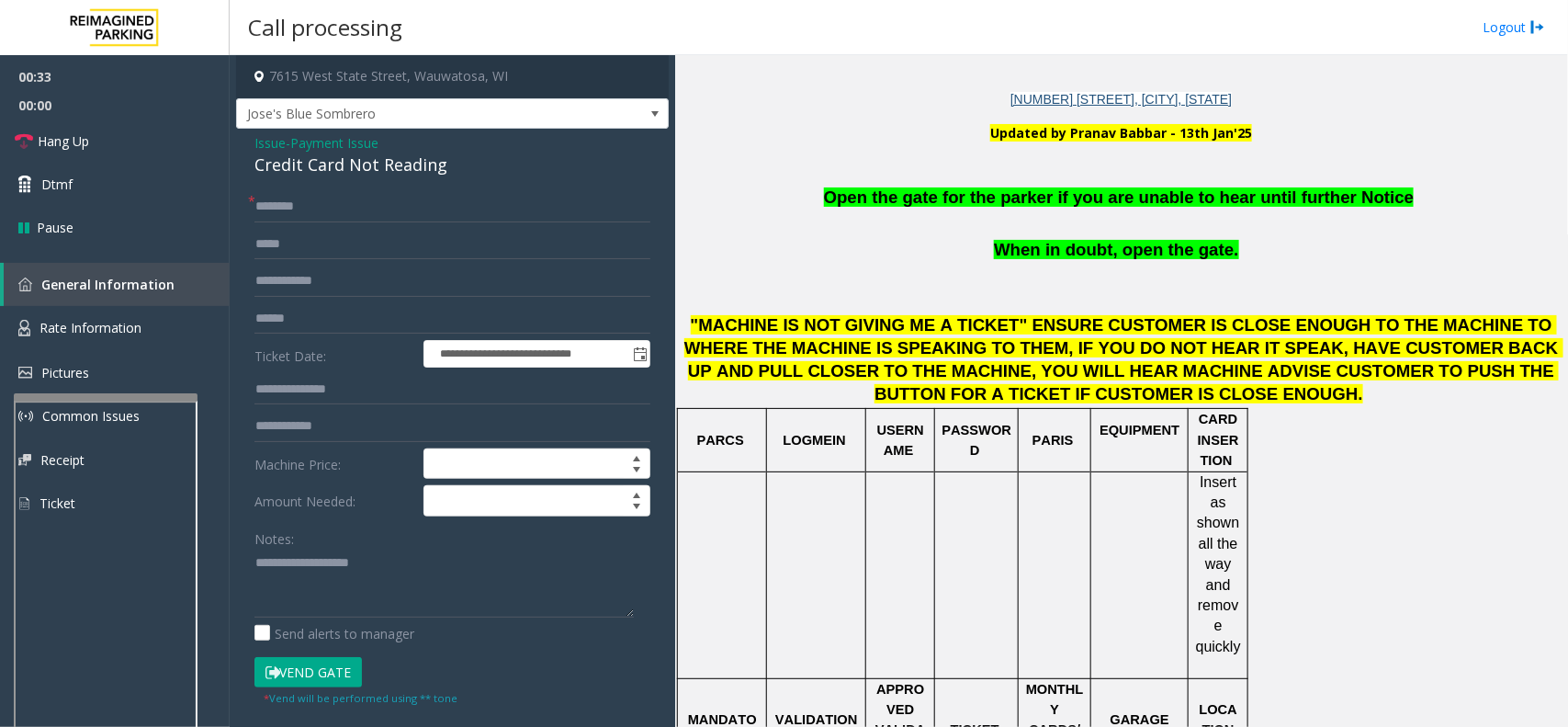 click on "Open the gate for the parker if you are unable to hear until further Notice" 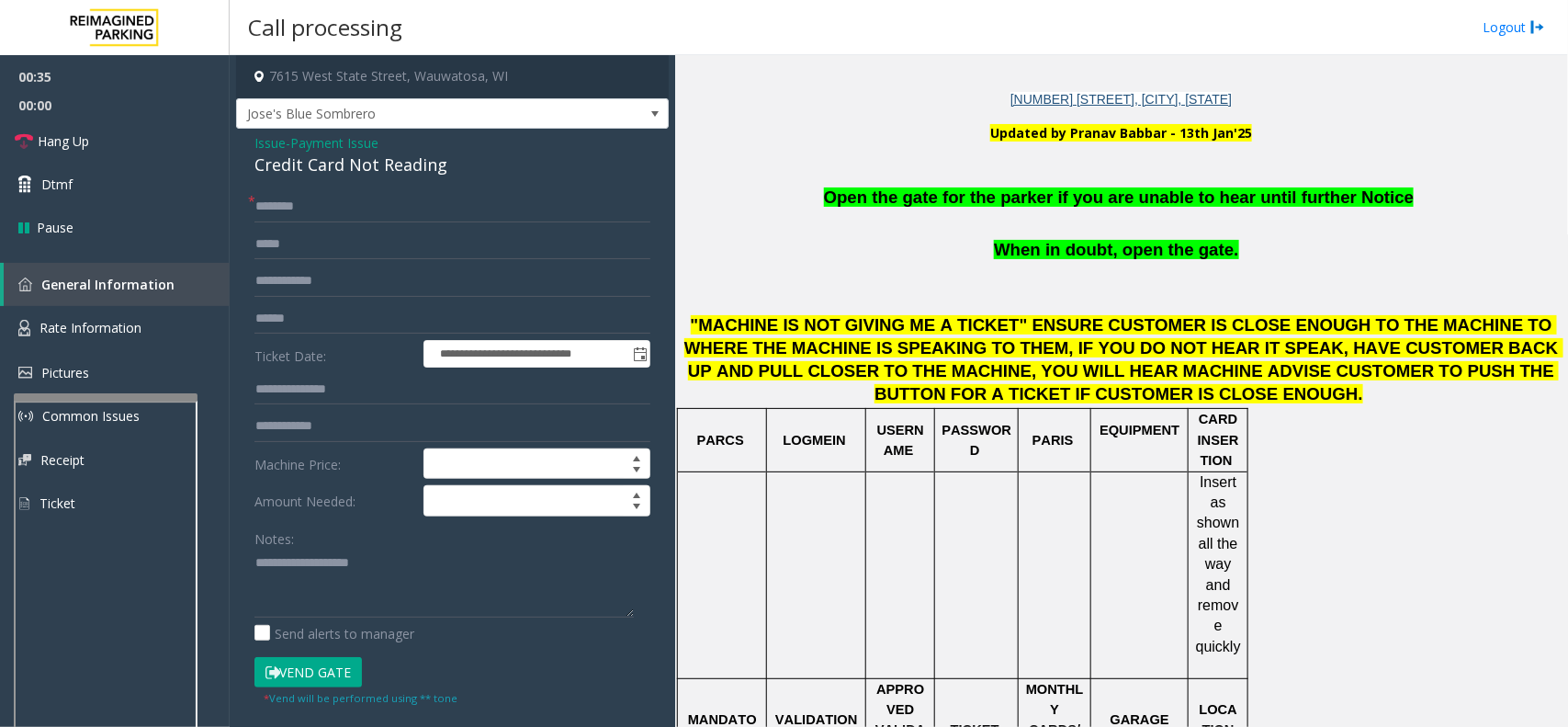 drag, startPoint x: 841, startPoint y: 202, endPoint x: 1301, endPoint y: 249, distance: 462.39485 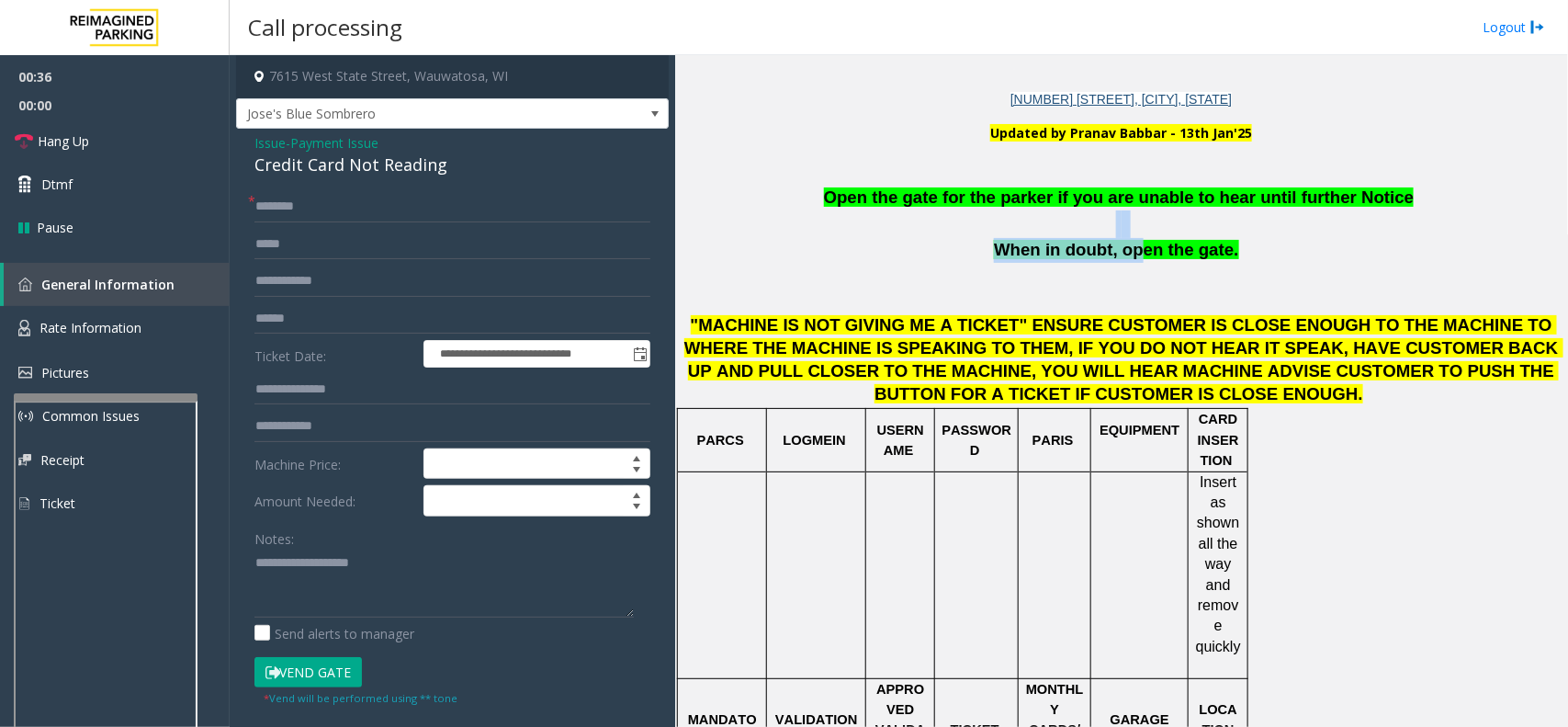 drag, startPoint x: 1128, startPoint y: 241, endPoint x: 1033, endPoint y: 222, distance: 96.88137 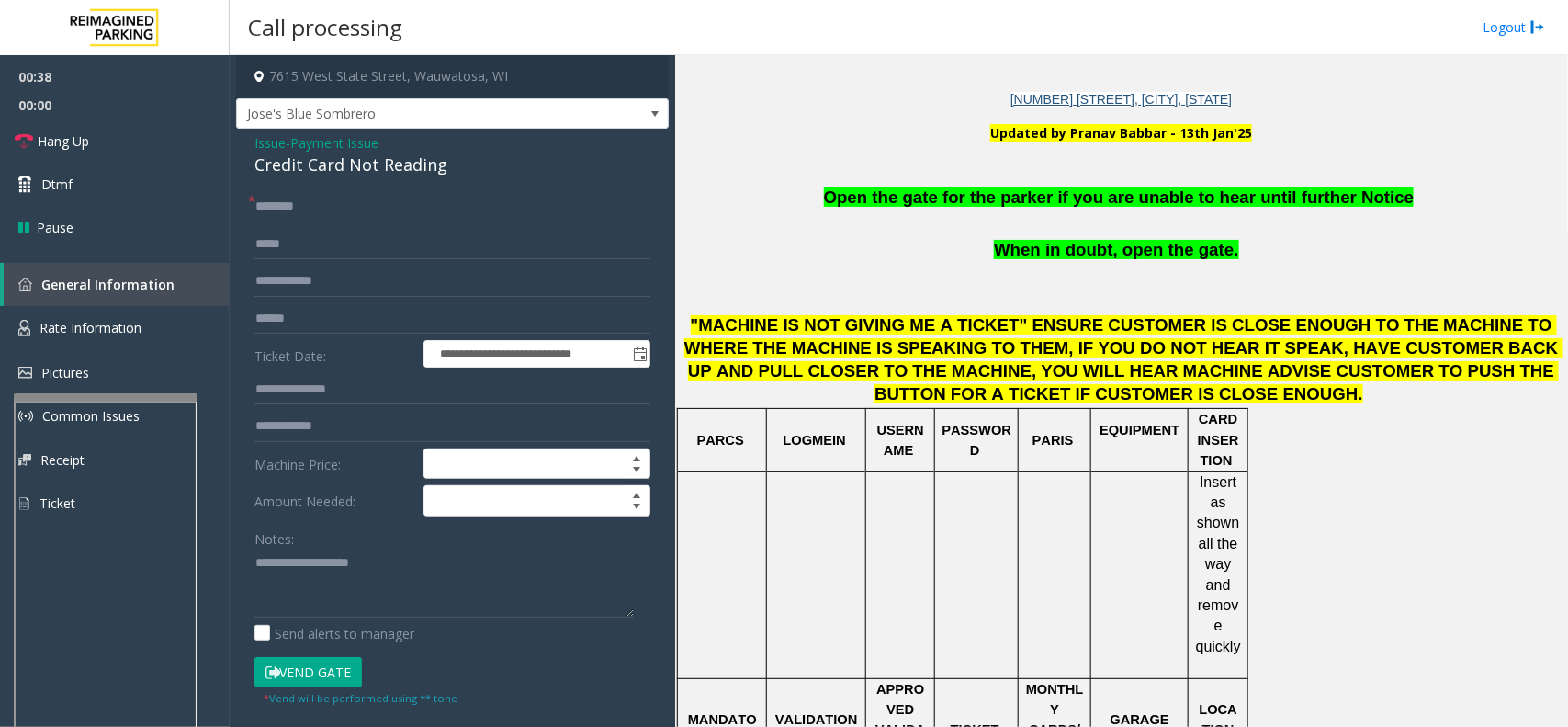 drag, startPoint x: 1033, startPoint y: 222, endPoint x: 1303, endPoint y: 228, distance: 270.06666 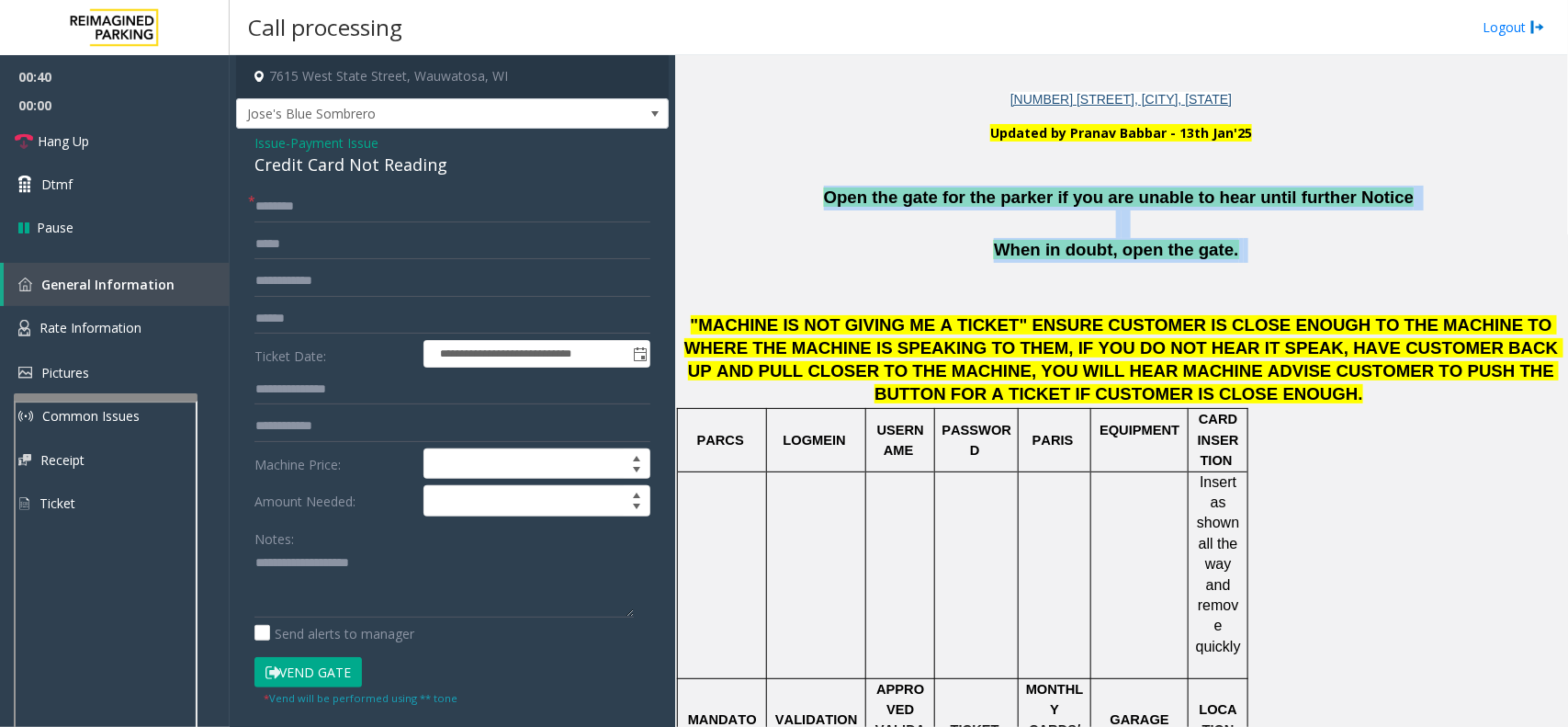 drag, startPoint x: 1224, startPoint y: 251, endPoint x: 834, endPoint y: 190, distance: 394.74169 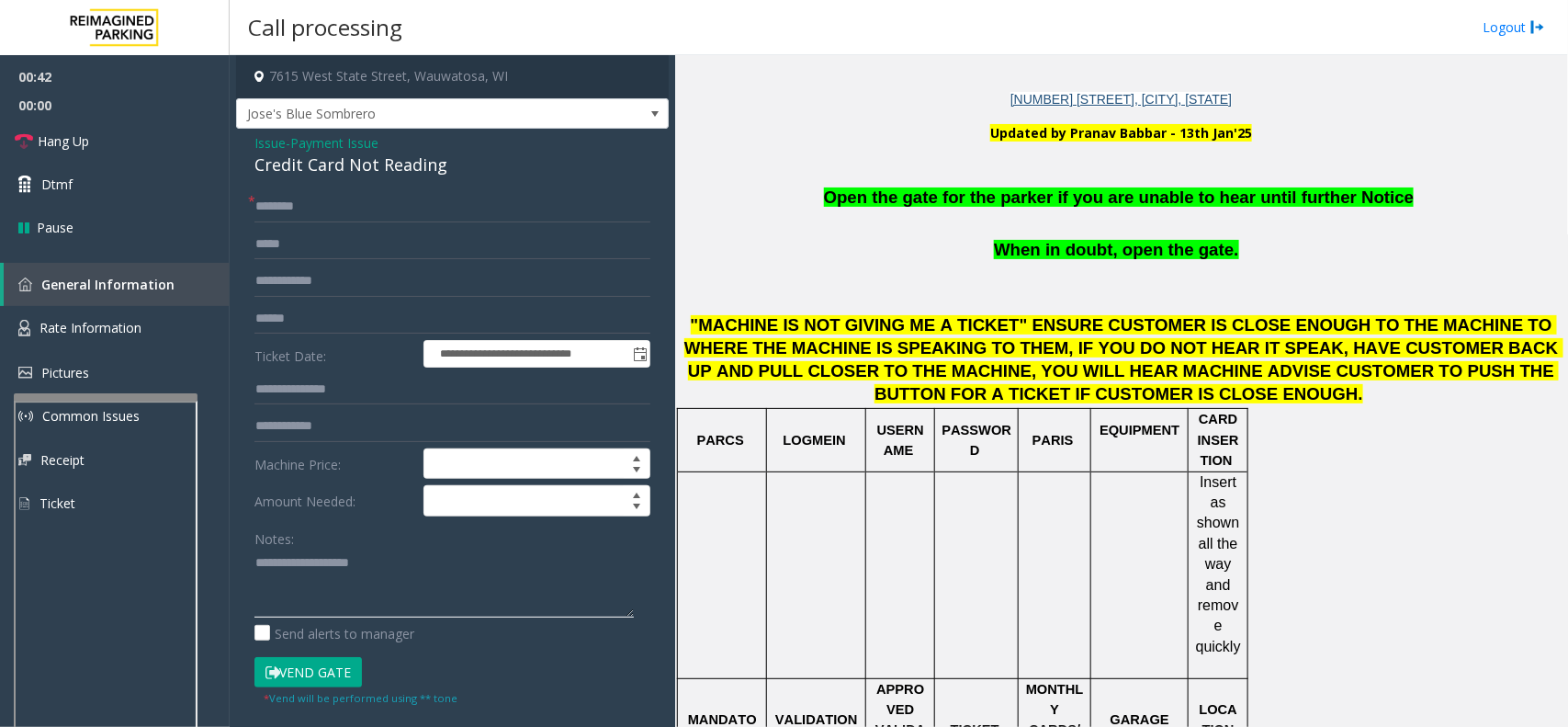 click 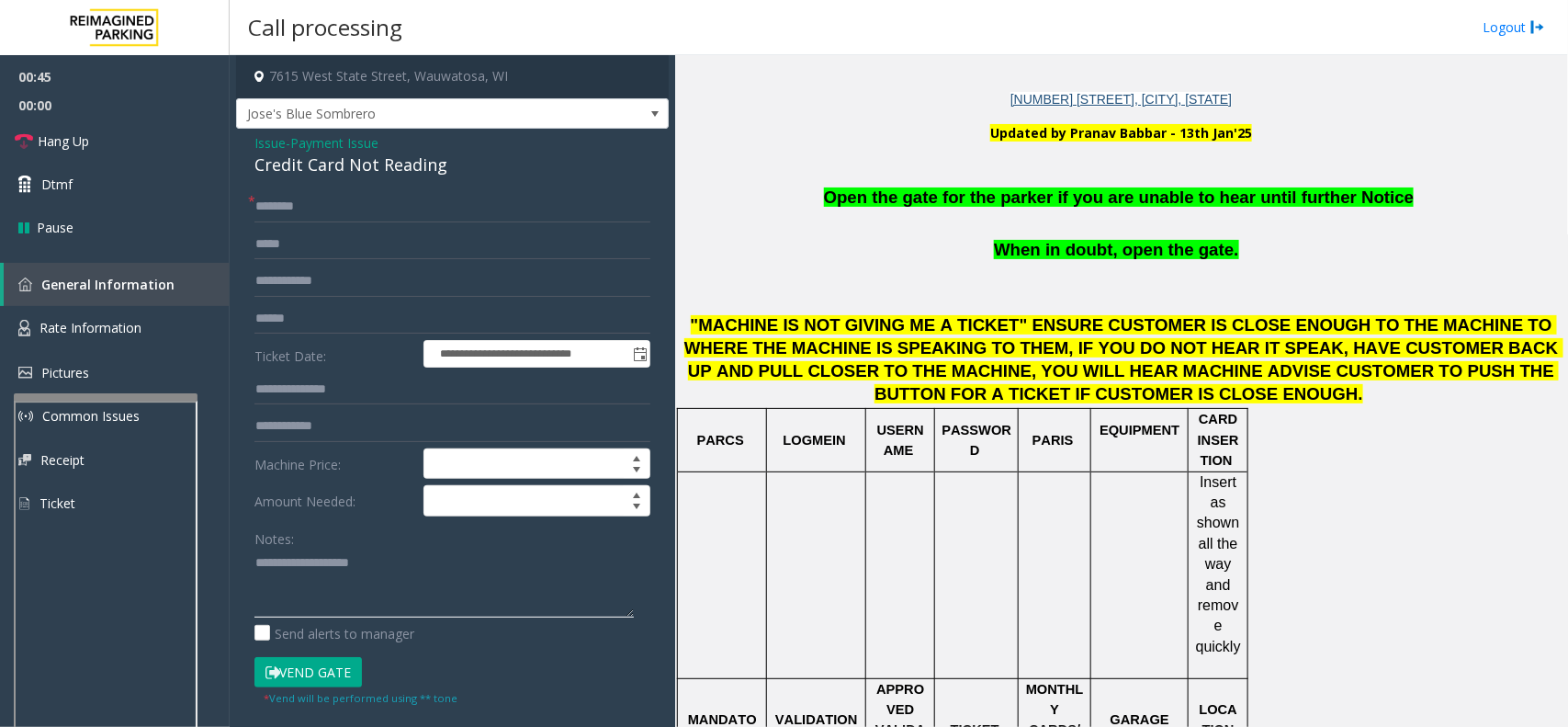 paste on "**********" 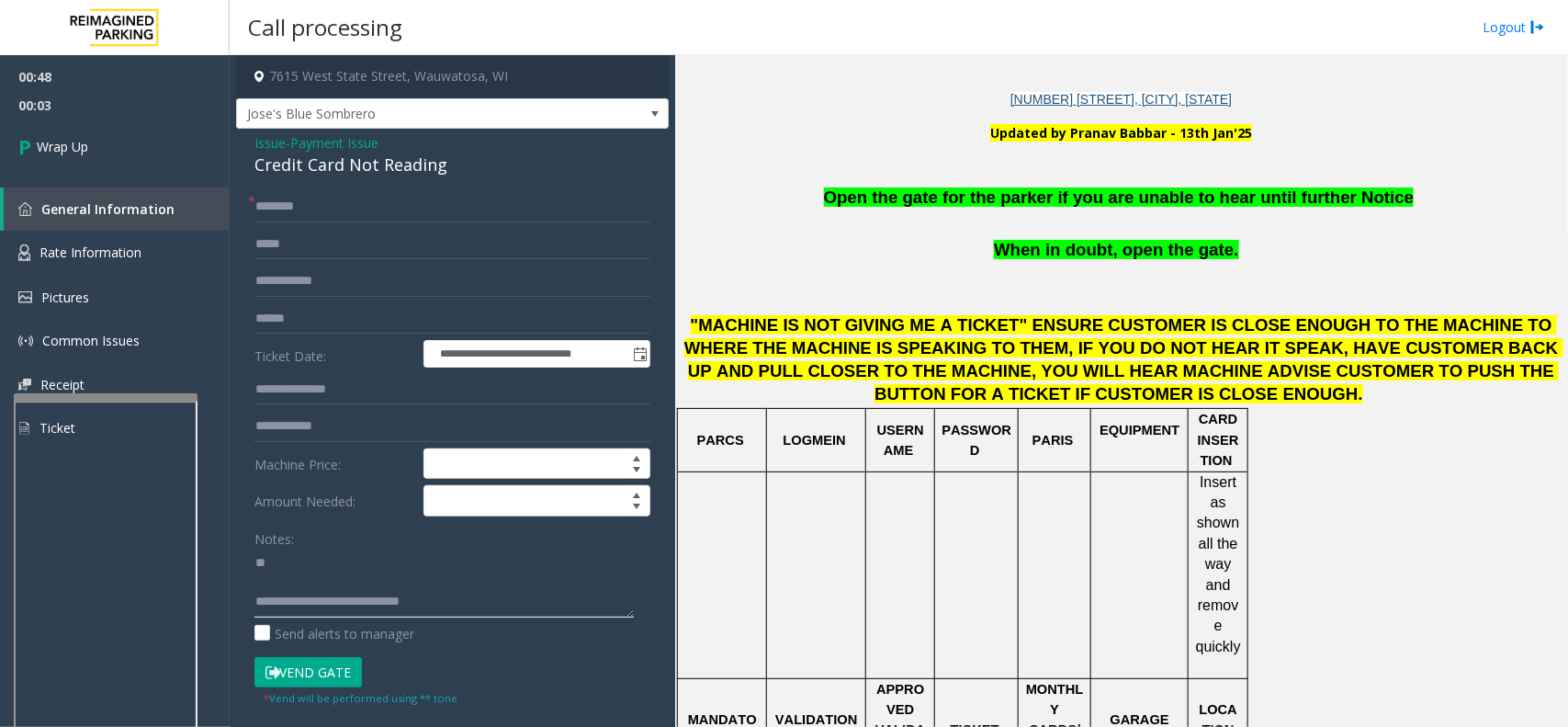 scroll, scrollTop: 0, scrollLeft: 0, axis: both 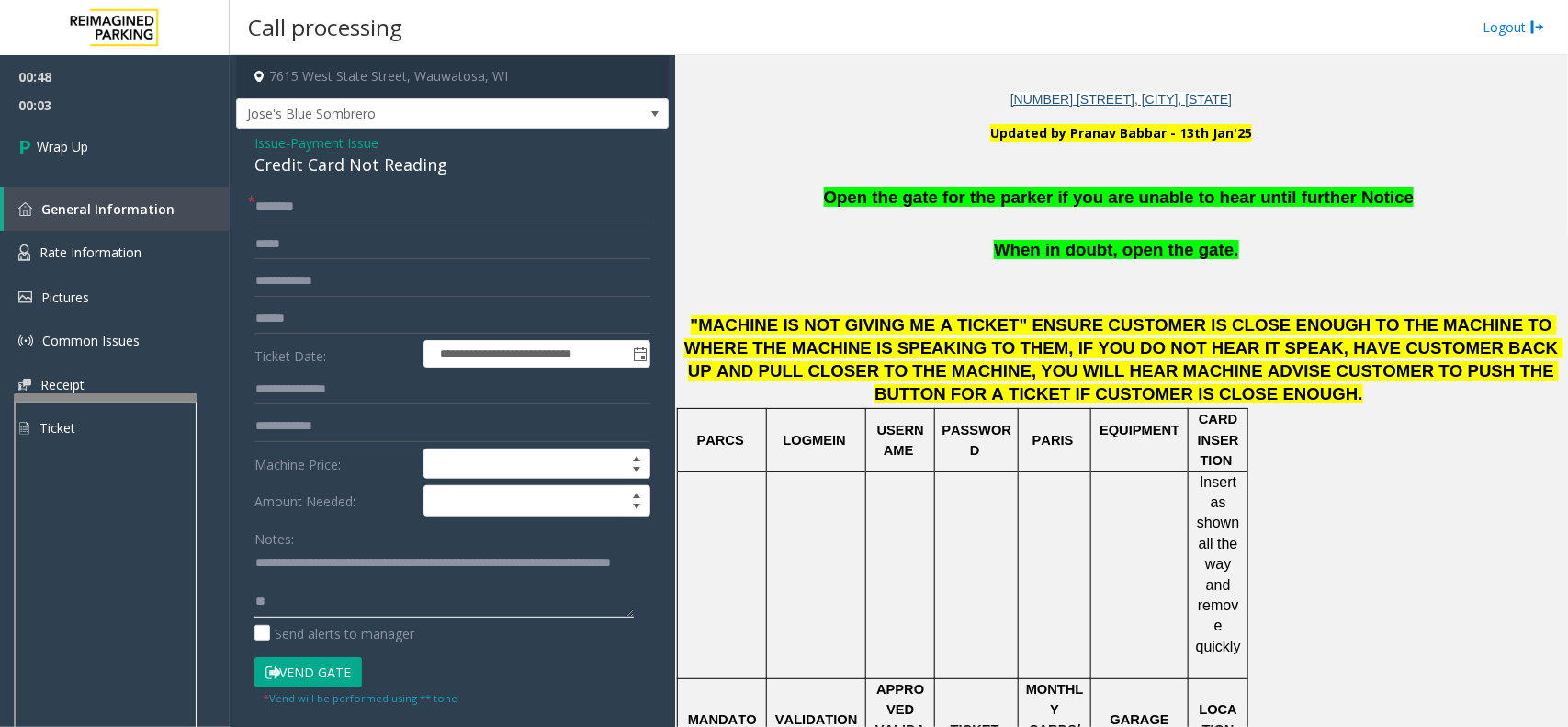 drag, startPoint x: 455, startPoint y: 598, endPoint x: 245, endPoint y: 561, distance: 213.23461 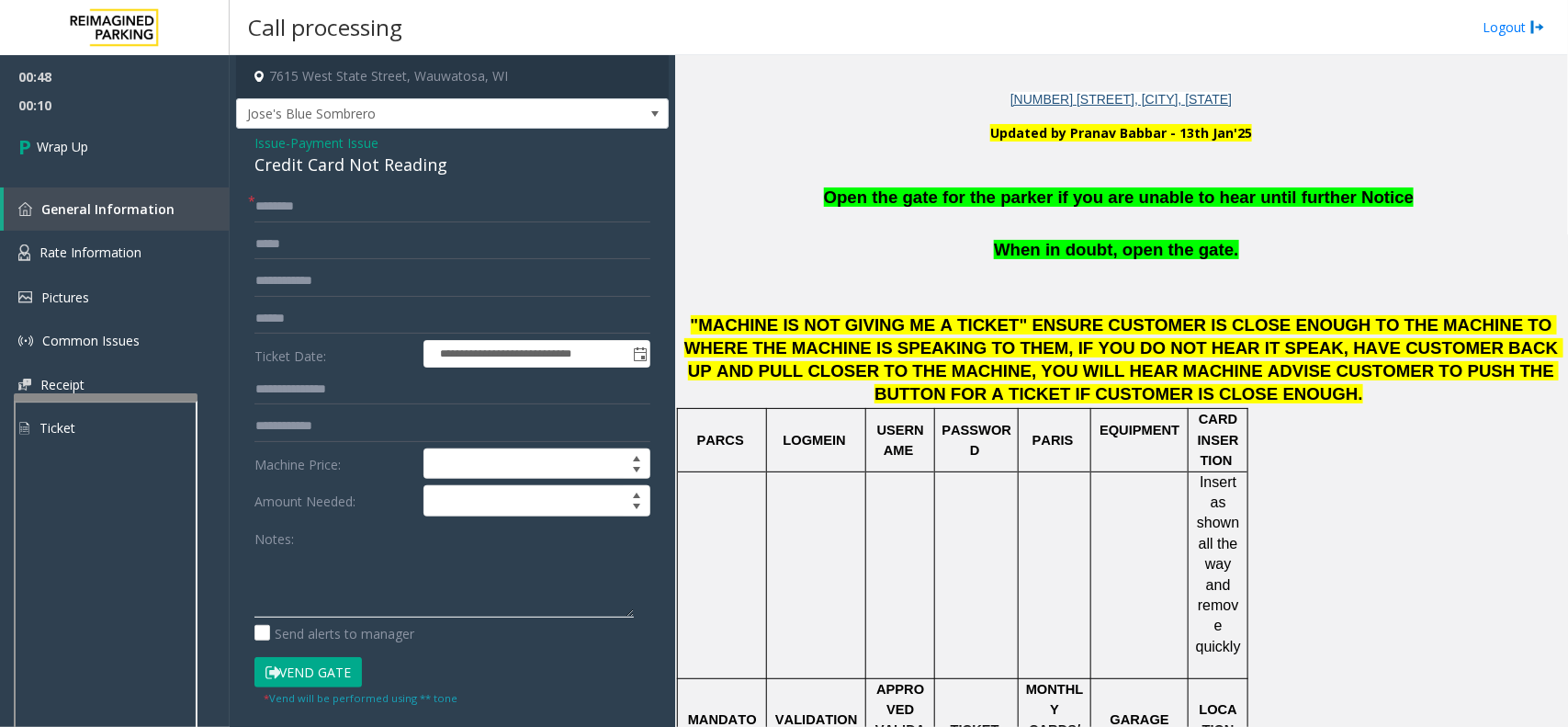 paste on "**********" 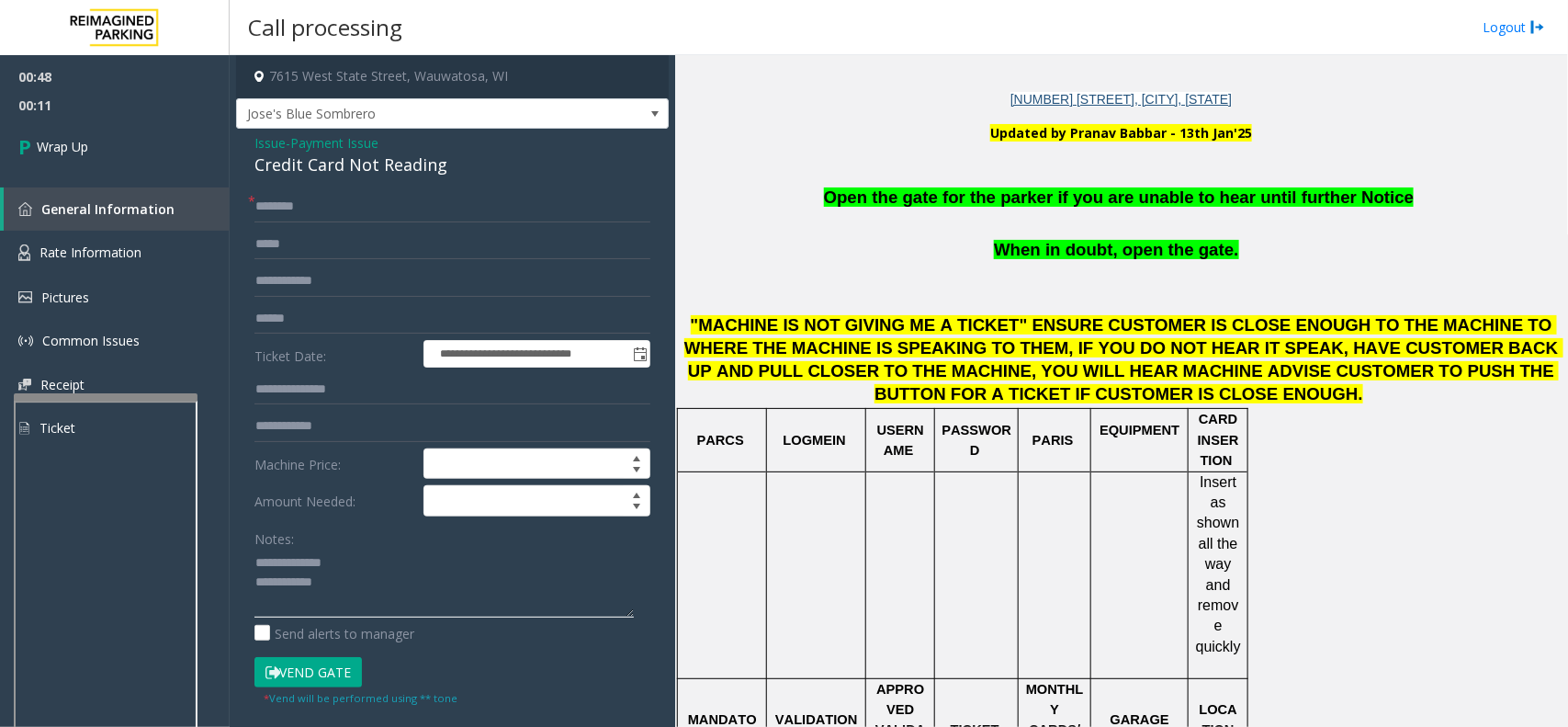 click 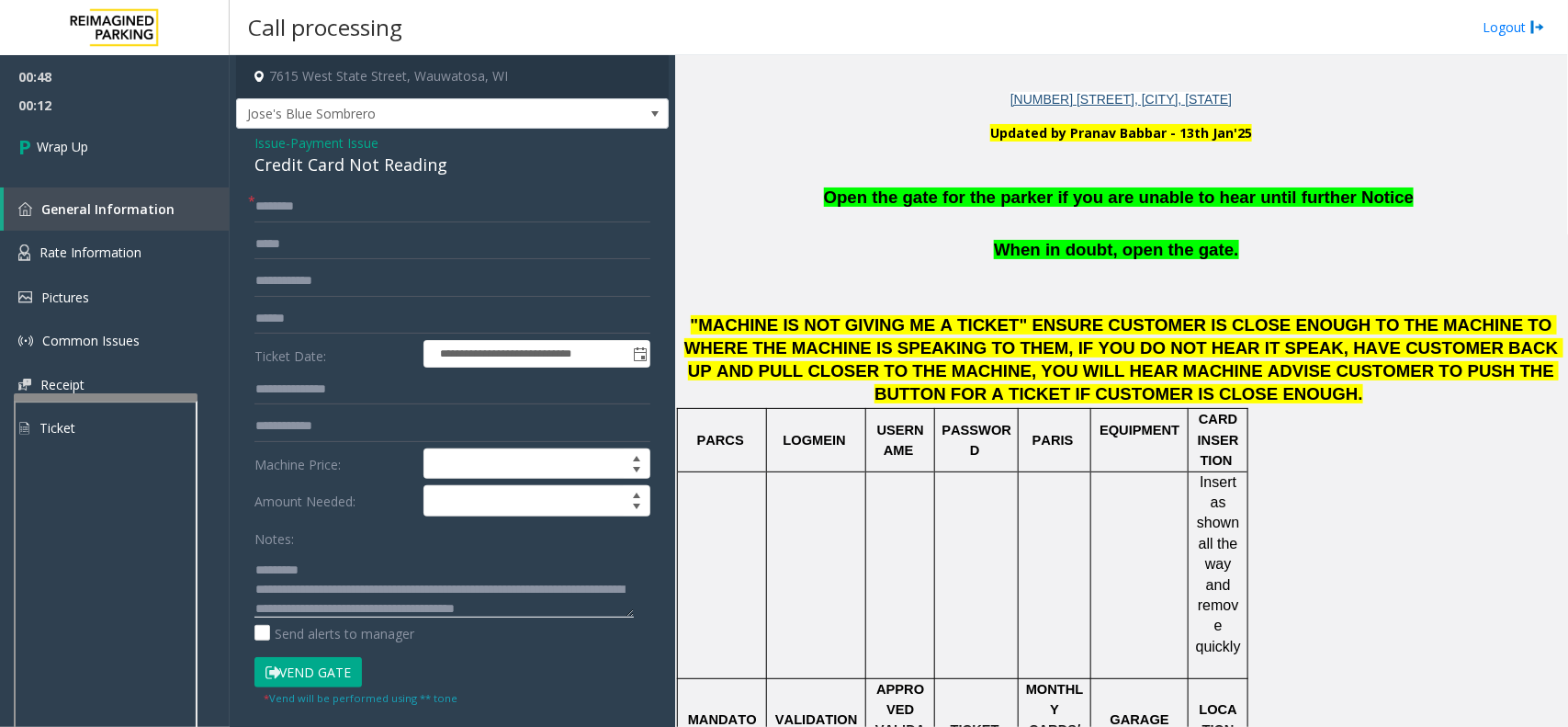 scroll, scrollTop: 0, scrollLeft: 0, axis: both 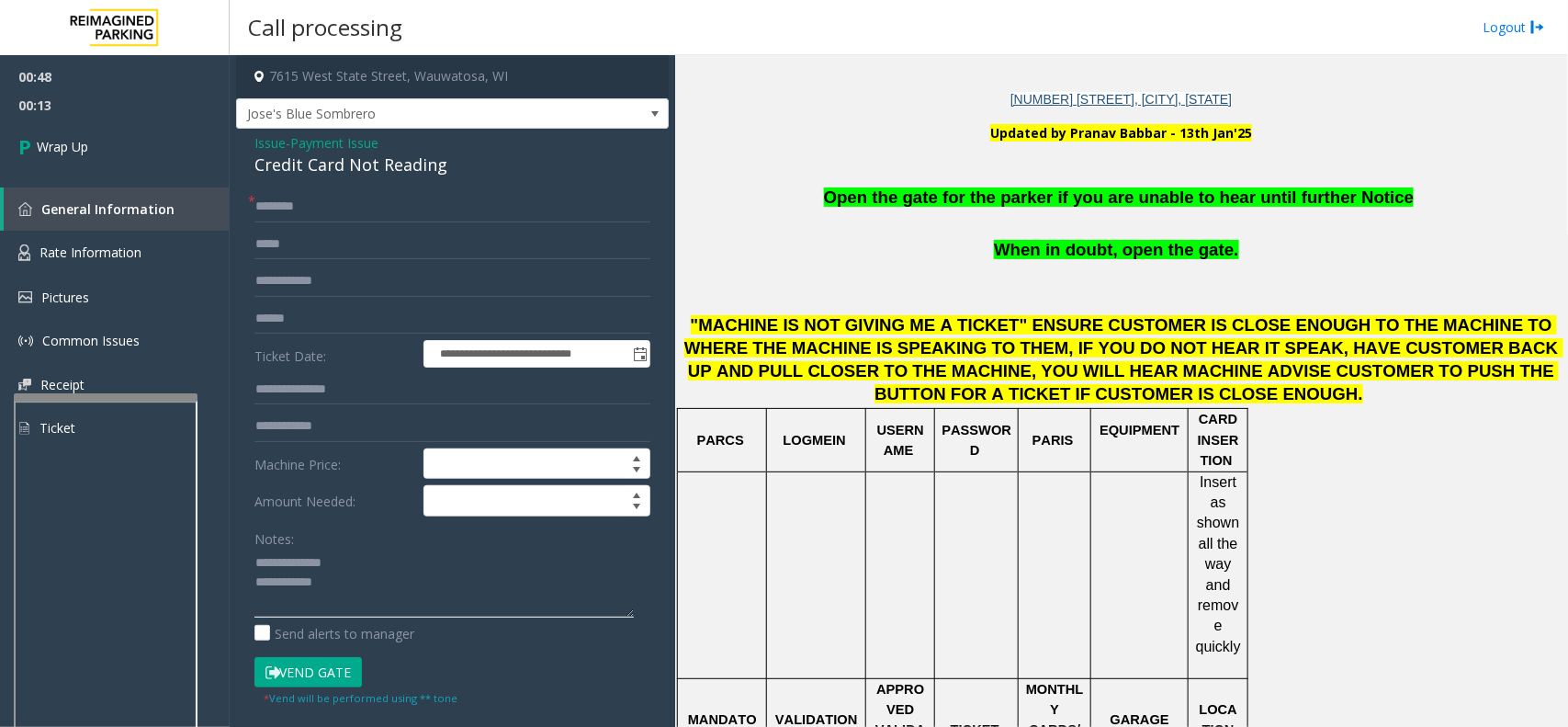 type on "**********" 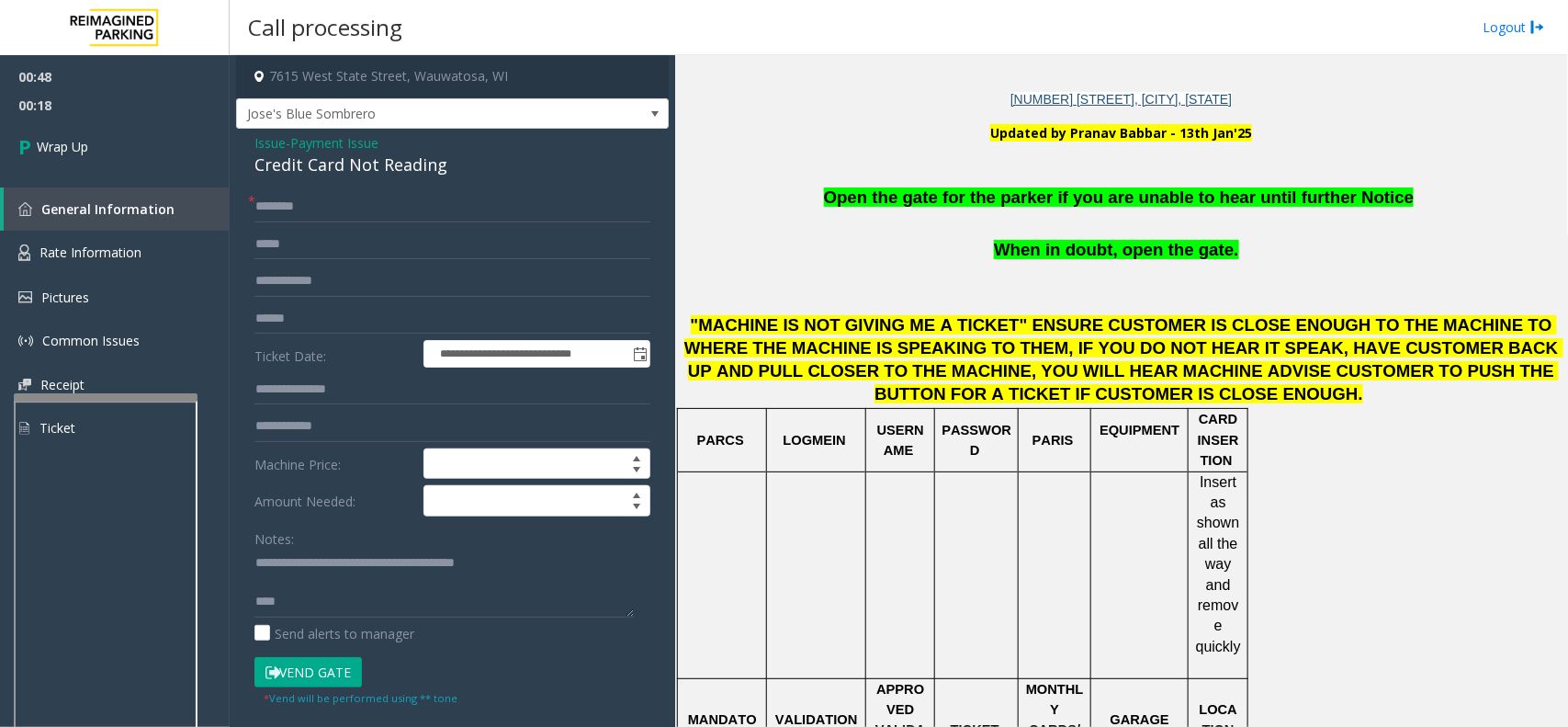 scroll, scrollTop: 116, scrollLeft: 0, axis: vertical 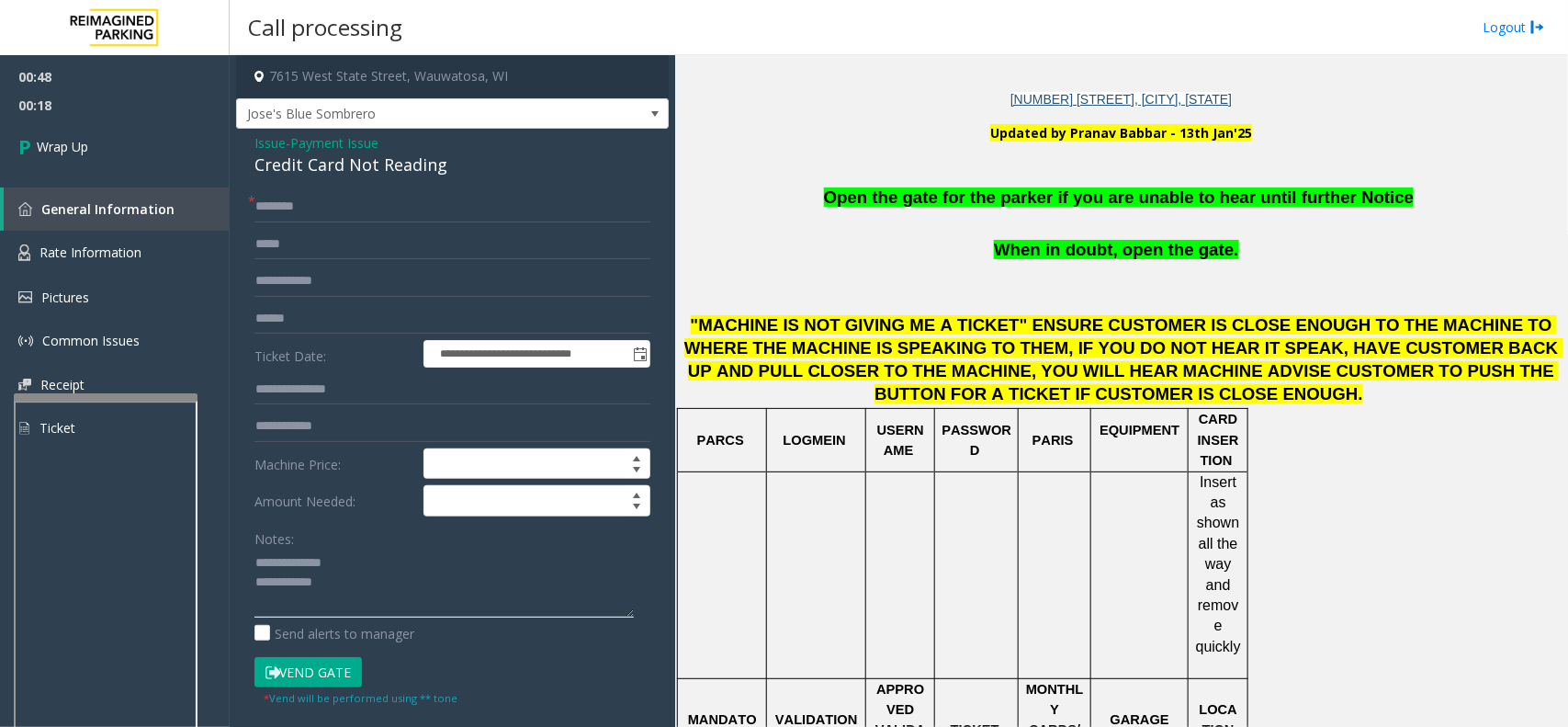 drag, startPoint x: 436, startPoint y: 608, endPoint x: 193, endPoint y: 548, distance: 250.2978 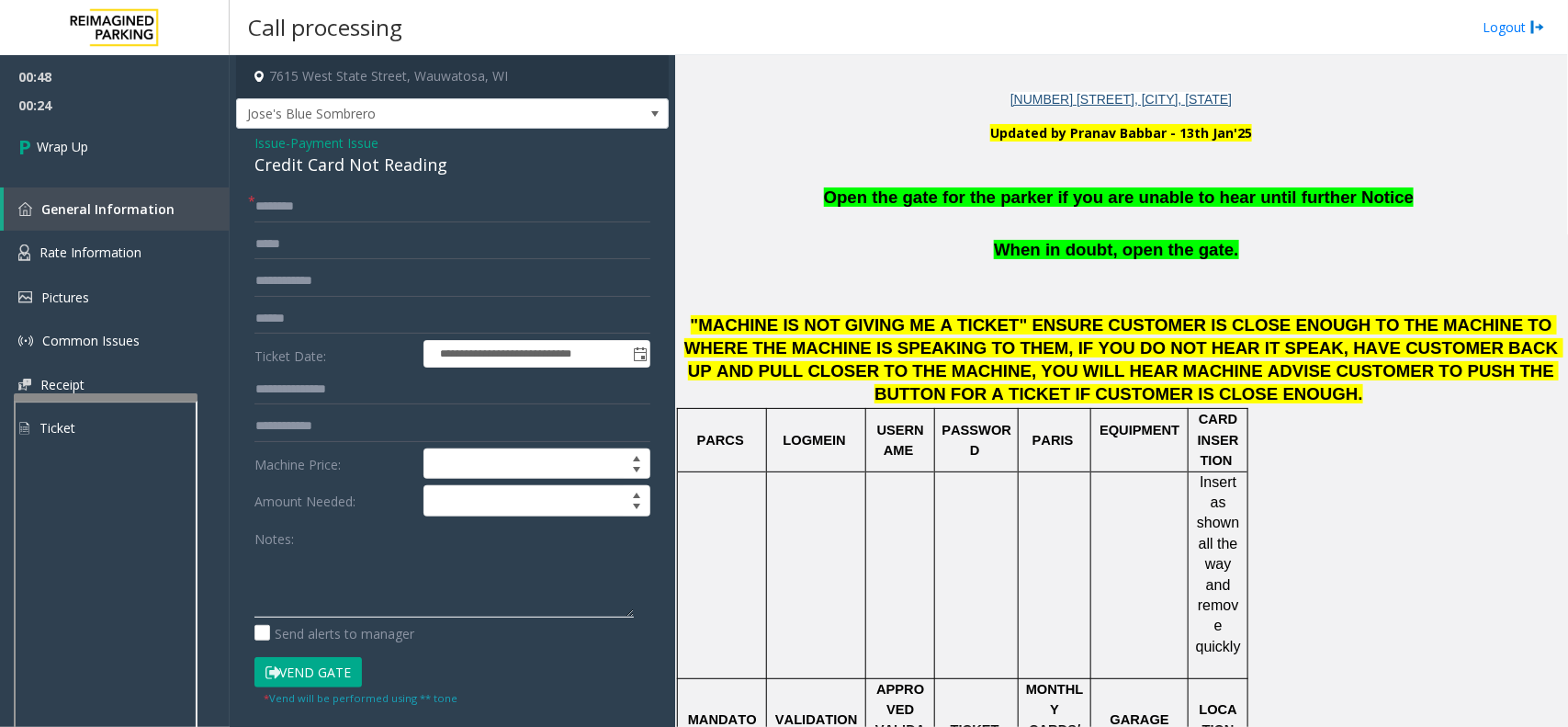paste on "**********" 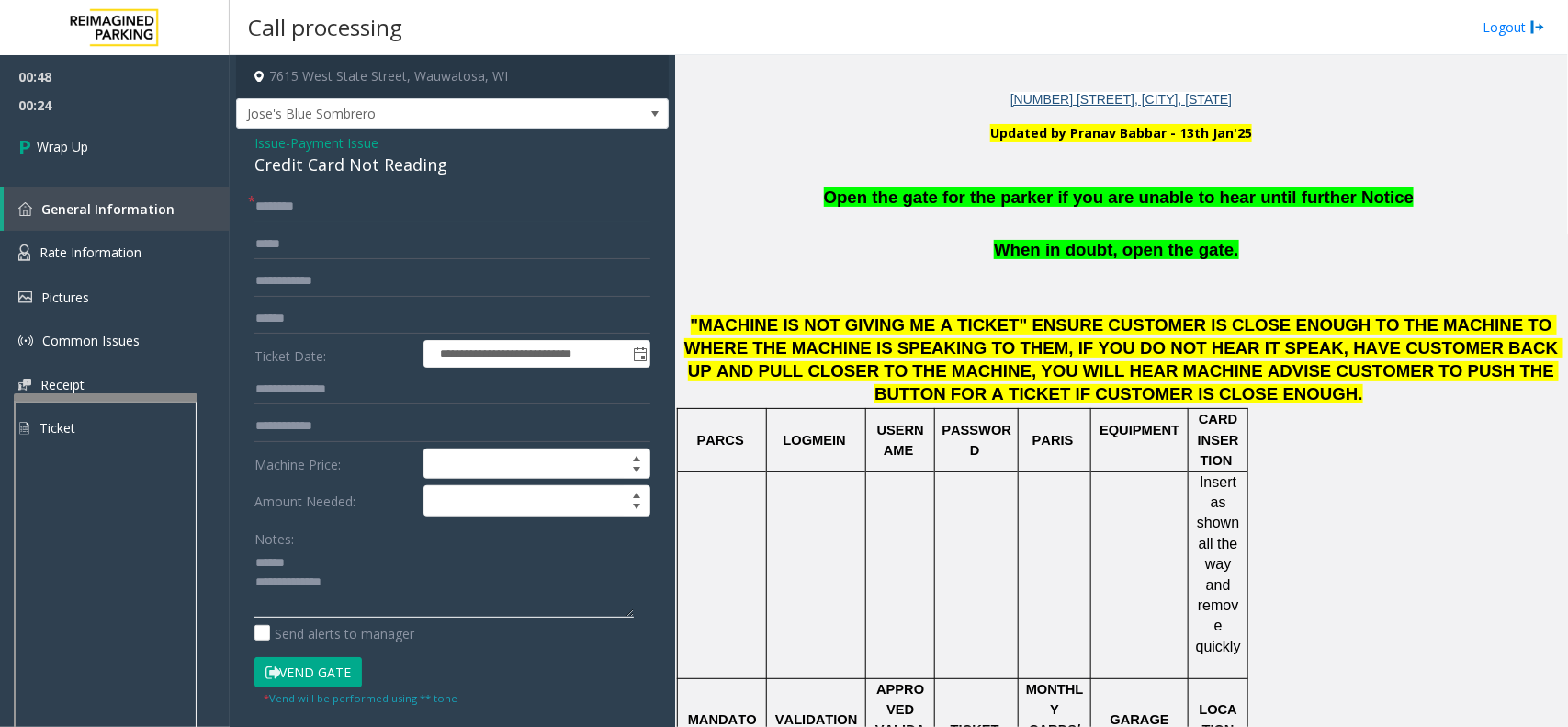 click 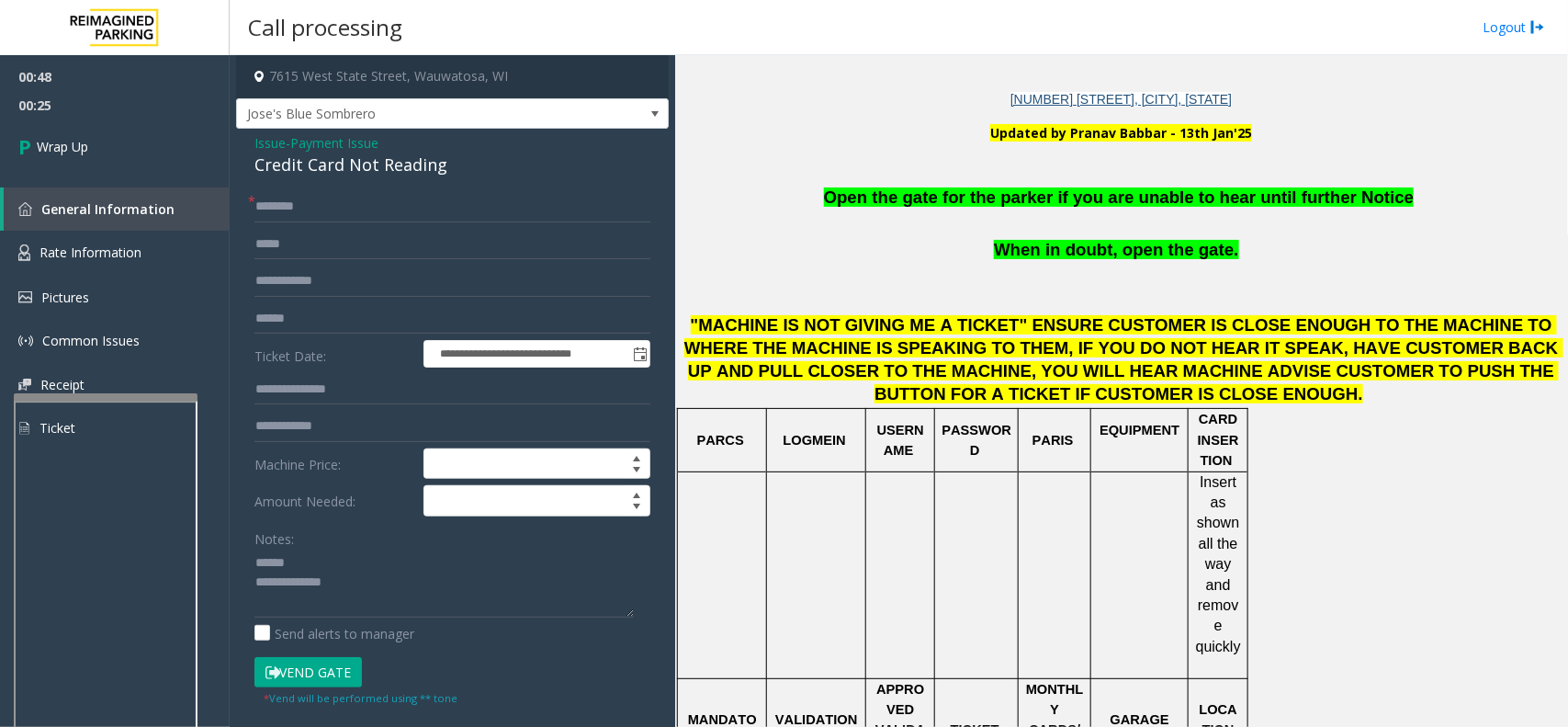 click on "Credit Card Not Reading" 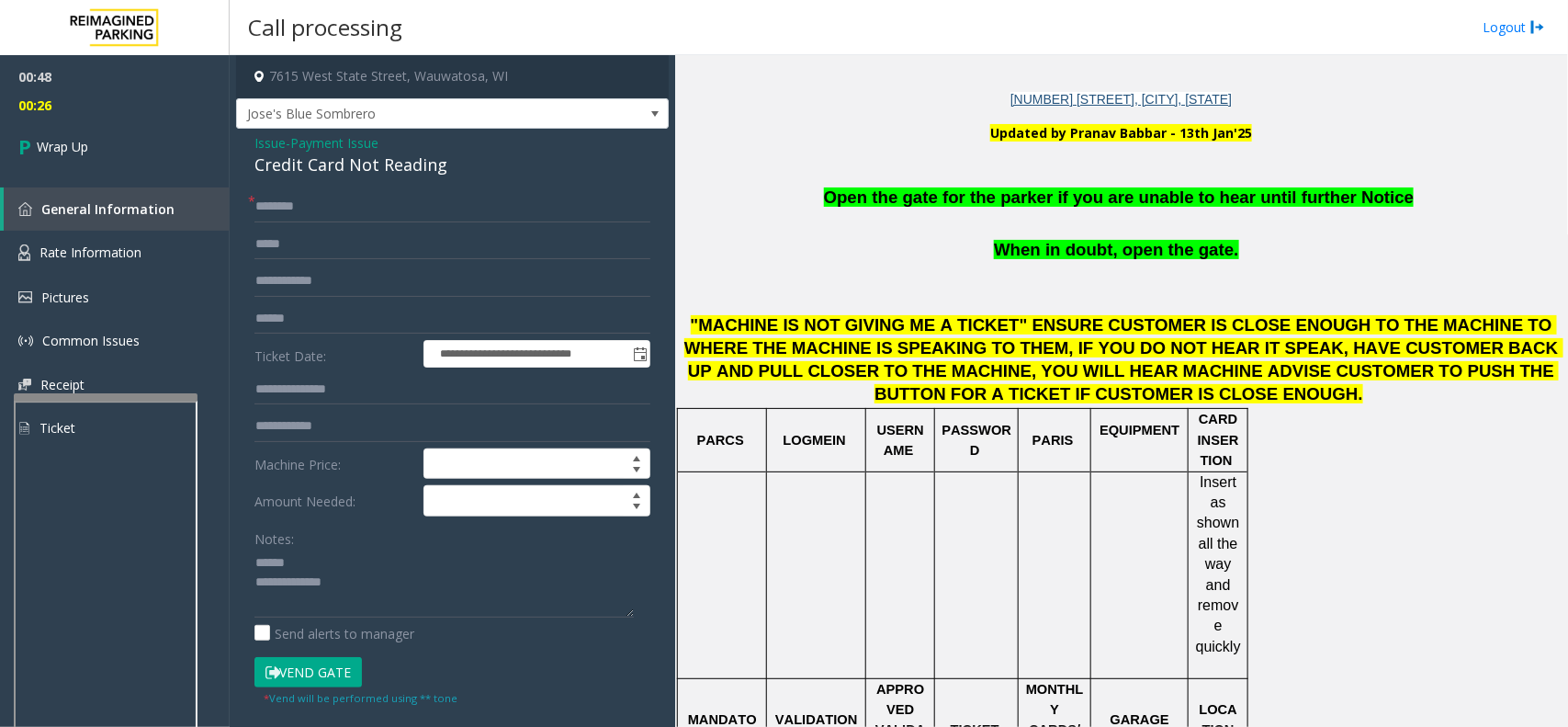 click on "Credit Card Not Reading" 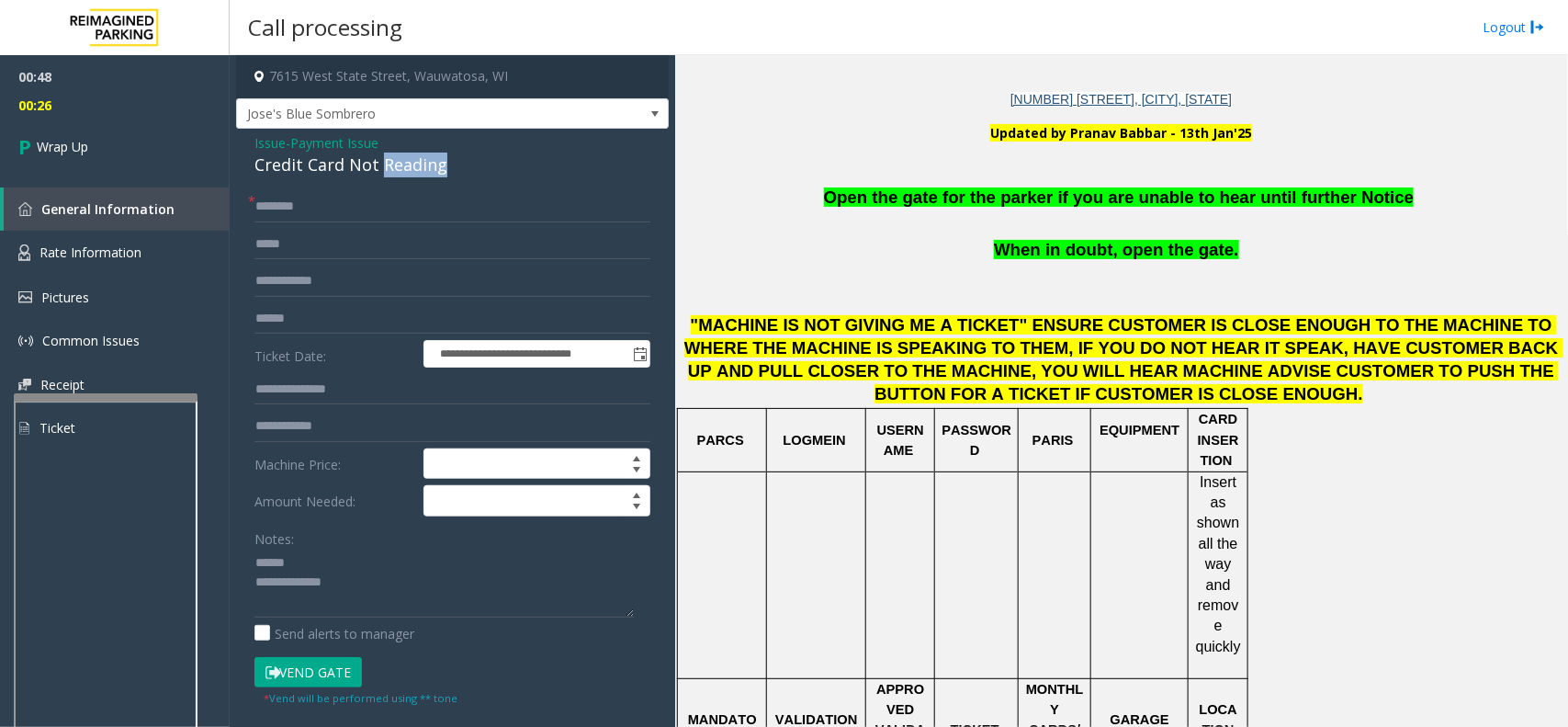 click on "Credit Card Not Reading" 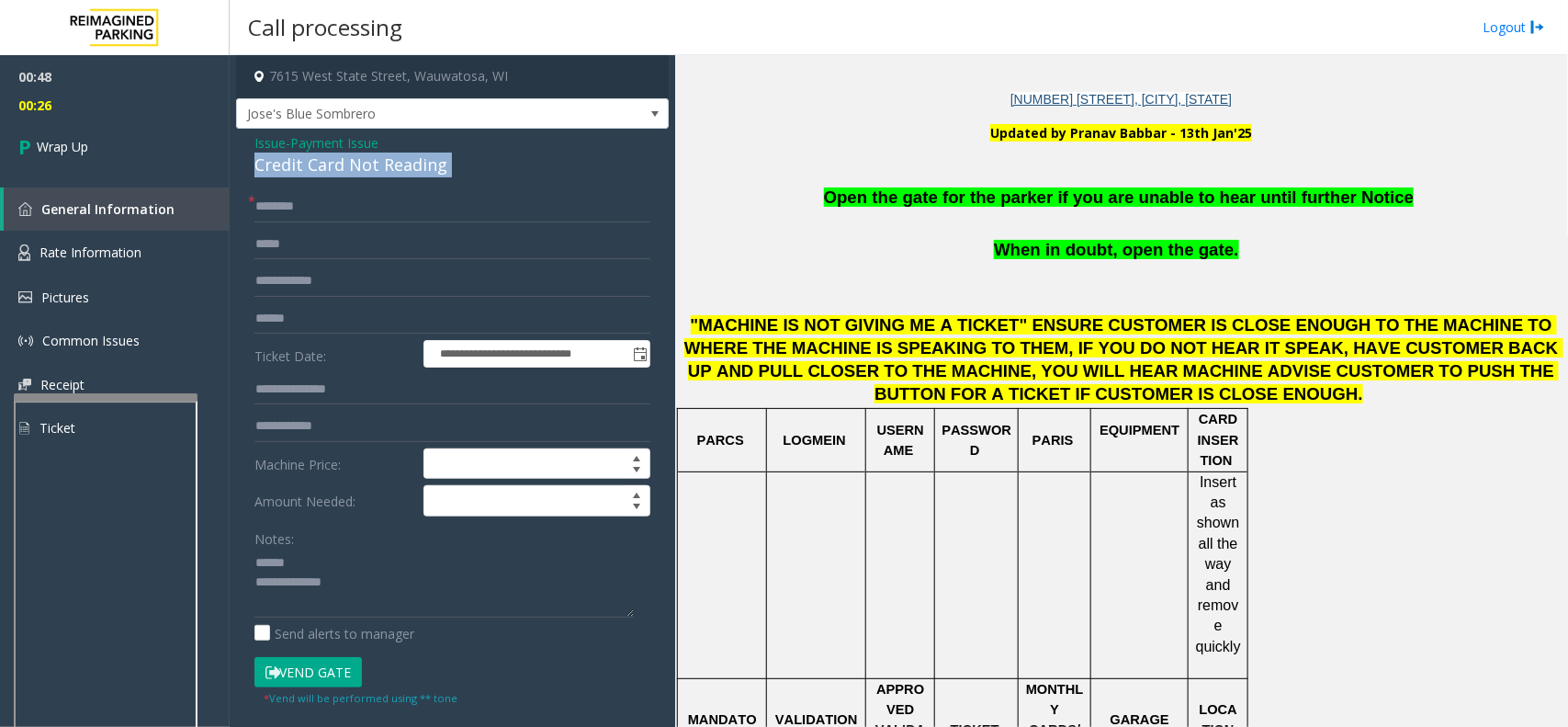 click on "Credit Card Not Reading" 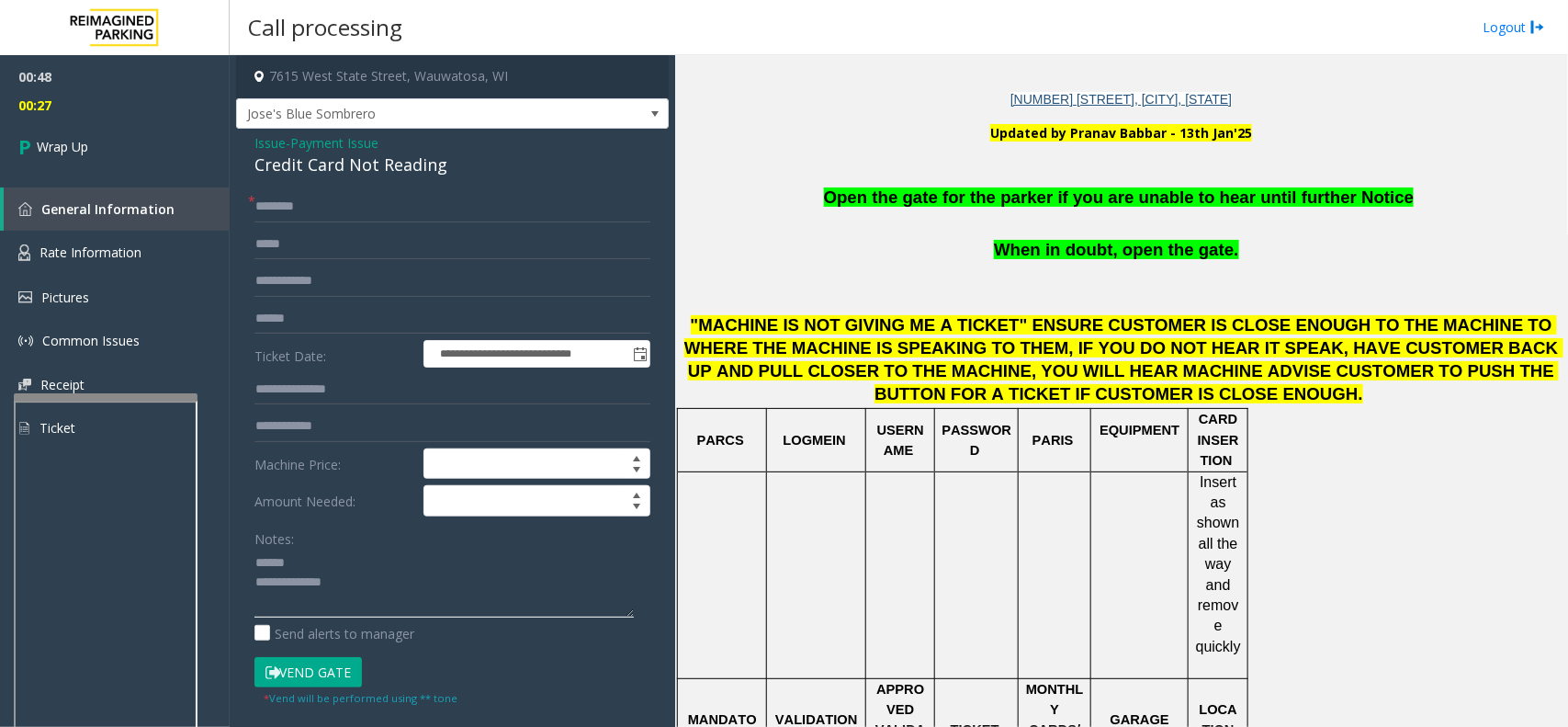paste on "**********" 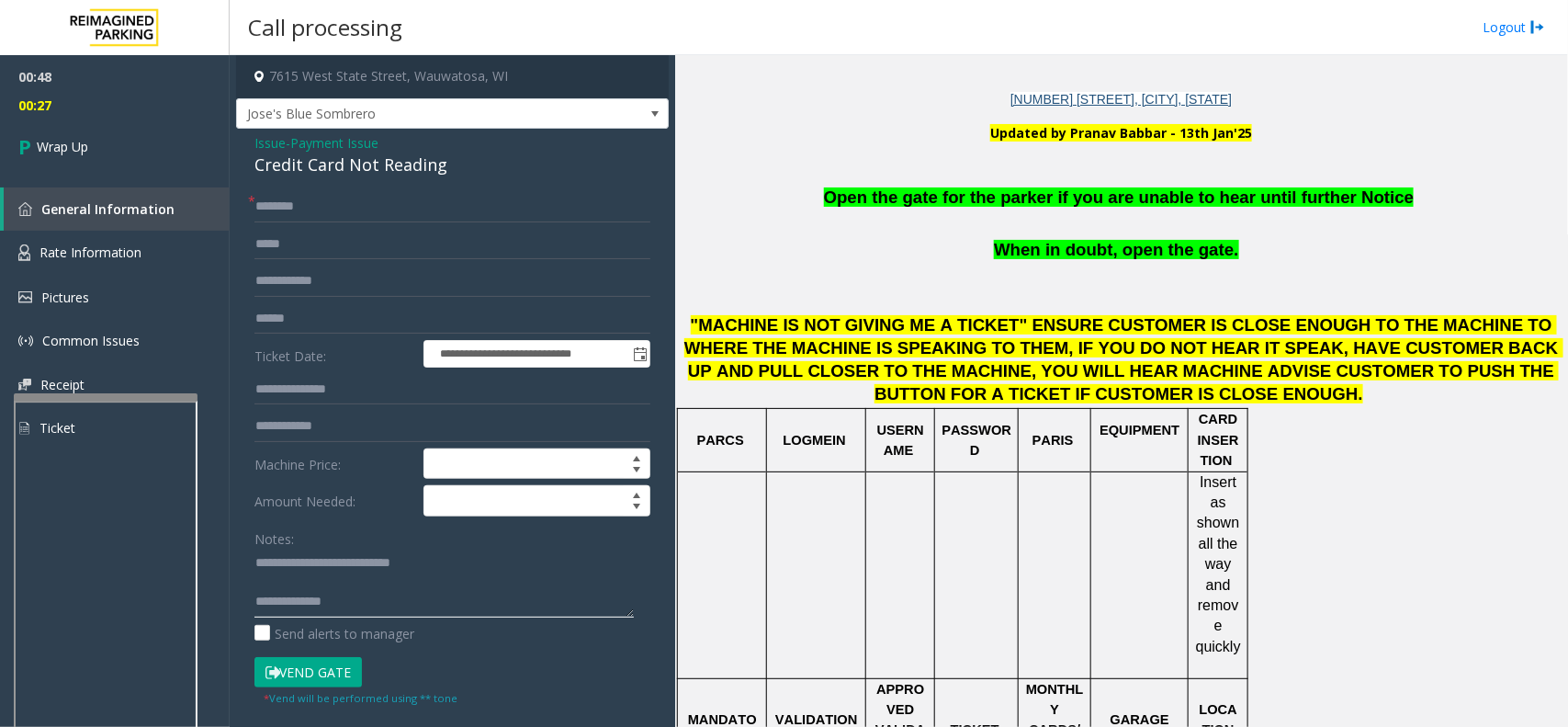 click 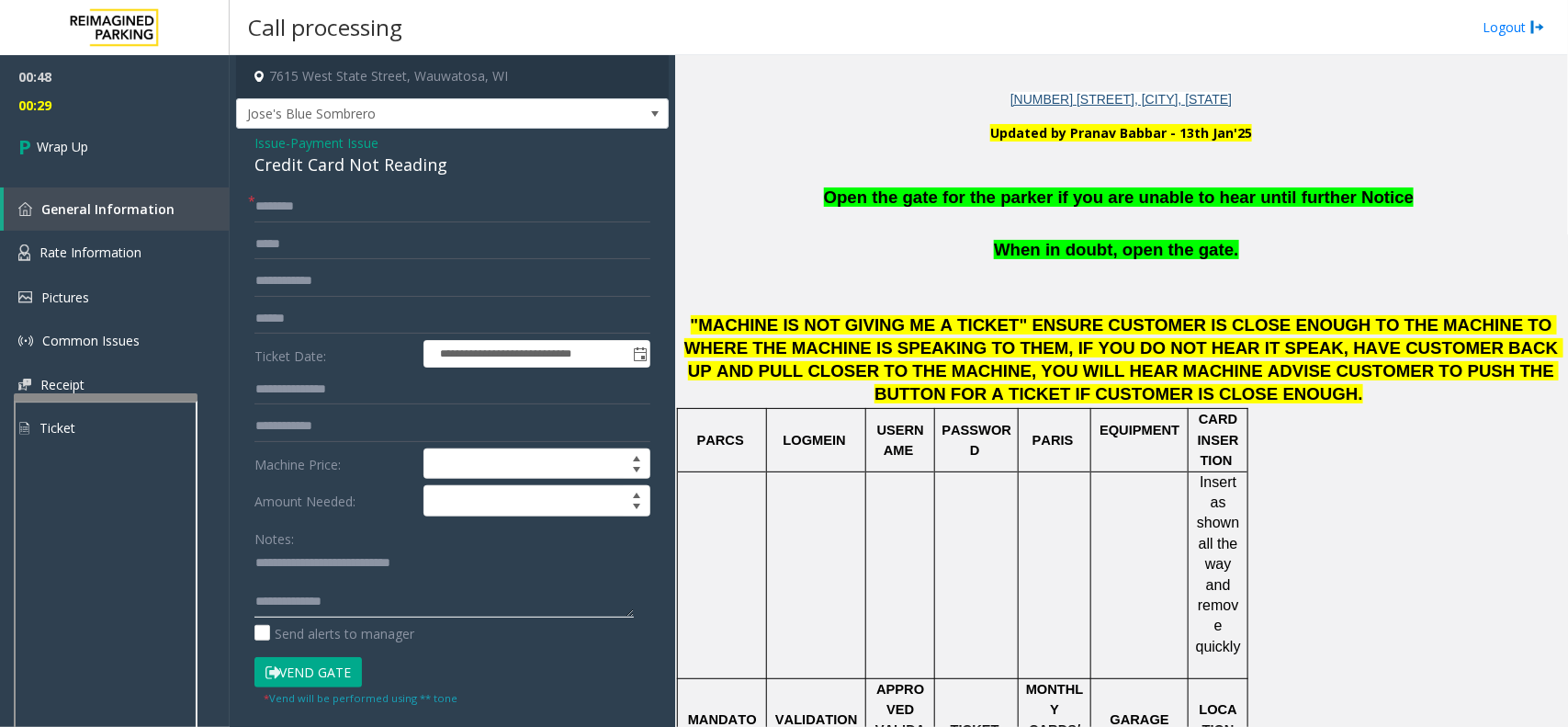 type on "**********" 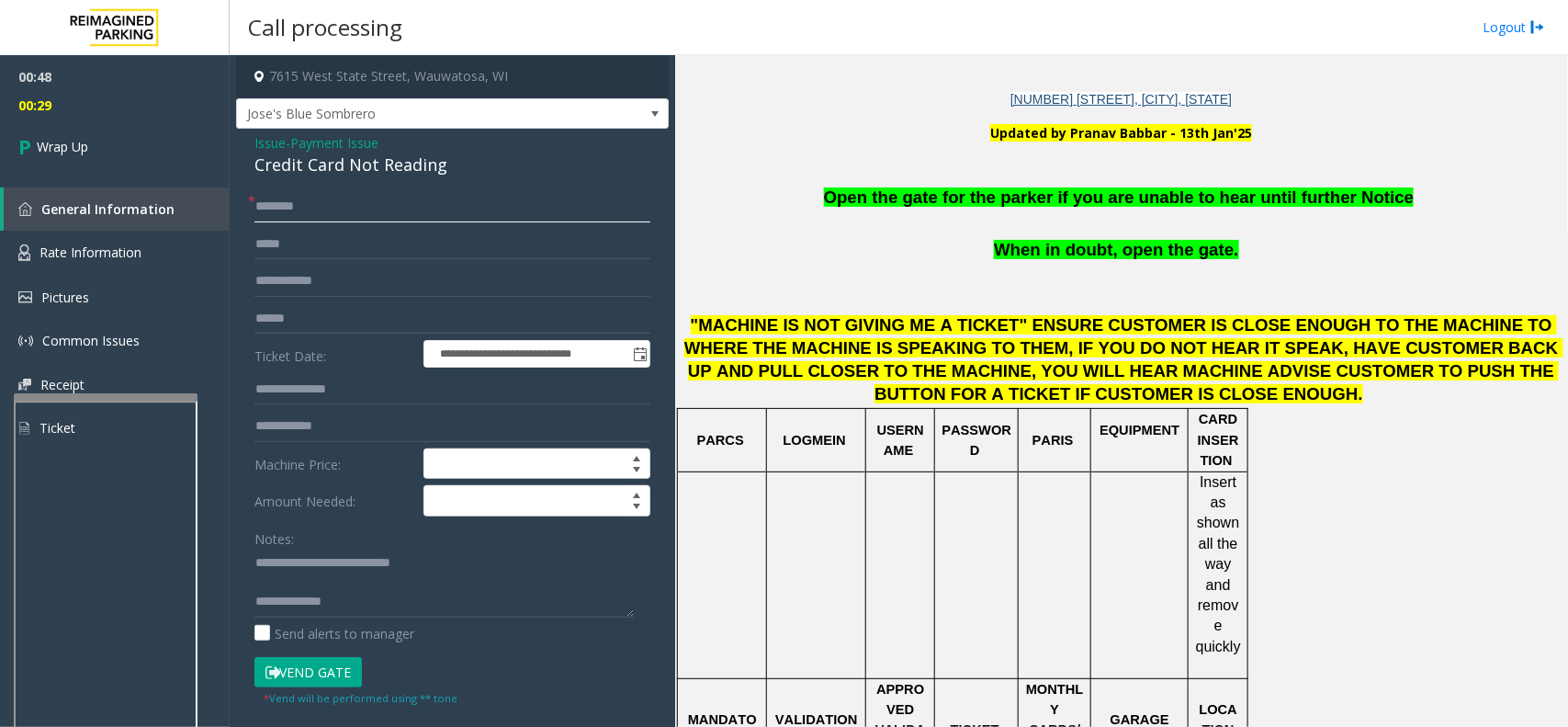click 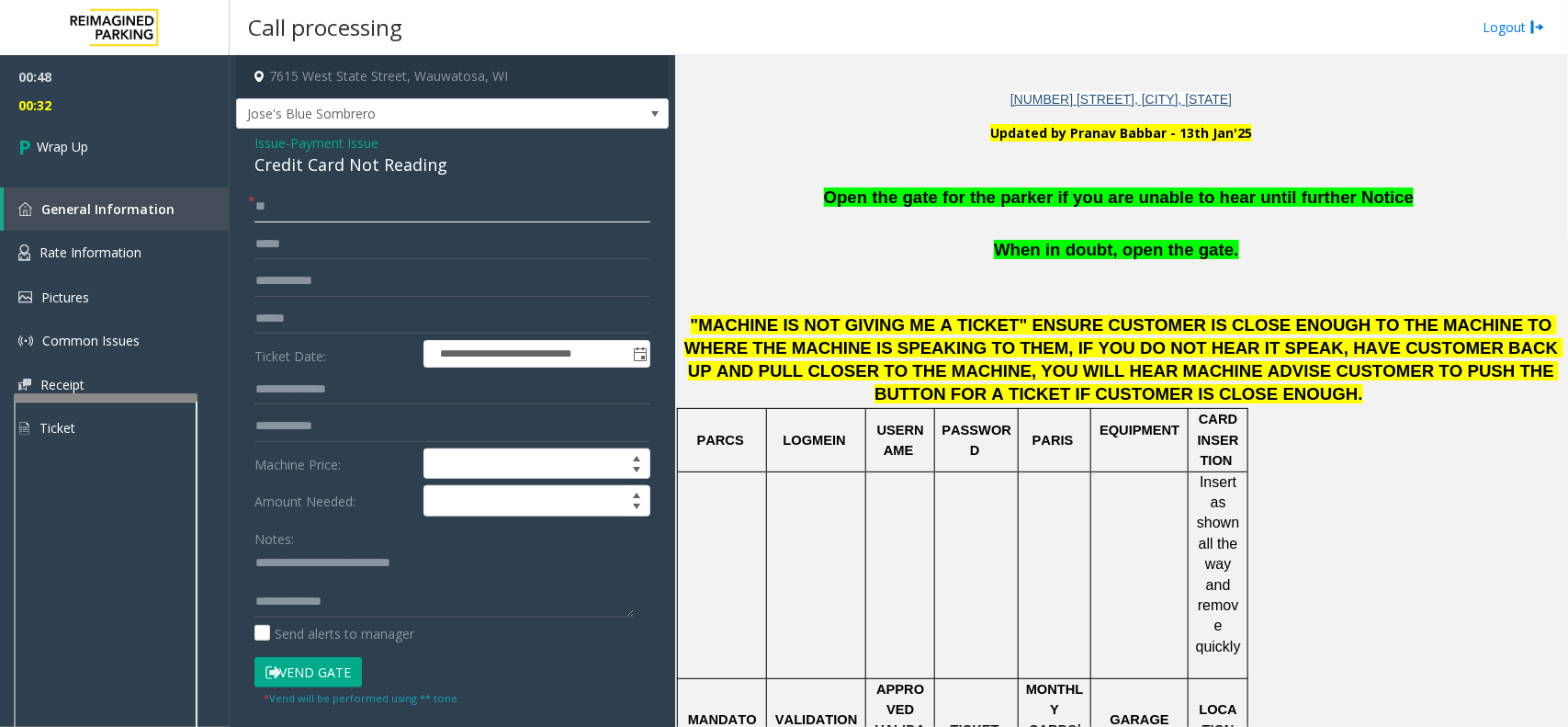 type on "**" 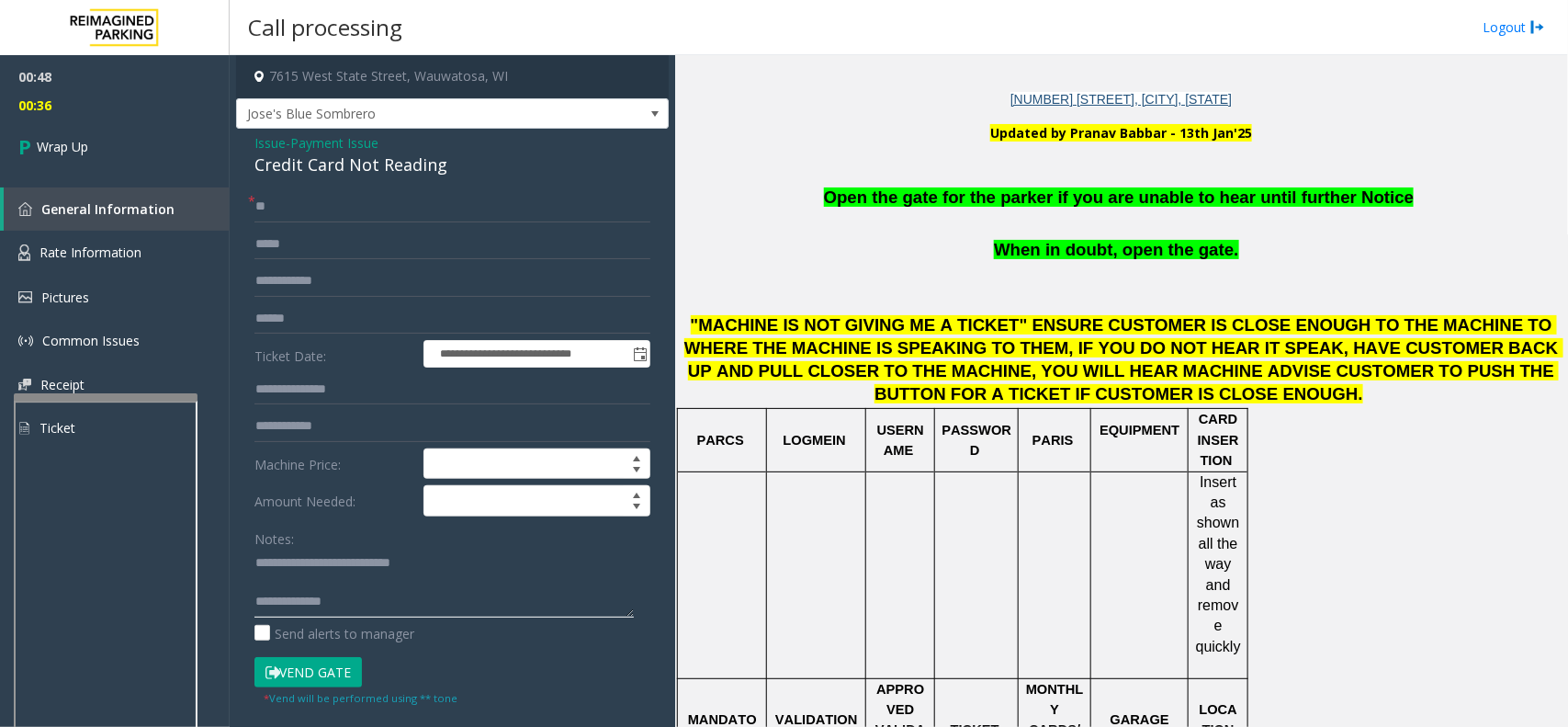 paste on "**********" 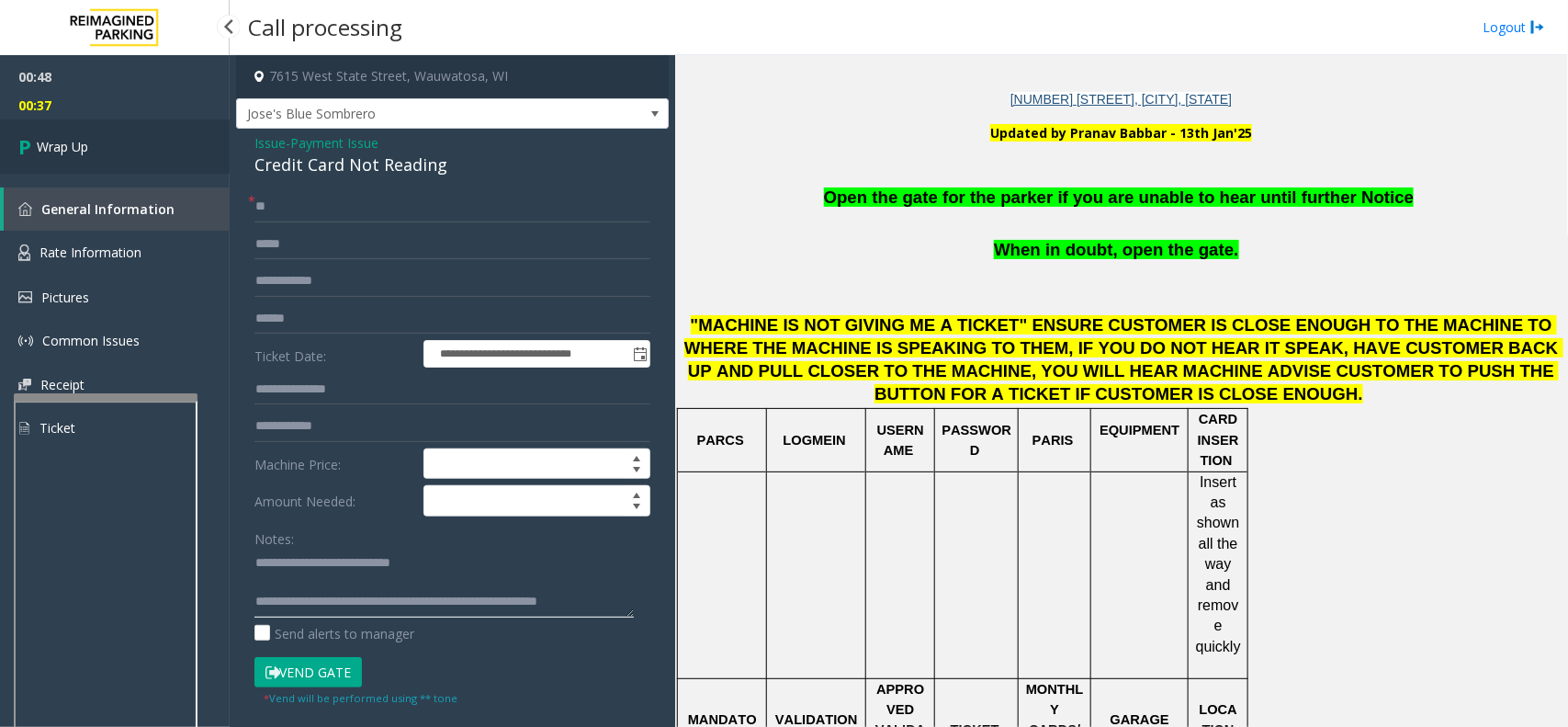 type on "**********" 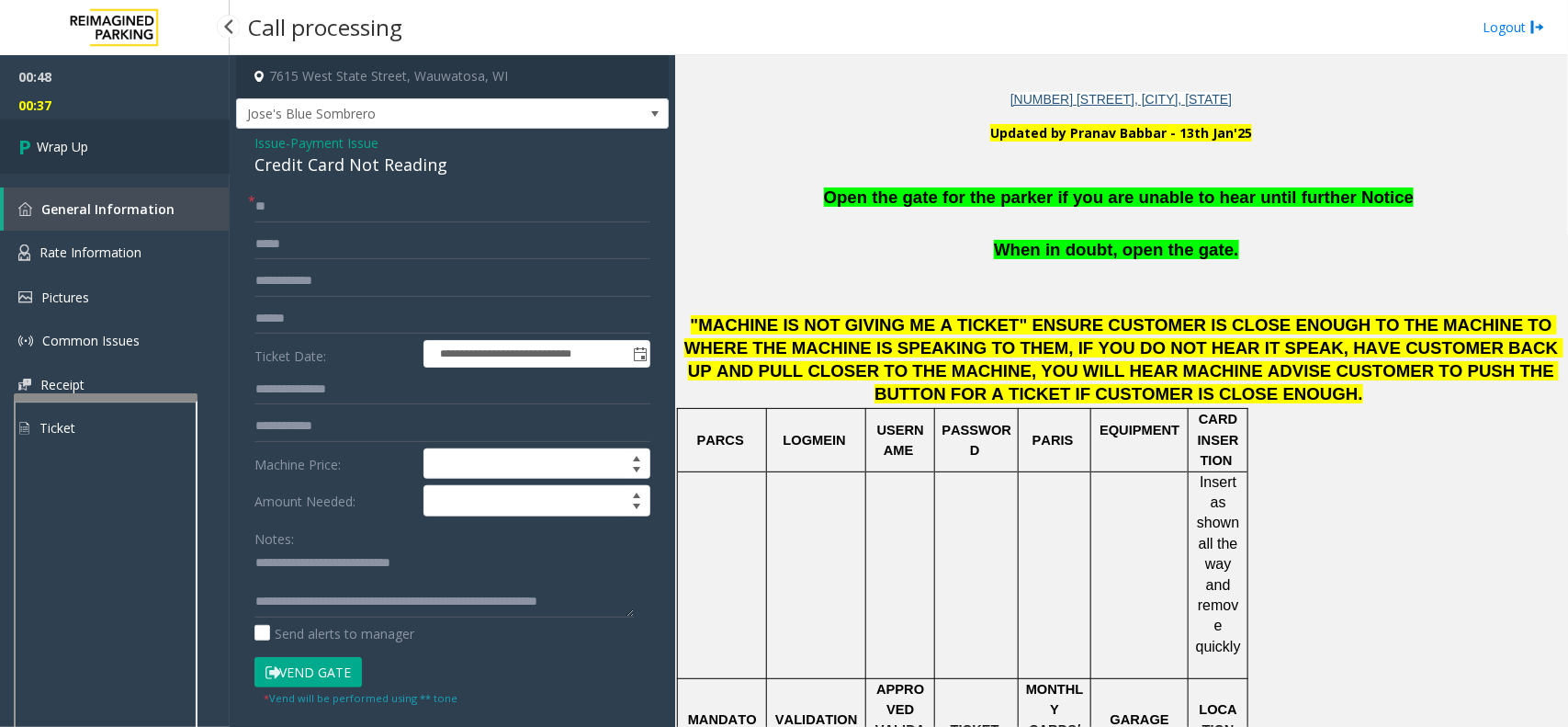 click on "Wrap Up" at bounding box center [62, 146] 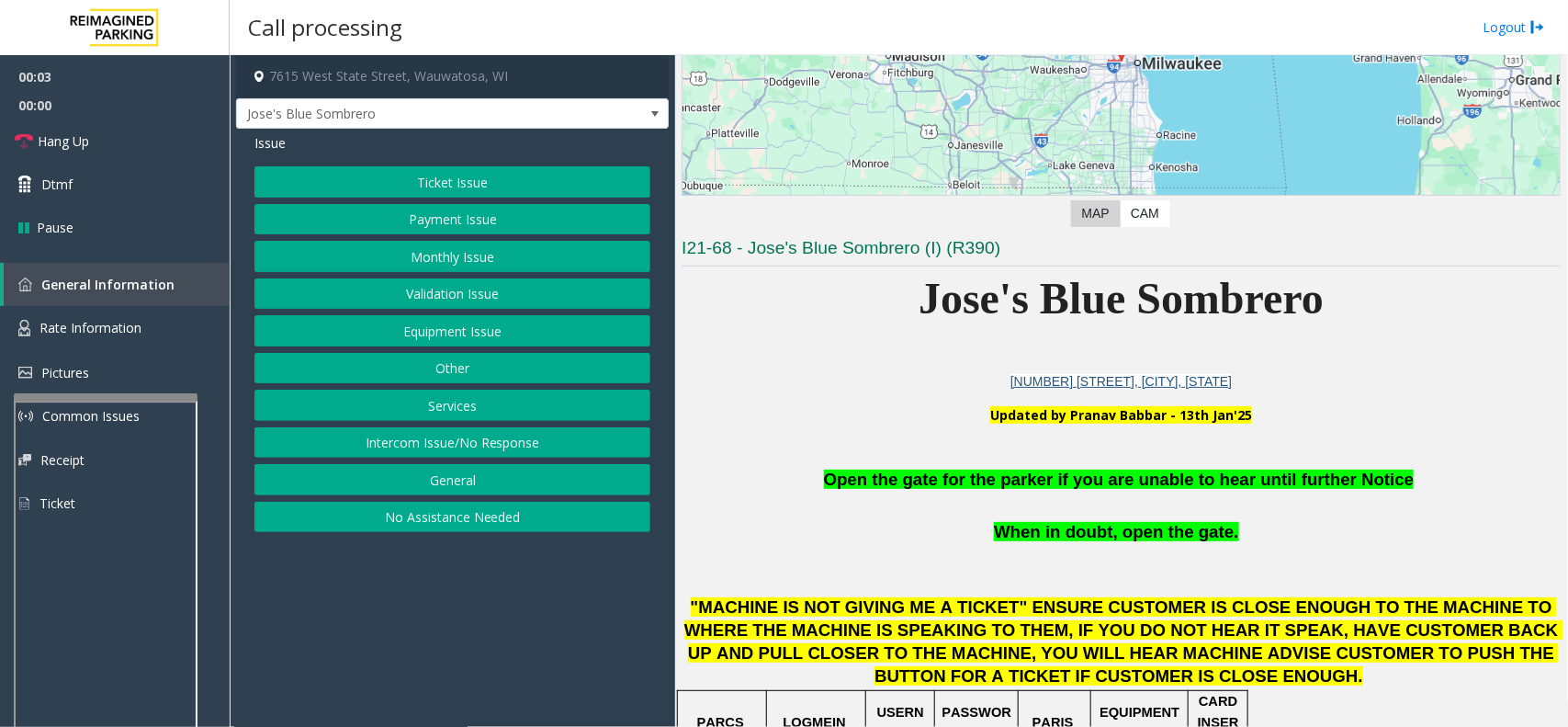 scroll, scrollTop: 345, scrollLeft: 0, axis: vertical 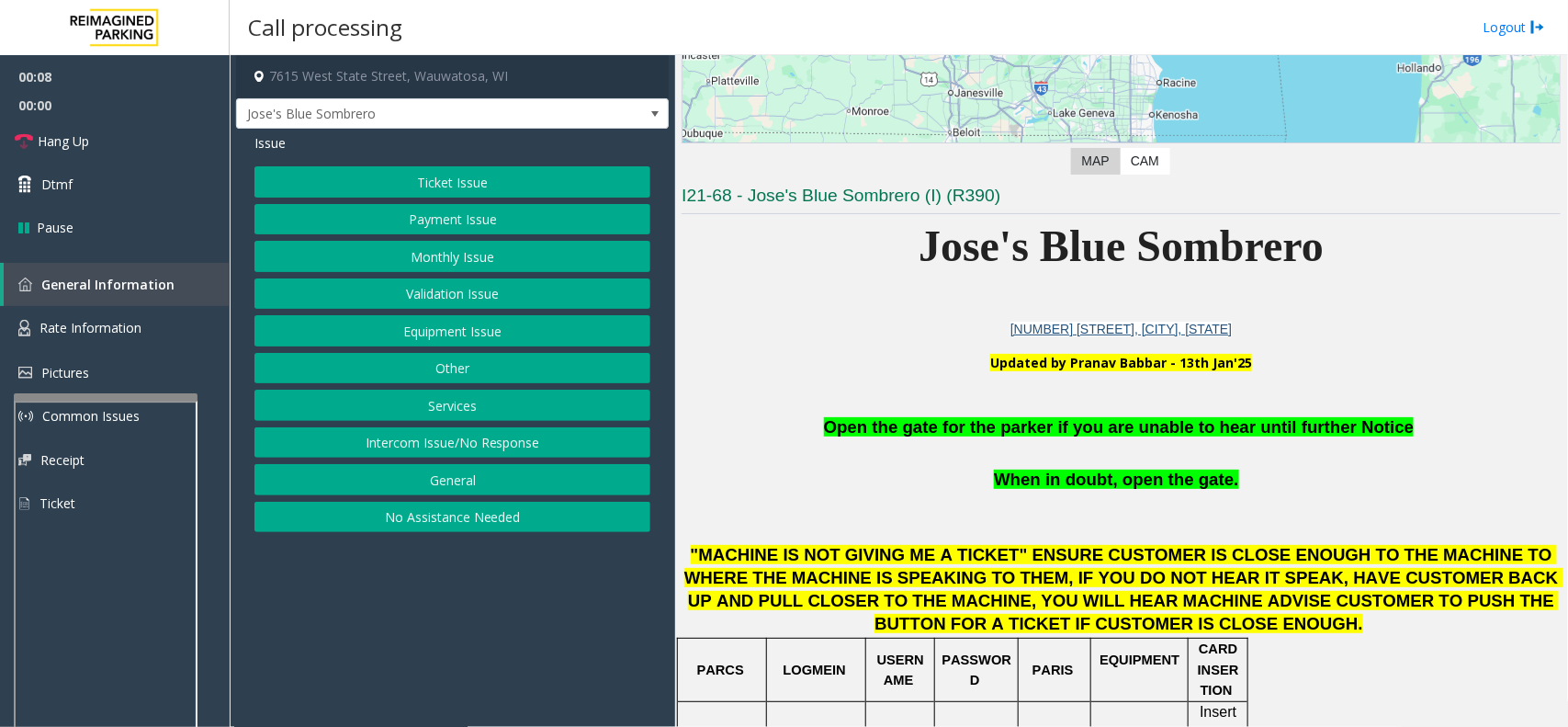 click on "Equipment Issue" 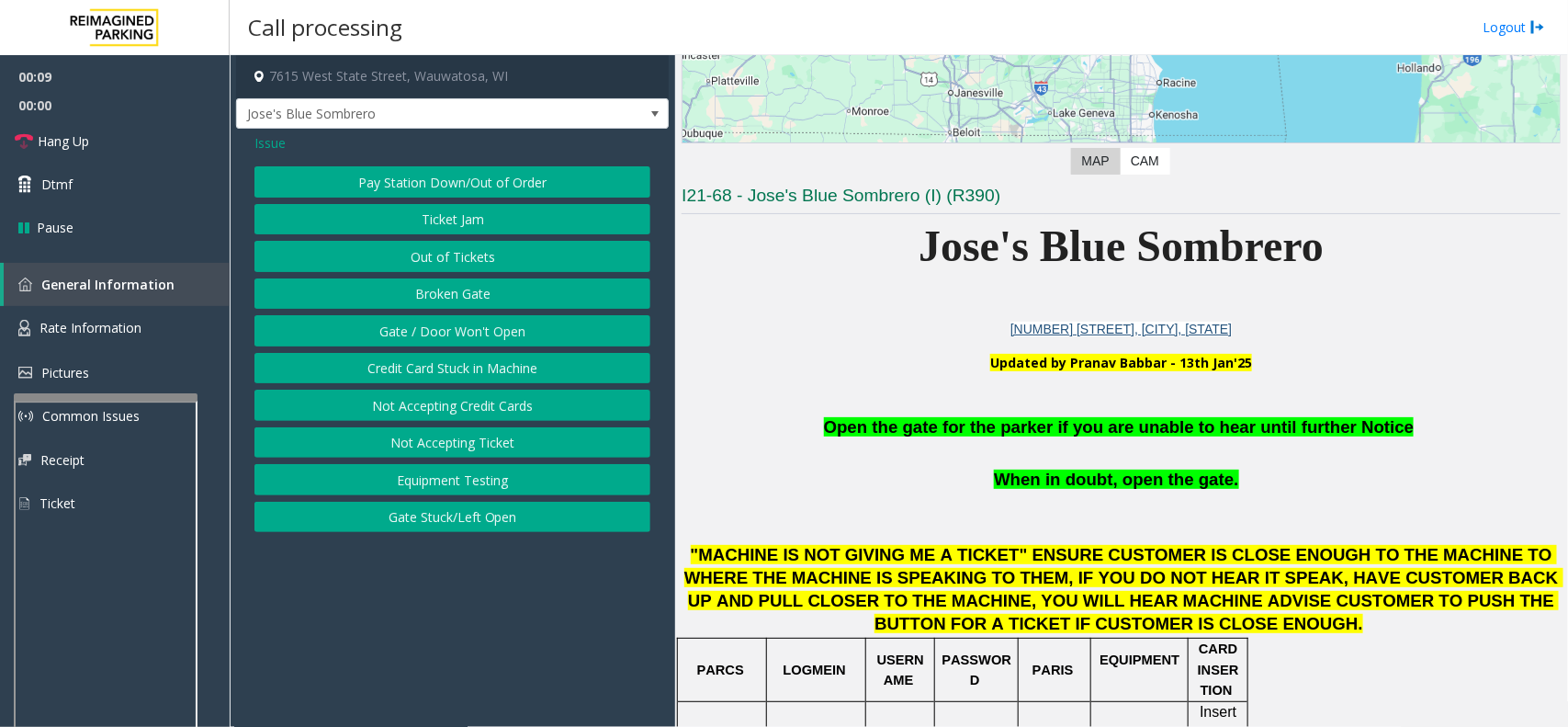 click on "Gate / Door Won't Open" 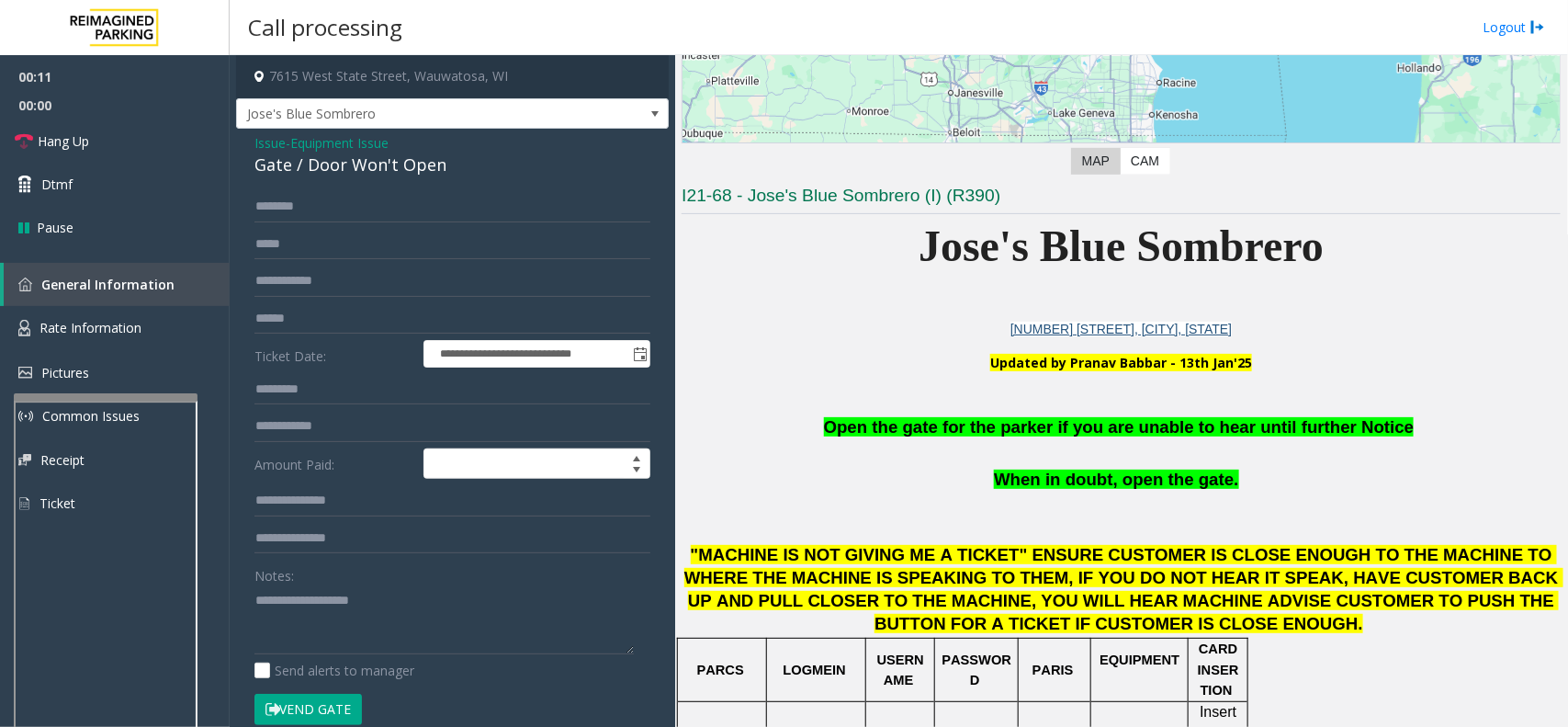 click on "Vend Gate" 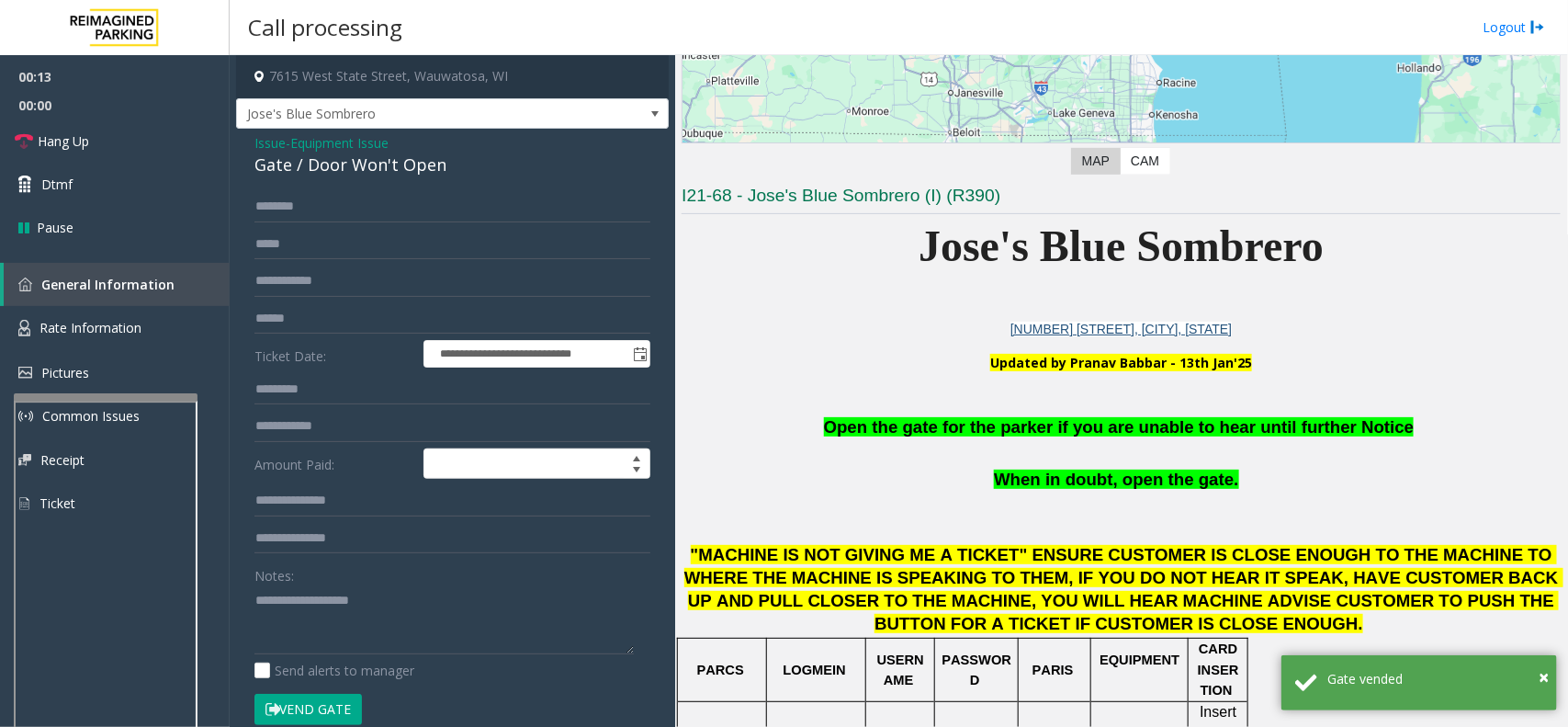 scroll, scrollTop: 460, scrollLeft: 0, axis: vertical 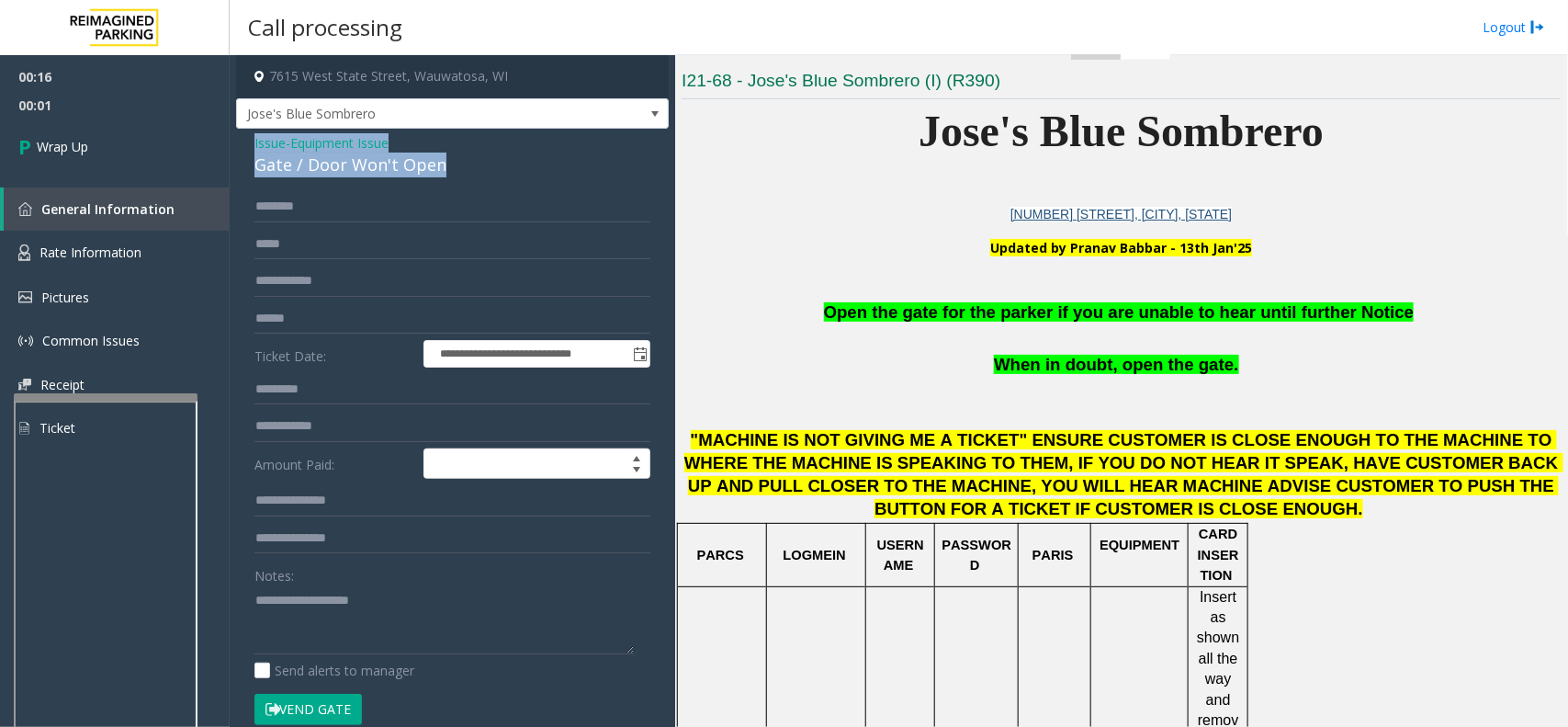 drag, startPoint x: 469, startPoint y: 159, endPoint x: 239, endPoint y: 141, distance: 230.70327 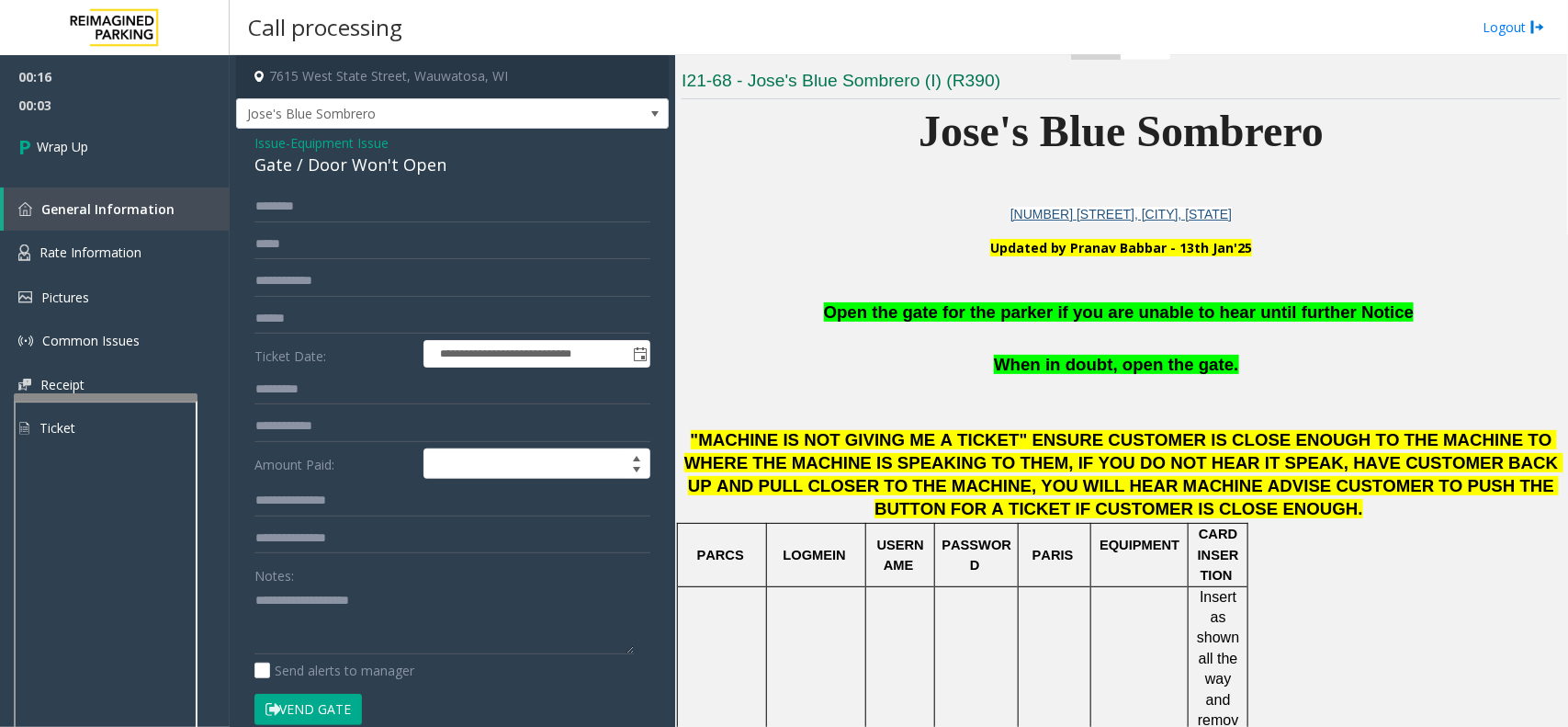 click on "Open the gate for the parker if you are unable to hear until further Notice" 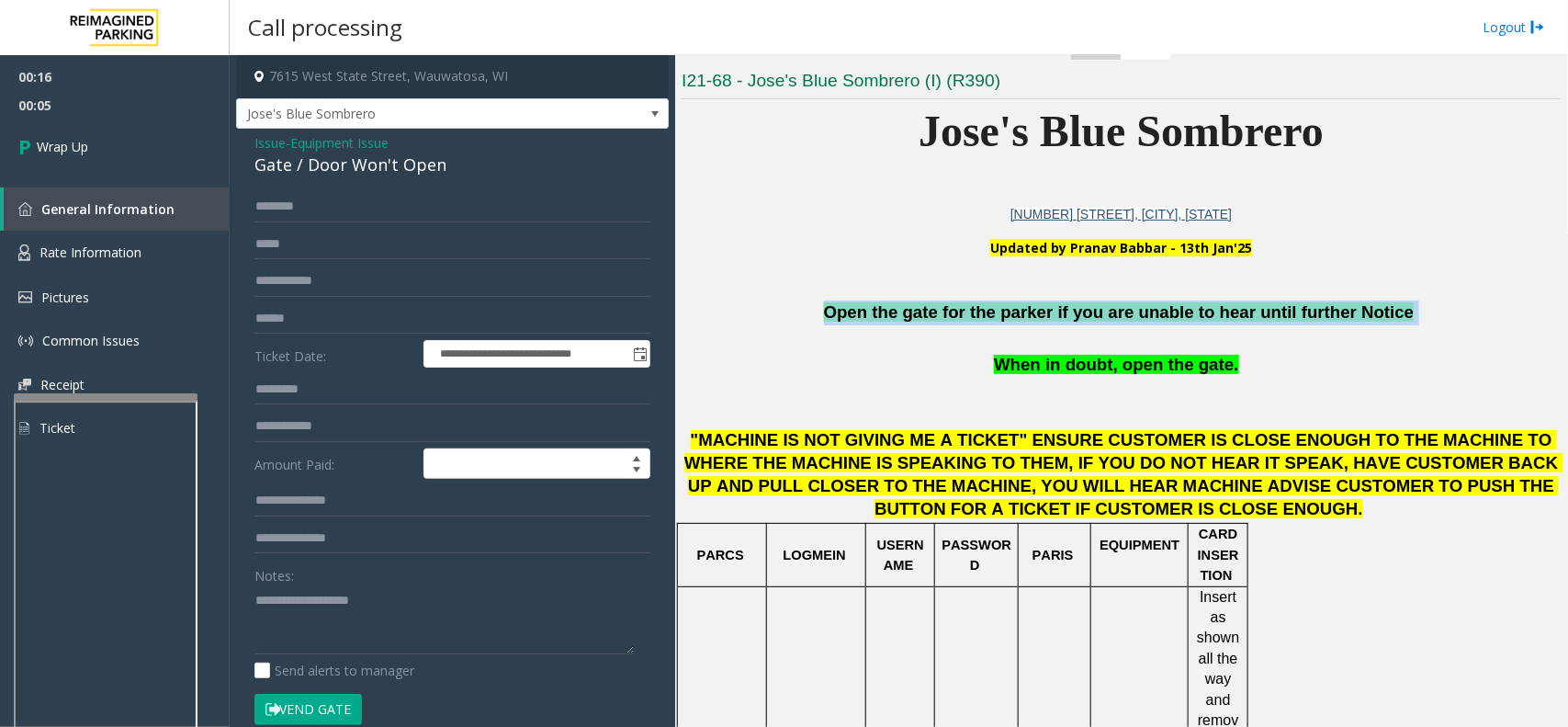 drag, startPoint x: 1384, startPoint y: 305, endPoint x: 818, endPoint y: 304, distance: 566.0009 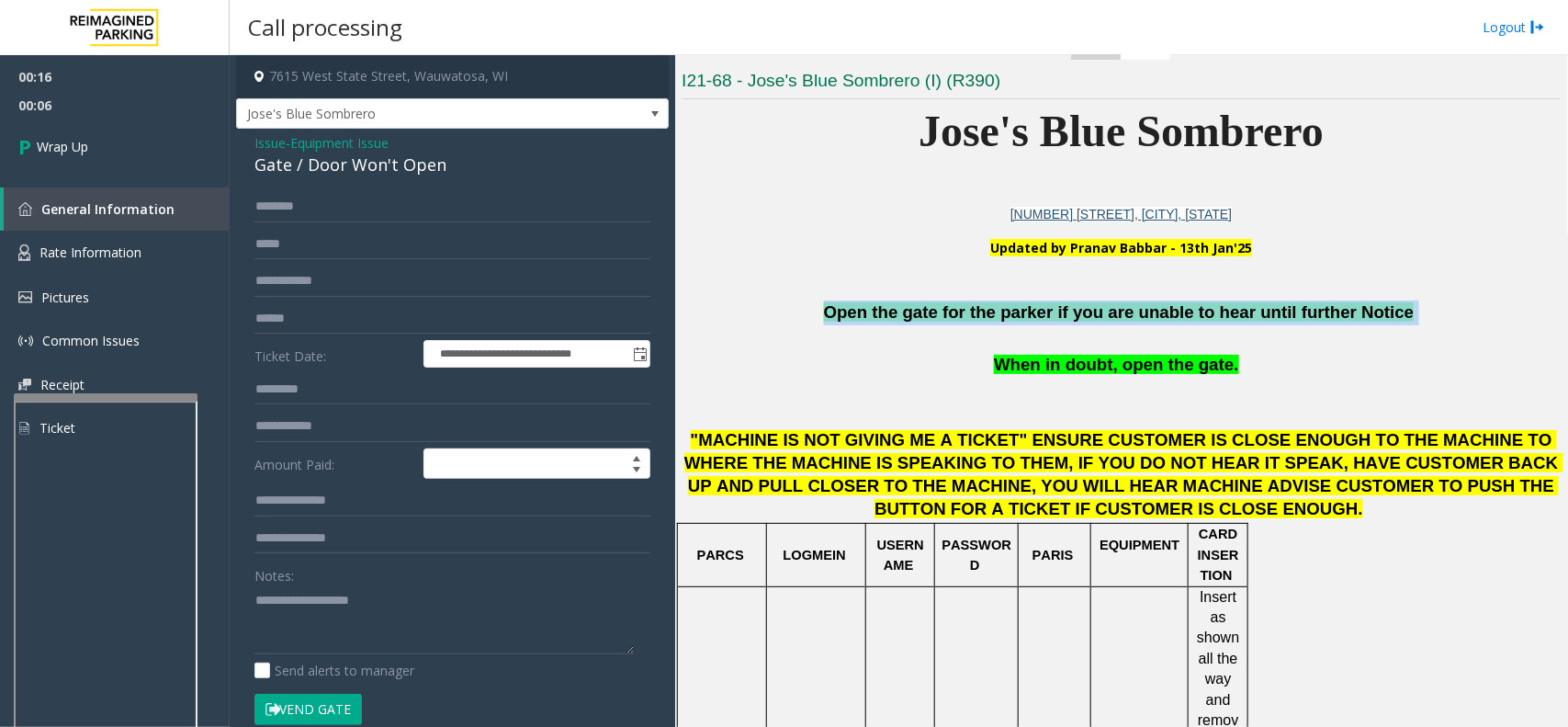 drag, startPoint x: 383, startPoint y: 680, endPoint x: 386, endPoint y: 646, distance: 34.1321 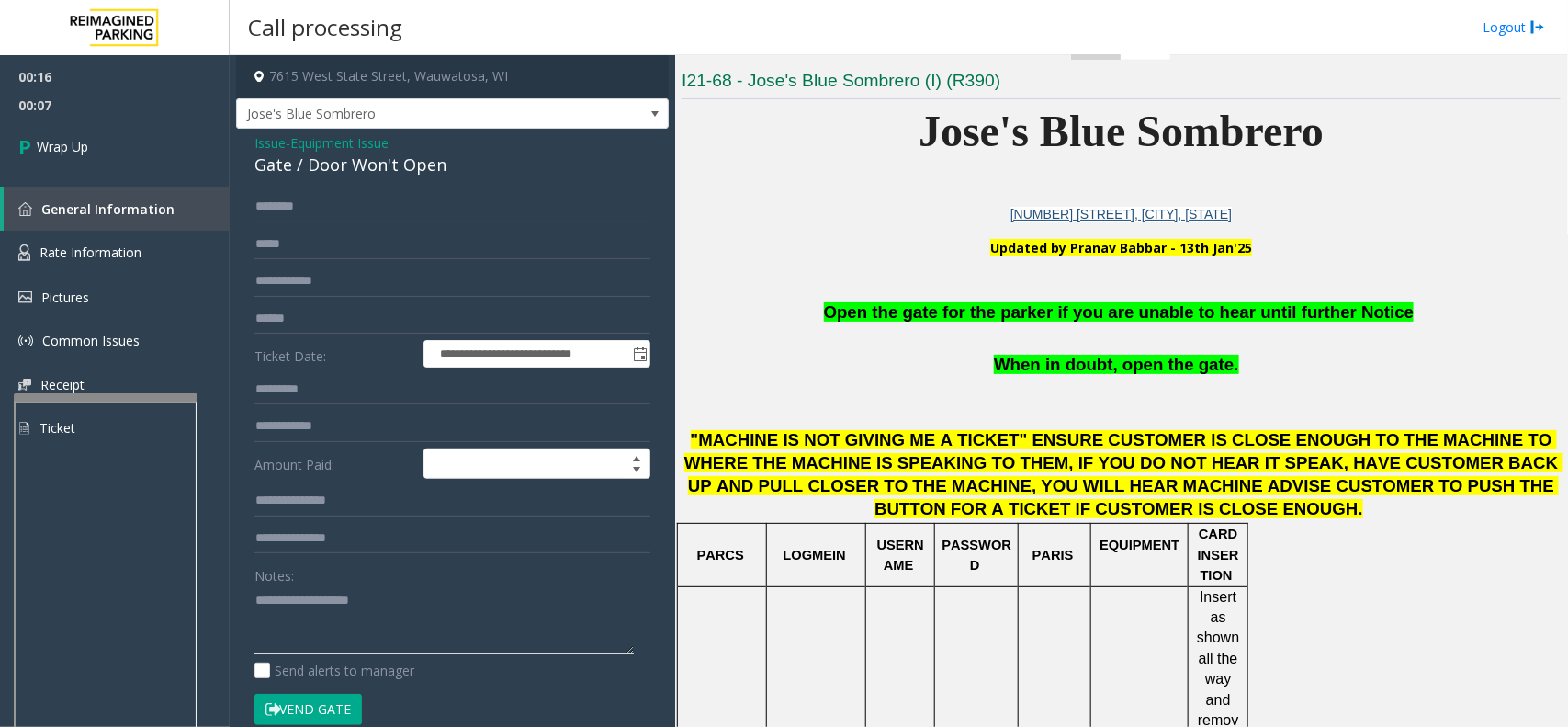 paste on "**********" 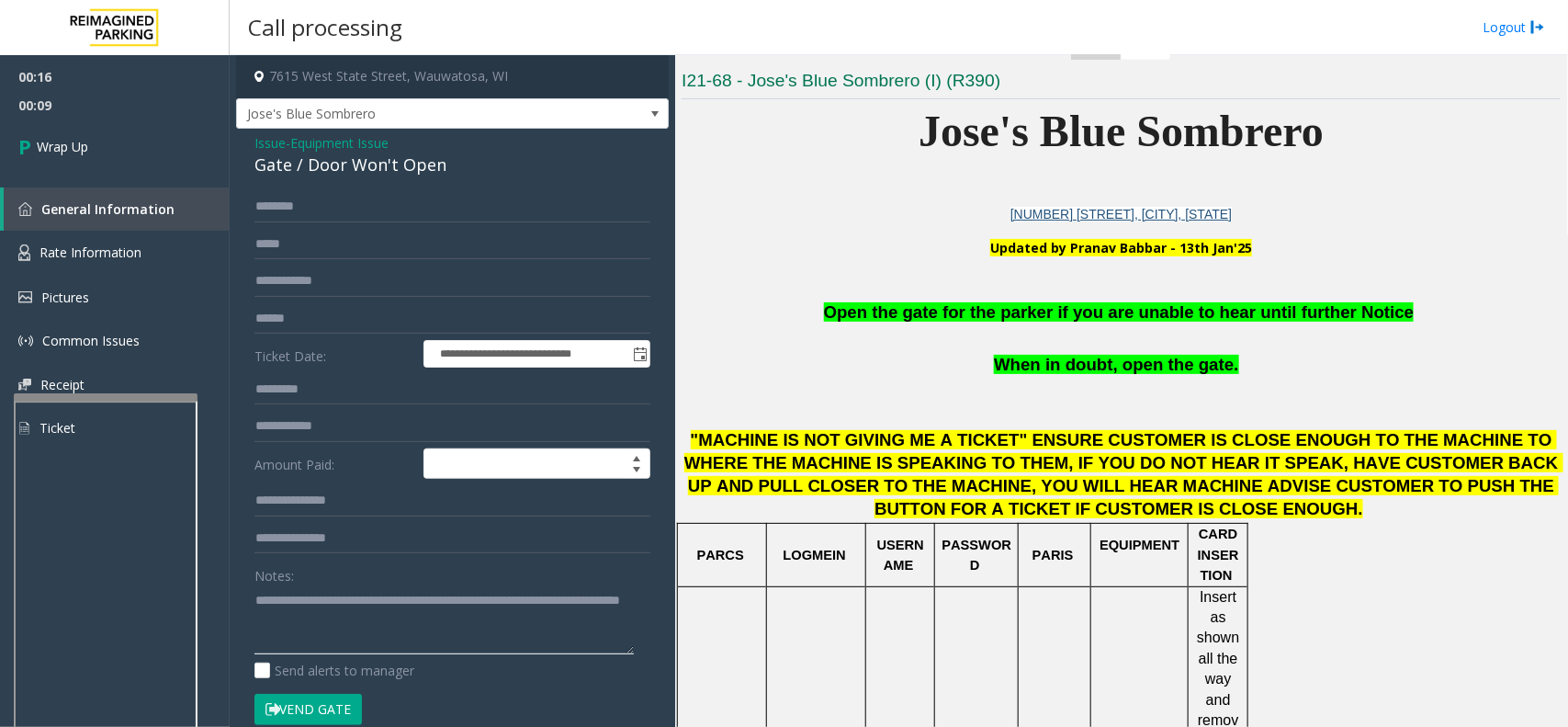 scroll, scrollTop: 0, scrollLeft: 0, axis: both 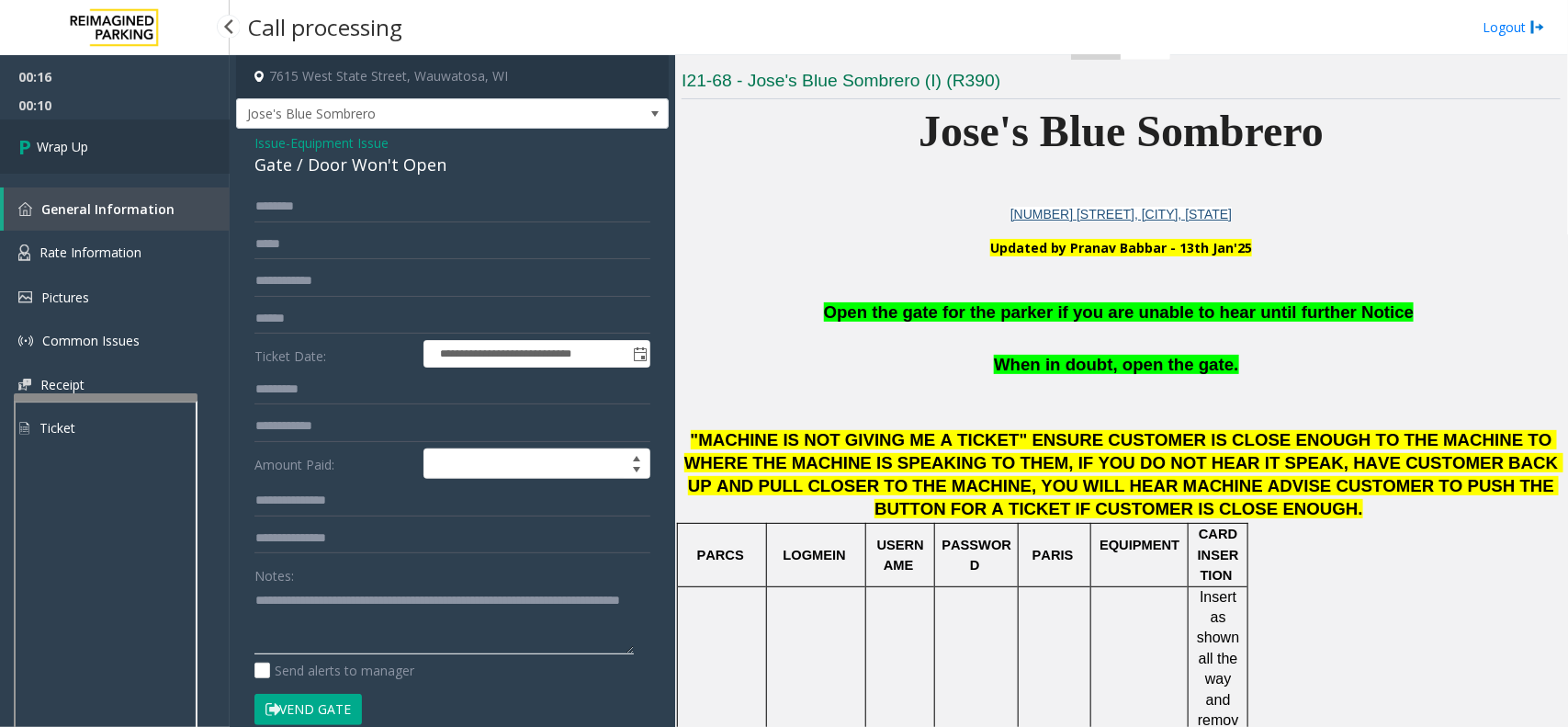 type on "**********" 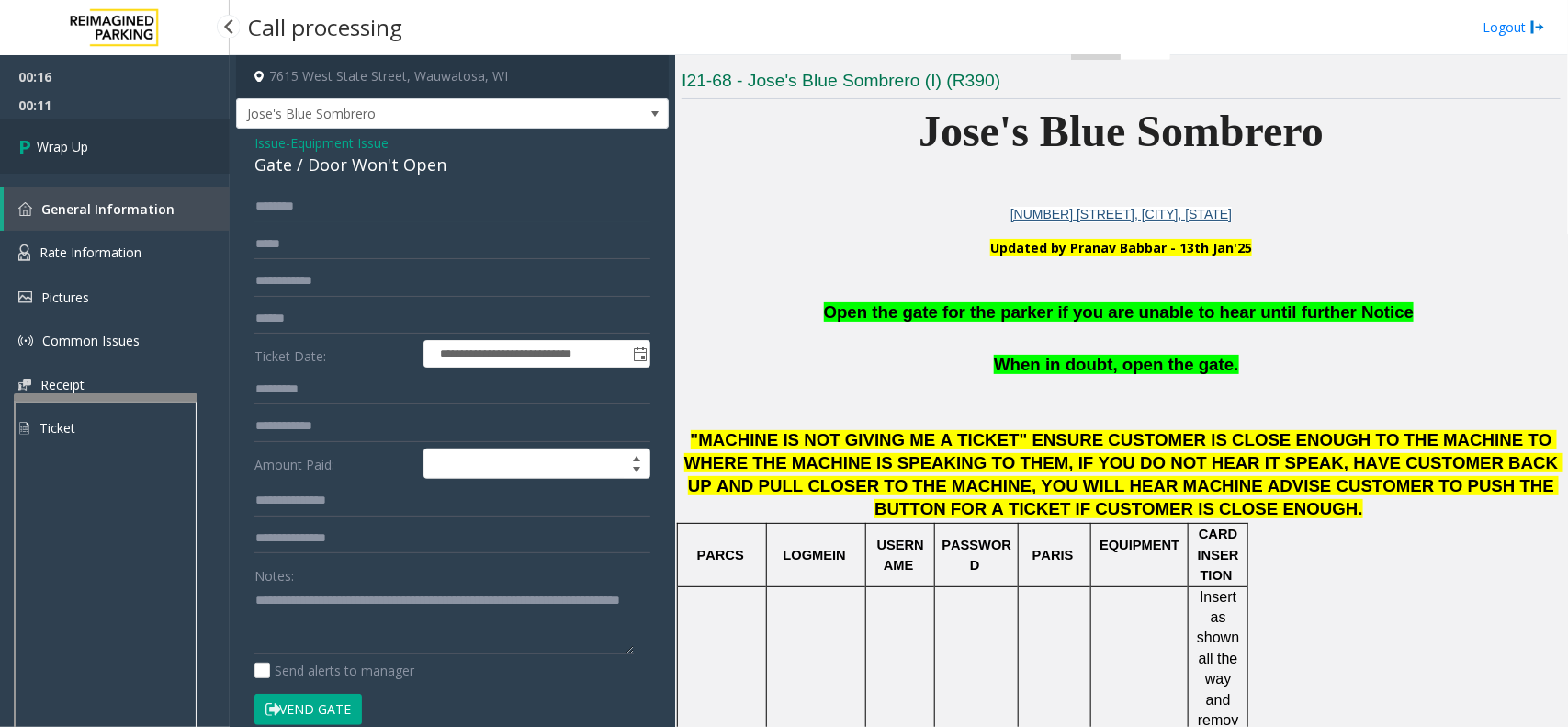 click on "Wrap Up" at bounding box center (115, 146) 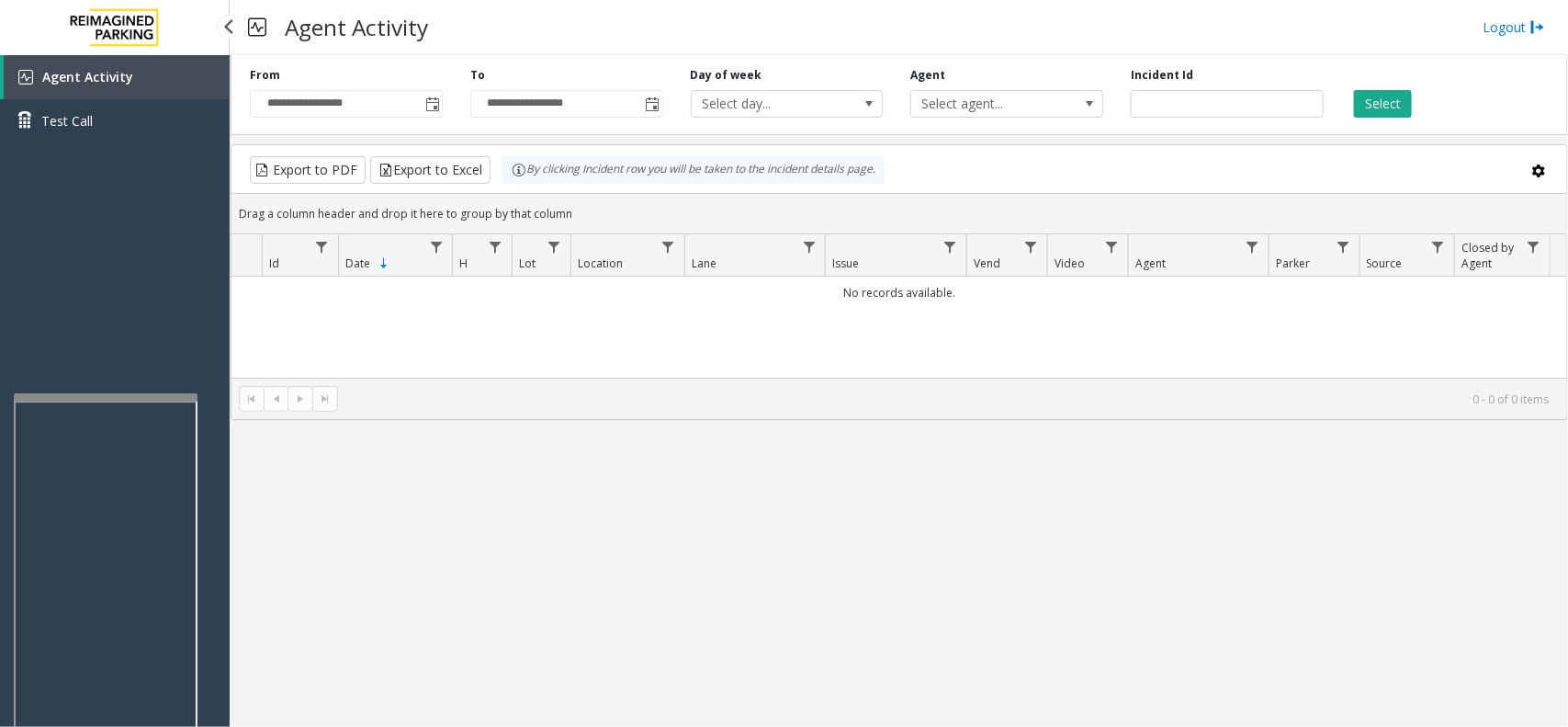 click on "Agent Activity Test Call" at bounding box center (115, 106) 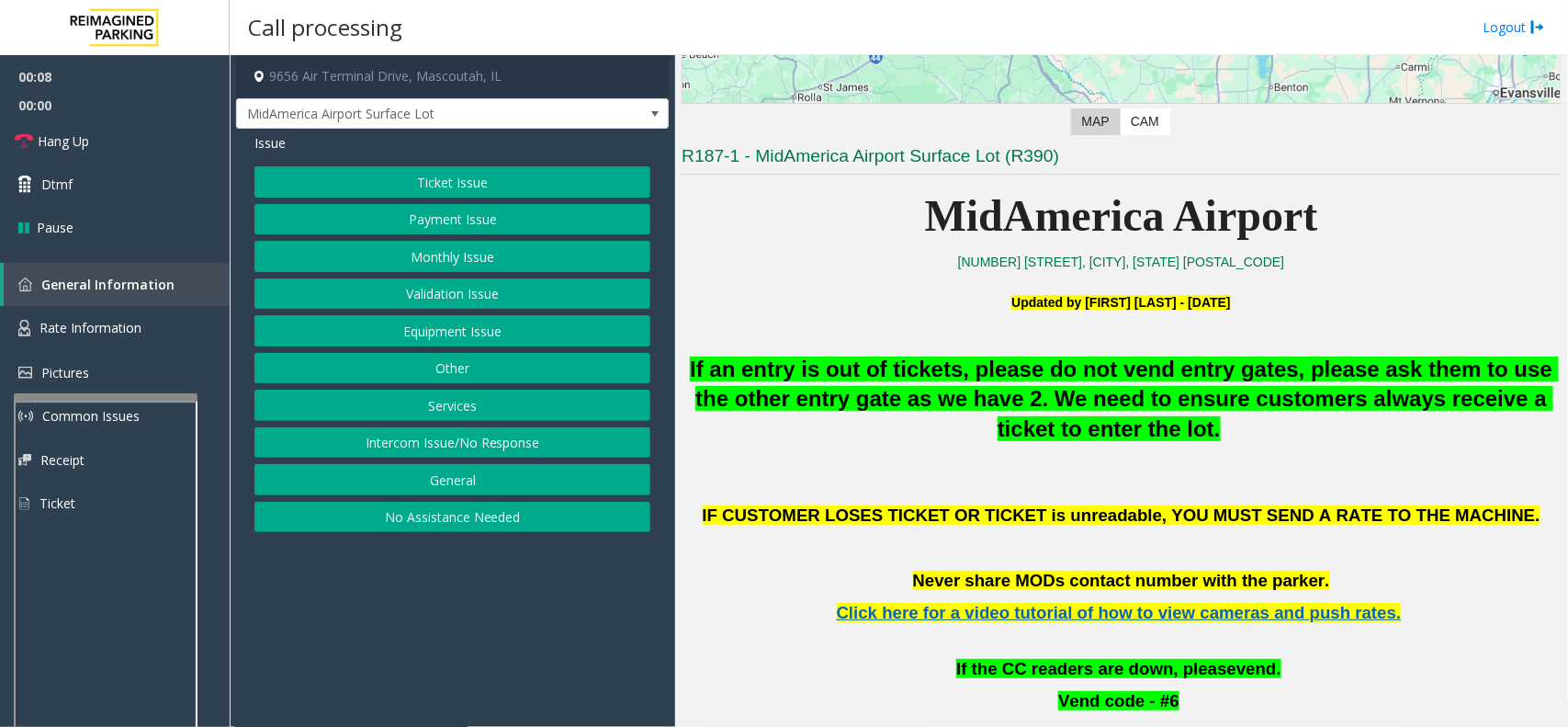 scroll, scrollTop: 345, scrollLeft: 0, axis: vertical 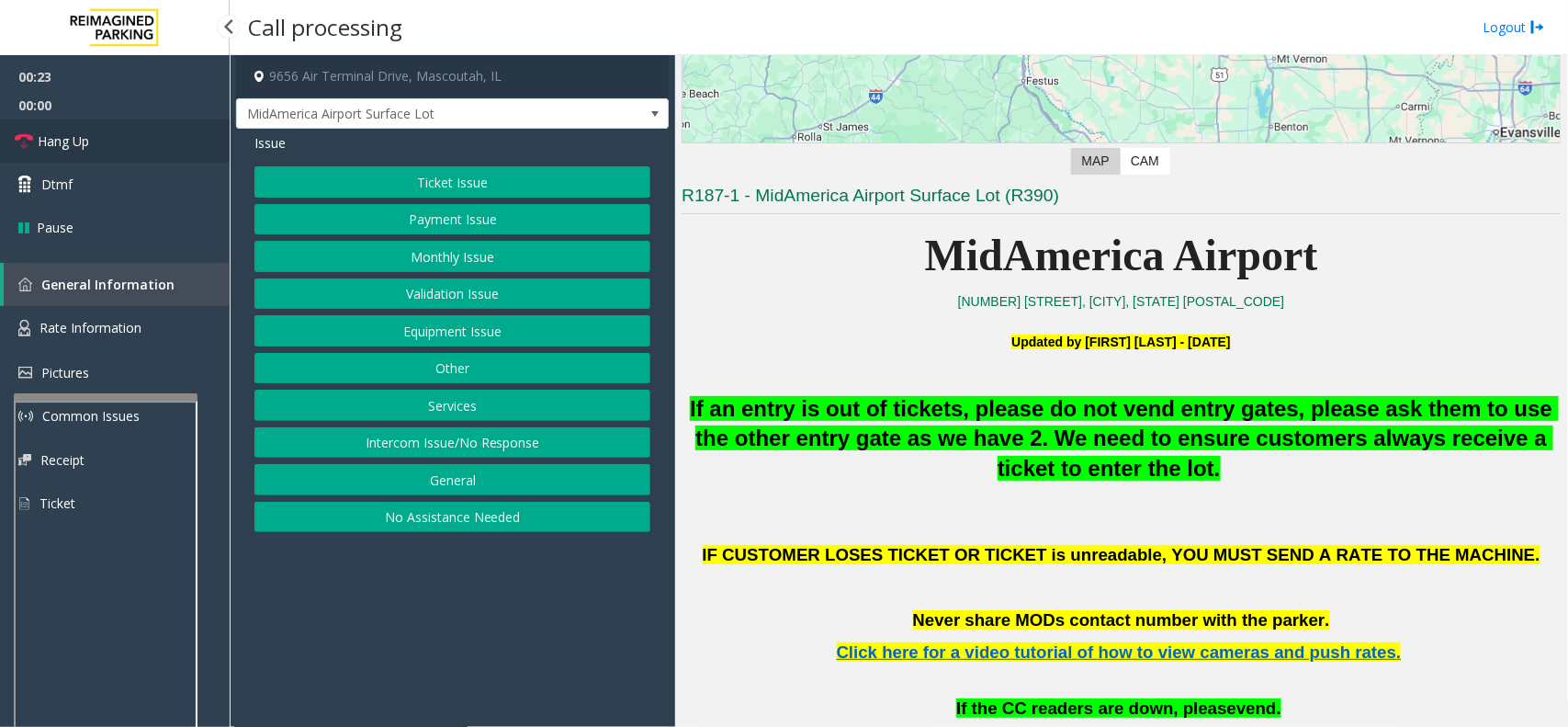 click on "Hang Up" at bounding box center (115, 141) 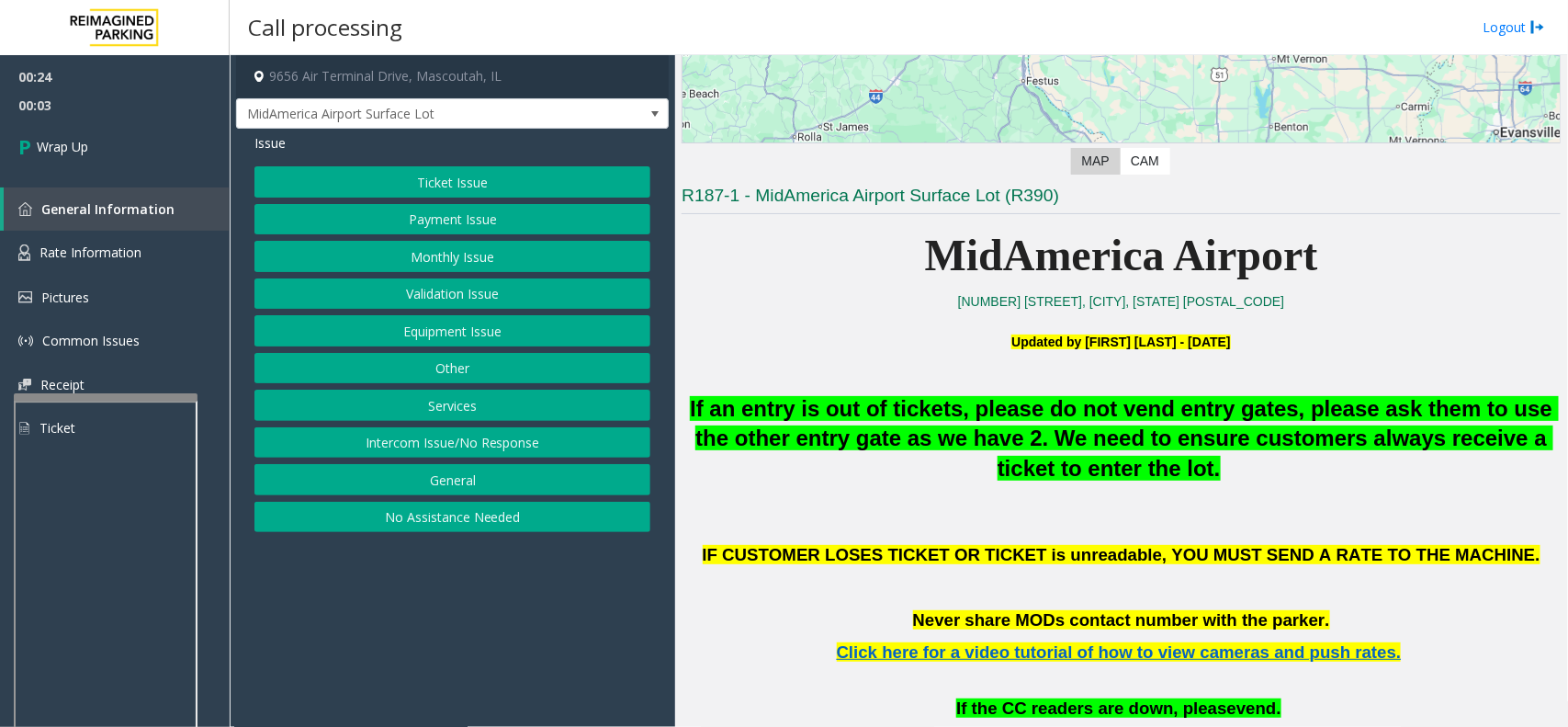 click on "Intercom Issue/No Response" 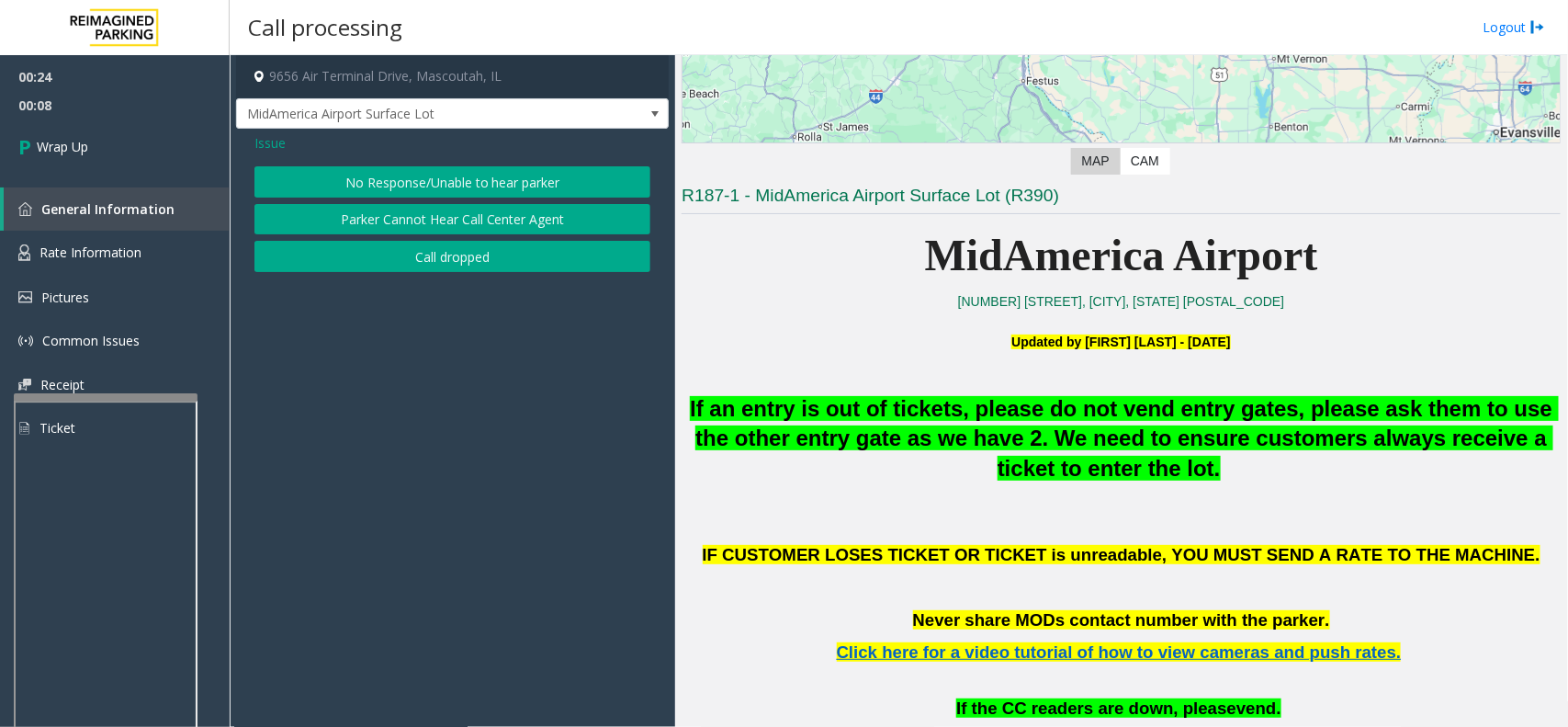 drag, startPoint x: 421, startPoint y: 182, endPoint x: 433, endPoint y: 144, distance: 39.849718 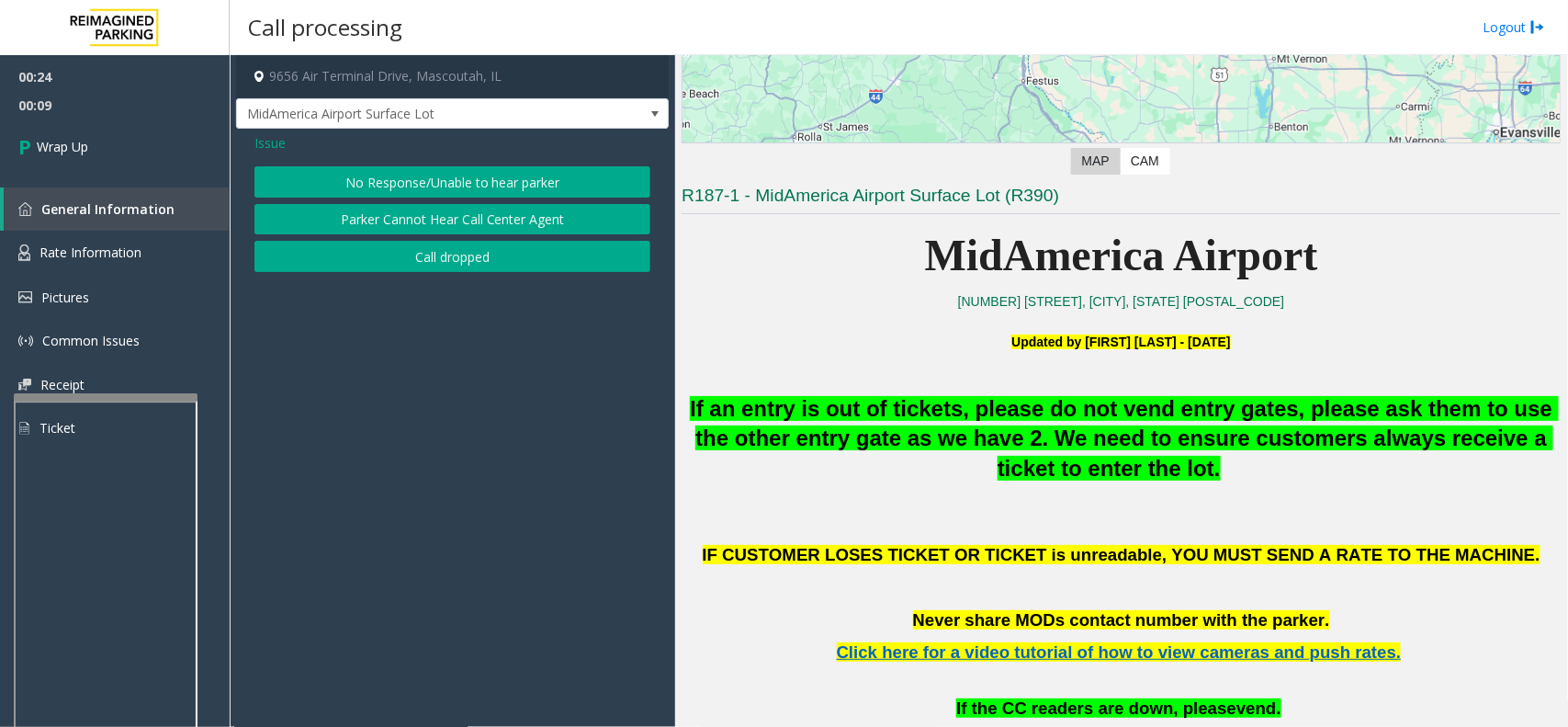 click on "No Response/Unable to hear parker" 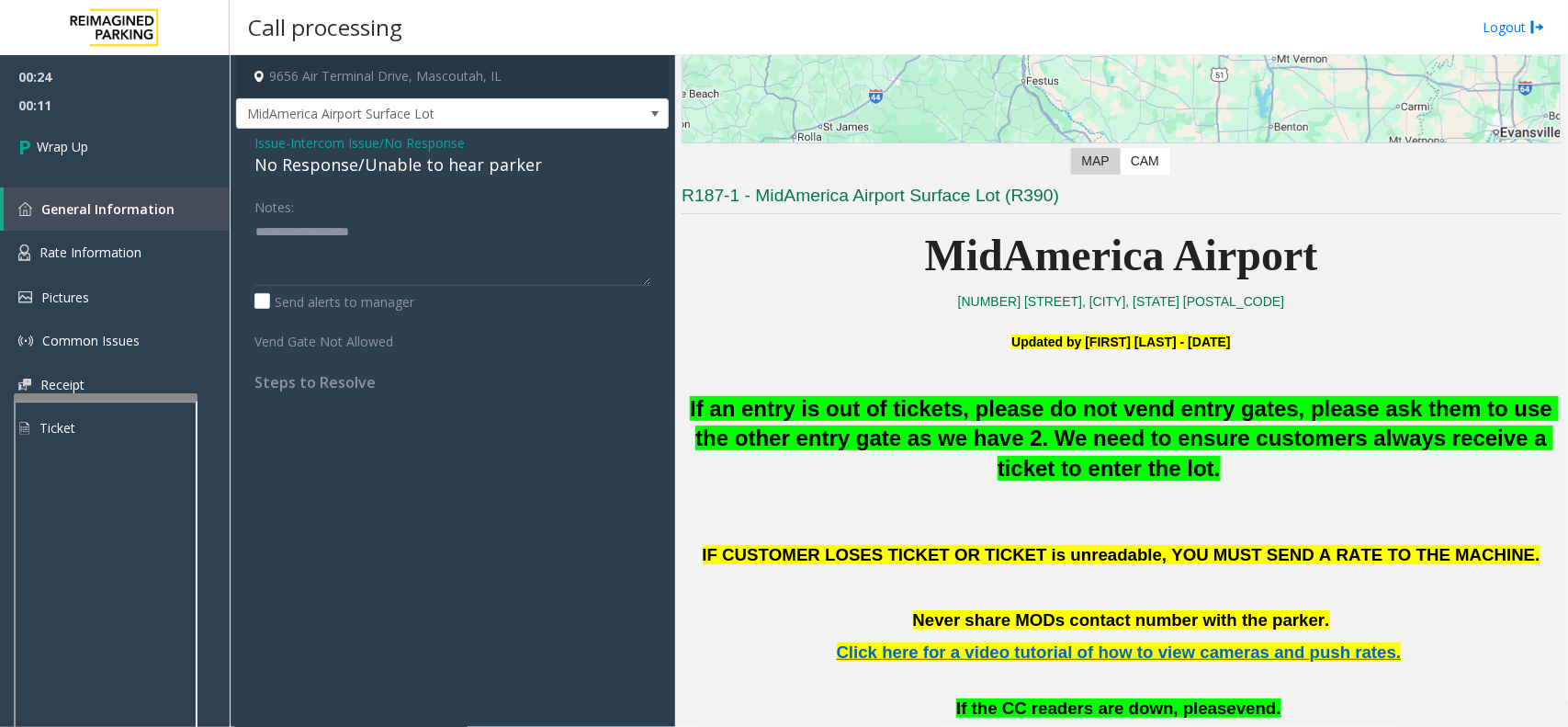 click on "No Response/Unable to hear parker" 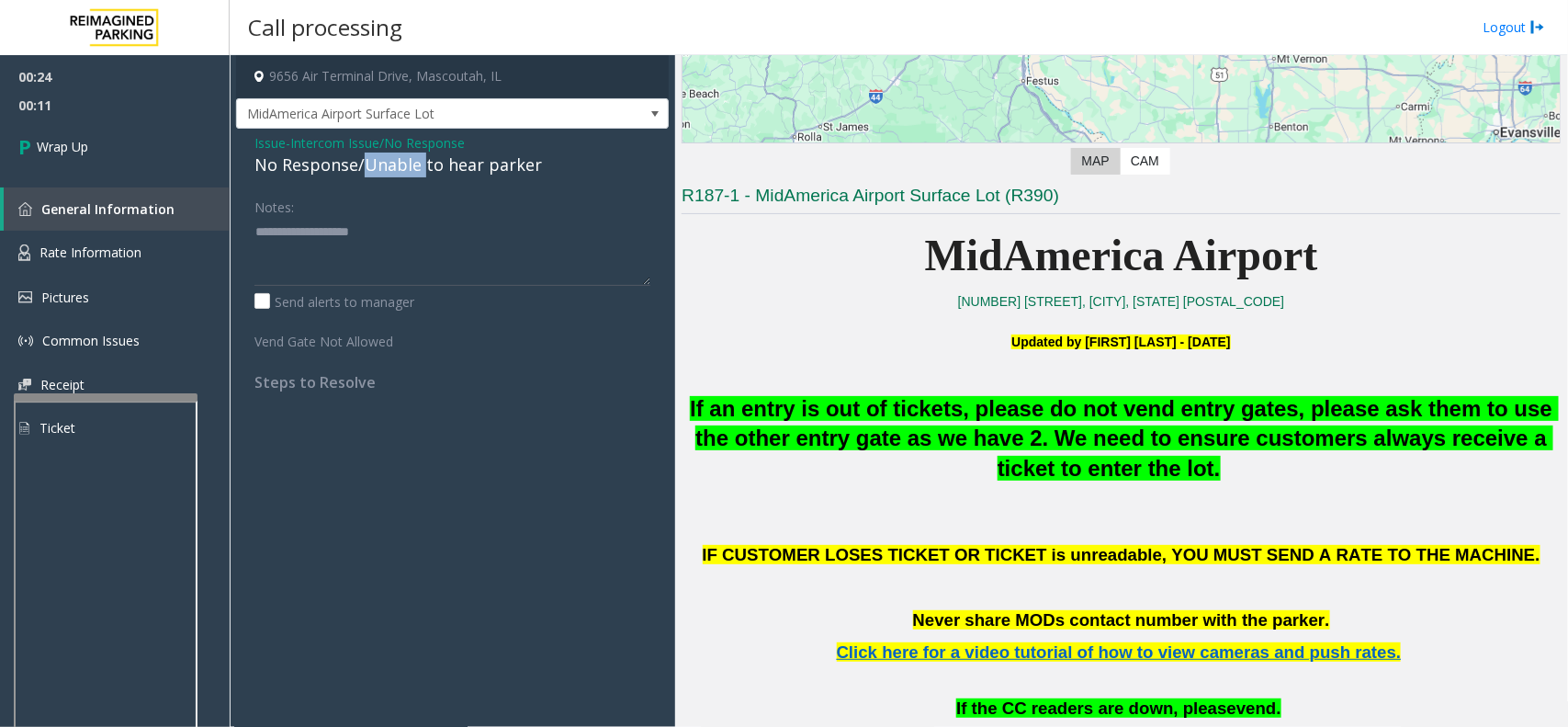 click on "No Response/Unable to hear parker" 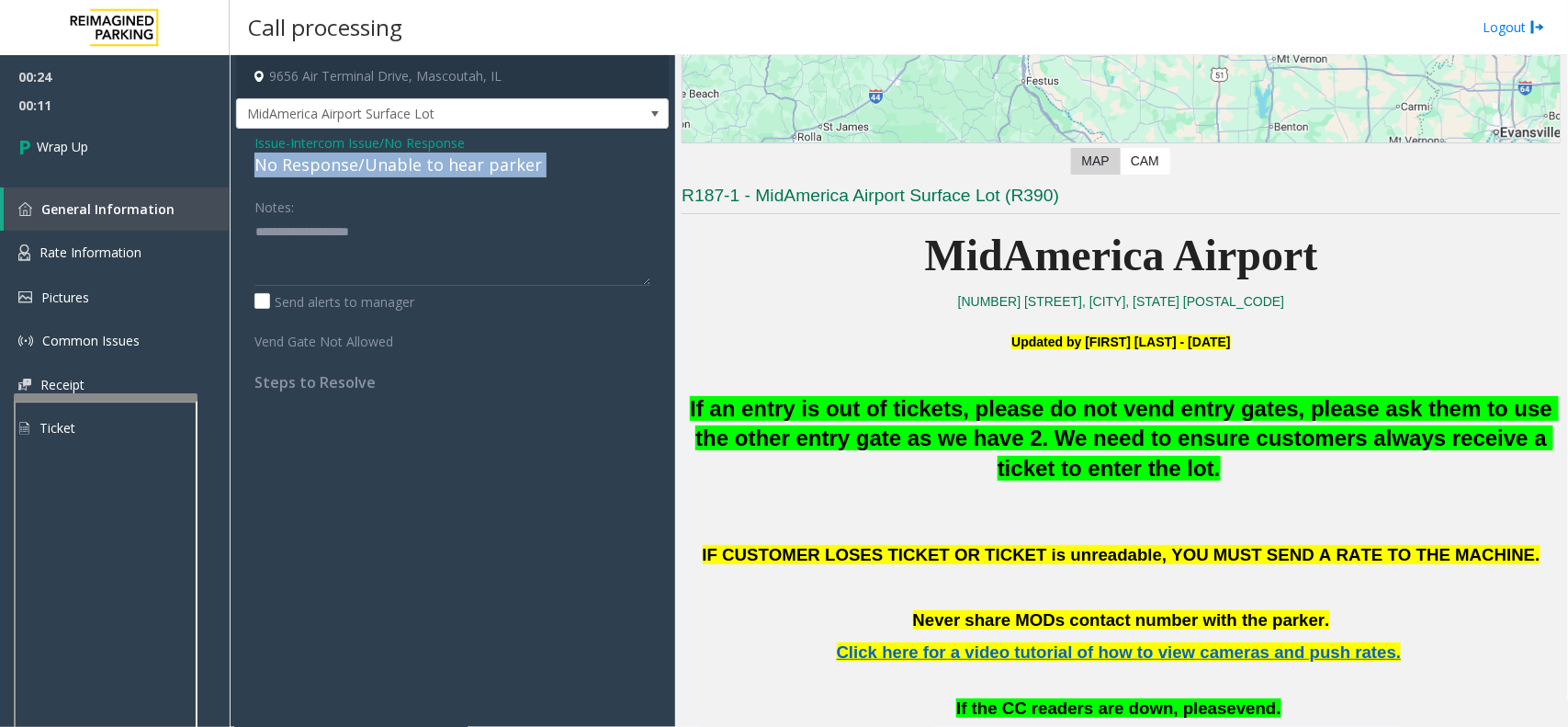 click on "No Response/Unable to hear parker" 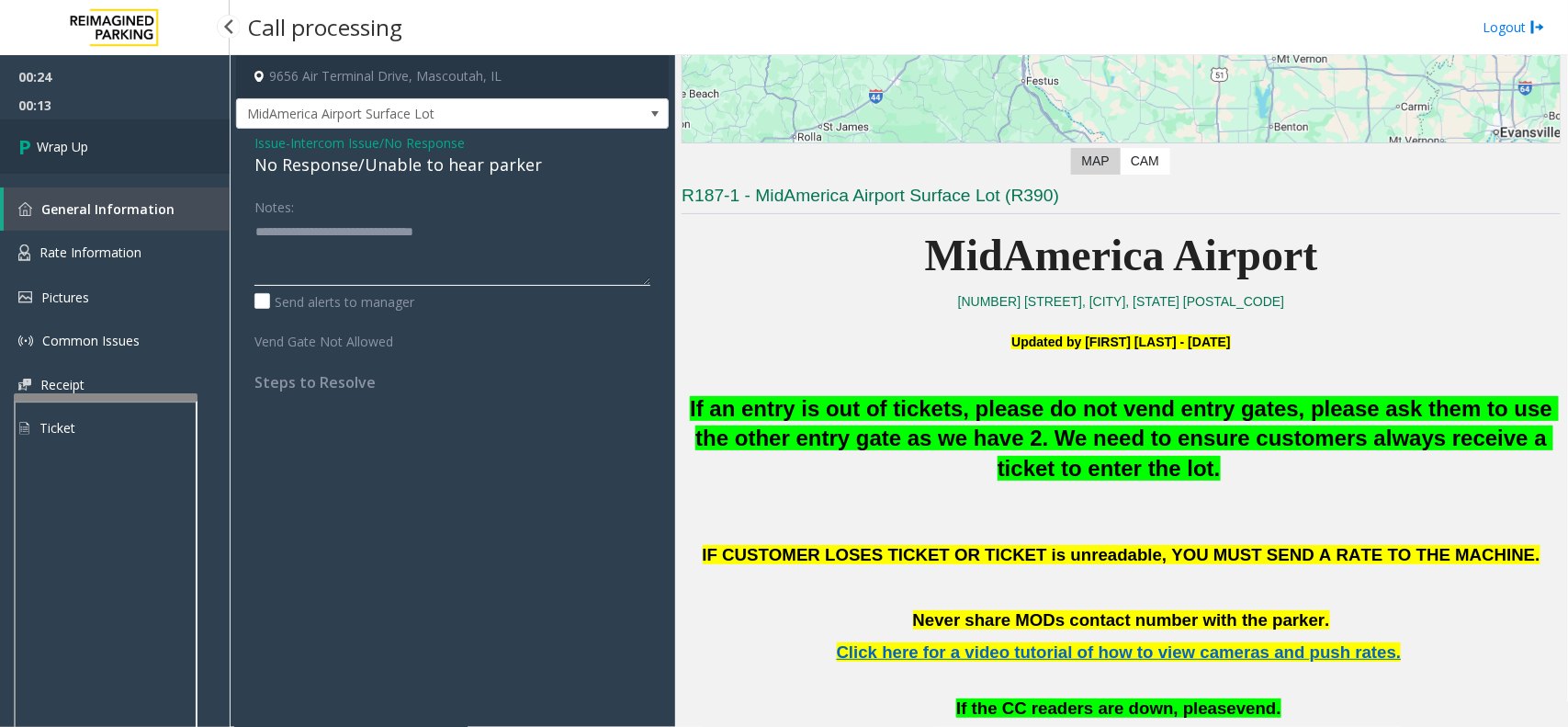type on "**********" 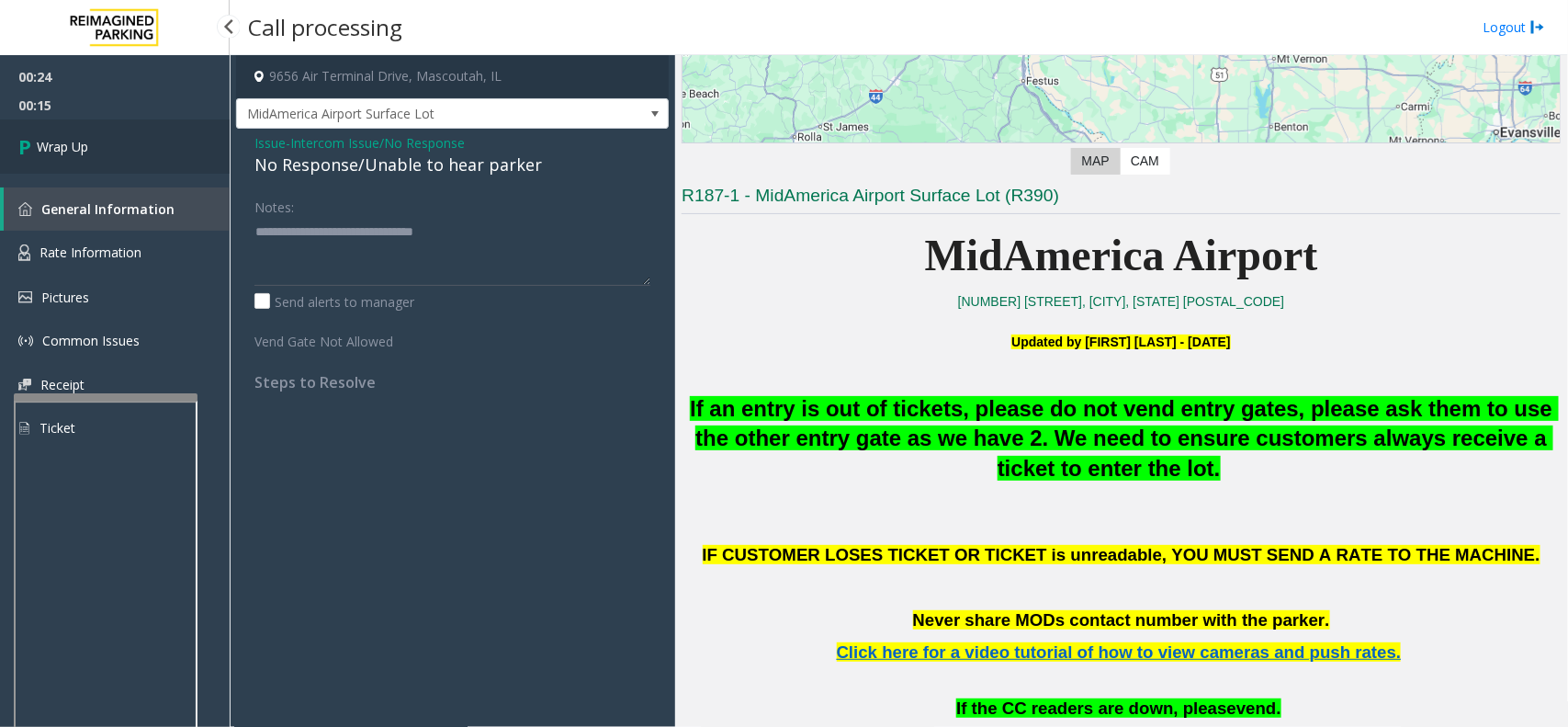 click on "Wrap Up" at bounding box center (62, 146) 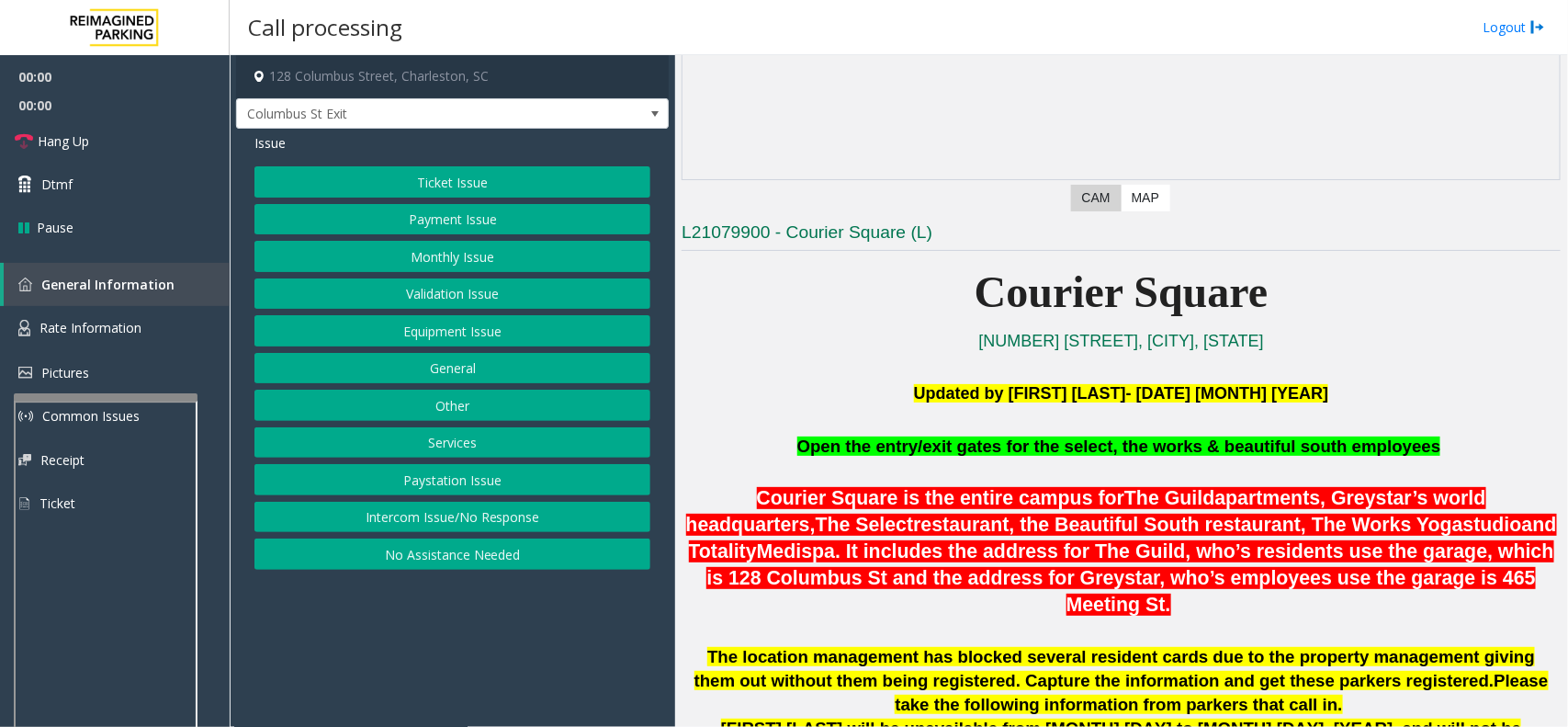 scroll, scrollTop: 460, scrollLeft: 0, axis: vertical 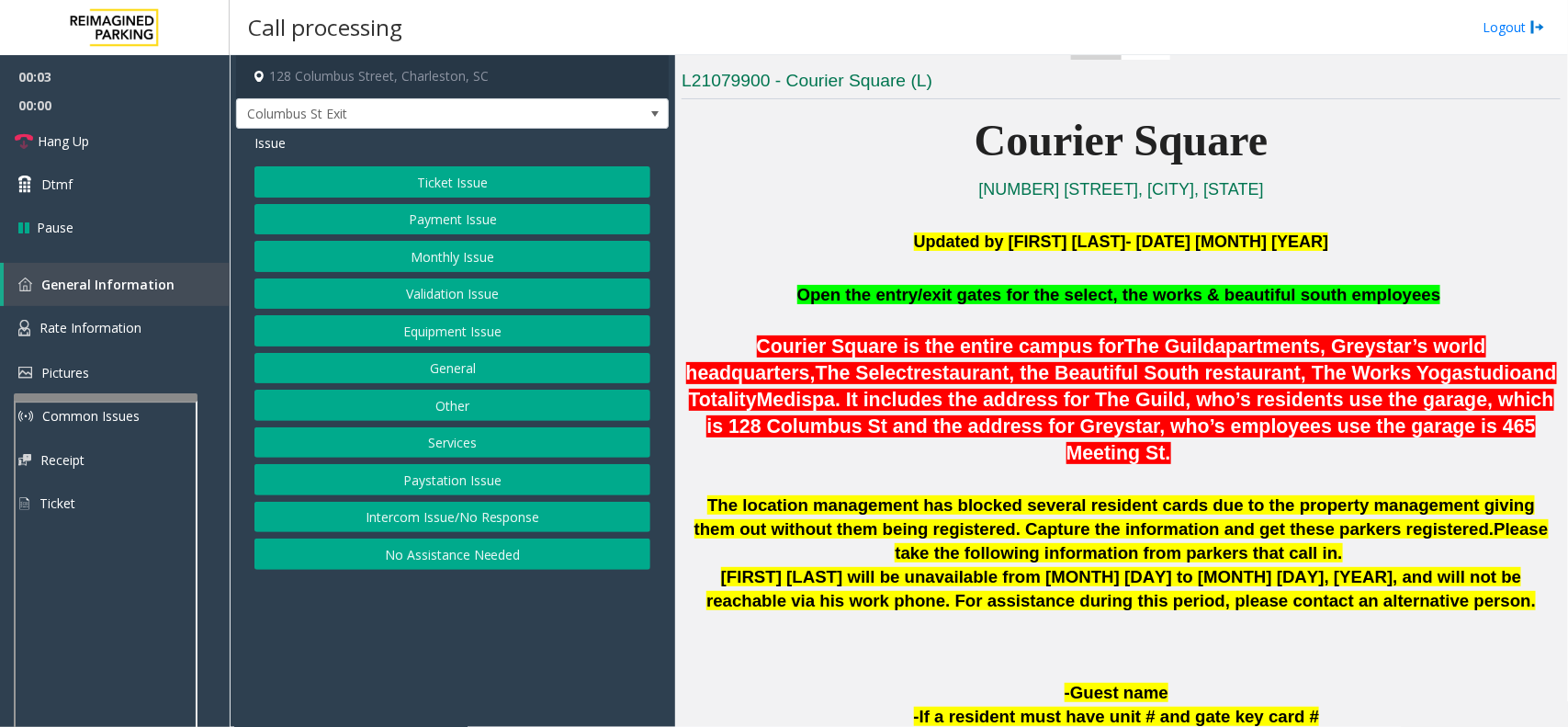 click on "Payment Issue" 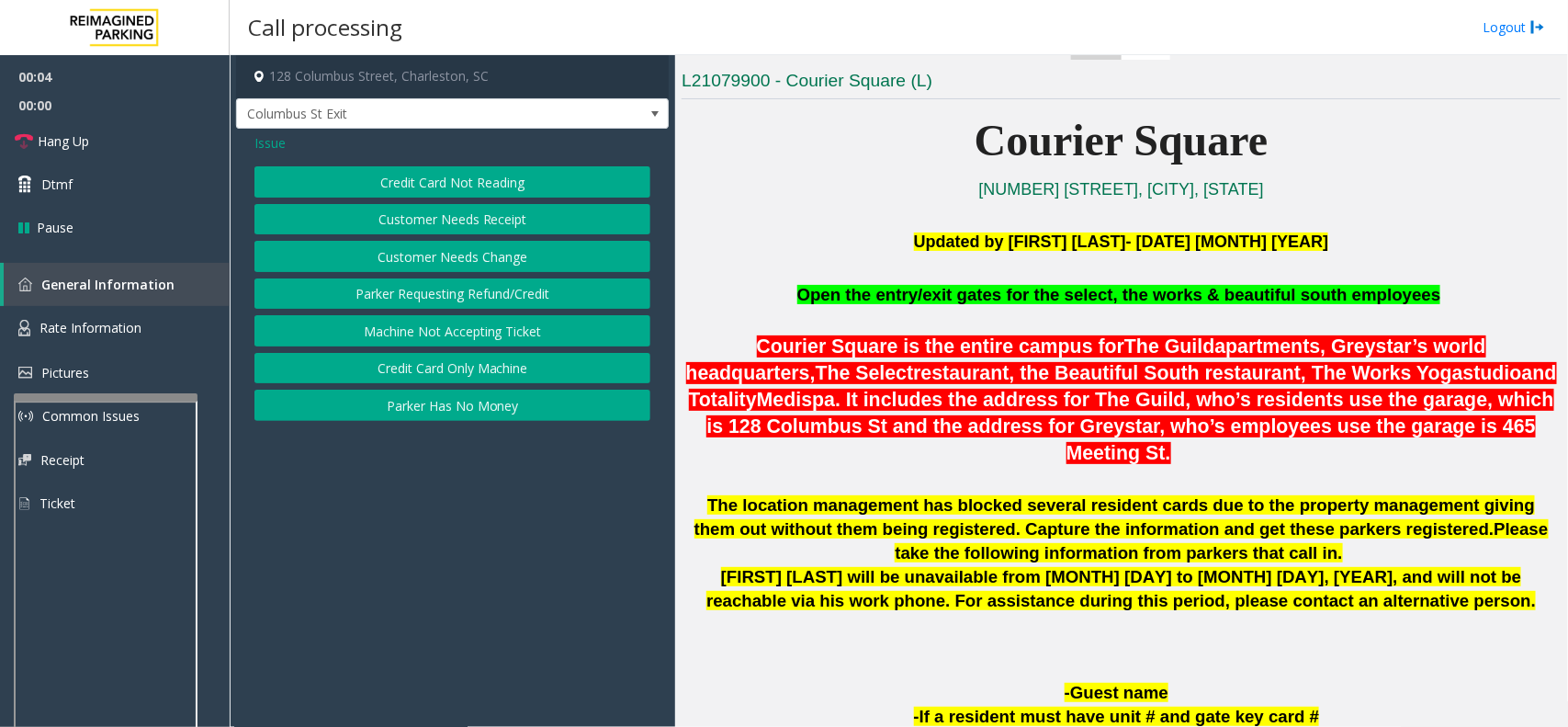 click on "Credit Card Not Reading" 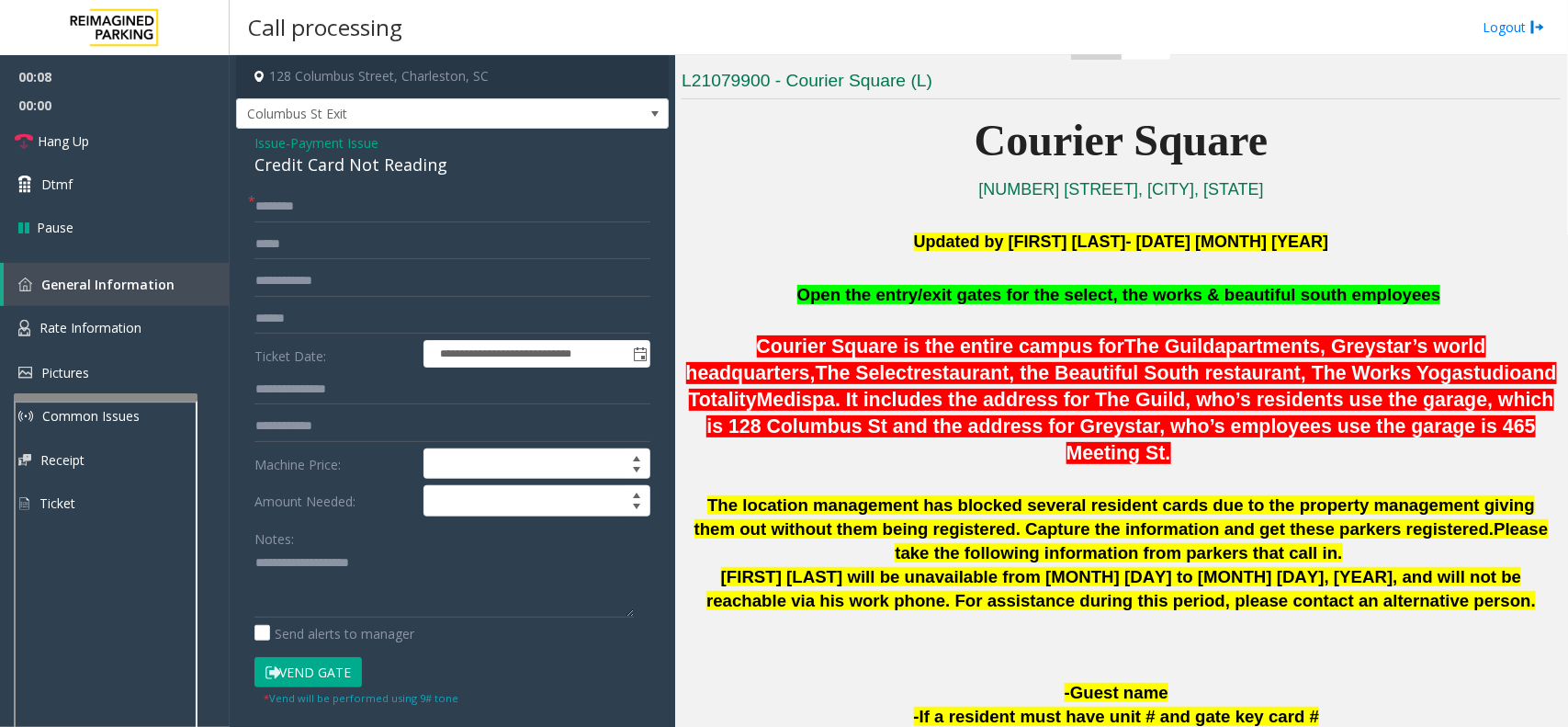 click on "Payment Issue" 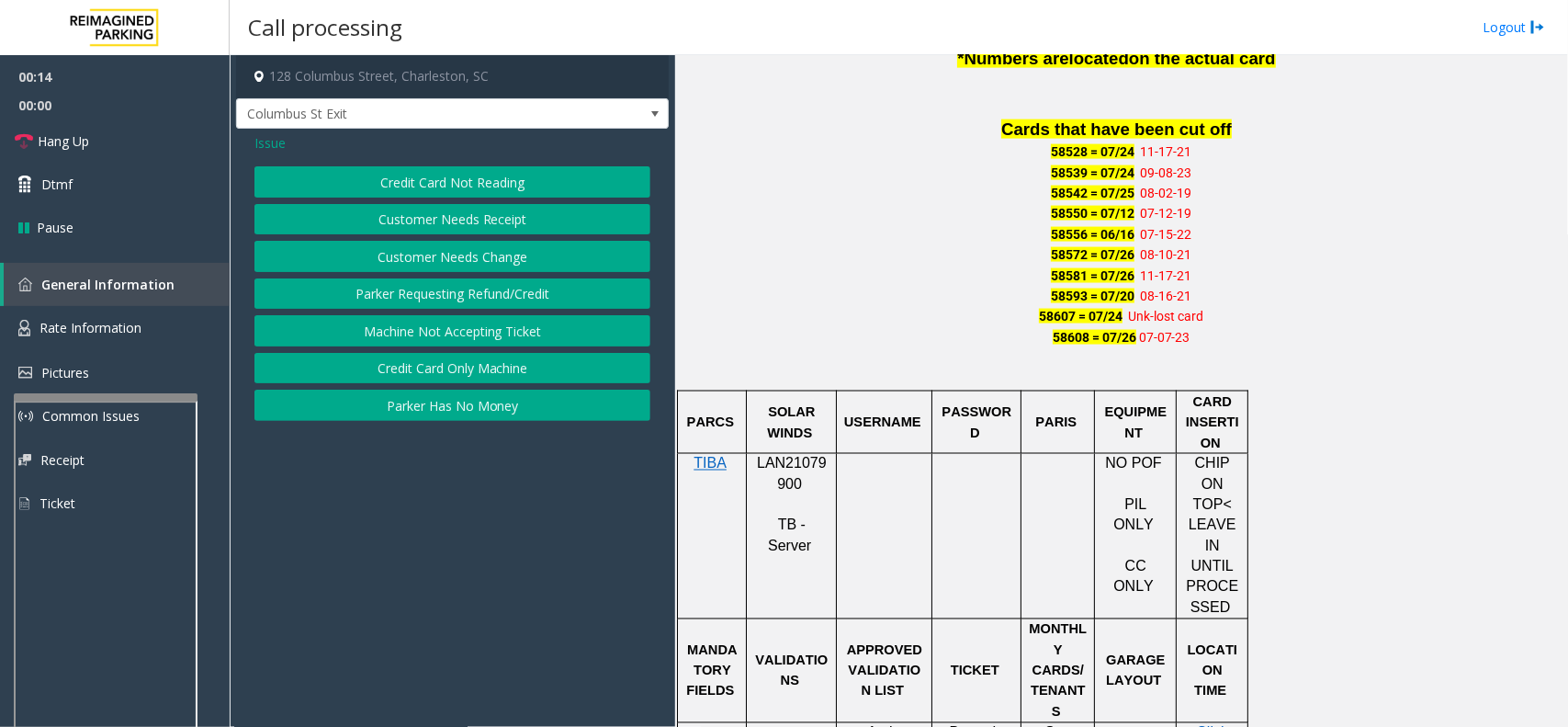 scroll, scrollTop: 1149, scrollLeft: 0, axis: vertical 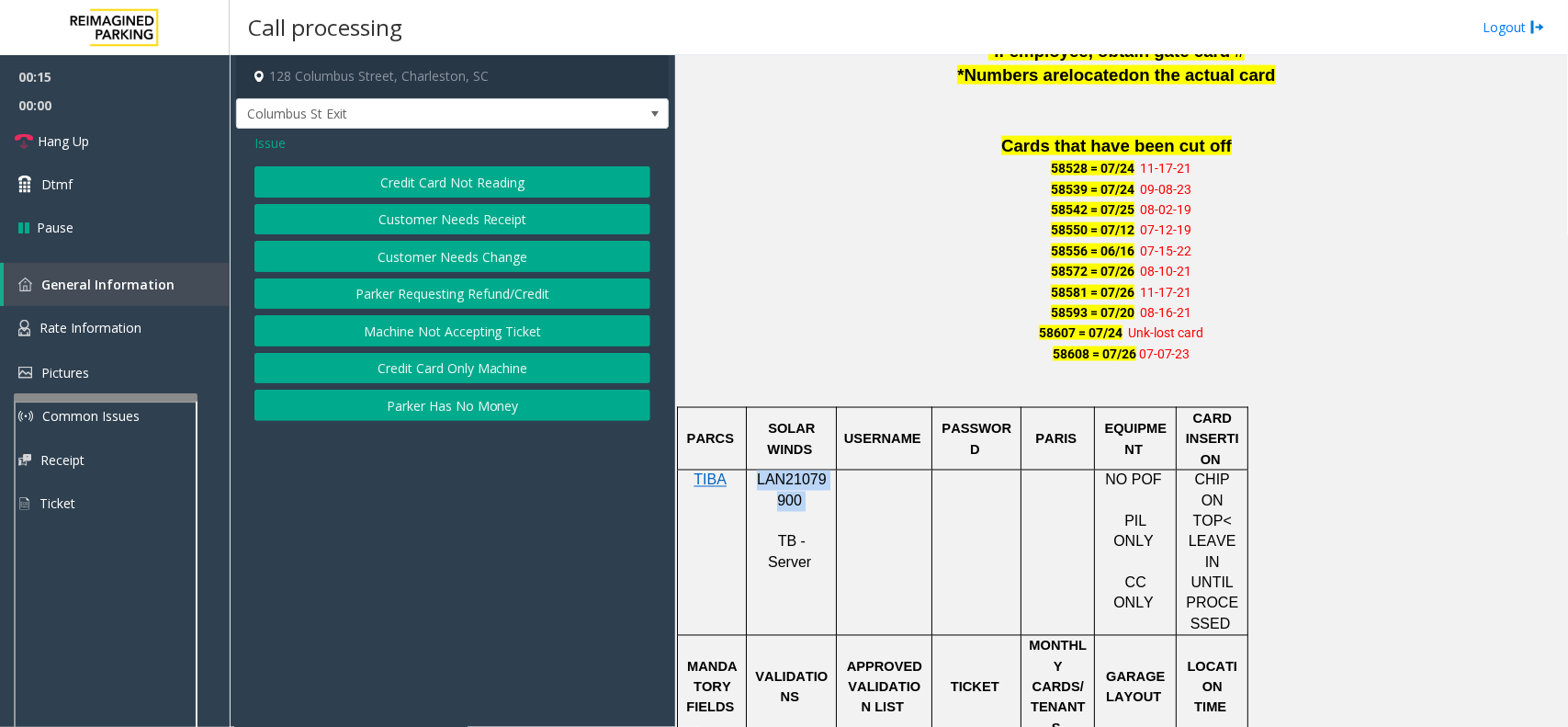 drag, startPoint x: 804, startPoint y: 511, endPoint x: 750, endPoint y: 484, distance: 60.37384 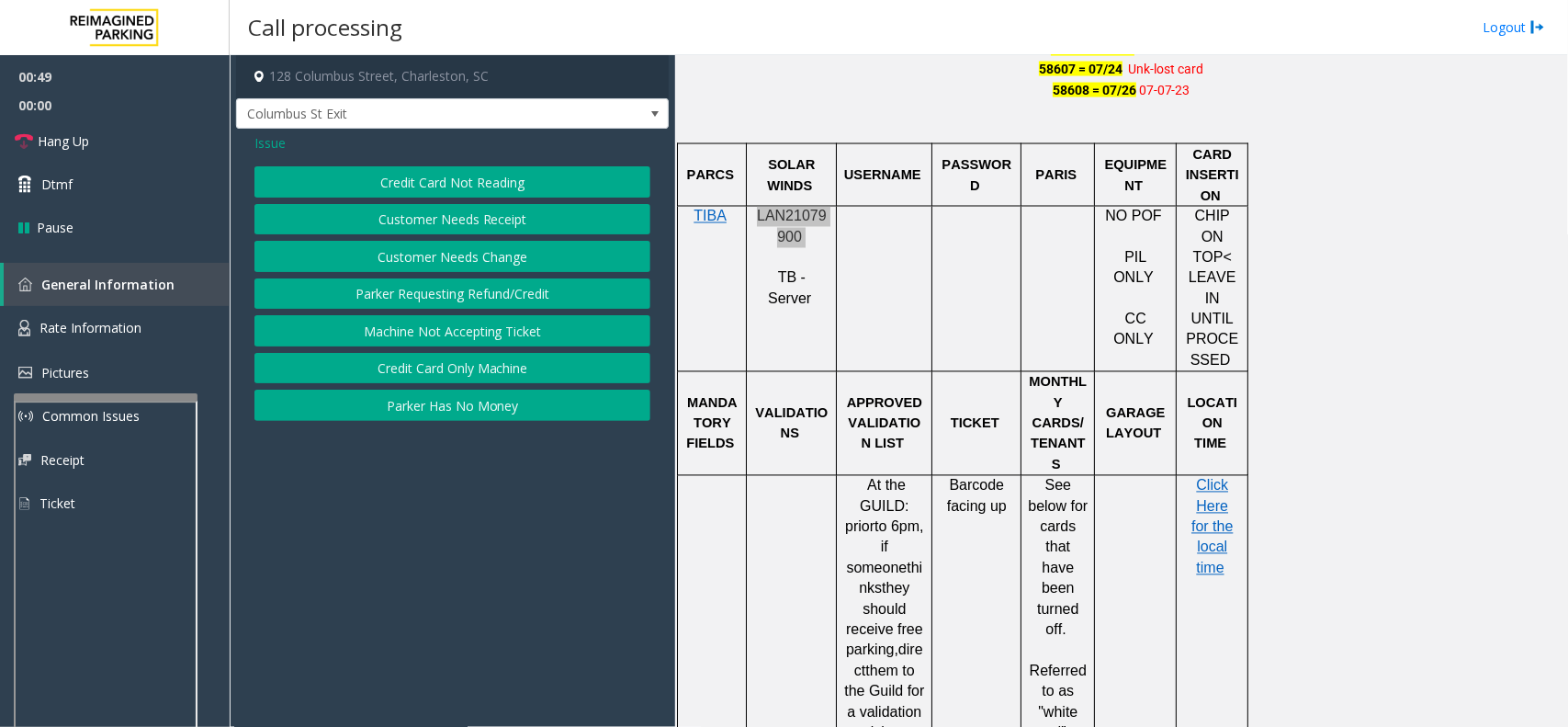 scroll, scrollTop: 1494, scrollLeft: 0, axis: vertical 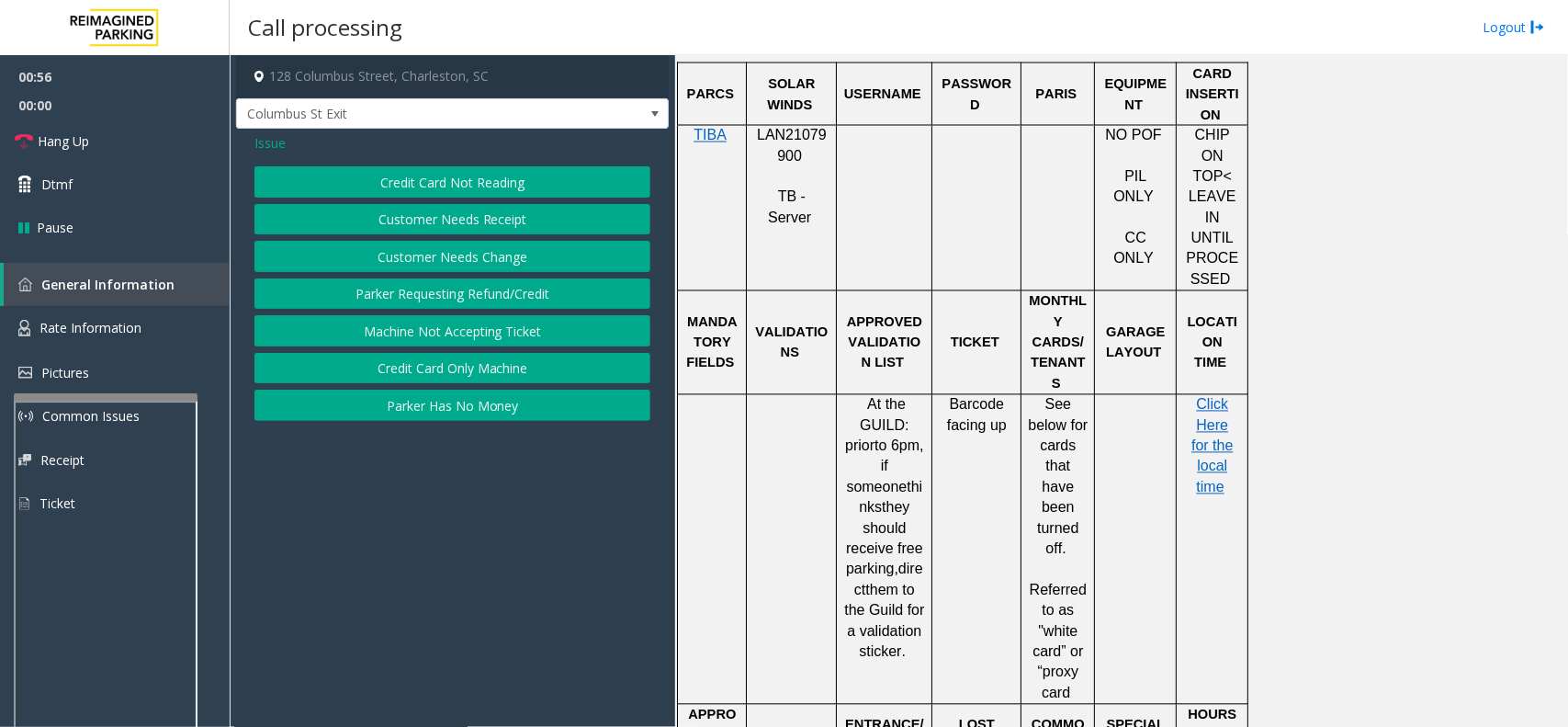 click on "Issue" 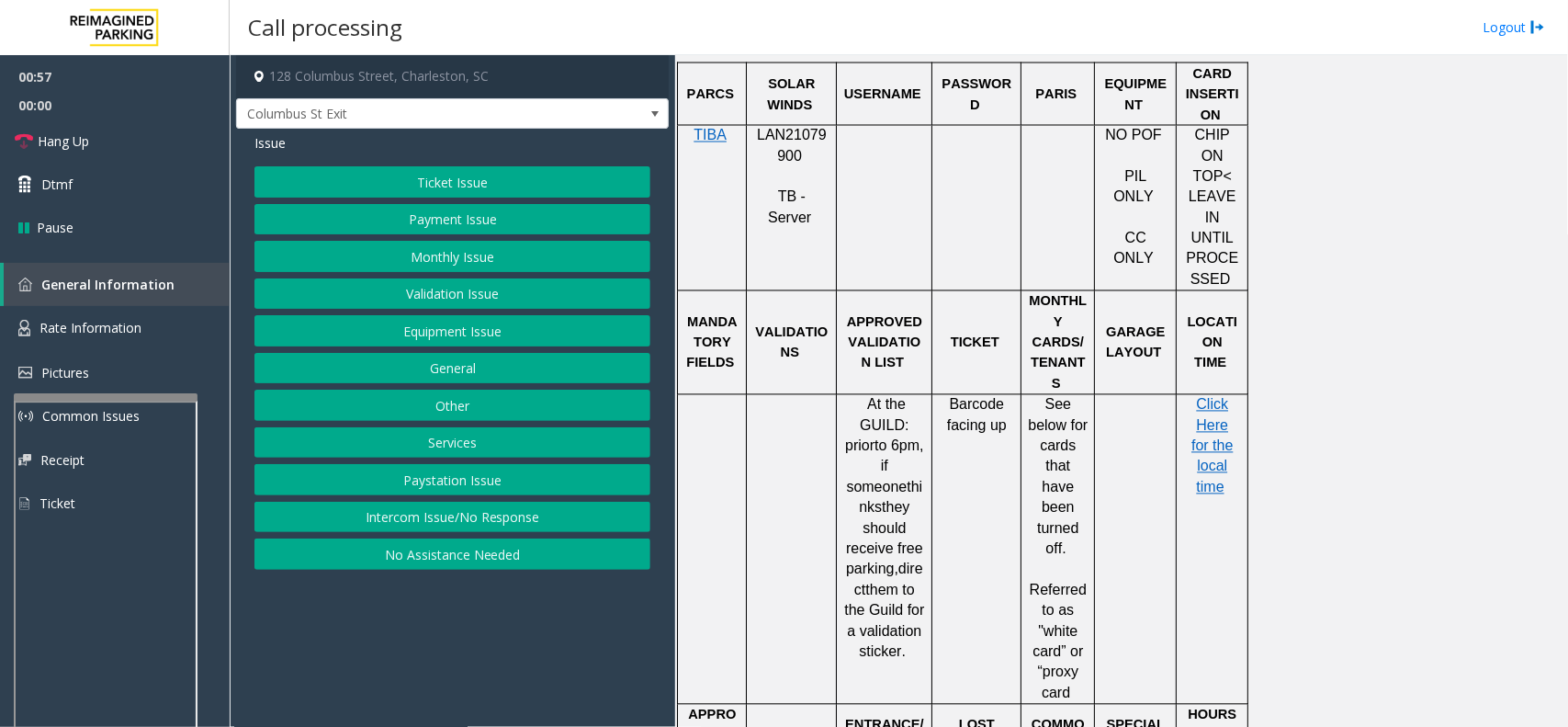 click on "Ticket Issue" 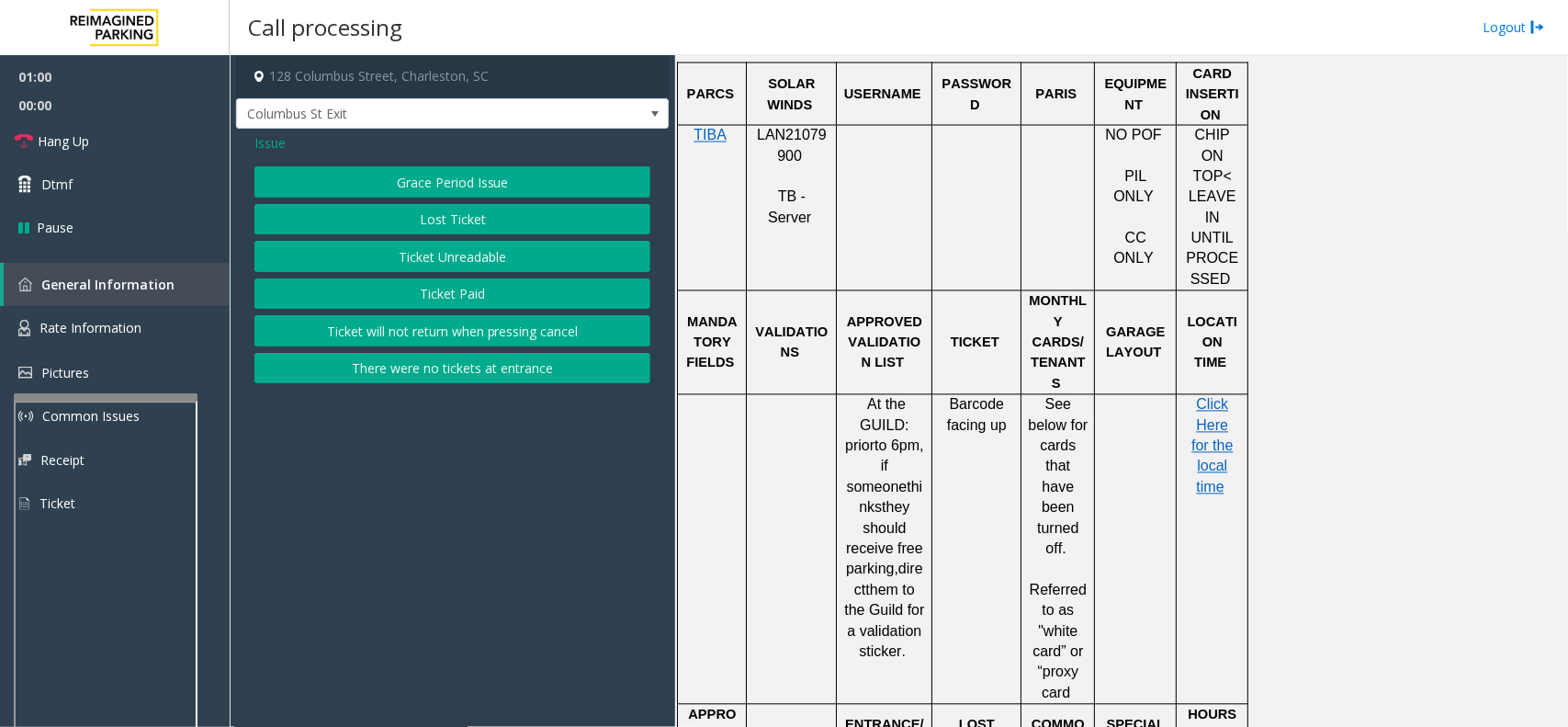 click on "Ticket Unreadable" 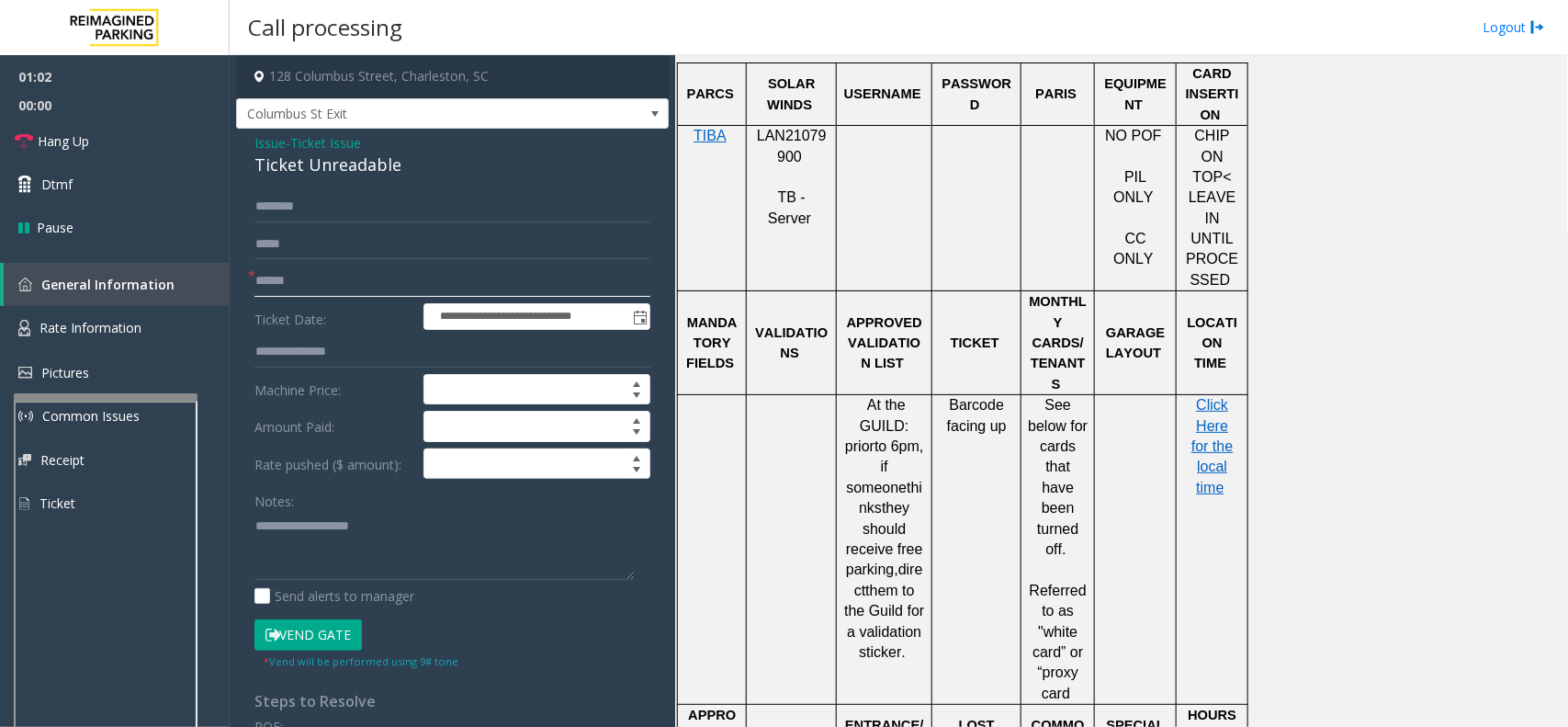click 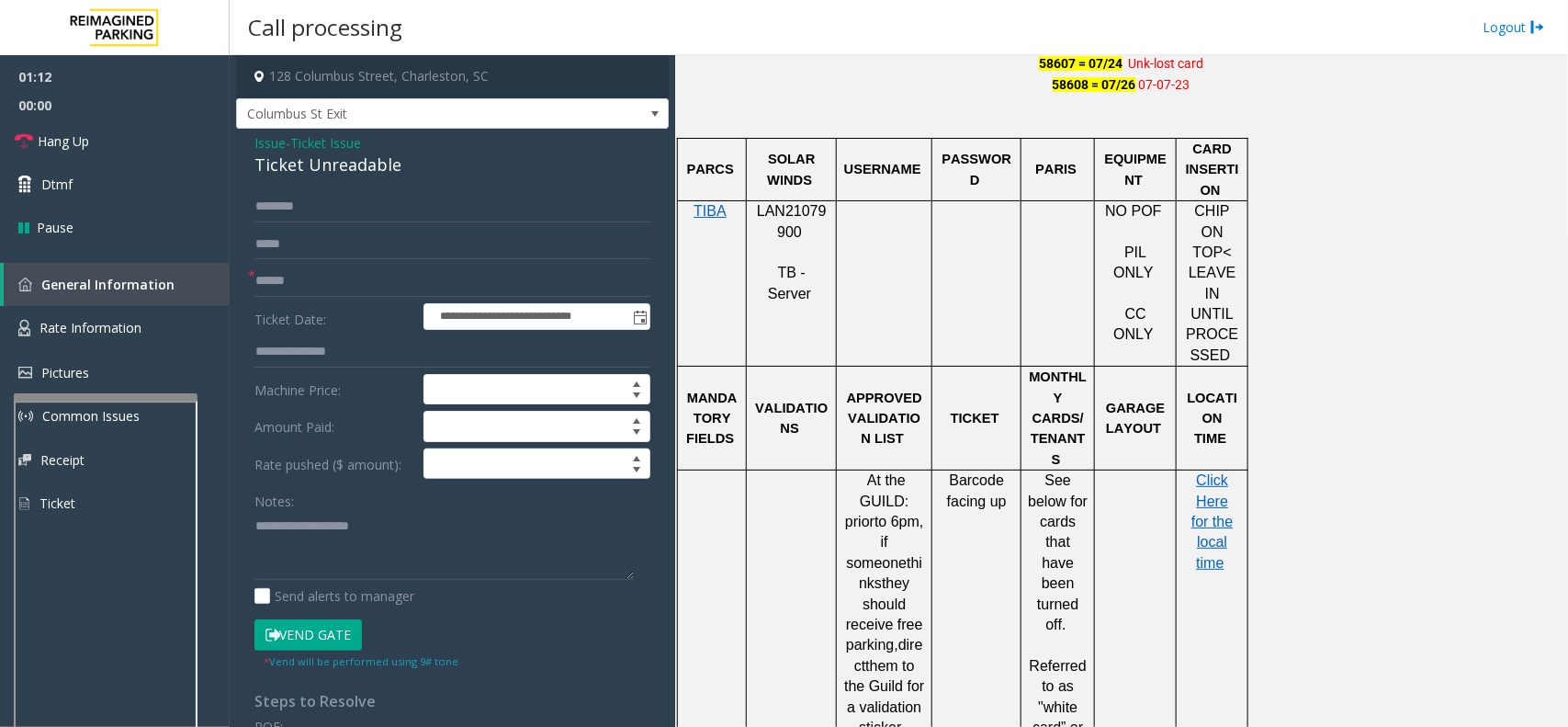 scroll, scrollTop: 1379, scrollLeft: 0, axis: vertical 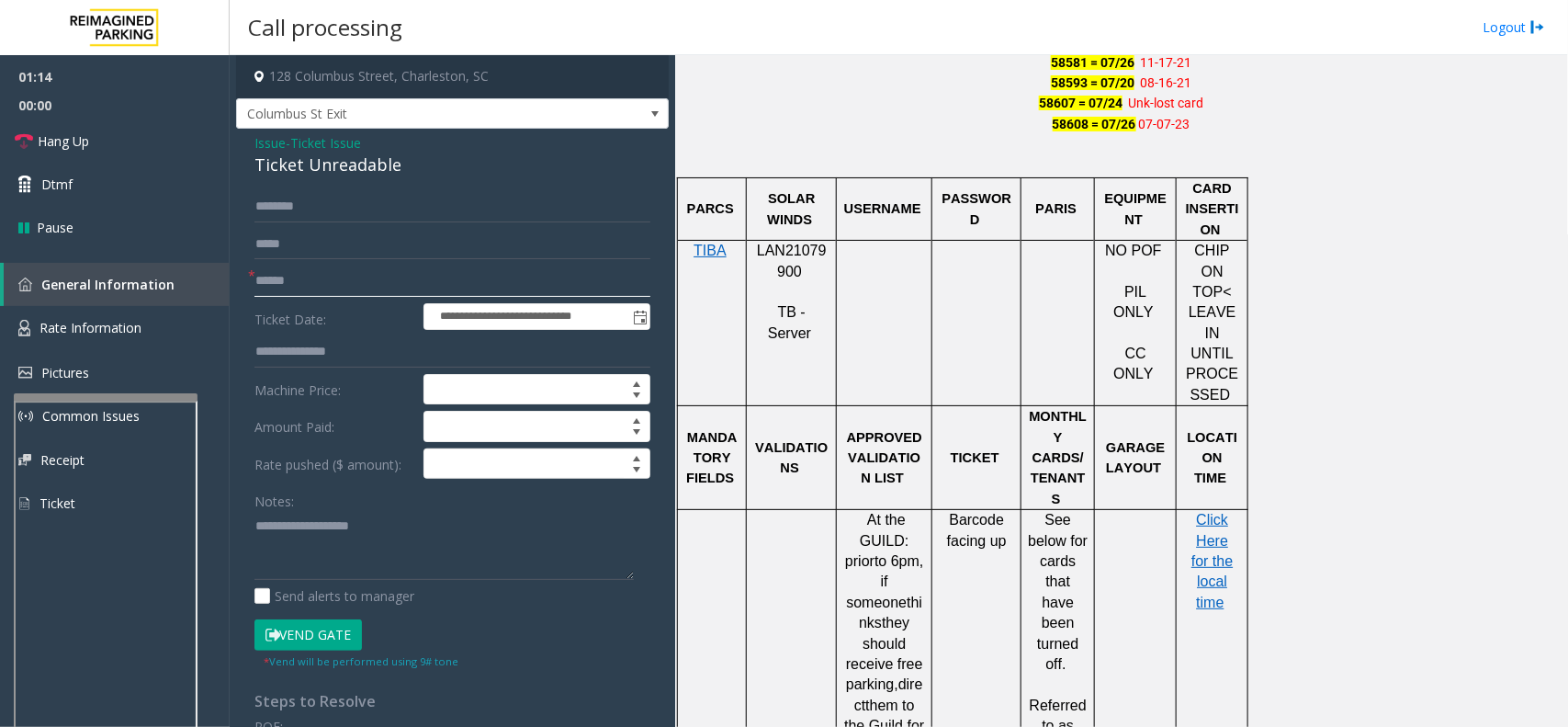 click 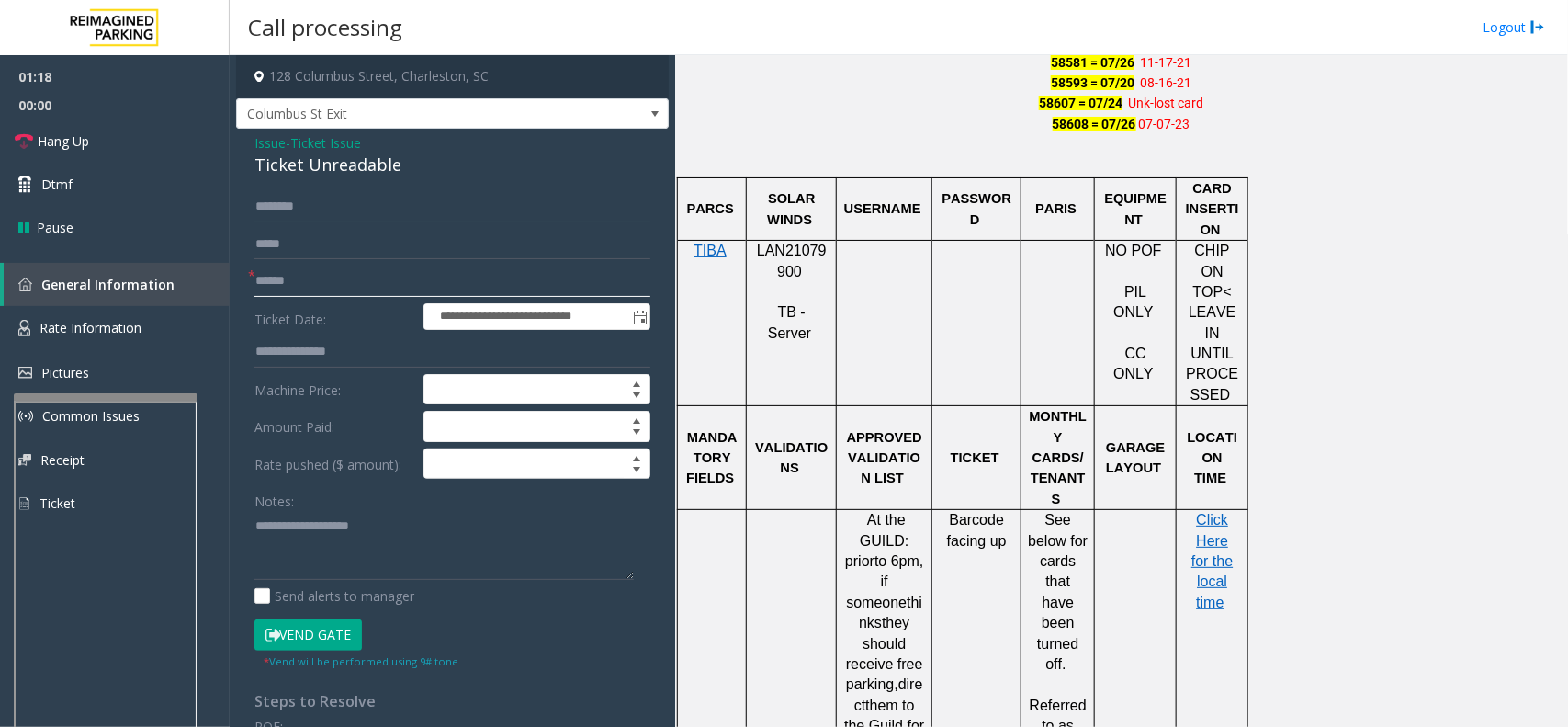 click 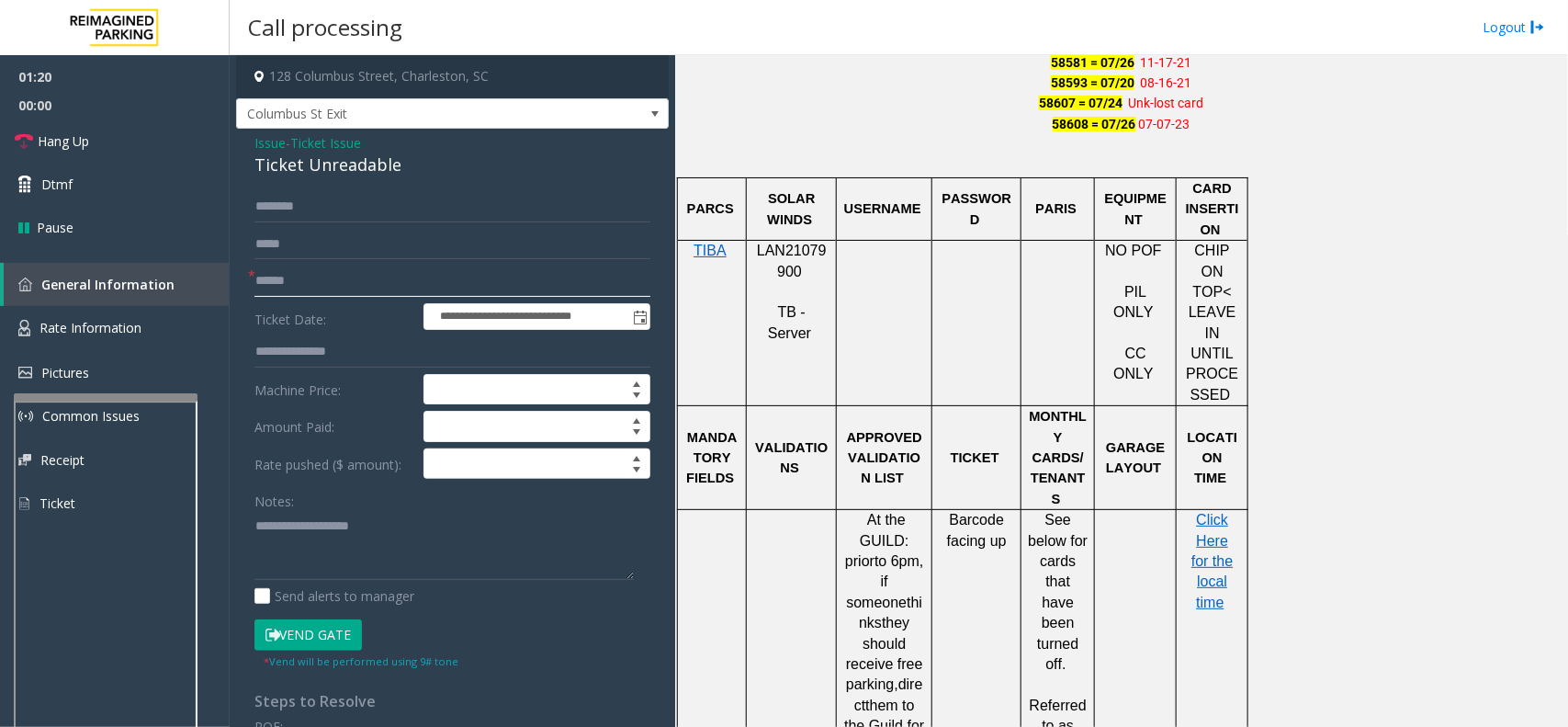 click 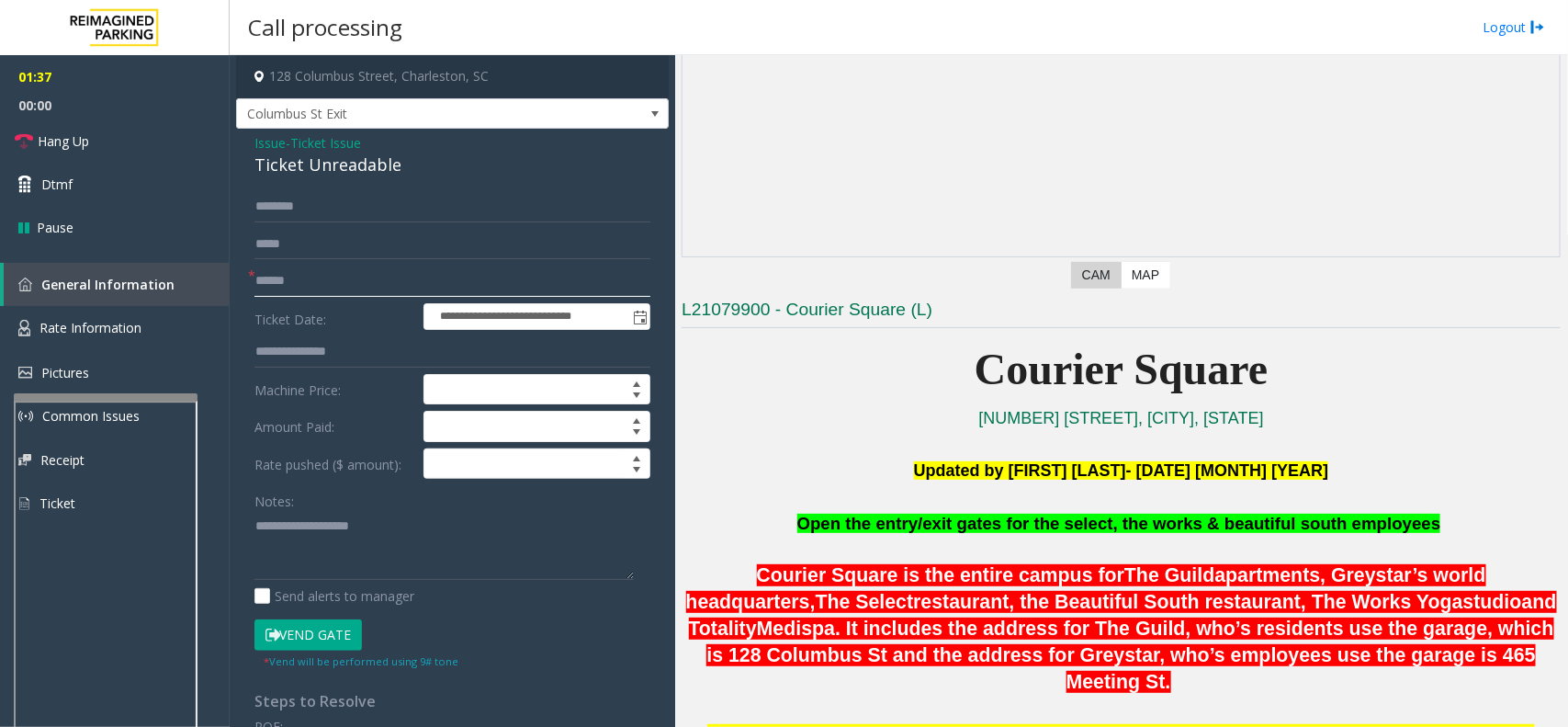 scroll, scrollTop: 230, scrollLeft: 0, axis: vertical 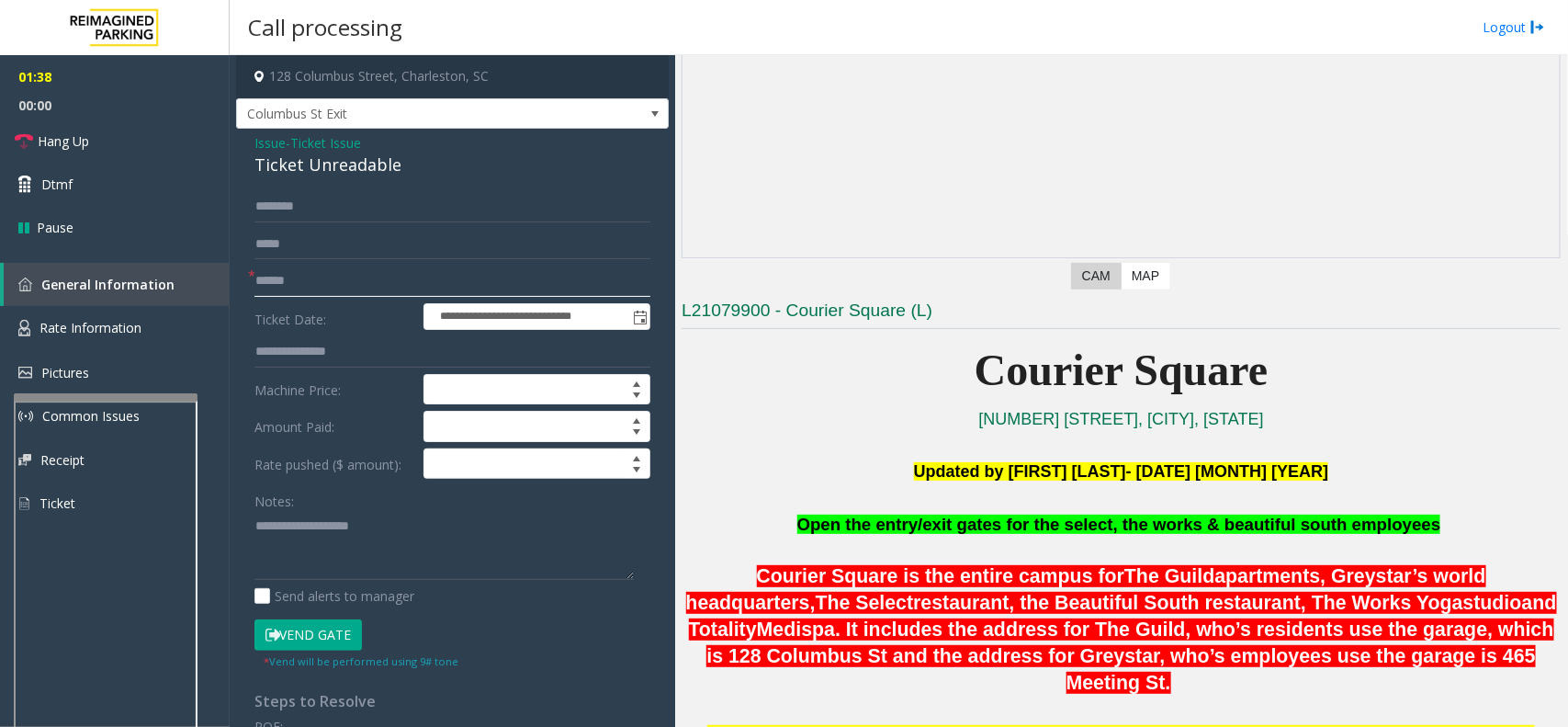 click 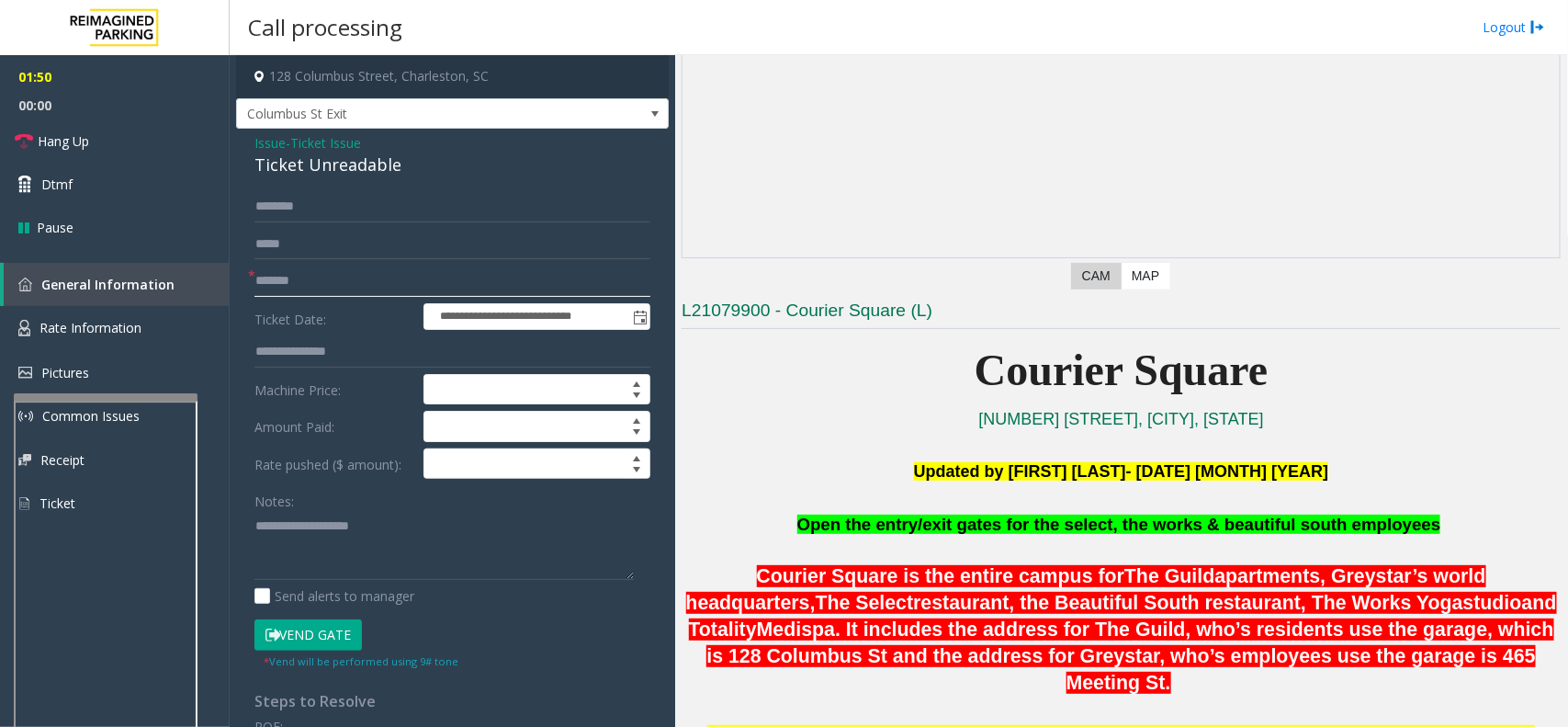 type on "*******" 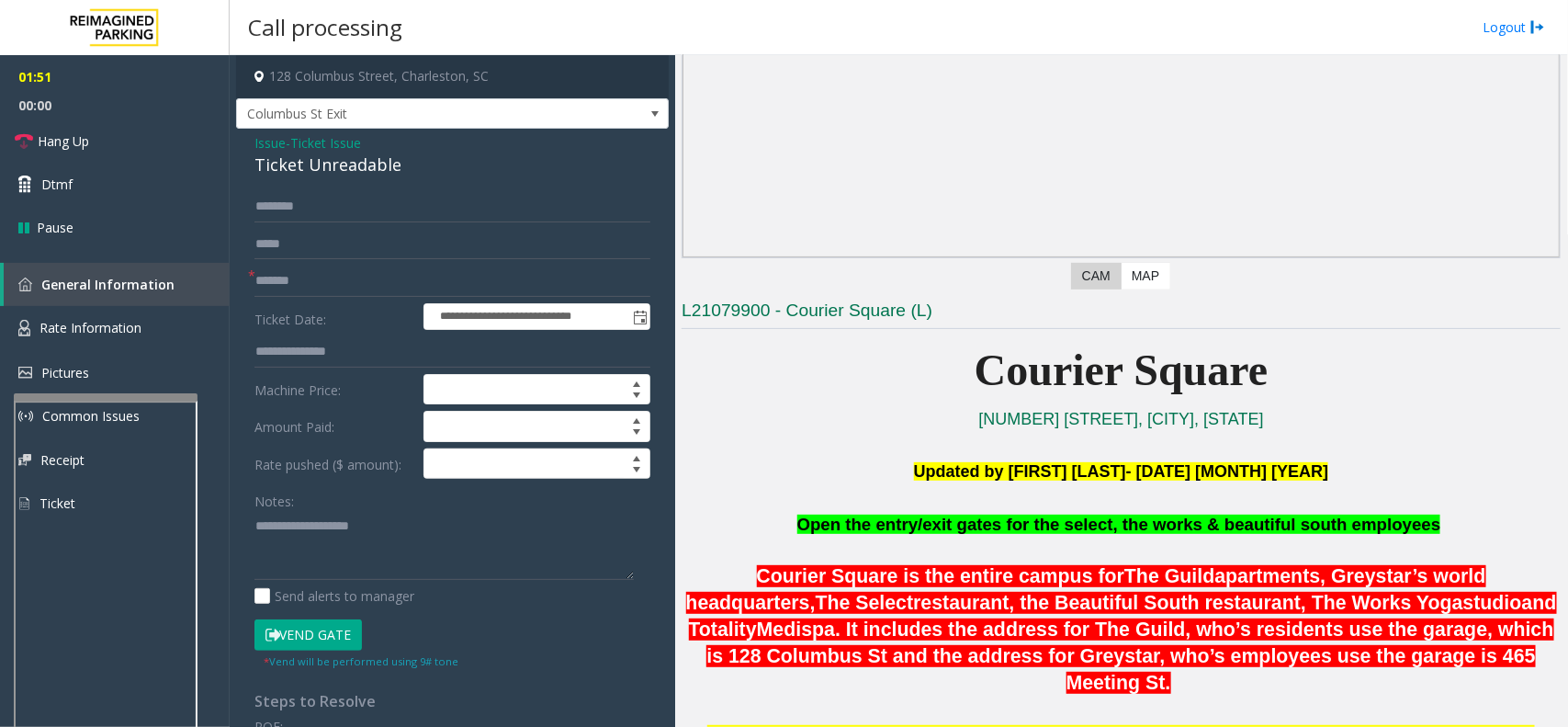 drag, startPoint x: 1098, startPoint y: 395, endPoint x: 847, endPoint y: 415, distance: 251.7956 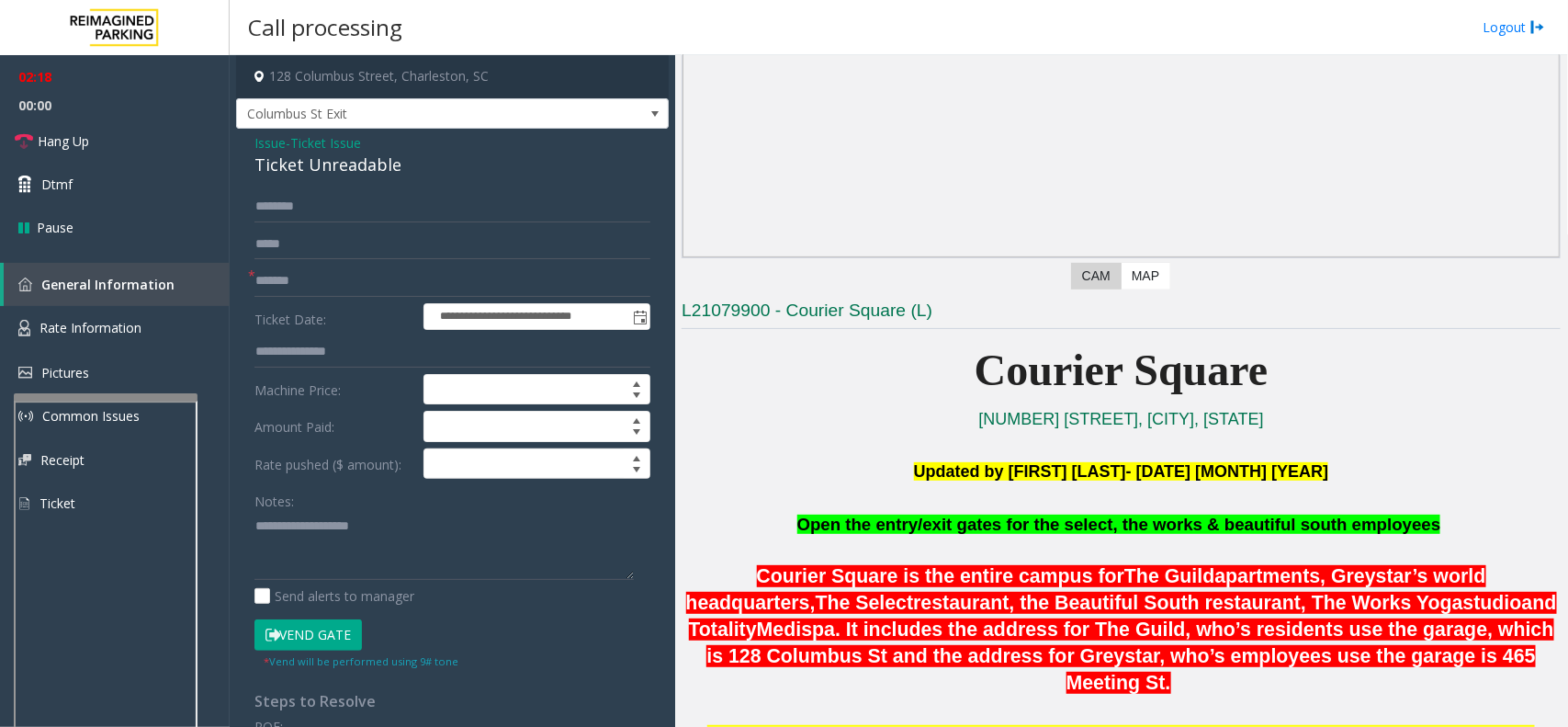 drag, startPoint x: 1201, startPoint y: 494, endPoint x: 1348, endPoint y: 428, distance: 161.13659 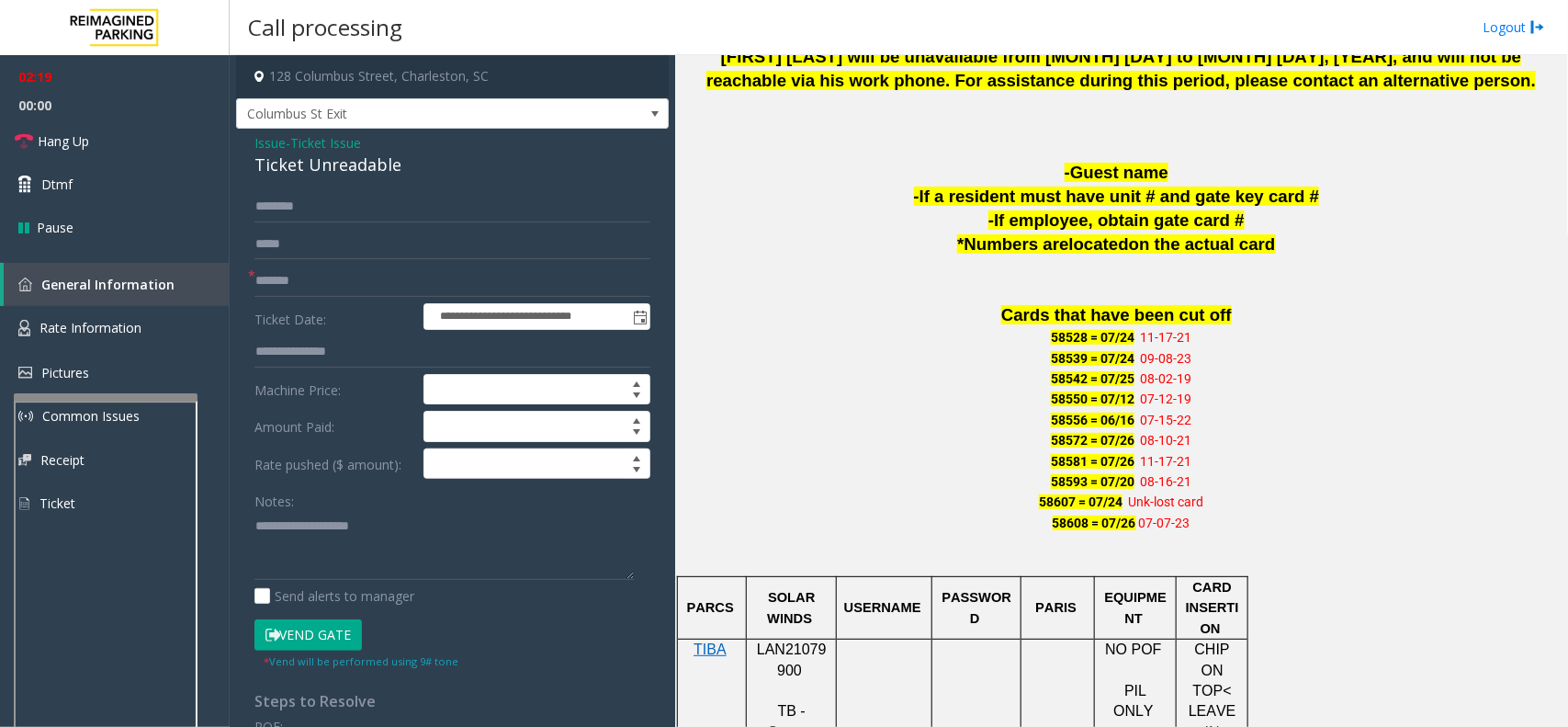 scroll, scrollTop: 1379, scrollLeft: 0, axis: vertical 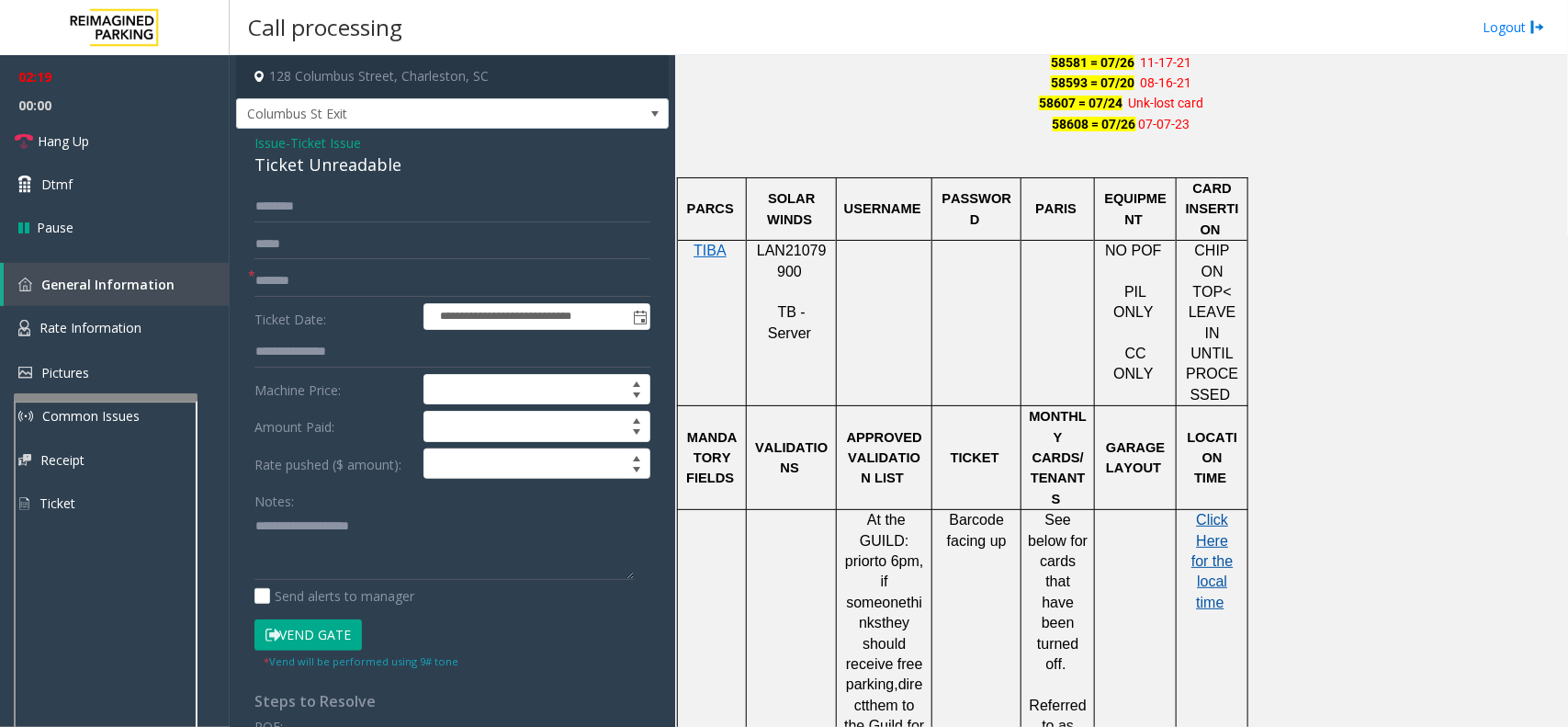 click on "Click Here for the local time" 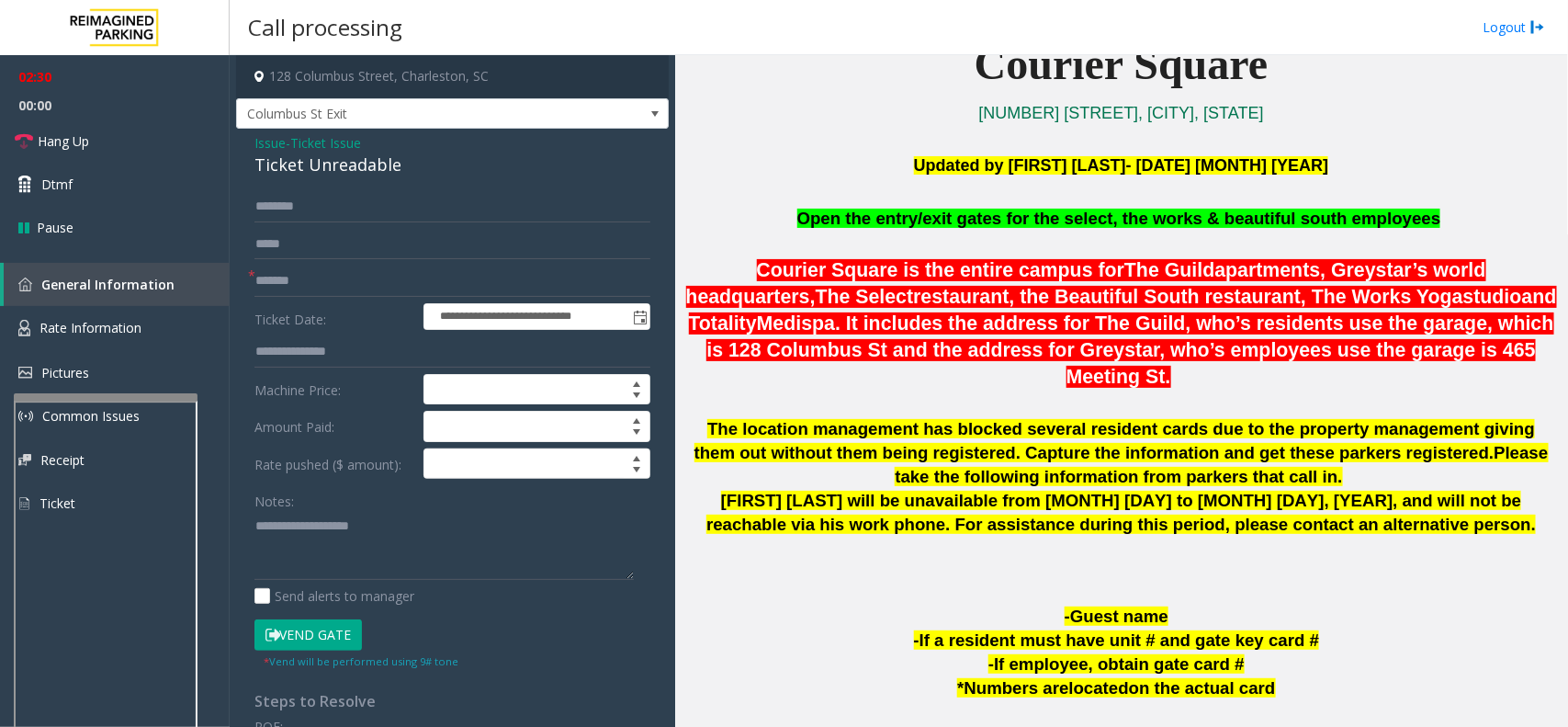 scroll, scrollTop: 460, scrollLeft: 0, axis: vertical 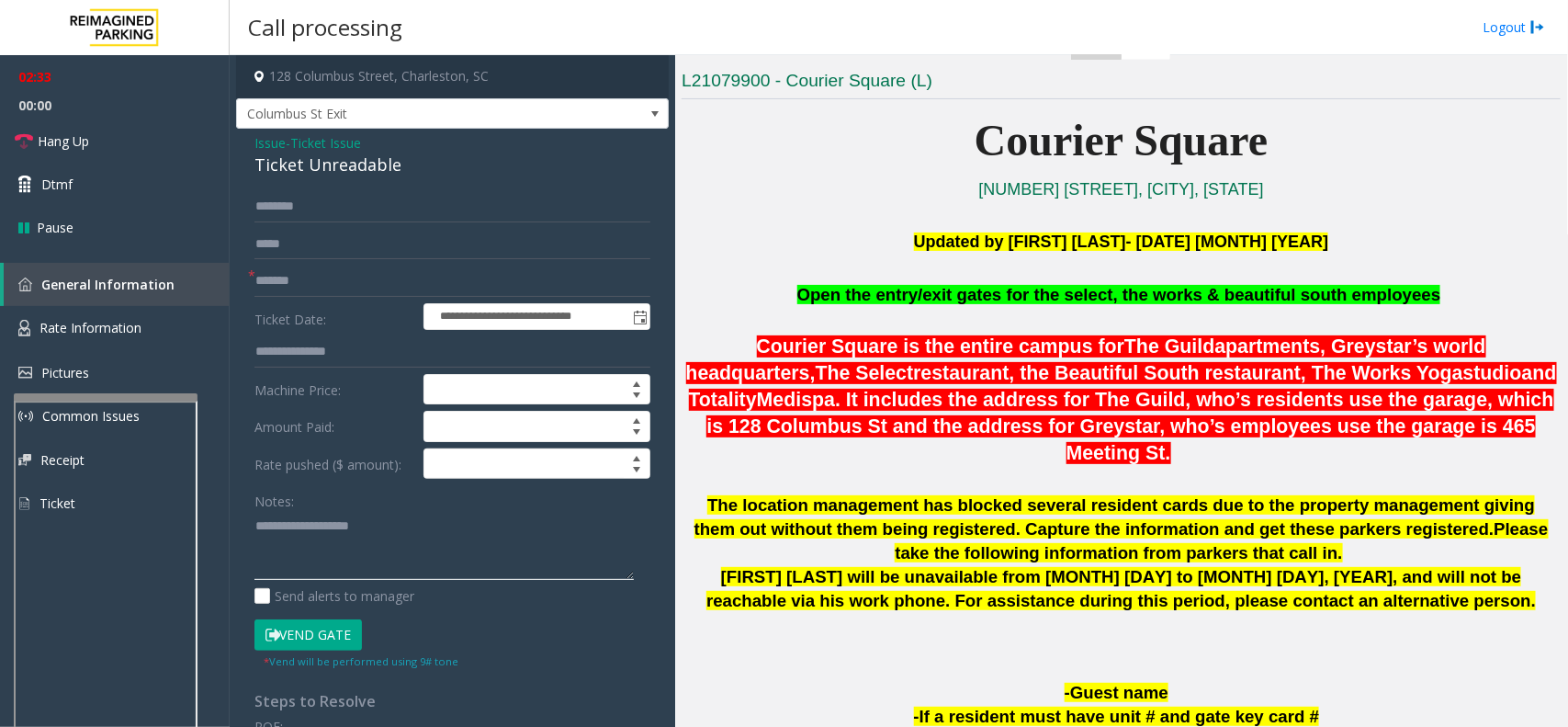 click 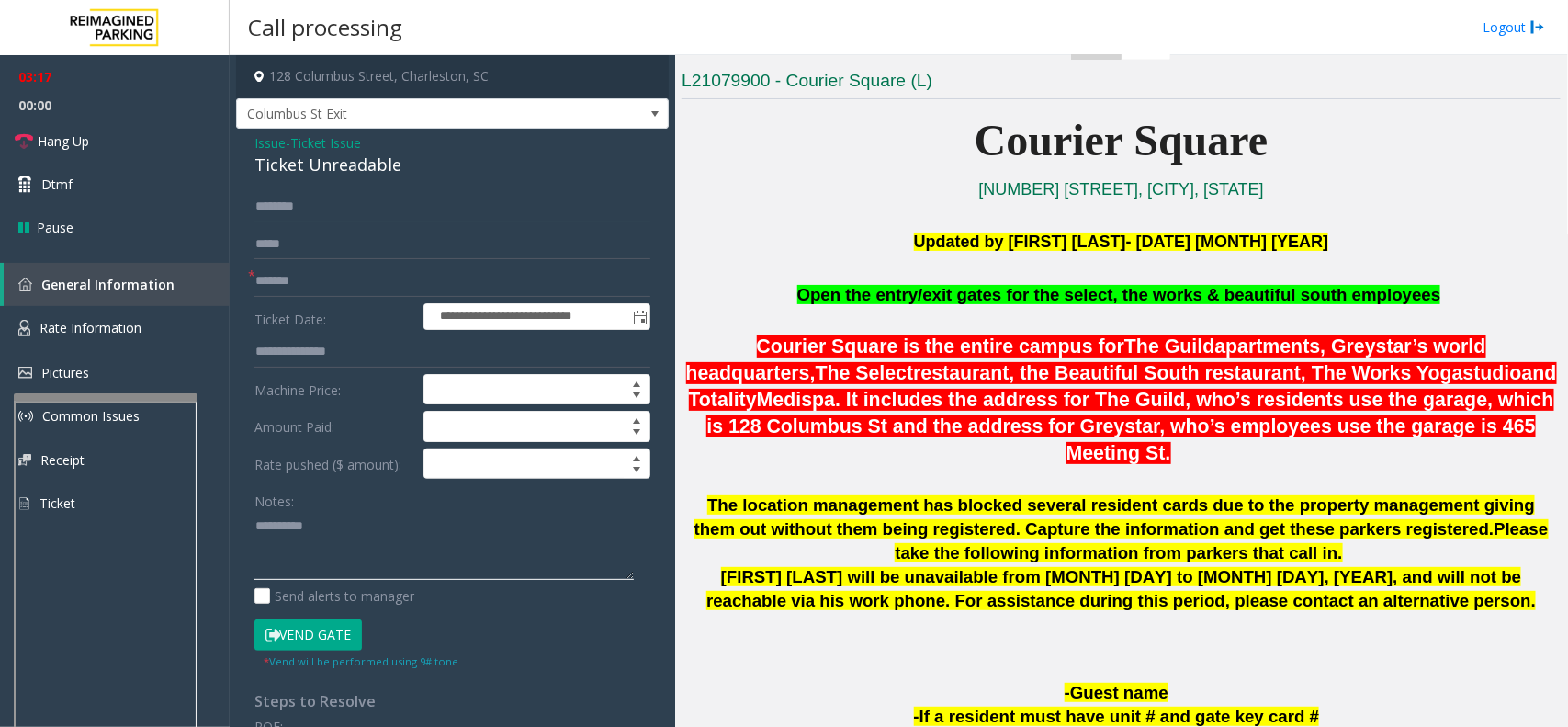 click 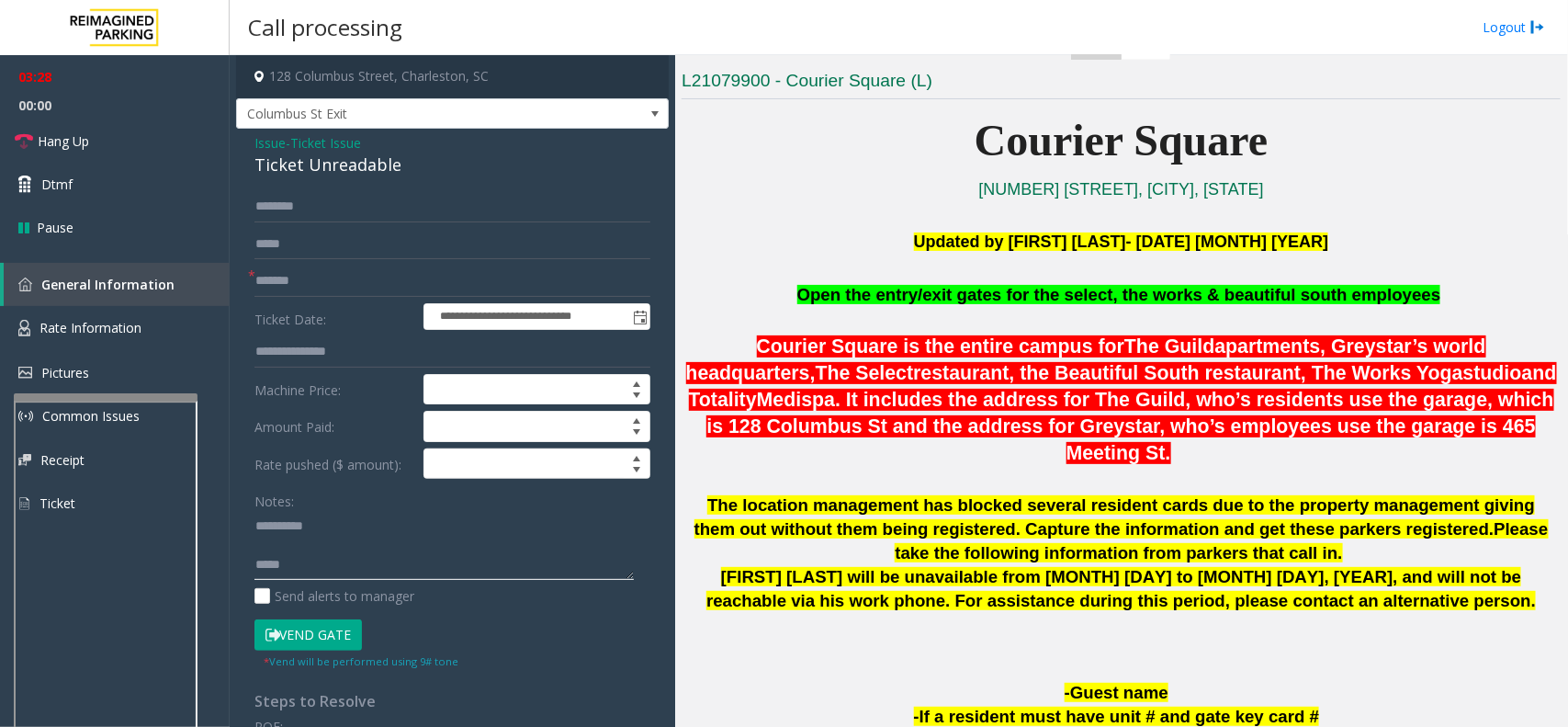 type on "**********" 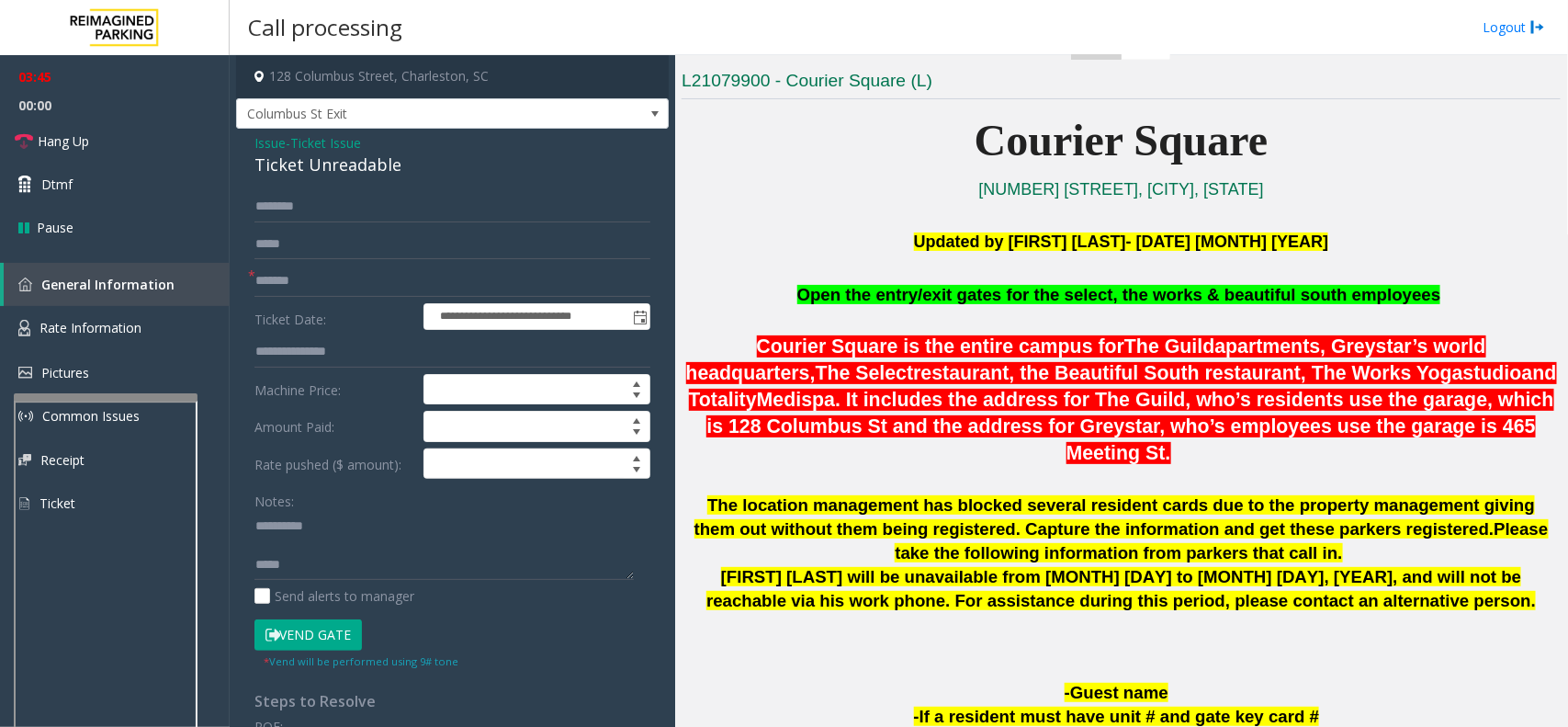 click on "Ticket Issue" 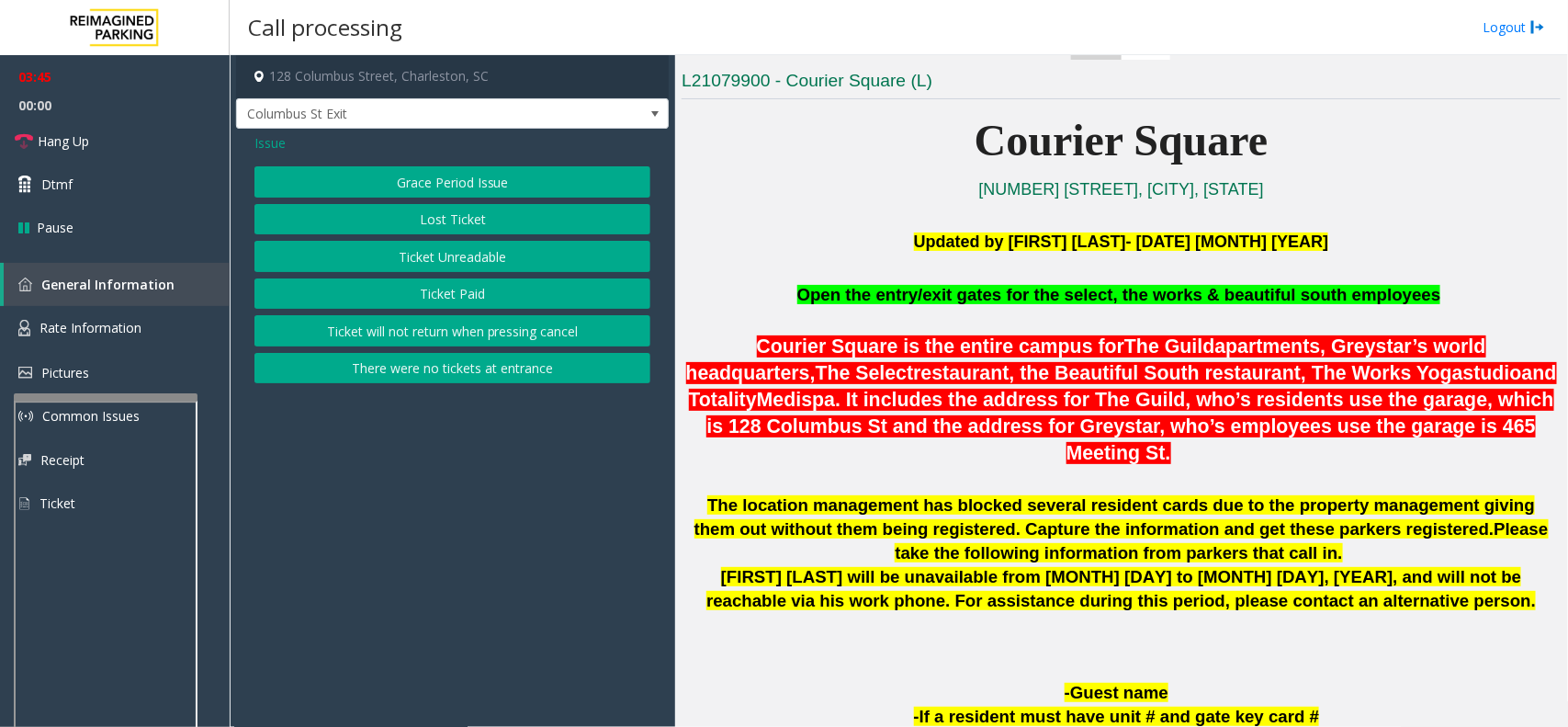 click on "Issue" 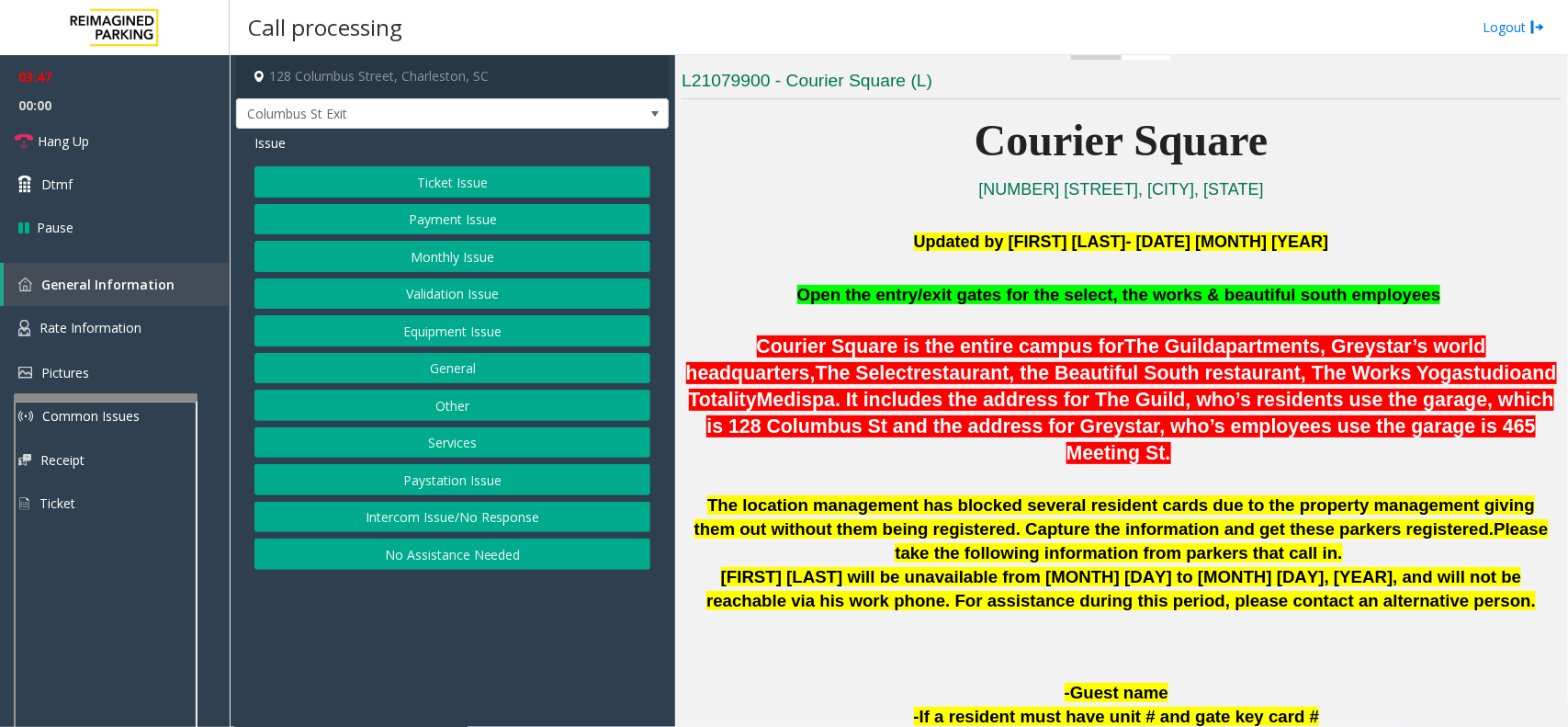 click on "Validation Issue" 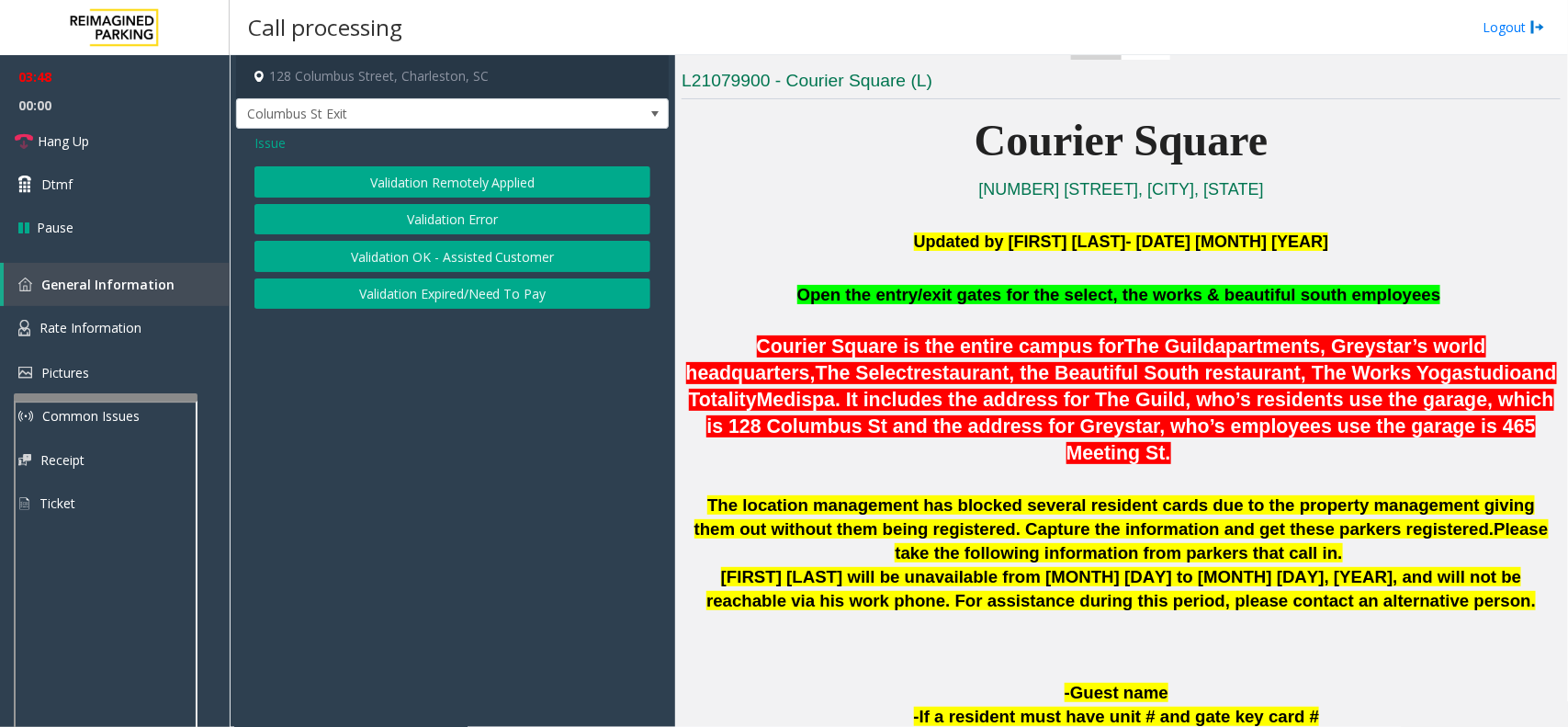 click on "Validation Error" 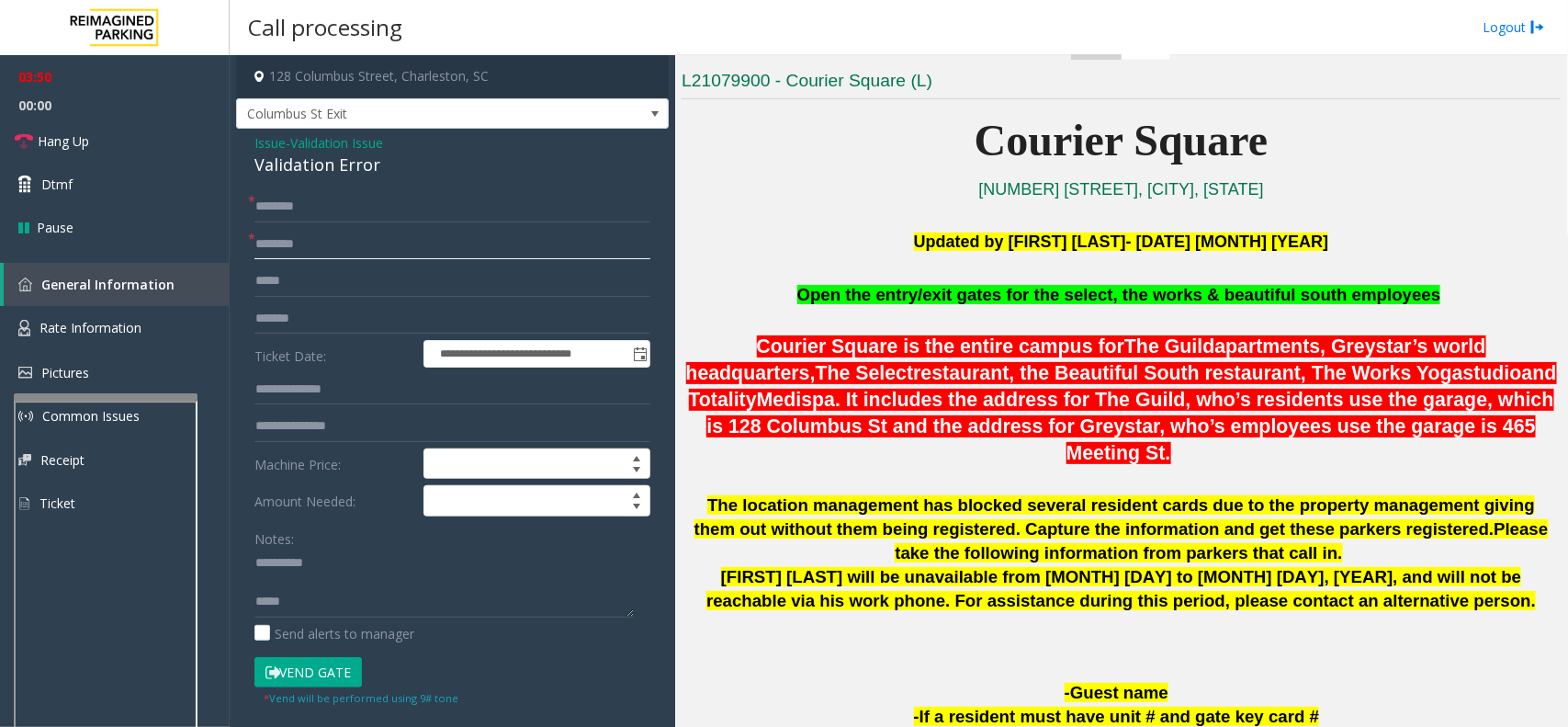 click 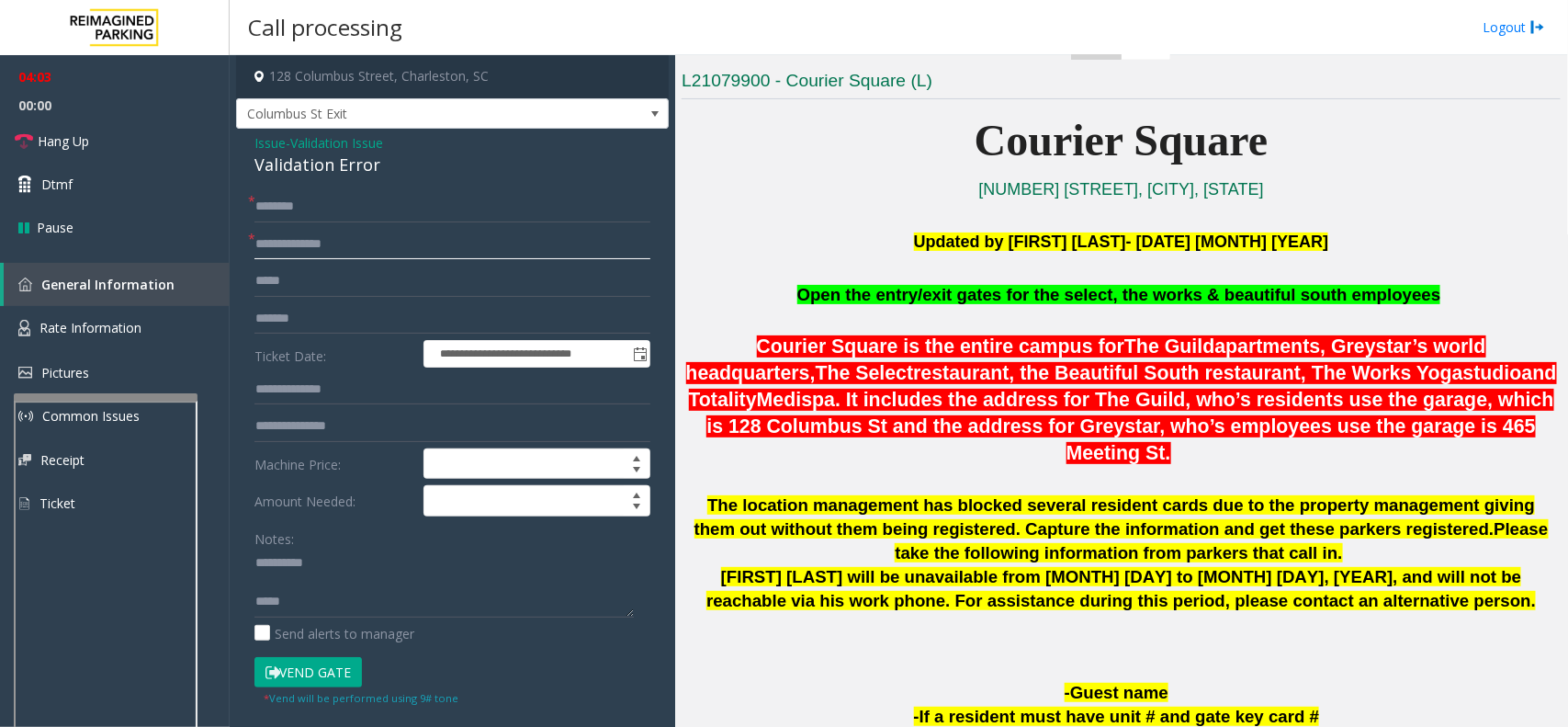 type on "**********" 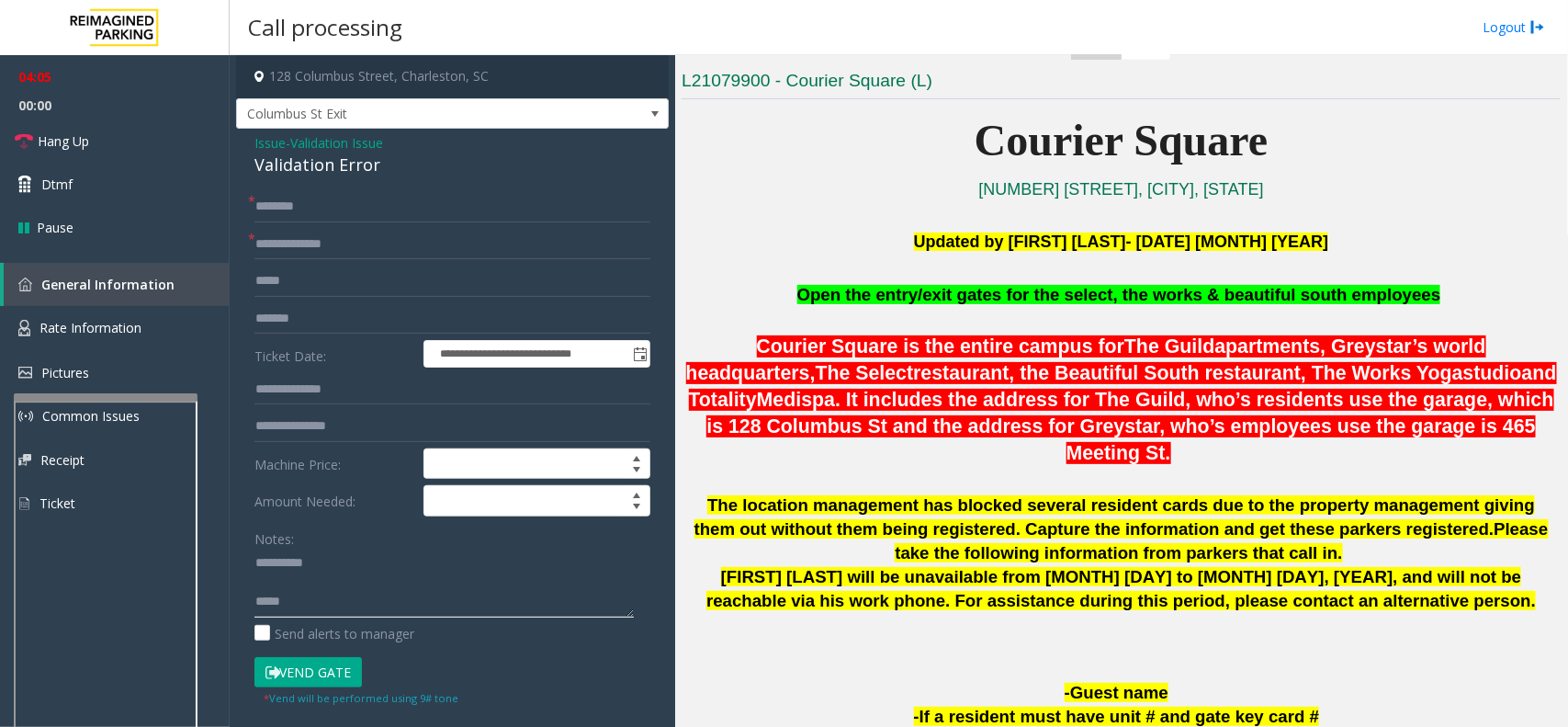 drag, startPoint x: 321, startPoint y: 567, endPoint x: 231, endPoint y: 558, distance: 90.44888 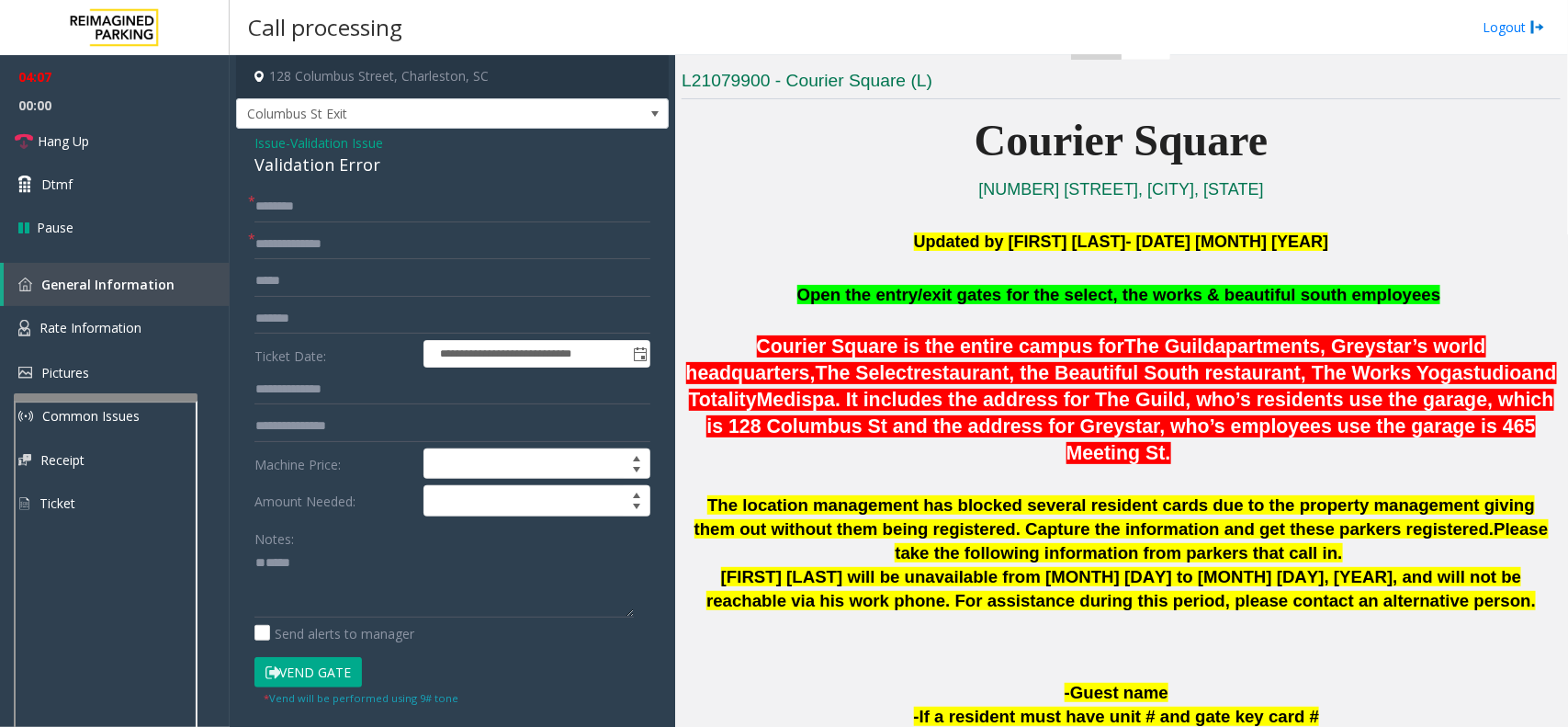click on "**********" 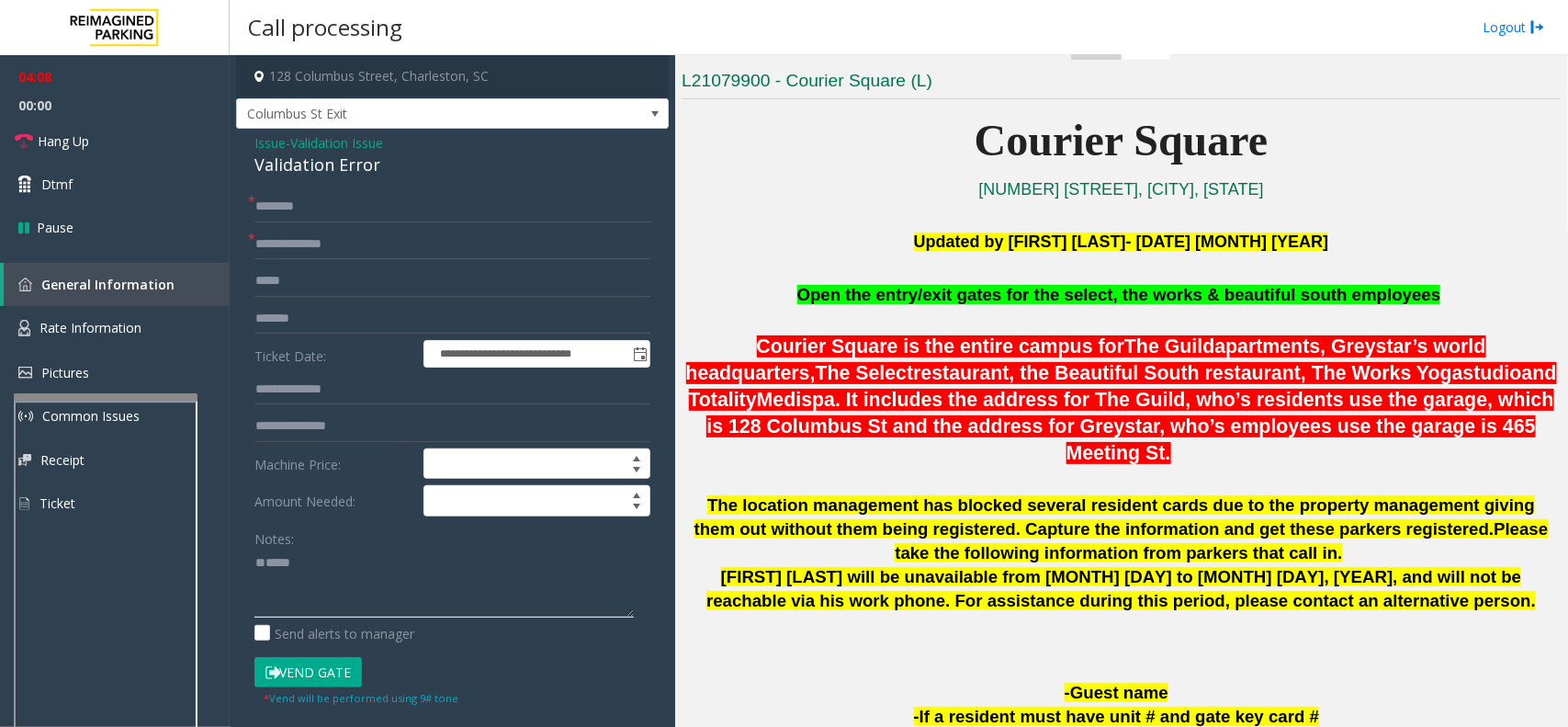 click 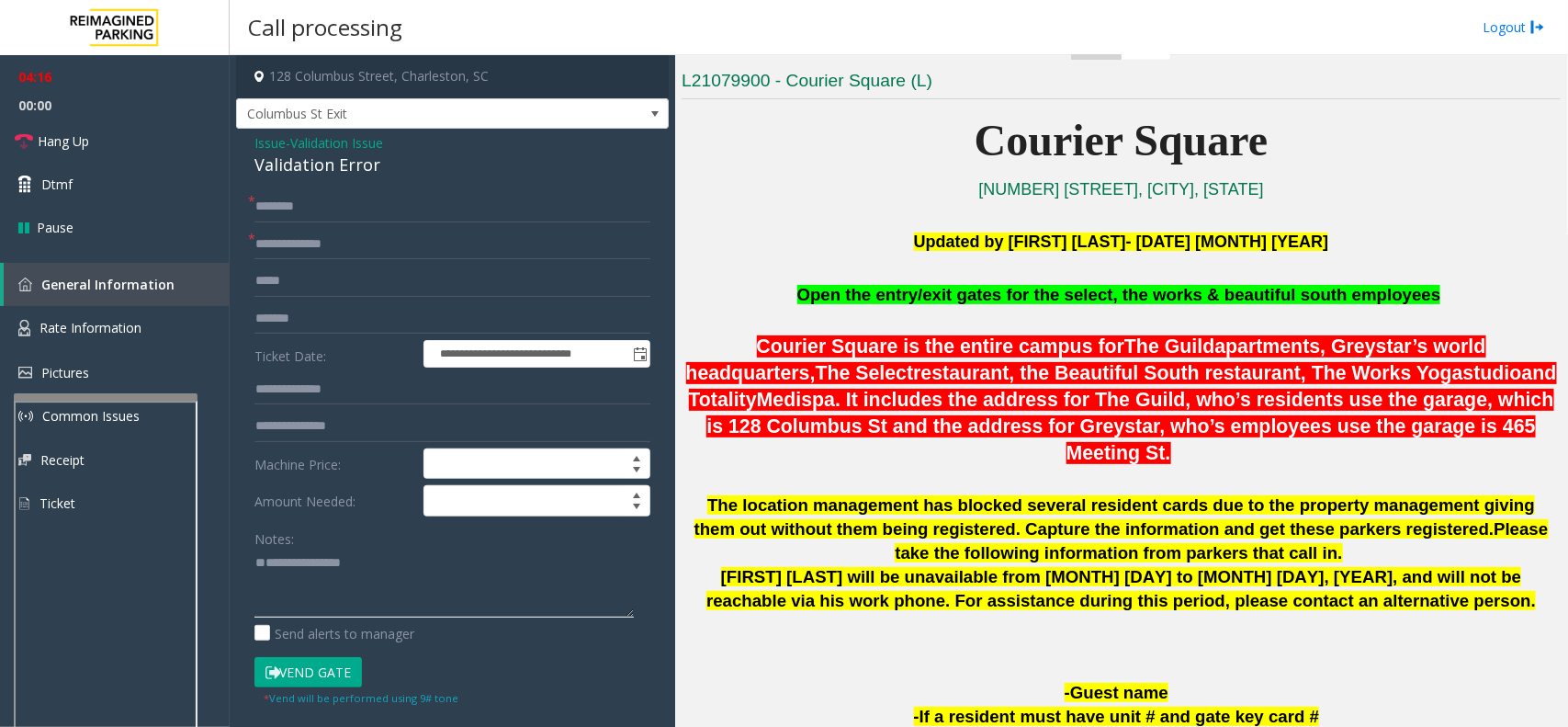 type on "**********" 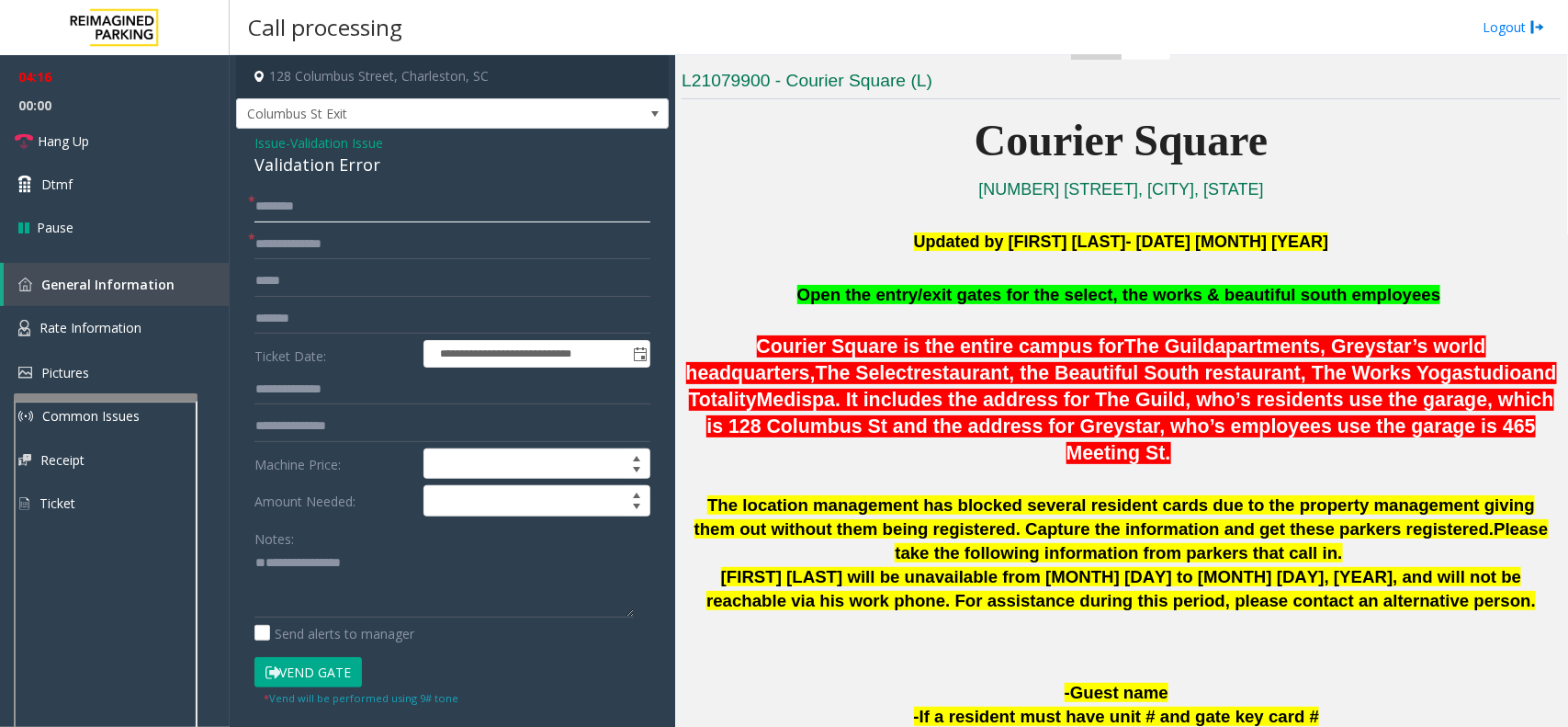 click 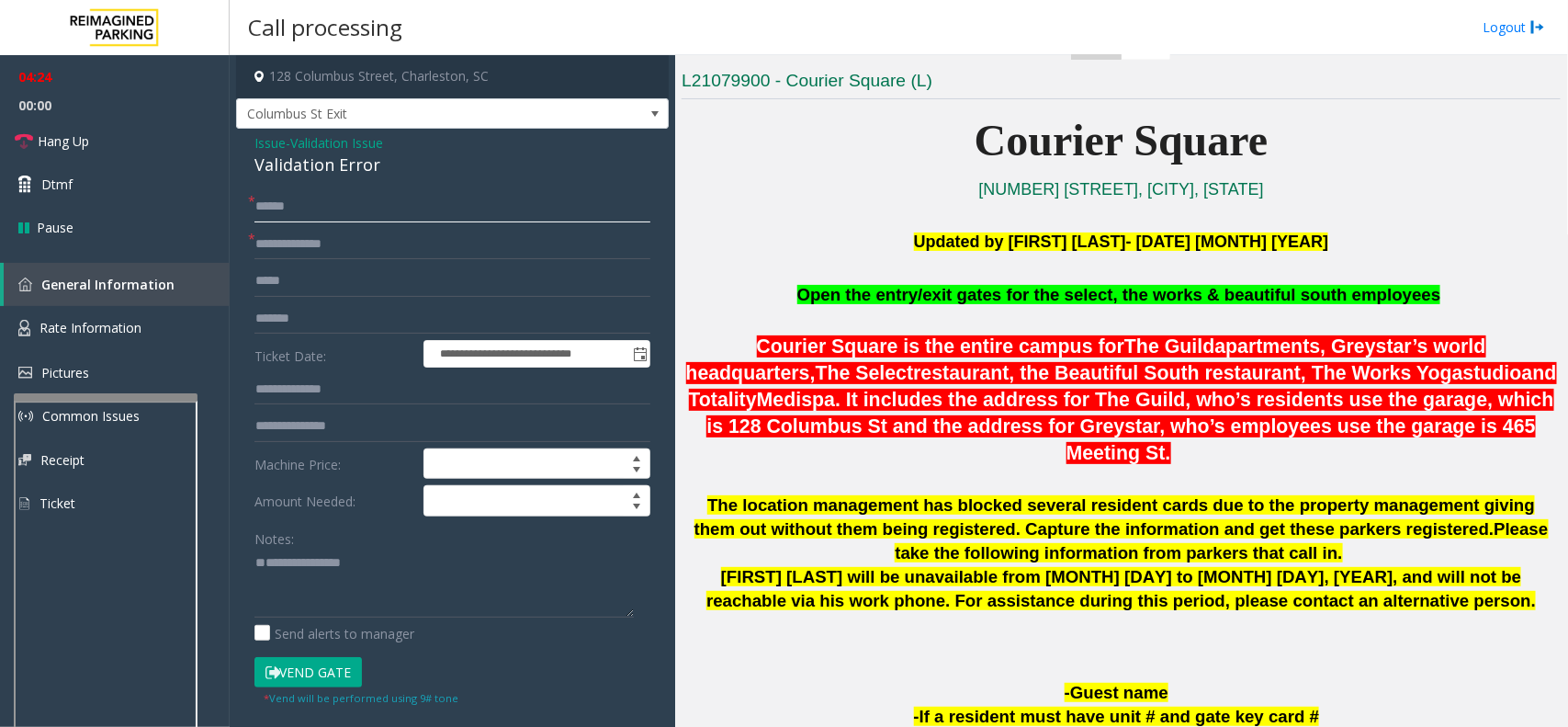 click on "******" 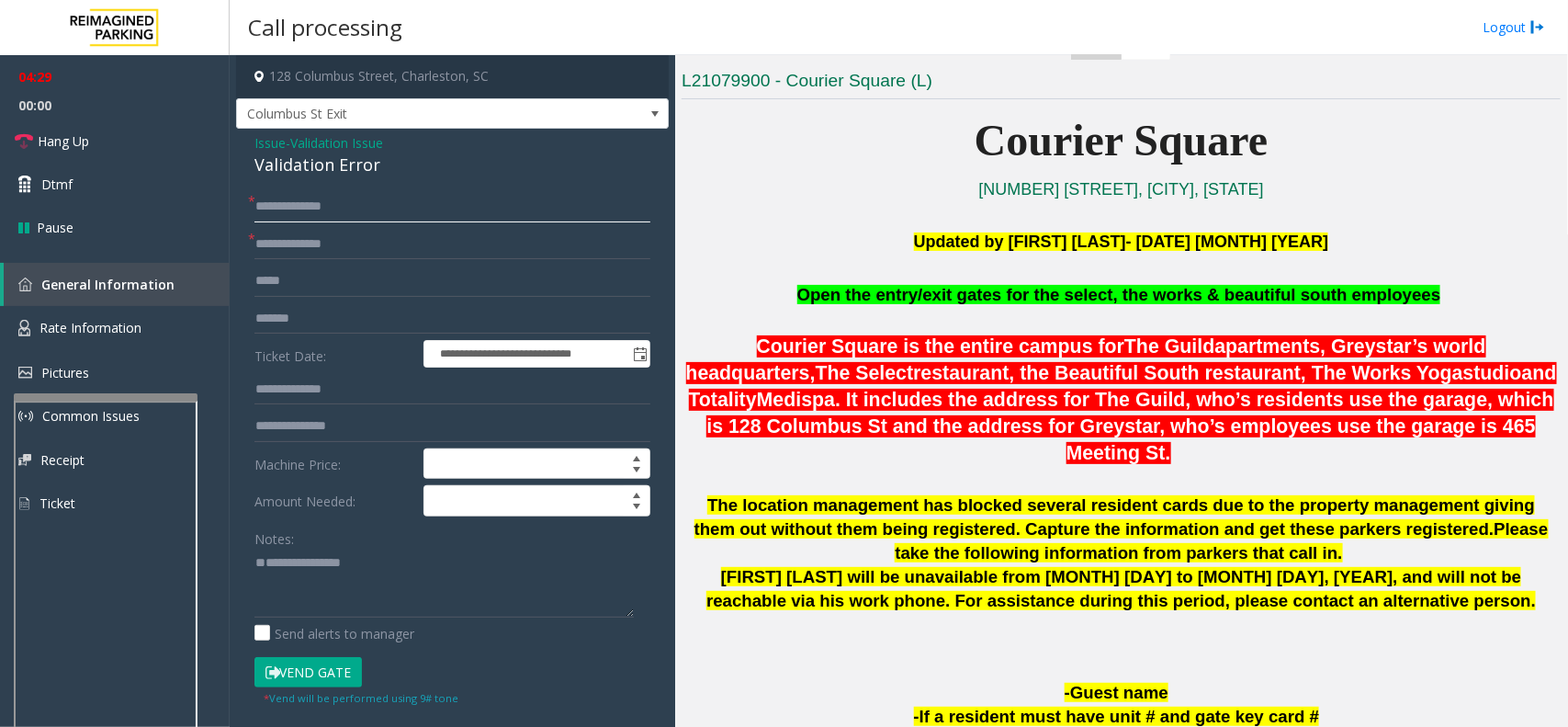 click on "**********" 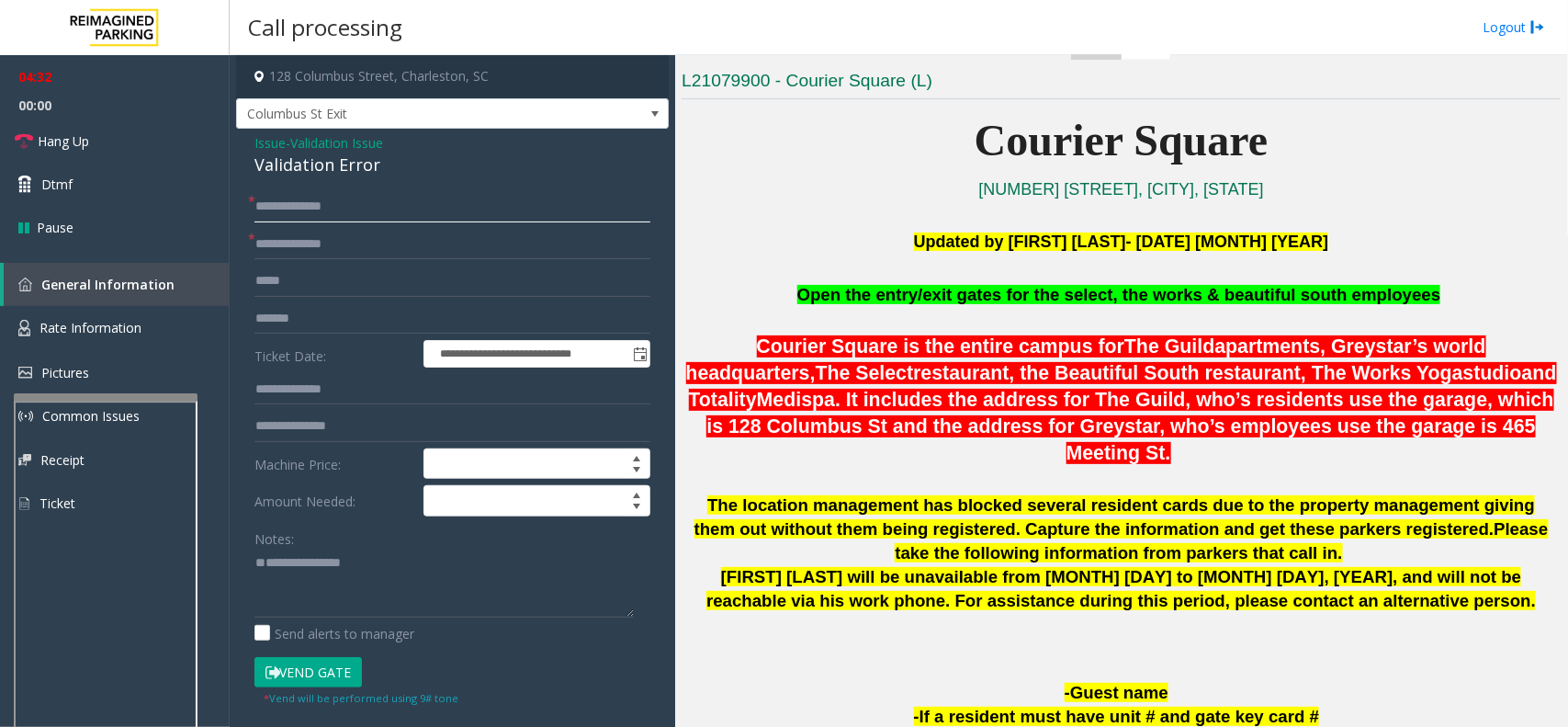 click on "**********" 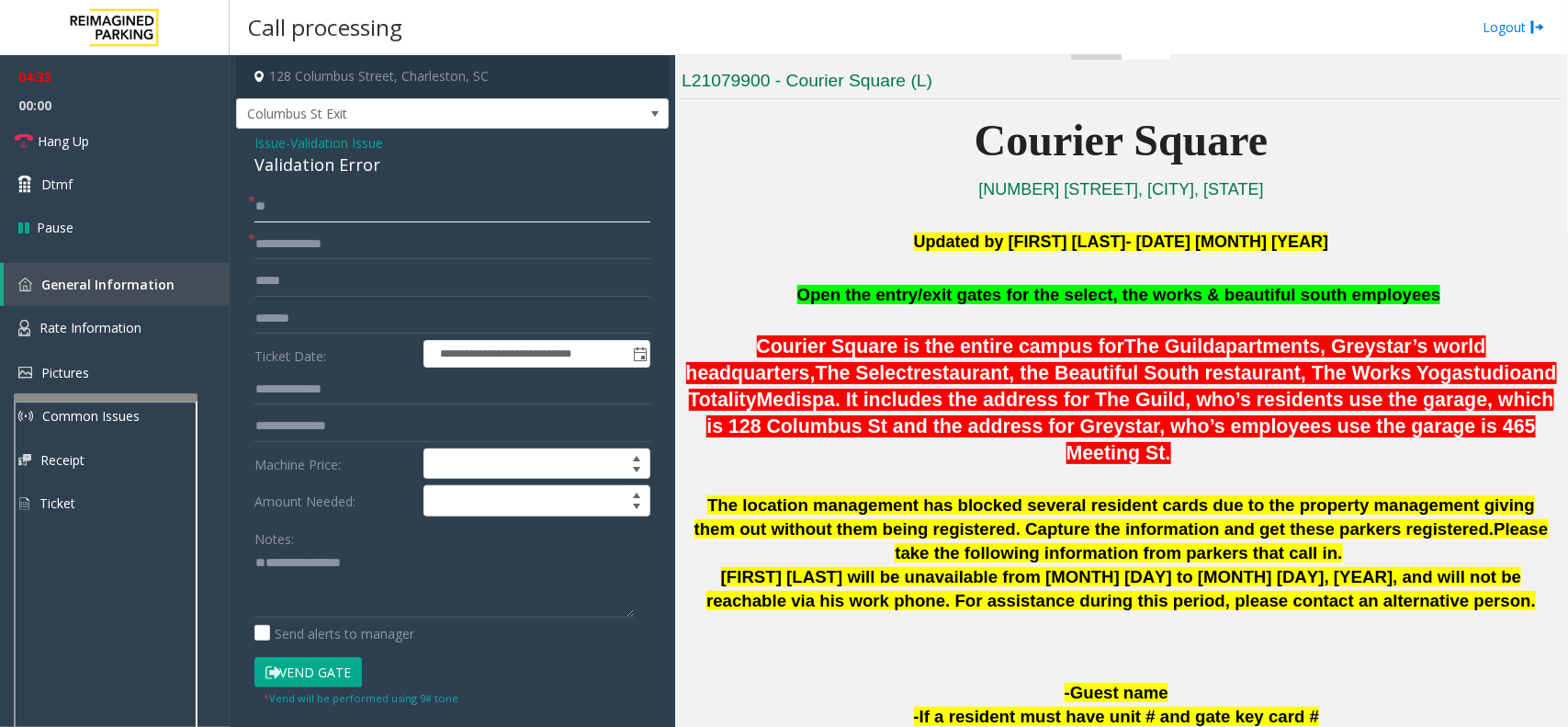 type on "*" 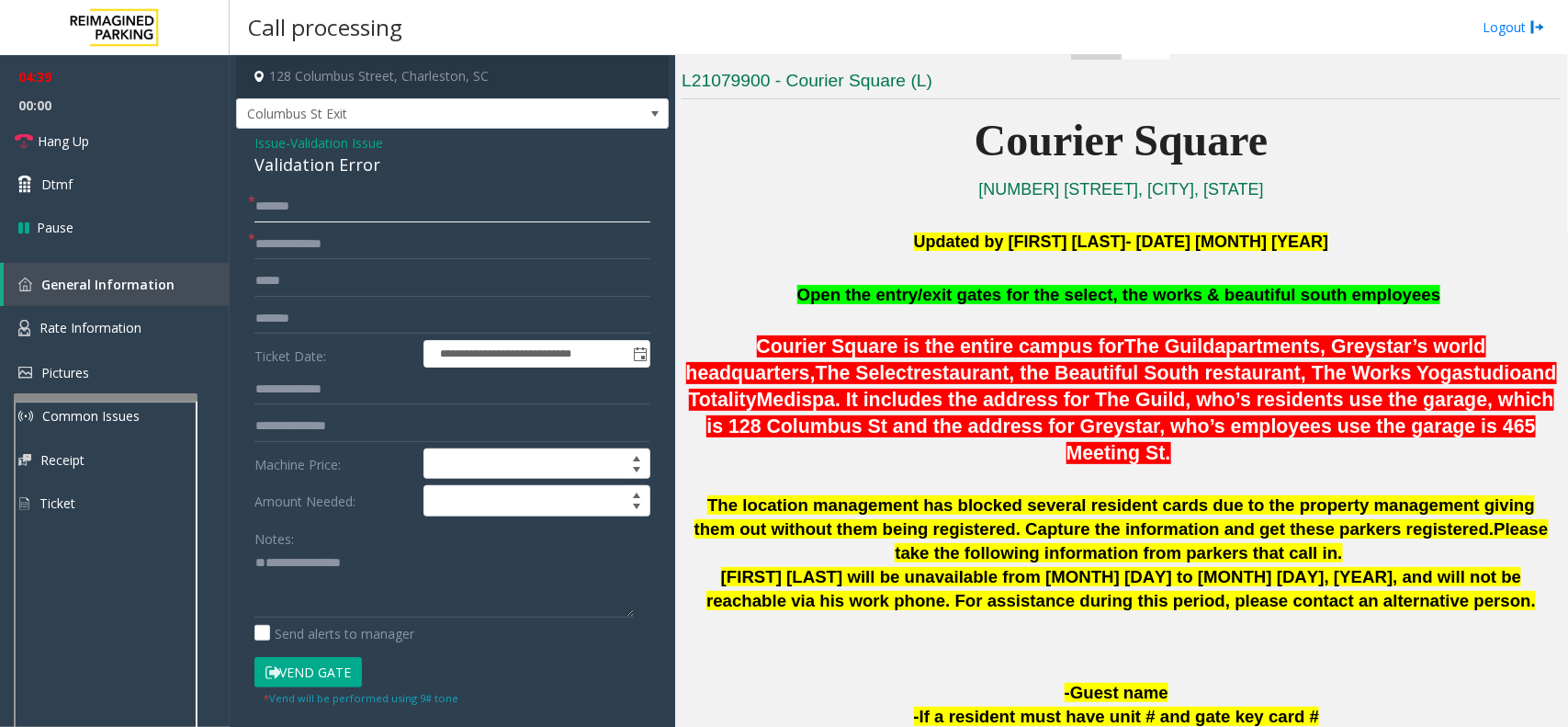 type on "*******" 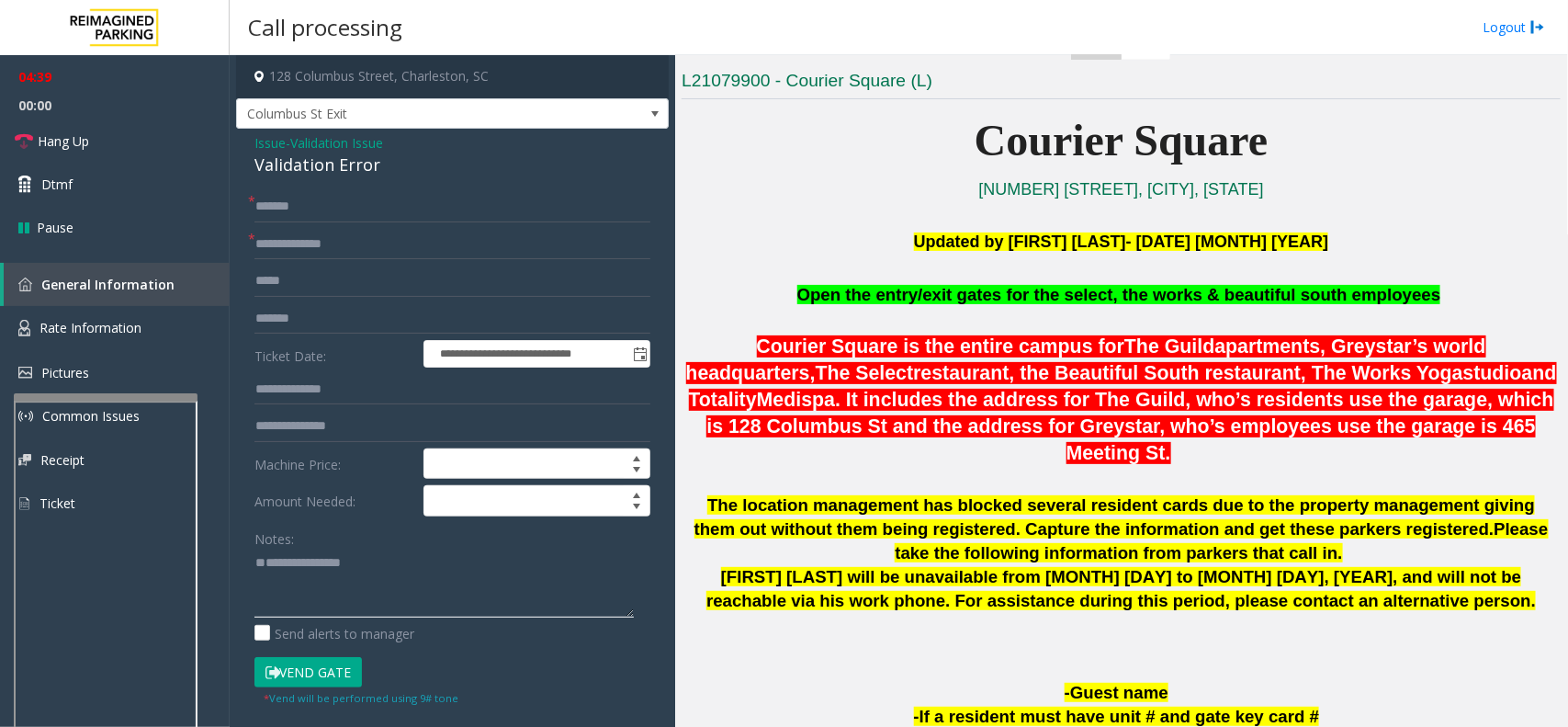 click 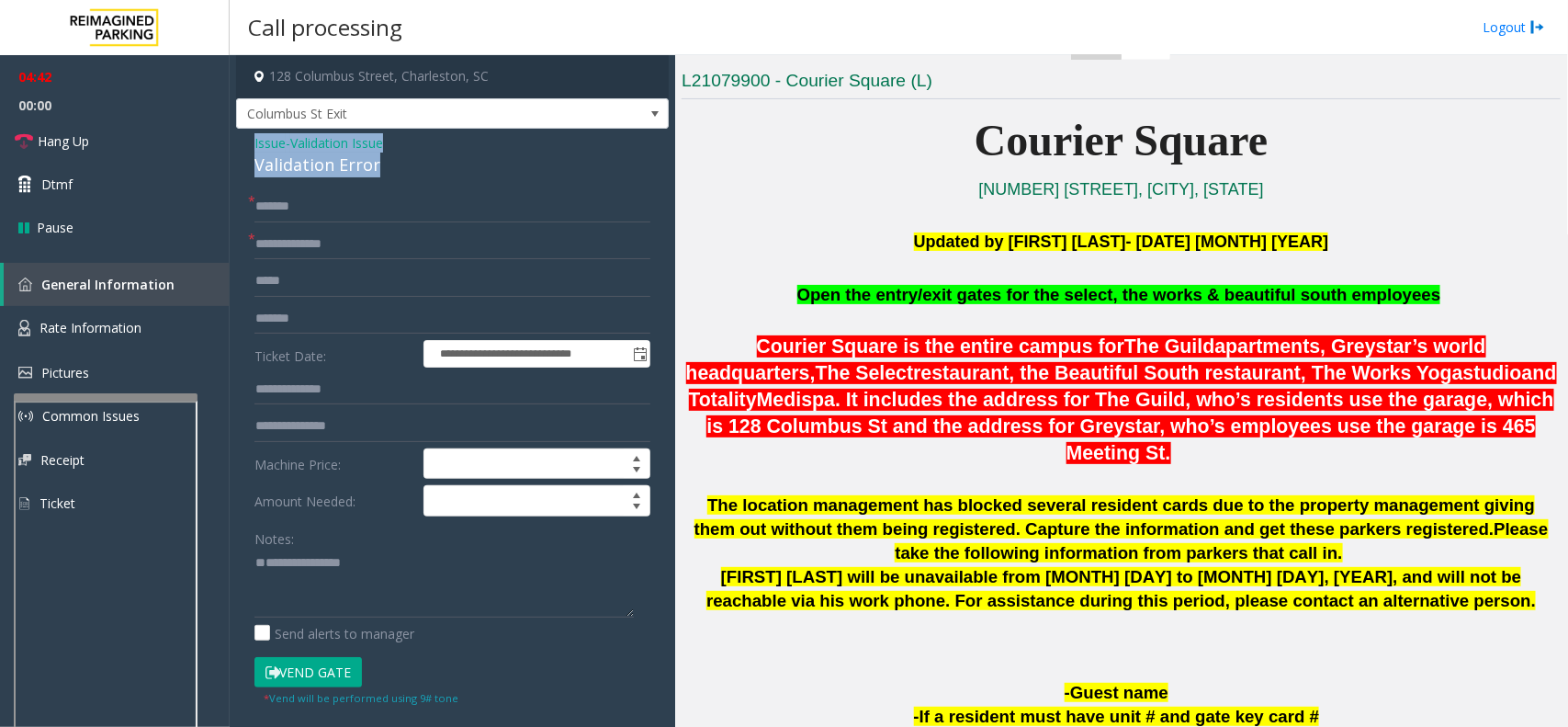 drag, startPoint x: 377, startPoint y: 168, endPoint x: 254, endPoint y: 148, distance: 124.61541 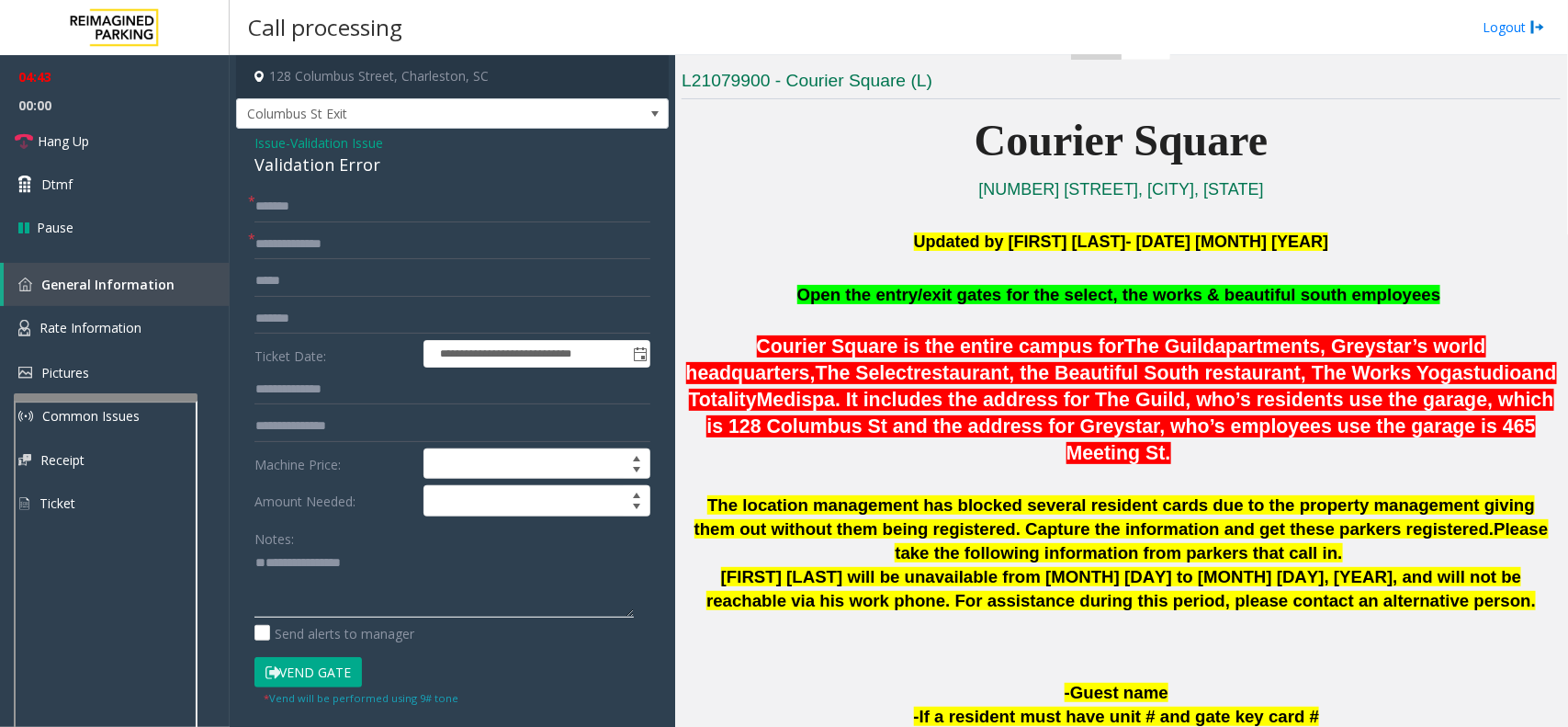 paste on "**********" 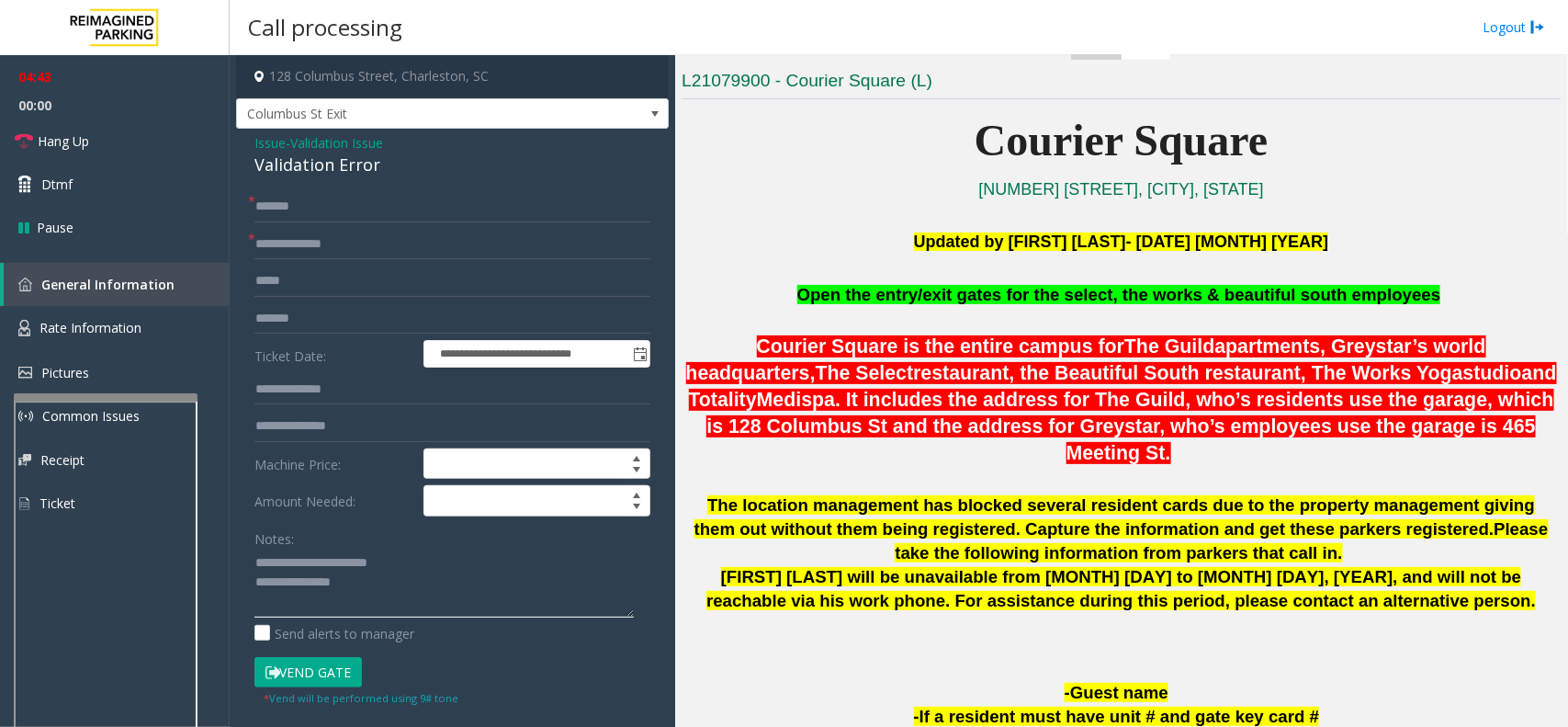 click 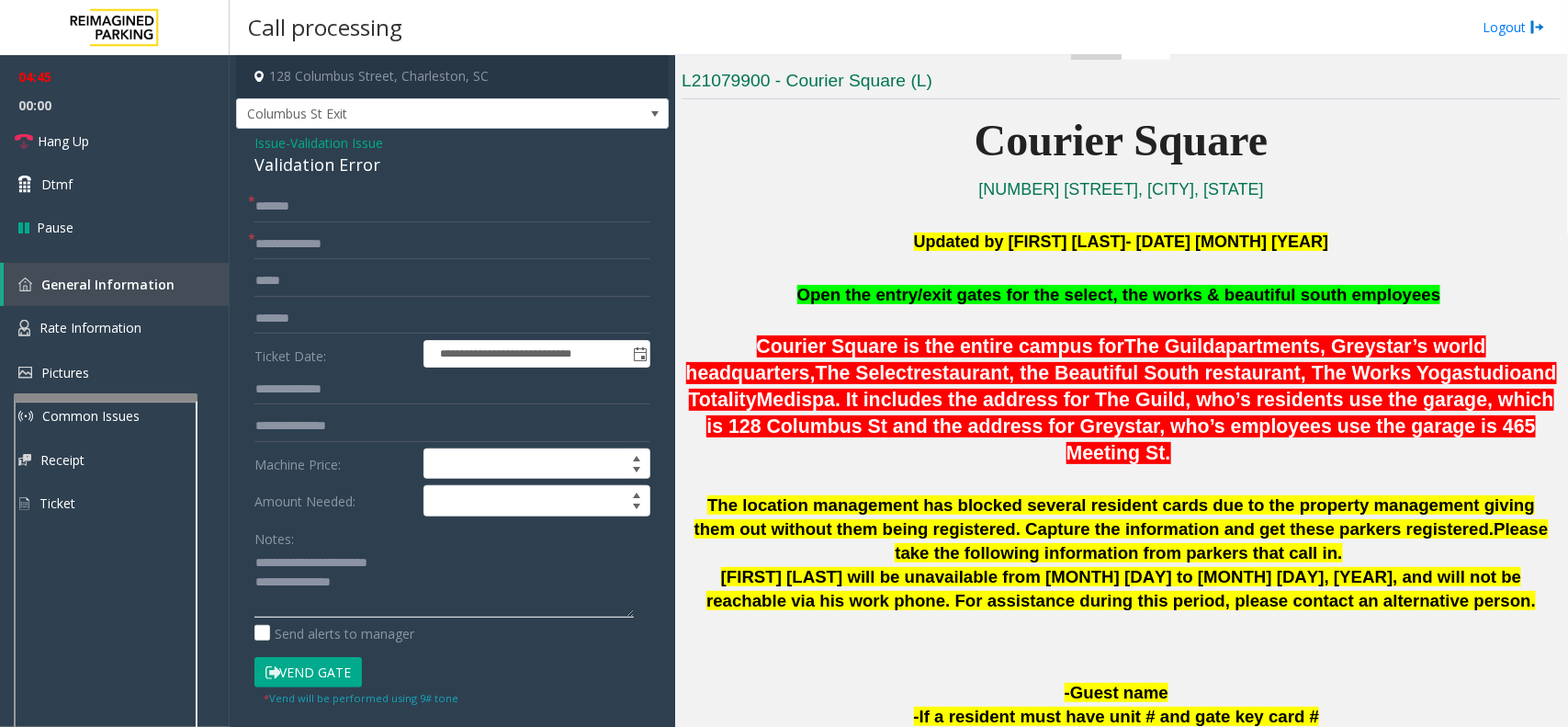 drag, startPoint x: 396, startPoint y: 561, endPoint x: 299, endPoint y: 563, distance: 97.02062 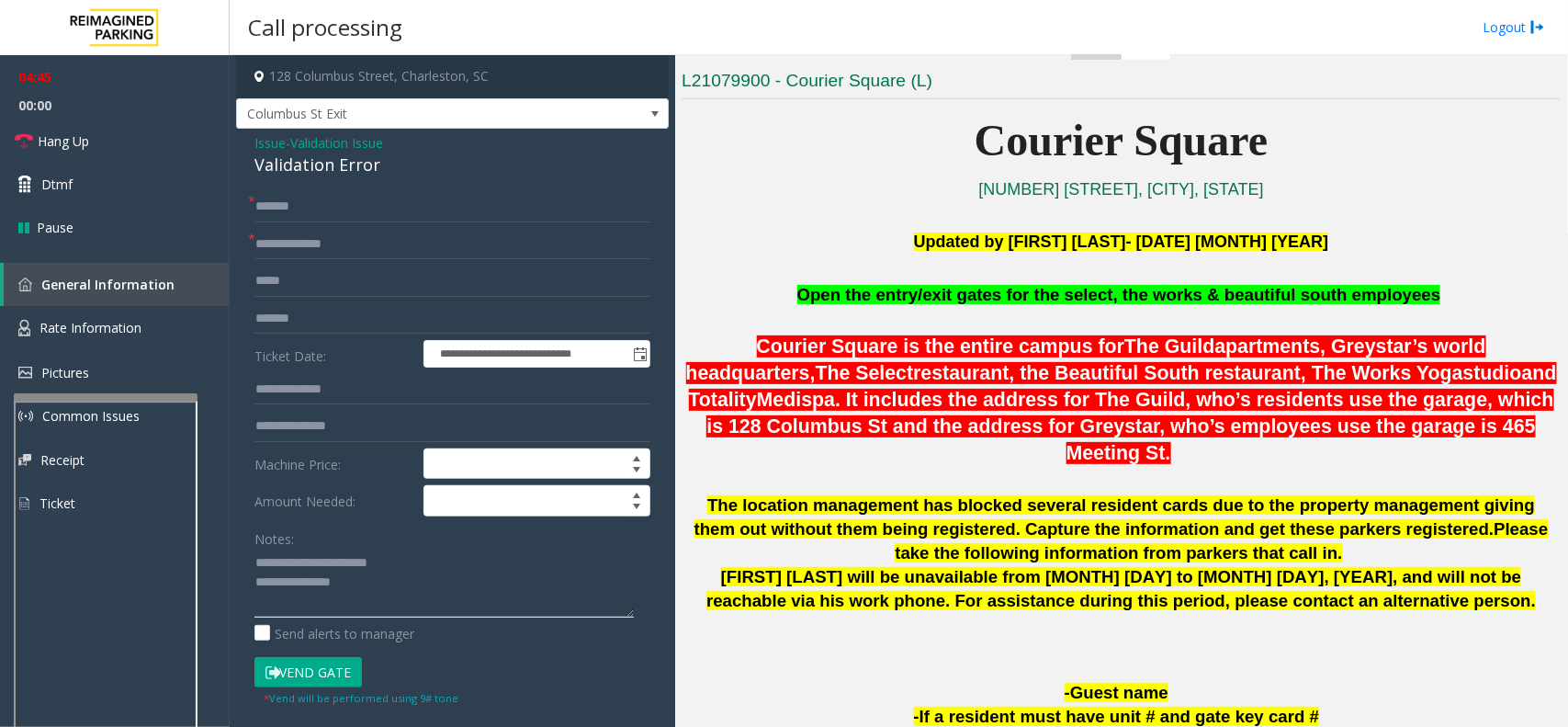 click 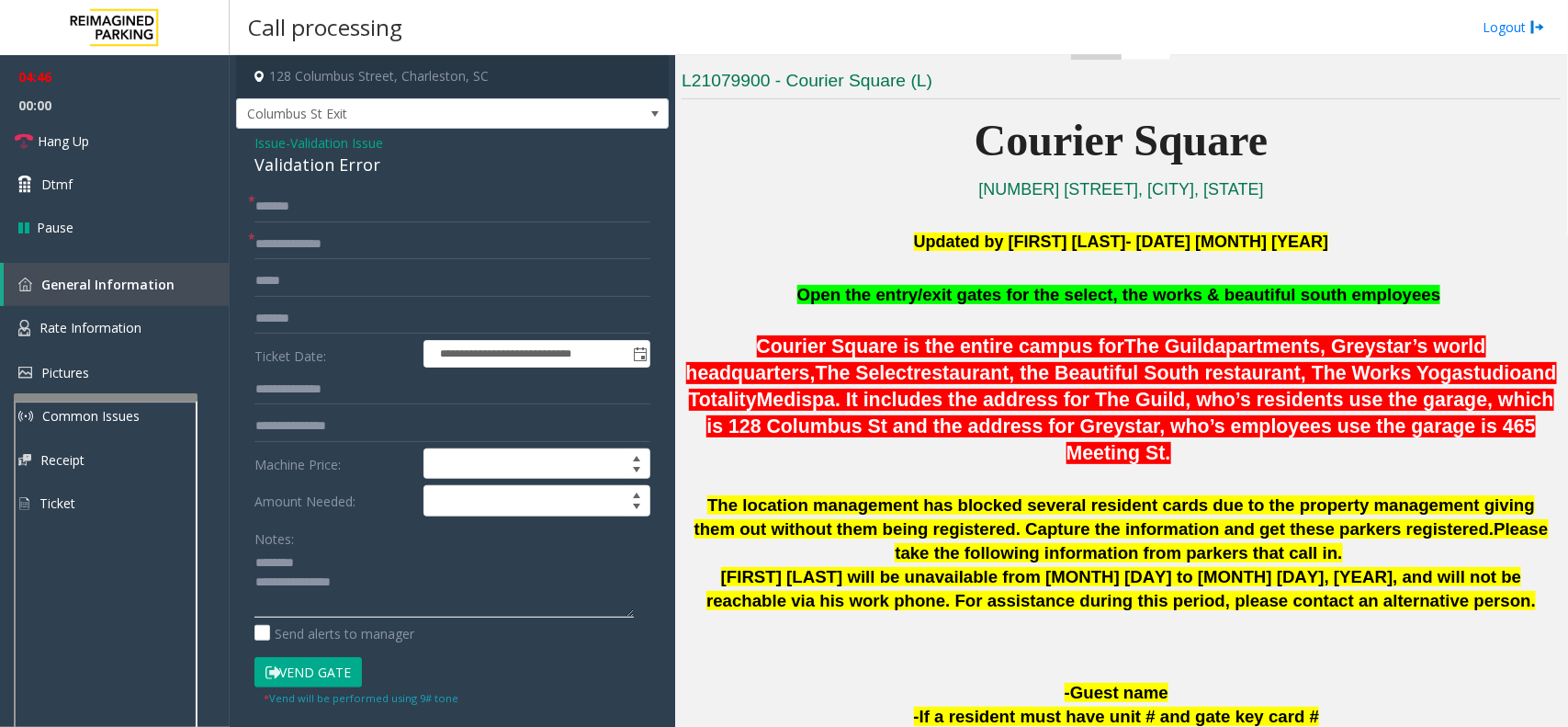click 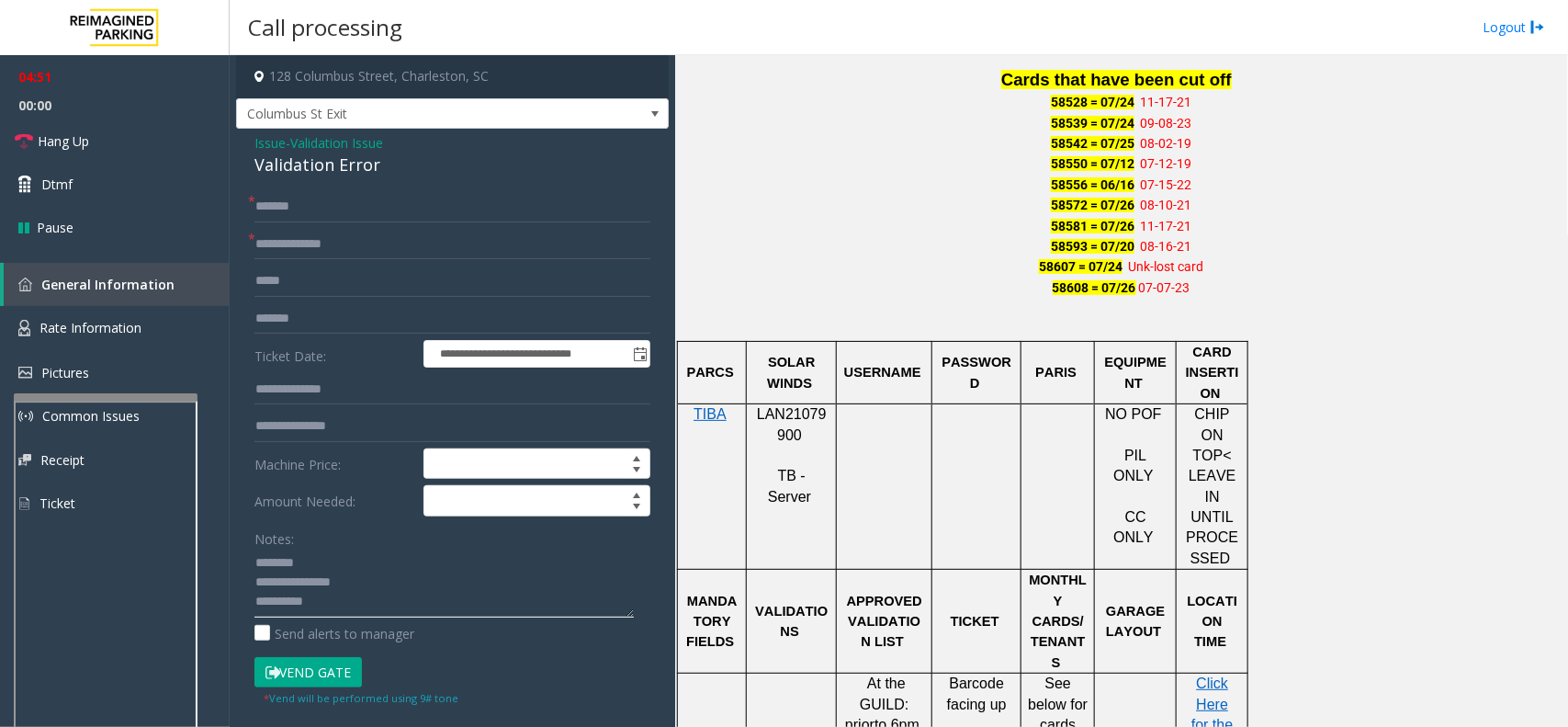 scroll, scrollTop: 1379, scrollLeft: 0, axis: vertical 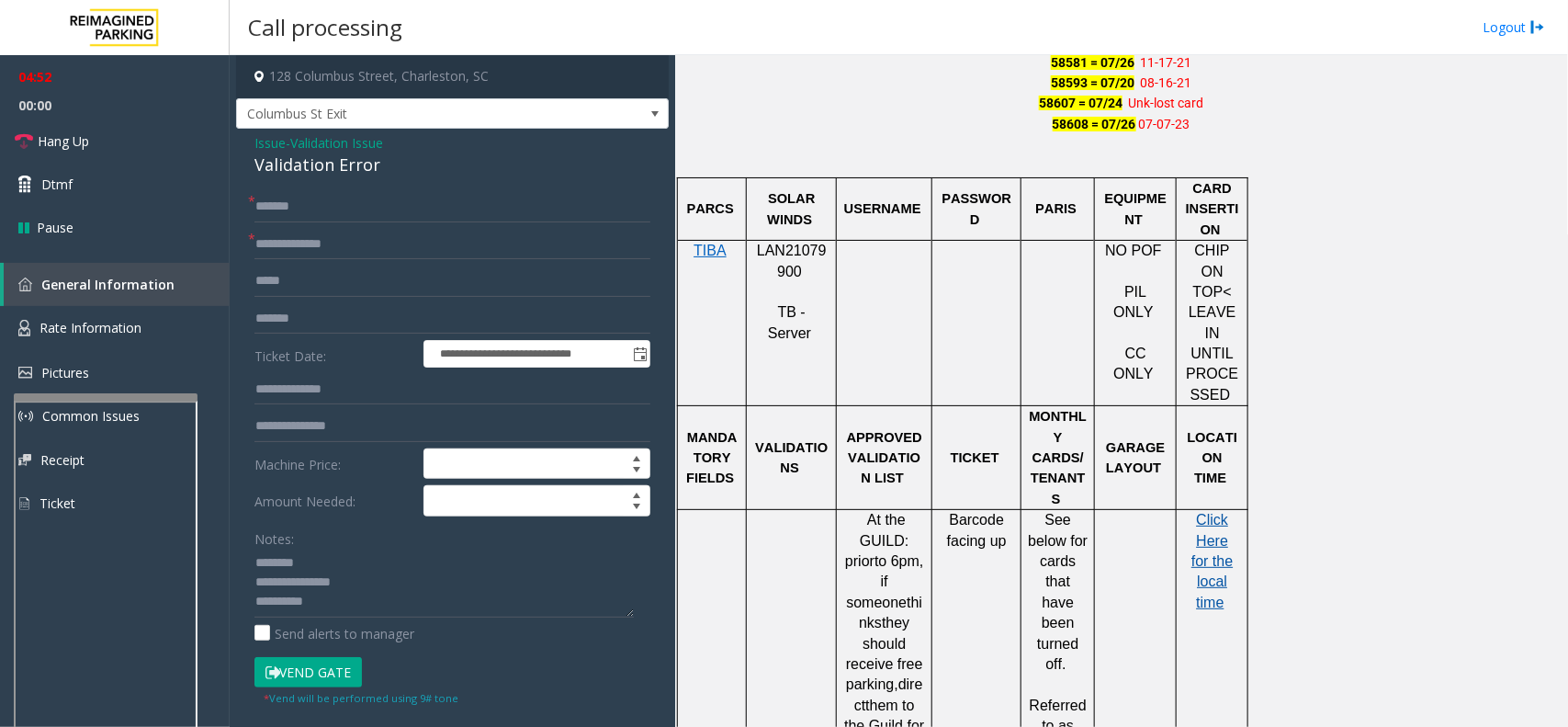 click on "Click Here for the local time" 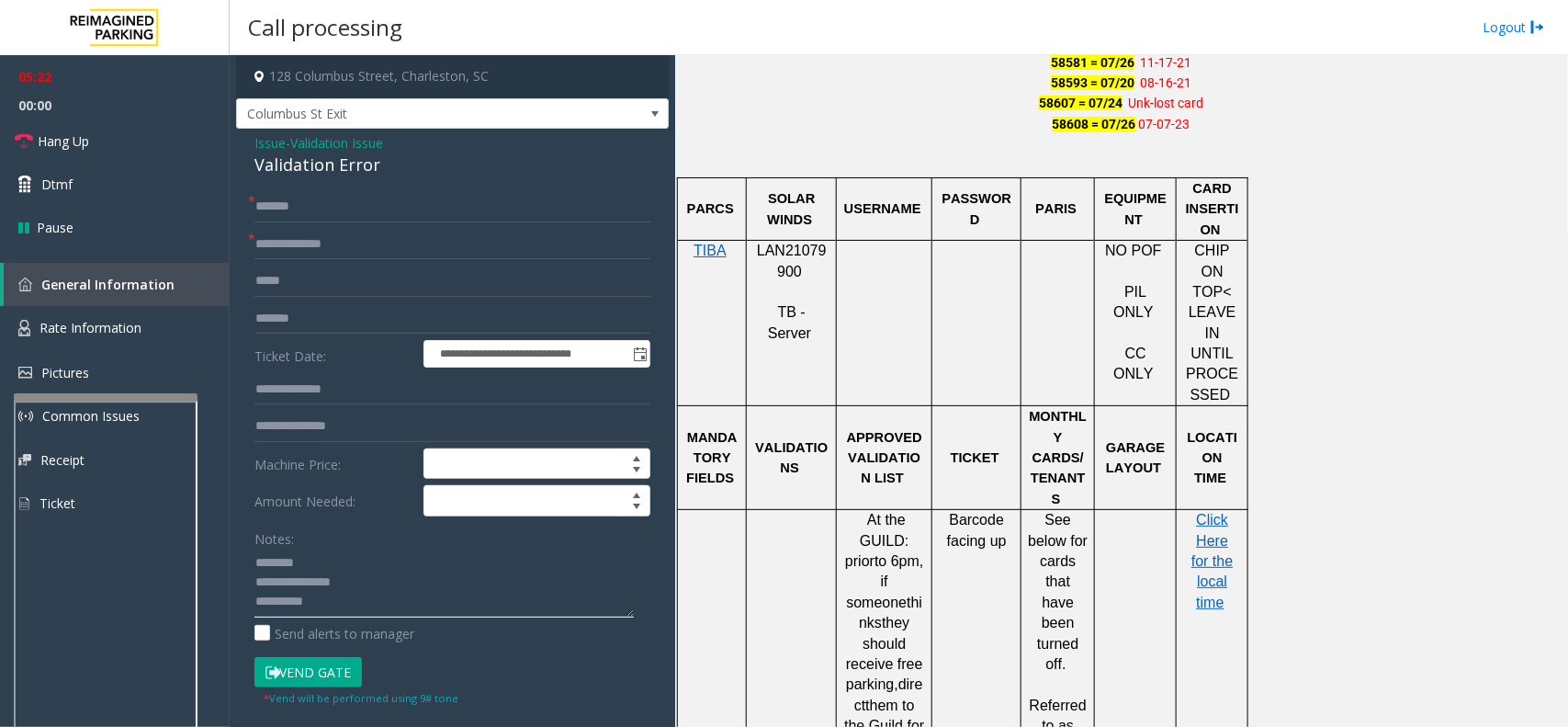 click 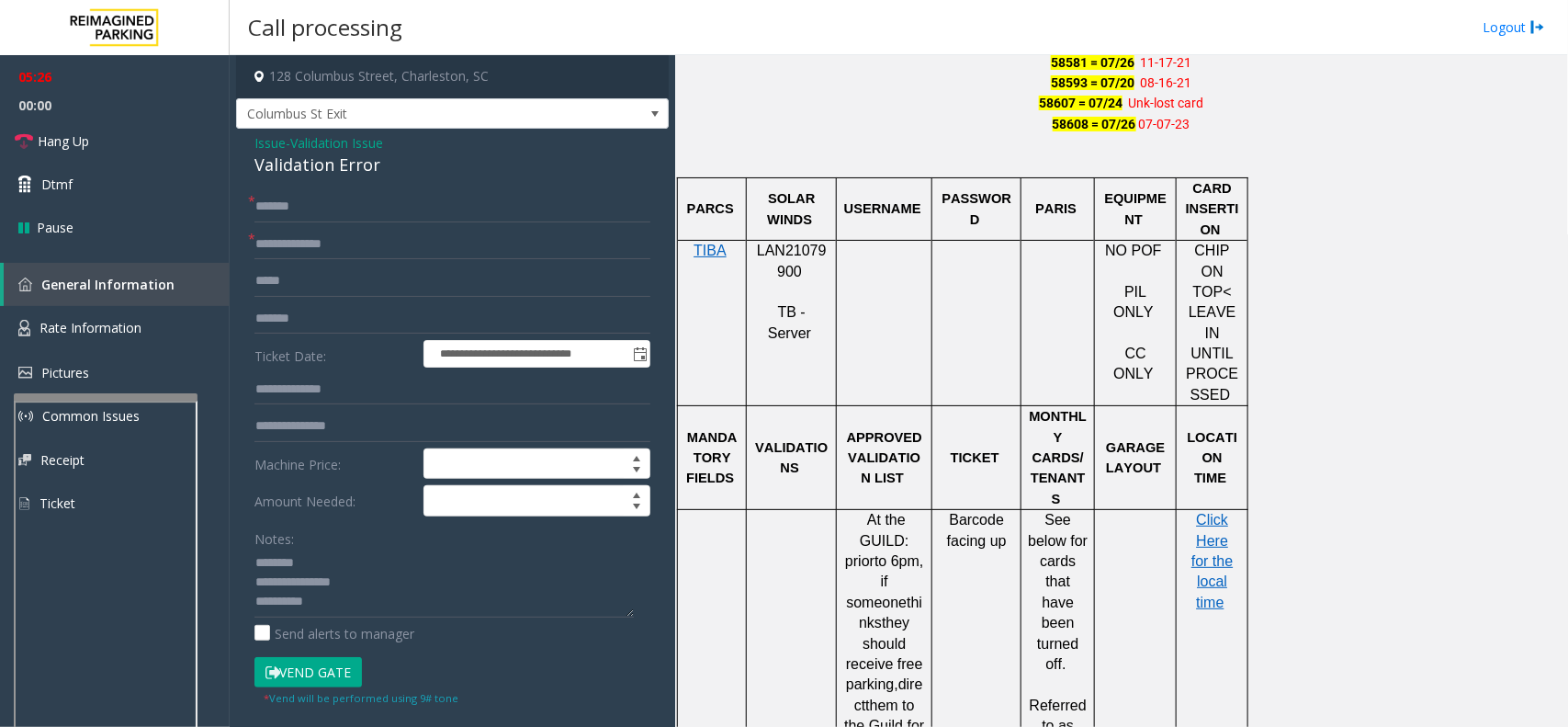 click on "Vend Gate" 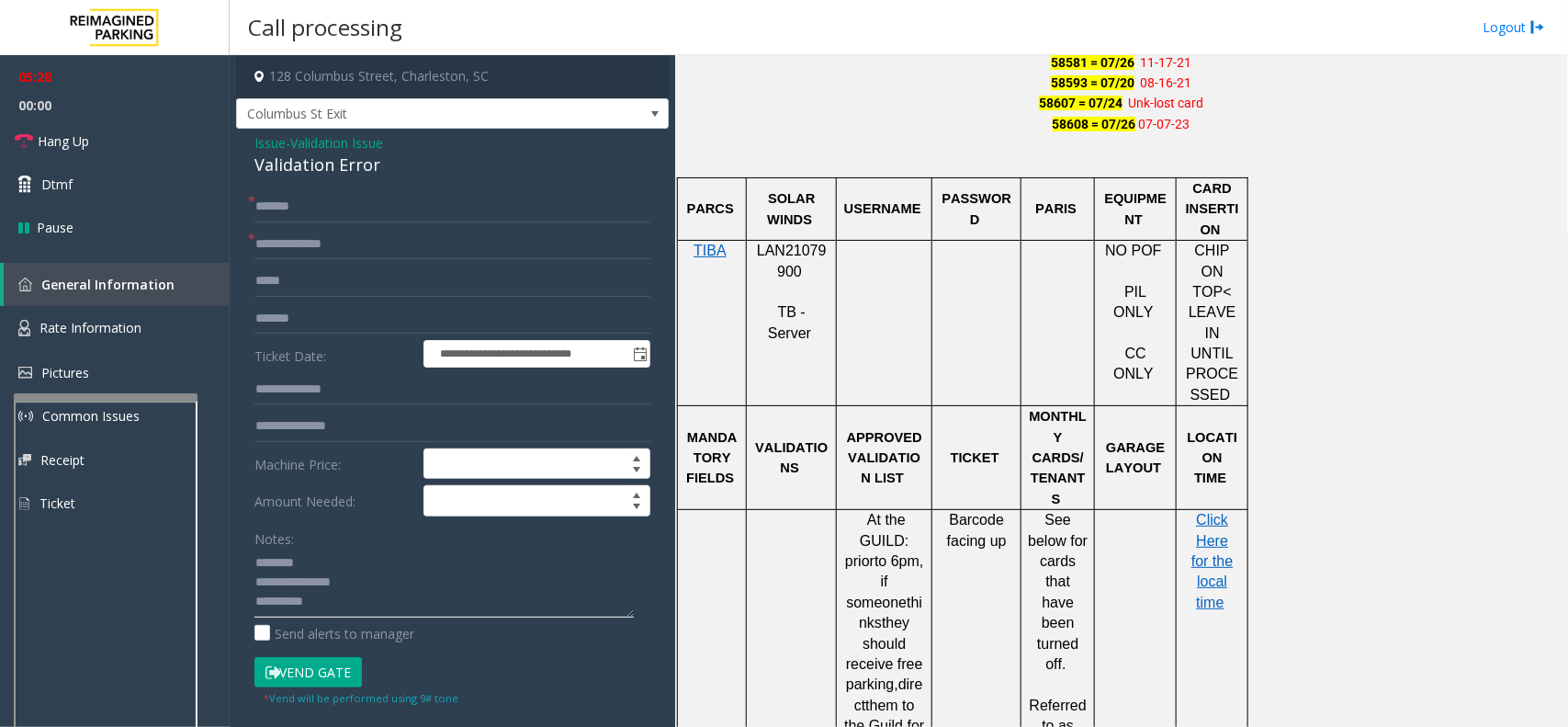 click 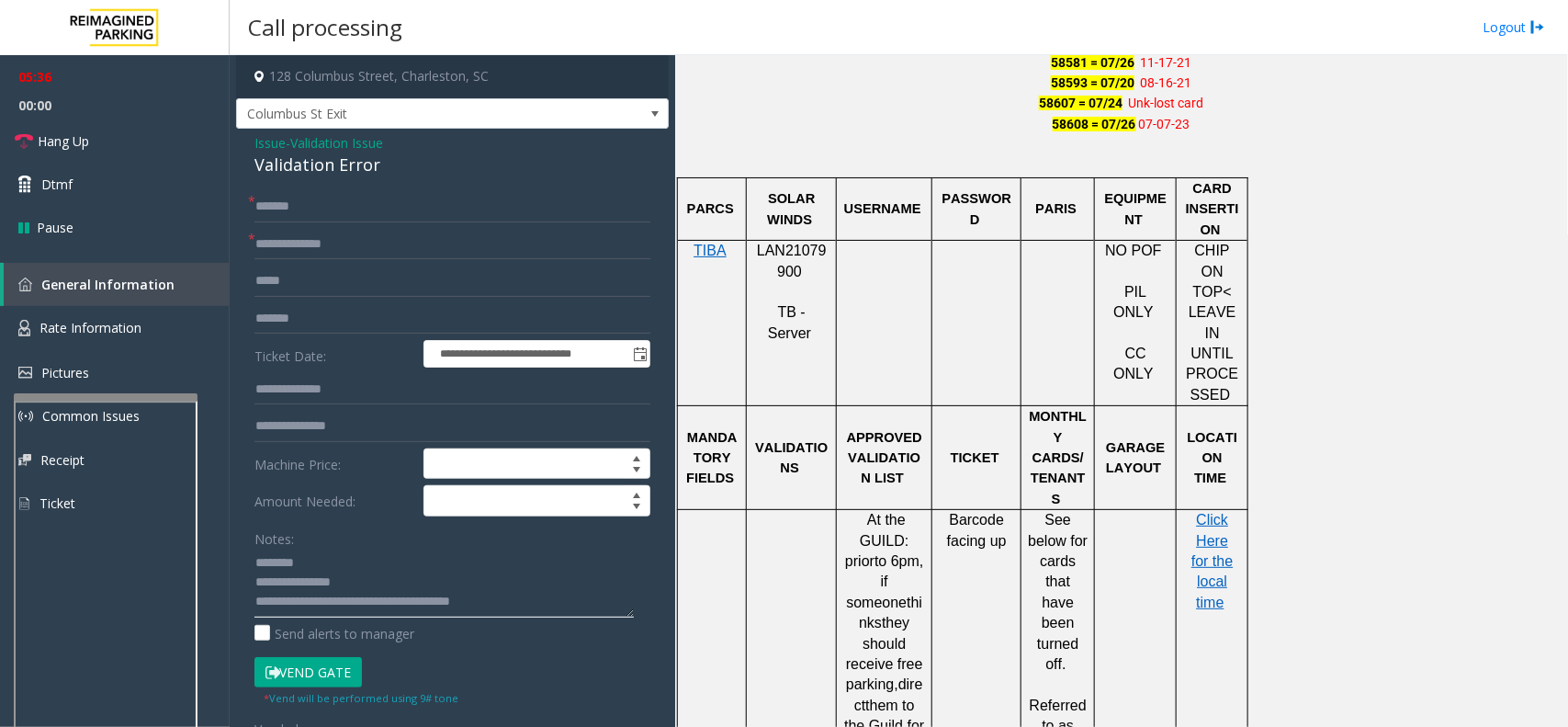 click 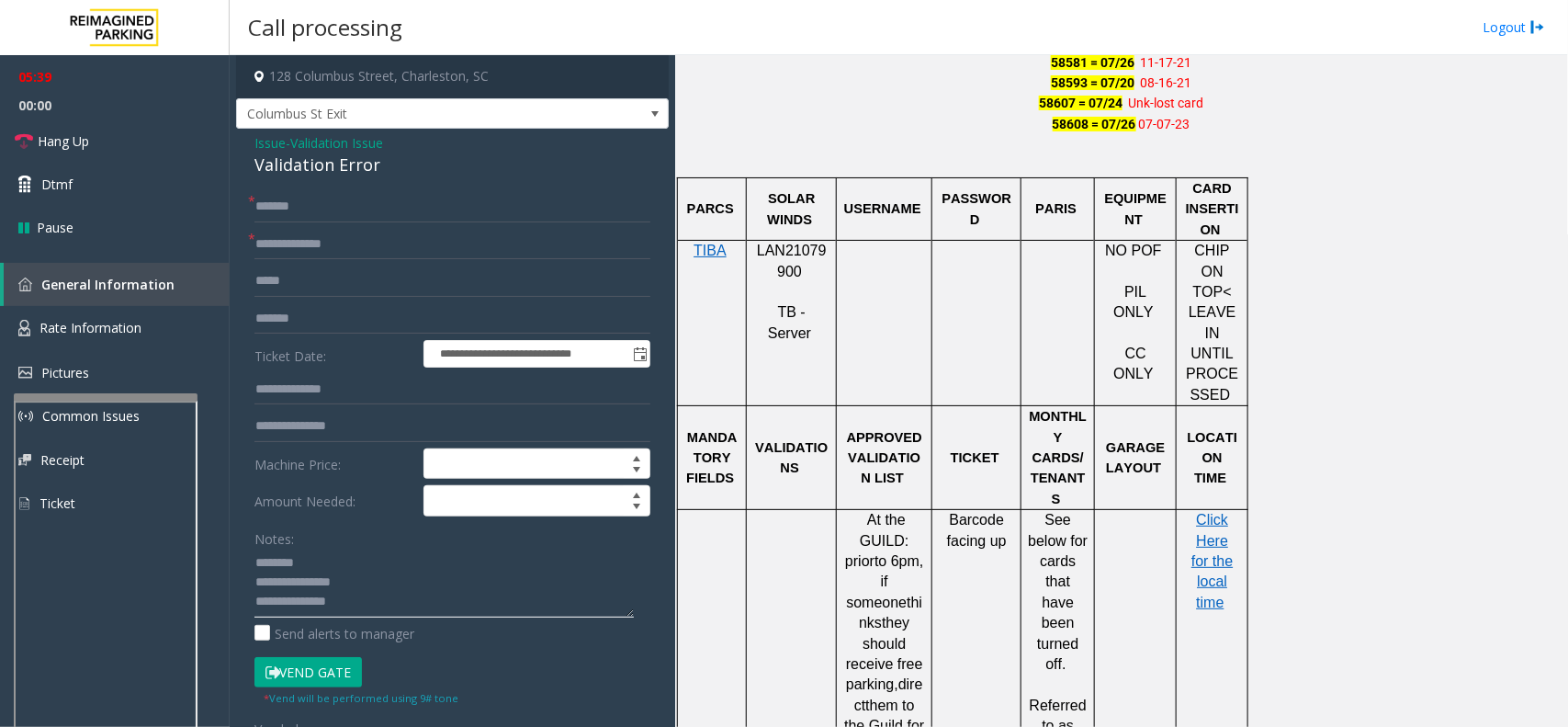 scroll, scrollTop: 12, scrollLeft: 0, axis: vertical 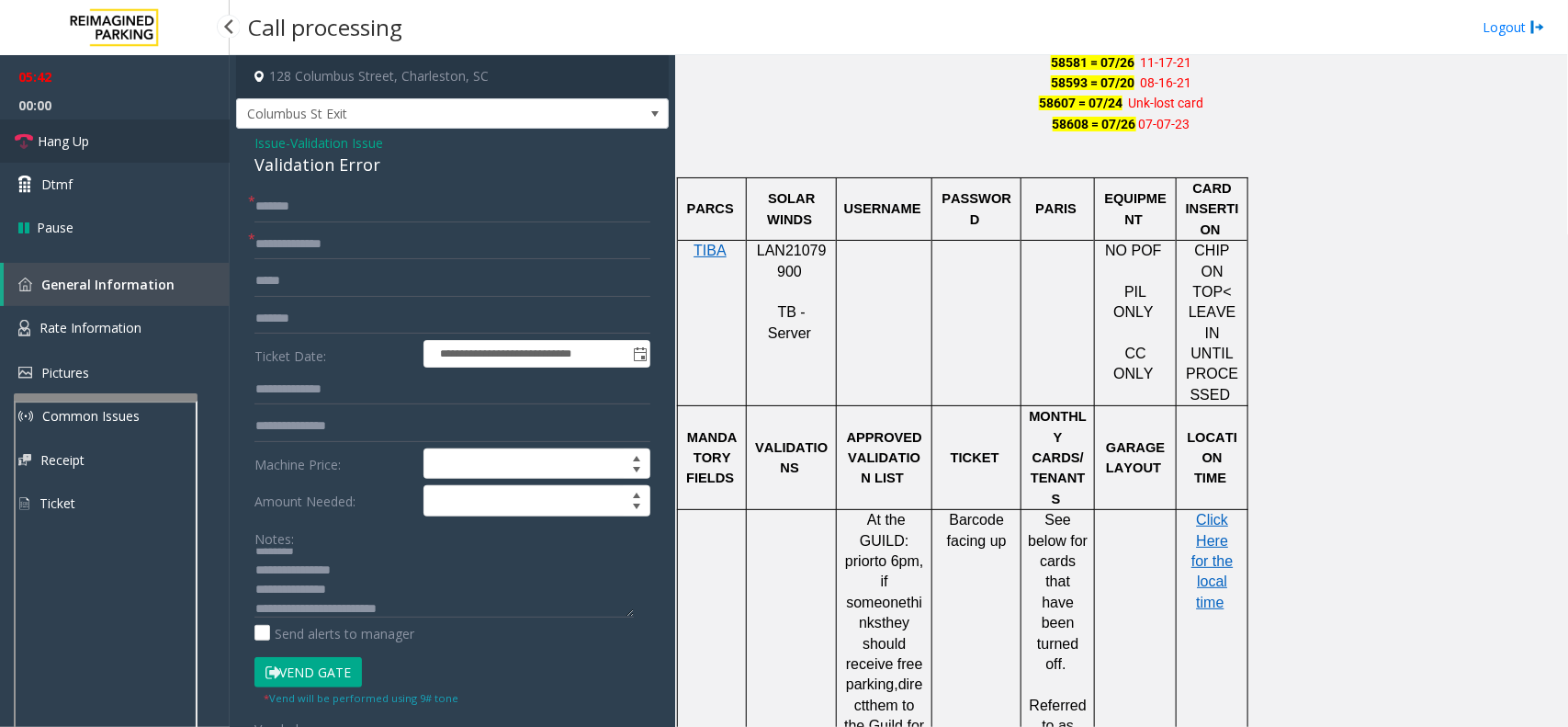 click on "Hang Up" at bounding box center (115, 141) 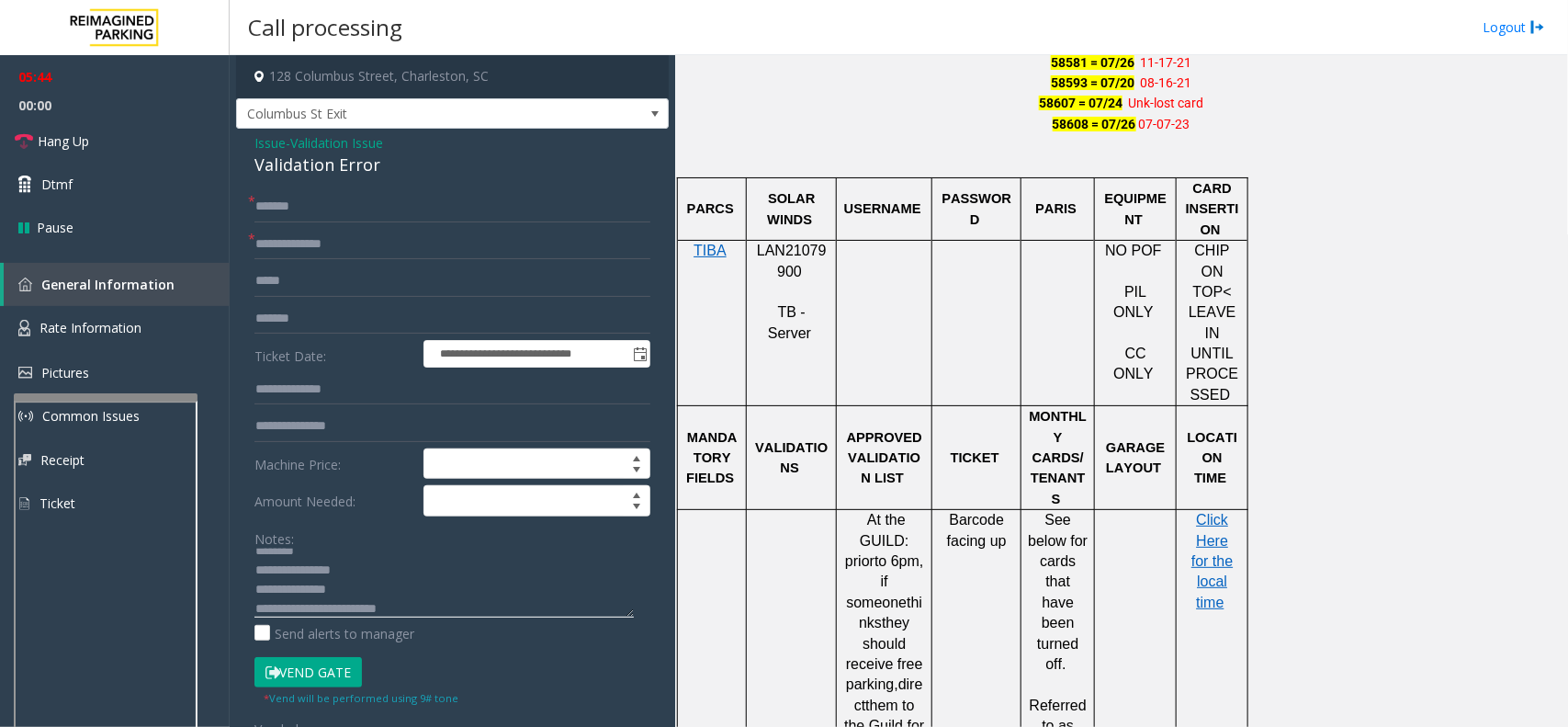 click 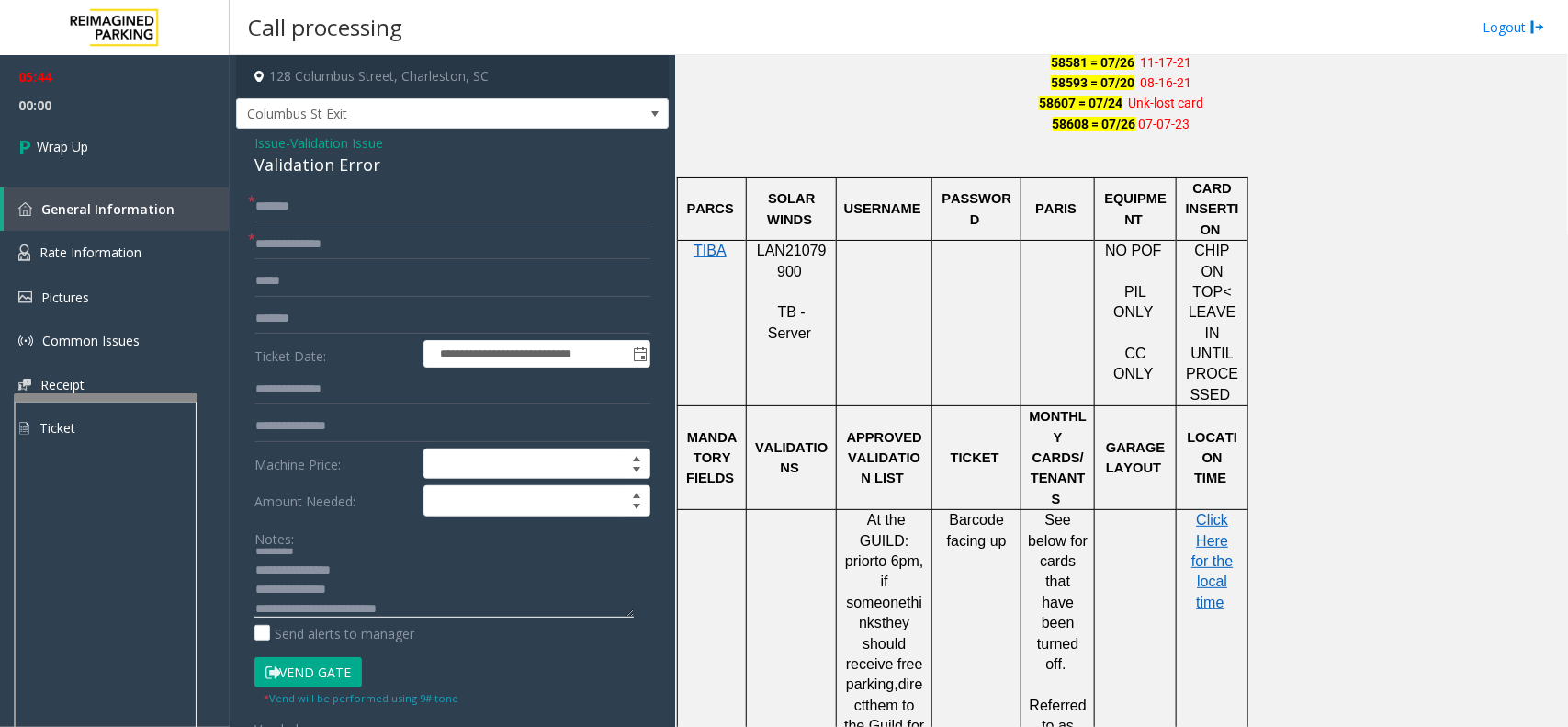 scroll, scrollTop: 32, scrollLeft: 0, axis: vertical 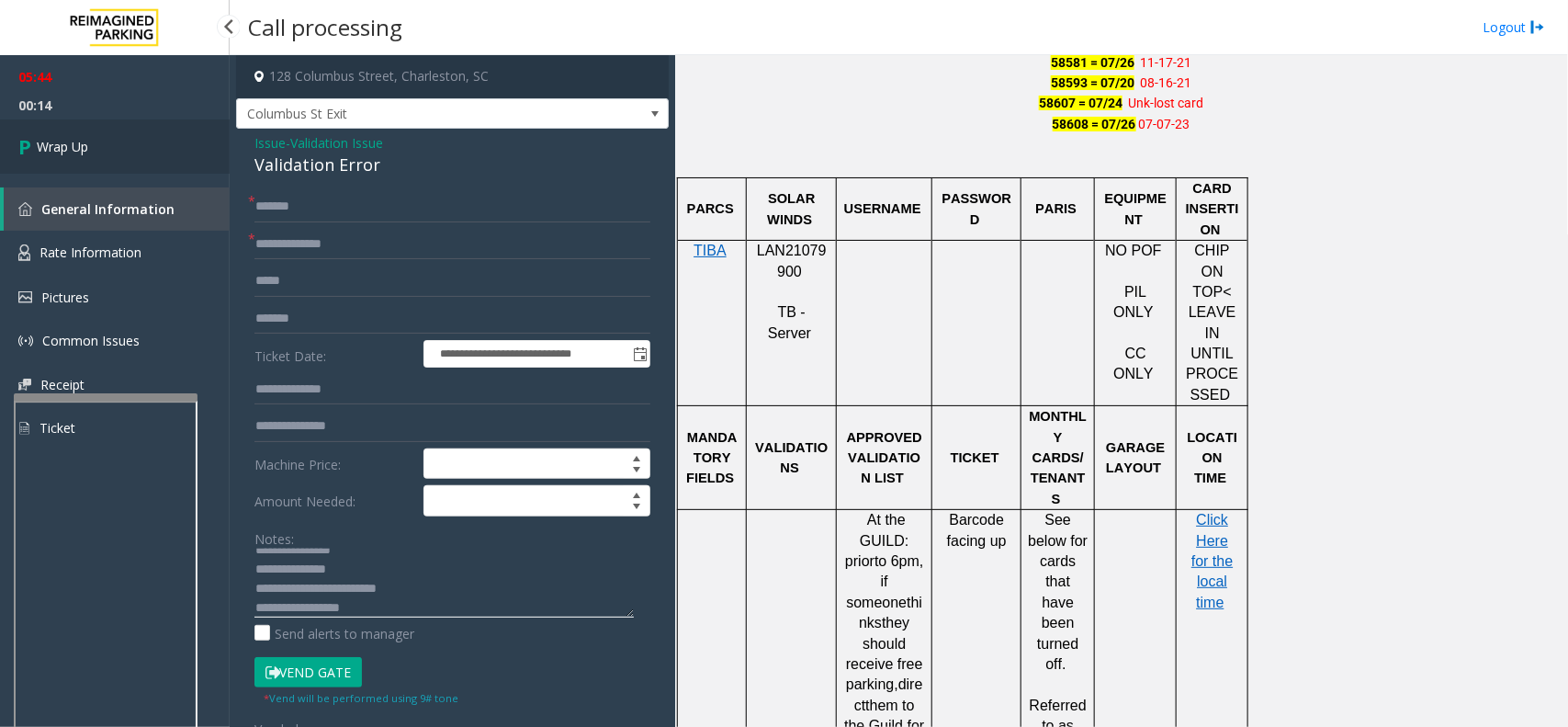 type on "**********" 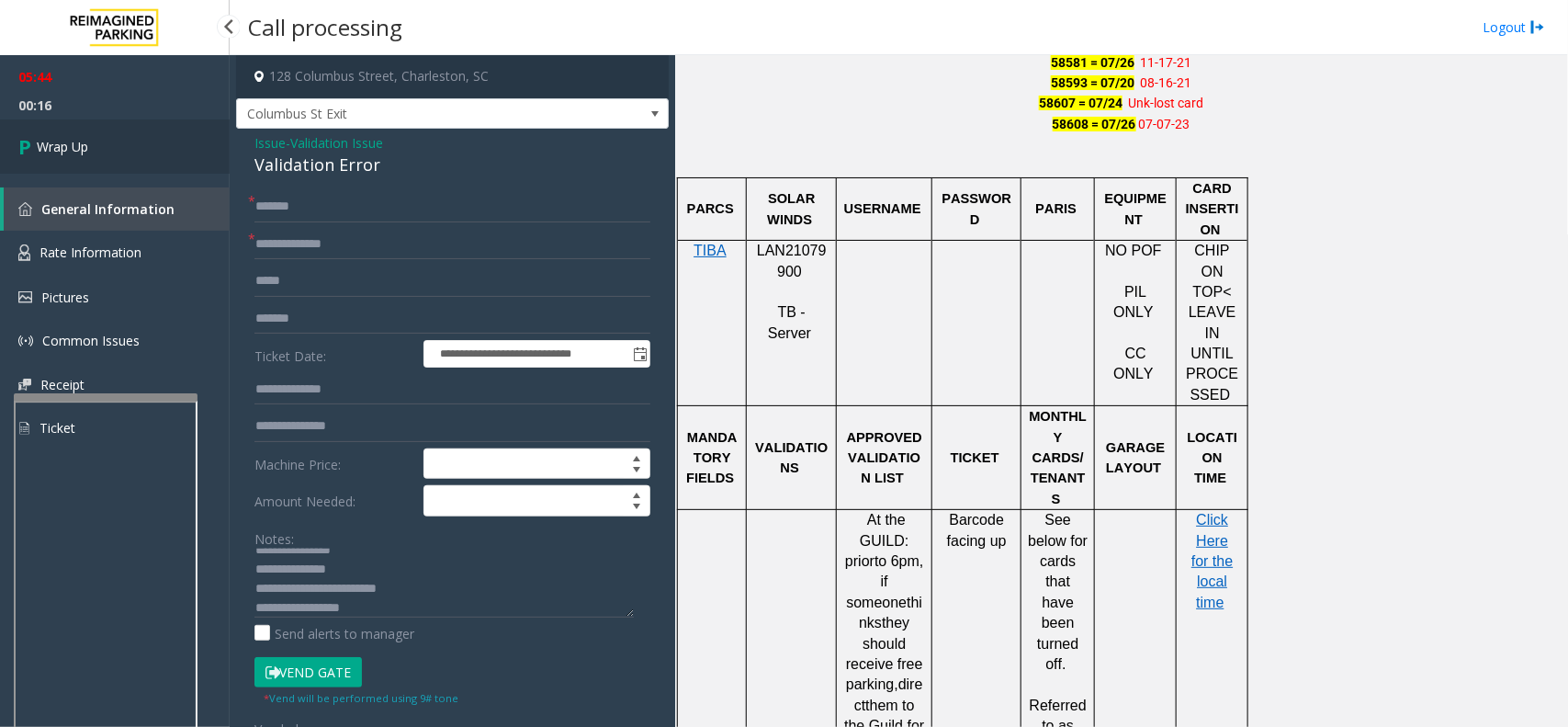 click on "Wrap Up" at bounding box center (115, 146) 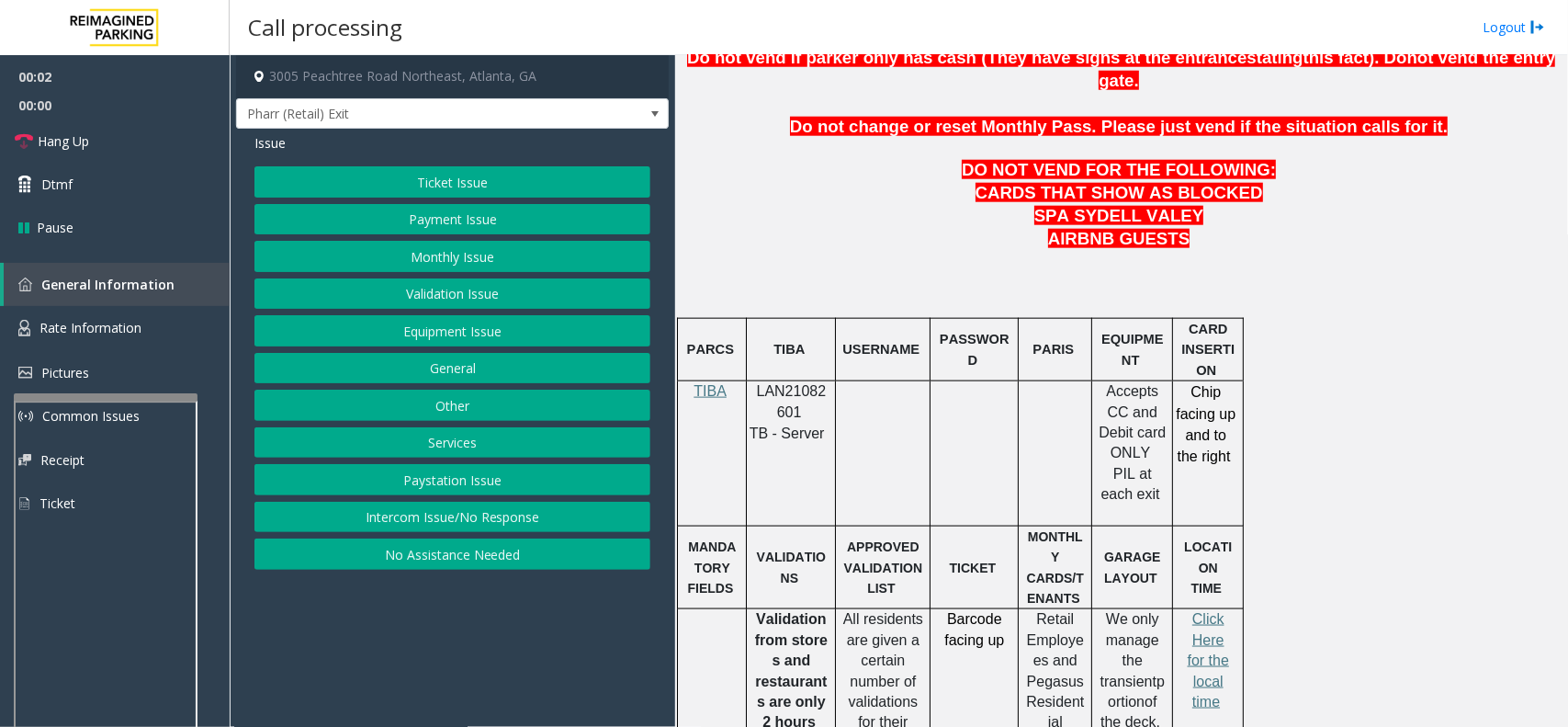 scroll, scrollTop: 804, scrollLeft: 0, axis: vertical 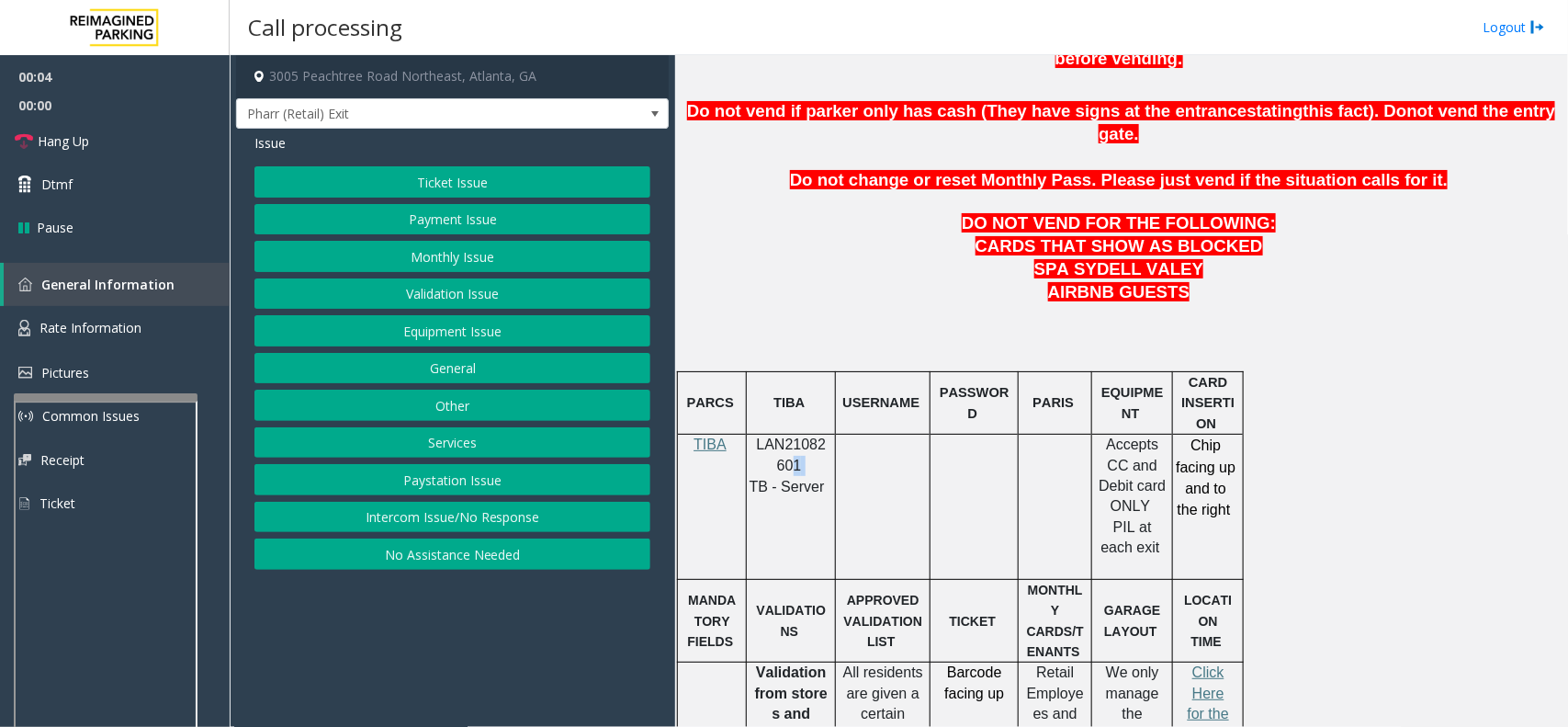 drag, startPoint x: 810, startPoint y: 426, endPoint x: 818, endPoint y: 412, distance: 16 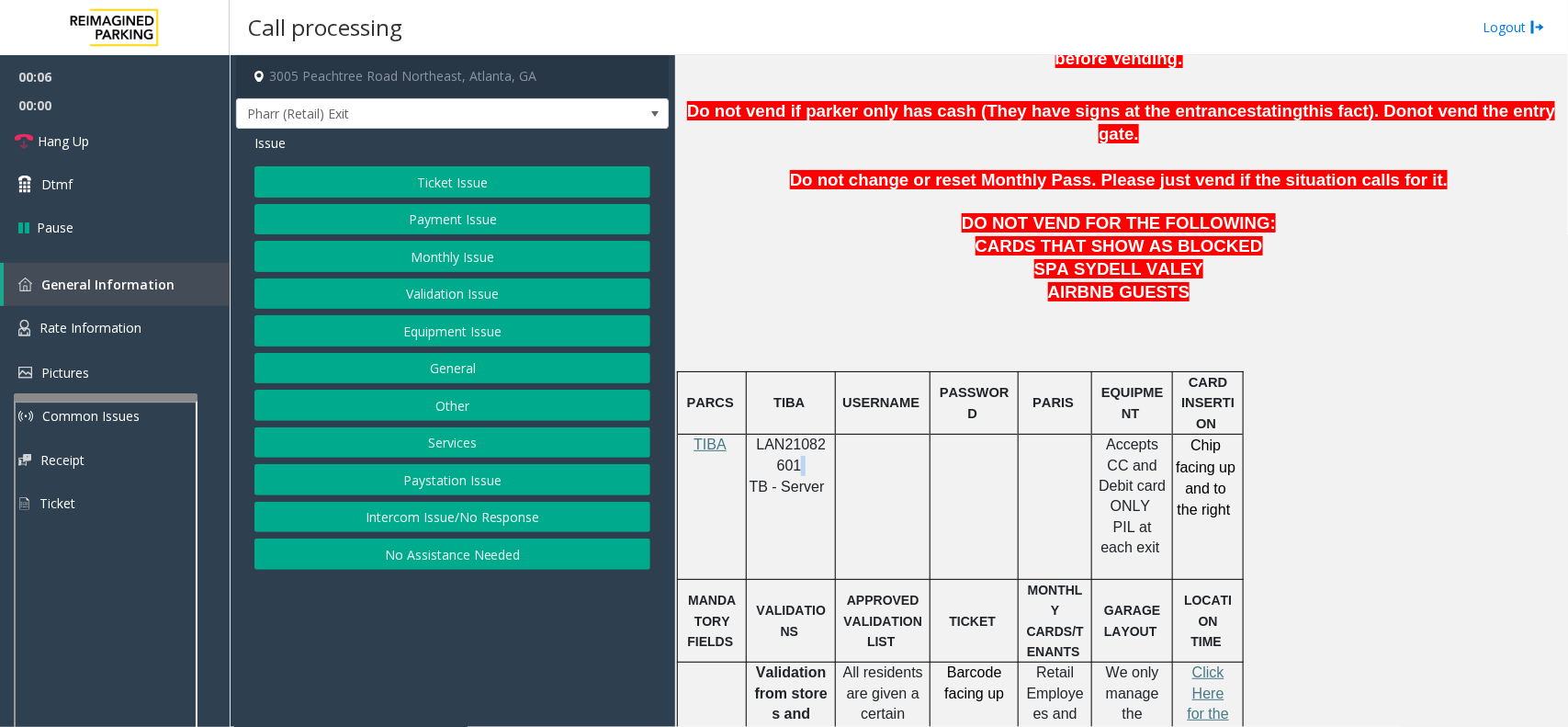 click on "LAN21082601" 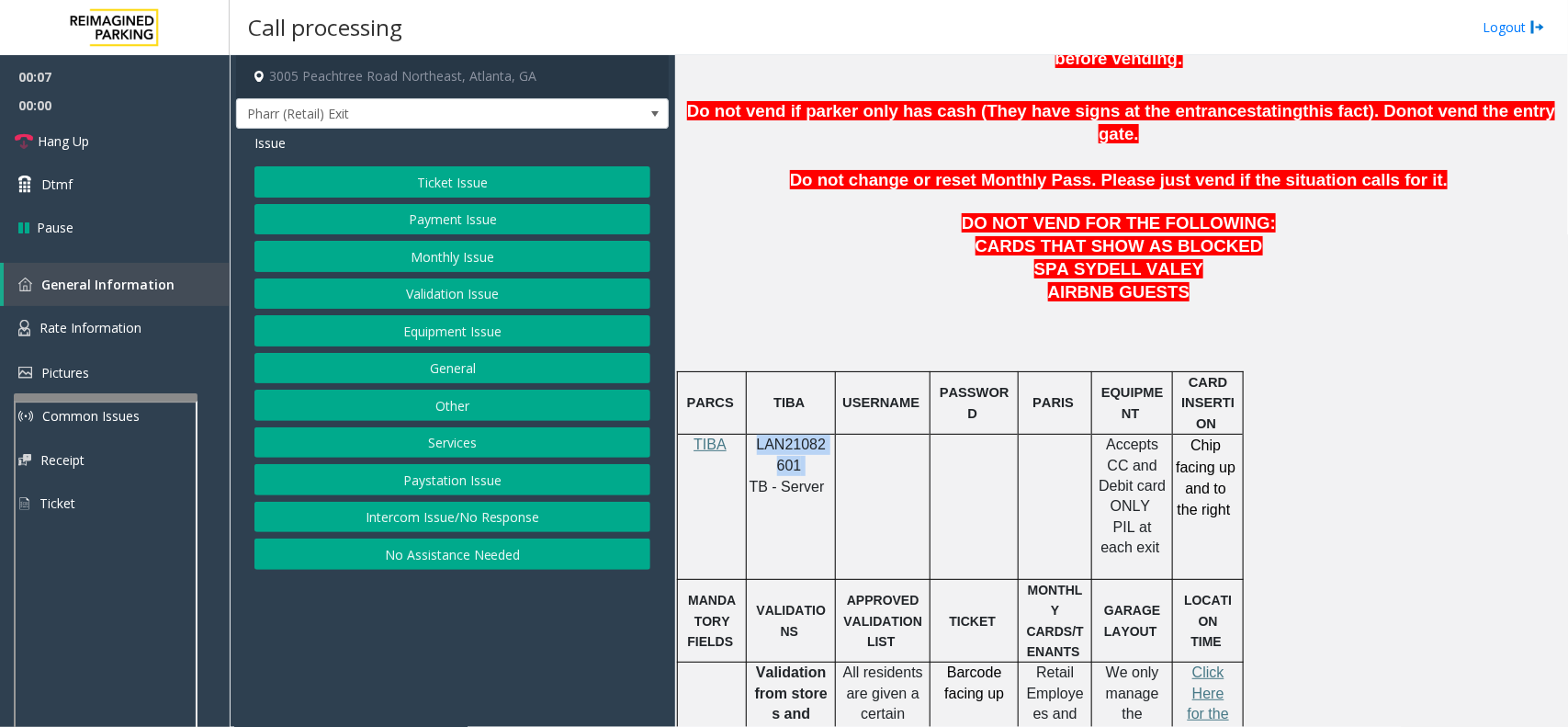 drag, startPoint x: 805, startPoint y: 416, endPoint x: 763, endPoint y: 410, distance: 42.42641 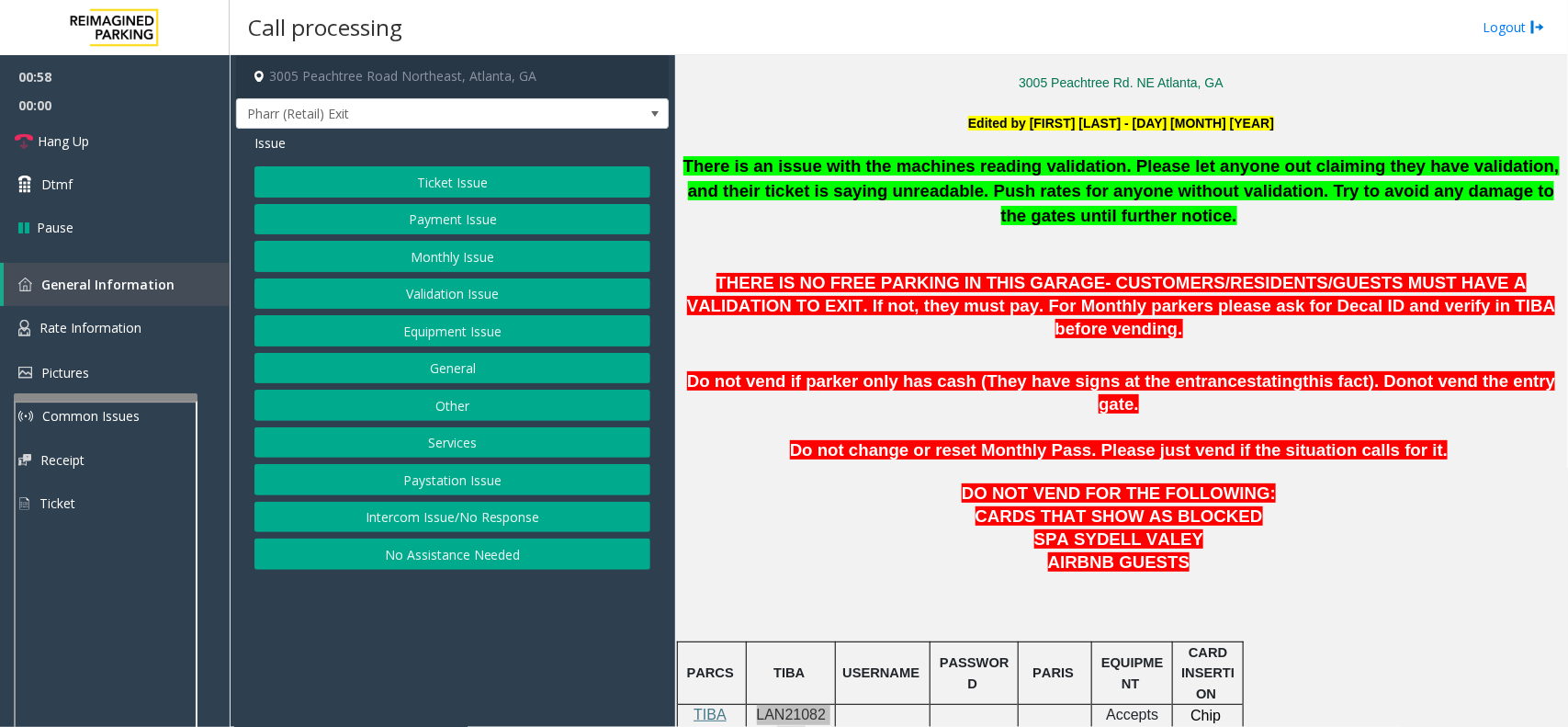 scroll, scrollTop: 574, scrollLeft: 0, axis: vertical 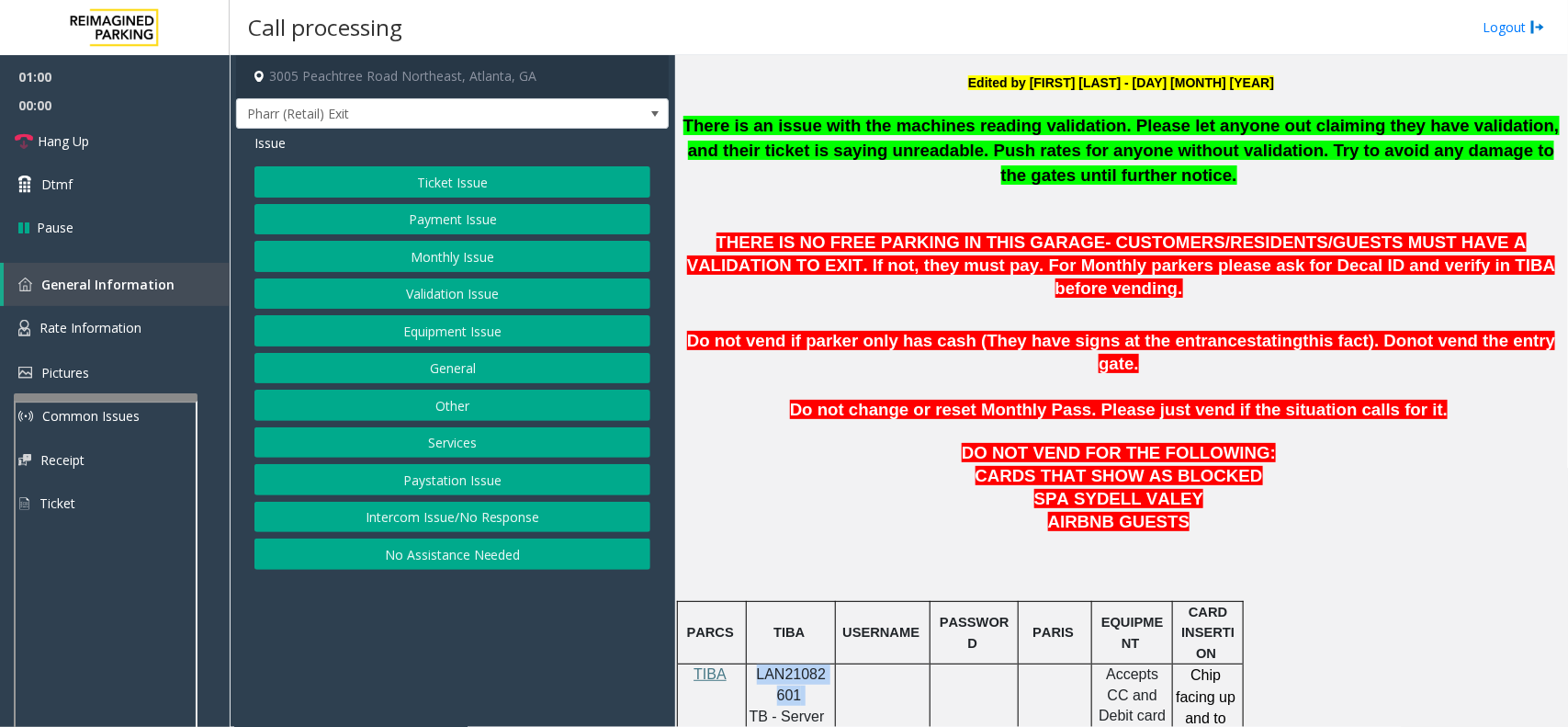 click on "Payment Issue" 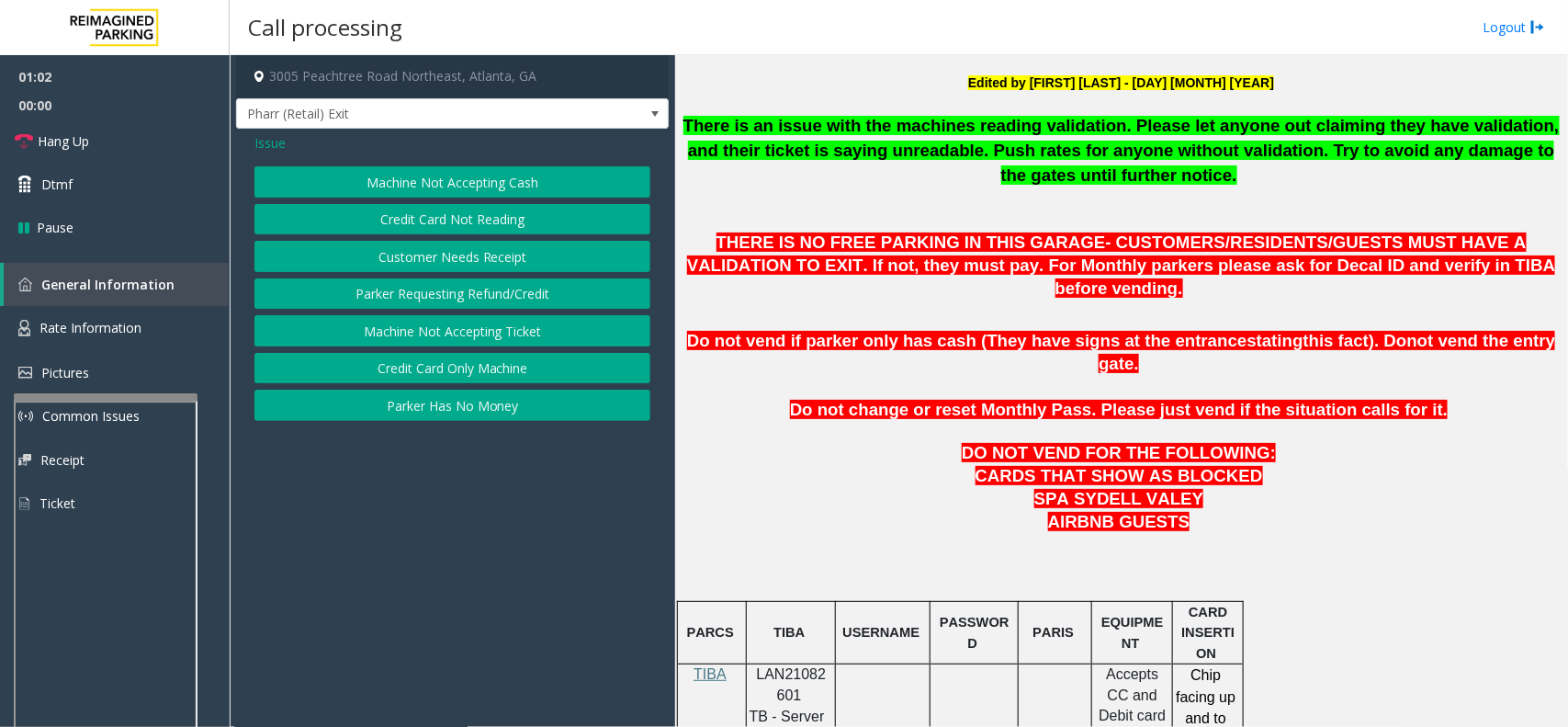 click on "Issue" 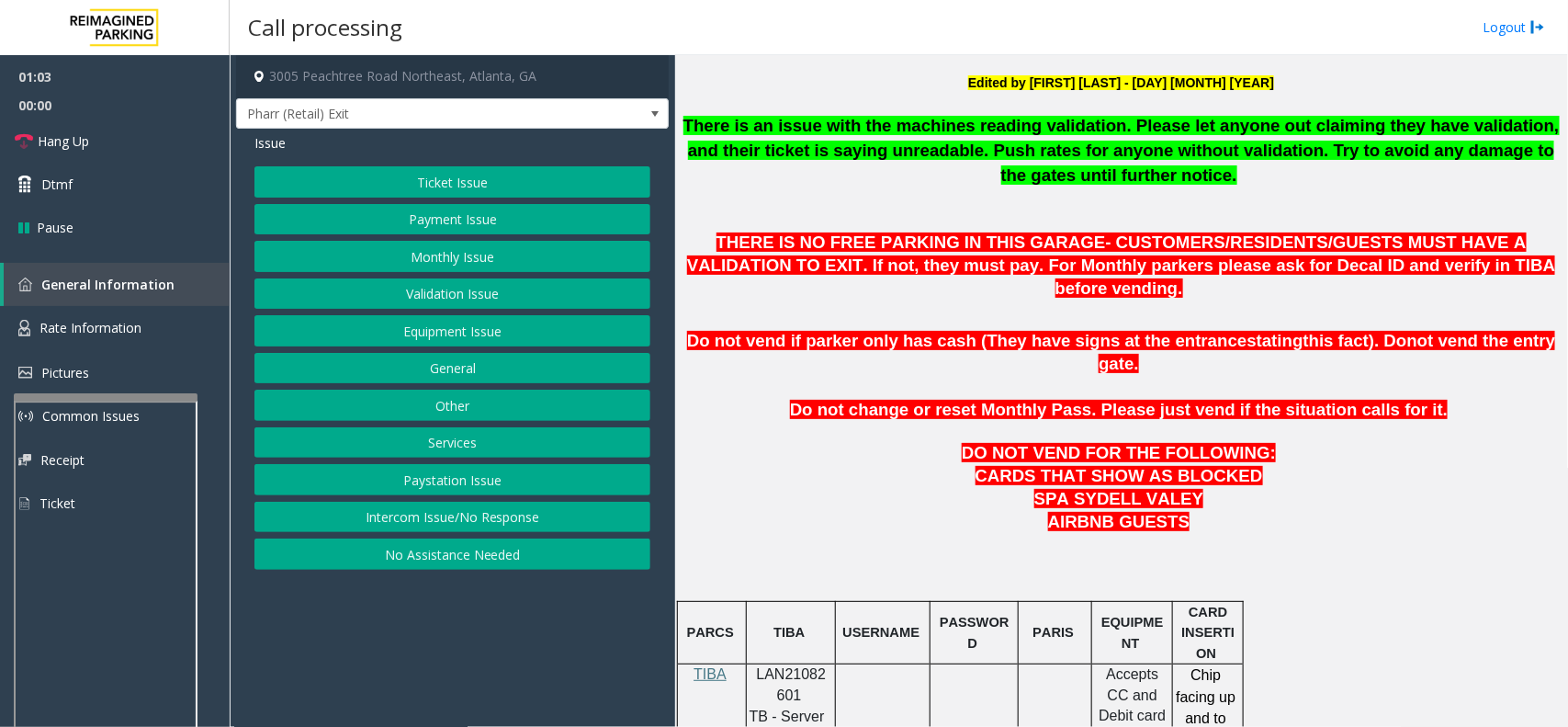 click on "Payment Issue" 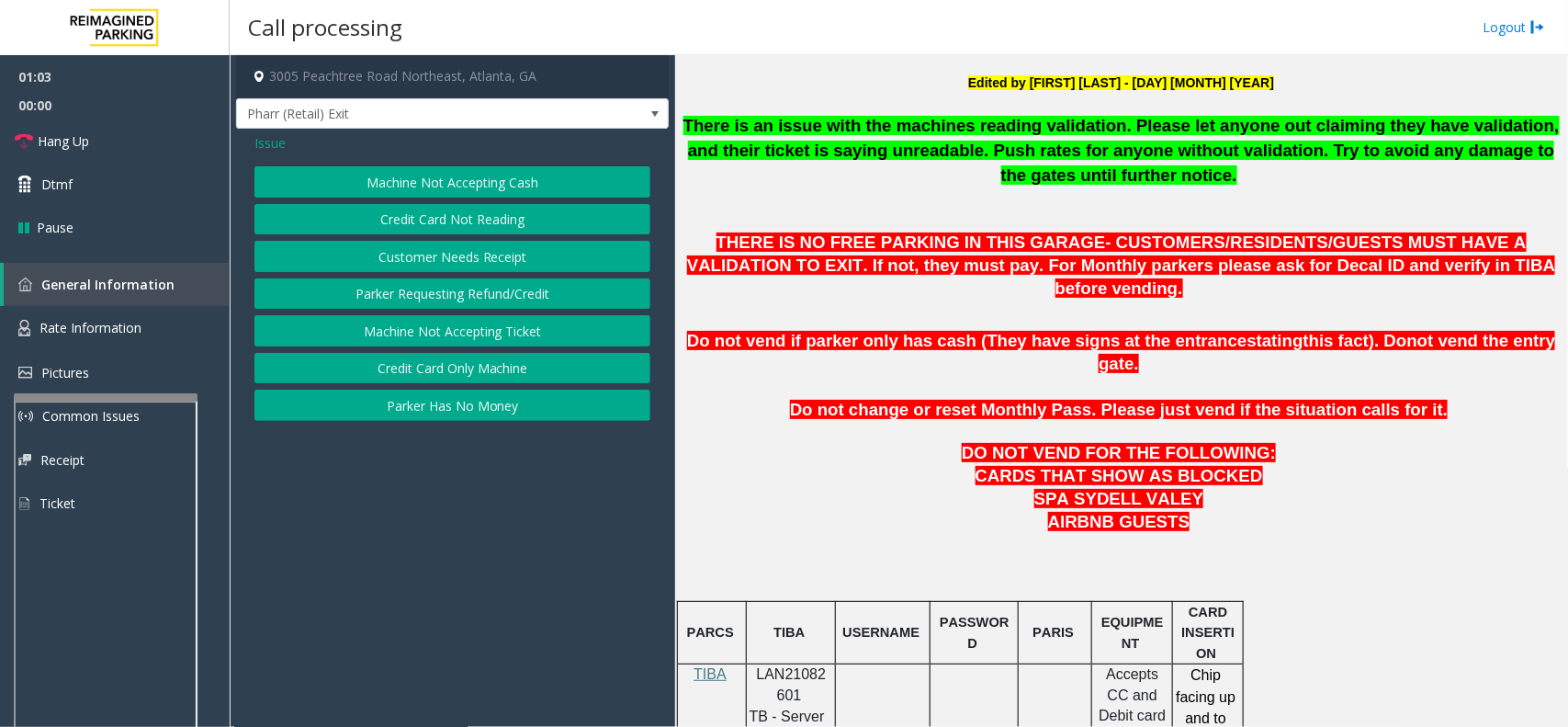 click on "Credit Card Not Reading" 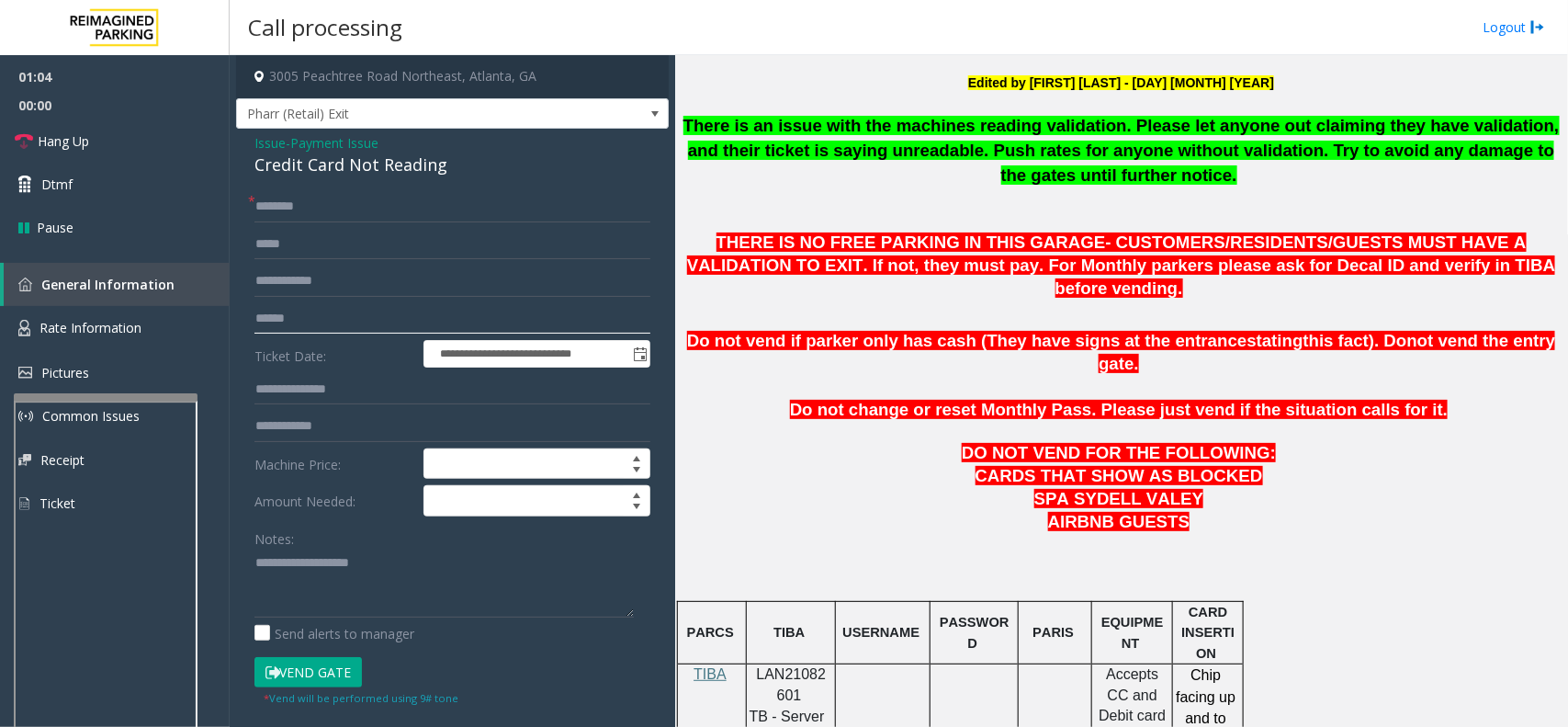 click 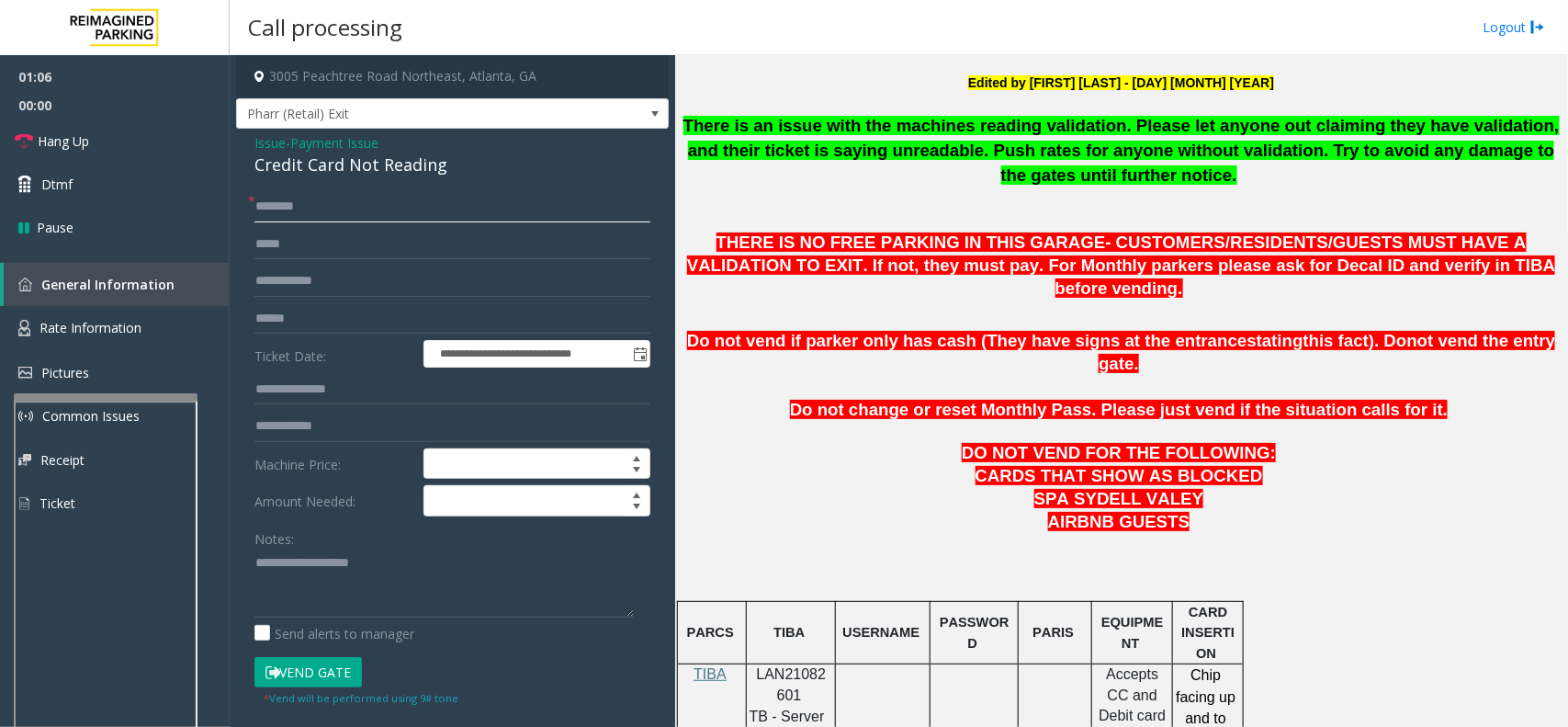 click 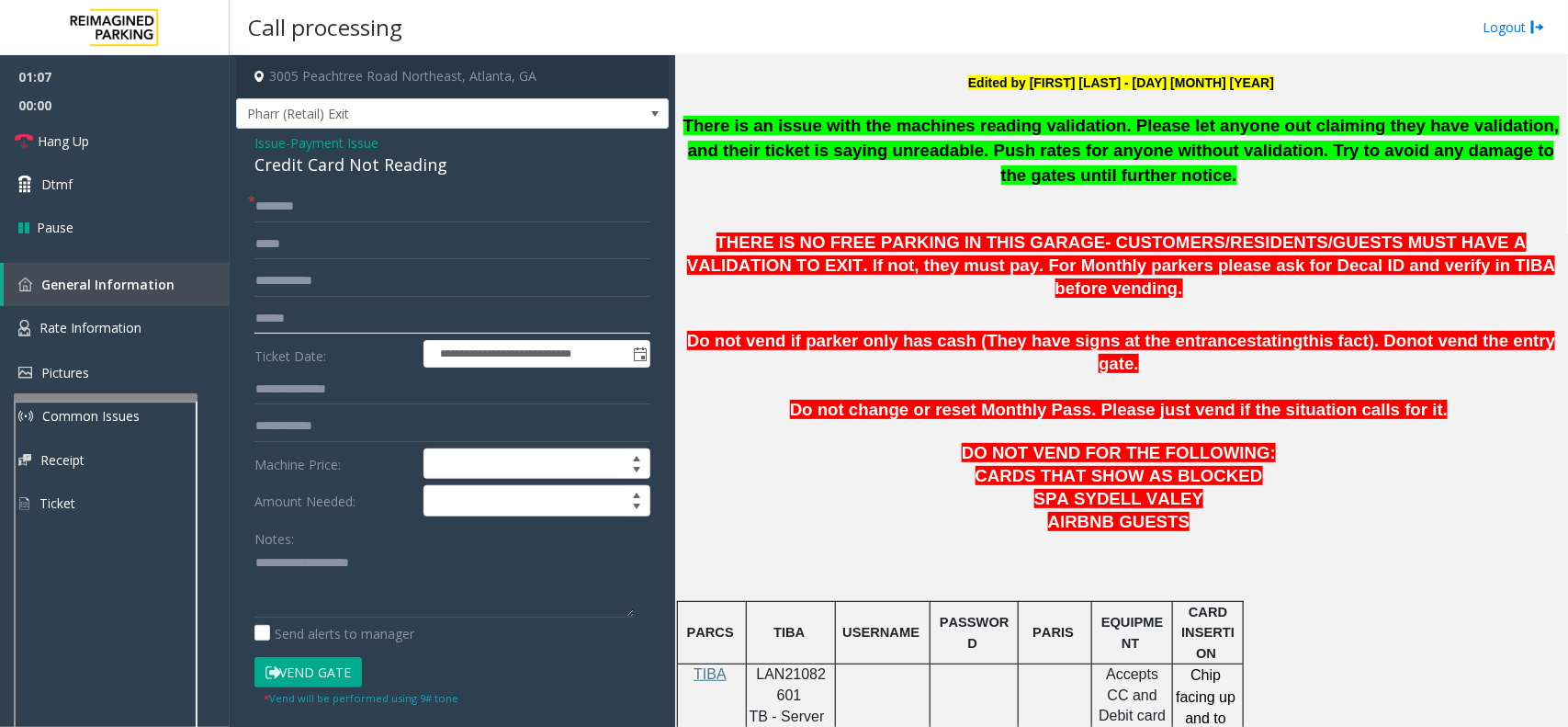 click 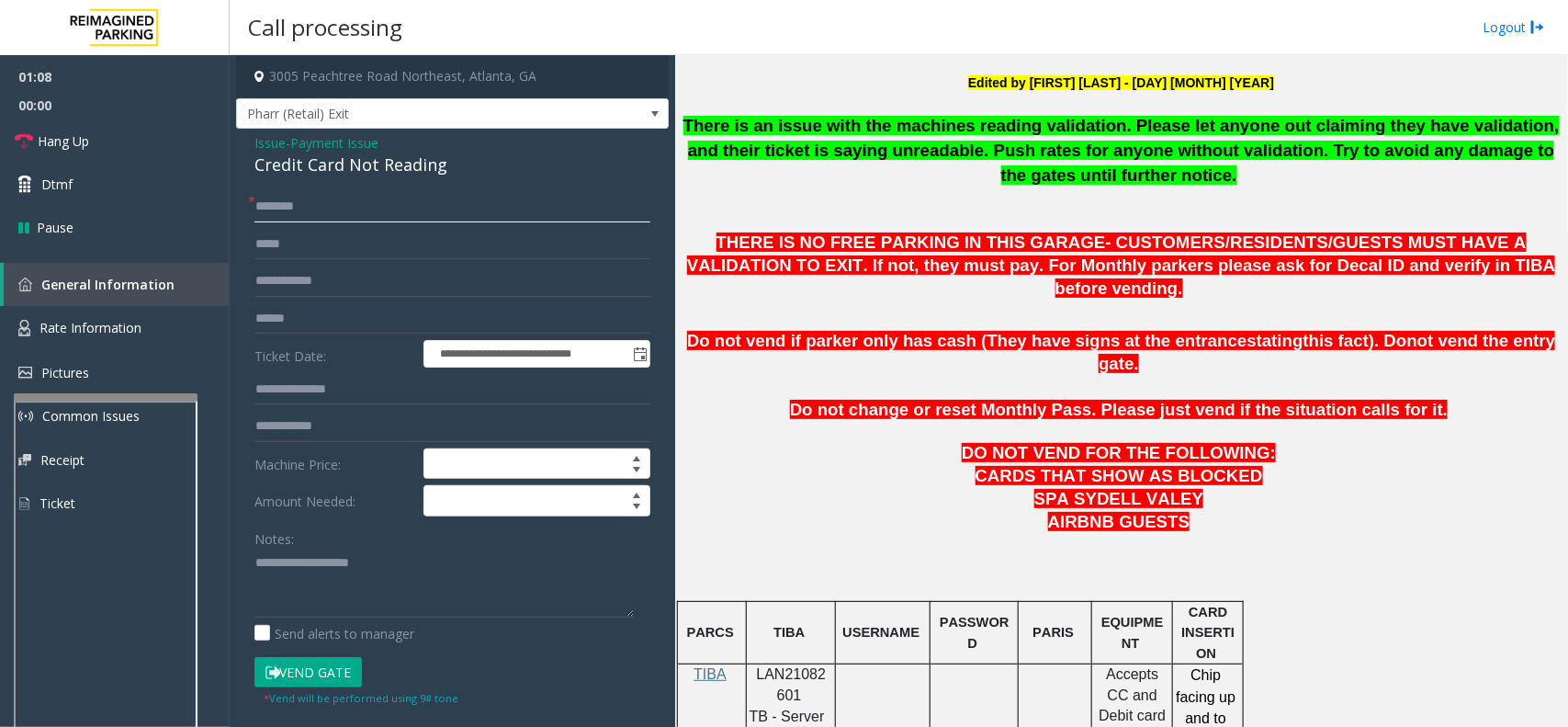 click 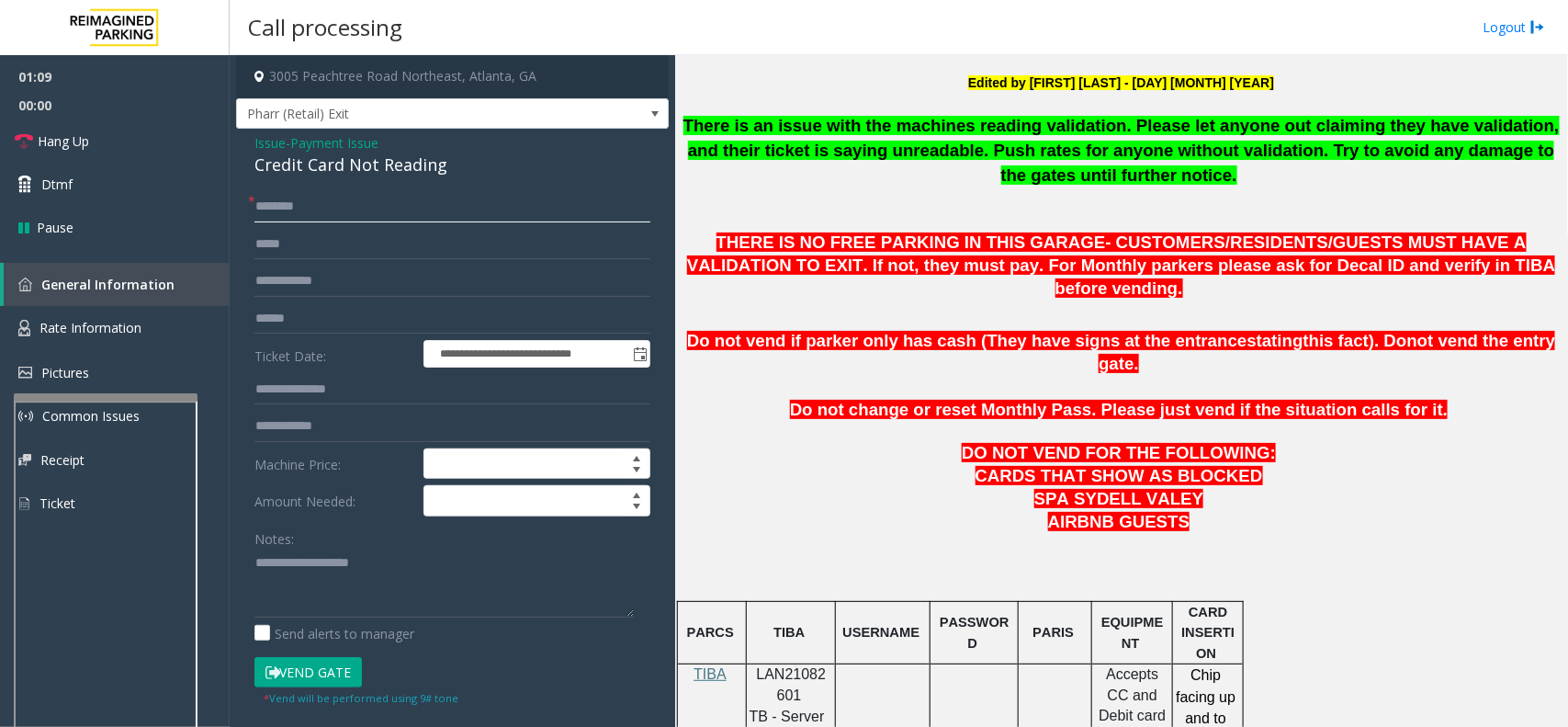 click 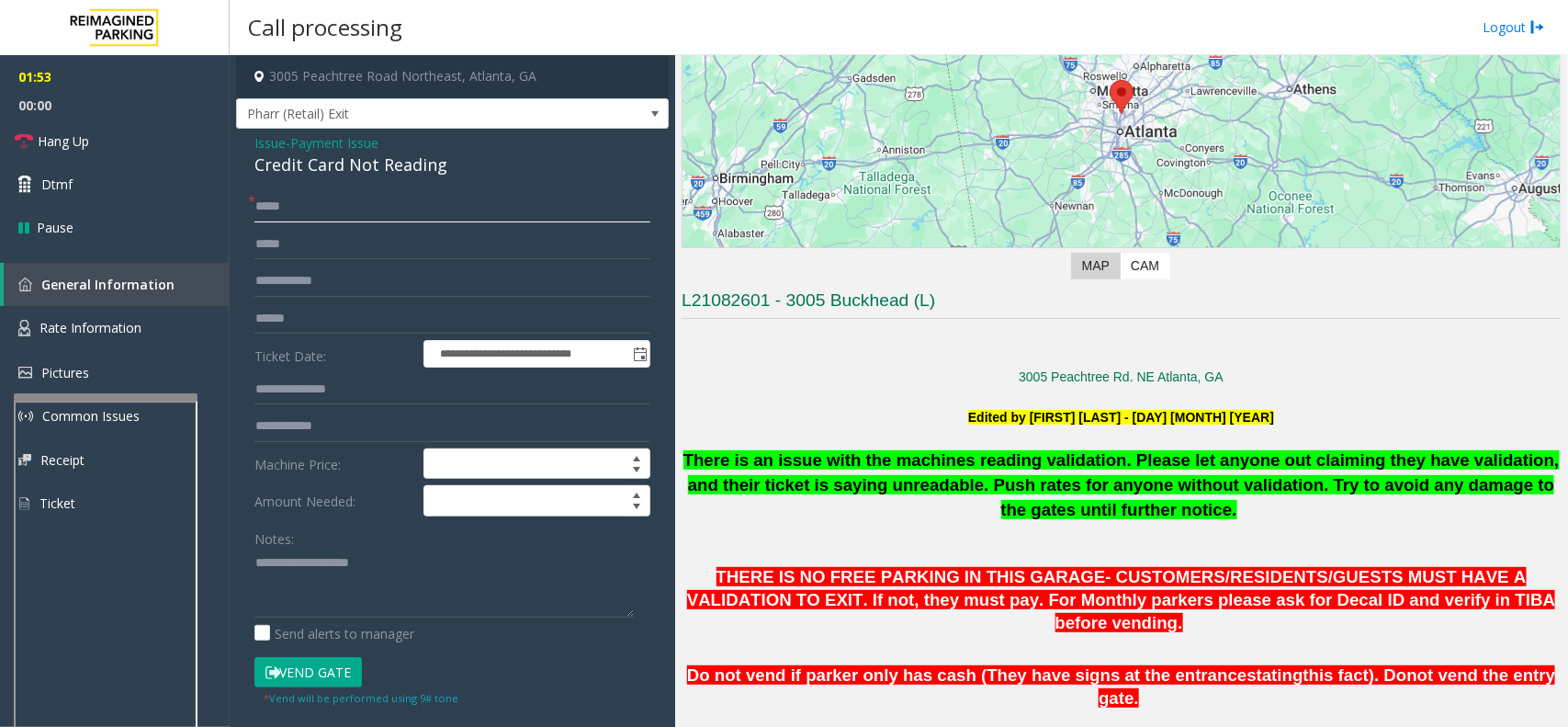 scroll, scrollTop: 230, scrollLeft: 0, axis: vertical 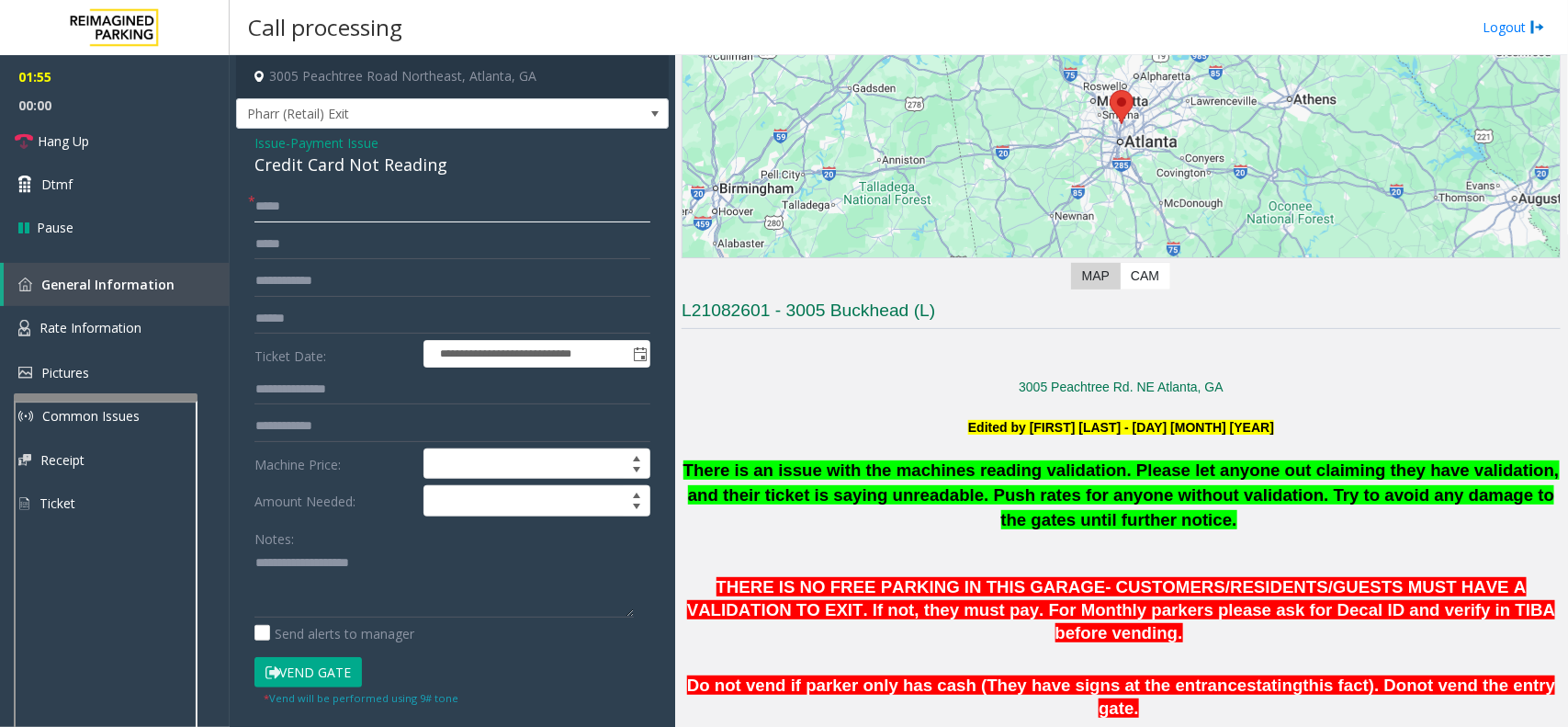 type on "*****" 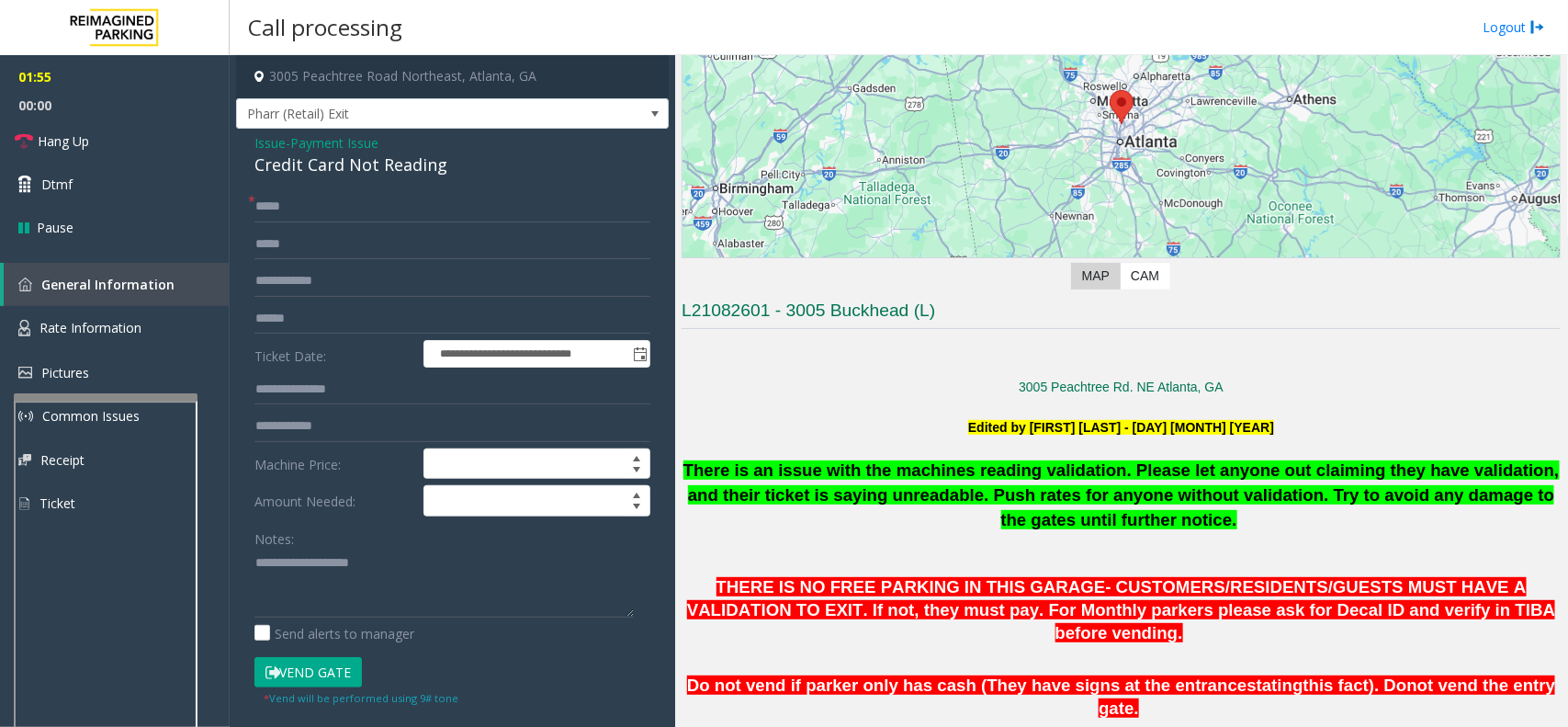 click on "Payment Issue" 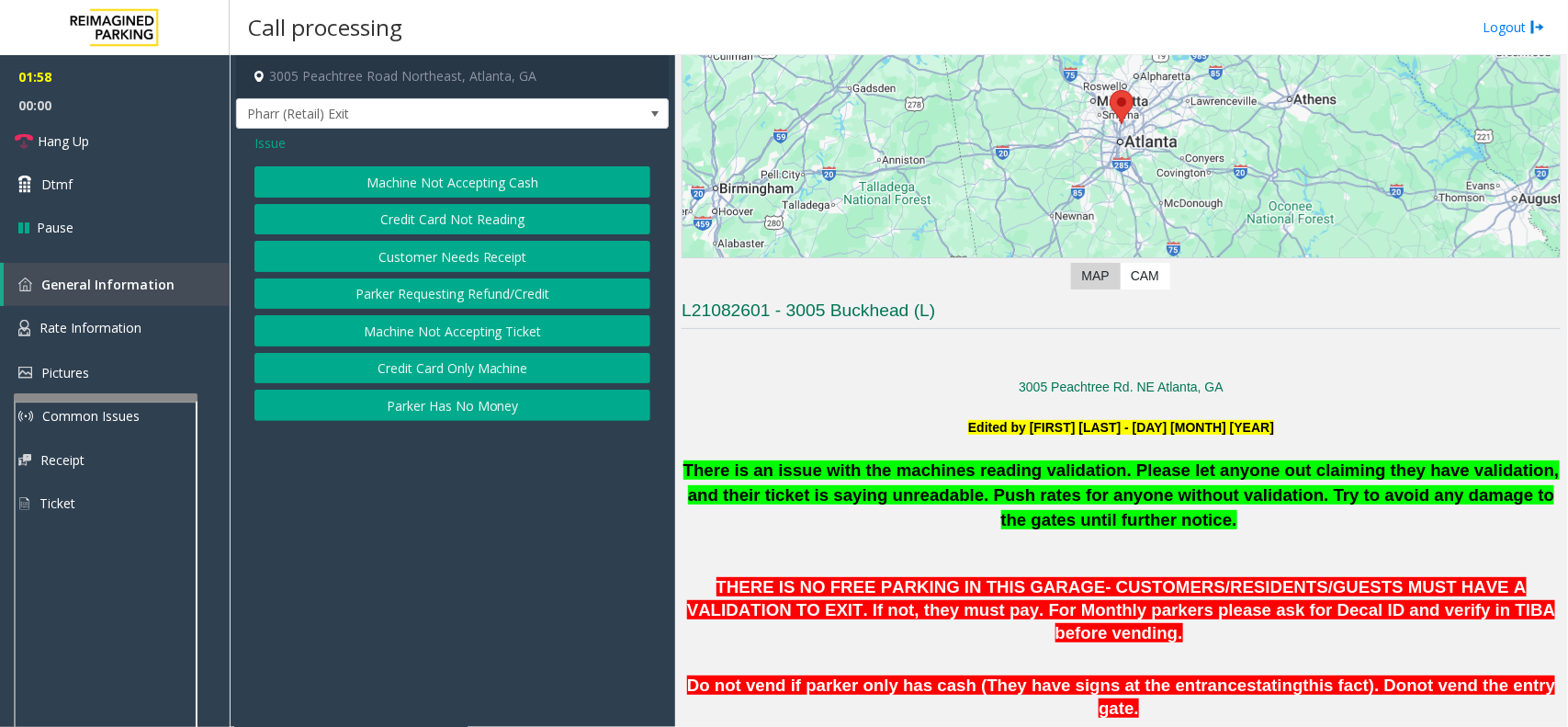 click on "Issue" 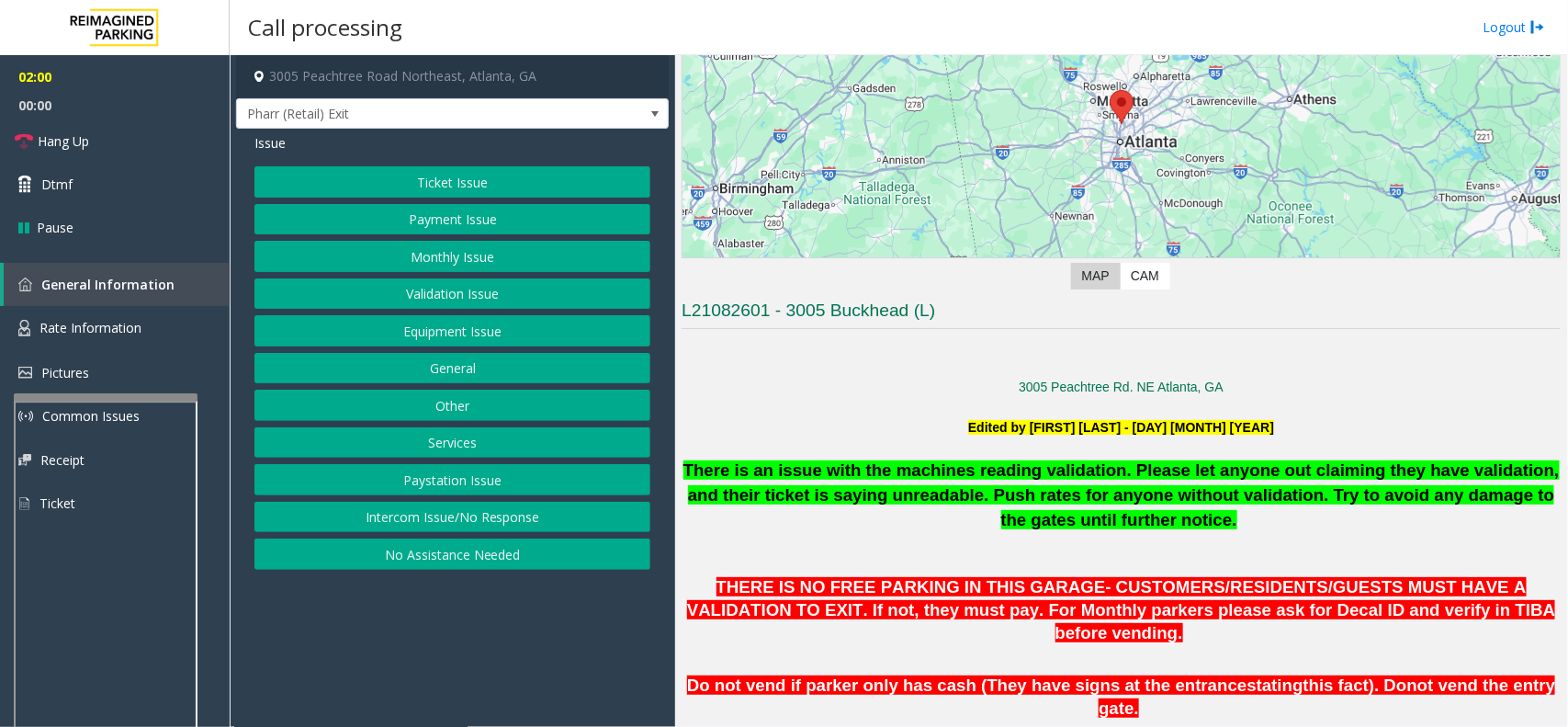 click on "Validation Issue" 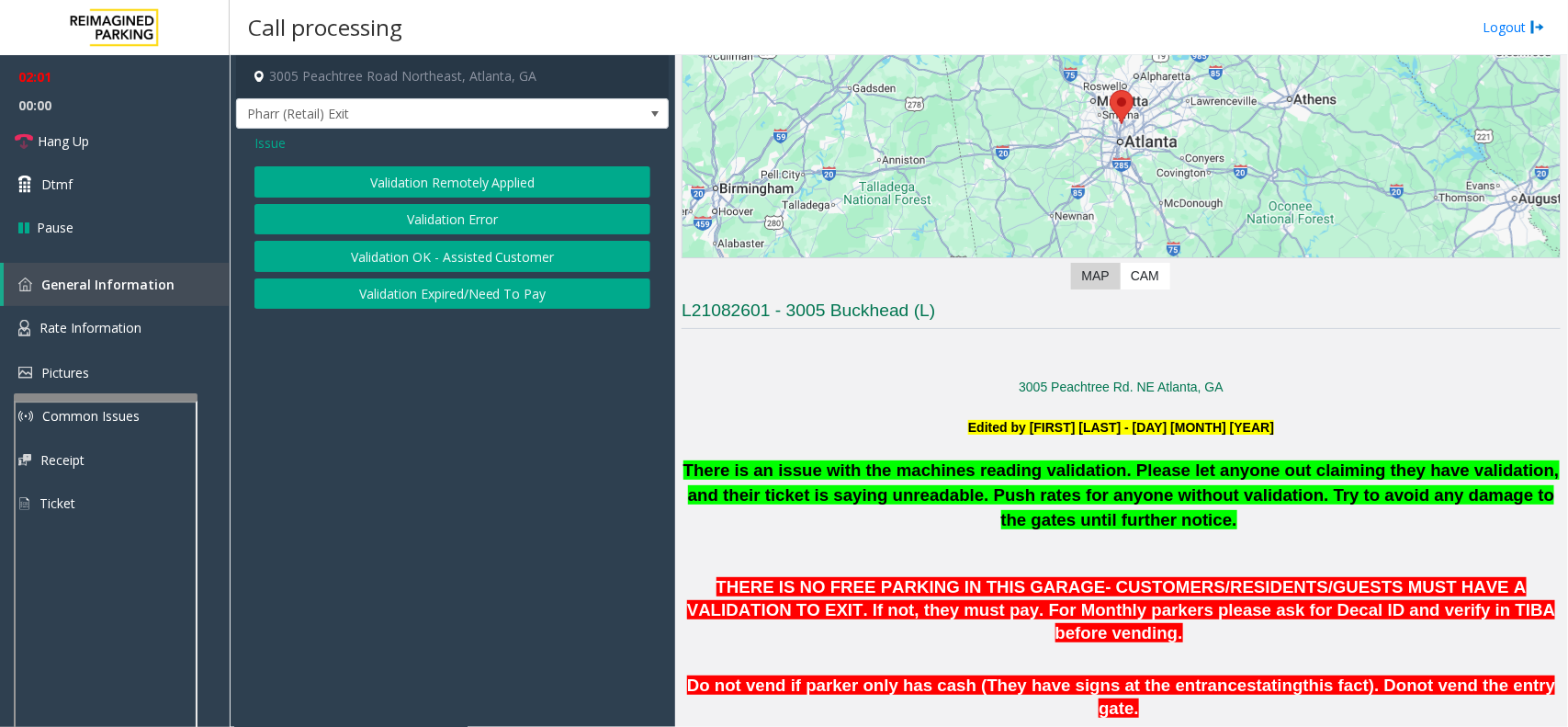 click on "Validation Error" 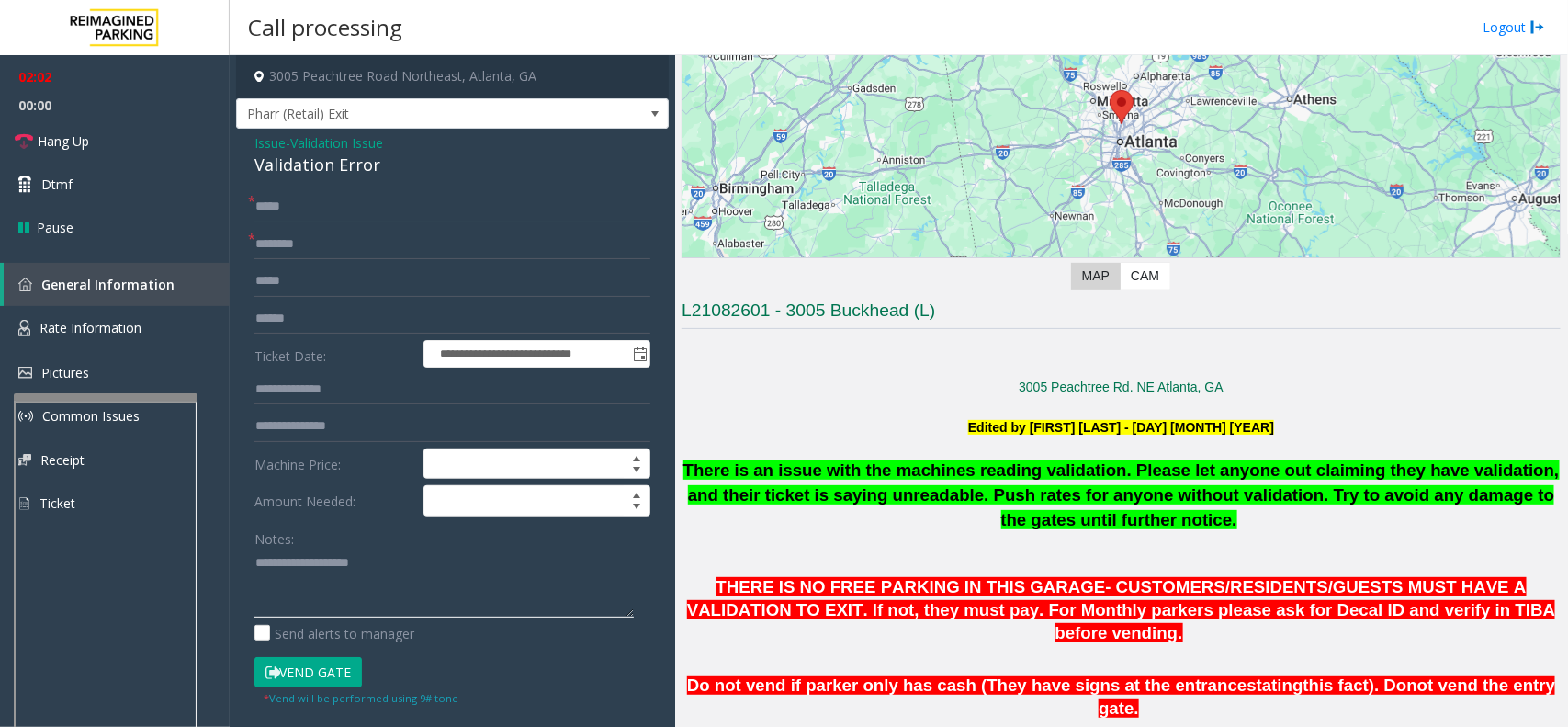 click 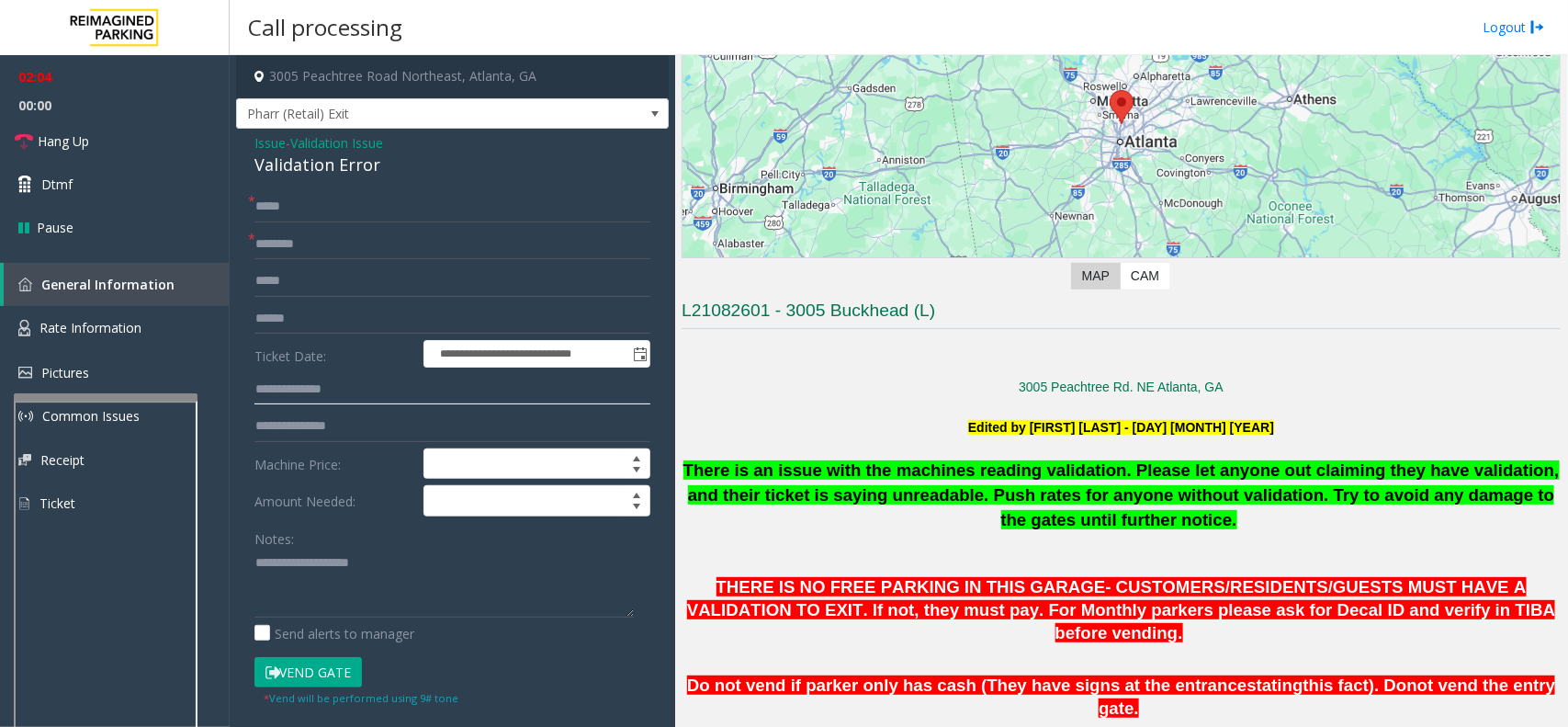 click 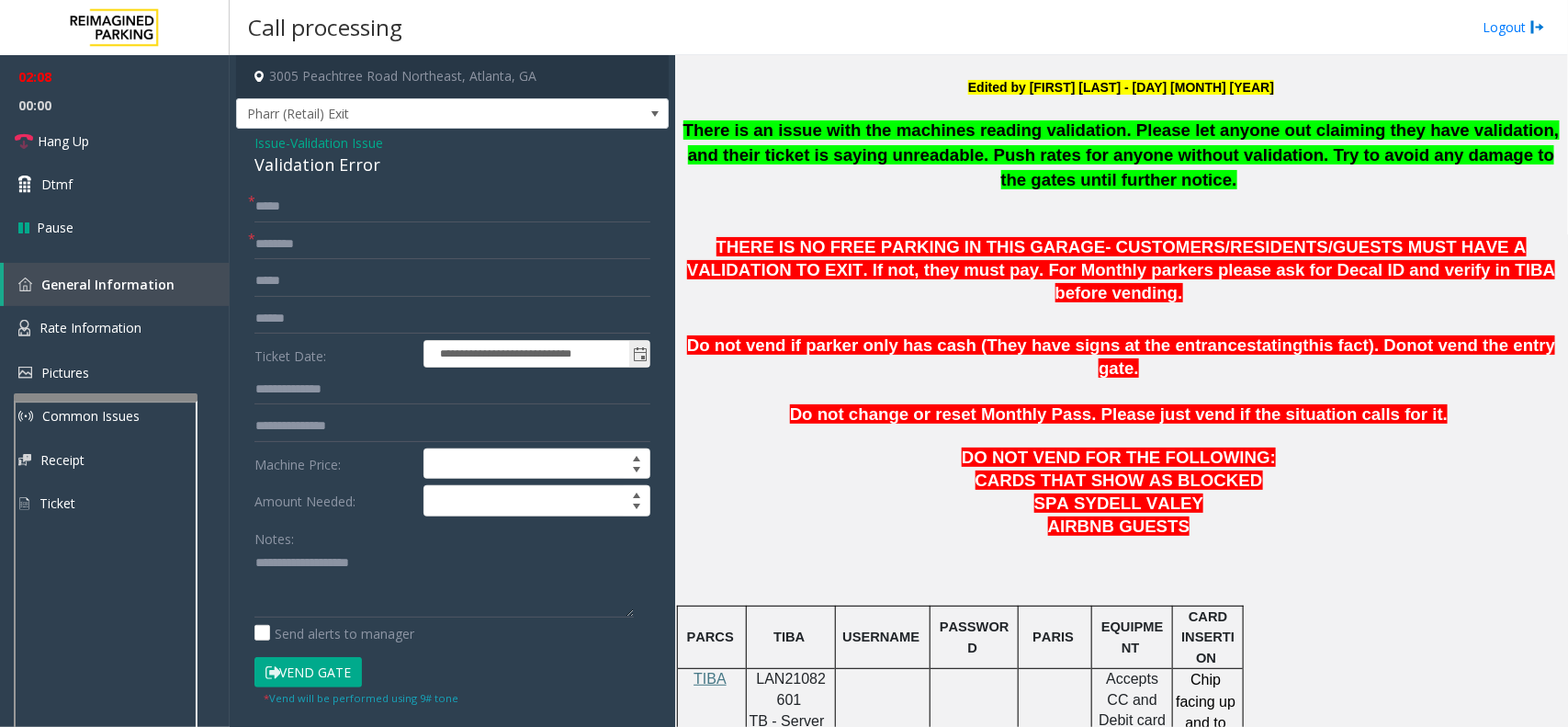 scroll, scrollTop: 460, scrollLeft: 0, axis: vertical 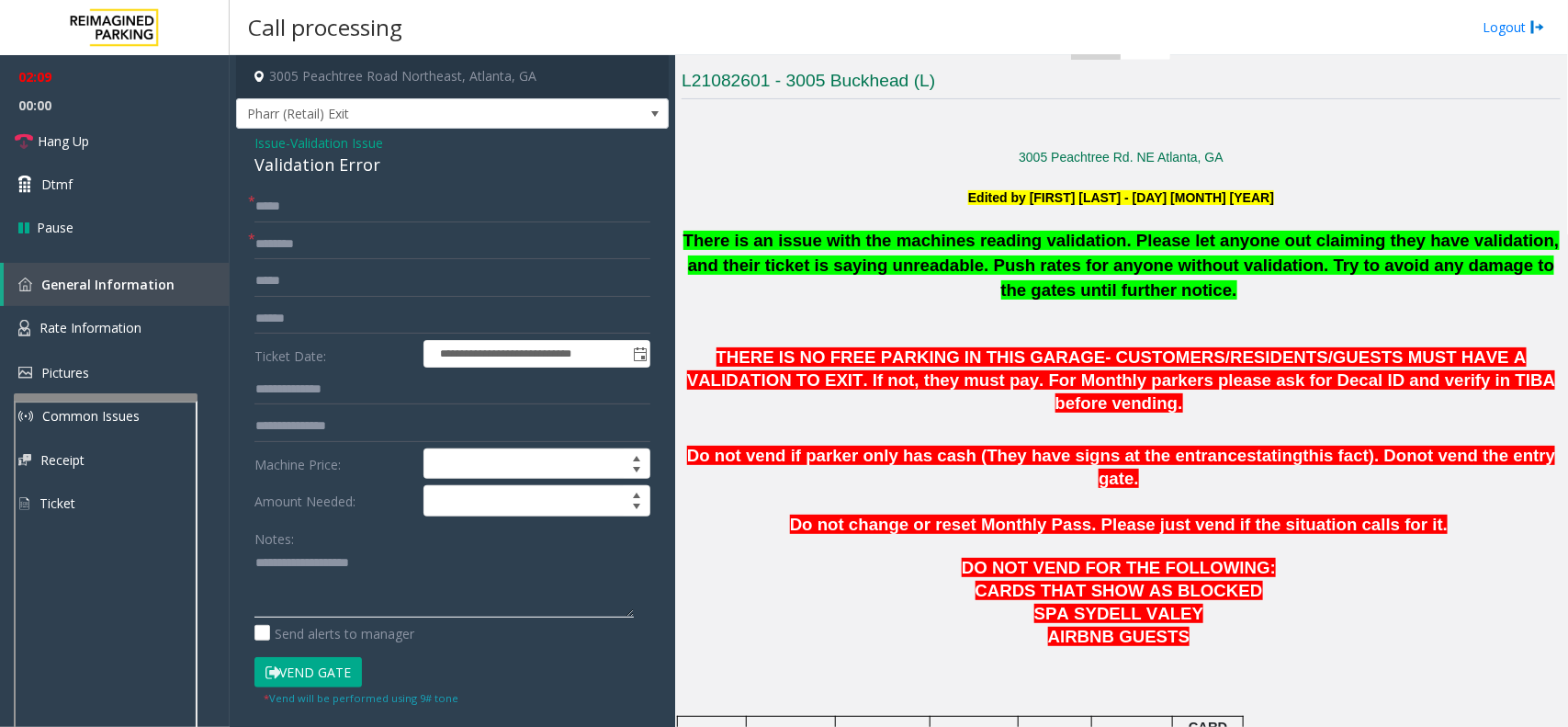 click 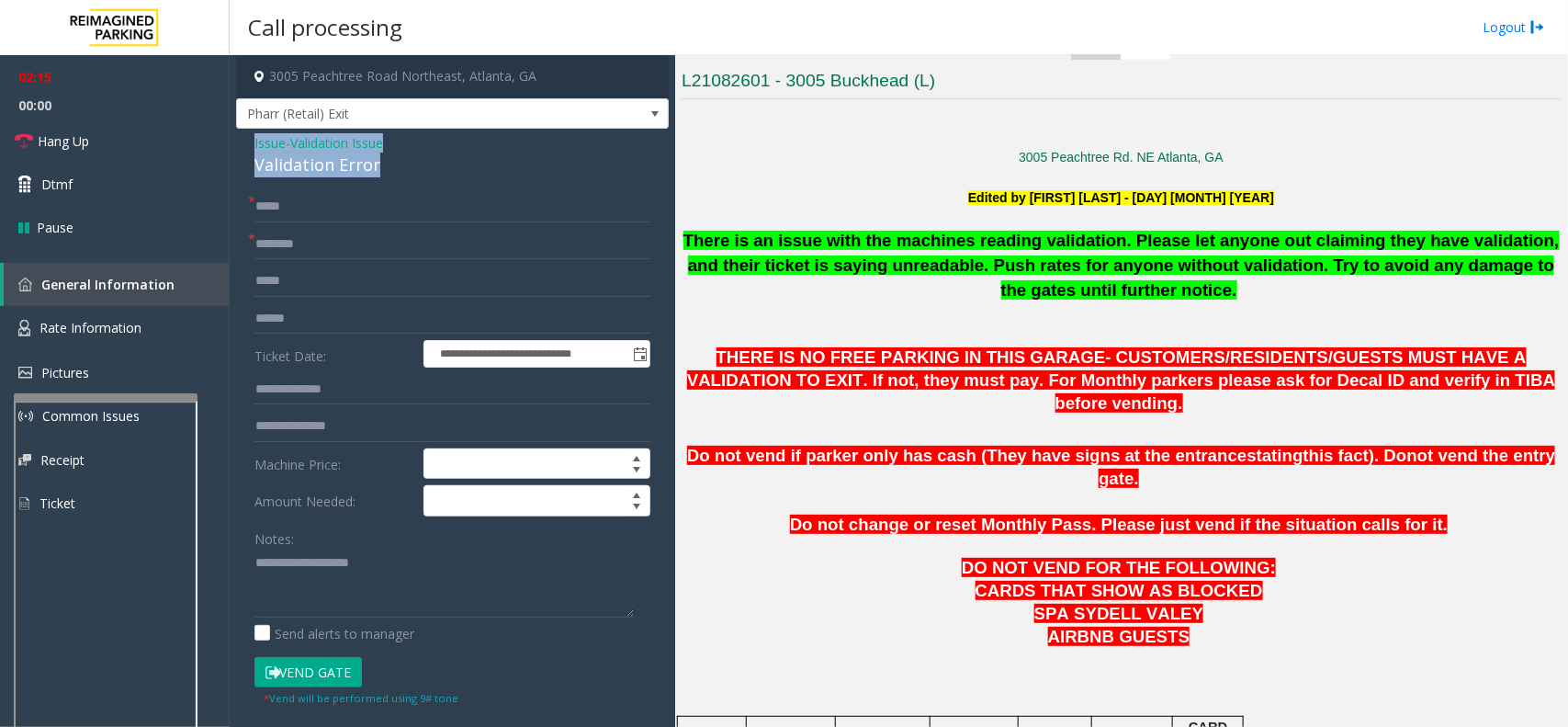 drag, startPoint x: 386, startPoint y: 163, endPoint x: 241, endPoint y: 144, distance: 146.23953 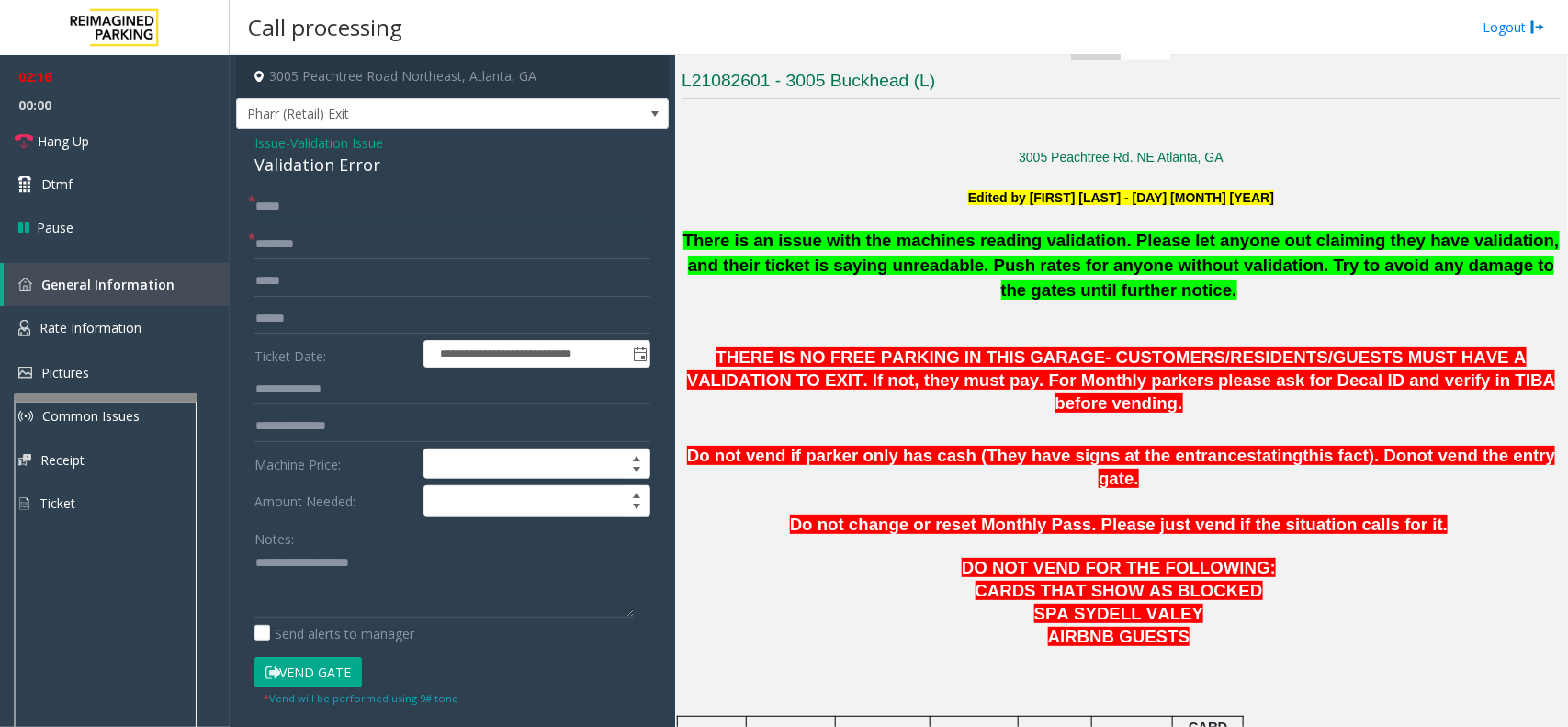 click on "Notes:                      Send alerts to manager" 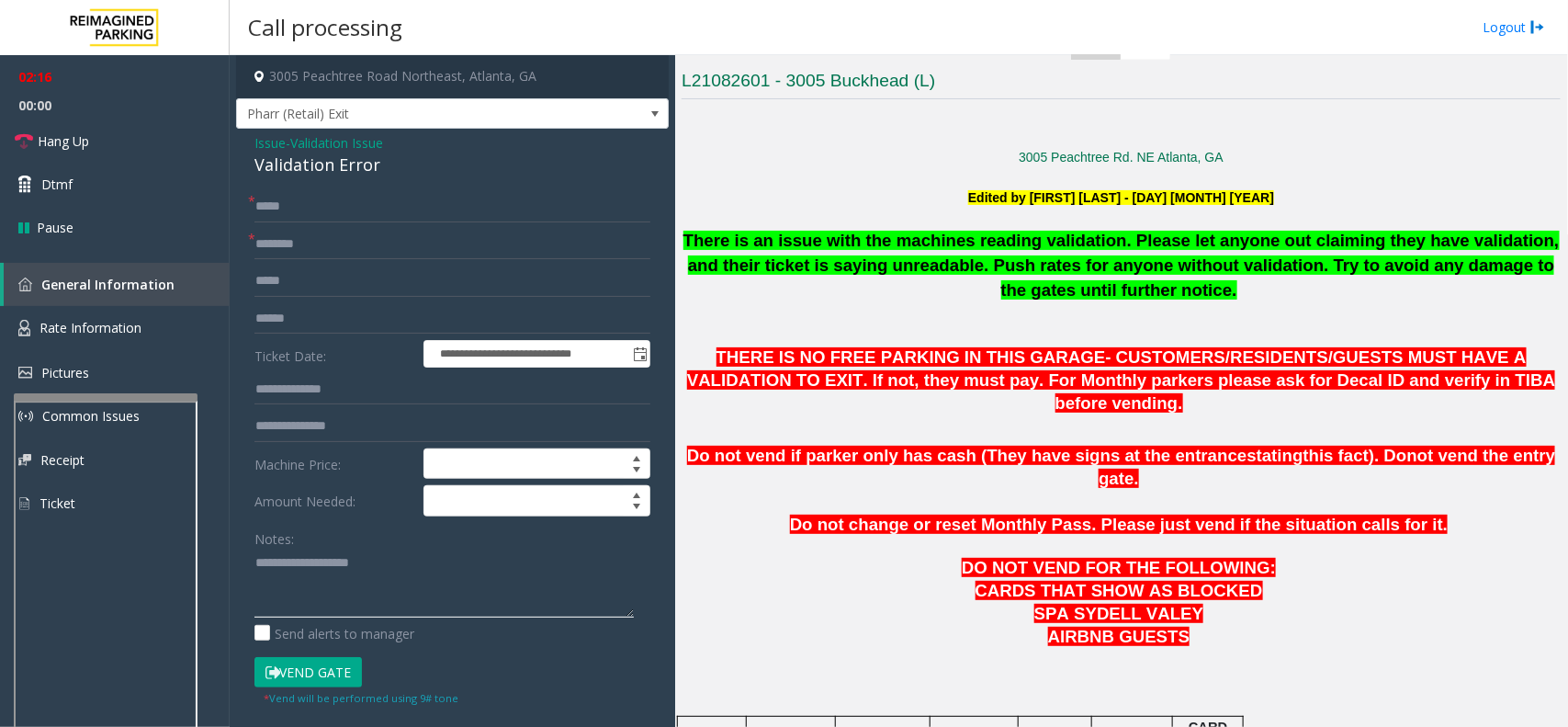 click 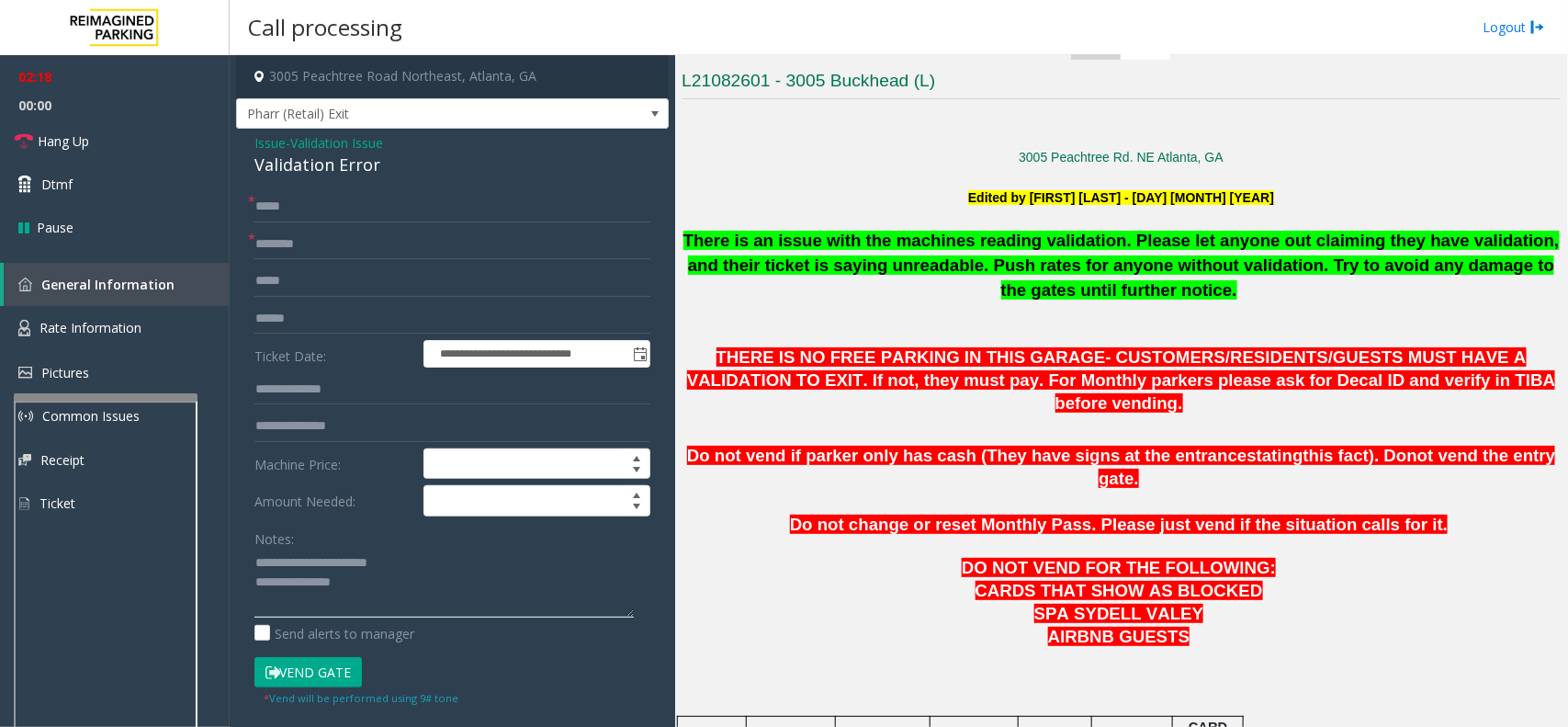 drag, startPoint x: 418, startPoint y: 557, endPoint x: 299, endPoint y: 559, distance: 119.01681 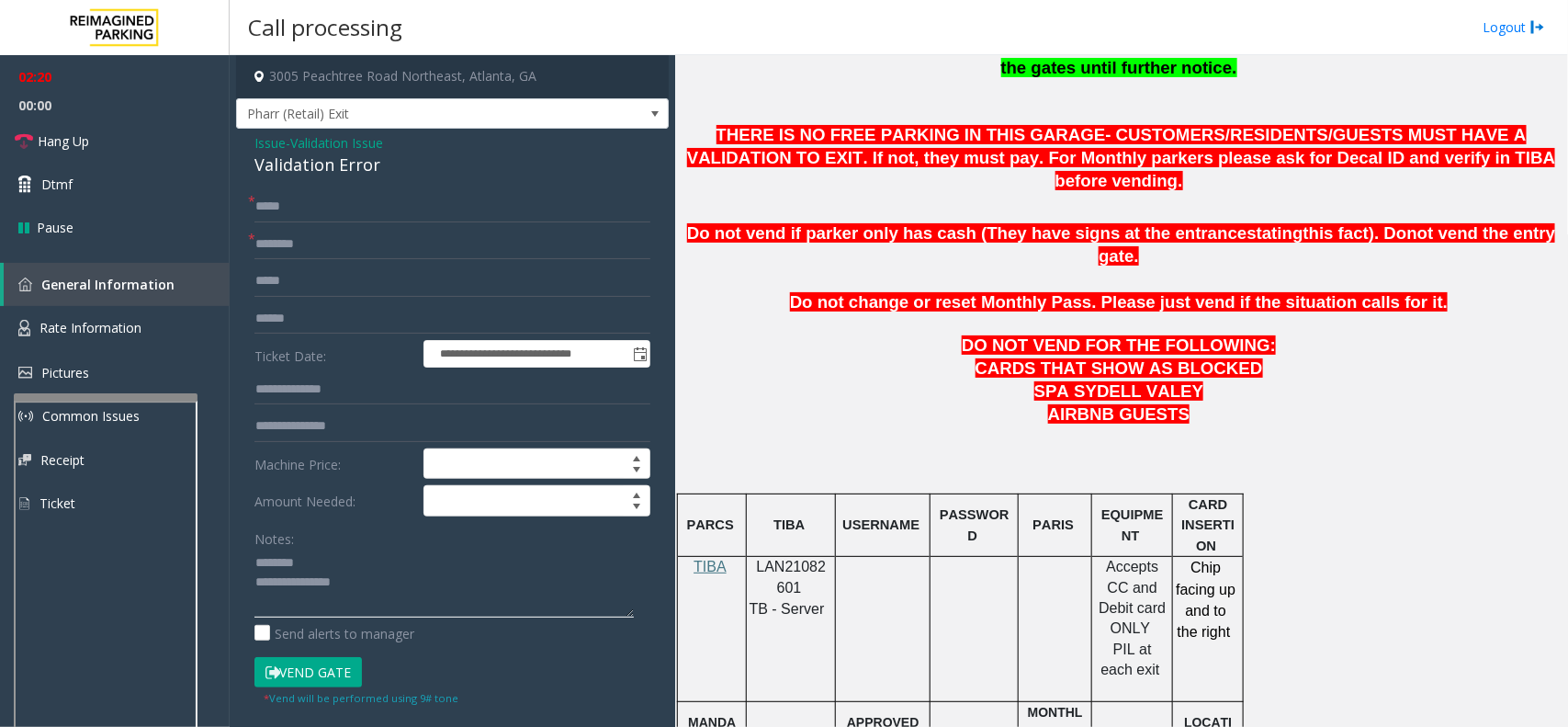 scroll, scrollTop: 689, scrollLeft: 0, axis: vertical 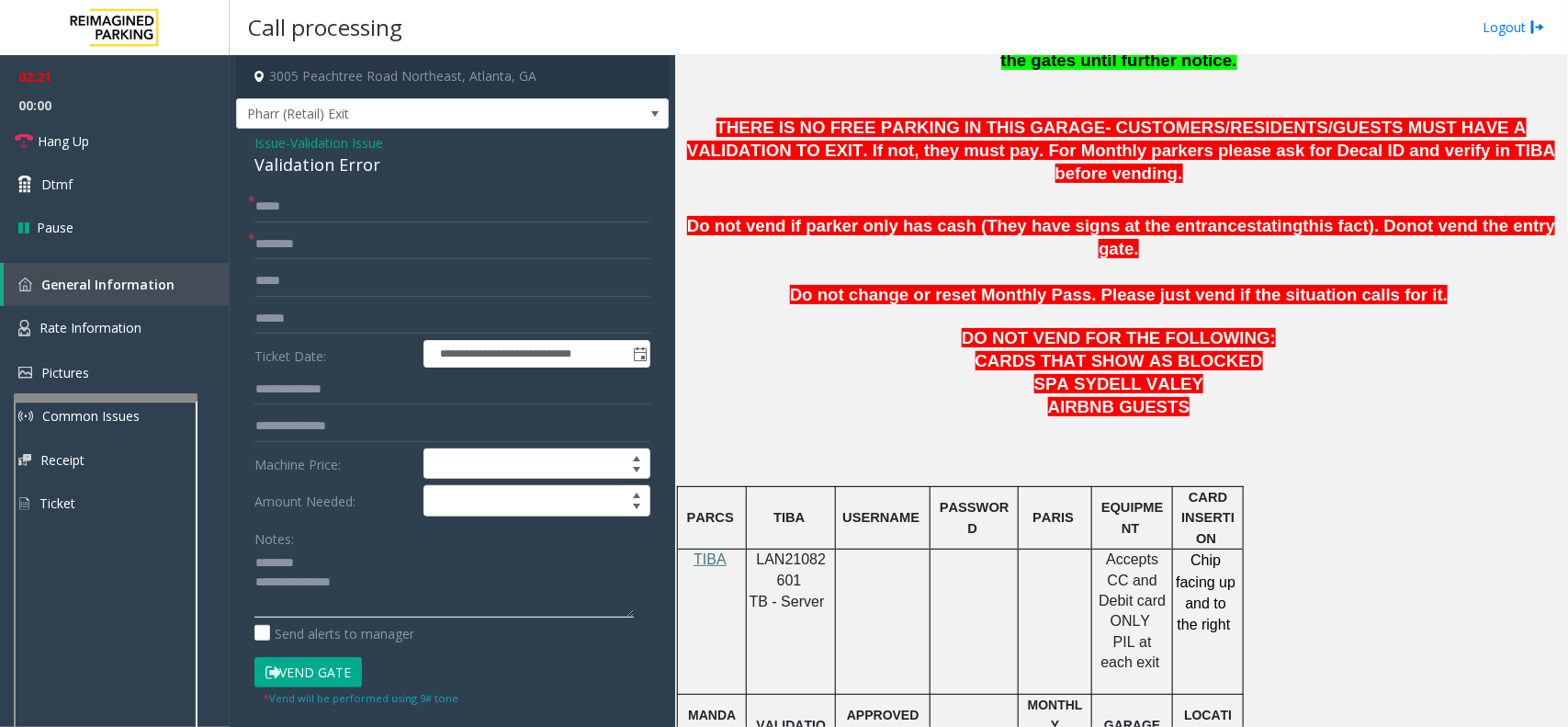 type on "**********" 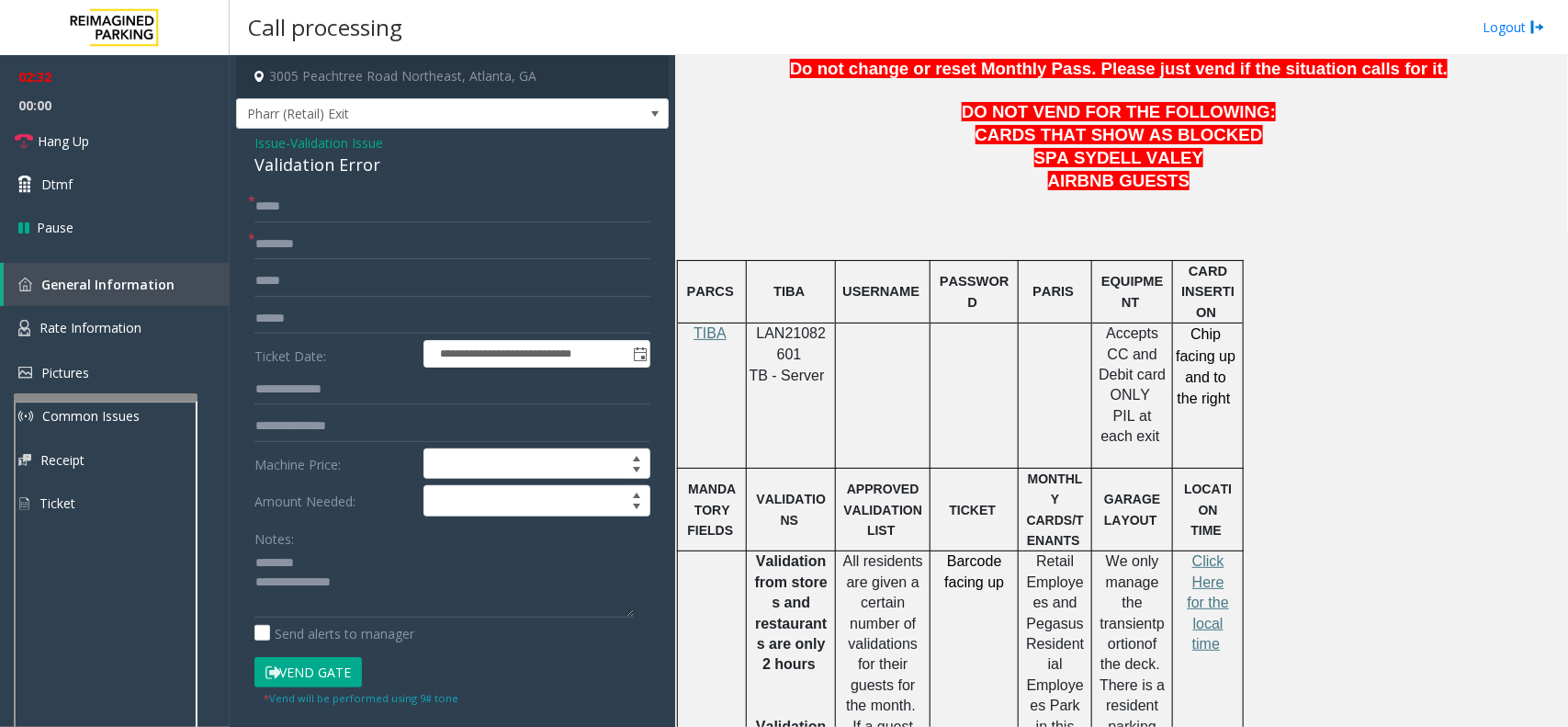 scroll, scrollTop: 919, scrollLeft: 0, axis: vertical 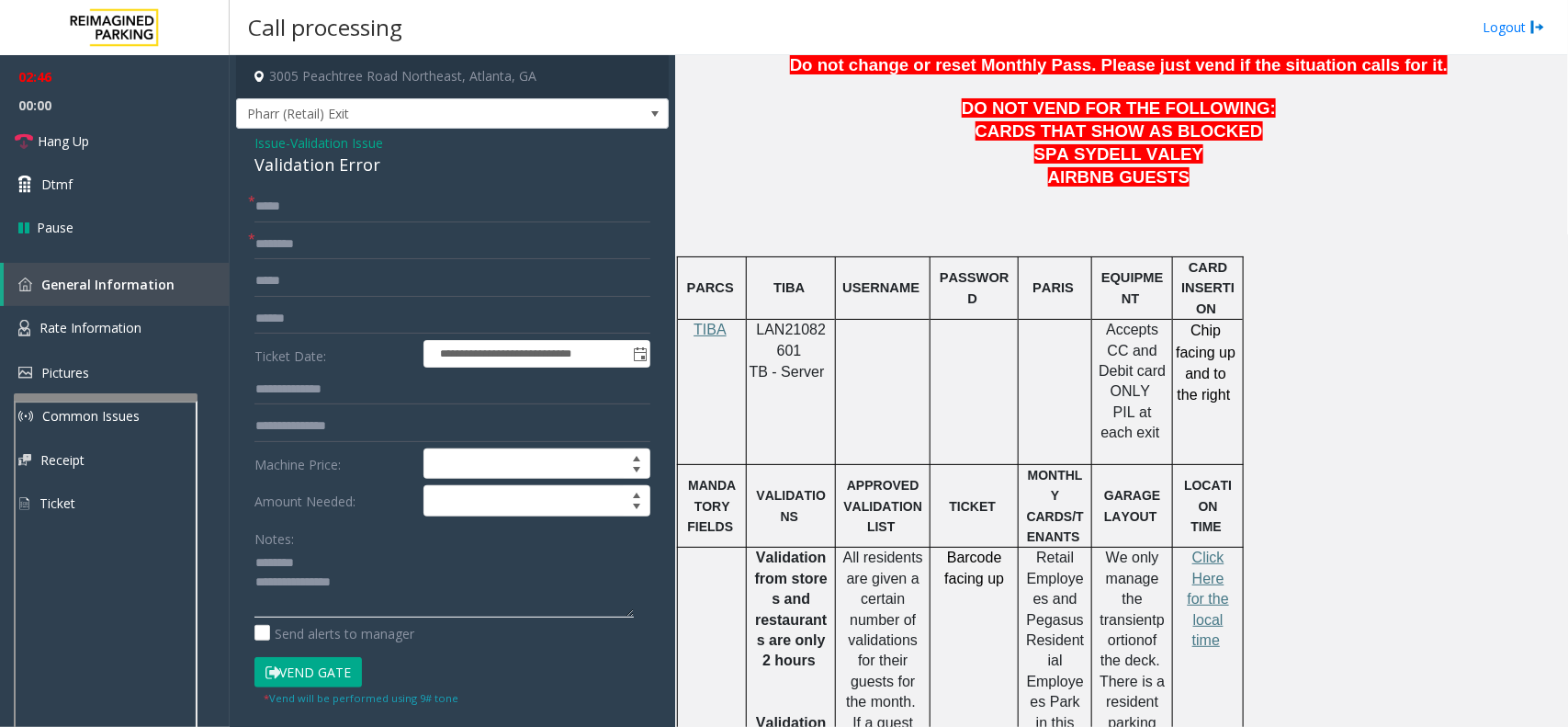 click 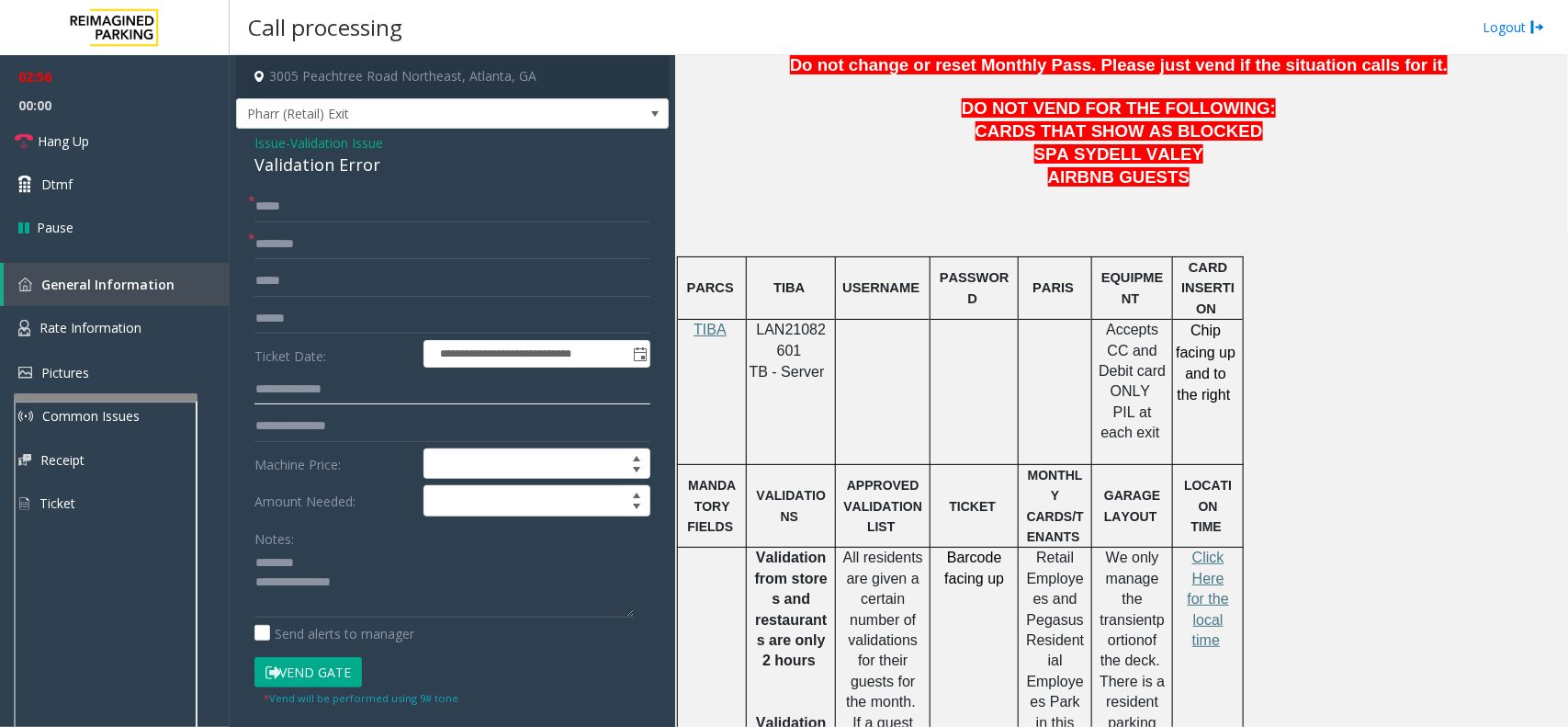 click 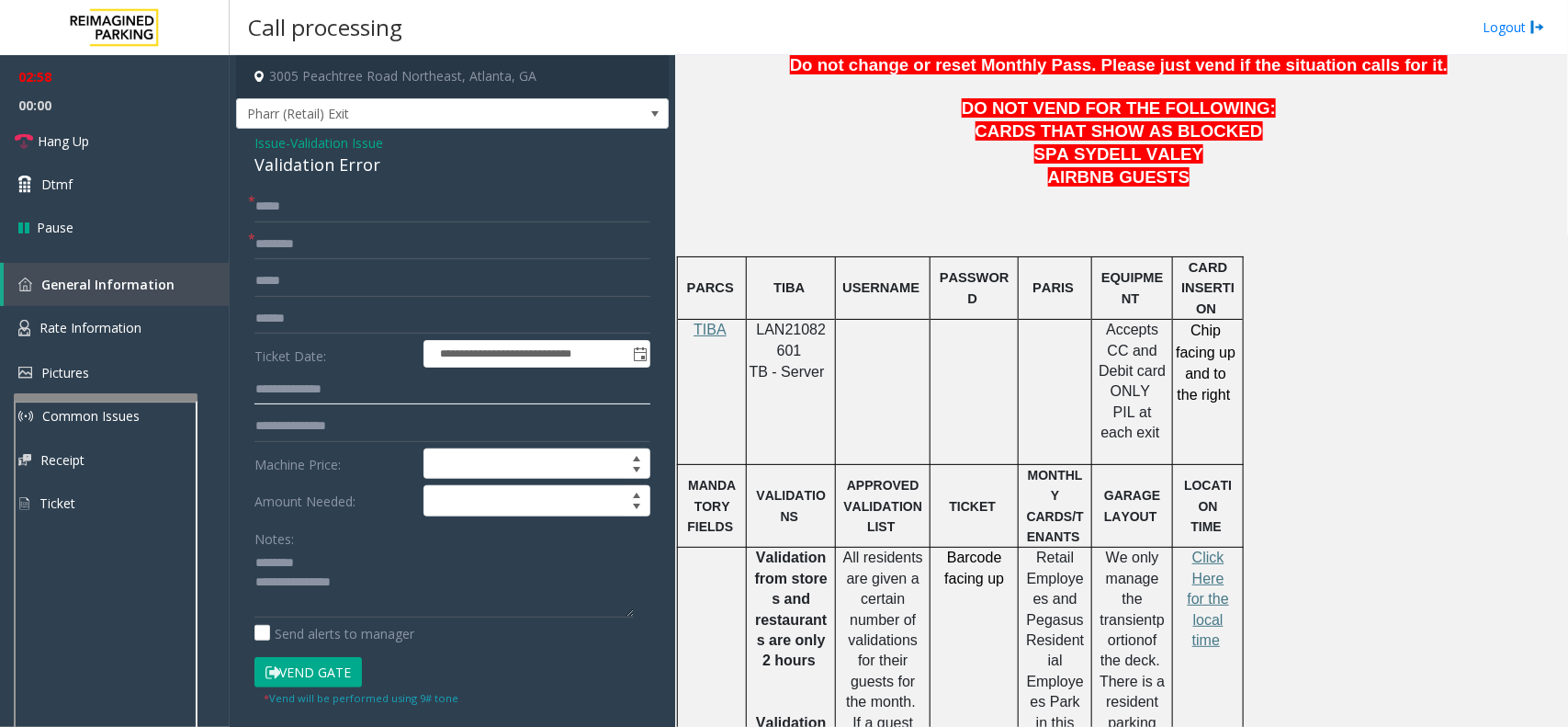 click 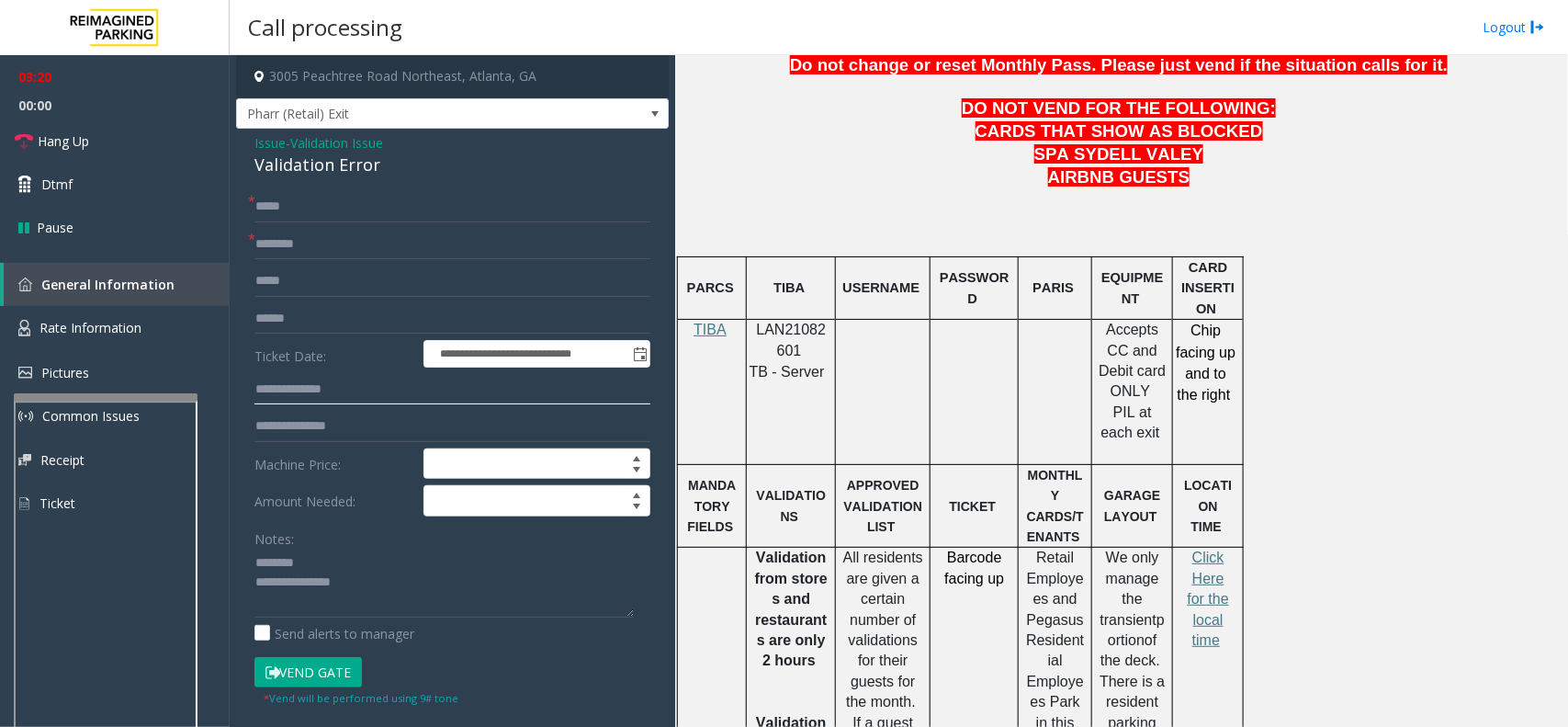 click 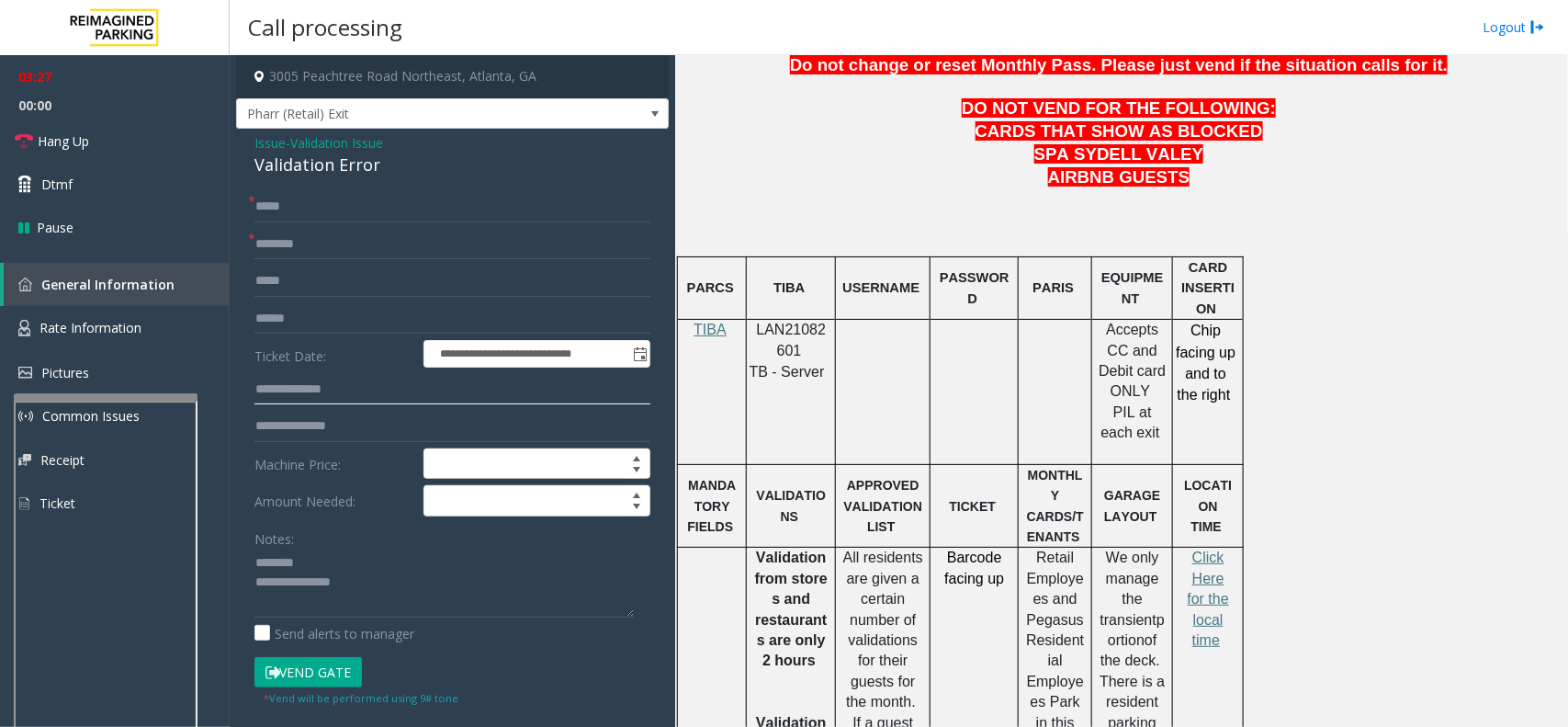 click 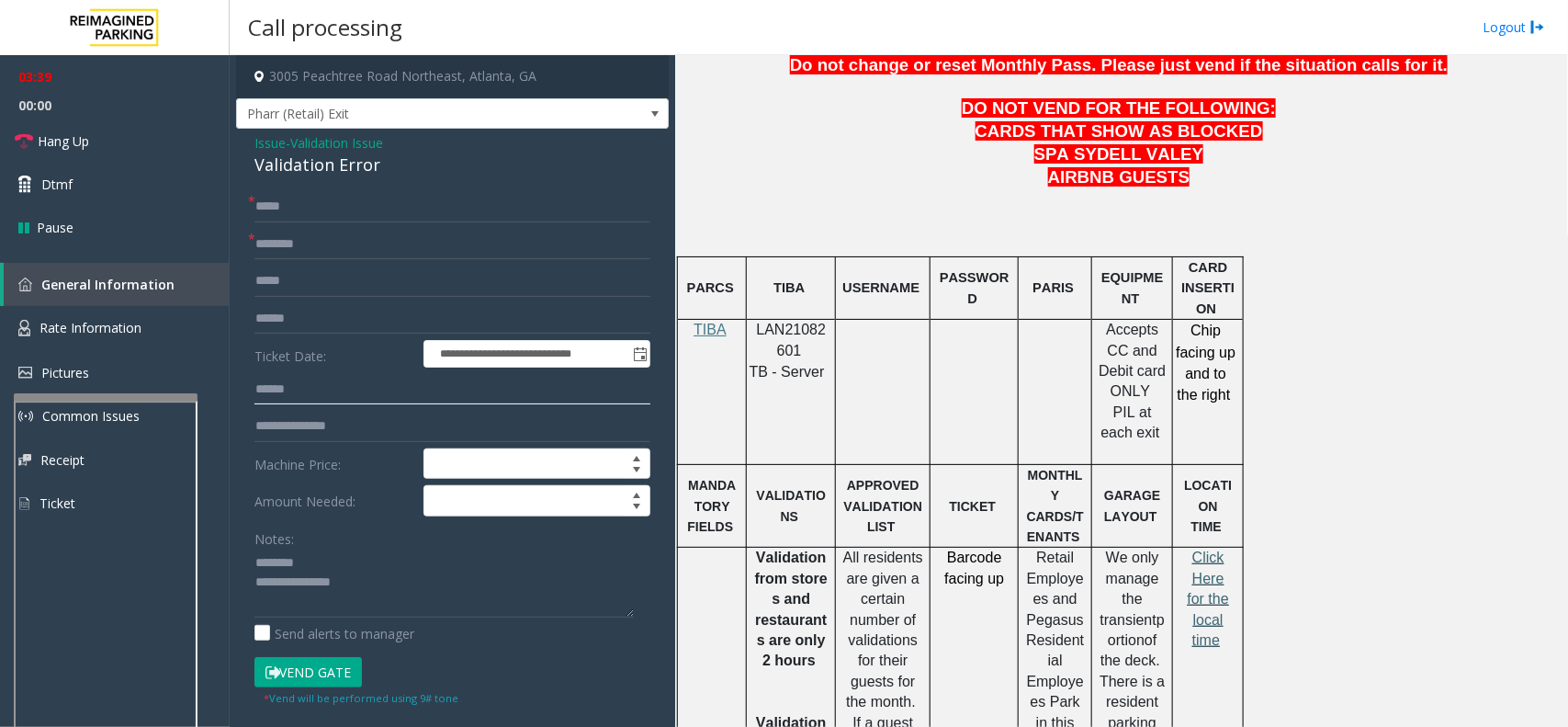type on "******" 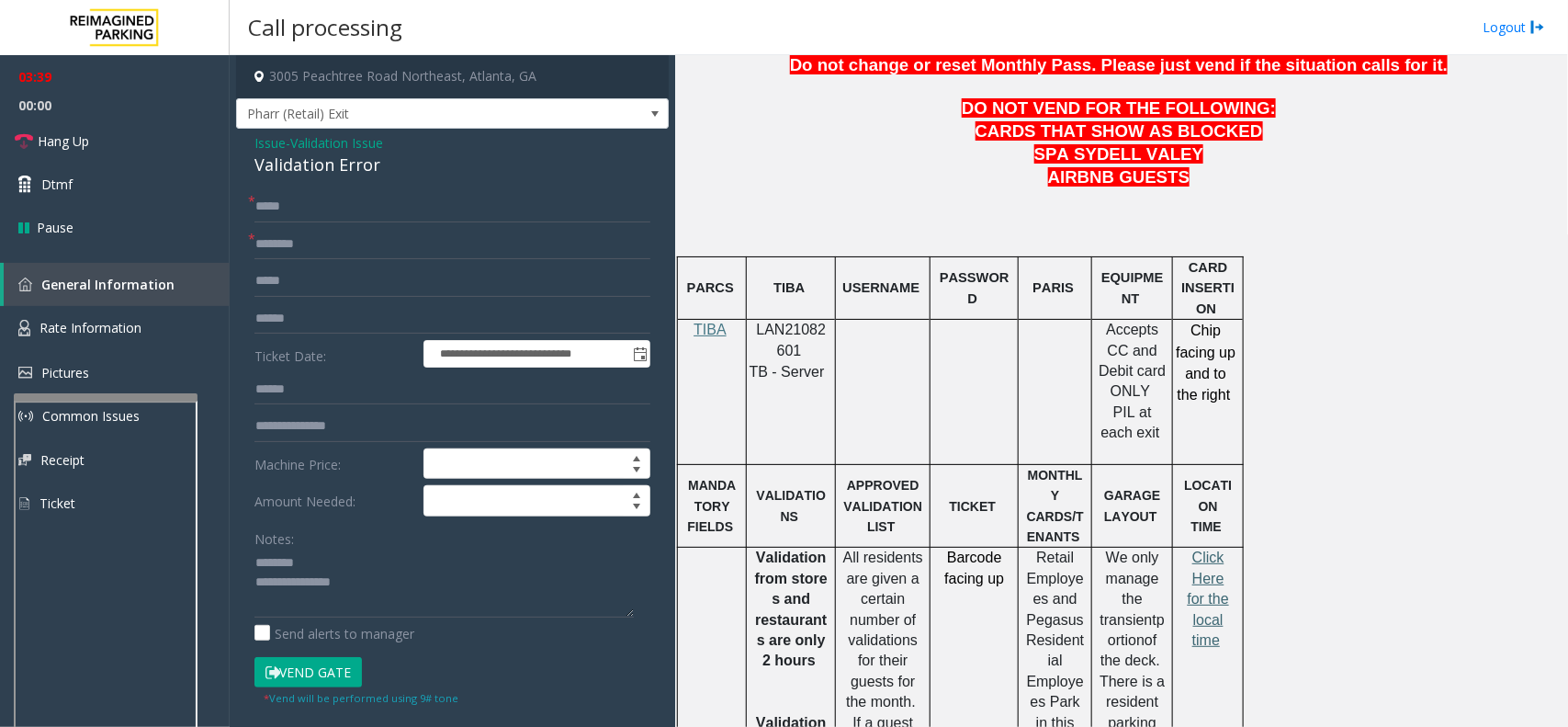 click on "Click Here for the local time" 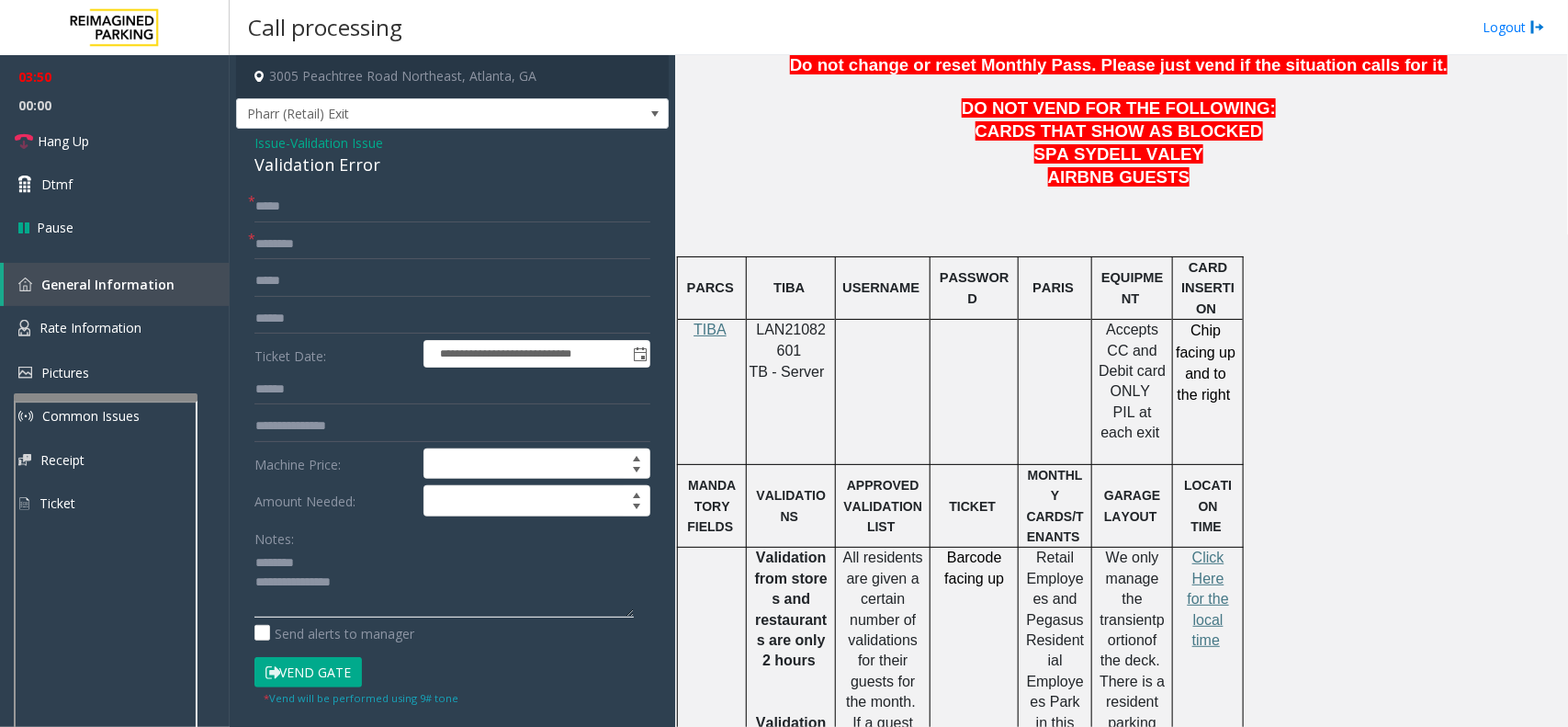 click 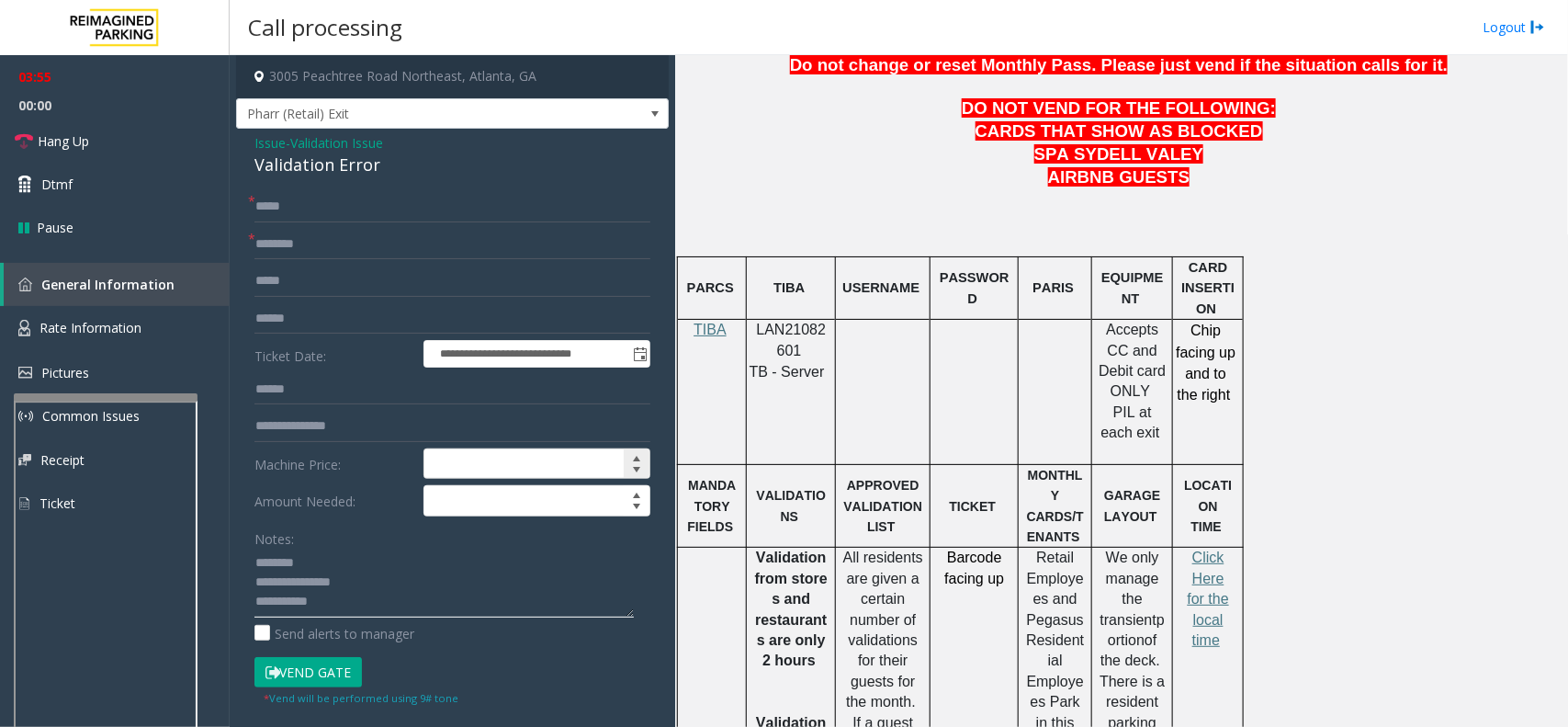scroll, scrollTop: 12, scrollLeft: 0, axis: vertical 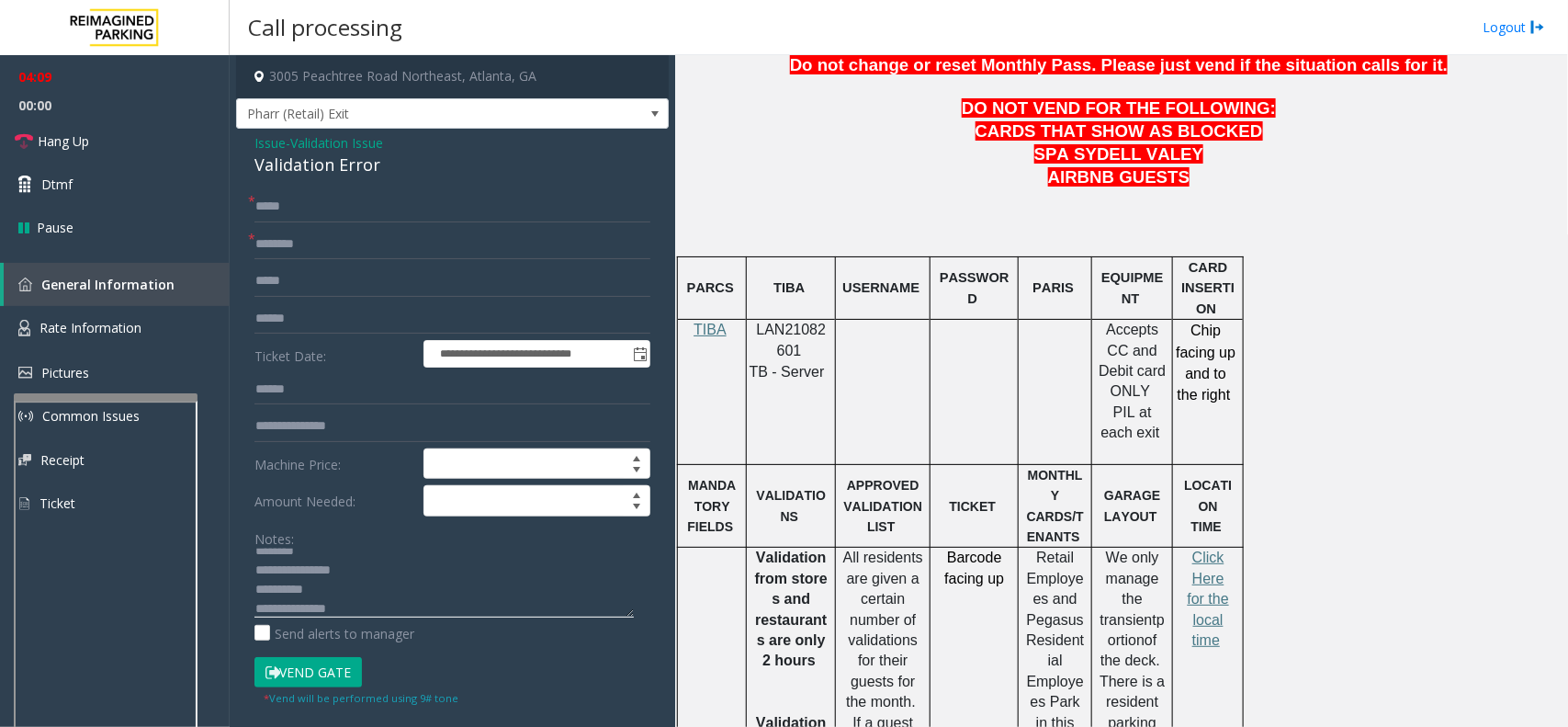 type on "**********" 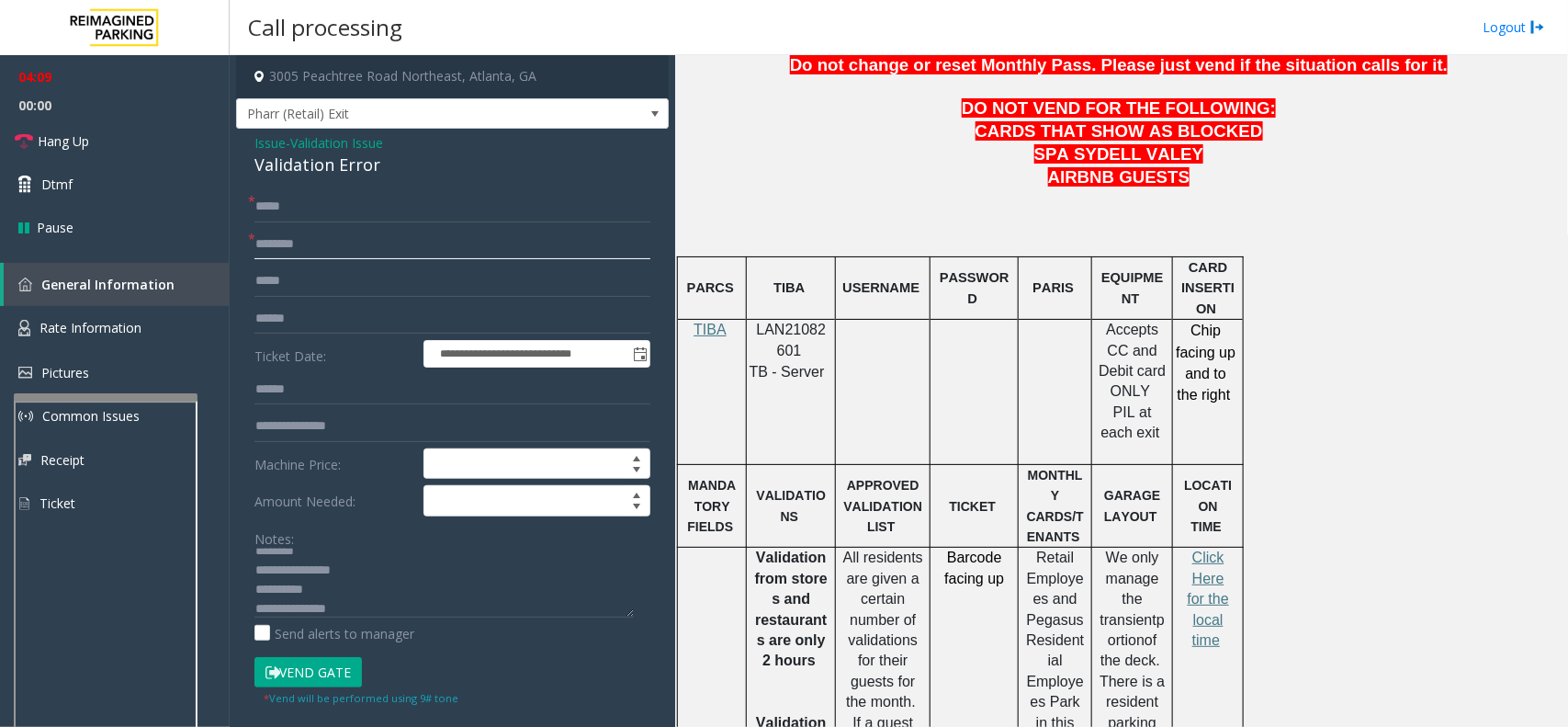 click 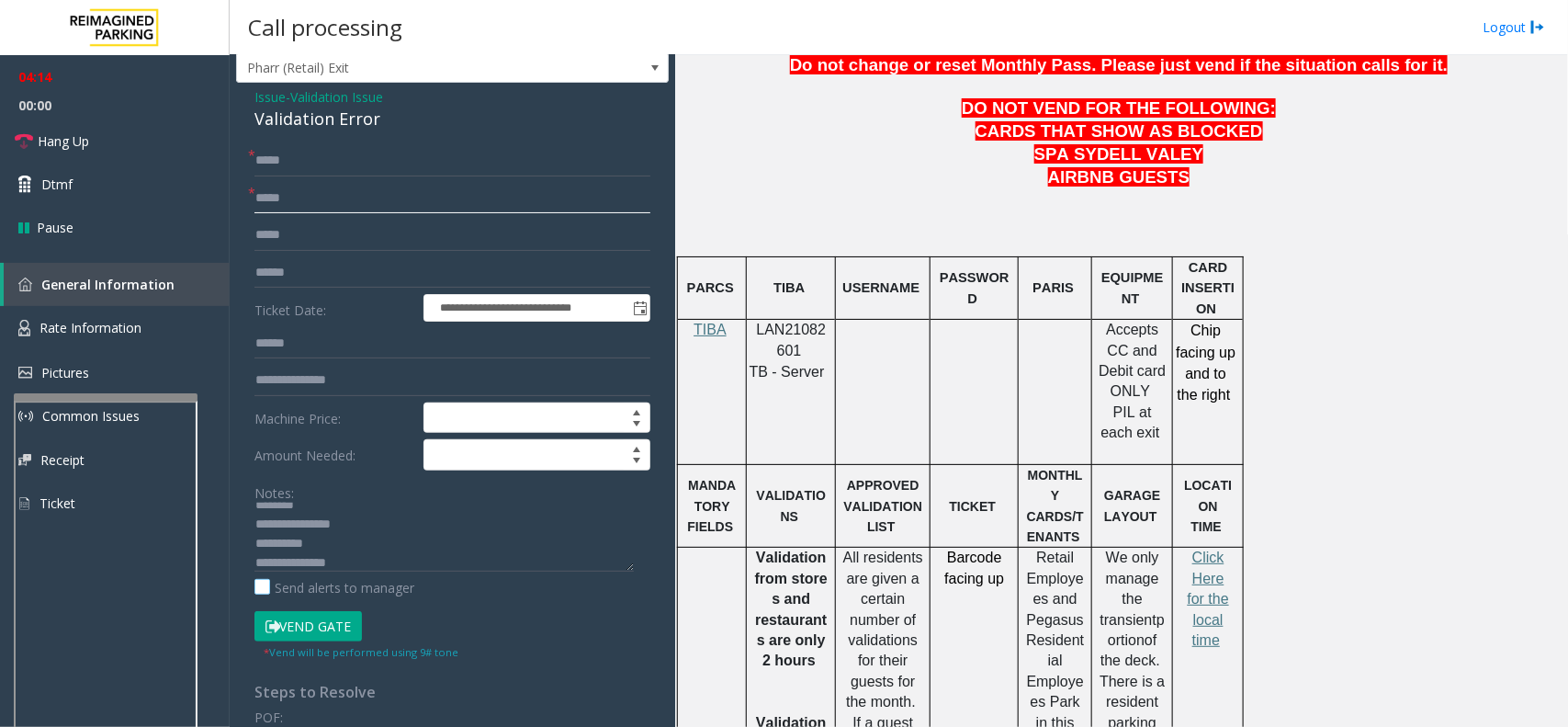 scroll, scrollTop: 115, scrollLeft: 0, axis: vertical 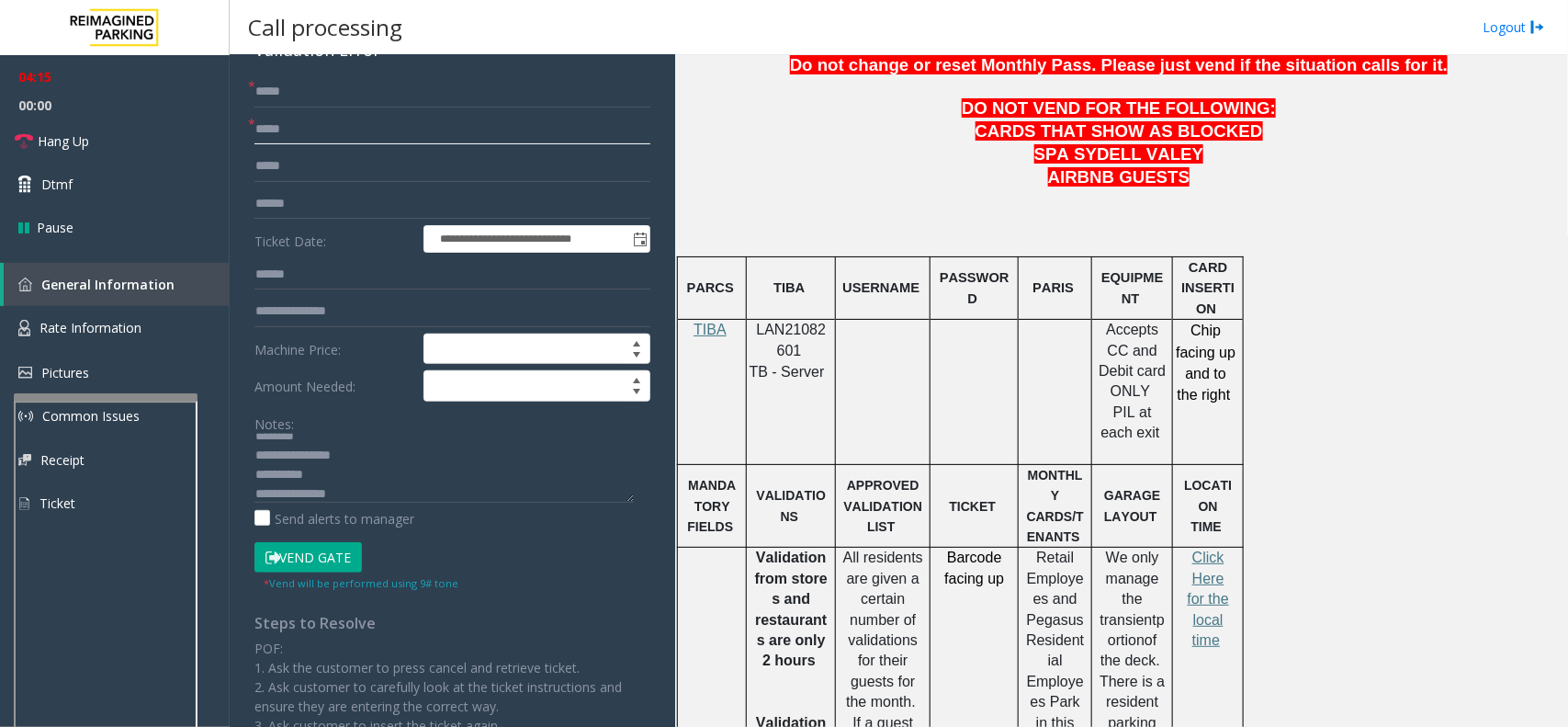 type on "*****" 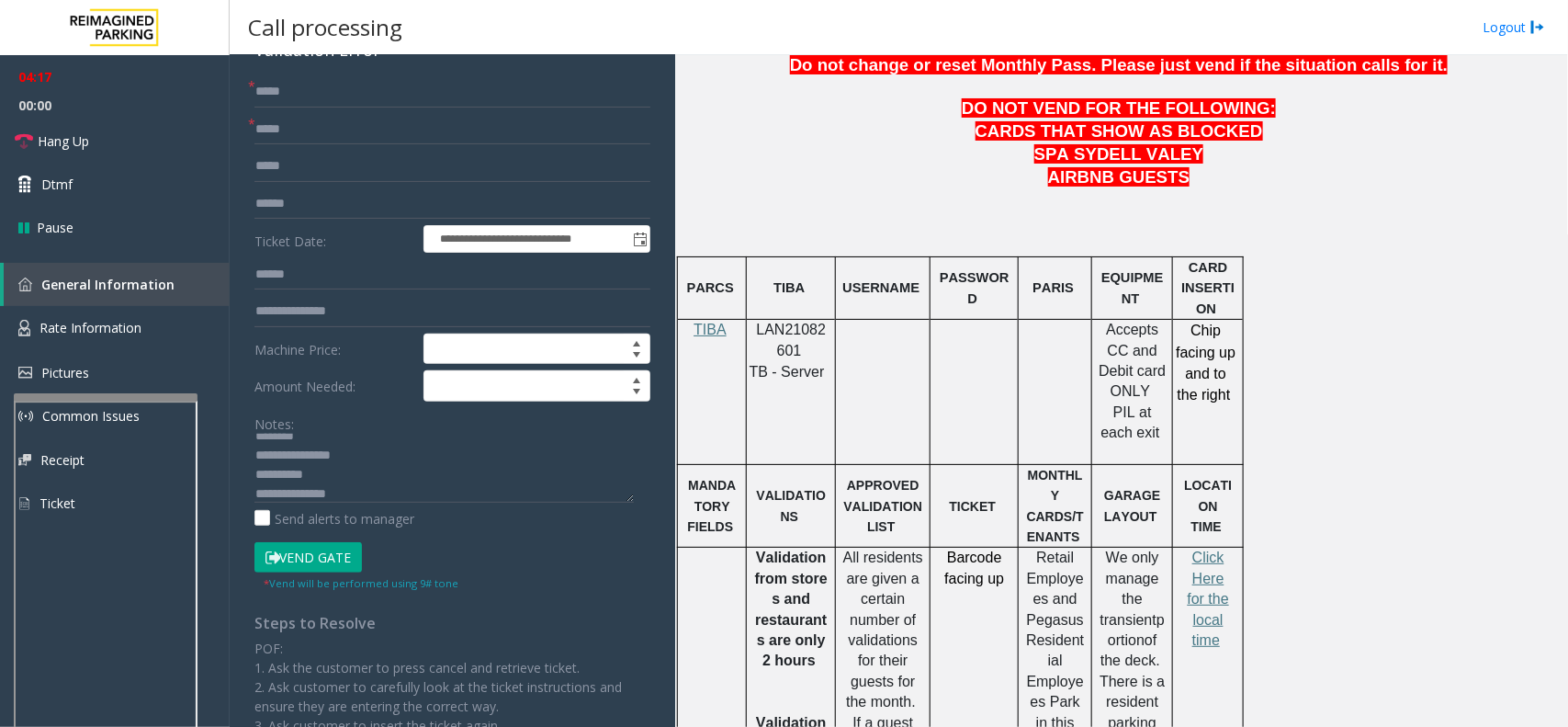 drag, startPoint x: 349, startPoint y: 565, endPoint x: 434, endPoint y: 476, distance: 123.06909 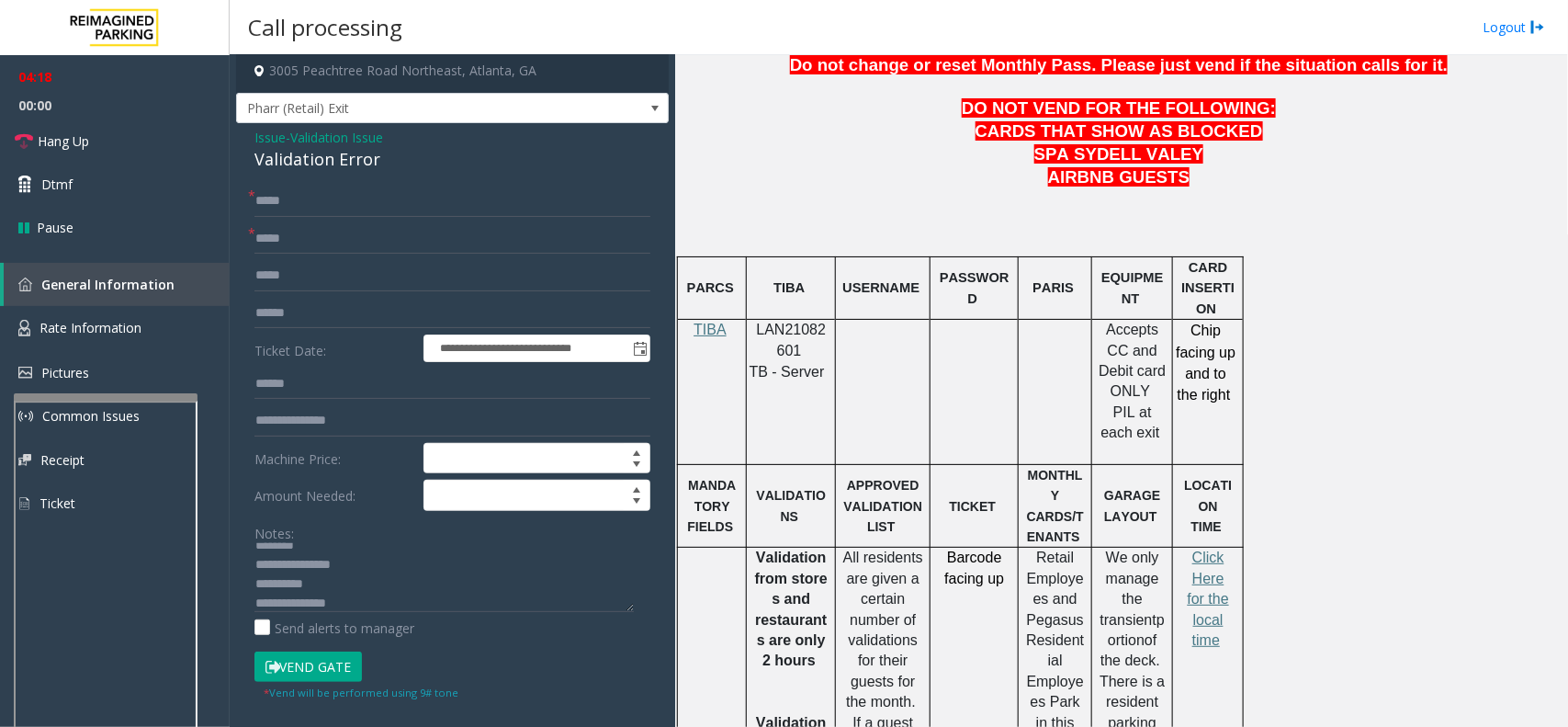 scroll, scrollTop: 0, scrollLeft: 0, axis: both 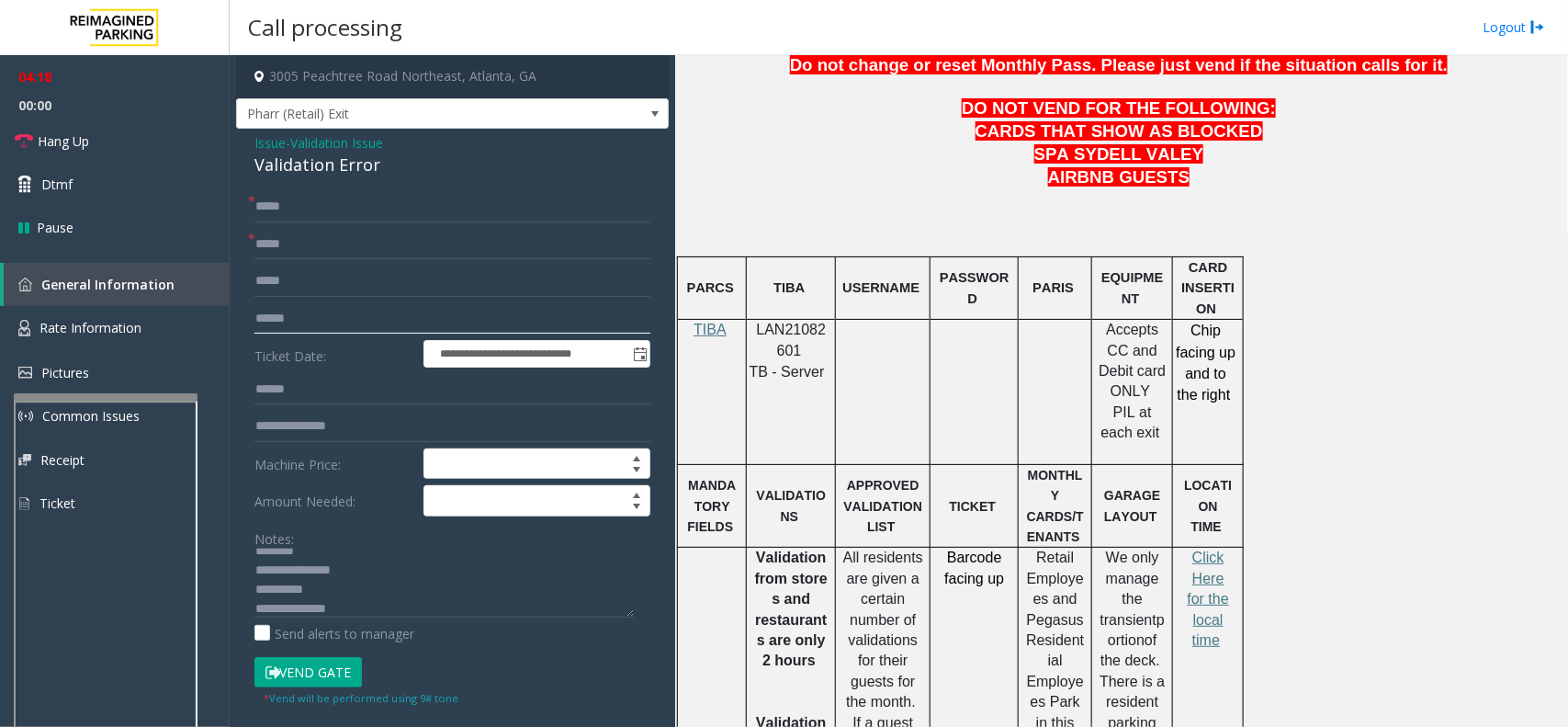 click 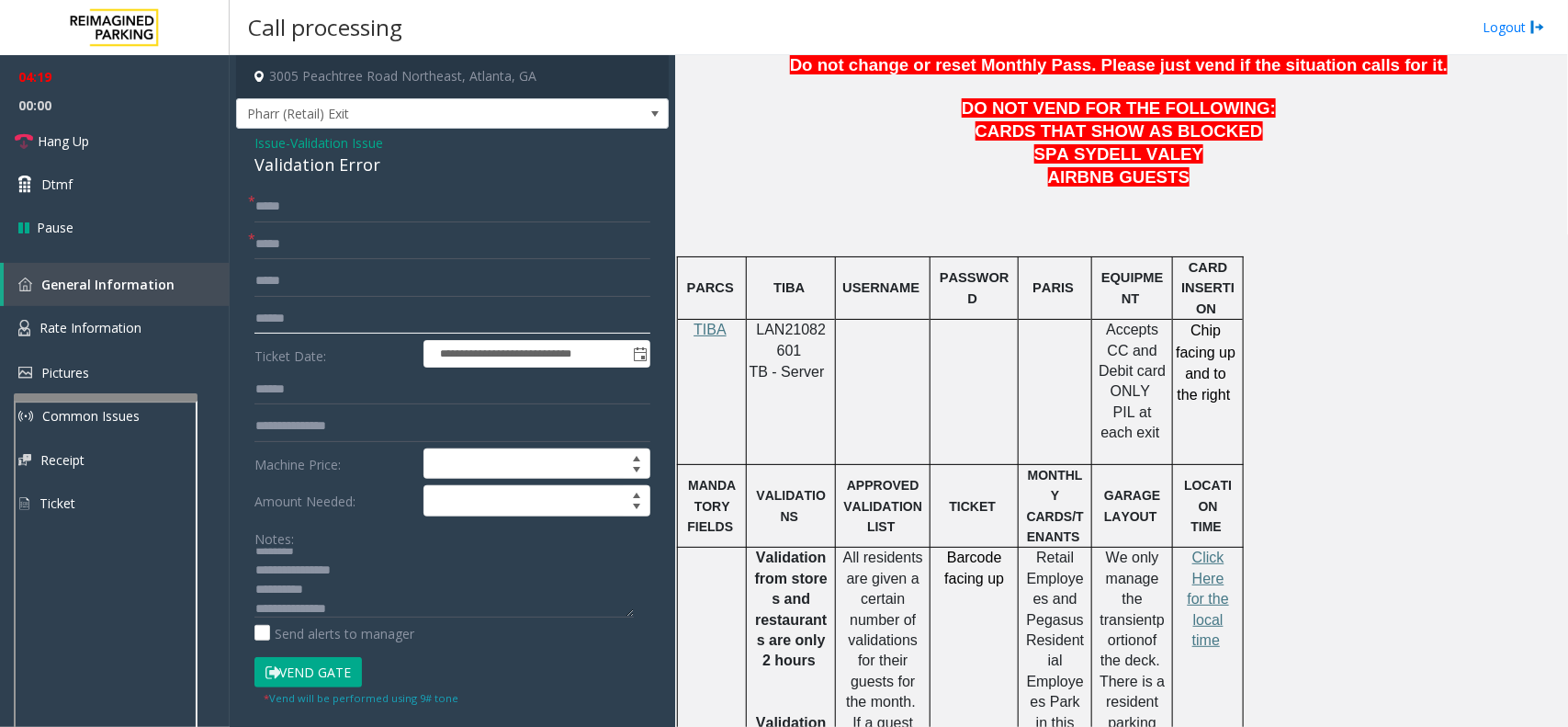 click 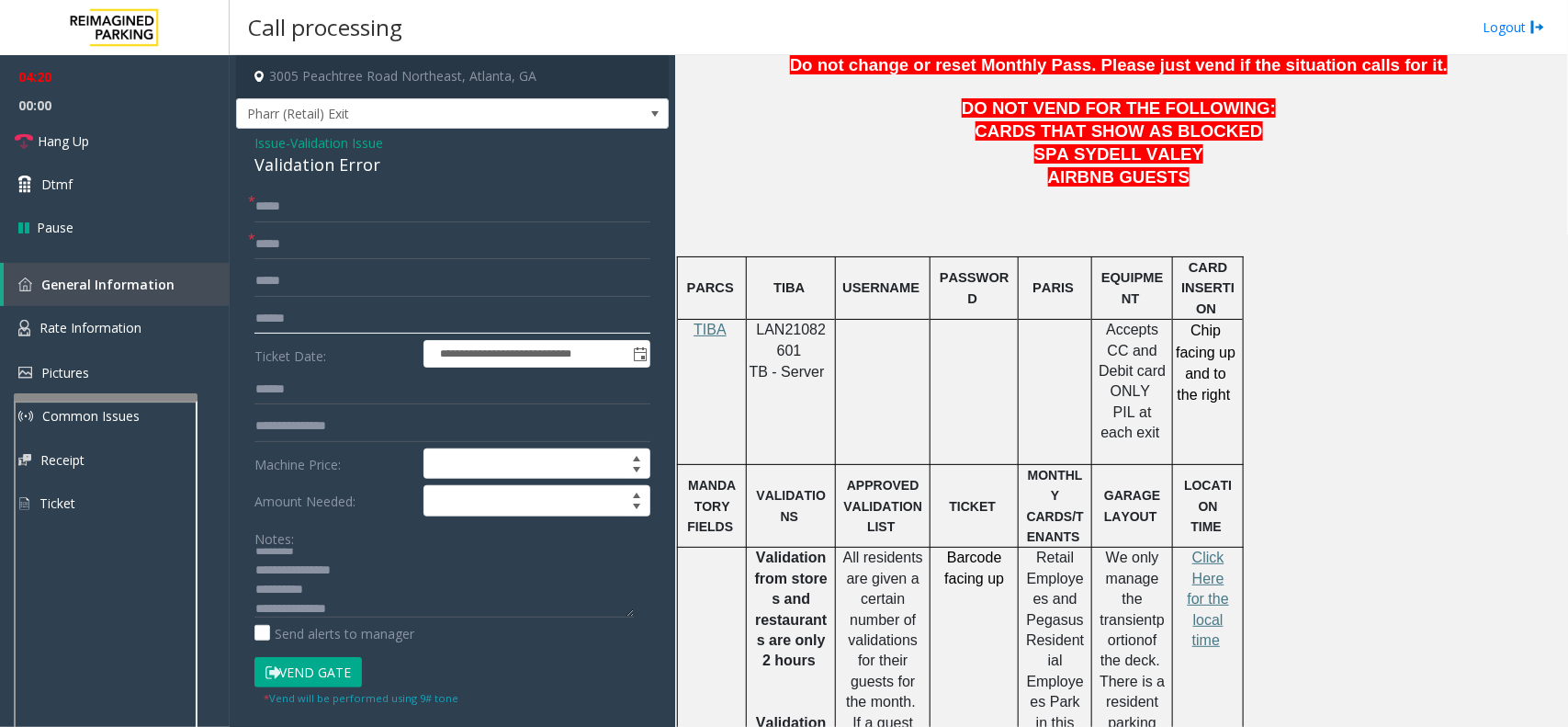 click 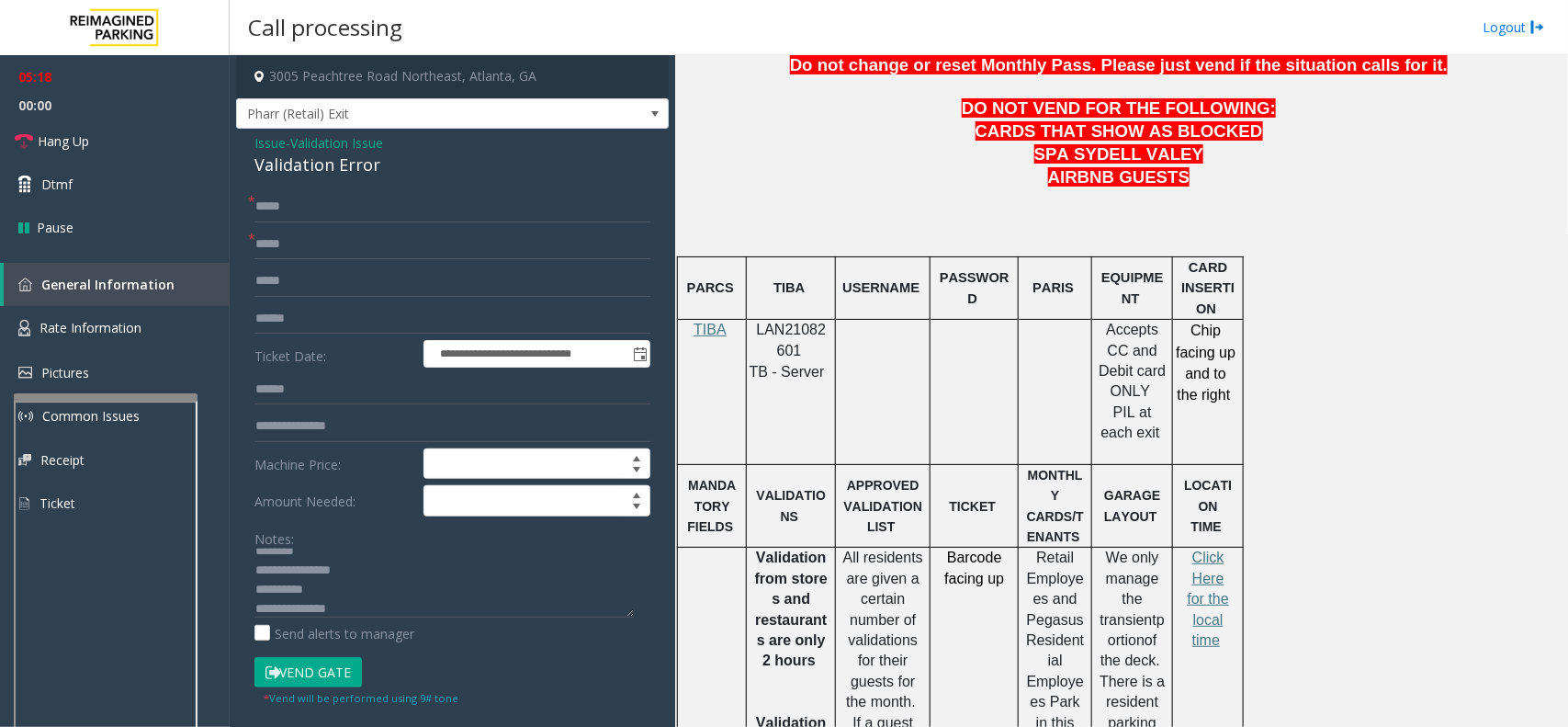 click on "Vend Gate" 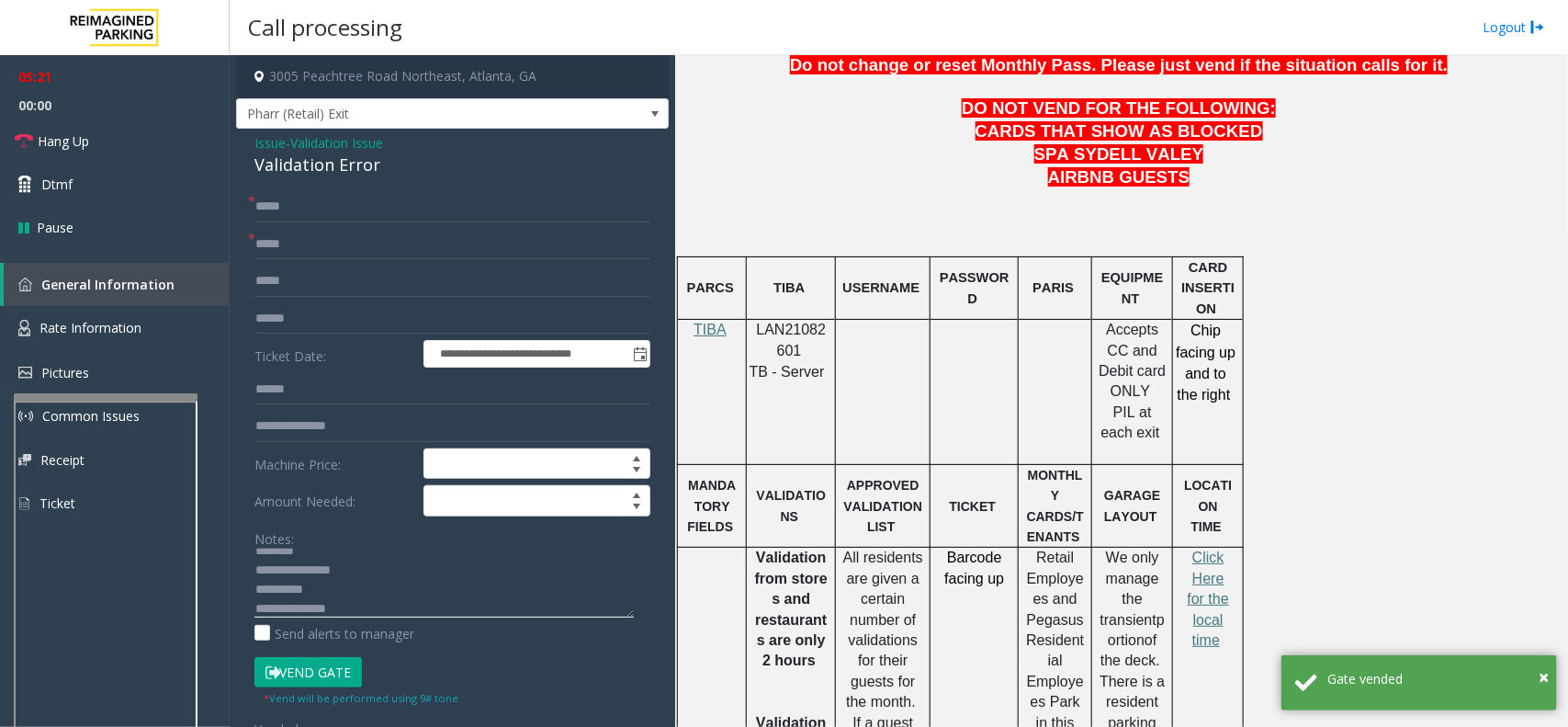 click 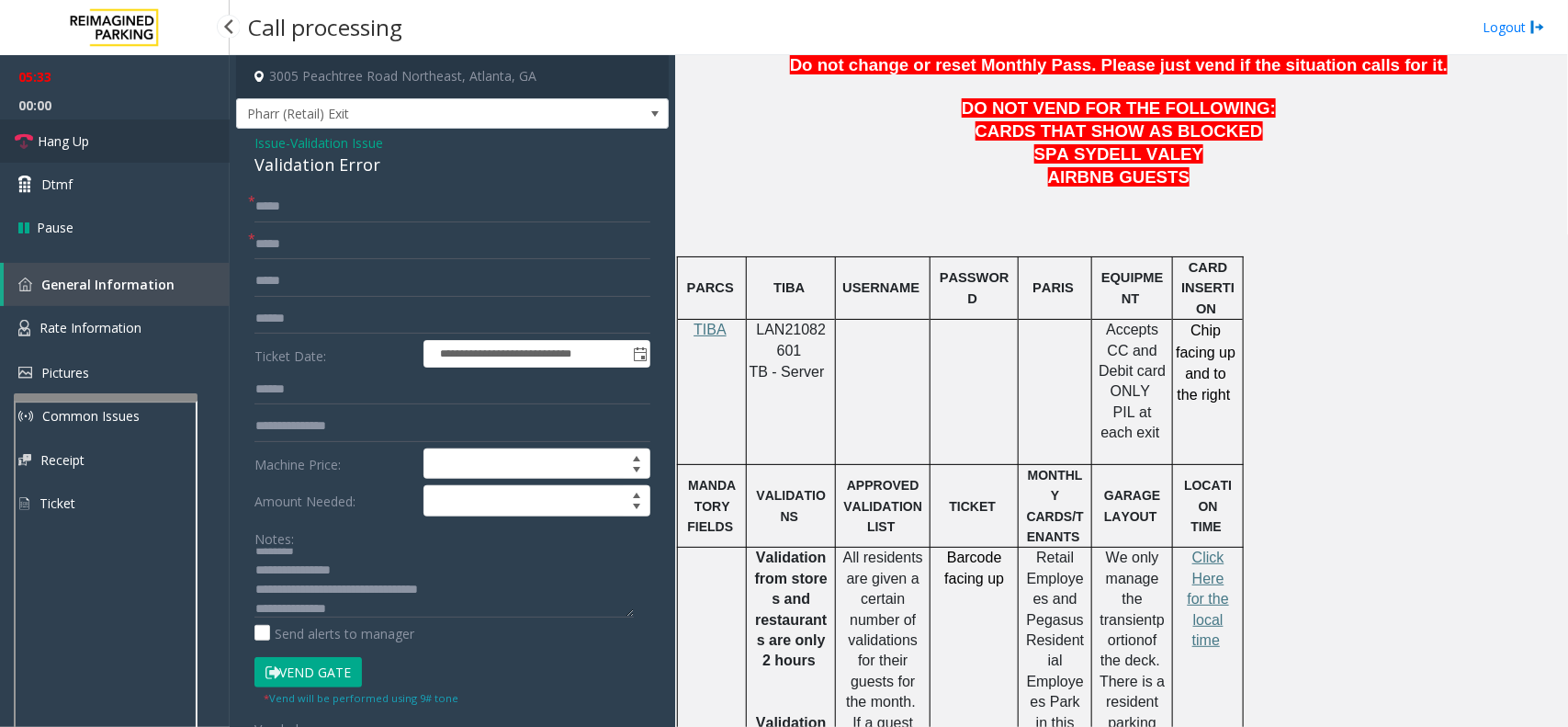 click on "Hang Up" at bounding box center [115, 141] 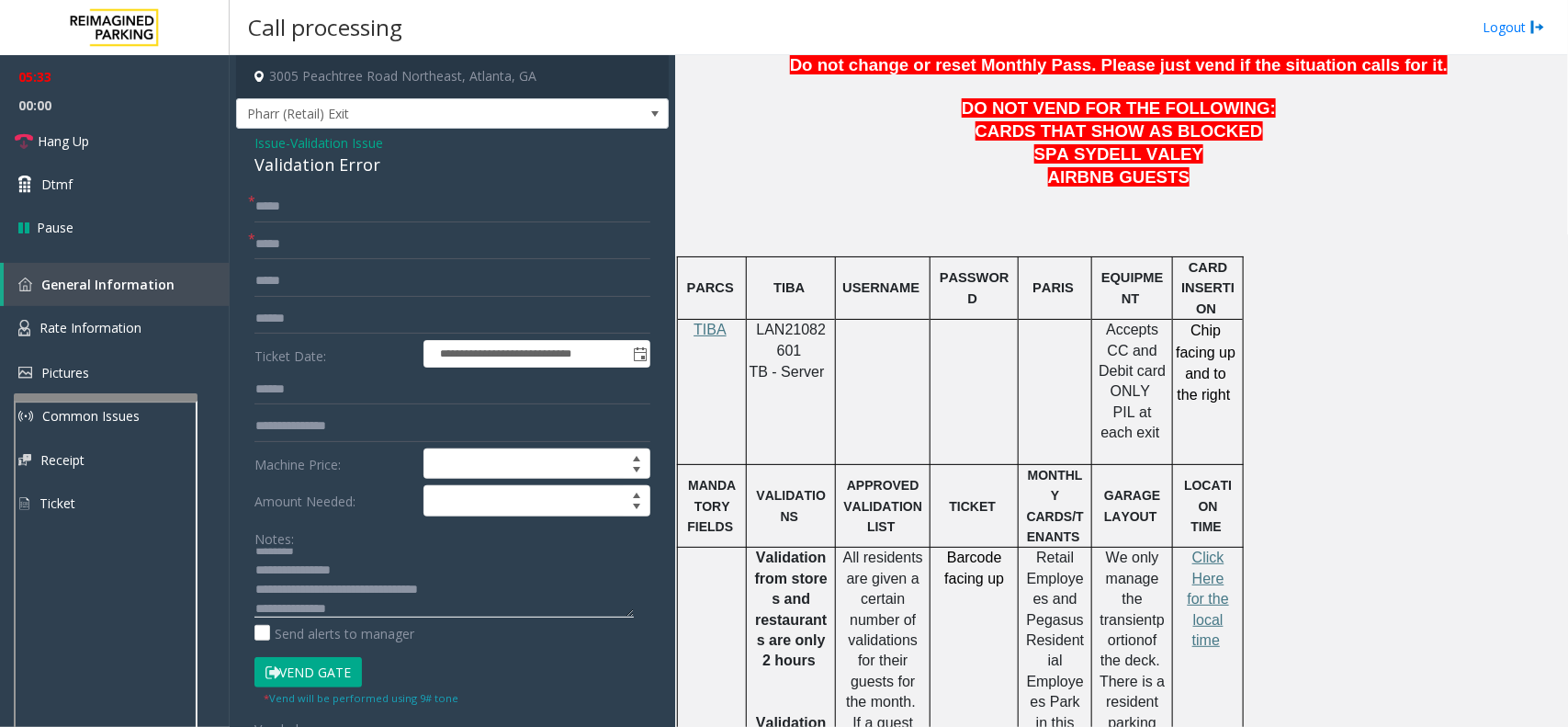 click 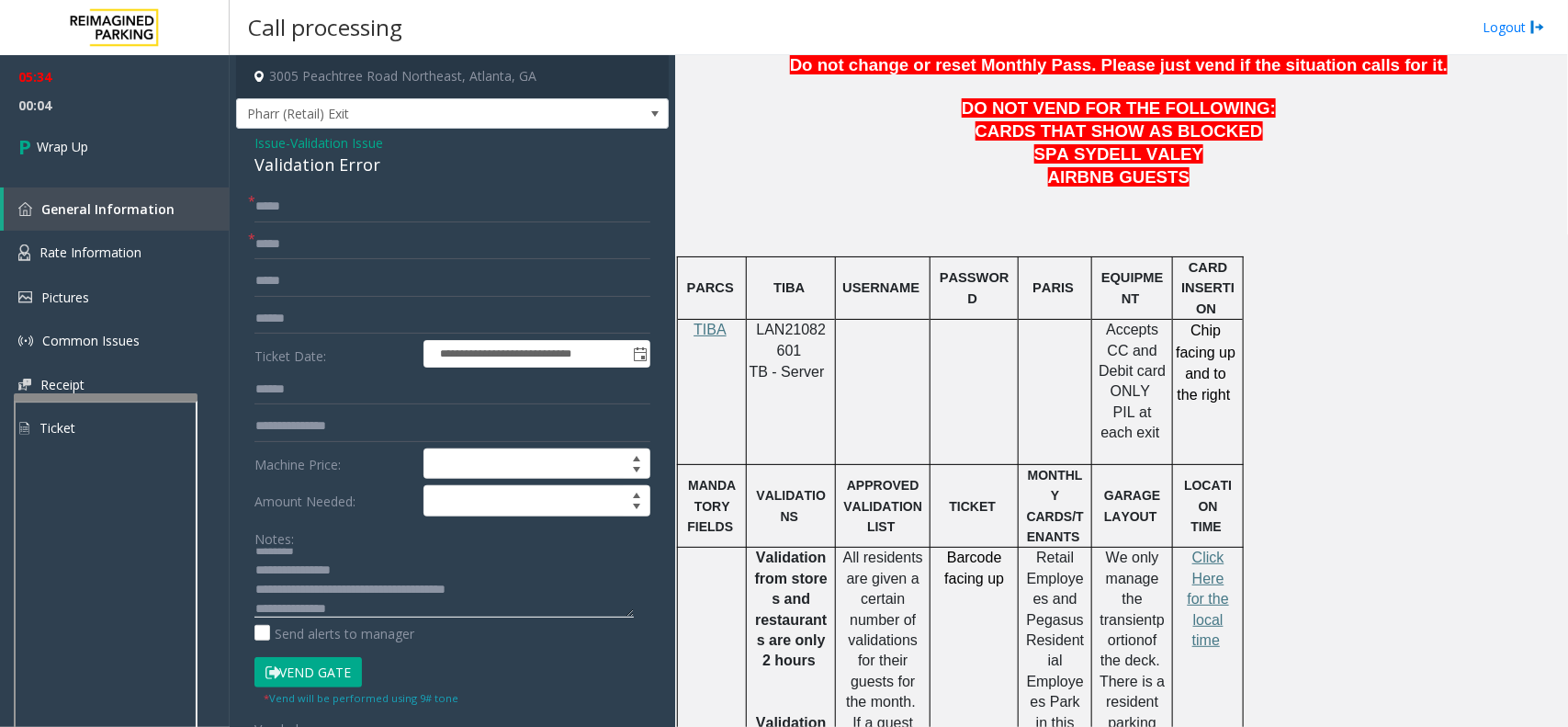 scroll, scrollTop: 0, scrollLeft: 0, axis: both 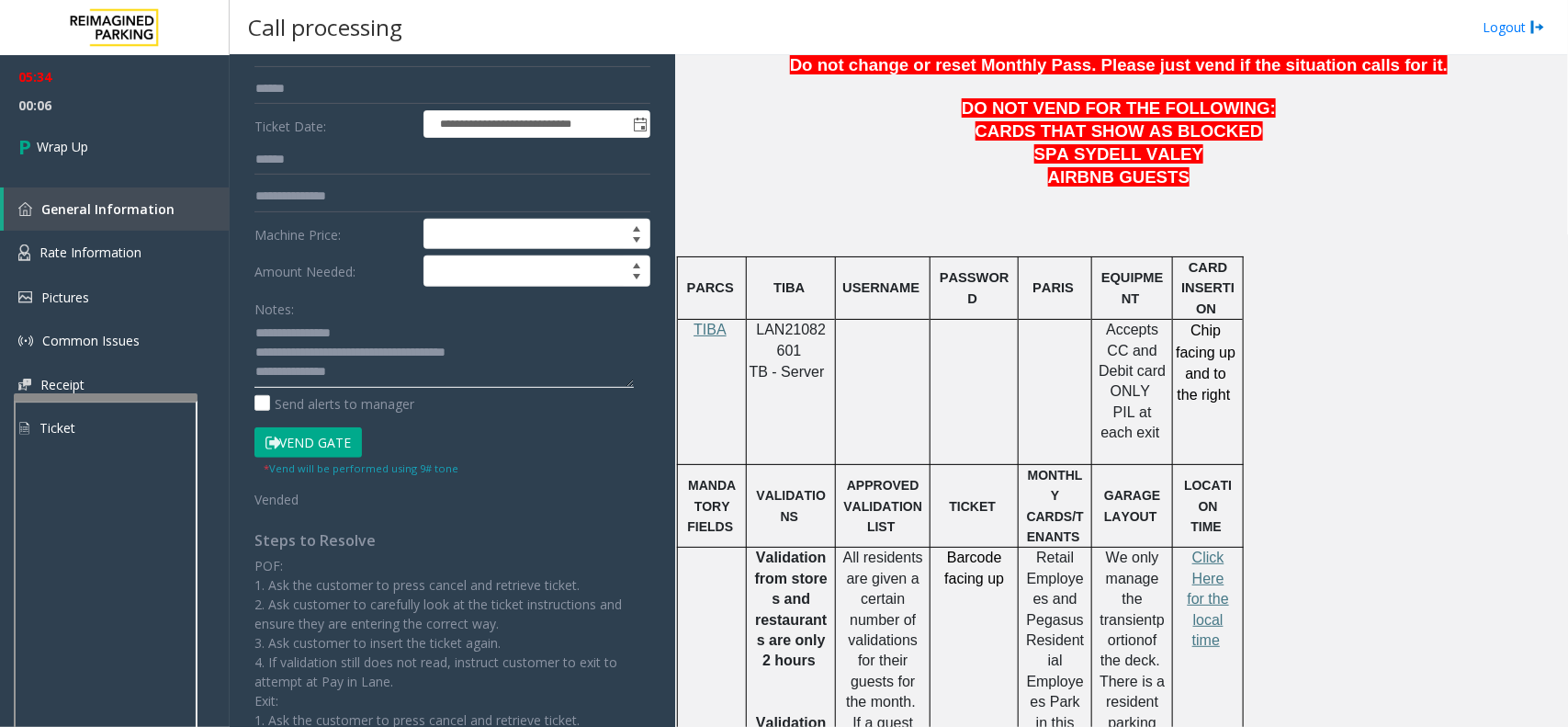 click 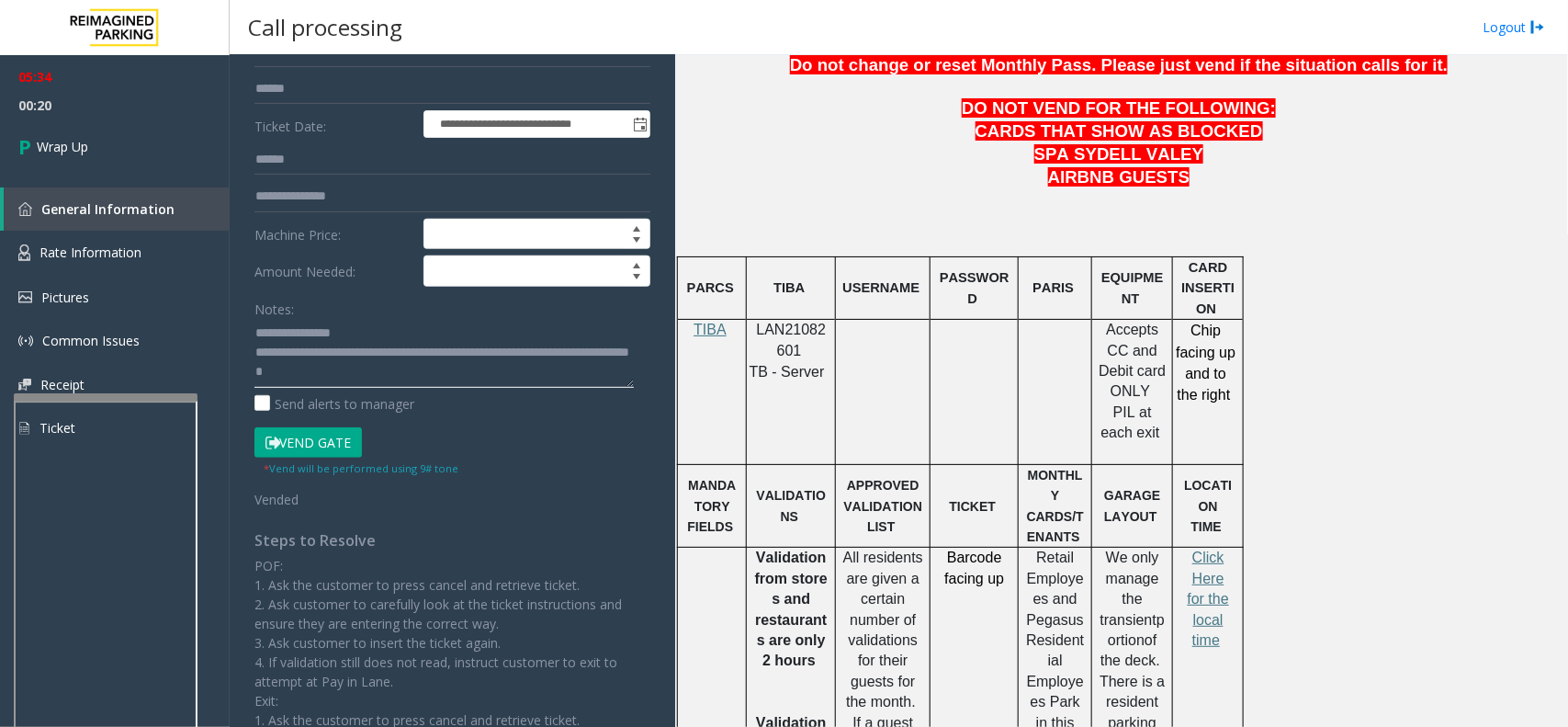 click 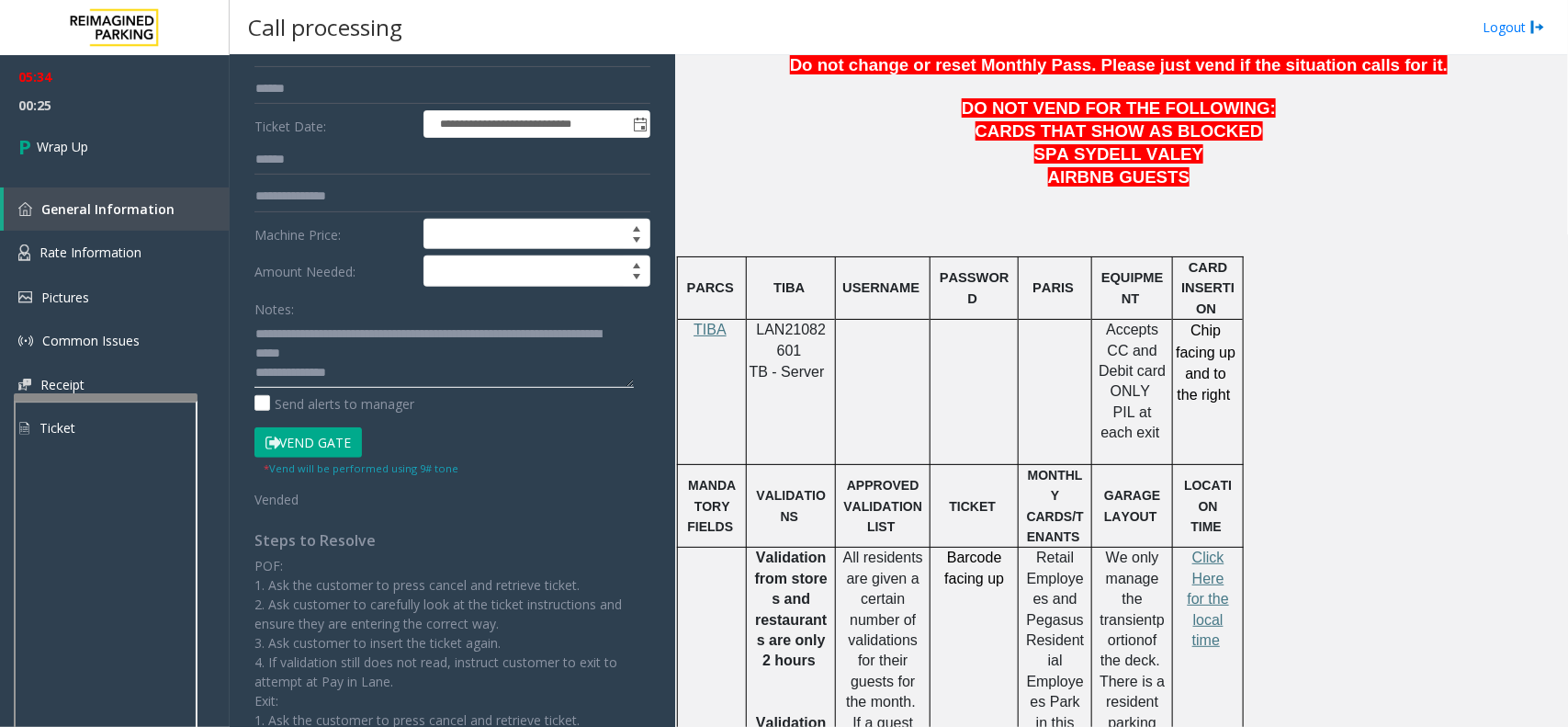 scroll, scrollTop: 0, scrollLeft: 0, axis: both 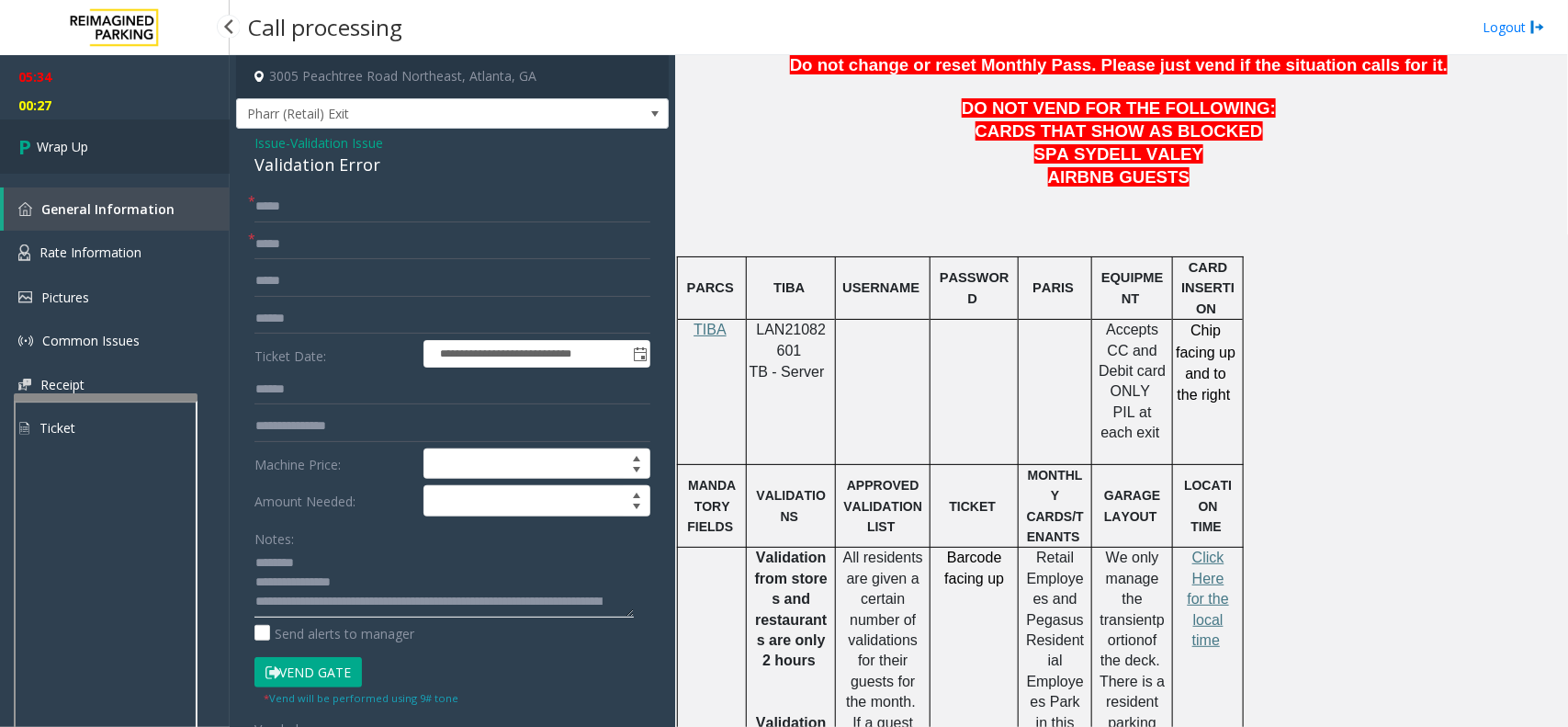 type on "**********" 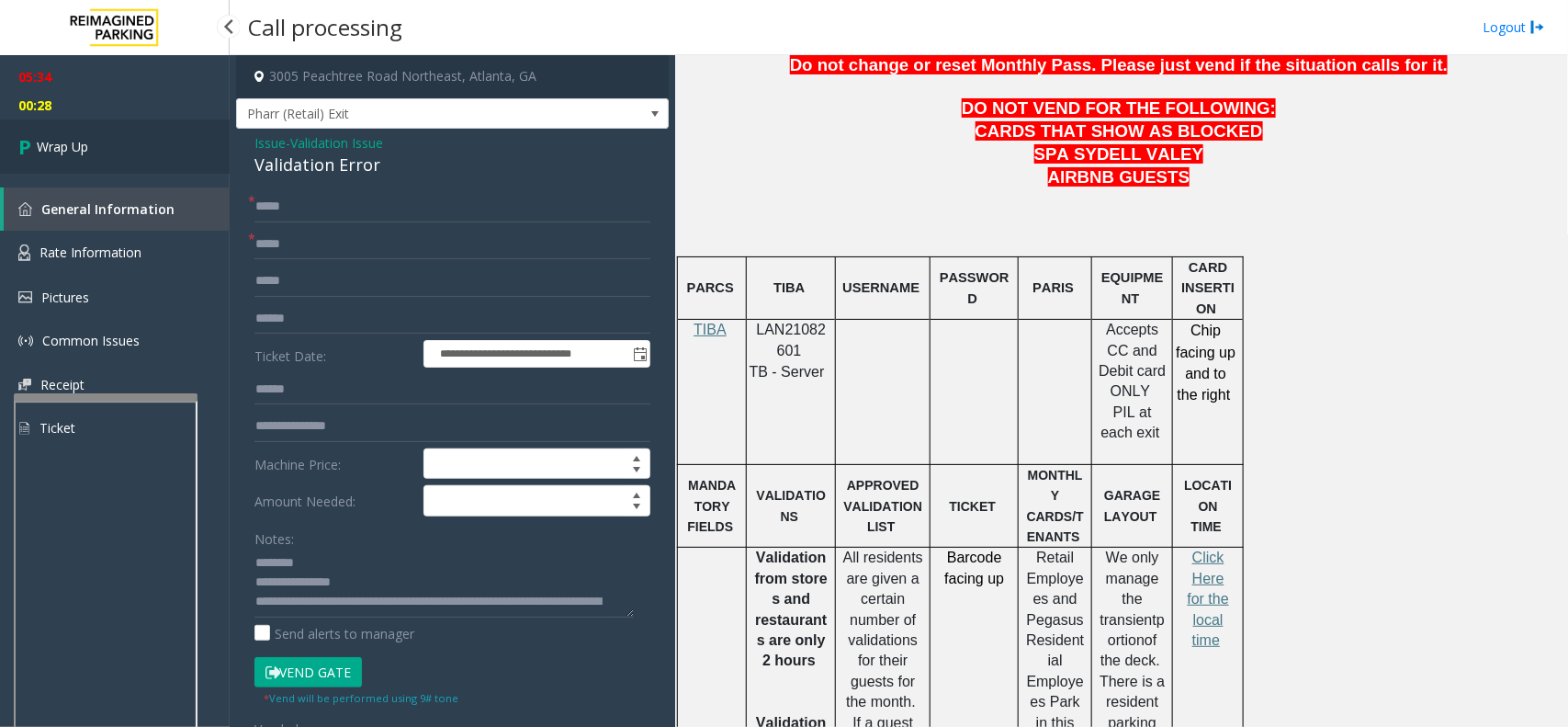 click on "Wrap Up" at bounding box center (115, 146) 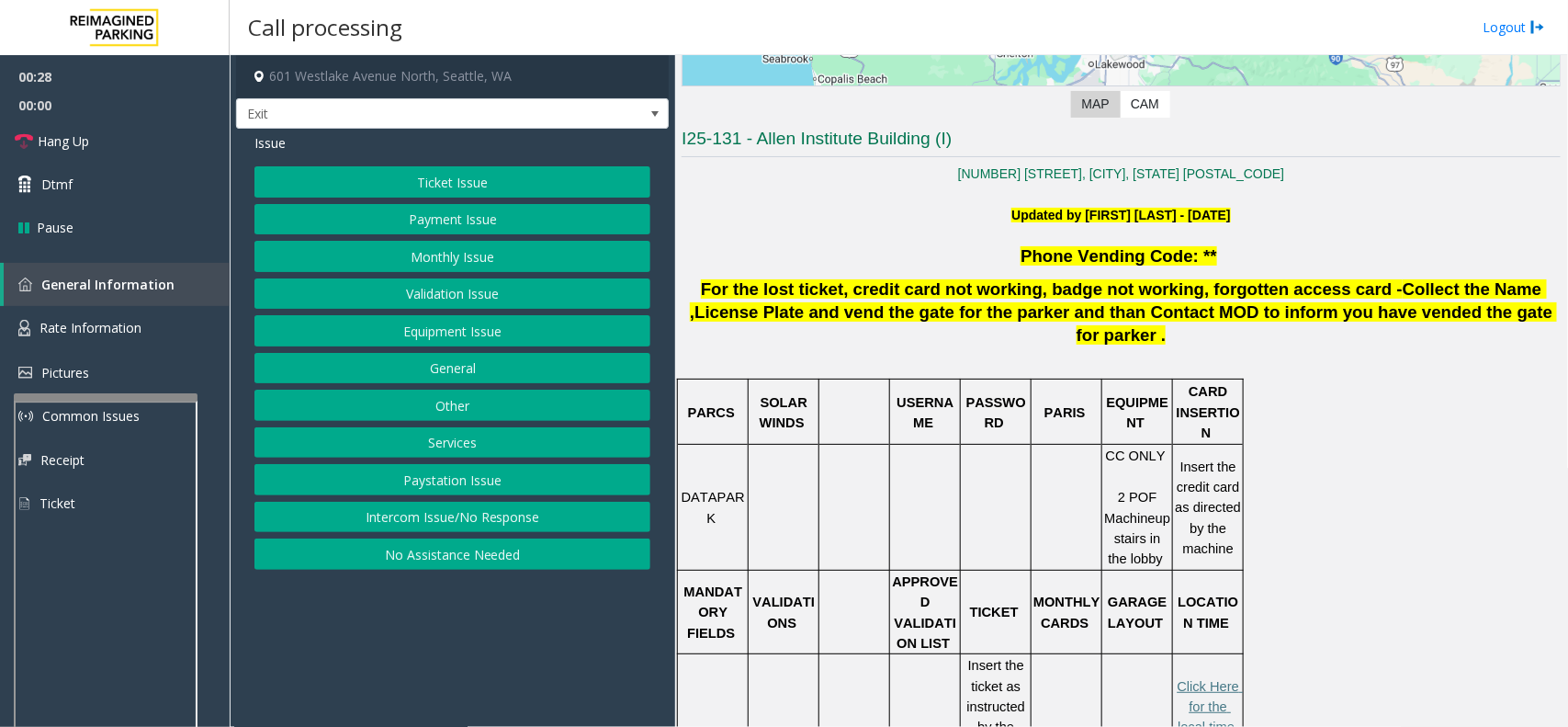 scroll, scrollTop: 460, scrollLeft: 0, axis: vertical 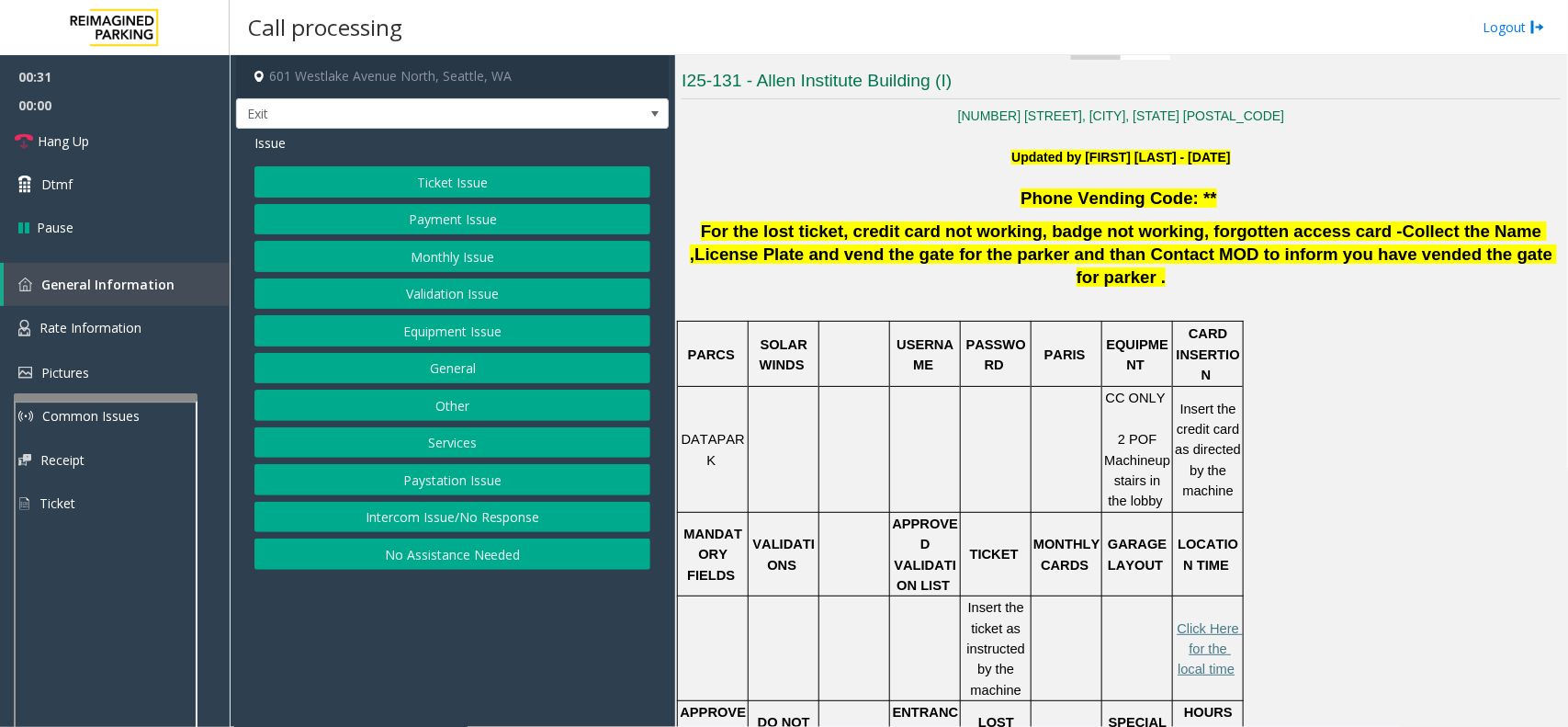 click on "Validation Issue" 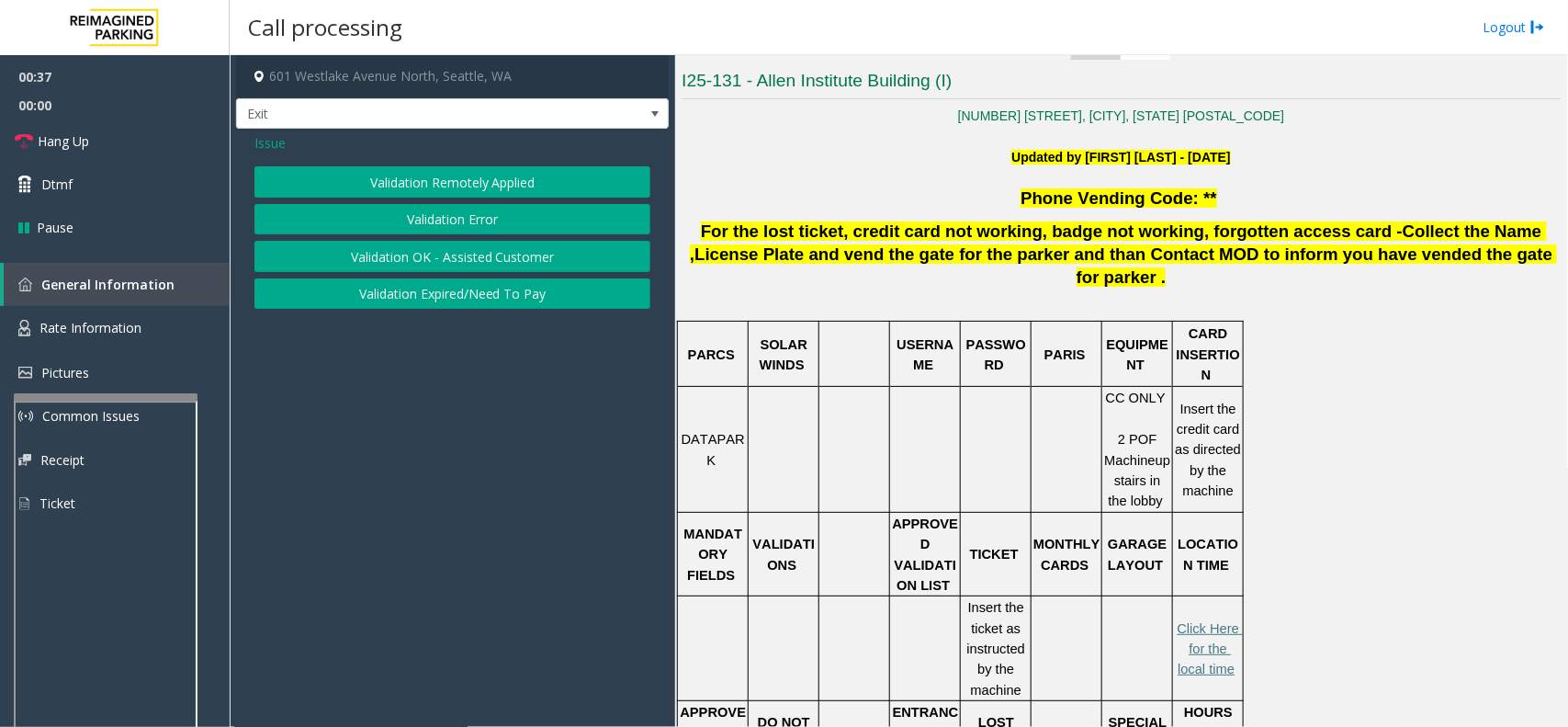 click on "Validation Error" 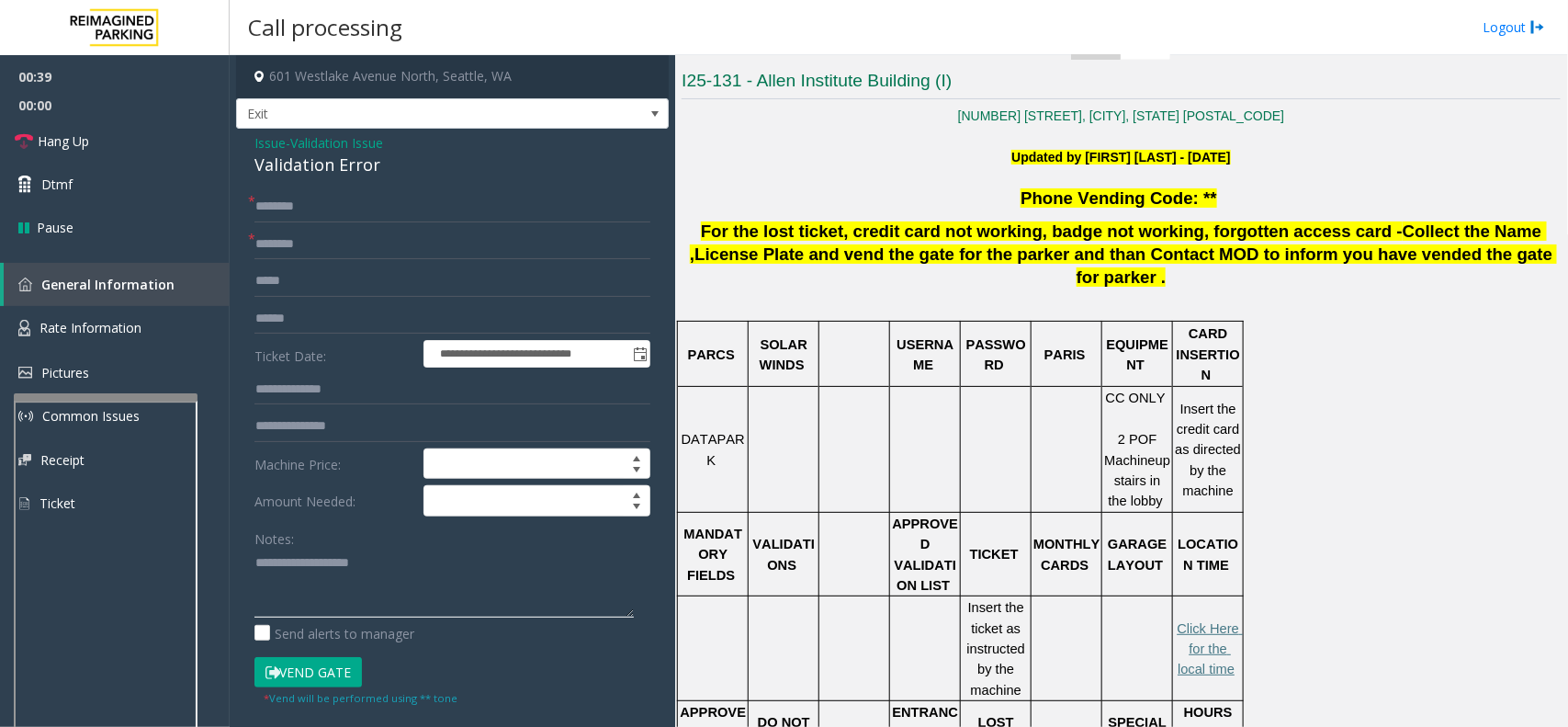 click 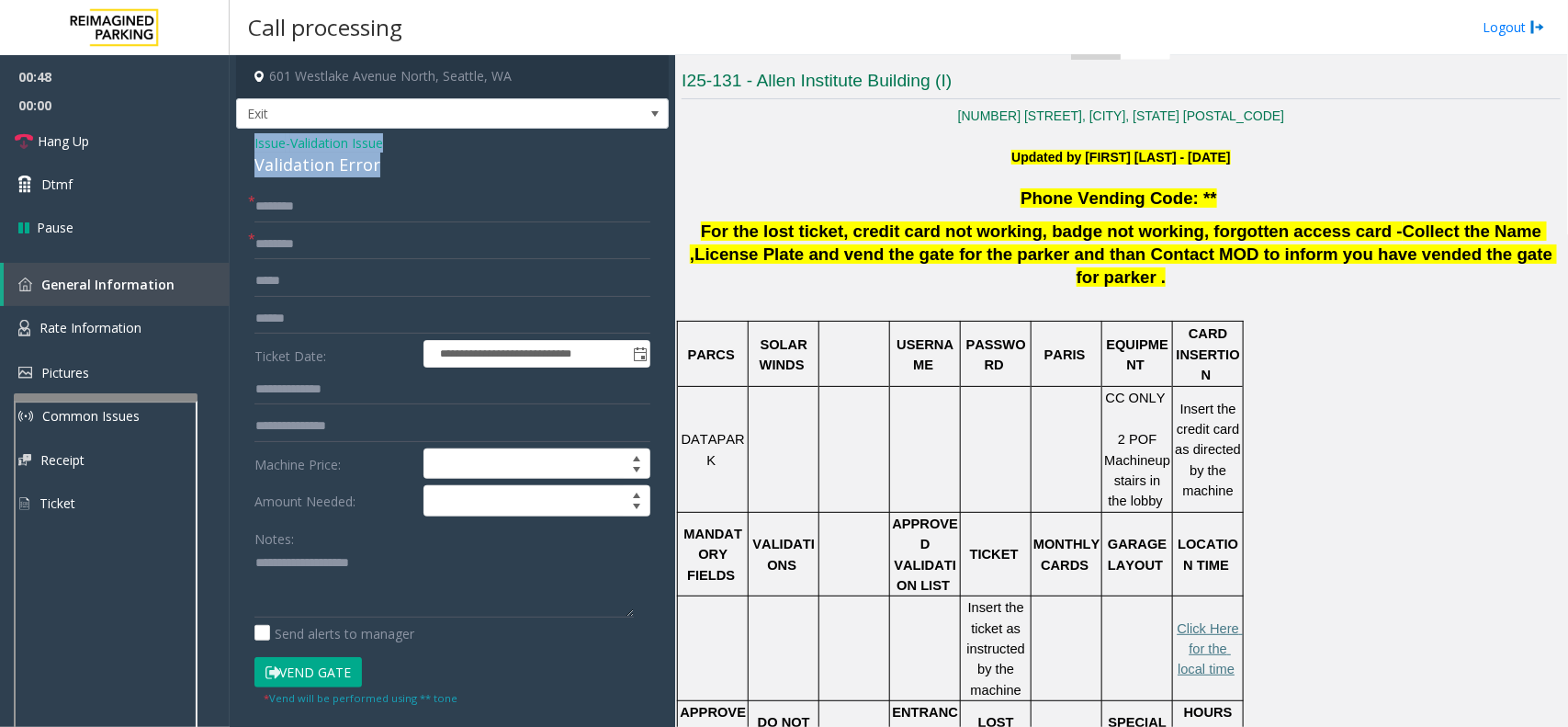 drag, startPoint x: 384, startPoint y: 164, endPoint x: 251, endPoint y: 145, distance: 134.35029 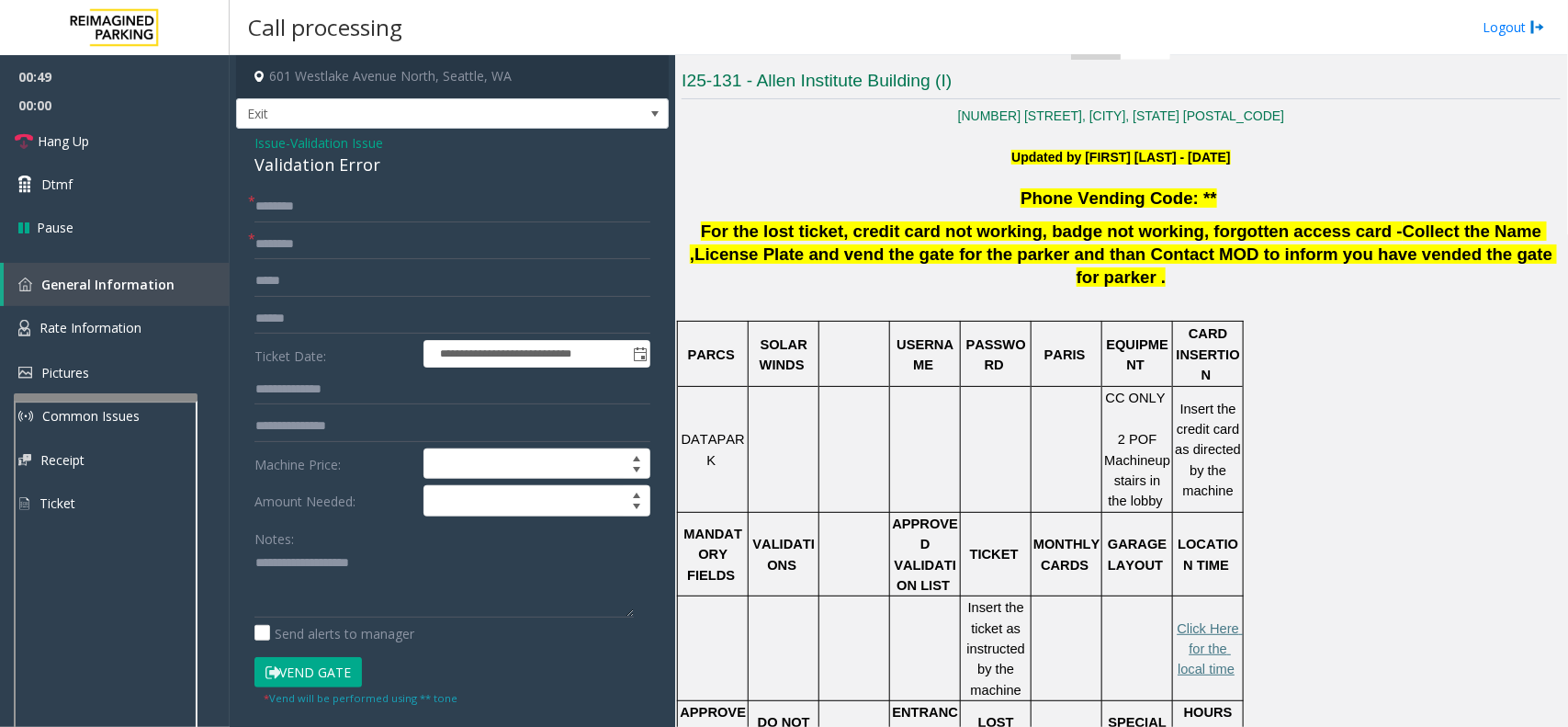 drag, startPoint x: 251, startPoint y: 145, endPoint x: 638, endPoint y: 175, distance: 388.16105 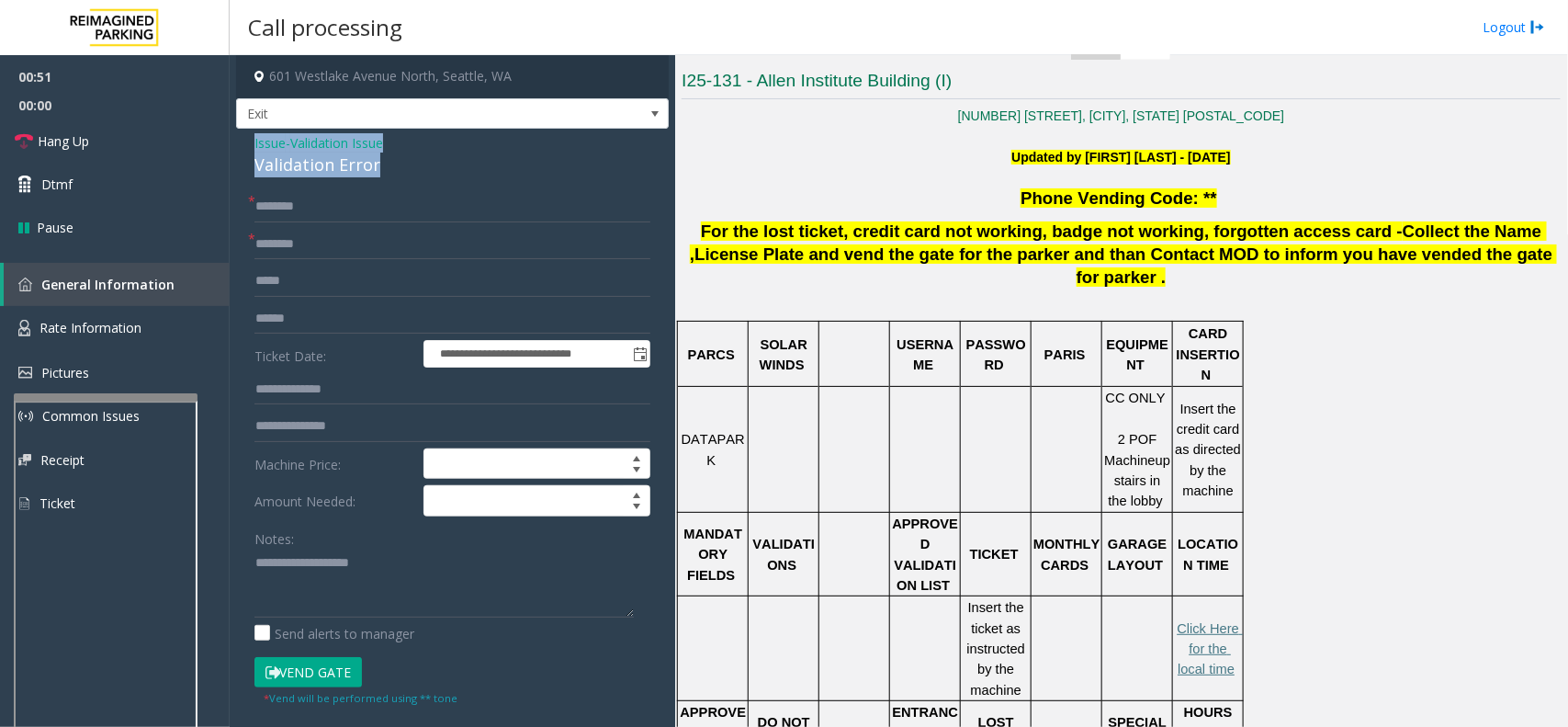 drag, startPoint x: 388, startPoint y: 166, endPoint x: 254, endPoint y: 144, distance: 135.79396 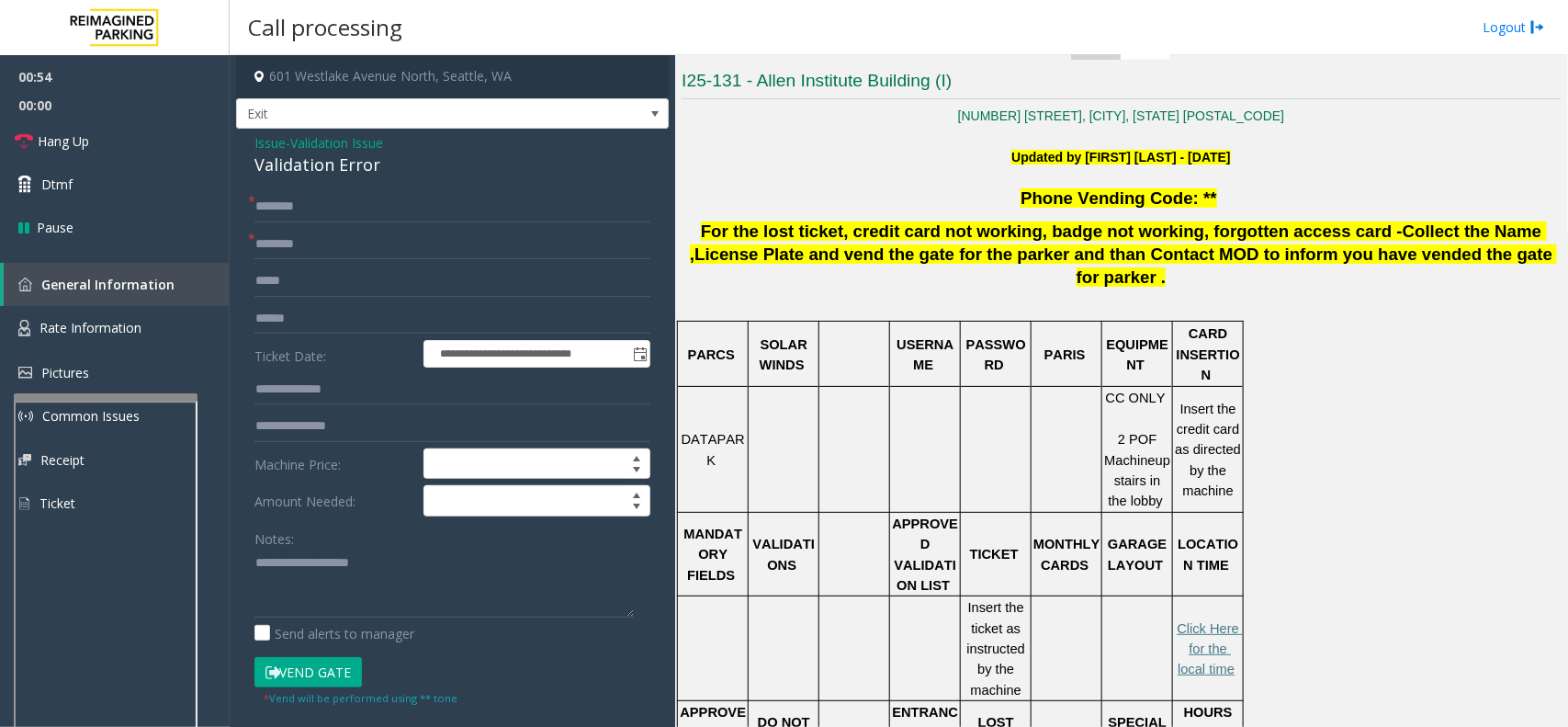 drag, startPoint x: 254, startPoint y: 144, endPoint x: 640, endPoint y: 287, distance: 411.637 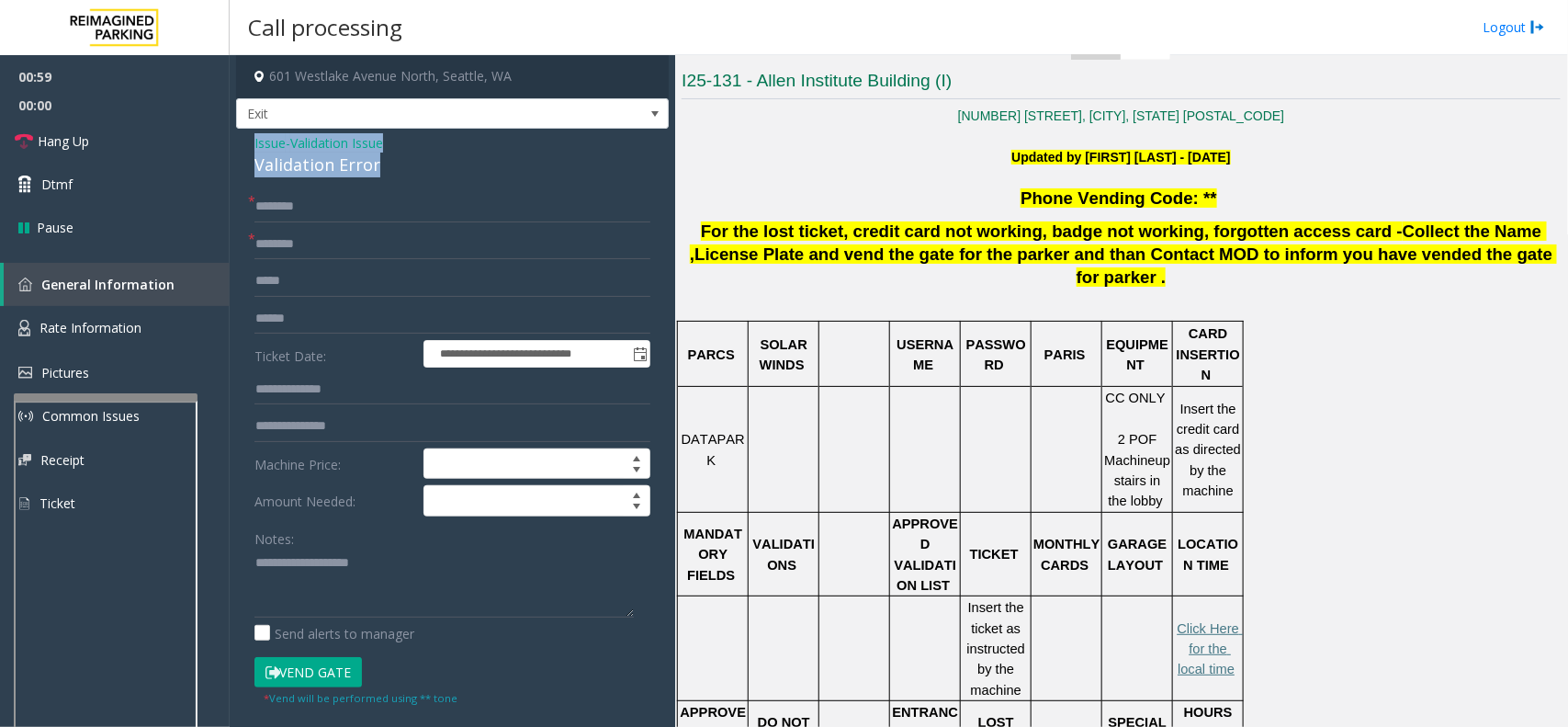 drag, startPoint x: 373, startPoint y: 166, endPoint x: 249, endPoint y: 145, distance: 125.76566 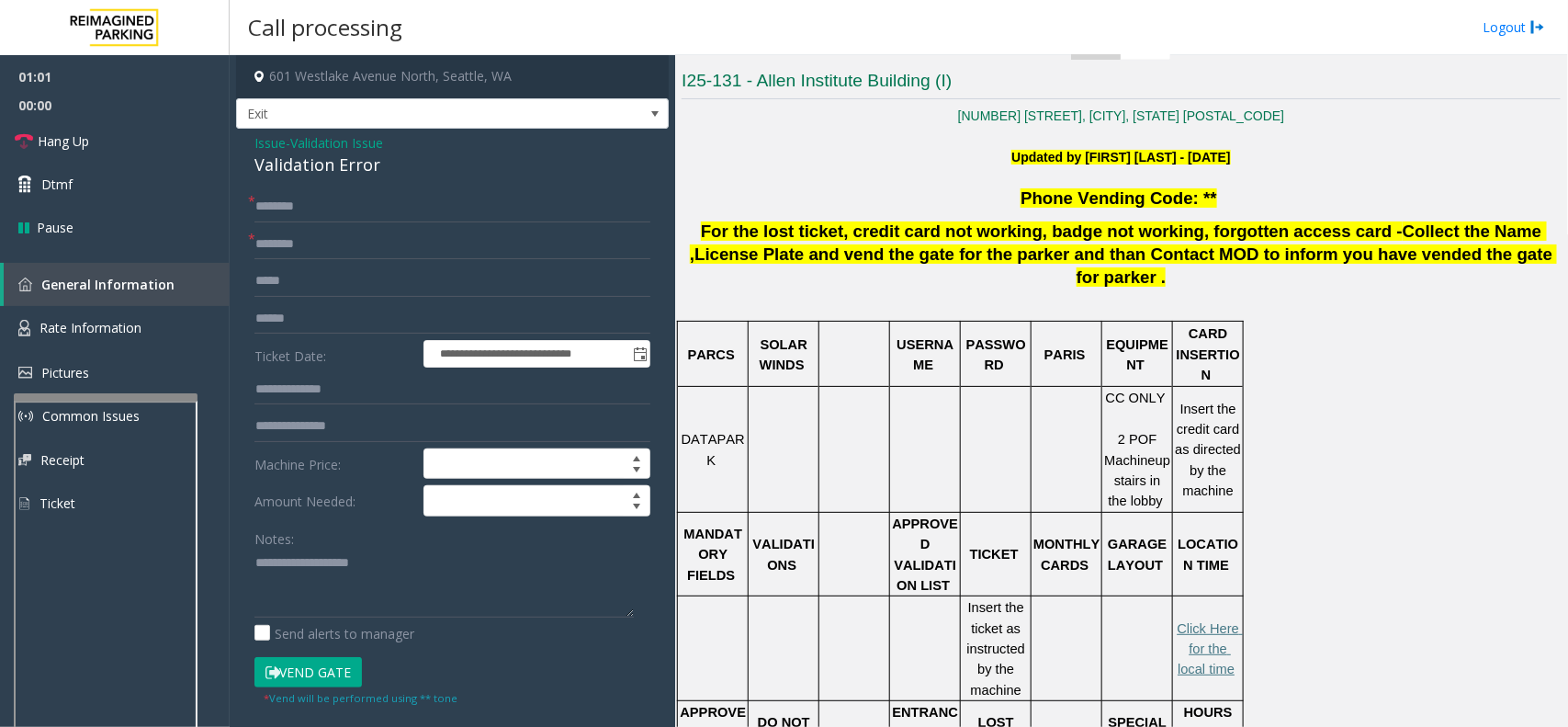 drag, startPoint x: 249, startPoint y: 145, endPoint x: 635, endPoint y: 165, distance: 386.5178 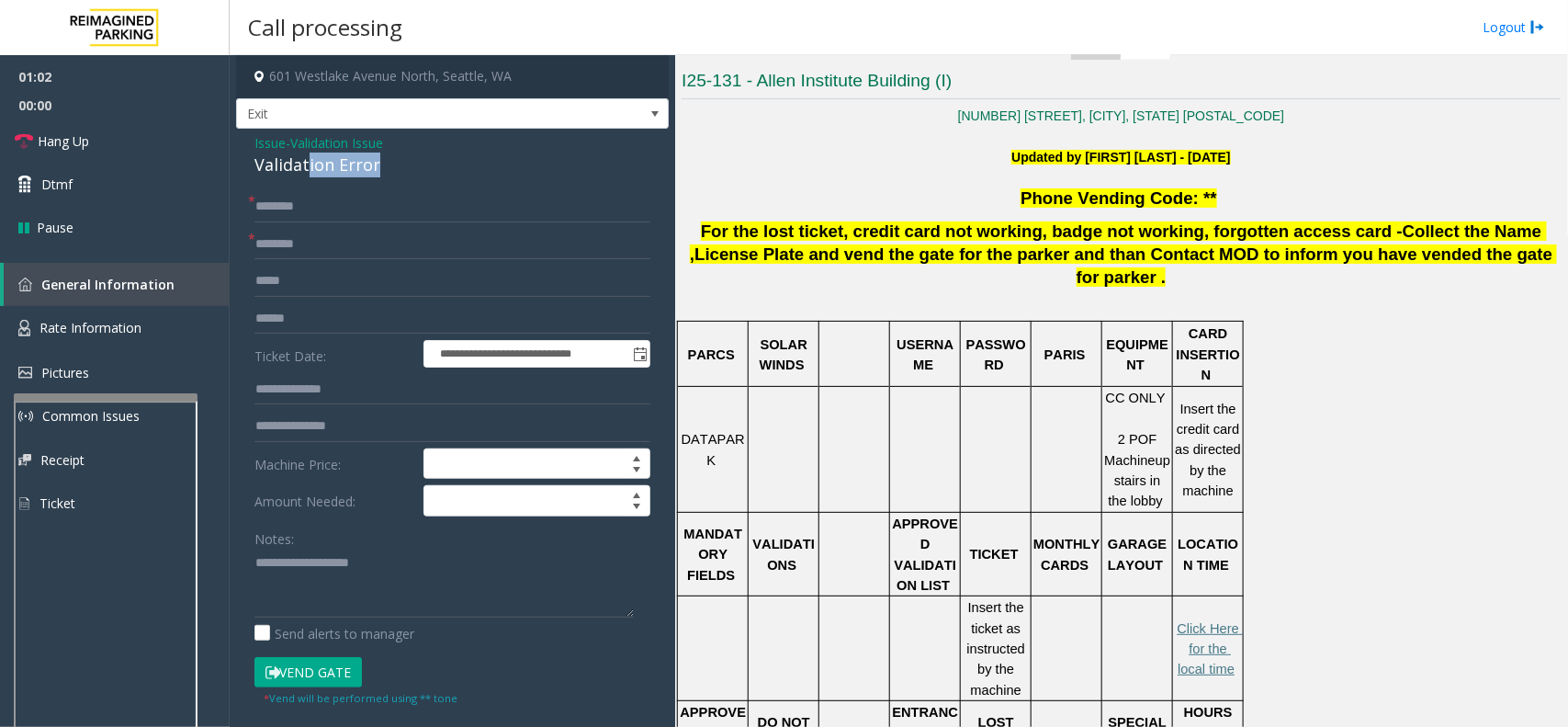 drag, startPoint x: 392, startPoint y: 166, endPoint x: 308, endPoint y: 153, distance: 85 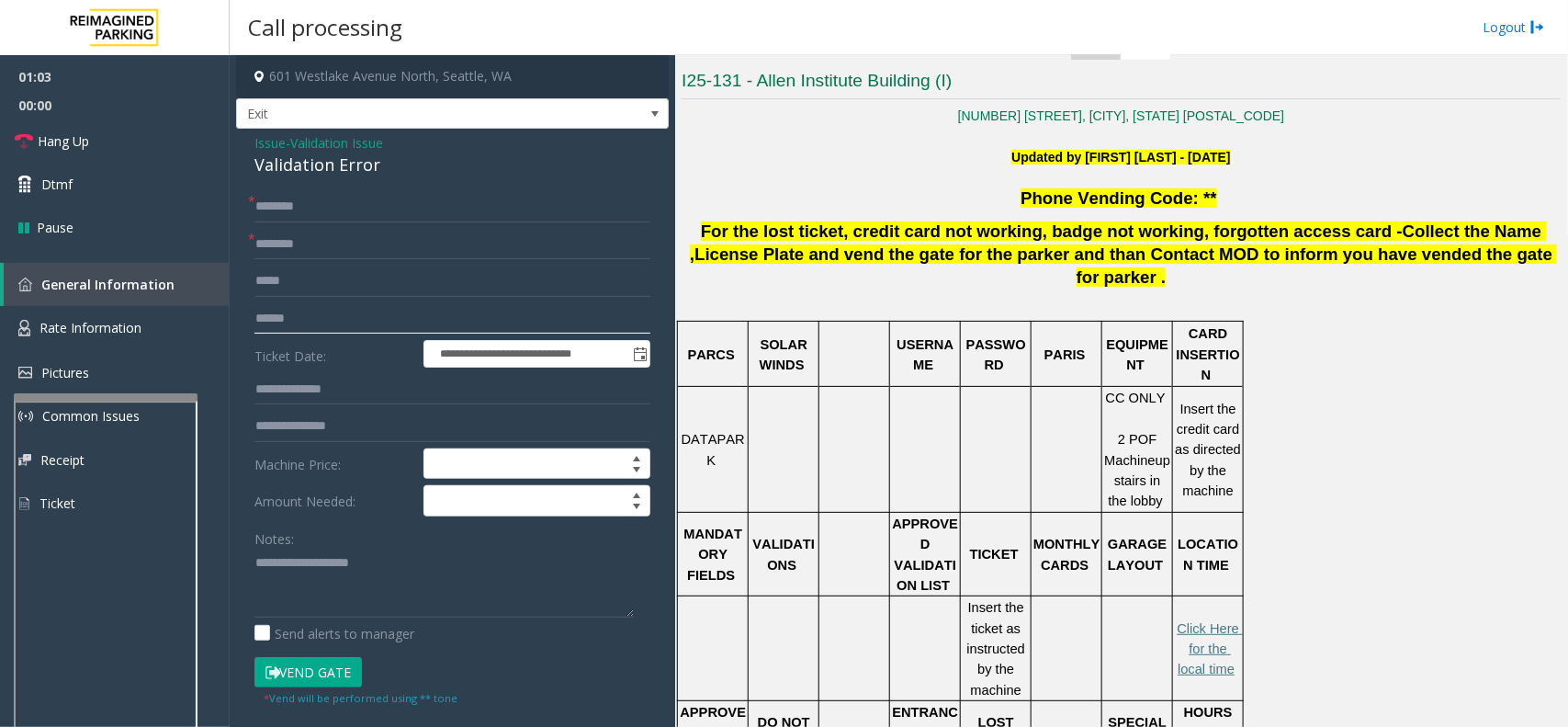 click 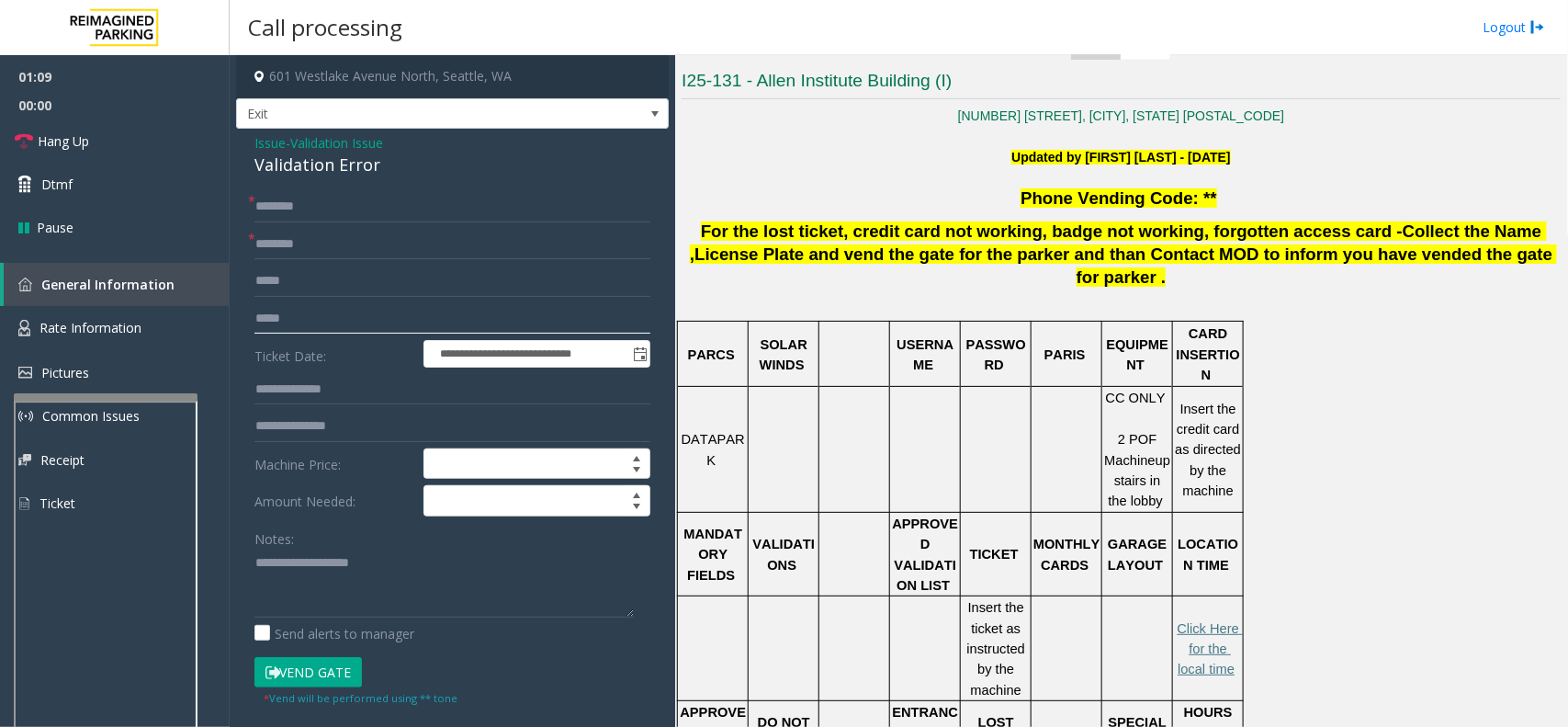 drag, startPoint x: 323, startPoint y: 317, endPoint x: 250, endPoint y: 323, distance: 73.24616 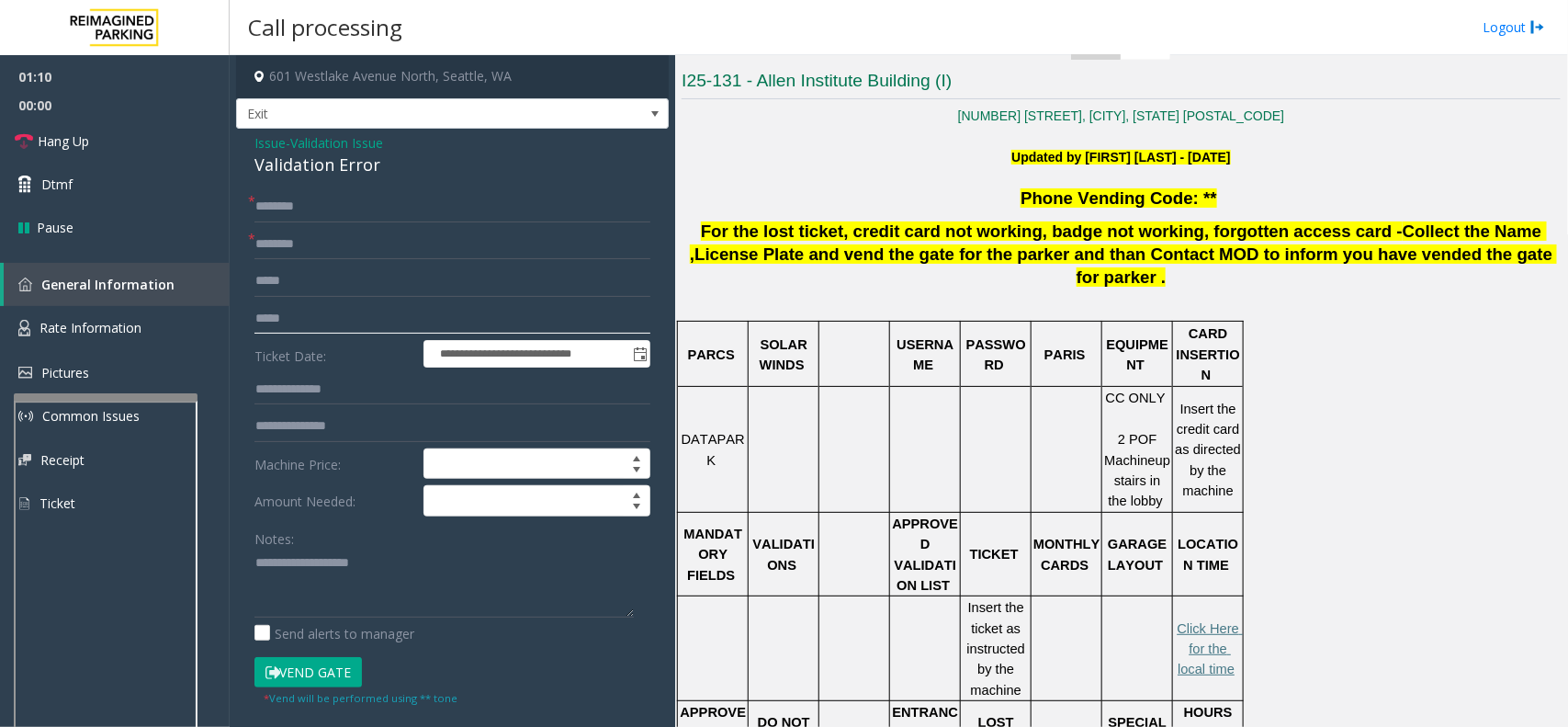 type on "*****" 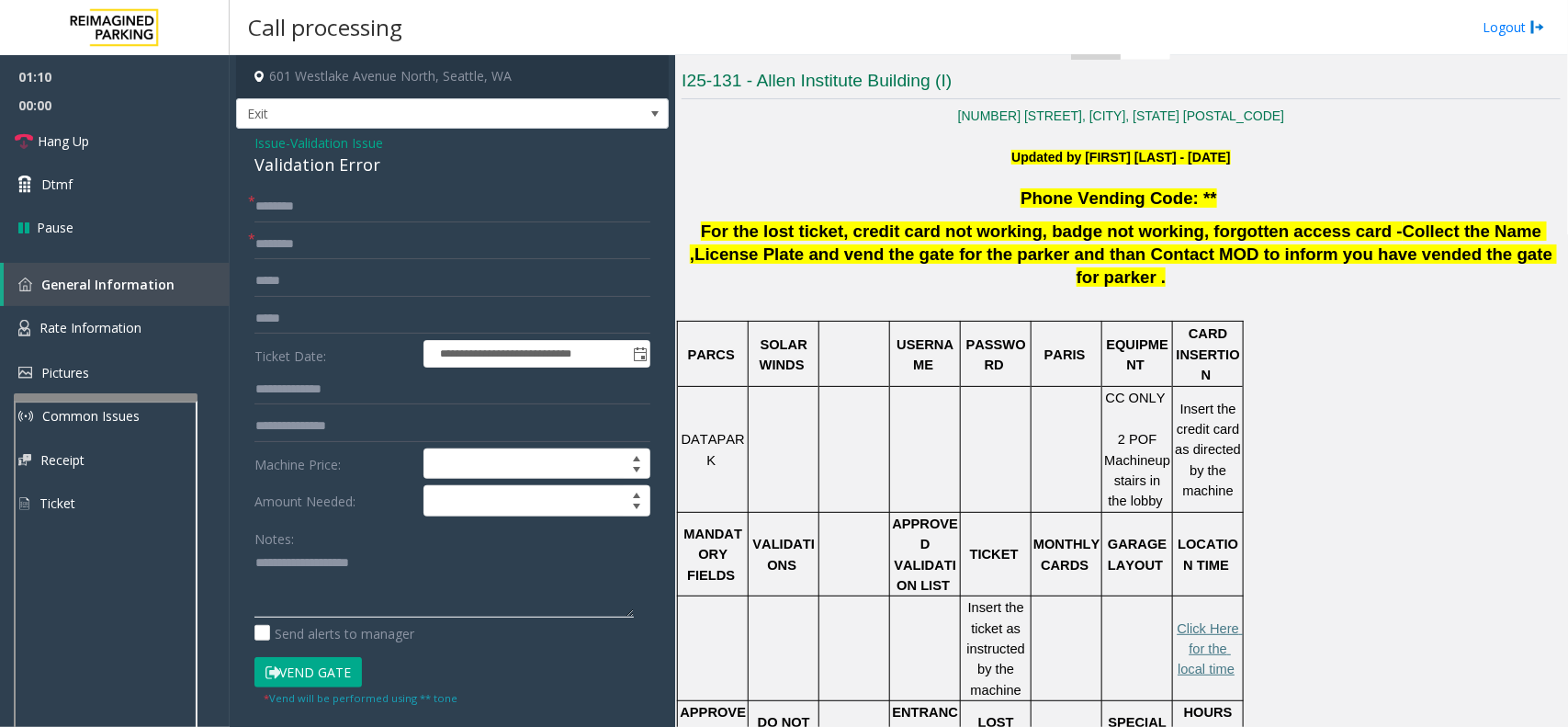paste on "*****" 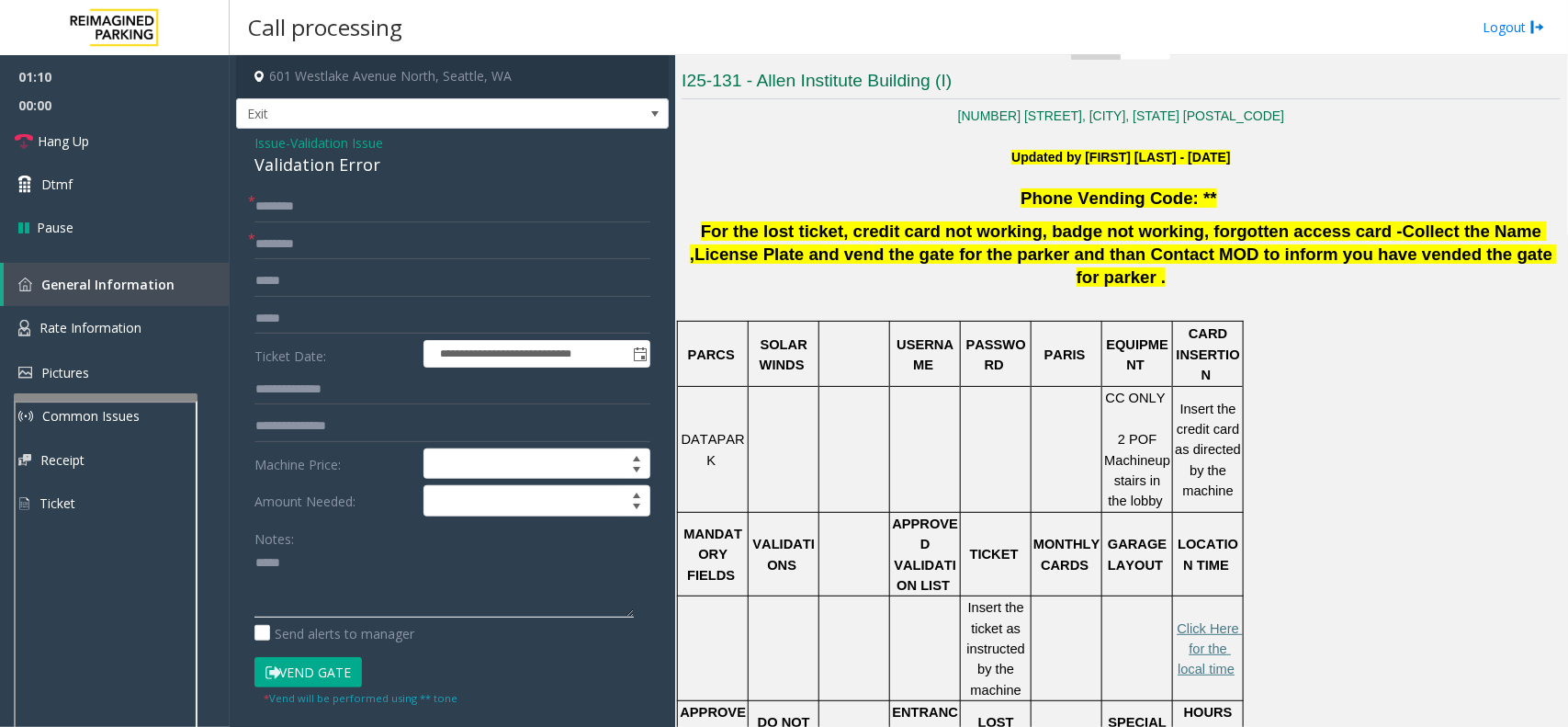 click 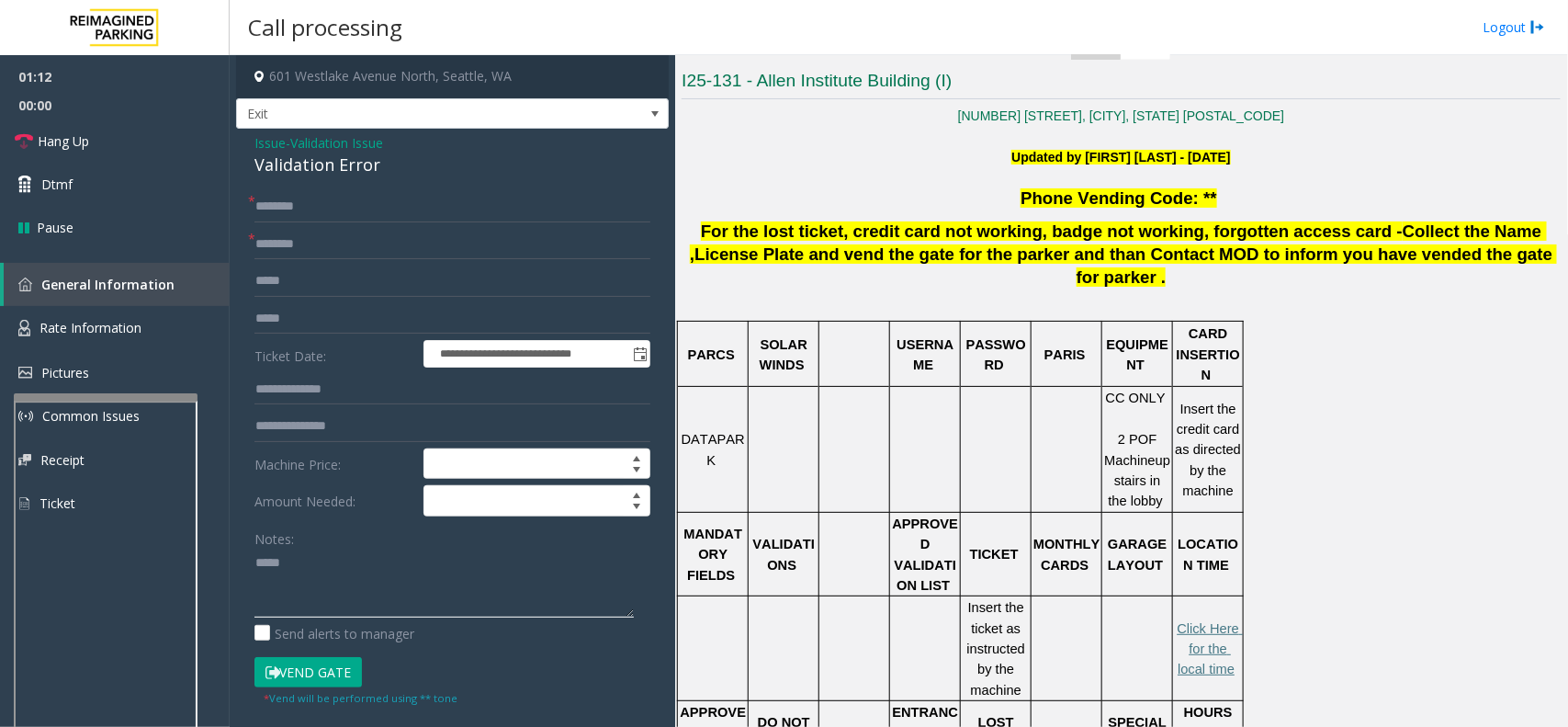 click 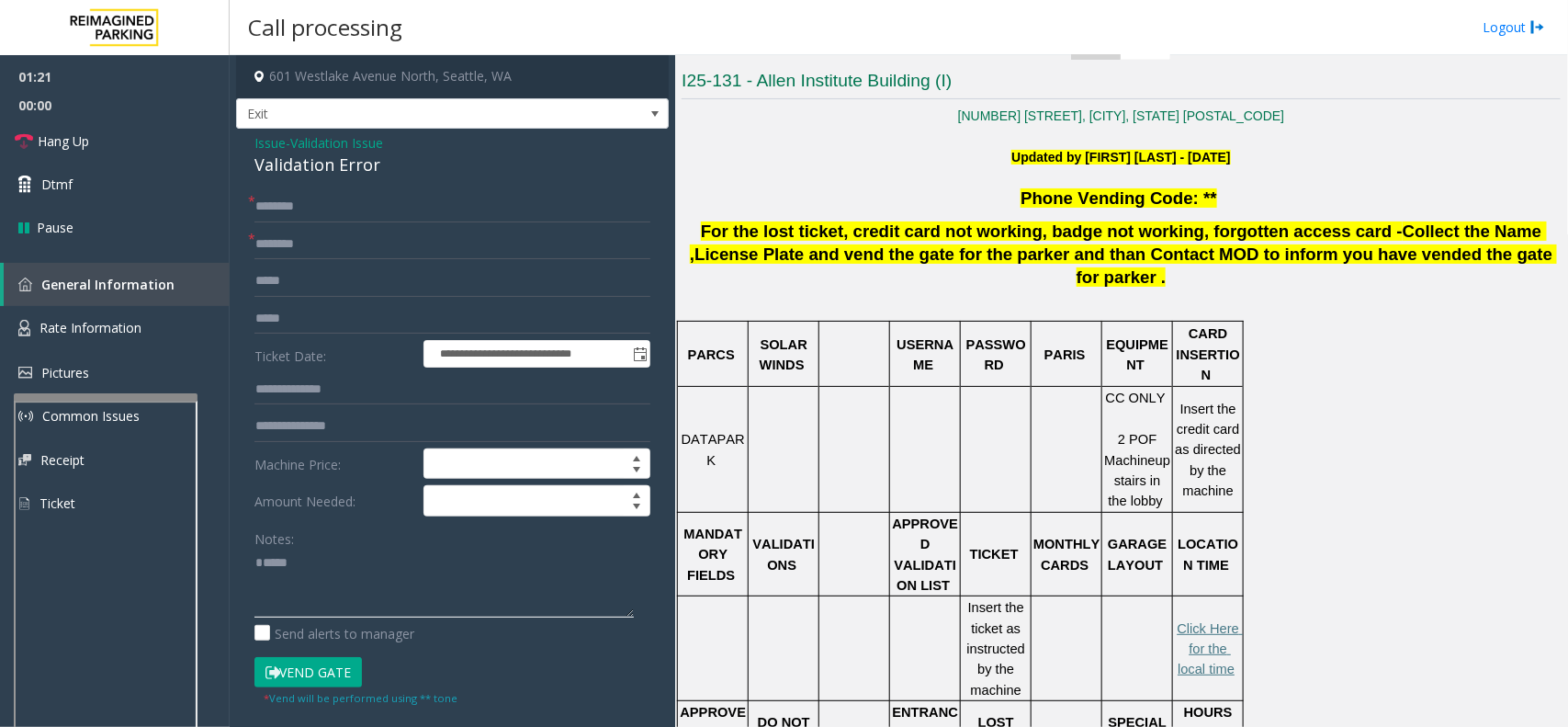 type on "*****" 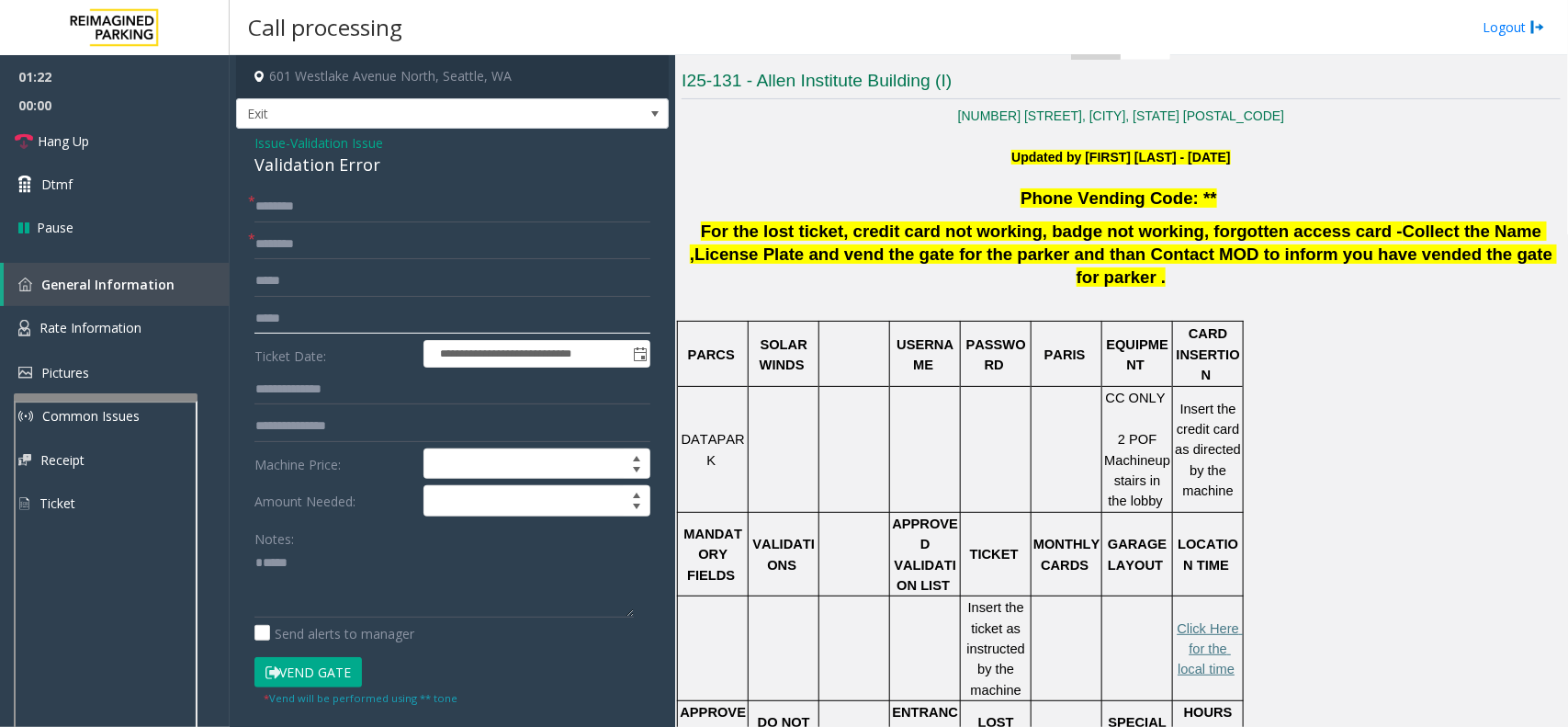 drag, startPoint x: 310, startPoint y: 318, endPoint x: 244, endPoint y: 322, distance: 66.1211 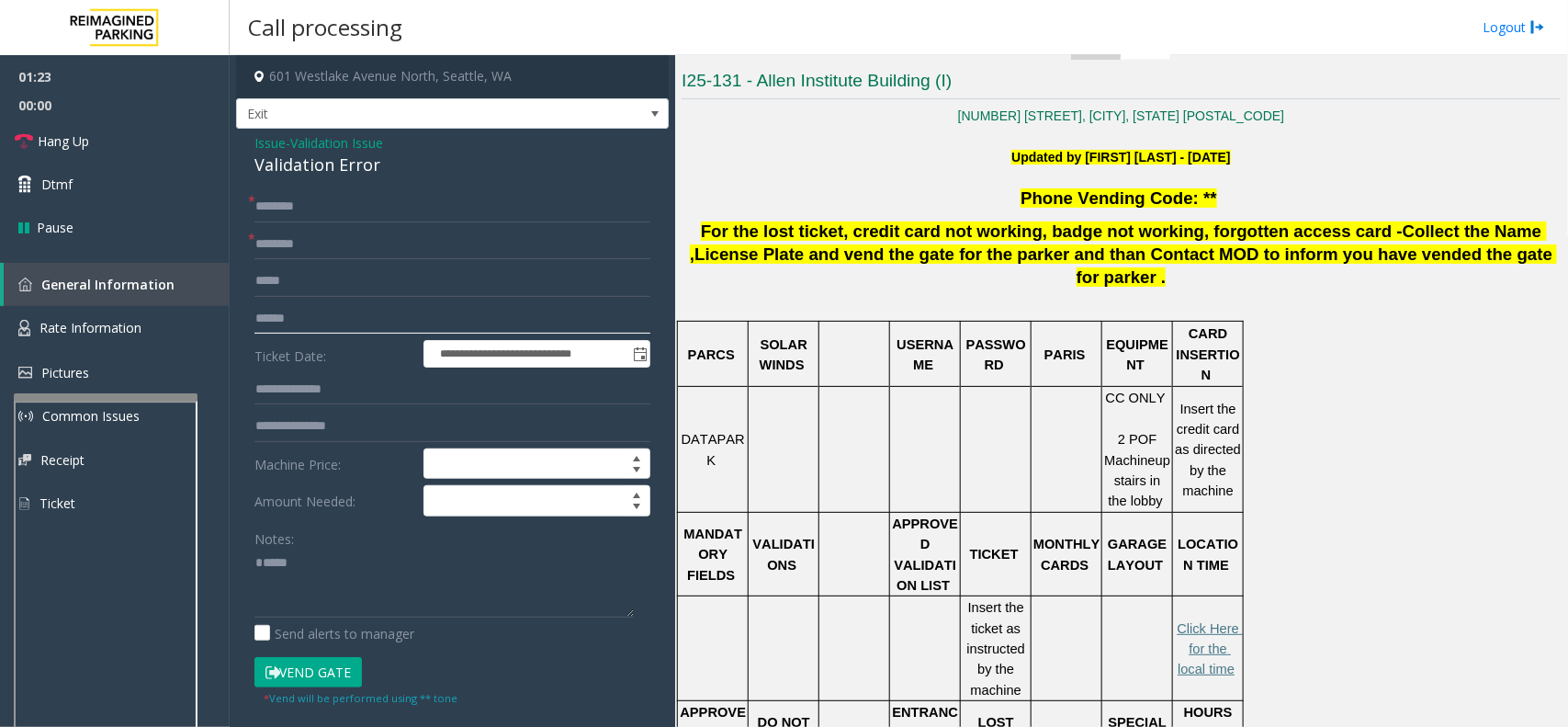 click 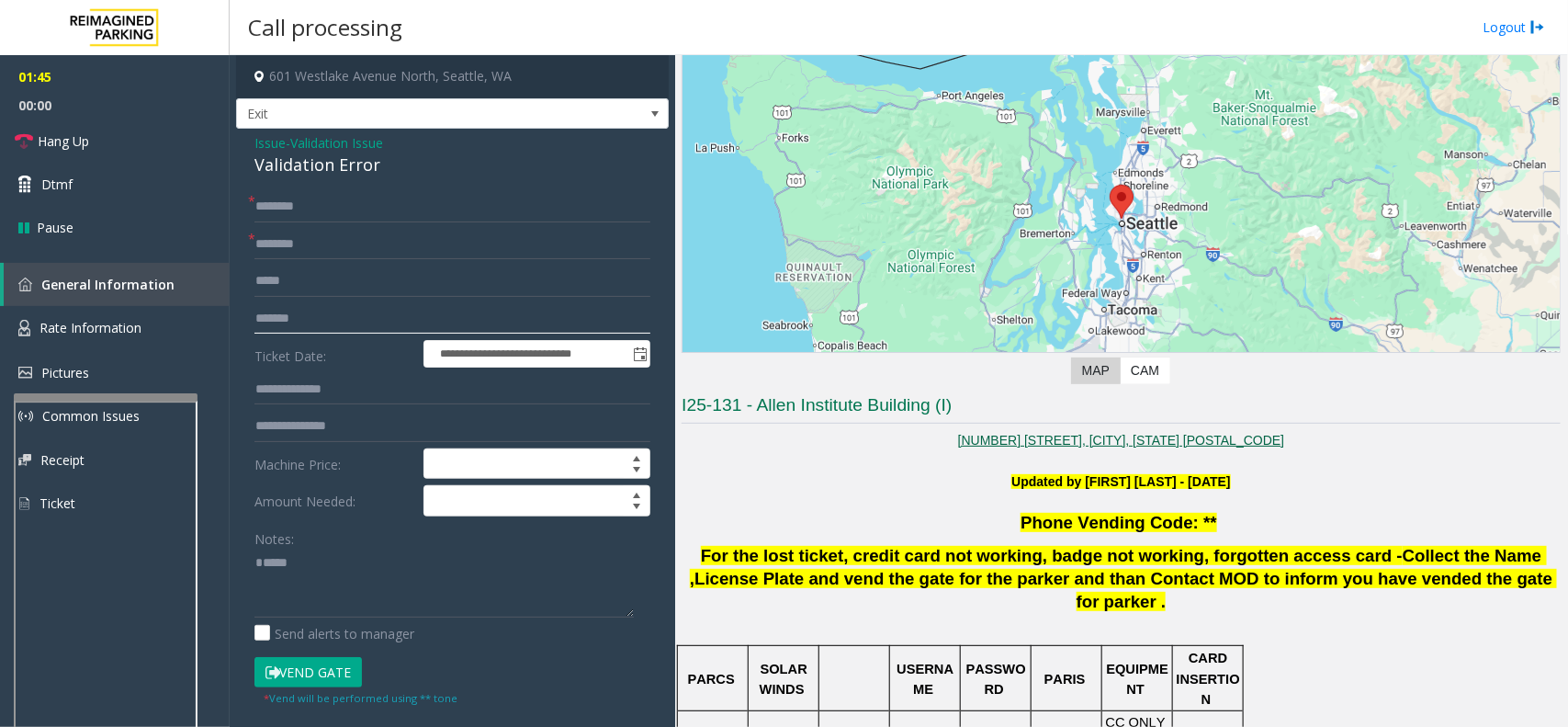 scroll, scrollTop: 115, scrollLeft: 0, axis: vertical 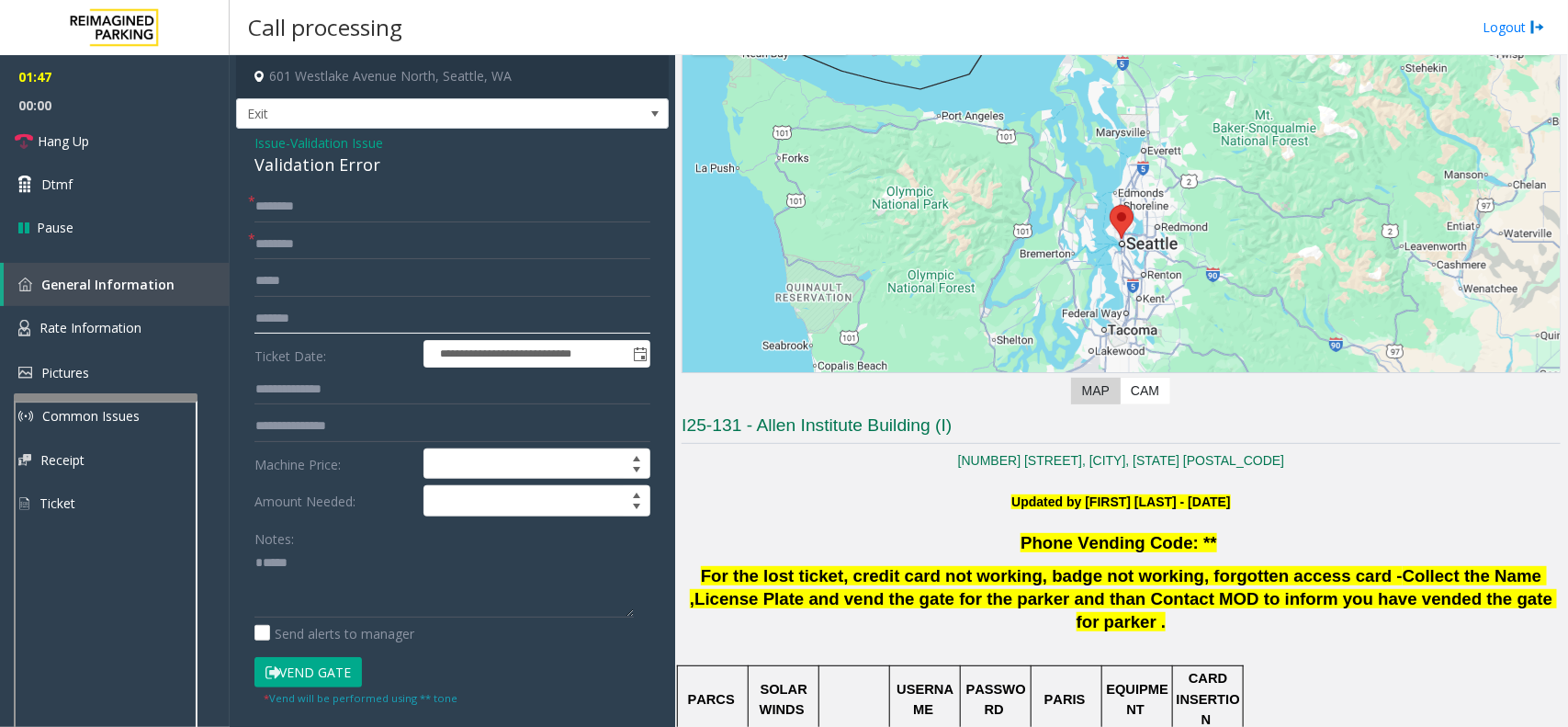 type on "*******" 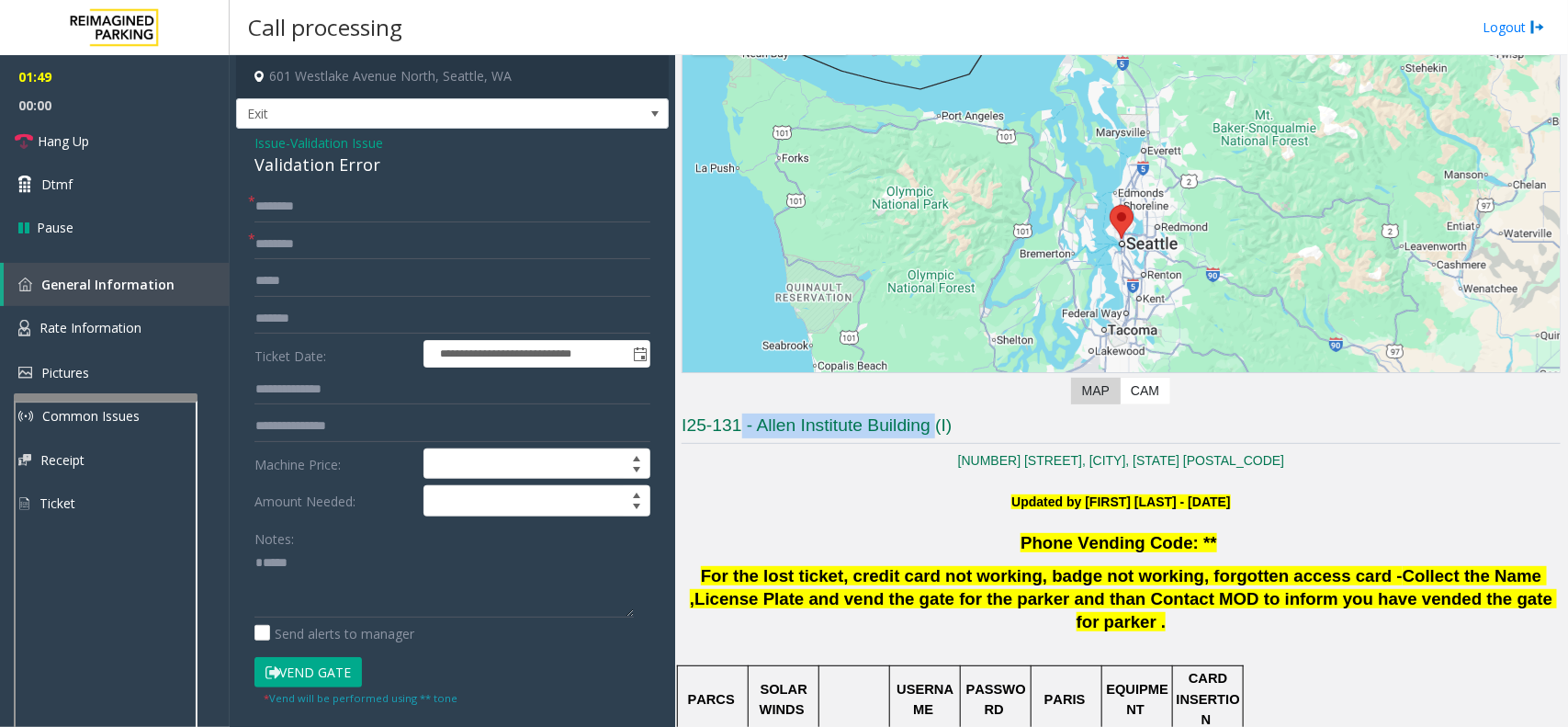 drag, startPoint x: 934, startPoint y: 428, endPoint x: 740, endPoint y: 438, distance: 194.25756 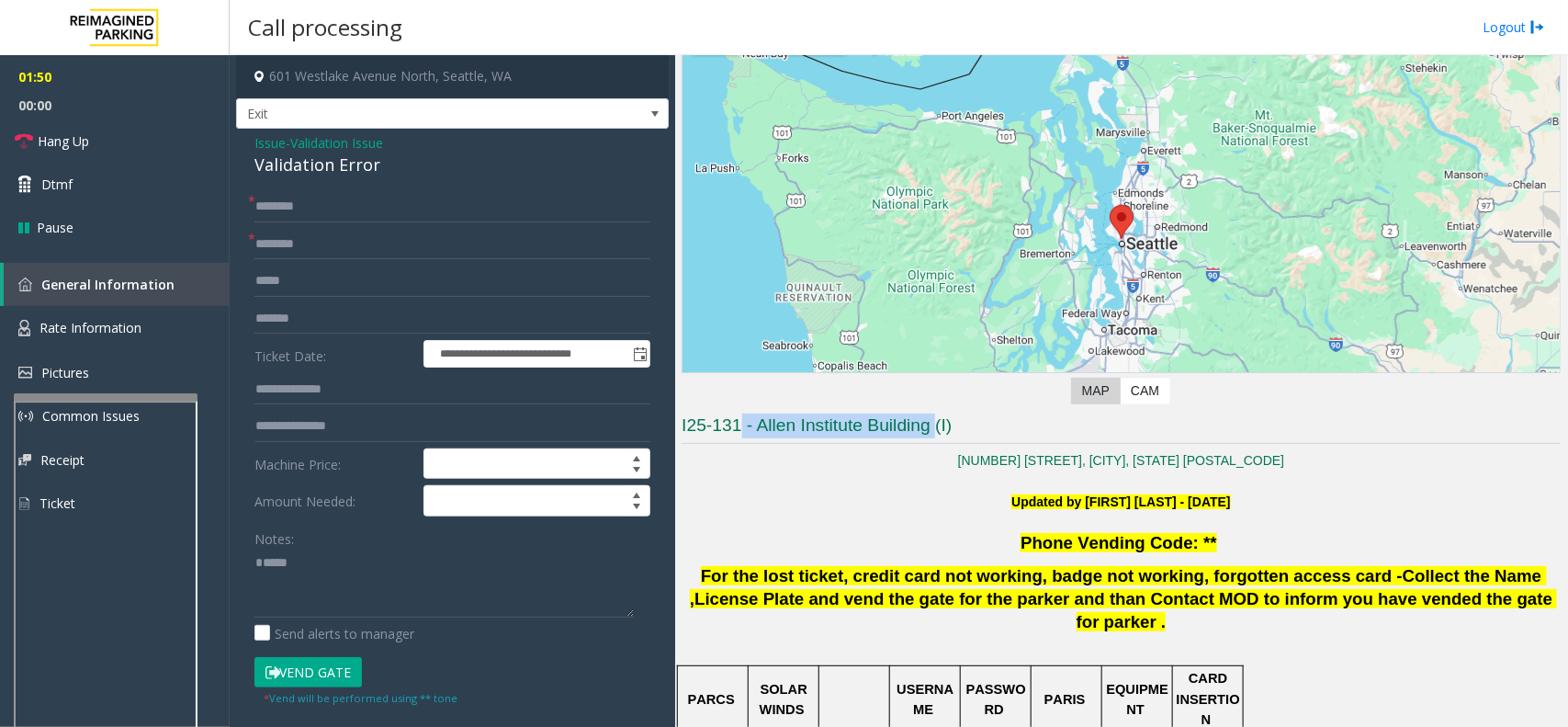 click on "I25-131 - Allen Institute Building (I)" 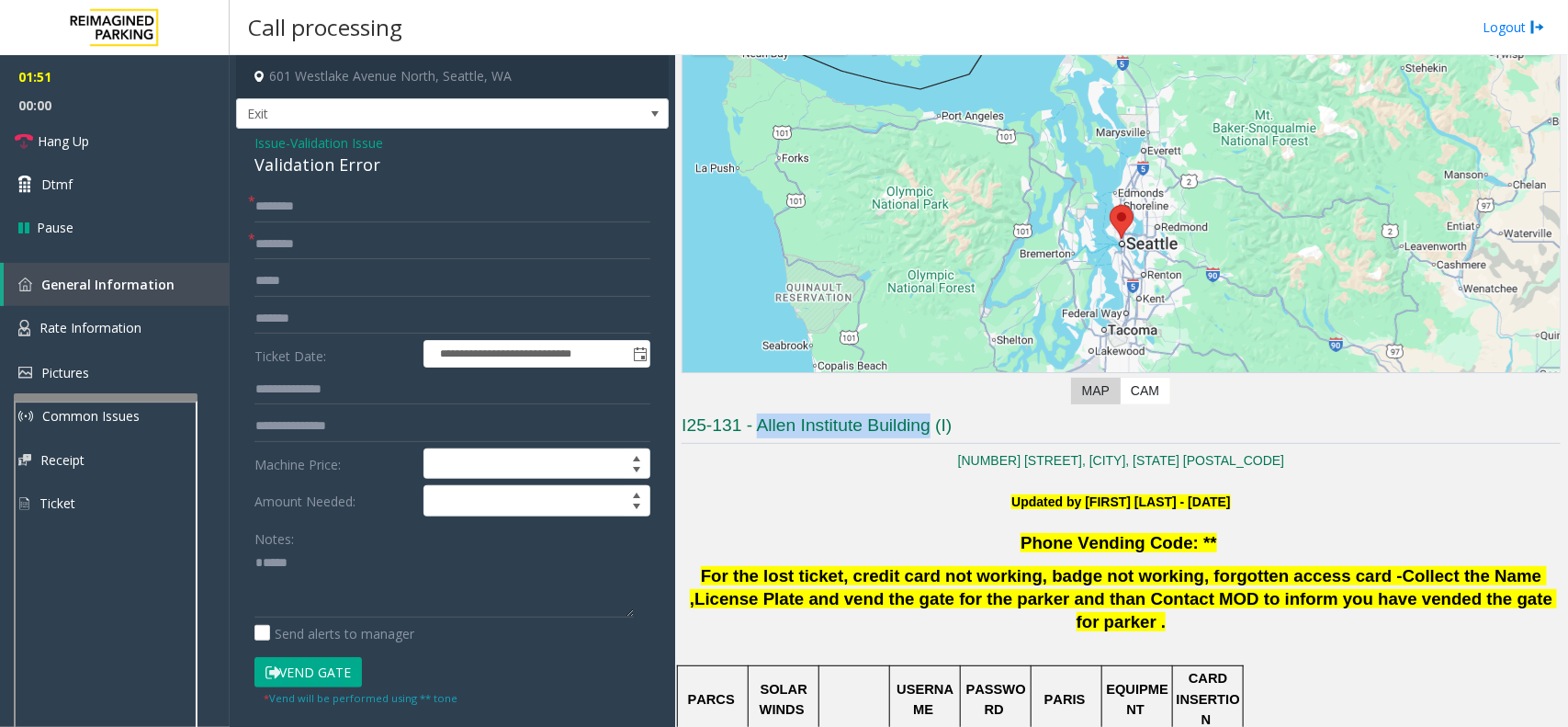 drag, startPoint x: 758, startPoint y: 427, endPoint x: 894, endPoint y: 424, distance: 136.03308 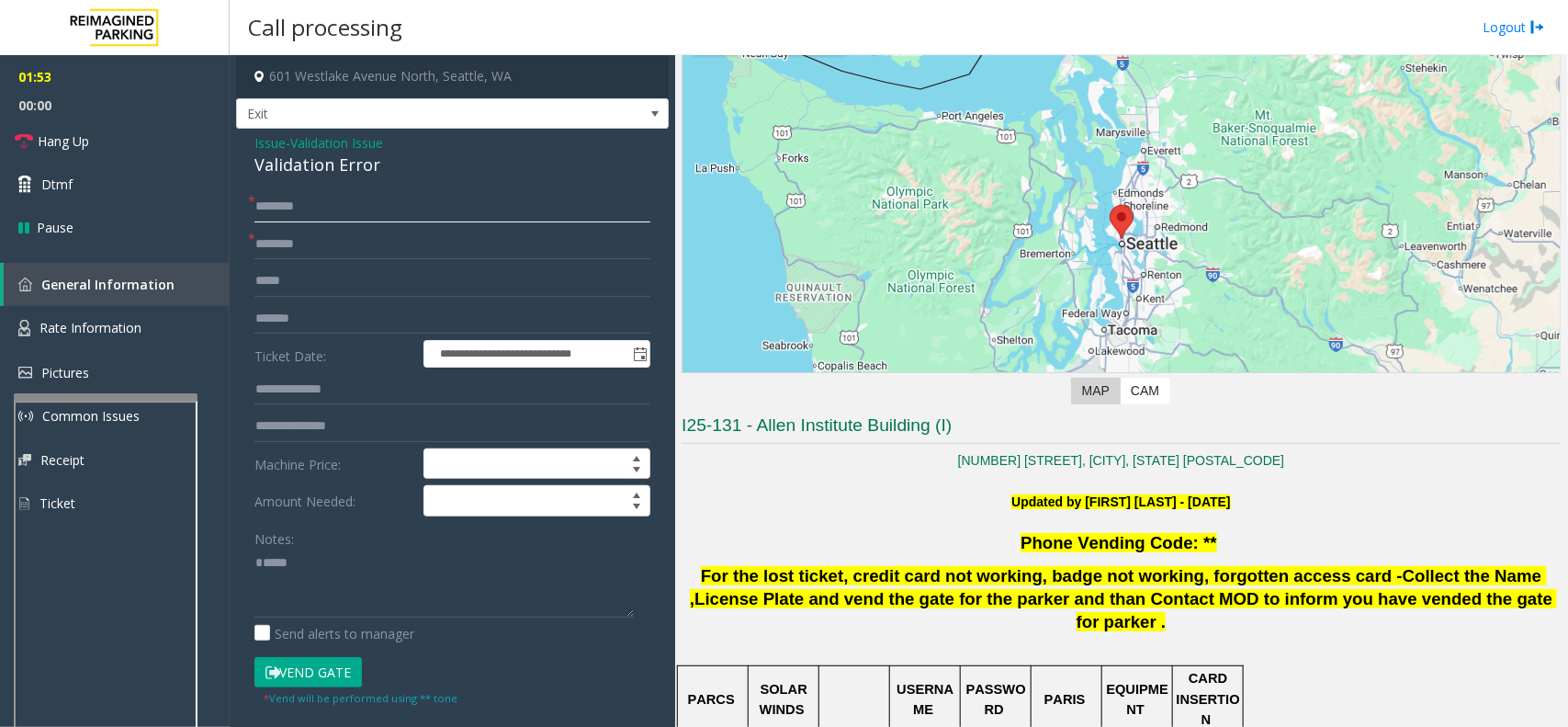 click 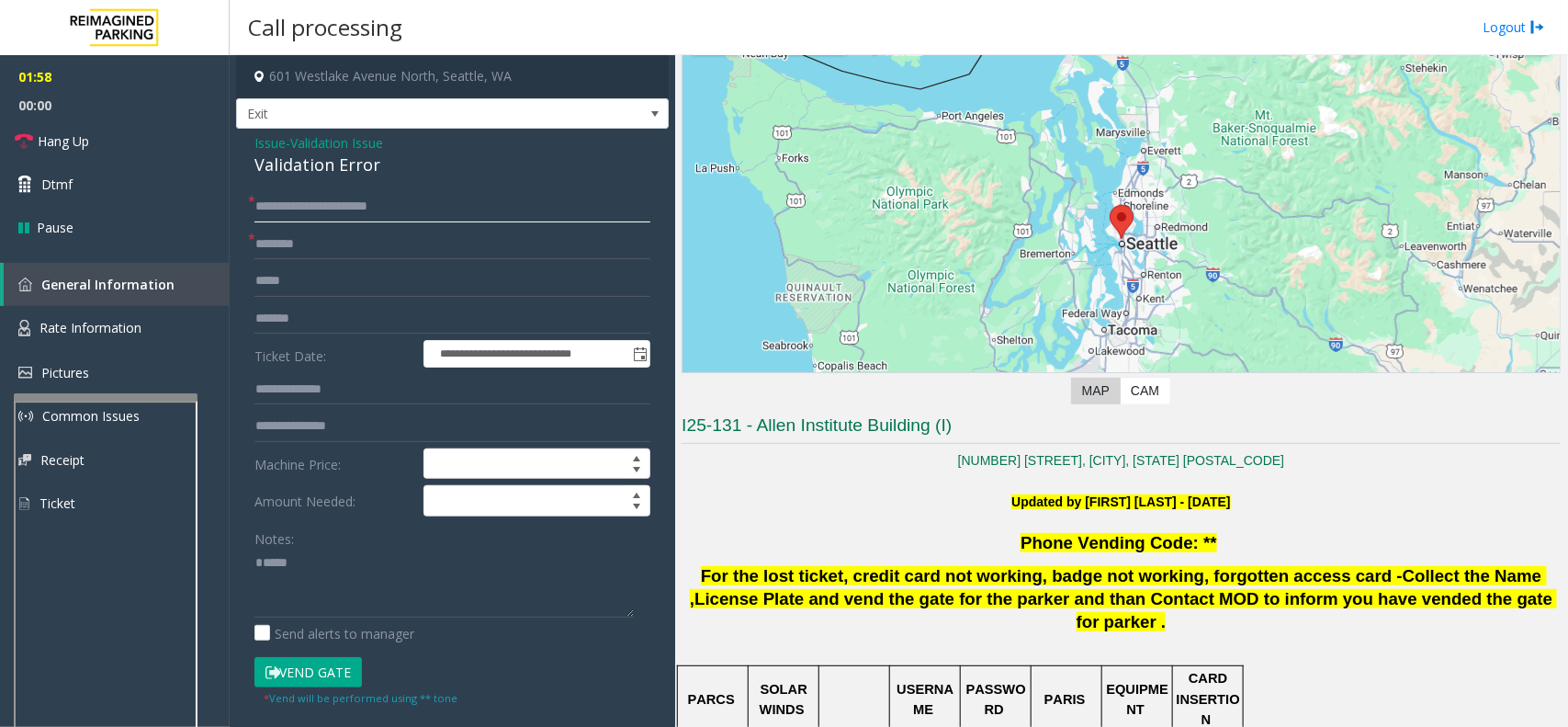 drag, startPoint x: 398, startPoint y: 217, endPoint x: 254, endPoint y: 218, distance: 144.00347 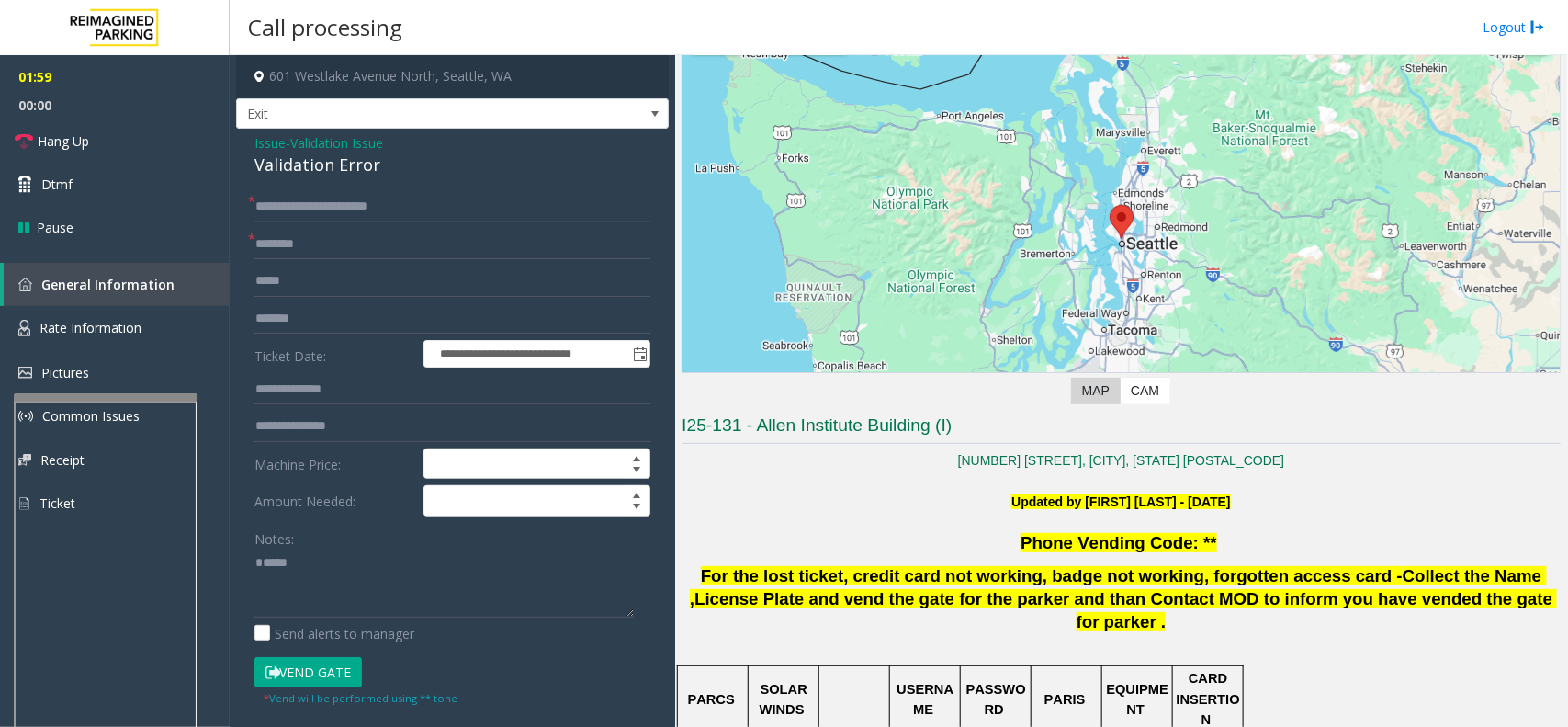 type on "**********" 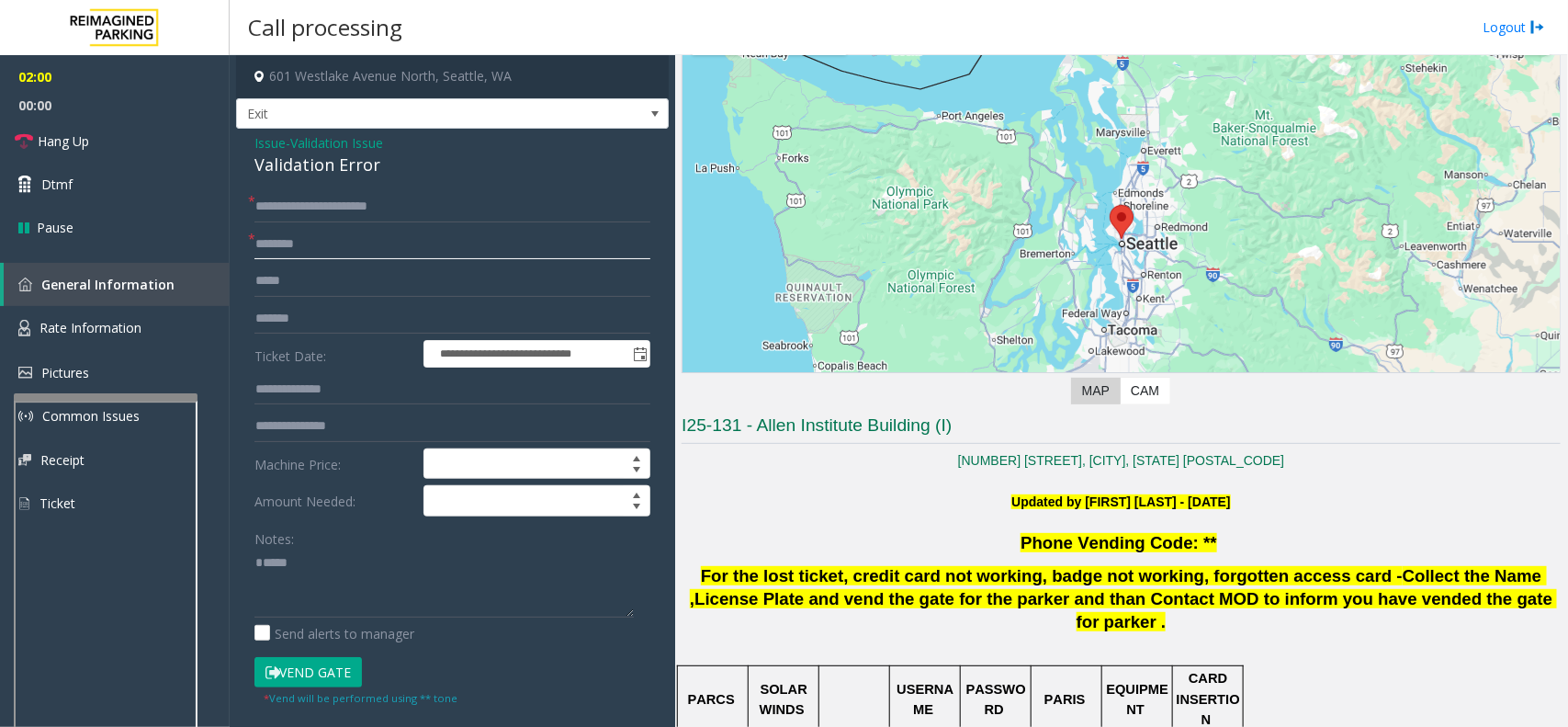 paste on "**********" 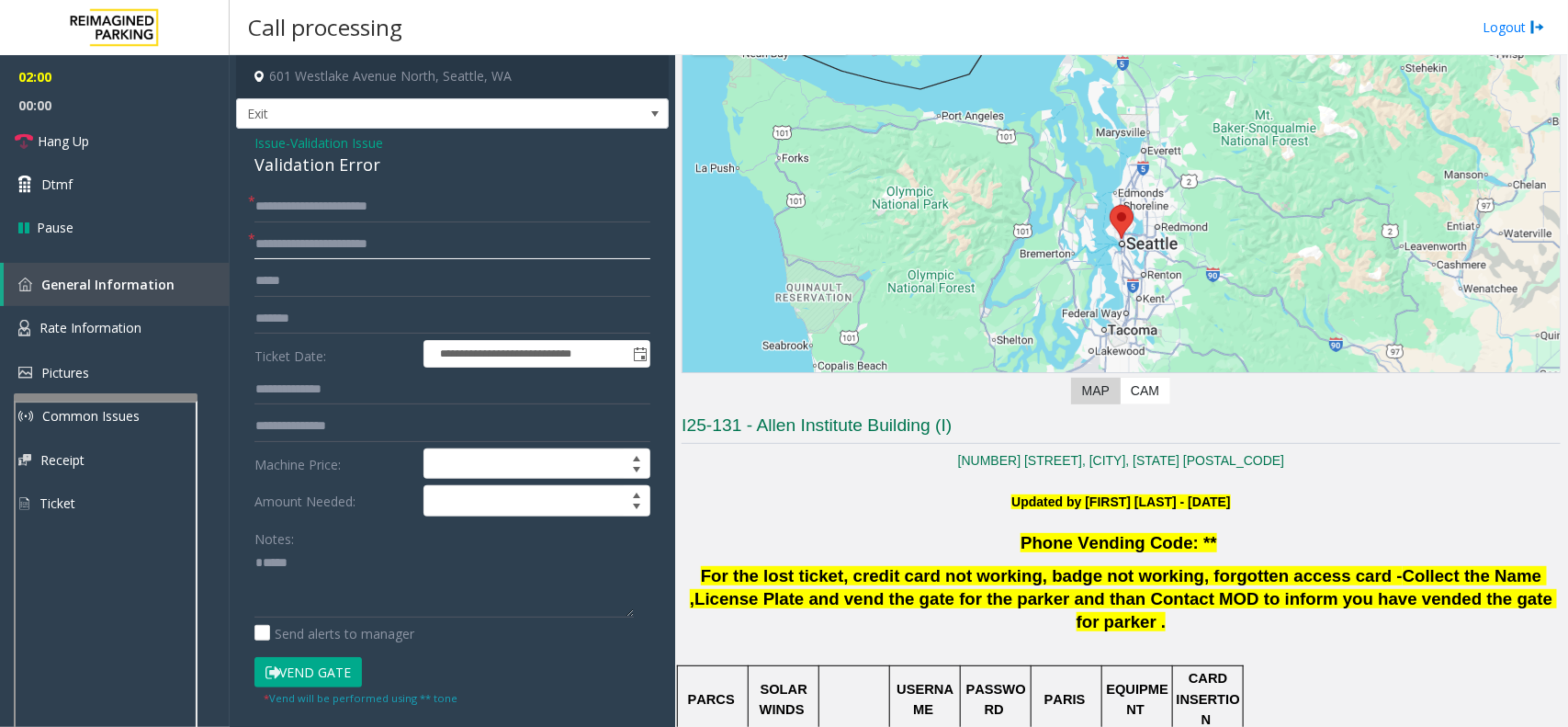 click on "**********" 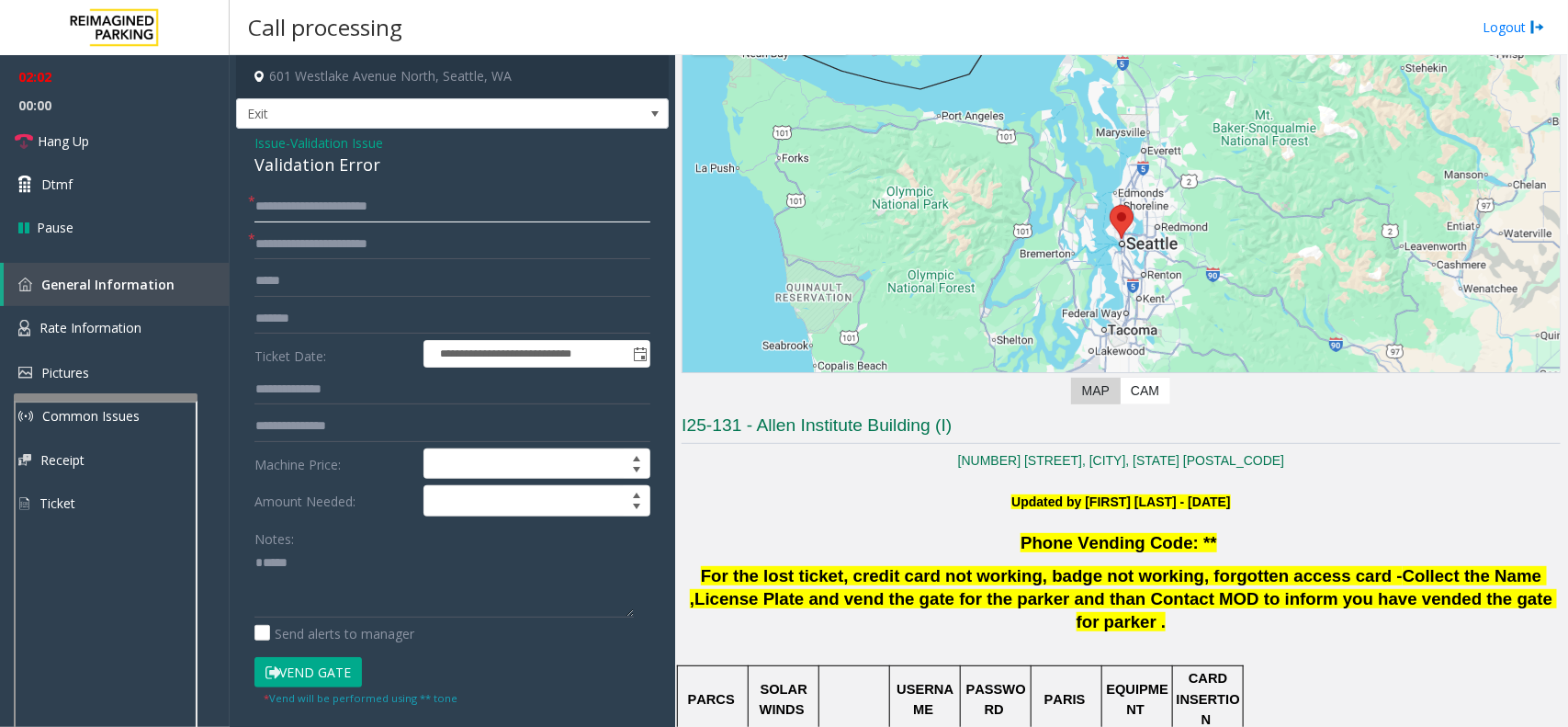 drag, startPoint x: 402, startPoint y: 205, endPoint x: 260, endPoint y: 214, distance: 142.28493 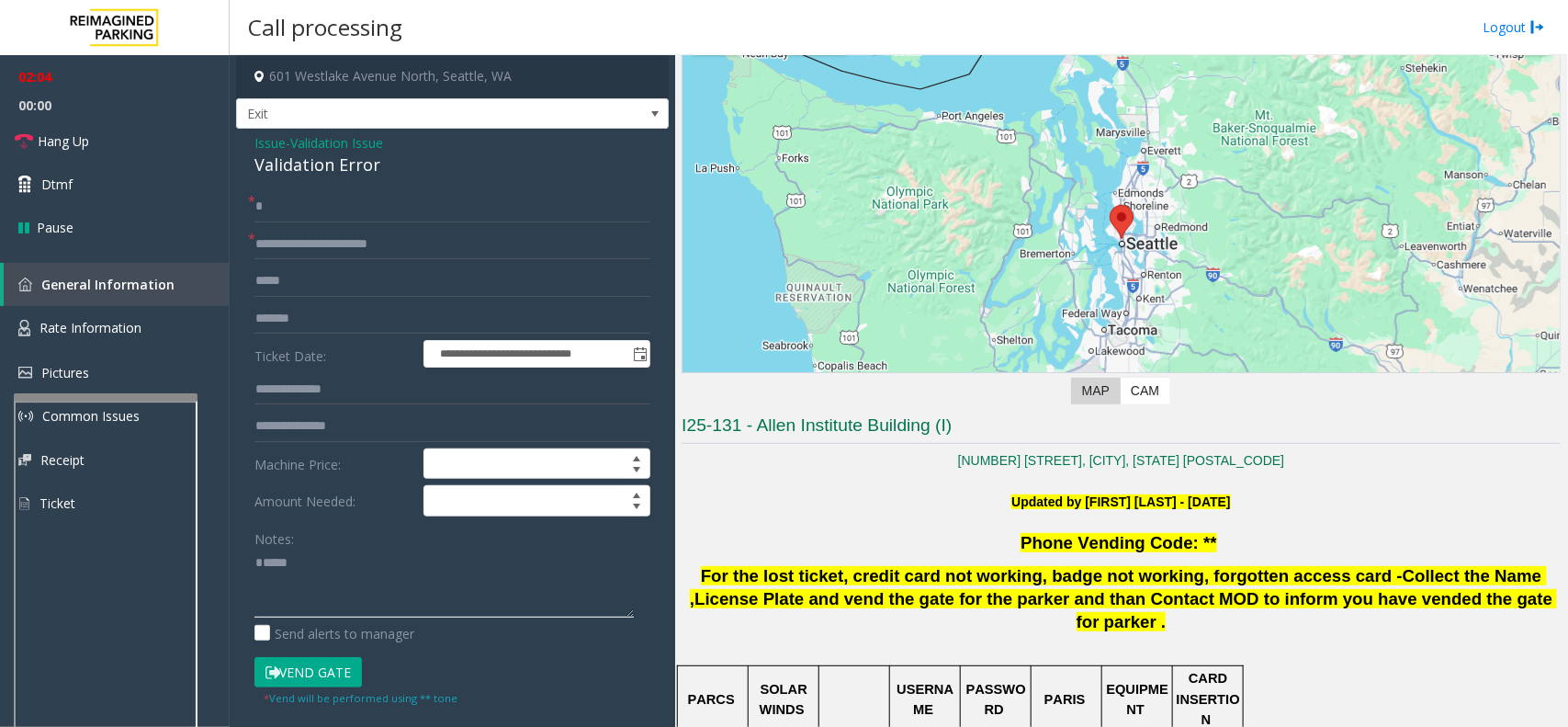 drag, startPoint x: 308, startPoint y: 580, endPoint x: 286, endPoint y: 250, distance: 330.73252 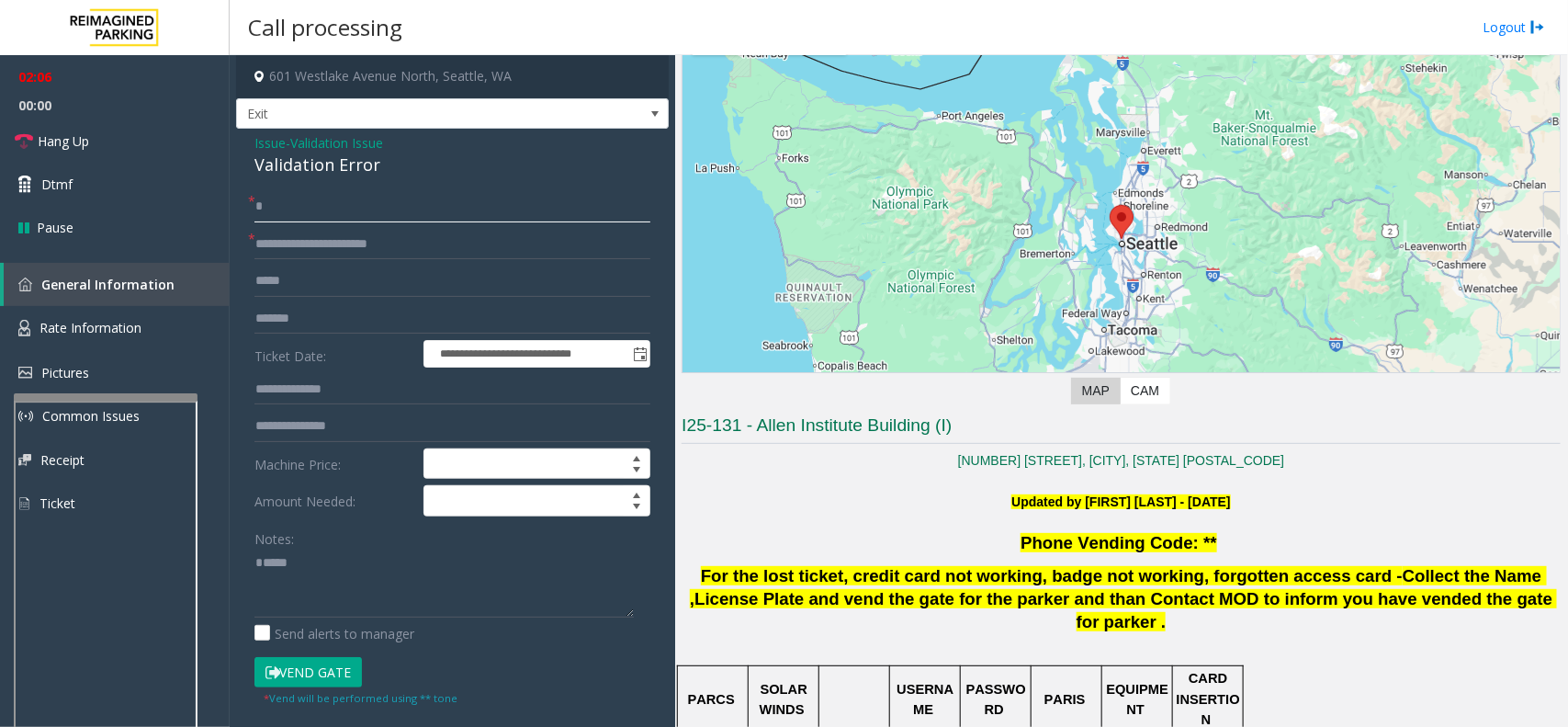 click on "*" 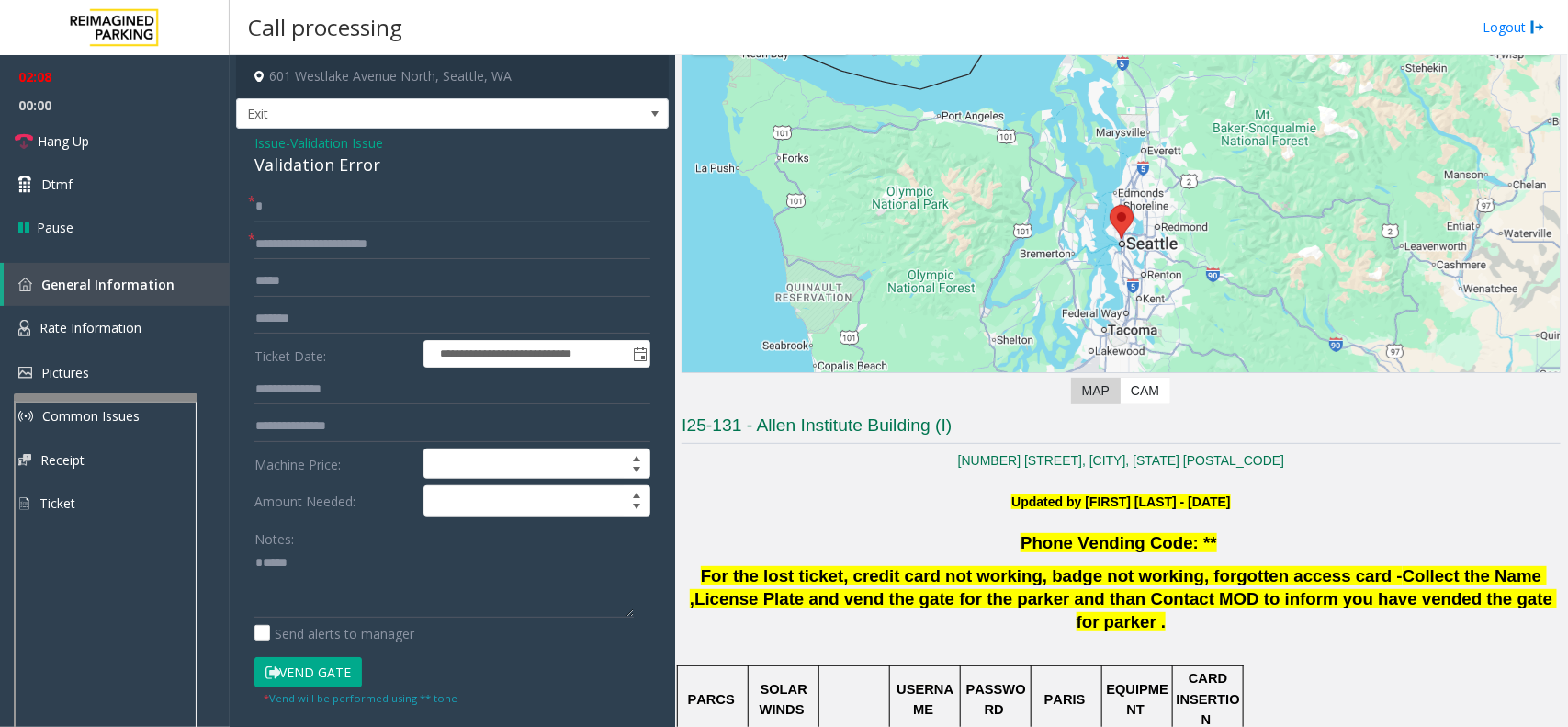click on "*" 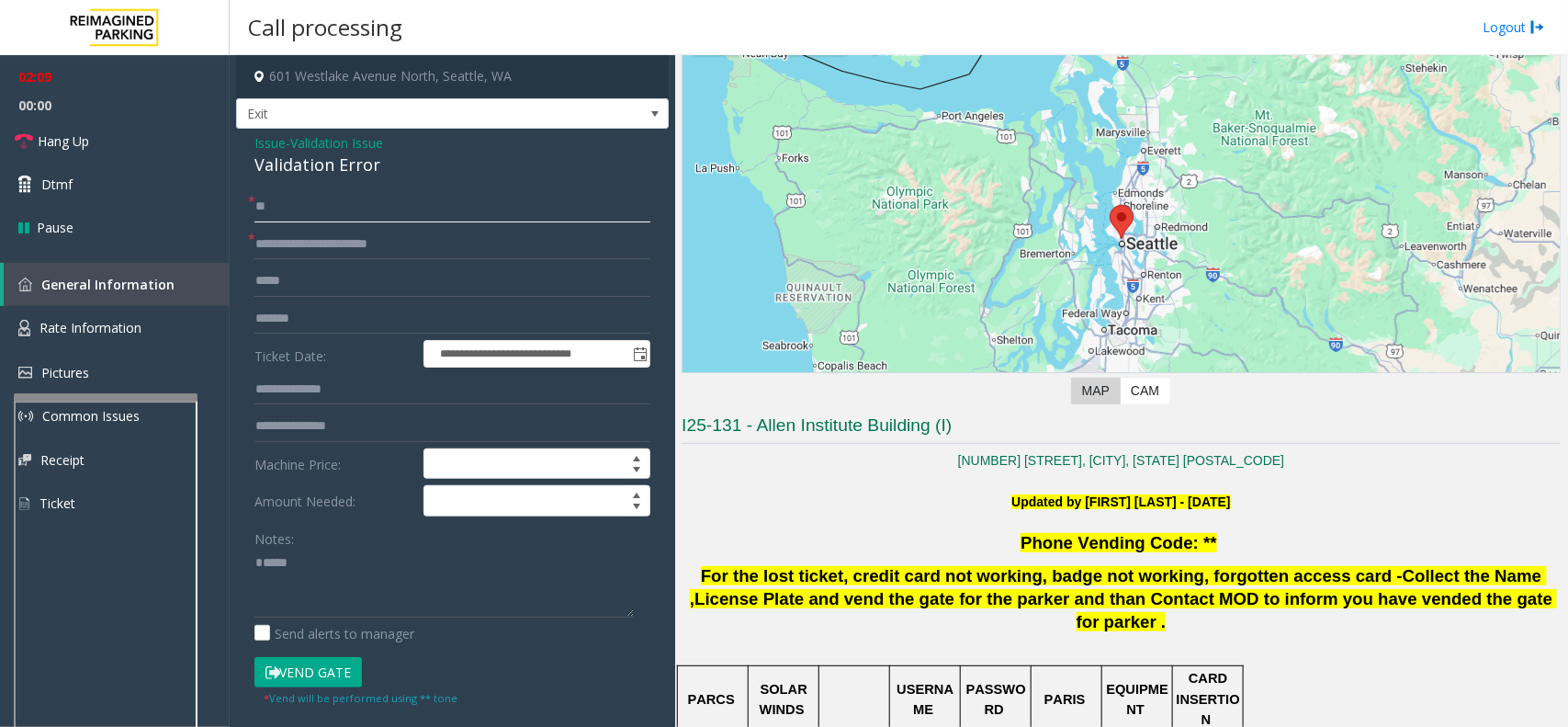 type on "*" 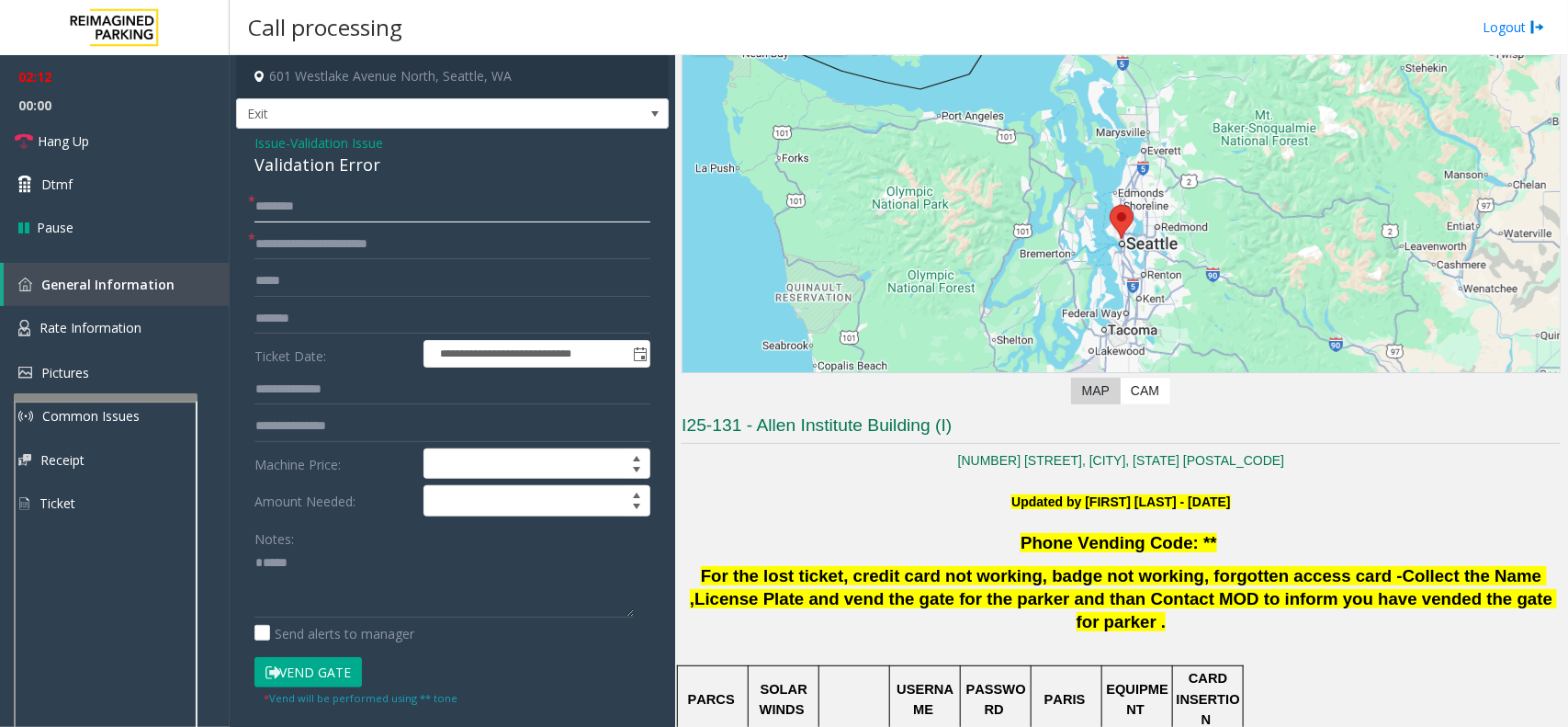 type 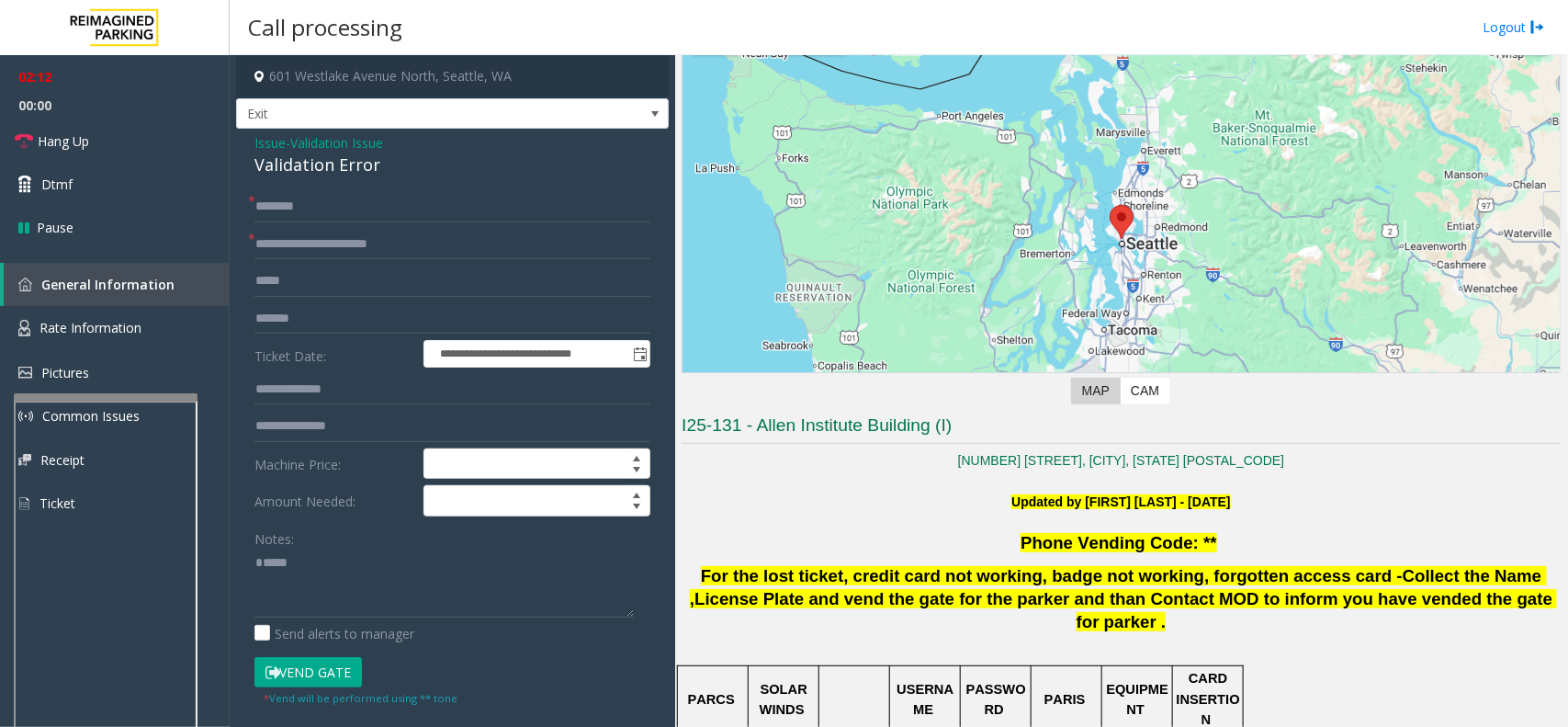 click on "Validation Issue" 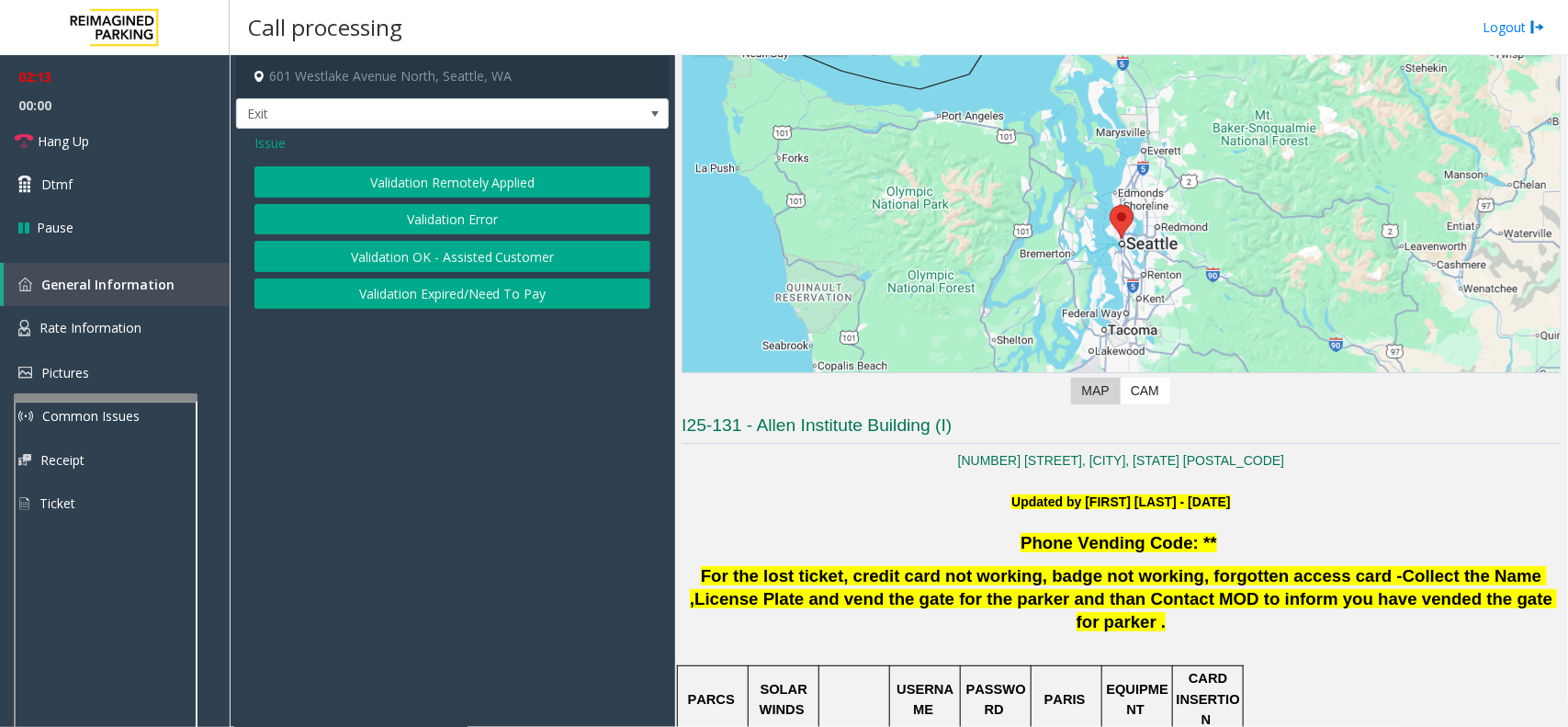 click on "Issue" 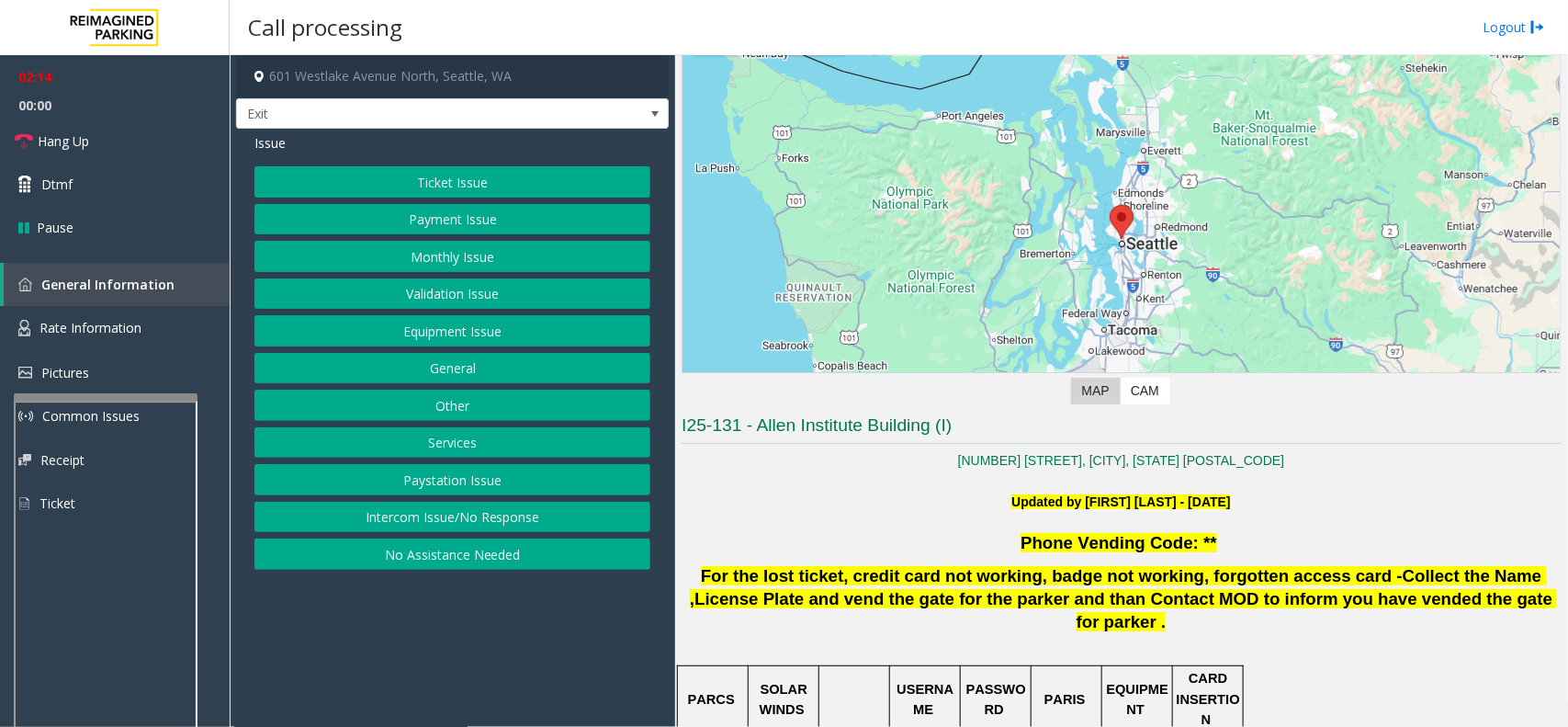 click on "Ticket Issue" 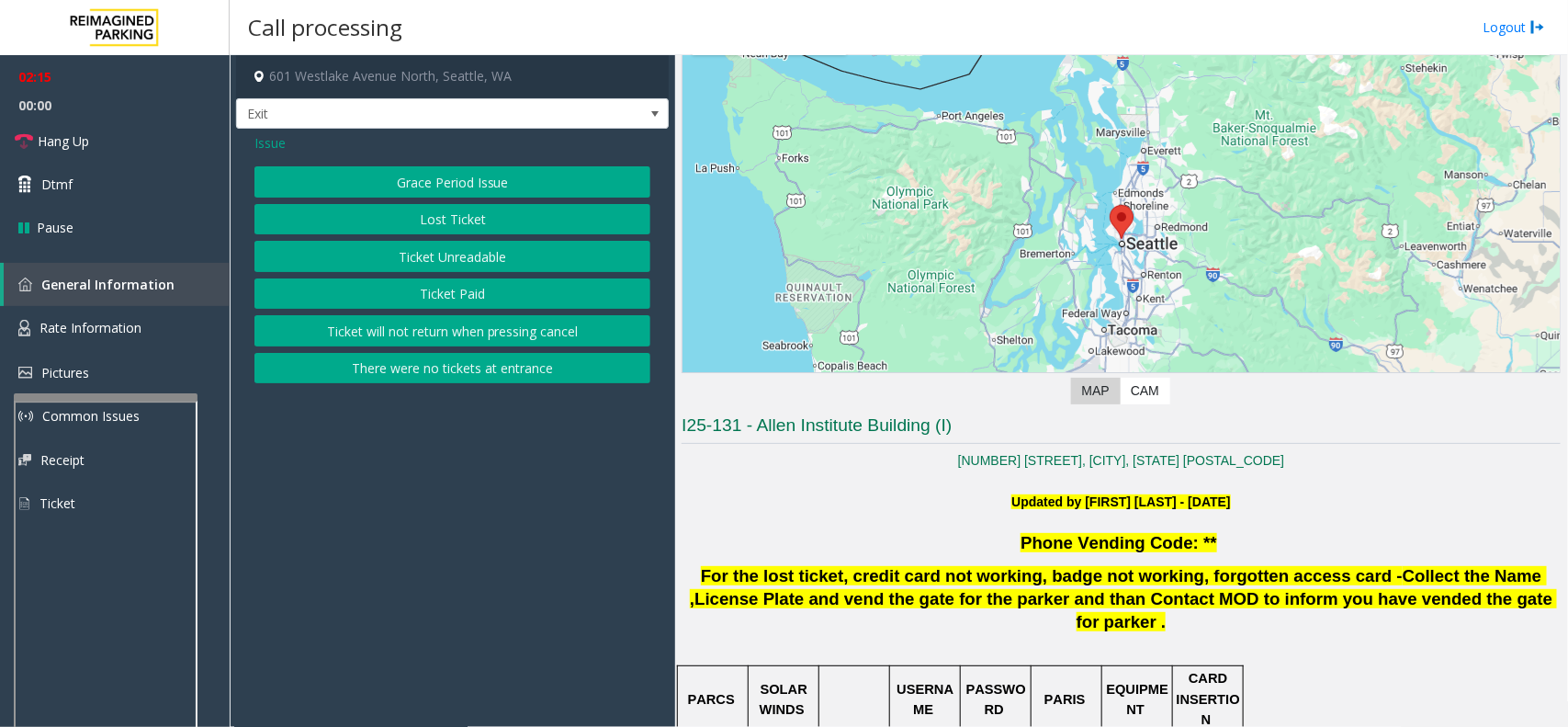 click on "Ticket Unreadable" 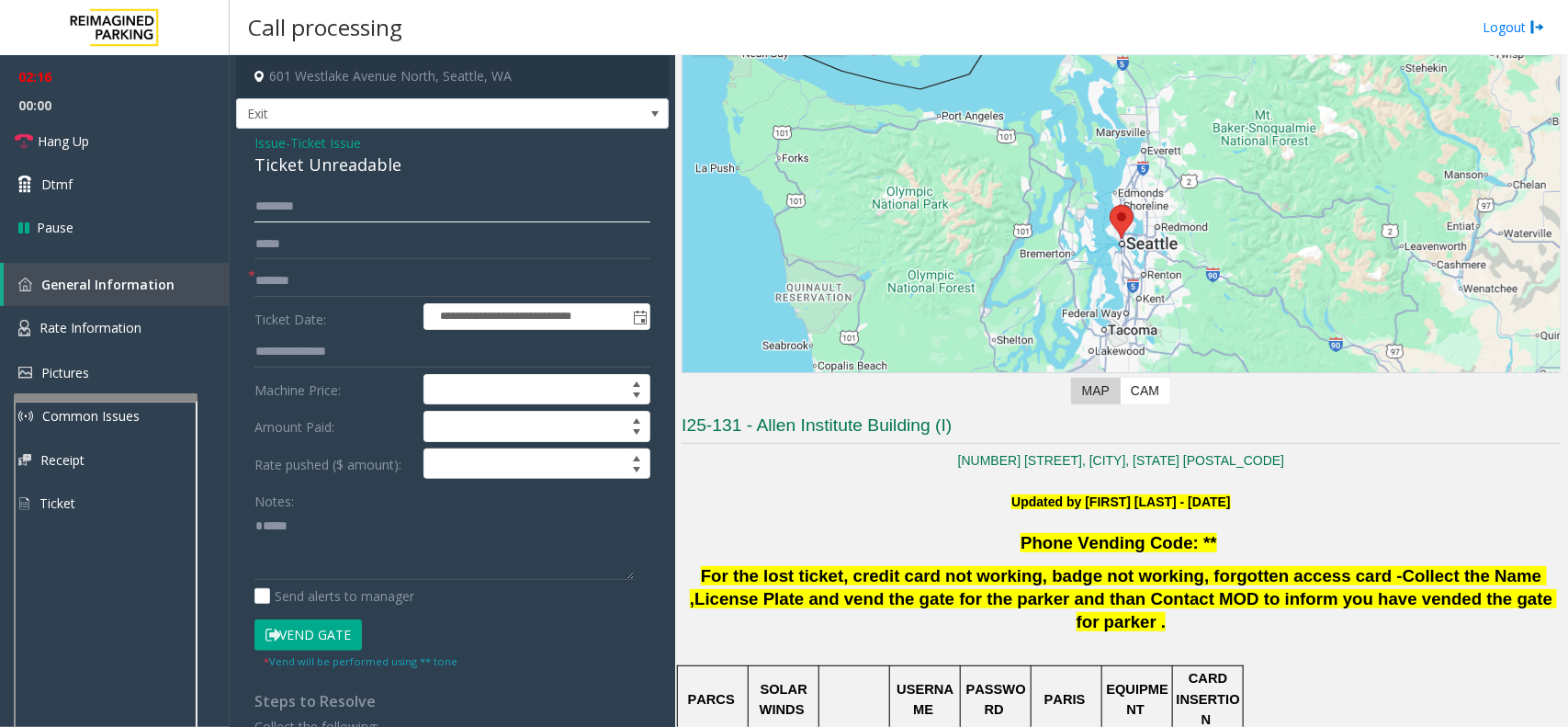 click 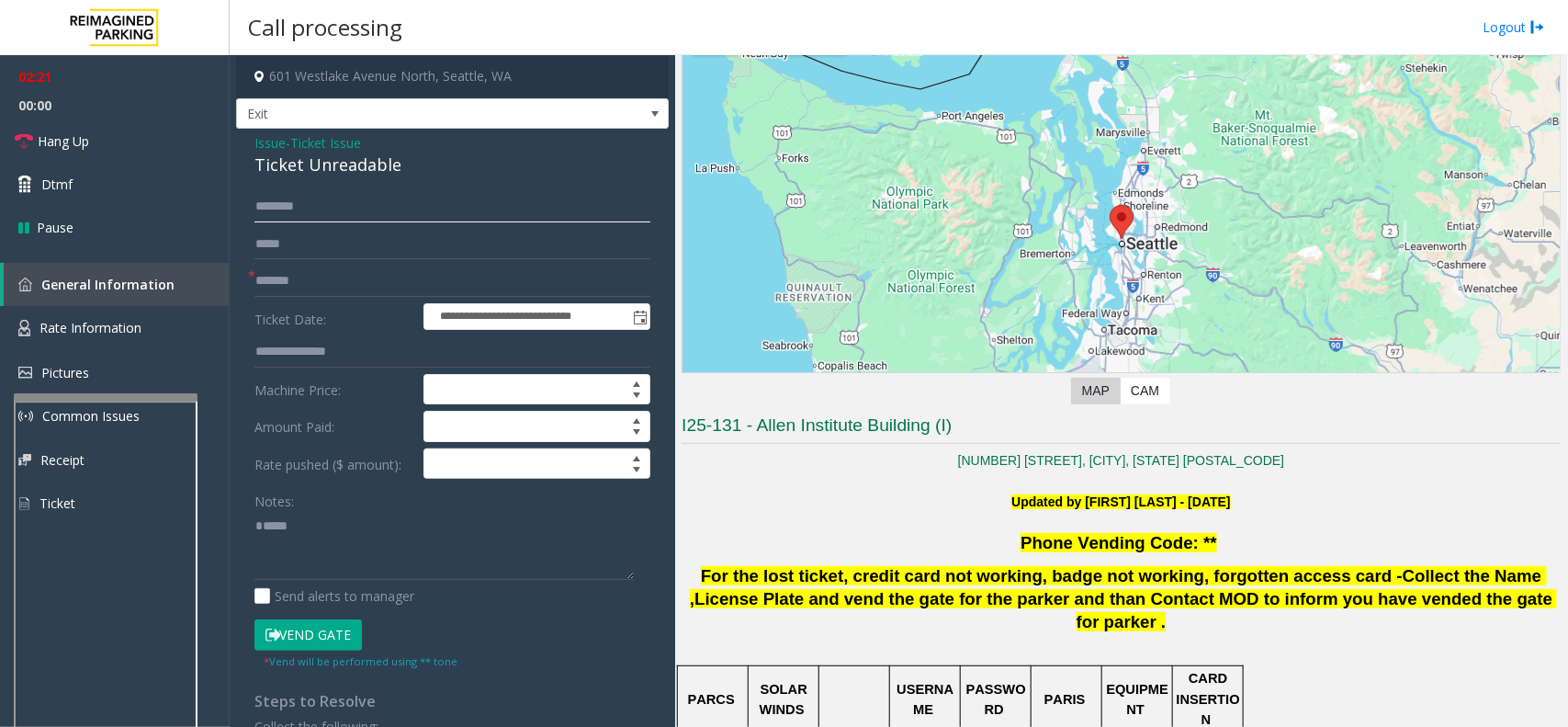 click 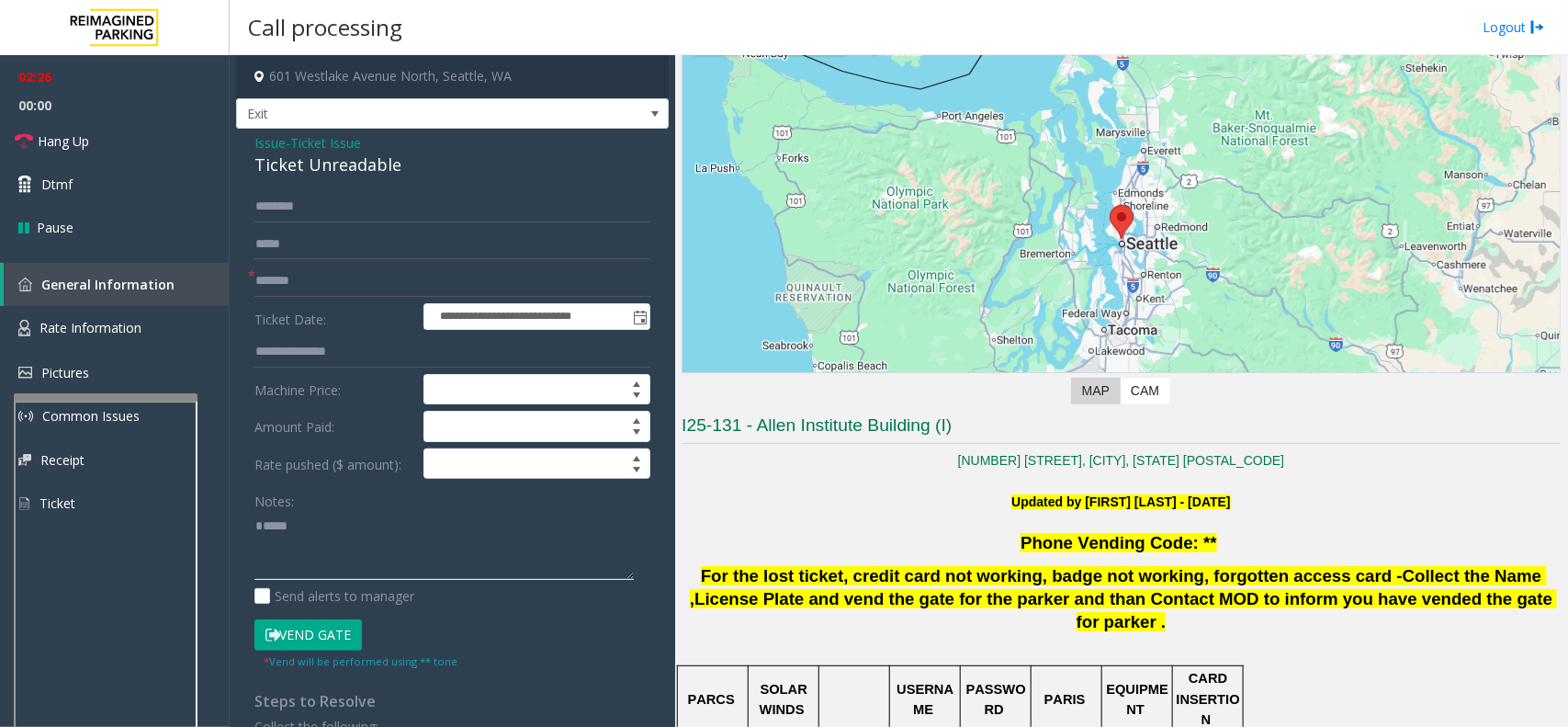 drag, startPoint x: 313, startPoint y: 545, endPoint x: 243, endPoint y: 534, distance: 70.859015 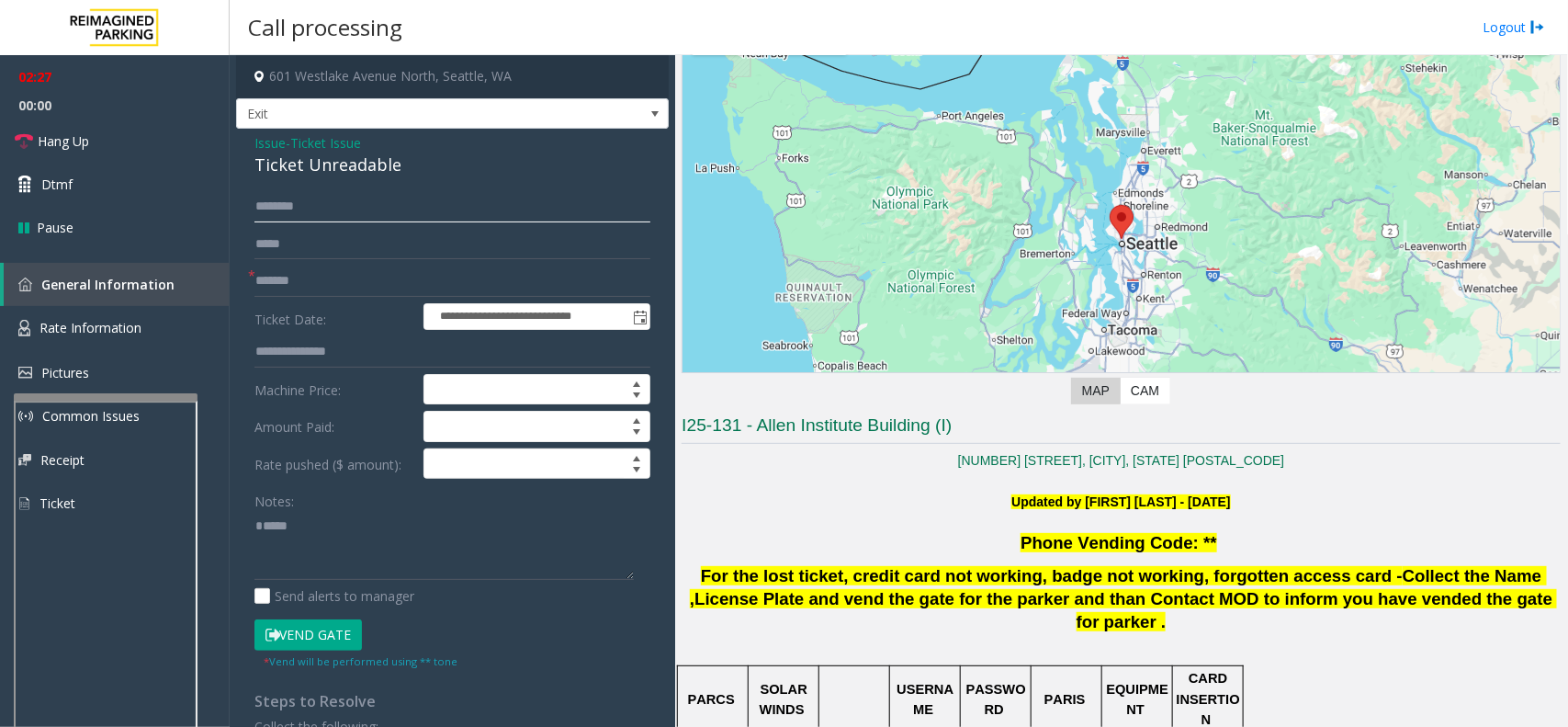 click 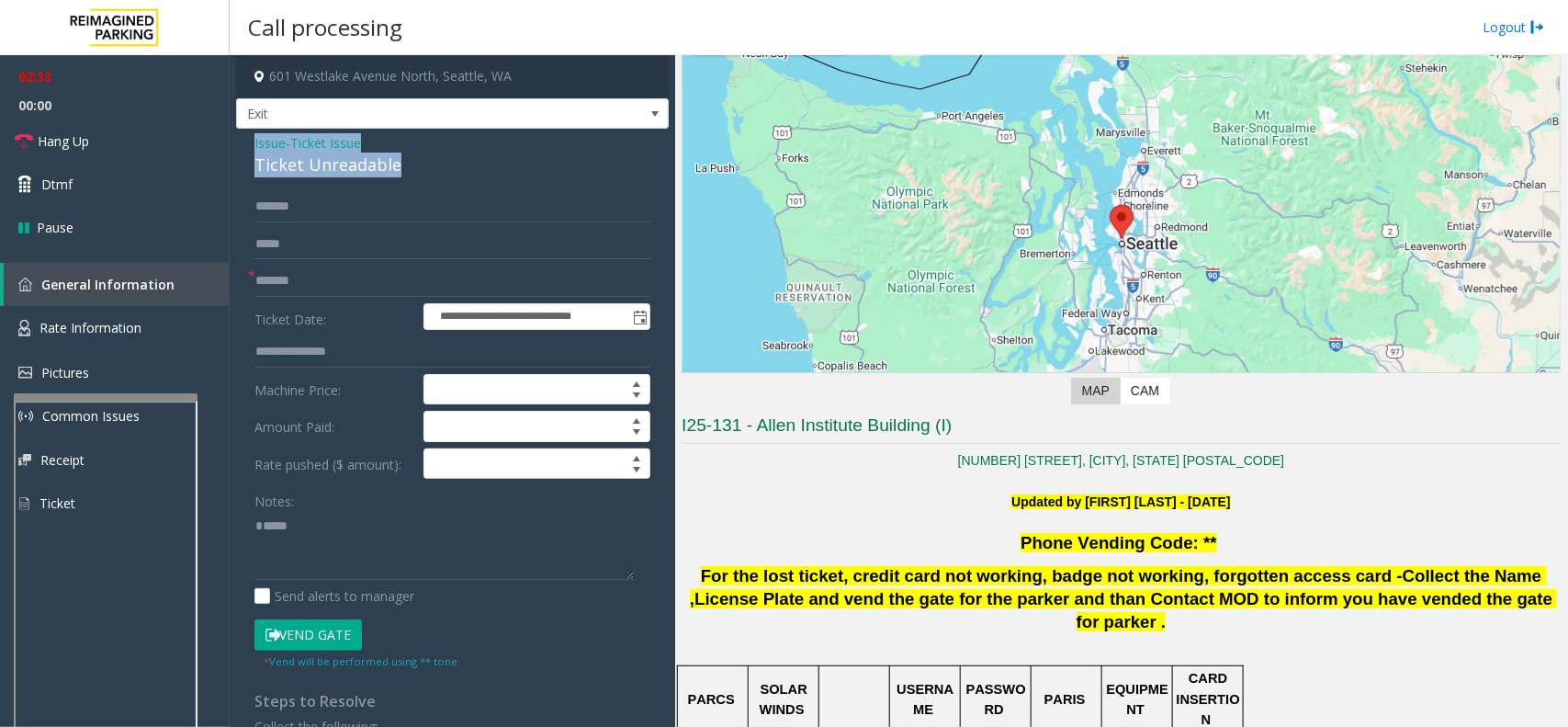 drag, startPoint x: 414, startPoint y: 162, endPoint x: 239, endPoint y: 143, distance: 176.02841 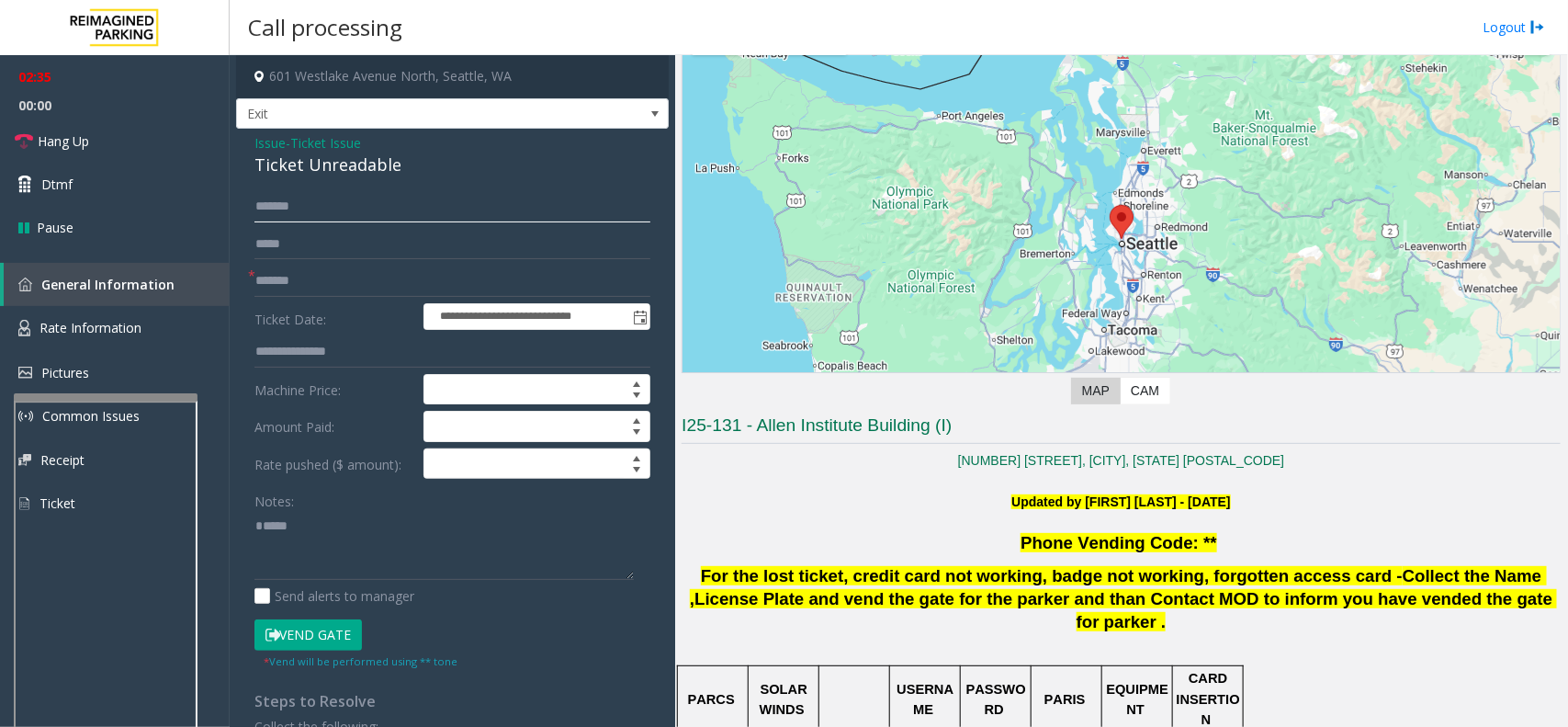 drag, startPoint x: 315, startPoint y: 207, endPoint x: 276, endPoint y: 205, distance: 39.051248 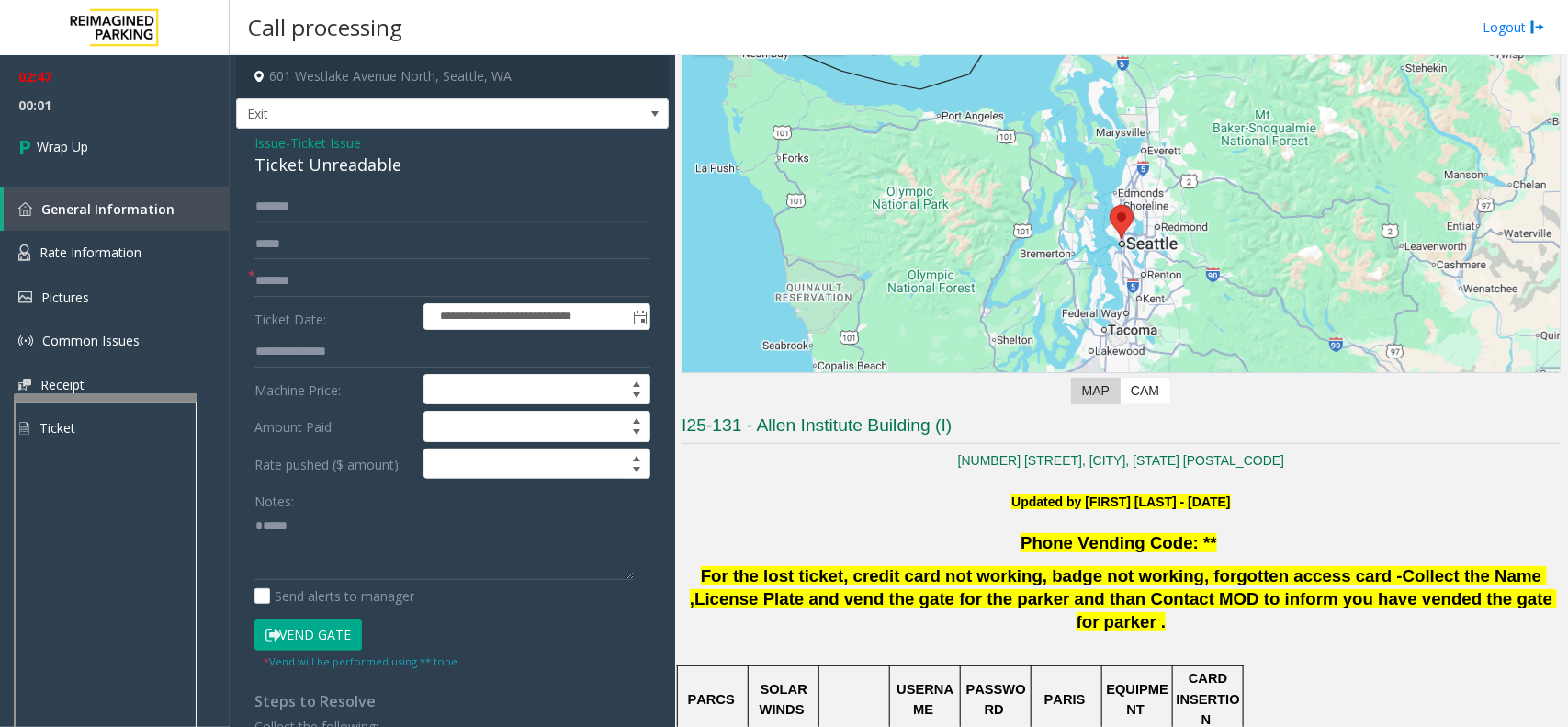 type on "*******" 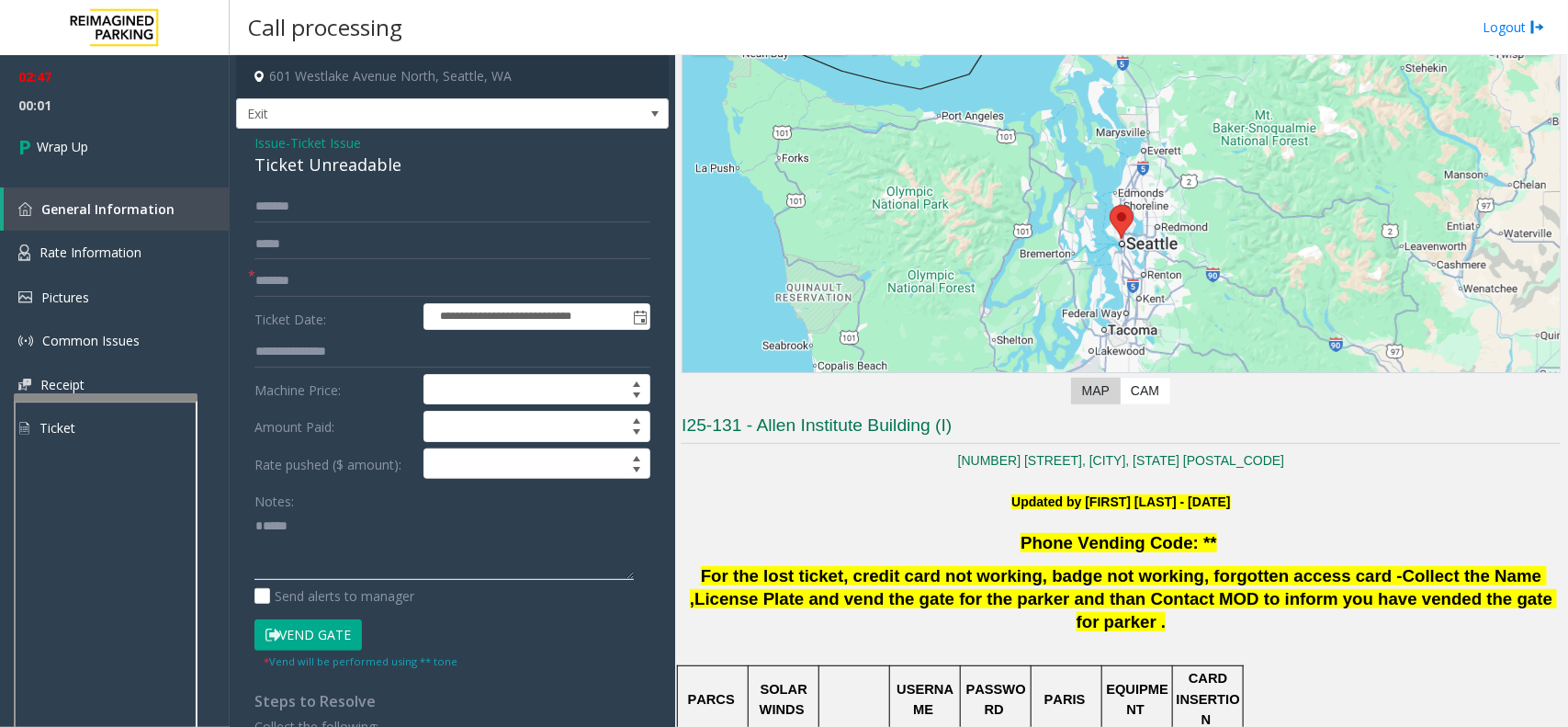 drag, startPoint x: 329, startPoint y: 545, endPoint x: 241, endPoint y: 544, distance: 88.00568 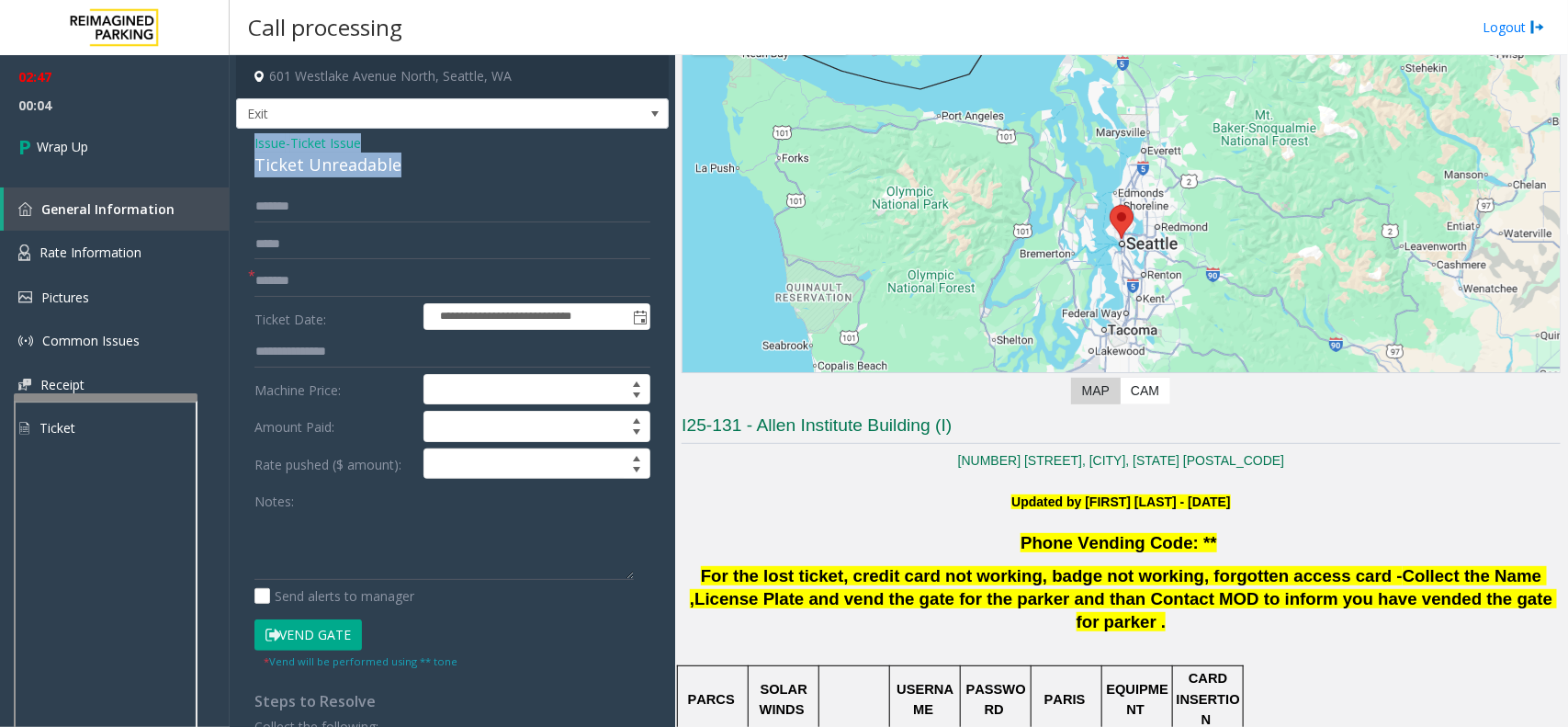 drag, startPoint x: 411, startPoint y: 164, endPoint x: 236, endPoint y: 142, distance: 176.37744 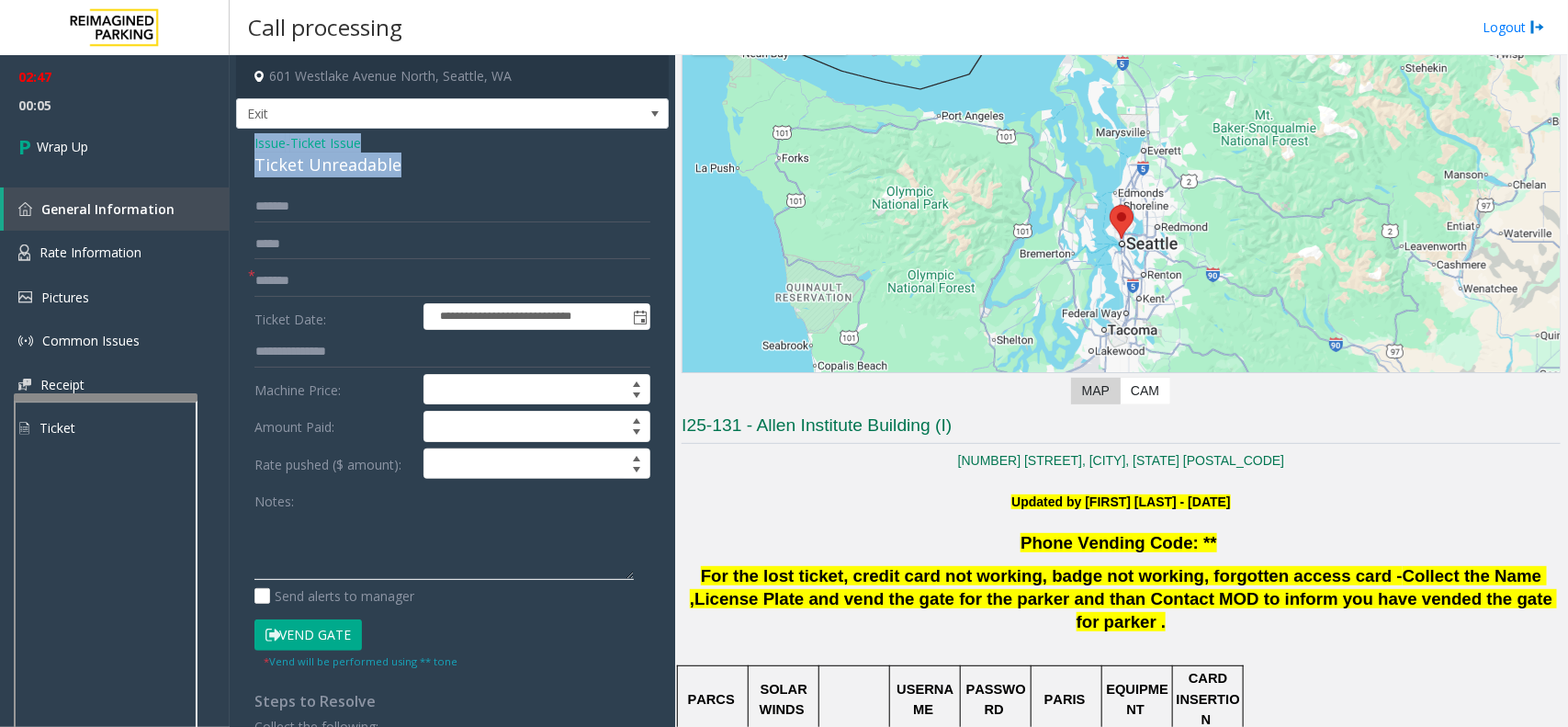 paste on "**********" 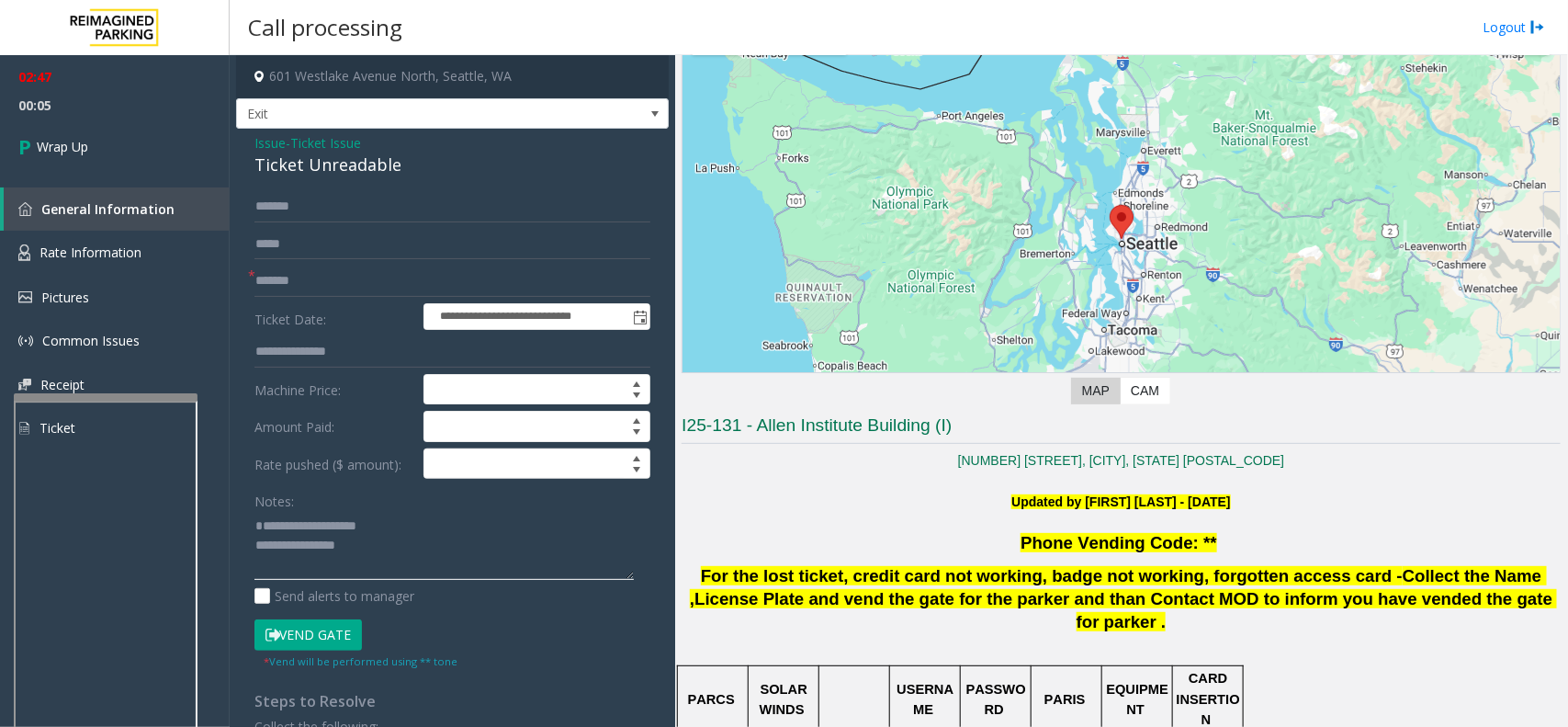 click 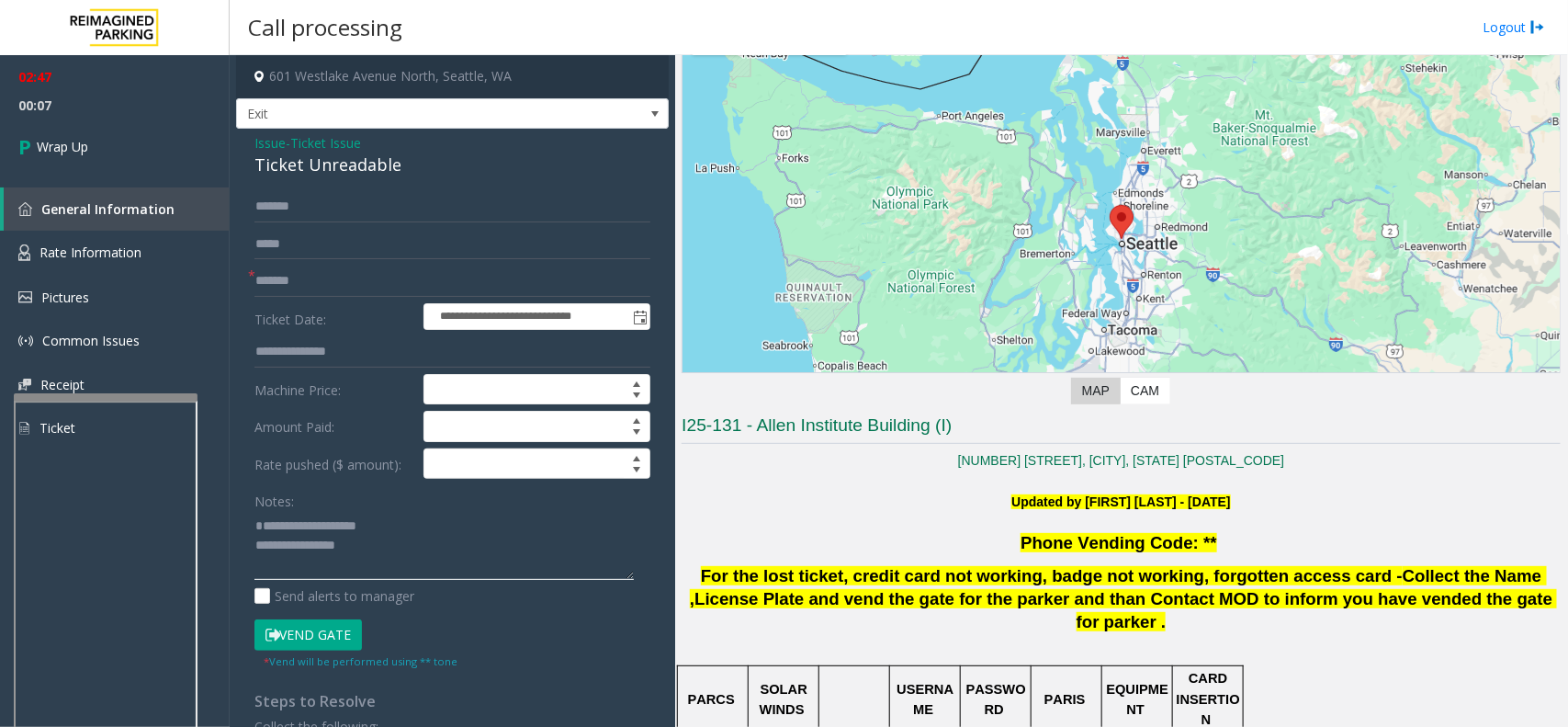 drag, startPoint x: 379, startPoint y: 548, endPoint x: 299, endPoint y: 545, distance: 80.05623 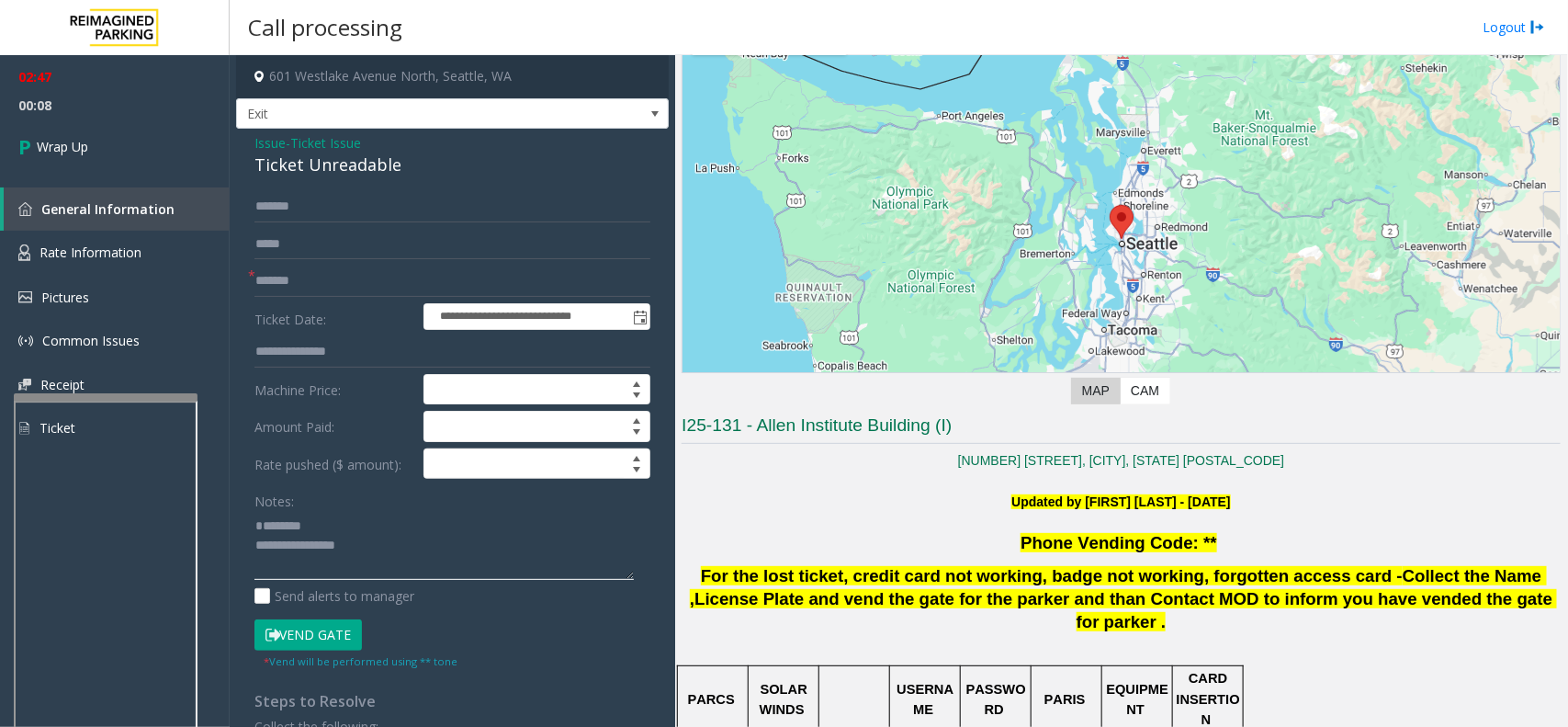 click 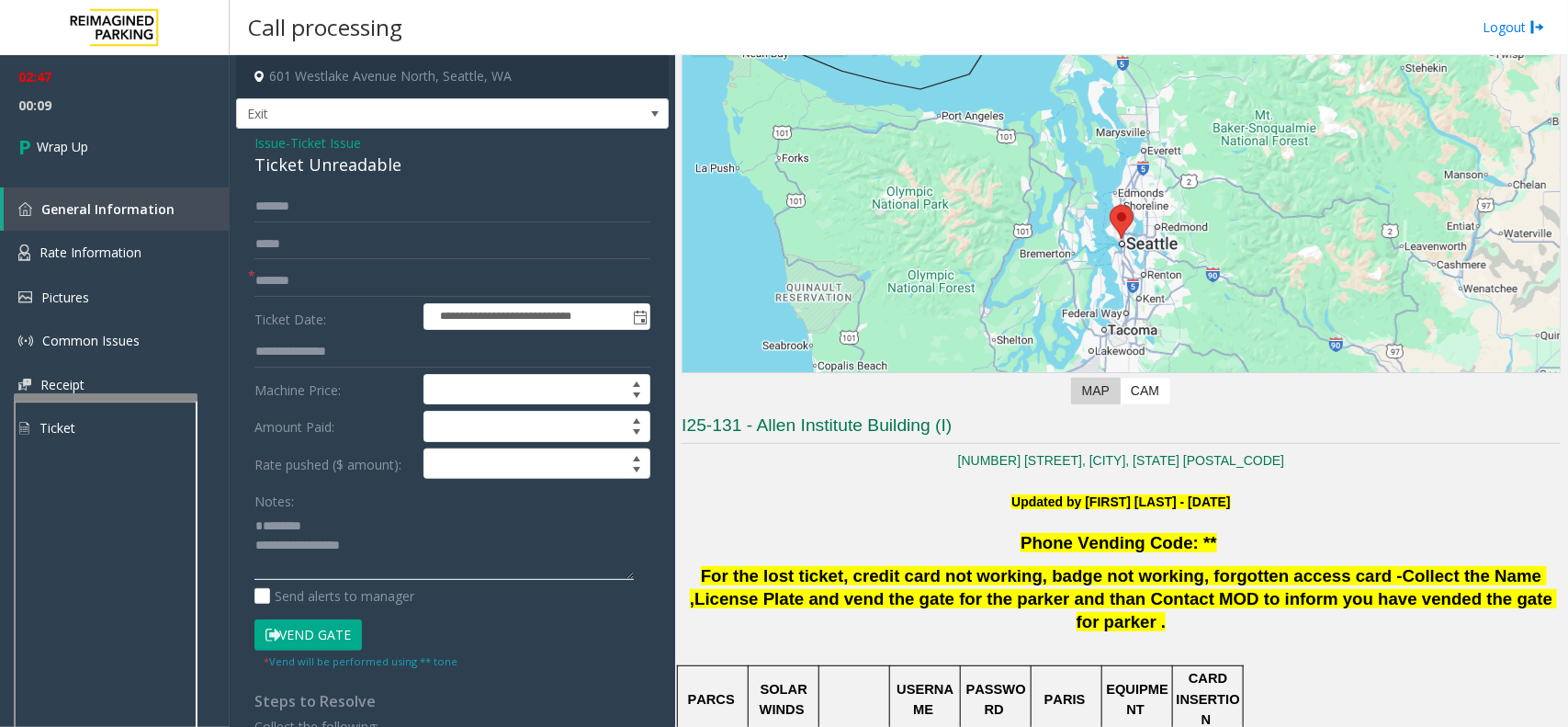 scroll, scrollTop: 12, scrollLeft: 0, axis: vertical 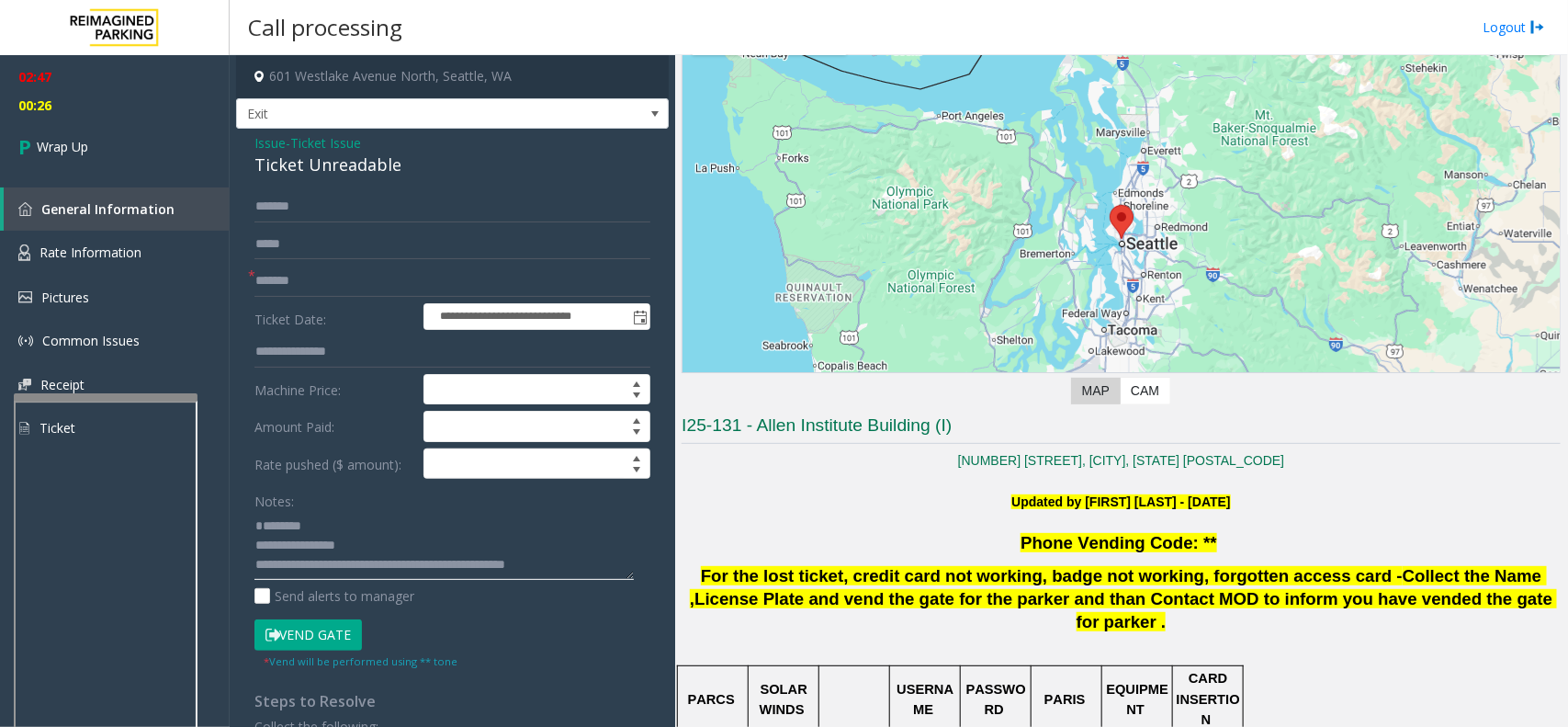 click 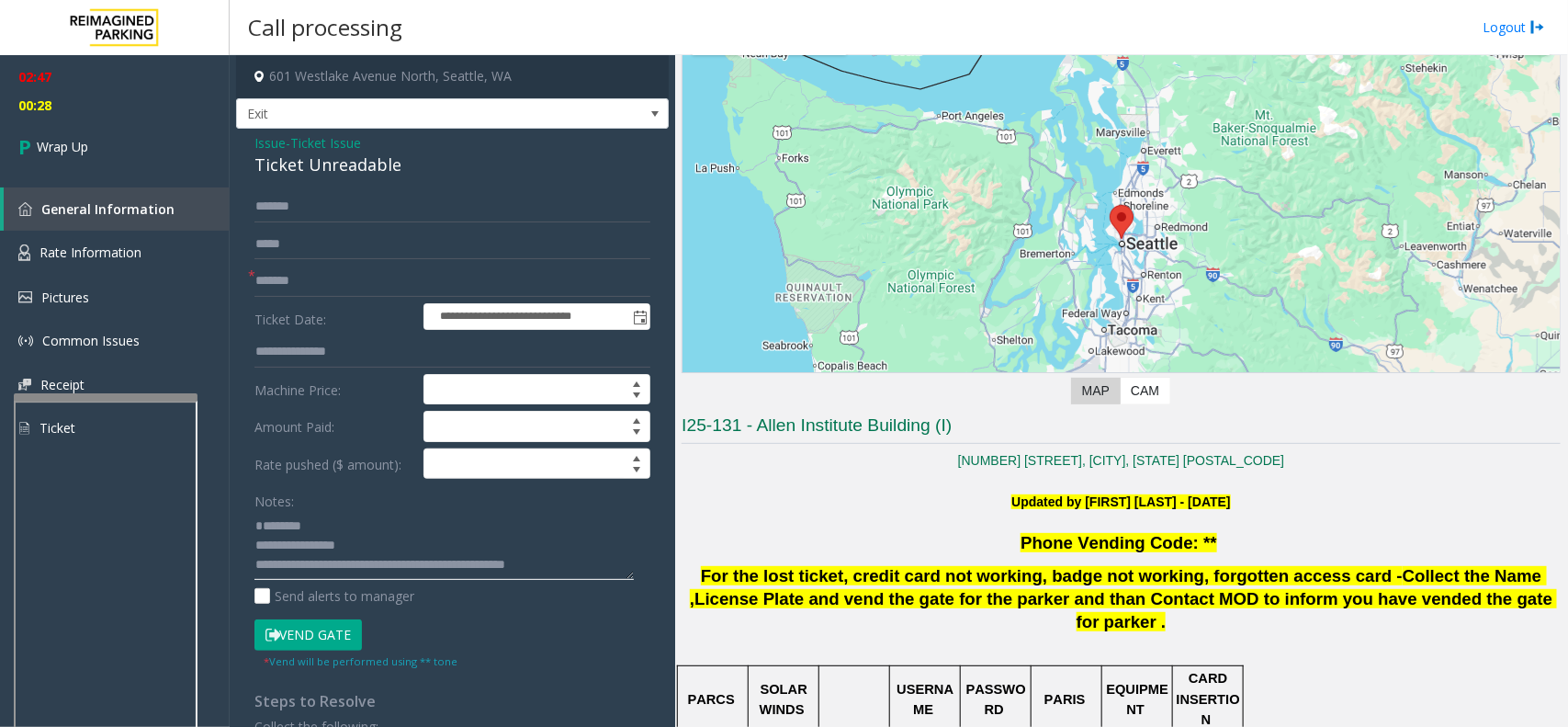 click 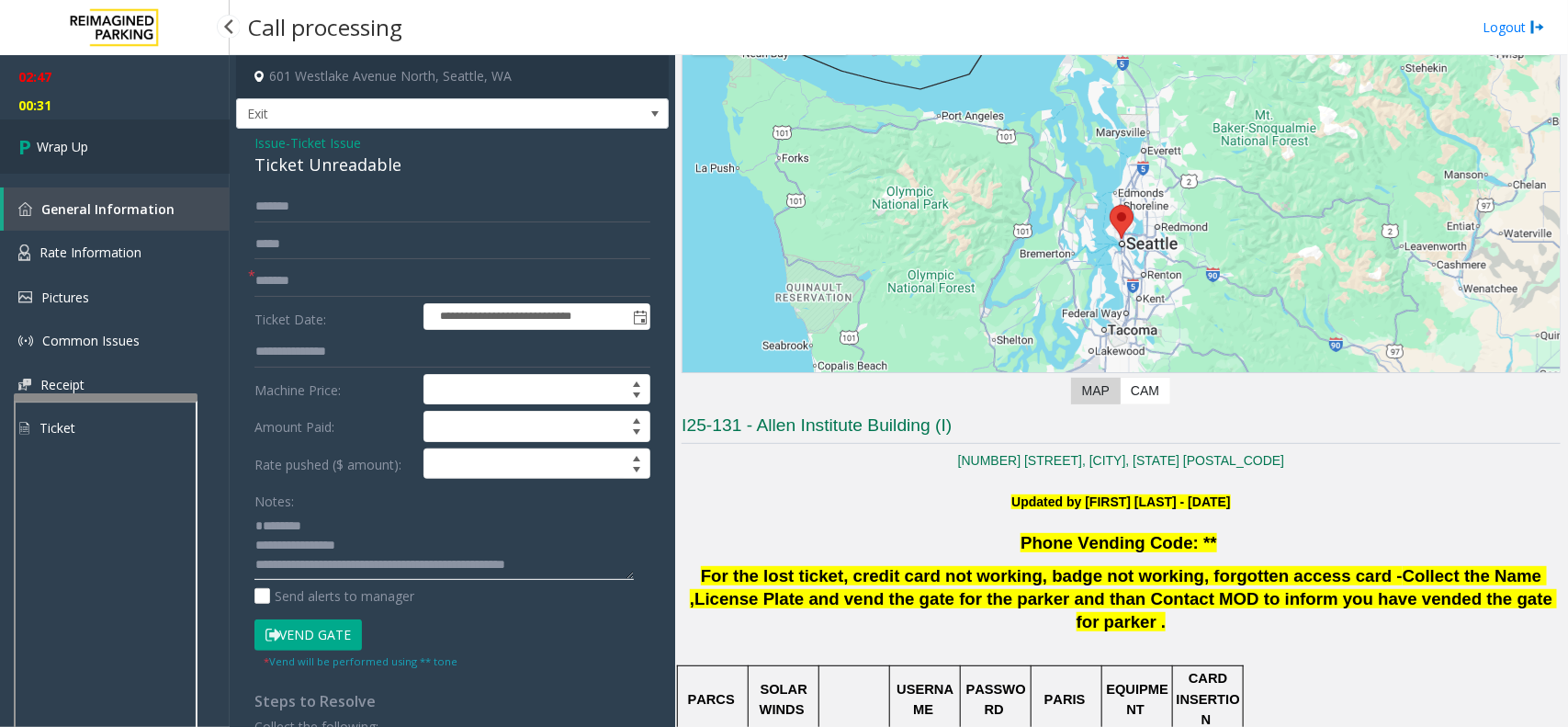type on "**********" 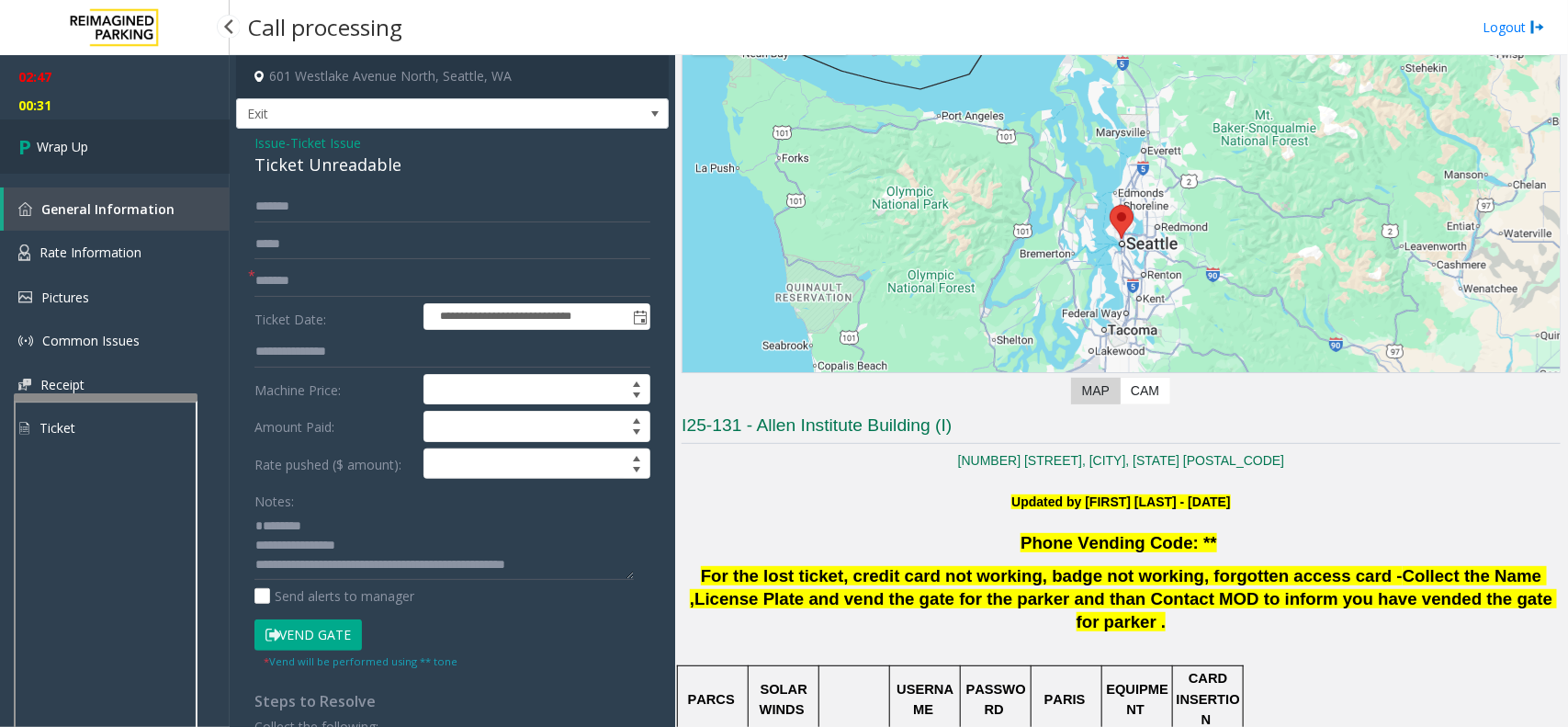 click on "Wrap Up" at bounding box center [115, 146] 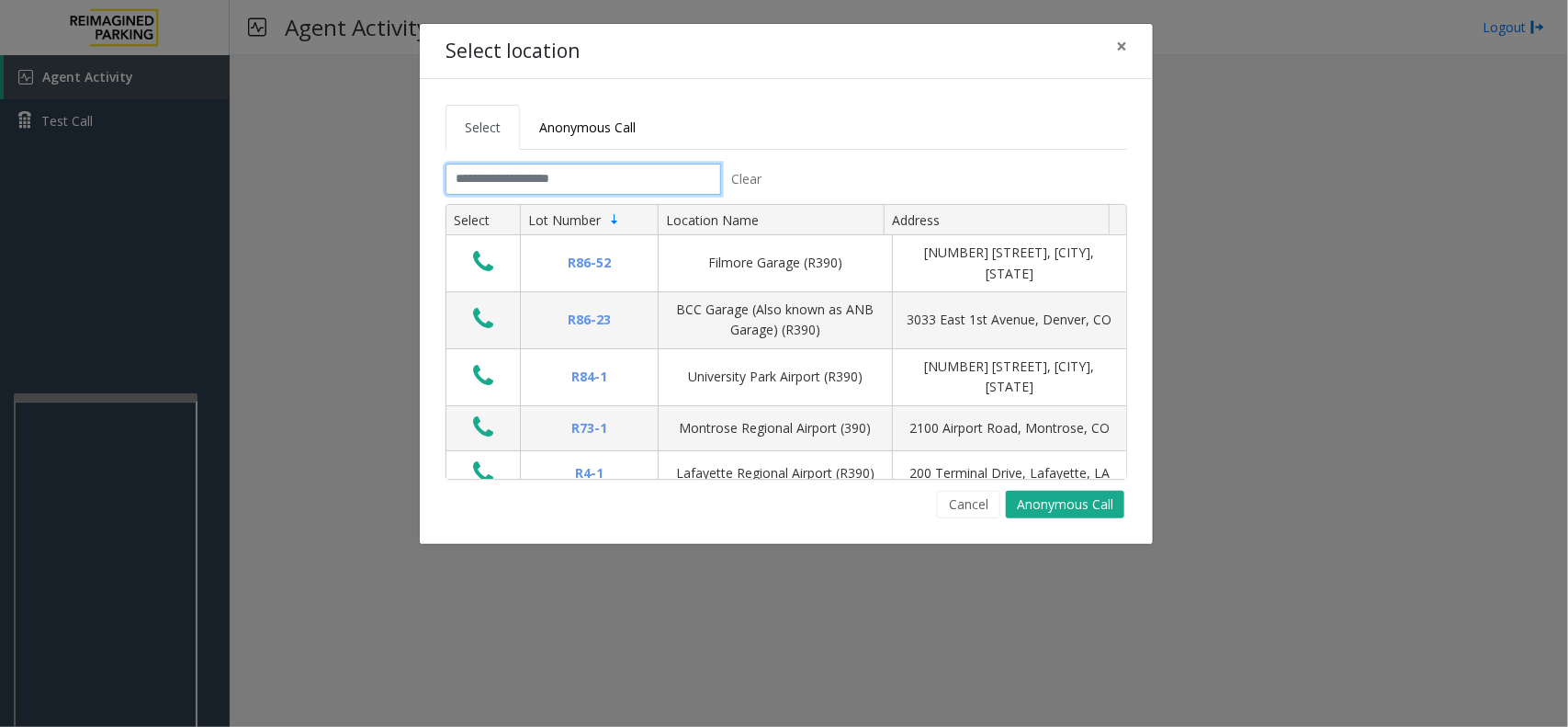 click 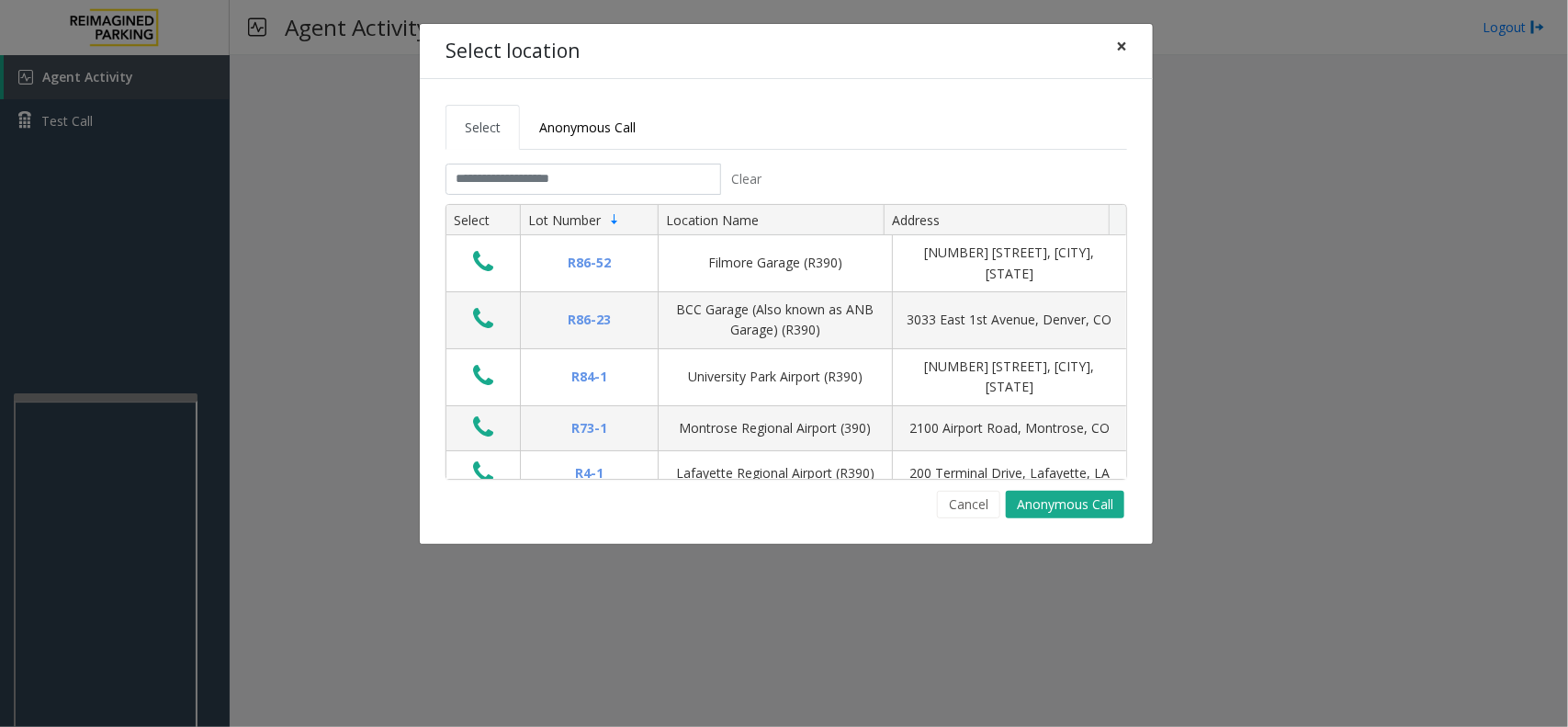 click on "×" 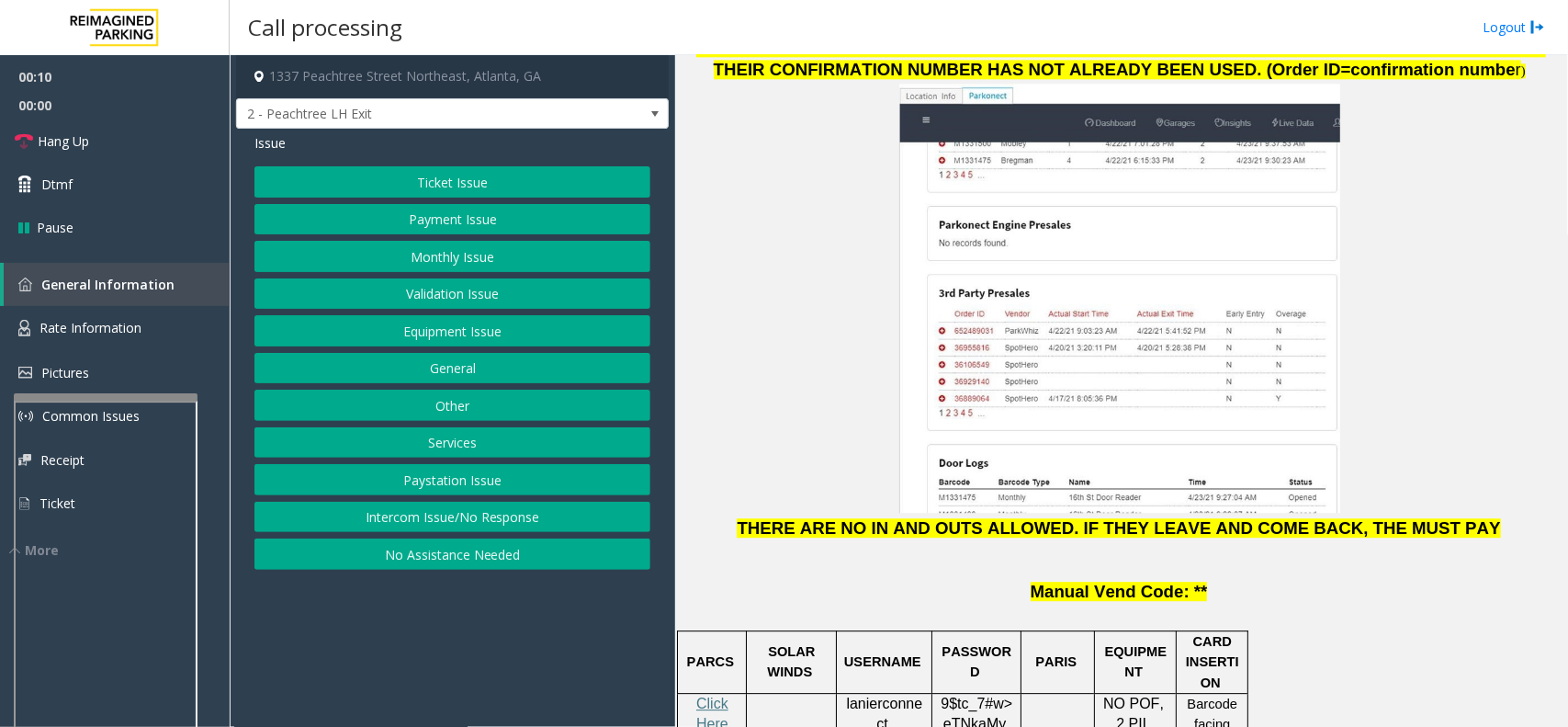 scroll, scrollTop: 2298, scrollLeft: 0, axis: vertical 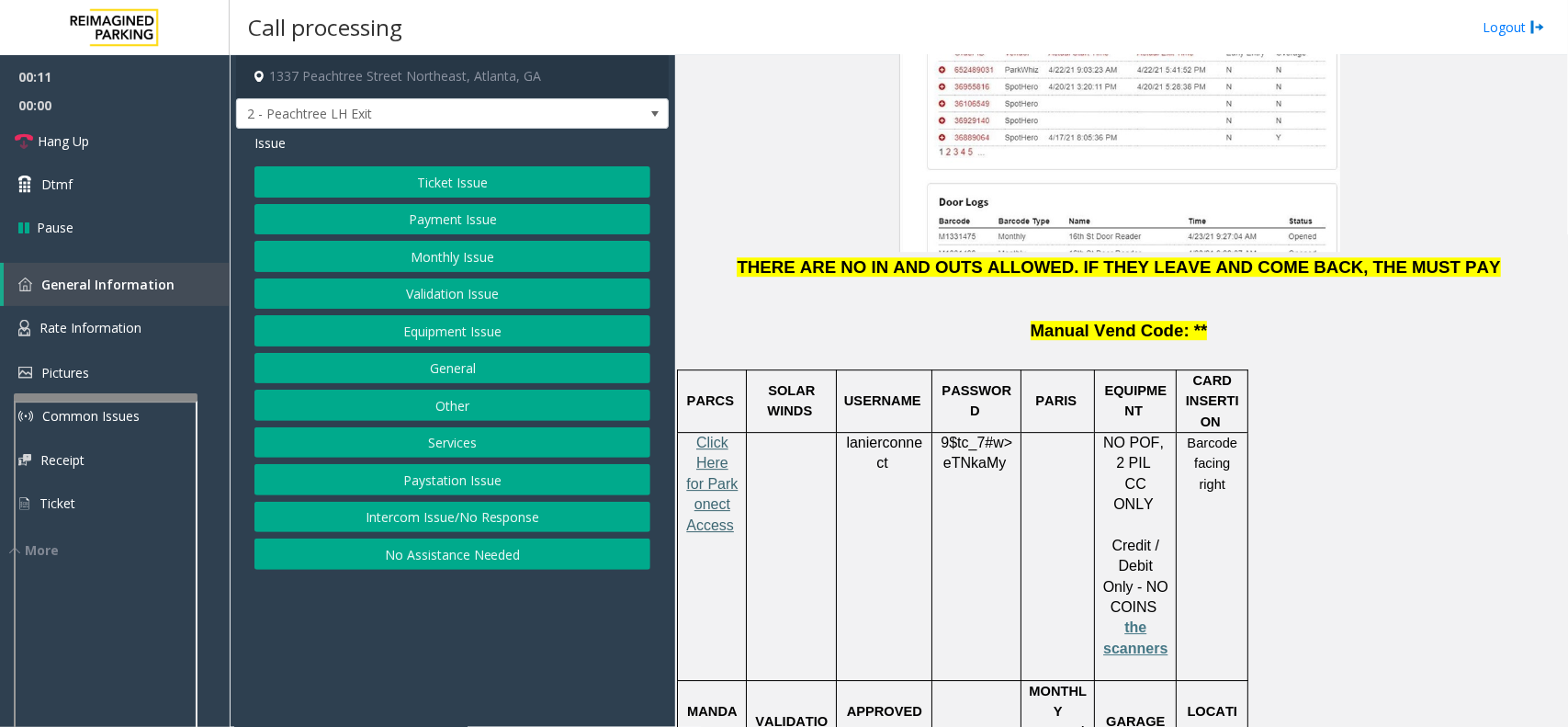 click on "Click Here for Parkonect Access" 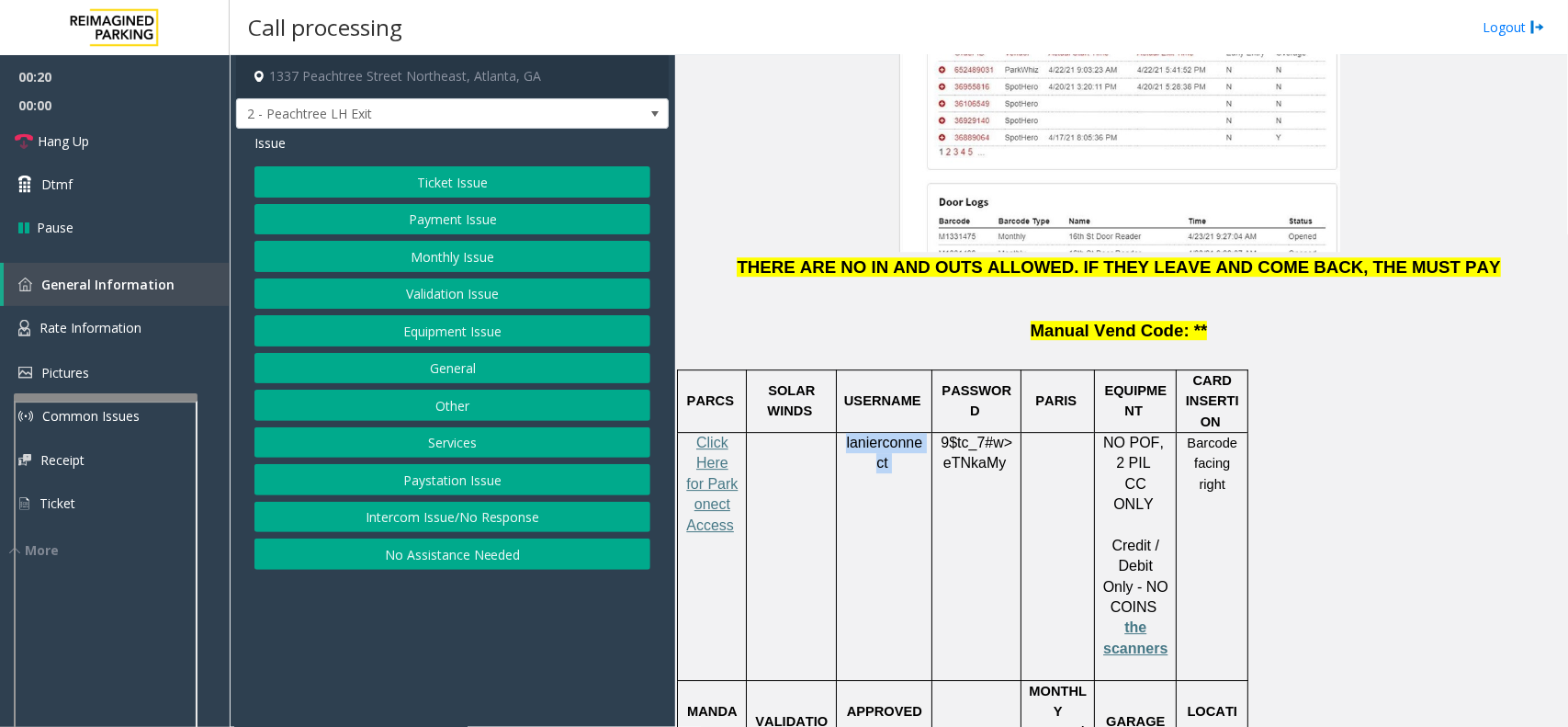 drag, startPoint x: 914, startPoint y: 369, endPoint x: 831, endPoint y: 358, distance: 83.72574 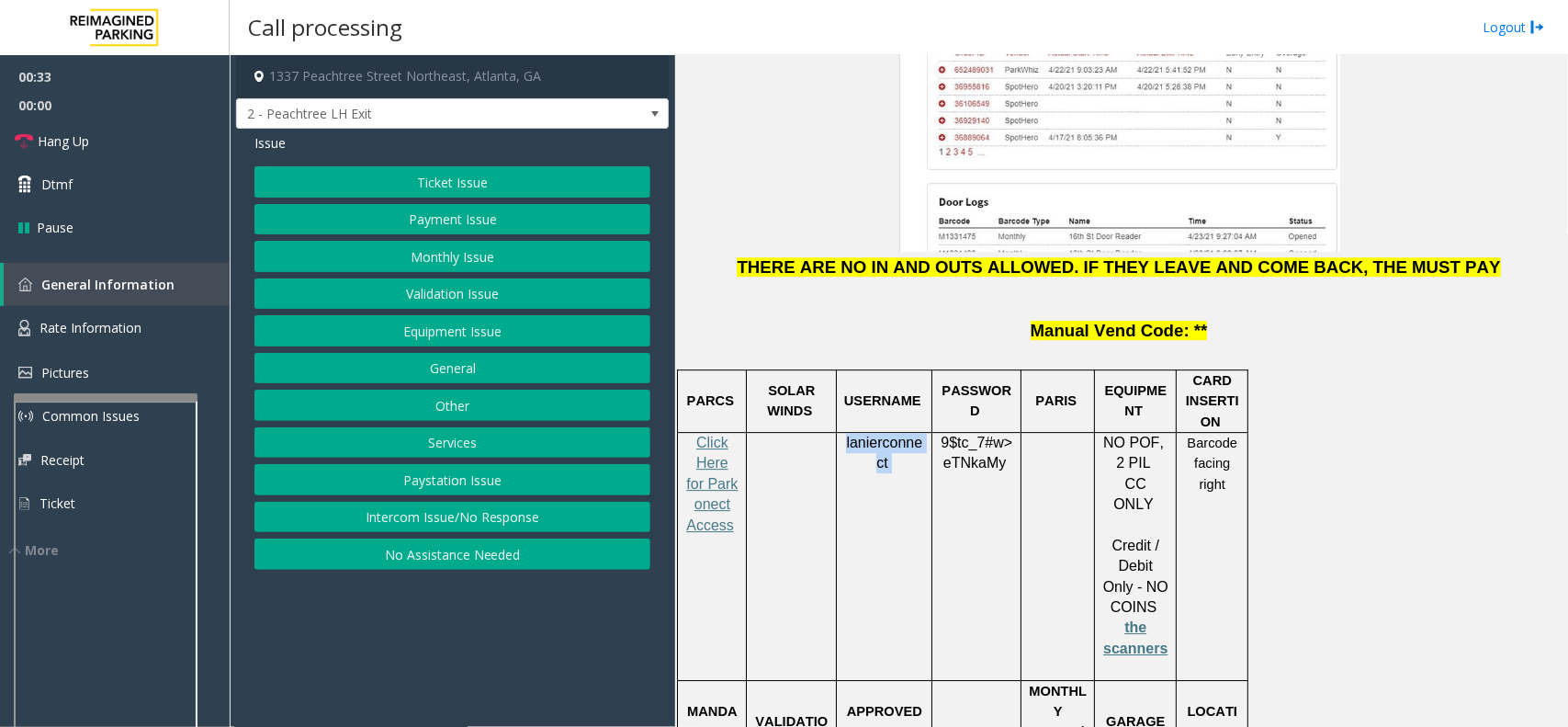 click on "Payment Issue" 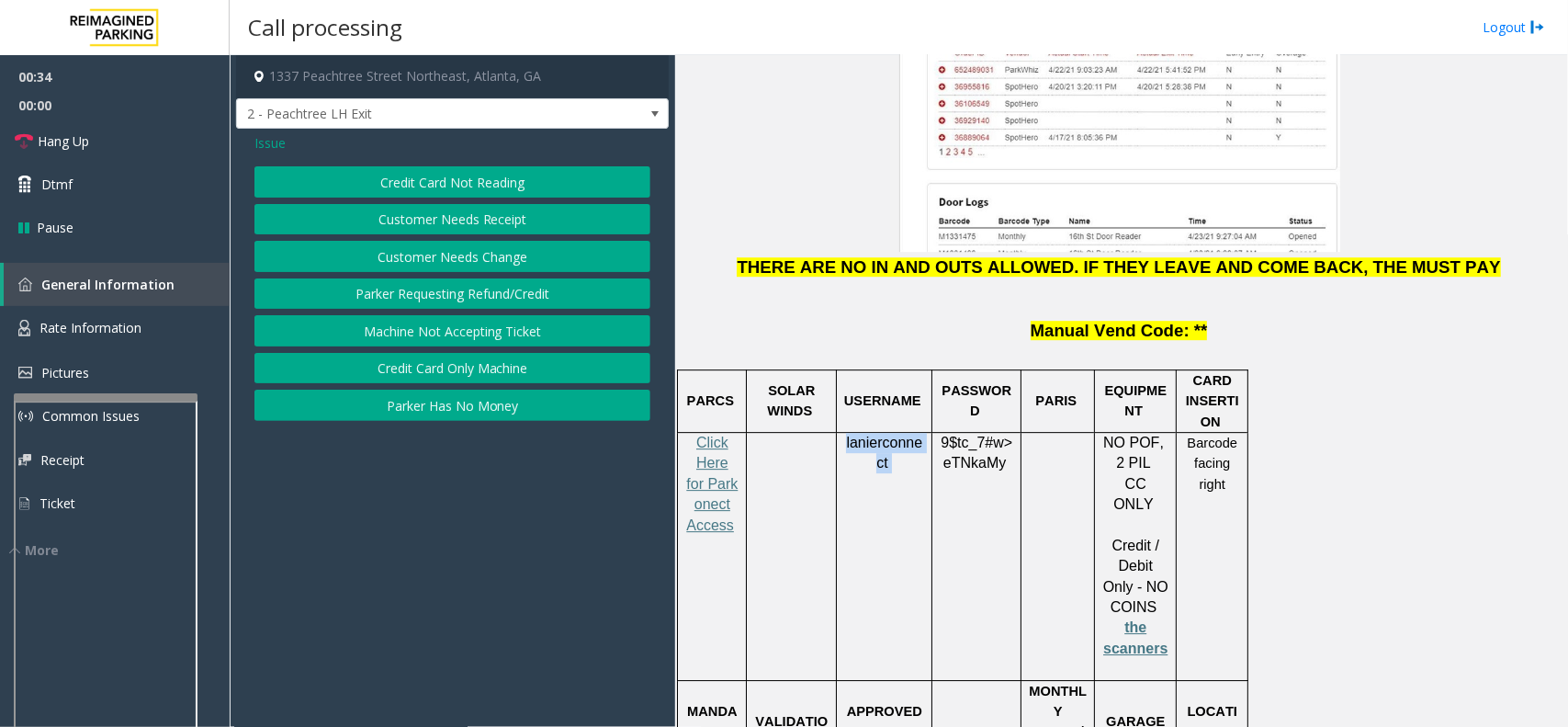 click on "Credit Card Not Reading" 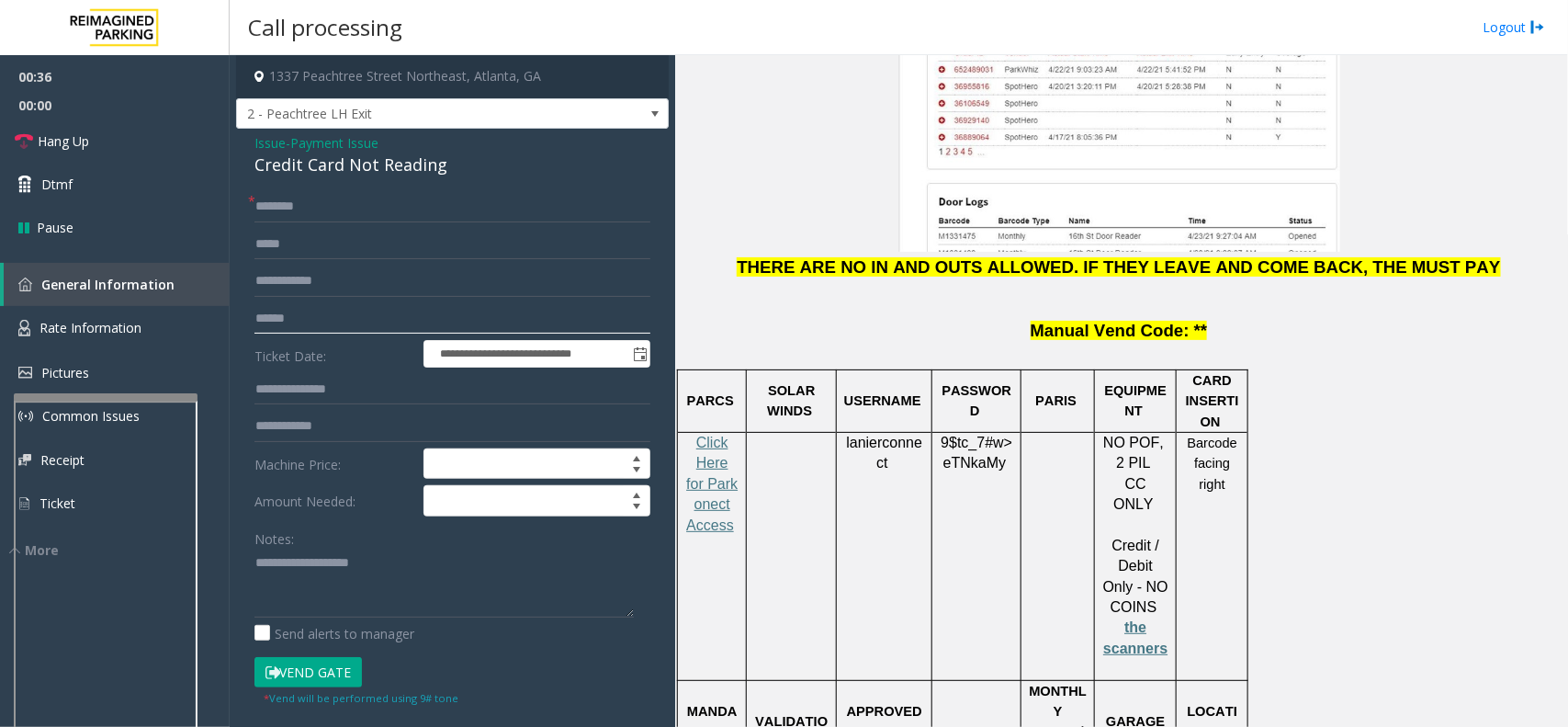 click 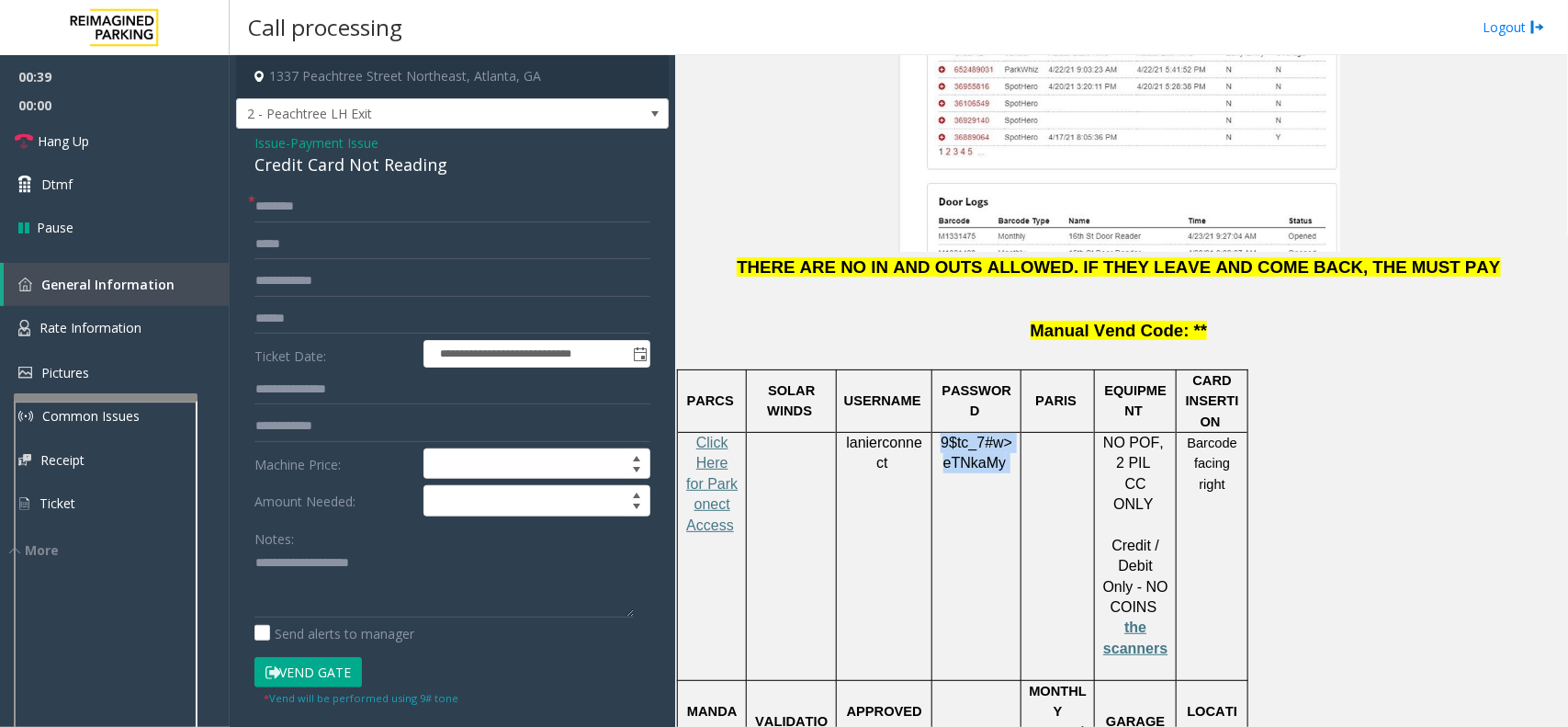 drag, startPoint x: 1010, startPoint y: 370, endPoint x: 937, endPoint y: 351, distance: 75.432089 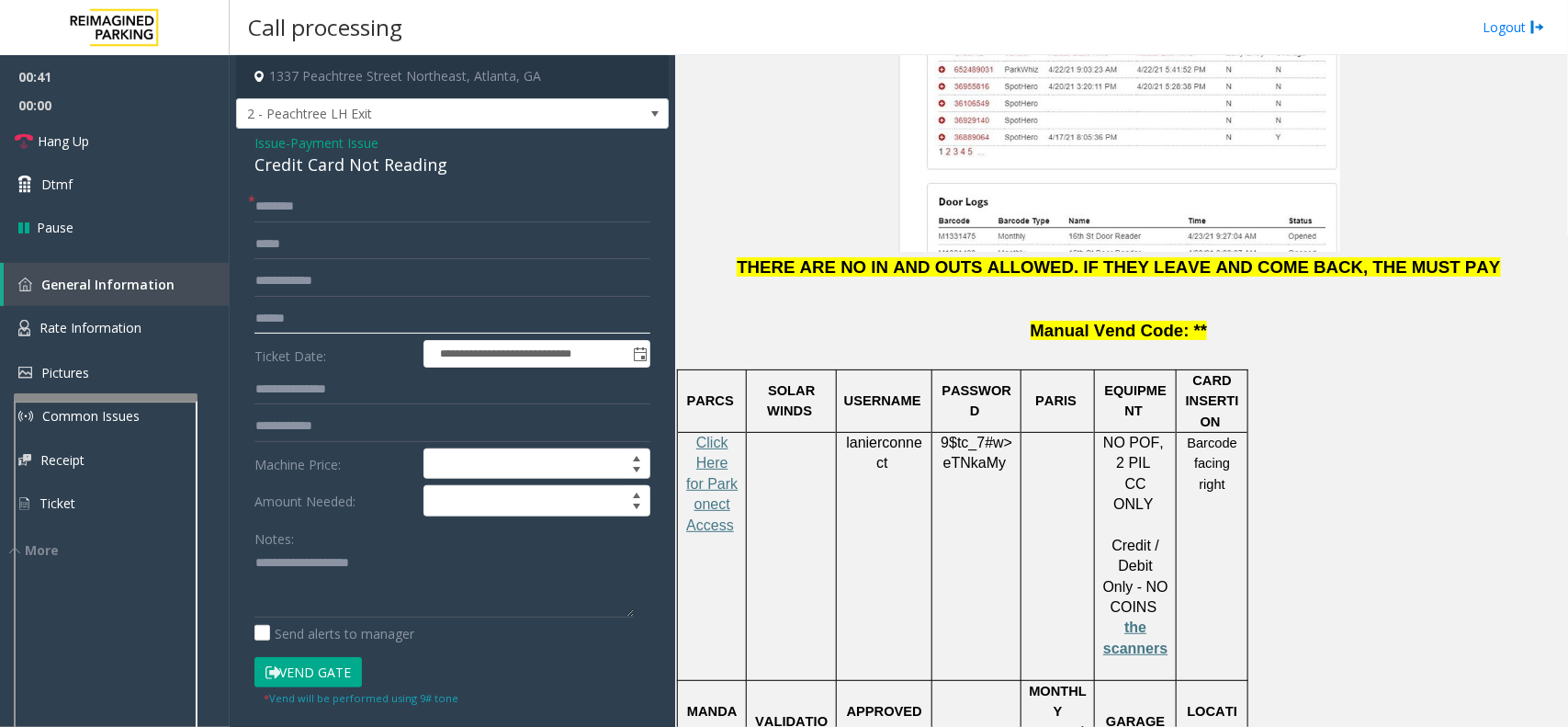 click 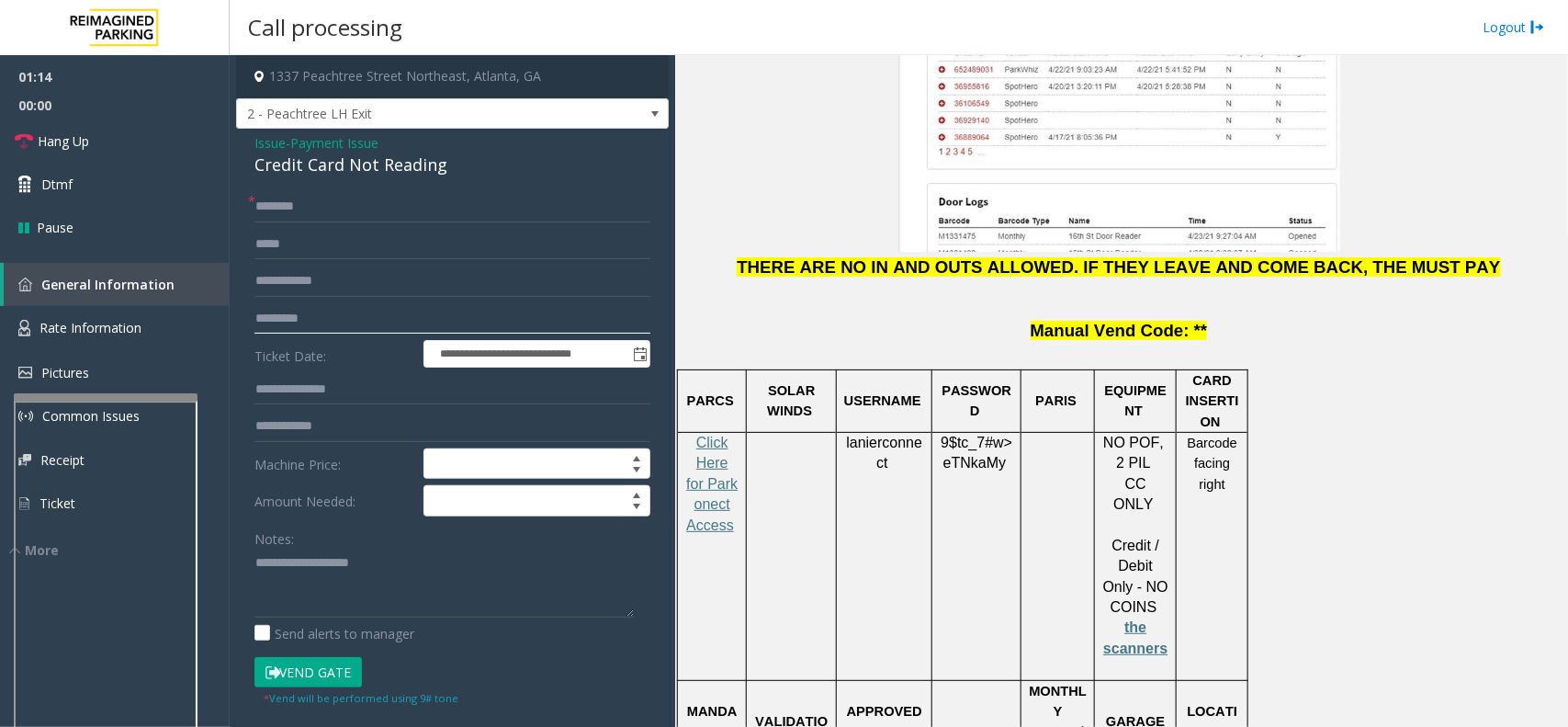 click on "*********" 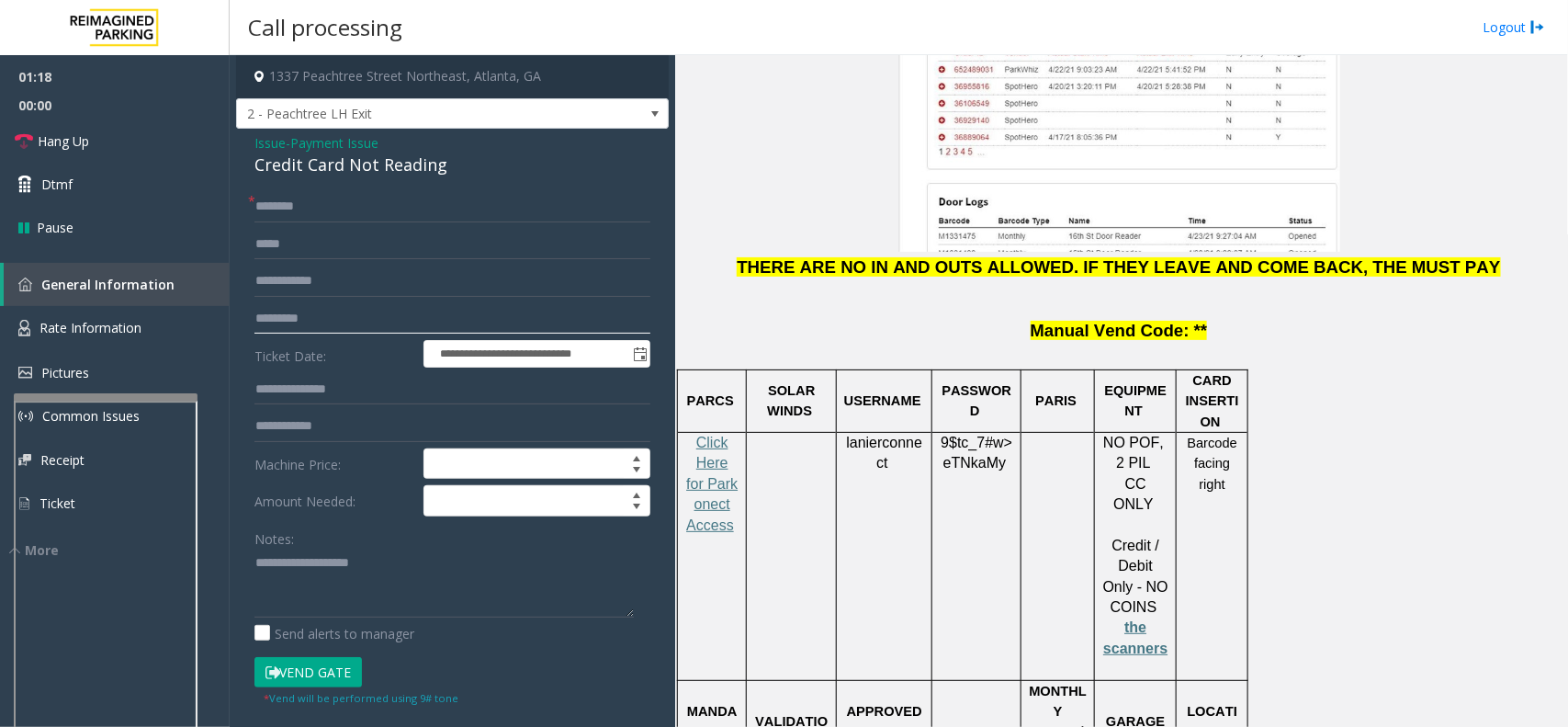 click on "*********" 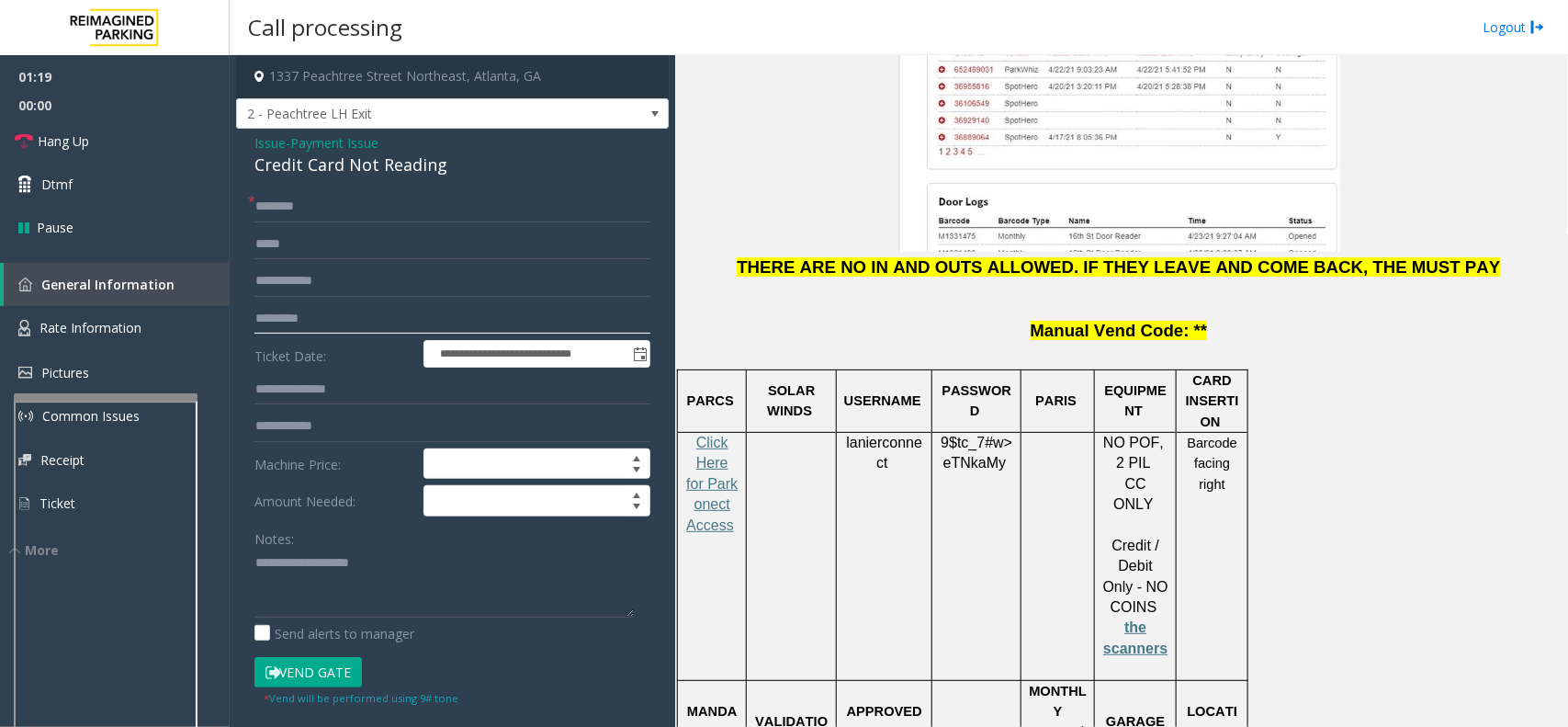 click on "*********" 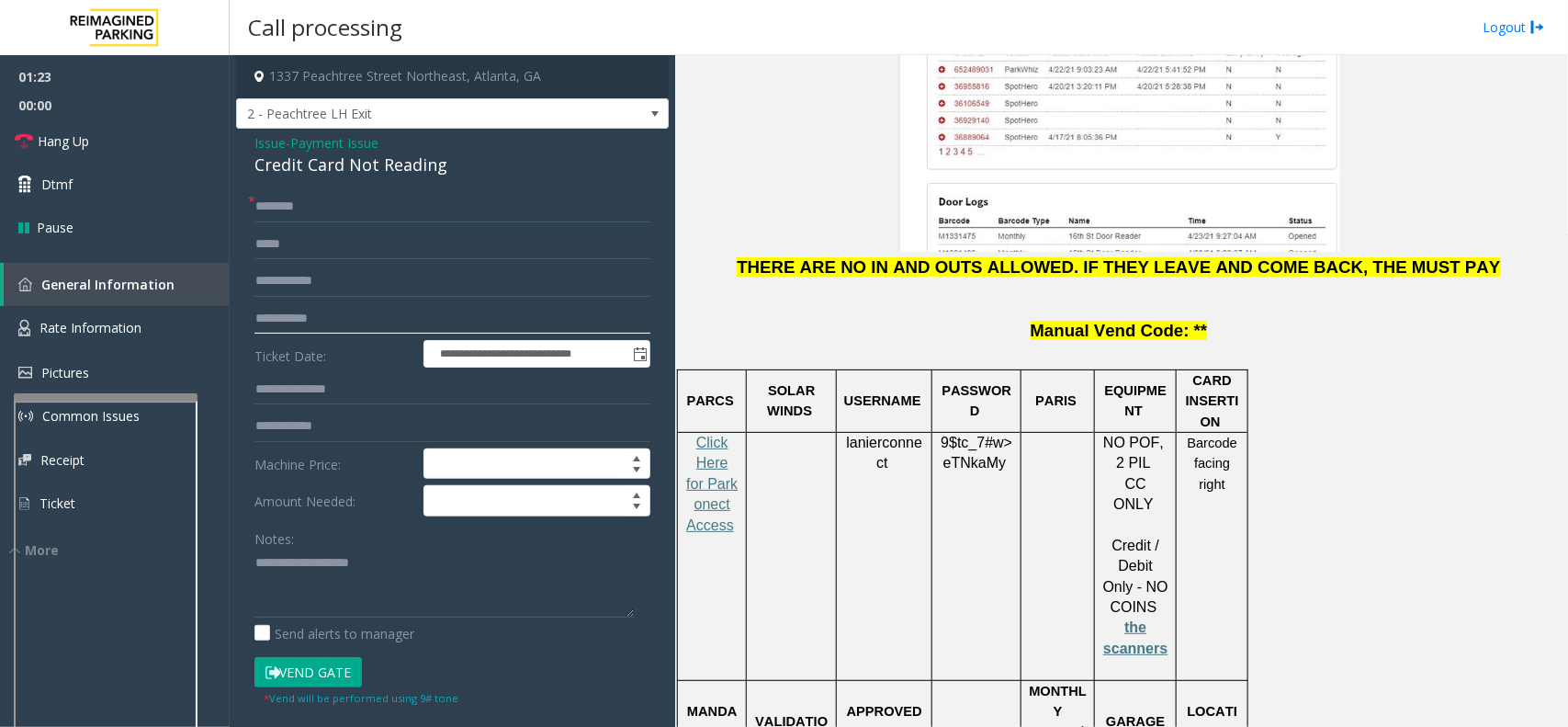 drag, startPoint x: 374, startPoint y: 312, endPoint x: 243, endPoint y: 320, distance: 131.24405 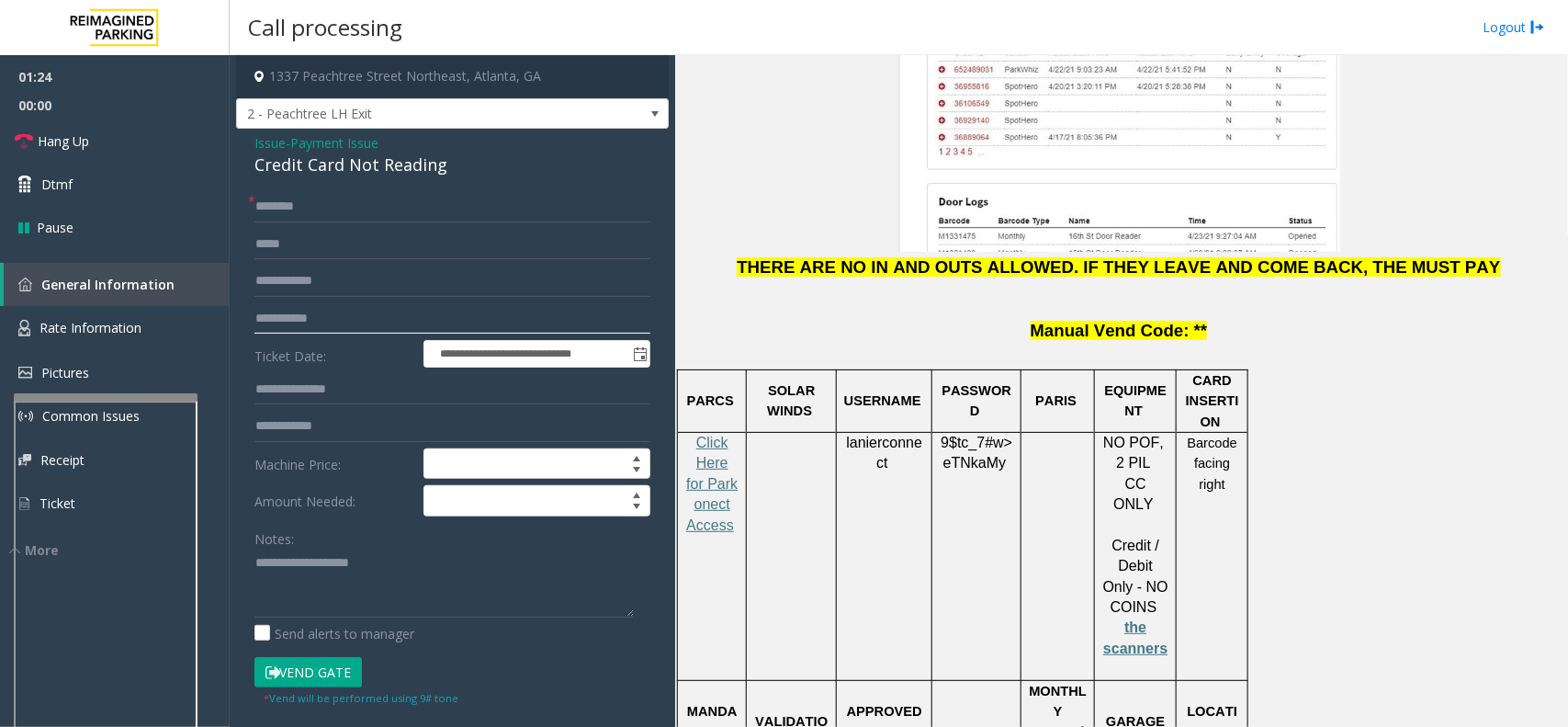 type on "**********" 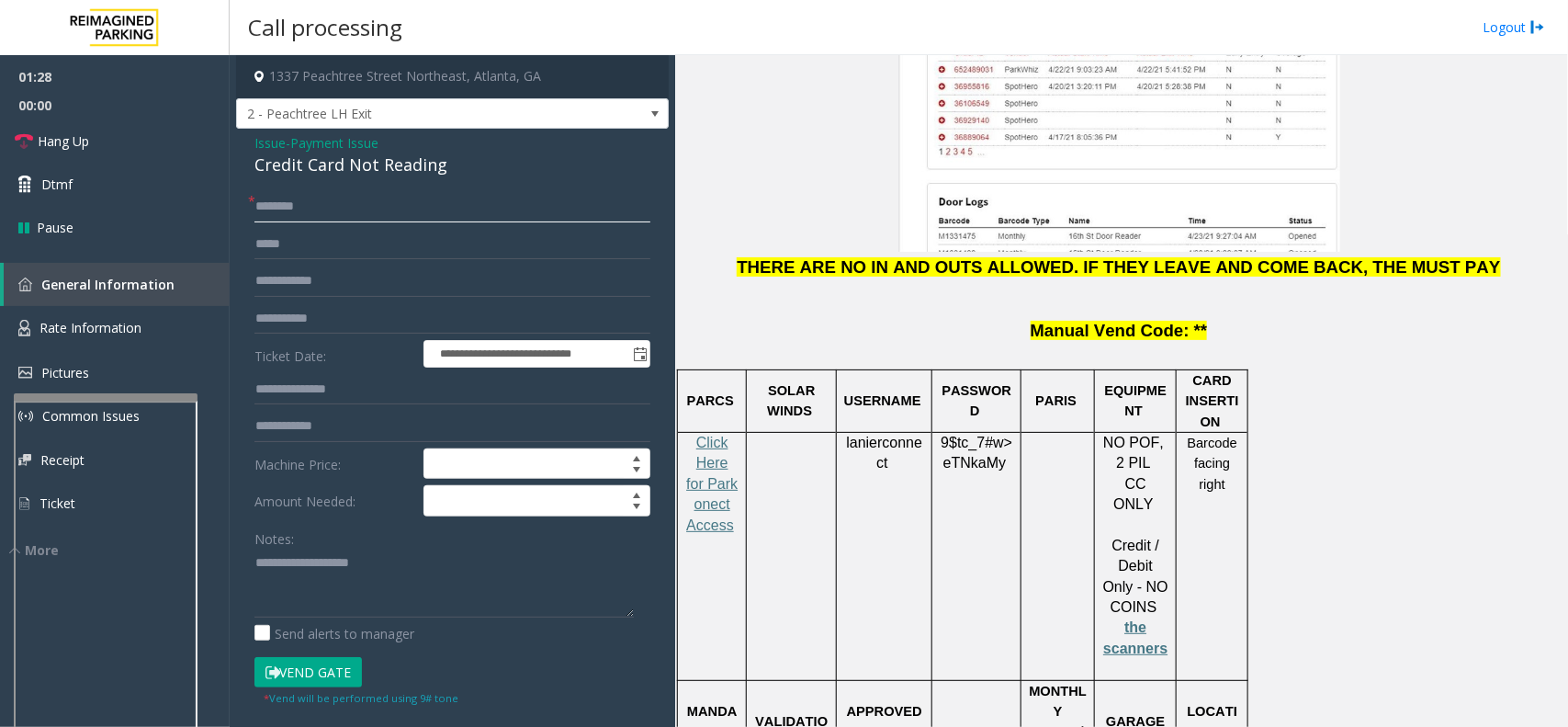 click 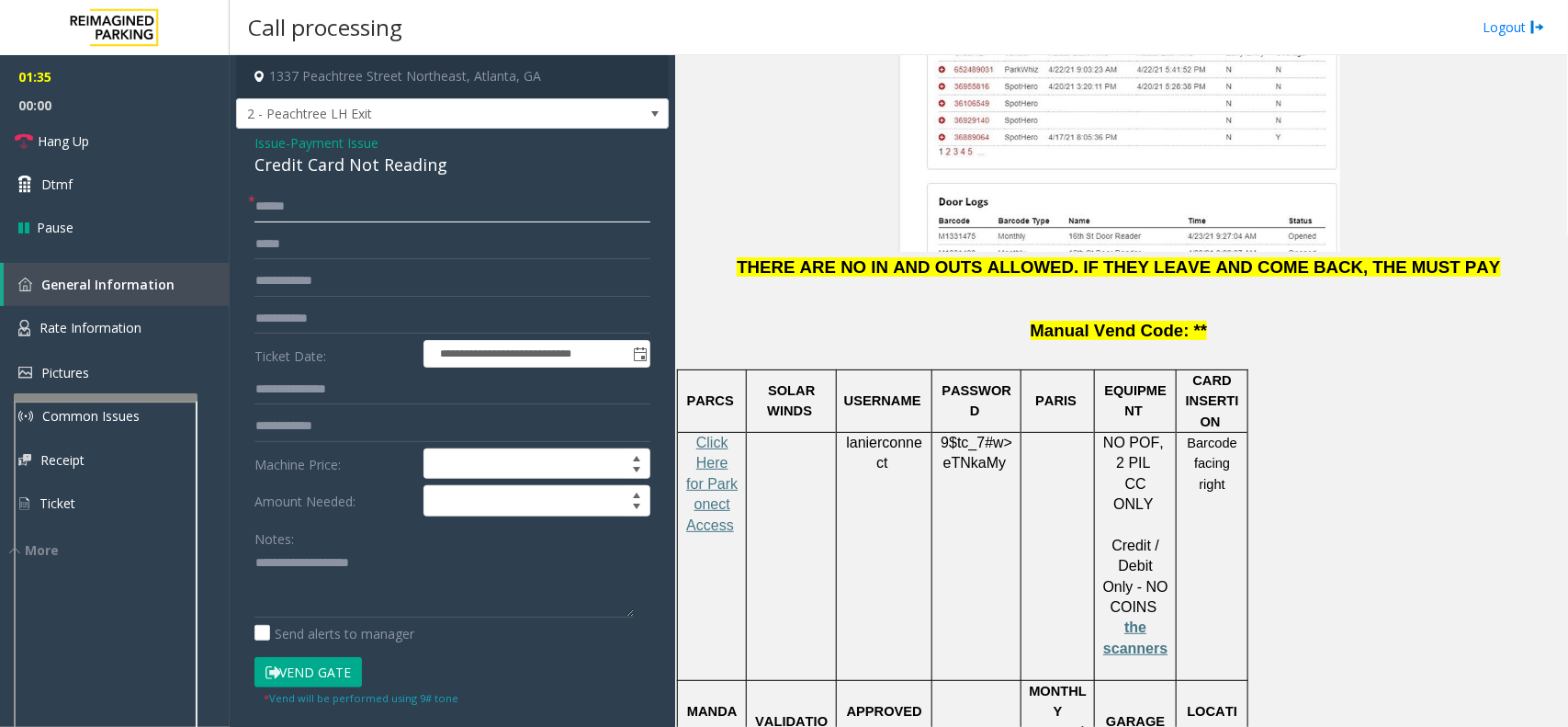 click on "******" 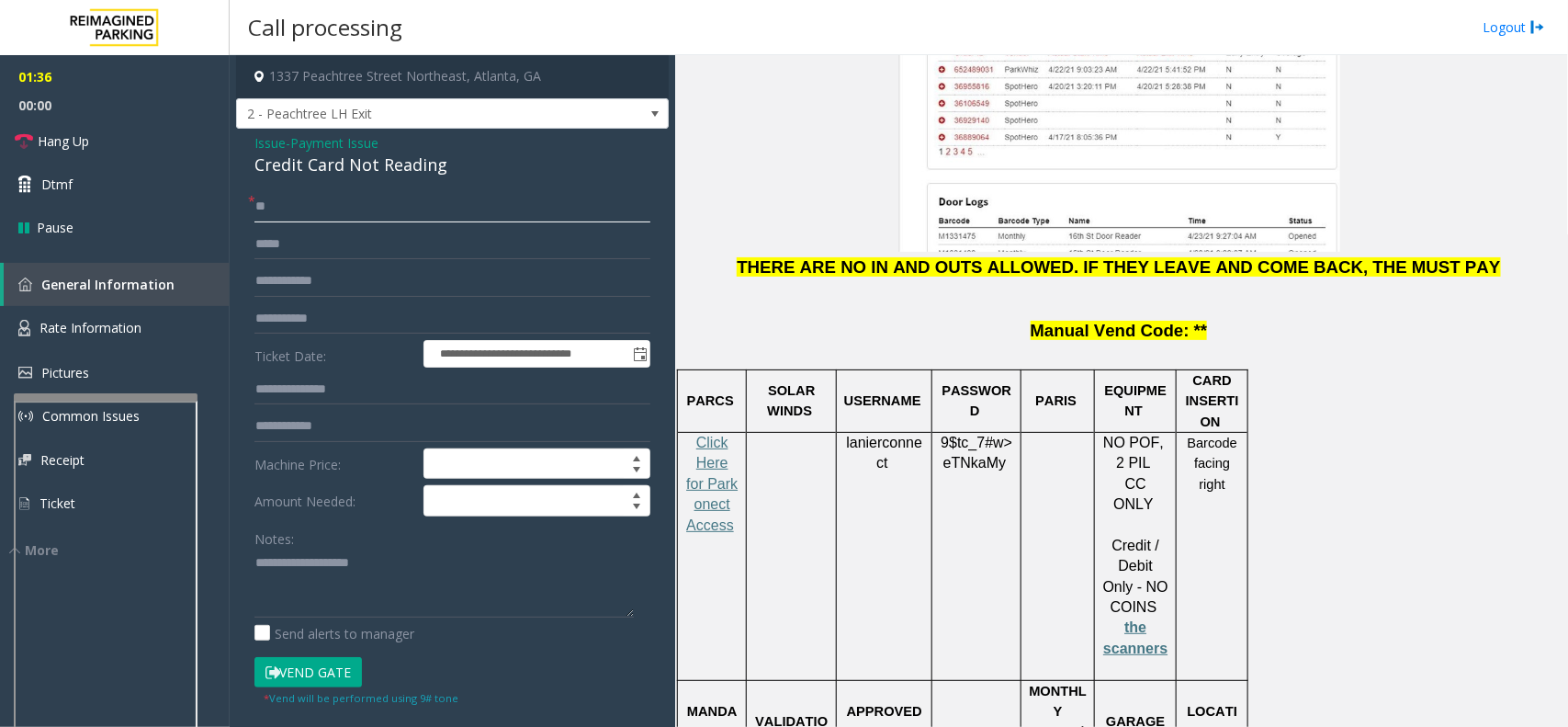 type on "*" 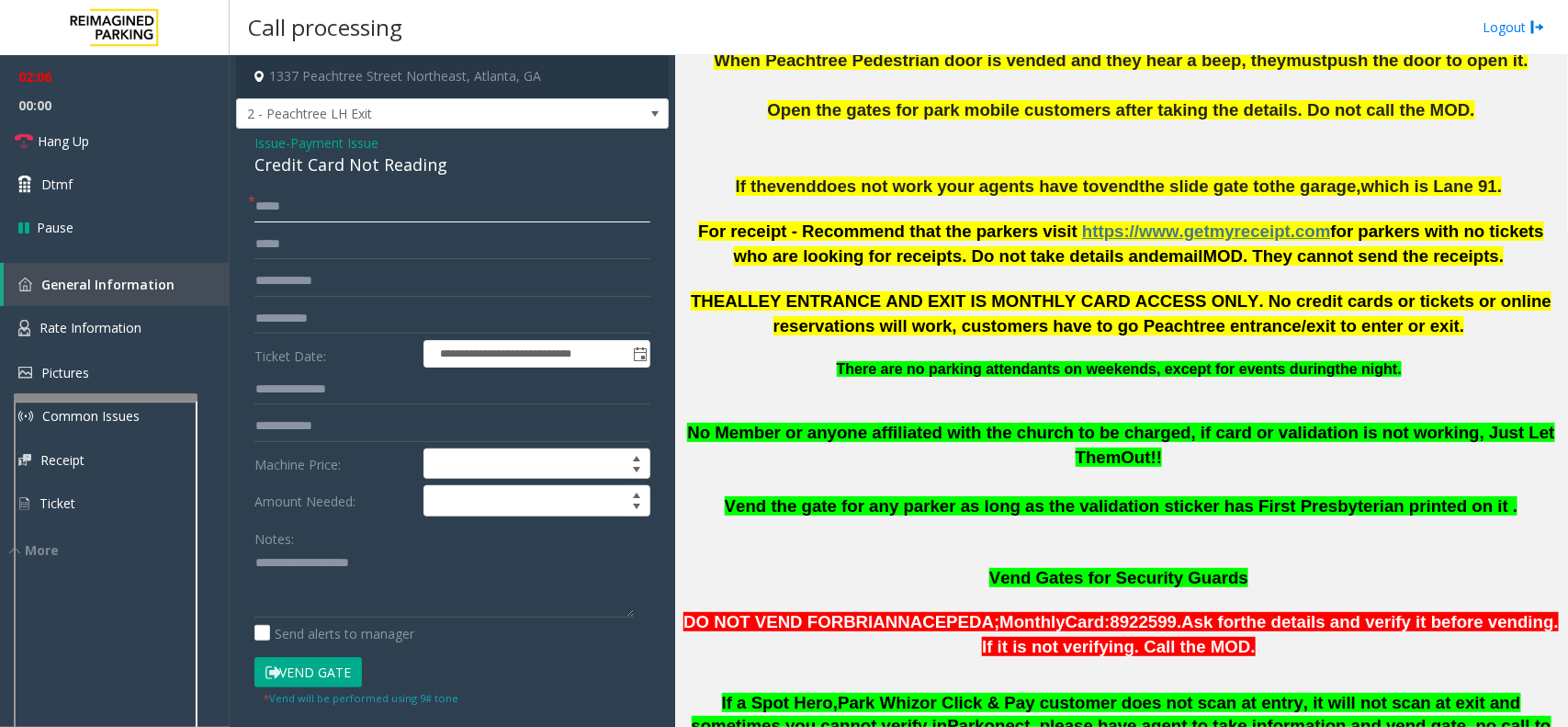 scroll, scrollTop: 804, scrollLeft: 0, axis: vertical 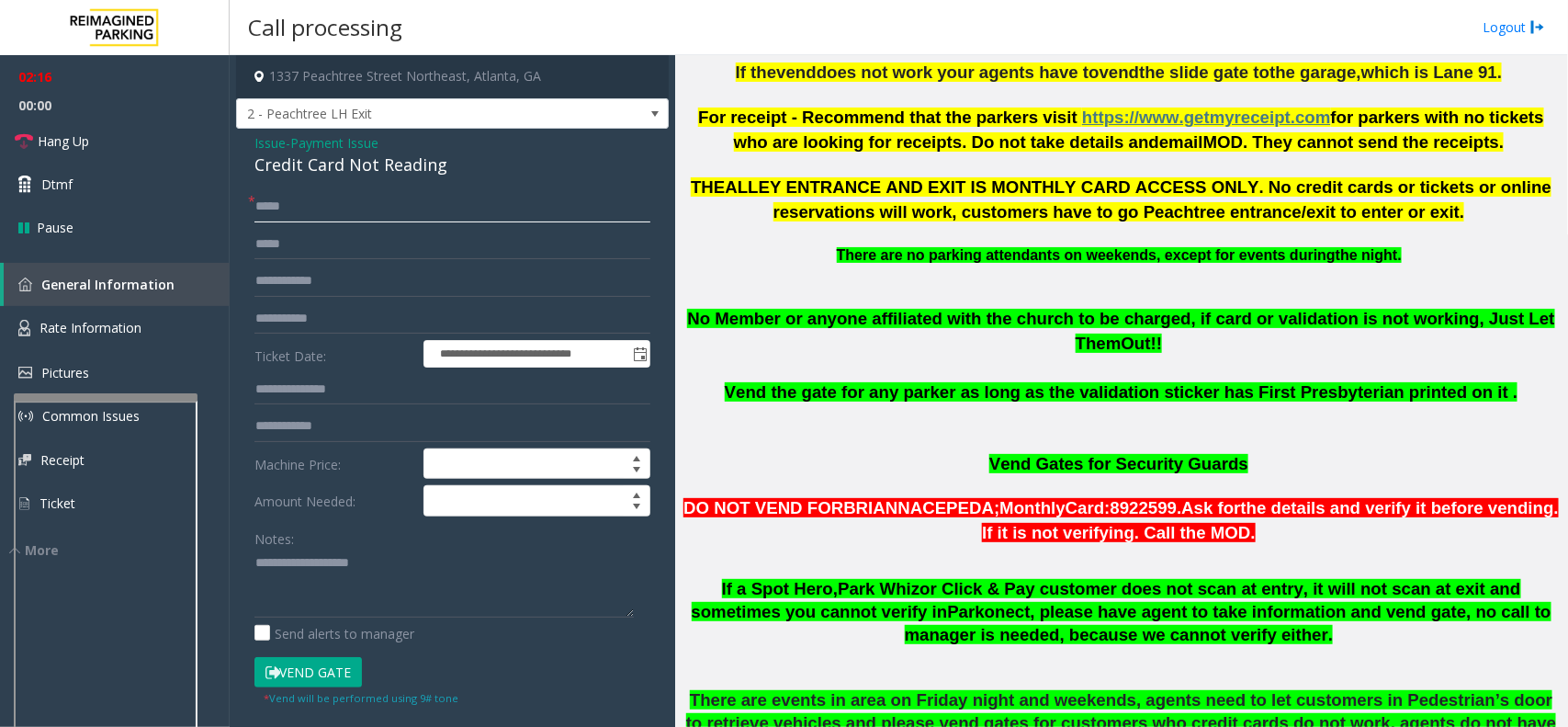 type on "*****" 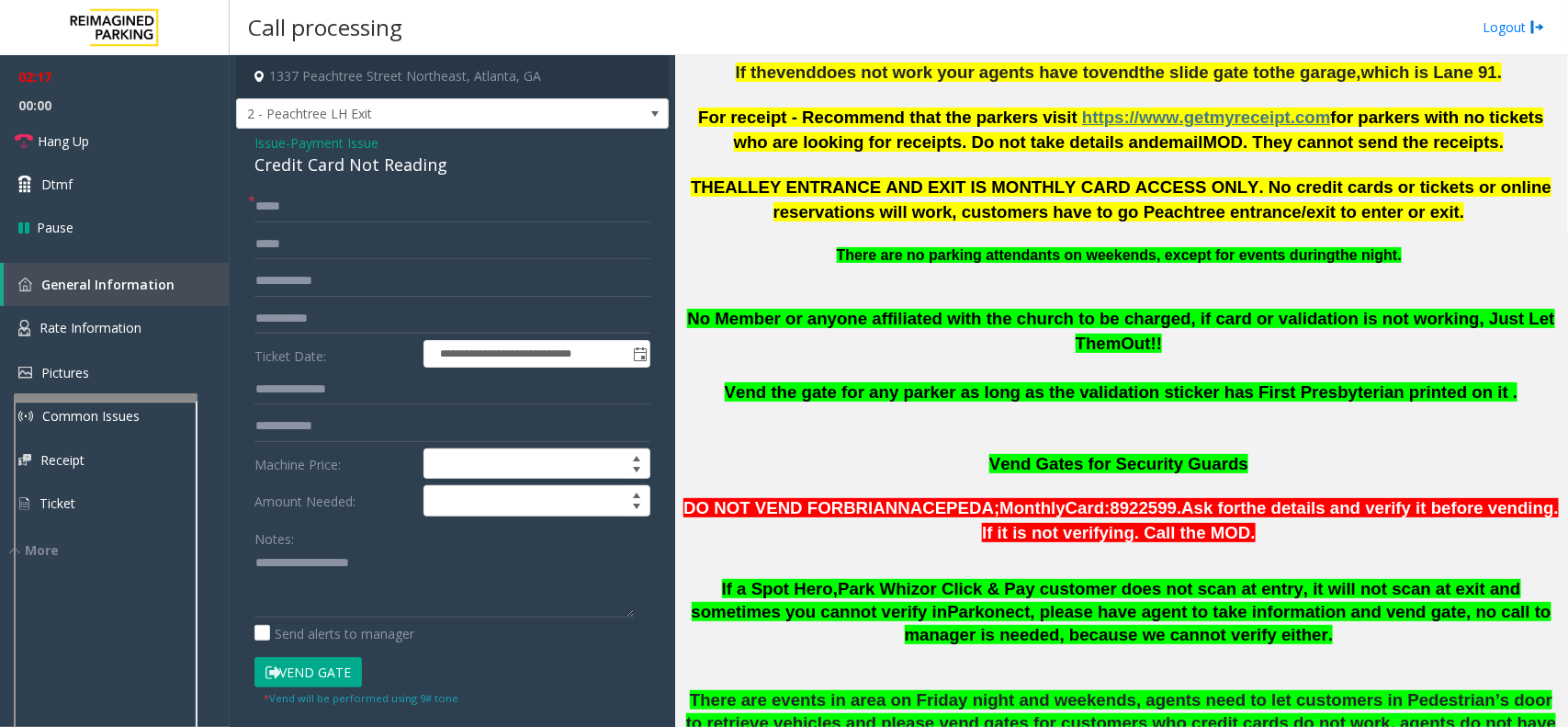 click on "Vend Gate" 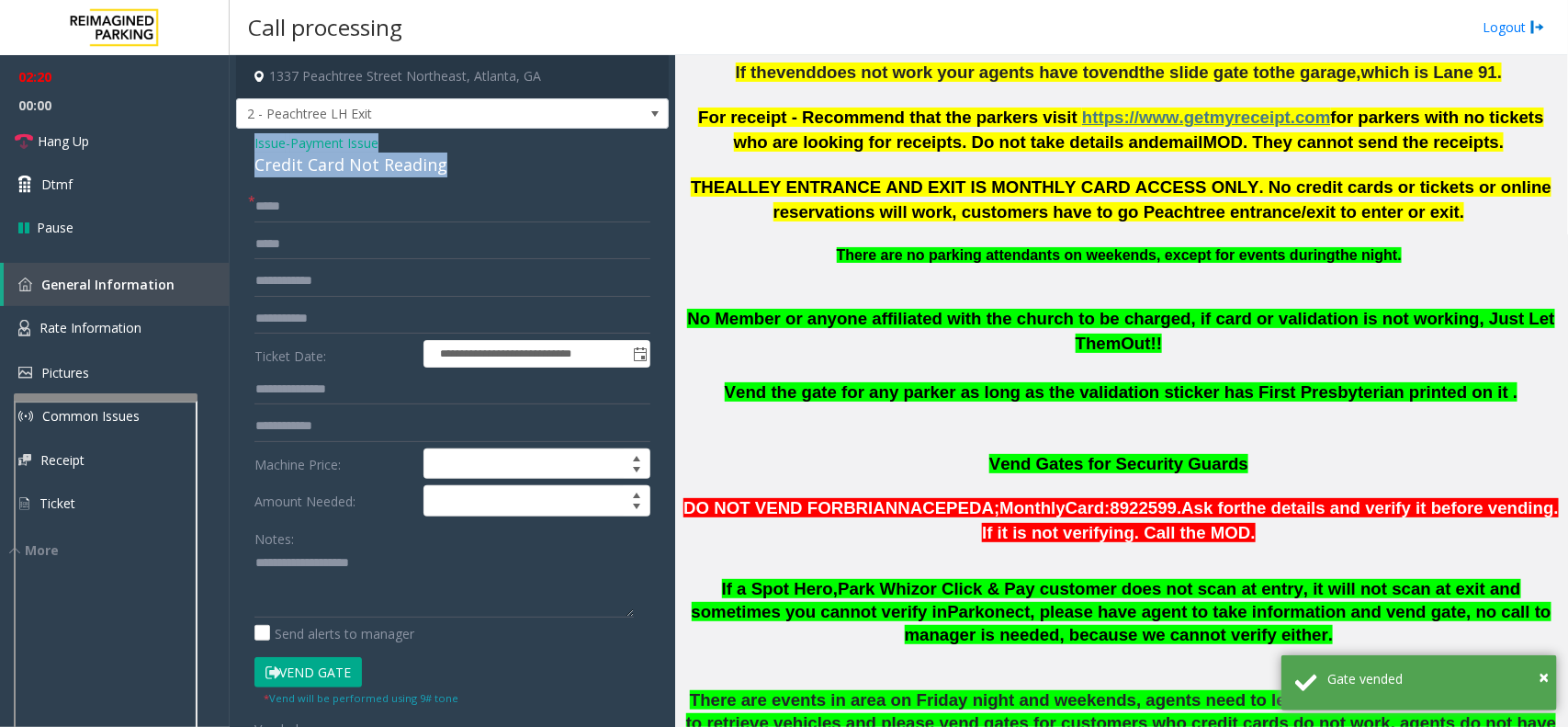 drag, startPoint x: 444, startPoint y: 165, endPoint x: 250, endPoint y: 148, distance: 194.74342 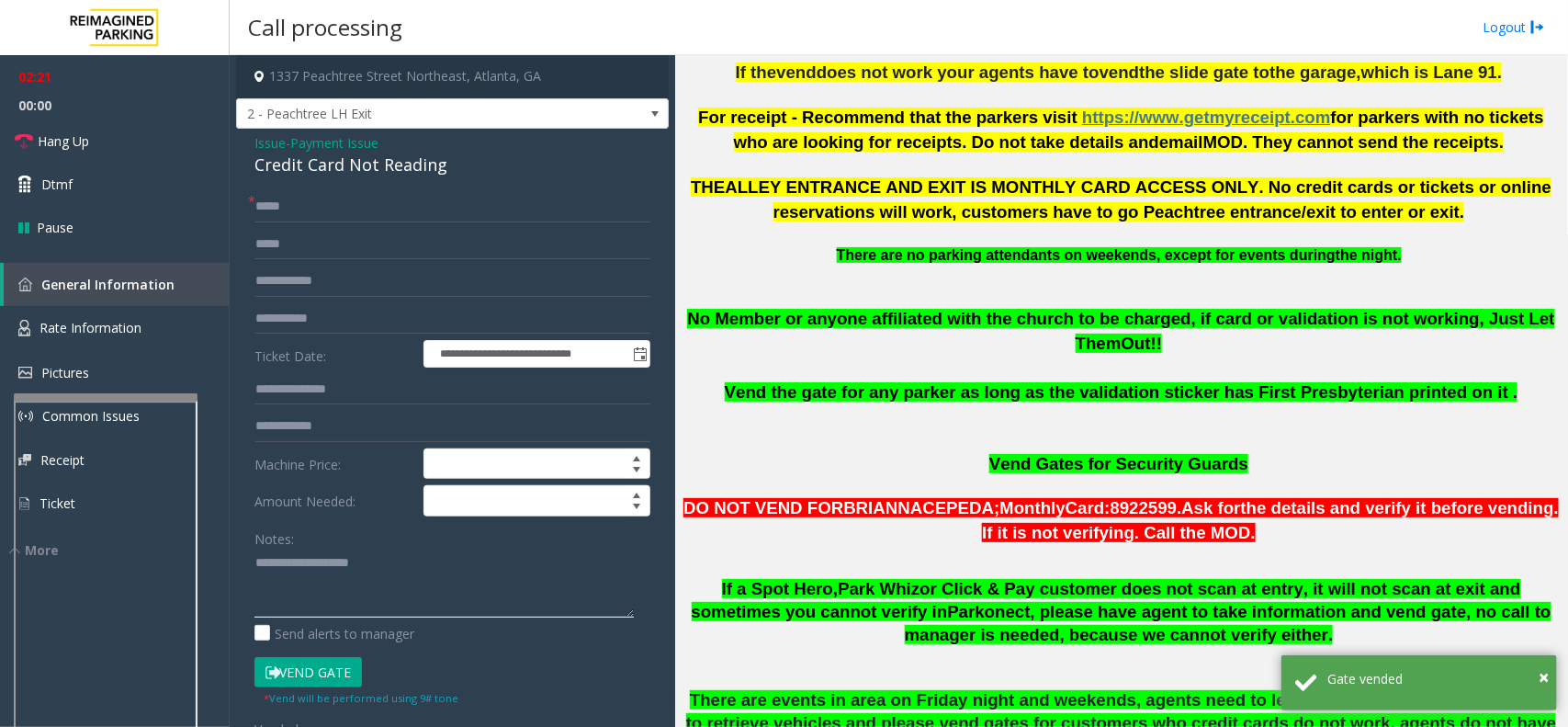 paste on "**********" 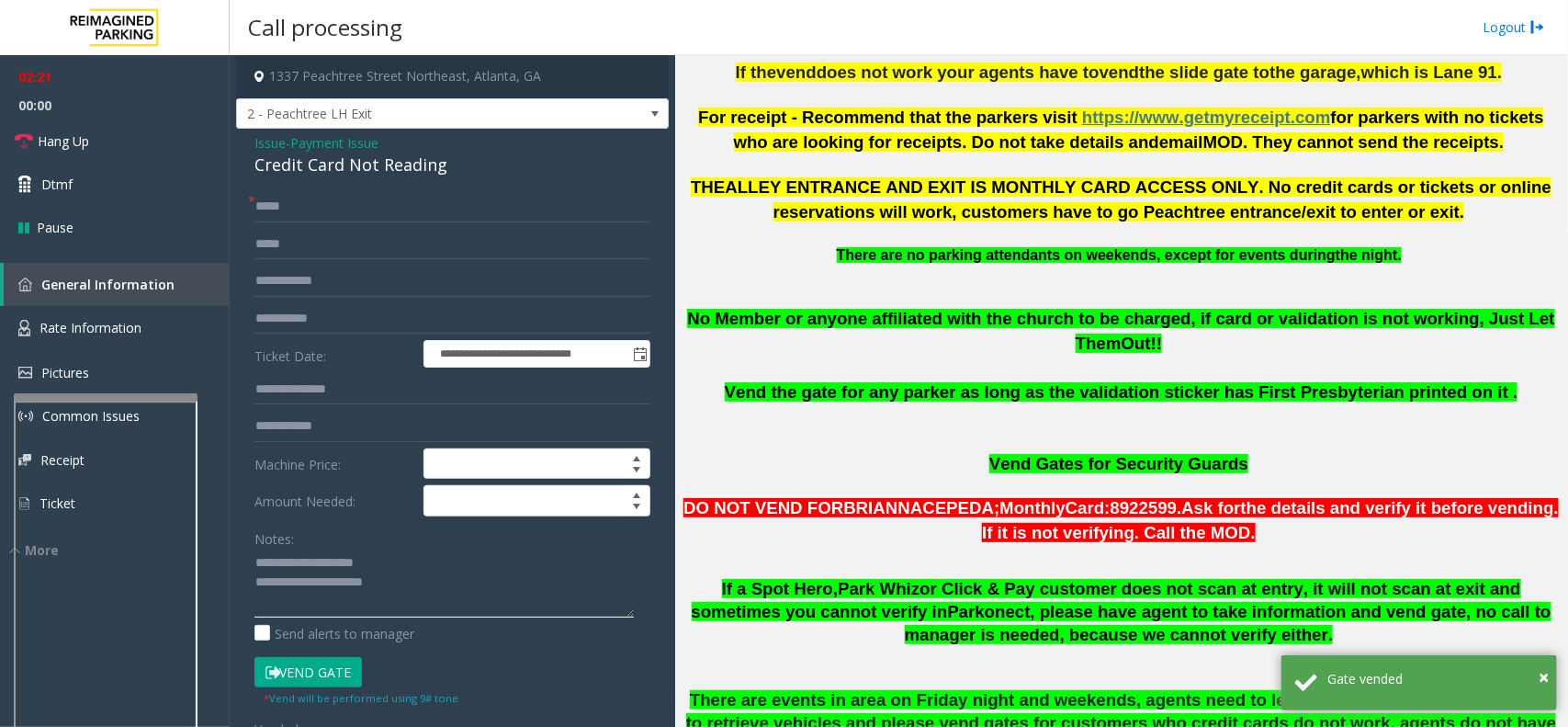 click 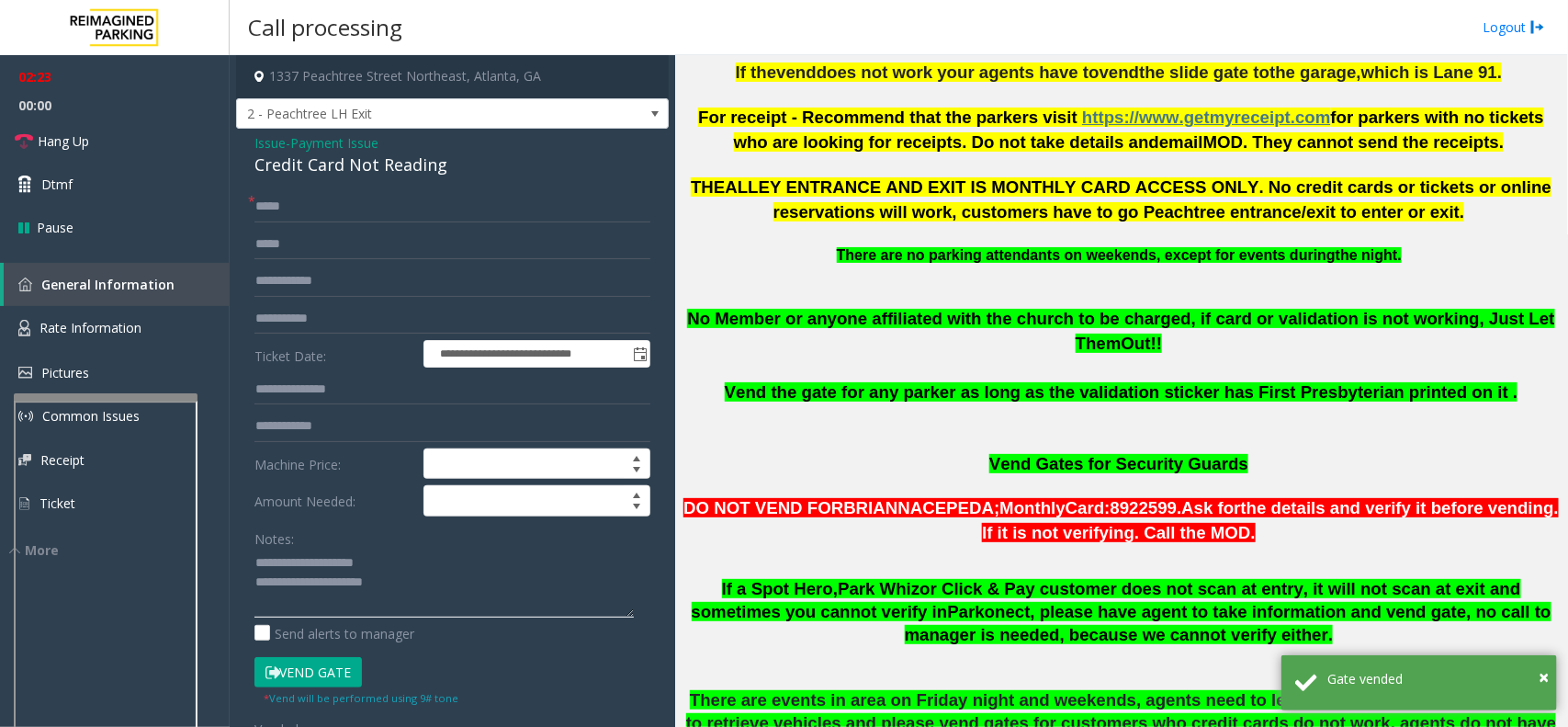 drag, startPoint x: 415, startPoint y: 557, endPoint x: 297, endPoint y: 561, distance: 118.068 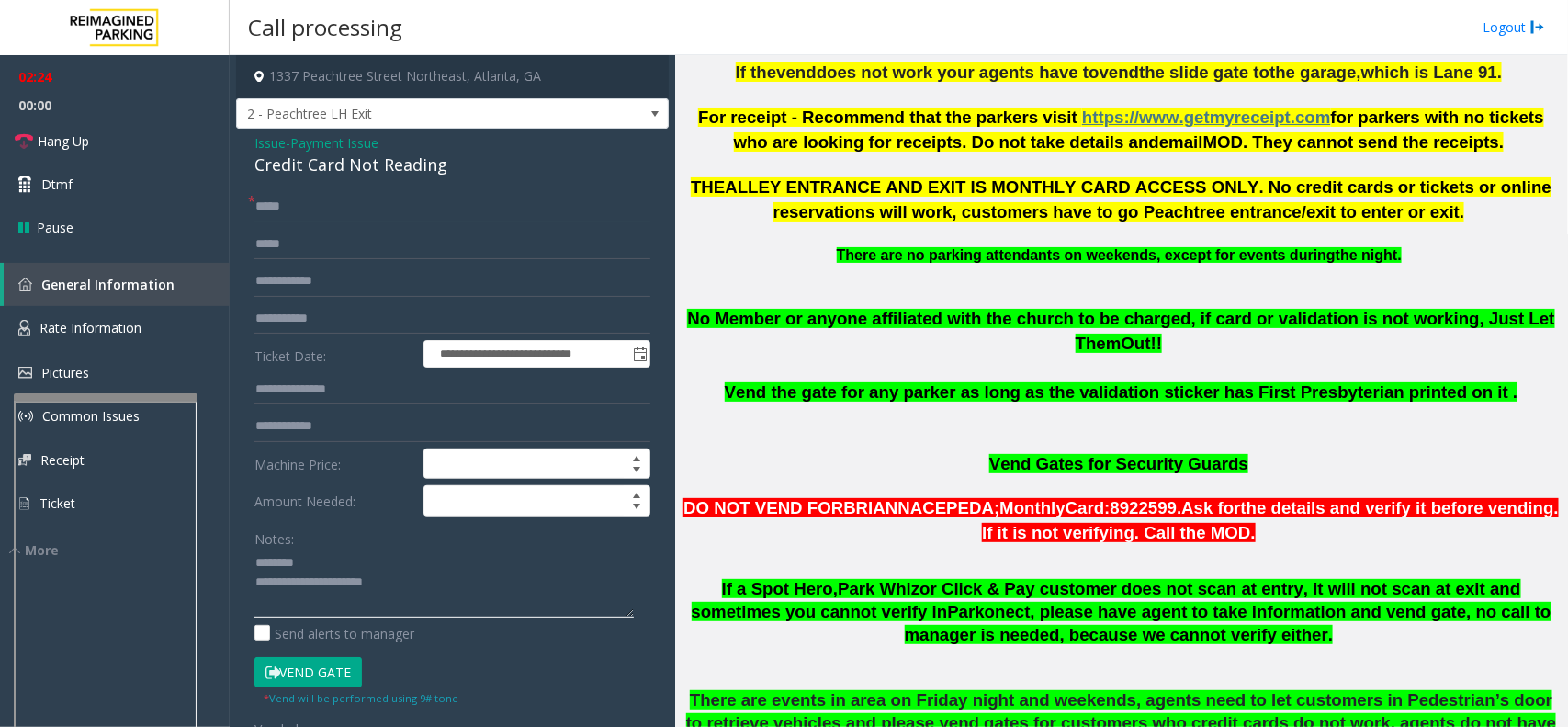 click 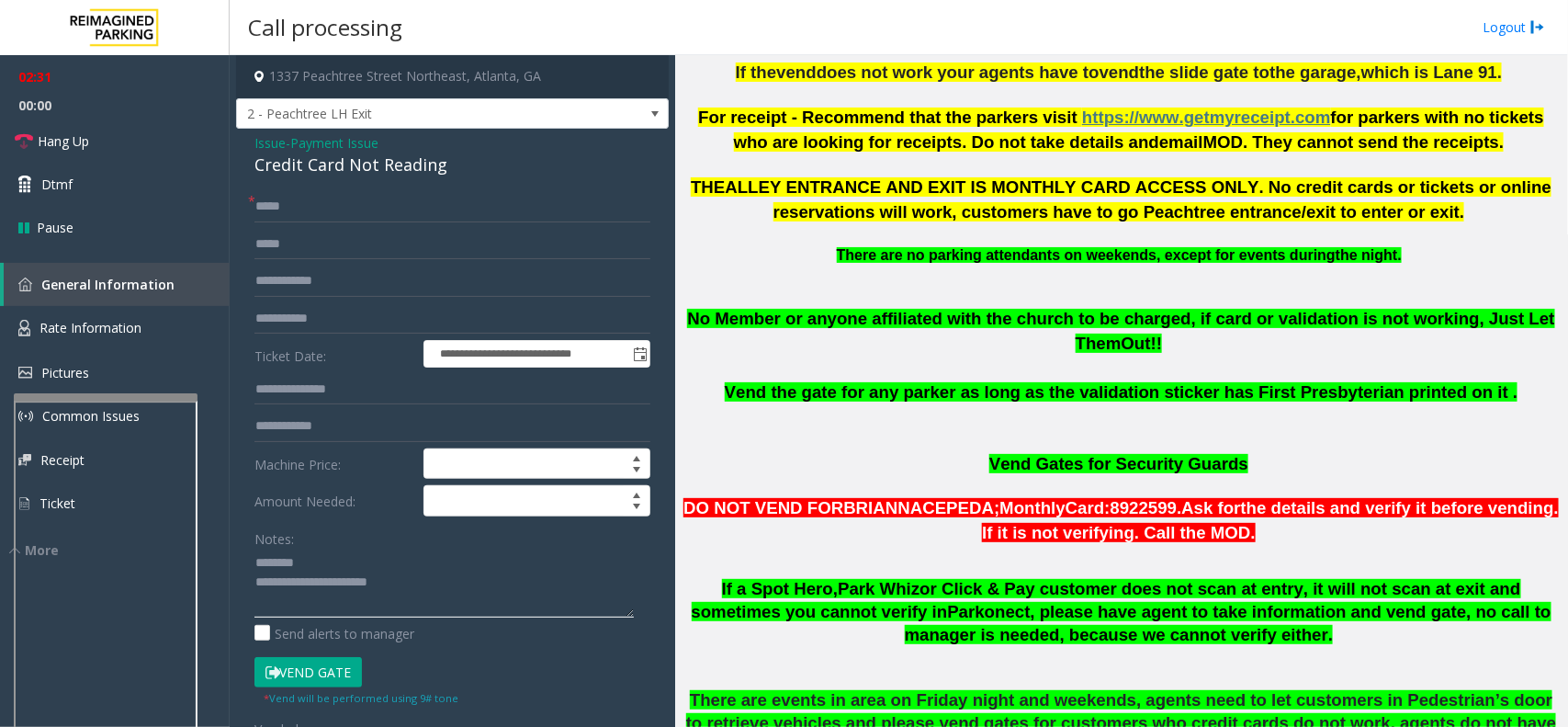 click 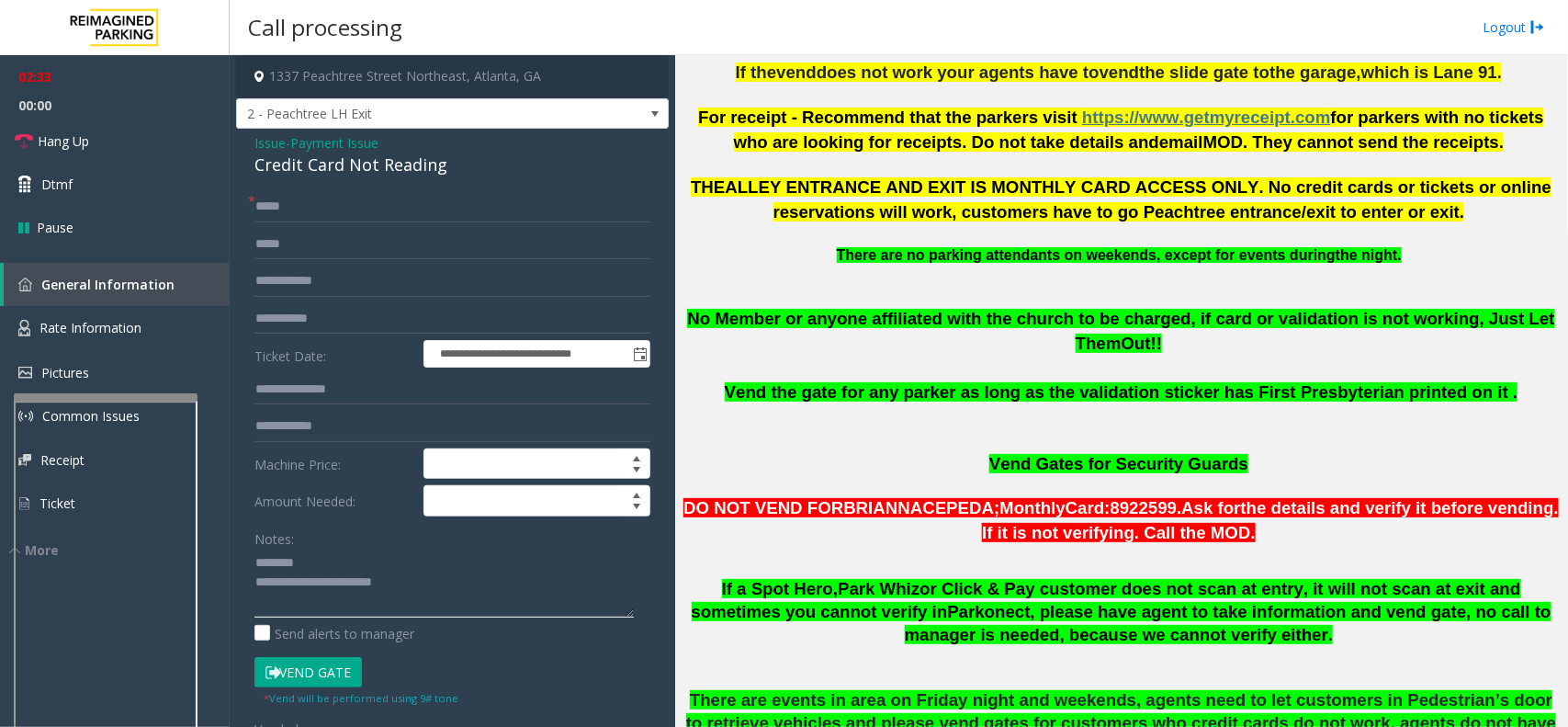 paste on "**********" 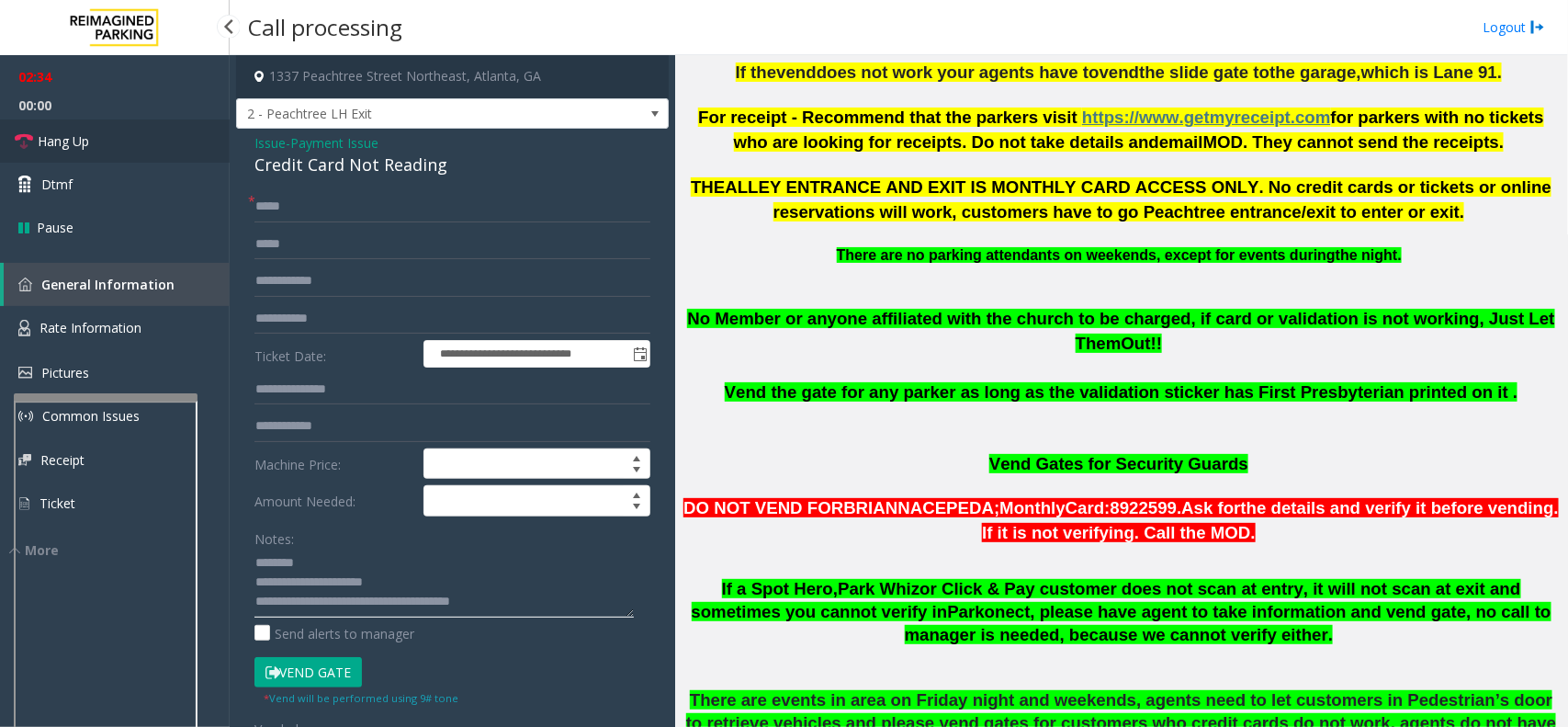 type on "**********" 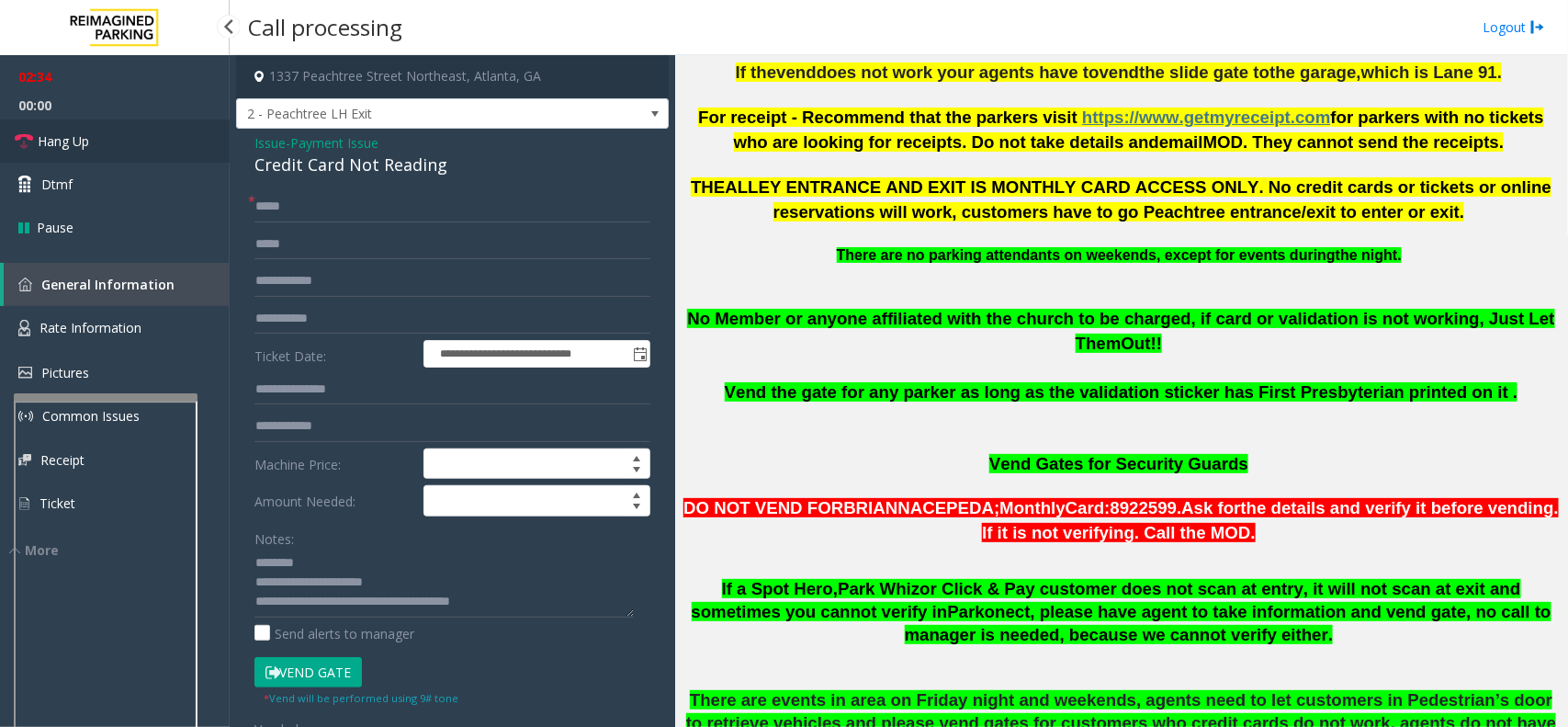 click on "Hang Up" at bounding box center (63, 141) 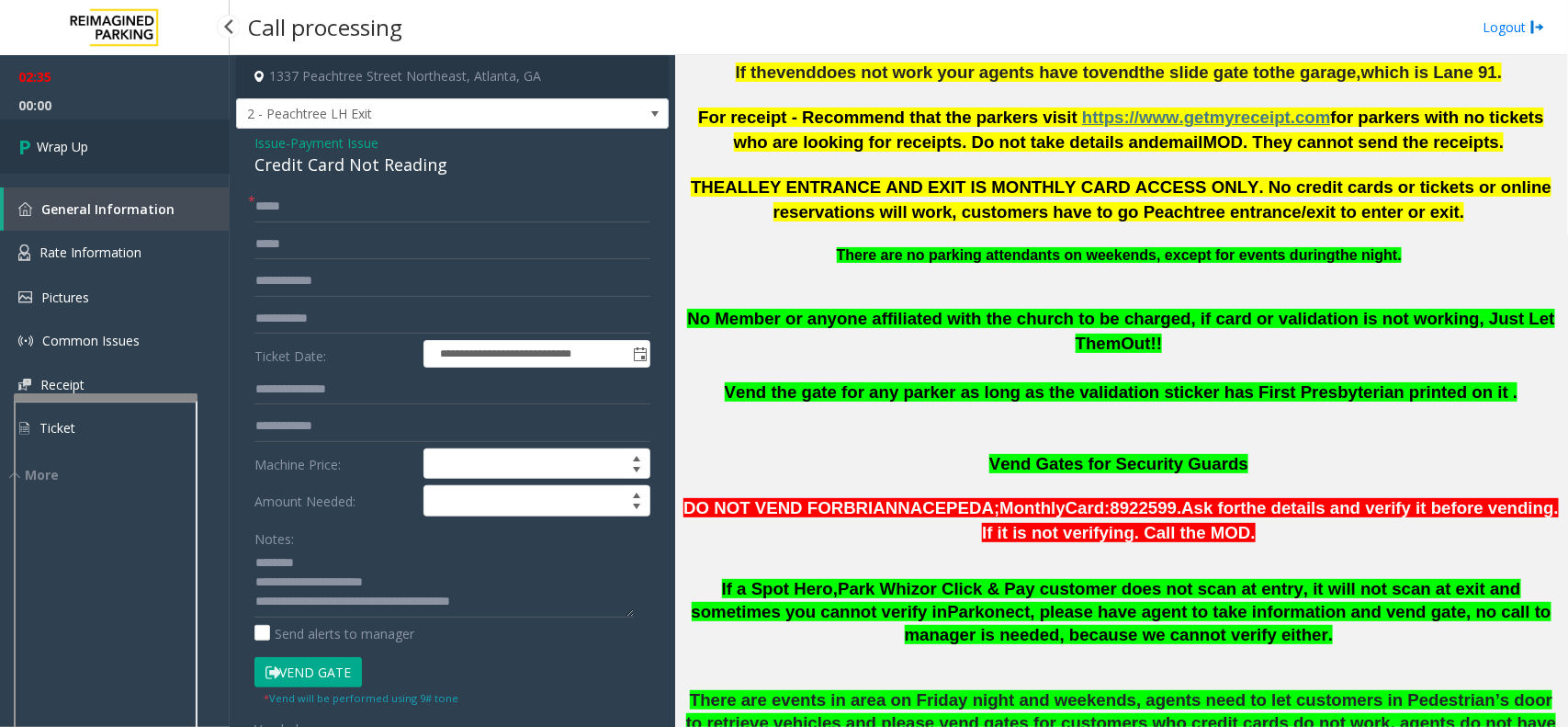 click on "Wrap Up" at bounding box center [62, 146] 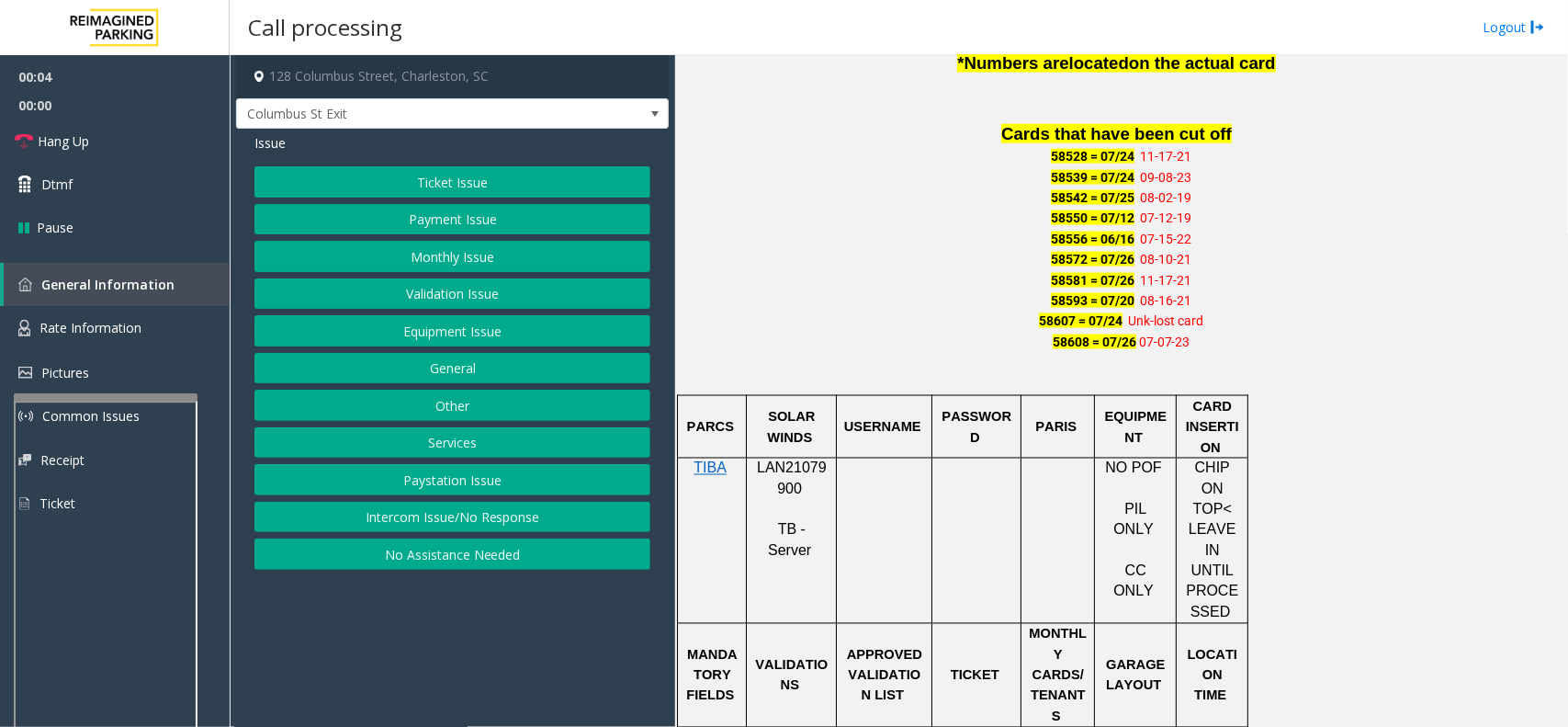 scroll, scrollTop: 1149, scrollLeft: 0, axis: vertical 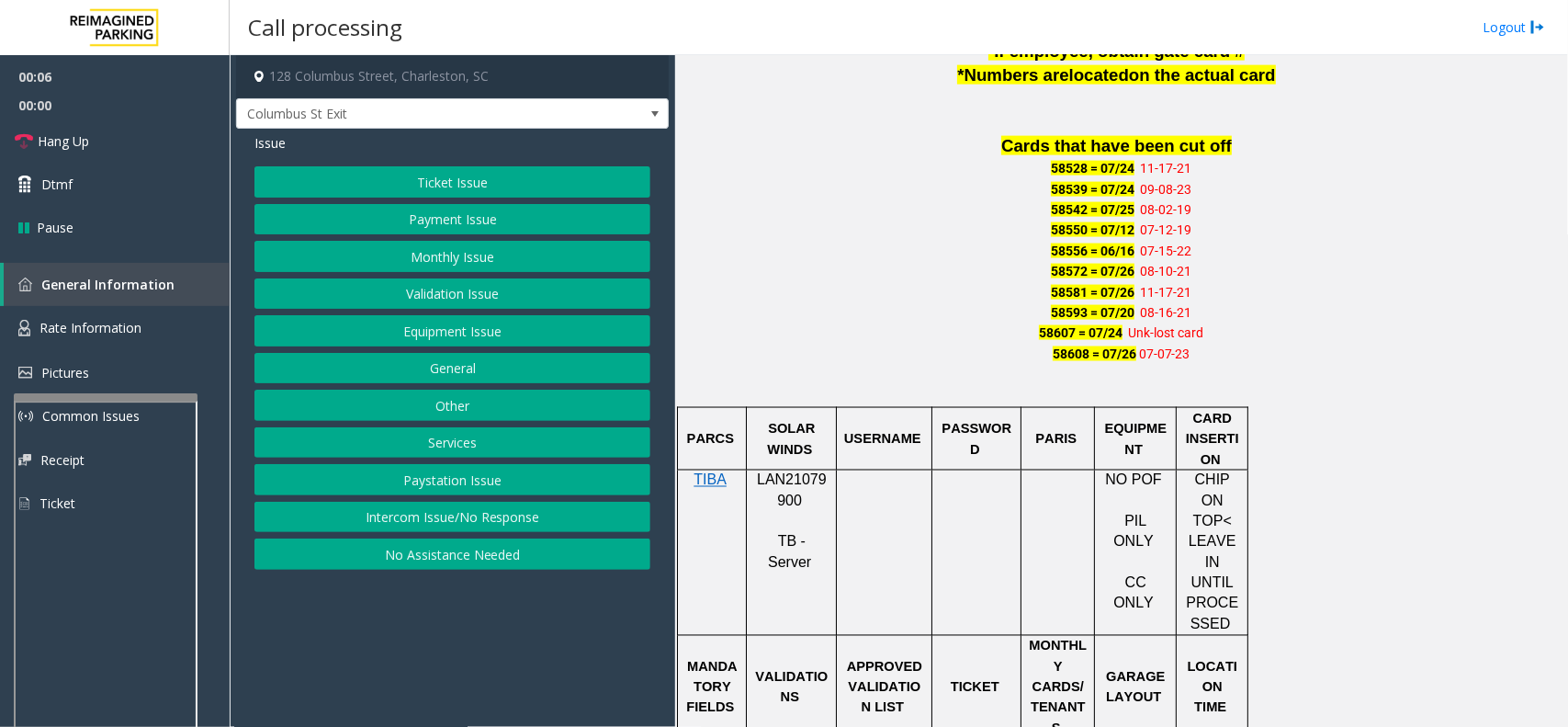 click on "LAN21079900" 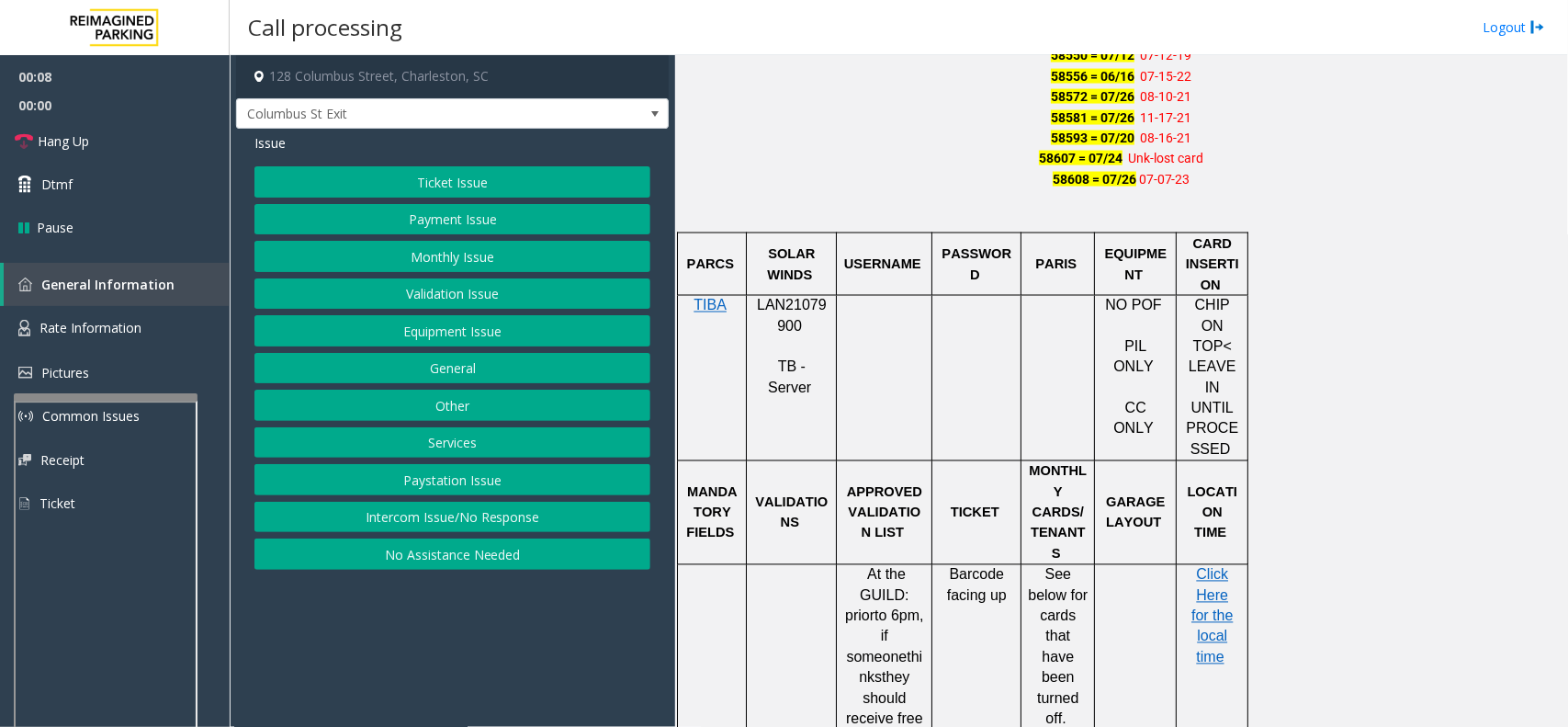 scroll, scrollTop: 1379, scrollLeft: 0, axis: vertical 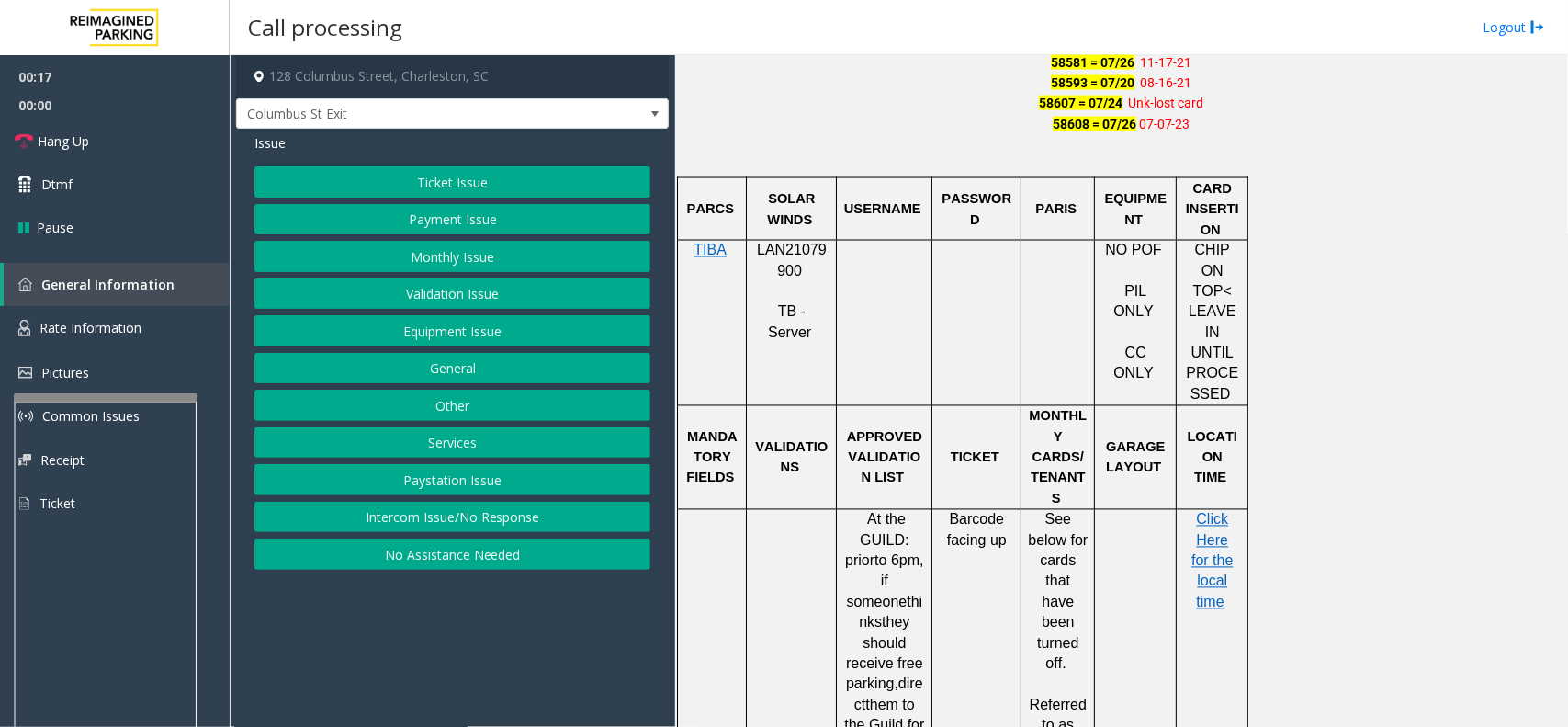 click on "Payment Issue" 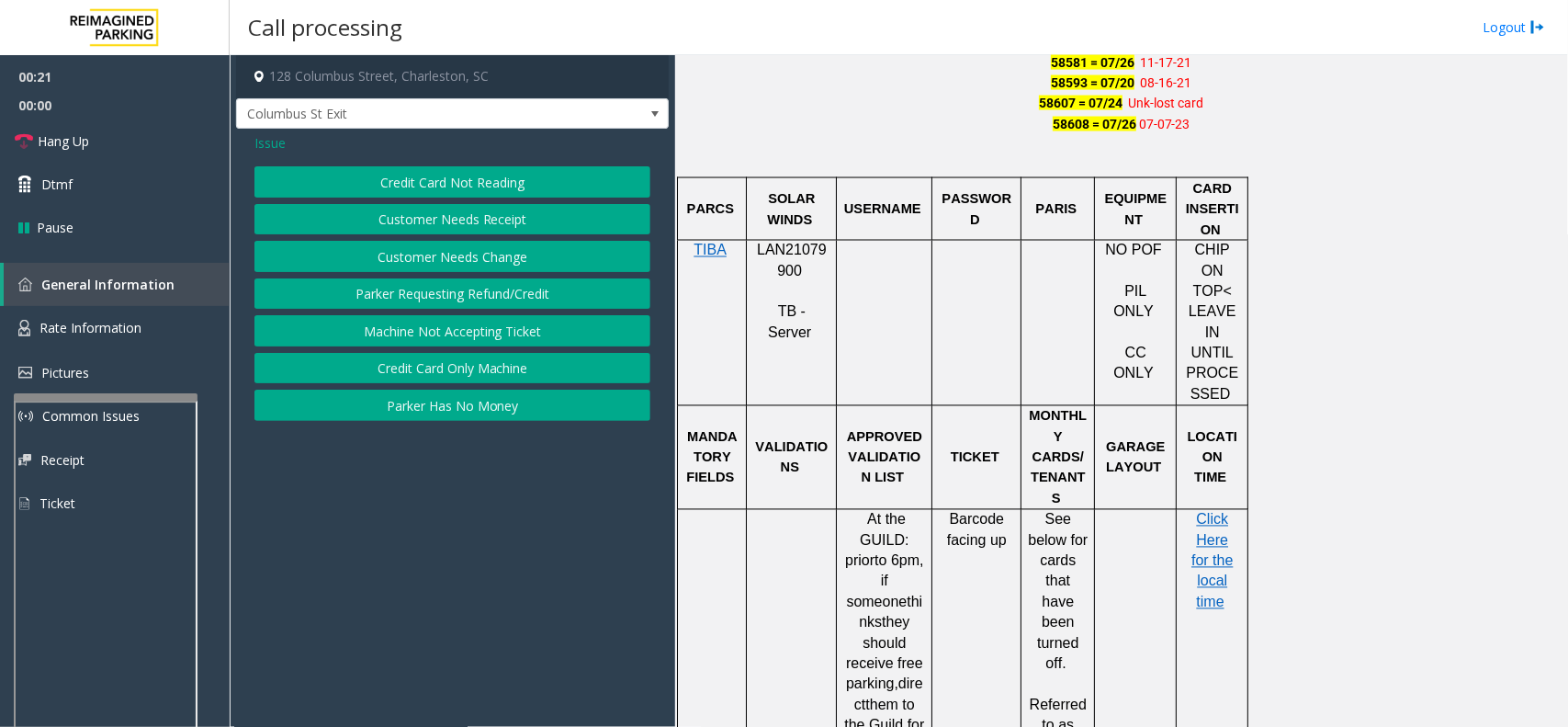 click on "Credit Card Not Reading" 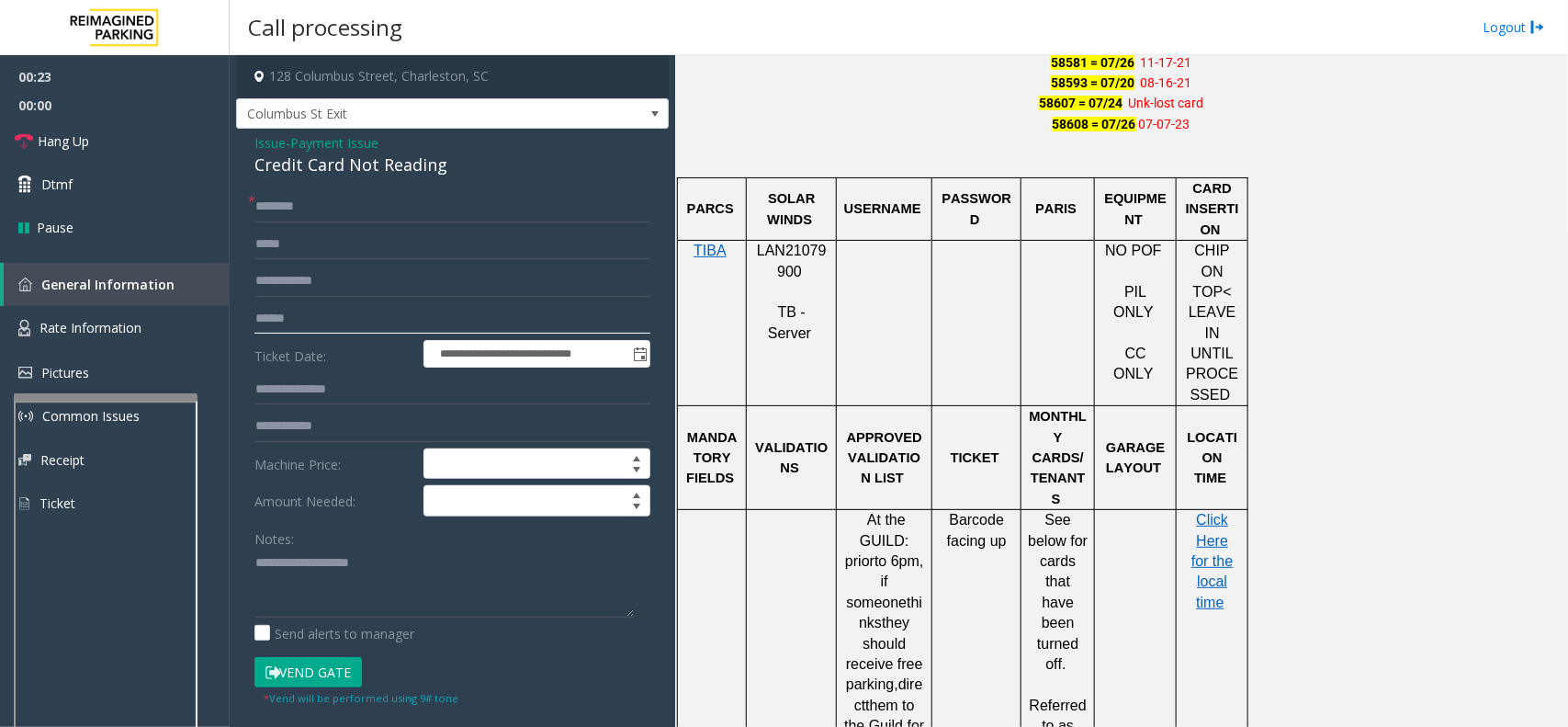 click 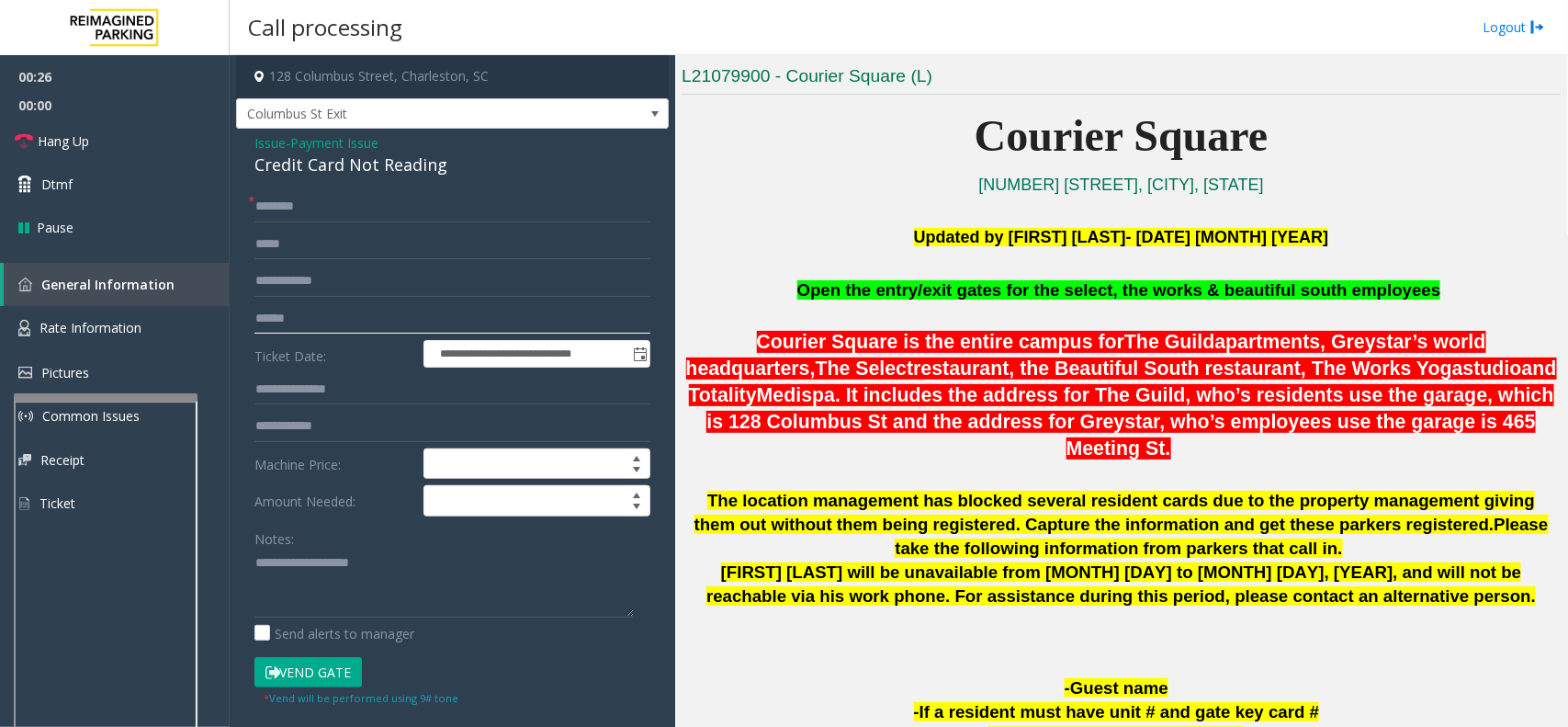 scroll, scrollTop: 460, scrollLeft: 0, axis: vertical 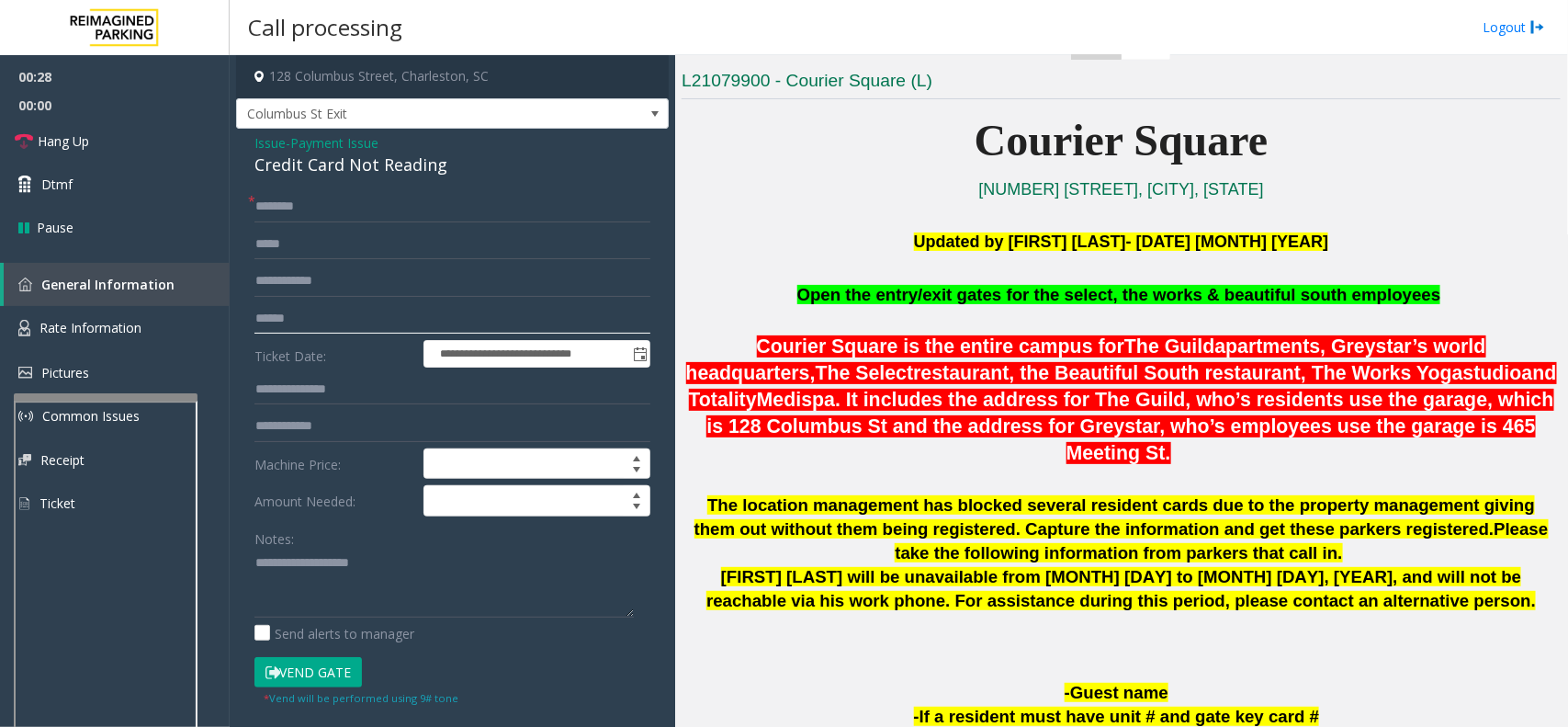 click 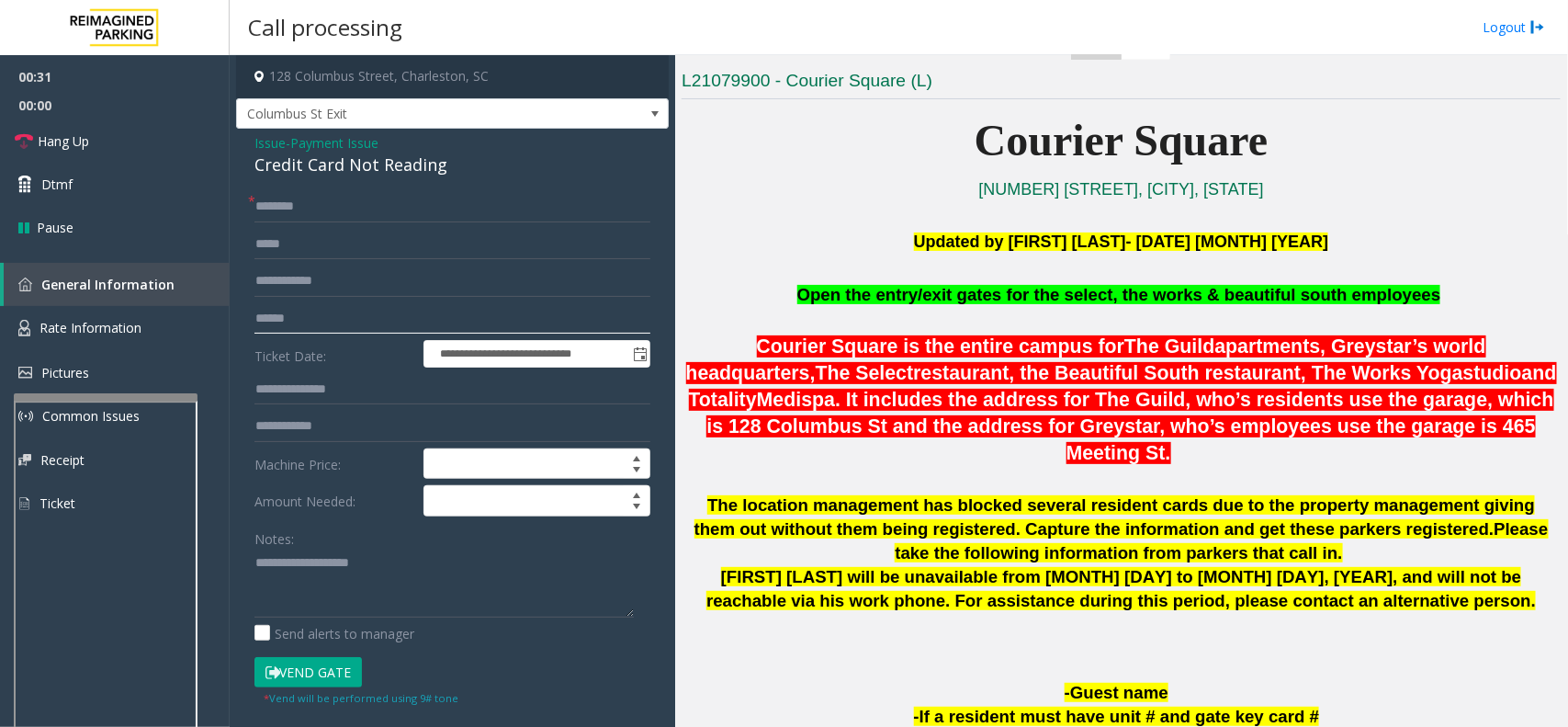 click 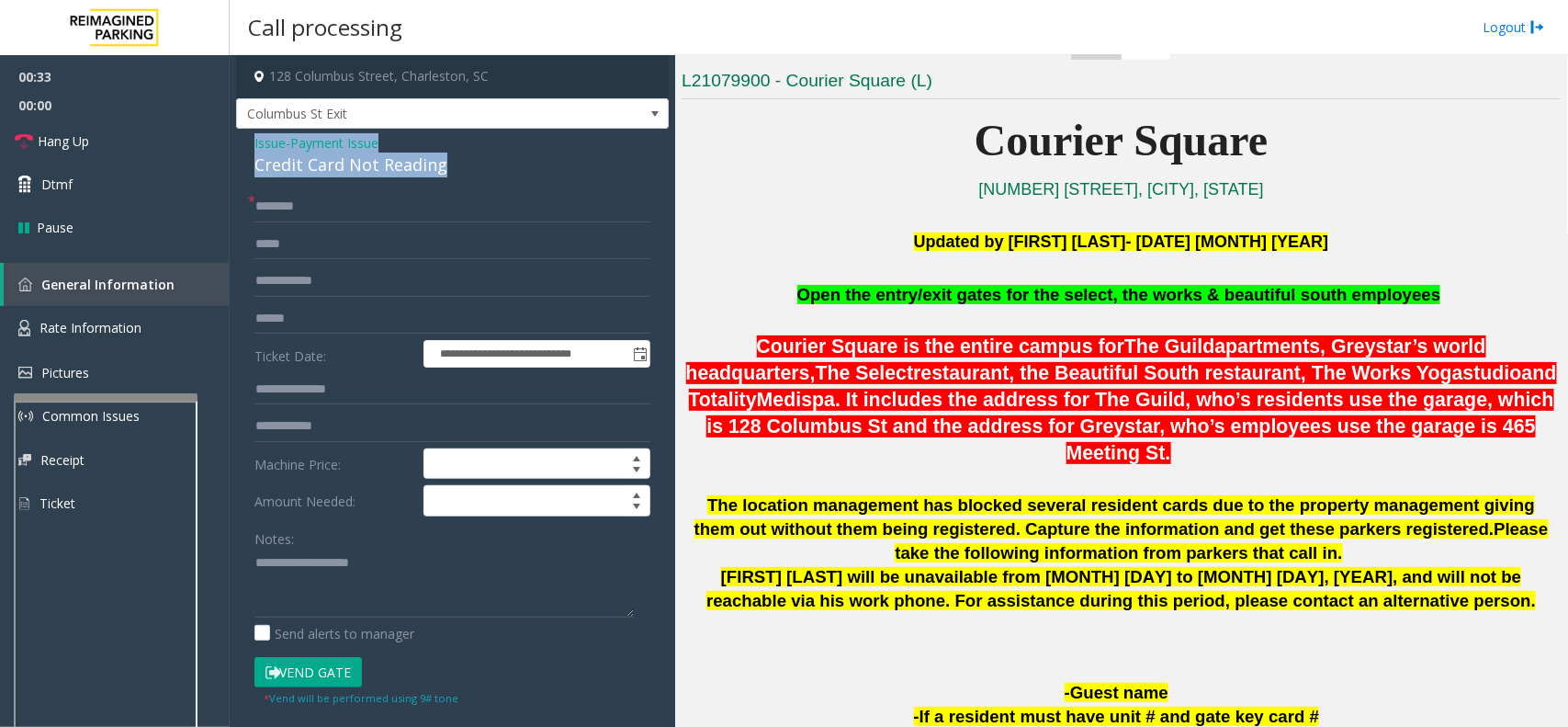 drag, startPoint x: 464, startPoint y: 166, endPoint x: 231, endPoint y: 143, distance: 234.13244 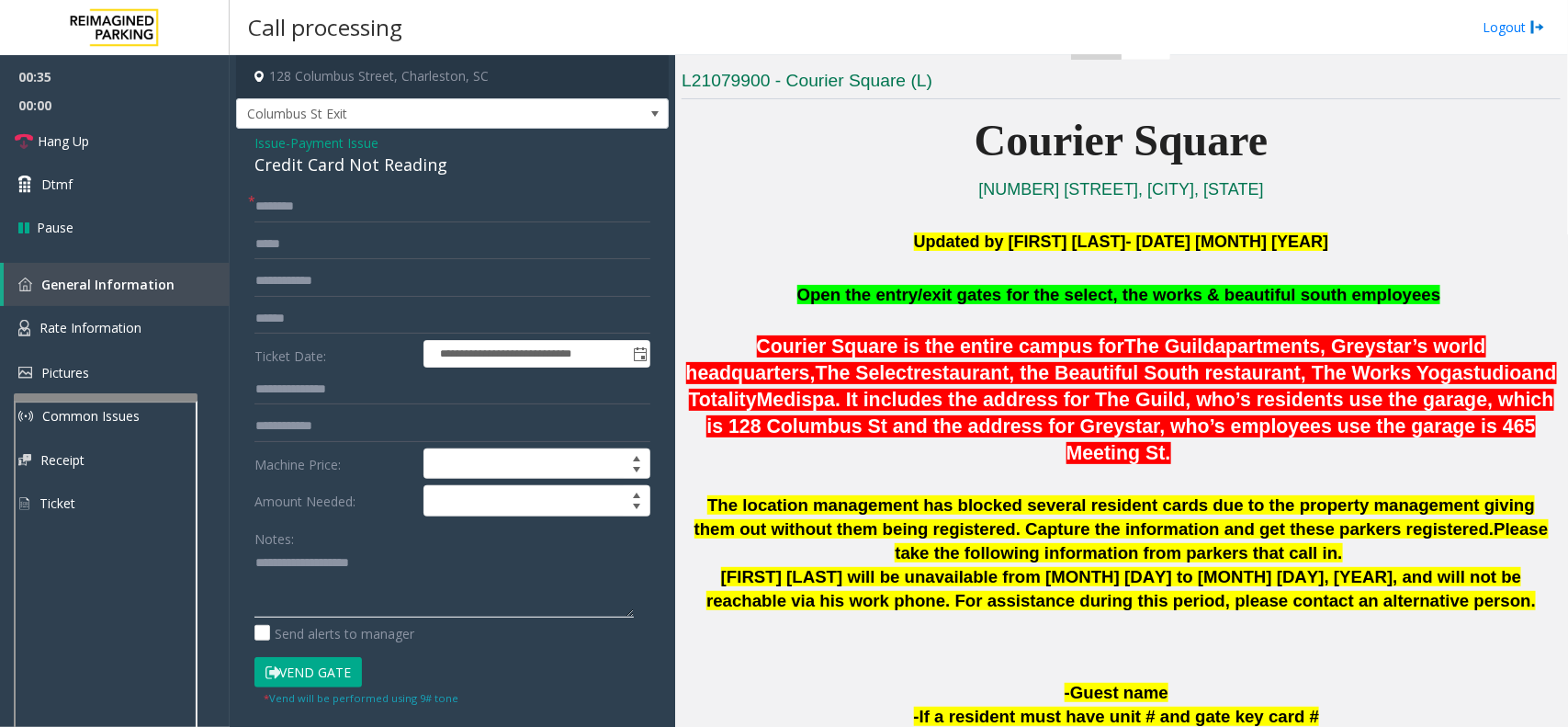 paste on "**********" 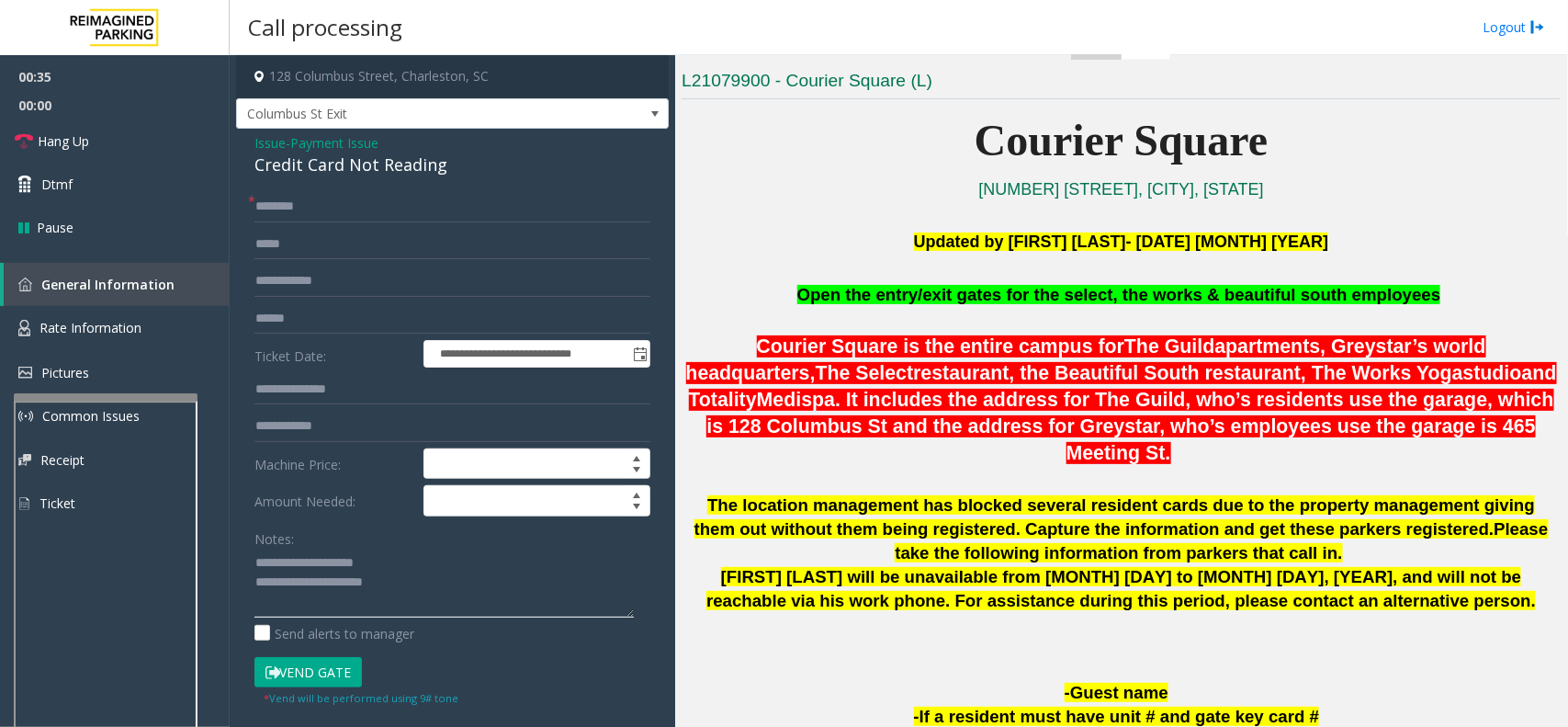 click 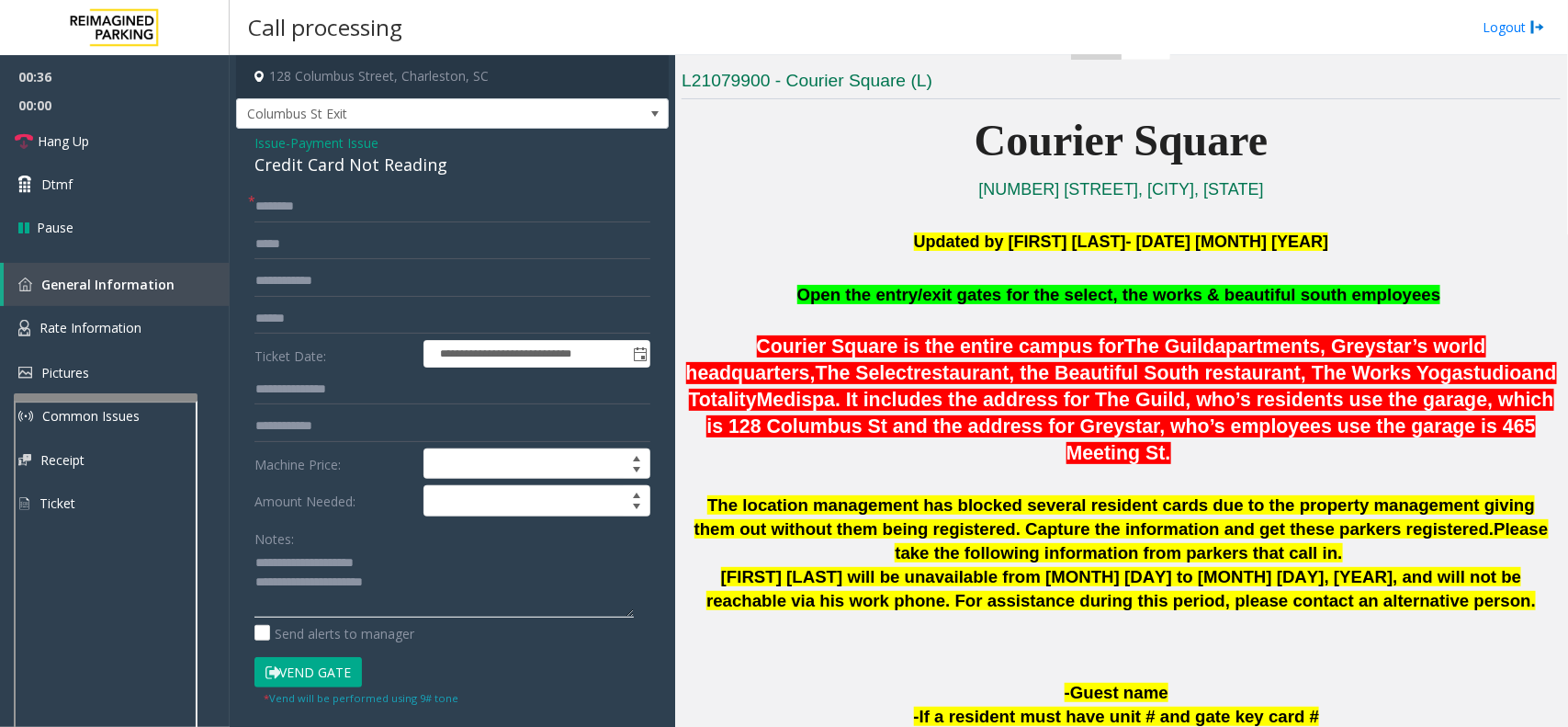 drag, startPoint x: 397, startPoint y: 561, endPoint x: 300, endPoint y: 559, distance: 97.02062 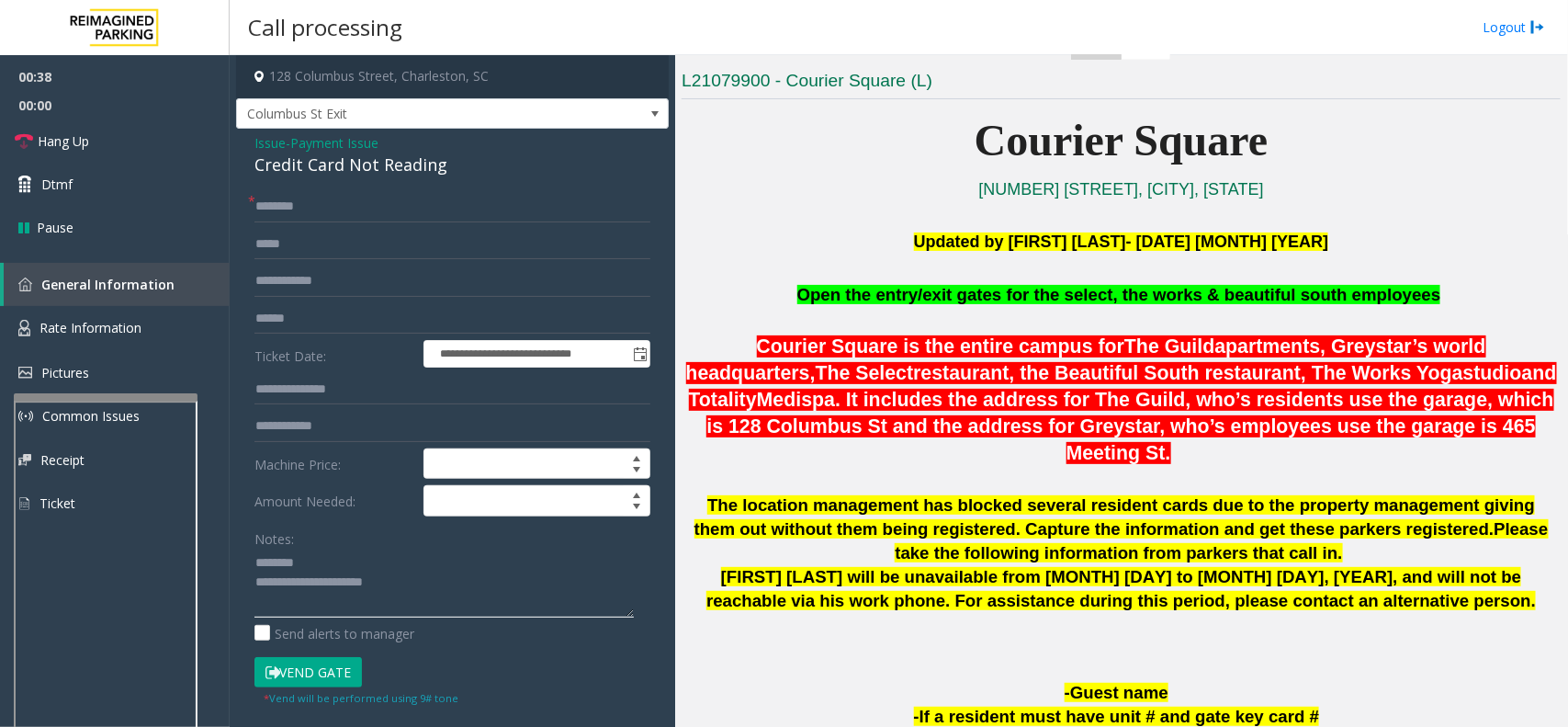 click 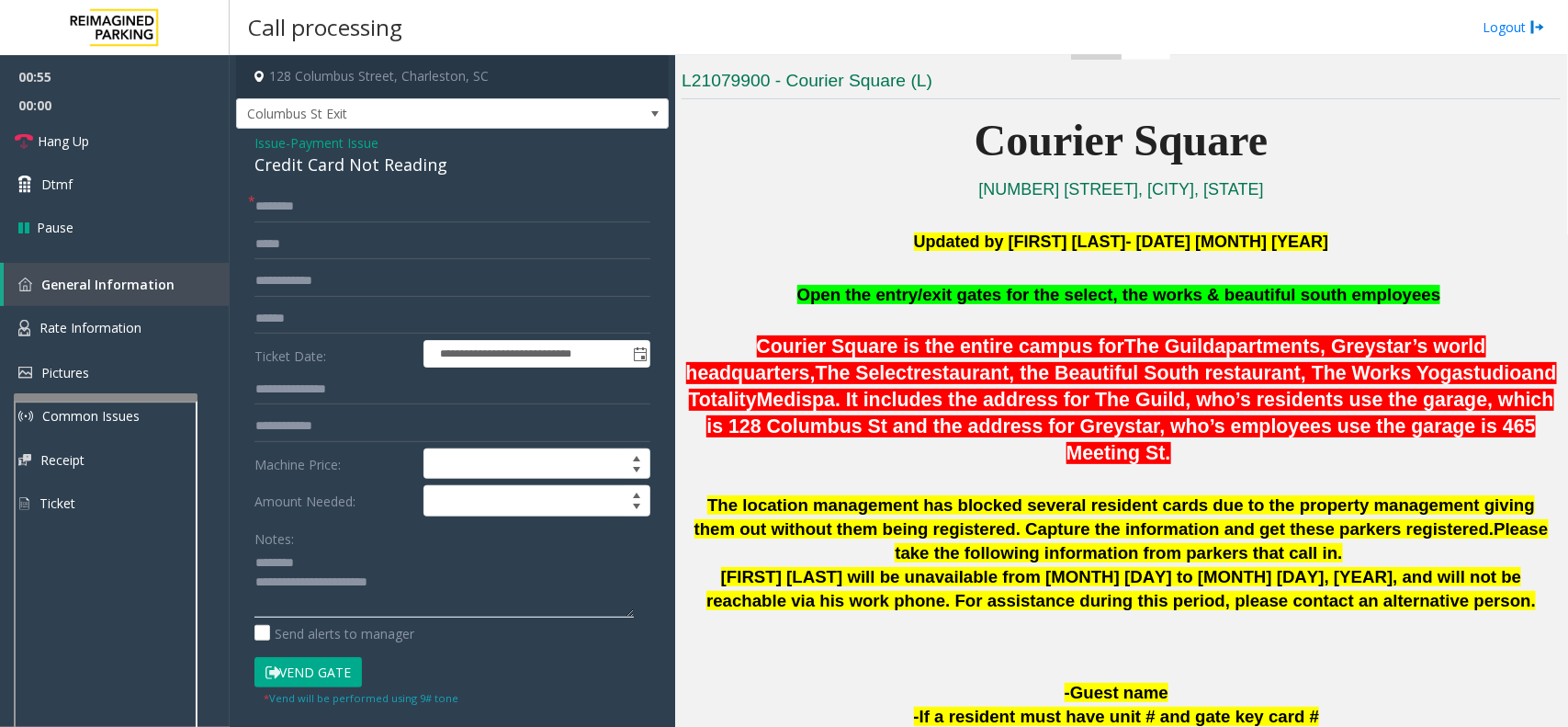 click 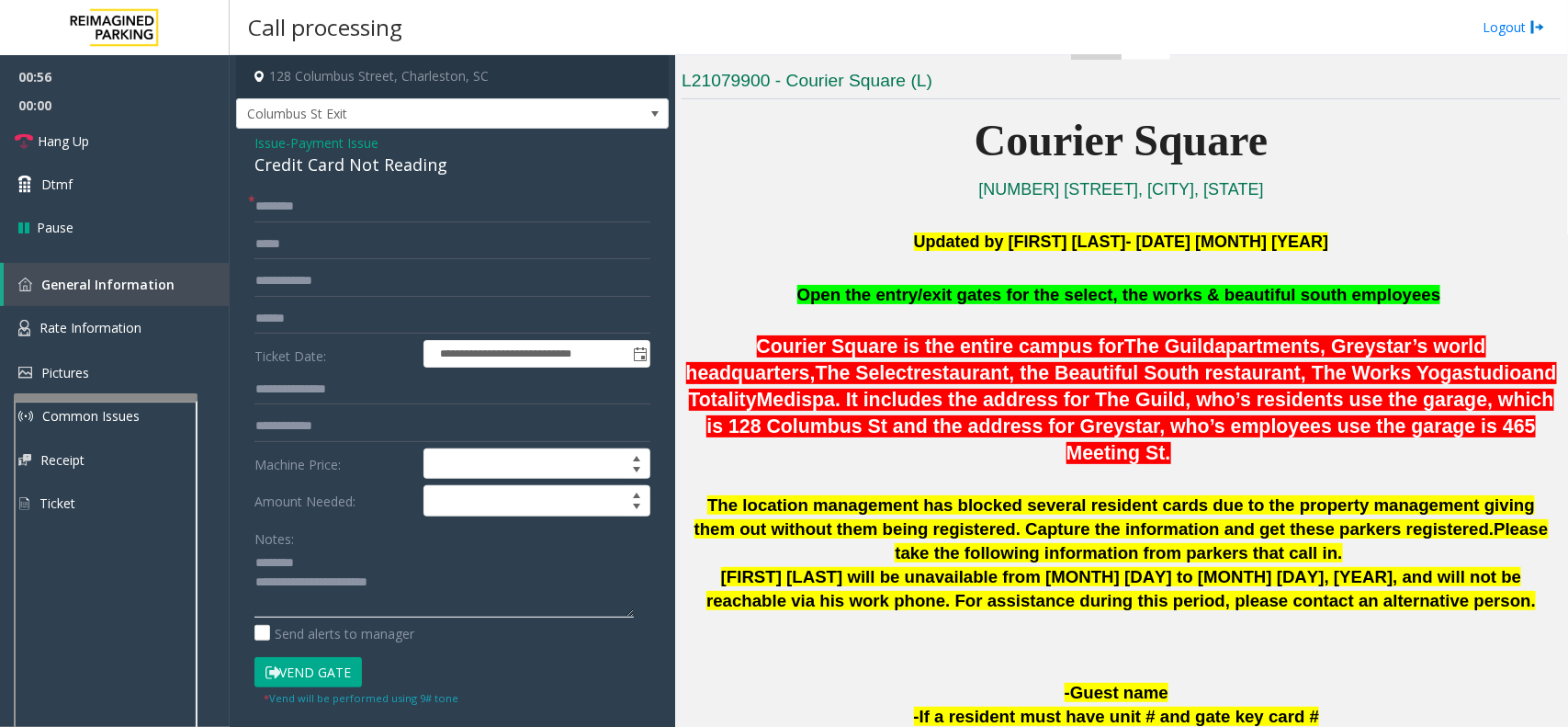 paste on "**********" 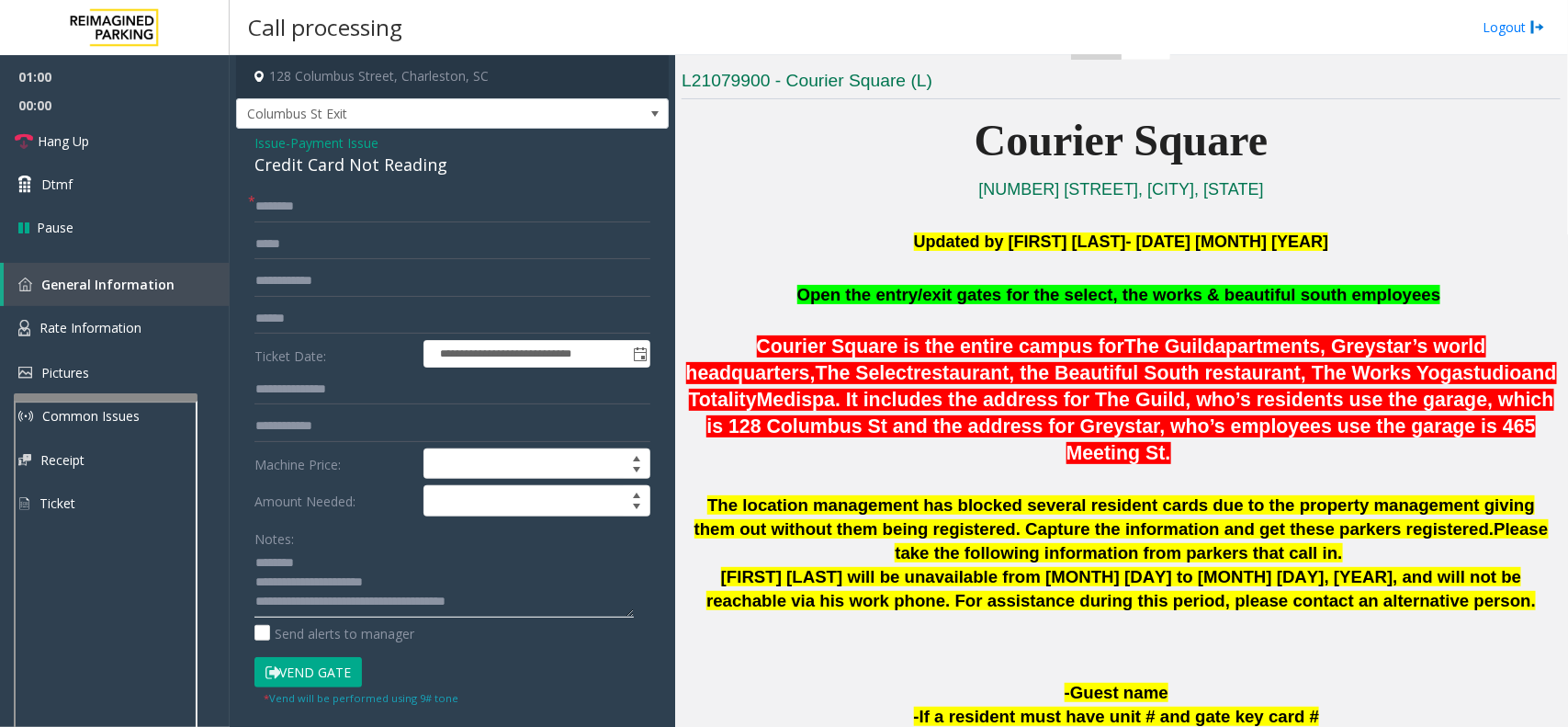 type on "**********" 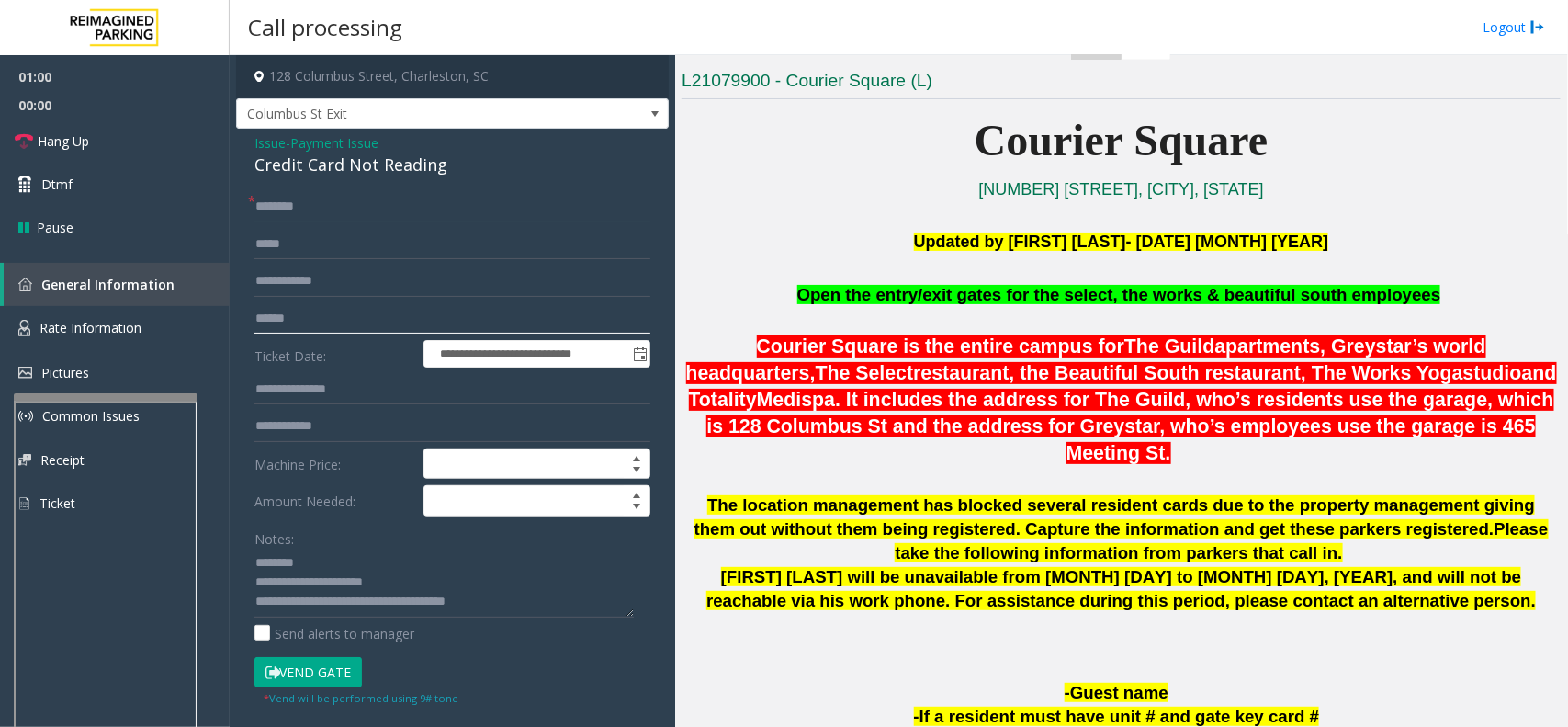 click 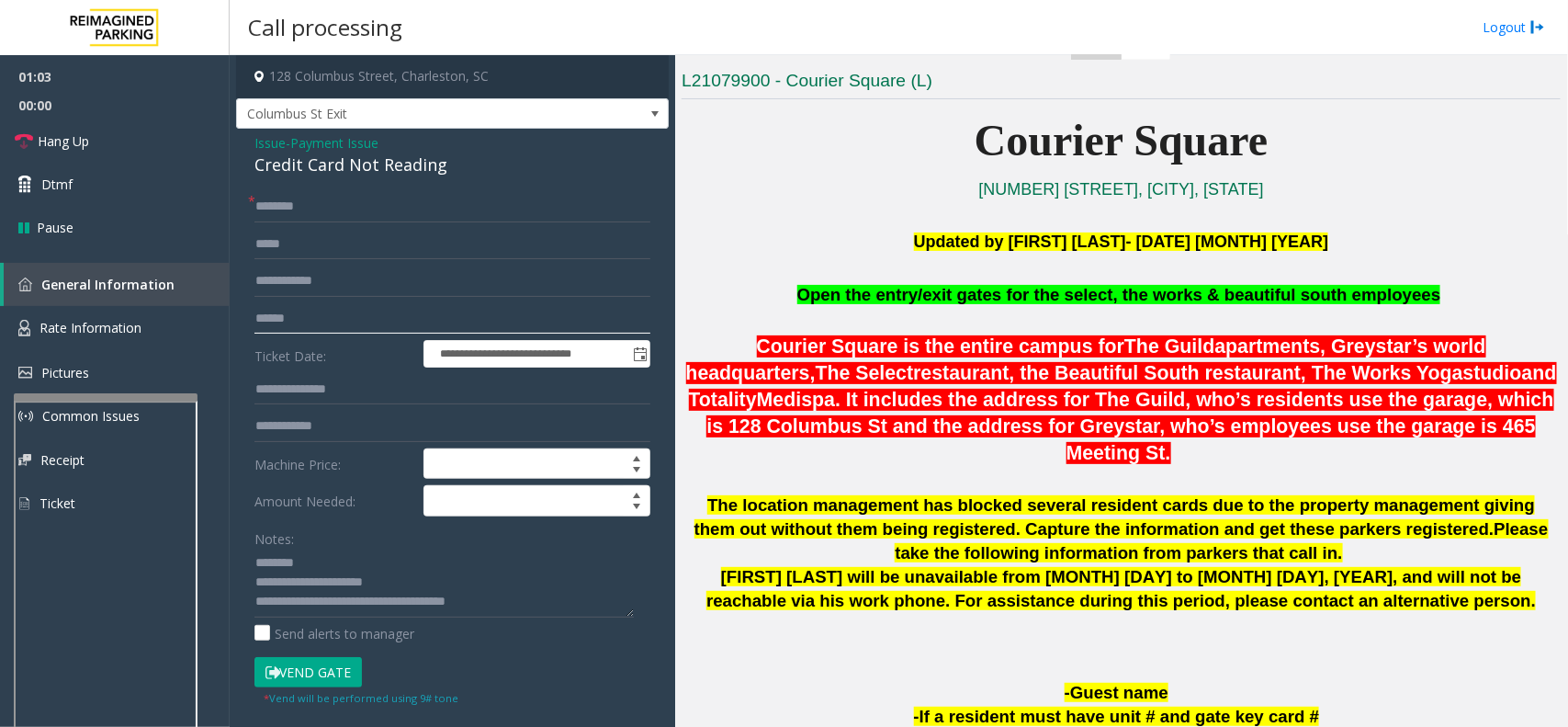 click 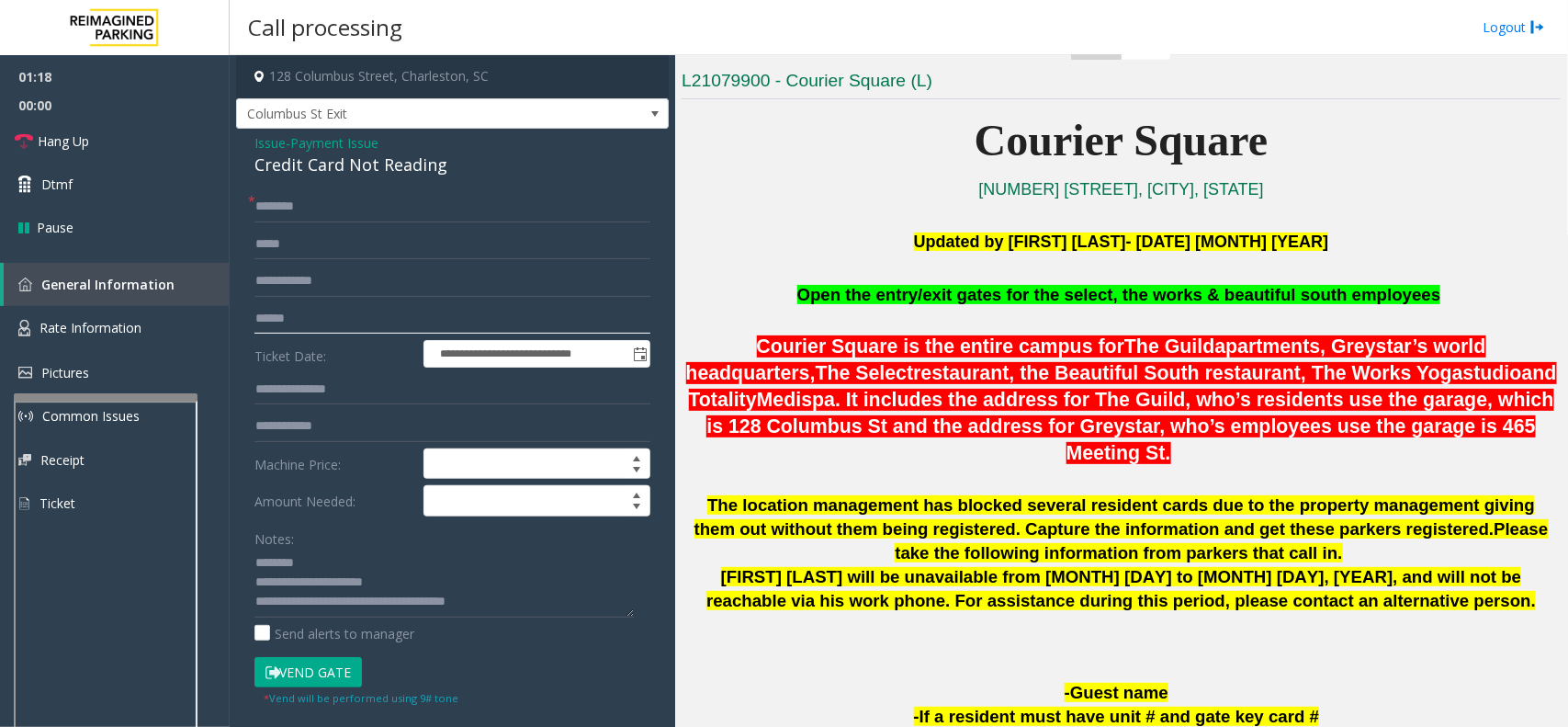 click on "******" 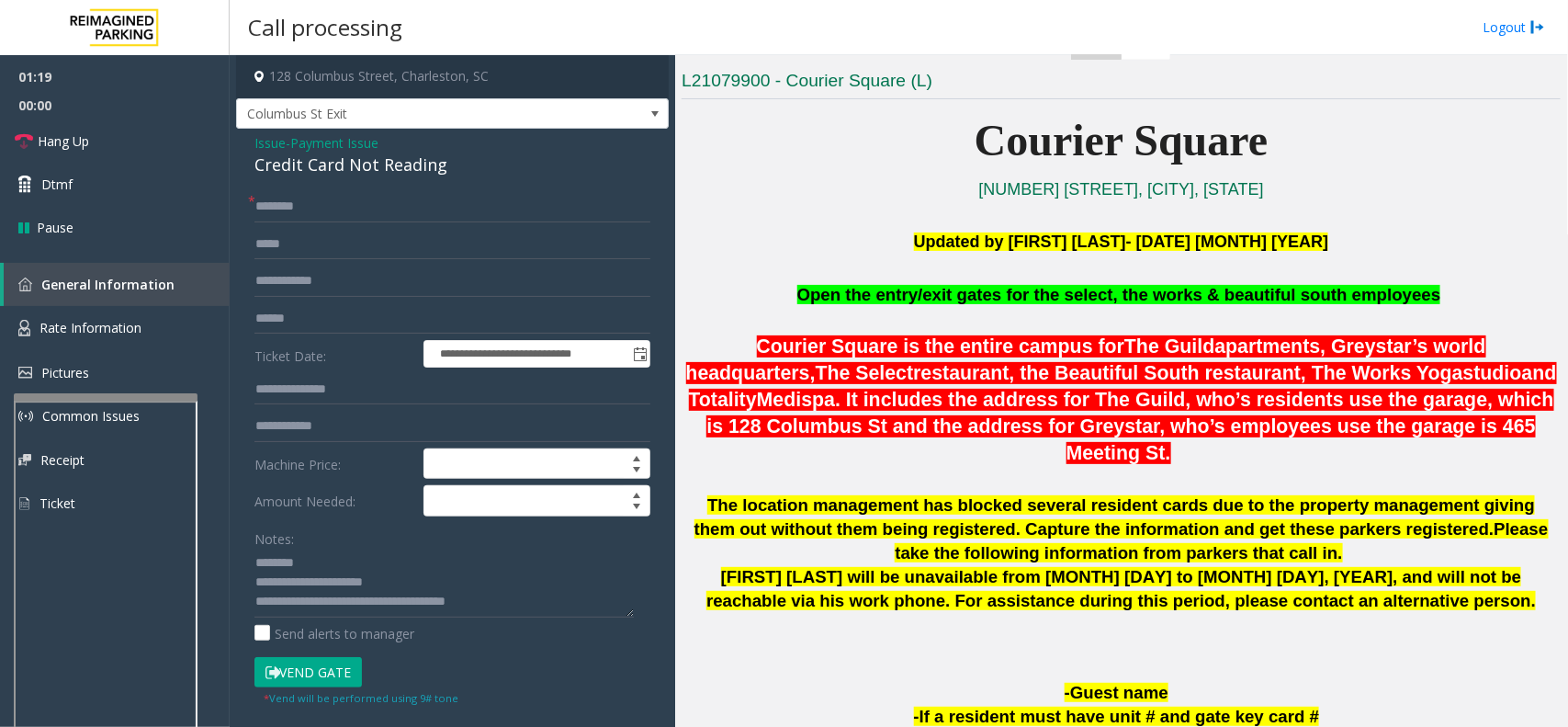 click on "**********" 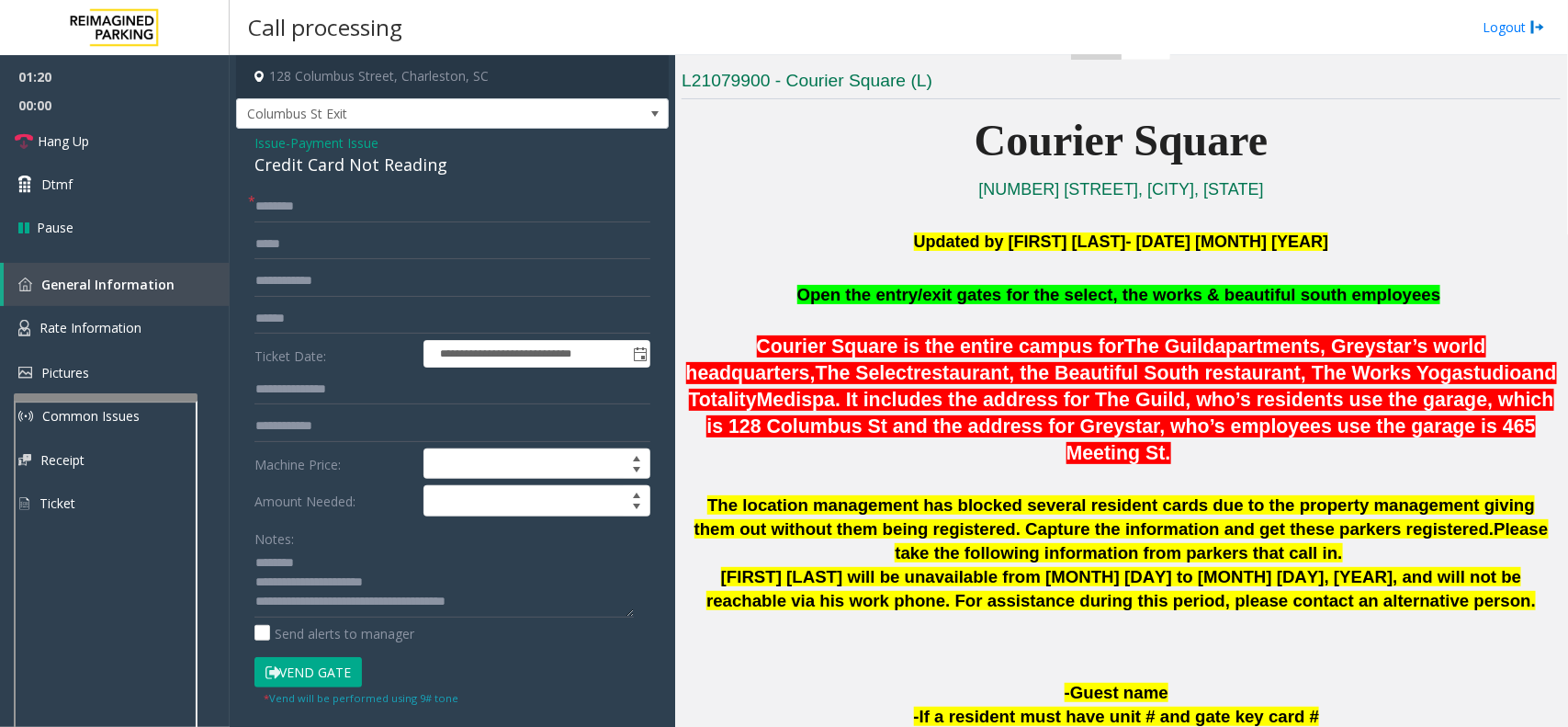click on "**********" 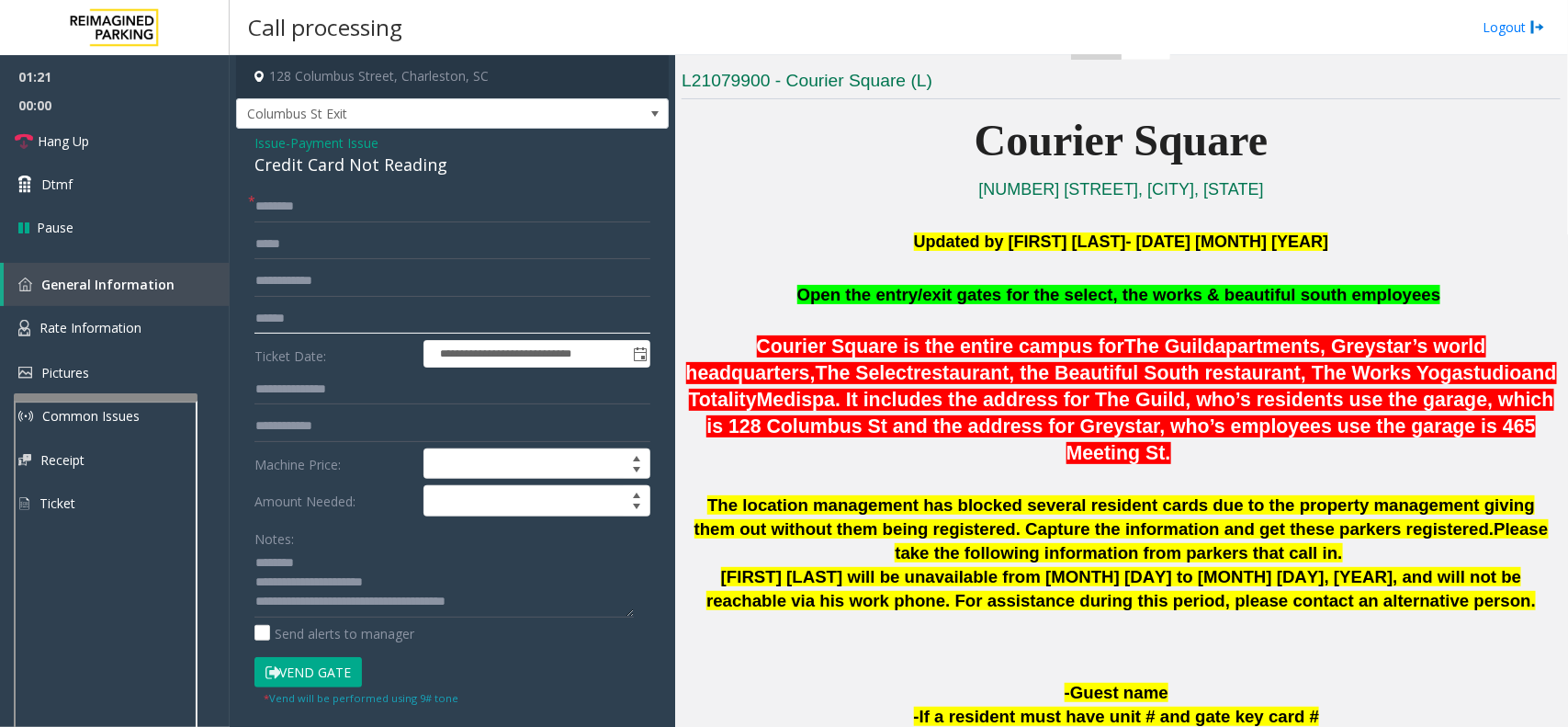 click on "******" 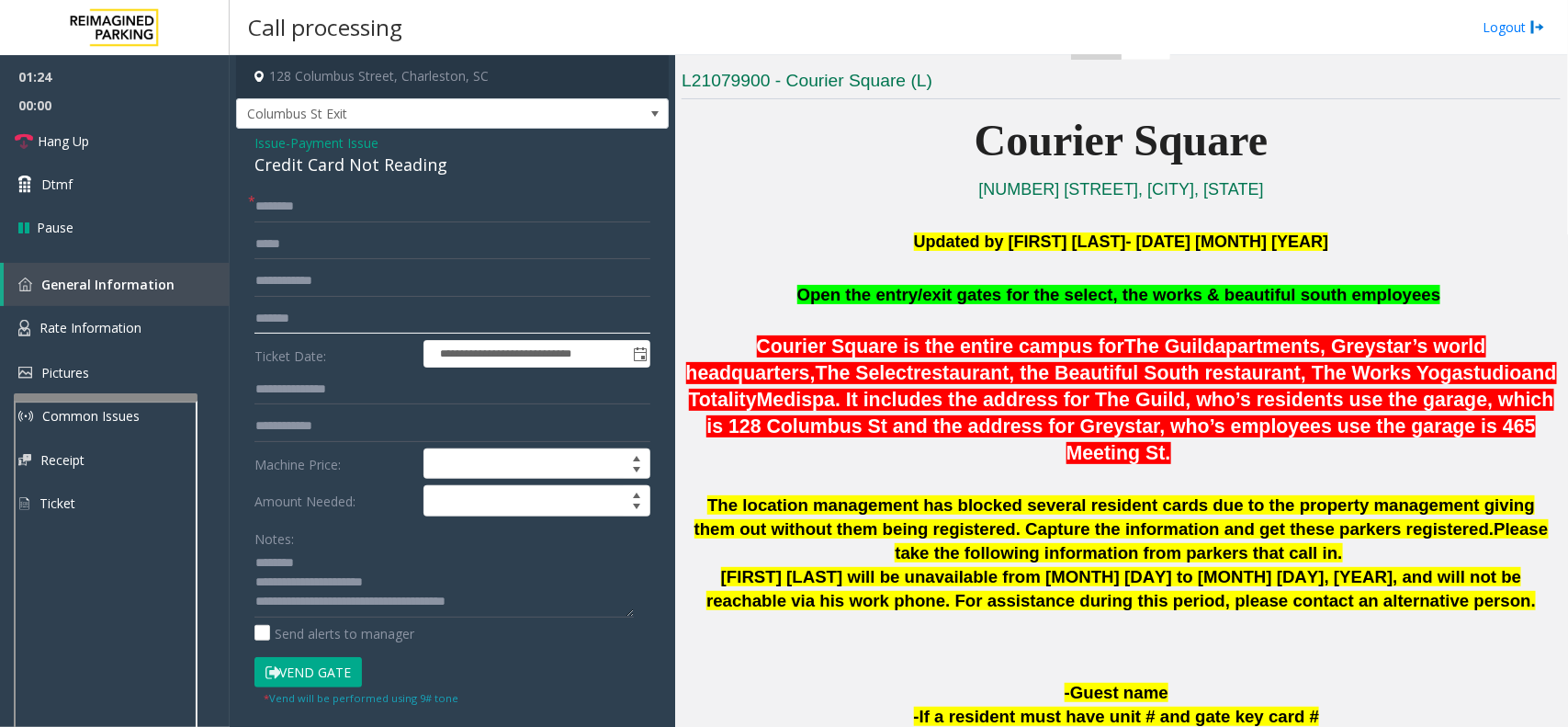 click on "*******" 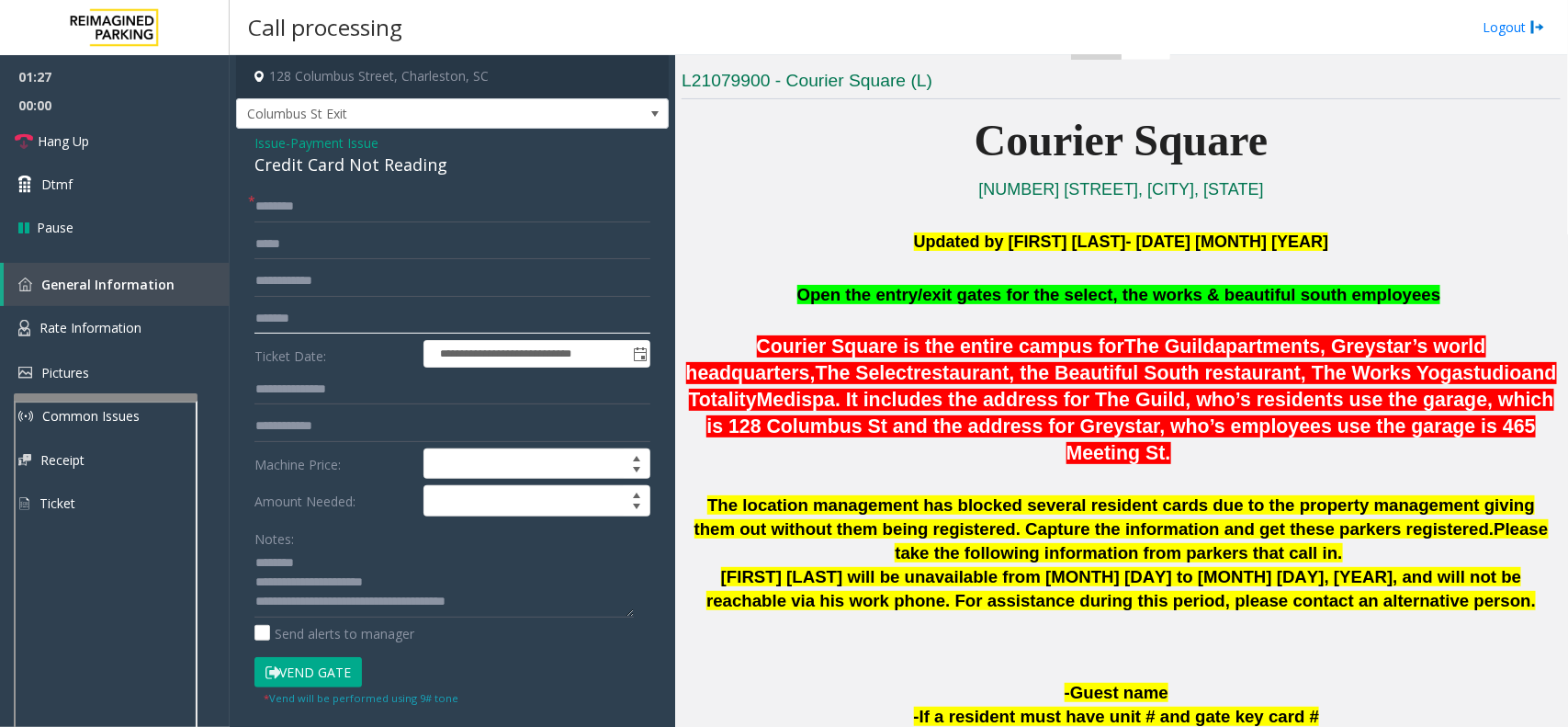 type on "*******" 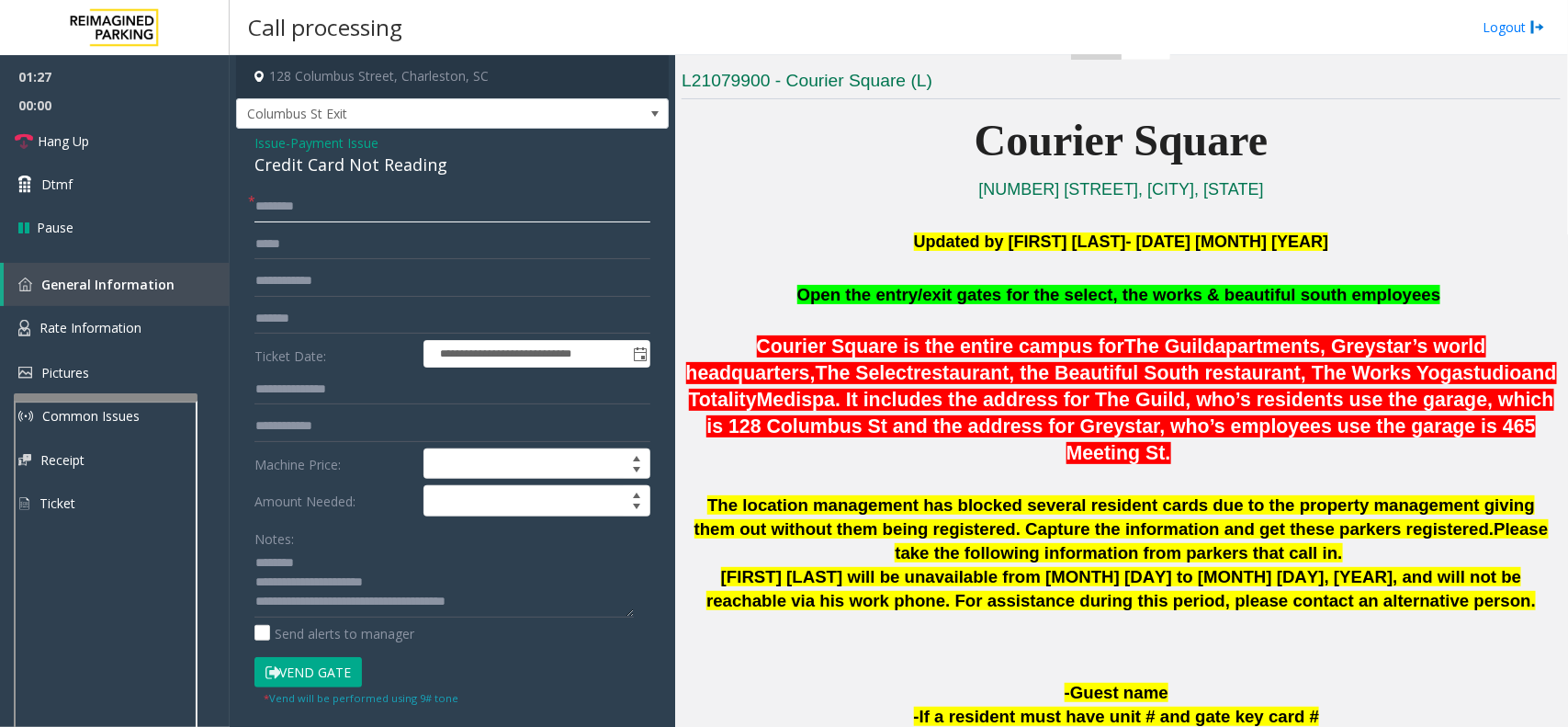 click 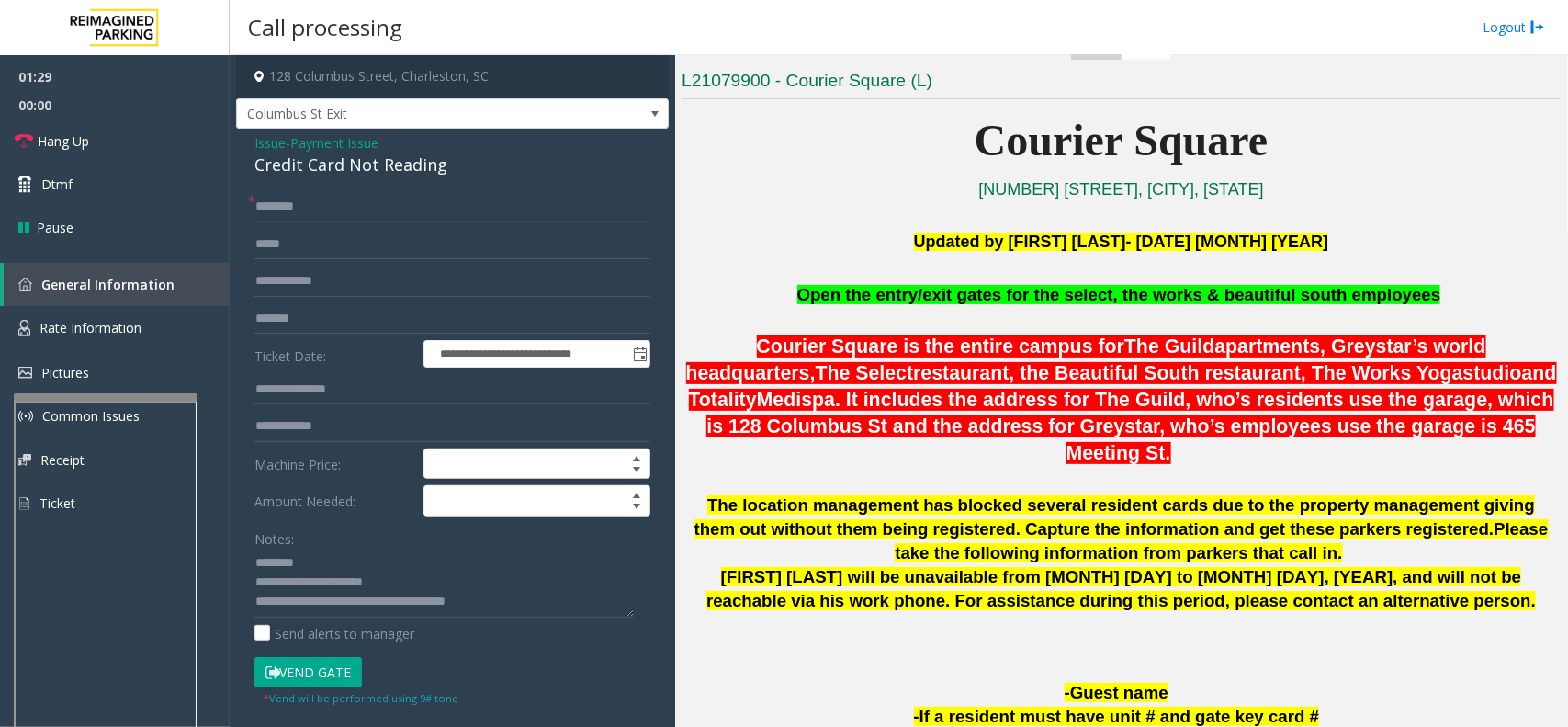 click 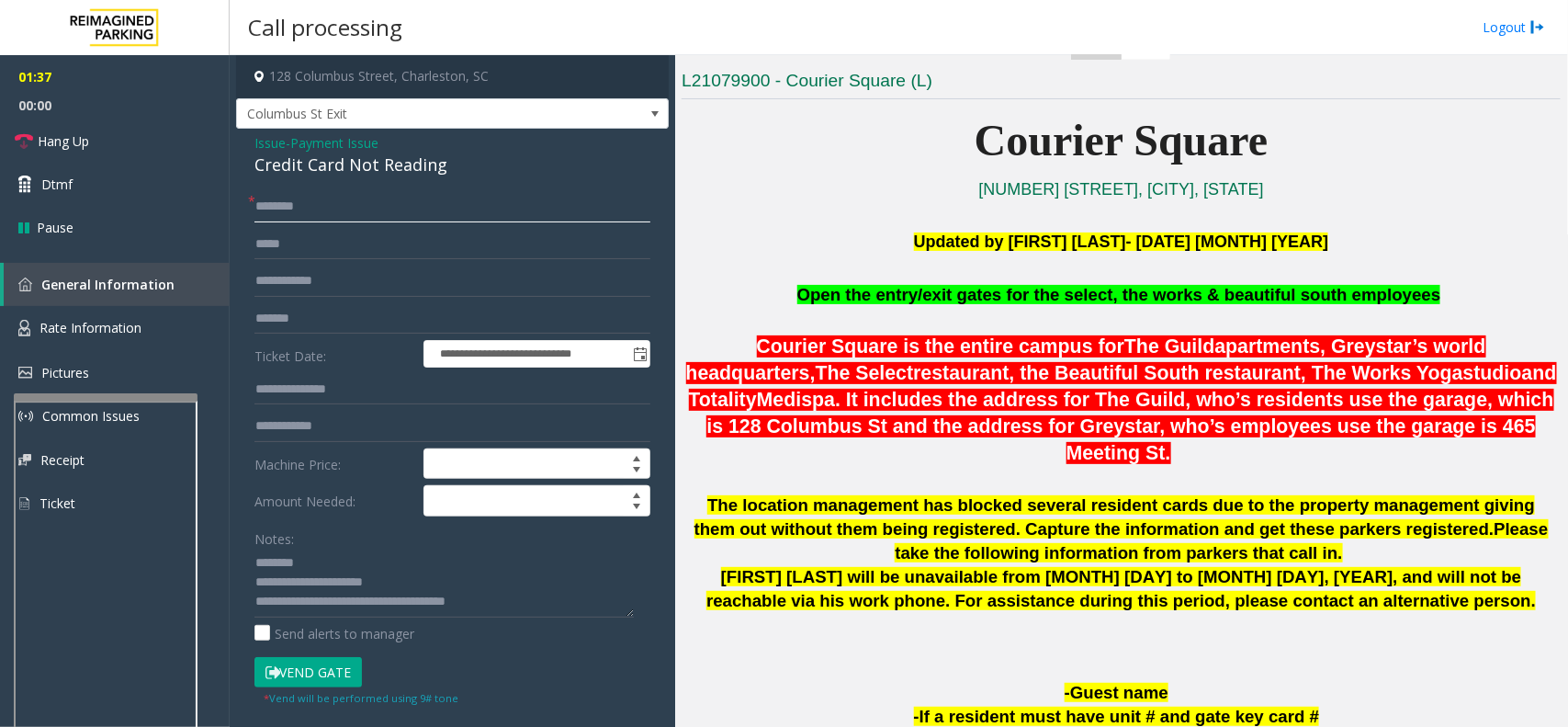 click 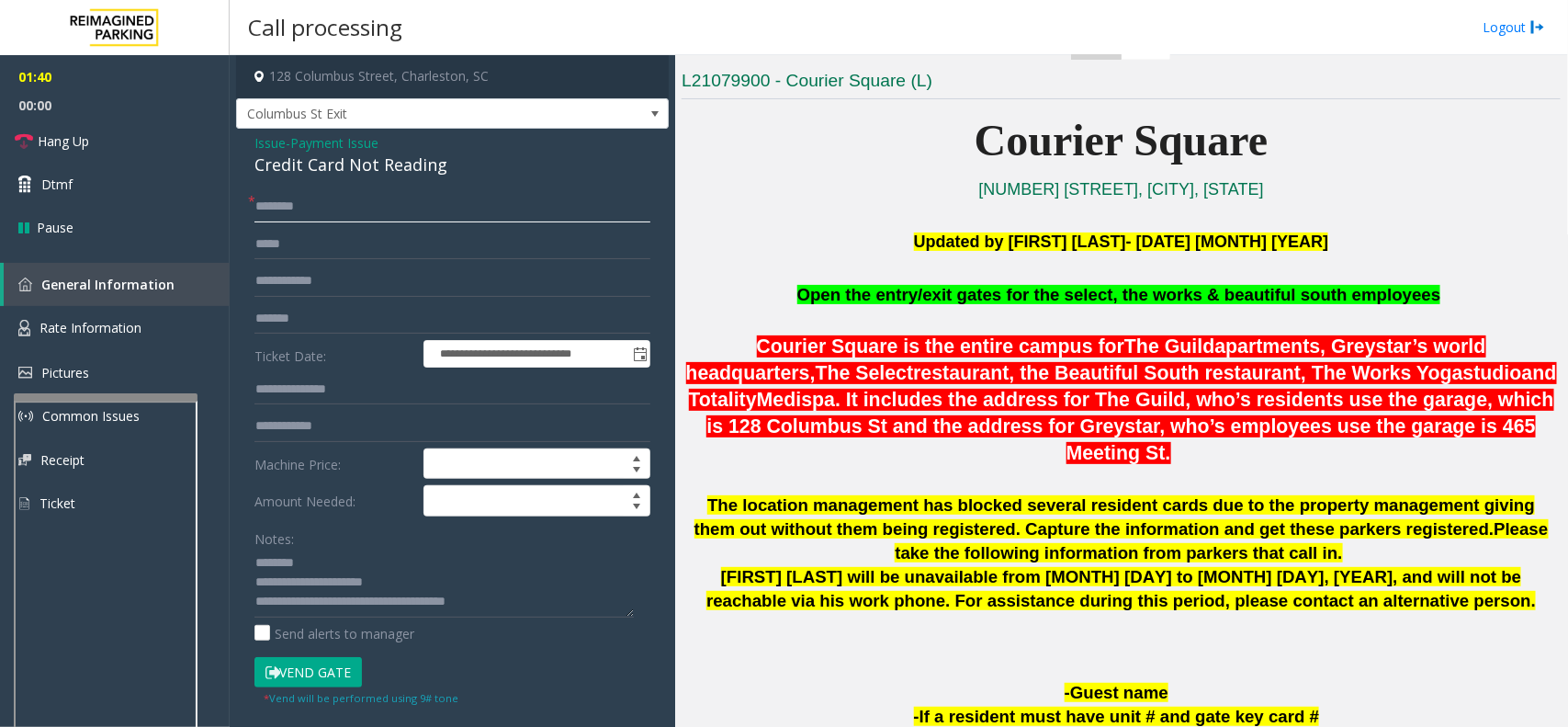click 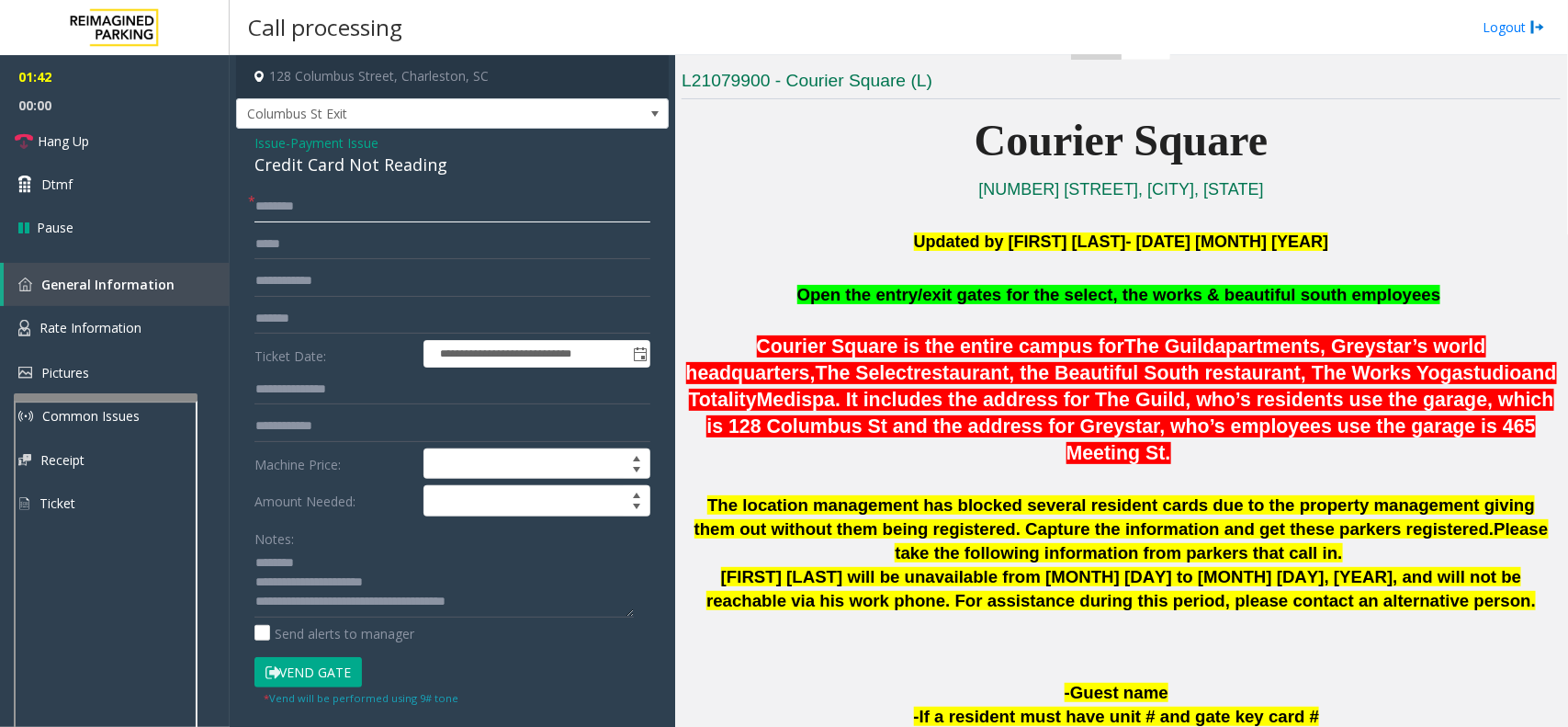 click 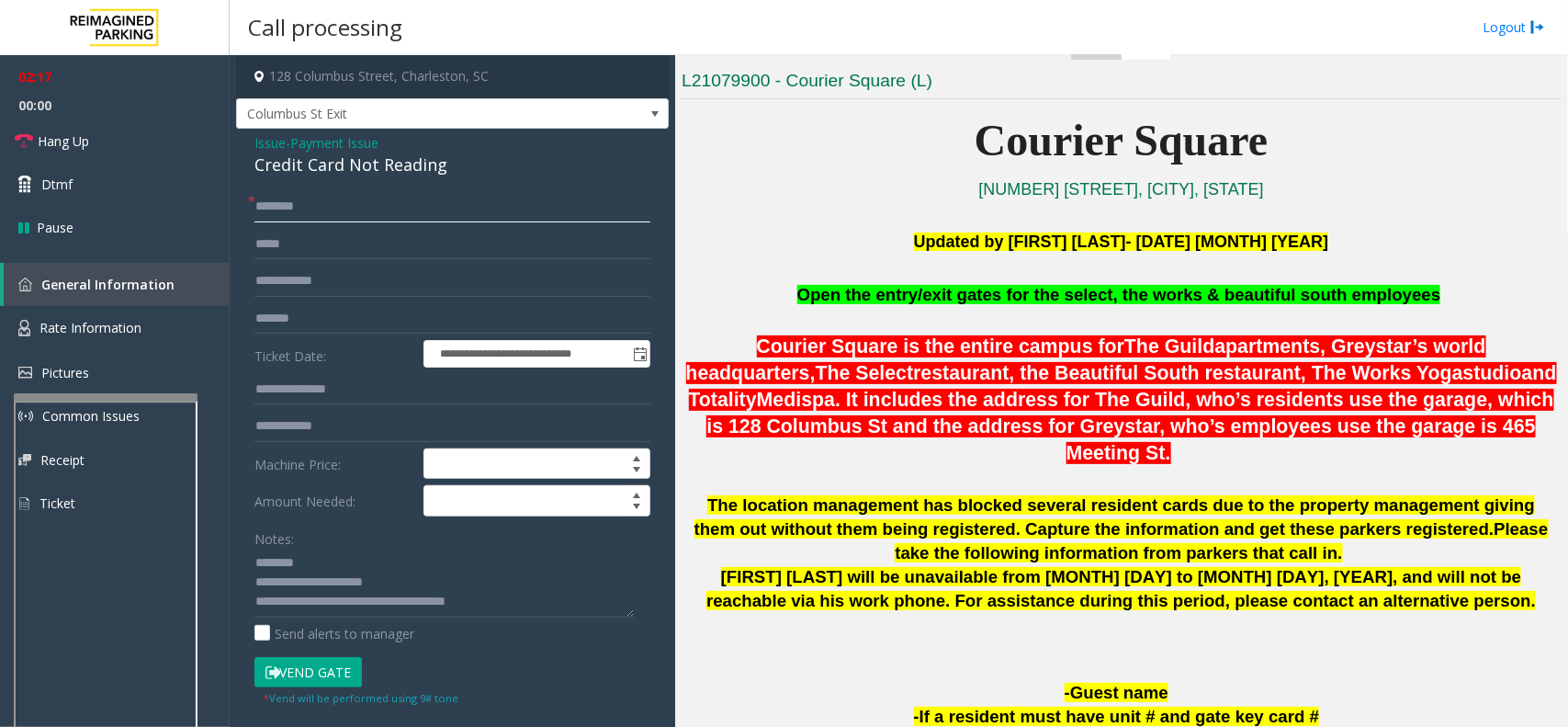 type on "*" 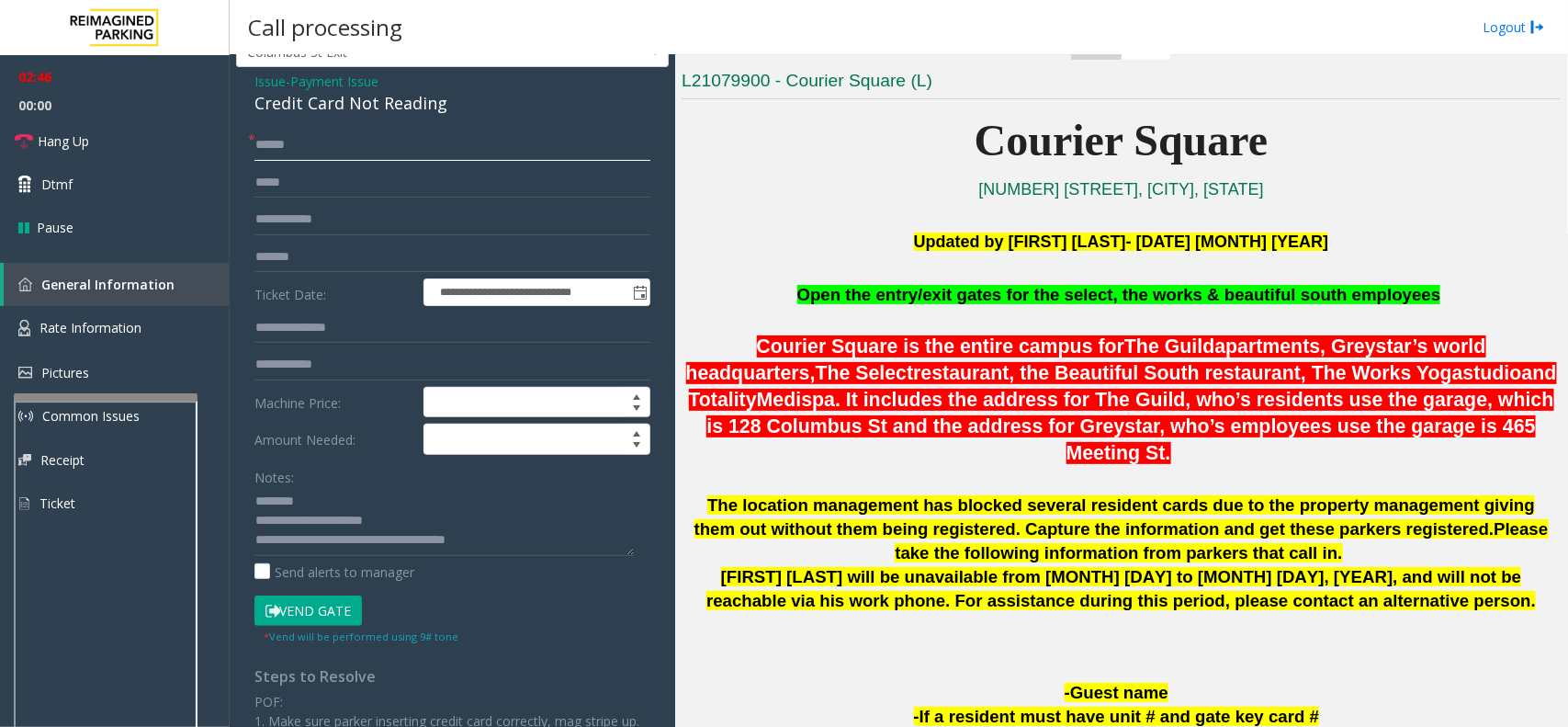 scroll, scrollTop: 115, scrollLeft: 0, axis: vertical 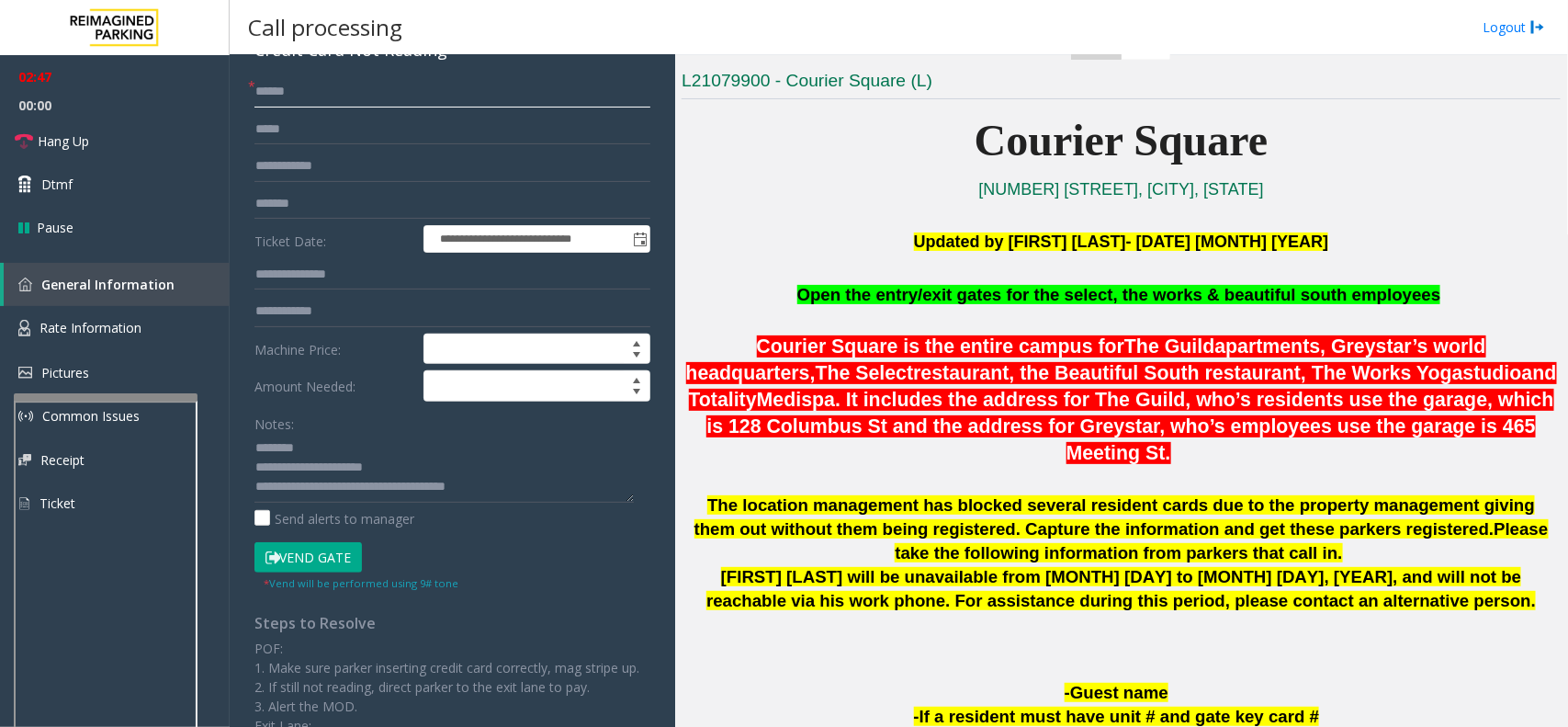 type on "******" 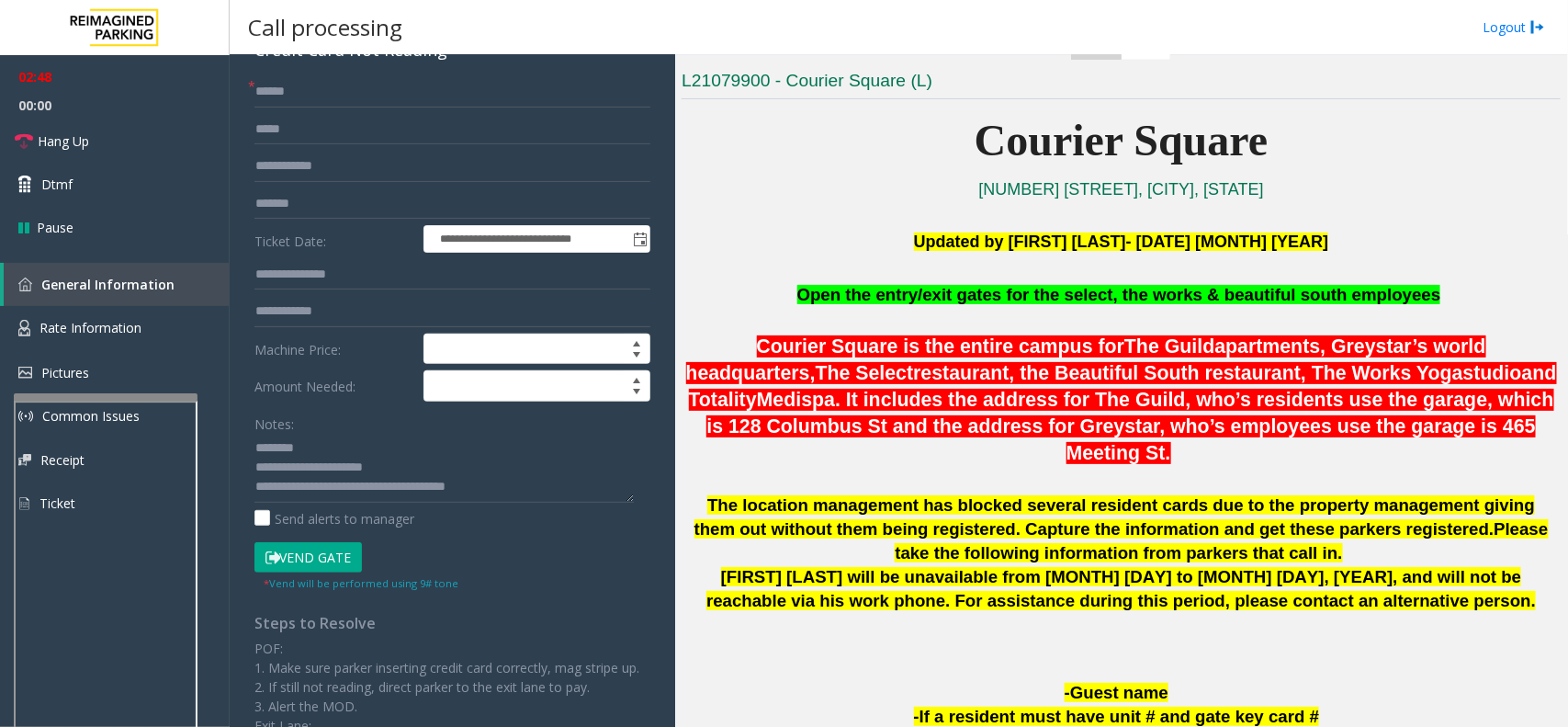 click on "Vend Gate" 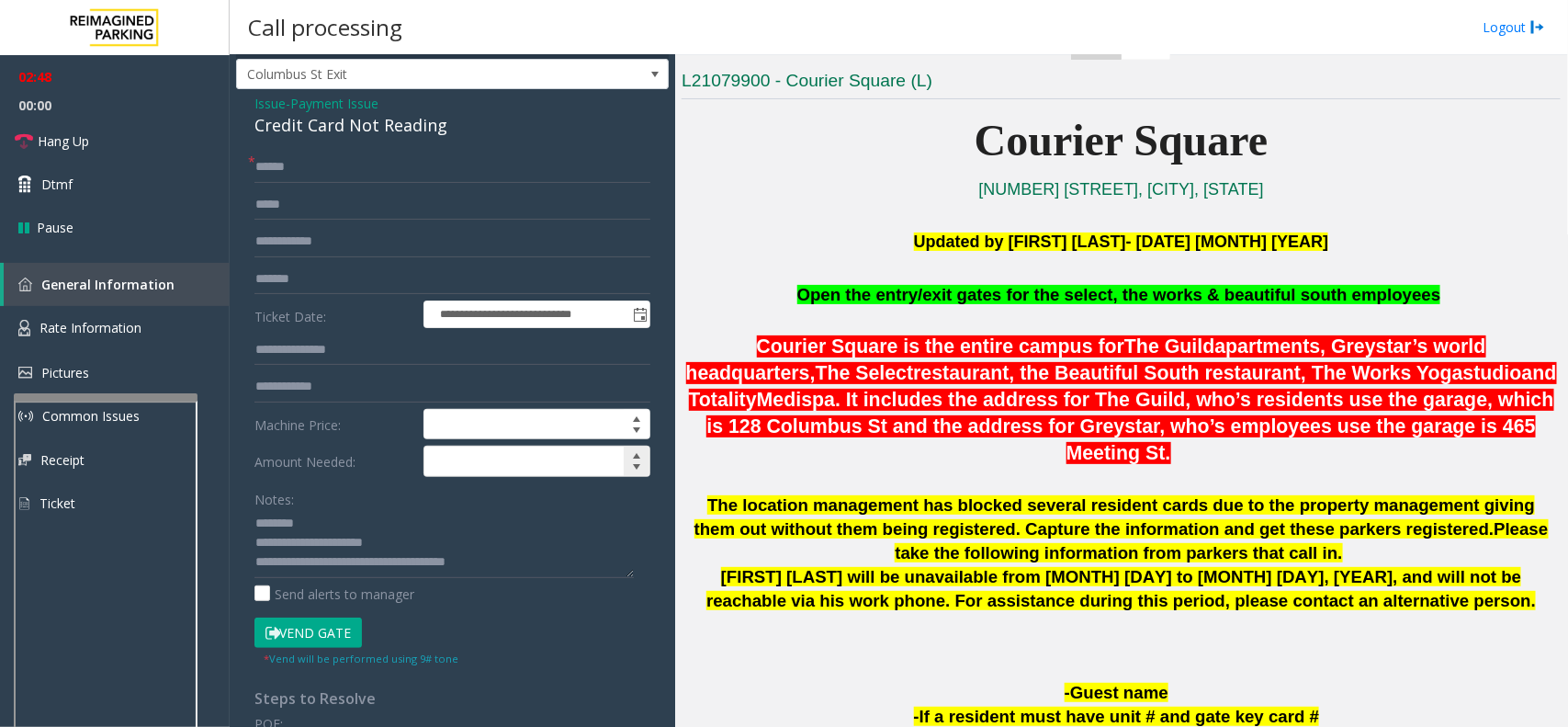 scroll, scrollTop: 0, scrollLeft: 0, axis: both 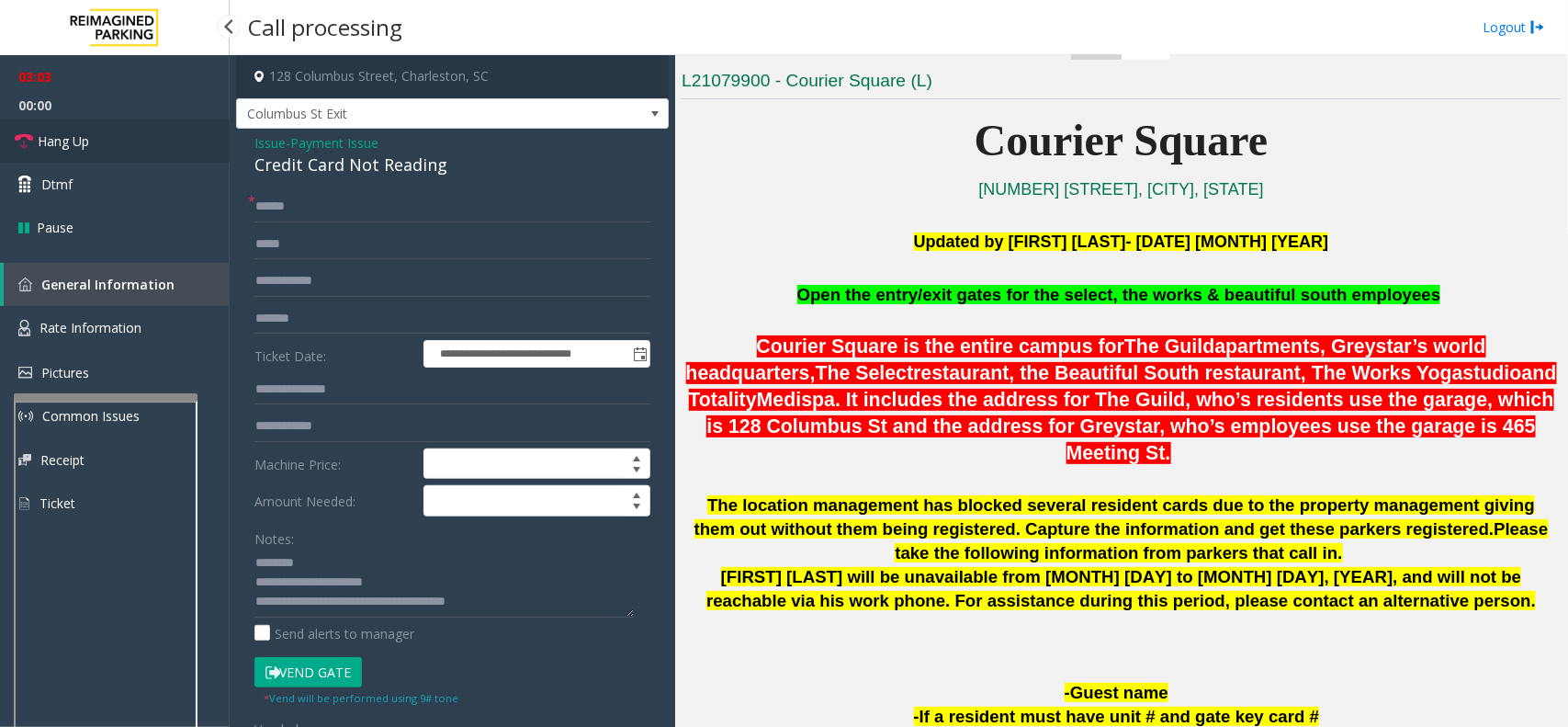 click on "Hang Up" at bounding box center (63, 141) 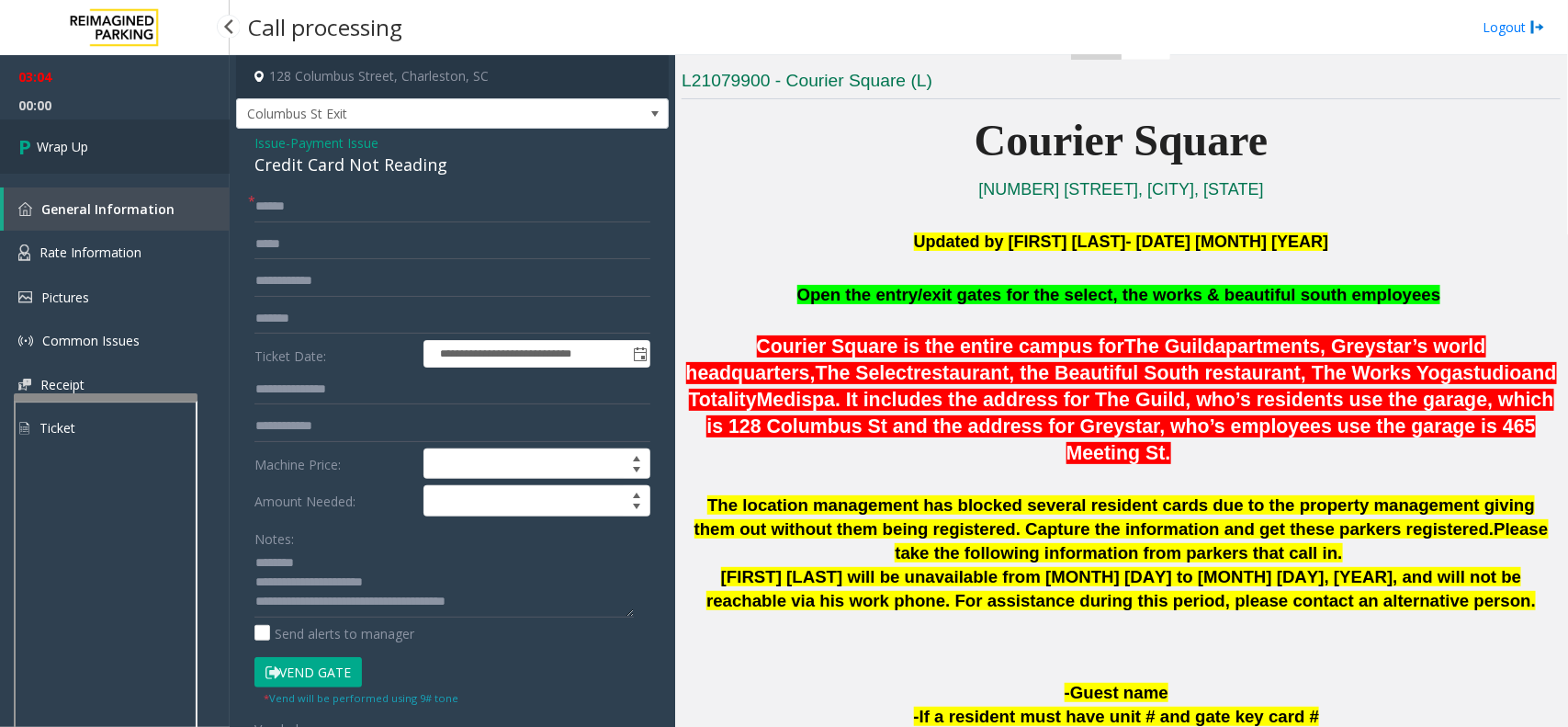 click on "Wrap Up" at bounding box center [115, 146] 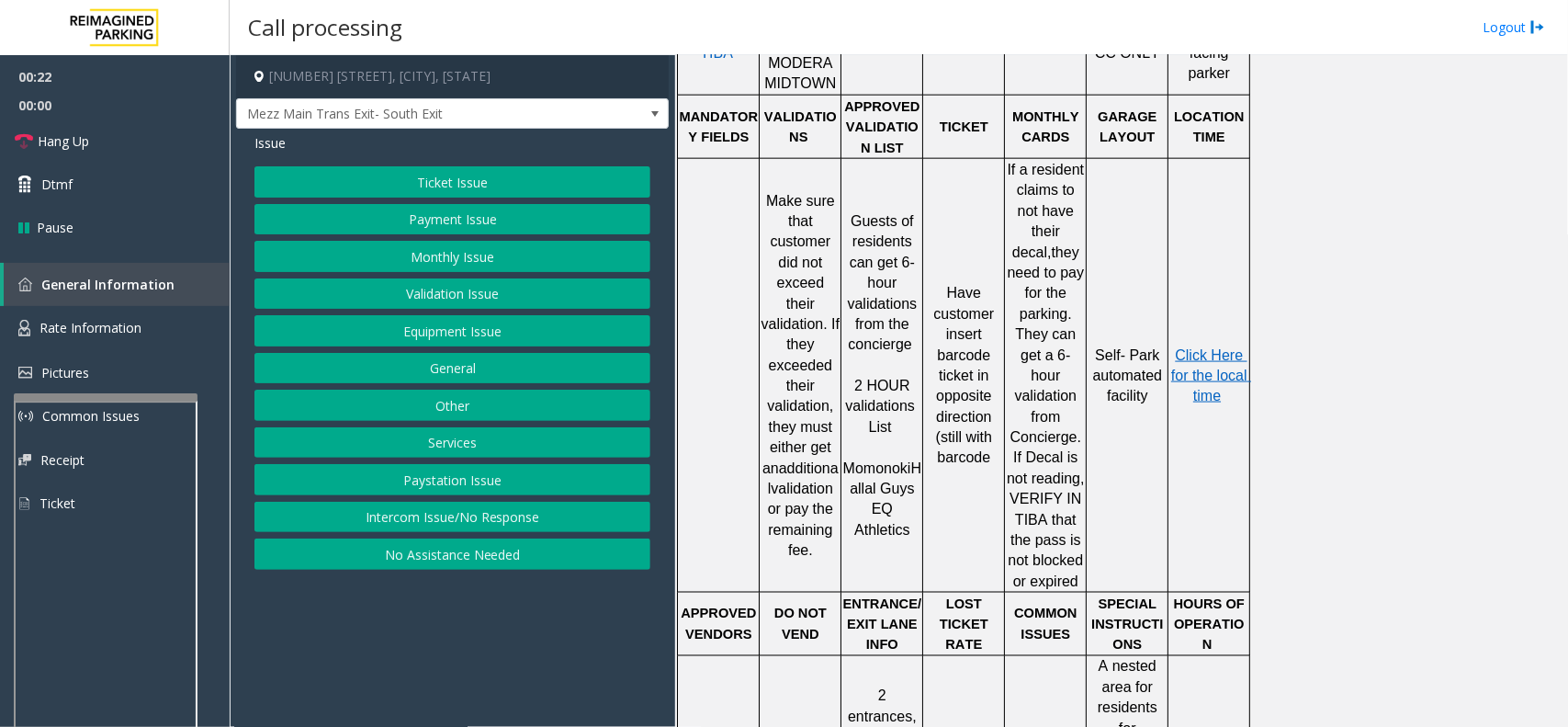 scroll, scrollTop: 1034, scrollLeft: 0, axis: vertical 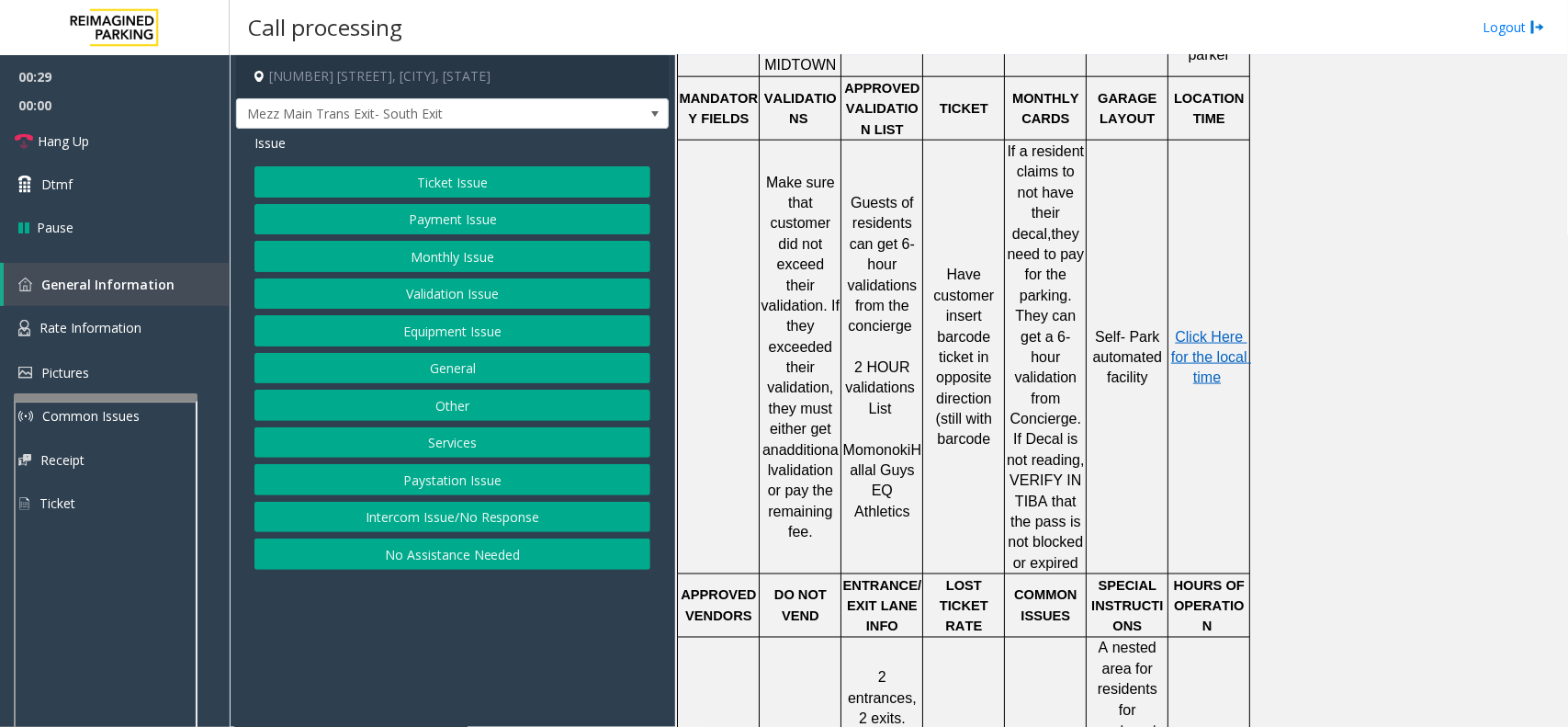 click on "Ticket Issue" 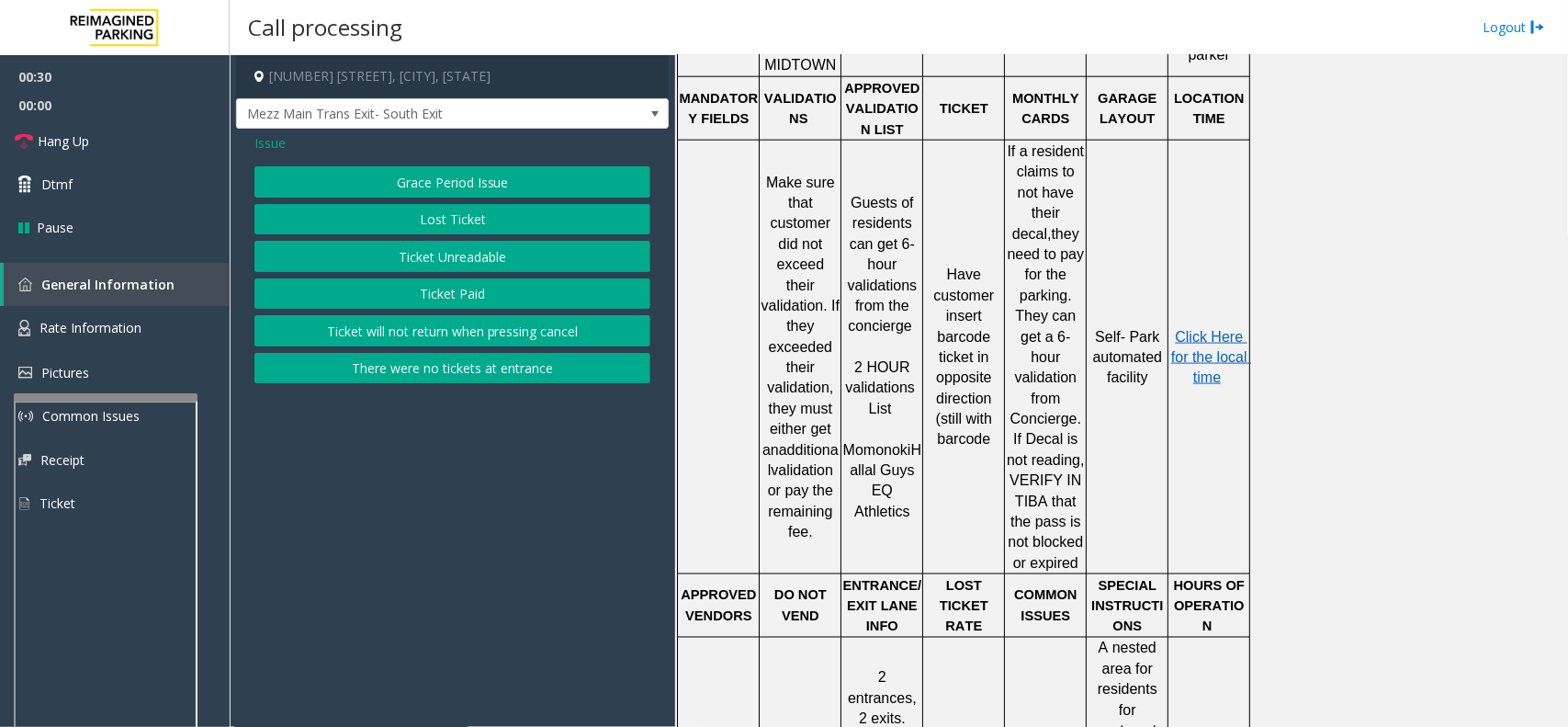 click on "Ticket Unreadable" 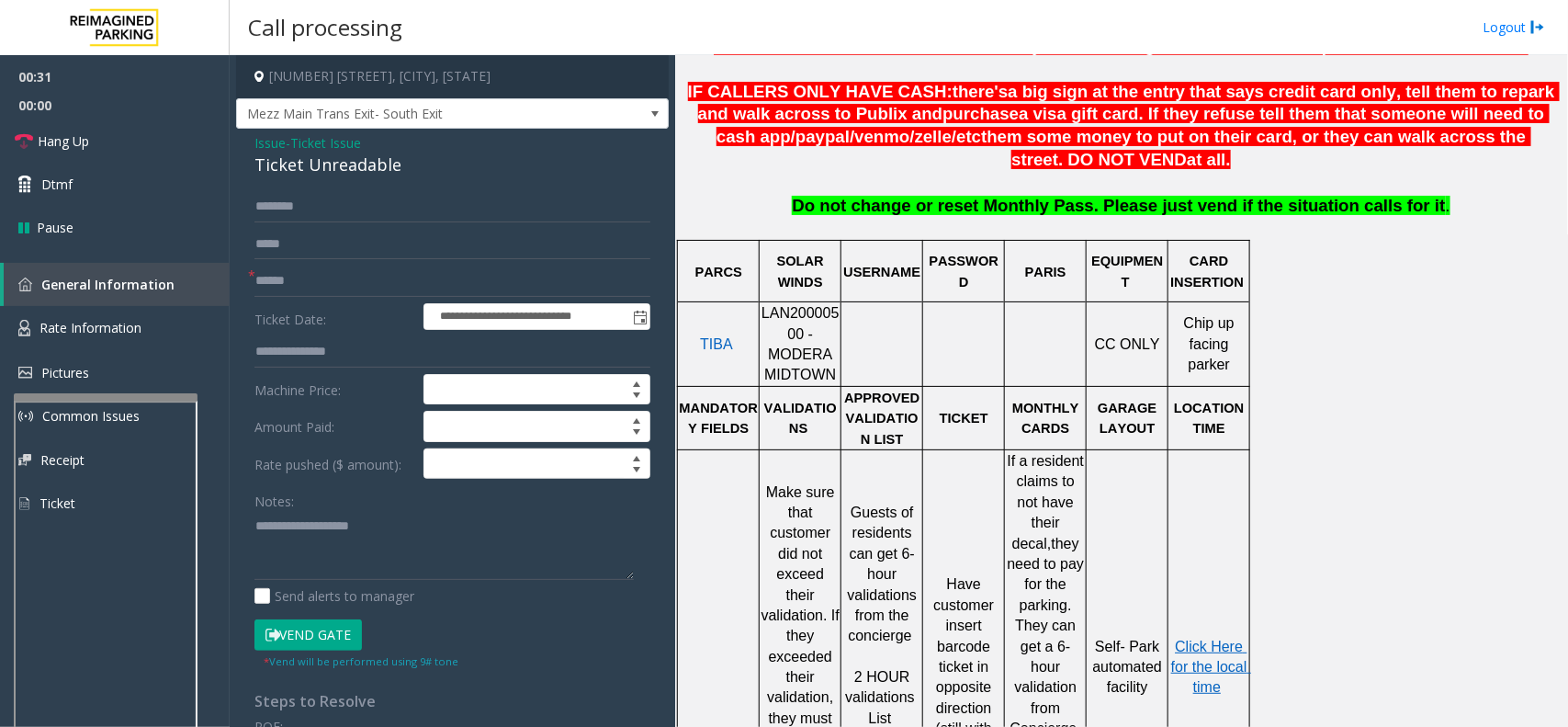 scroll, scrollTop: 689, scrollLeft: 0, axis: vertical 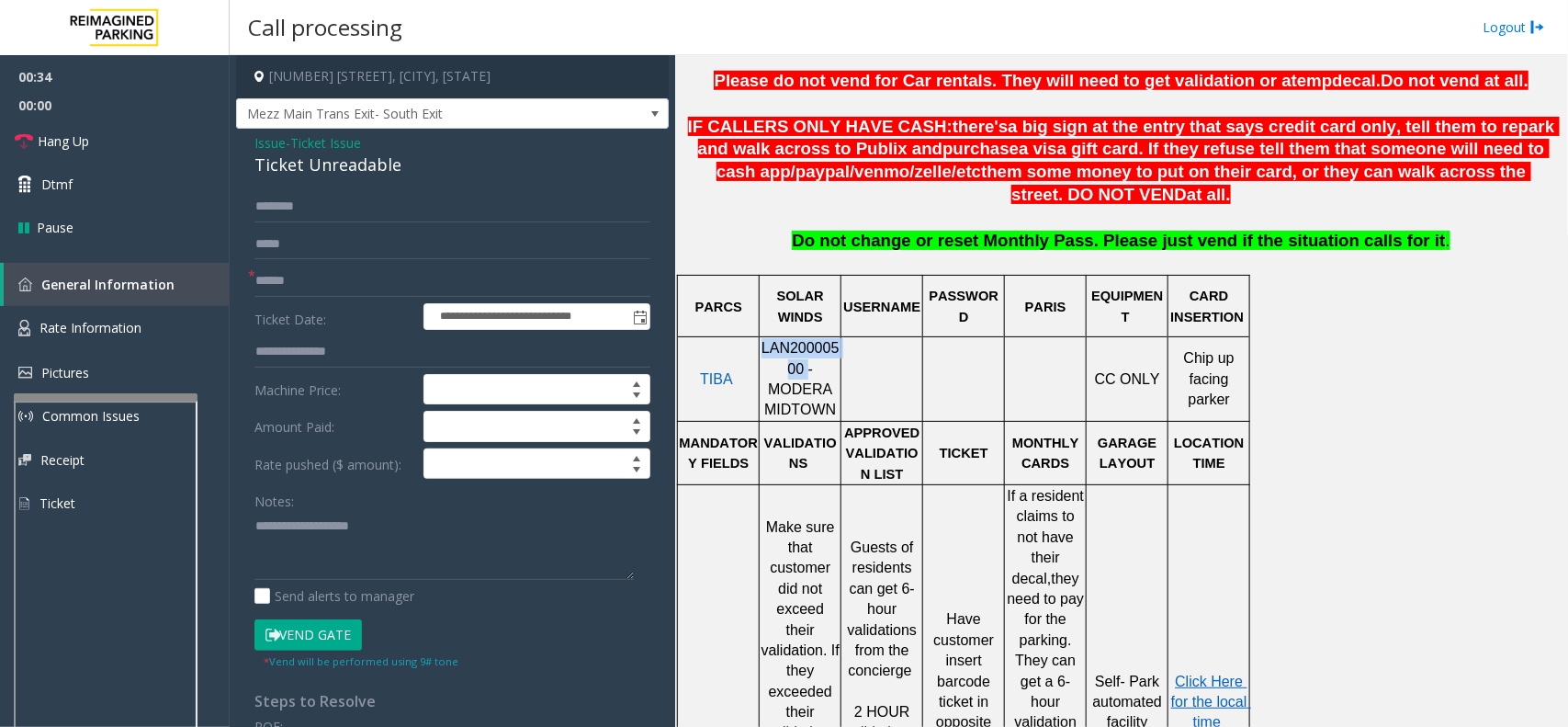drag, startPoint x: 773, startPoint y: 378, endPoint x: 763, endPoint y: 364, distance: 17.204651 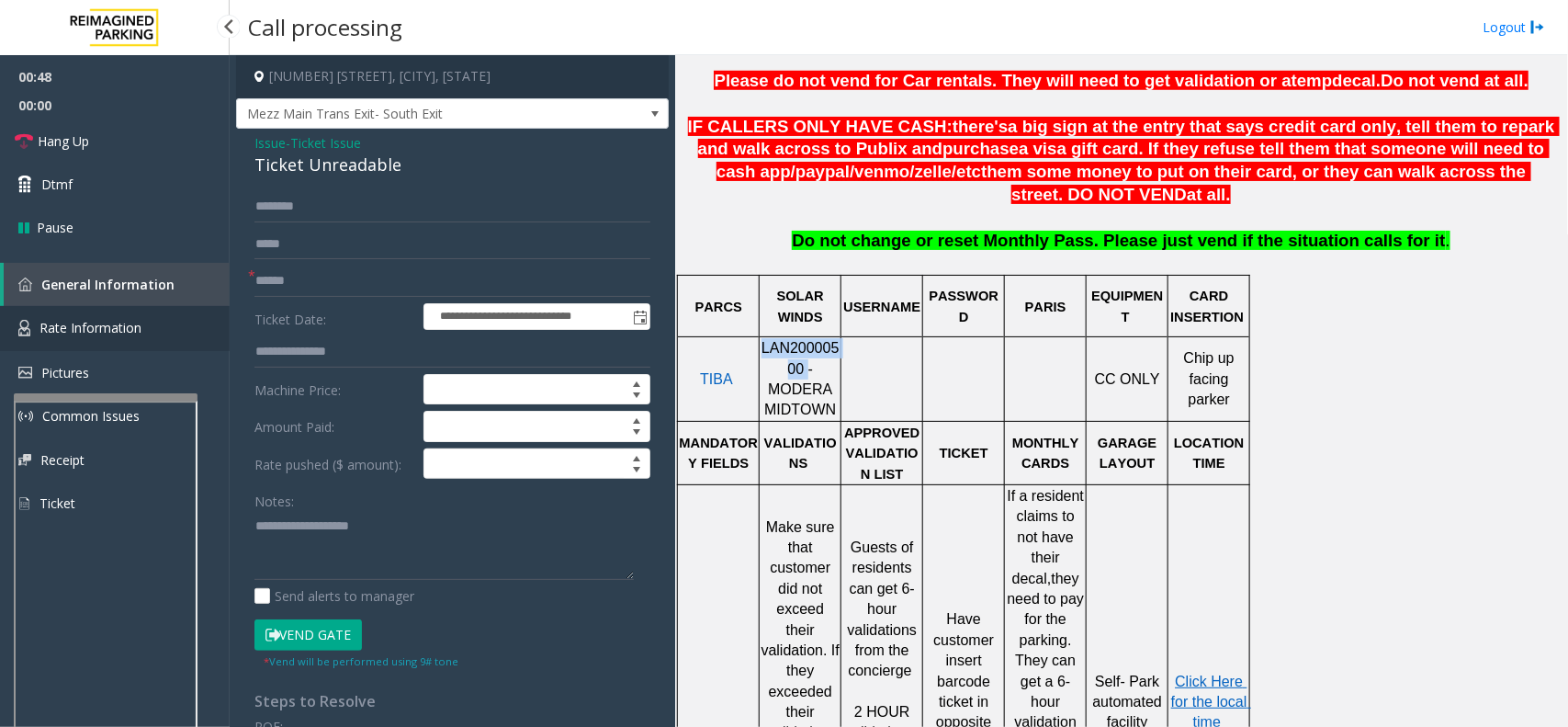 click on "Rate Information" at bounding box center [90, 327] 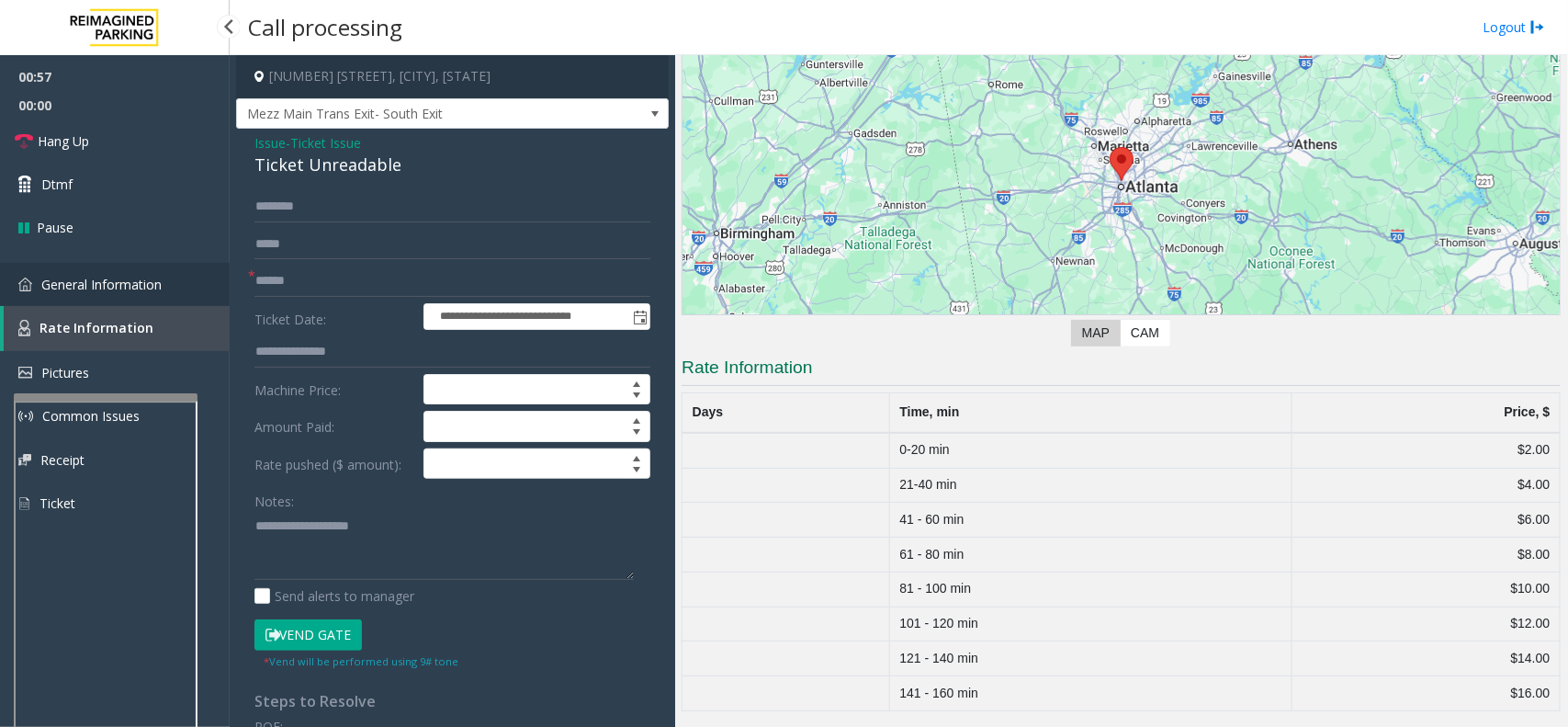 click on "General Information" at bounding box center [101, 284] 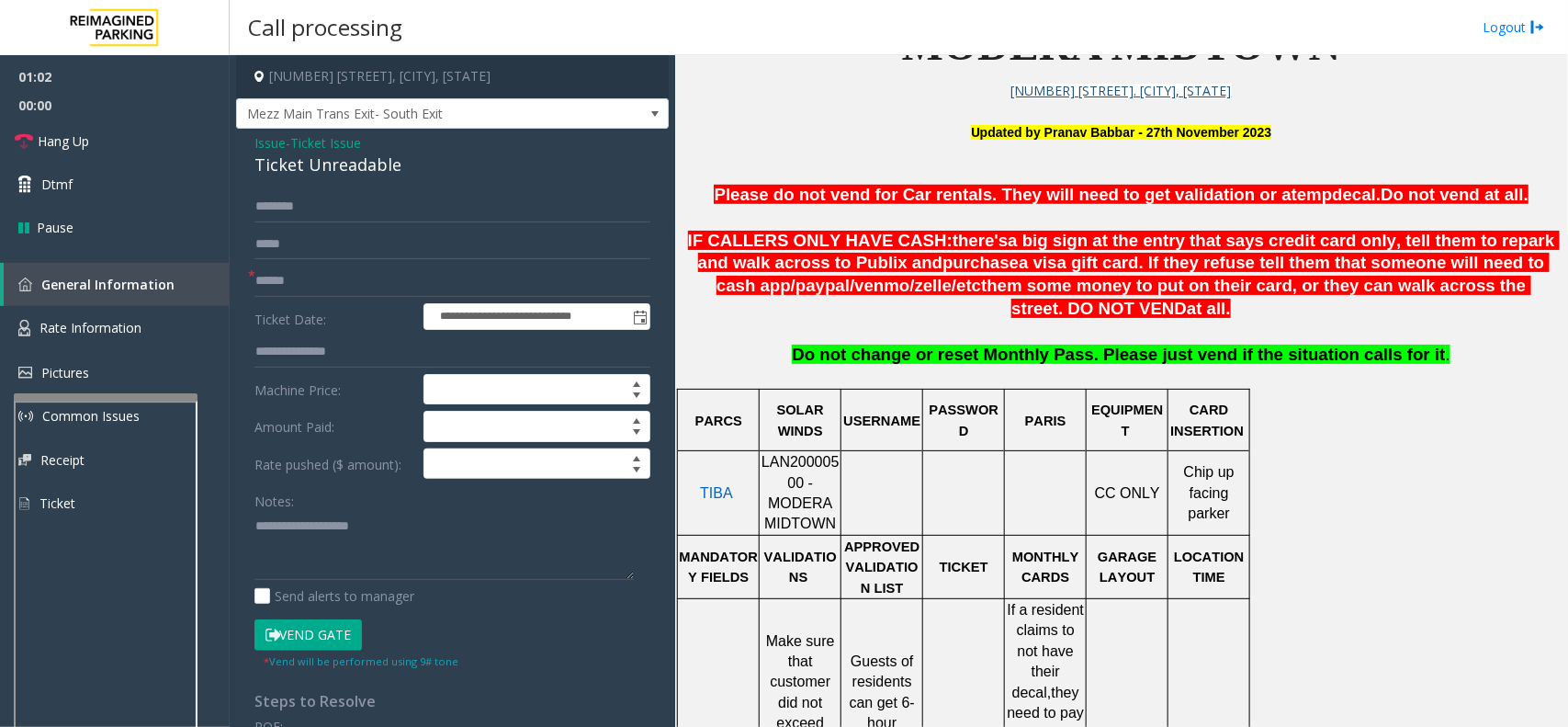 scroll, scrollTop: 574, scrollLeft: 0, axis: vertical 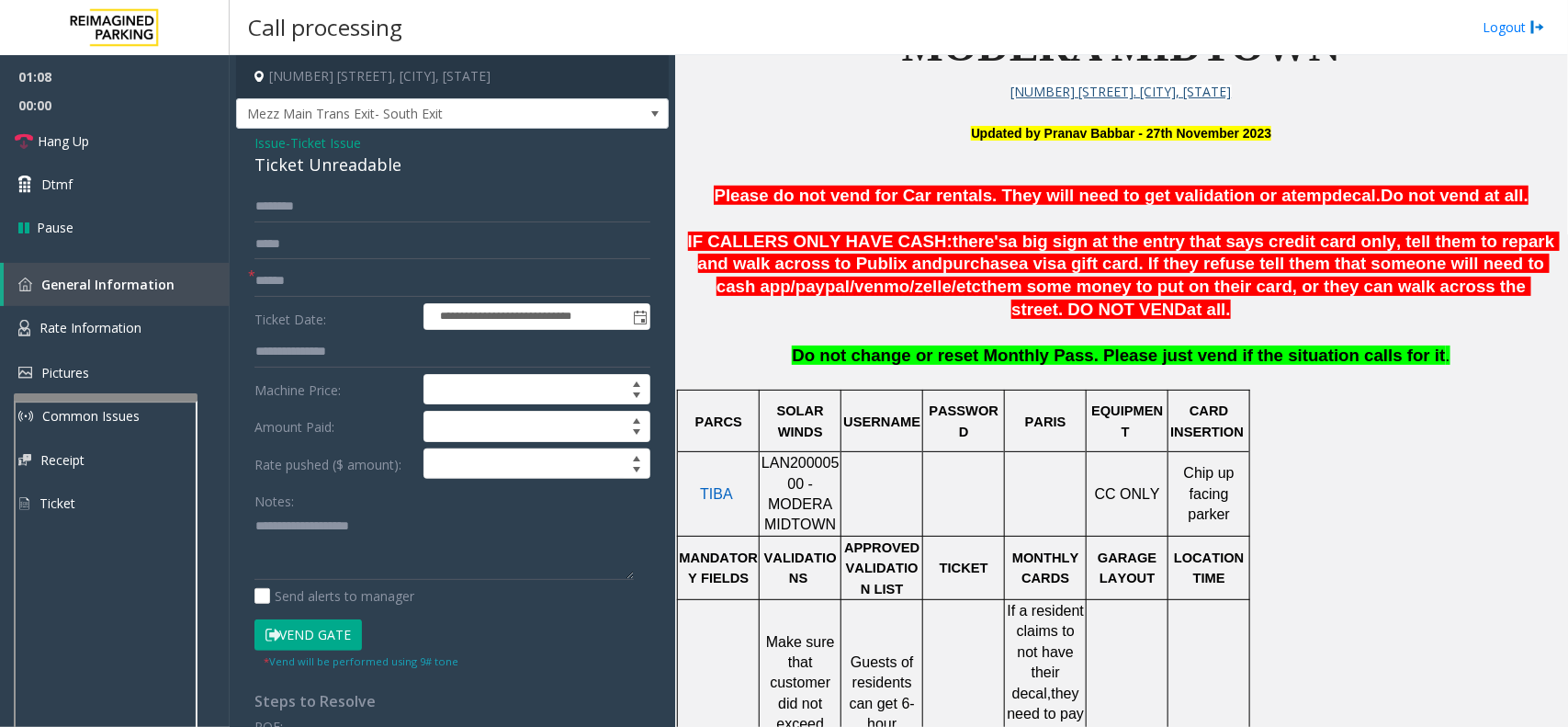 click on "Ticket Issue" 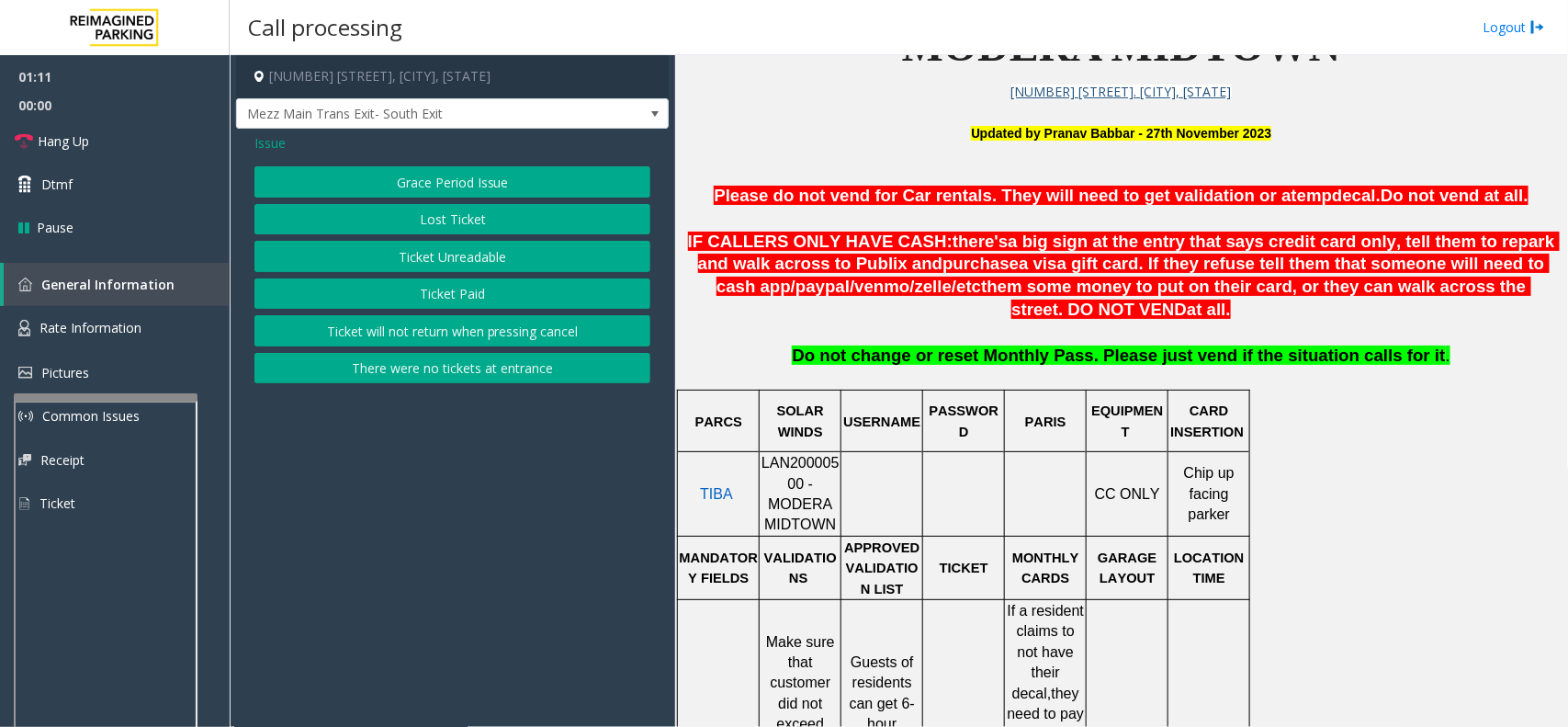 click on "Issue" 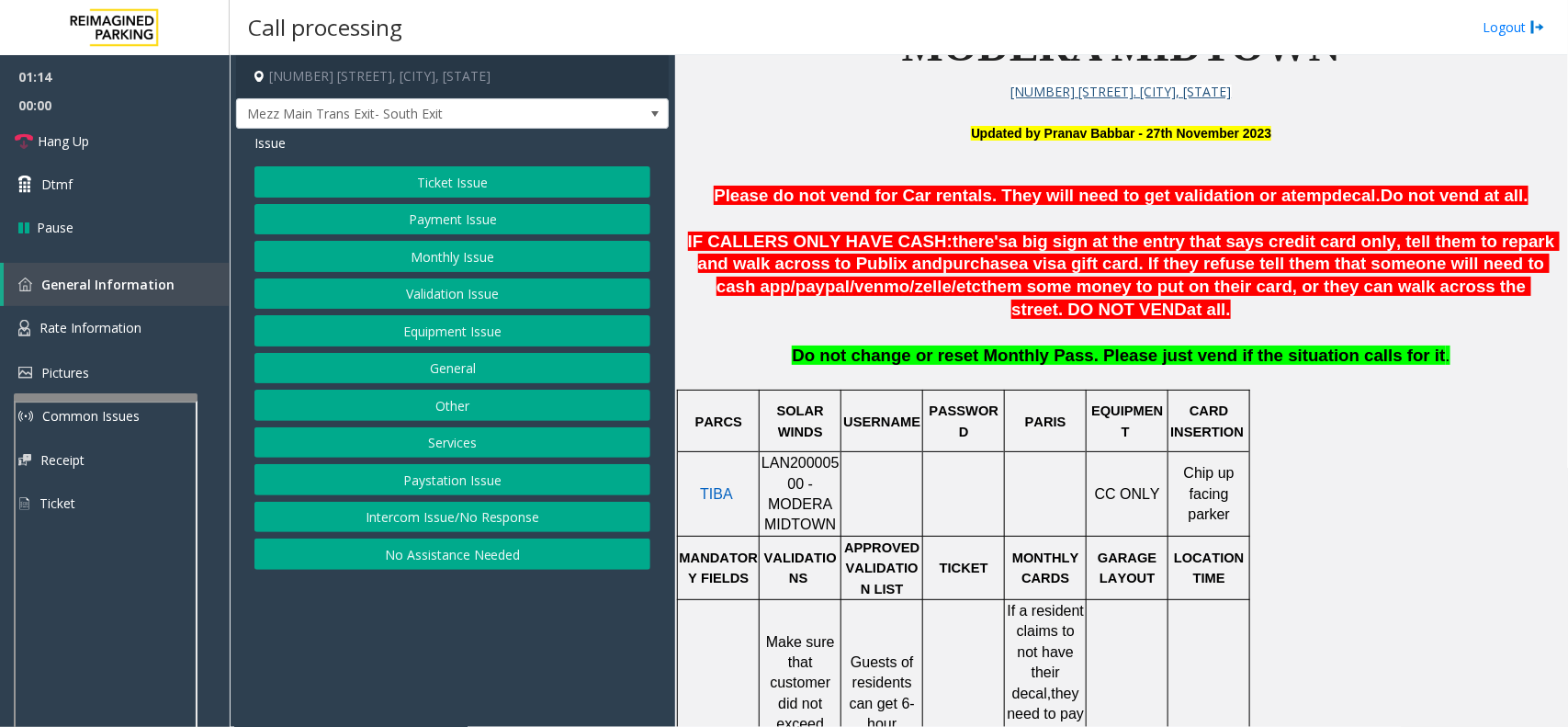 click on "Validation Issue" 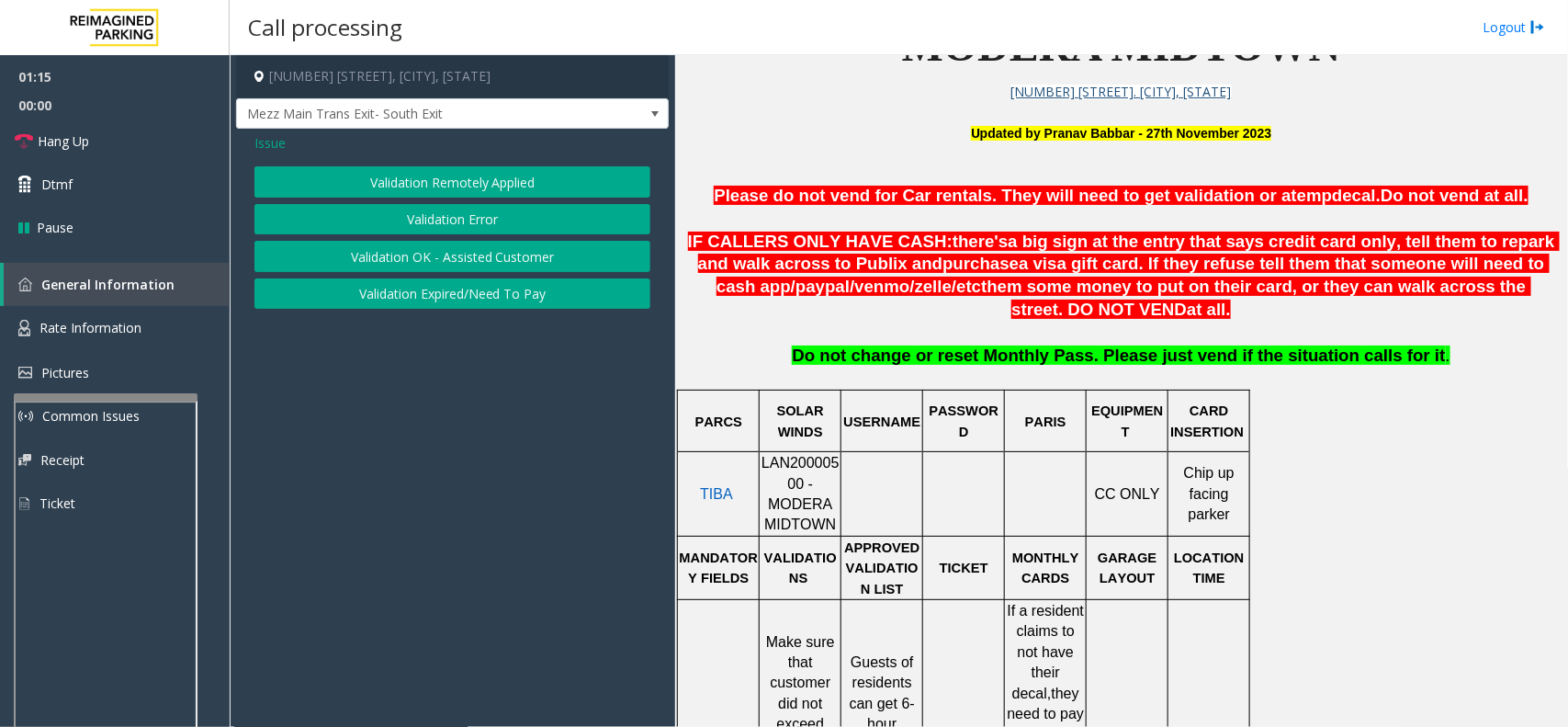 click on "Validation Error" 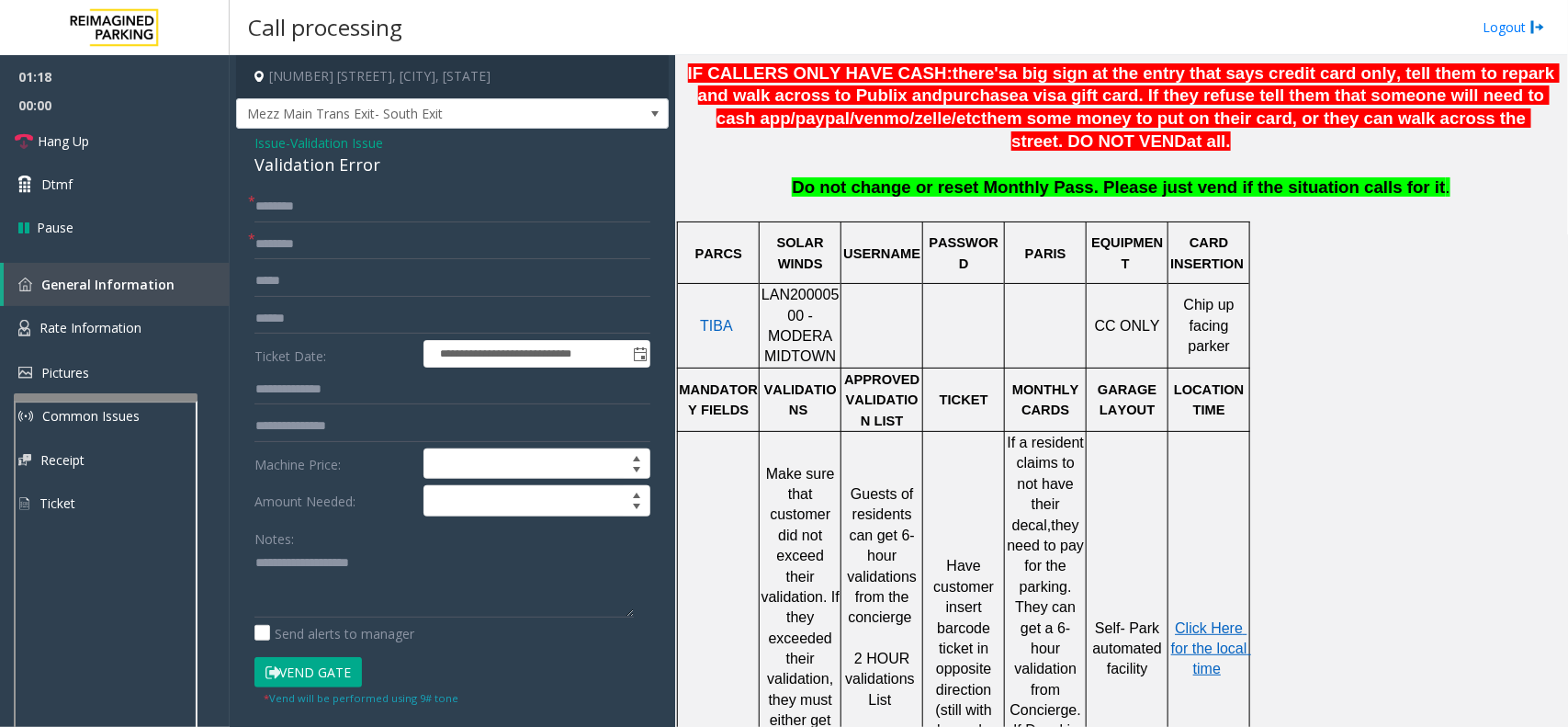 scroll, scrollTop: 1034, scrollLeft: 0, axis: vertical 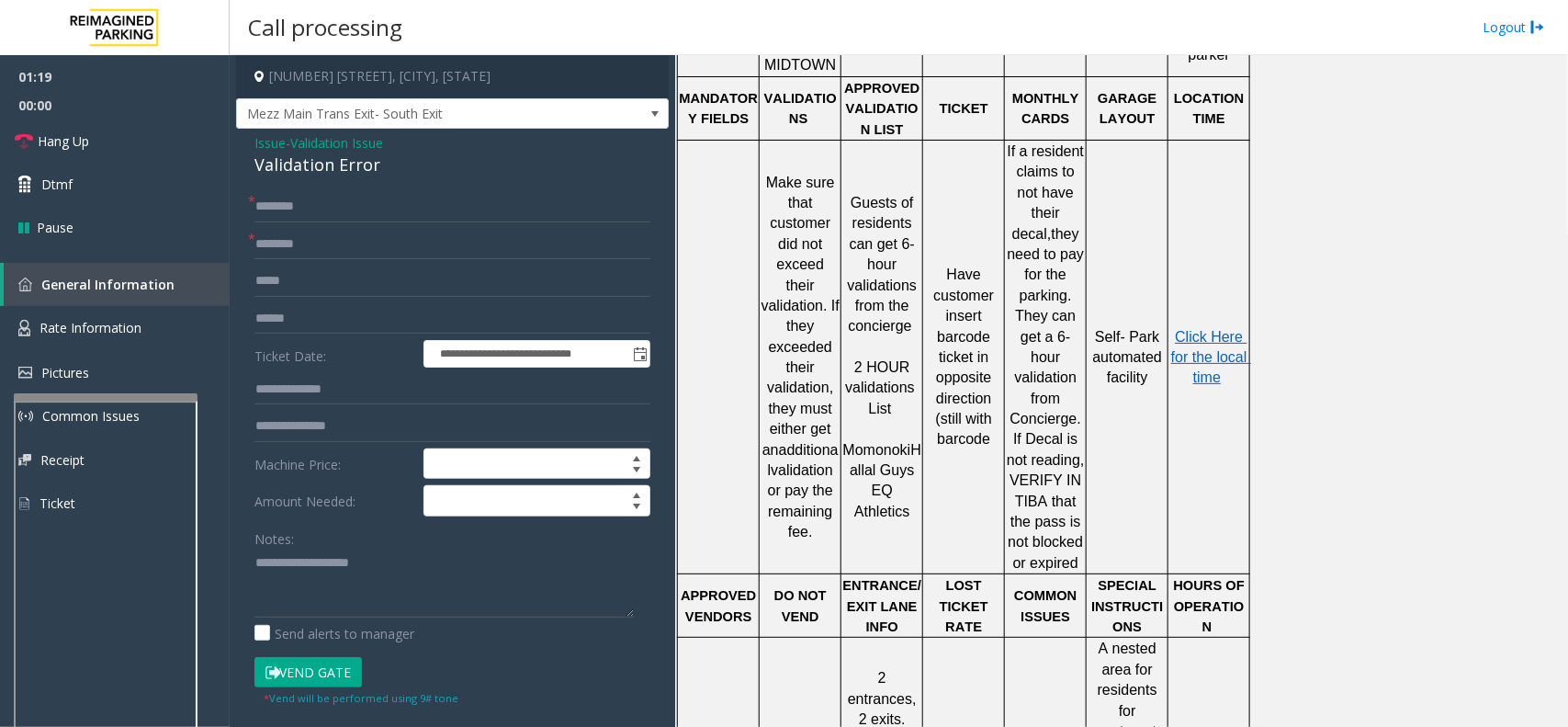 click on "Click Here for the local time" 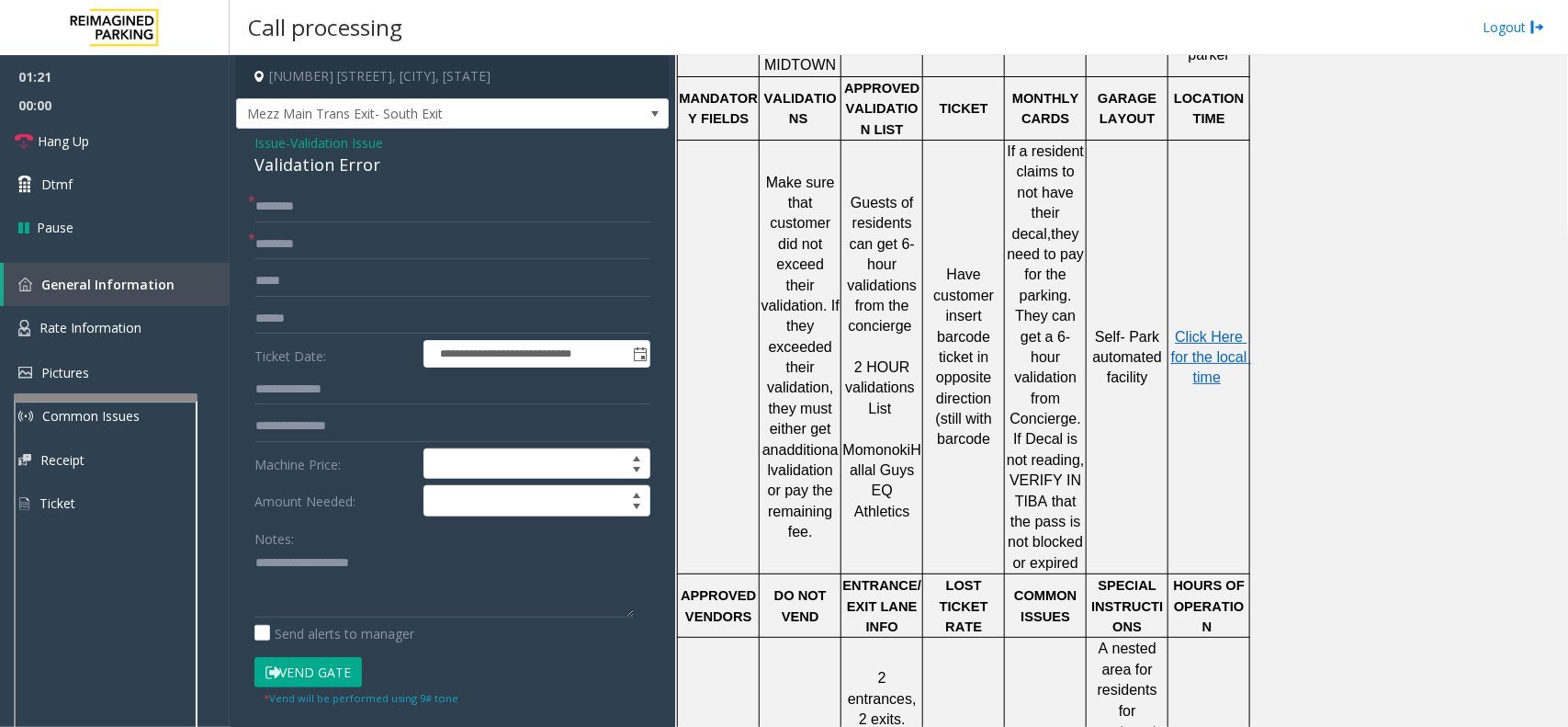 click 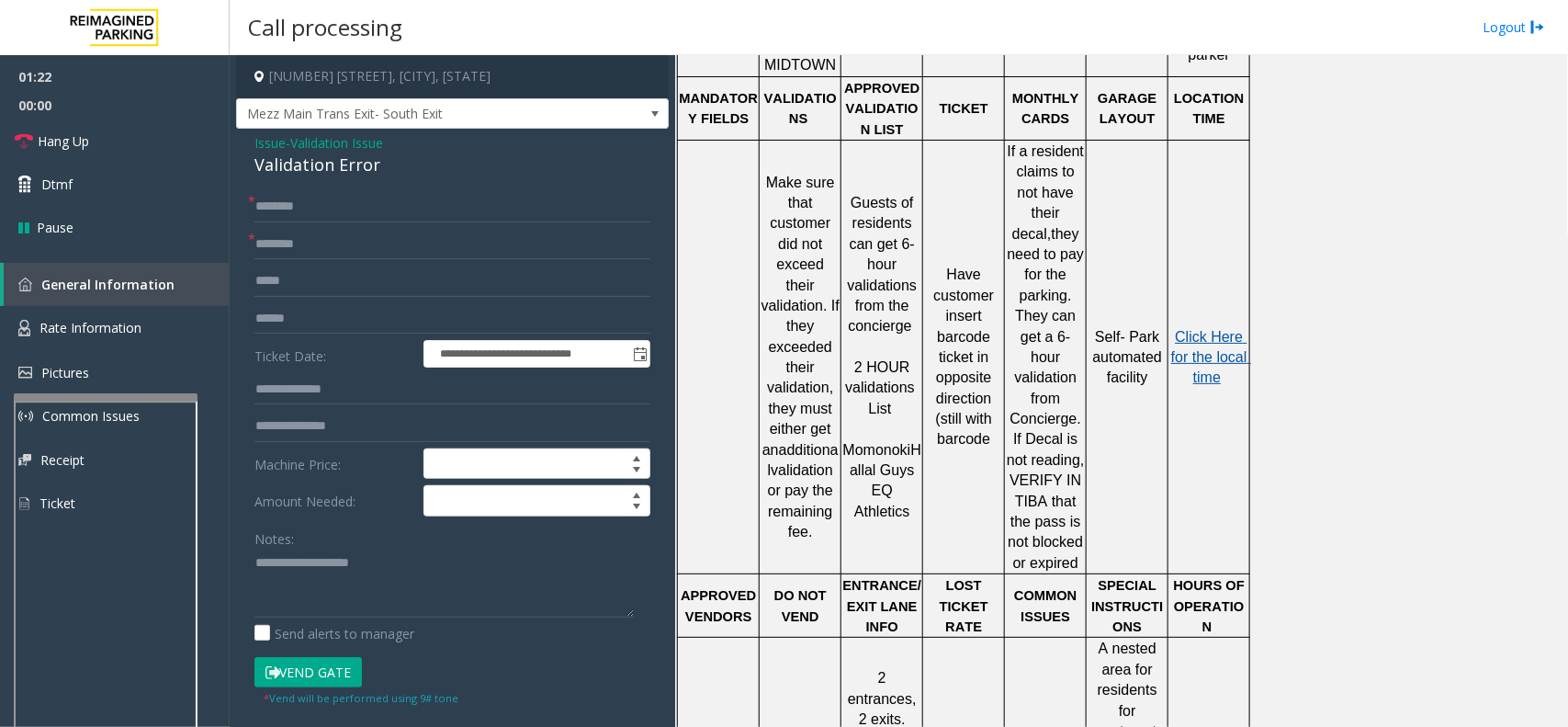 click on "Click Here for the local time" 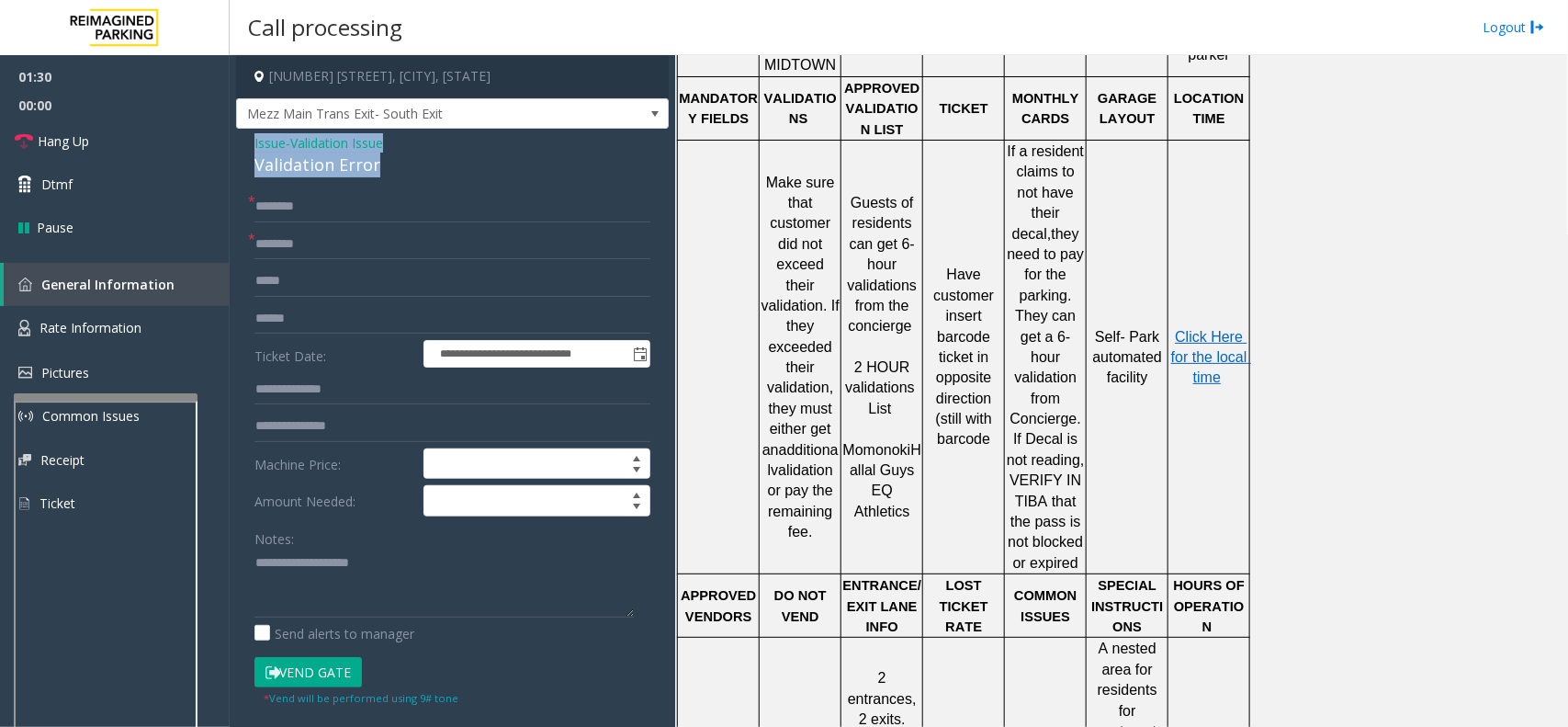 drag, startPoint x: 383, startPoint y: 165, endPoint x: 253, endPoint y: 143, distance: 131.8484 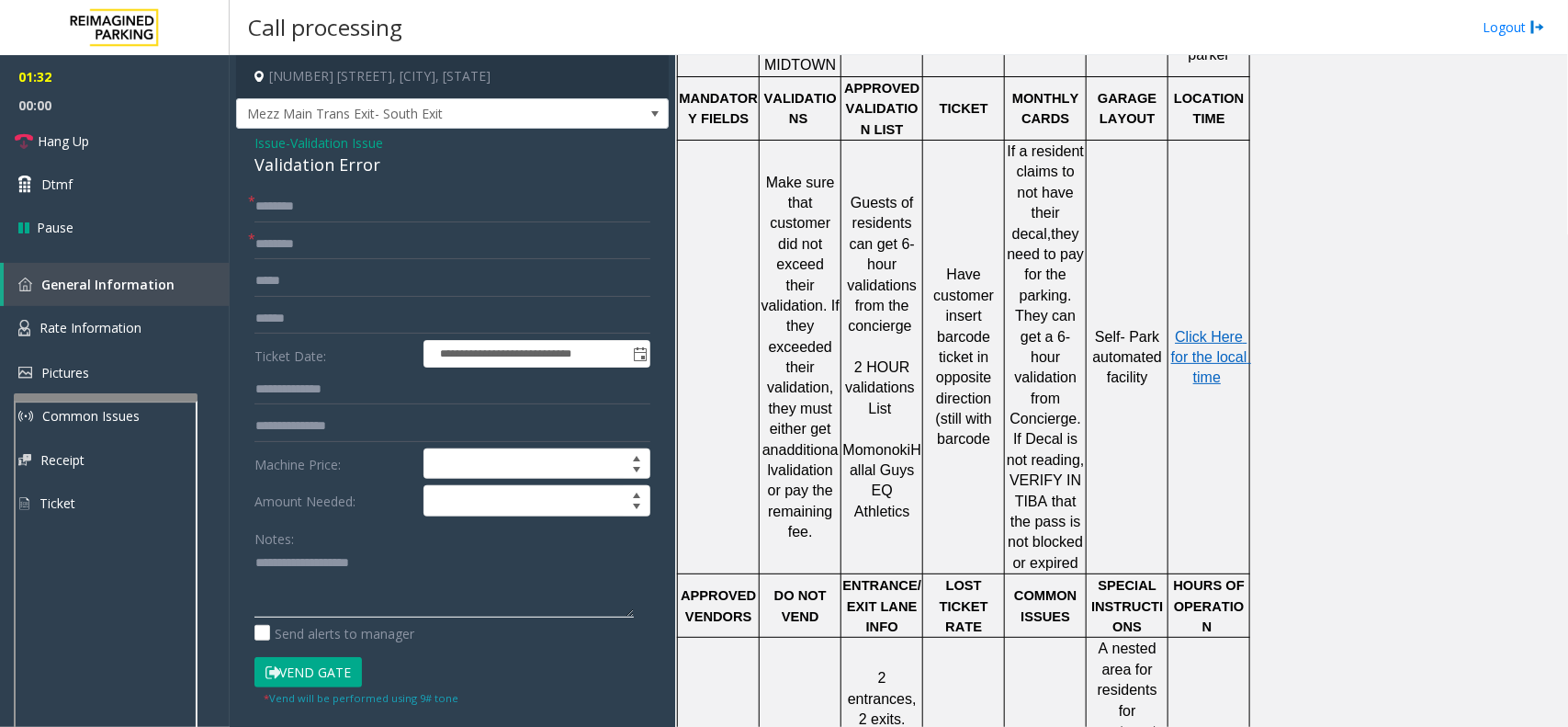 drag, startPoint x: 355, startPoint y: 585, endPoint x: 369, endPoint y: 570, distance: 20.518285 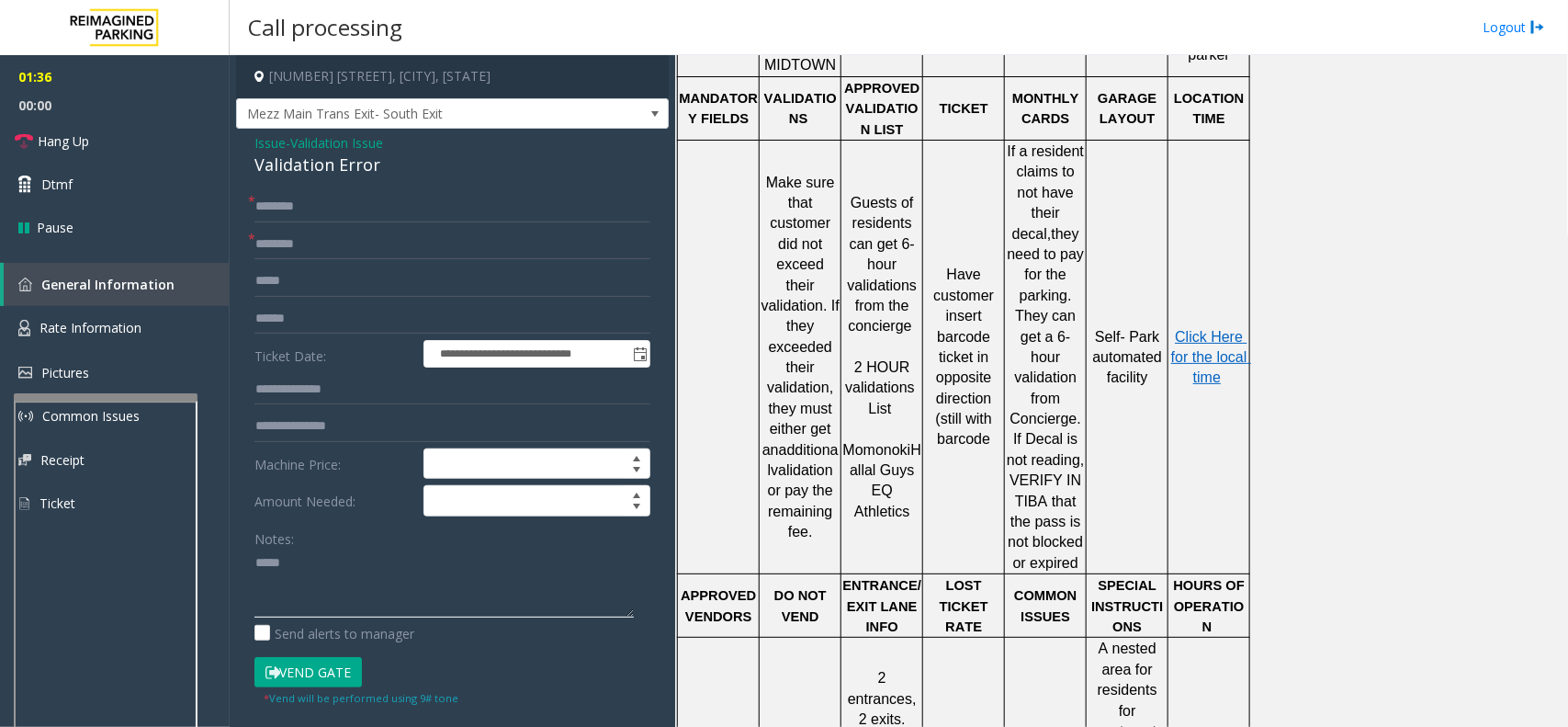 click 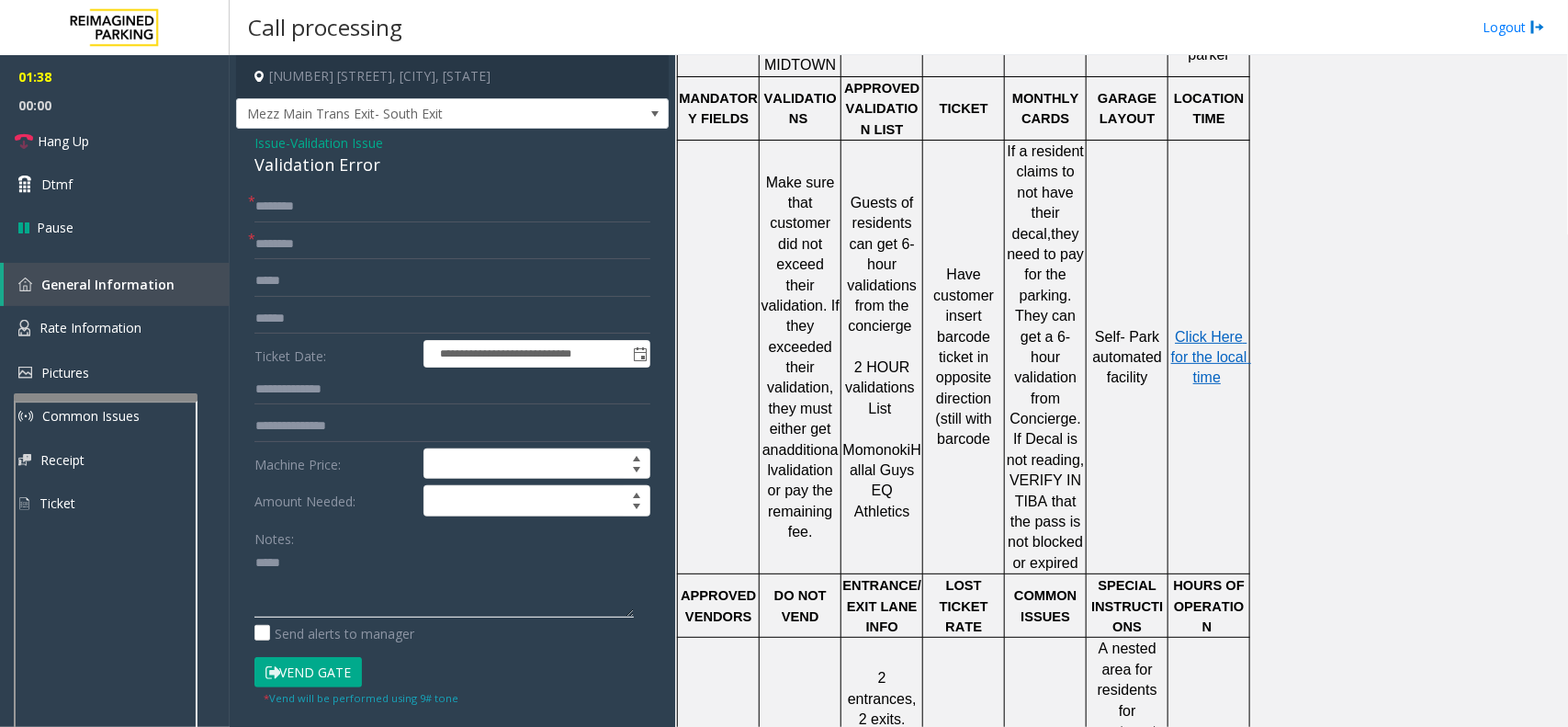 click 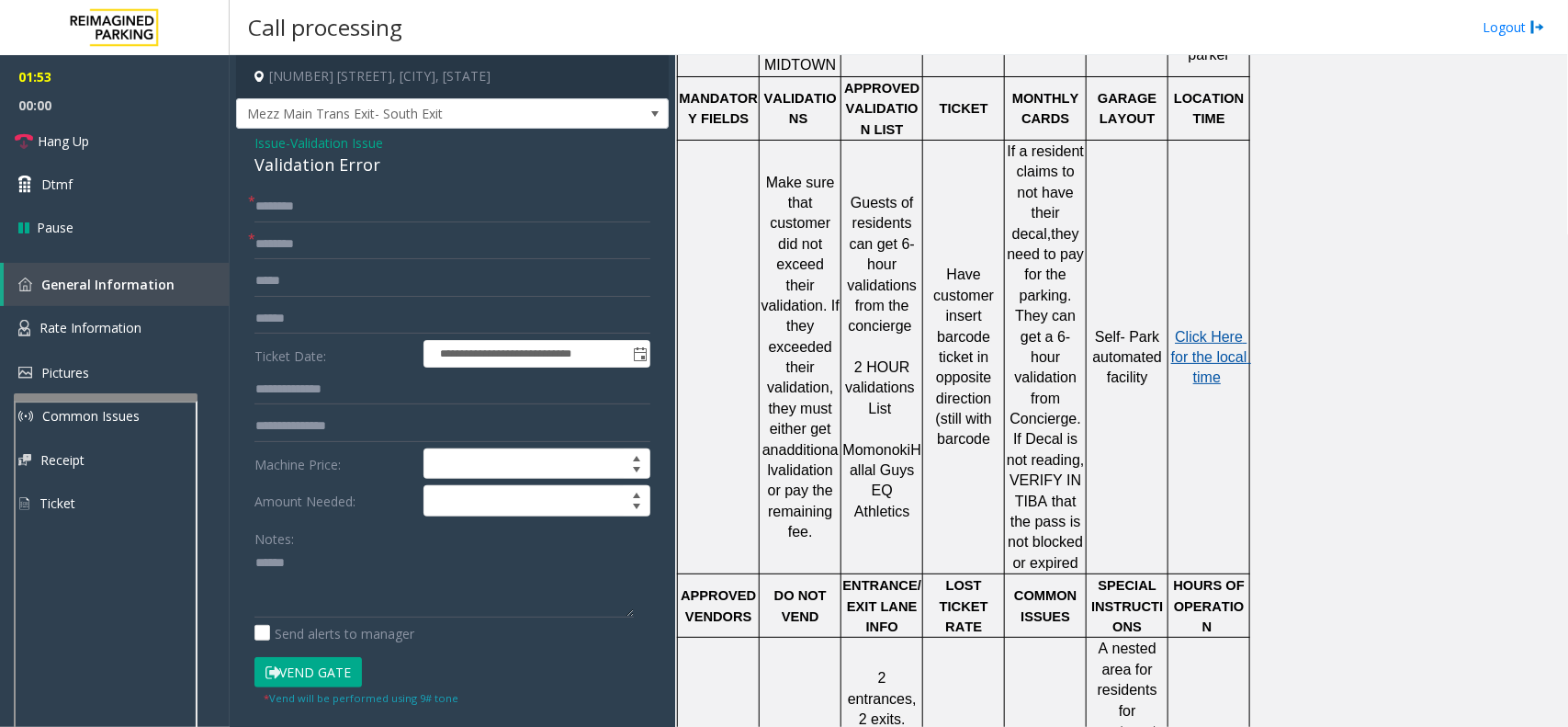 click on "Click Here for the local time" 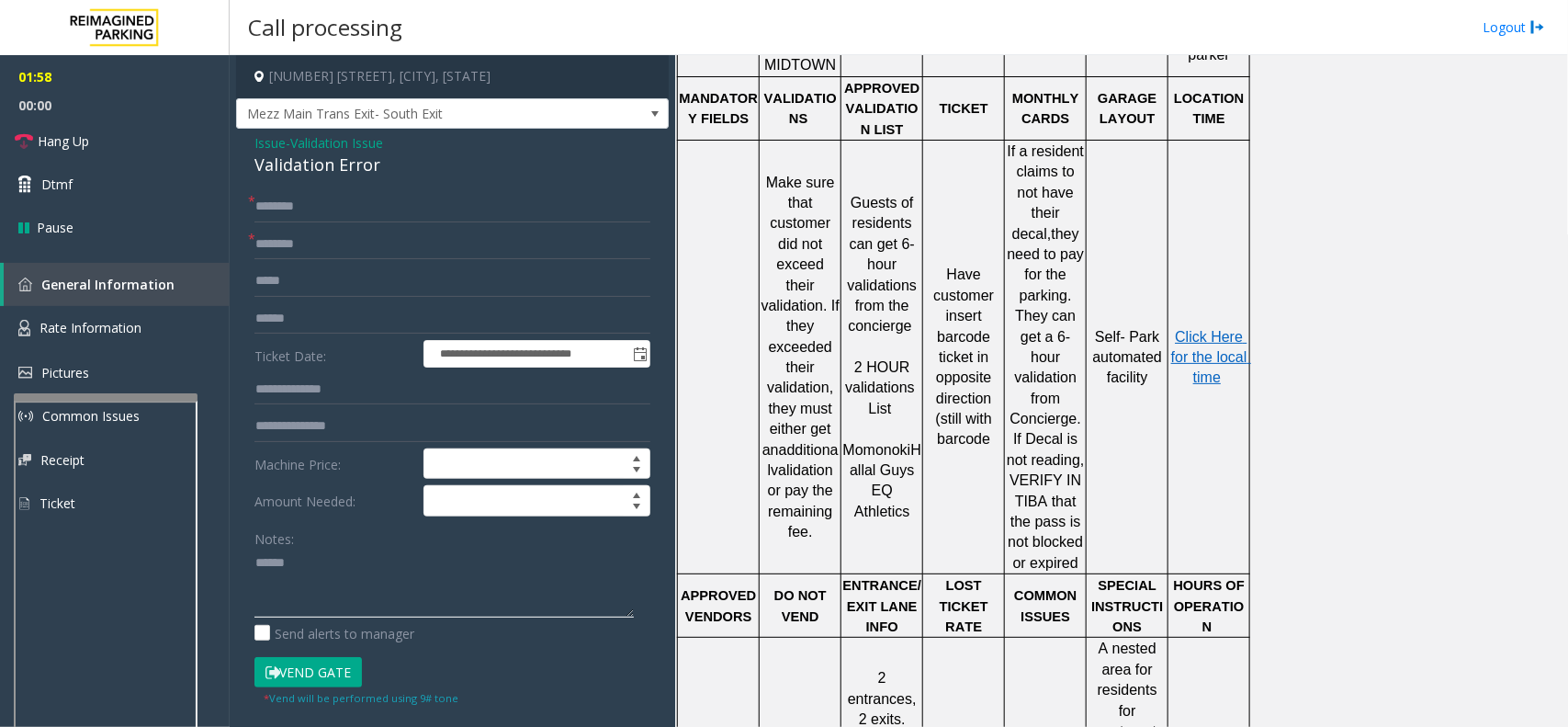 click 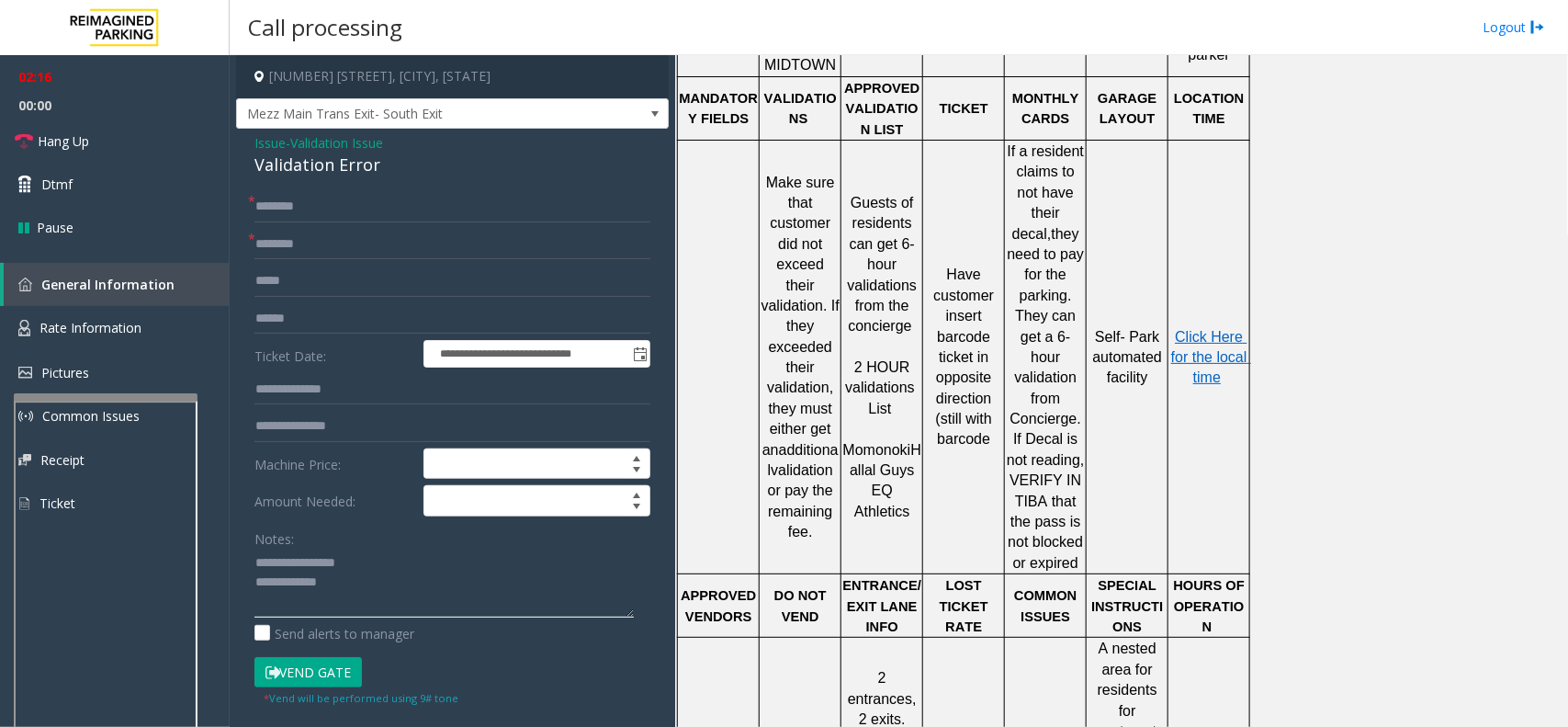 type on "**********" 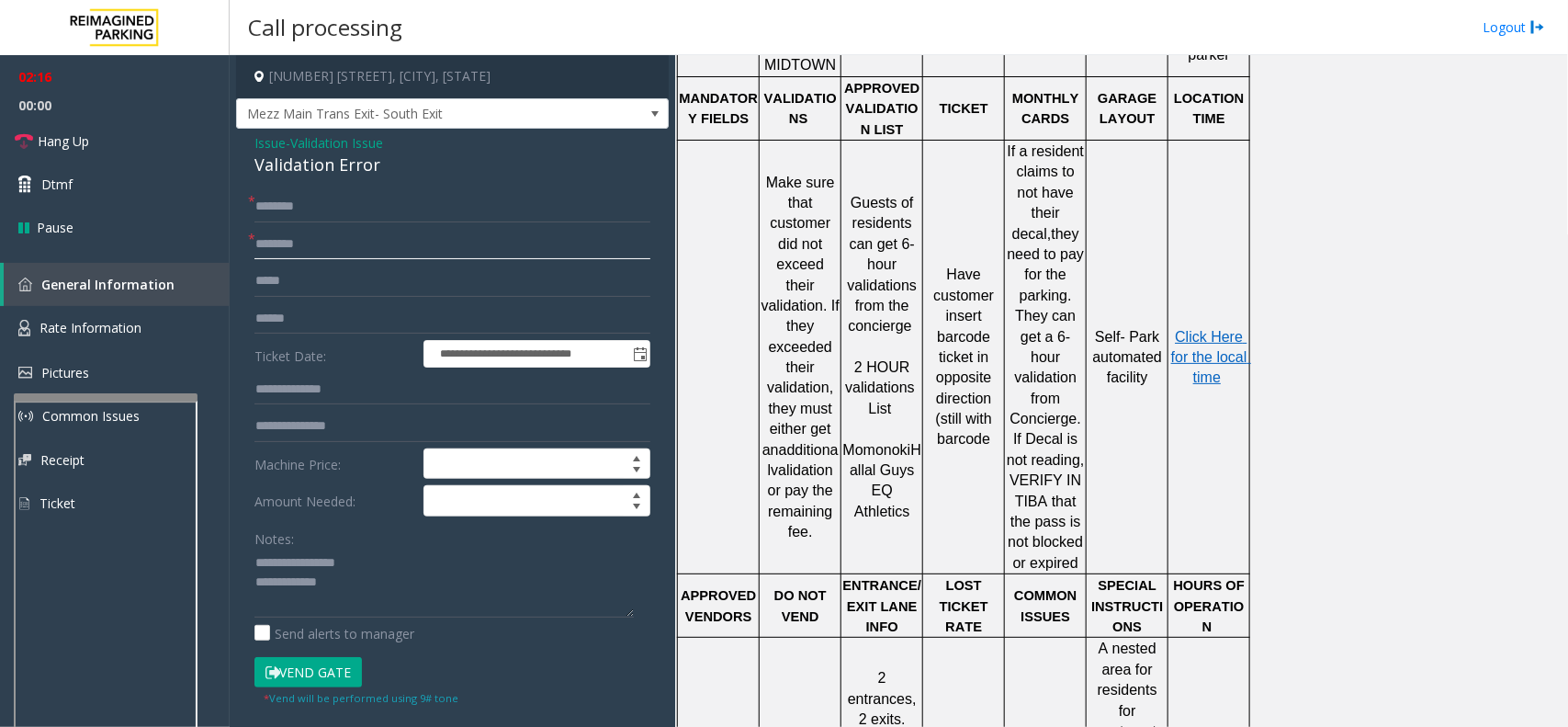 click 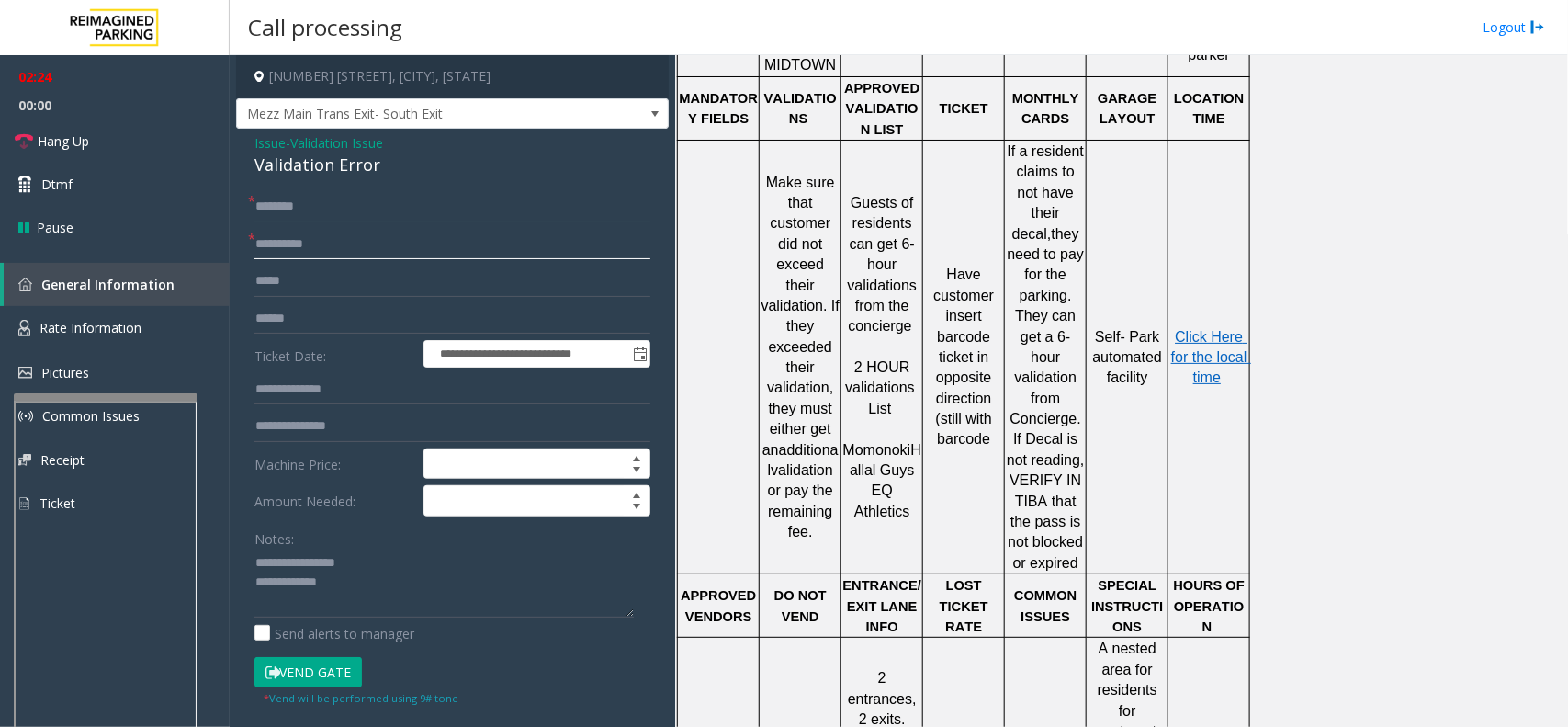 type on "**********" 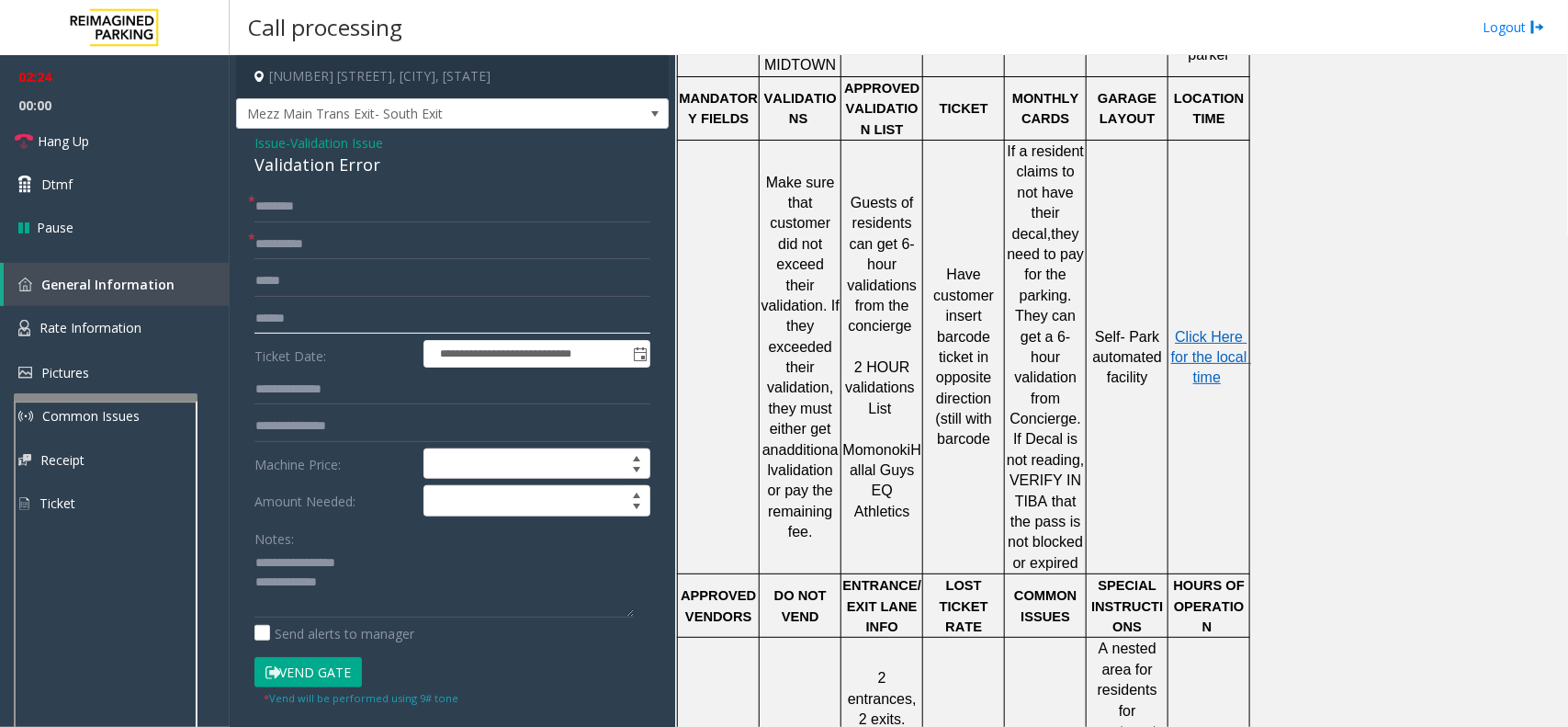click 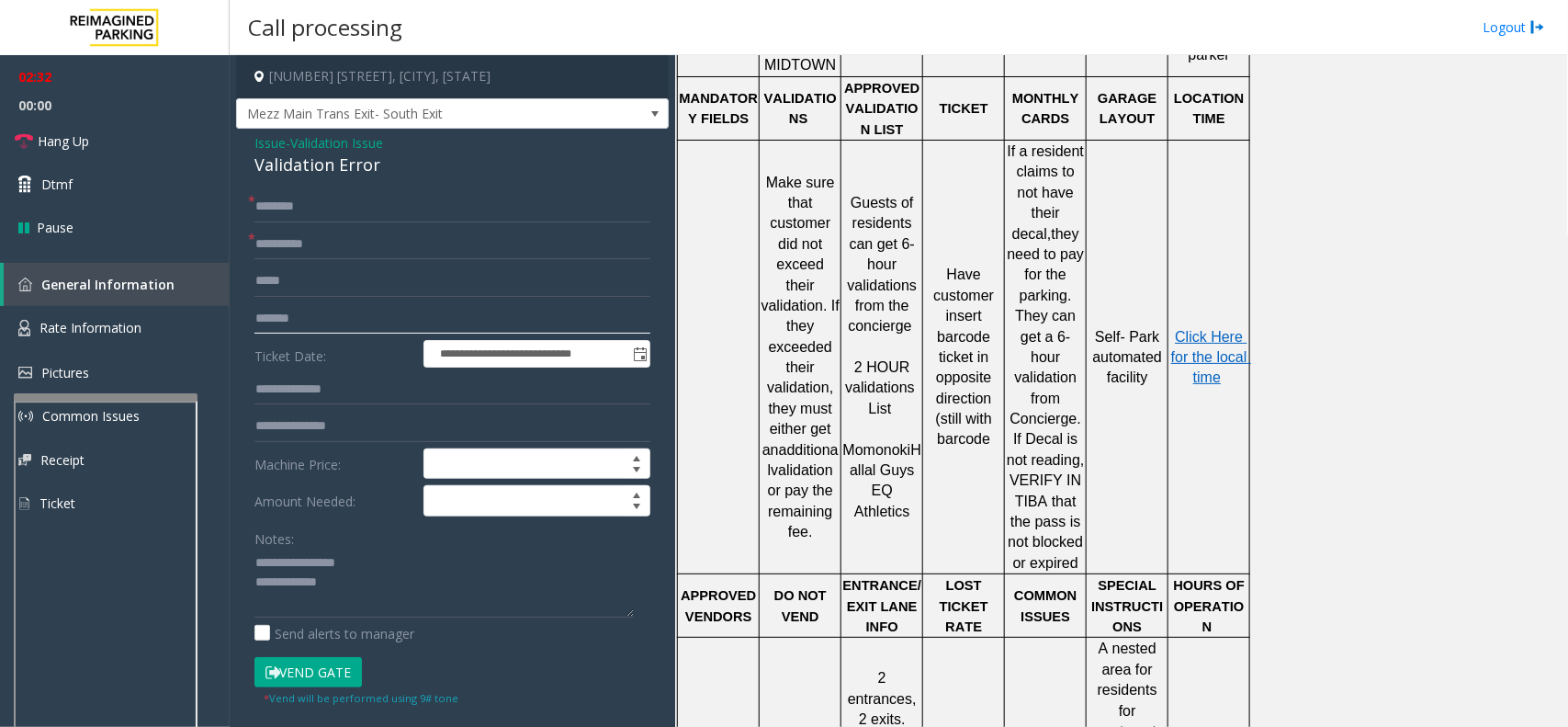 type on "*******" 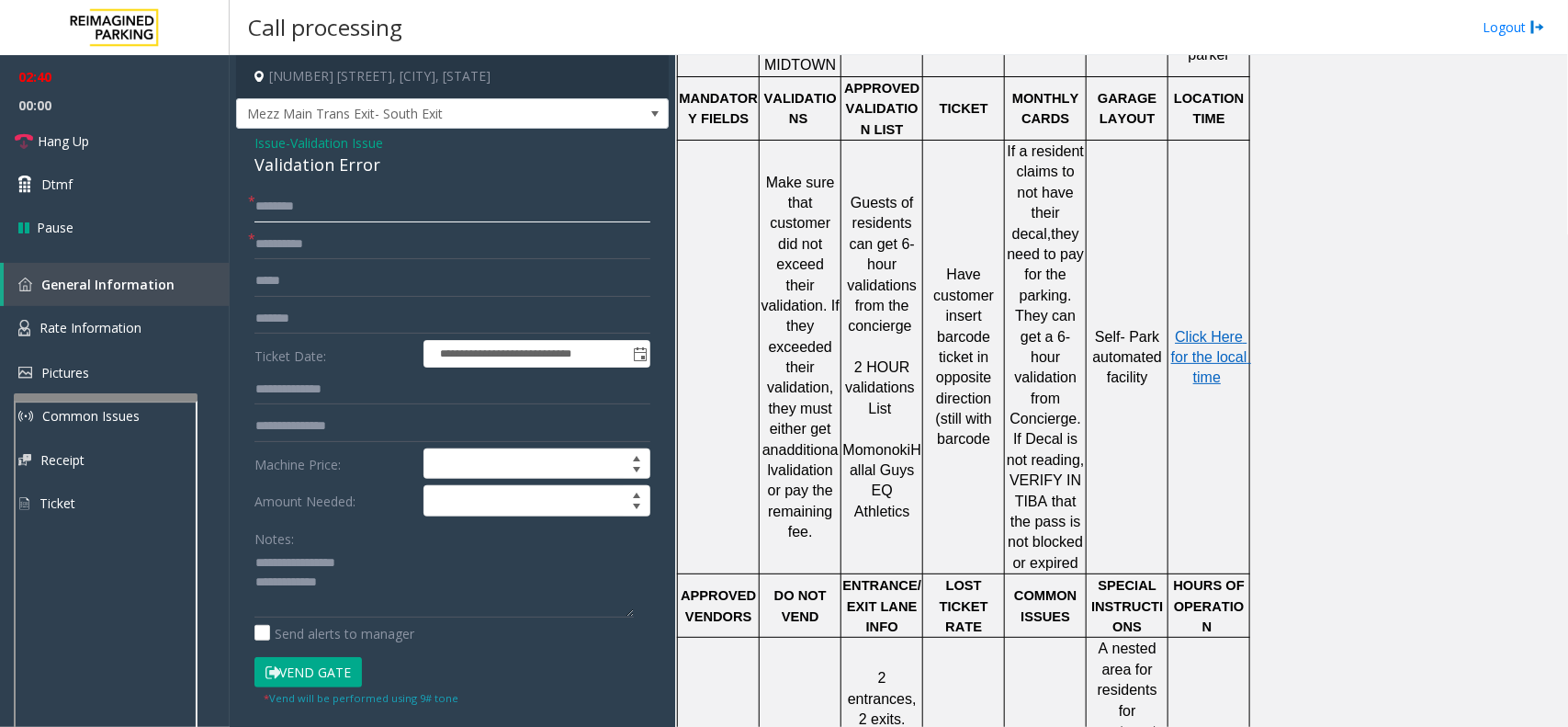 click 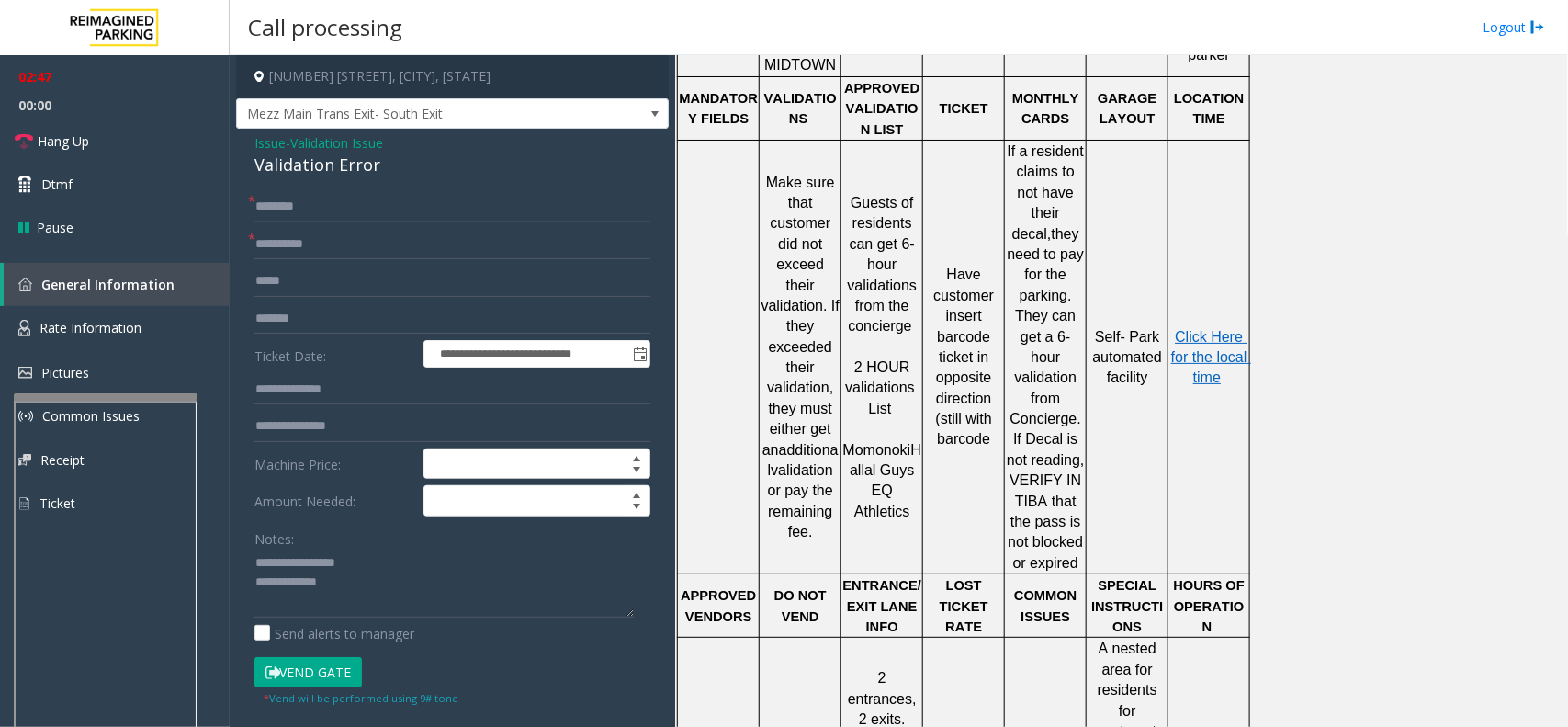type on "********" 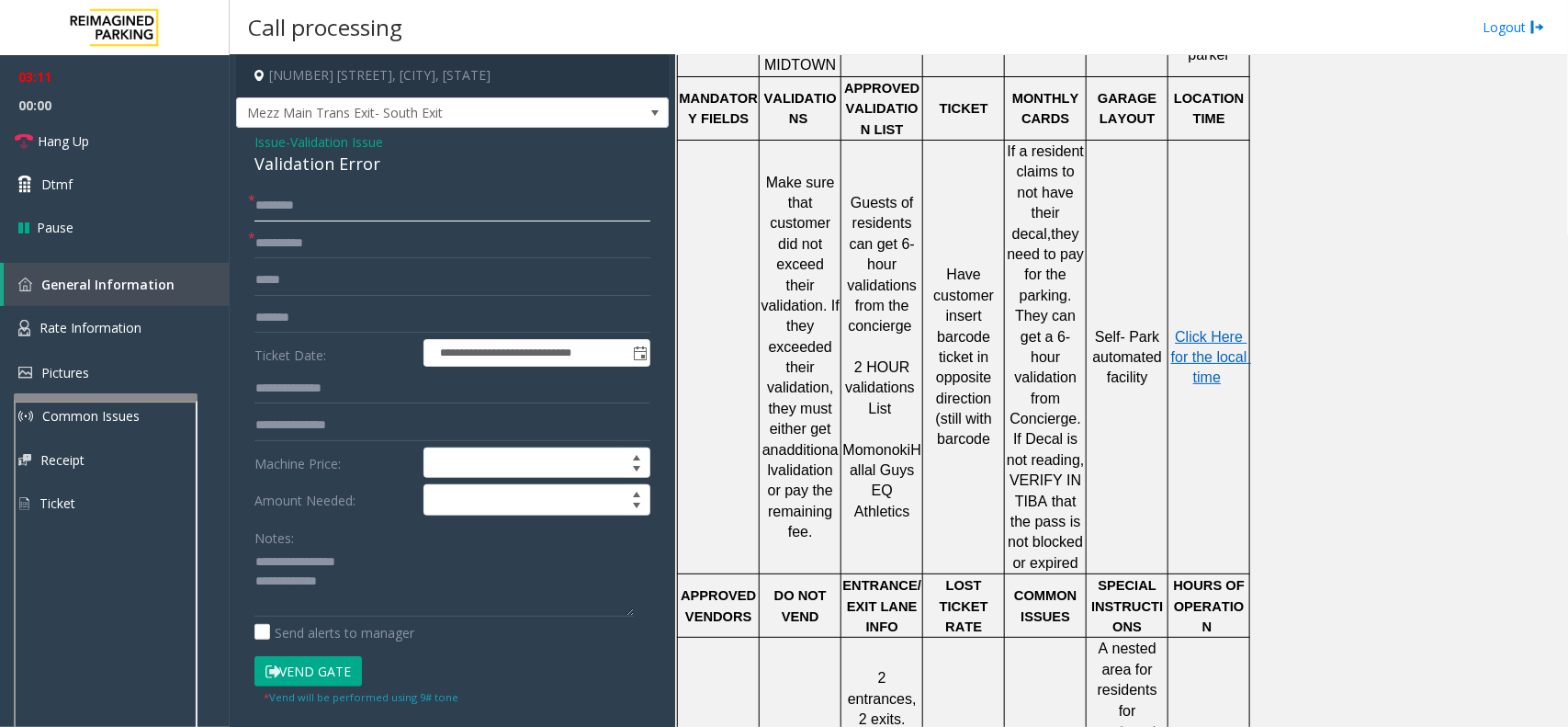 scroll, scrollTop: 0, scrollLeft: 0, axis: both 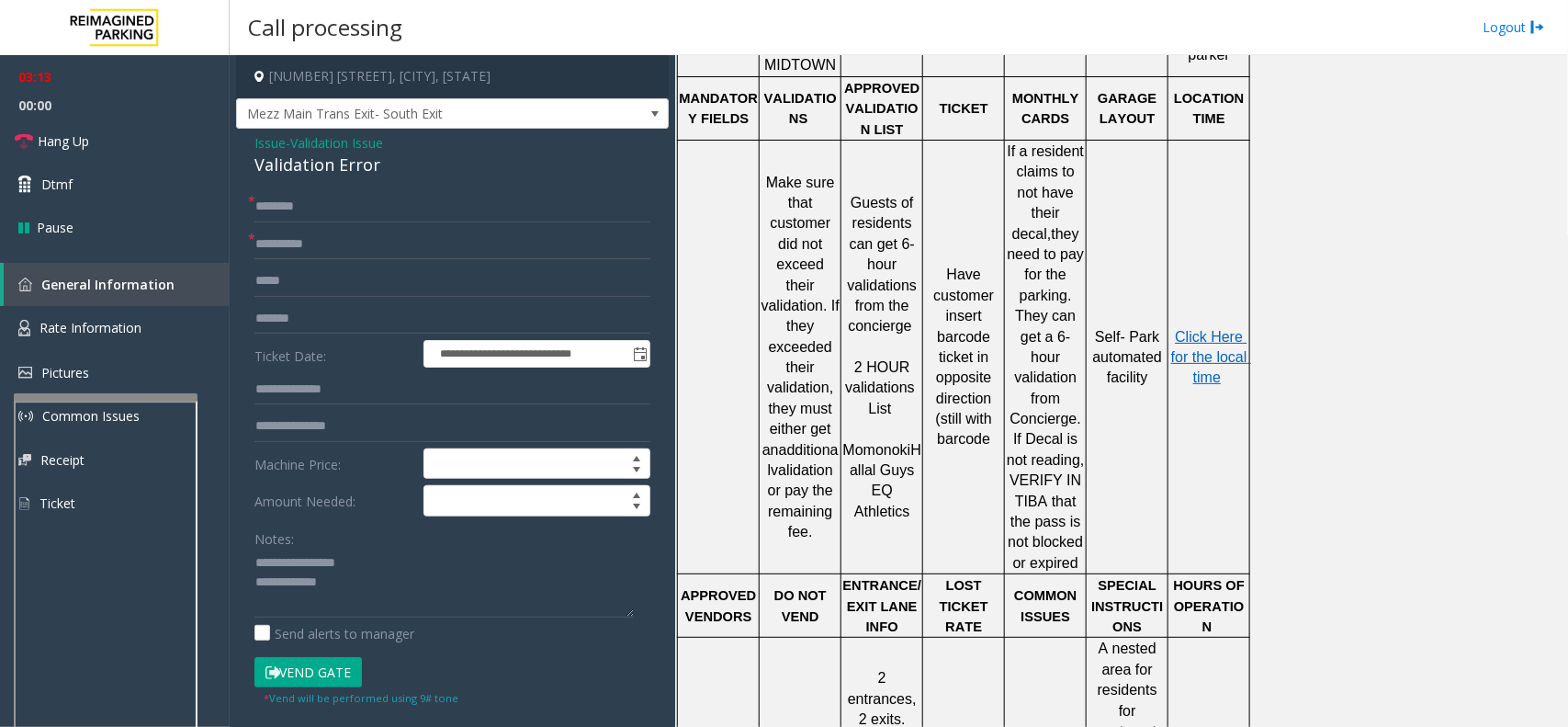click on "Vend Gate" 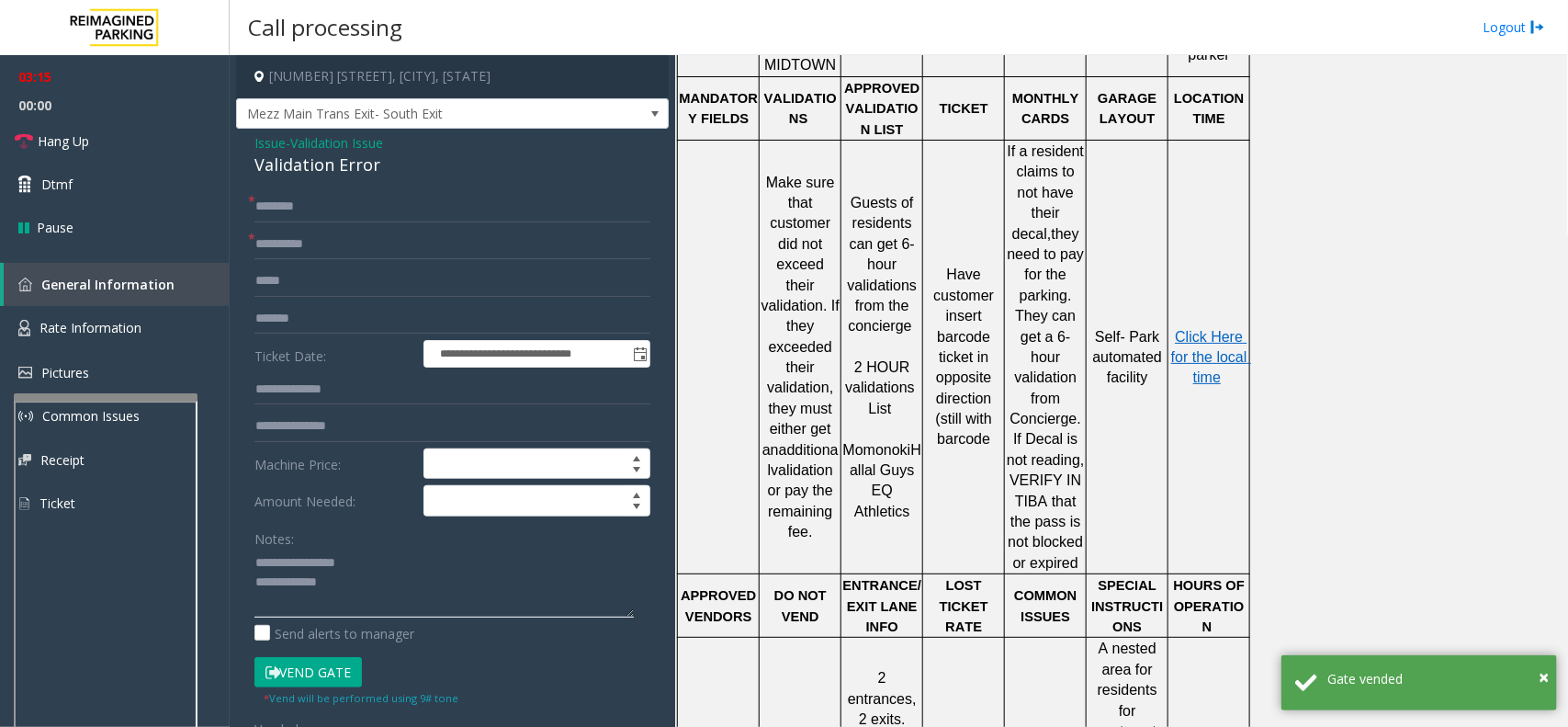 click 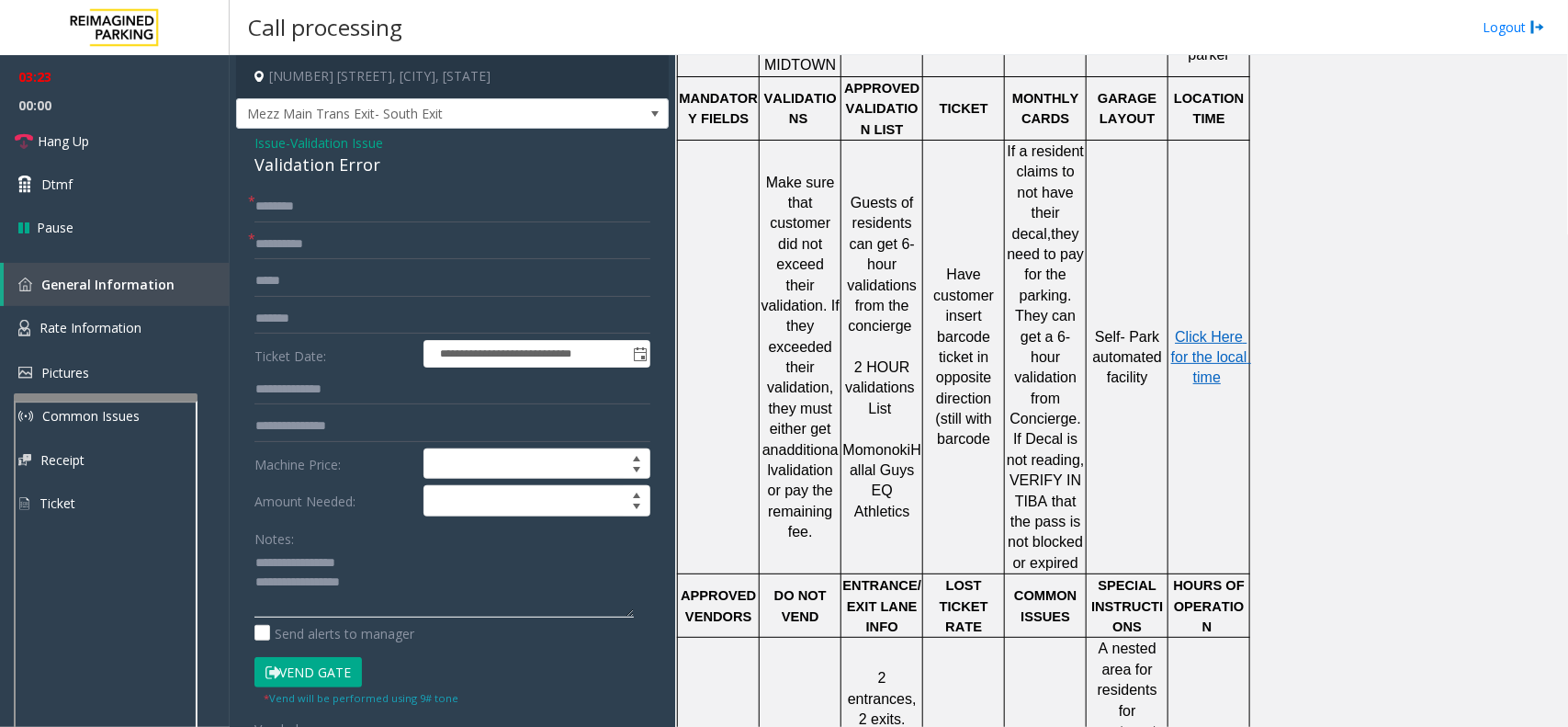 click 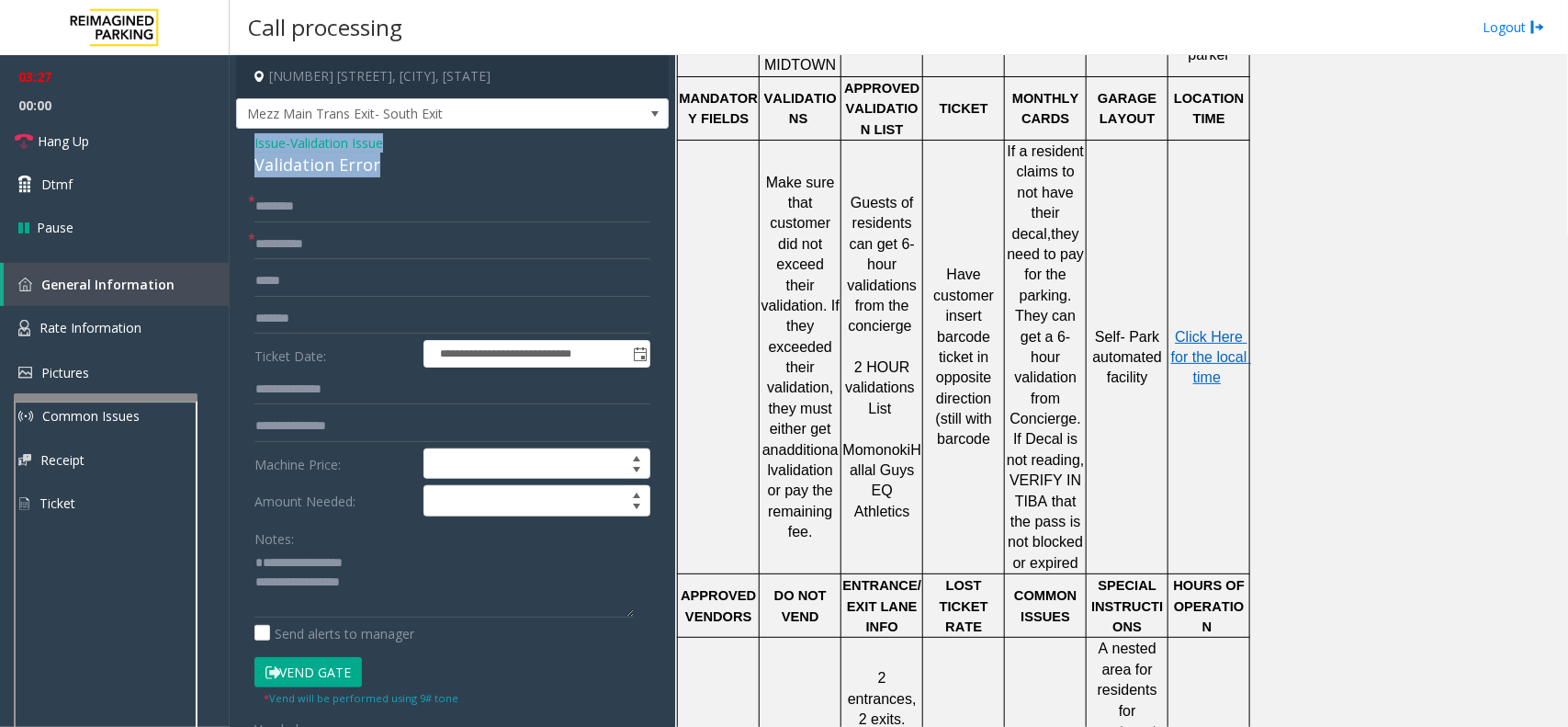 drag, startPoint x: 378, startPoint y: 173, endPoint x: 249, endPoint y: 140, distance: 133.154 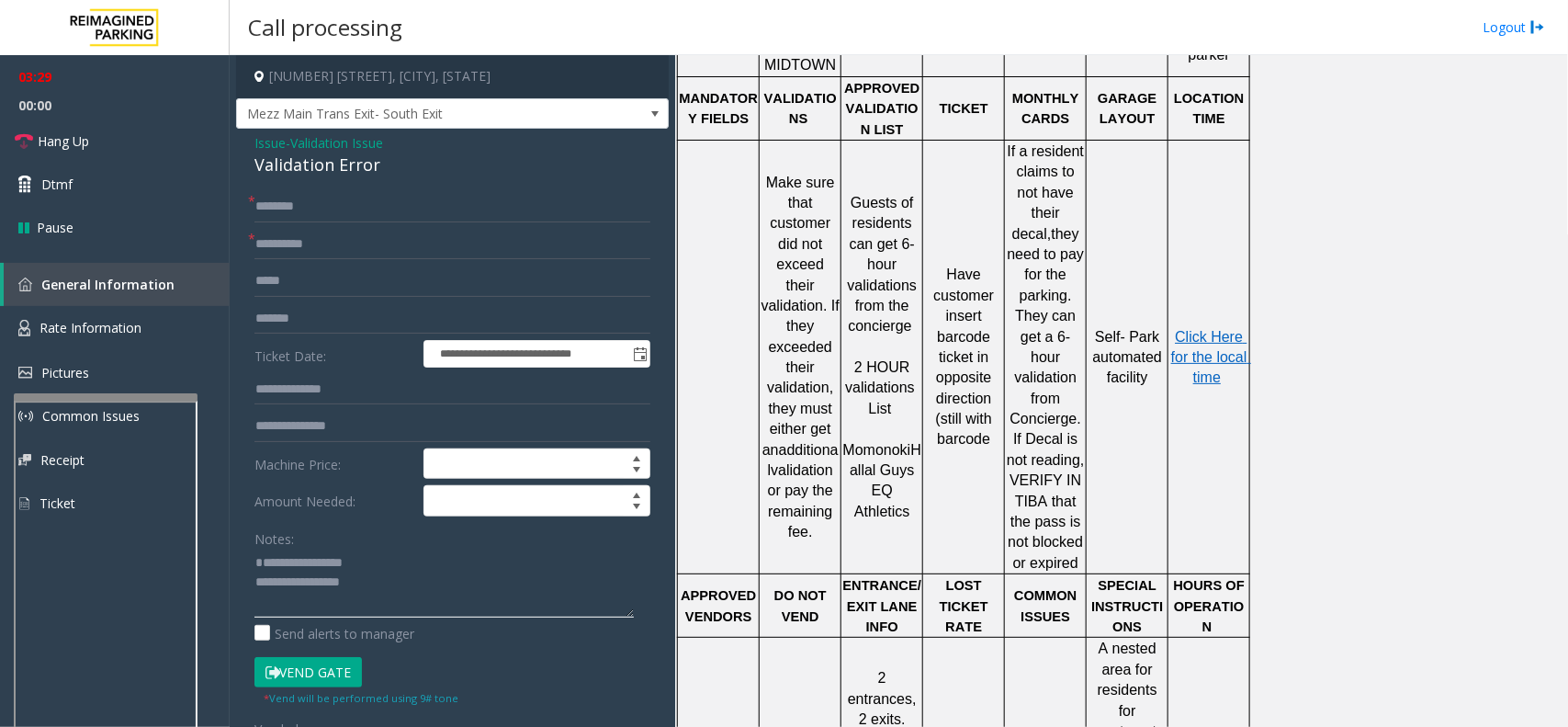 paste on "**********" 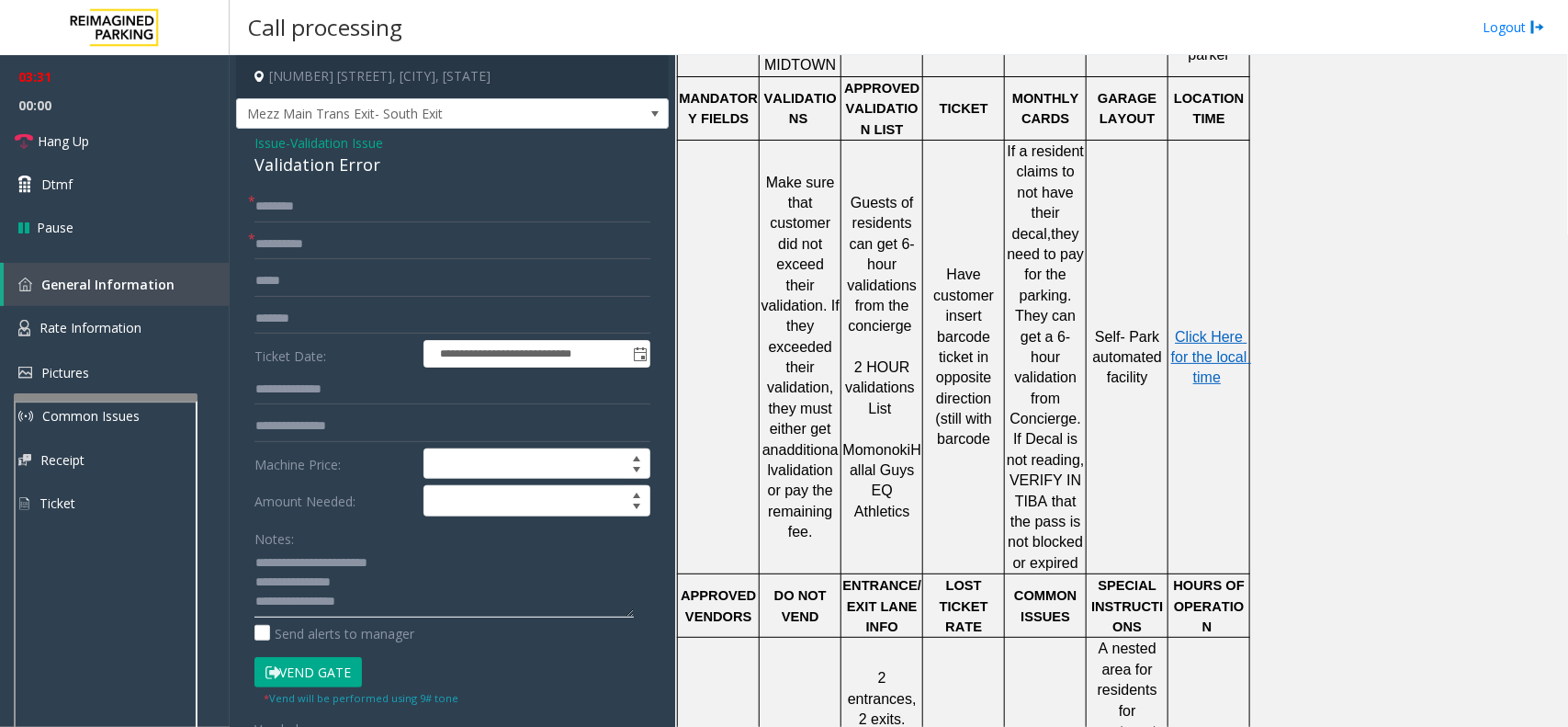 drag, startPoint x: 437, startPoint y: 559, endPoint x: 299, endPoint y: 565, distance: 138.13037 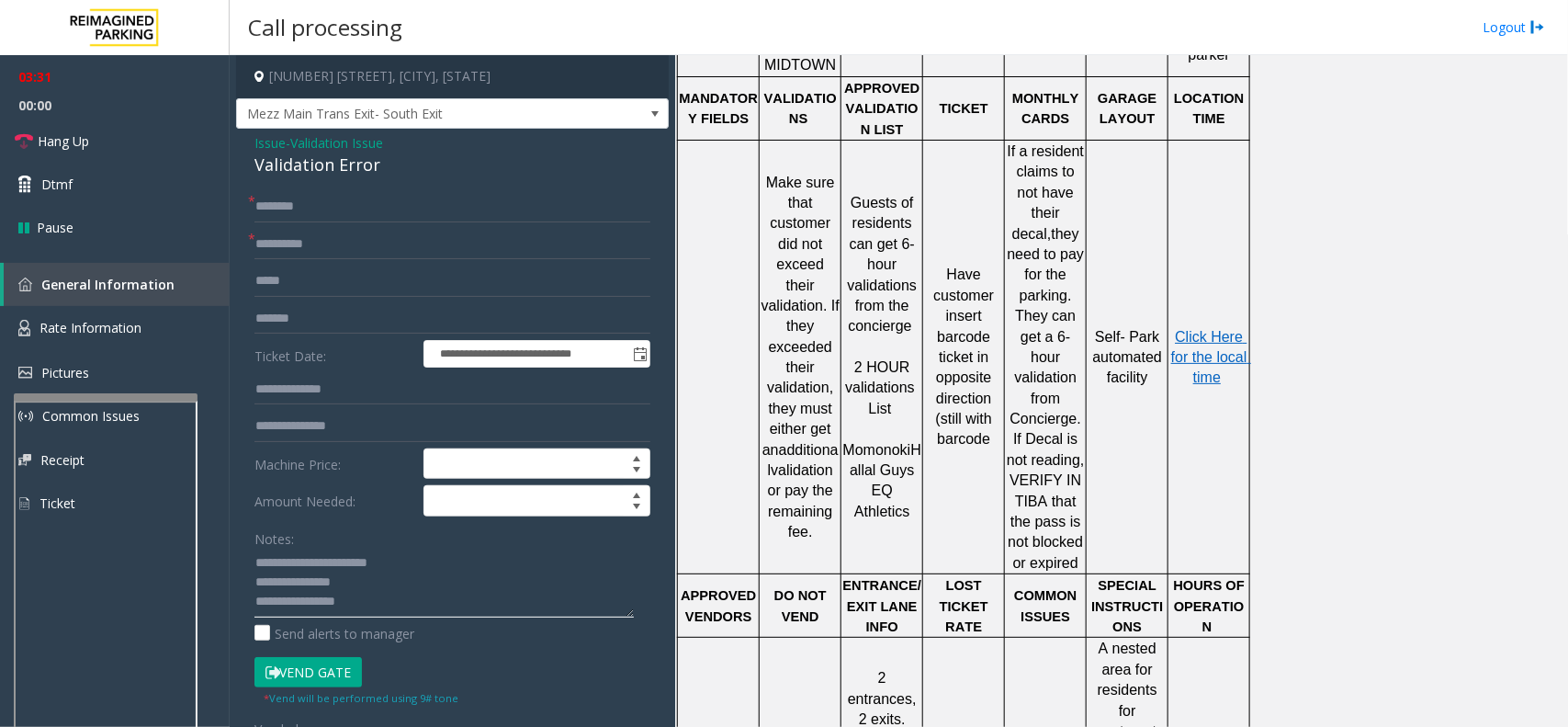 click 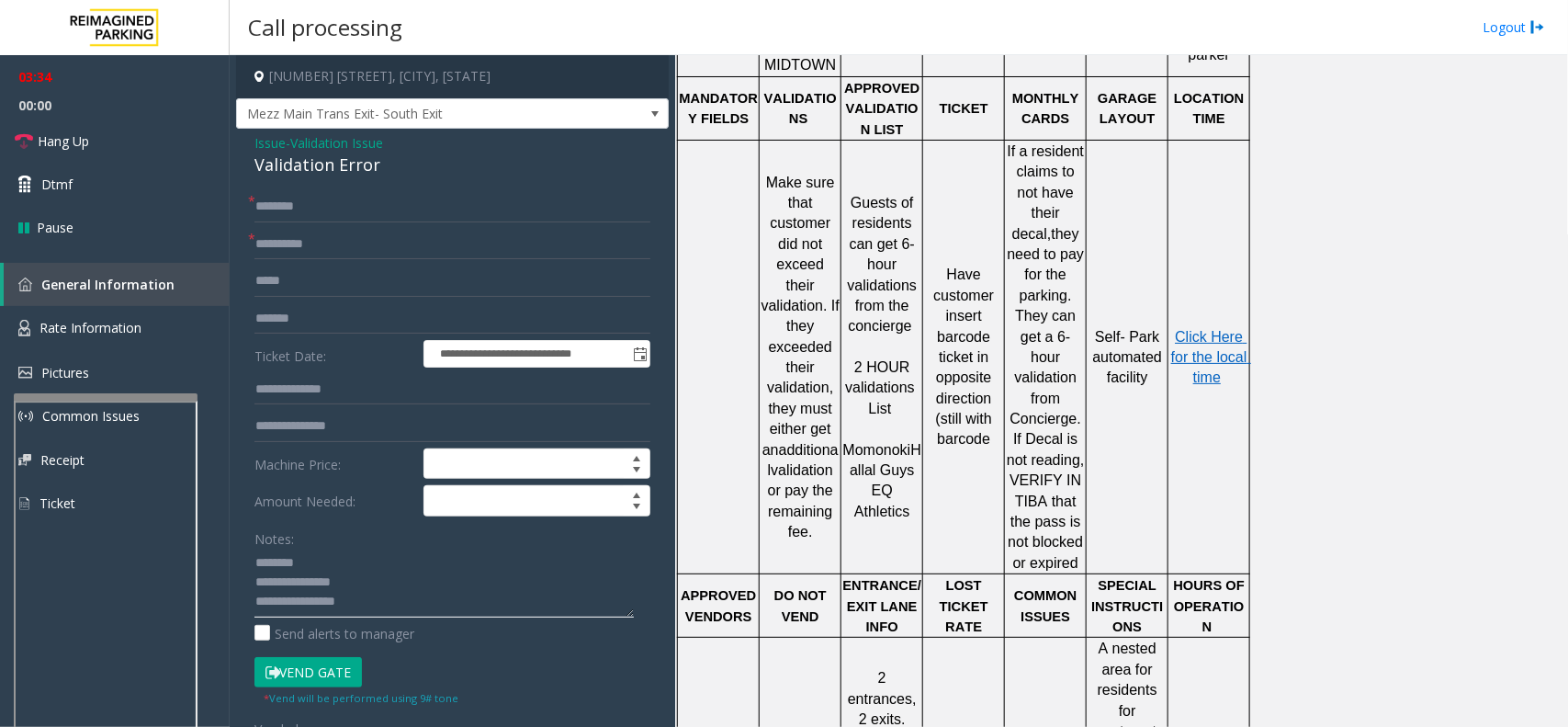 click 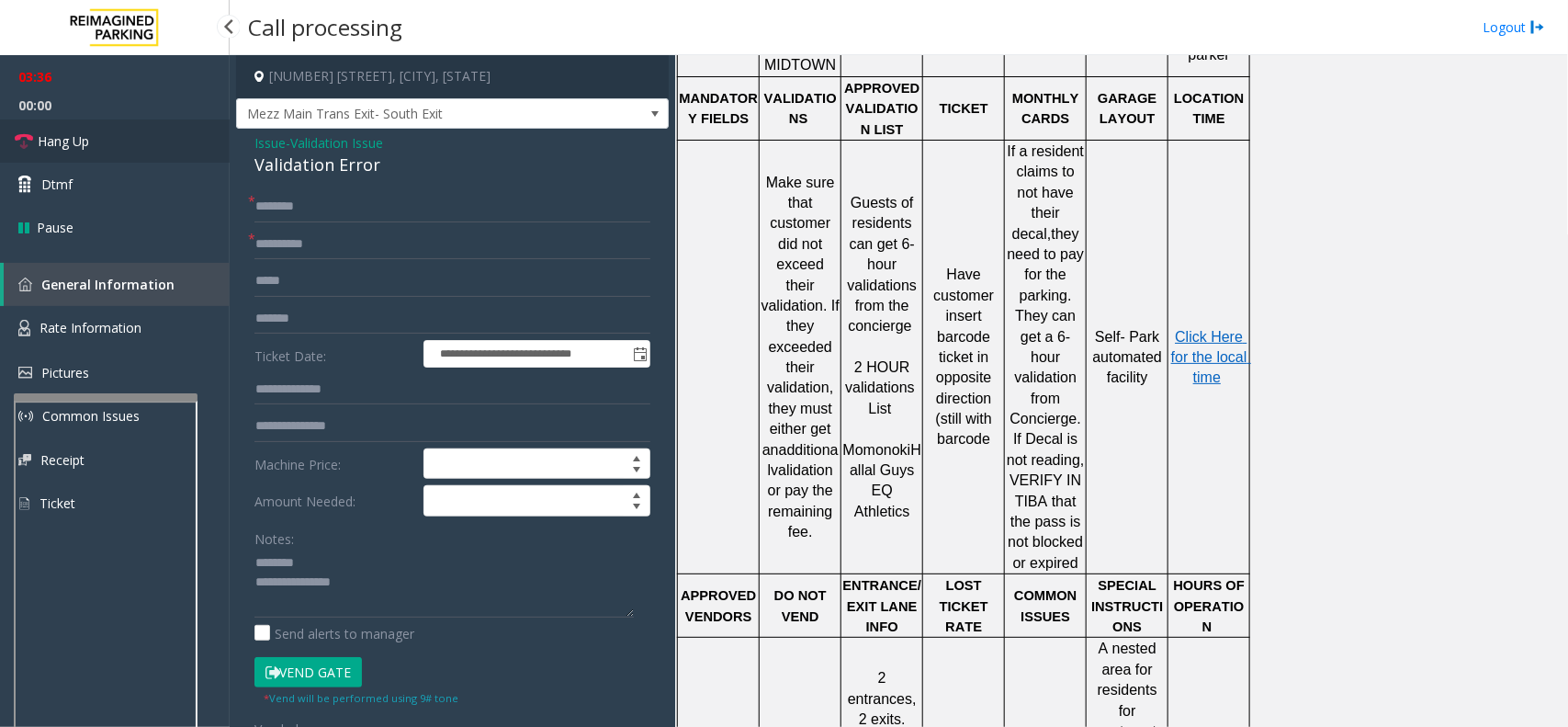 click on "Hang Up" at bounding box center [115, 141] 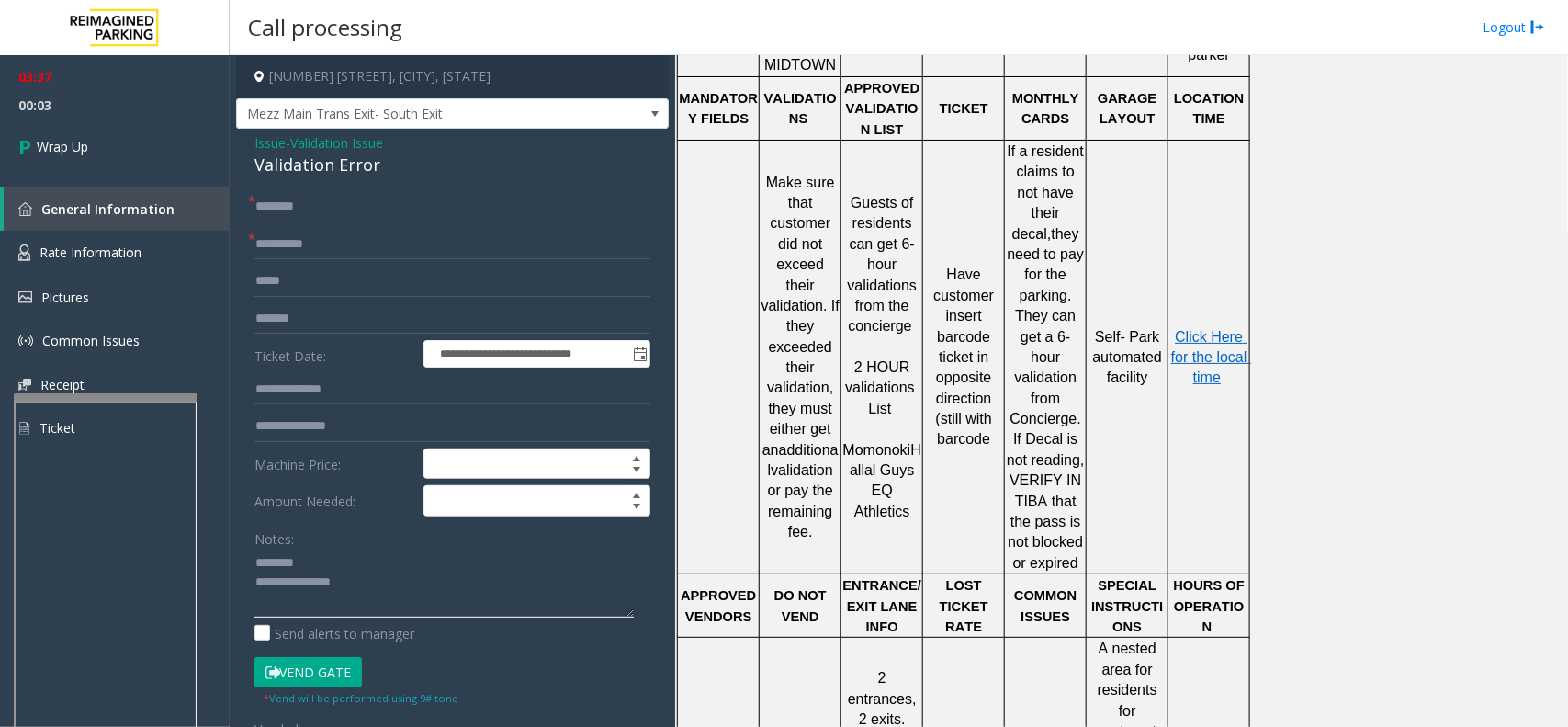 click 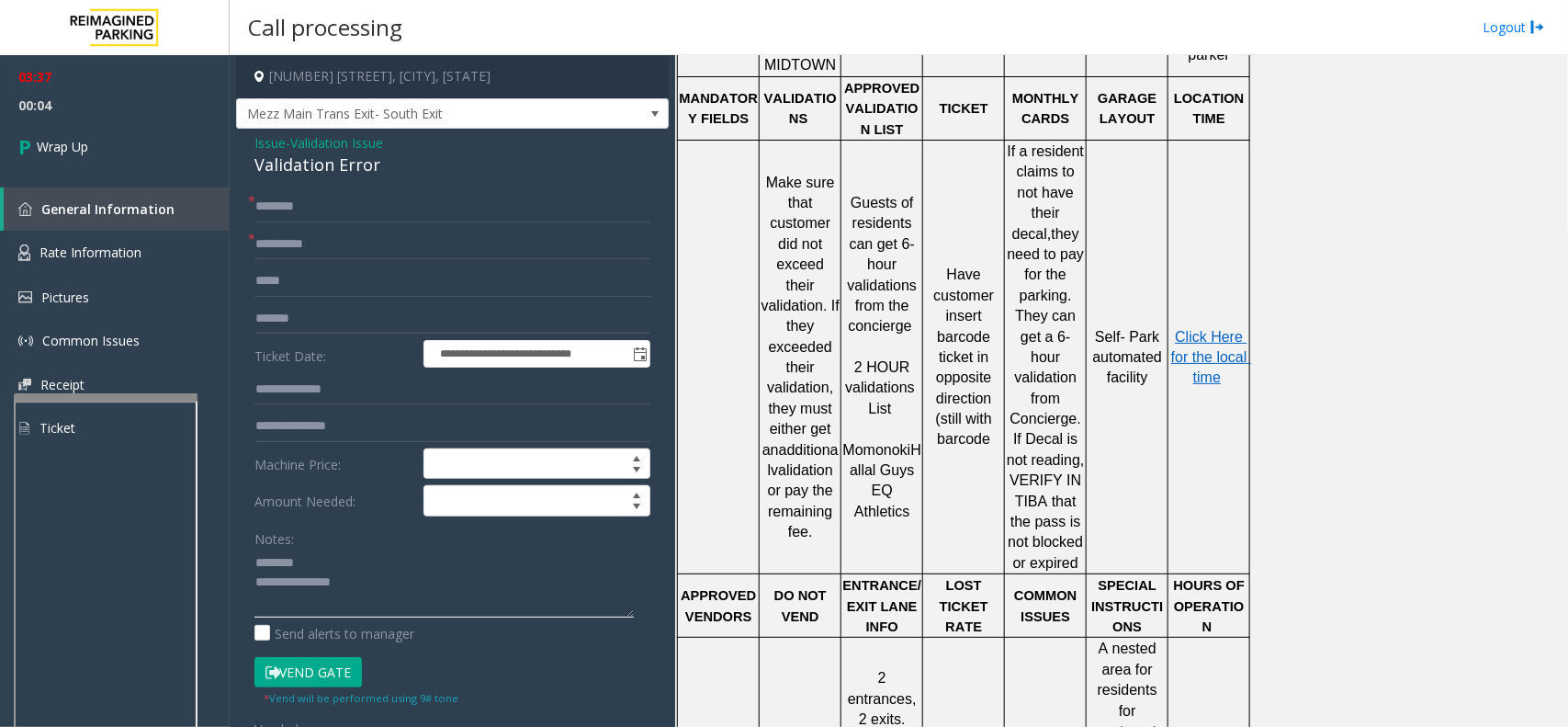 paste on "**********" 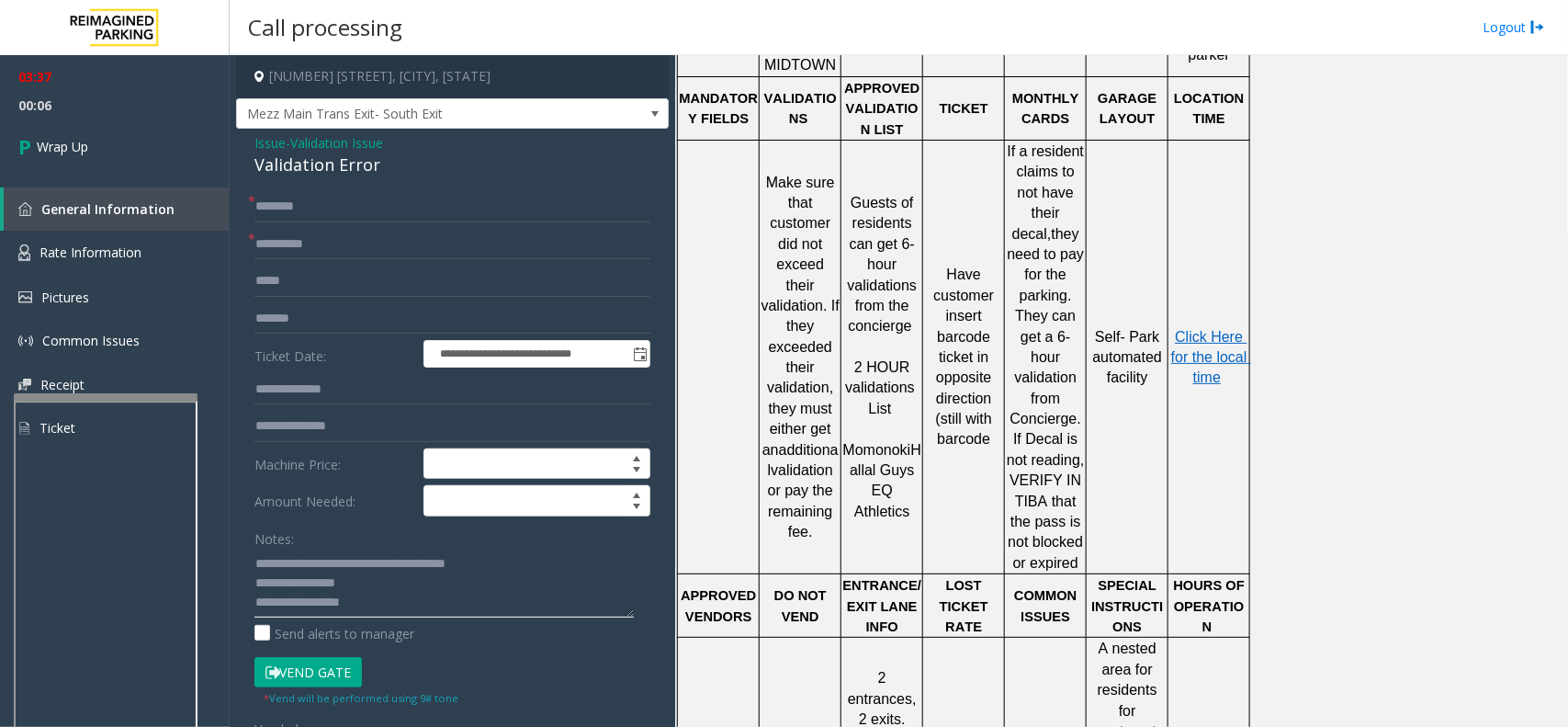 scroll, scrollTop: 0, scrollLeft: 0, axis: both 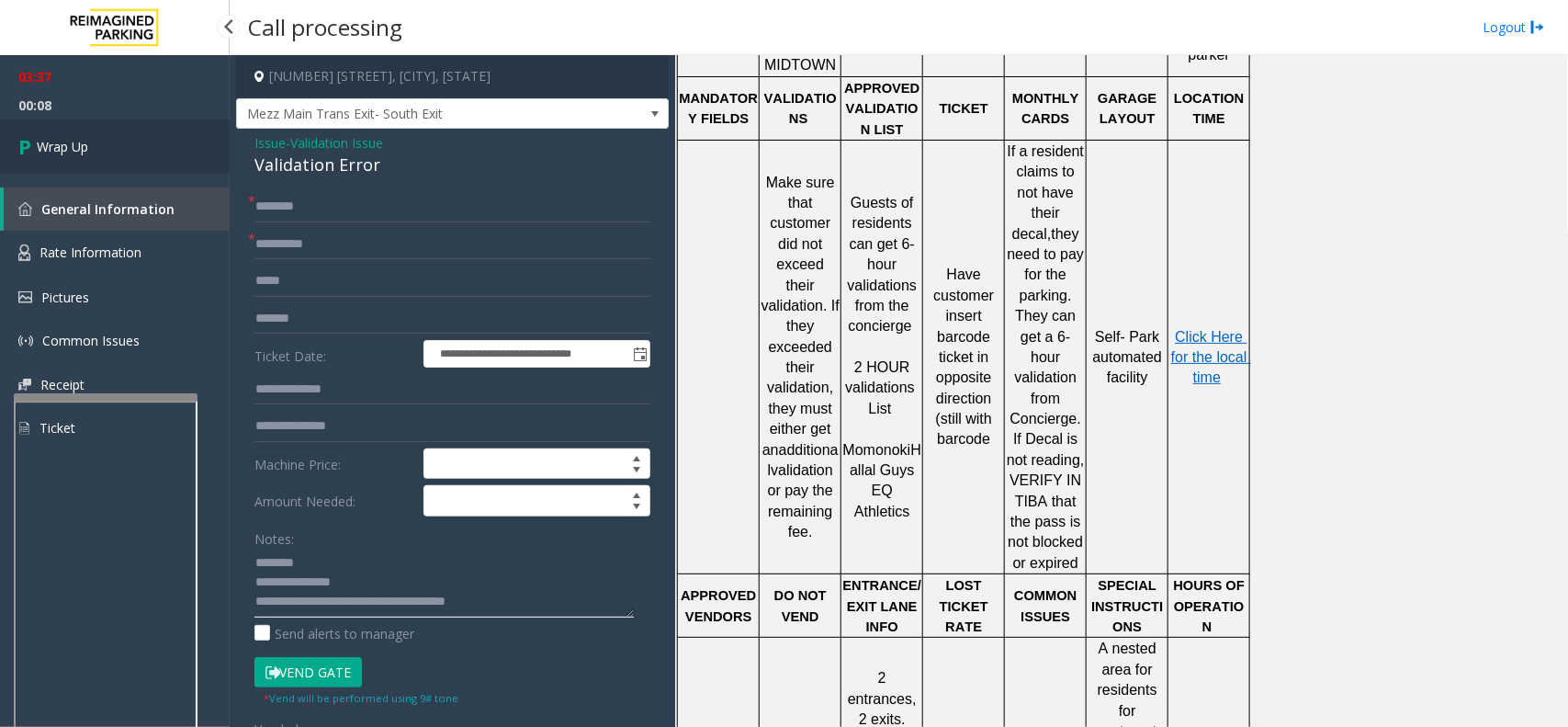 type on "**********" 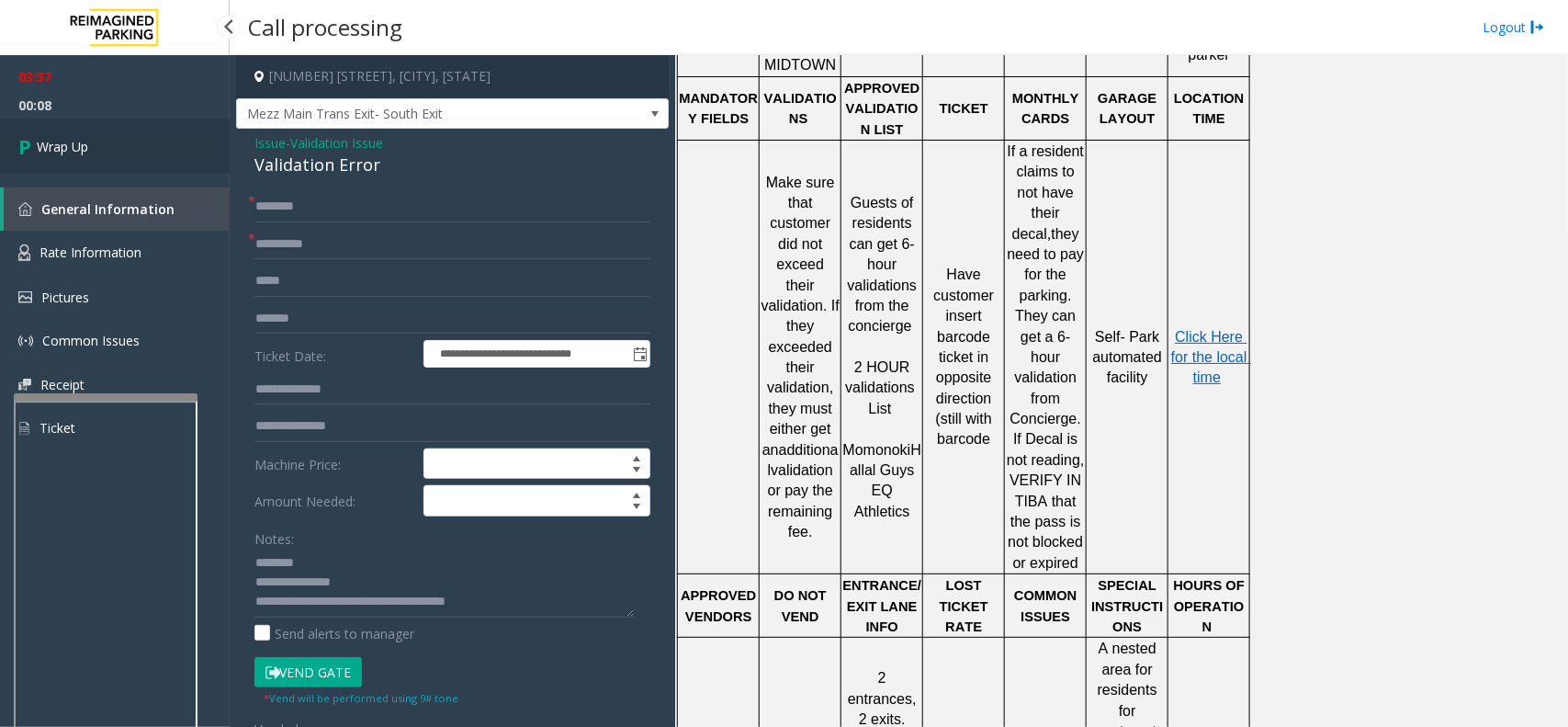 click on "Wrap Up" at bounding box center [115, 146] 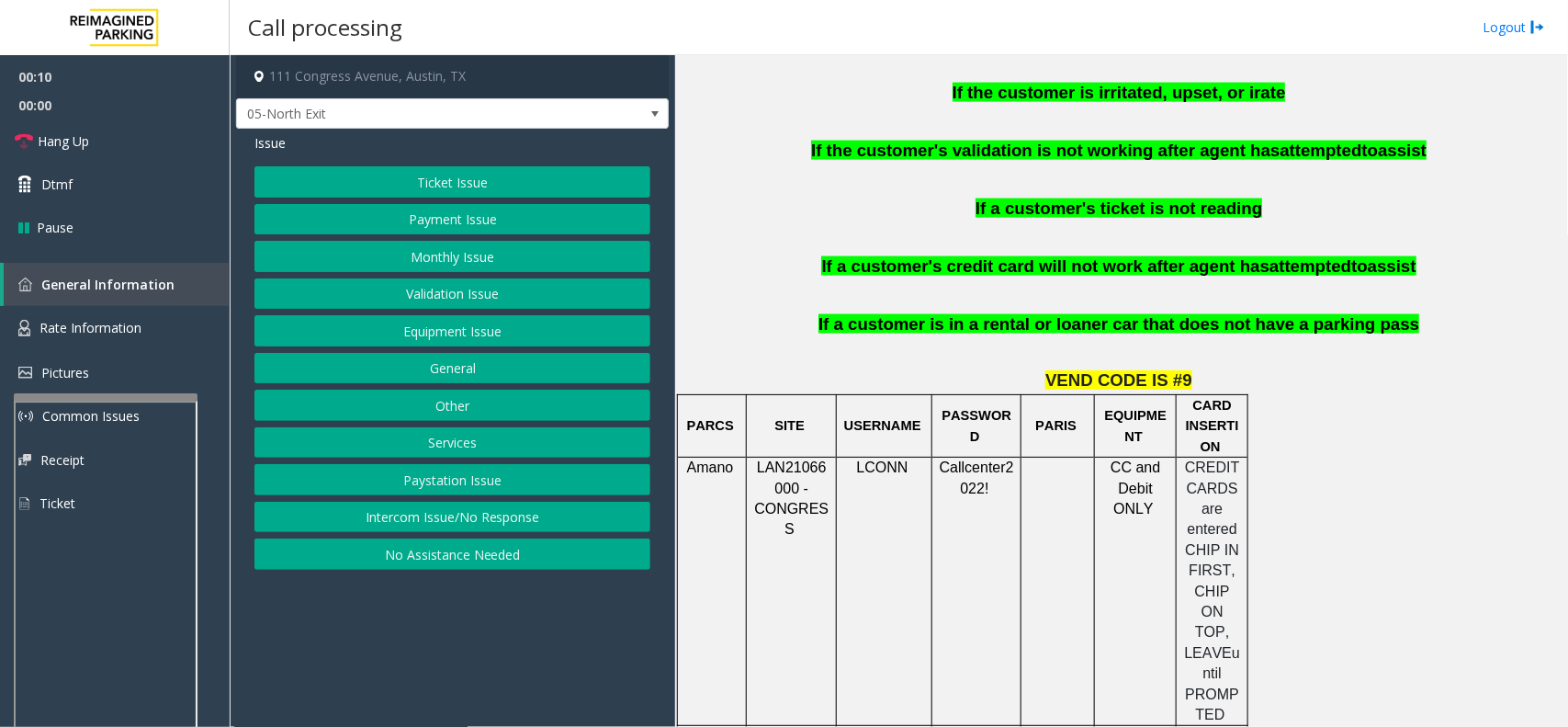 scroll, scrollTop: 1264, scrollLeft: 0, axis: vertical 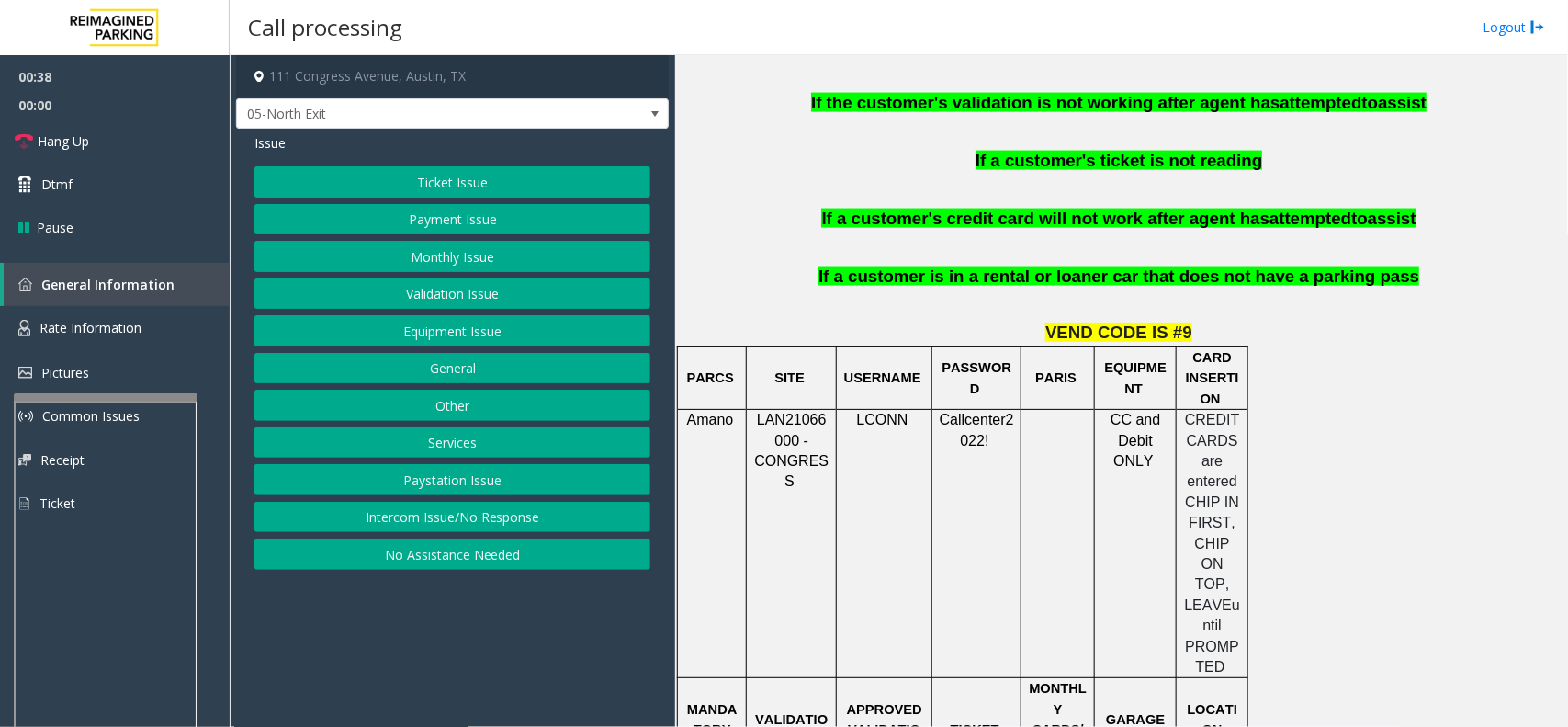 click on "Payment Issue" 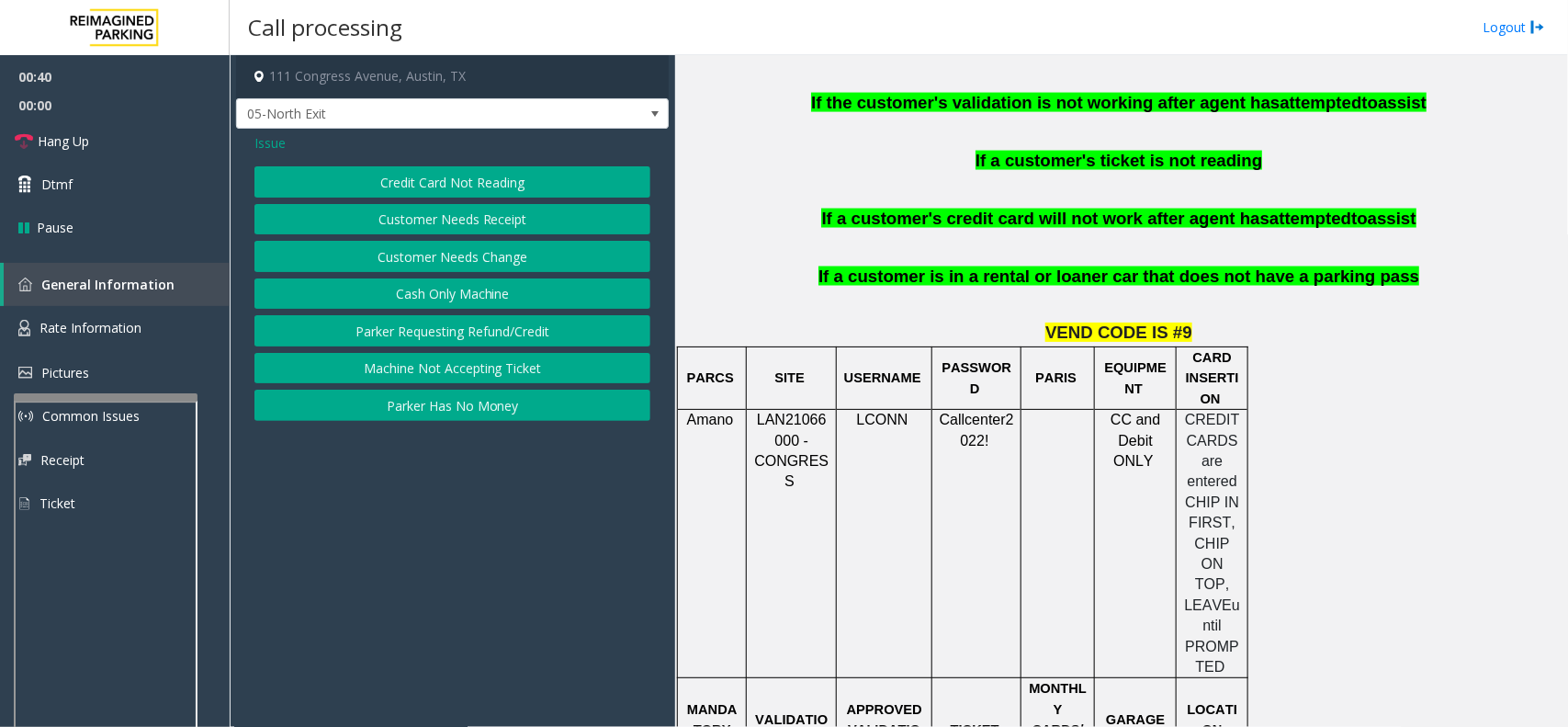 click on "Credit Card Not Reading" 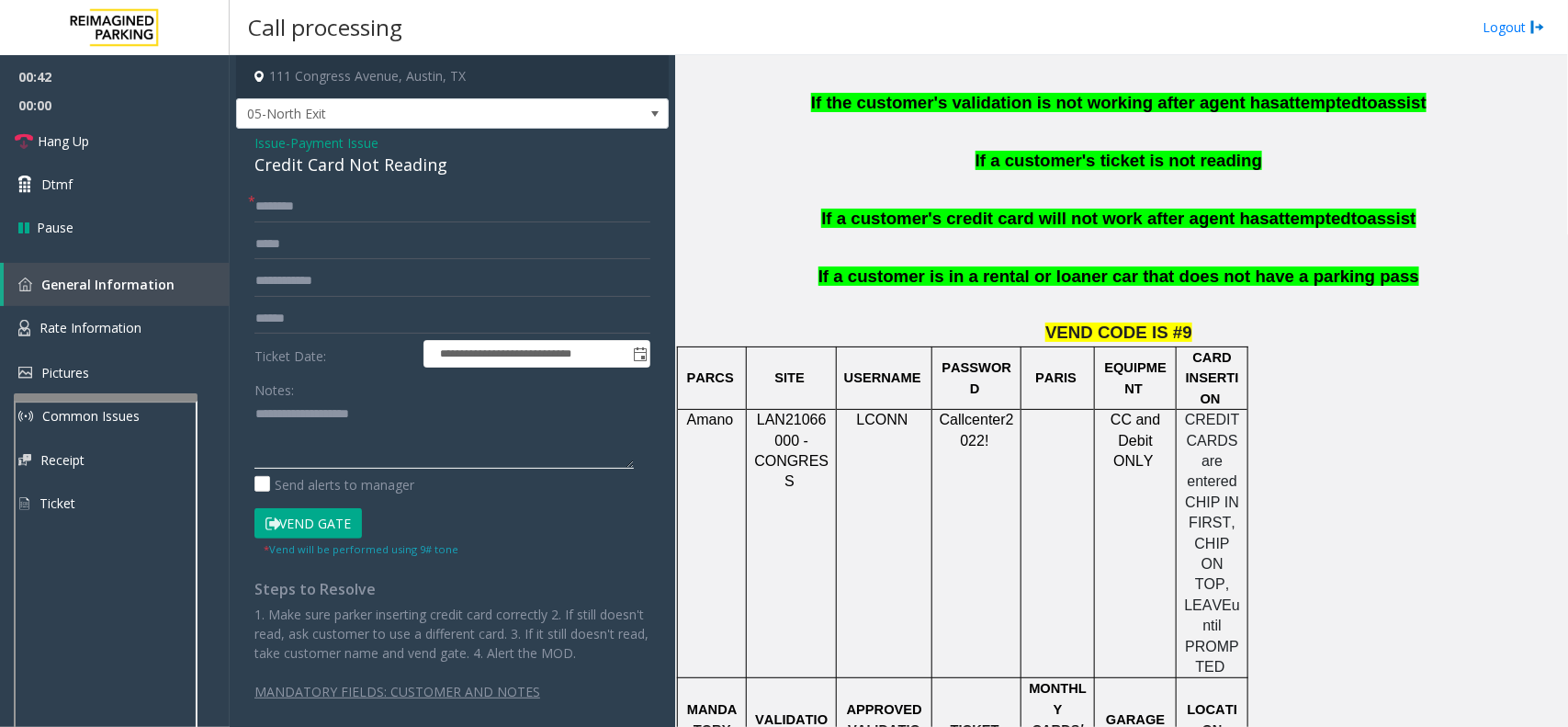 click 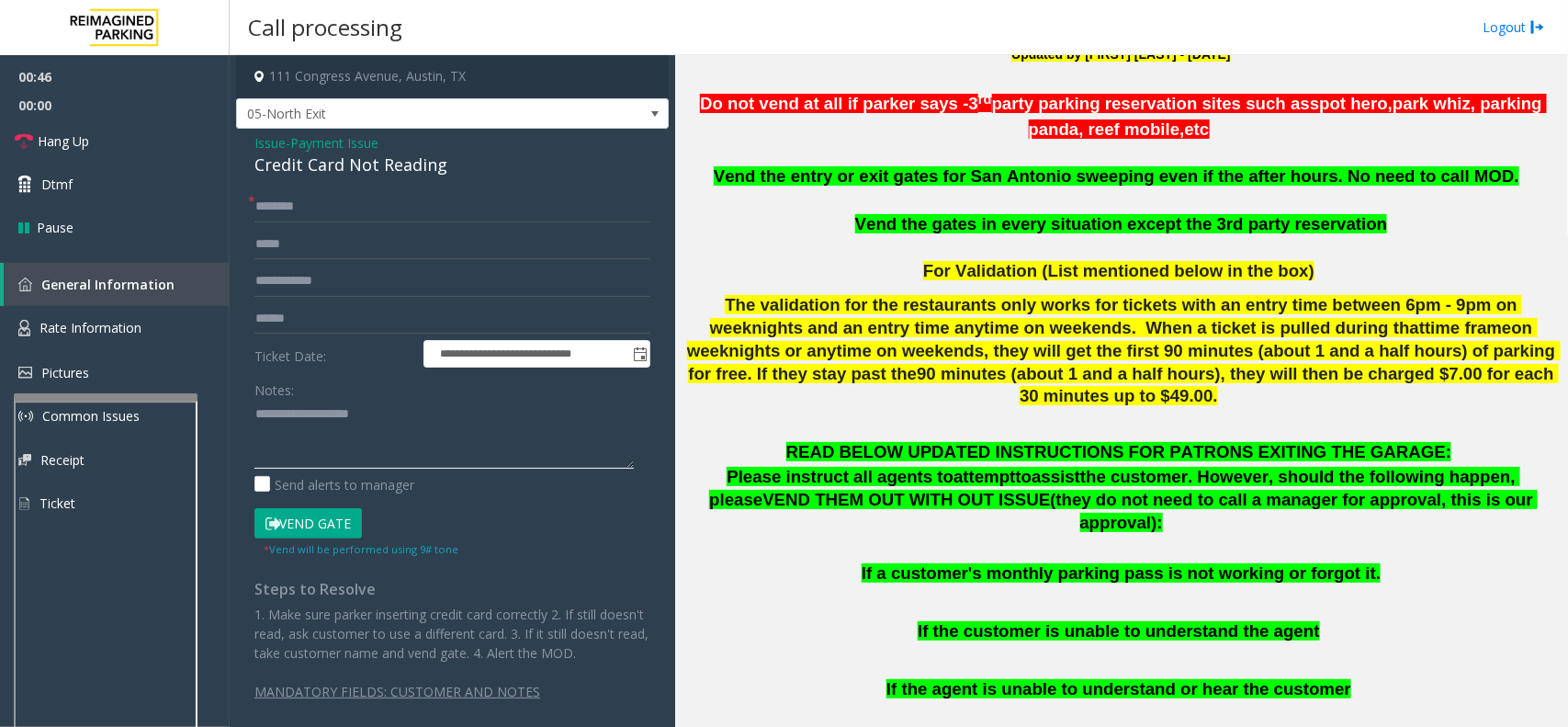 scroll, scrollTop: 574, scrollLeft: 0, axis: vertical 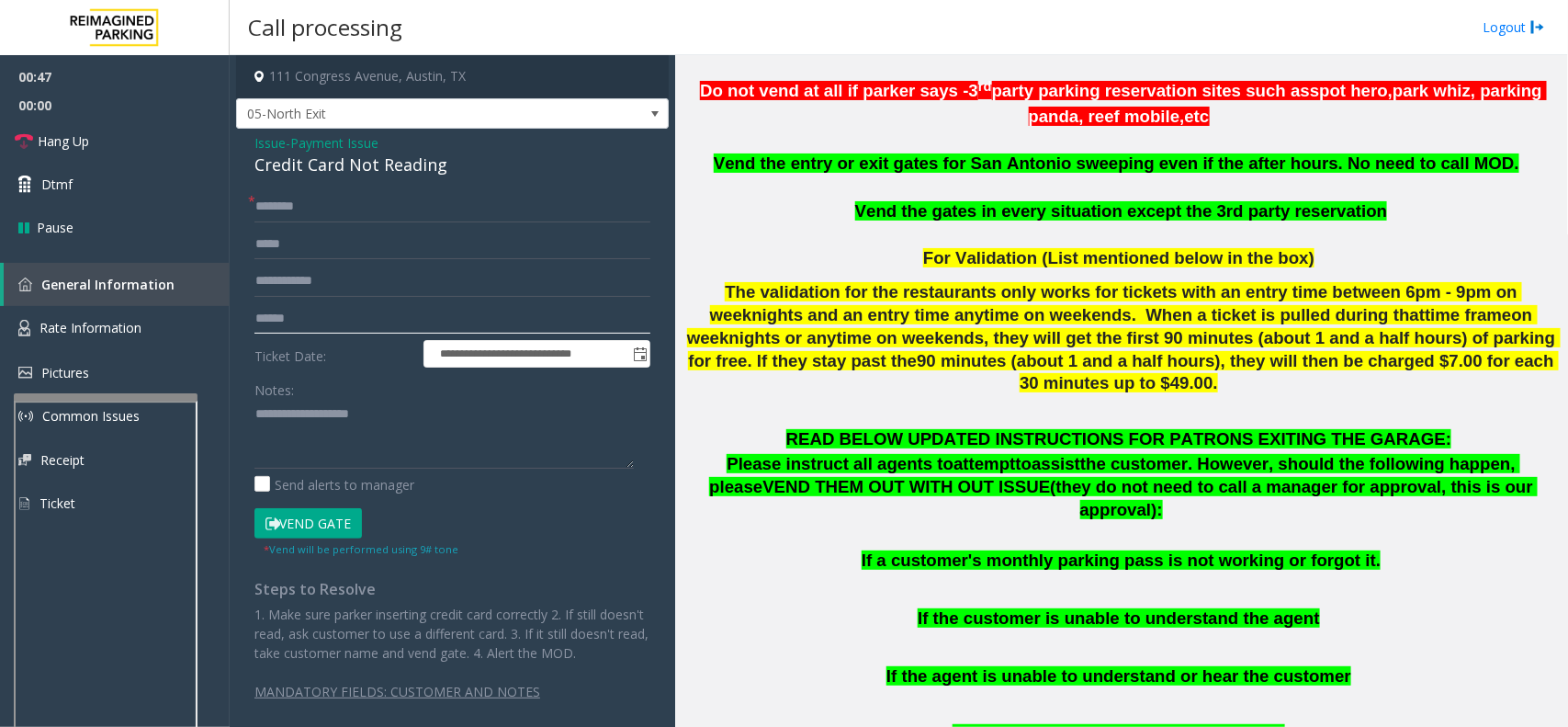 click 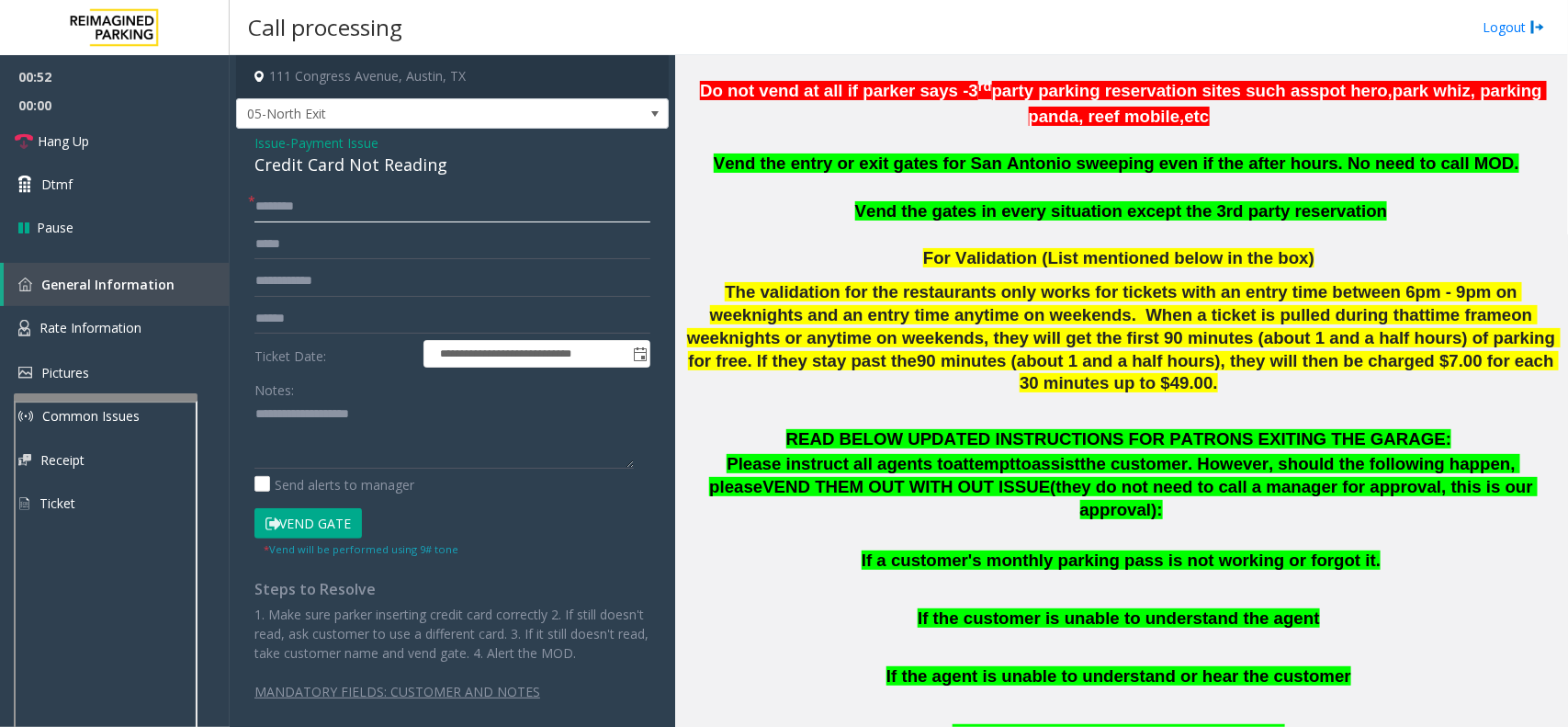 click 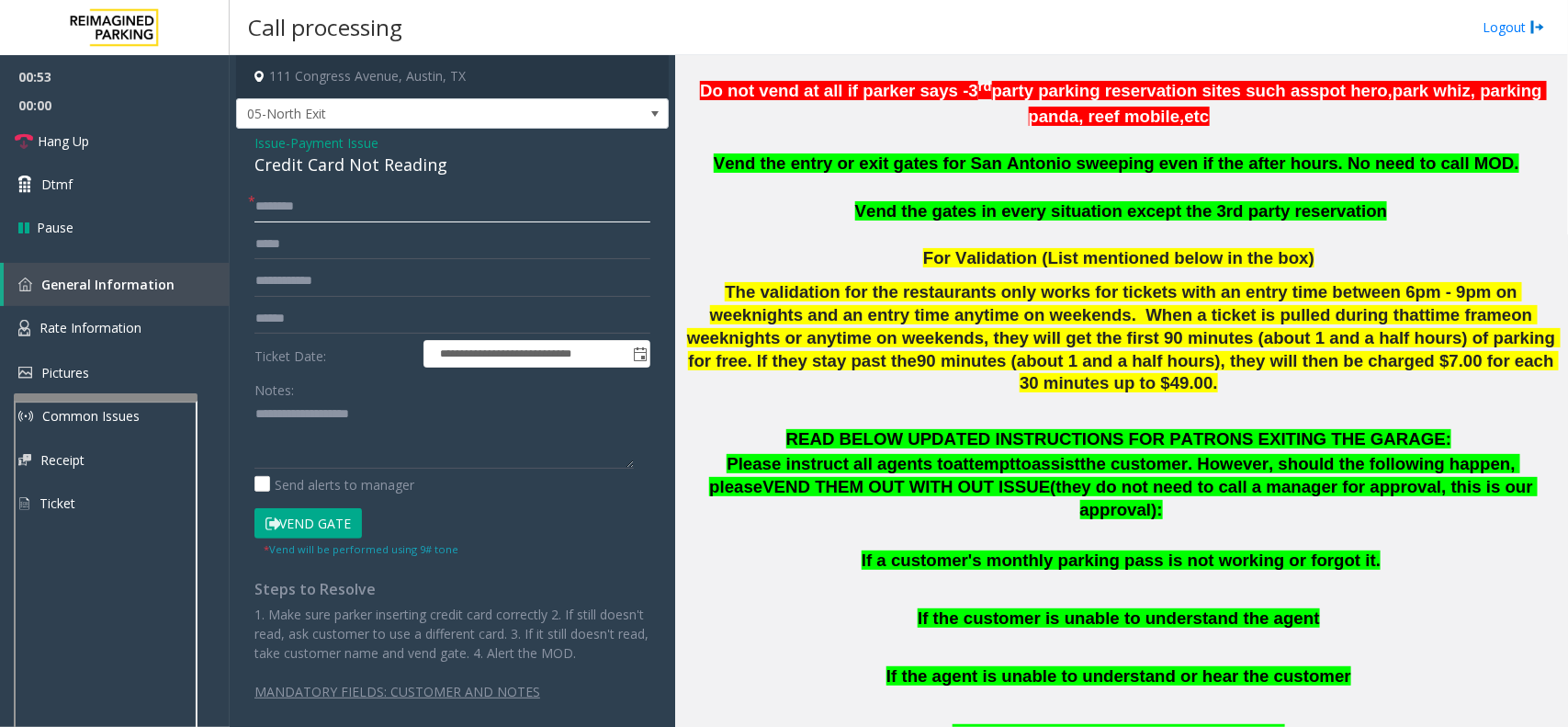 click 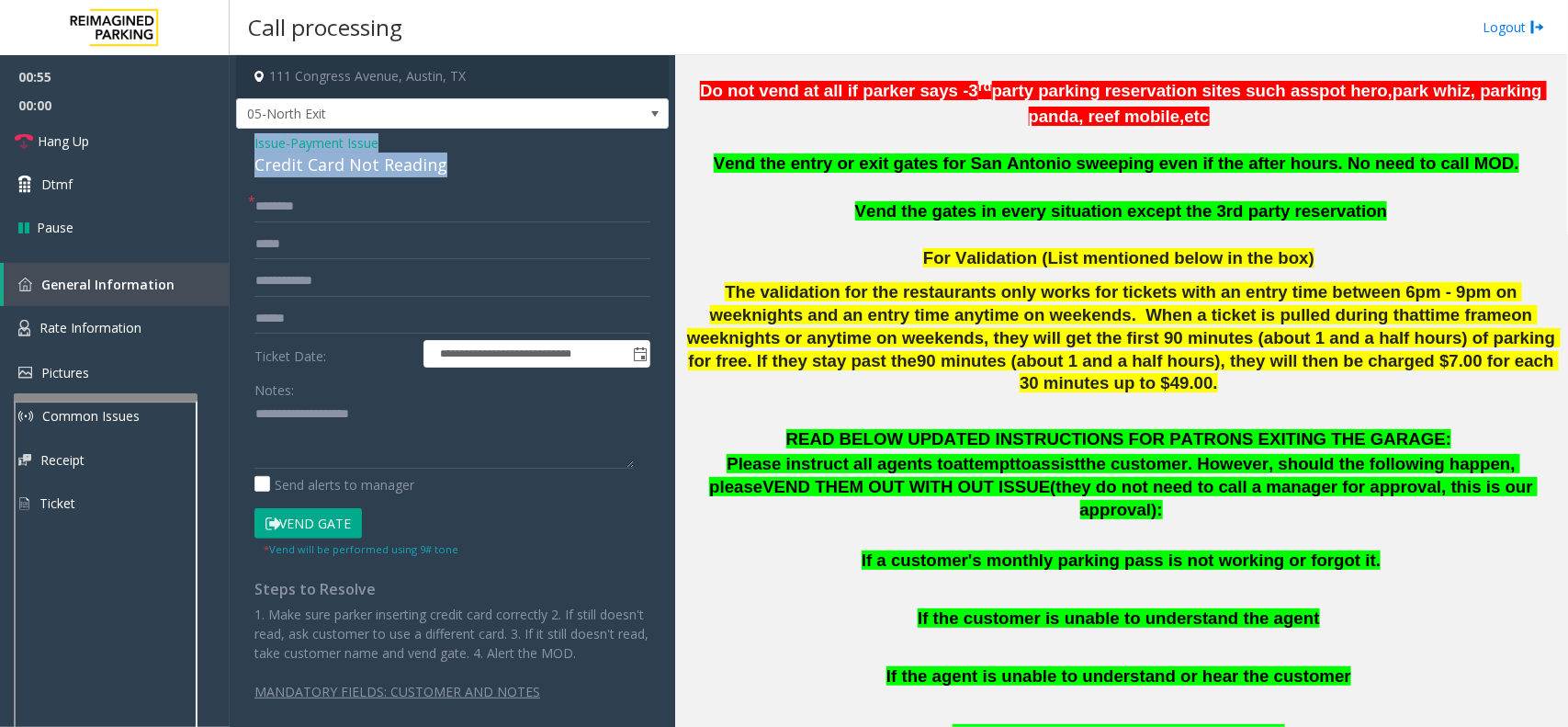 drag, startPoint x: 438, startPoint y: 170, endPoint x: 240, endPoint y: 153, distance: 198.72846 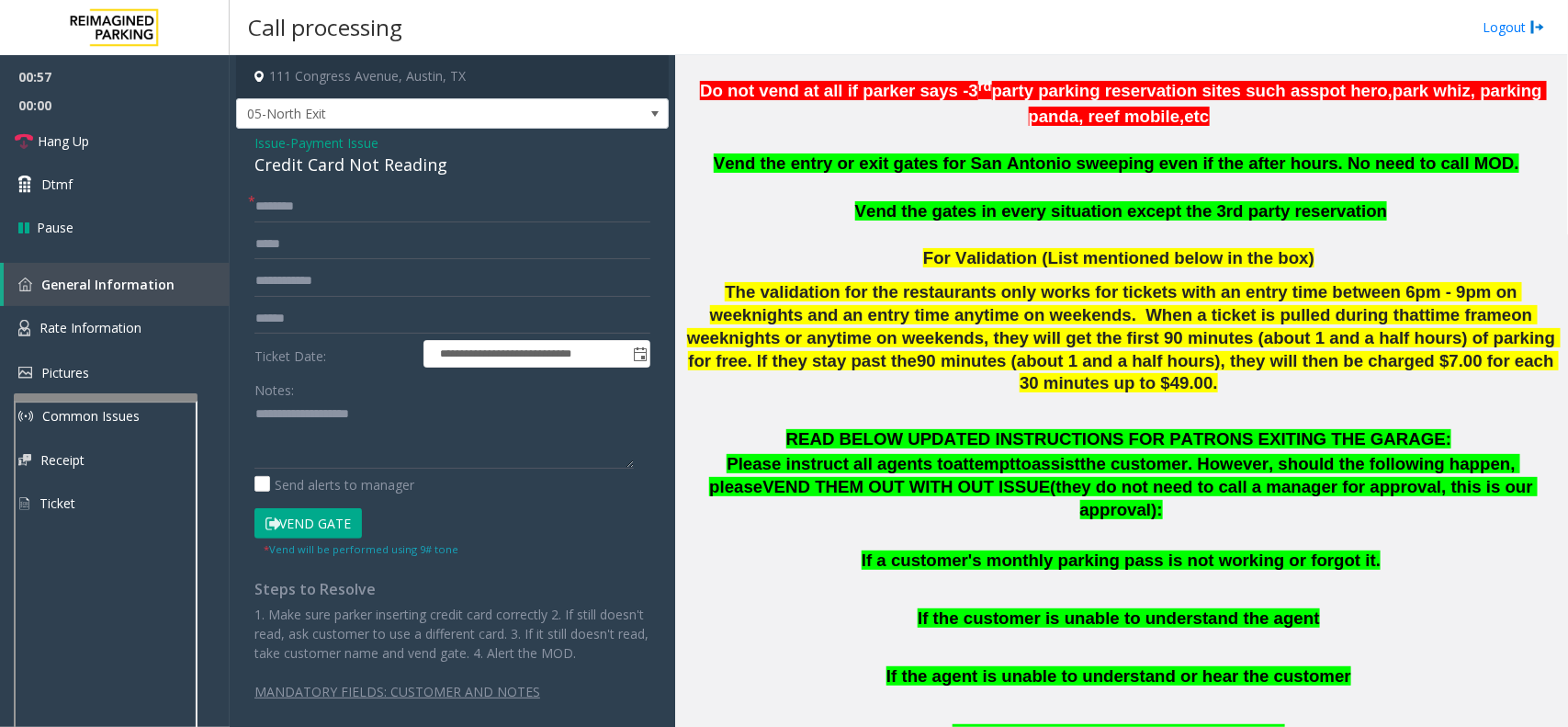 drag, startPoint x: 240, startPoint y: 153, endPoint x: 446, endPoint y: 182, distance: 208.03125 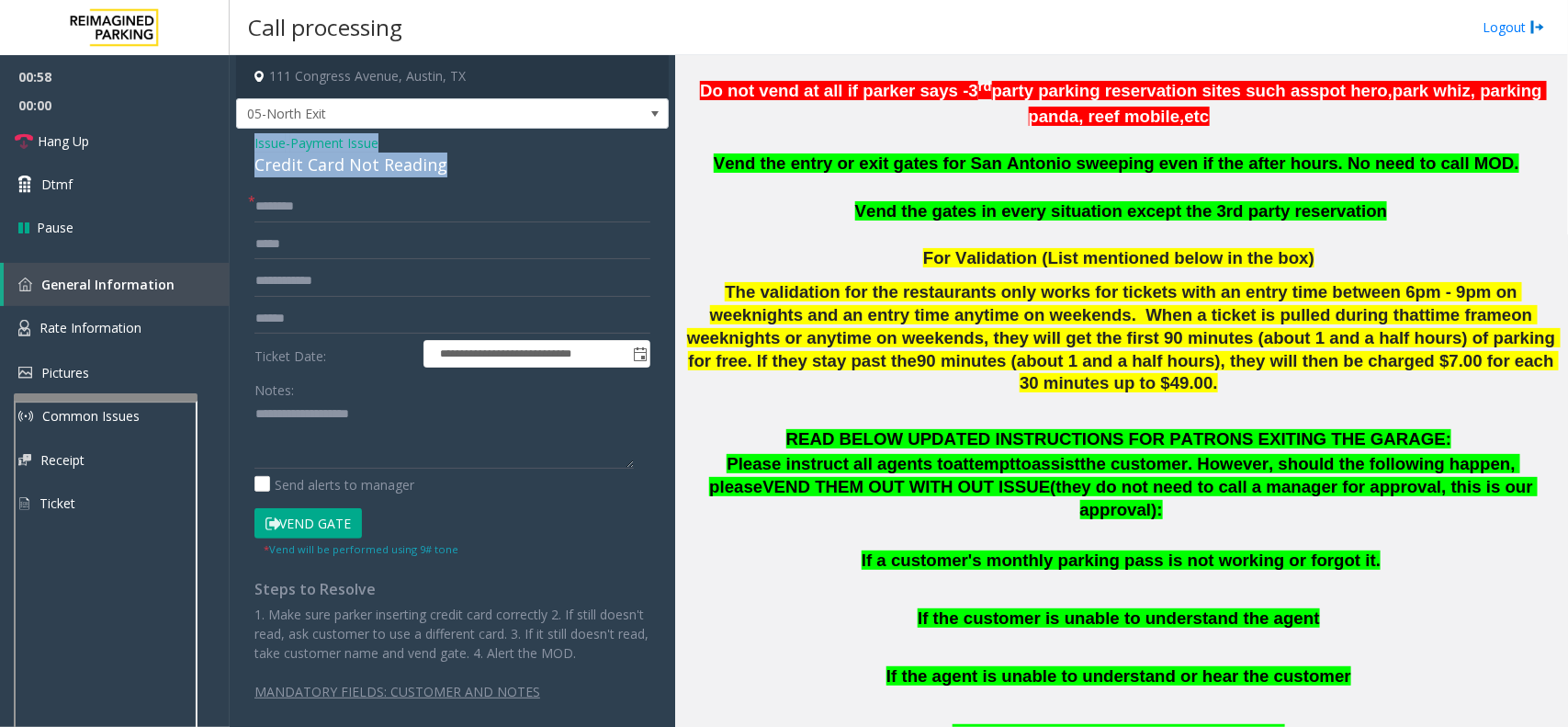 drag, startPoint x: 485, startPoint y: 157, endPoint x: 254, endPoint y: 135, distance: 232.04525 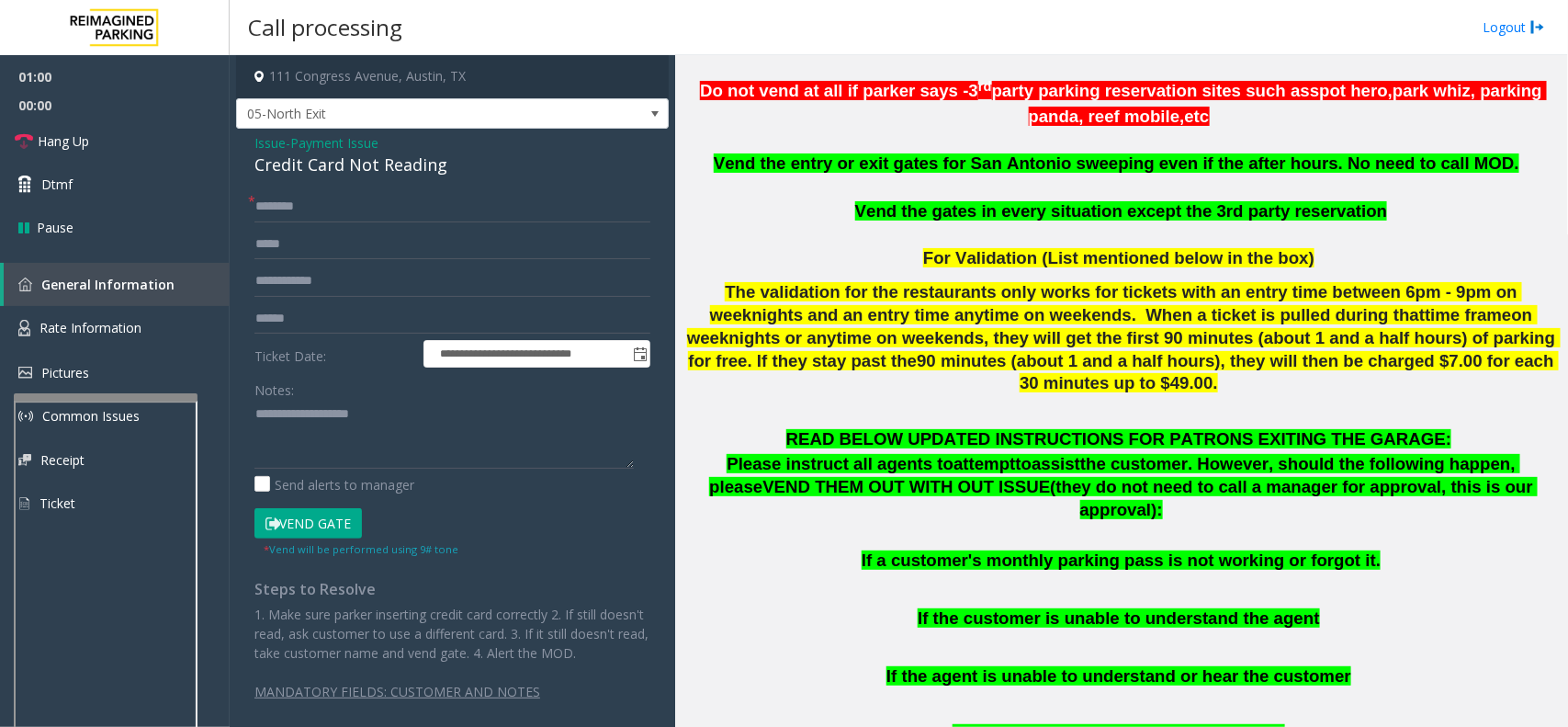 drag, startPoint x: 254, startPoint y: 135, endPoint x: 505, endPoint y: 176, distance: 254.32656 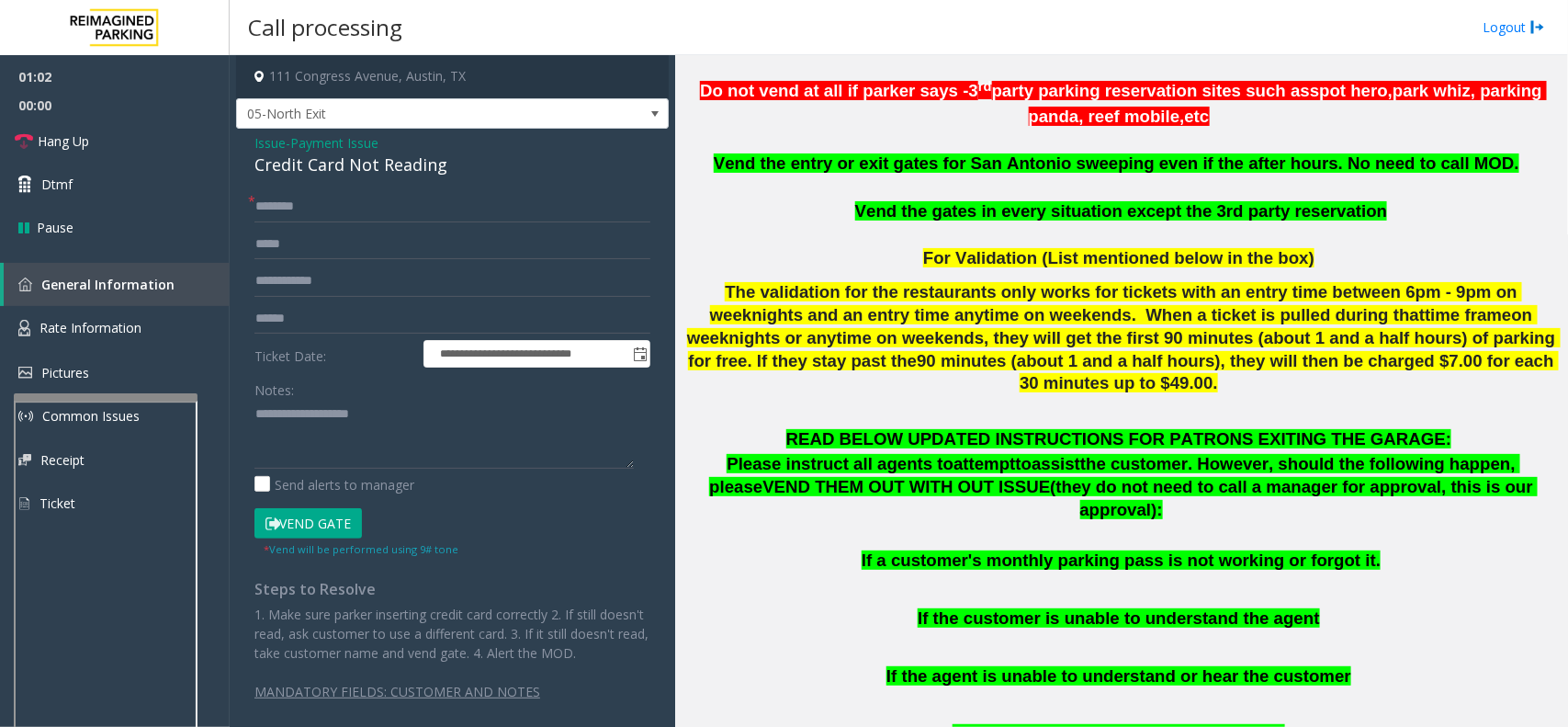 click on "**********" 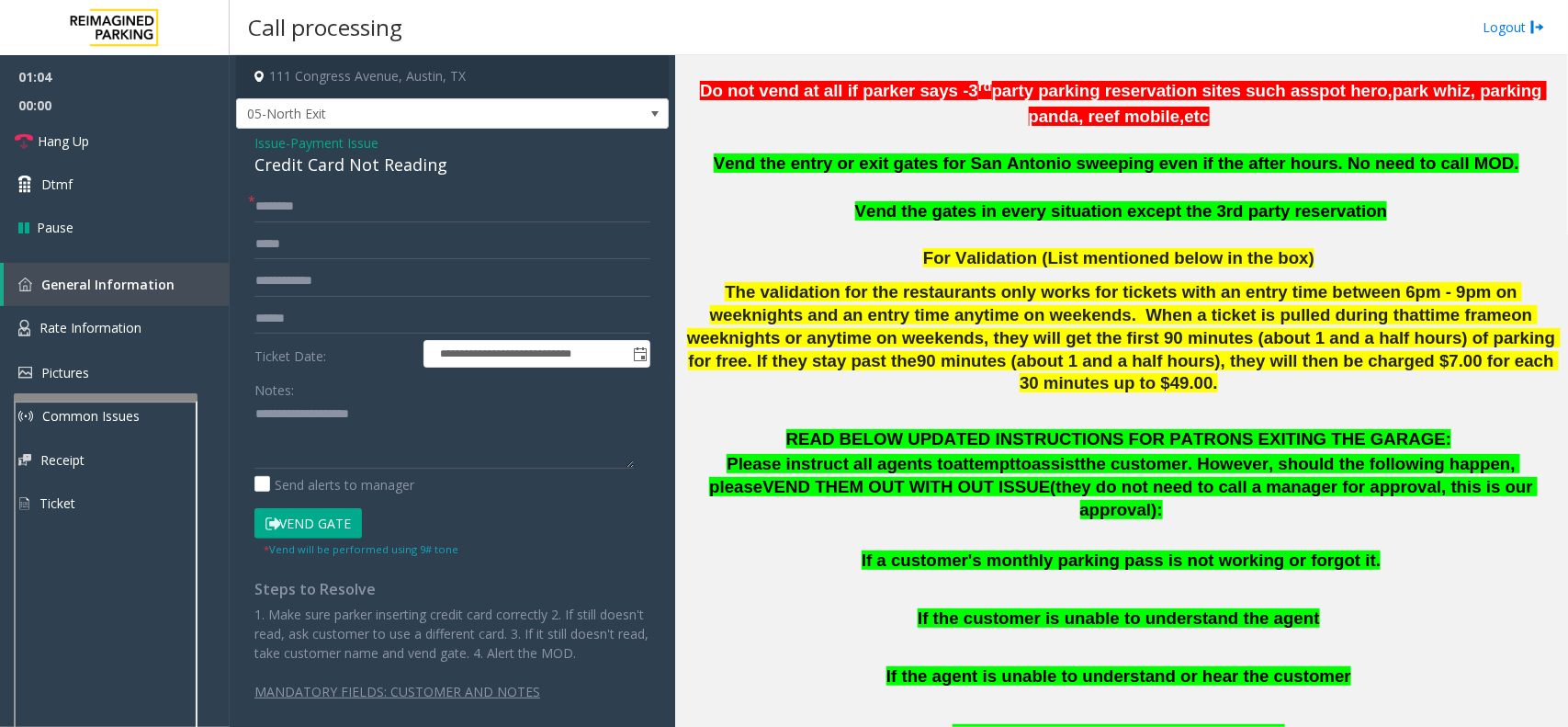 drag, startPoint x: 243, startPoint y: 142, endPoint x: 639, endPoint y: 182, distance: 398.0151 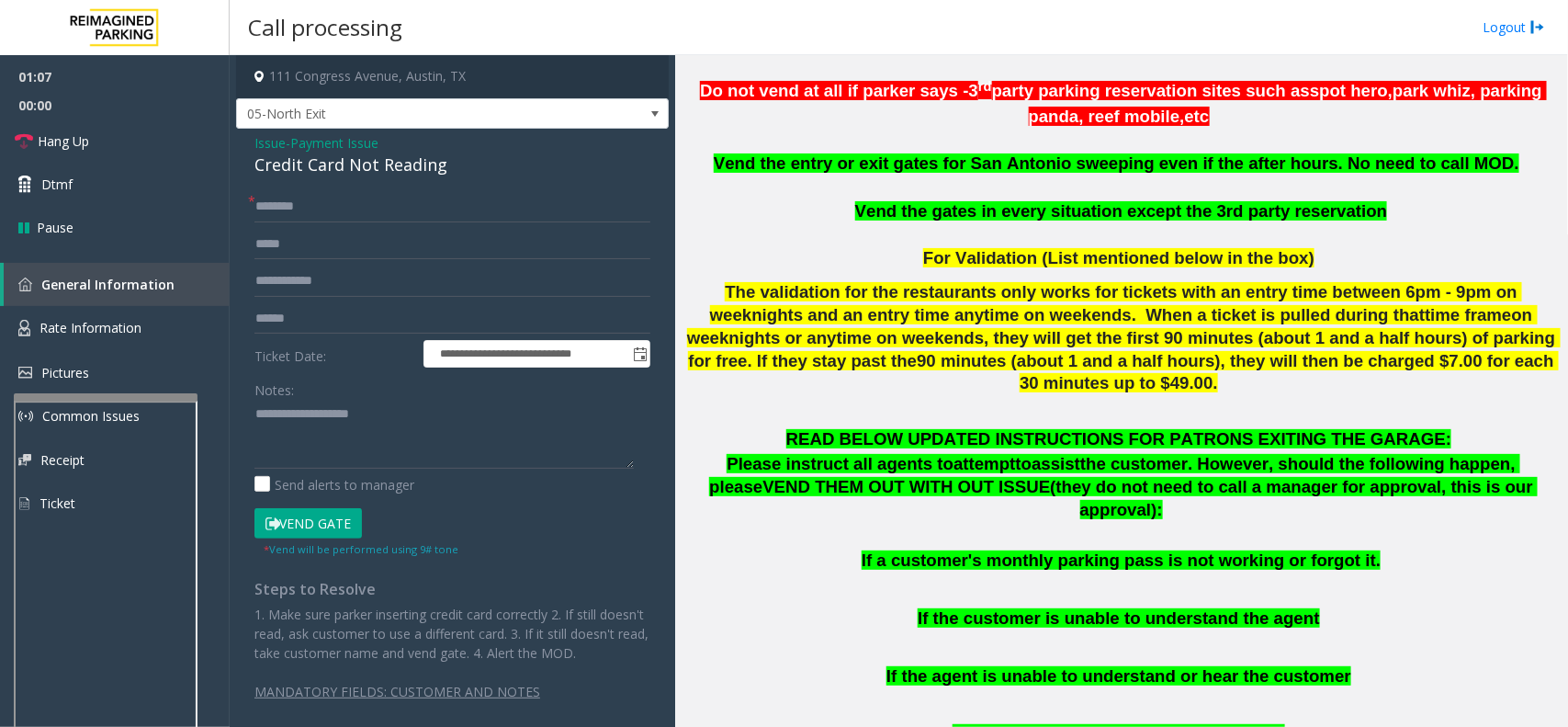 drag, startPoint x: 244, startPoint y: 141, endPoint x: 620, endPoint y: 163, distance: 376.64307 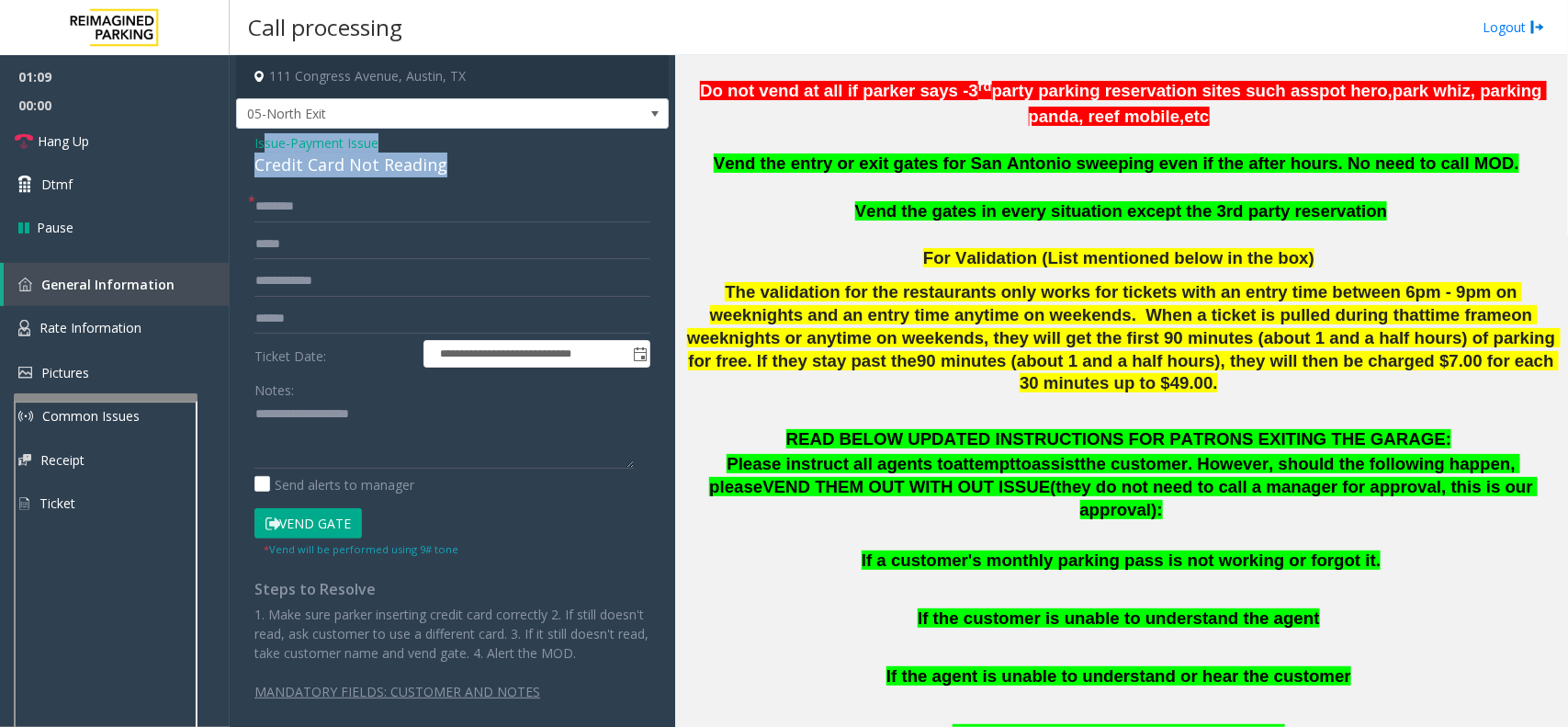 drag, startPoint x: 457, startPoint y: 158, endPoint x: 265, endPoint y: 142, distance: 192.66551 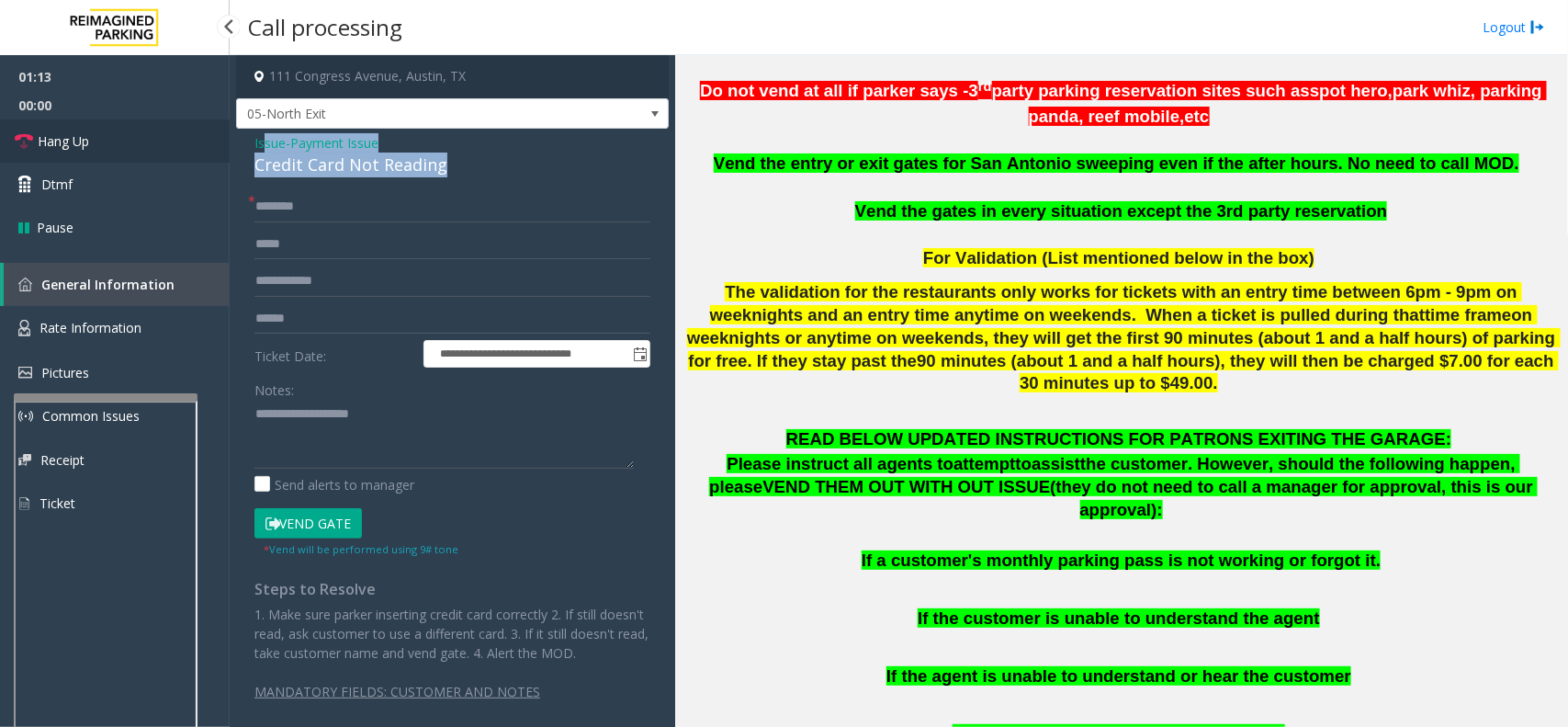 click on "Hang Up" at bounding box center (115, 141) 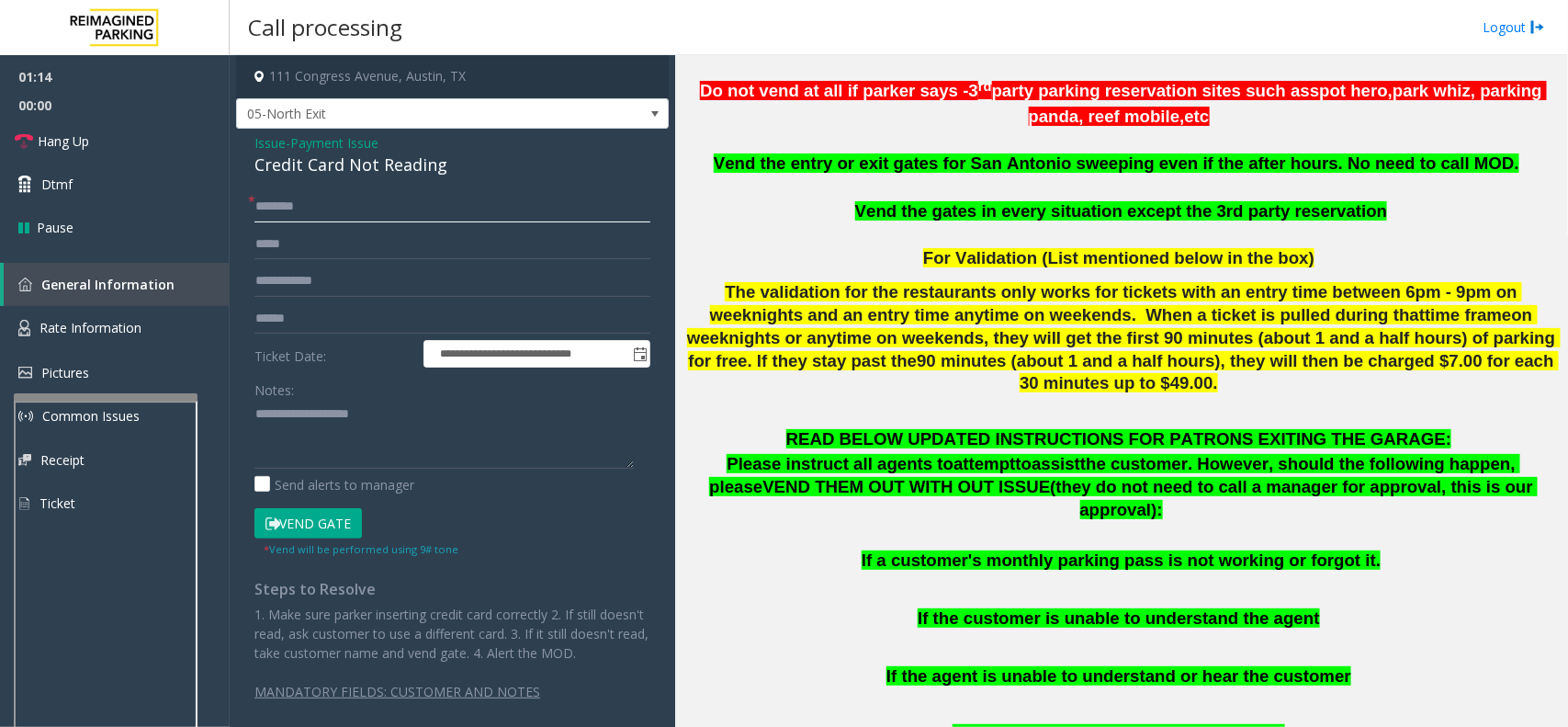 click 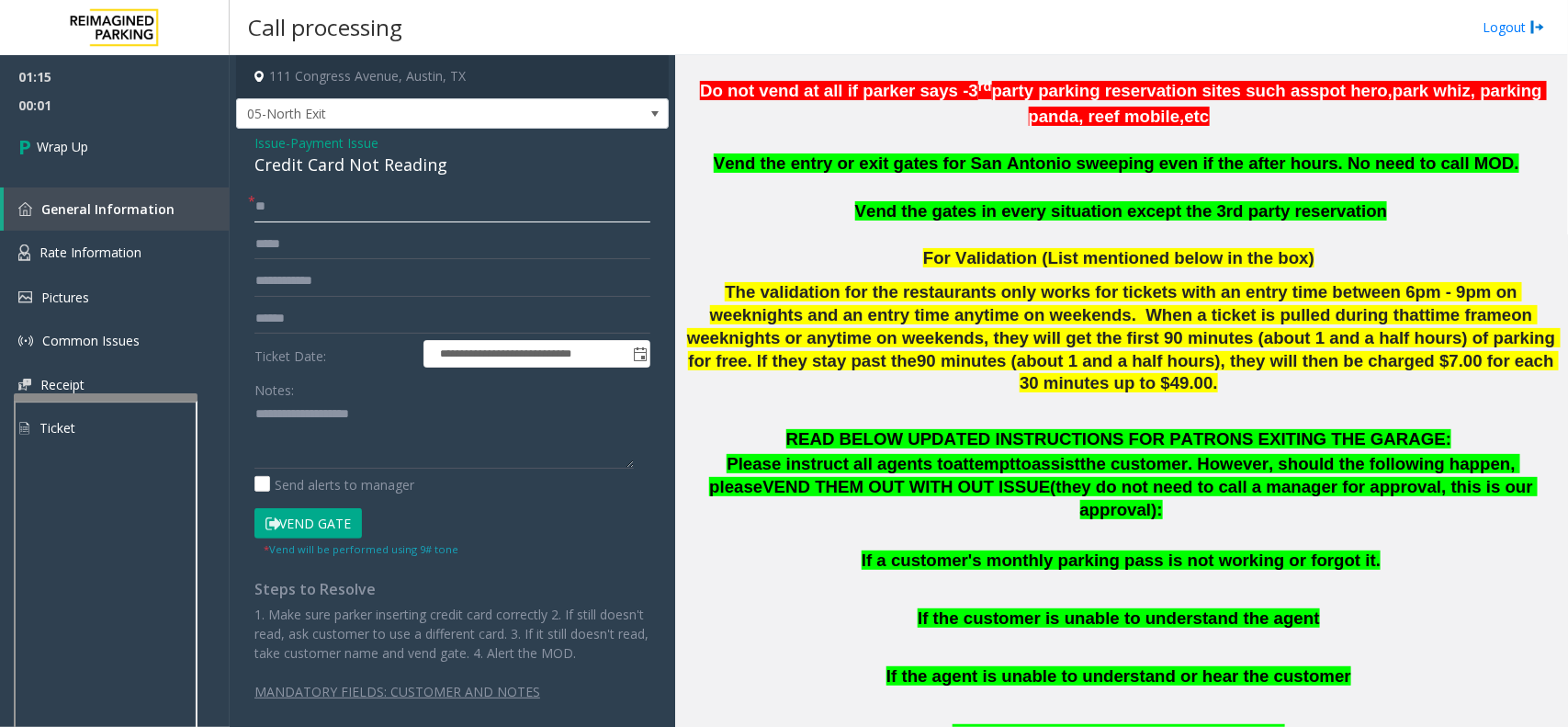 type on "**" 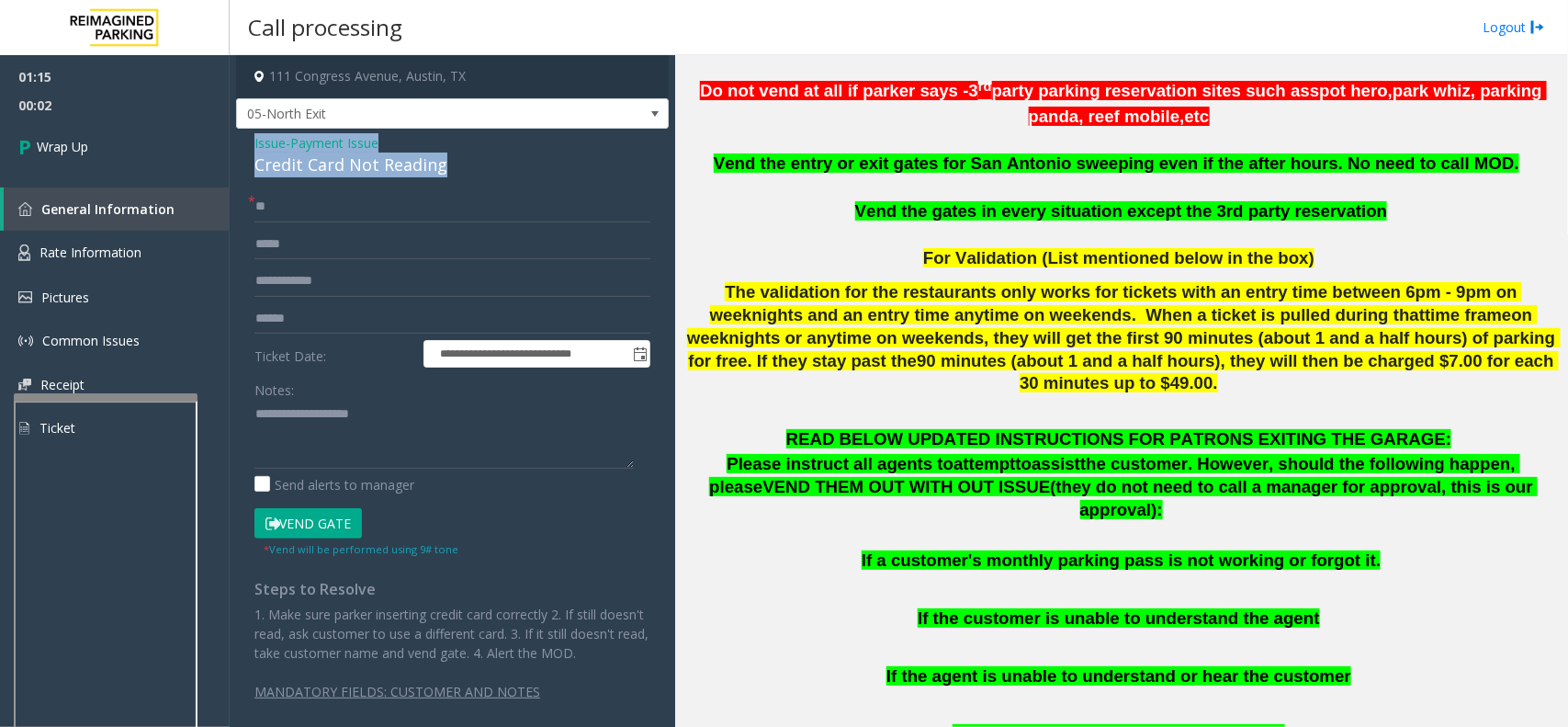 drag, startPoint x: 446, startPoint y: 164, endPoint x: 251, endPoint y: 150, distance: 195.50192 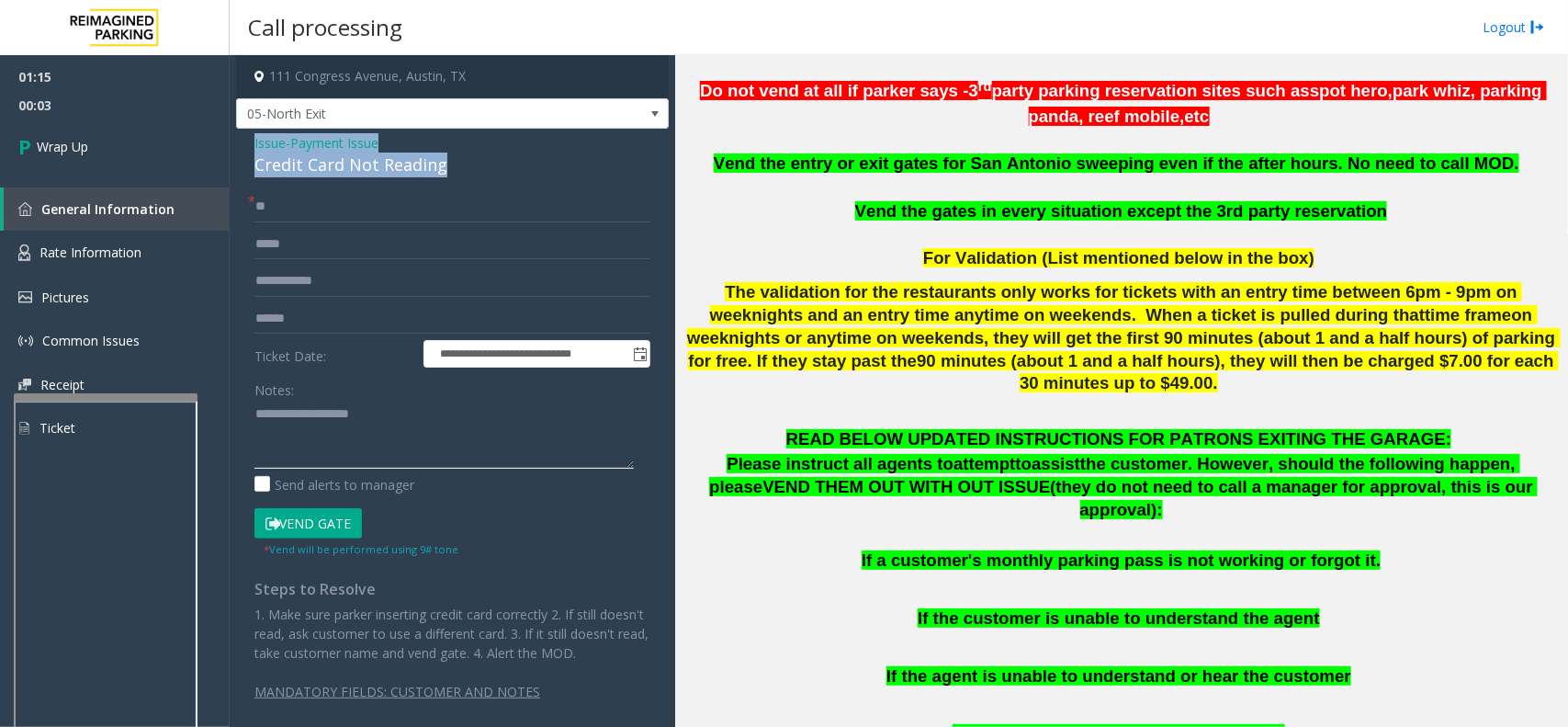 paste on "**********" 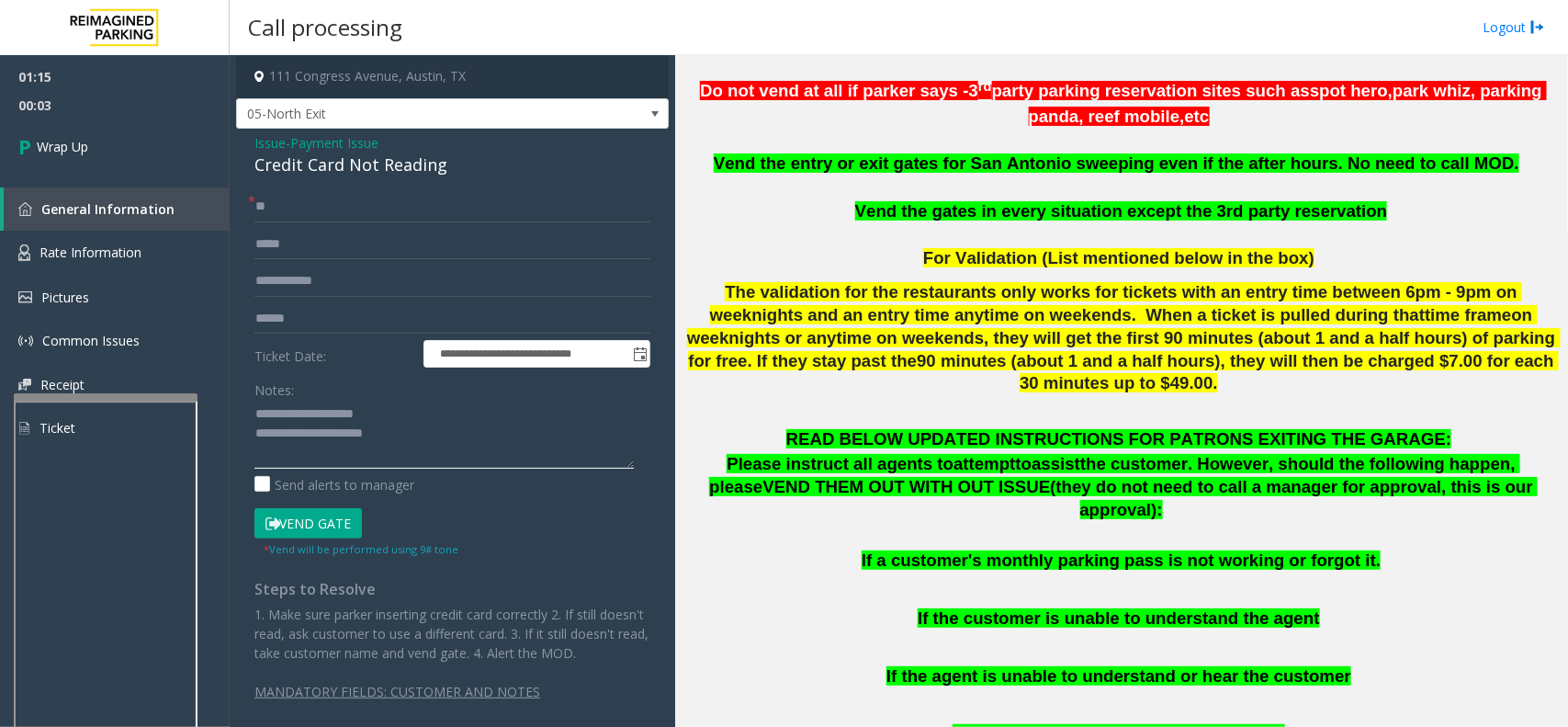 click 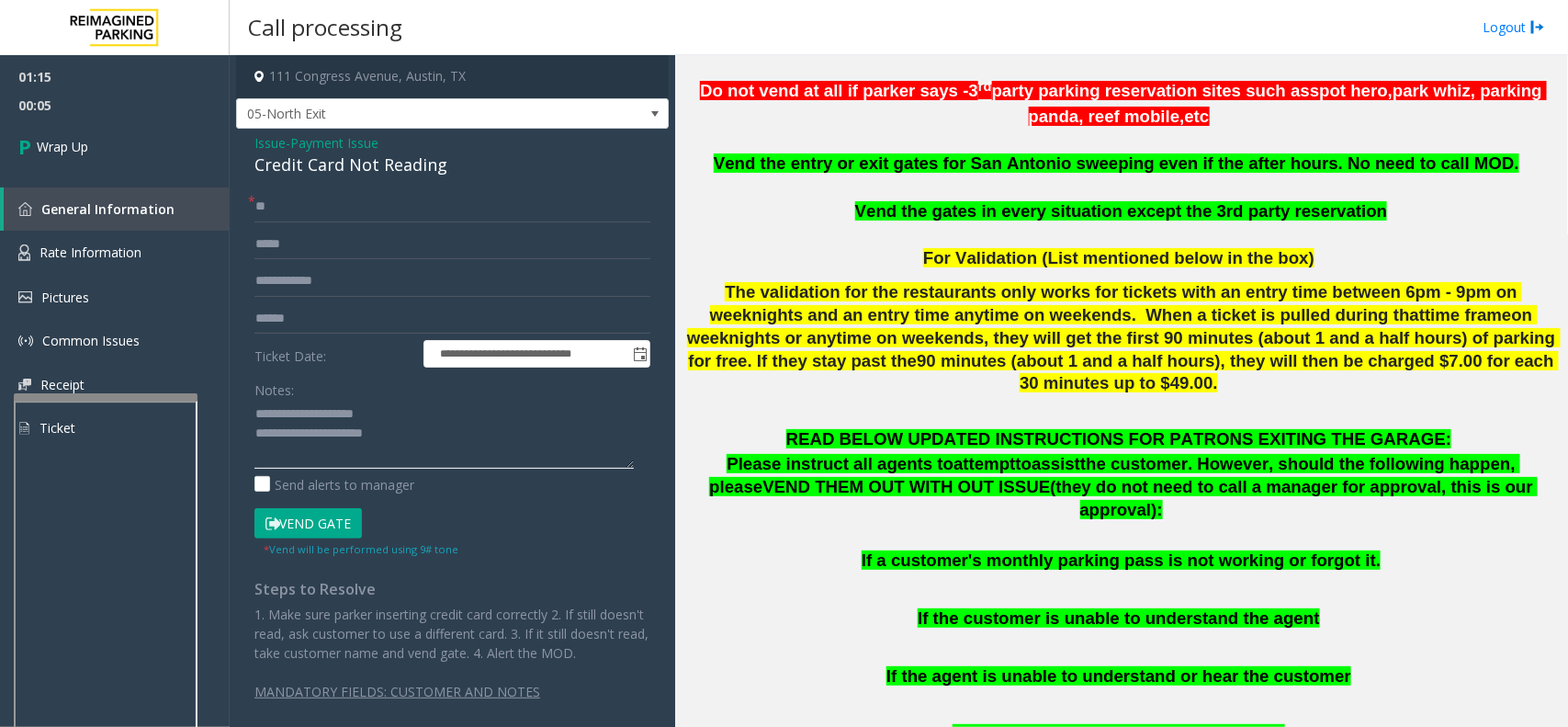 drag, startPoint x: 392, startPoint y: 415, endPoint x: 297, endPoint y: 409, distance: 95.189285 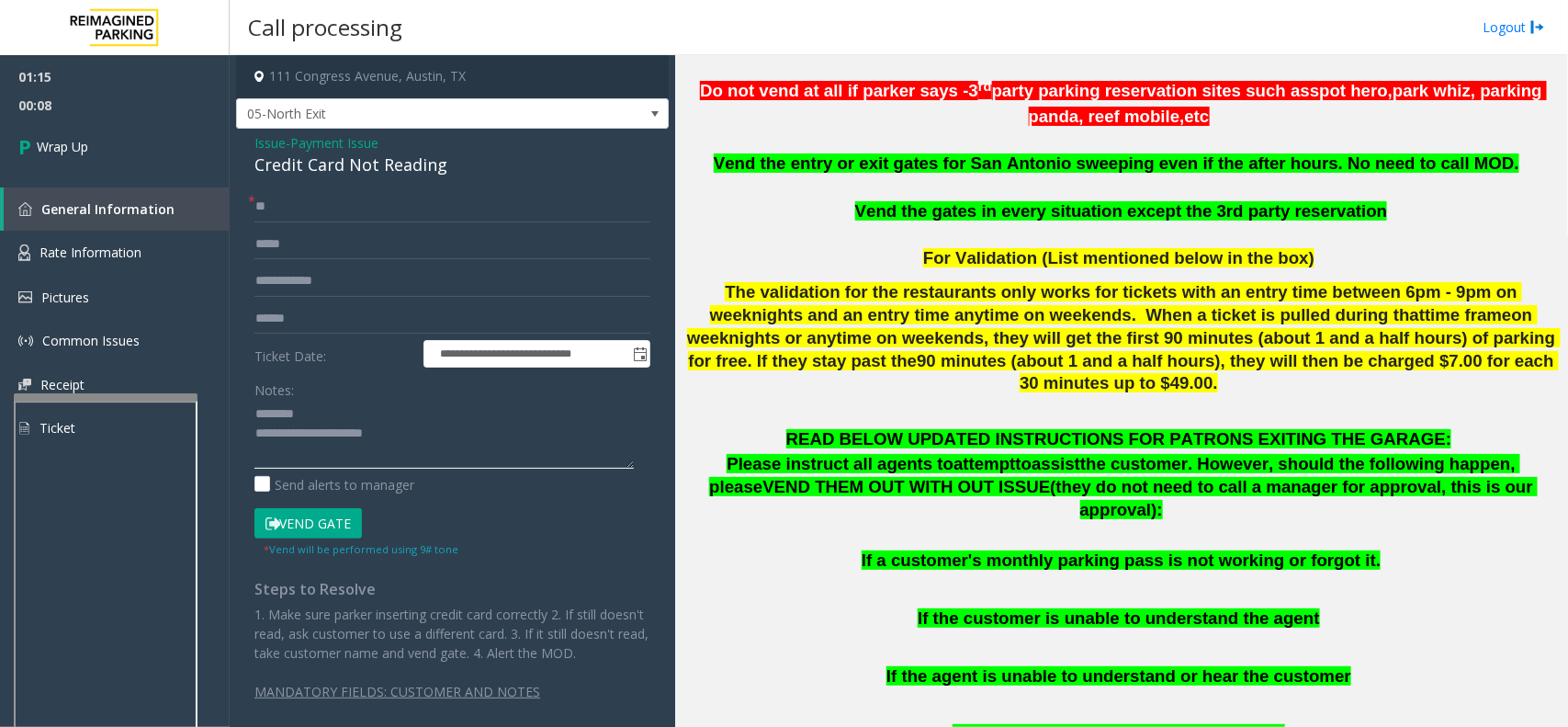 click 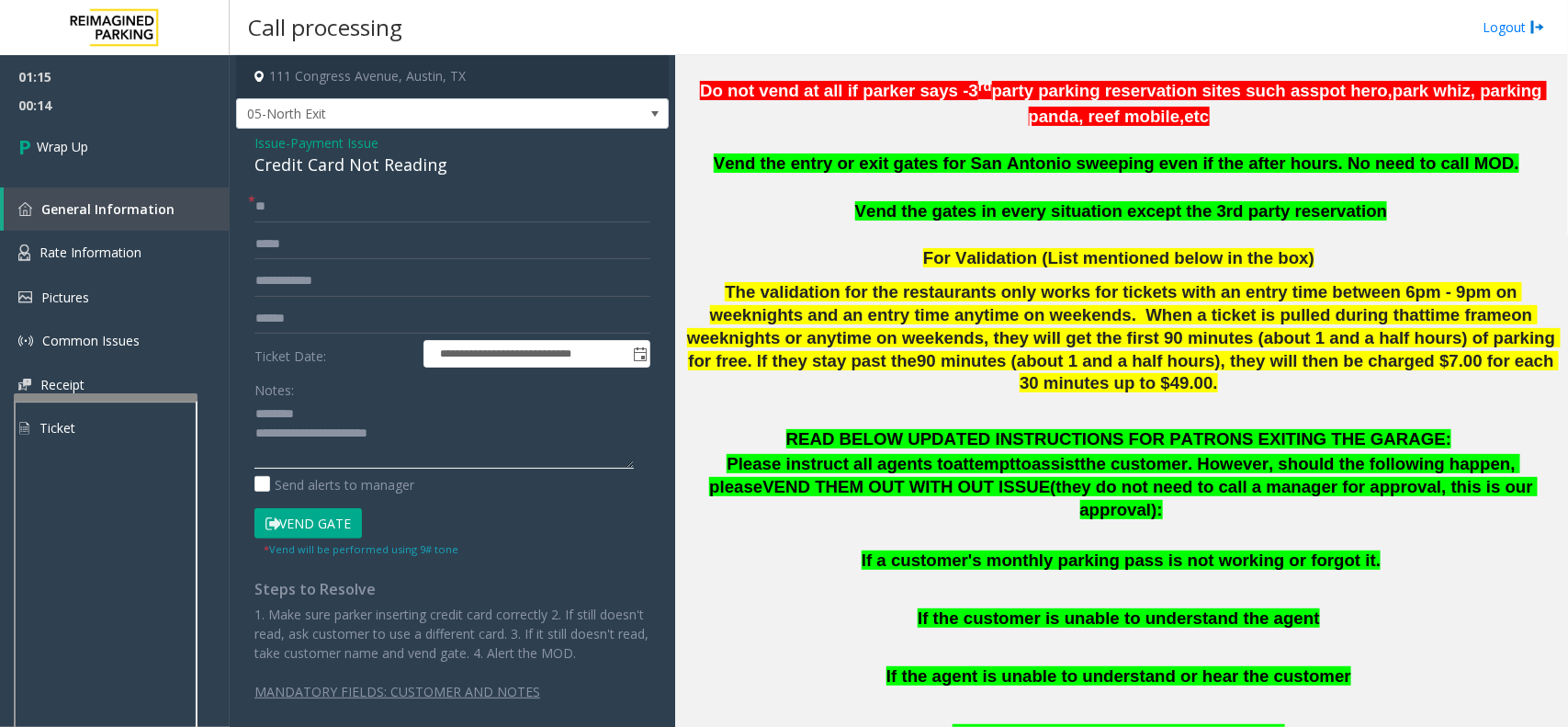 paste on "**********" 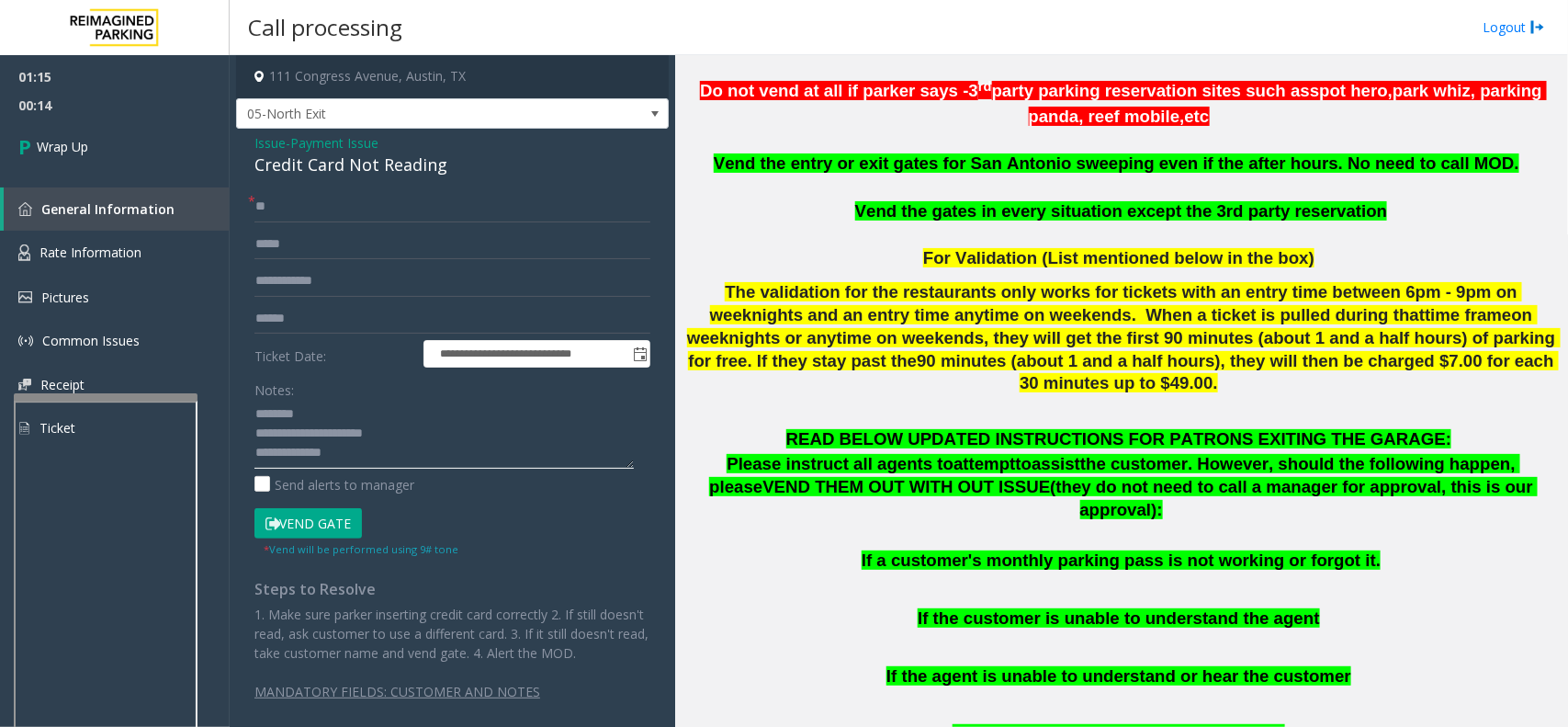 click 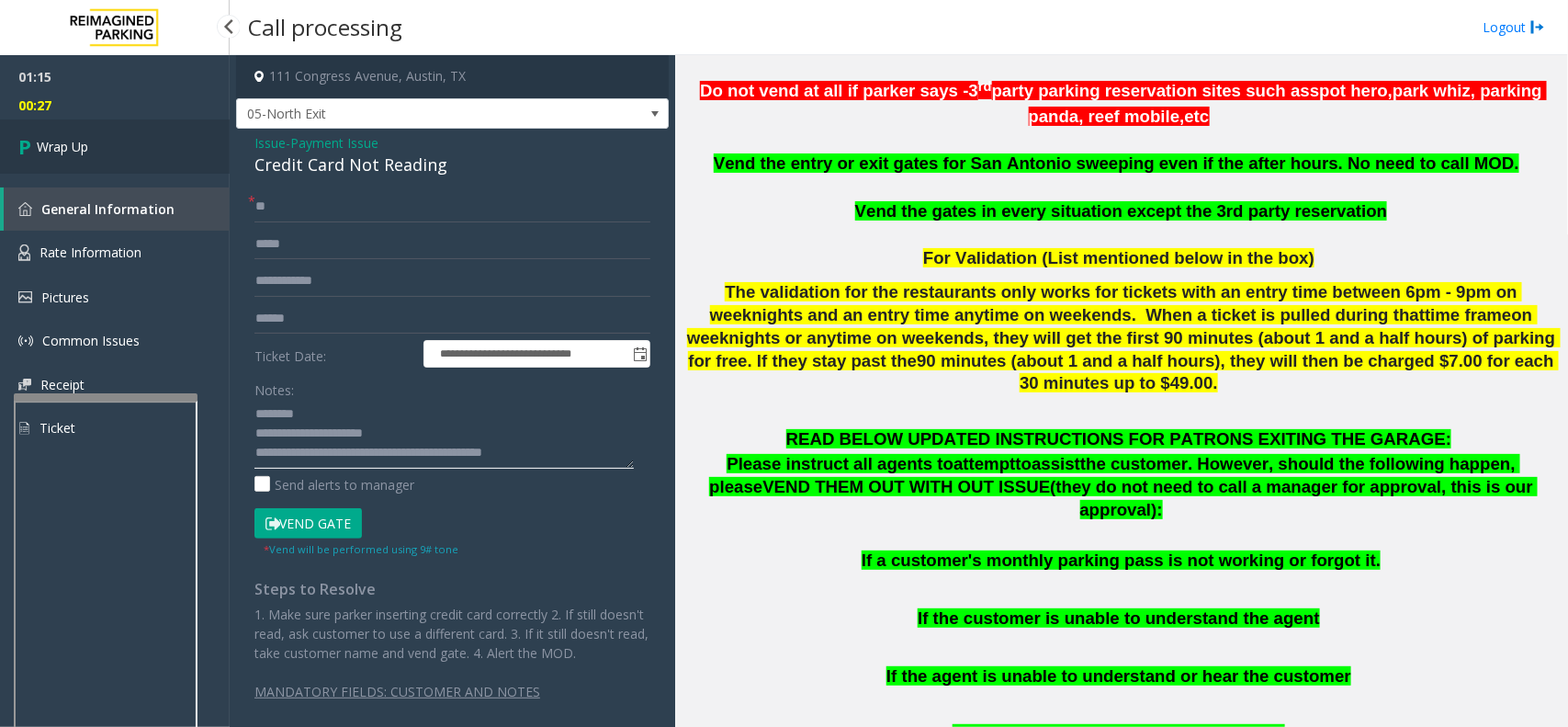 type on "**********" 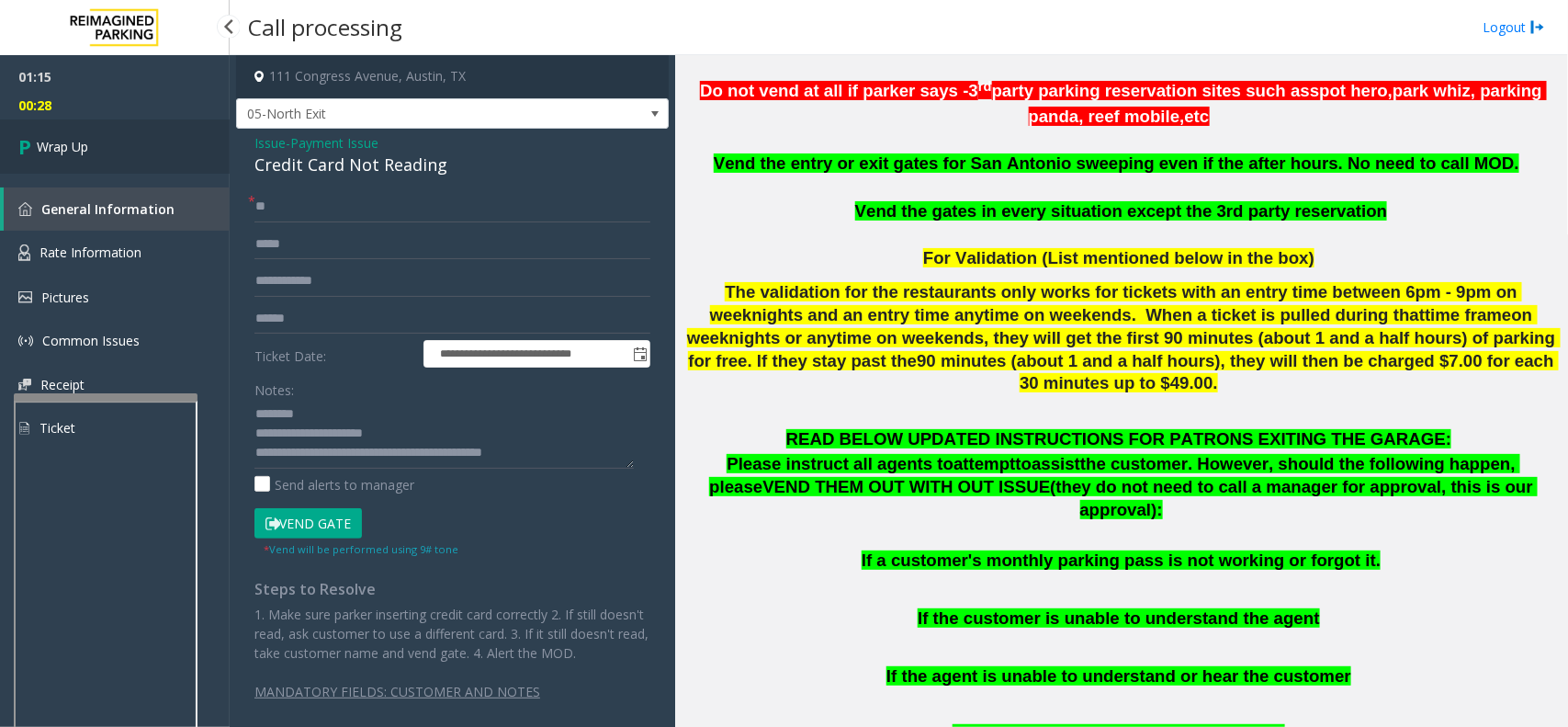 click on "Wrap Up" at bounding box center [62, 146] 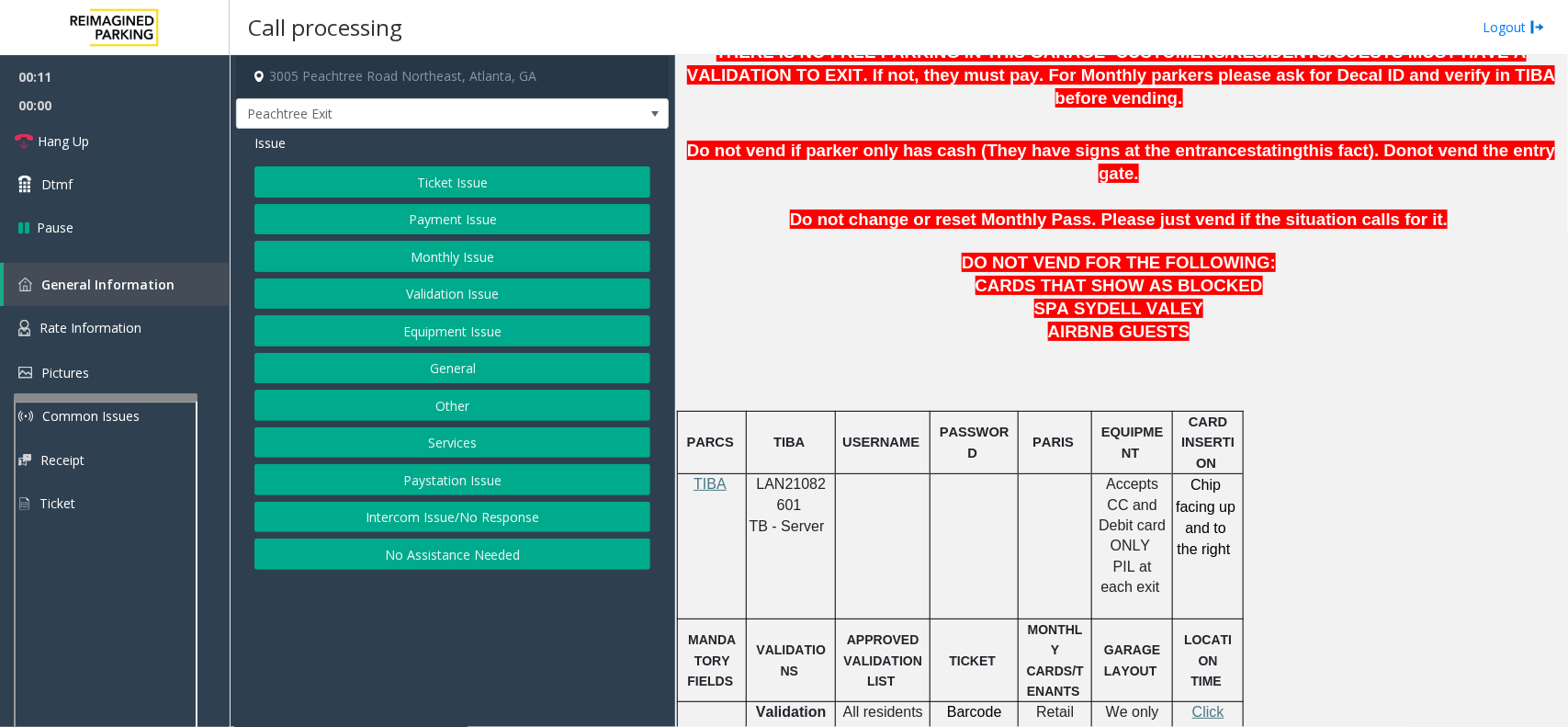 scroll, scrollTop: 804, scrollLeft: 0, axis: vertical 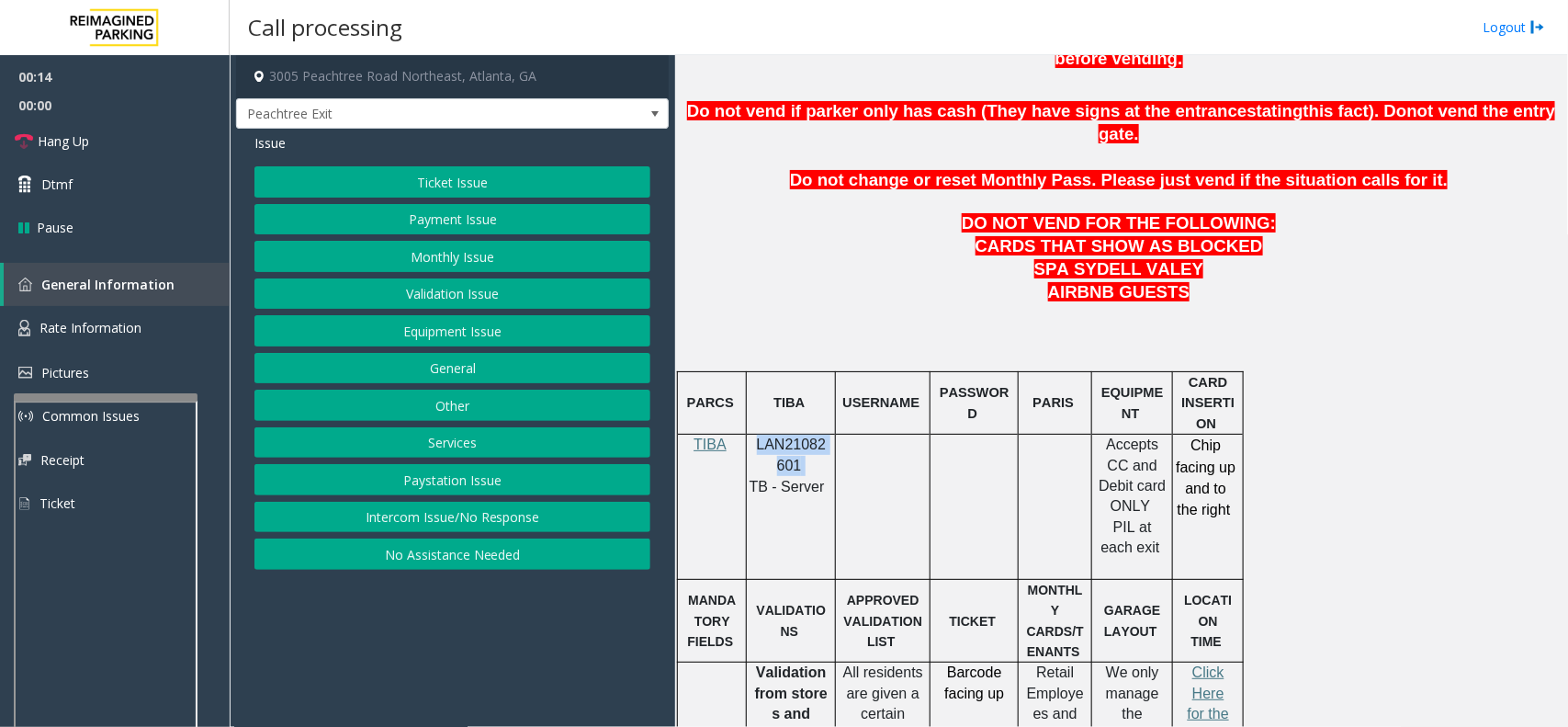drag, startPoint x: 816, startPoint y: 424, endPoint x: 759, endPoint y: 403, distance: 60.74537 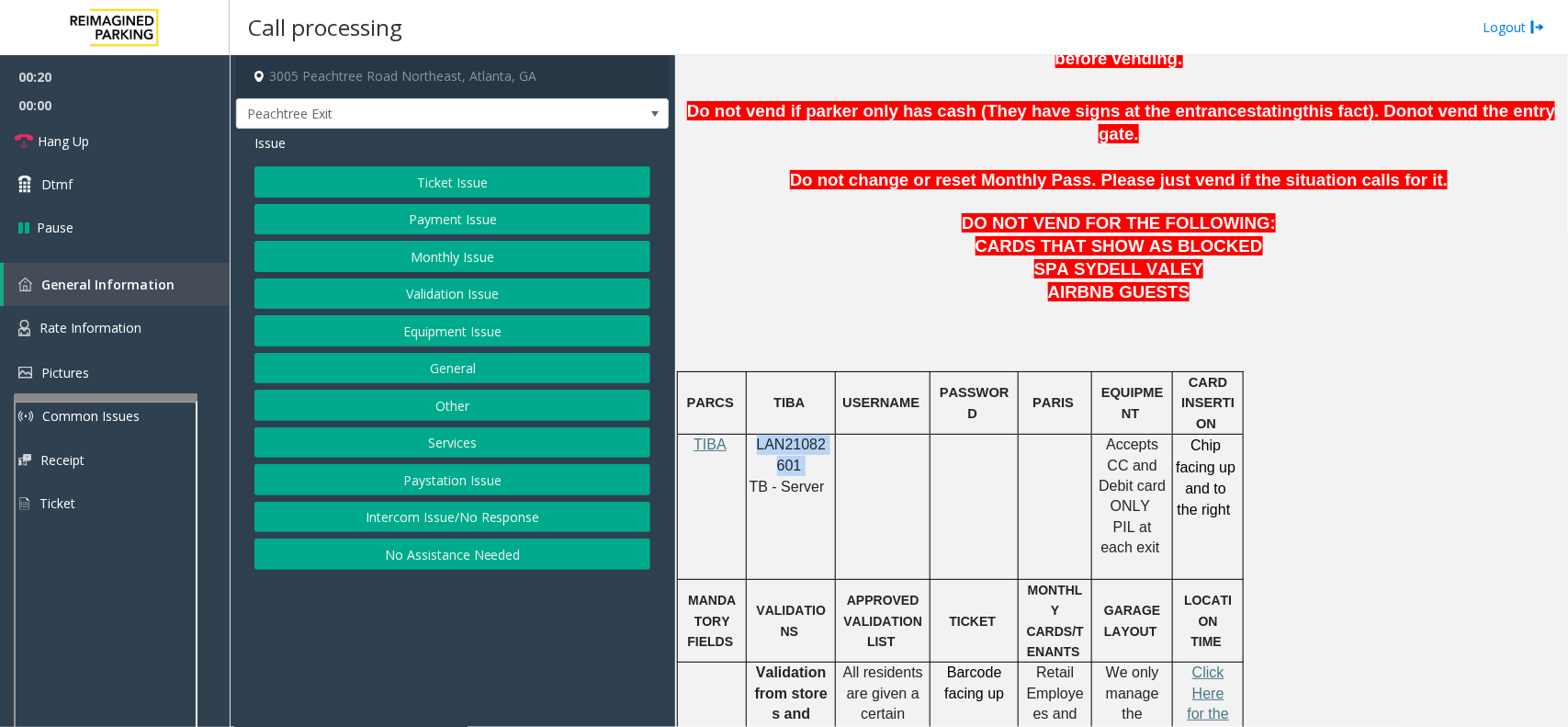 click on "Ticket Issue" 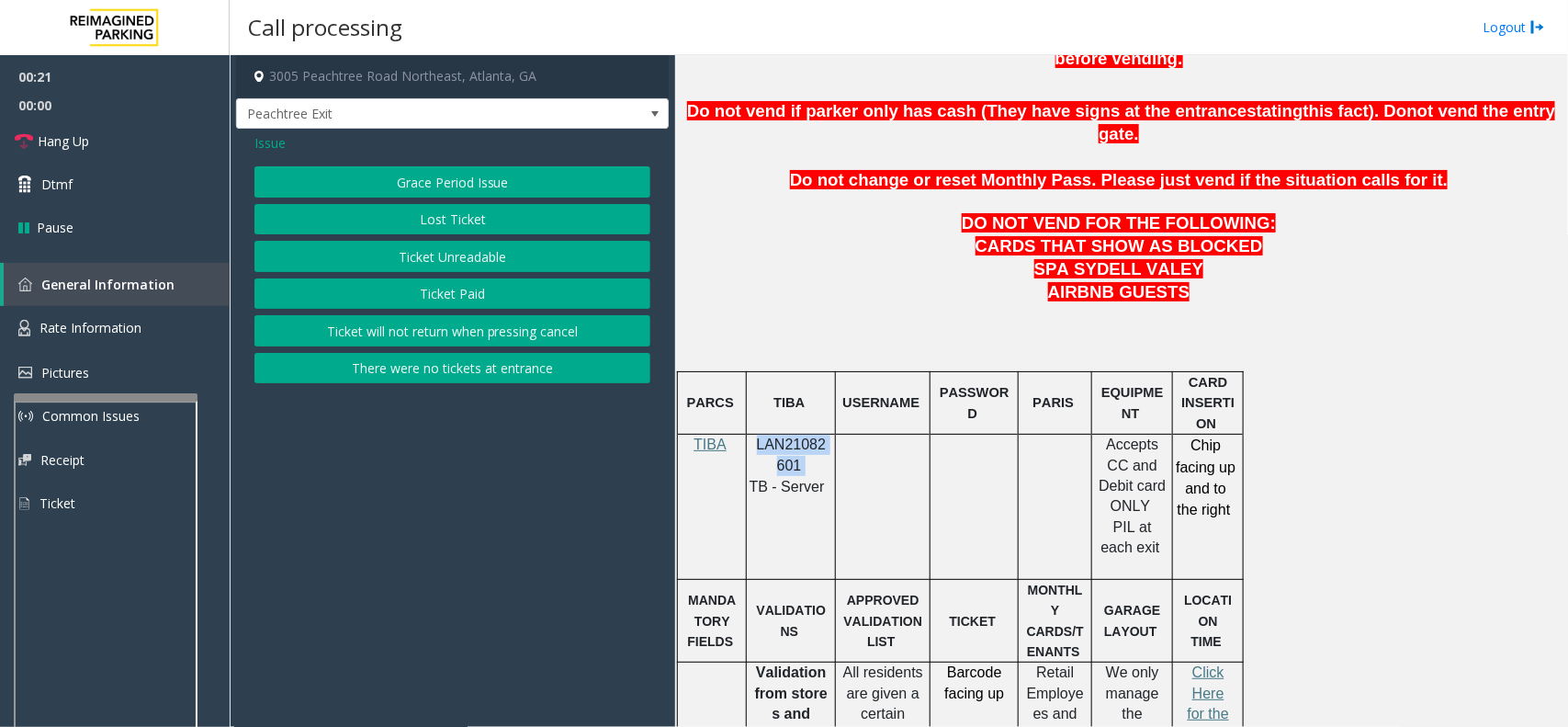 click on "Ticket Paid" 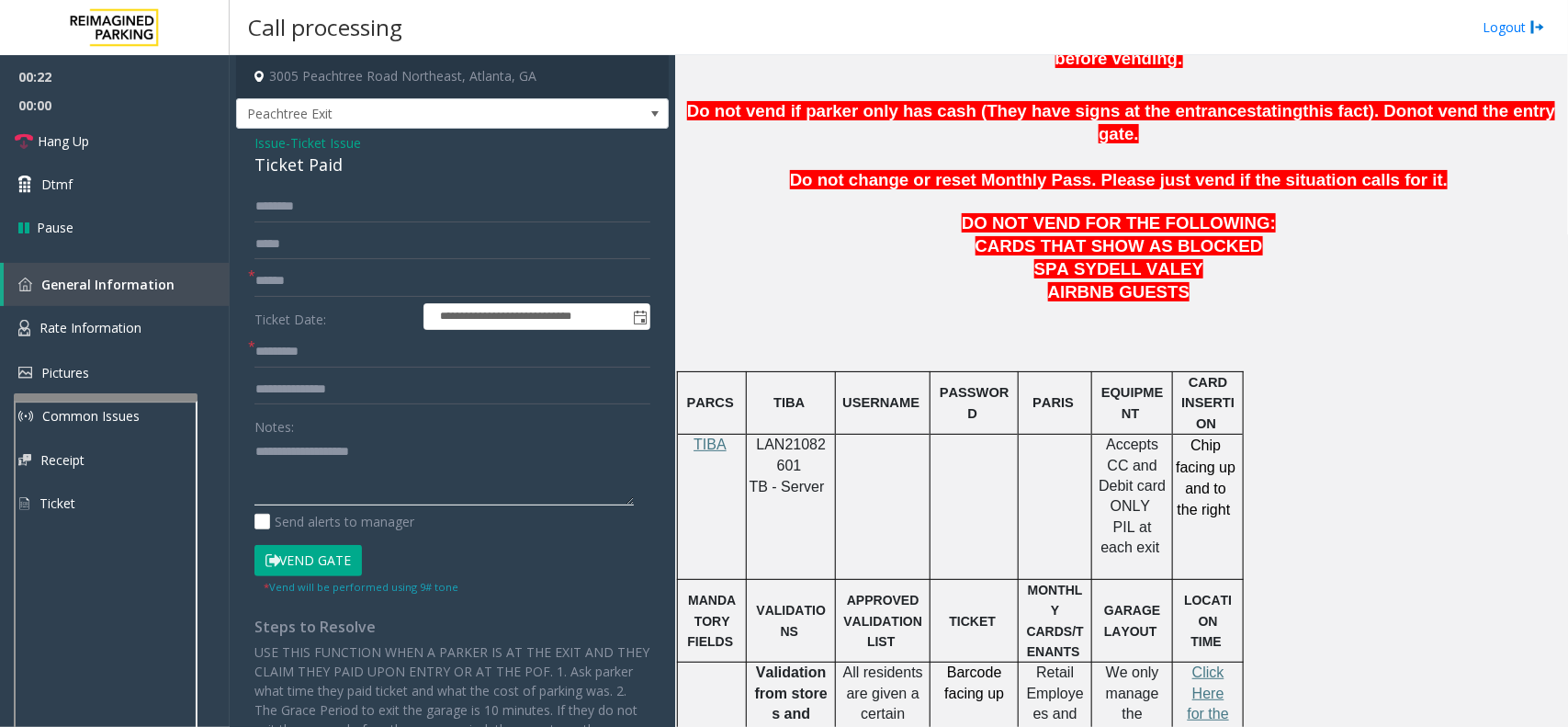 click 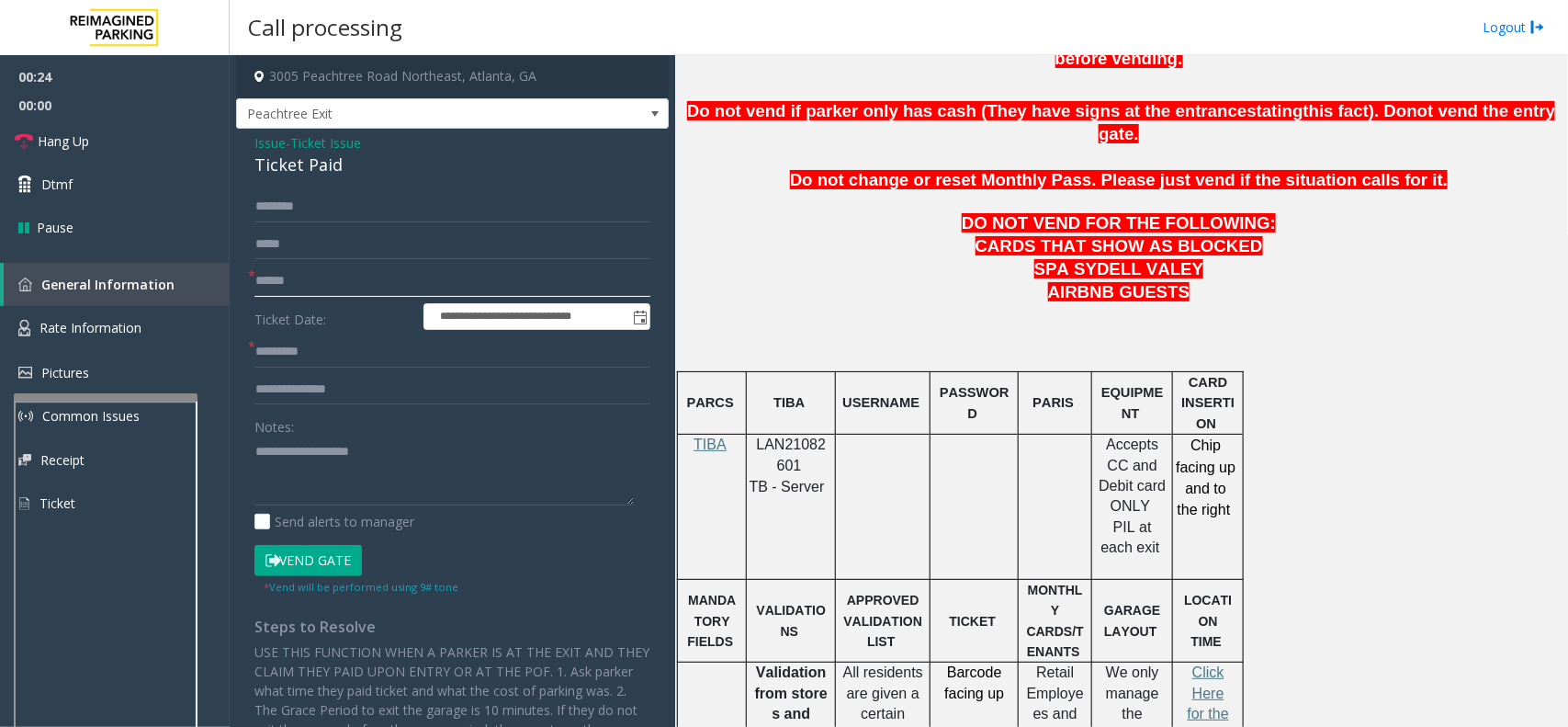 click 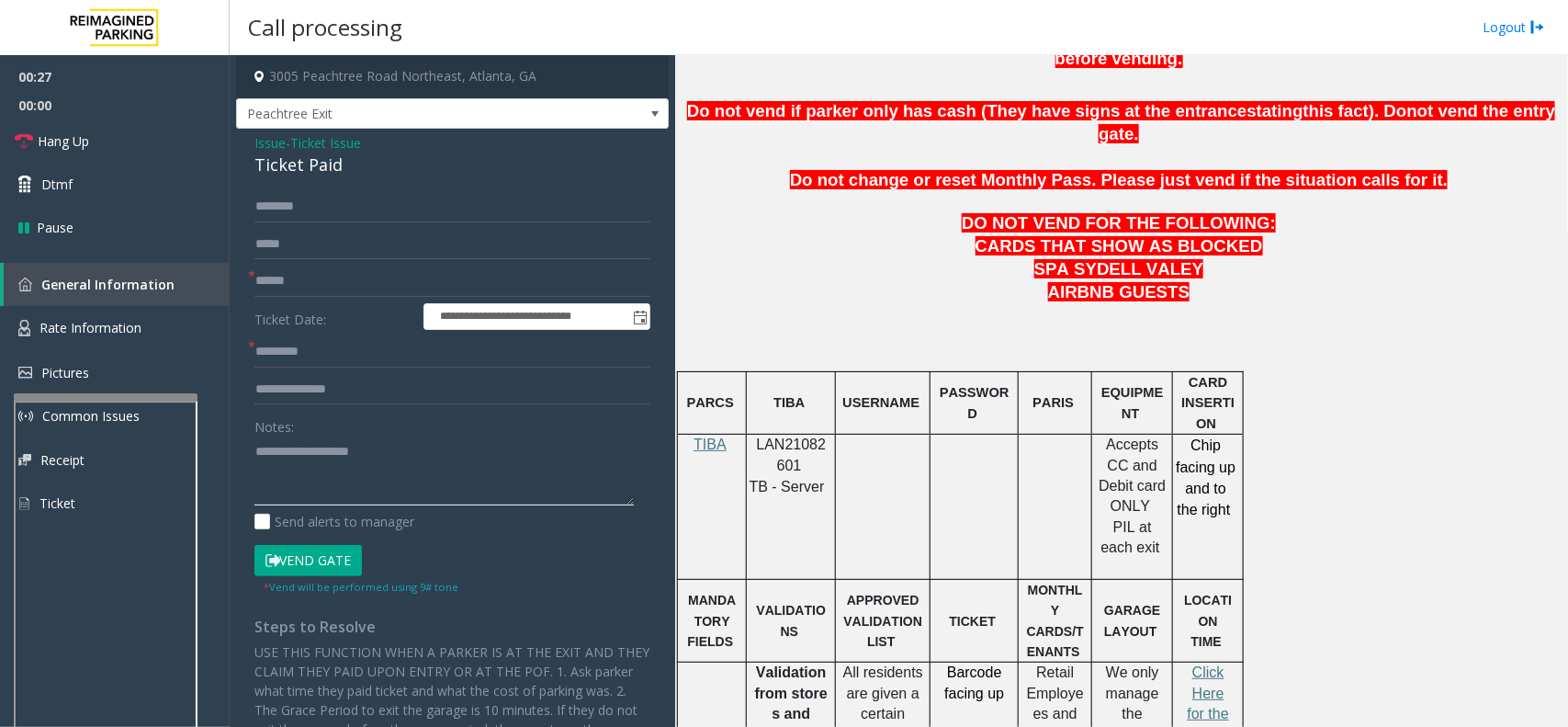 click 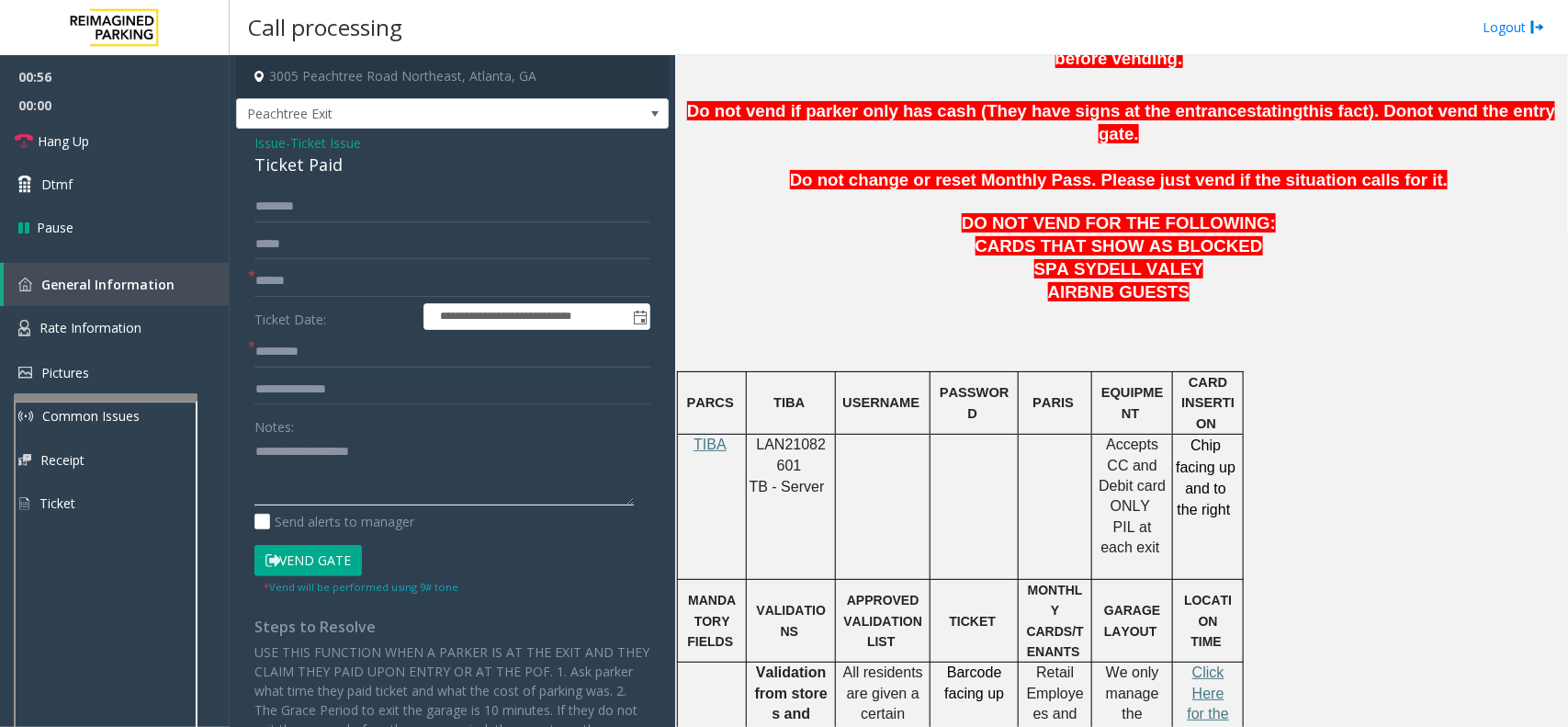 click 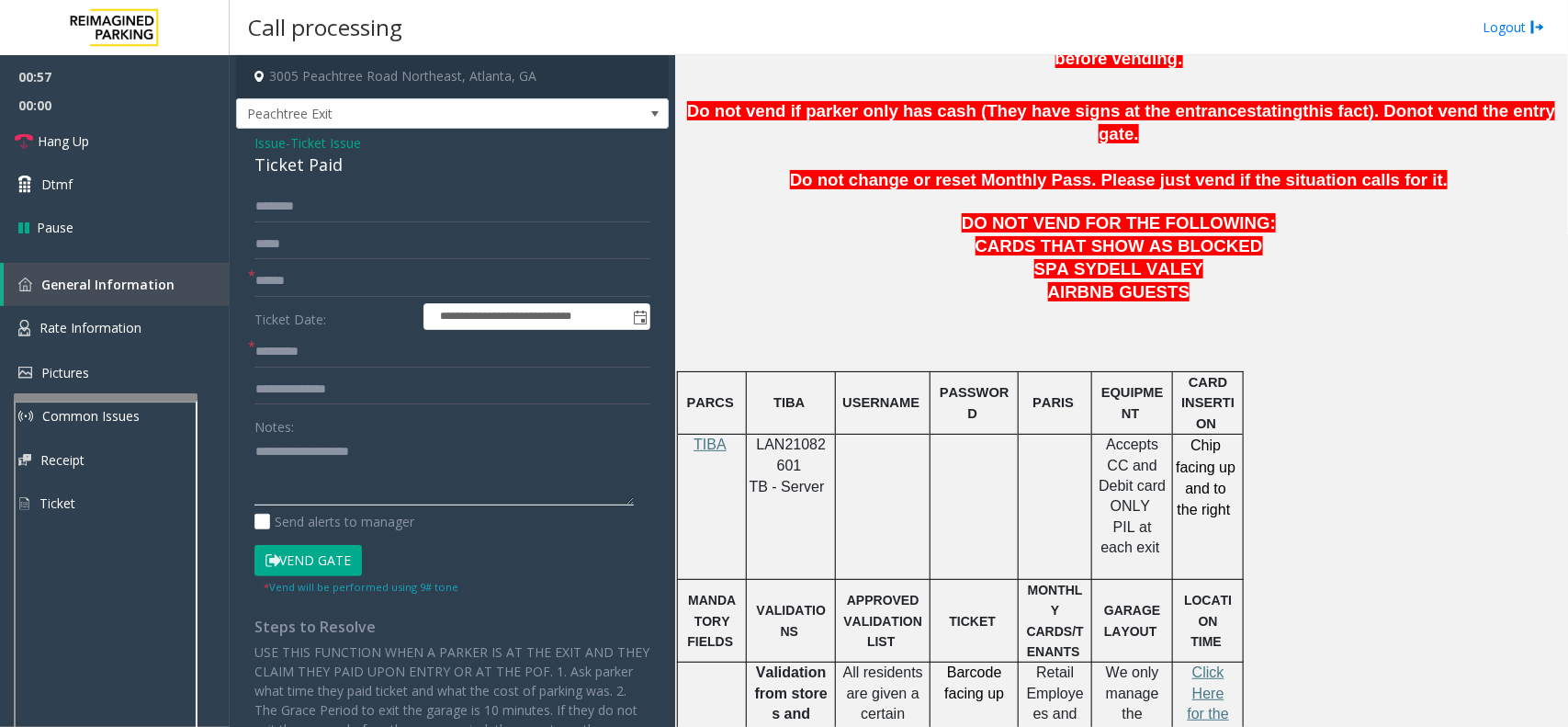 click 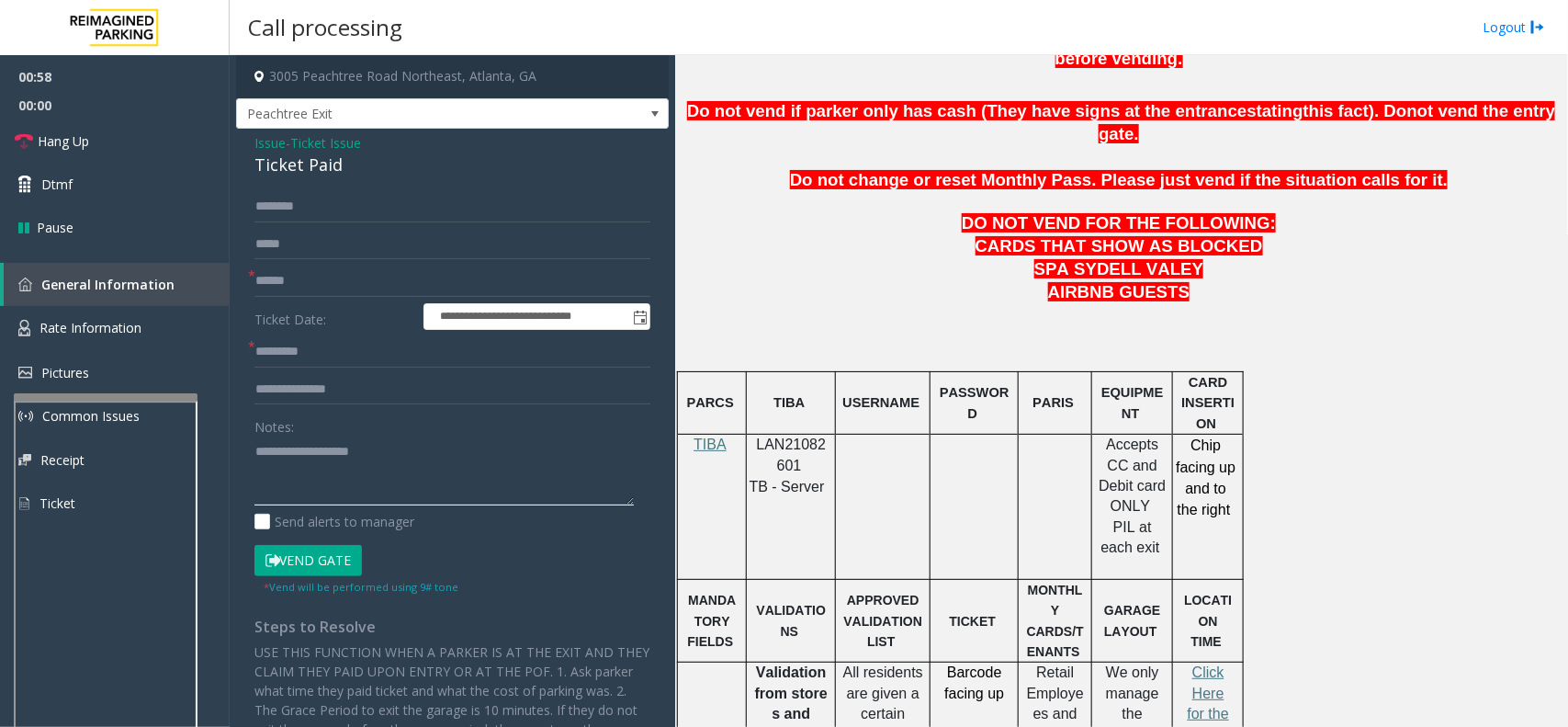 click 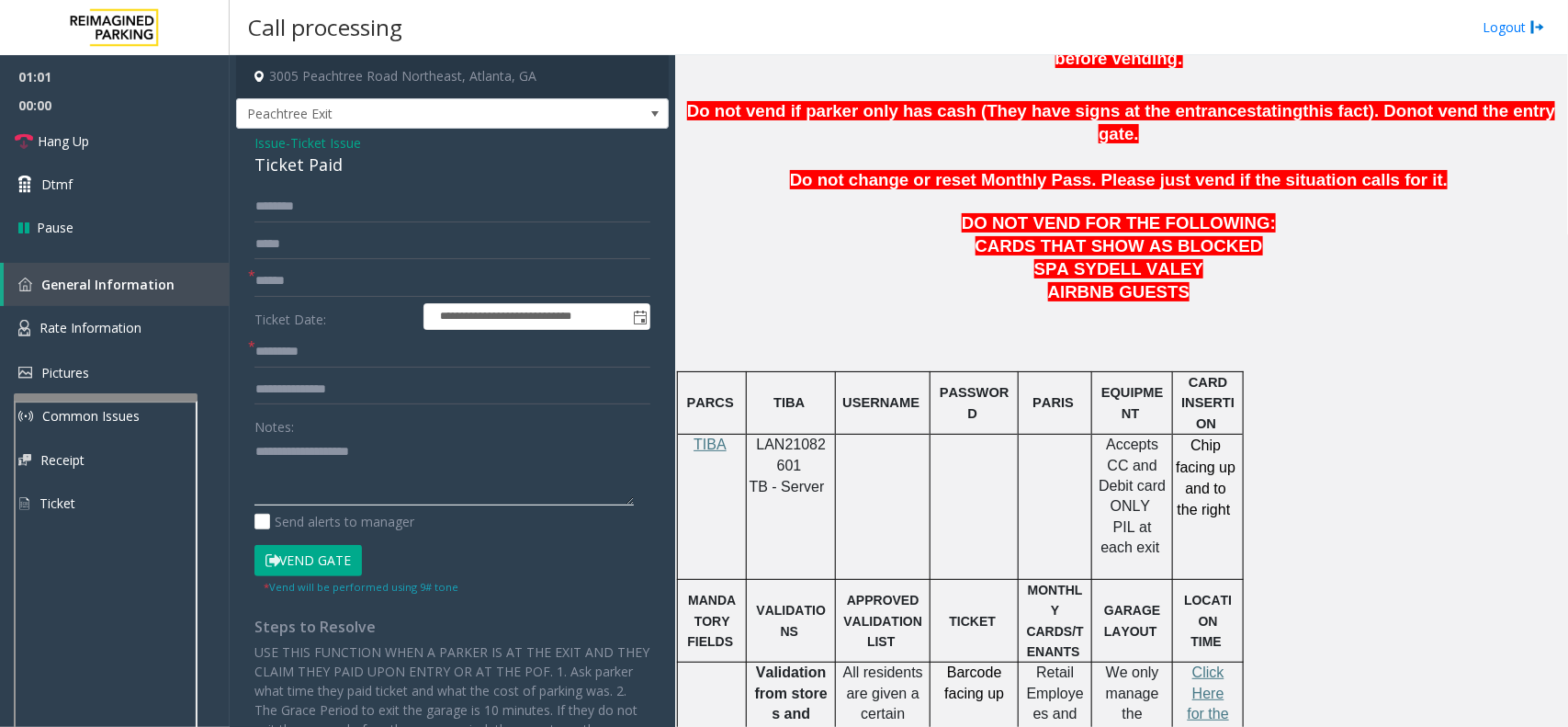 click 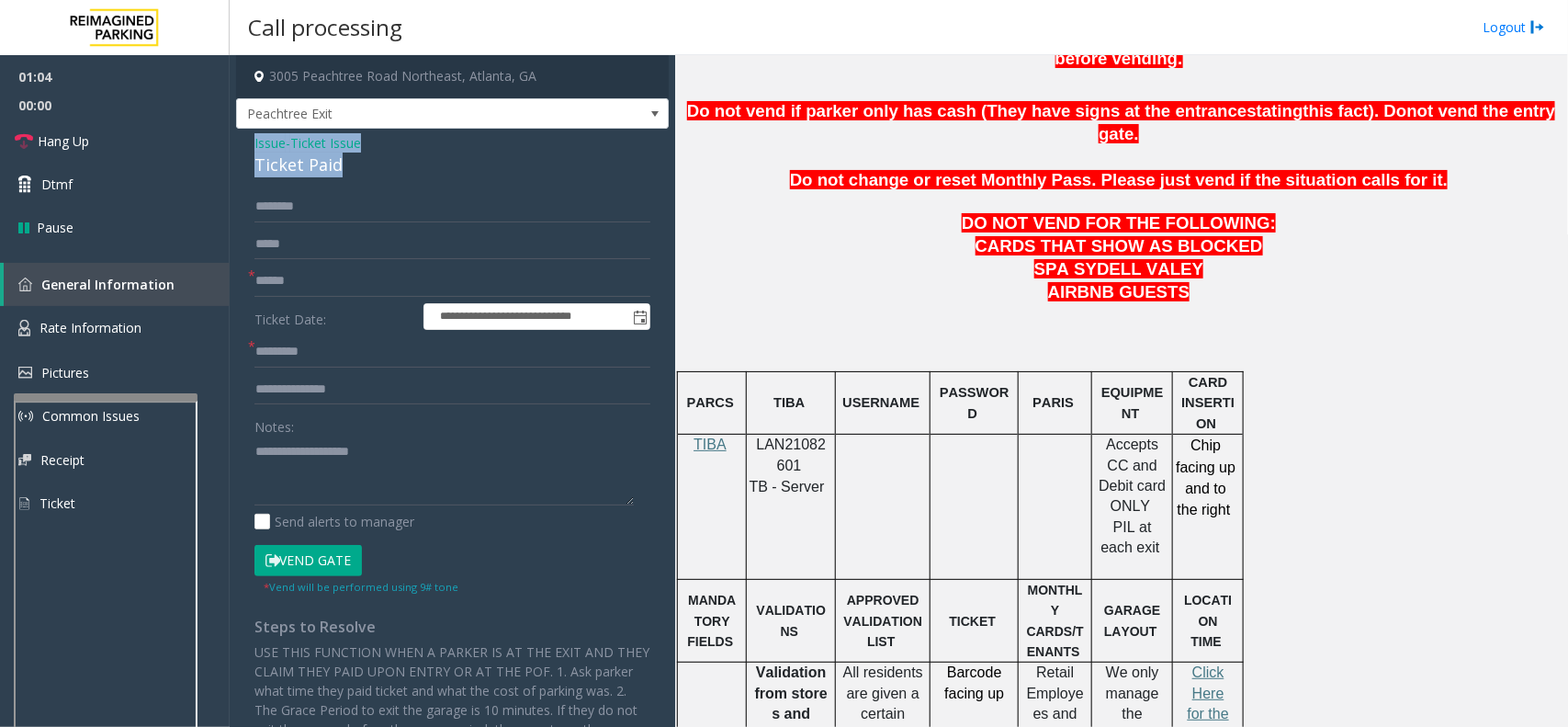 drag, startPoint x: 337, startPoint y: 164, endPoint x: 250, endPoint y: 140, distance: 90.24965 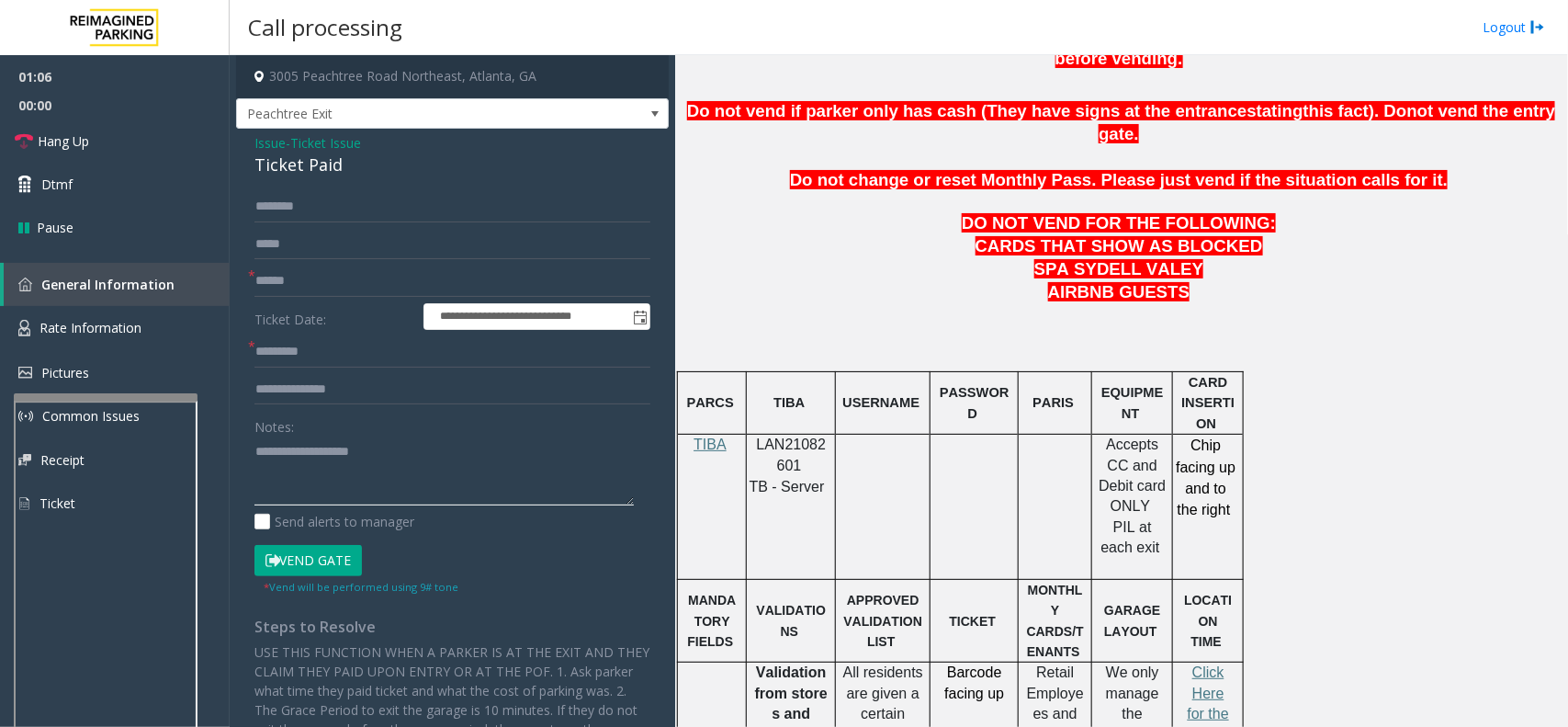 click 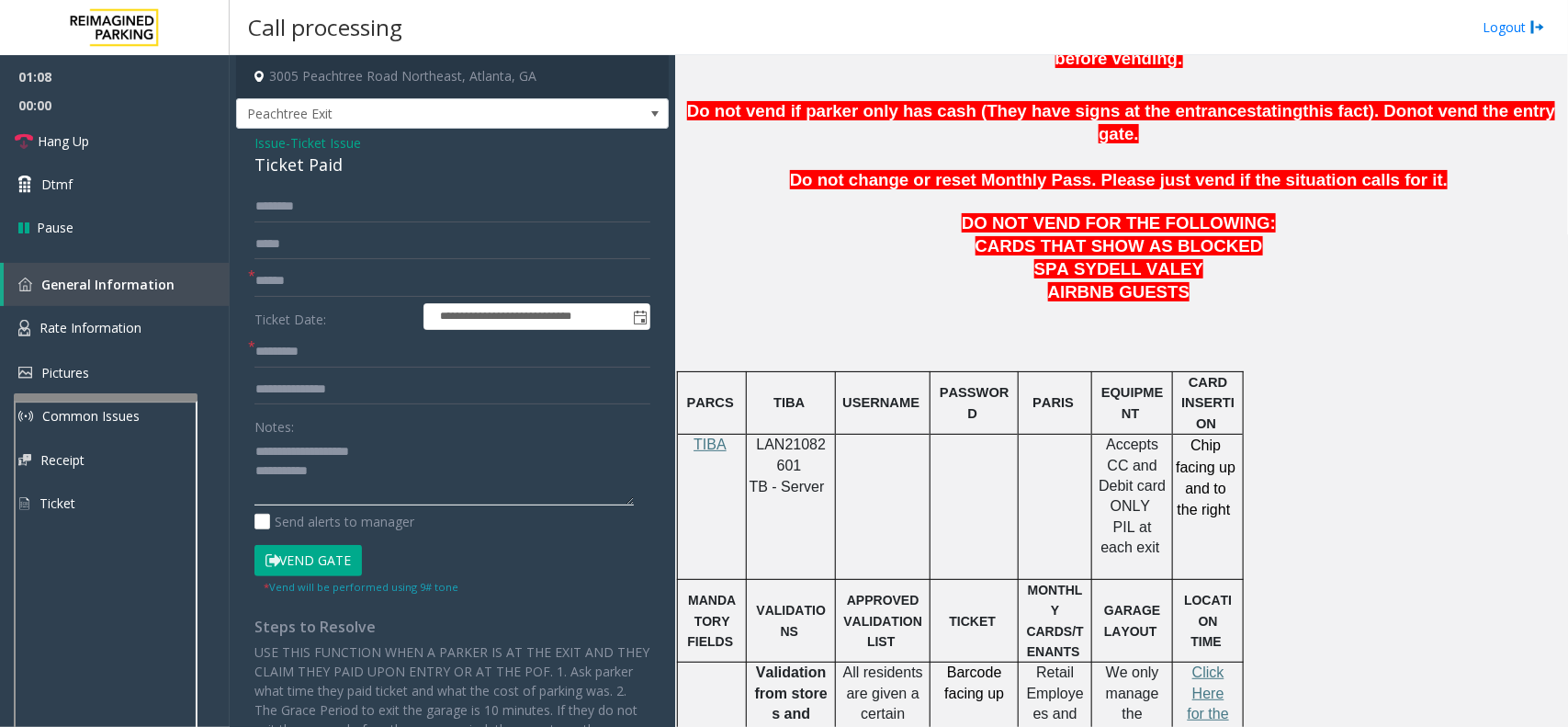 drag, startPoint x: 387, startPoint y: 447, endPoint x: 296, endPoint y: 446, distance: 91.00549 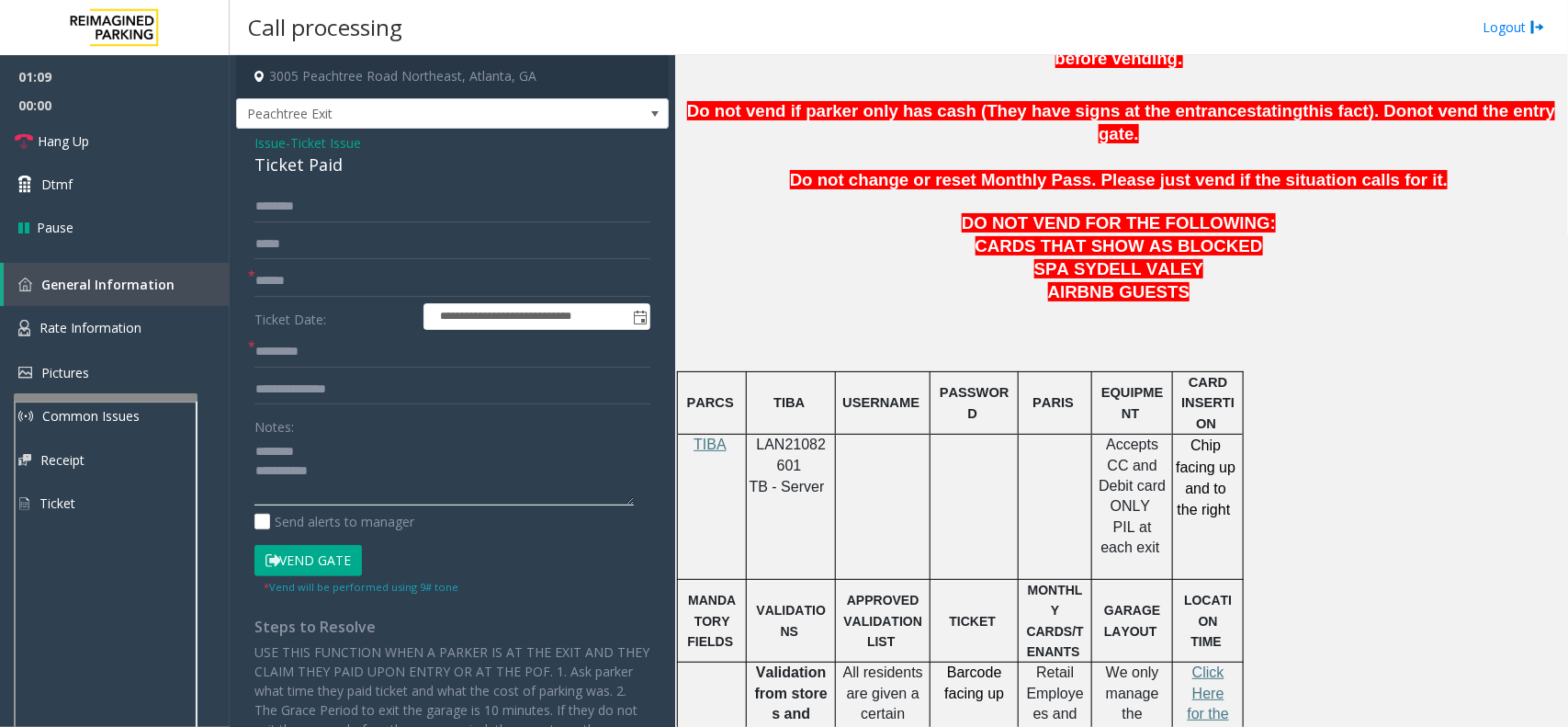 click 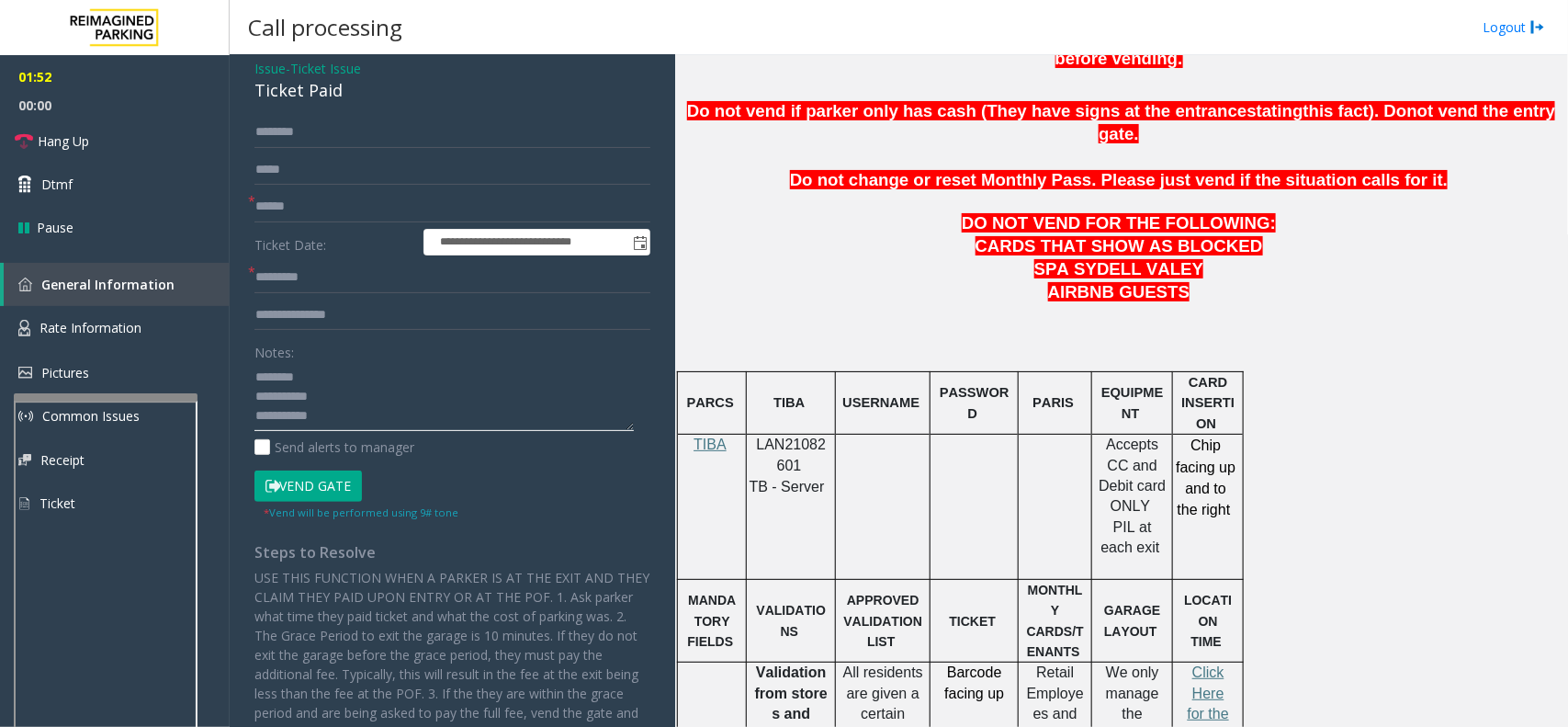 scroll, scrollTop: 115, scrollLeft: 0, axis: vertical 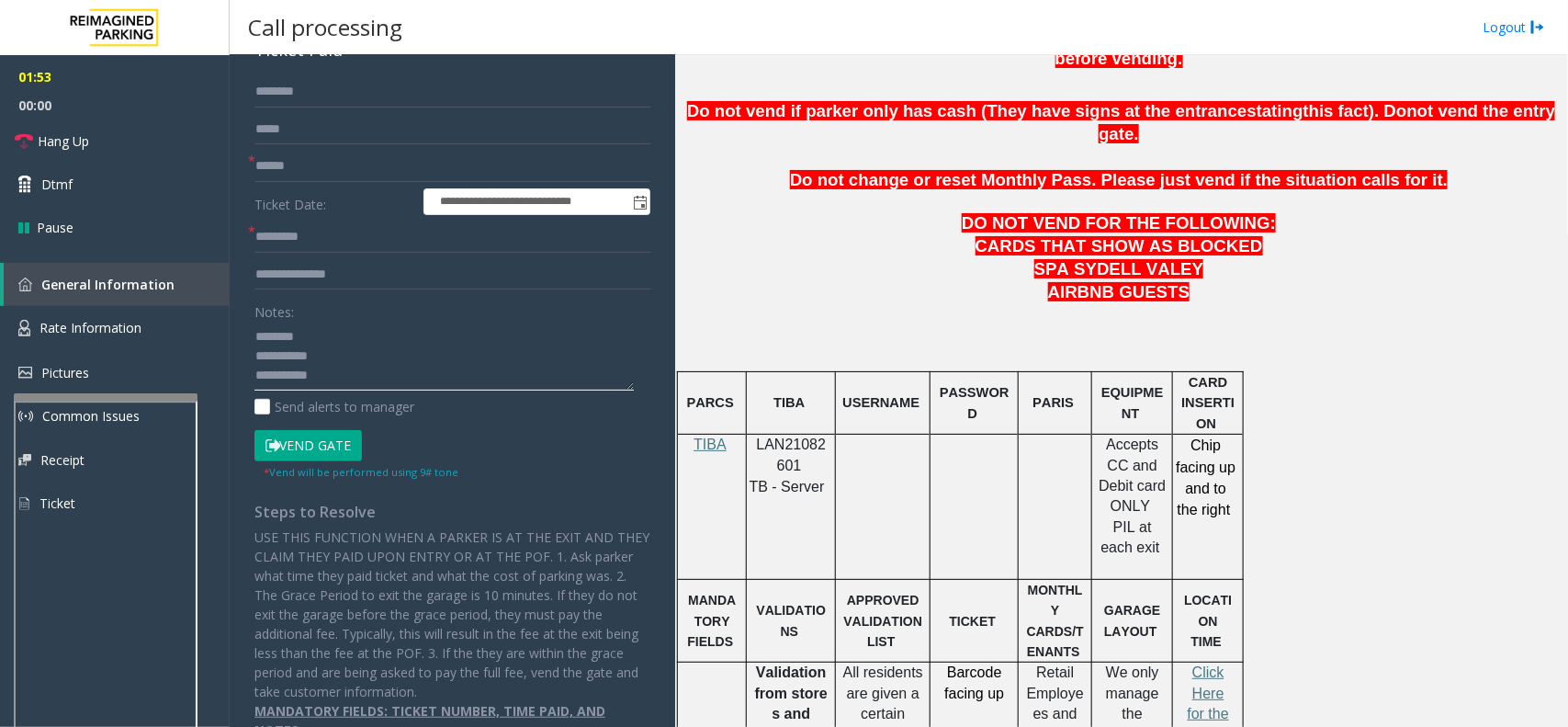 click 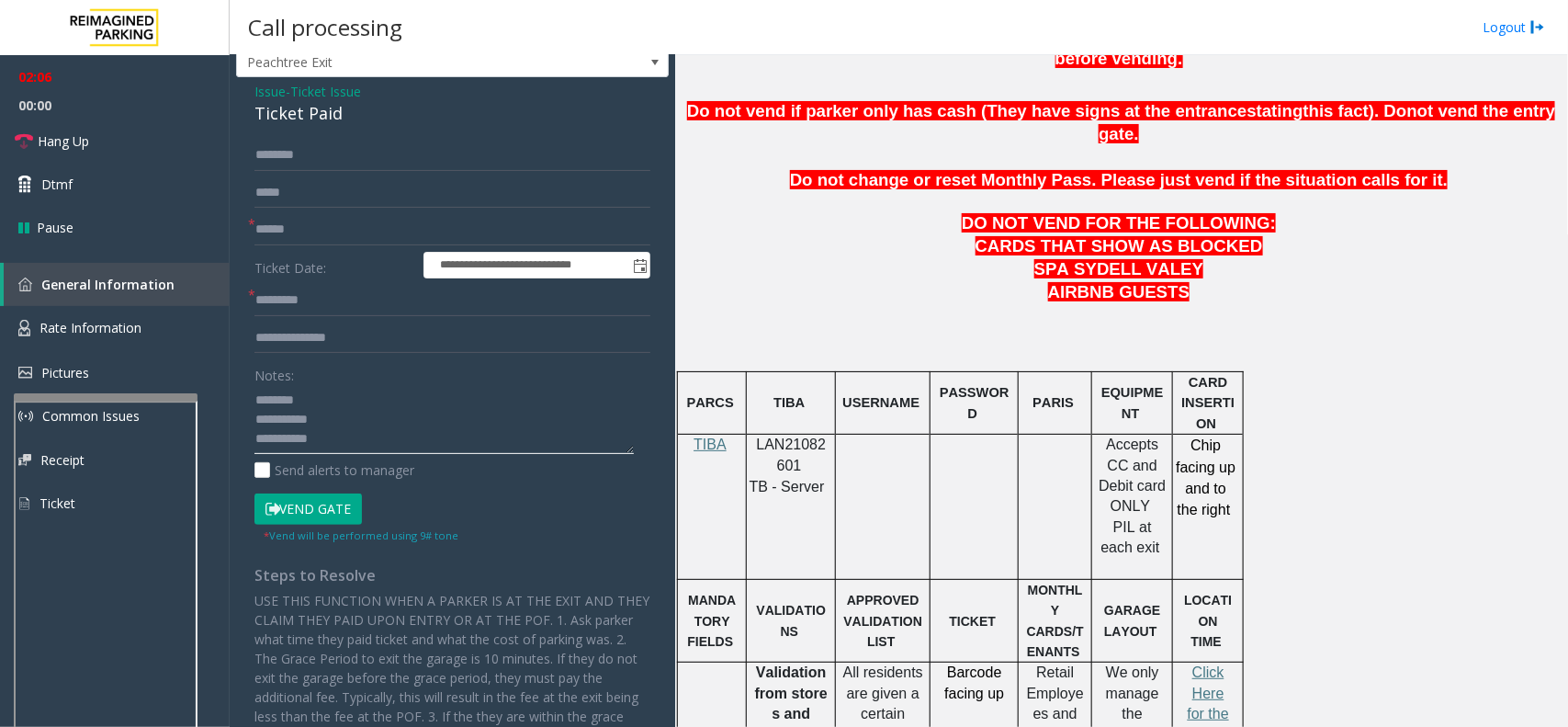 scroll, scrollTop: 0, scrollLeft: 0, axis: both 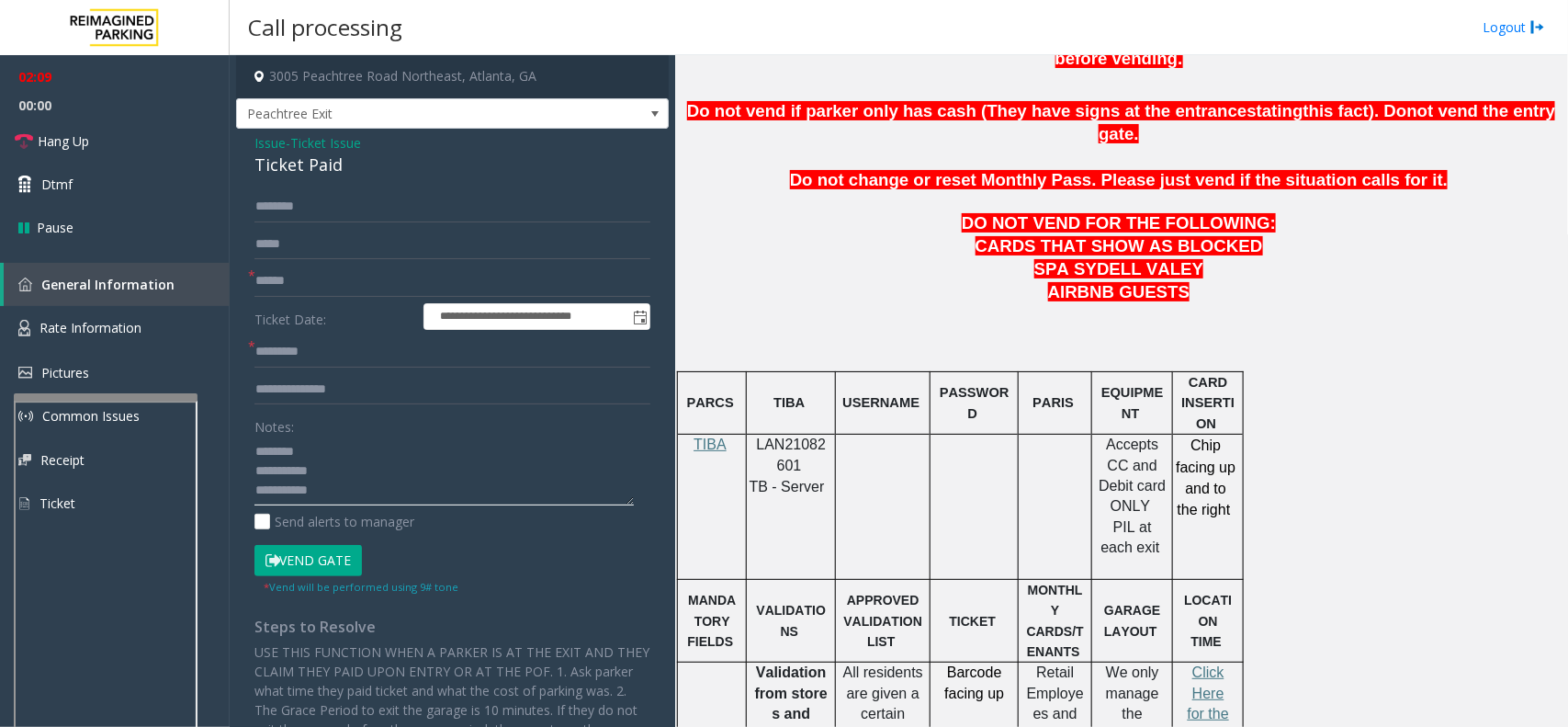 click 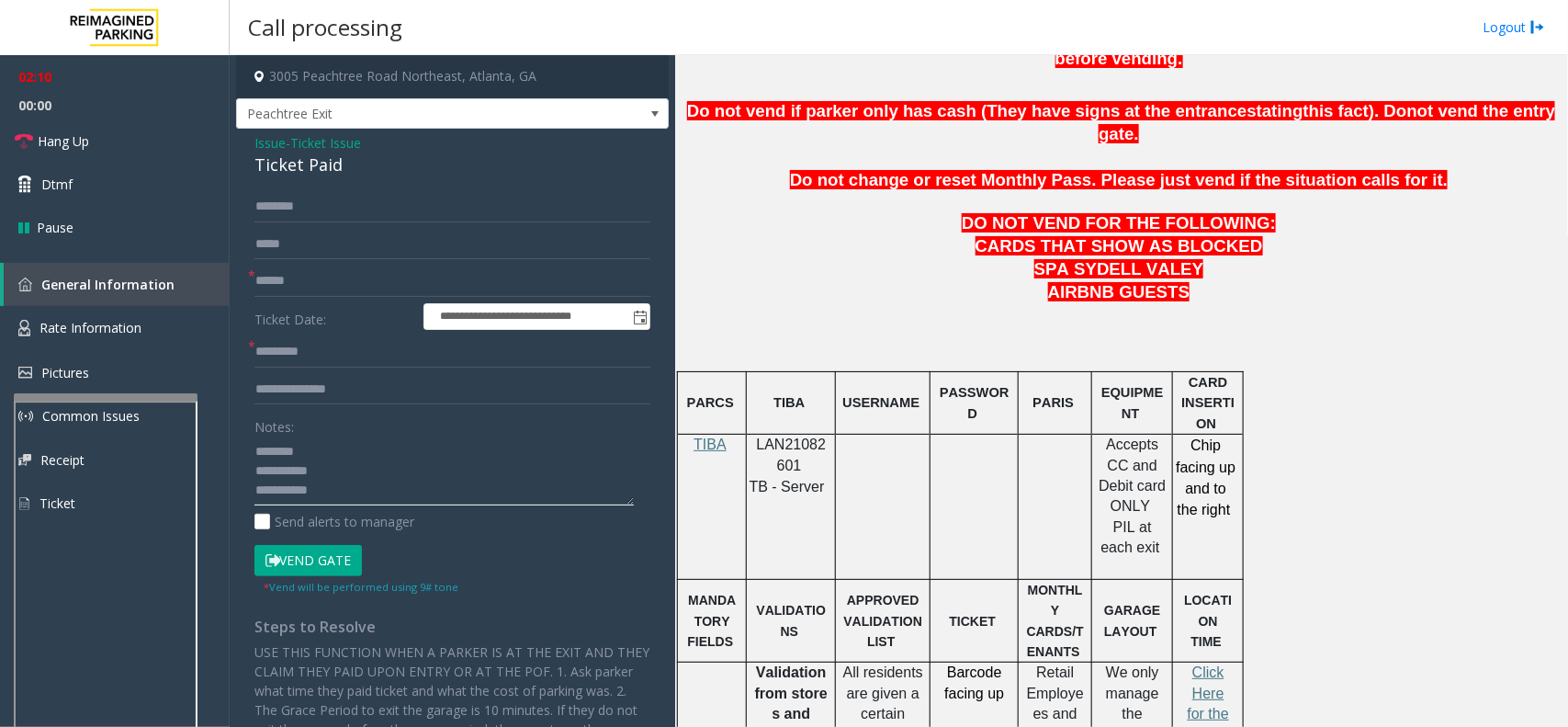 scroll, scrollTop: 574, scrollLeft: 0, axis: vertical 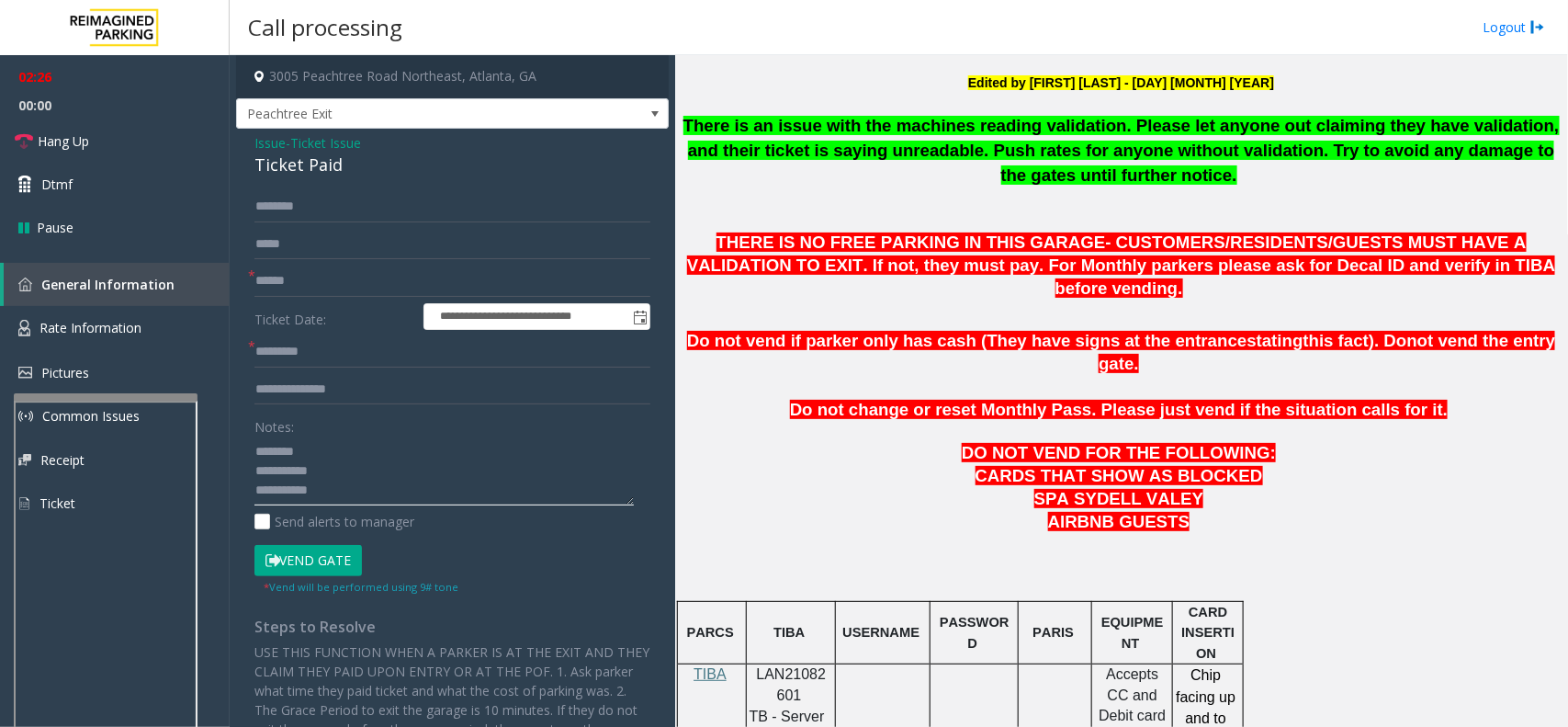 click 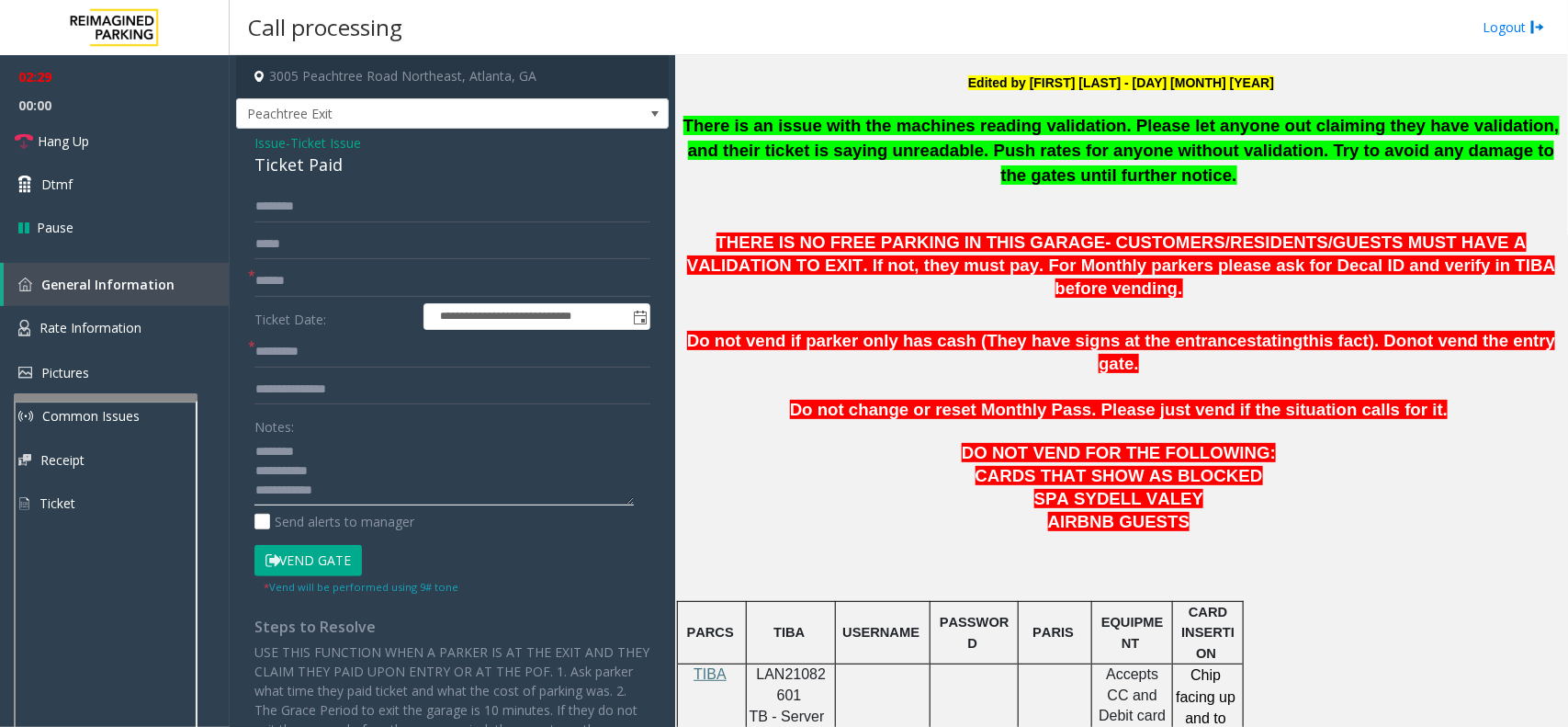 scroll, scrollTop: 12, scrollLeft: 0, axis: vertical 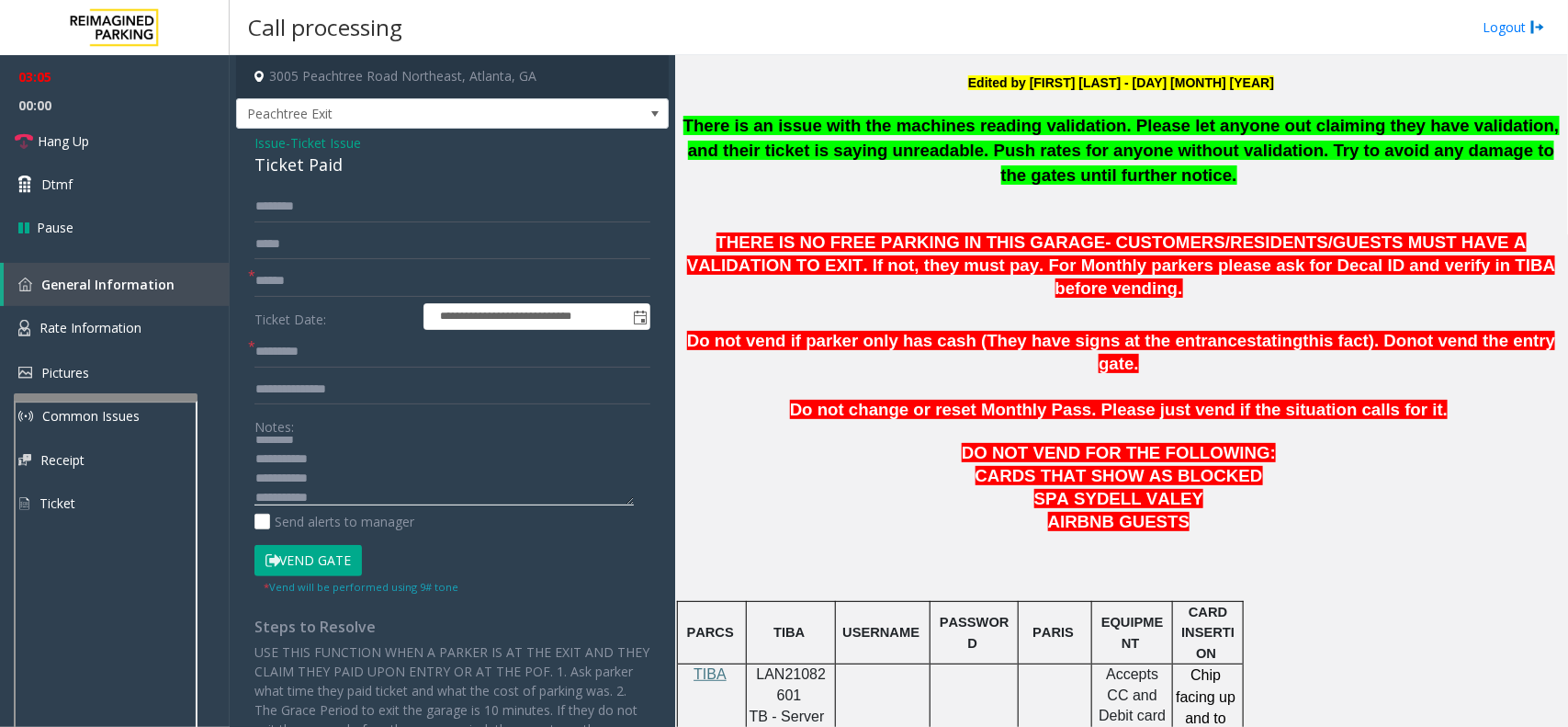 click 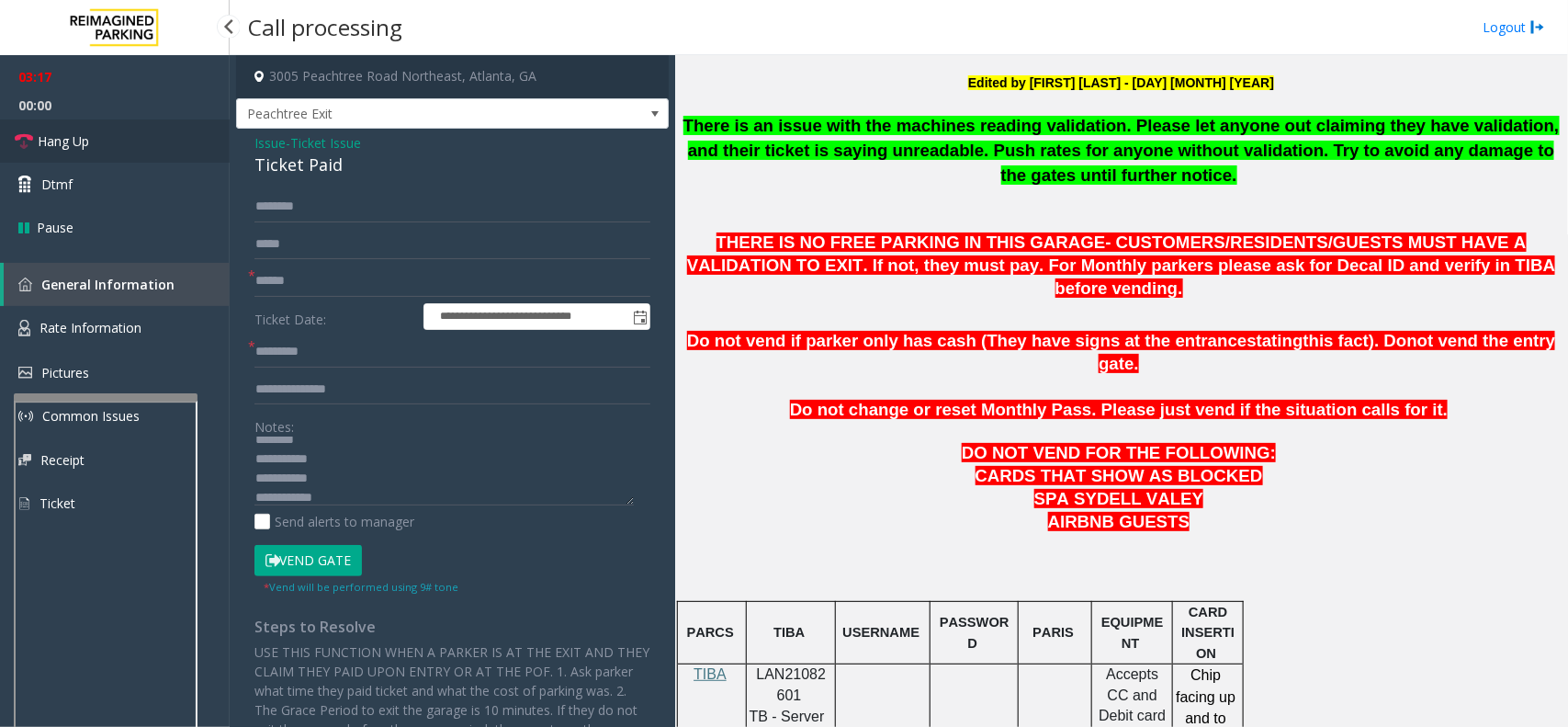 click on "Hang Up" at bounding box center (63, 141) 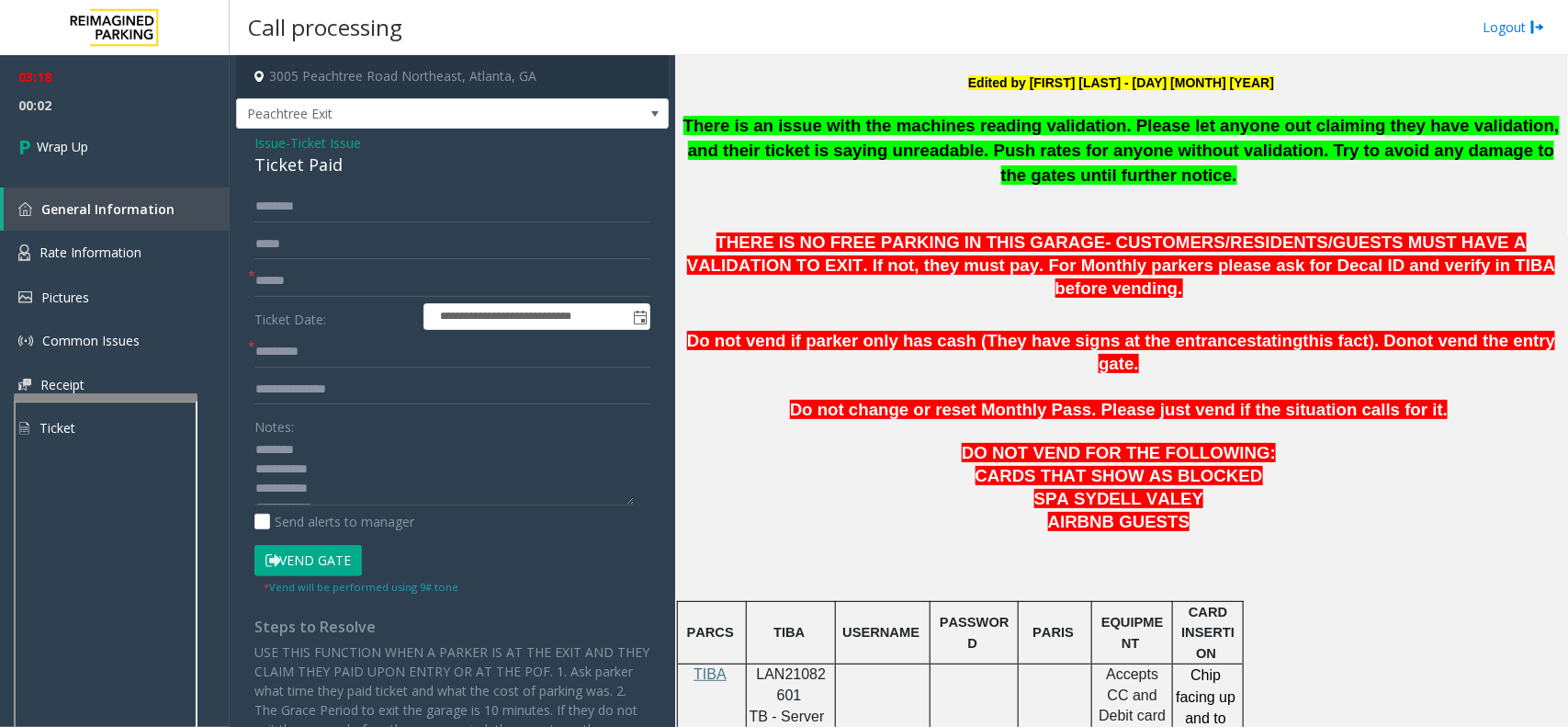 scroll, scrollTop: 0, scrollLeft: 0, axis: both 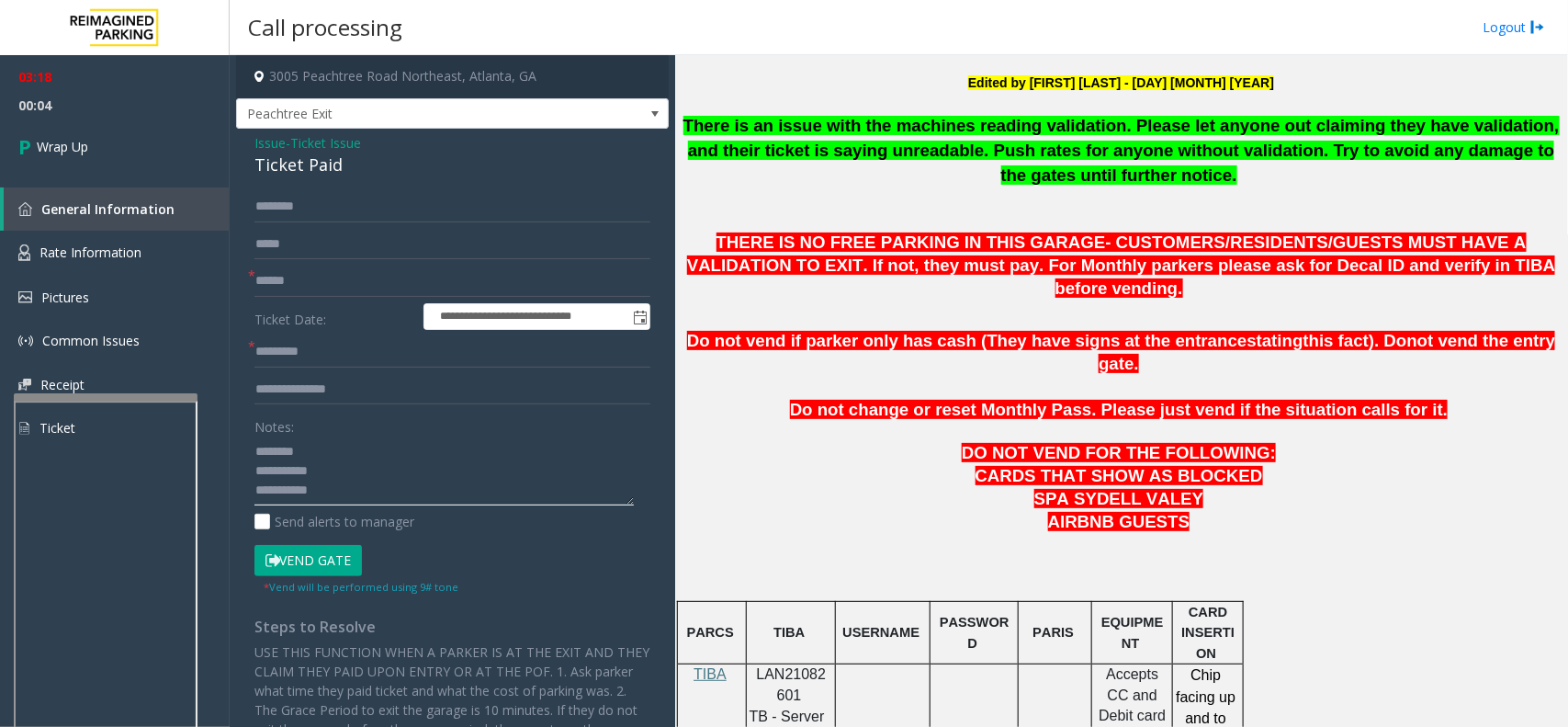 click 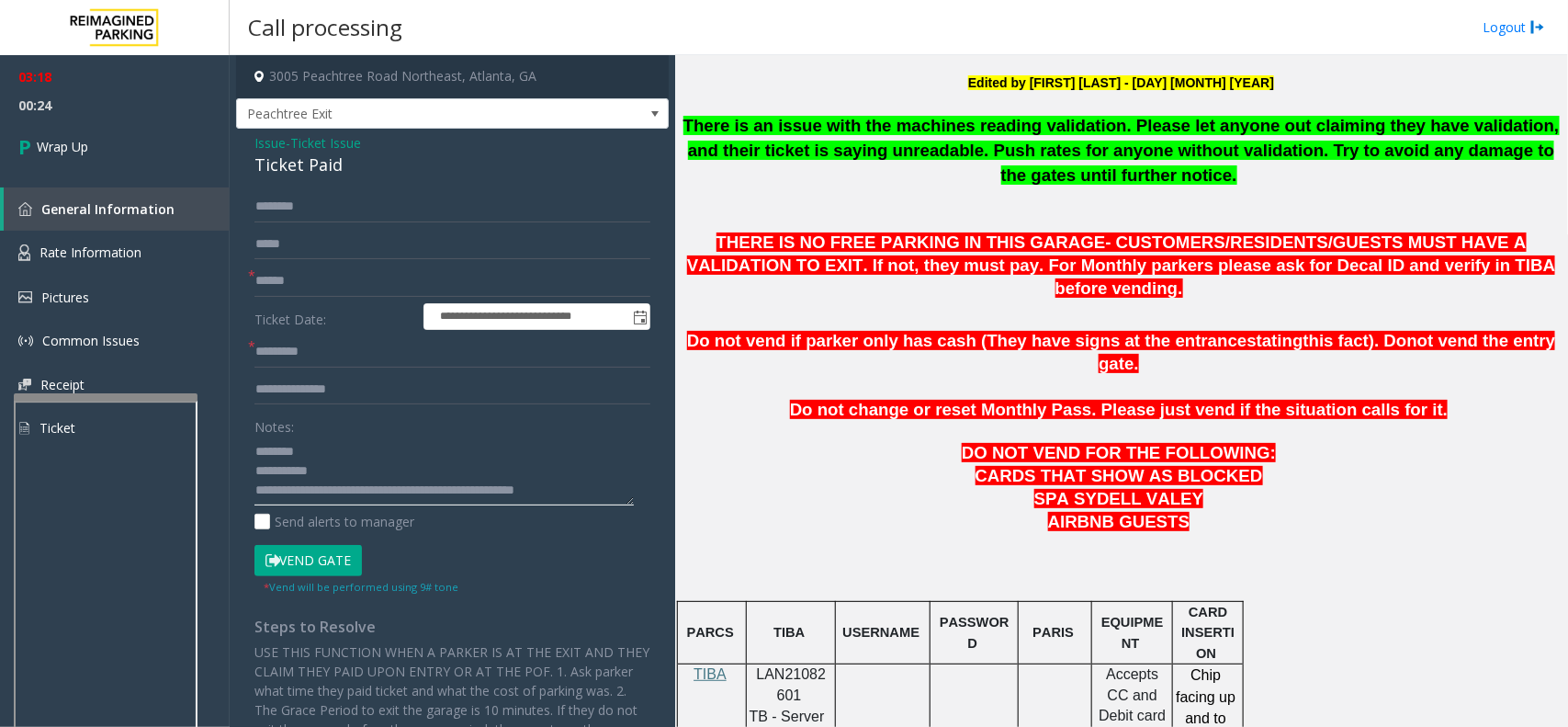 click 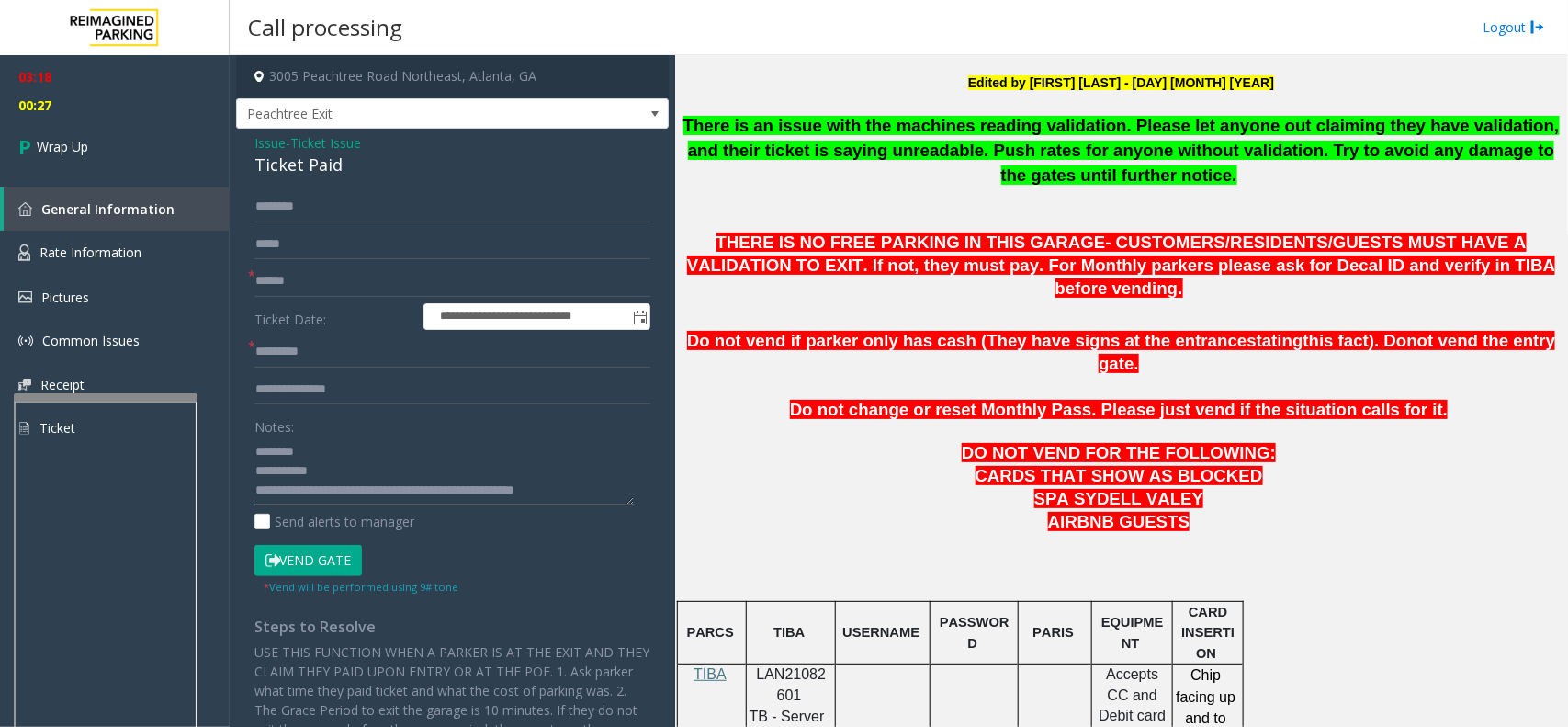 scroll, scrollTop: 19, scrollLeft: 0, axis: vertical 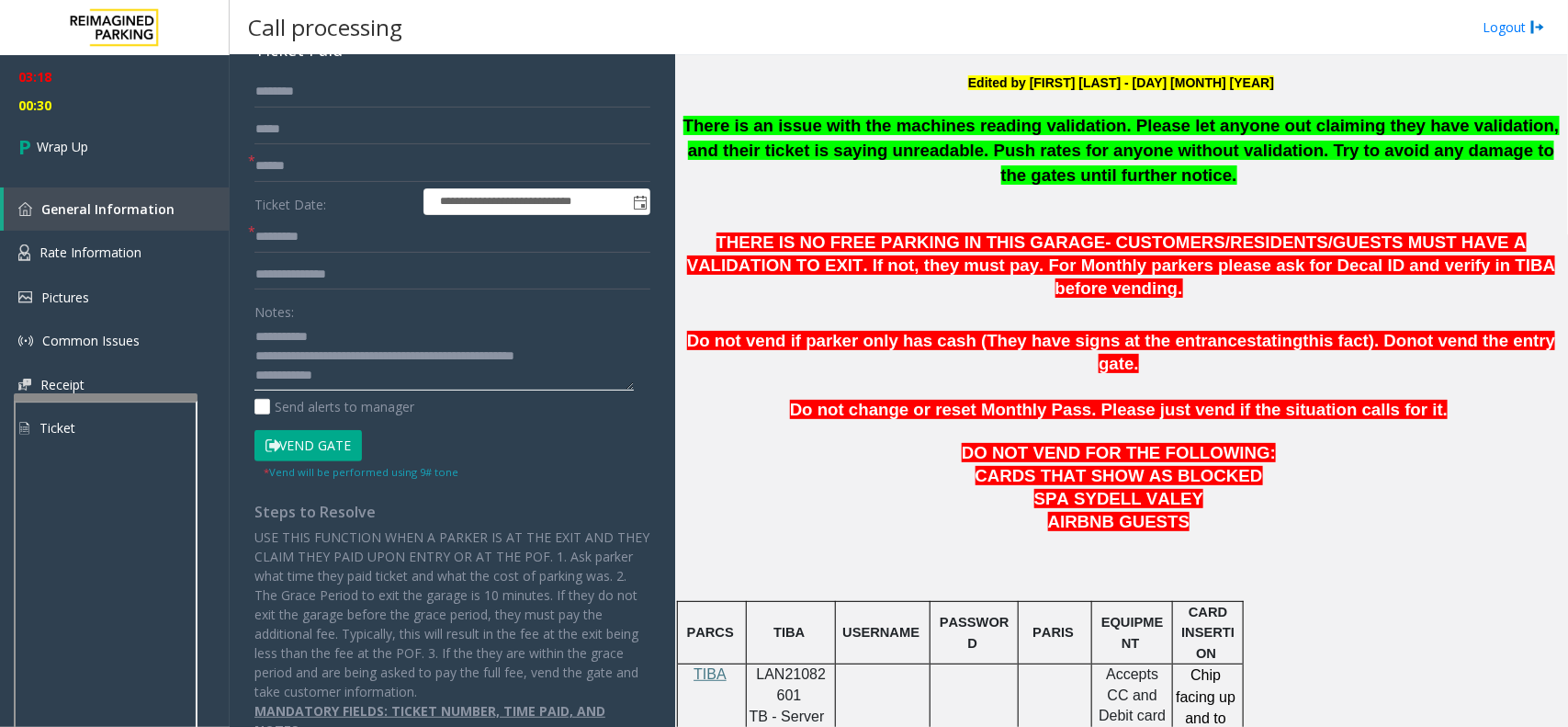 drag, startPoint x: 328, startPoint y: 381, endPoint x: 250, endPoint y: 377, distance: 78.102497 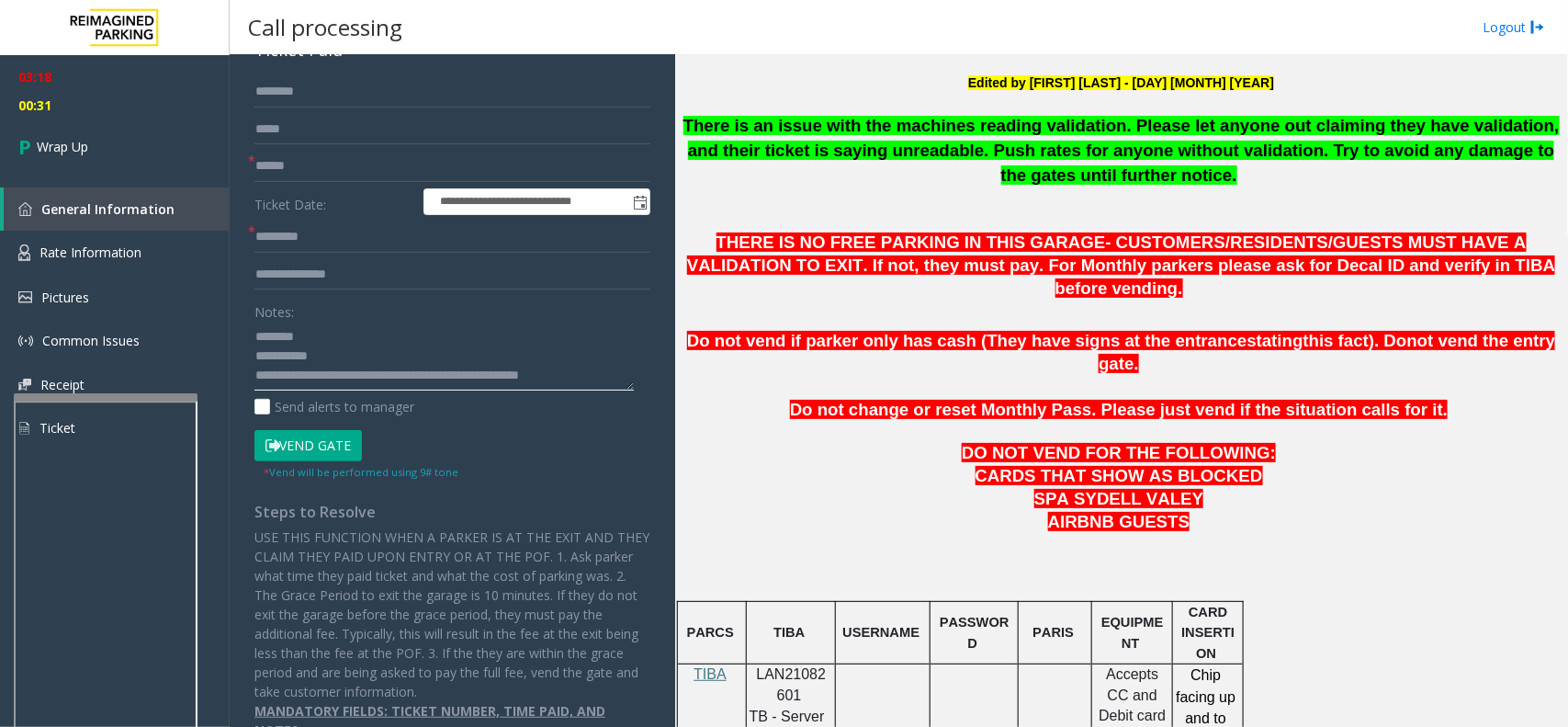 scroll, scrollTop: 12, scrollLeft: 0, axis: vertical 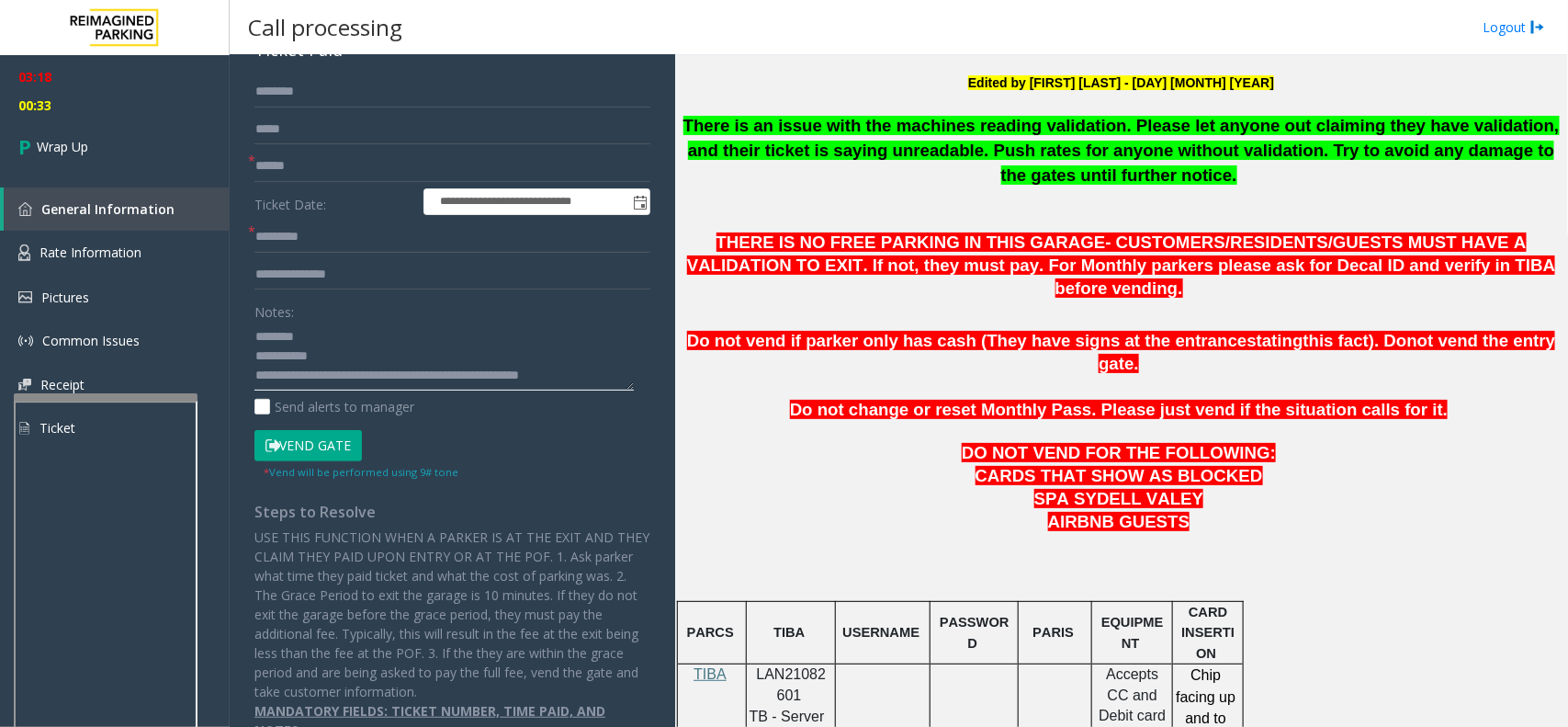 type on "**********" 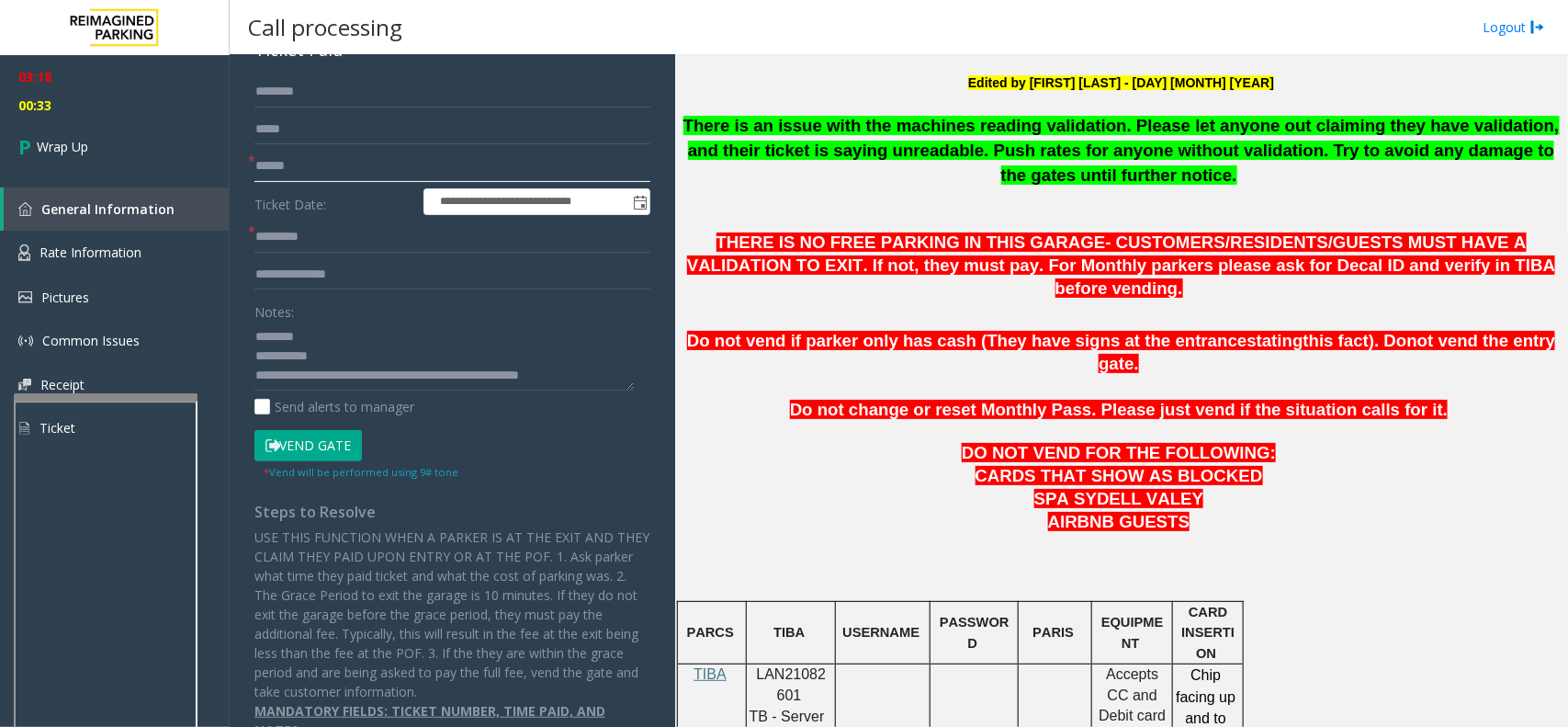 click 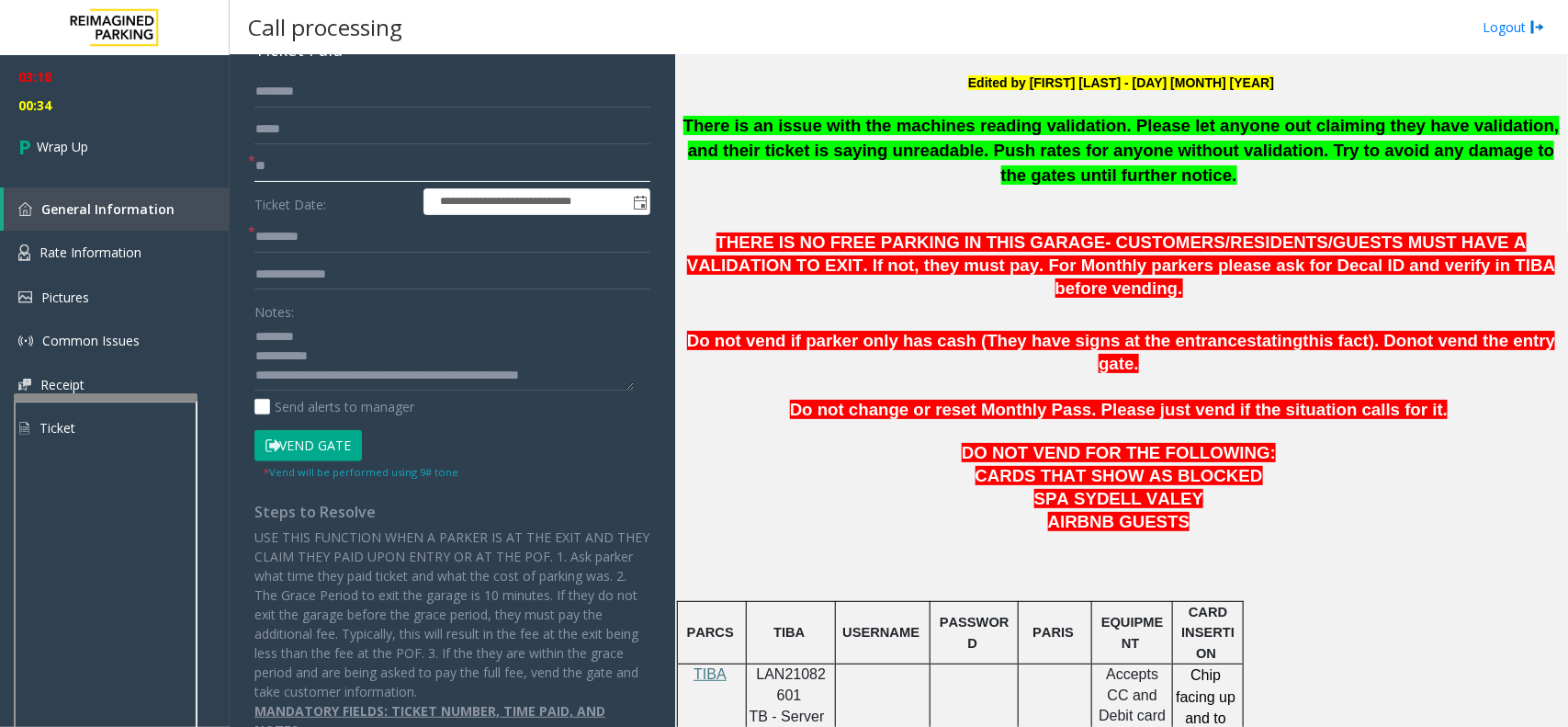 type on "**" 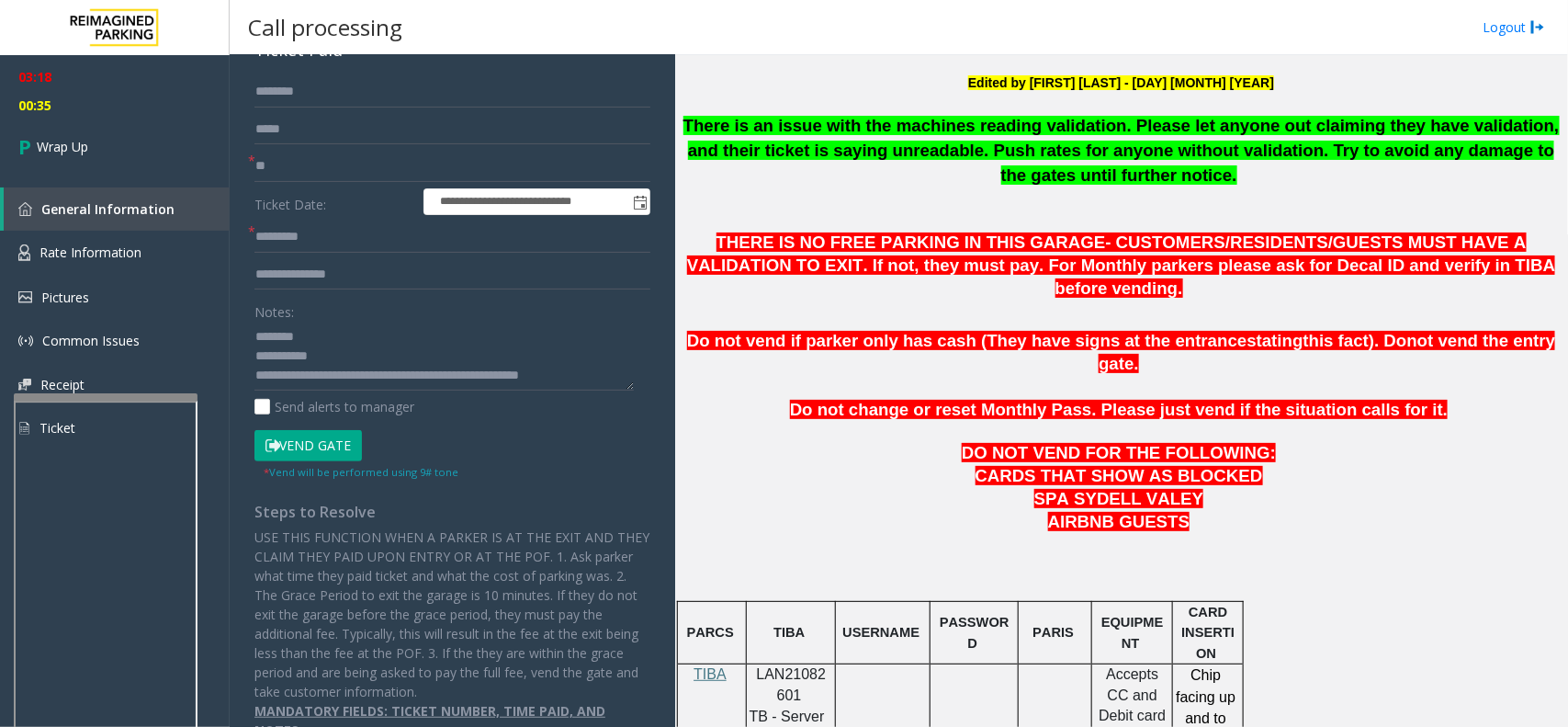 click on "Ticket Date:" 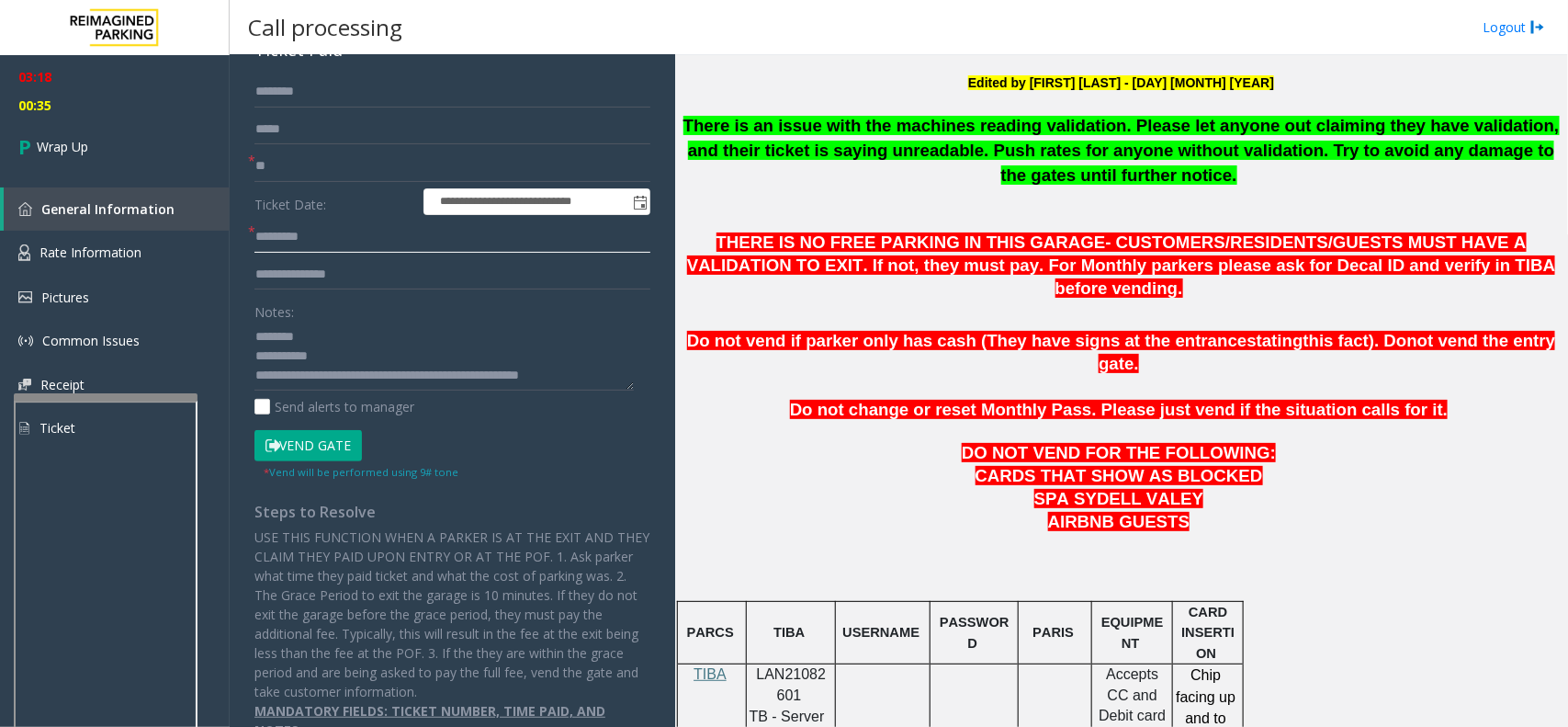 click 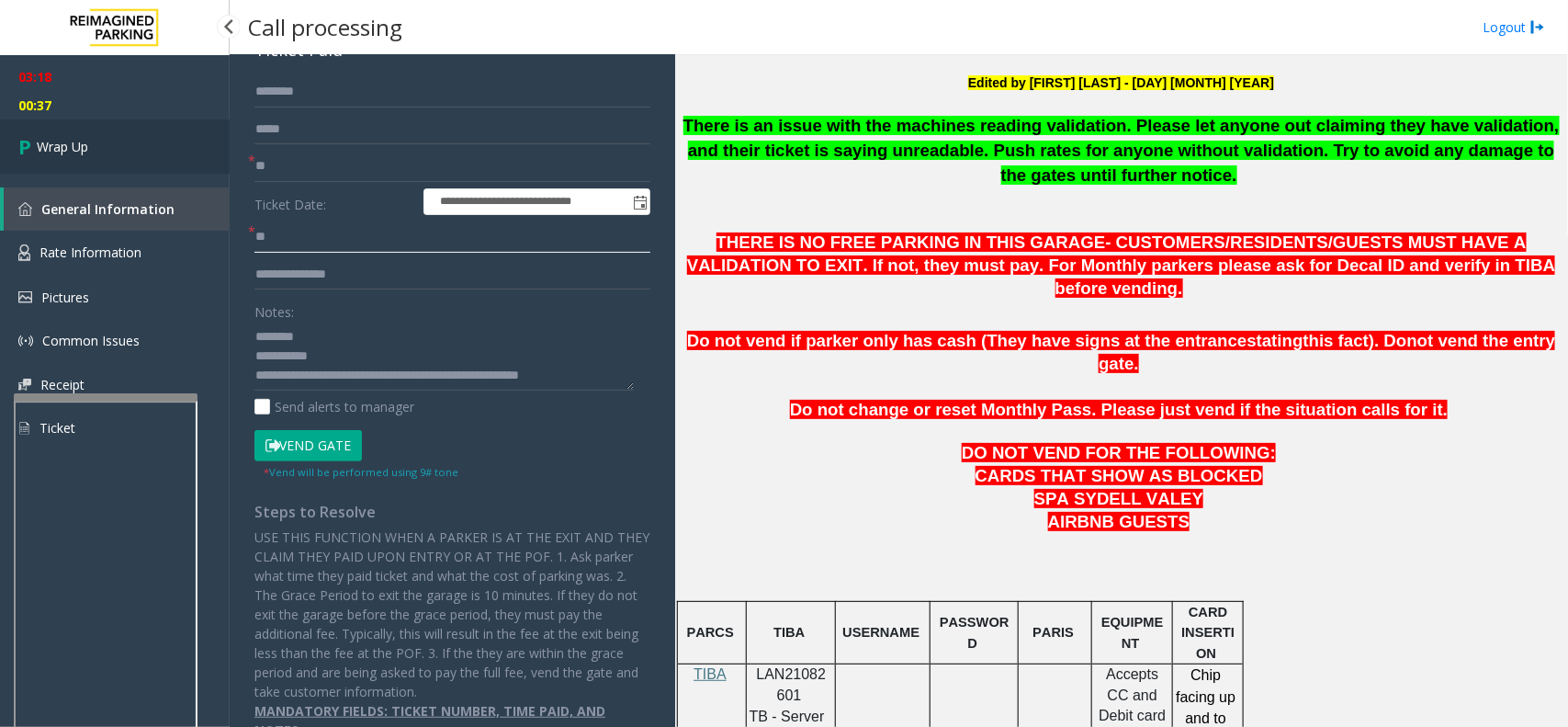 type on "**" 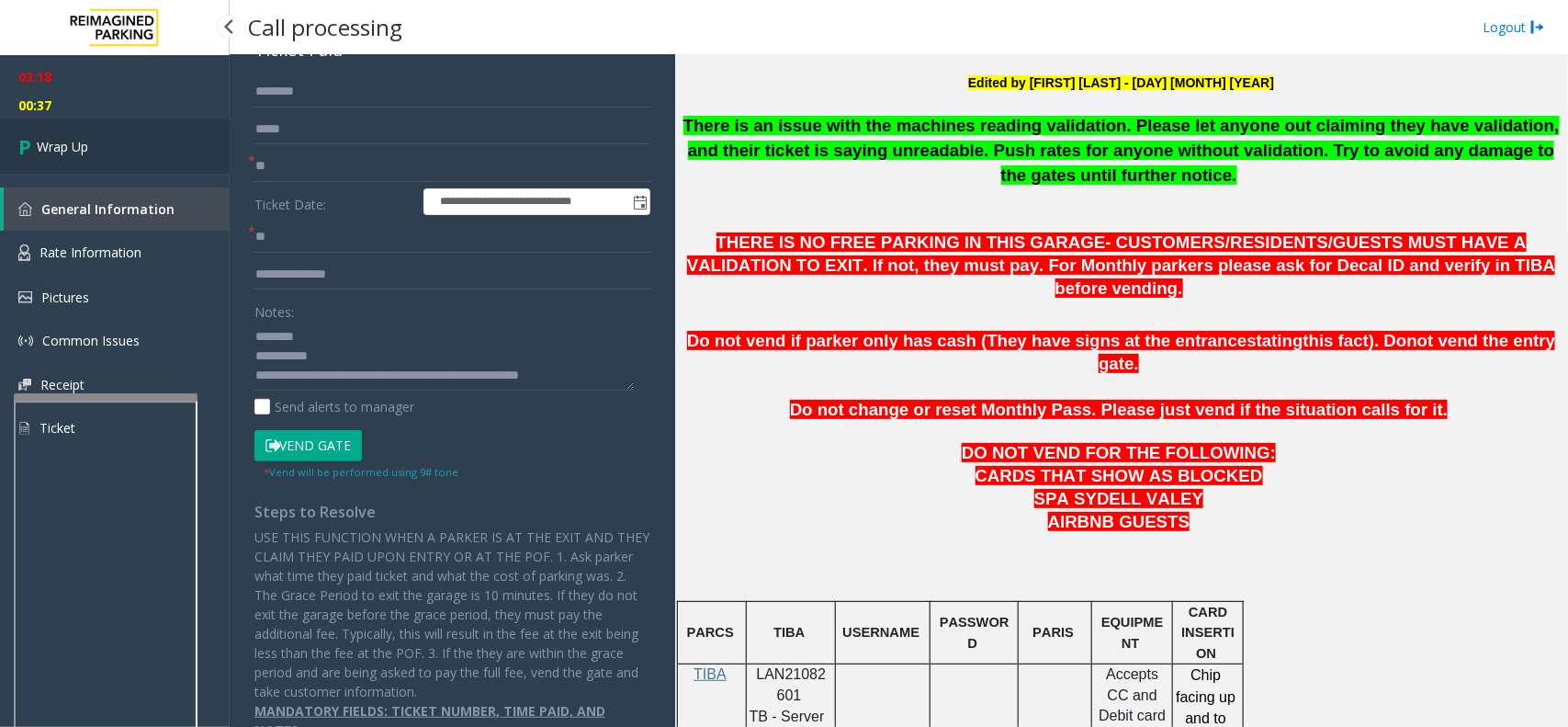 click on "Wrap Up" at bounding box center (115, 146) 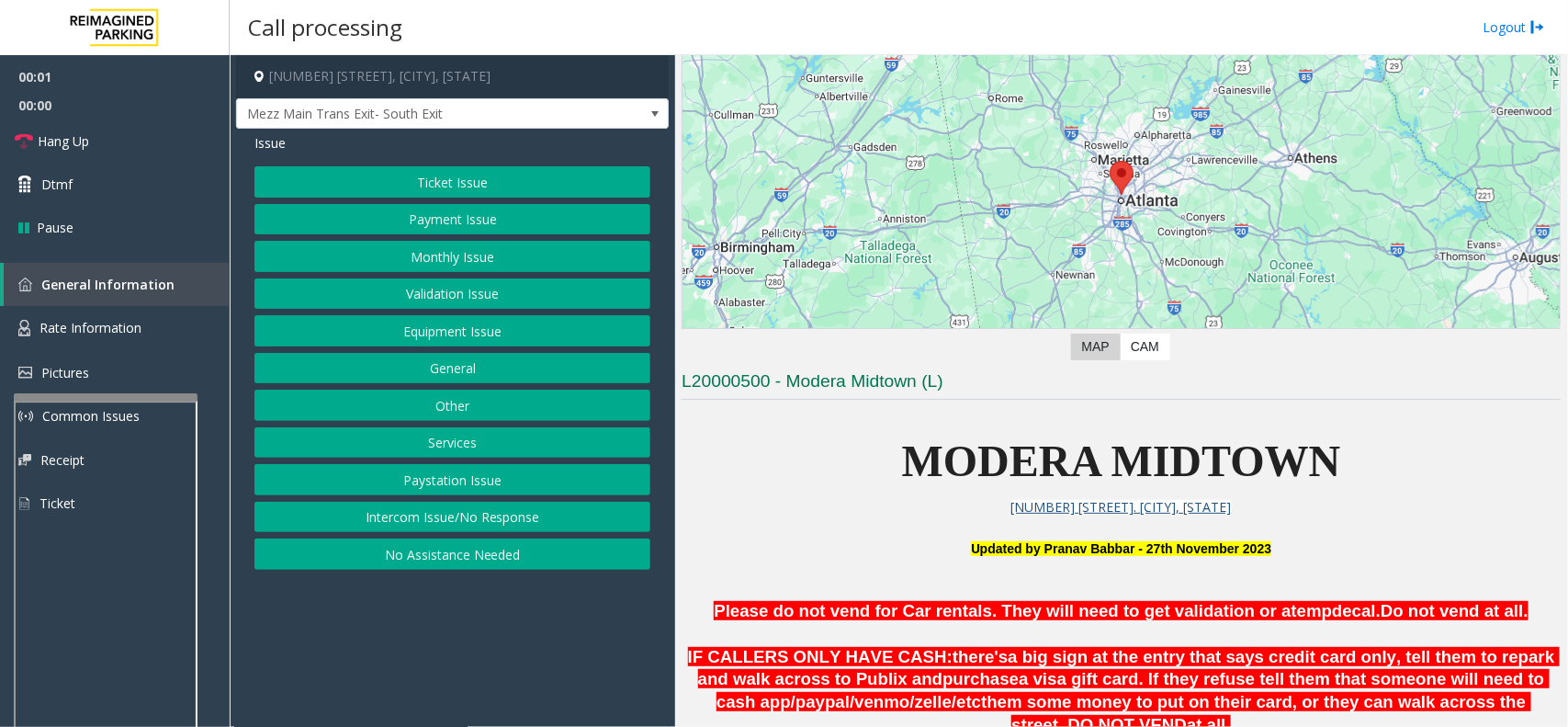 scroll, scrollTop: 460, scrollLeft: 0, axis: vertical 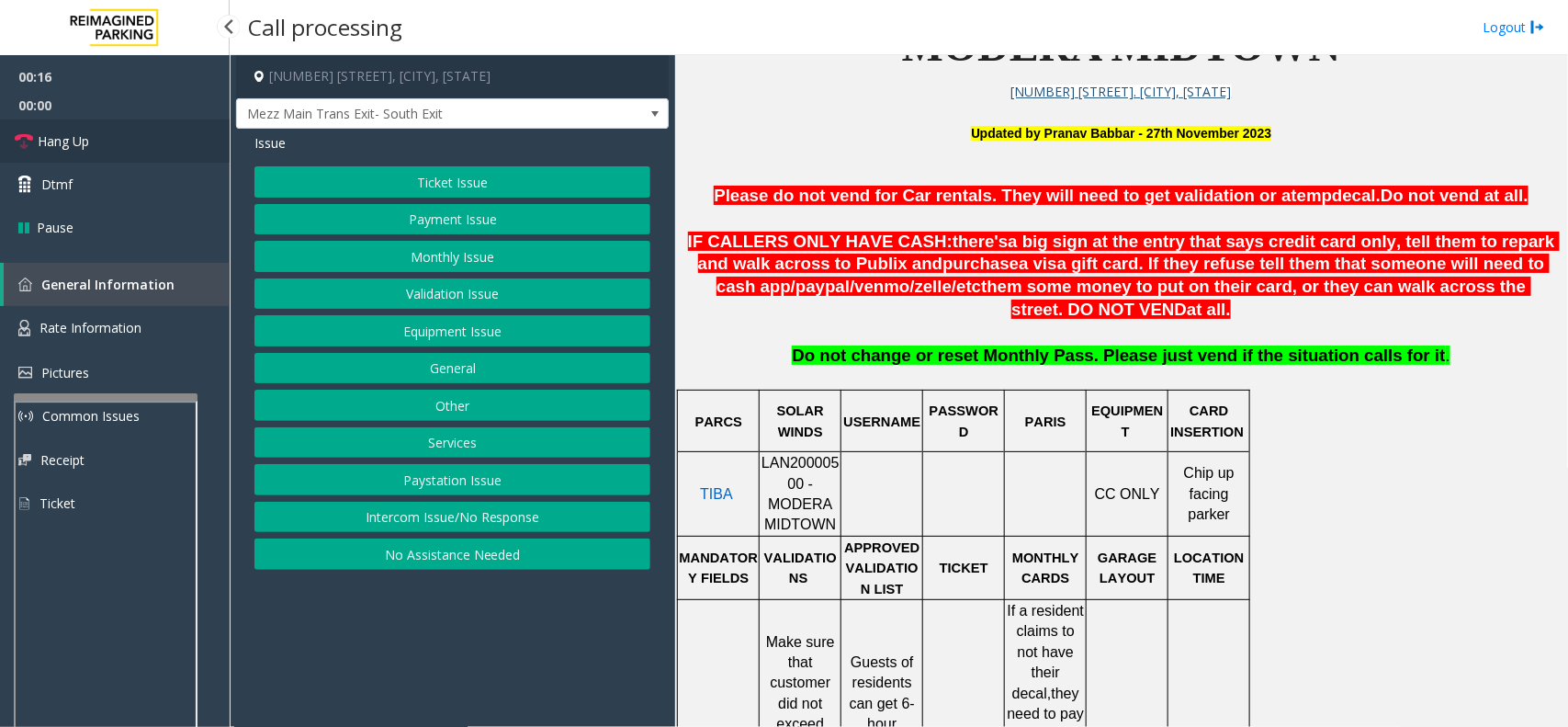 click on "Hang Up" at bounding box center [115, 141] 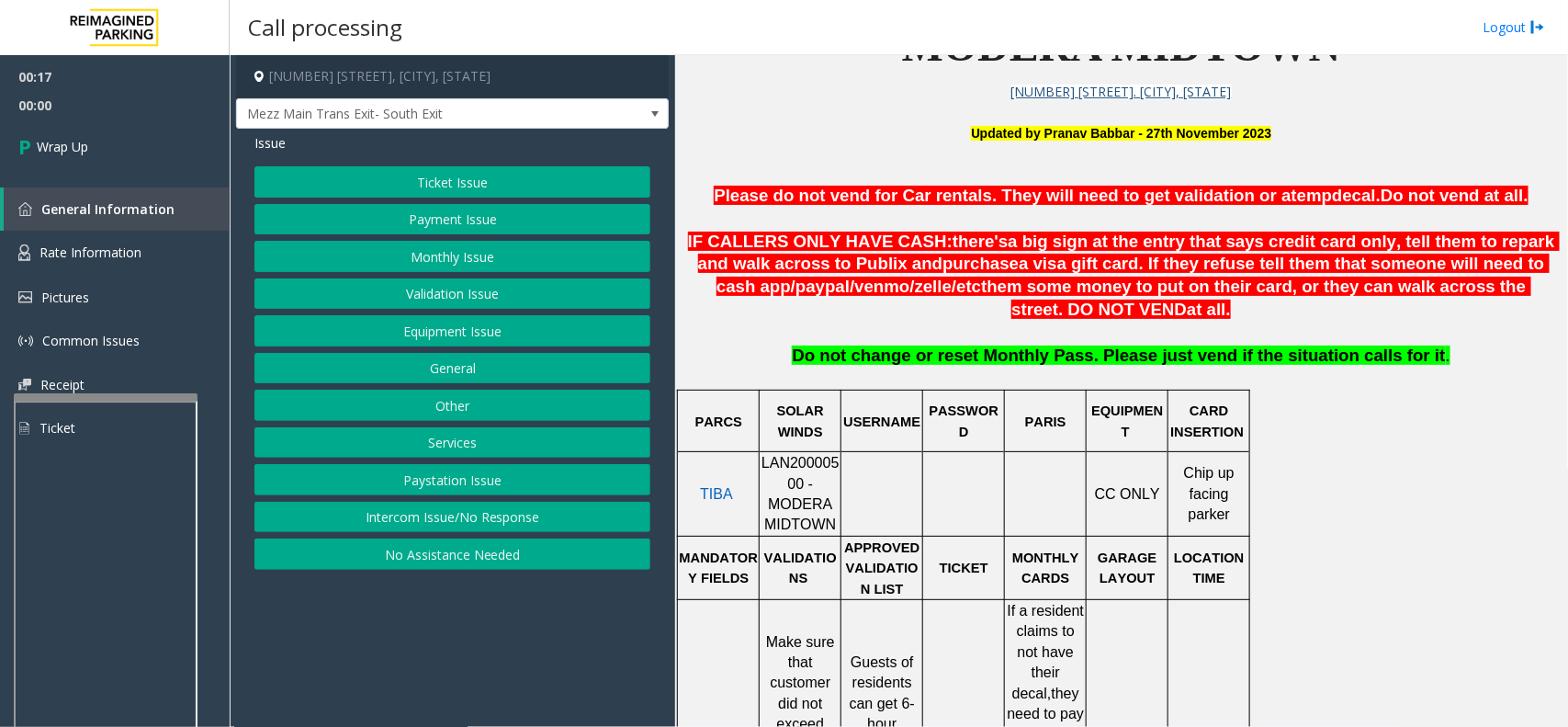 click on "Intercom Issue/No Response" 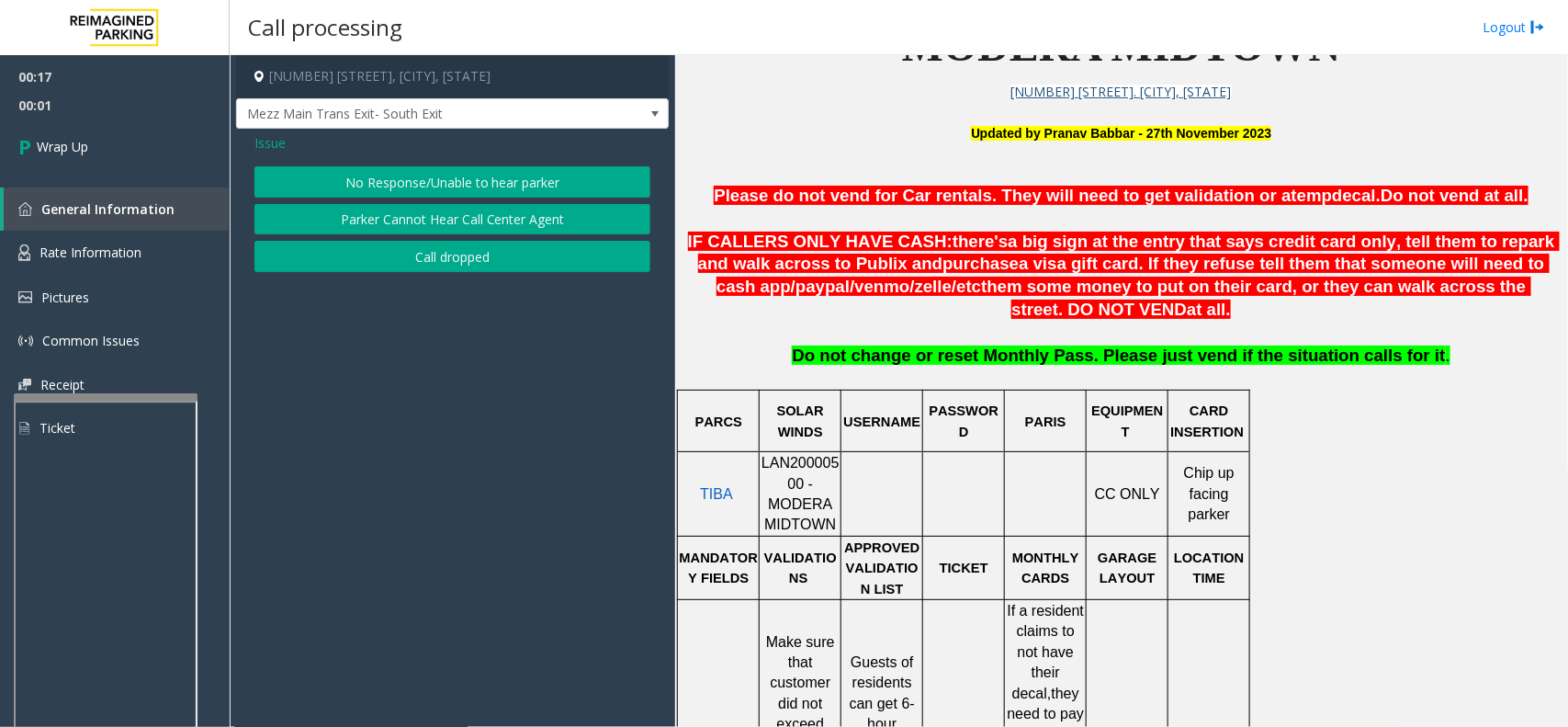 click on "No Response/Unable to hear parker" 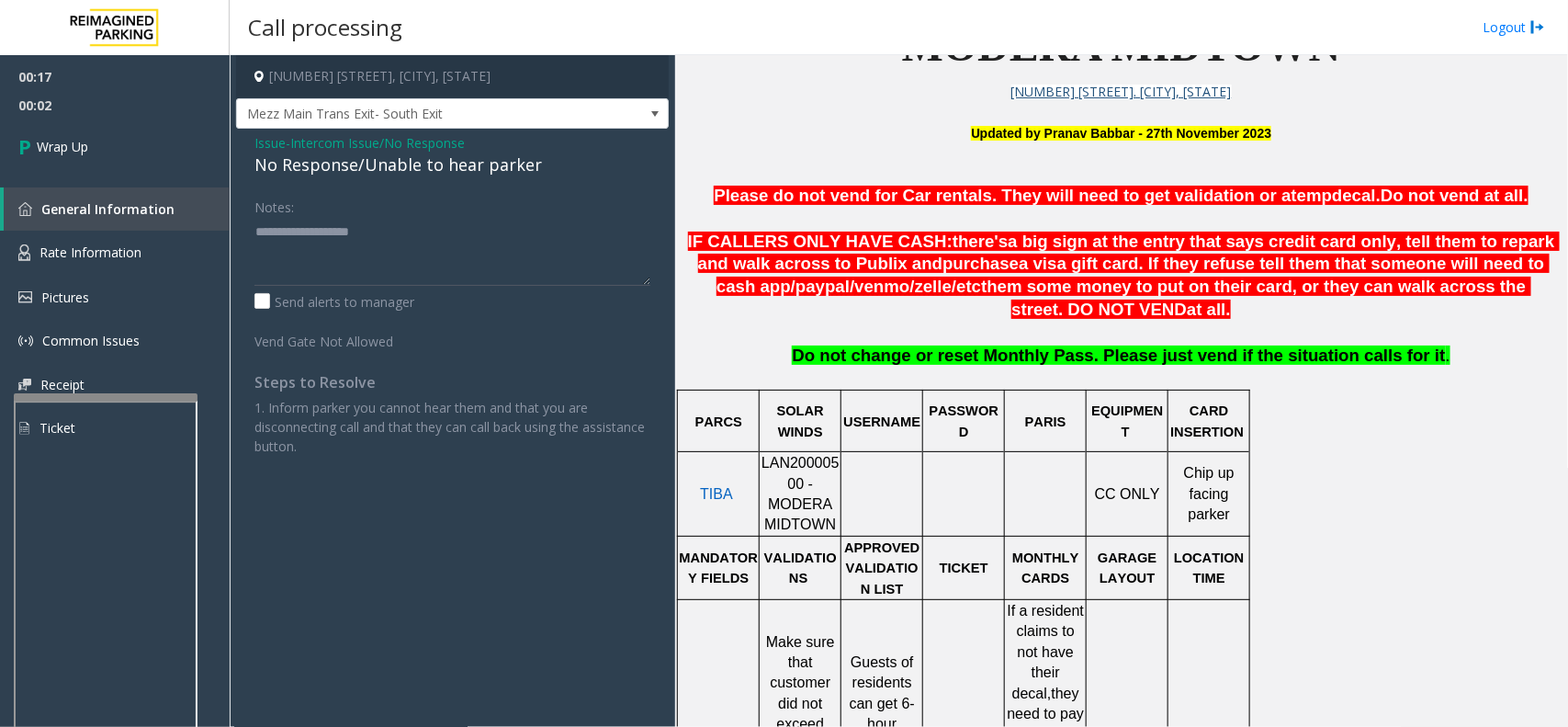 click on "Intercom Issue/No Response" 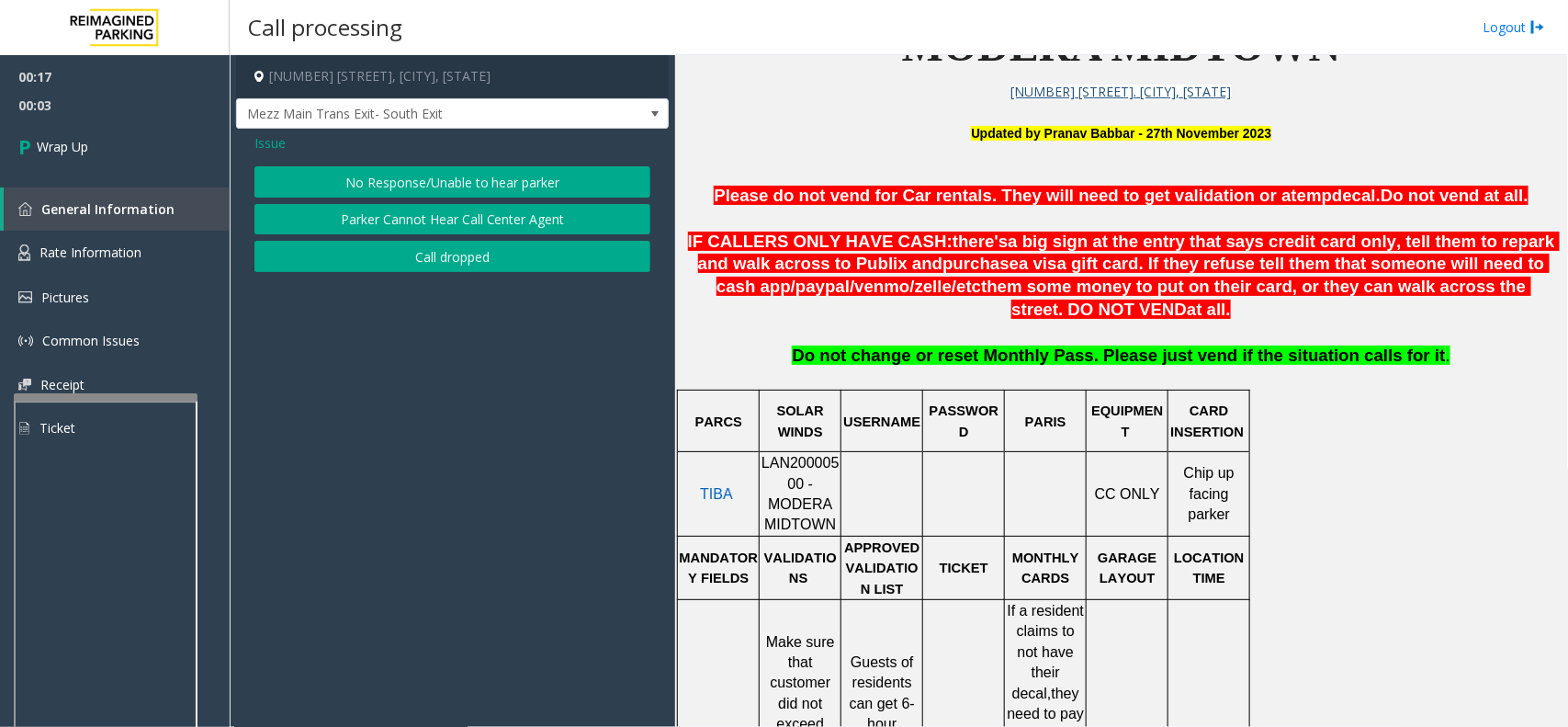 click on "No Response/Unable to hear parker" 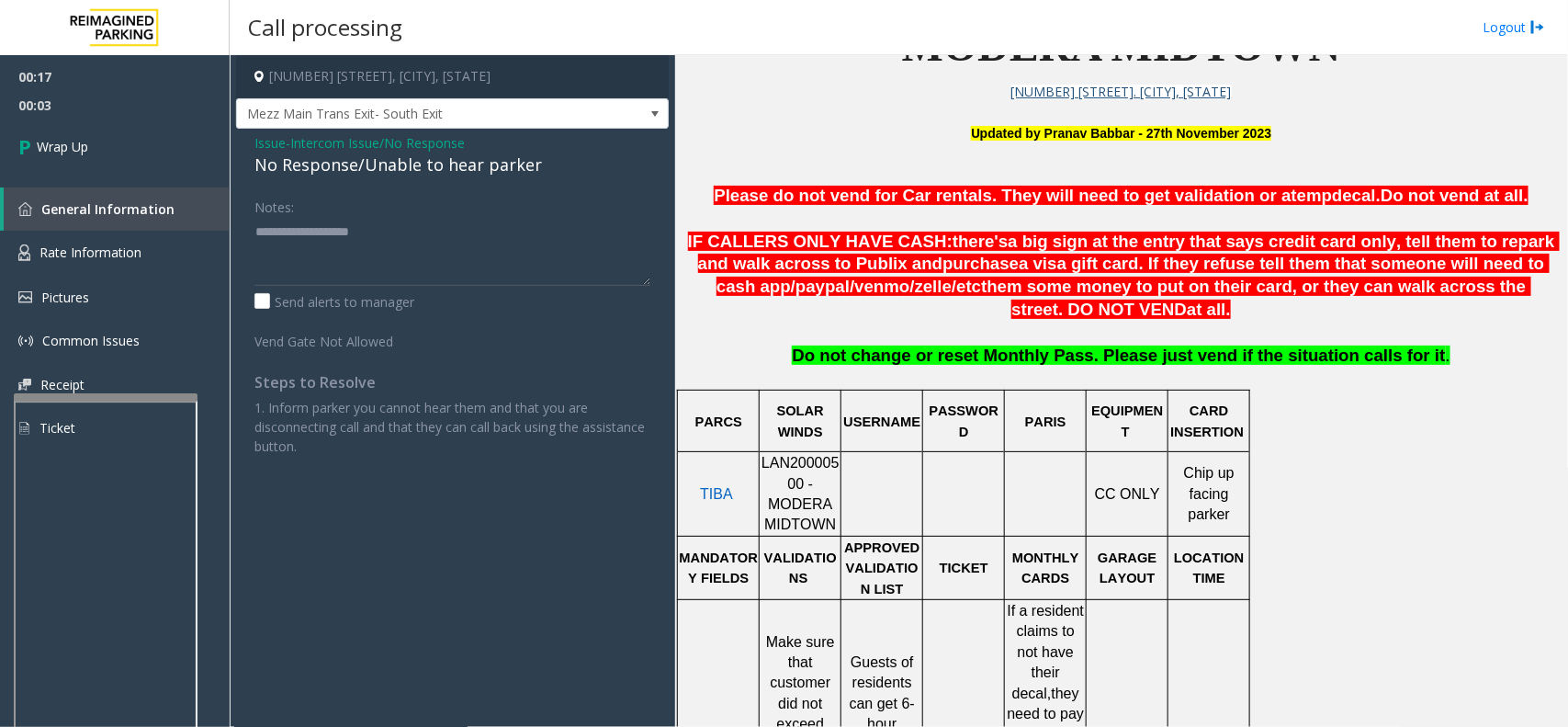 click on "No Response/Unable to hear parker" 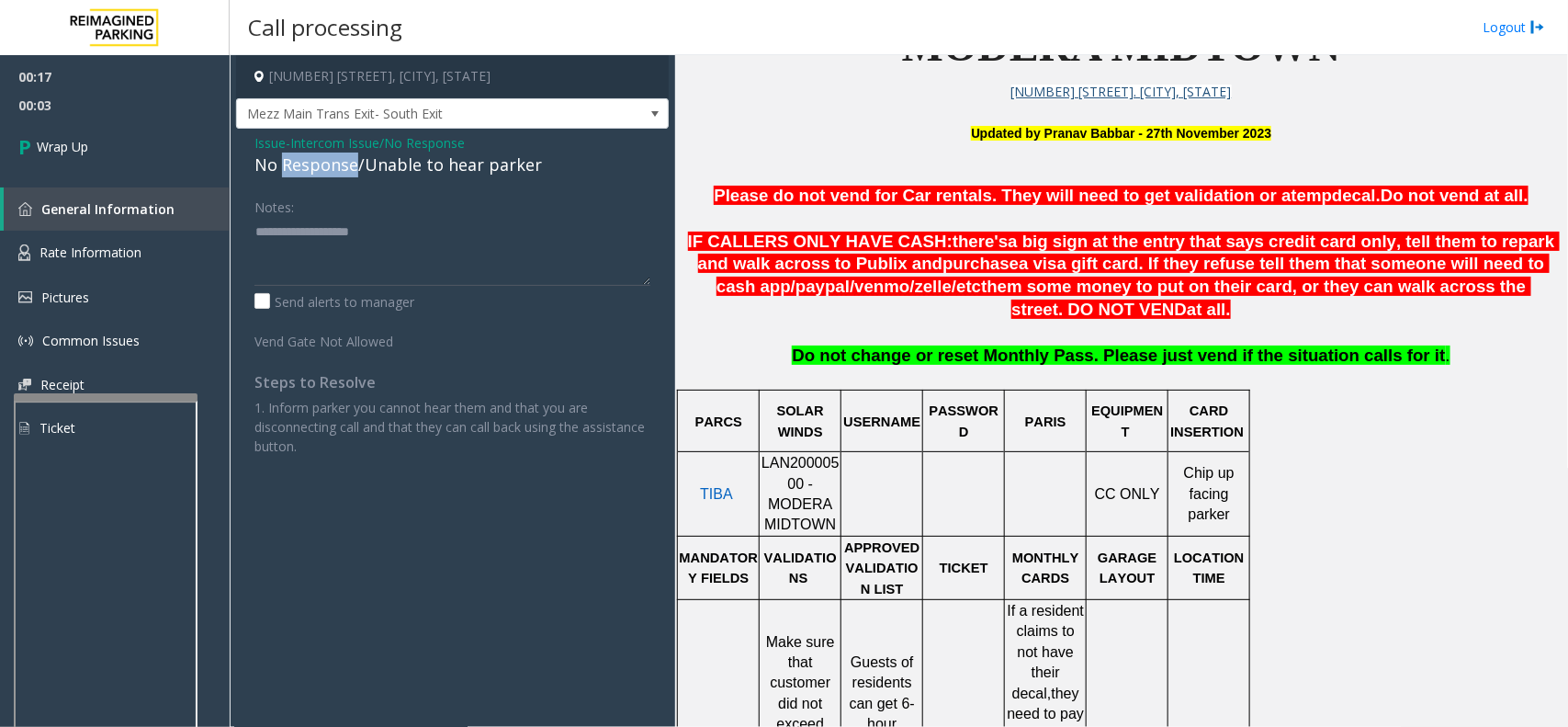 click on "No Response/Unable to hear parker" 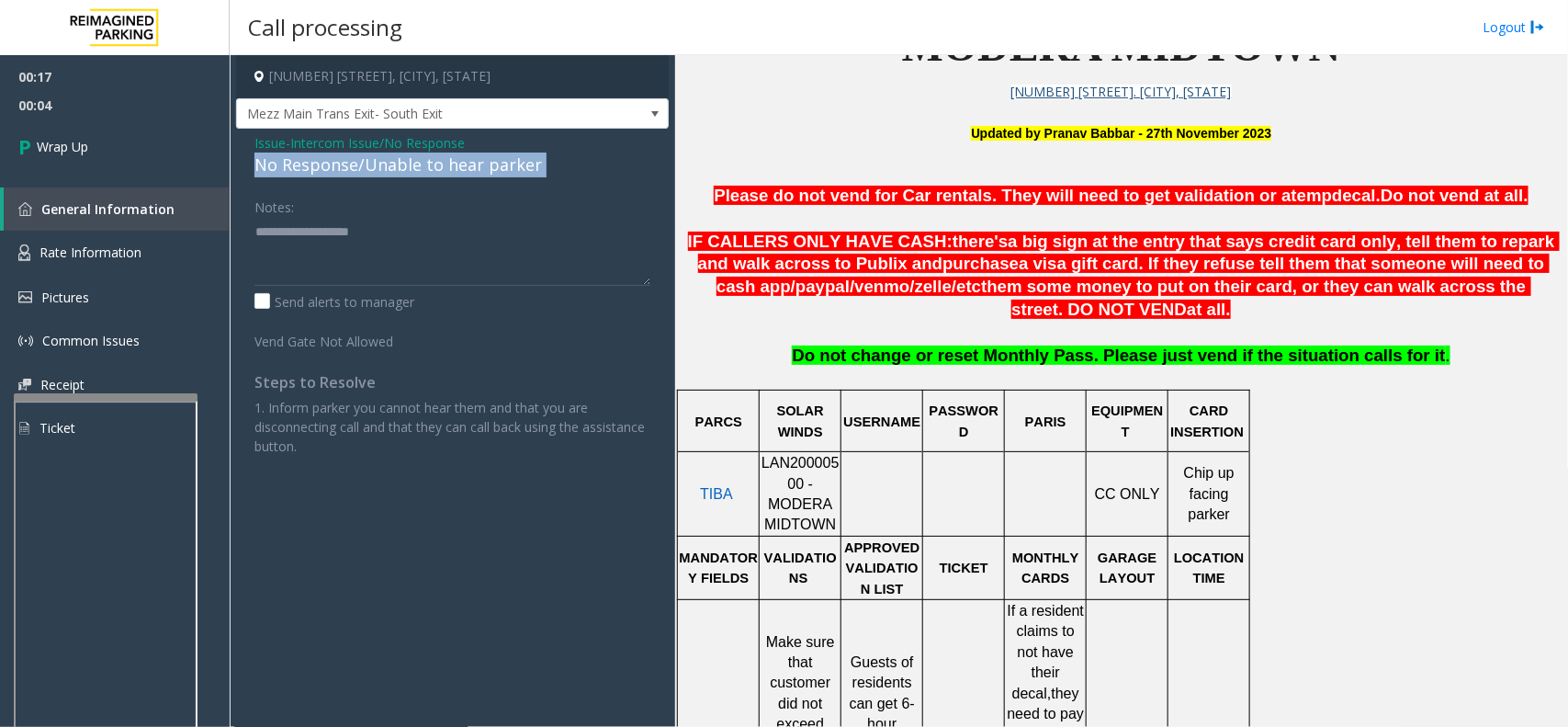 click on "No Response/Unable to hear parker" 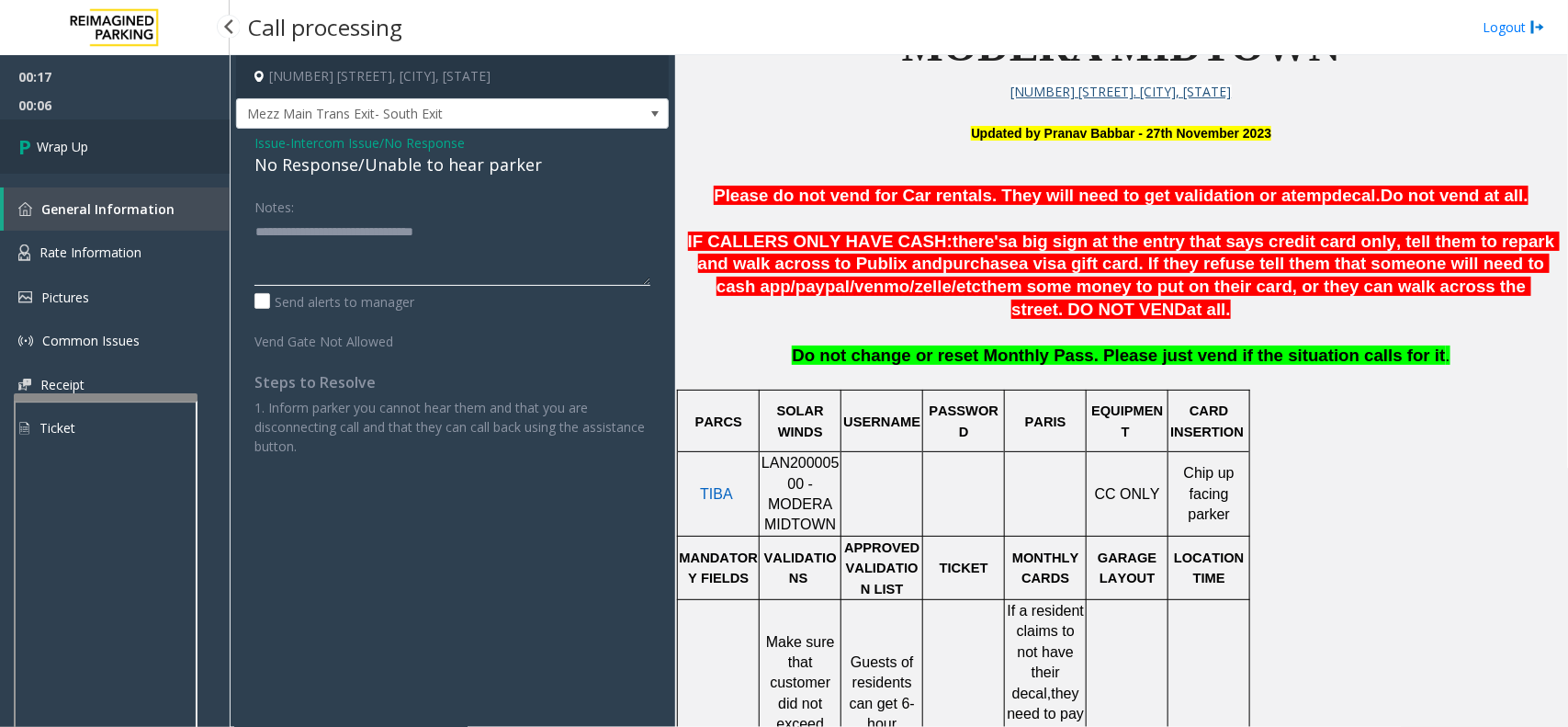 type on "**********" 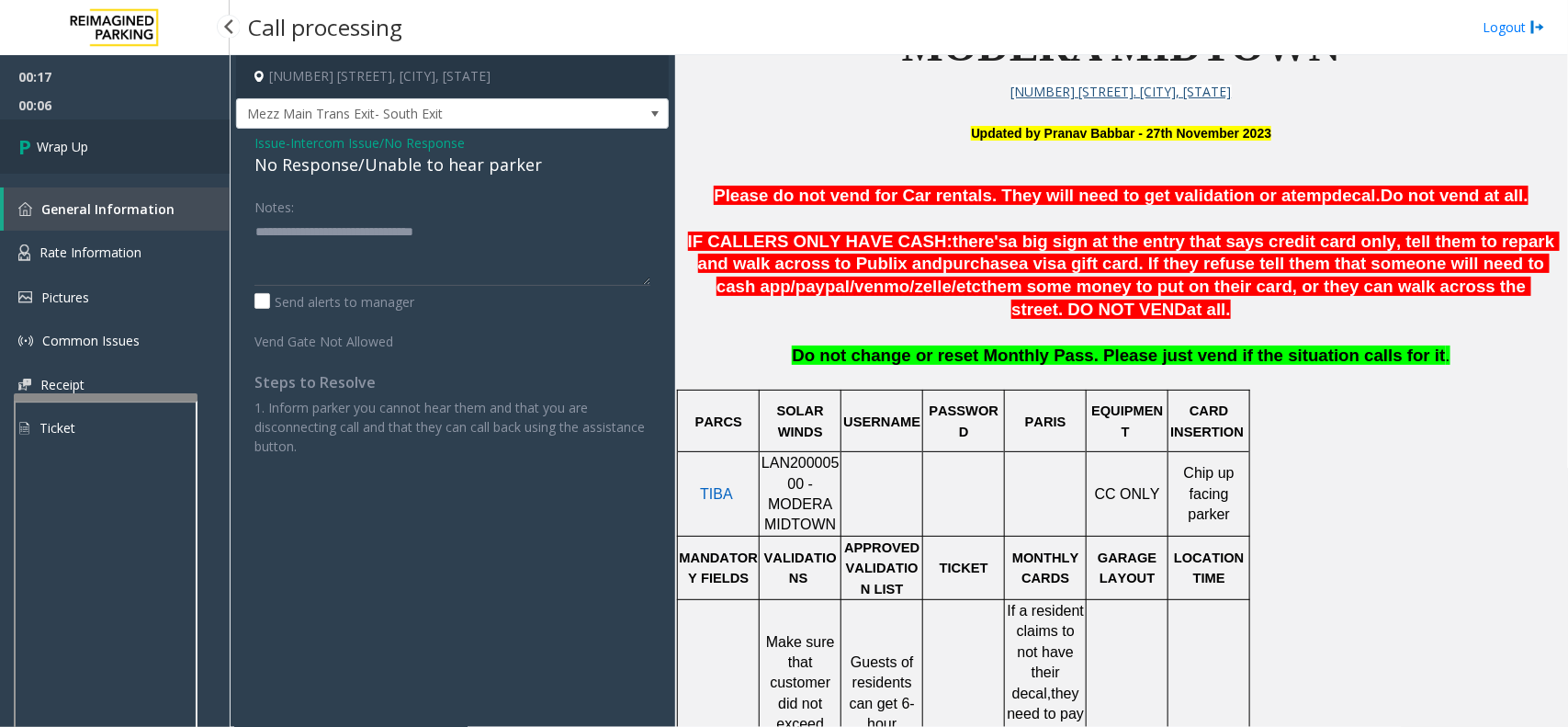 click on "Wrap Up" at bounding box center [115, 146] 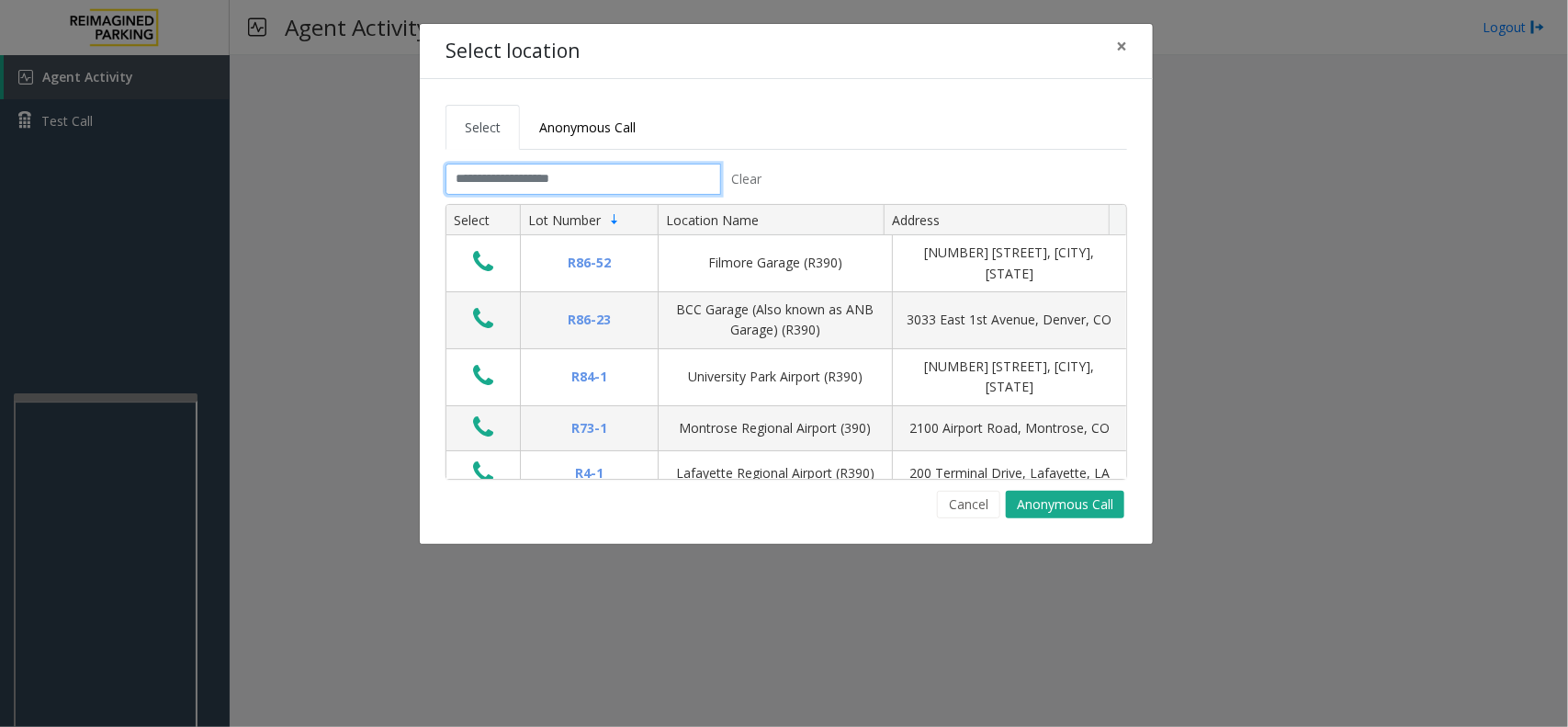 click 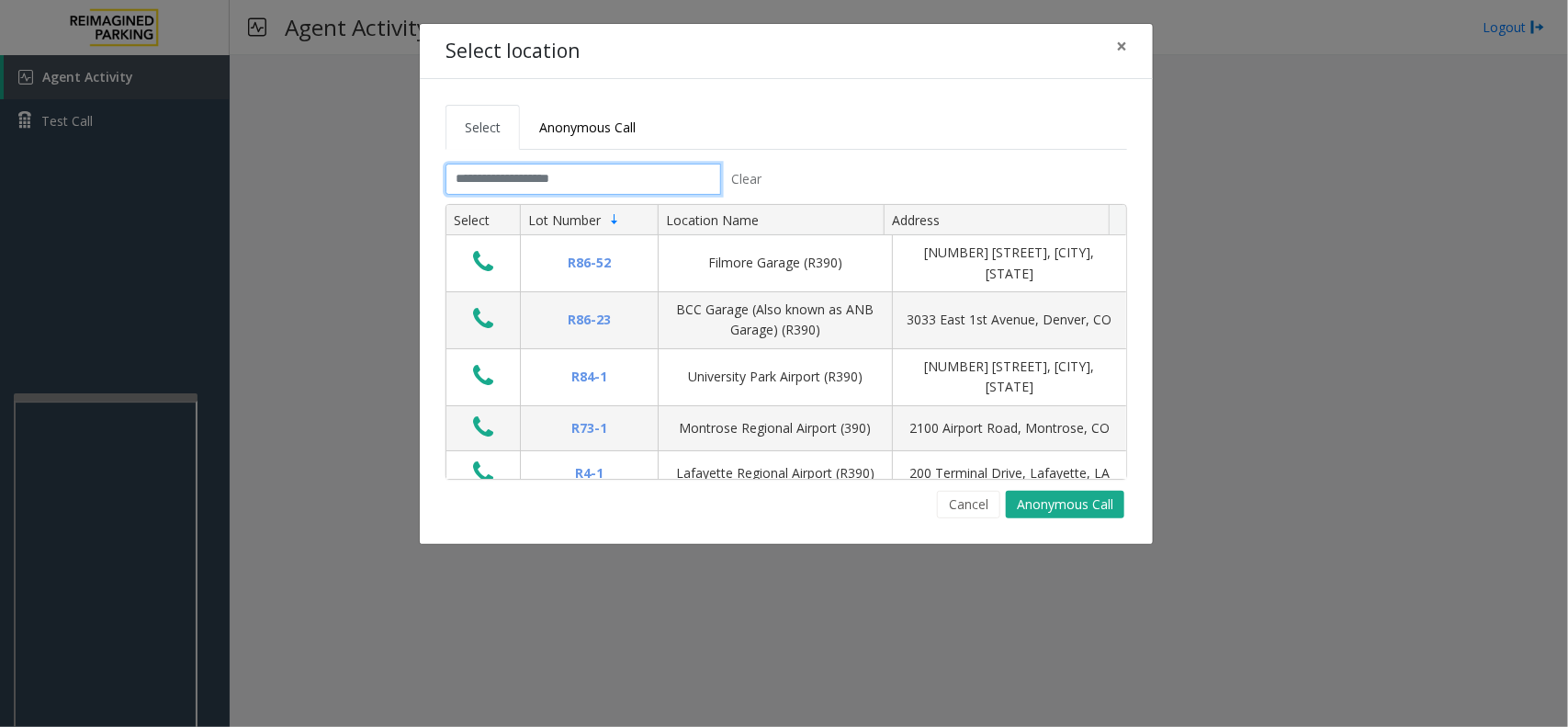 click 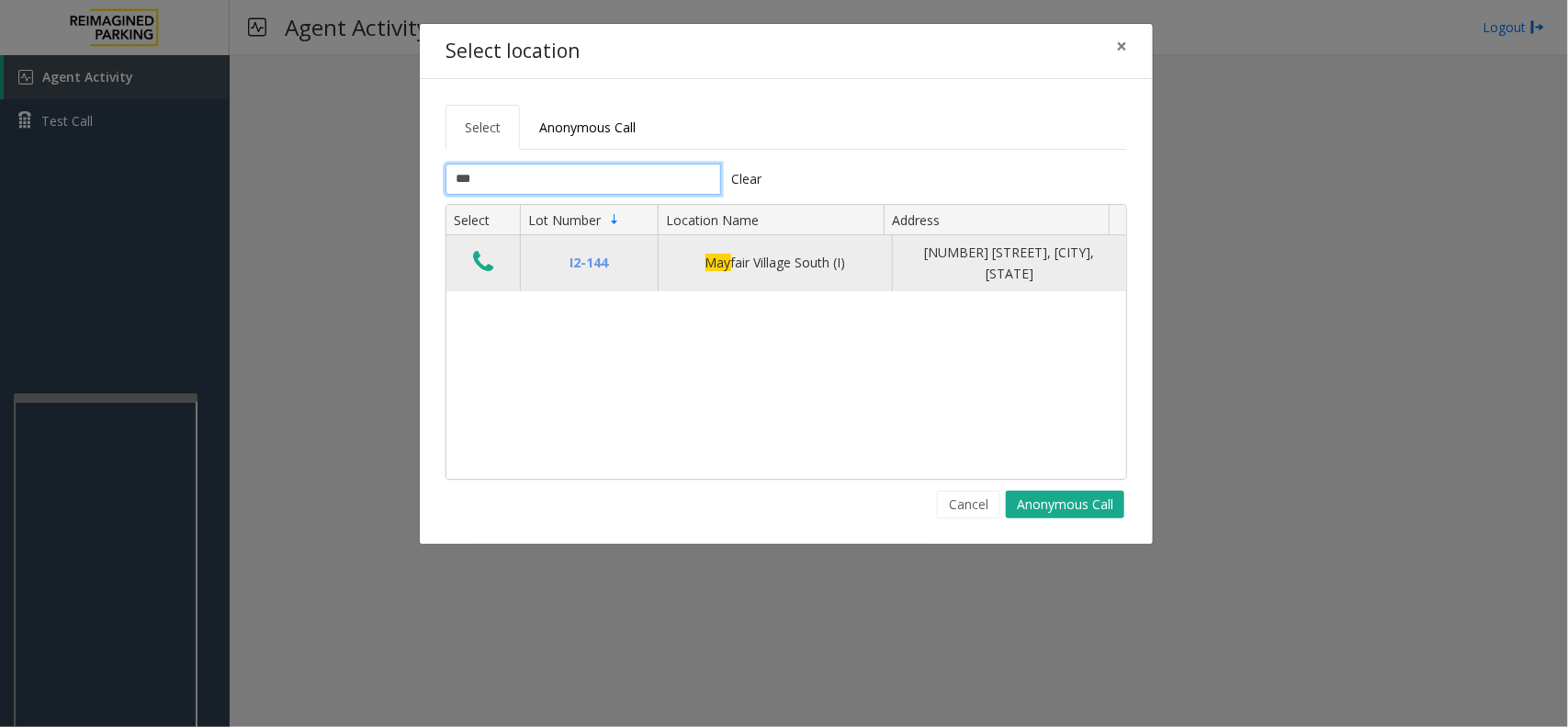 type on "***" 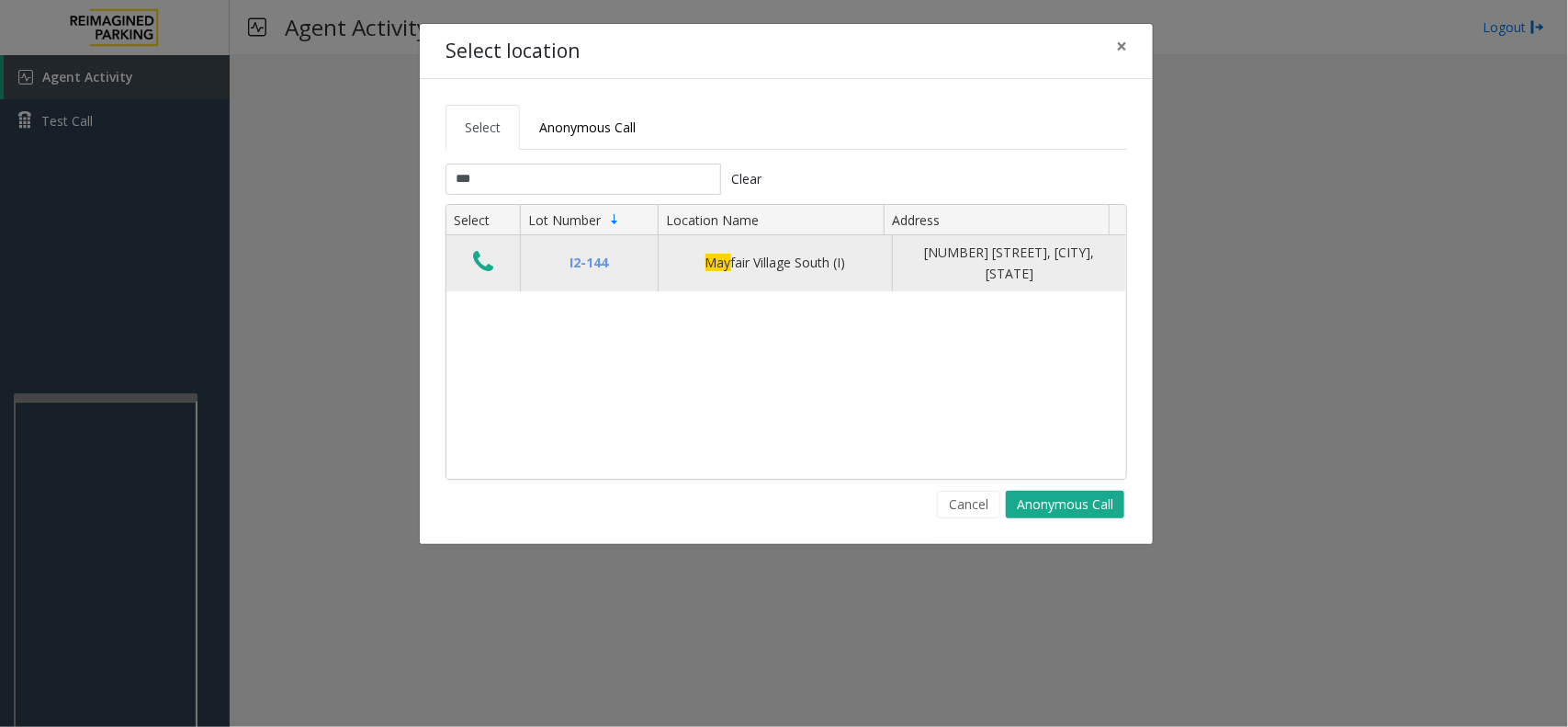 click 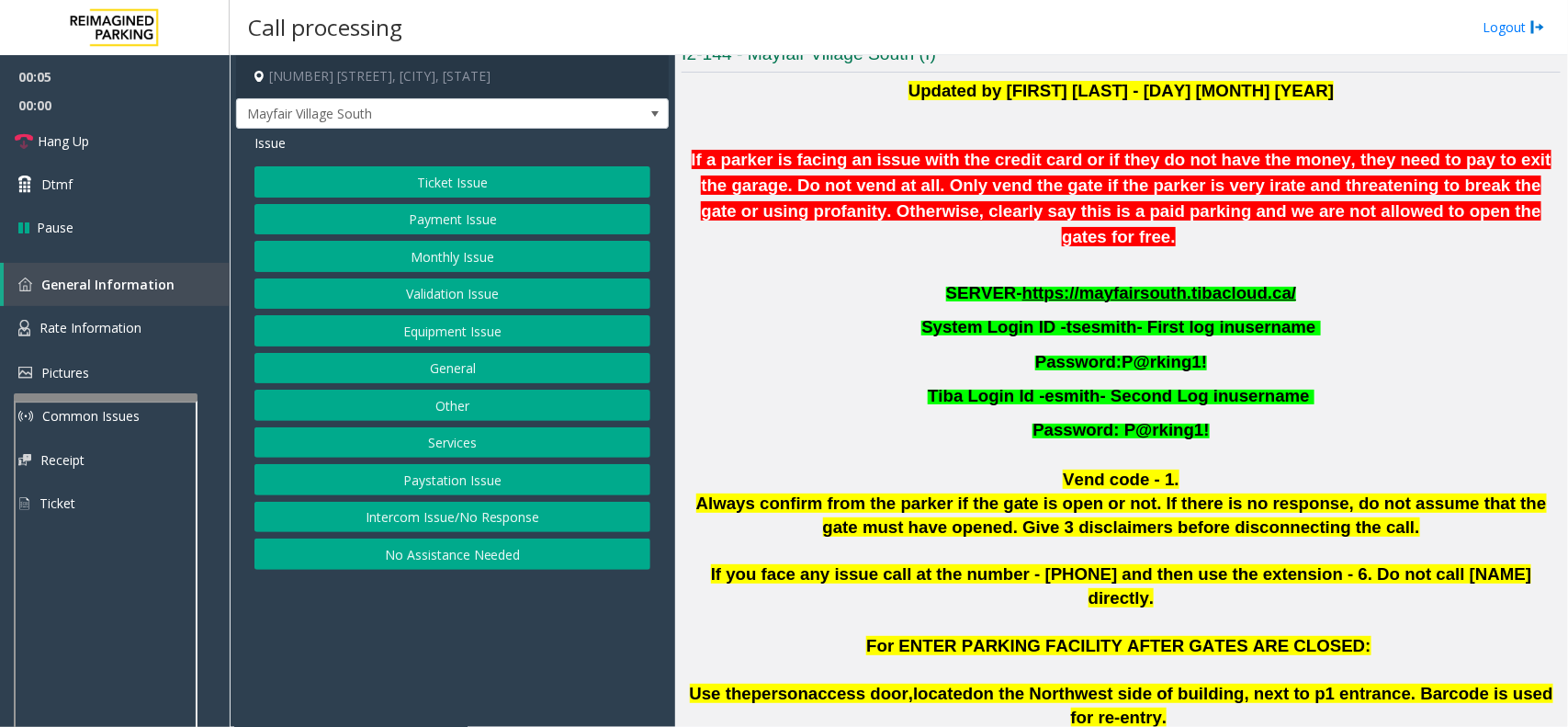scroll, scrollTop: 460, scrollLeft: 0, axis: vertical 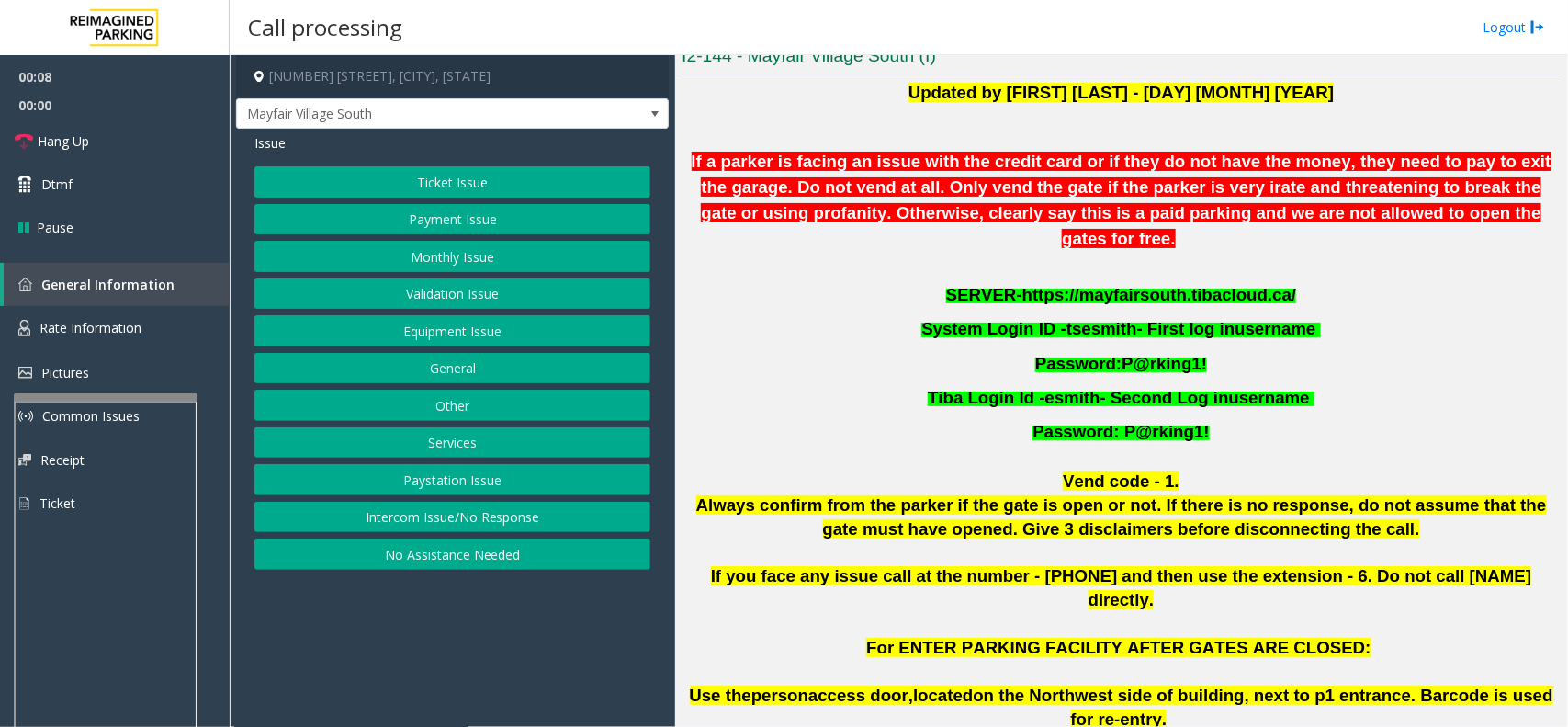 click on "https://mayfairsouth.tibacloud.ca/" 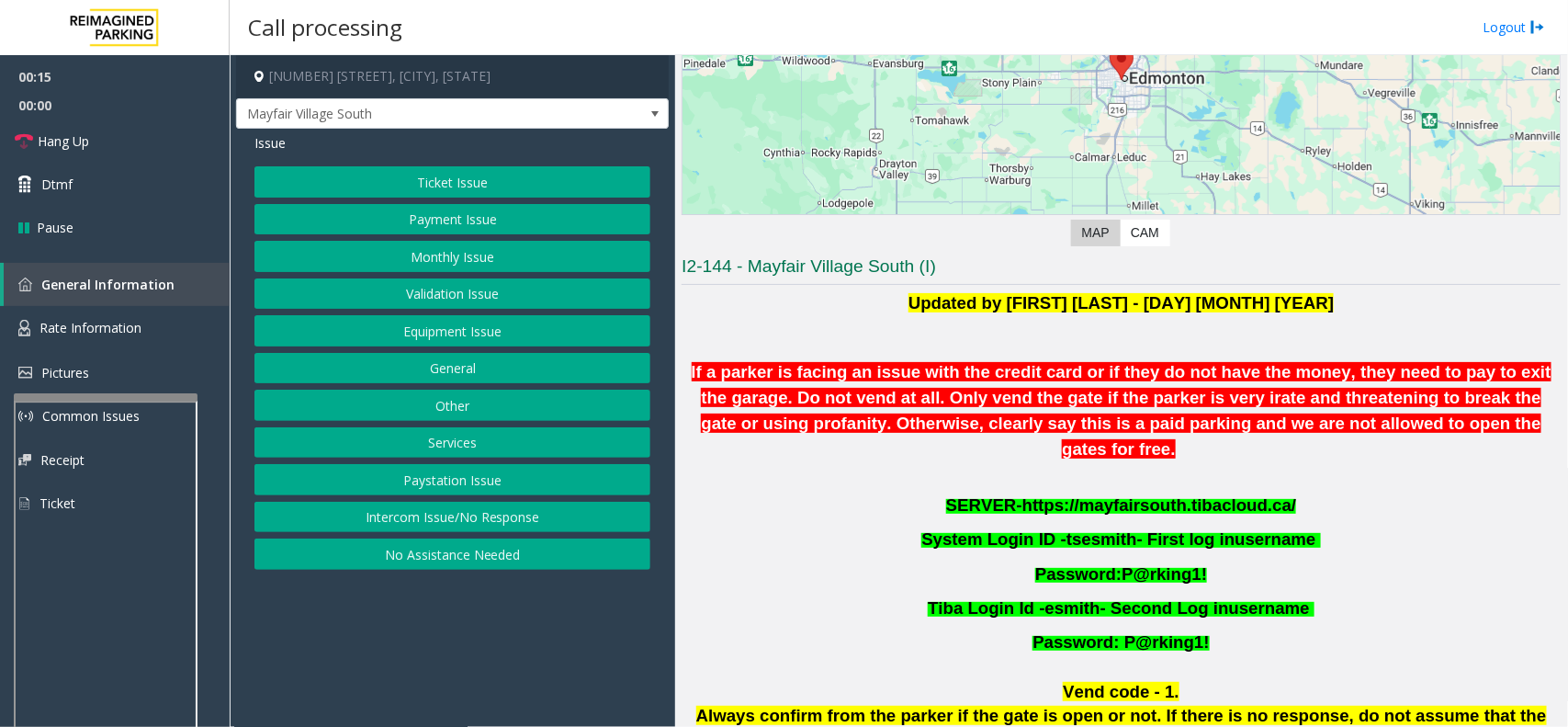 scroll, scrollTop: 290, scrollLeft: 0, axis: vertical 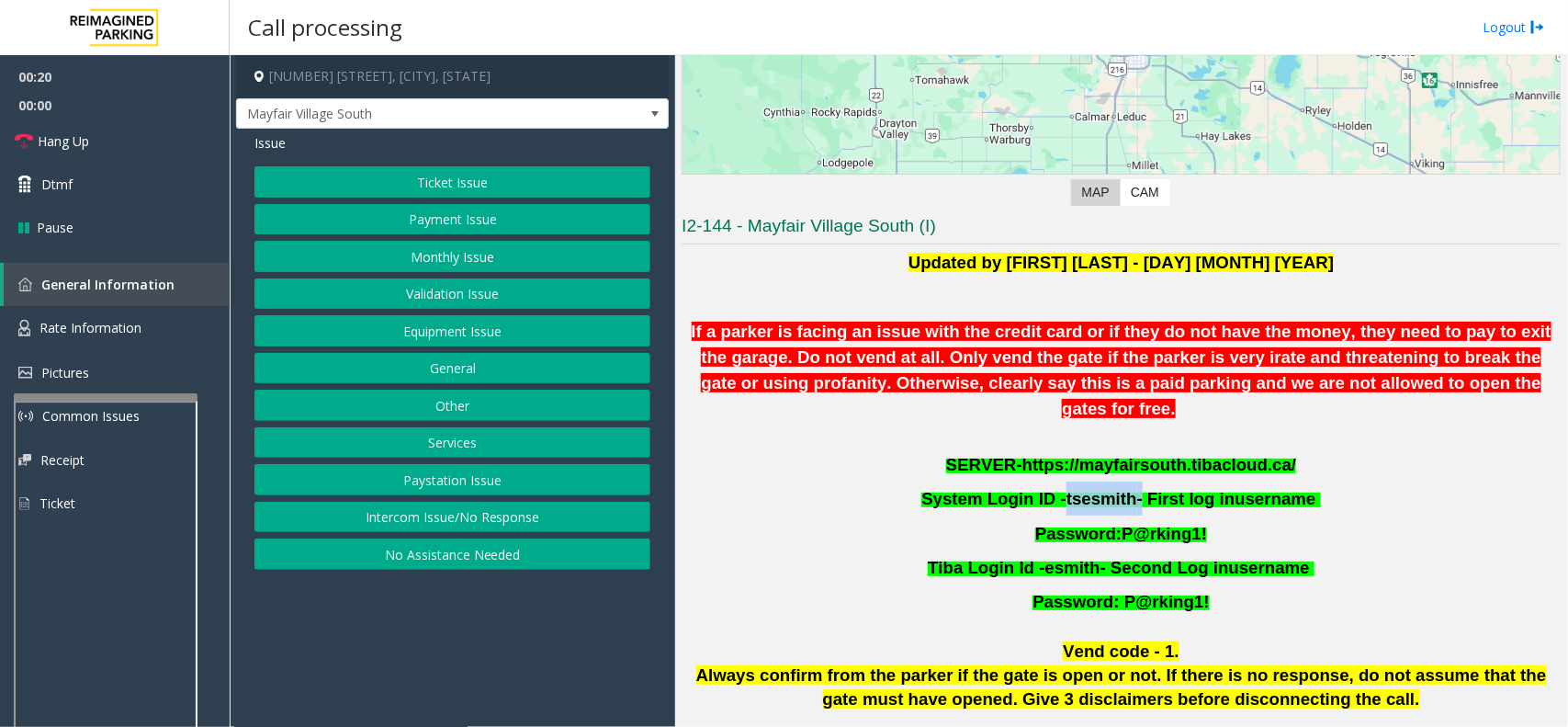 drag, startPoint x: 1126, startPoint y: 476, endPoint x: 1064, endPoint y: 471, distance: 62.20129 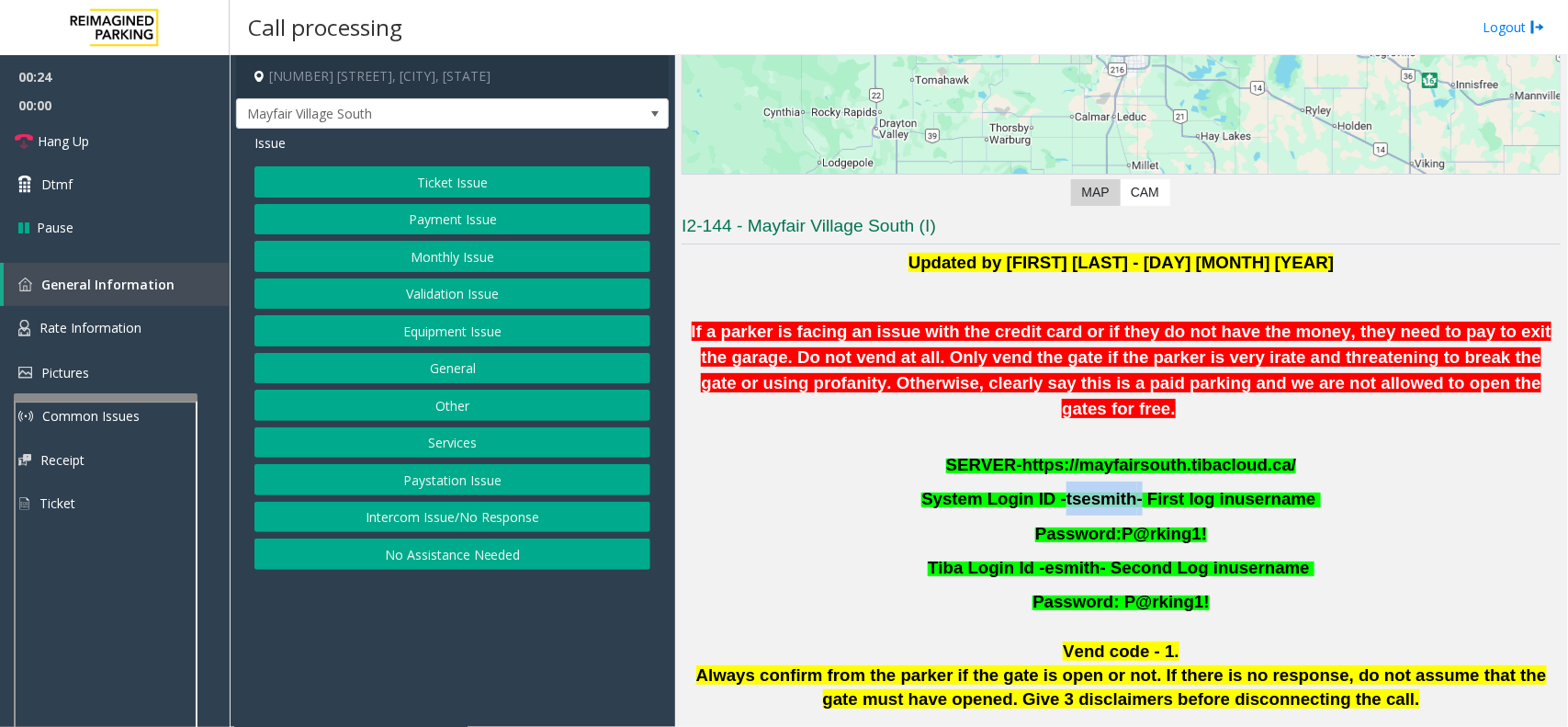 drag, startPoint x: 1113, startPoint y: 506, endPoint x: 1215, endPoint y: 501, distance: 102.12248 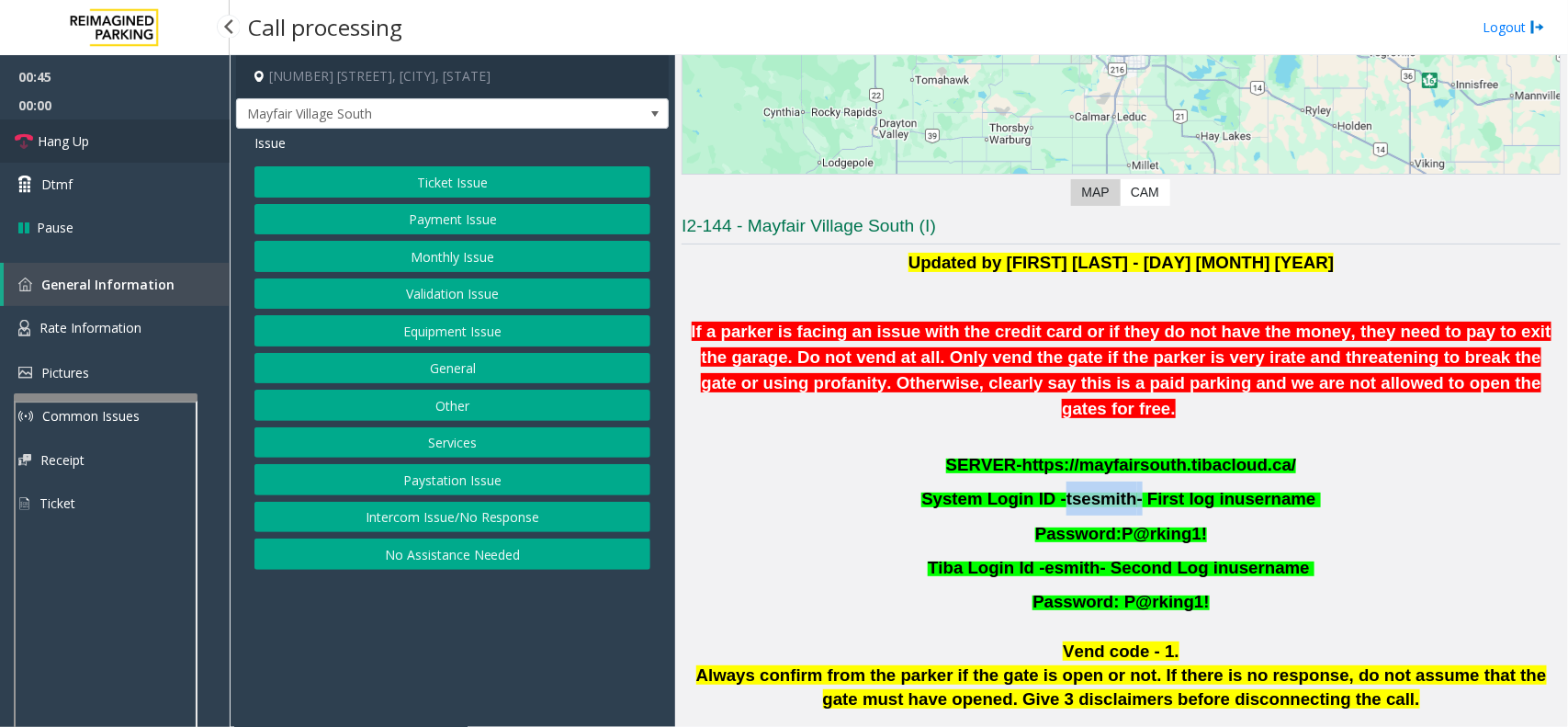 click on "Hang Up" at bounding box center (115, 141) 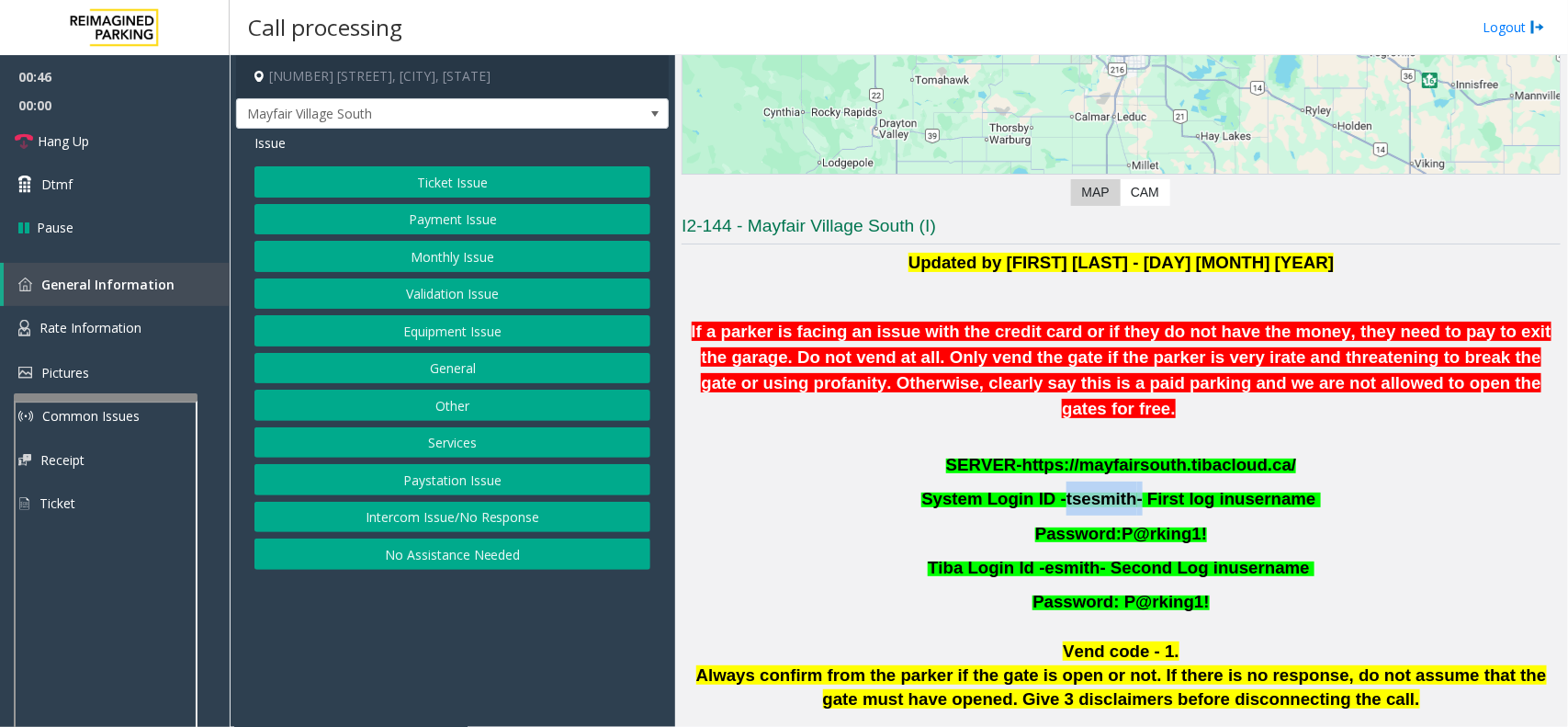 click on "Ticket Issue" 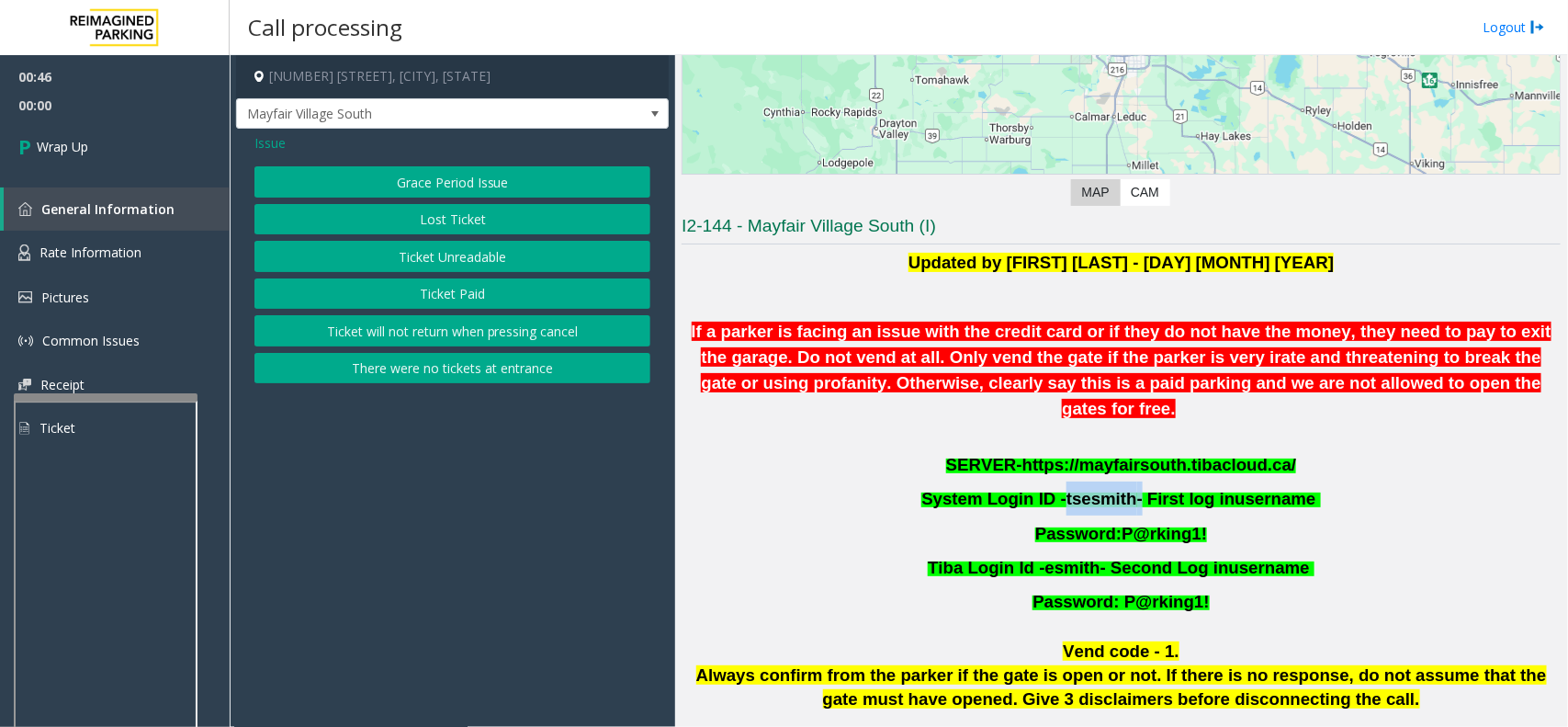 click on "Ticket Unreadable" 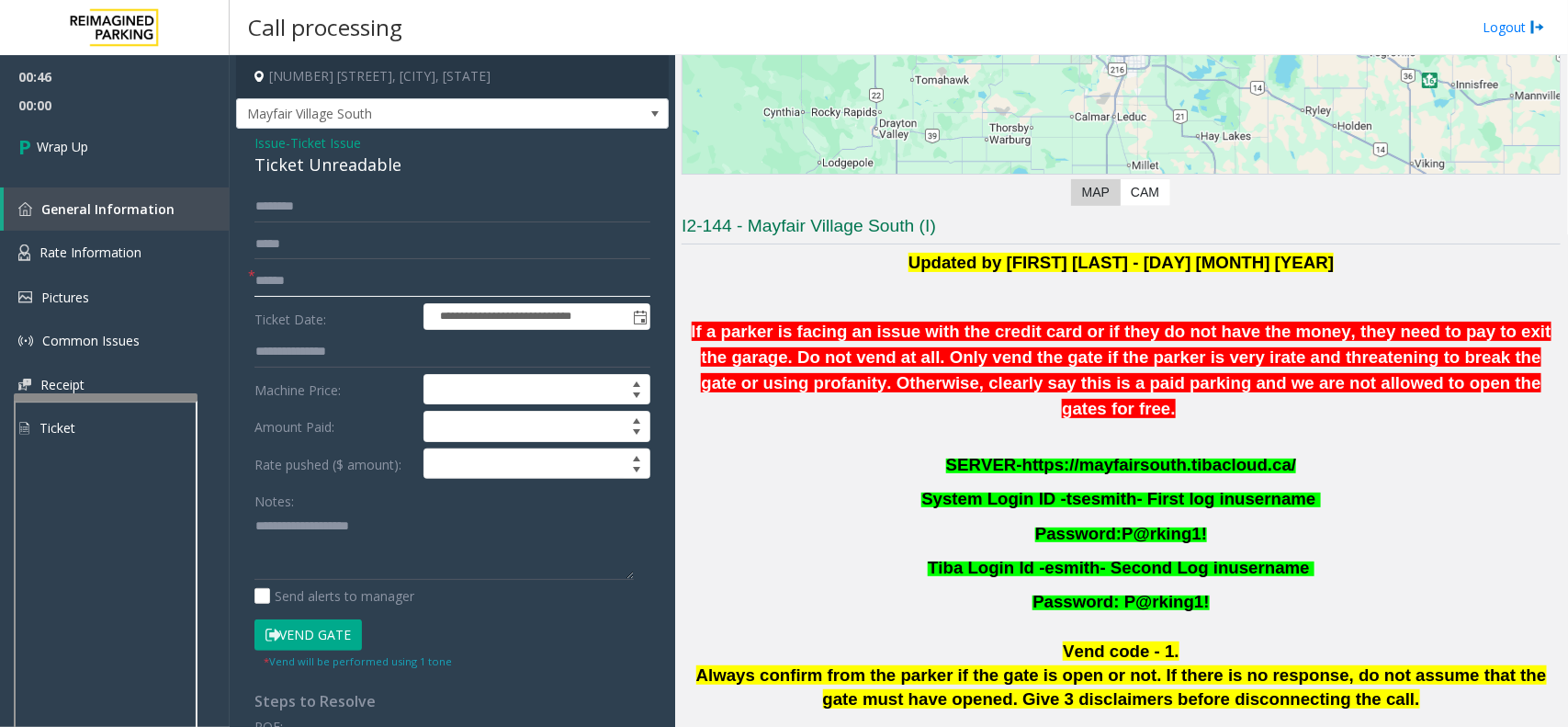 click 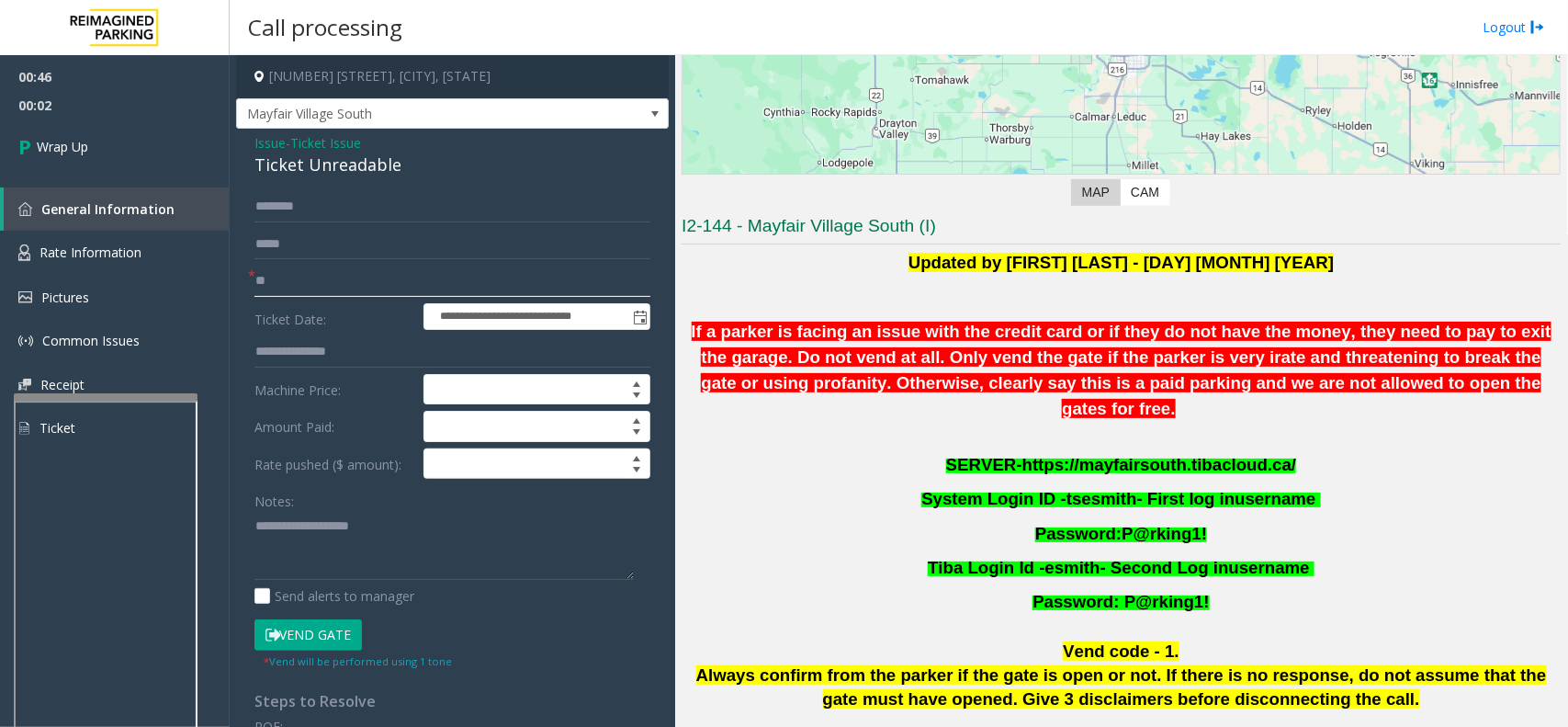 type on "**" 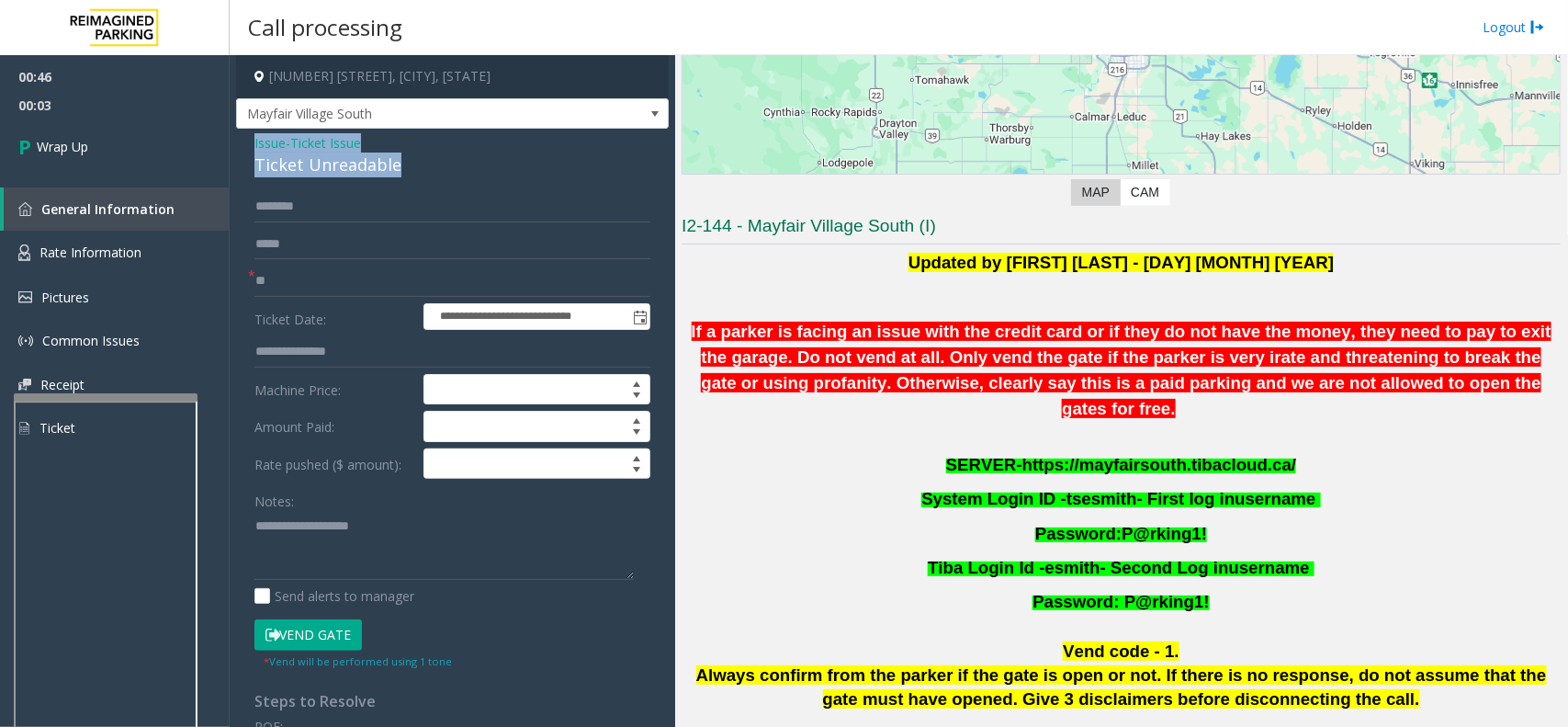 drag, startPoint x: 400, startPoint y: 161, endPoint x: 235, endPoint y: 139, distance: 166.46021 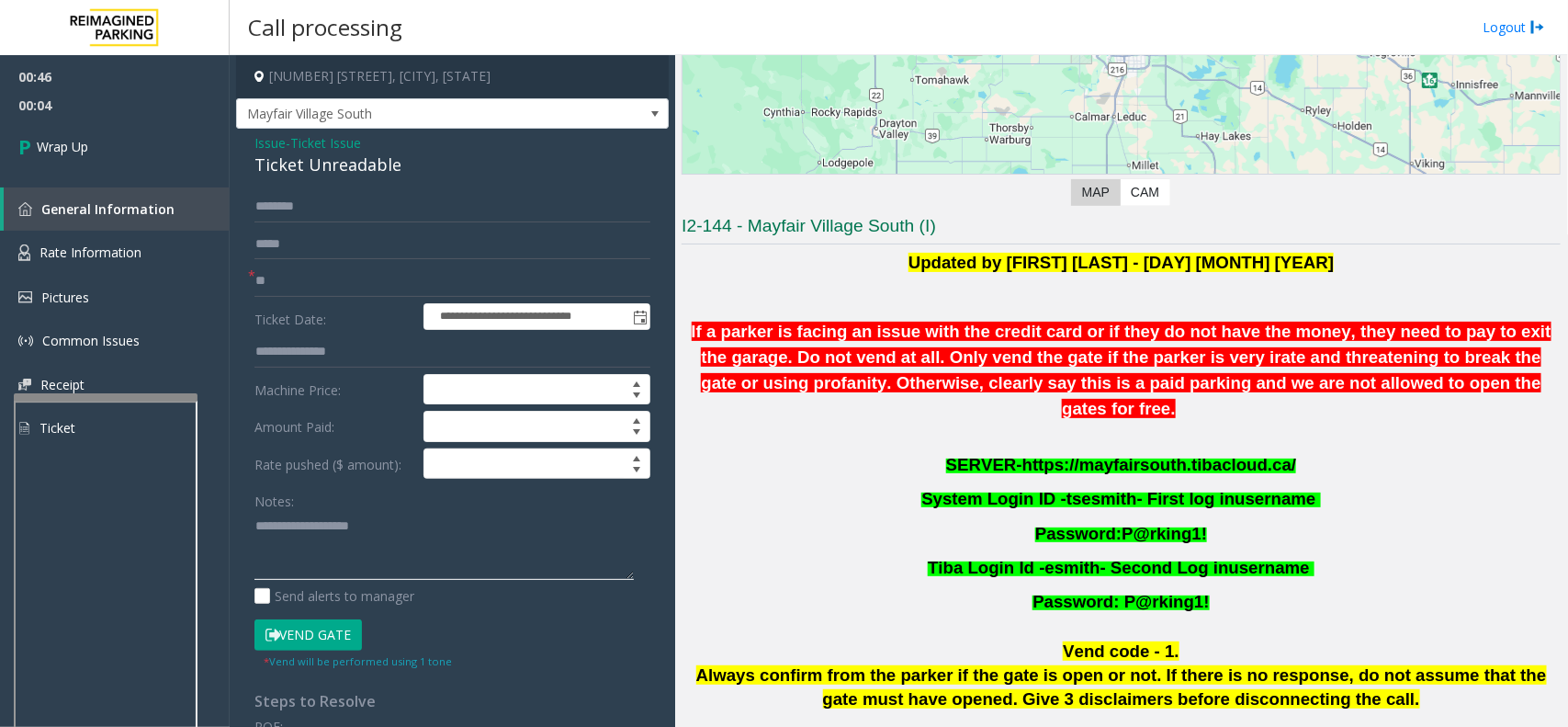 paste on "**********" 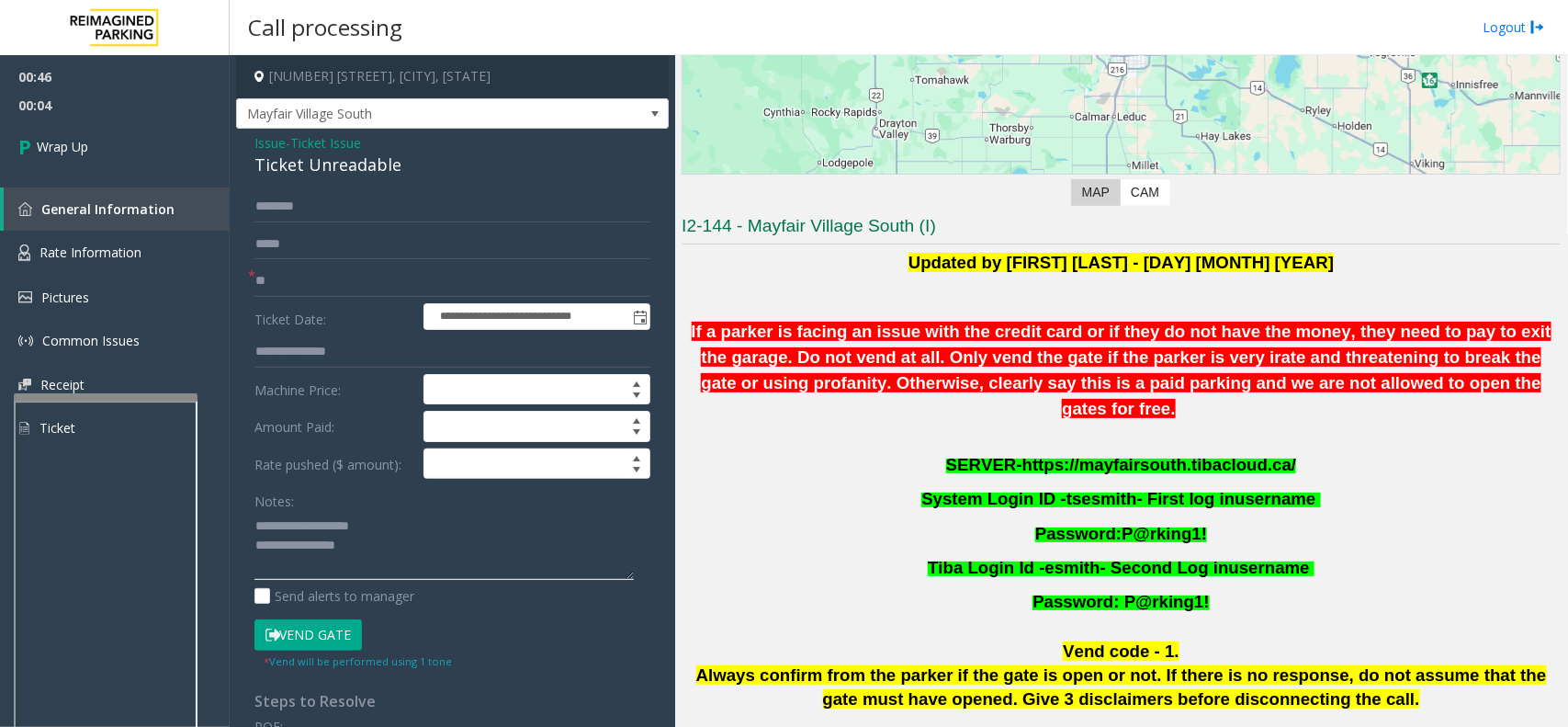 click 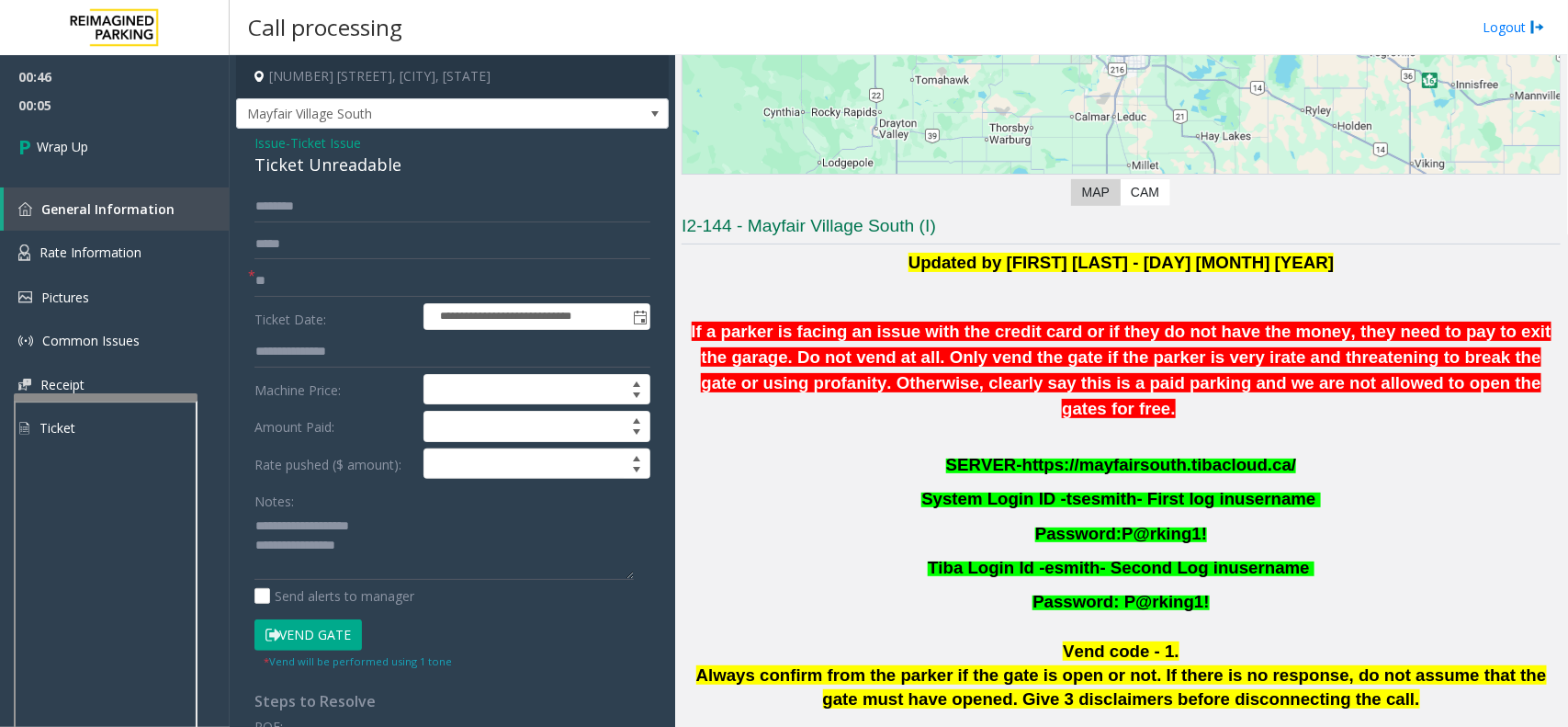 drag, startPoint x: 415, startPoint y: 508, endPoint x: 350, endPoint y: 522, distance: 66.4906 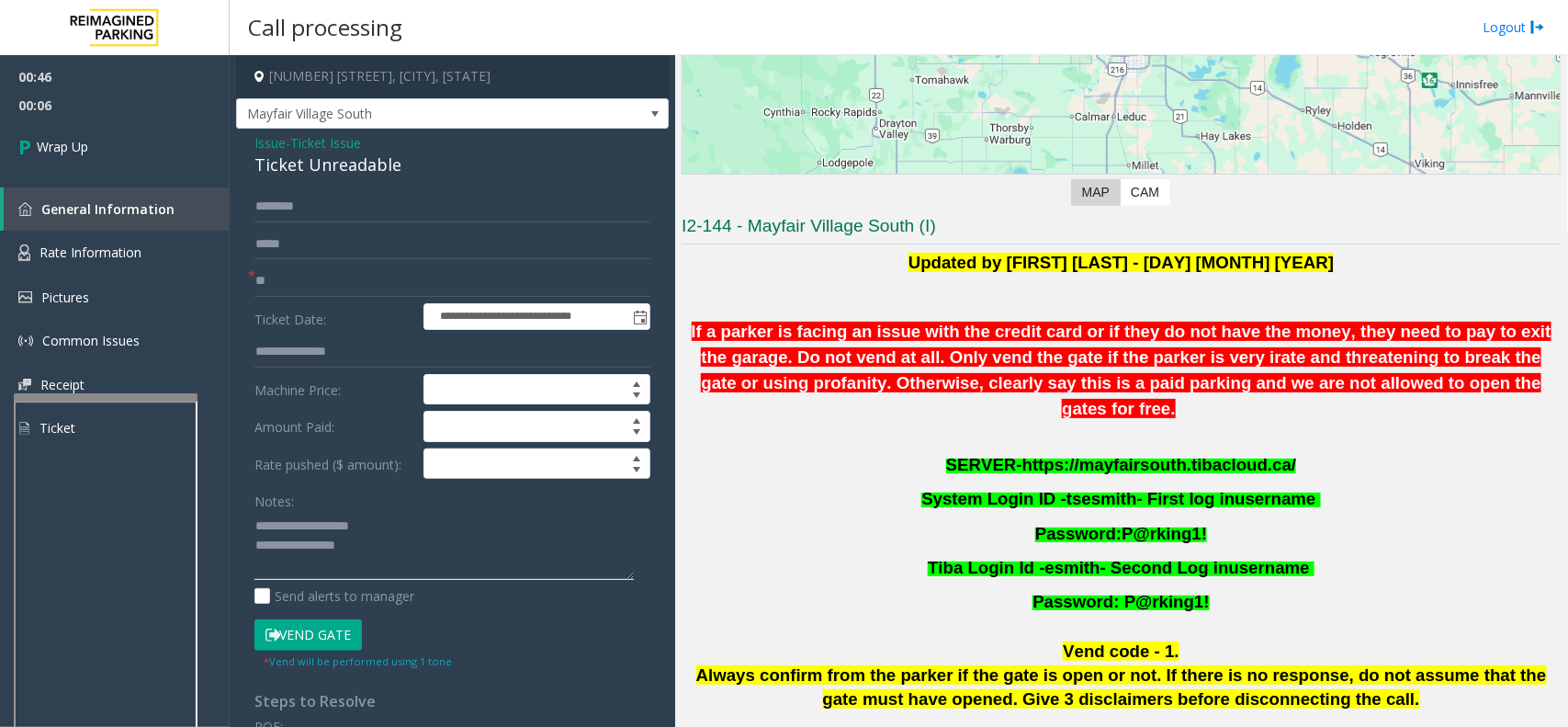 drag, startPoint x: 387, startPoint y: 525, endPoint x: 297, endPoint y: 526, distance: 90.005555 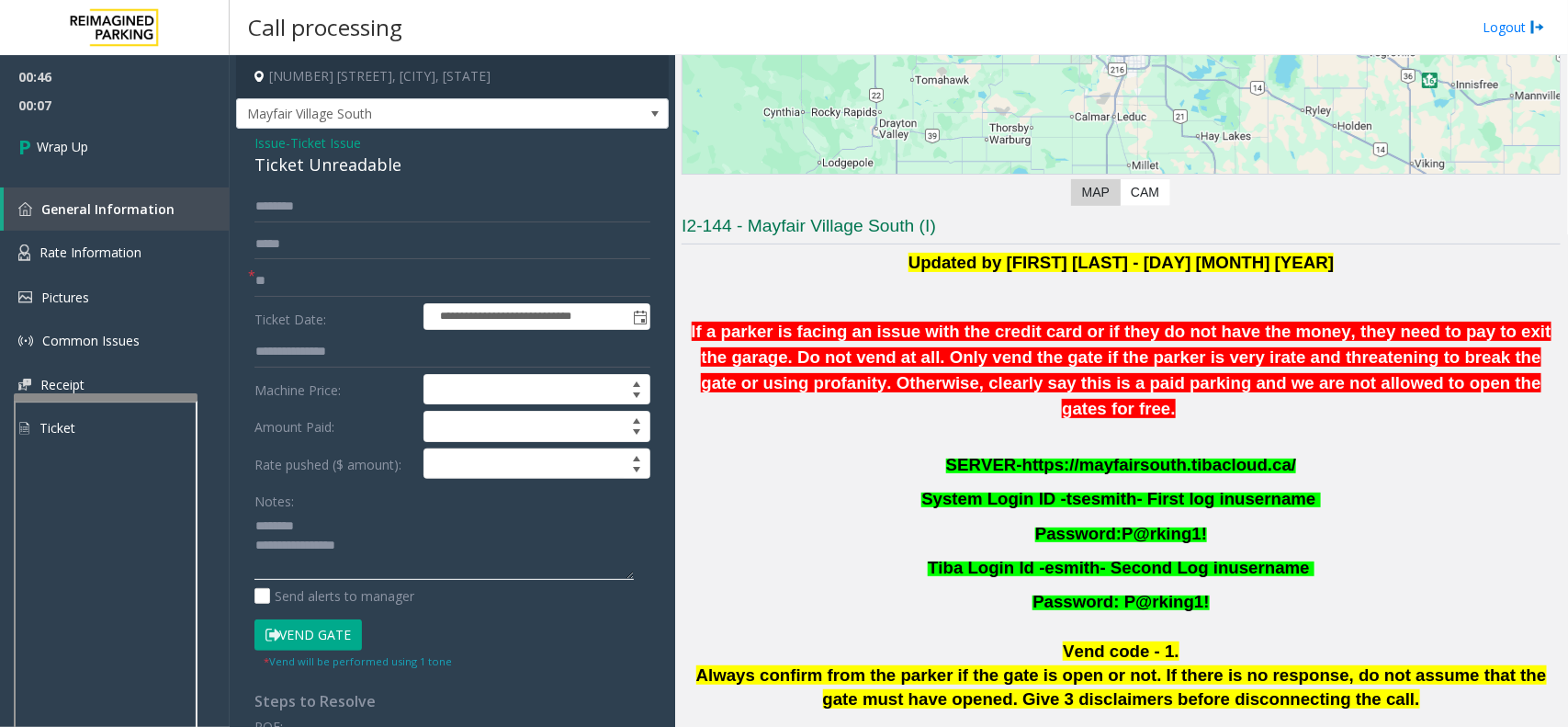 click 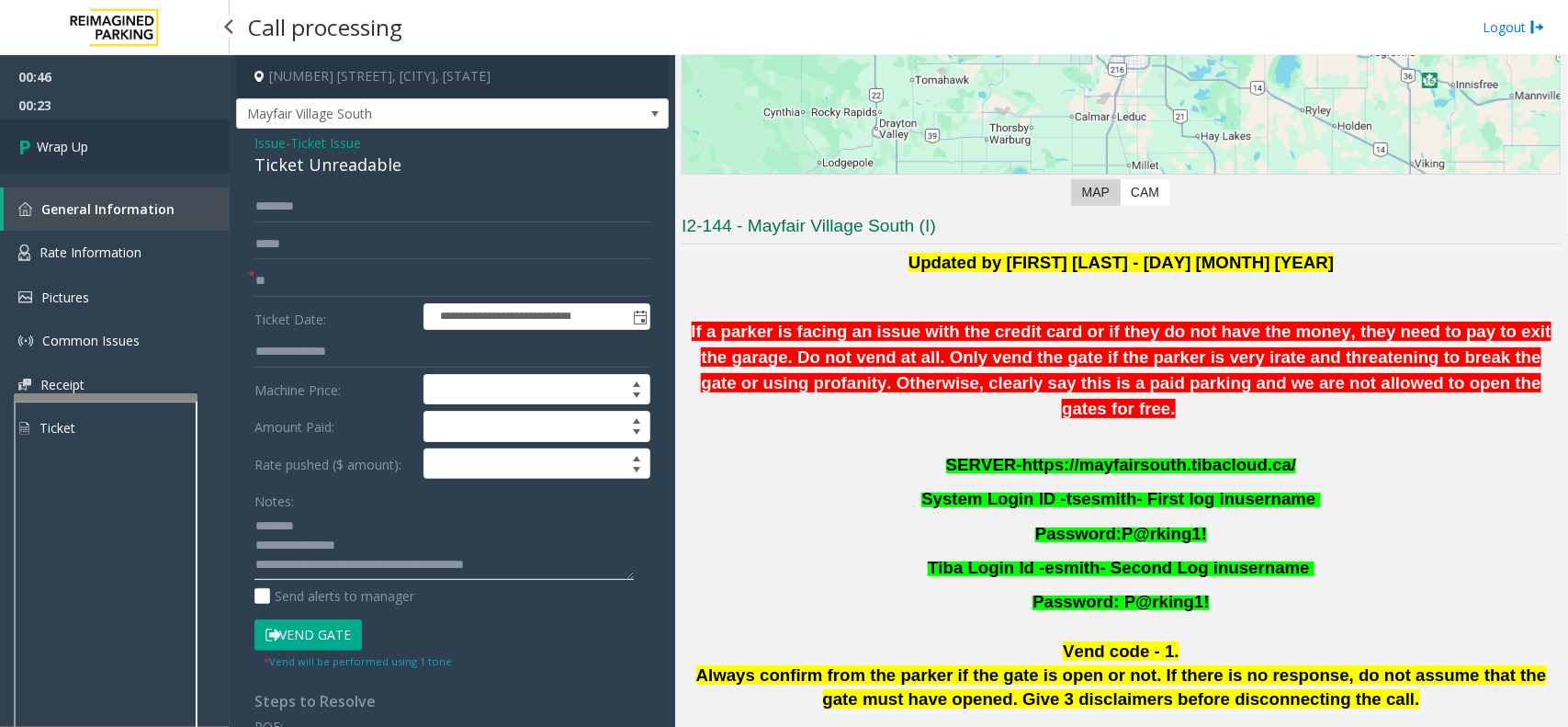 type on "**********" 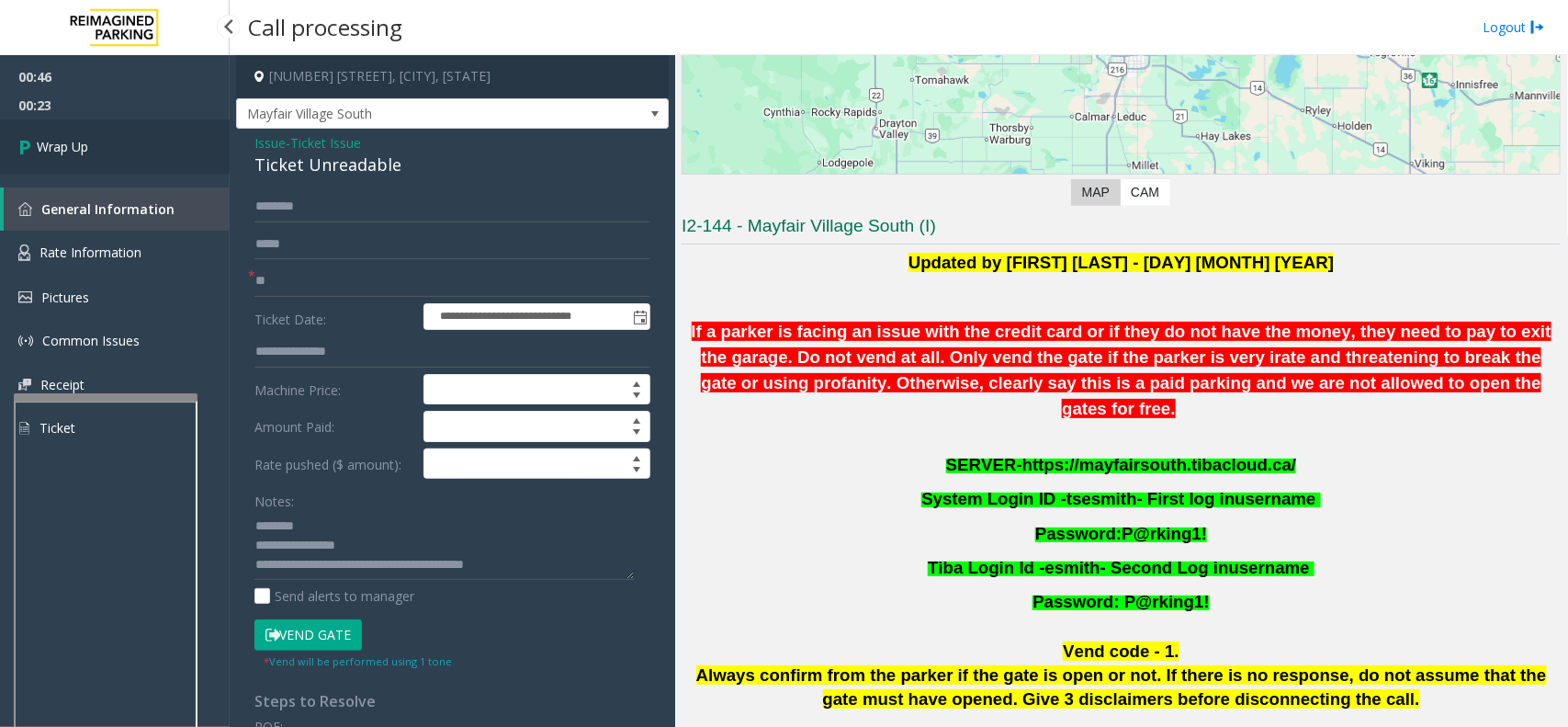 click on "Wrap Up" at bounding box center [62, 146] 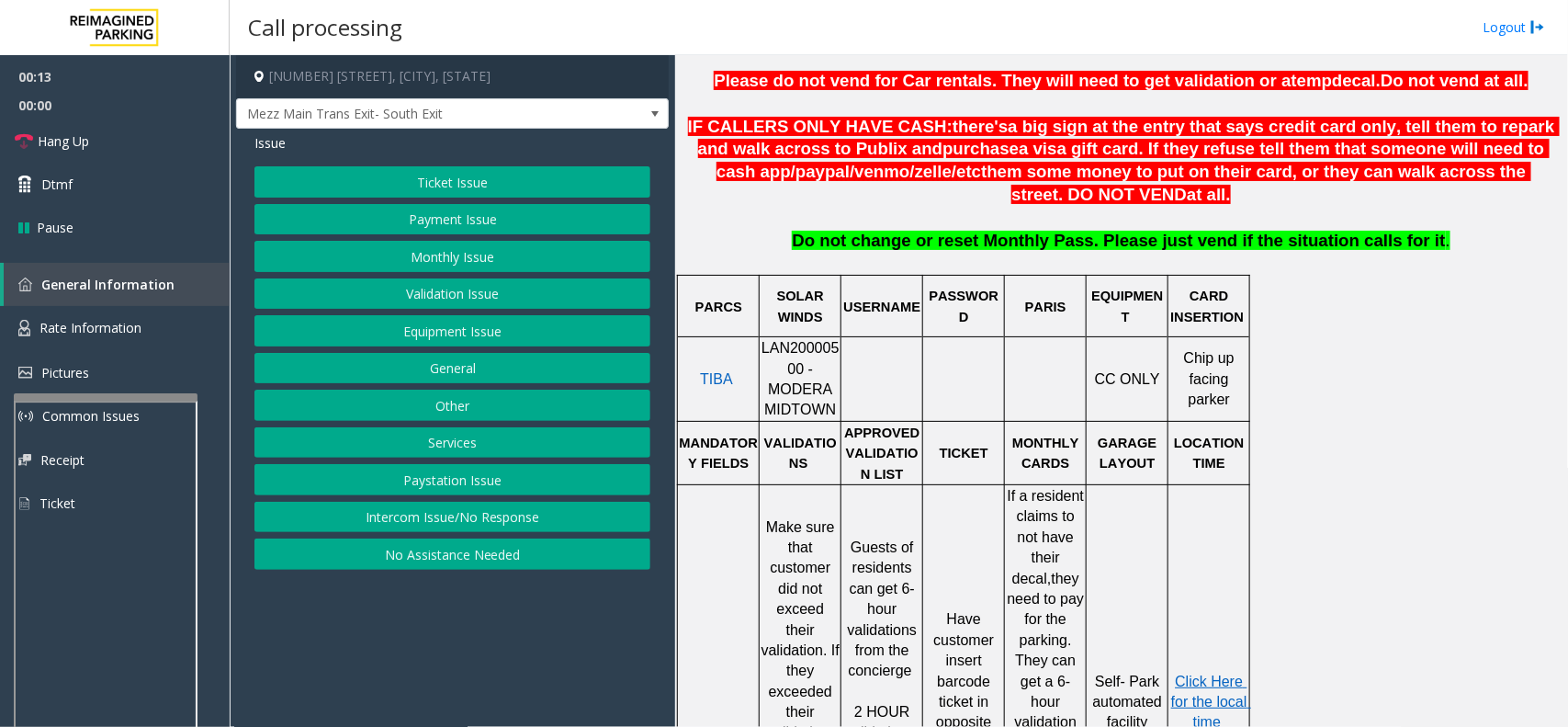 scroll, scrollTop: 804, scrollLeft: 0, axis: vertical 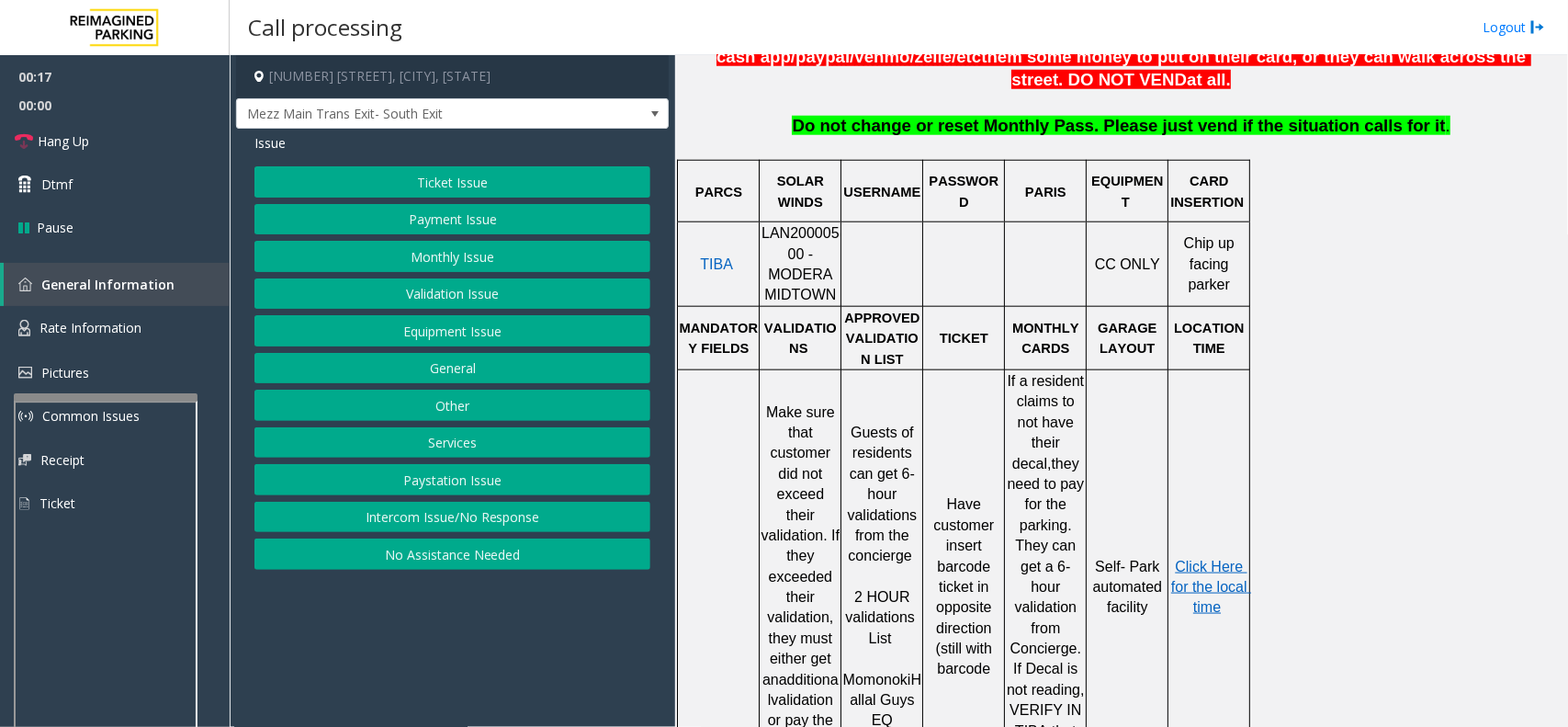 click on "Equipment Issue" 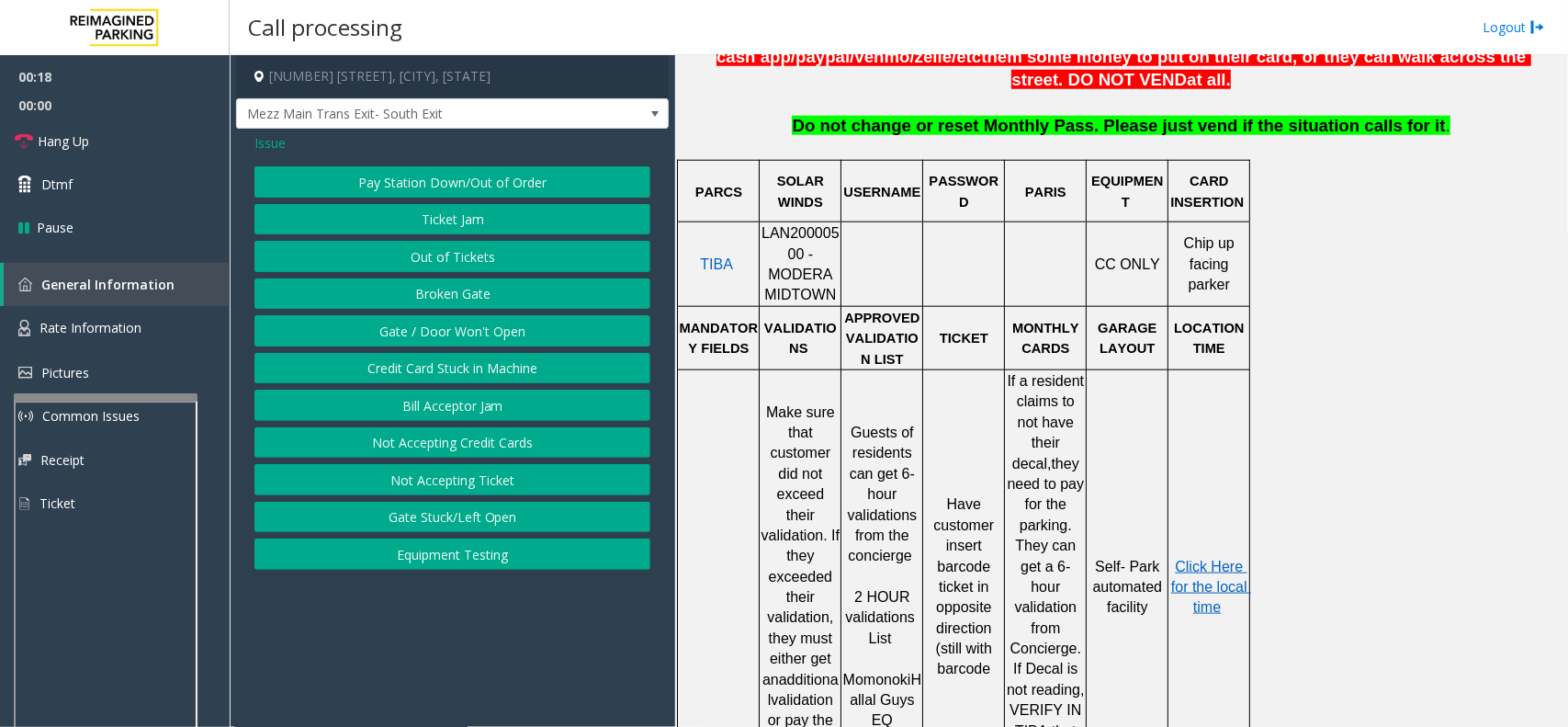 click on "Gate / Door Won't Open" 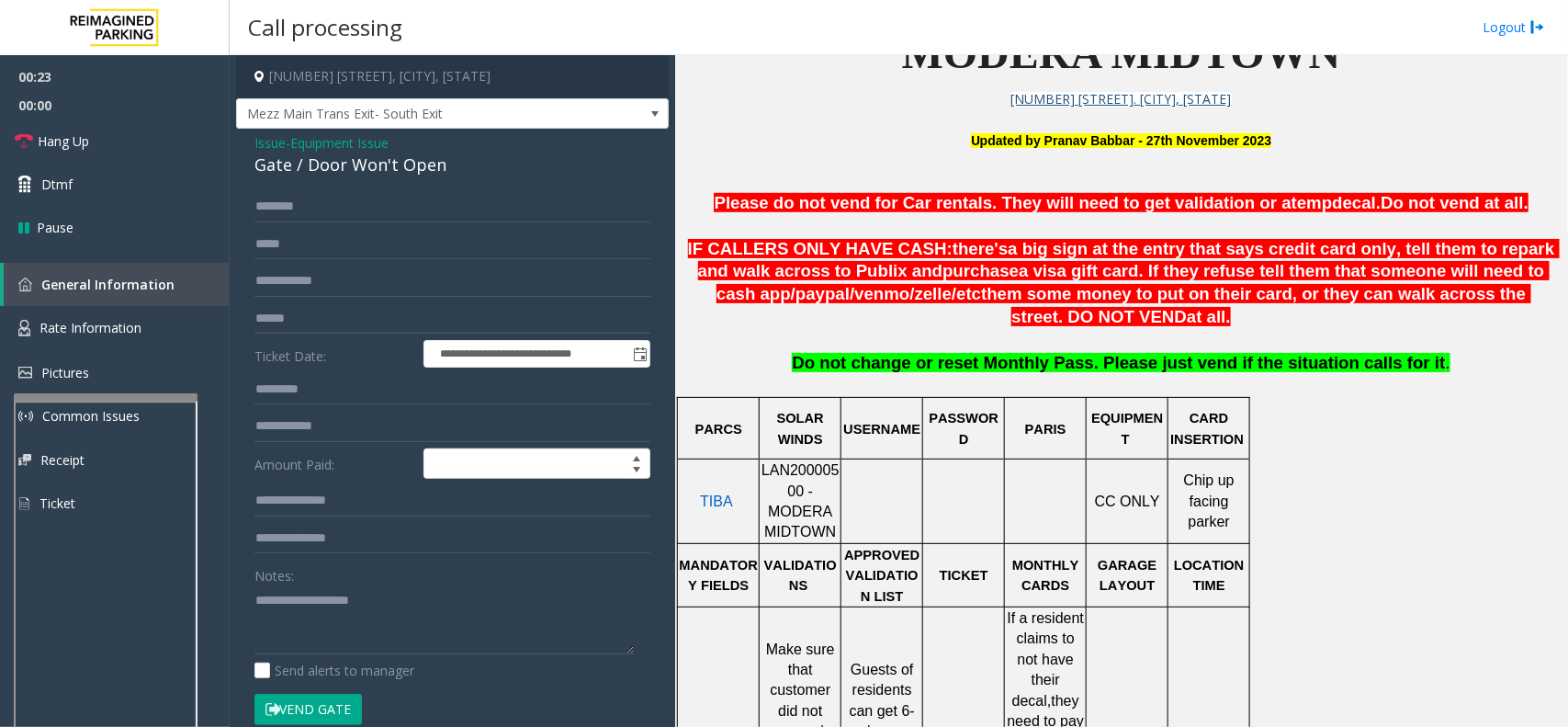 scroll, scrollTop: 689, scrollLeft: 0, axis: vertical 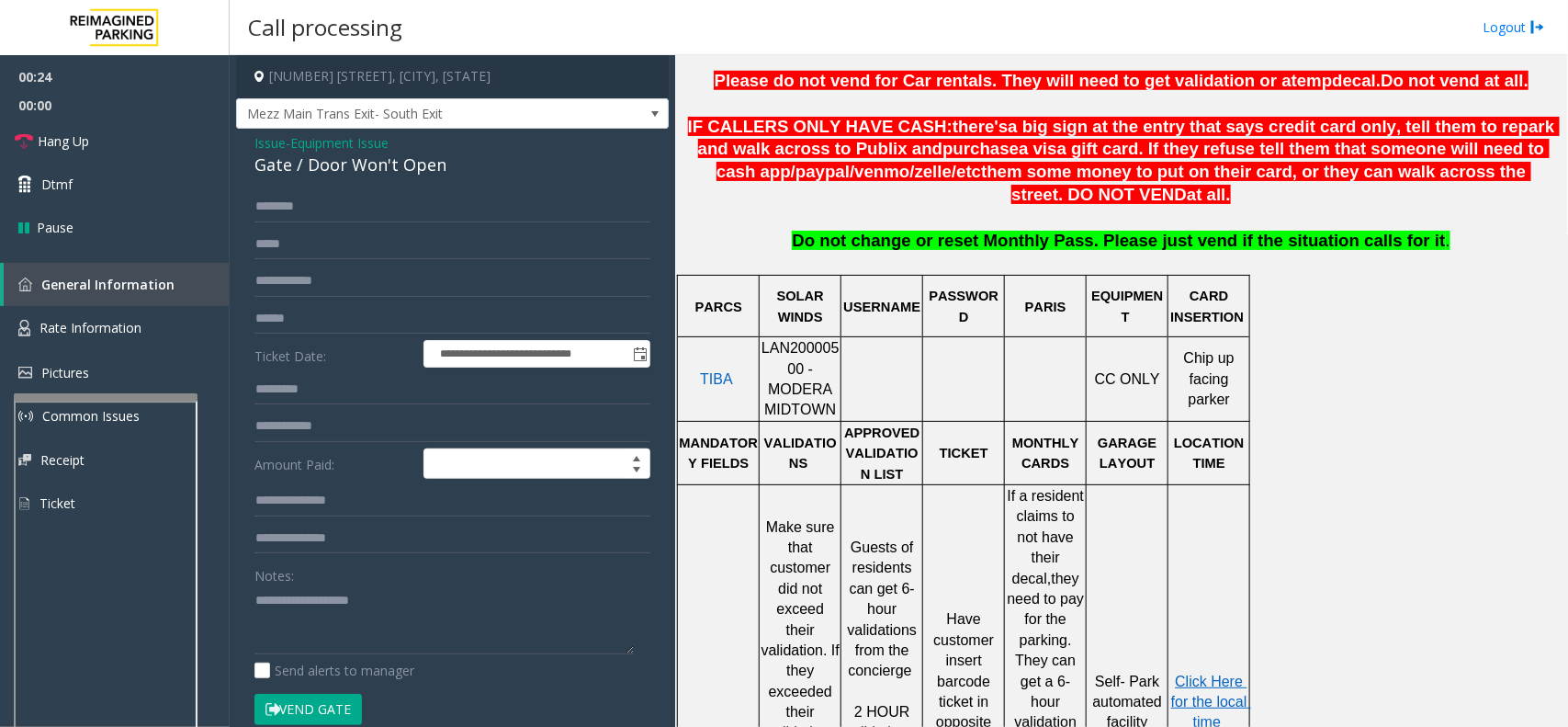 click on "Equipment Issue" 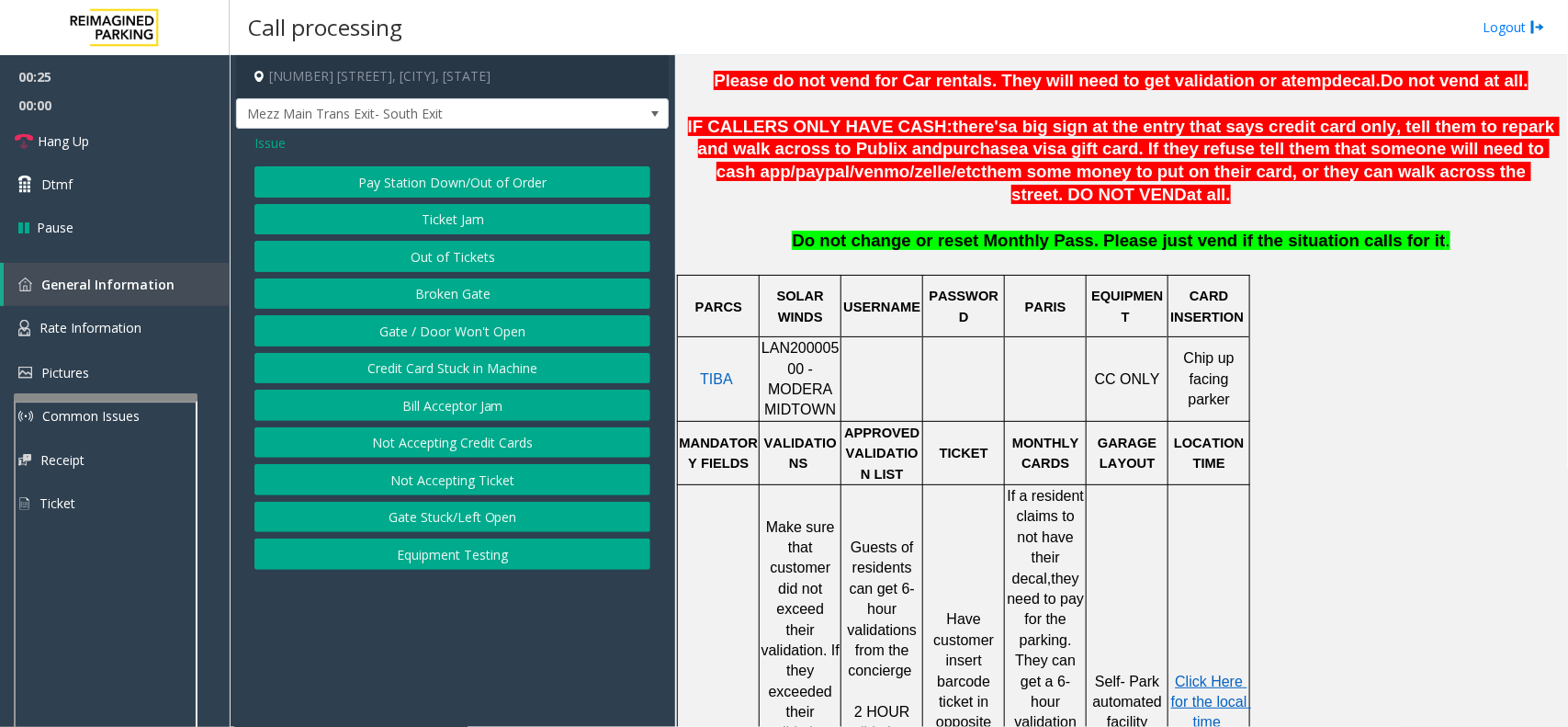 click on "Issue" 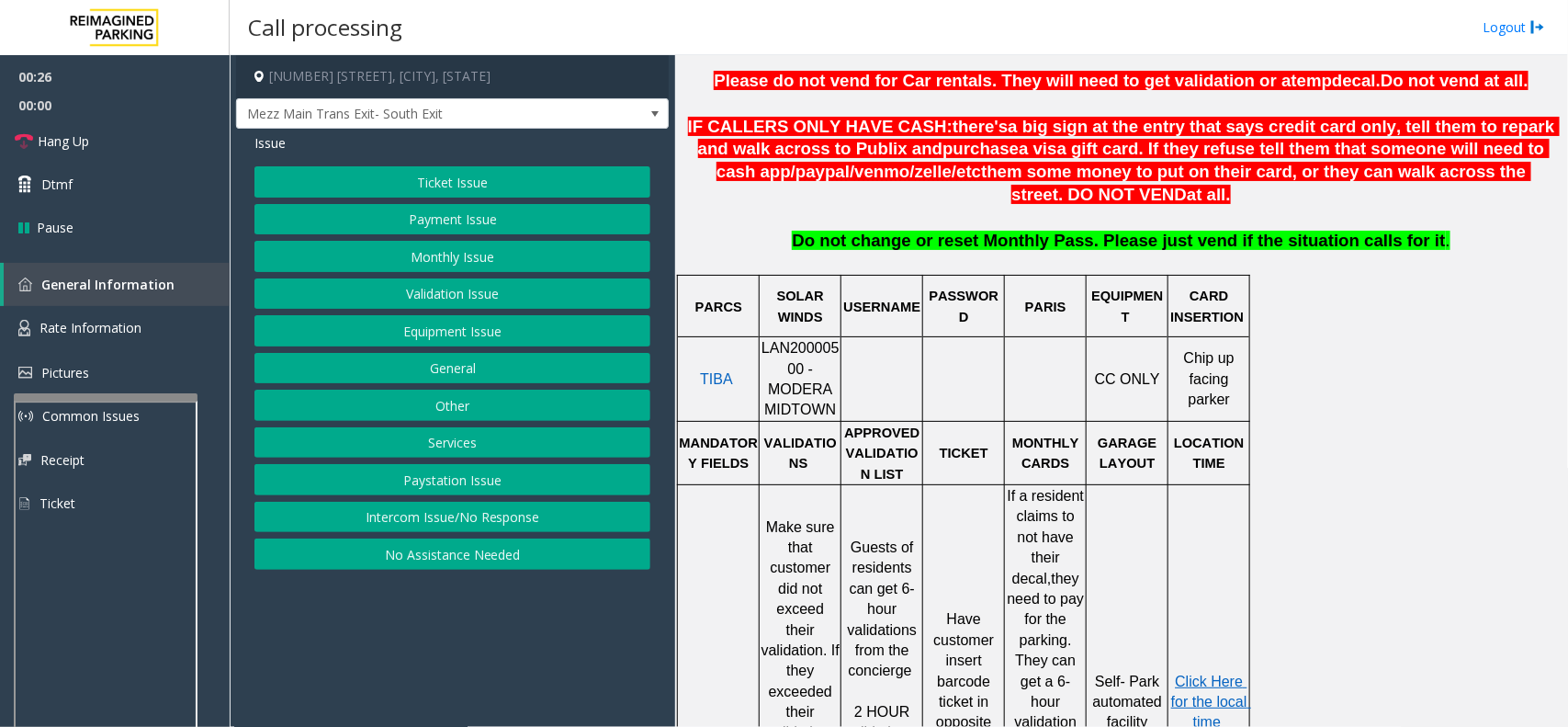 click on "Ticket Issue" 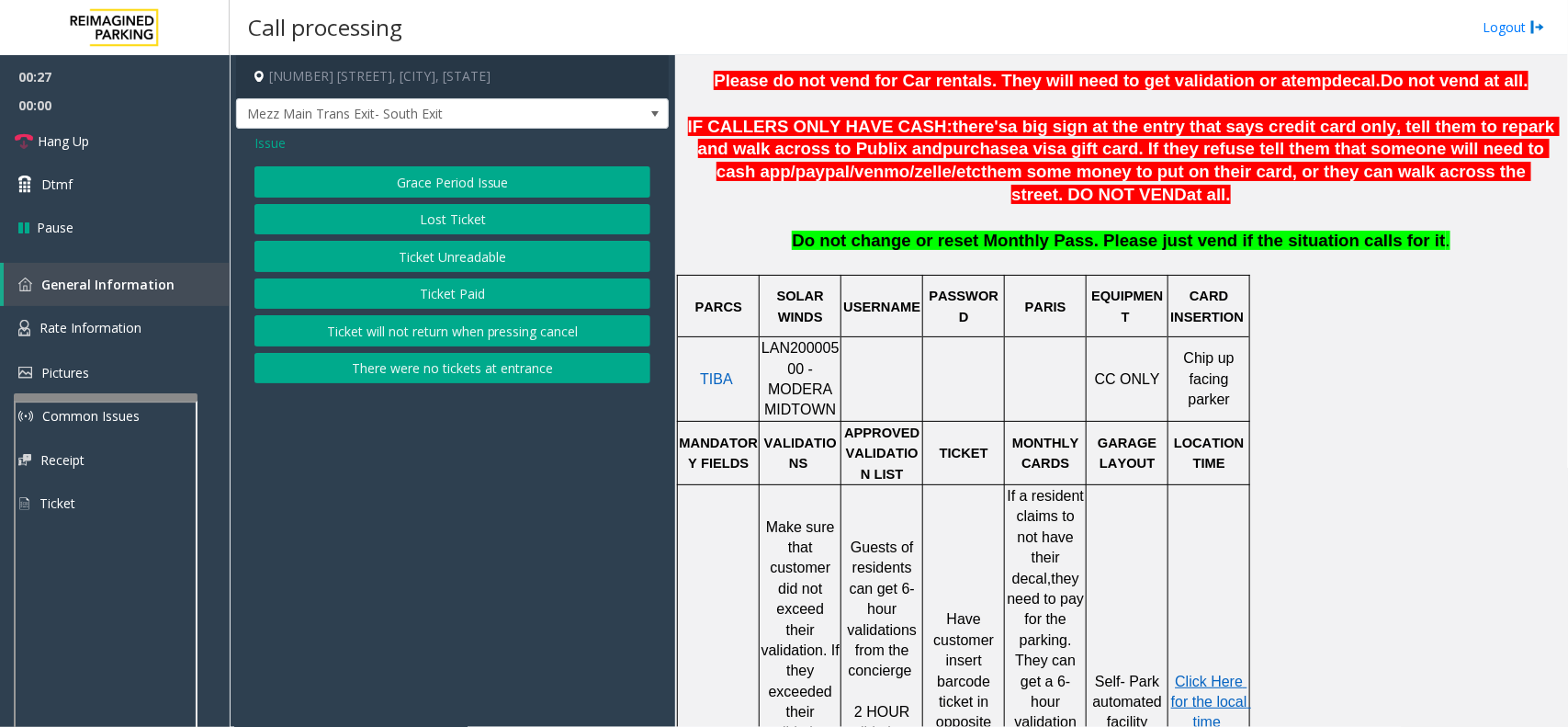 click on "Ticket Unreadable" 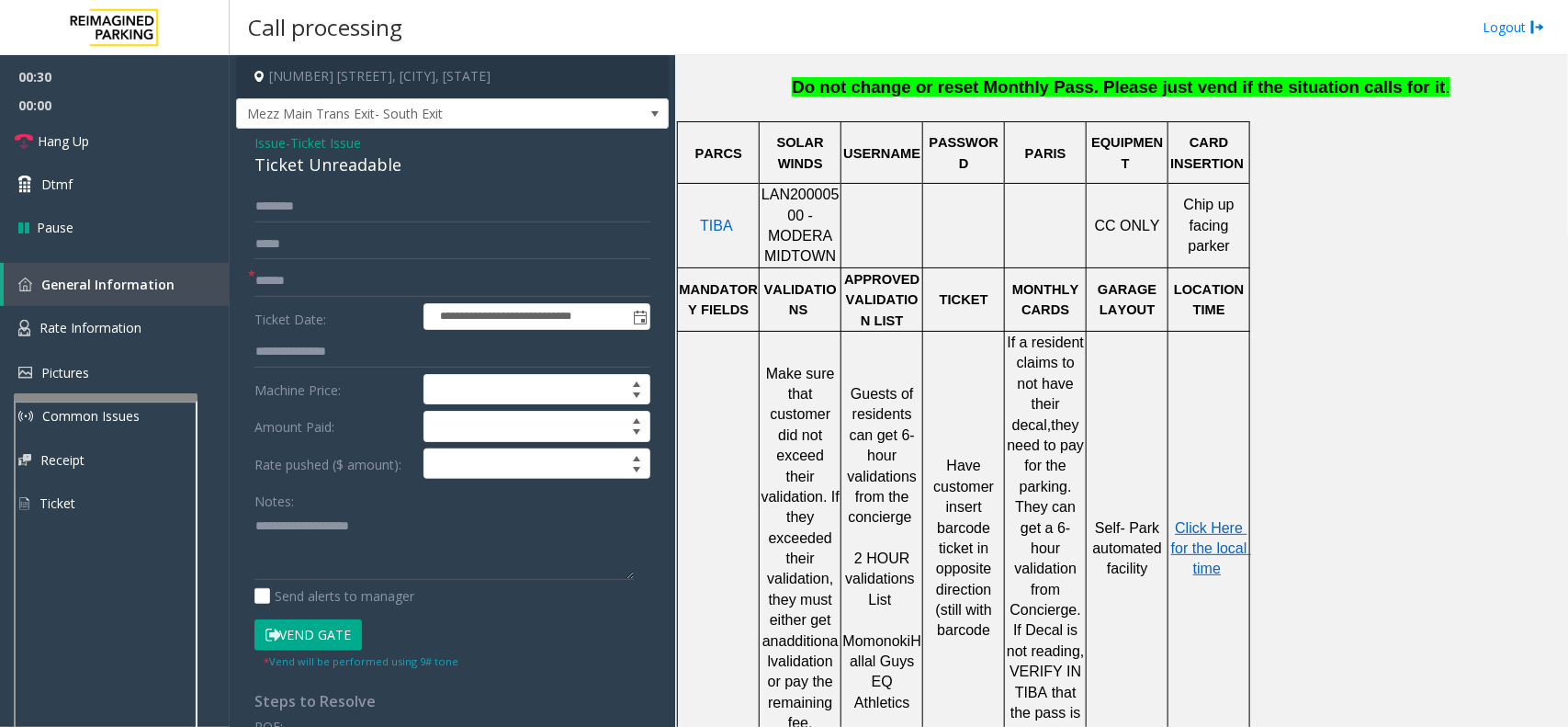 scroll, scrollTop: 1034, scrollLeft: 0, axis: vertical 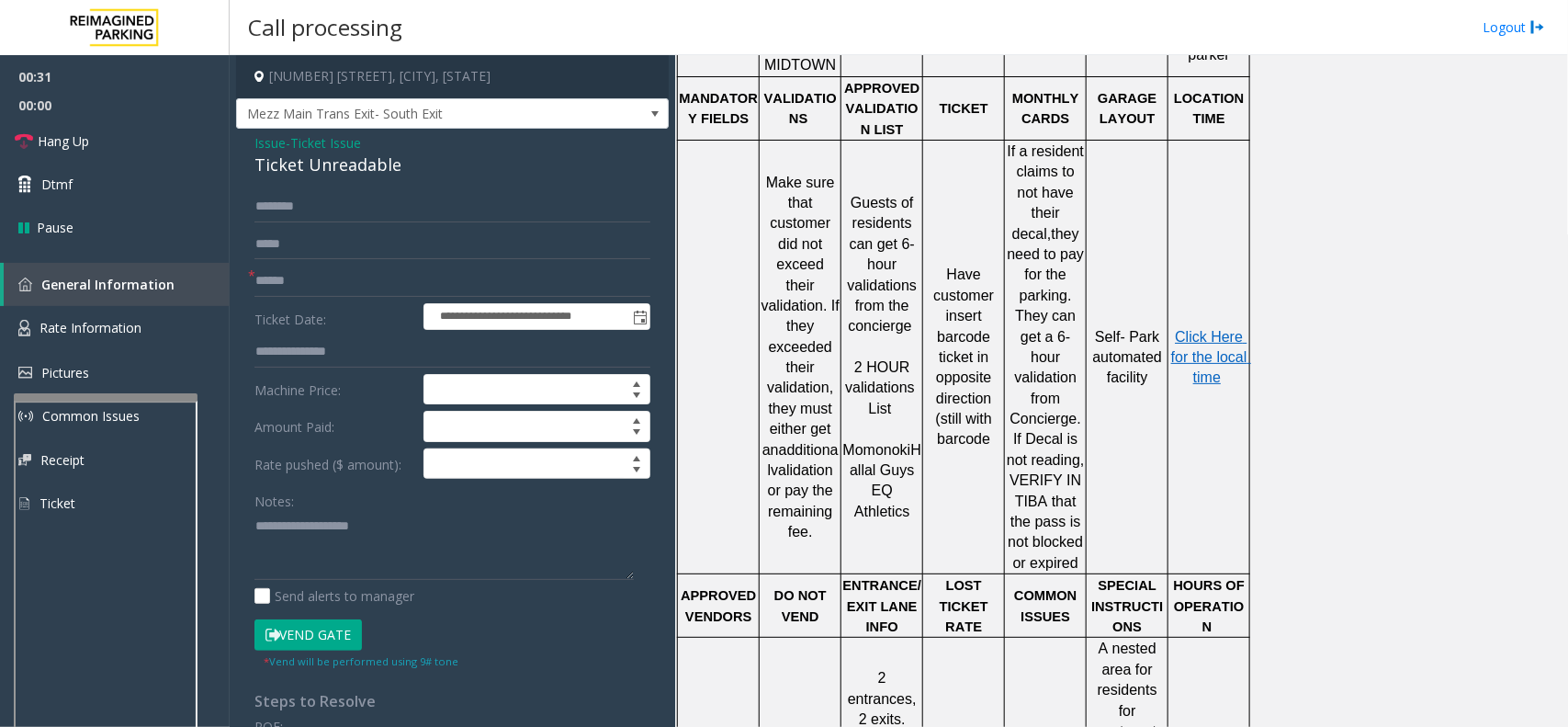 click on "**********" 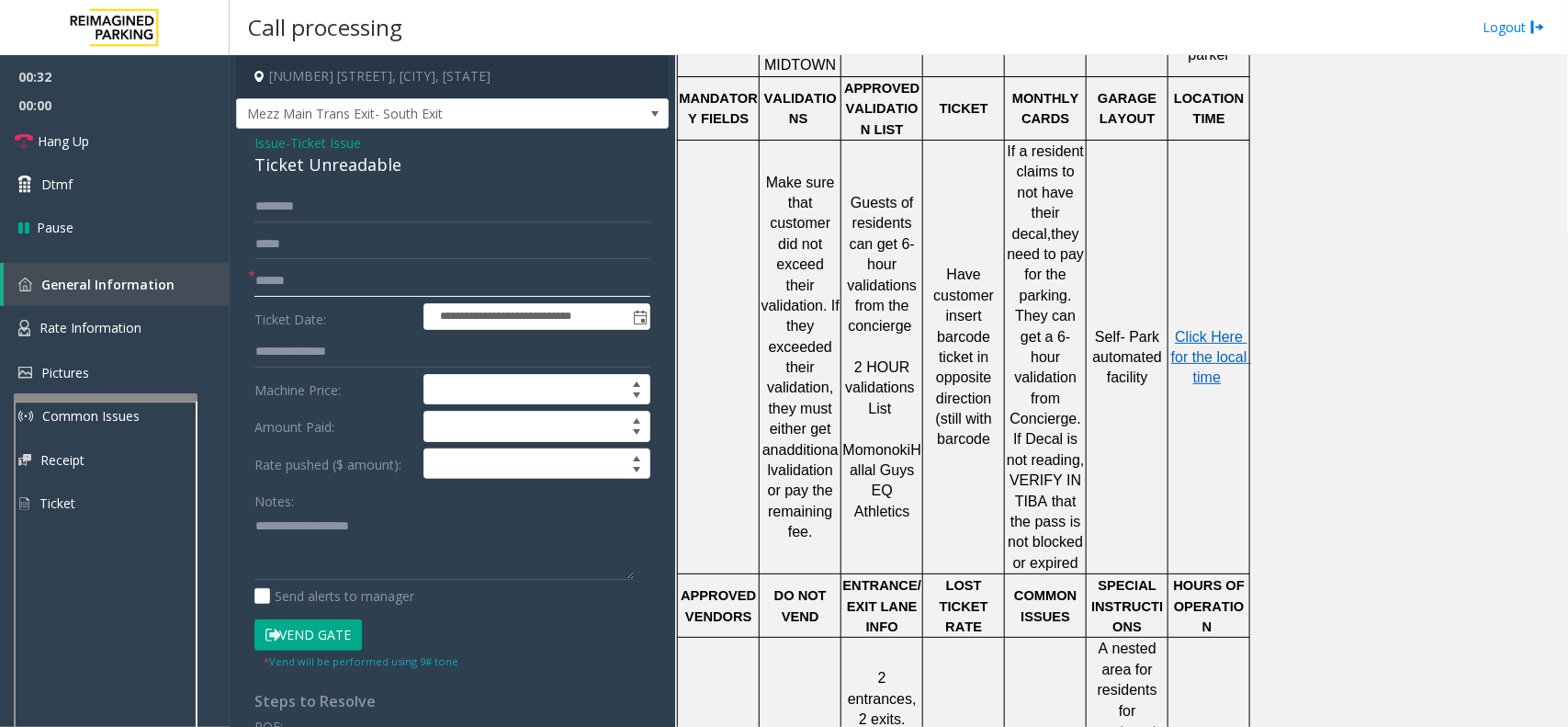 click 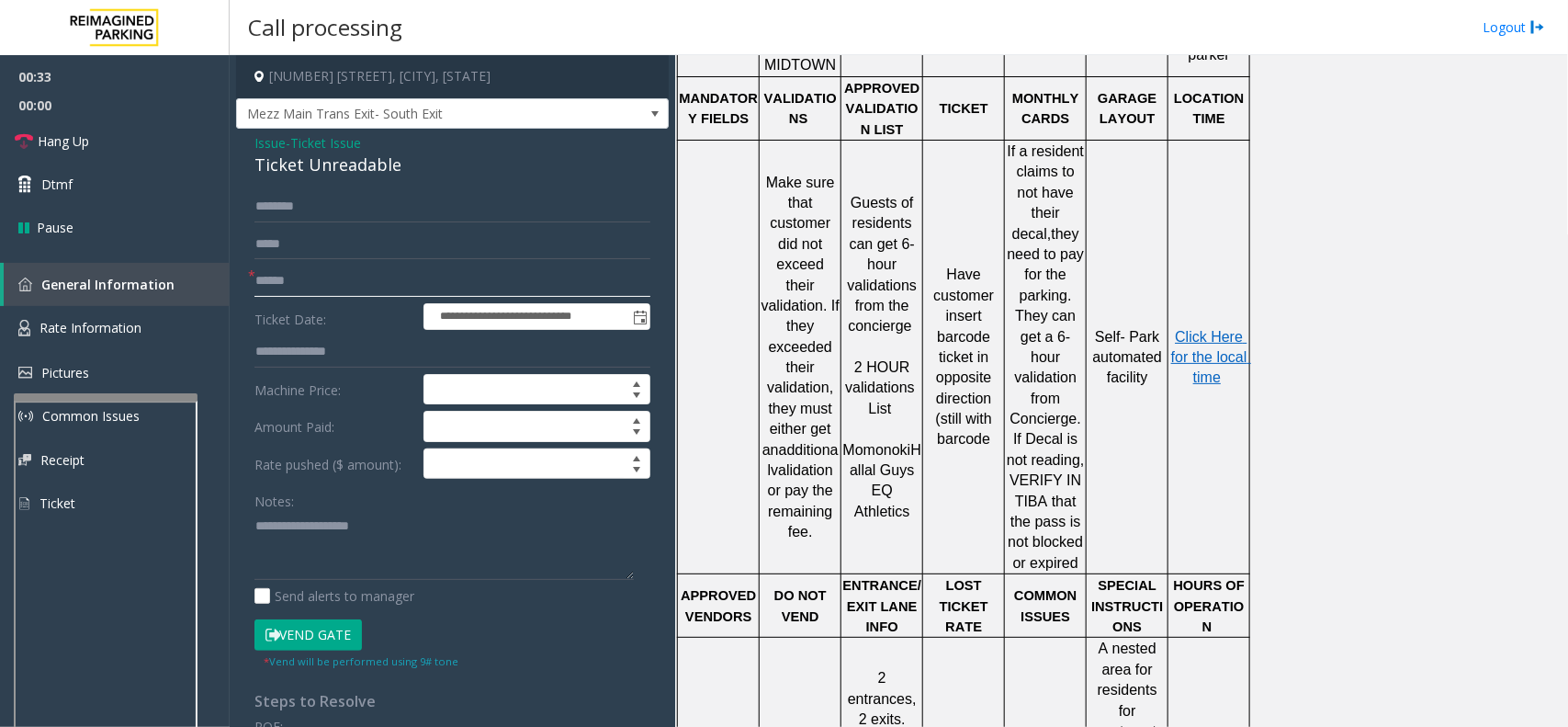 click 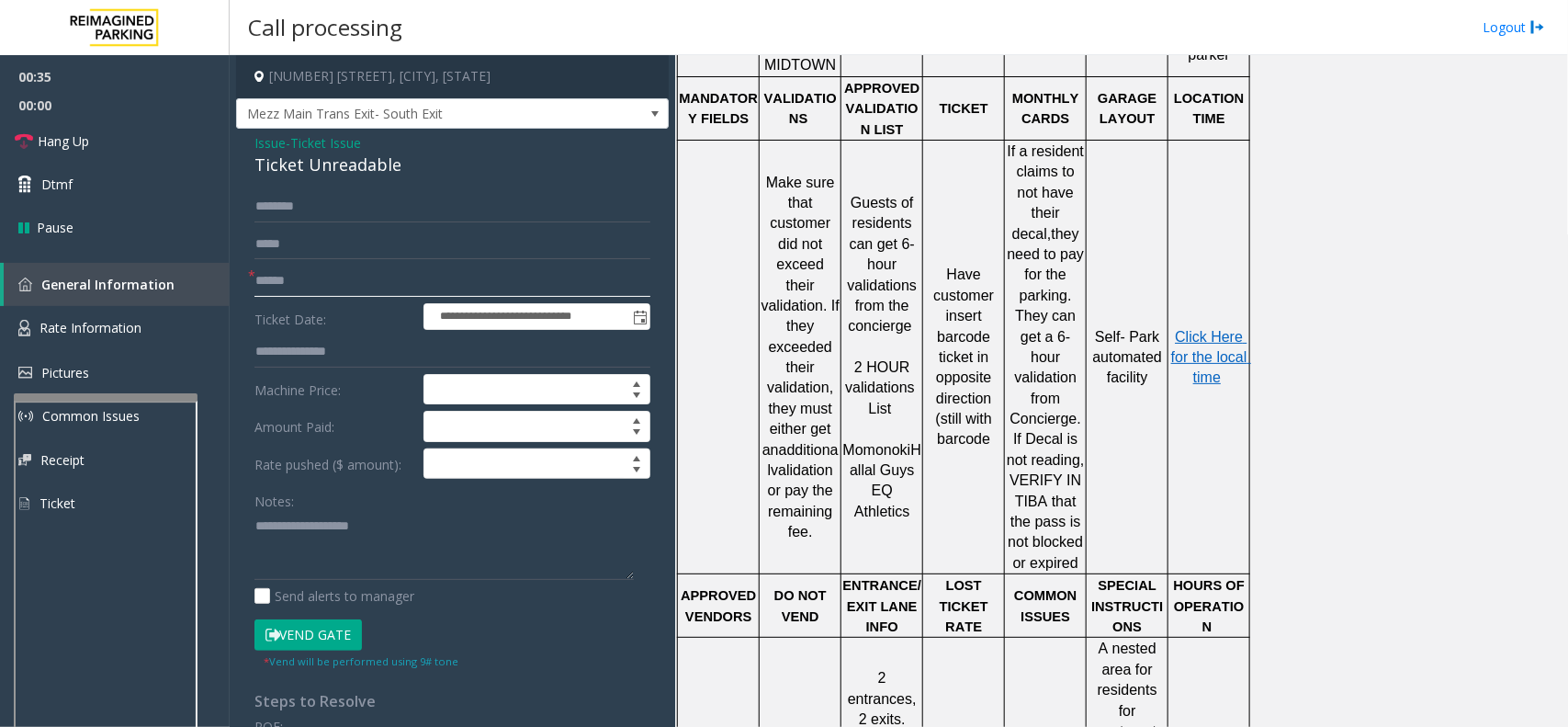 click 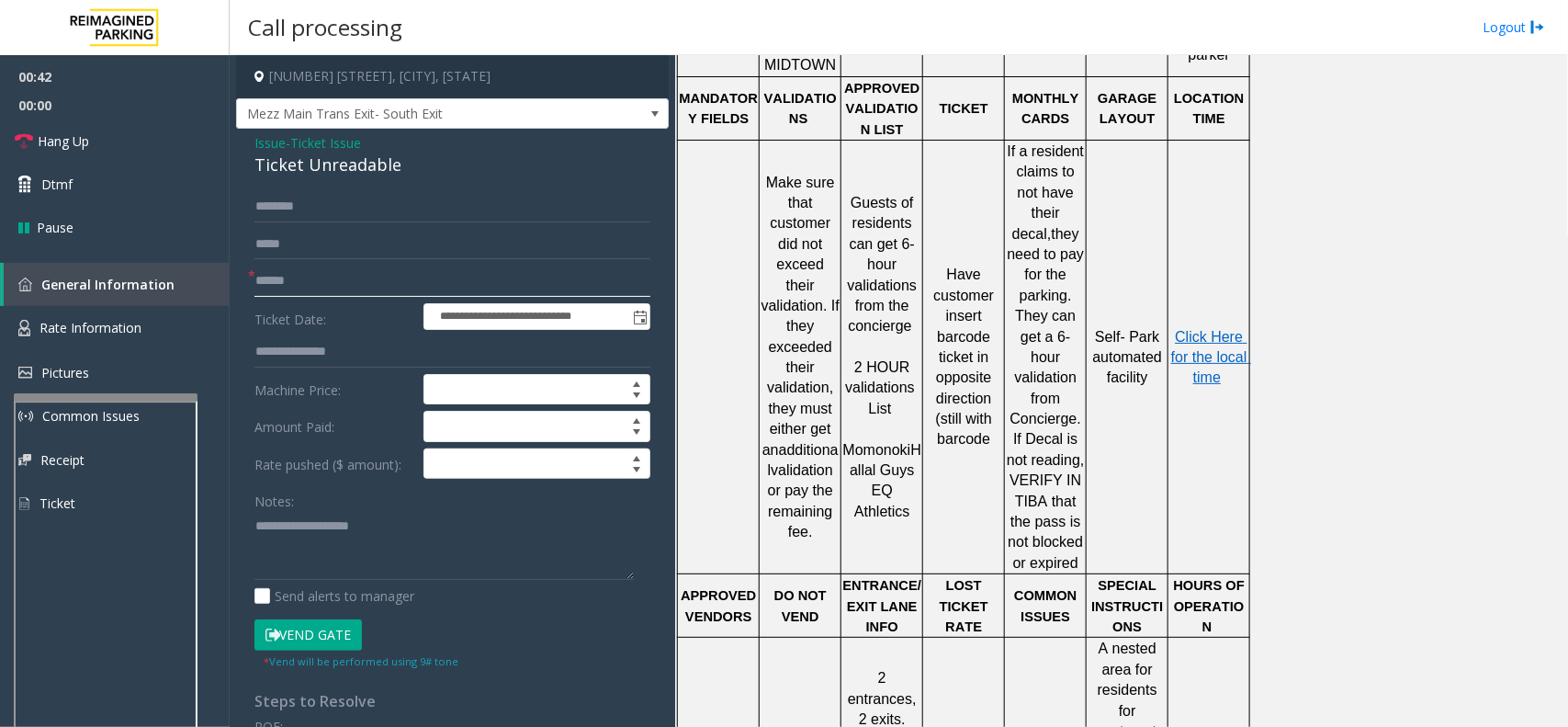 click 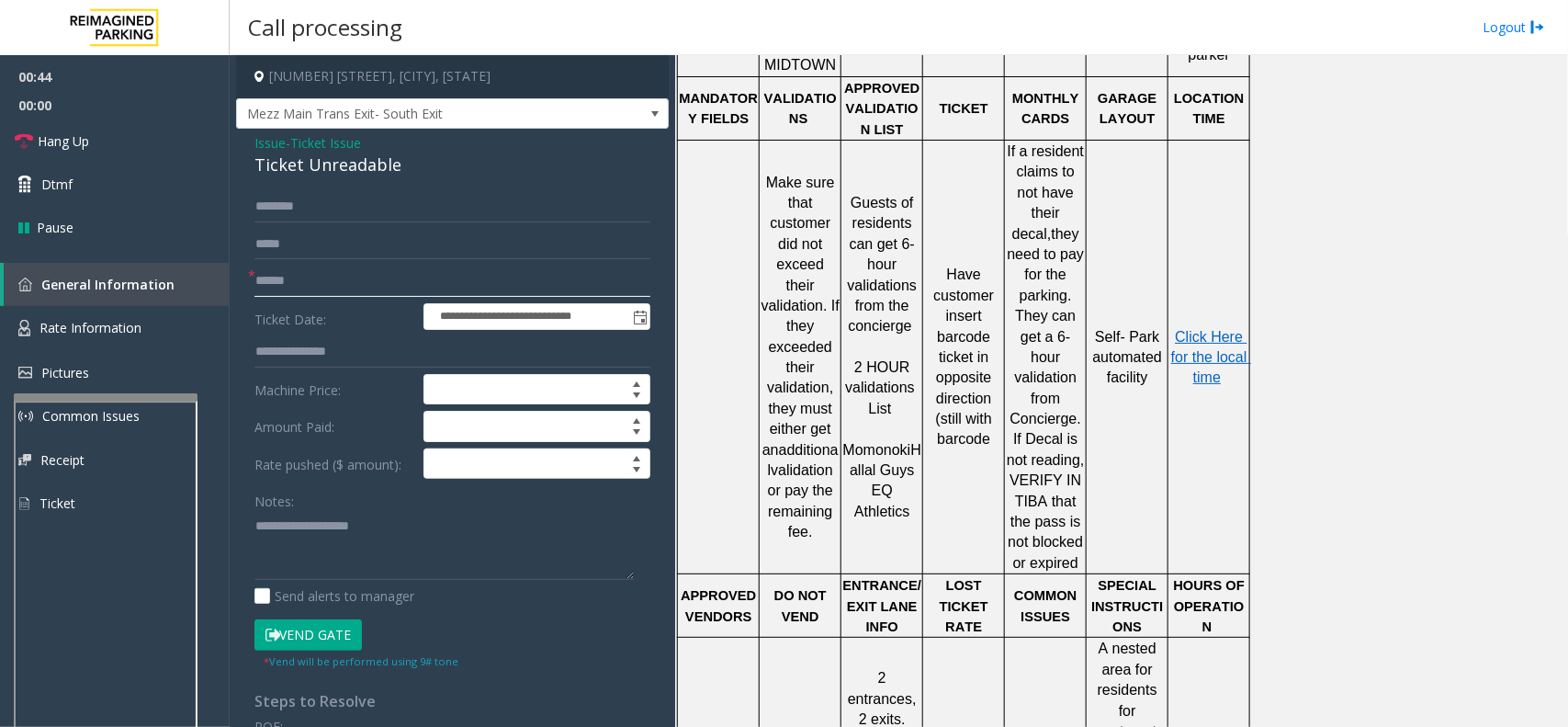 click 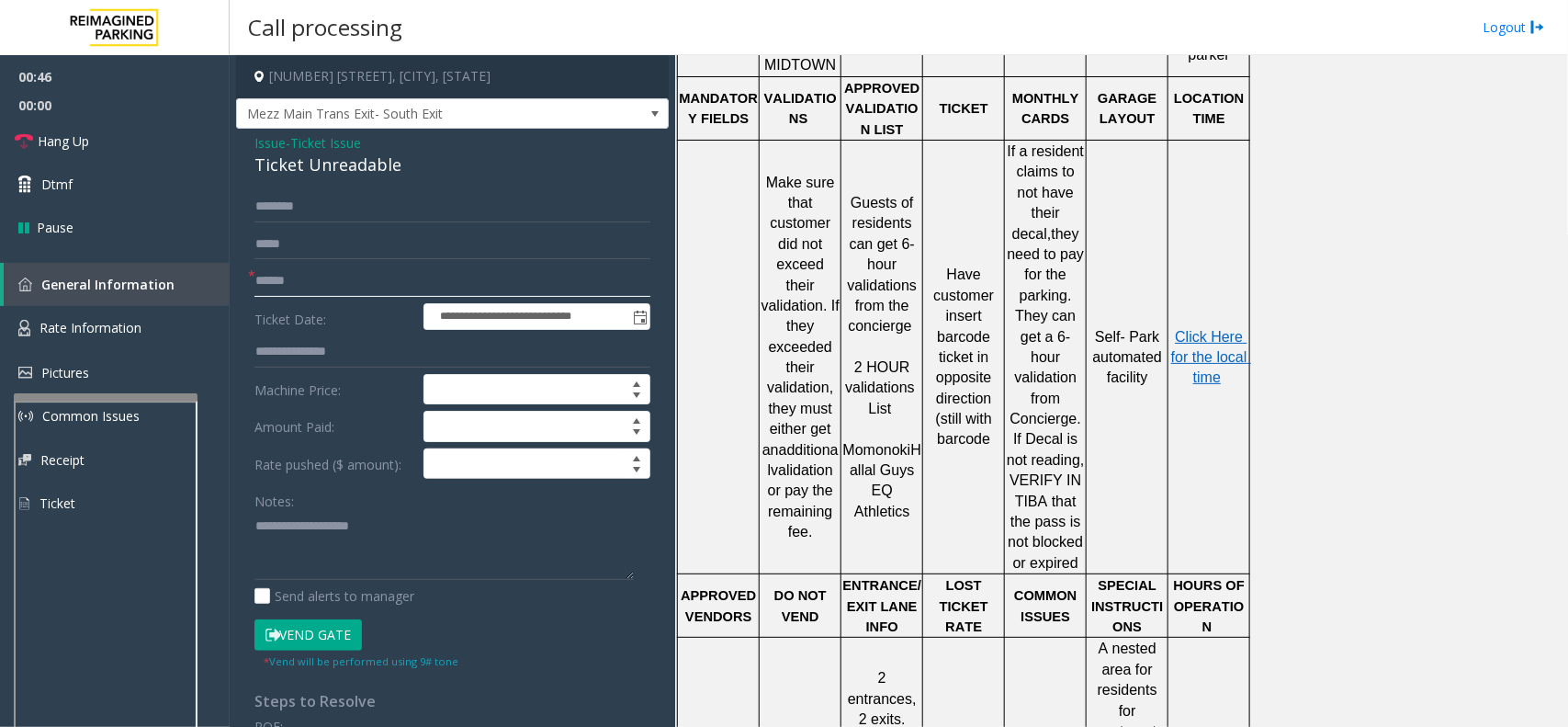 click 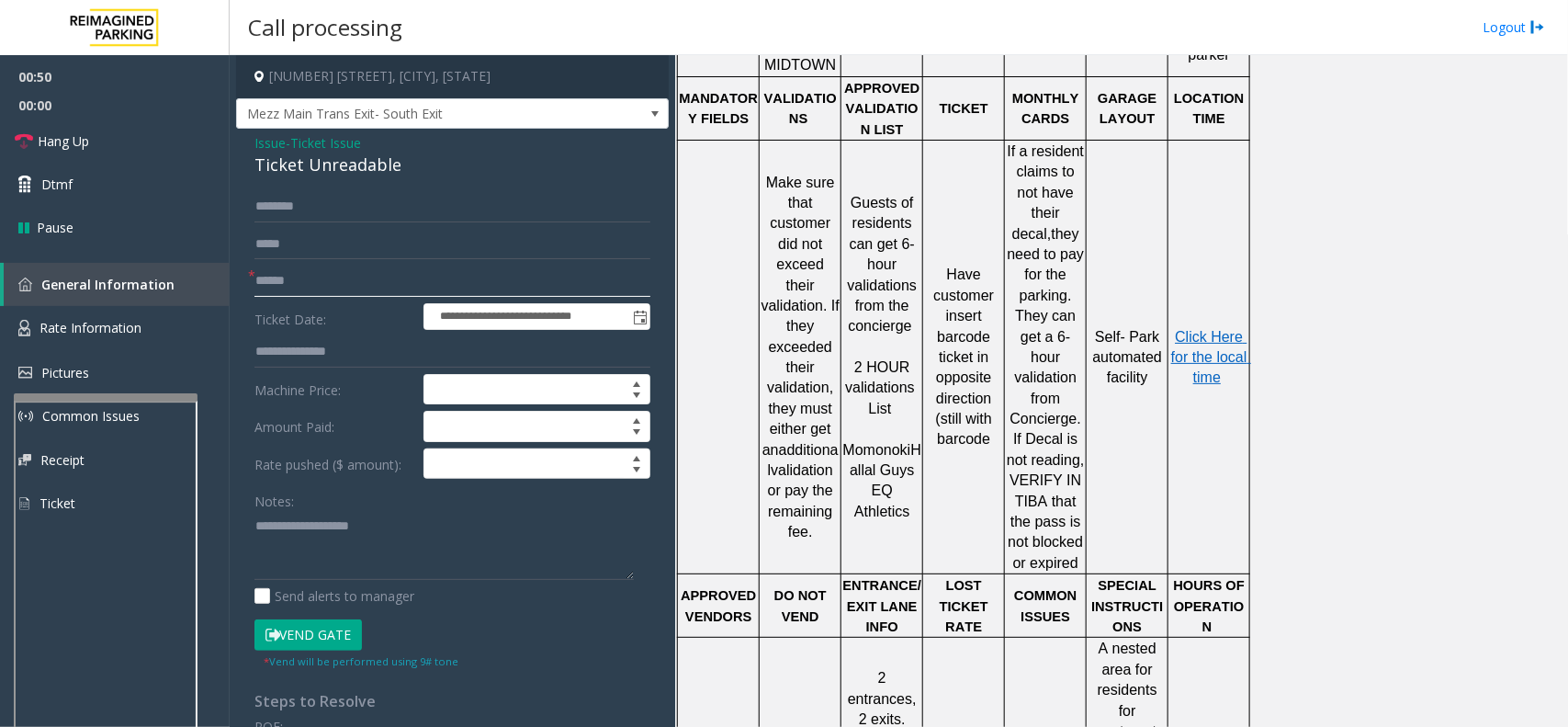 click 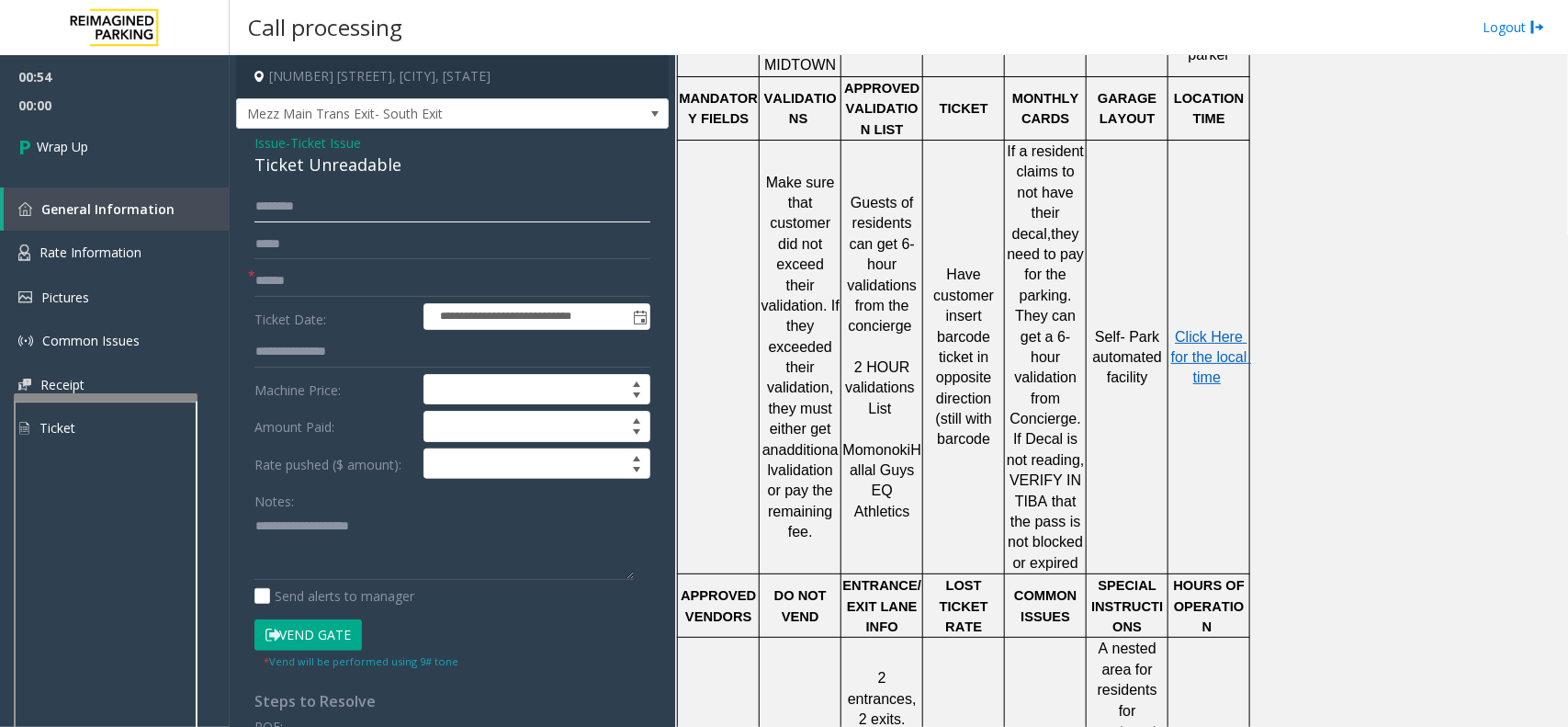 click 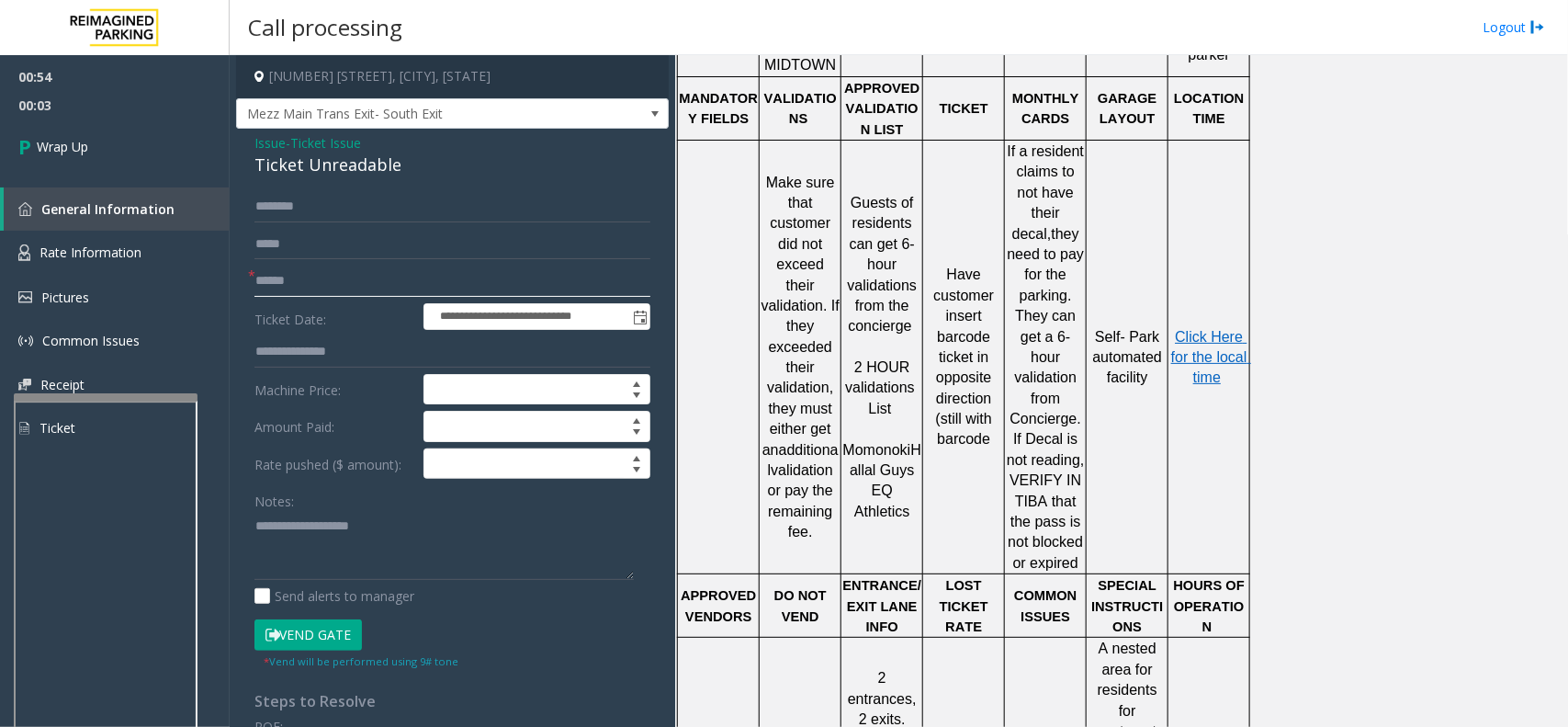 click 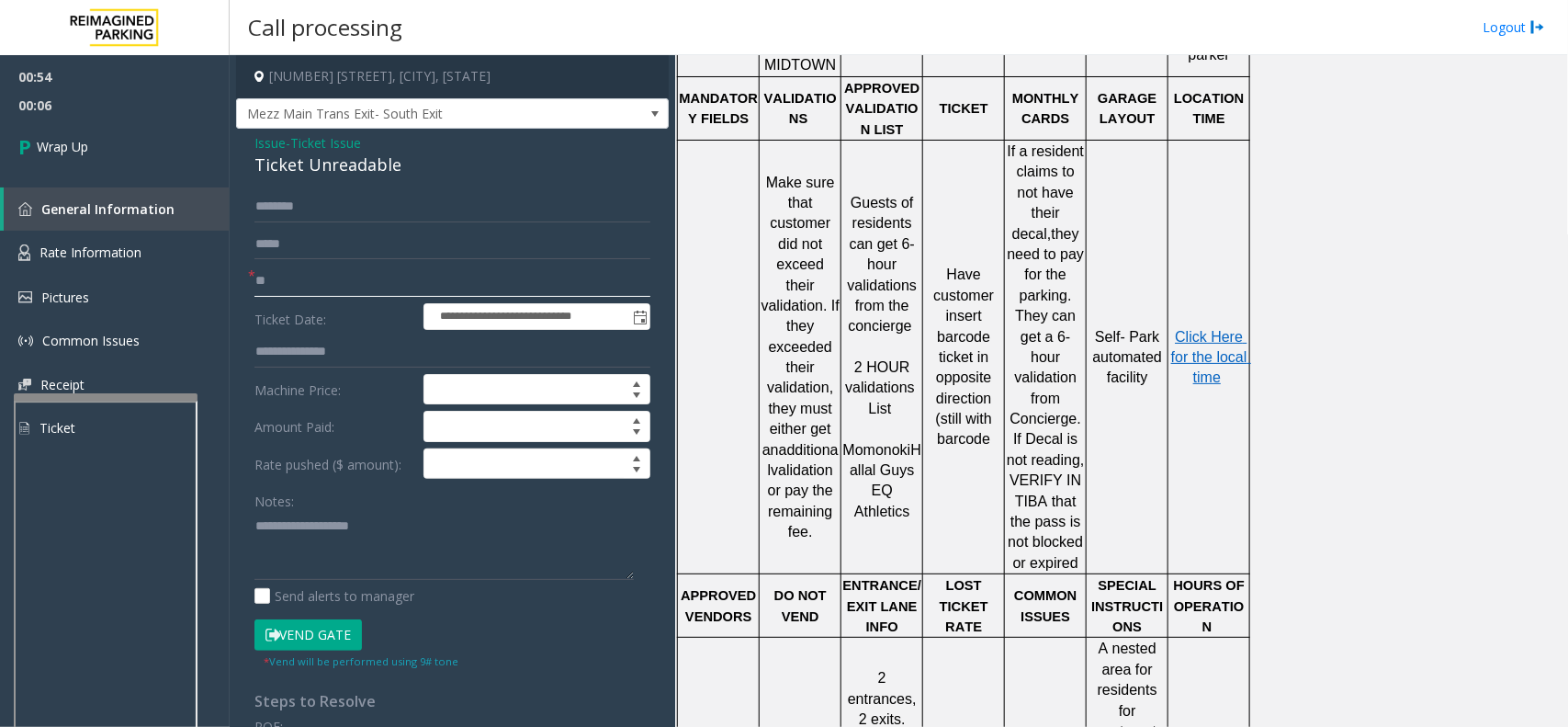 type on "**" 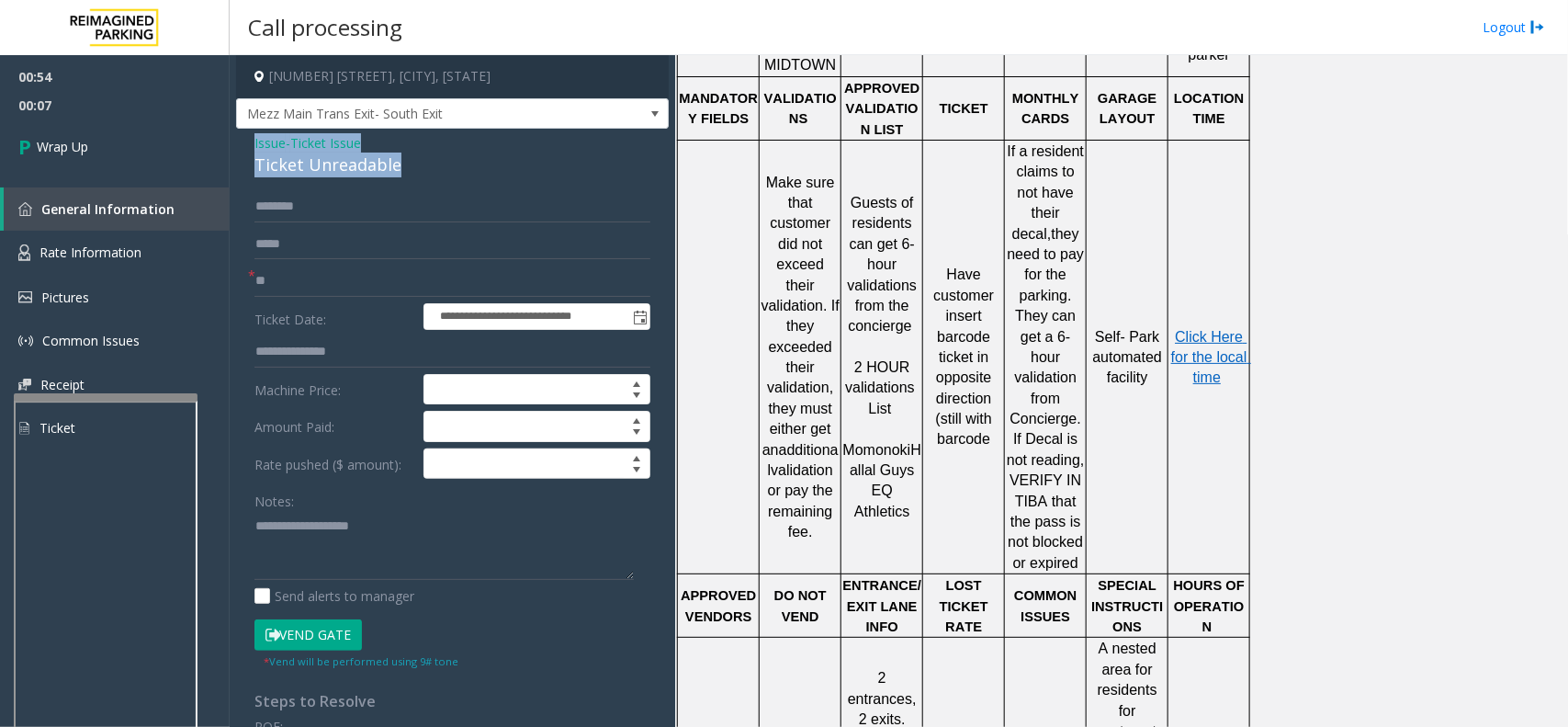 drag, startPoint x: 412, startPoint y: 158, endPoint x: 245, endPoint y: 139, distance: 168.07736 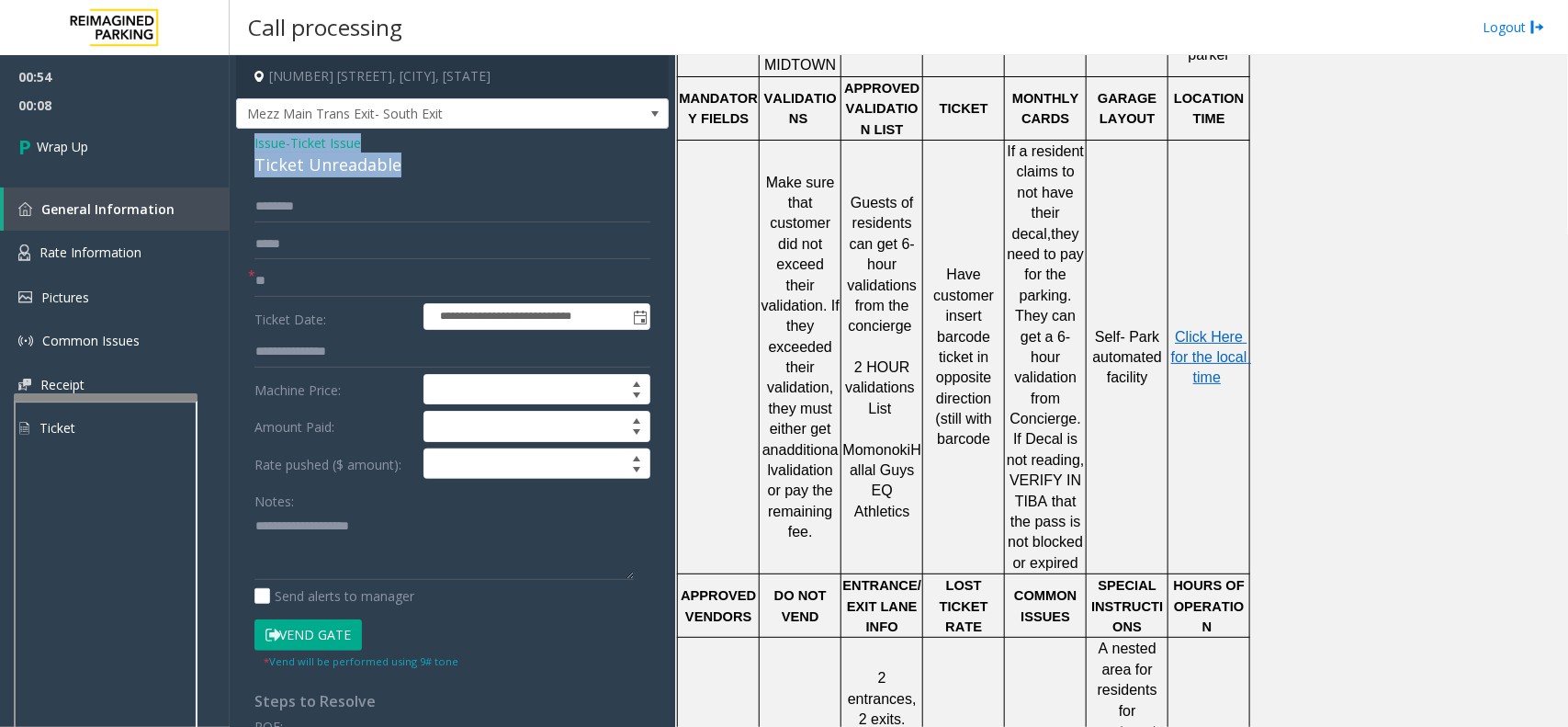 copy on "Issue  -  Ticket Issue Ticket Unreadable" 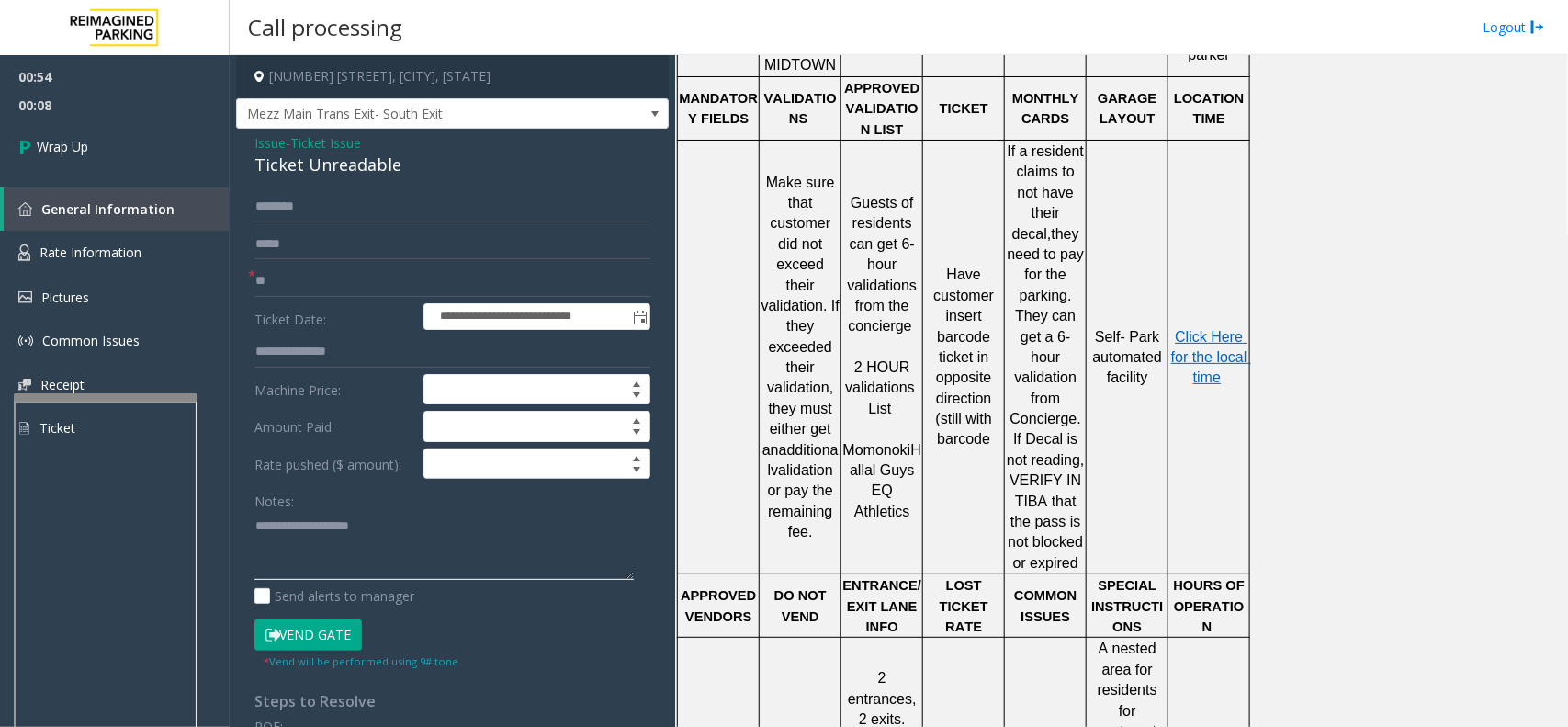 paste on "**********" 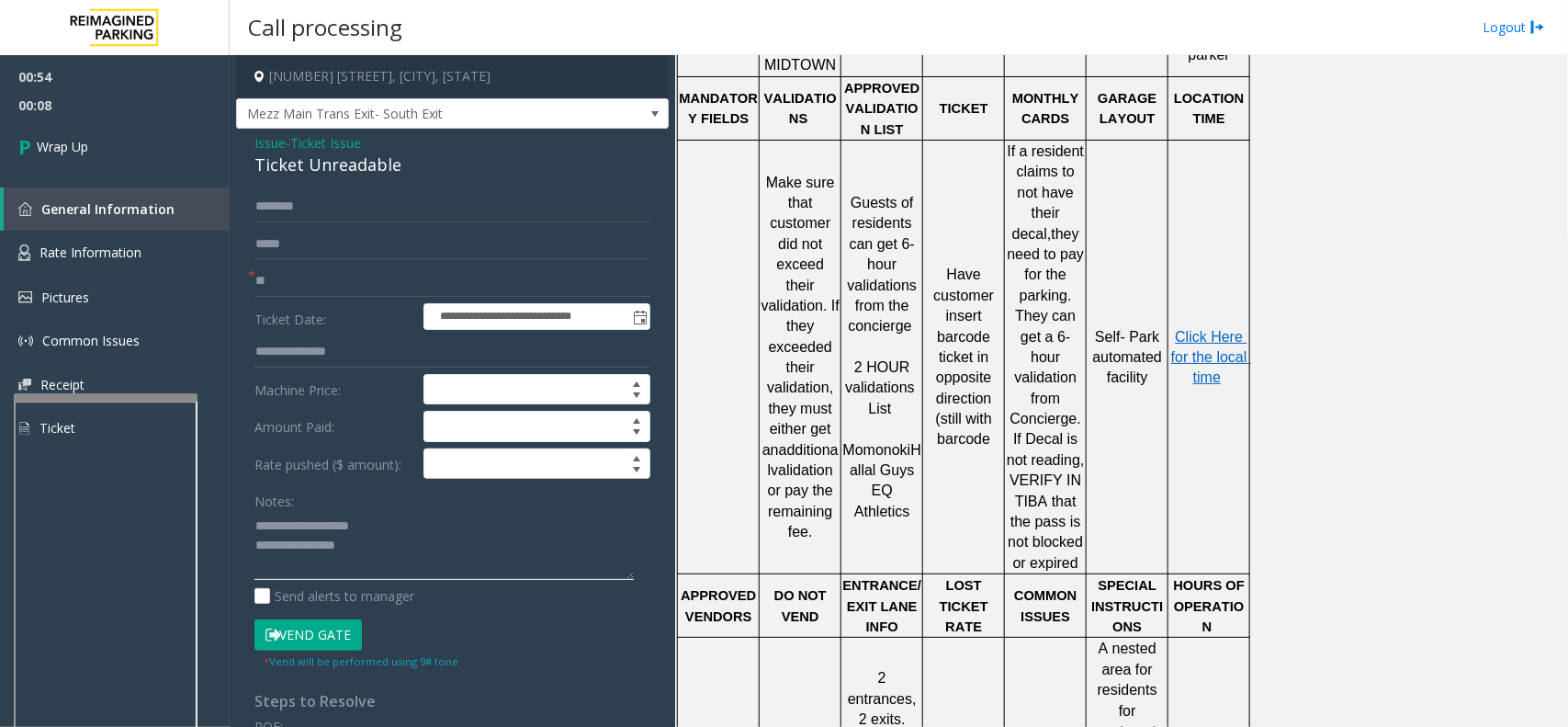 click 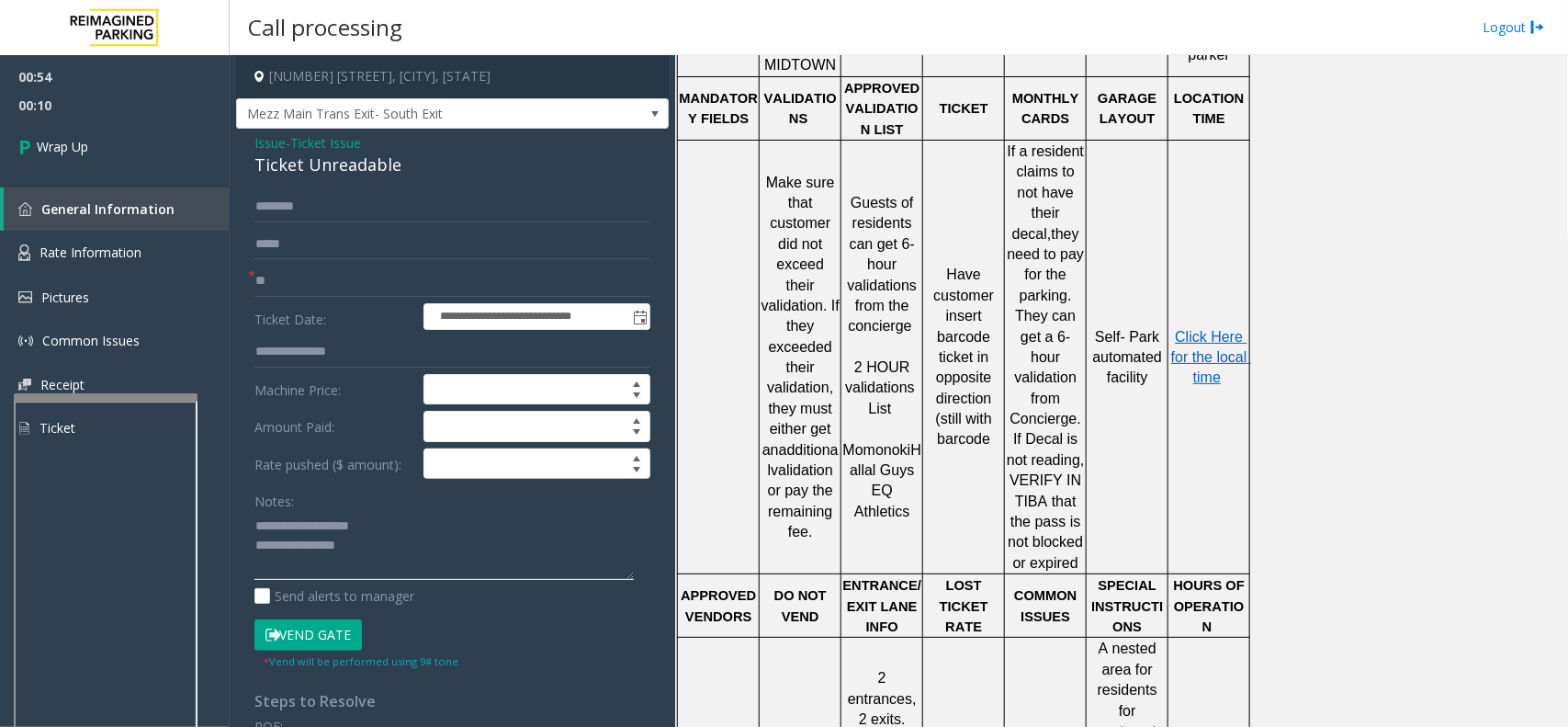drag, startPoint x: 391, startPoint y: 519, endPoint x: 297, endPoint y: 529, distance: 94.53042 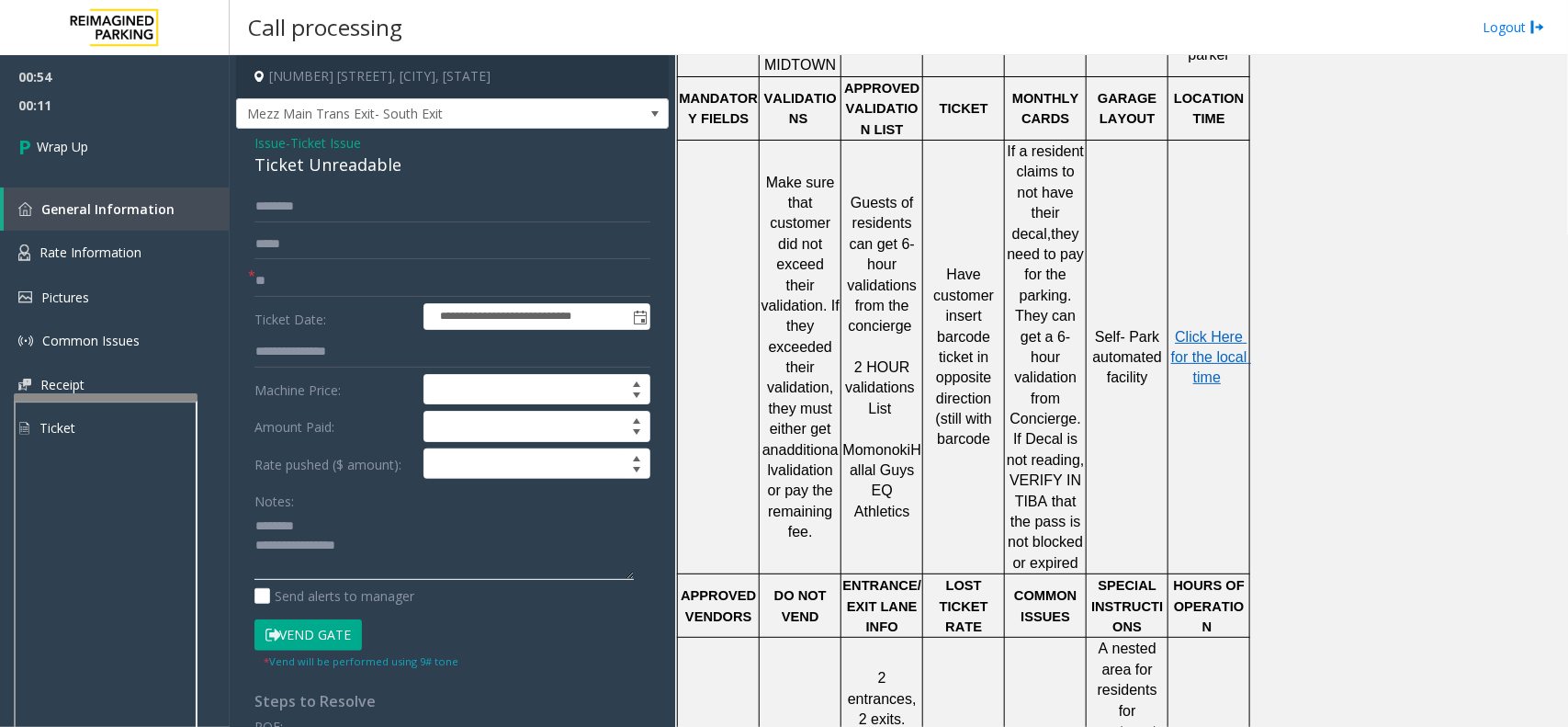 click 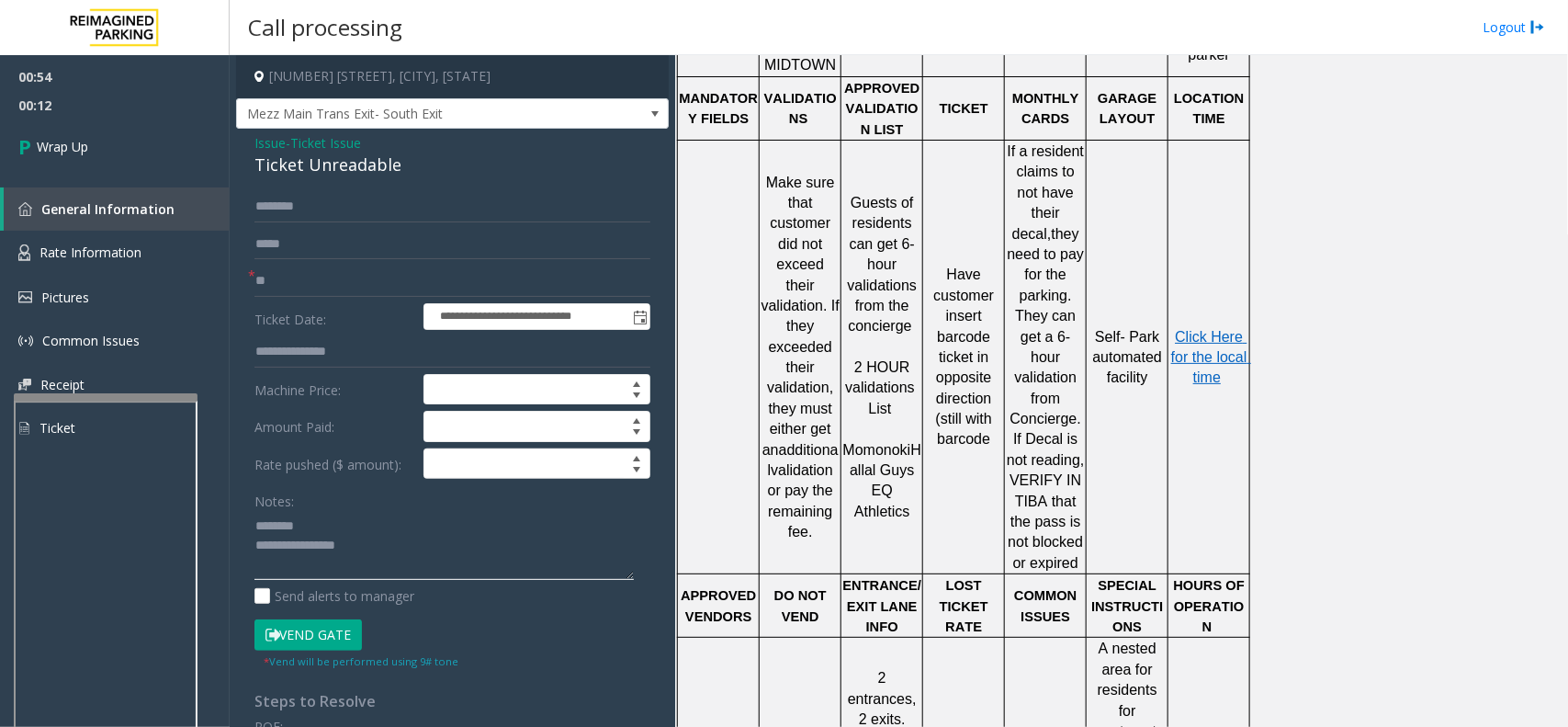 click 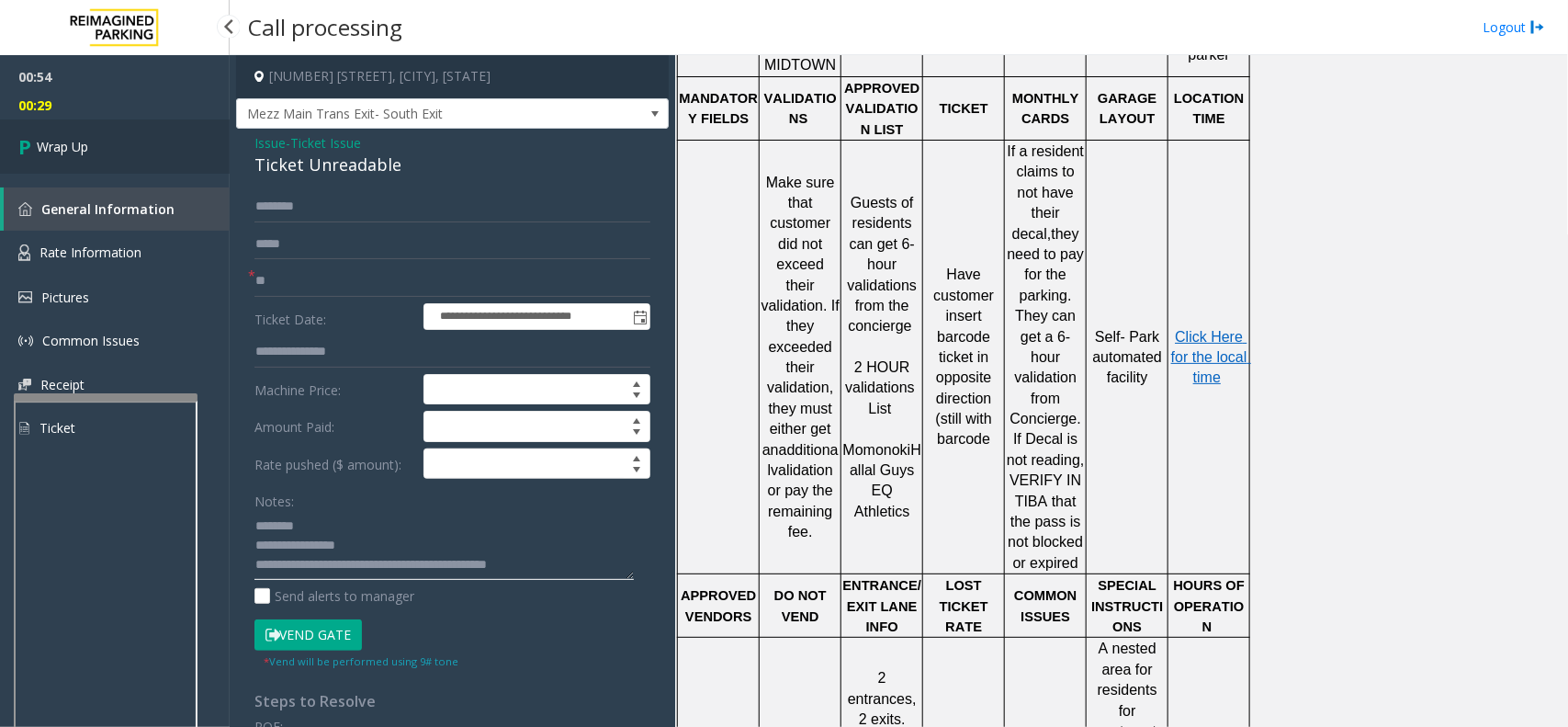 type on "**********" 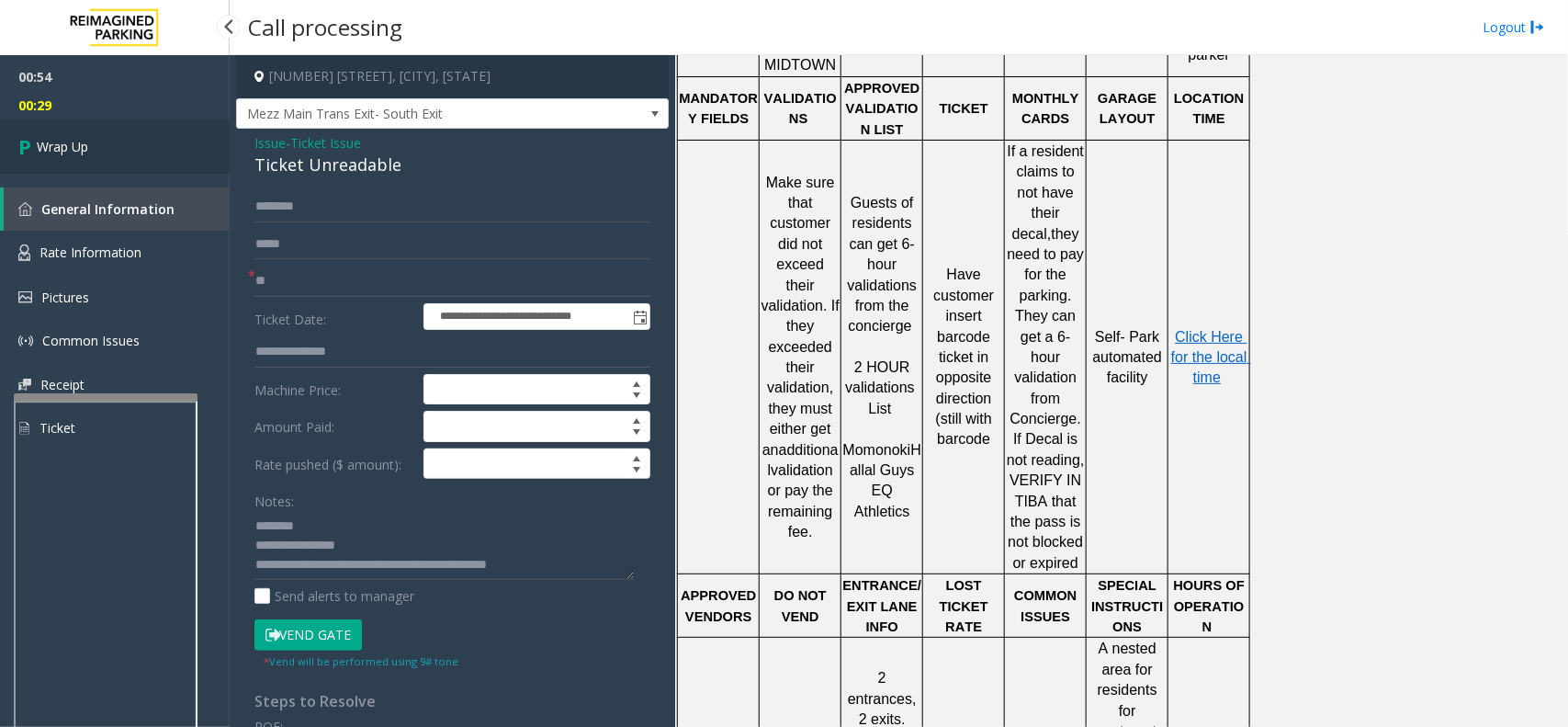 click on "Wrap Up" at bounding box center (115, 146) 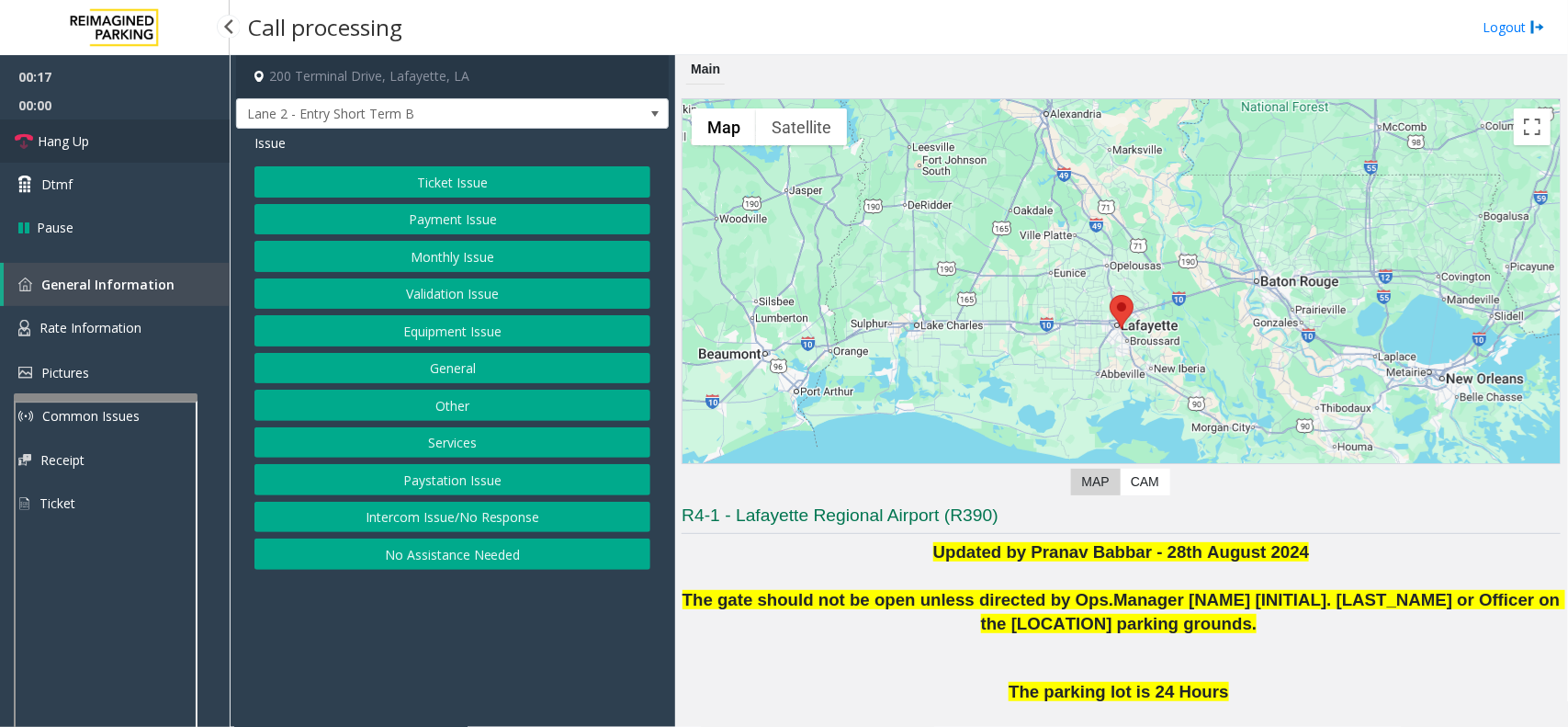 click on "Hang Up" at bounding box center (115, 141) 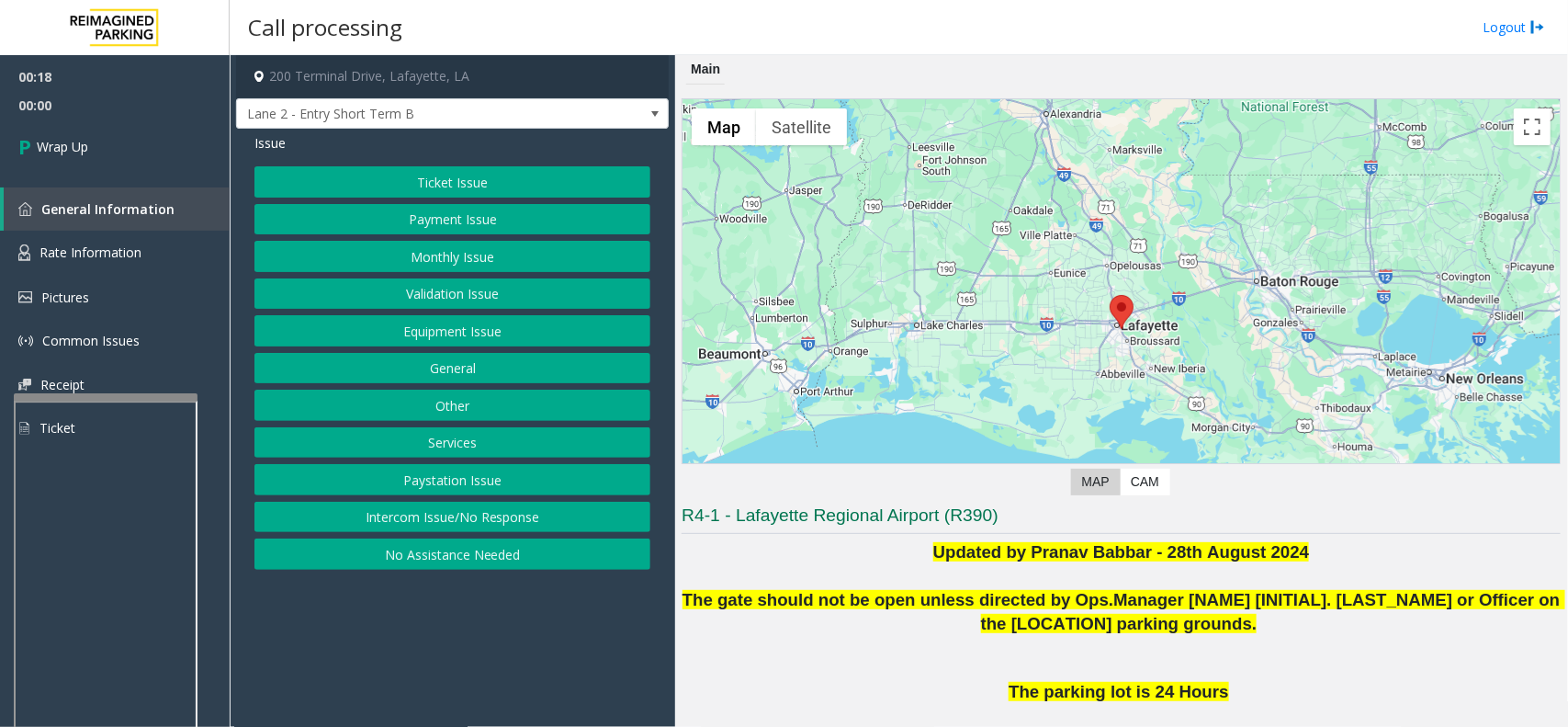click on "Intercom Issue/No Response" 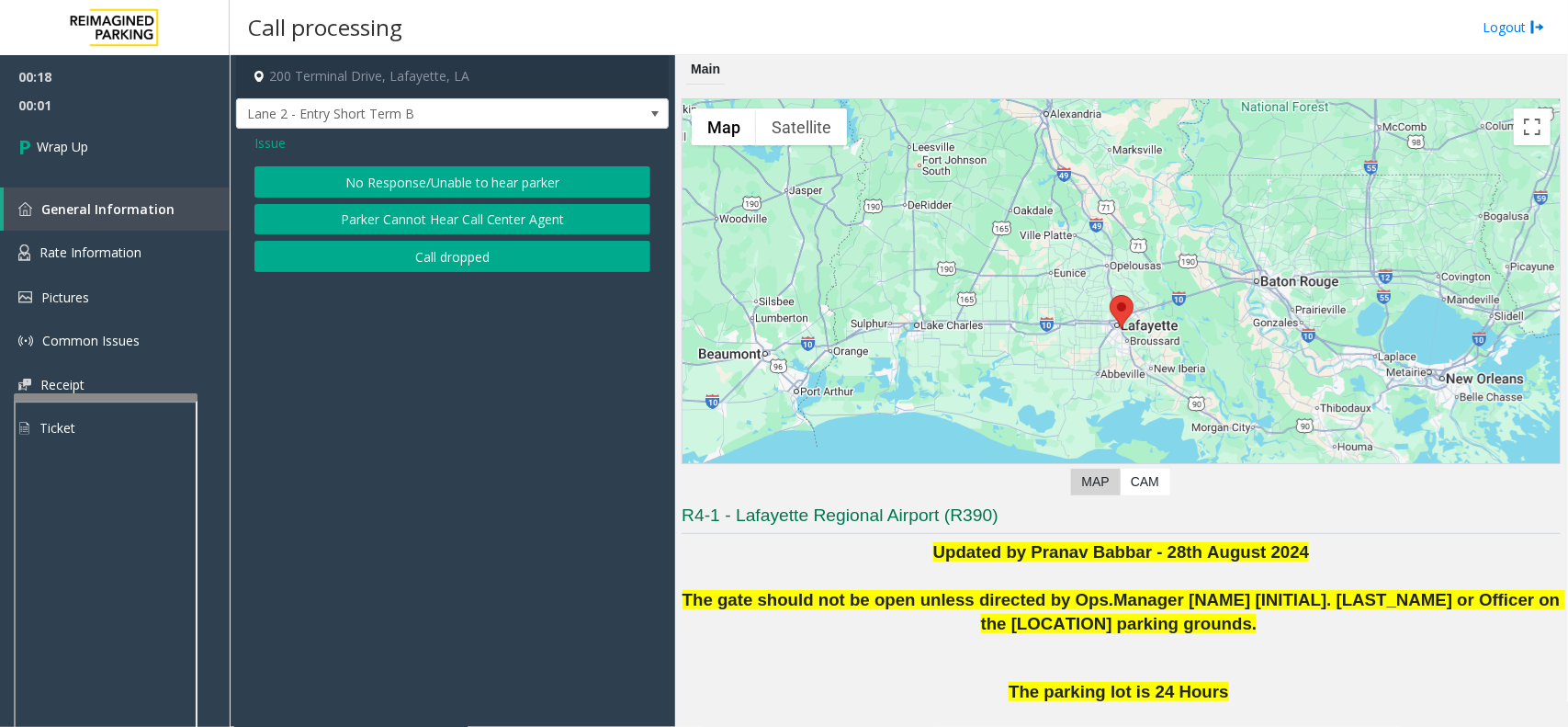 click on "No Response/Unable to hear parker" 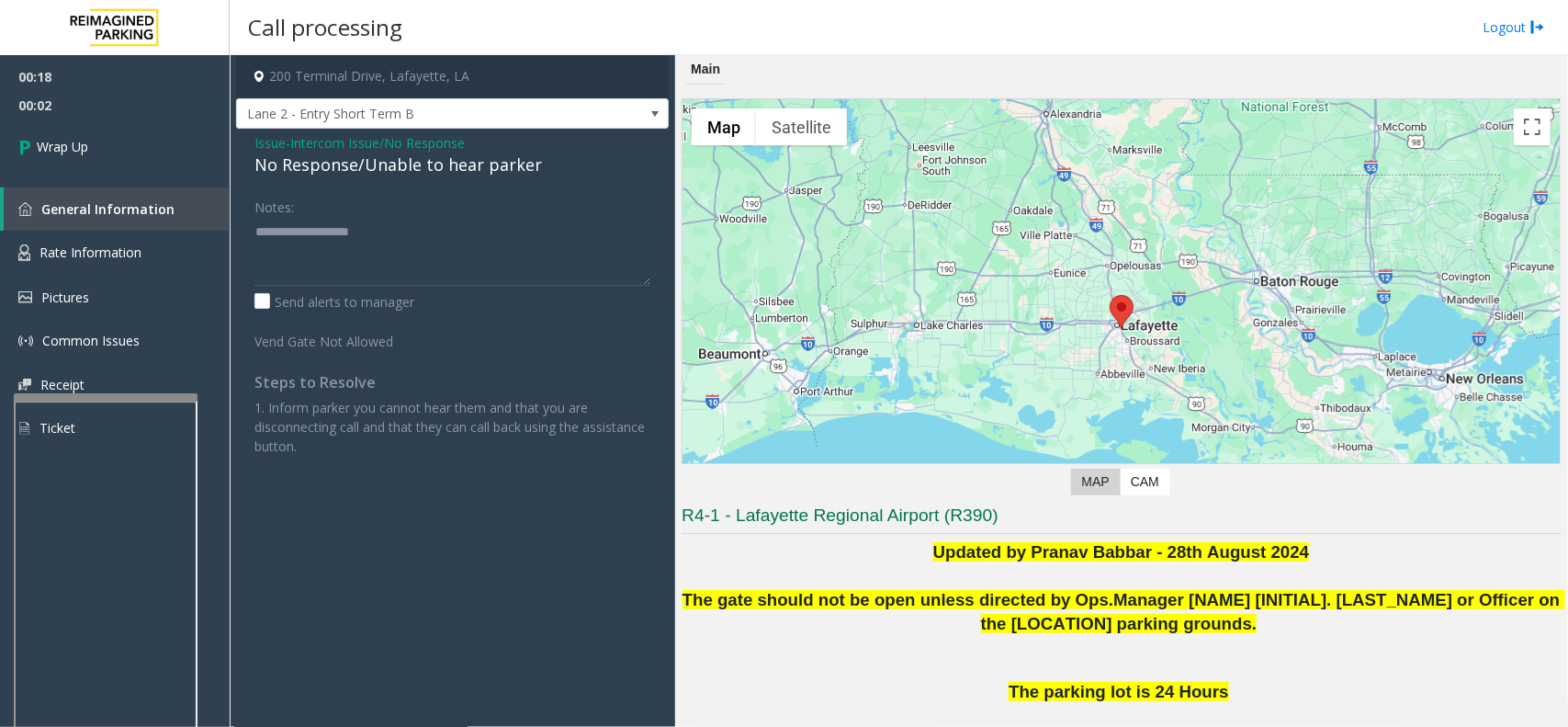 click on "No Response/Unable to hear parker" 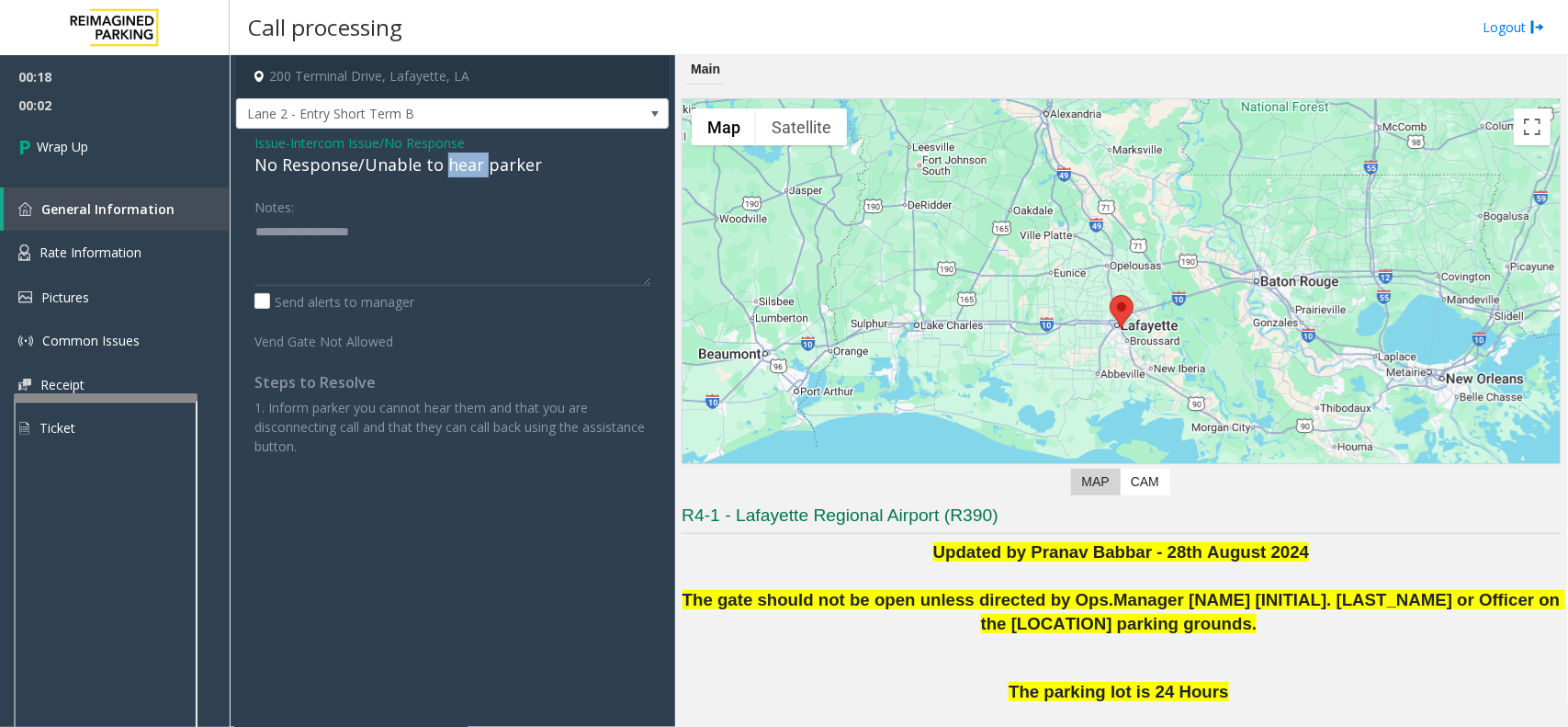 click on "No Response/Unable to hear parker" 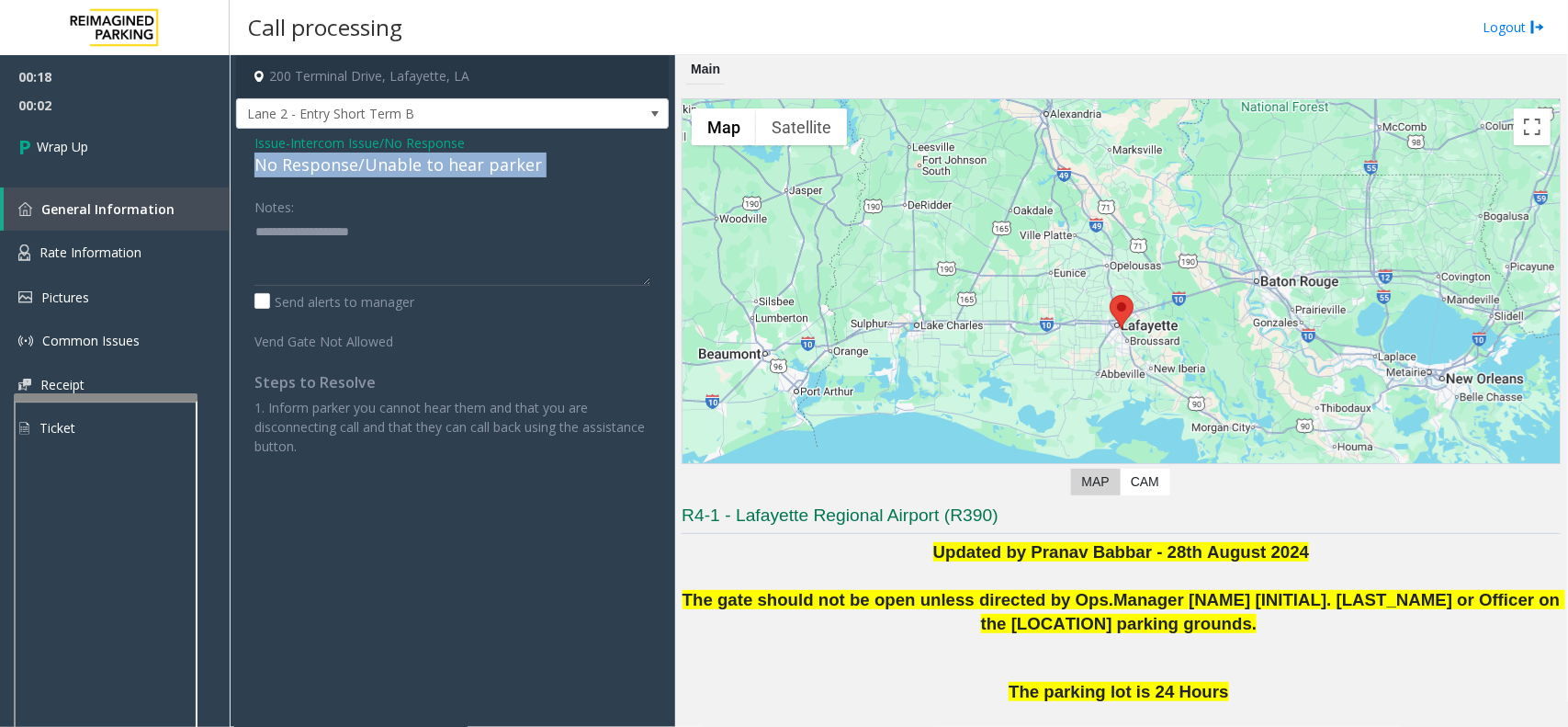 click on "No Response/Unable to hear parker" 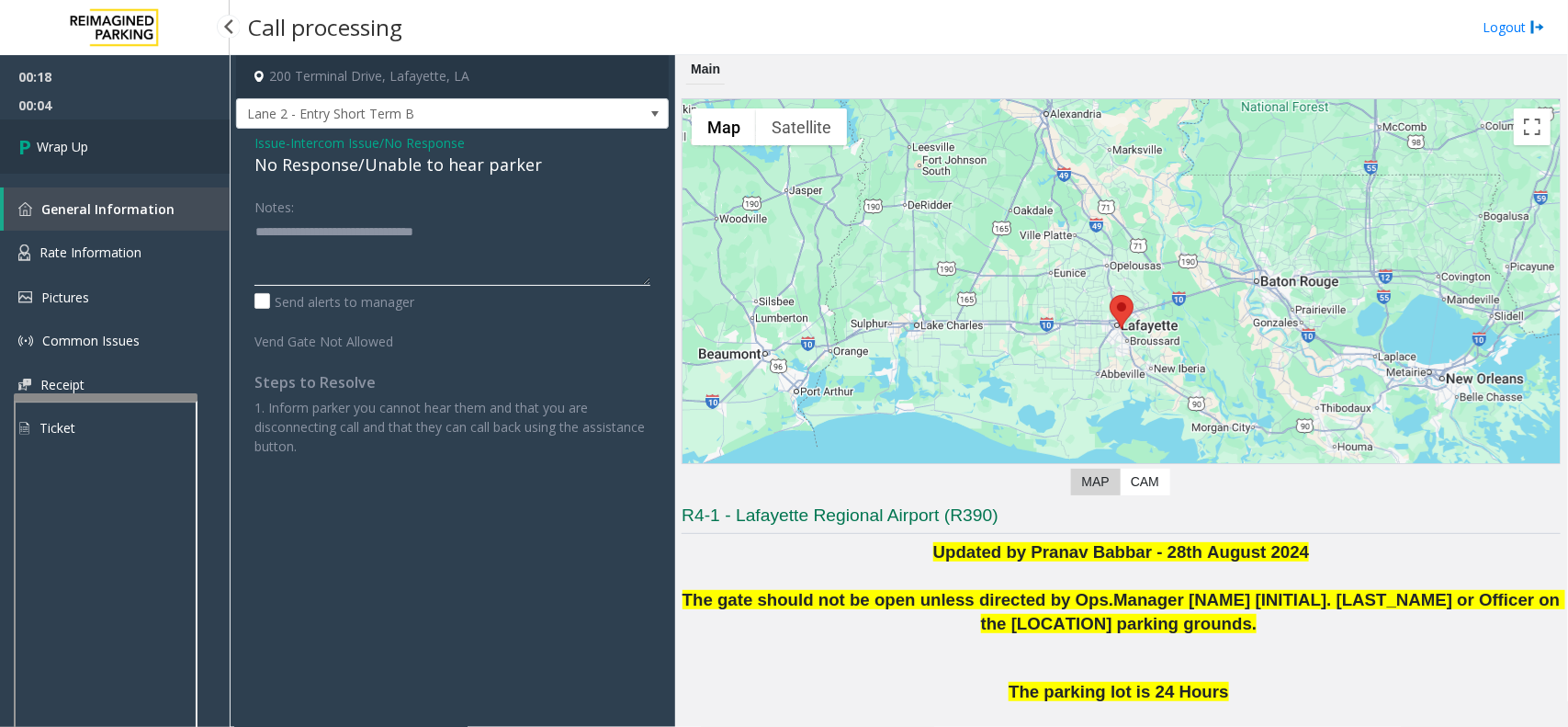 type on "**********" 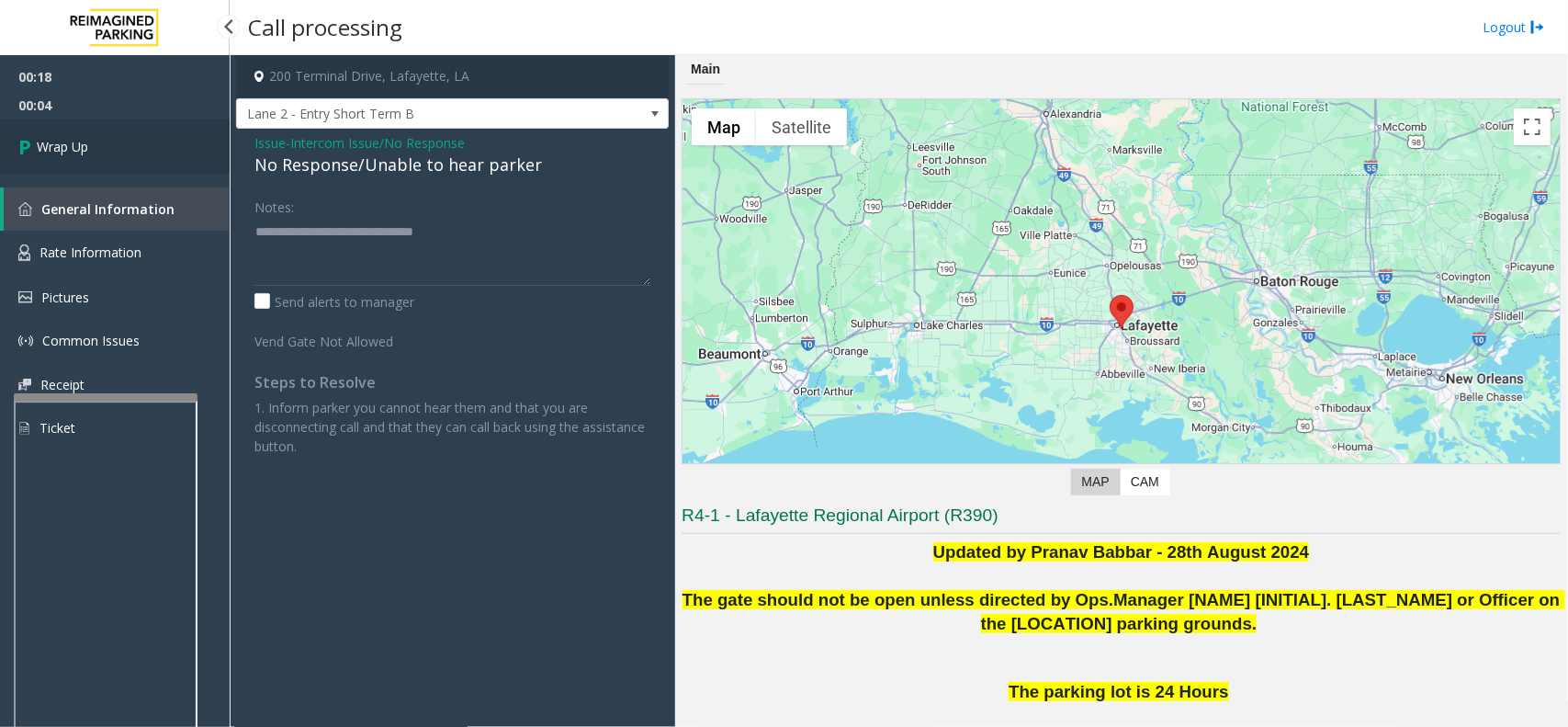 click on "Wrap Up" at bounding box center (62, 146) 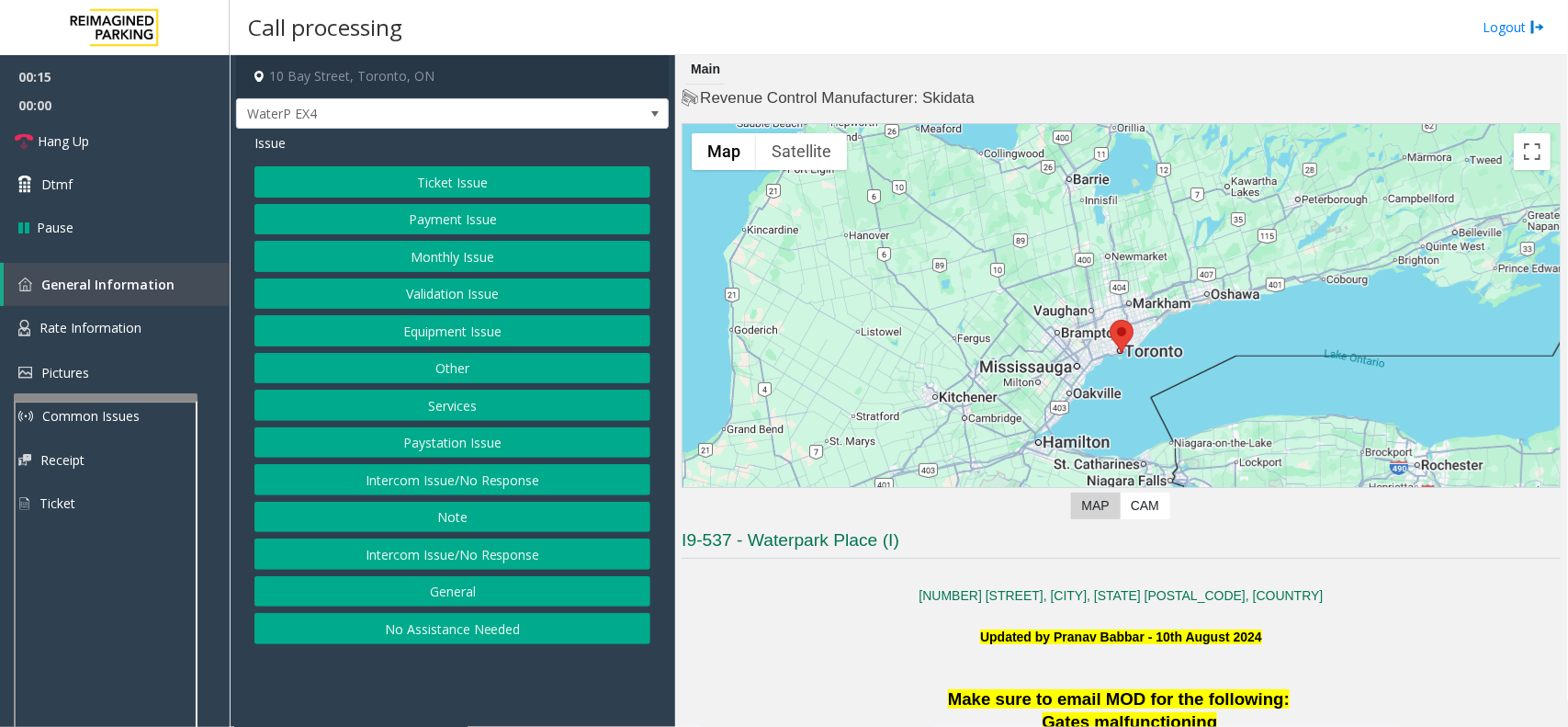 click on "Ticket Issue" 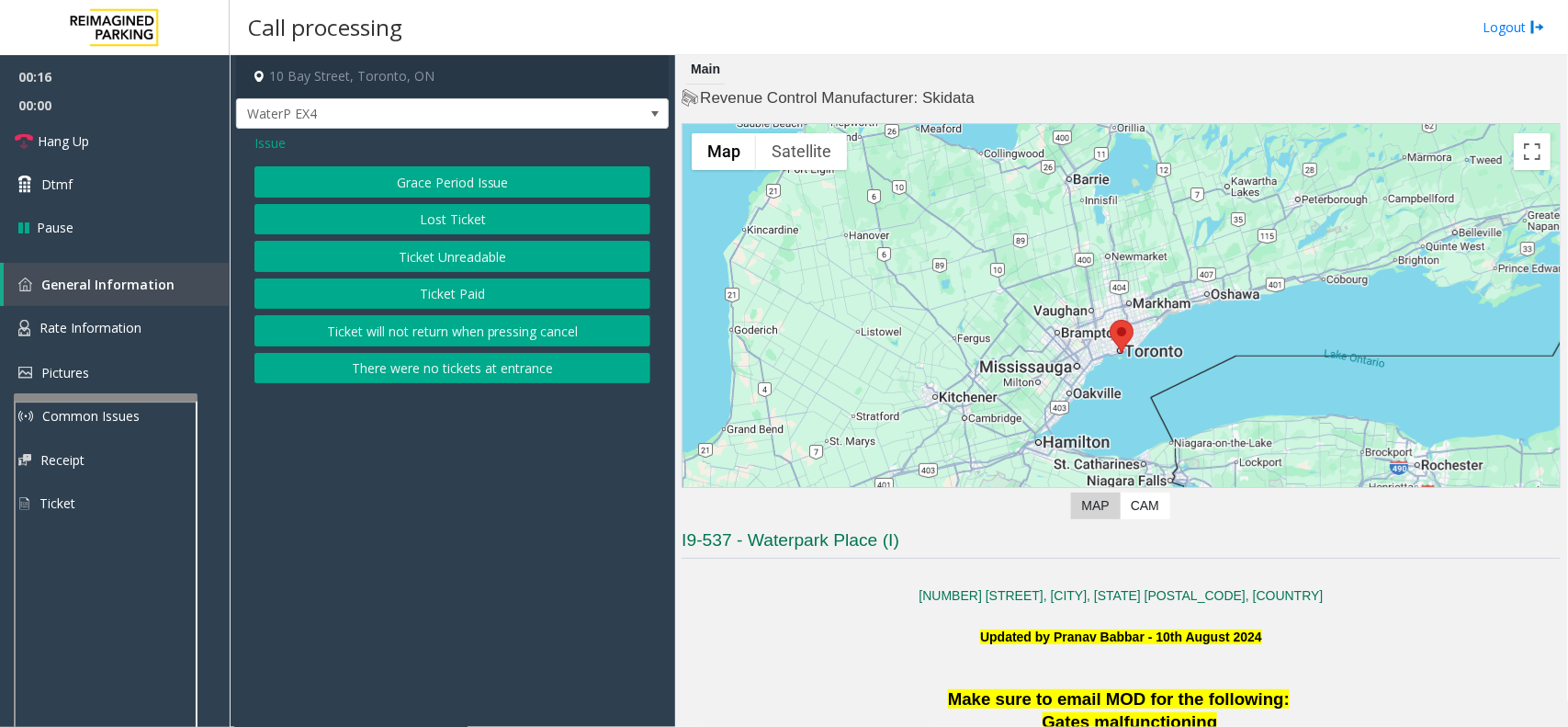 click on "Ticket Paid" 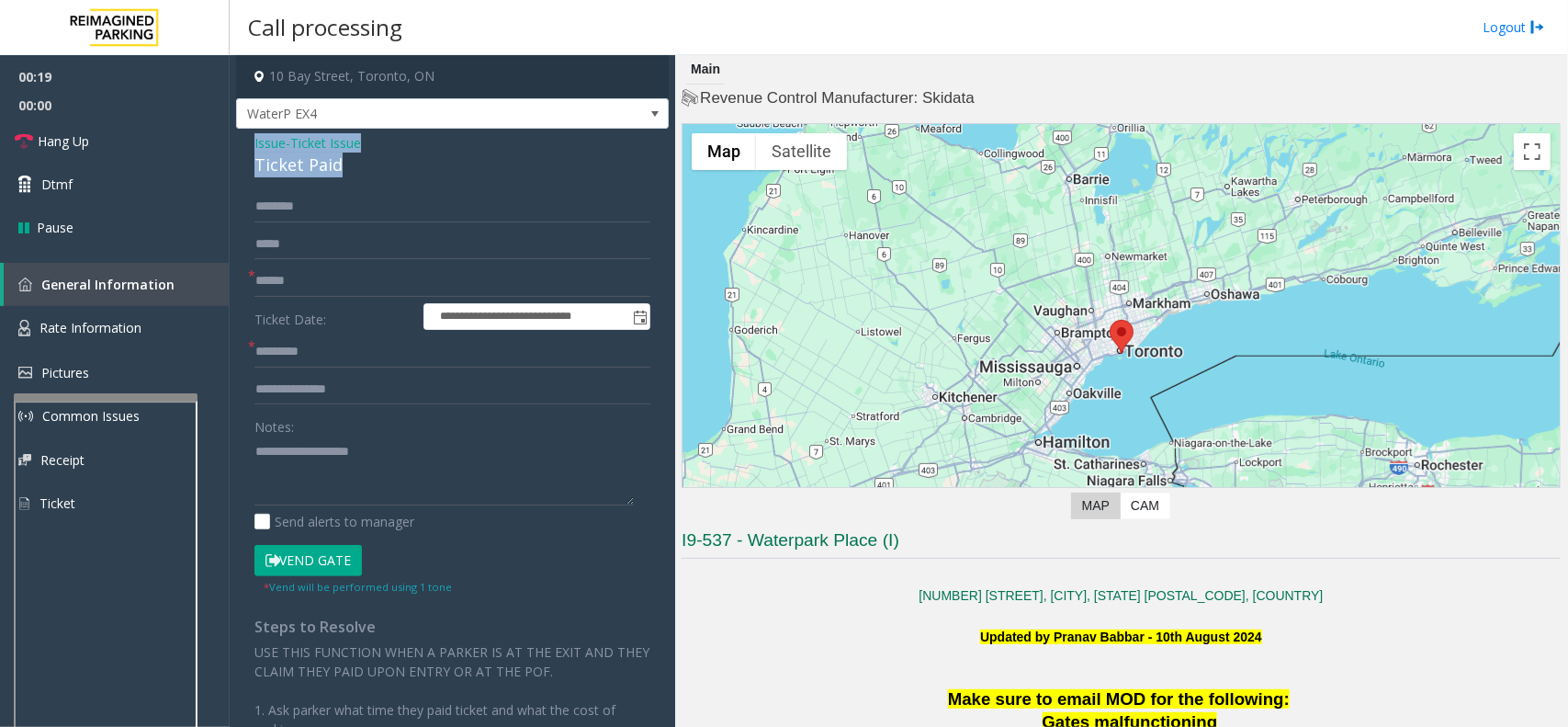 drag, startPoint x: 345, startPoint y: 177, endPoint x: 249, endPoint y: 149, distance: 100 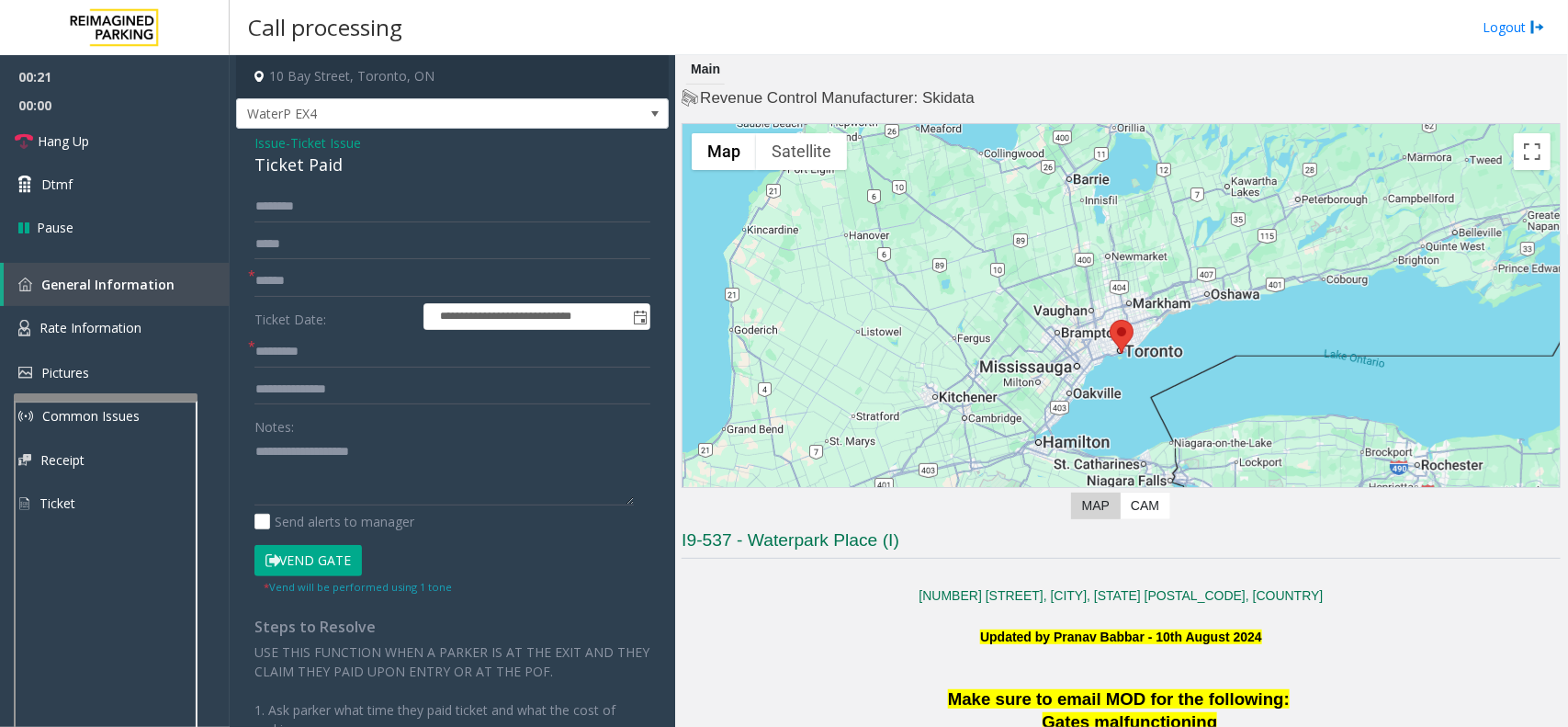 drag, startPoint x: 249, startPoint y: 149, endPoint x: 641, endPoint y: 165, distance: 392.3264 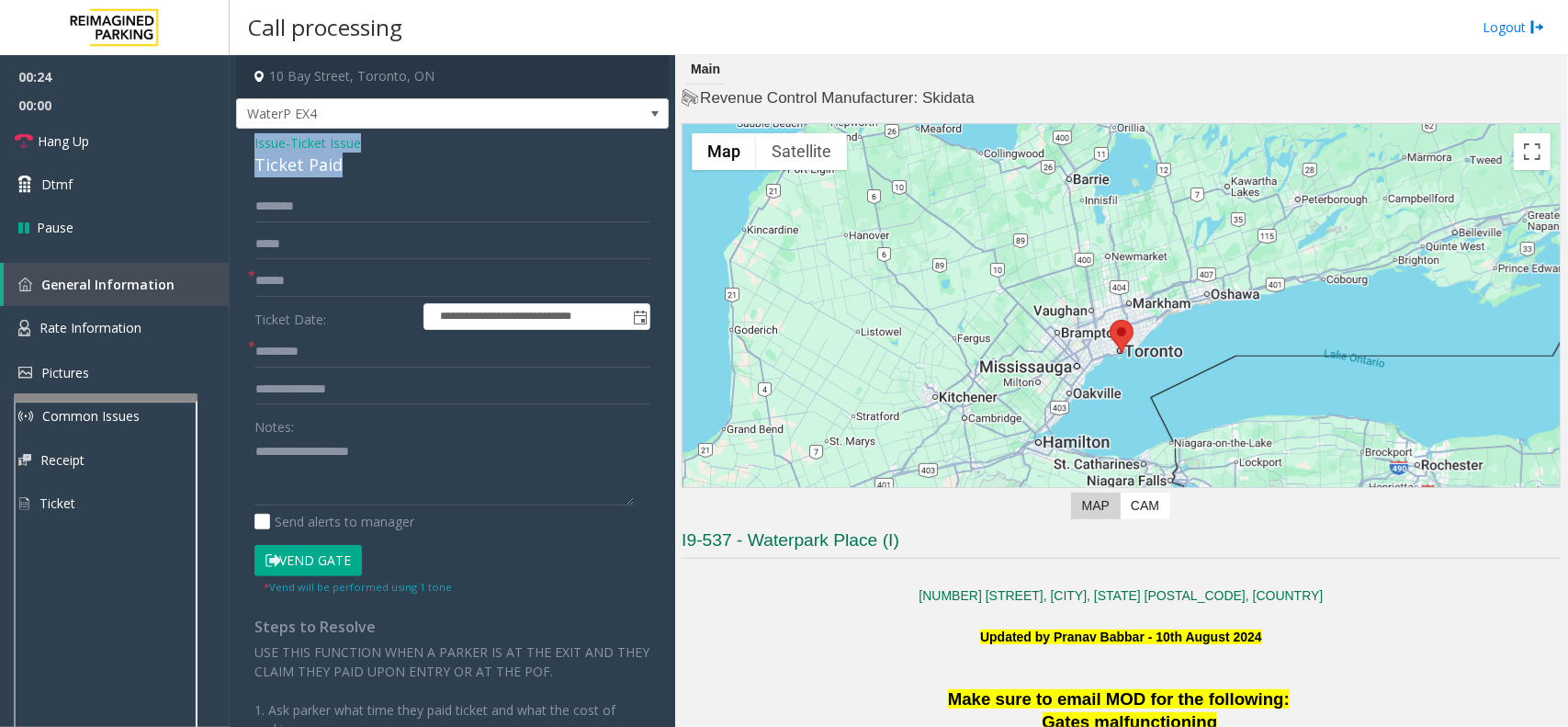drag, startPoint x: 352, startPoint y: 161, endPoint x: 237, endPoint y: 140, distance: 116.90167 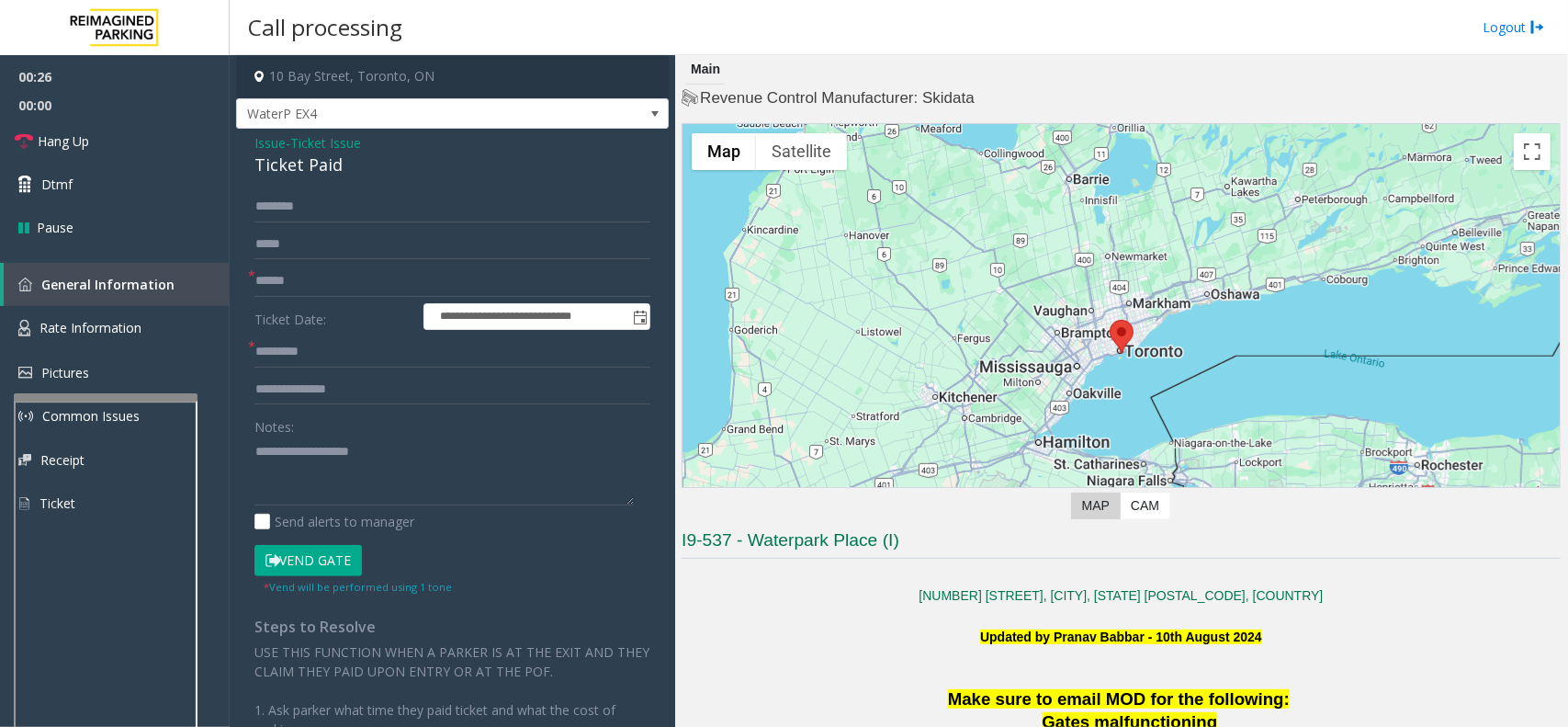drag, startPoint x: 237, startPoint y: 140, endPoint x: 649, endPoint y: 186, distance: 414.56001 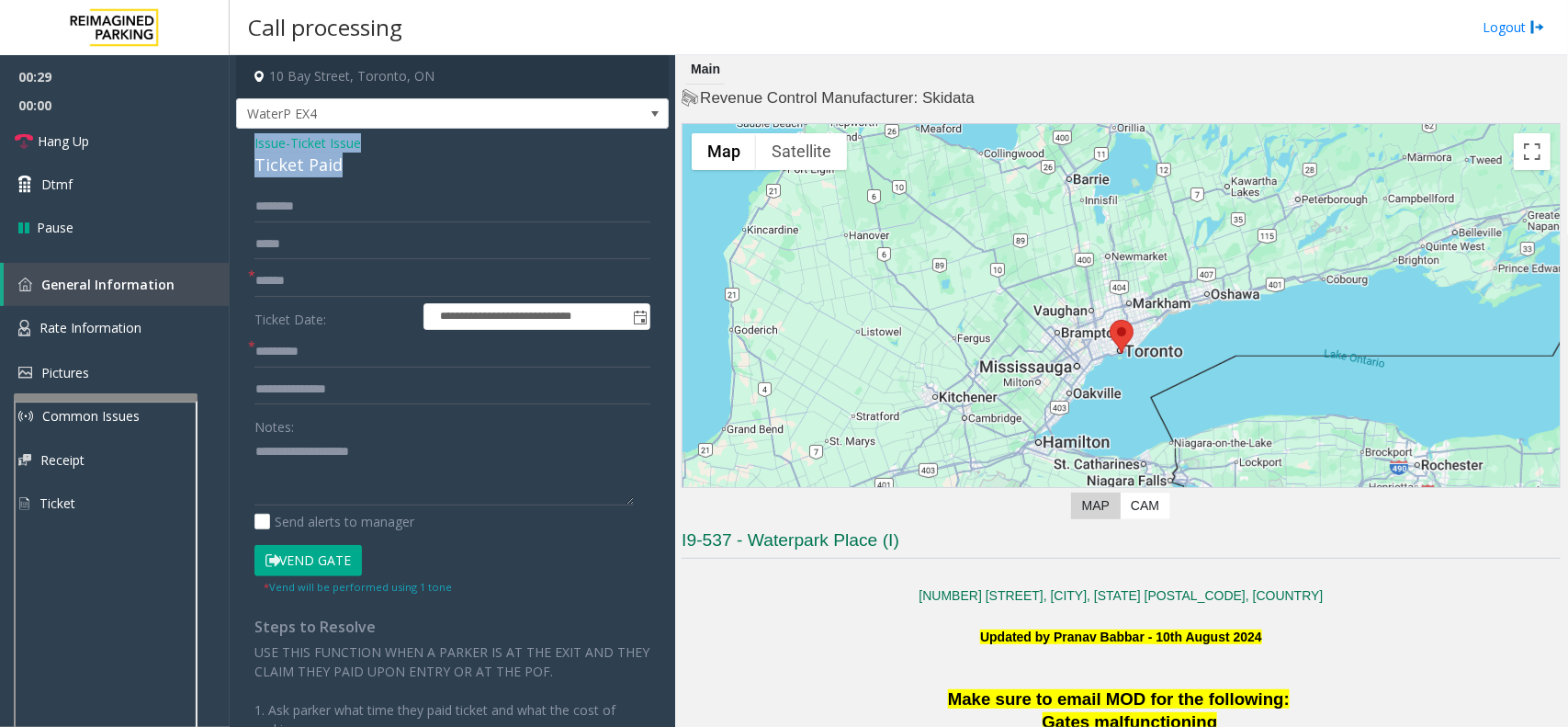 drag, startPoint x: 354, startPoint y: 175, endPoint x: 243, endPoint y: 140, distance: 116.387285 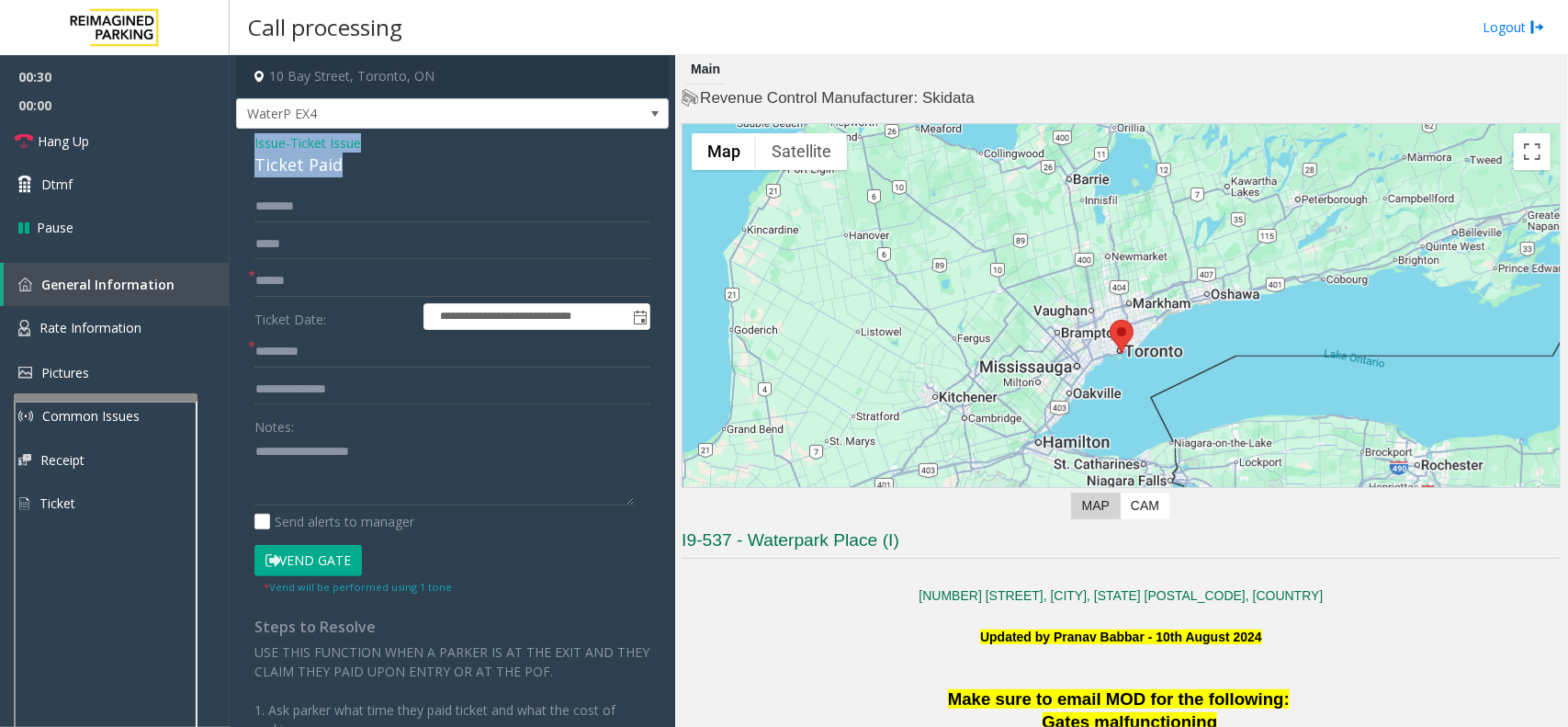 copy on "Issue  -  Ticket Issue Ticket Paid" 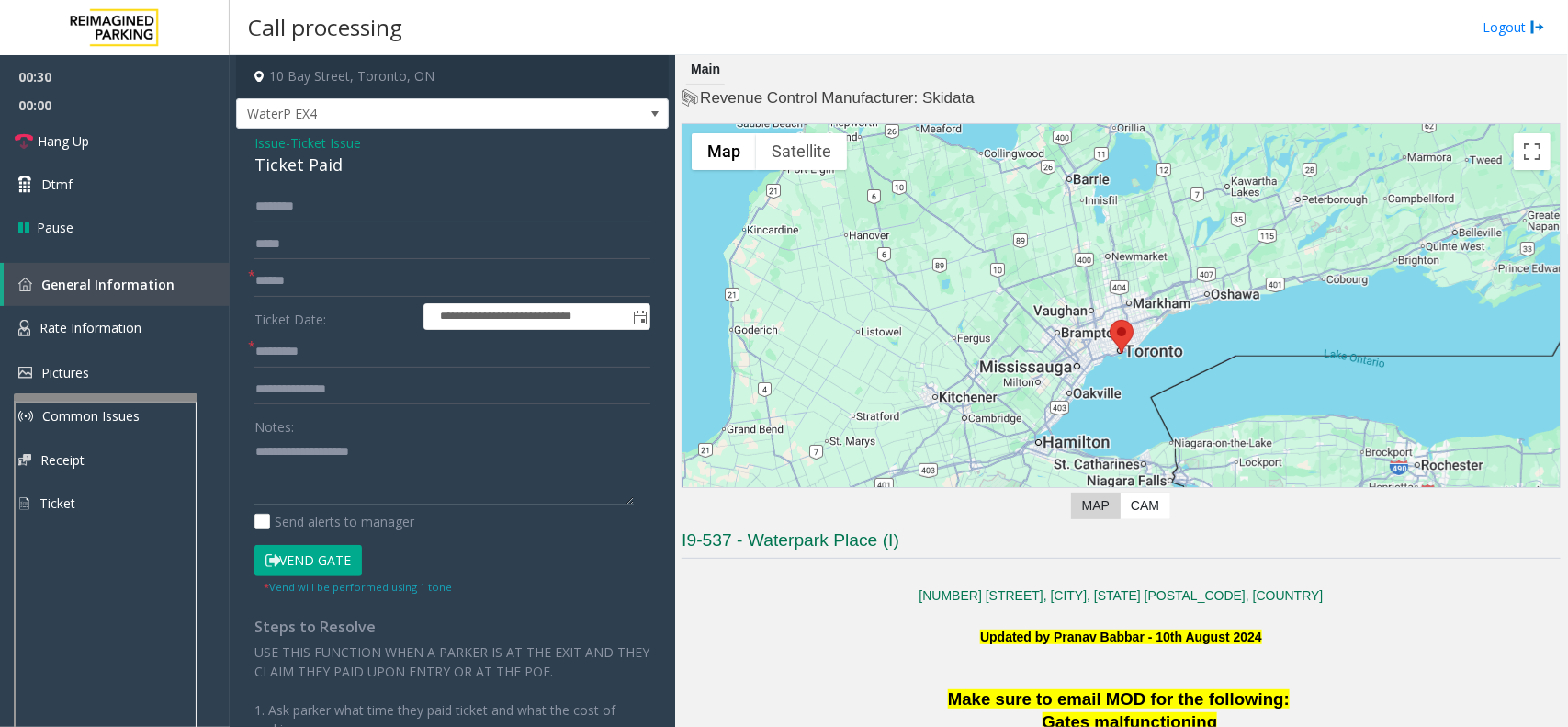 paste on "**********" 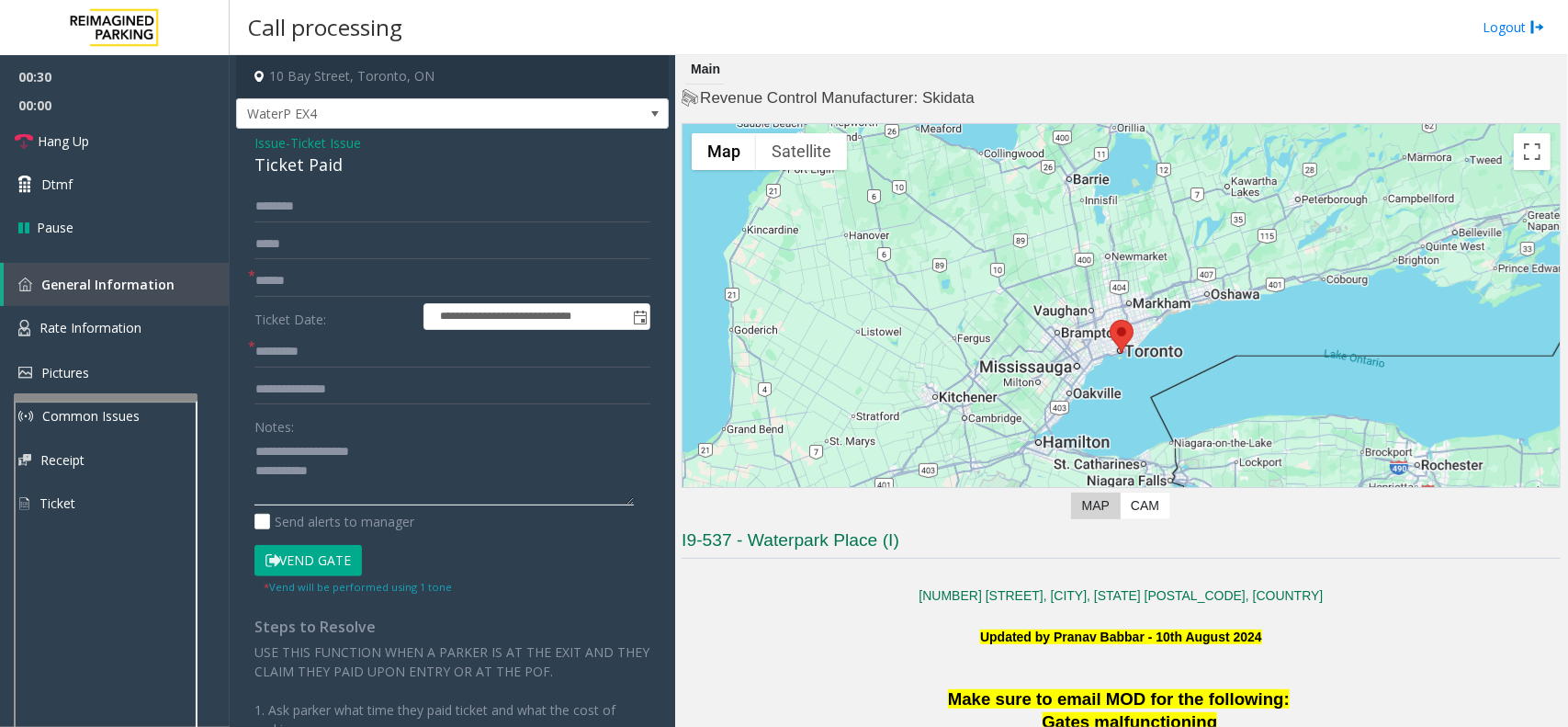 click 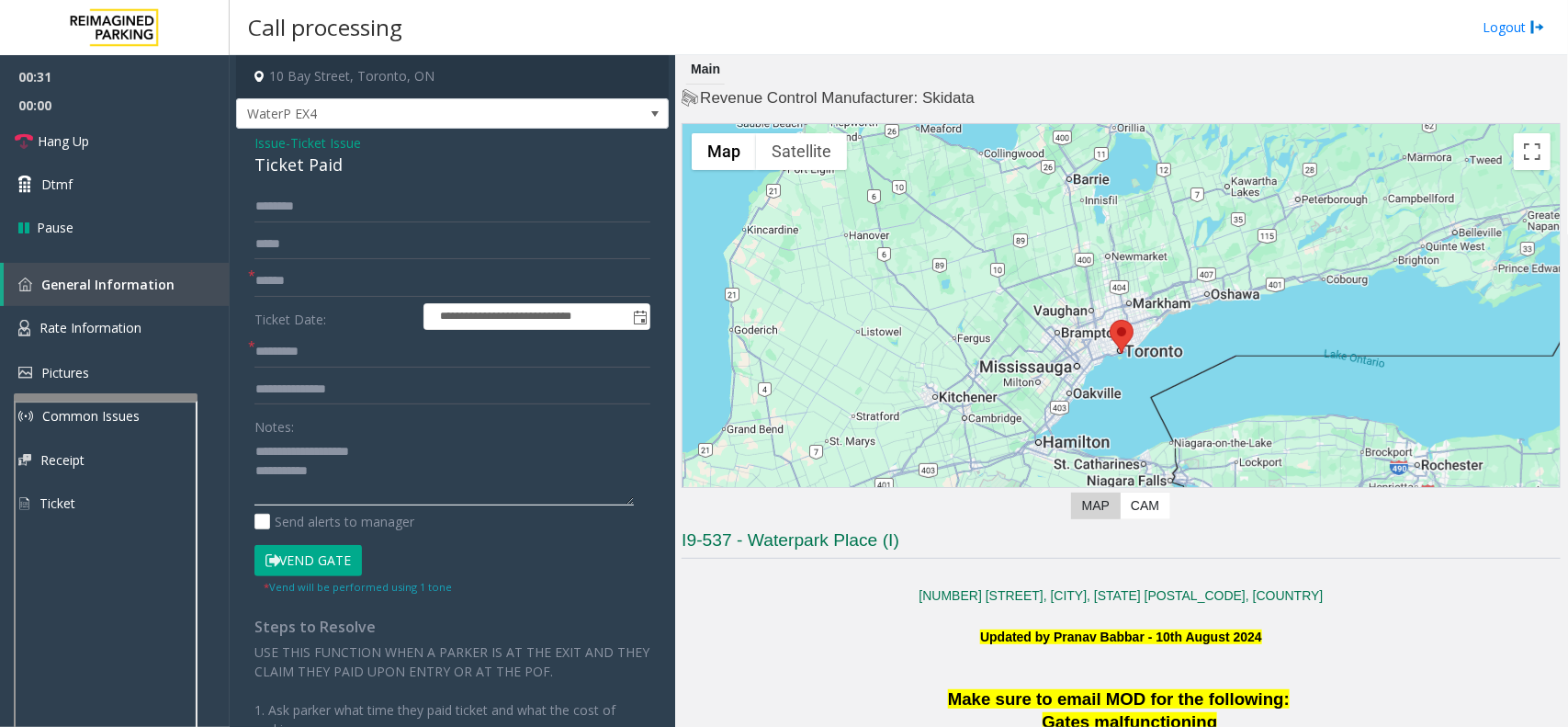 click 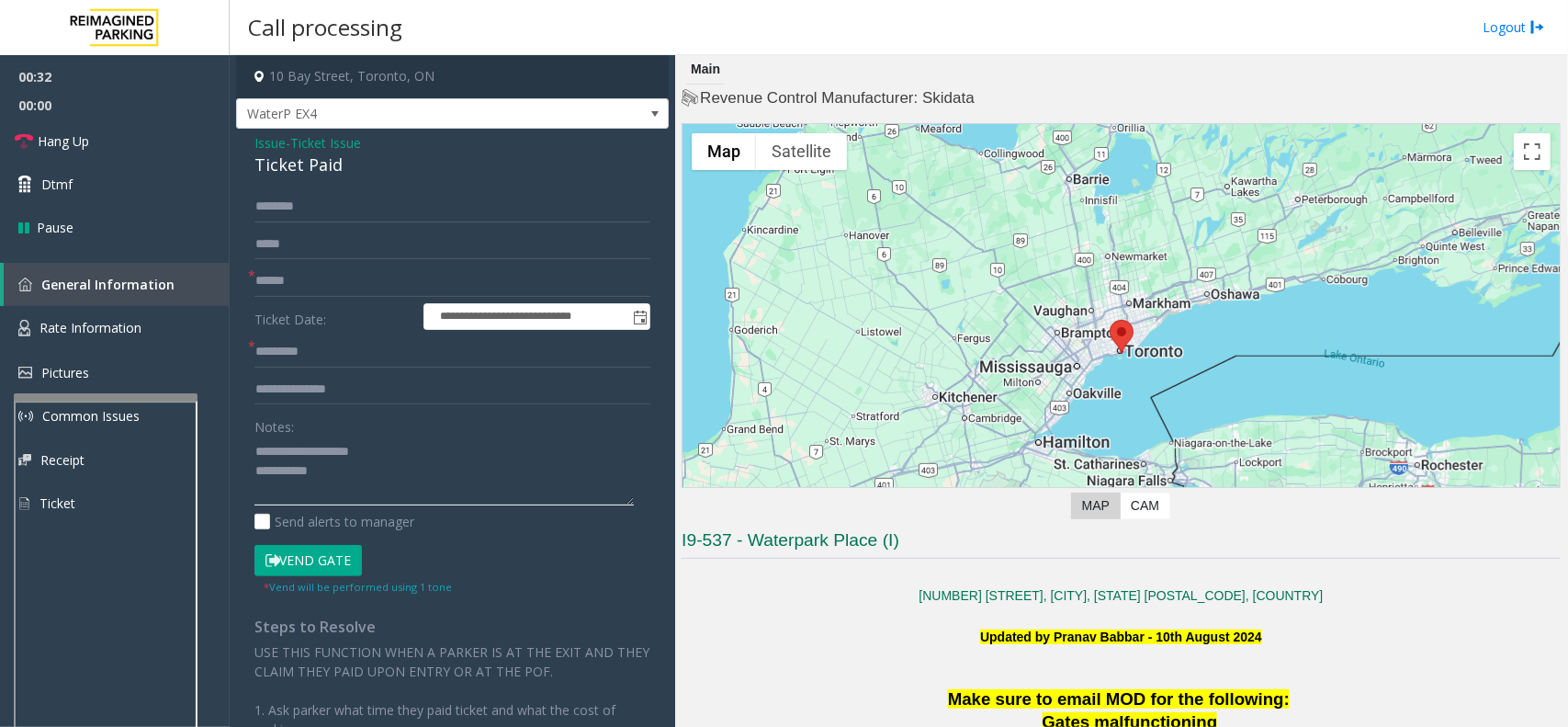 drag, startPoint x: 375, startPoint y: 446, endPoint x: 295, endPoint y: 448, distance: 80.025 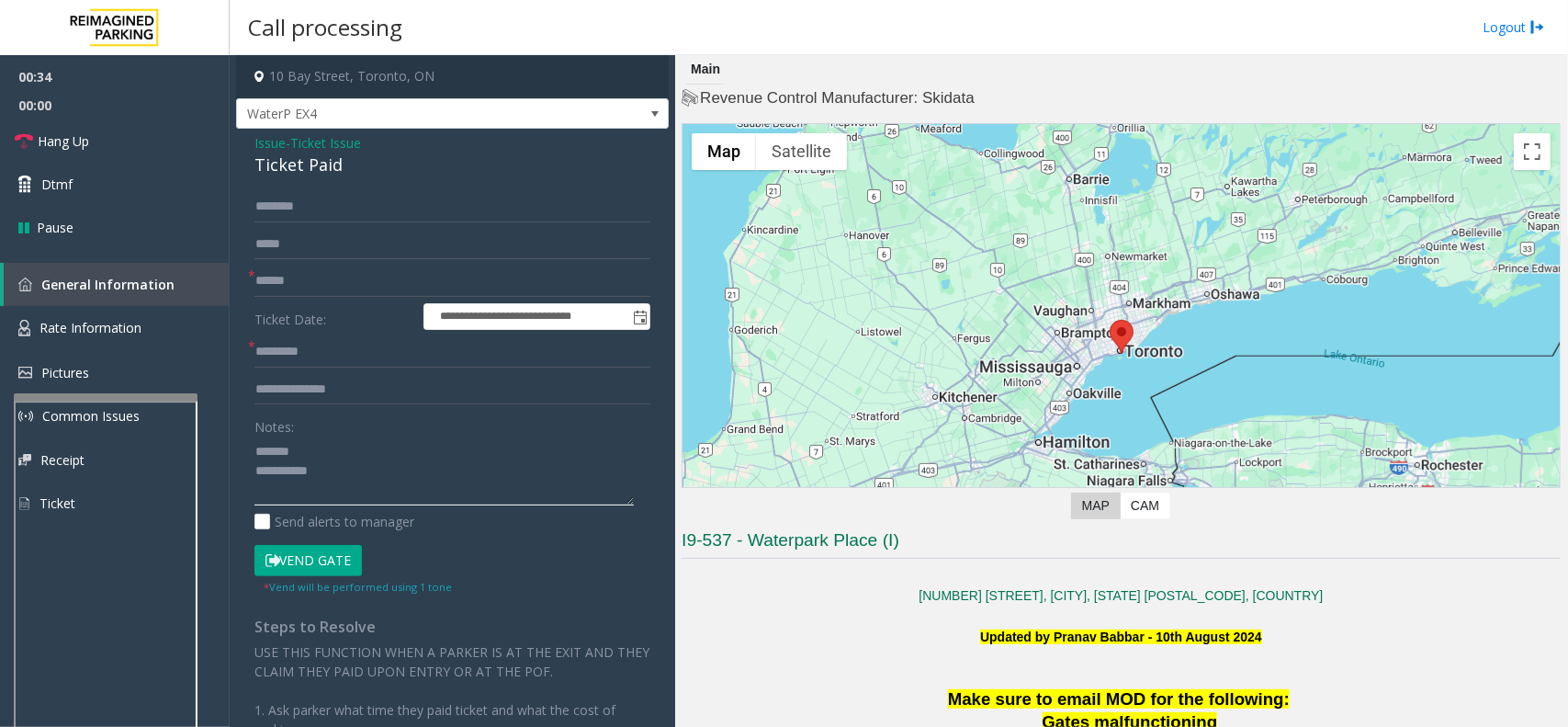 click 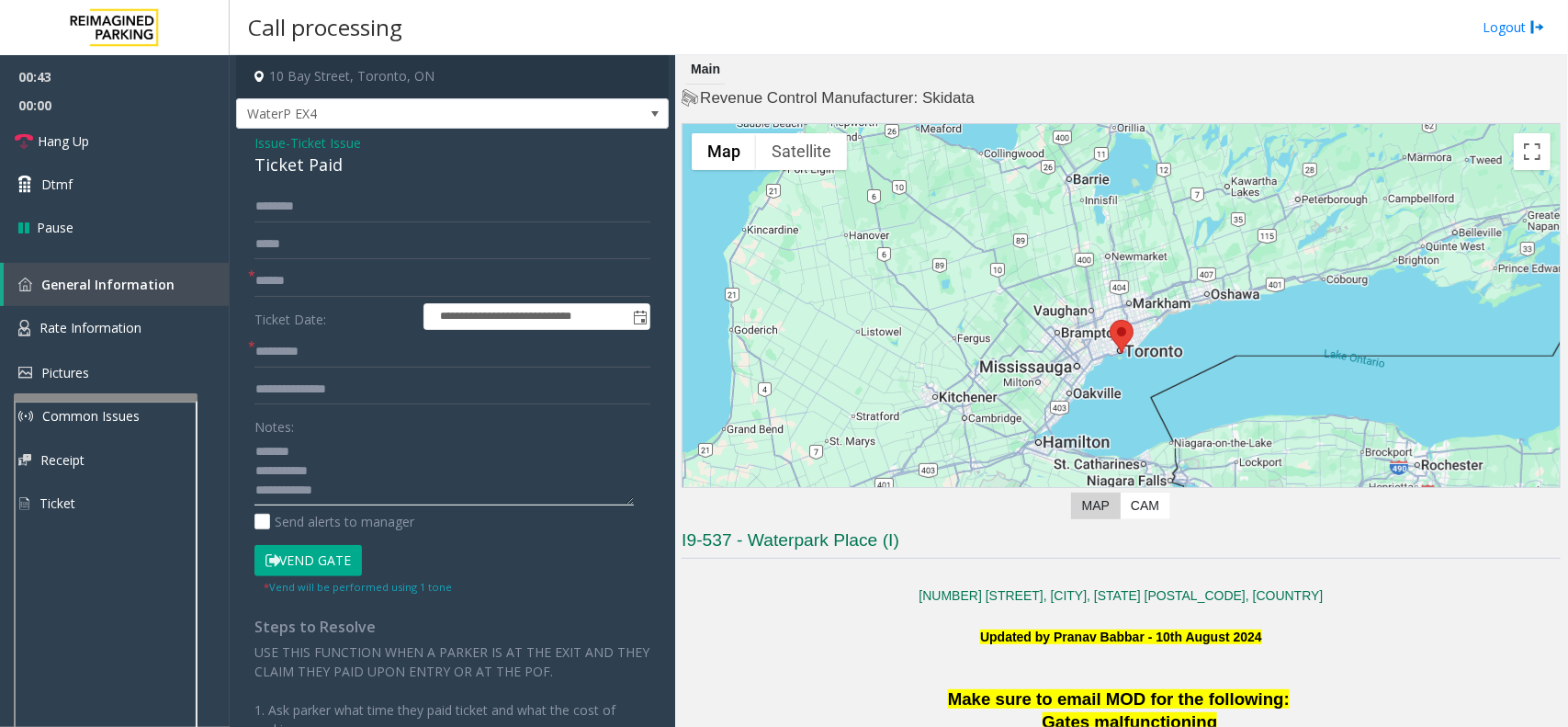 scroll, scrollTop: 12, scrollLeft: 0, axis: vertical 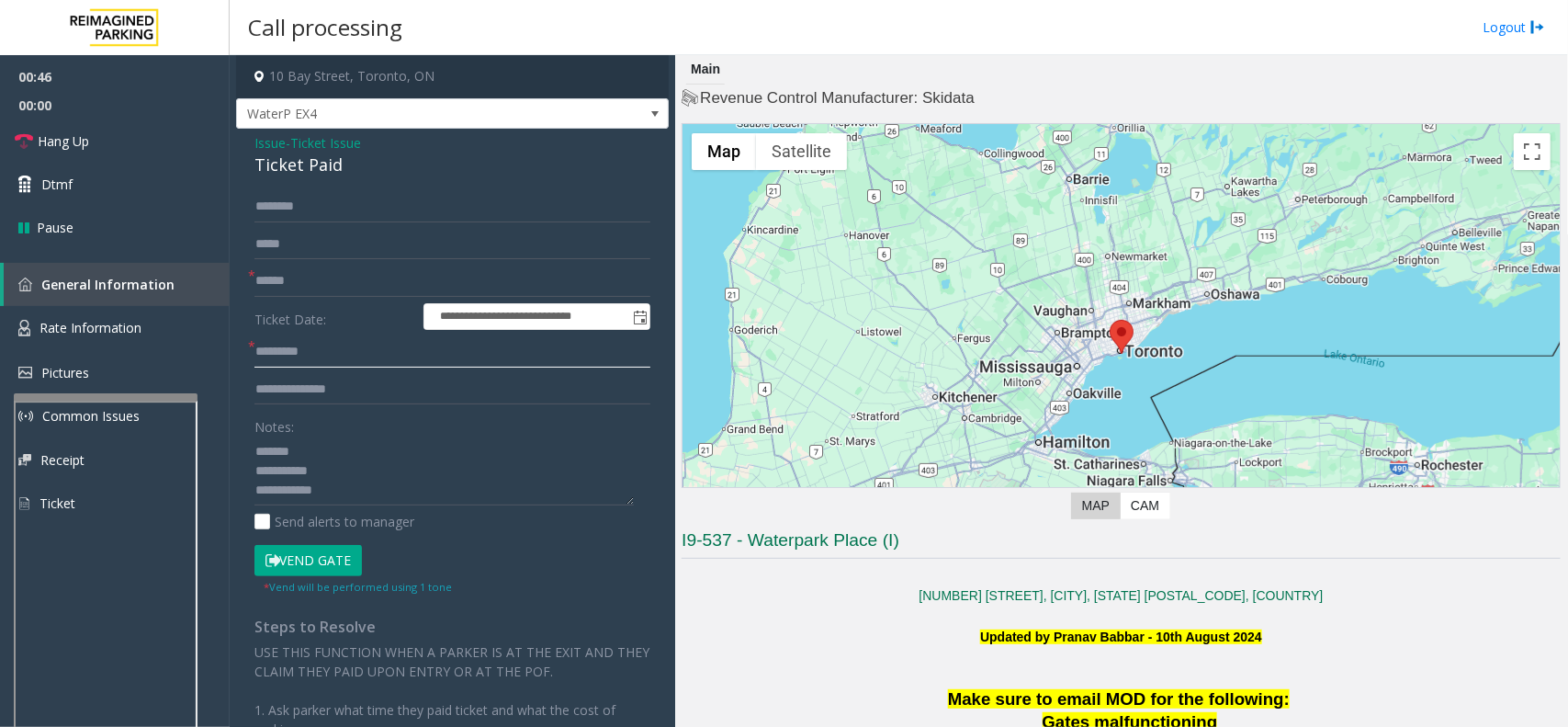 click 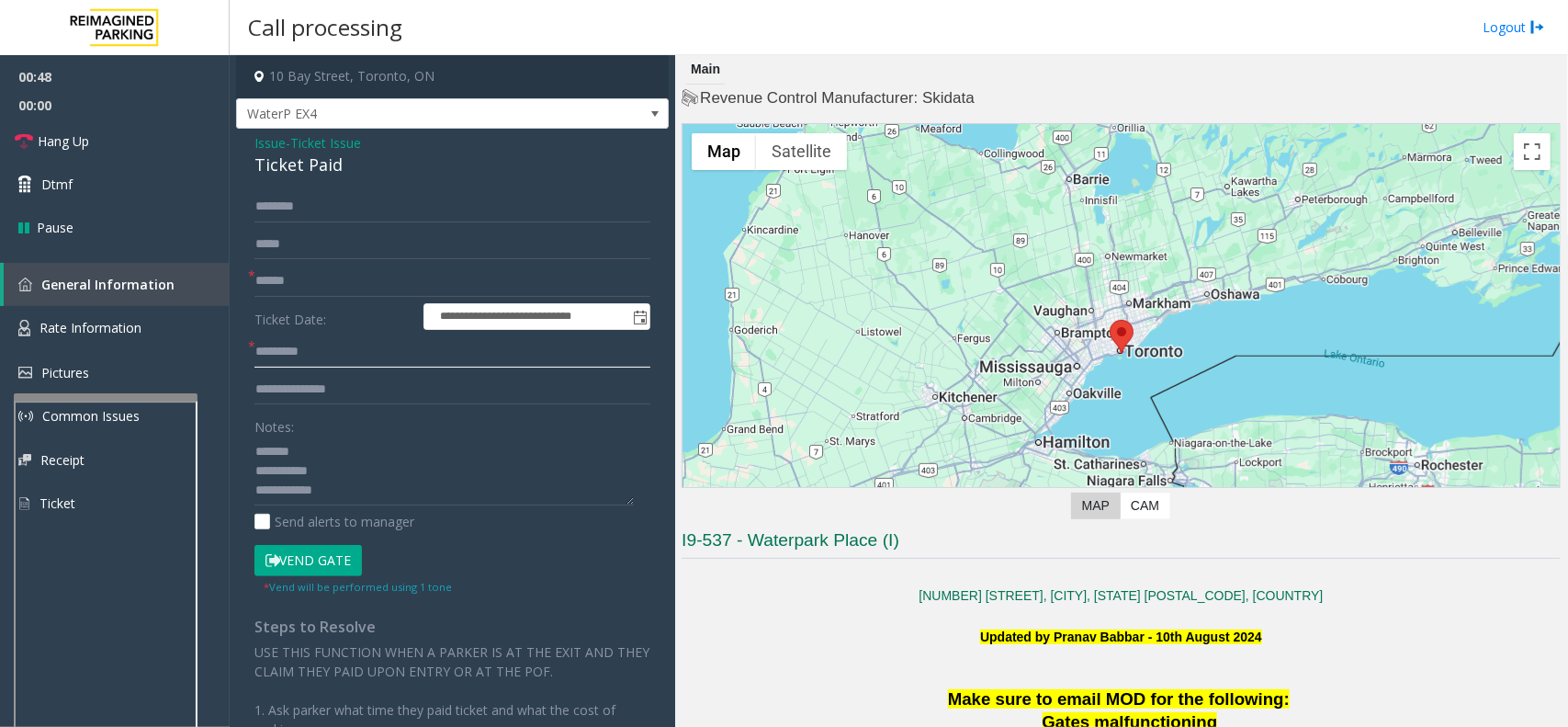 click 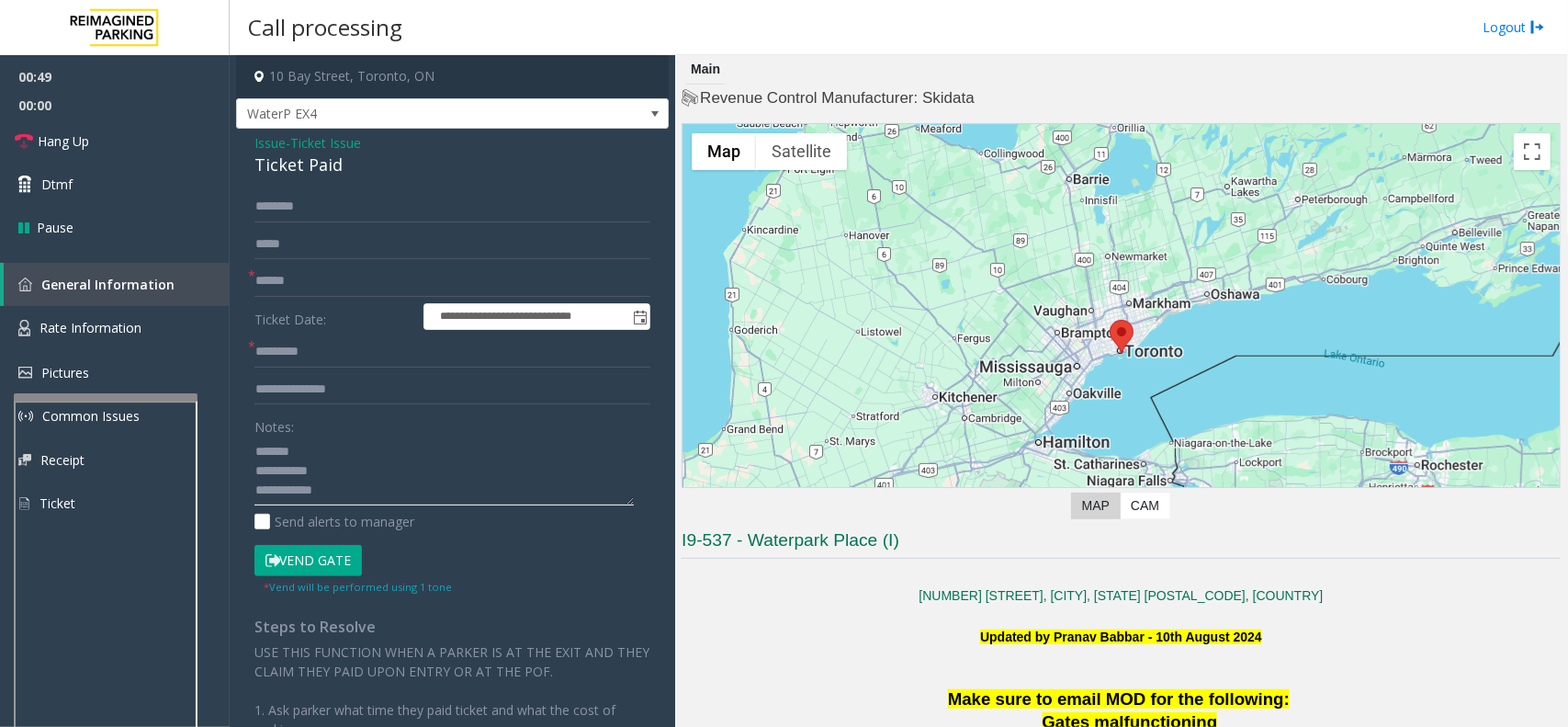 click 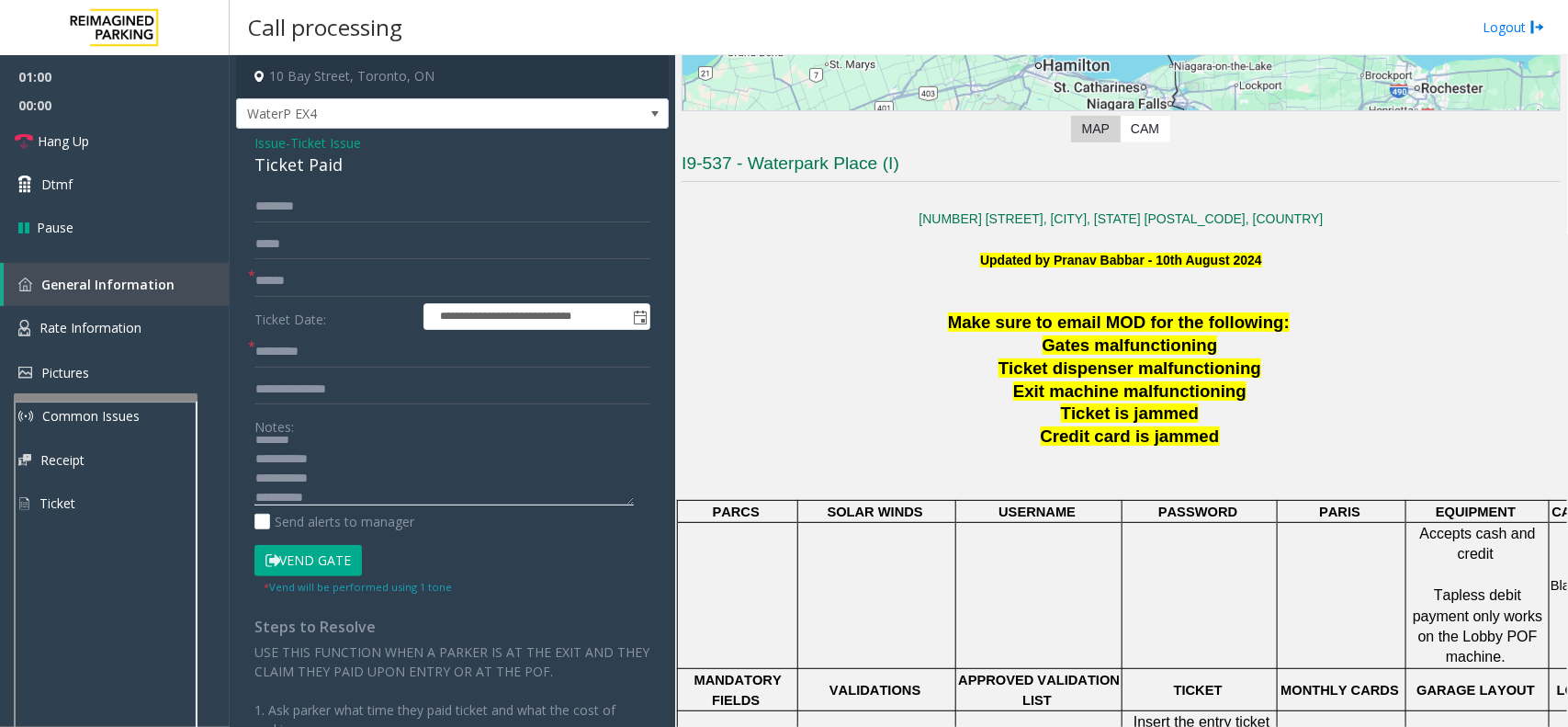 scroll, scrollTop: 345, scrollLeft: 0, axis: vertical 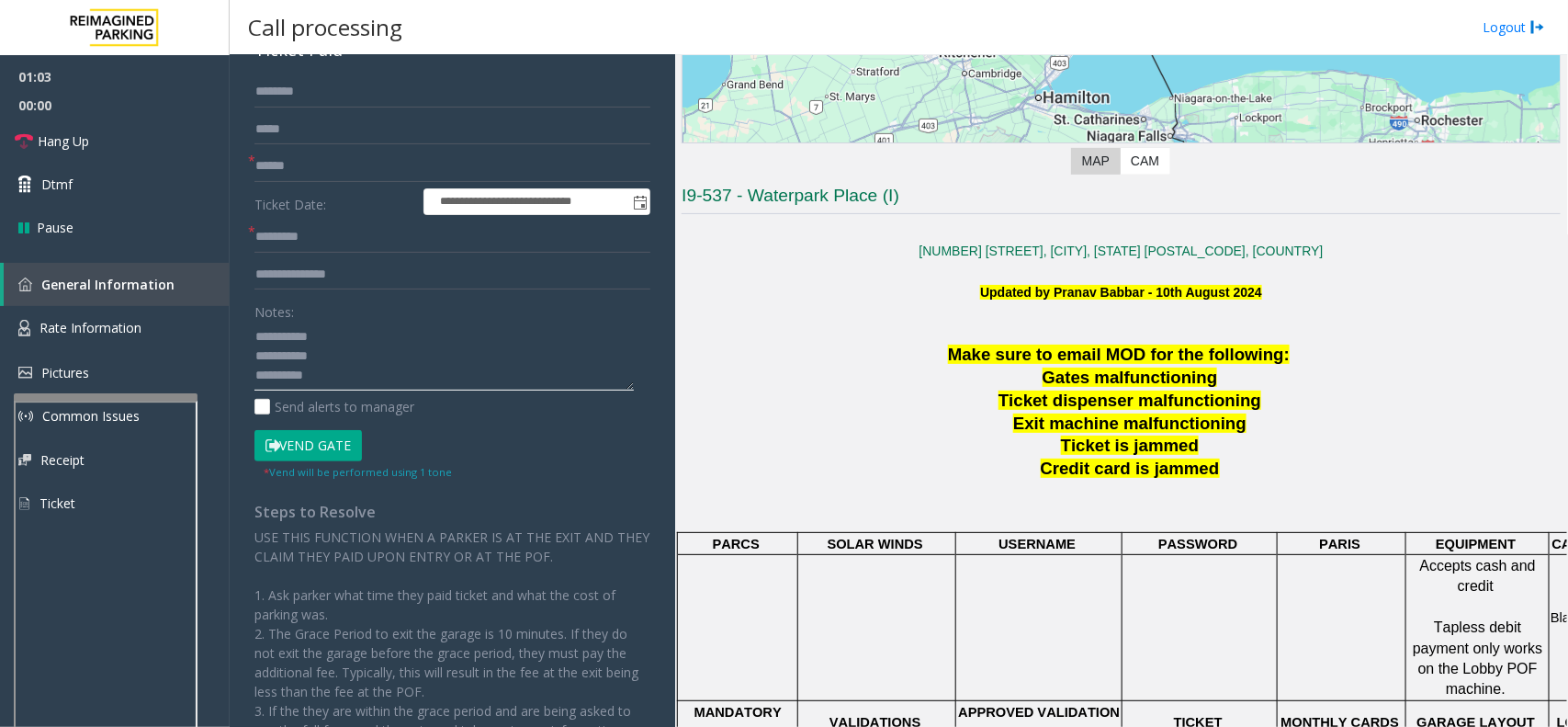 type on "**********" 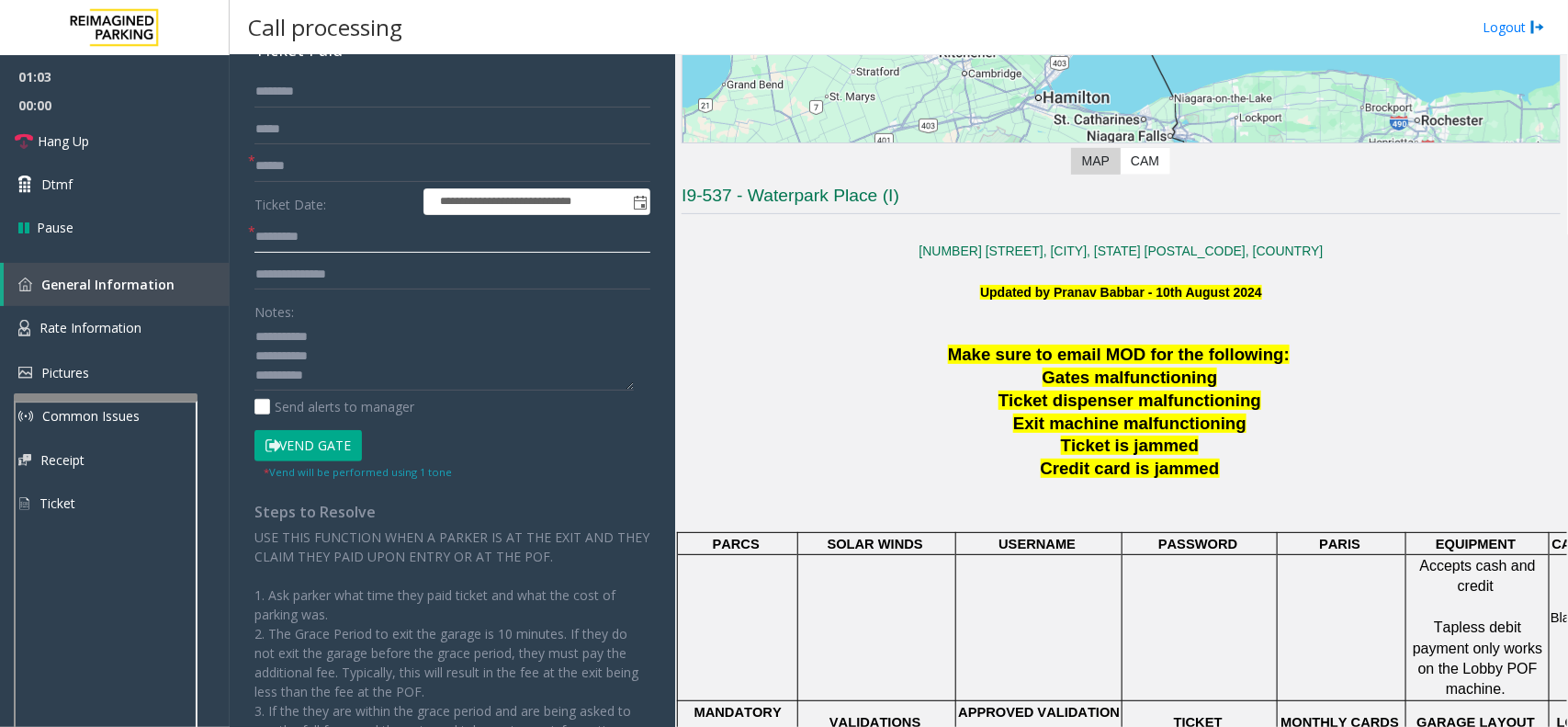 drag, startPoint x: 331, startPoint y: 246, endPoint x: 1520, endPoint y: 342, distance: 1192.8692 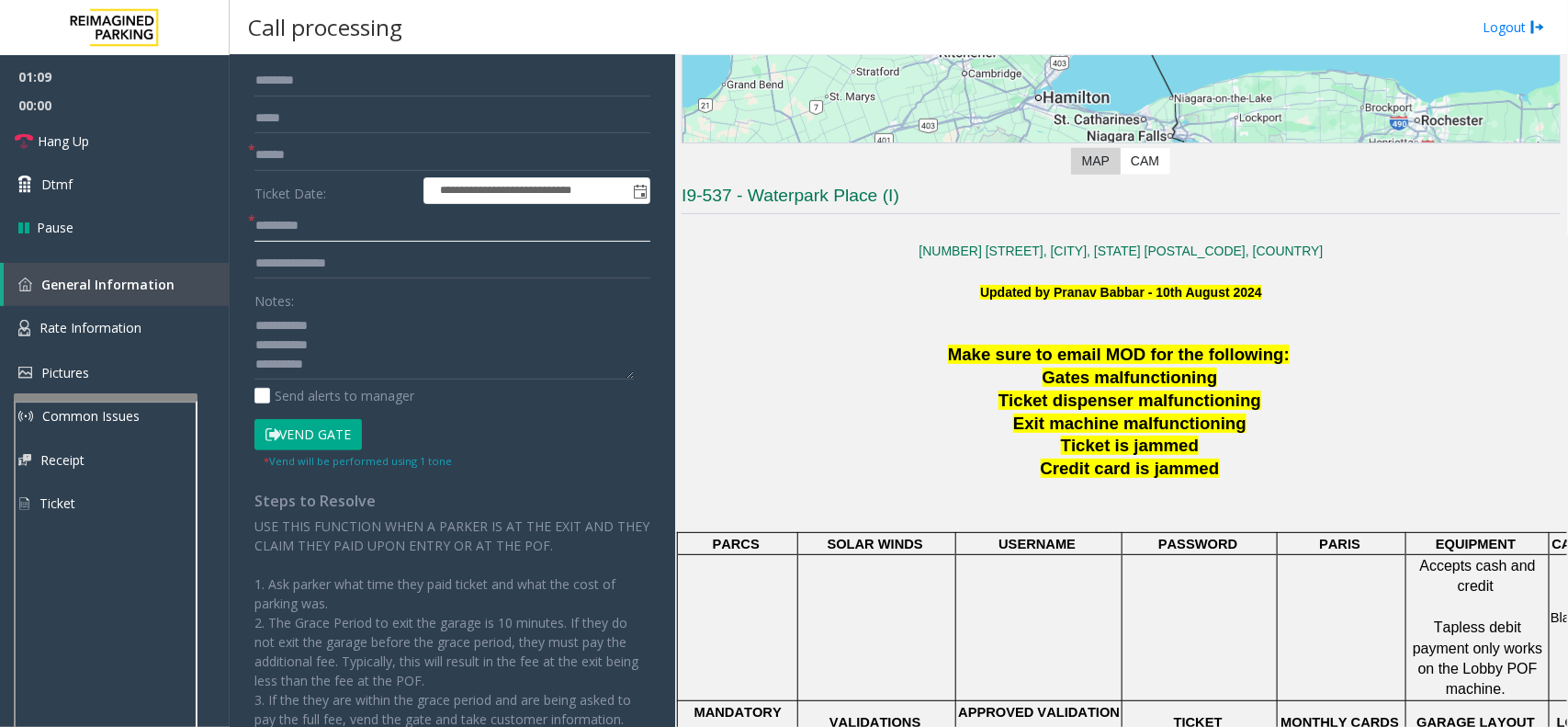 scroll, scrollTop: 0, scrollLeft: 0, axis: both 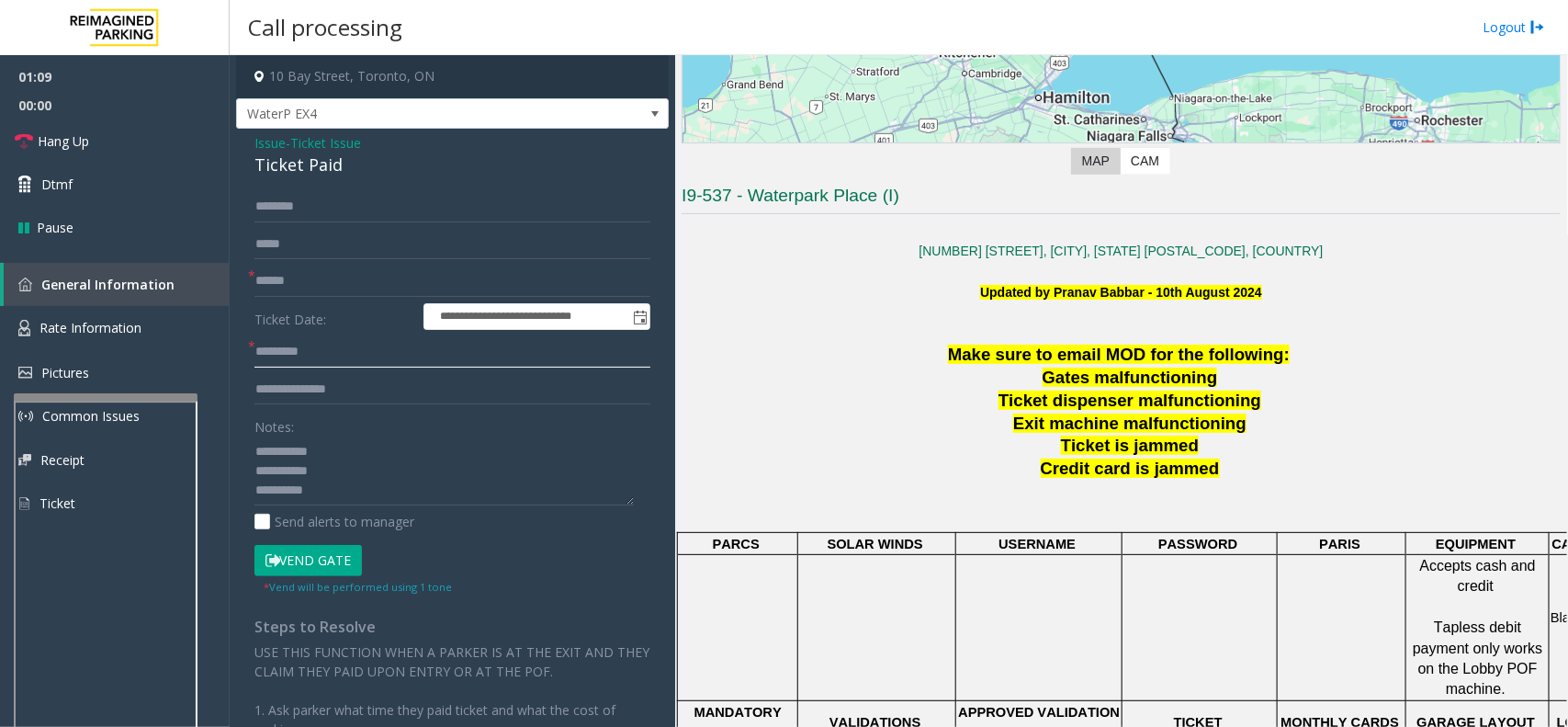 type on "*********" 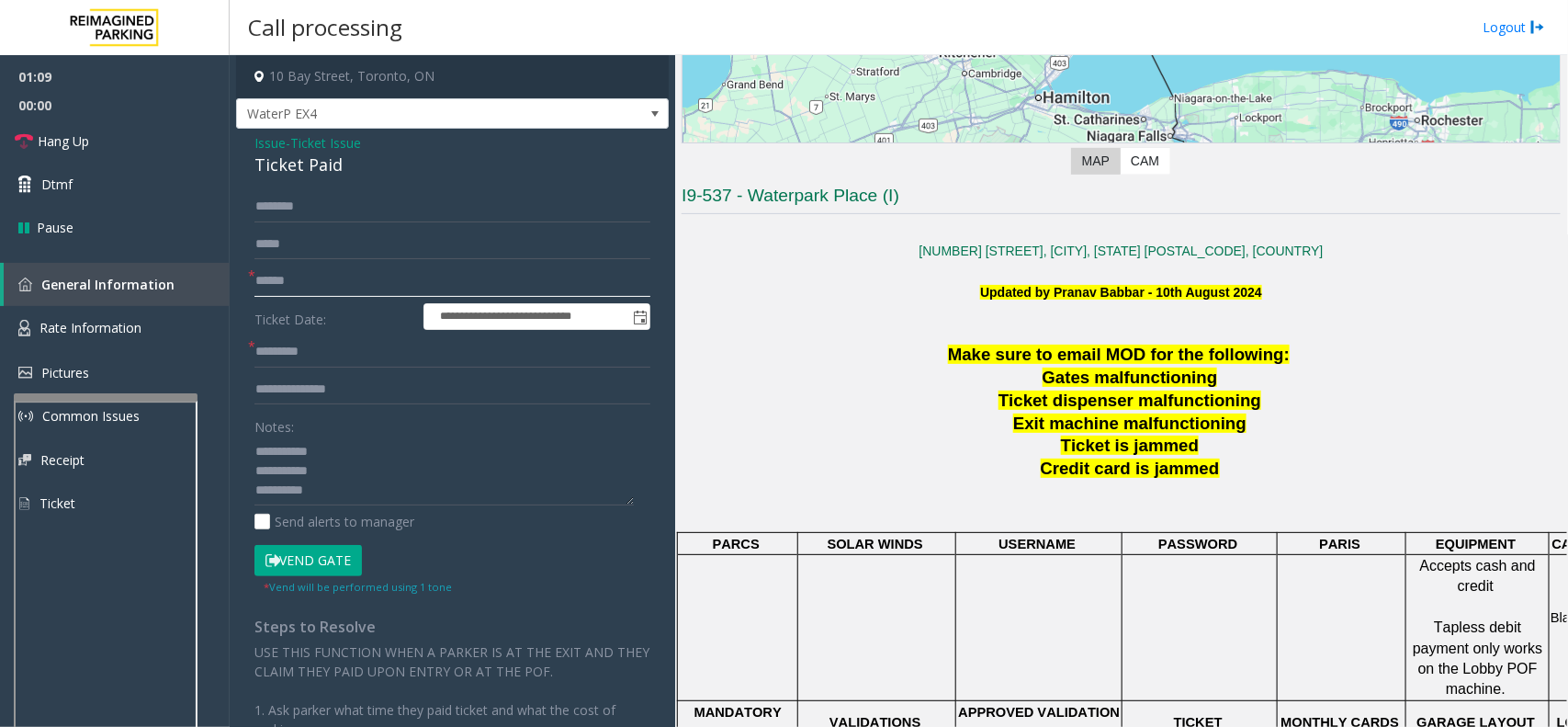 click 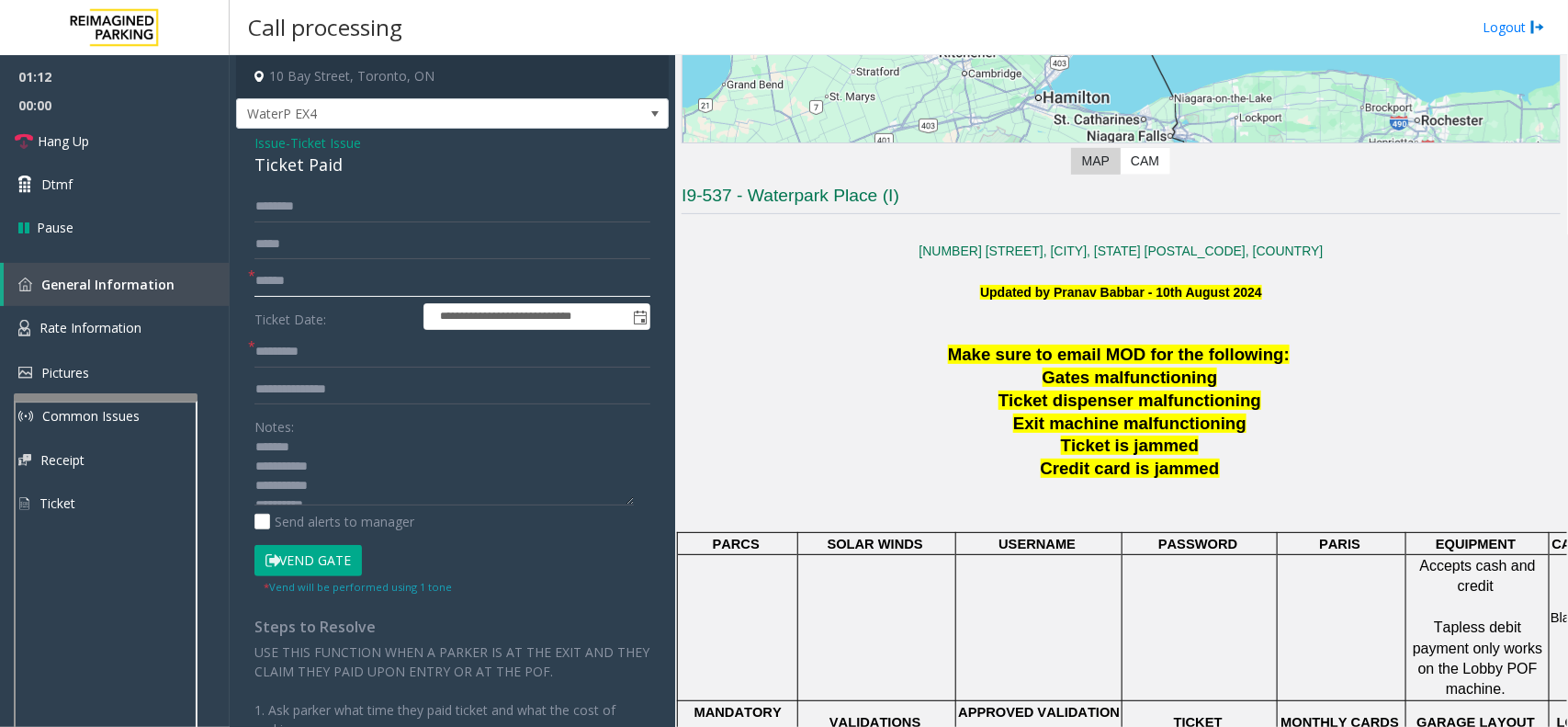 scroll, scrollTop: 0, scrollLeft: 0, axis: both 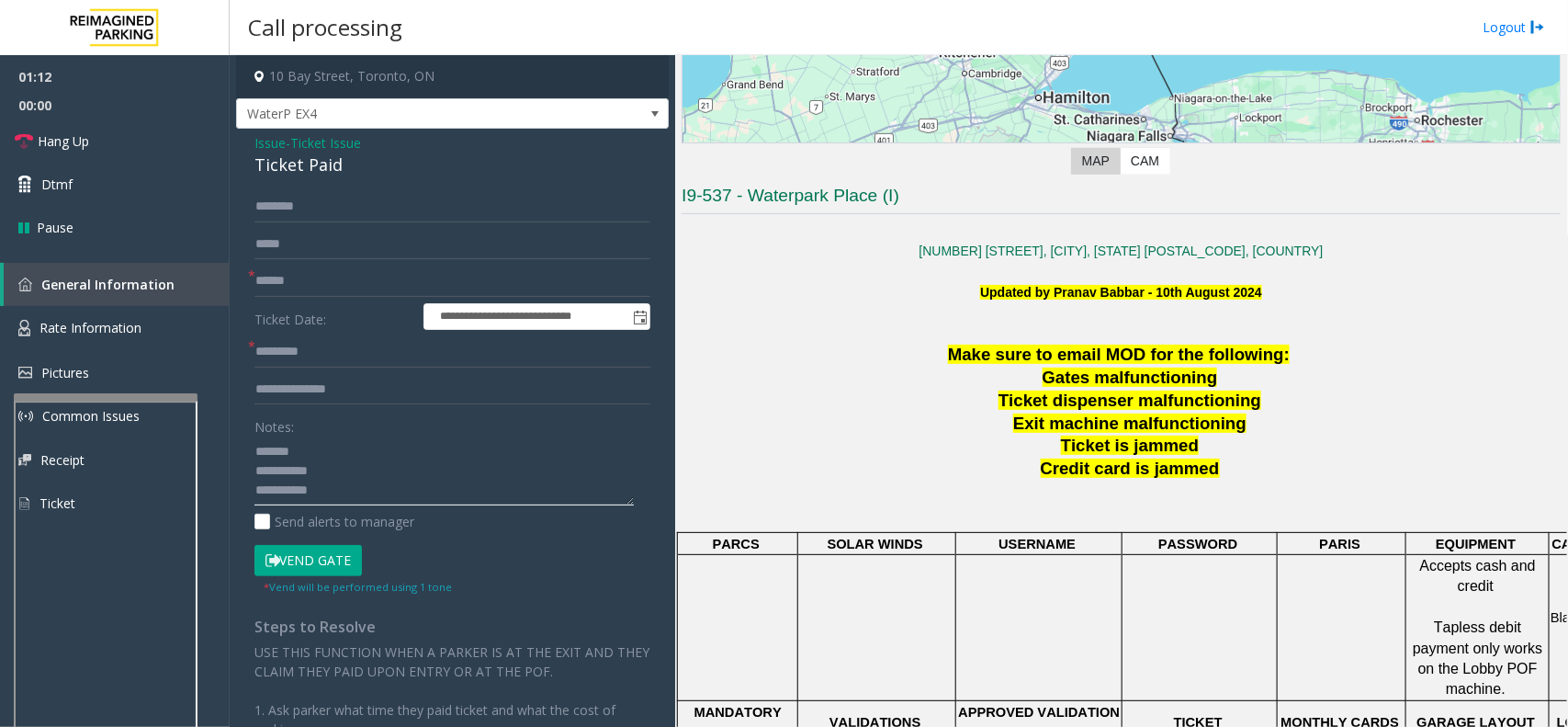 click 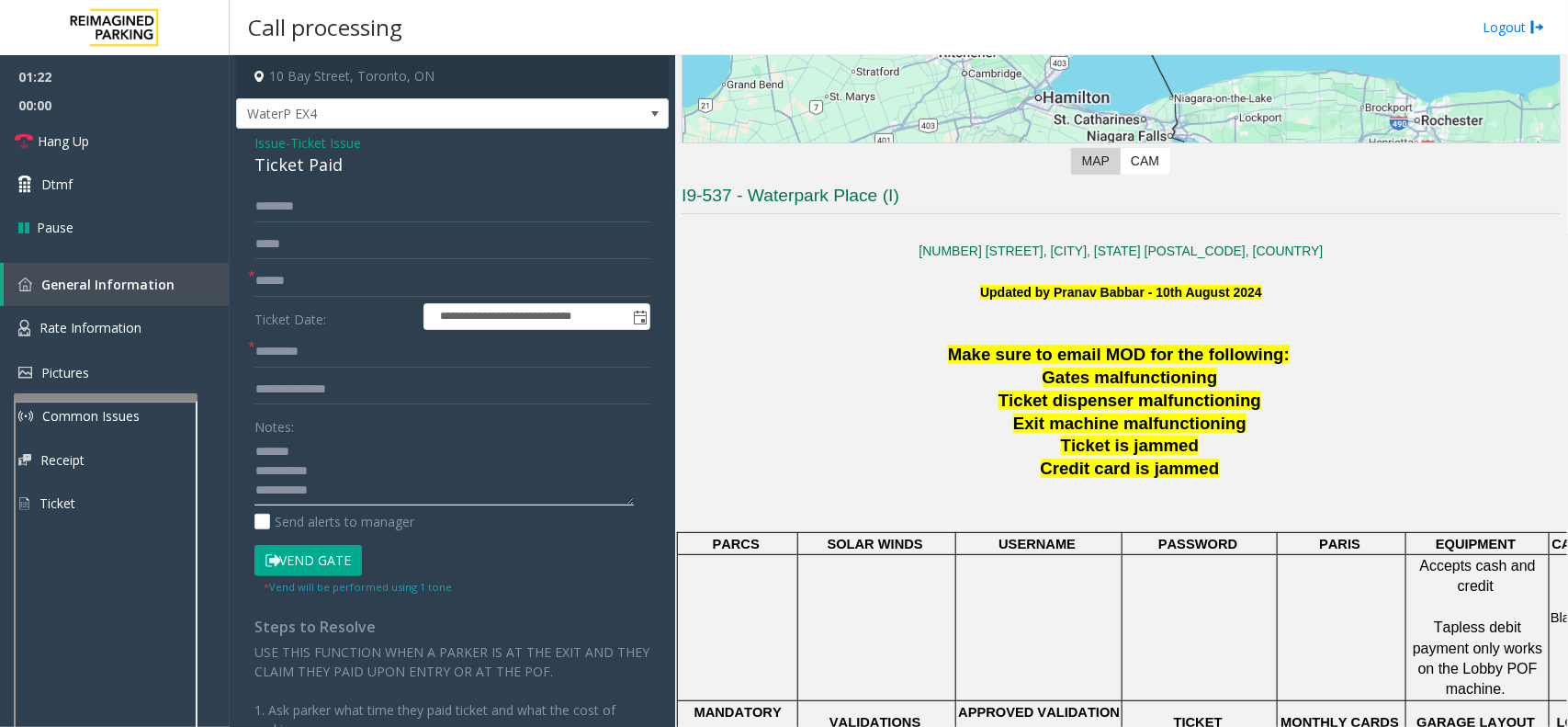 click 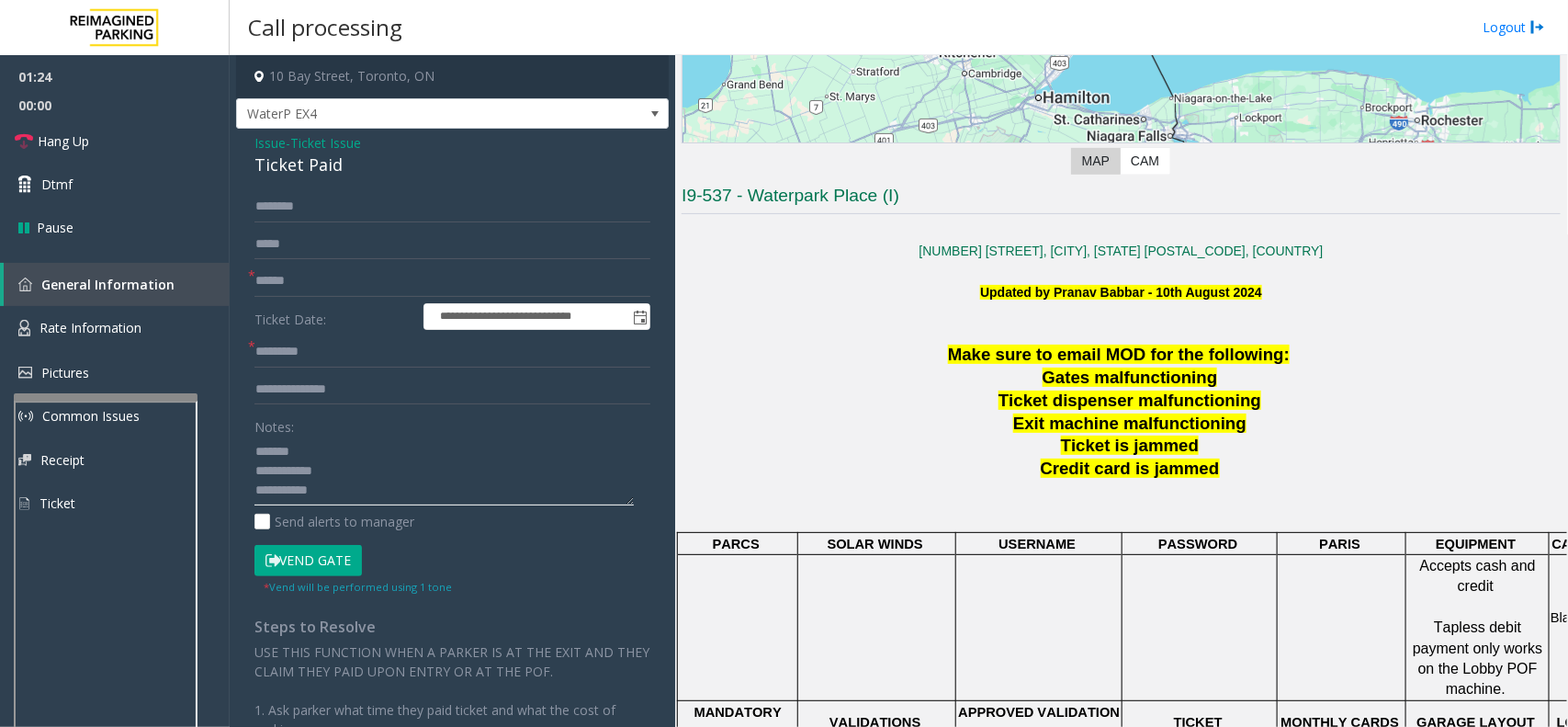 paste on "**********" 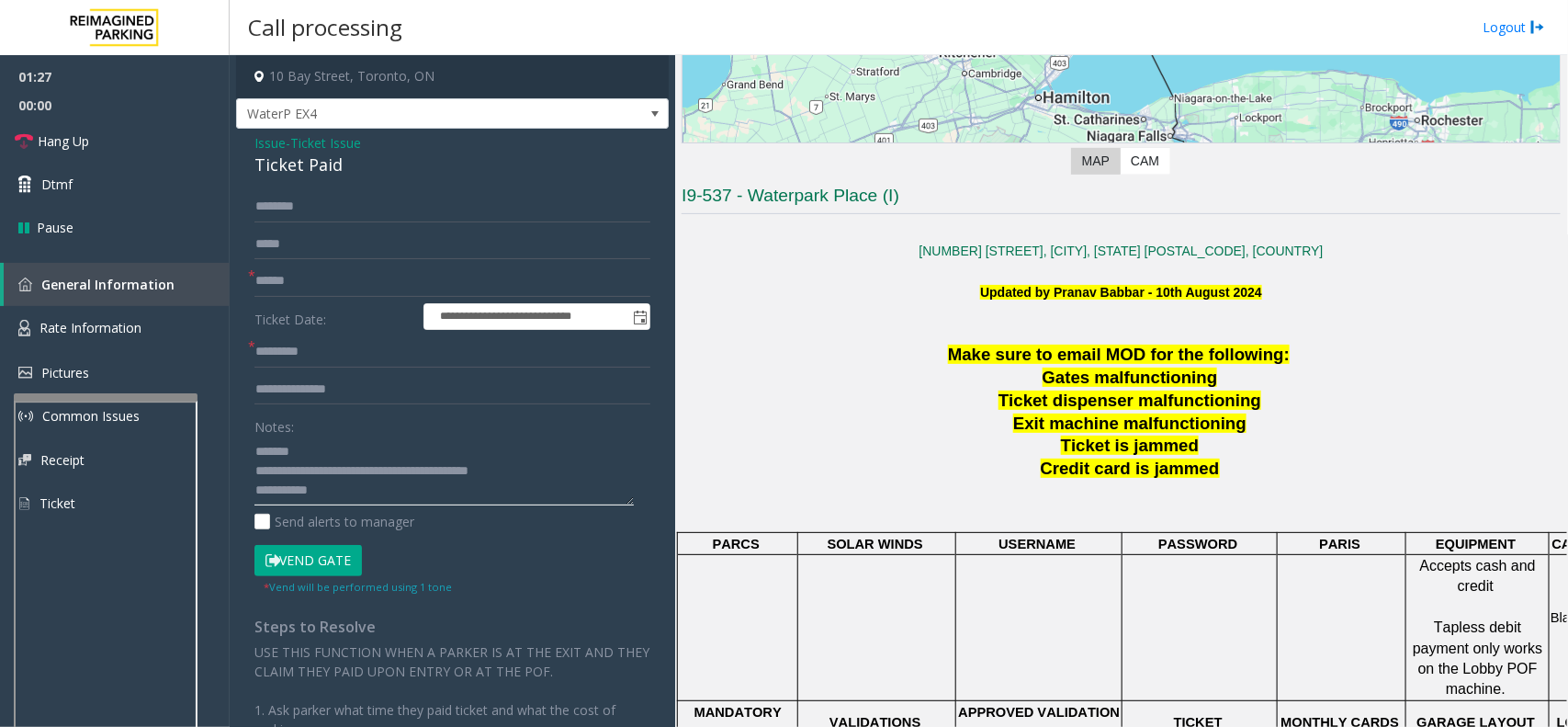 type on "**********" 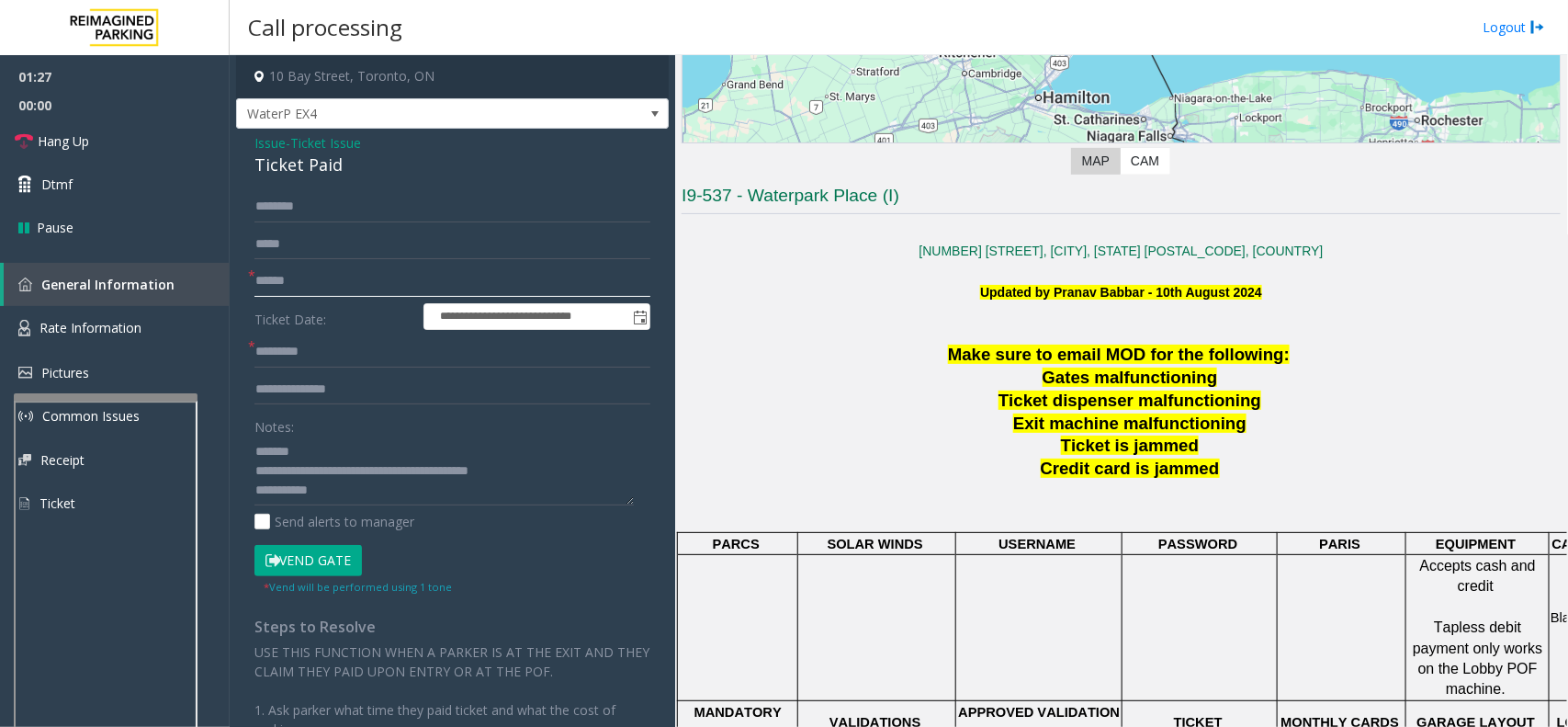 click 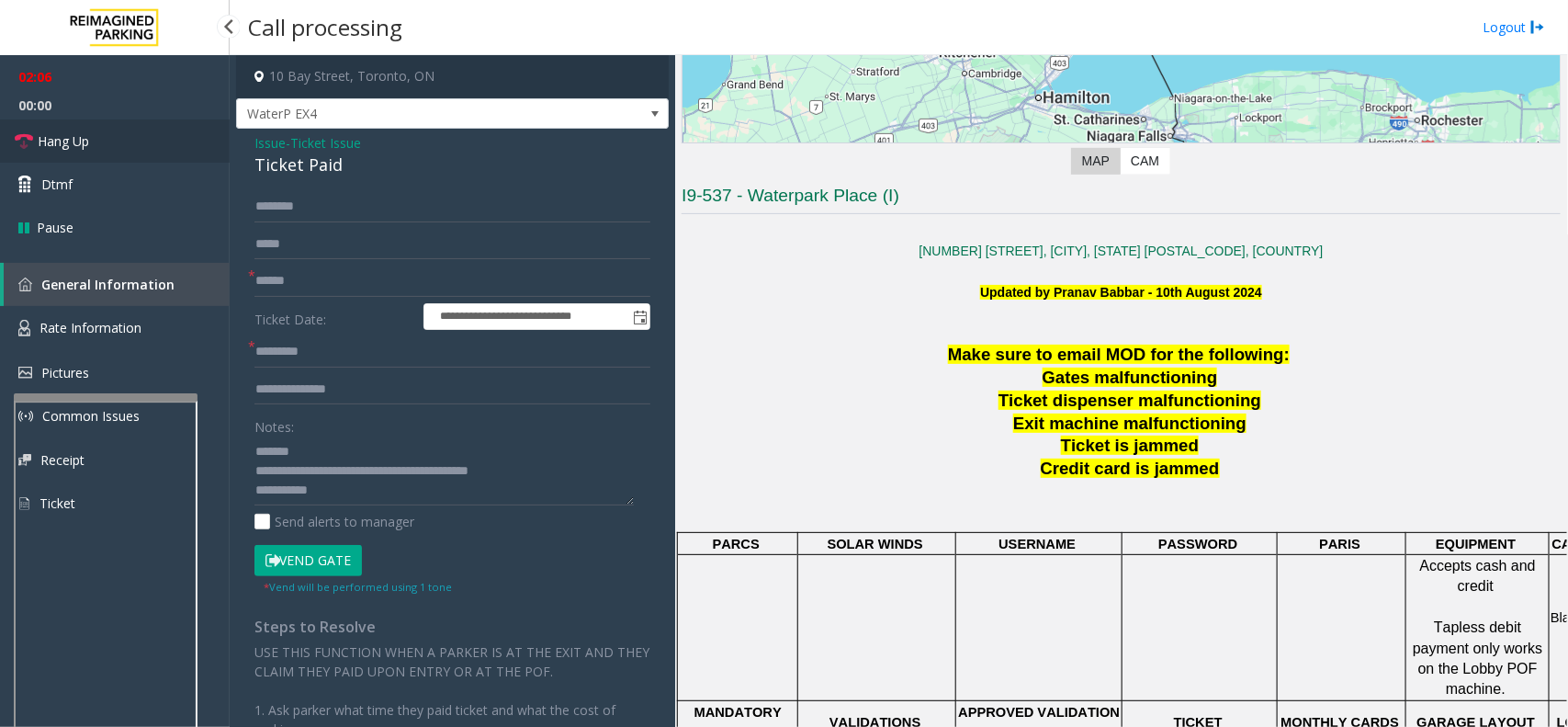 click on "Hang Up" at bounding box center [115, 141] 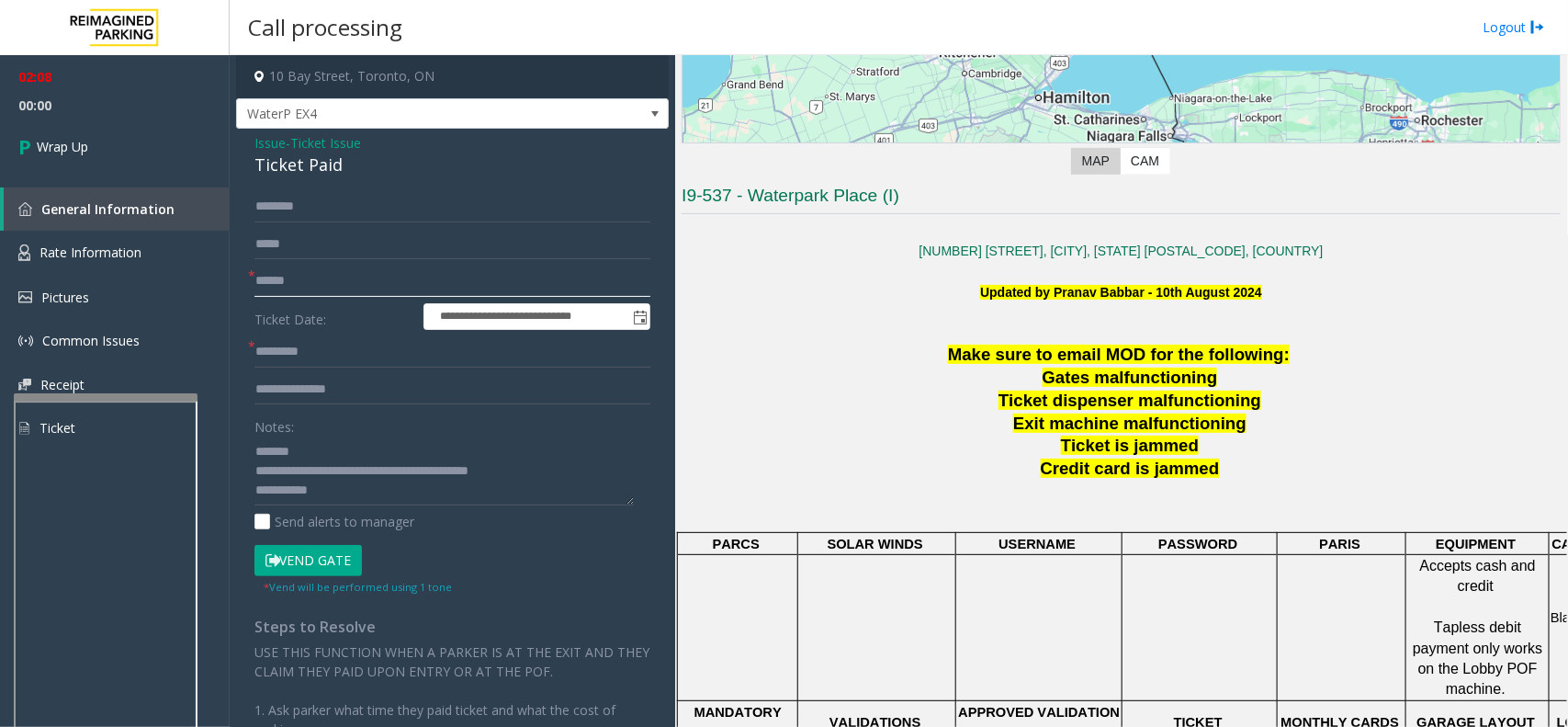 click 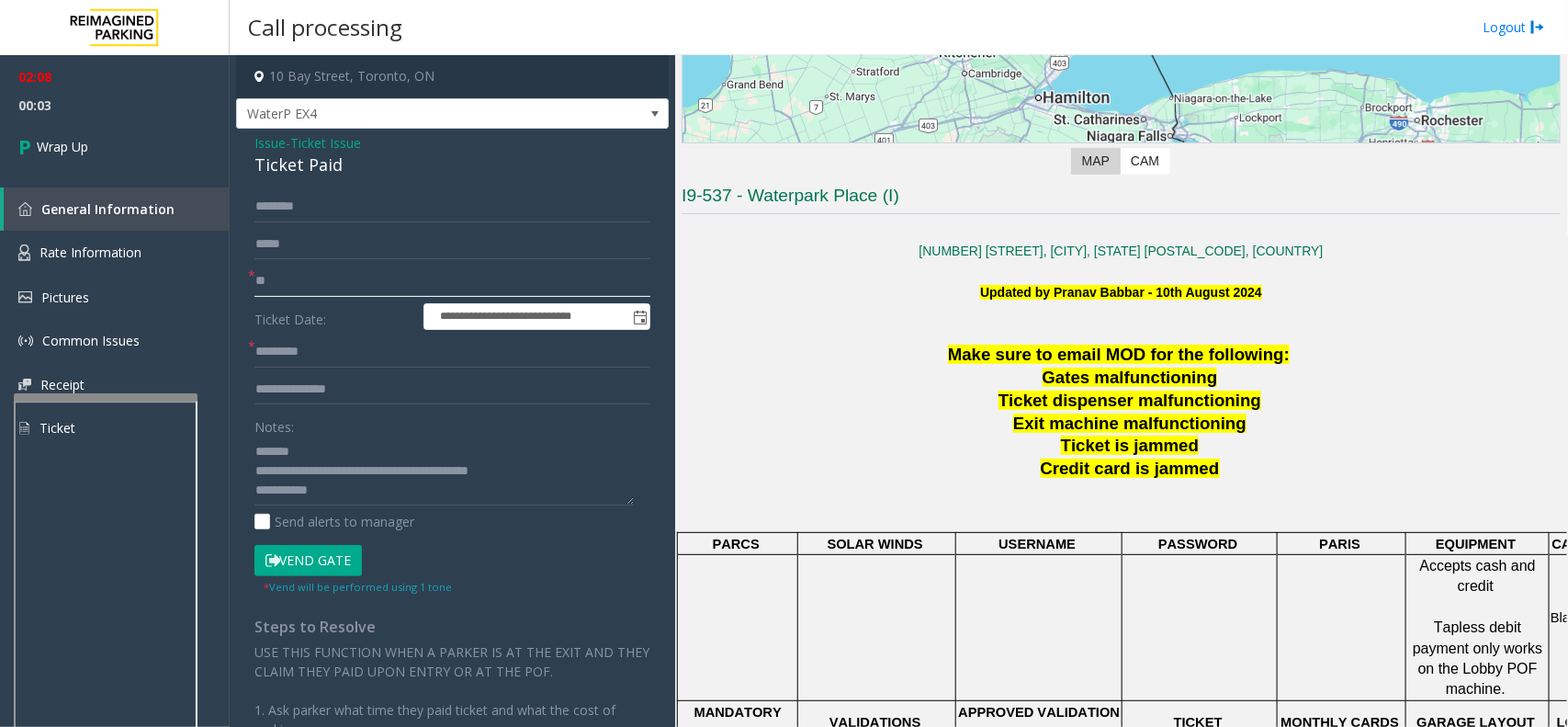 type on "**" 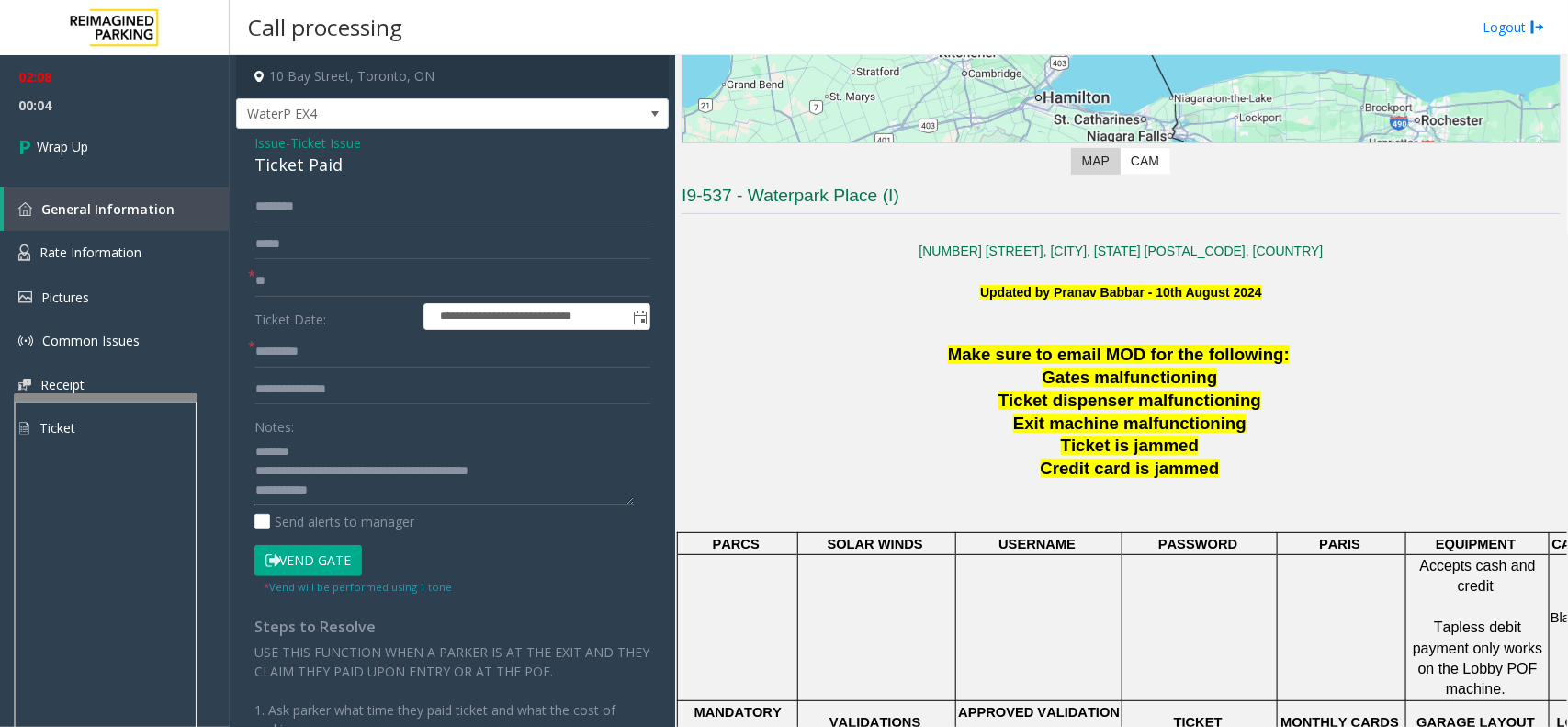 click 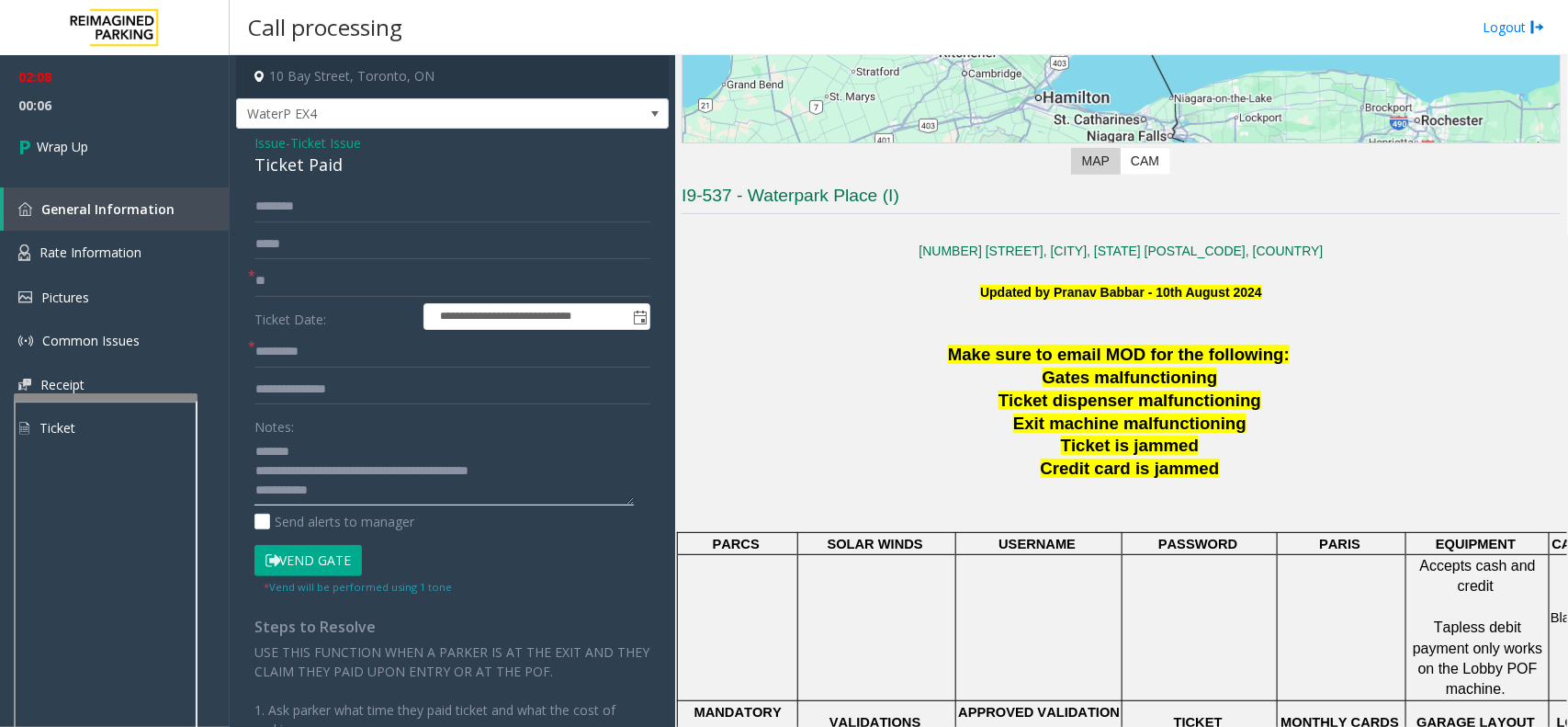 click 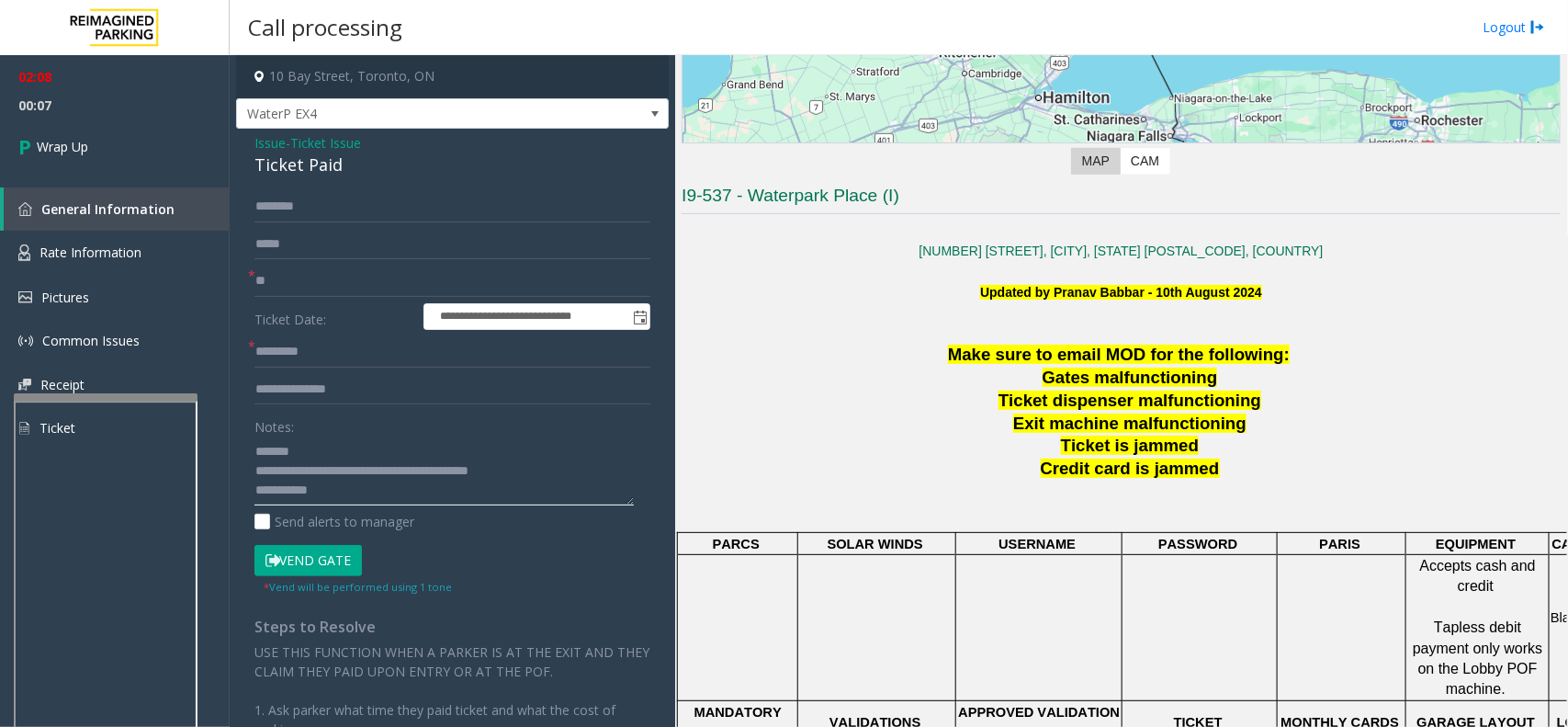 click 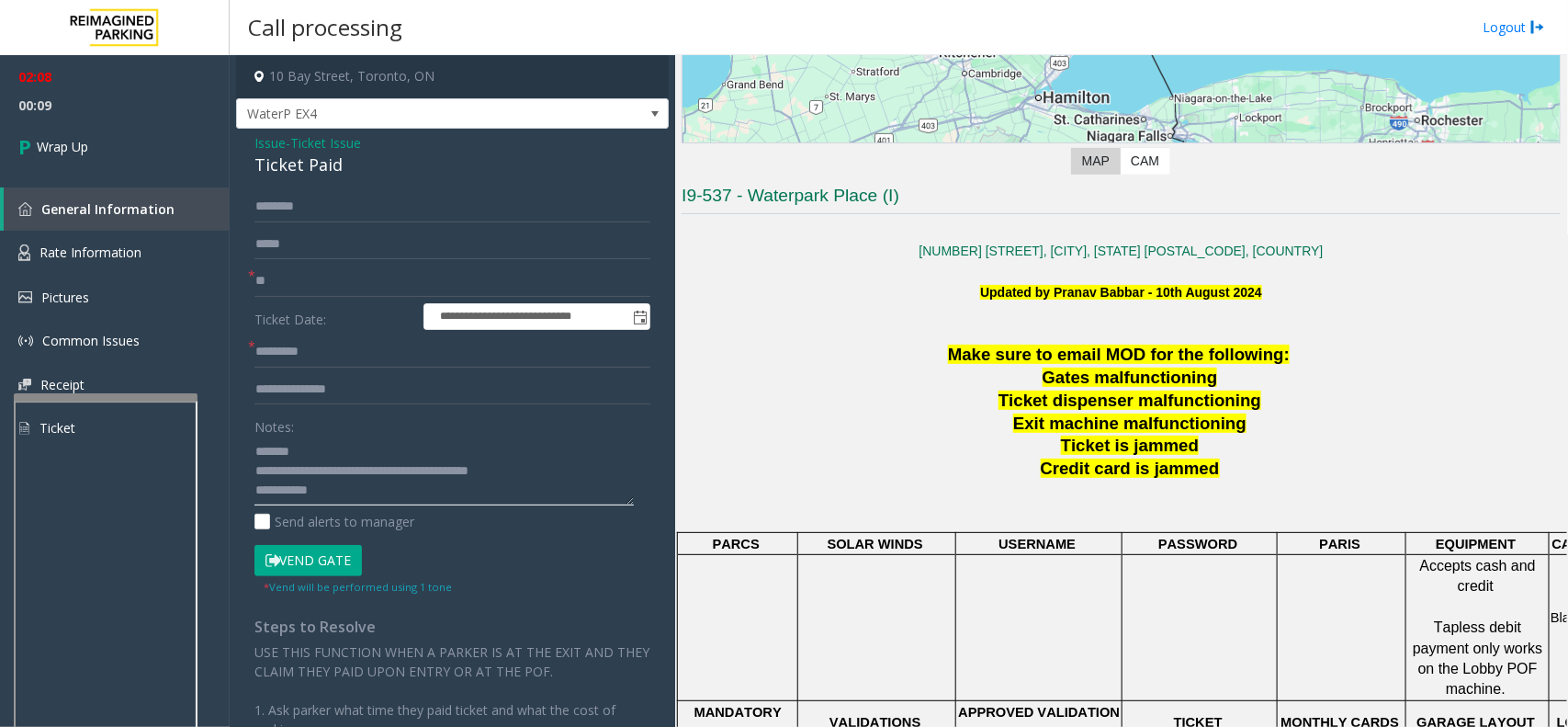 drag, startPoint x: 329, startPoint y: 469, endPoint x: 533, endPoint y: 464, distance: 204.0613 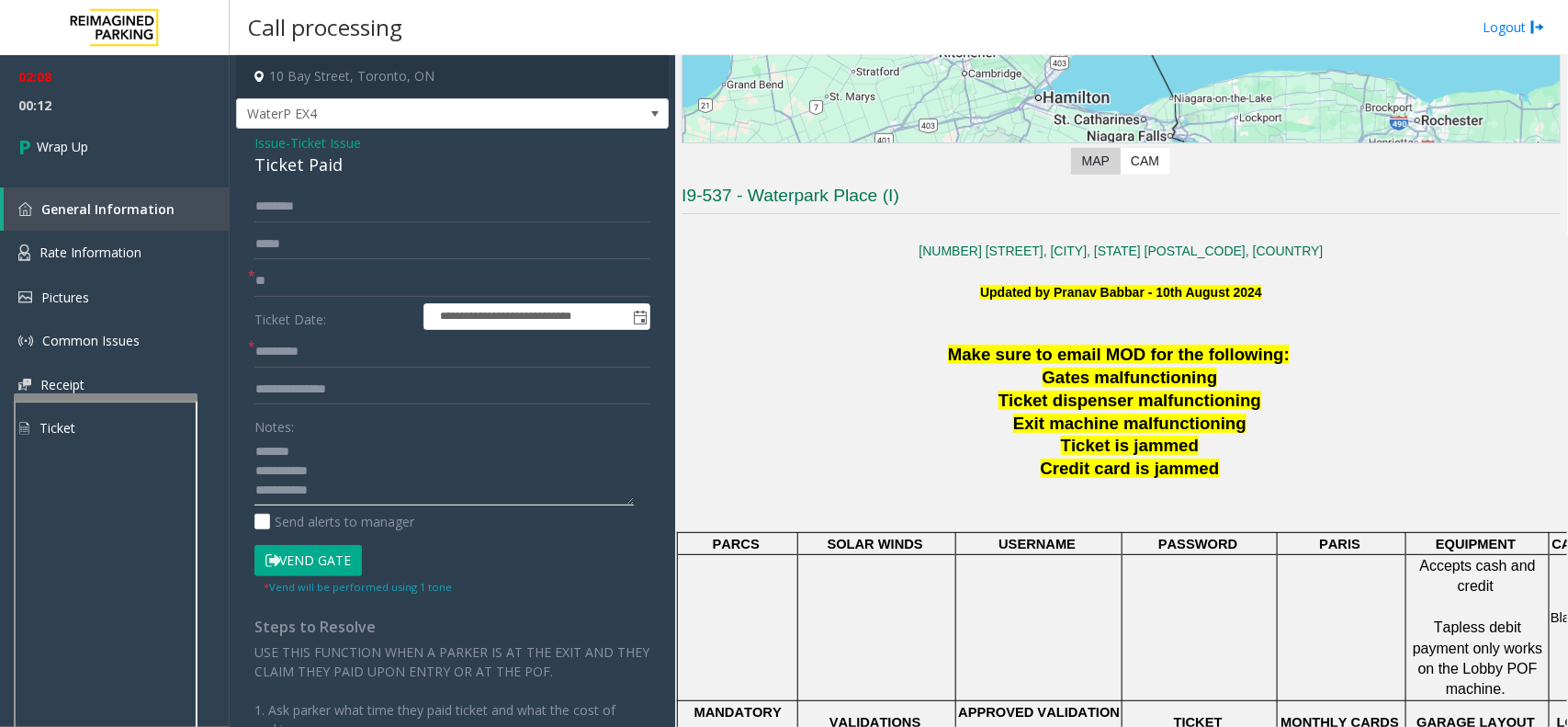 click 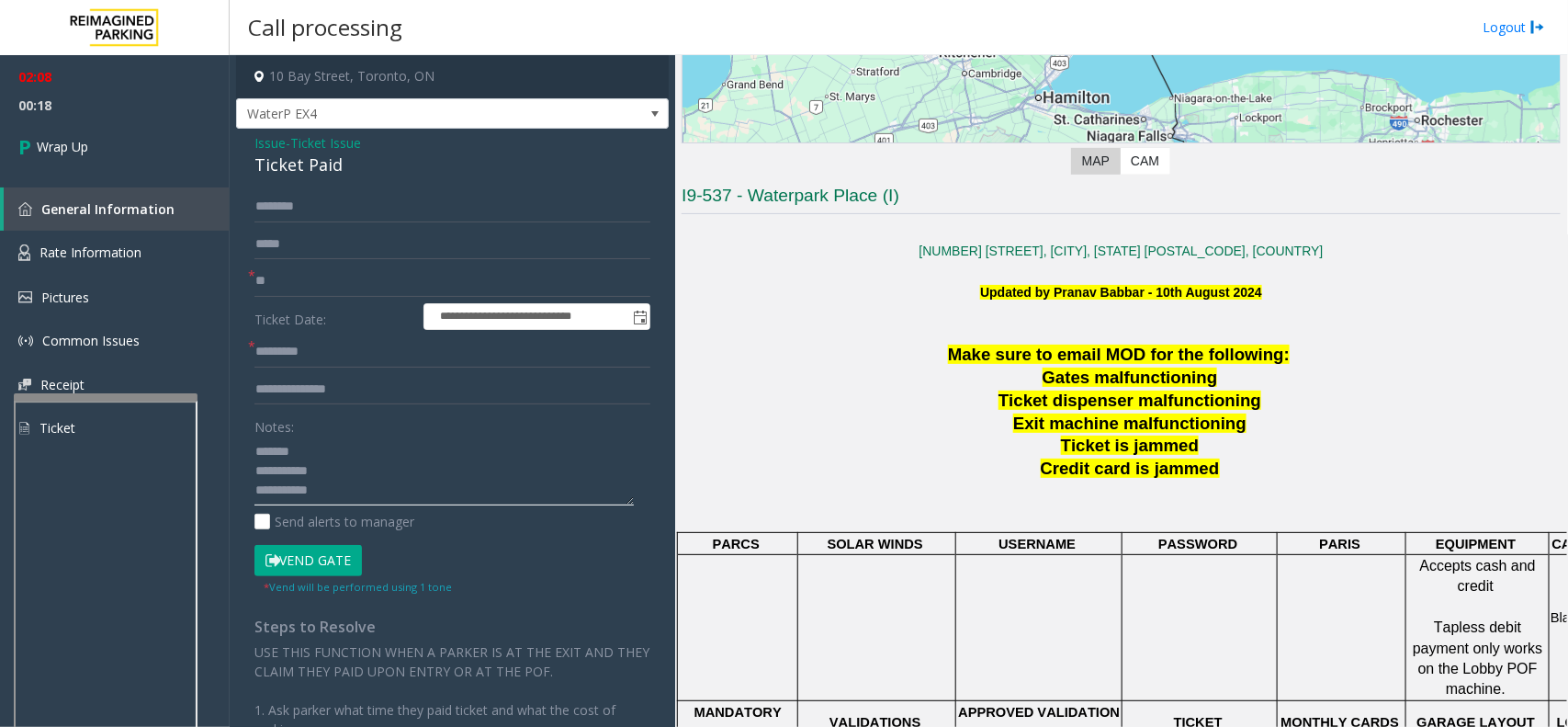click 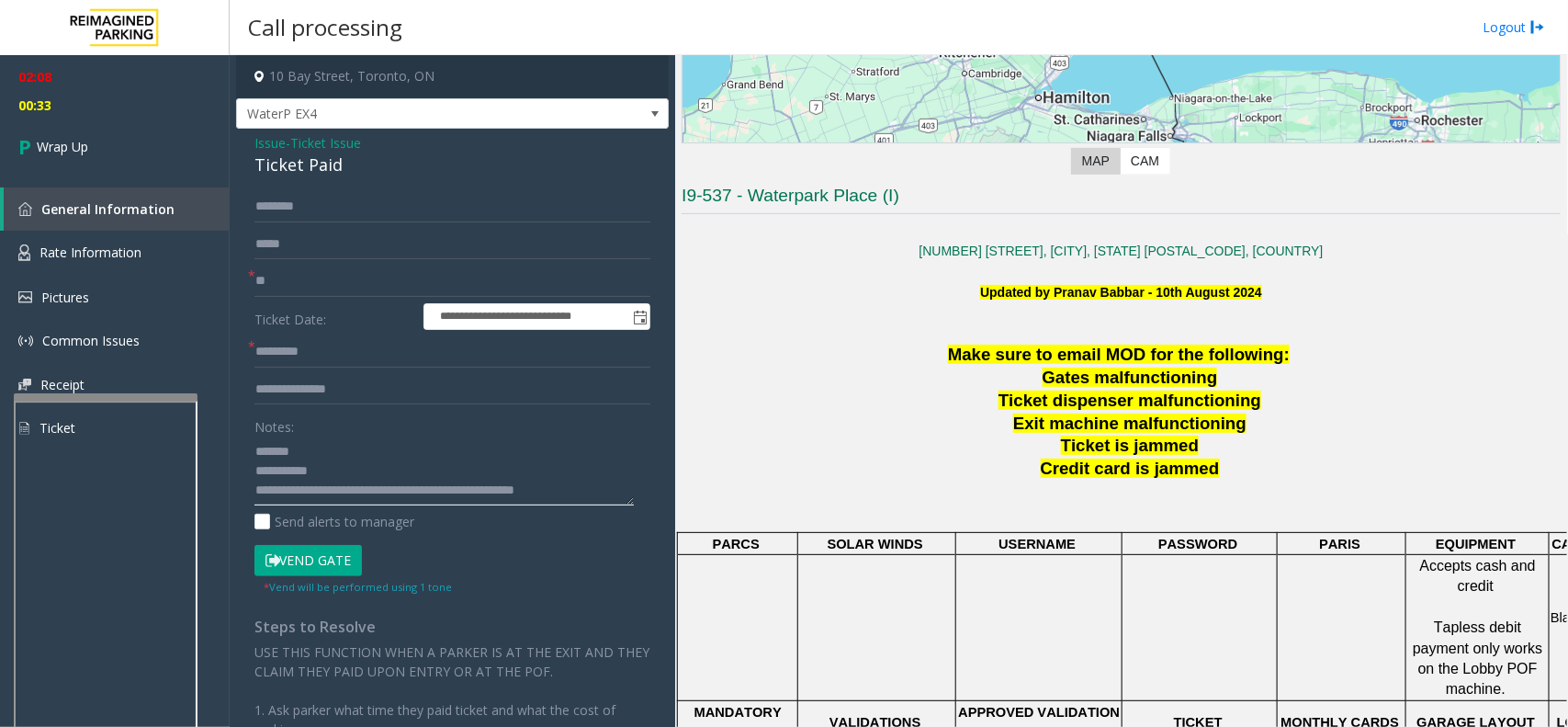 scroll, scrollTop: 115, scrollLeft: 0, axis: vertical 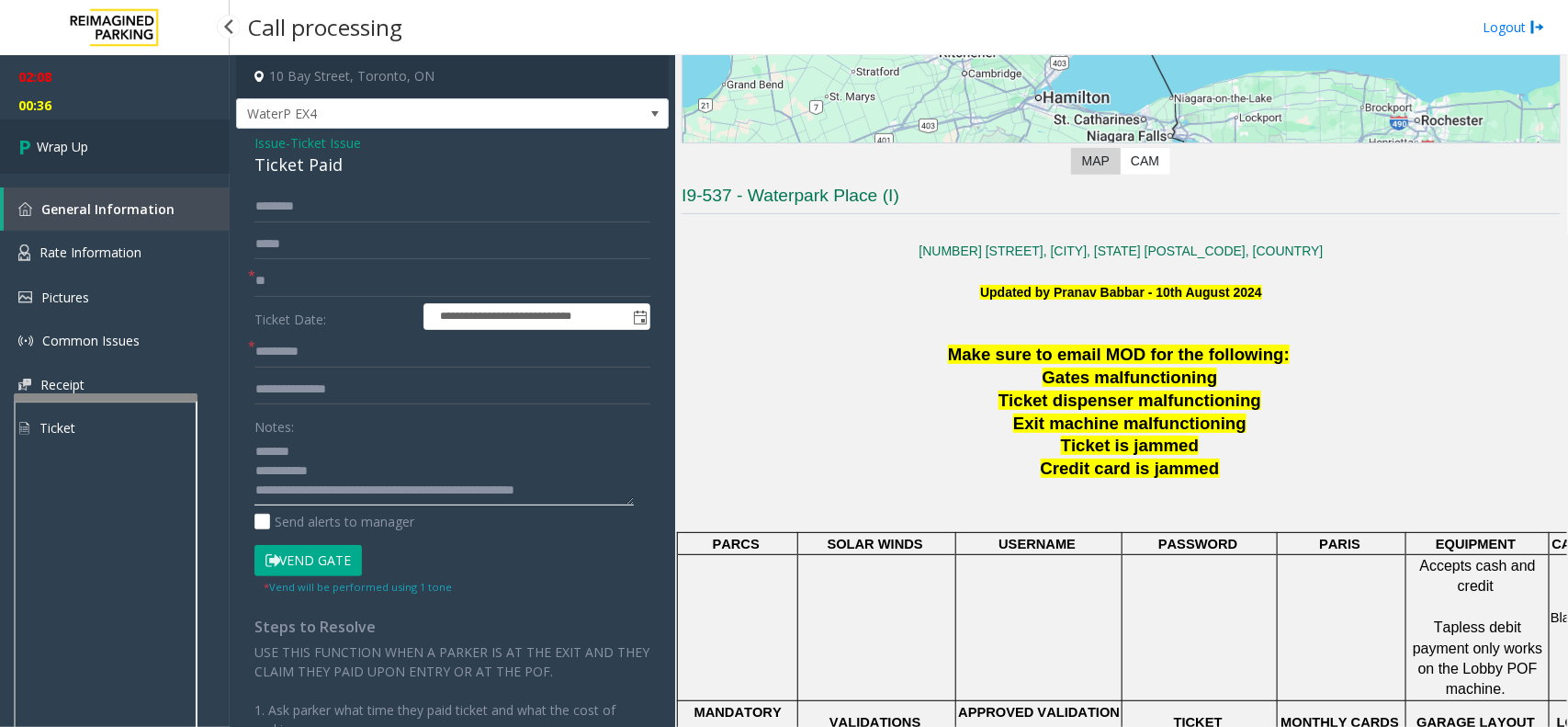 type on "**********" 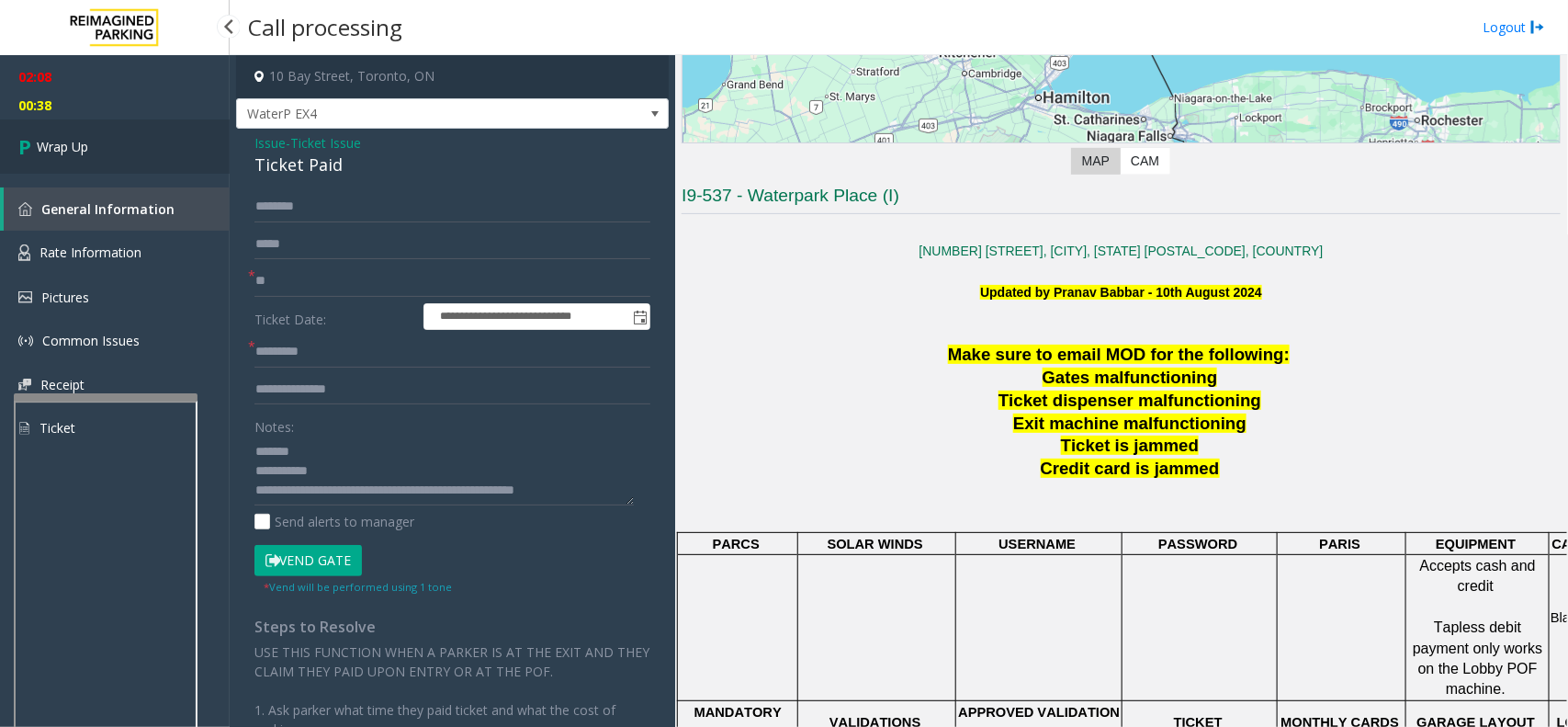 click on "Wrap Up" at bounding box center [62, 146] 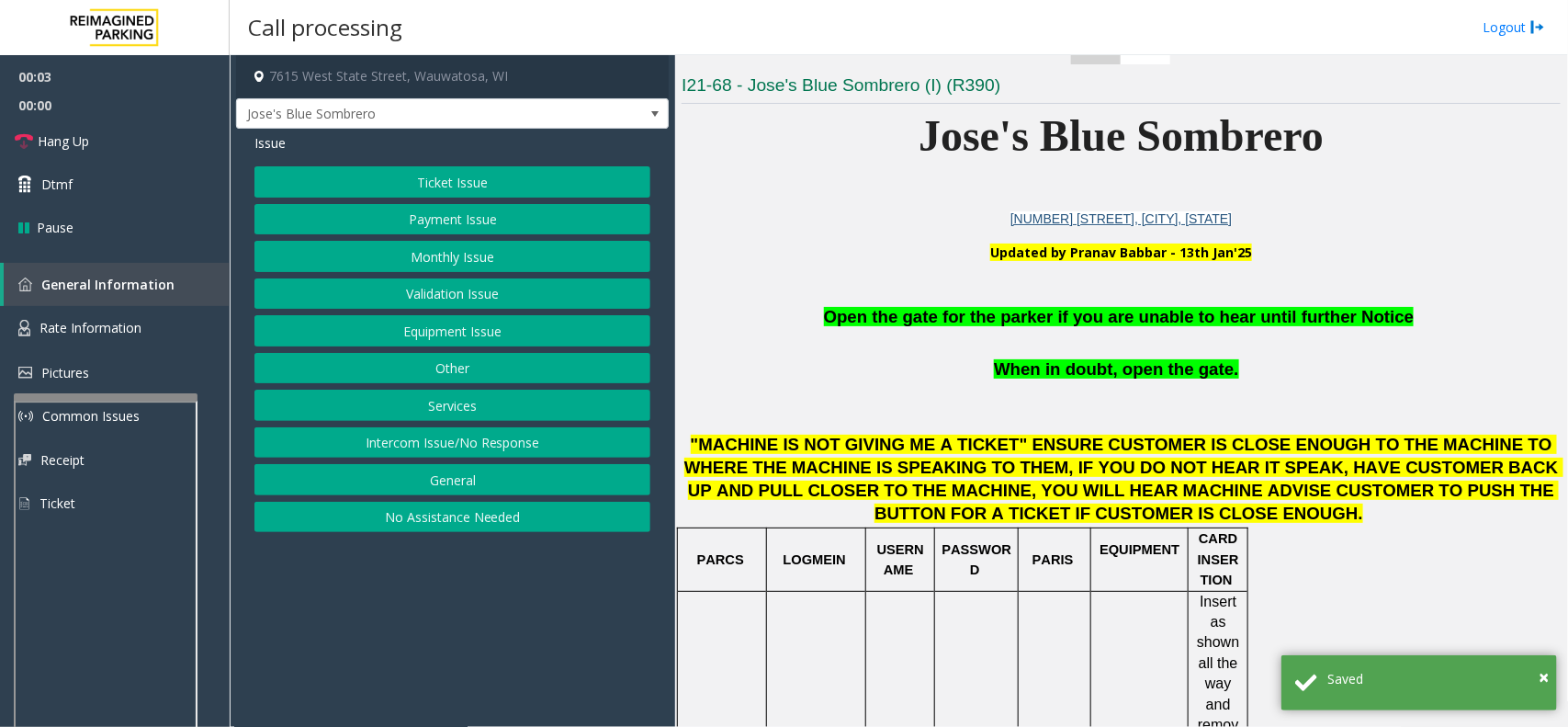 scroll, scrollTop: 460, scrollLeft: 0, axis: vertical 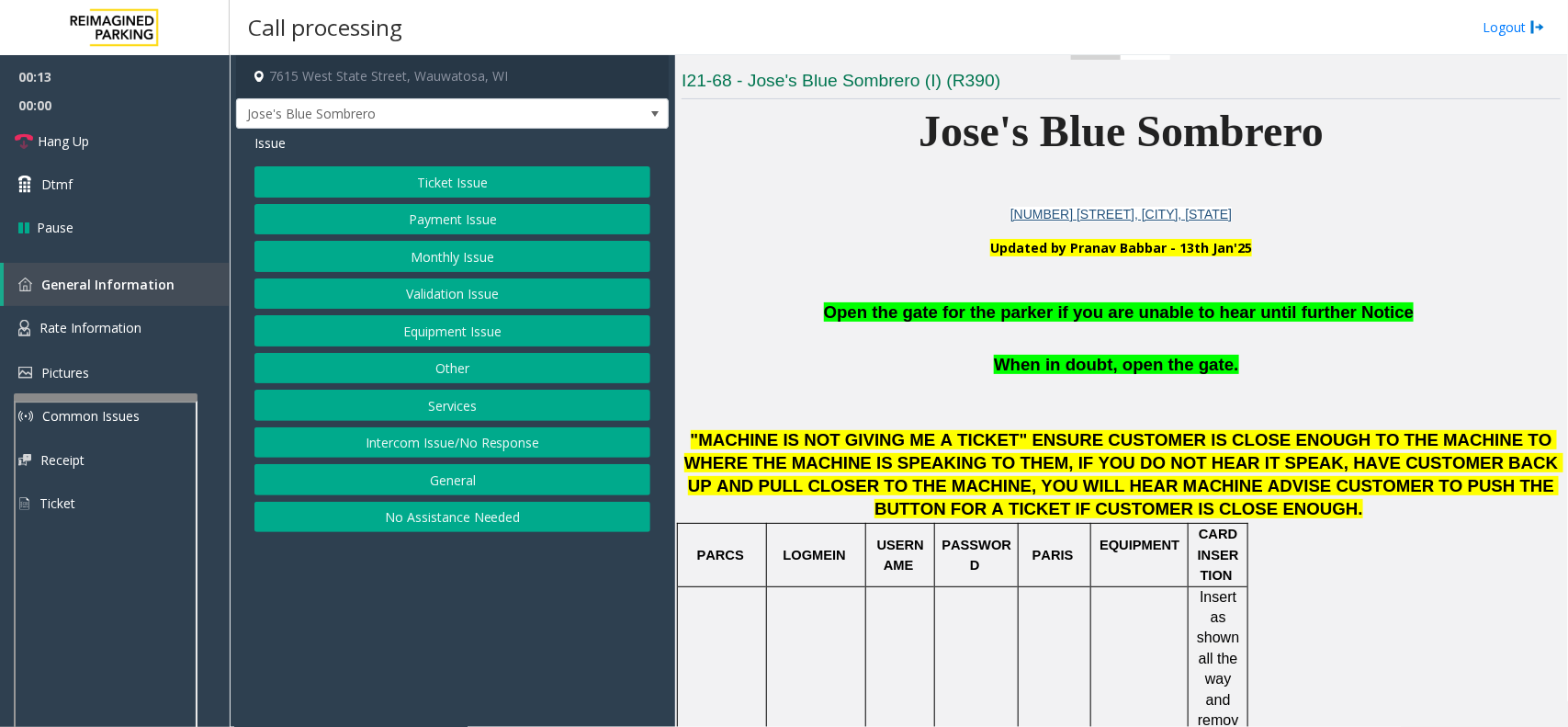 click on "Equipment Issue" 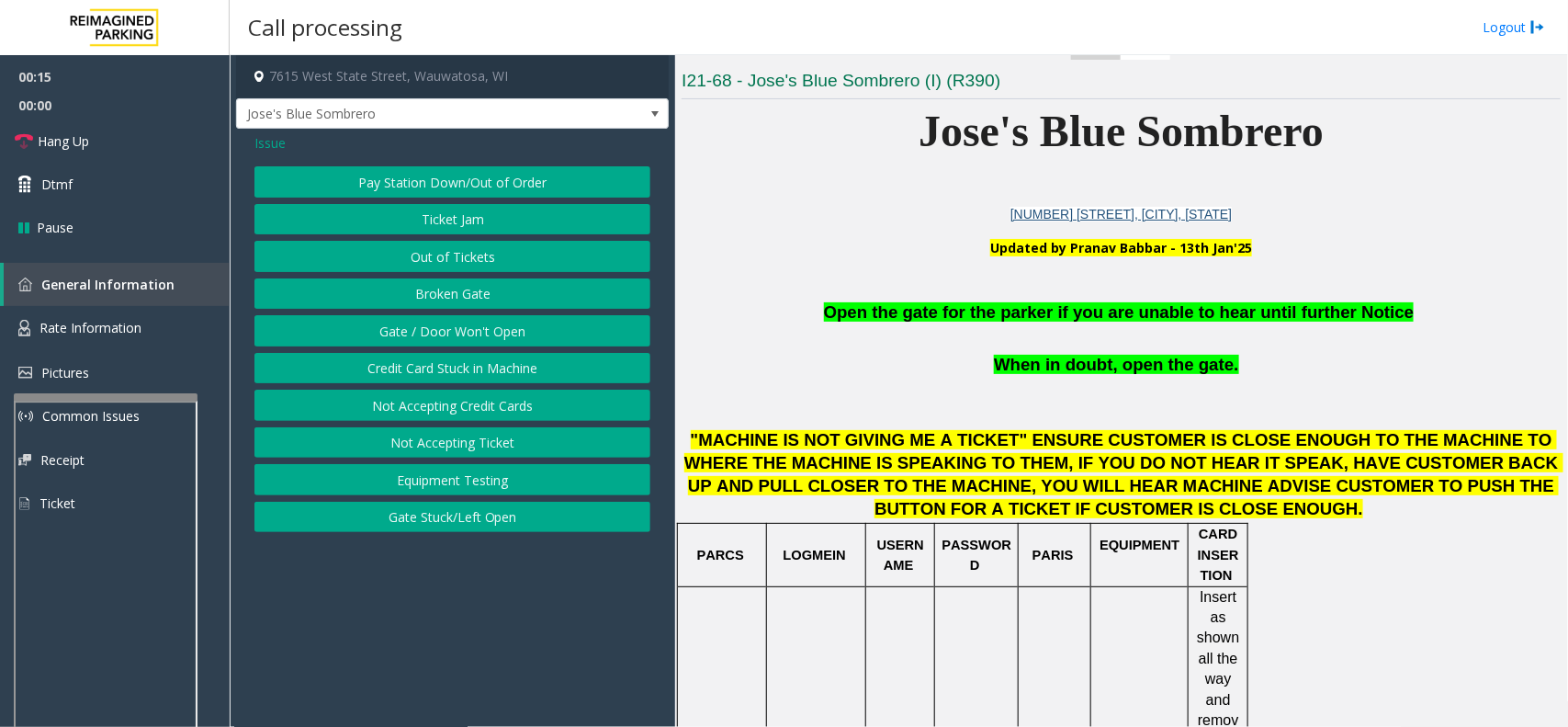click on "Gate / Door Won't Open" 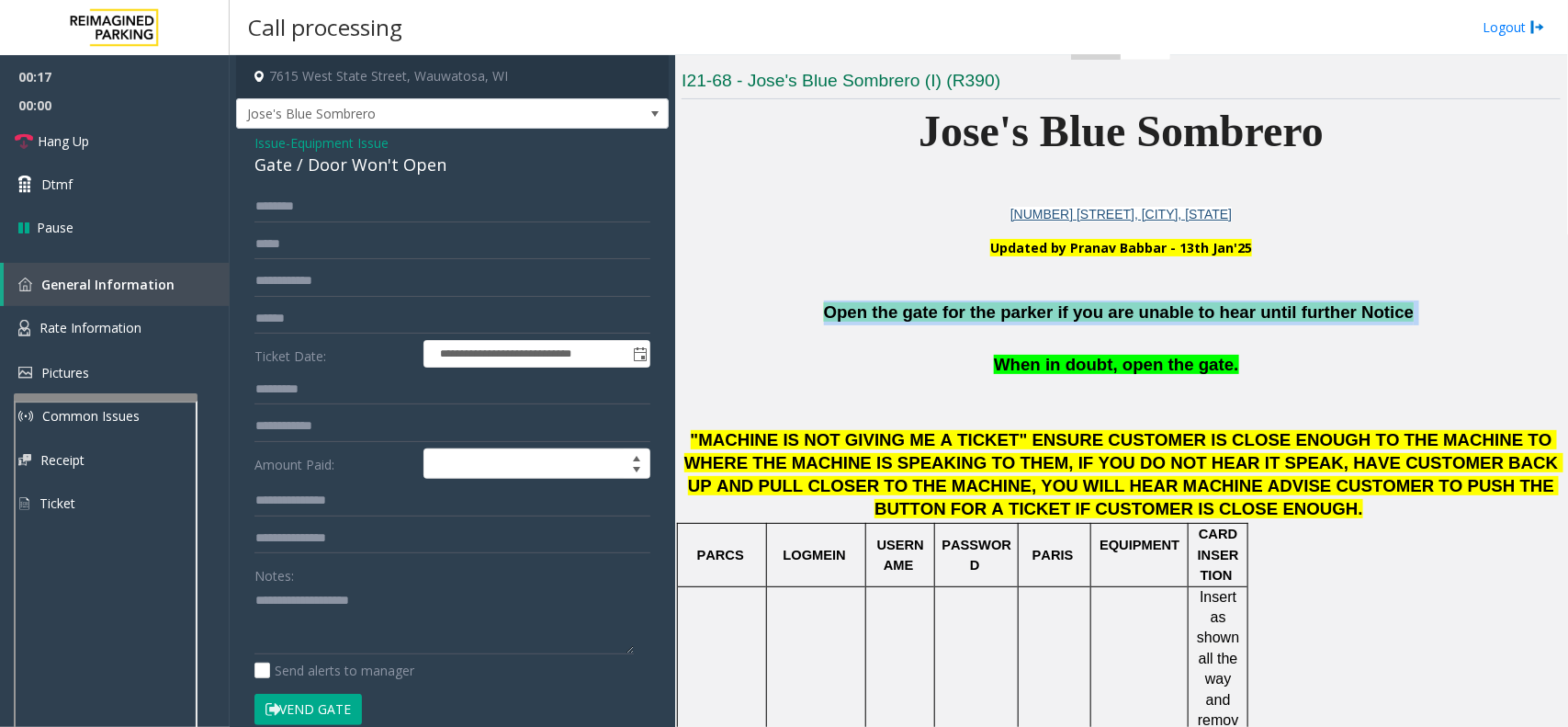 drag, startPoint x: 1298, startPoint y: 315, endPoint x: 829, endPoint y: 301, distance: 469.20891 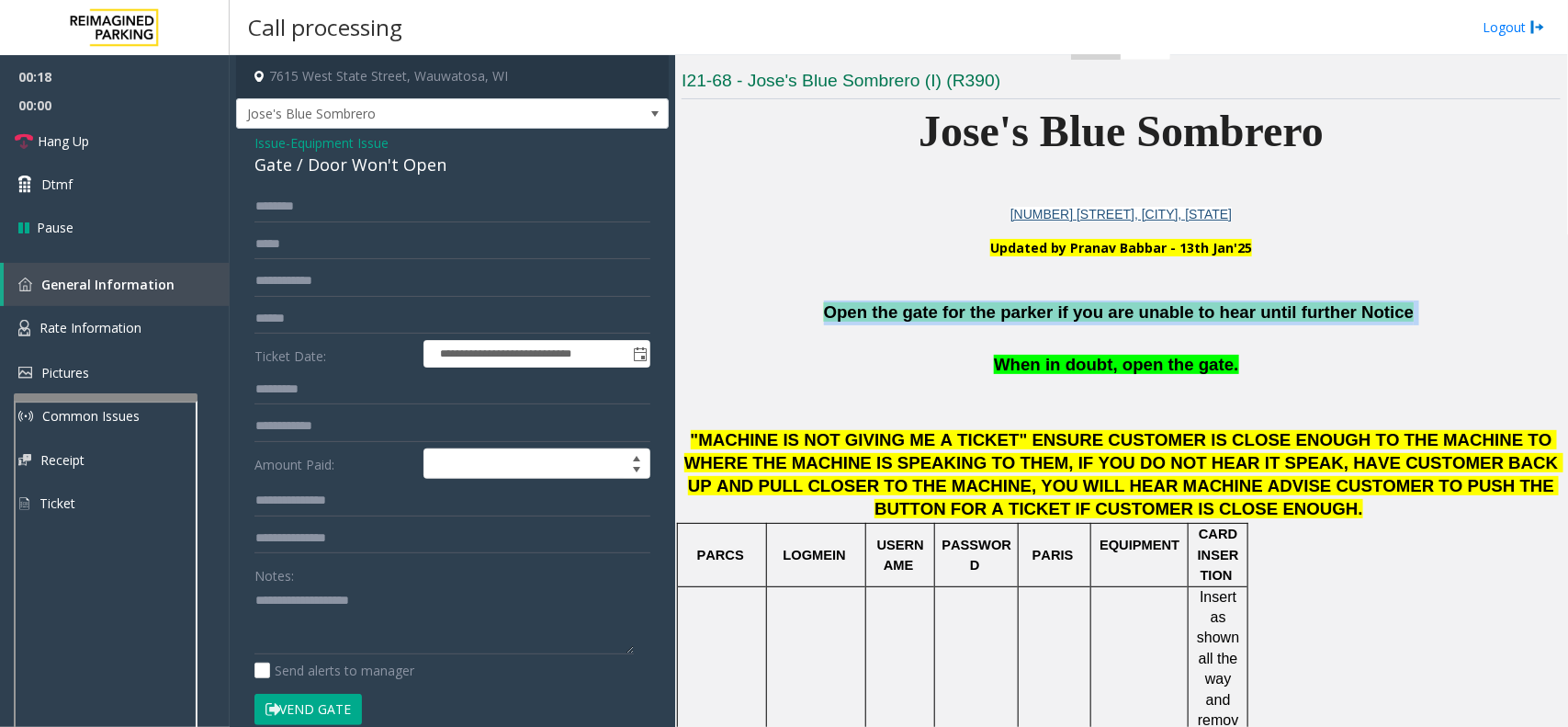 copy on "Open the gate for the parker if you are unable to hear until further Notice" 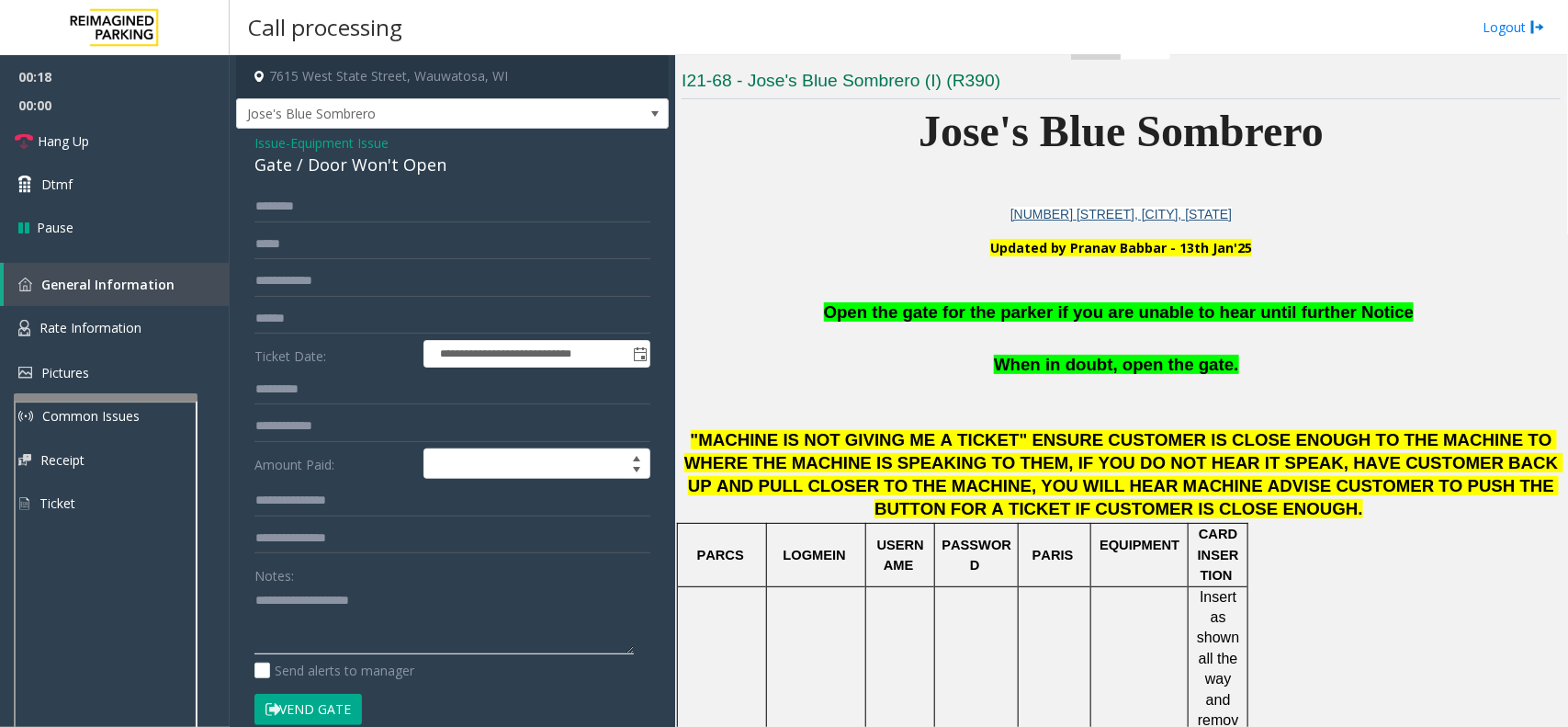 click 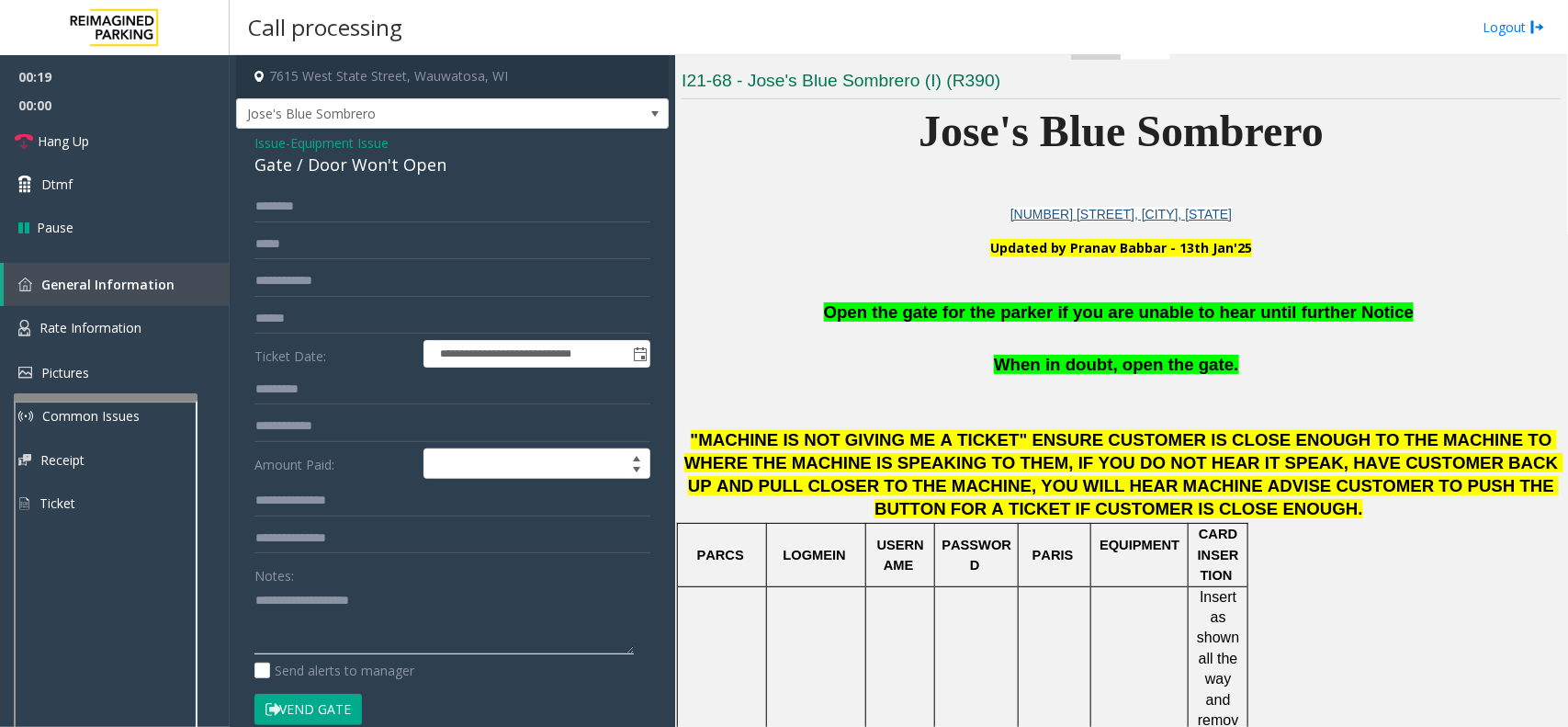 paste on "**********" 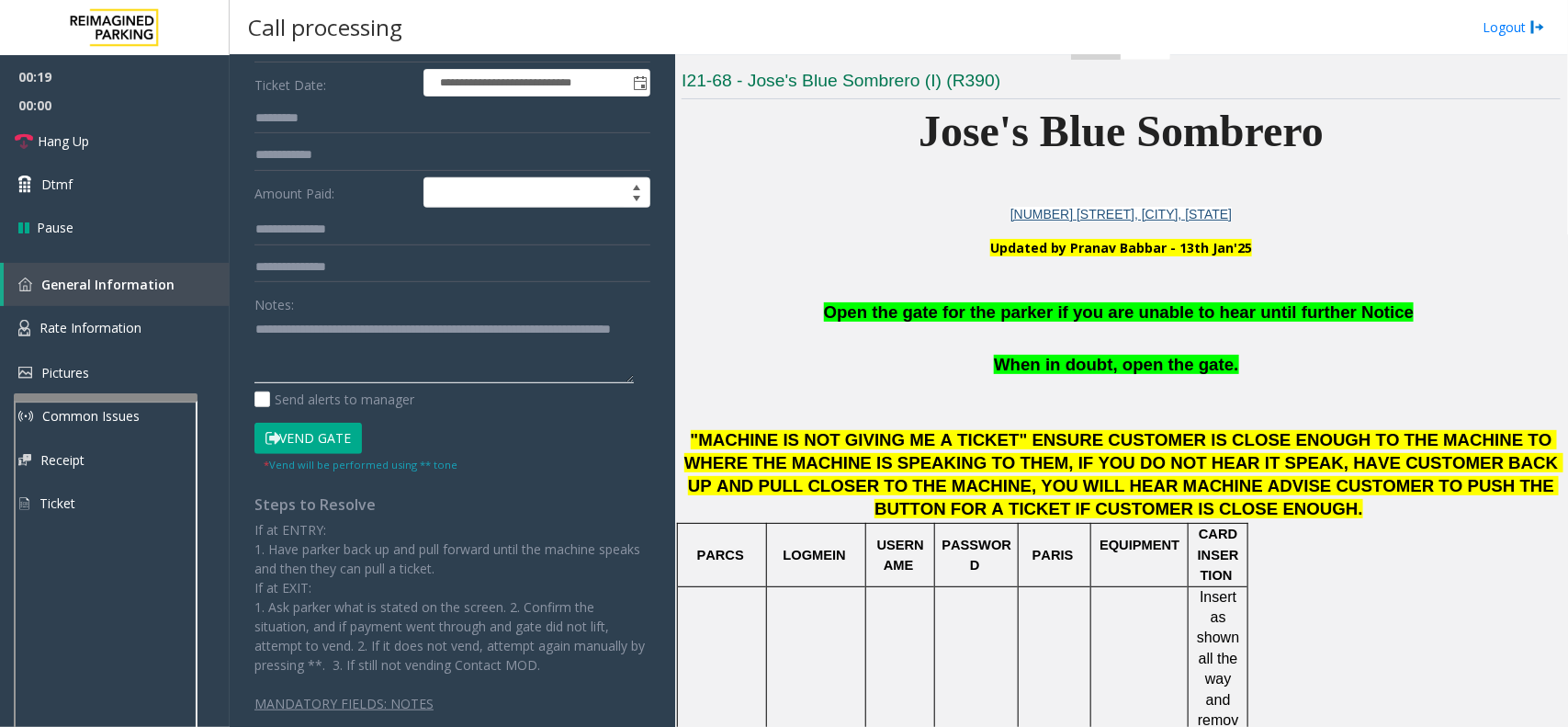 scroll, scrollTop: 277, scrollLeft: 0, axis: vertical 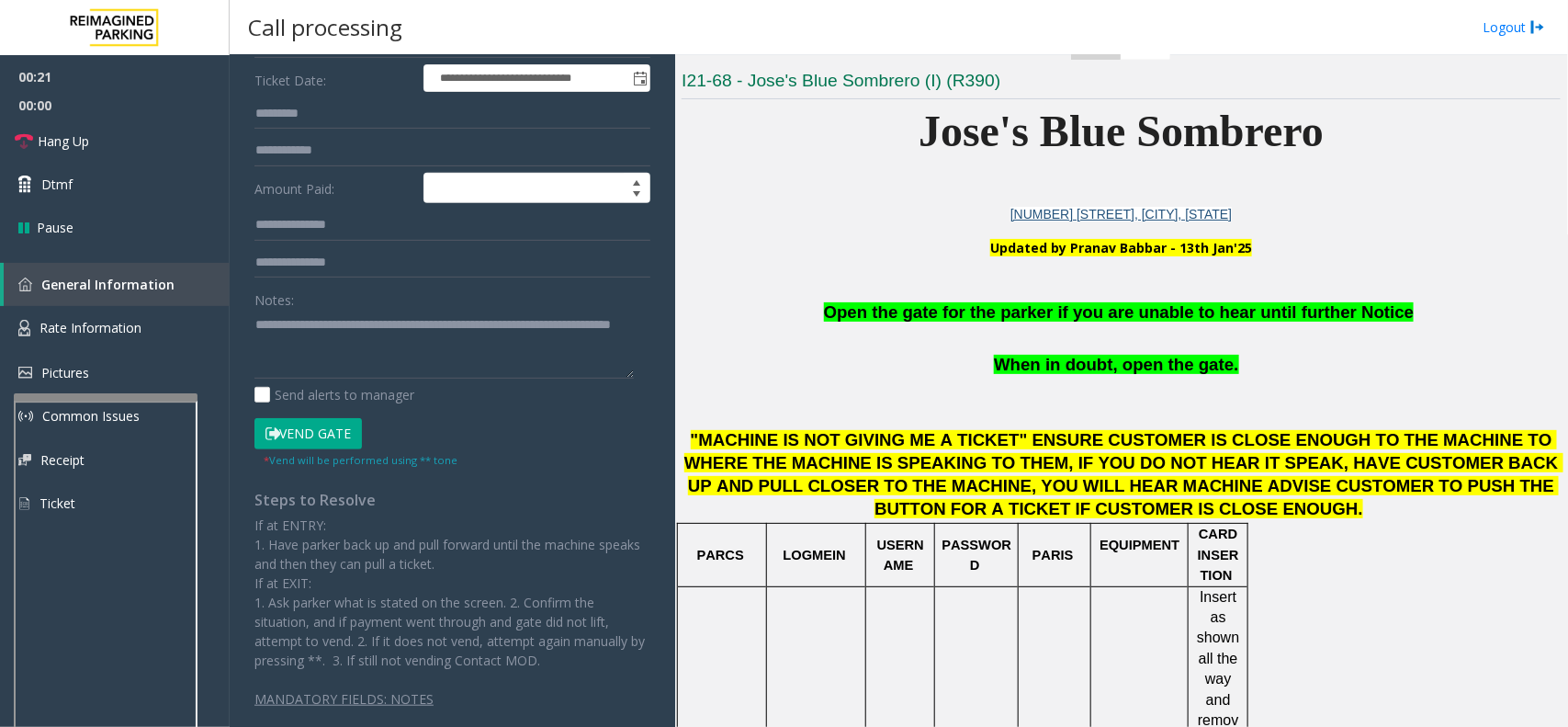 click on "Vend Gate" 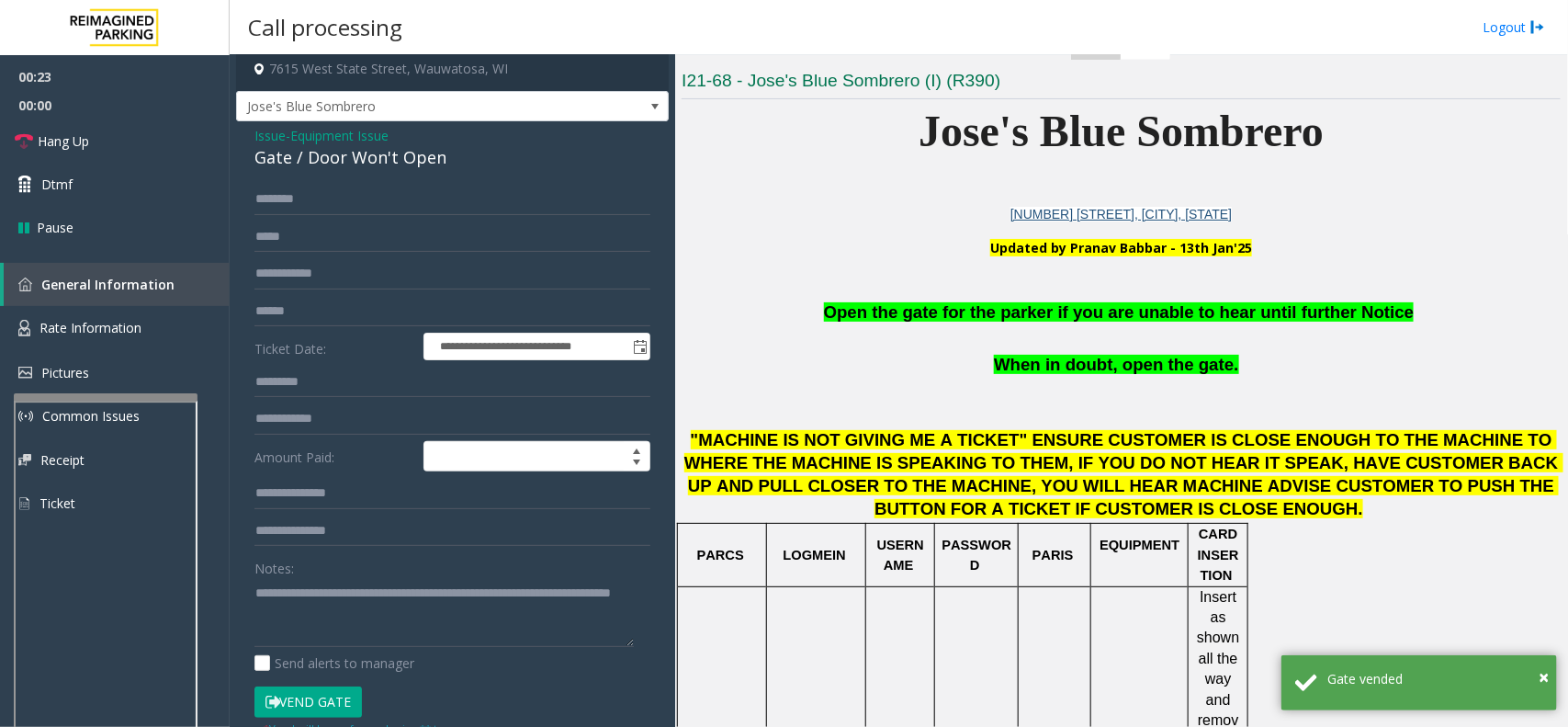 scroll, scrollTop: 0, scrollLeft: 0, axis: both 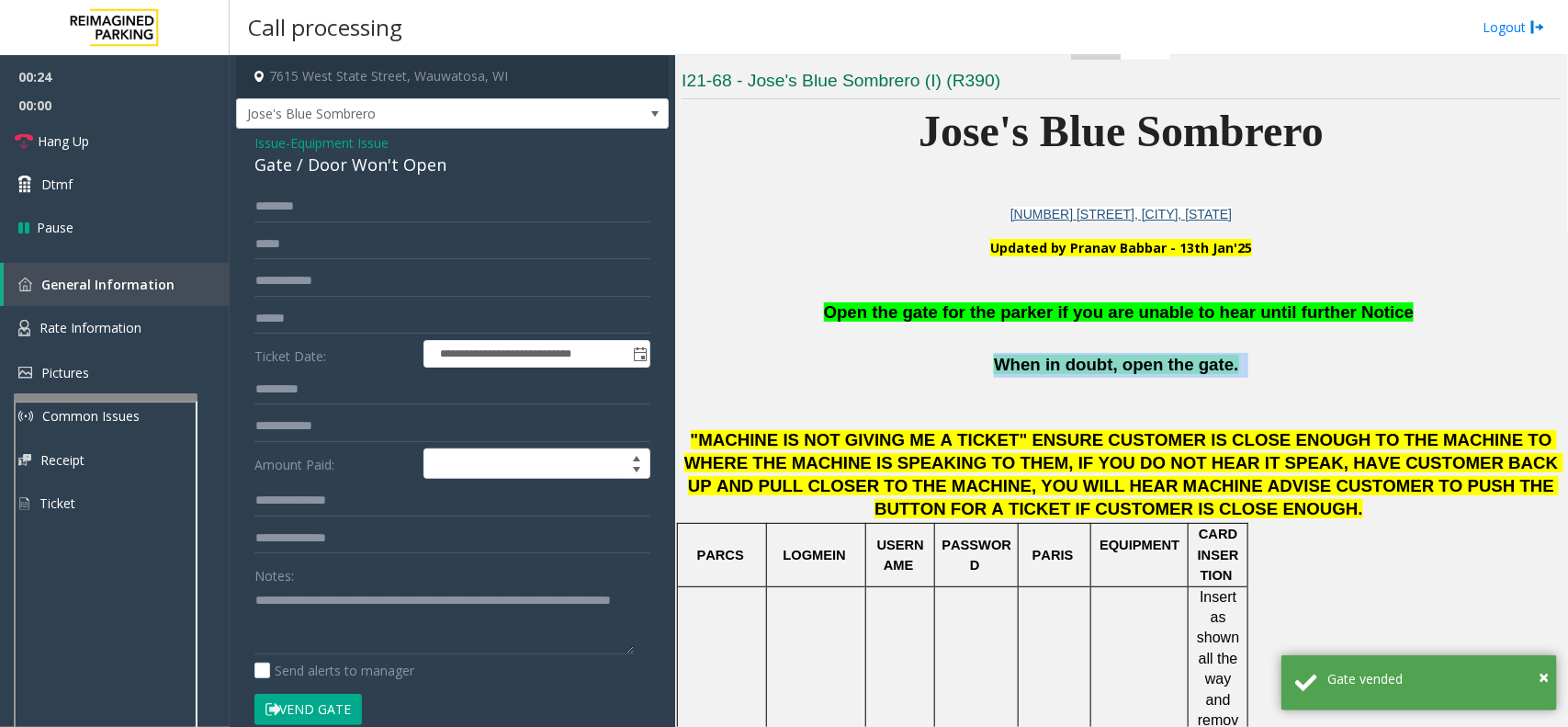 drag, startPoint x: 1245, startPoint y: 370, endPoint x: 994, endPoint y: 374, distance: 251.0319 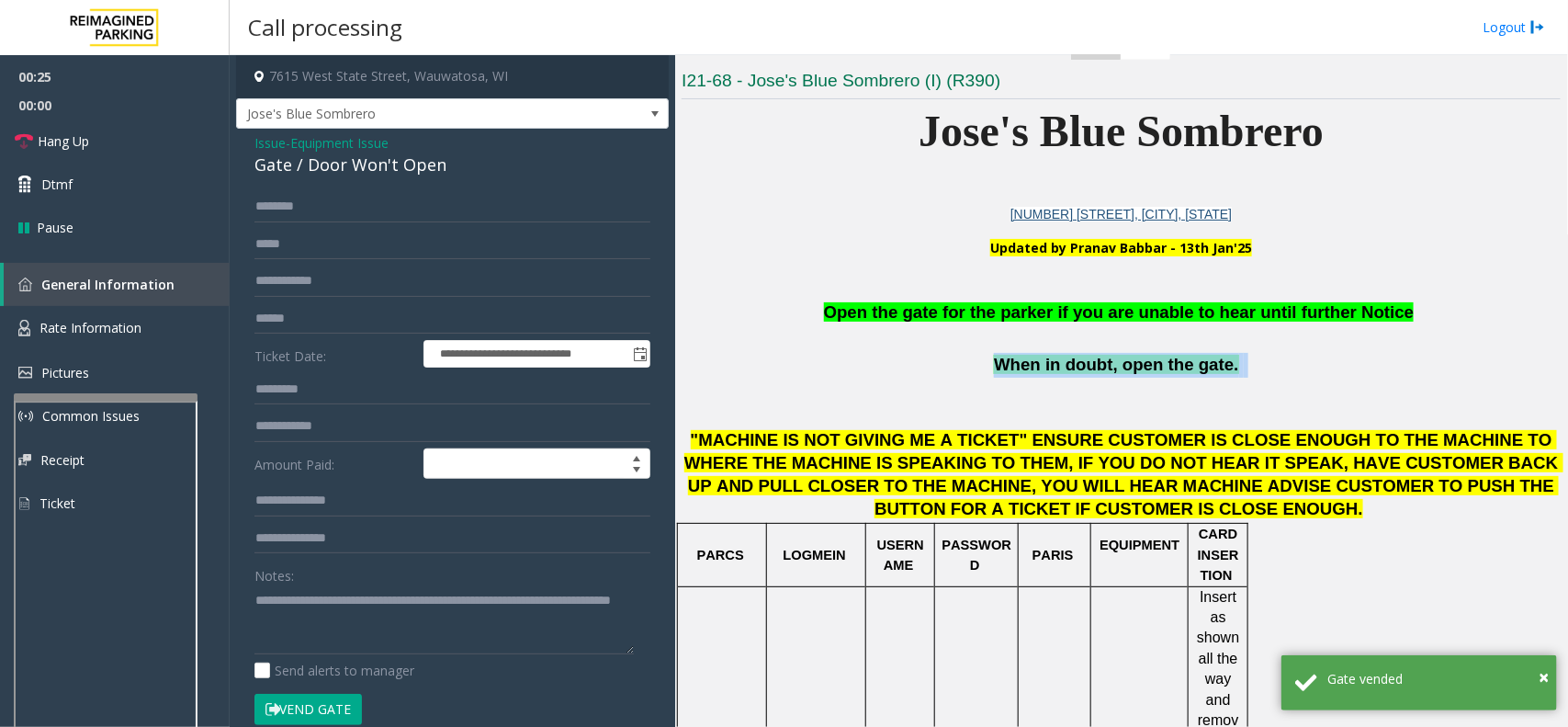 copy on "When in doubt, open the gate." 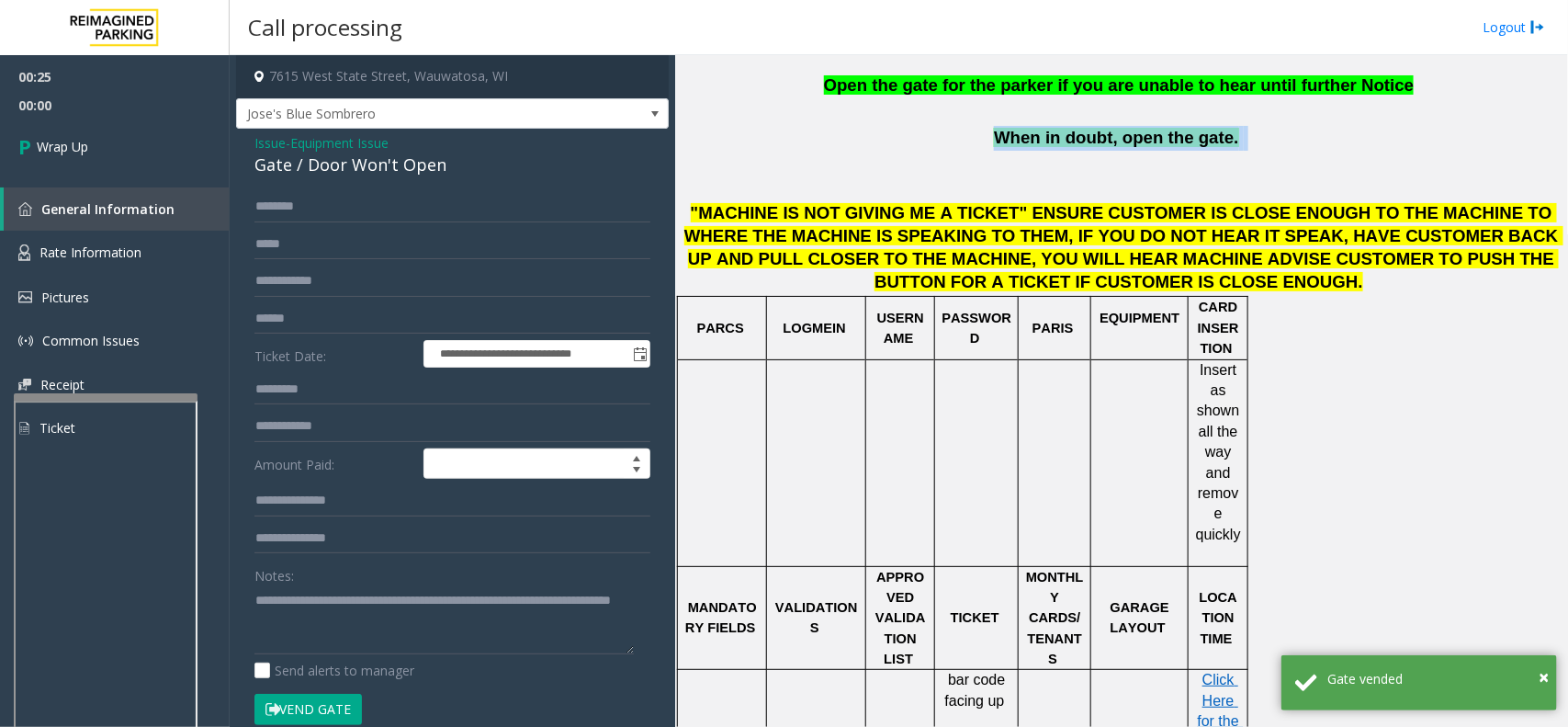 scroll, scrollTop: 689, scrollLeft: 0, axis: vertical 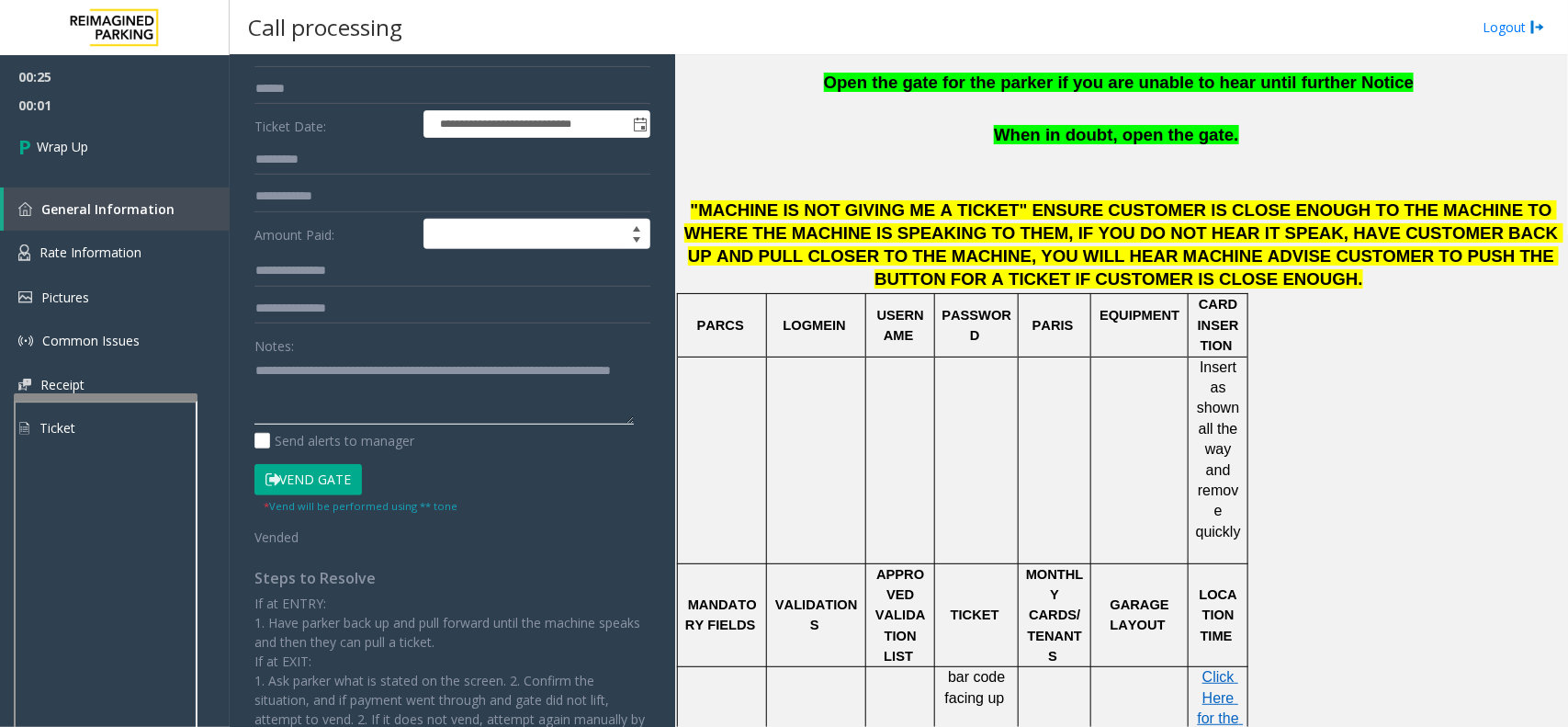 click 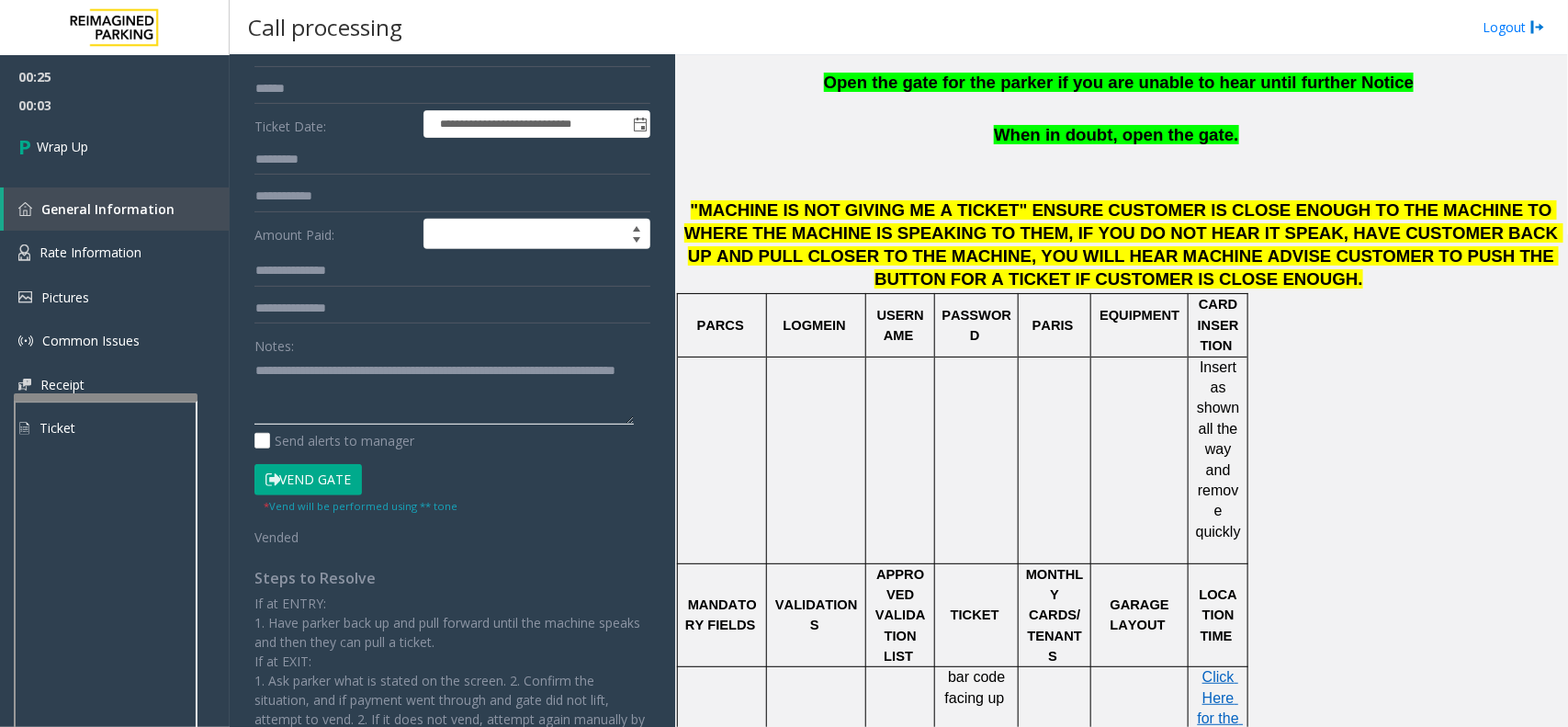 paste on "**********" 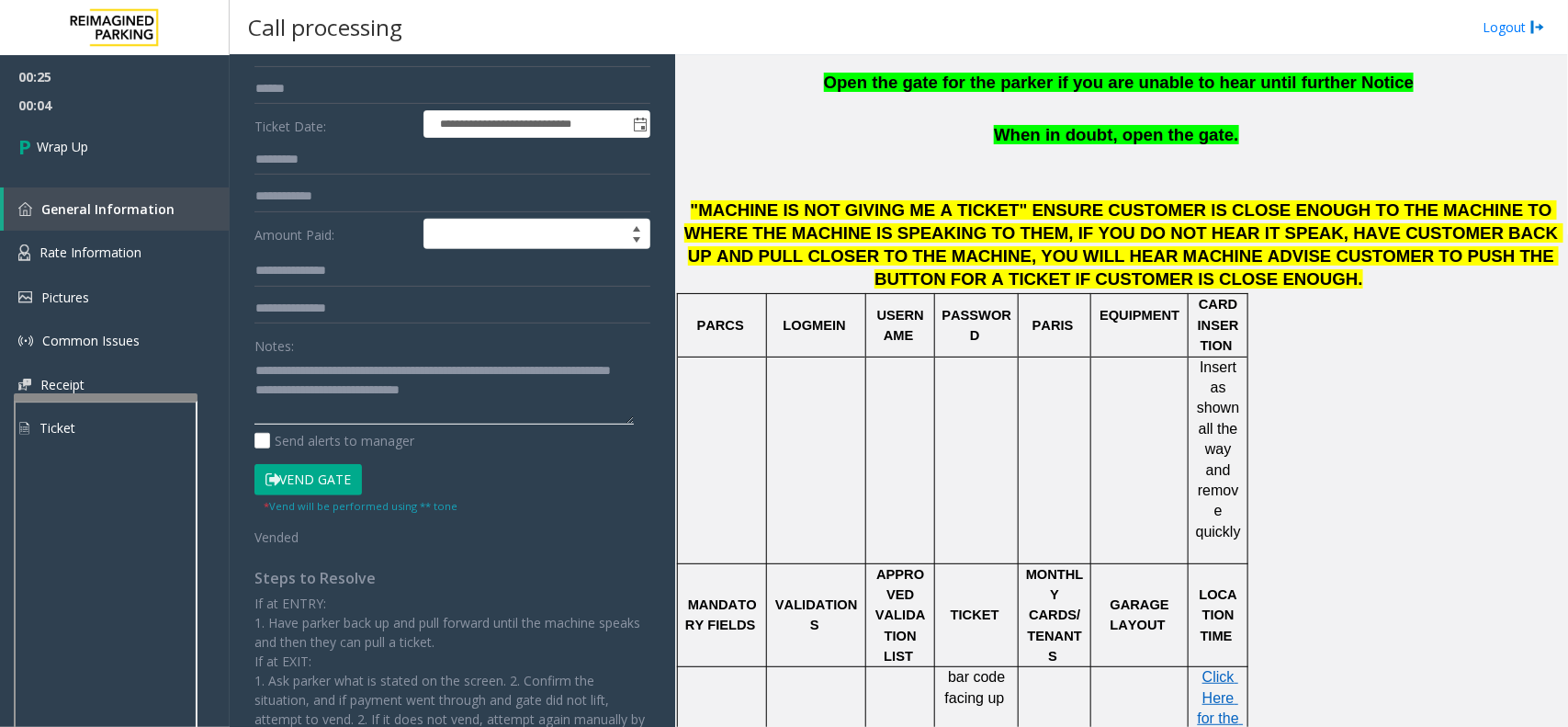 scroll, scrollTop: 0, scrollLeft: 0, axis: both 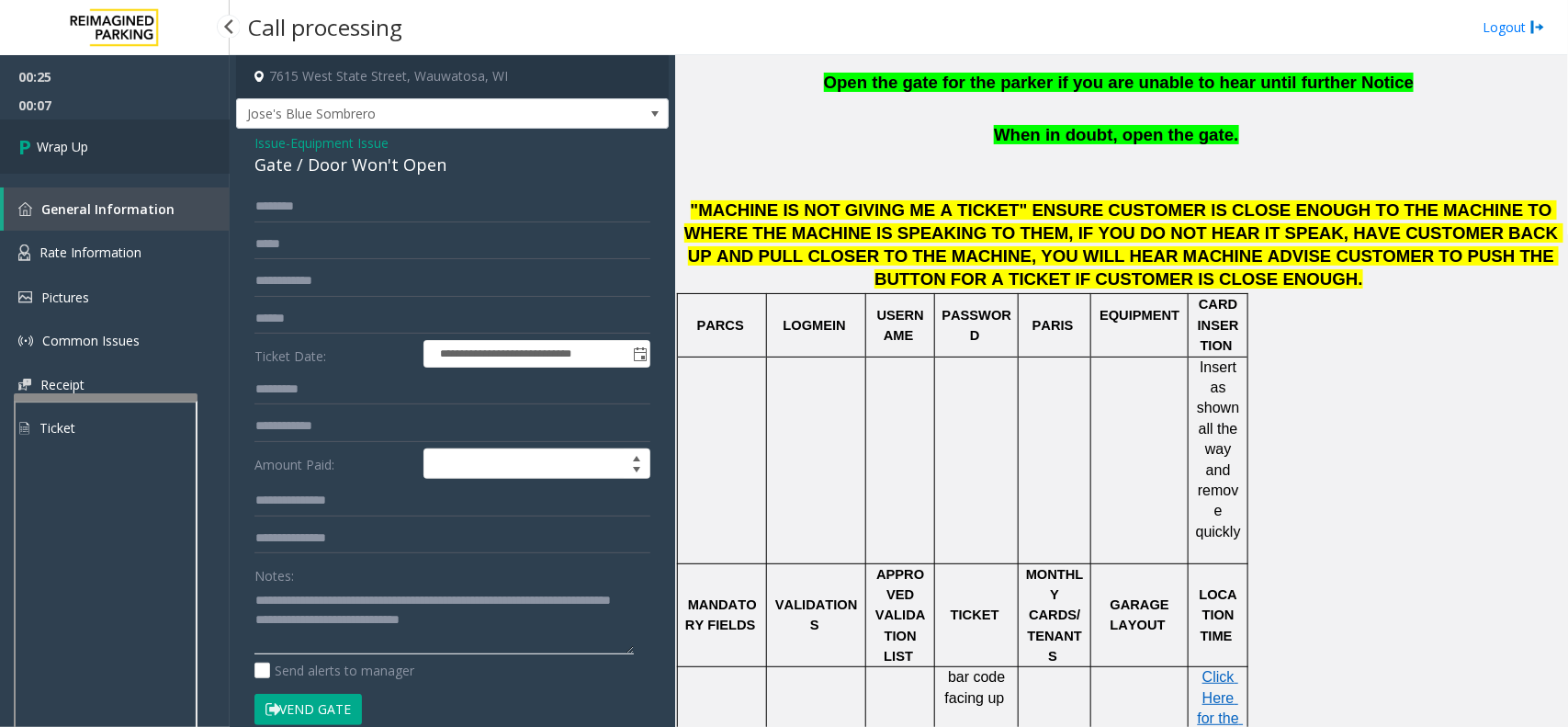 type on "**********" 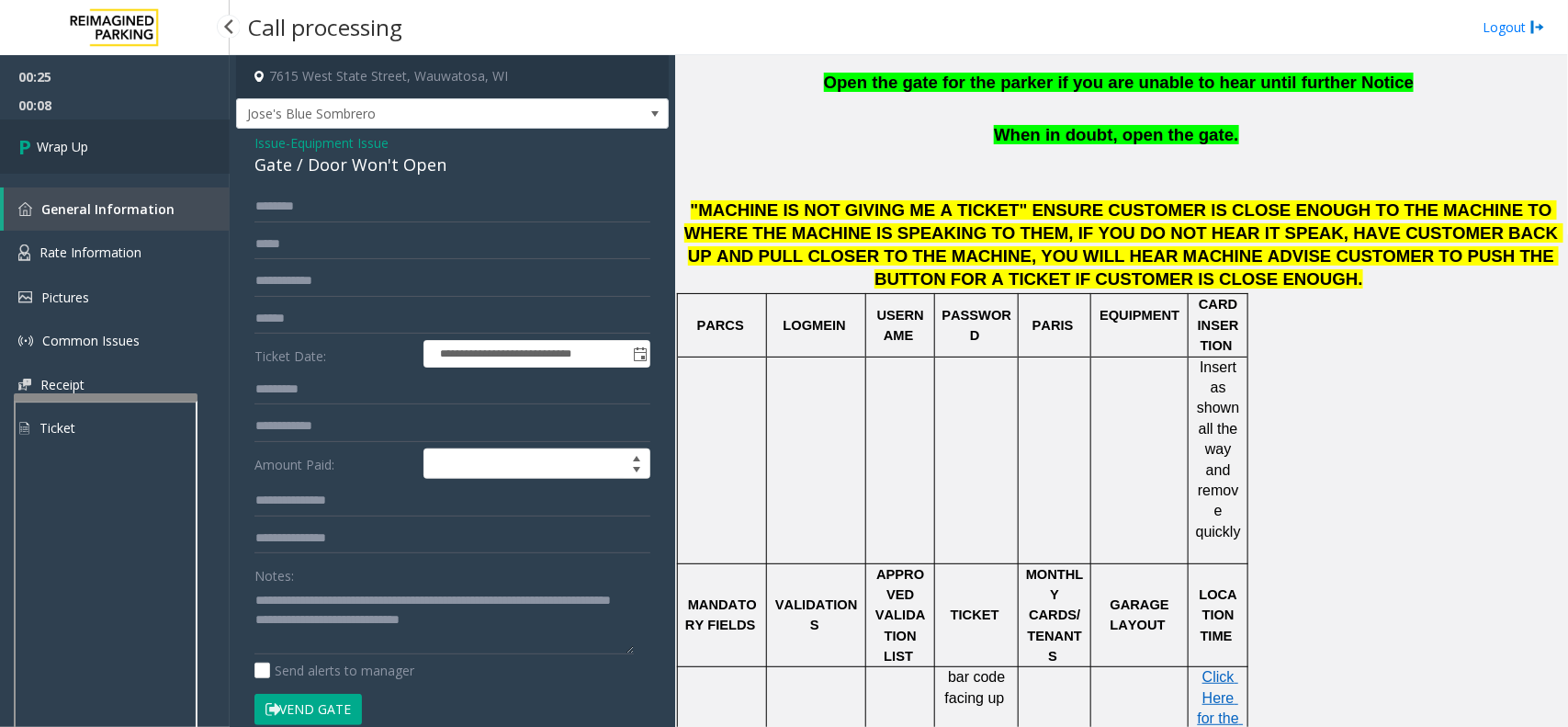 click on "Wrap Up" at bounding box center (115, 146) 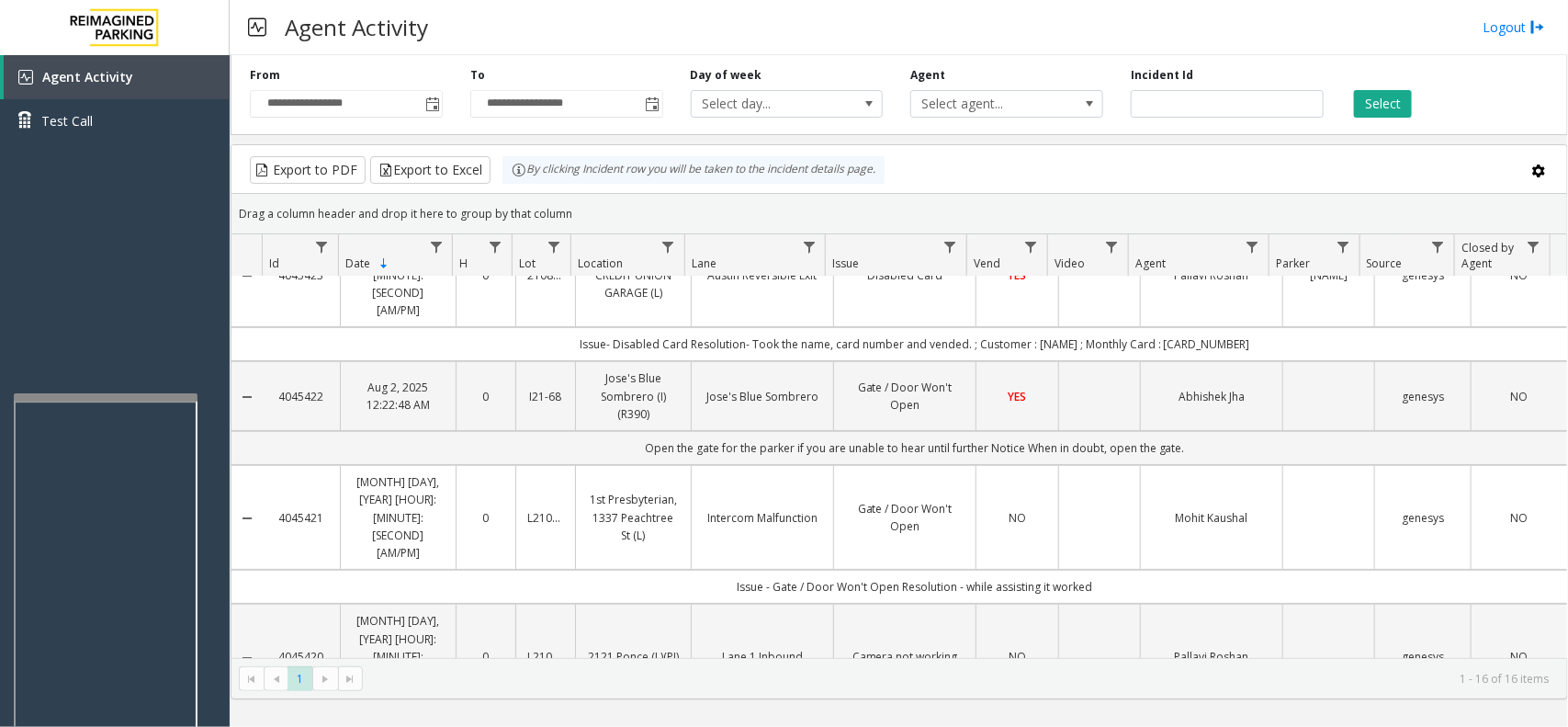scroll, scrollTop: 0, scrollLeft: 0, axis: both 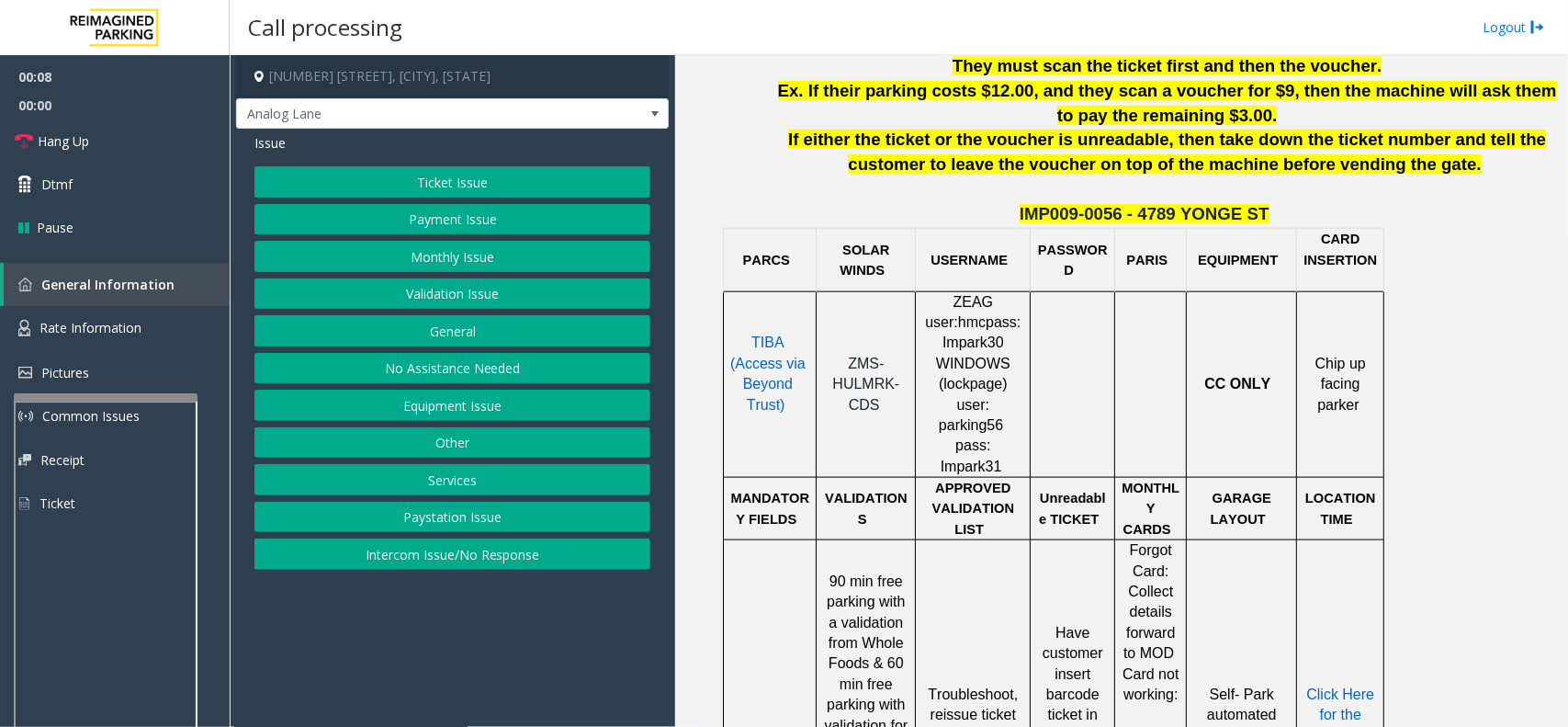 click on "TIBA (Access via Beyond Trust)" 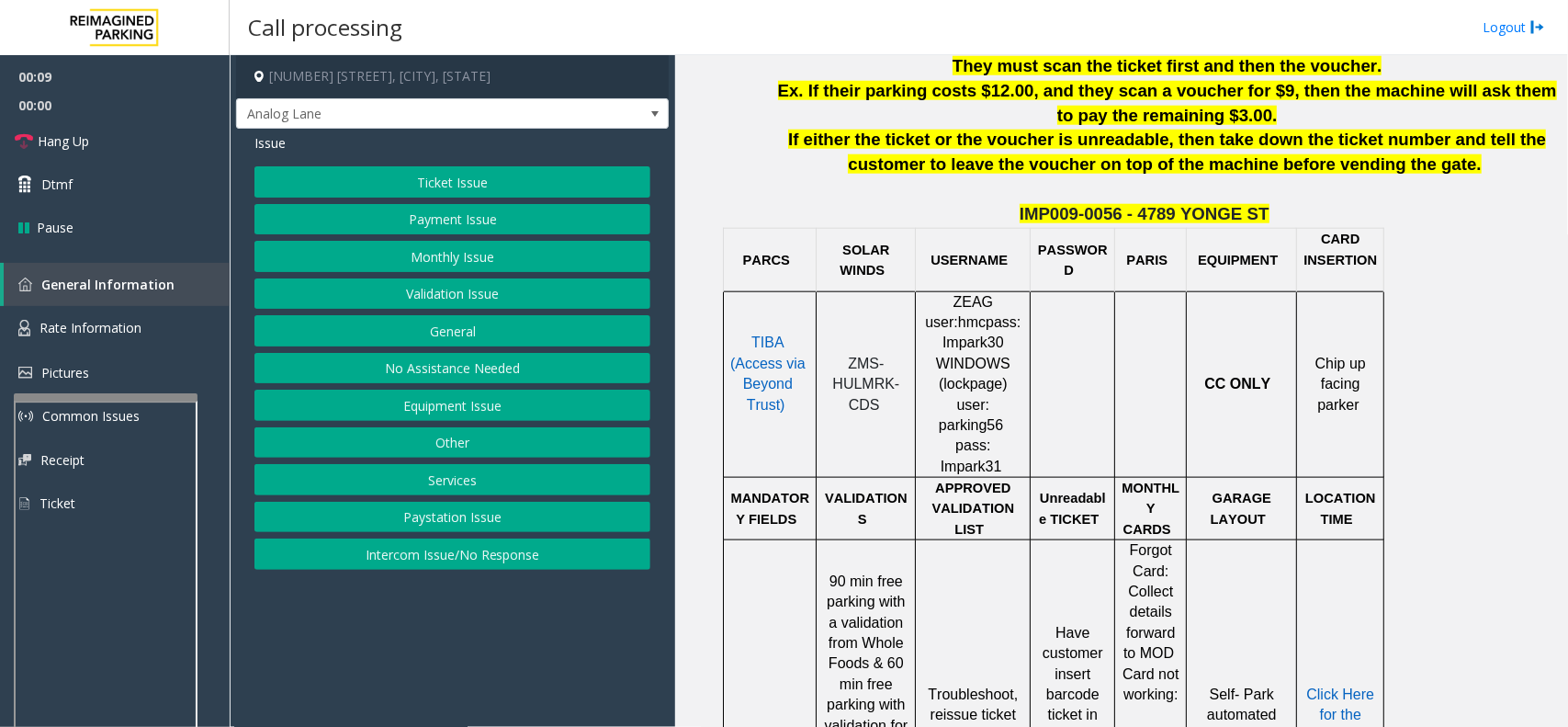 click on "TIBA (Access via Beyond Trust)" 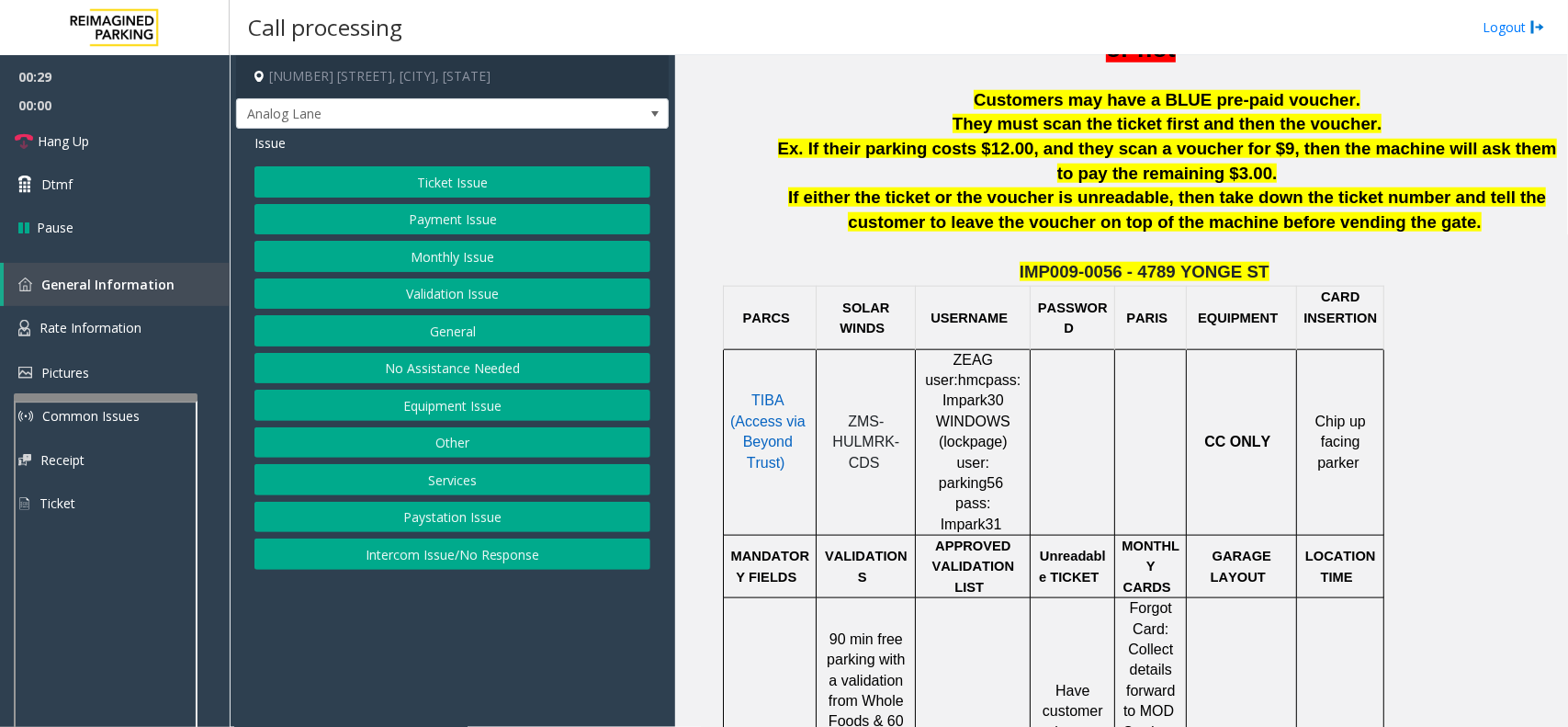 scroll, scrollTop: 689, scrollLeft: 0, axis: vertical 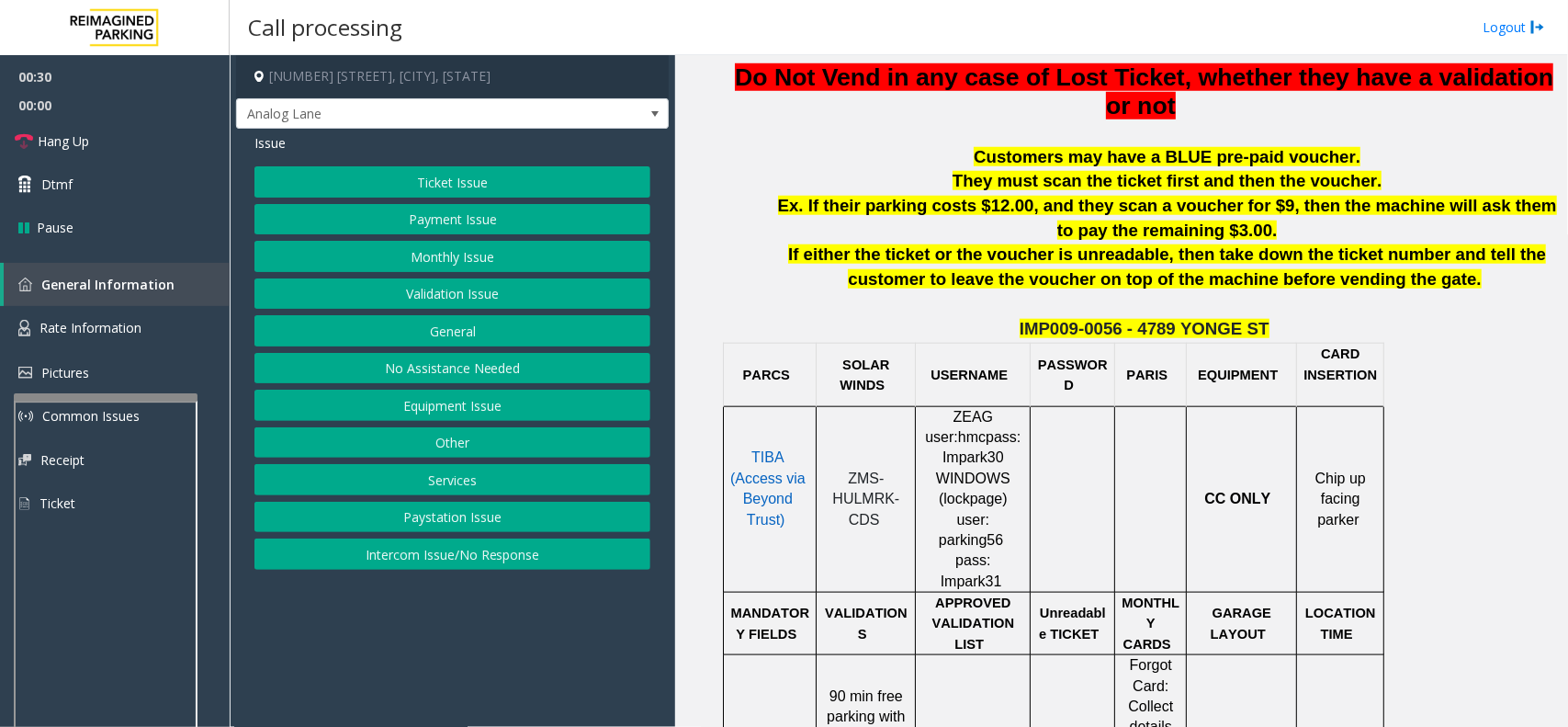 click on "IMP009-0056 - 4789 YONGE ST" 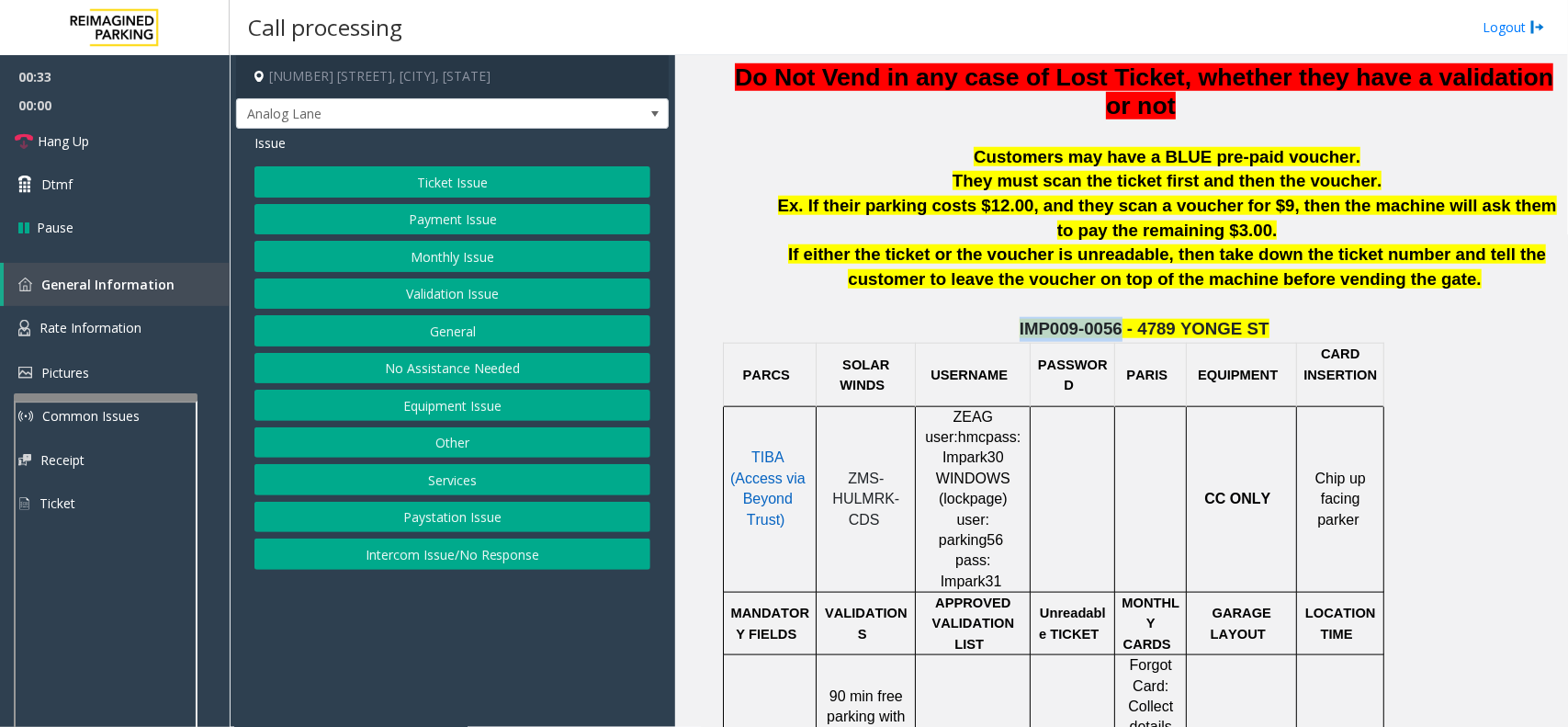 click on "IMP009-0056 - 4789 YONGE ST" 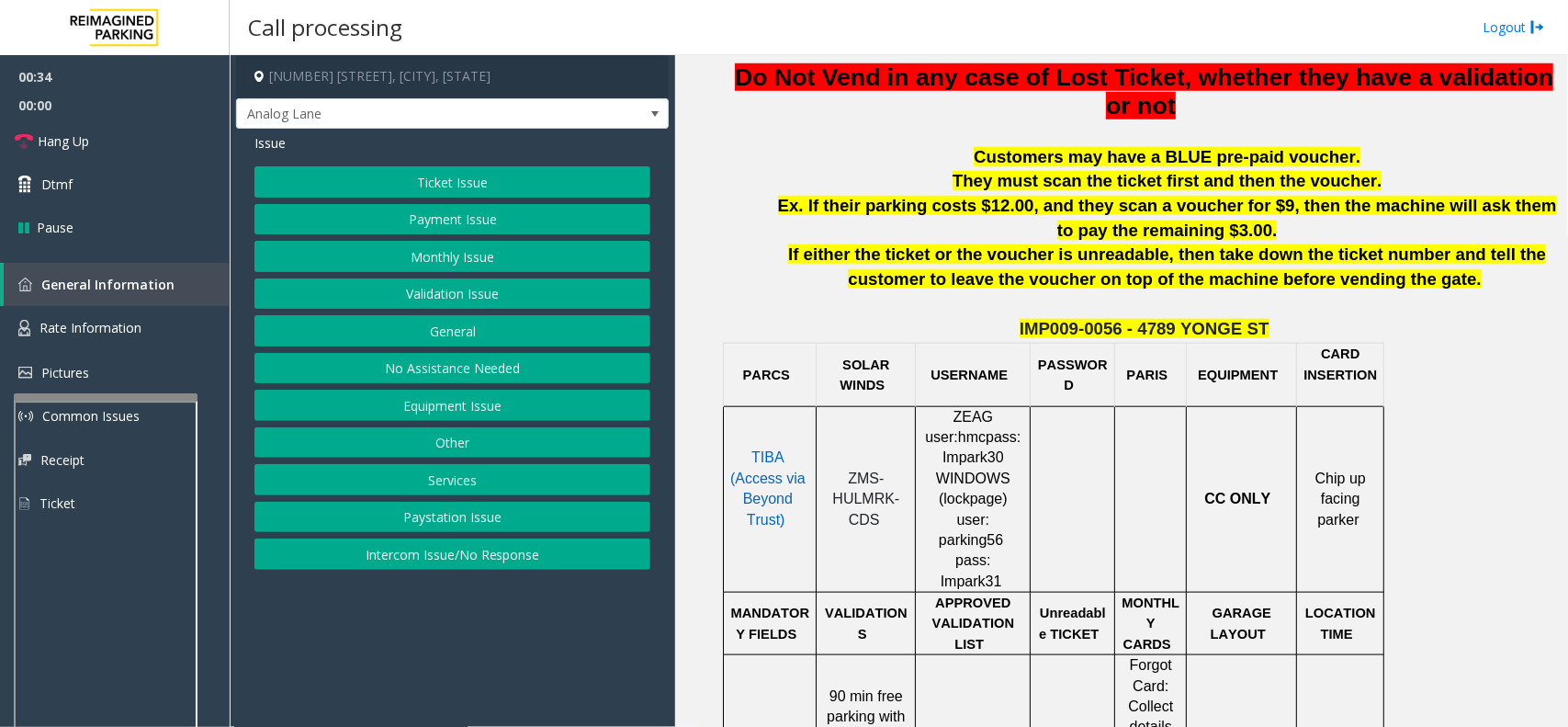 drag, startPoint x: 1024, startPoint y: 328, endPoint x: 1066, endPoint y: 332, distance: 42.19005 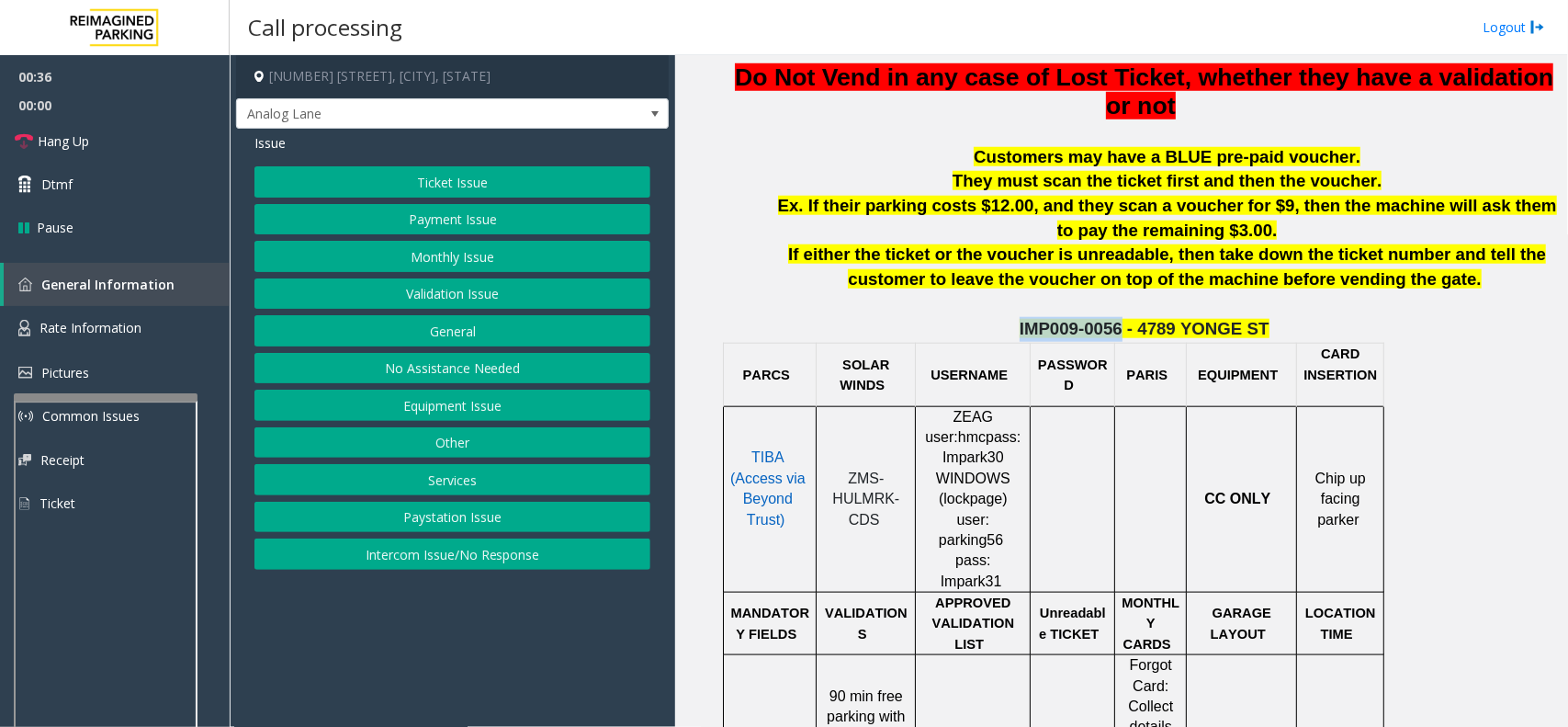 drag, startPoint x: 1121, startPoint y: 333, endPoint x: 1011, endPoint y: 324, distance: 110.367568 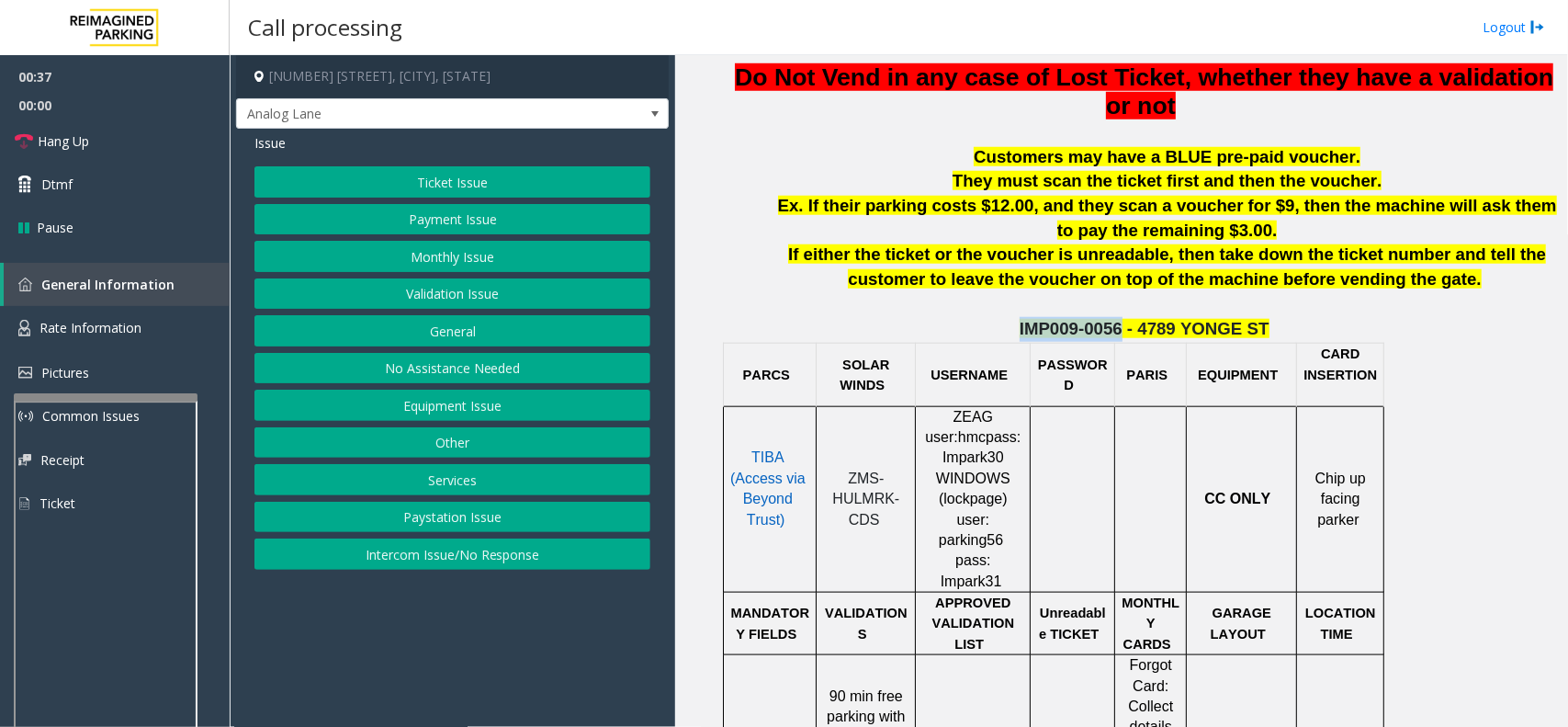 copy on "IMP009-0056" 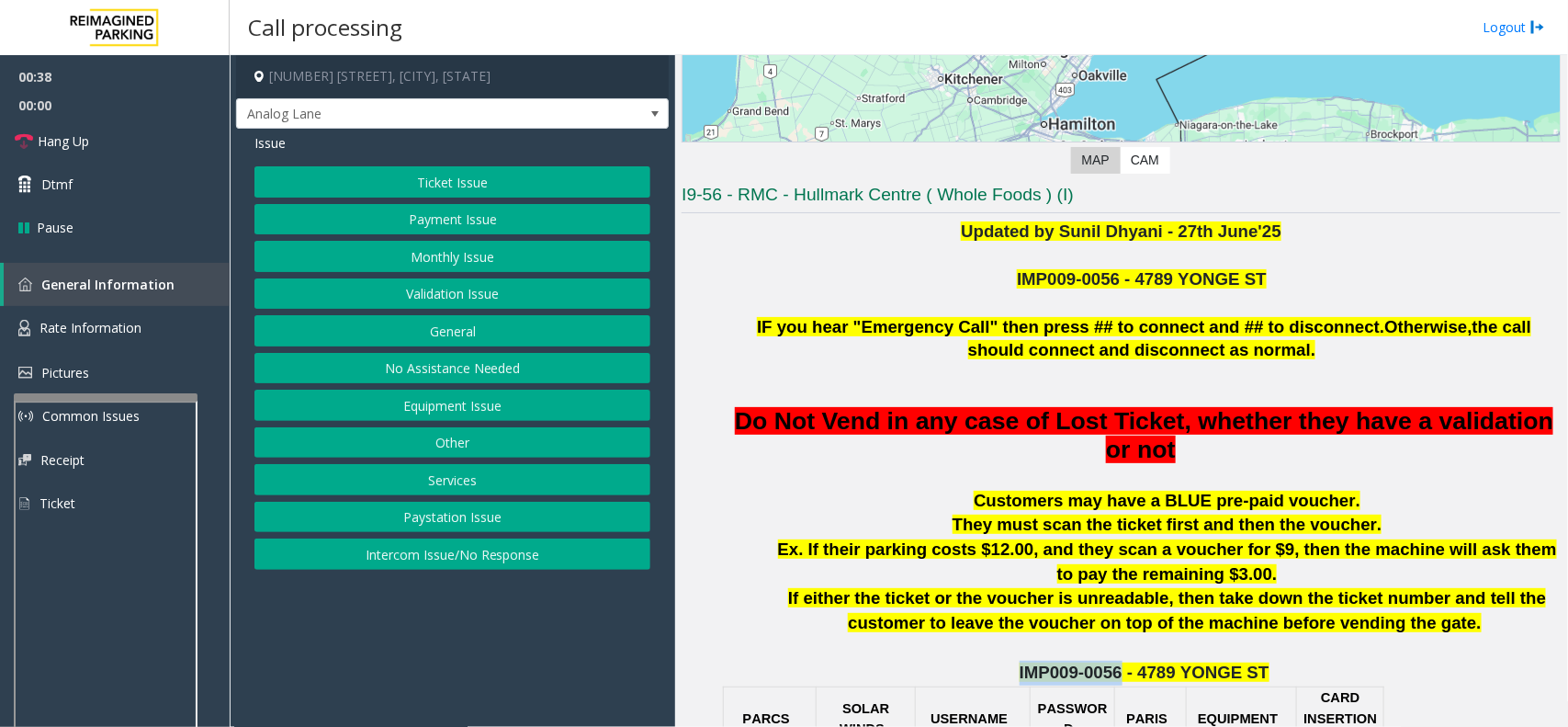 scroll, scrollTop: 345, scrollLeft: 0, axis: vertical 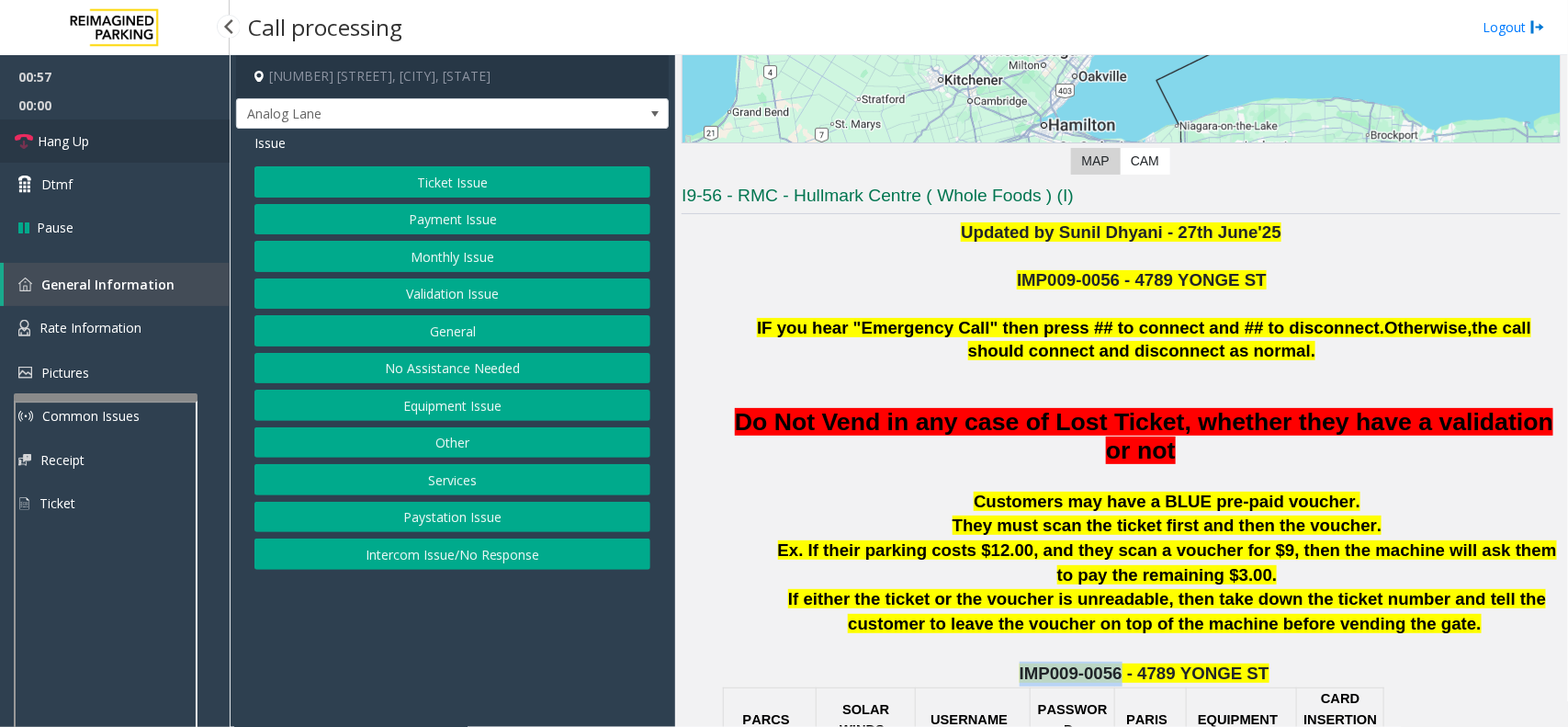 click on "Hang Up" at bounding box center (63, 141) 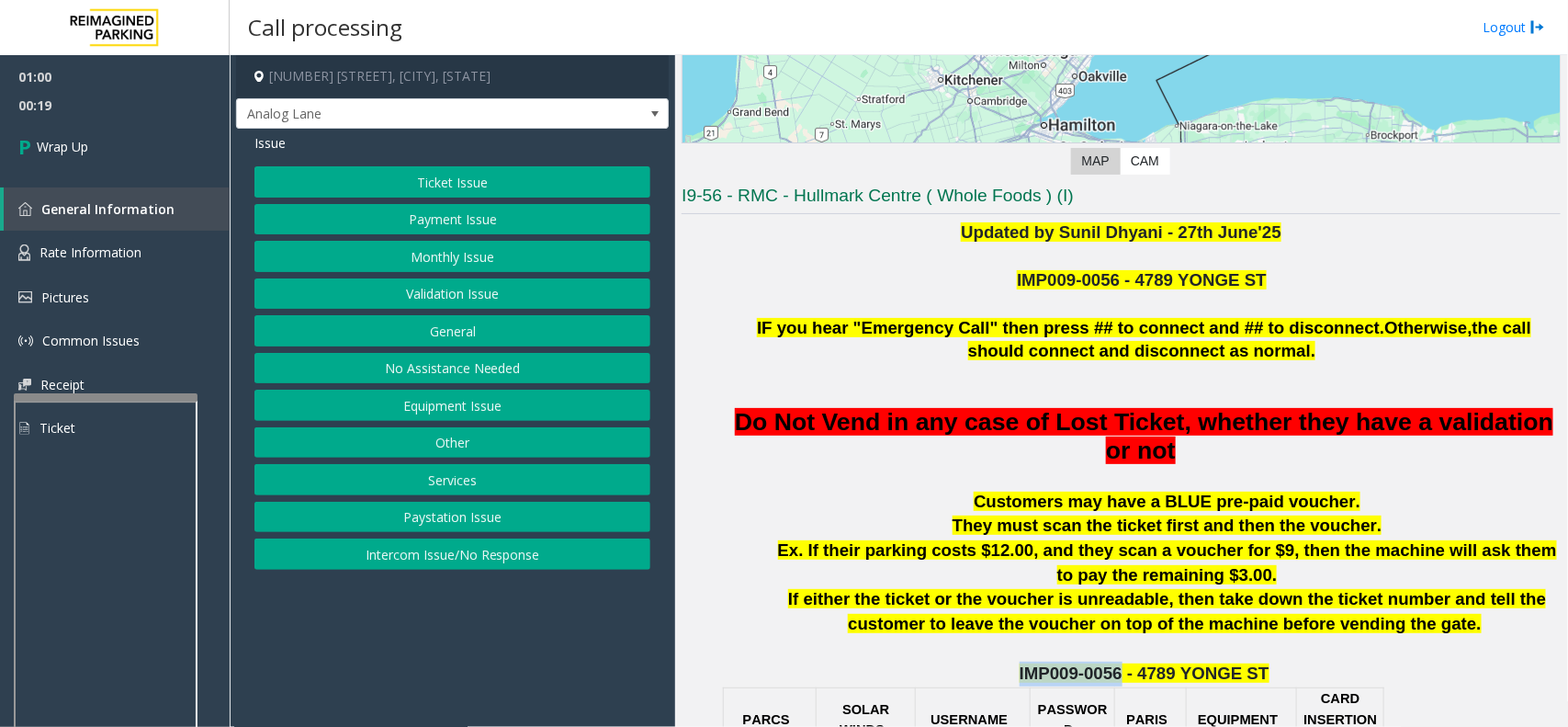 click on "Ticket Issue" 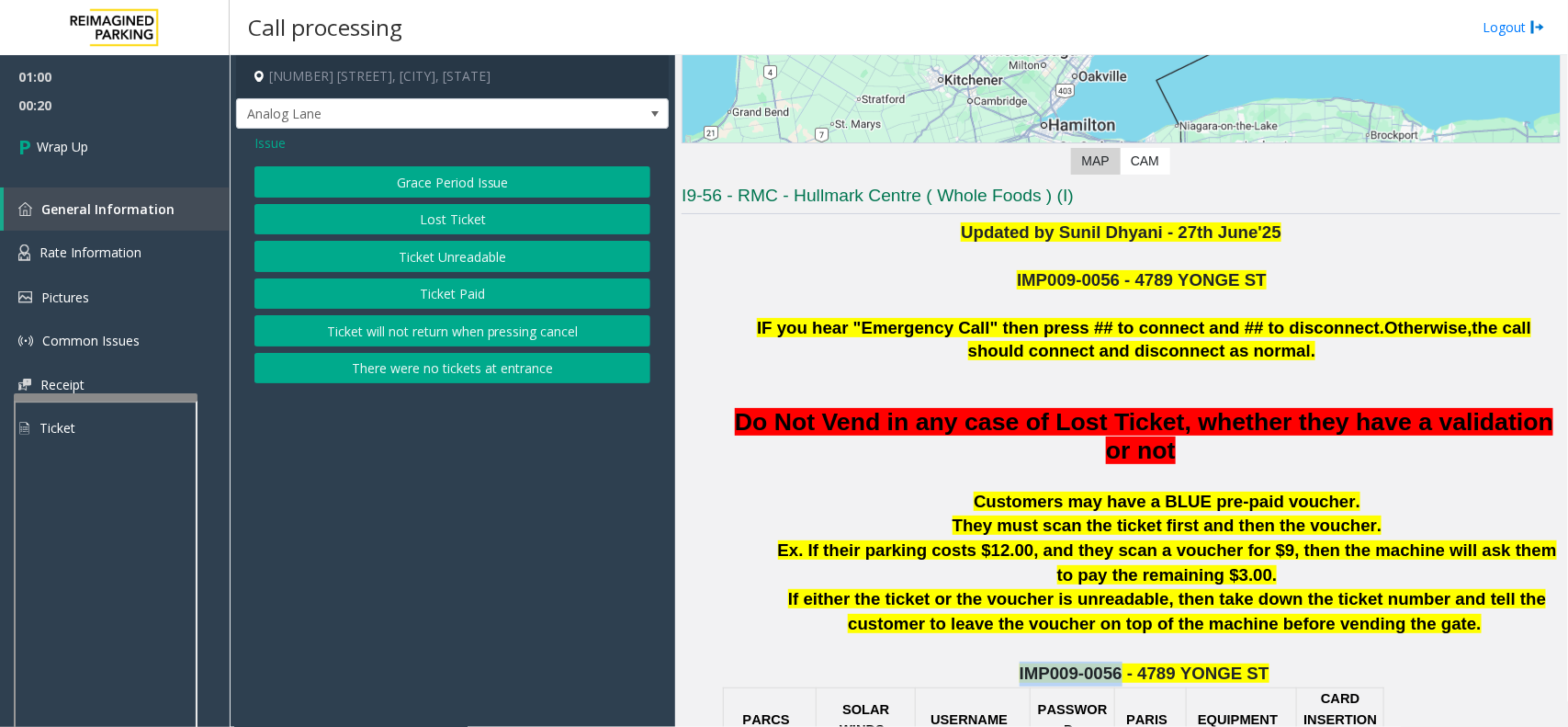 click on "Ticket Unreadable" 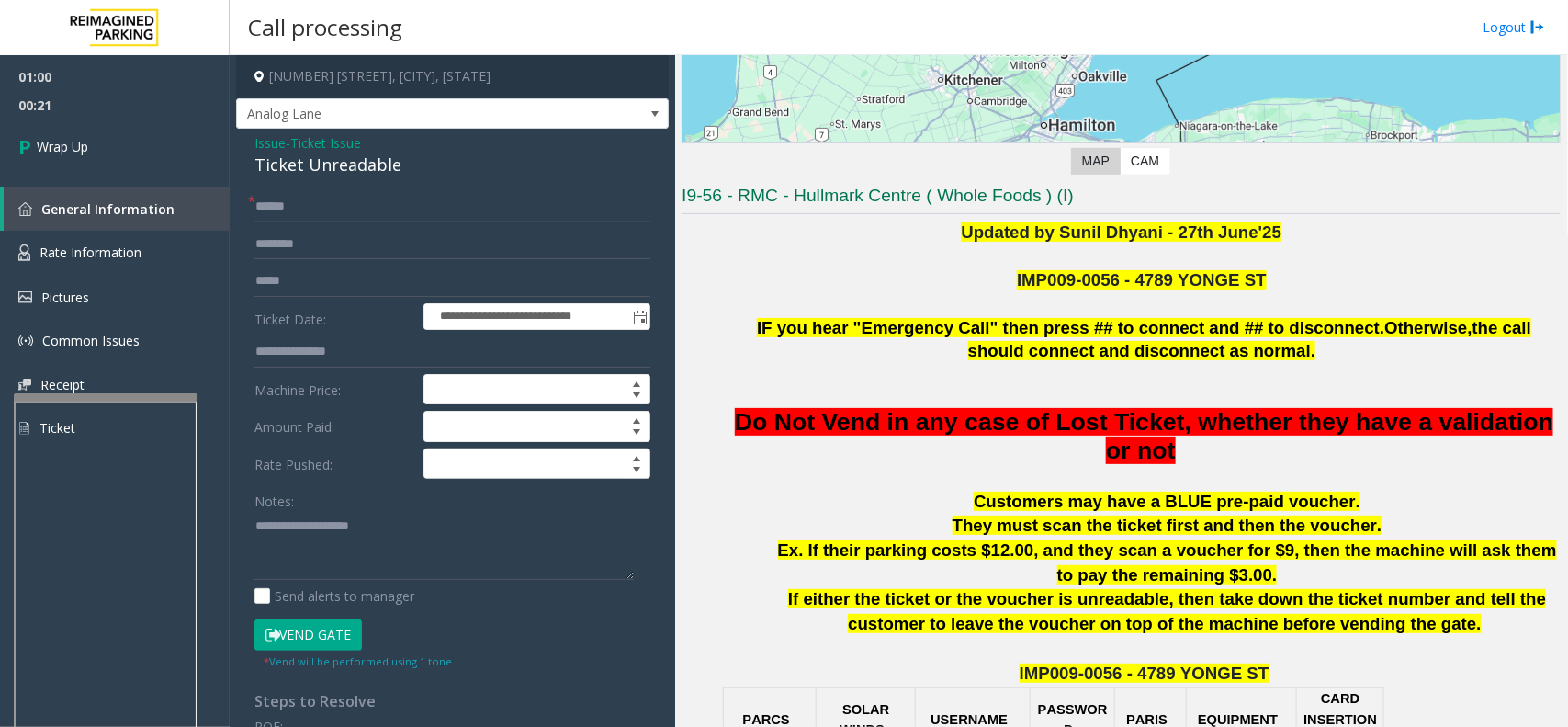 click 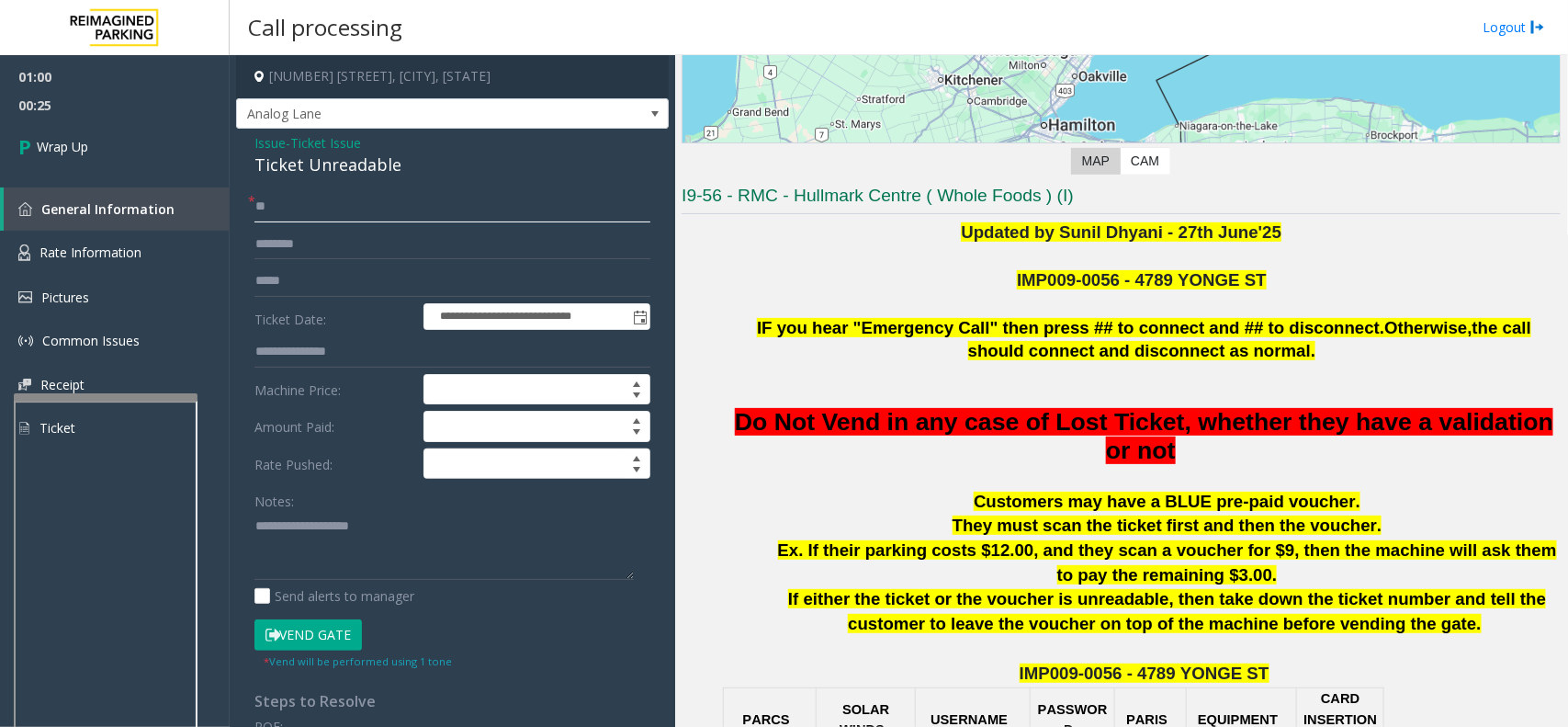 type on "**" 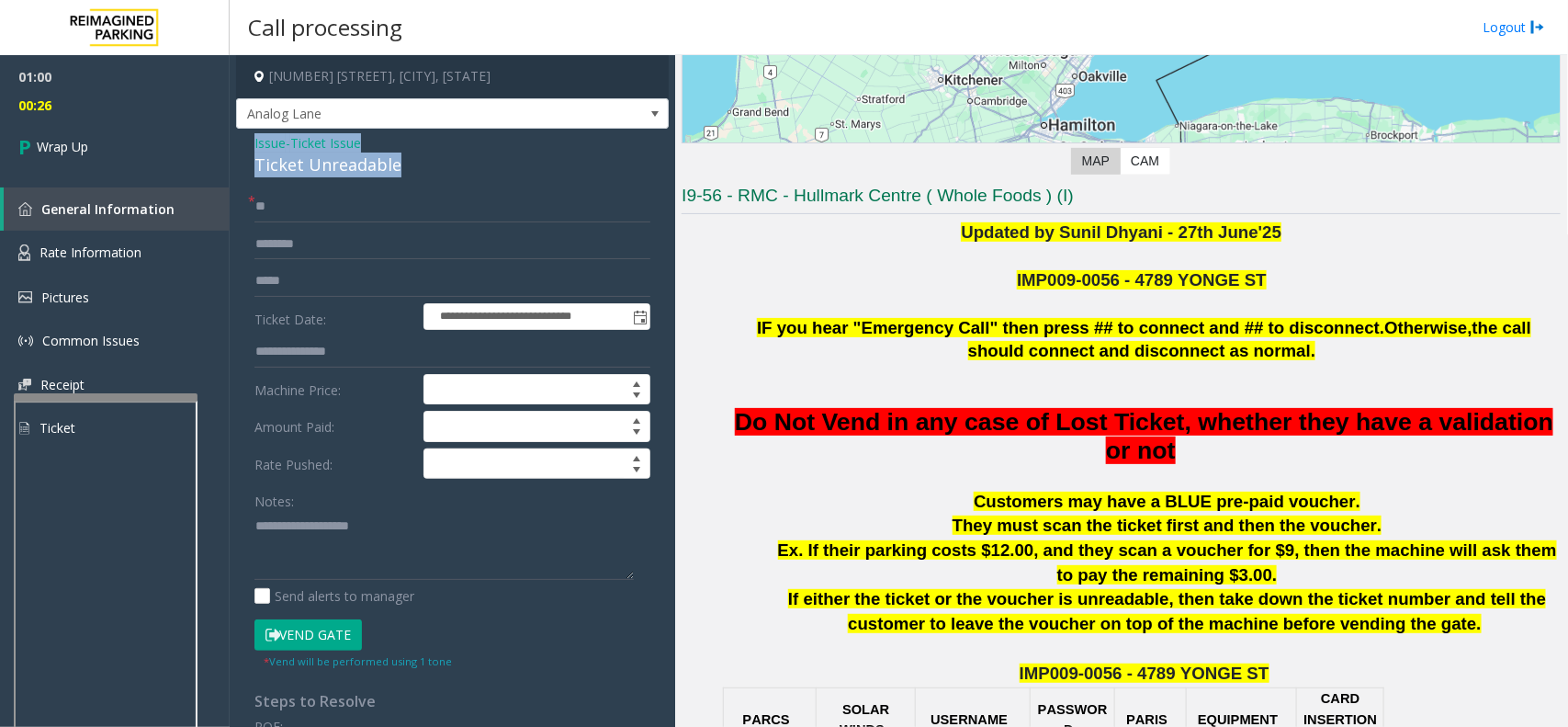 drag, startPoint x: 411, startPoint y: 158, endPoint x: 240, endPoint y: 141, distance: 171.84295 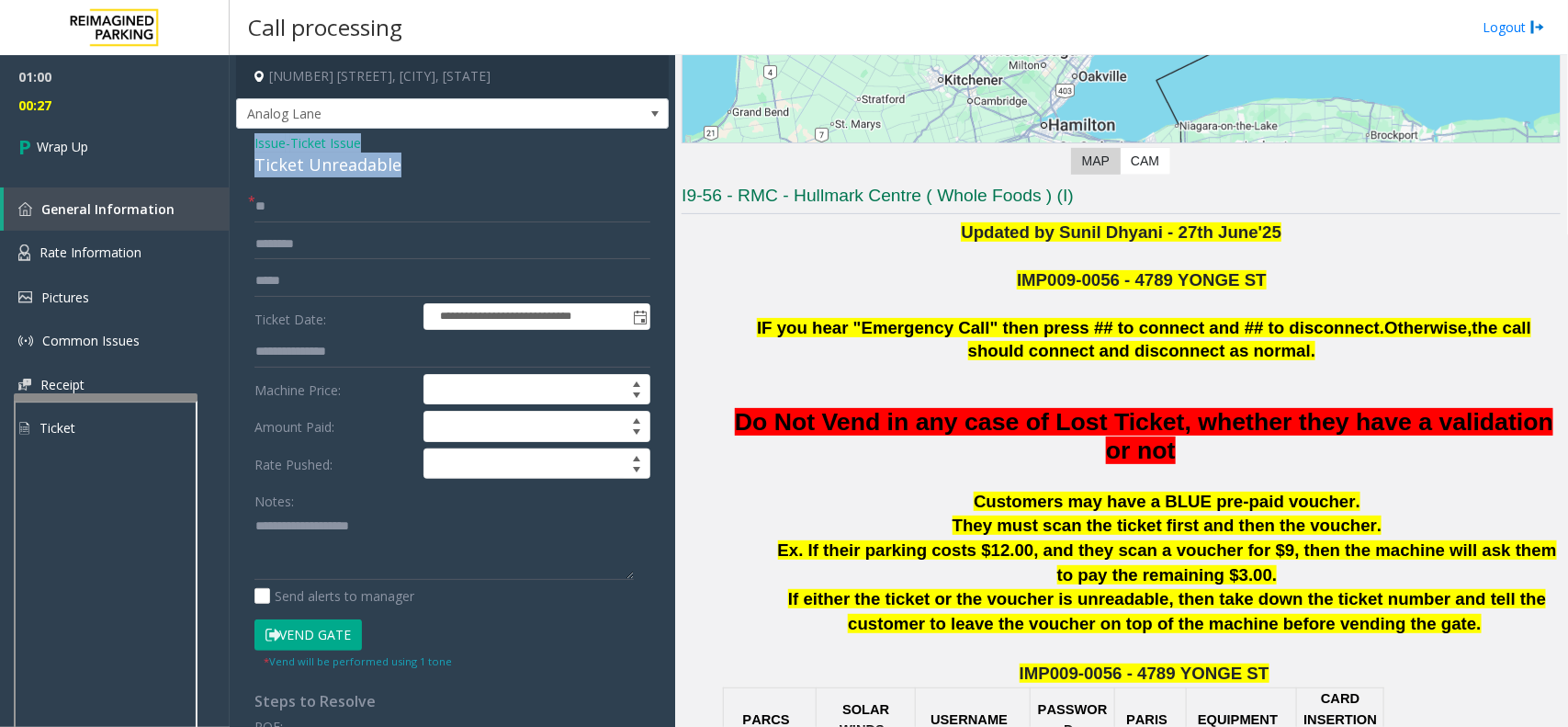 copy on "Issue  -  Ticket Issue Ticket Unreadable" 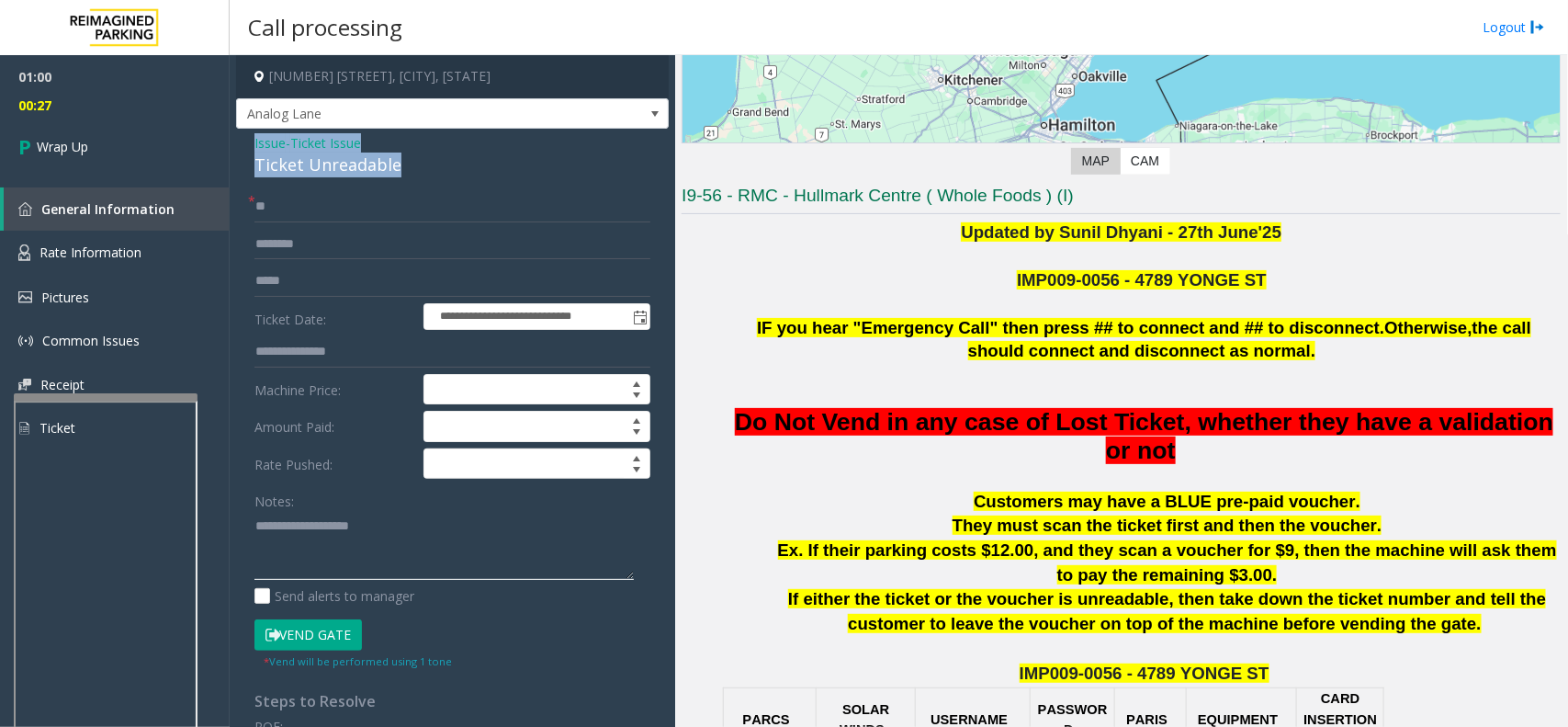 paste on "**********" 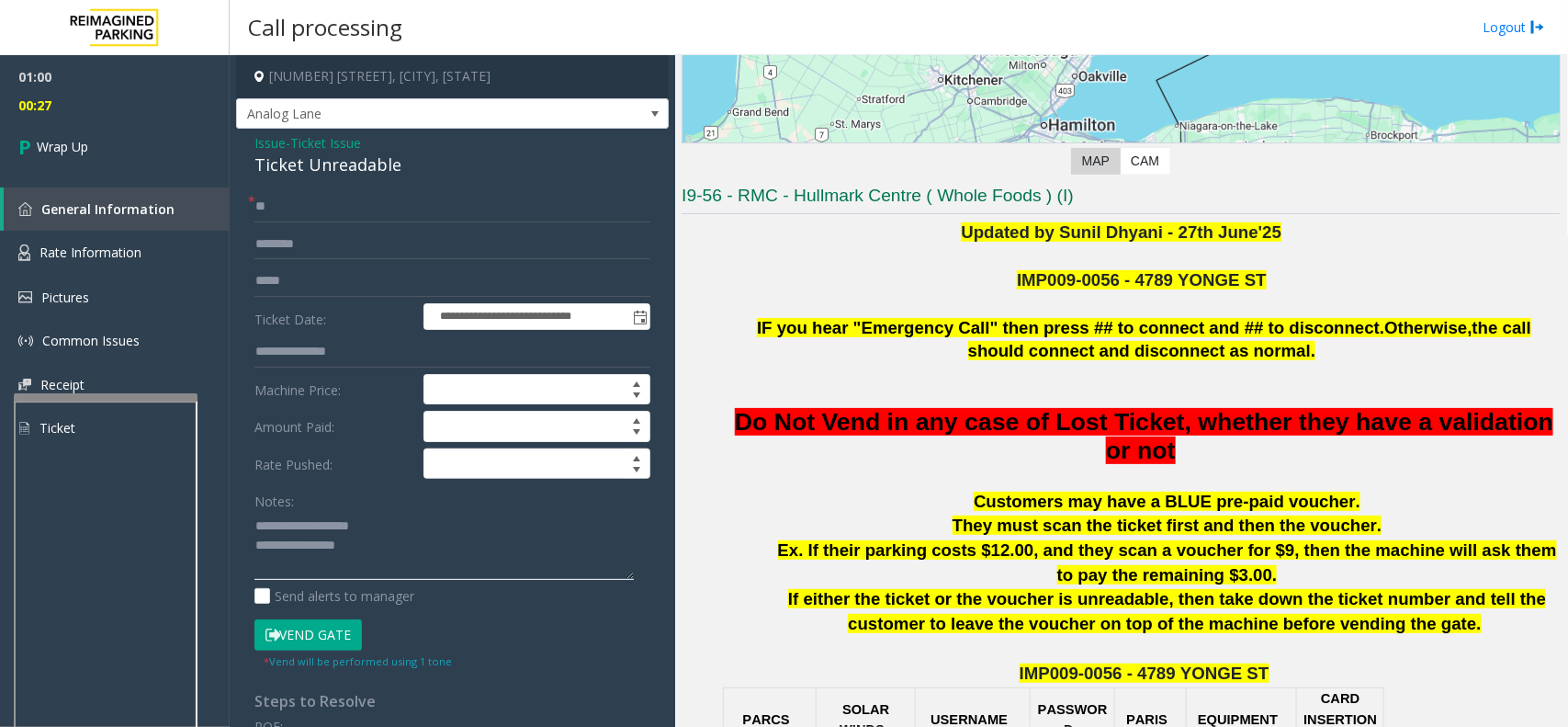 click 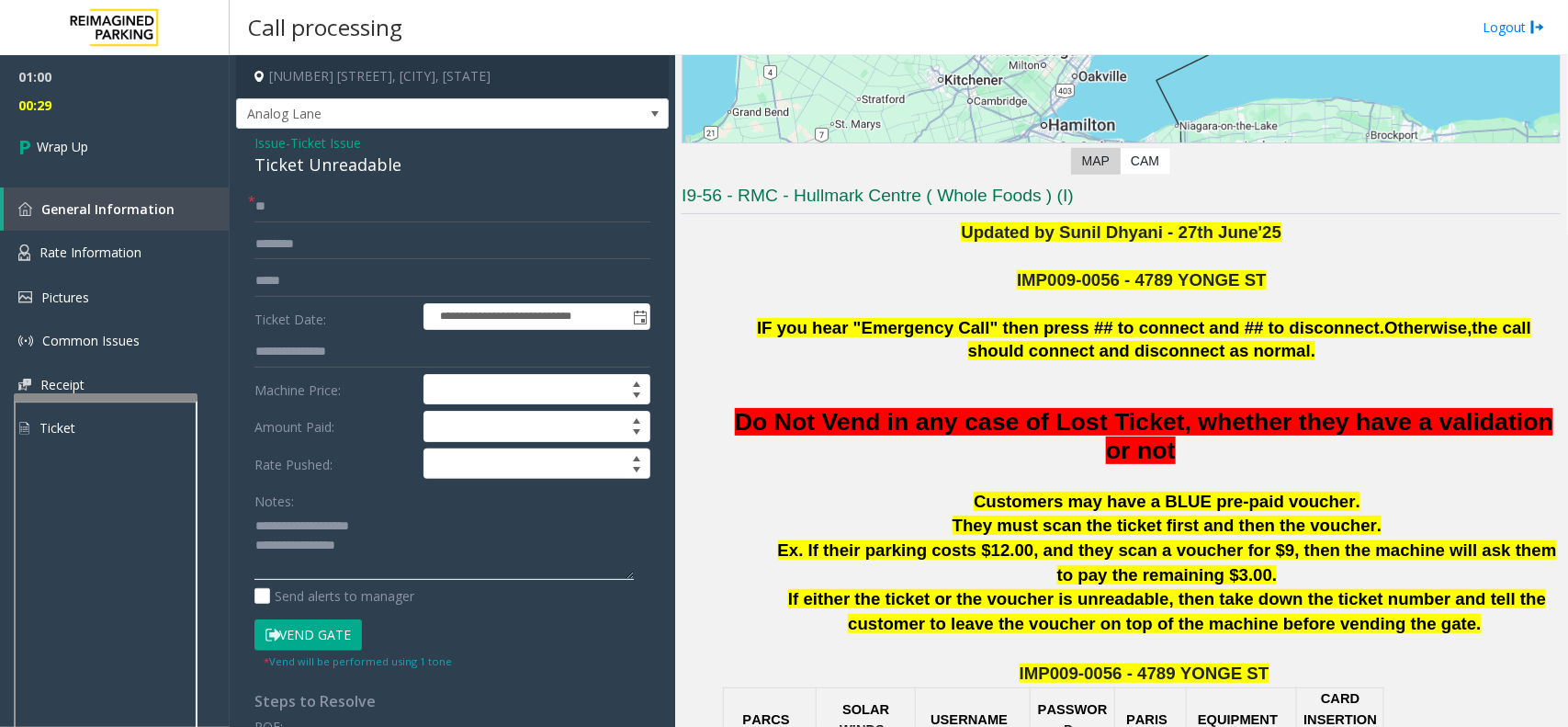 drag, startPoint x: 389, startPoint y: 533, endPoint x: 296, endPoint y: 528, distance: 93.13431 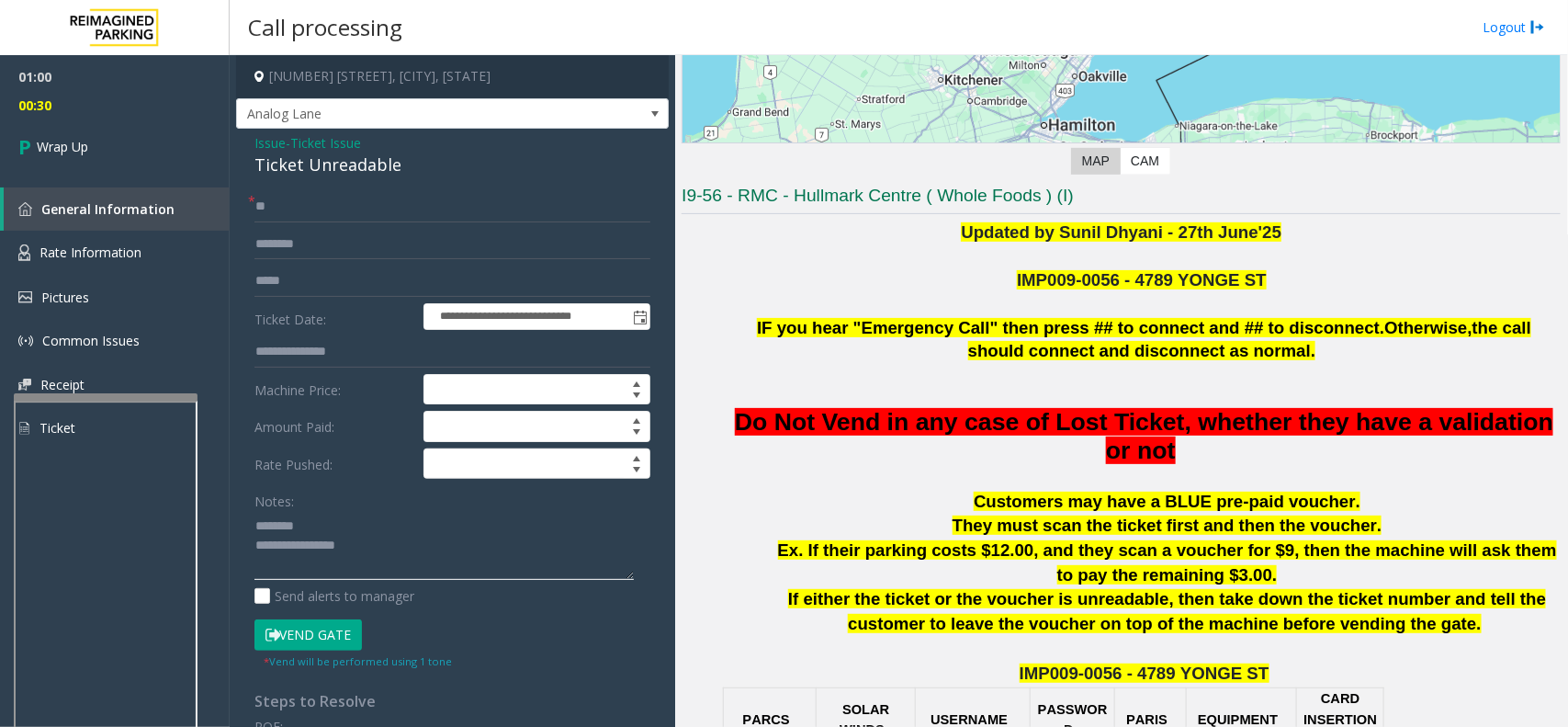 click 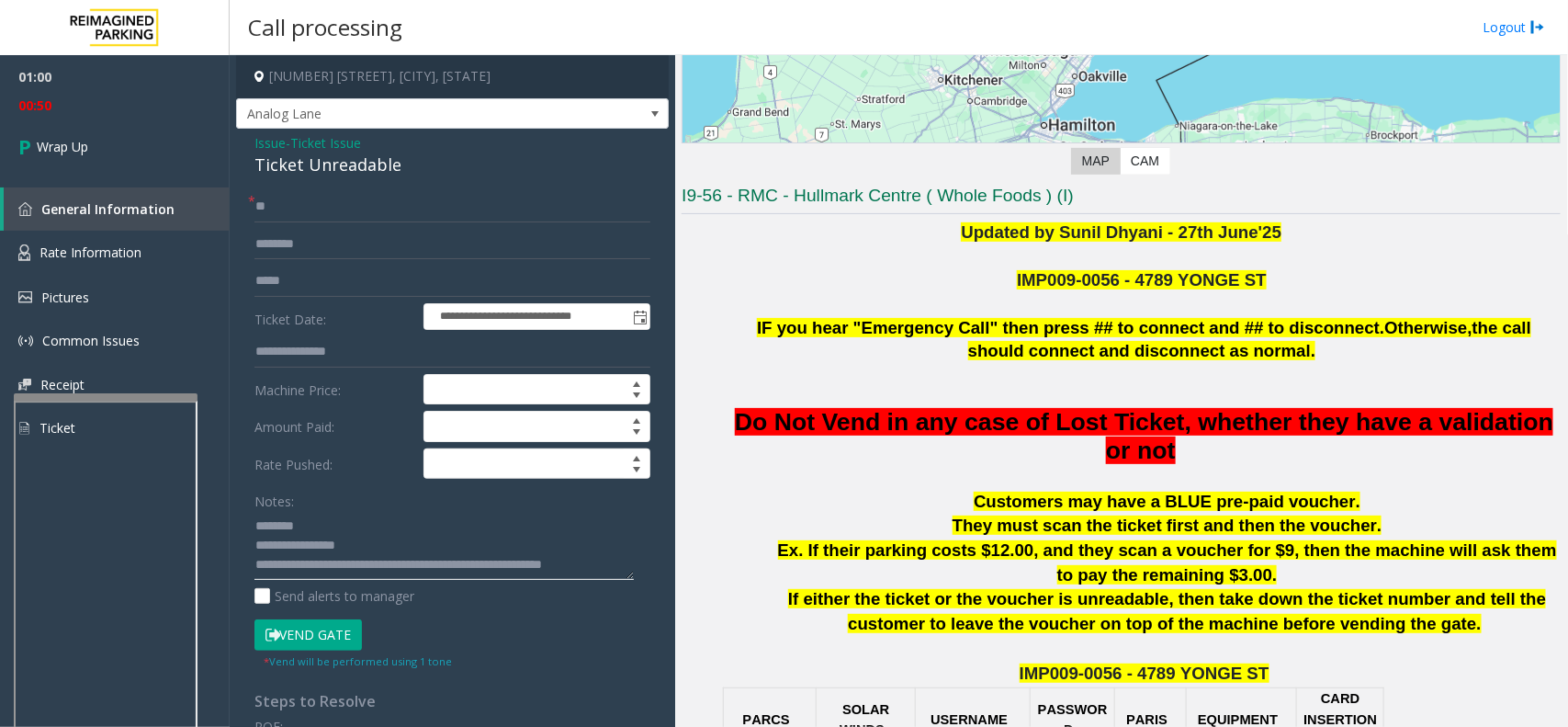 scroll, scrollTop: 12, scrollLeft: 0, axis: vertical 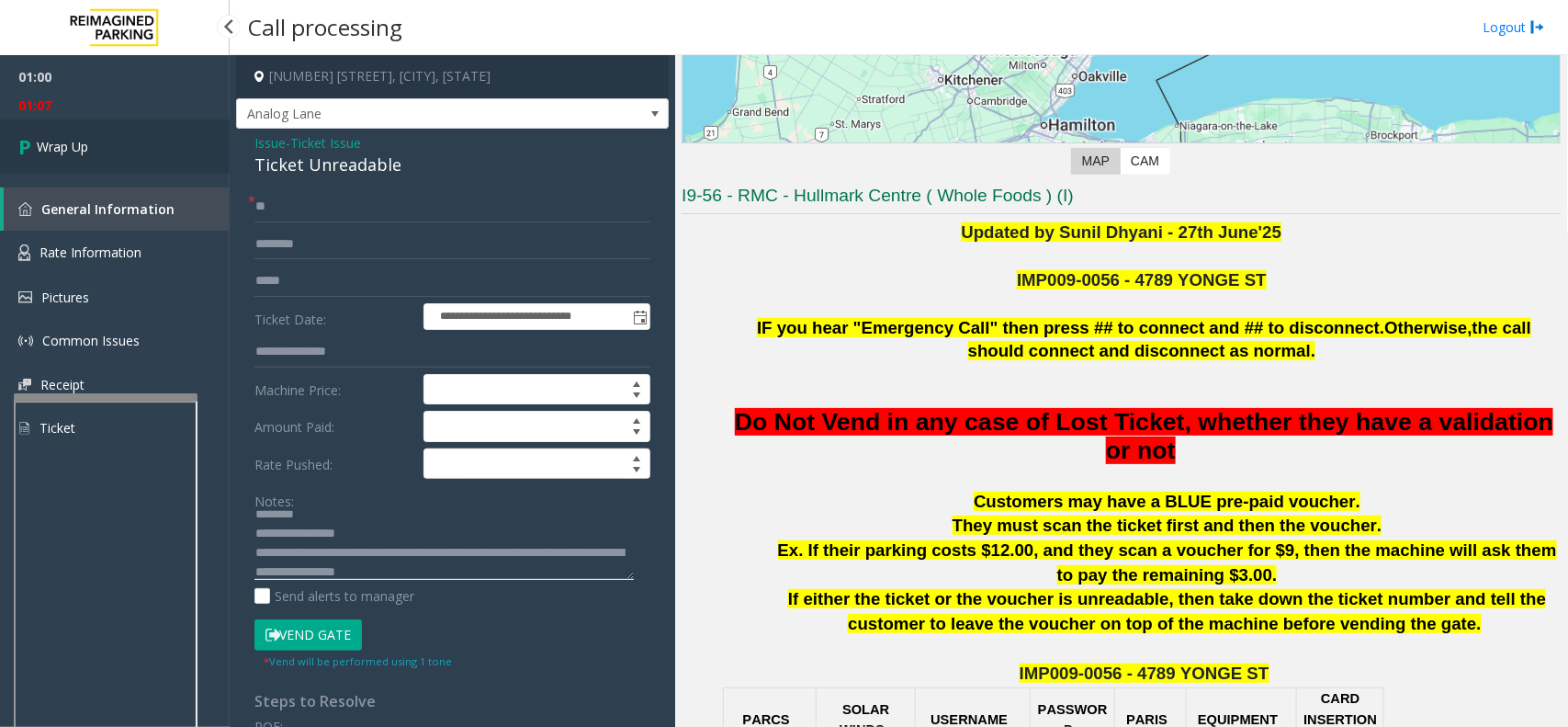 type on "**********" 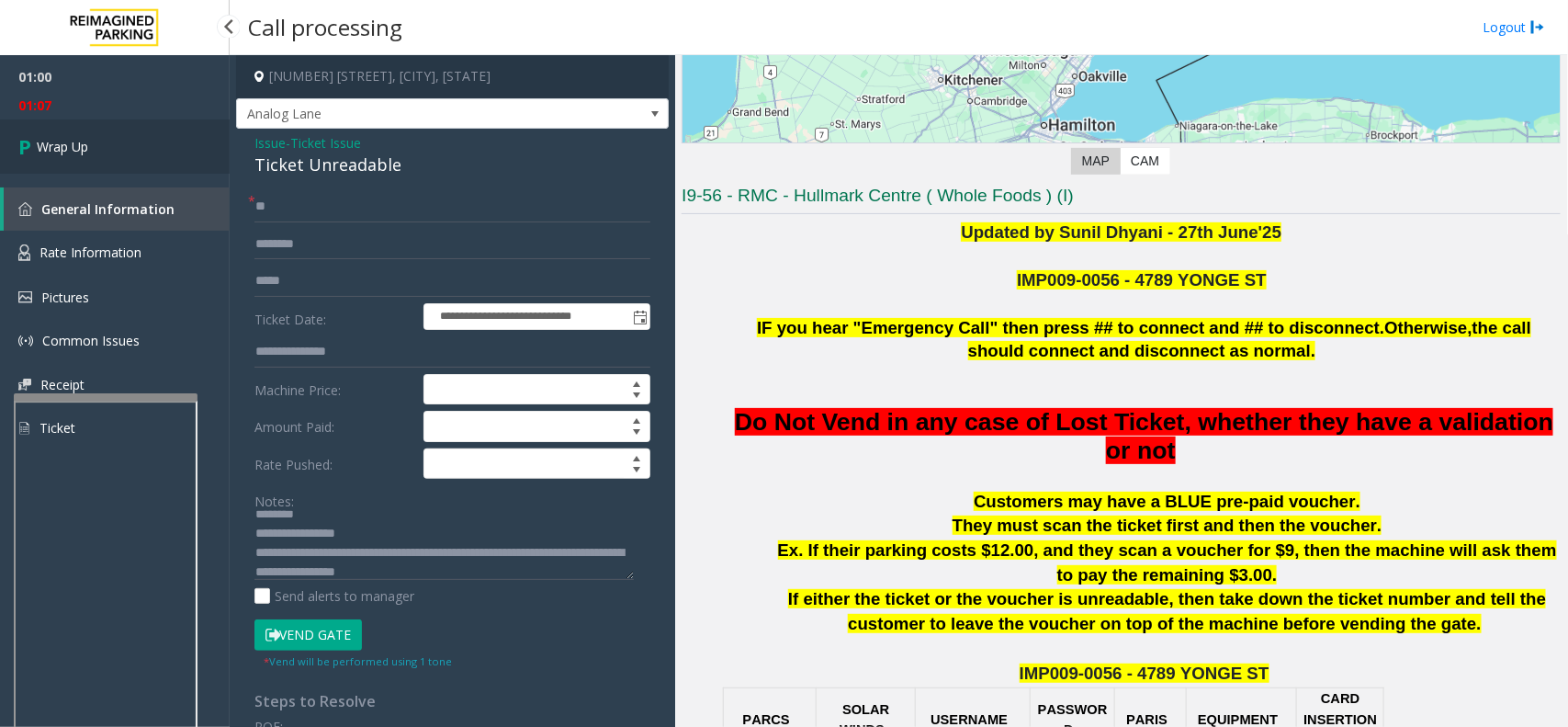 click on "Wrap Up" at bounding box center [62, 146] 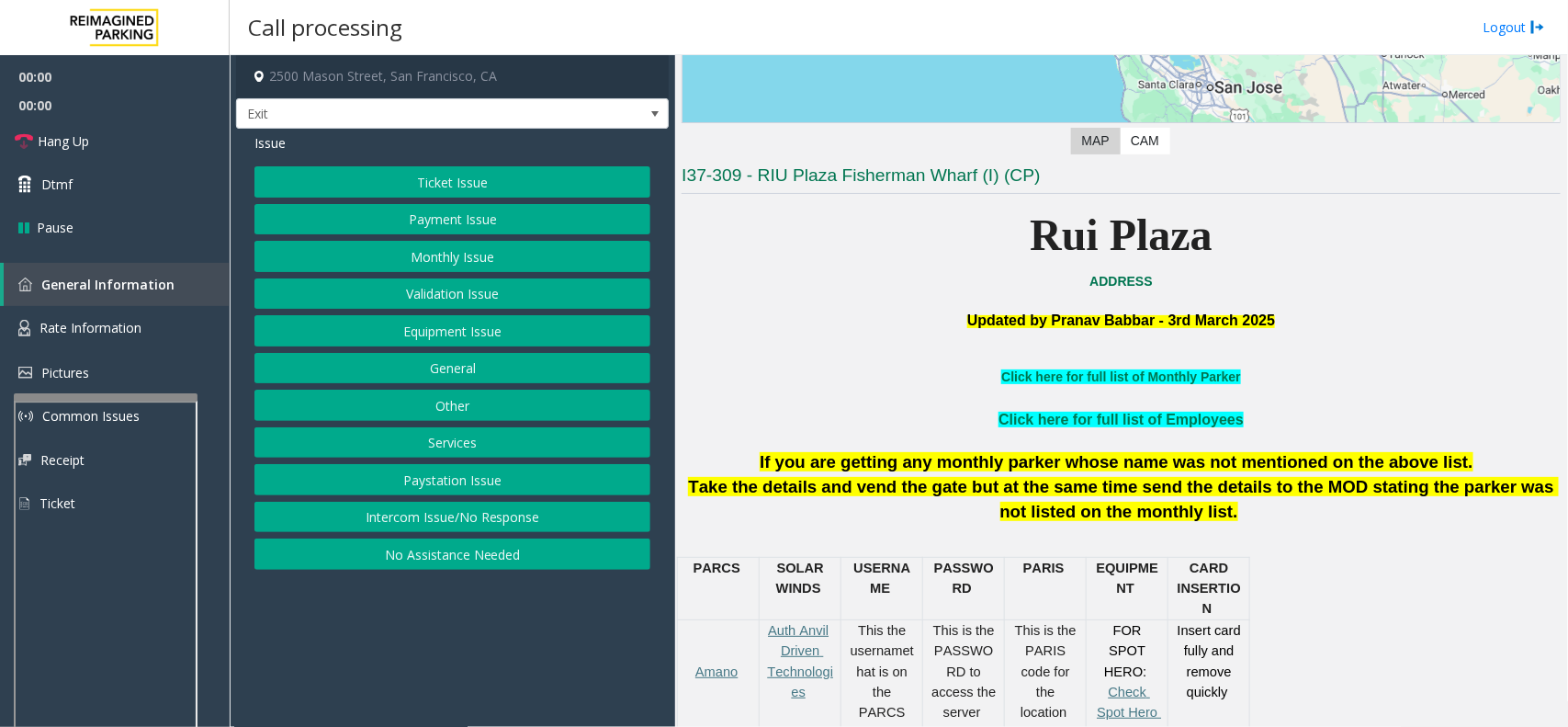 scroll, scrollTop: 689, scrollLeft: 0, axis: vertical 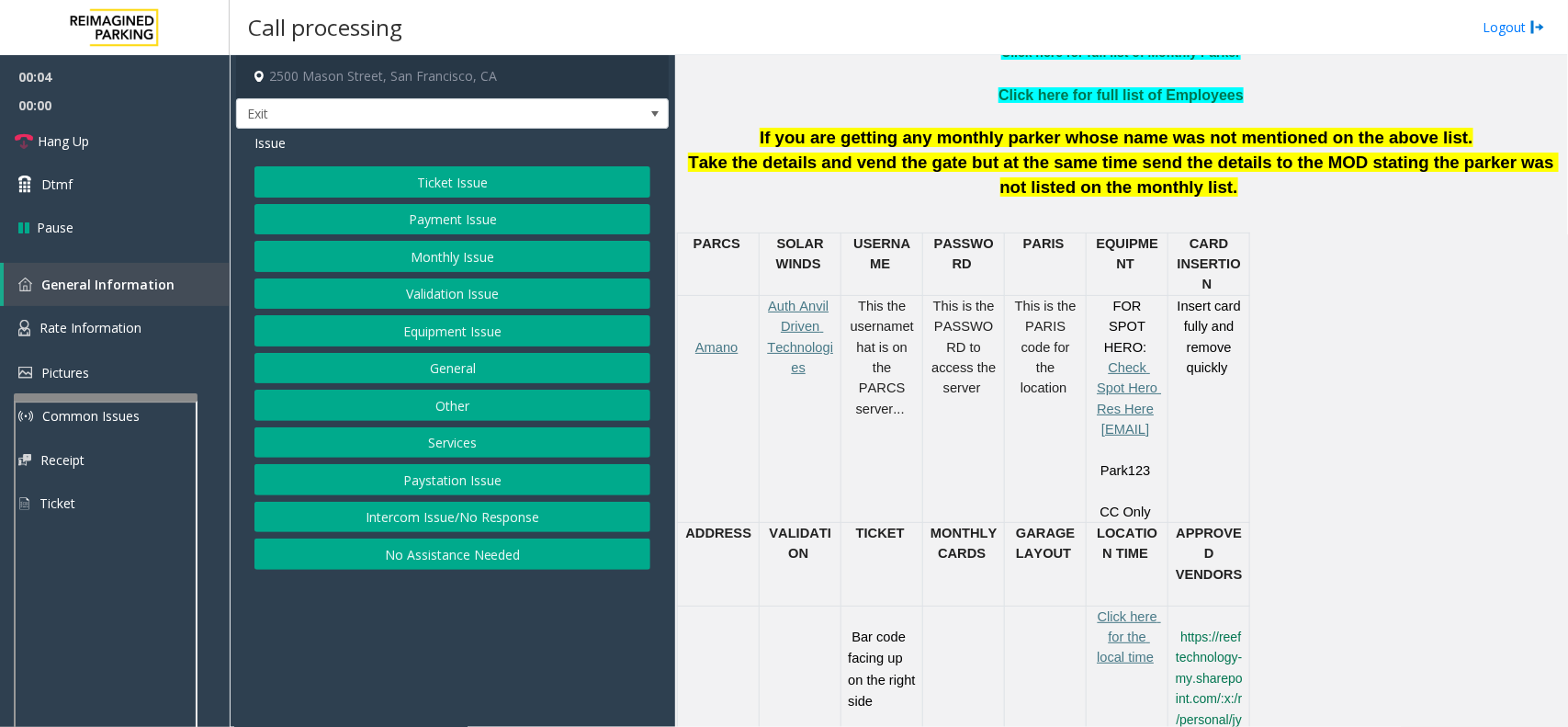 click on "Services" 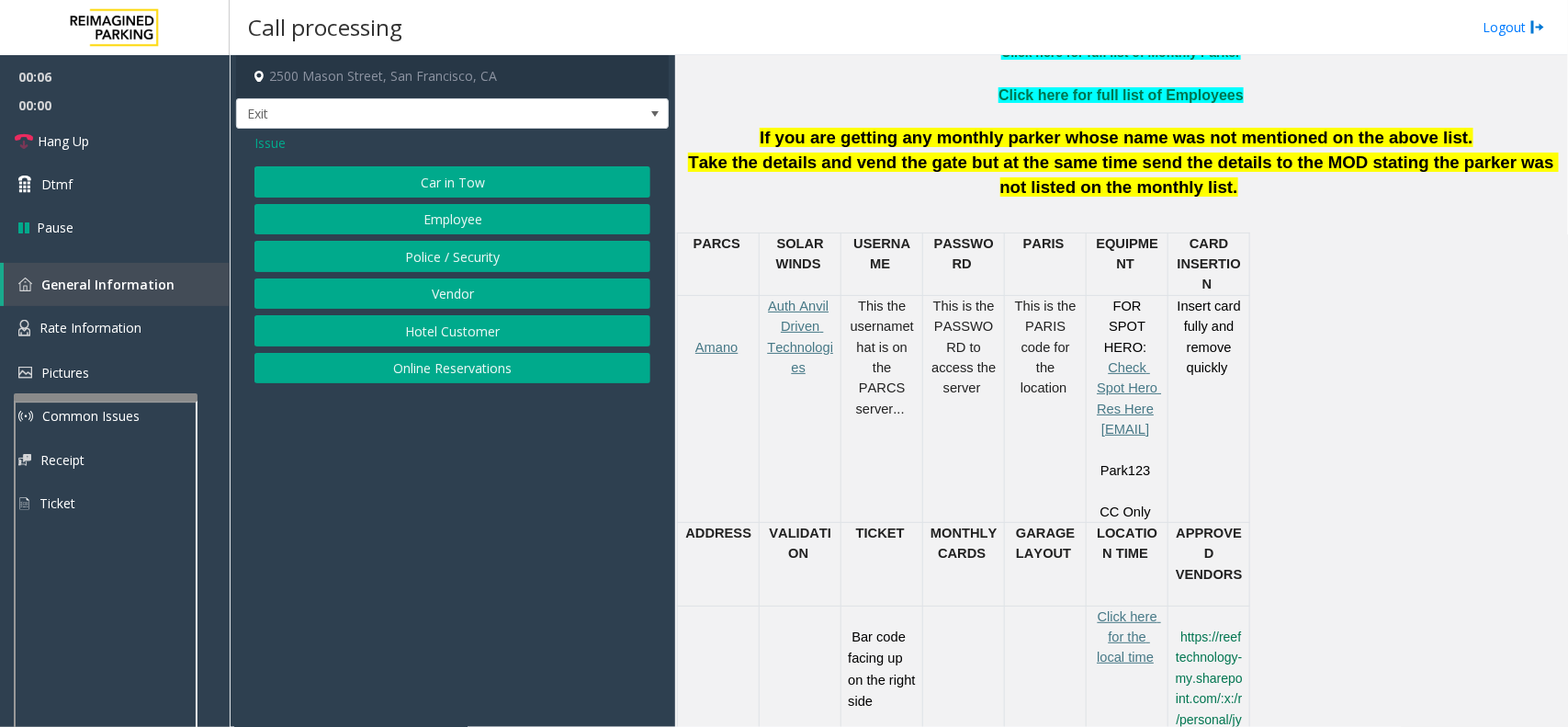 click on "Online Reservations" 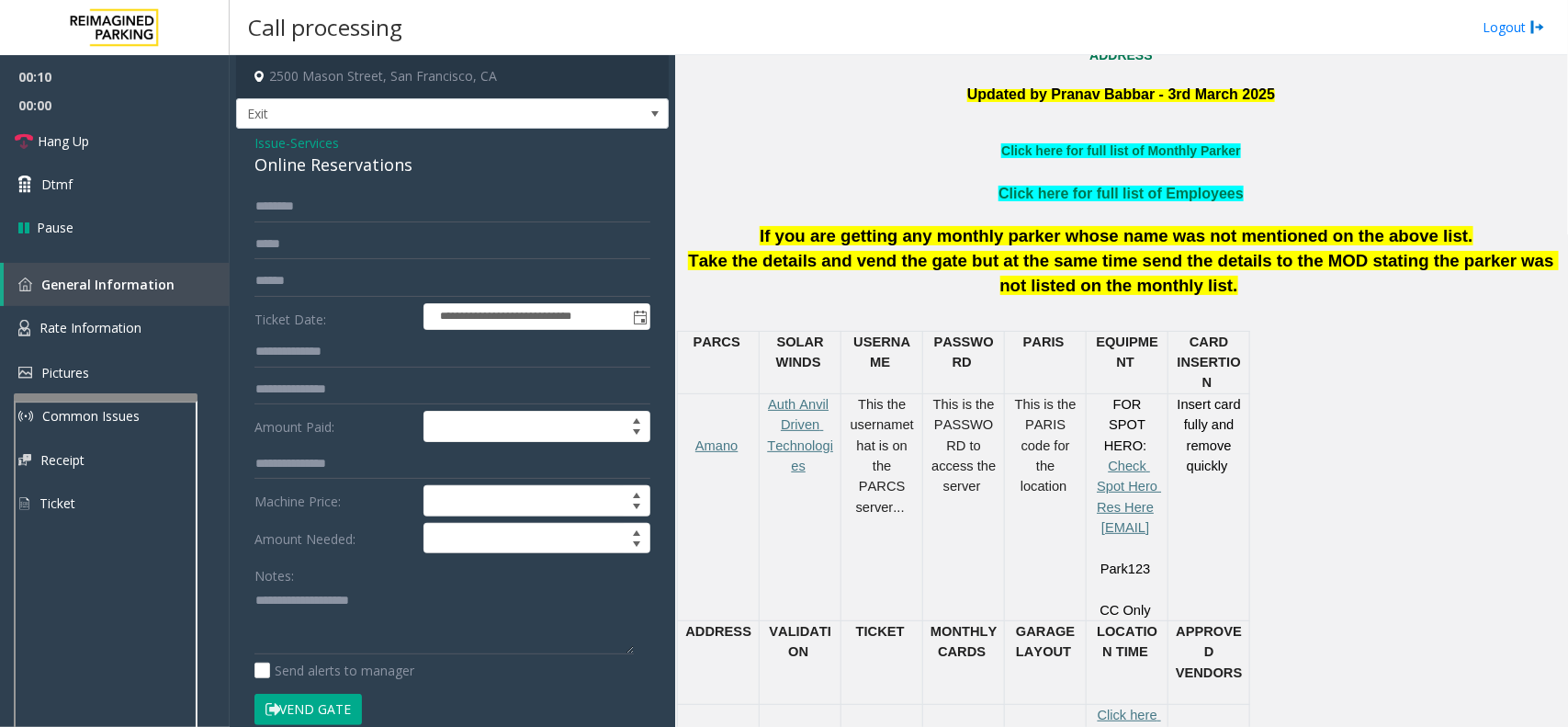 scroll, scrollTop: 574, scrollLeft: 0, axis: vertical 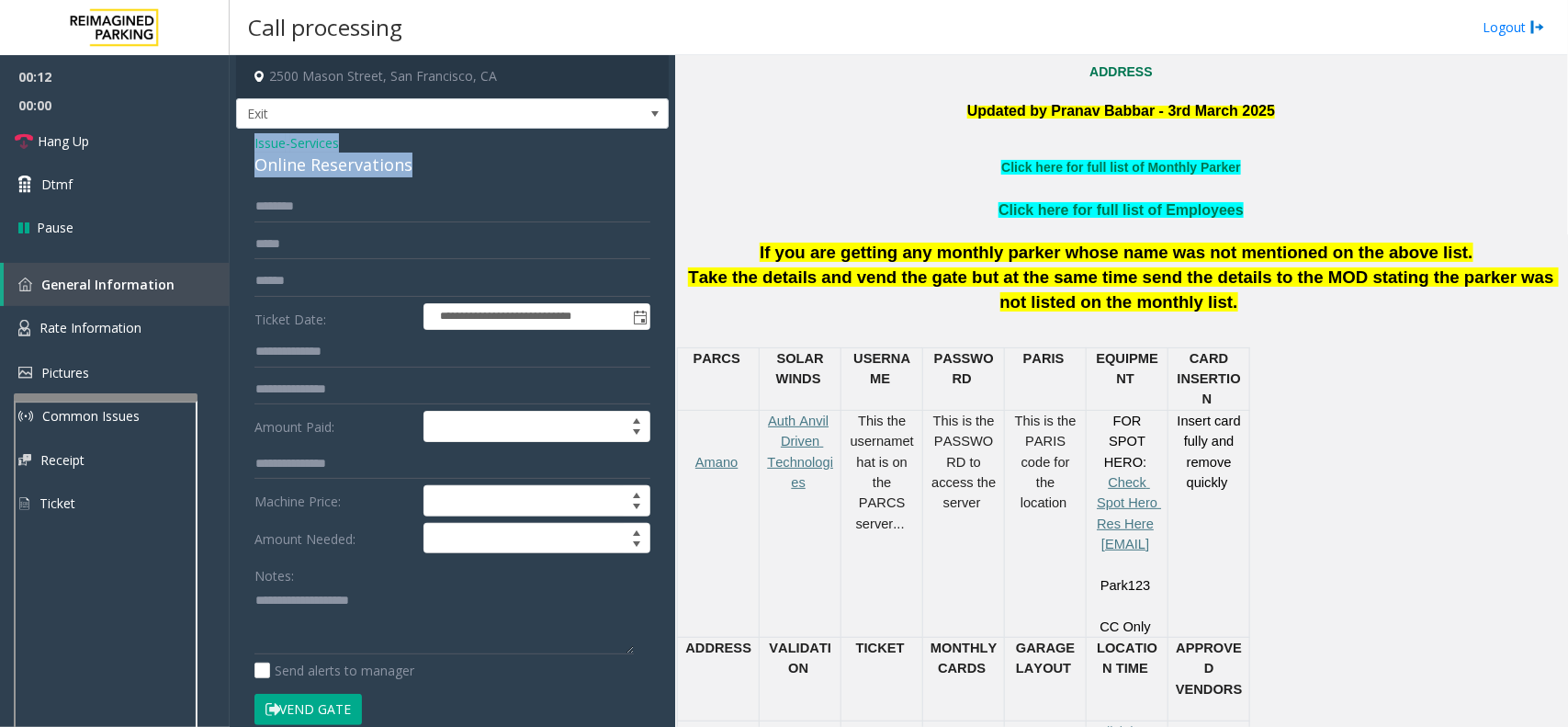 drag, startPoint x: 410, startPoint y: 167, endPoint x: 249, endPoint y: 139, distance: 163.4166 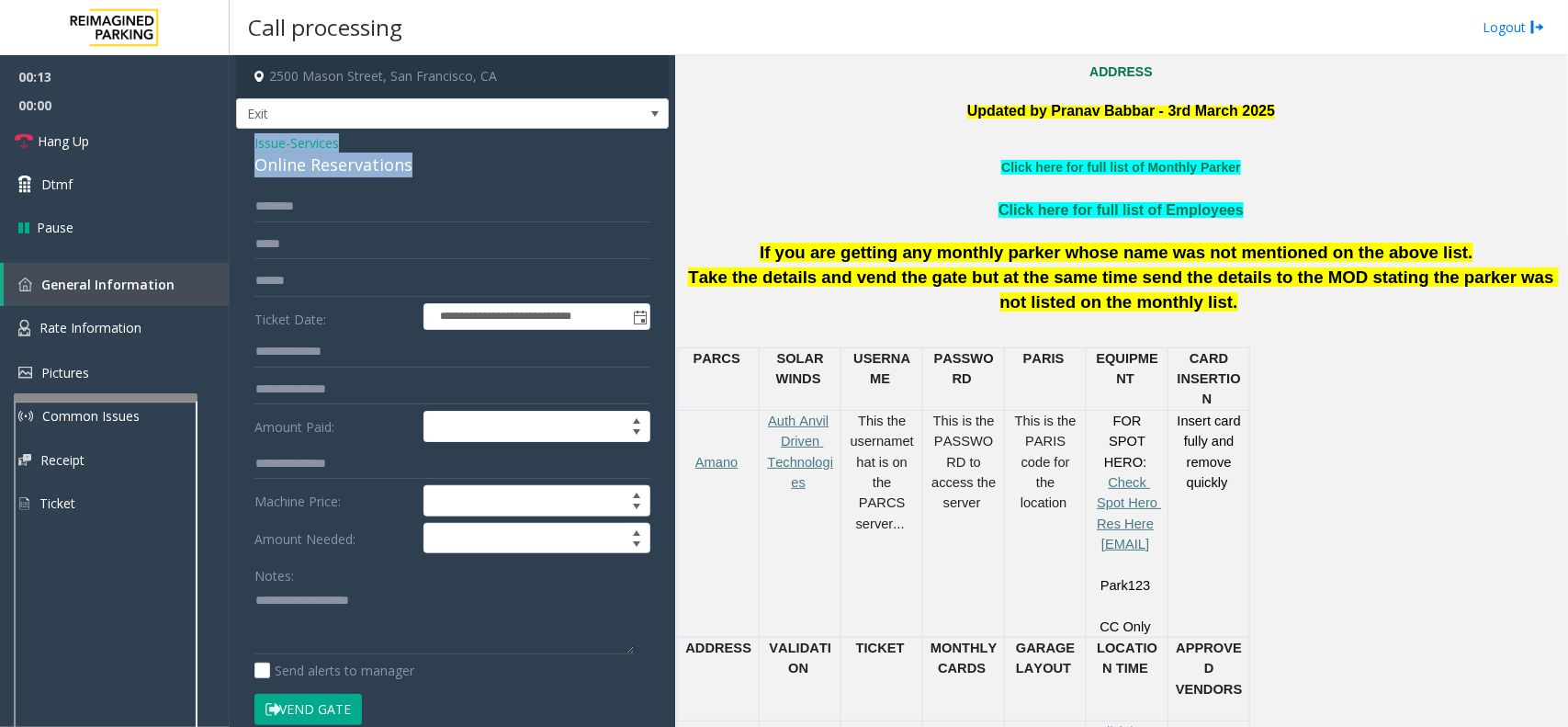 copy on "Issue  -  Services Online Reservations" 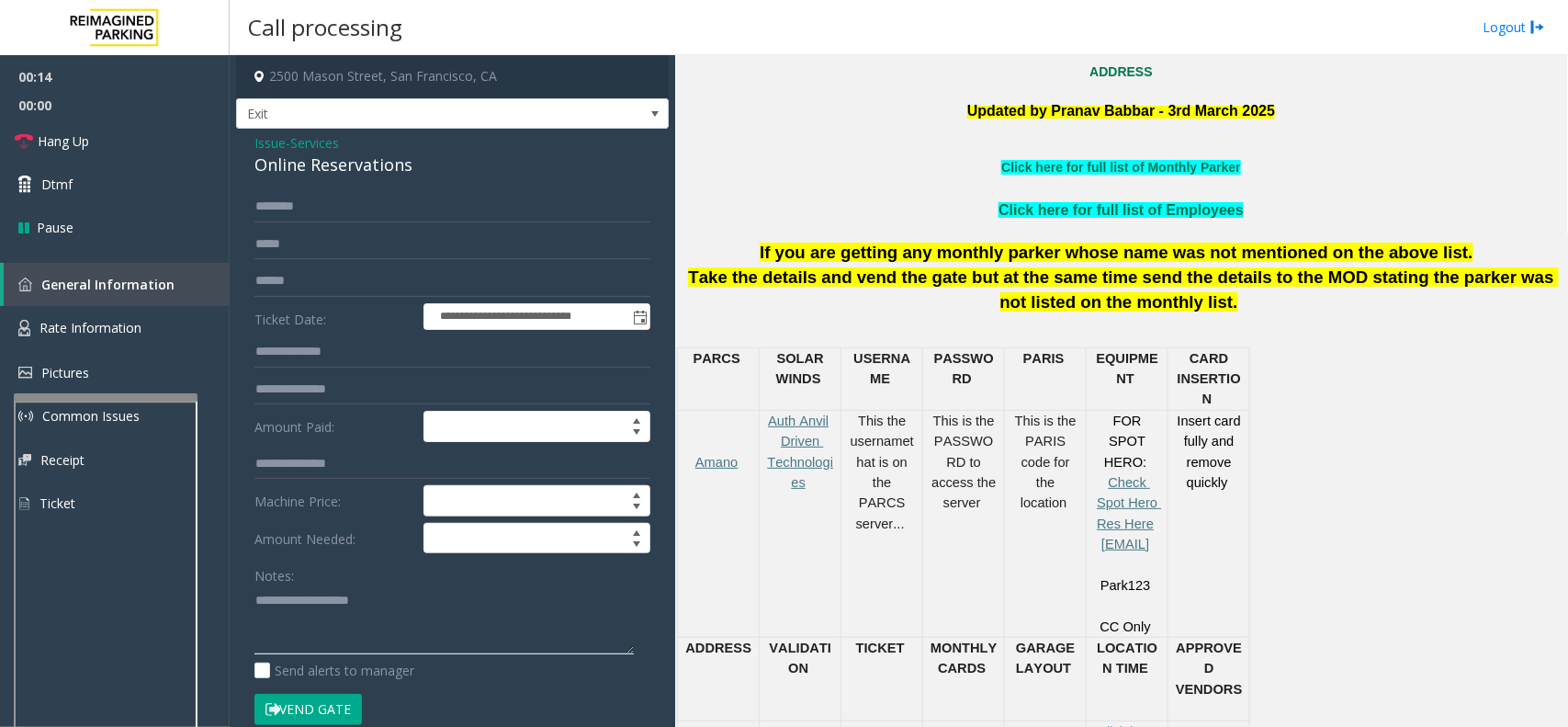 paste on "**********" 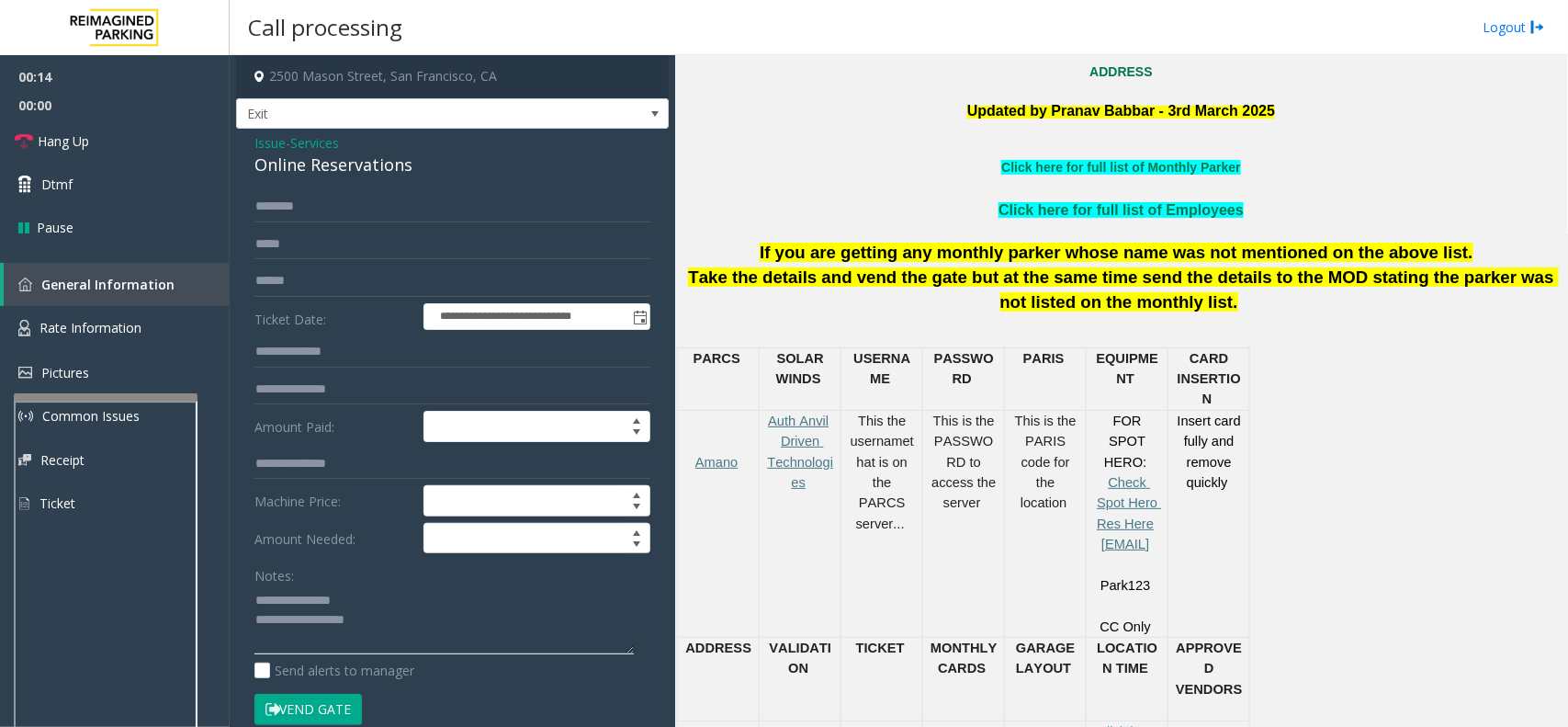 click 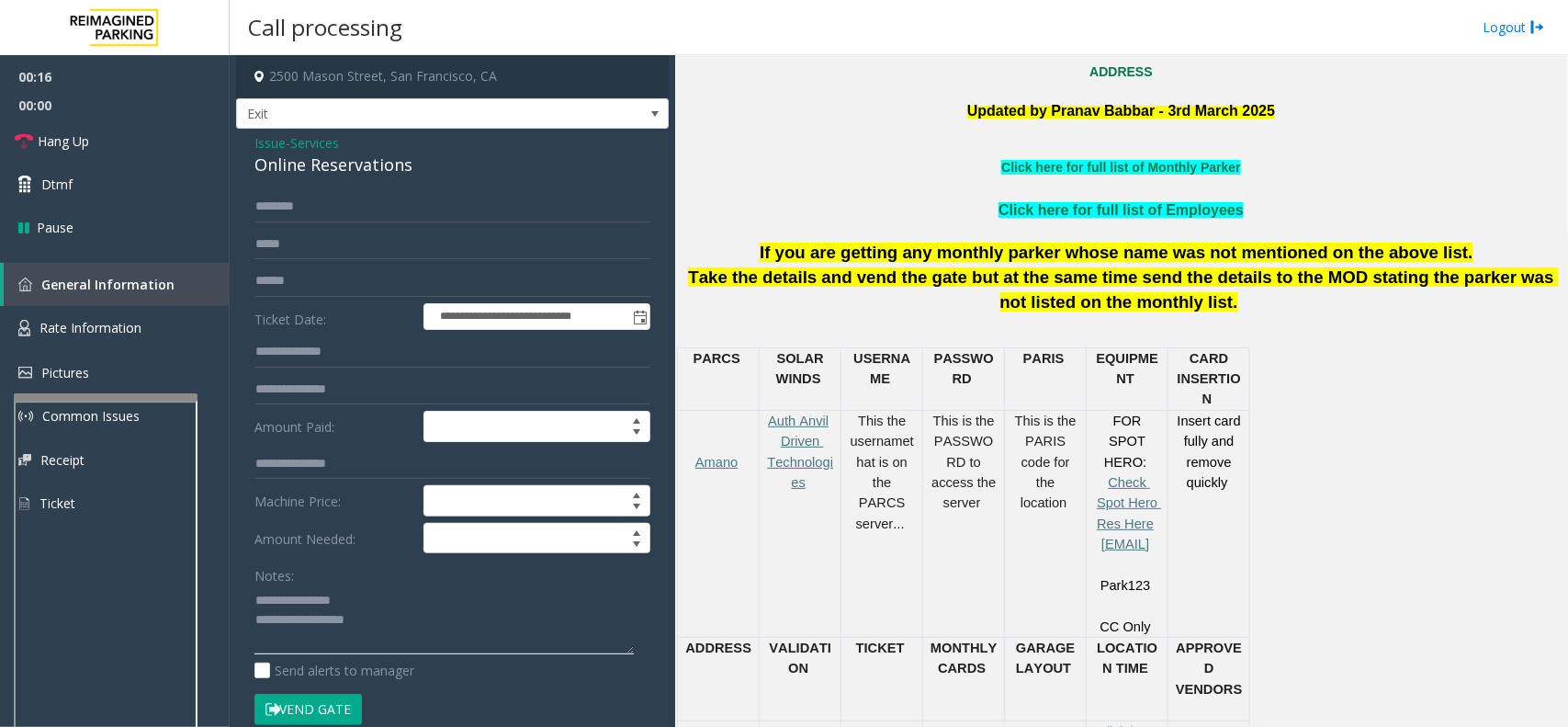 drag, startPoint x: 365, startPoint y: 596, endPoint x: 295, endPoint y: 591, distance: 70.1783 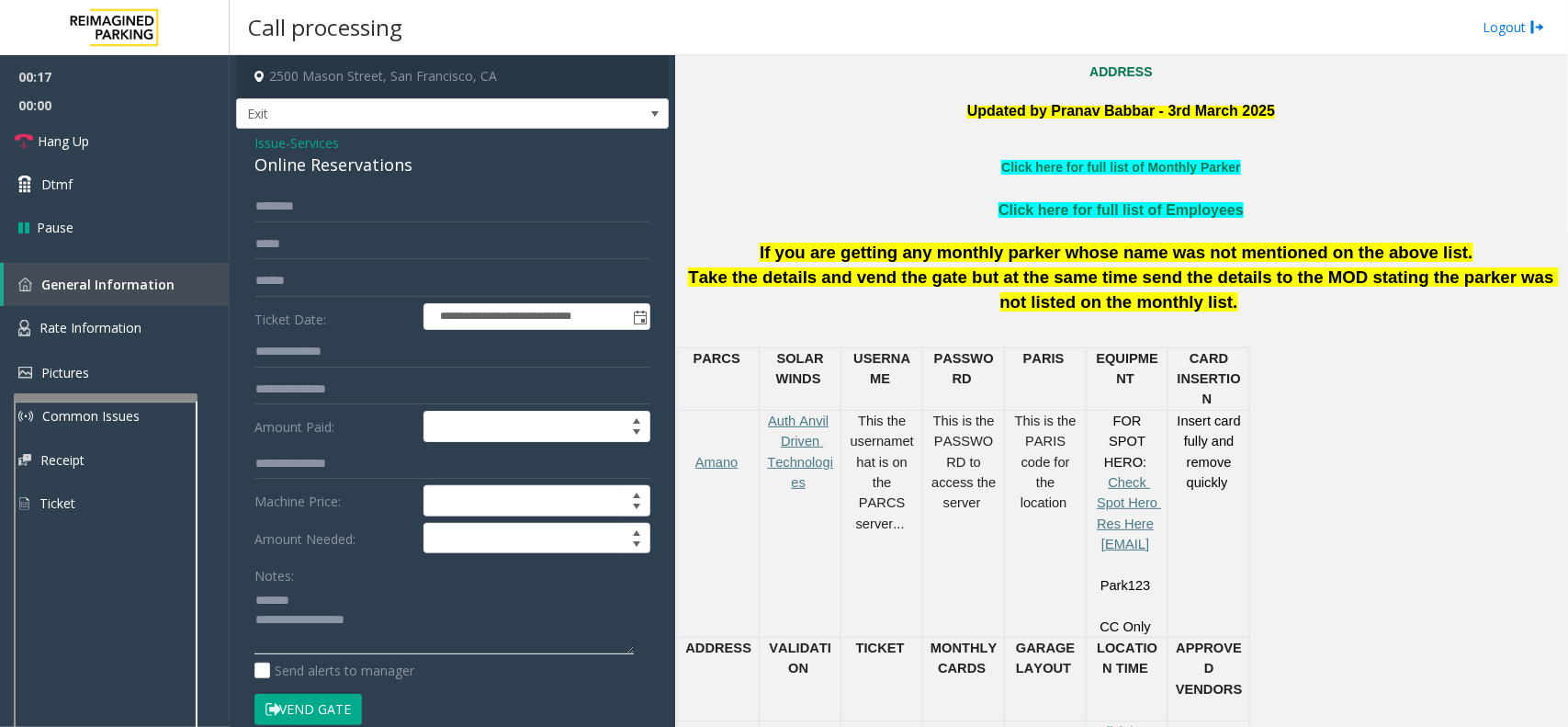 click 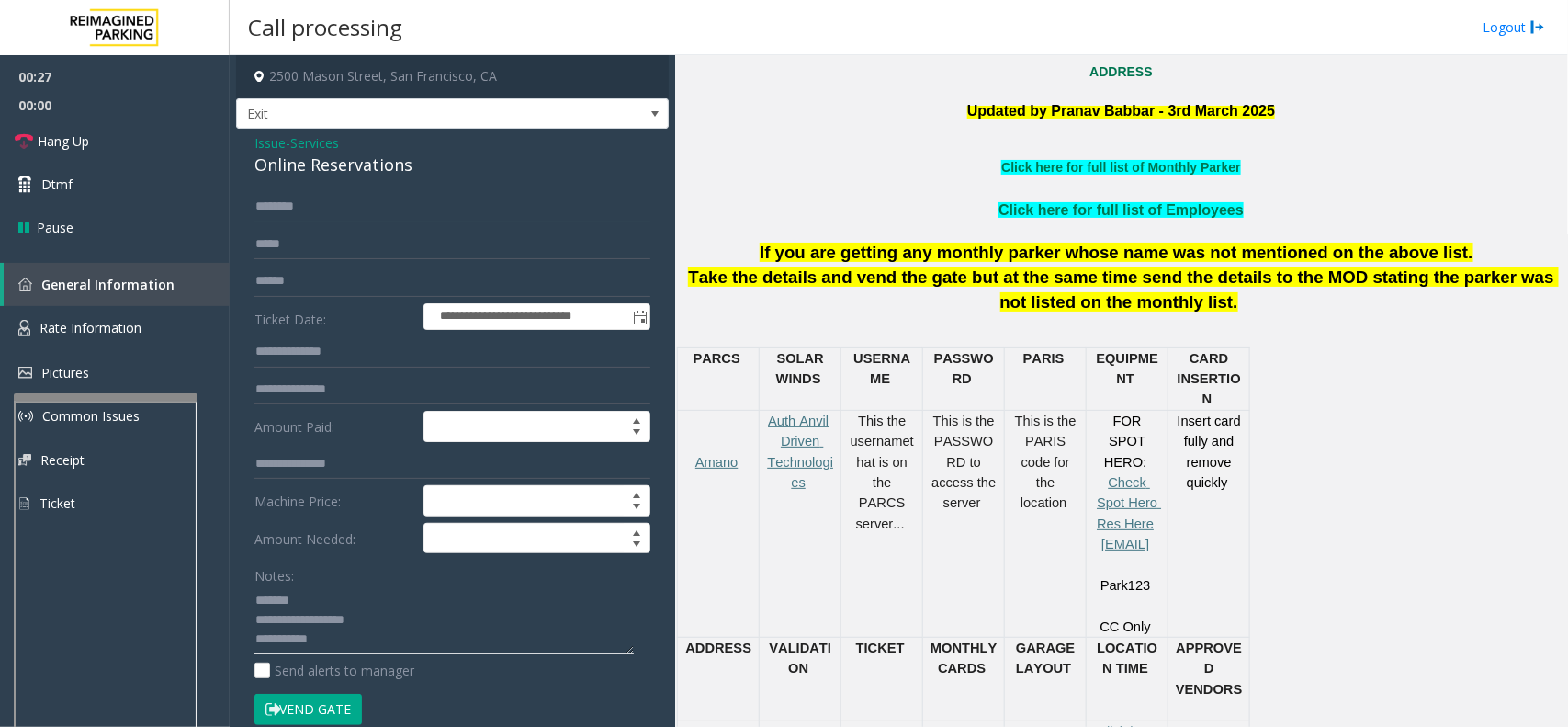 scroll, scrollTop: 14, scrollLeft: 0, axis: vertical 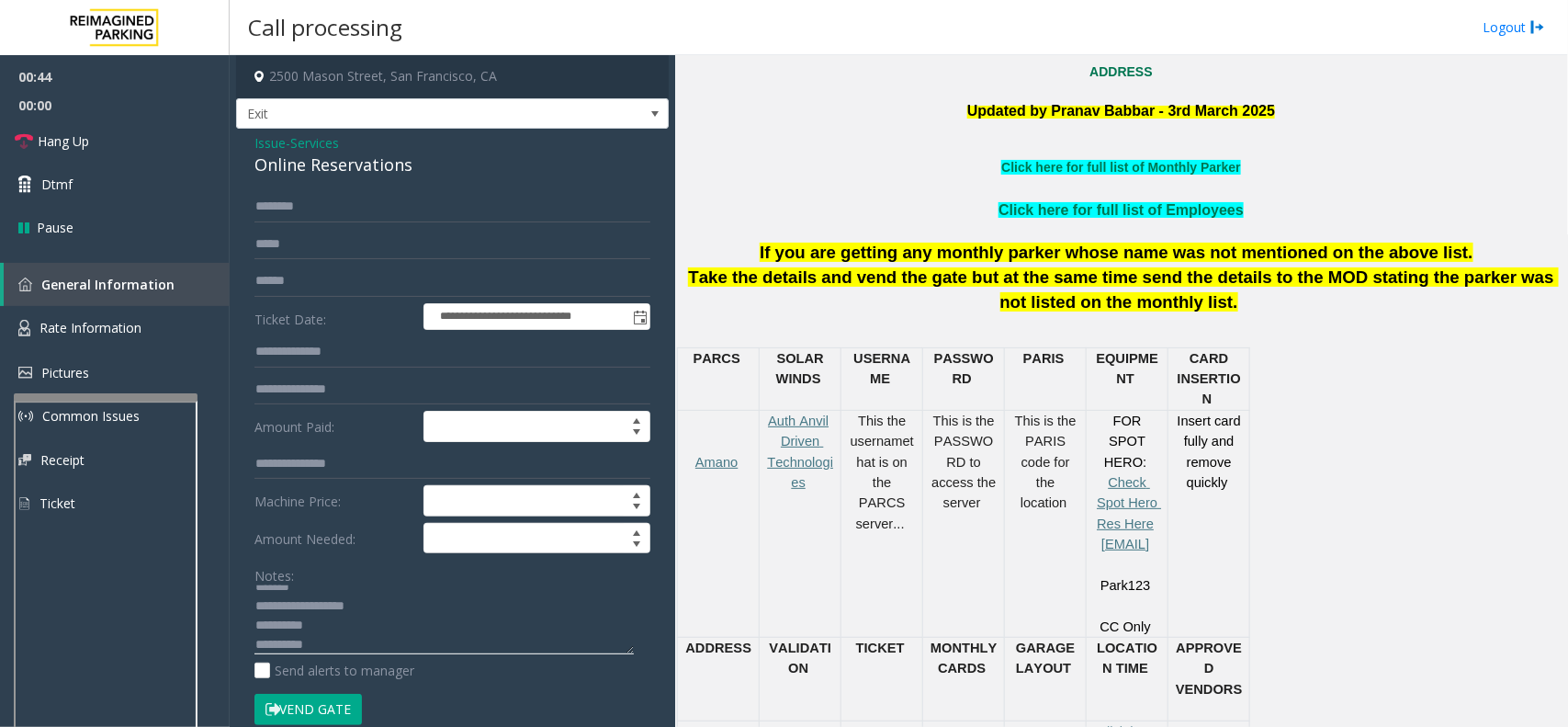click 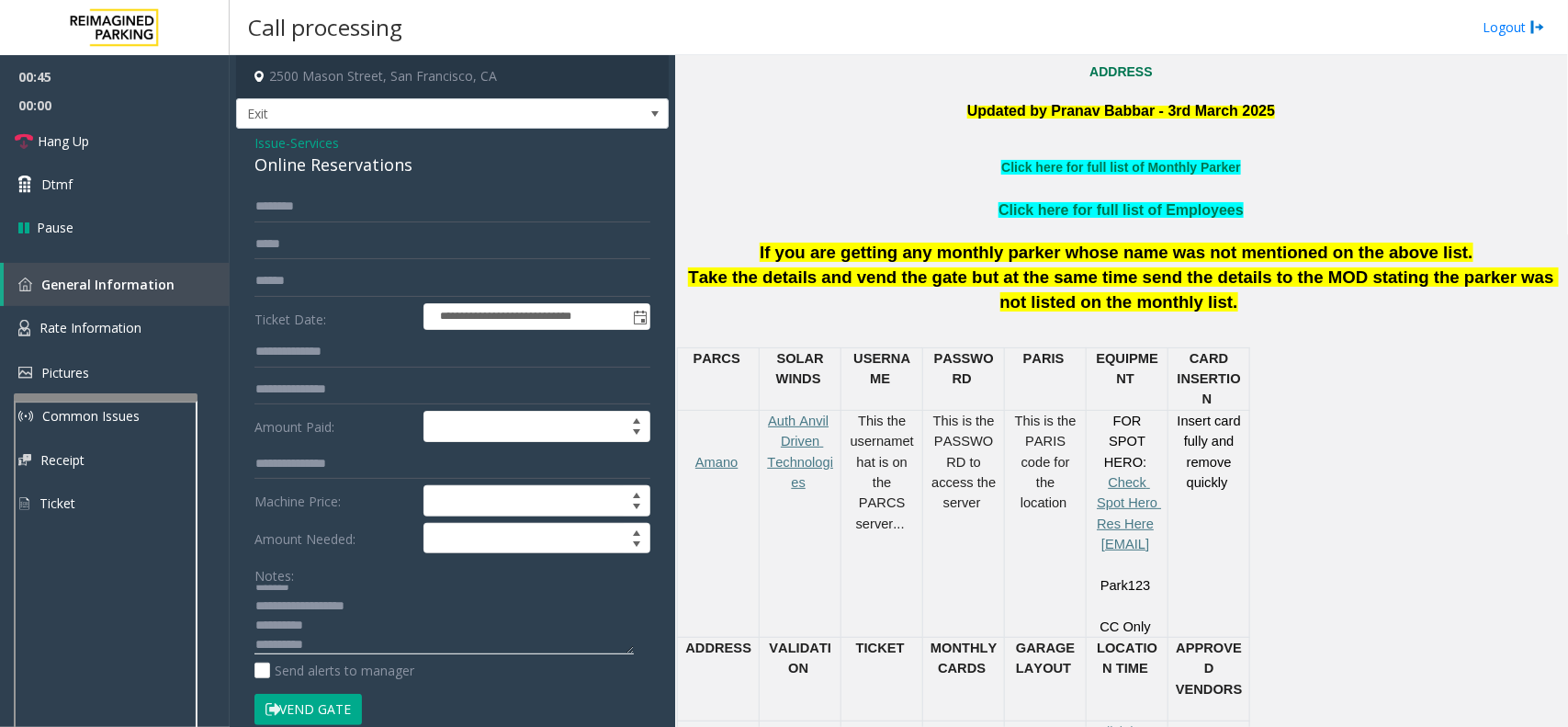 click 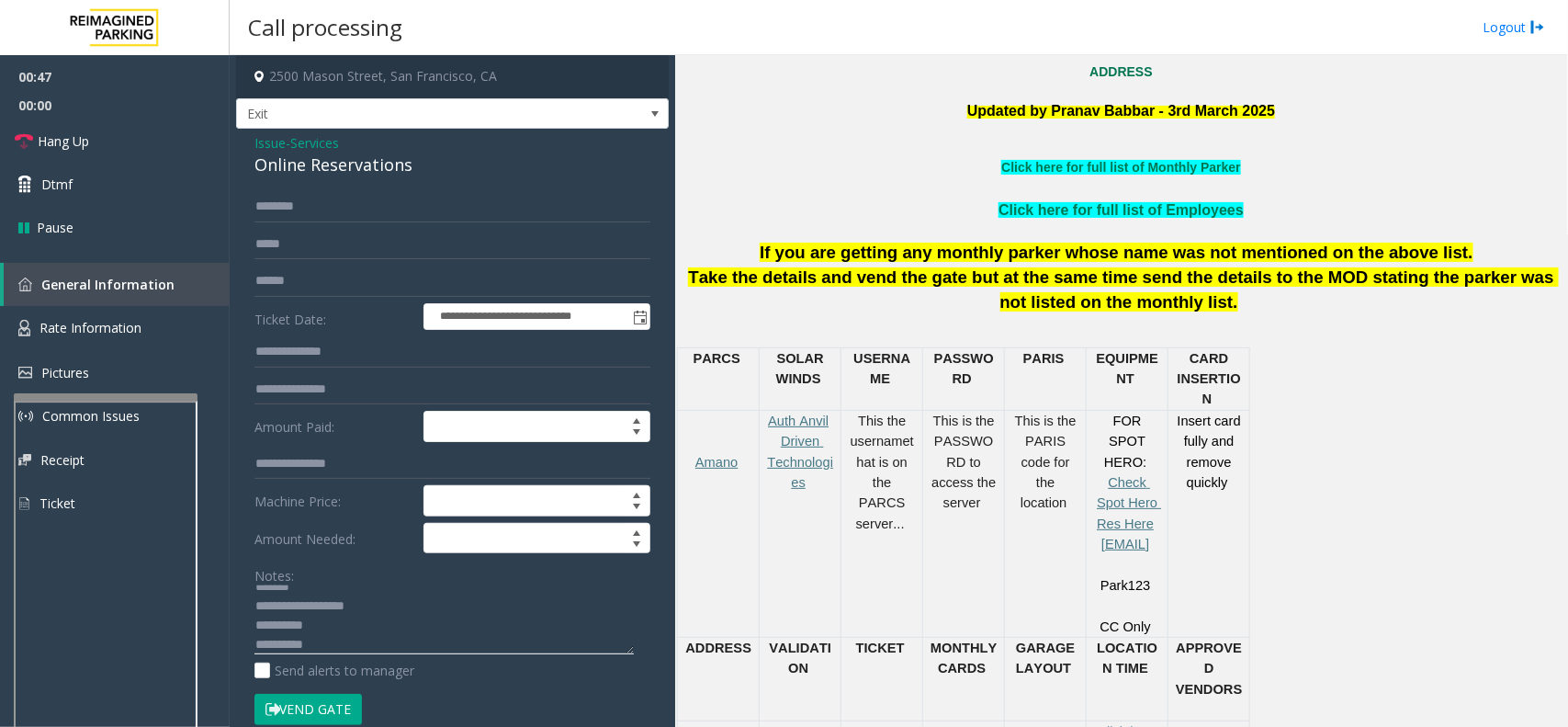 drag, startPoint x: 343, startPoint y: 630, endPoint x: 264, endPoint y: 623, distance: 79.30952 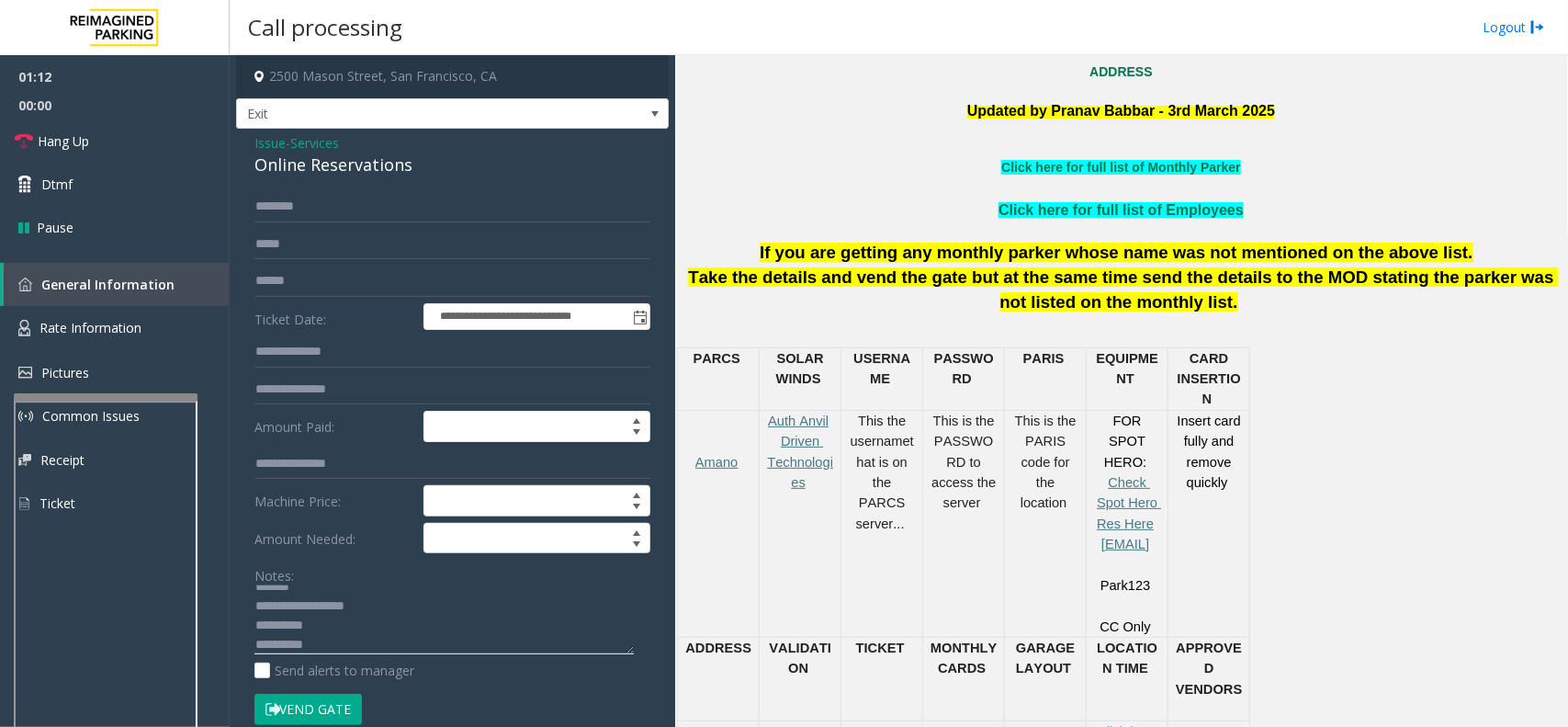 click 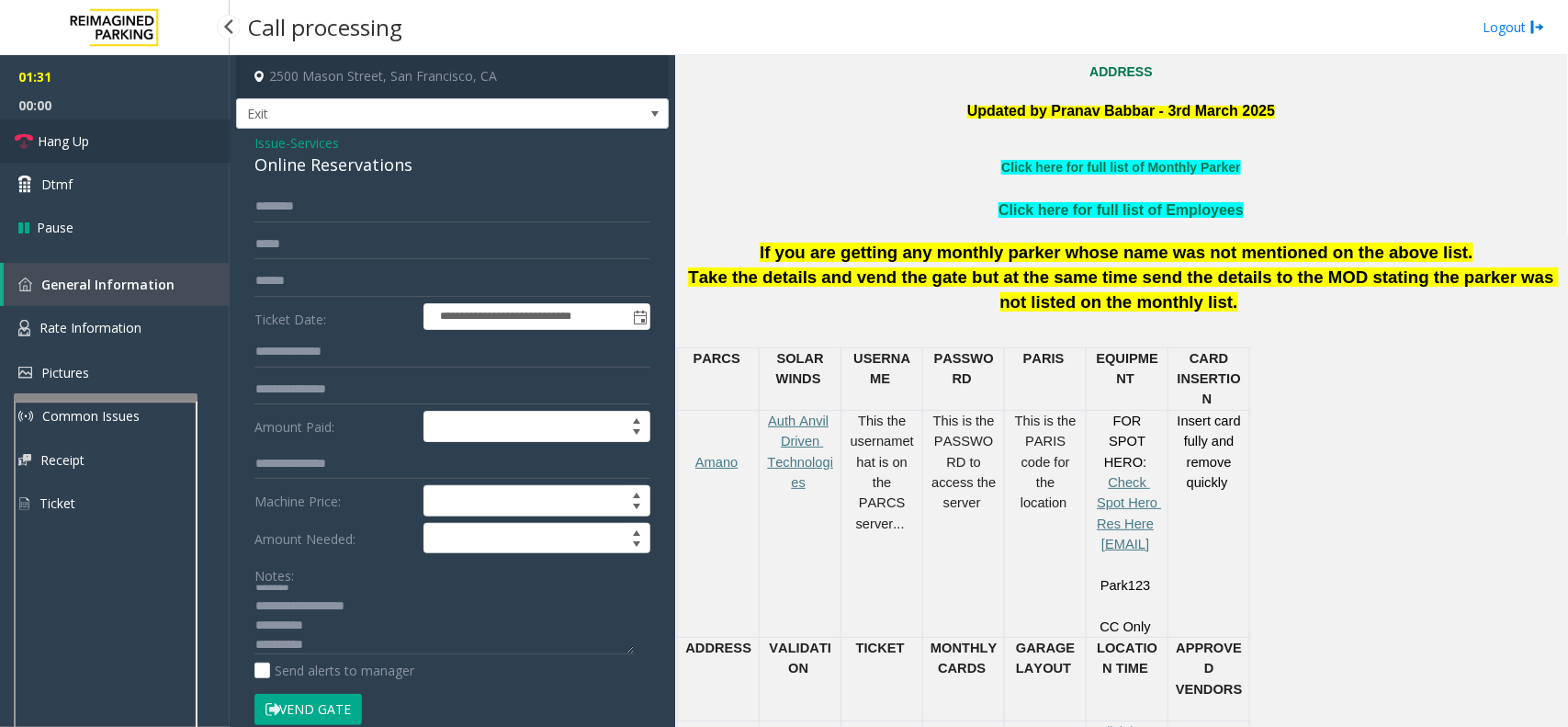 click on "Hang Up" at bounding box center [63, 141] 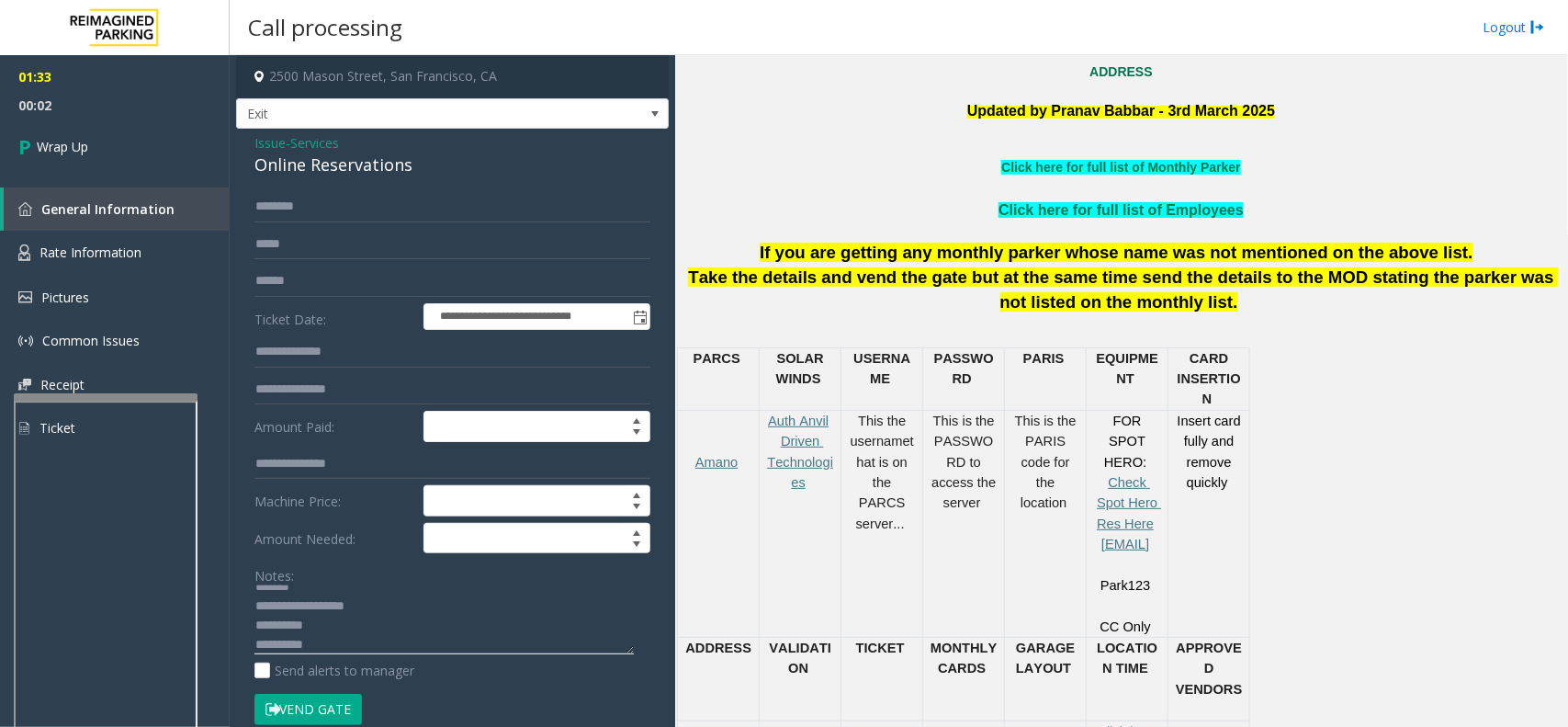click 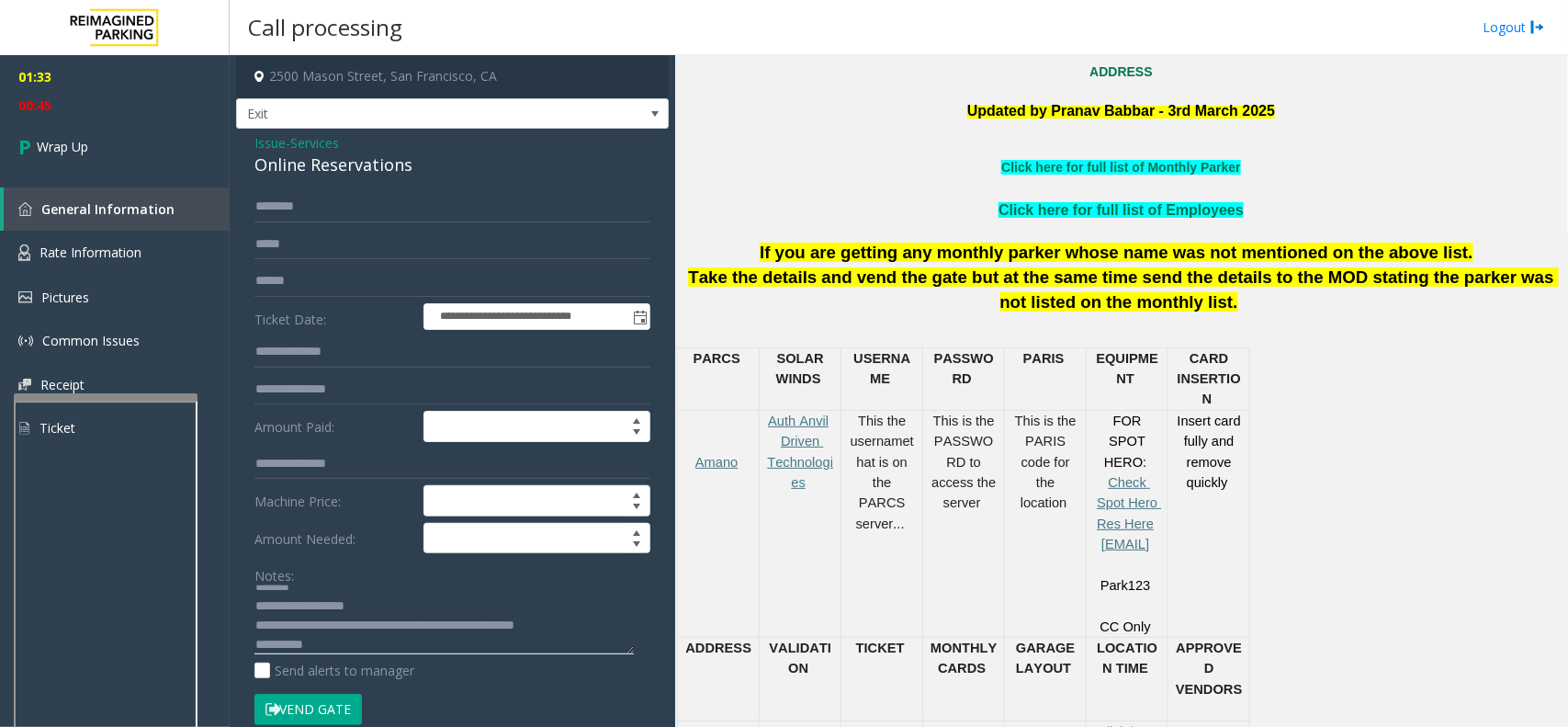click 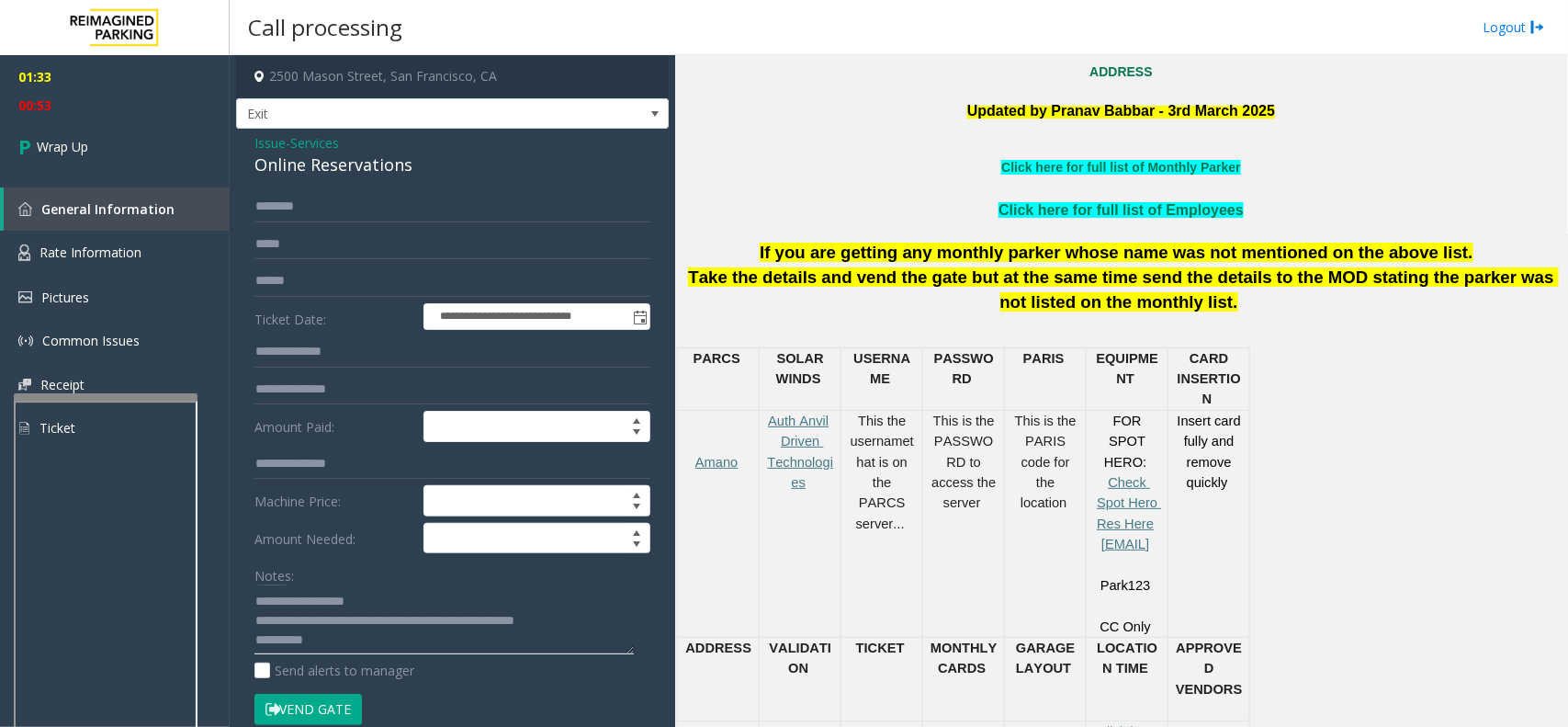 scroll, scrollTop: 0, scrollLeft: 0, axis: both 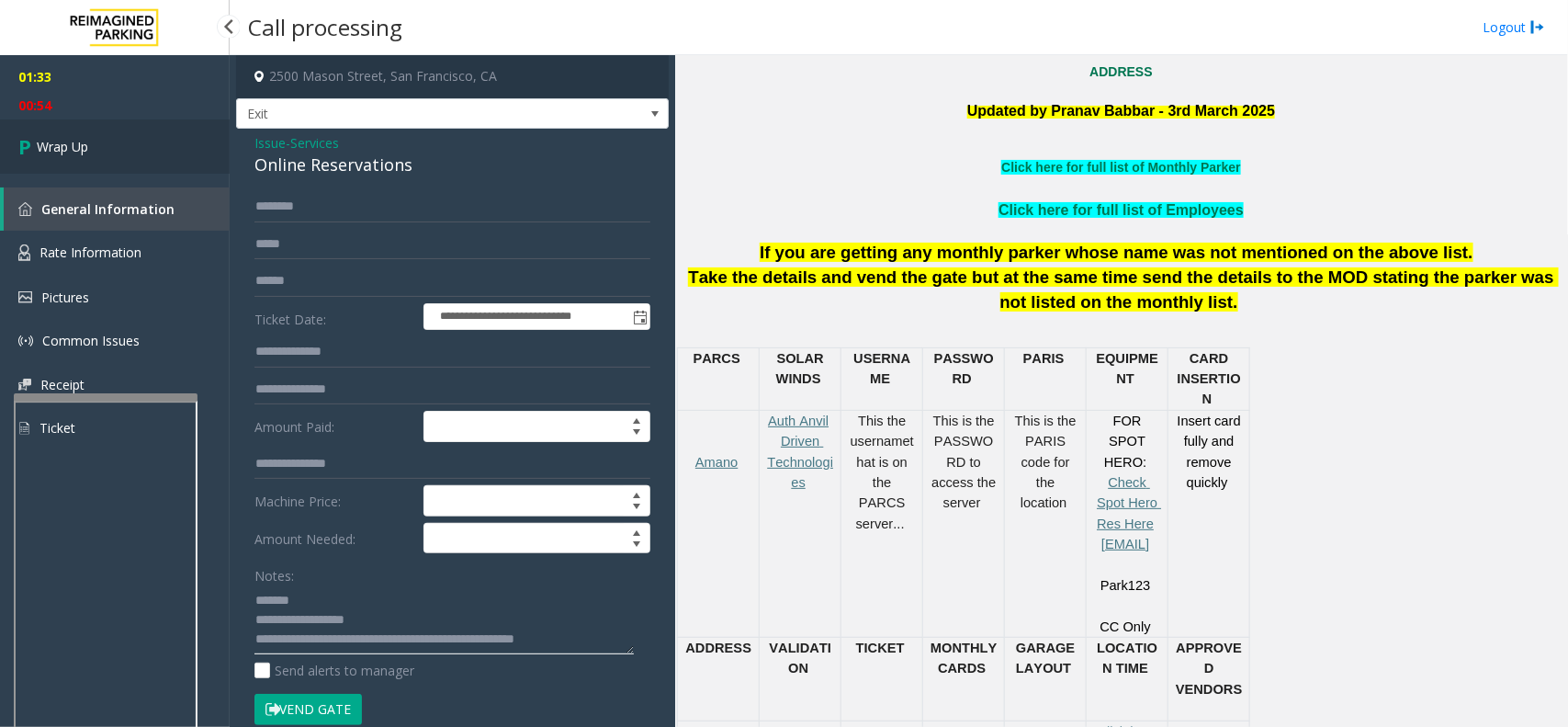 type on "**********" 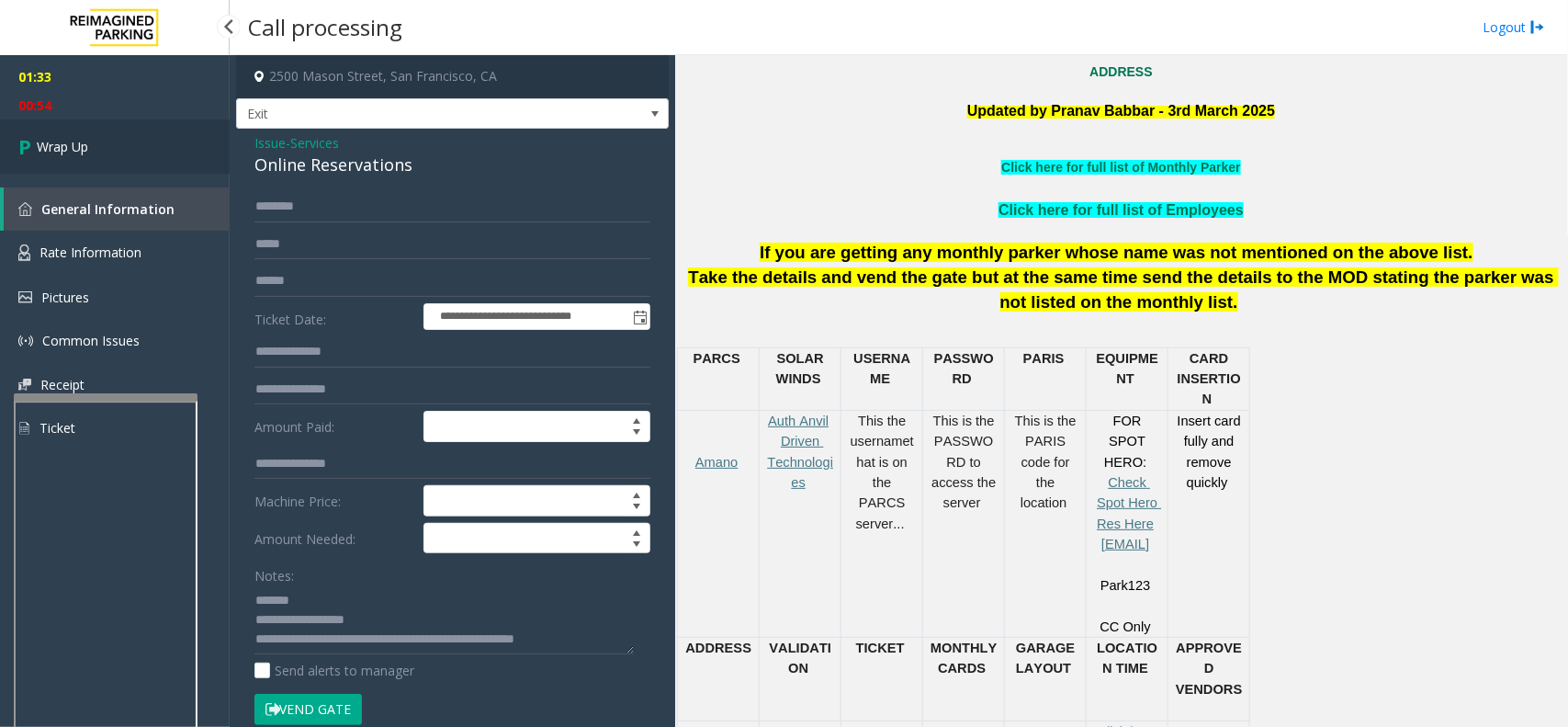 click on "Wrap Up" at bounding box center [62, 146] 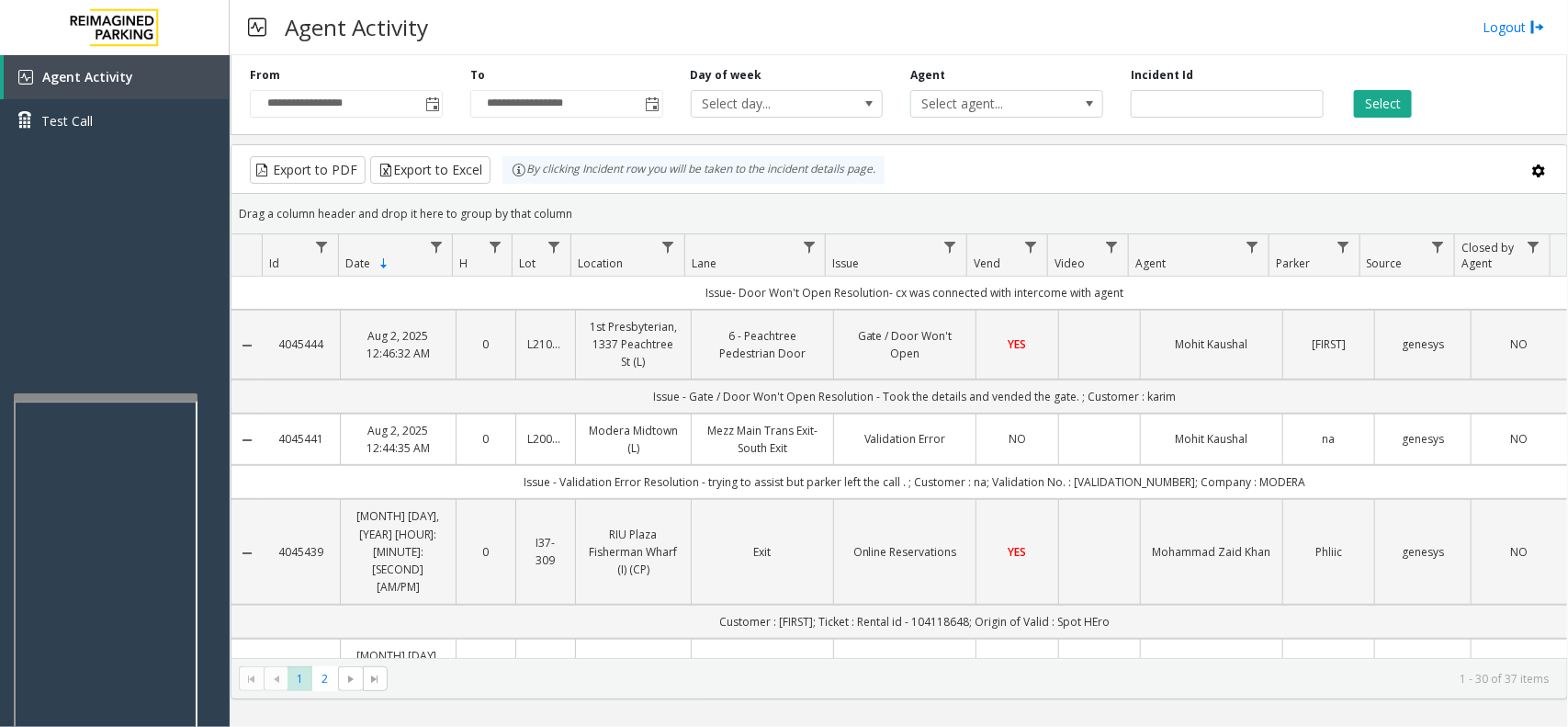 scroll, scrollTop: 0, scrollLeft: 0, axis: both 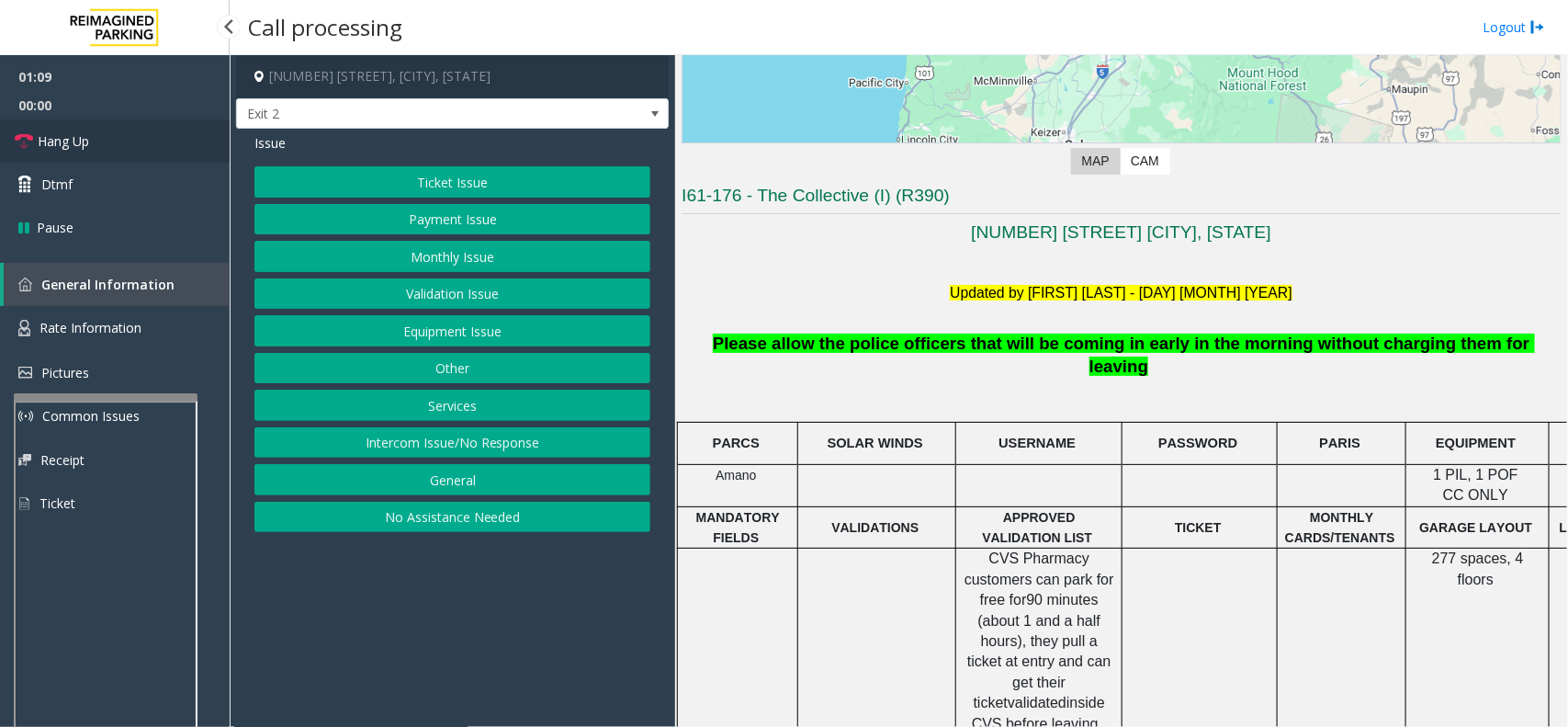 click on "Hang Up" at bounding box center [115, 141] 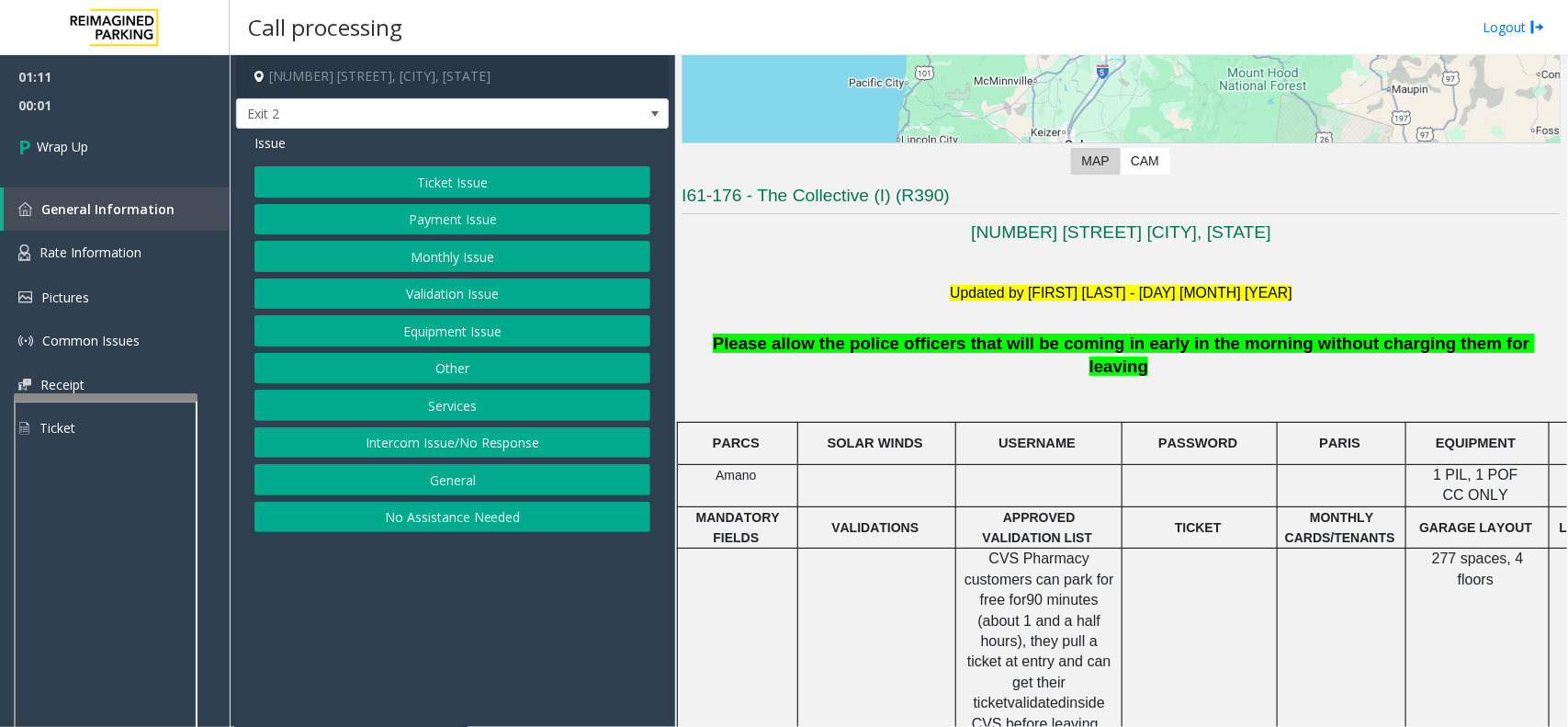 click on "Equipment Issue" 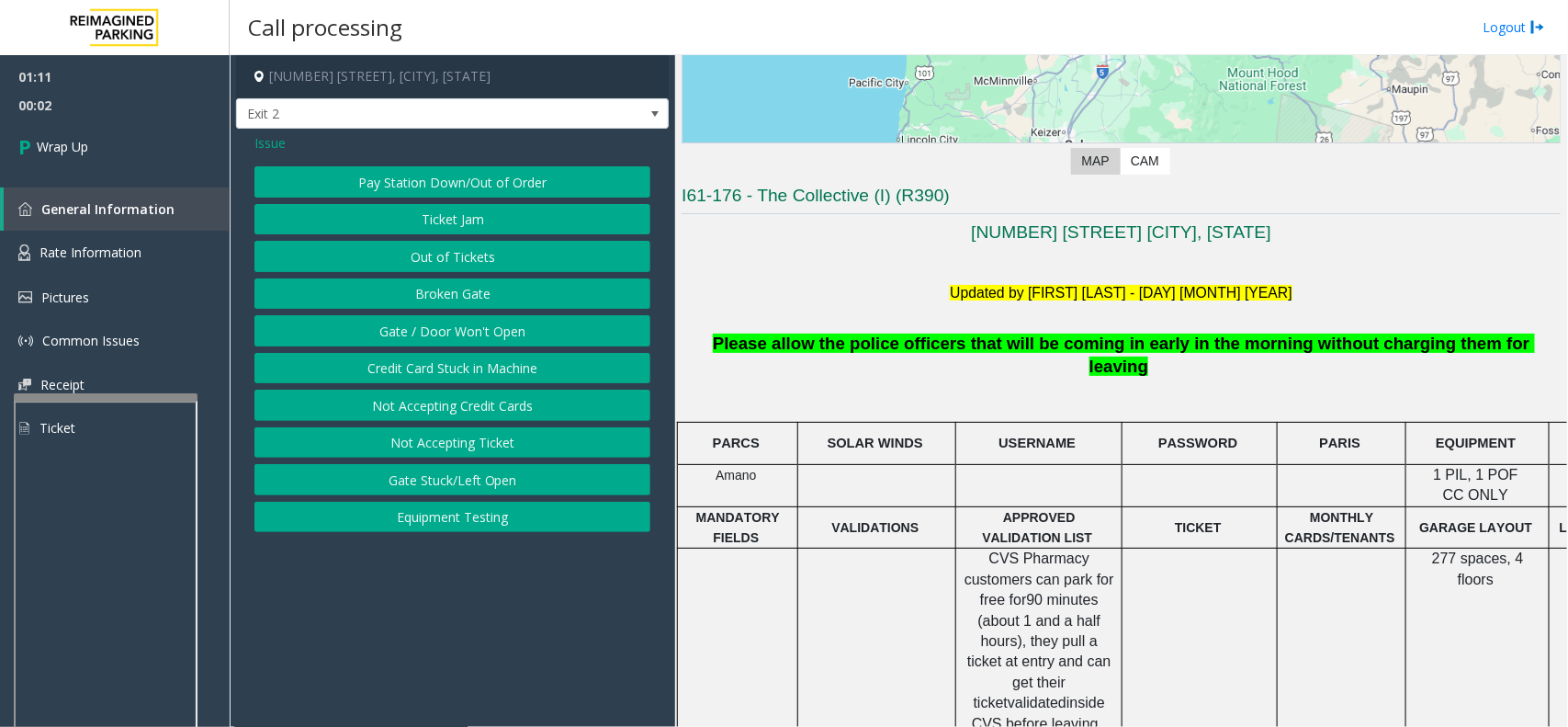 click on "Gate / Door Won't Open" 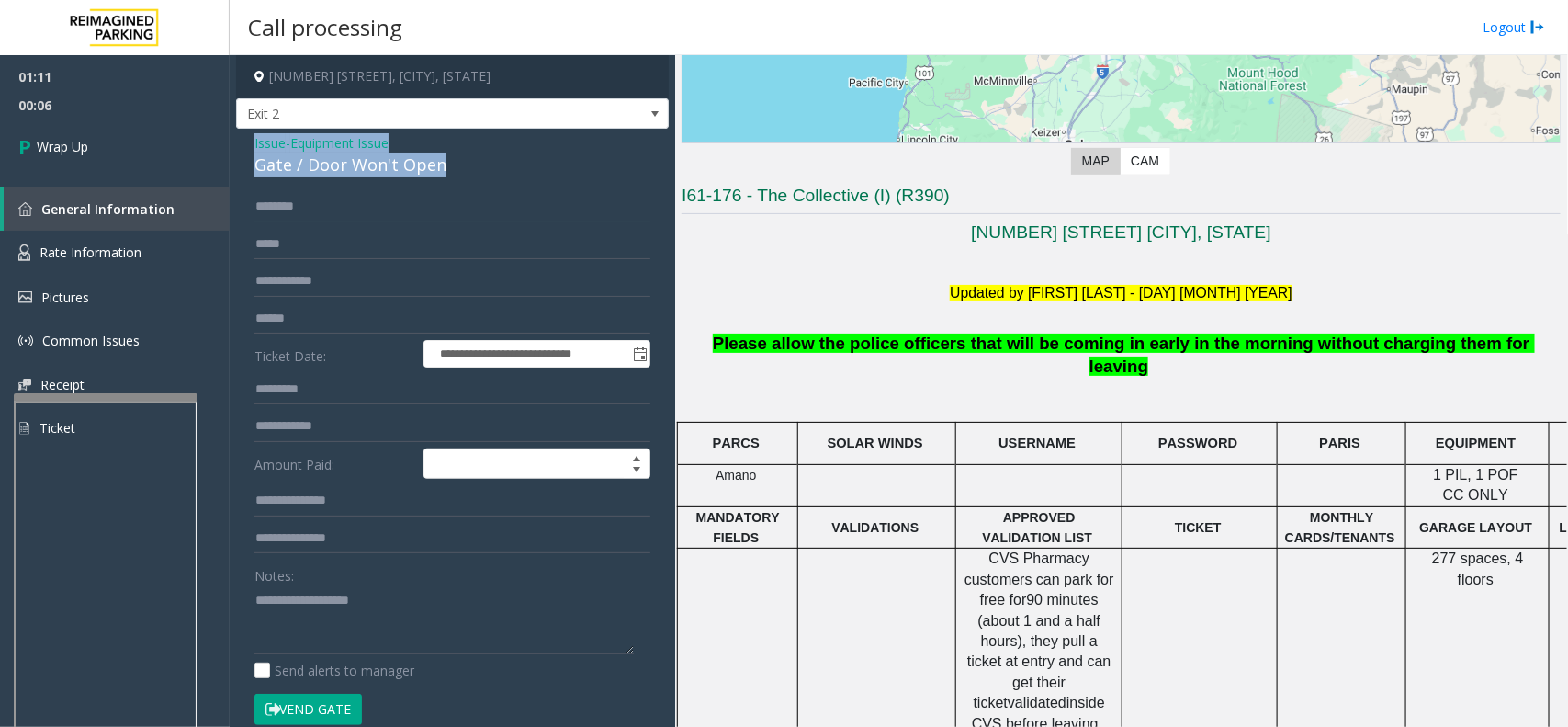 drag, startPoint x: 474, startPoint y: 172, endPoint x: 244, endPoint y: 148, distance: 231.24878 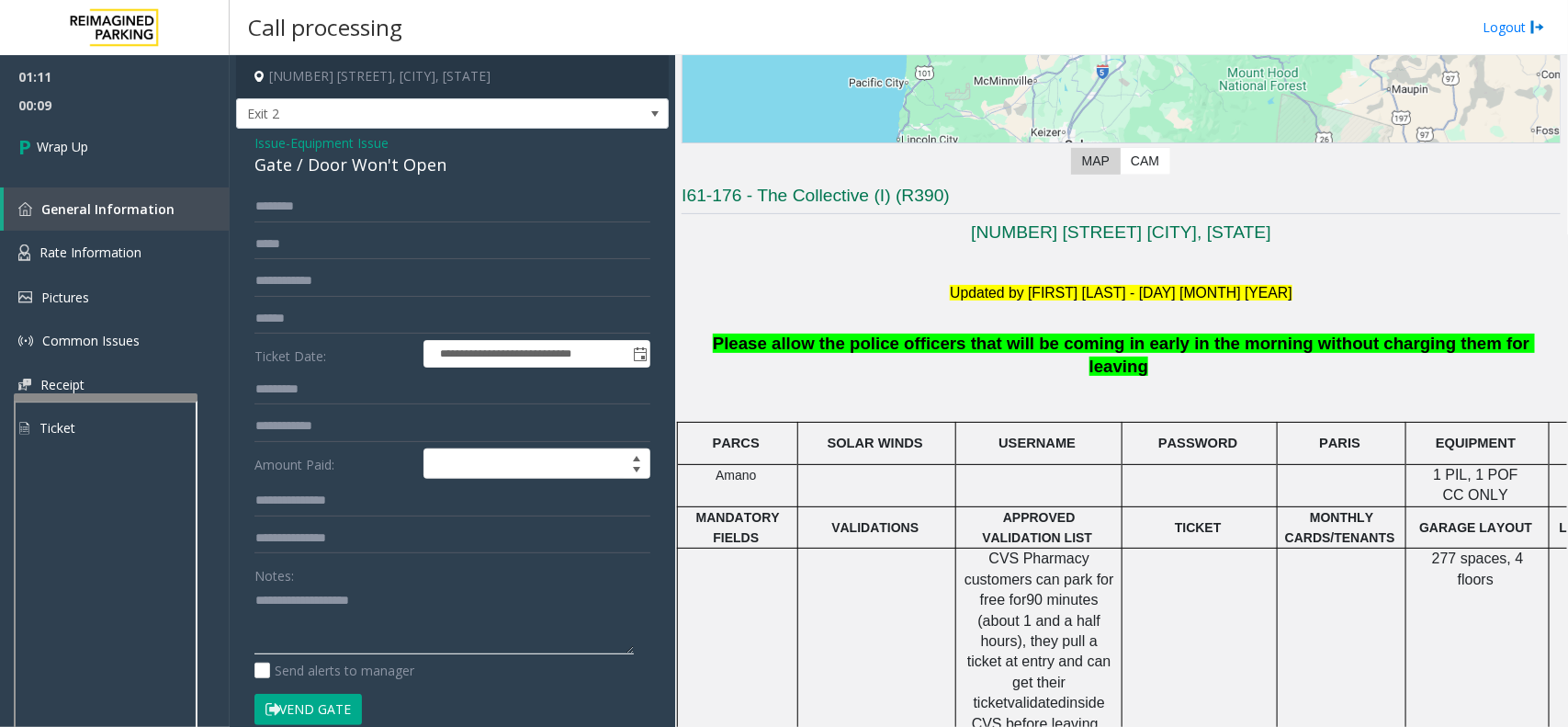 click 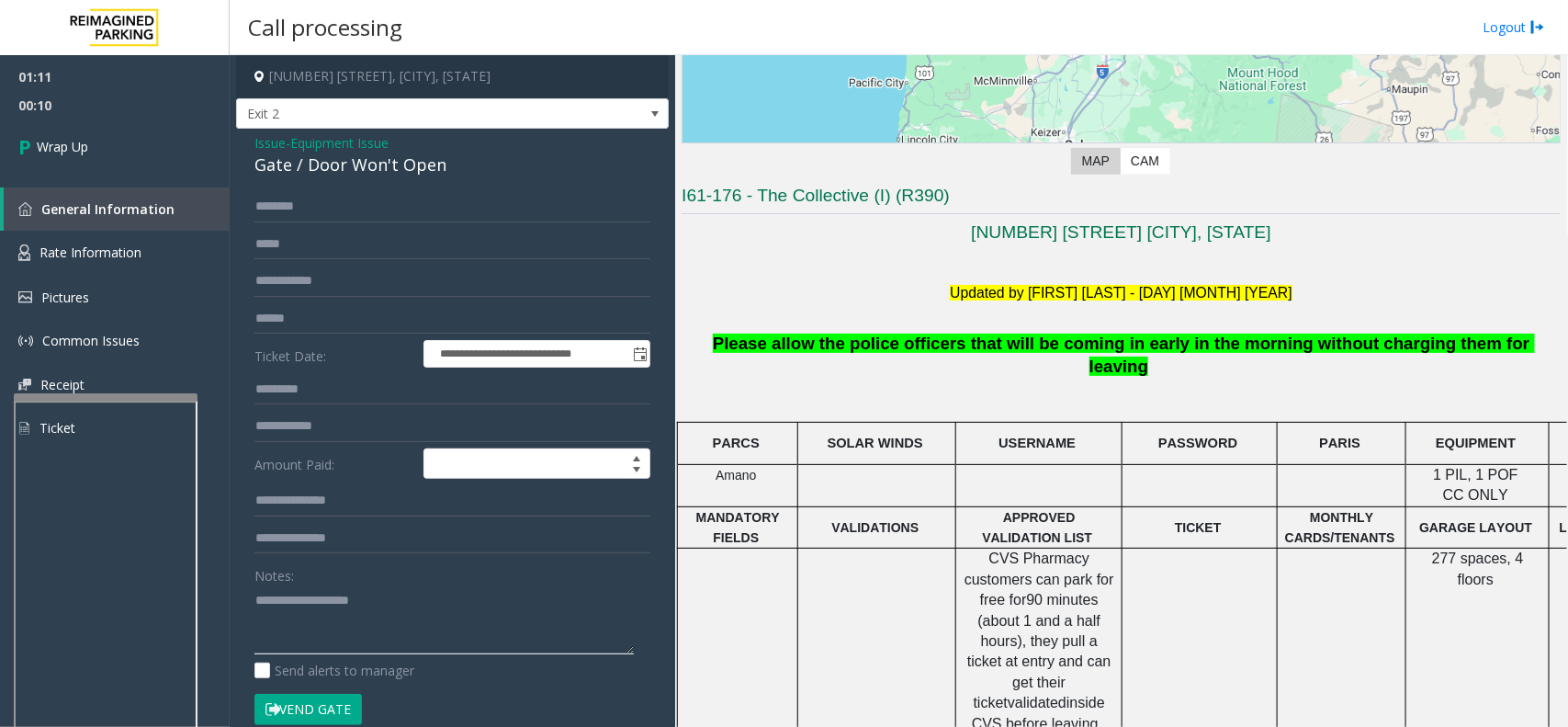 paste on "**********" 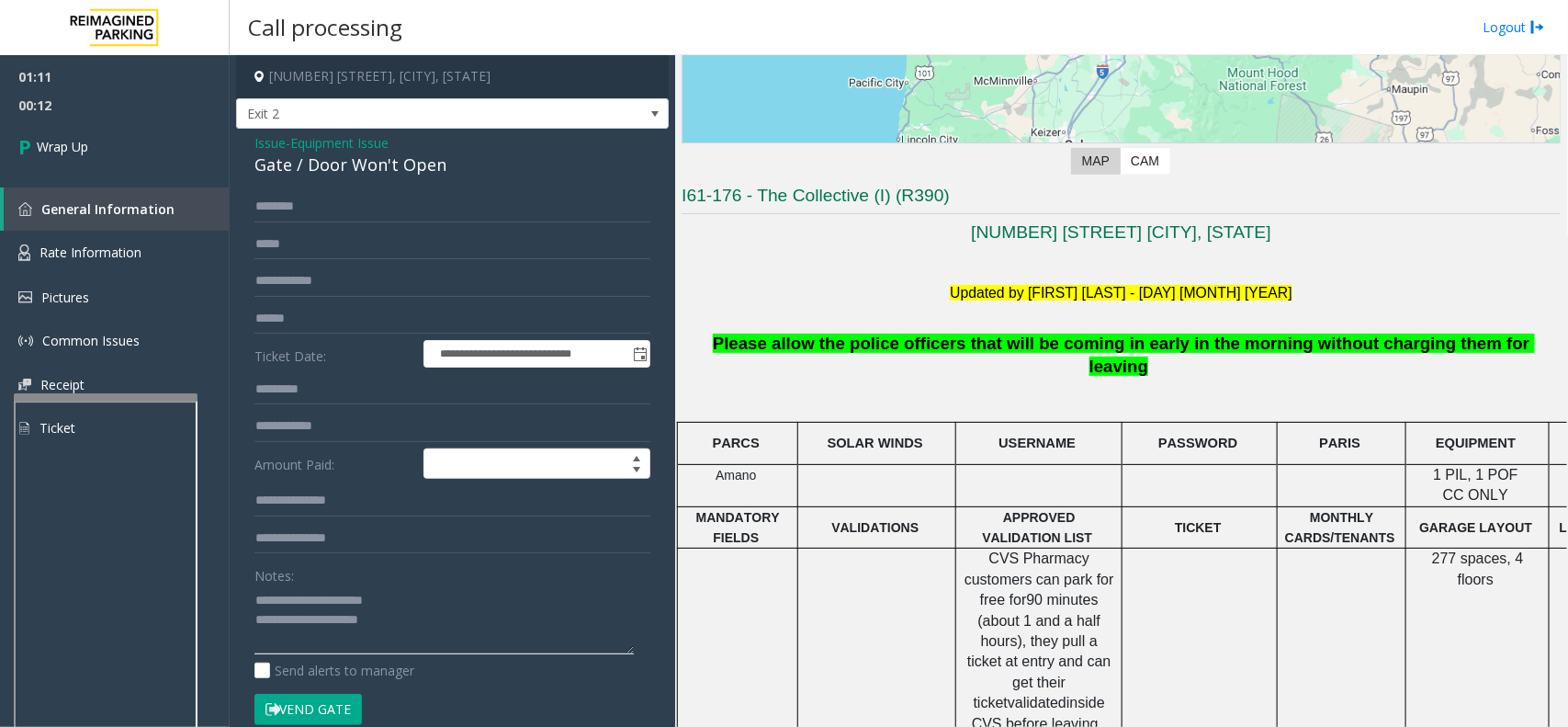 drag, startPoint x: 409, startPoint y: 588, endPoint x: 310, endPoint y: 585, distance: 99.04544 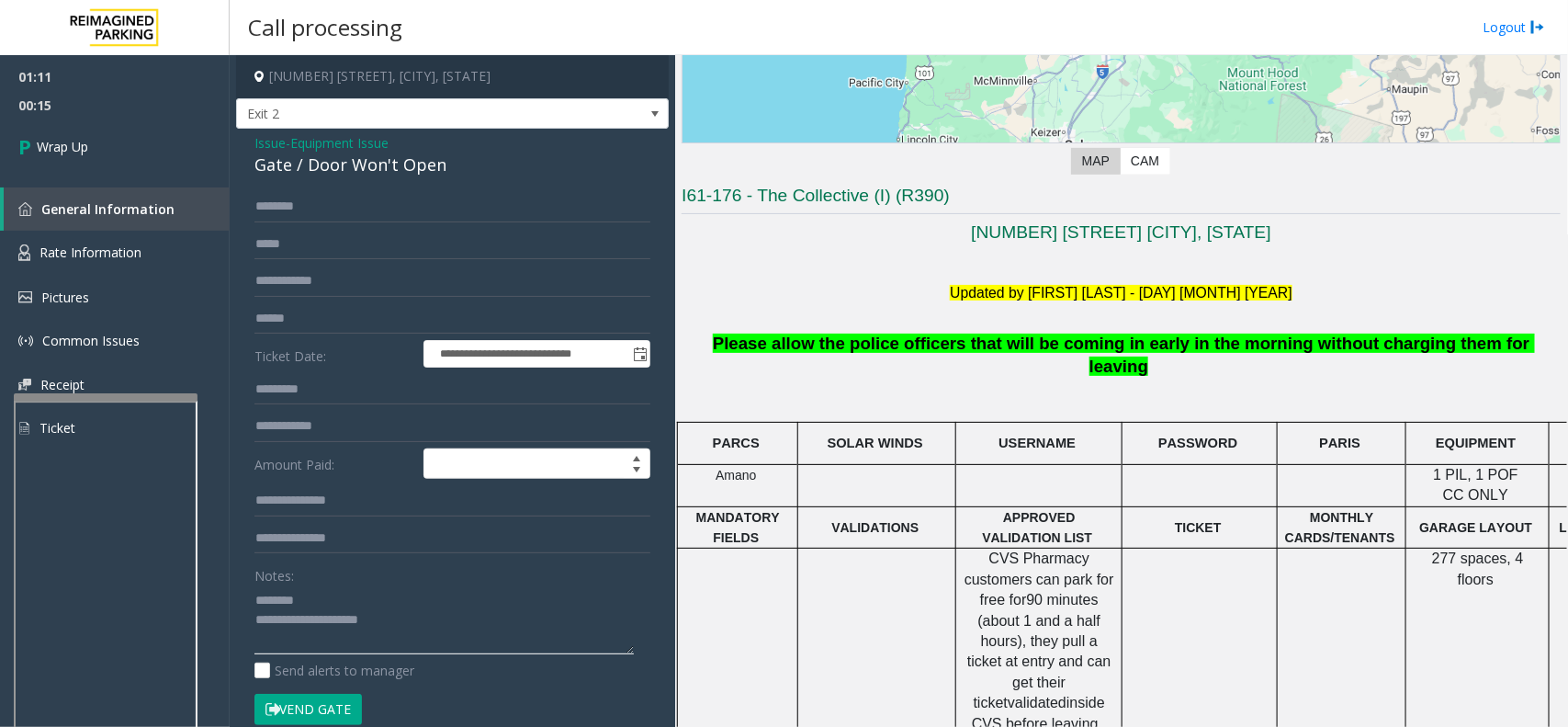click 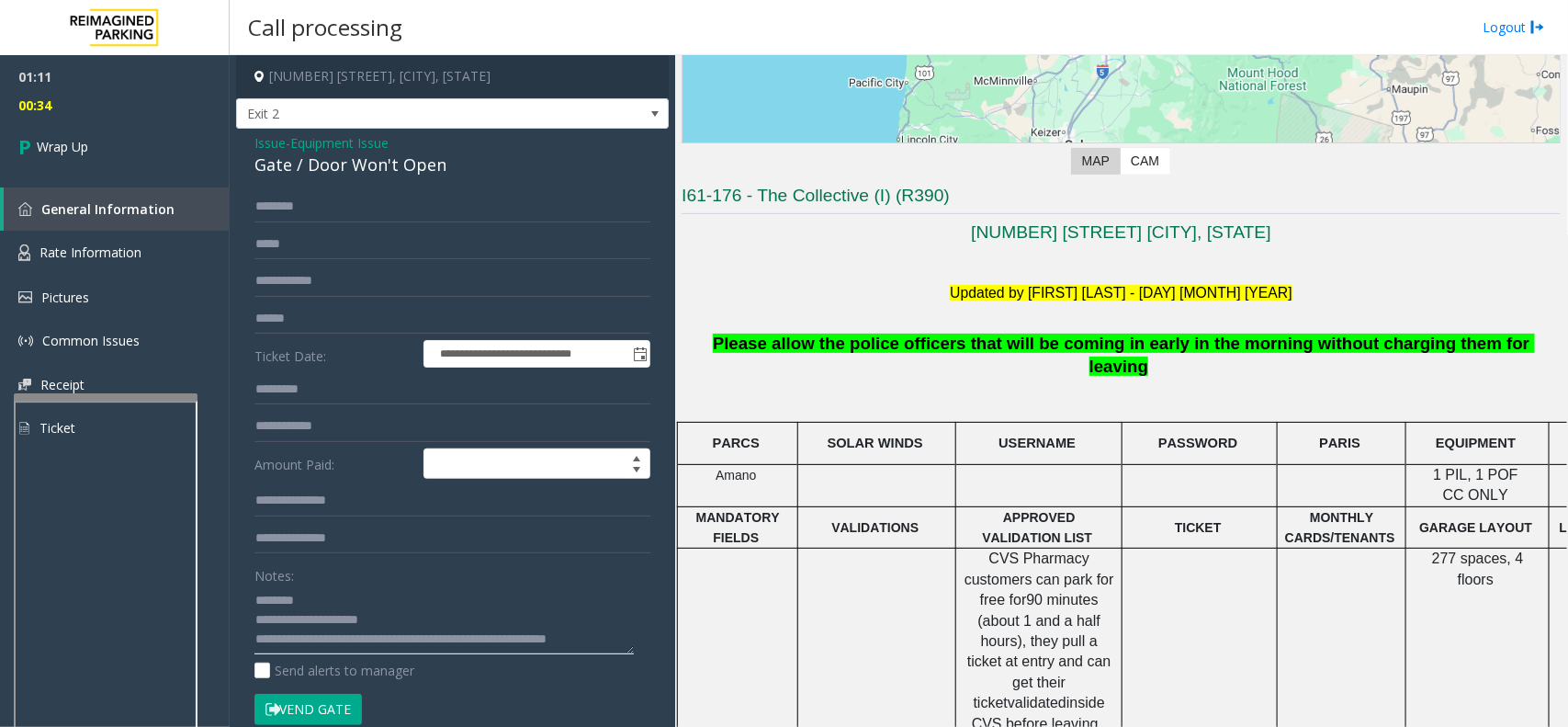 scroll, scrollTop: 12, scrollLeft: 0, axis: vertical 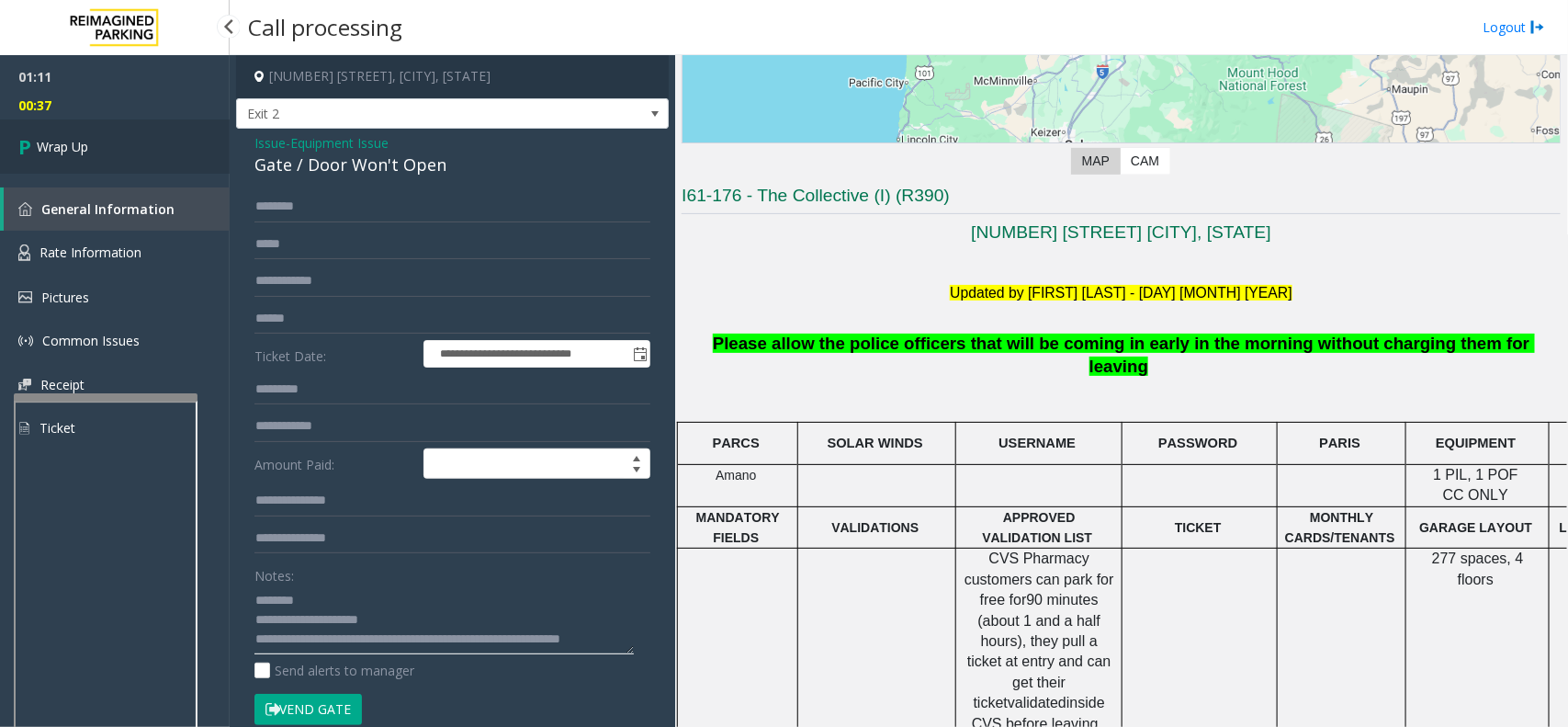 type on "**********" 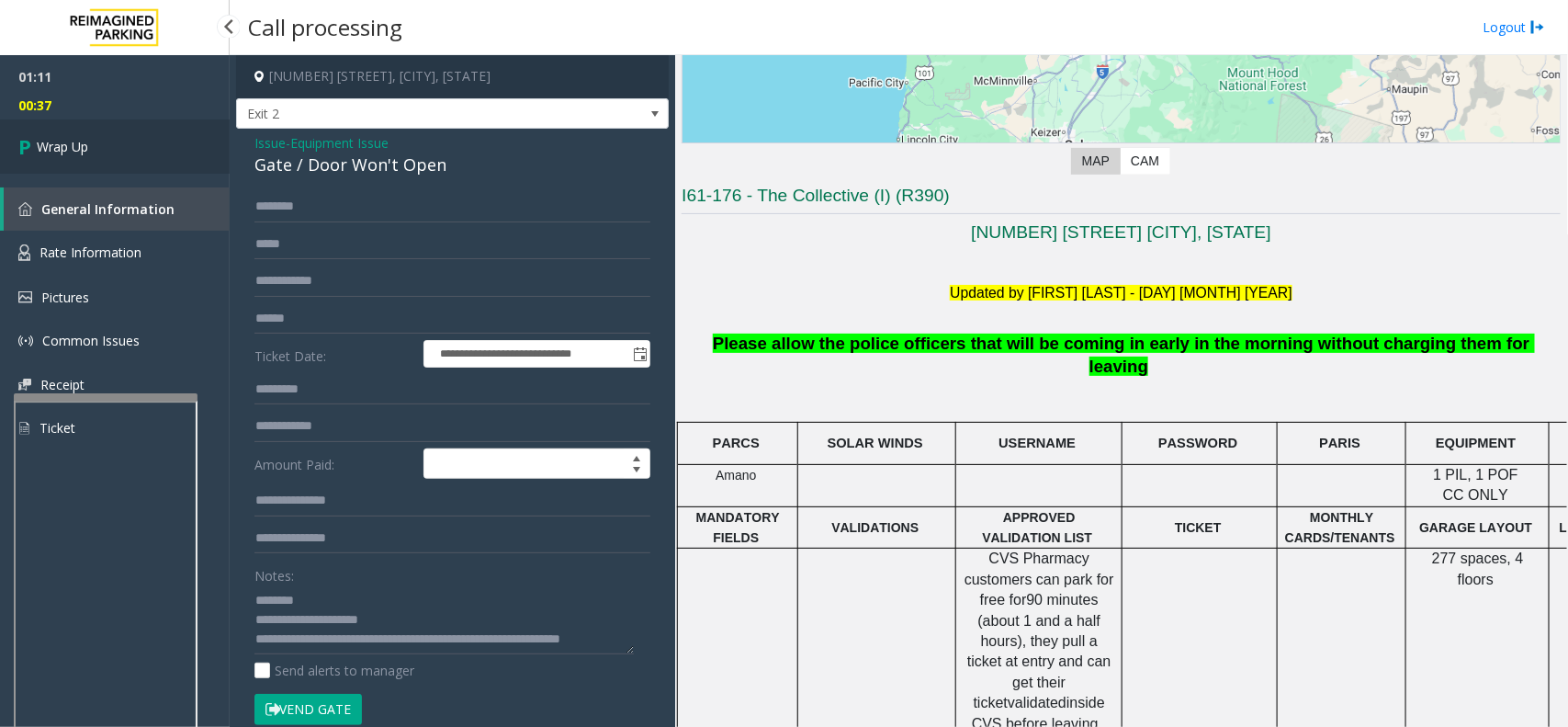 click on "Wrap Up" at bounding box center (62, 146) 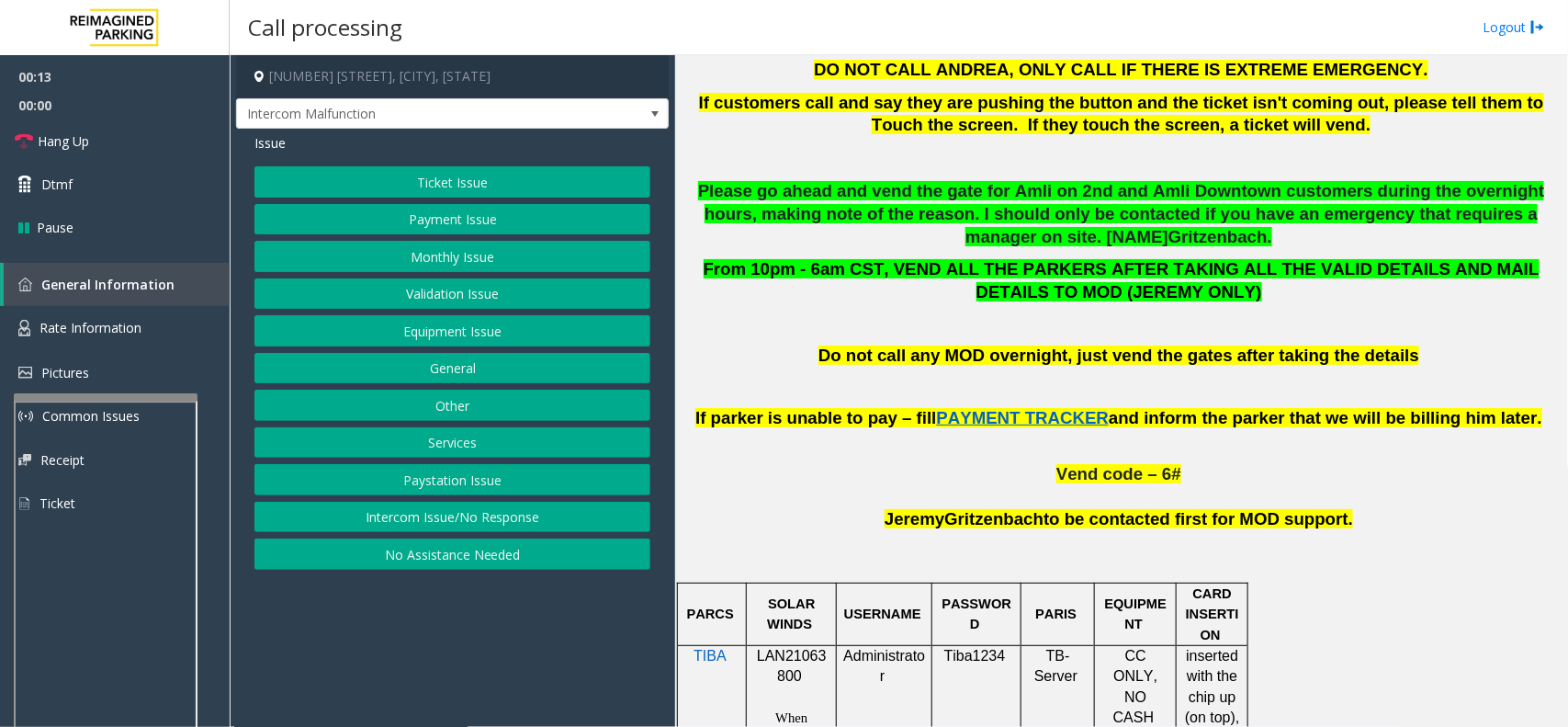 scroll, scrollTop: 1034, scrollLeft: 0, axis: vertical 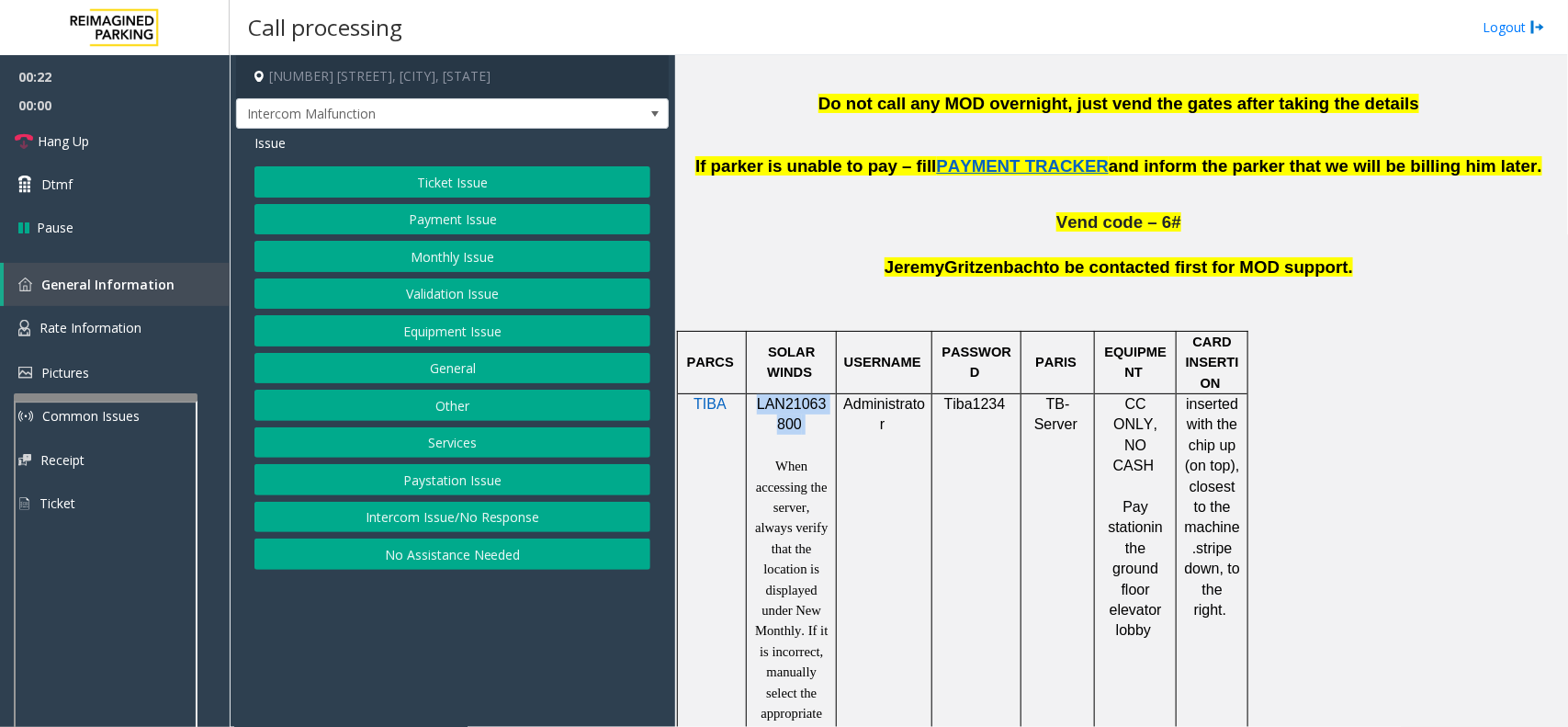drag, startPoint x: 801, startPoint y: 423, endPoint x: 758, endPoint y: 410, distance: 44.9222 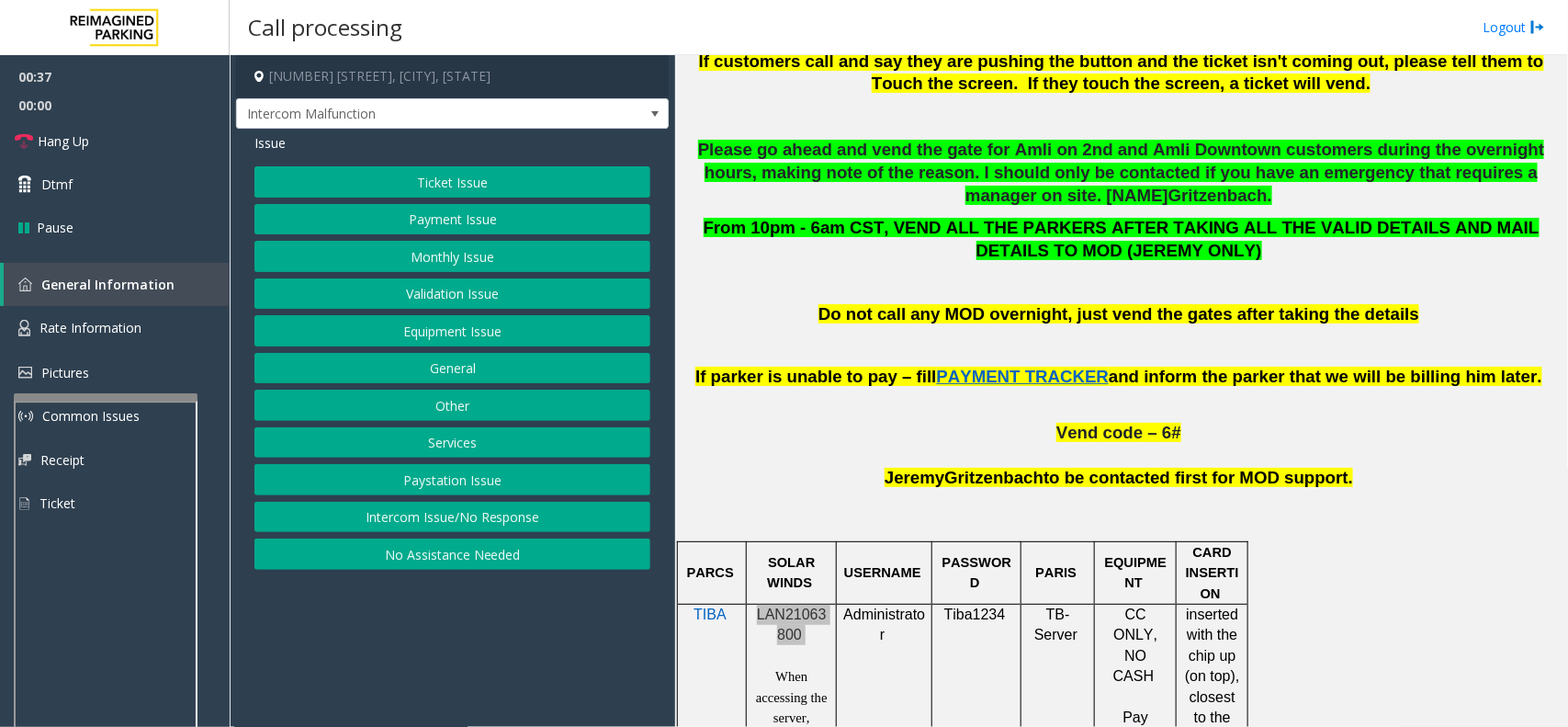 scroll, scrollTop: 804, scrollLeft: 0, axis: vertical 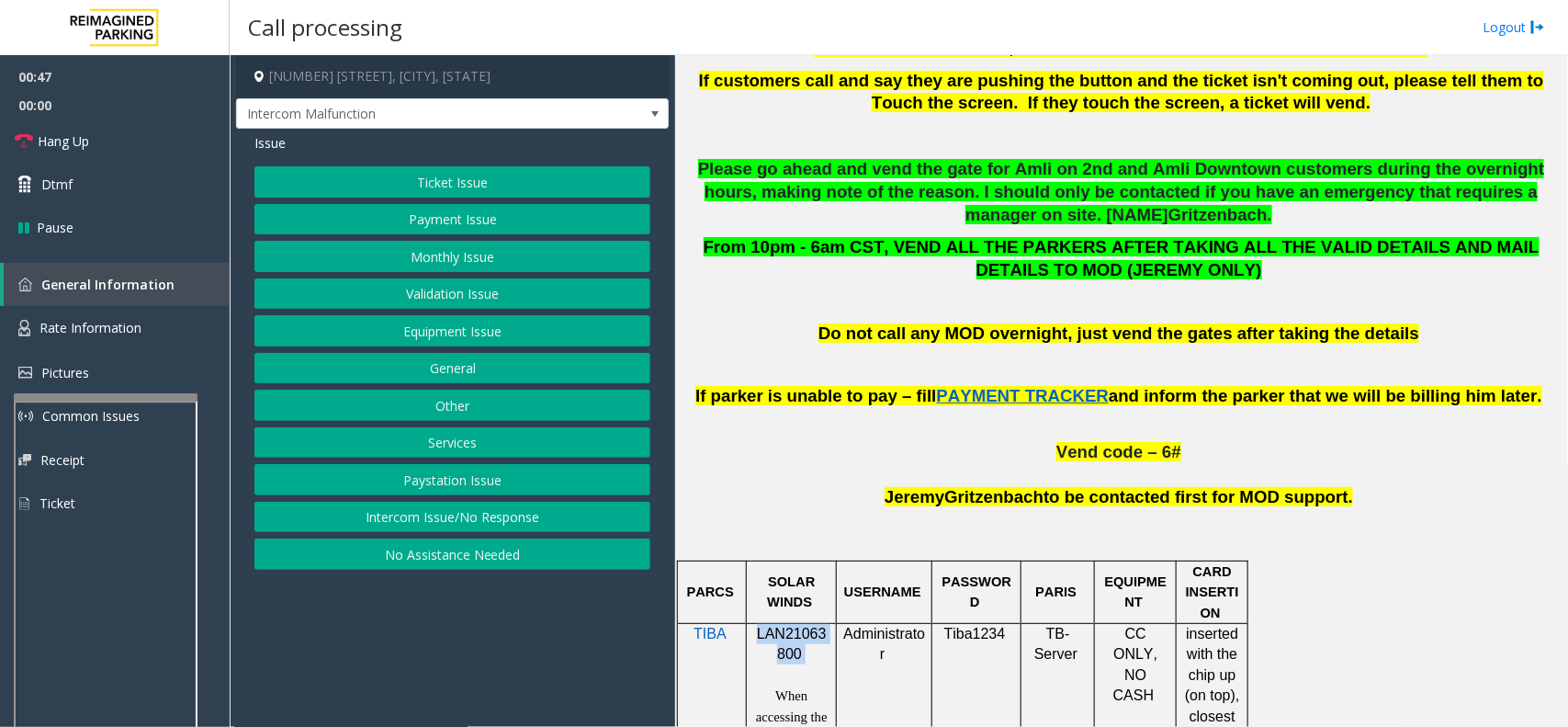 click on "Validation Issue" 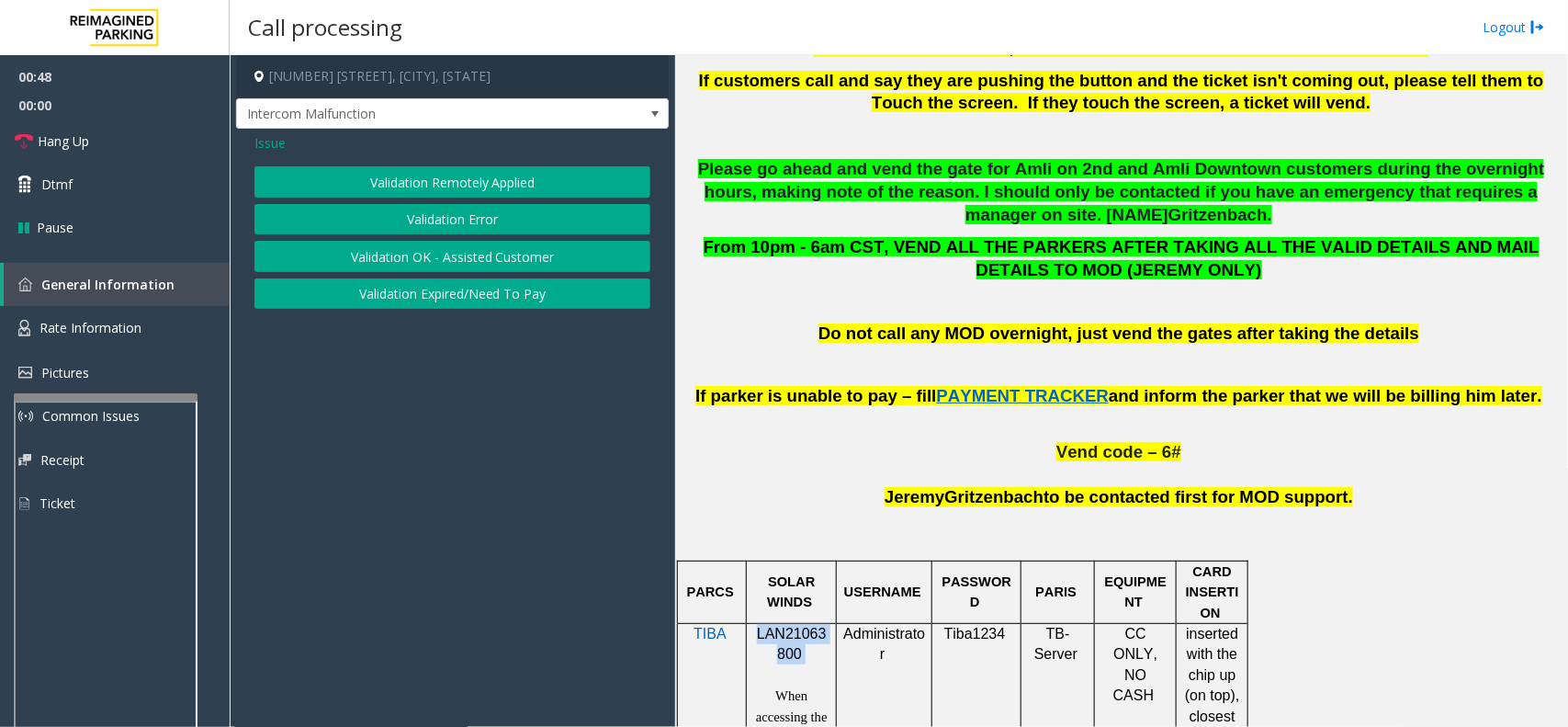 click on "Validation Error" 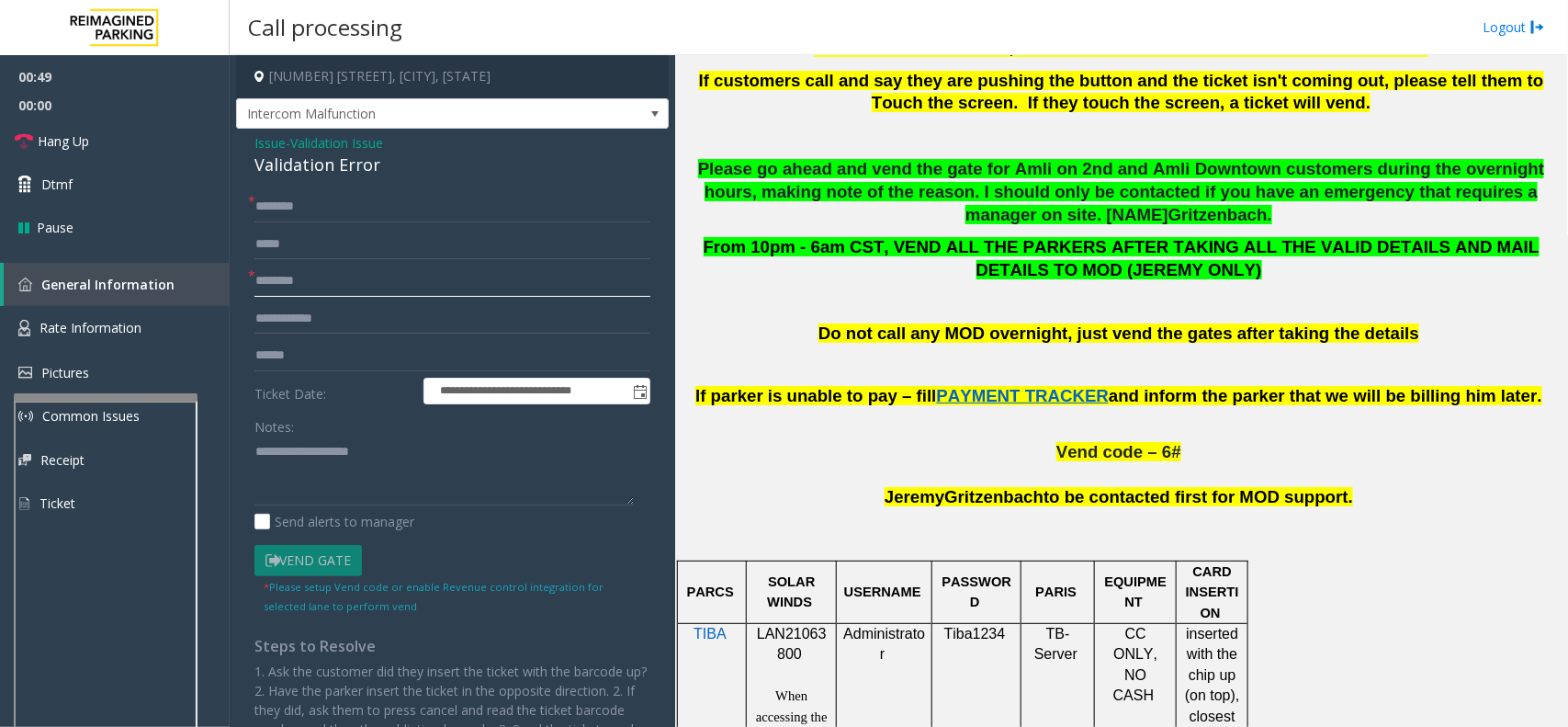 click 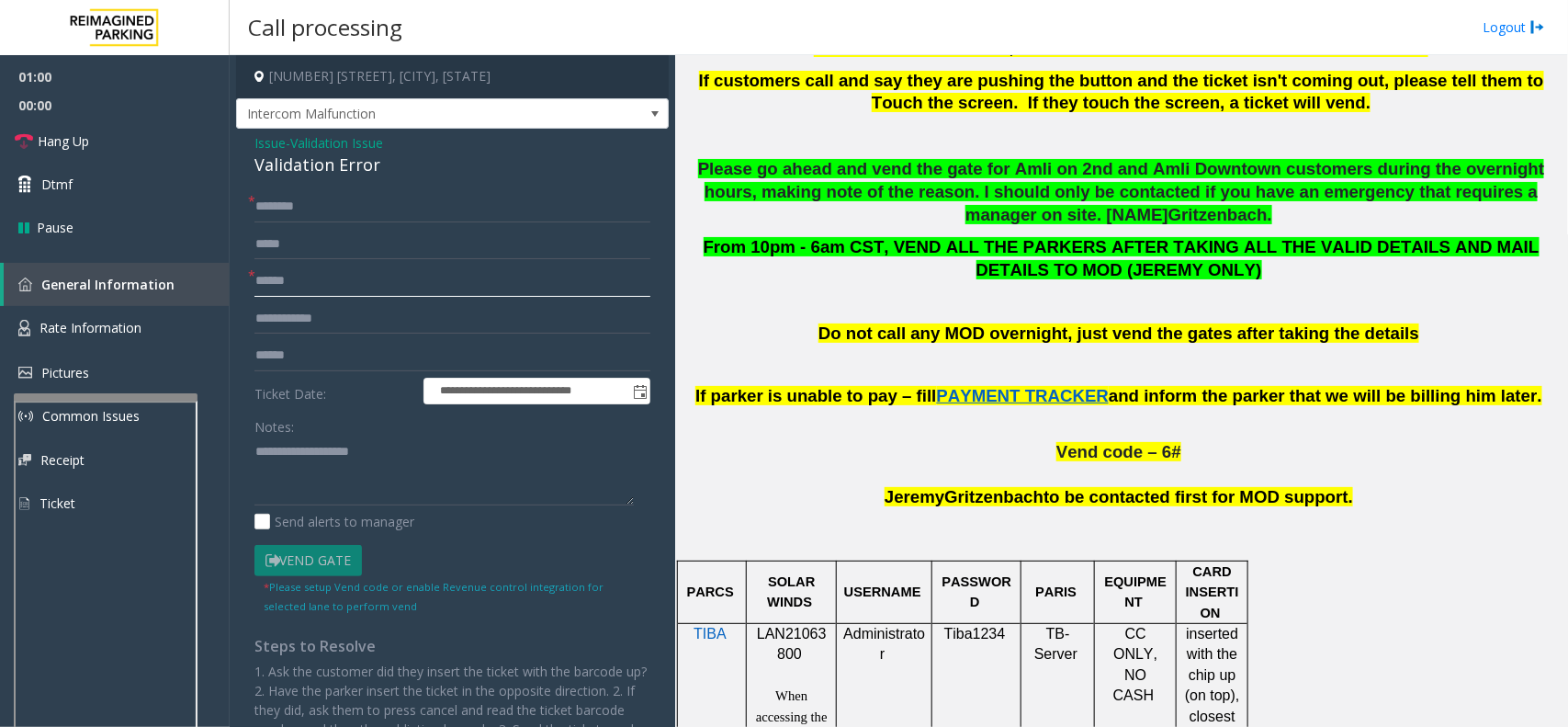 type on "******" 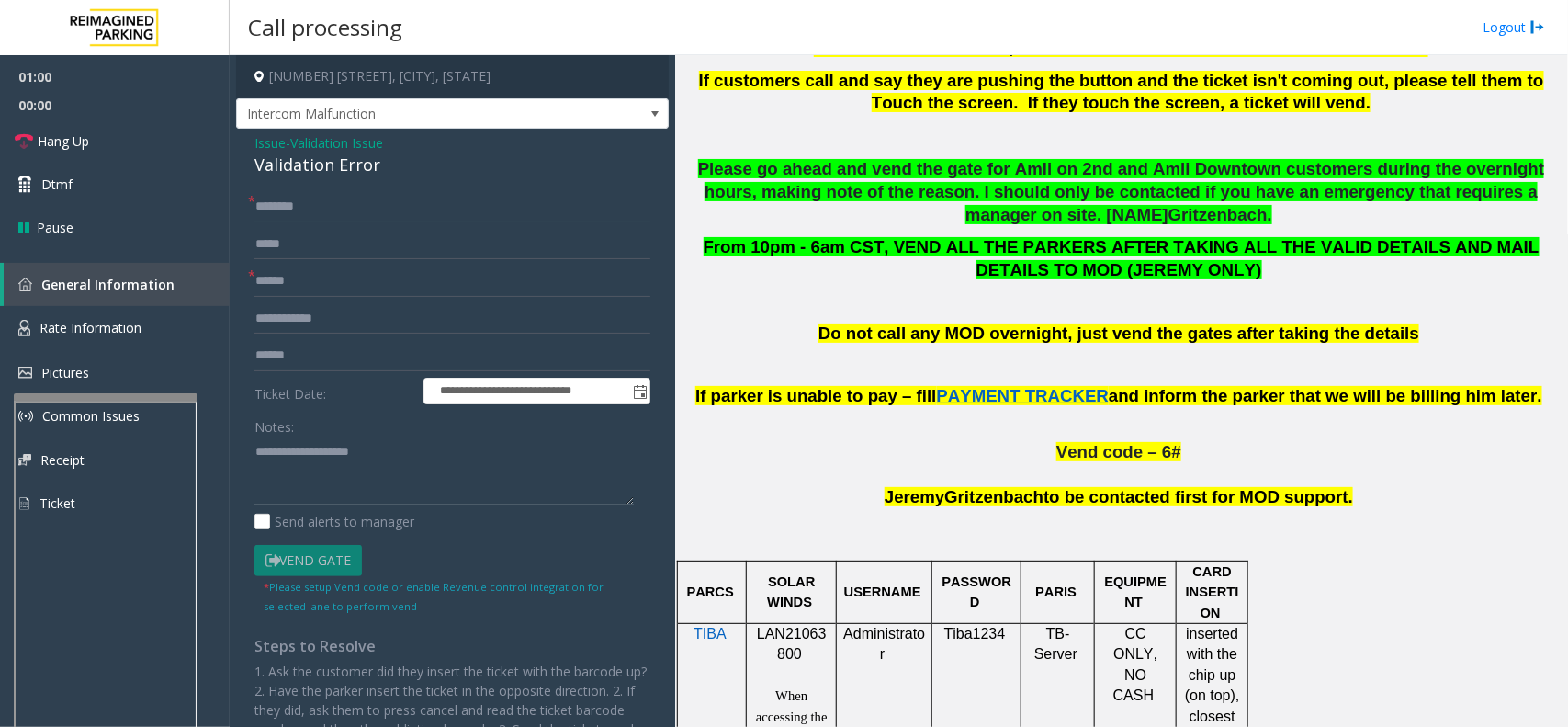 click 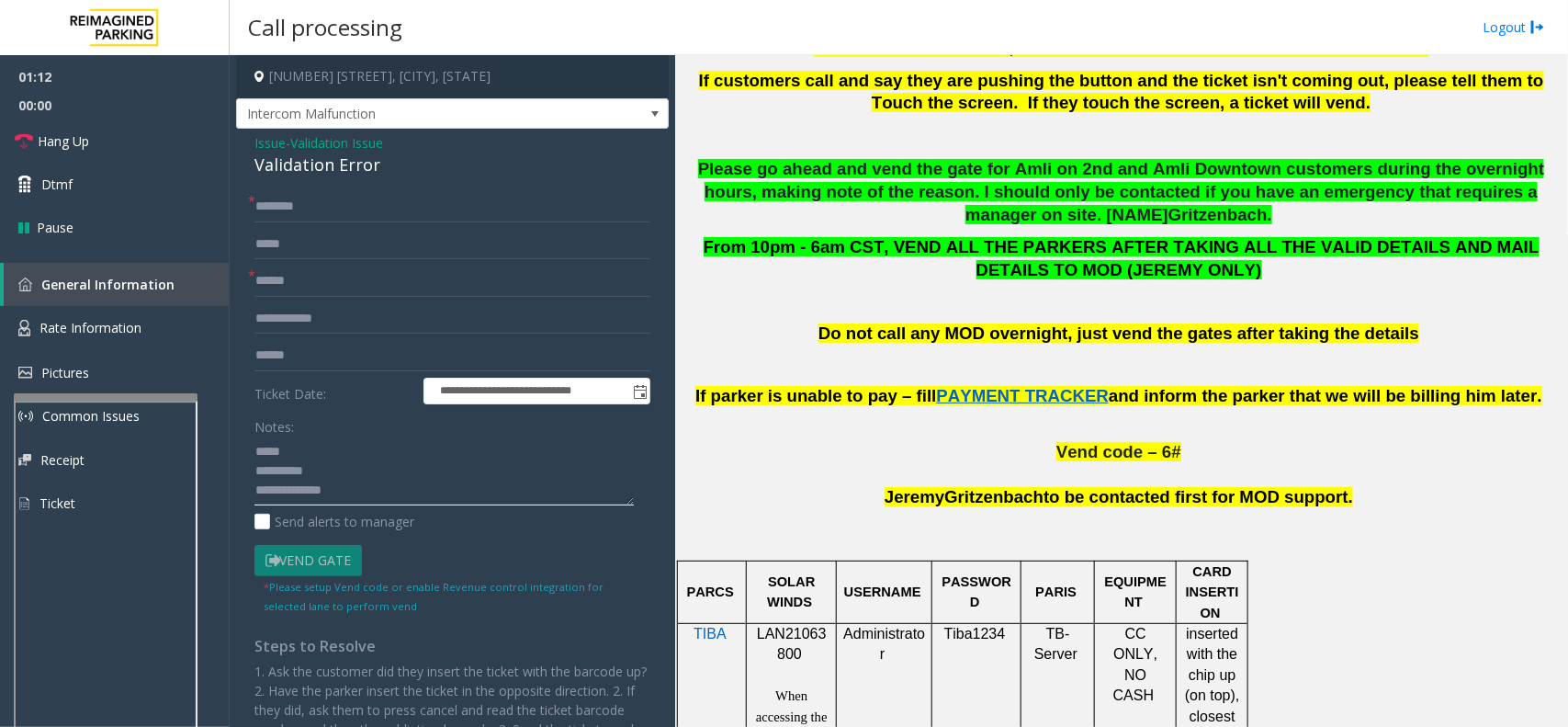 type on "**********" 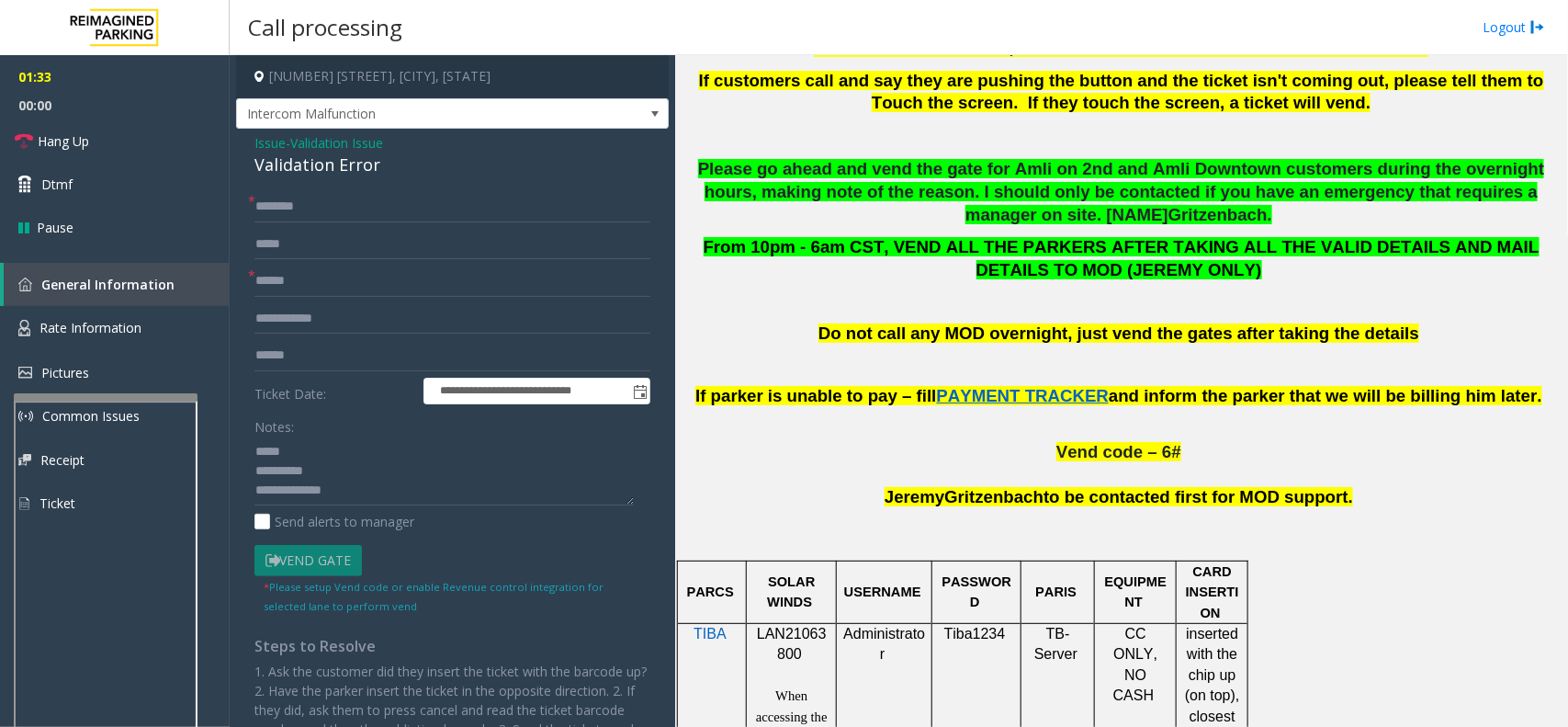 click on "**********" 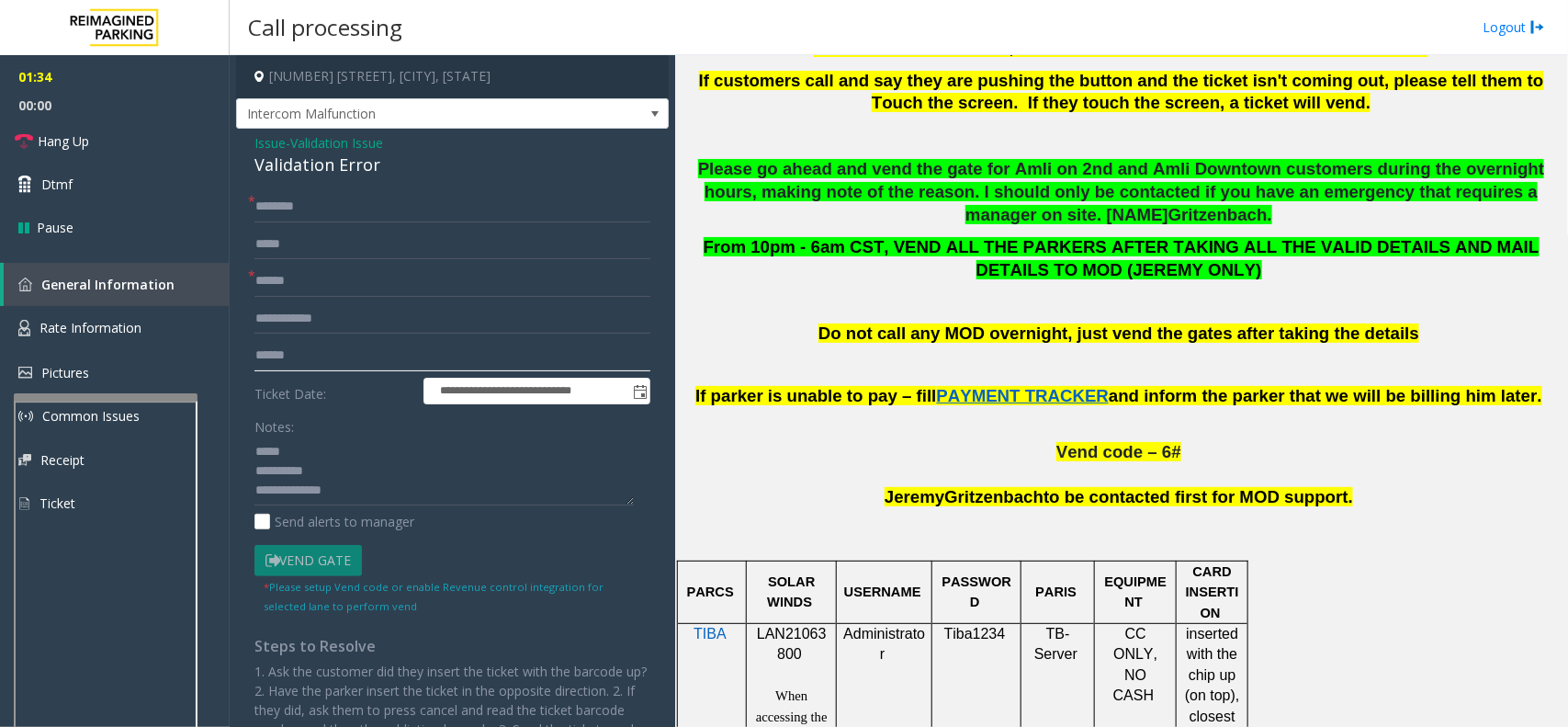 click 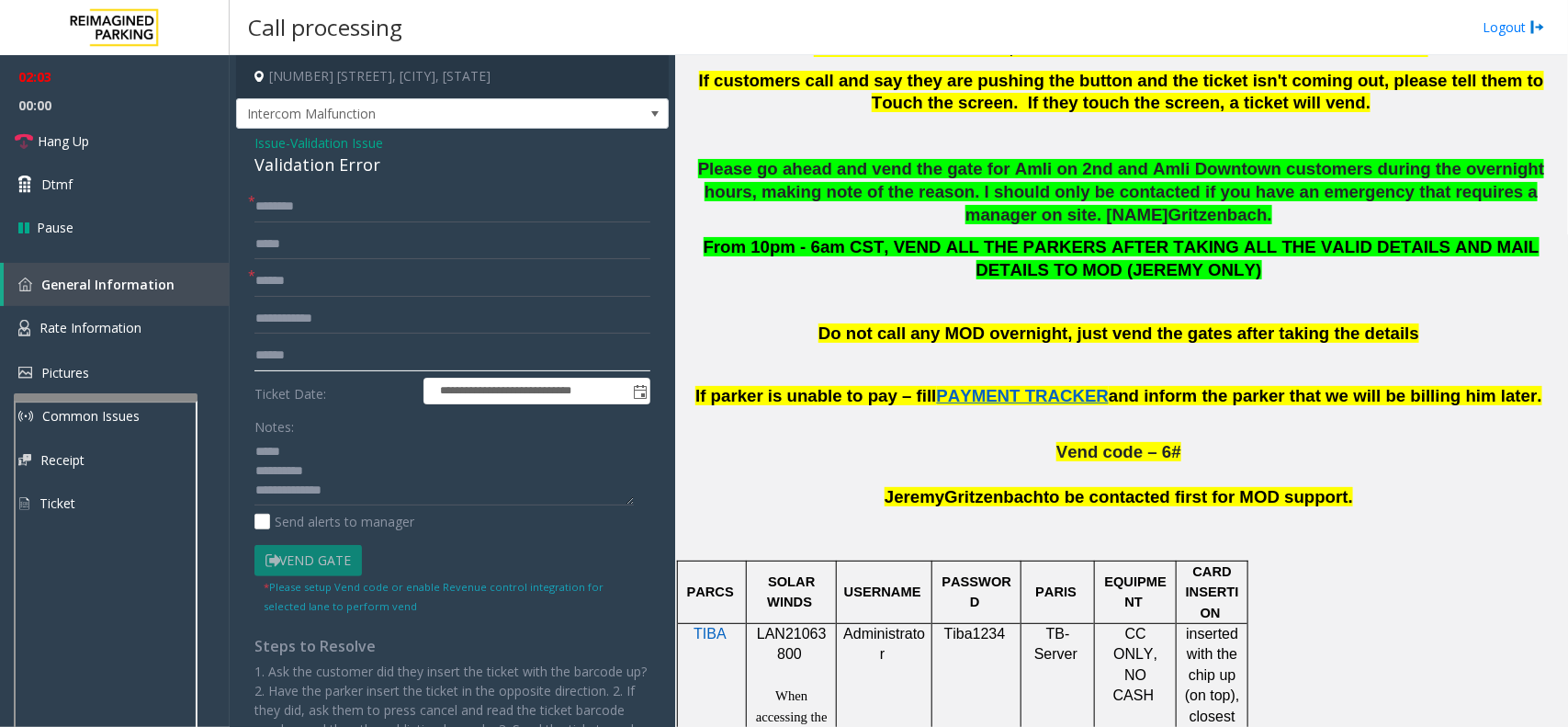 type on "******" 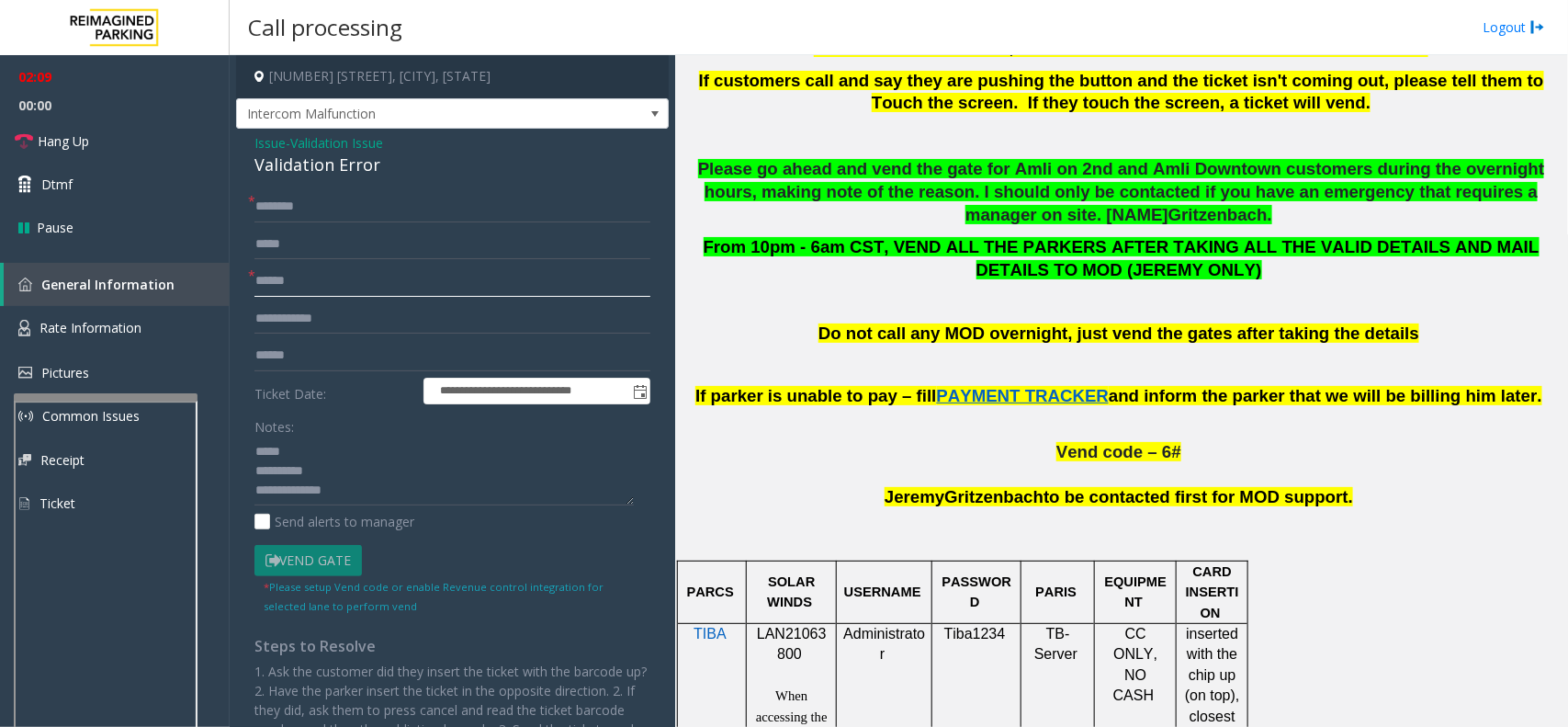drag, startPoint x: 321, startPoint y: 288, endPoint x: 243, endPoint y: 278, distance: 78.63841 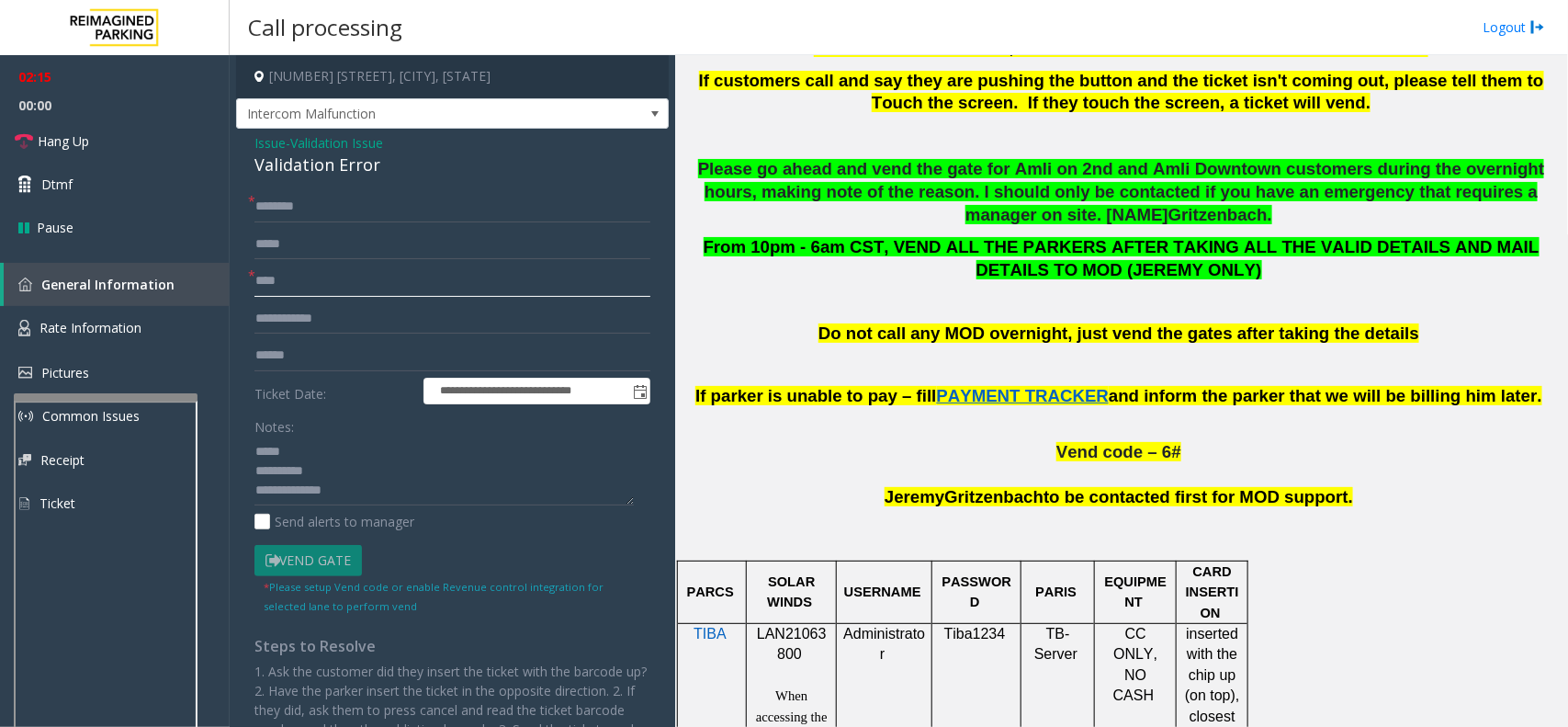 type on "****" 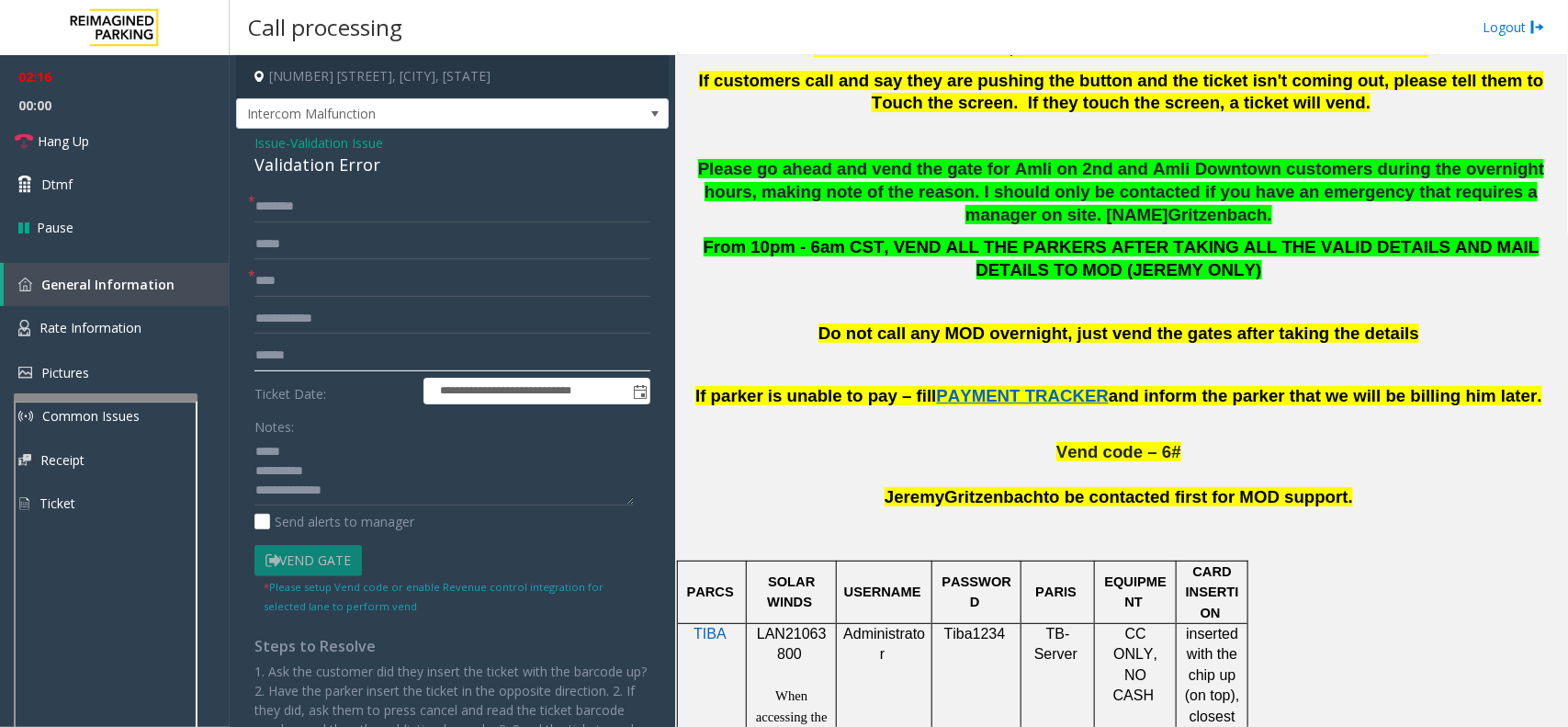 drag, startPoint x: 319, startPoint y: 350, endPoint x: 235, endPoint y: 355, distance: 84.14868 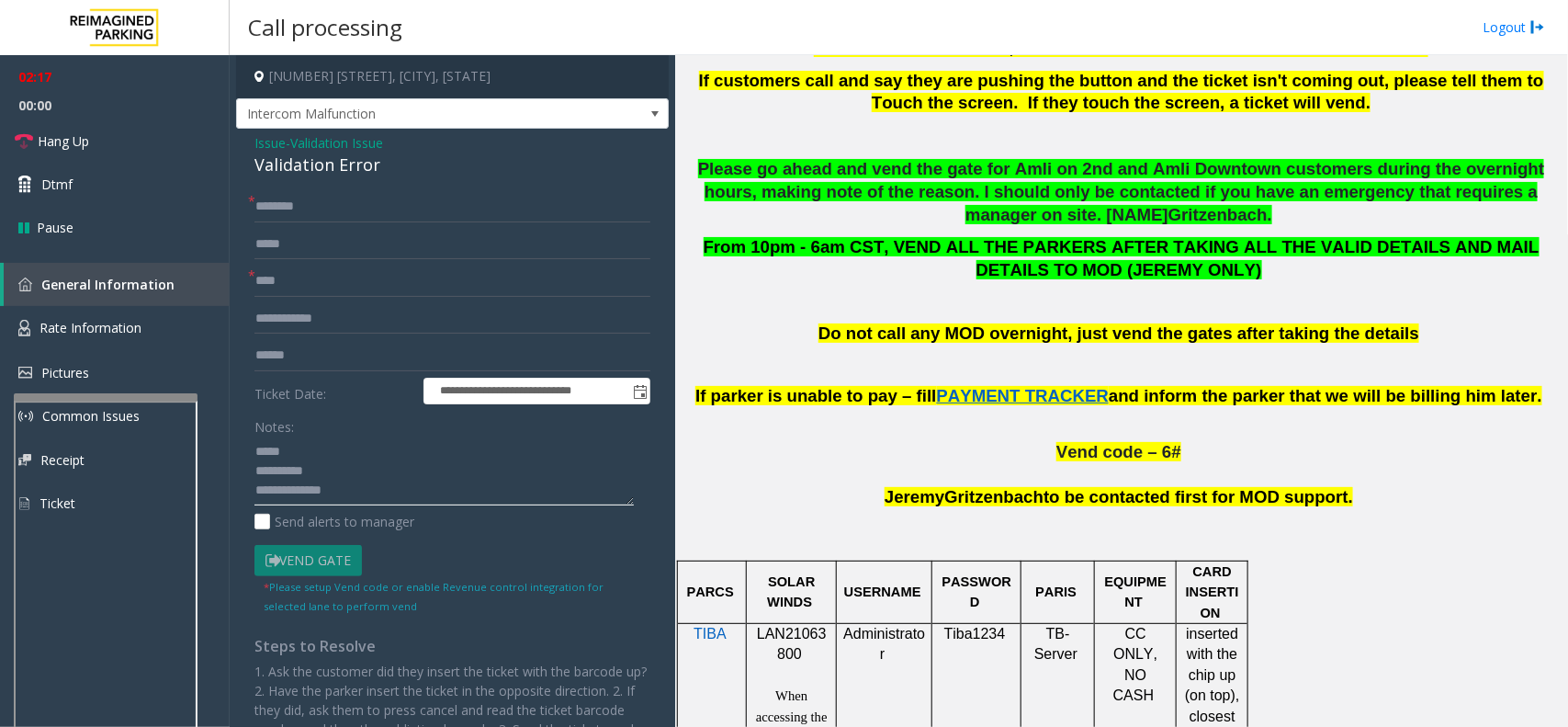 paste on "******" 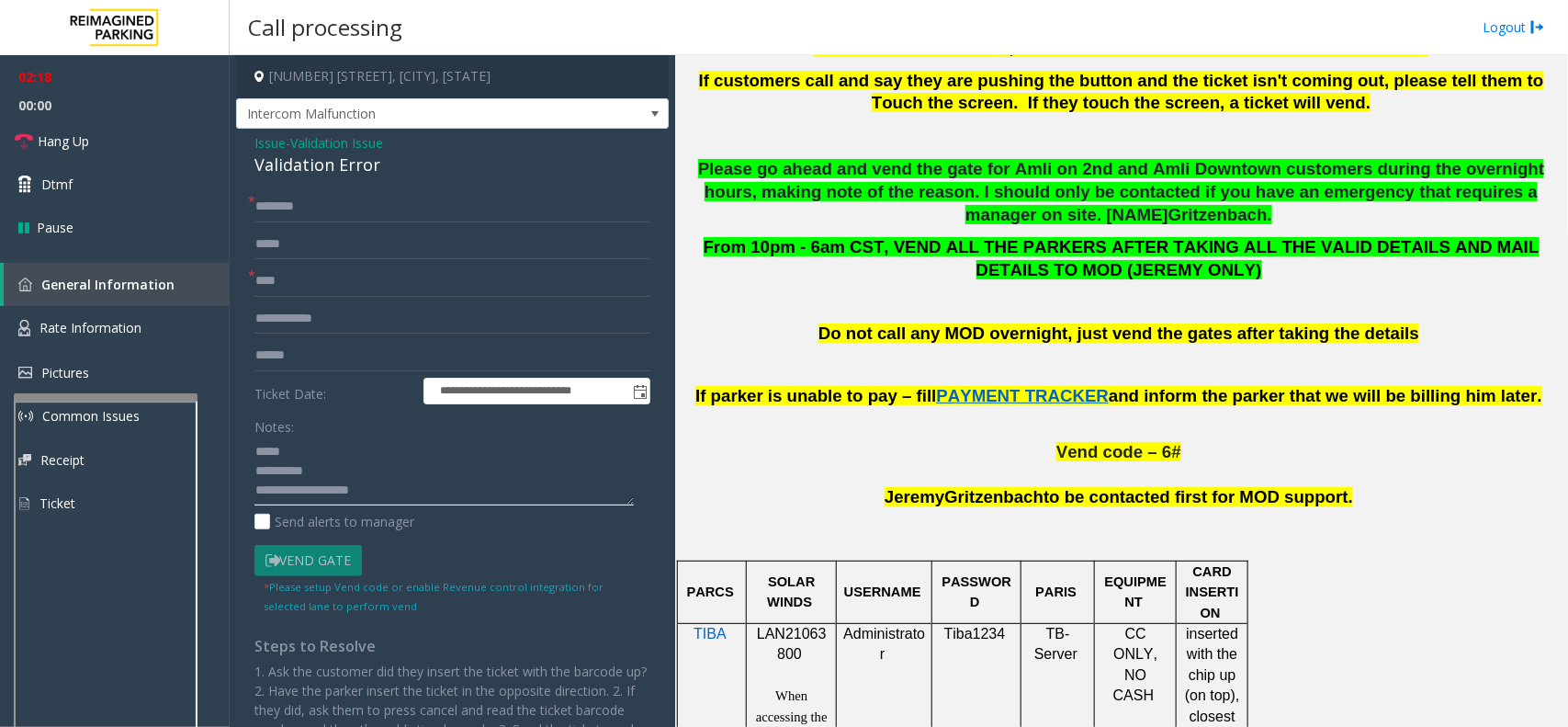 type on "**********" 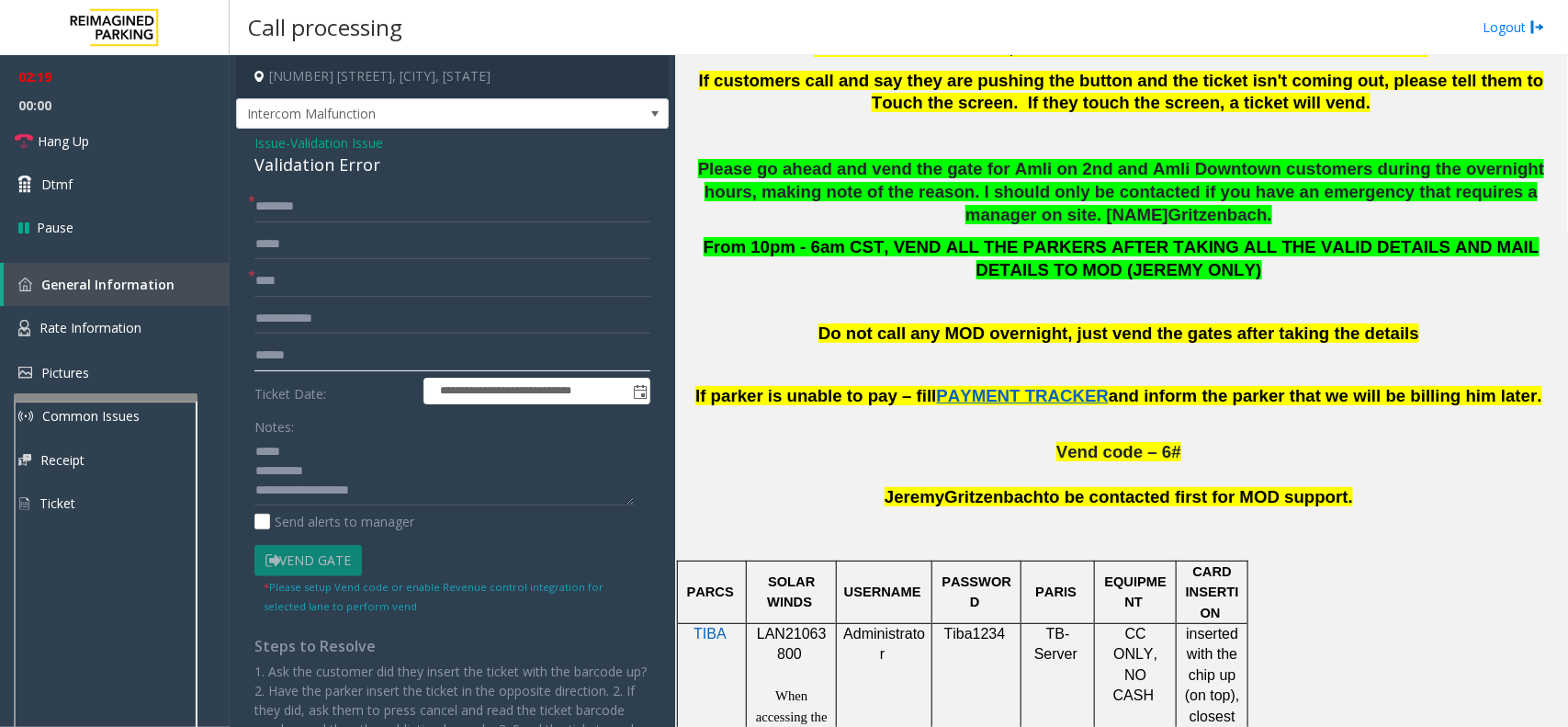 drag, startPoint x: 255, startPoint y: 351, endPoint x: 240, endPoint y: 354, distance: 15.297059 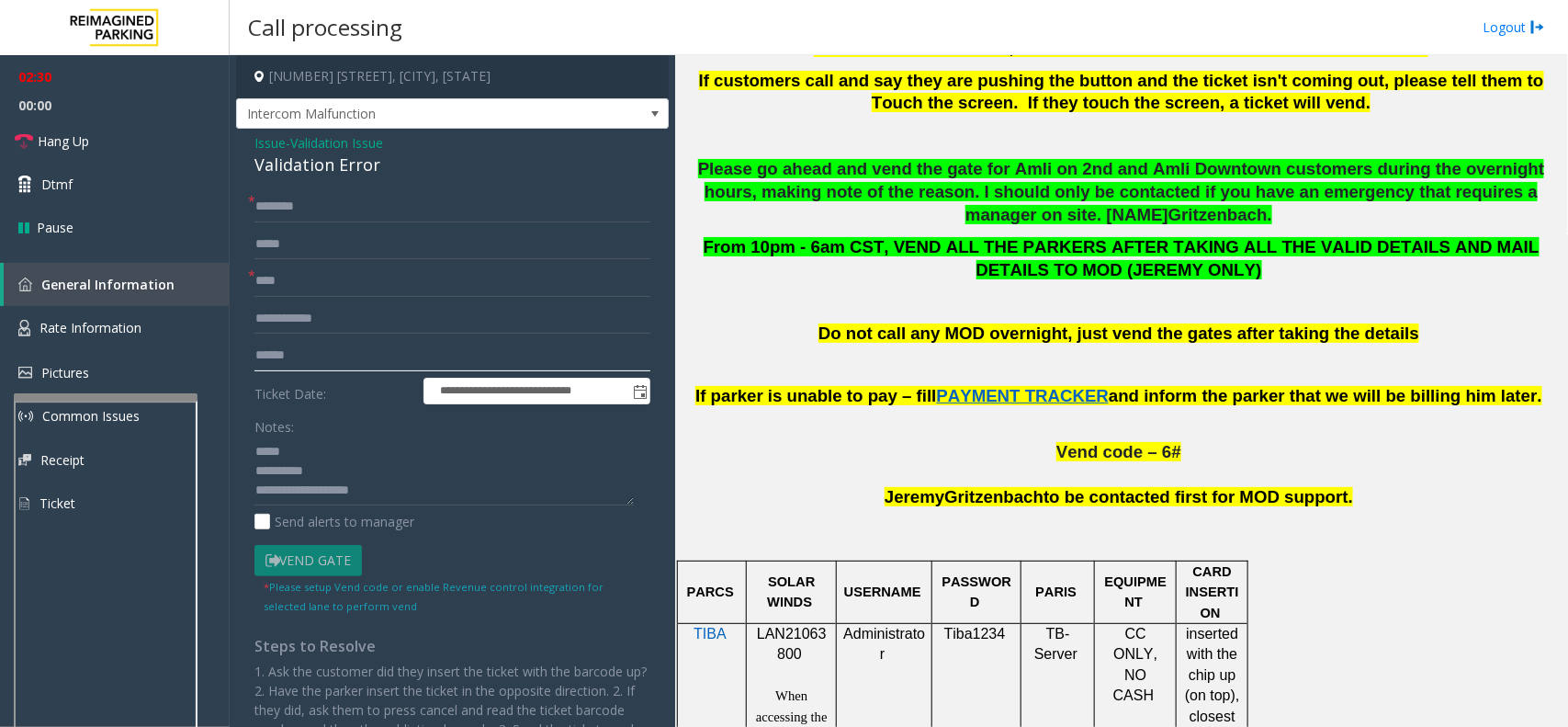 click 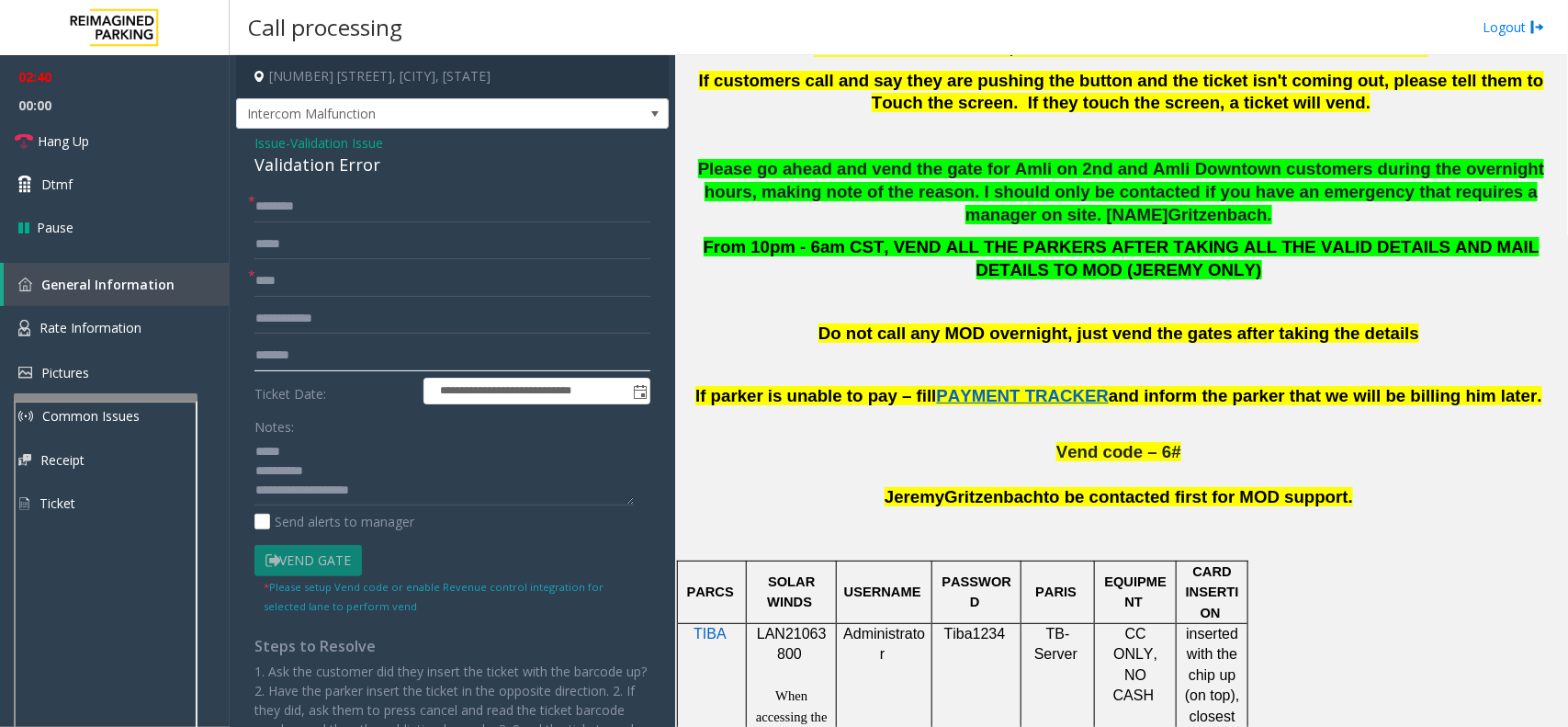 type on "*******" 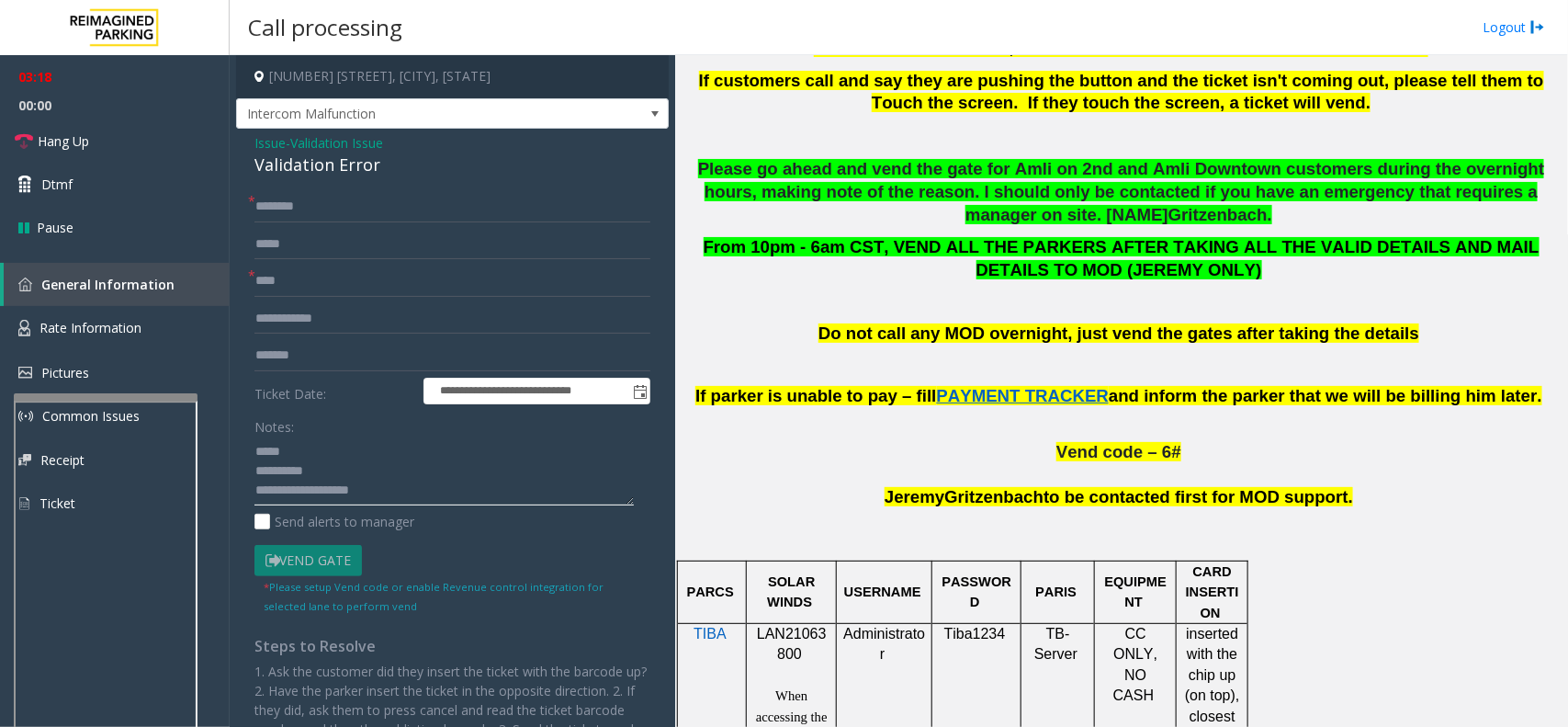 click 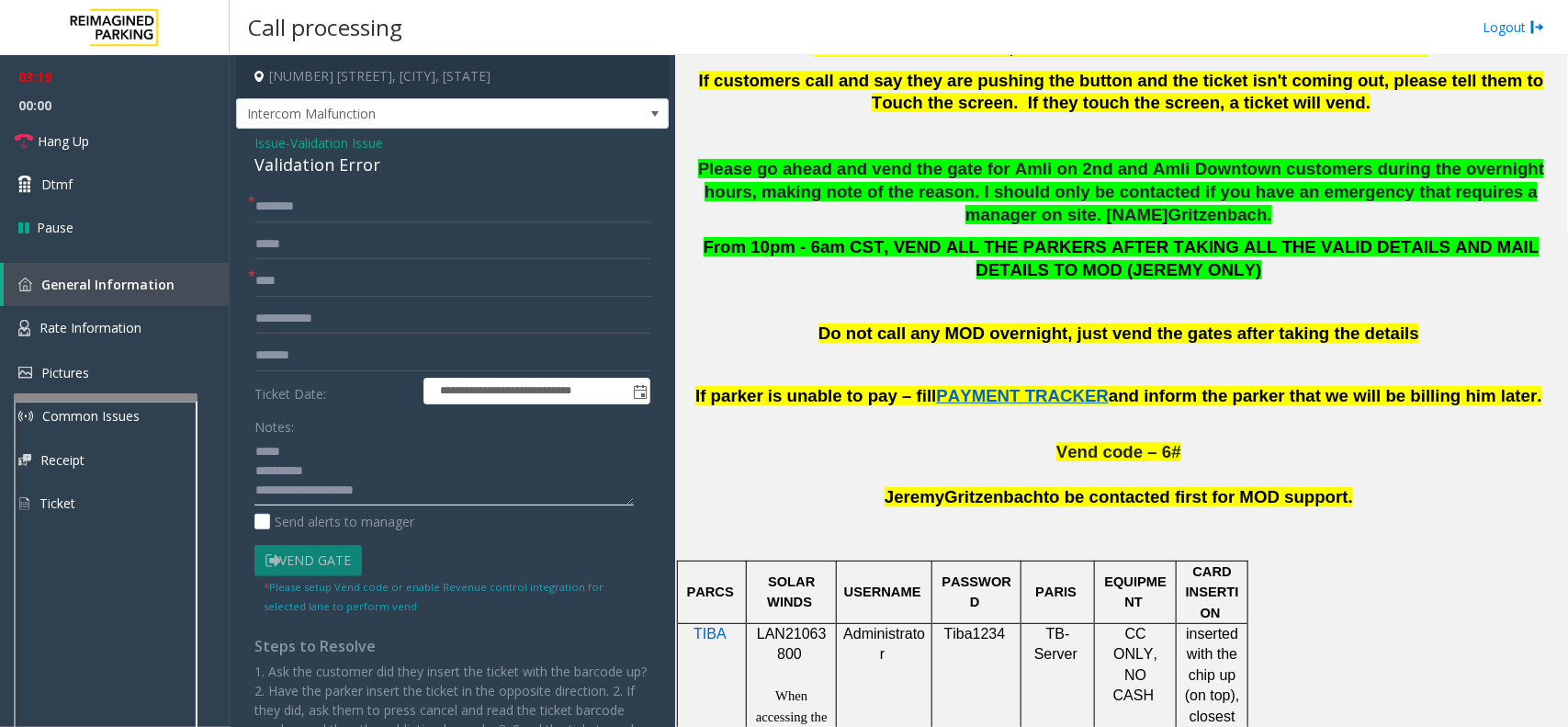 scroll, scrollTop: 12, scrollLeft: 0, axis: vertical 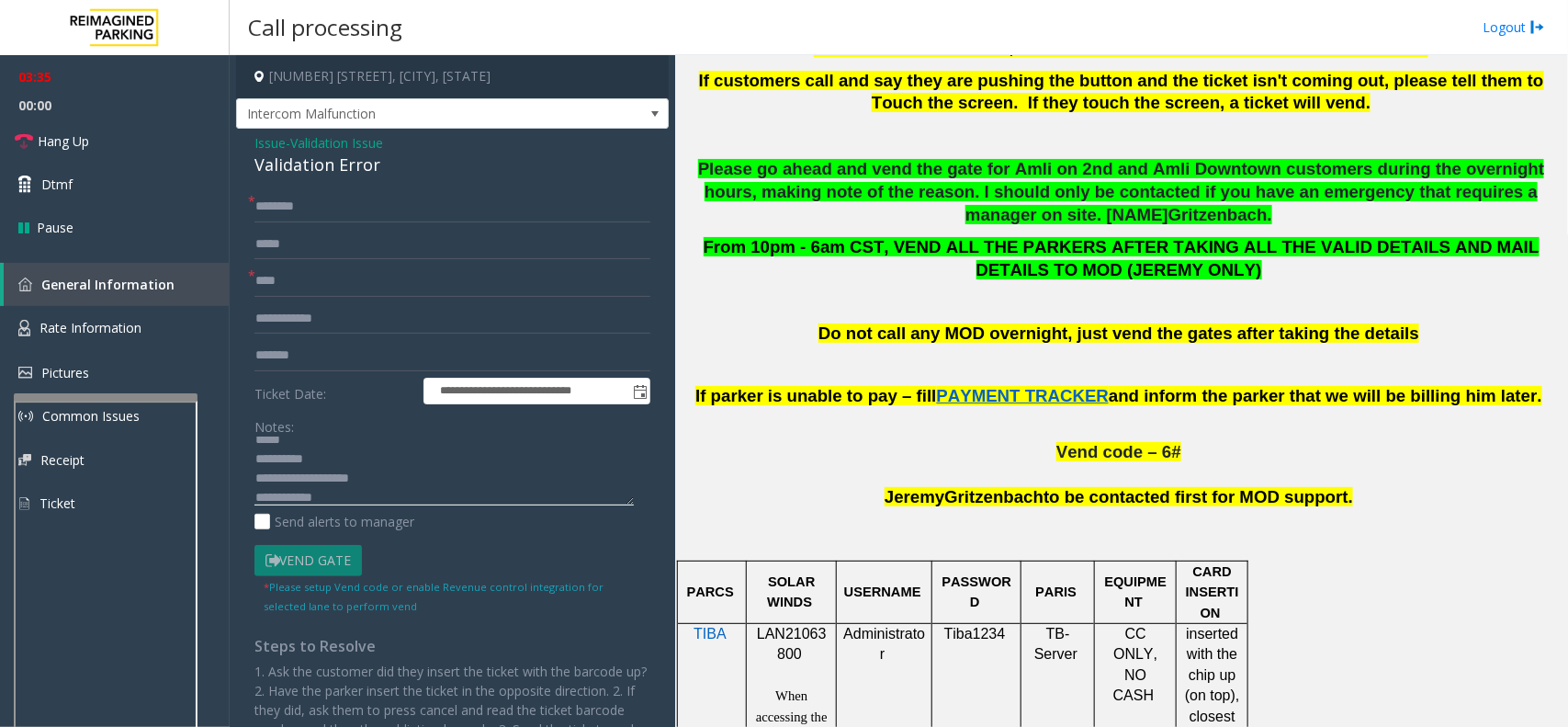 type on "**********" 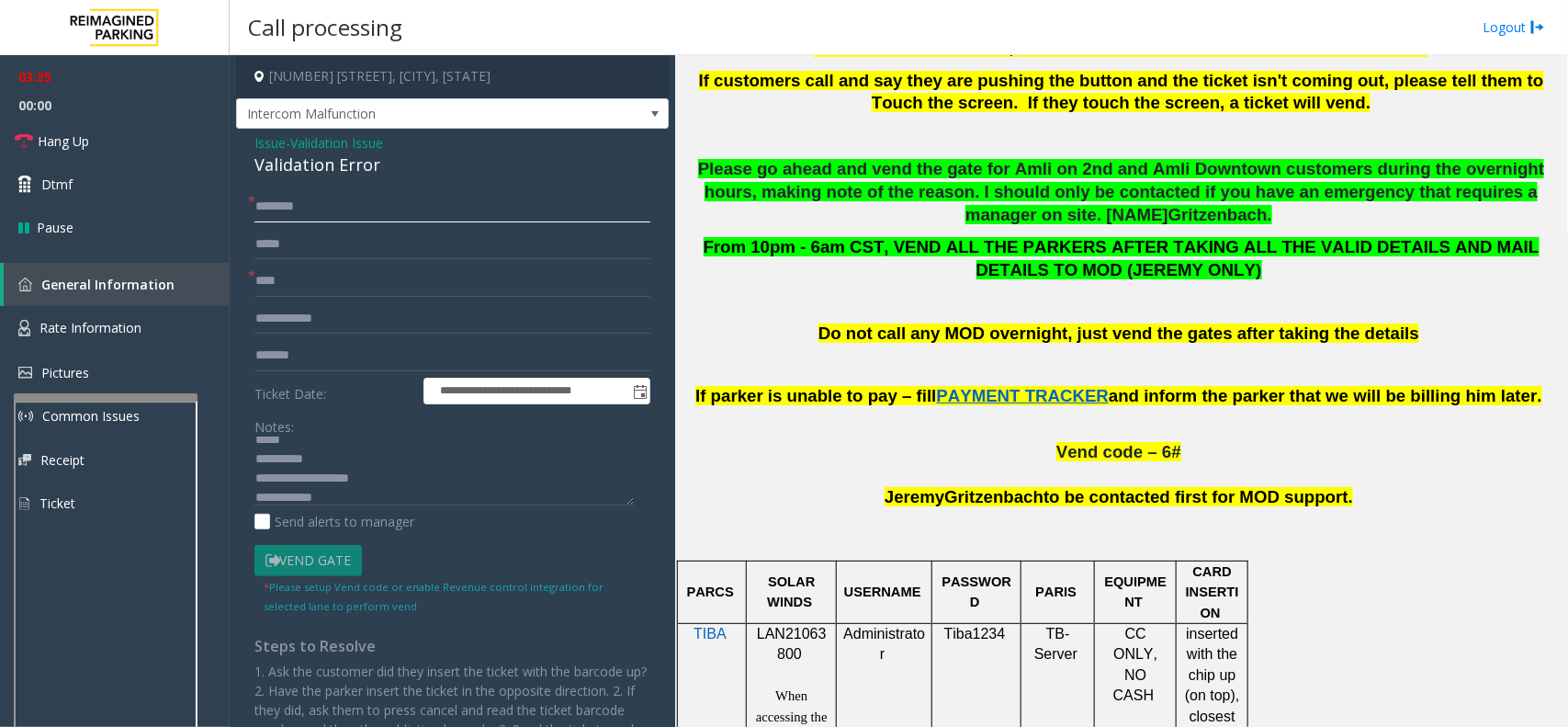 click 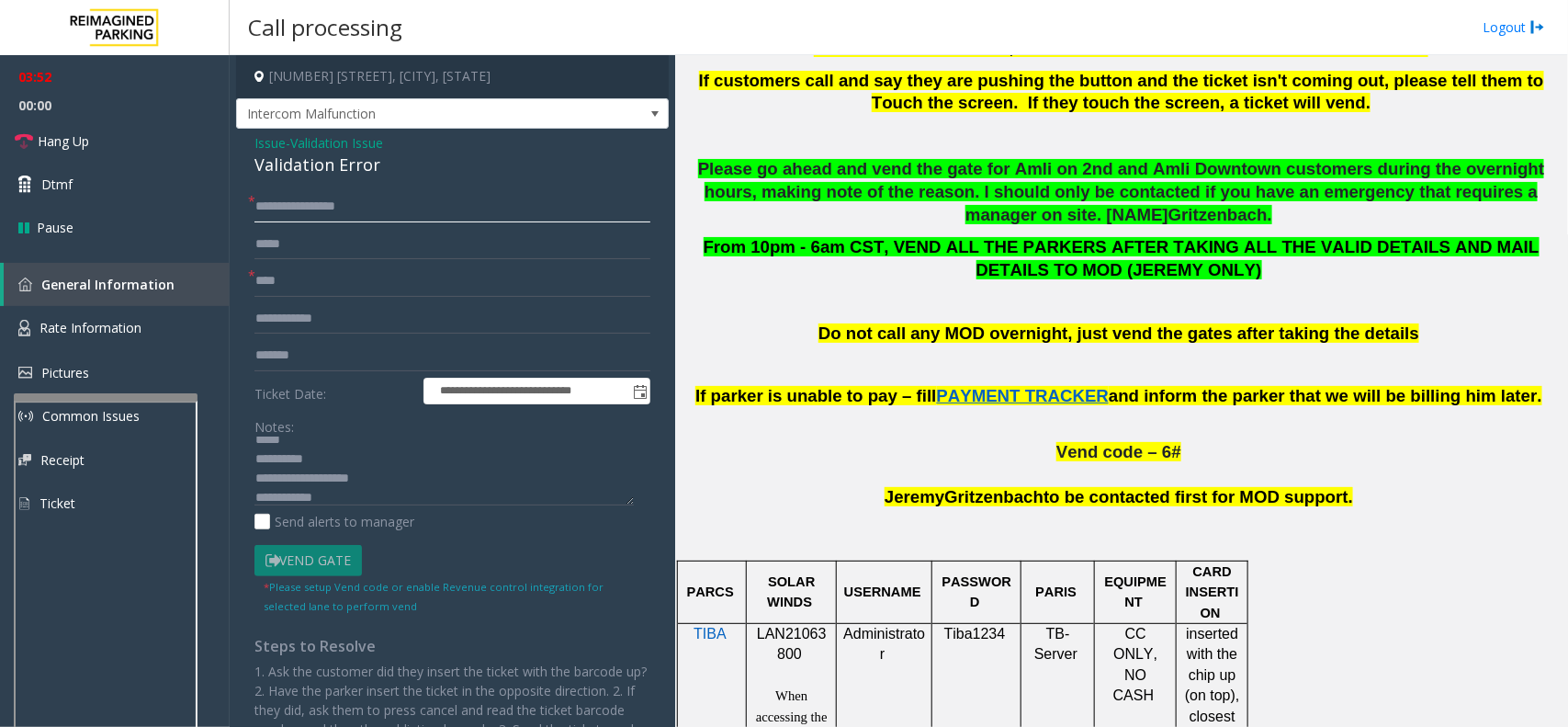 click on "**********" 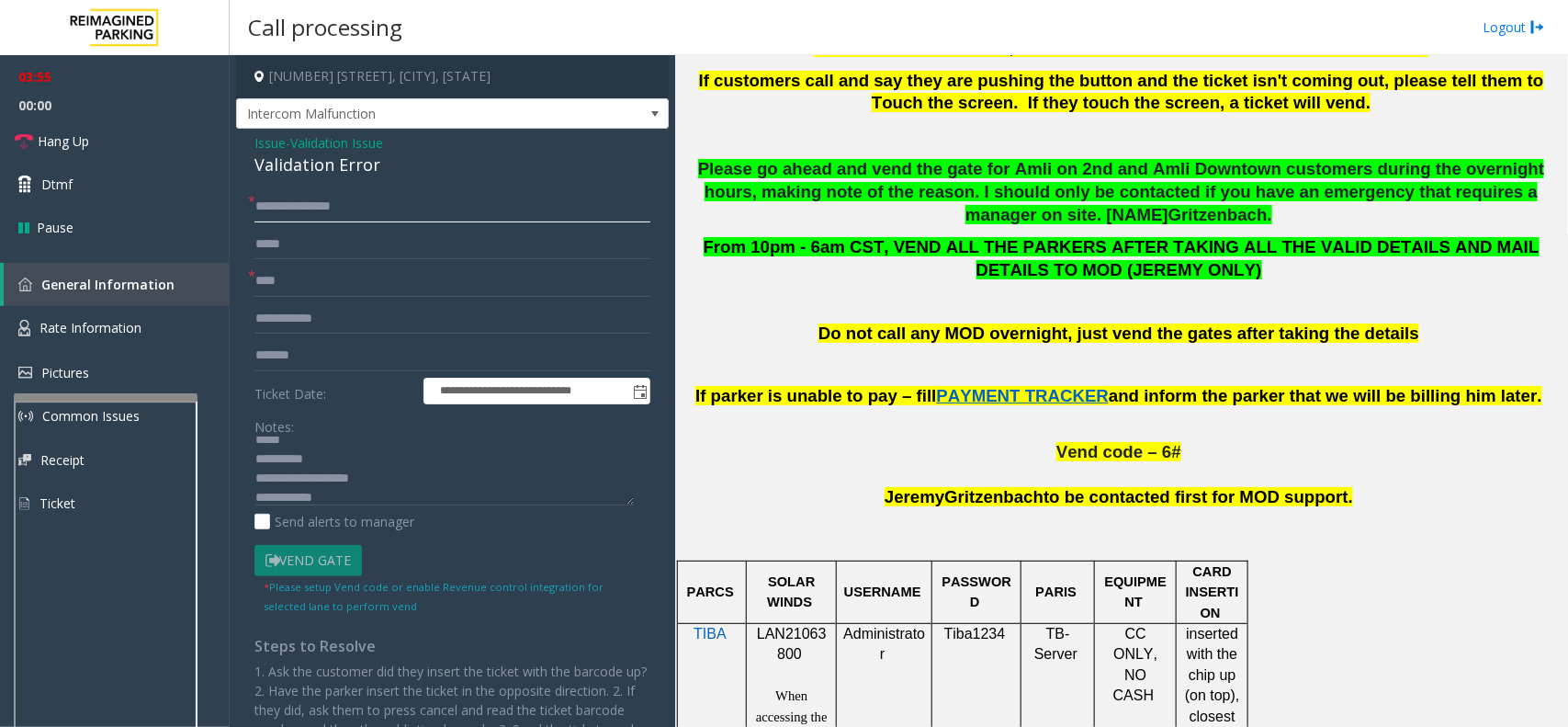 drag, startPoint x: 305, startPoint y: 204, endPoint x: 239, endPoint y: 207, distance: 66.06815 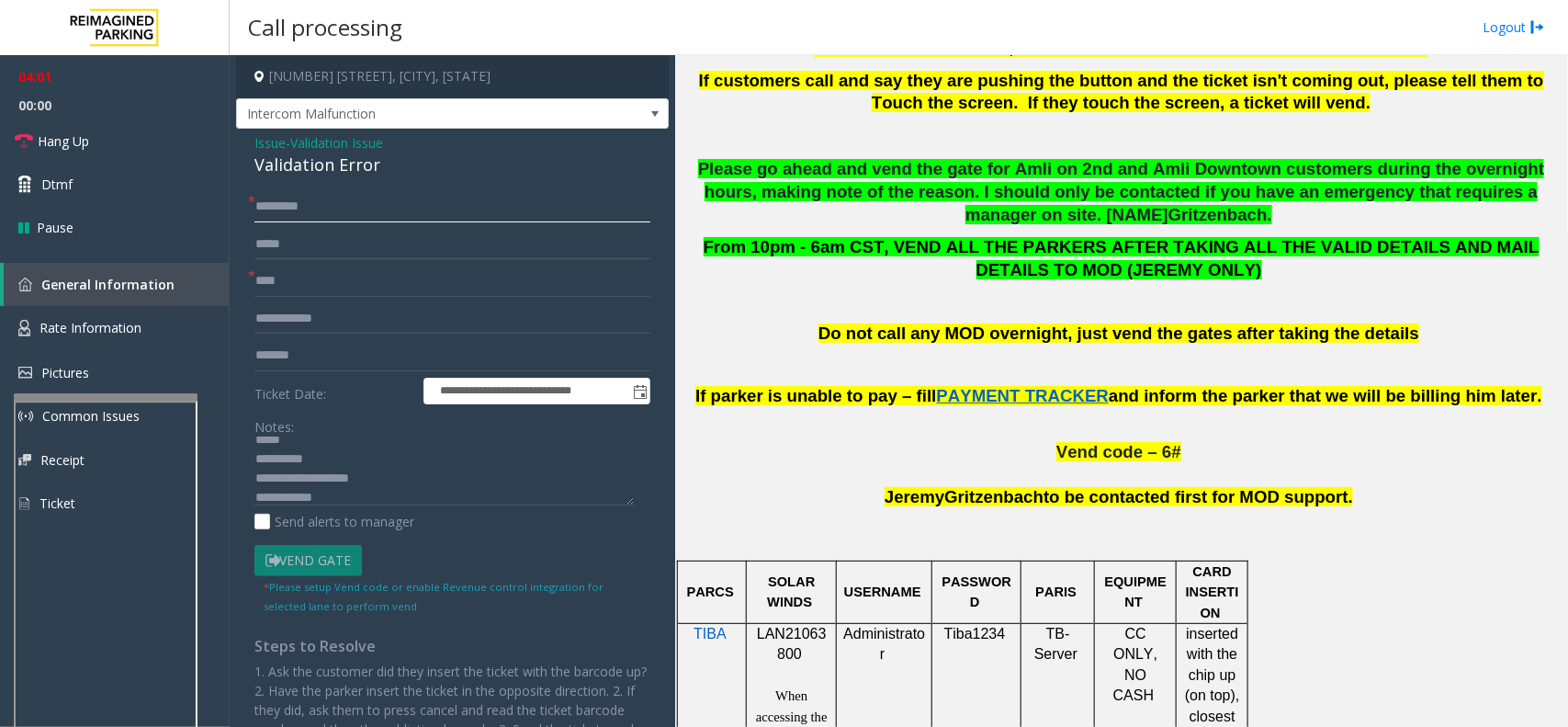 click on "*******" 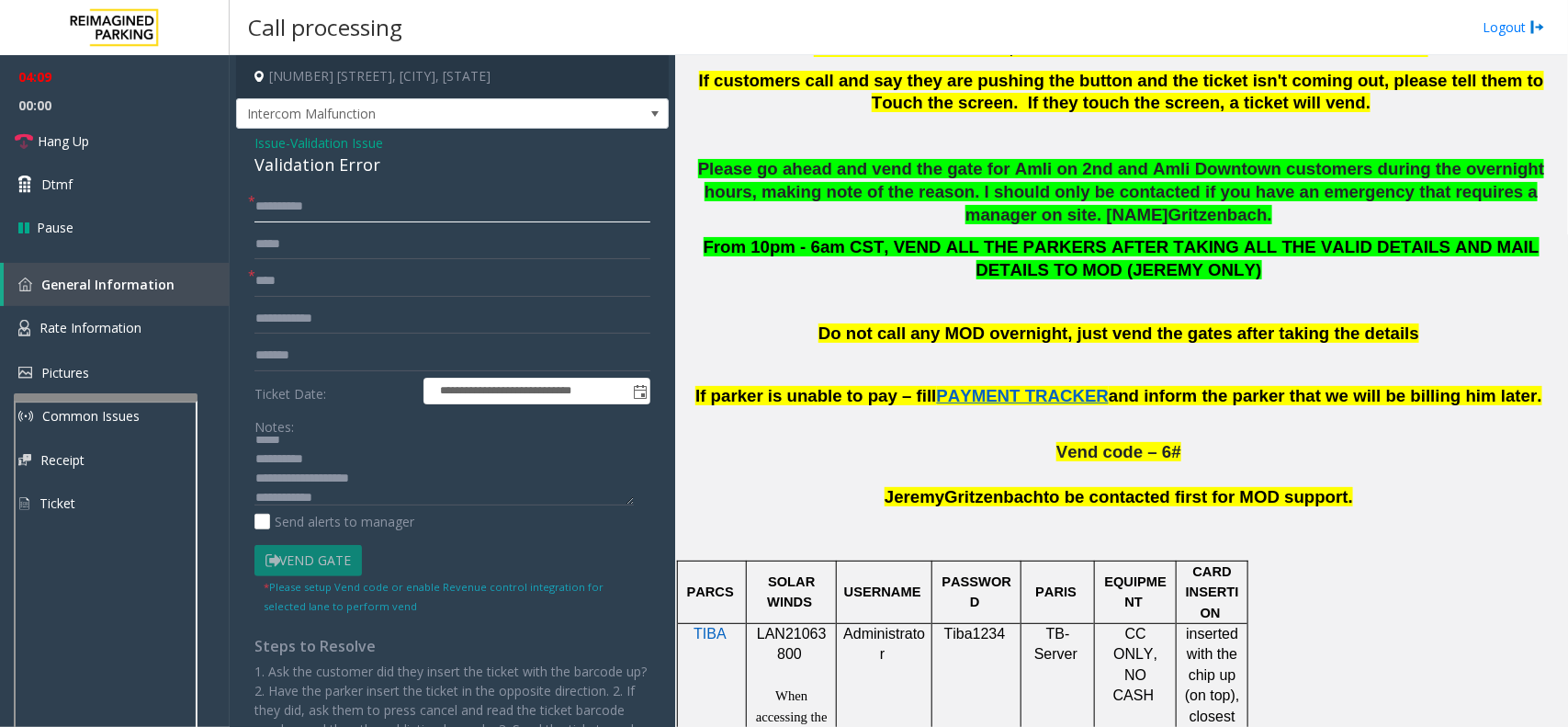 click on "*******" 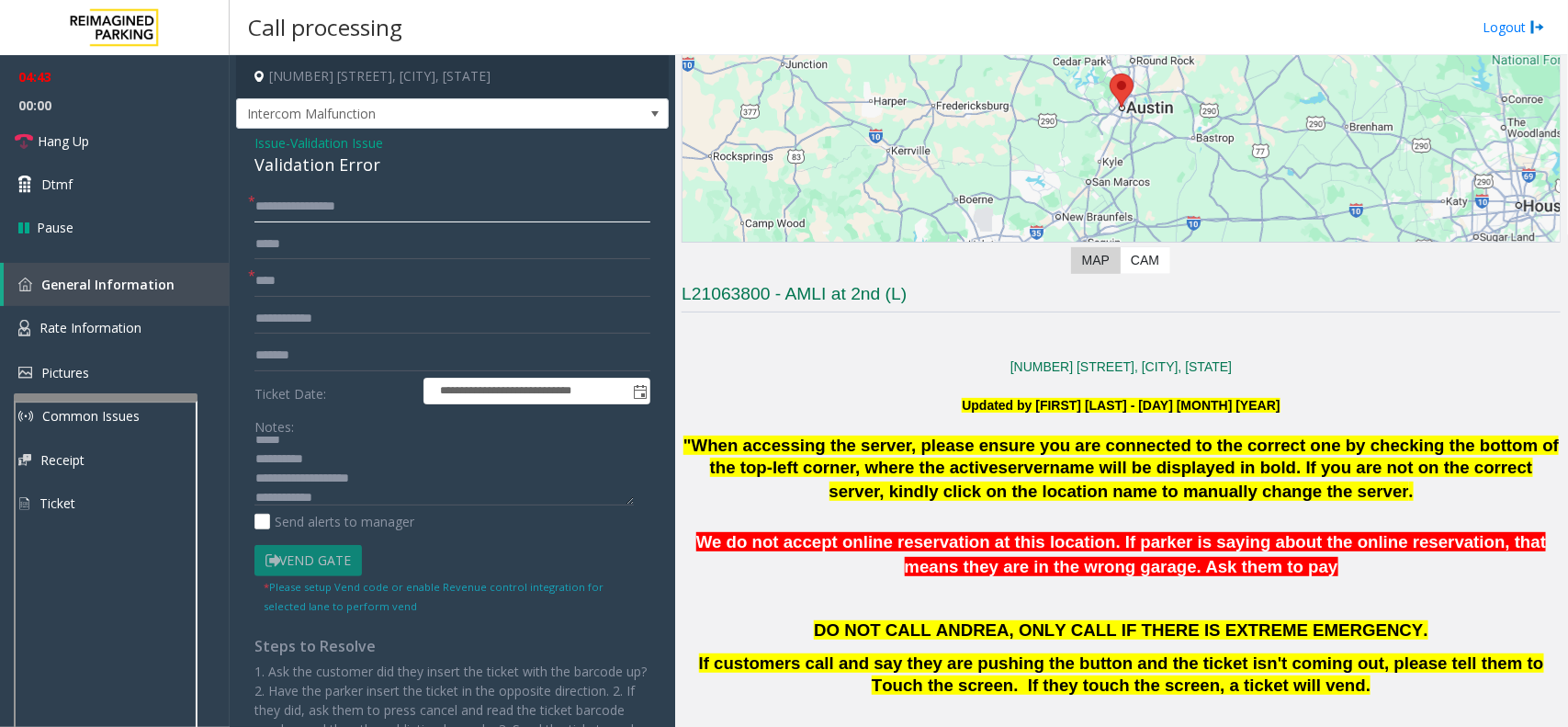 scroll, scrollTop: 230, scrollLeft: 0, axis: vertical 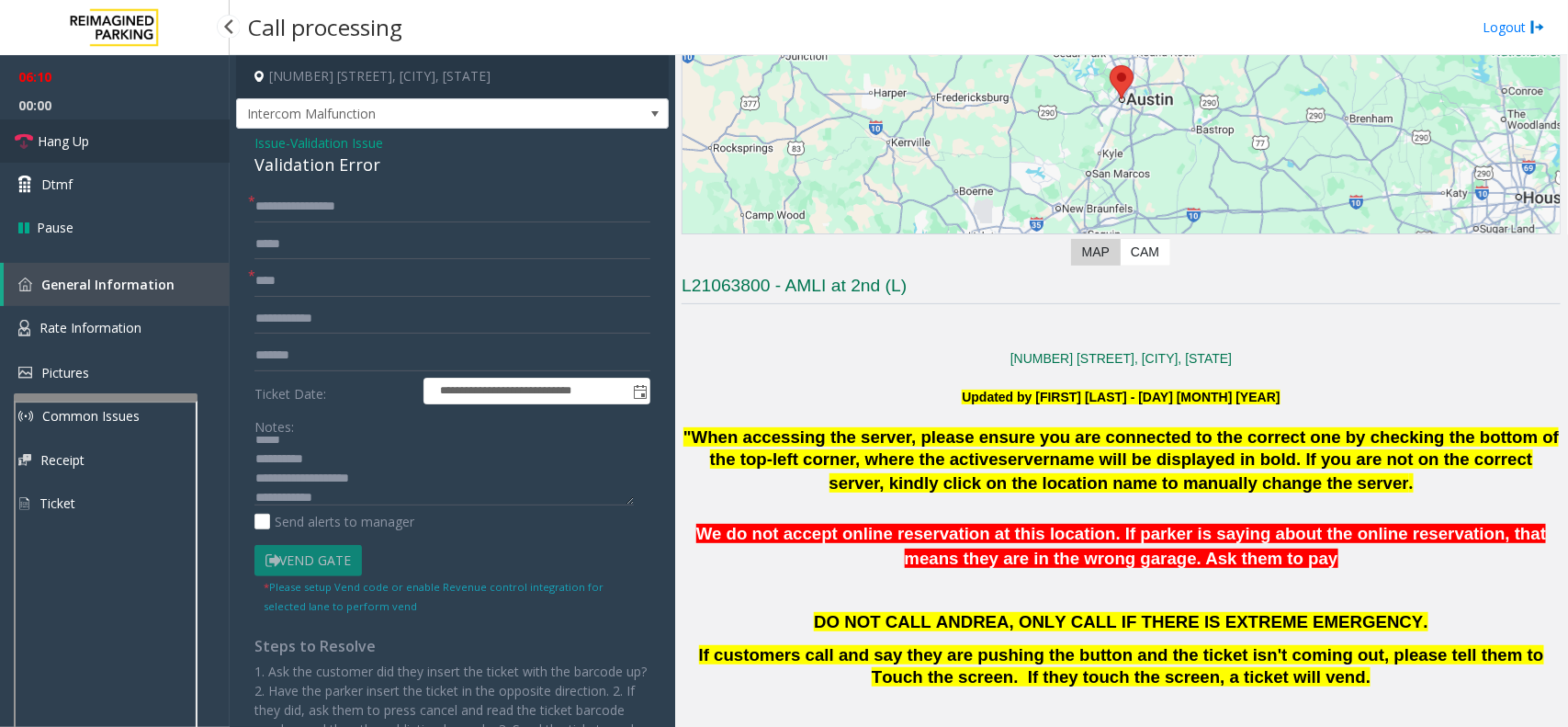 click on "Hang Up" at bounding box center (115, 141) 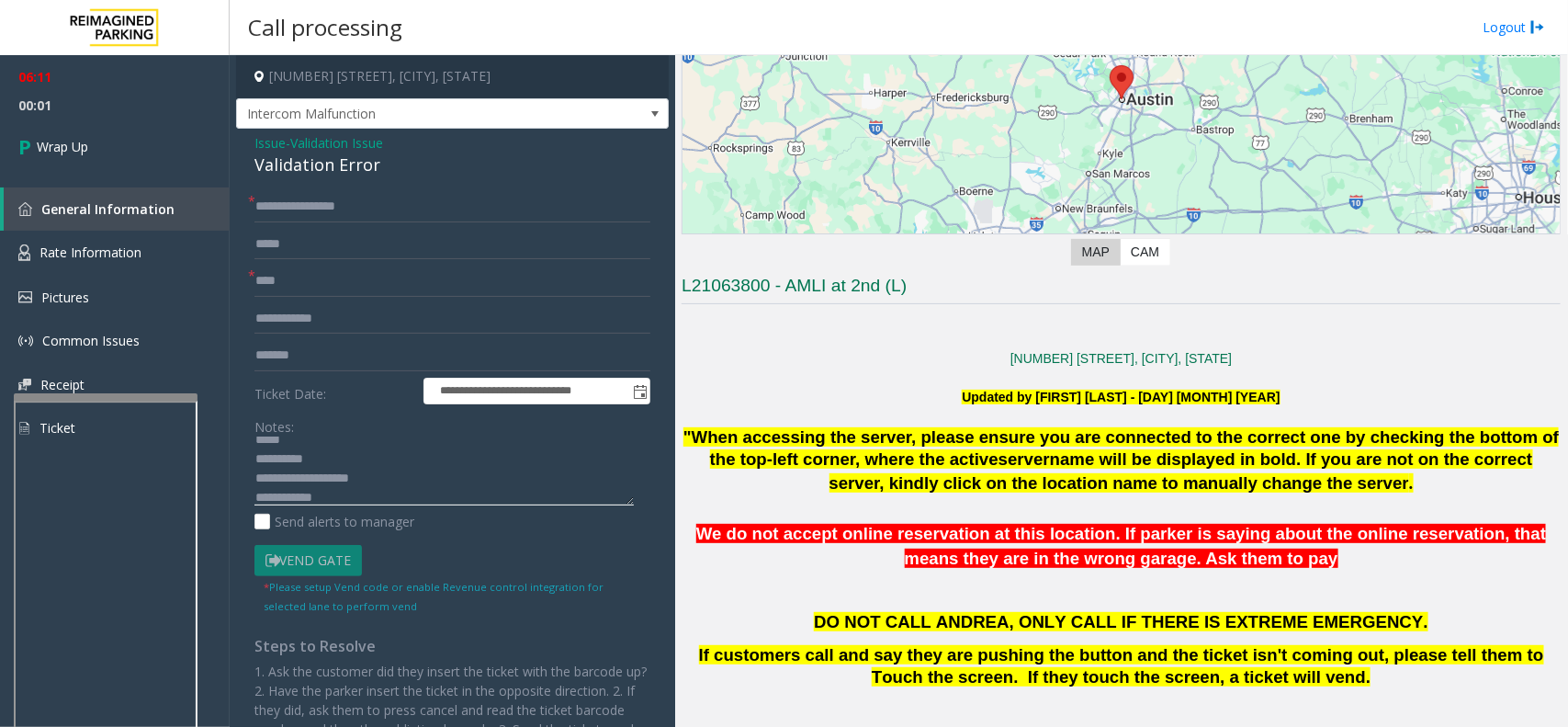 click 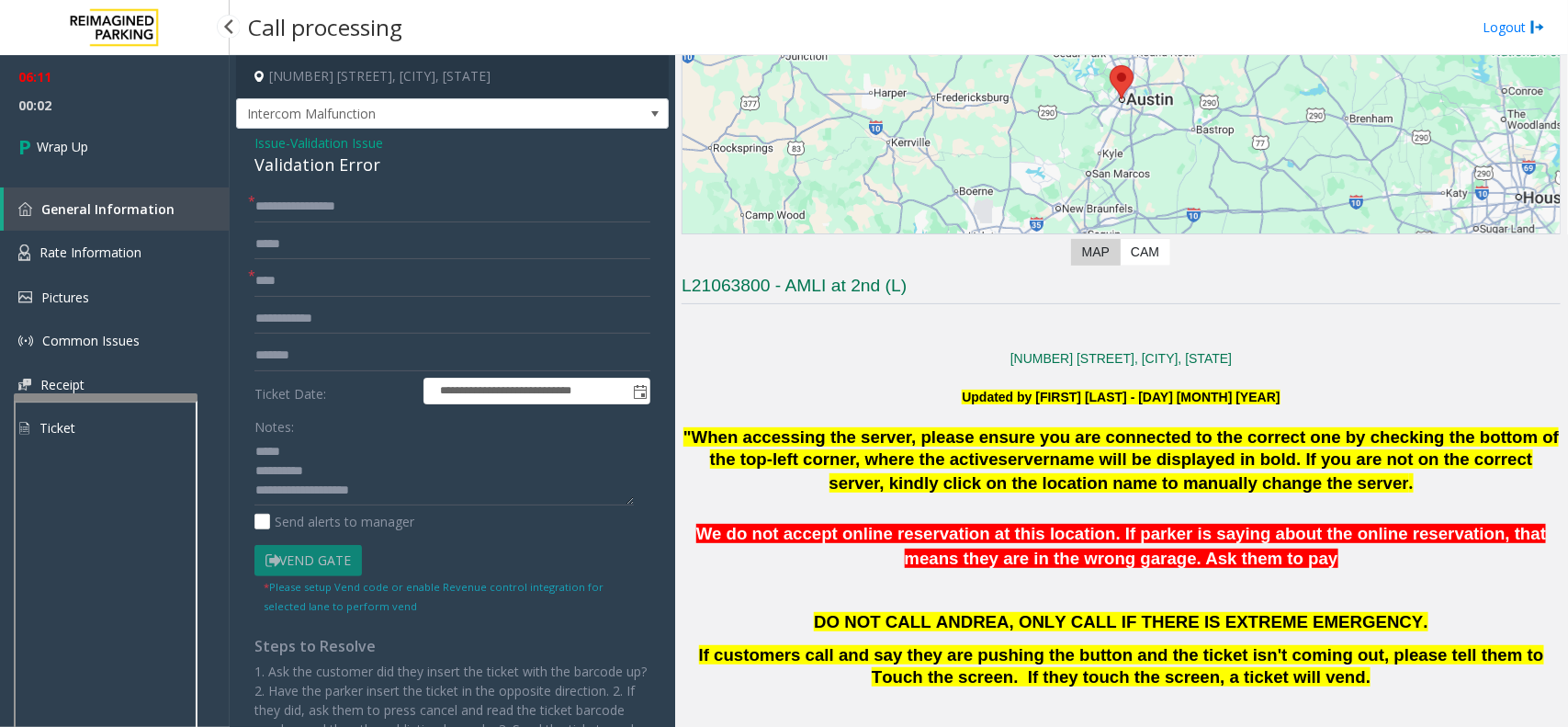 drag, startPoint x: 62, startPoint y: 85, endPoint x: 0, endPoint y: 66, distance: 64.84597 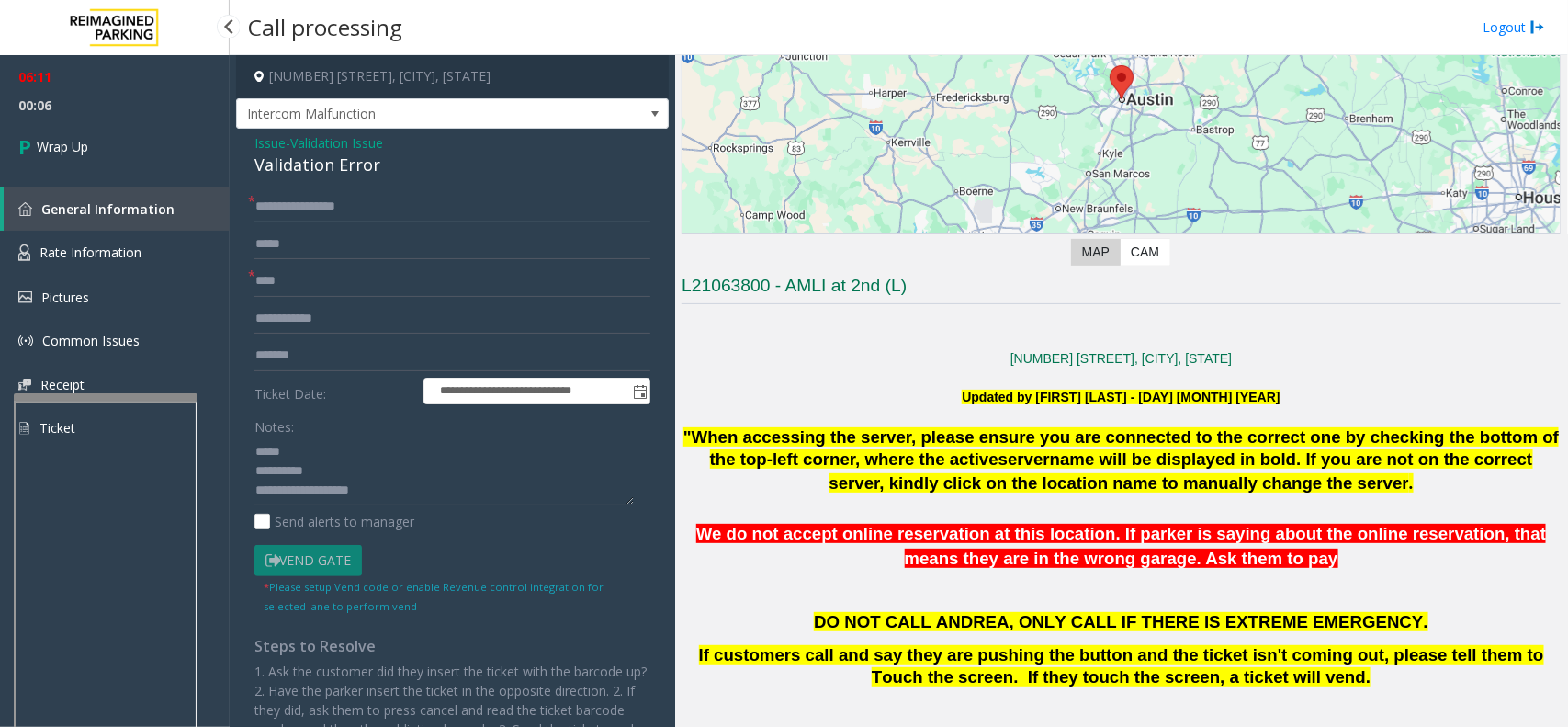 drag, startPoint x: 315, startPoint y: 203, endPoint x: 228, endPoint y: 213, distance: 87.57283 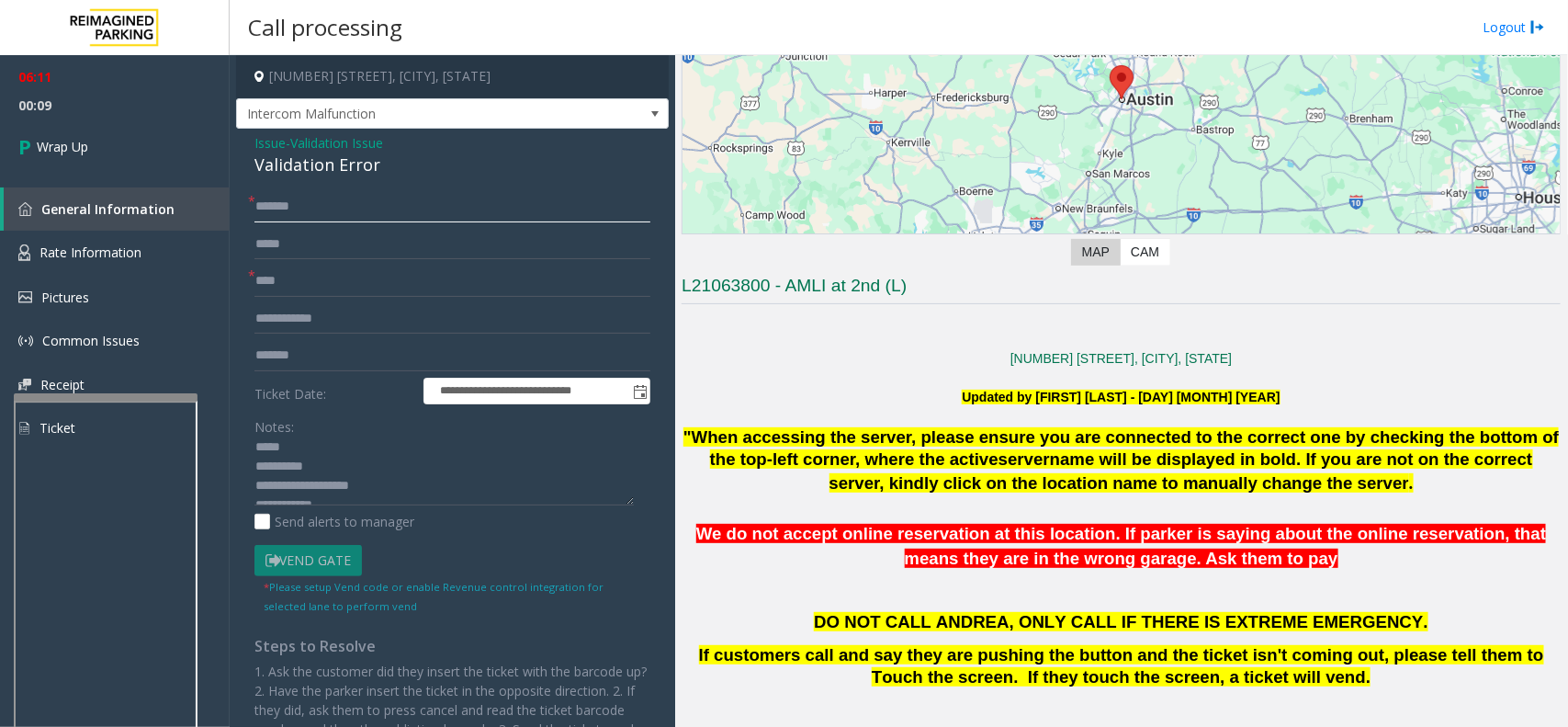 scroll, scrollTop: 0, scrollLeft: 0, axis: both 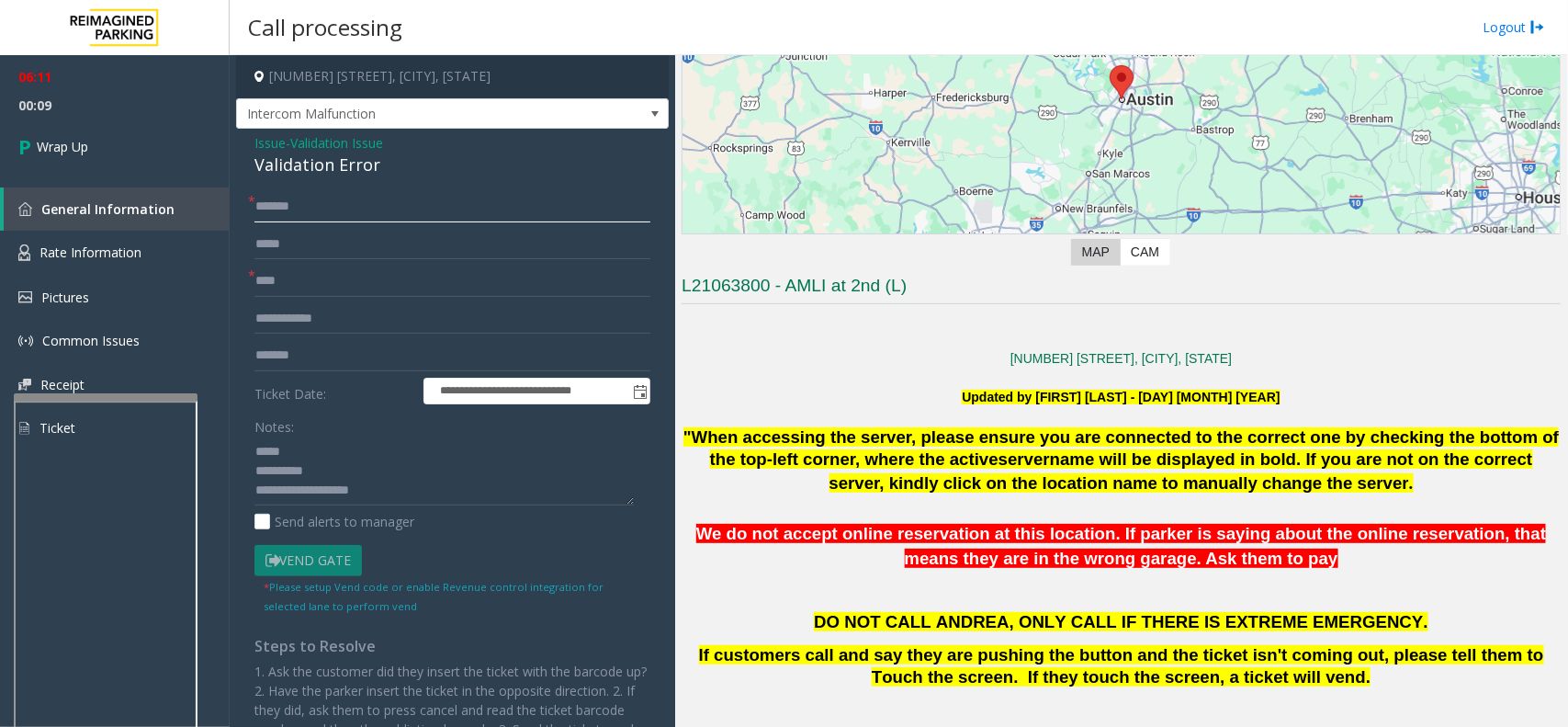 type on "*******" 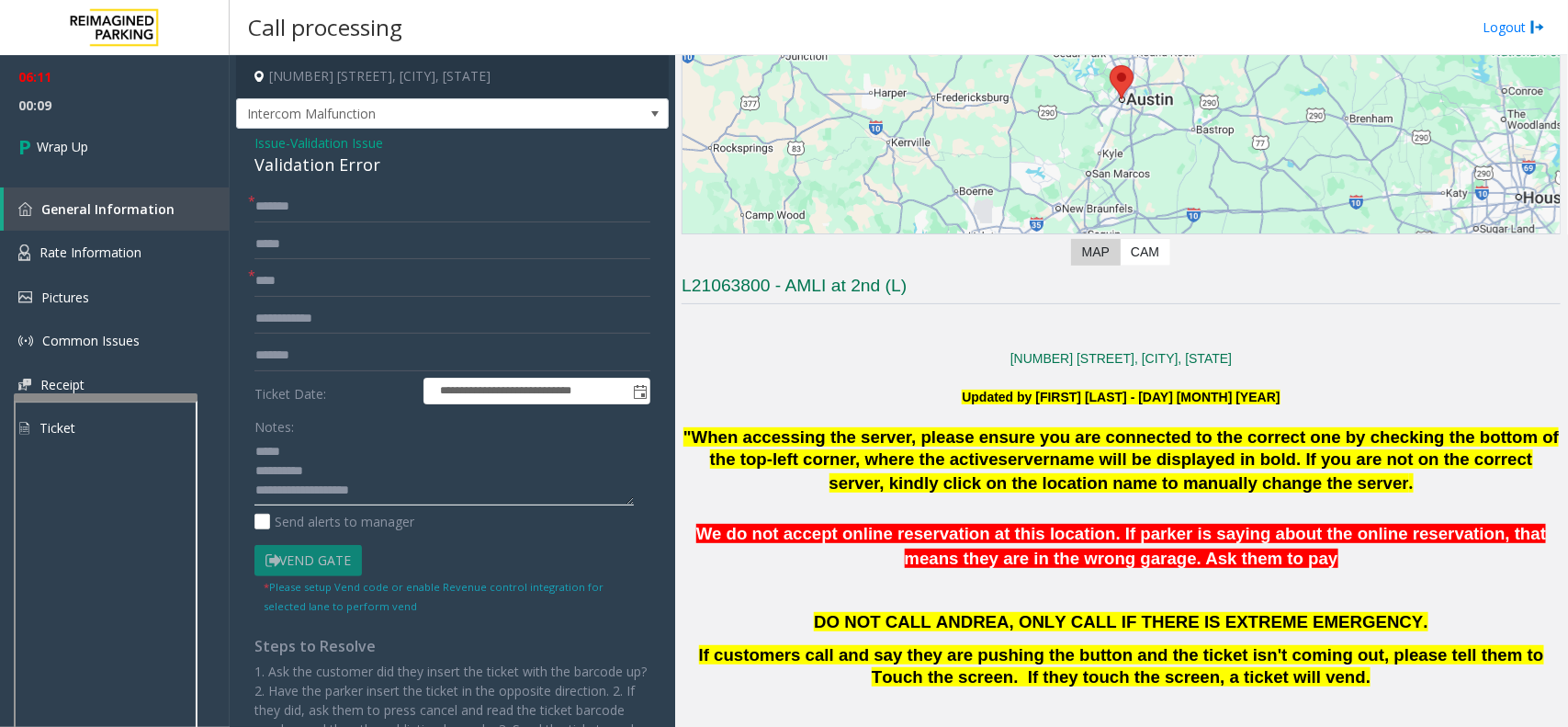 click 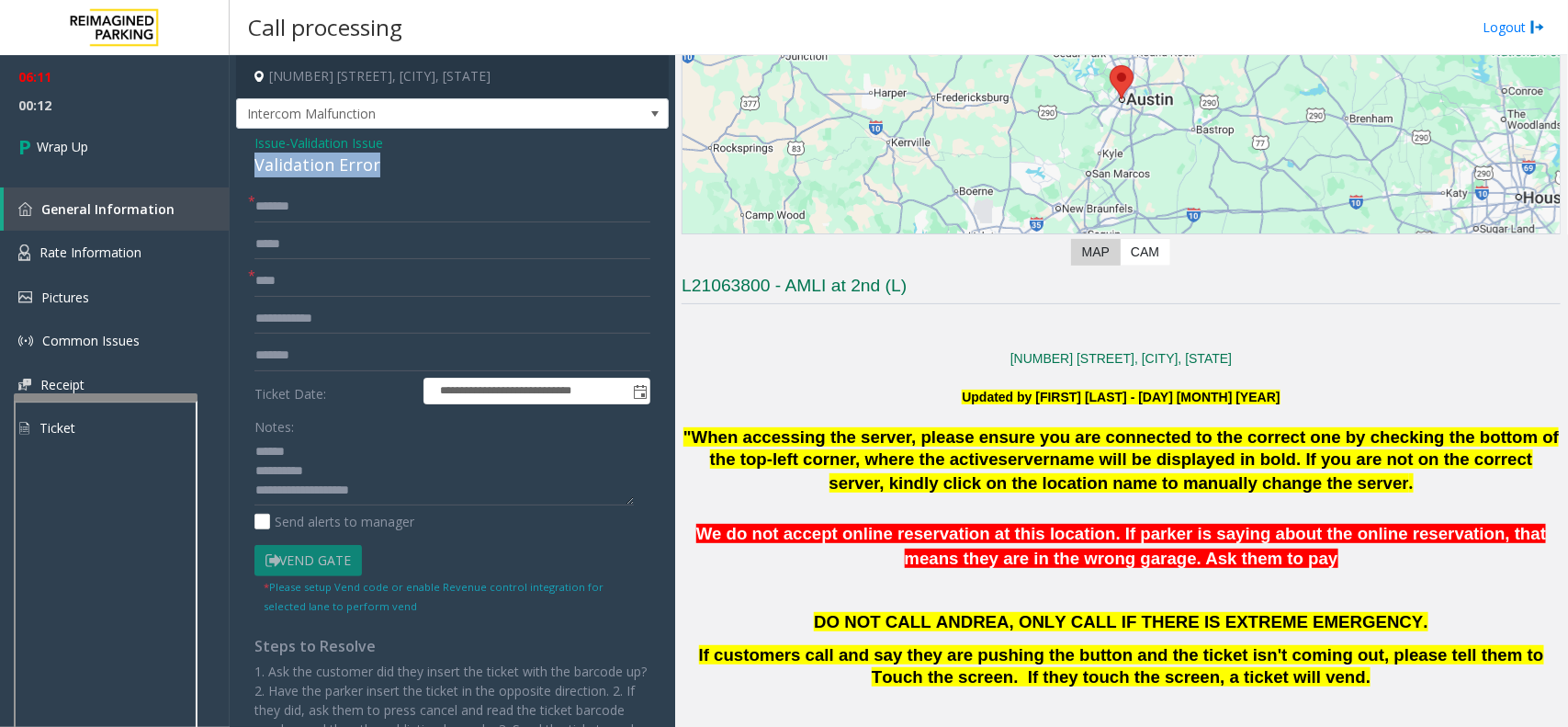 drag, startPoint x: 377, startPoint y: 157, endPoint x: 246, endPoint y: 172, distance: 131.85598 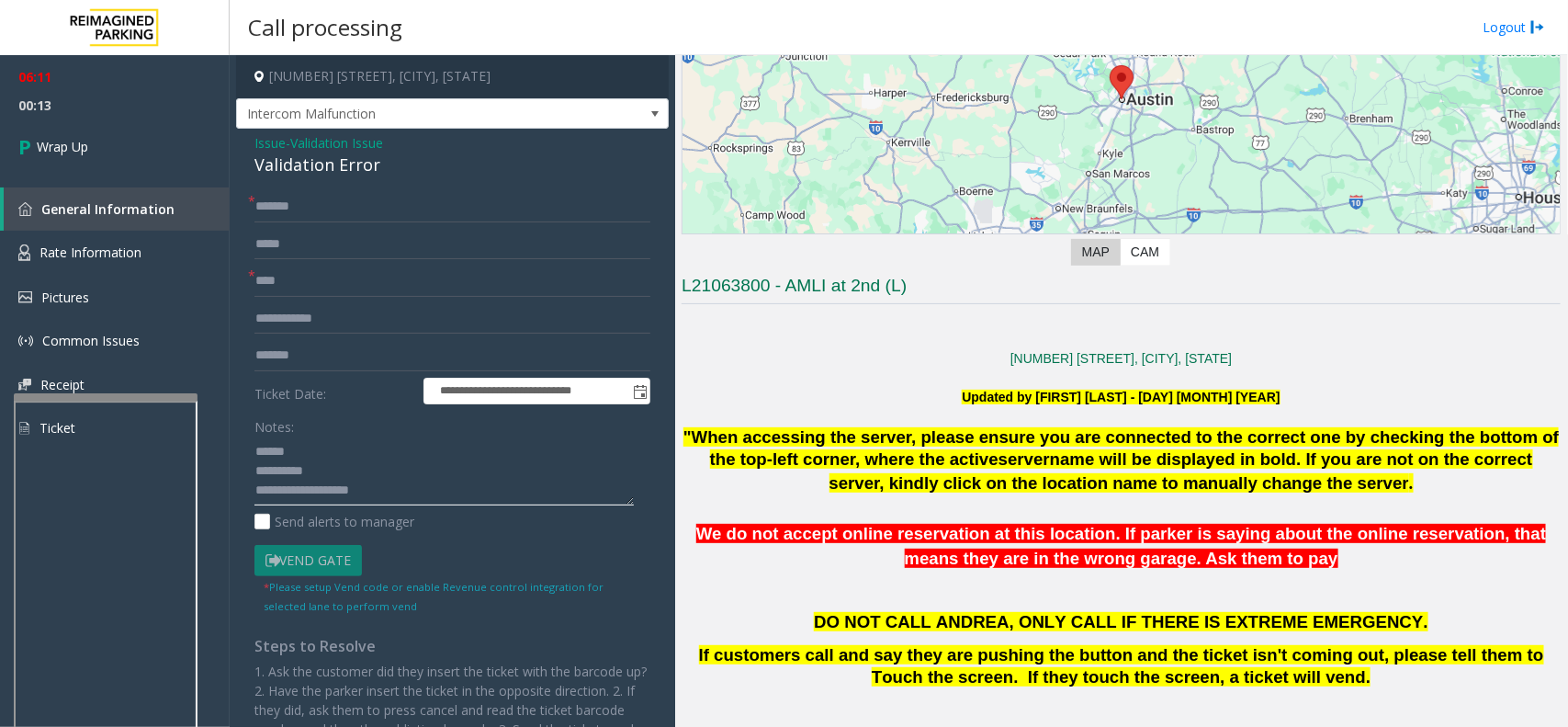 click 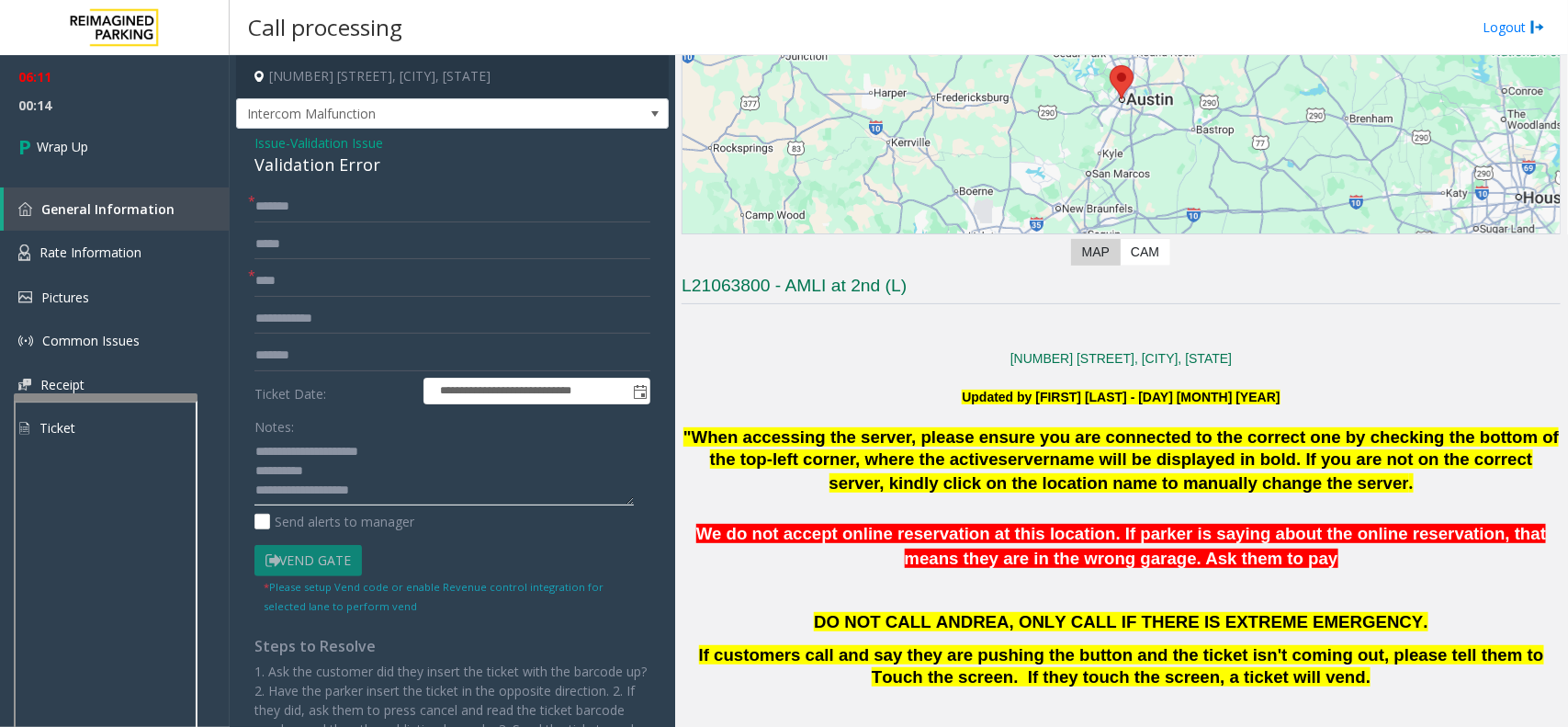 click 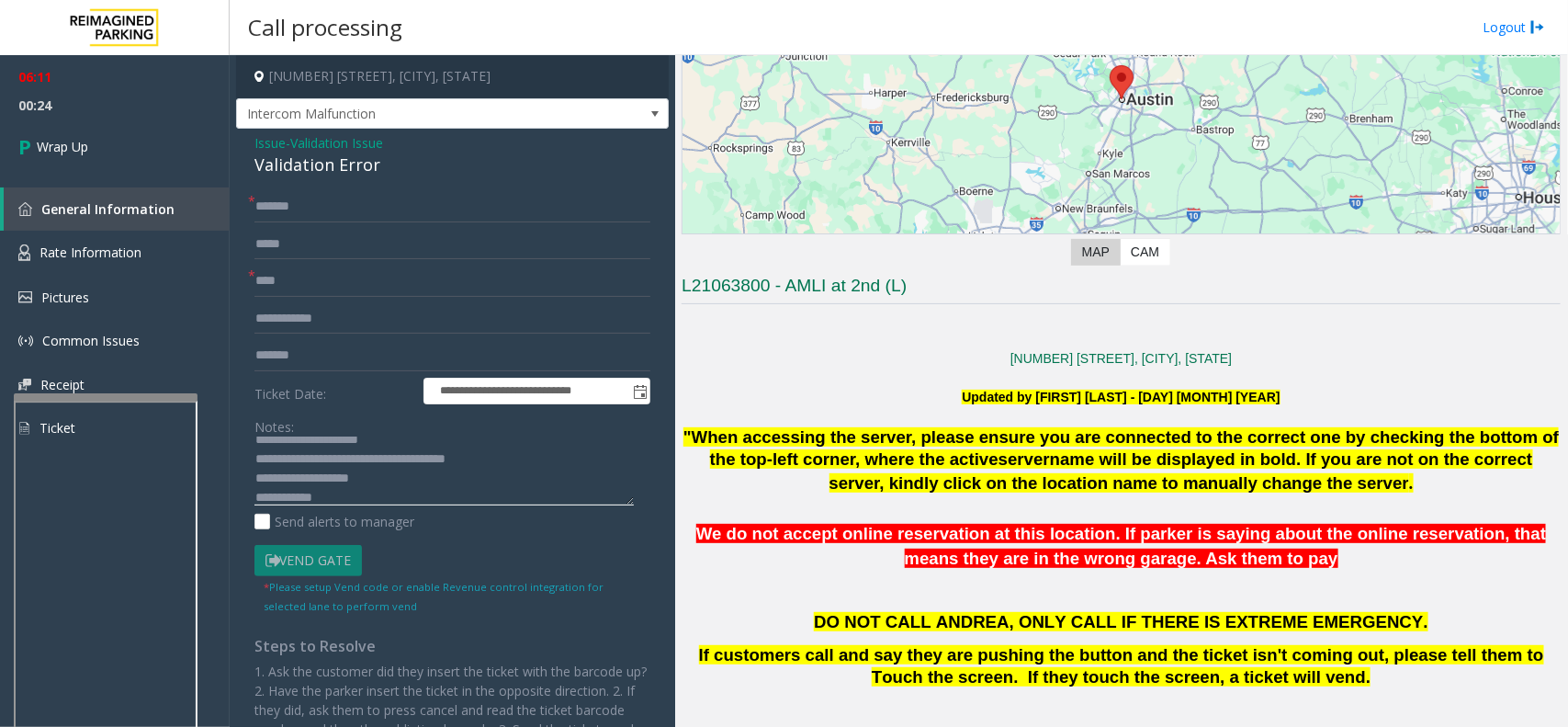 scroll, scrollTop: 19, scrollLeft: 0, axis: vertical 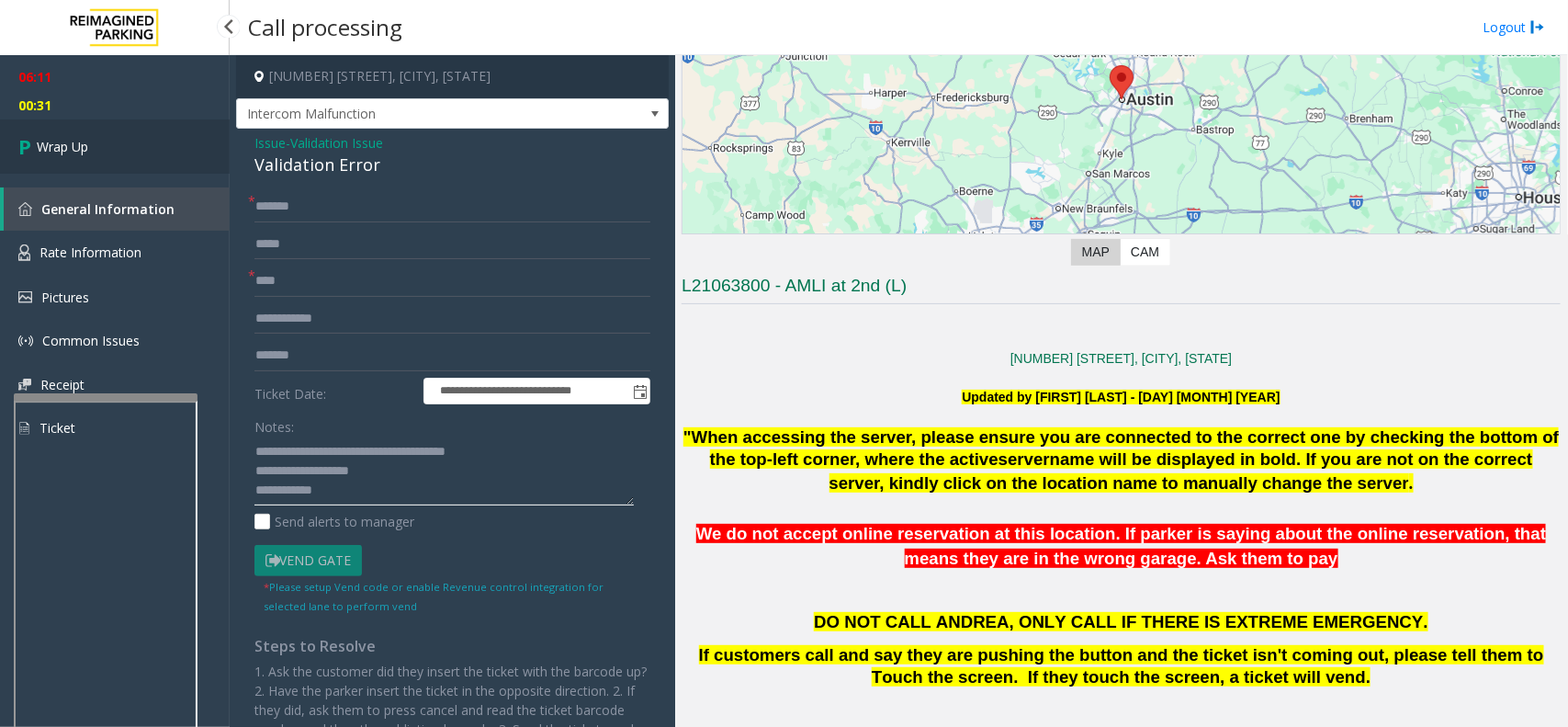 type on "**********" 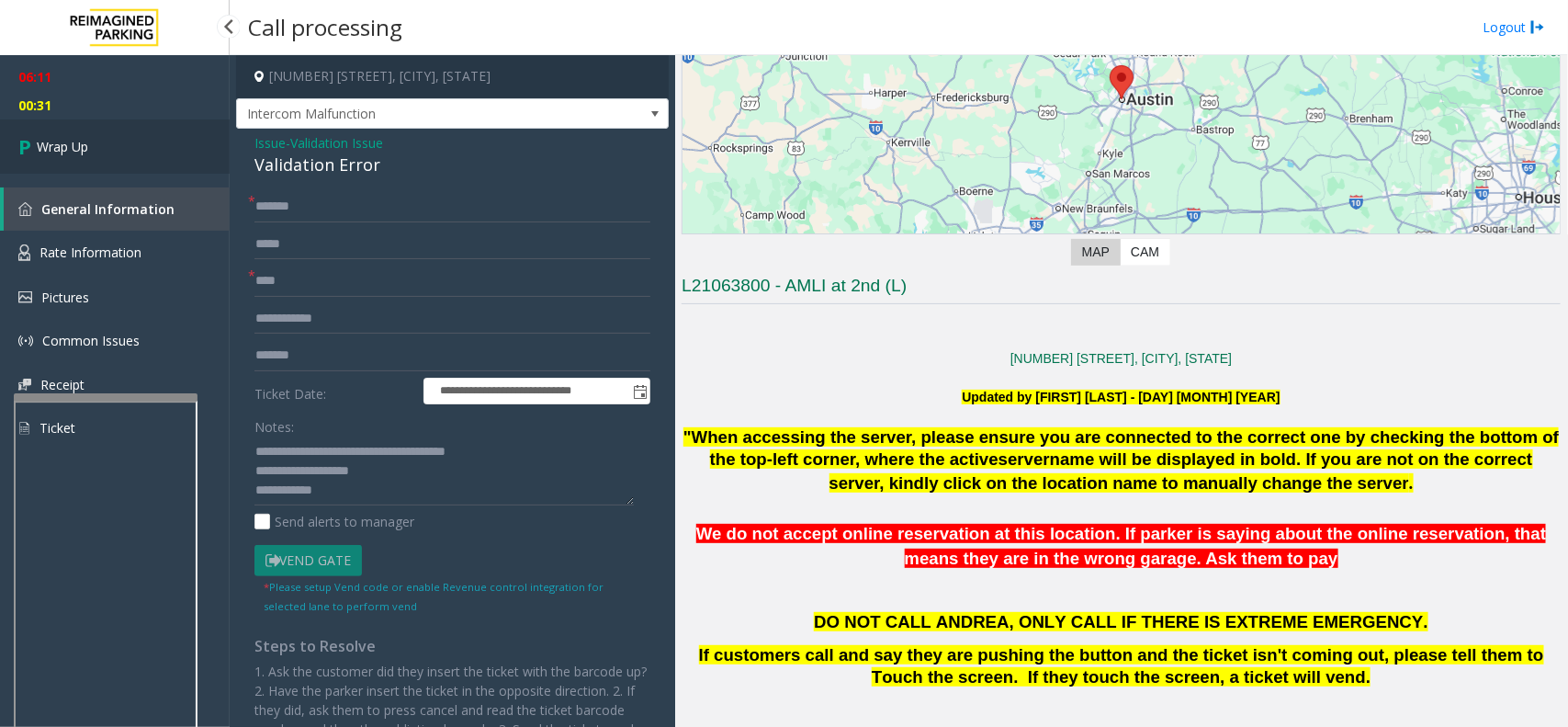 click on "Wrap Up" at bounding box center [115, 146] 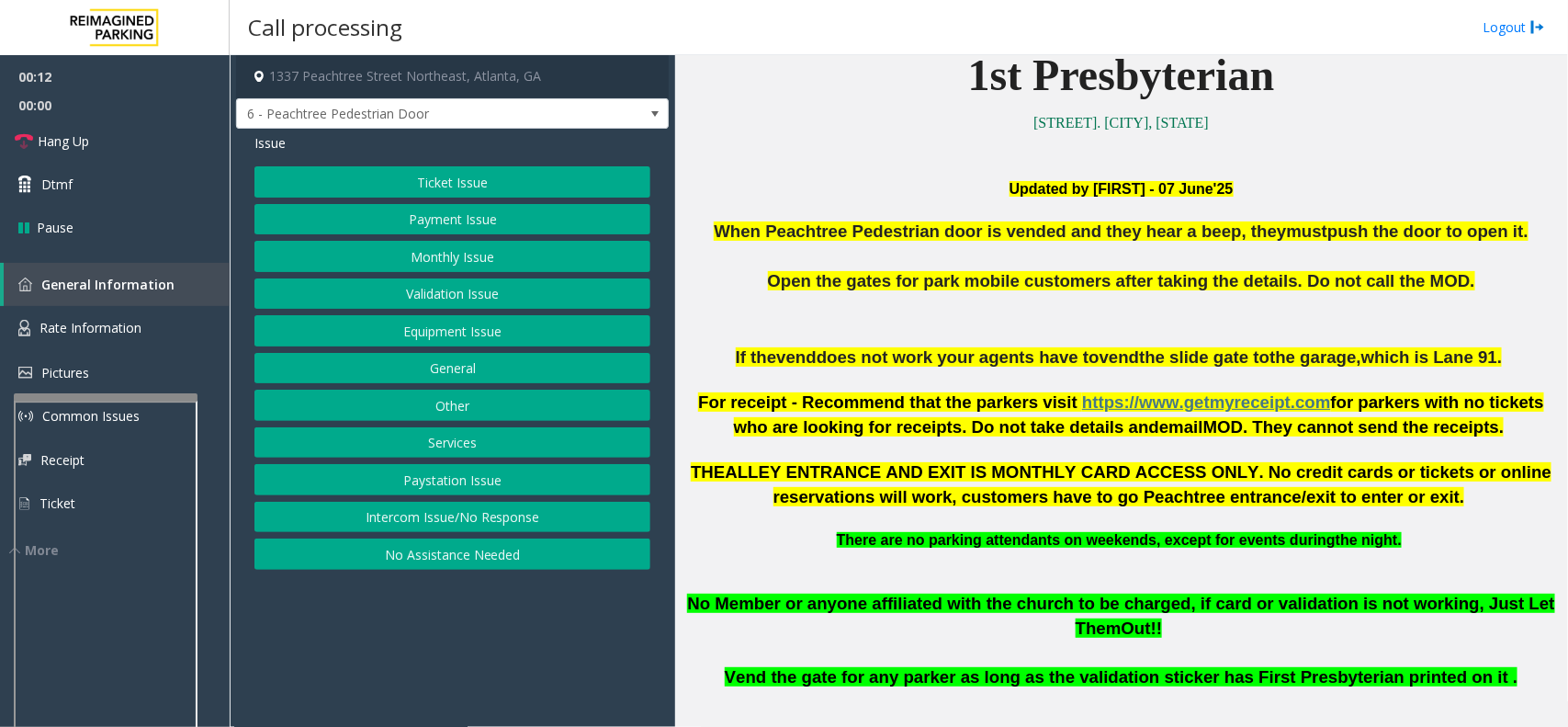 scroll, scrollTop: 460, scrollLeft: 0, axis: vertical 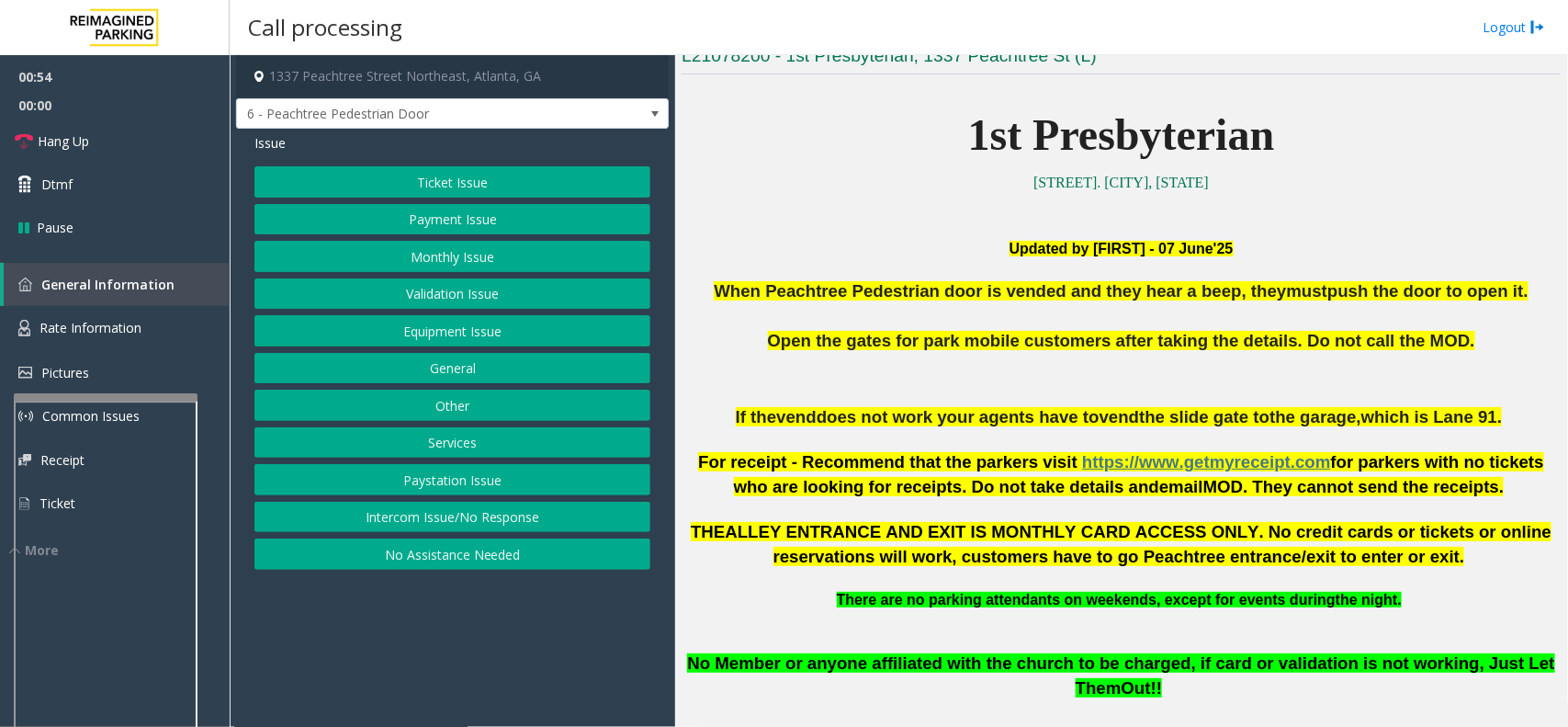 click on "Ticket Issue   Payment Issue   Monthly Issue   Validation Issue   Equipment Issue   General   Other   Services   Paystation Issue   Intercom Issue/No Response   No Assistance Needed" 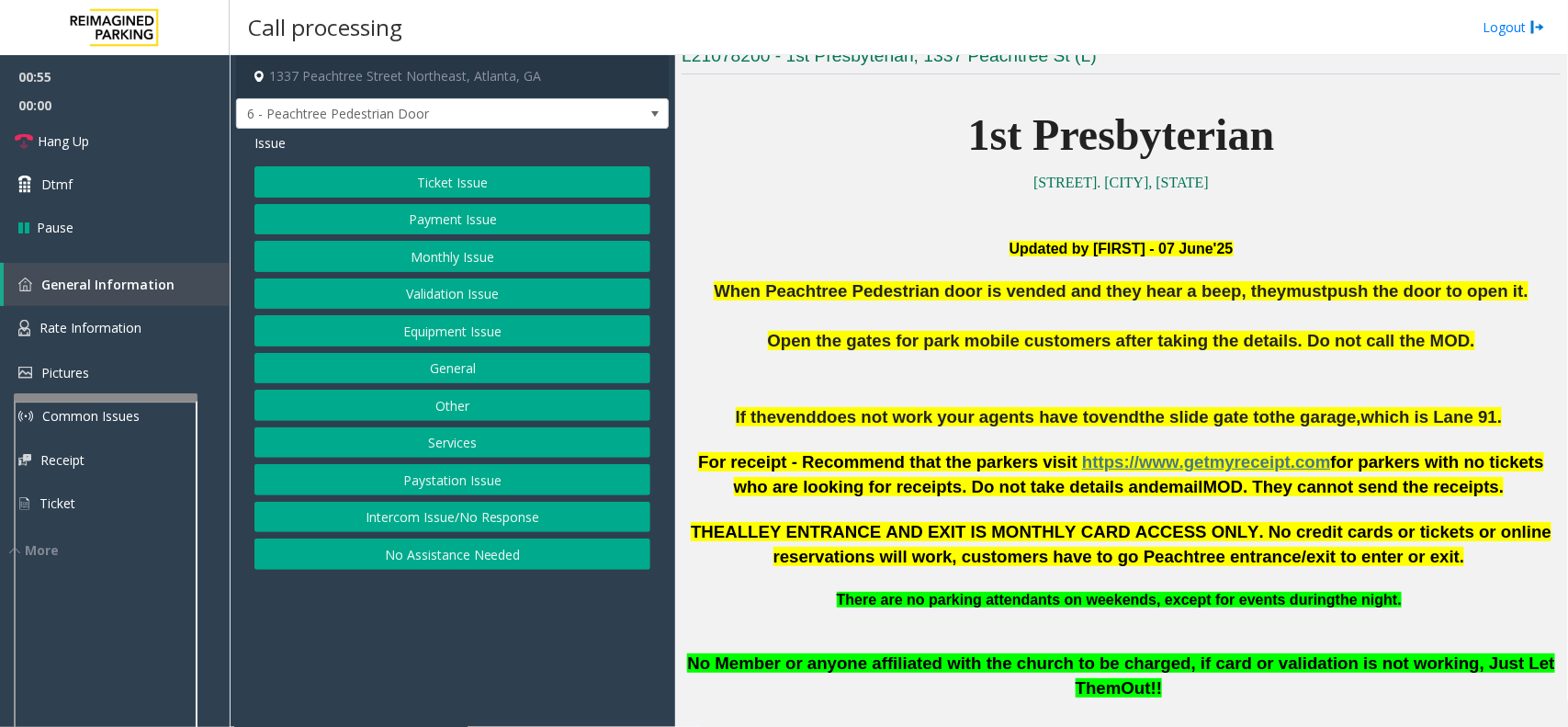 click on "Equipment Issue" 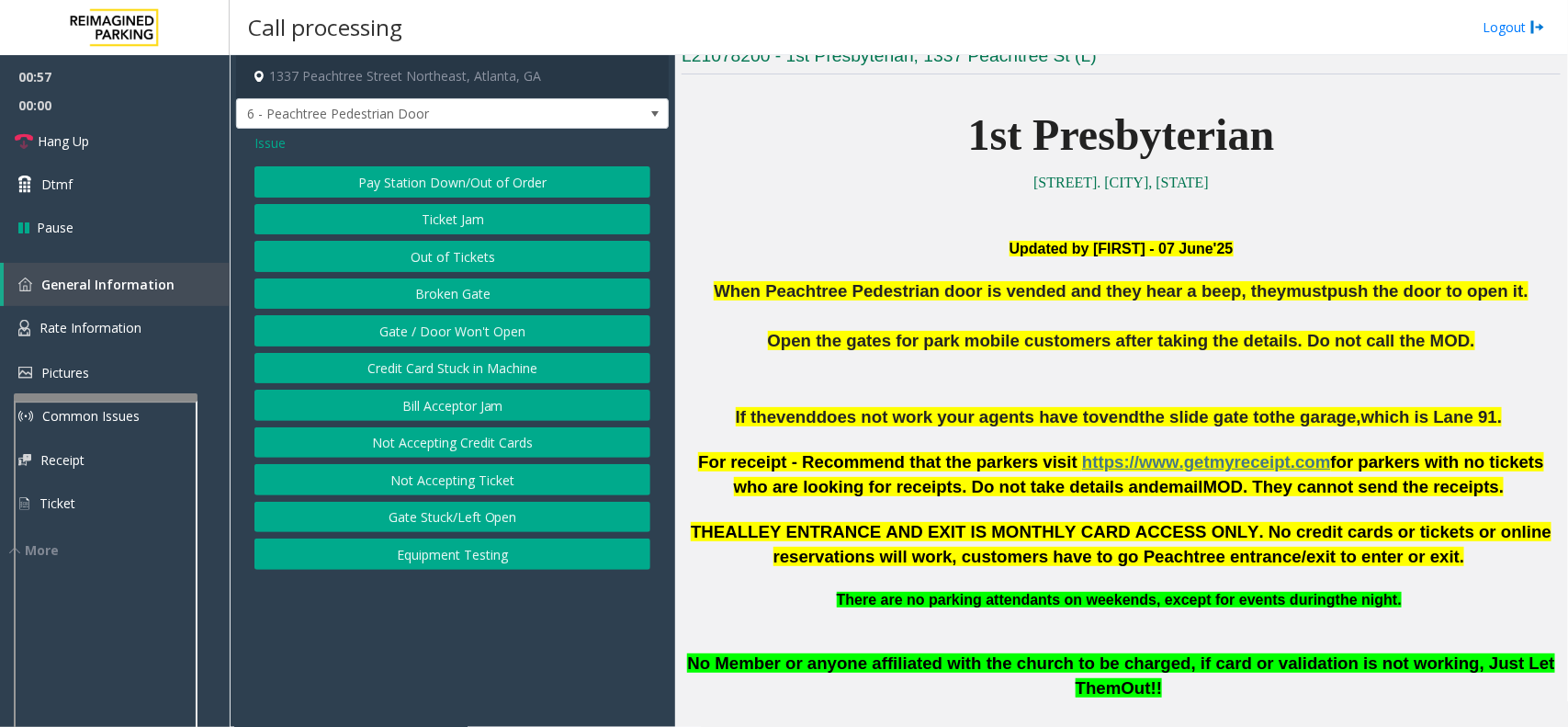 click on "Gate / Door Won't Open" 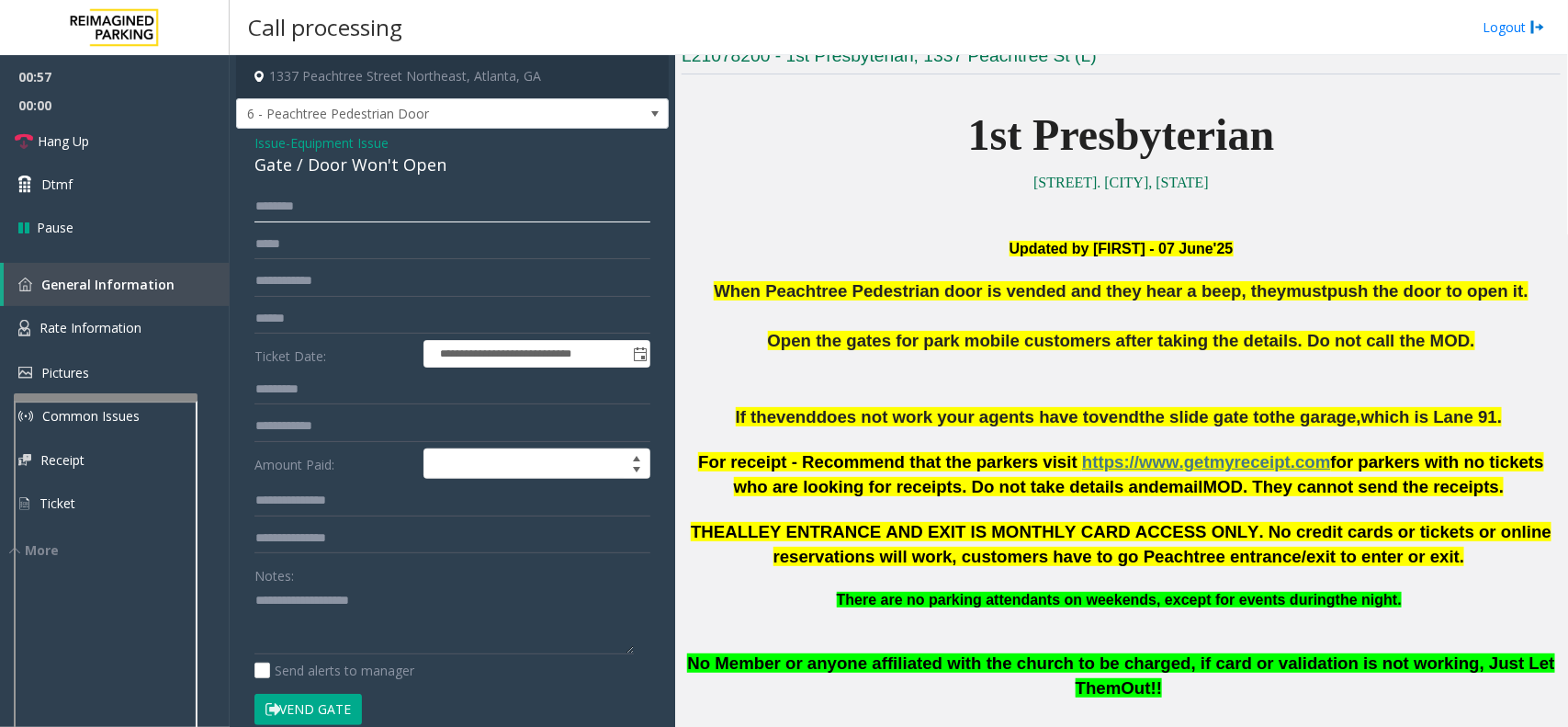 click 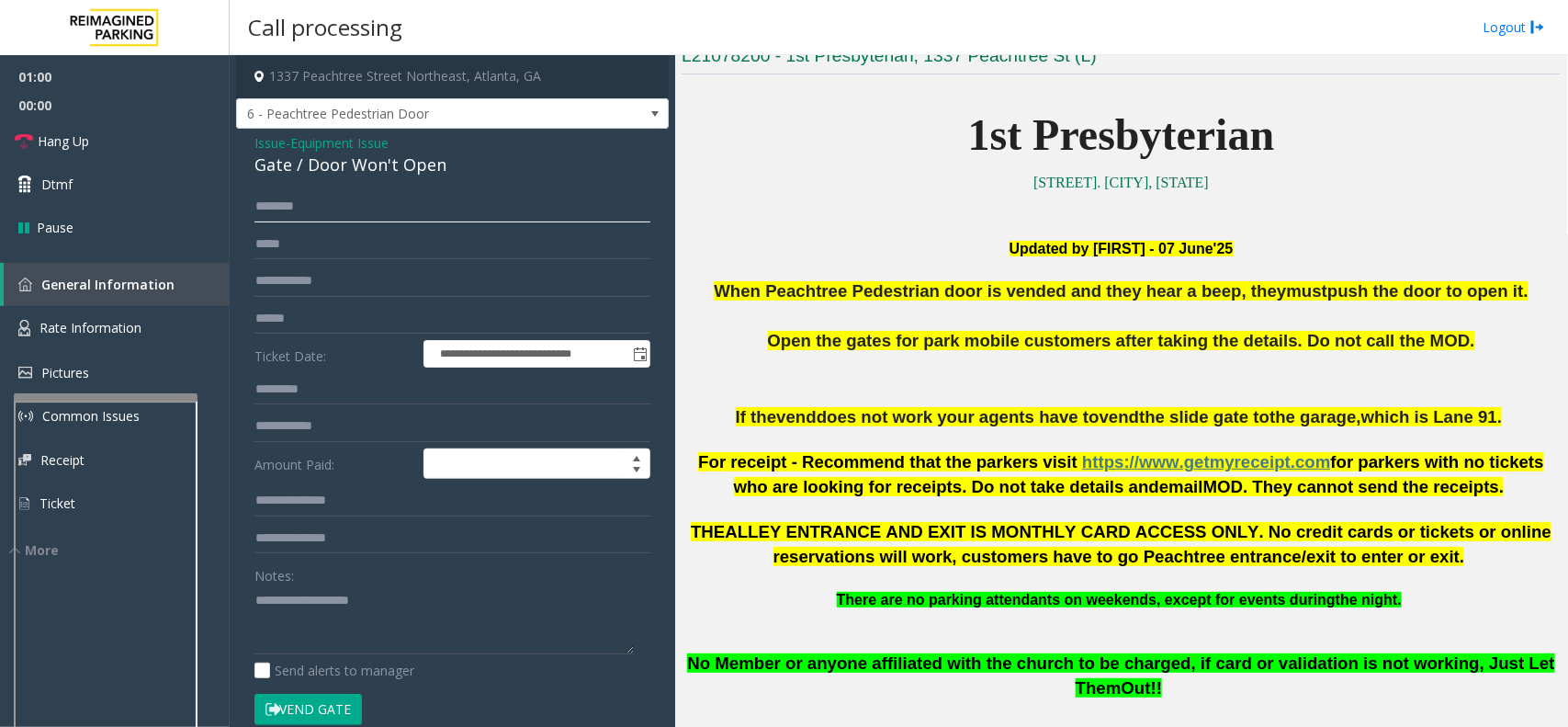 click 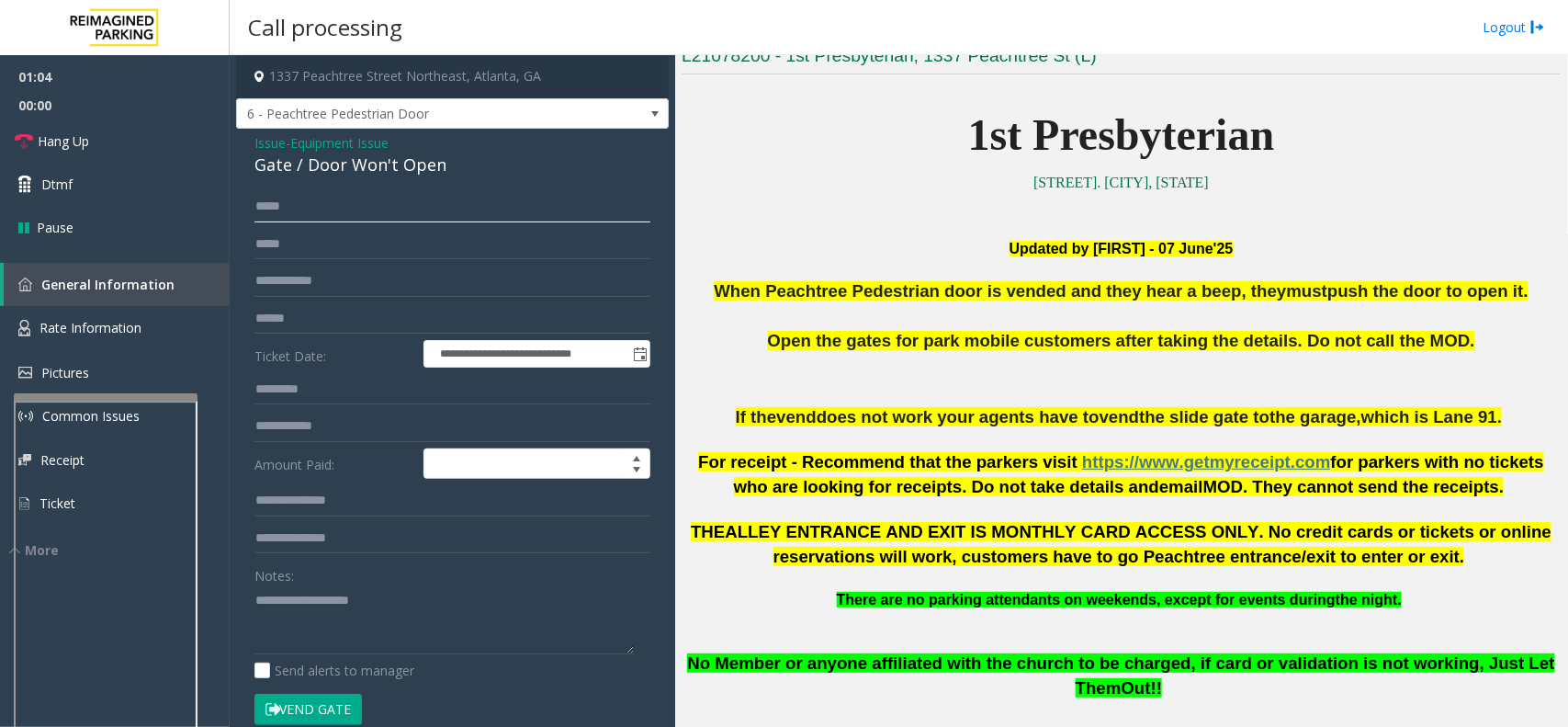 scroll, scrollTop: 315, scrollLeft: 0, axis: vertical 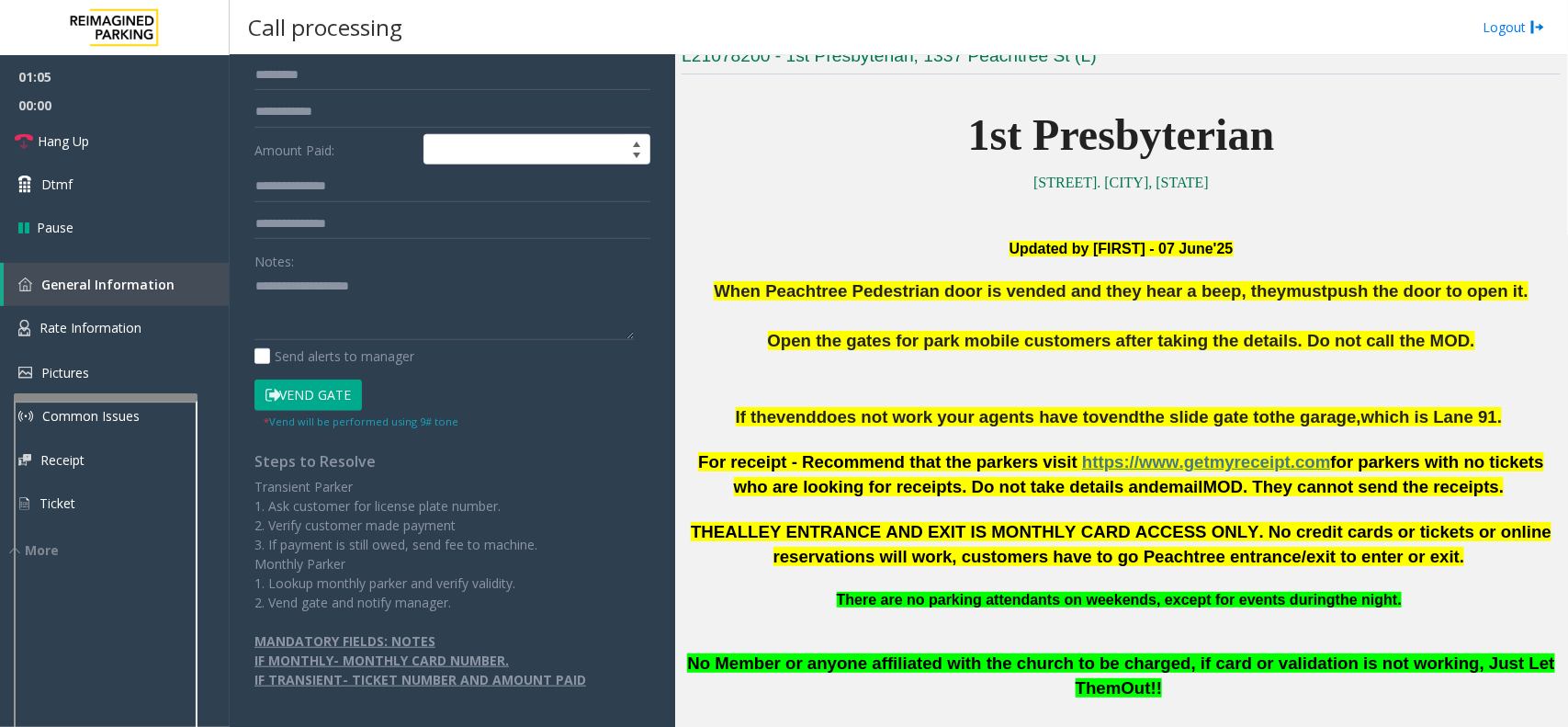 type on "*****" 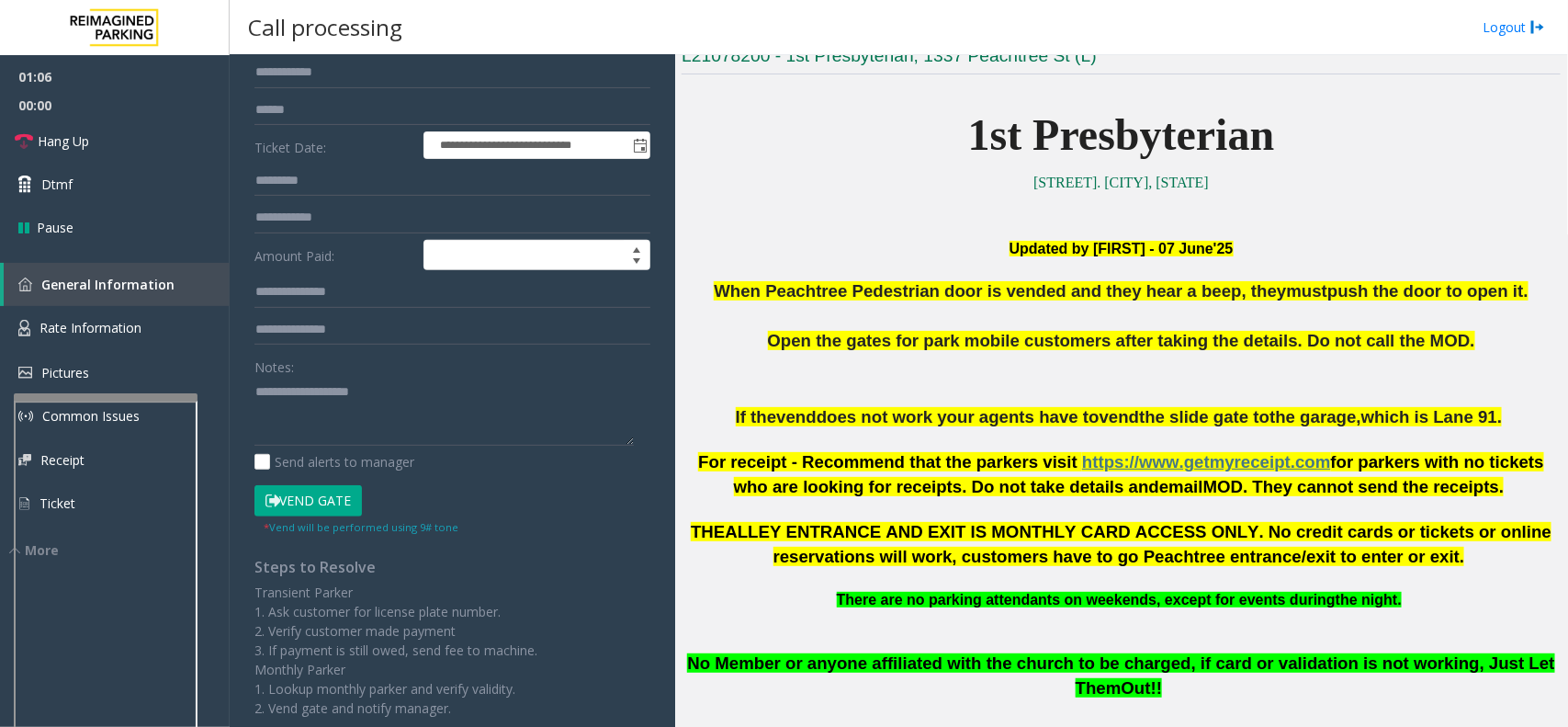 scroll, scrollTop: 0, scrollLeft: 0, axis: both 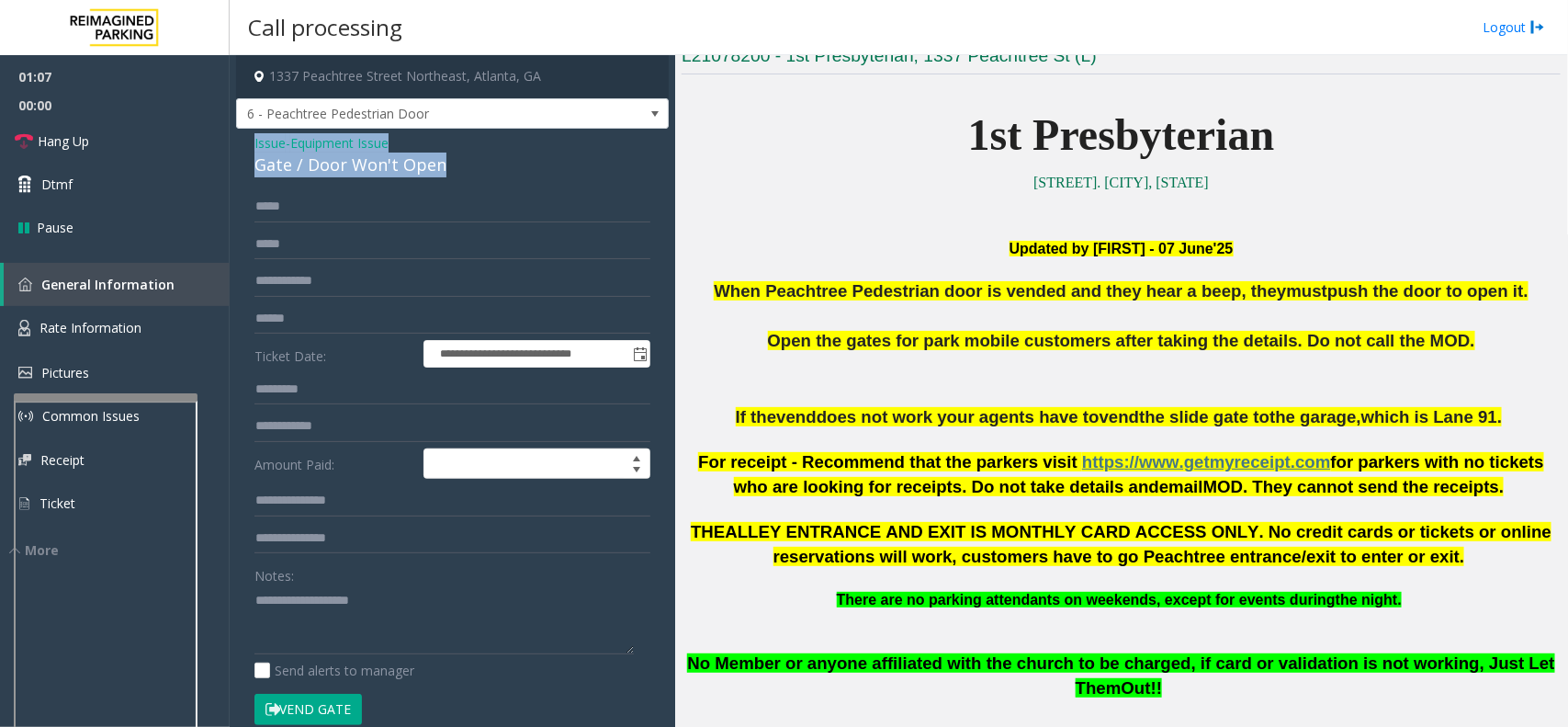 drag, startPoint x: 456, startPoint y: 166, endPoint x: 243, endPoint y: 141, distance: 214.46212 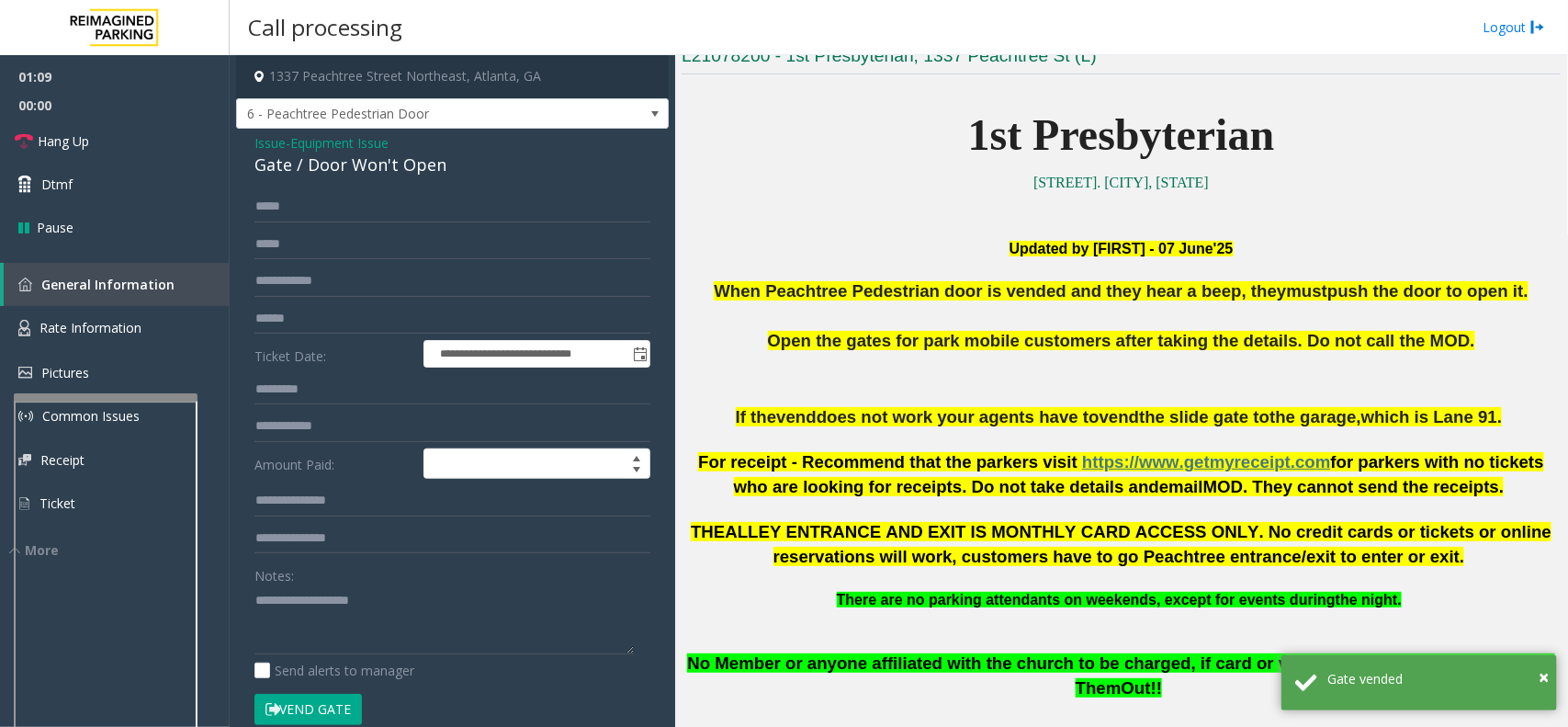drag, startPoint x: 324, startPoint y: 580, endPoint x: 320, endPoint y: 609, distance: 29.27456 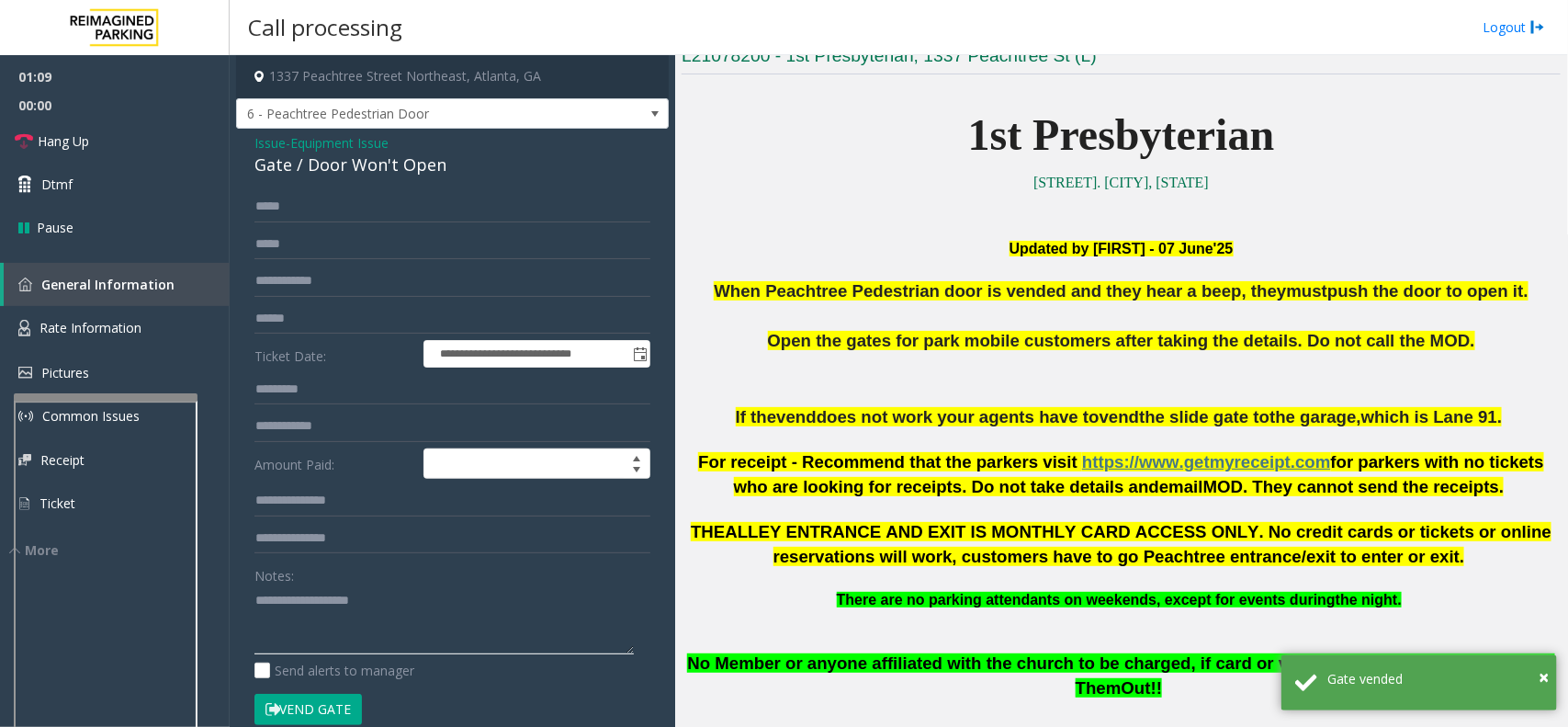 click 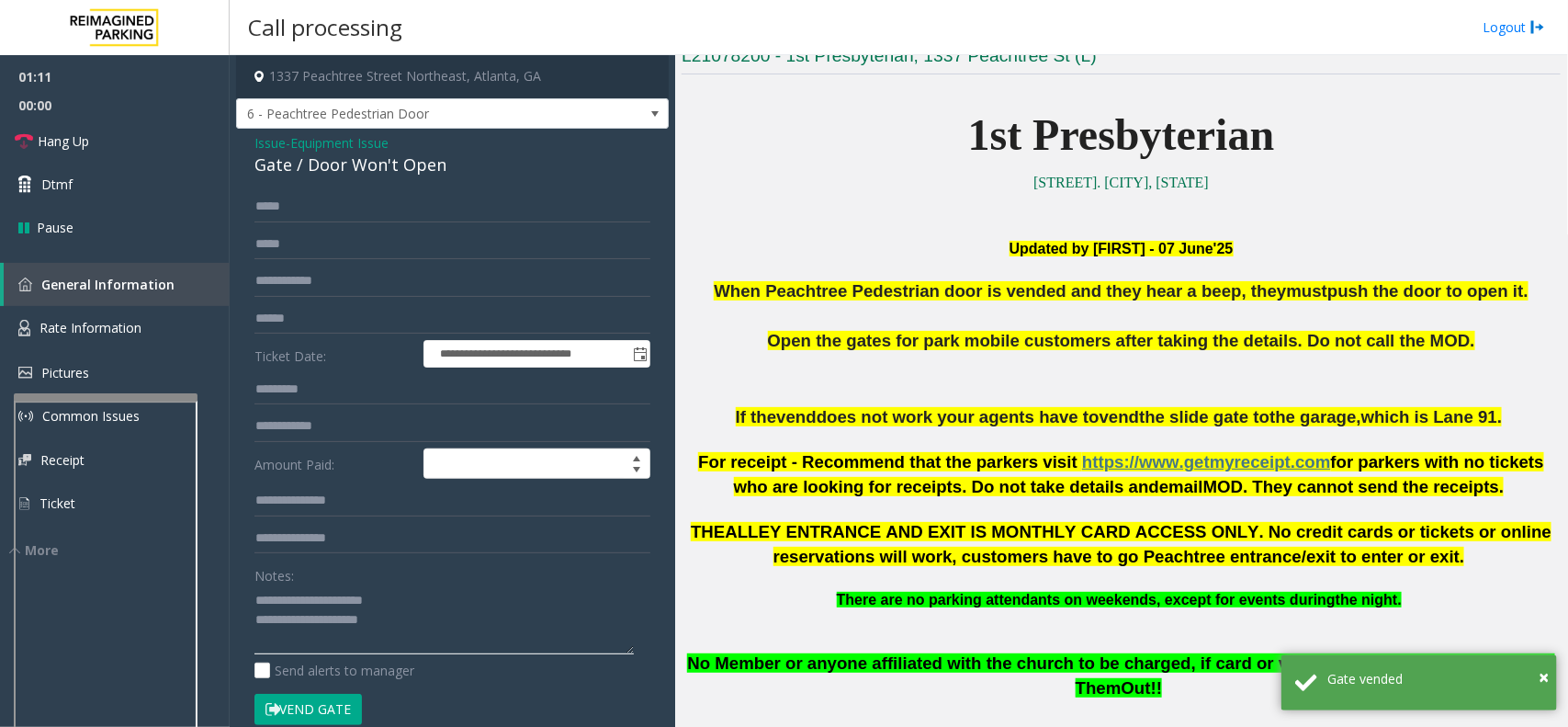 drag, startPoint x: 404, startPoint y: 589, endPoint x: 299, endPoint y: 589, distance: 105 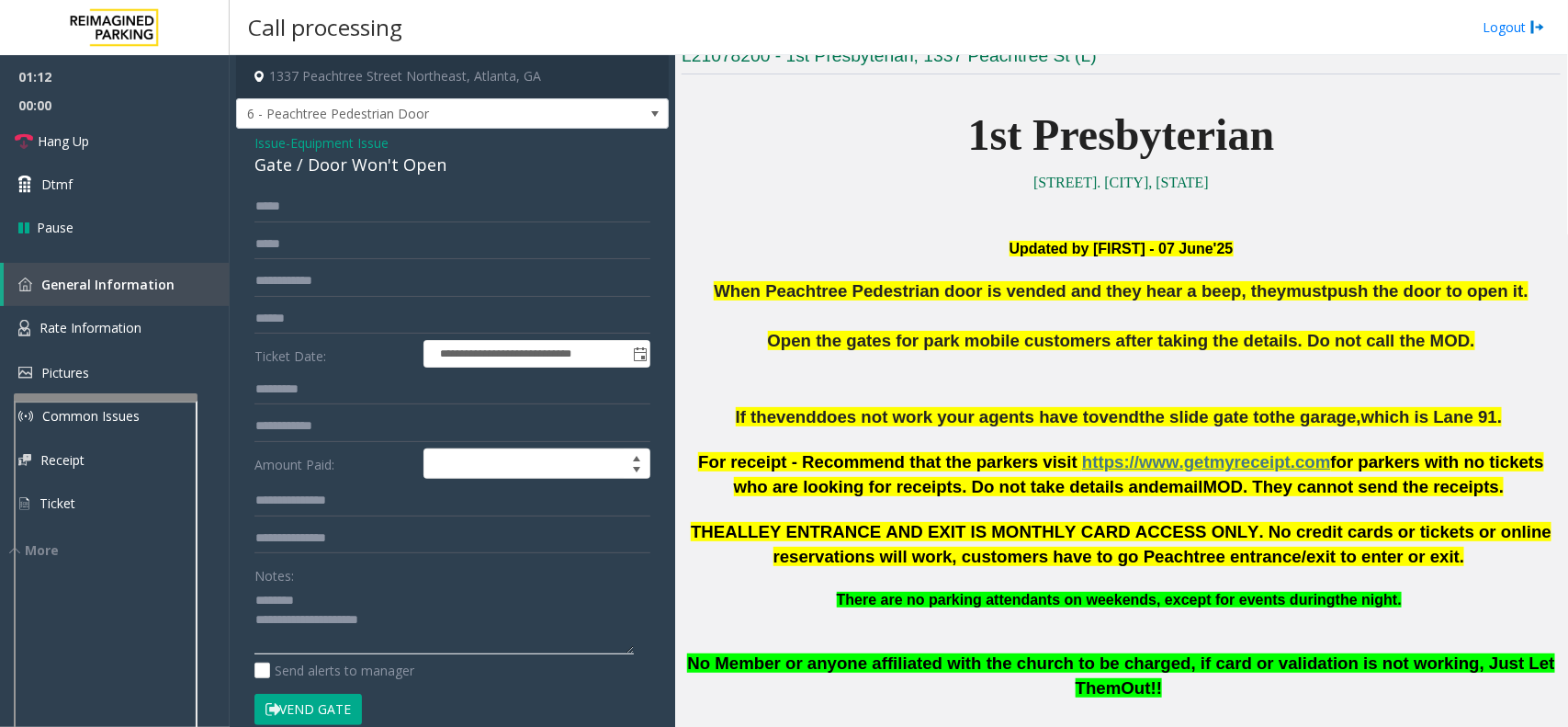 click 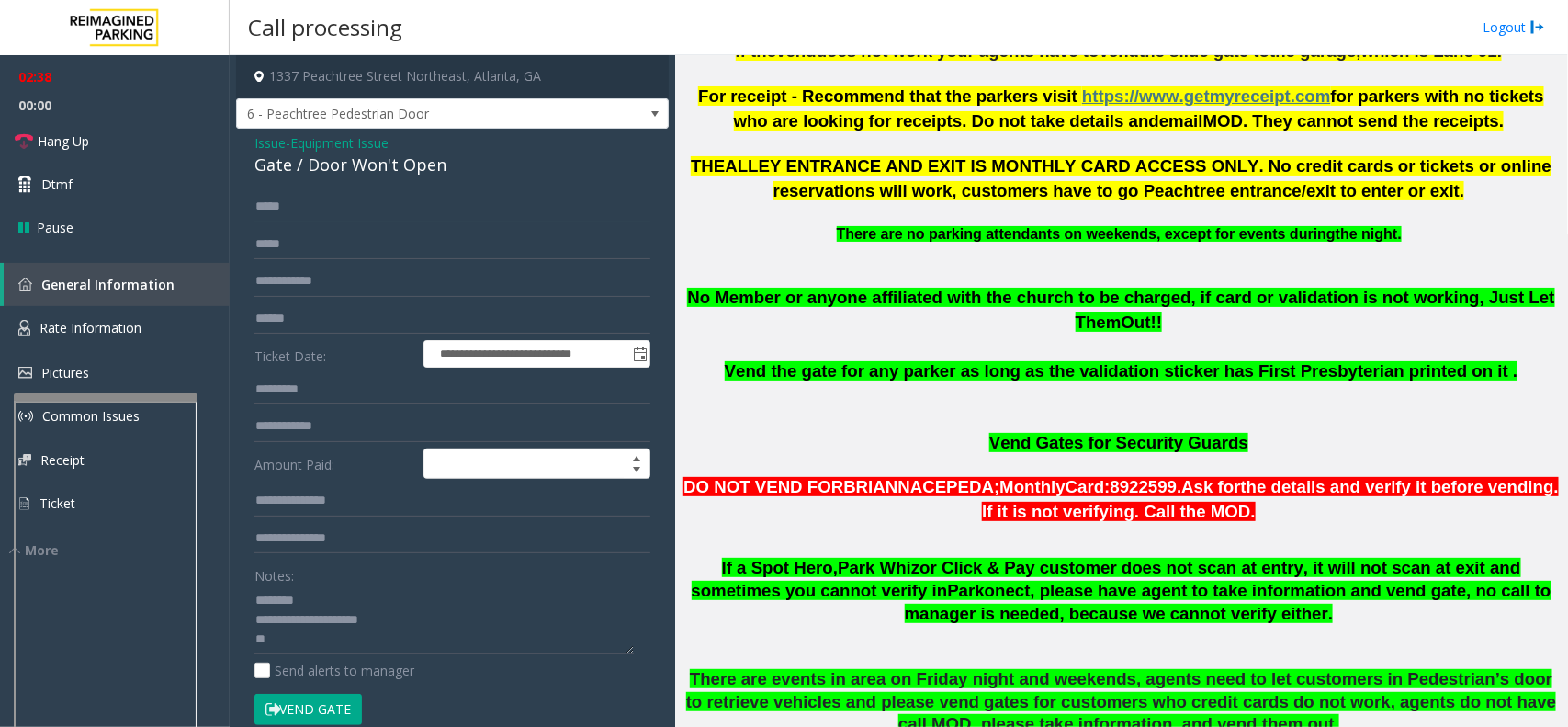 scroll, scrollTop: 574, scrollLeft: 0, axis: vertical 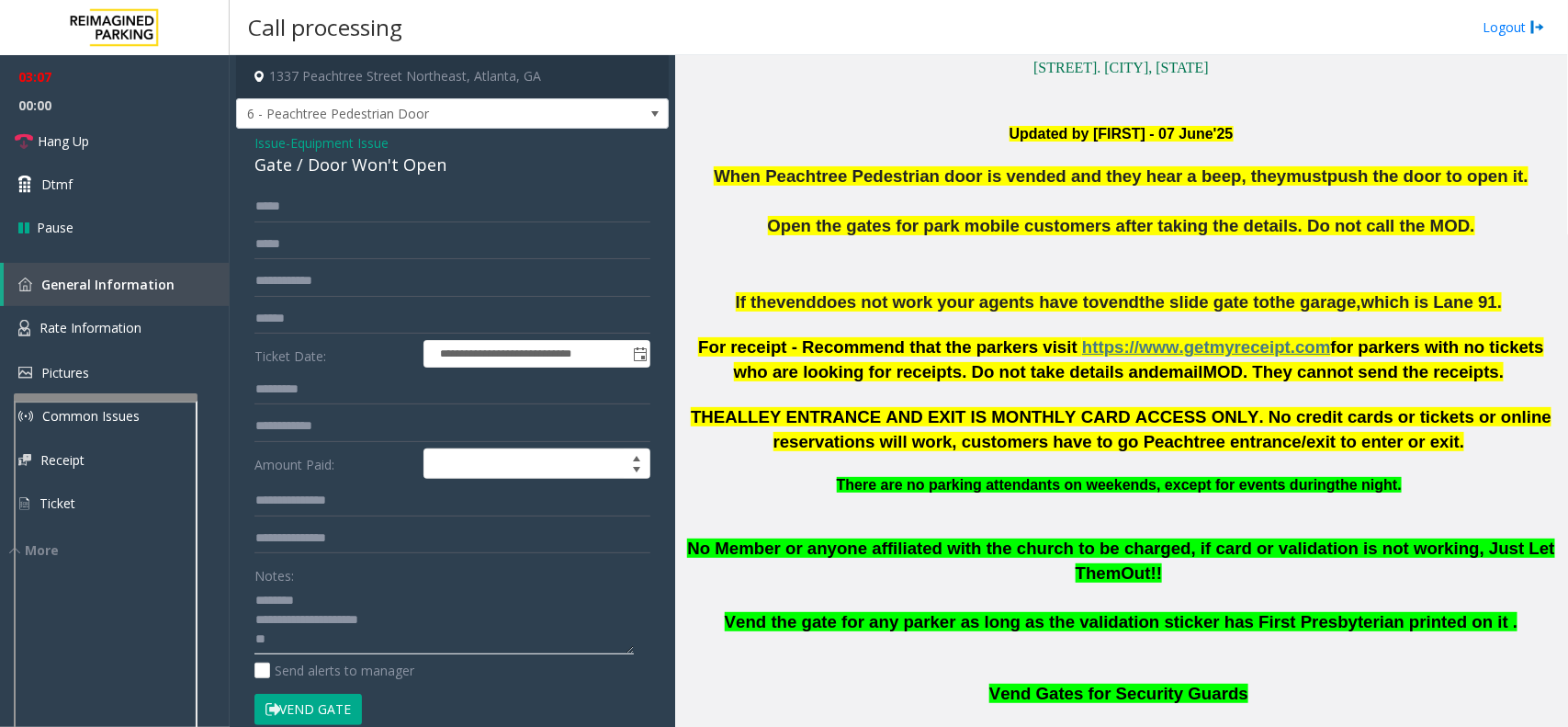 click 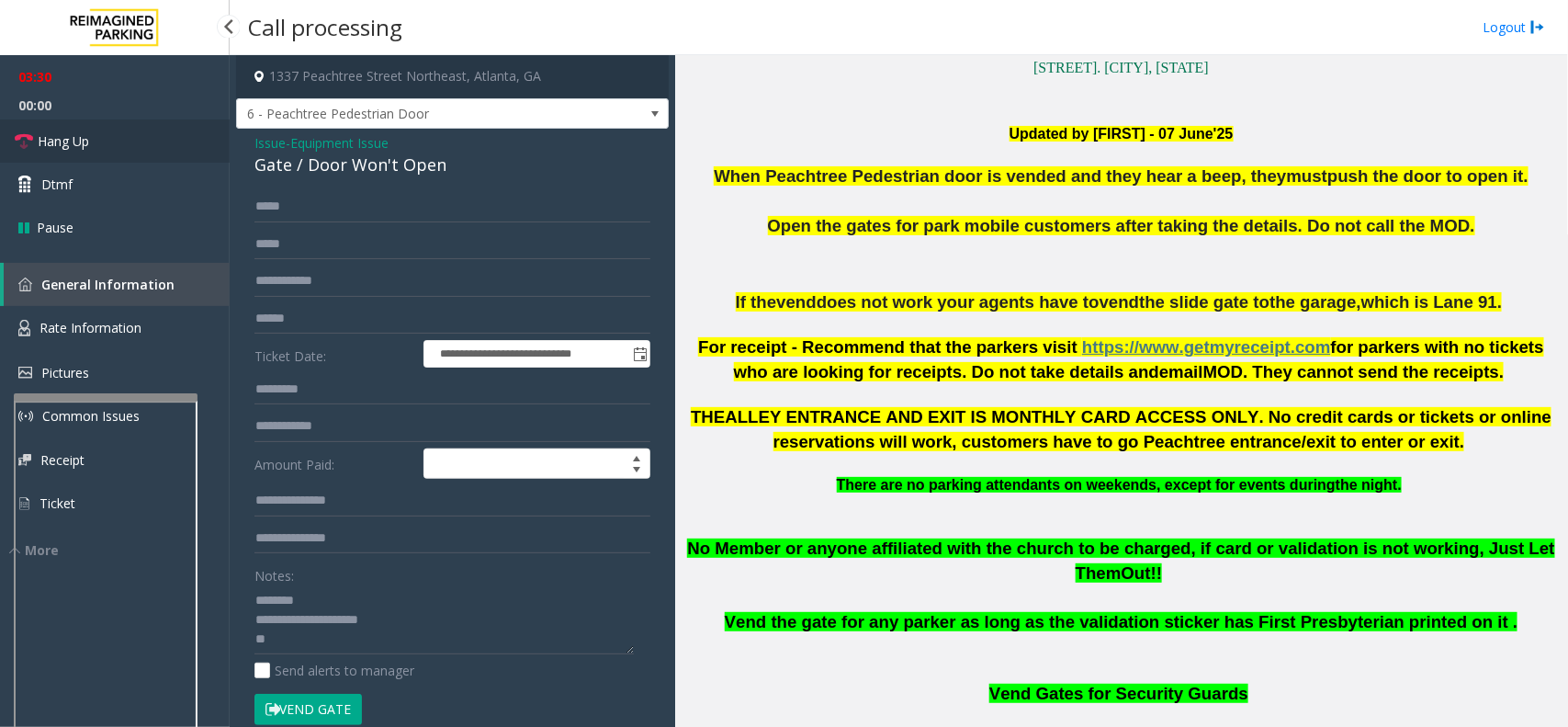 click on "Hang Up" at bounding box center (63, 141) 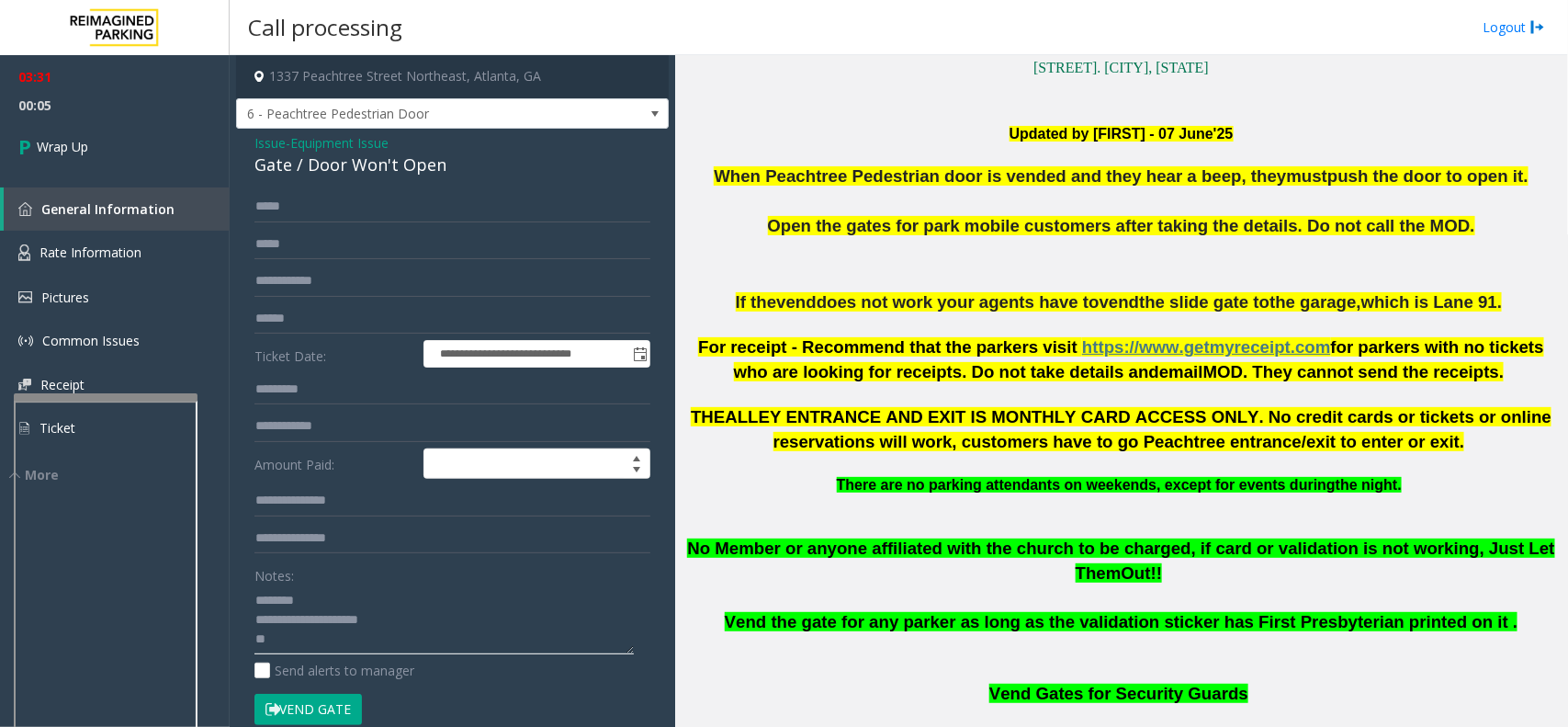click 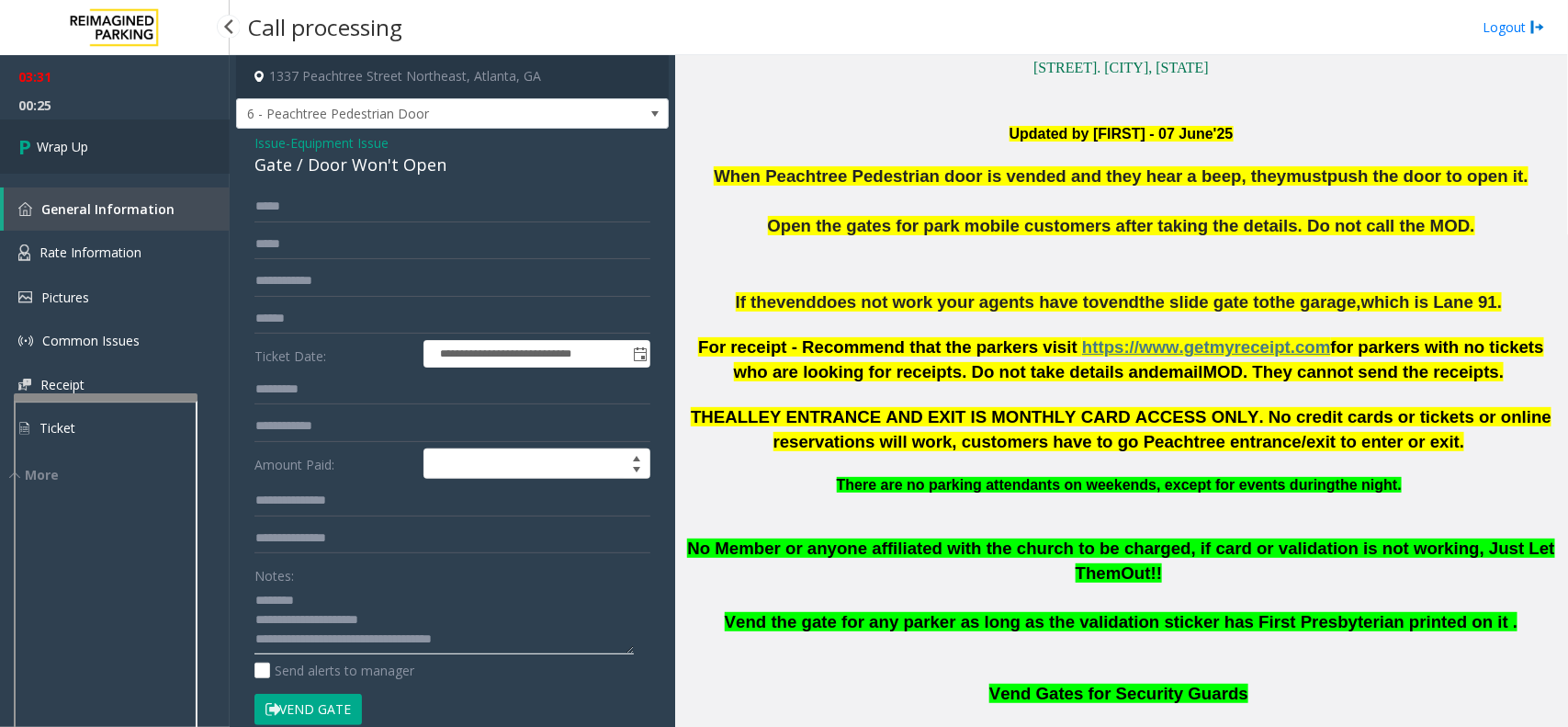 type on "**********" 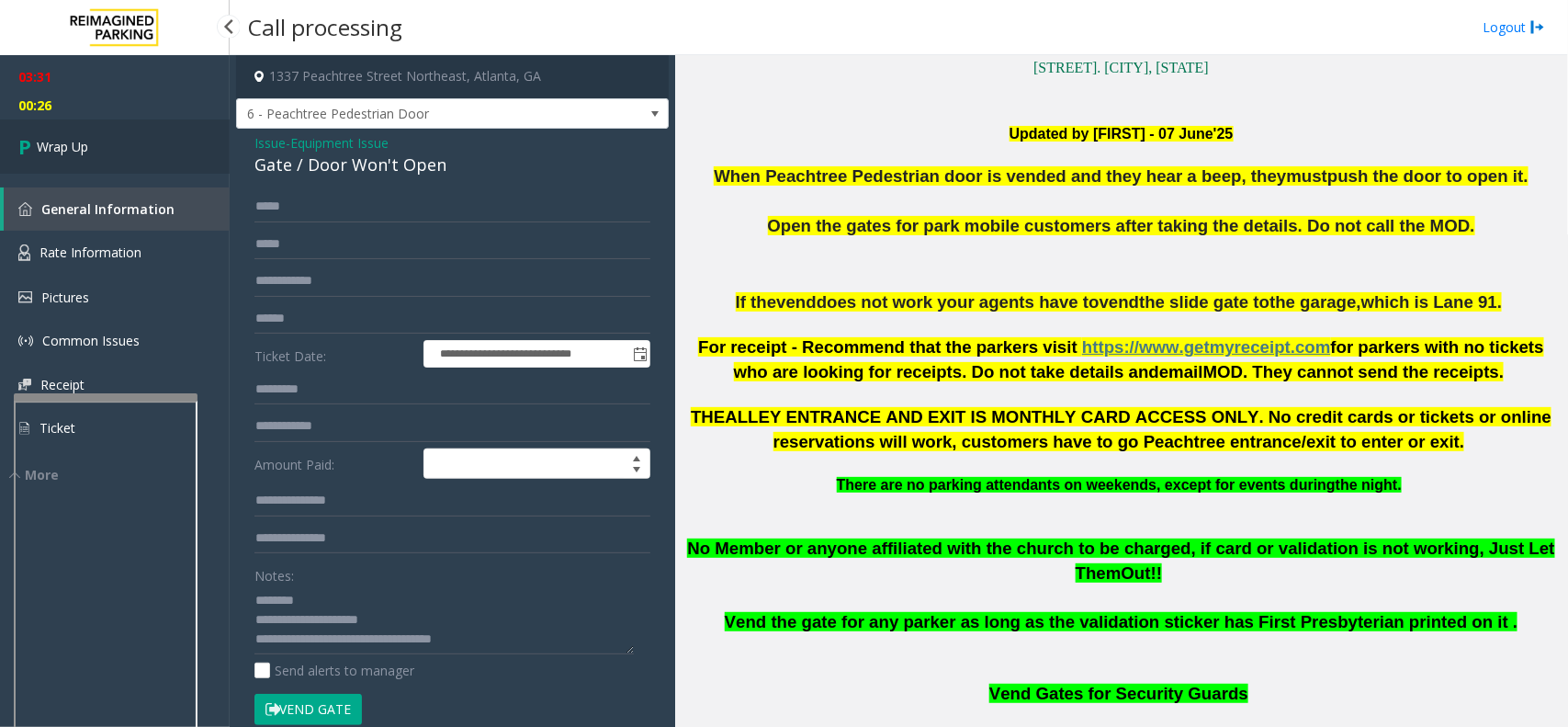click on "Wrap Up" at bounding box center (62, 146) 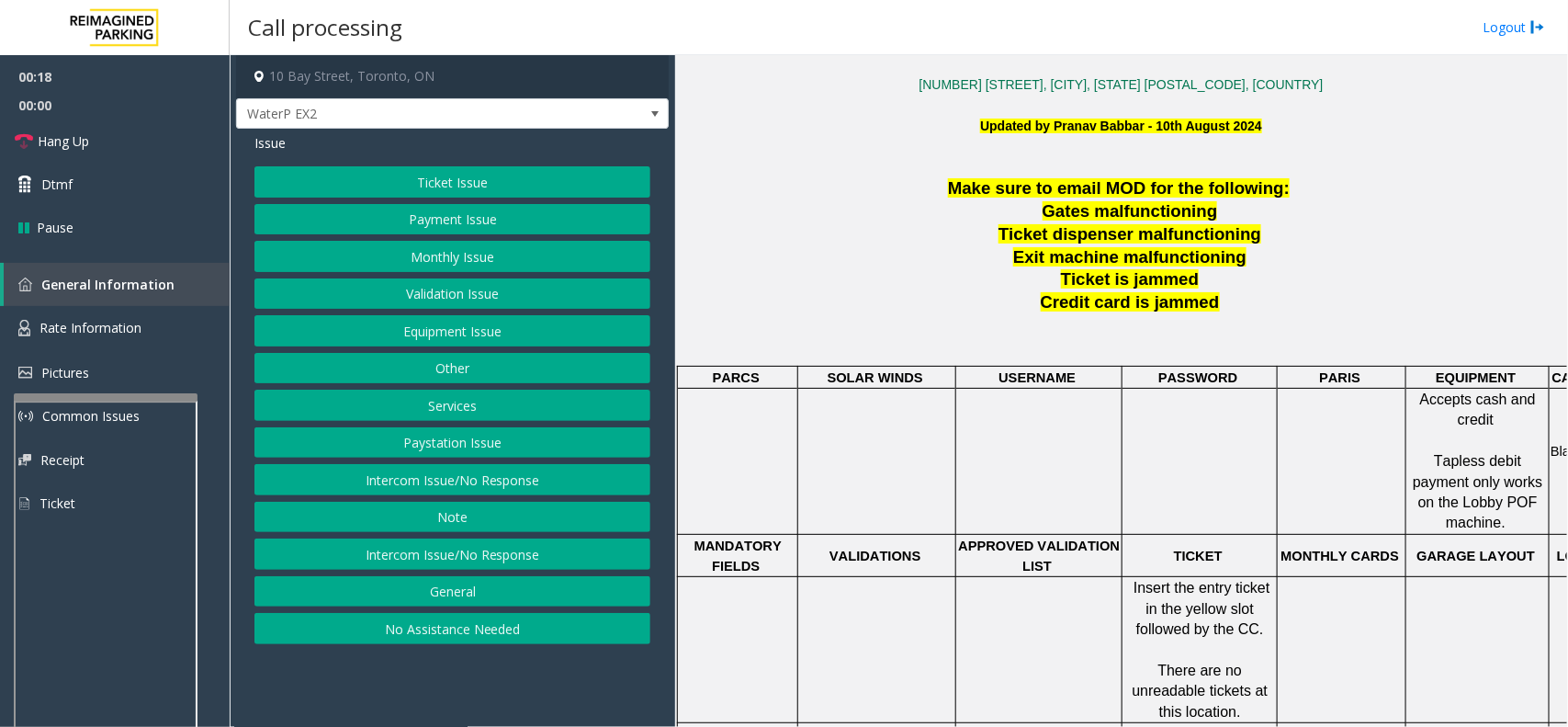 scroll, scrollTop: 460, scrollLeft: 0, axis: vertical 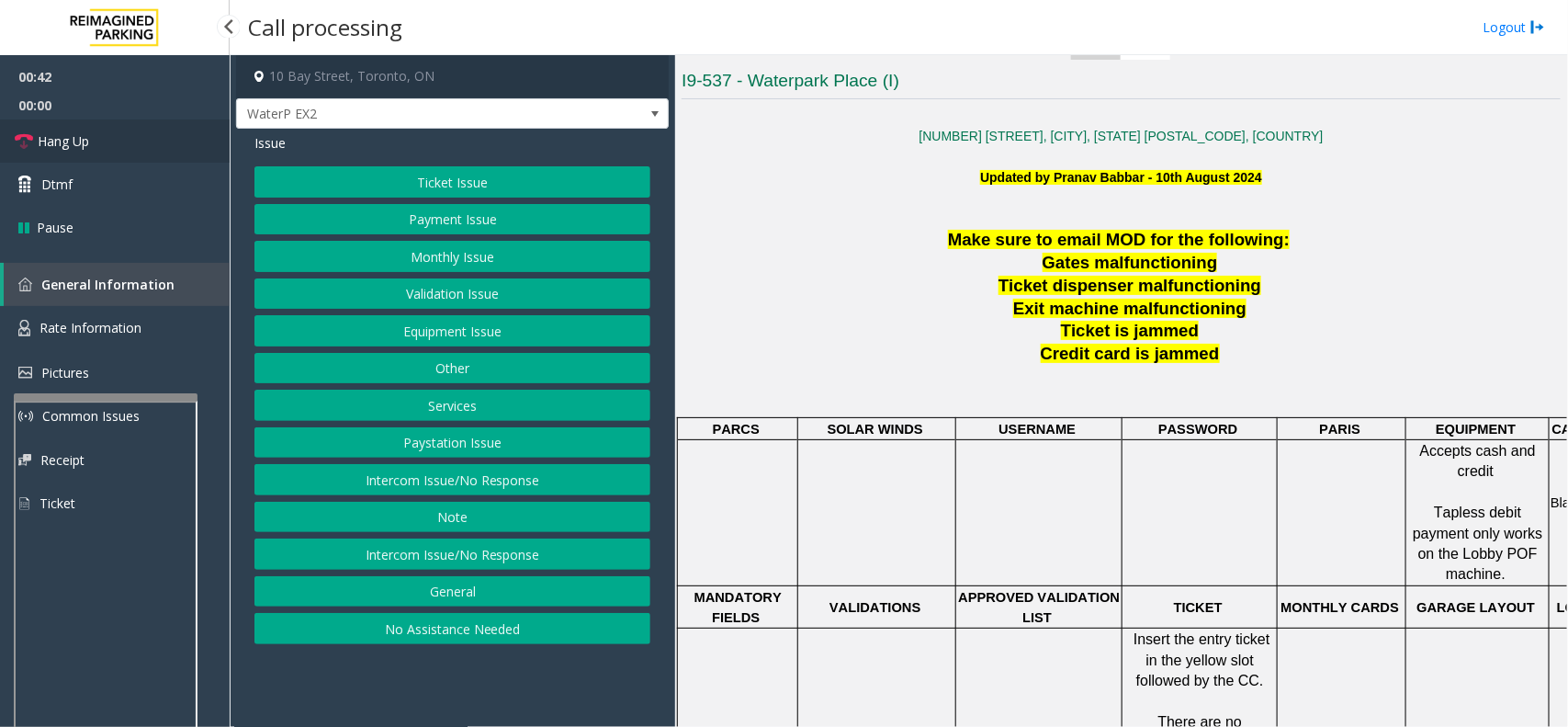click on "Hang Up" at bounding box center (115, 141) 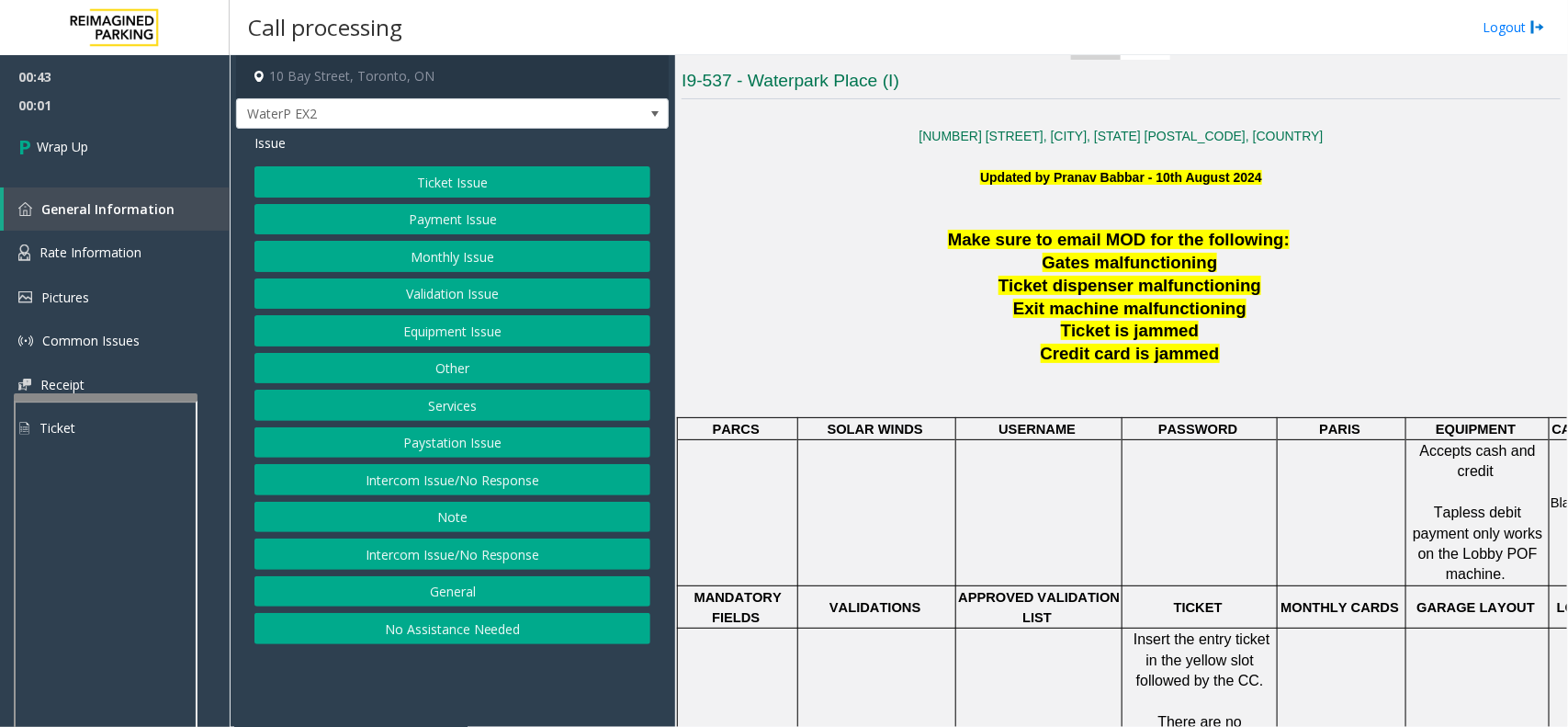 click on "Equipment Issue" 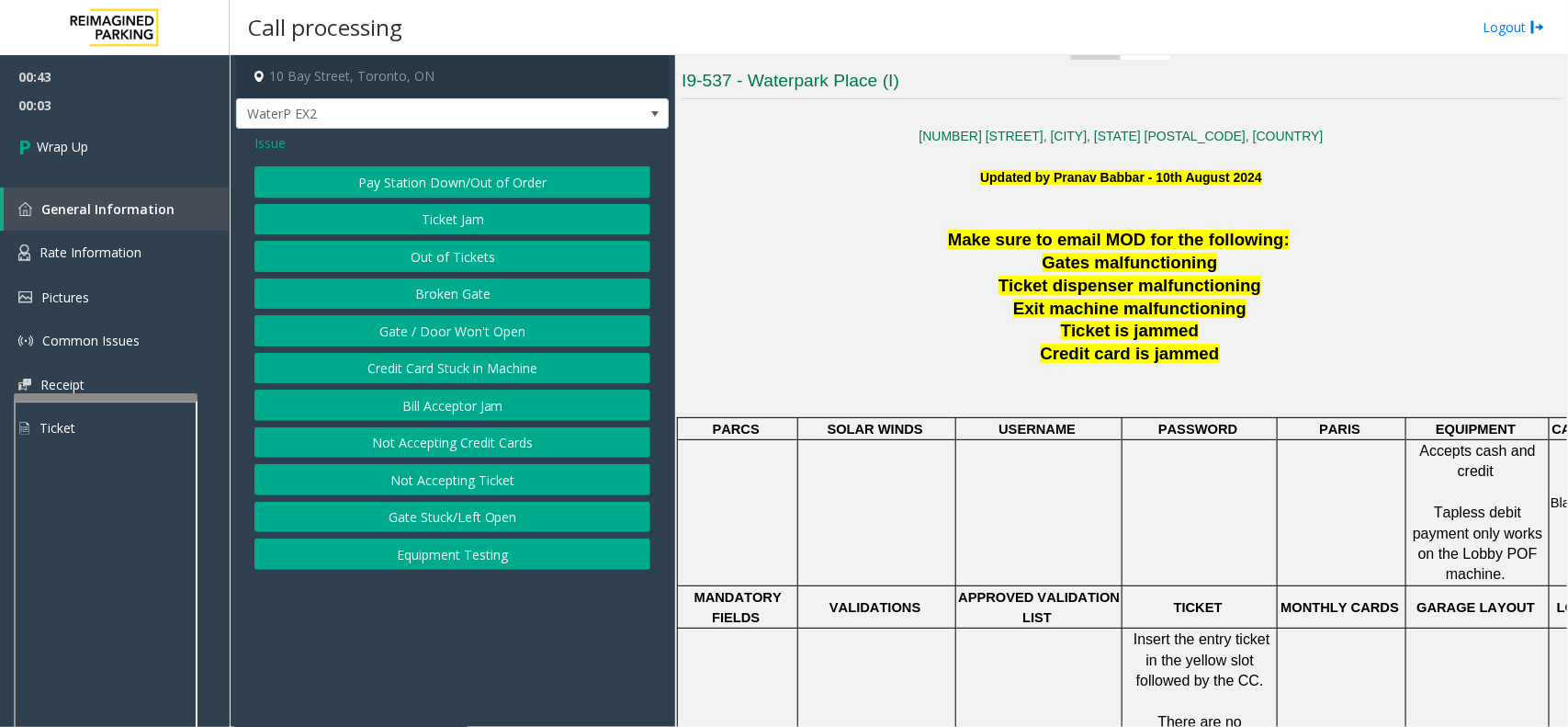 click on "Gate / Door Won't Open" 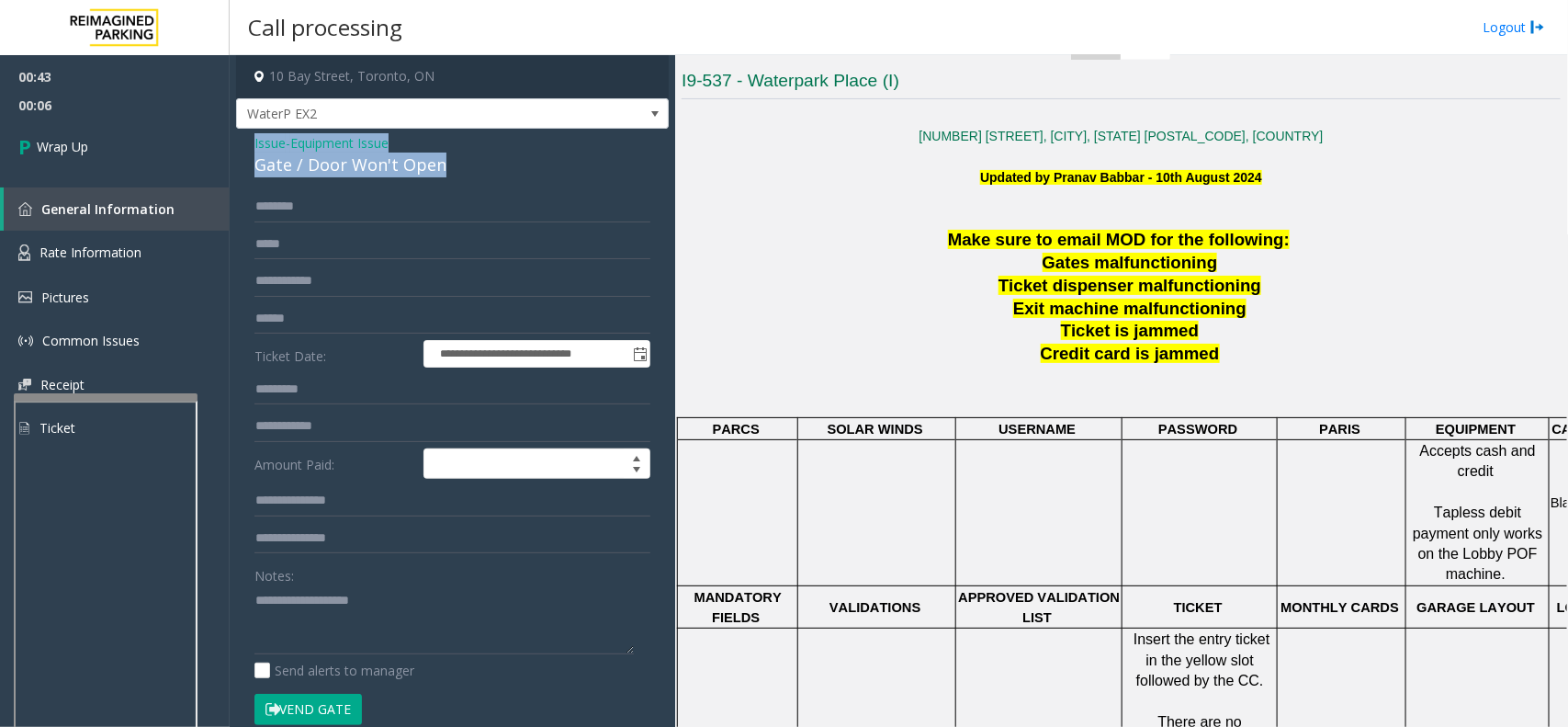 drag, startPoint x: 441, startPoint y: 168, endPoint x: 236, endPoint y: 136, distance: 207.48253 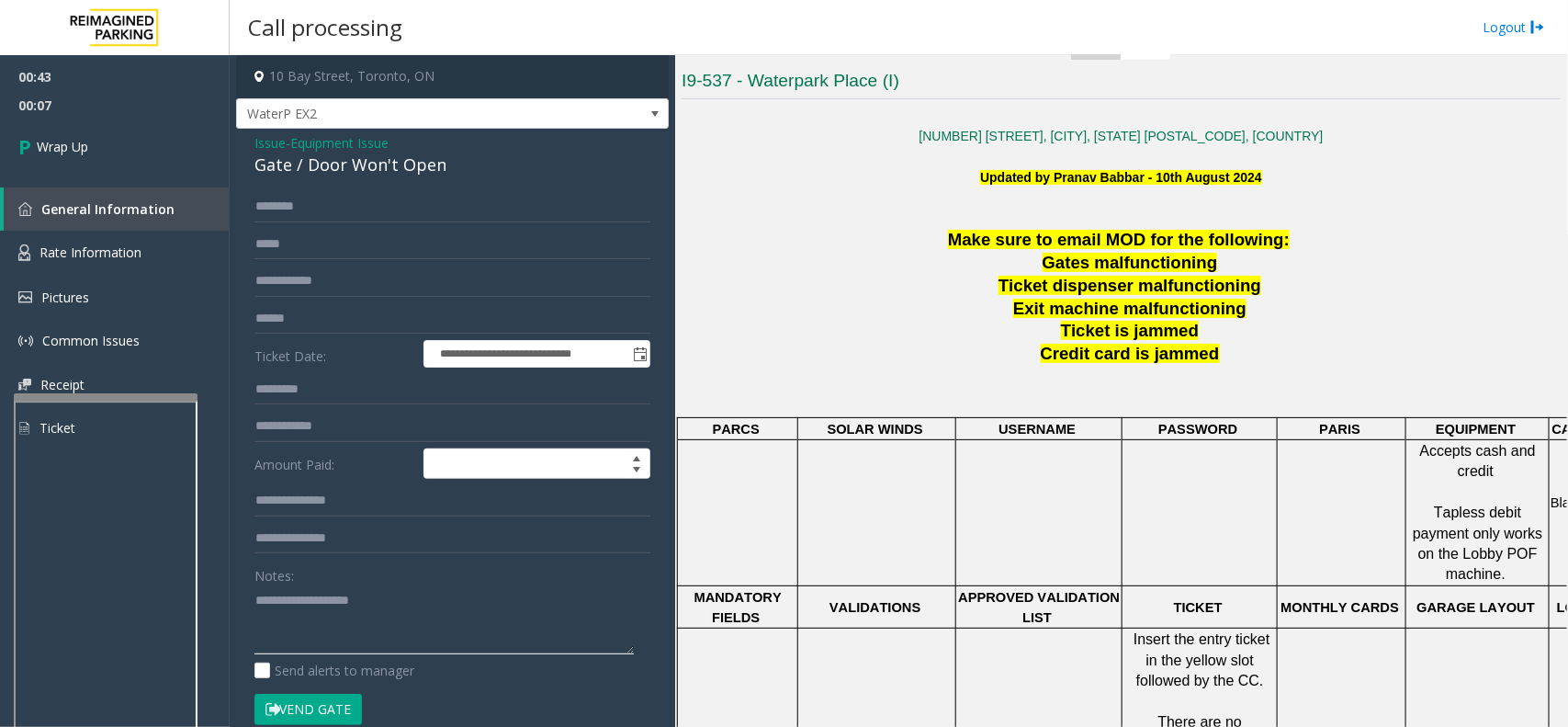 paste on "**********" 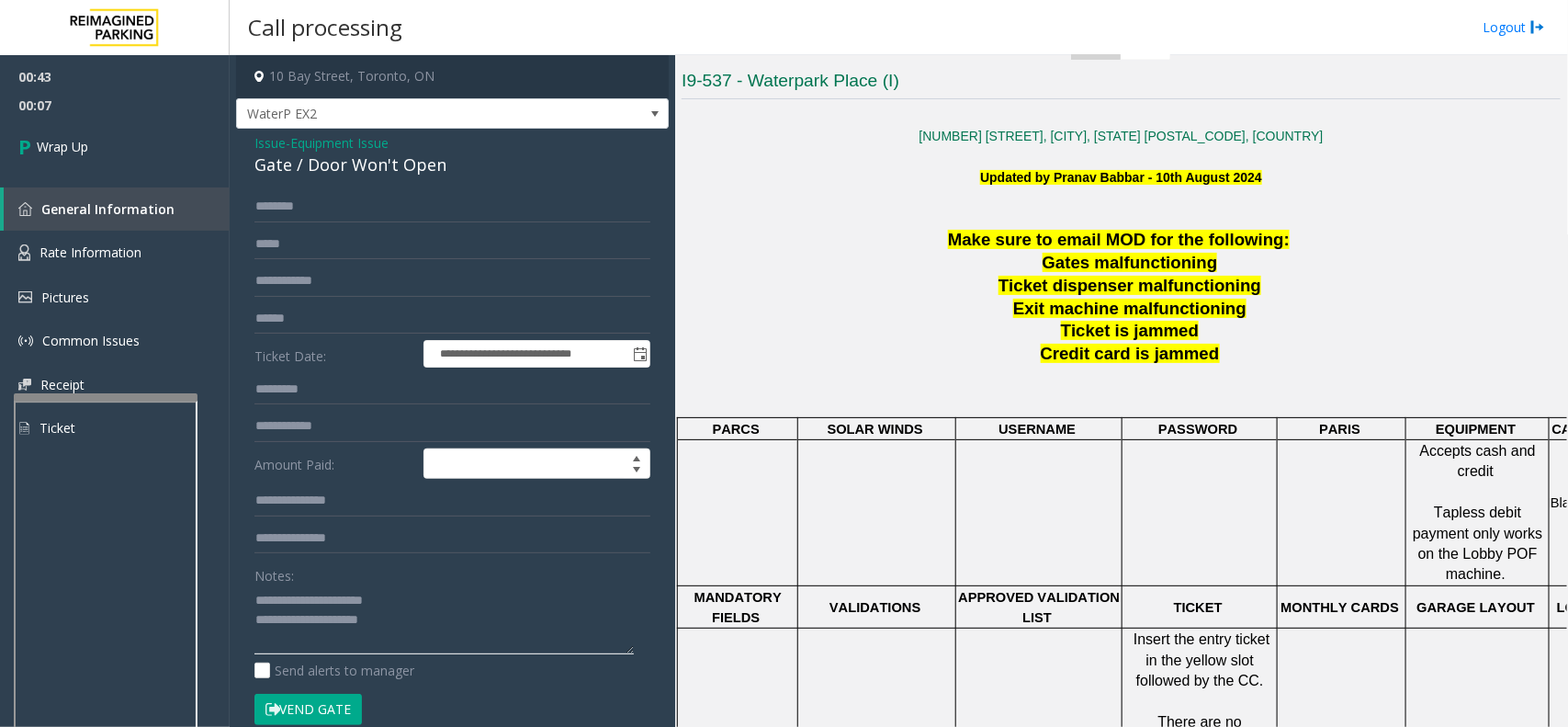click 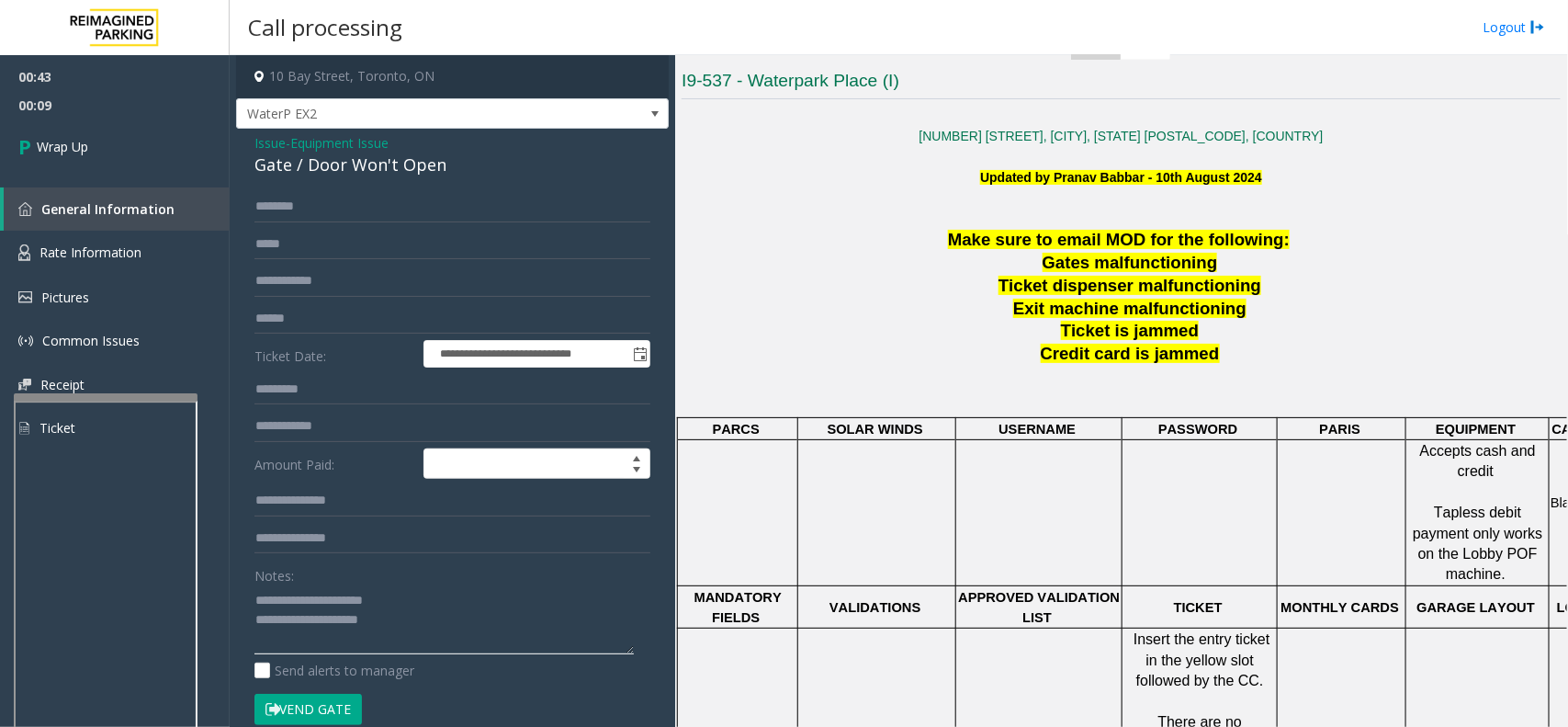 drag, startPoint x: 413, startPoint y: 595, endPoint x: 300, endPoint y: 597, distance: 113.0177 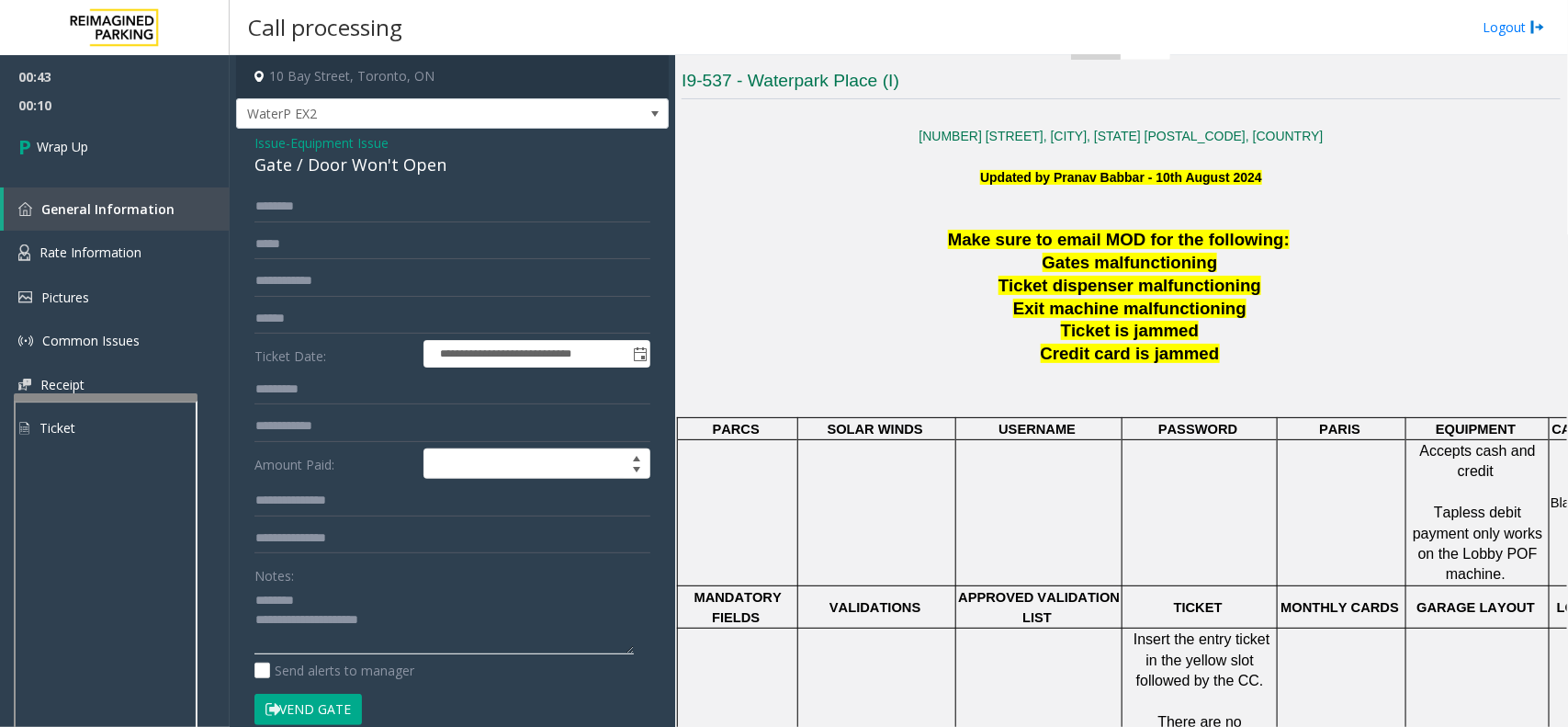 drag, startPoint x: 414, startPoint y: 619, endPoint x: 462, endPoint y: 602, distance: 50.921508 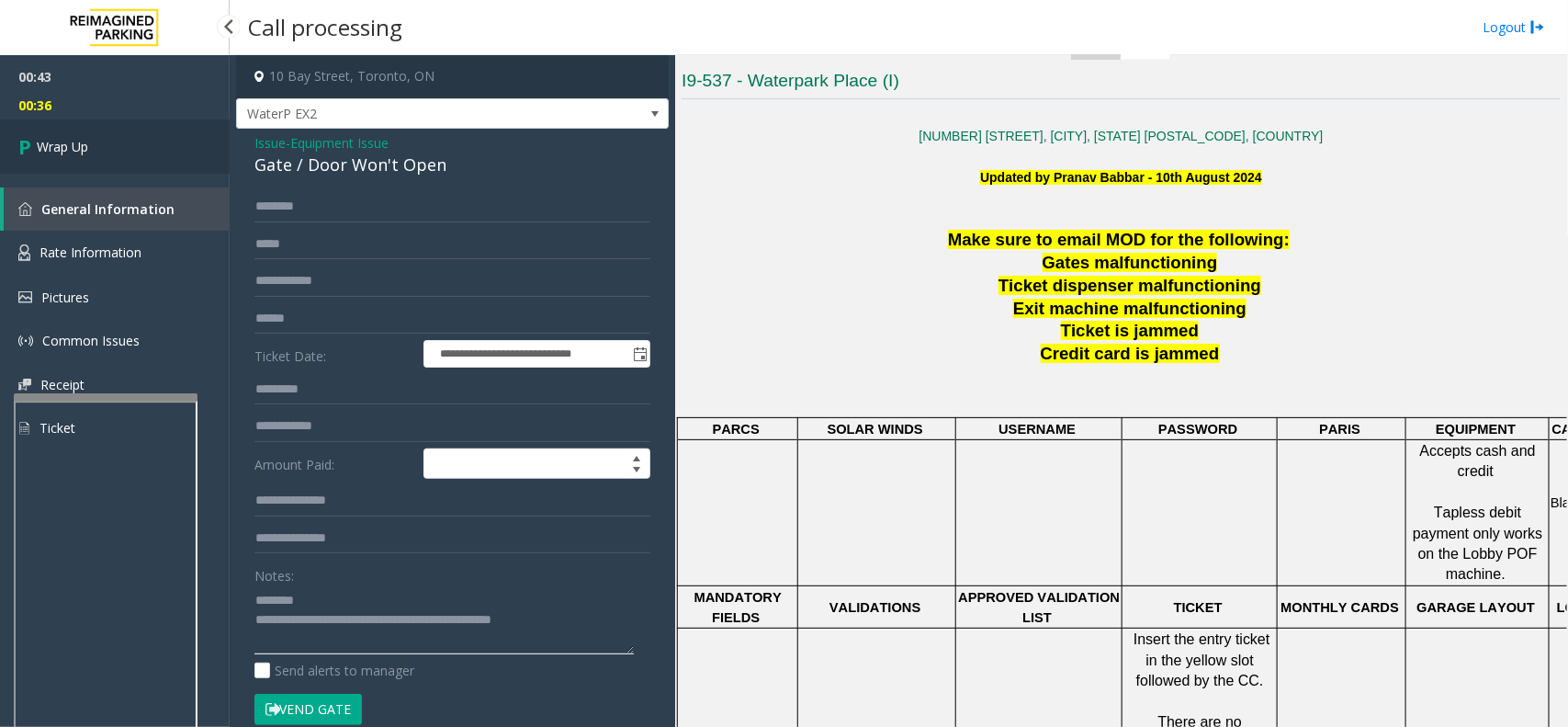 type on "**********" 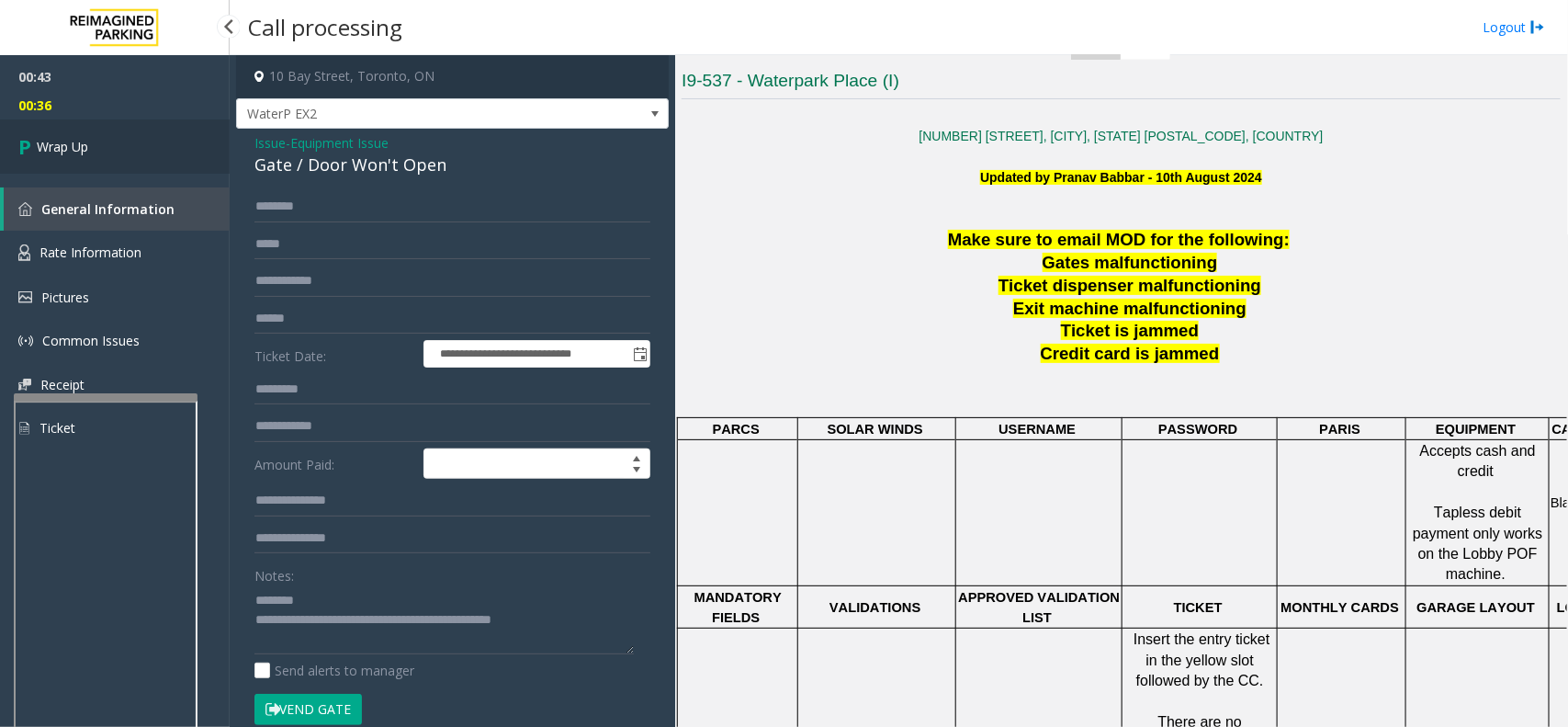click on "Wrap Up" at bounding box center [115, 146] 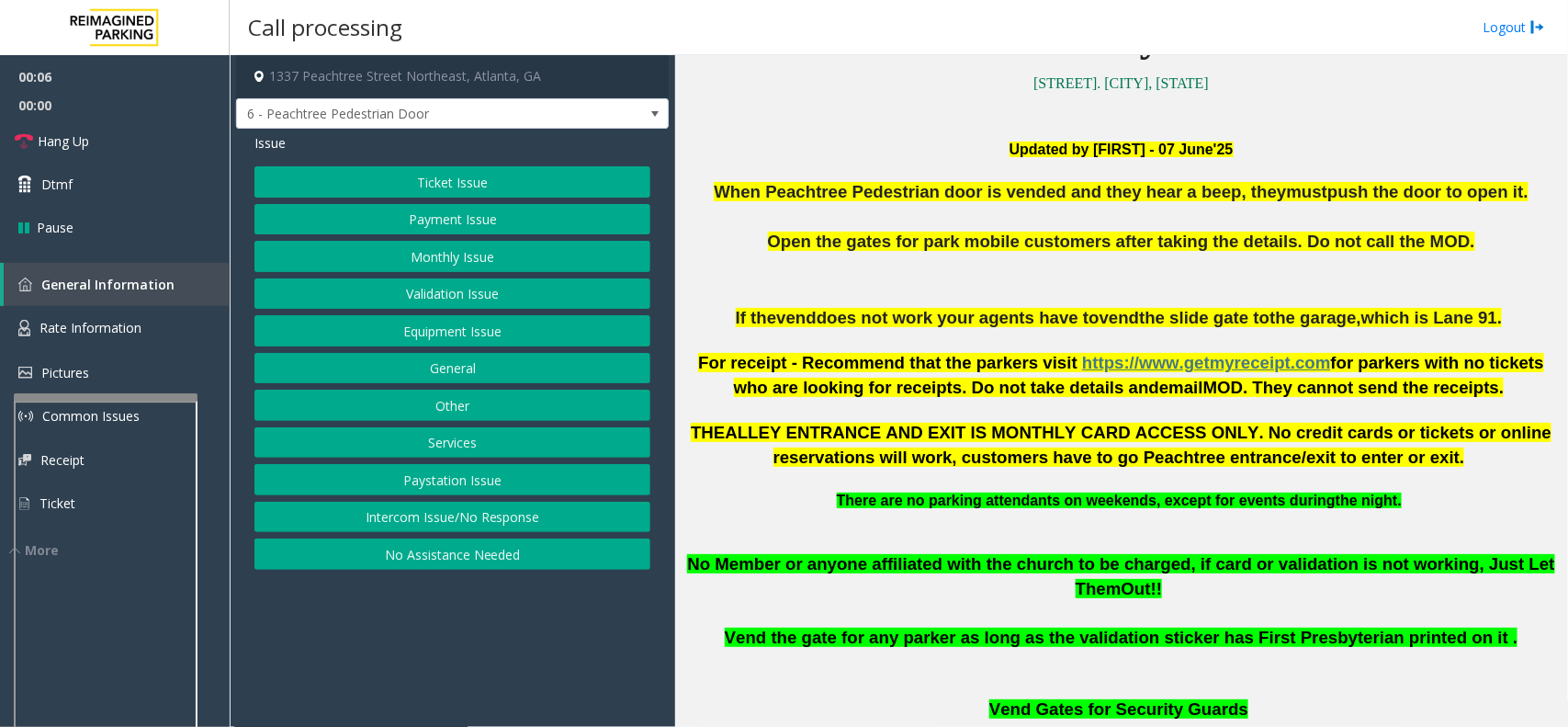 scroll, scrollTop: 574, scrollLeft: 0, axis: vertical 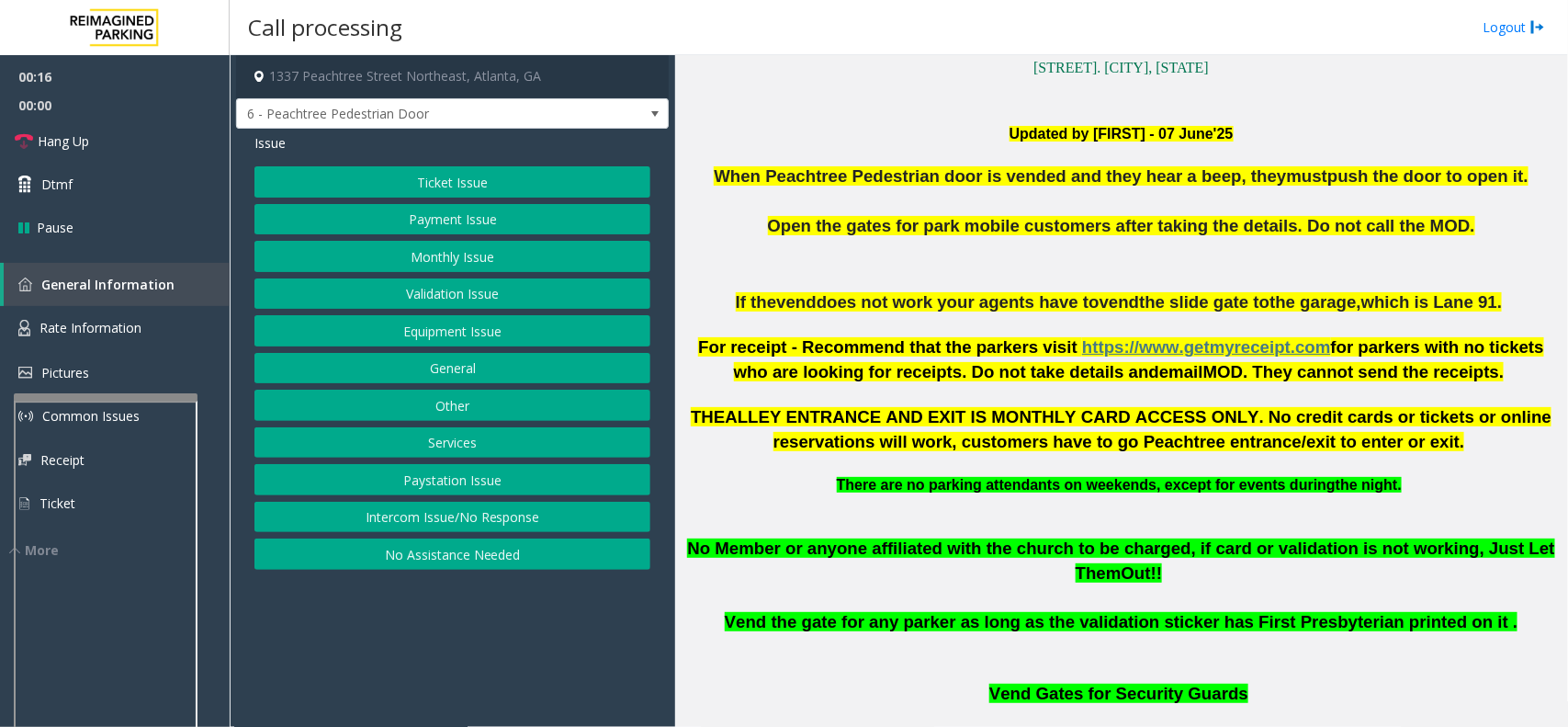 click on "Equipment Issue" 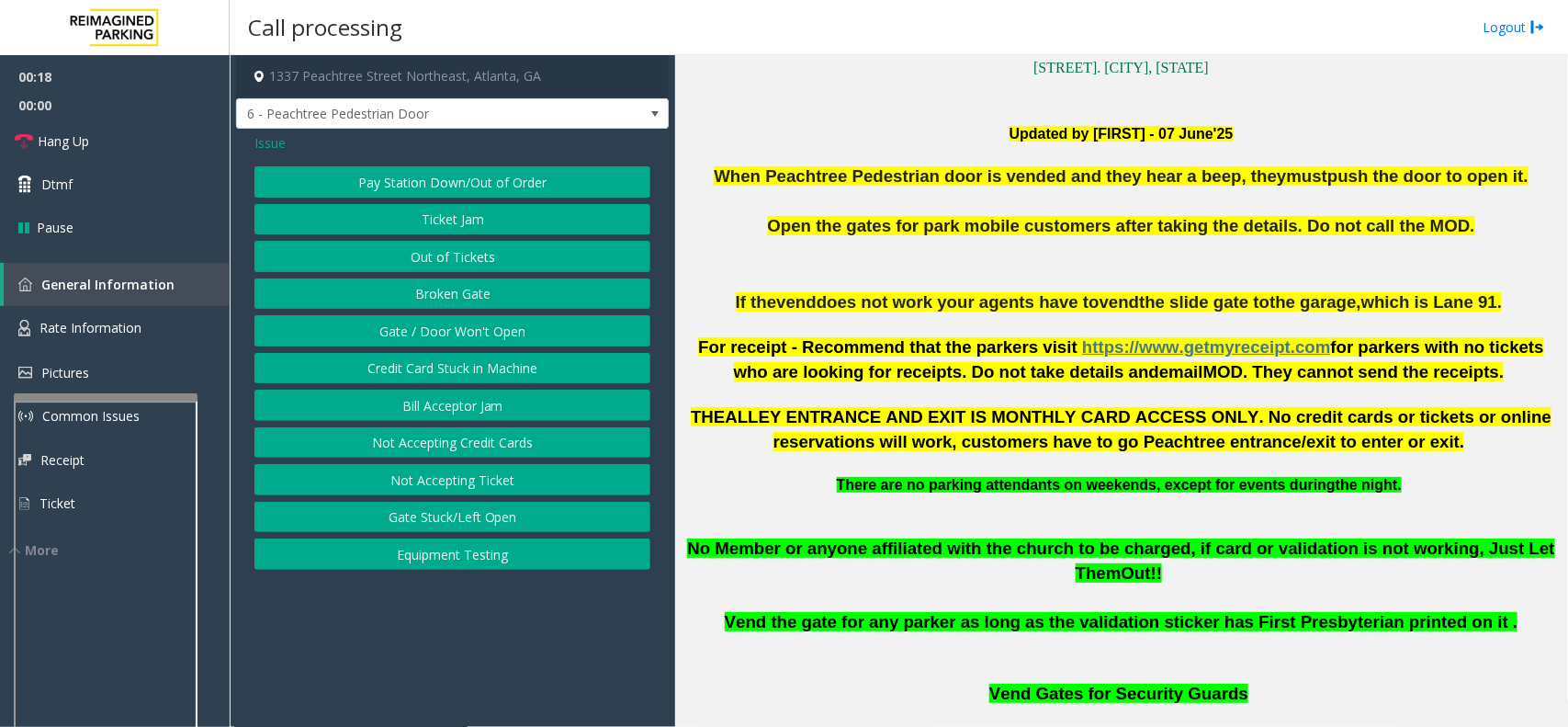 click on "Gate / Door Won't Open" 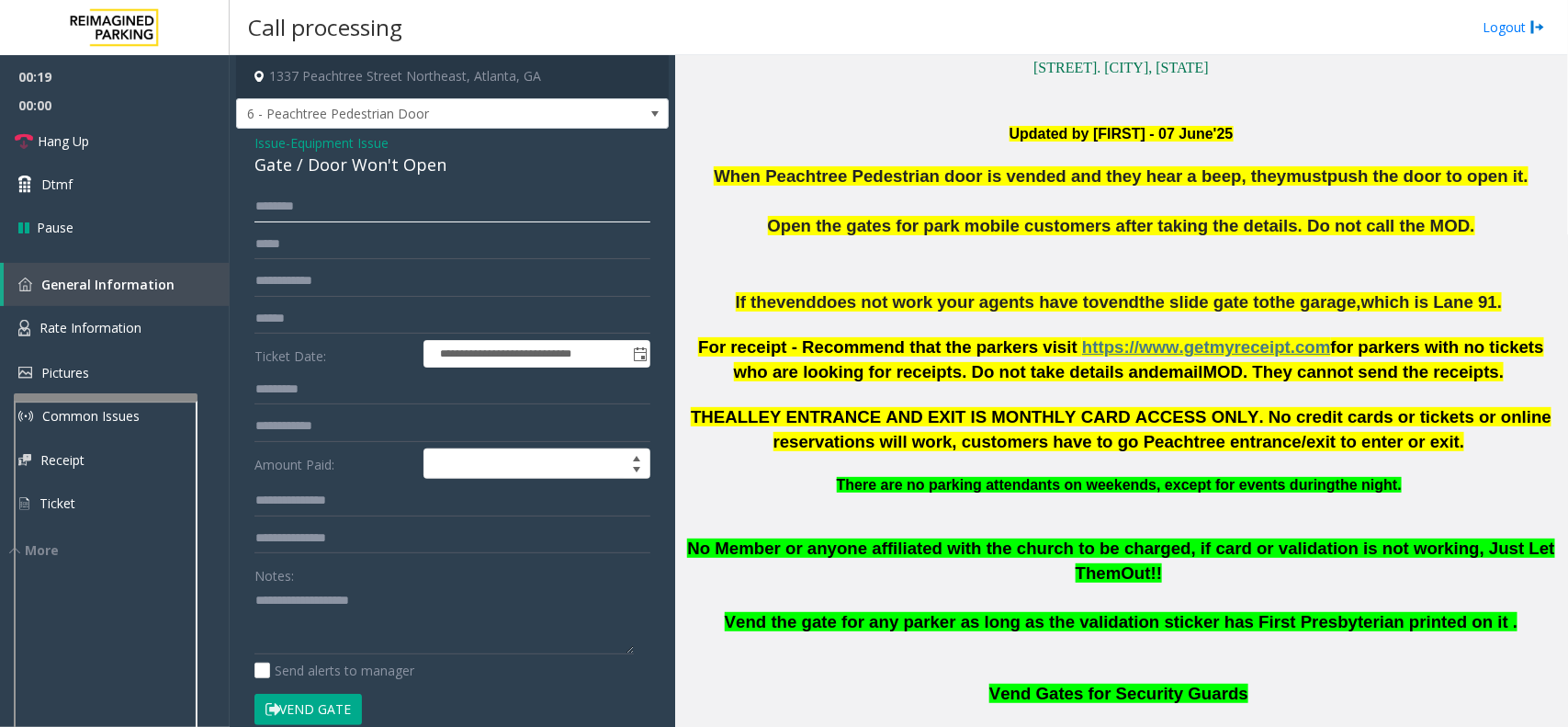 click 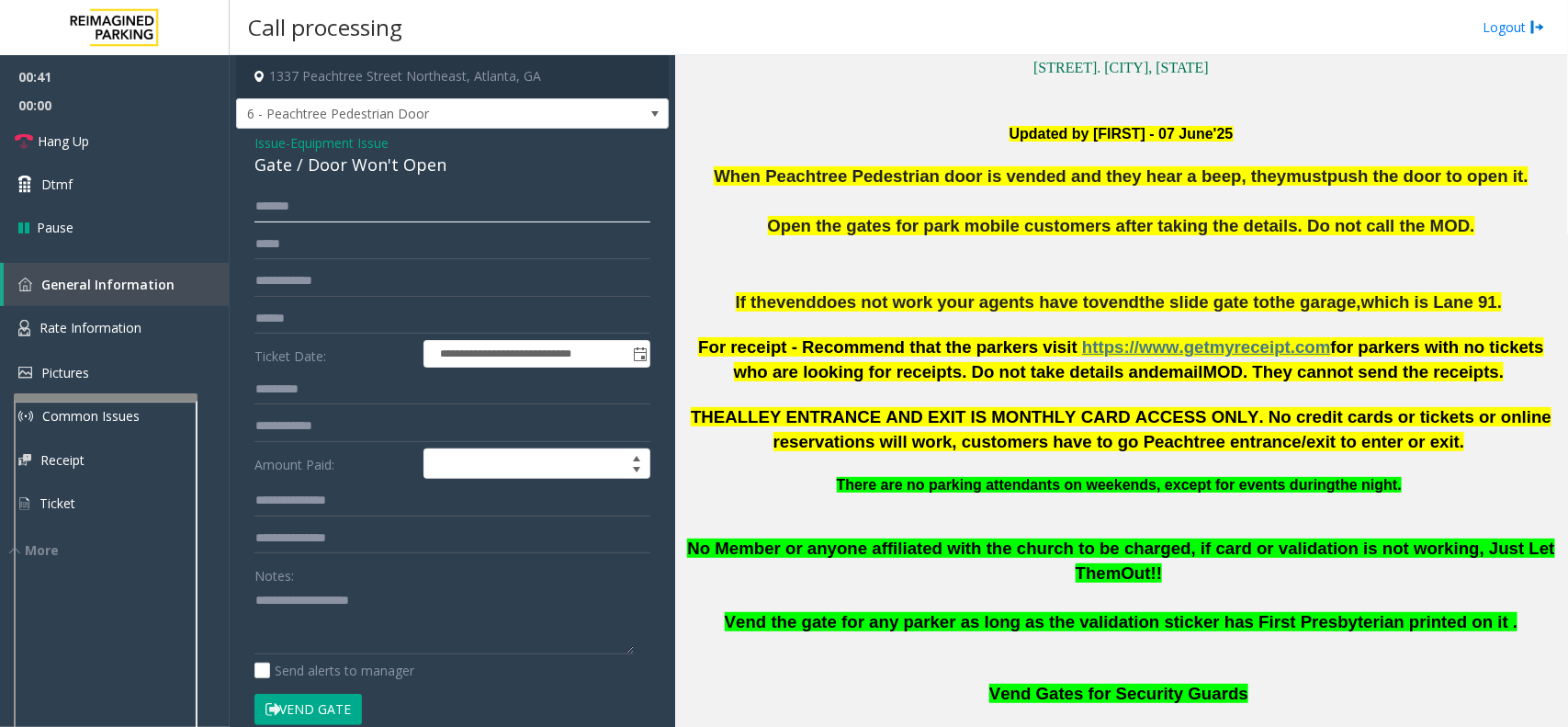 type on "*******" 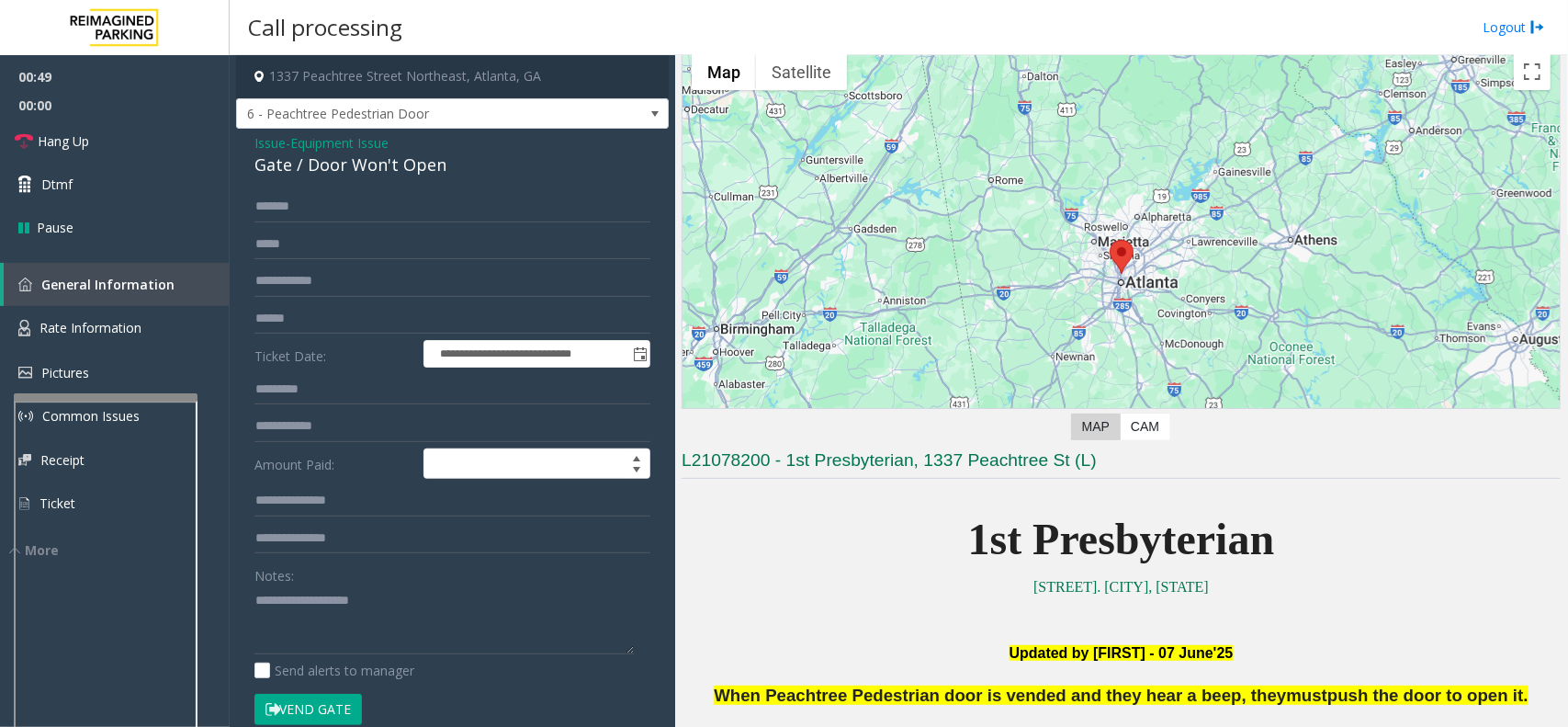 scroll, scrollTop: 0, scrollLeft: 0, axis: both 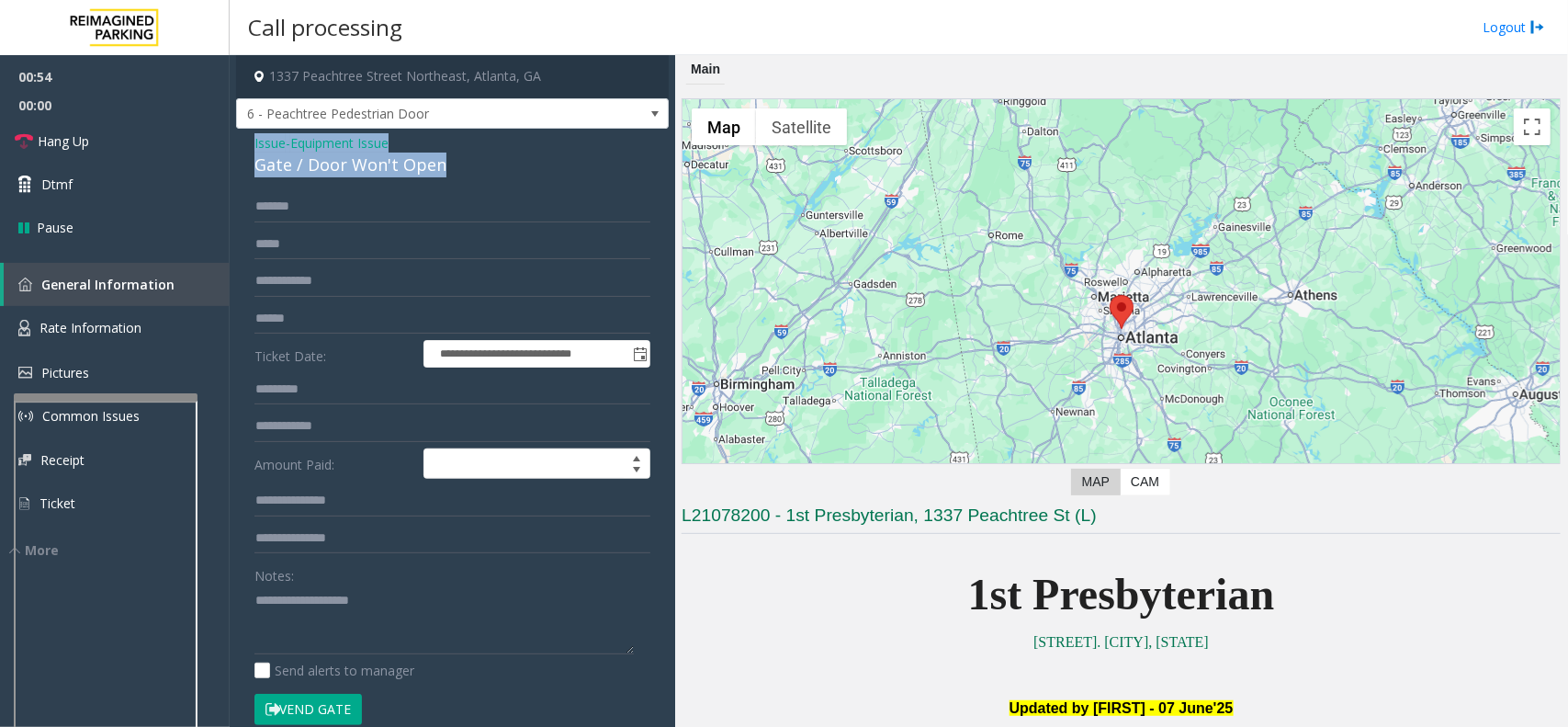 drag, startPoint x: 446, startPoint y: 163, endPoint x: 250, endPoint y: 130, distance: 198.75865 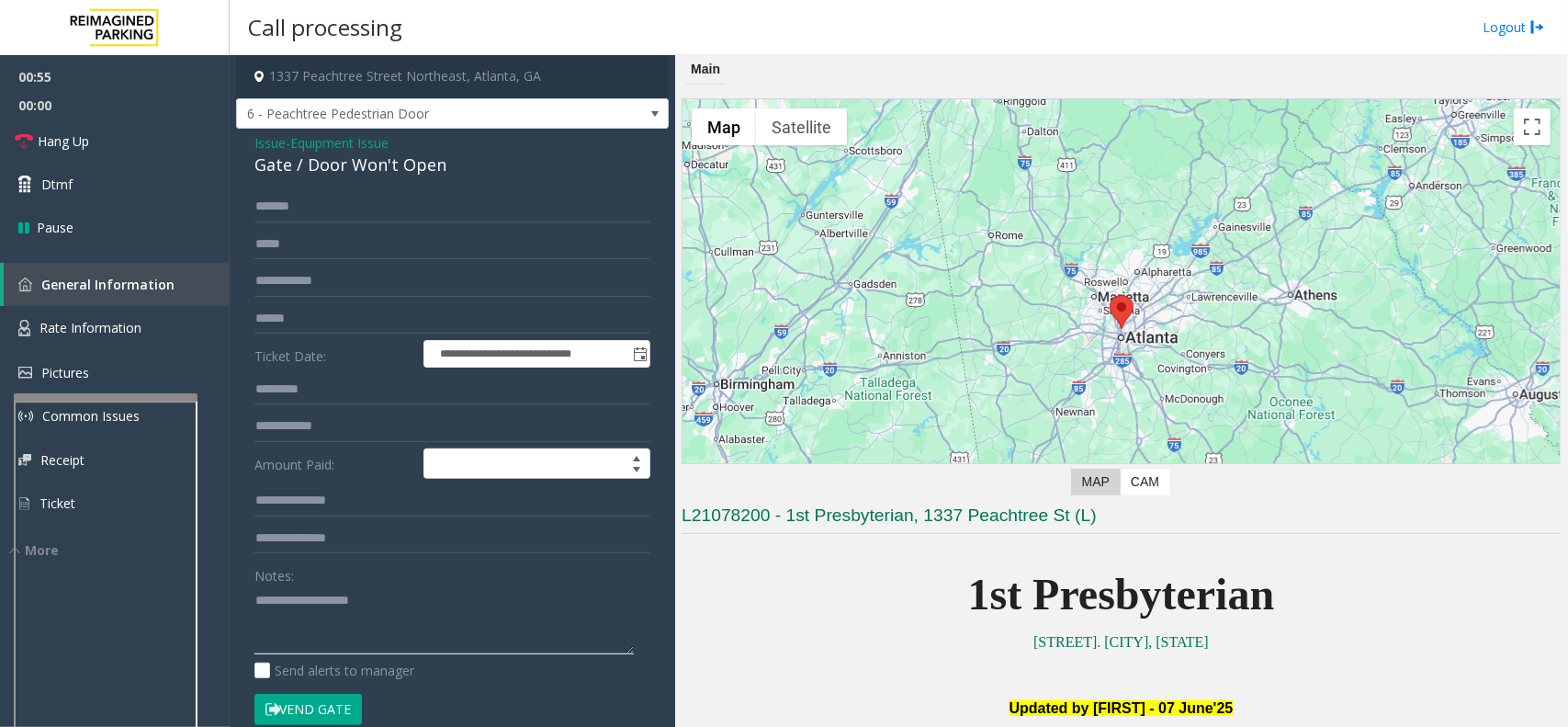 click 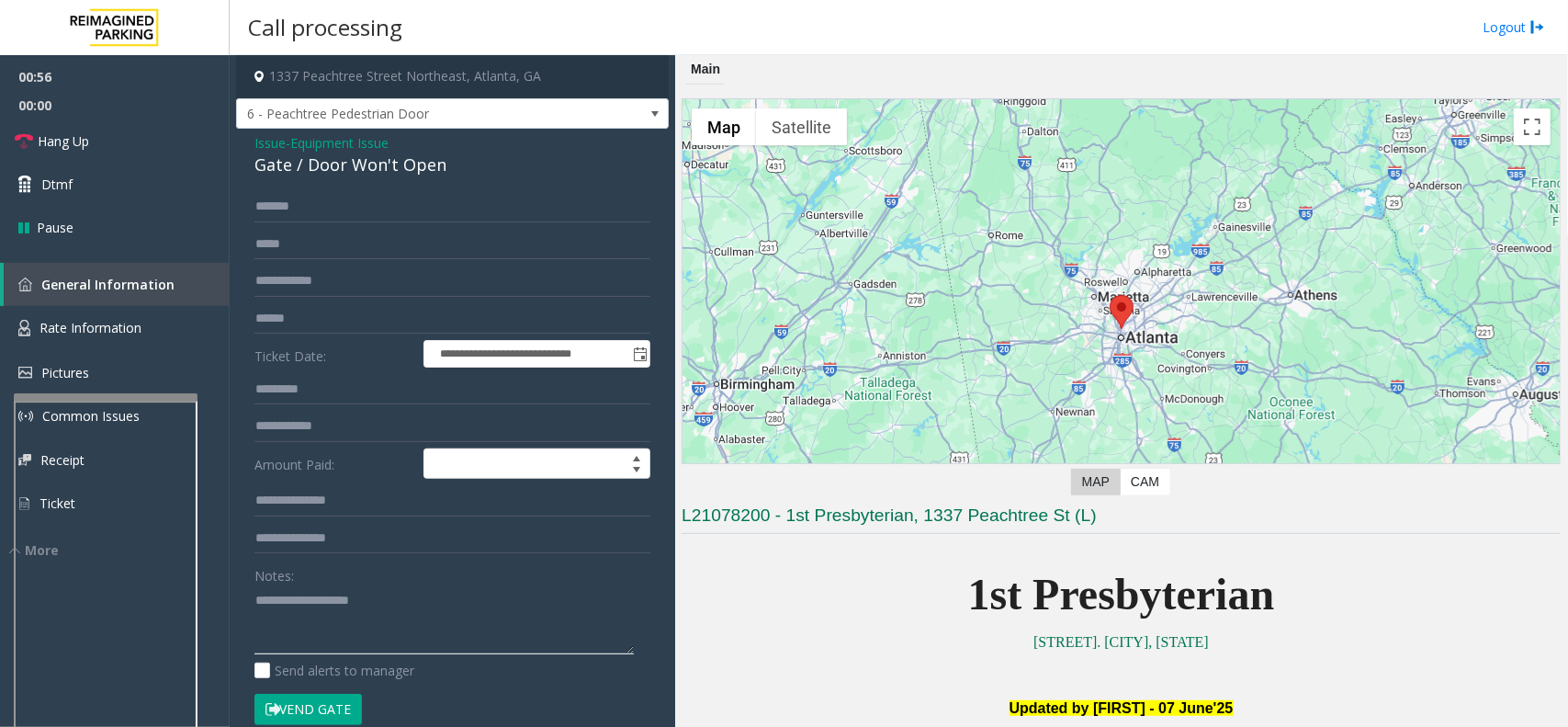 paste on "**********" 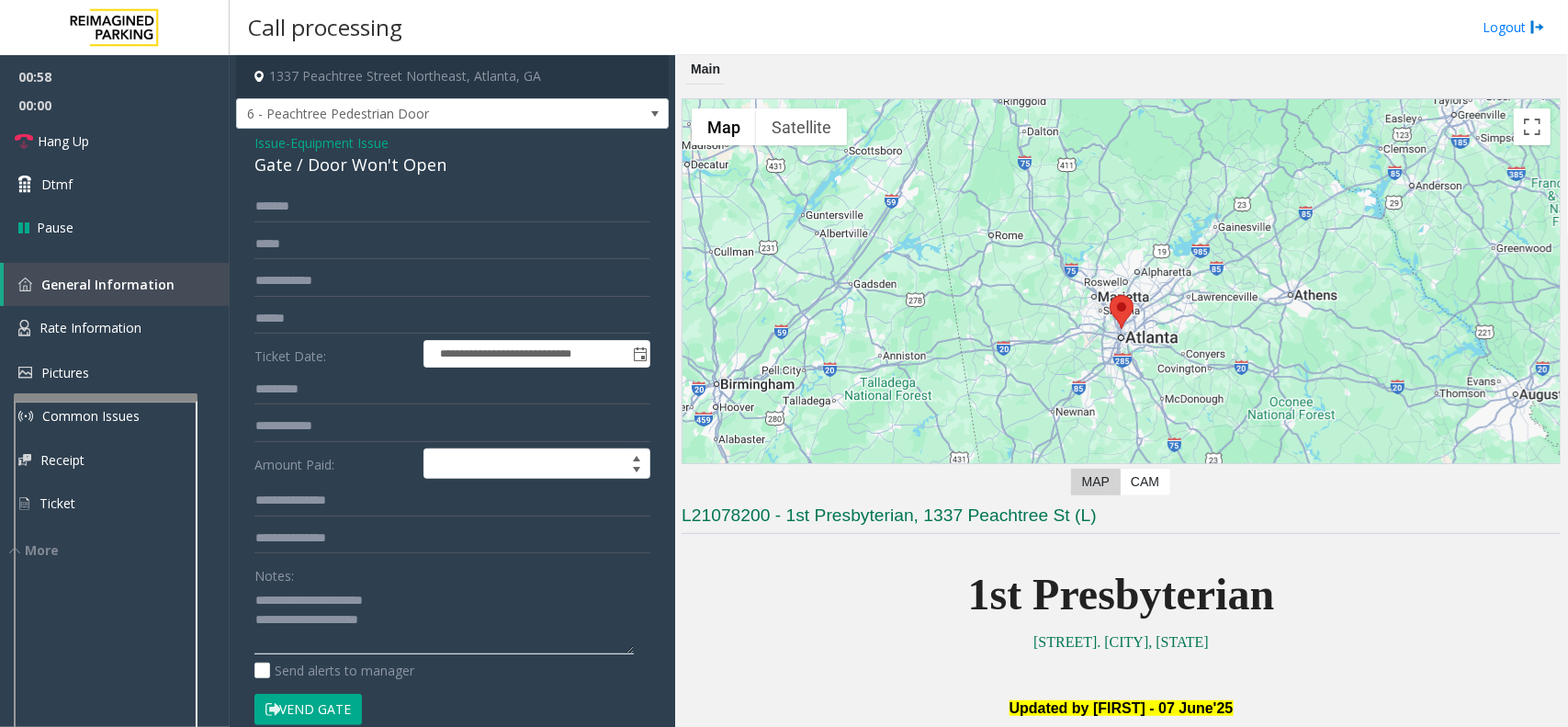 drag, startPoint x: 409, startPoint y: 599, endPoint x: 299, endPoint y: 598, distance: 110.004545 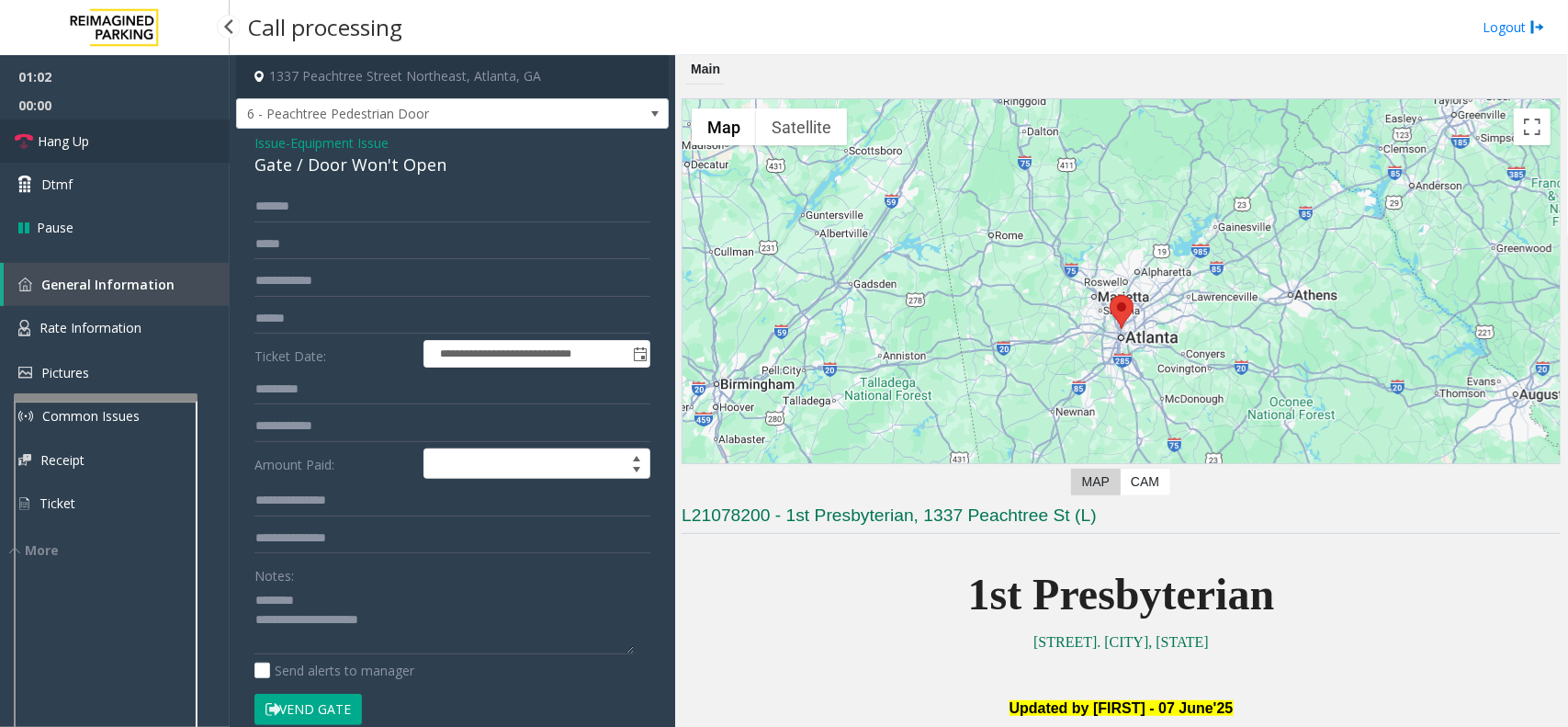 click on "Hang Up" at bounding box center [115, 141] 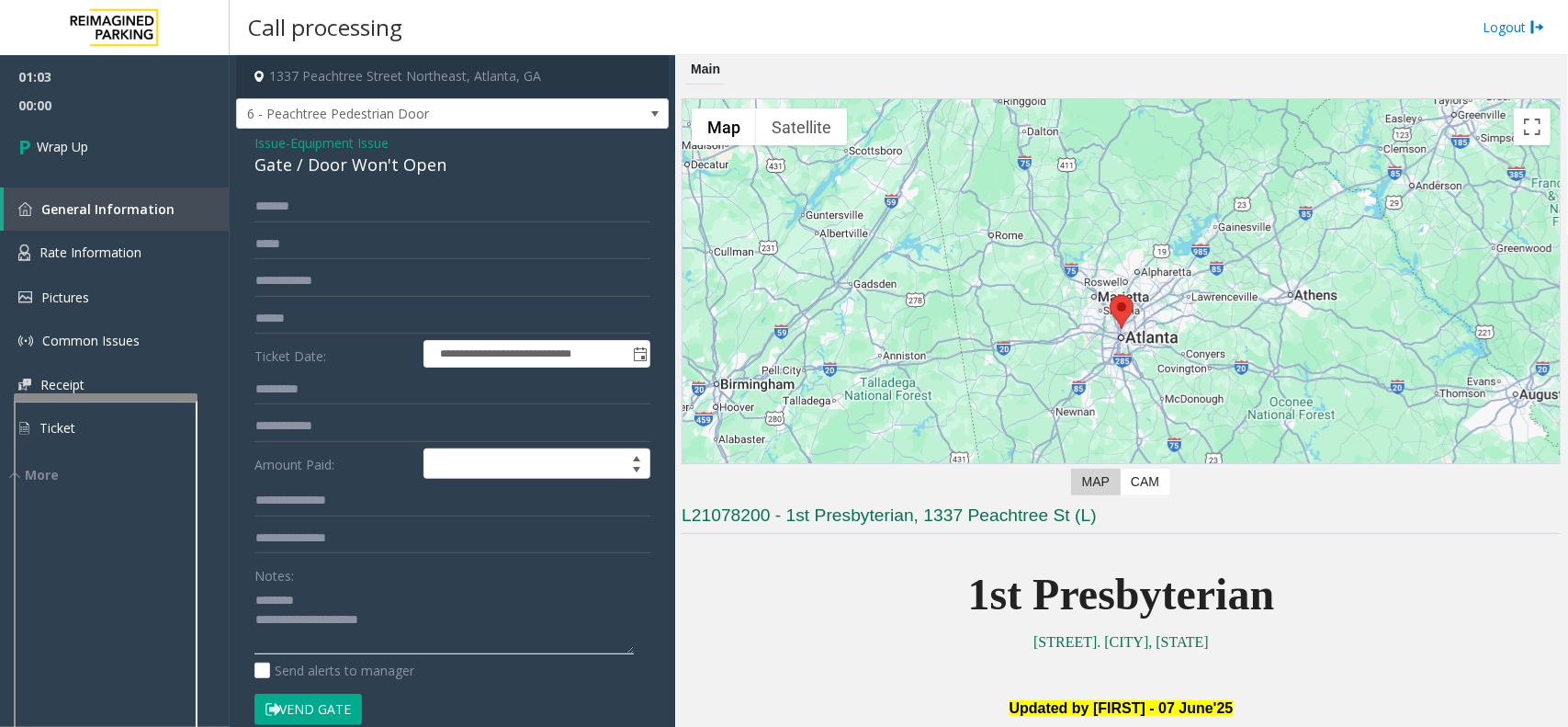 drag, startPoint x: 456, startPoint y: 623, endPoint x: 441, endPoint y: 614, distance: 17.492856 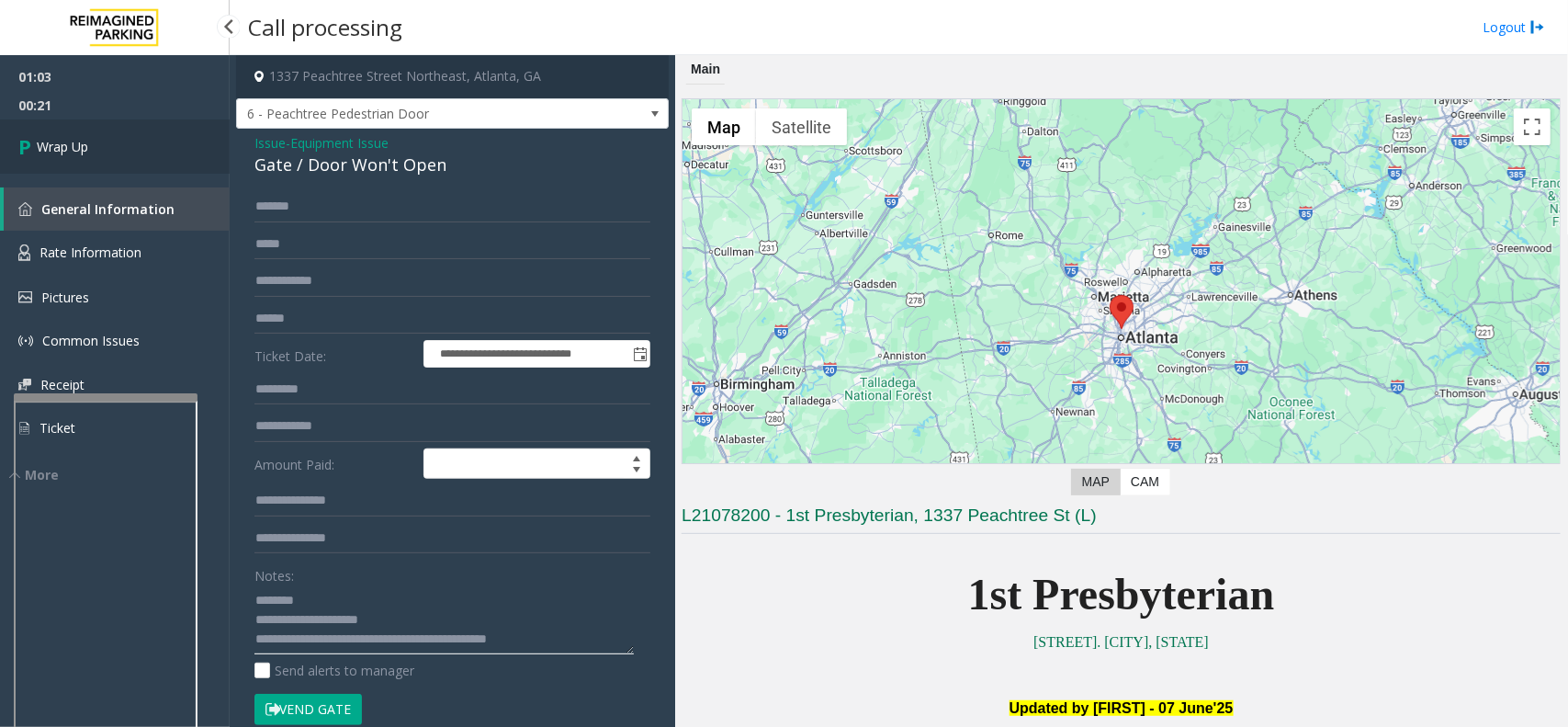 type on "**********" 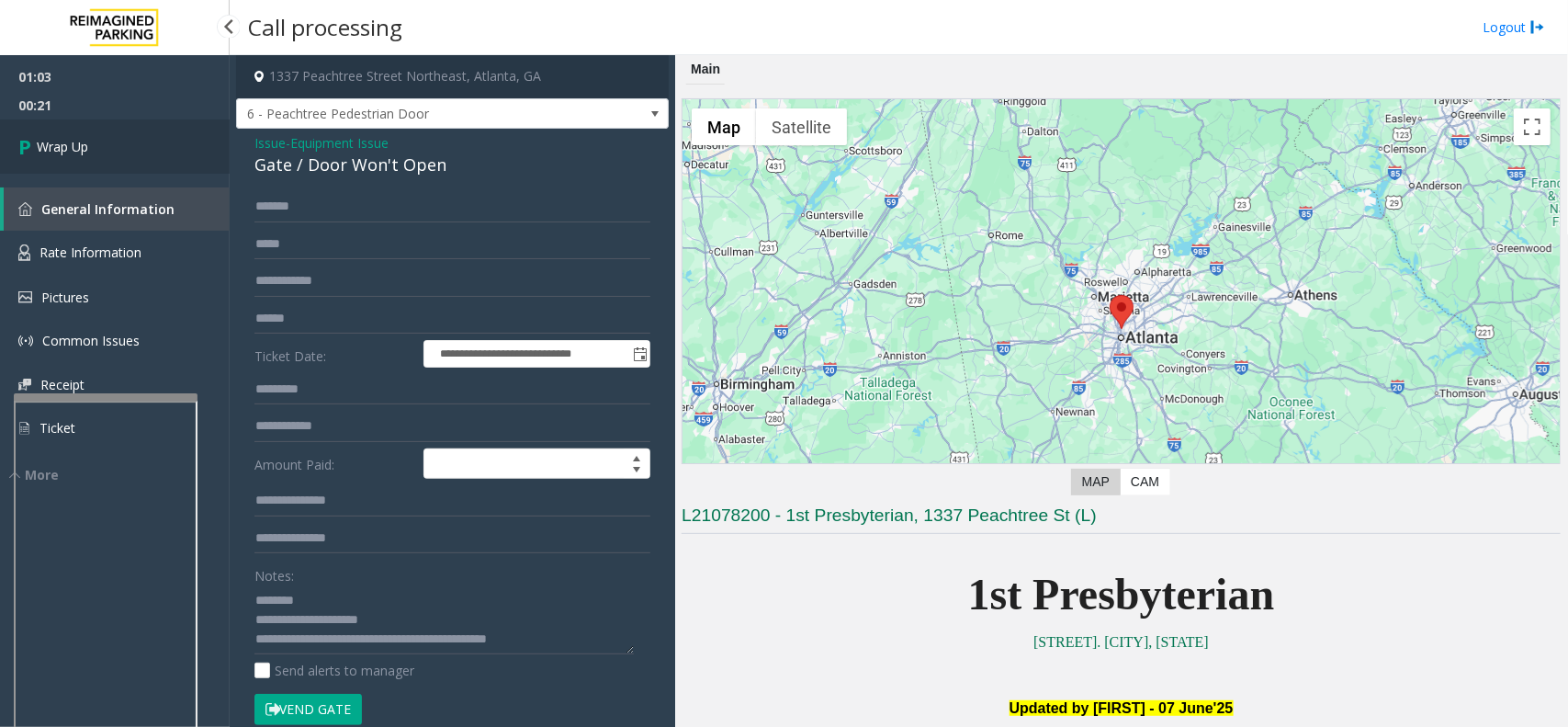 click on "Wrap Up" at bounding box center (62, 146) 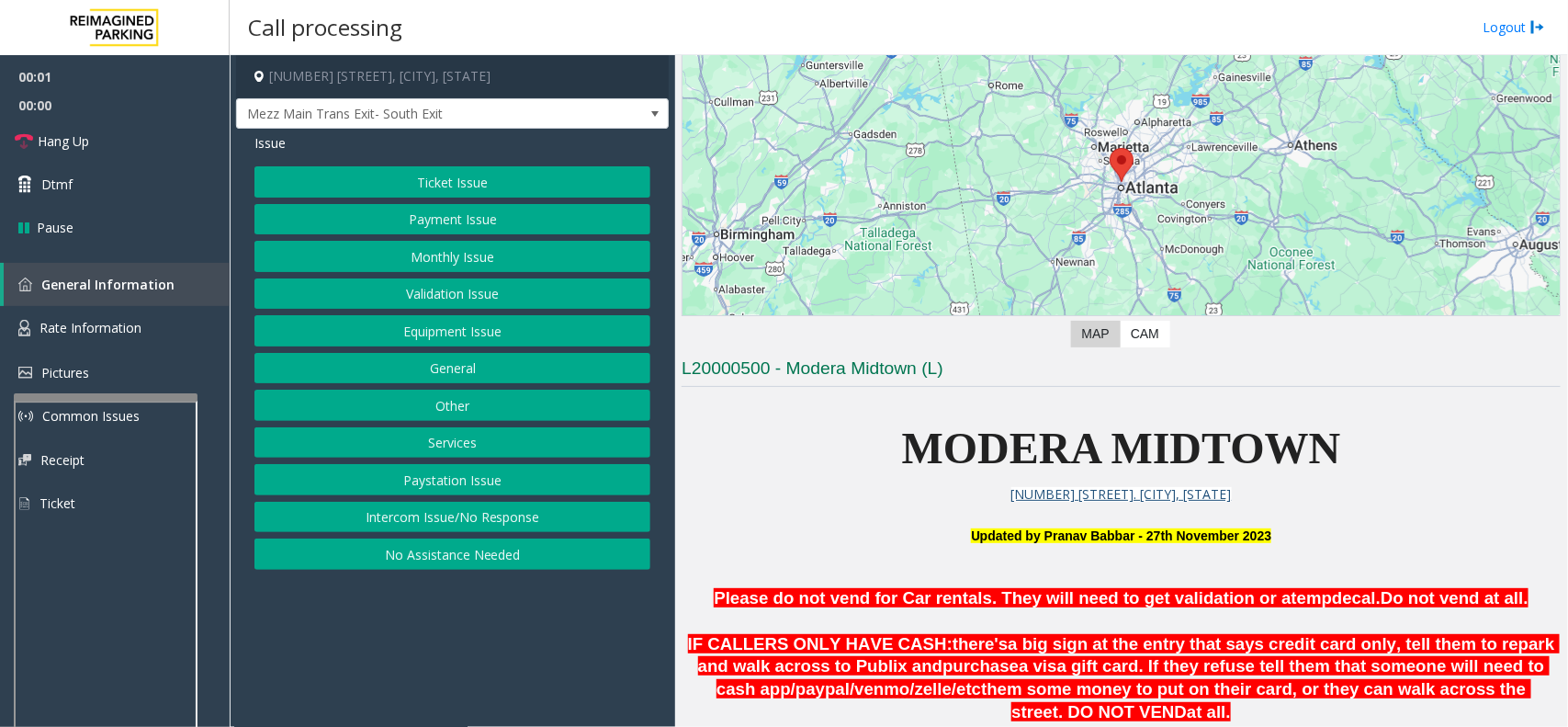 scroll, scrollTop: 574, scrollLeft: 0, axis: vertical 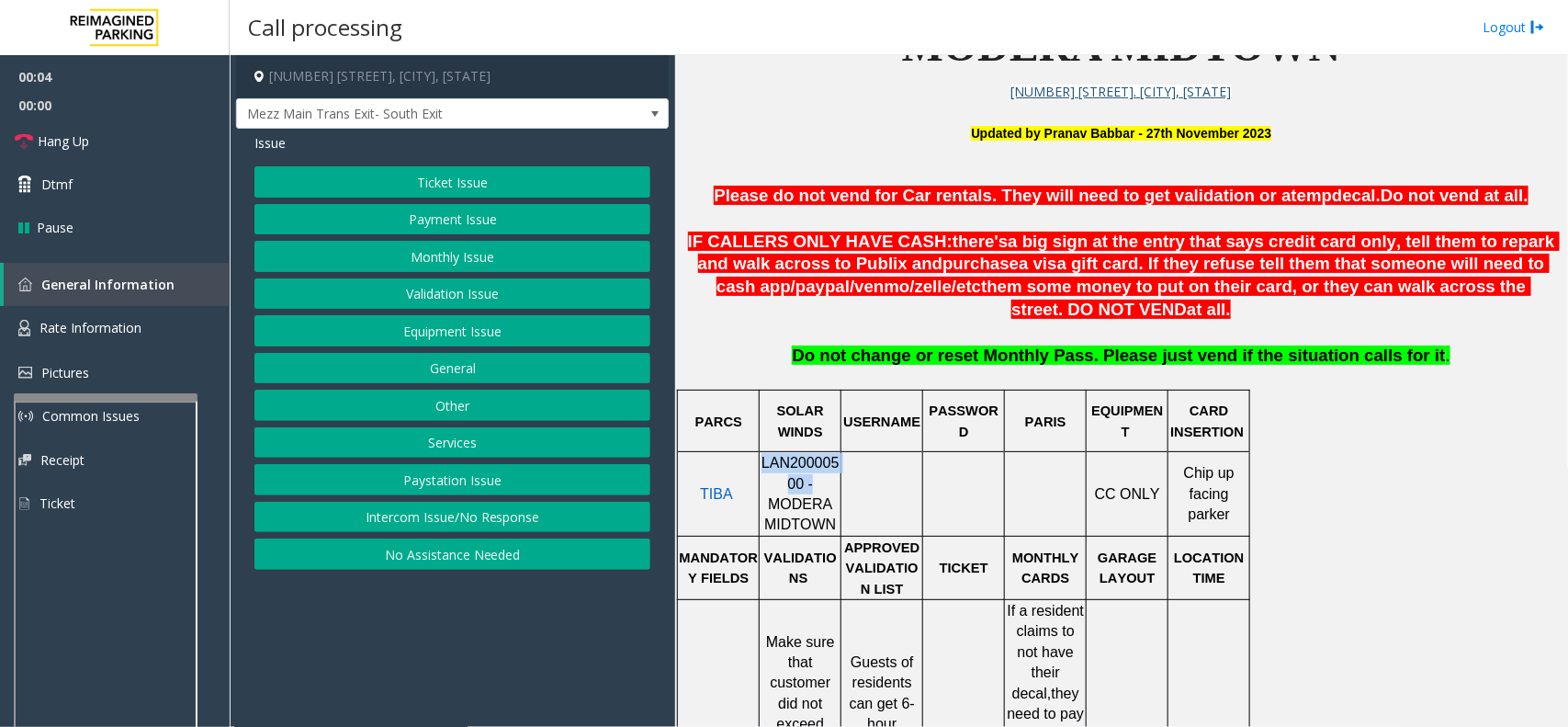 click on "LAN20000500 - MODERA MIDTOWN" 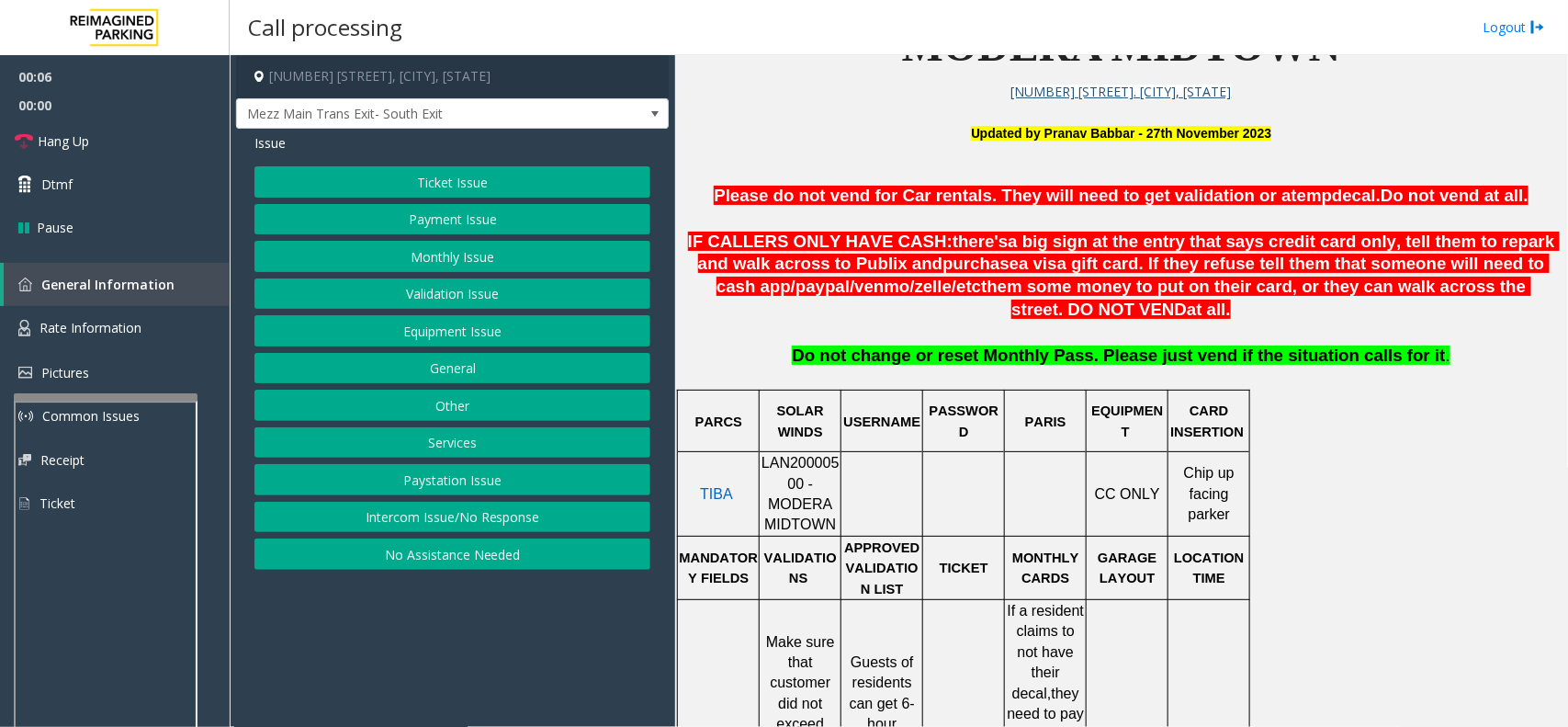 drag, startPoint x: 763, startPoint y: 473, endPoint x: 768, endPoint y: 487, distance: 14.866069 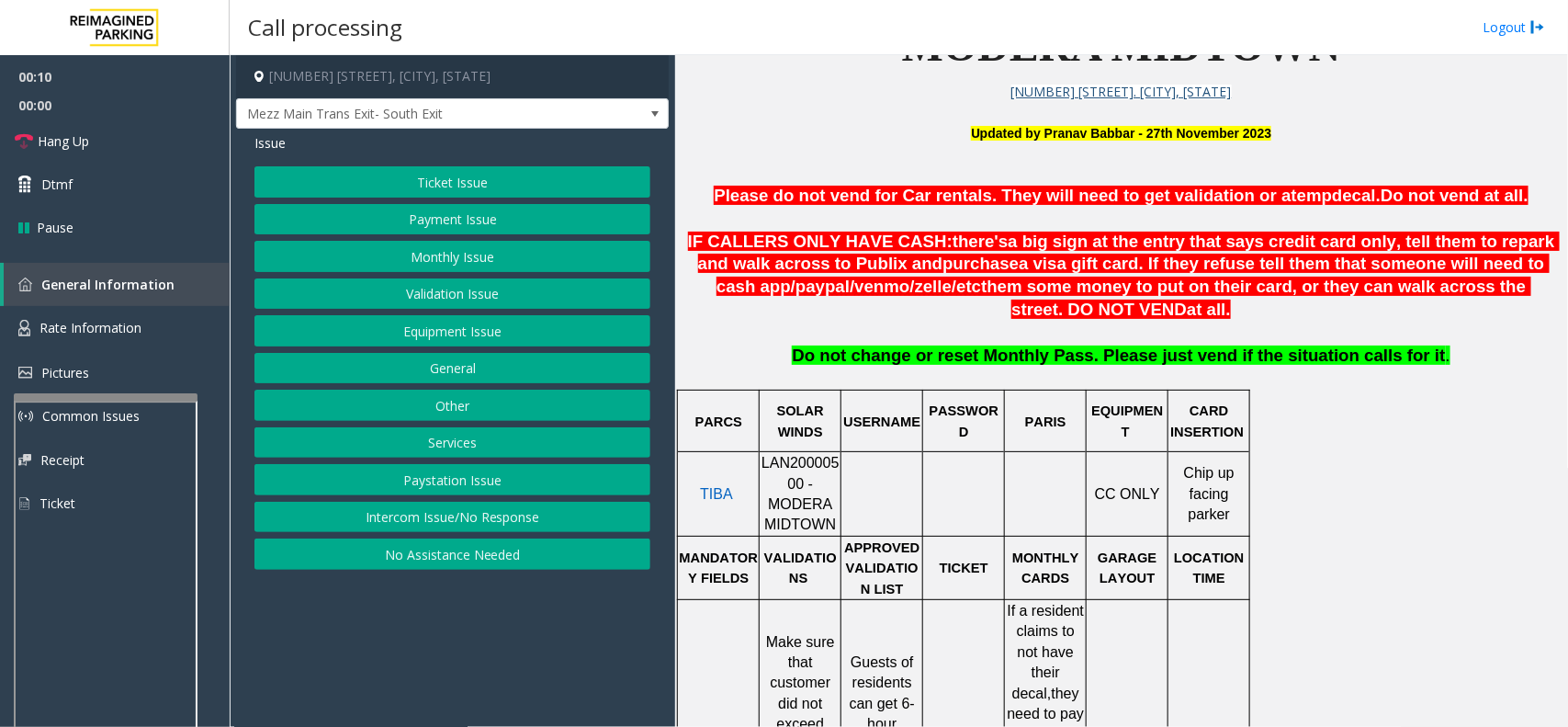 drag, startPoint x: 764, startPoint y: 467, endPoint x: 773, endPoint y: 496, distance: 30.36445 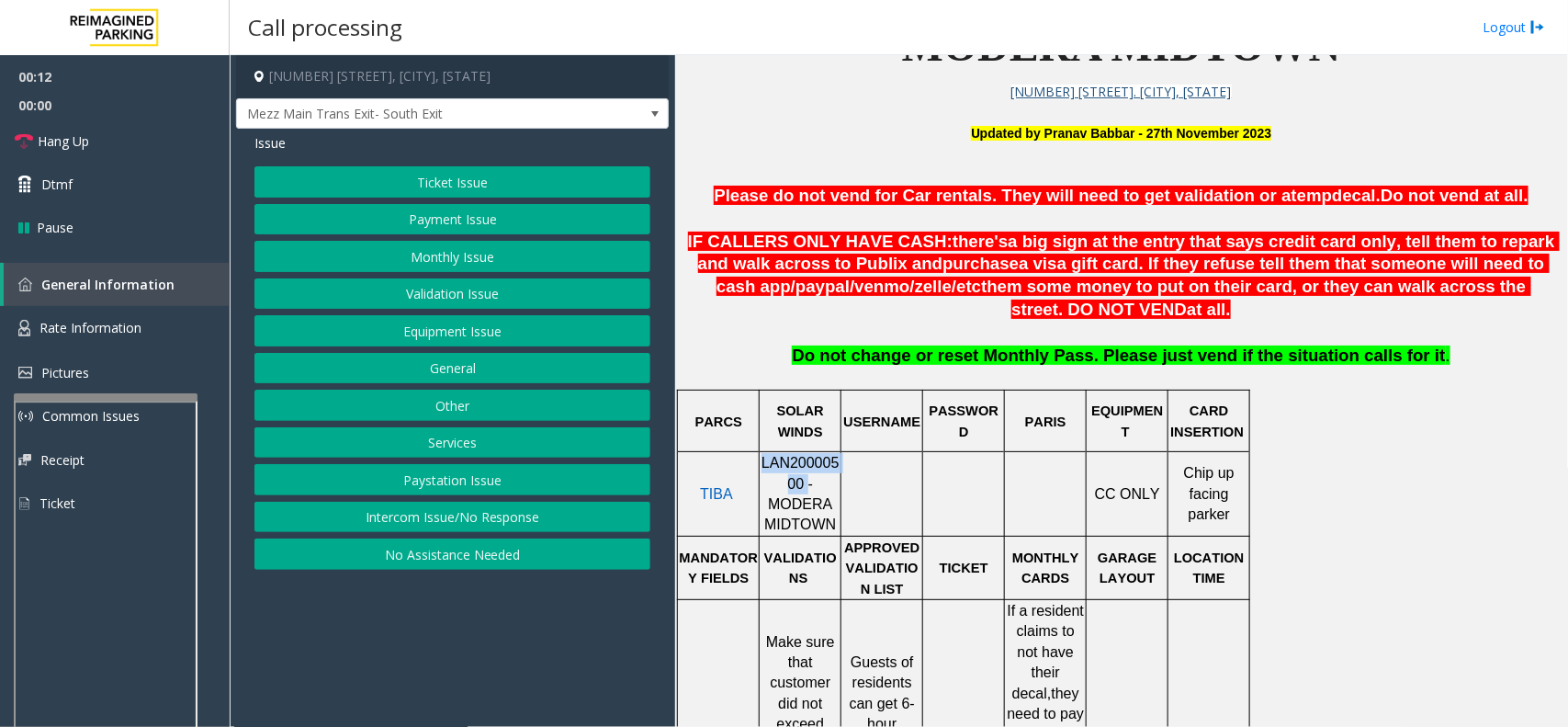 drag, startPoint x: 773, startPoint y: 496, endPoint x: 764, endPoint y: 471, distance: 26.570661 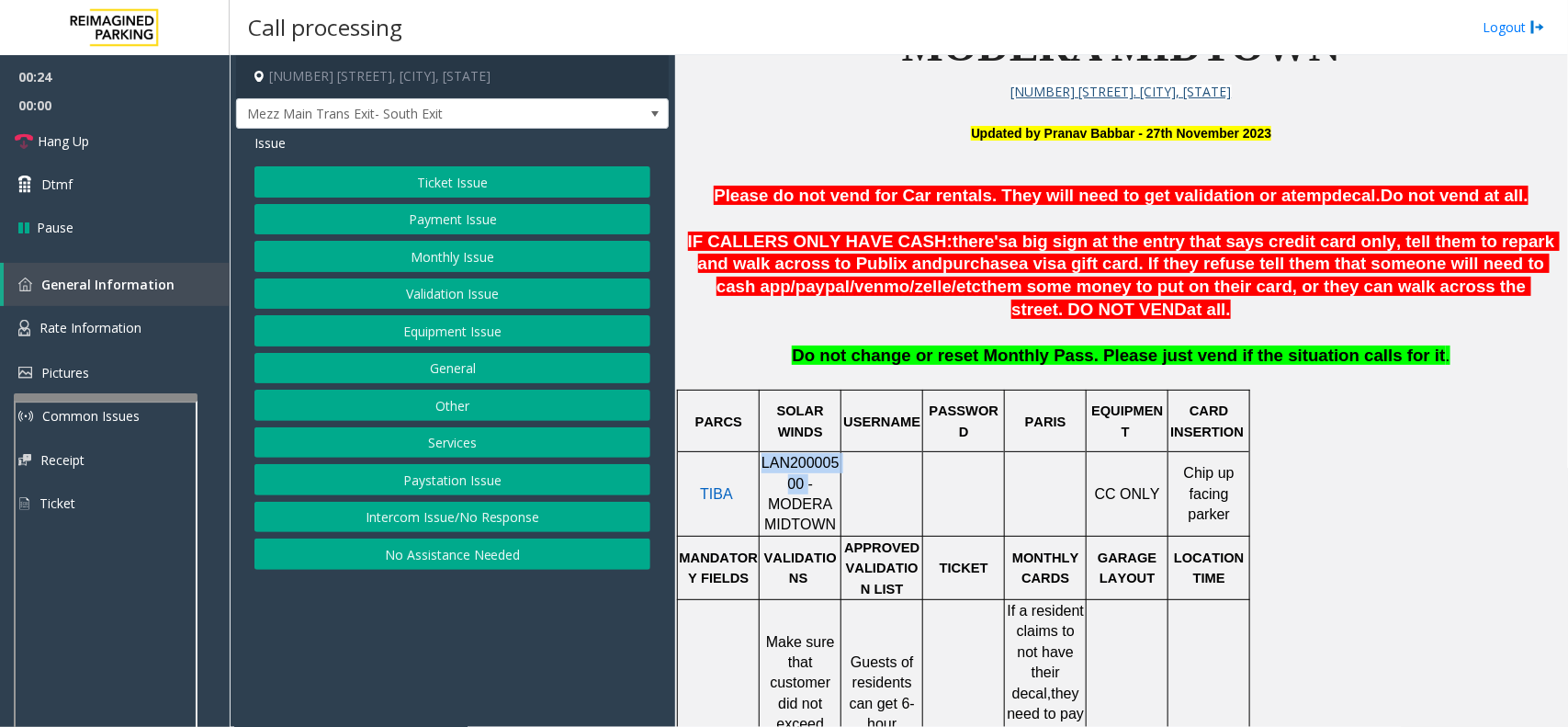 click on "Validation Issue" 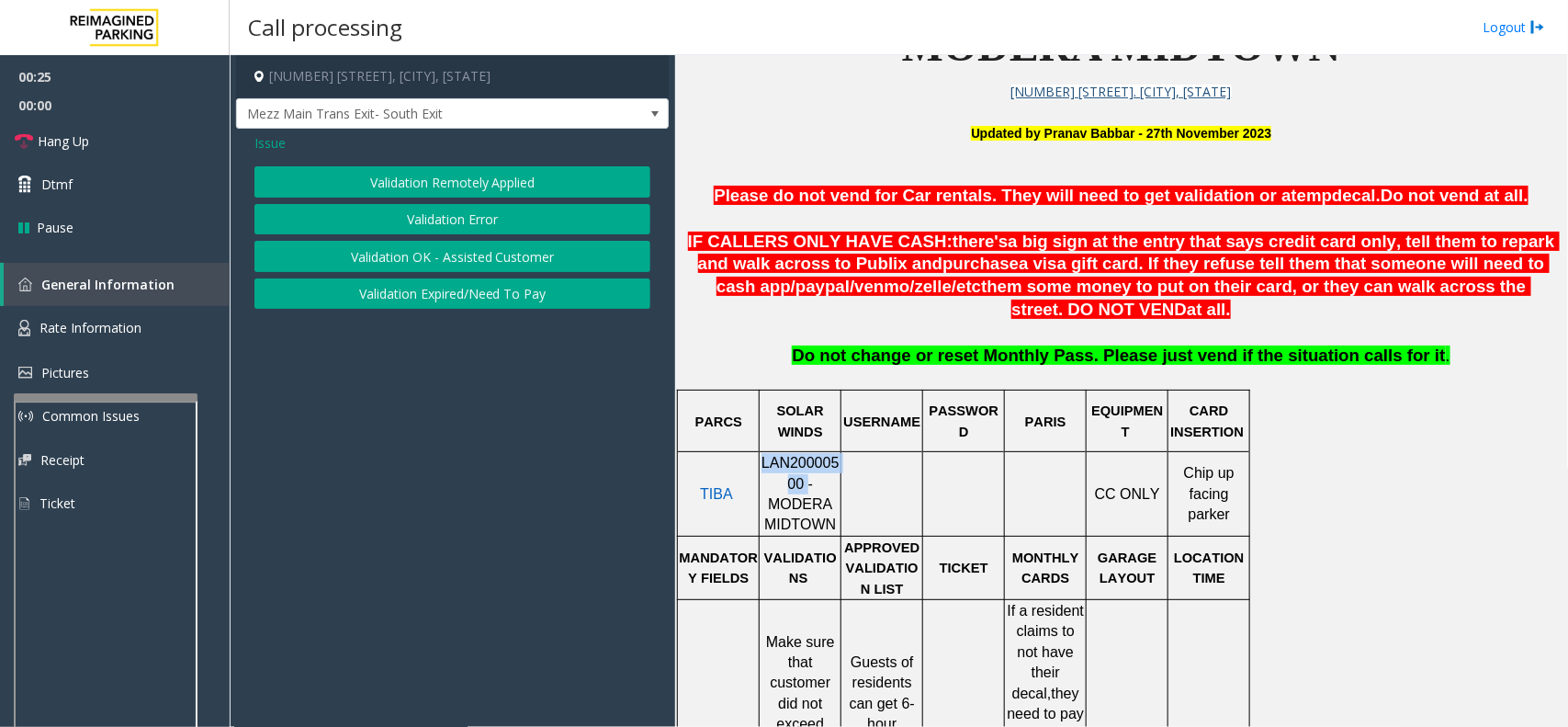 click on "Validation Error" 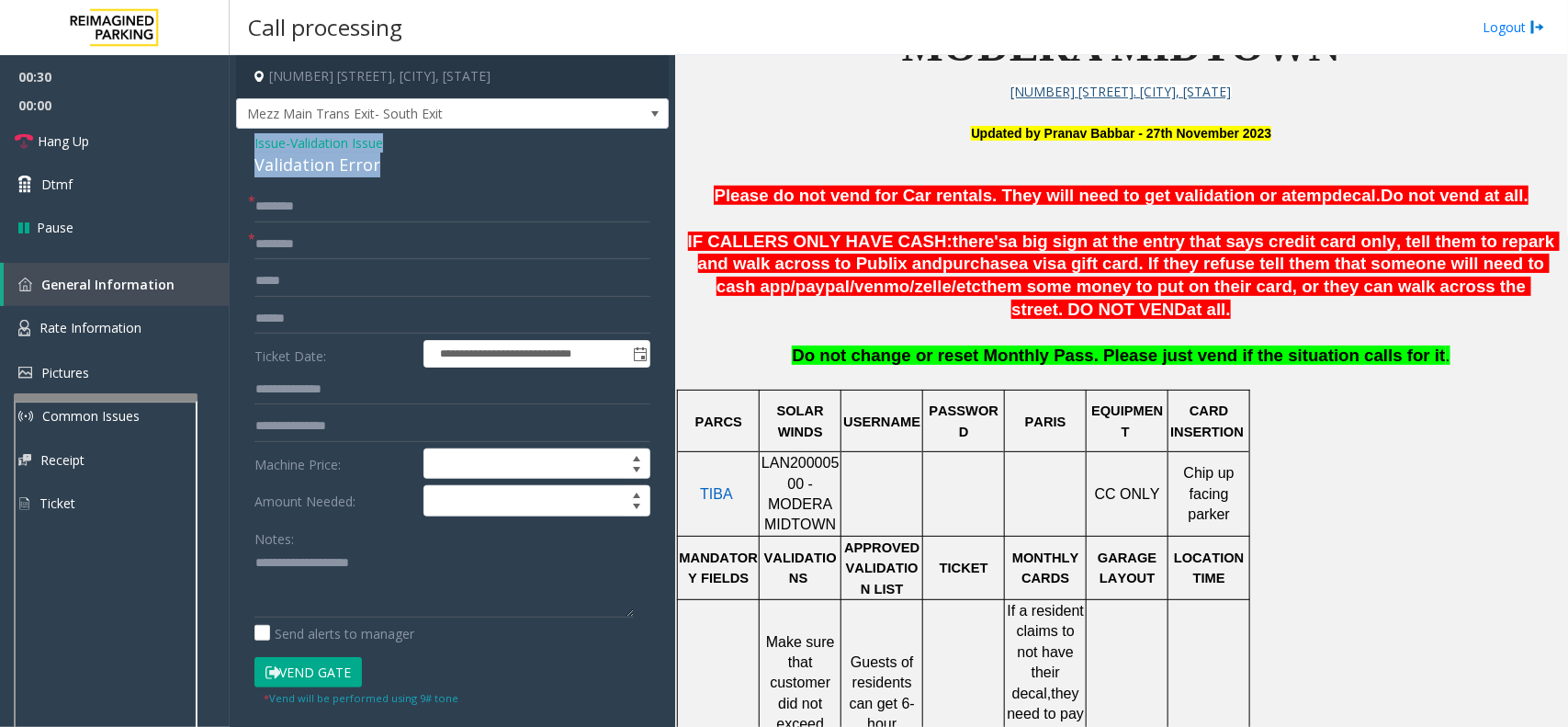 drag, startPoint x: 382, startPoint y: 167, endPoint x: 239, endPoint y: 148, distance: 144.25672 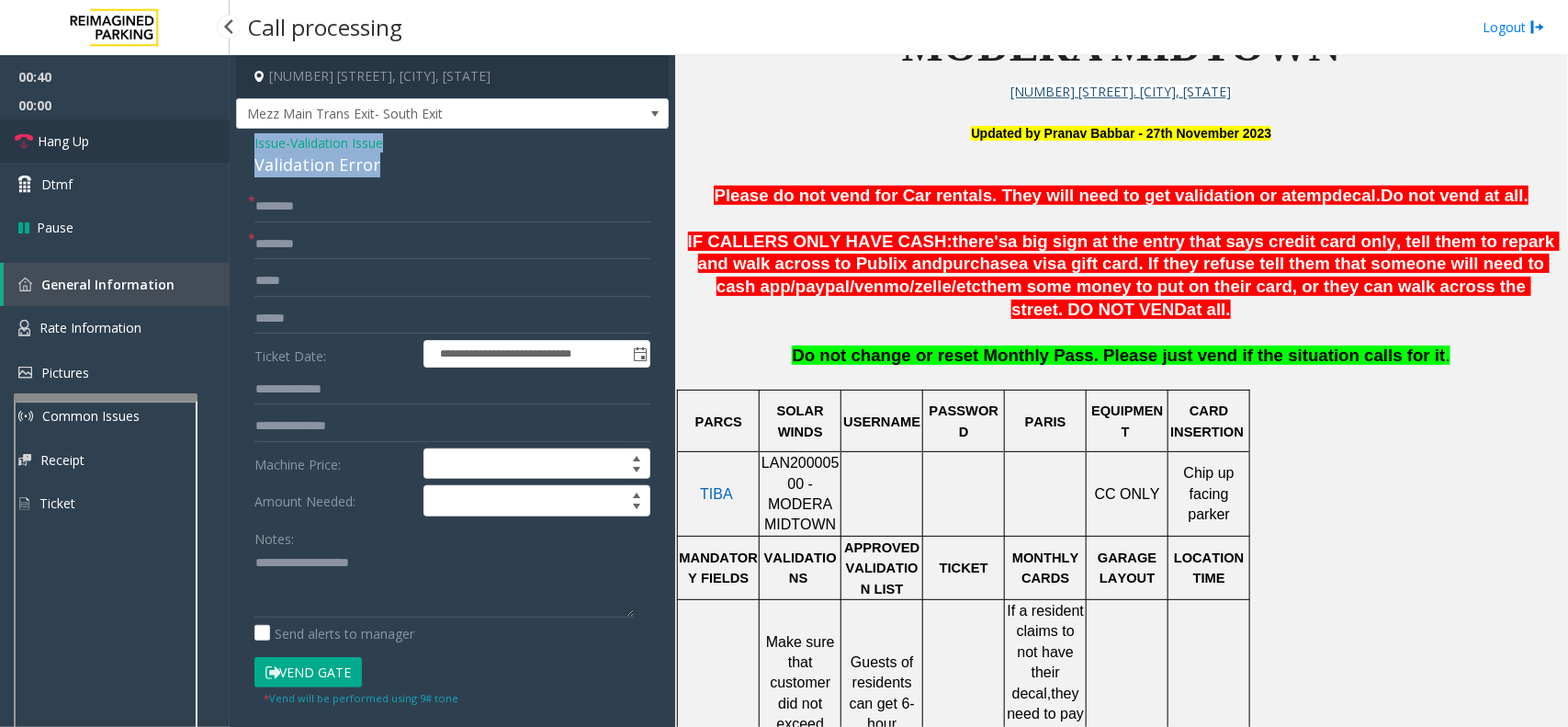 click on "Hang Up" at bounding box center (115, 141) 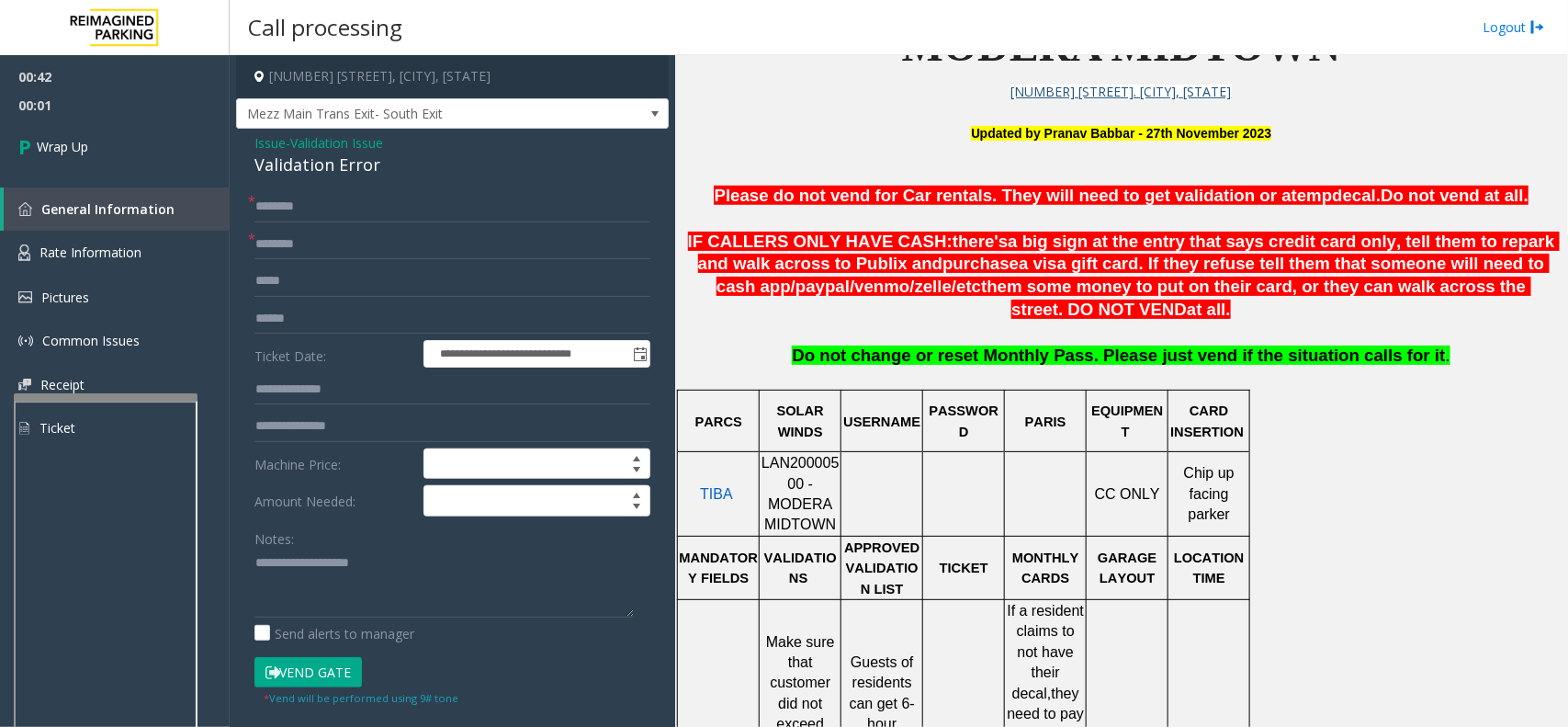 drag, startPoint x: 315, startPoint y: 222, endPoint x: 320, endPoint y: 213, distance: 10.29563 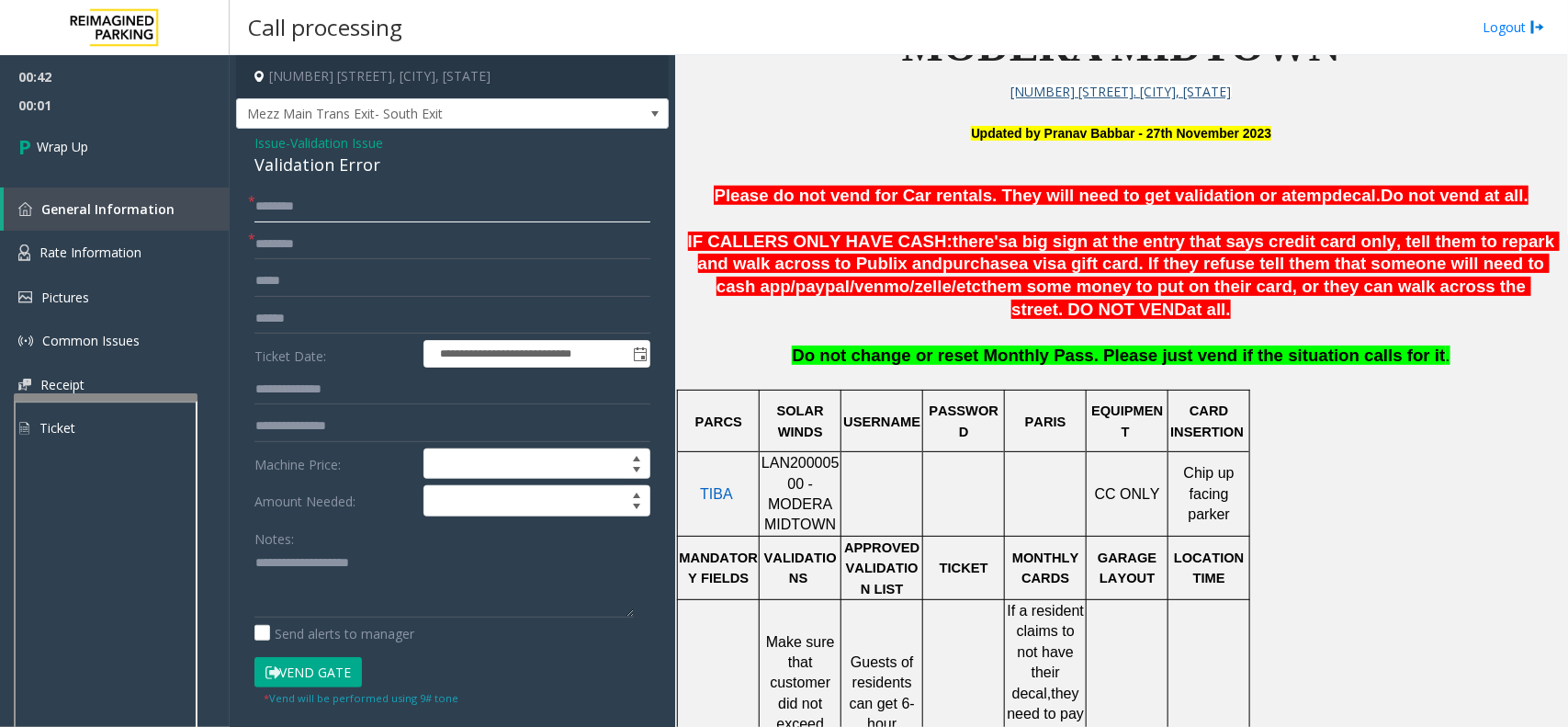 click 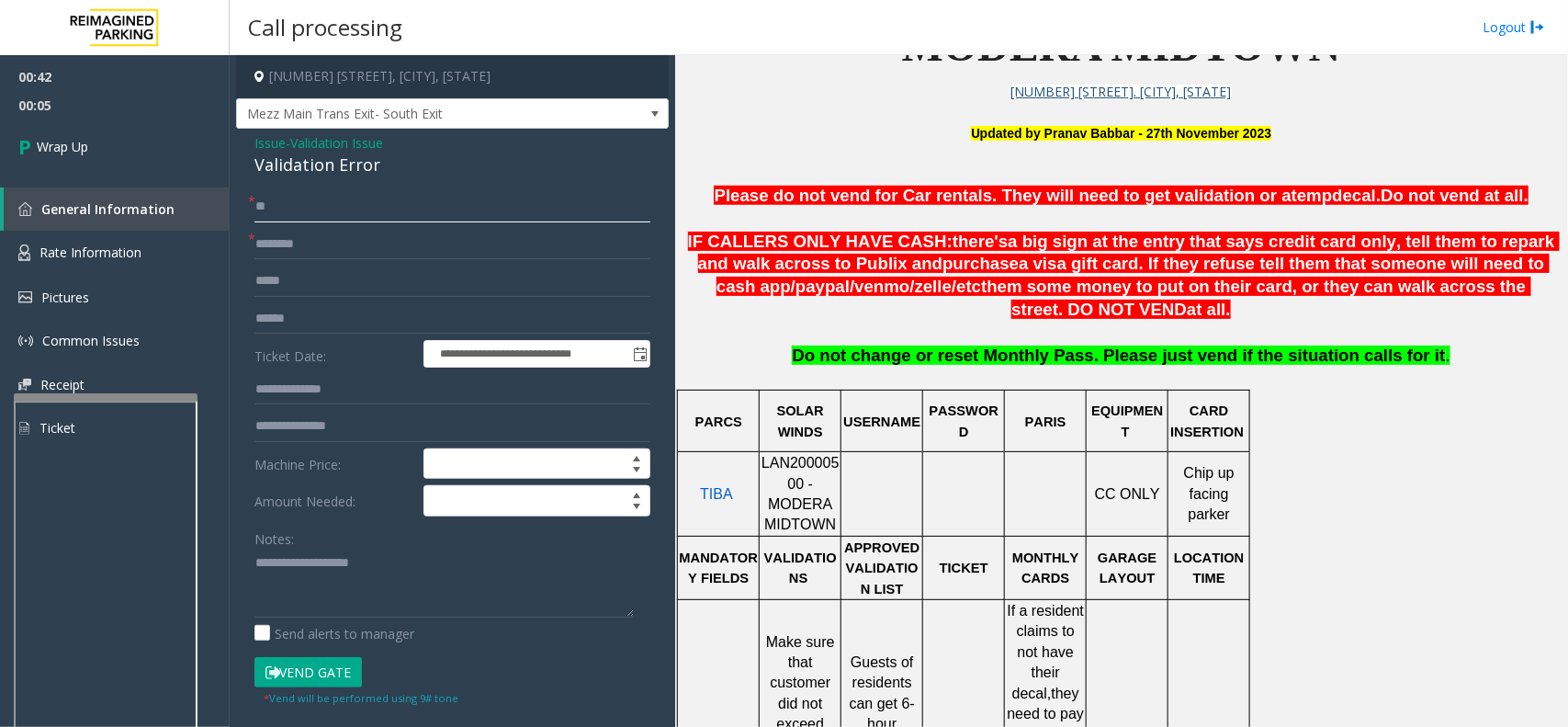 type on "**" 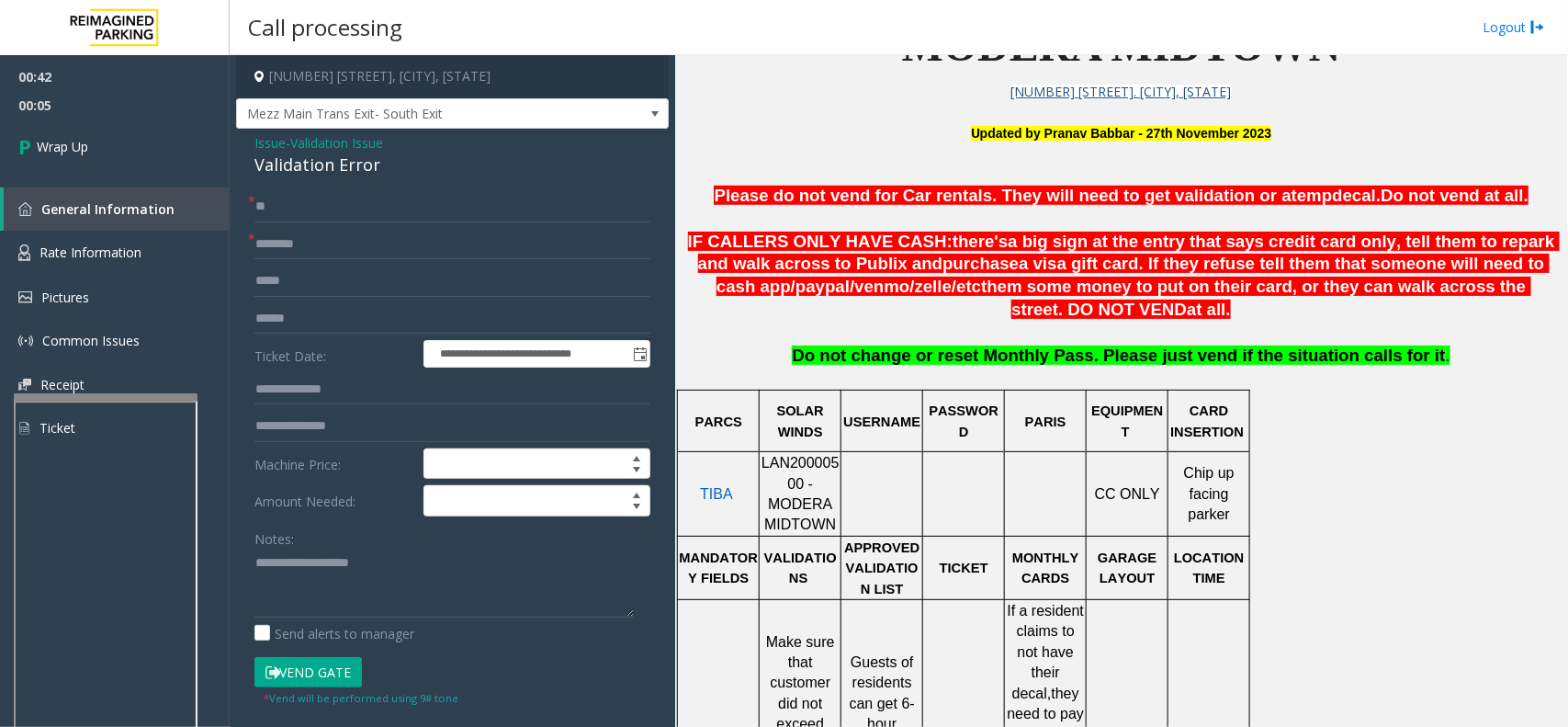 drag, startPoint x: 434, startPoint y: 225, endPoint x: 424, endPoint y: 233, distance: 12.806248 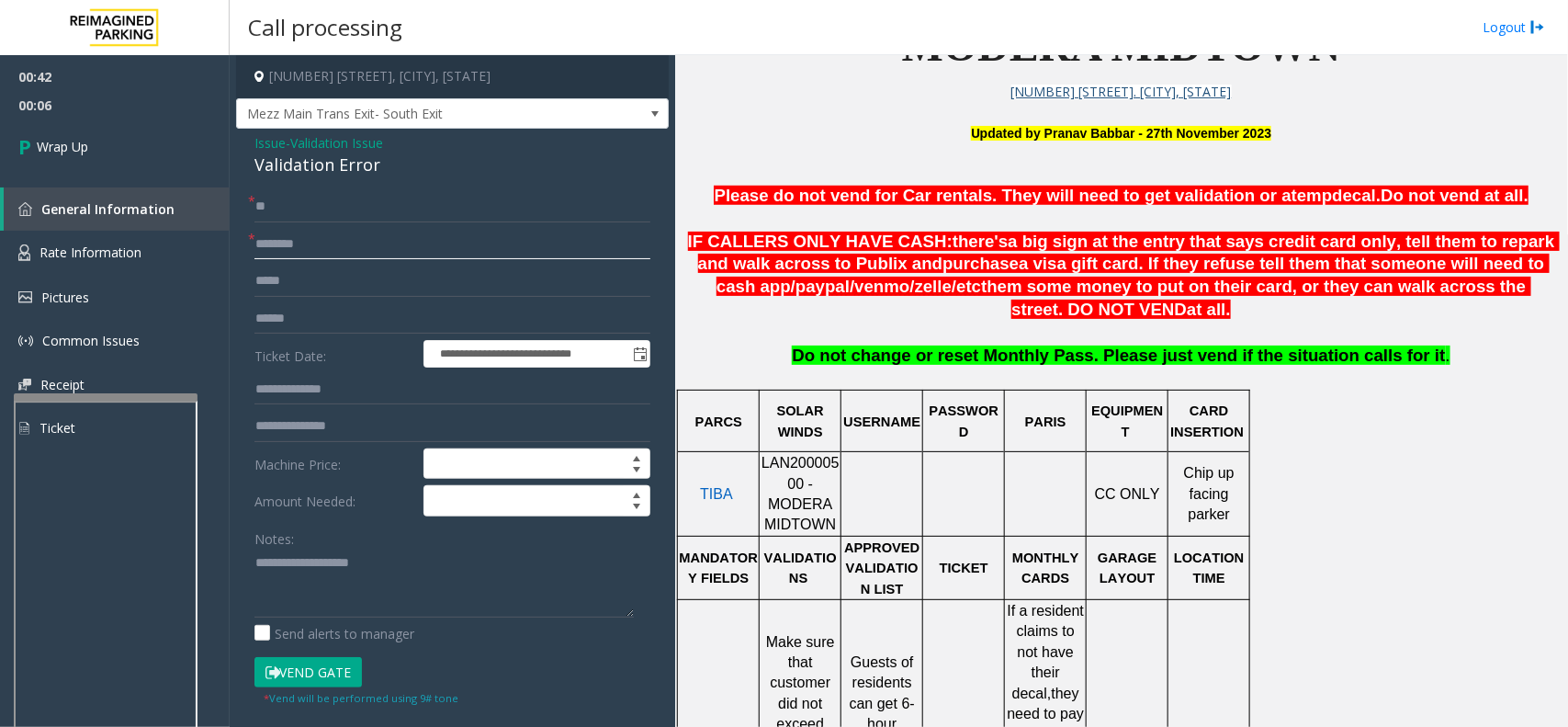 click 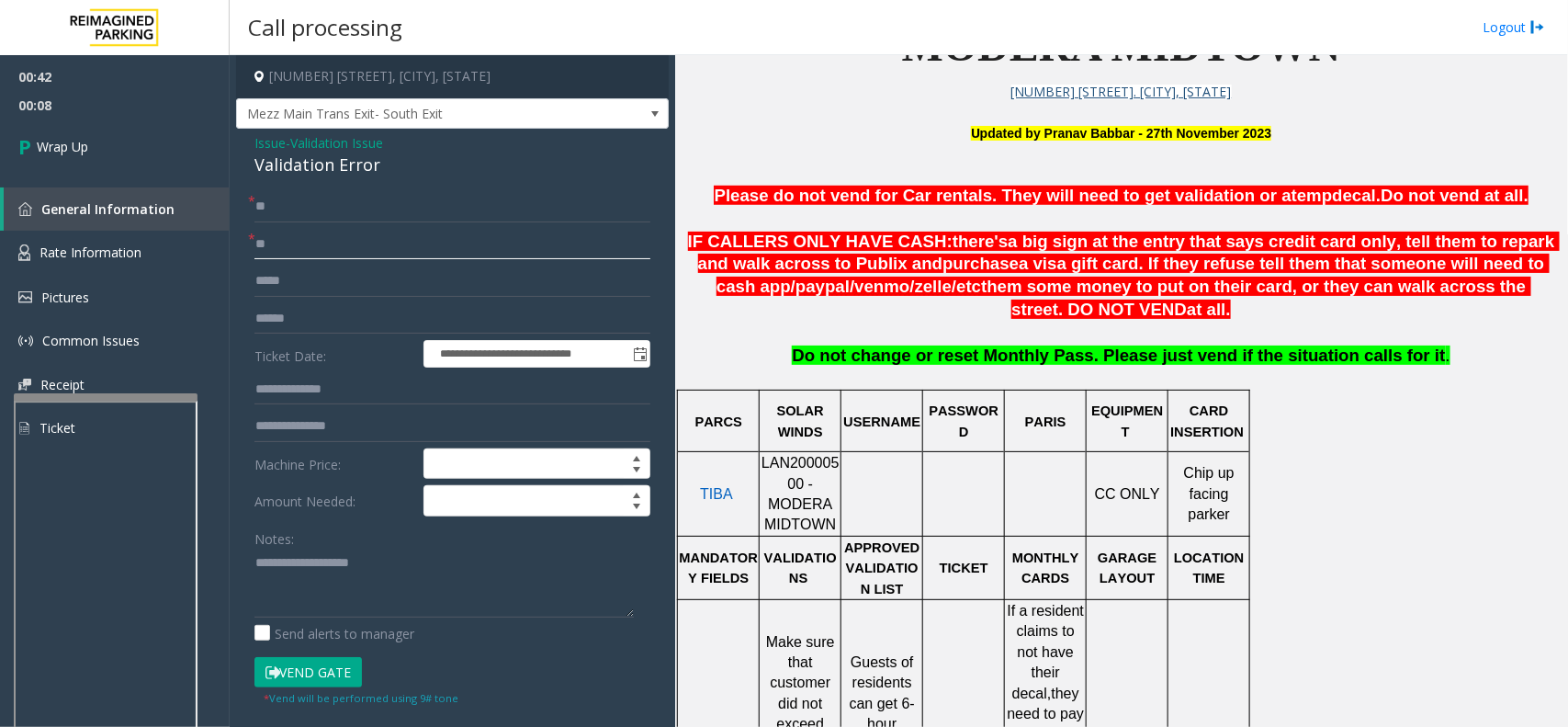 type on "**" 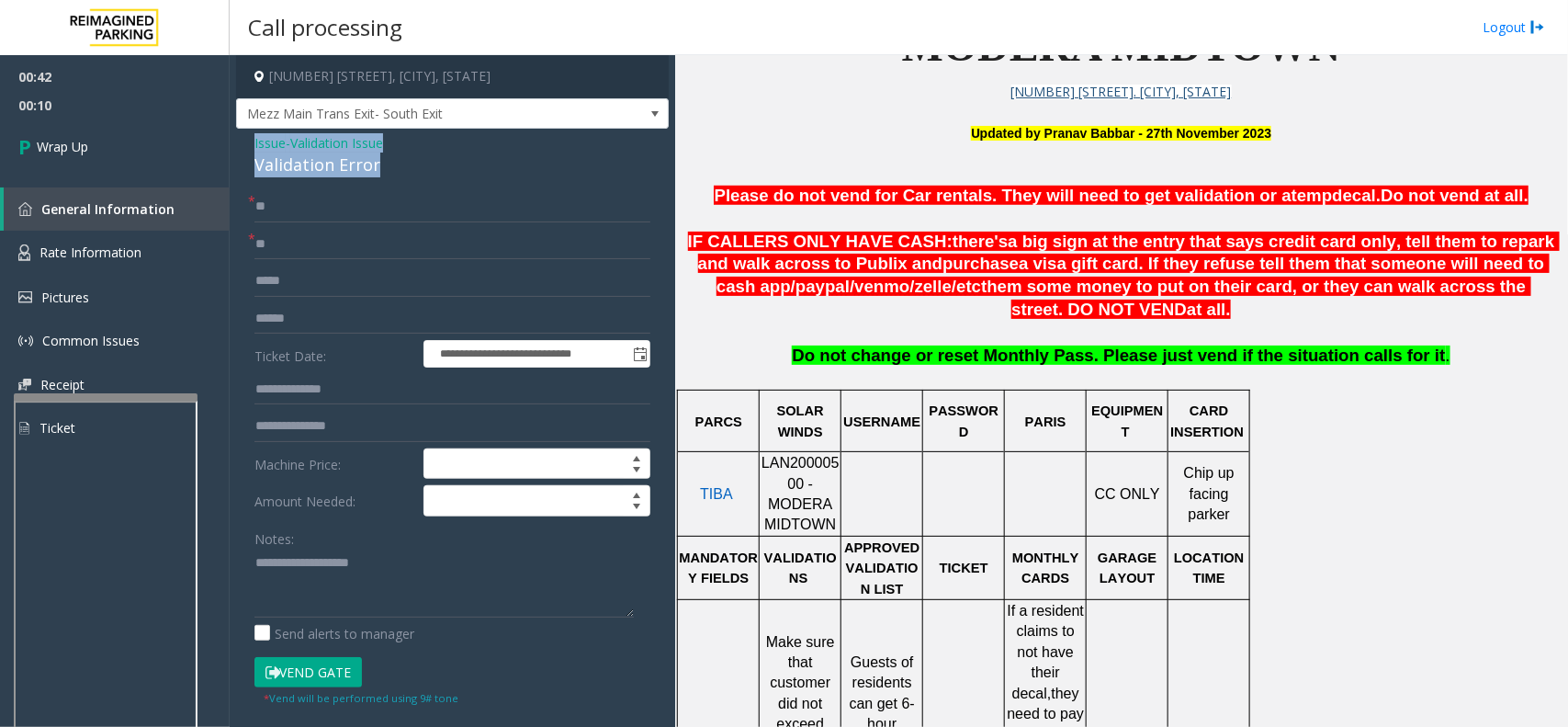 drag, startPoint x: 377, startPoint y: 171, endPoint x: 246, endPoint y: 143, distance: 133.95895 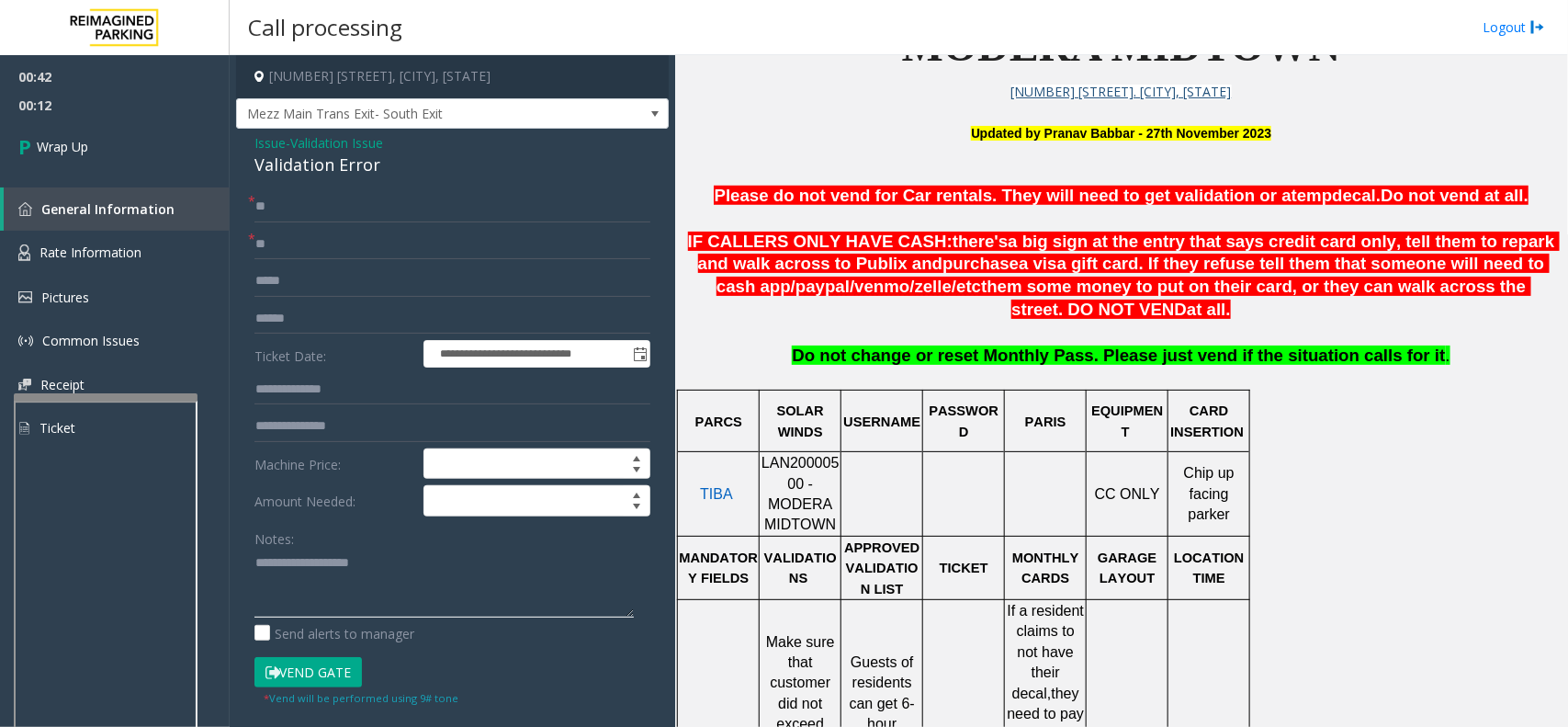 paste on "**********" 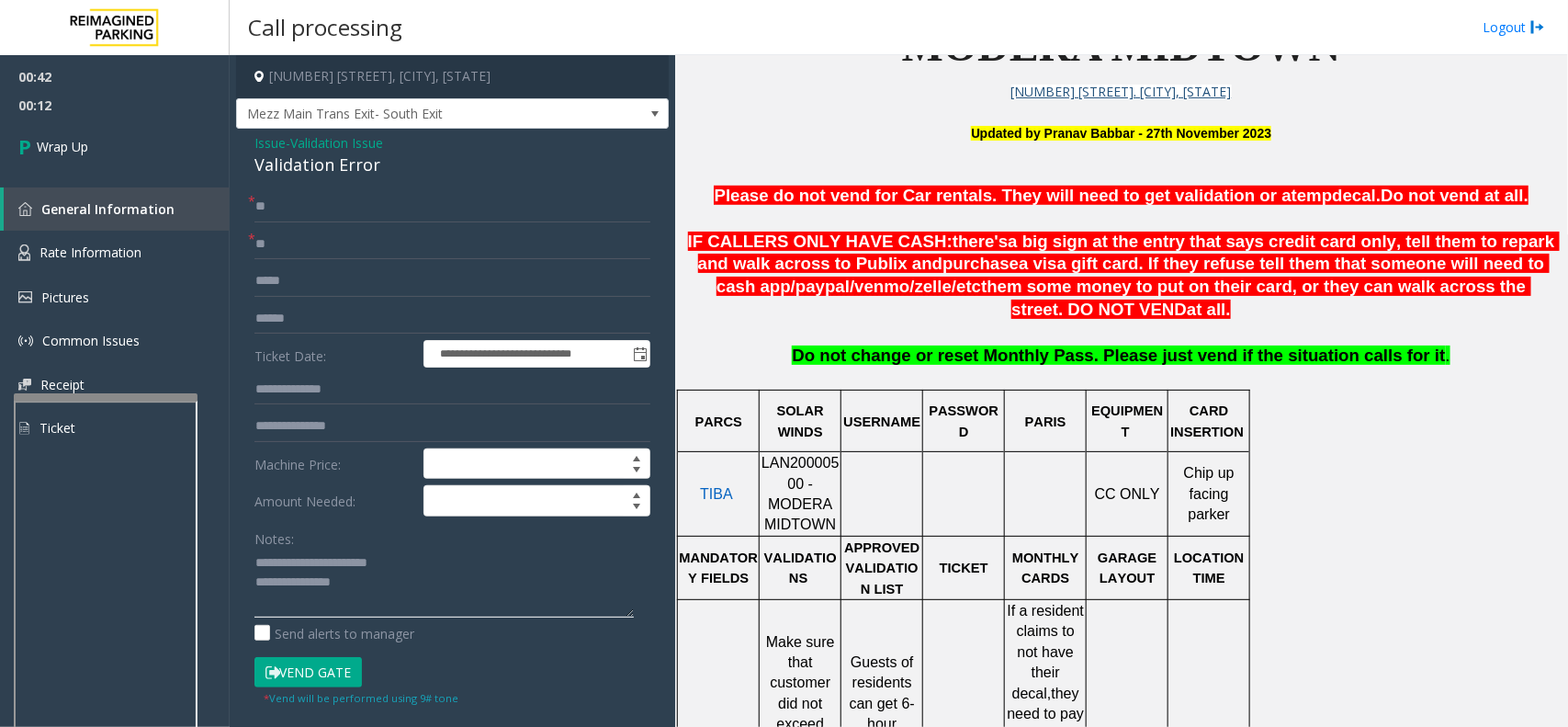 click 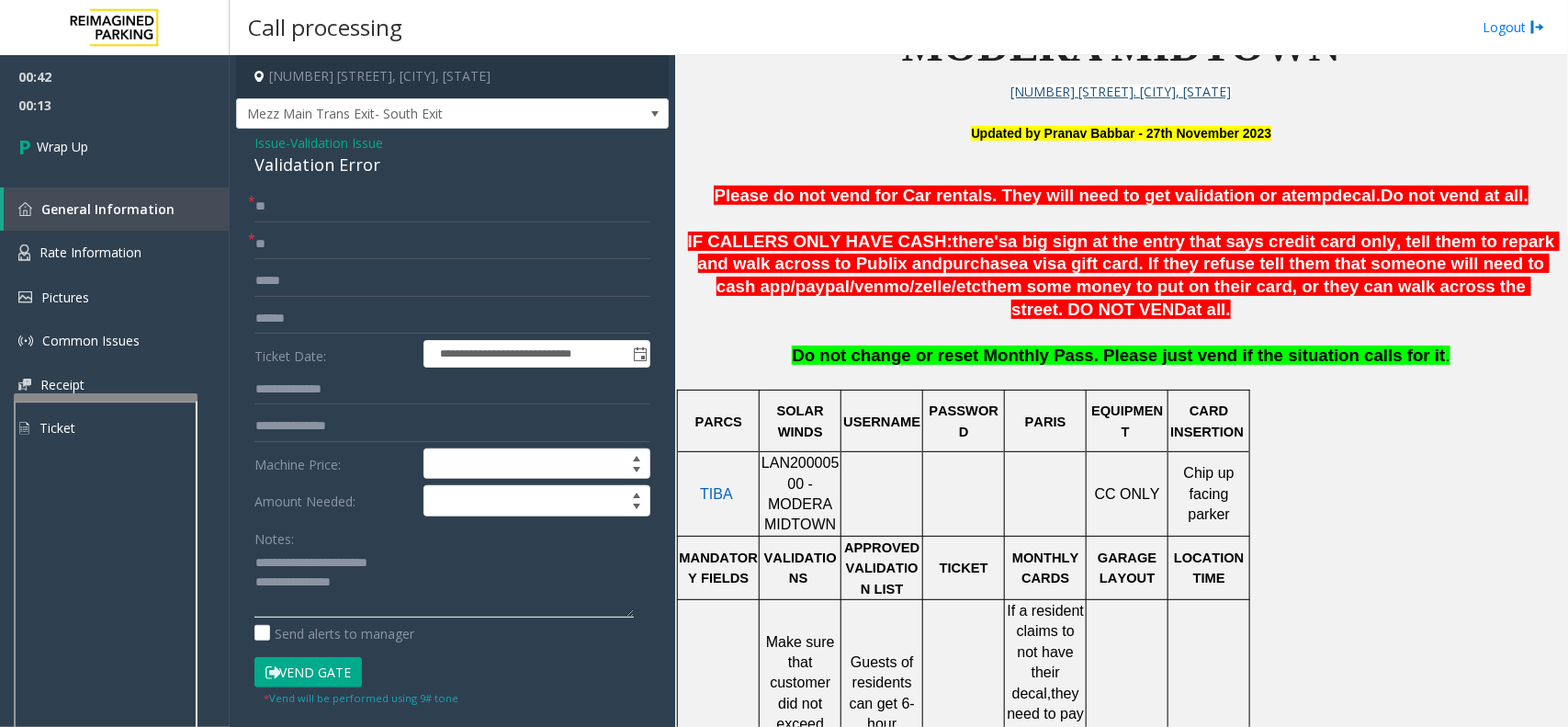 drag, startPoint x: 406, startPoint y: 558, endPoint x: 300, endPoint y: 561, distance: 106.04244 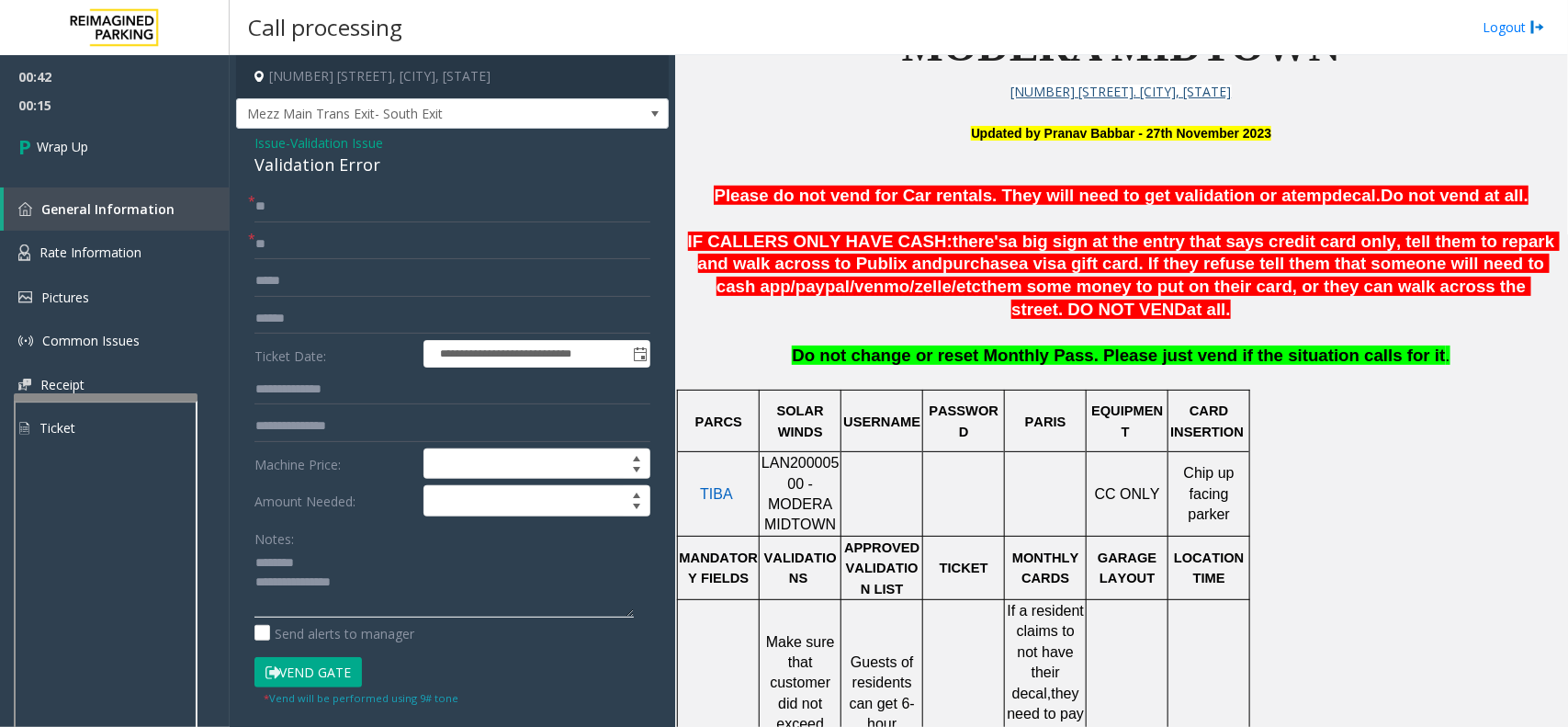 click 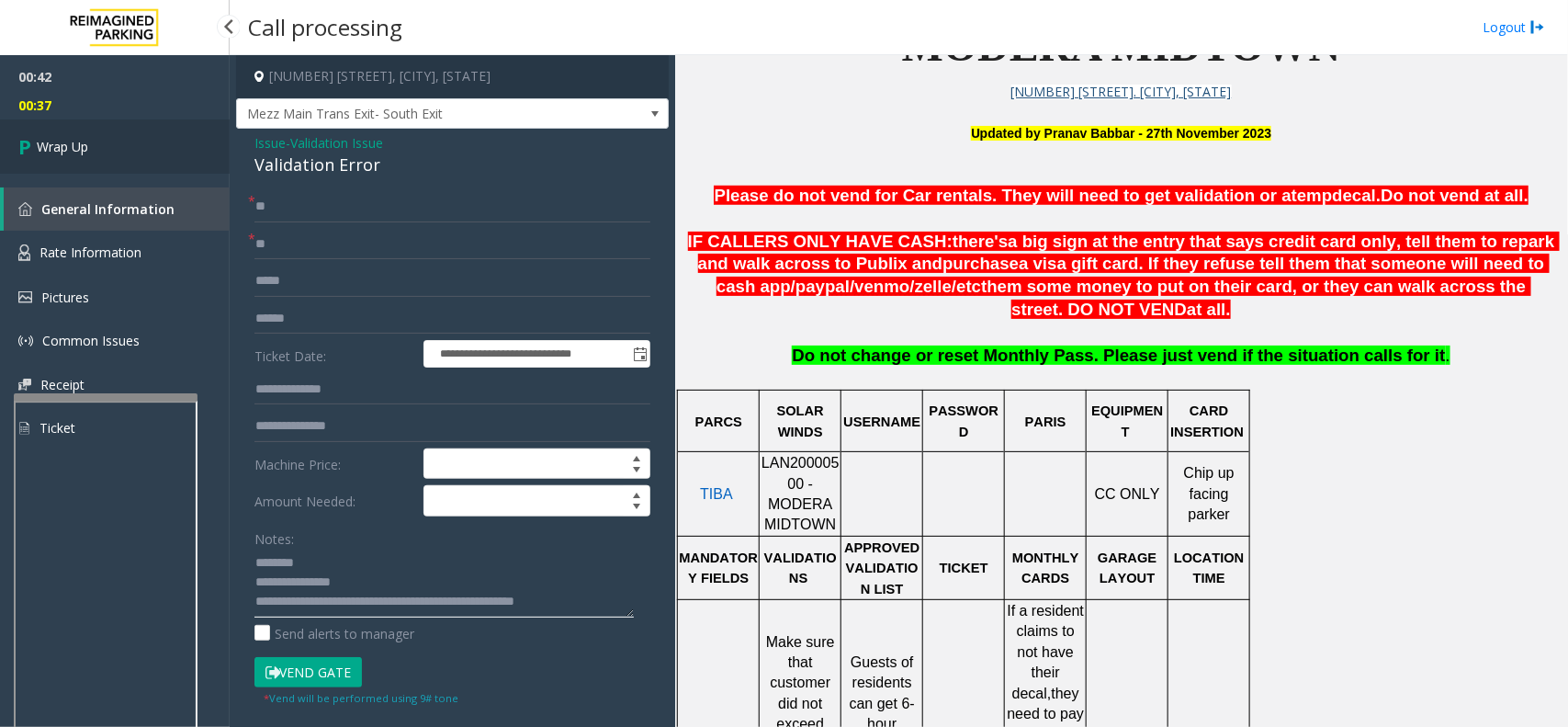 type on "**********" 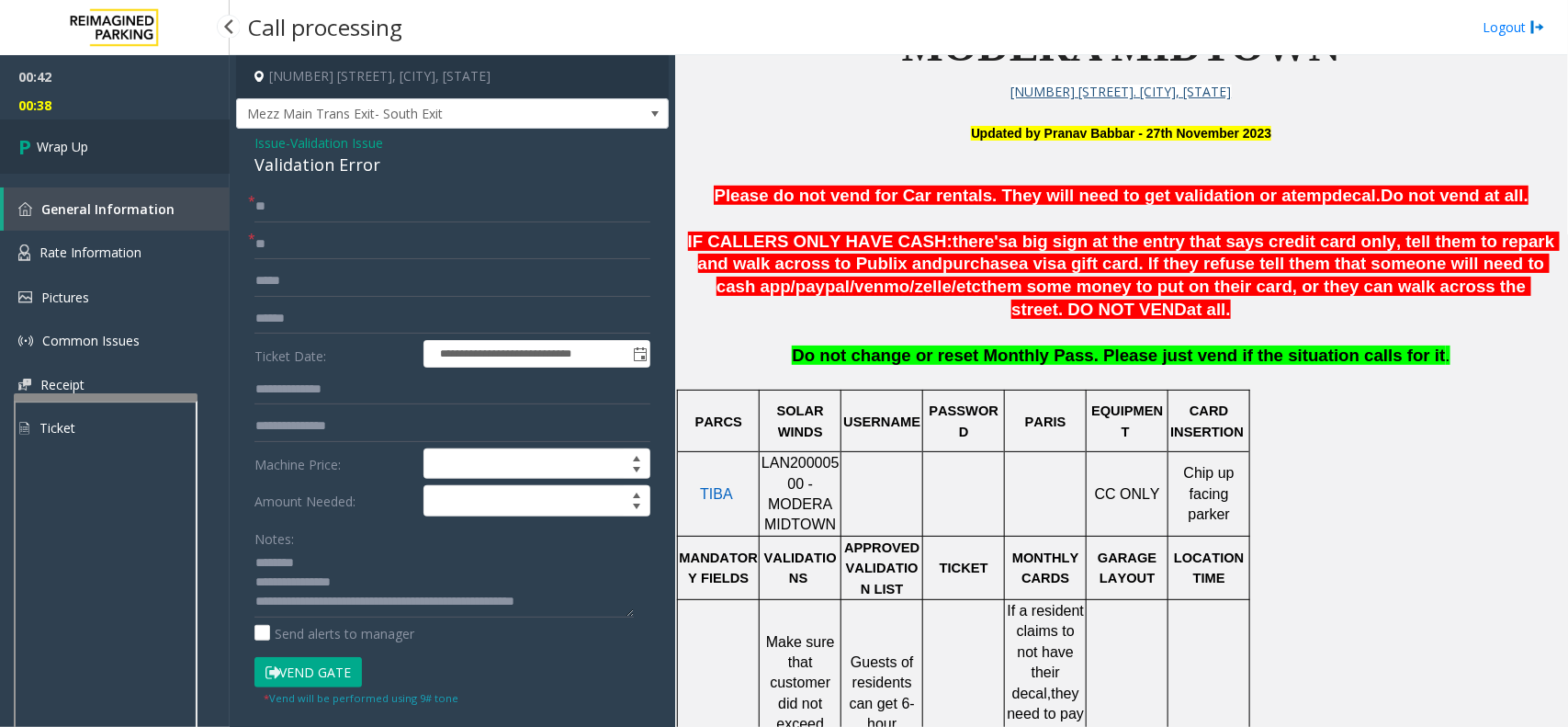click on "Wrap Up" at bounding box center [62, 146] 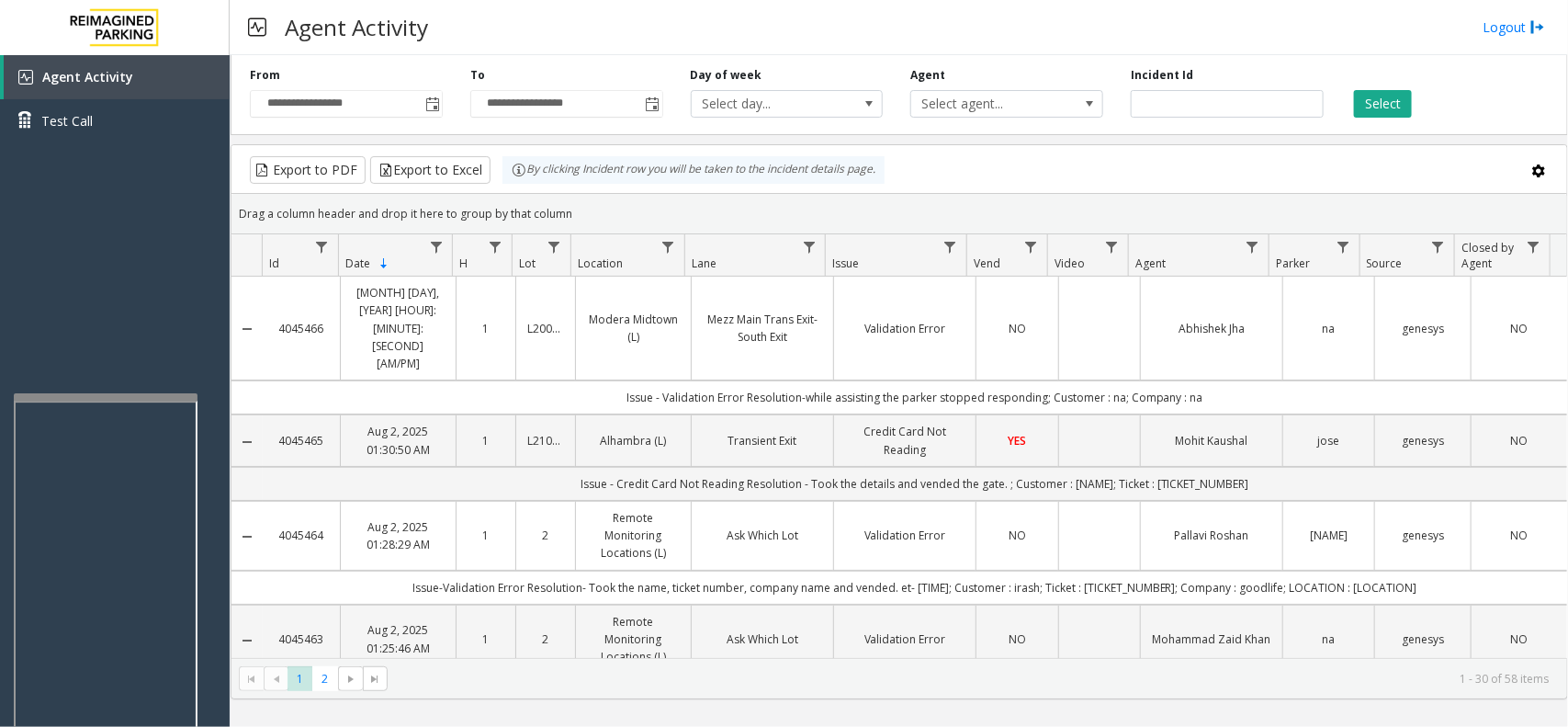 click on "* *  1   2  1 - 30 of 58 items" 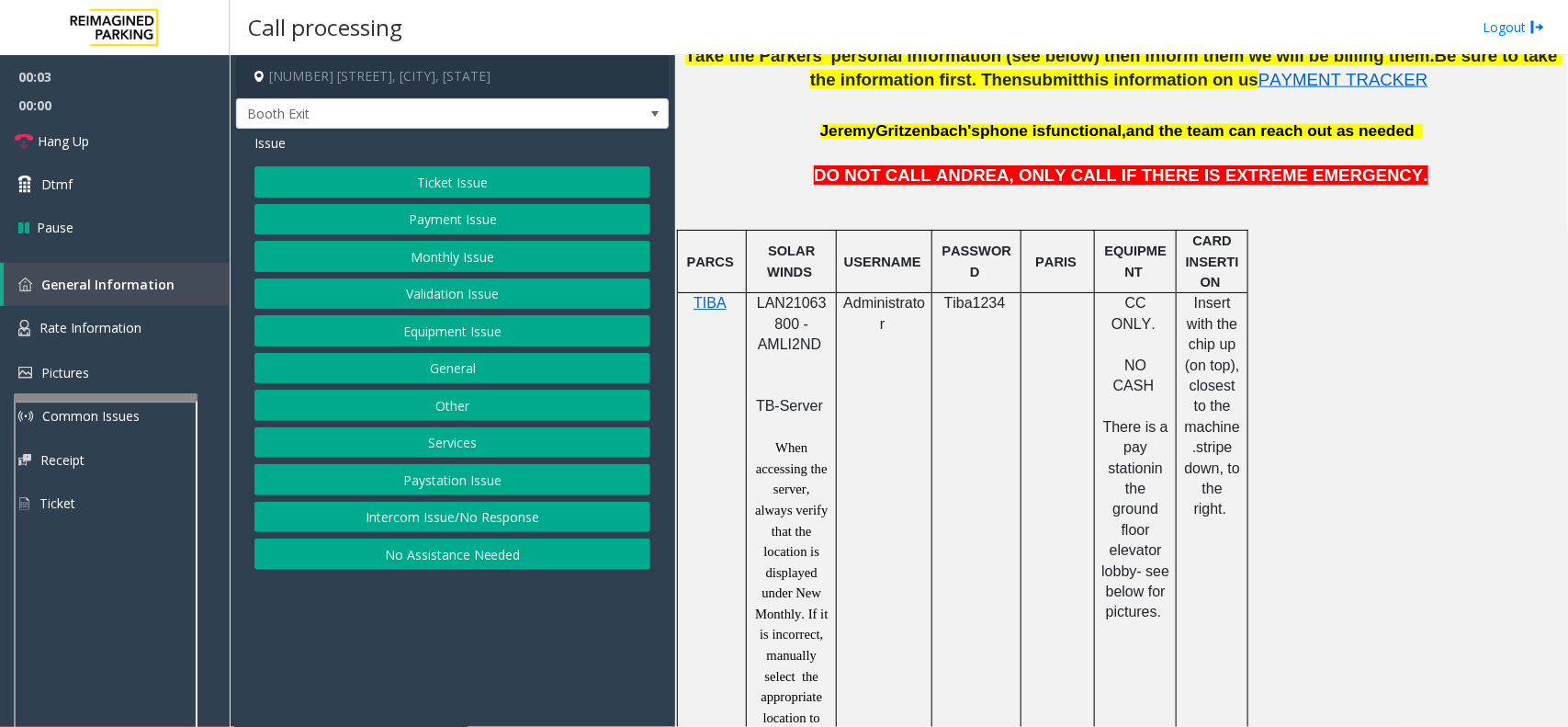scroll, scrollTop: 1034, scrollLeft: 0, axis: vertical 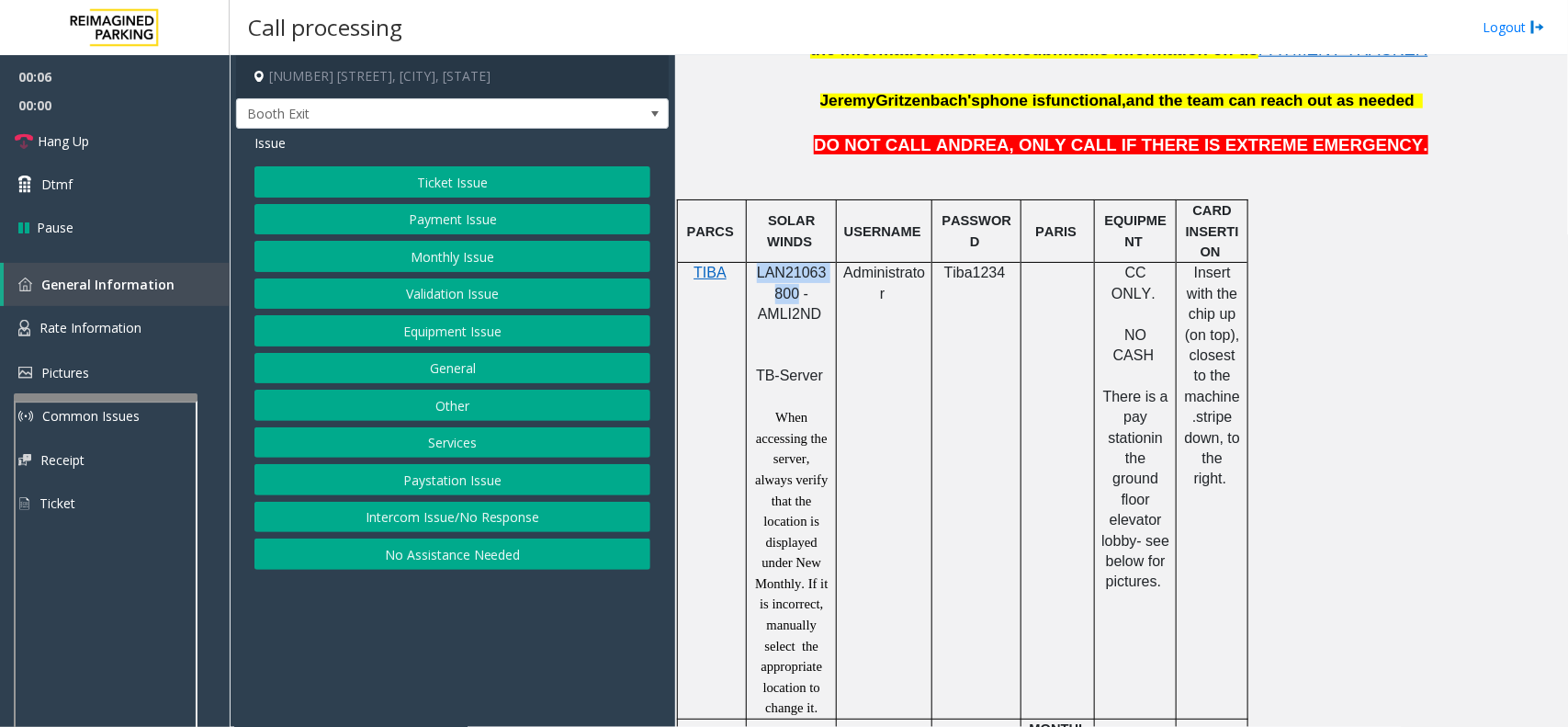 drag, startPoint x: 796, startPoint y: 295, endPoint x: 760, endPoint y: 282, distance: 38.275318 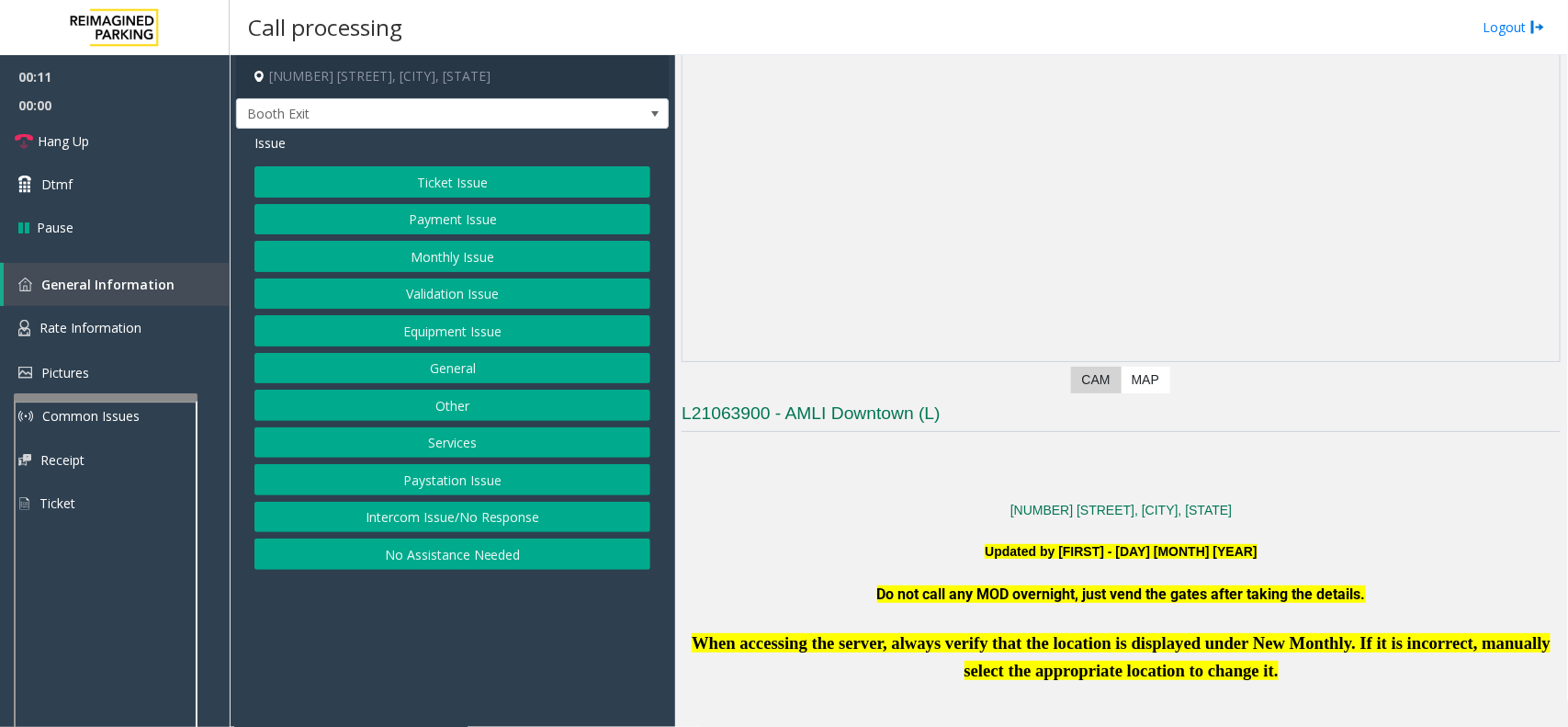 scroll, scrollTop: 0, scrollLeft: 0, axis: both 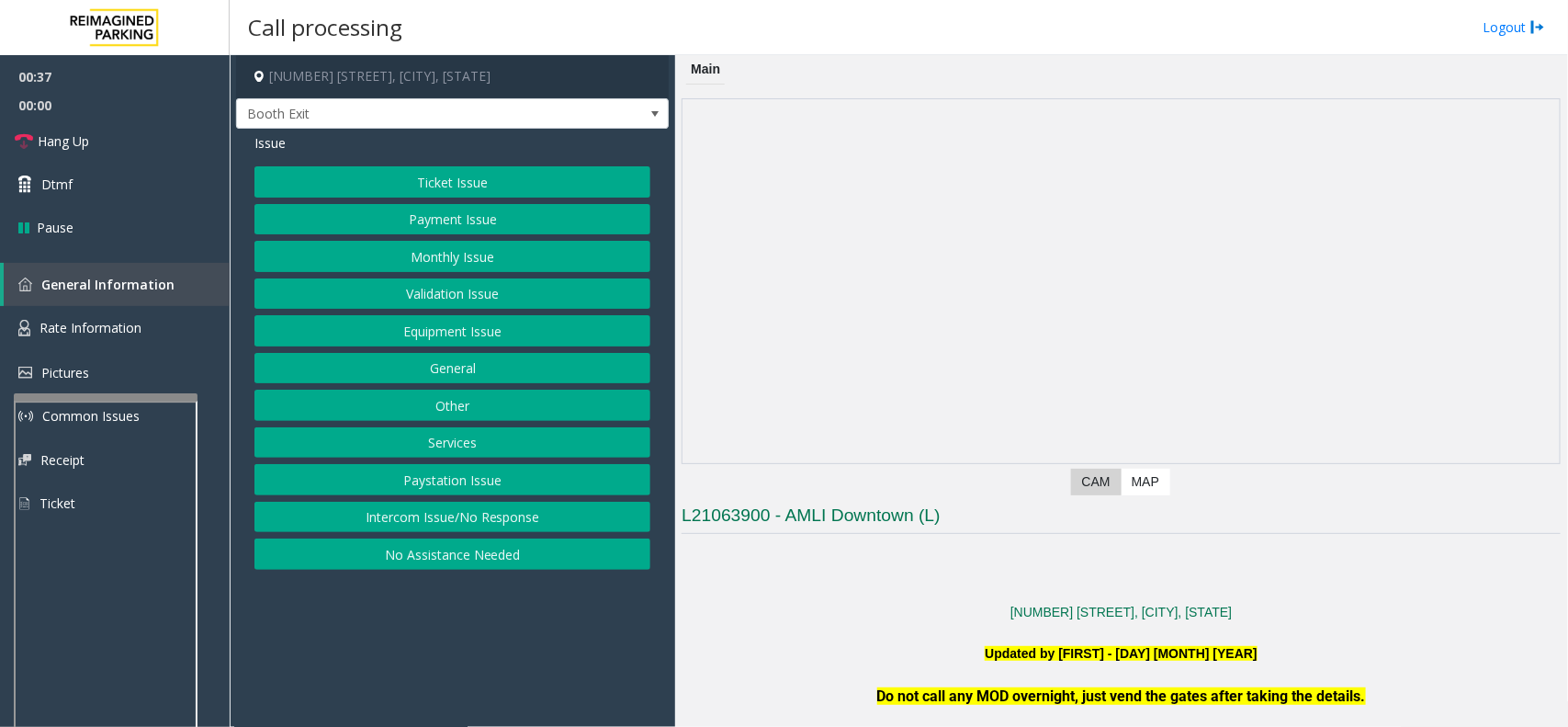 click on "Validation Issue" 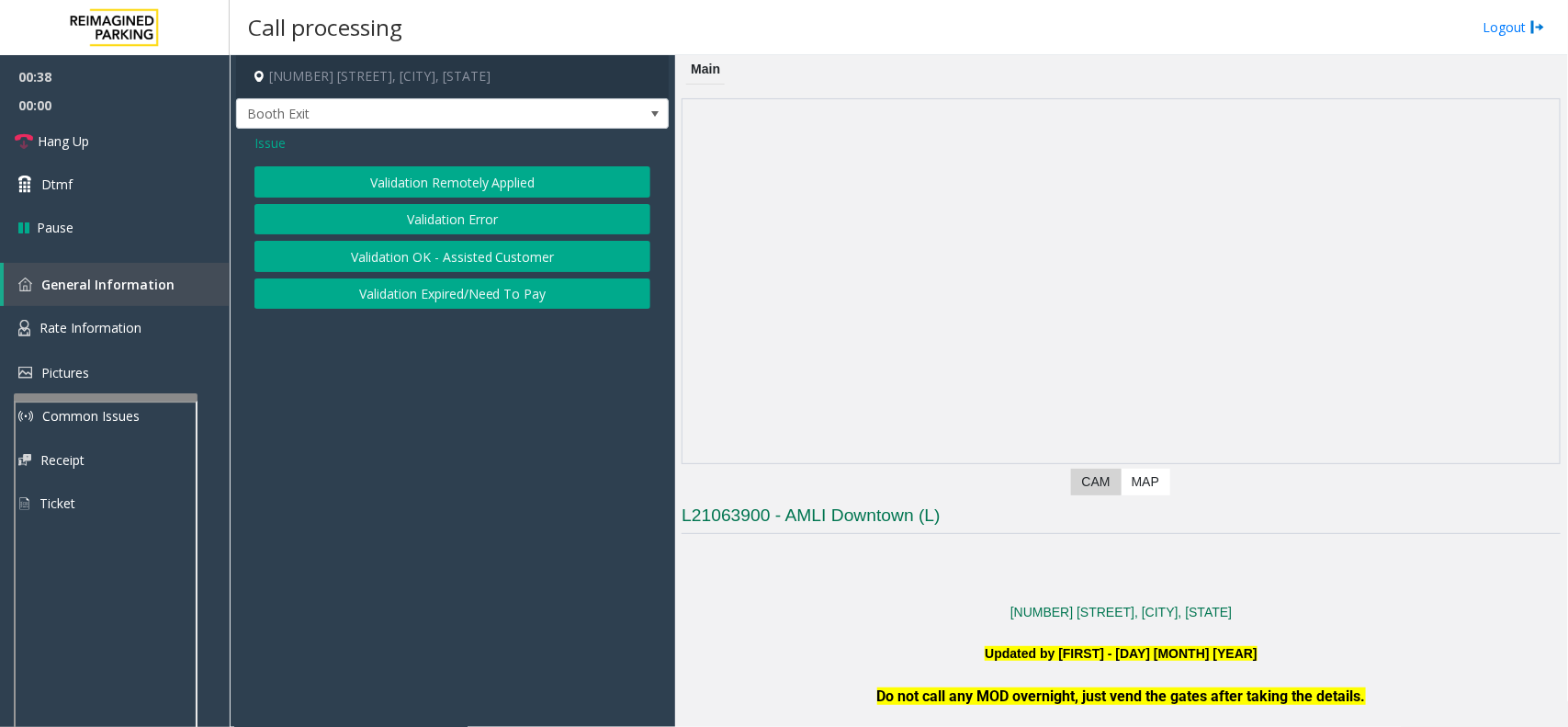 click on "Validation Error" 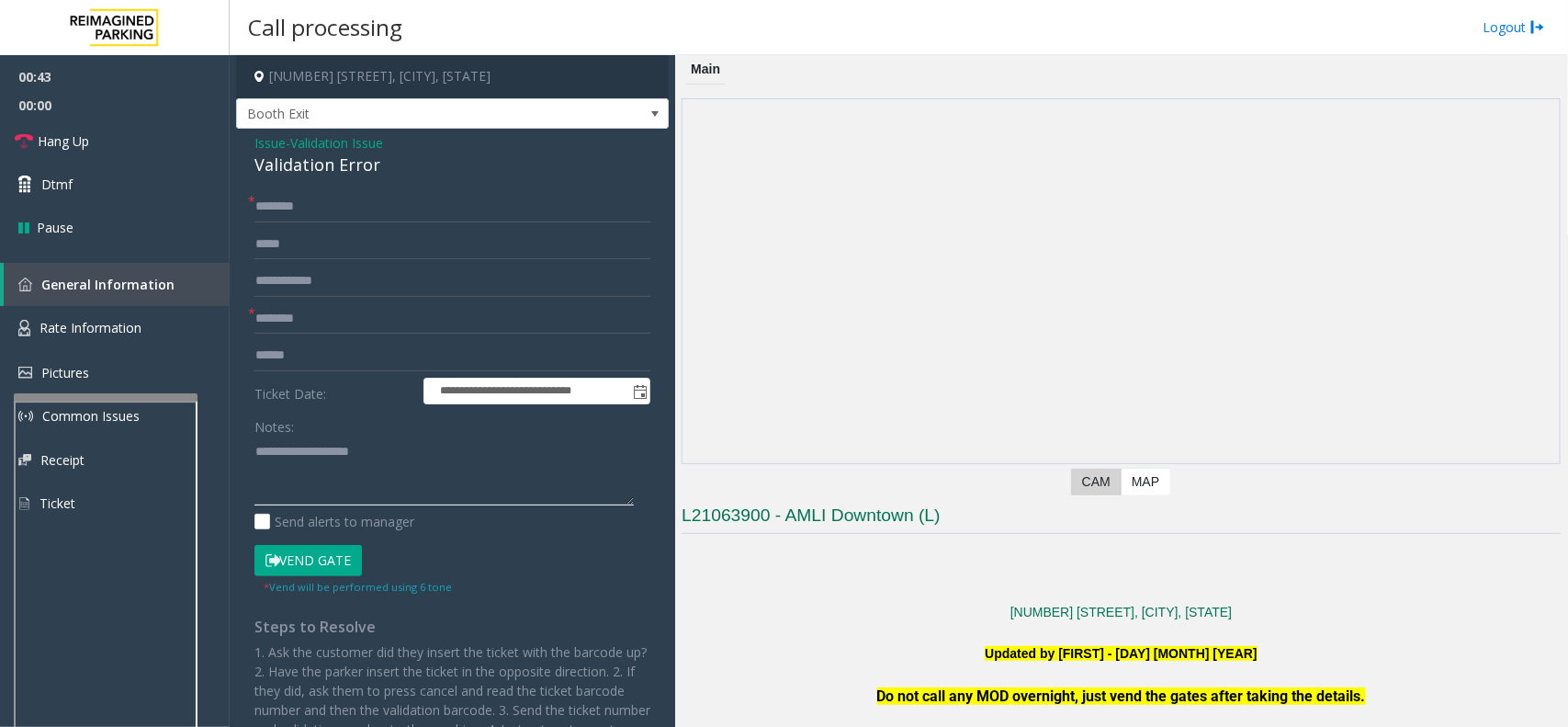 click 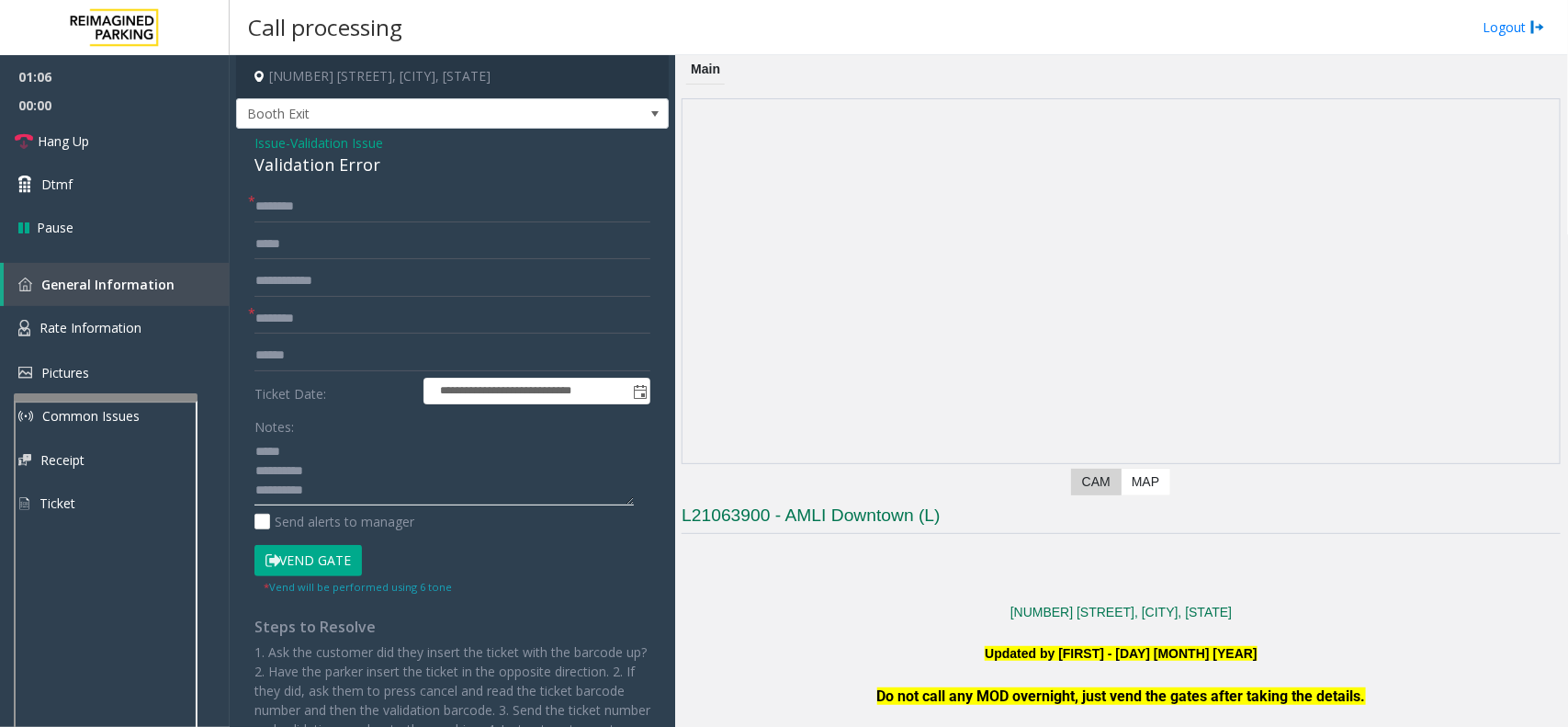 click 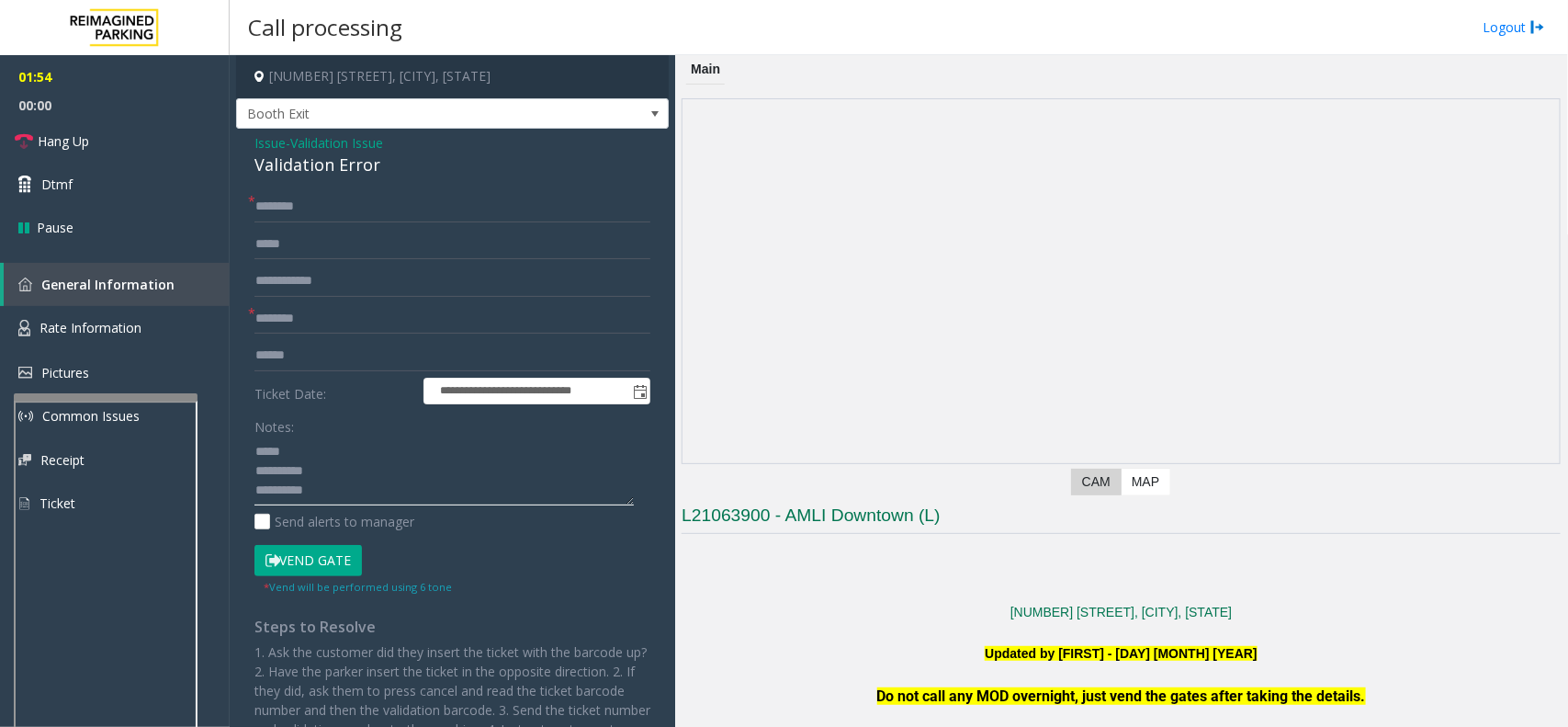 click 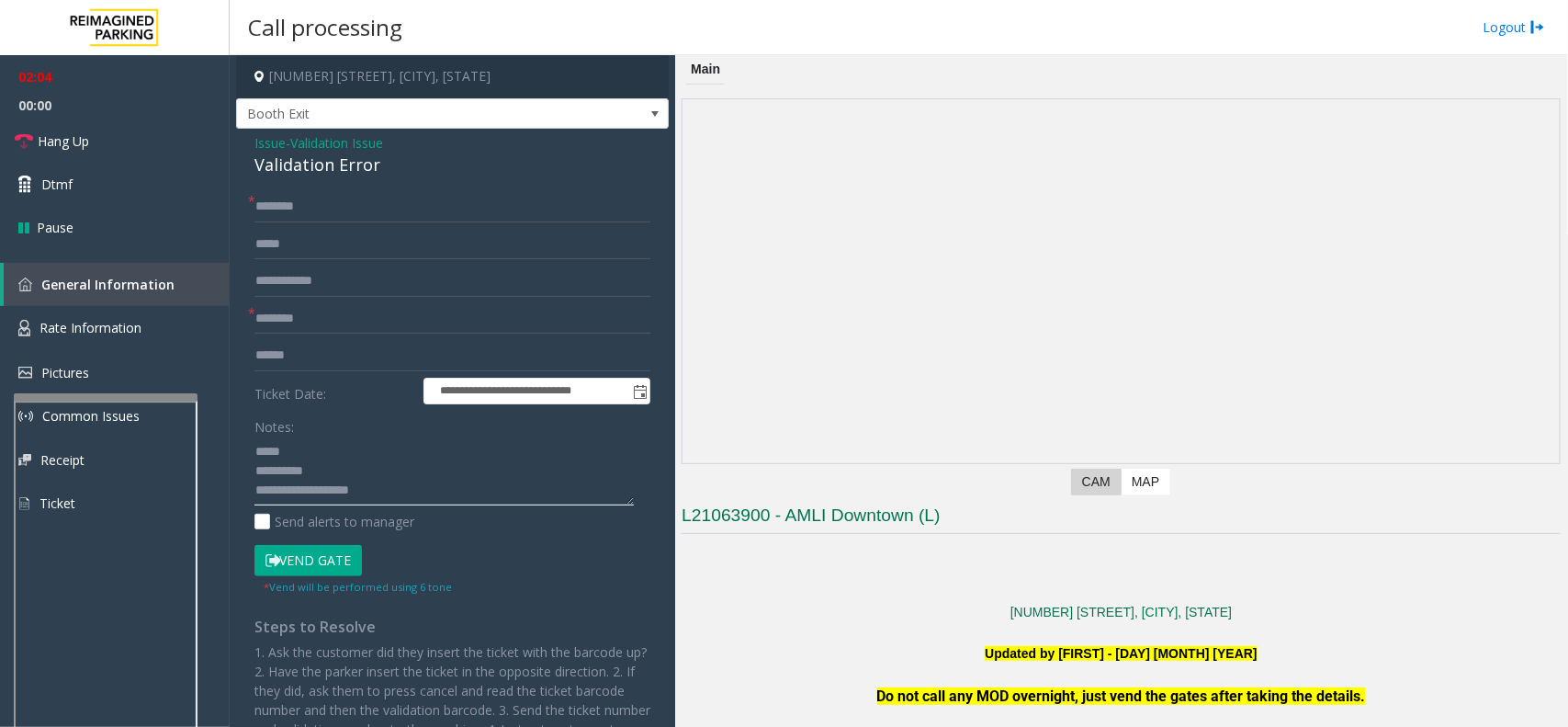 type on "**********" 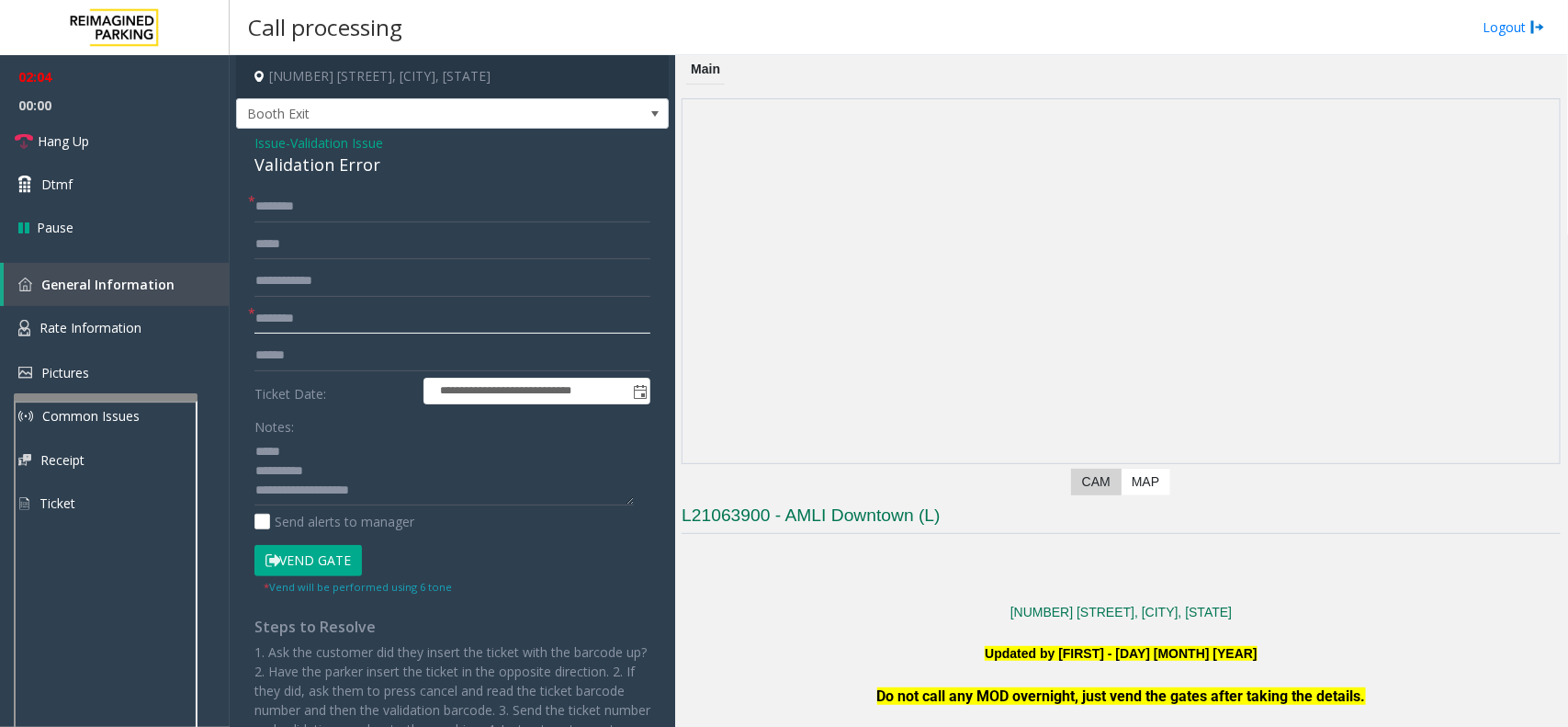 click 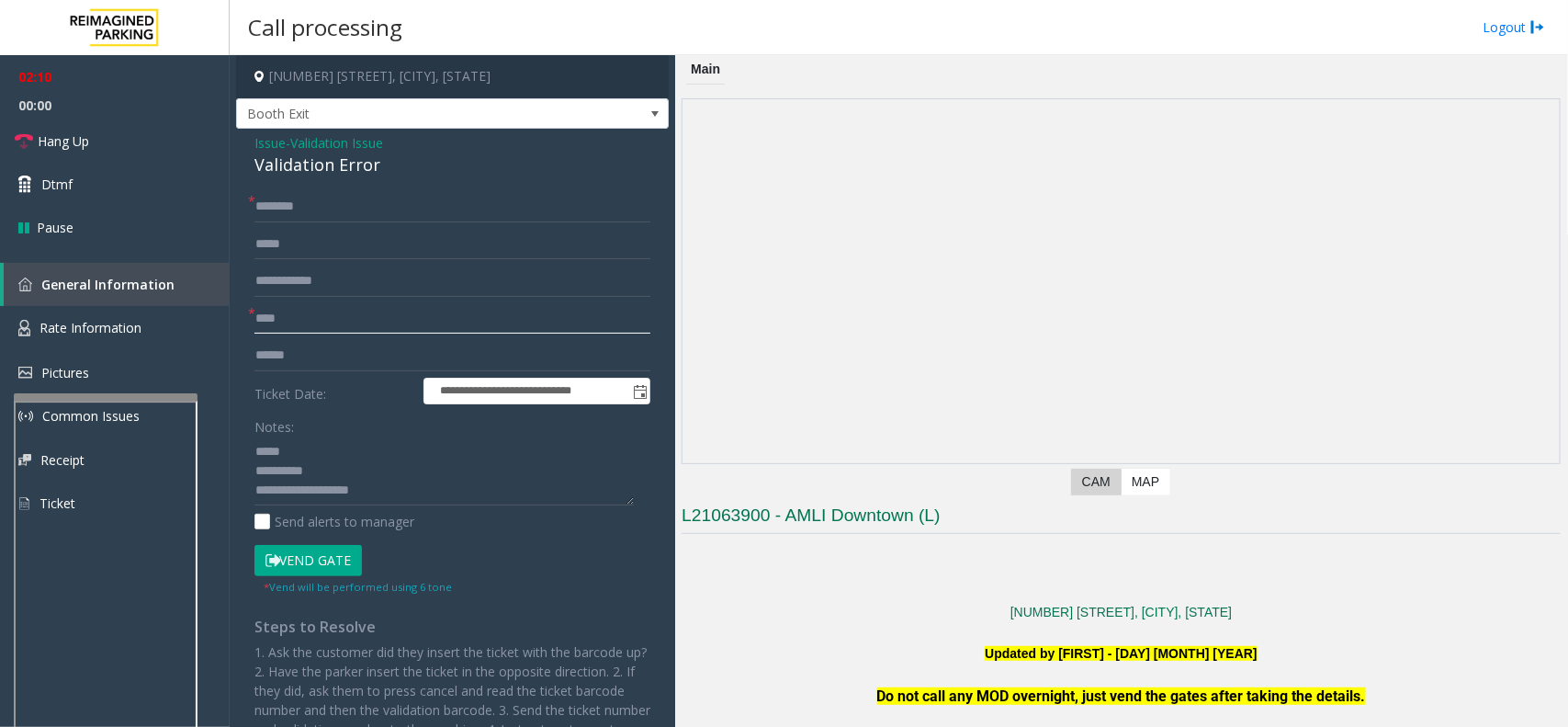 type on "****" 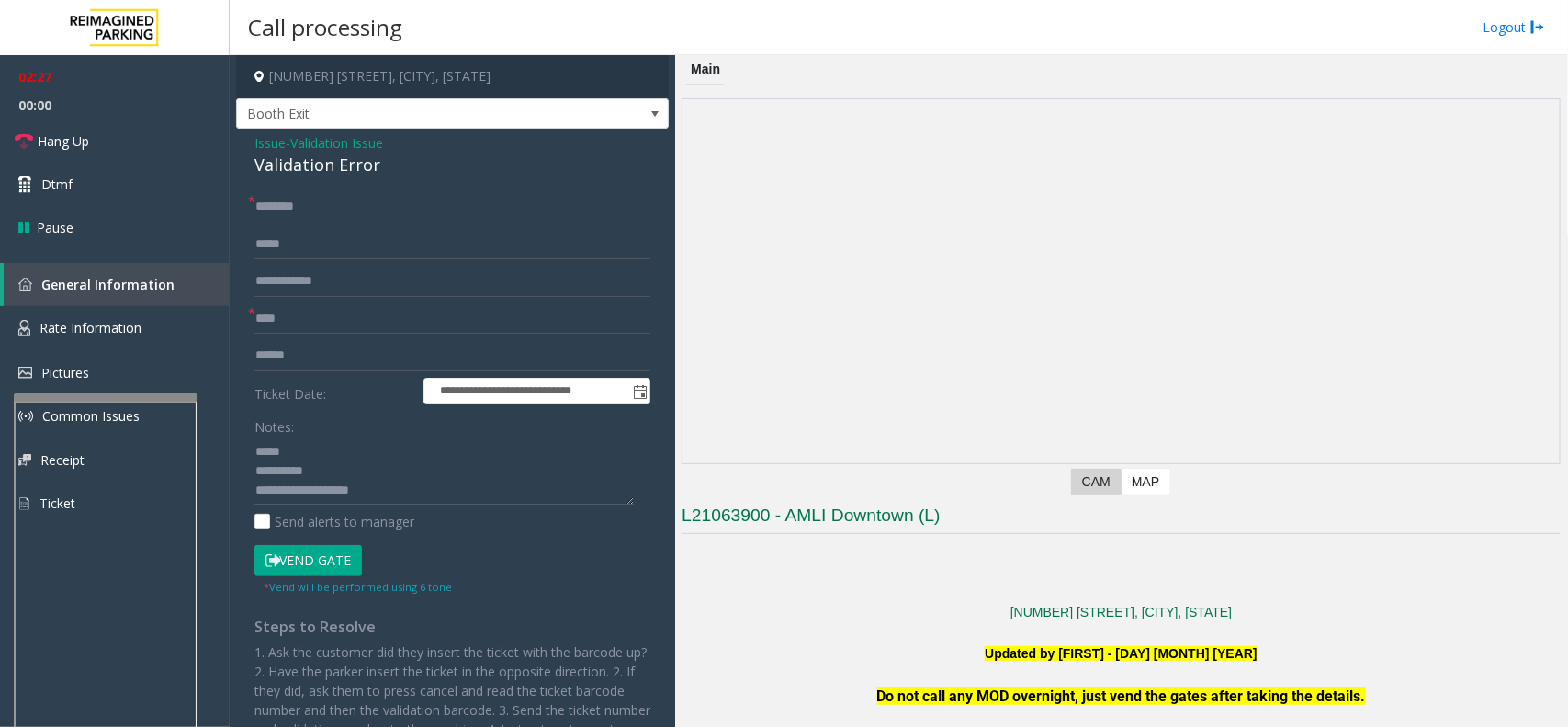 drag, startPoint x: 631, startPoint y: 438, endPoint x: 539, endPoint y: 483, distance: 102.41582 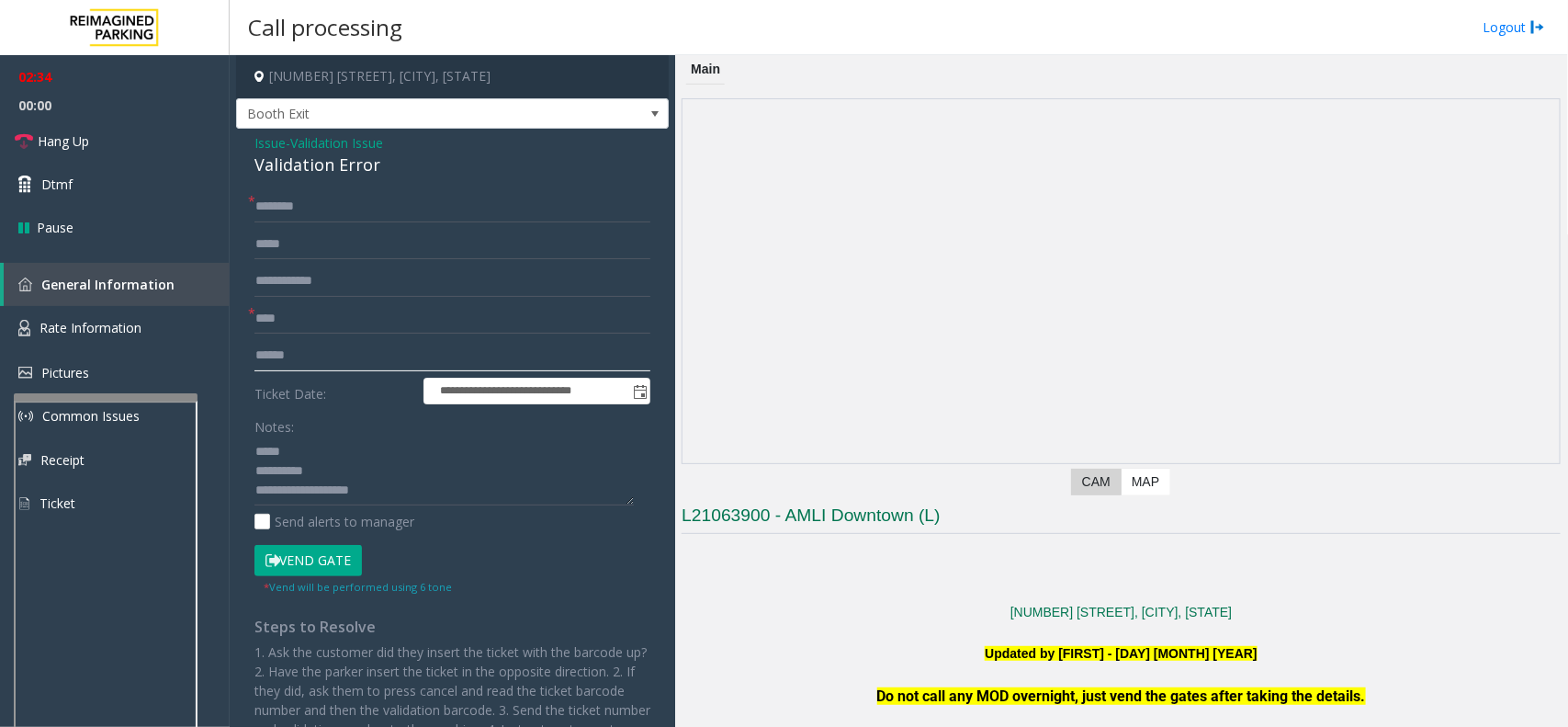 click 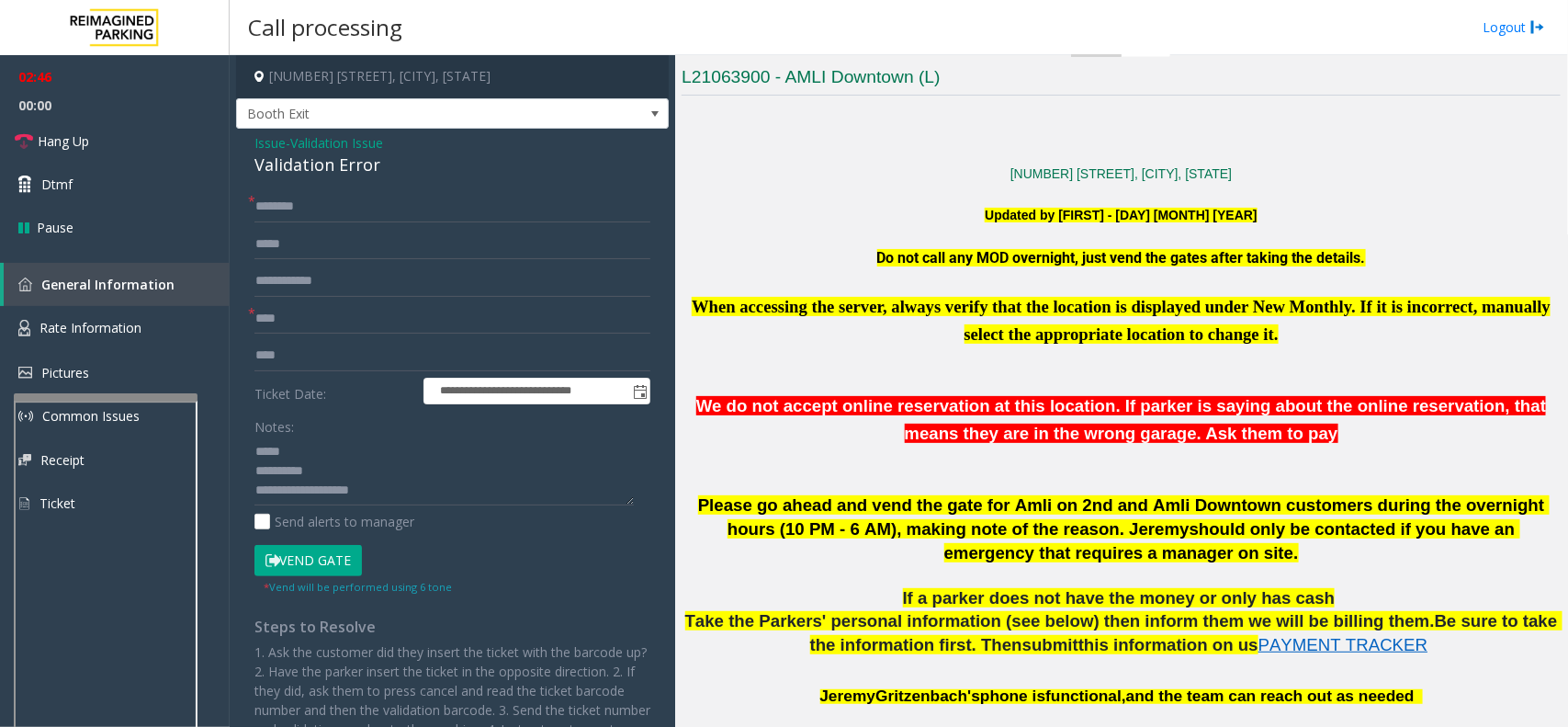 scroll, scrollTop: 460, scrollLeft: 0, axis: vertical 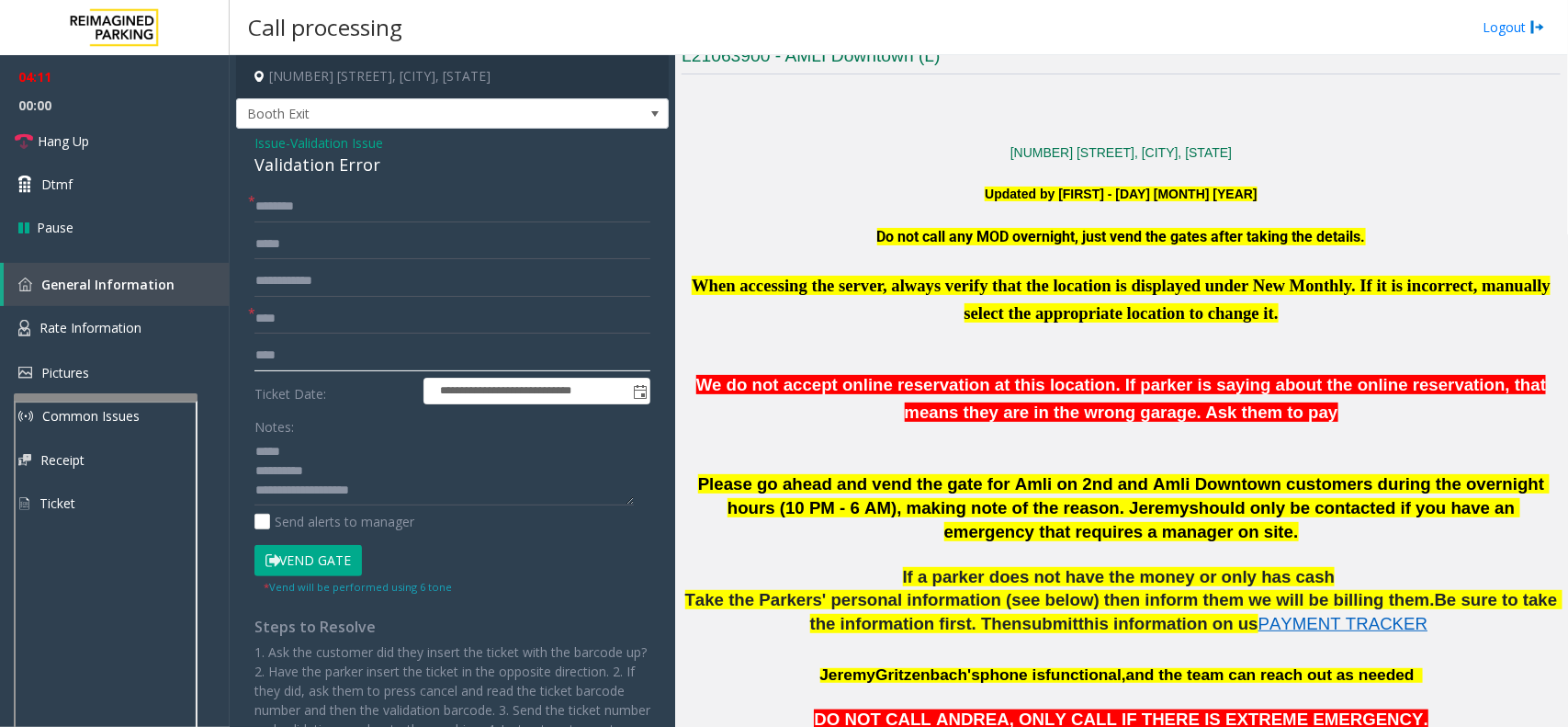 drag, startPoint x: 352, startPoint y: 356, endPoint x: 286, endPoint y: 358, distance: 66.0303 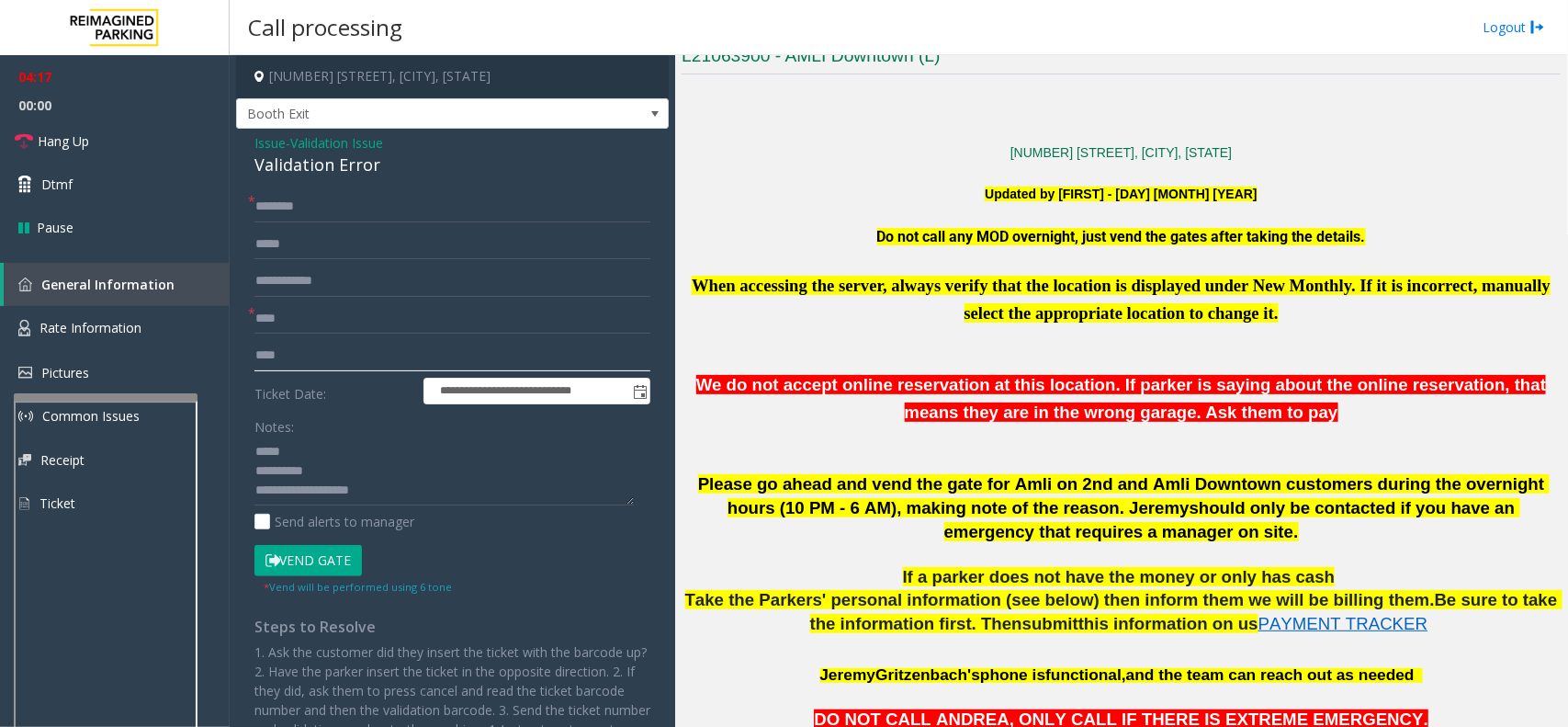 click on "****" 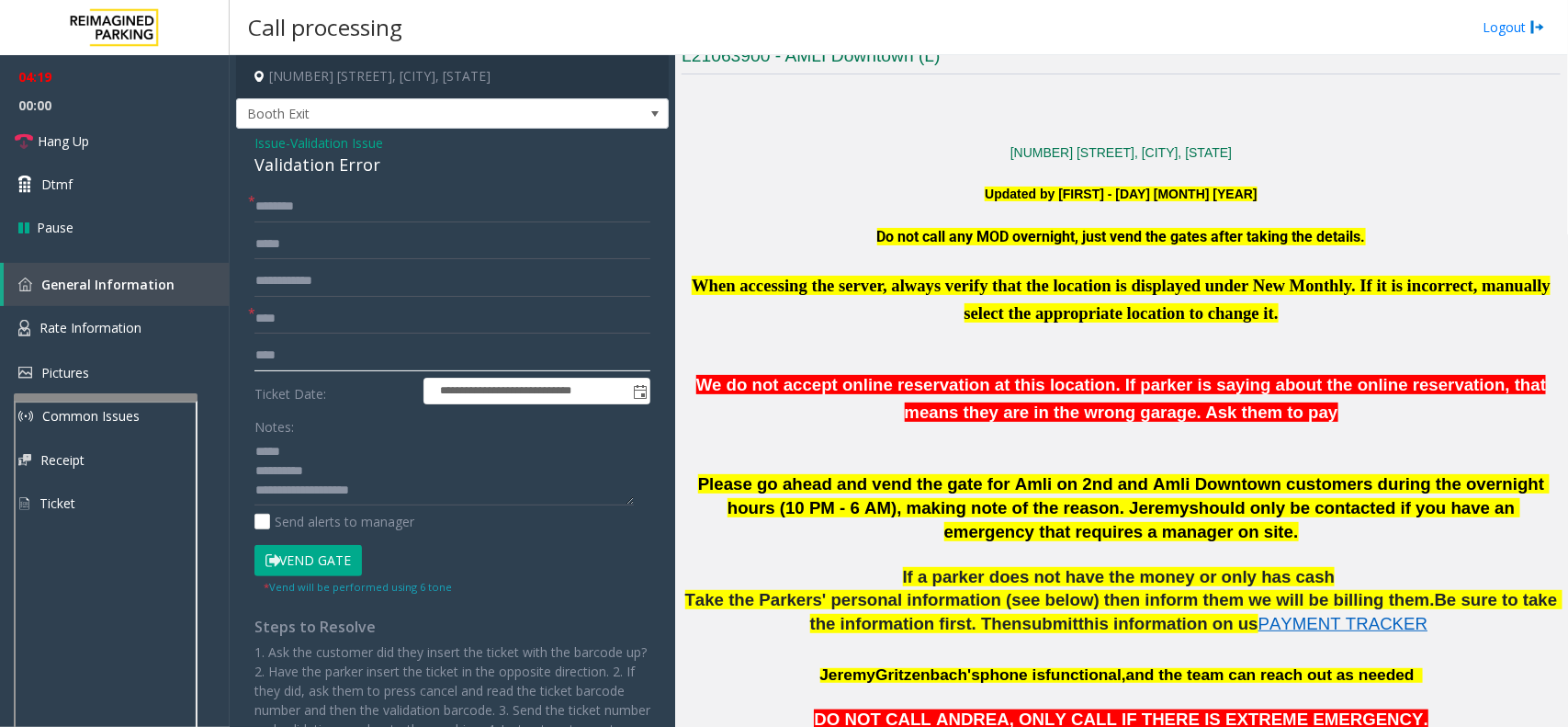 click on "****" 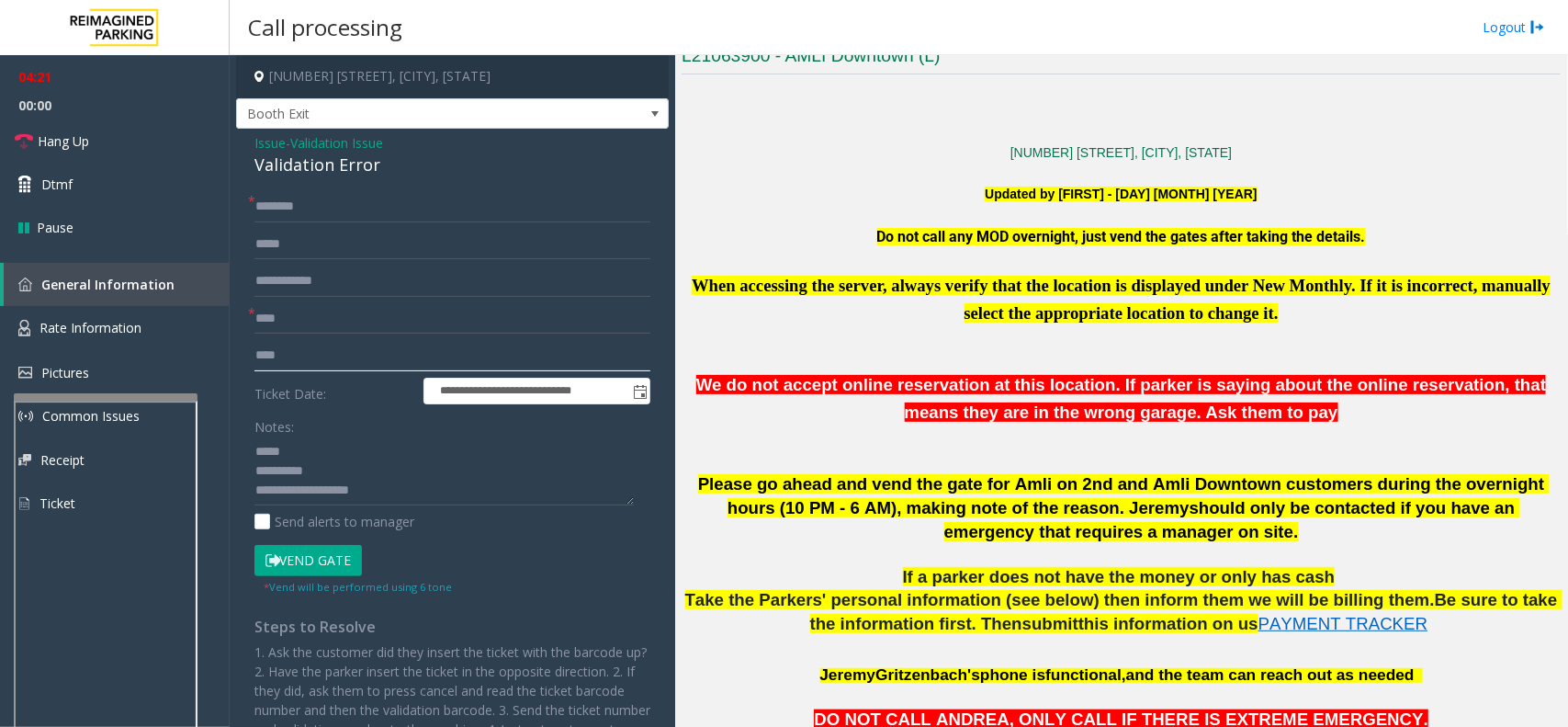 drag, startPoint x: 319, startPoint y: 356, endPoint x: 251, endPoint y: 356, distance: 68 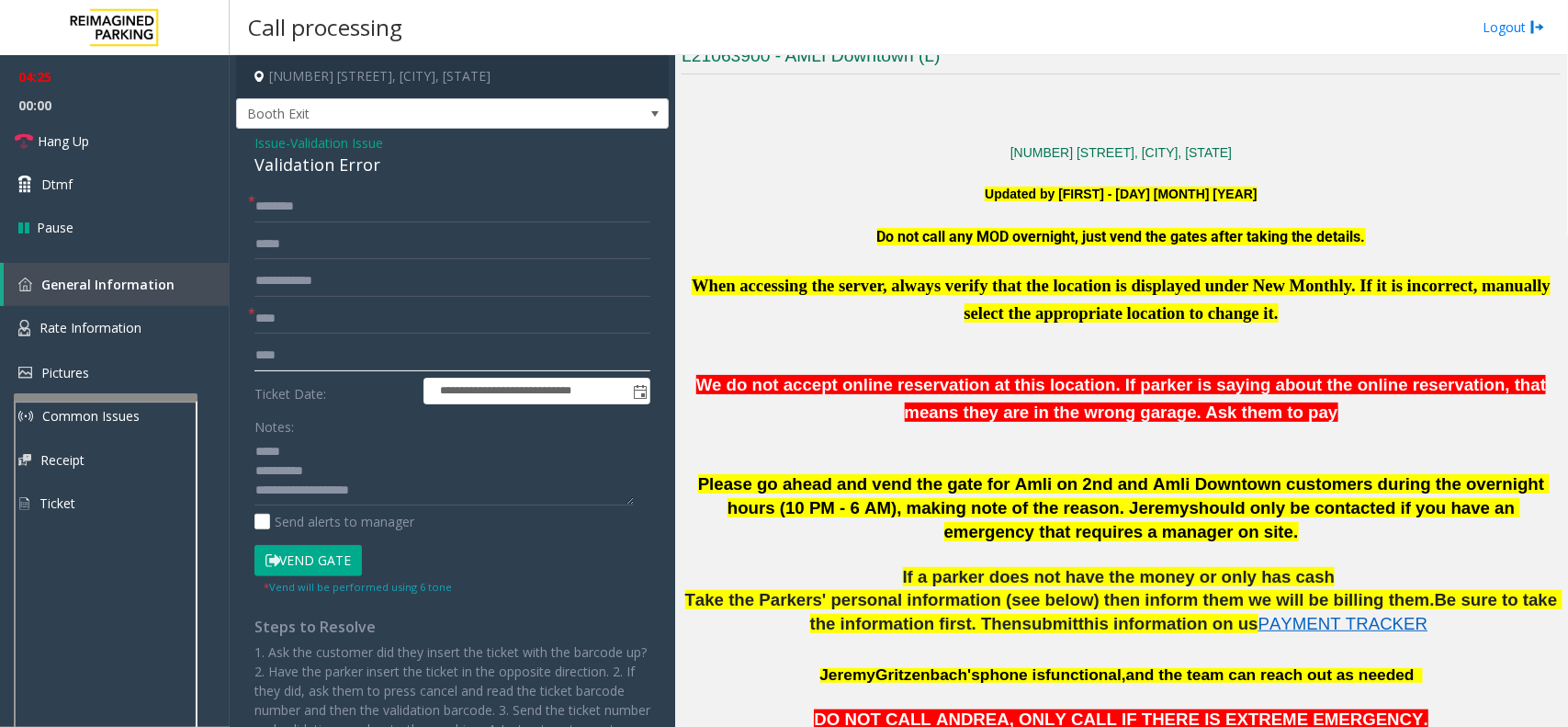 click on "****" 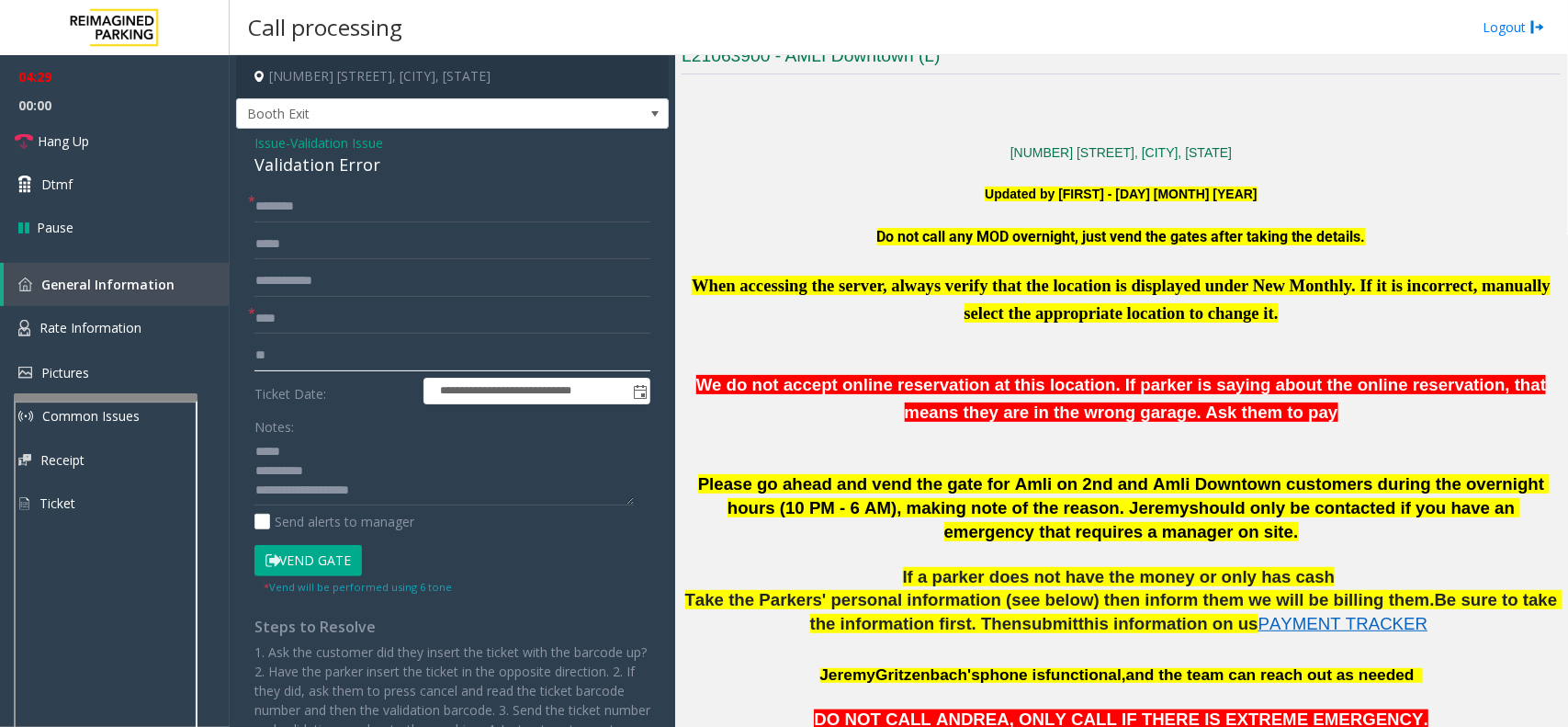 type on "*" 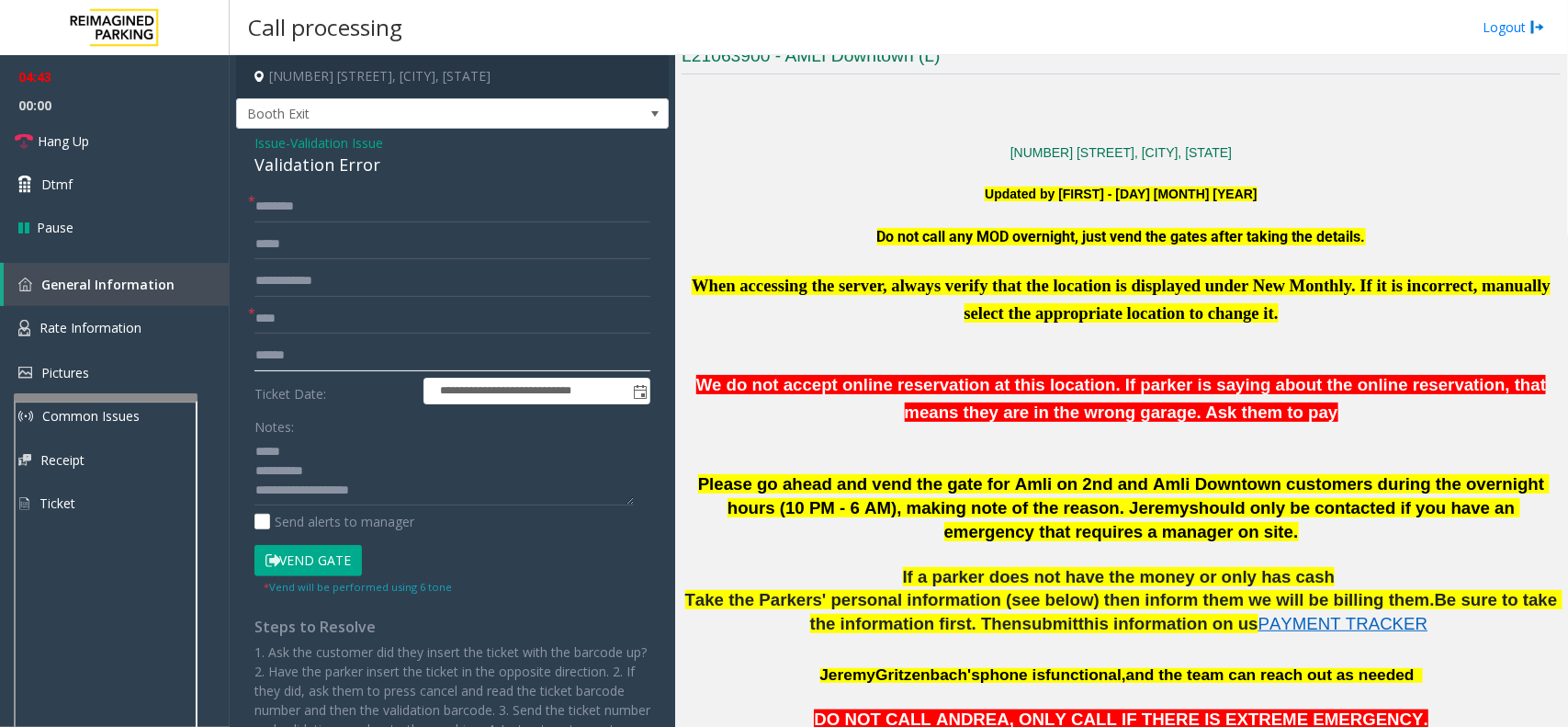 type 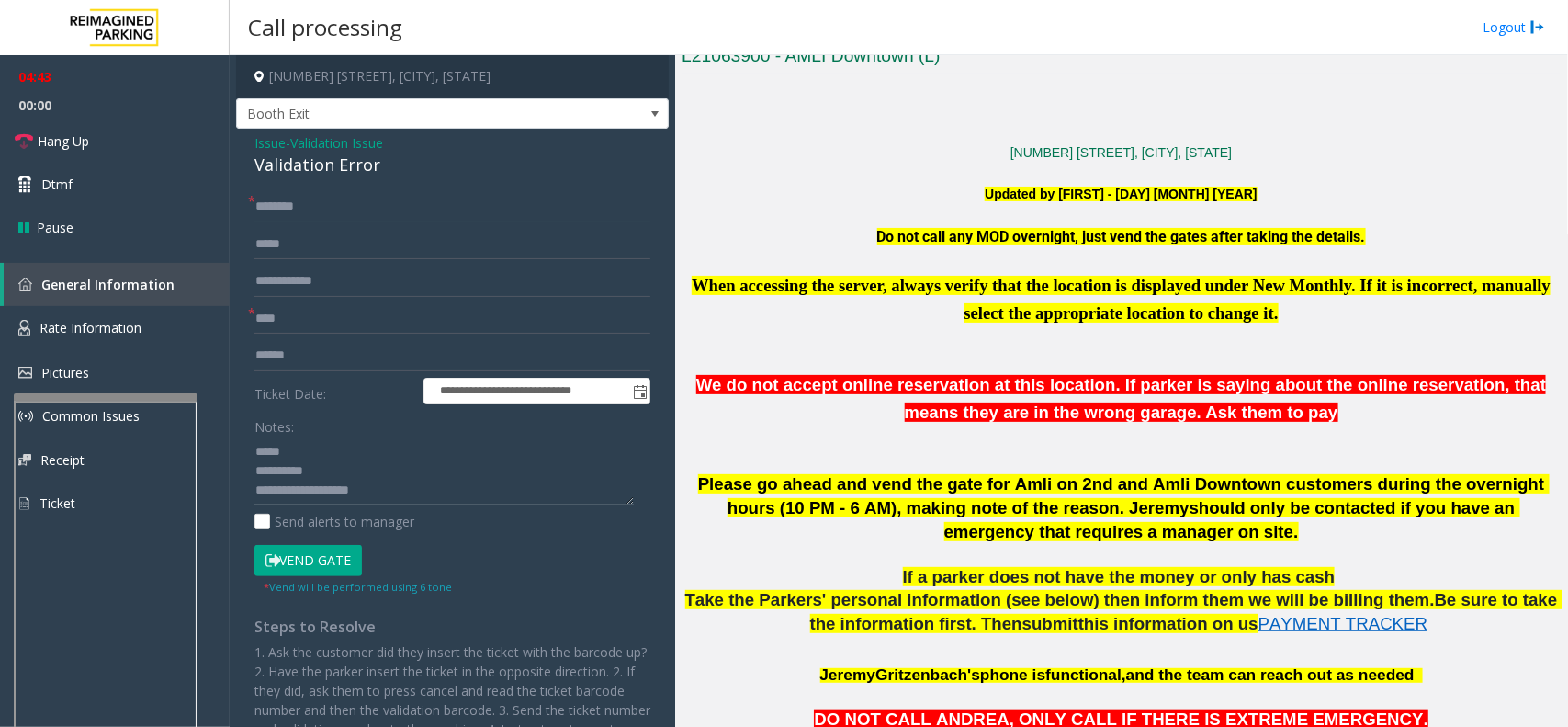 click 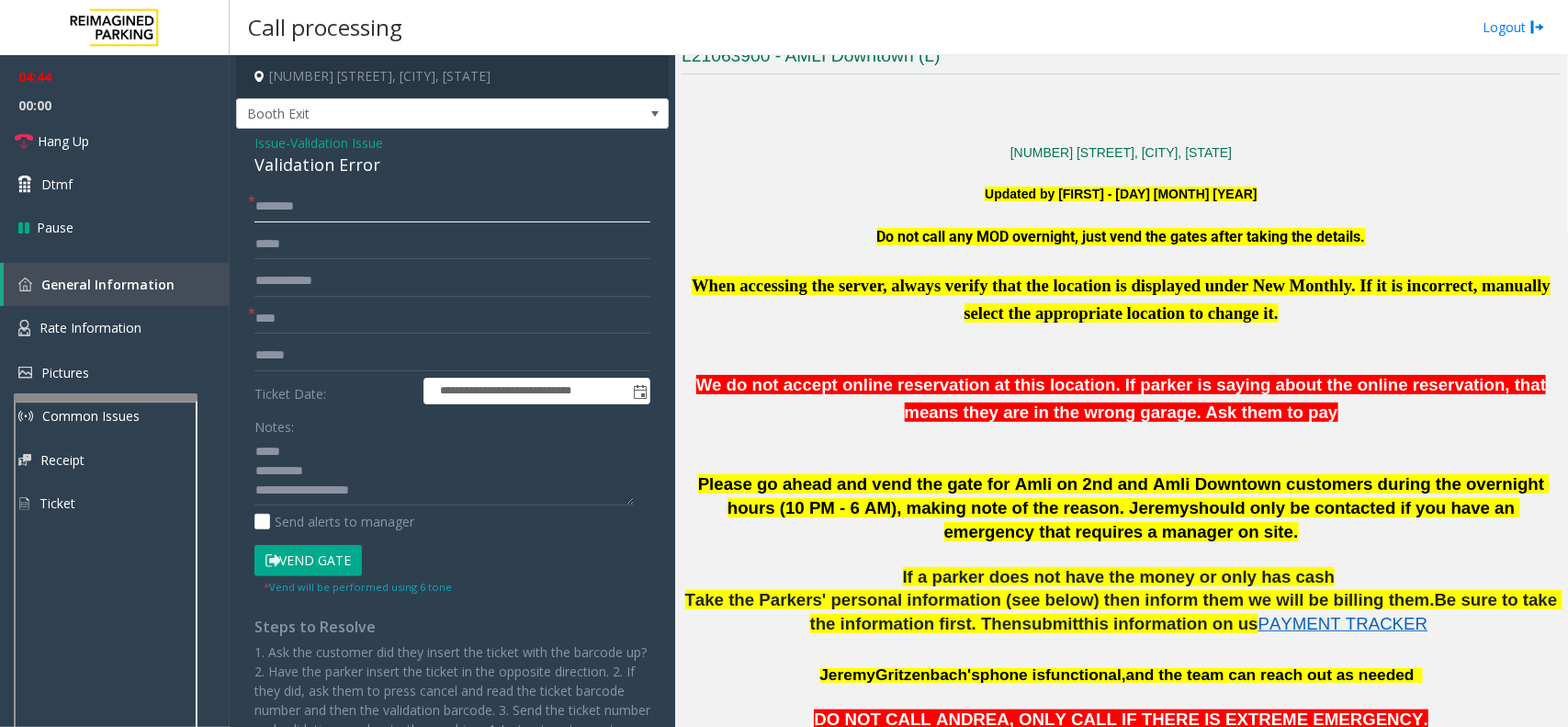 click 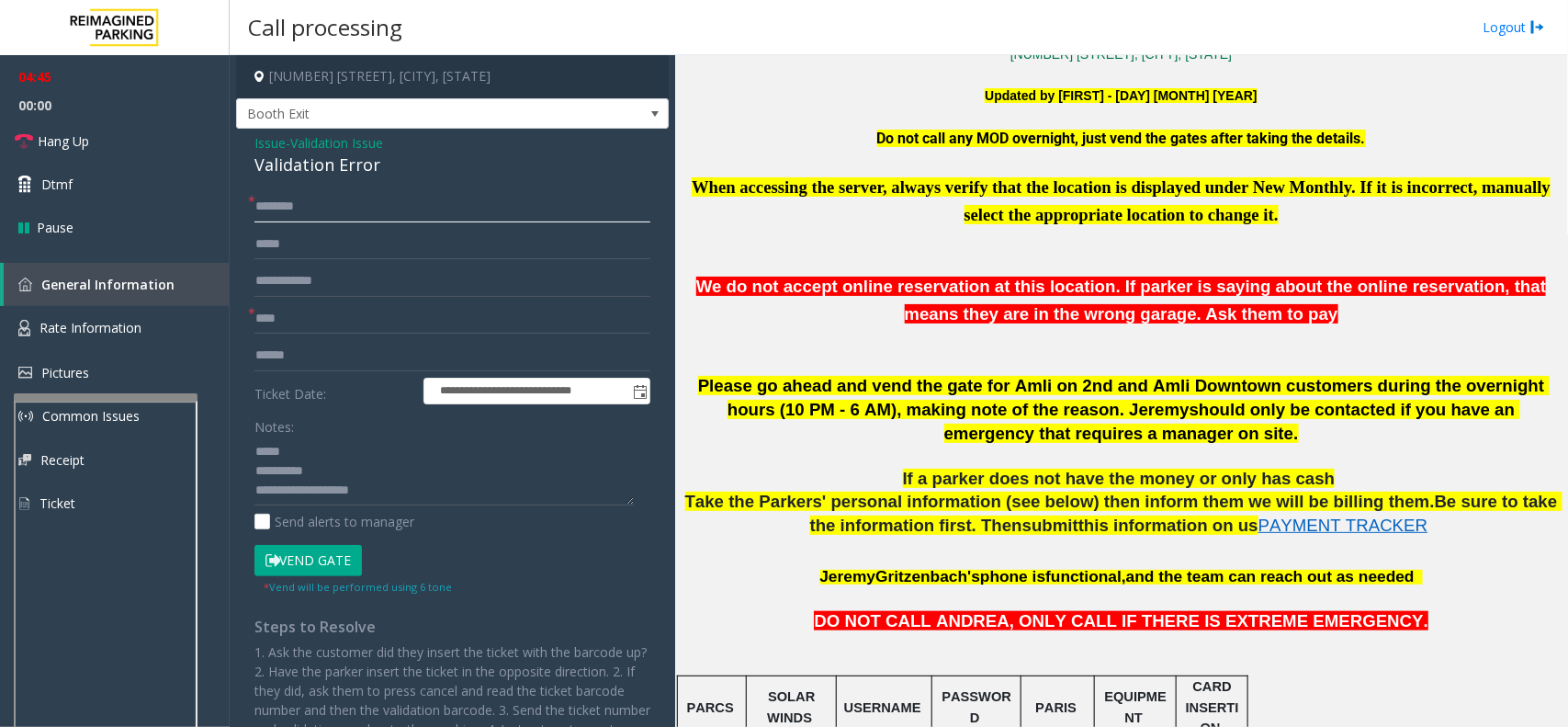 scroll, scrollTop: 1034, scrollLeft: 0, axis: vertical 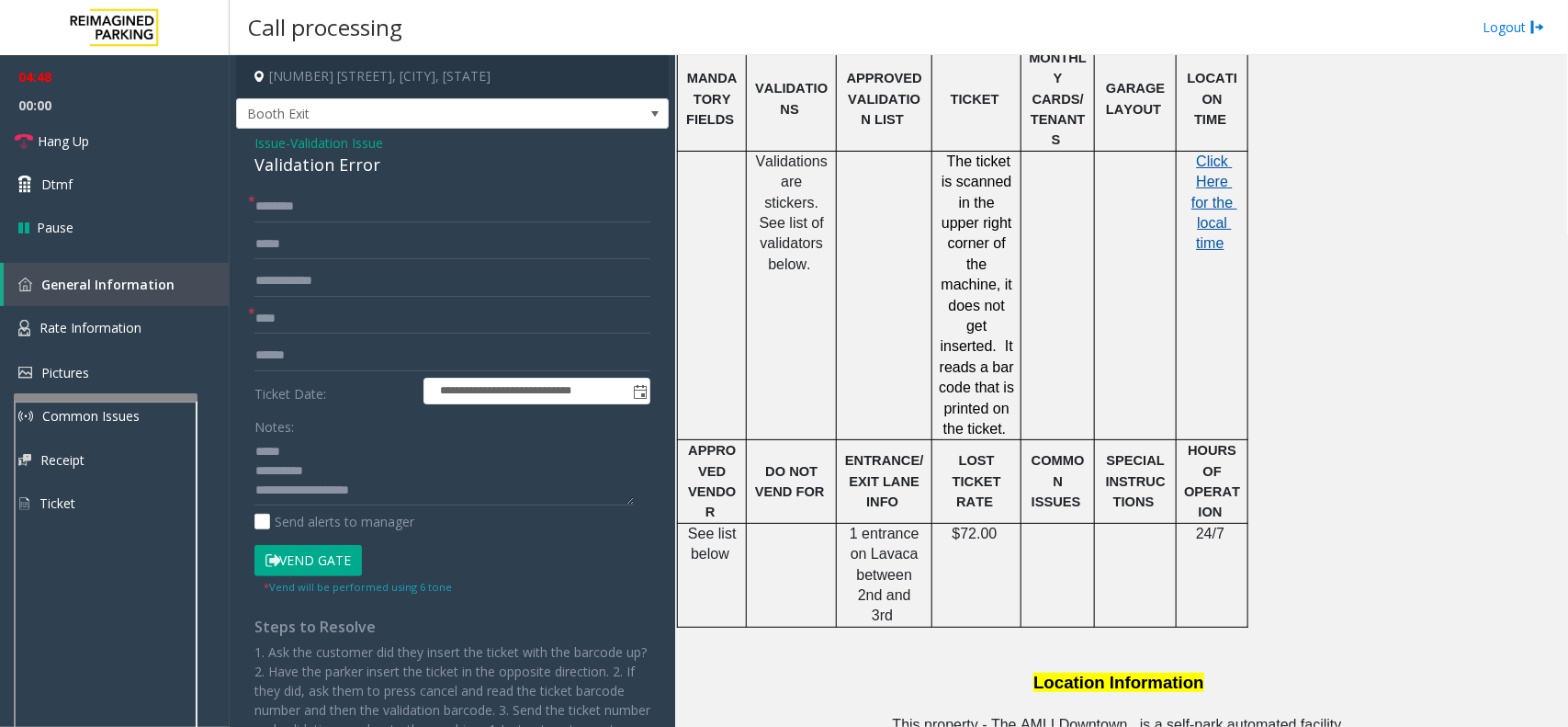 click on "Click Here for the local time" 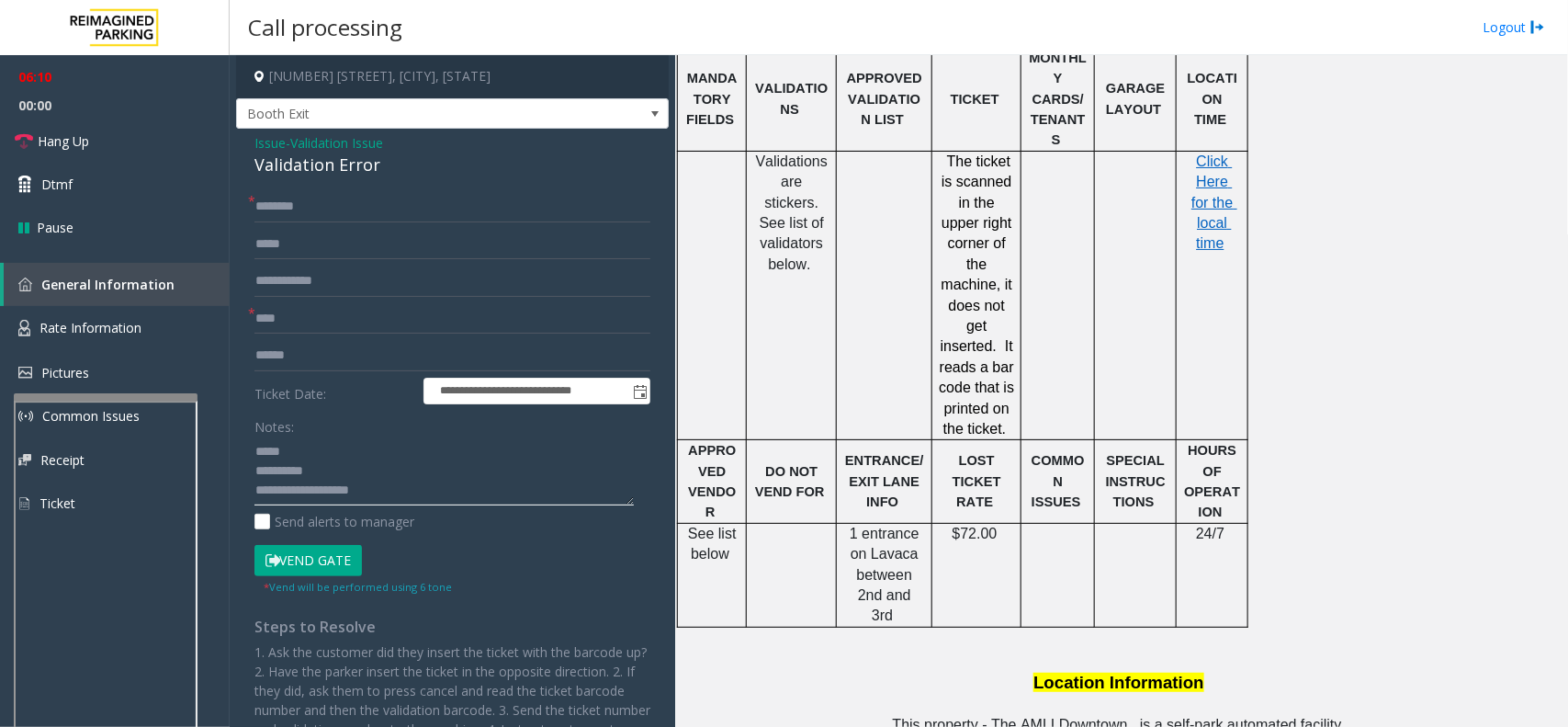 click 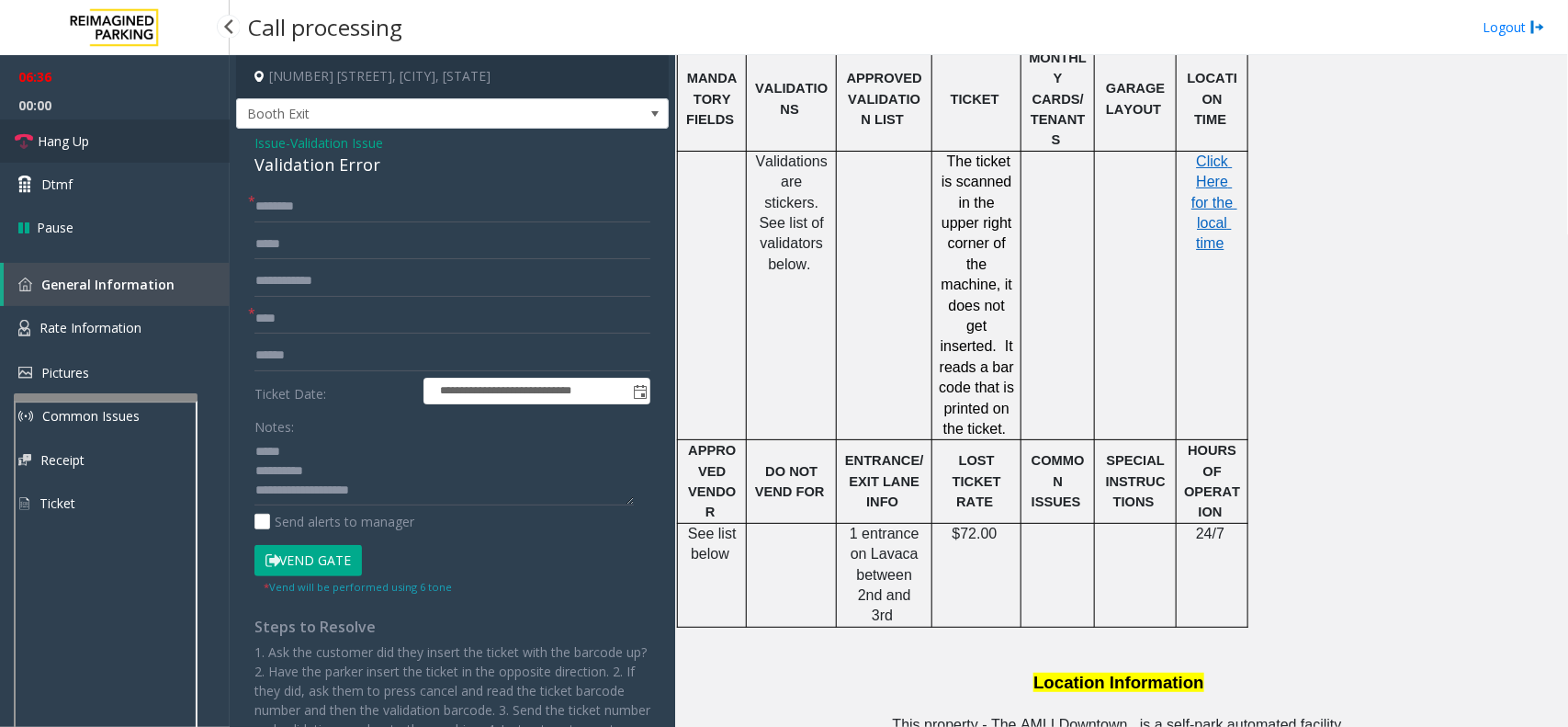 click on "Hang Up" at bounding box center [63, 141] 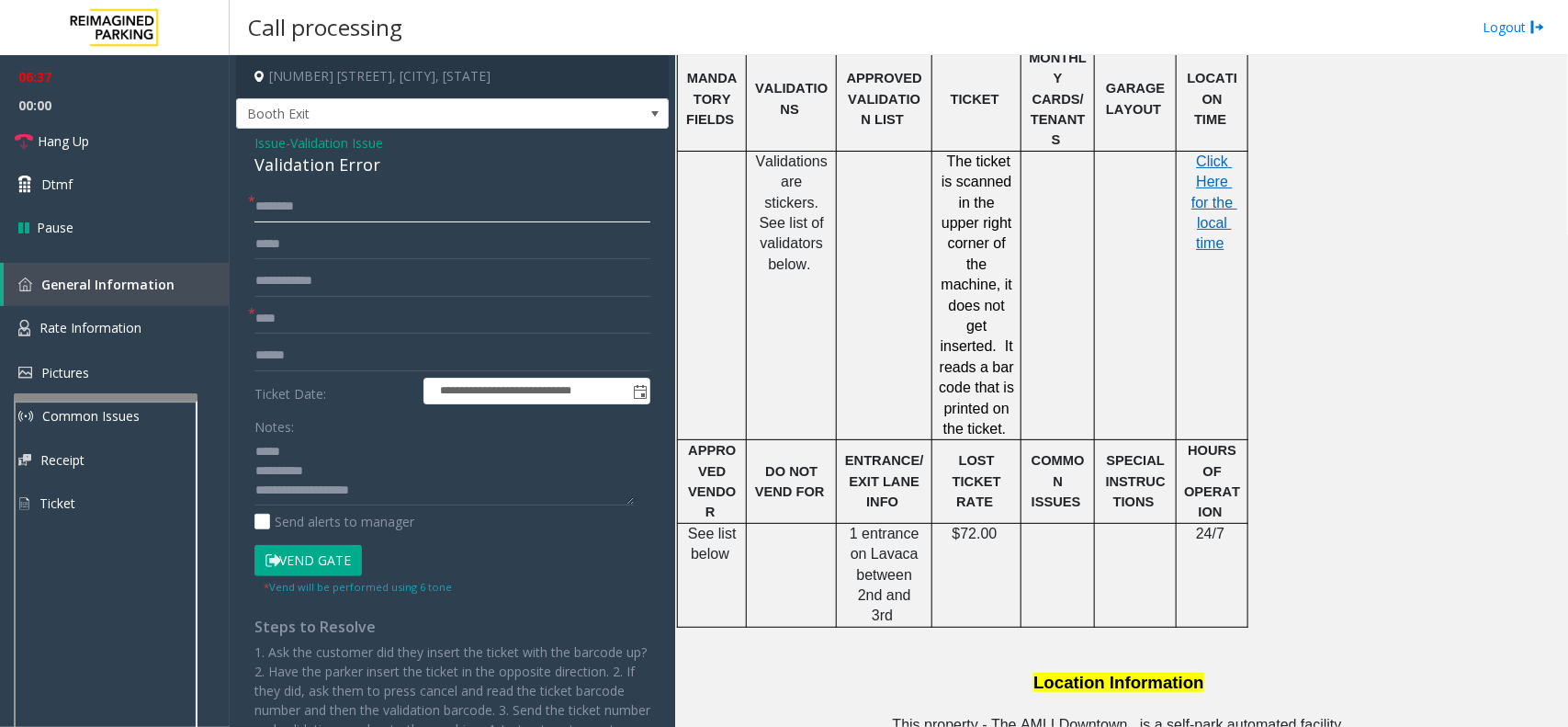 click 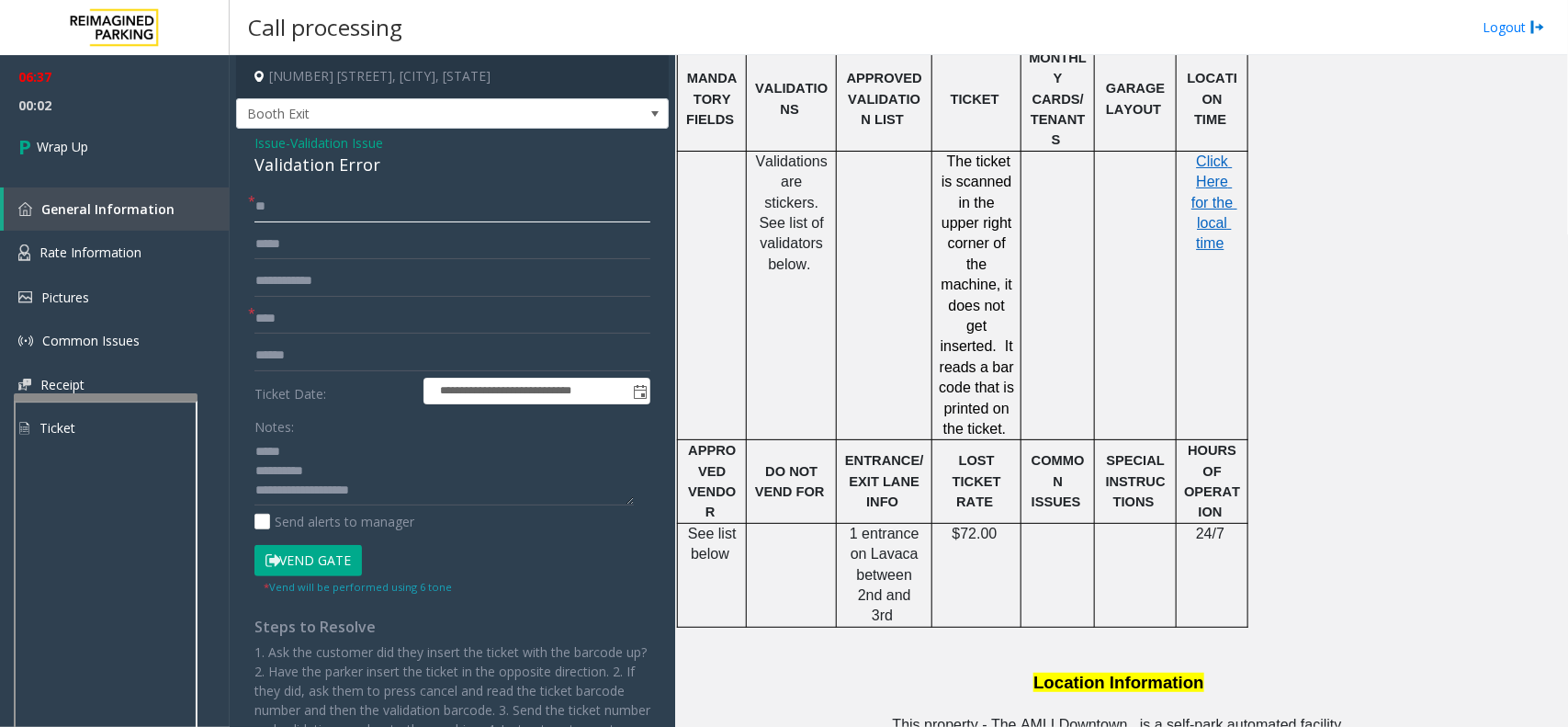 type on "**" 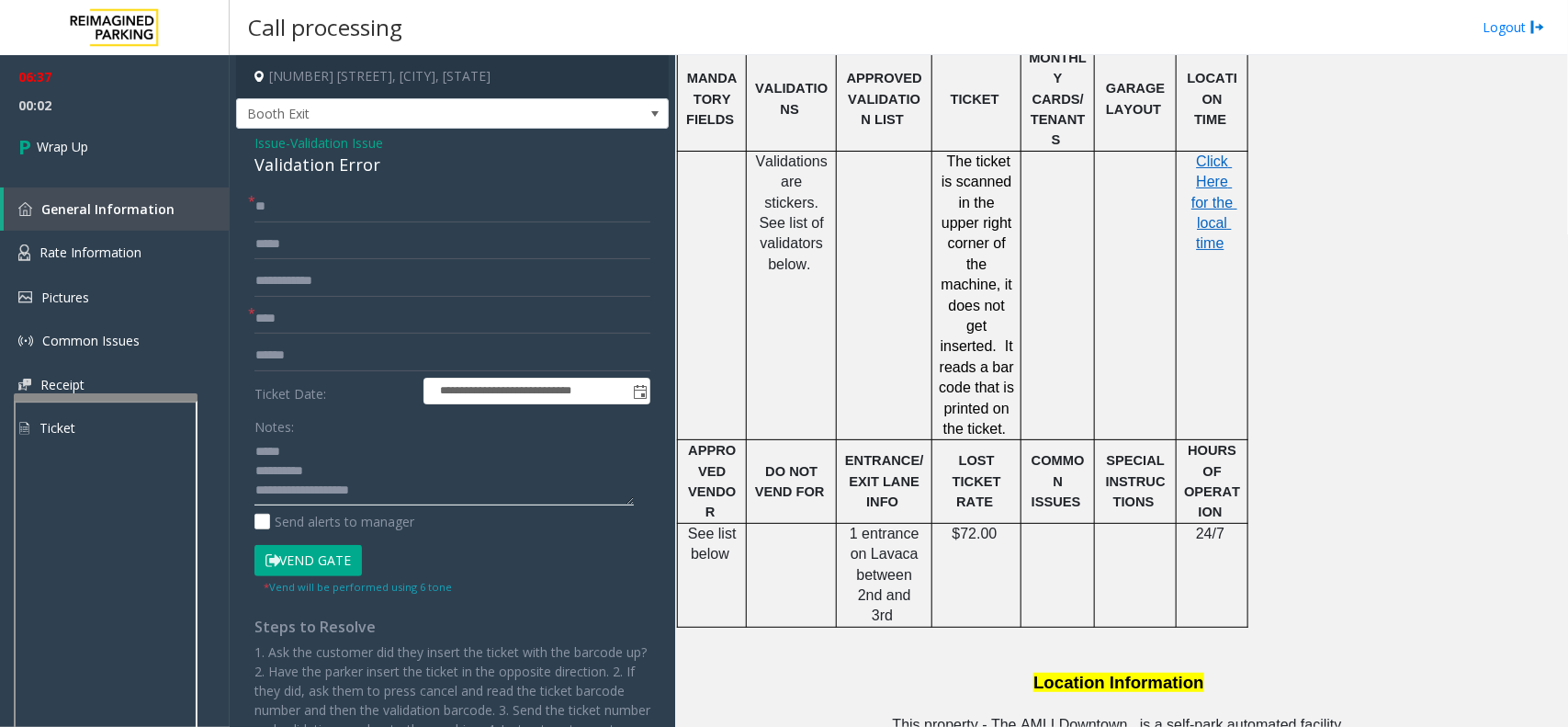 click 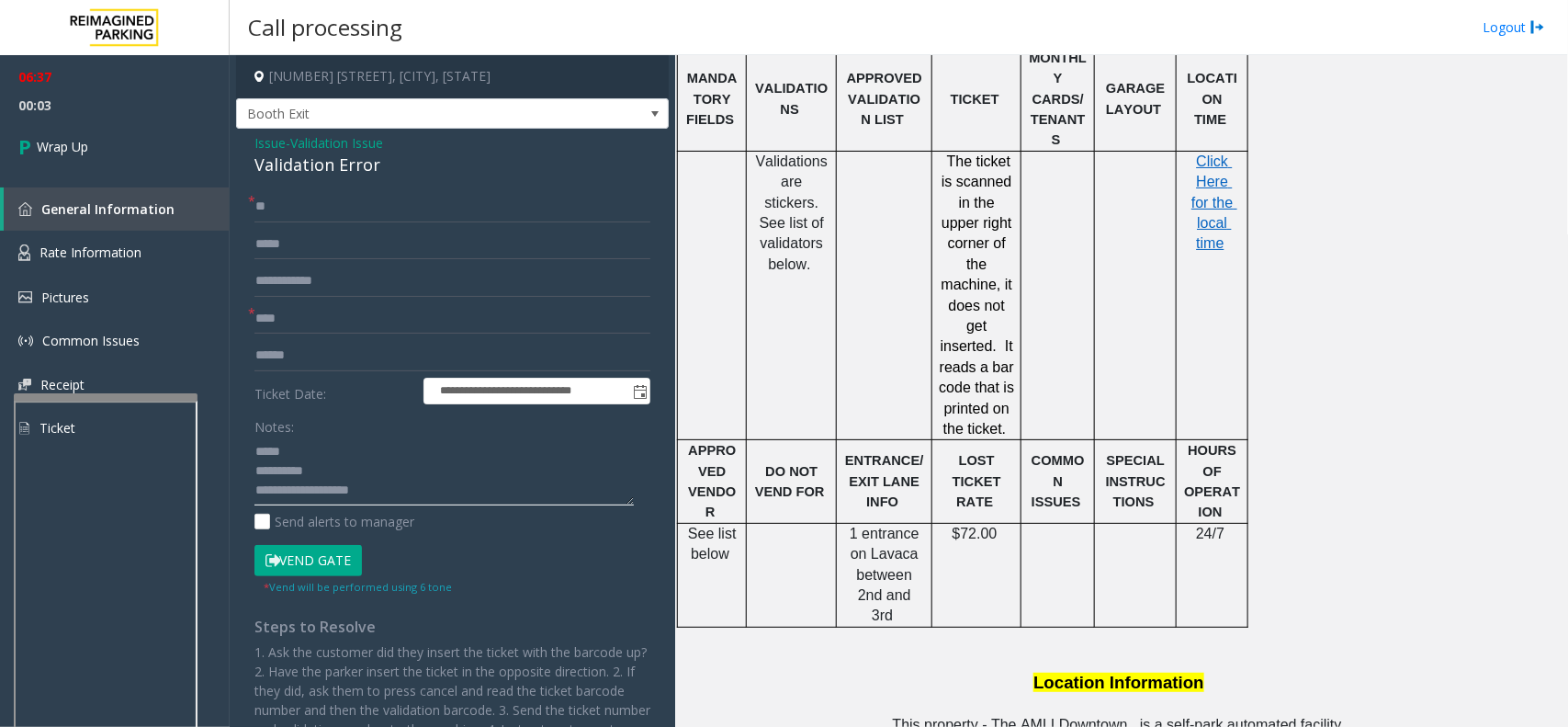 click 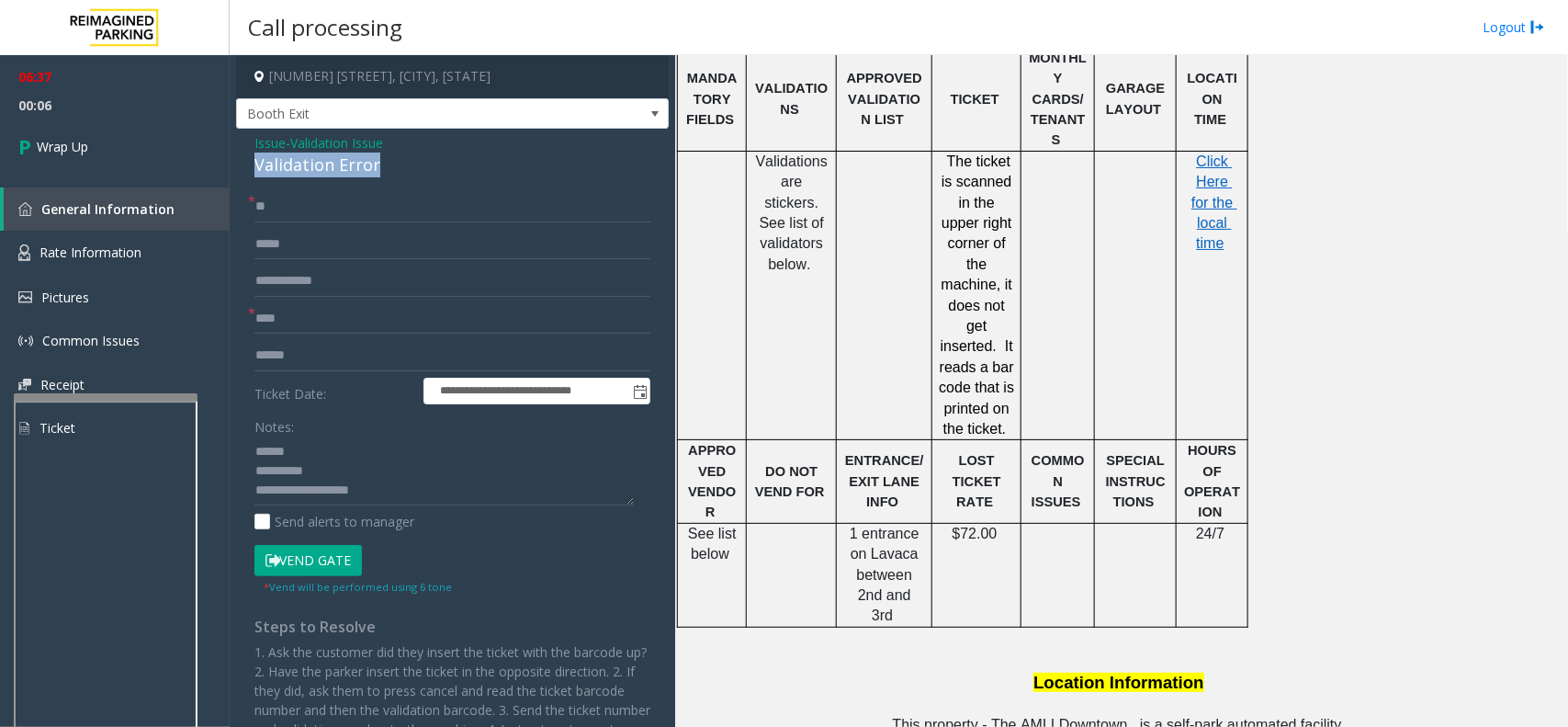 drag, startPoint x: 388, startPoint y: 168, endPoint x: 250, endPoint y: 173, distance: 138.09055 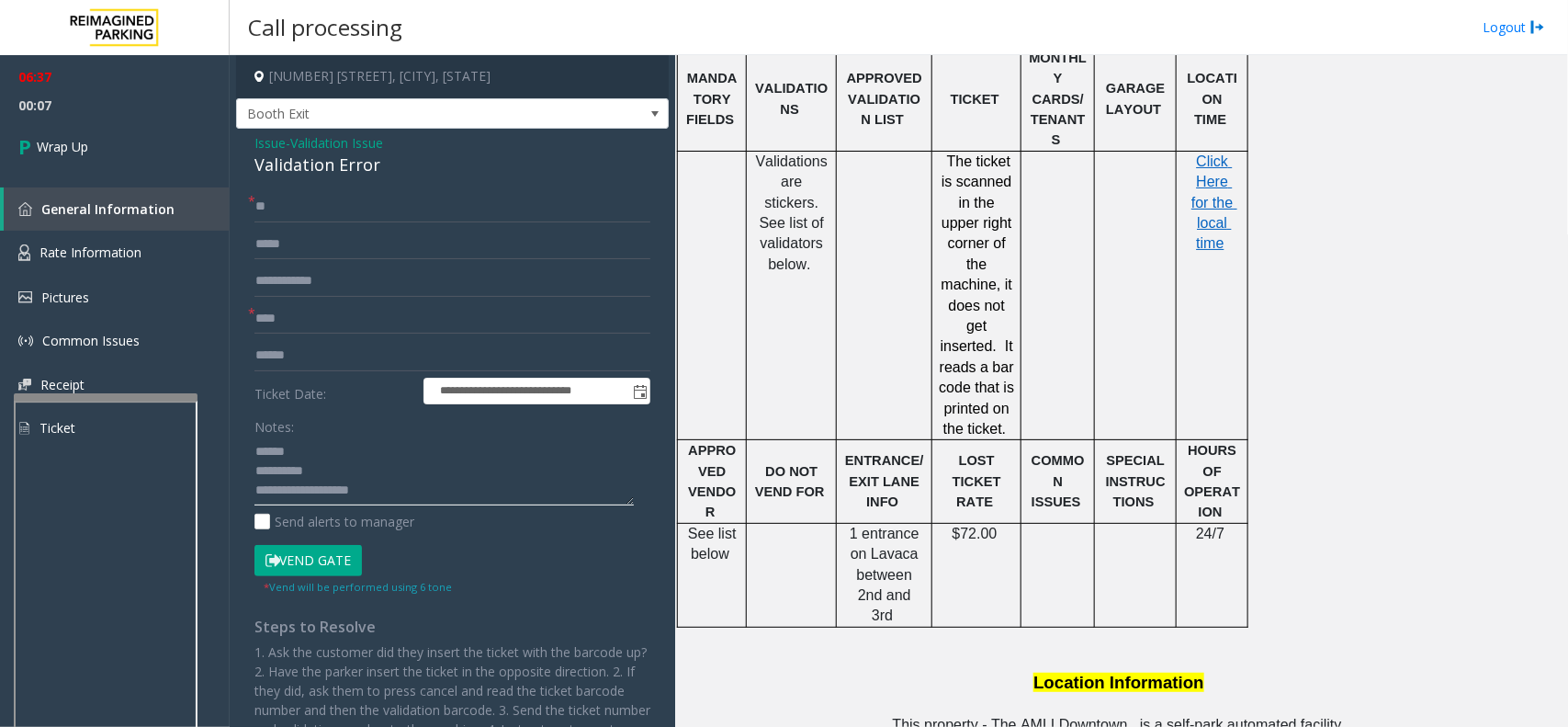 paste on "**********" 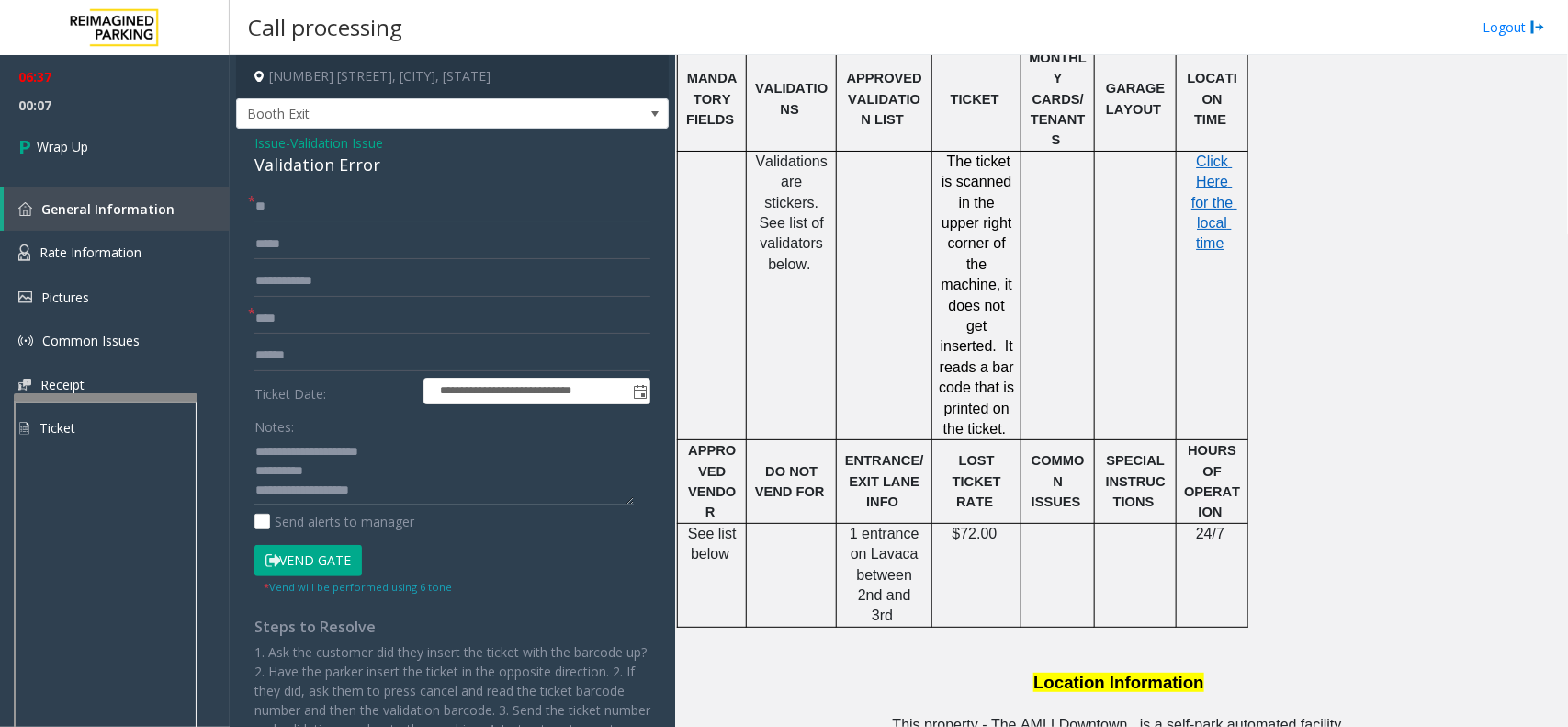 click 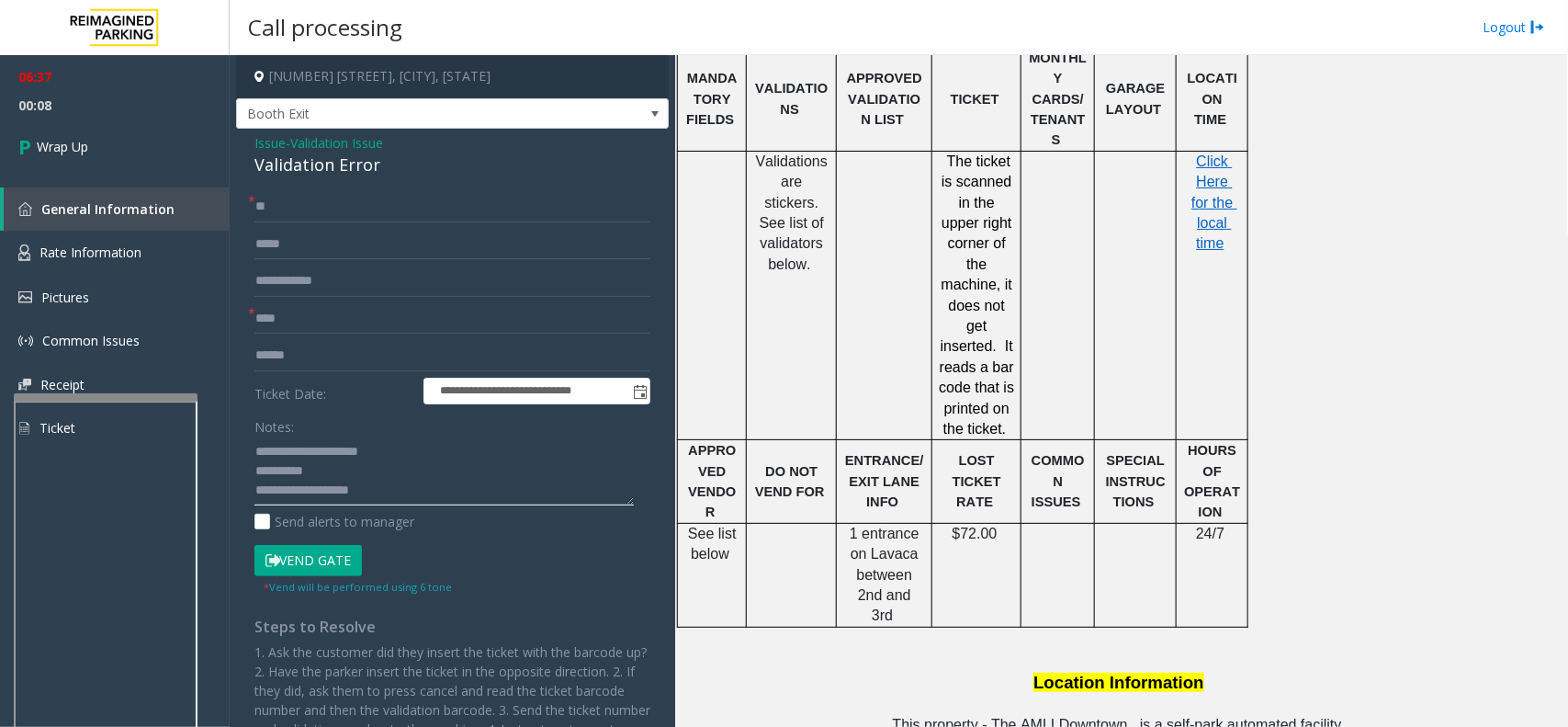 type on "**********" 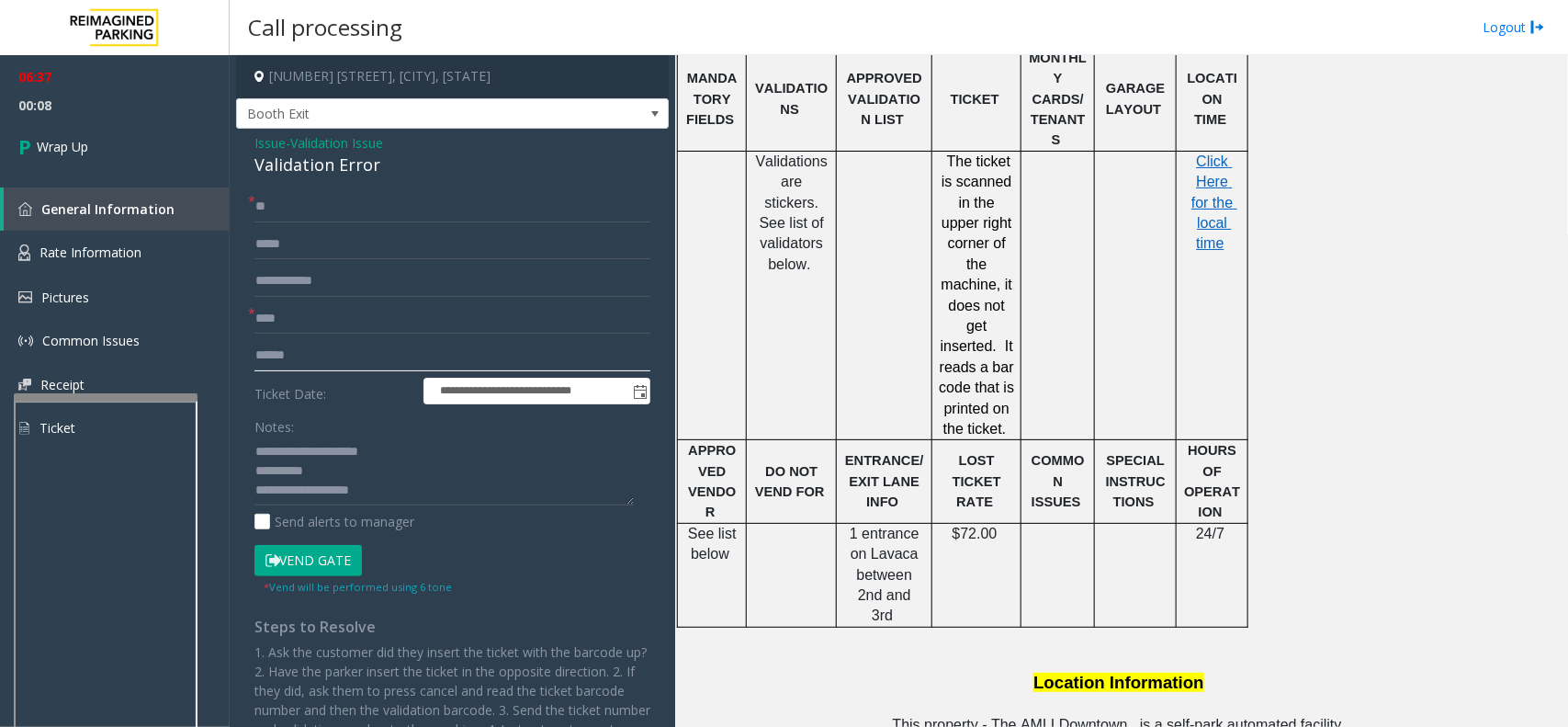 click 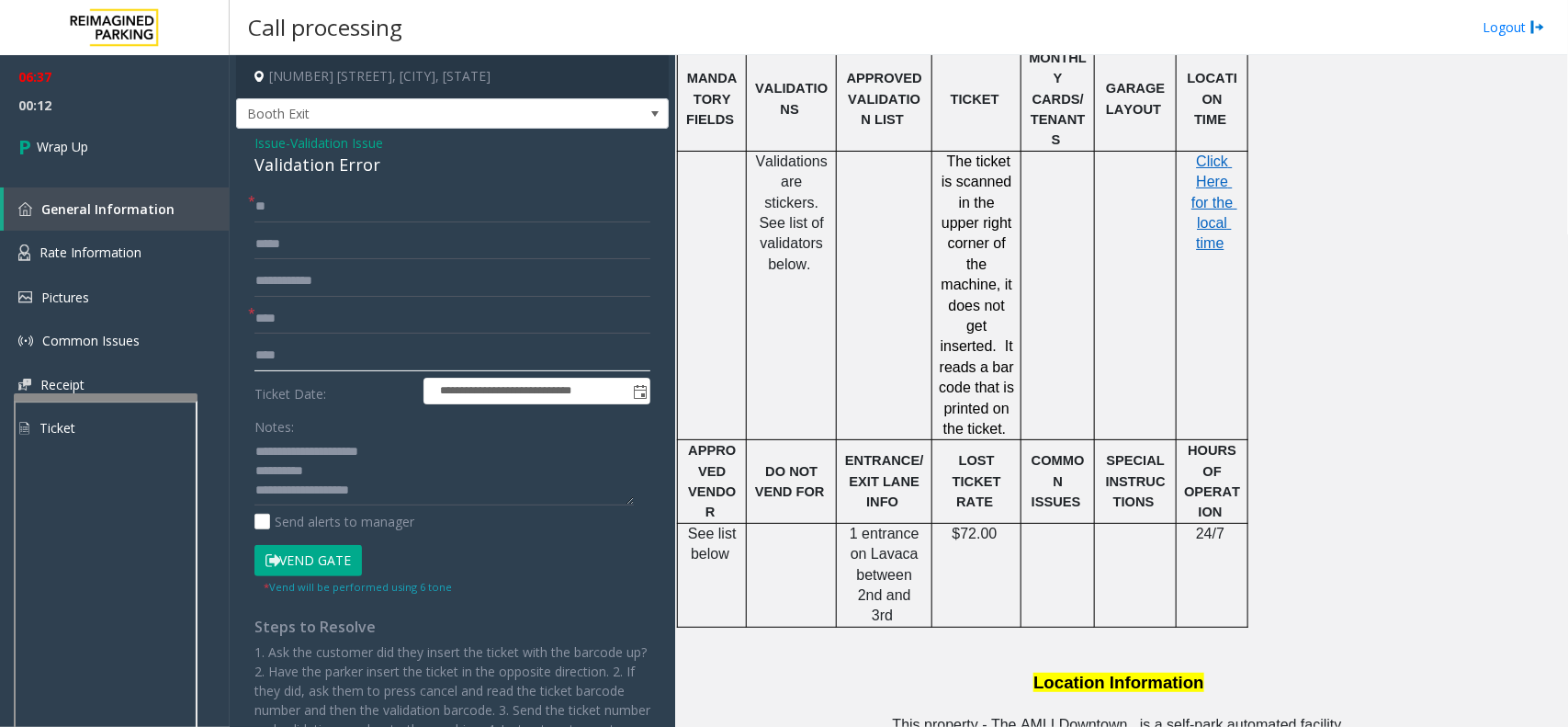 type on "****" 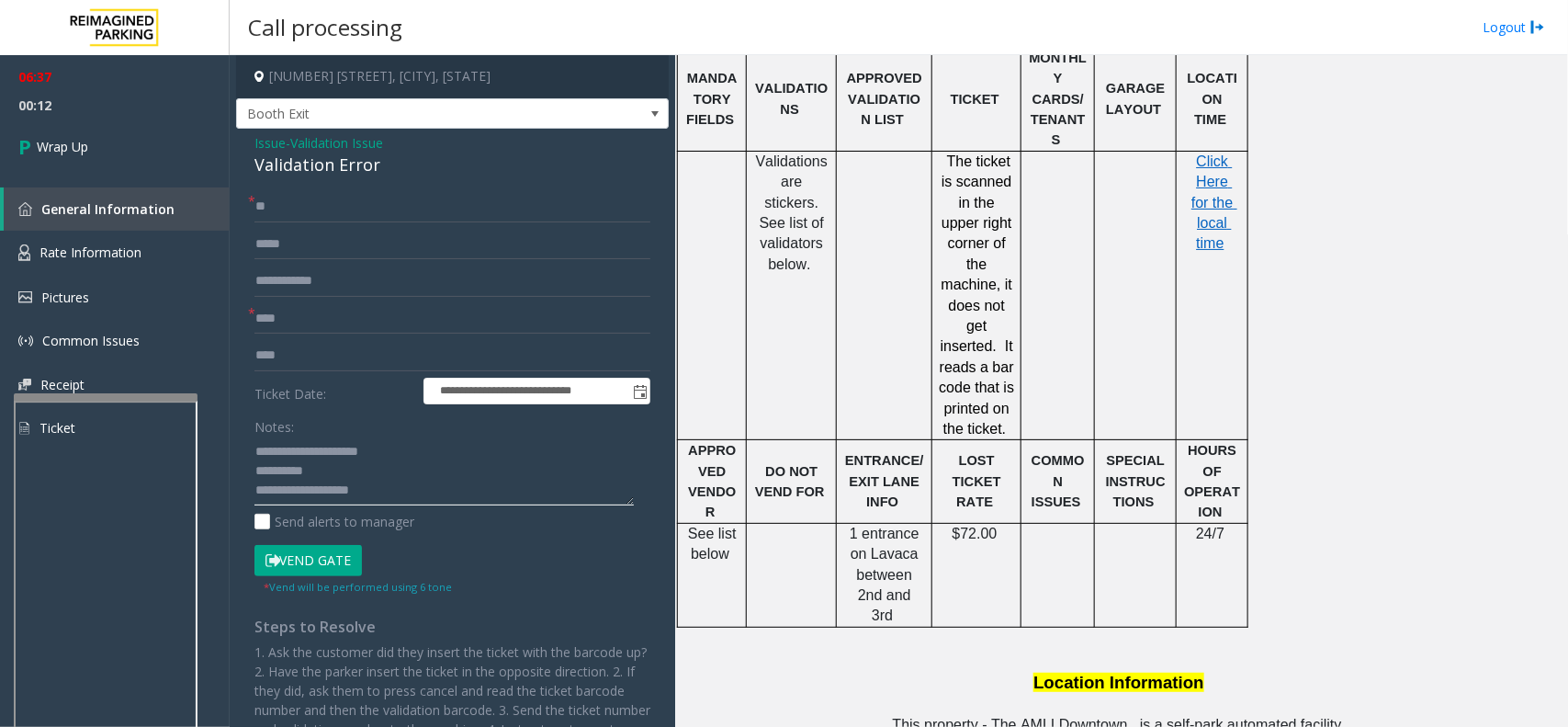 click 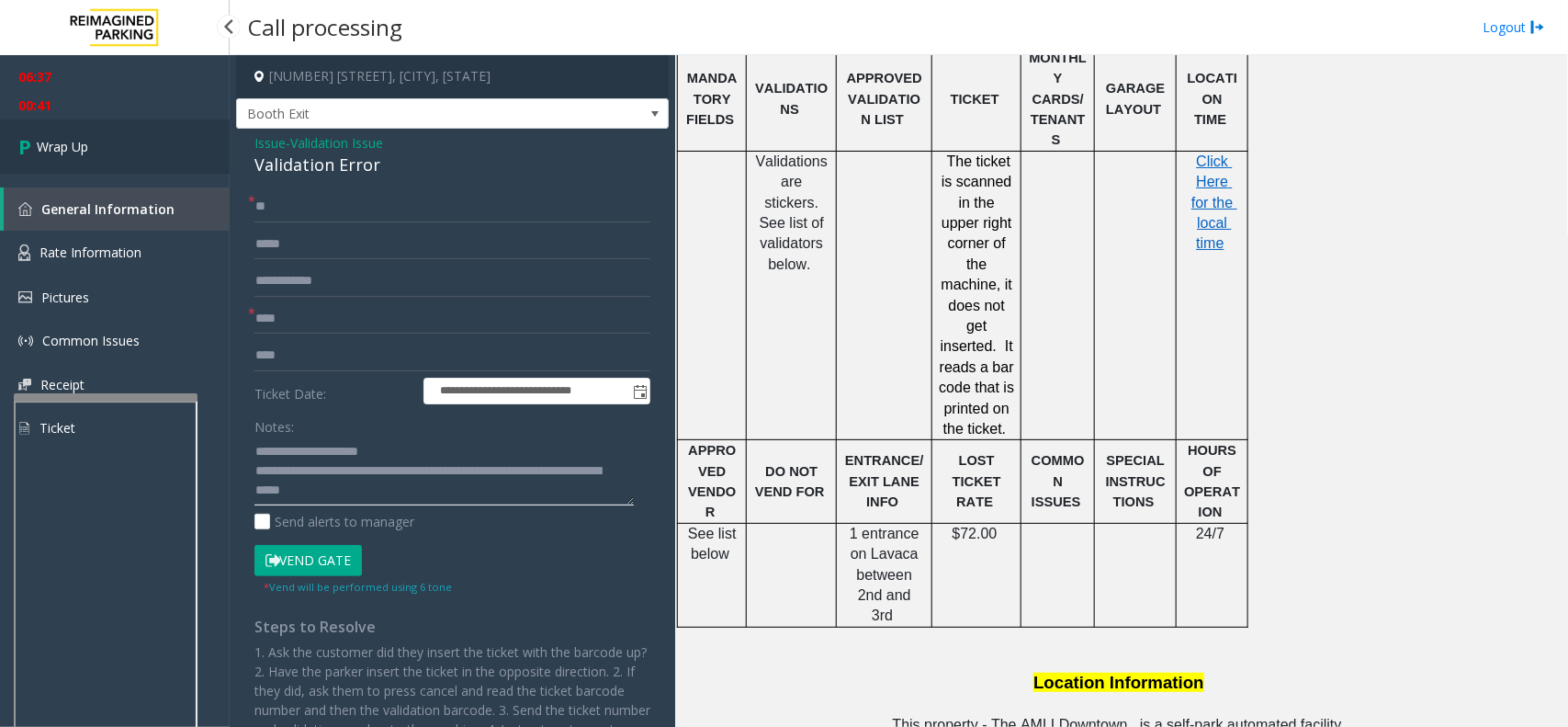 type on "**********" 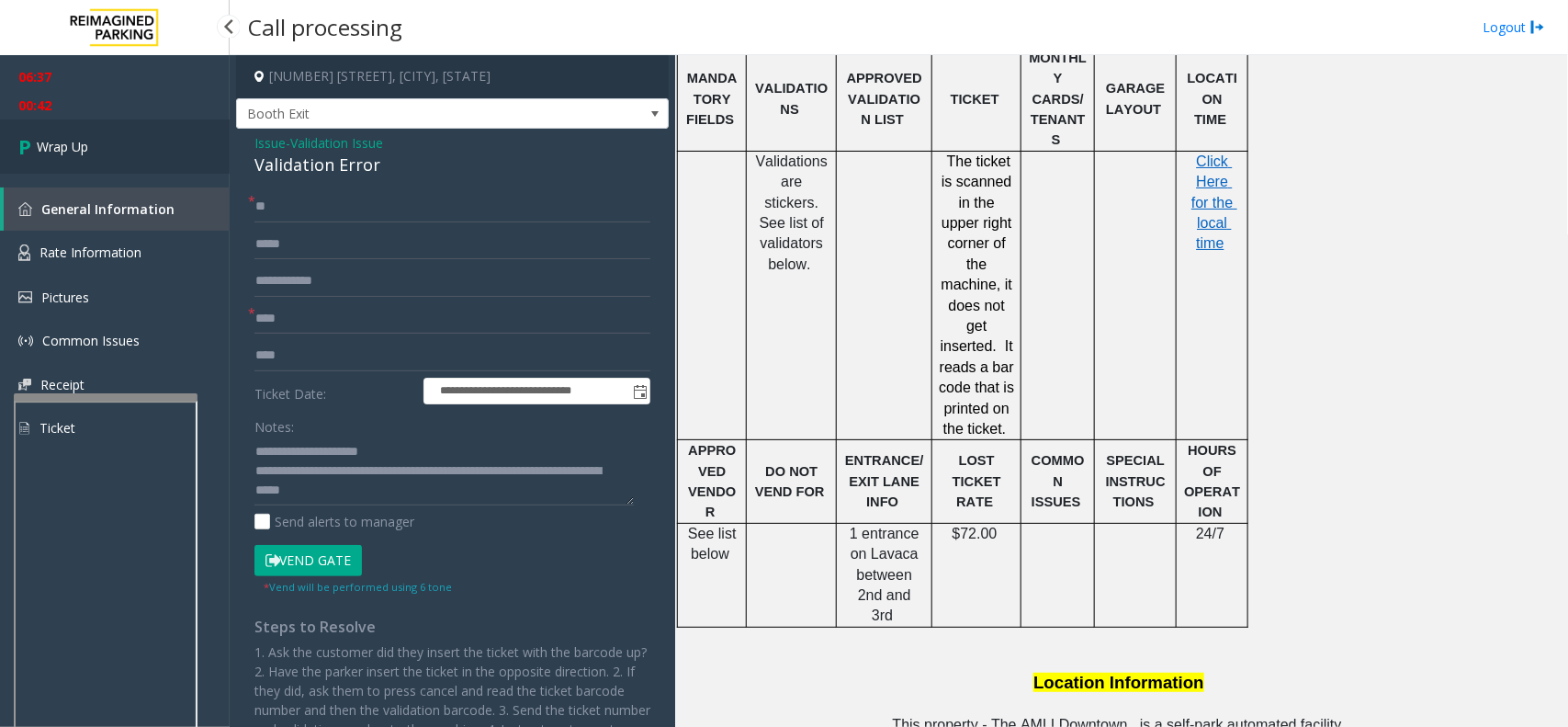 click on "Wrap Up" at bounding box center (115, 146) 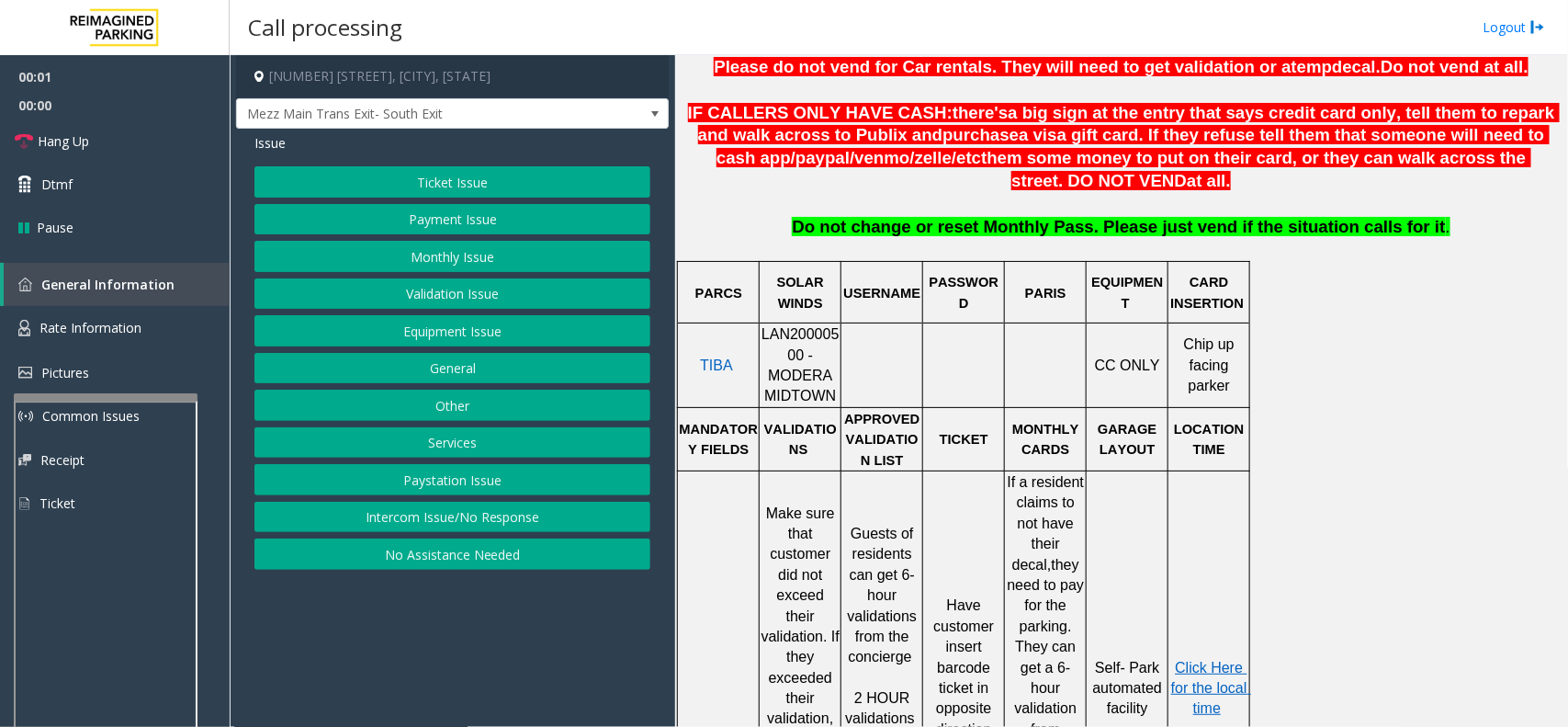 scroll, scrollTop: 689, scrollLeft: 0, axis: vertical 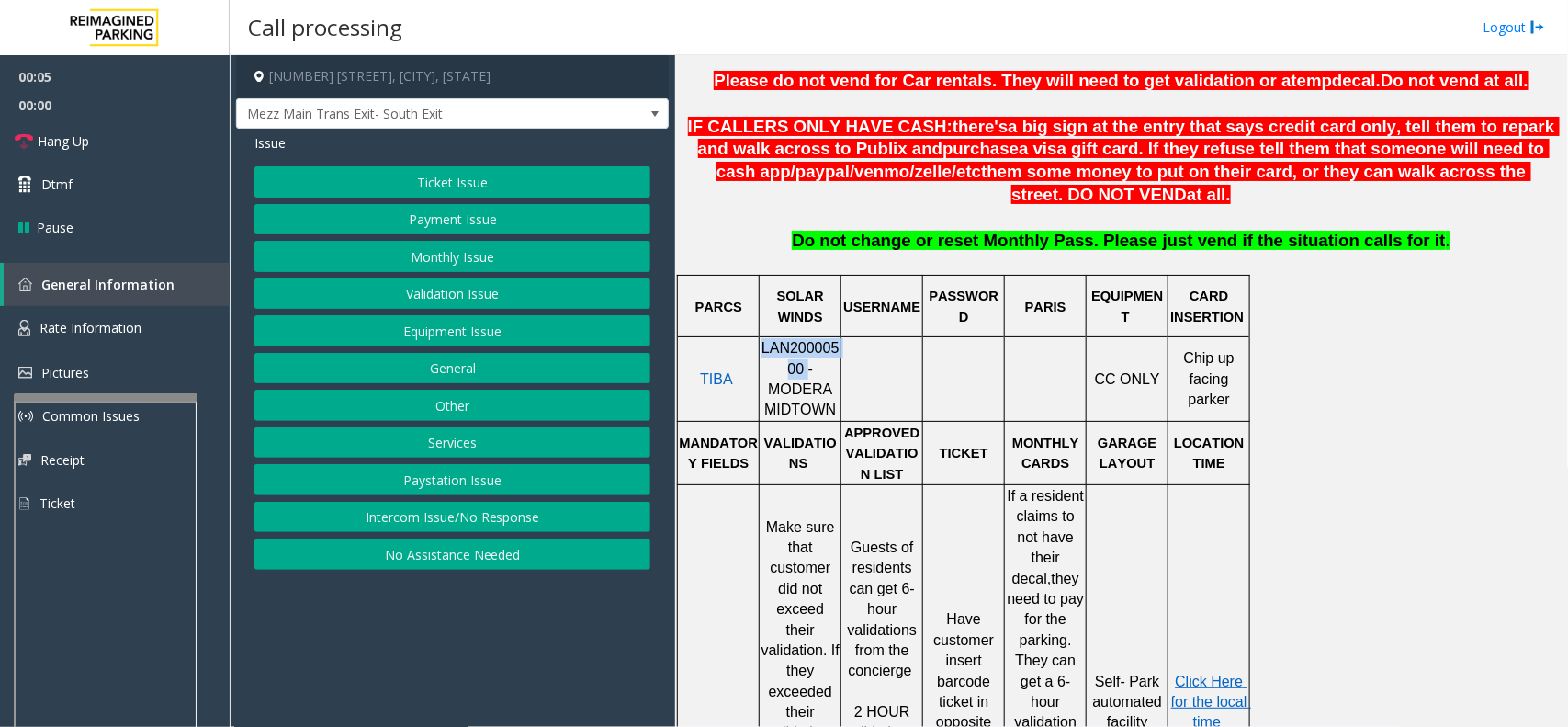 drag, startPoint x: 773, startPoint y: 382, endPoint x: 764, endPoint y: 355, distance: 28.460499 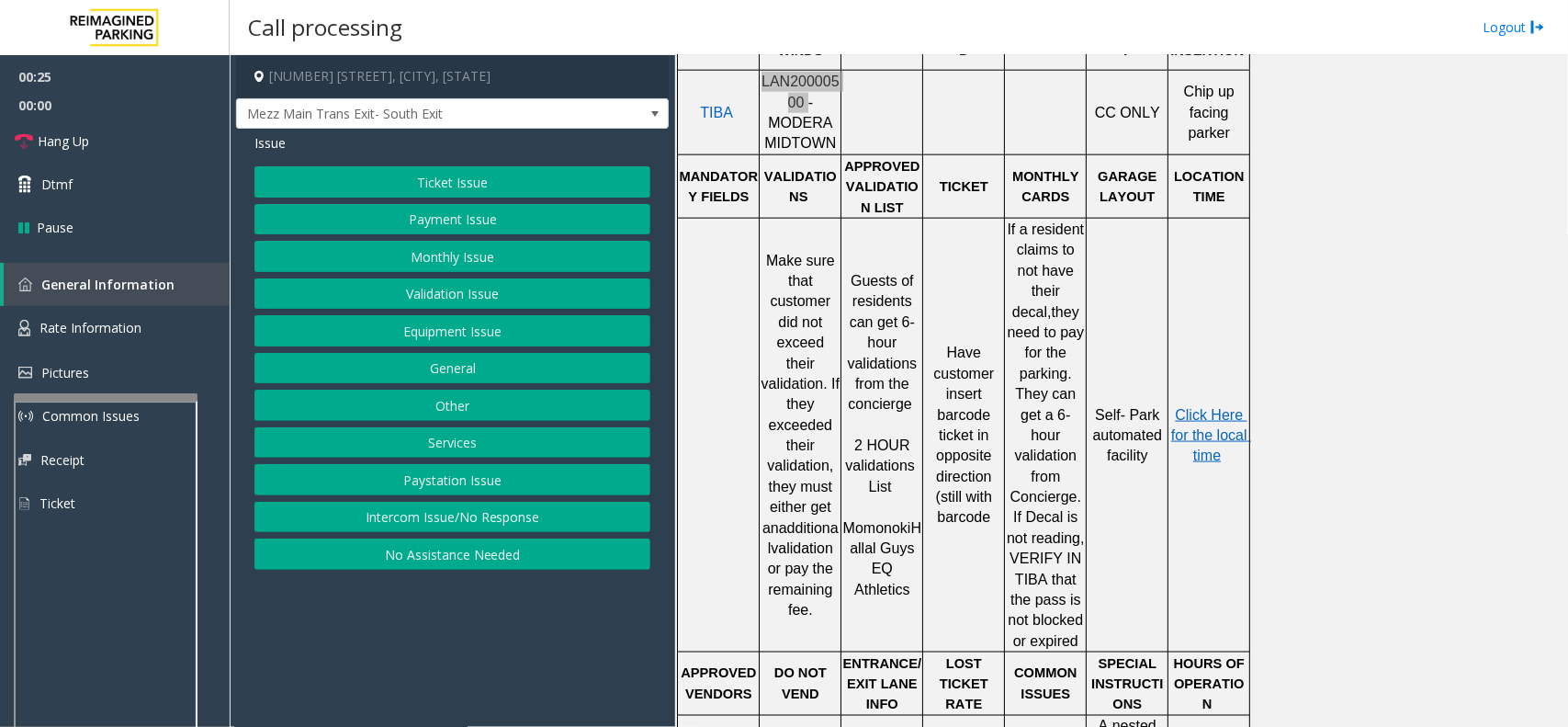 scroll, scrollTop: 1034, scrollLeft: 0, axis: vertical 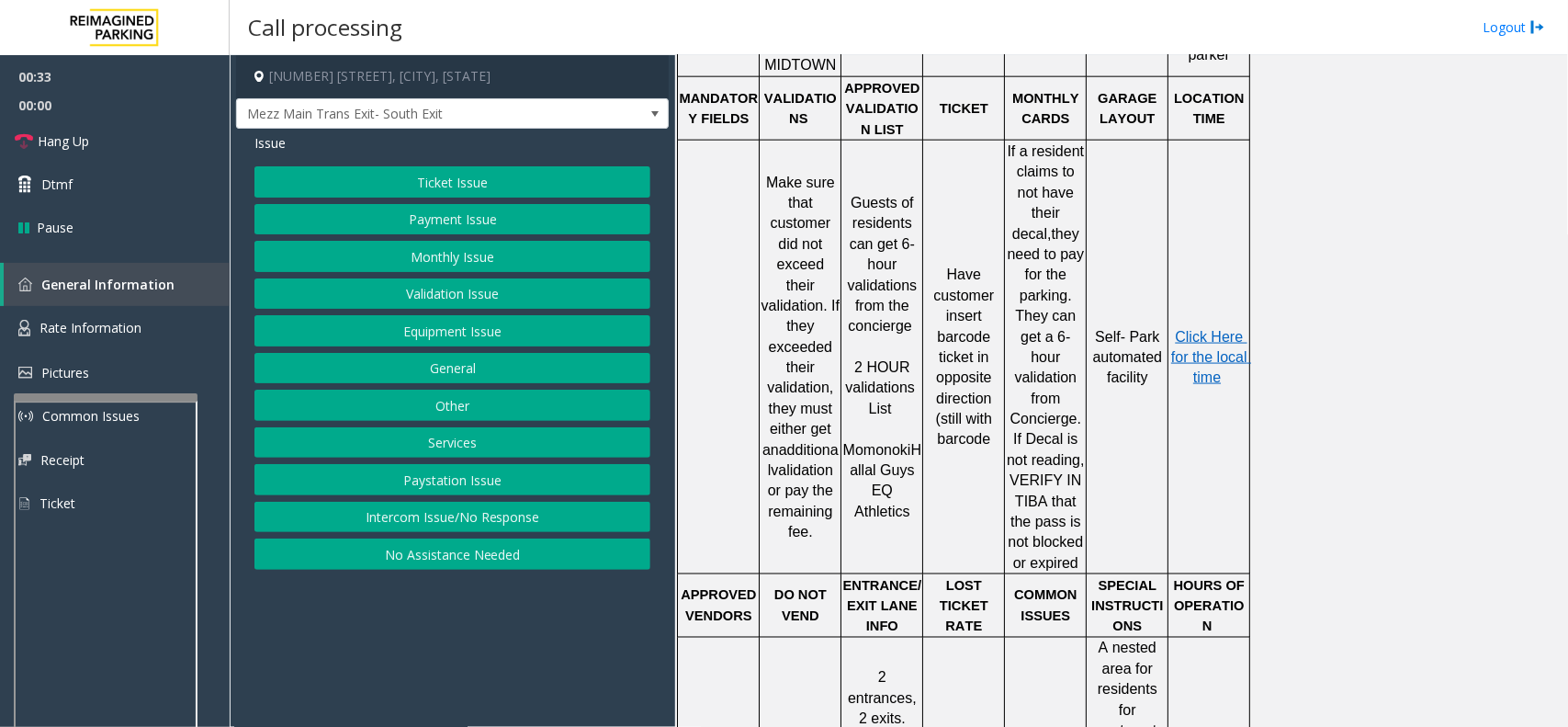 click on "Ticket Issue" 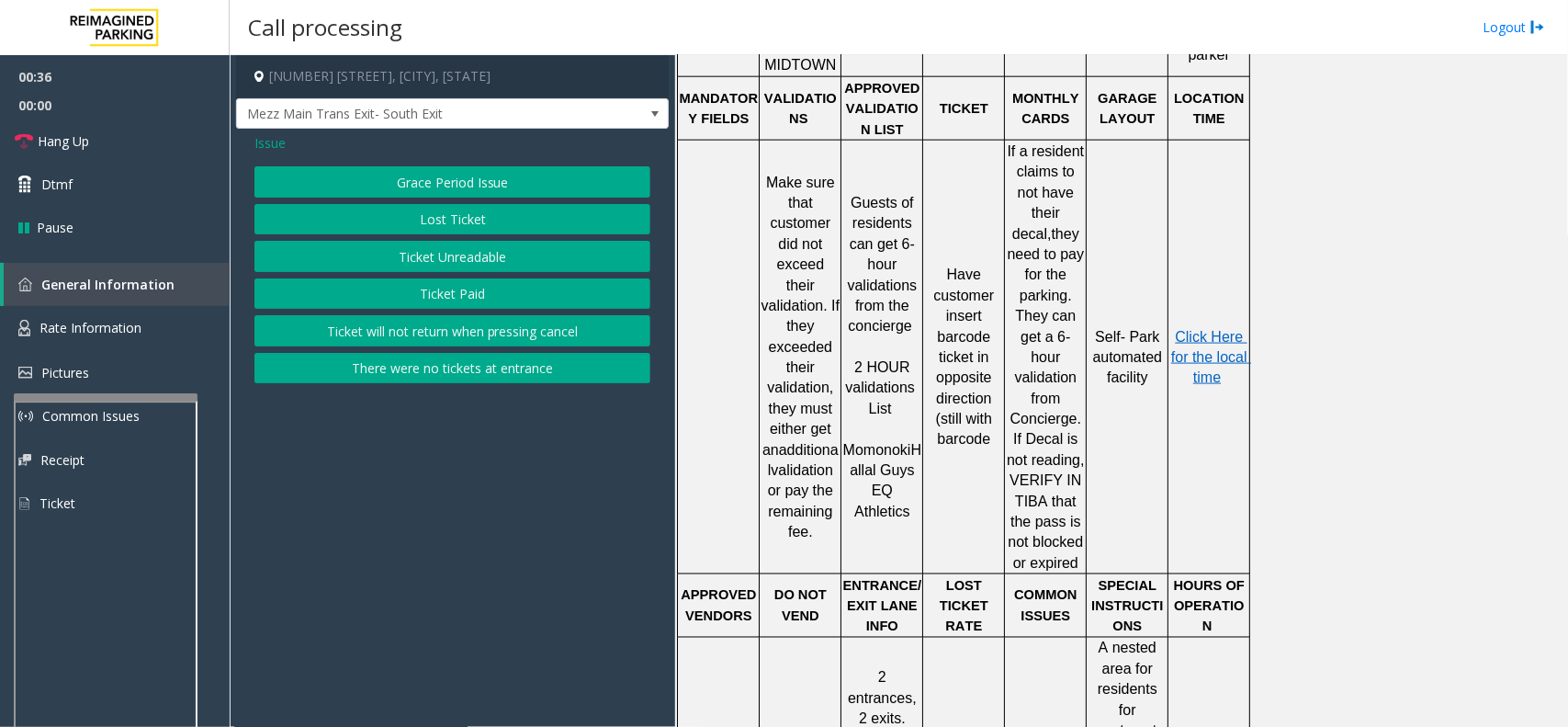 click on "Lost Ticket" 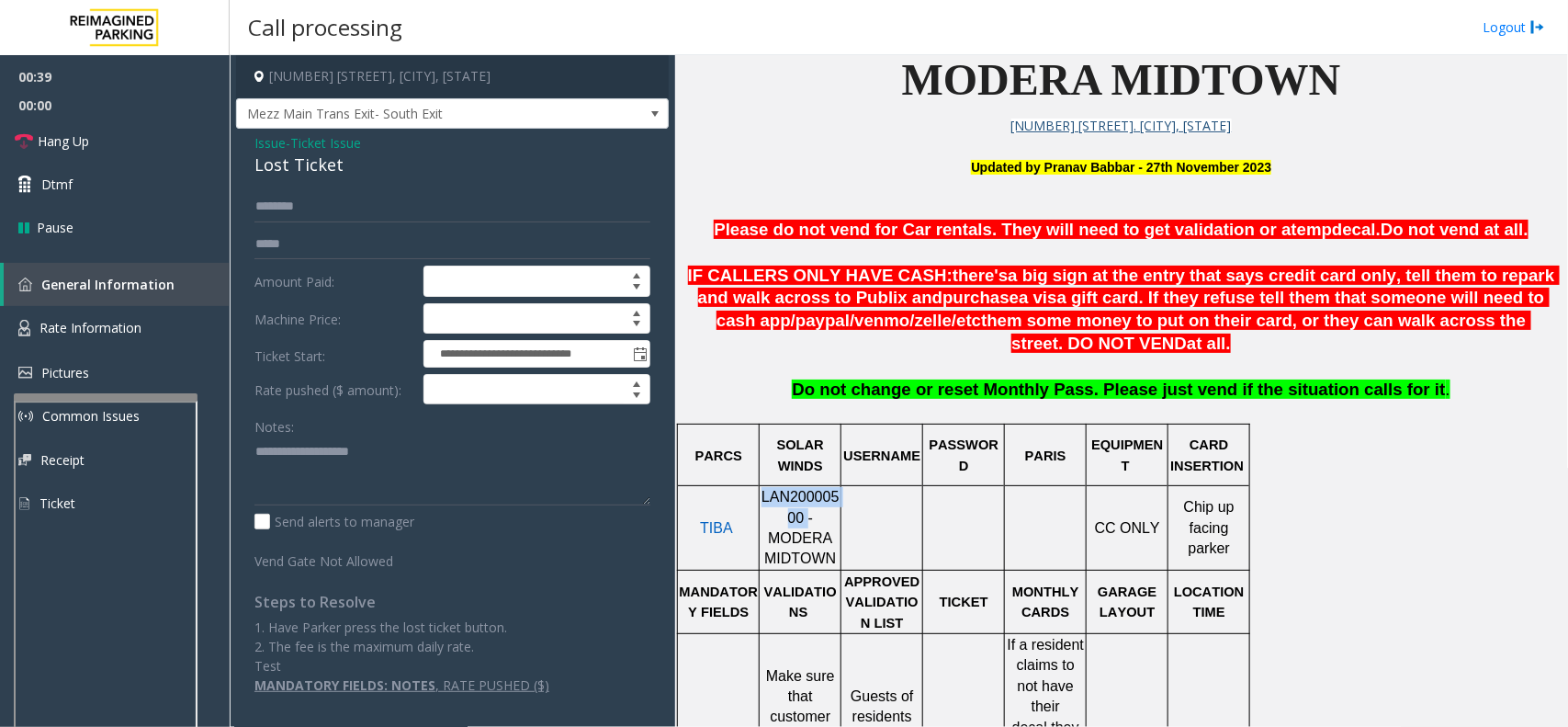 scroll, scrollTop: 574, scrollLeft: 0, axis: vertical 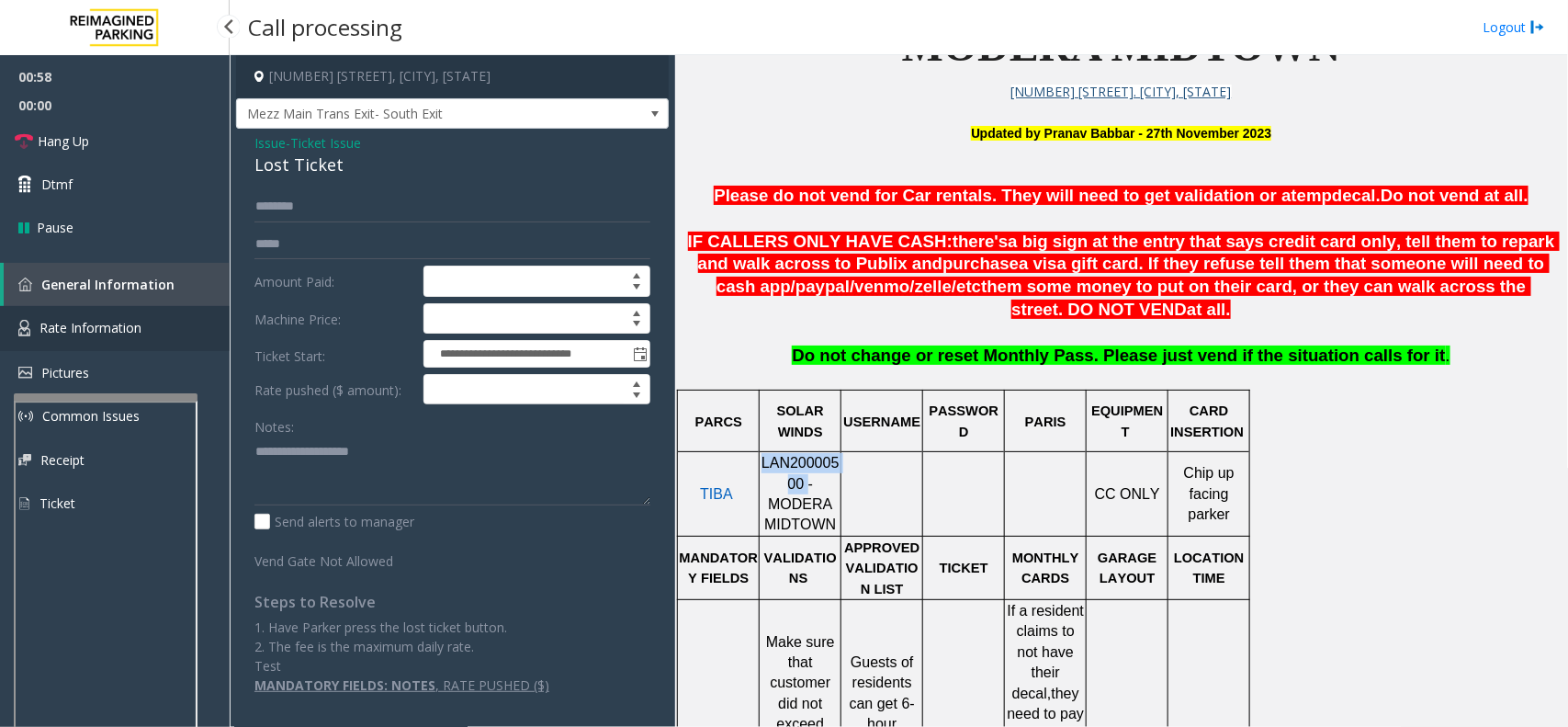 click on "Rate Information" at bounding box center (90, 327) 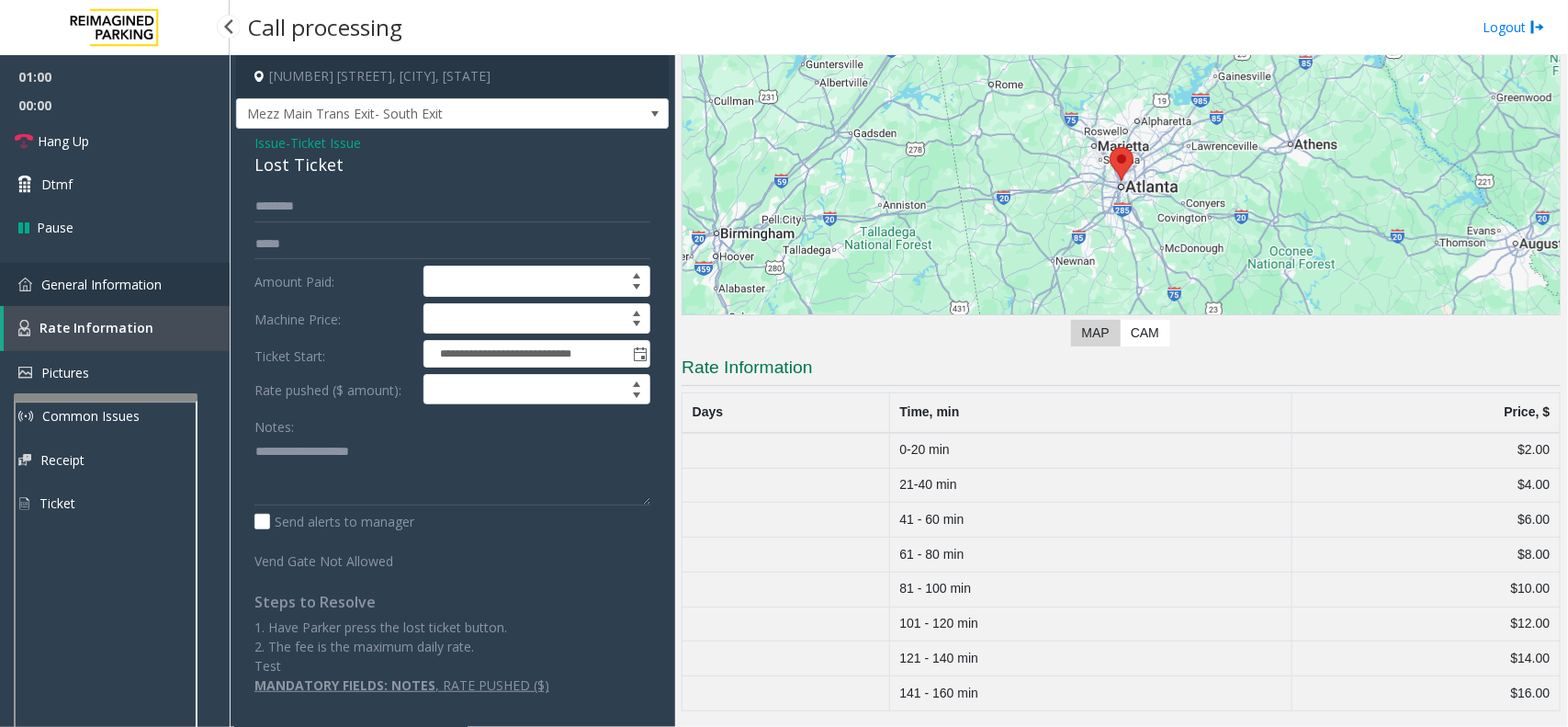 click on "General Information" at bounding box center (115, 284) 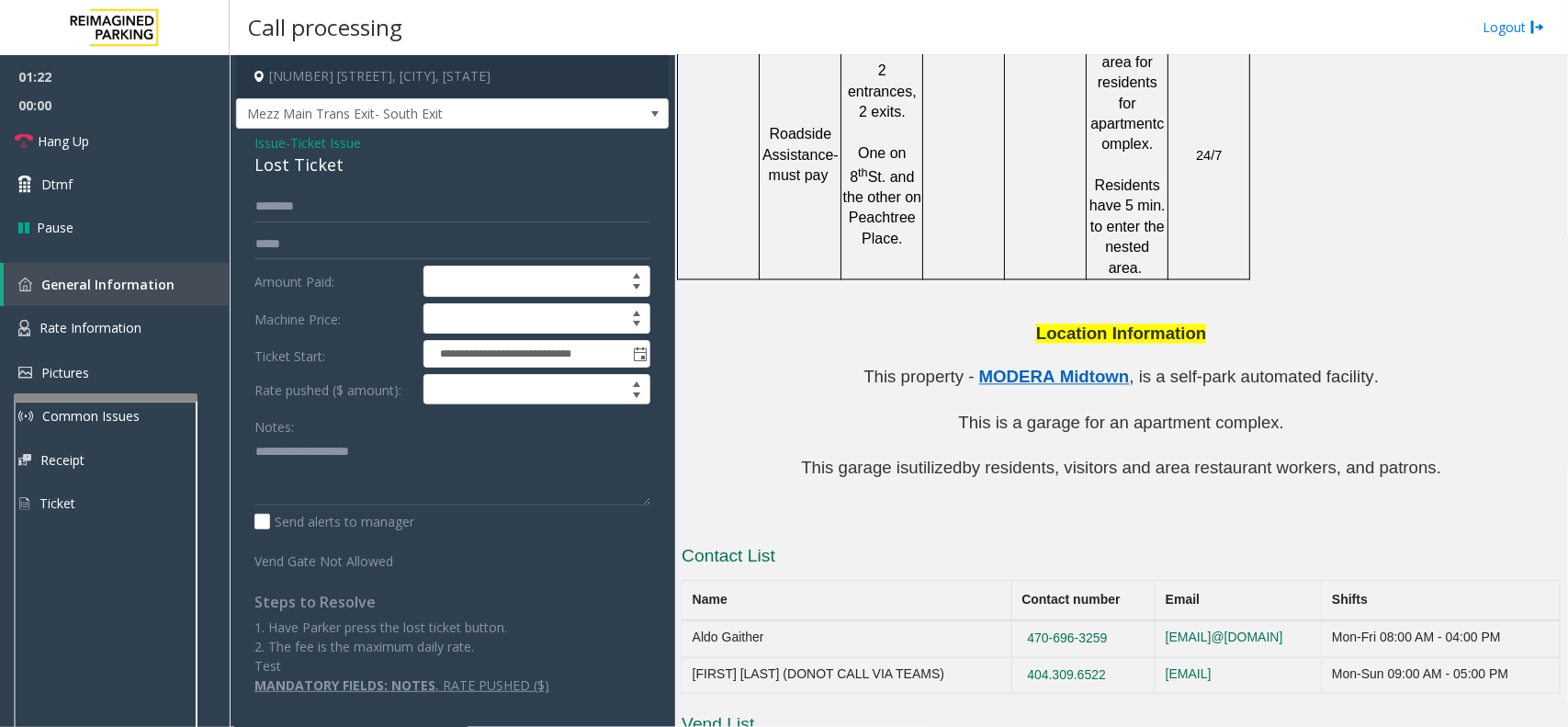 scroll, scrollTop: 1668, scrollLeft: 0, axis: vertical 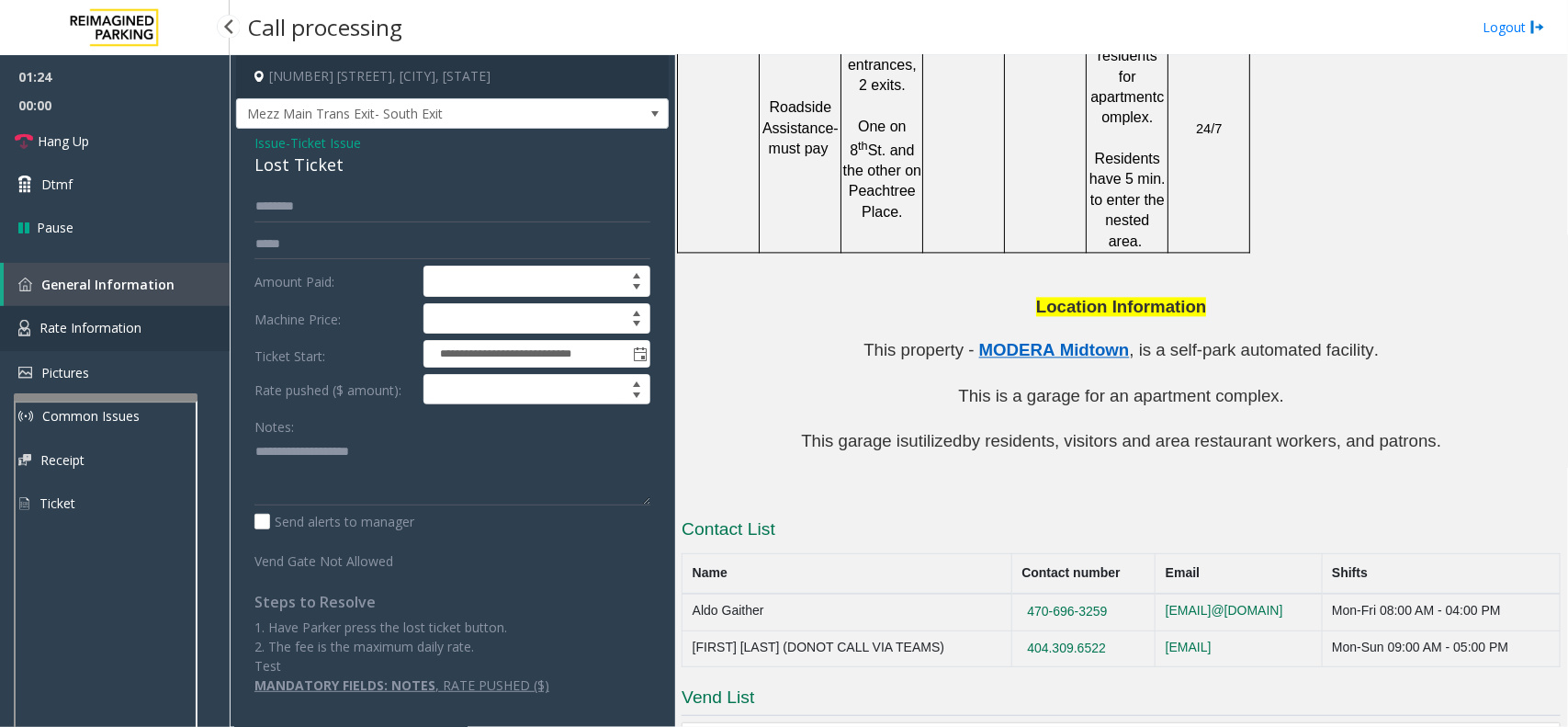 click on "Rate Information" at bounding box center [90, 327] 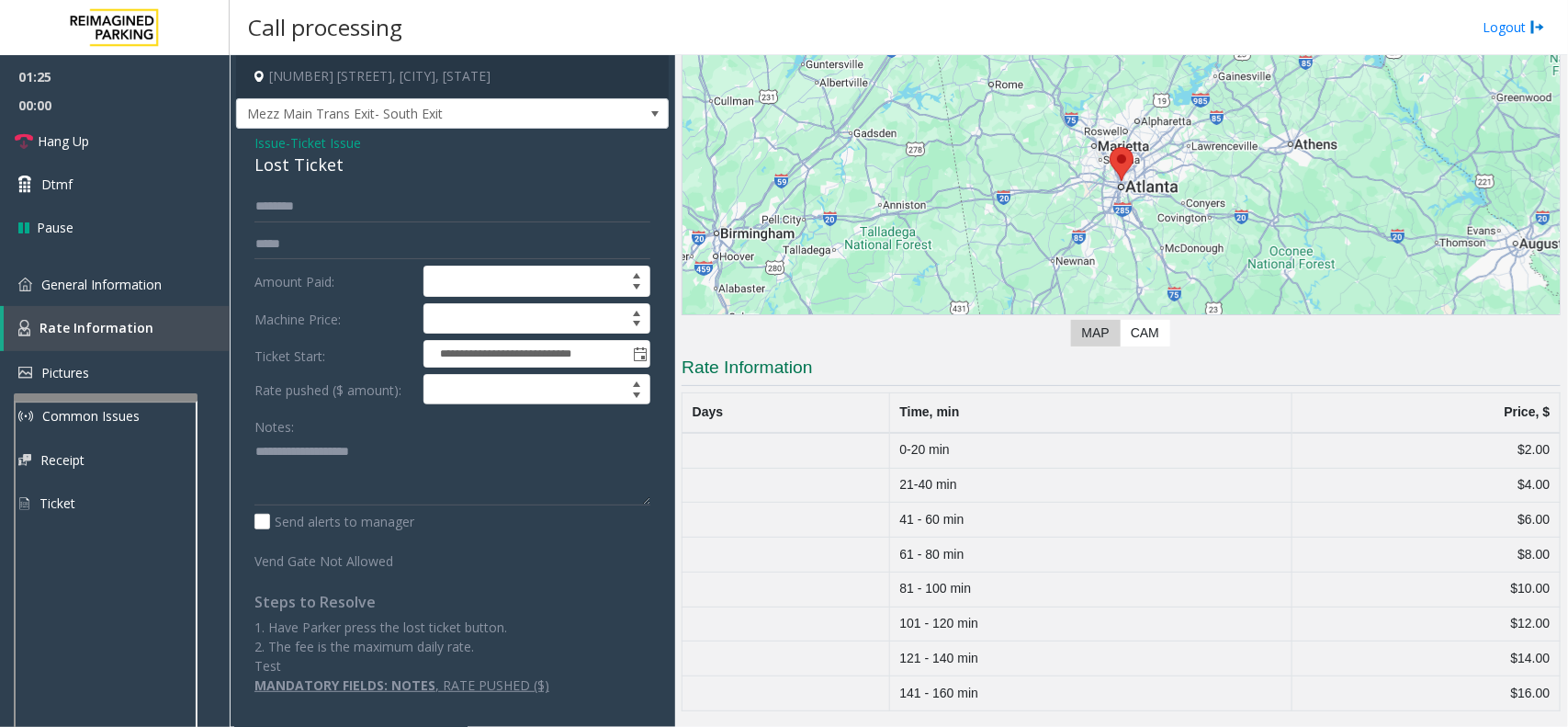 scroll, scrollTop: 175, scrollLeft: 0, axis: vertical 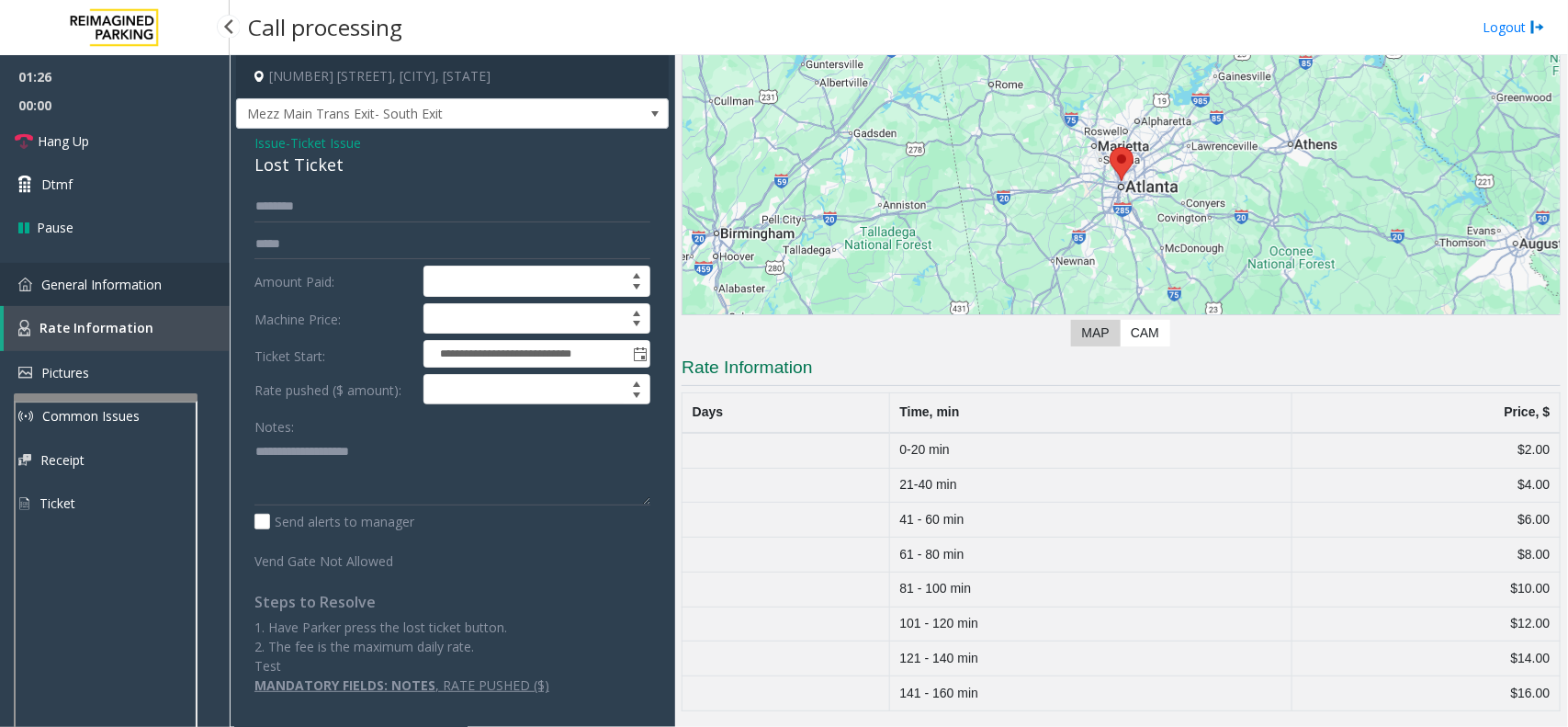 click on "General Information" at bounding box center (101, 284) 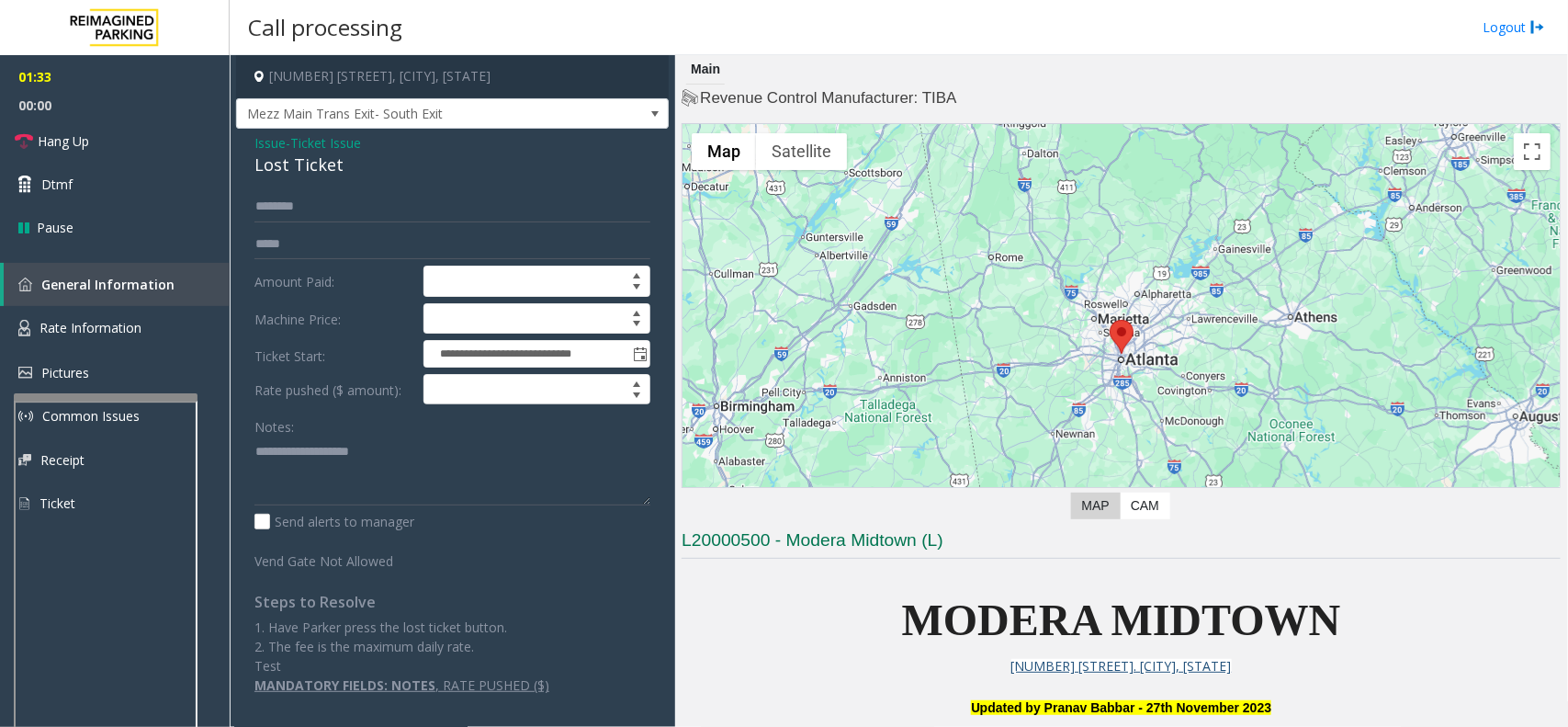 scroll, scrollTop: 1188, scrollLeft: 0, axis: vertical 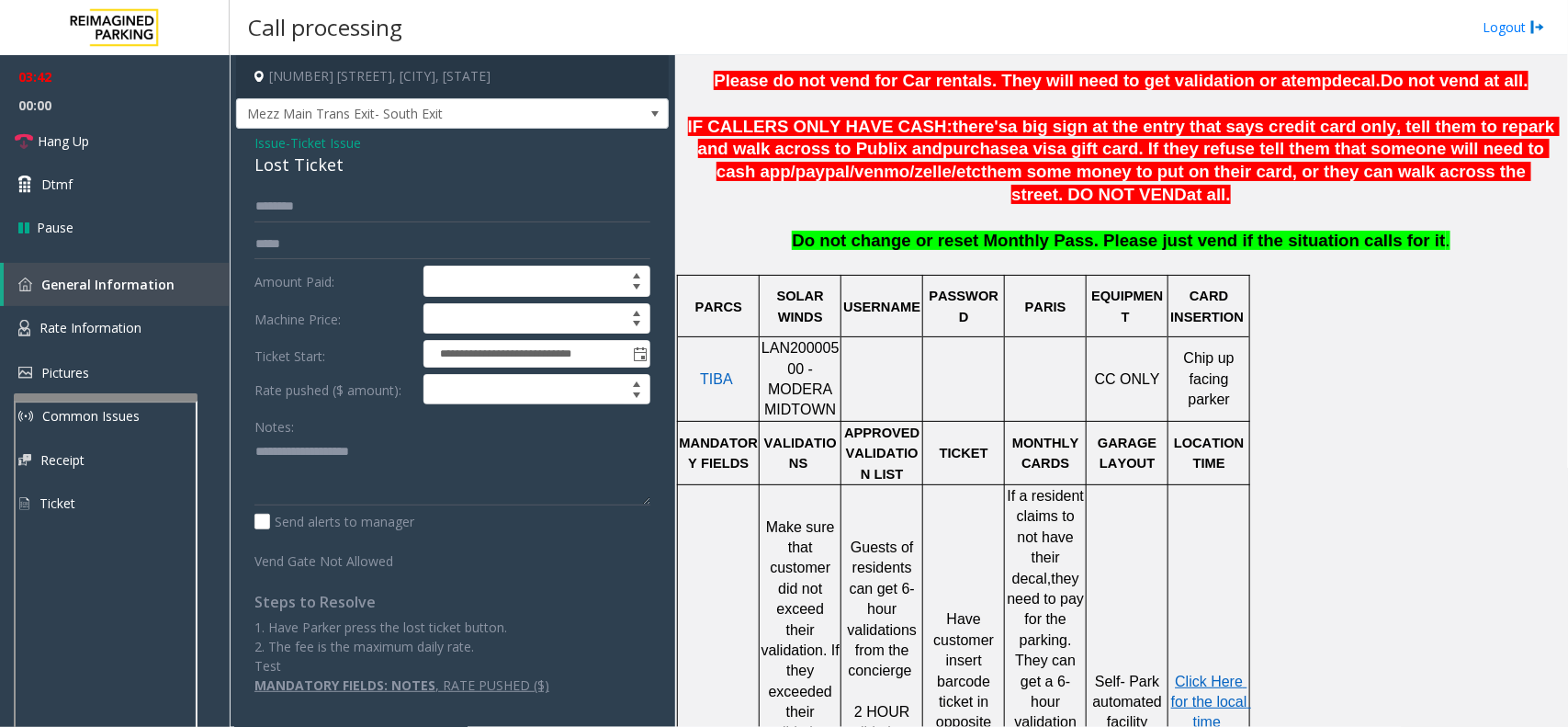 drag, startPoint x: 1454, startPoint y: 382, endPoint x: 1499, endPoint y: 414, distance: 55.21775 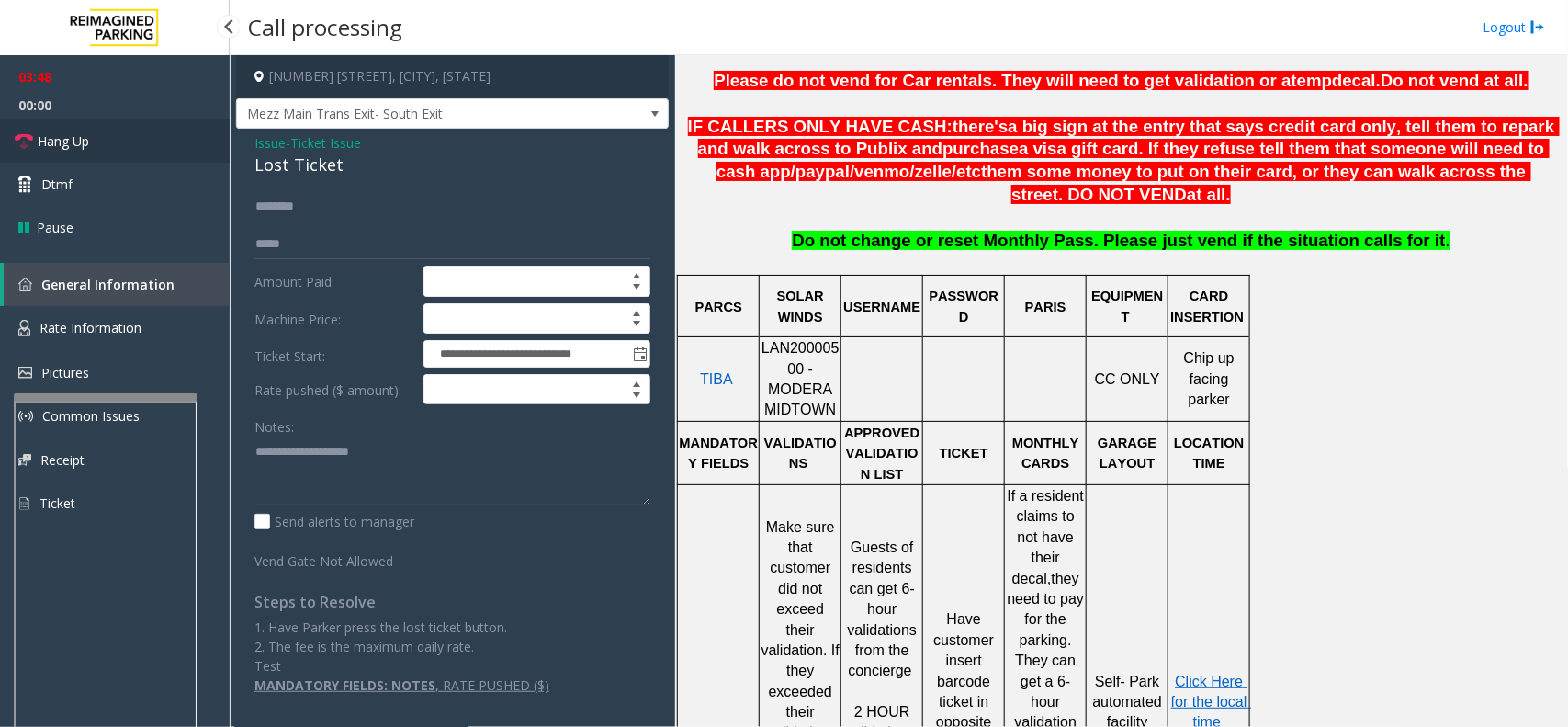 click on "Hang Up" at bounding box center [63, 141] 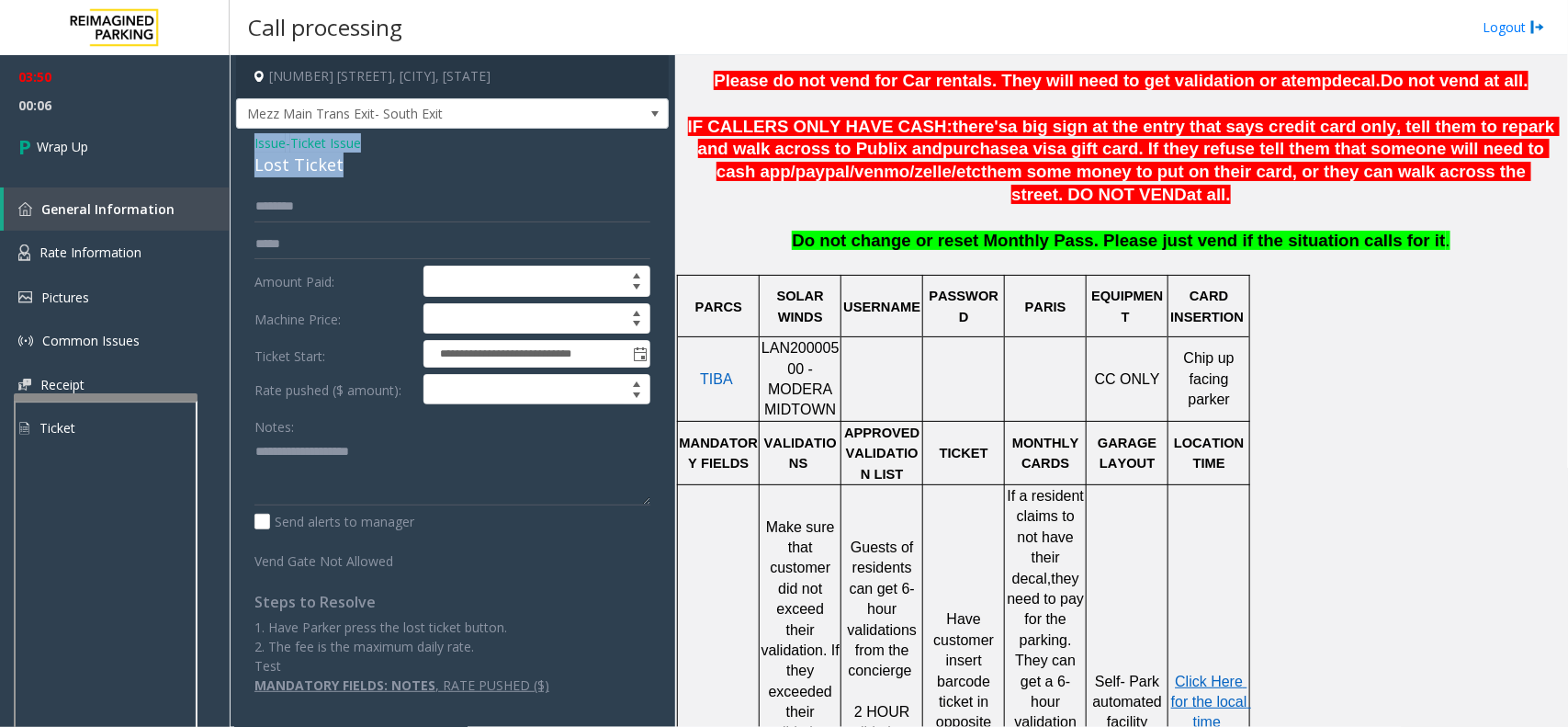 drag, startPoint x: 342, startPoint y: 164, endPoint x: 244, endPoint y: 148, distance: 99.29753 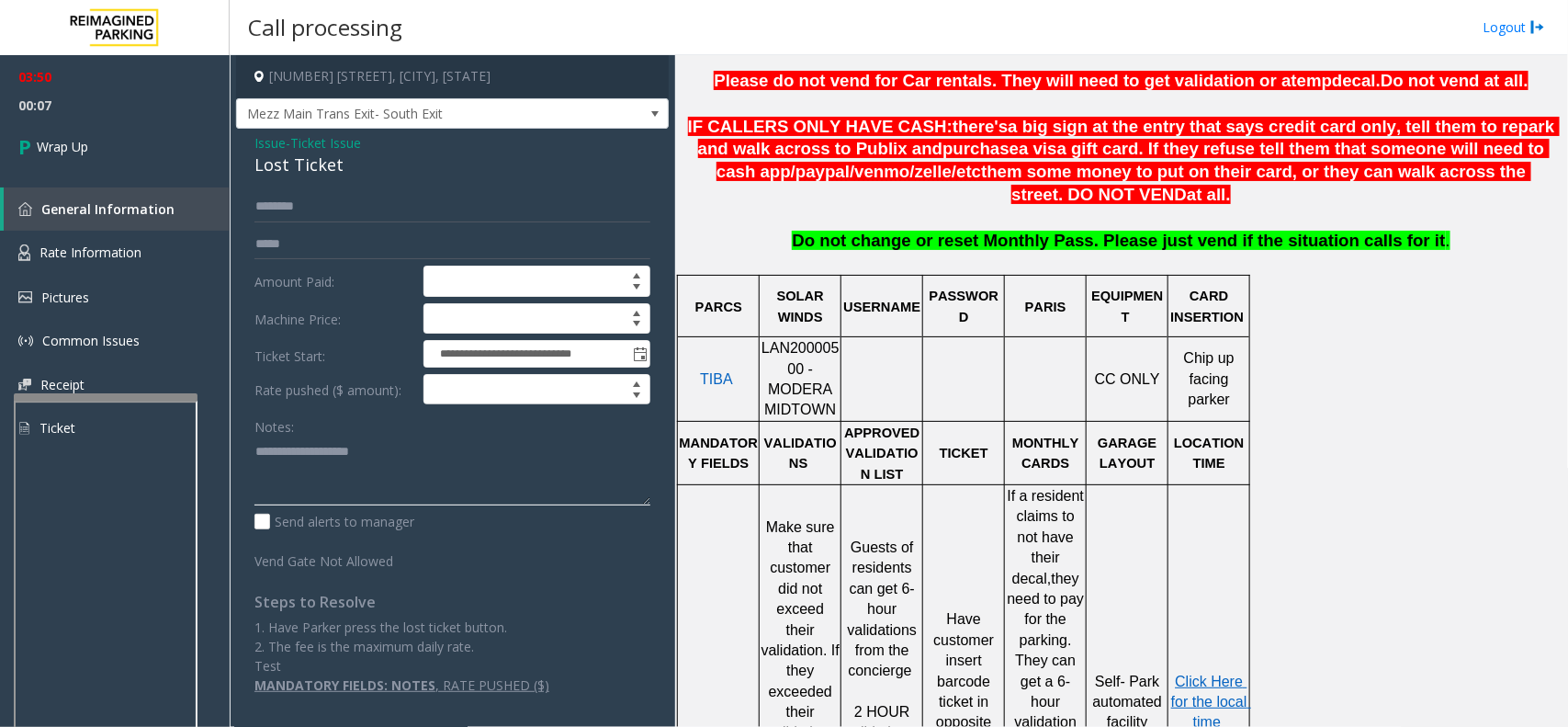 click 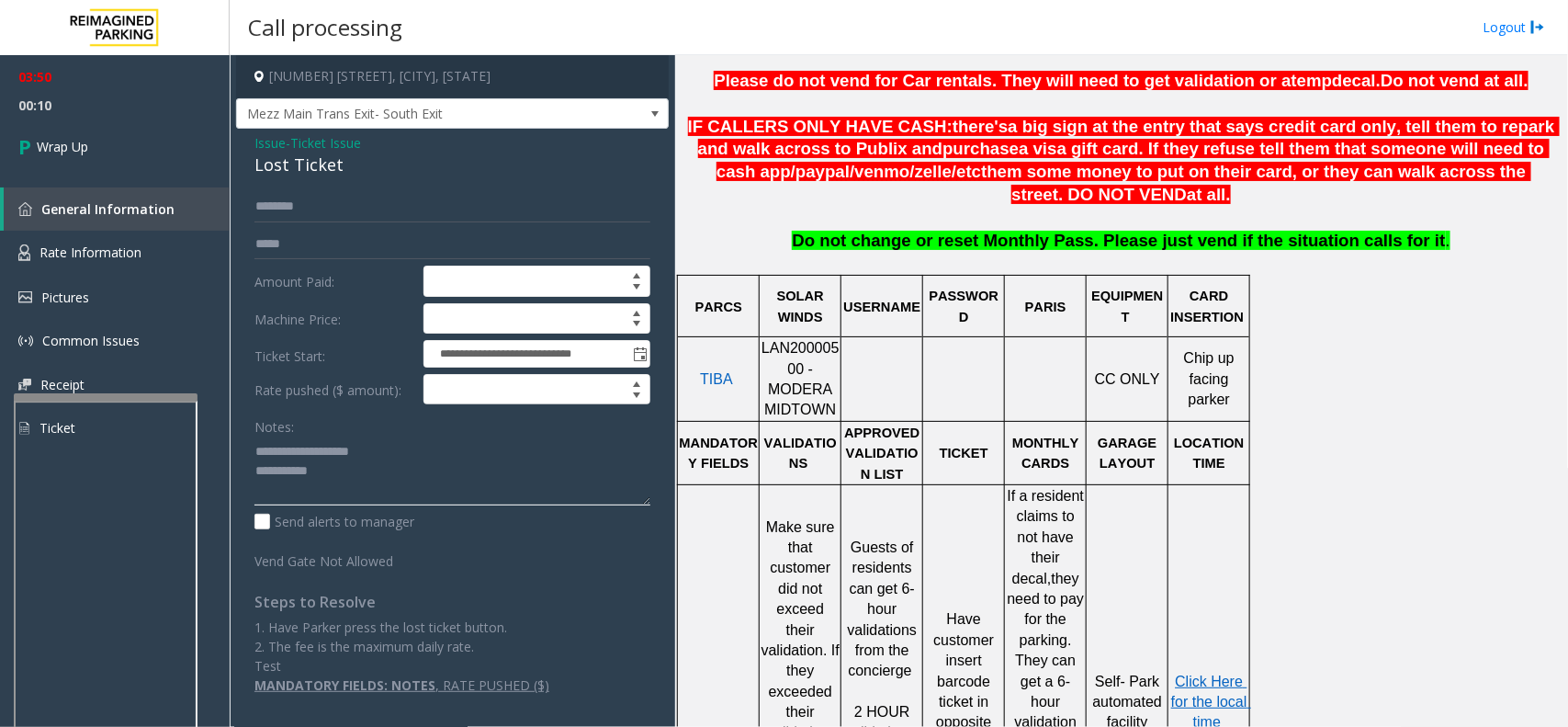 drag, startPoint x: 367, startPoint y: 447, endPoint x: 297, endPoint y: 450, distance: 70.06426 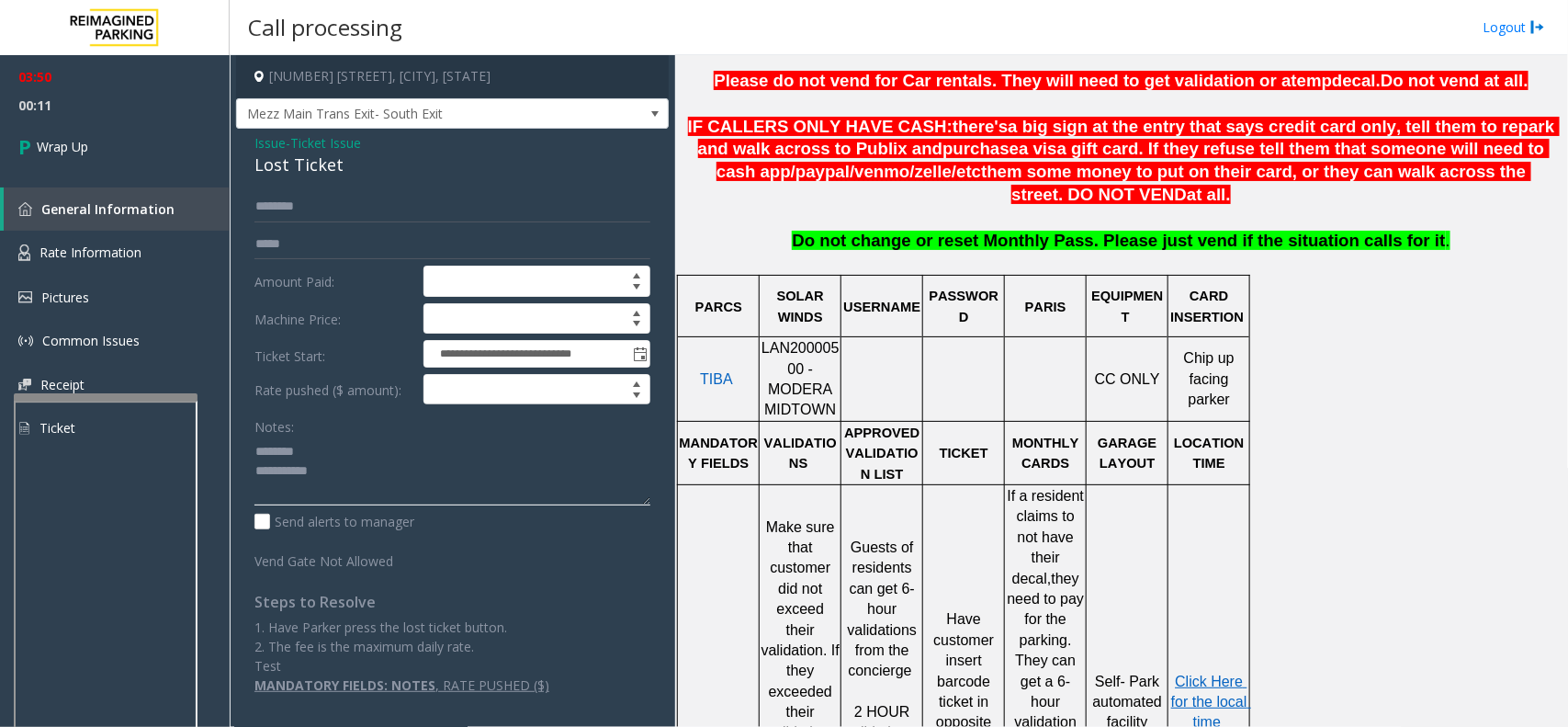 click 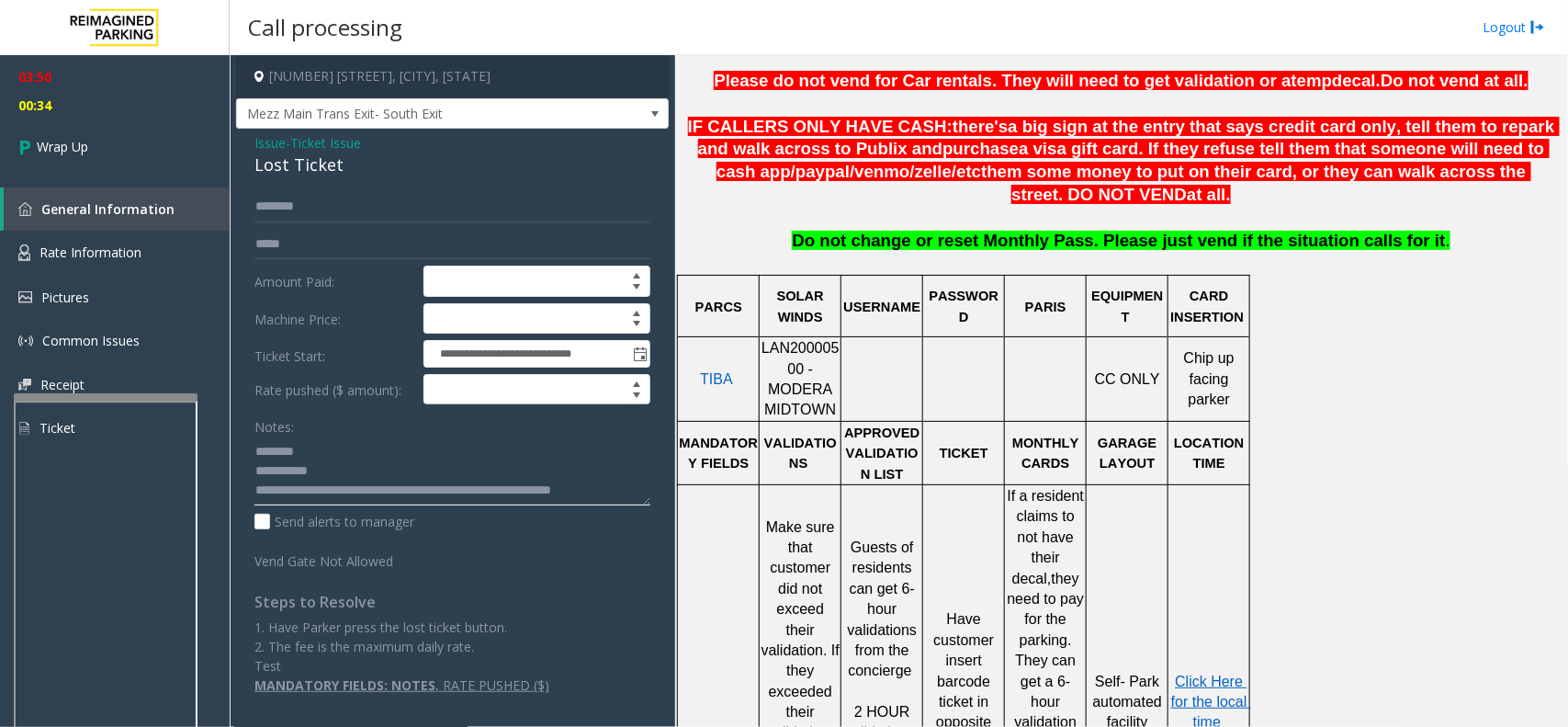 scroll, scrollTop: 12, scrollLeft: 0, axis: vertical 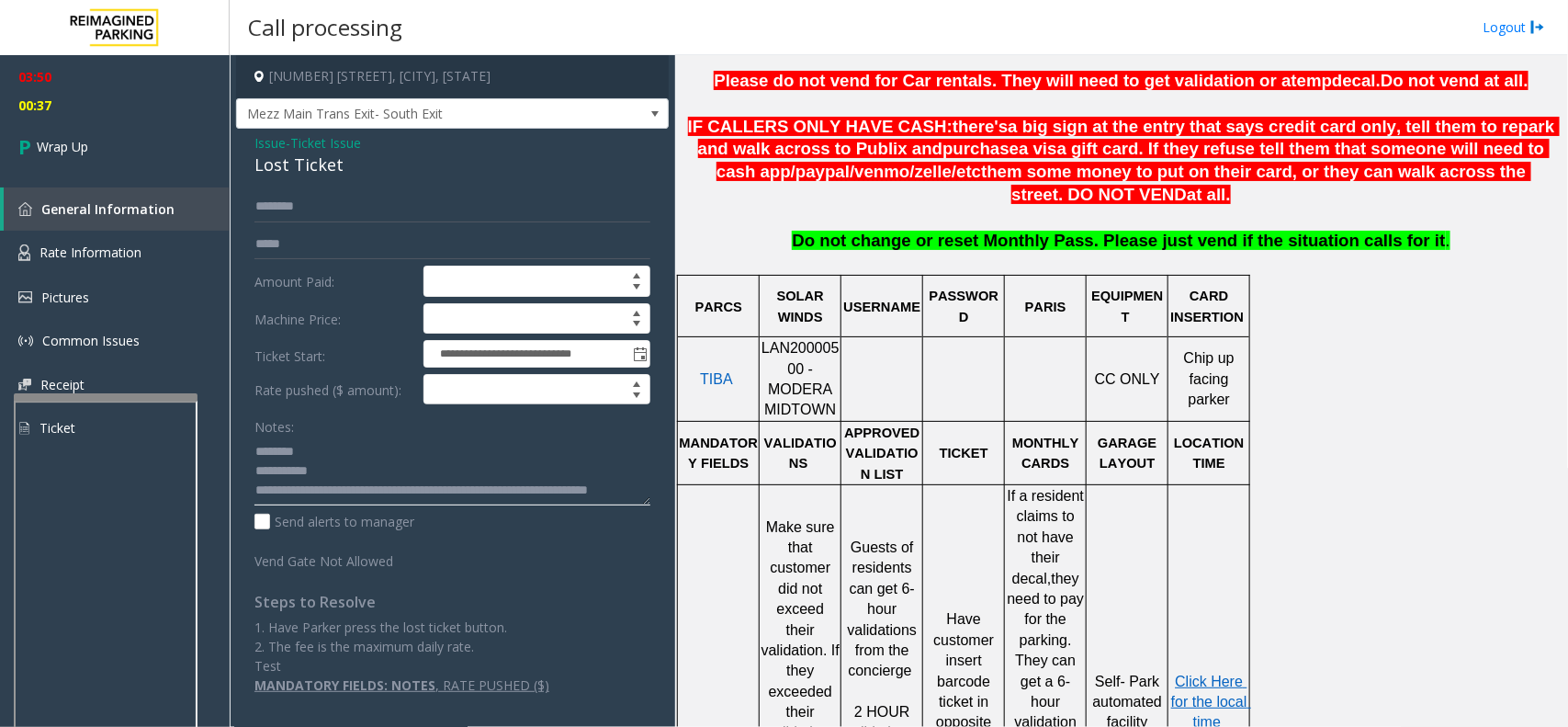 click 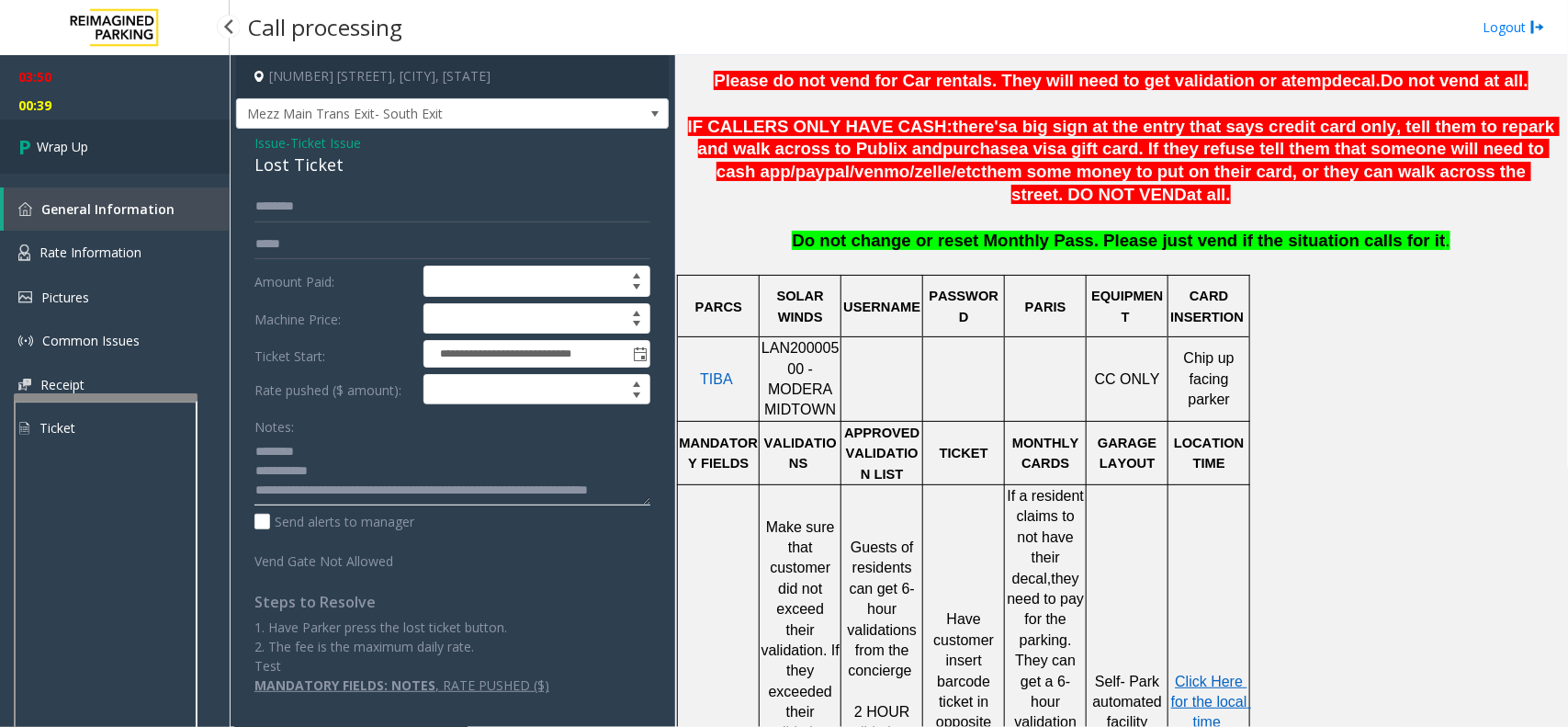 type on "**********" 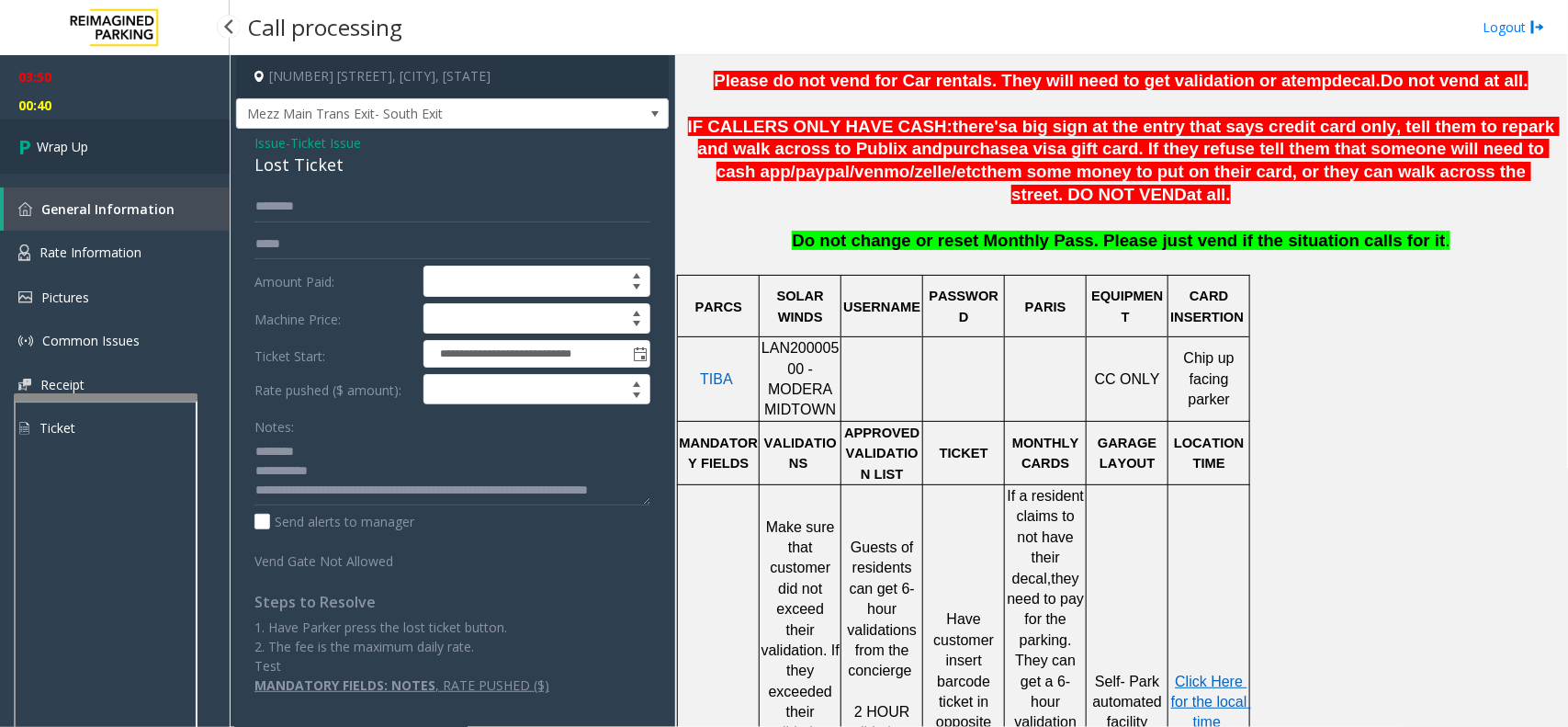 click on "Wrap Up" at bounding box center [62, 146] 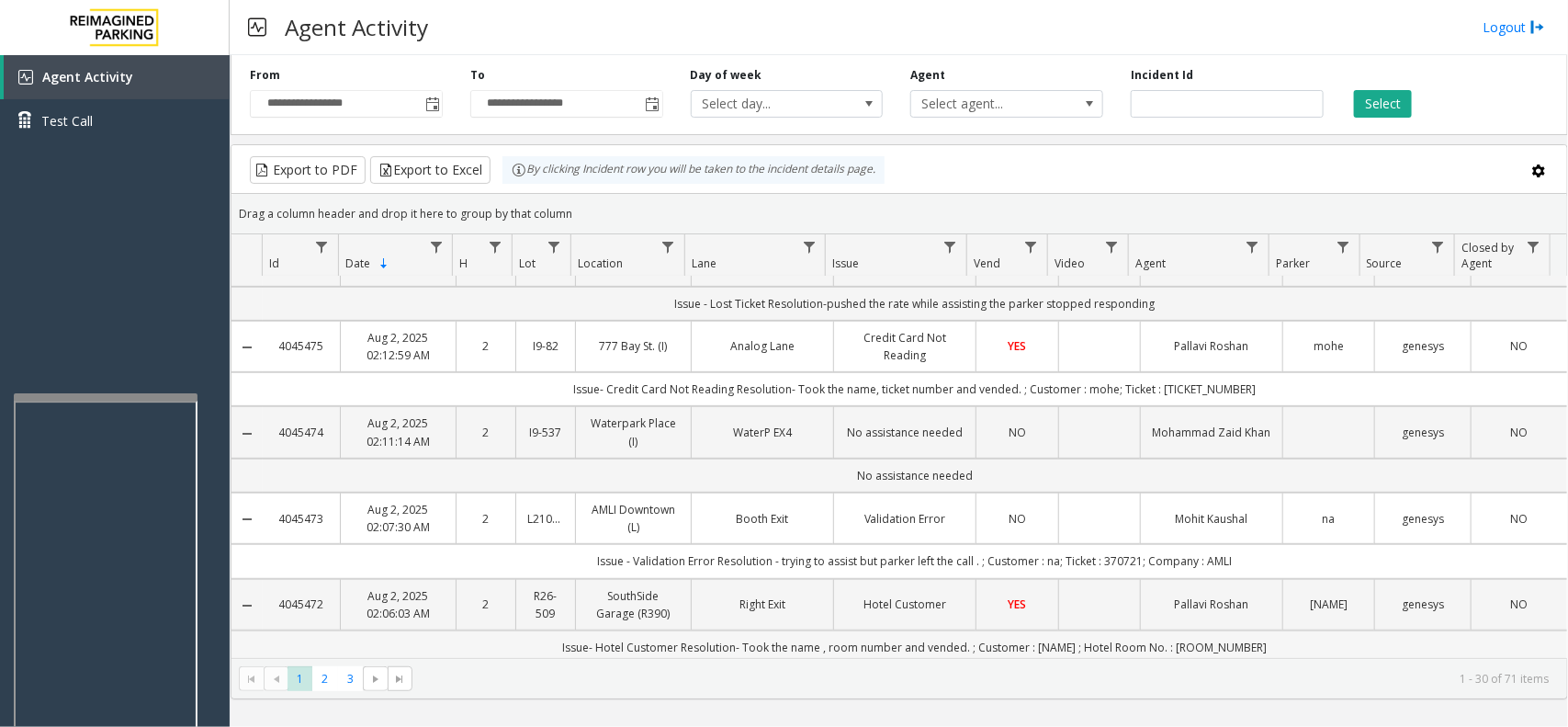 scroll, scrollTop: 574, scrollLeft: 0, axis: vertical 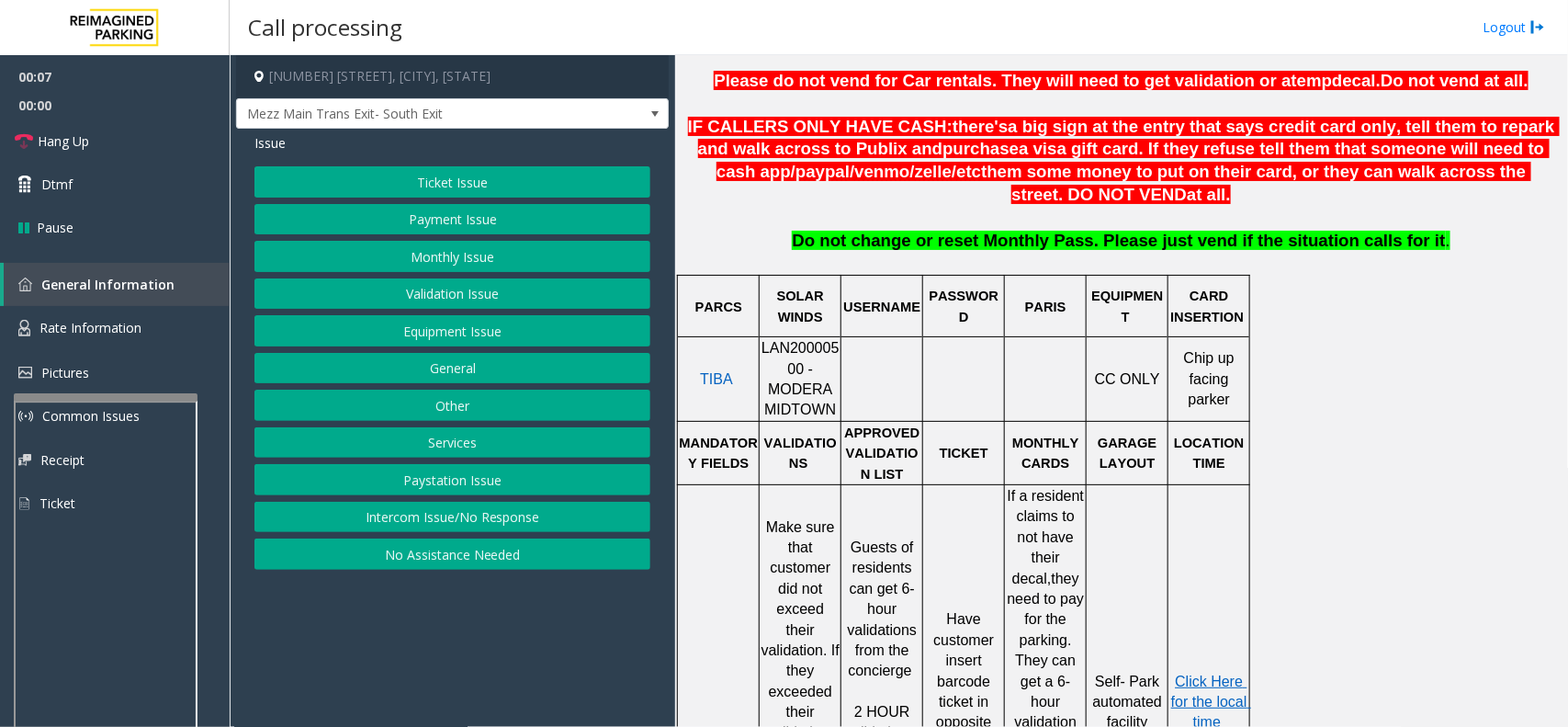 click on "LAN20000500 - MODERA MIDTOWN" 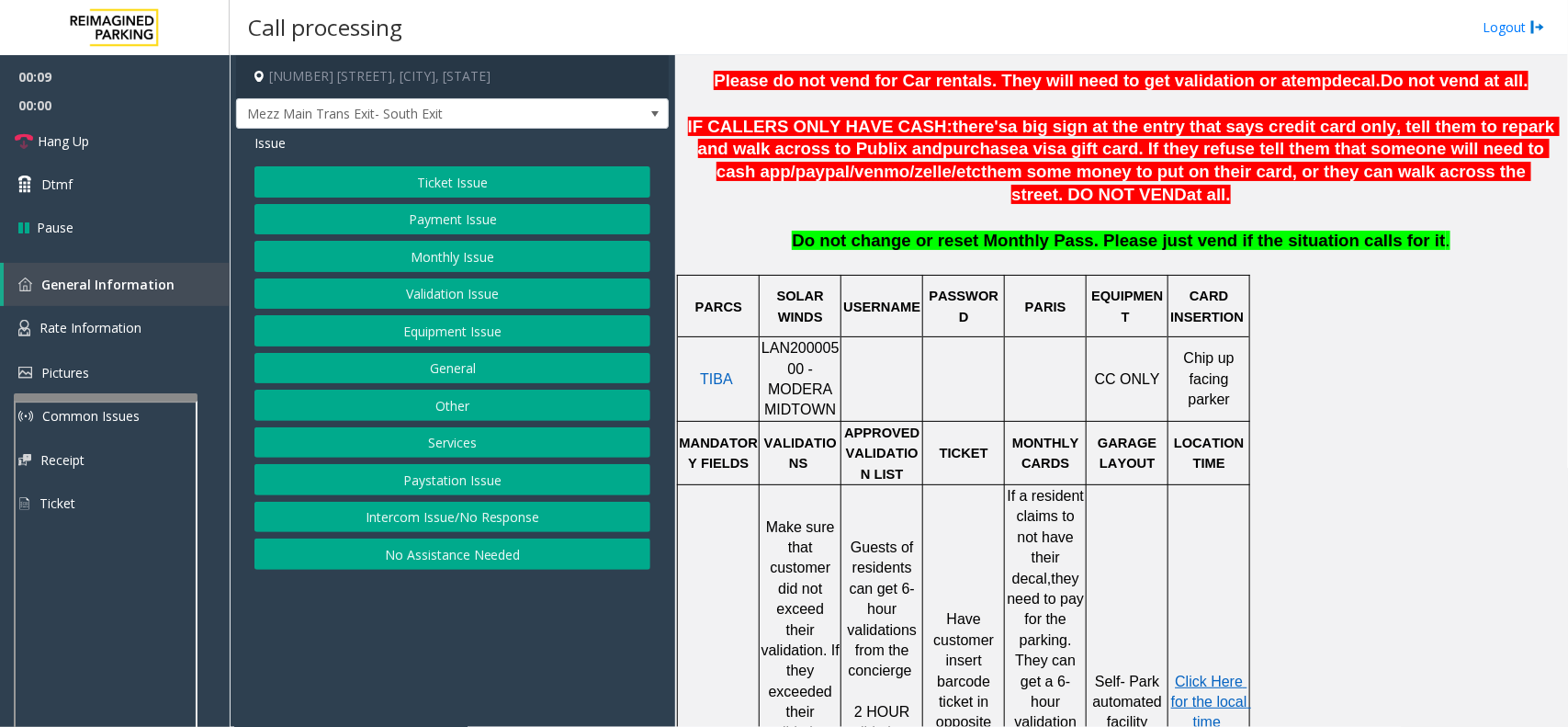drag, startPoint x: 763, startPoint y: 360, endPoint x: 735, endPoint y: 290, distance: 75.39231 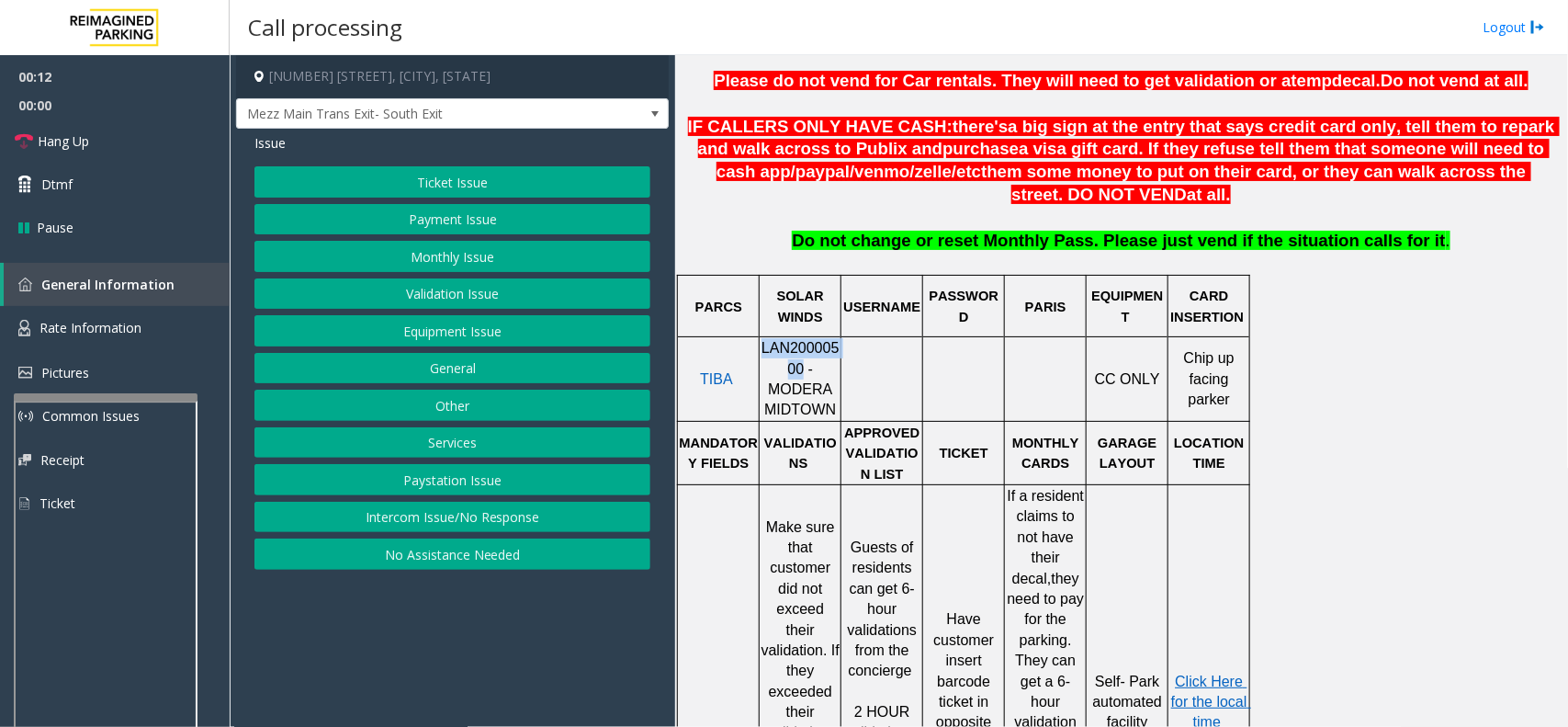 drag, startPoint x: 769, startPoint y: 378, endPoint x: 763, endPoint y: 359, distance: 19.924859 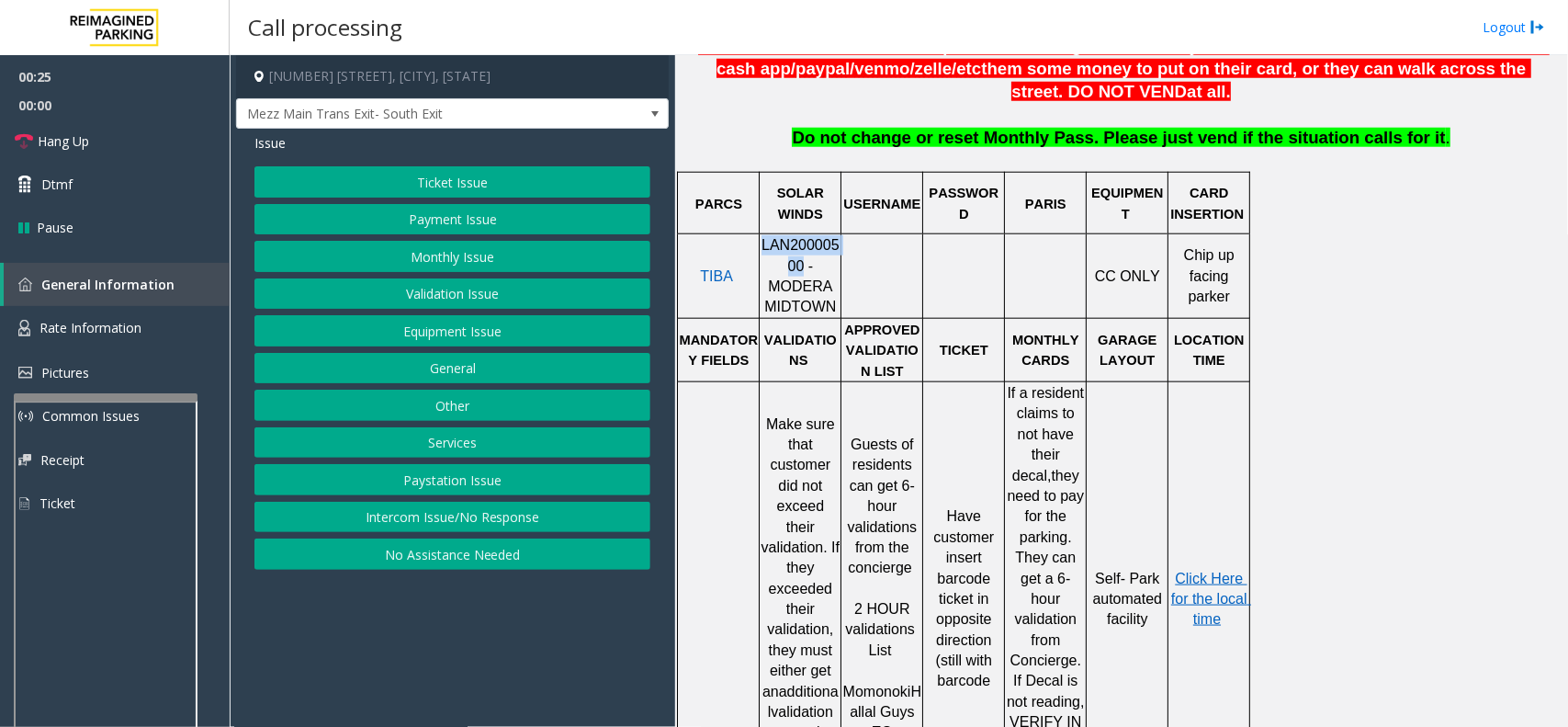 scroll, scrollTop: 804, scrollLeft: 0, axis: vertical 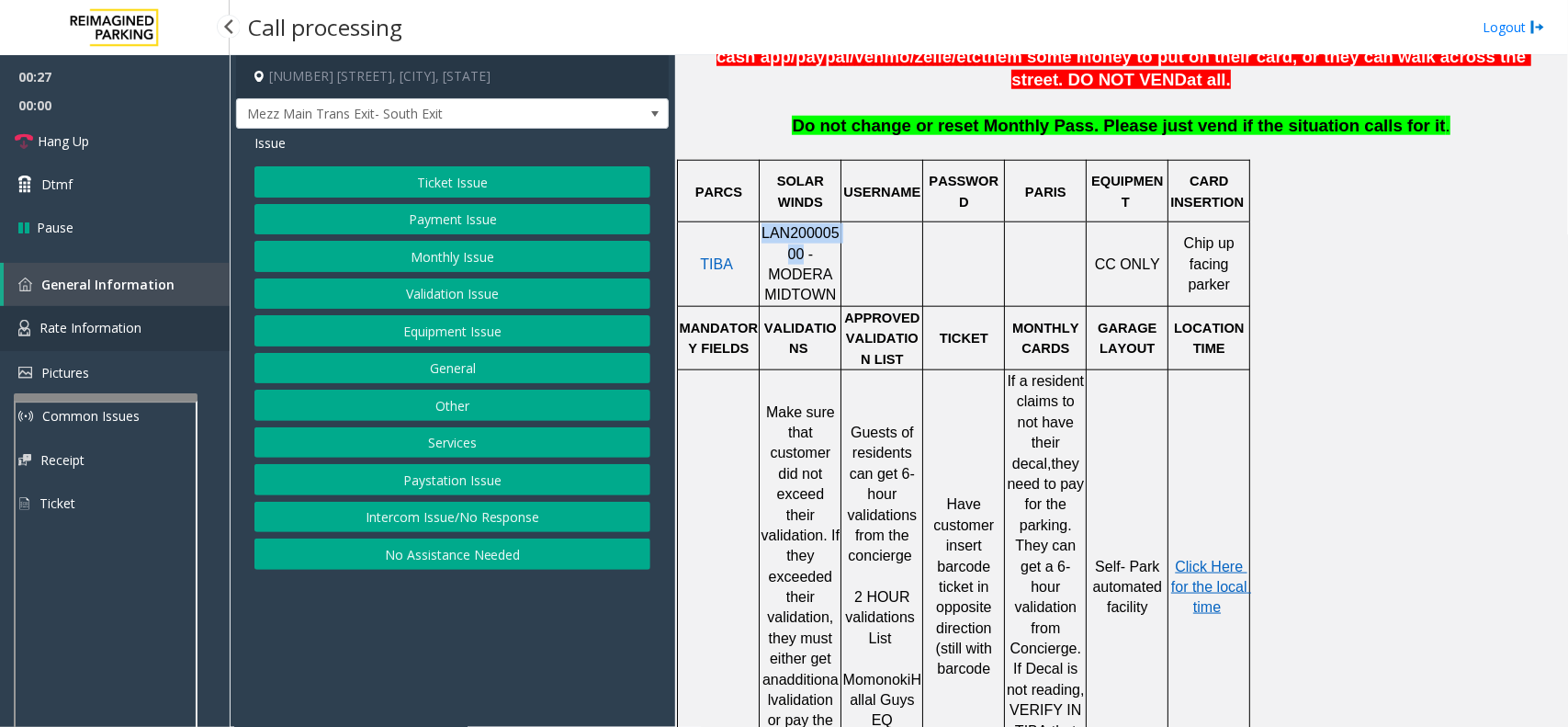 click on "Rate Information" at bounding box center (90, 327) 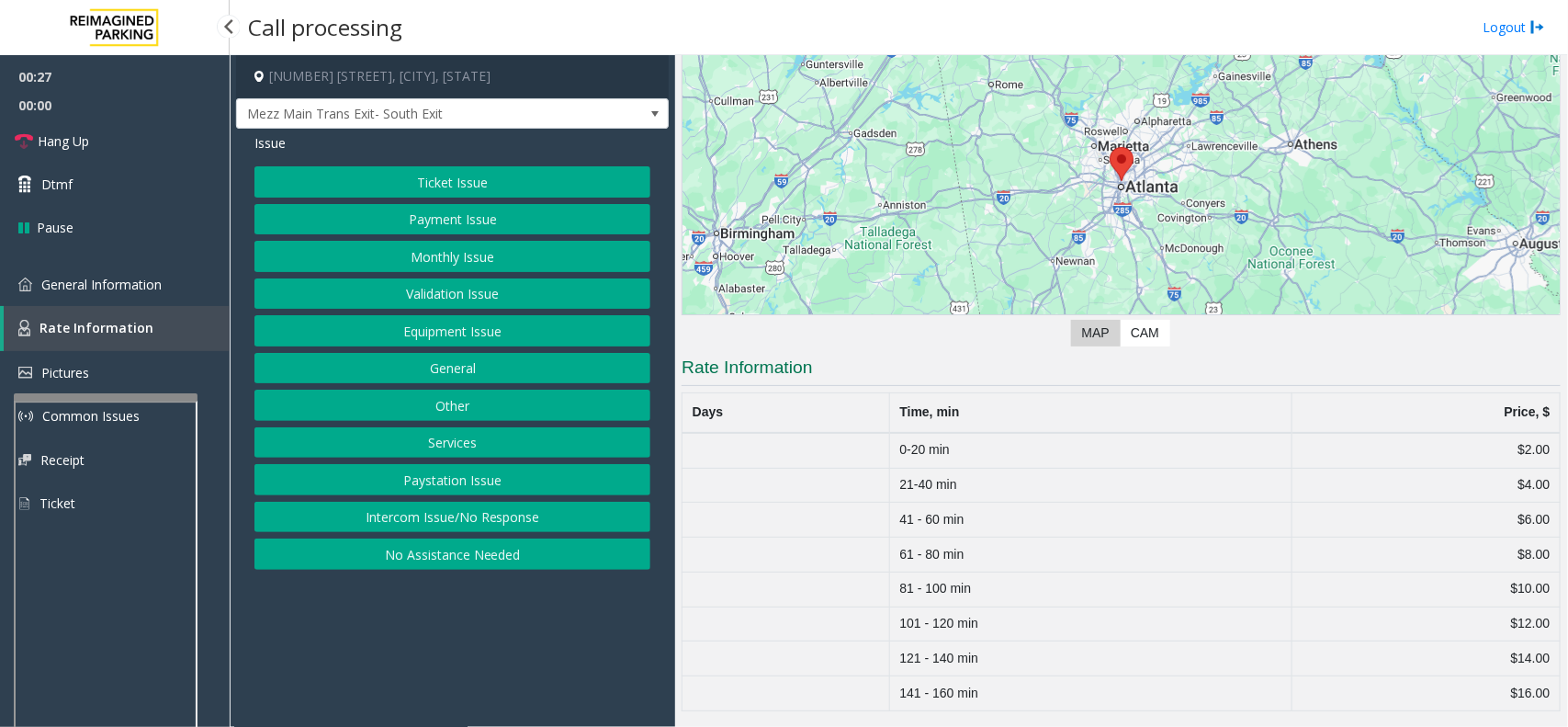 scroll, scrollTop: 175, scrollLeft: 0, axis: vertical 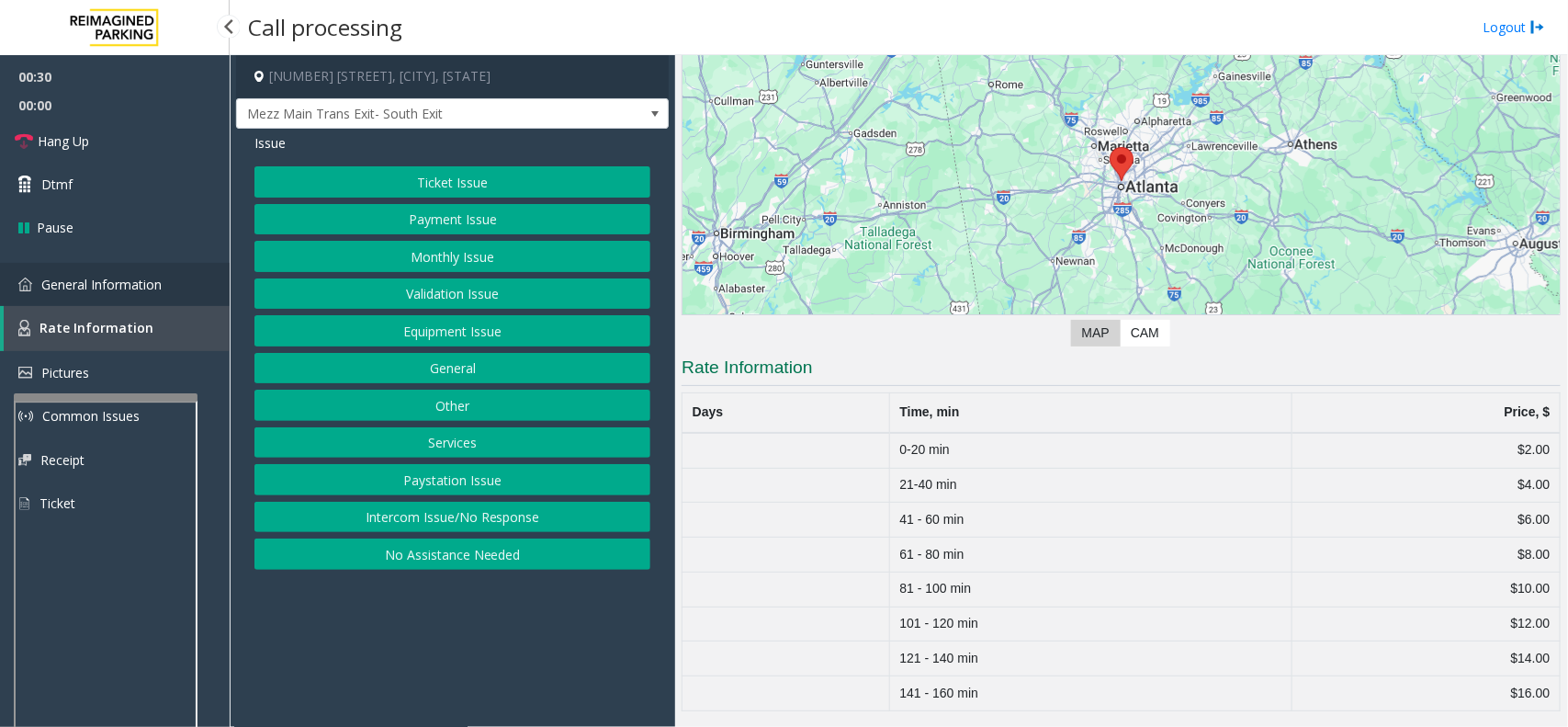 click on "General Information" at bounding box center (101, 284) 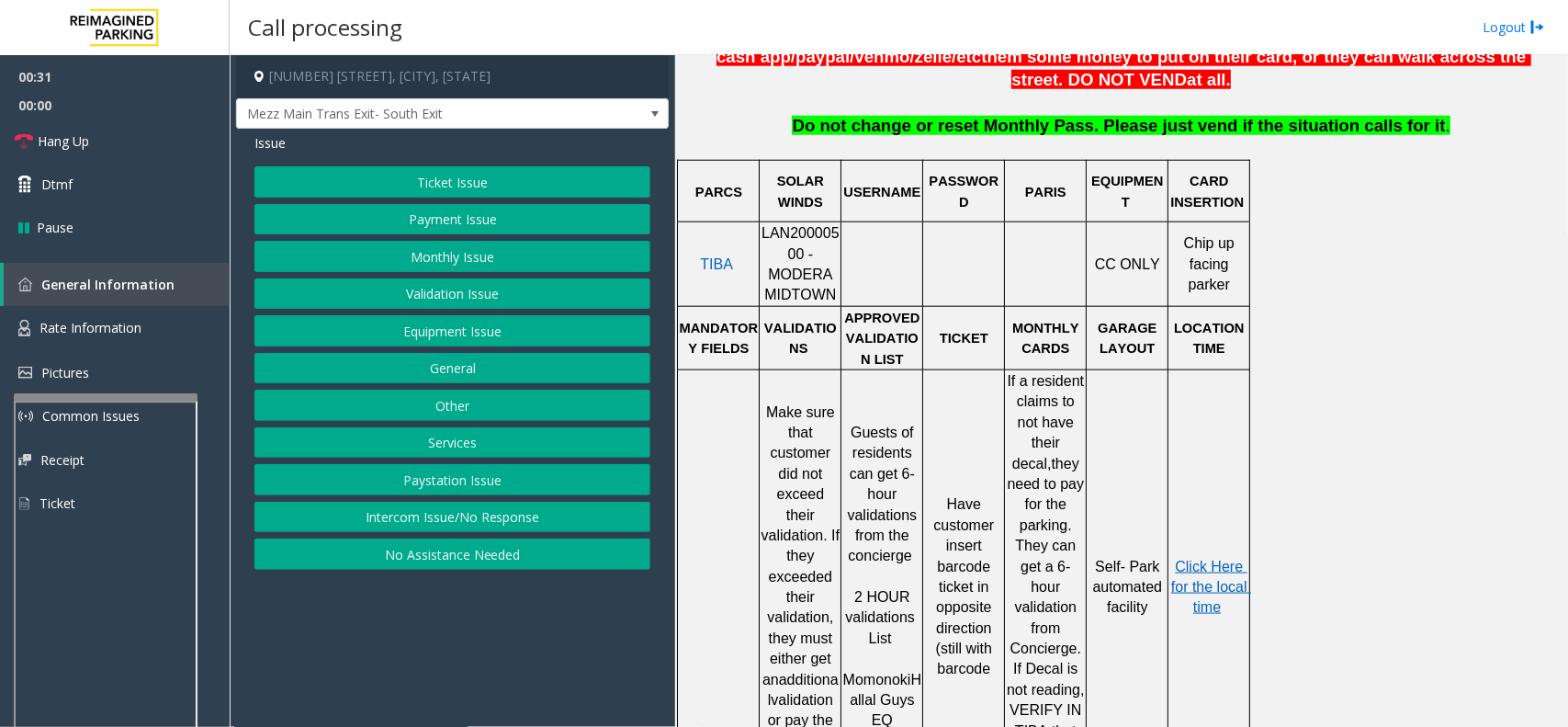 click on "Click Here for the local time" 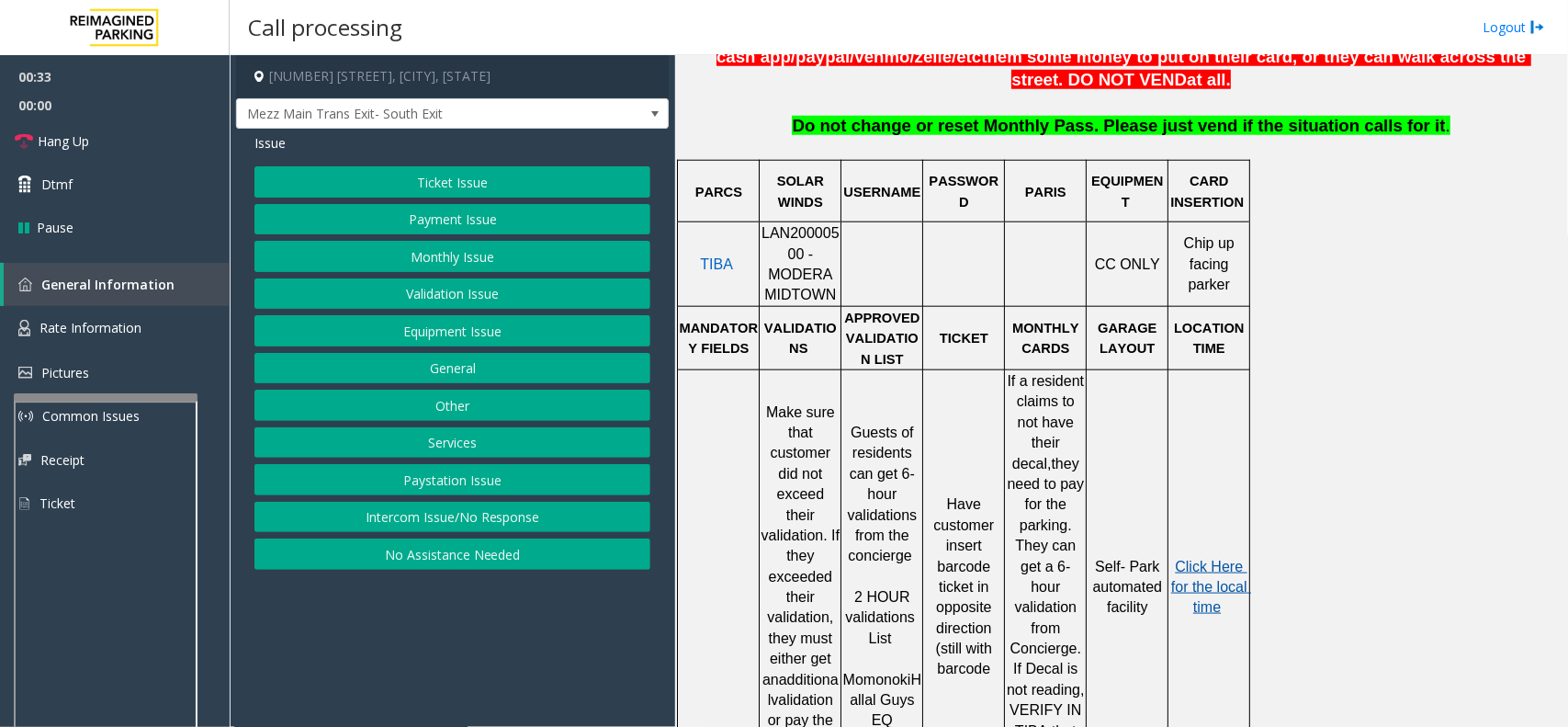 click on "Click Here for the local time" 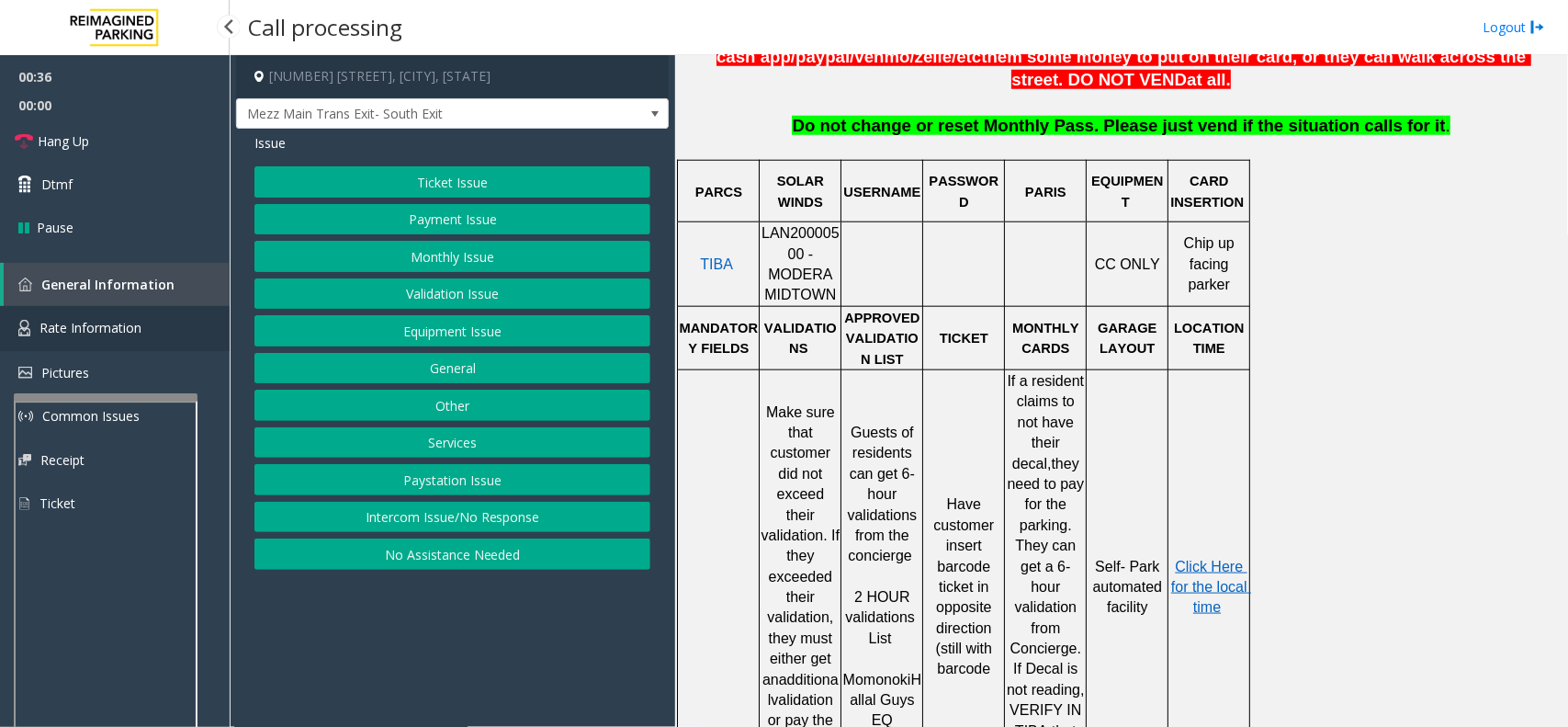 click on "Rate Information" at bounding box center [90, 327] 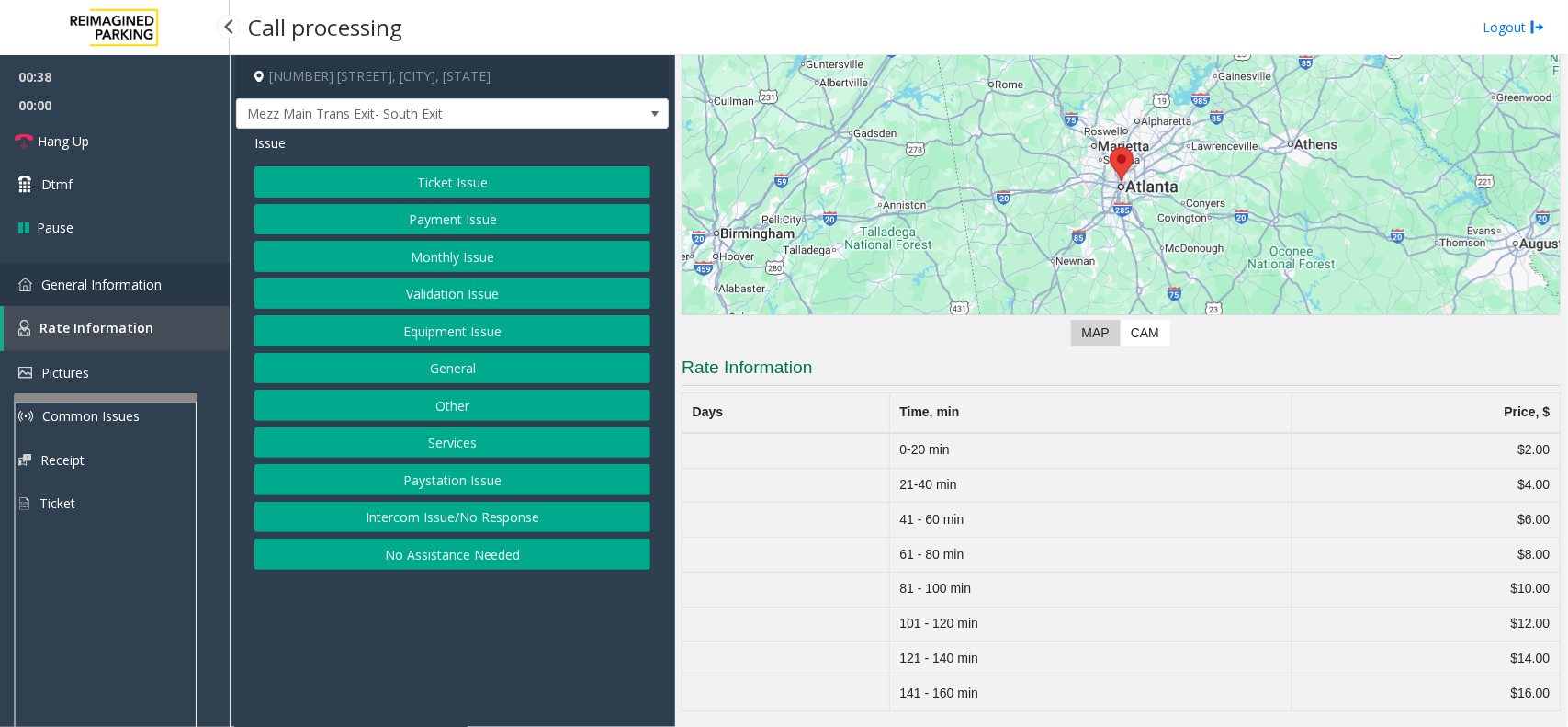 click on "General Information" at bounding box center (101, 284) 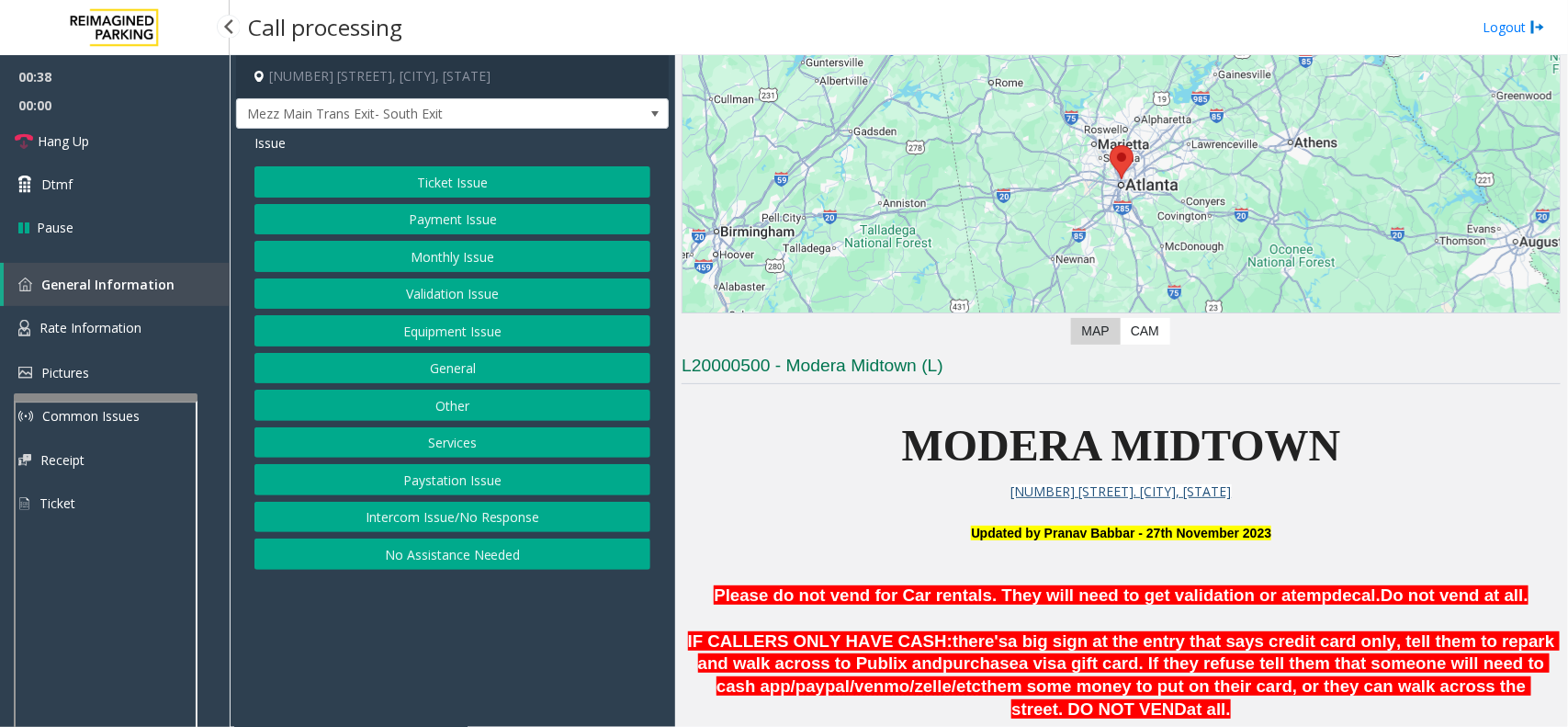 scroll, scrollTop: 804, scrollLeft: 0, axis: vertical 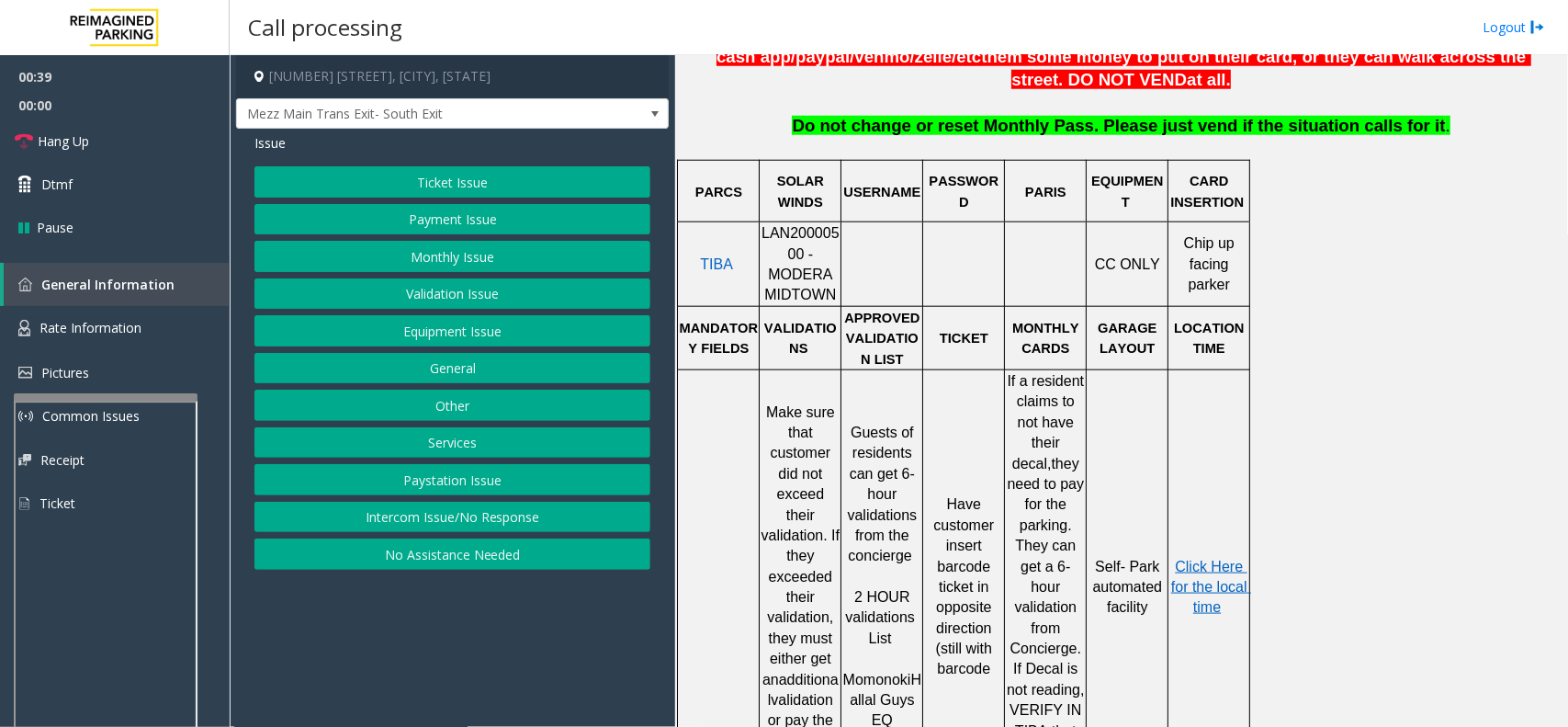 click on "Ticket Issue" 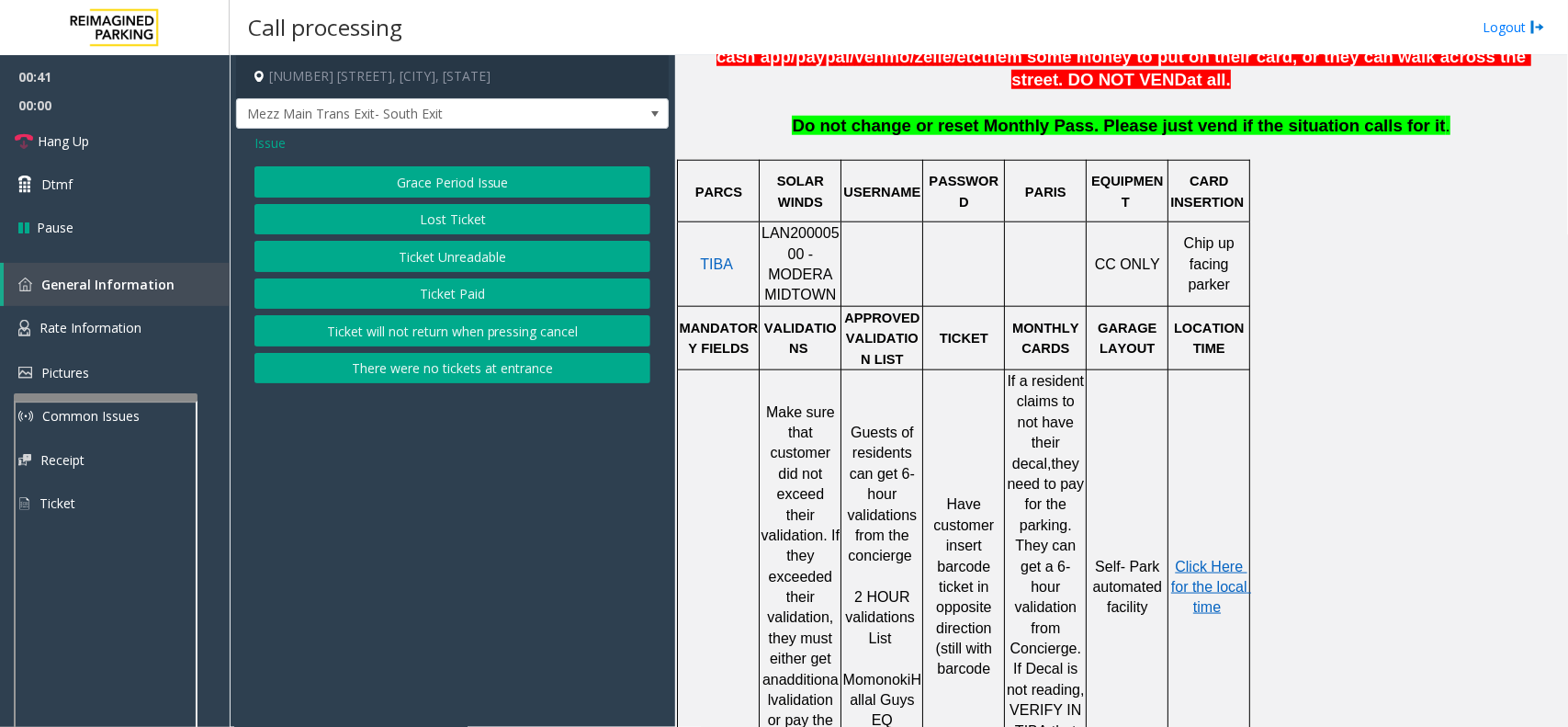 click on "Ticket Unreadable" 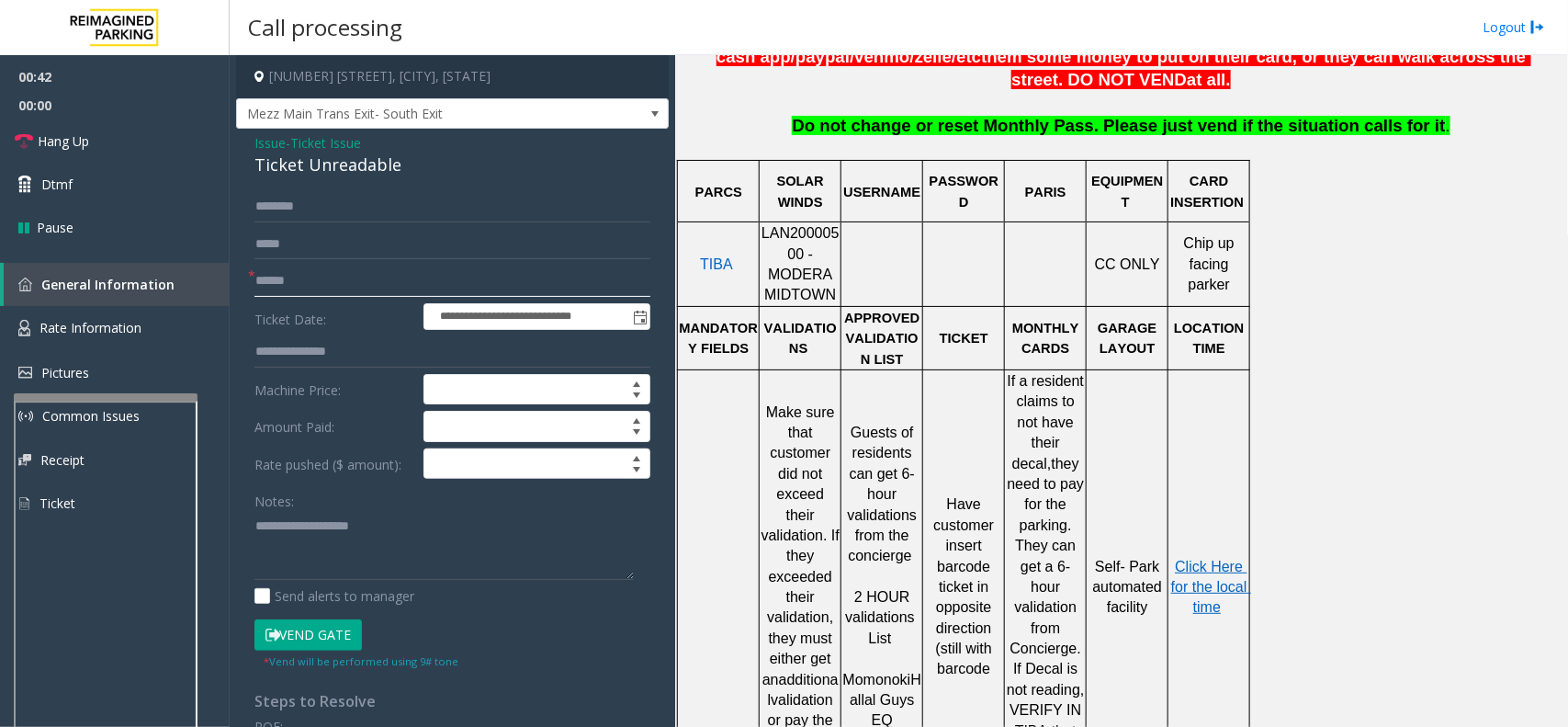 click 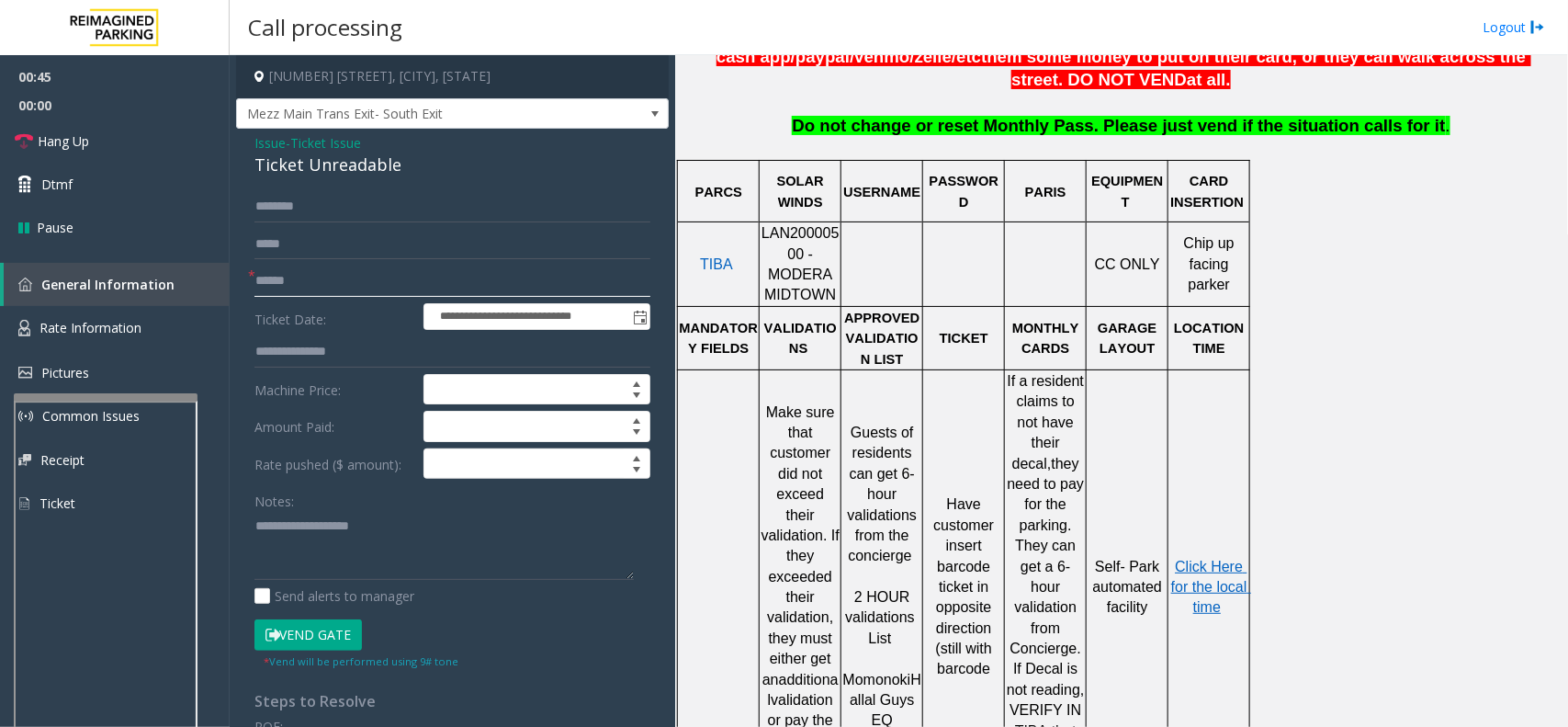 click 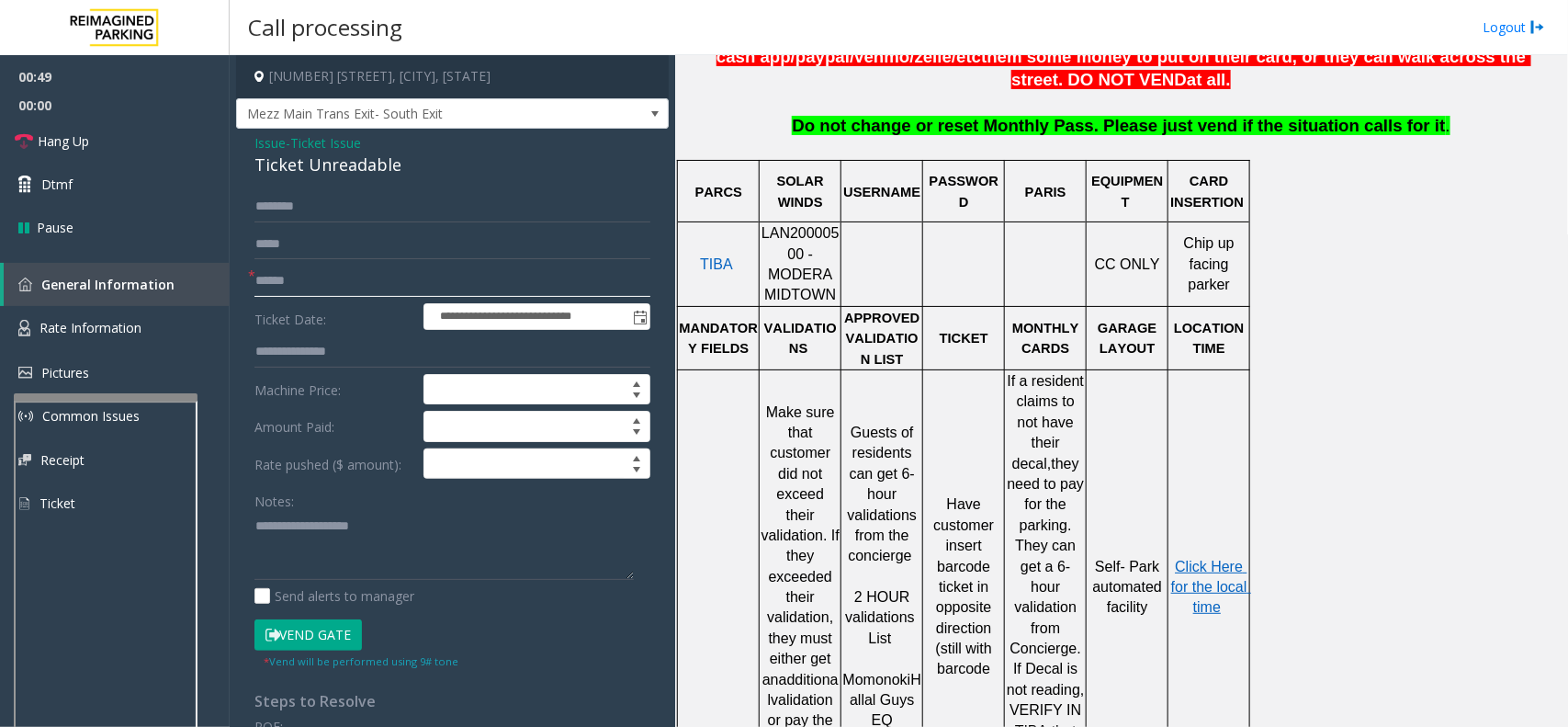 click 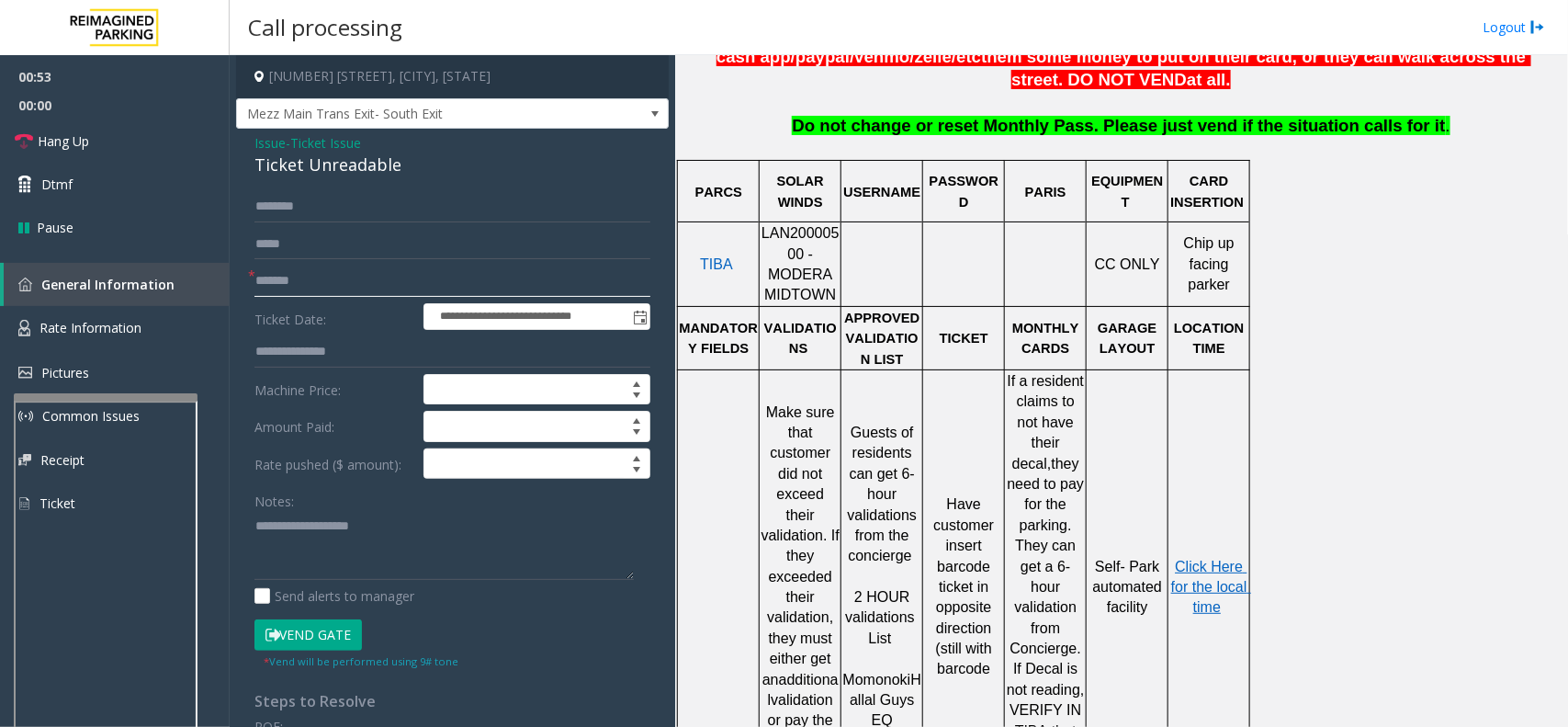 type on "*******" 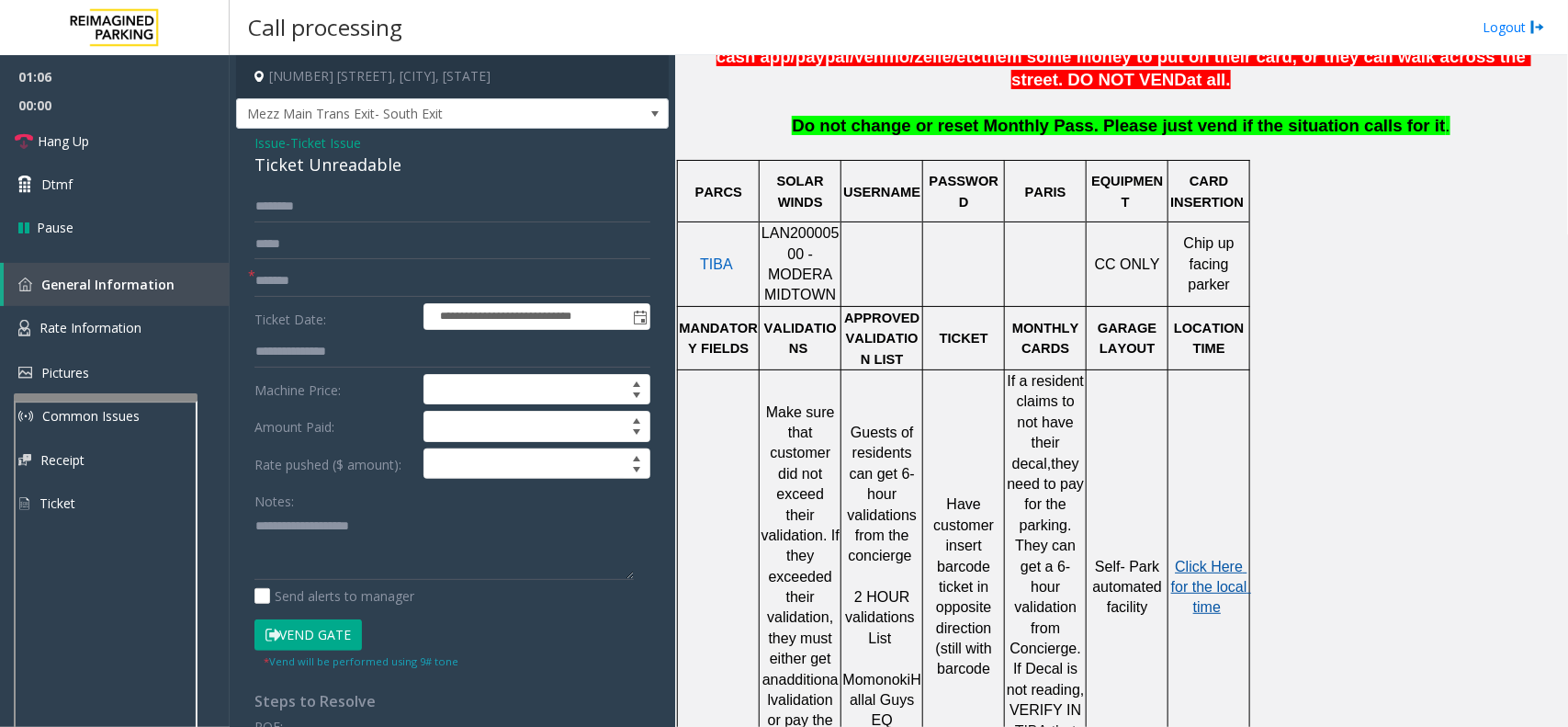 click on "Click Here for the local time" 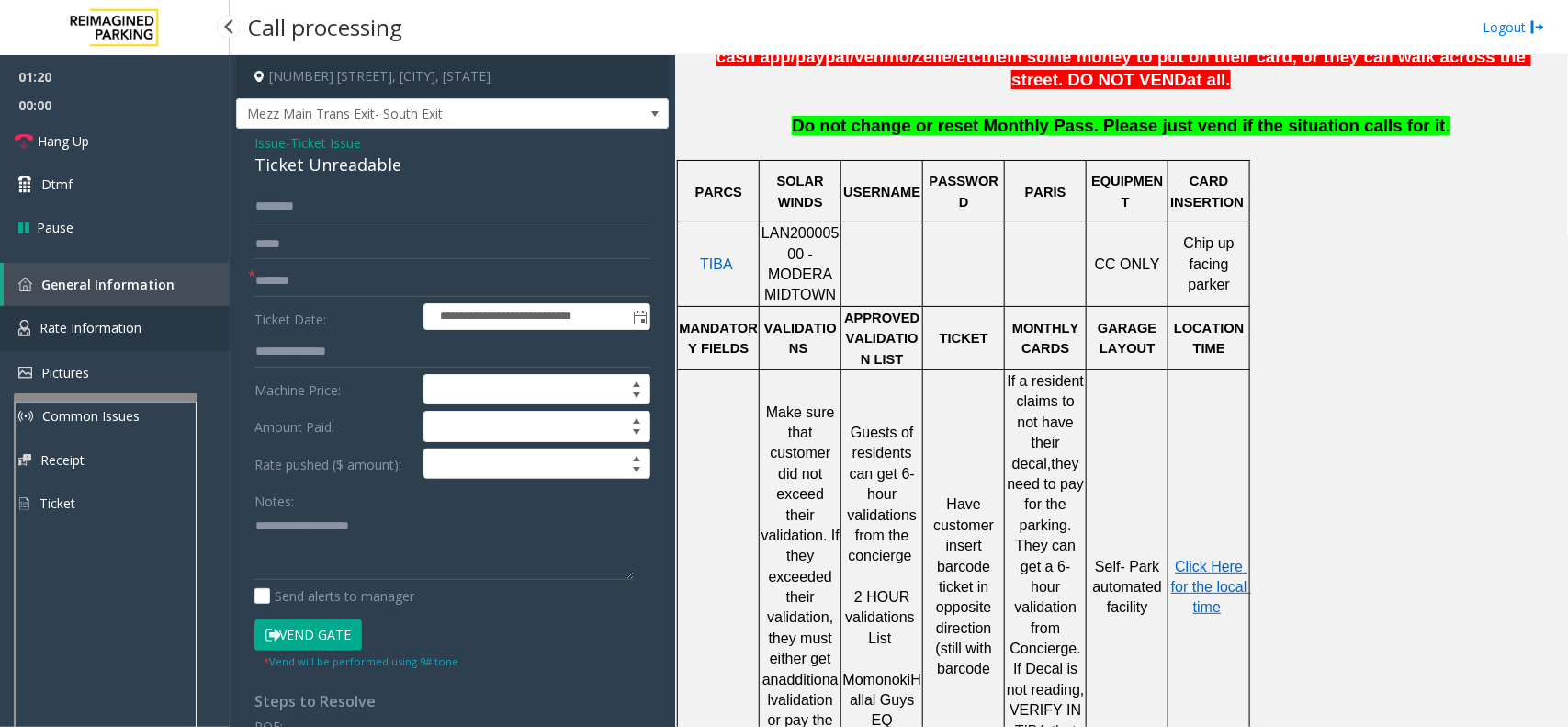 click on "Rate Information" at bounding box center [90, 327] 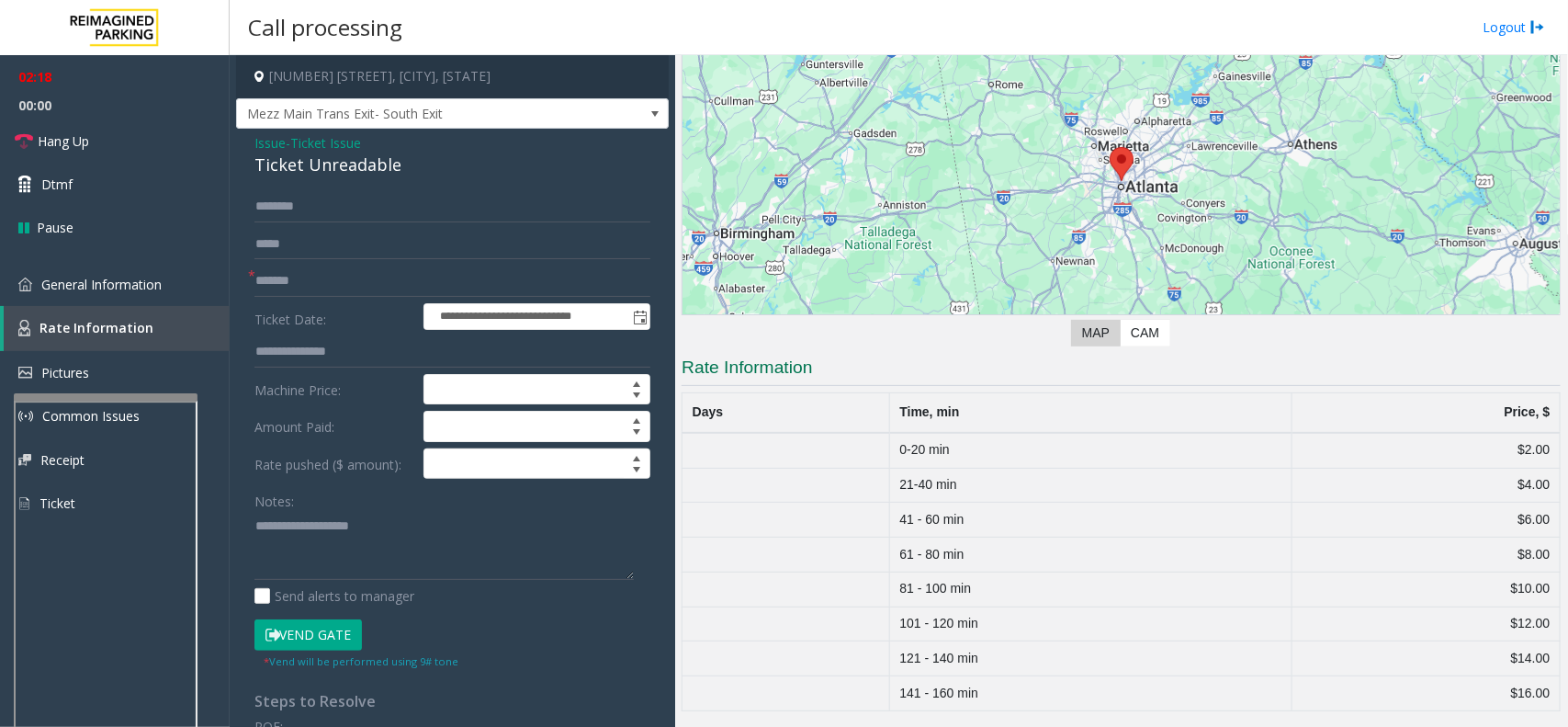 drag, startPoint x: 267, startPoint y: 152, endPoint x: 567, endPoint y: 168, distance: 300.42636 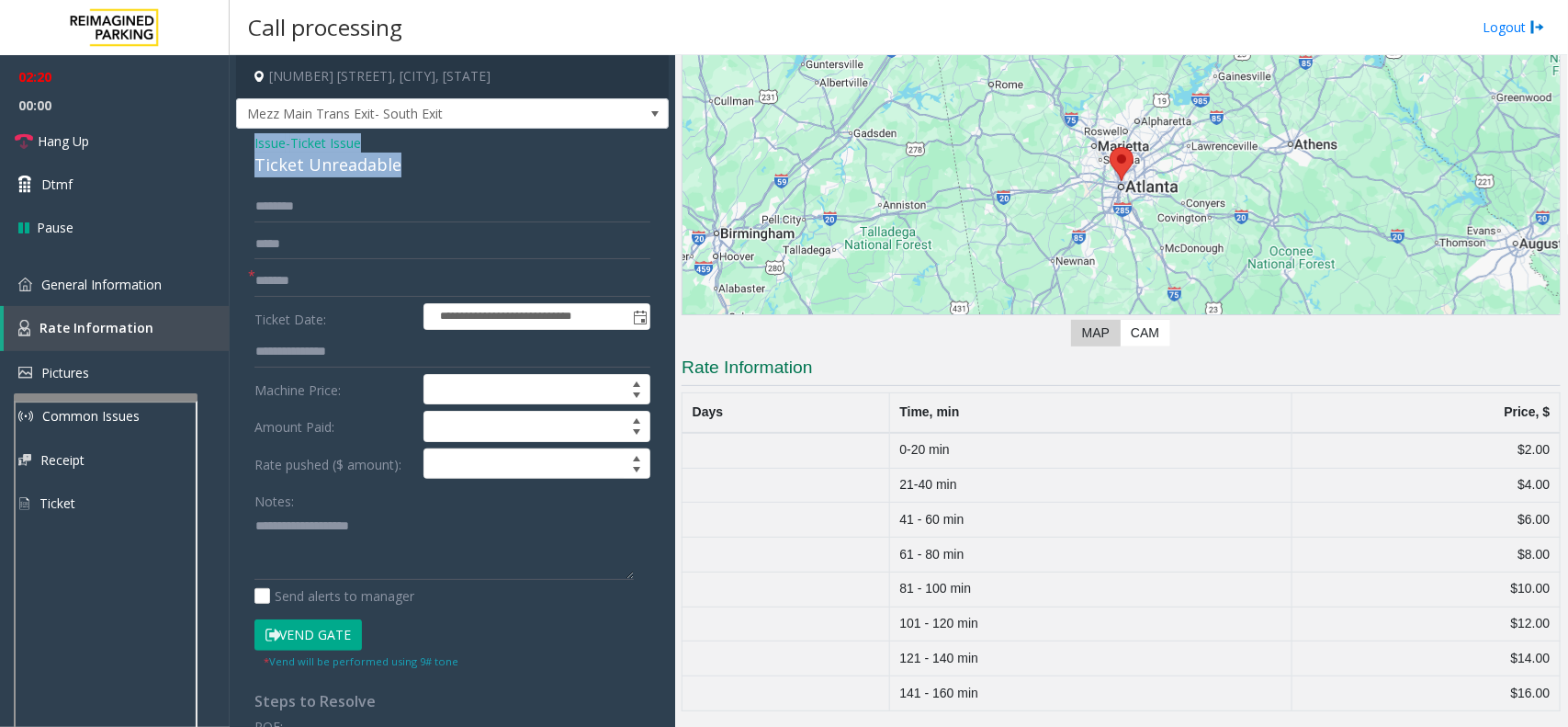 drag, startPoint x: 405, startPoint y: 170, endPoint x: 250, endPoint y: 144, distance: 157.16552 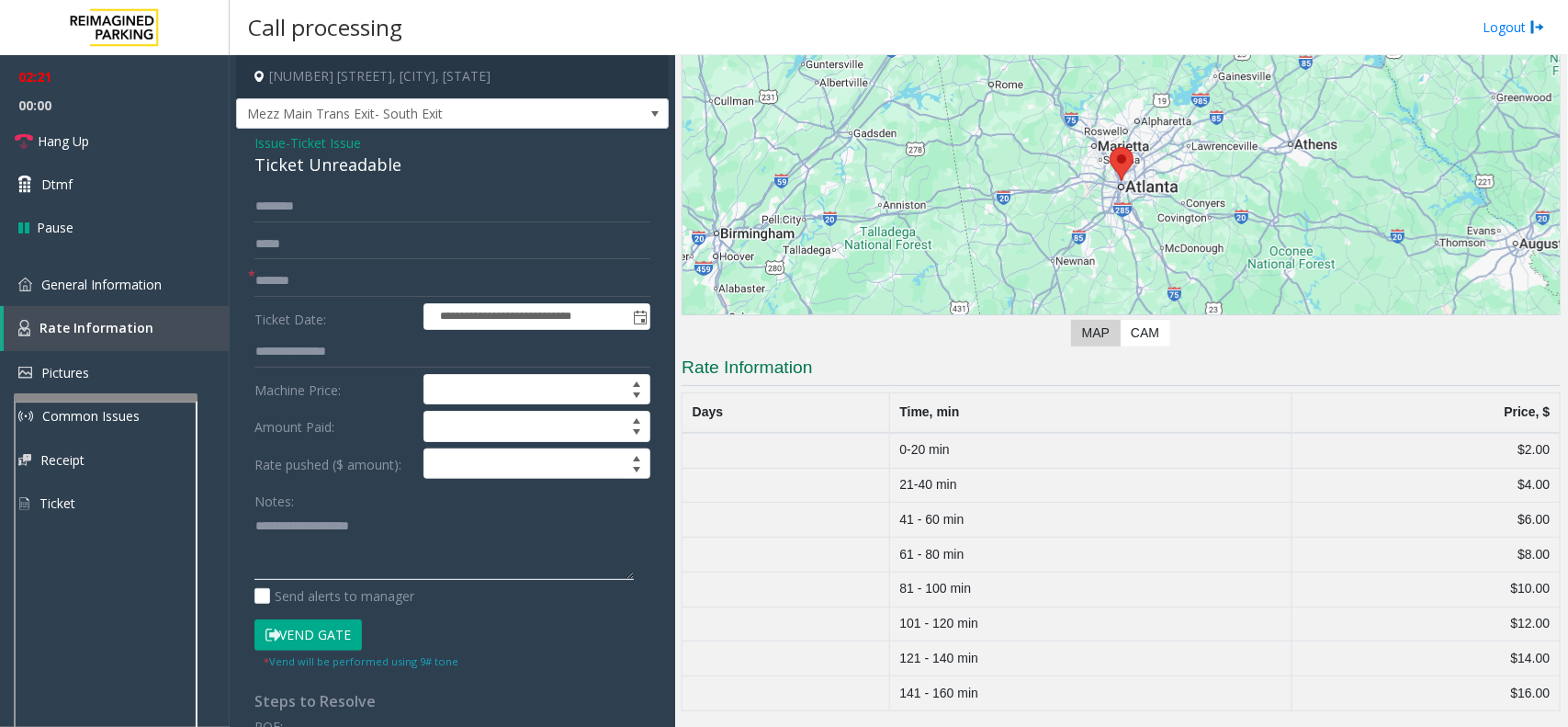click 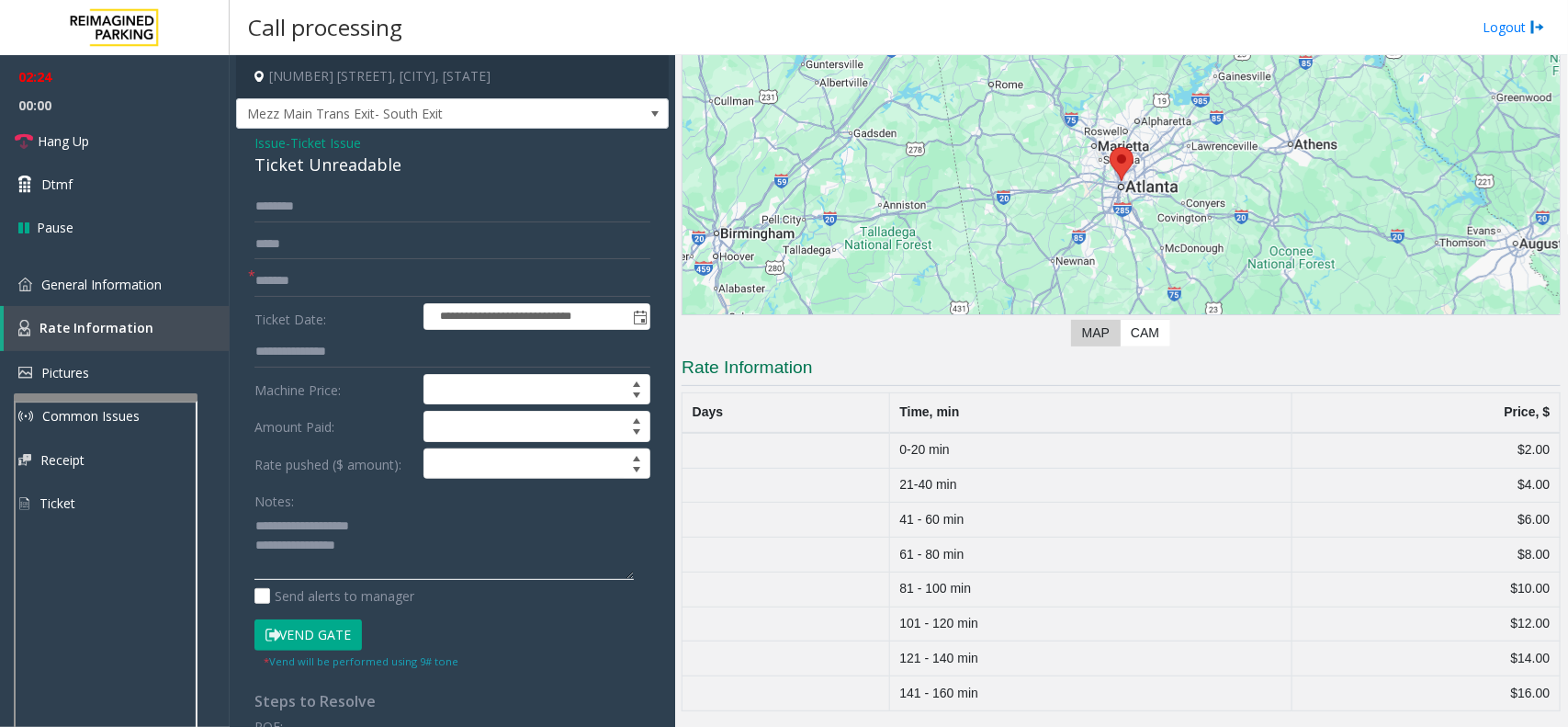 drag, startPoint x: 372, startPoint y: 524, endPoint x: 299, endPoint y: 522, distance: 73.027392 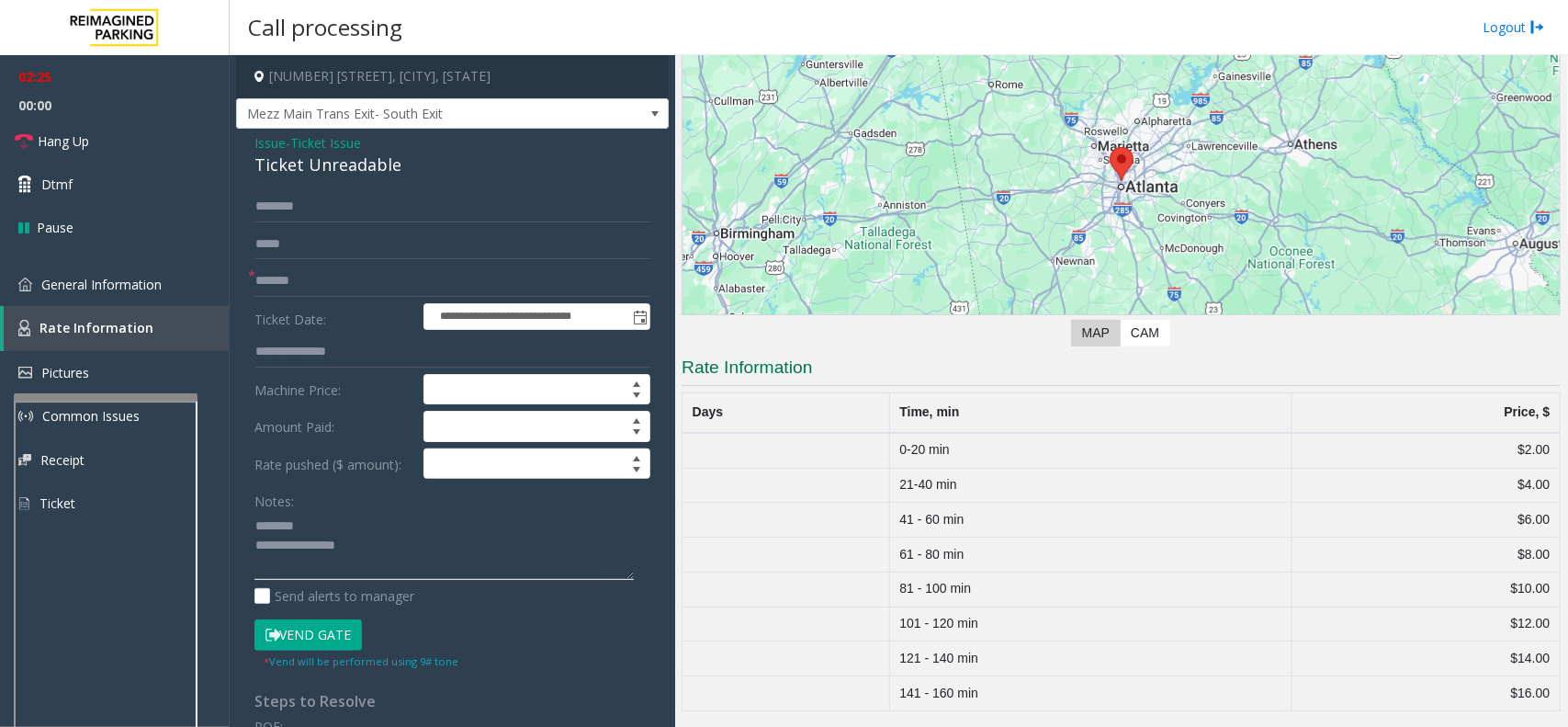 click 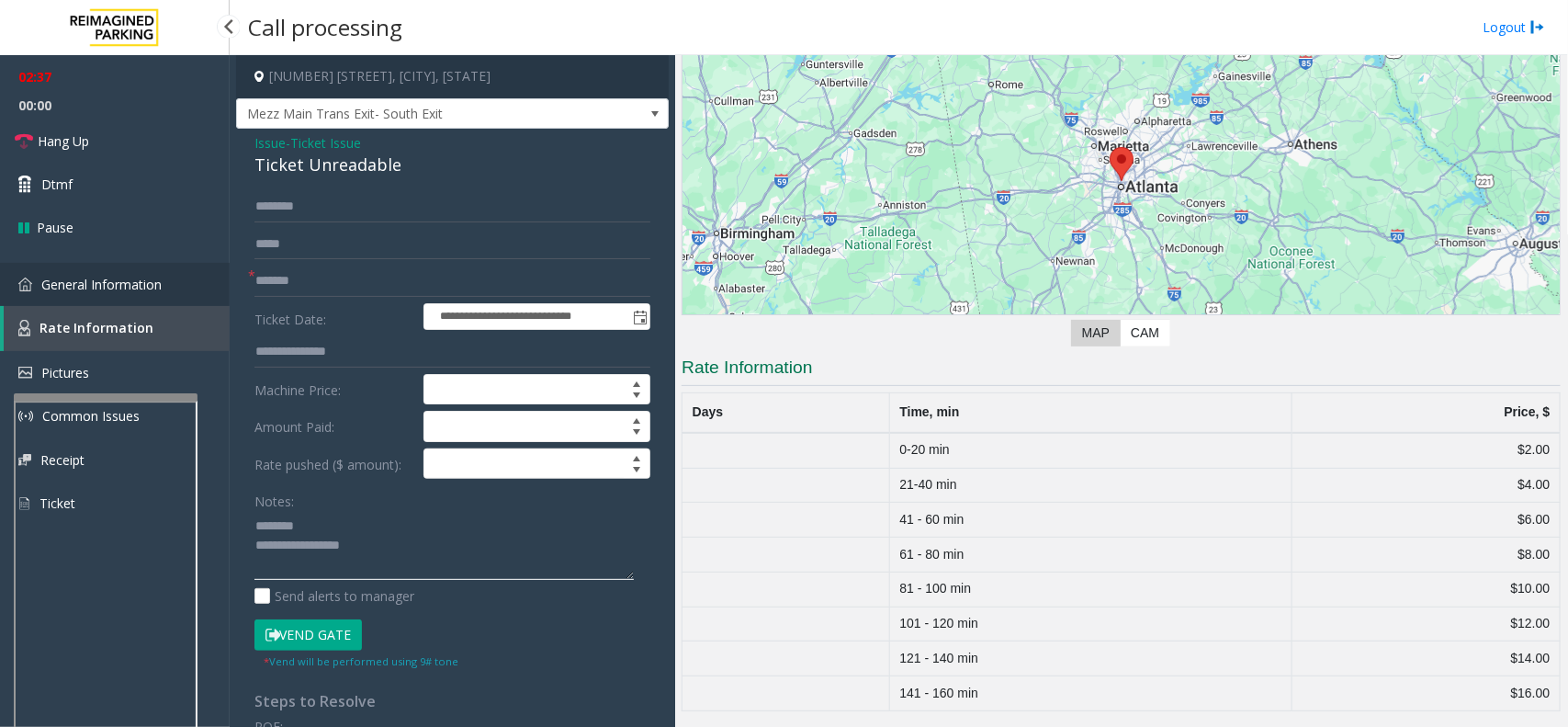 type on "**********" 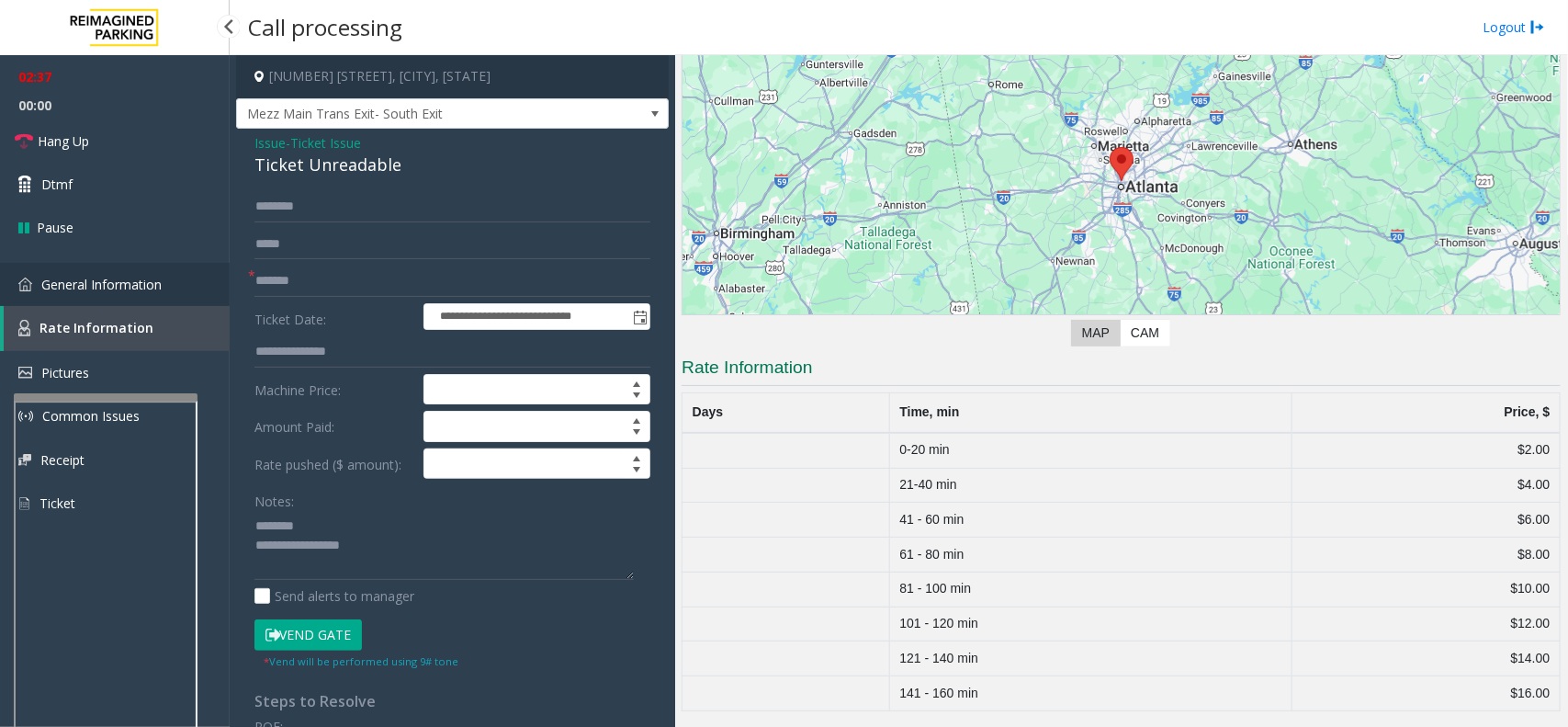click on "General Information" at bounding box center [115, 284] 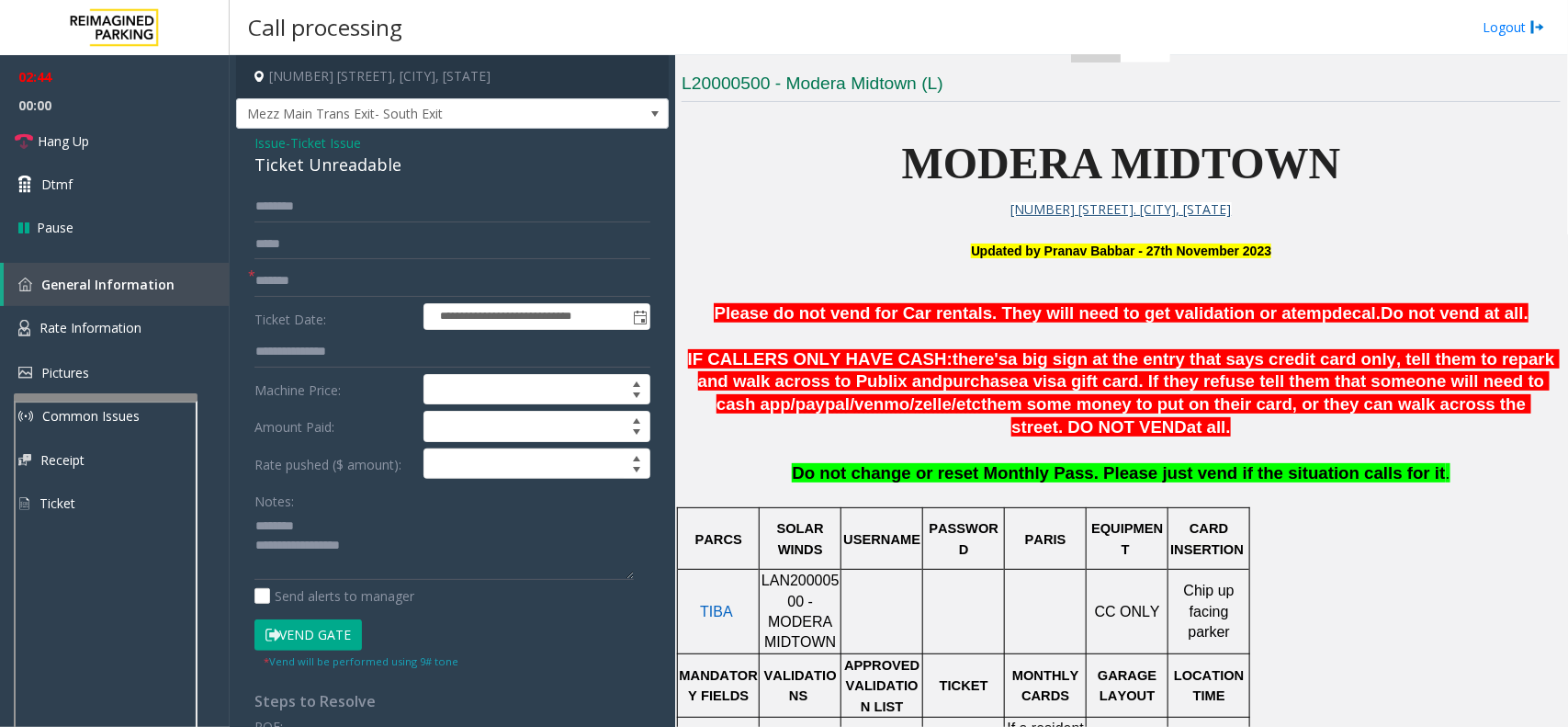 scroll, scrollTop: 460, scrollLeft: 0, axis: vertical 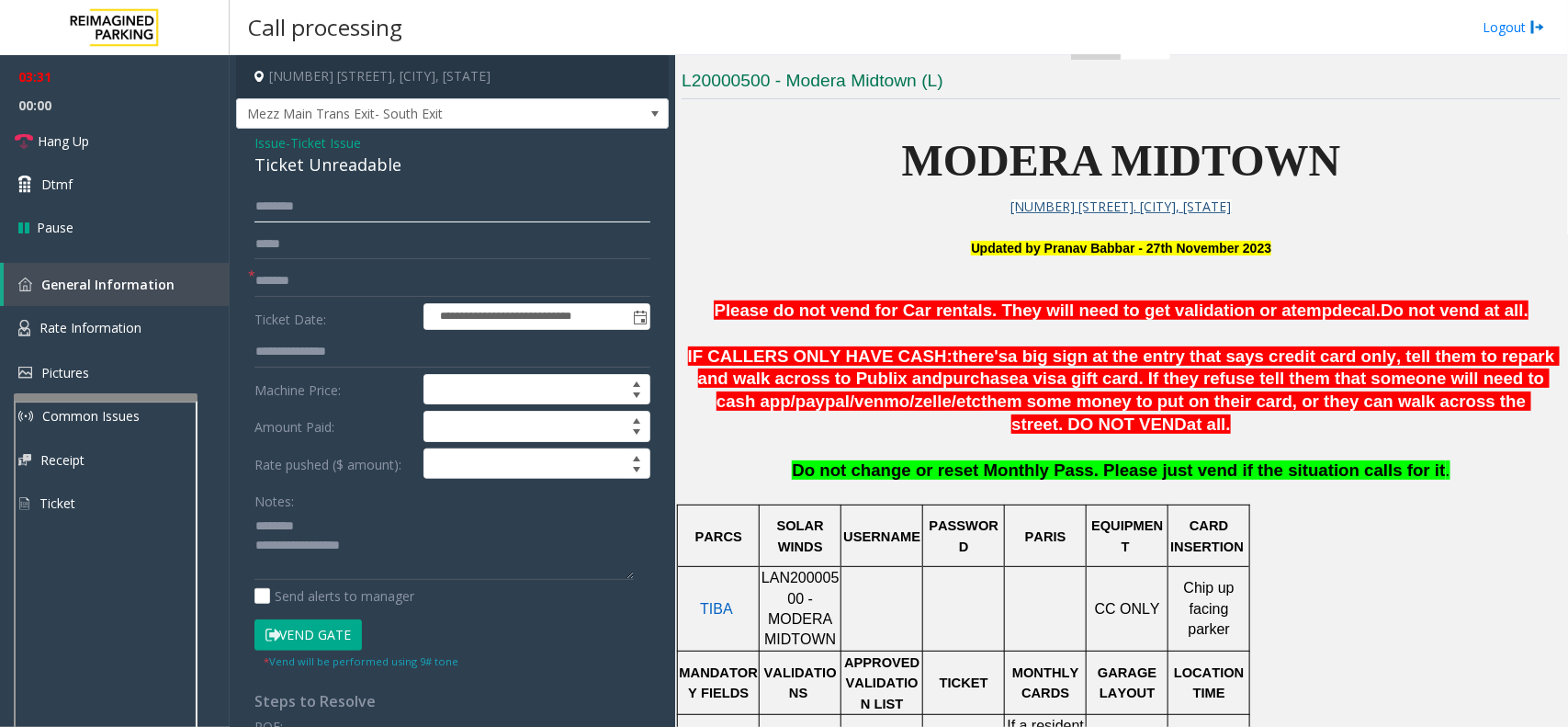 click 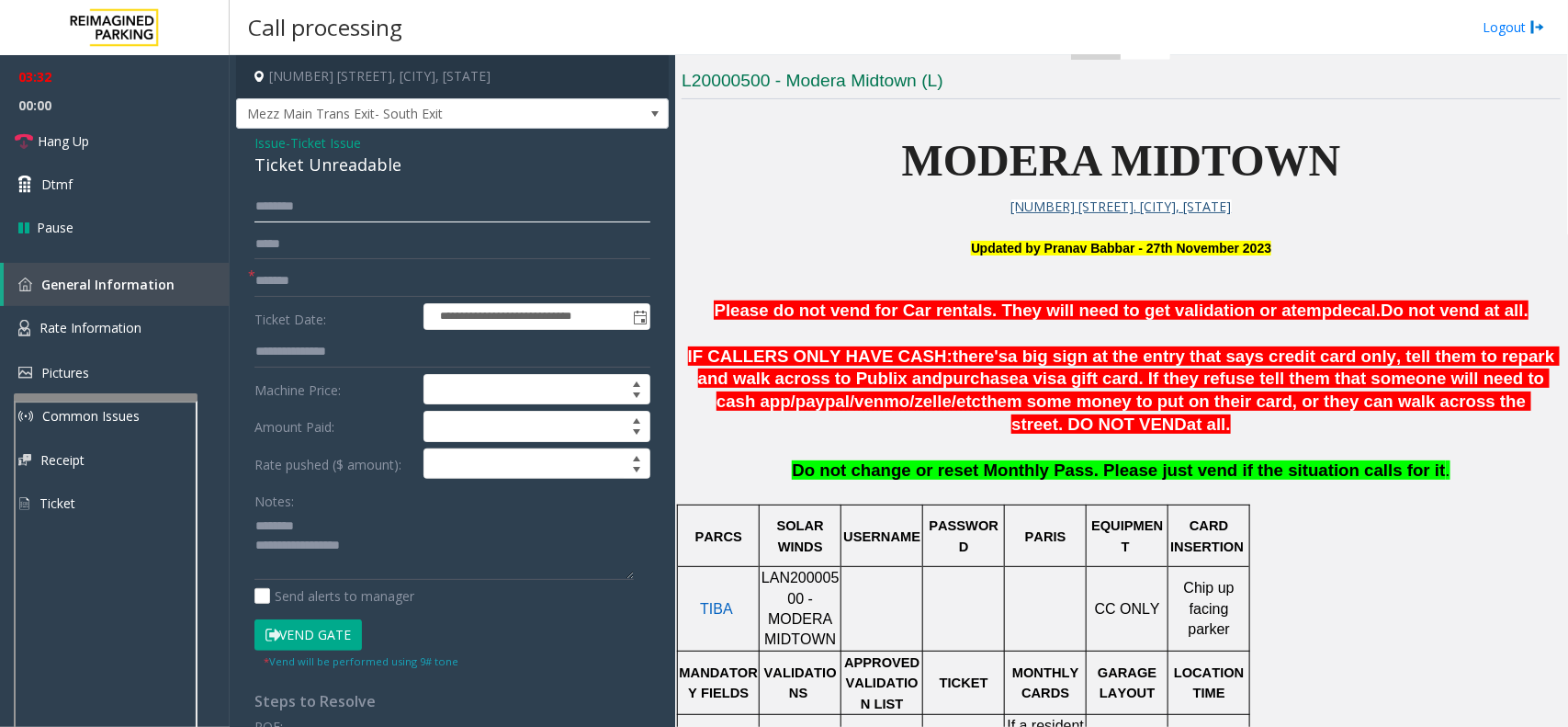 click 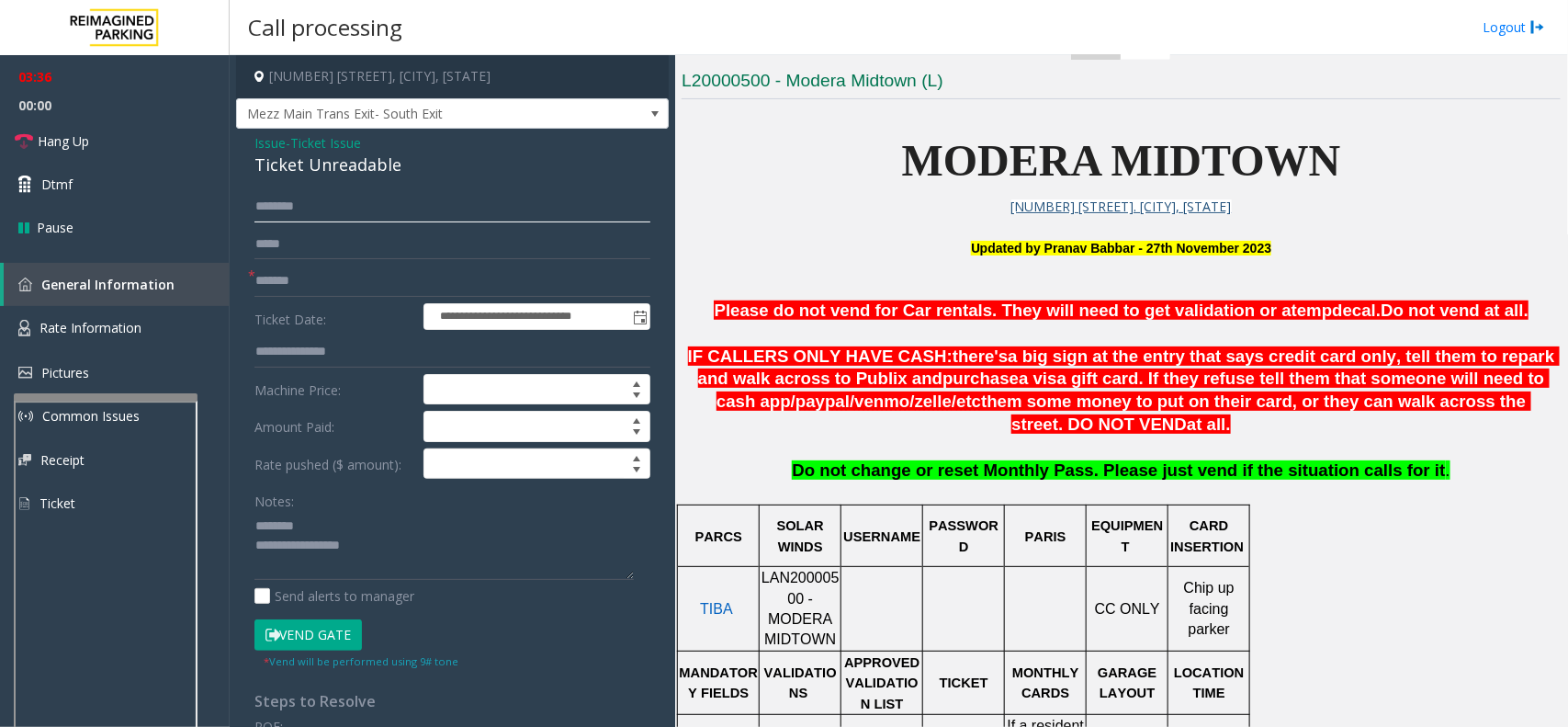 click 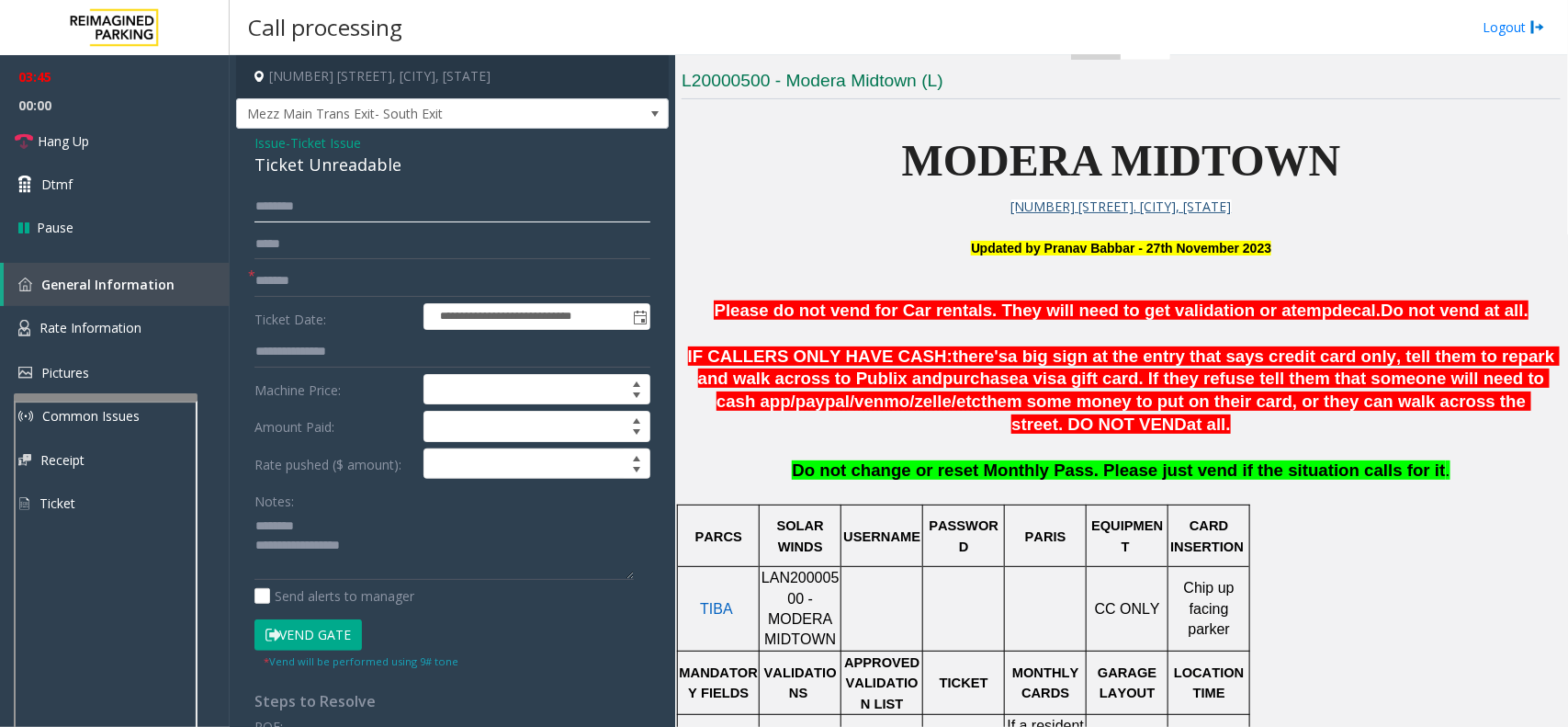 type on "*" 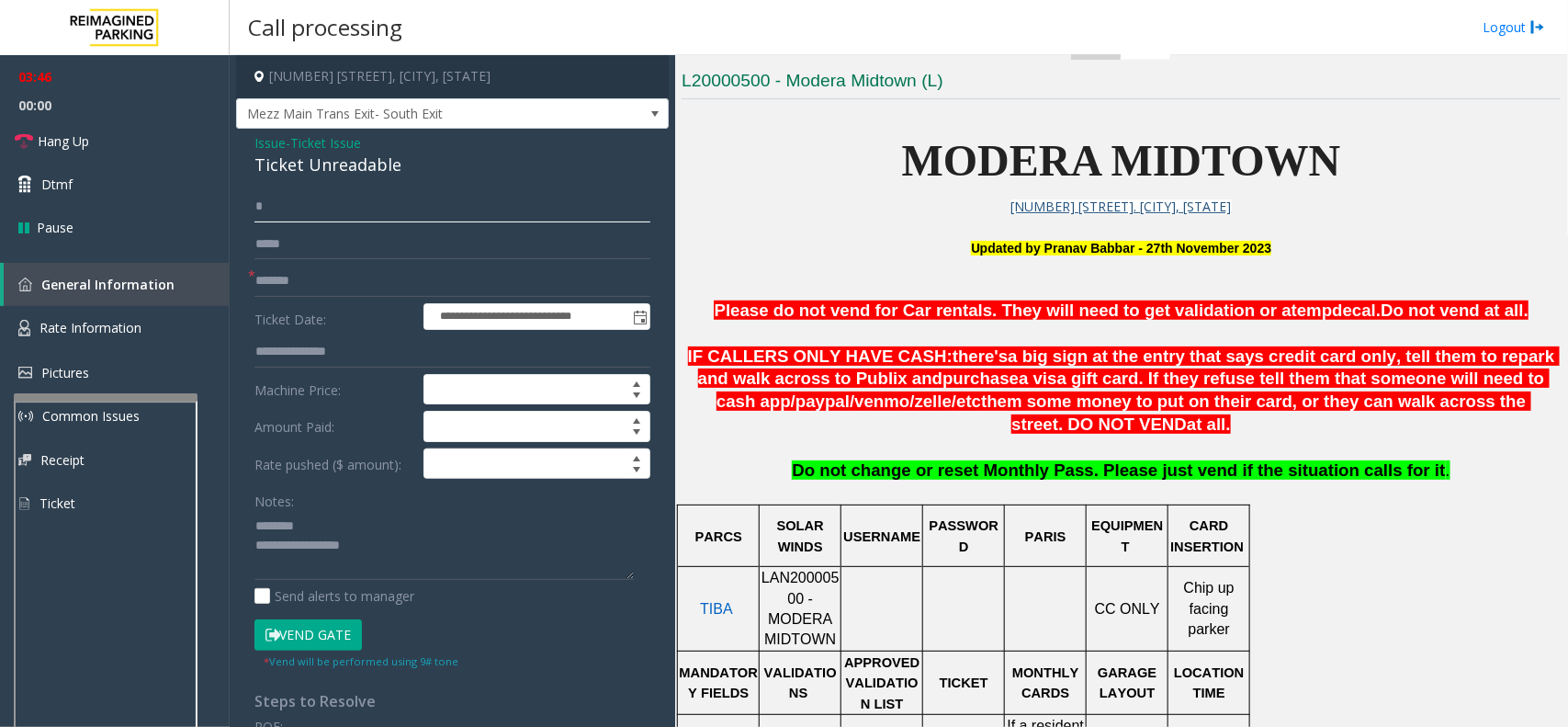 type 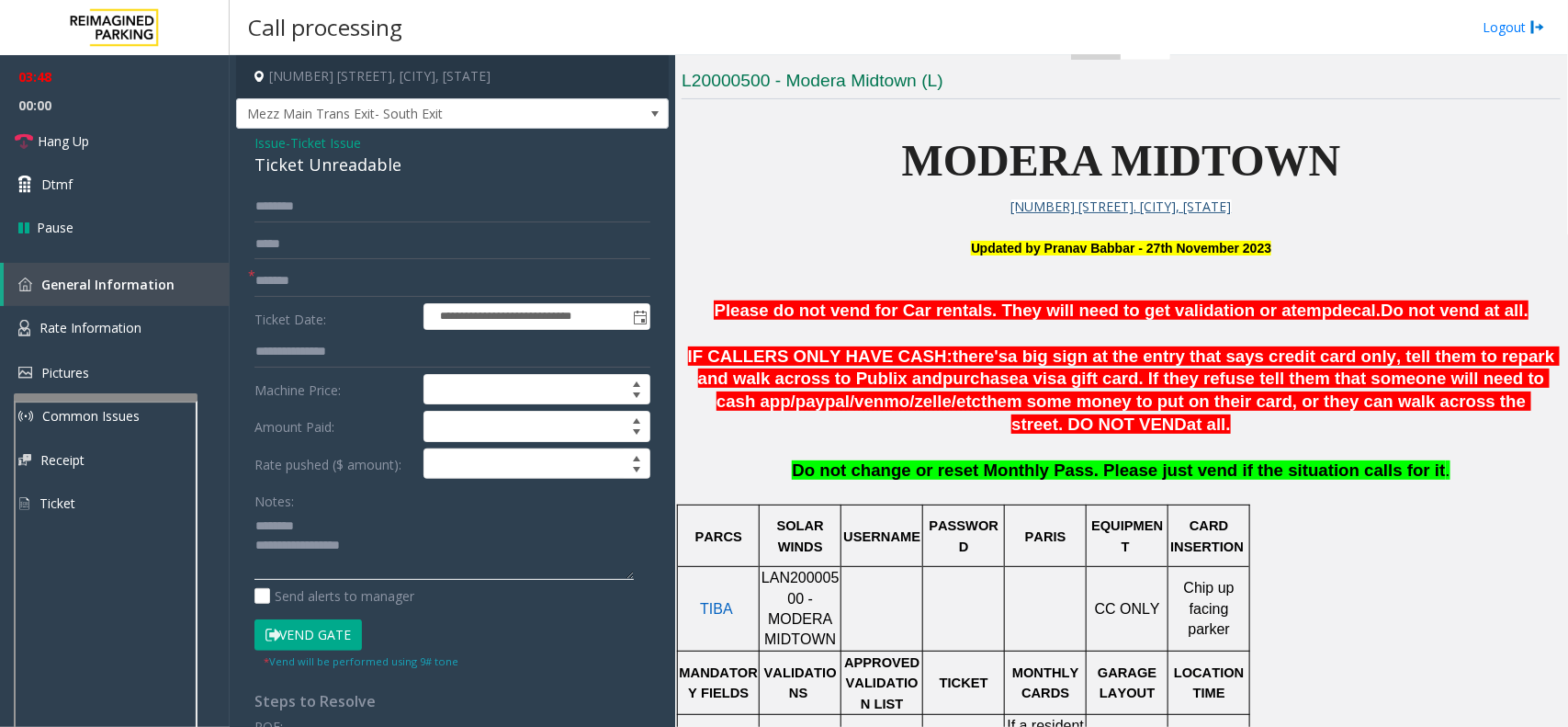 click 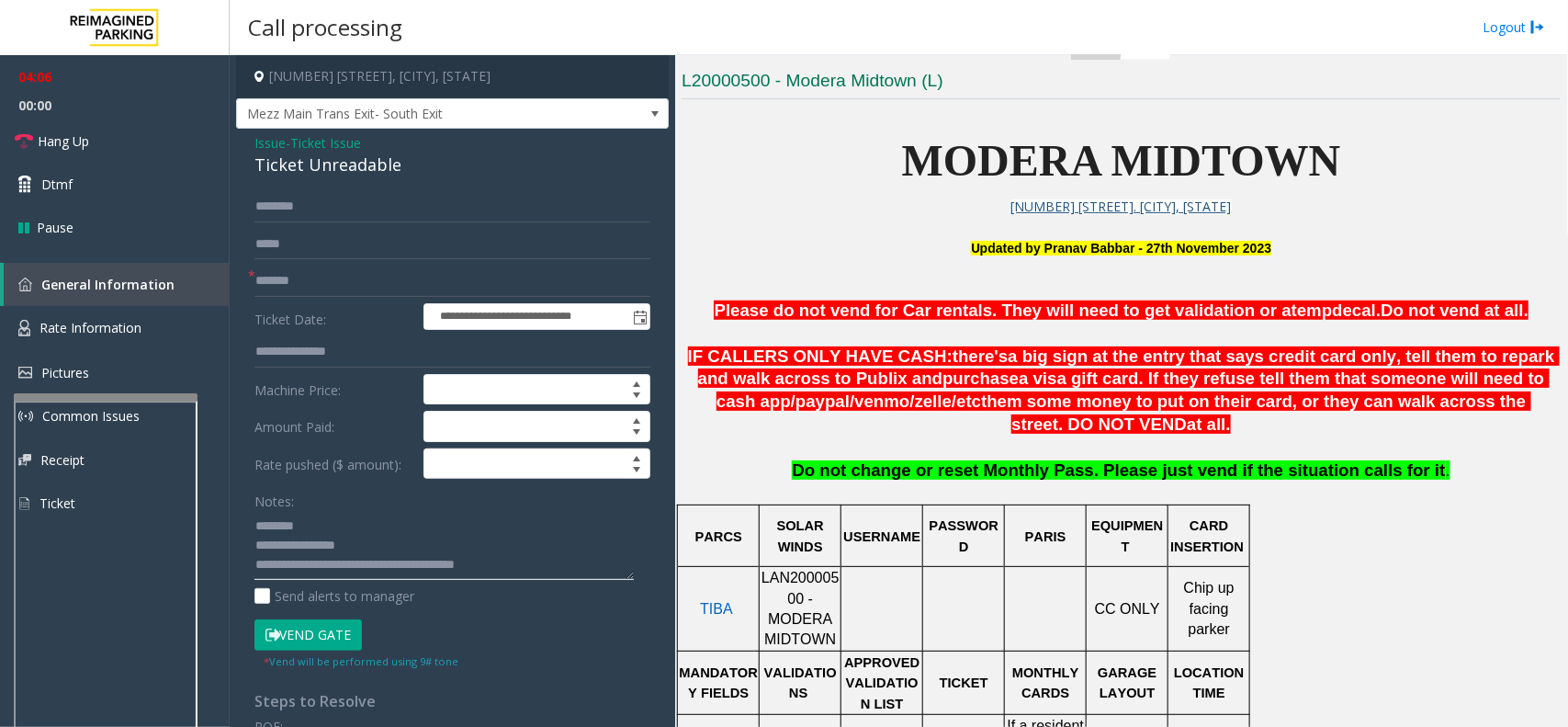 type on "**********" 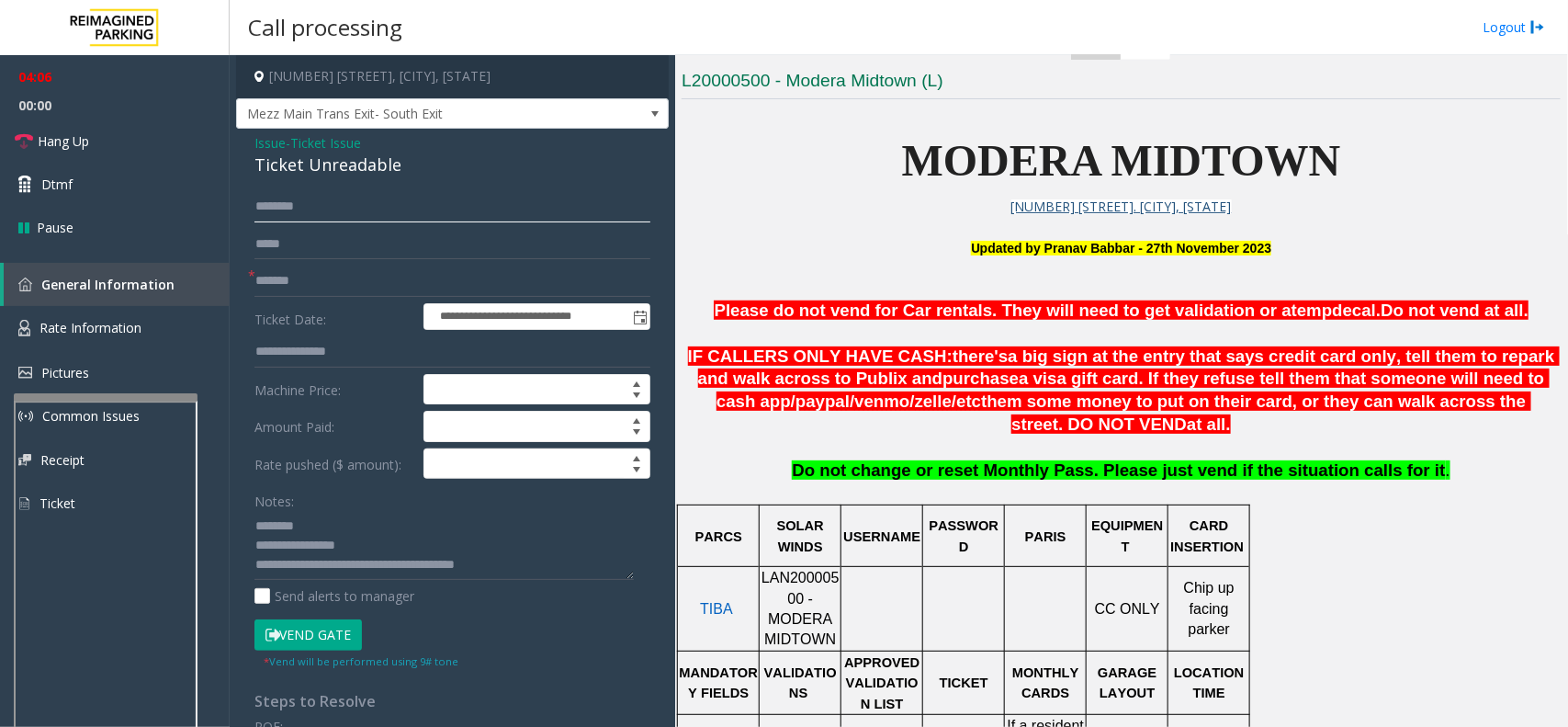 click 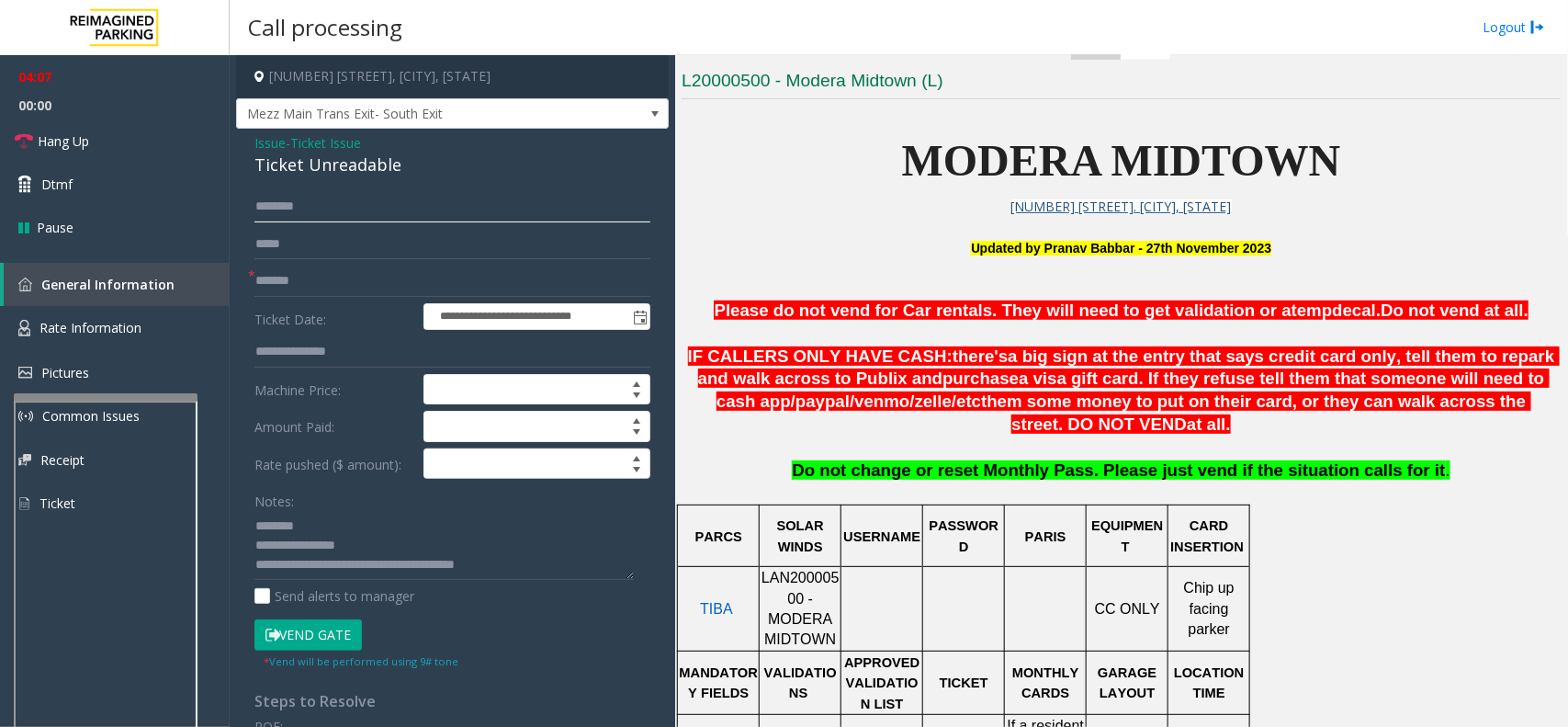 click 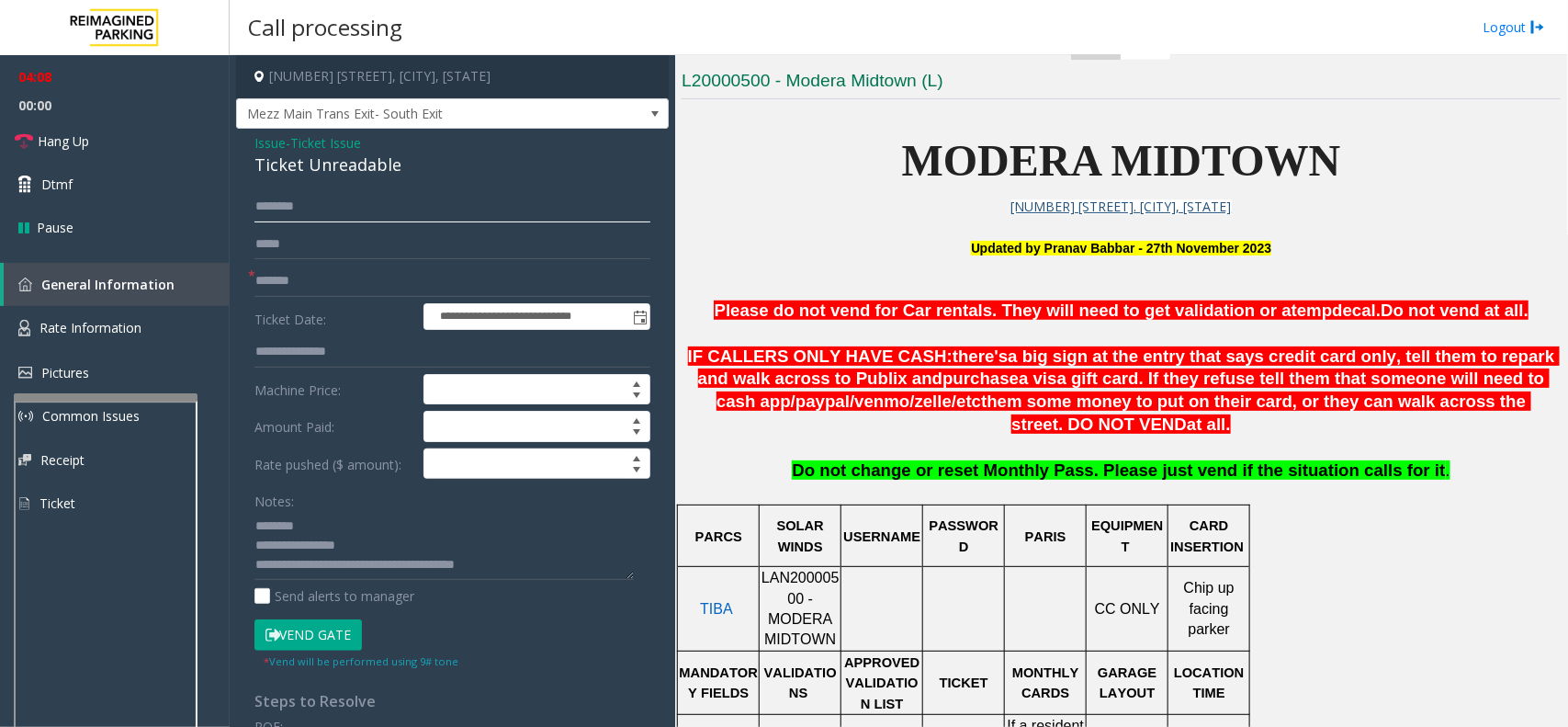 click 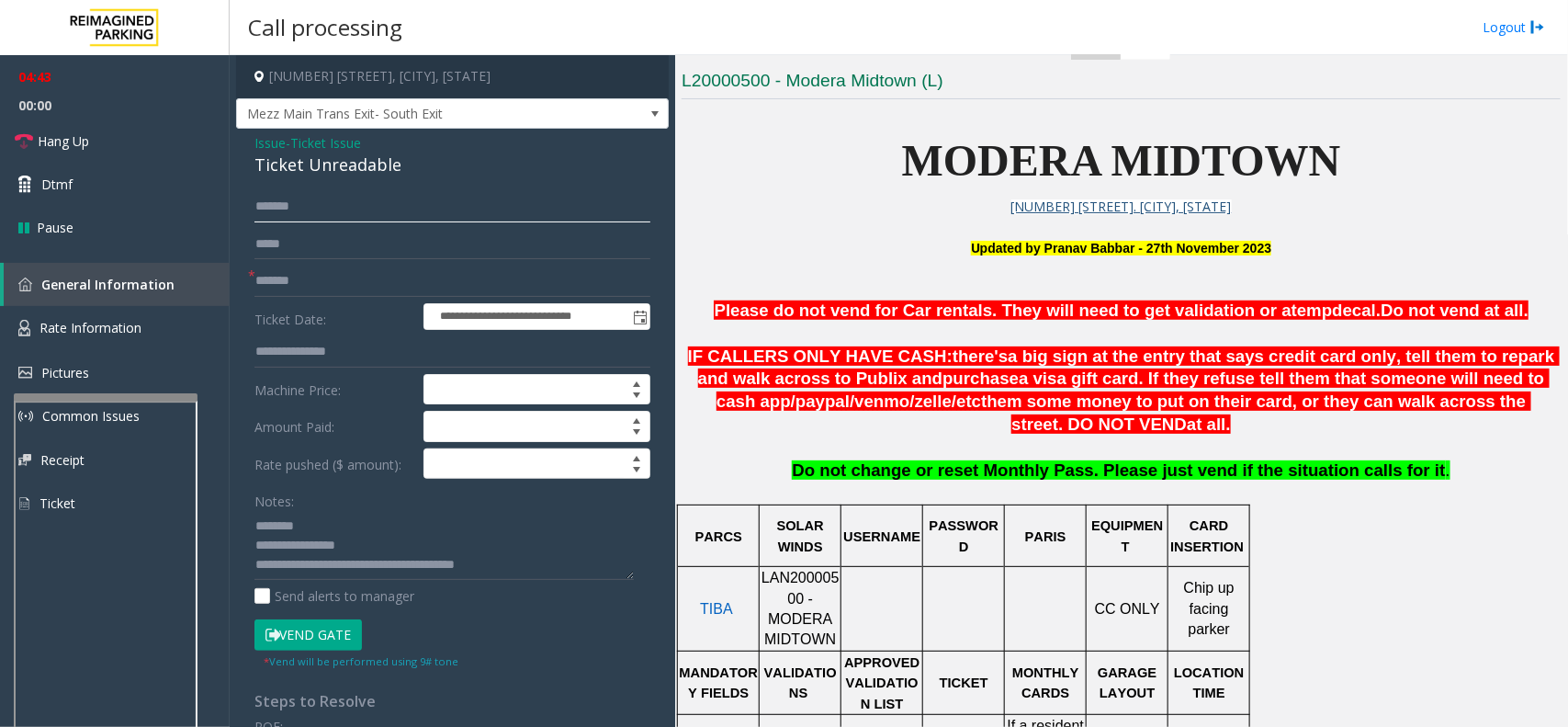 type on "*******" 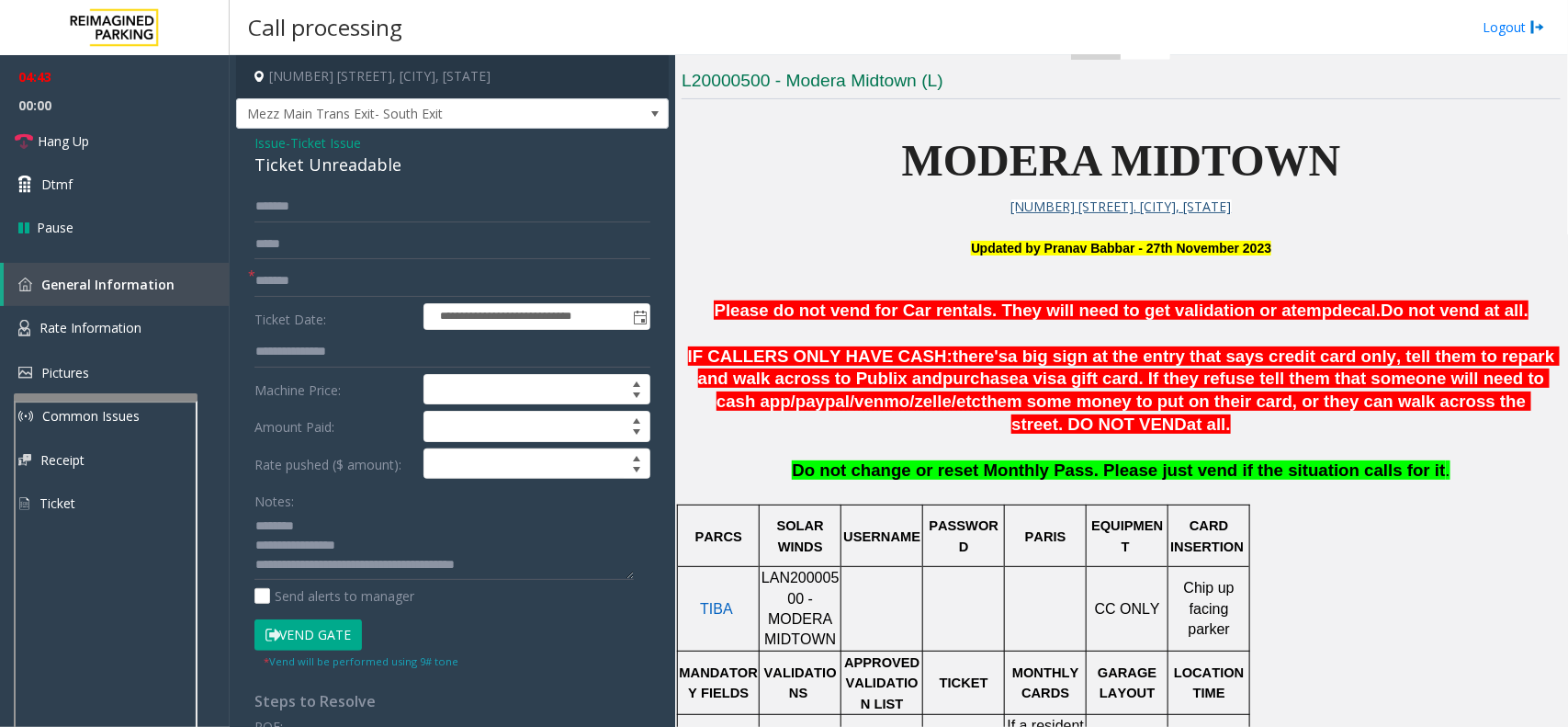 click on "Vend Gate" 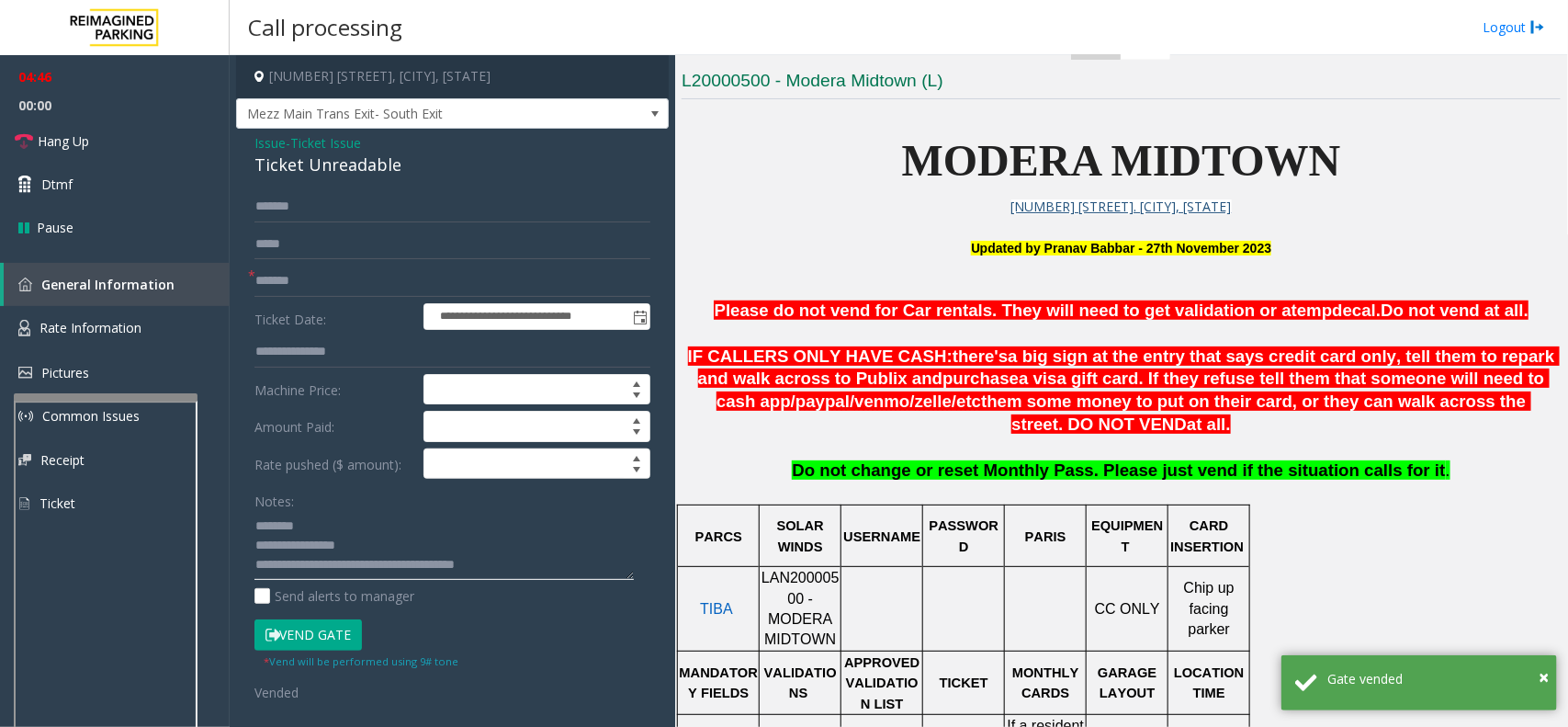 click 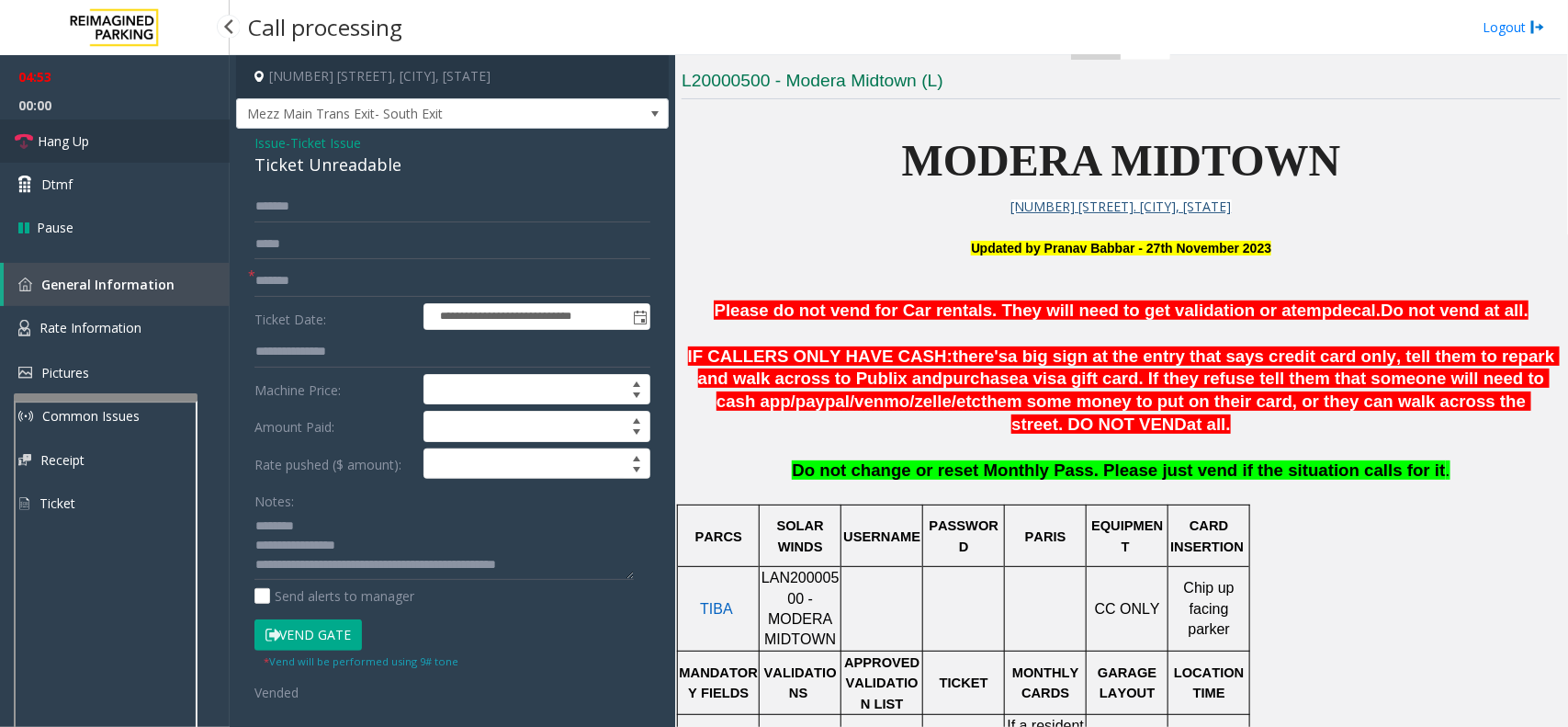 click on "Hang Up" at bounding box center [115, 141] 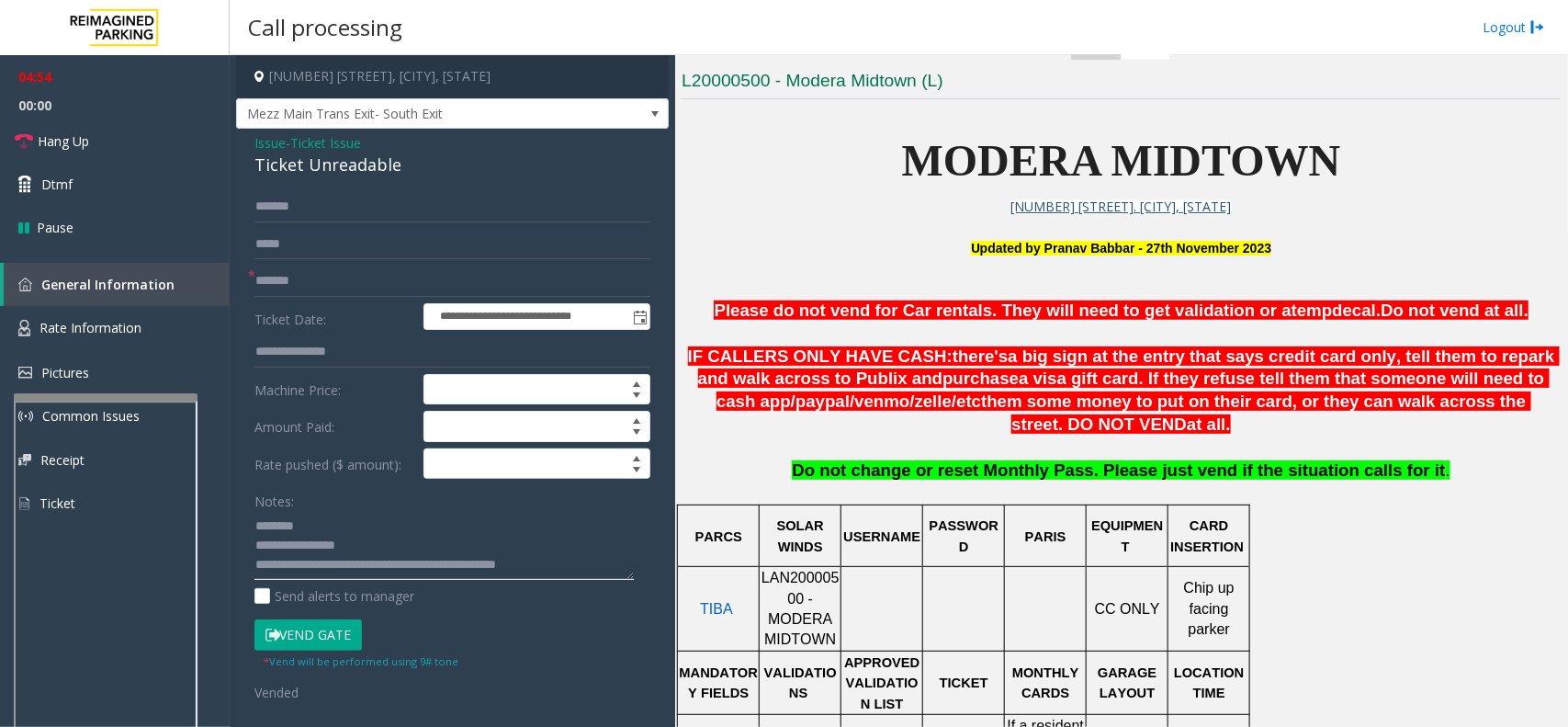 click 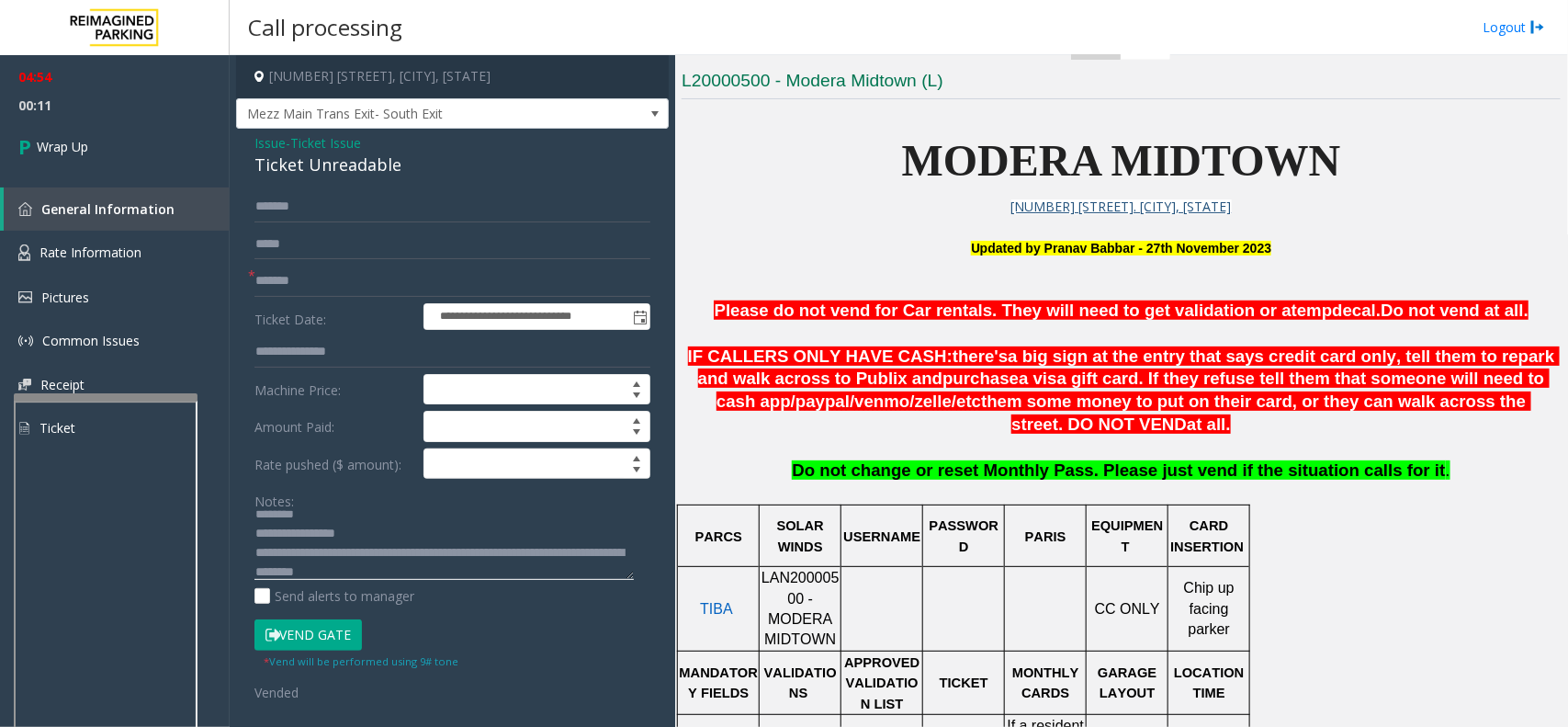 scroll, scrollTop: 0, scrollLeft: 0, axis: both 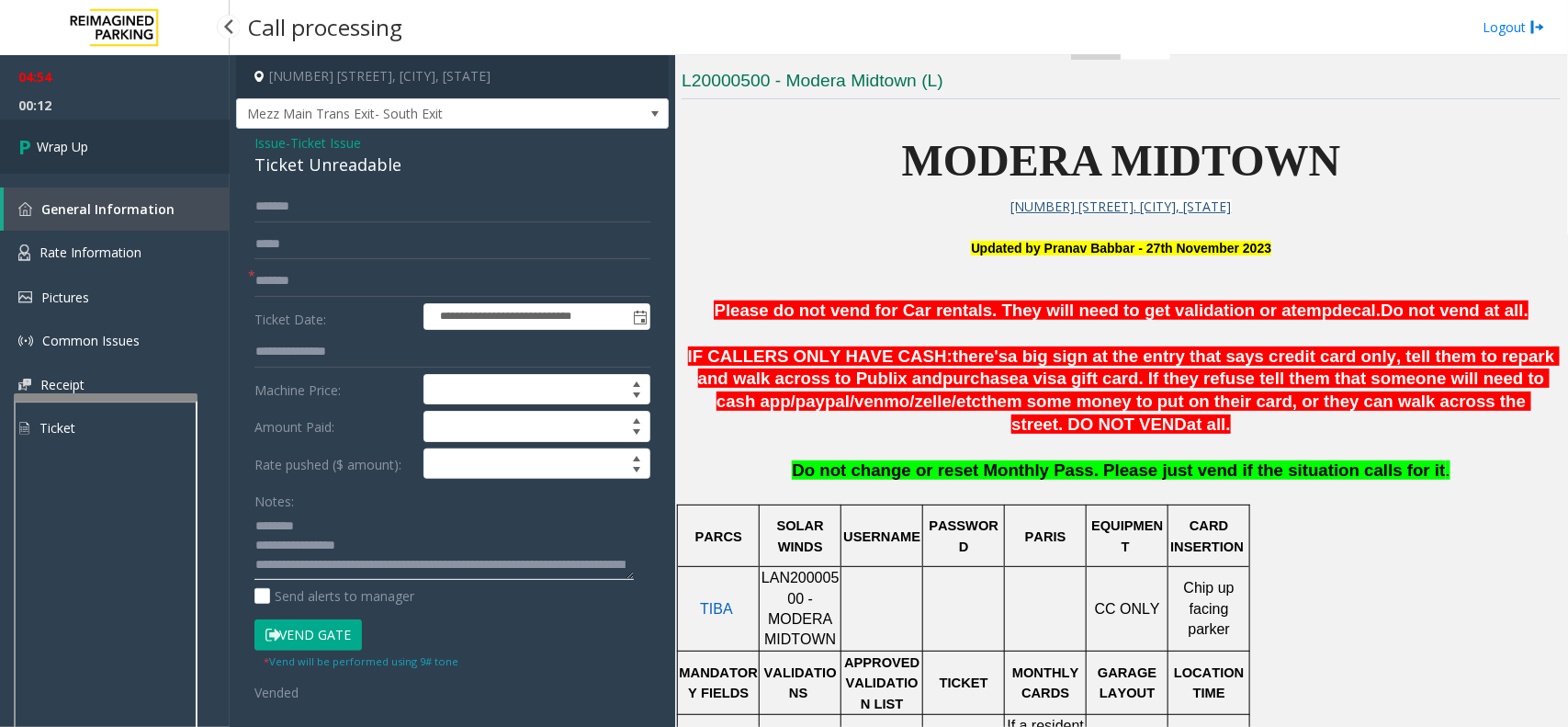 type on "**********" 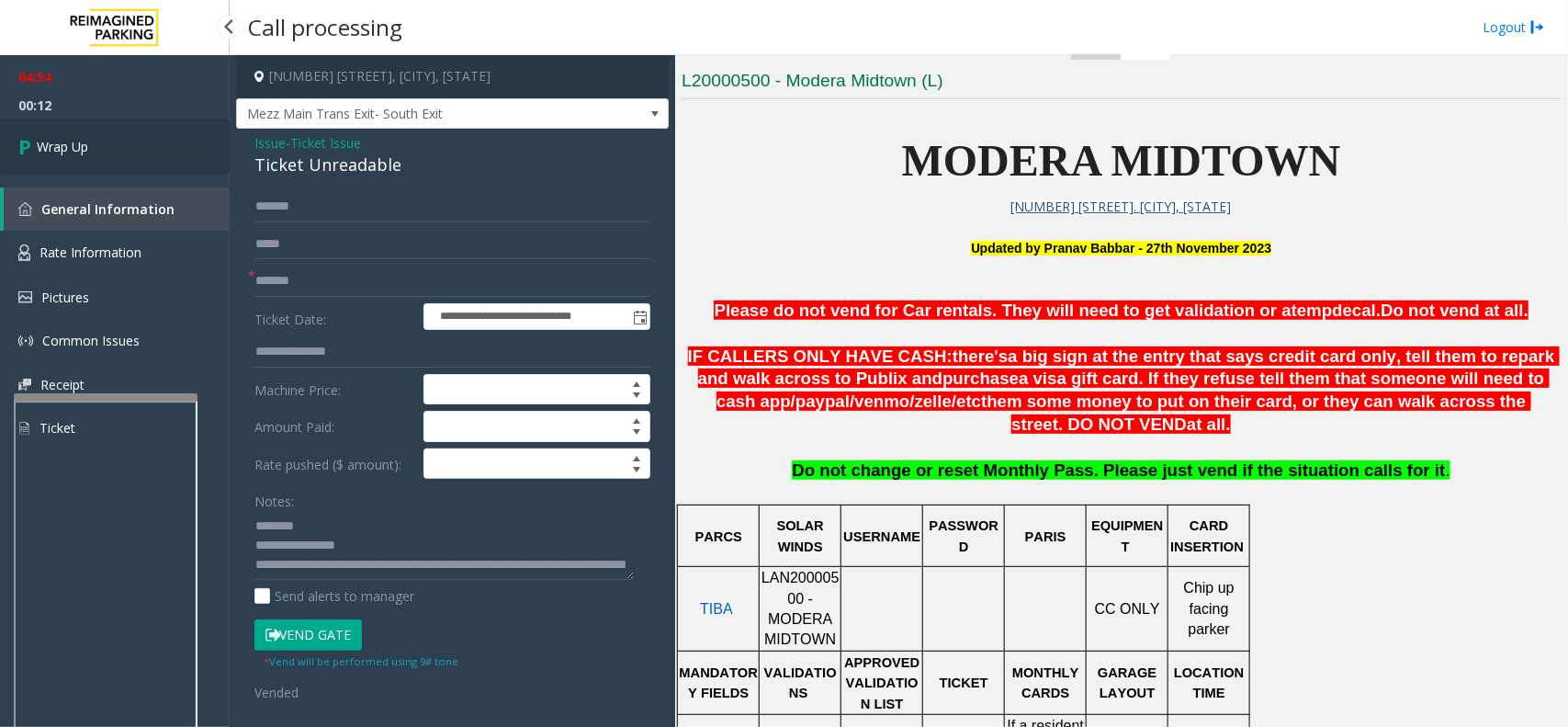 click on "Wrap Up" at bounding box center (62, 146) 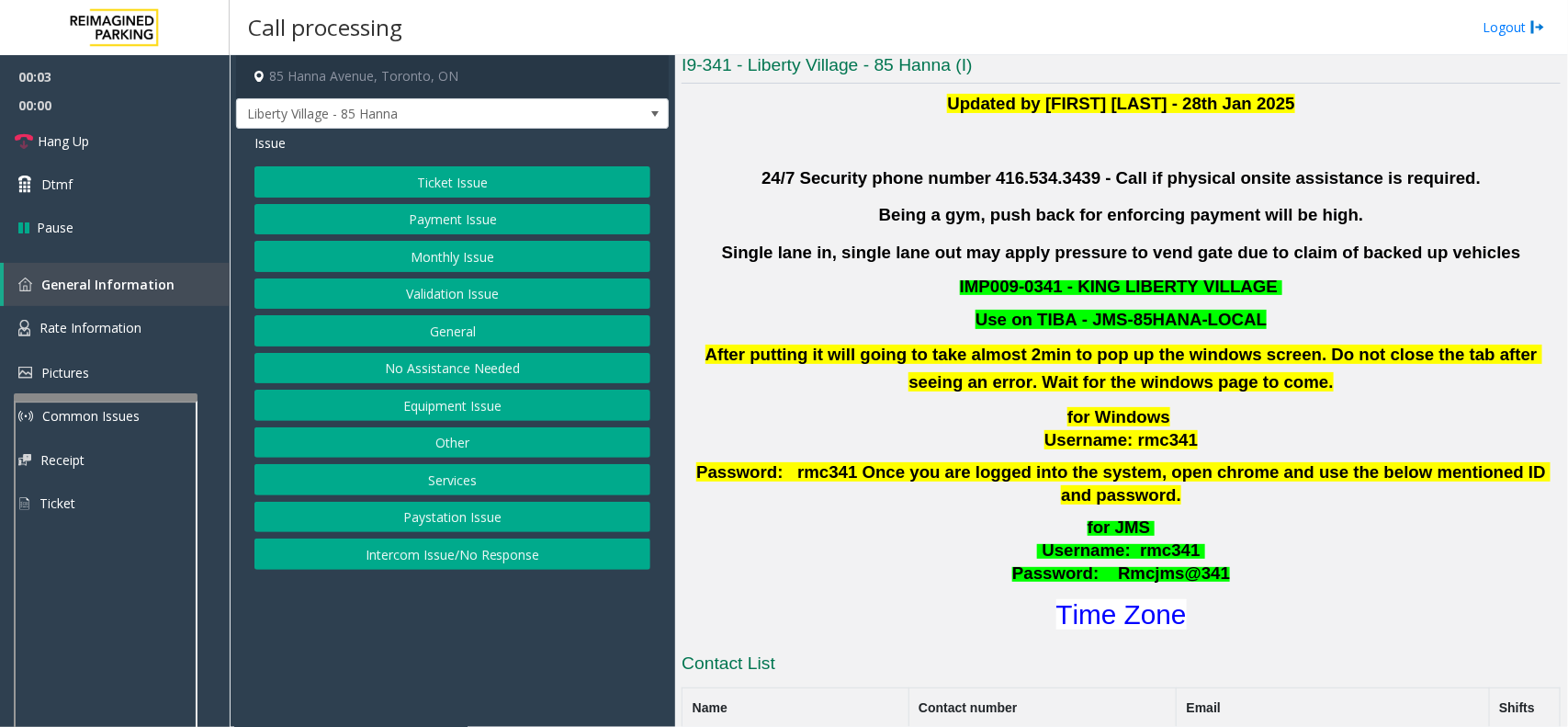 scroll, scrollTop: 460, scrollLeft: 0, axis: vertical 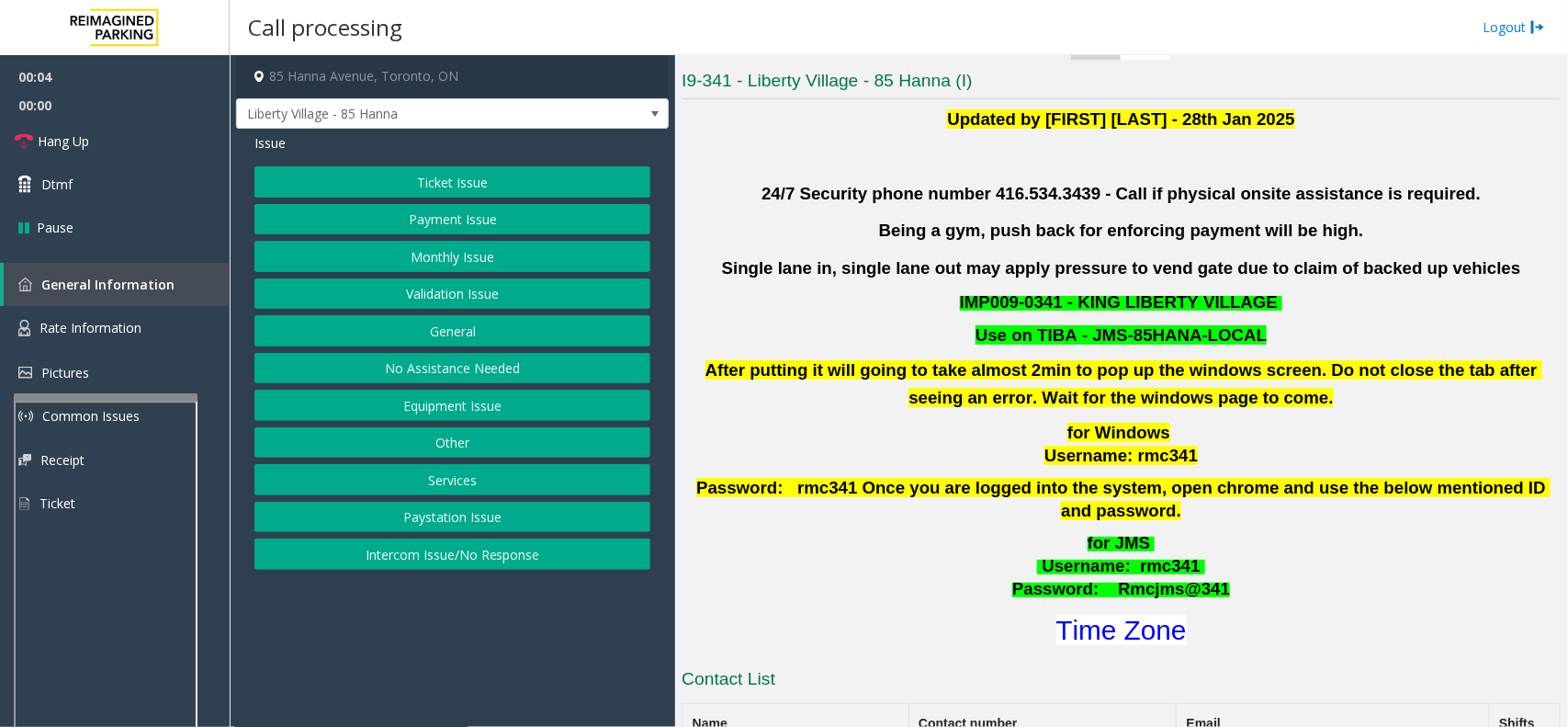click on "Validation Issue" 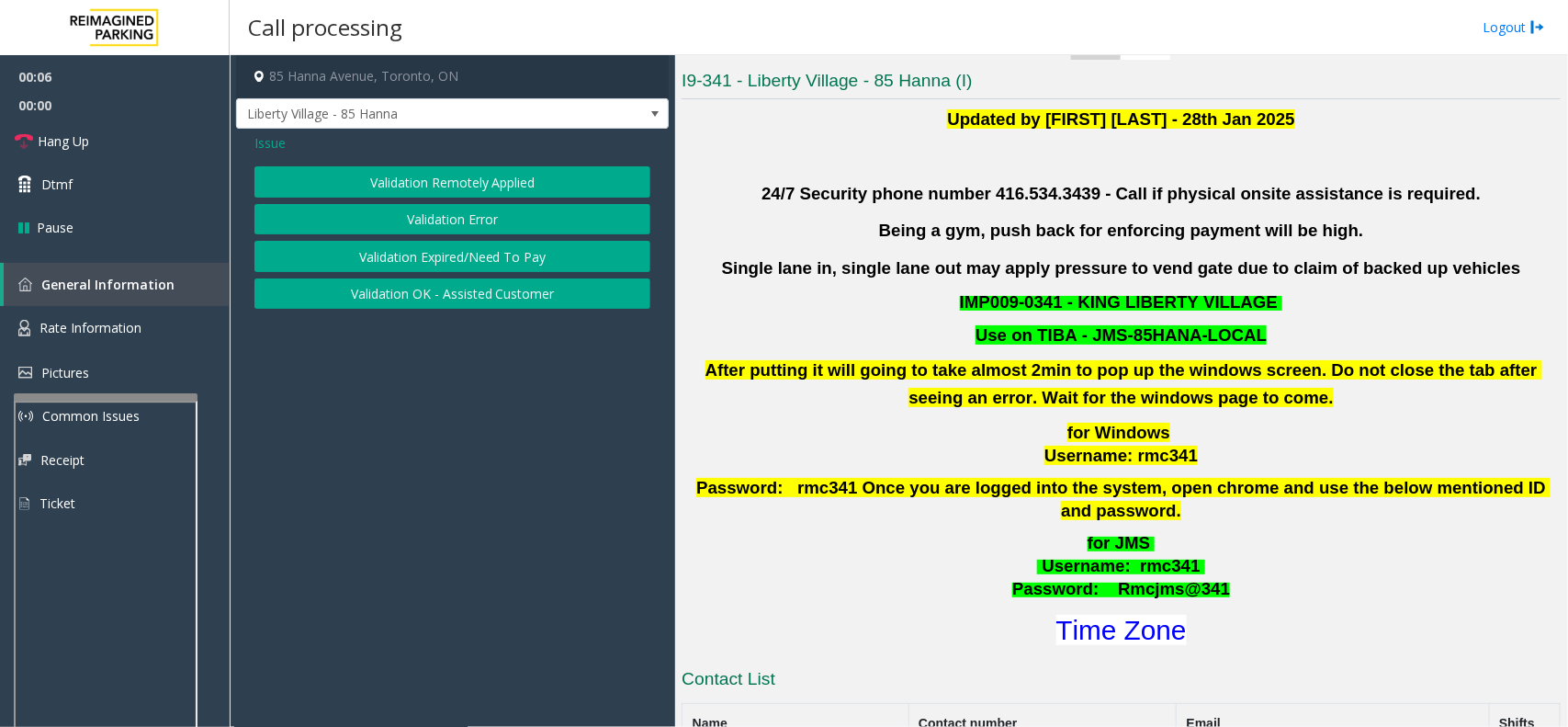 click on "Validation Error" 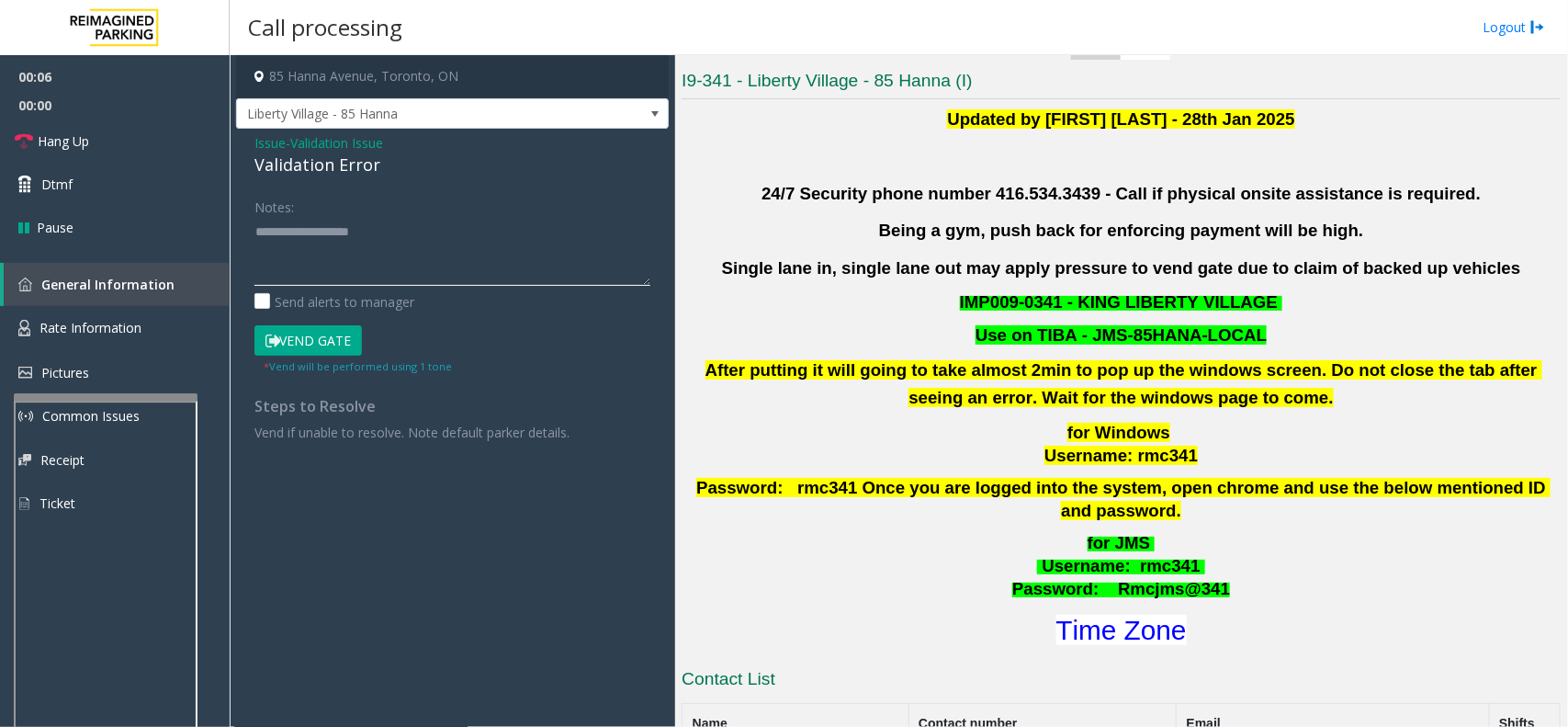 click 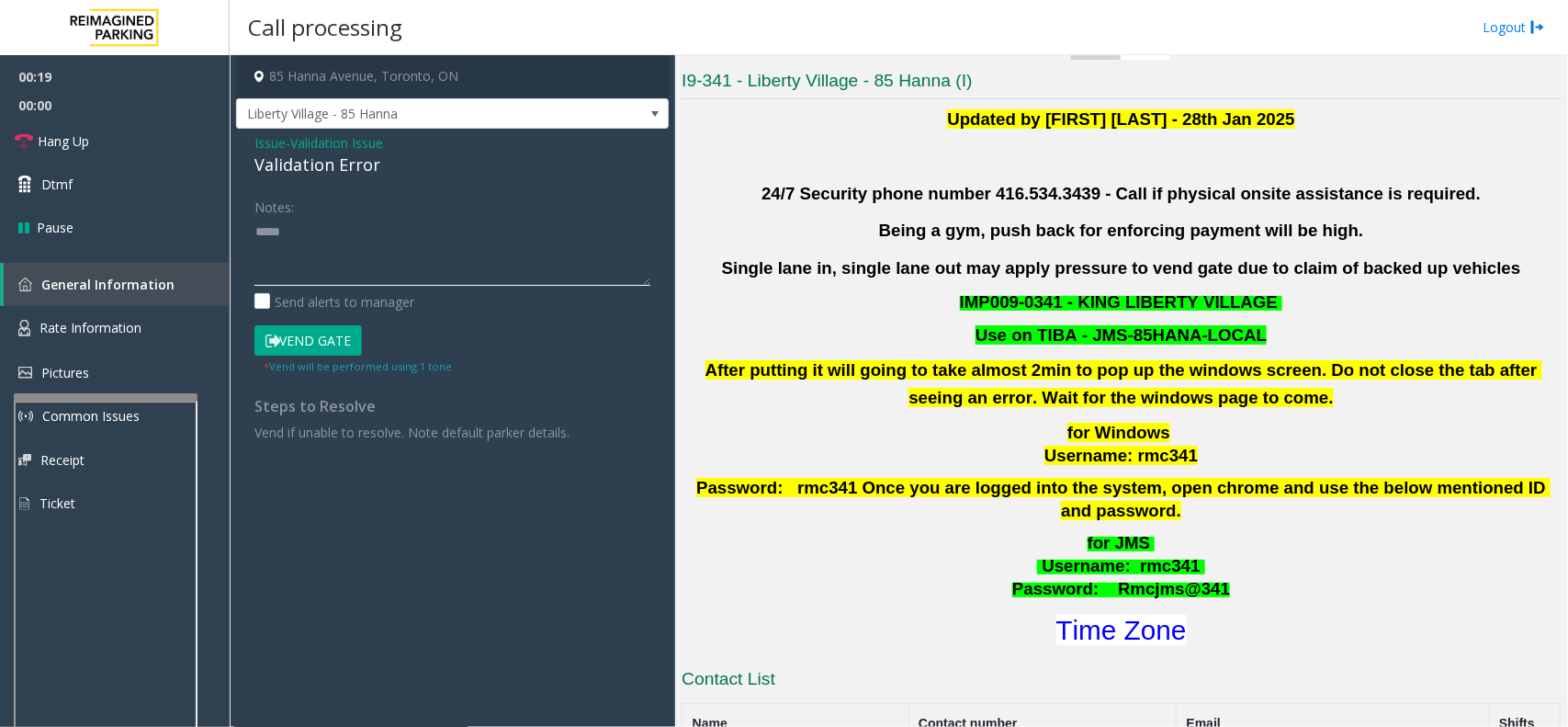 drag, startPoint x: 377, startPoint y: 222, endPoint x: 297, endPoint y: 246, distance: 83.52245 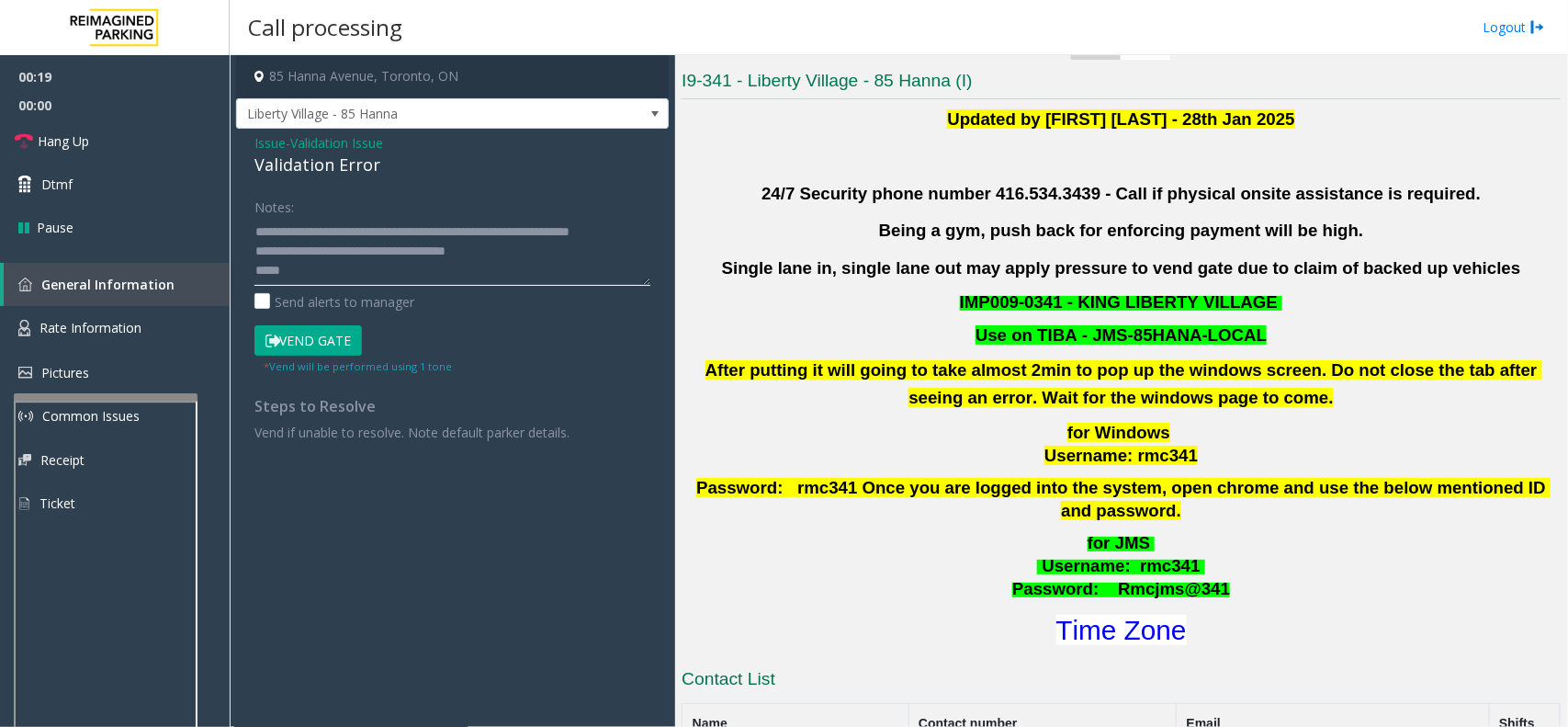 scroll, scrollTop: 51, scrollLeft: 0, axis: vertical 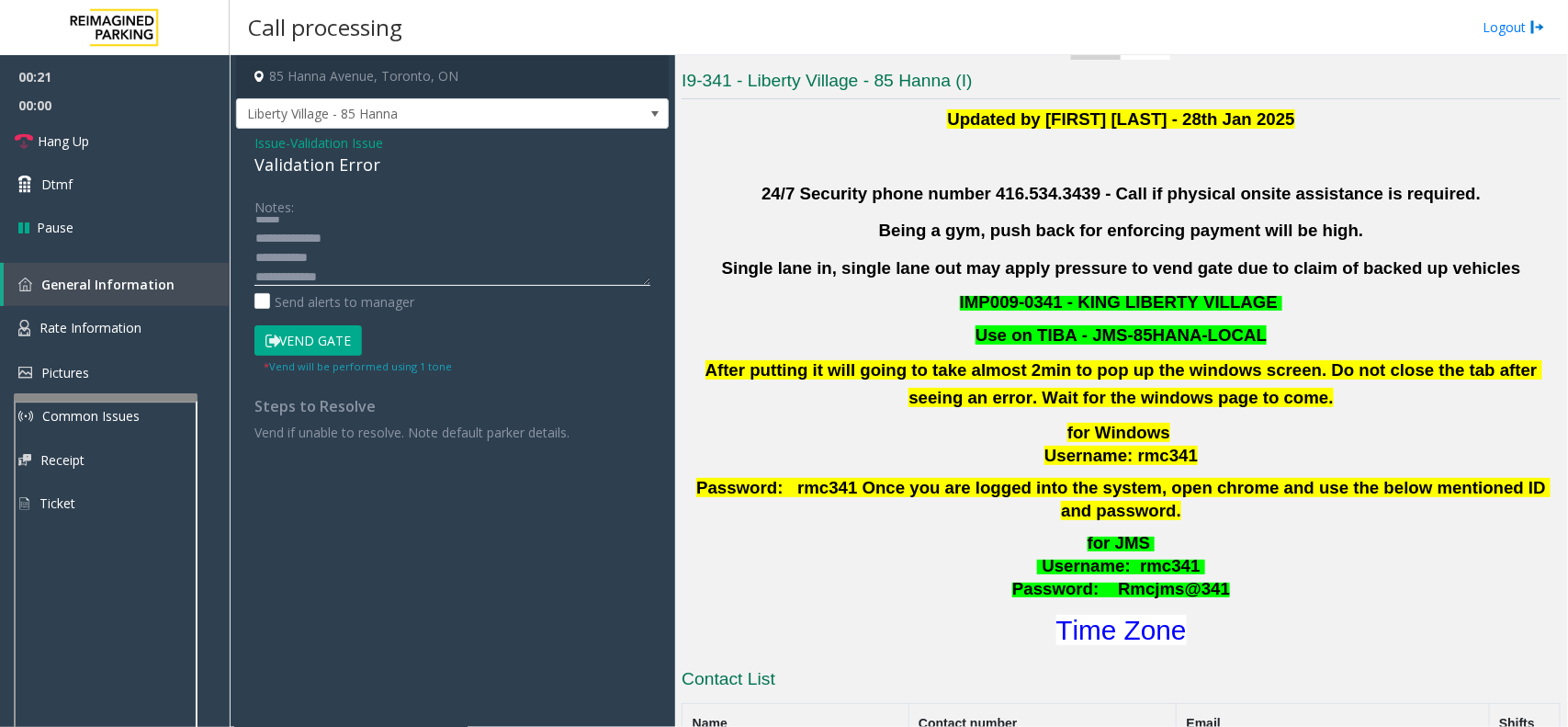 click 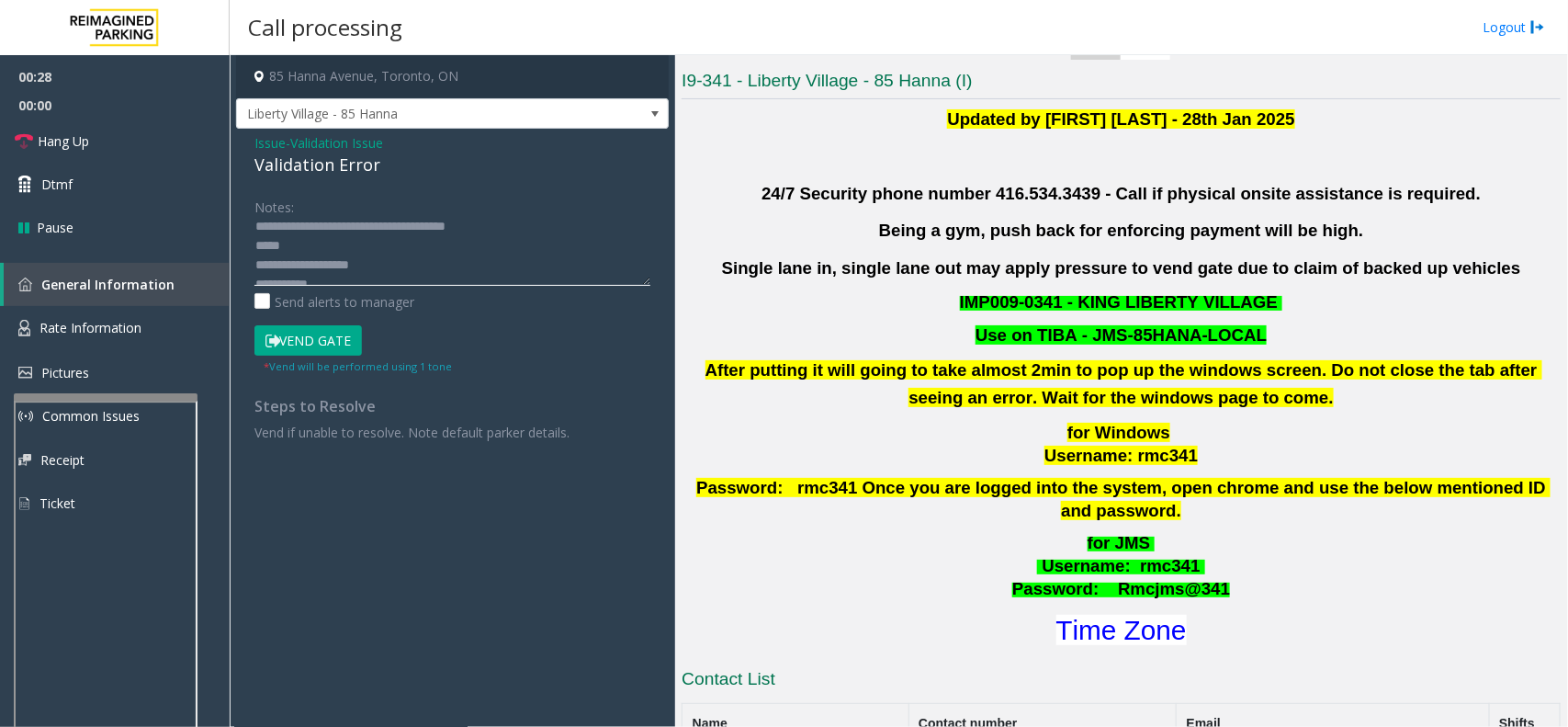 scroll, scrollTop: 0, scrollLeft: 0, axis: both 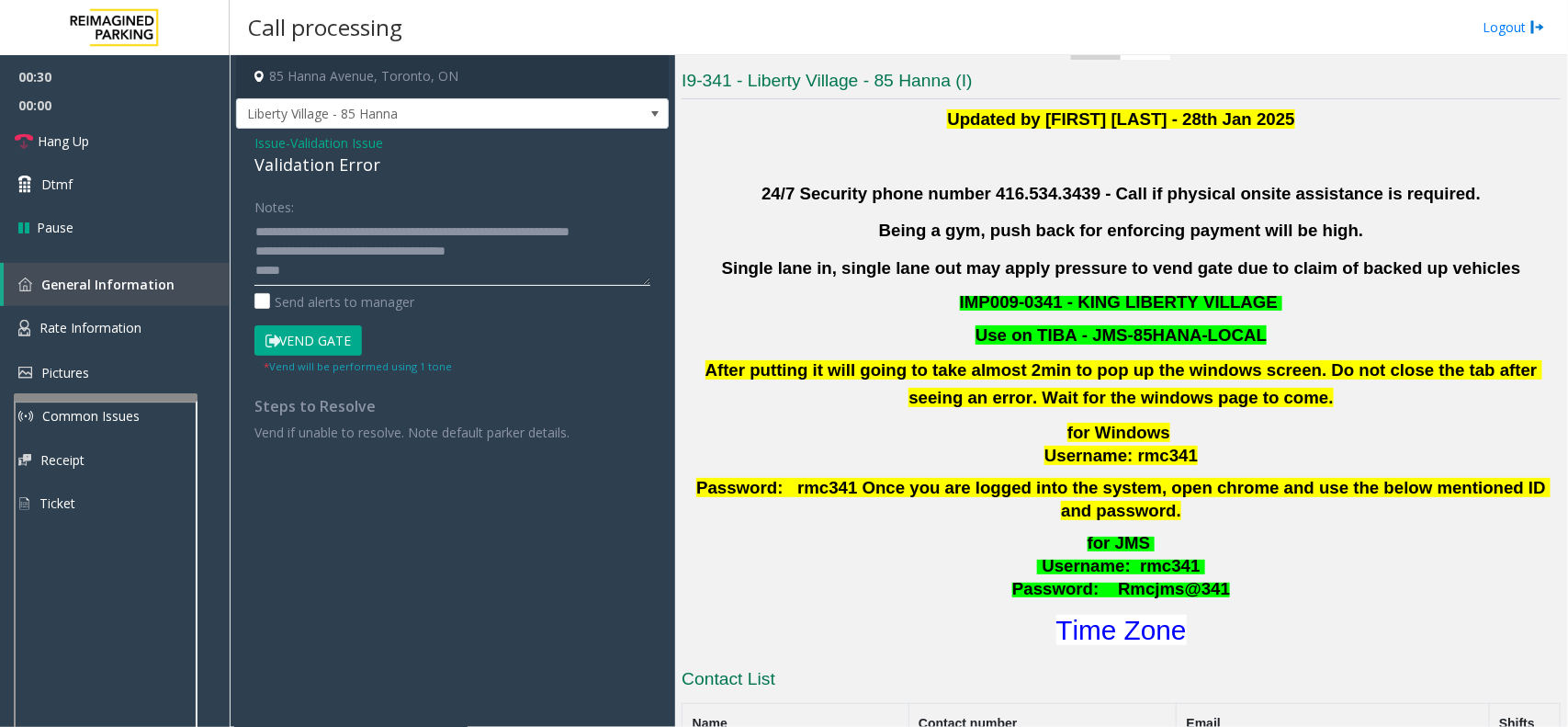 click 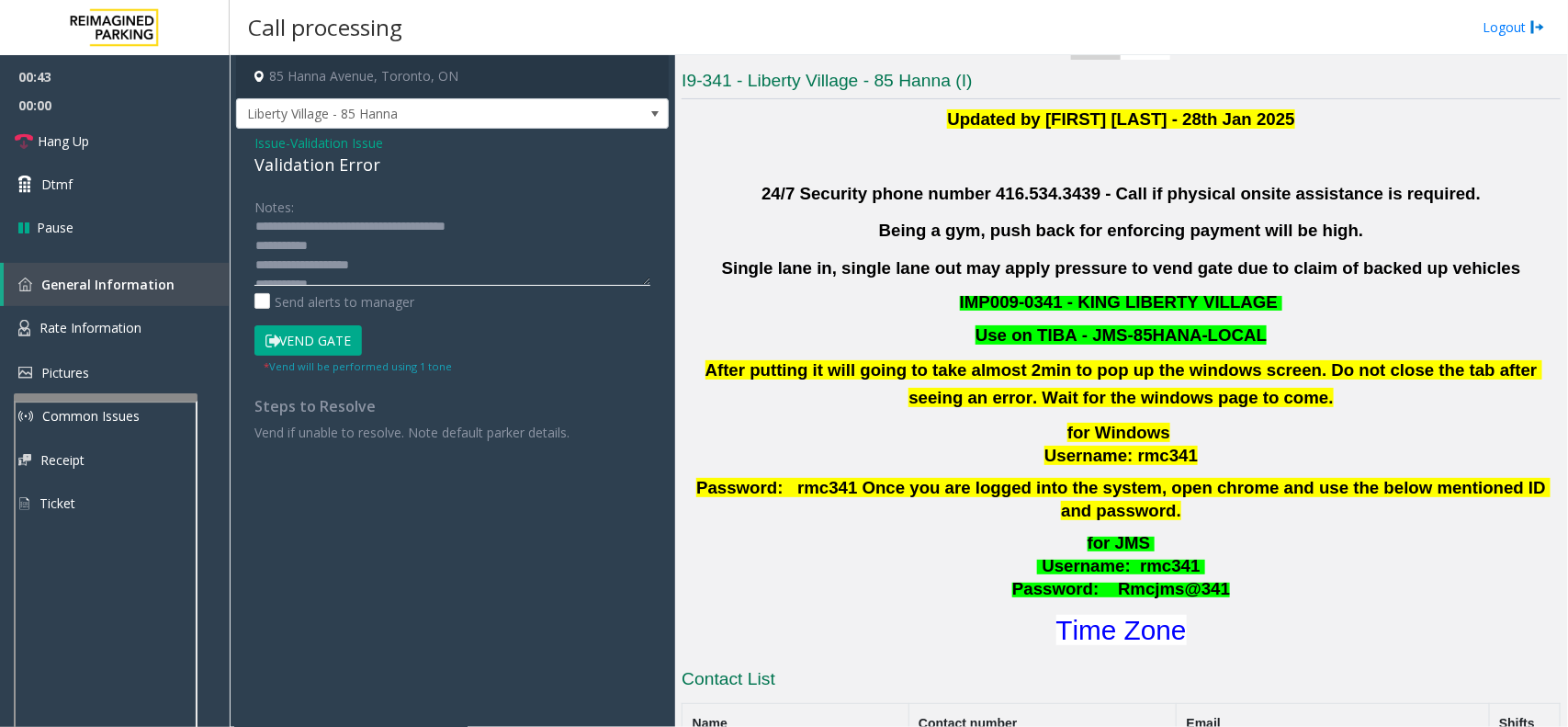 scroll, scrollTop: 46, scrollLeft: 0, axis: vertical 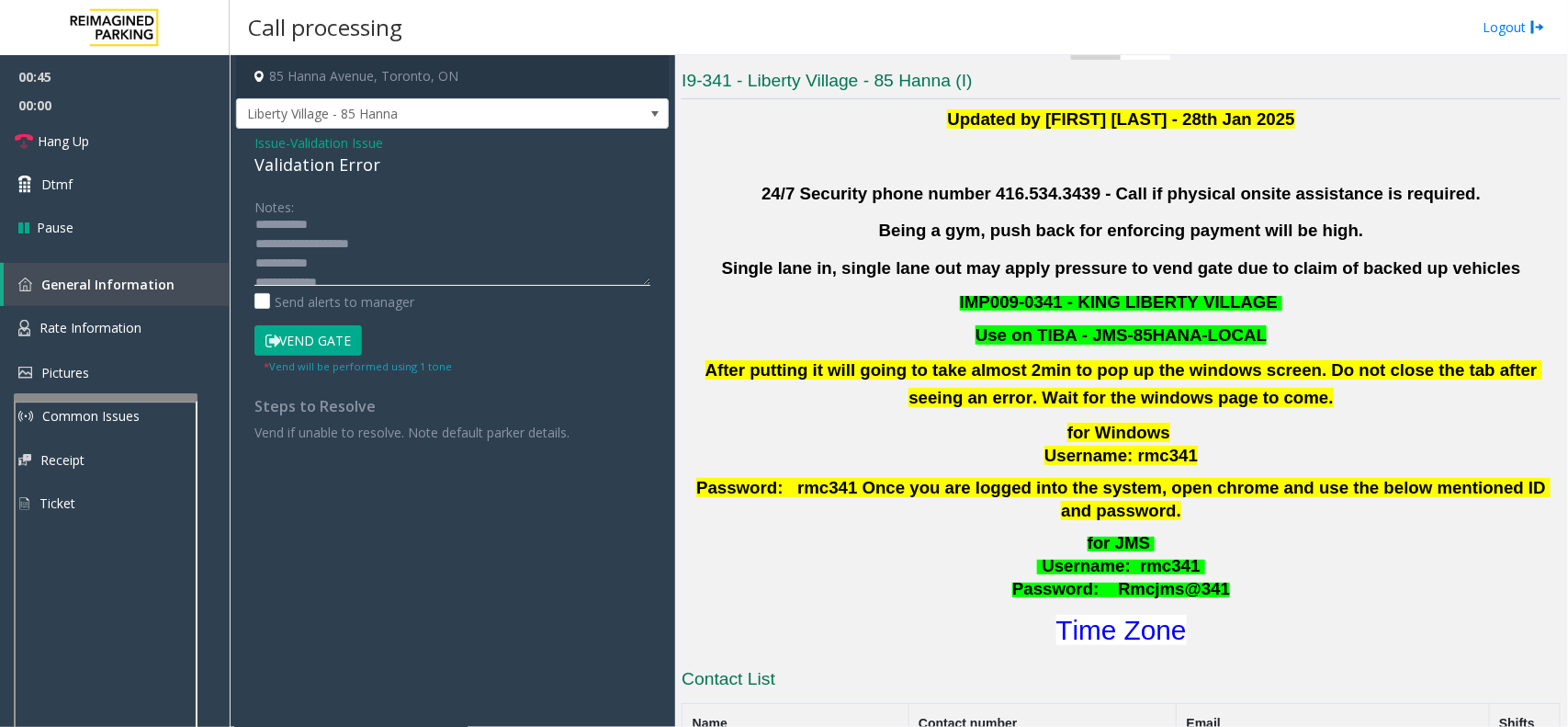 click 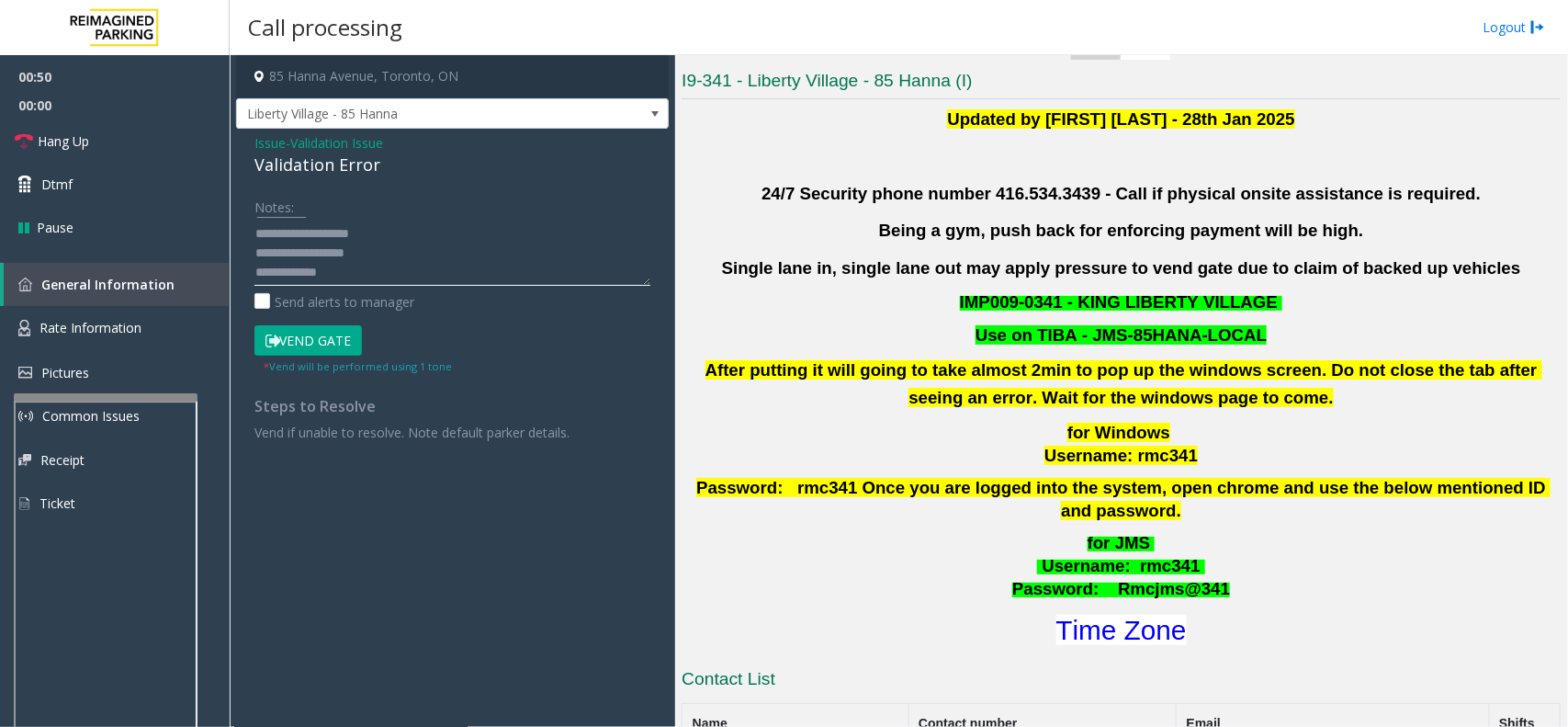 scroll, scrollTop: 57, scrollLeft: 0, axis: vertical 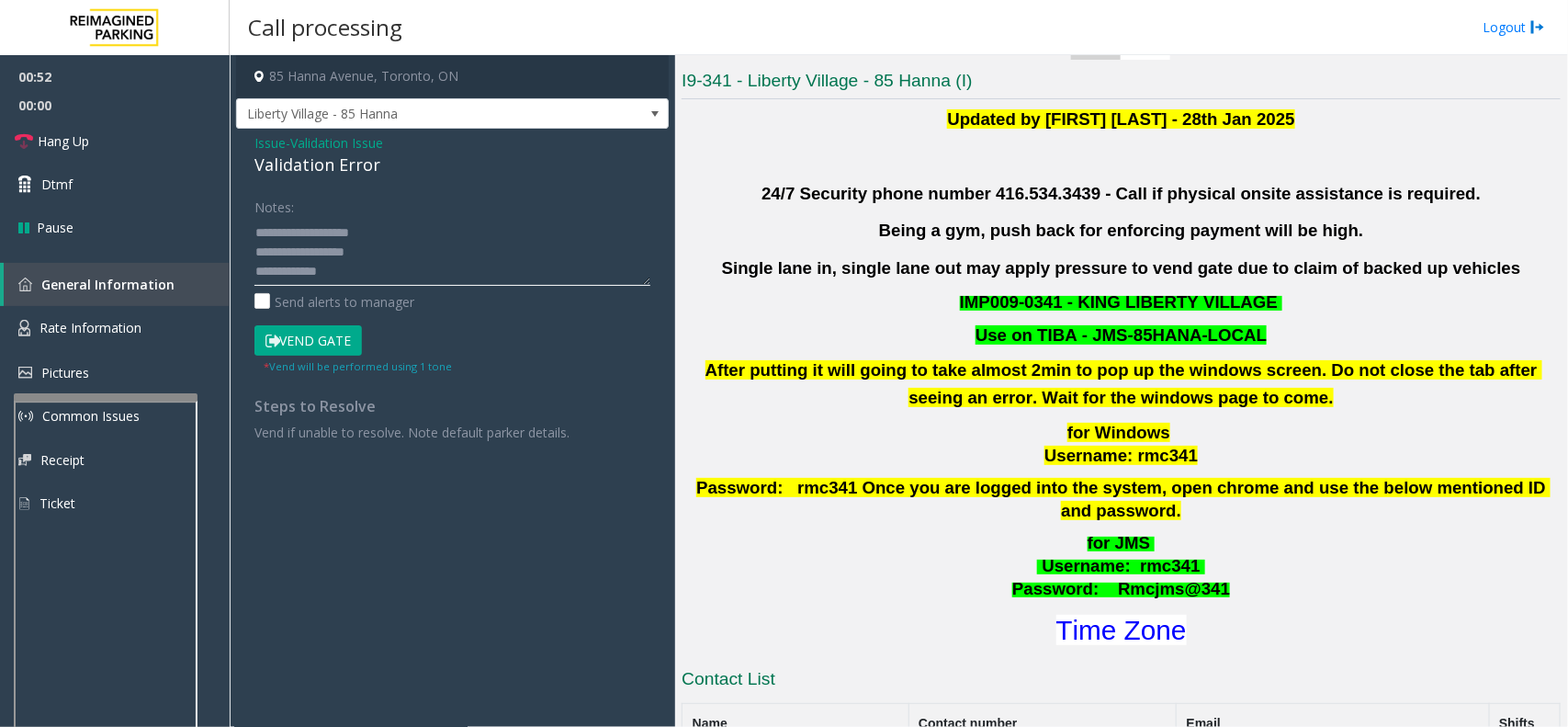 click 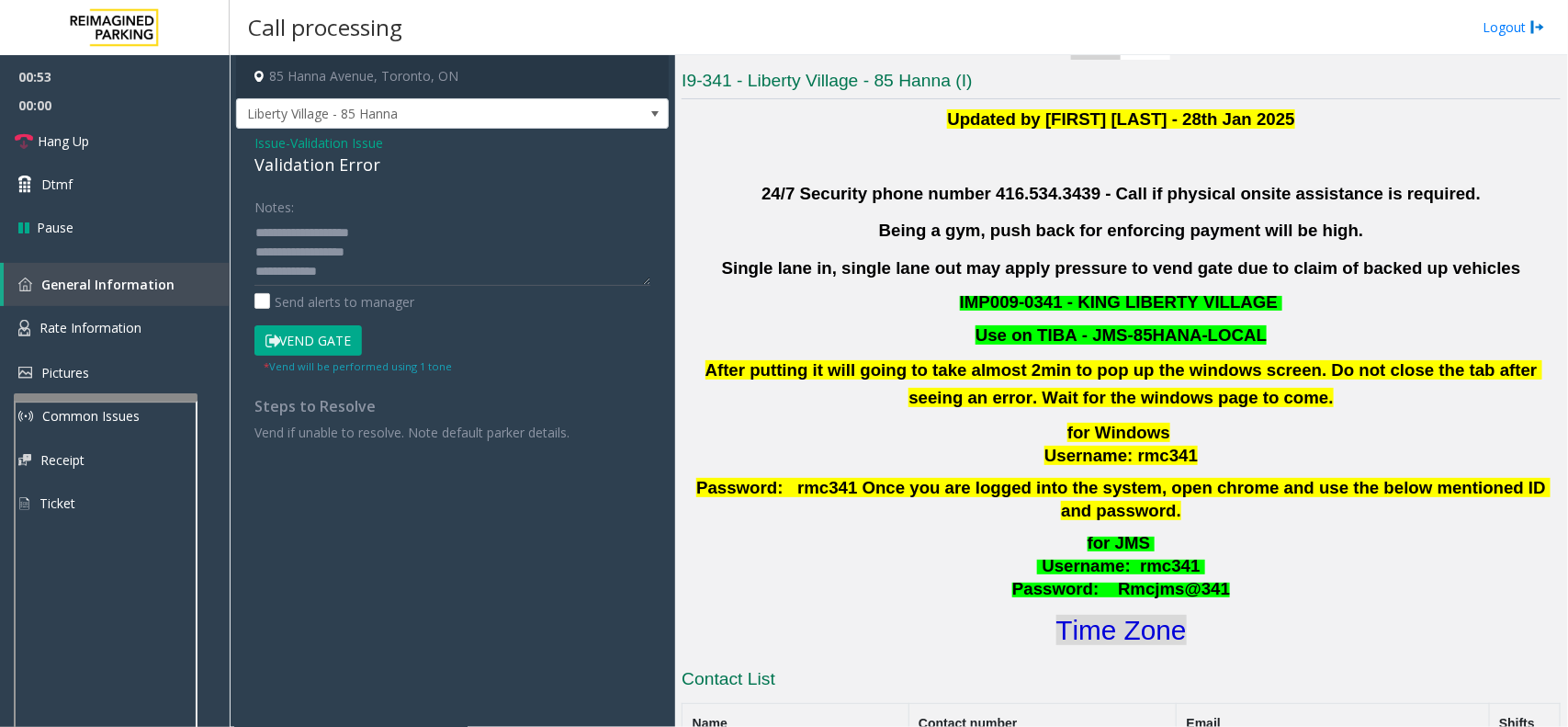 click on "Time Zone" 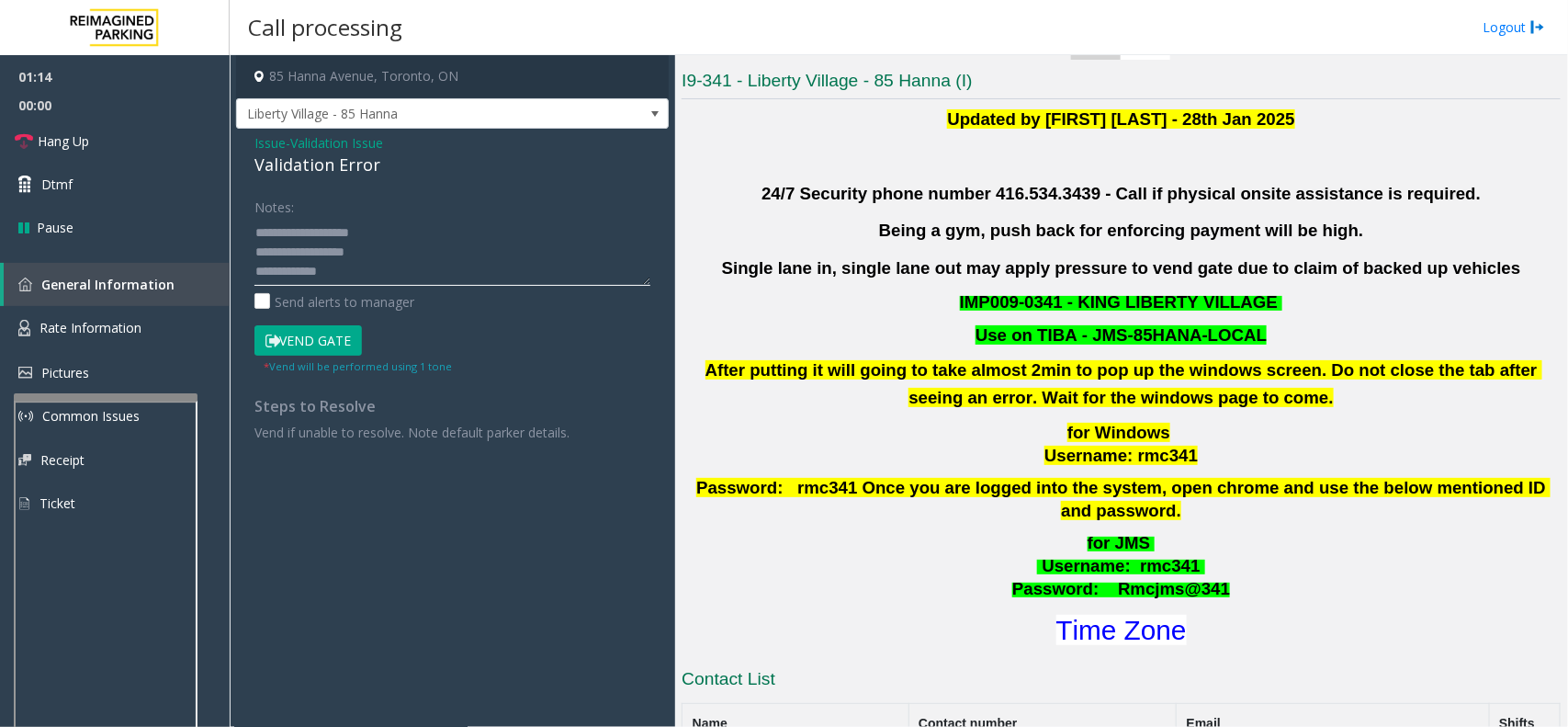 click 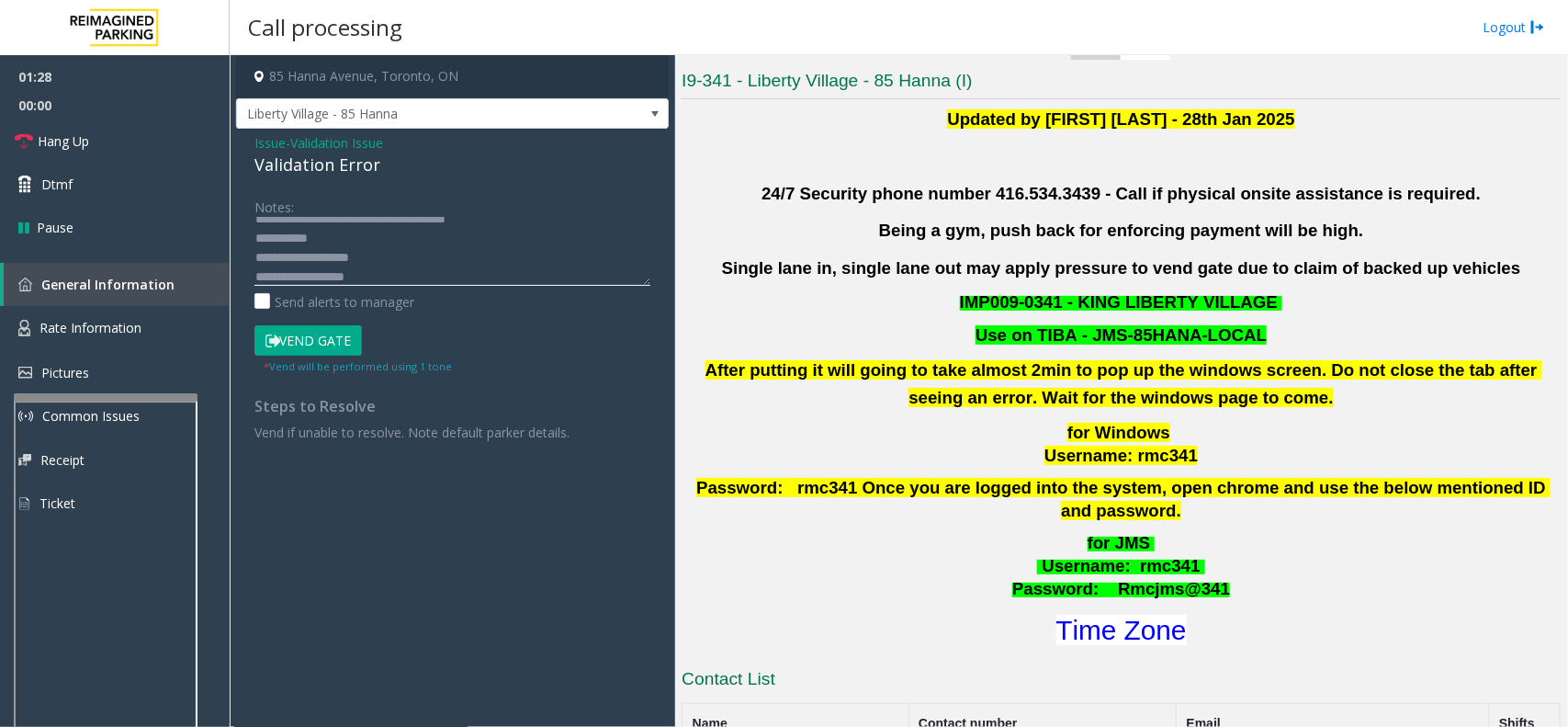 scroll, scrollTop: 57, scrollLeft: 0, axis: vertical 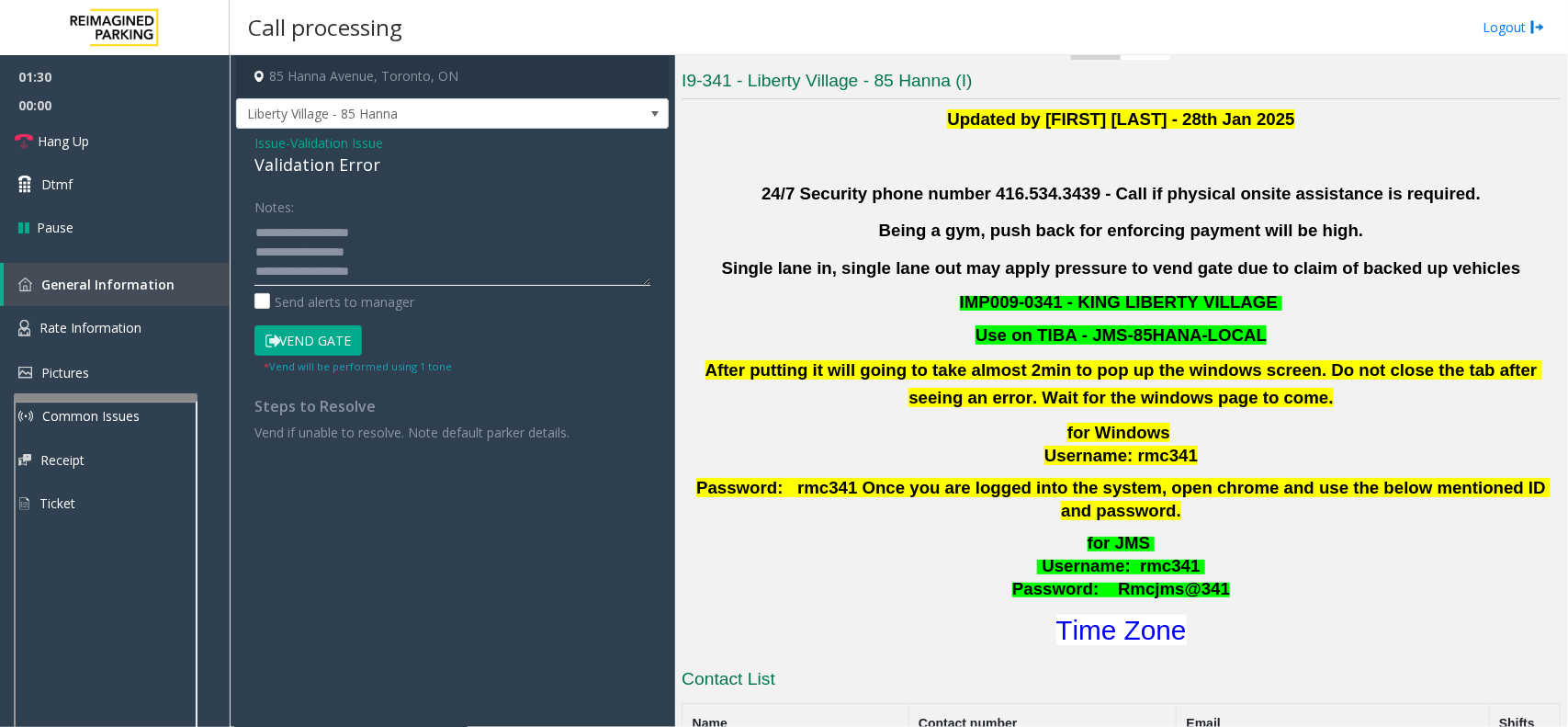 type on "**********" 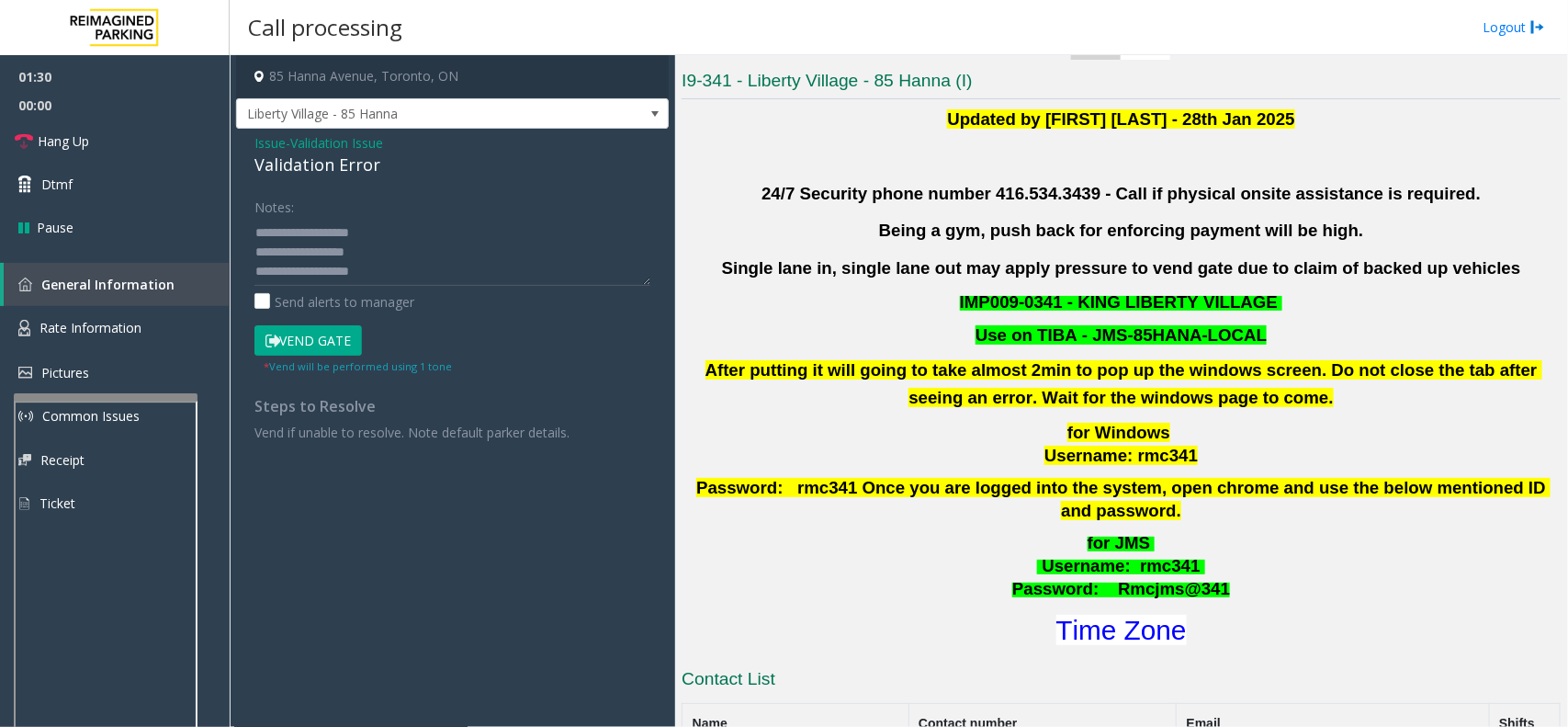 click on "Vend Gate" 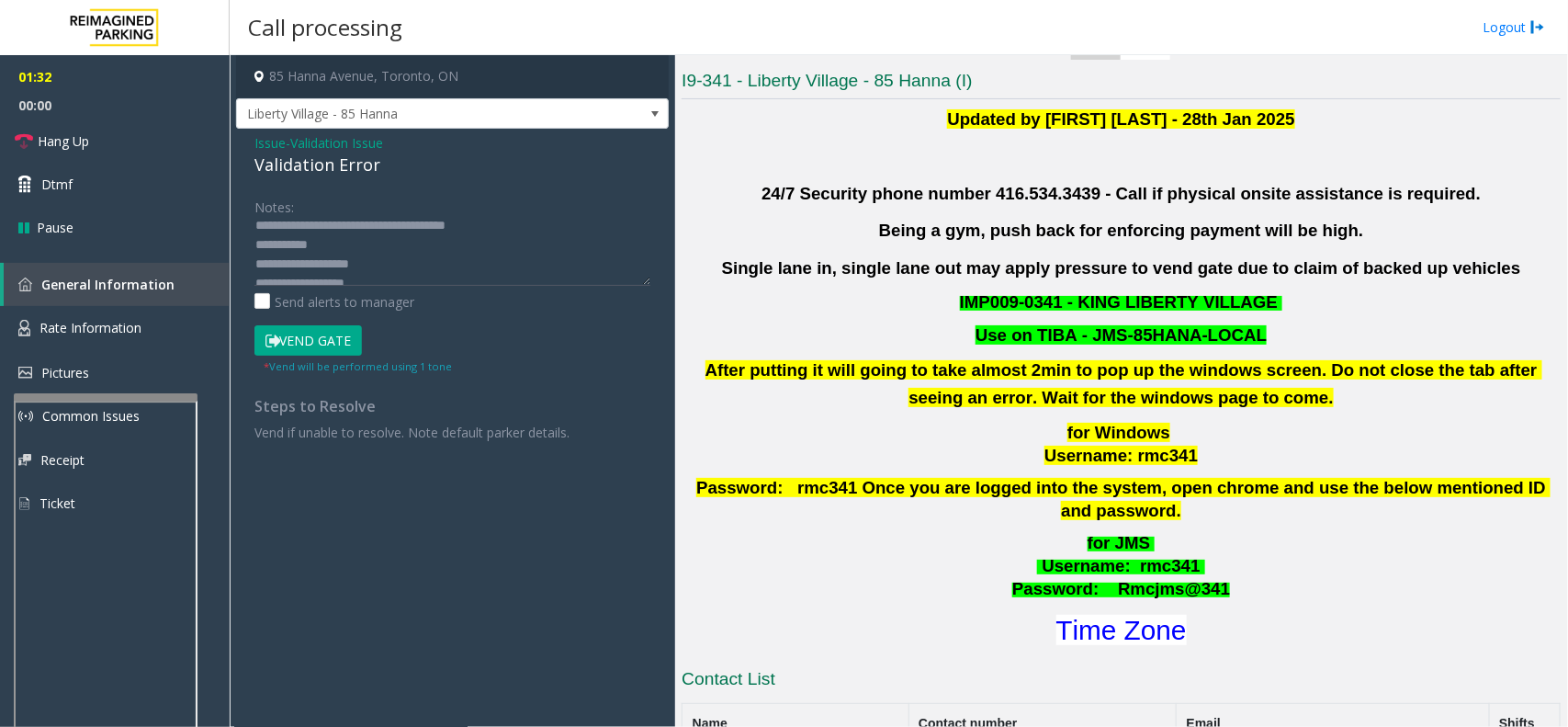 scroll, scrollTop: 0, scrollLeft: 0, axis: both 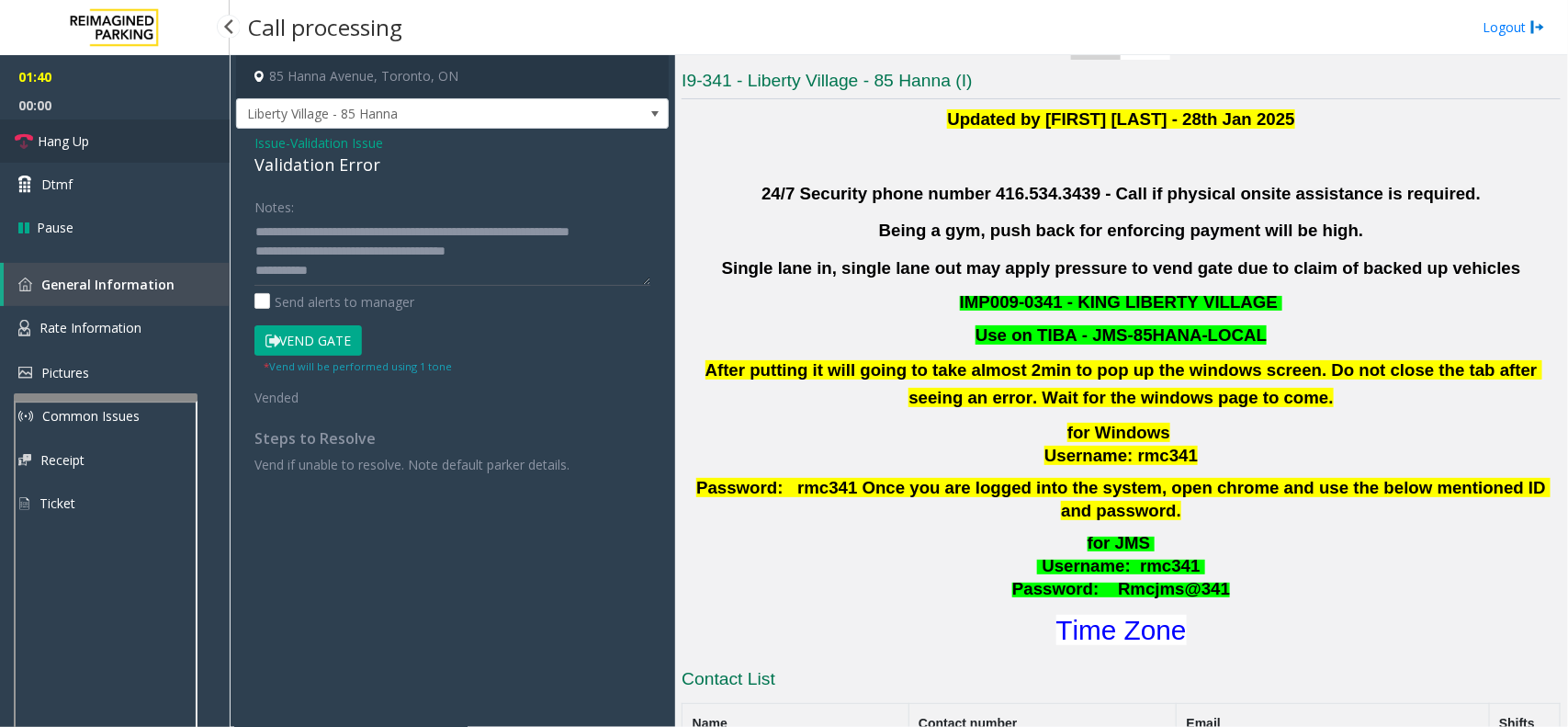 click on "Hang Up" at bounding box center (115, 141) 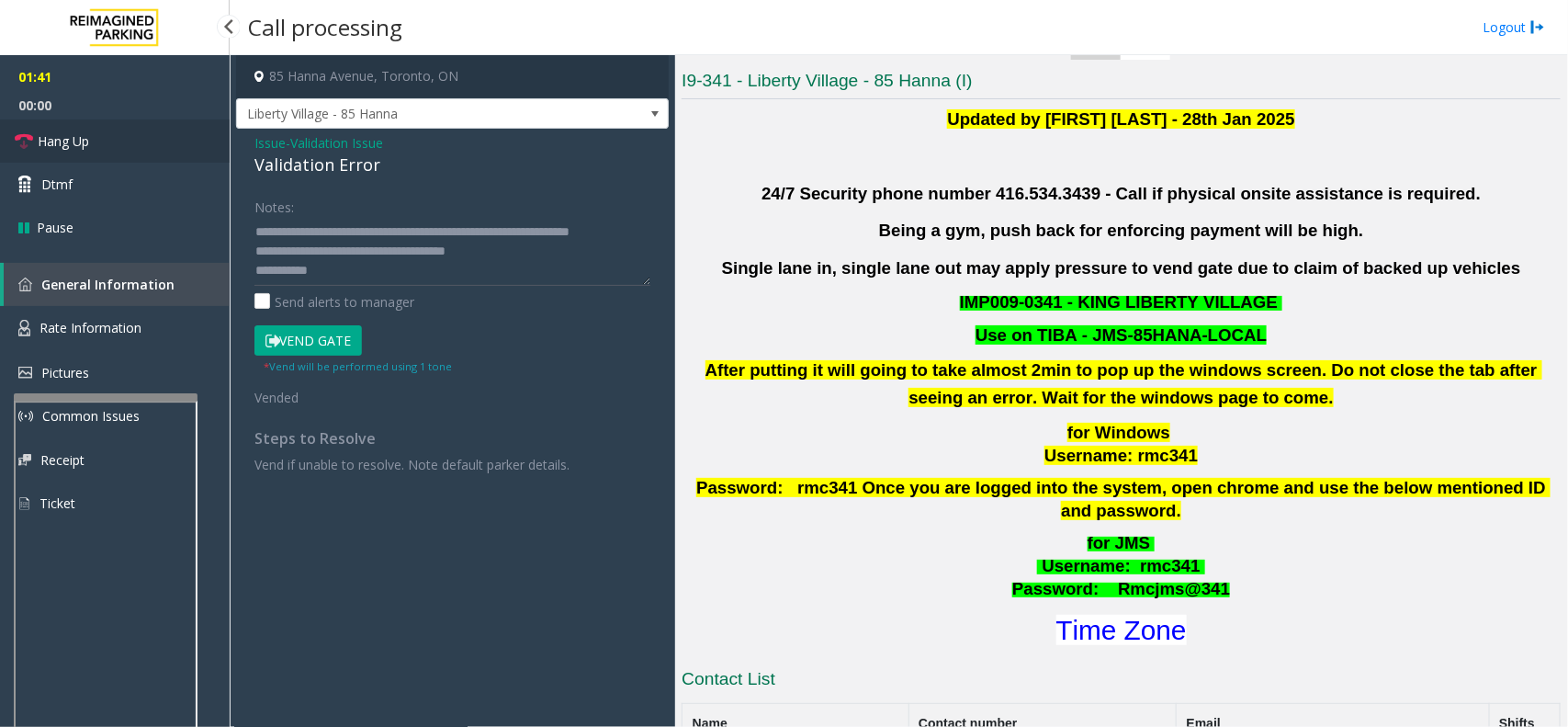 click on "Hang Up" at bounding box center (115, 141) 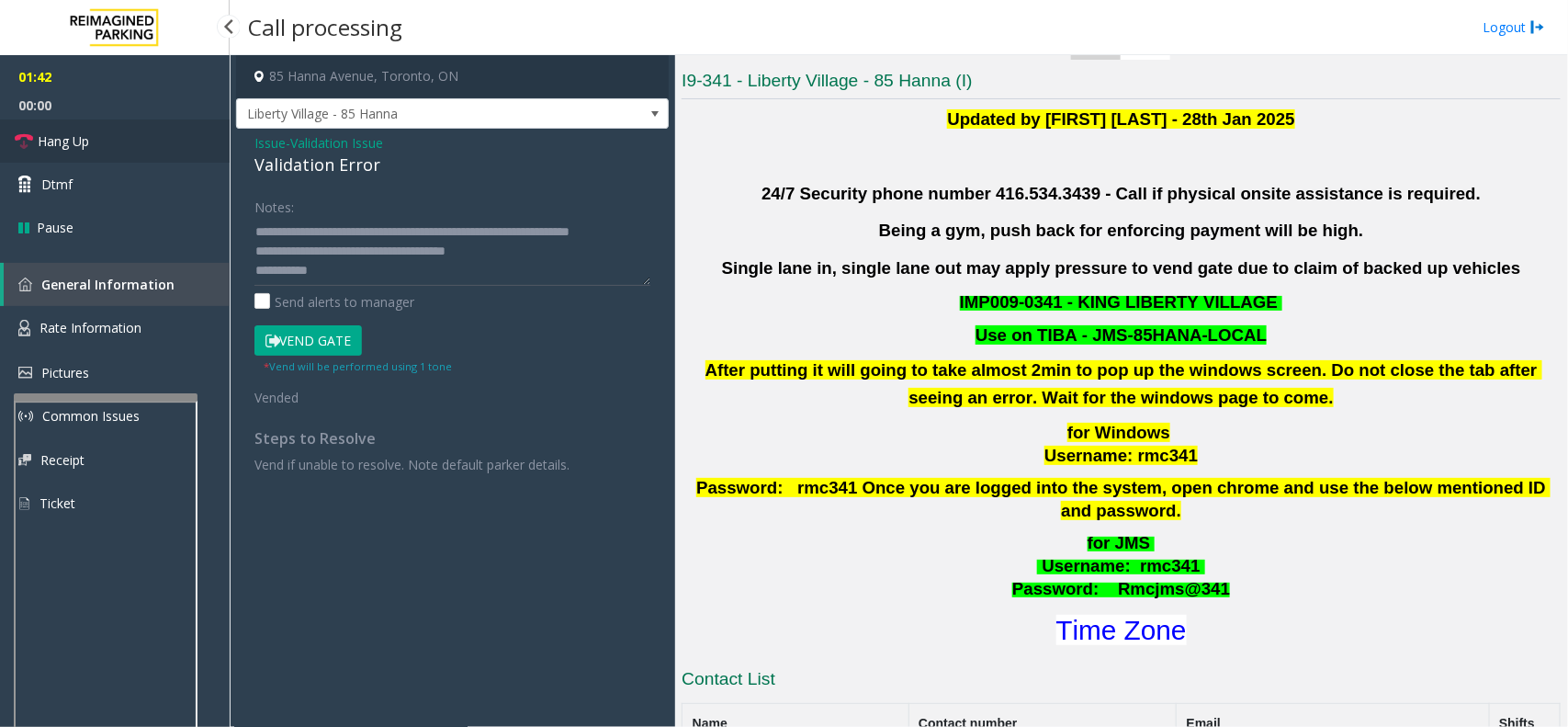 click on "Hang Up" at bounding box center [115, 141] 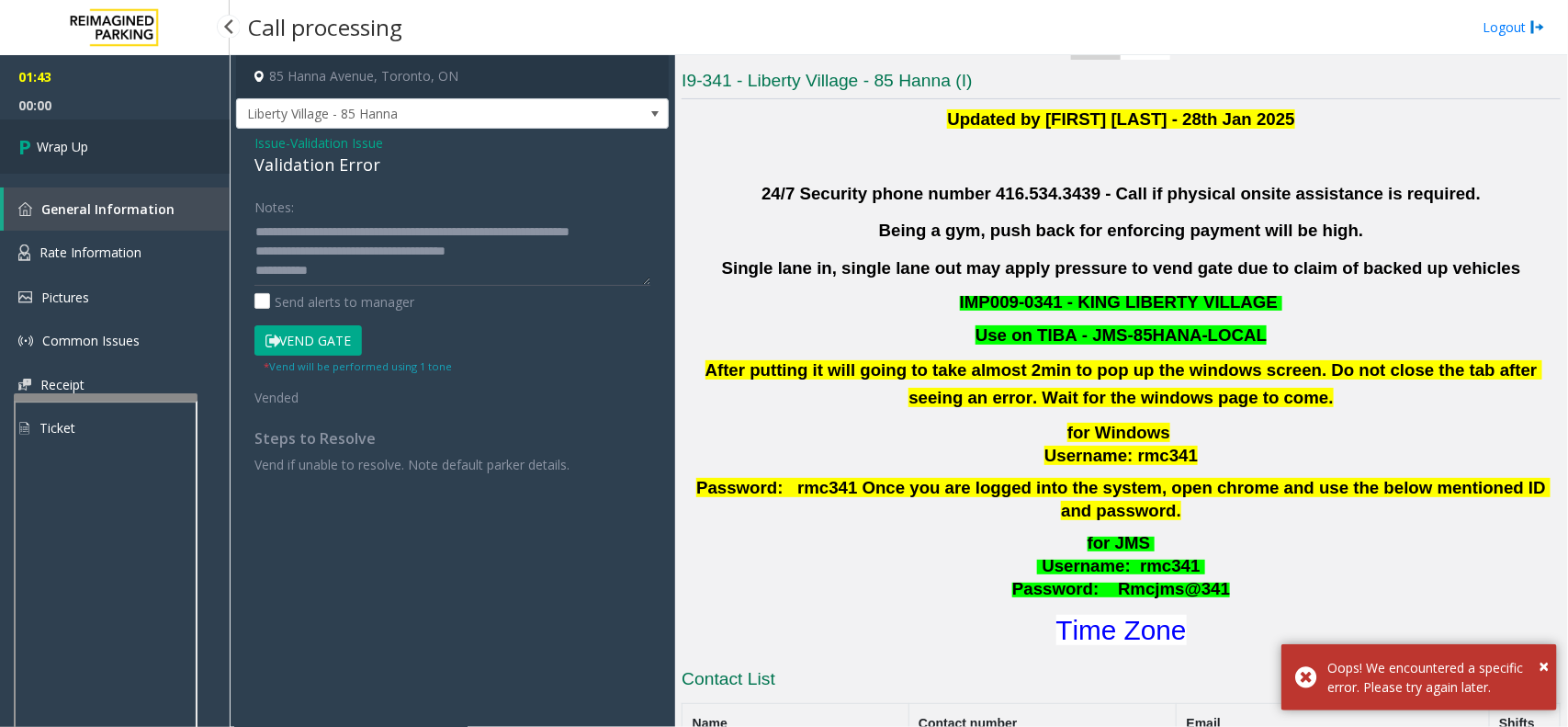 click on "Wrap Up" at bounding box center [115, 146] 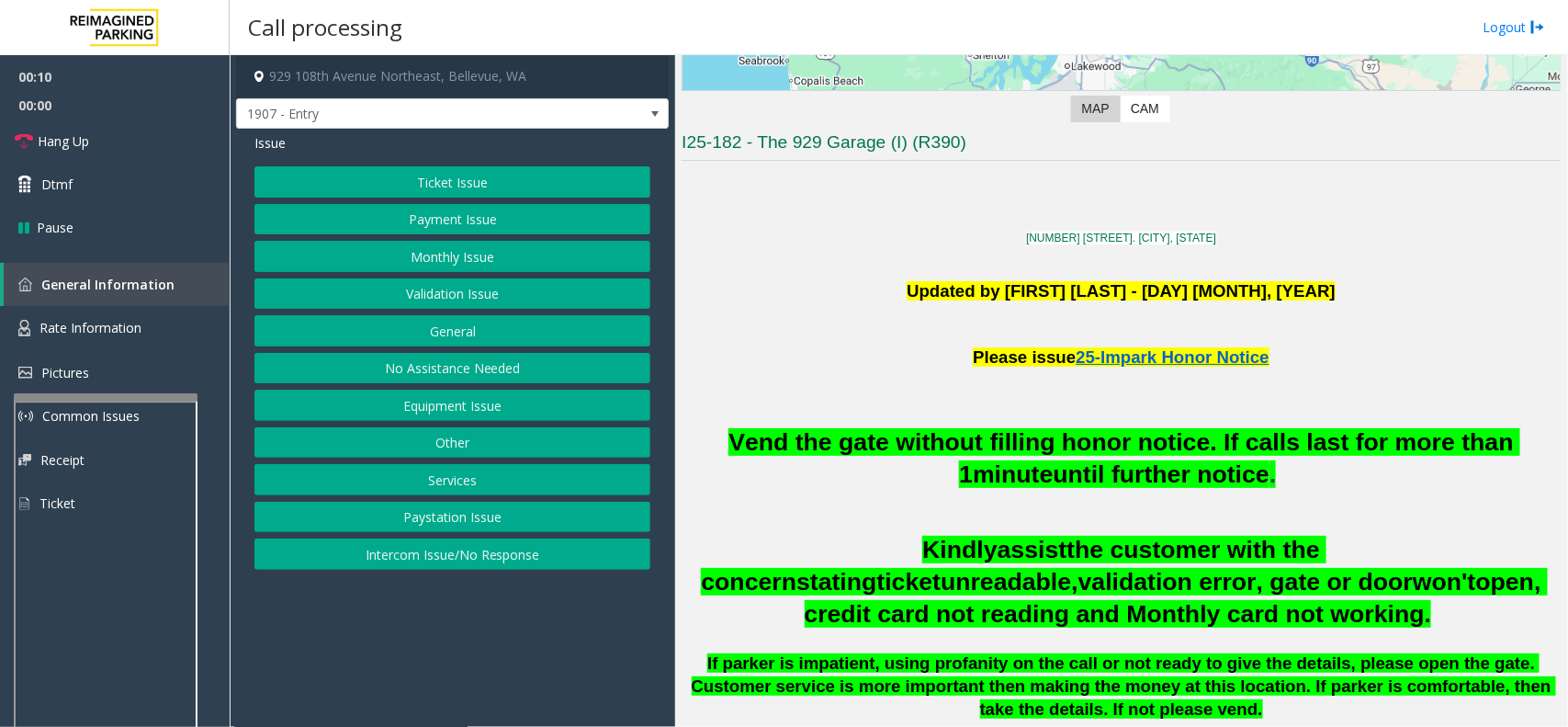 scroll, scrollTop: 345, scrollLeft: 0, axis: vertical 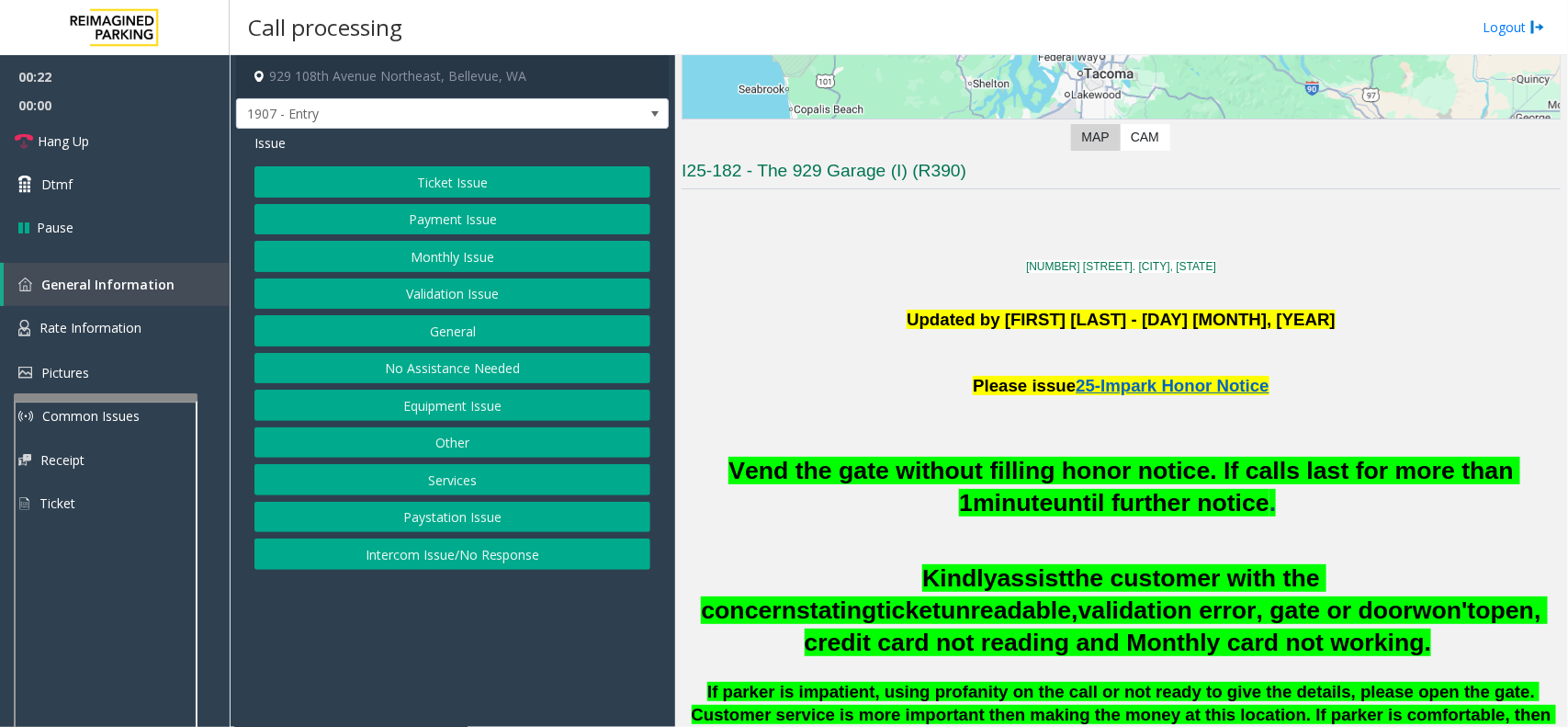 click on "Ticket Issue" 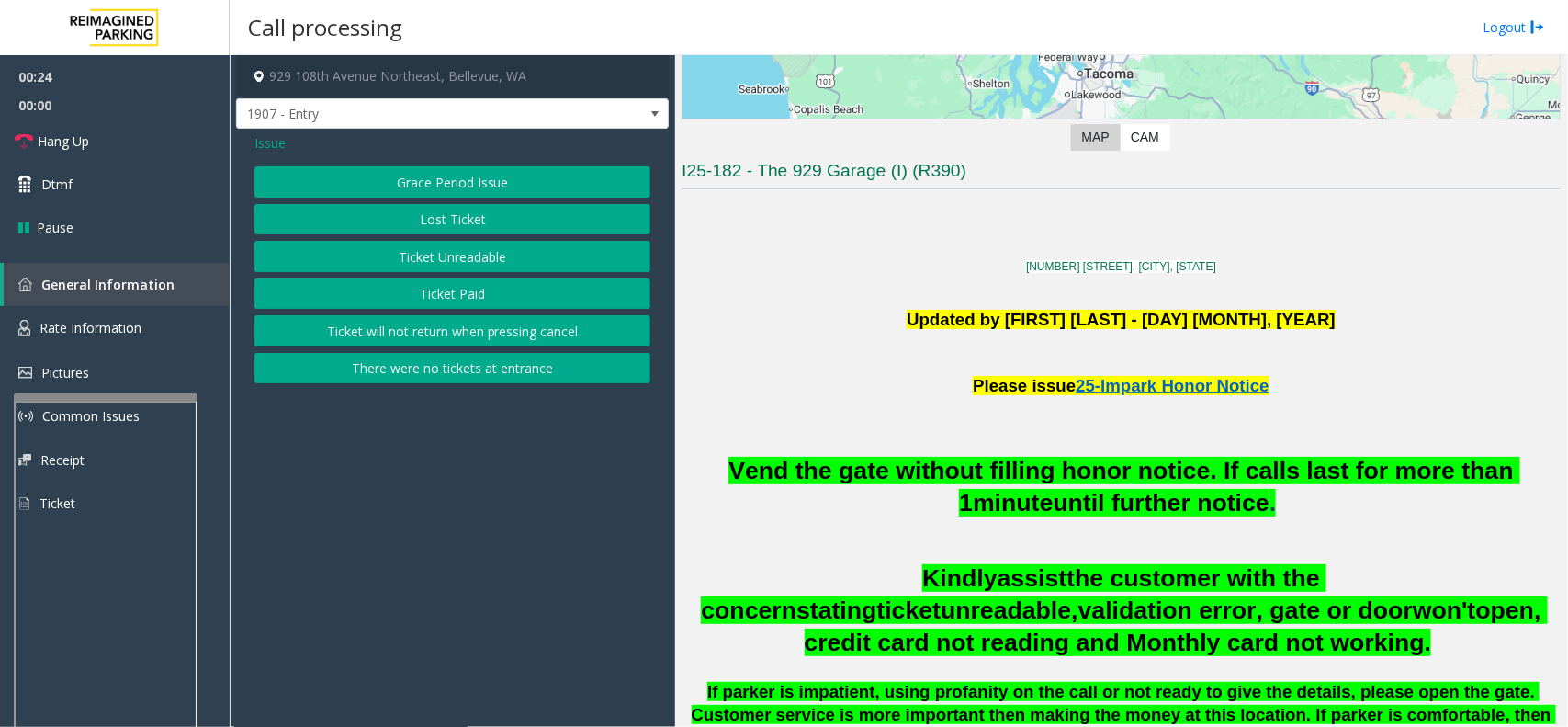 click on "Issue" 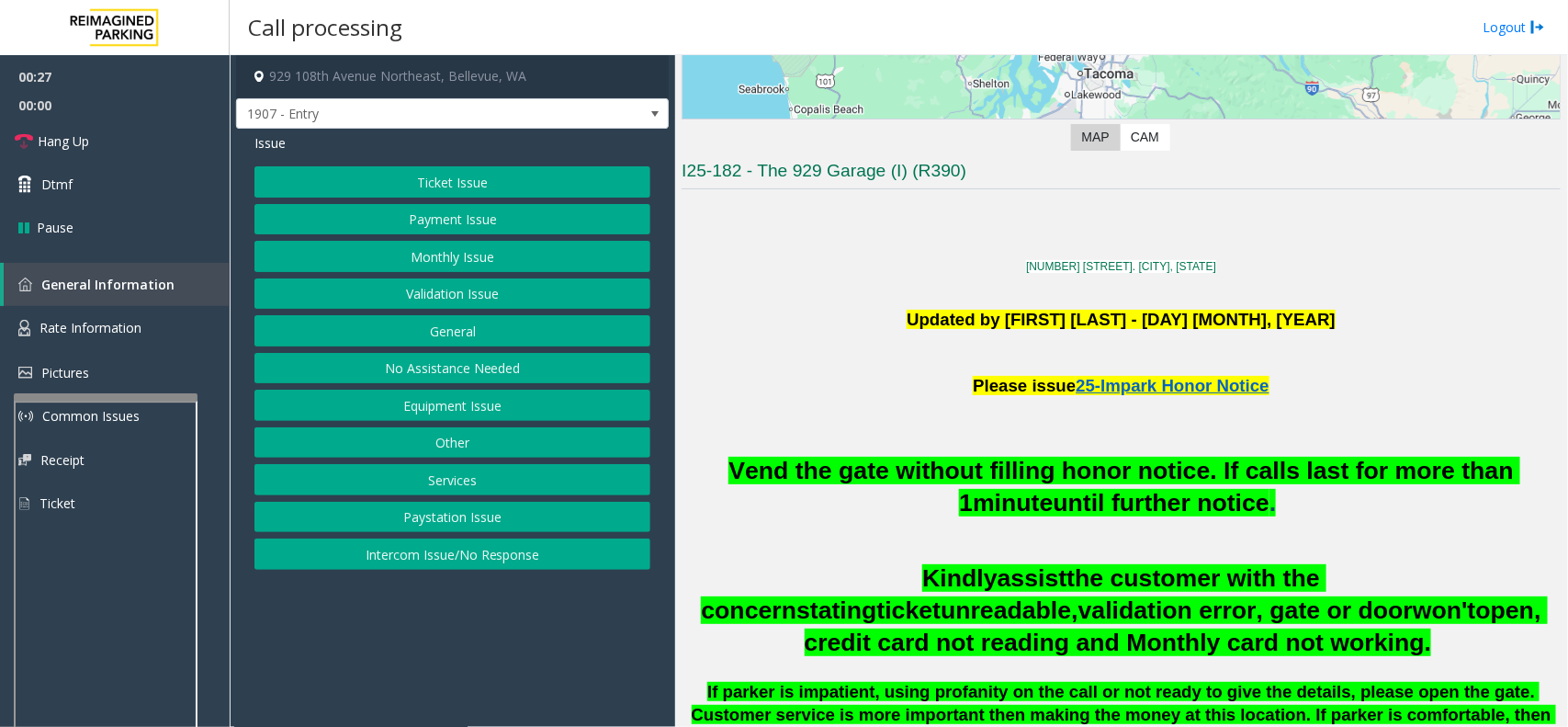 click on "Equipment Issue" 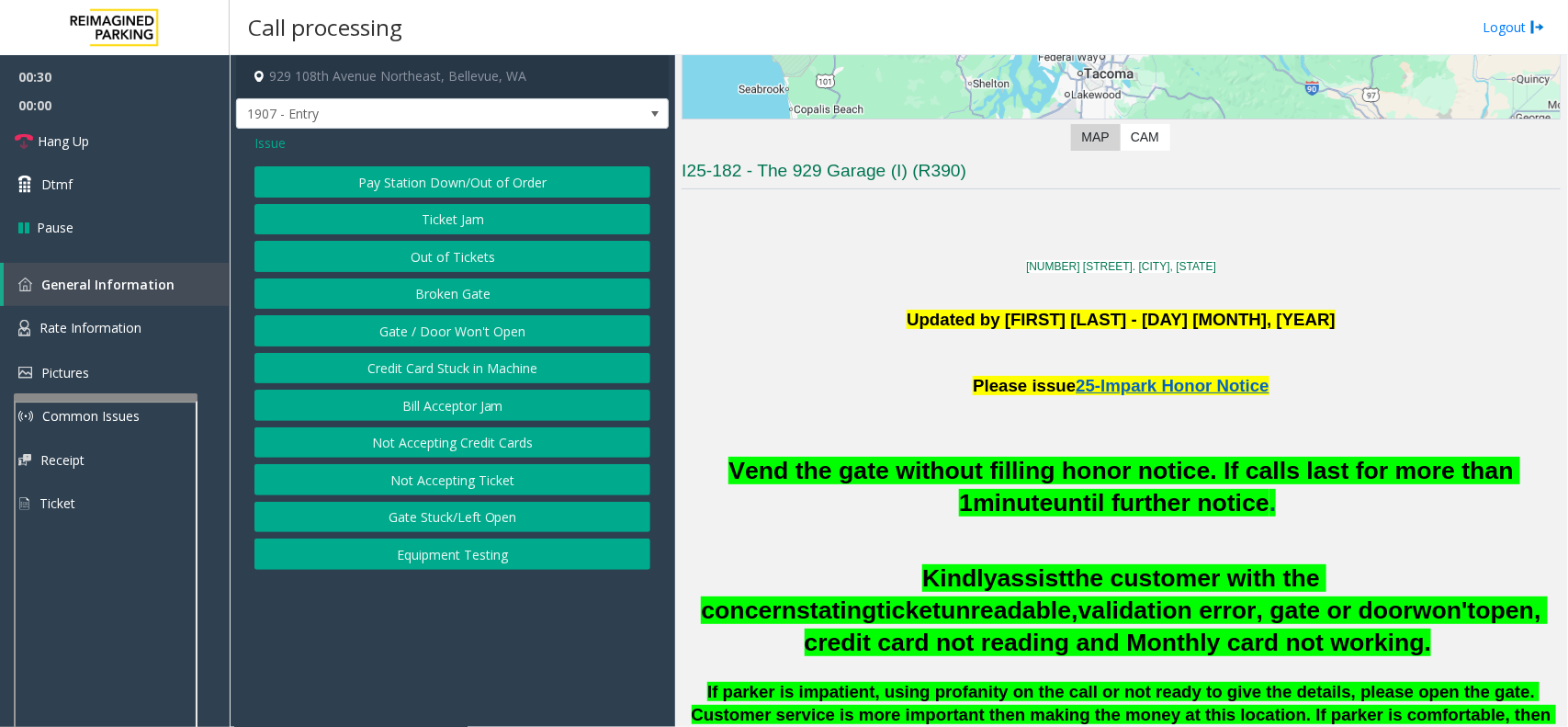 click on "Out of Tickets" 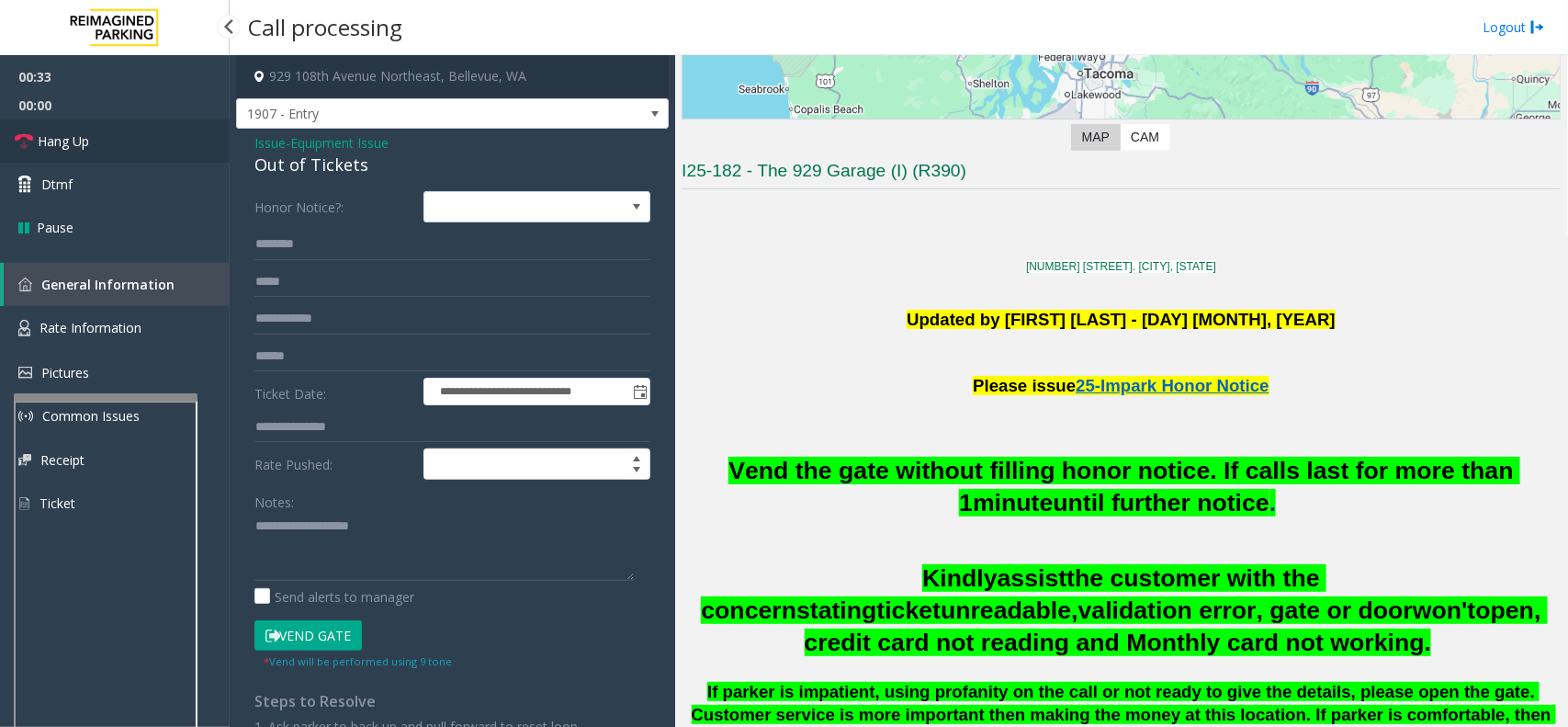 click at bounding box center [24, 142] 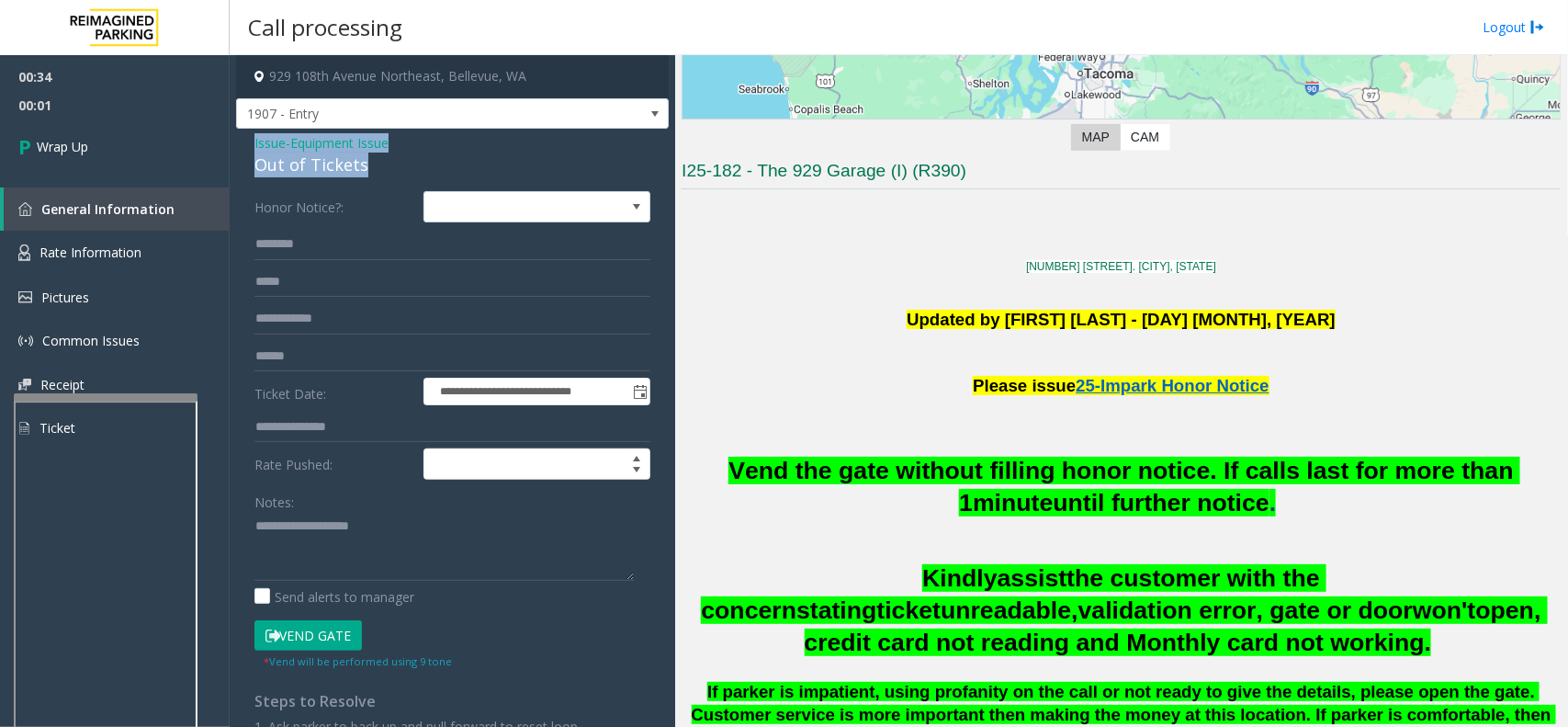 drag, startPoint x: 377, startPoint y: 170, endPoint x: 242, endPoint y: 143, distance: 137.67353 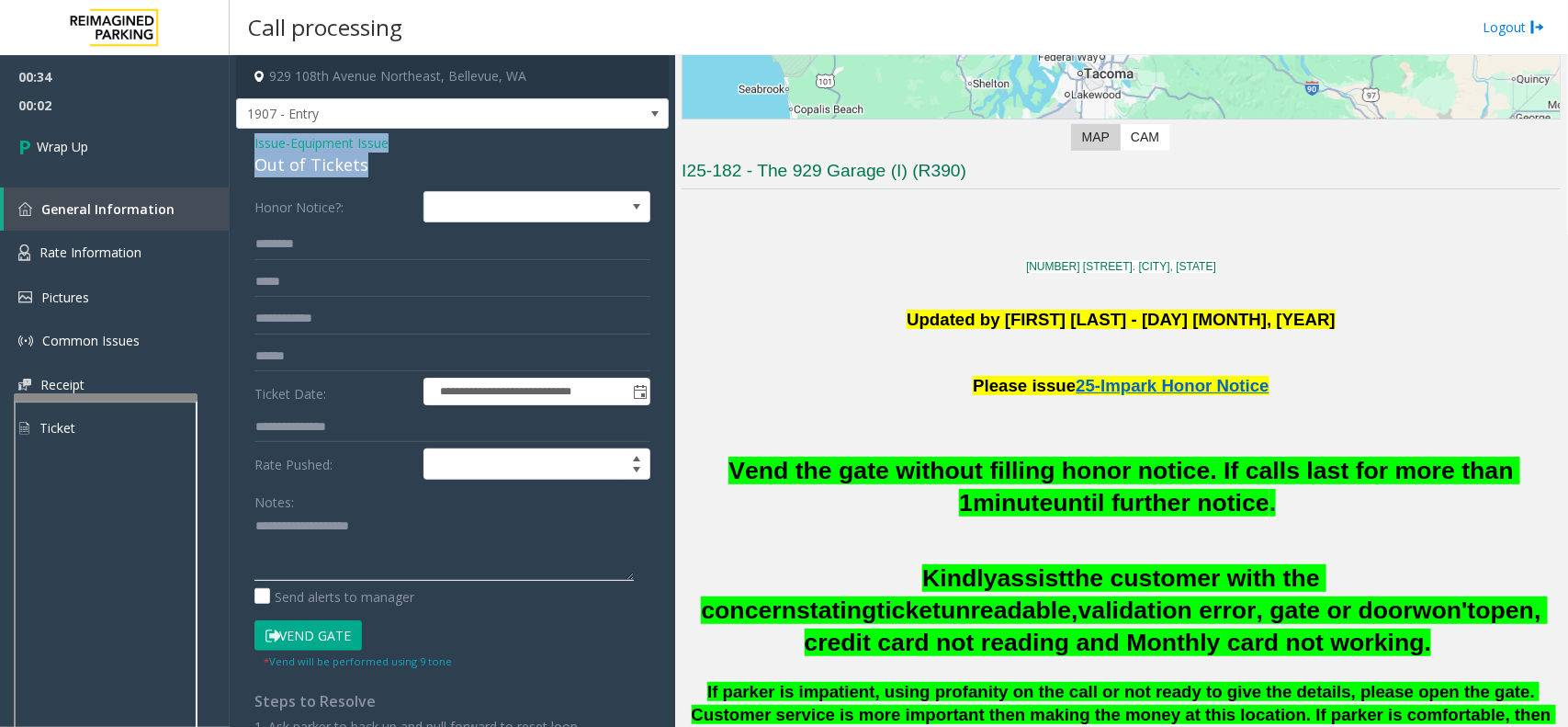 paste on "**********" 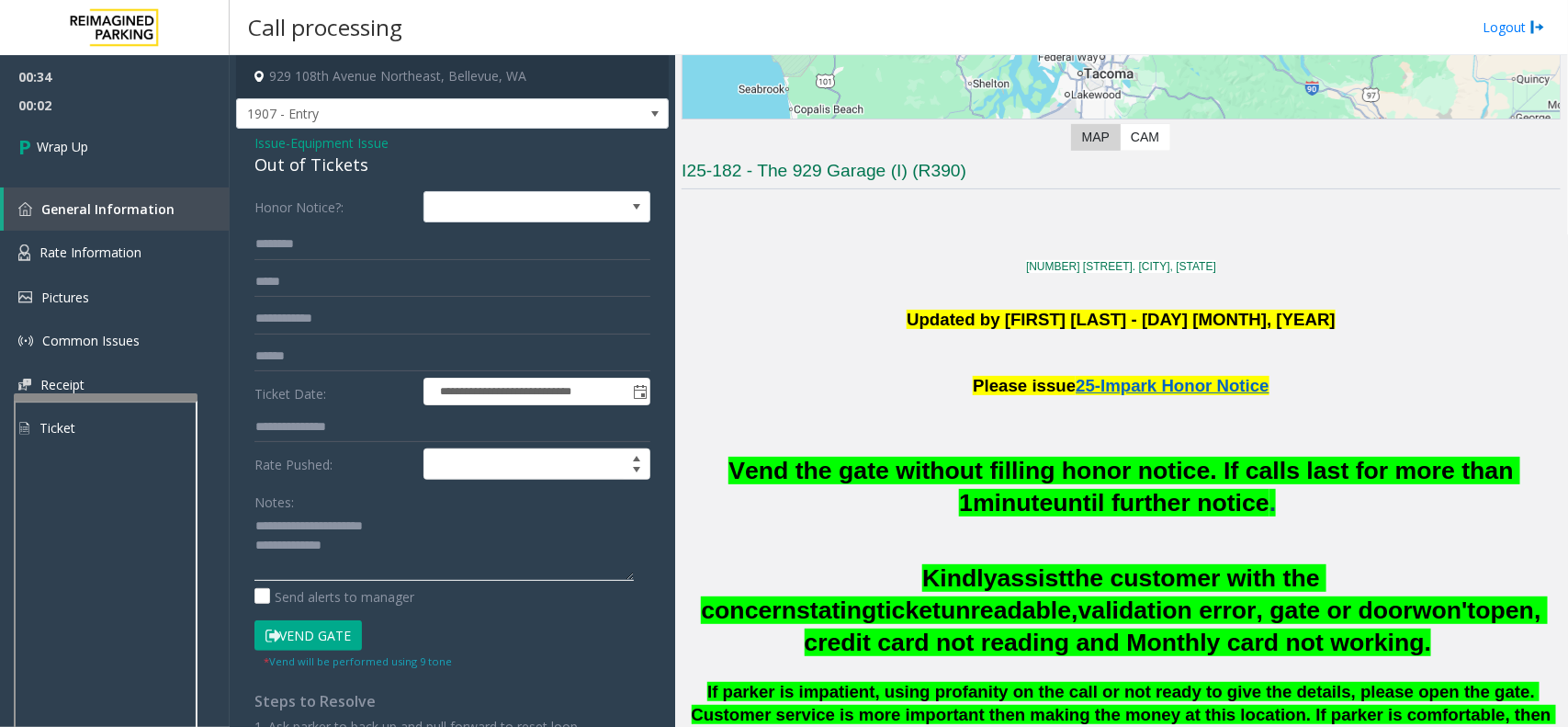 click 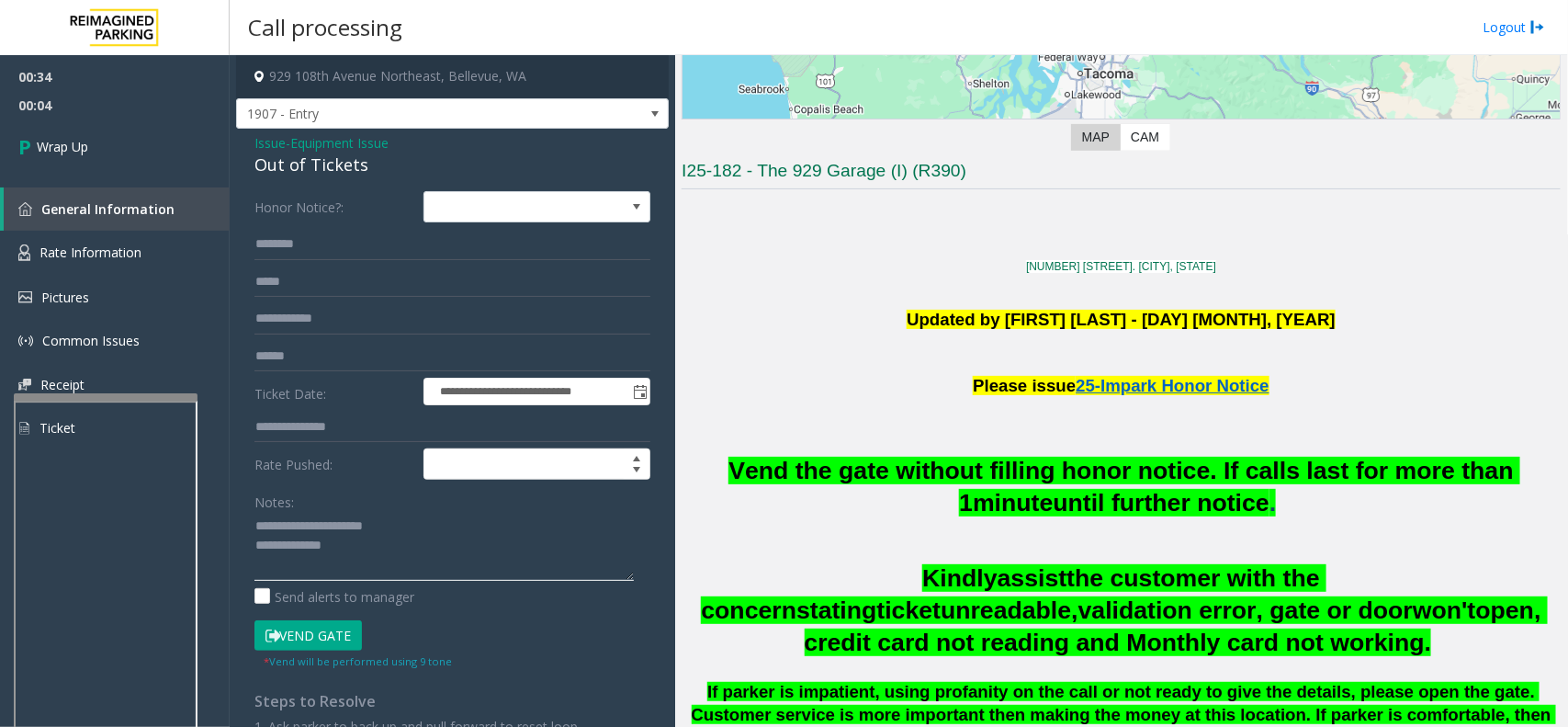 drag, startPoint x: 411, startPoint y: 525, endPoint x: 297, endPoint y: 517, distance: 114.2804 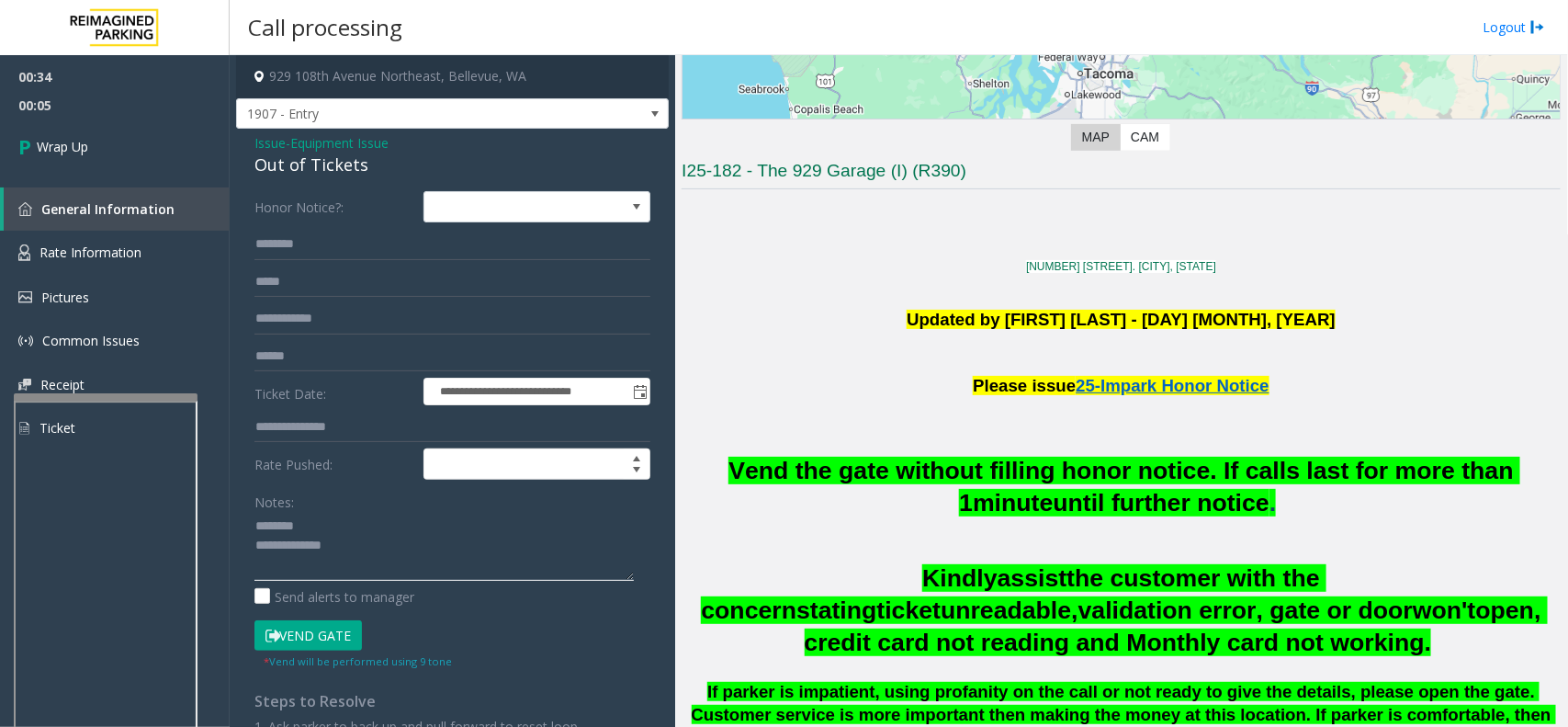 click 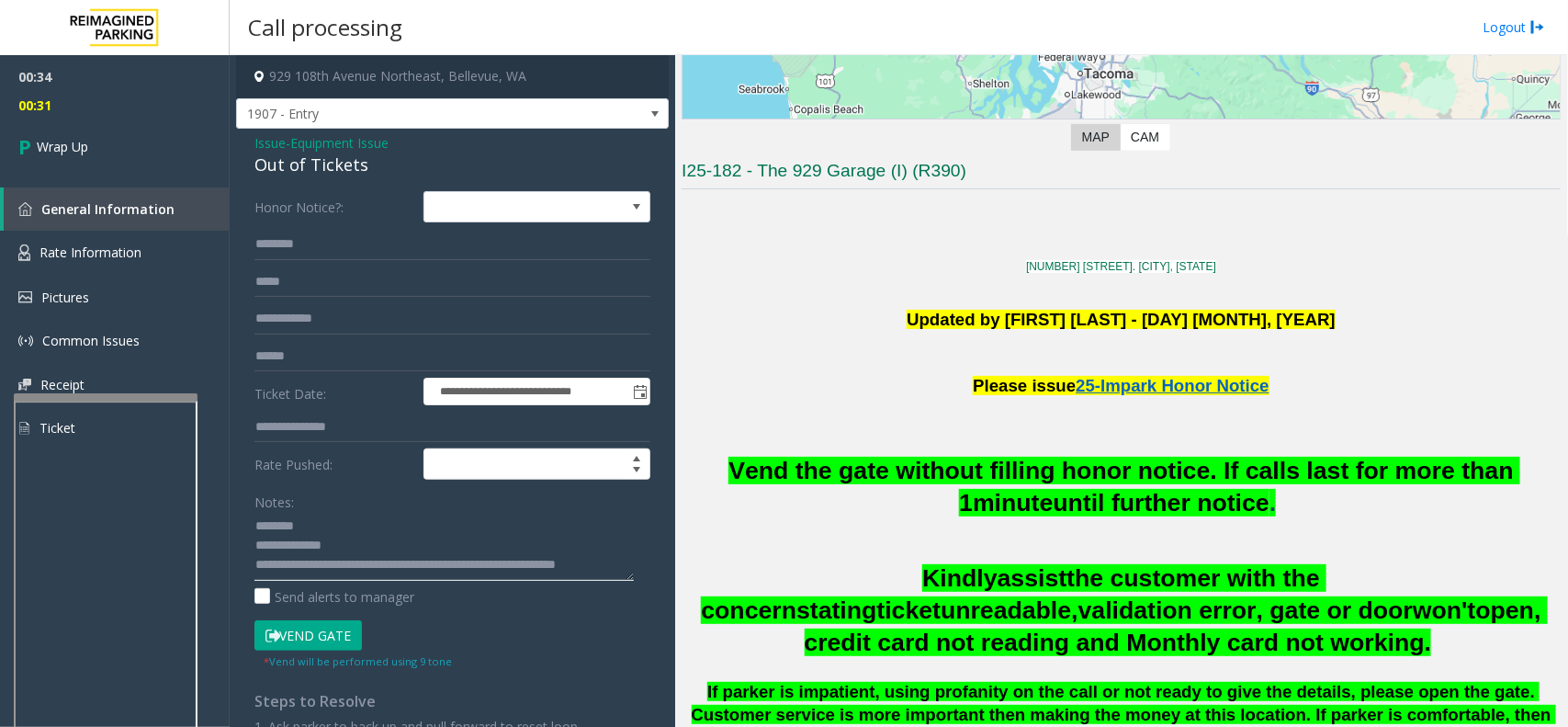 scroll, scrollTop: 14, scrollLeft: 0, axis: vertical 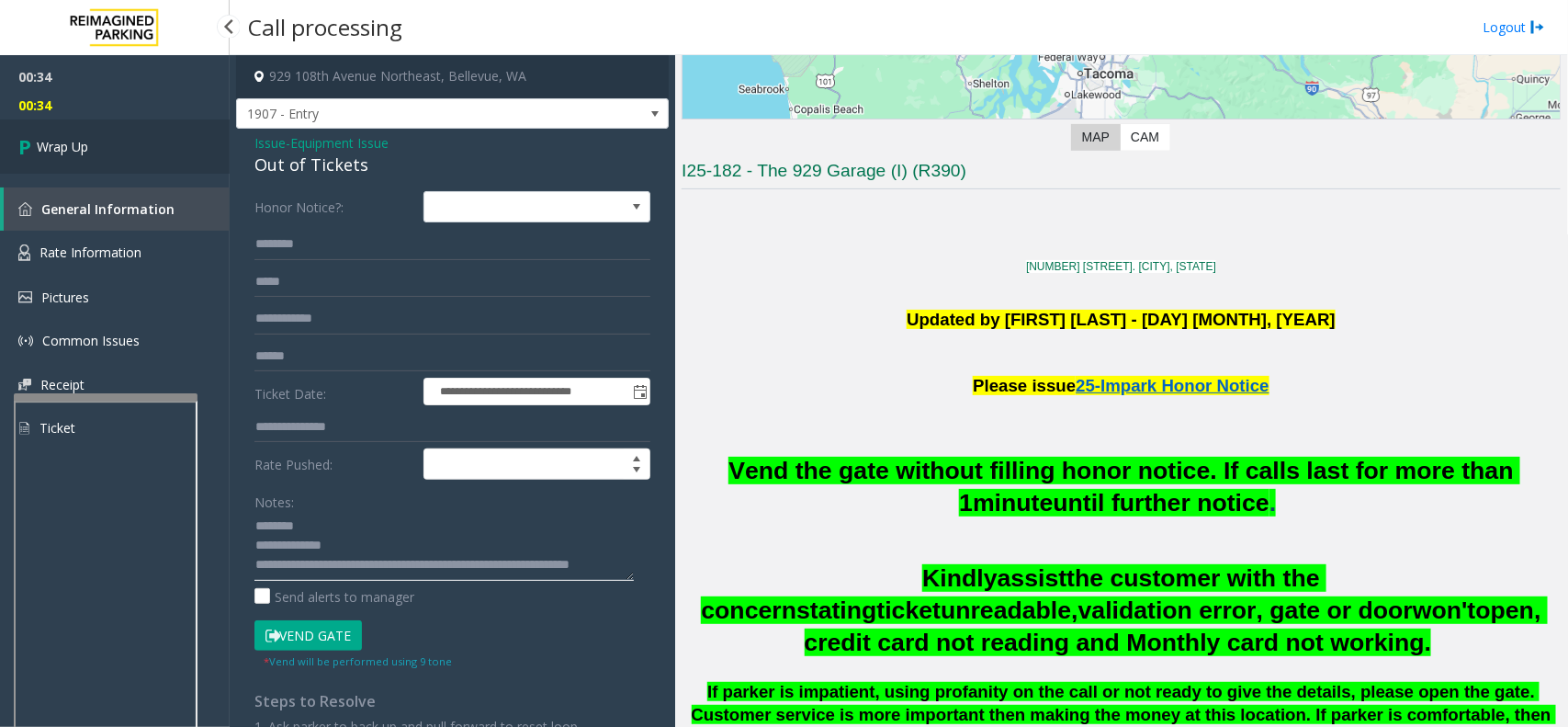 type on "**********" 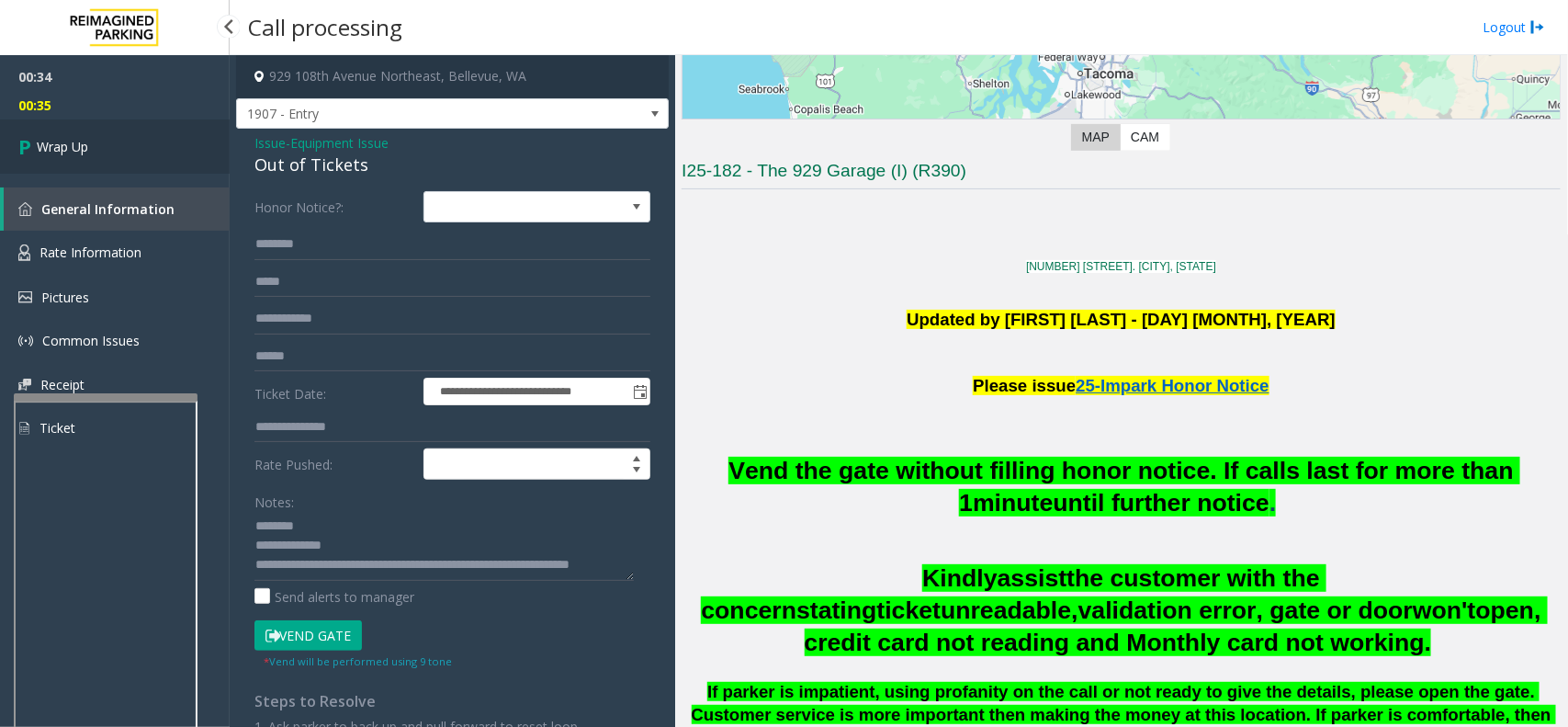 click on "Wrap Up" at bounding box center [115, 146] 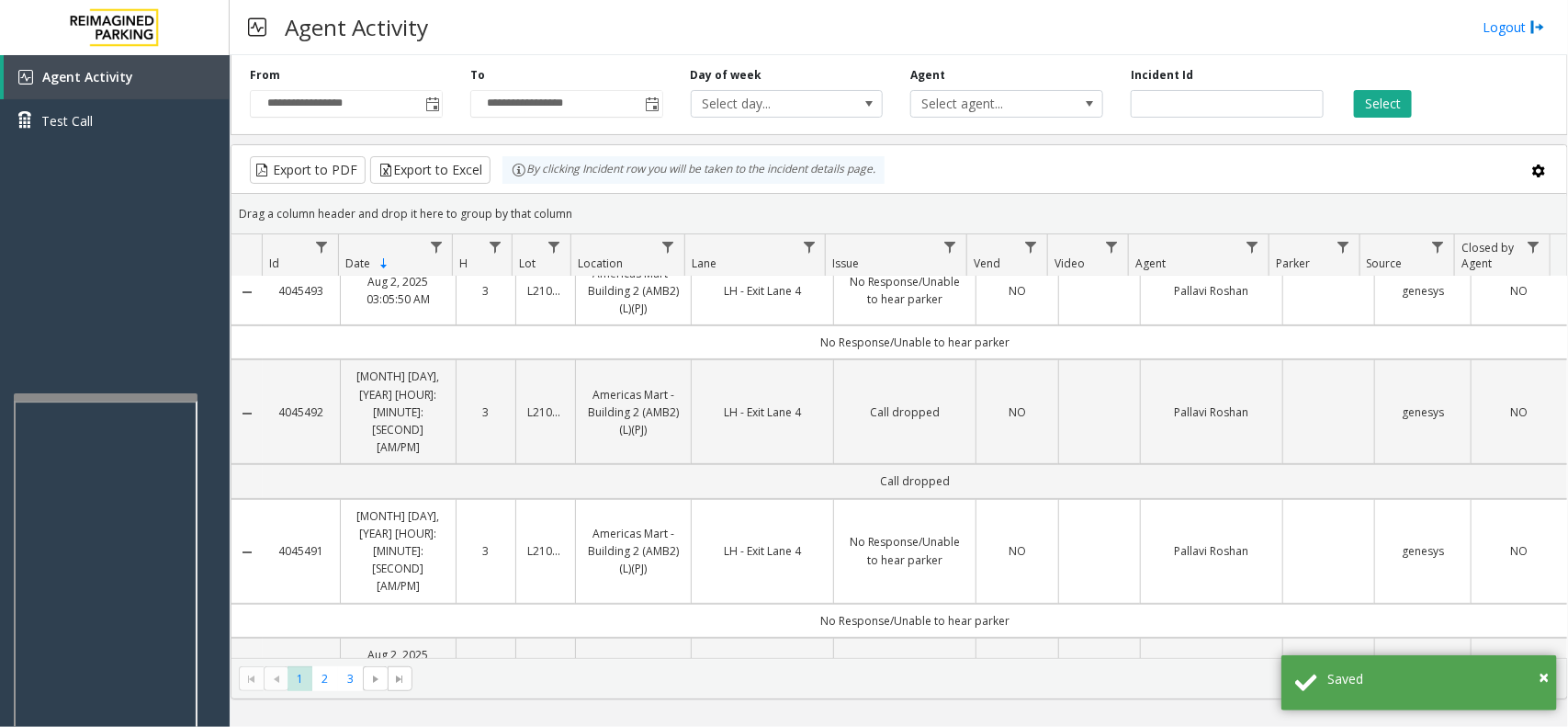 scroll, scrollTop: 230, scrollLeft: 0, axis: vertical 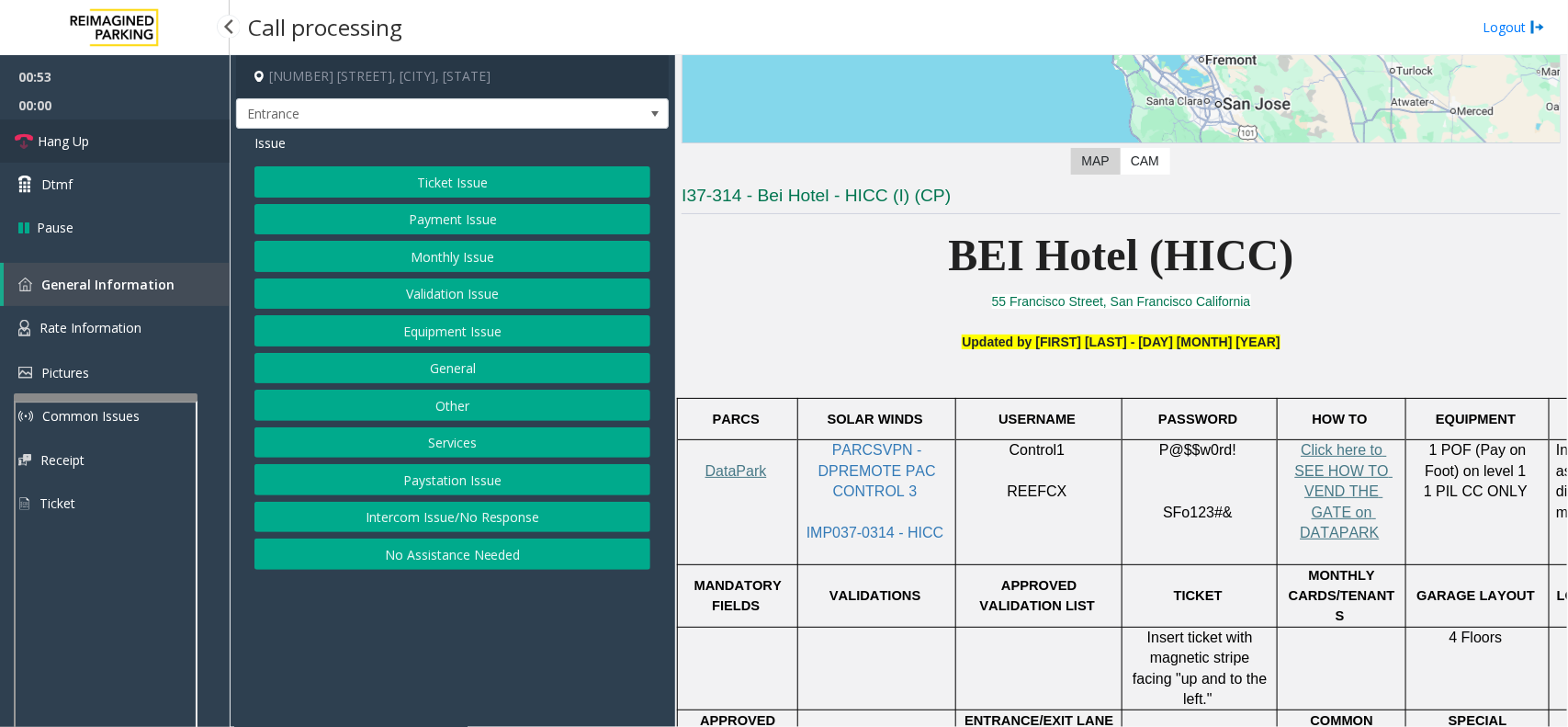 click on "Hang Up" at bounding box center [63, 141] 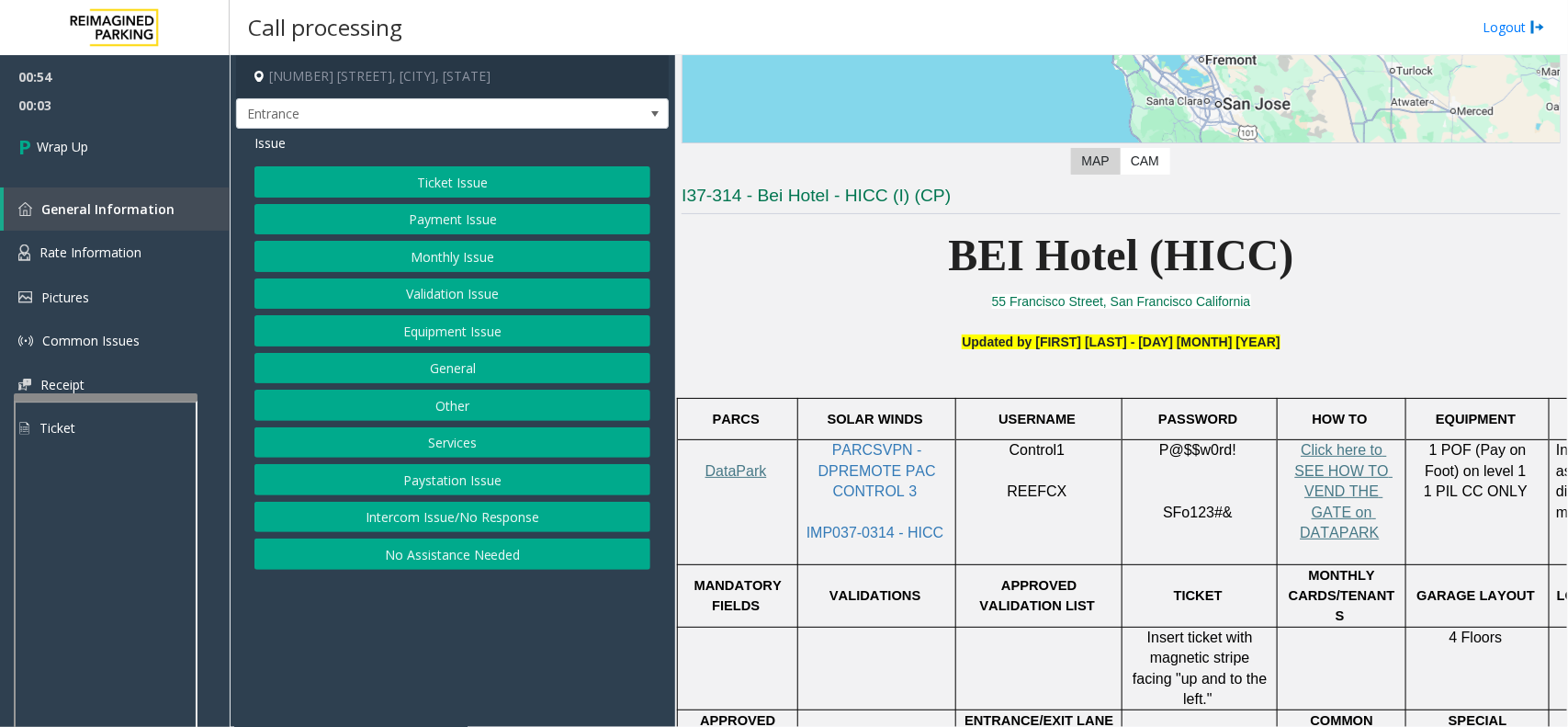 click on "Ticket Issue" 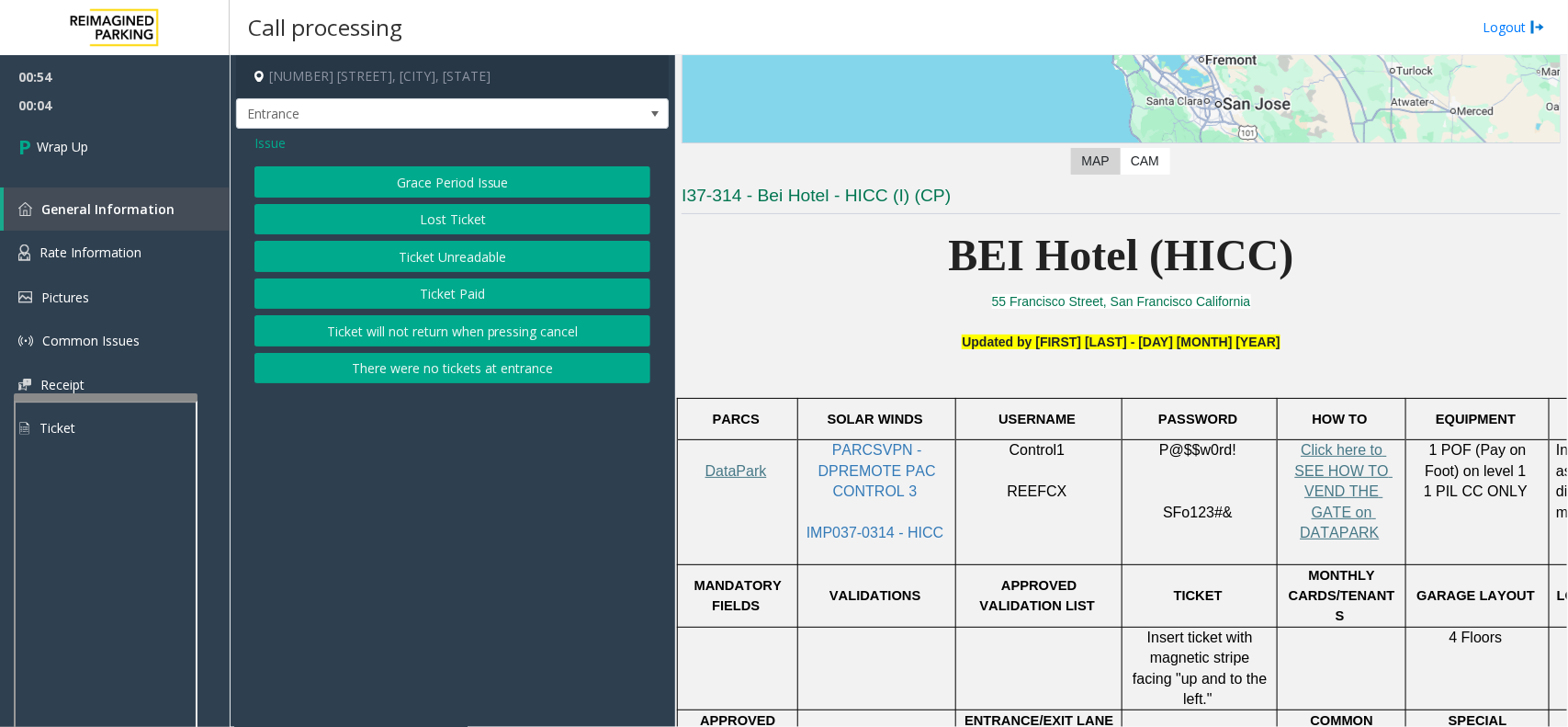 click on "Ticket Unreadable" 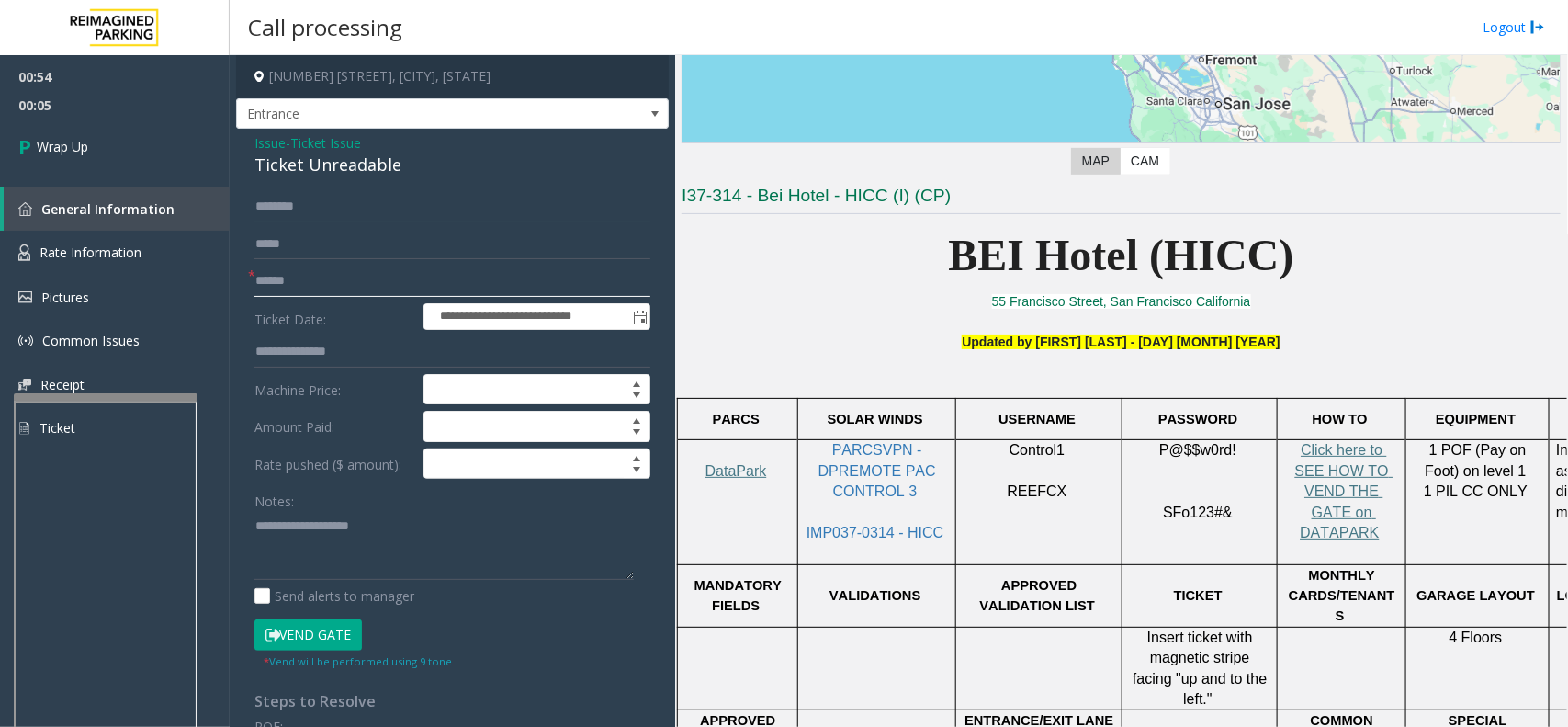 click 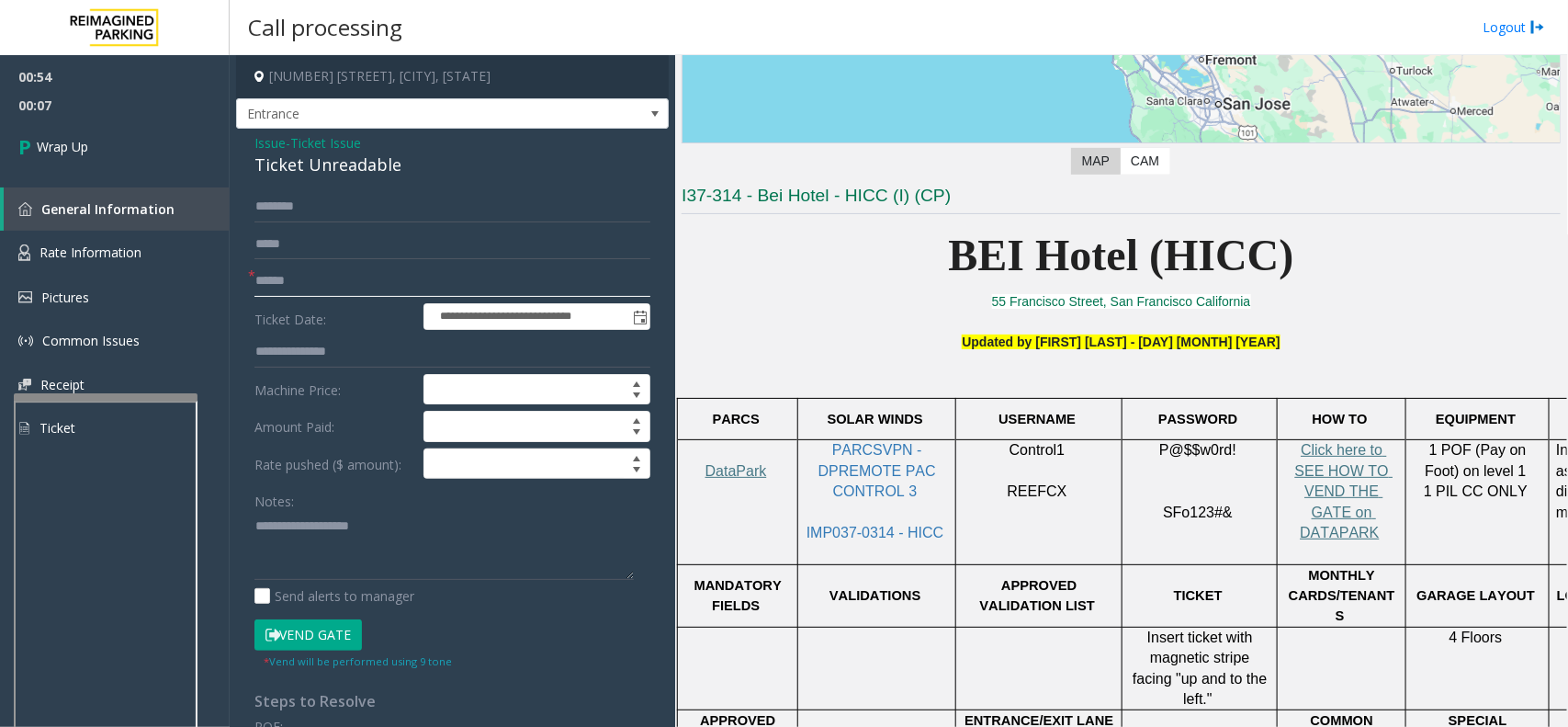 click 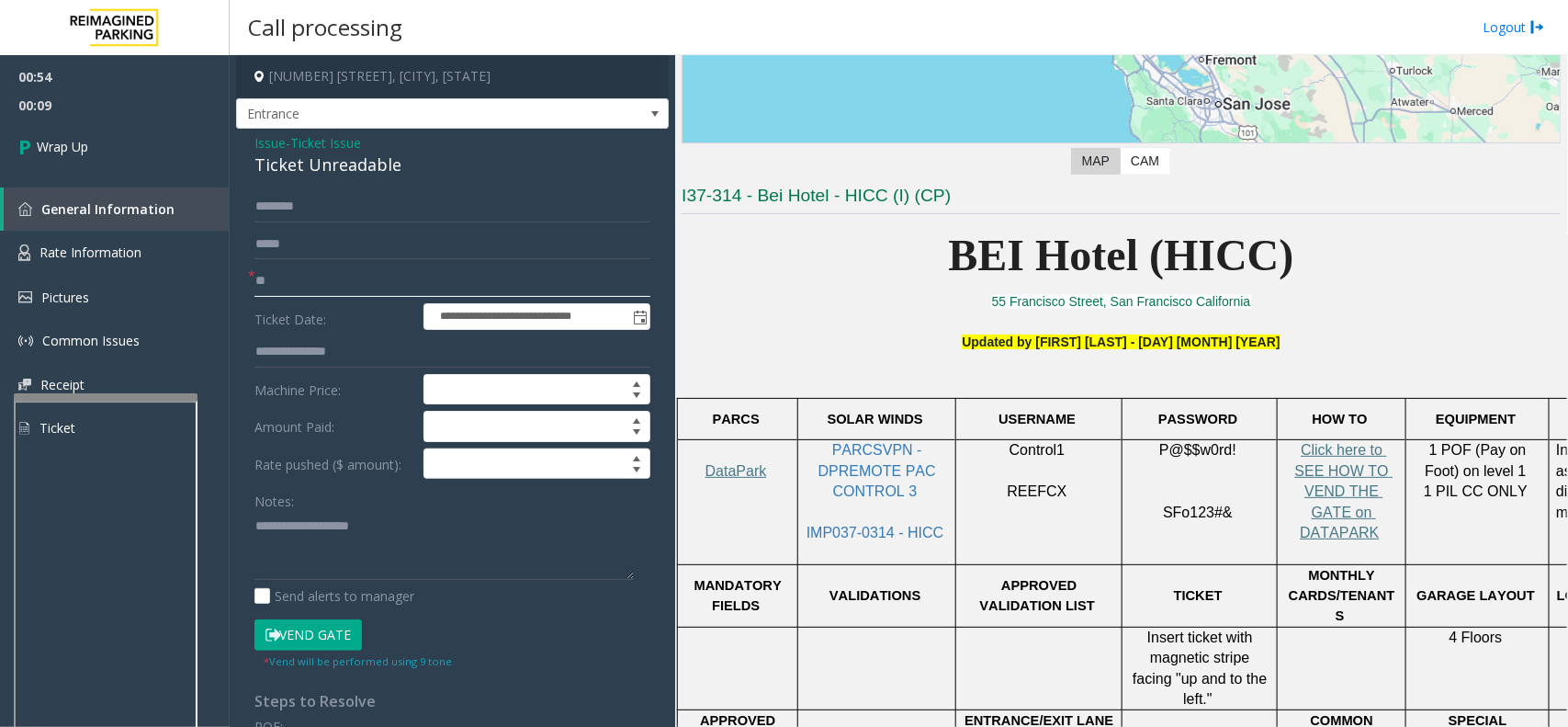 type on "**" 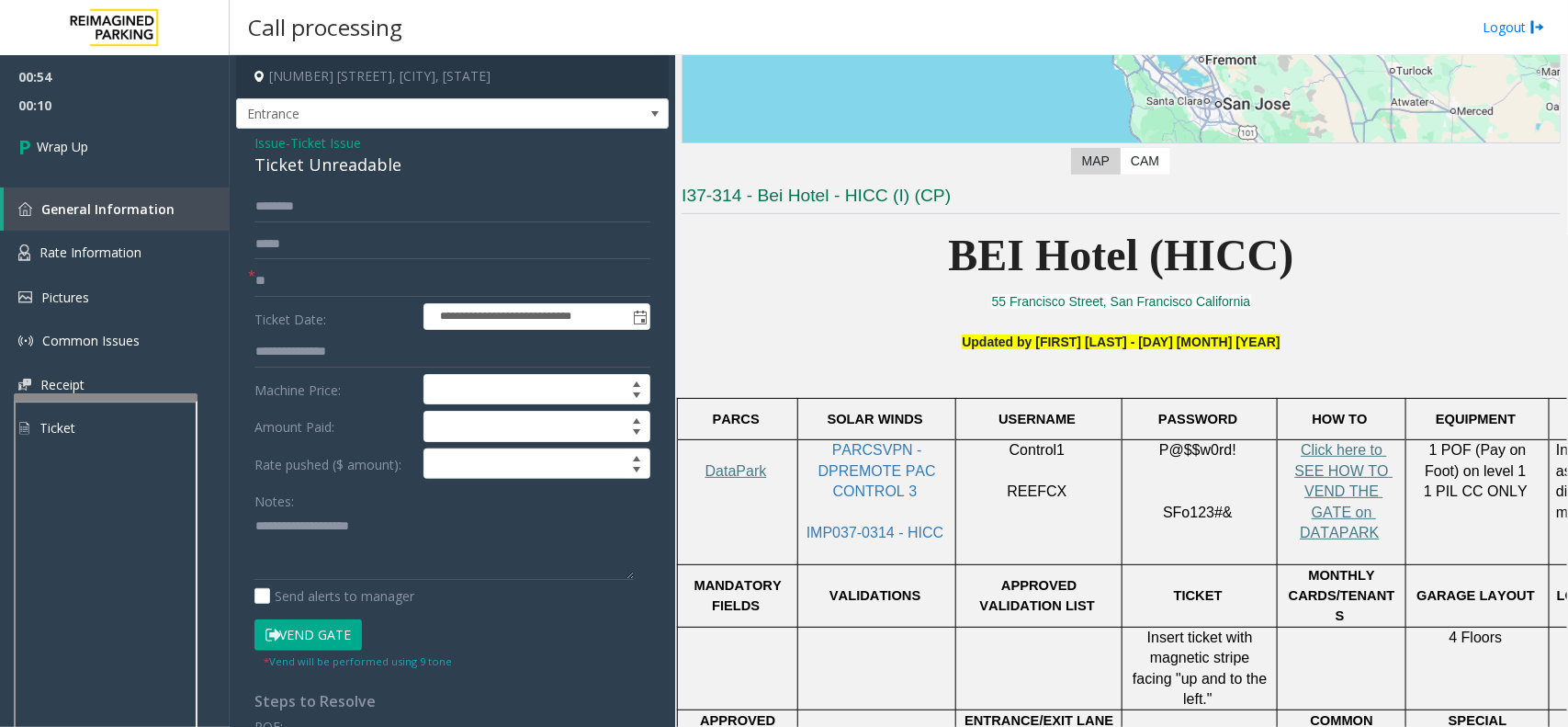 drag, startPoint x: 405, startPoint y: 166, endPoint x: 392, endPoint y: 176, distance: 16.40122 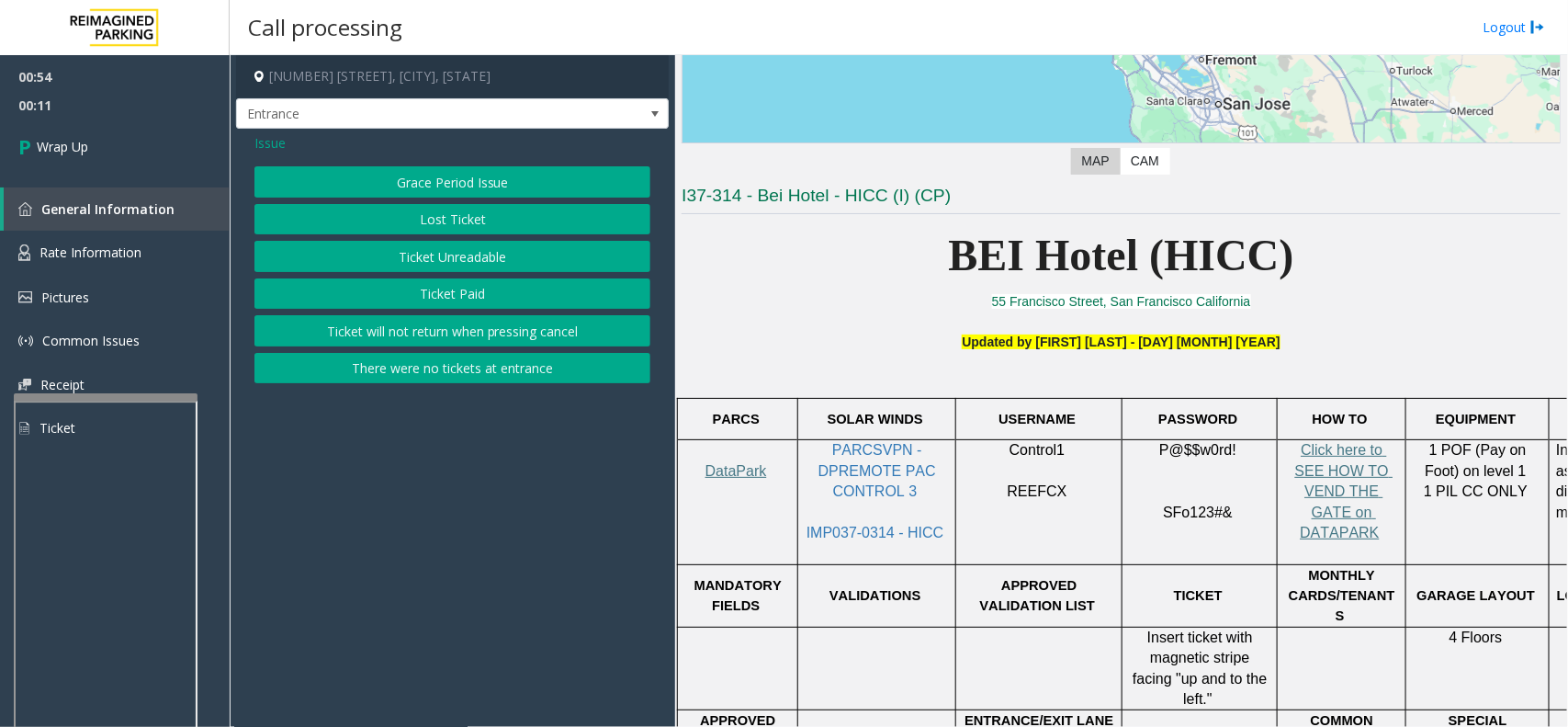 click on "Issue" 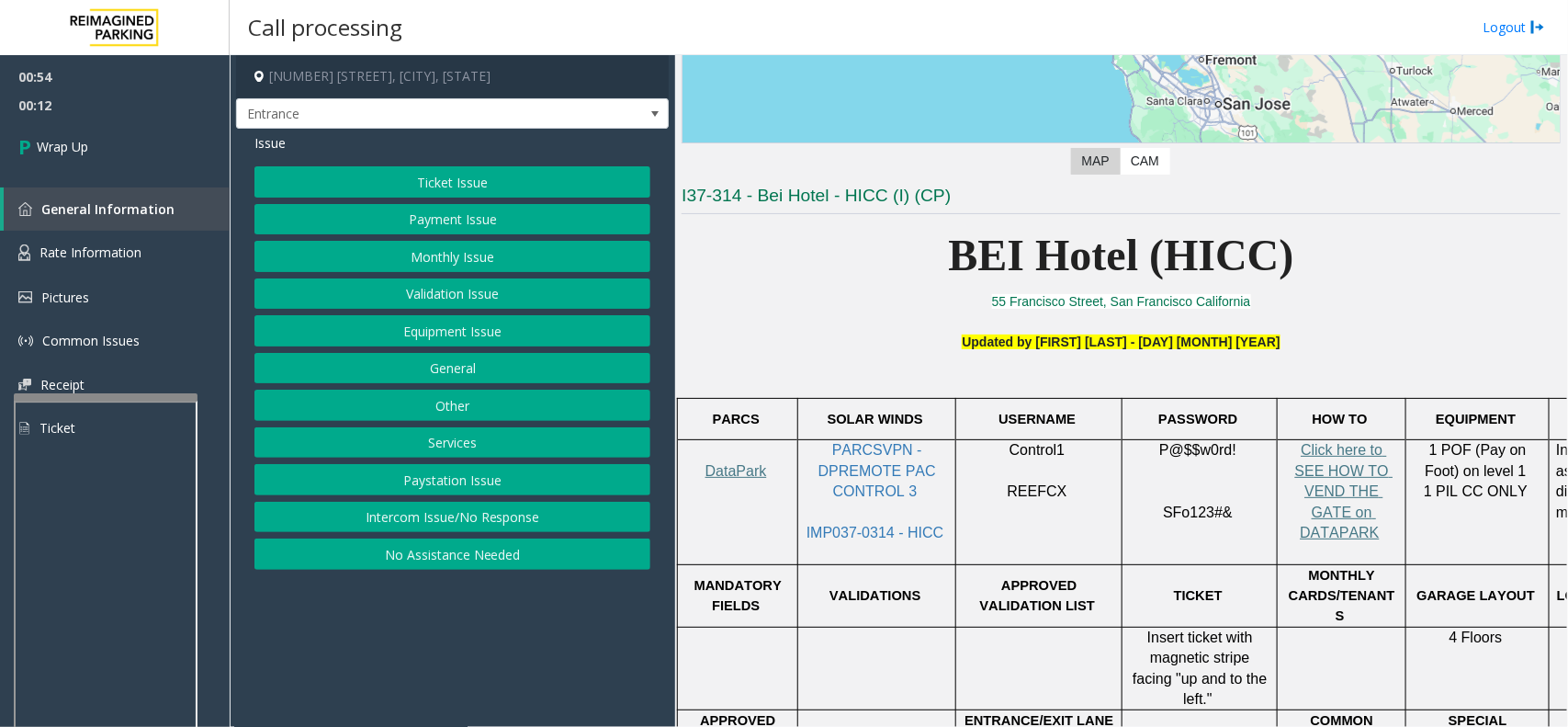 click on "Equipment Issue" 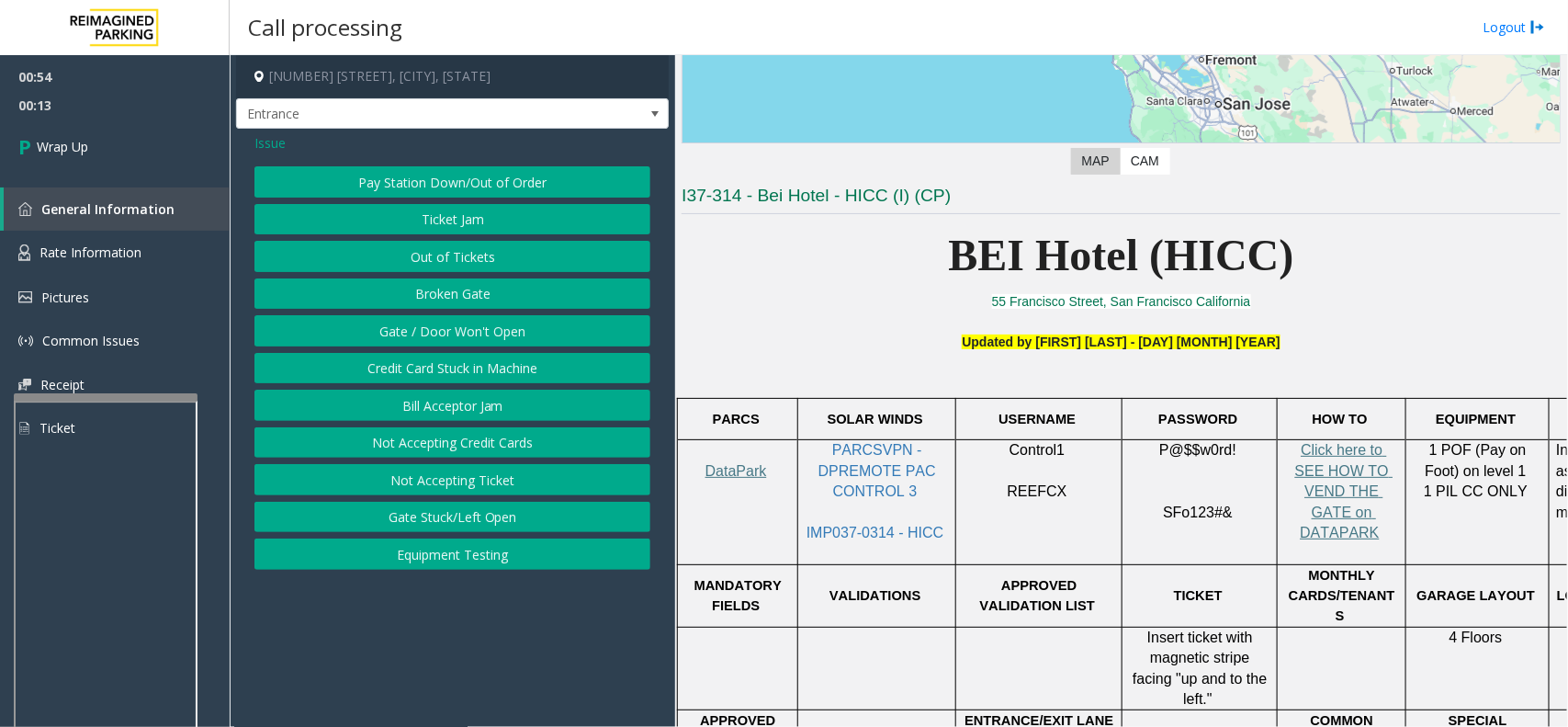 click on "Gate / Door Won't Open" 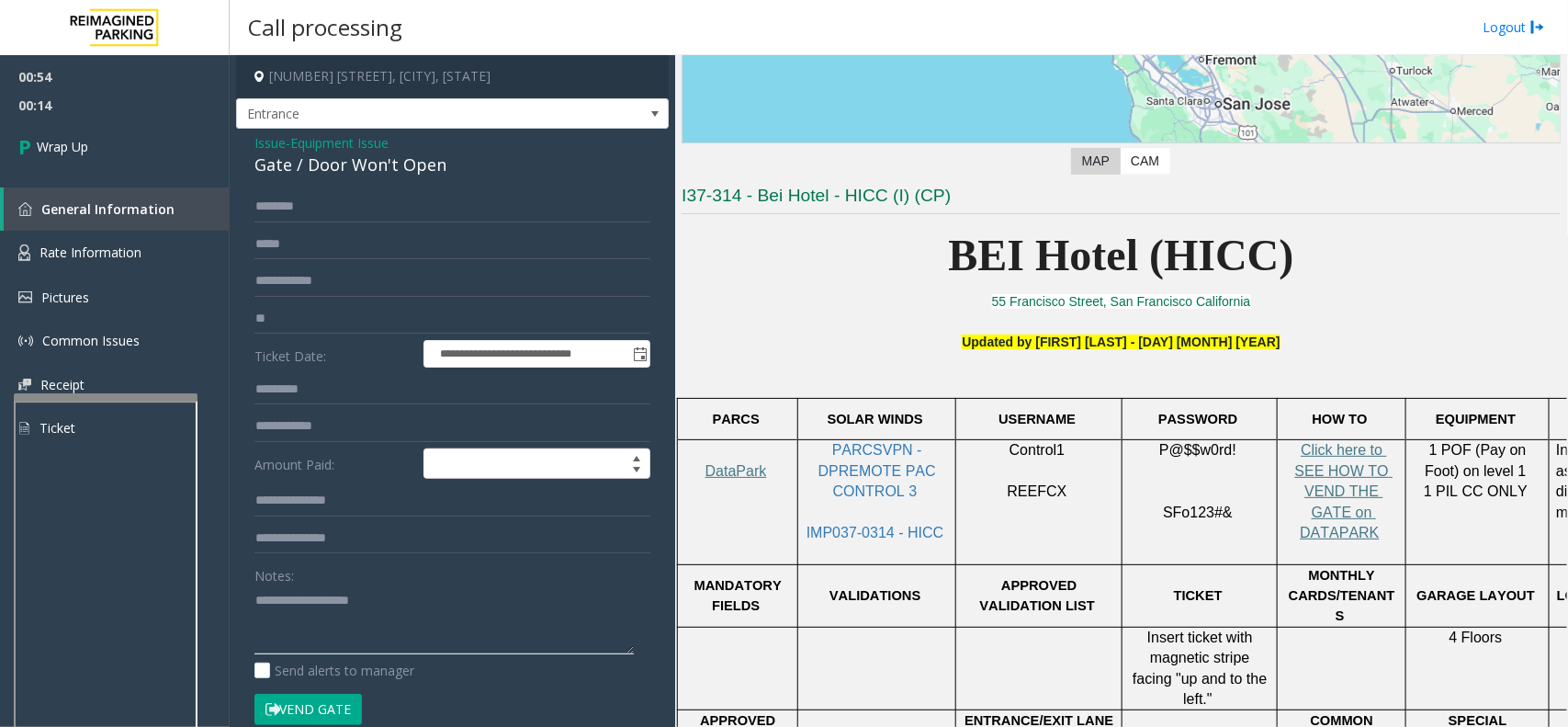 click 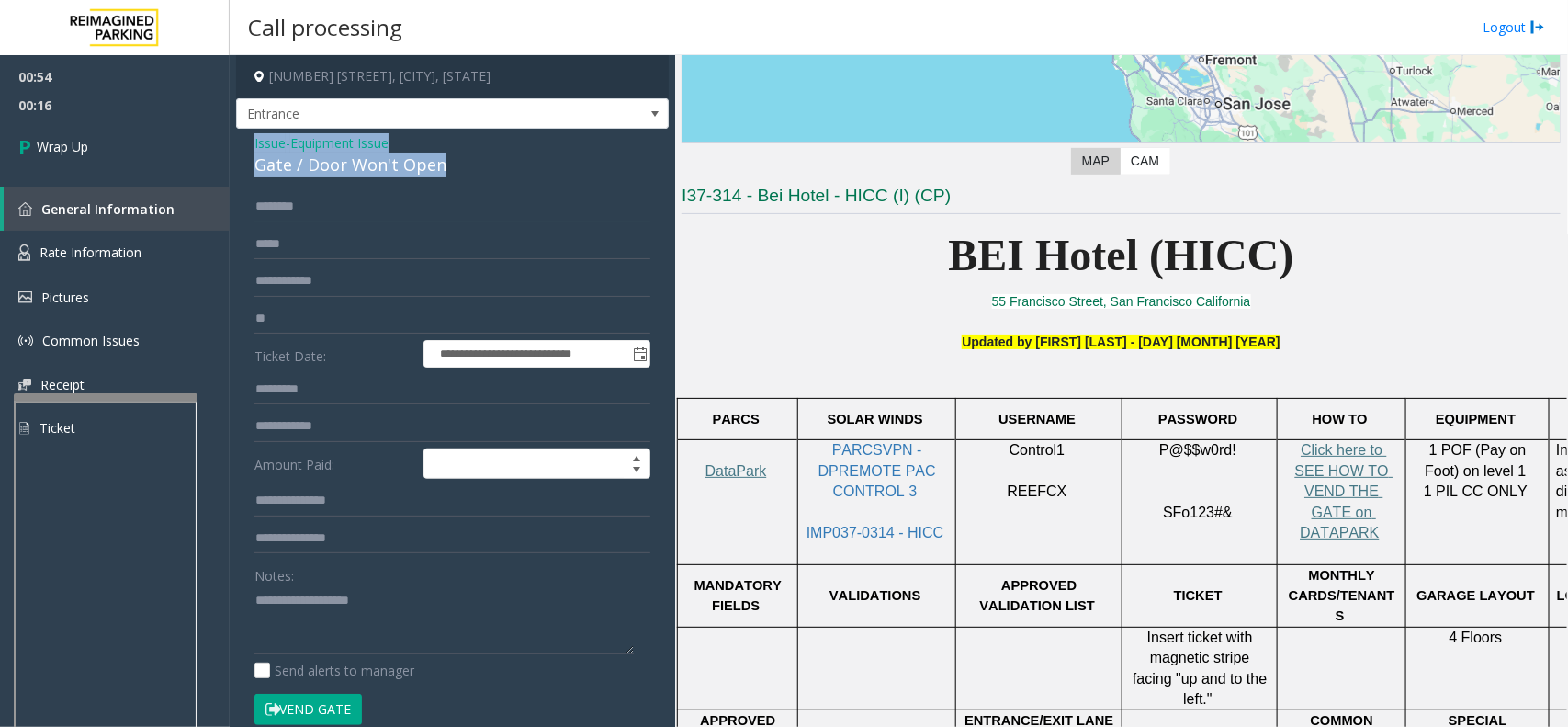 drag, startPoint x: 464, startPoint y: 165, endPoint x: 249, endPoint y: 145, distance: 215.9282 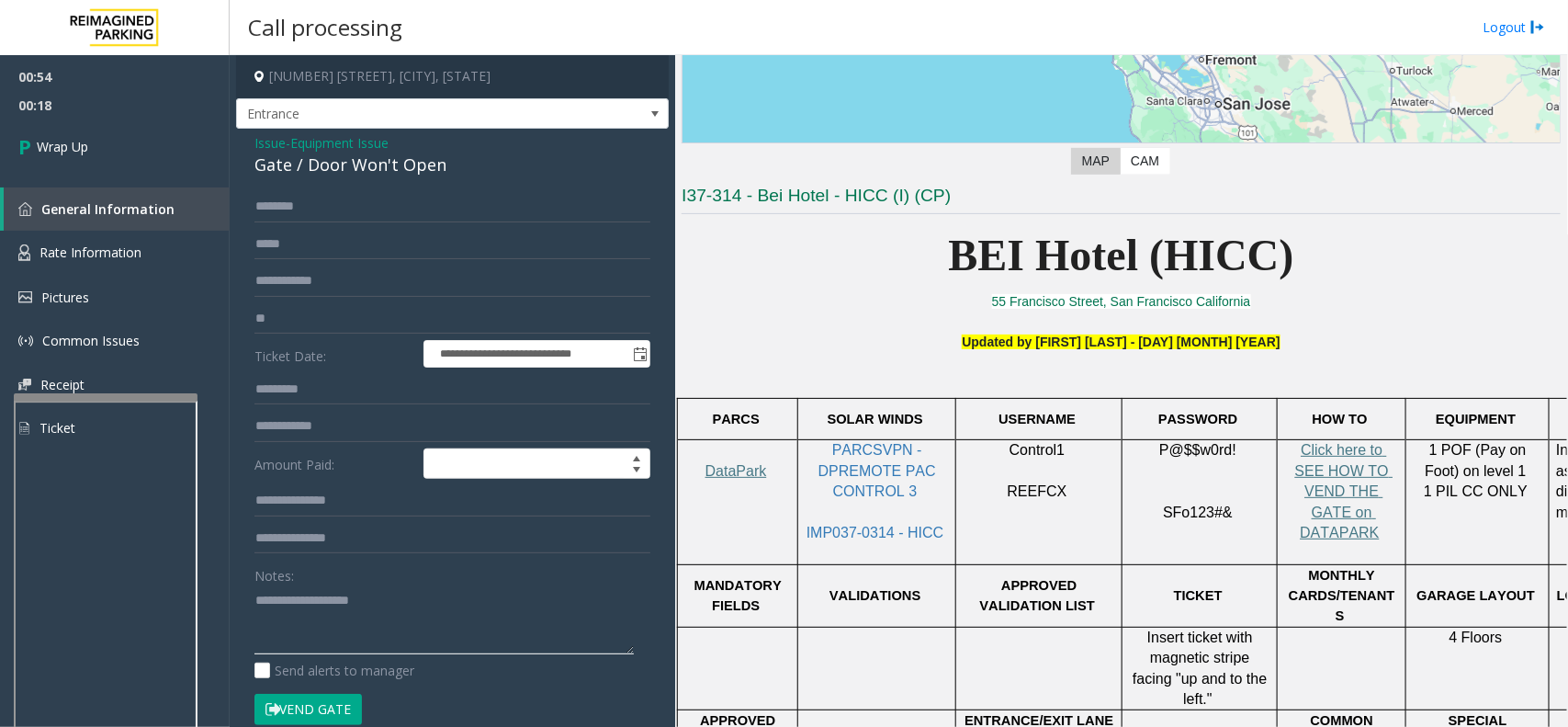 paste on "**********" 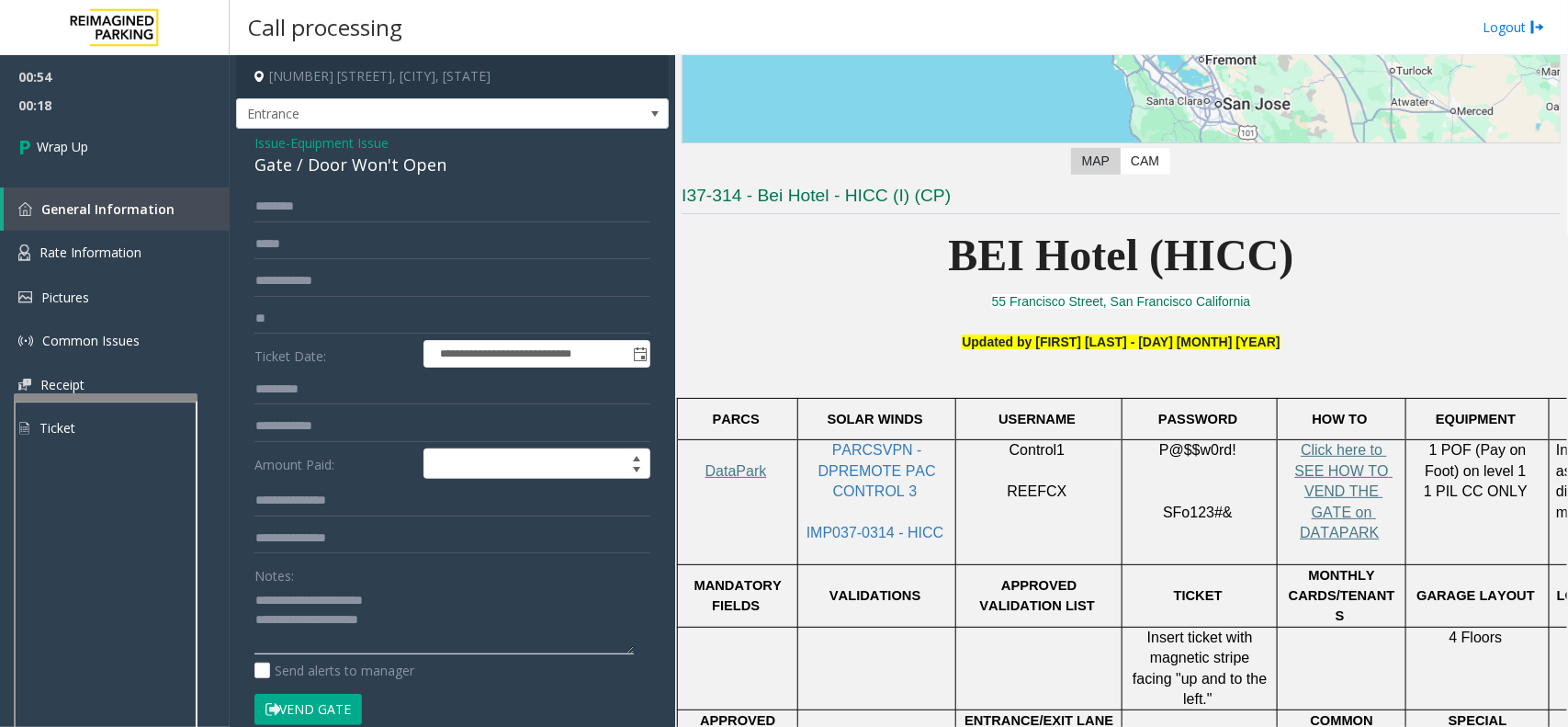 click 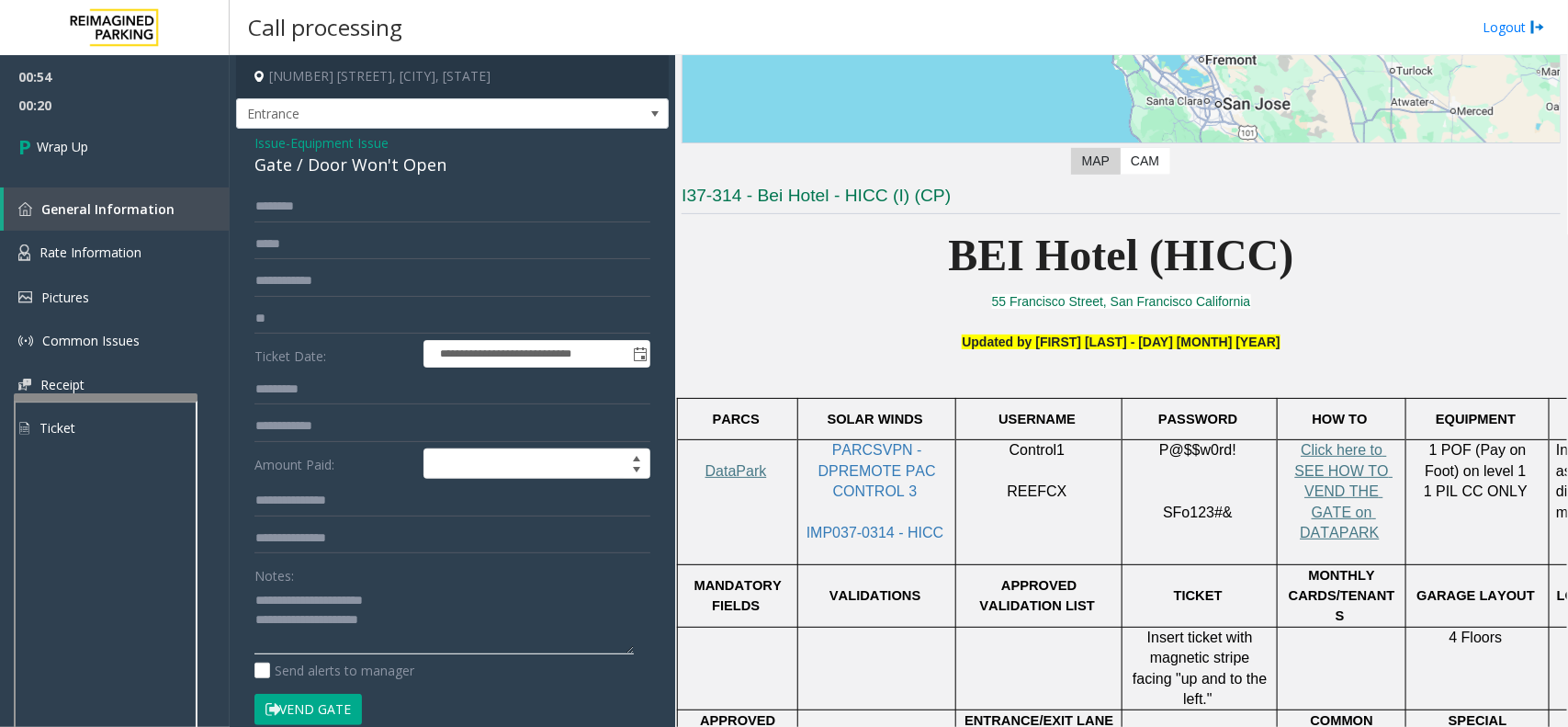 drag, startPoint x: 400, startPoint y: 597, endPoint x: 294, endPoint y: 590, distance: 106.23088 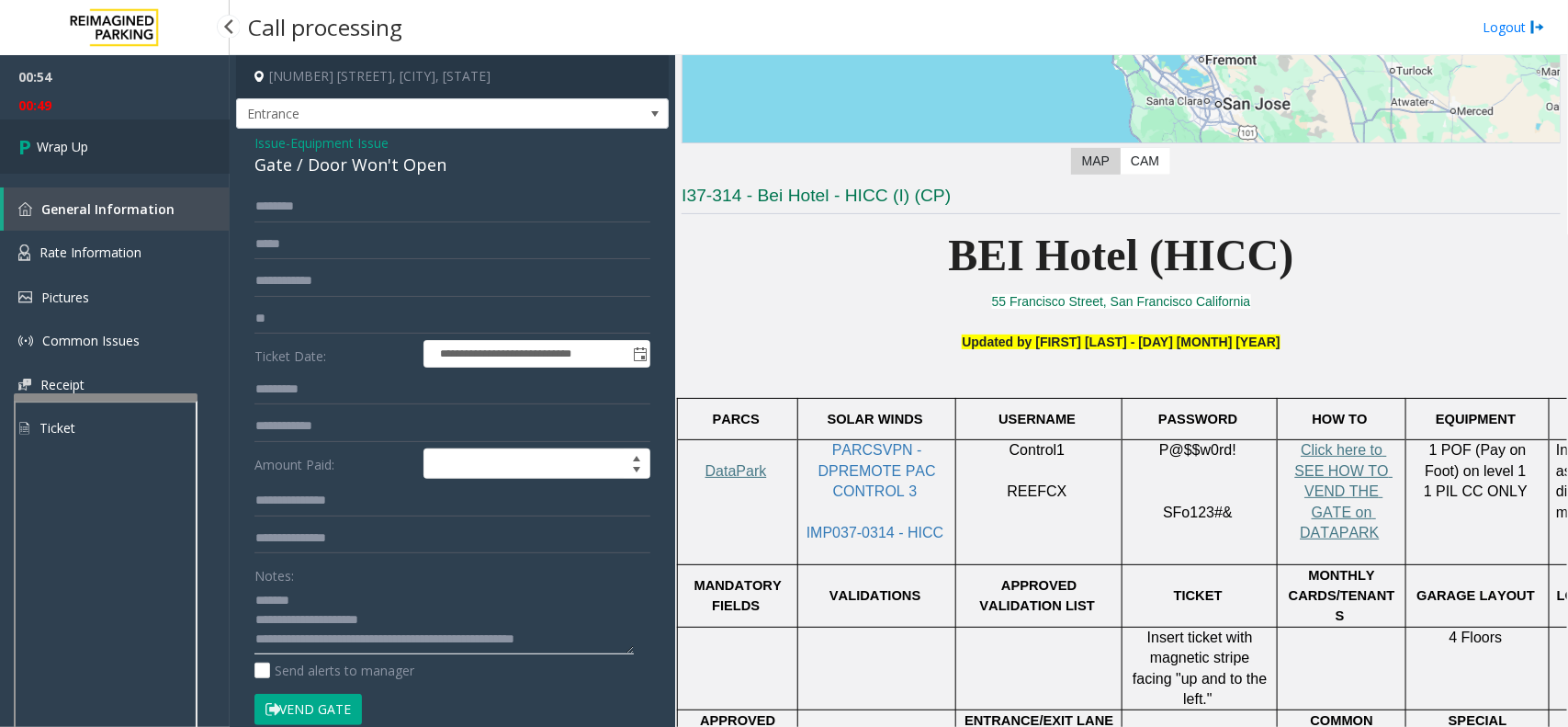 type on "**********" 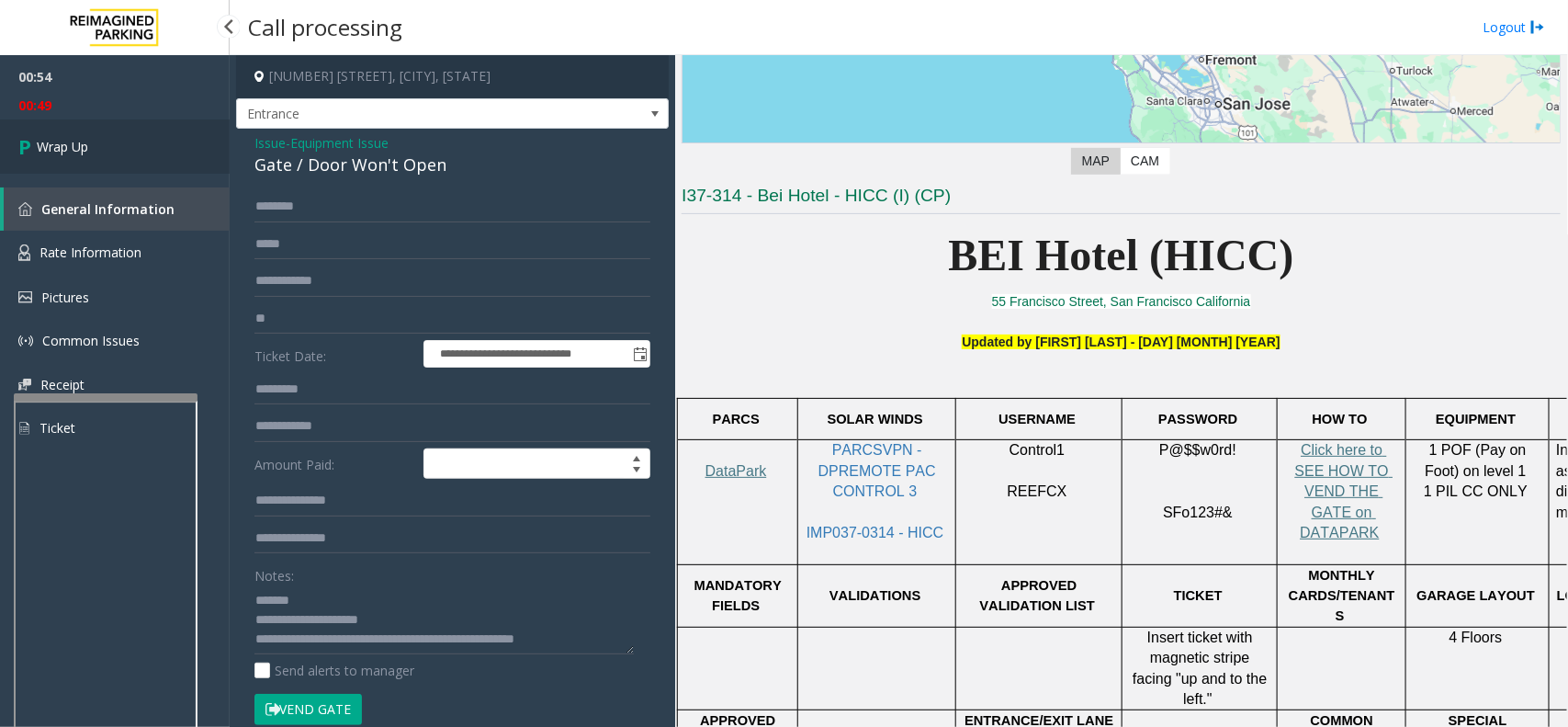 click on "Wrap Up" at bounding box center (62, 146) 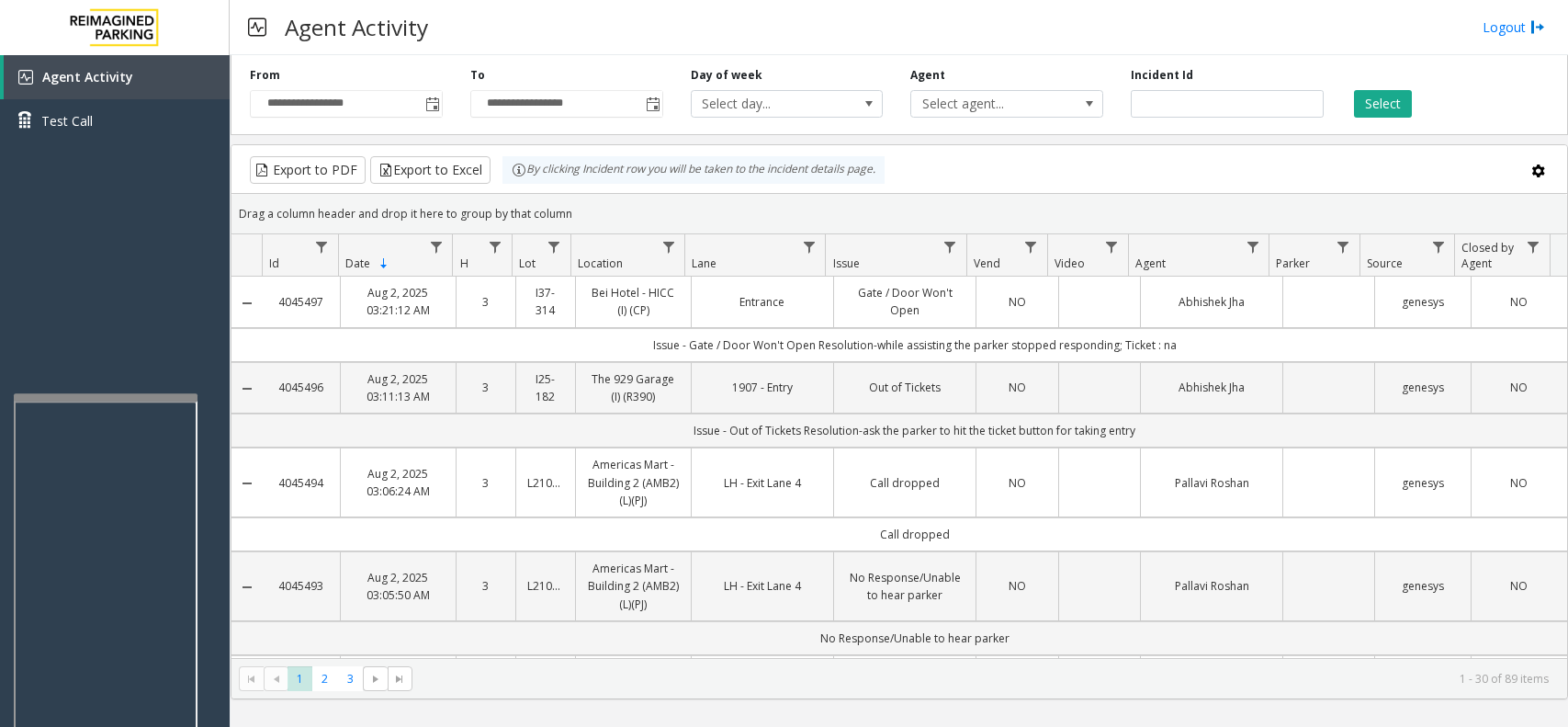 scroll, scrollTop: 0, scrollLeft: 0, axis: both 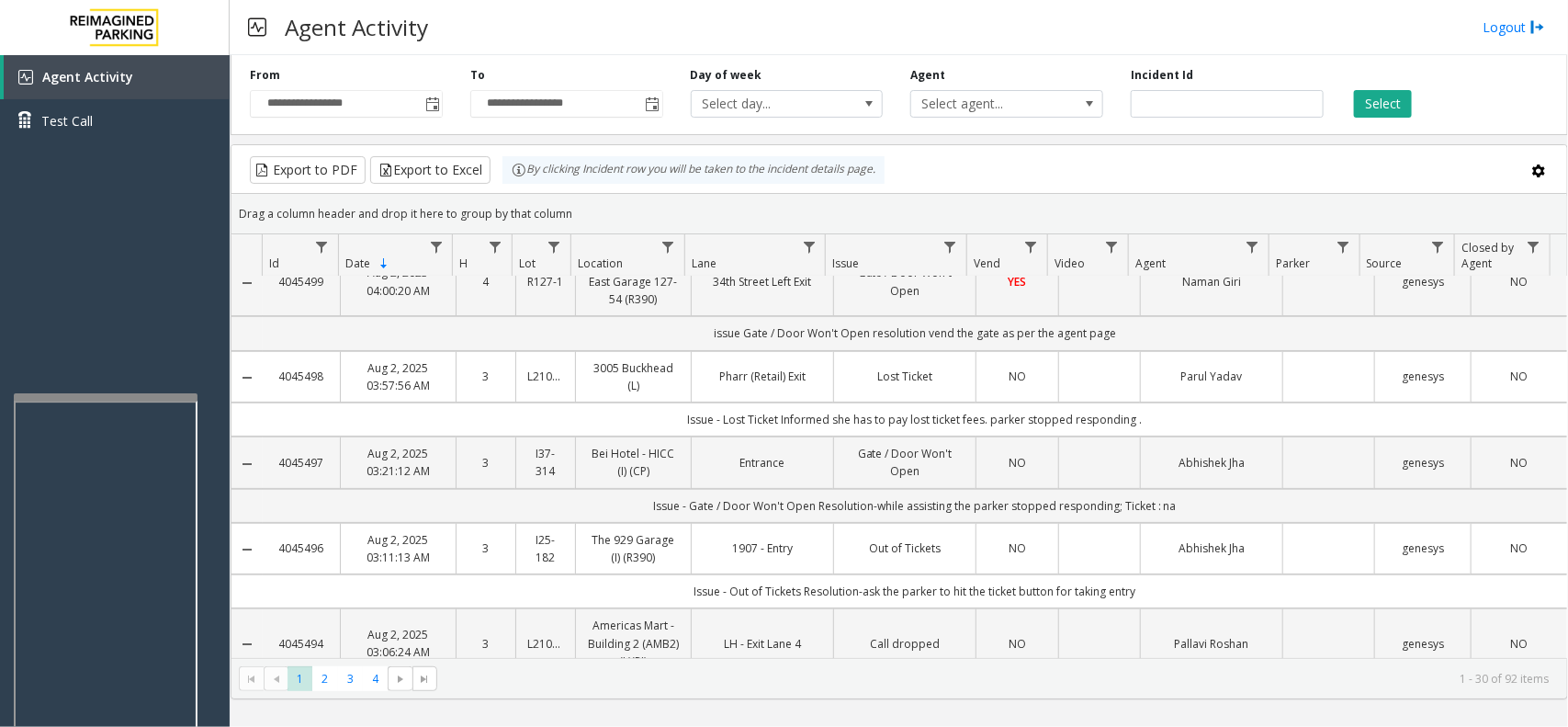 click on "Agent Activity Logout" at bounding box center (898, 28) 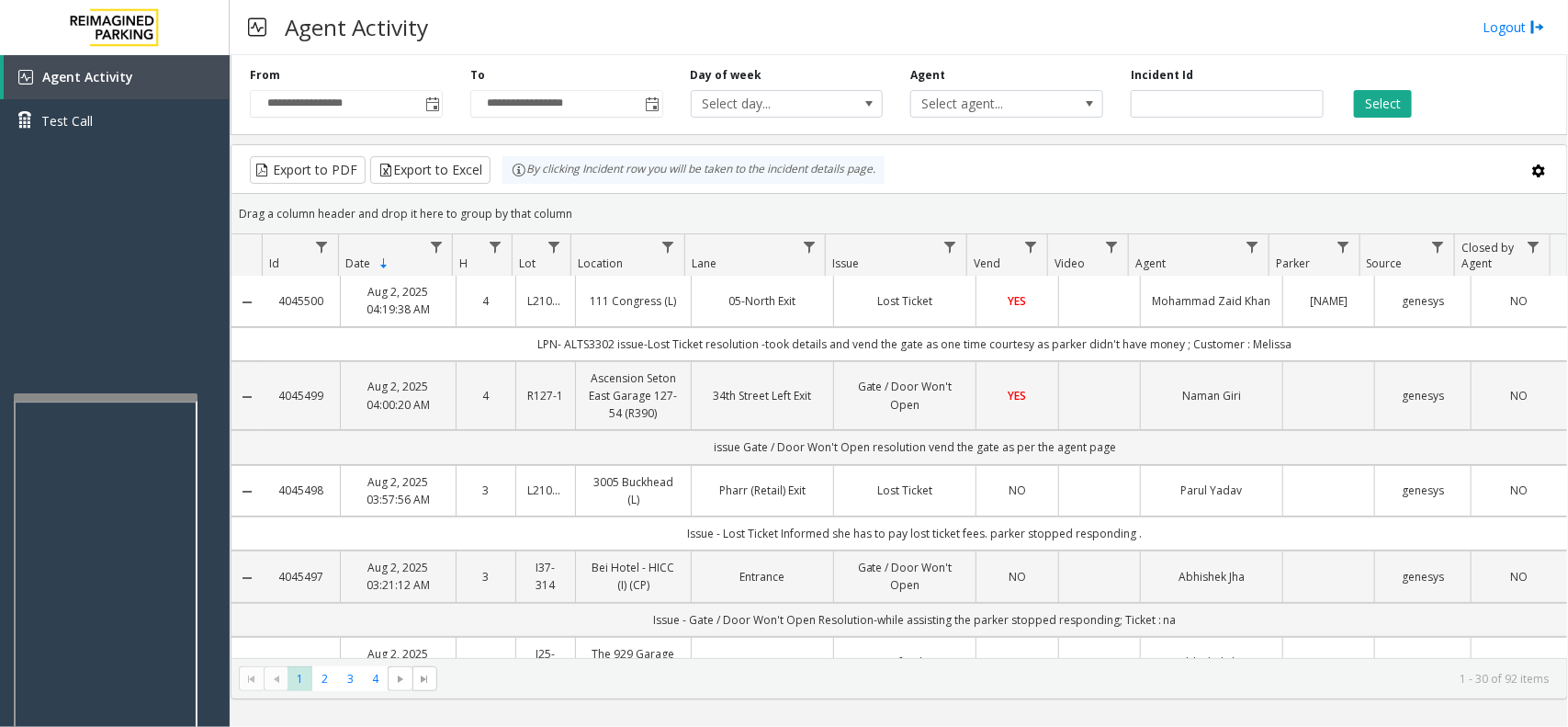 scroll, scrollTop: 0, scrollLeft: 0, axis: both 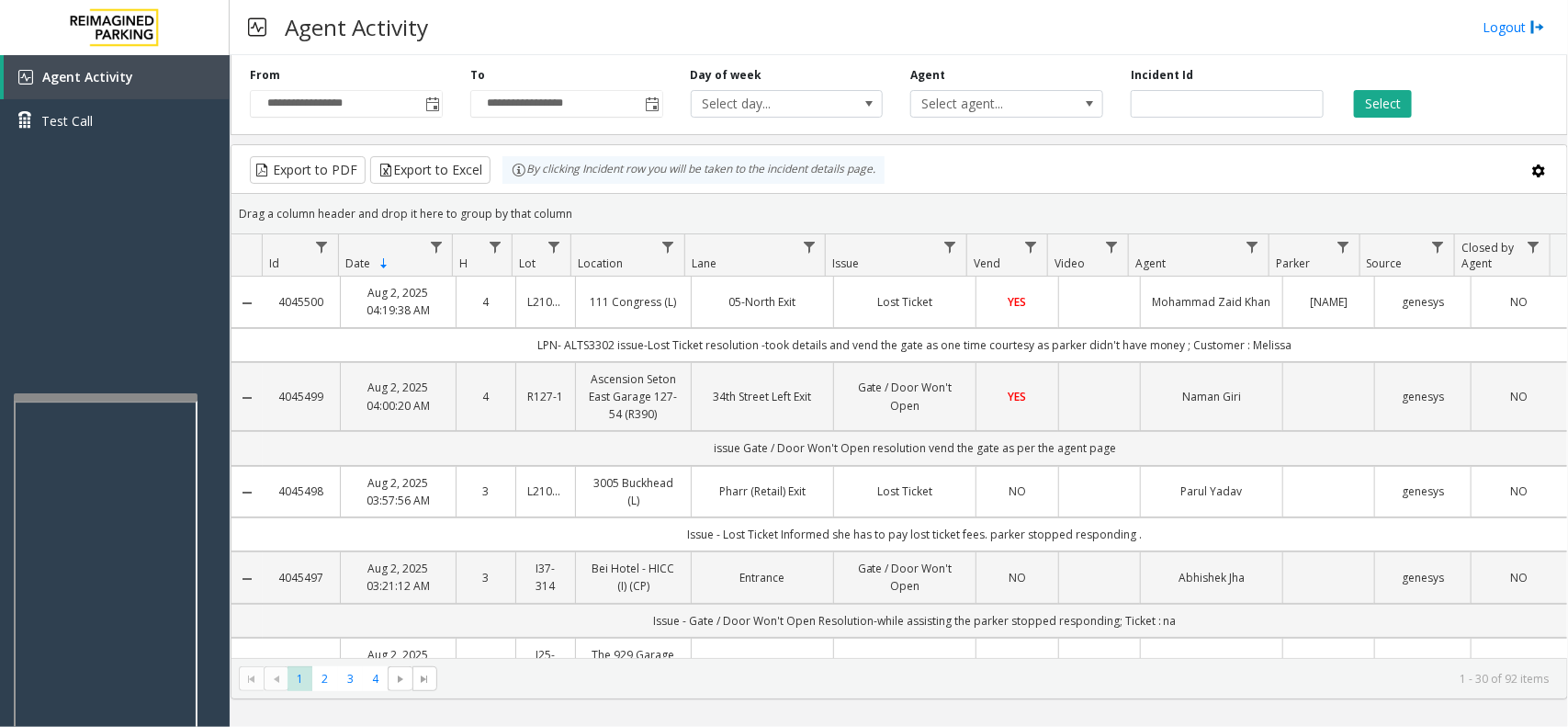 click on "Agent Activity Logout" at bounding box center (898, 28) 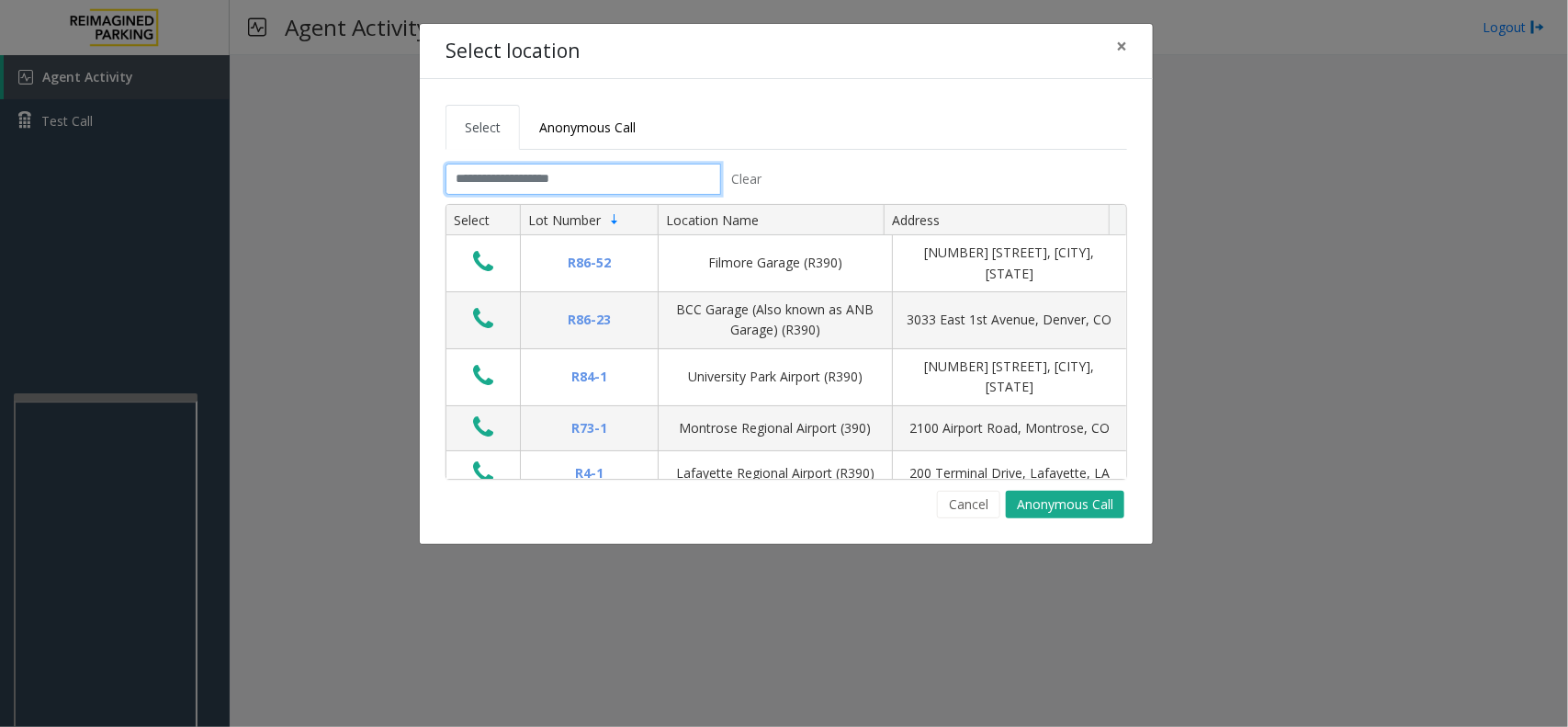 click 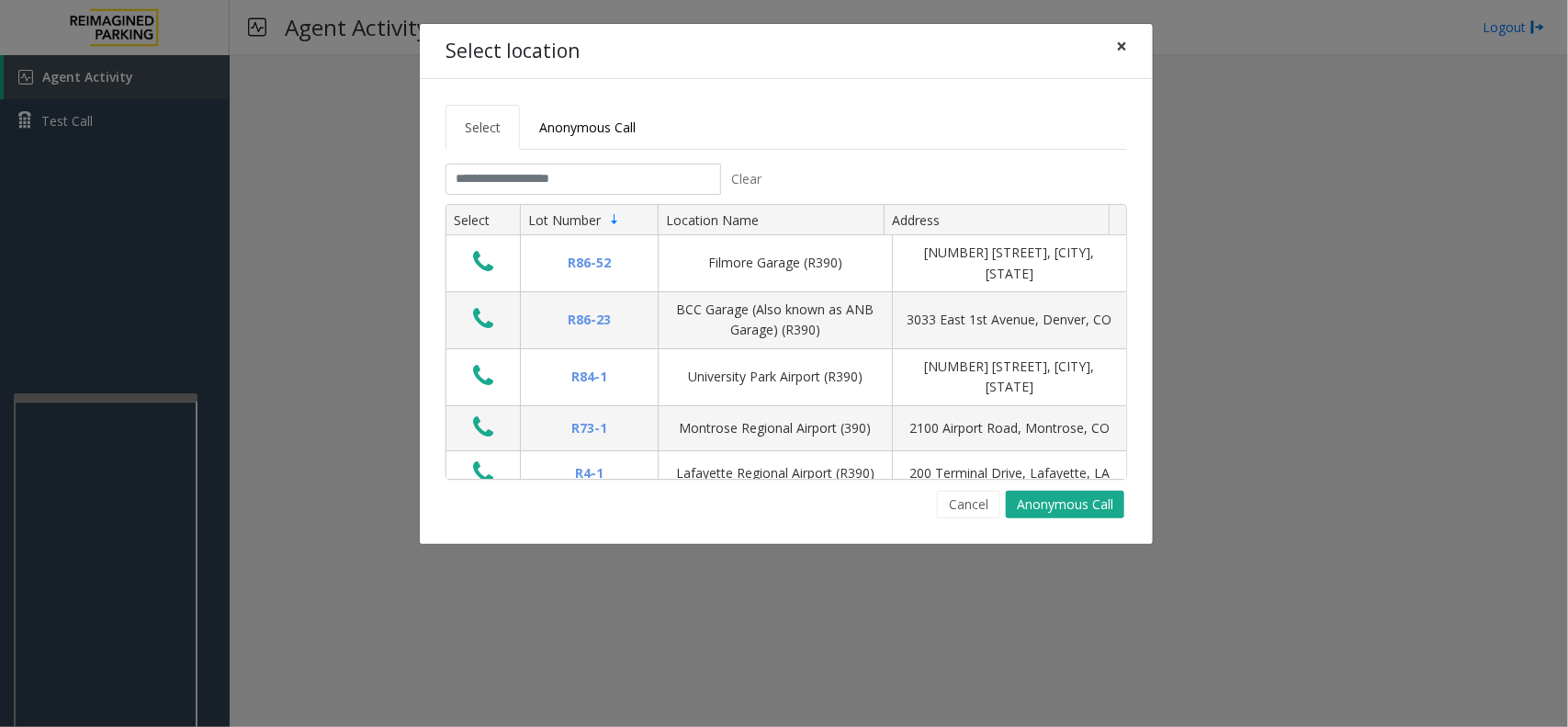 click on "×" 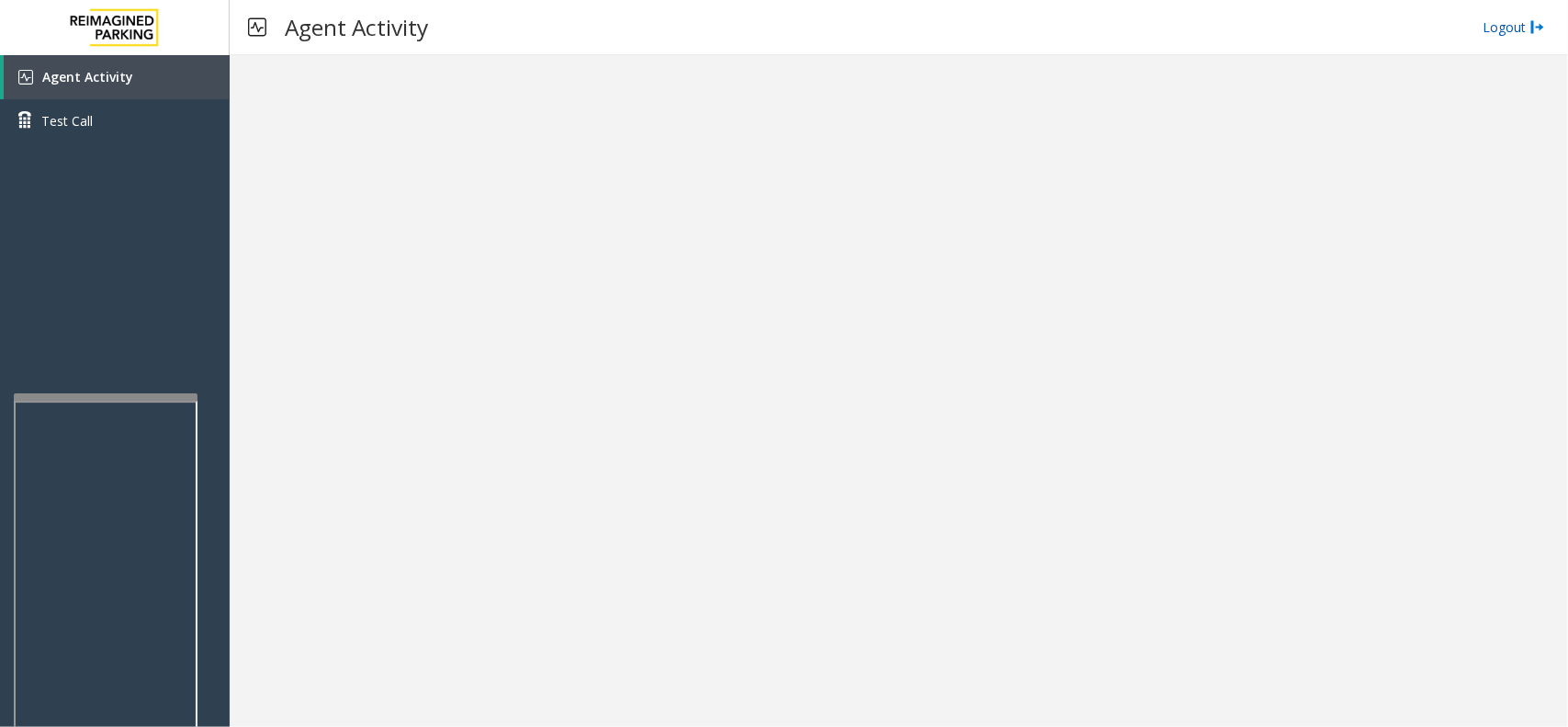 click on "Logout" at bounding box center [1514, 27] 